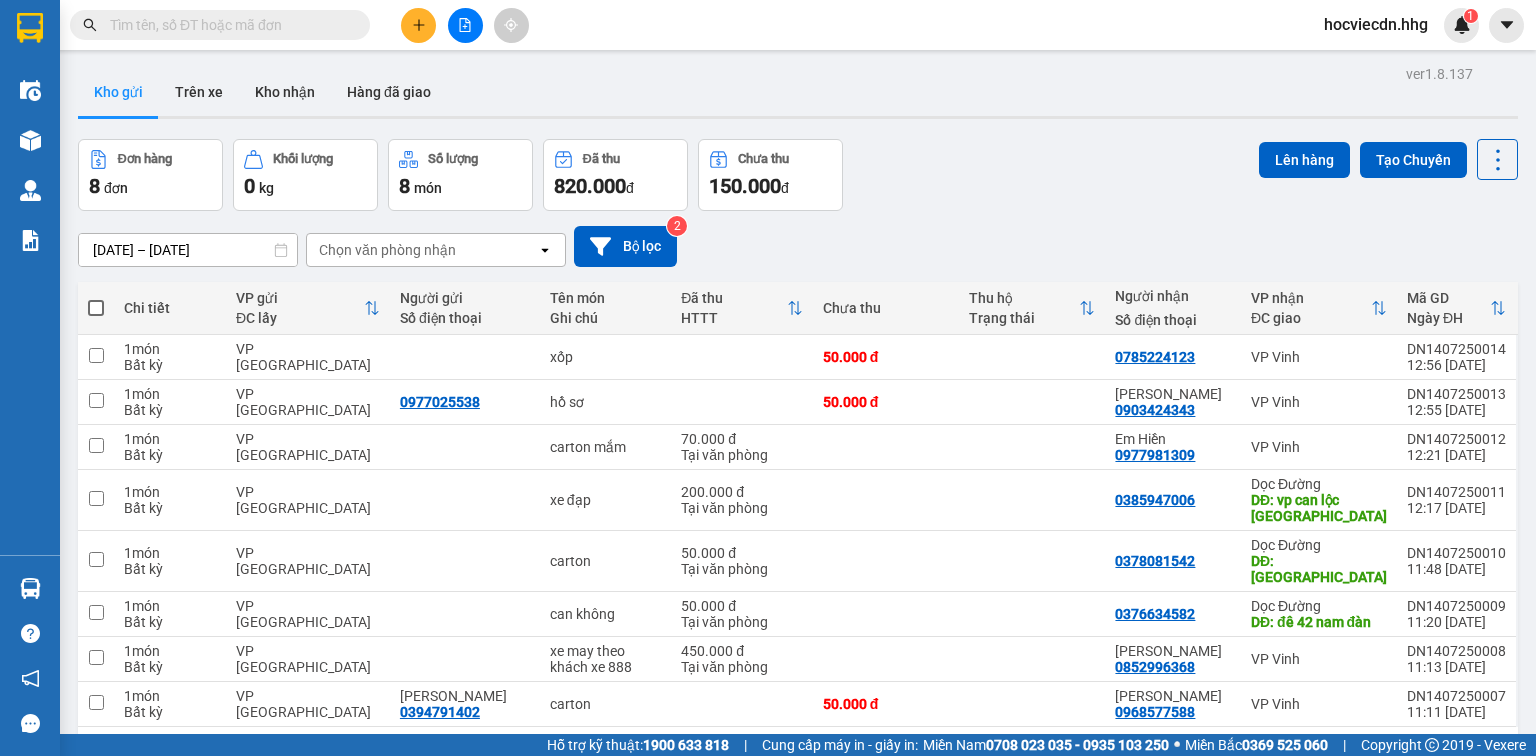 scroll, scrollTop: 0, scrollLeft: 0, axis: both 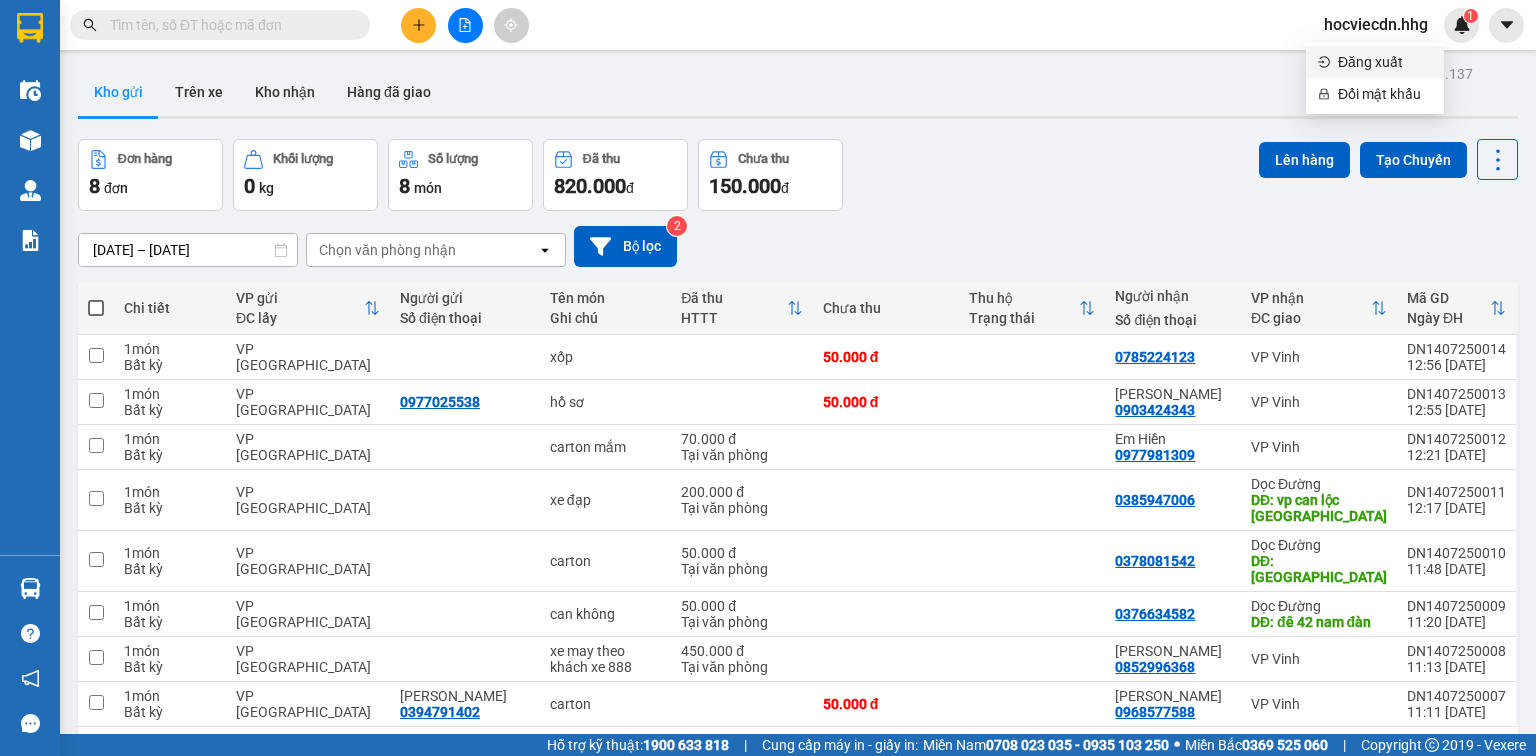 click on "Đăng xuất" at bounding box center [1375, 62] 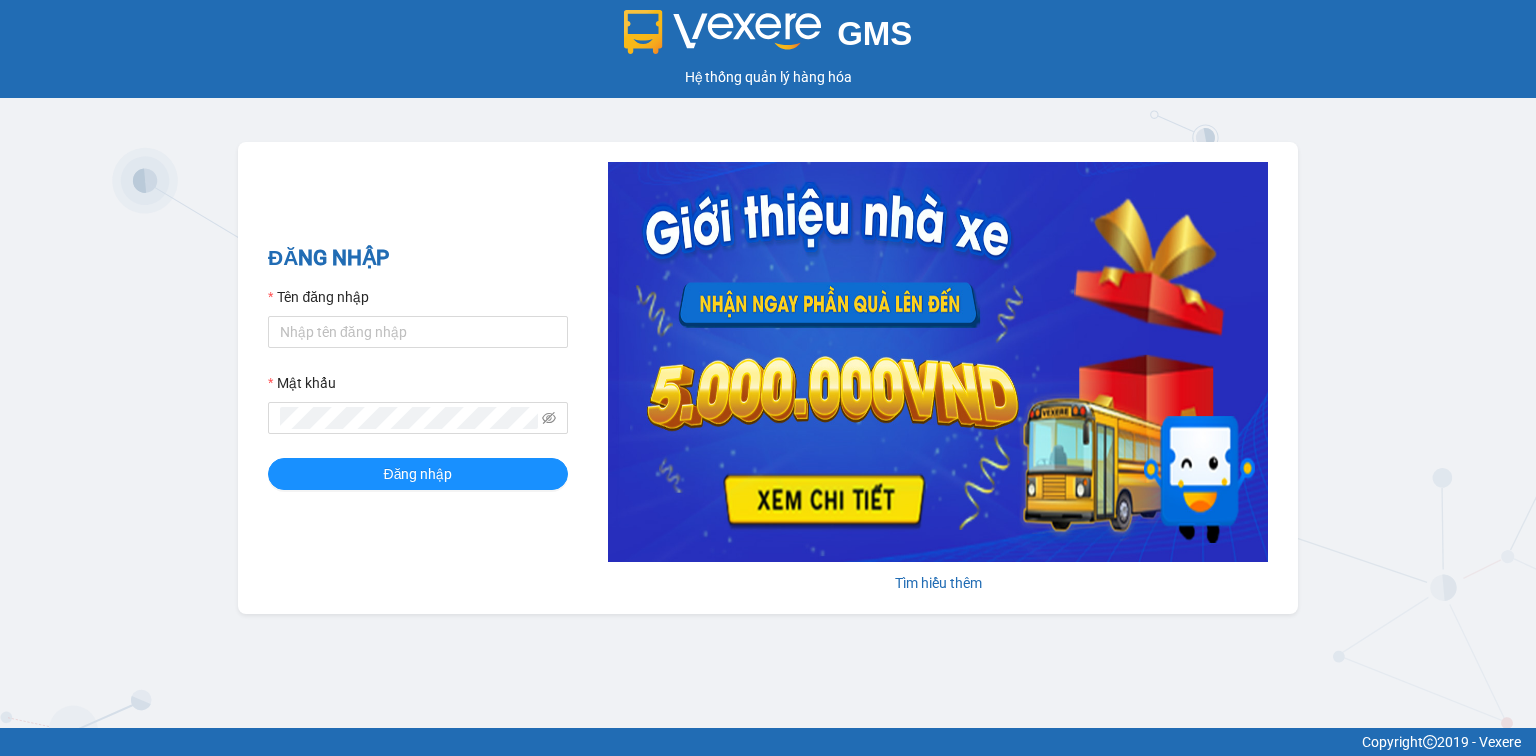scroll, scrollTop: 0, scrollLeft: 0, axis: both 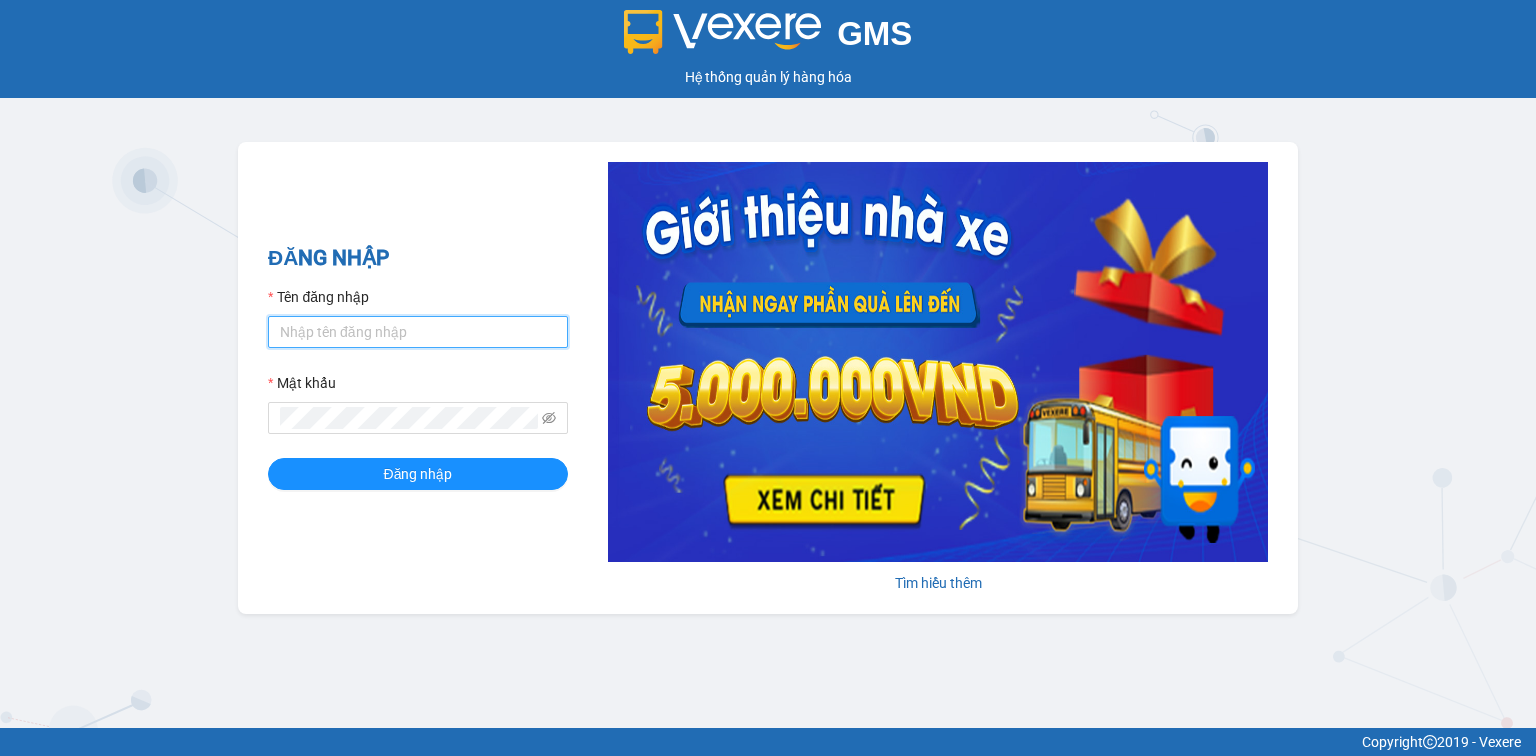 click on "Tên đăng nhập" at bounding box center [418, 332] 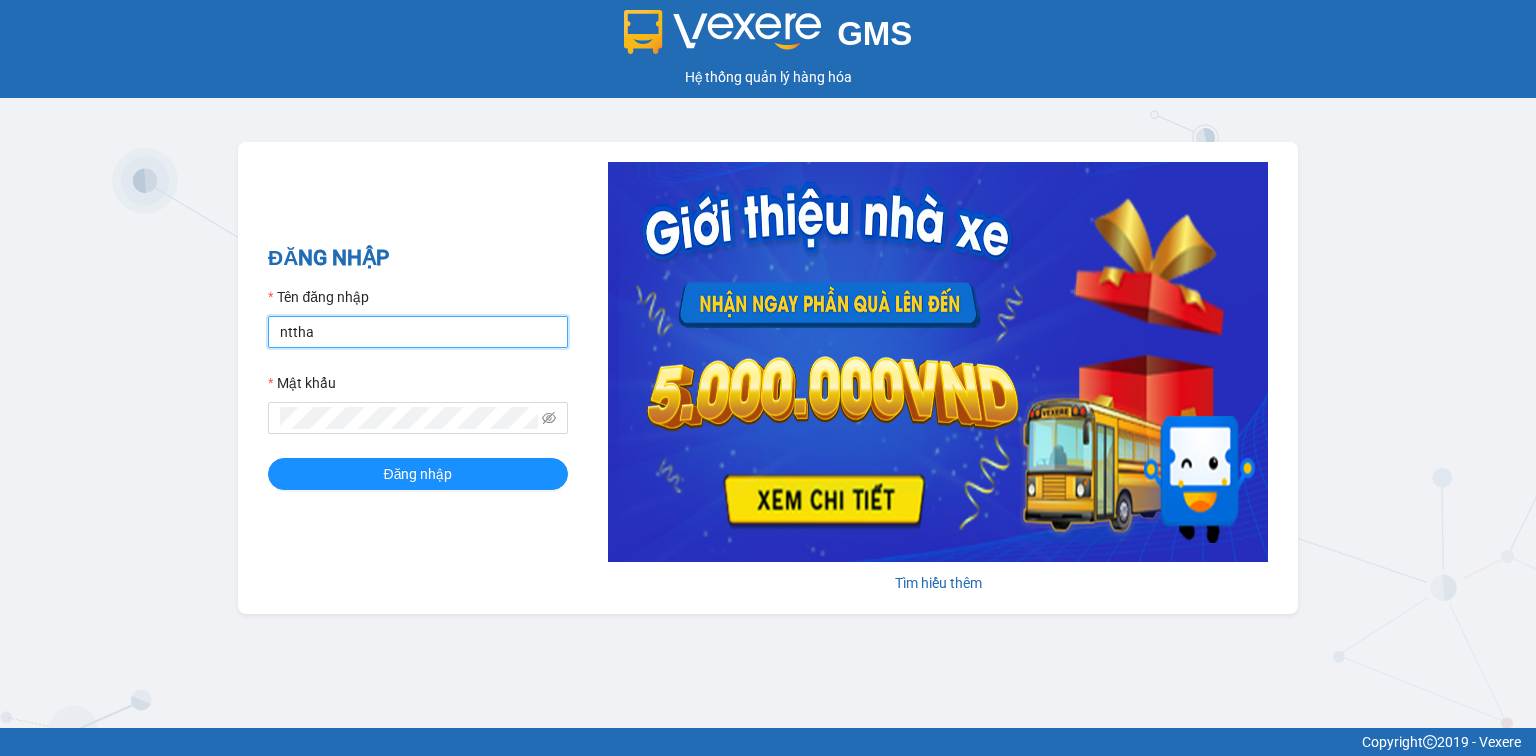 type on "nttha.hhg" 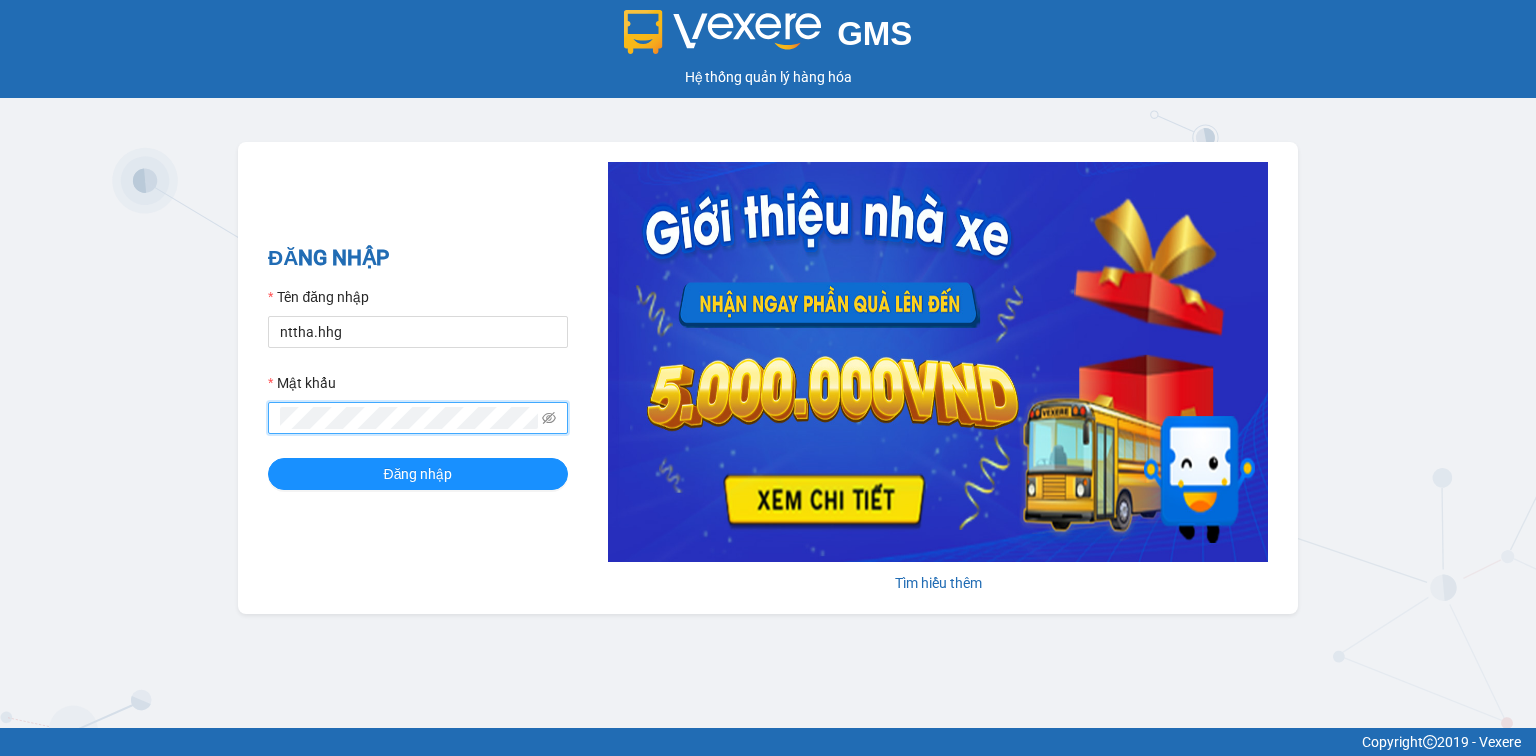 click on "Đăng nhập" at bounding box center [418, 474] 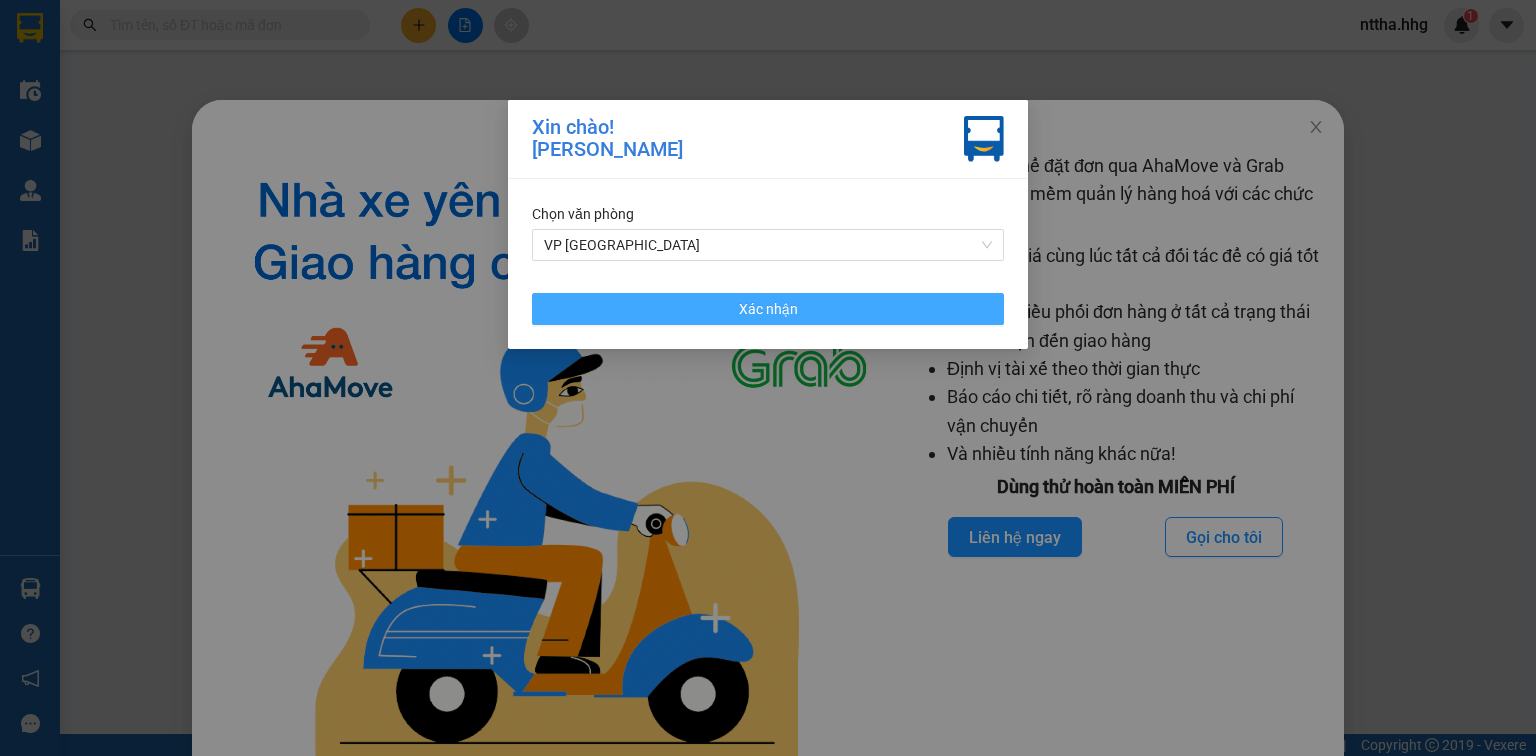 click on "Xác nhận" at bounding box center (768, 309) 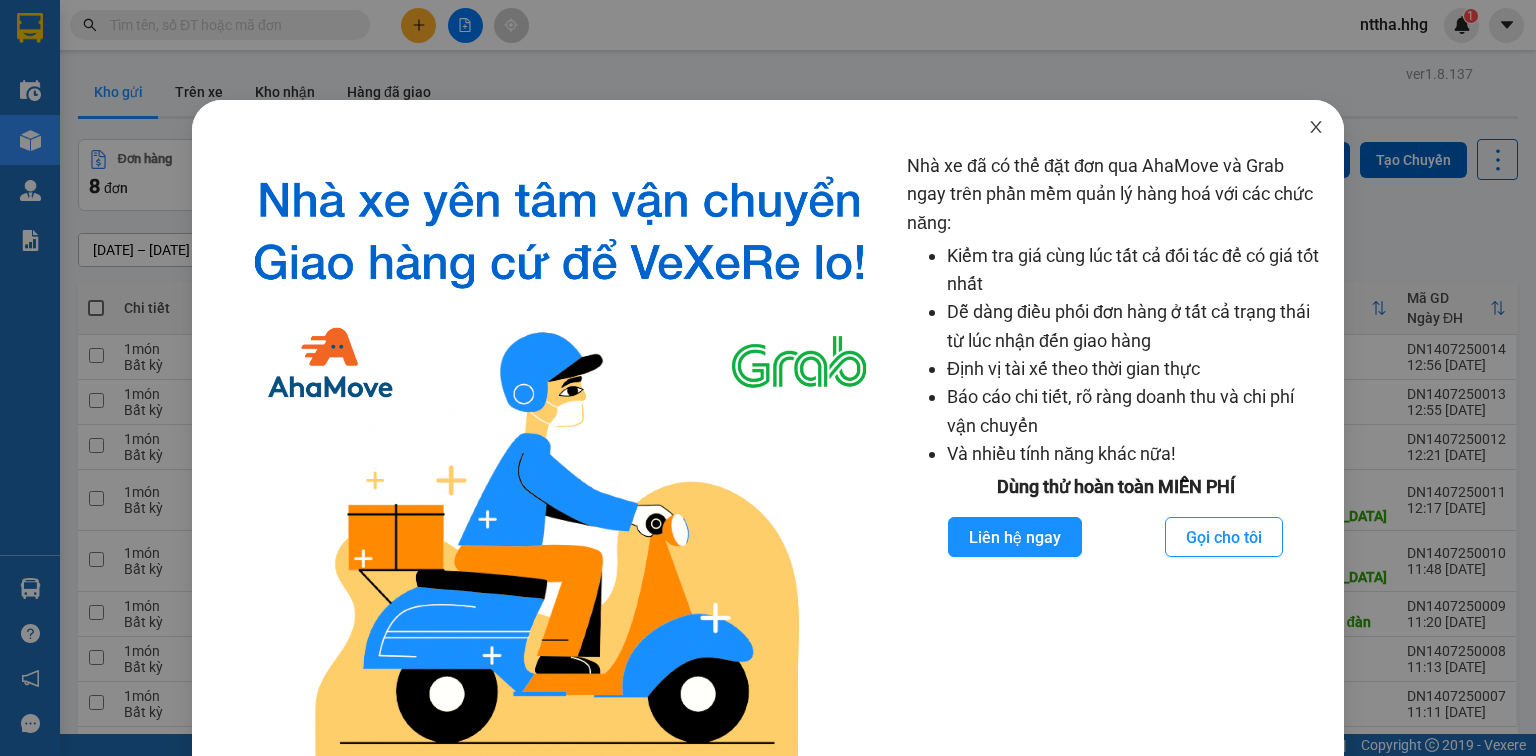 click at bounding box center (1316, 128) 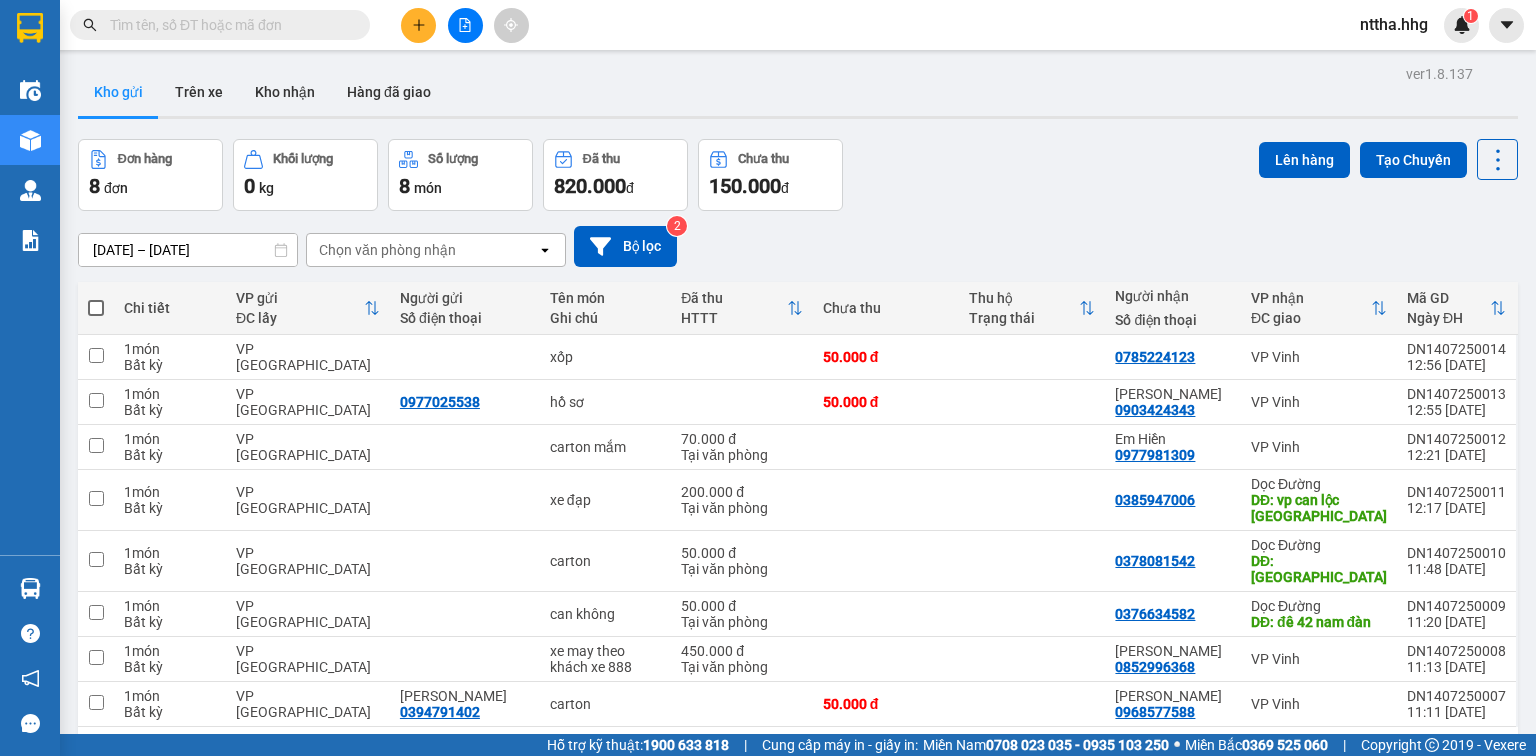 click at bounding box center [228, 25] 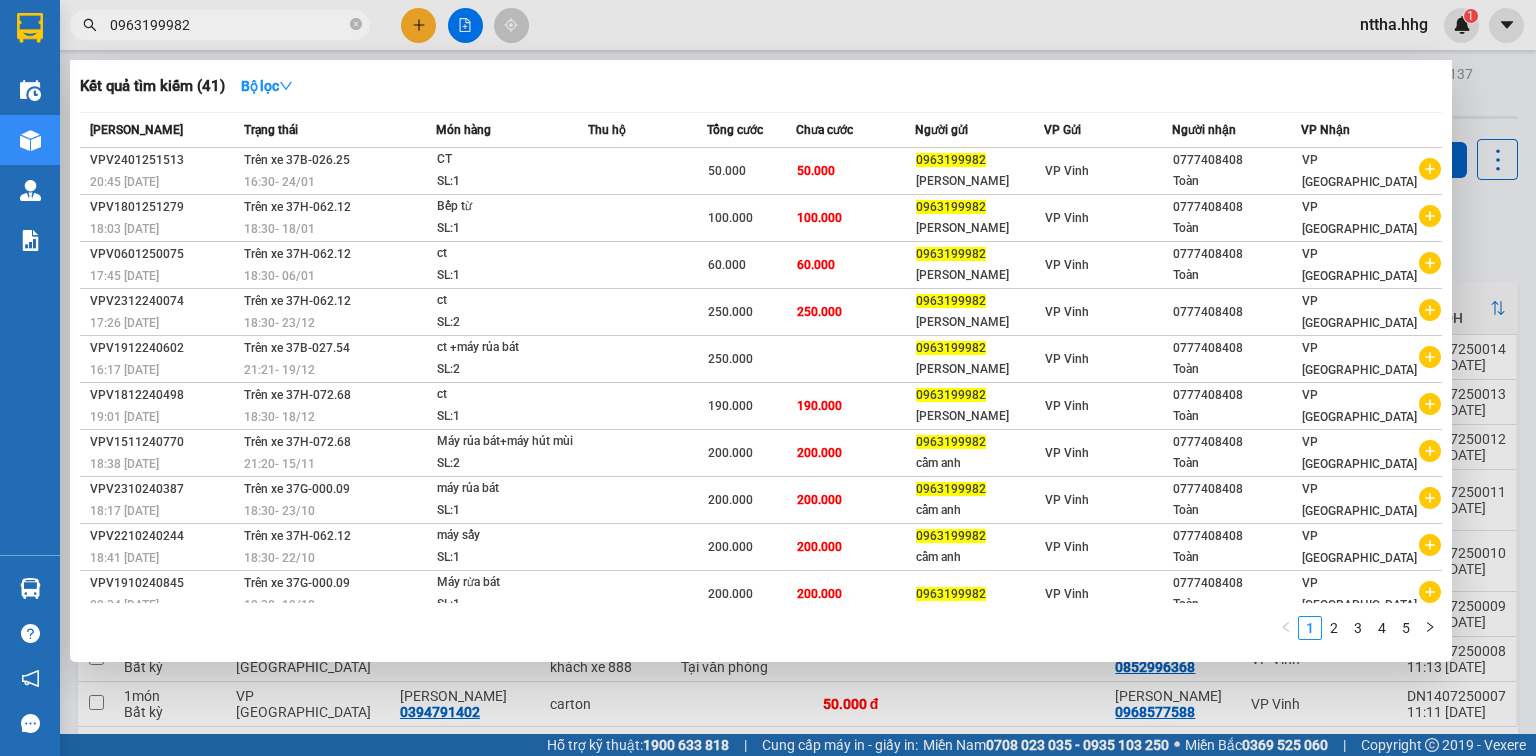 drag, startPoint x: 197, startPoint y: 31, endPoint x: 104, endPoint y: 28, distance: 93.04838 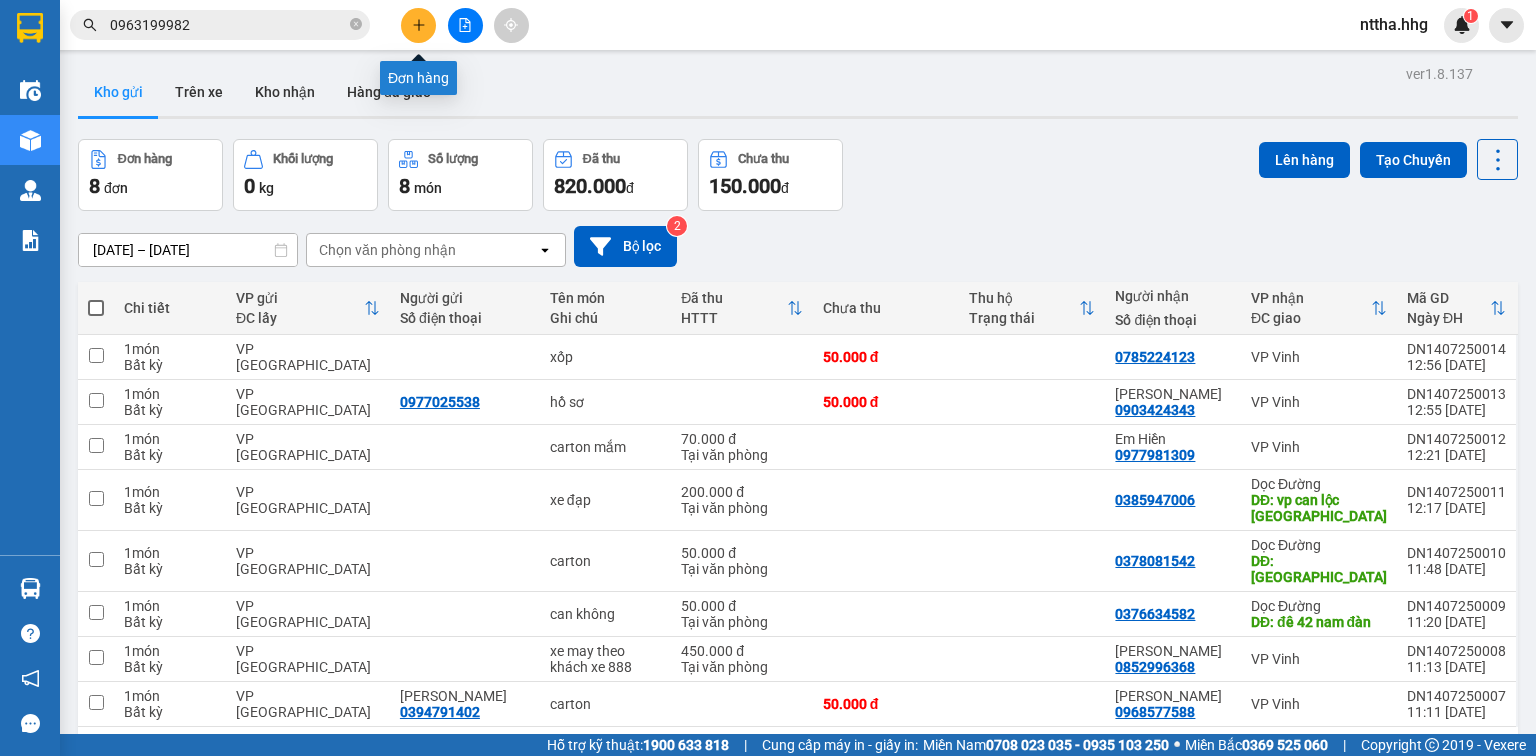 click at bounding box center (418, 25) 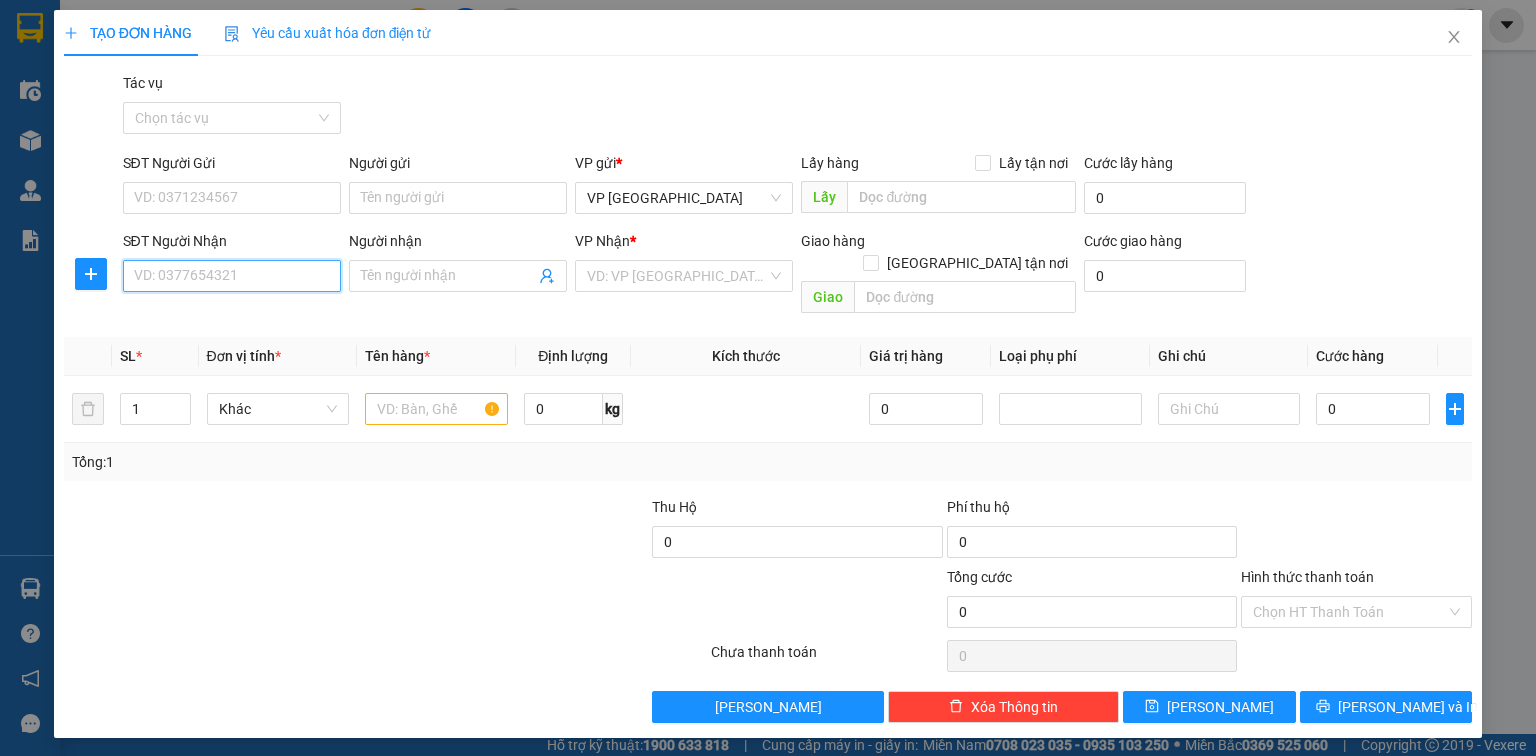 click on "SĐT Người Nhận" at bounding box center (232, 276) 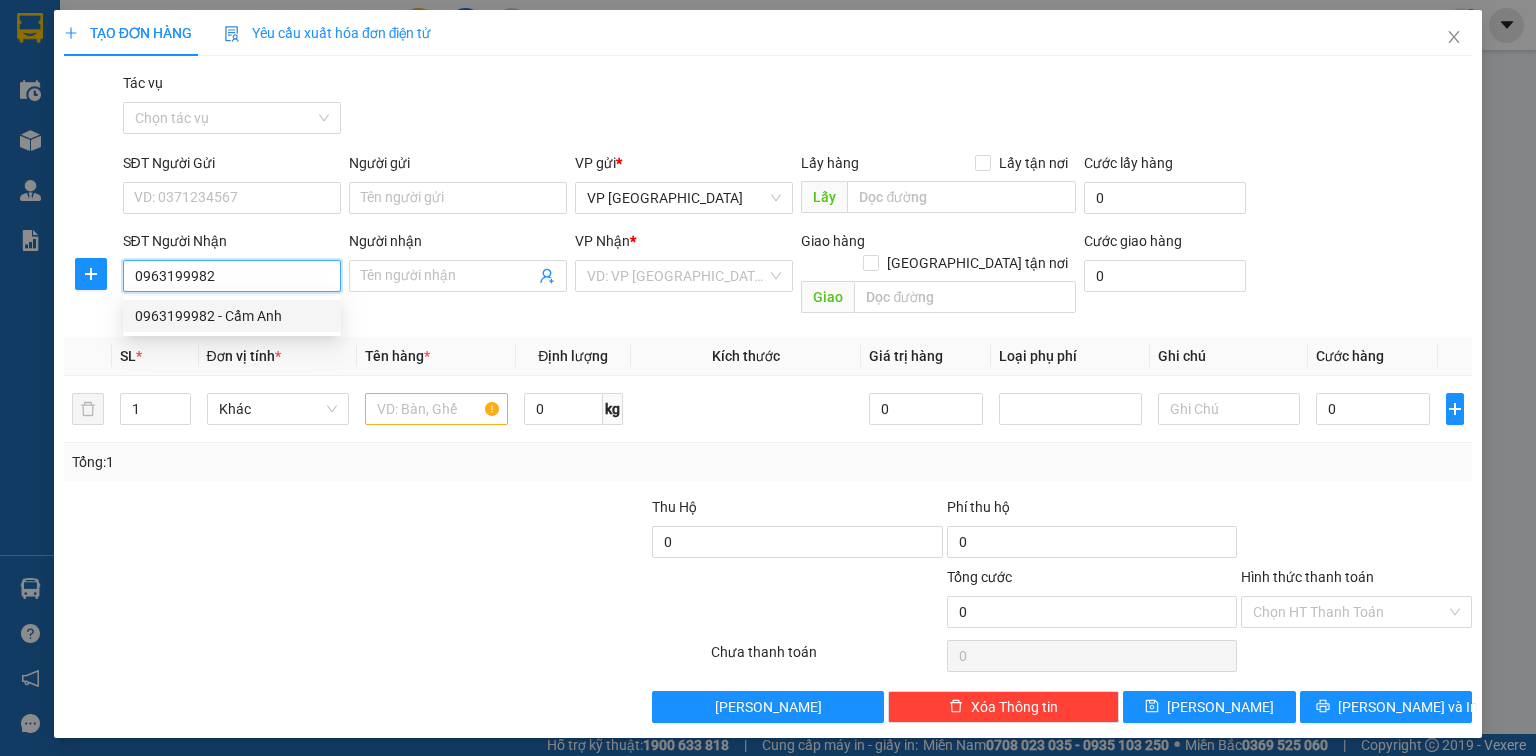 click on "0963199982 - Cẩm Anh" at bounding box center (232, 316) 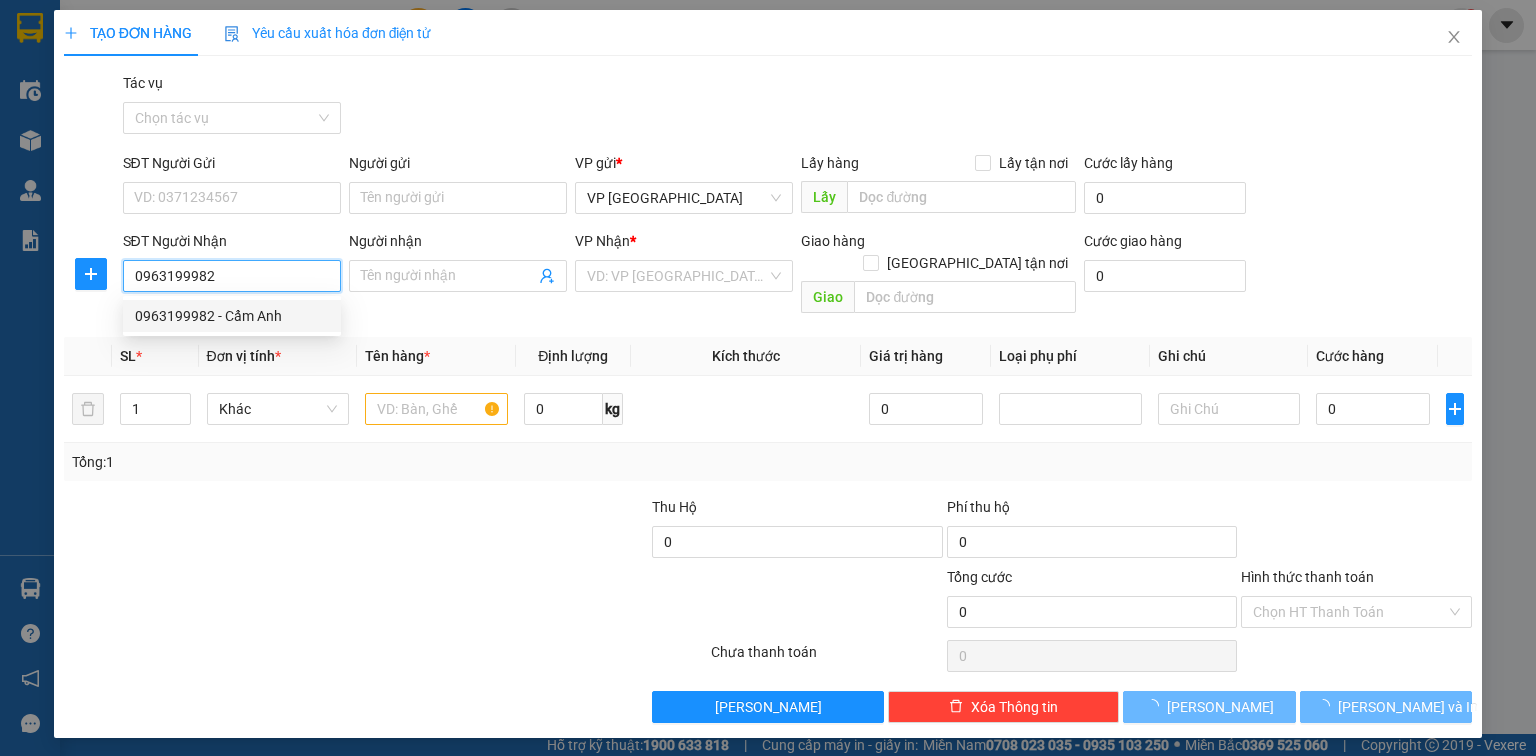type on "Cẩm Anh" 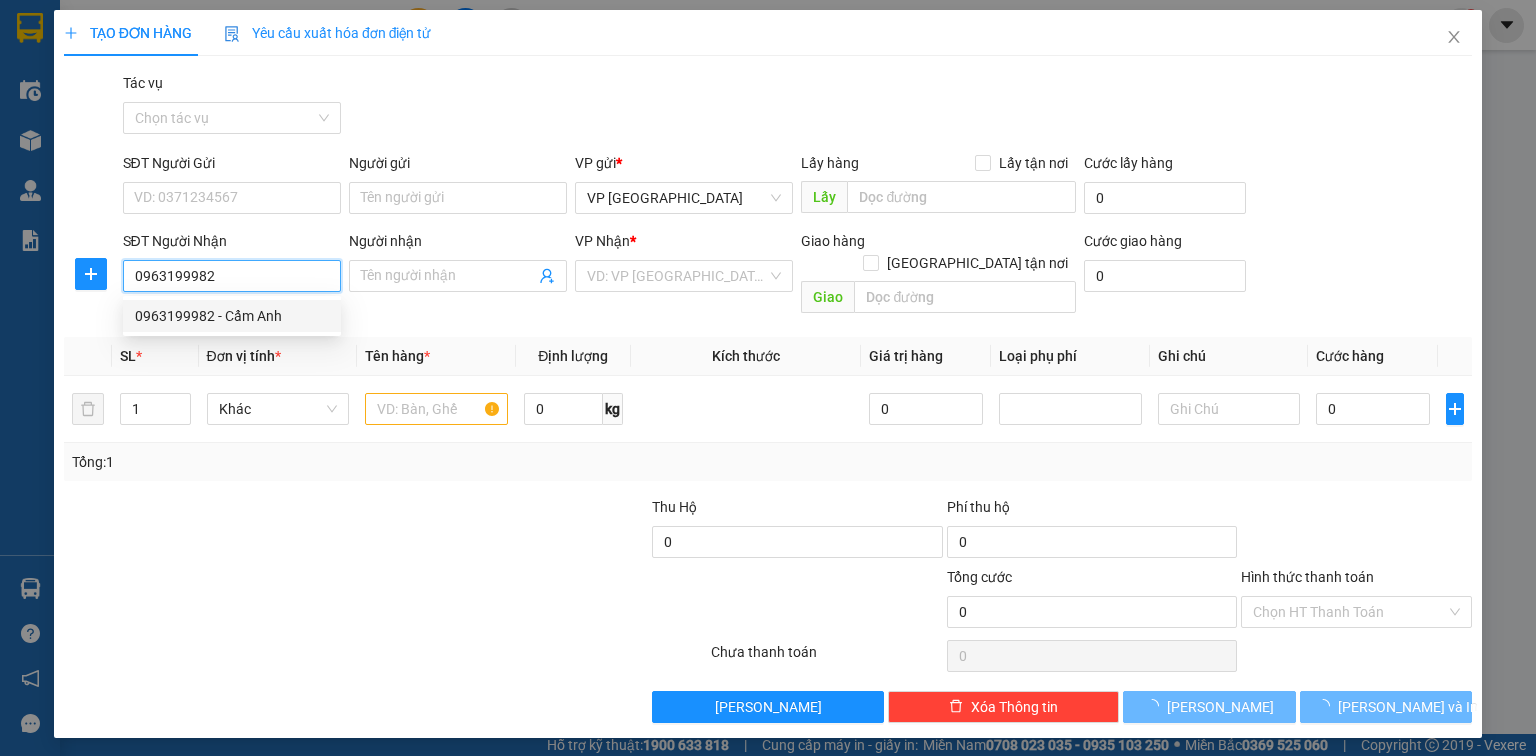 checkbox on "true" 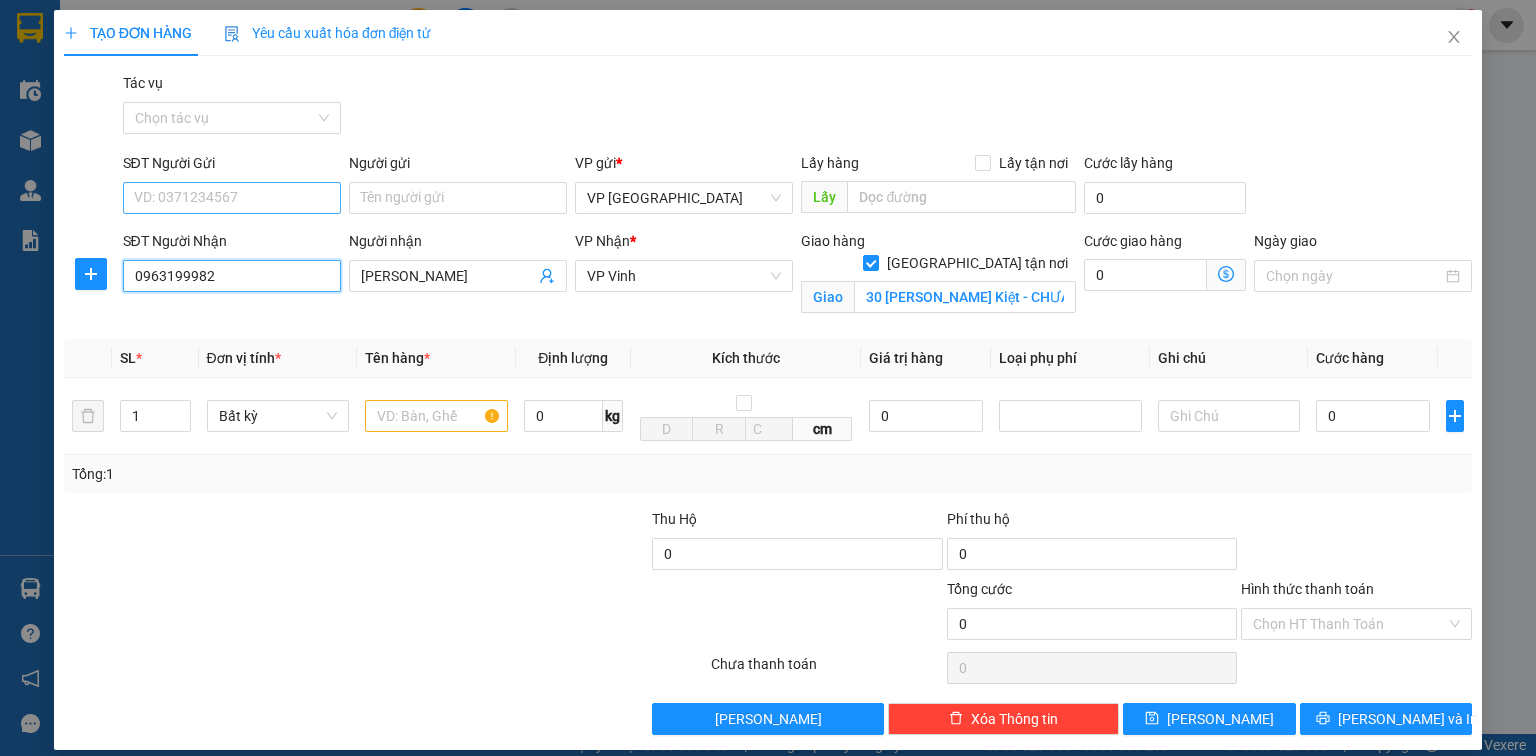 type on "0963199982" 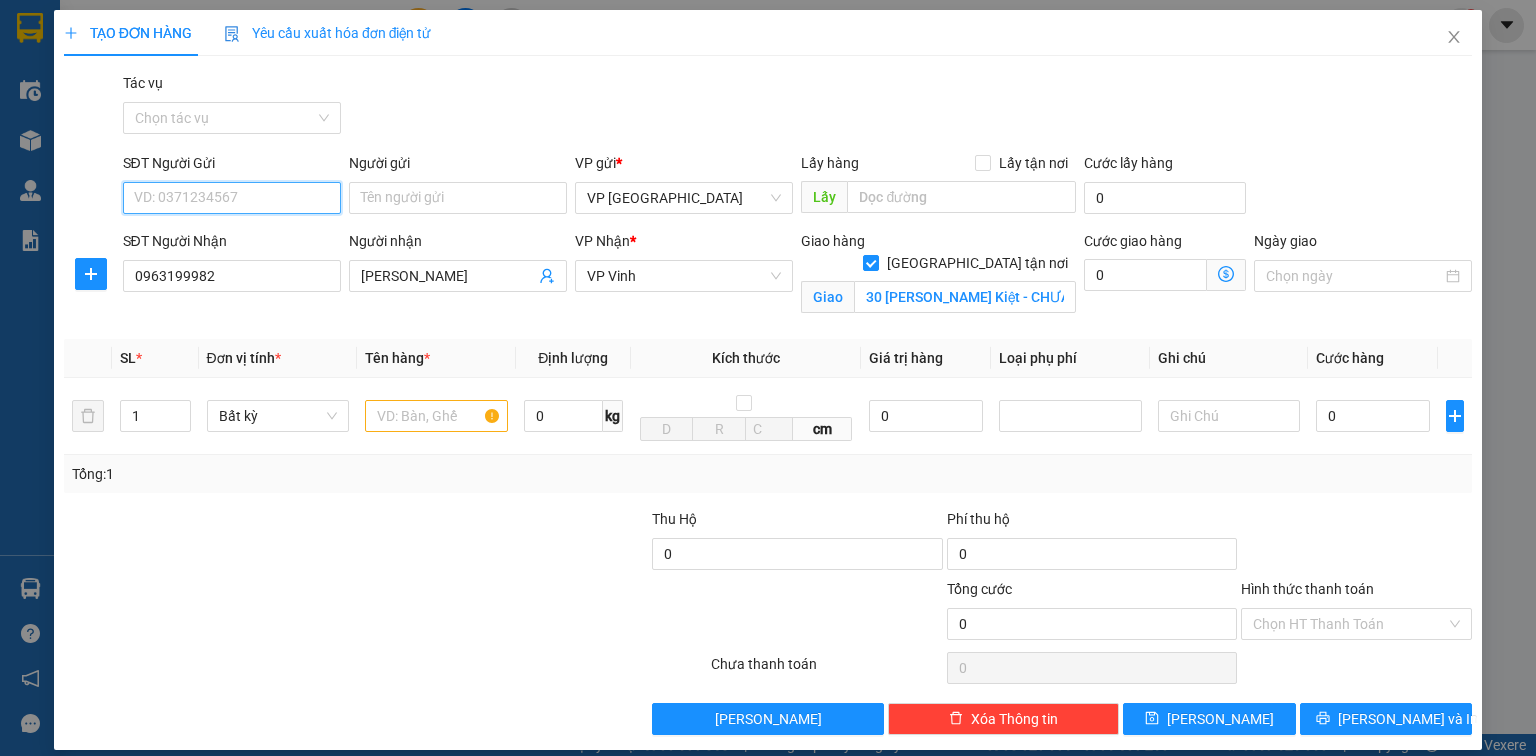 click on "SĐT Người Gửi" at bounding box center [232, 198] 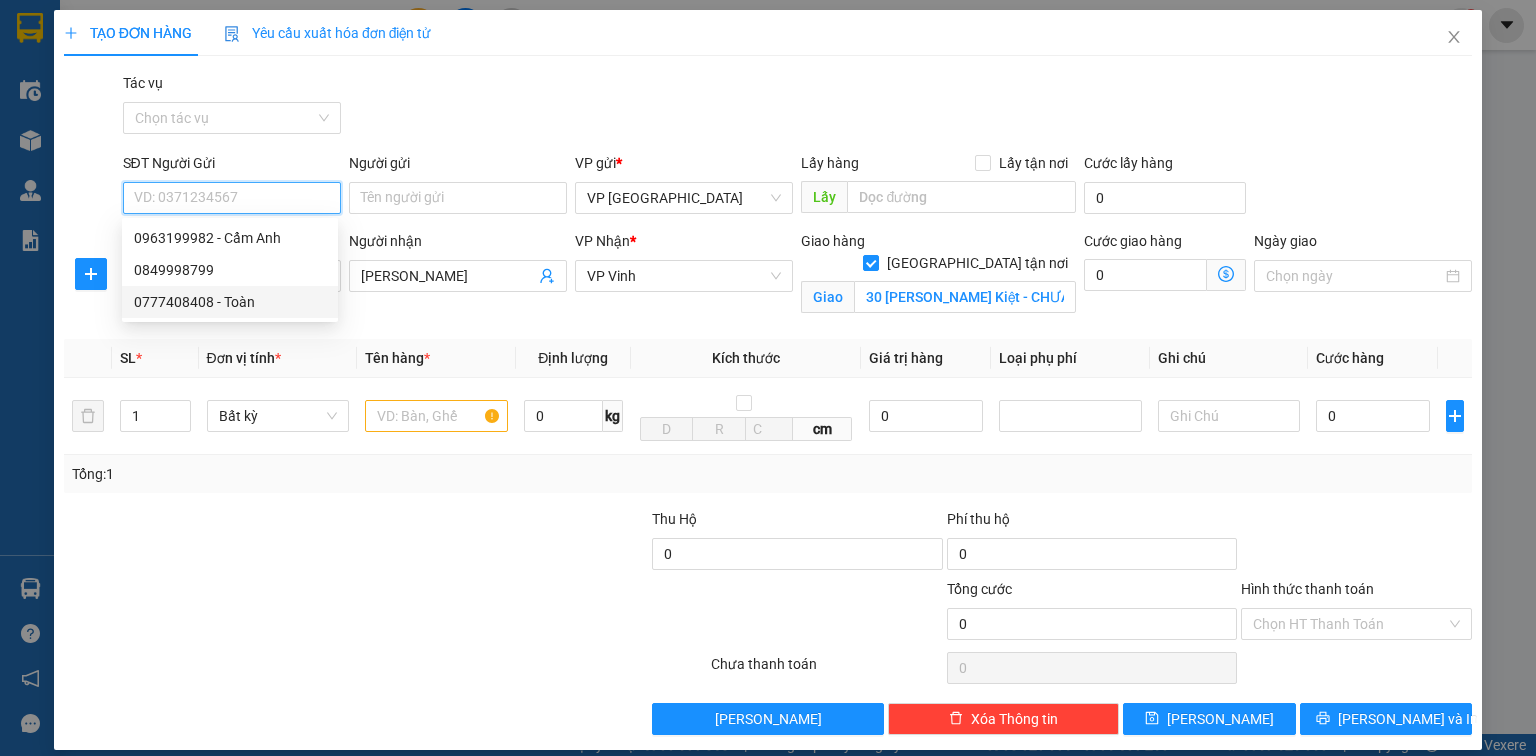 click on "0777408408 - Toàn" at bounding box center [230, 302] 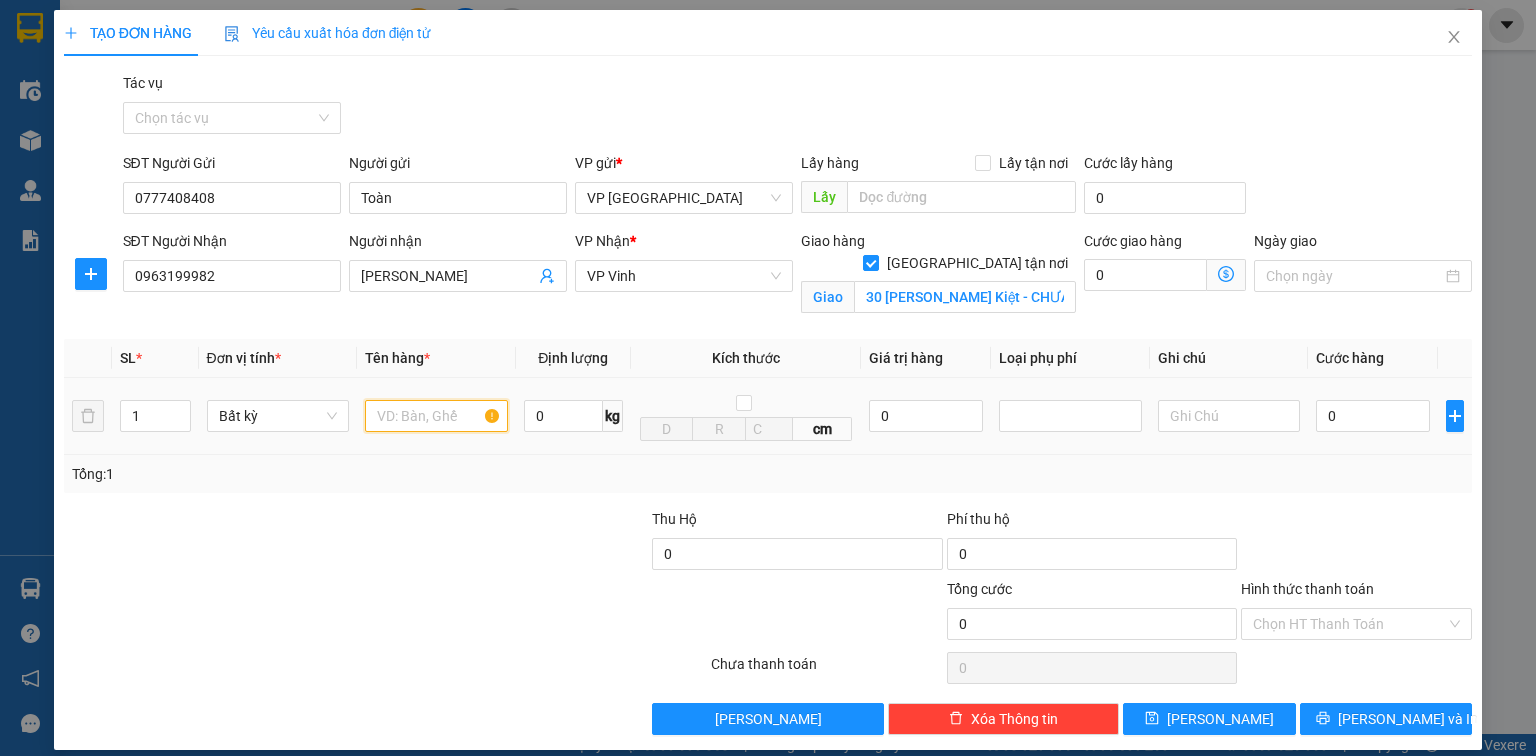 click at bounding box center (436, 416) 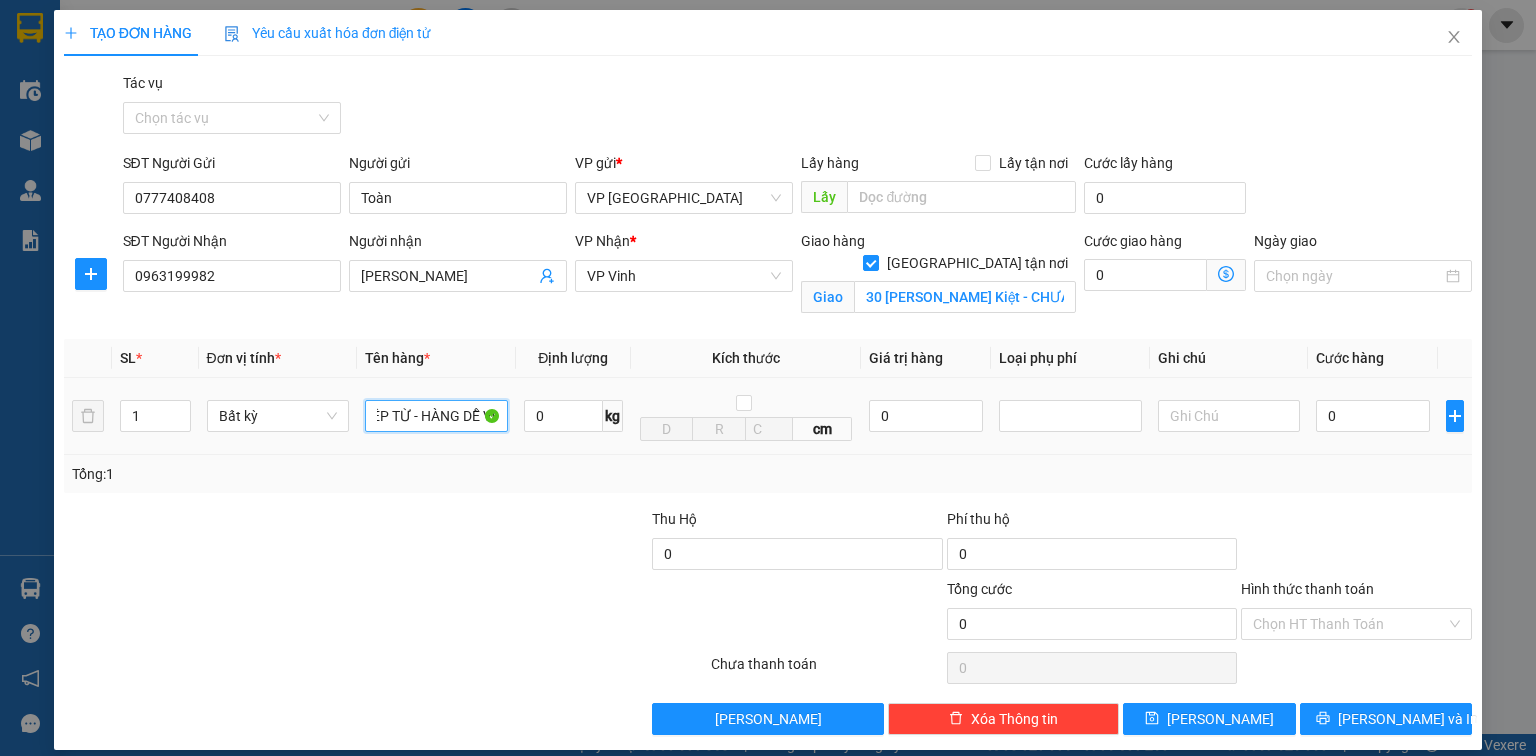 scroll, scrollTop: 0, scrollLeft: 47, axis: horizontal 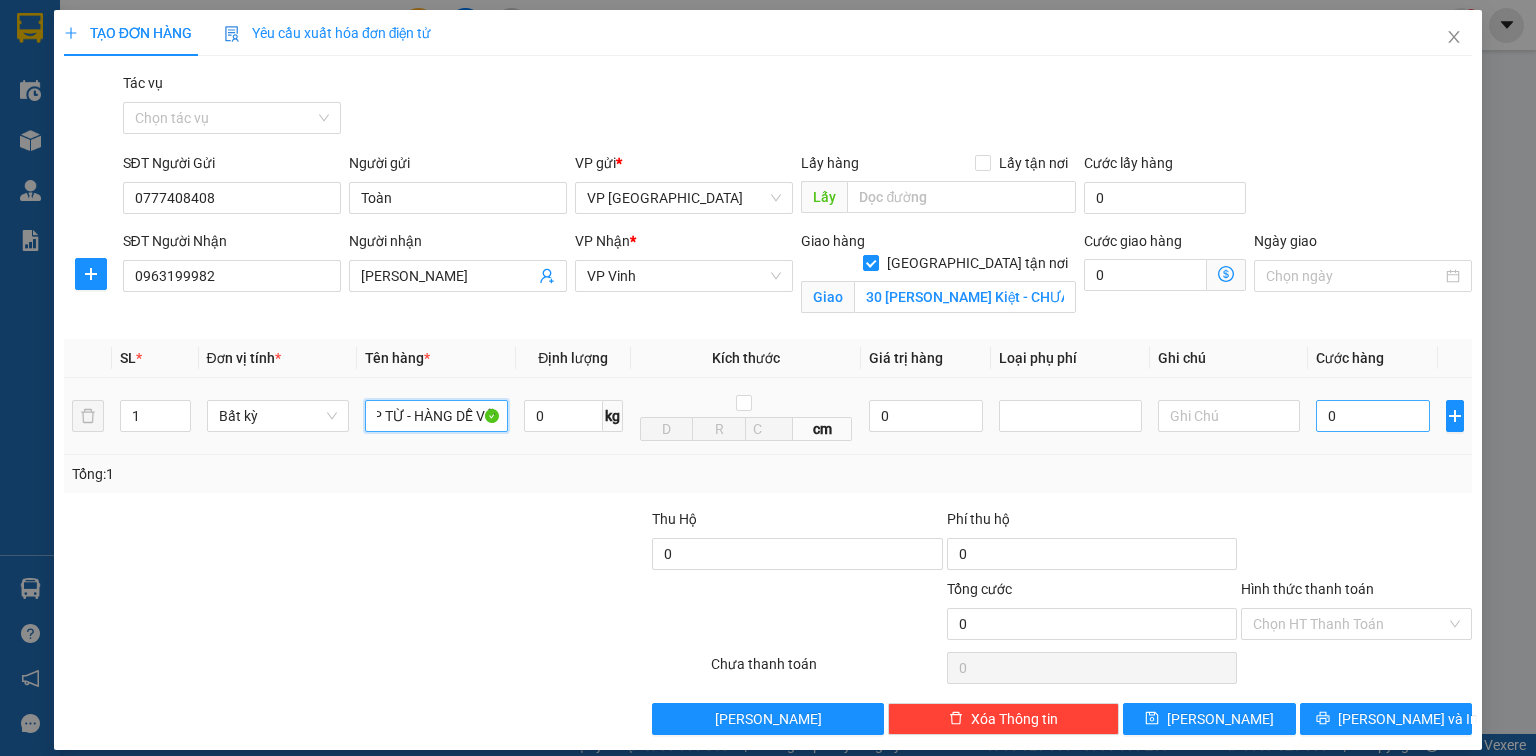 type on "ct - BẾP TỪ - HÀNG DỄ VỠ" 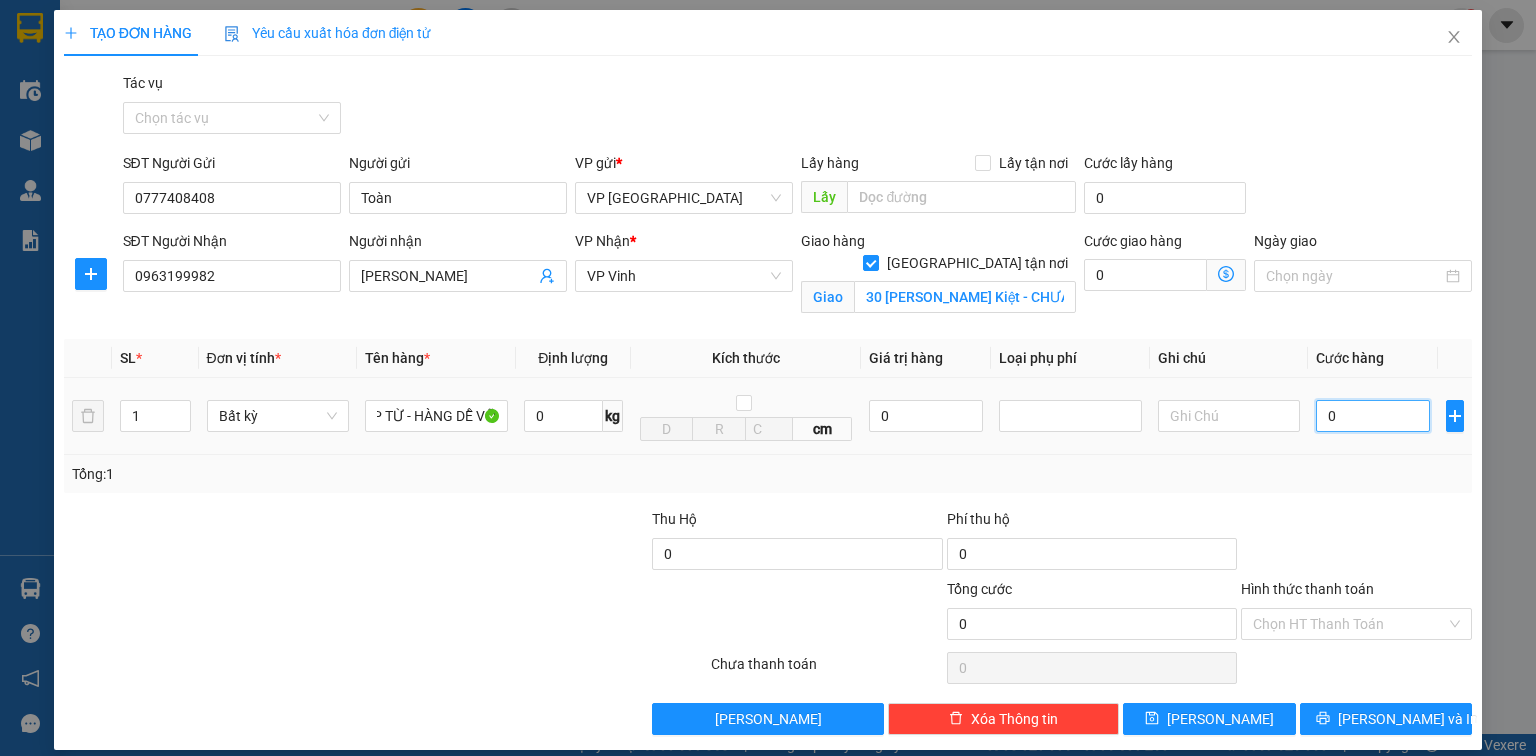 scroll, scrollTop: 0, scrollLeft: 0, axis: both 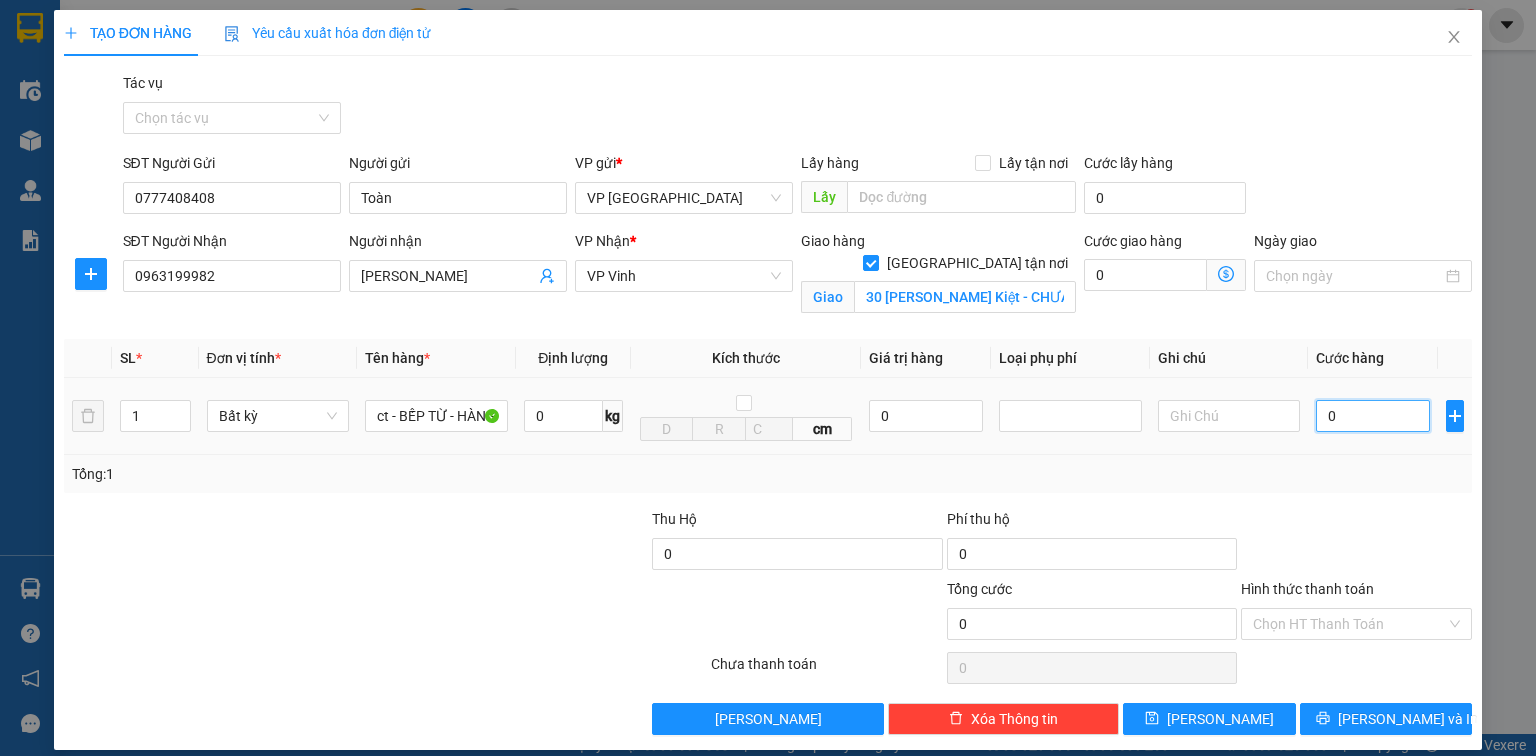 click on "0" at bounding box center (1373, 416) 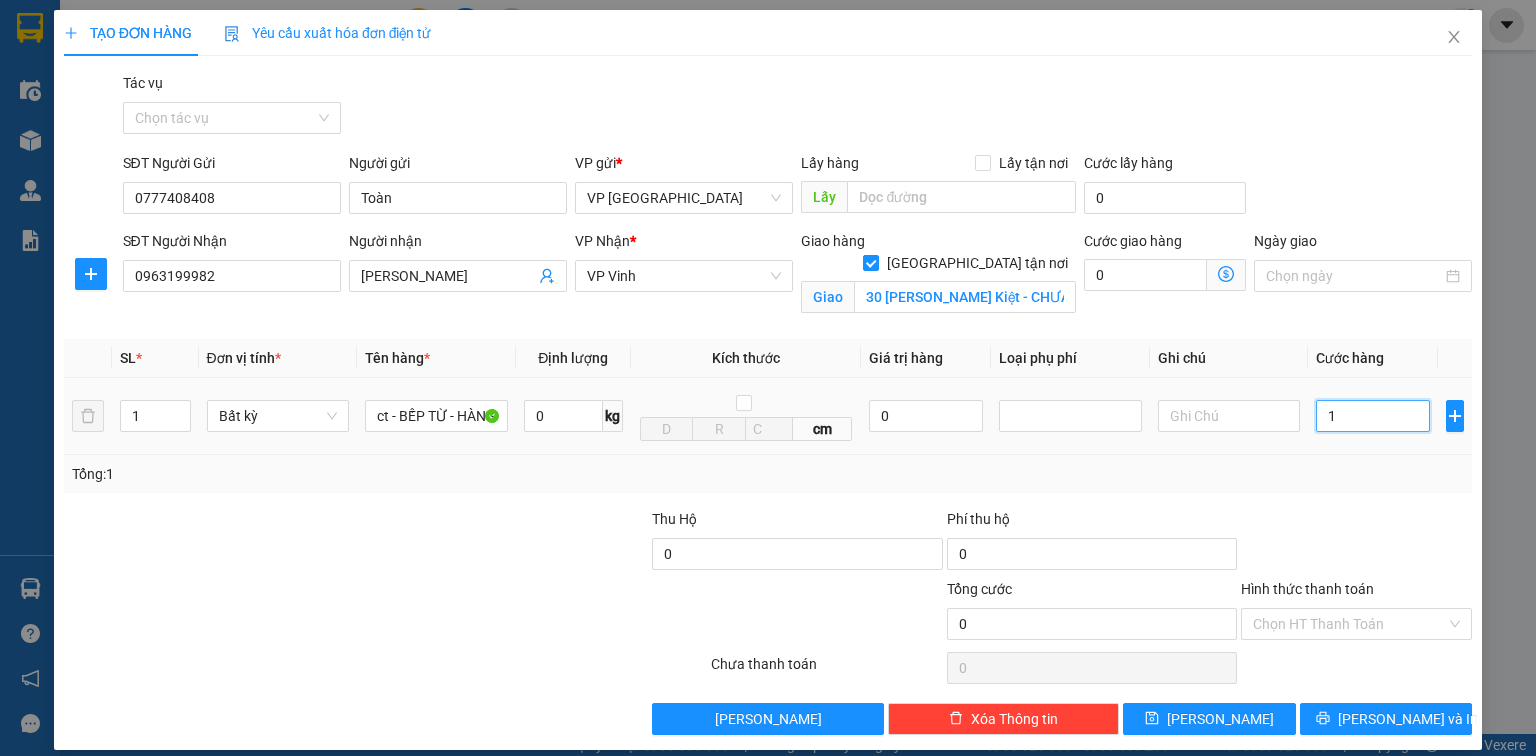 type on "1" 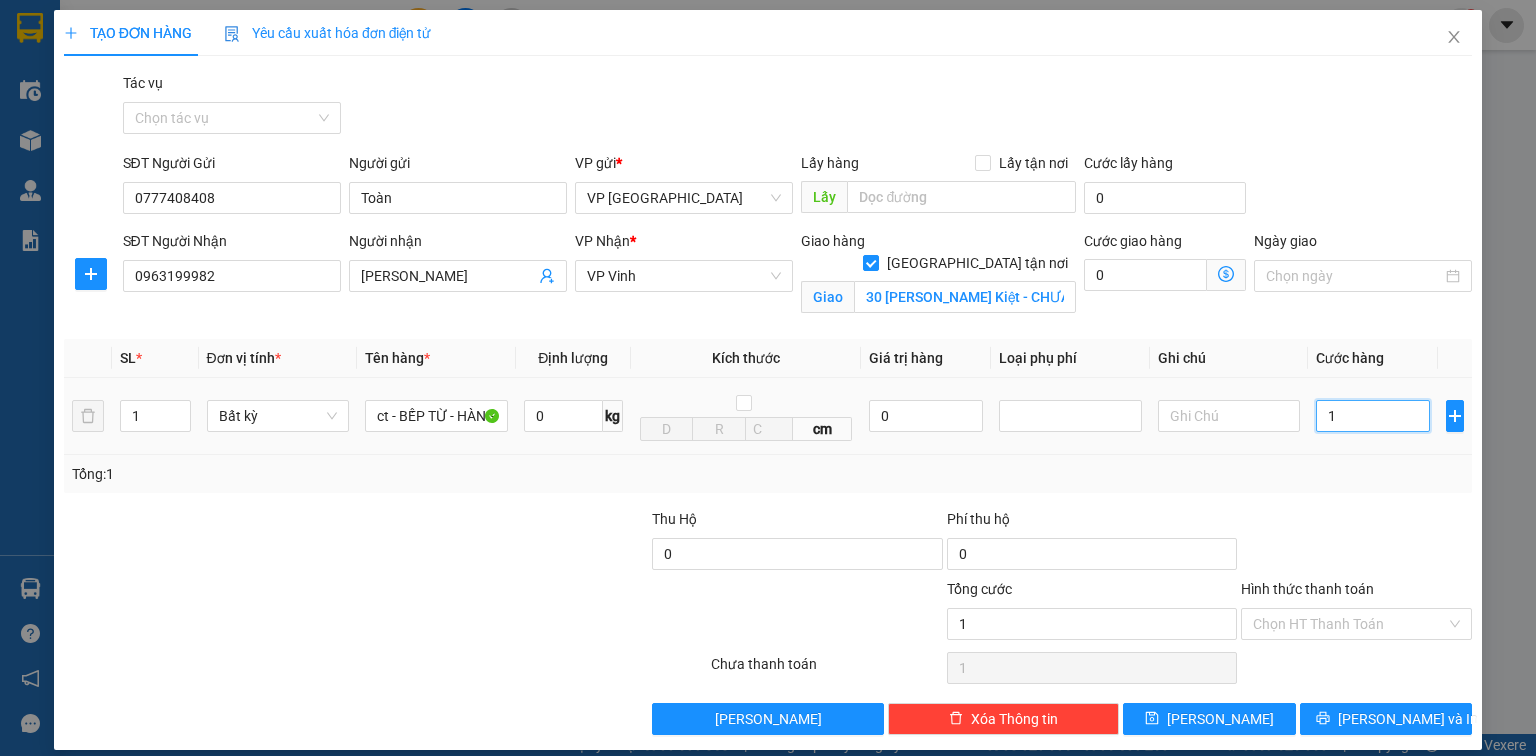 type on "10" 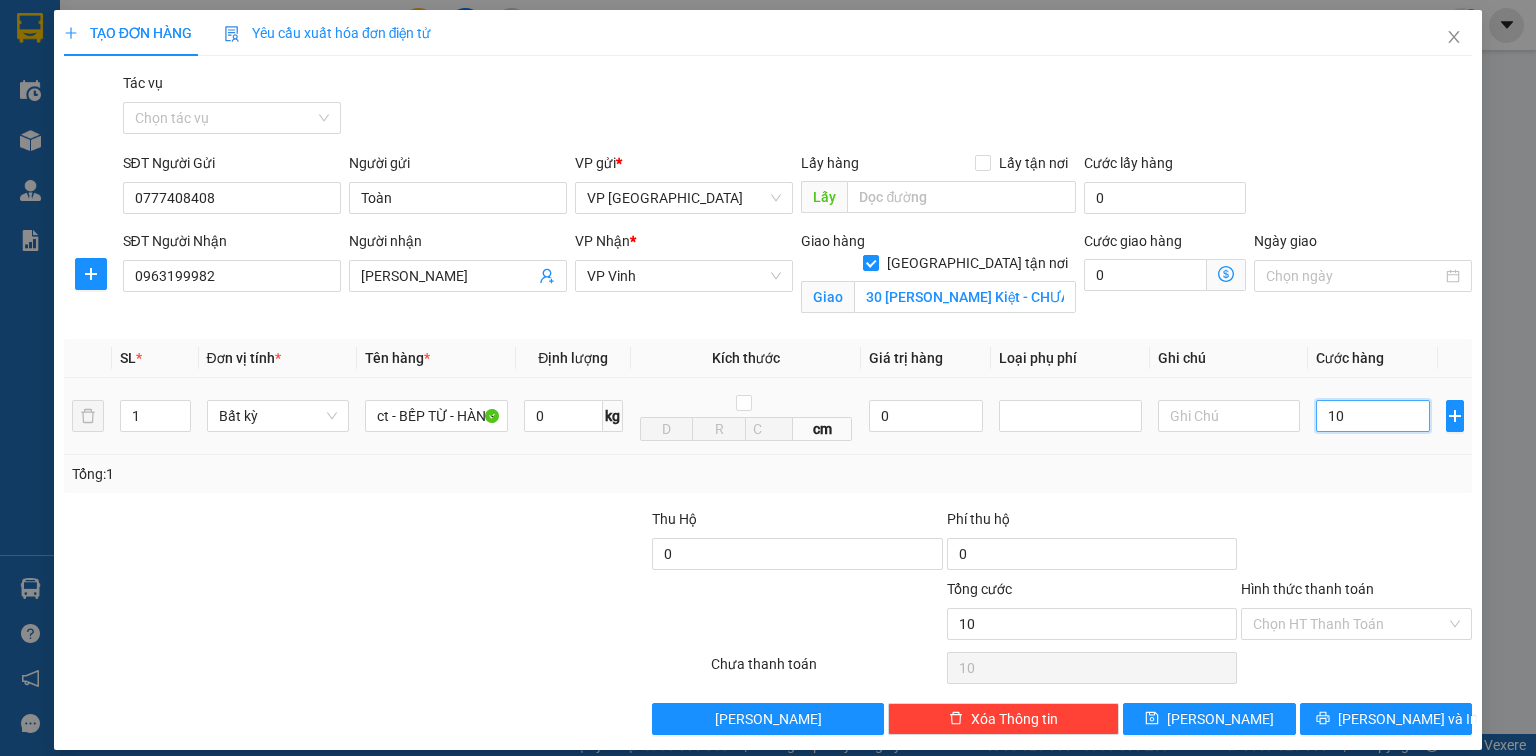 type on "100" 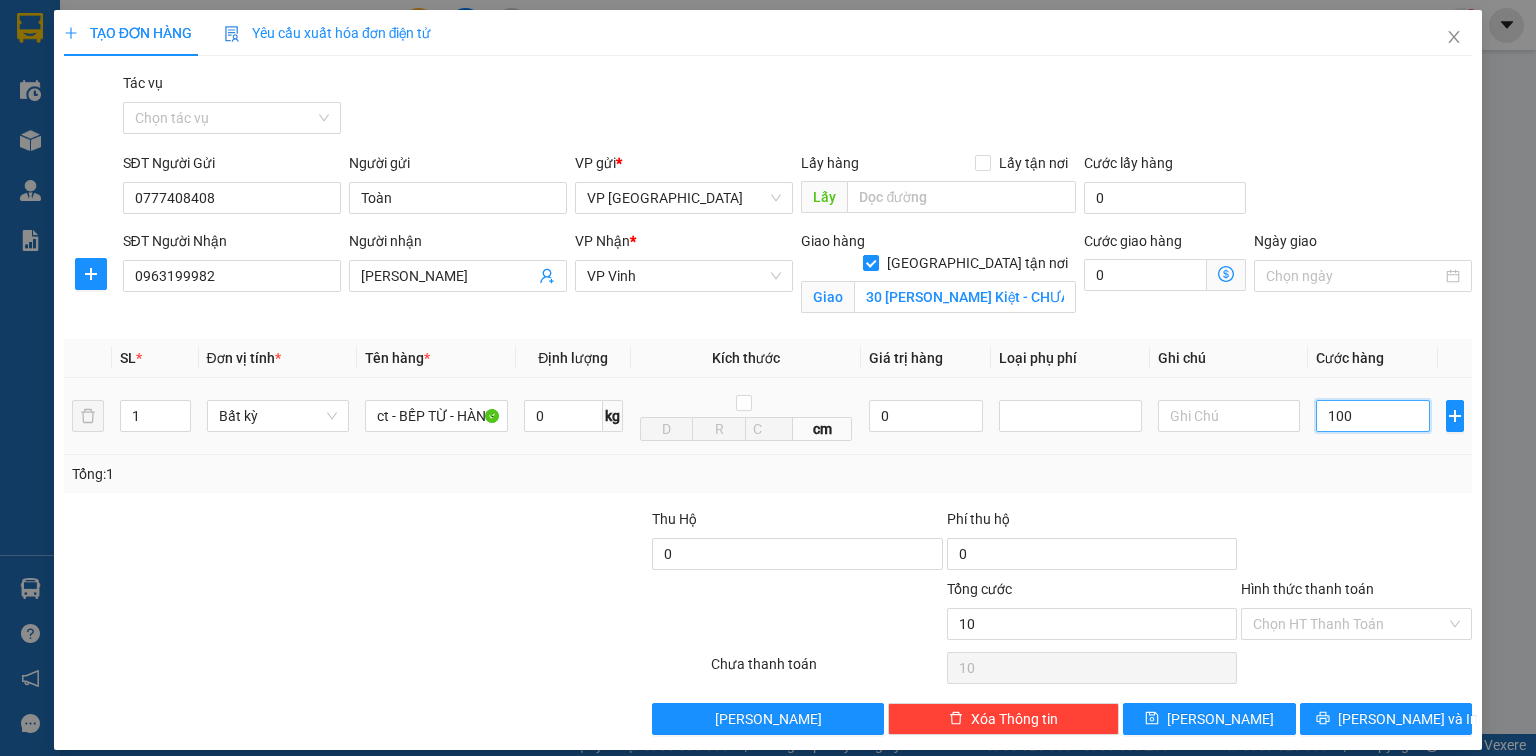 type on "100" 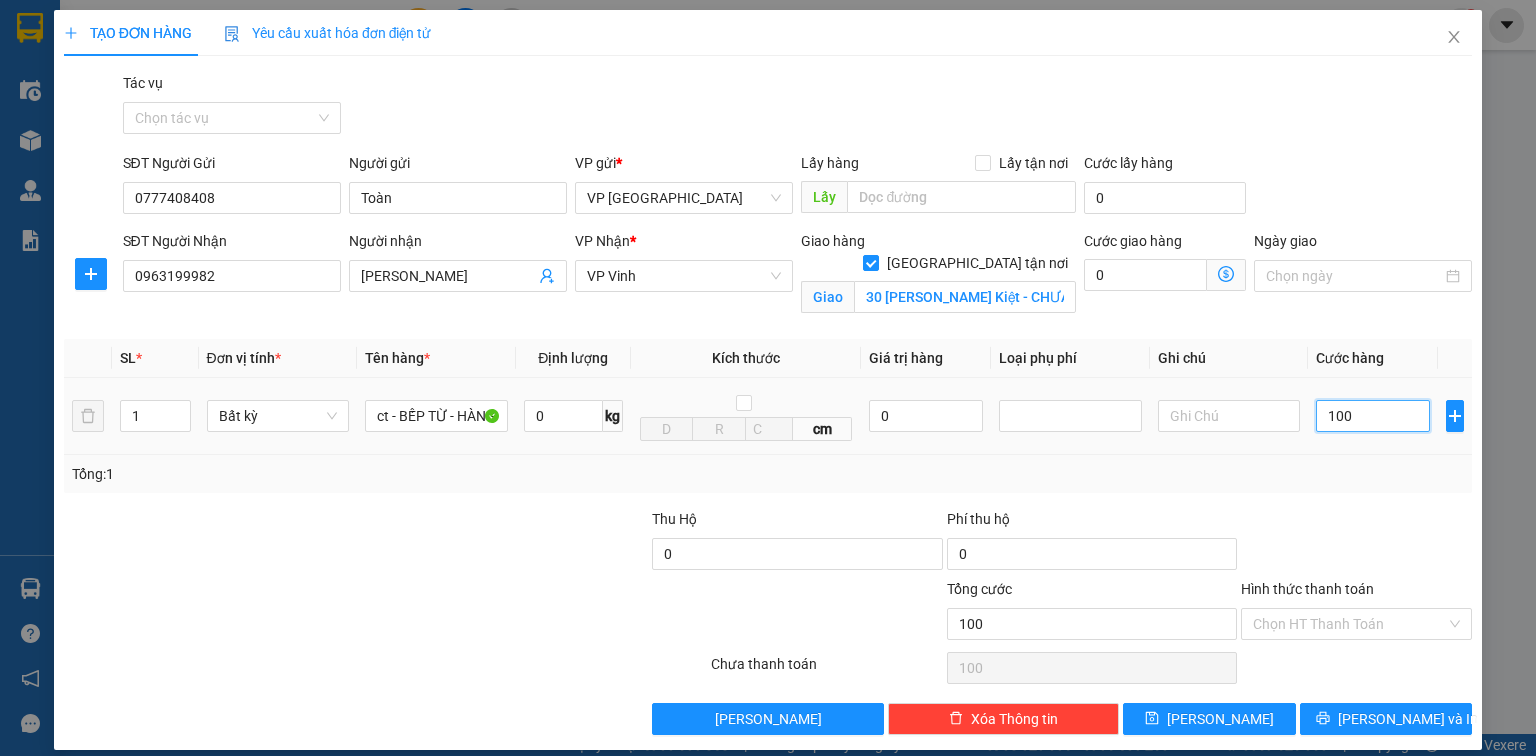 type on "1.000" 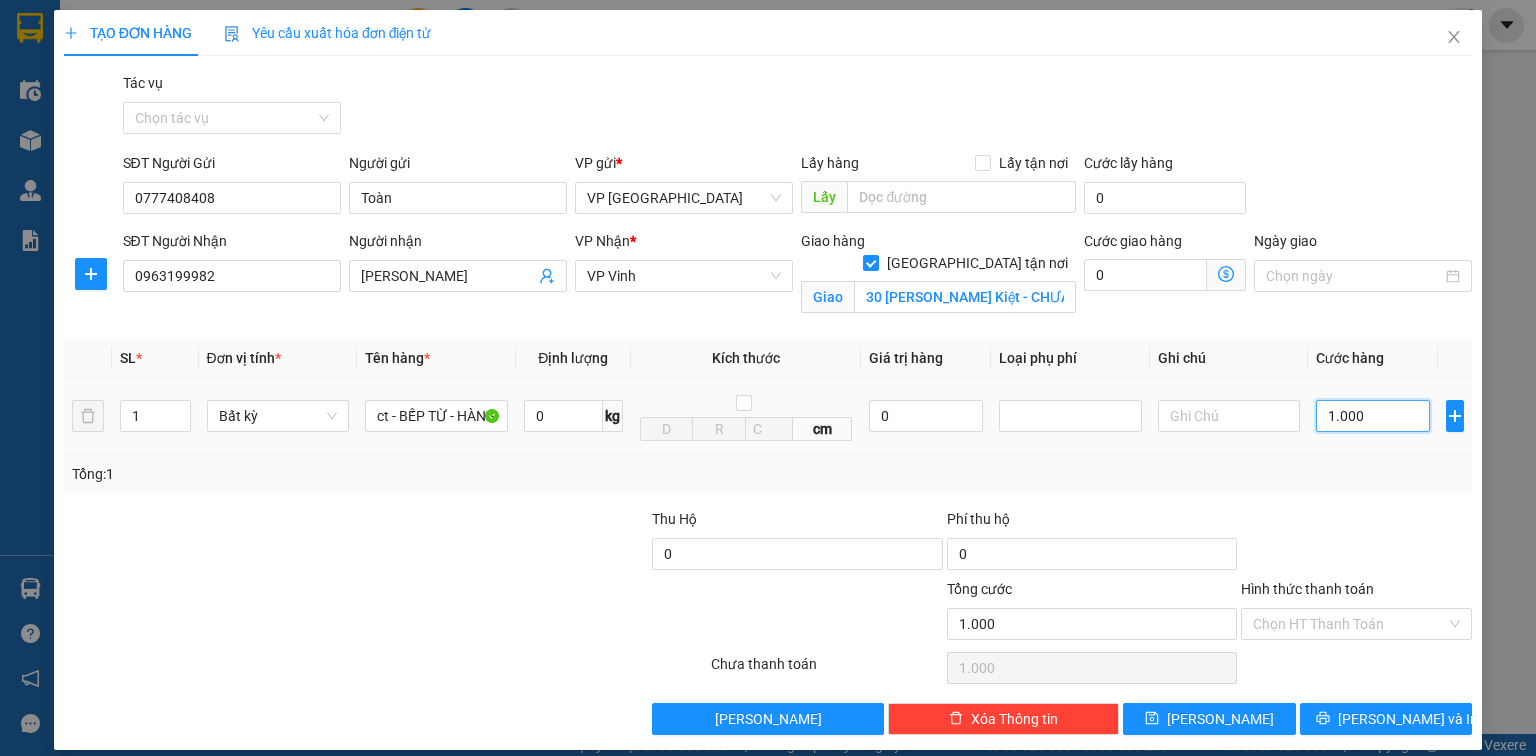 type on "10.000" 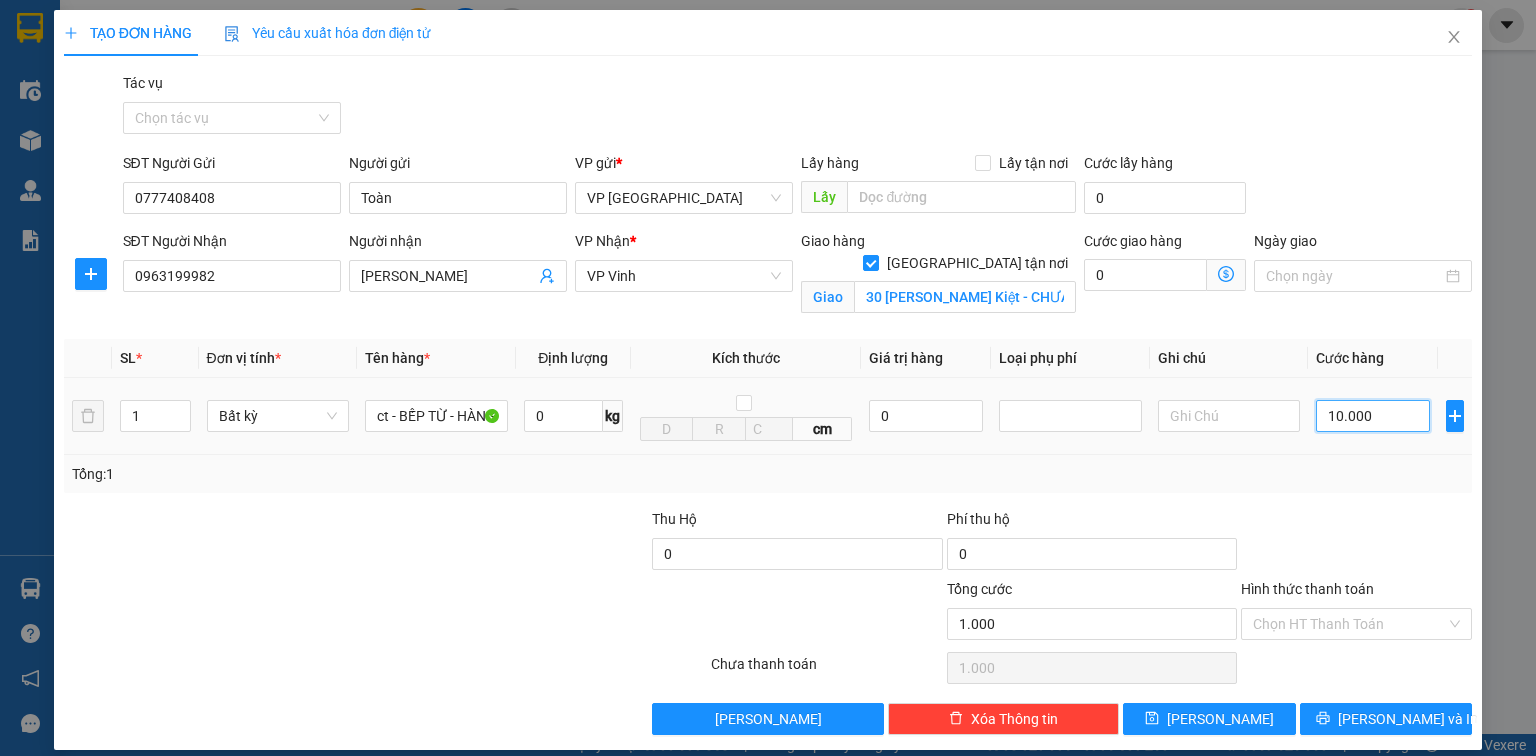 type on "10.000" 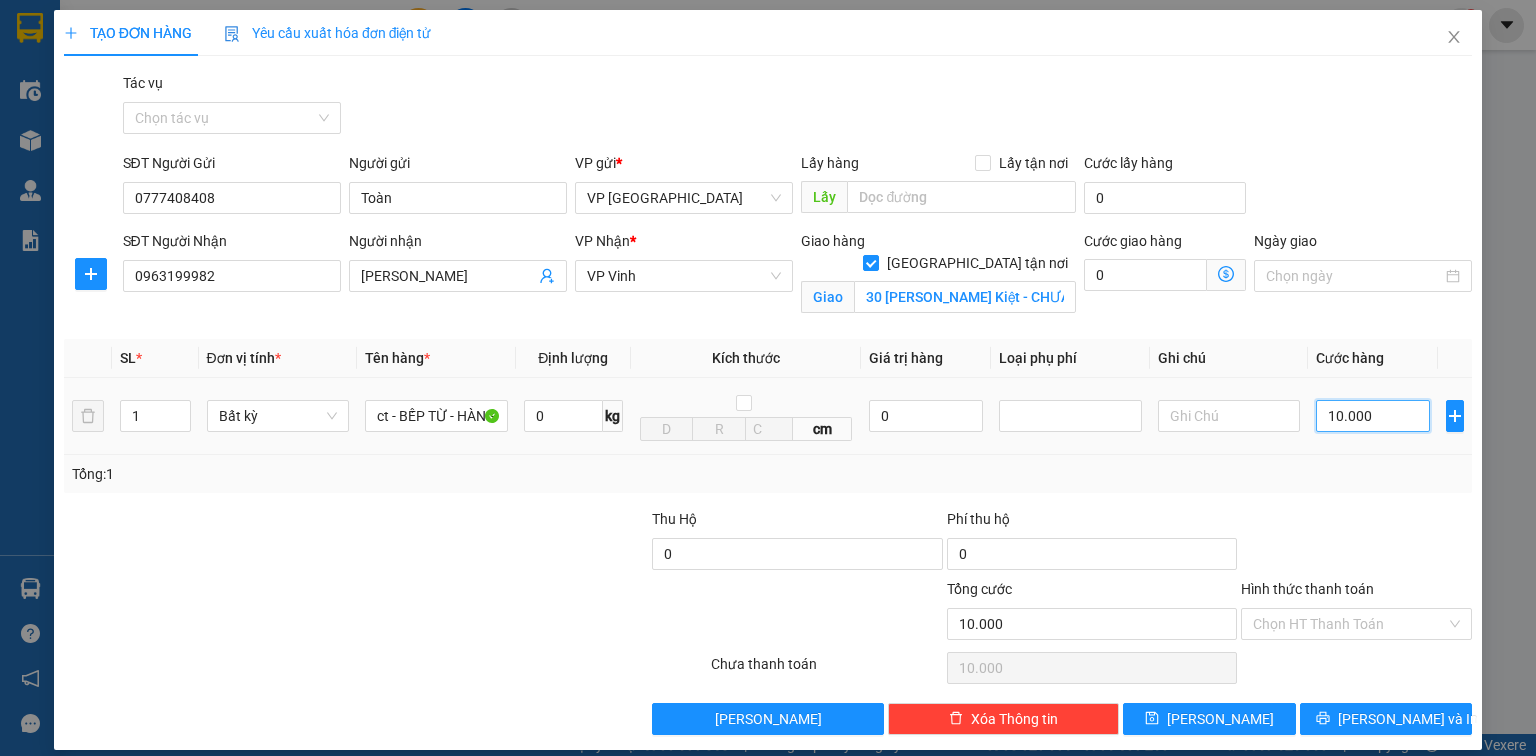 type on "100.000" 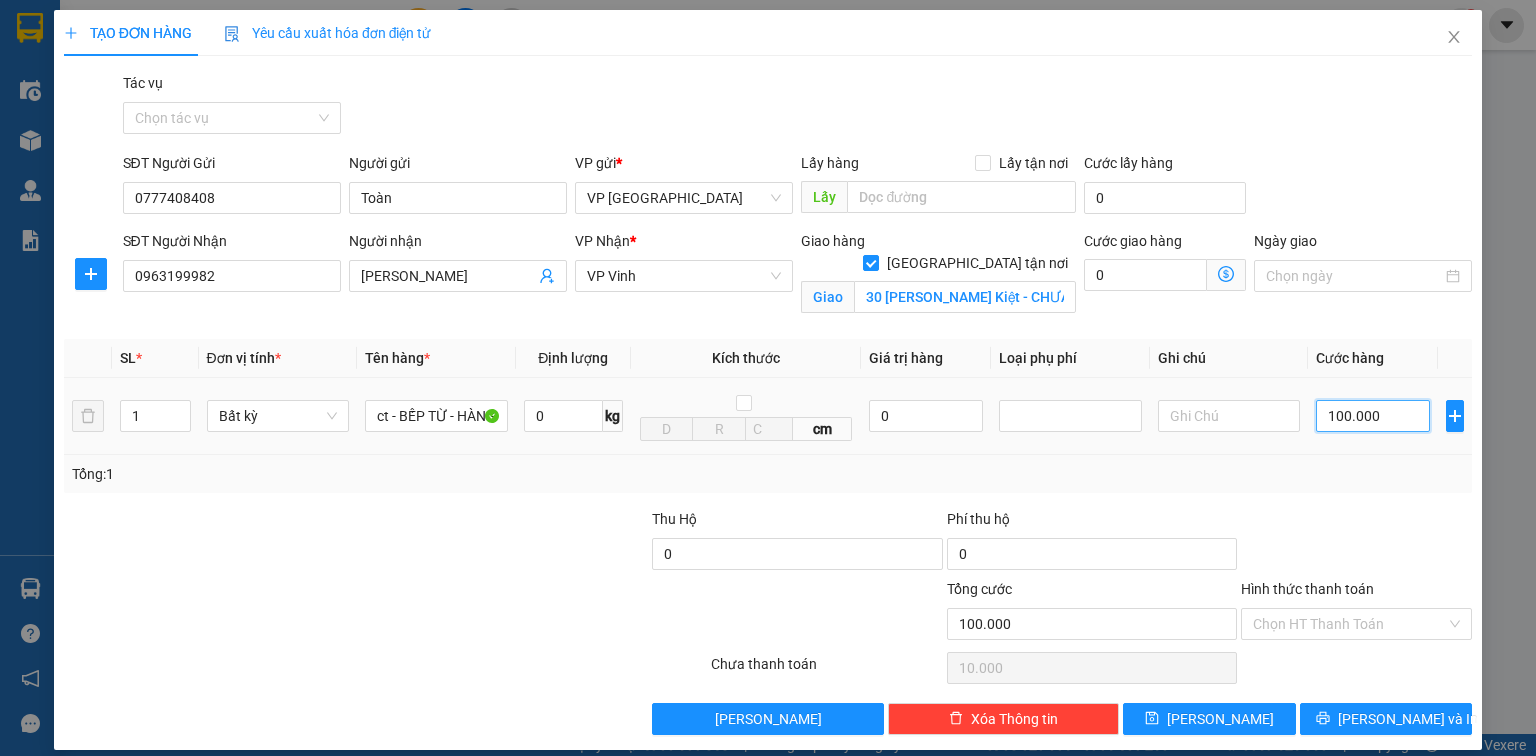 type on "100.000" 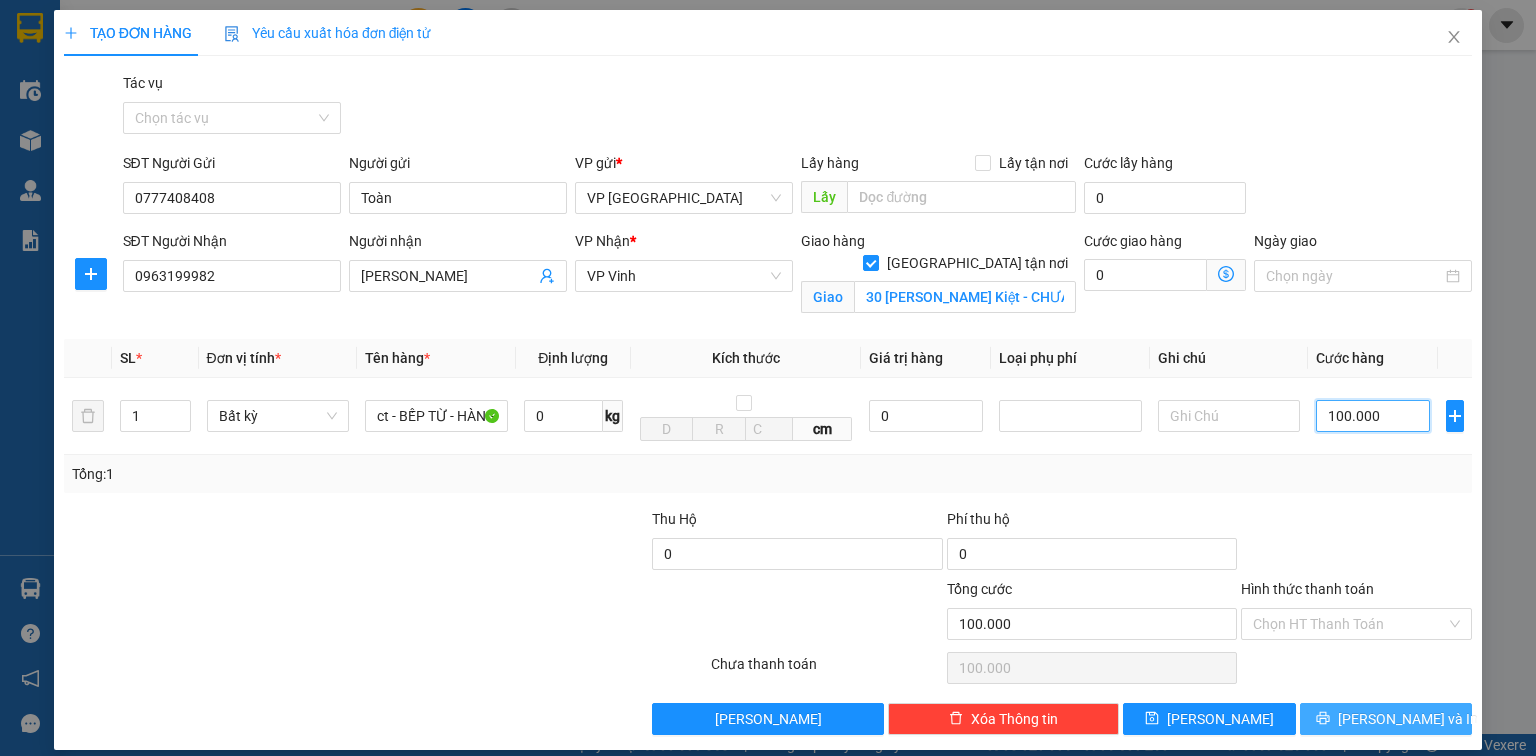 type on "100.000" 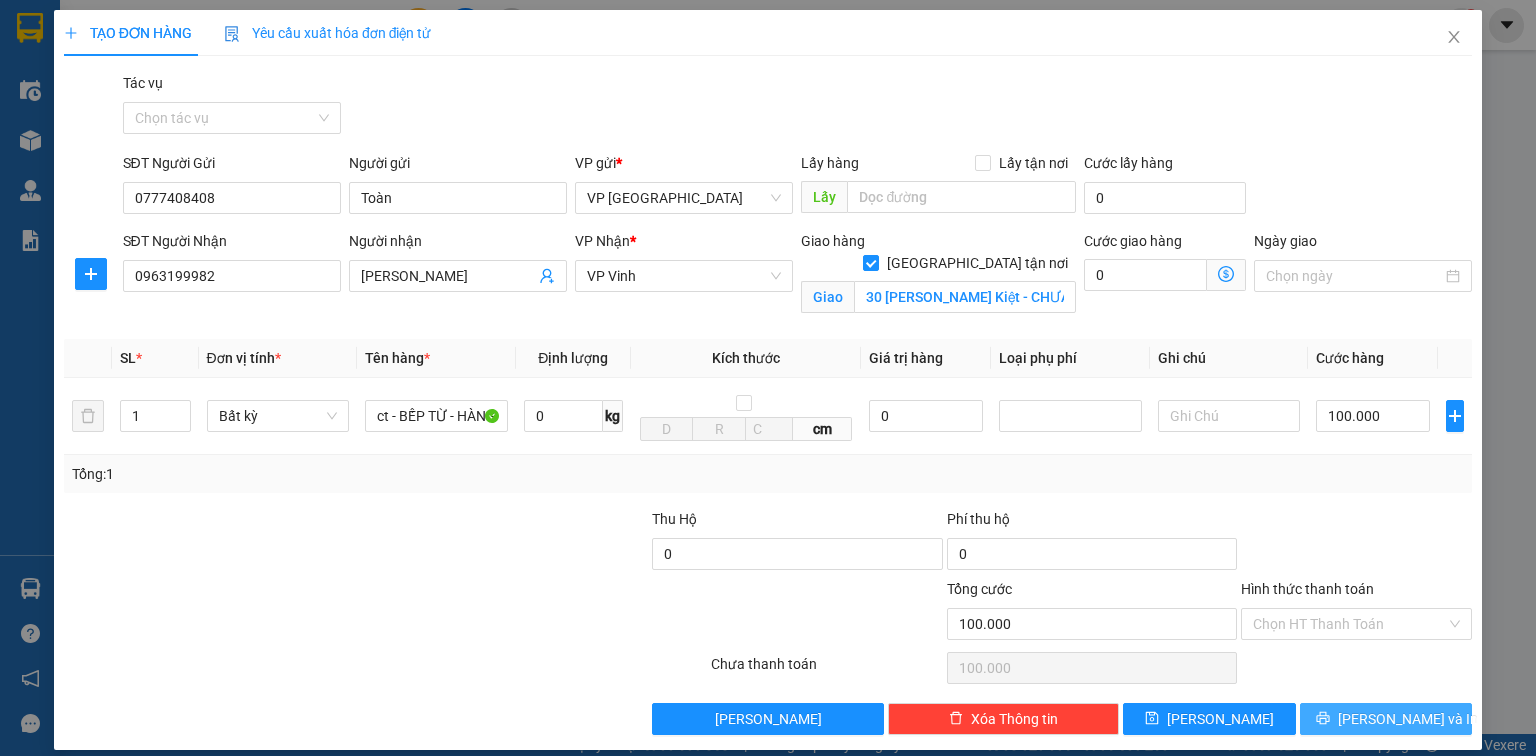 click 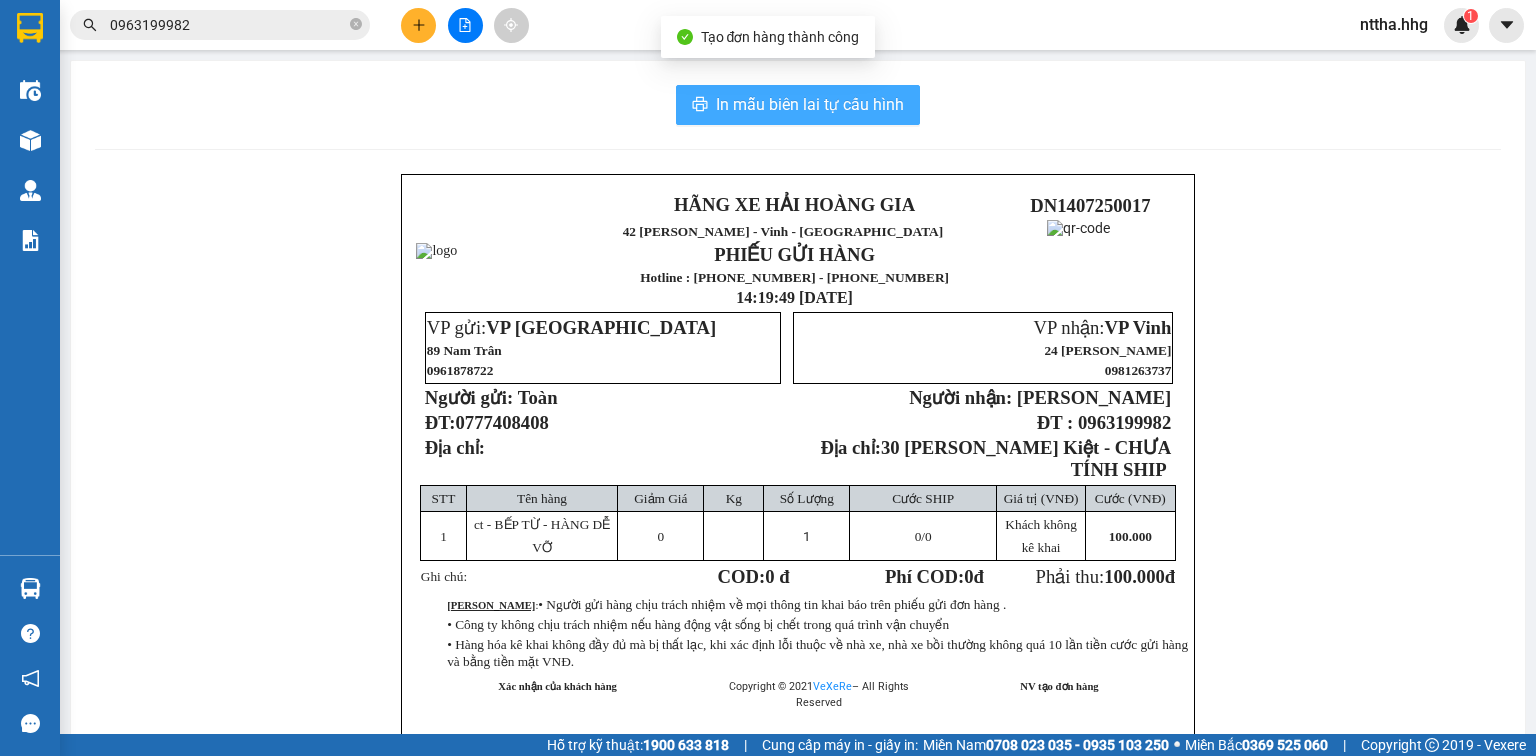 click on "In mẫu biên lai tự cấu hình" at bounding box center (810, 104) 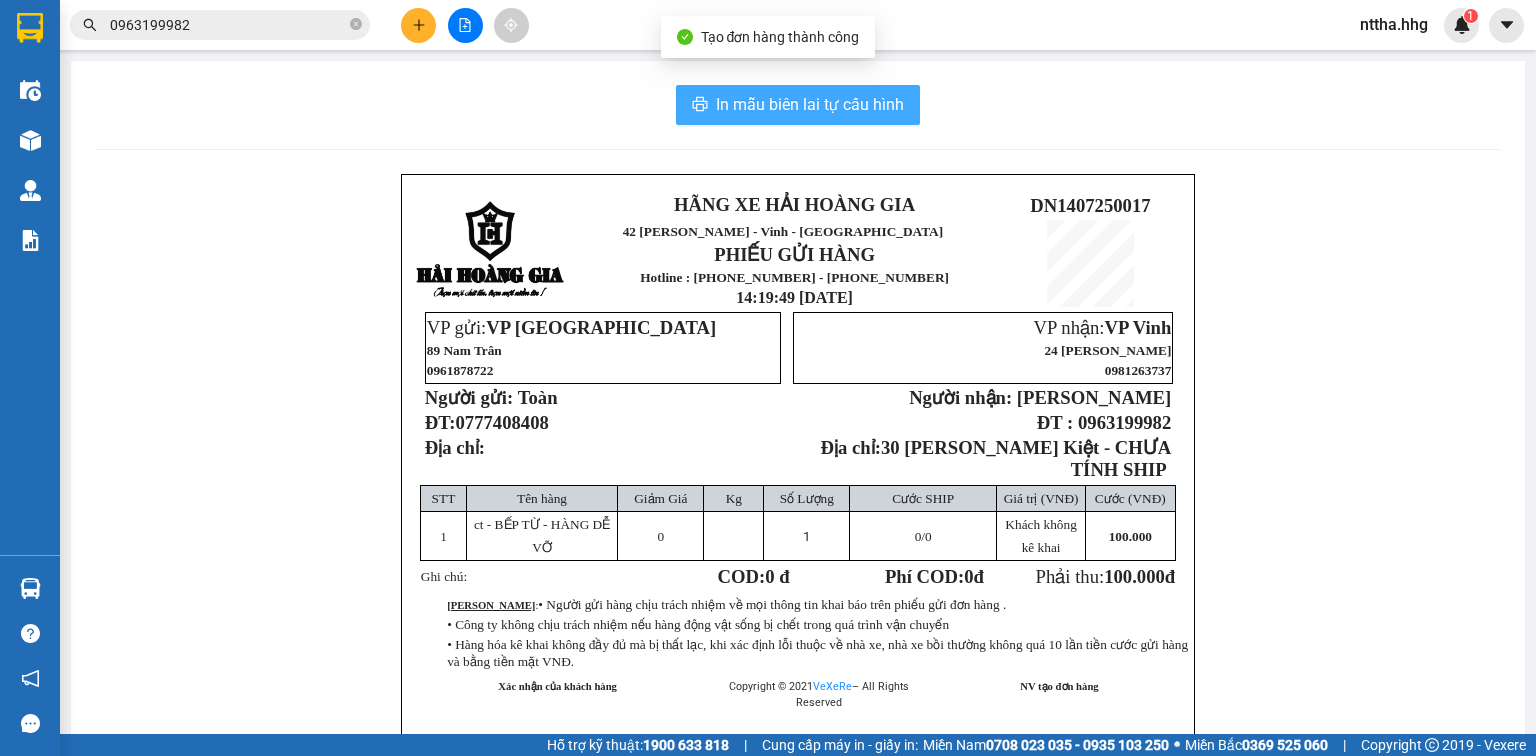 scroll, scrollTop: 0, scrollLeft: 0, axis: both 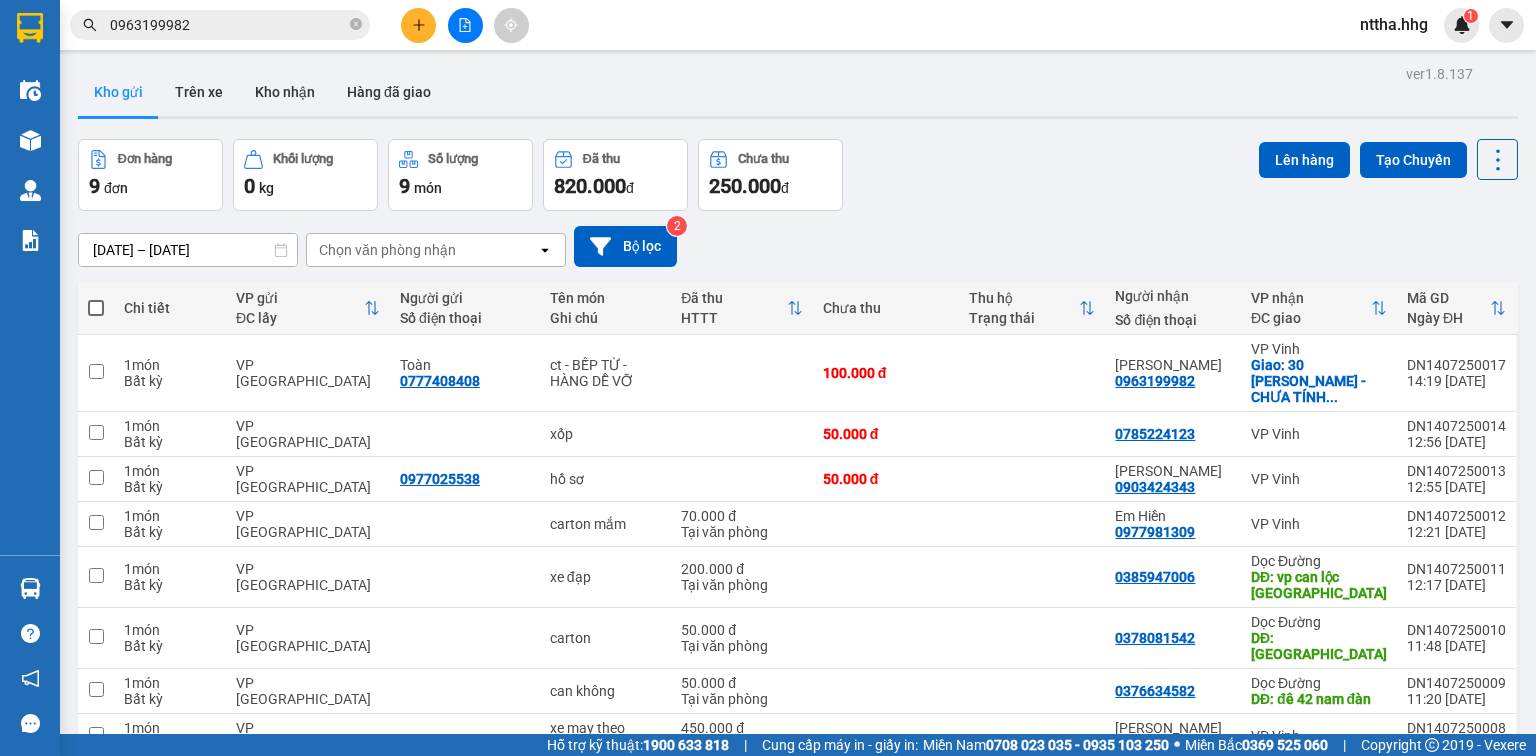 click at bounding box center [418, 25] 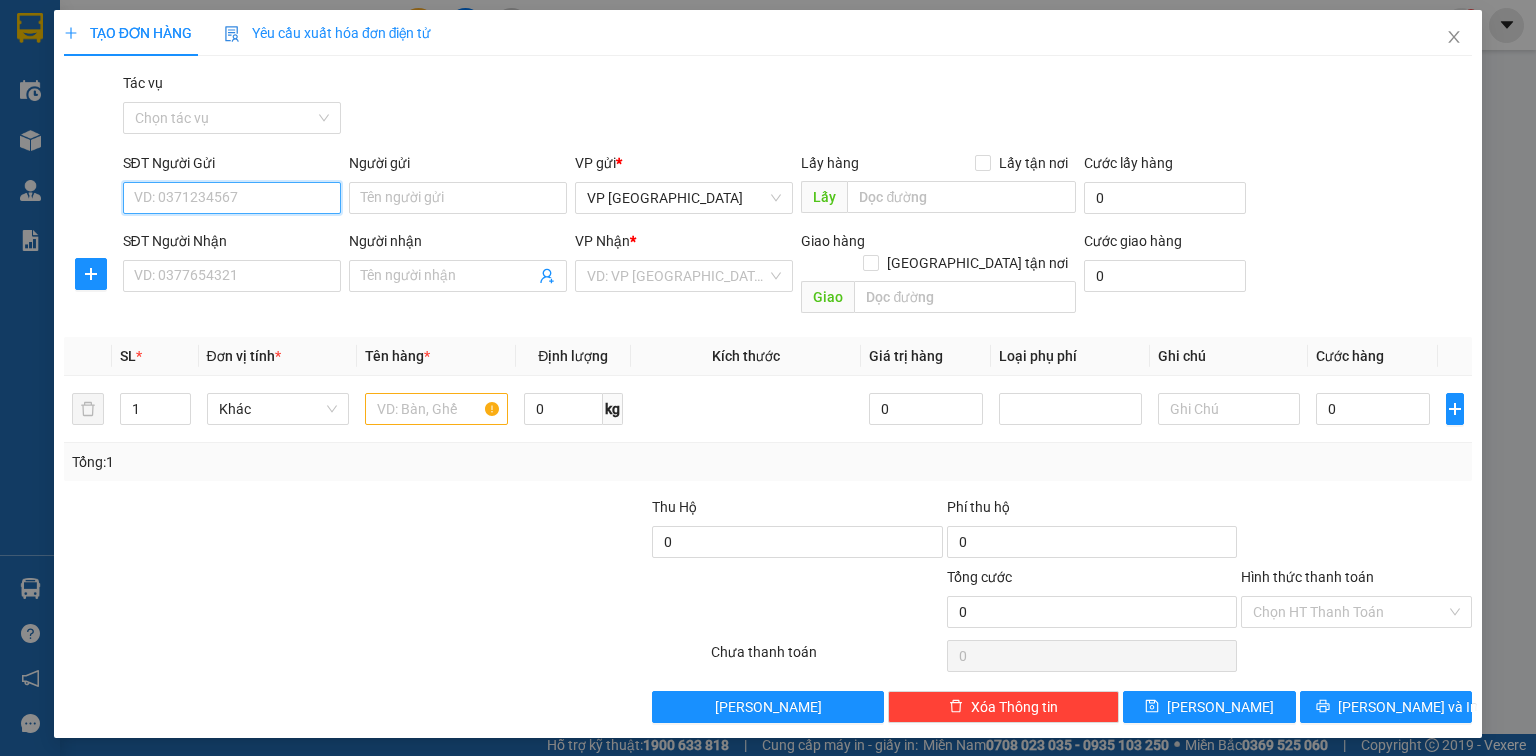 click on "SĐT Người Gửi" at bounding box center [232, 198] 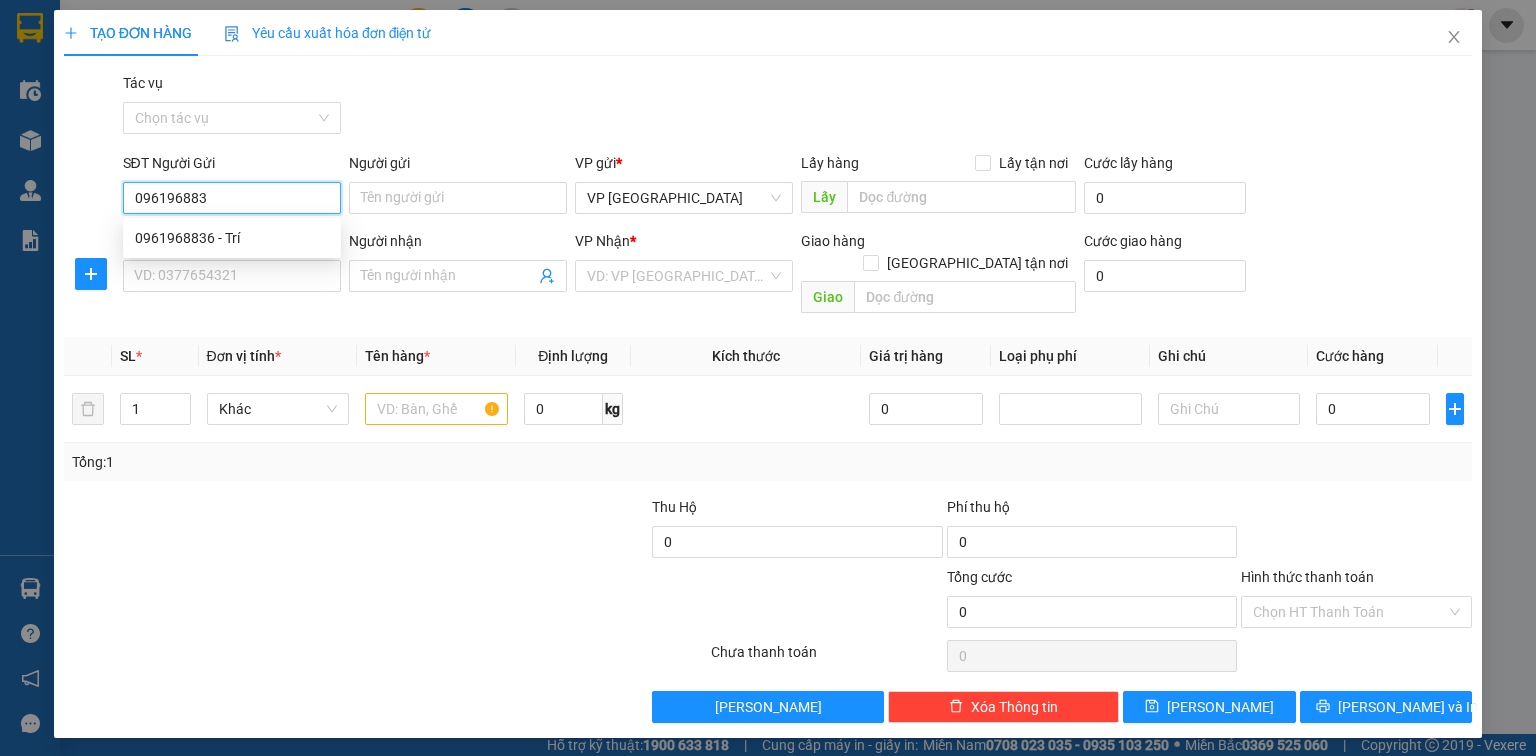 type on "0961968836" 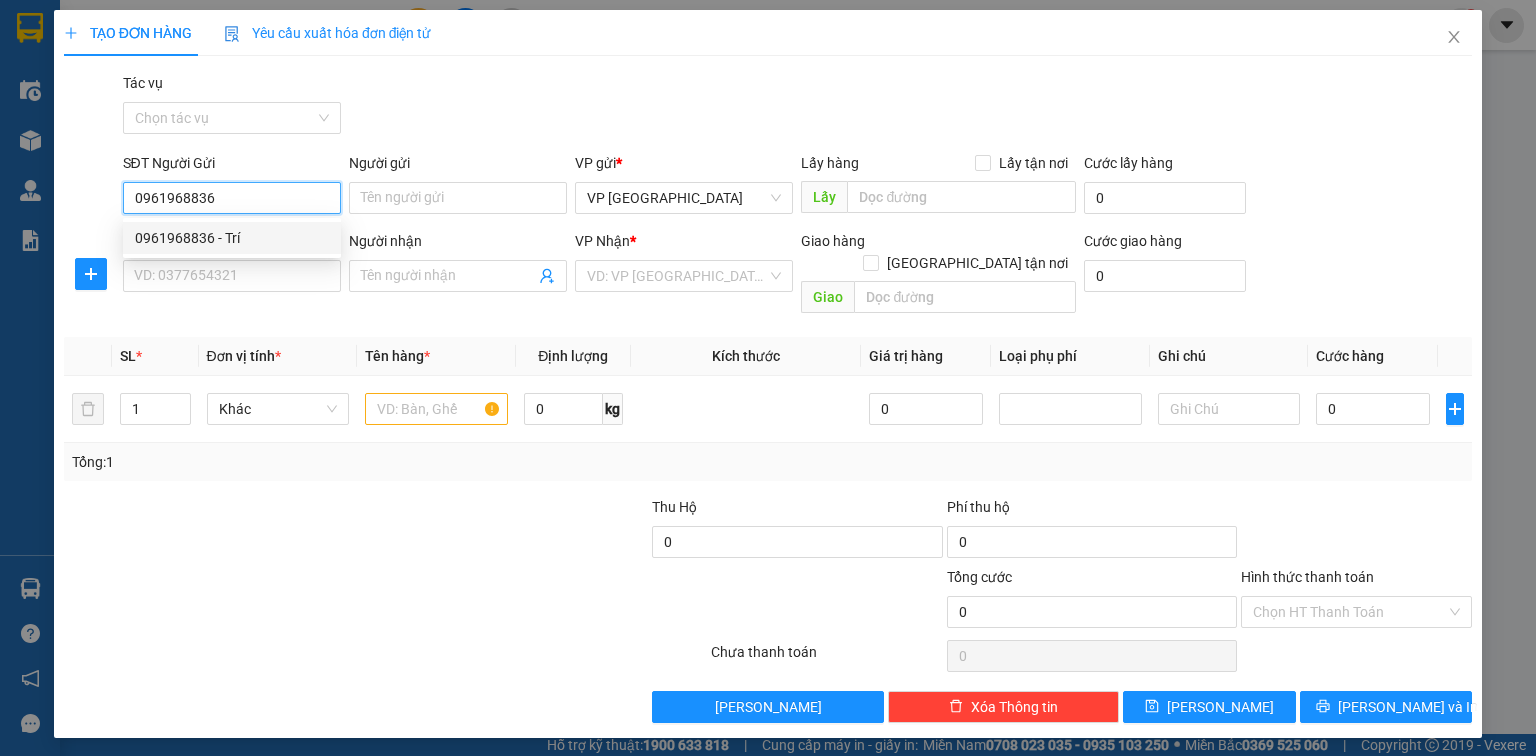 click on "0961968836 - Trí" at bounding box center (232, 238) 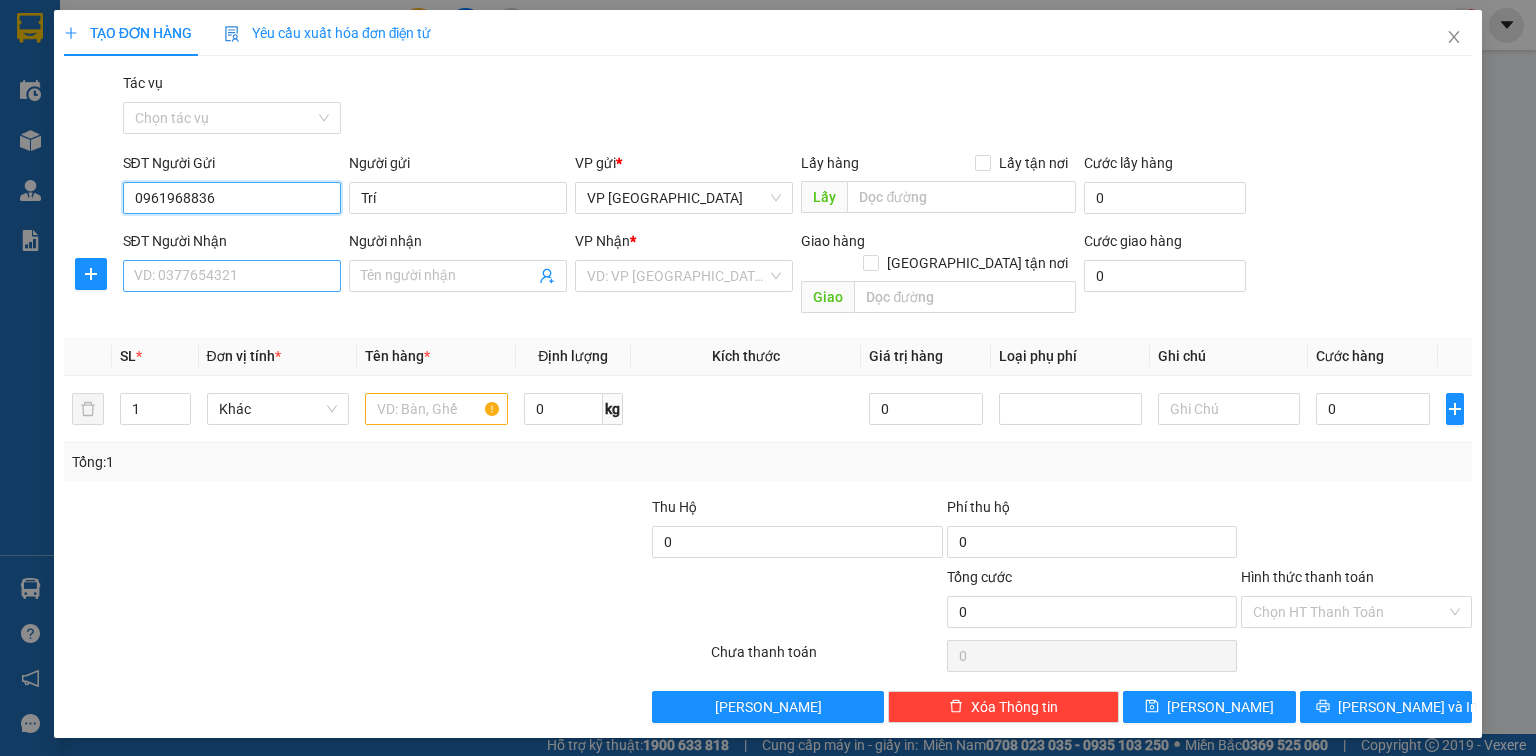 type on "0961968836" 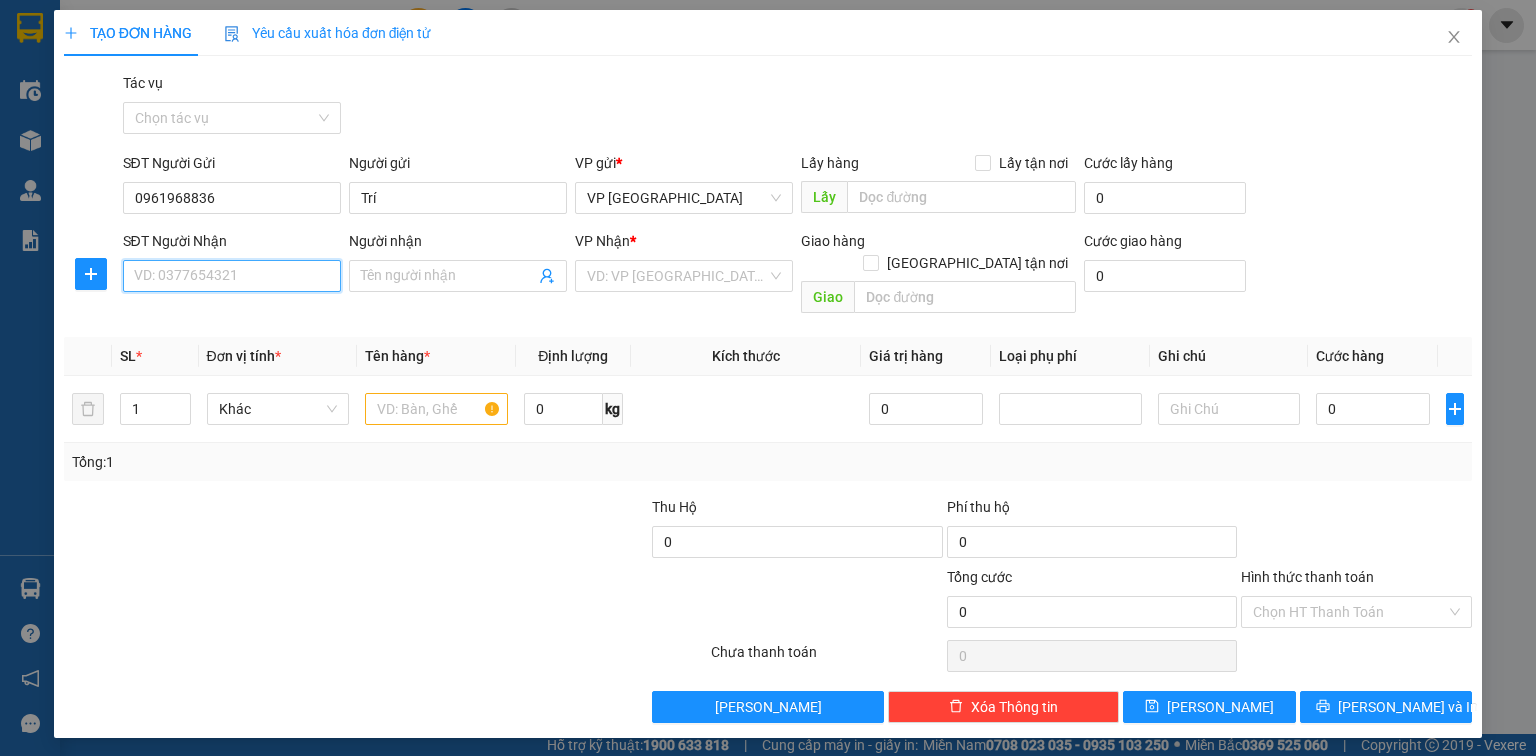 click on "SĐT Người Nhận" at bounding box center (232, 276) 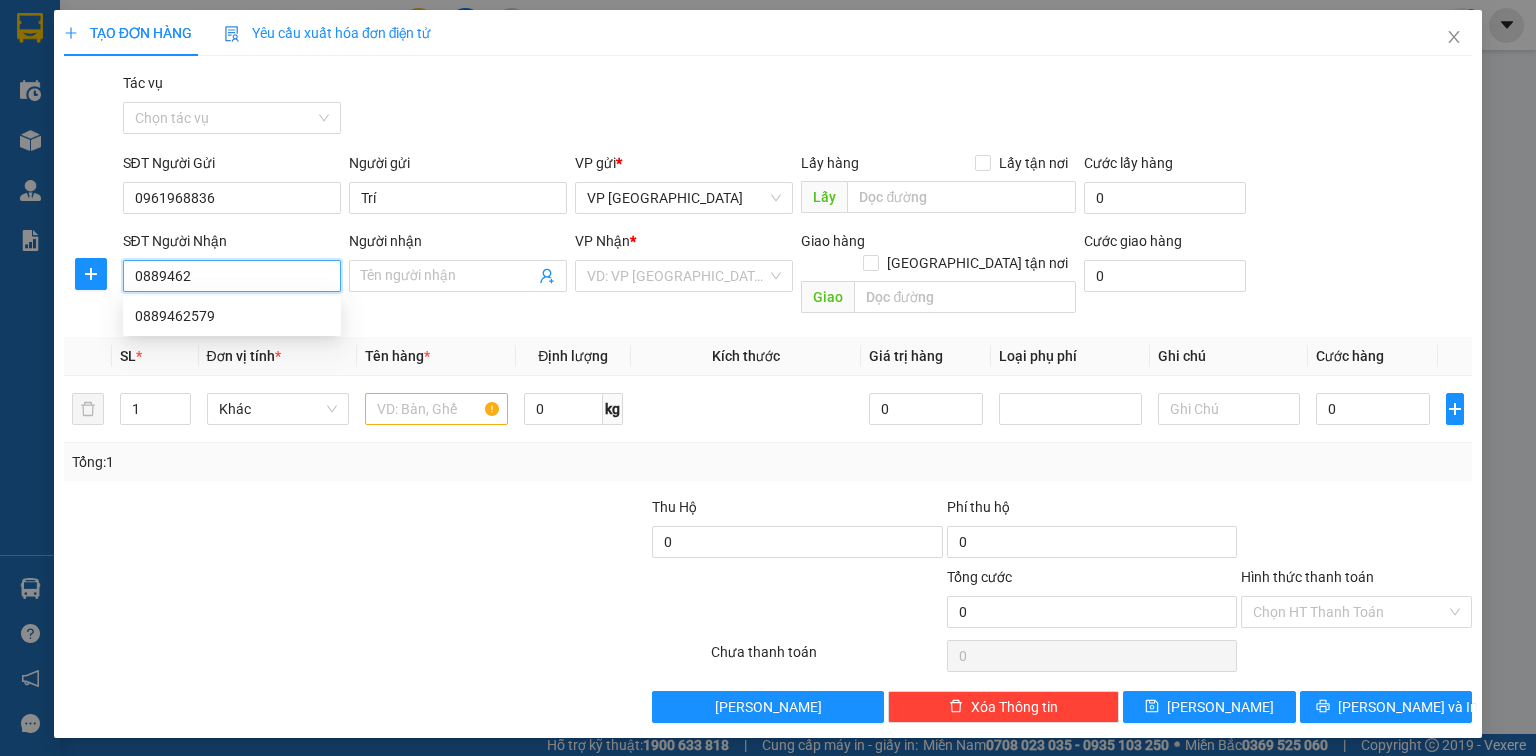 click on "0889462579" at bounding box center [232, 316] 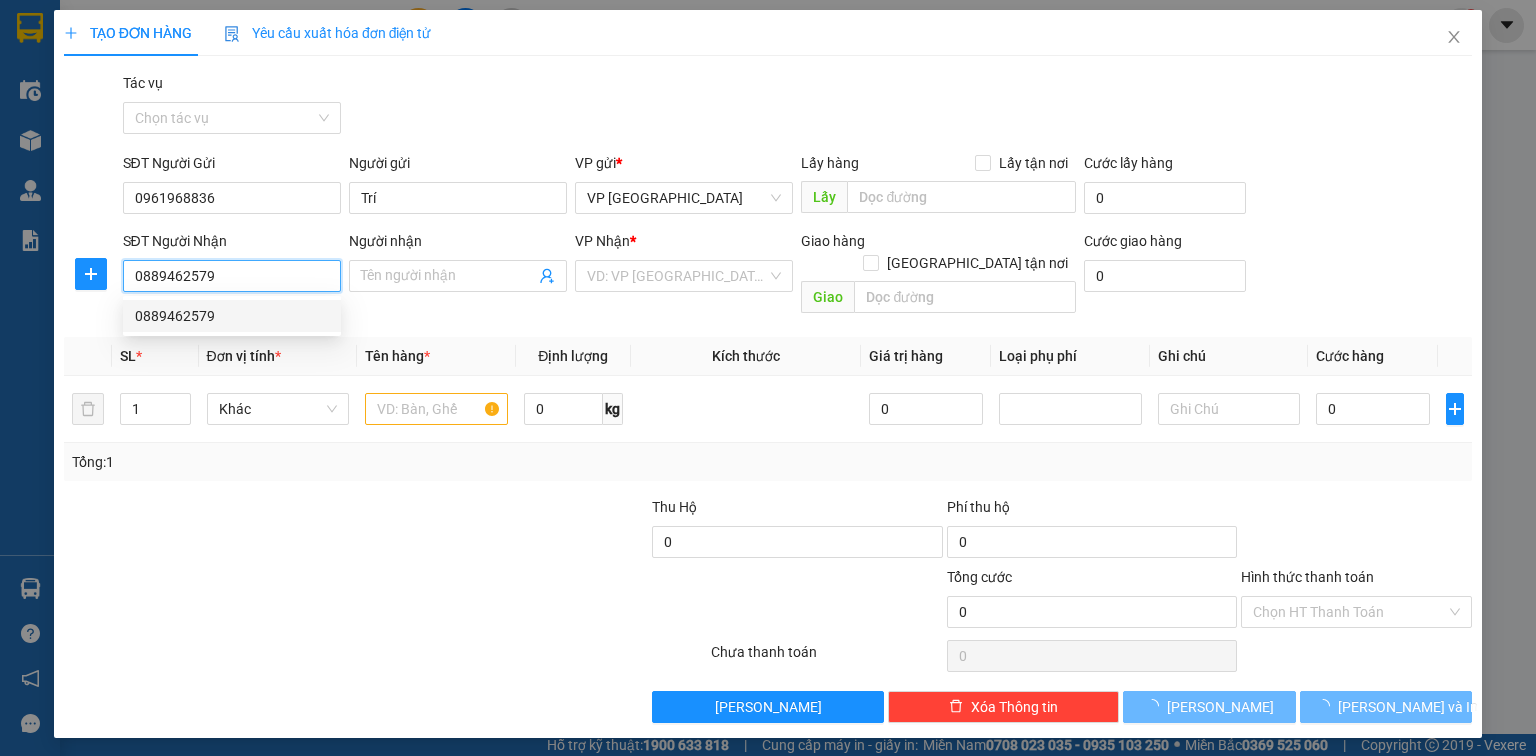 checkbox on "true" 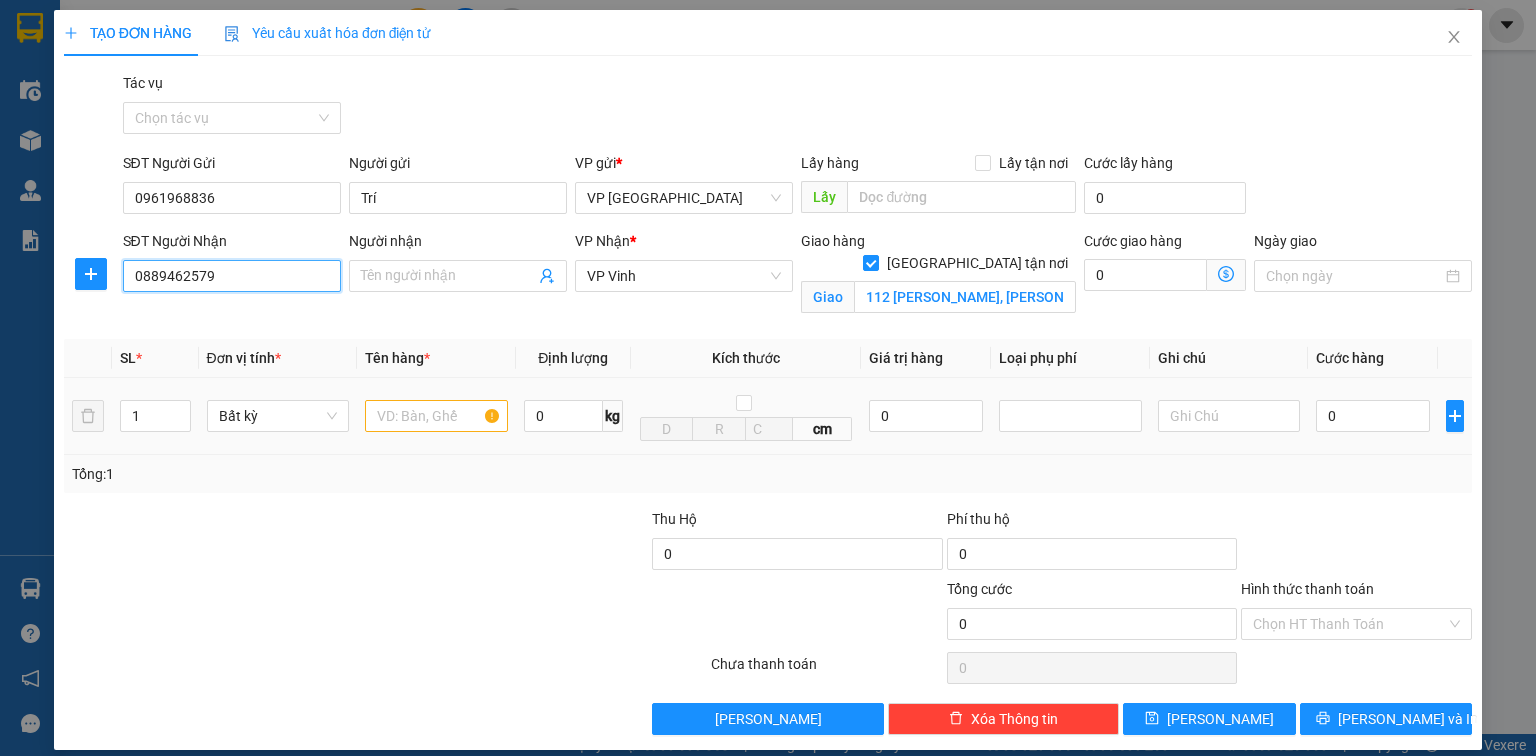 type on "0889462579" 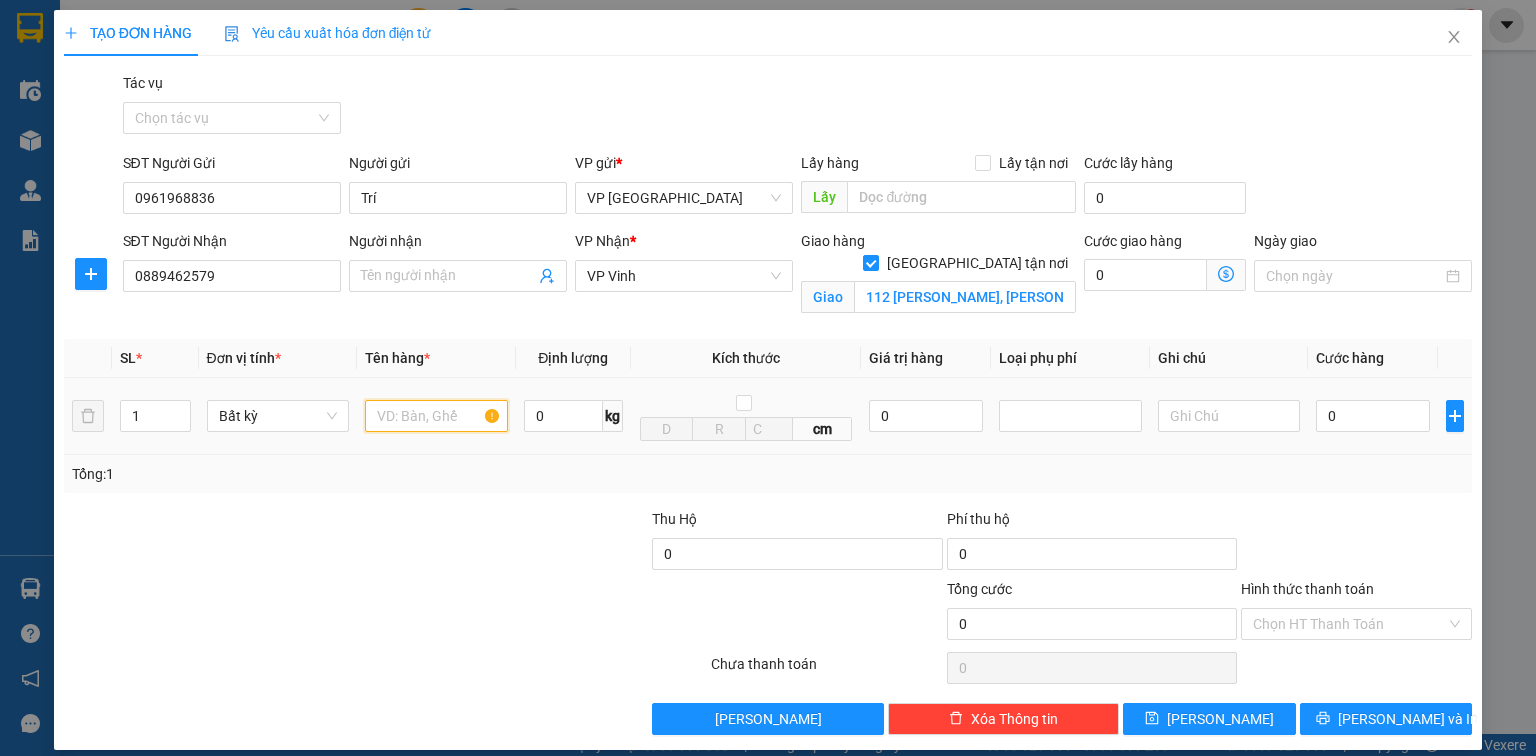 click at bounding box center (436, 416) 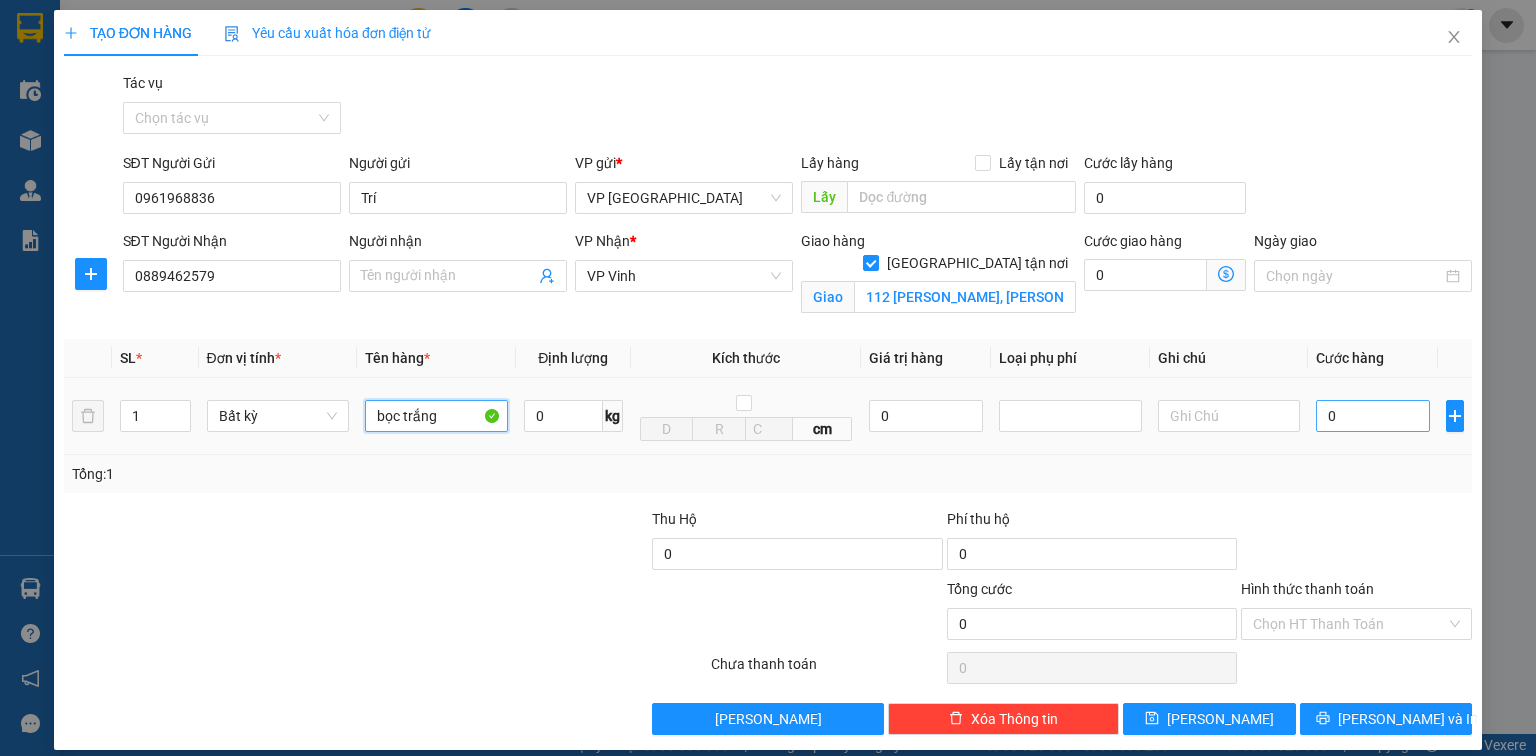type on "bọc trắng" 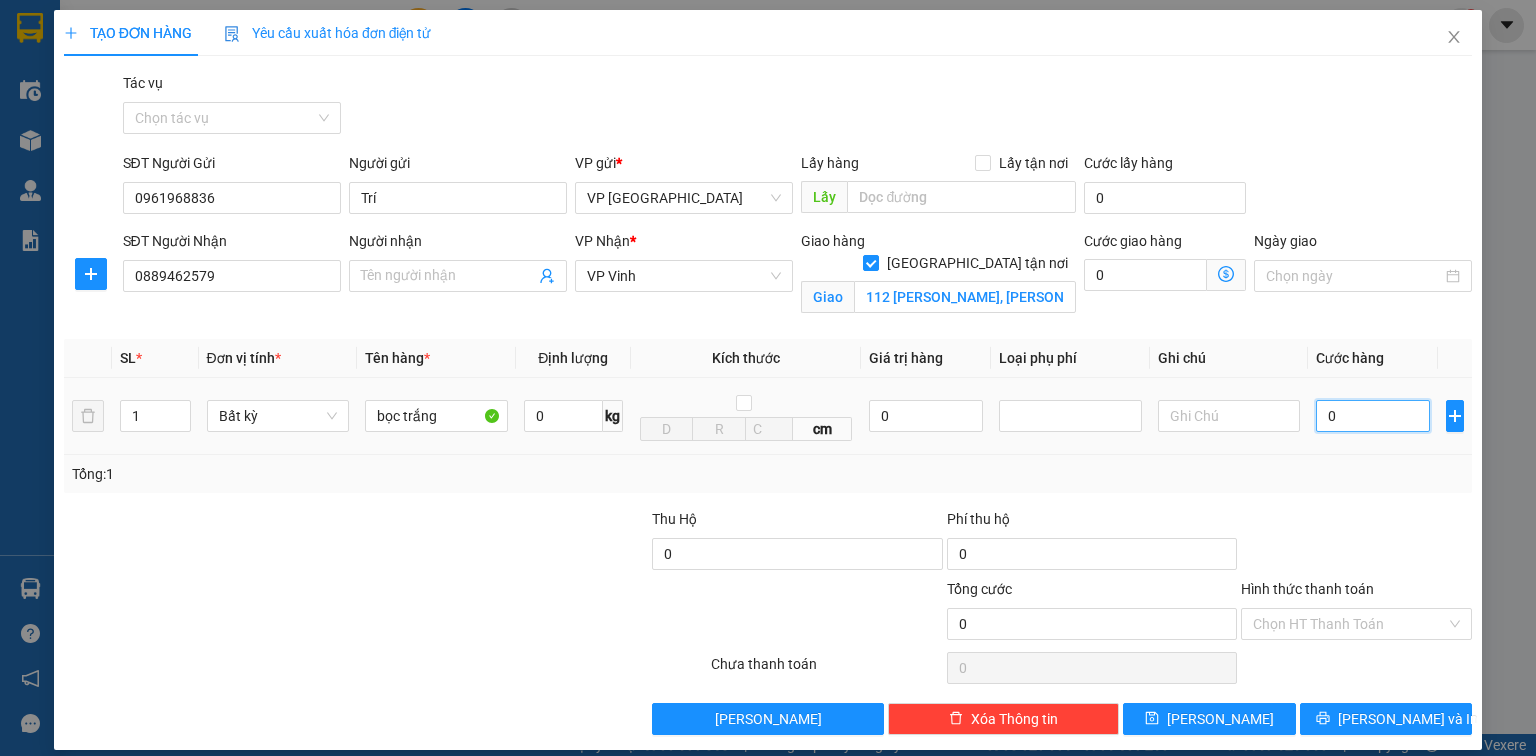 click on "0" at bounding box center [1373, 416] 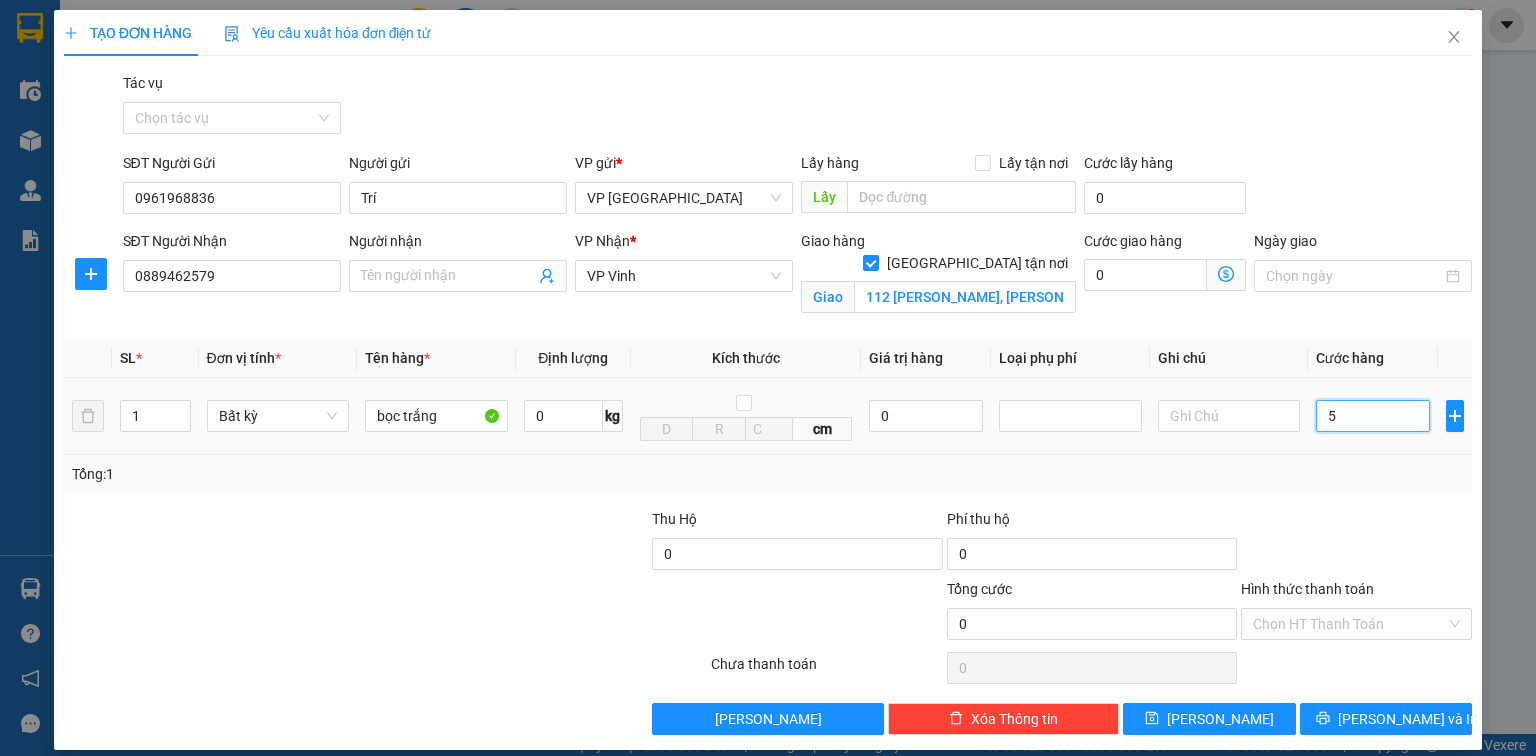 type on "5" 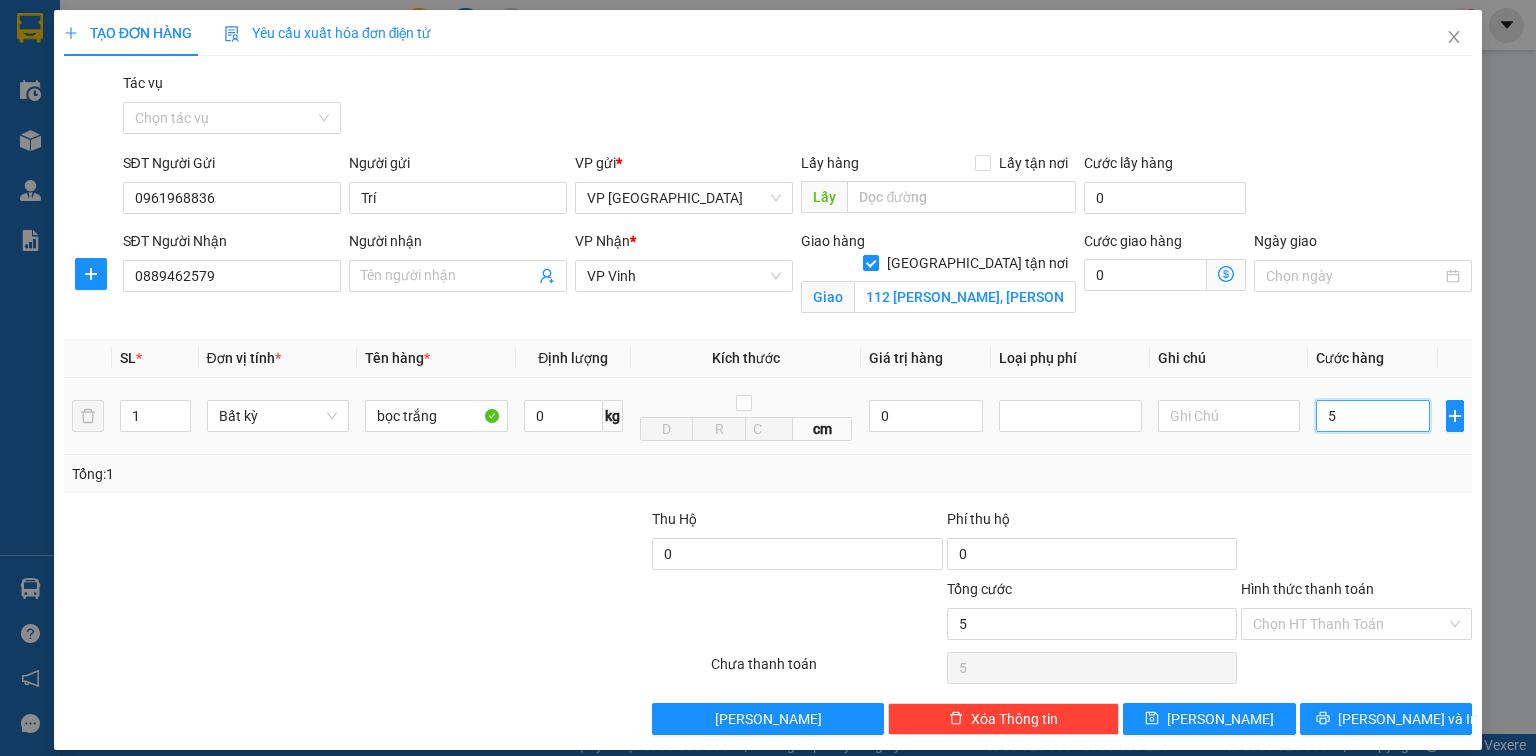 type on "50" 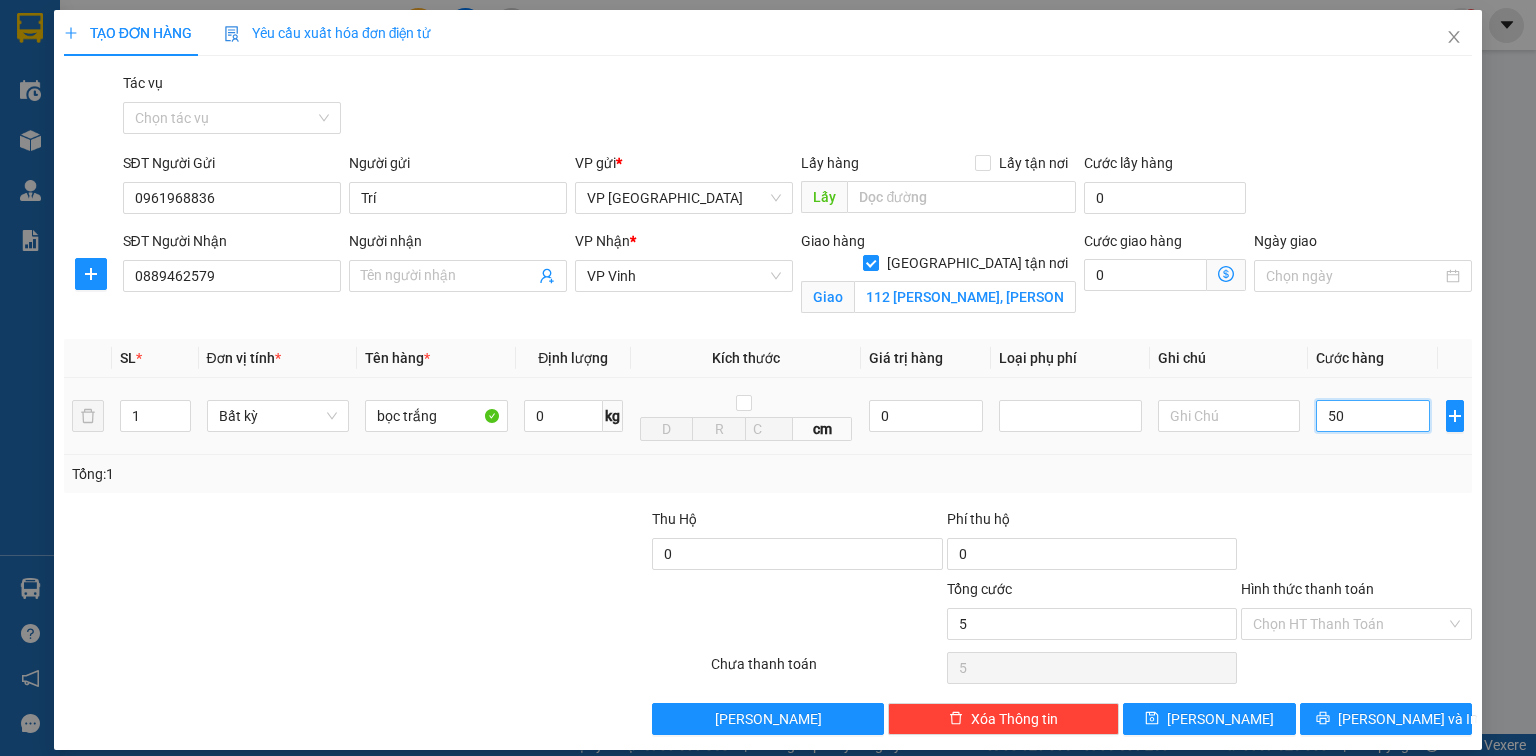 type on "50" 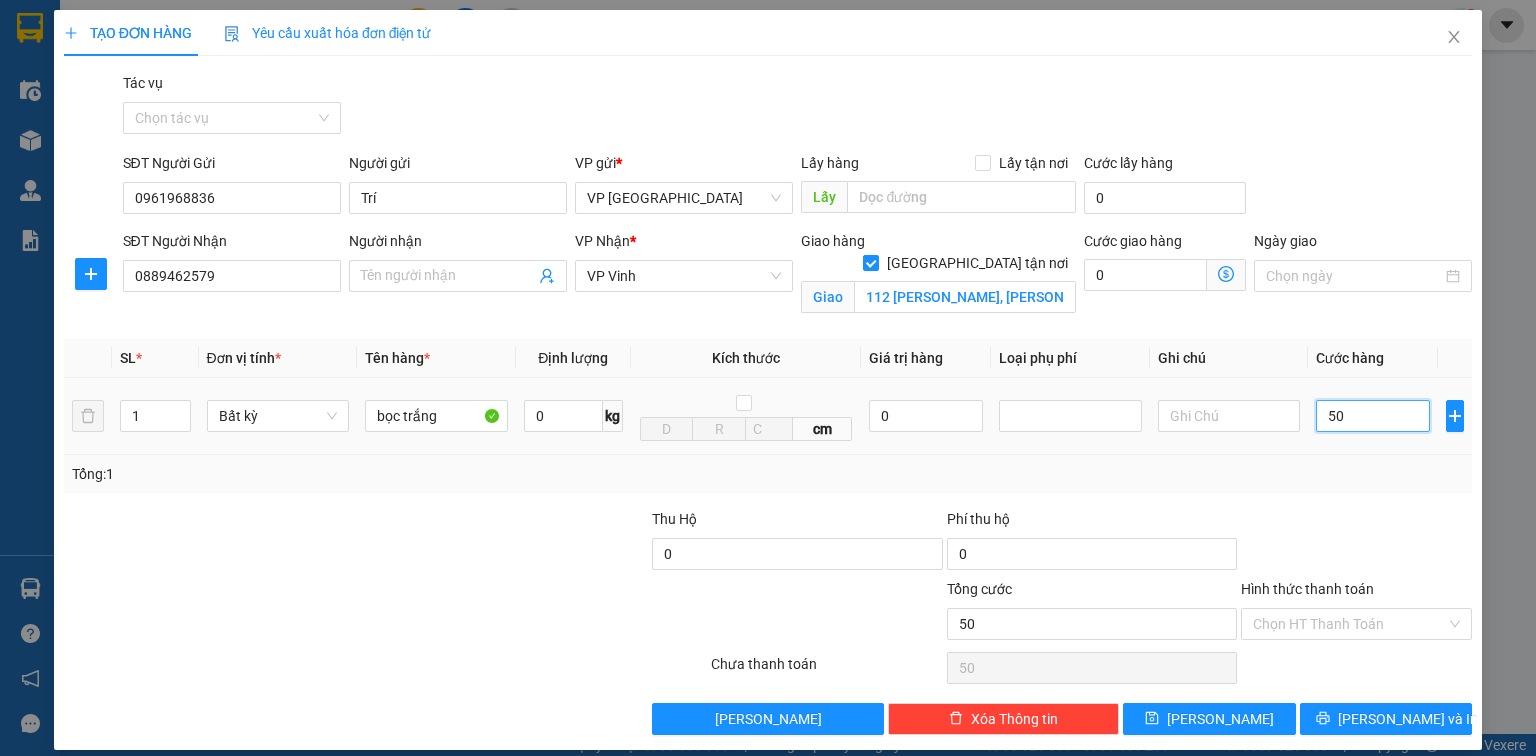type on "500" 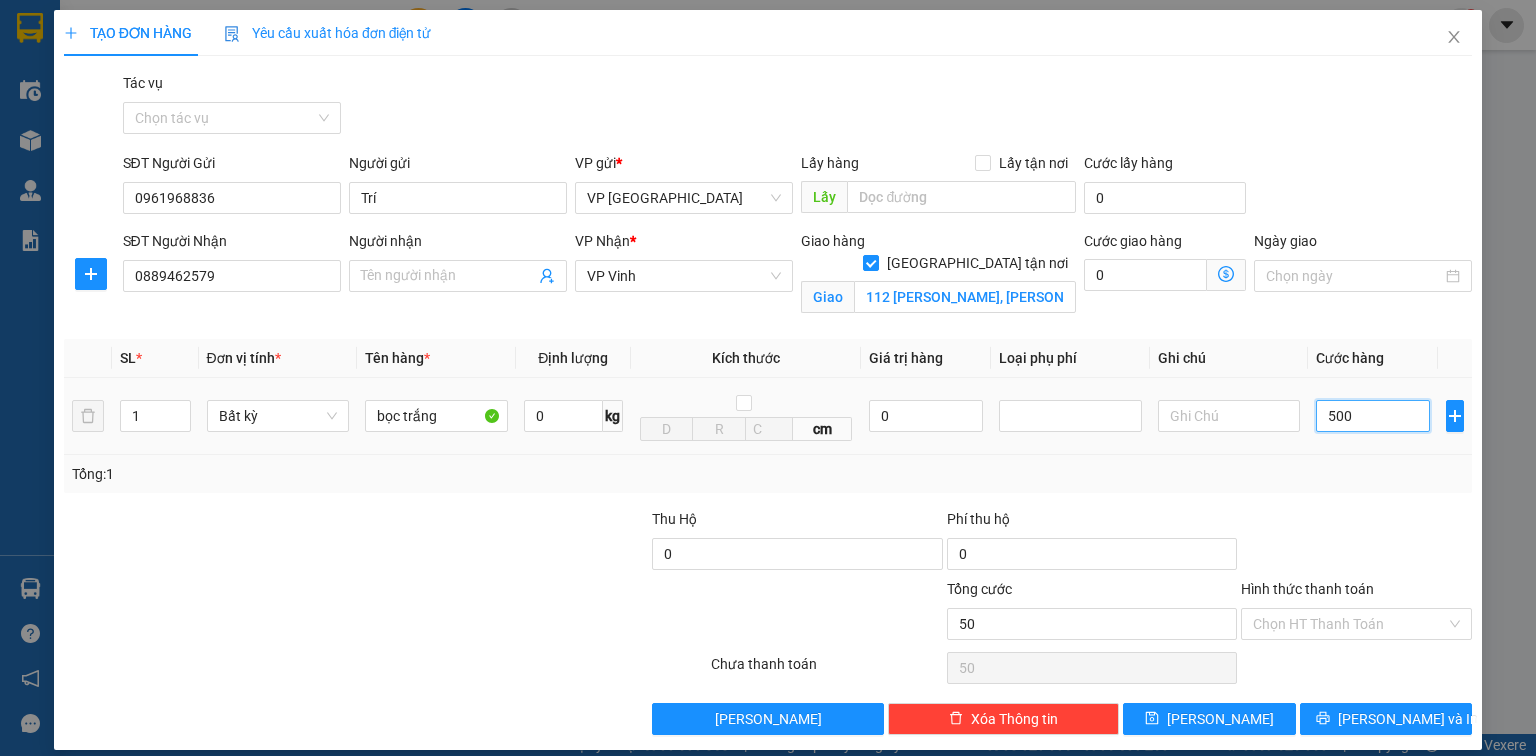 type on "500" 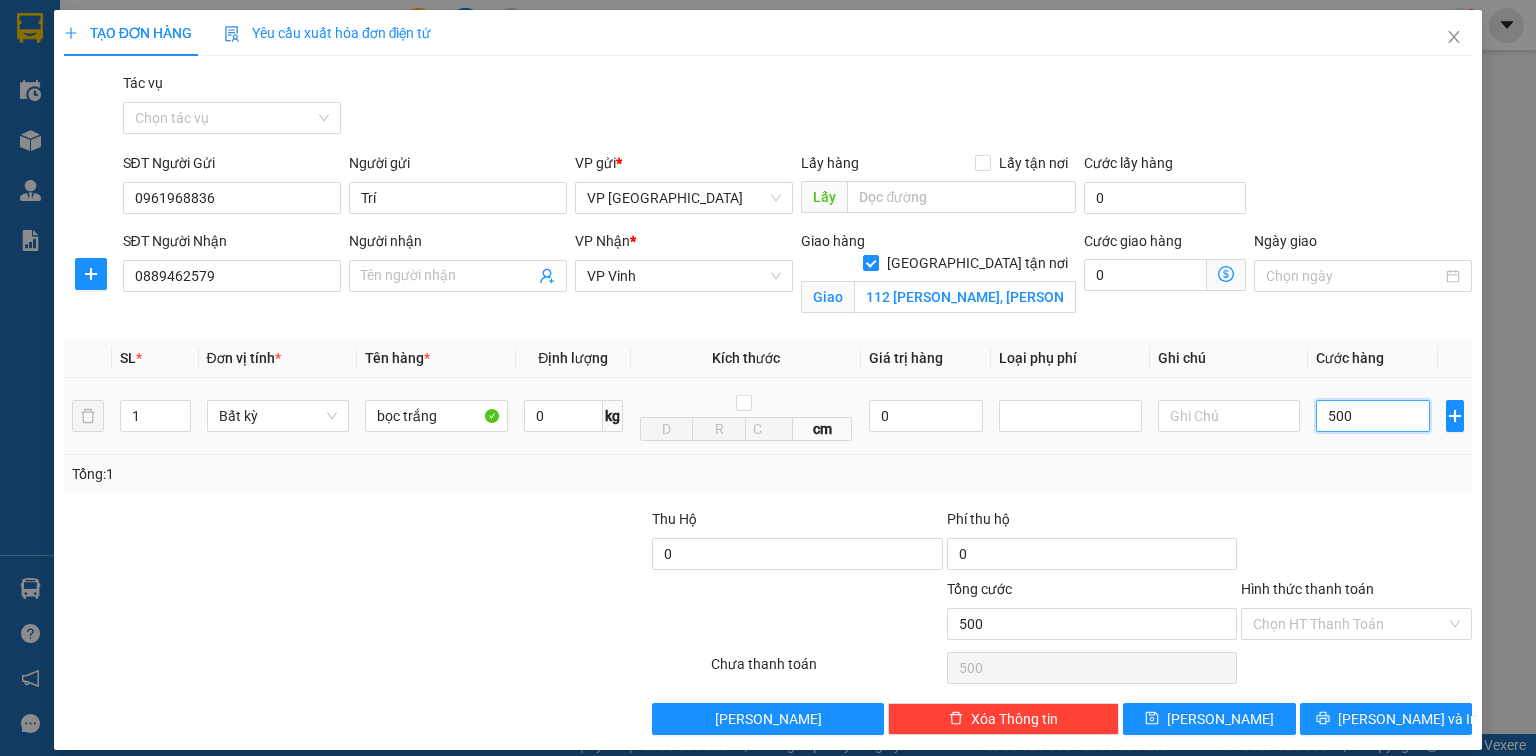 type on "5.000" 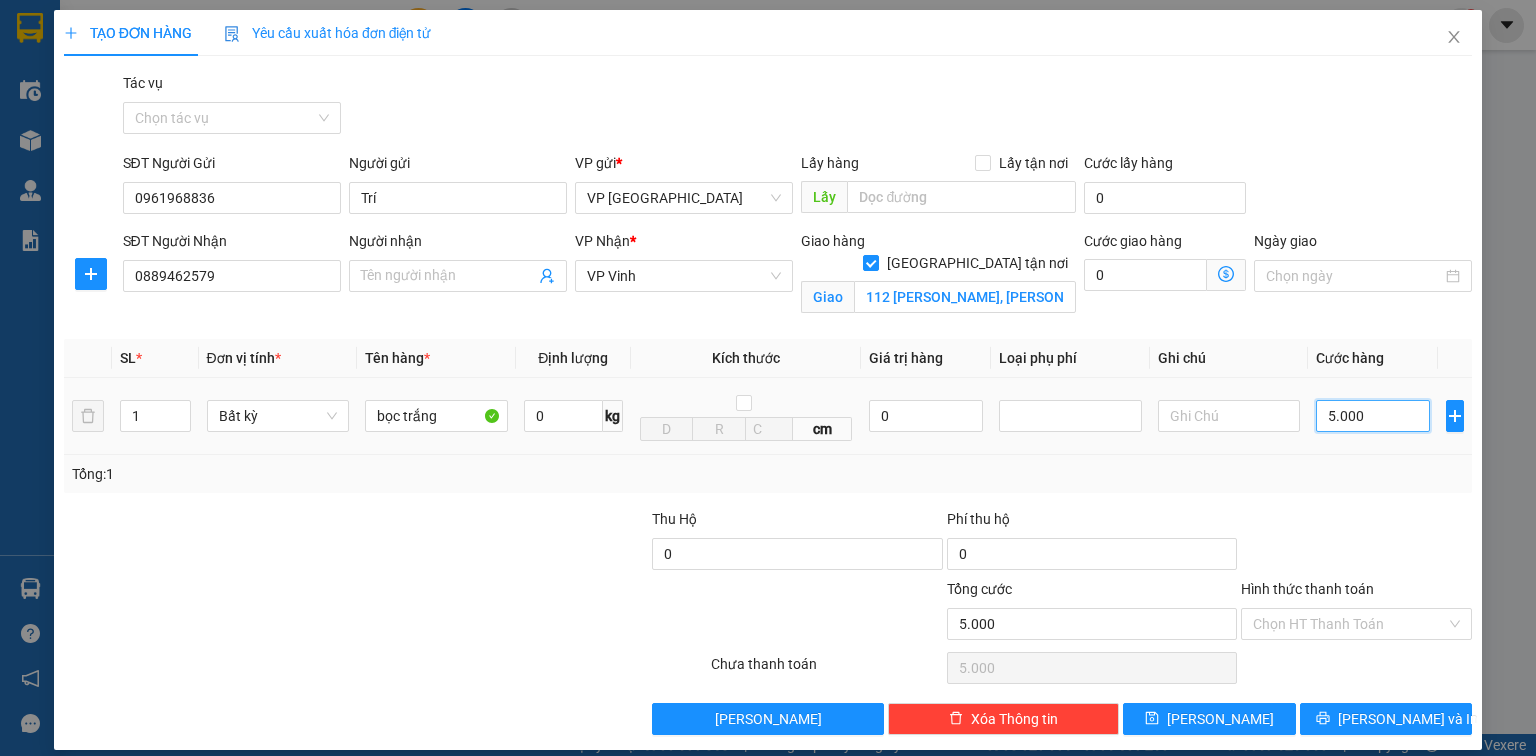 type on "50.000" 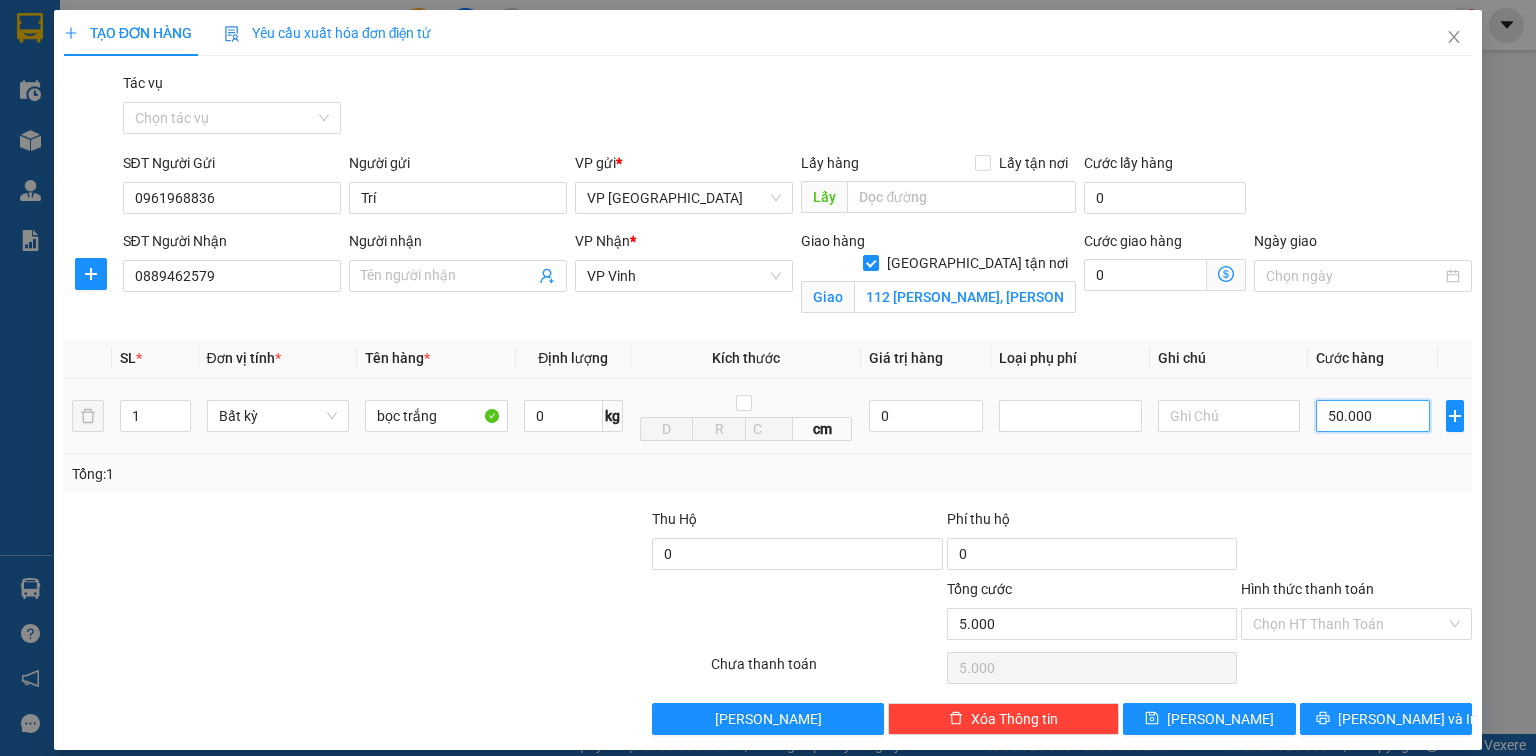 type on "50.000" 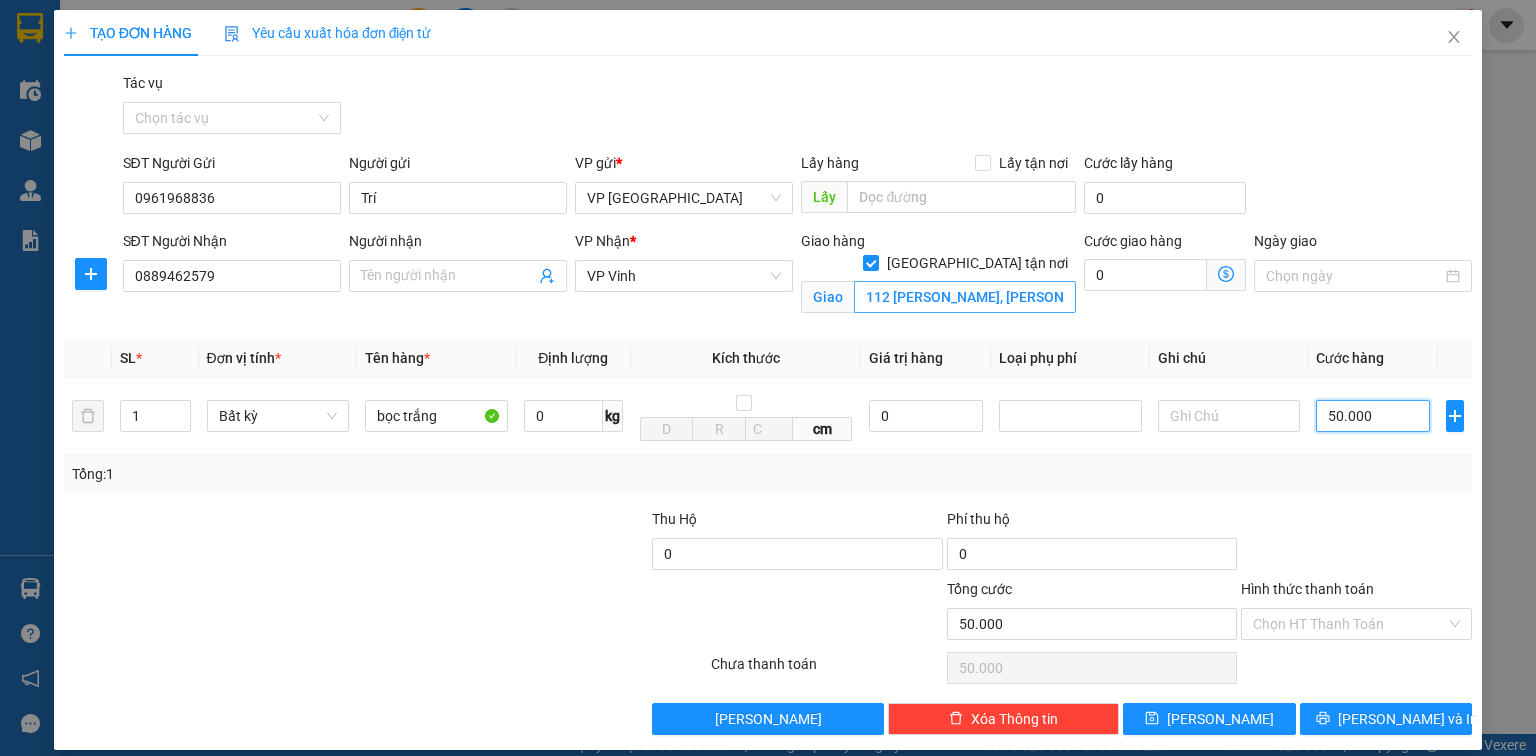 type on "50.000" 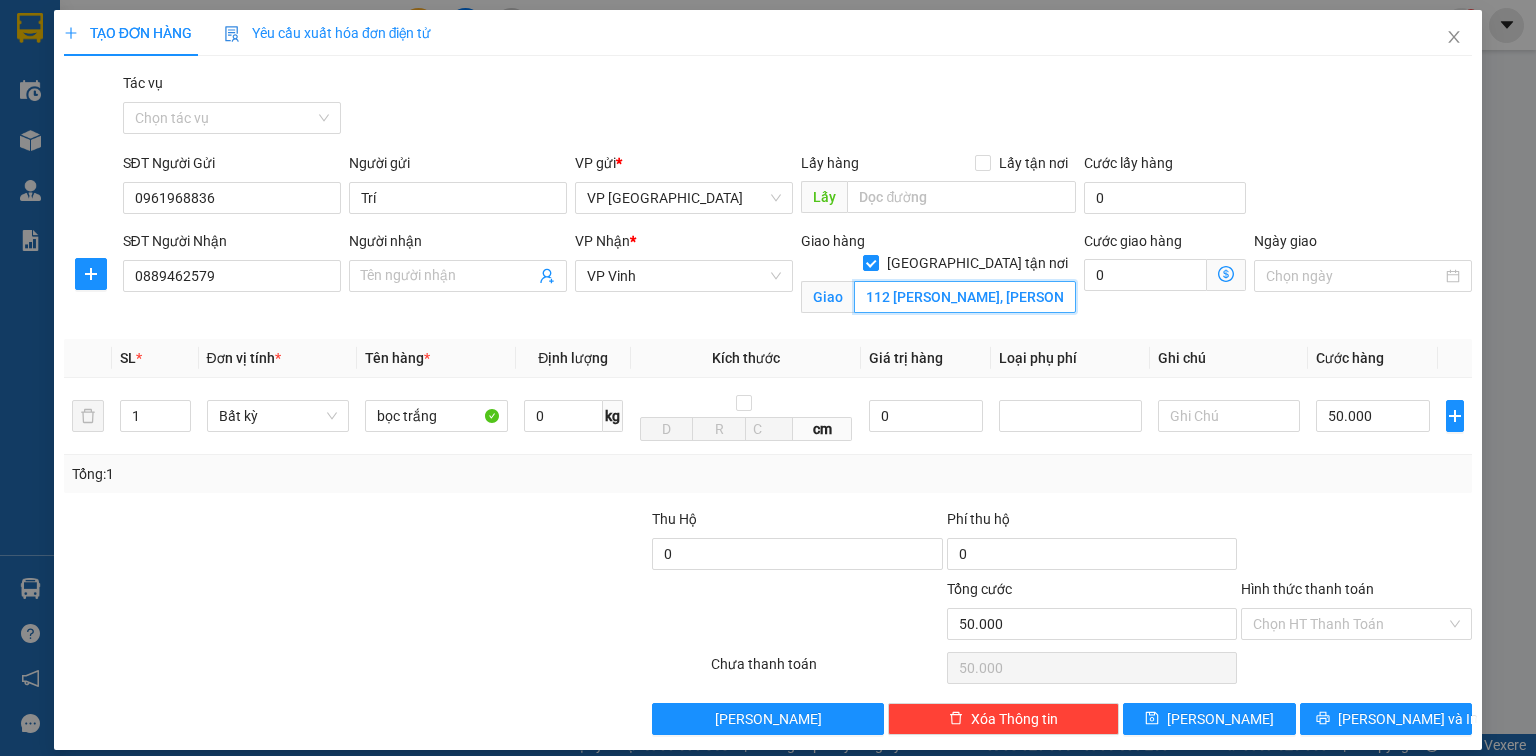 click on "112 [PERSON_NAME], [PERSON_NAME]- CHƯA TÍNH SHIP" at bounding box center (965, 297) 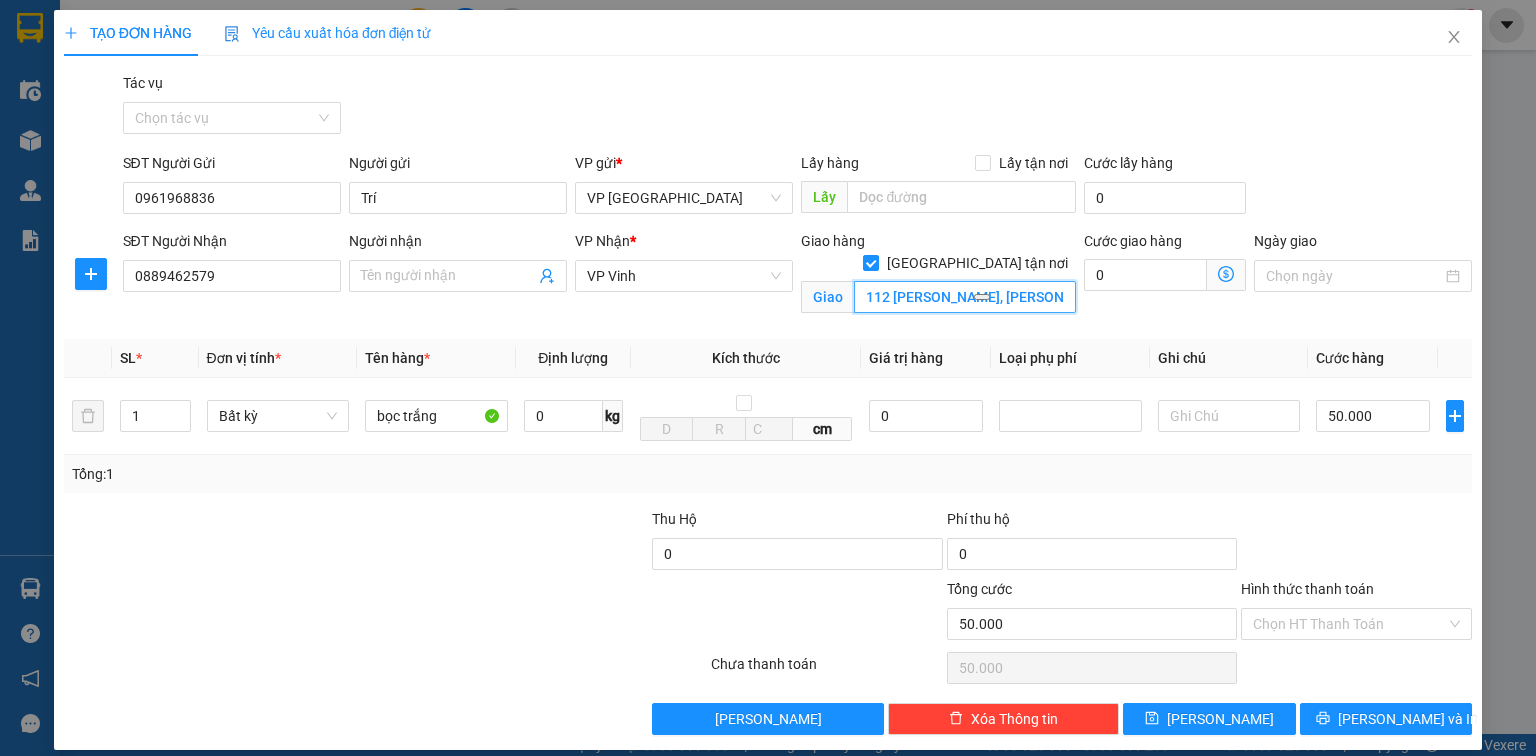 click on "112 [PERSON_NAME], [PERSON_NAME]- CHƯA TÍNH SHIP" at bounding box center (965, 297) 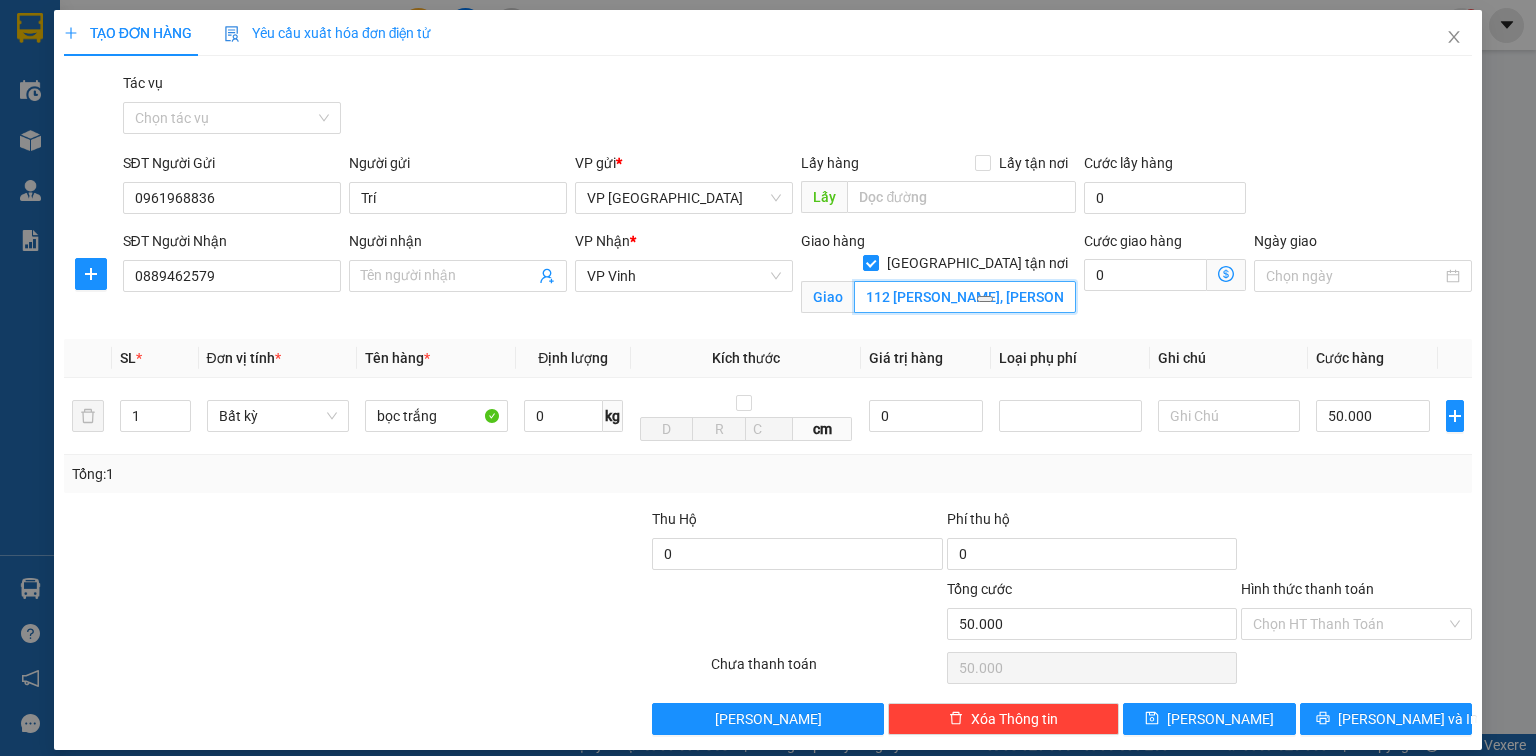 click on "112 [PERSON_NAME], [PERSON_NAME]- CHƯA TÍNH SHIP" at bounding box center [965, 297] 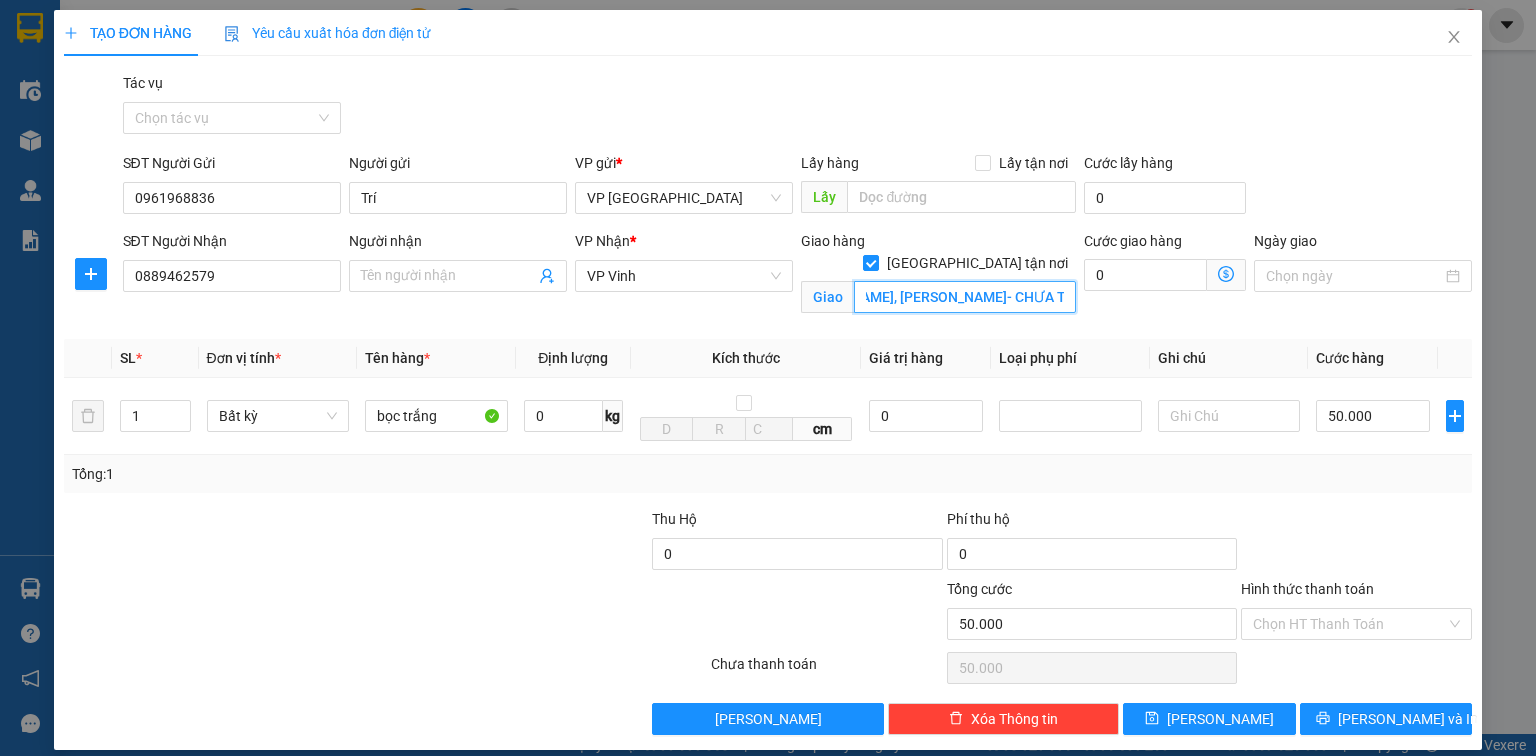 scroll, scrollTop: 0, scrollLeft: 128, axis: horizontal 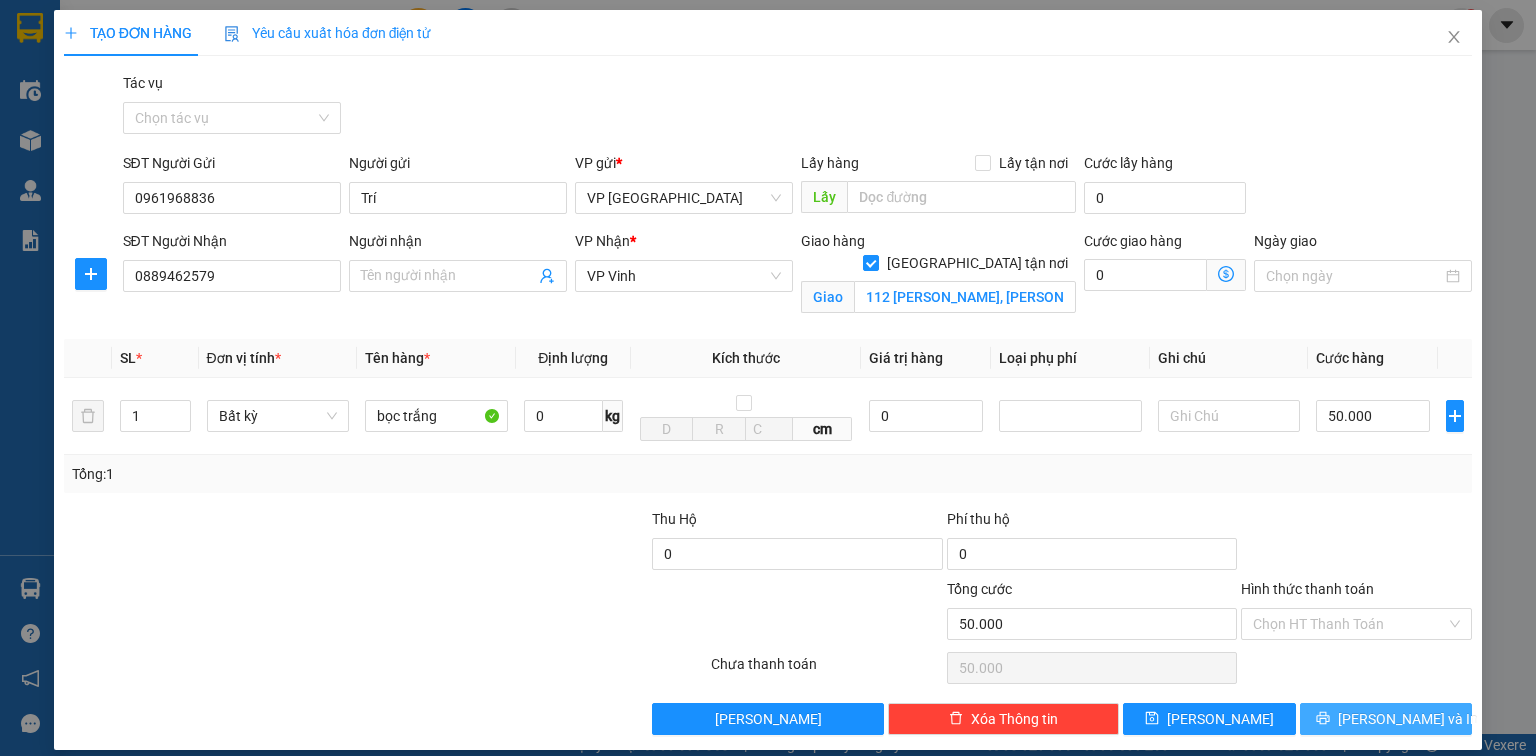 click on "[PERSON_NAME] và In" at bounding box center [1408, 719] 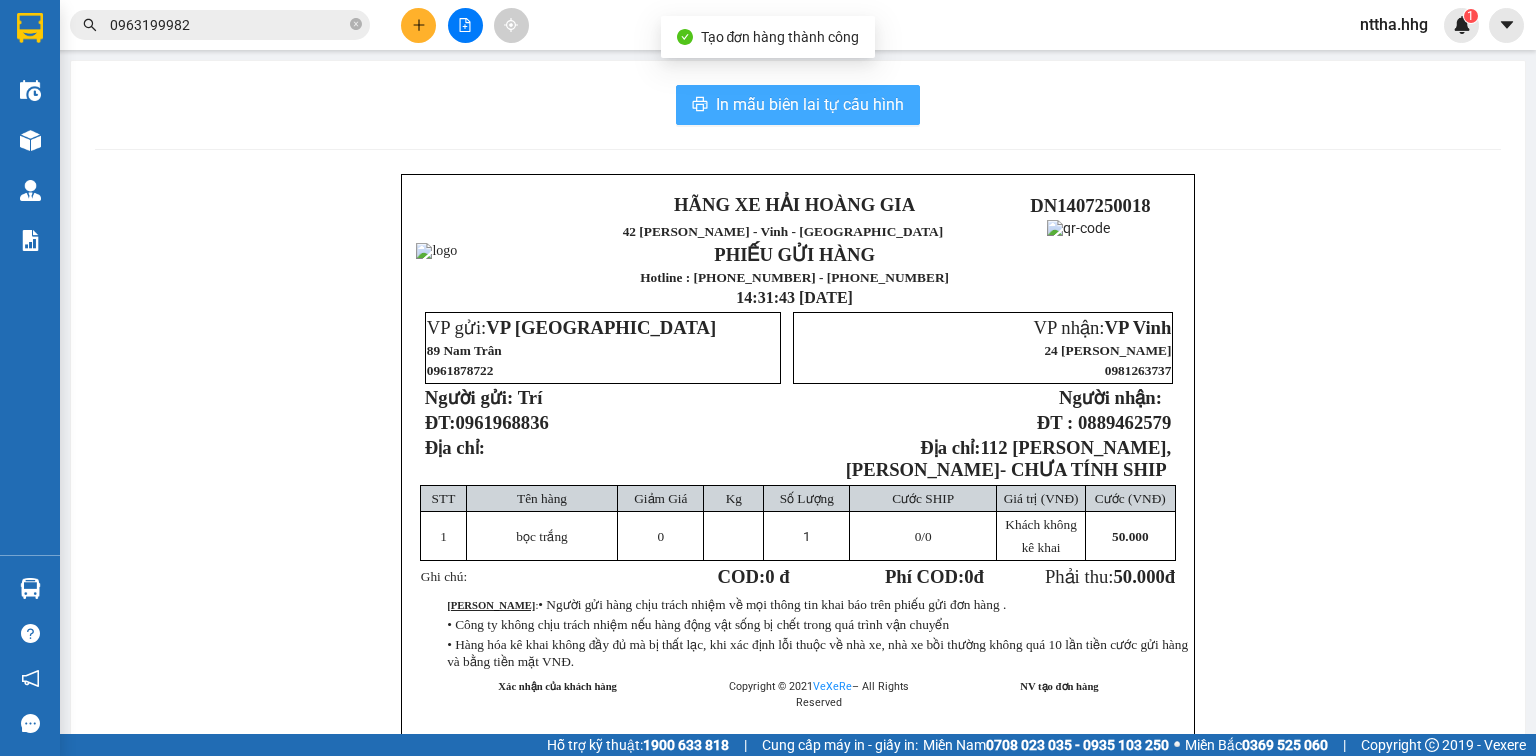 click on "In mẫu biên lai tự cấu hình" at bounding box center (810, 104) 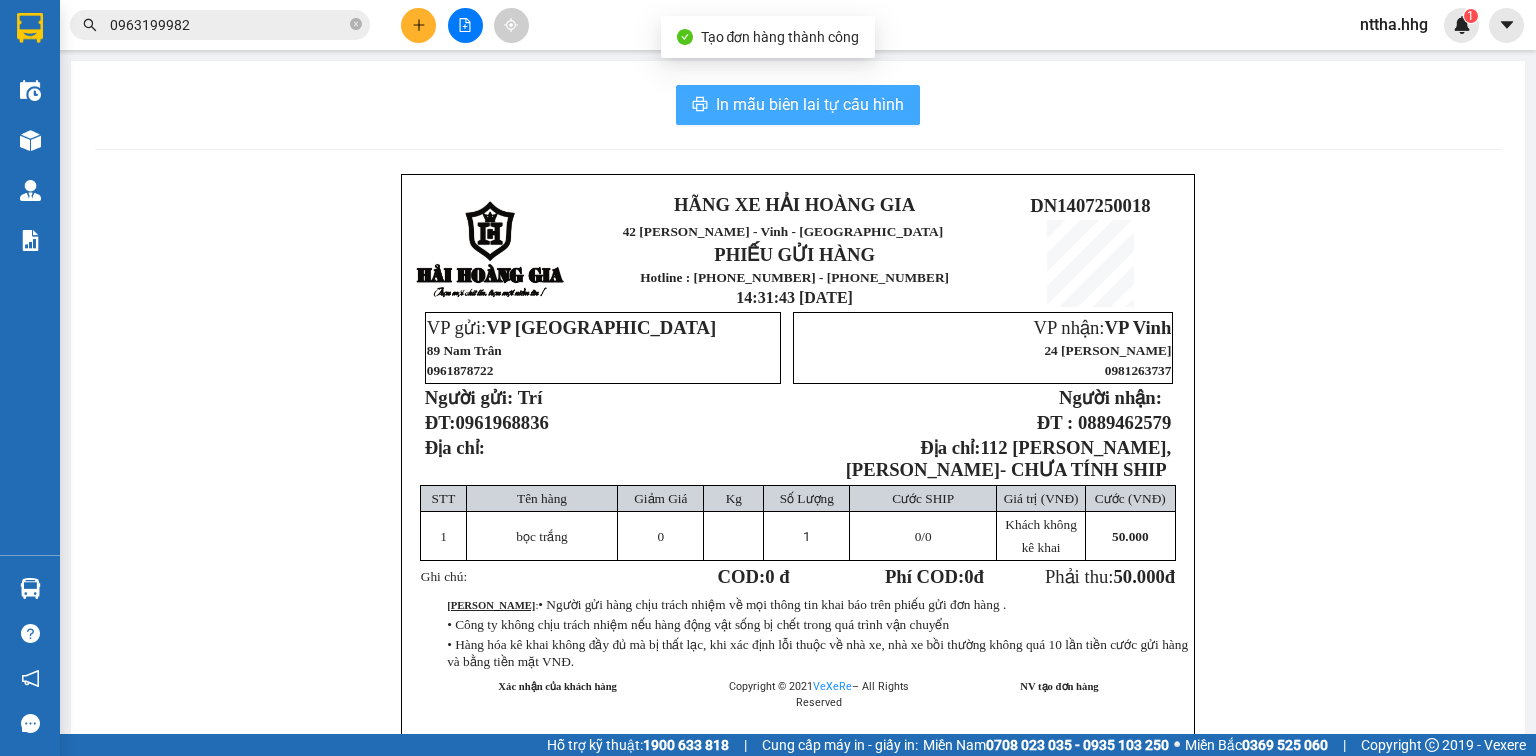 scroll, scrollTop: 0, scrollLeft: 0, axis: both 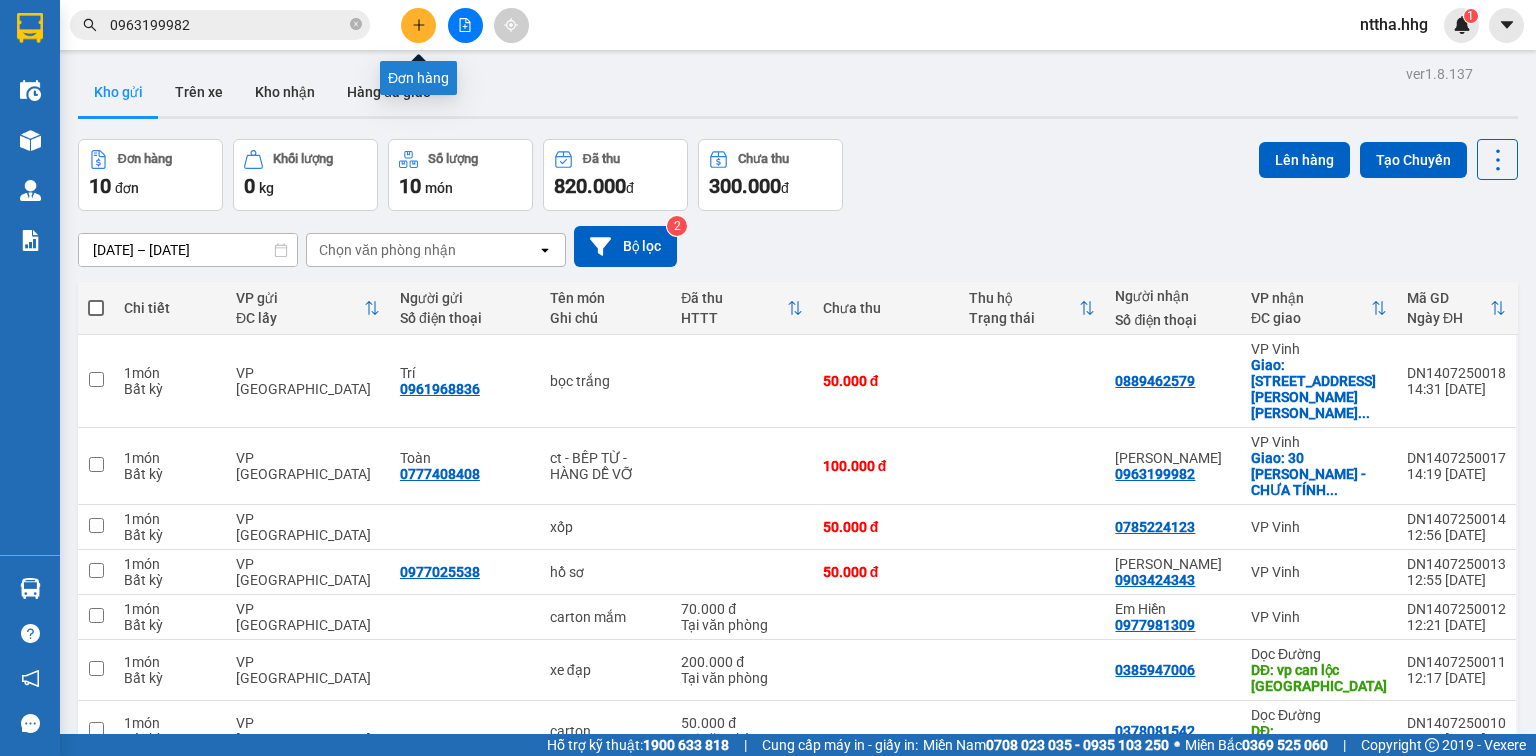 click at bounding box center [418, 25] 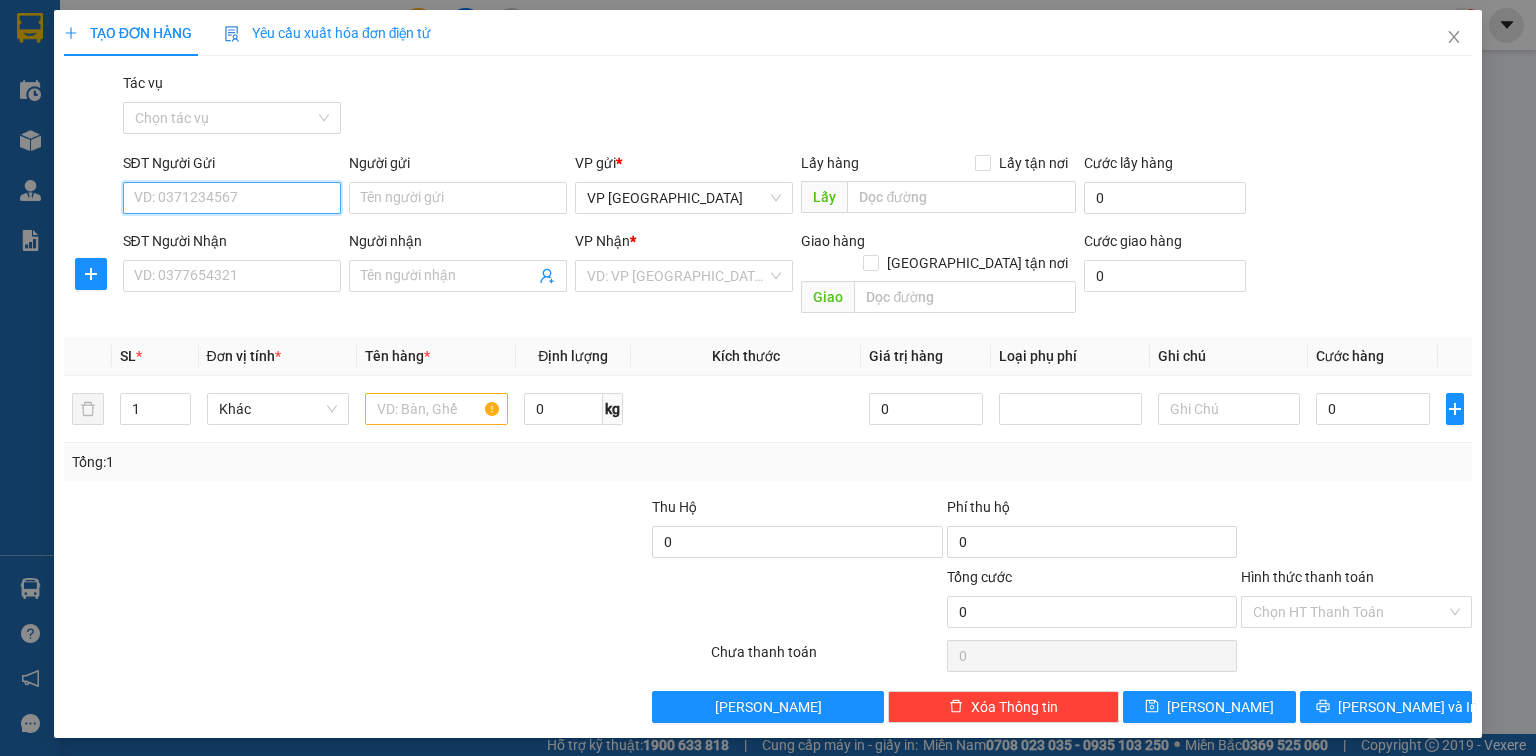 click on "SĐT Người Gửi" at bounding box center [232, 198] 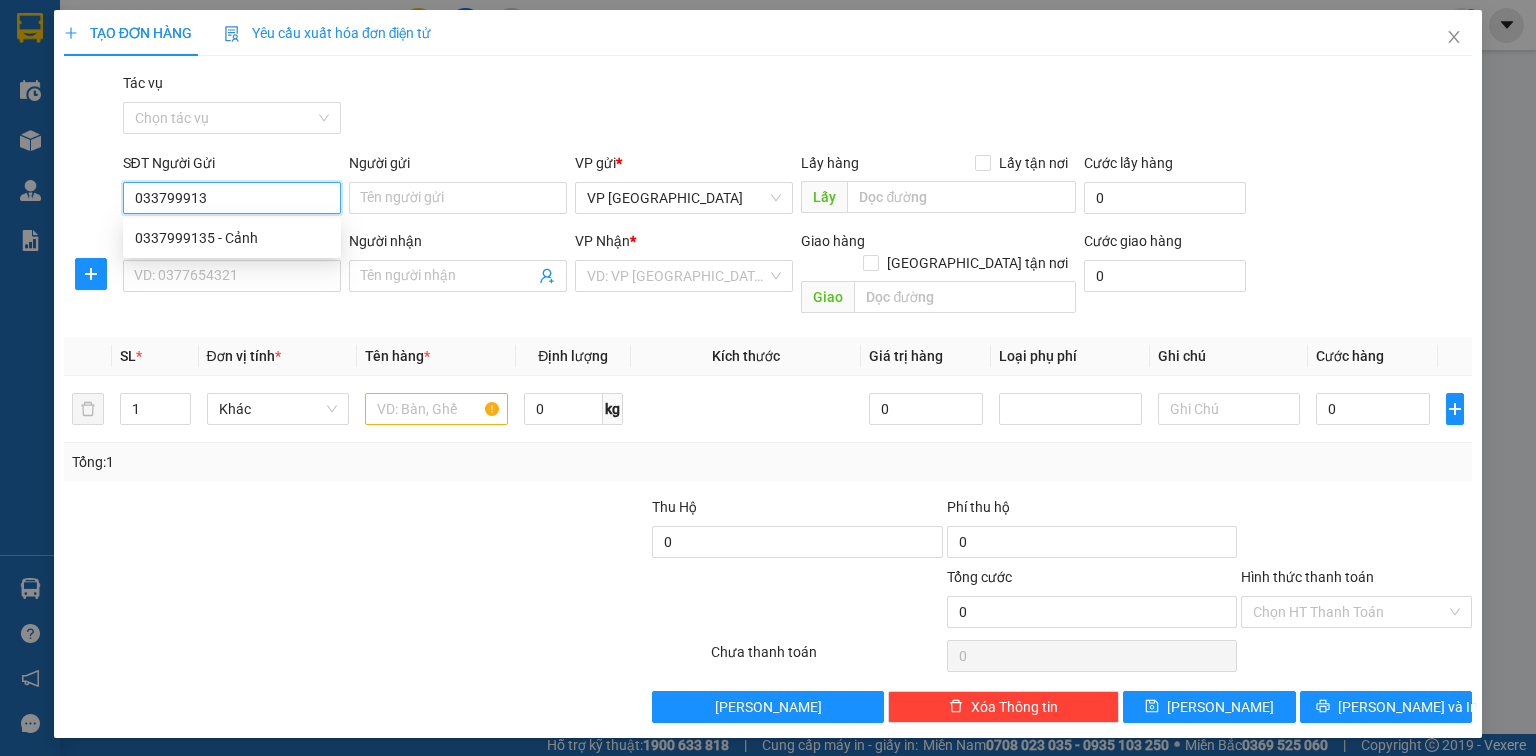 type on "0337999135" 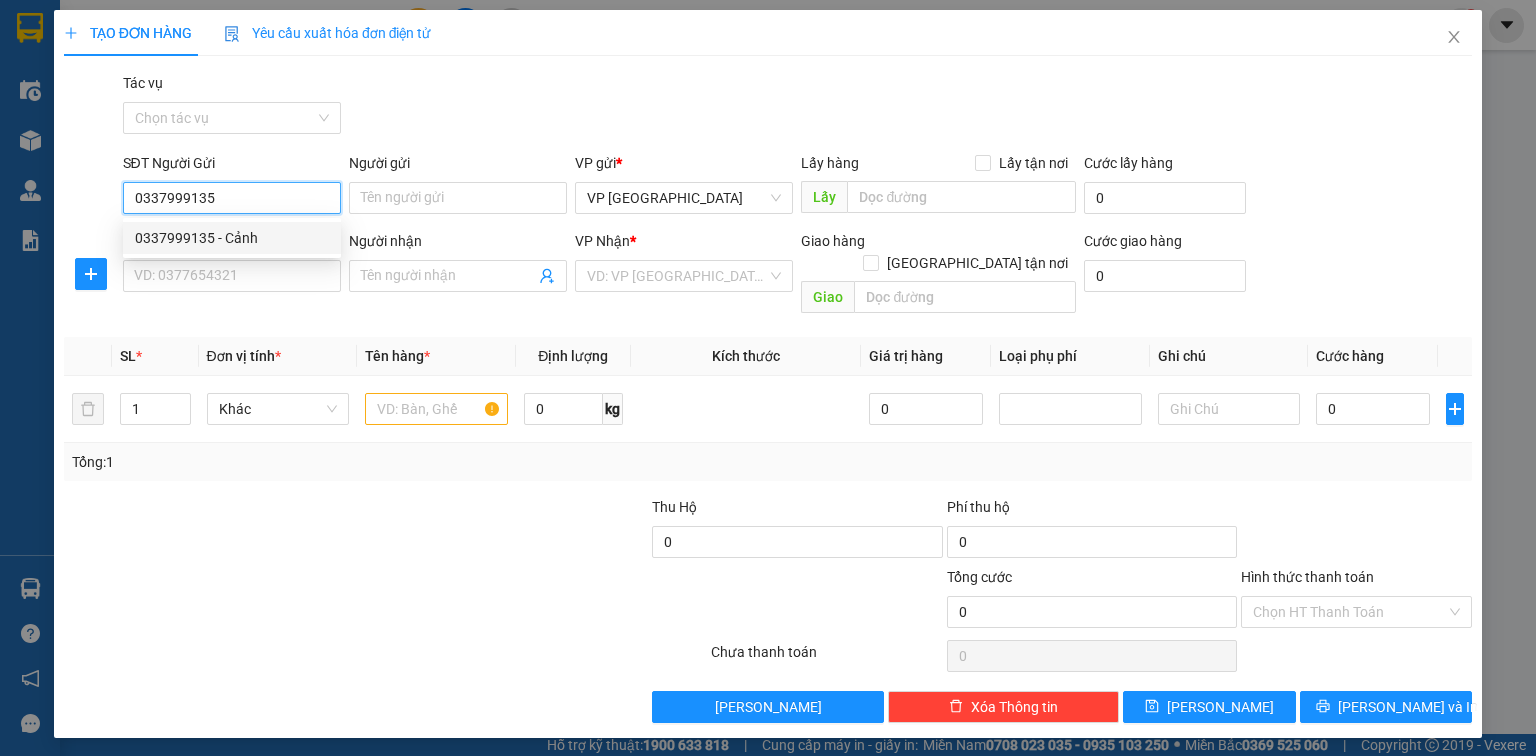 click on "0337999135 - Cảnh" at bounding box center (232, 238) 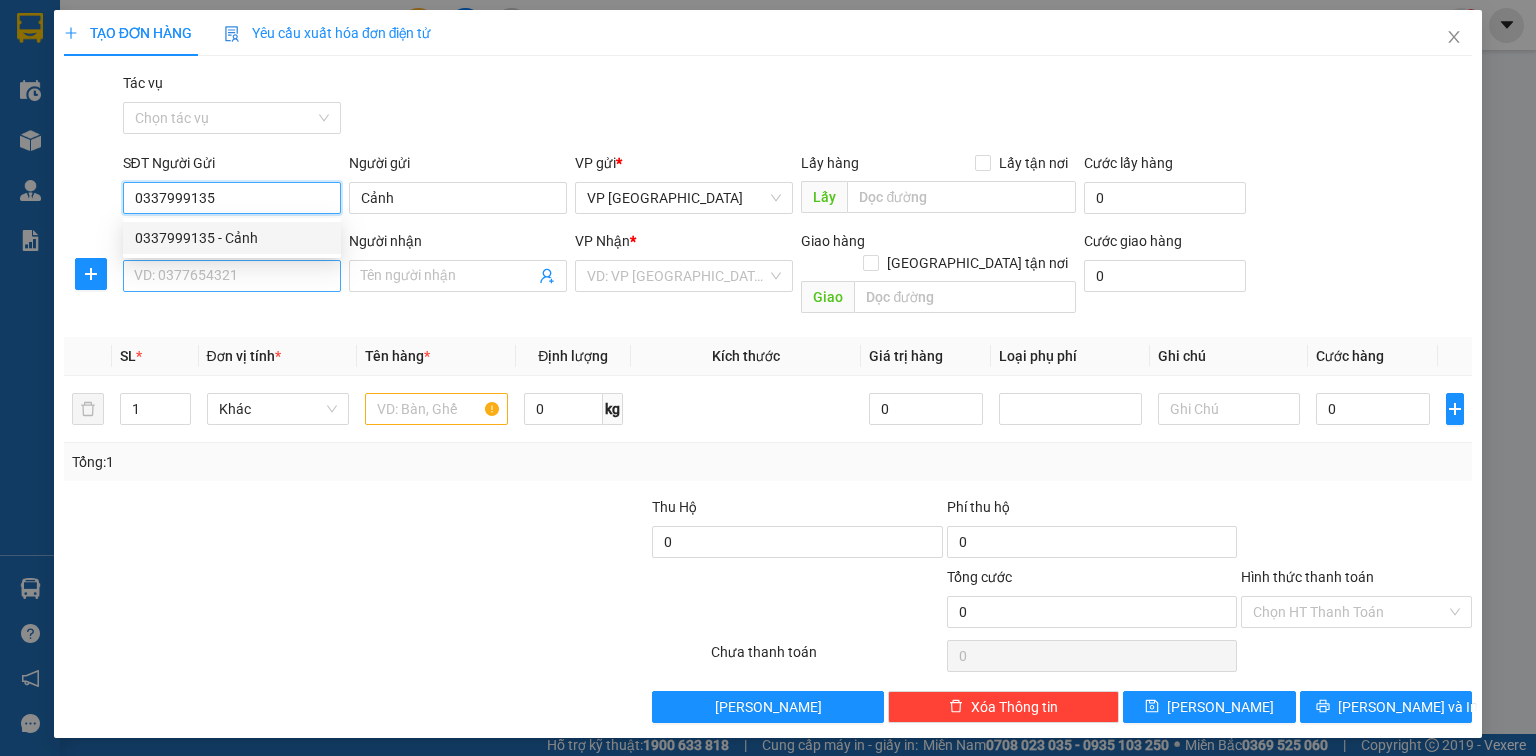 type on "0337999135" 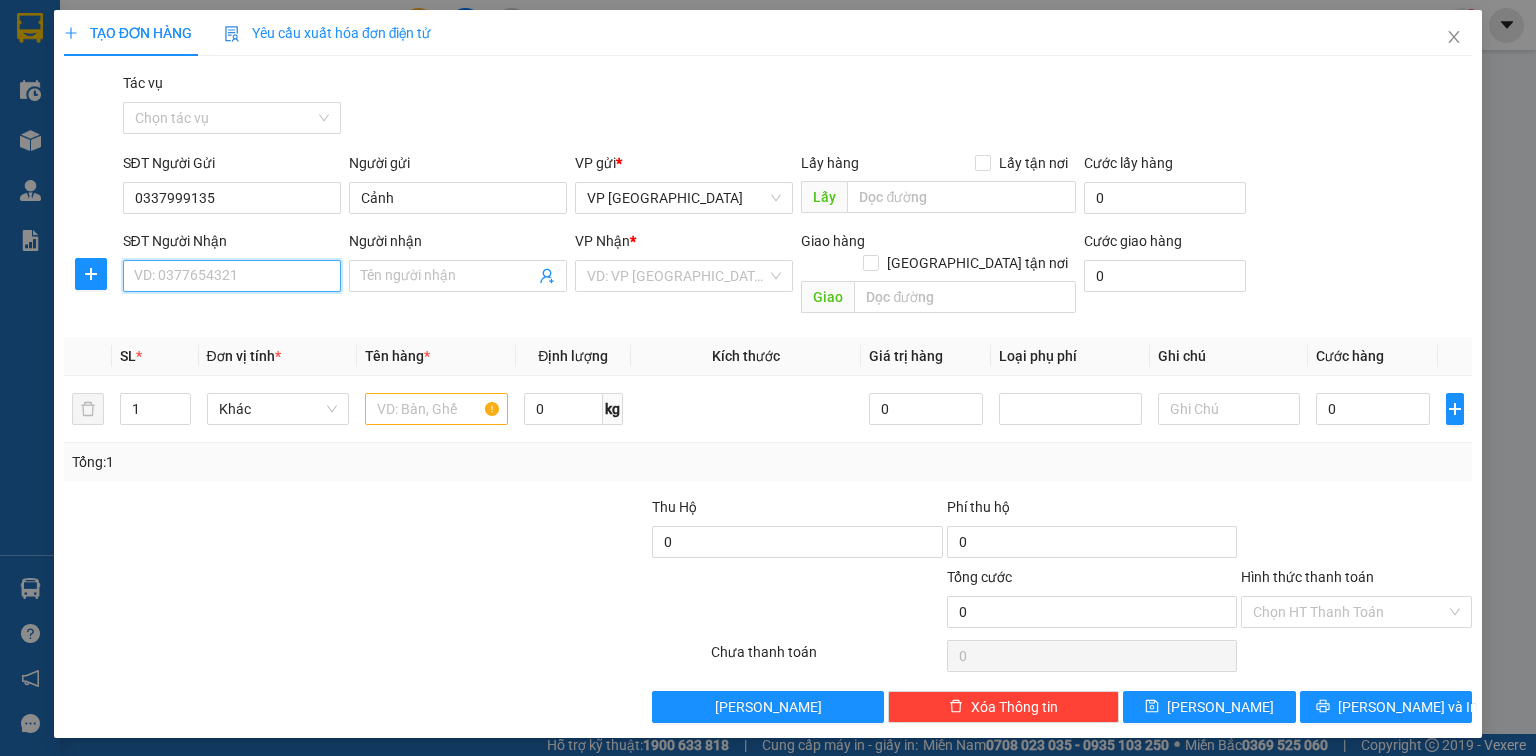 click on "SĐT Người Nhận" at bounding box center [232, 276] 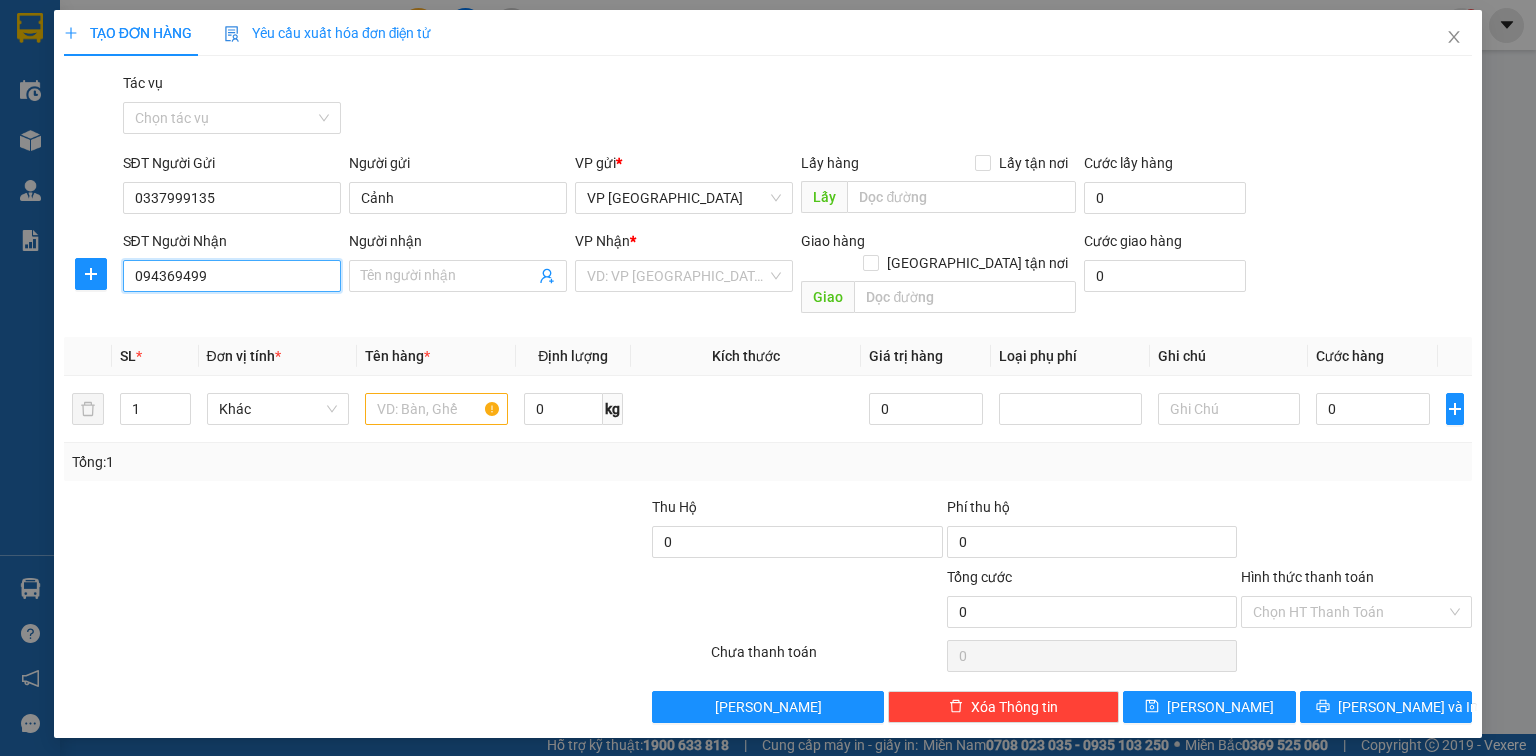 type on "0943694999" 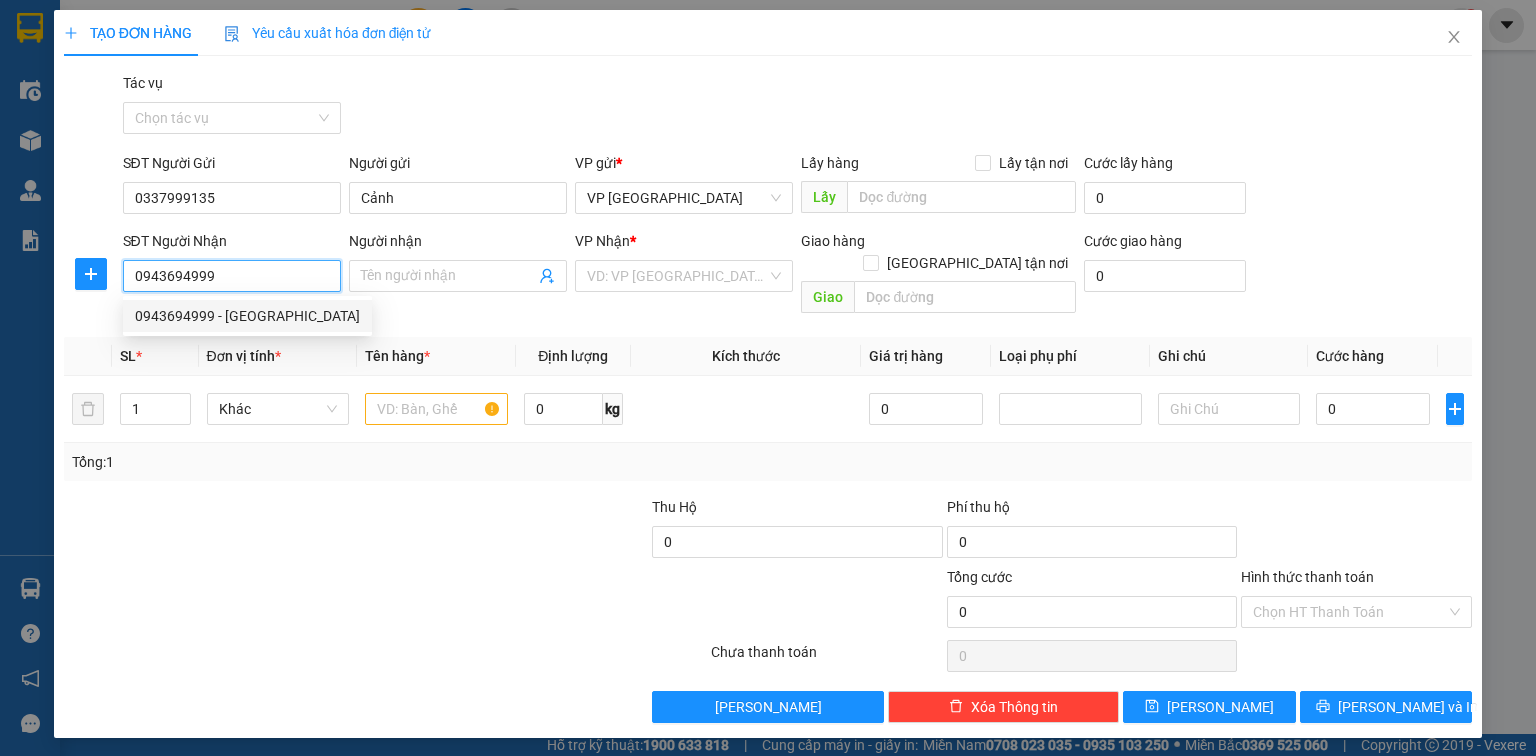 click on "0943694999 - Anh Phong" at bounding box center (247, 316) 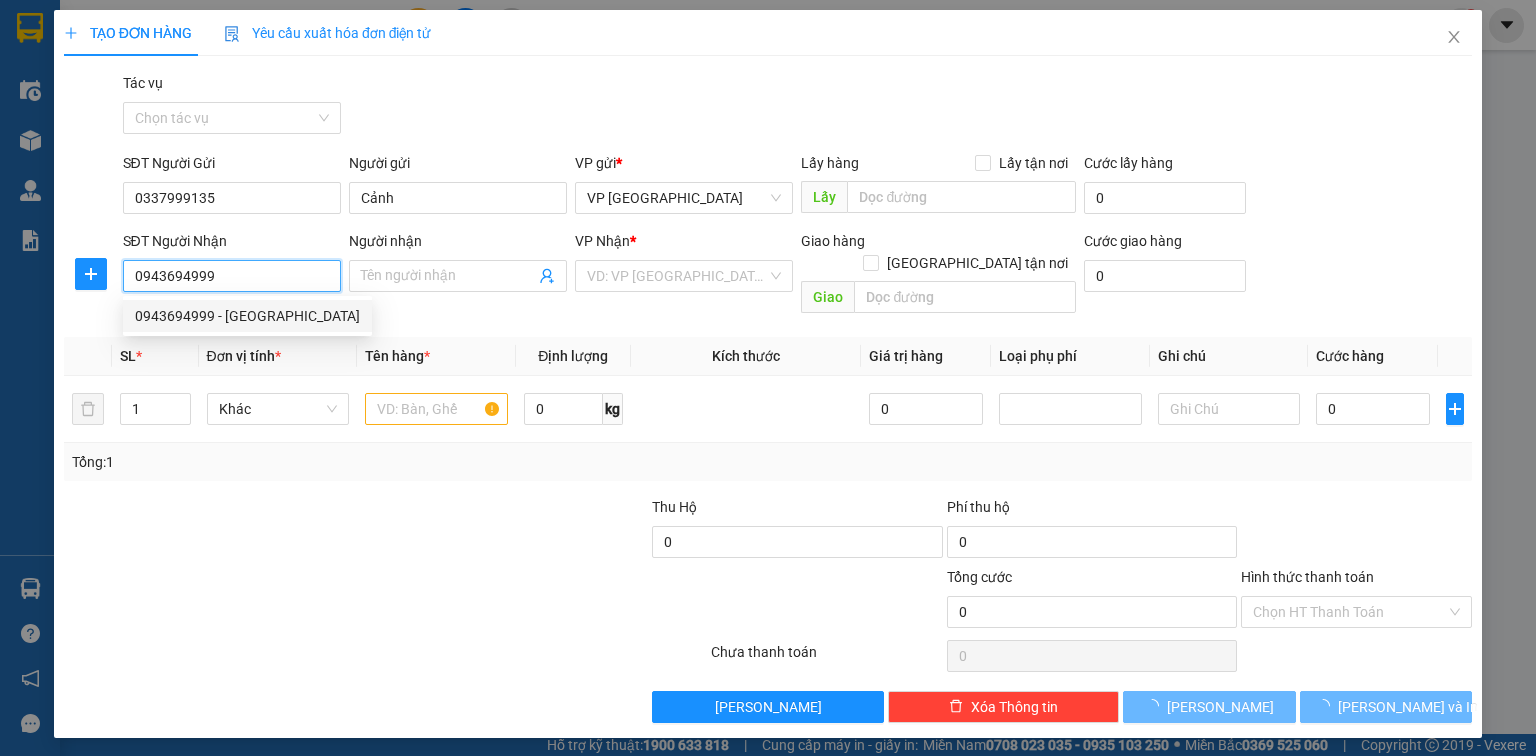 type on "Anh Phong" 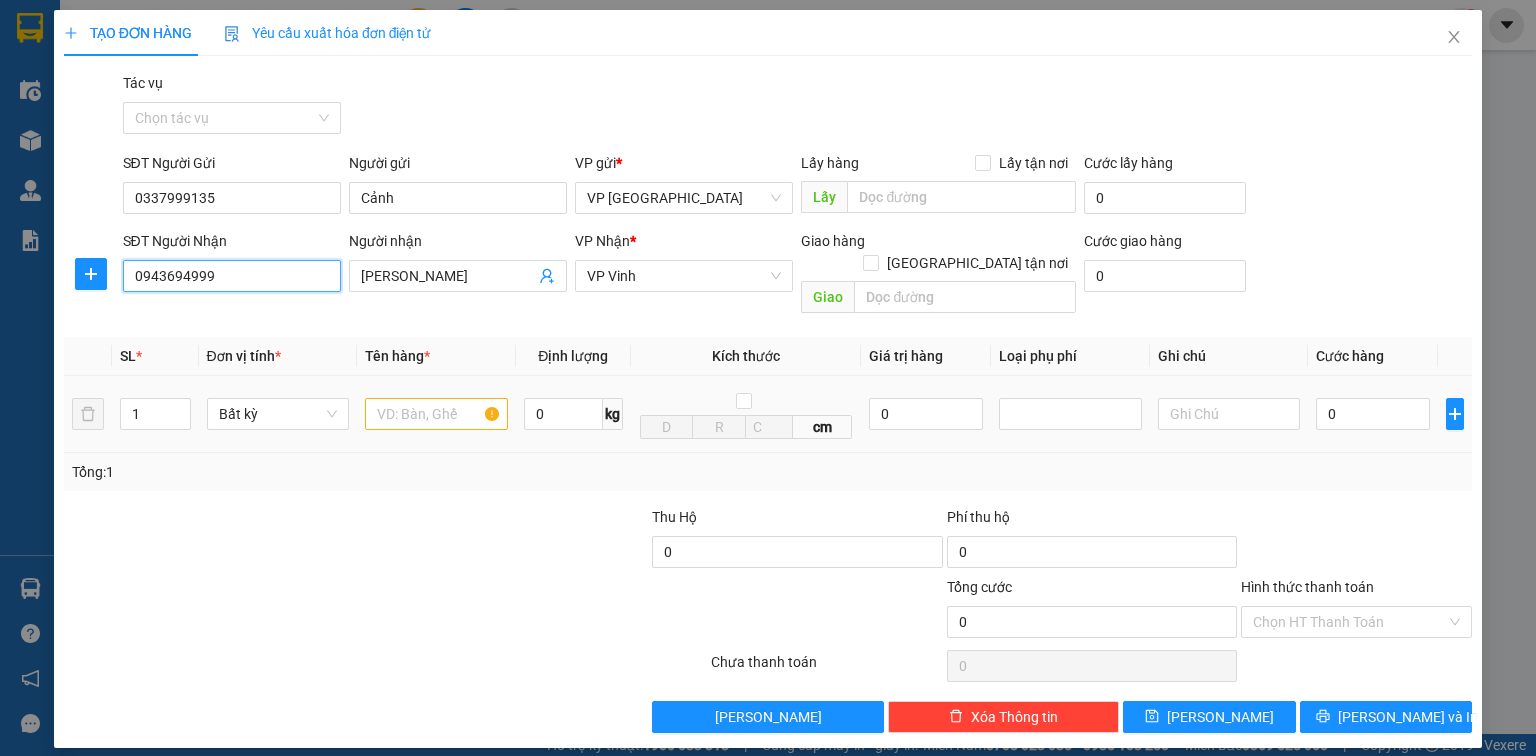 type on "0943694999" 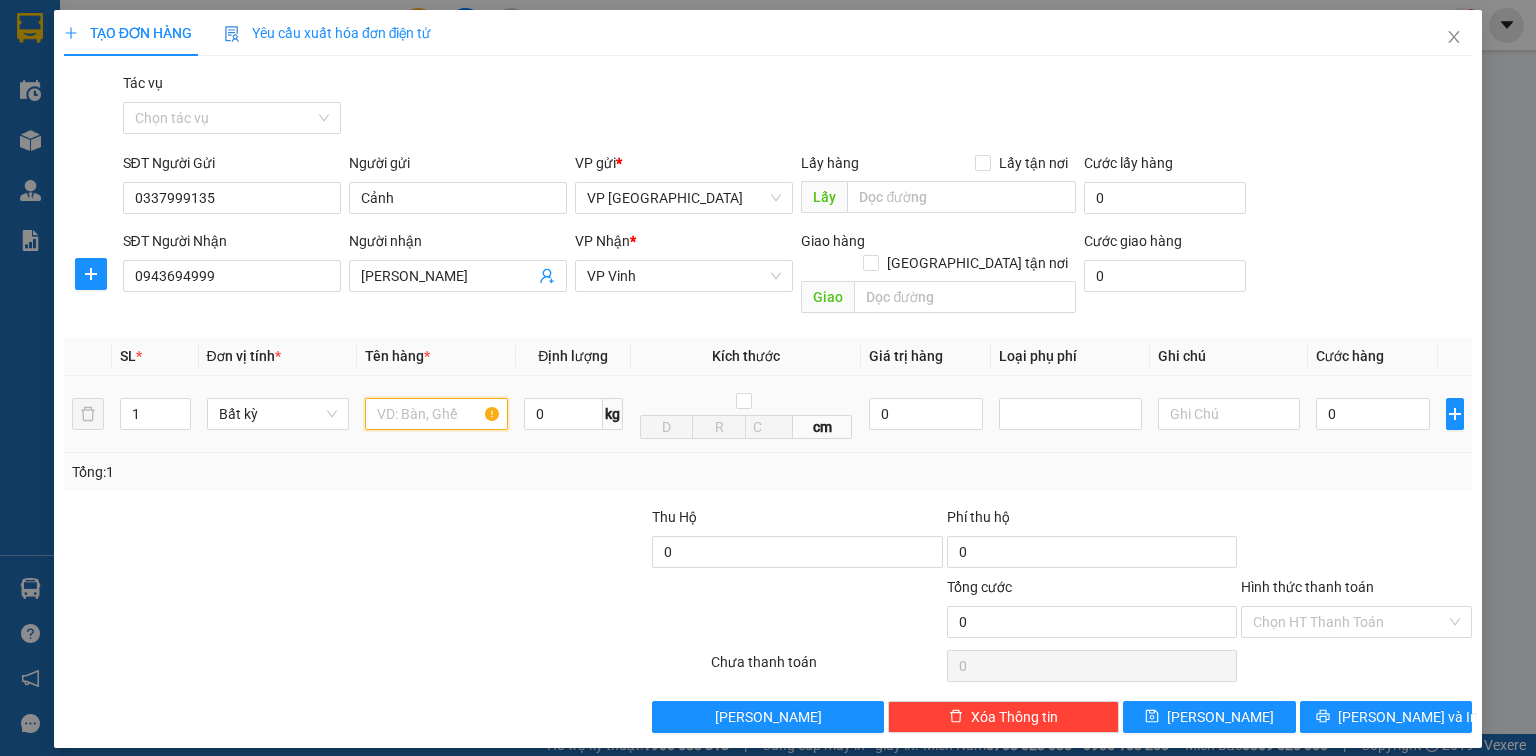 click at bounding box center [436, 414] 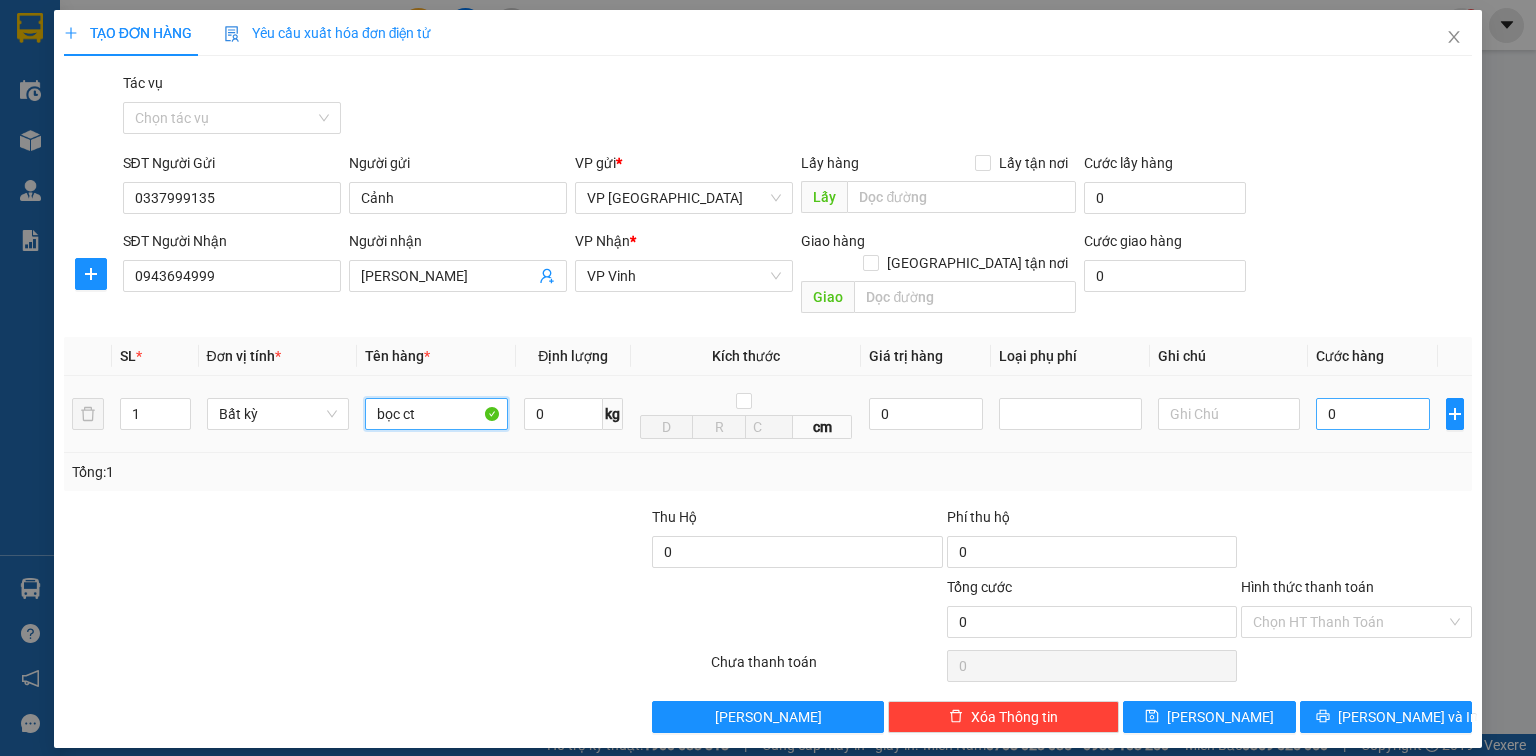 type on "bọc ct" 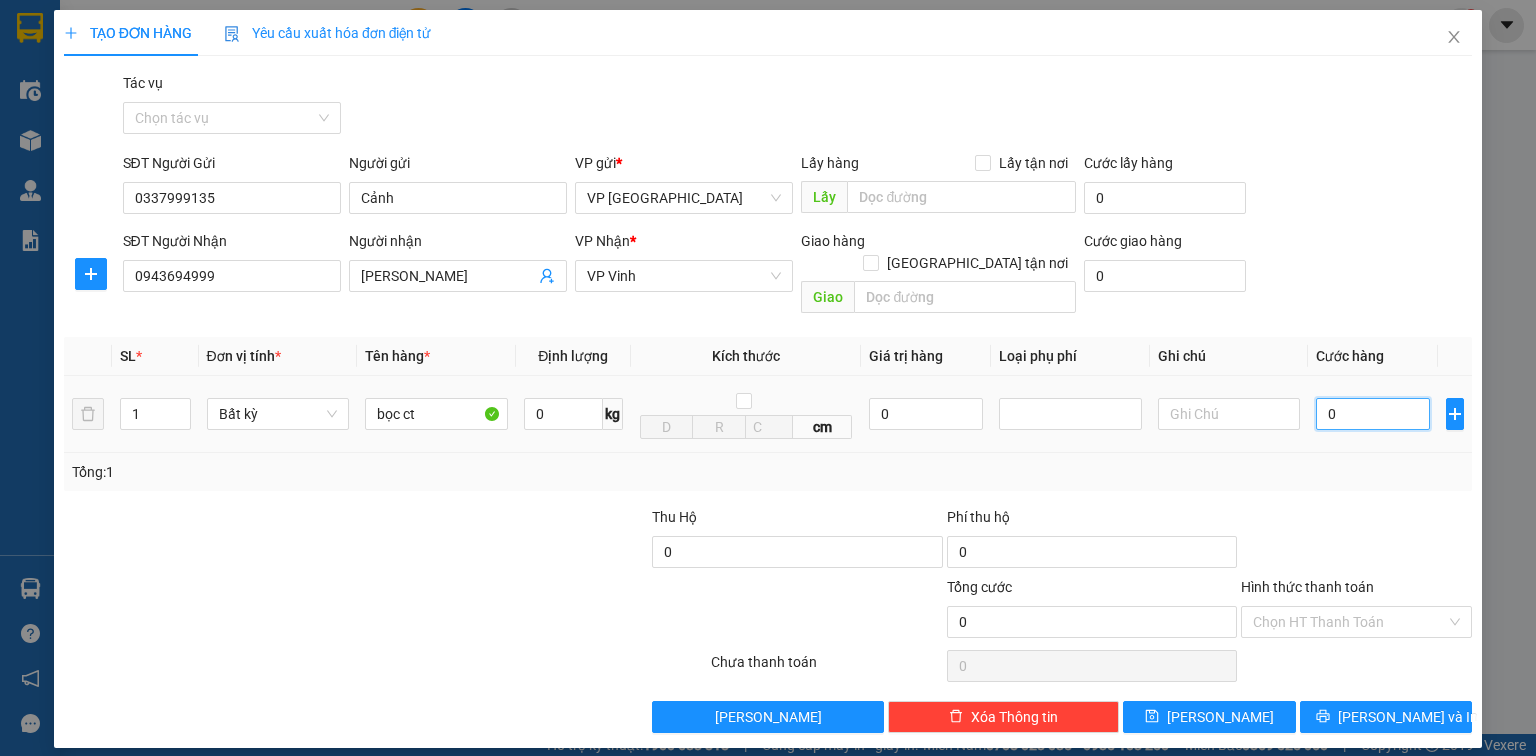 click on "0" at bounding box center [1373, 414] 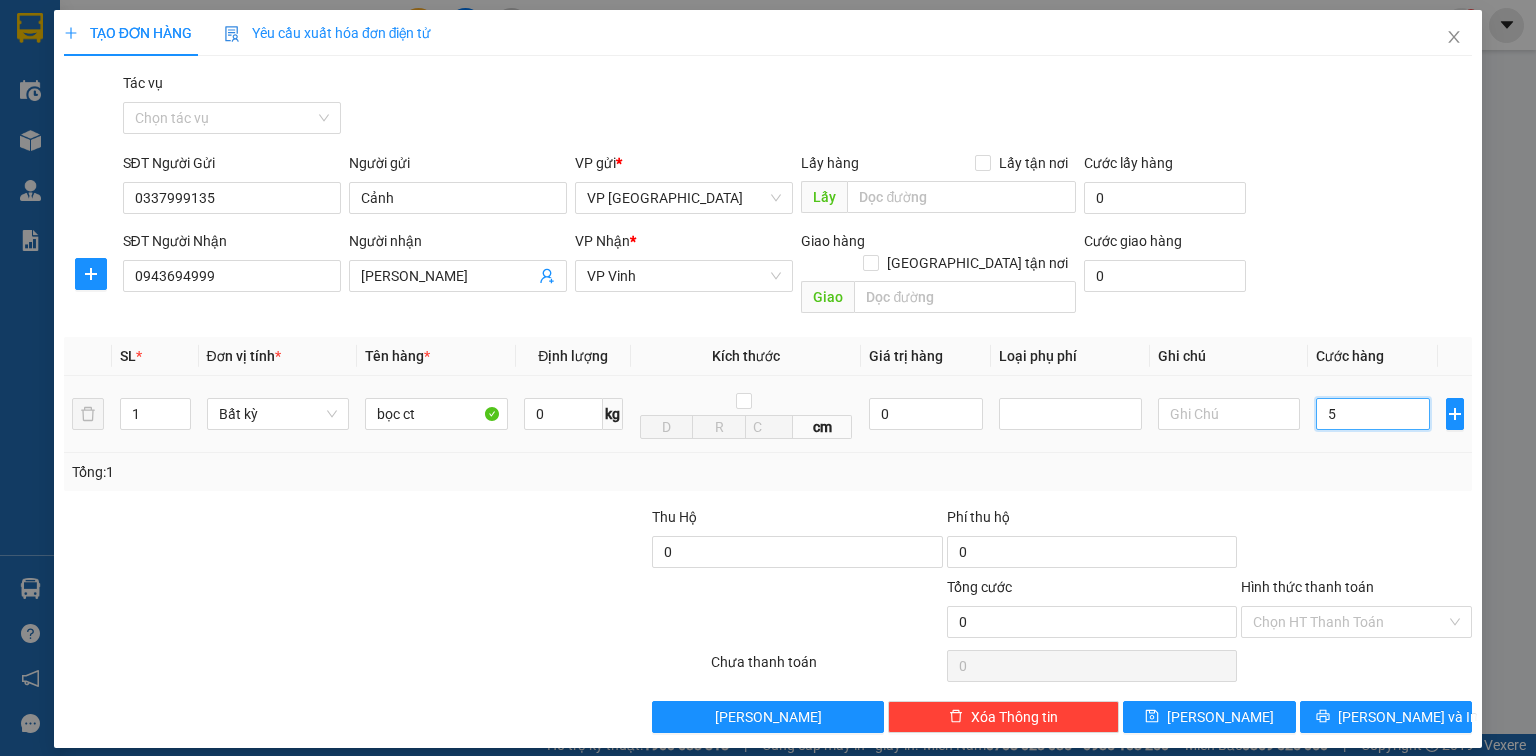type on "5" 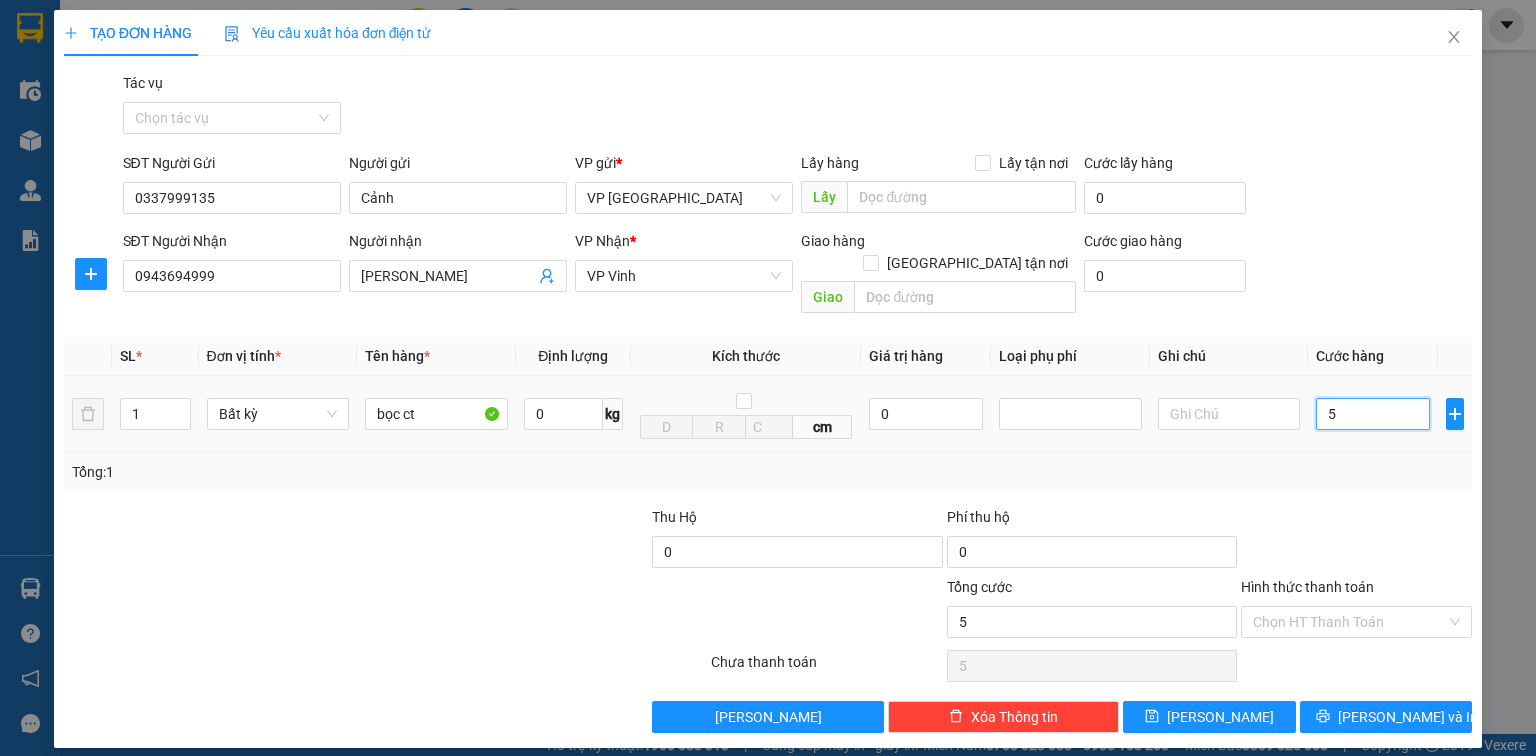 type on "50" 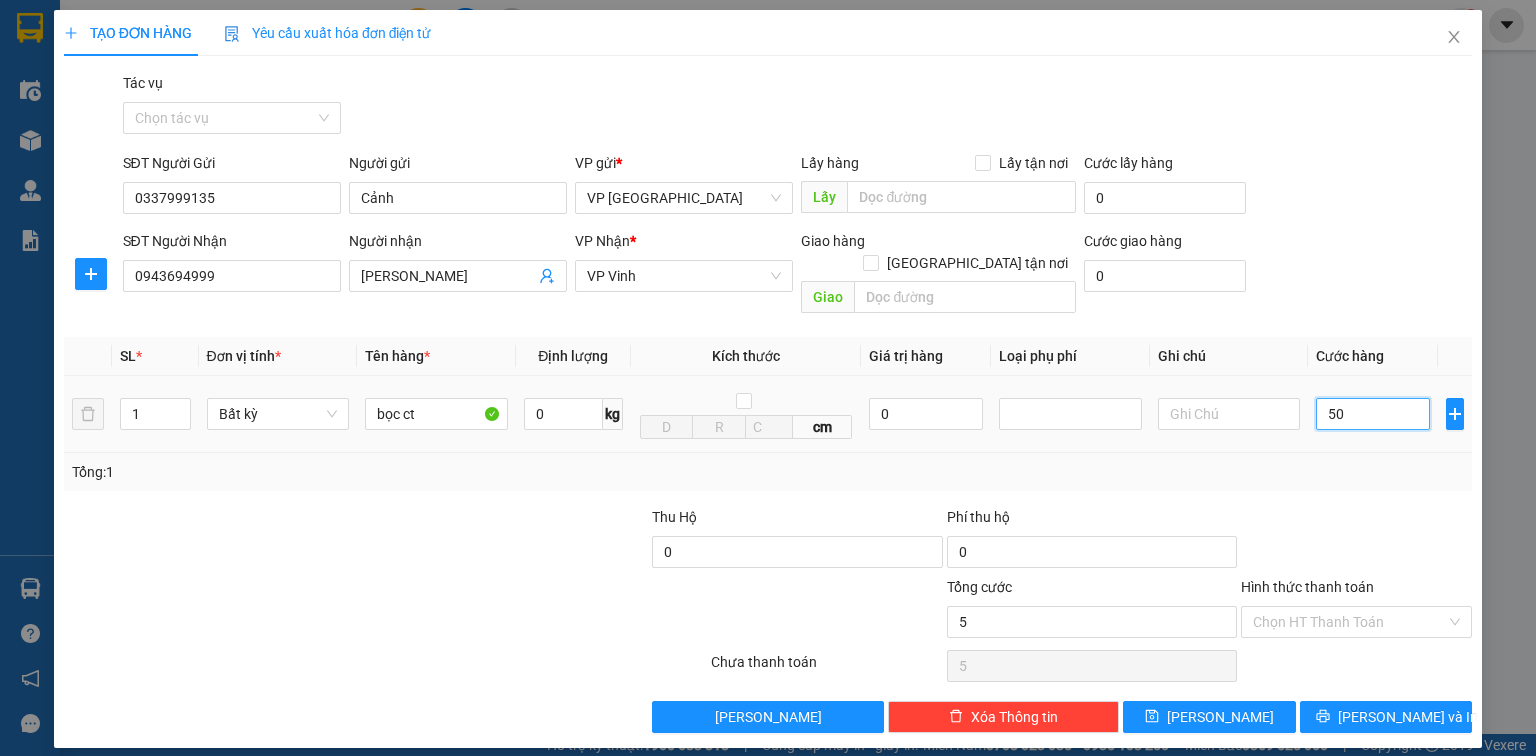 type on "50" 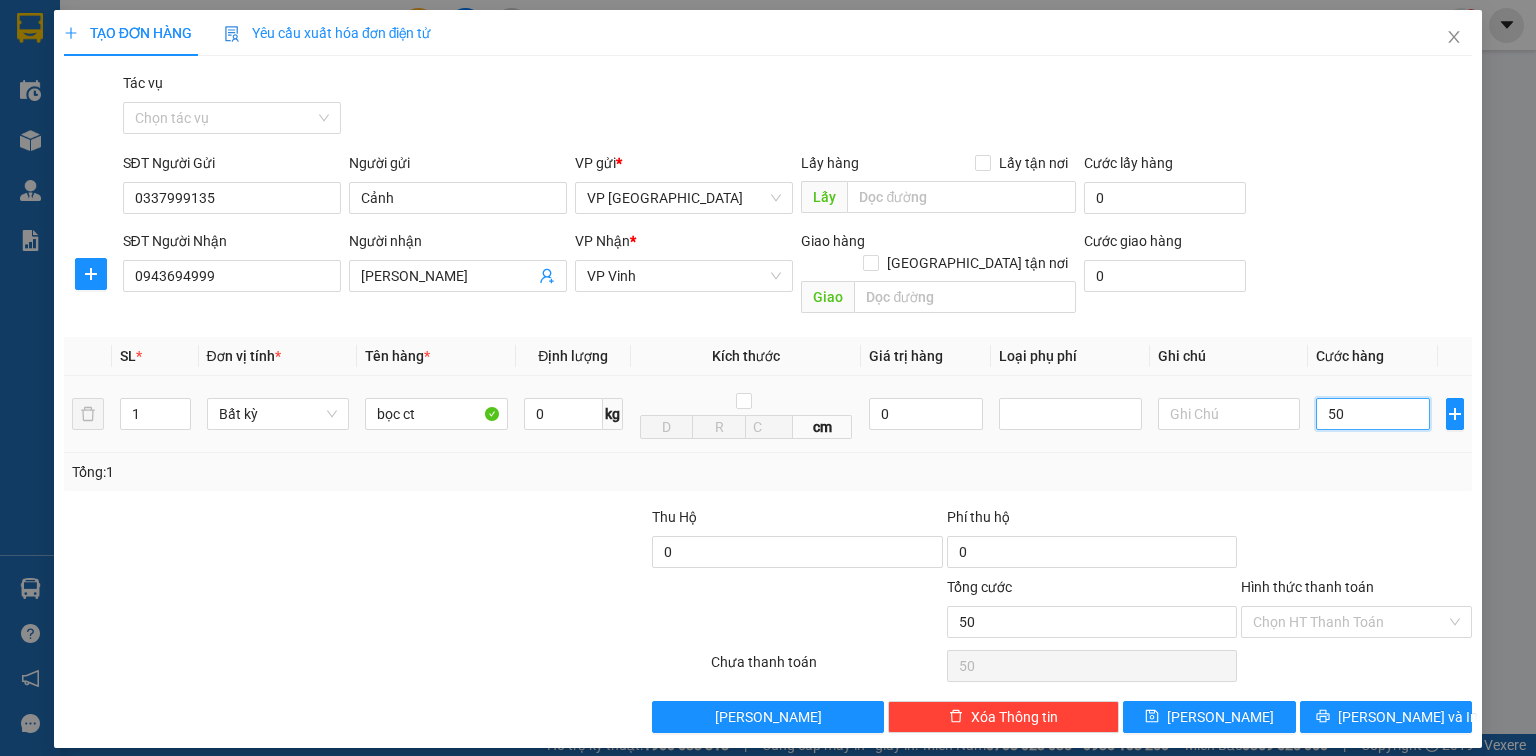 type on "500" 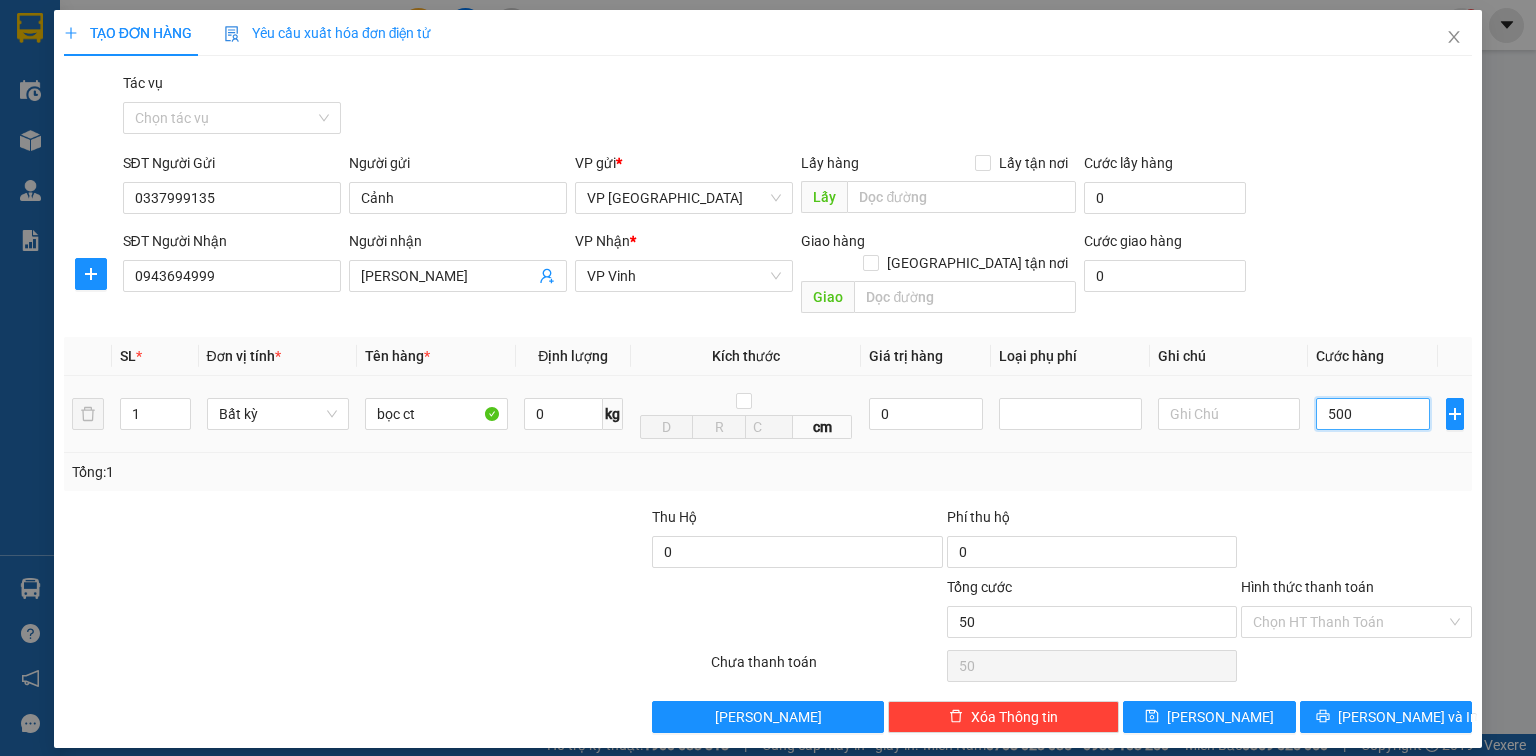 type on "500" 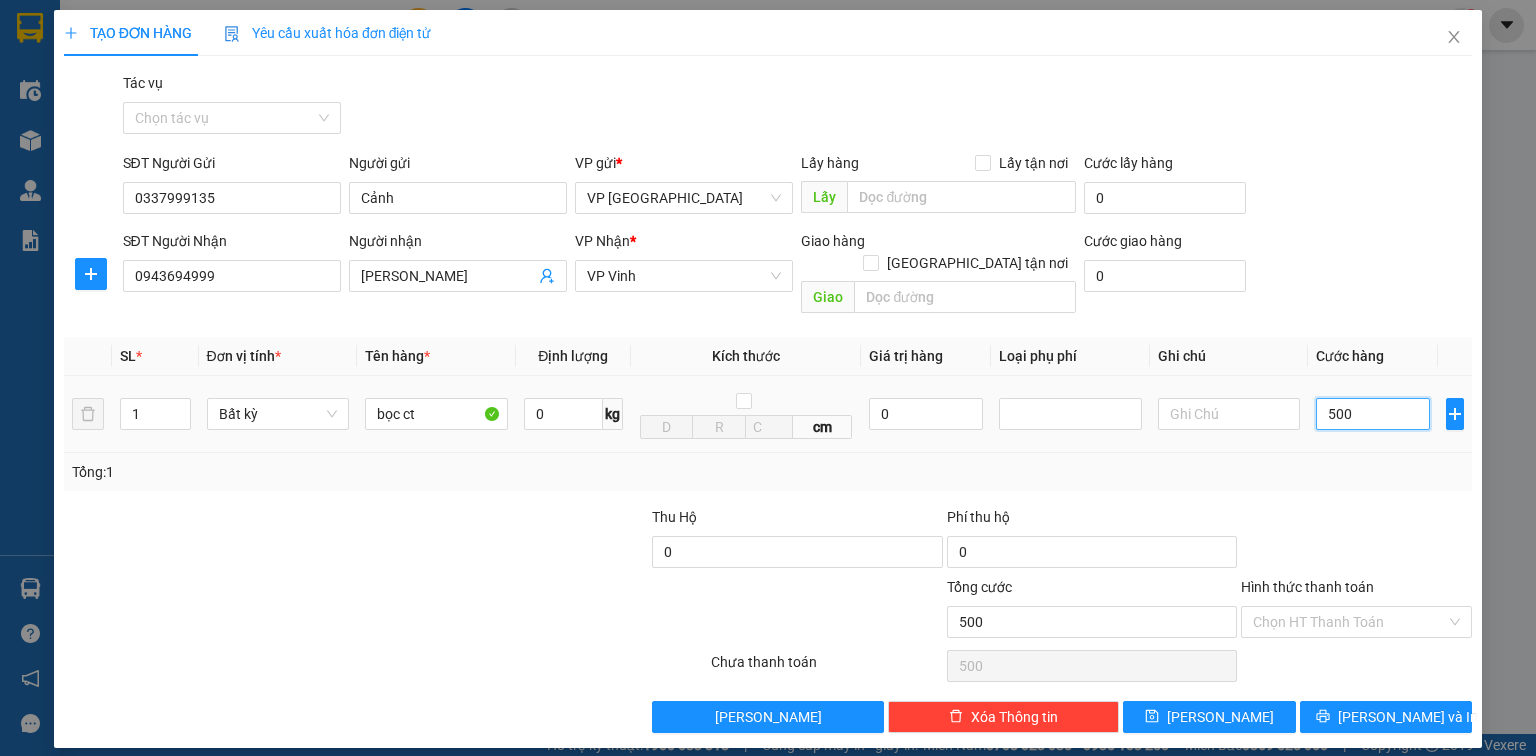 type on "5.000" 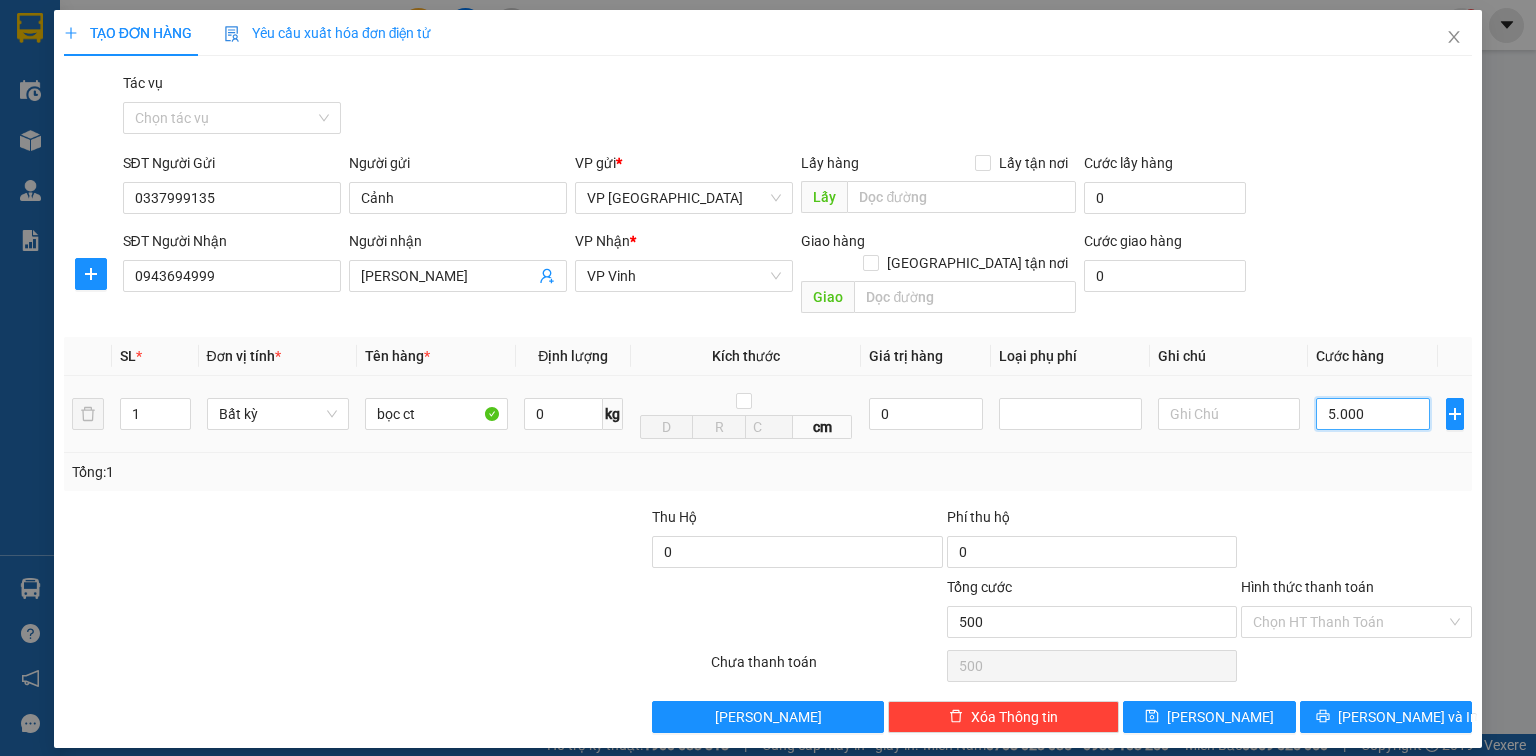 type on "5.000" 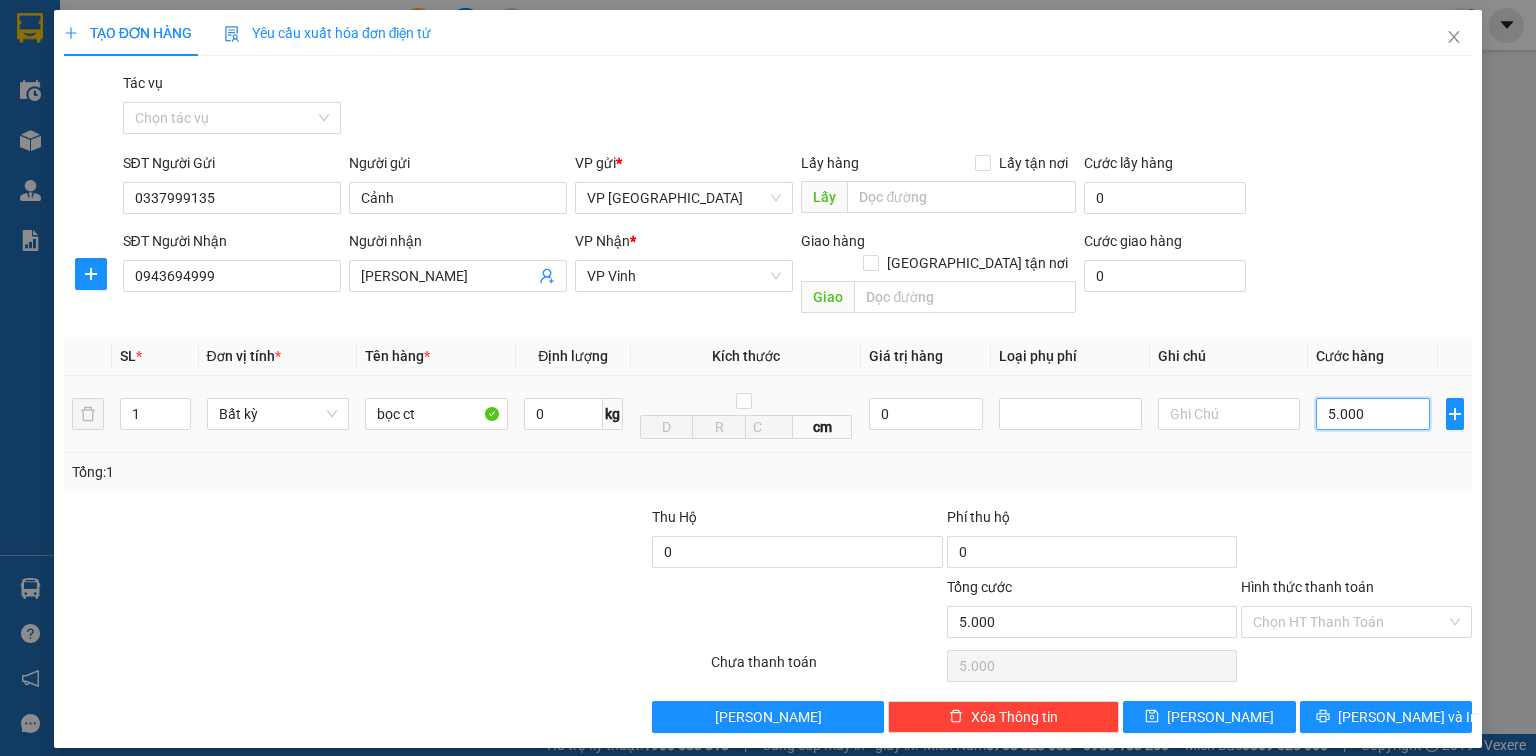 type on "50.000" 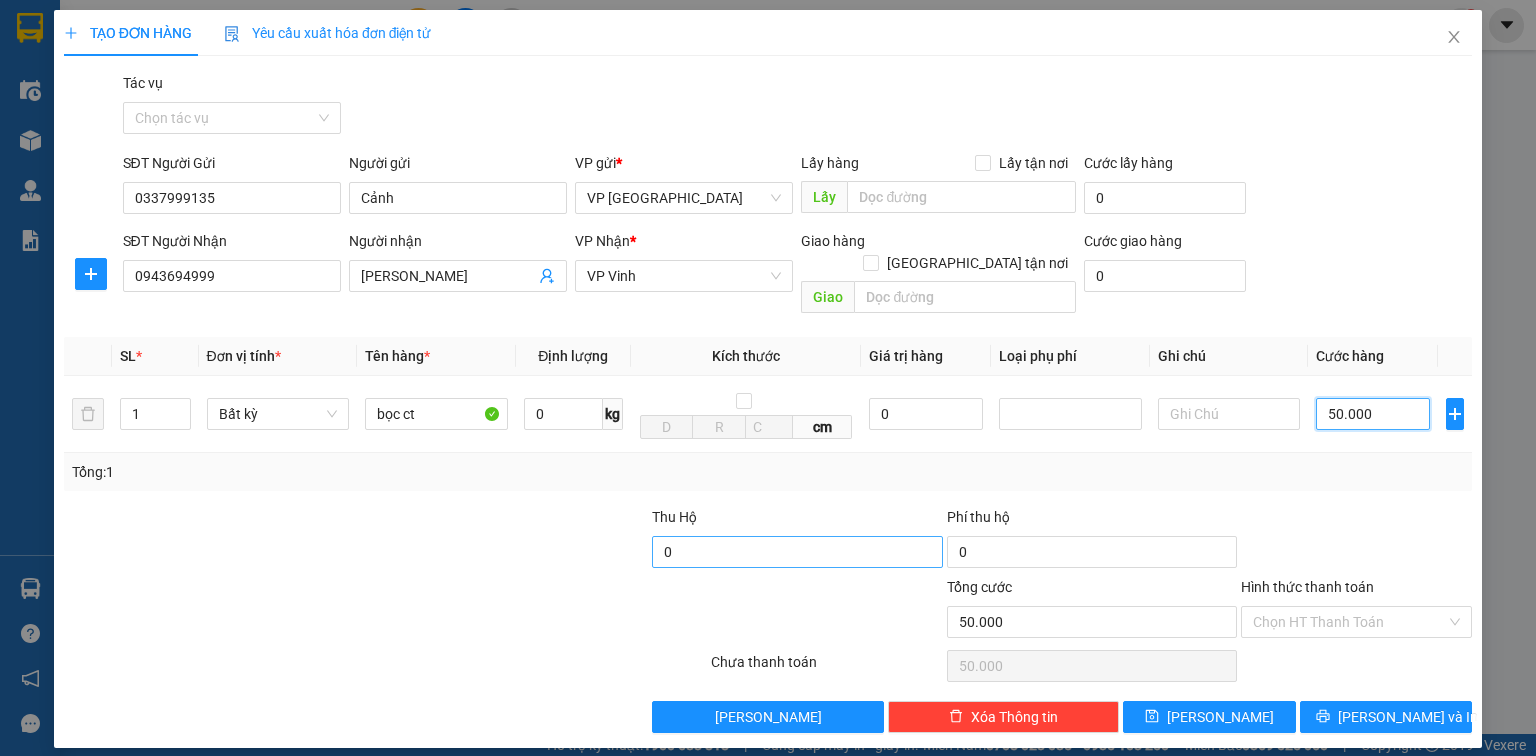 type on "50.000" 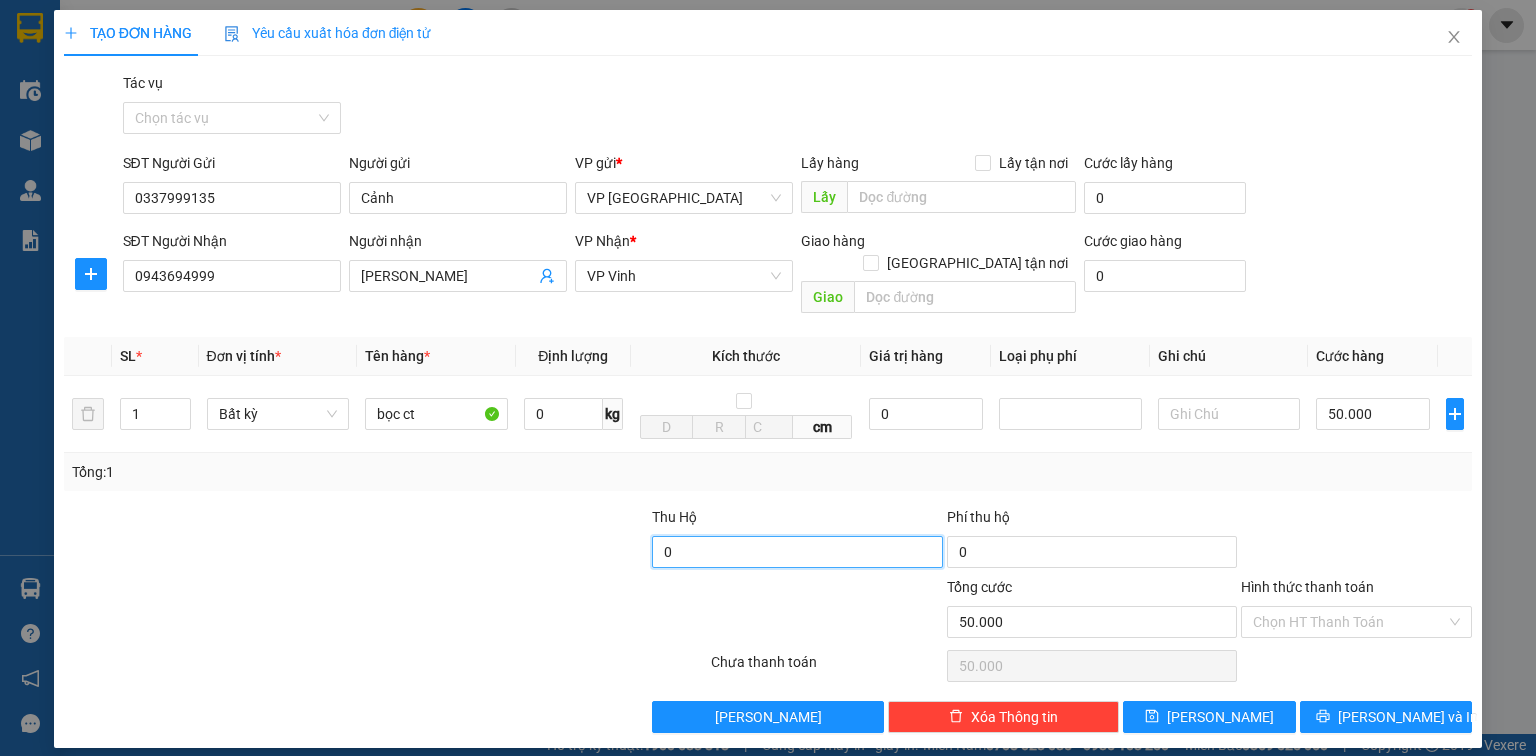 click on "0" at bounding box center [797, 552] 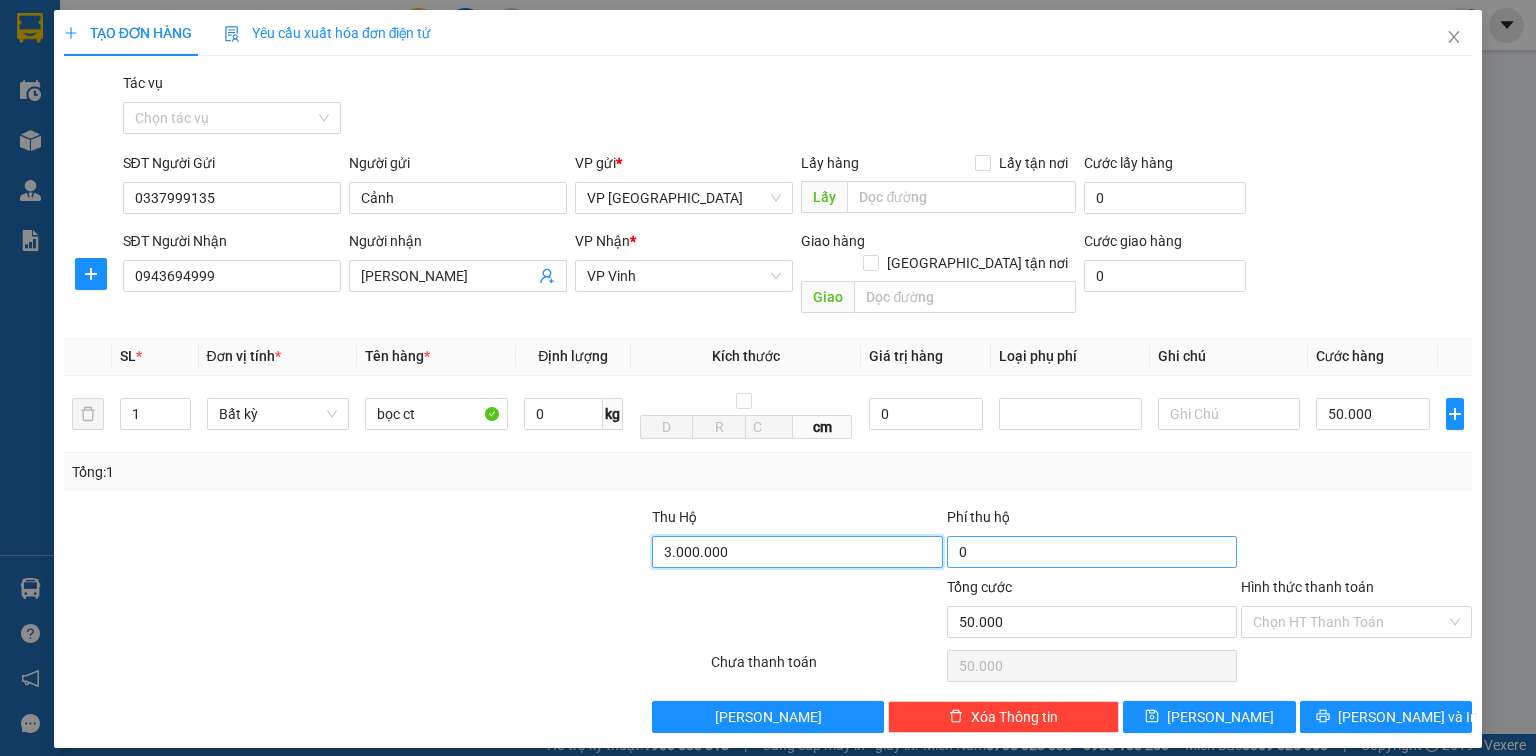 type on "3.000.000" 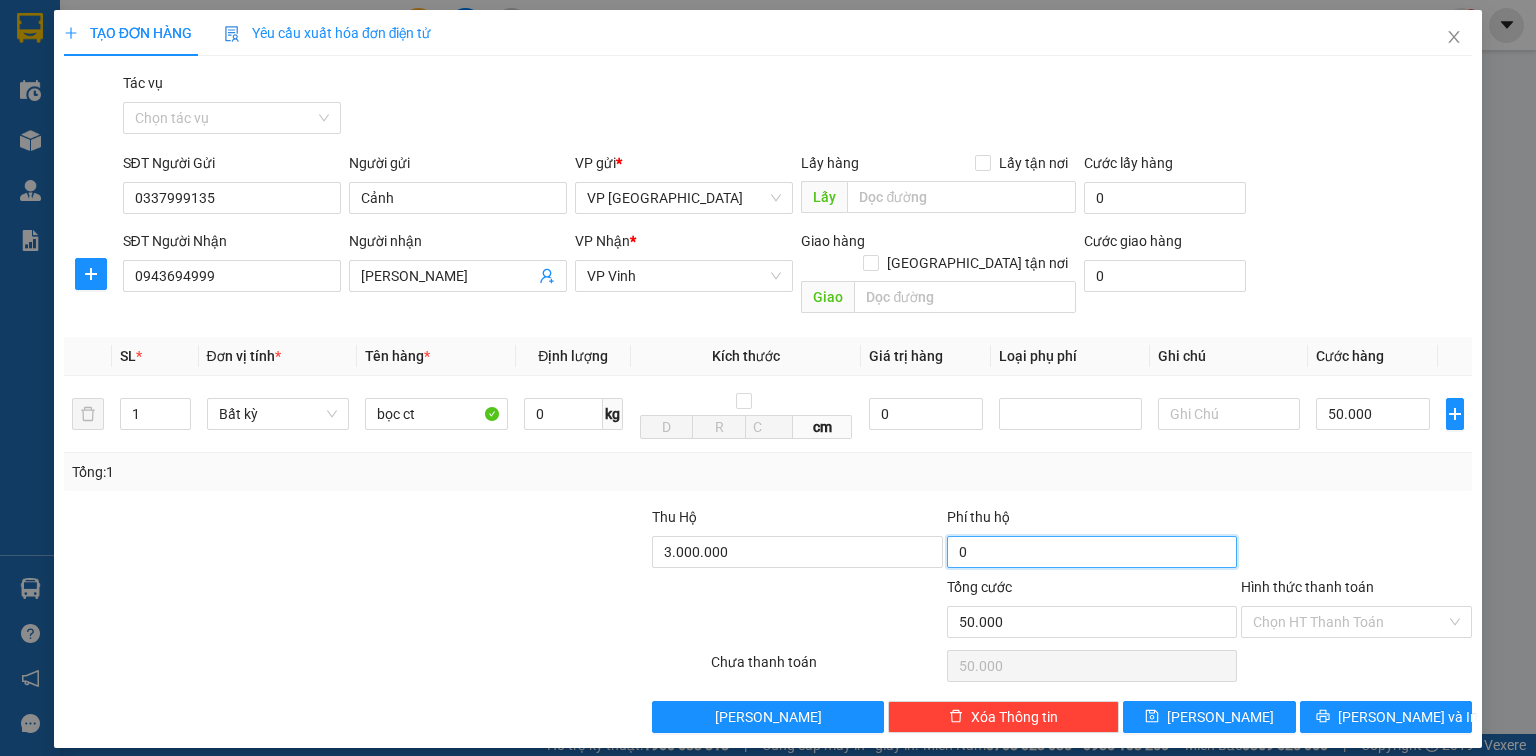 click on "0" at bounding box center (1092, 552) 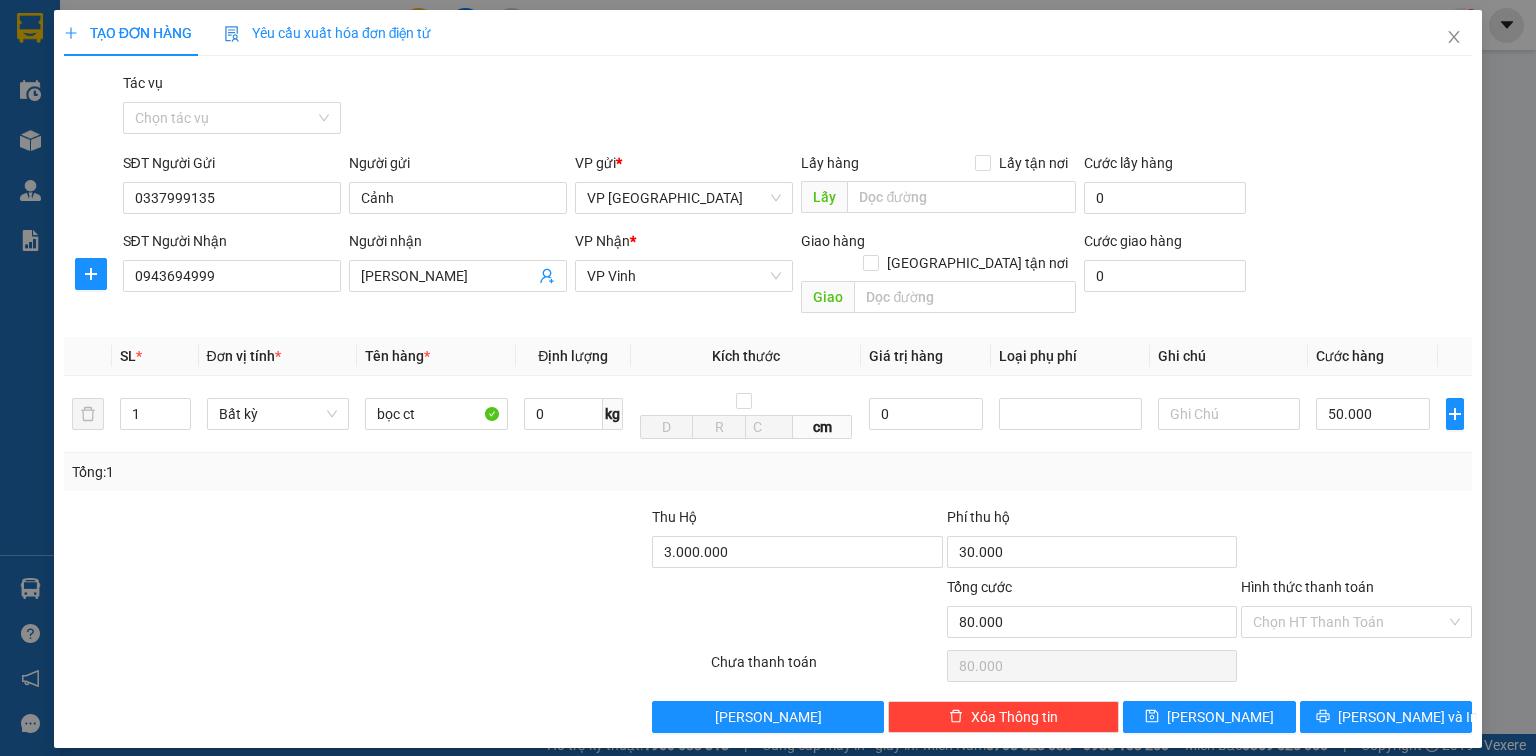 click at bounding box center [591, 611] 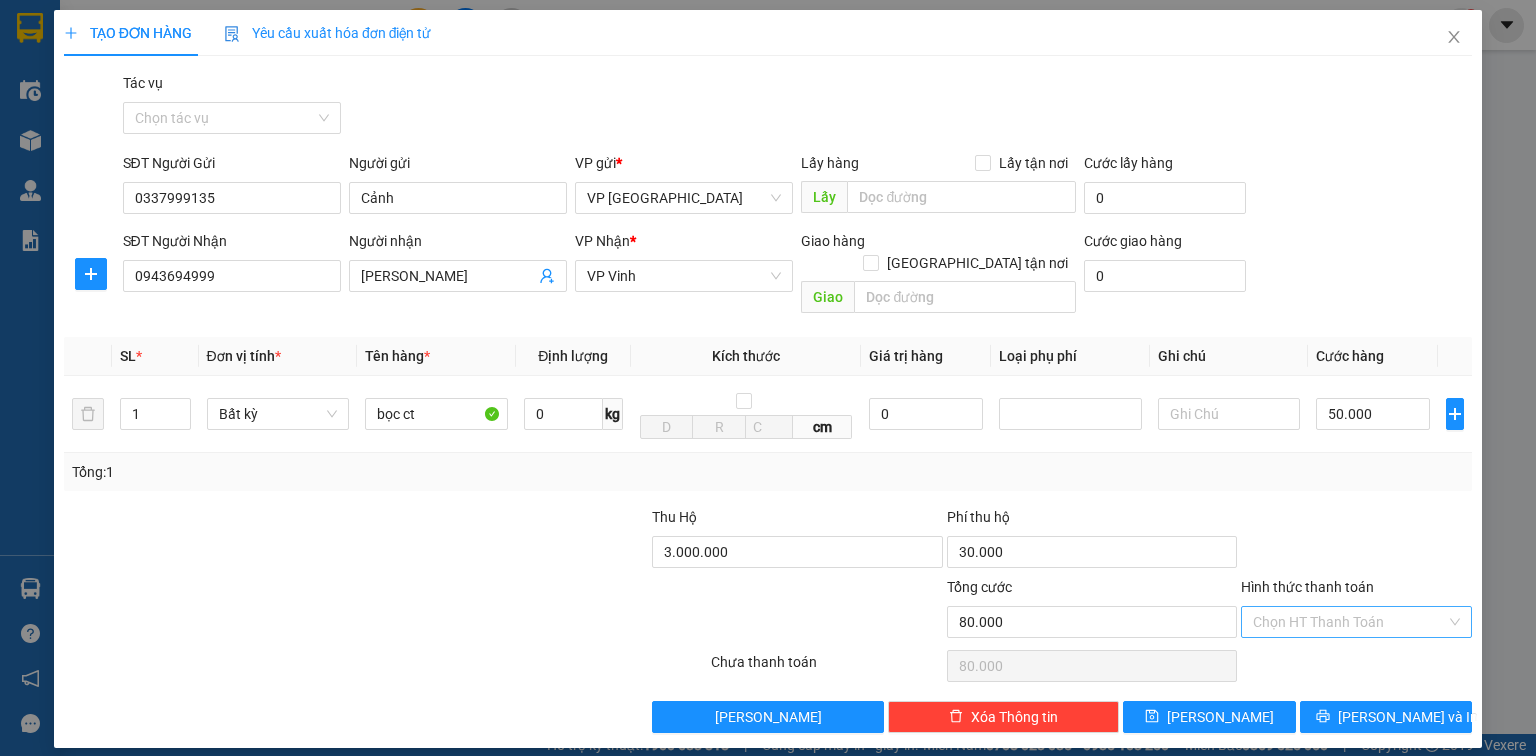 click on "Hình thức thanh toán" at bounding box center (1349, 622) 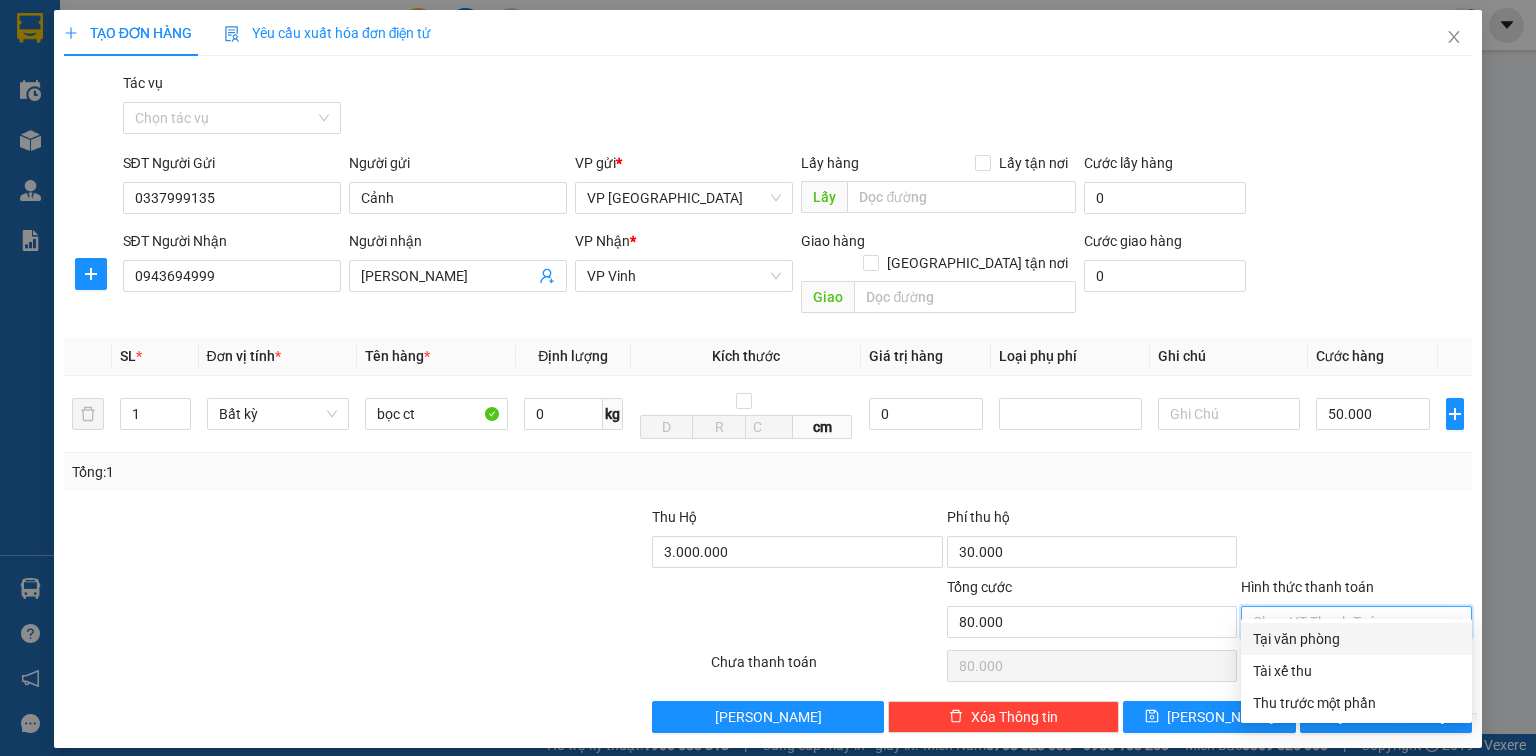 click on "Tại văn phòng" at bounding box center (1356, 639) 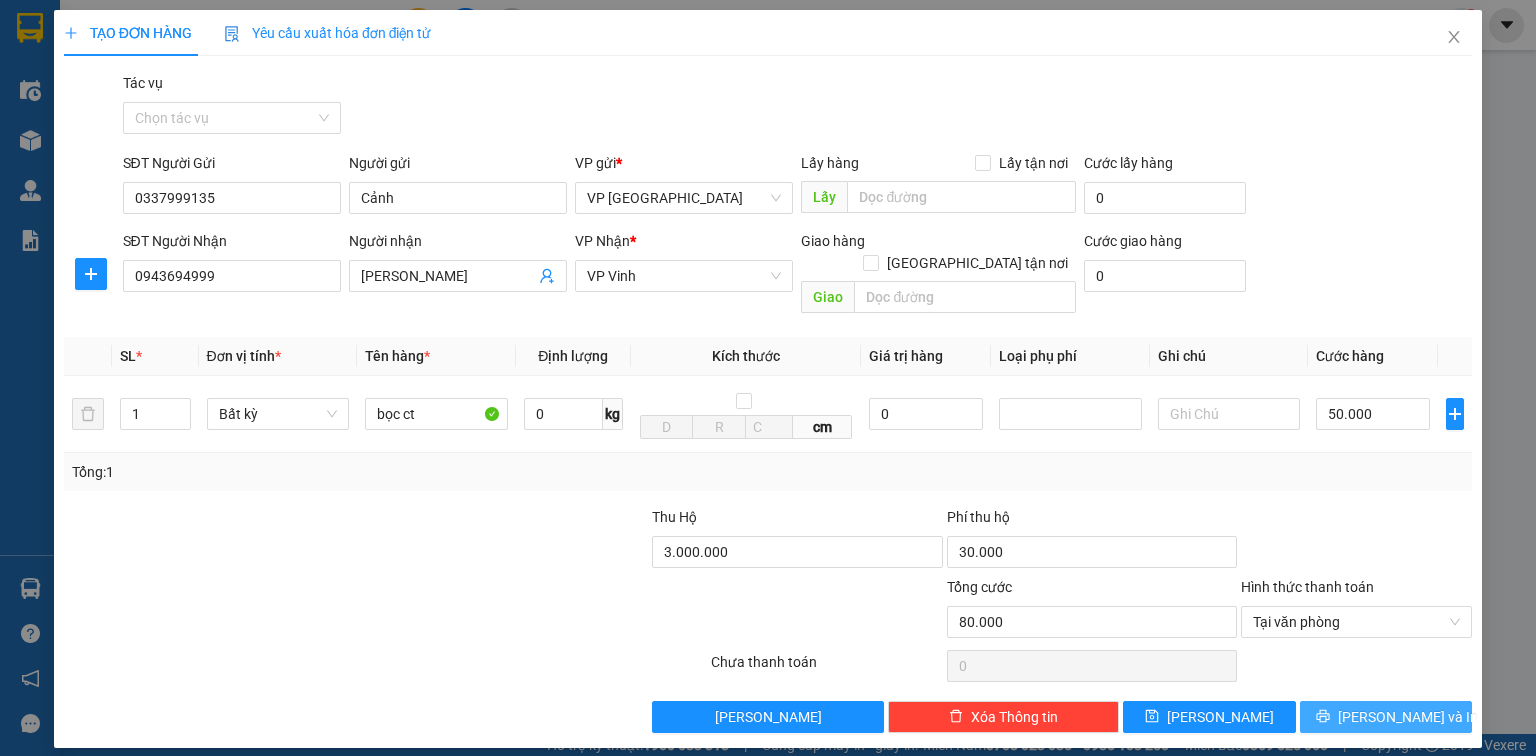 click 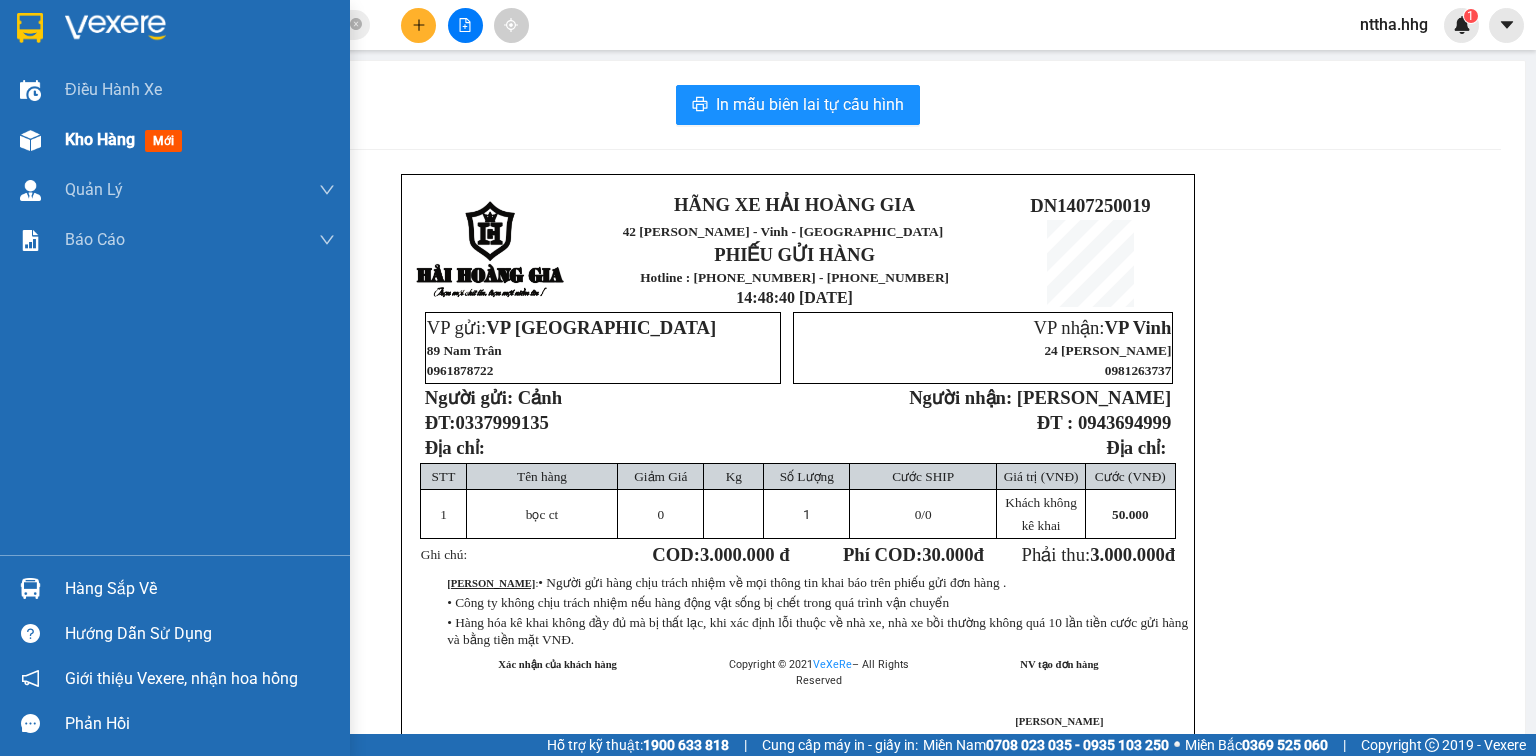 click on "Kho hàng" at bounding box center (100, 139) 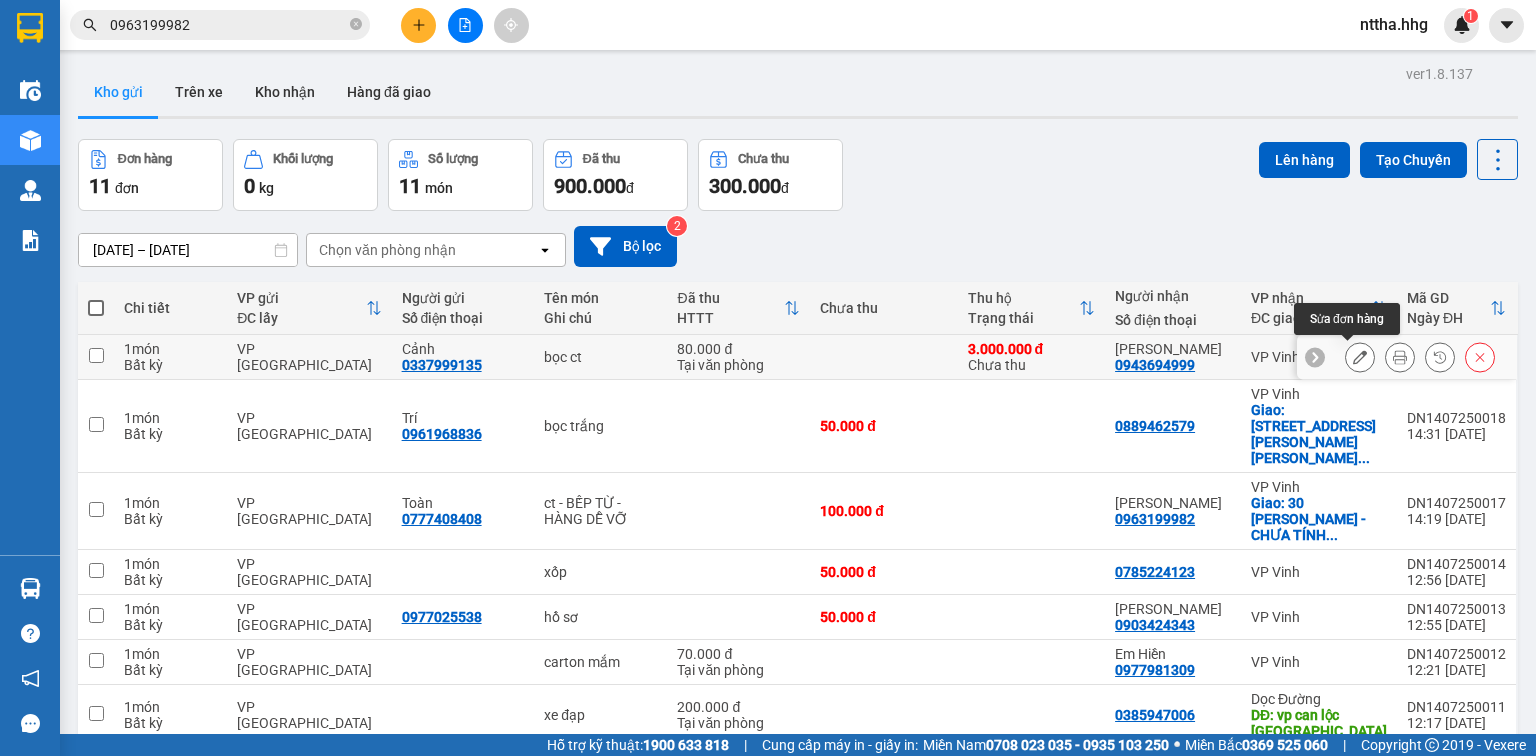 click 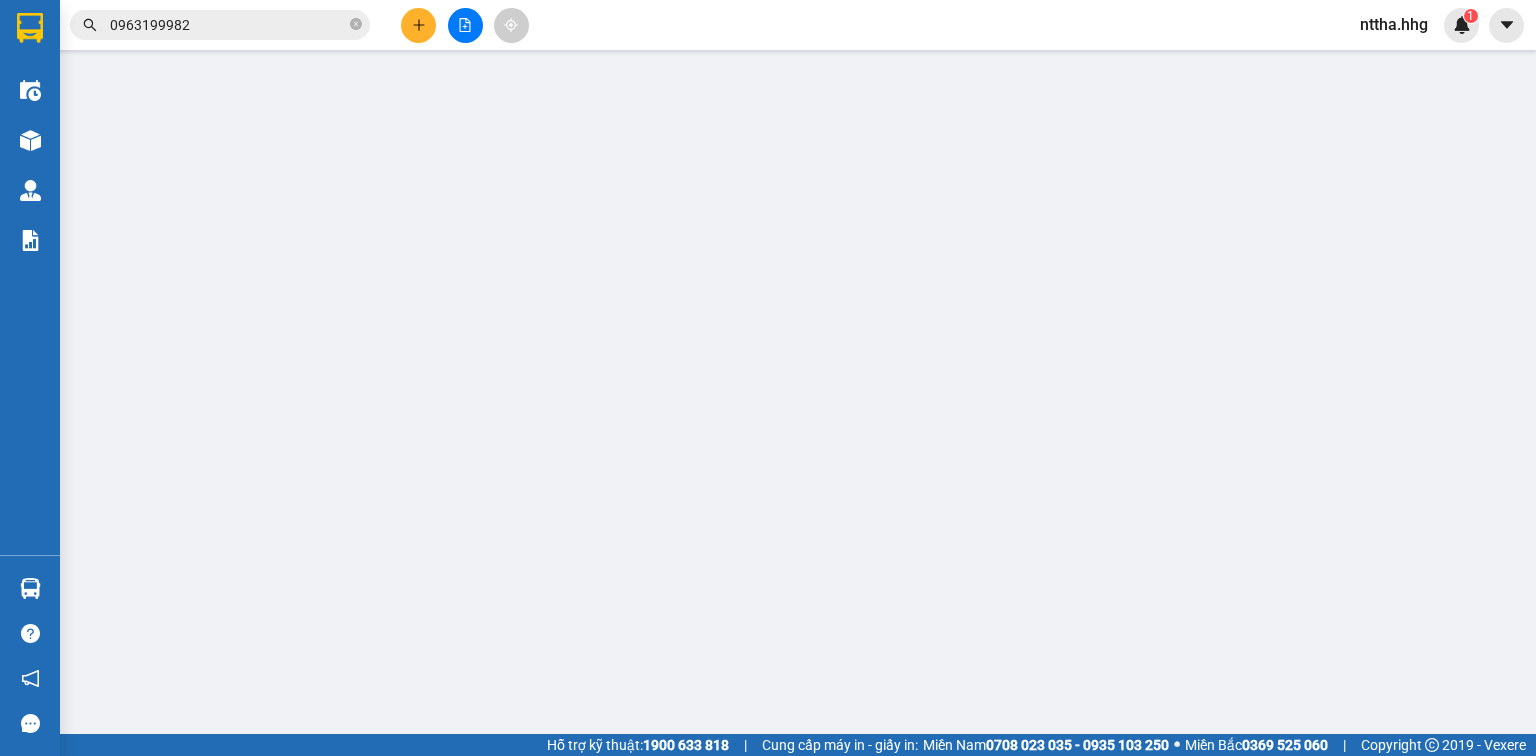 type on "0337999135" 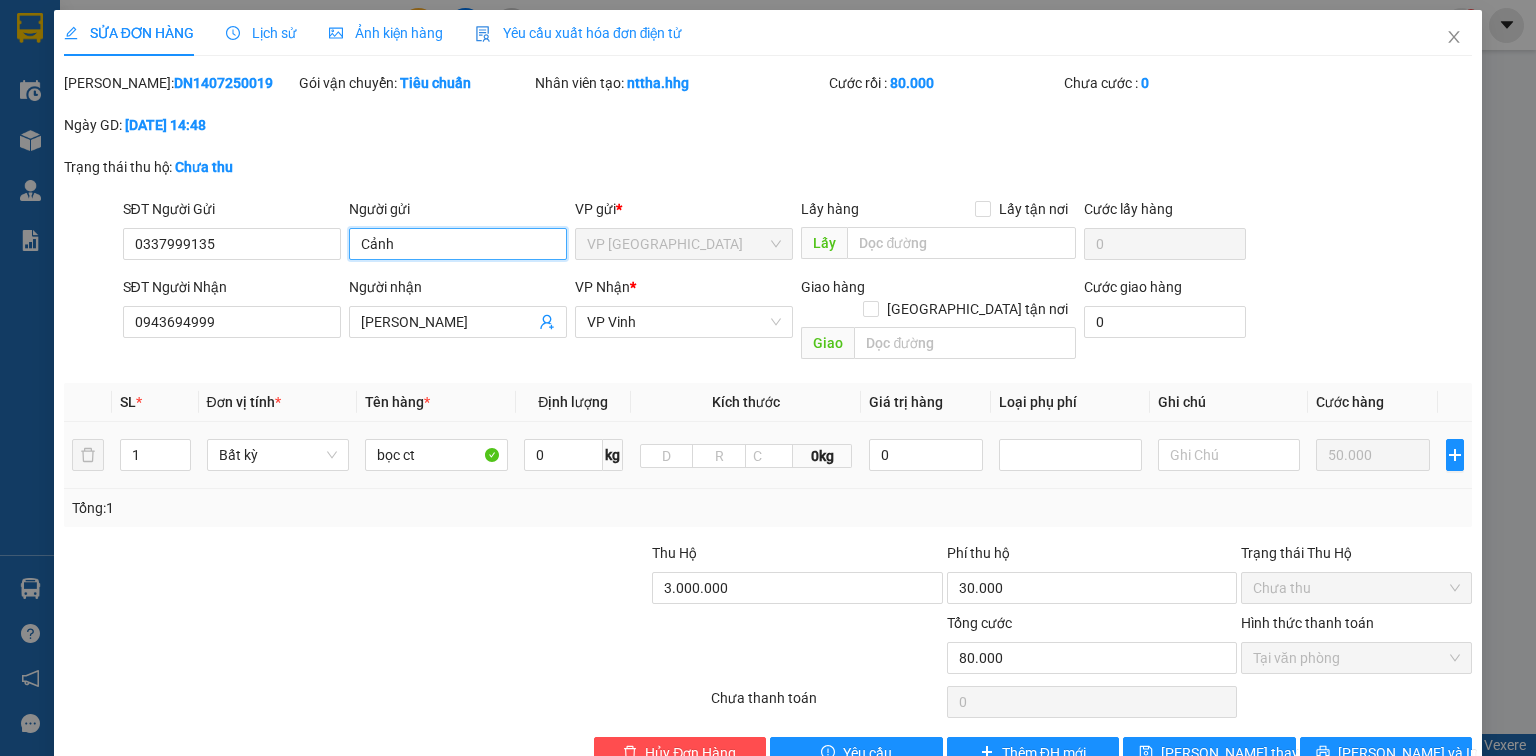 click on "Cảnh" at bounding box center [458, 244] 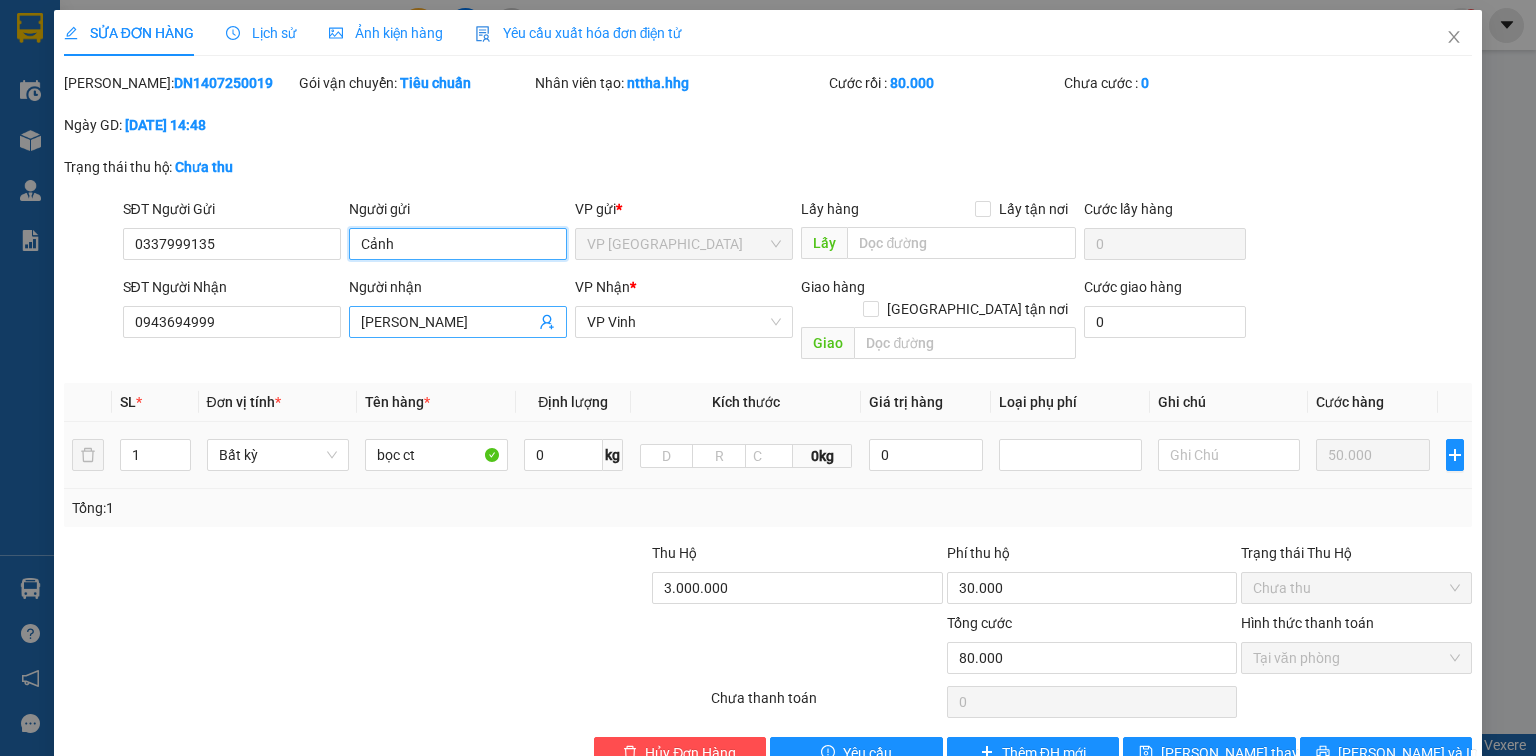 type on "T" 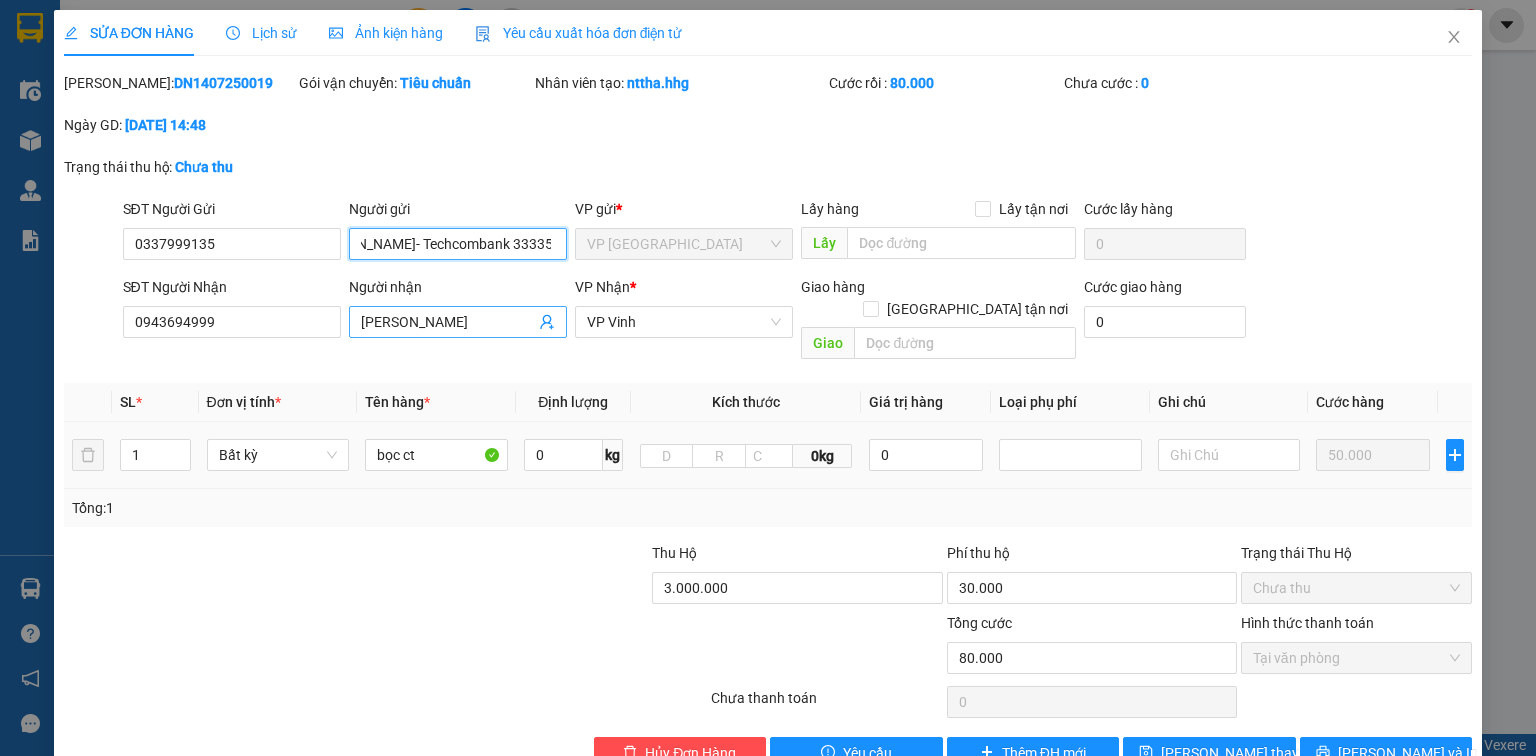scroll, scrollTop: 0, scrollLeft: 60, axis: horizontal 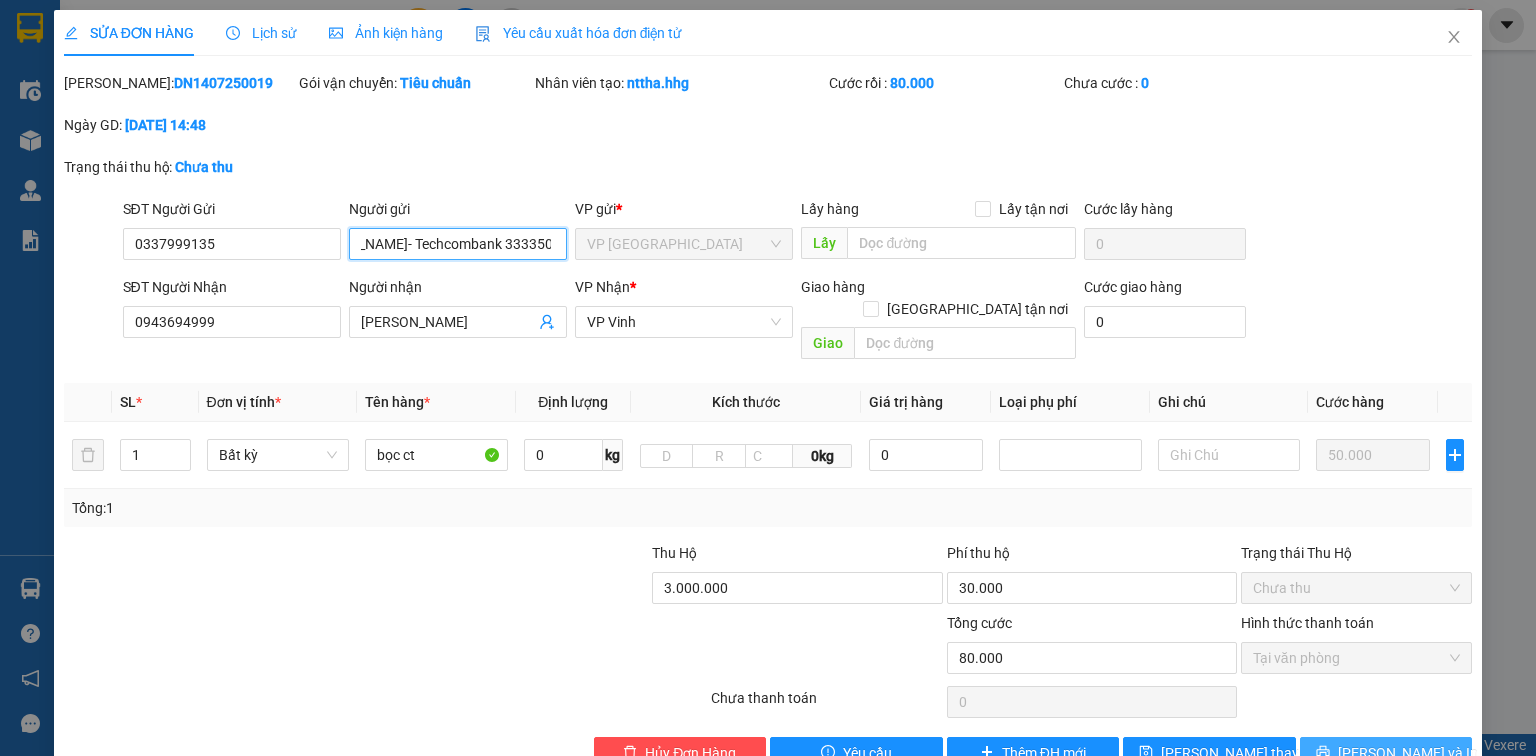 type on "Lê Văn Cảnh- Techcombank 3333506666" 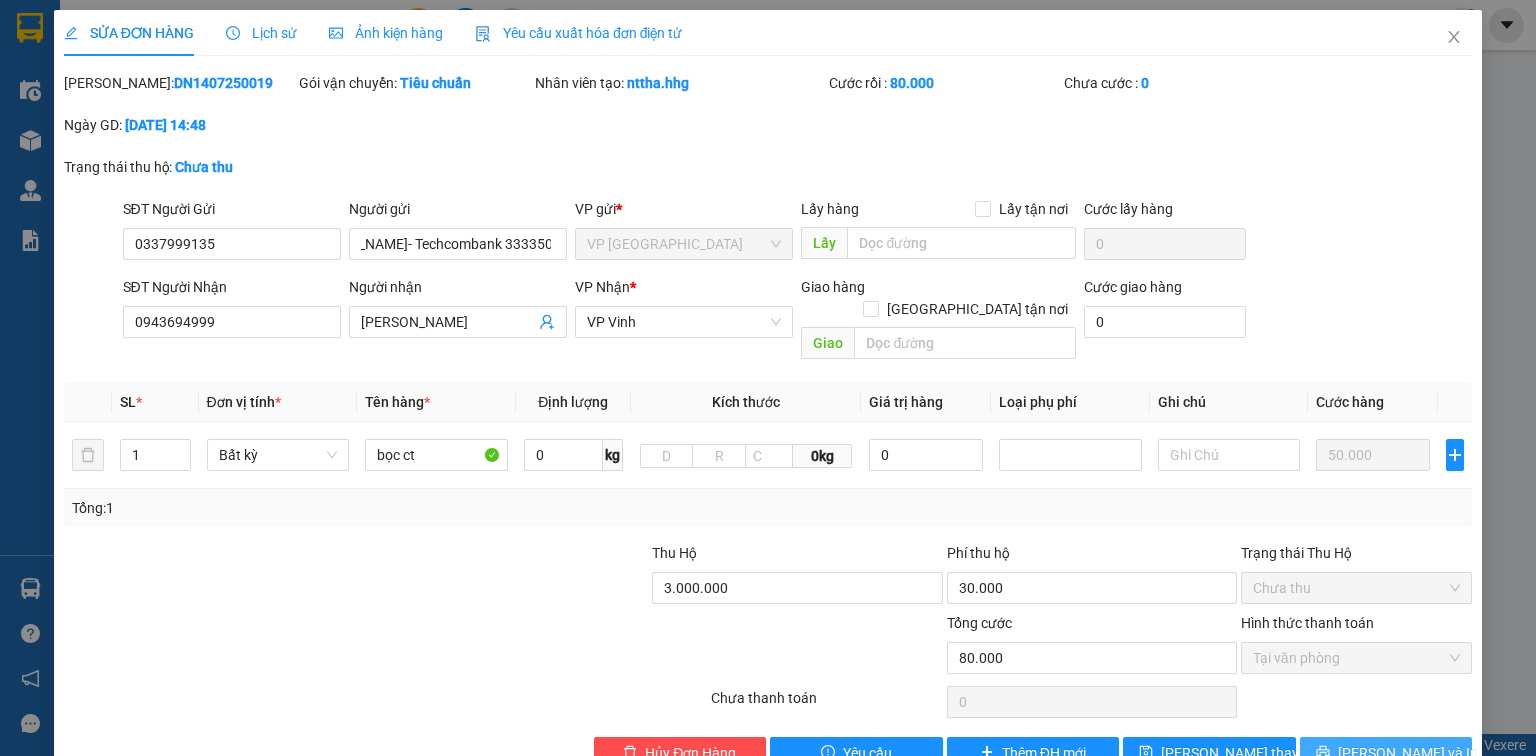 scroll, scrollTop: 0, scrollLeft: 0, axis: both 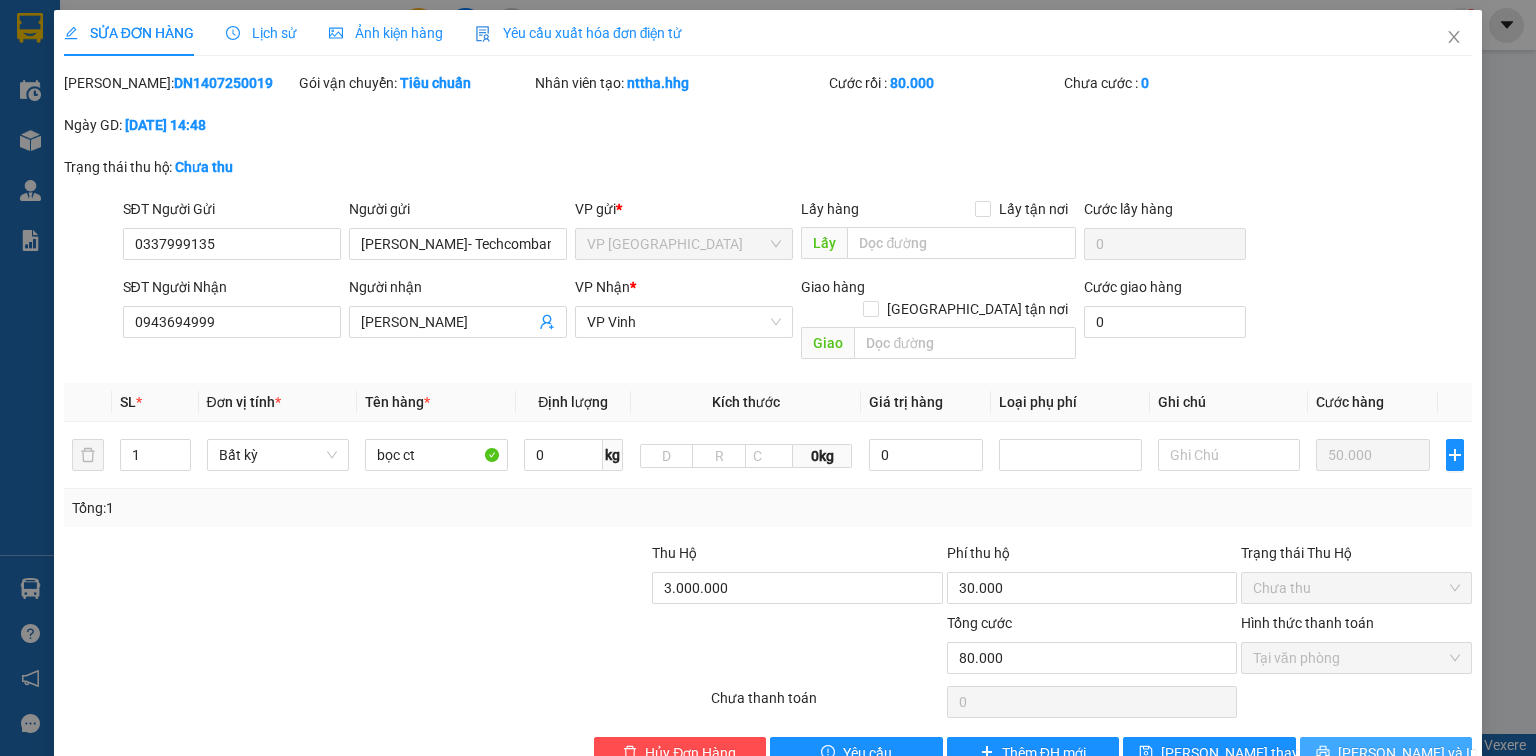 click 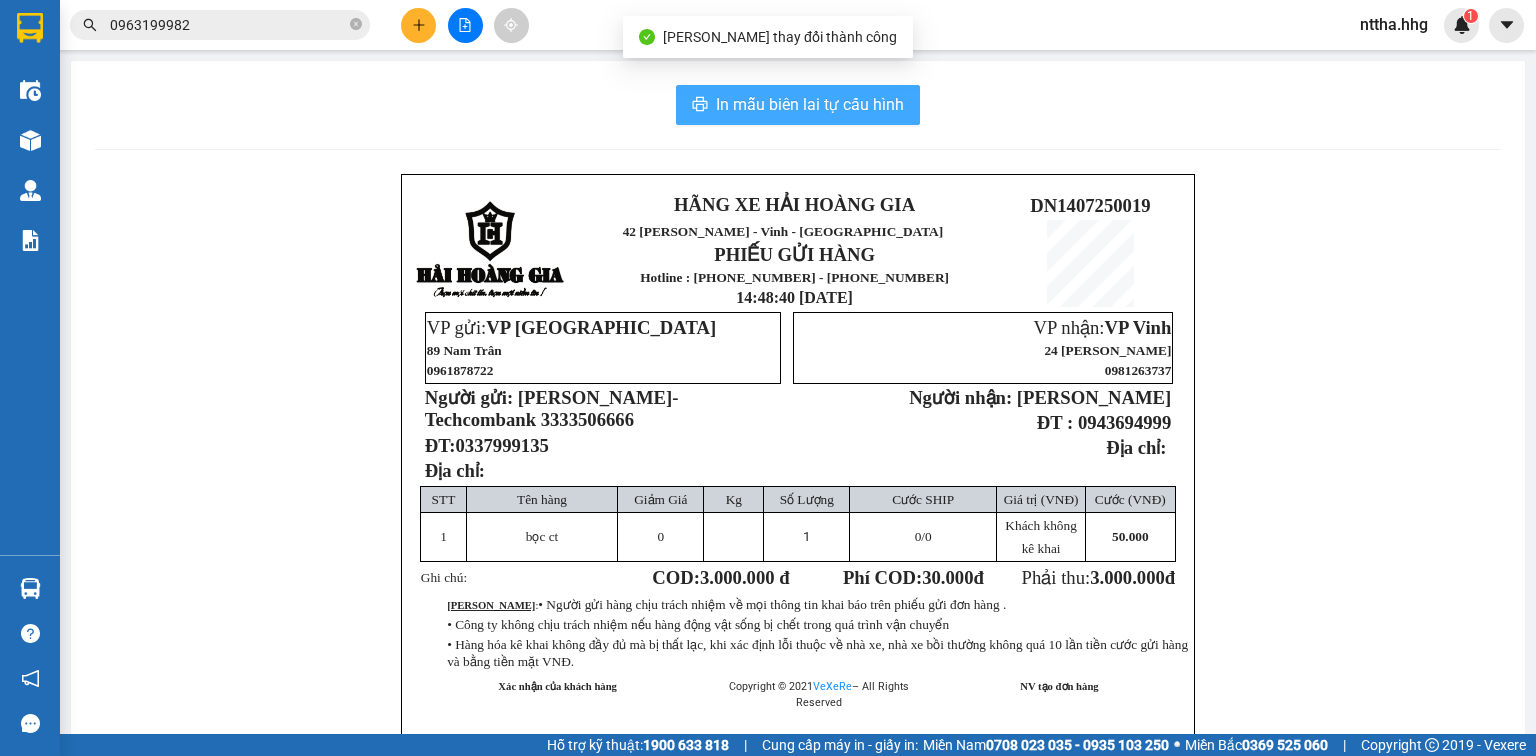 click on "In mẫu biên lai tự cấu hình" at bounding box center [810, 104] 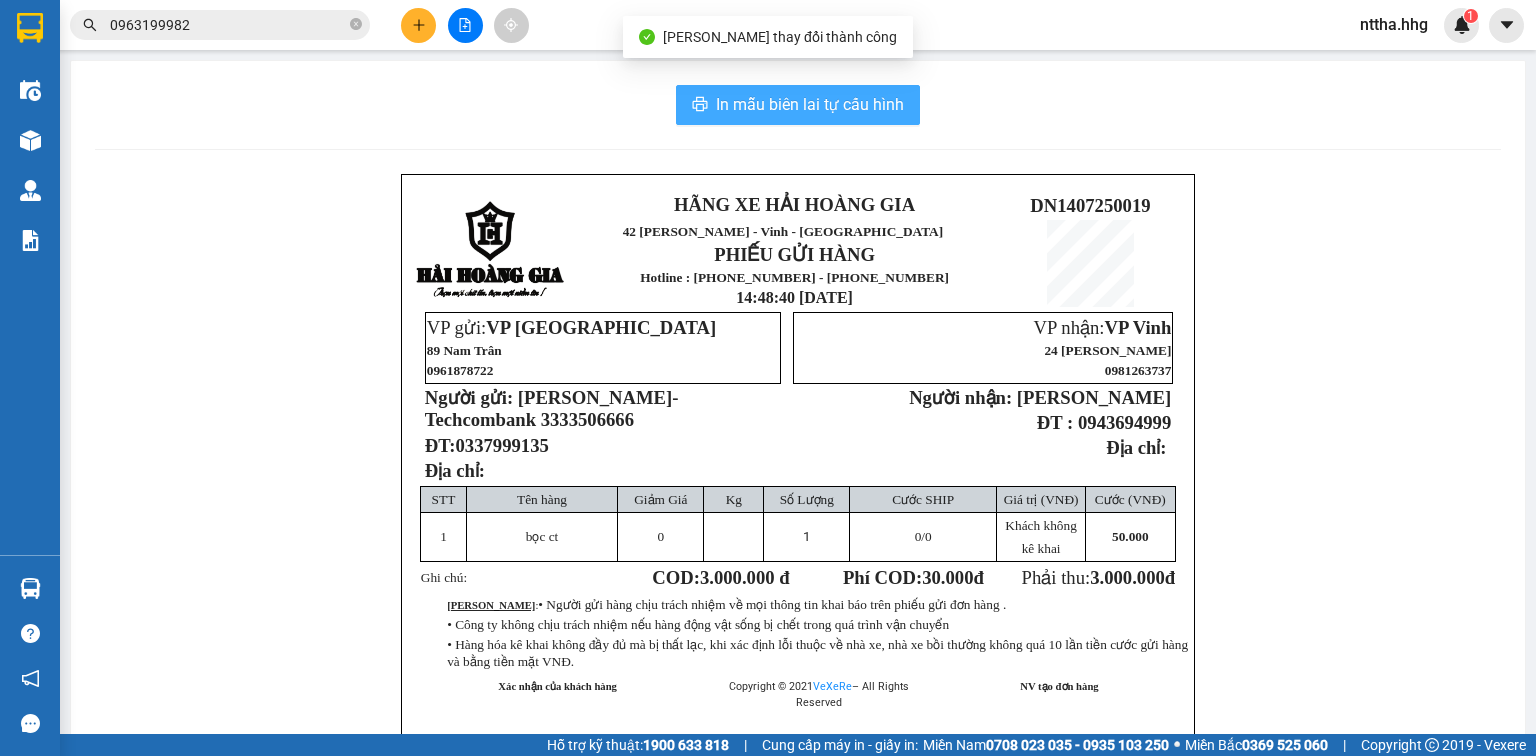 scroll, scrollTop: 0, scrollLeft: 0, axis: both 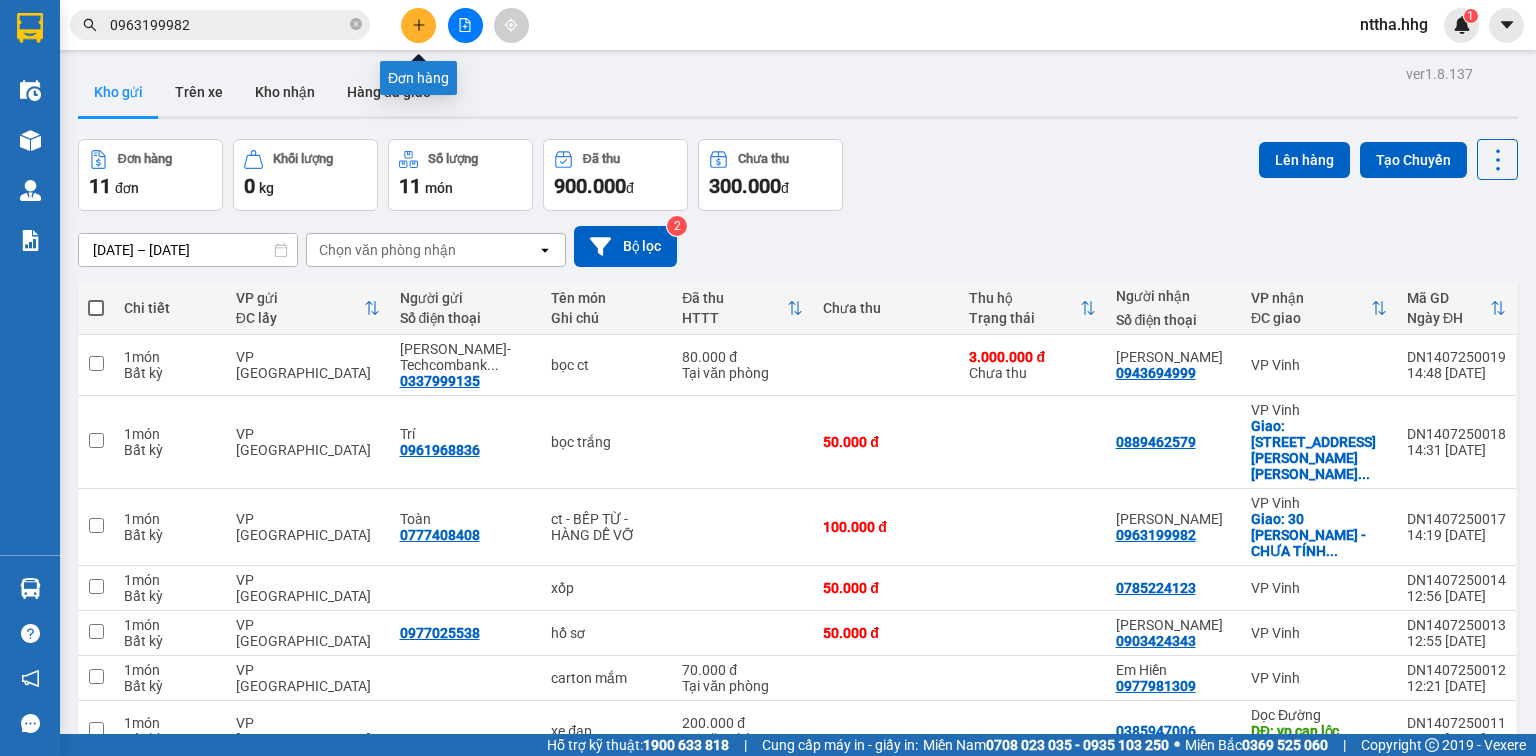 click 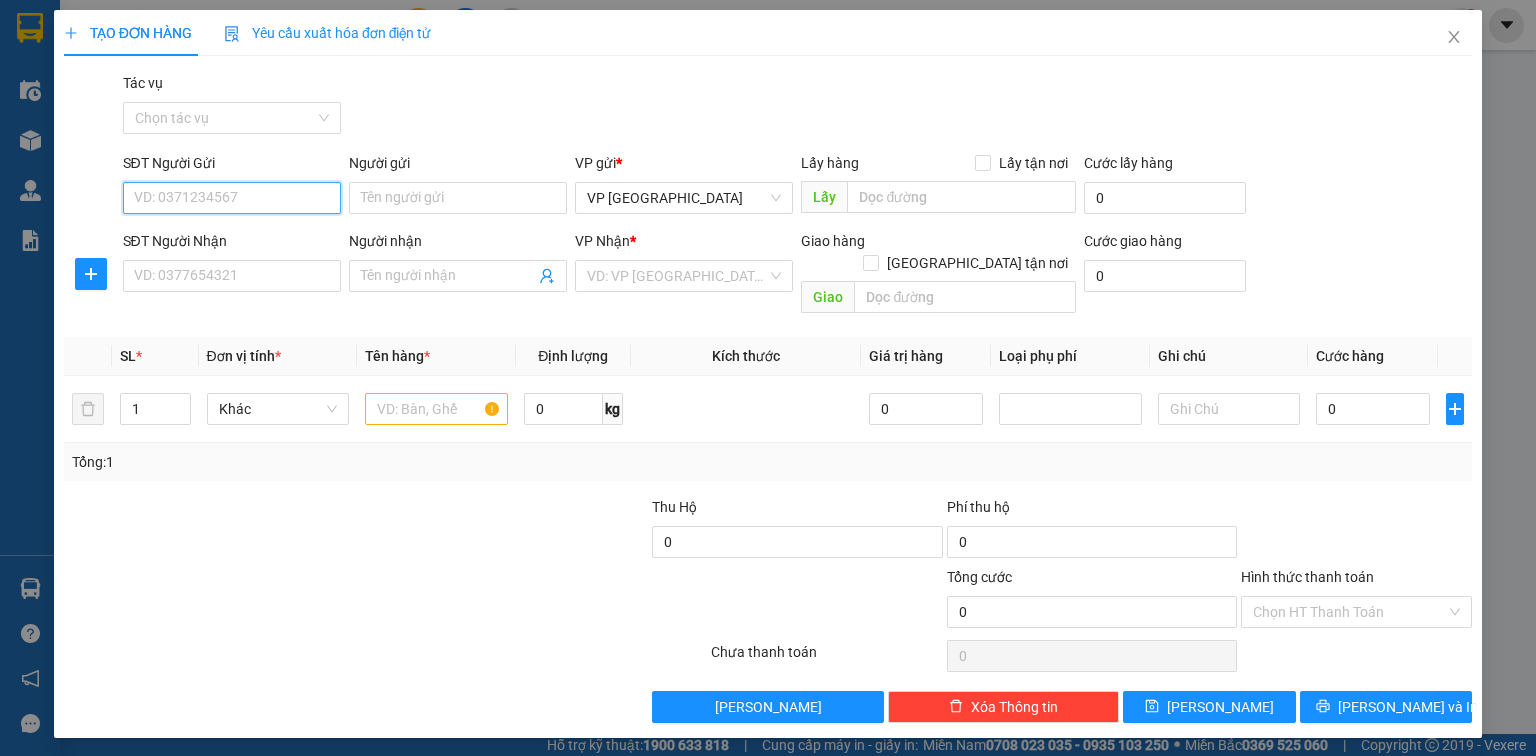click on "SĐT Người Gửi" at bounding box center [232, 198] 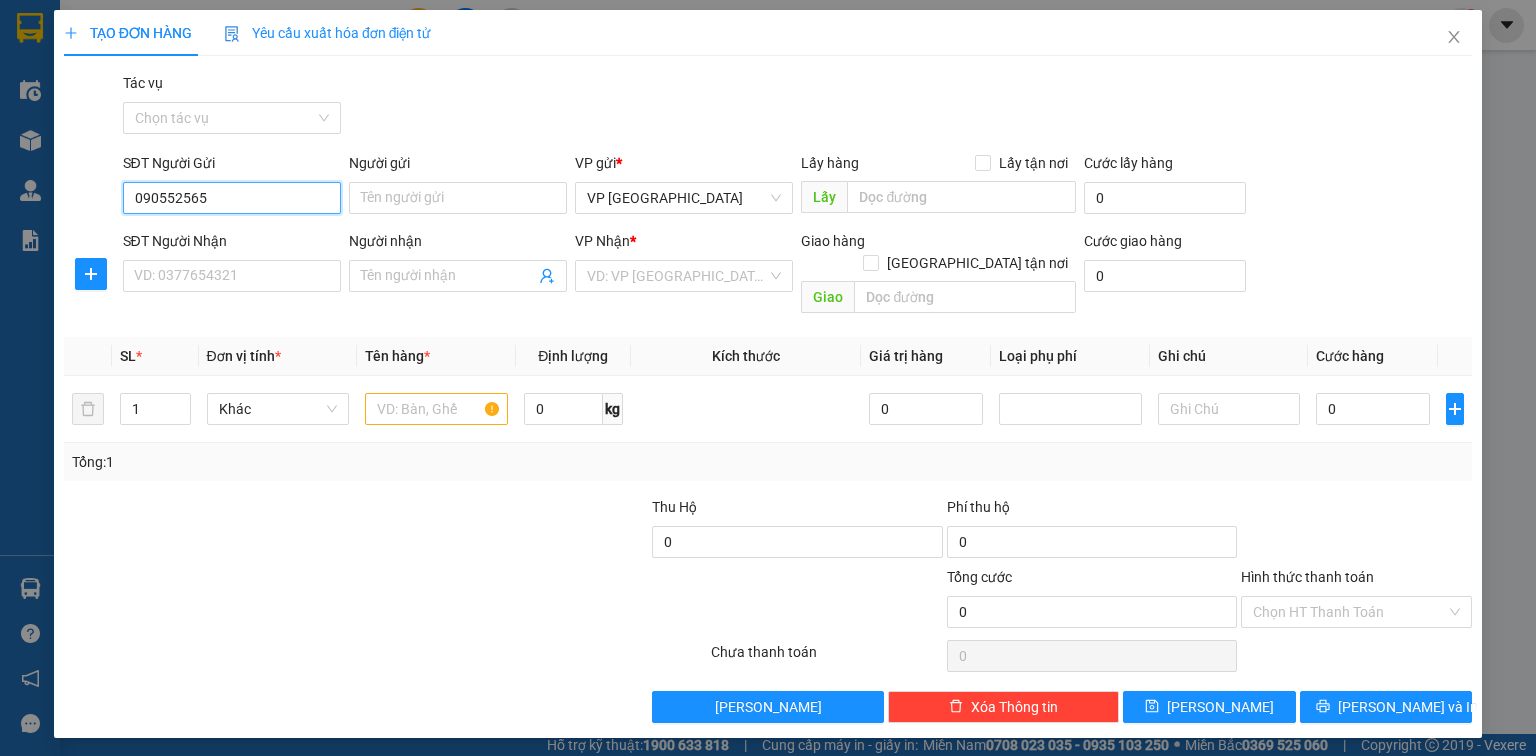 type on "0905525654" 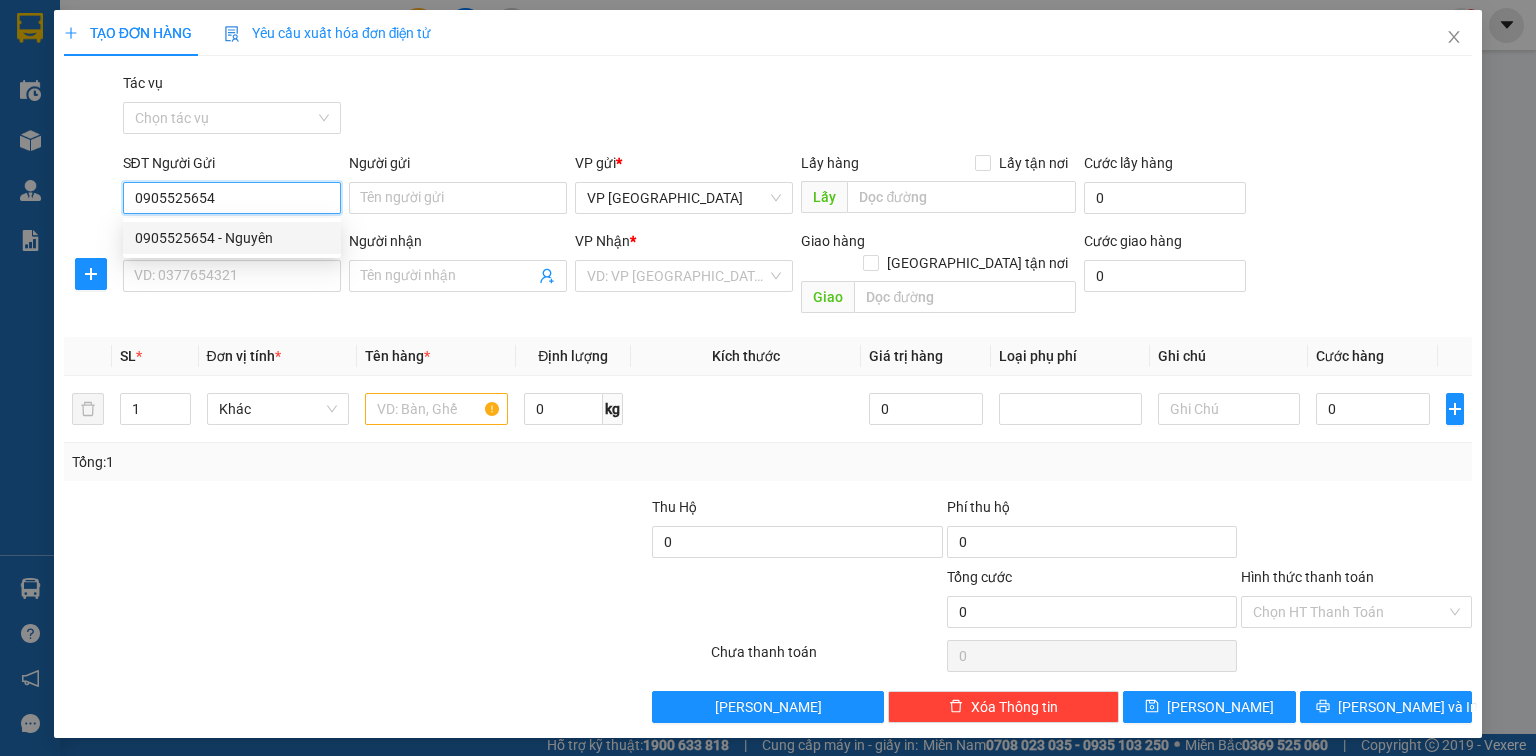 click on "0905525654 - Nguyên" at bounding box center (232, 238) 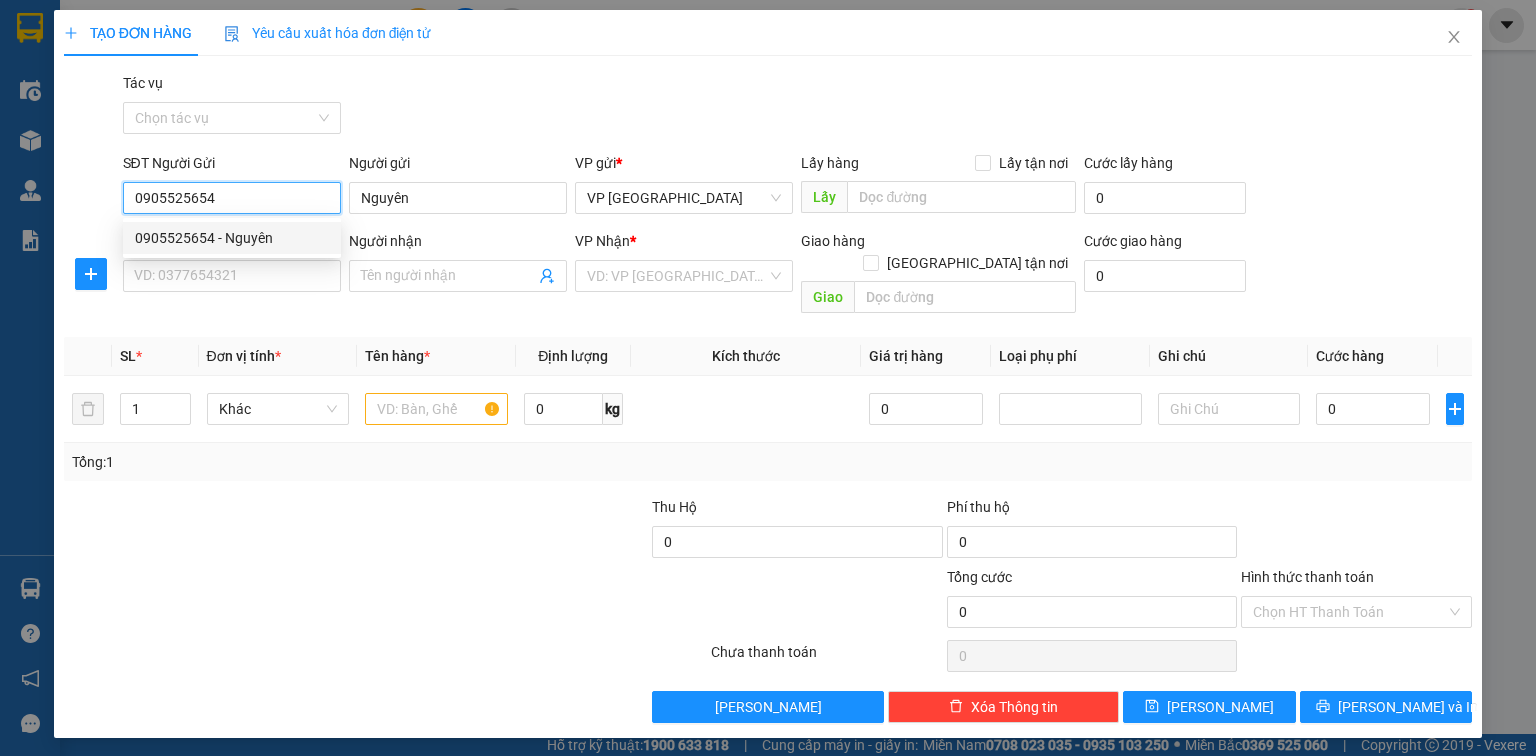 type on "Nguyên" 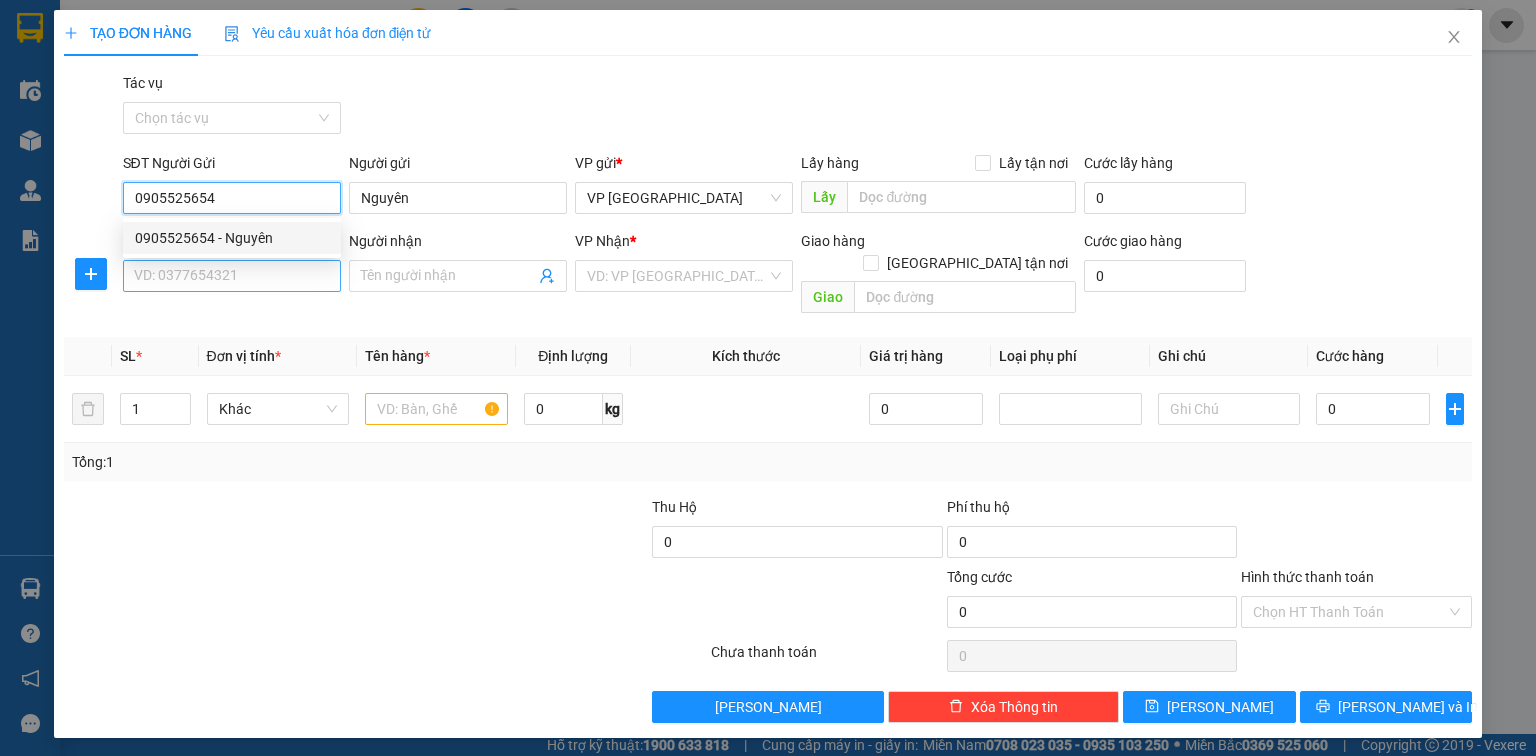 type on "0905525654" 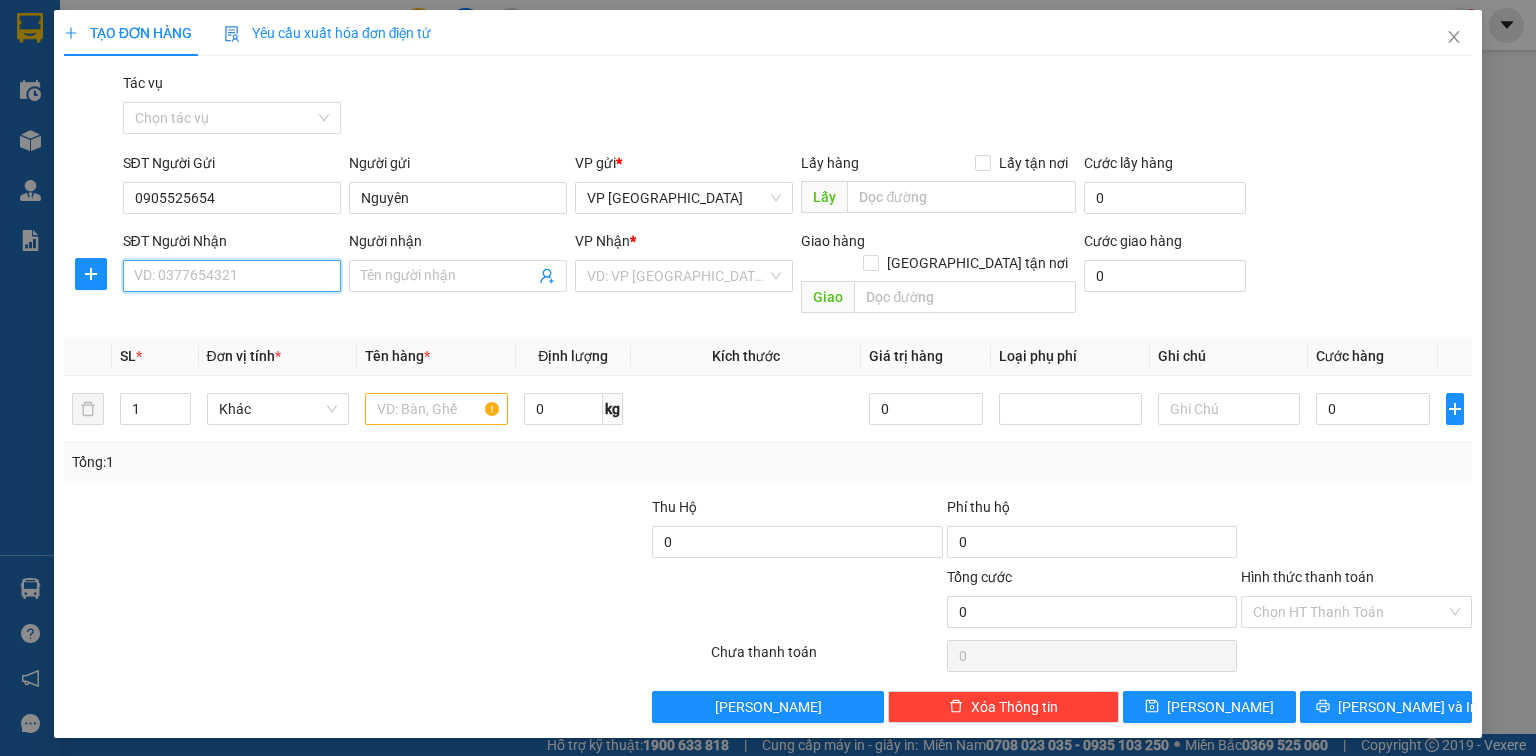 click on "SĐT Người Nhận" at bounding box center [232, 276] 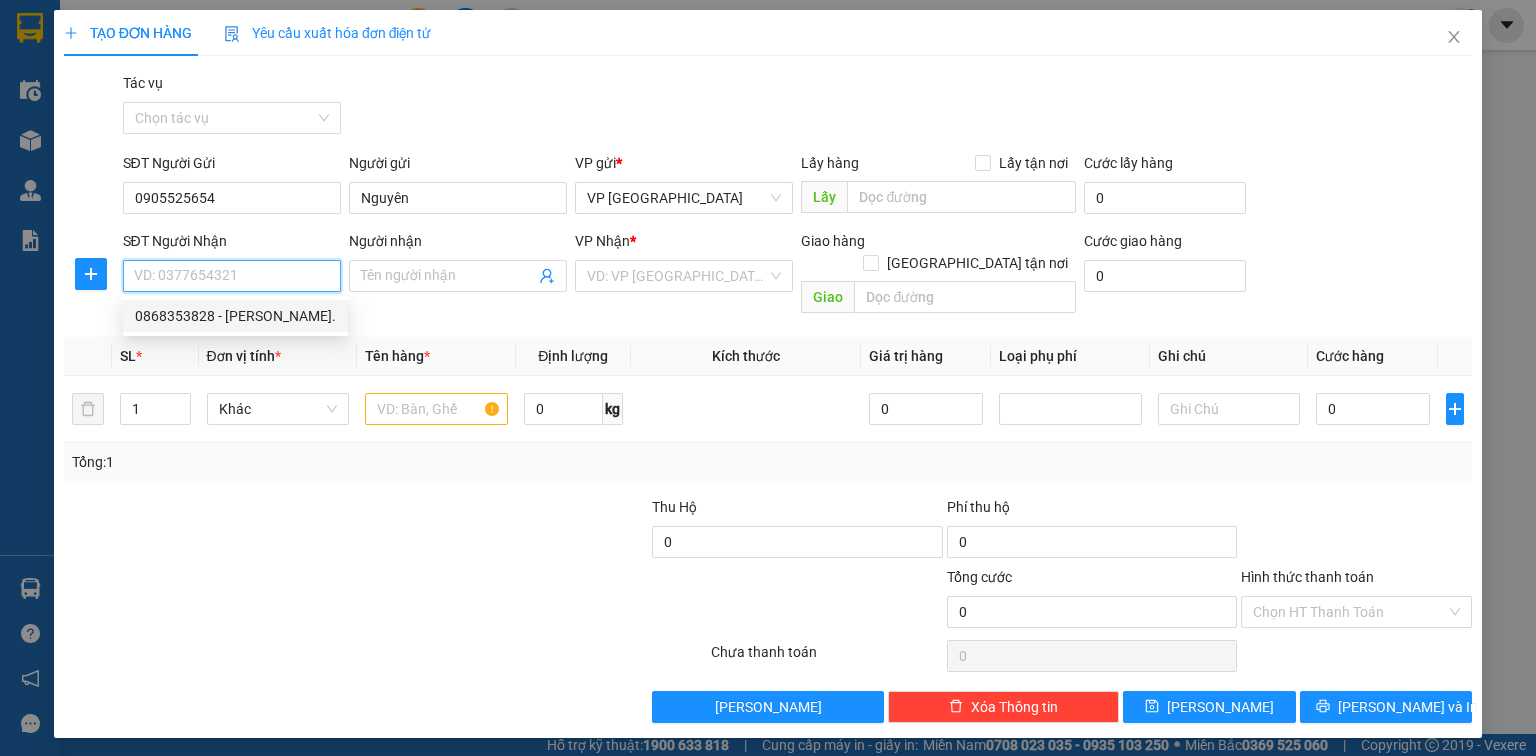click on "0868353828 - Anh Linh." at bounding box center (235, 316) 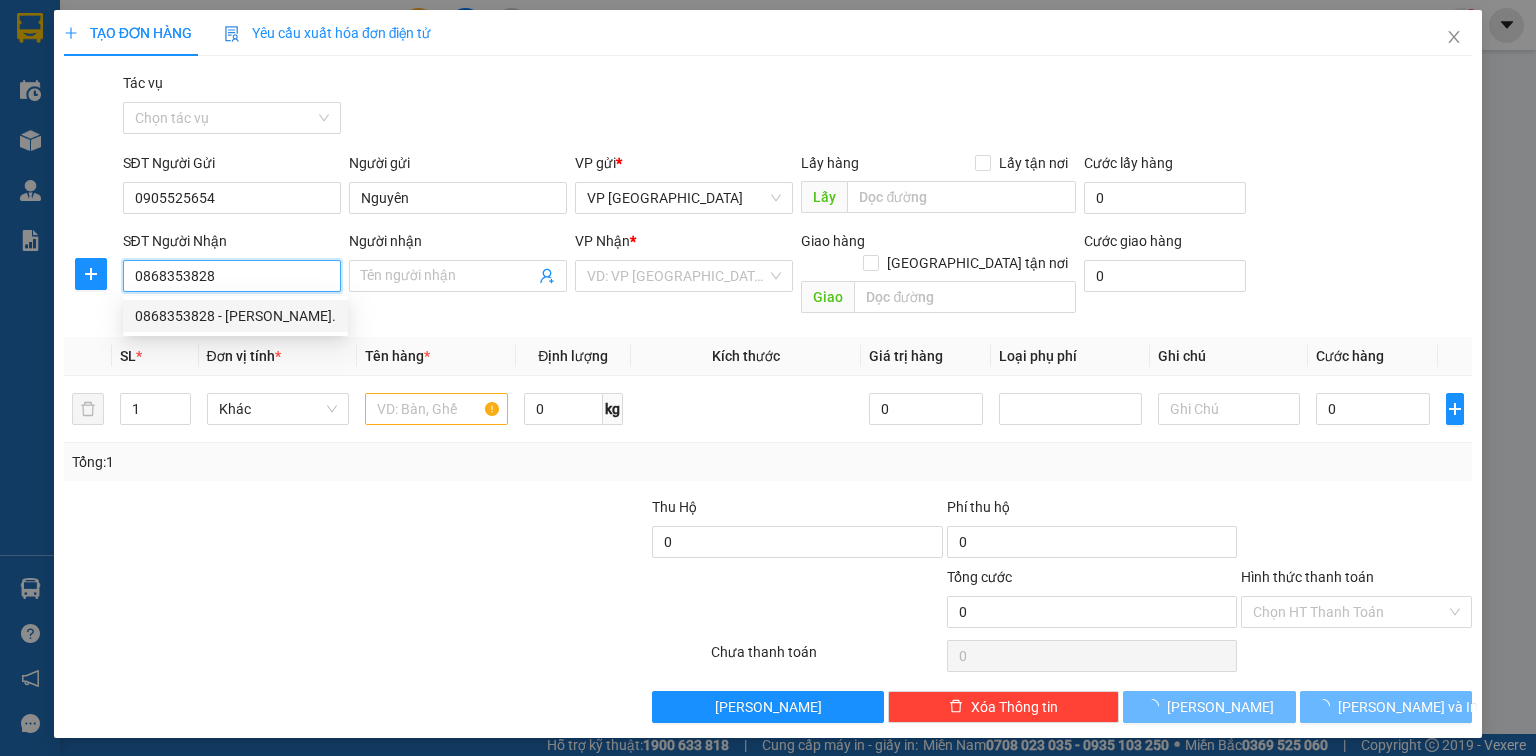 type on "Anh Linh." 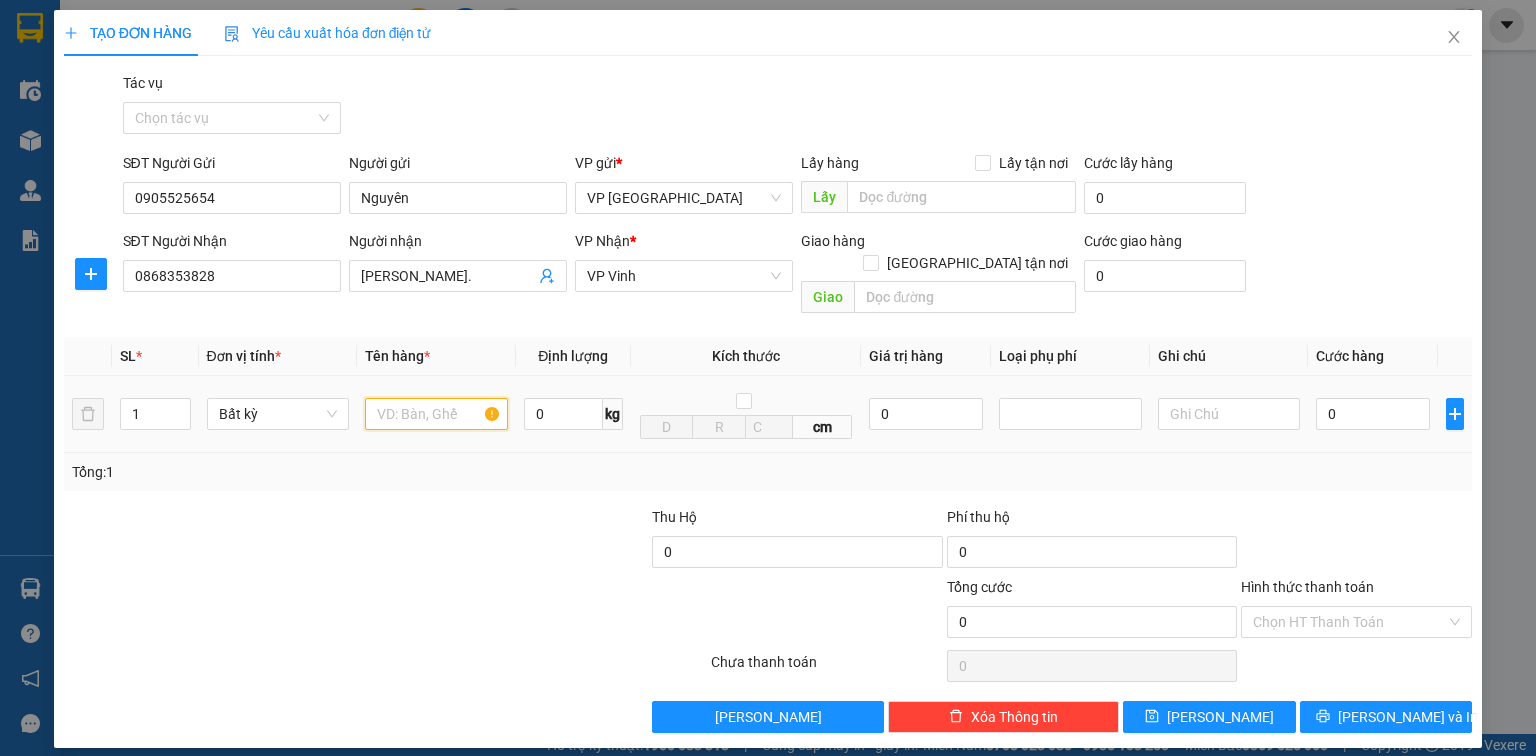 click at bounding box center (436, 414) 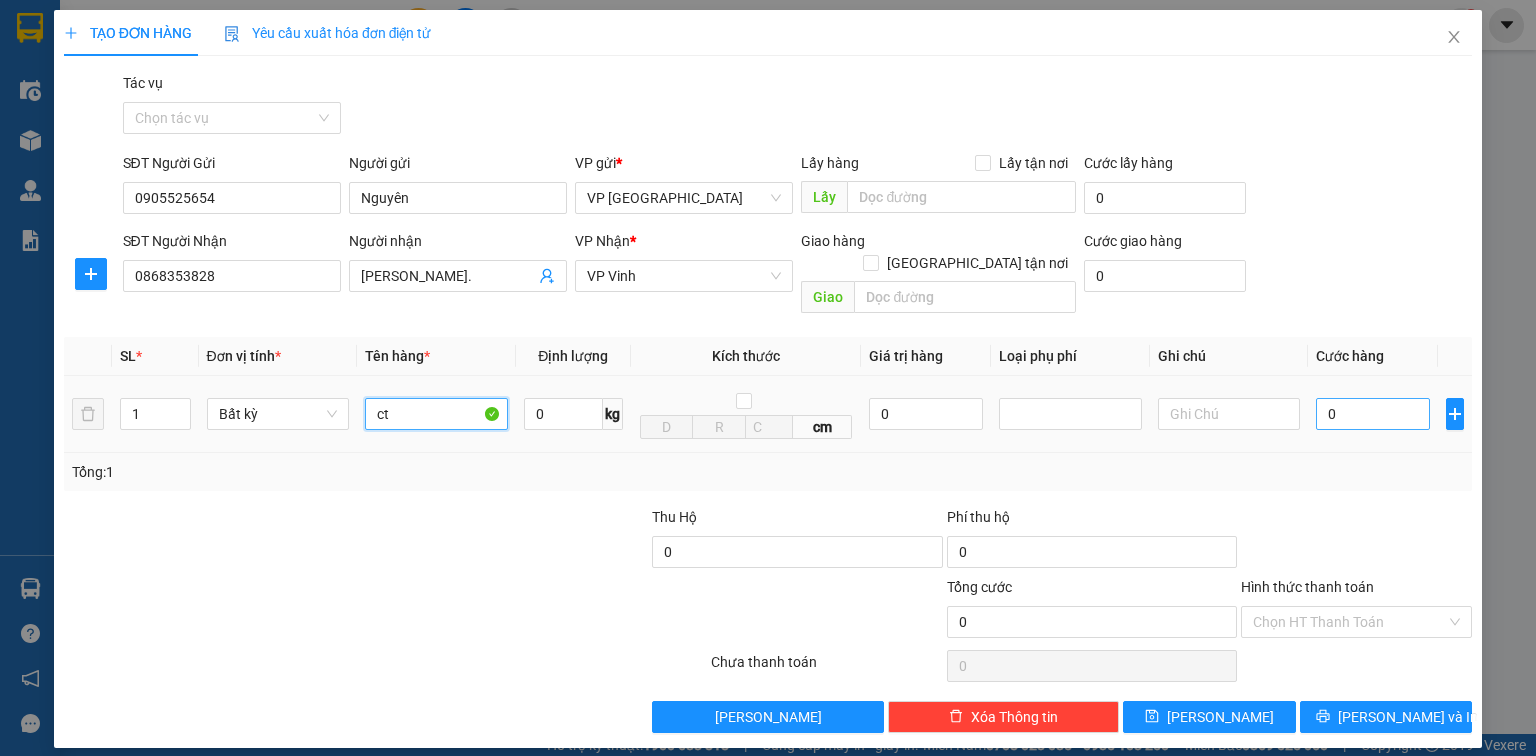 type on "ct" 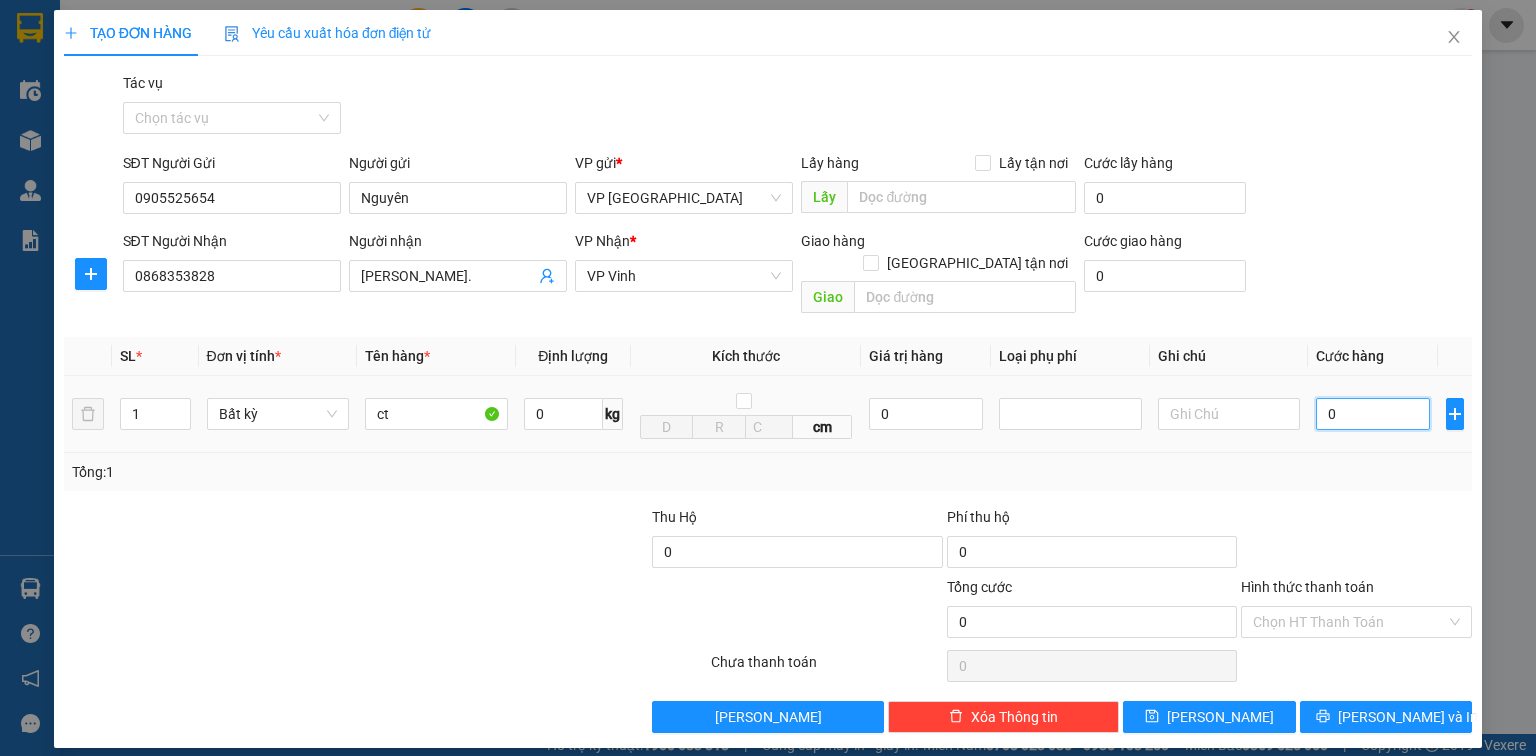 click on "0" at bounding box center (1373, 414) 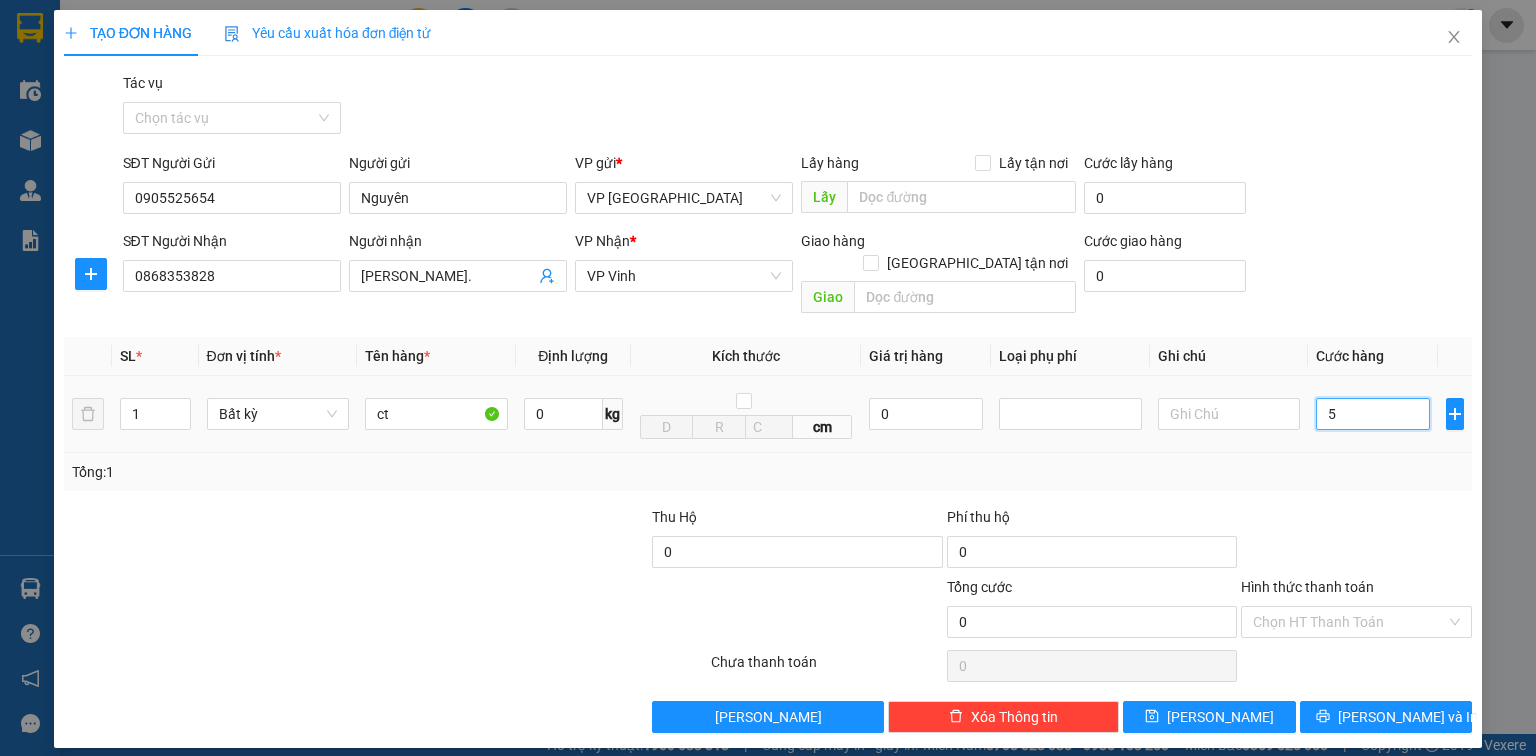type on "5" 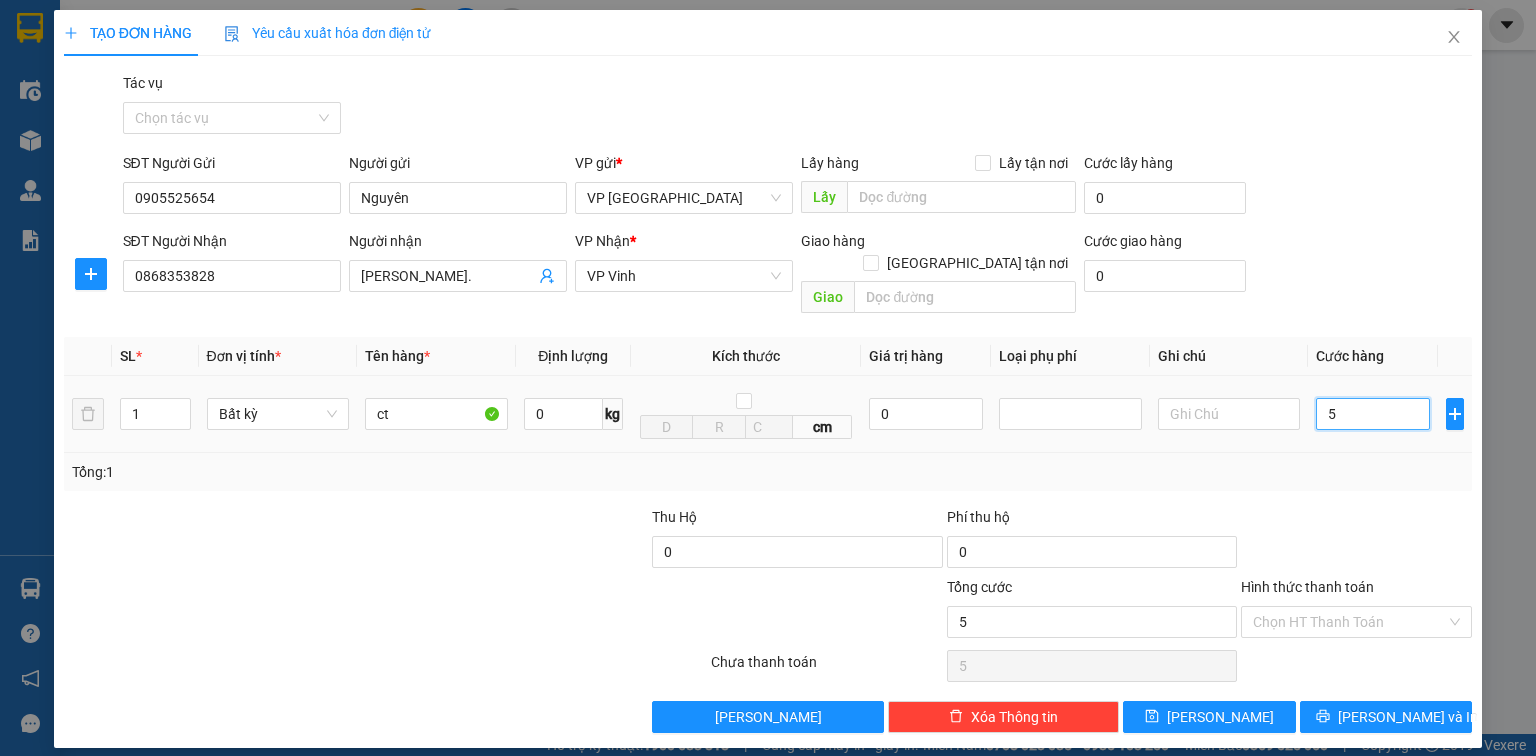 type on "50" 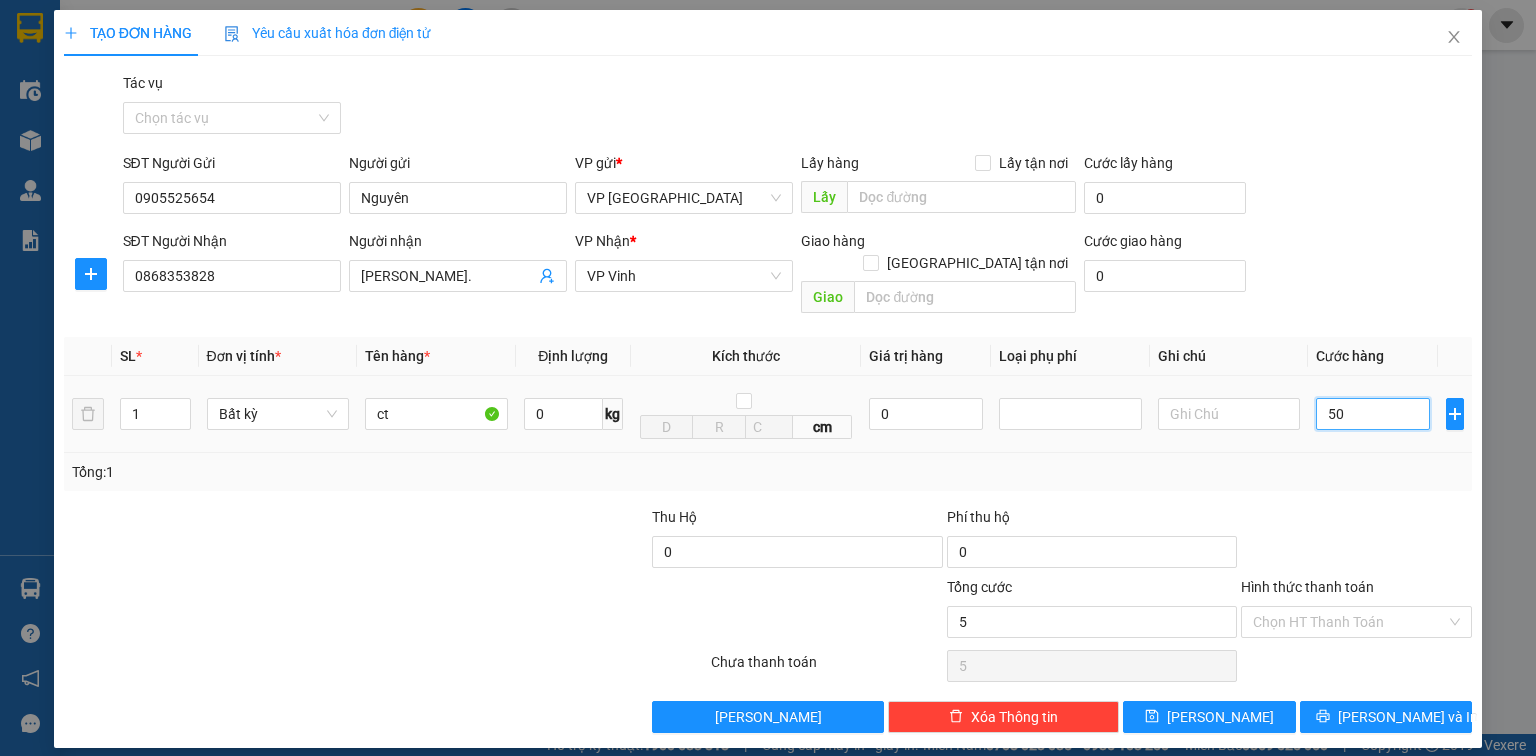 type on "50" 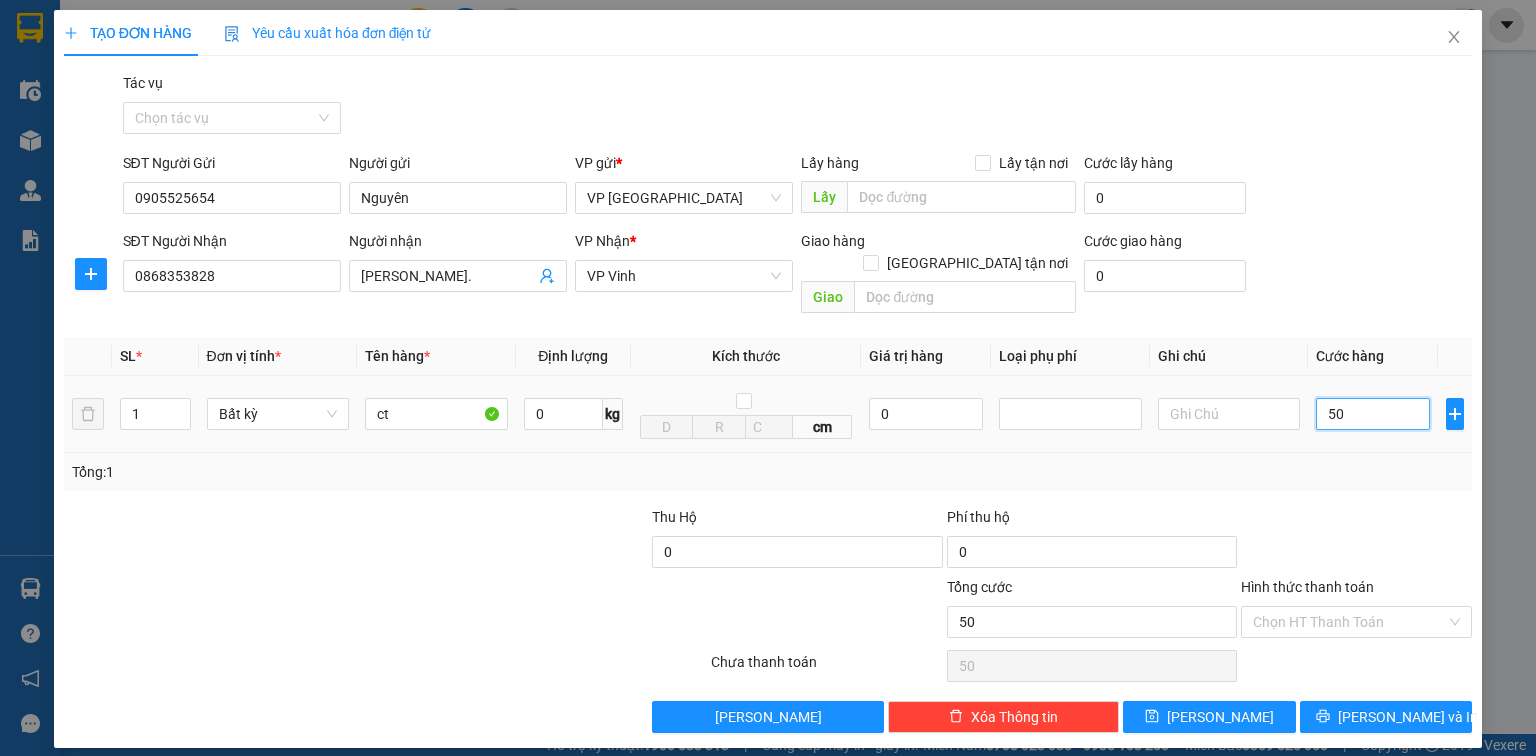 type on "500" 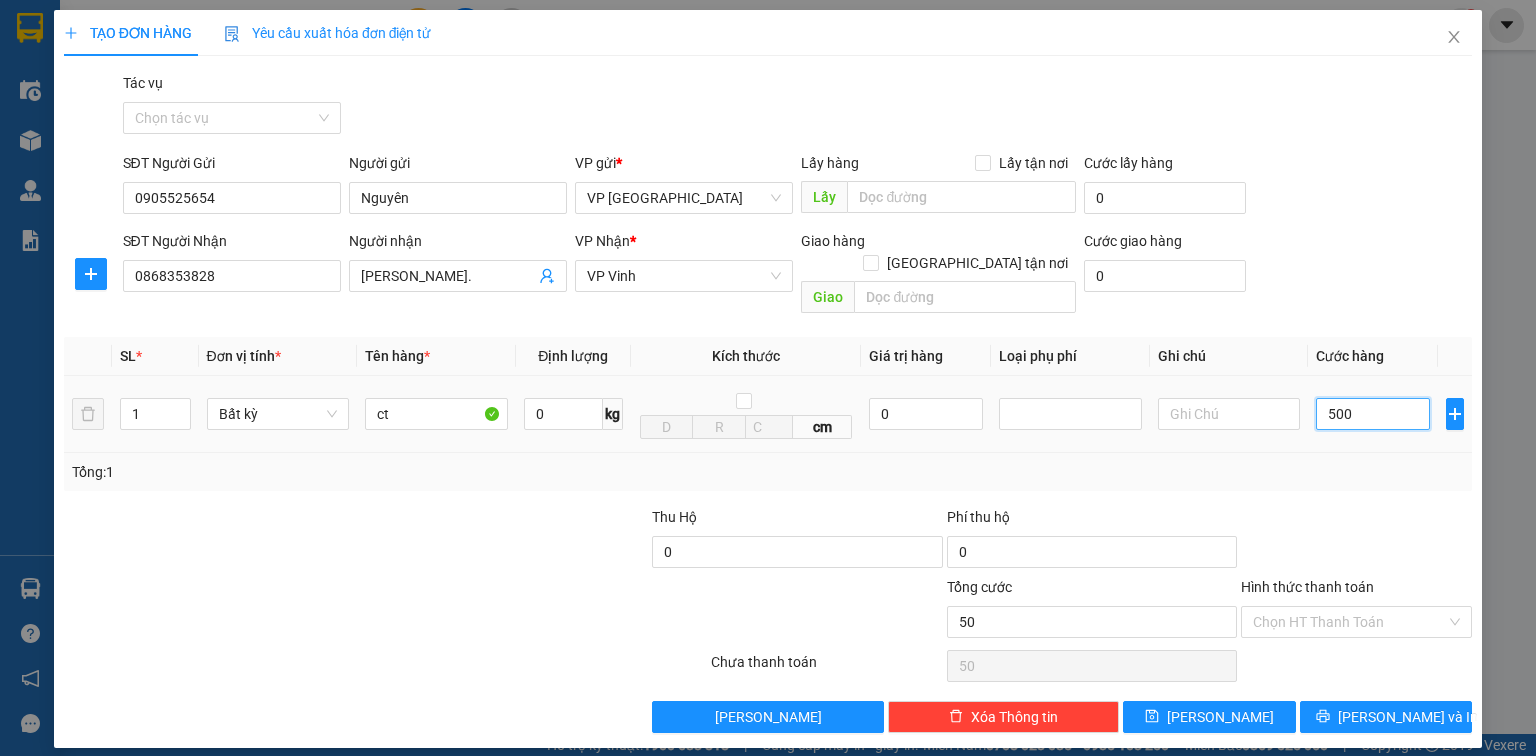 type on "500" 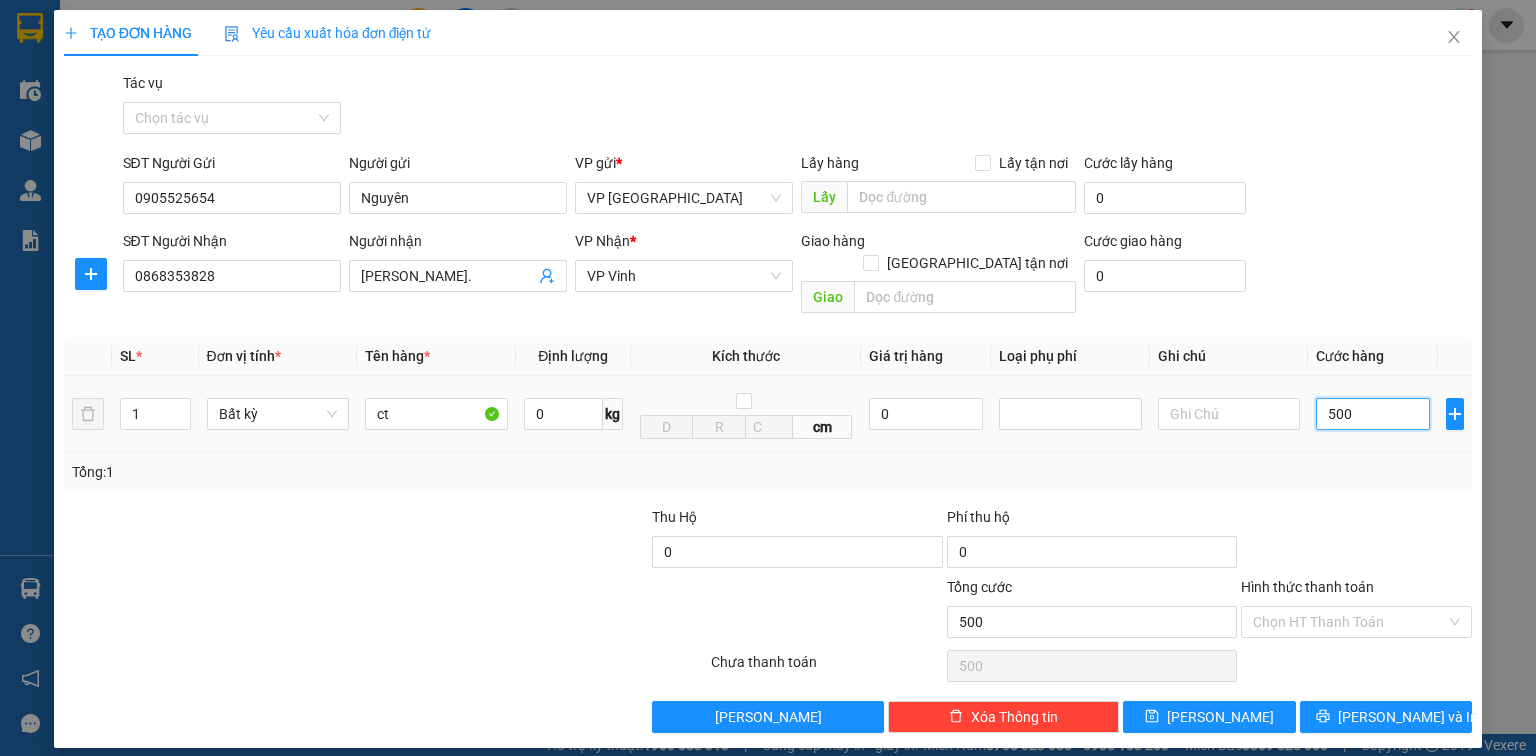 type on "5.000" 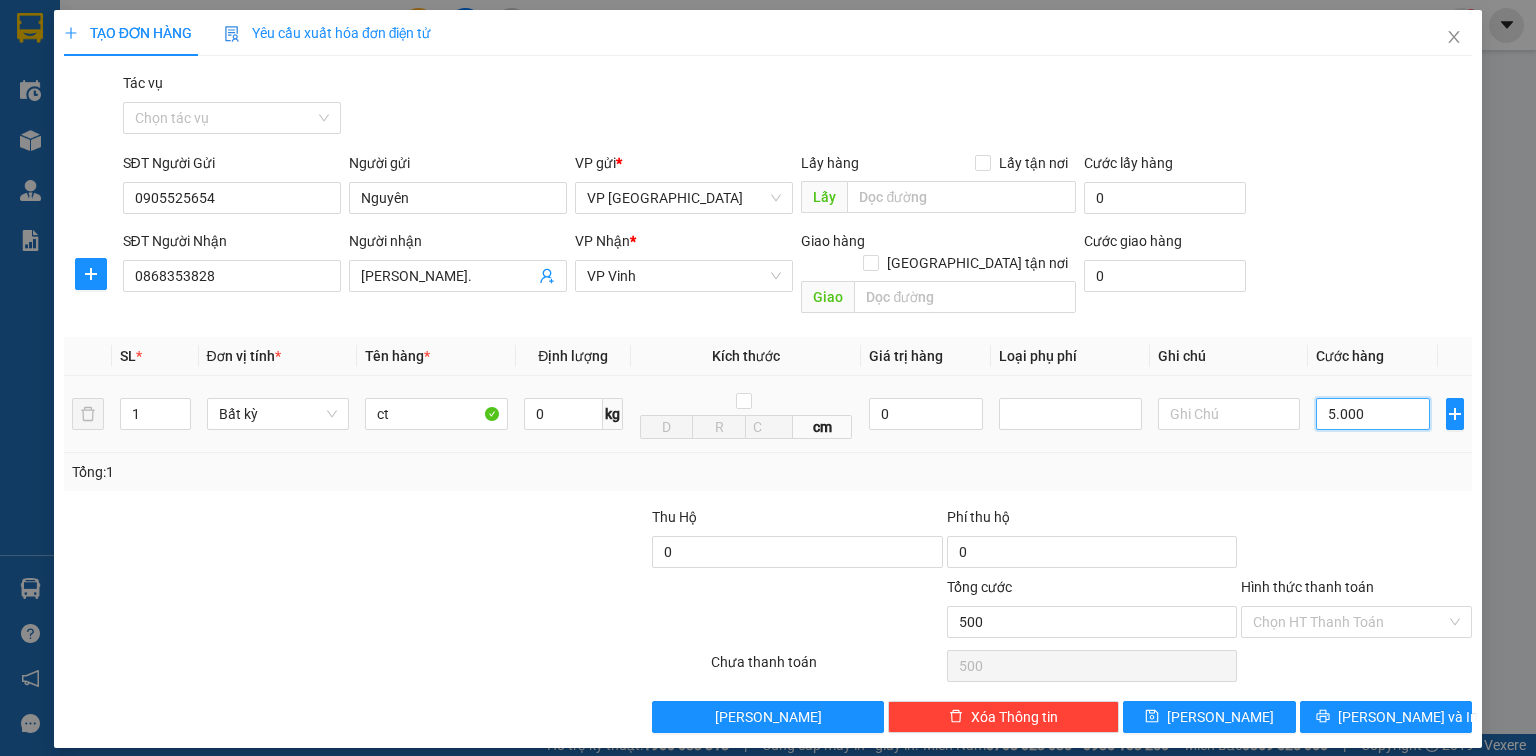 type on "5.000" 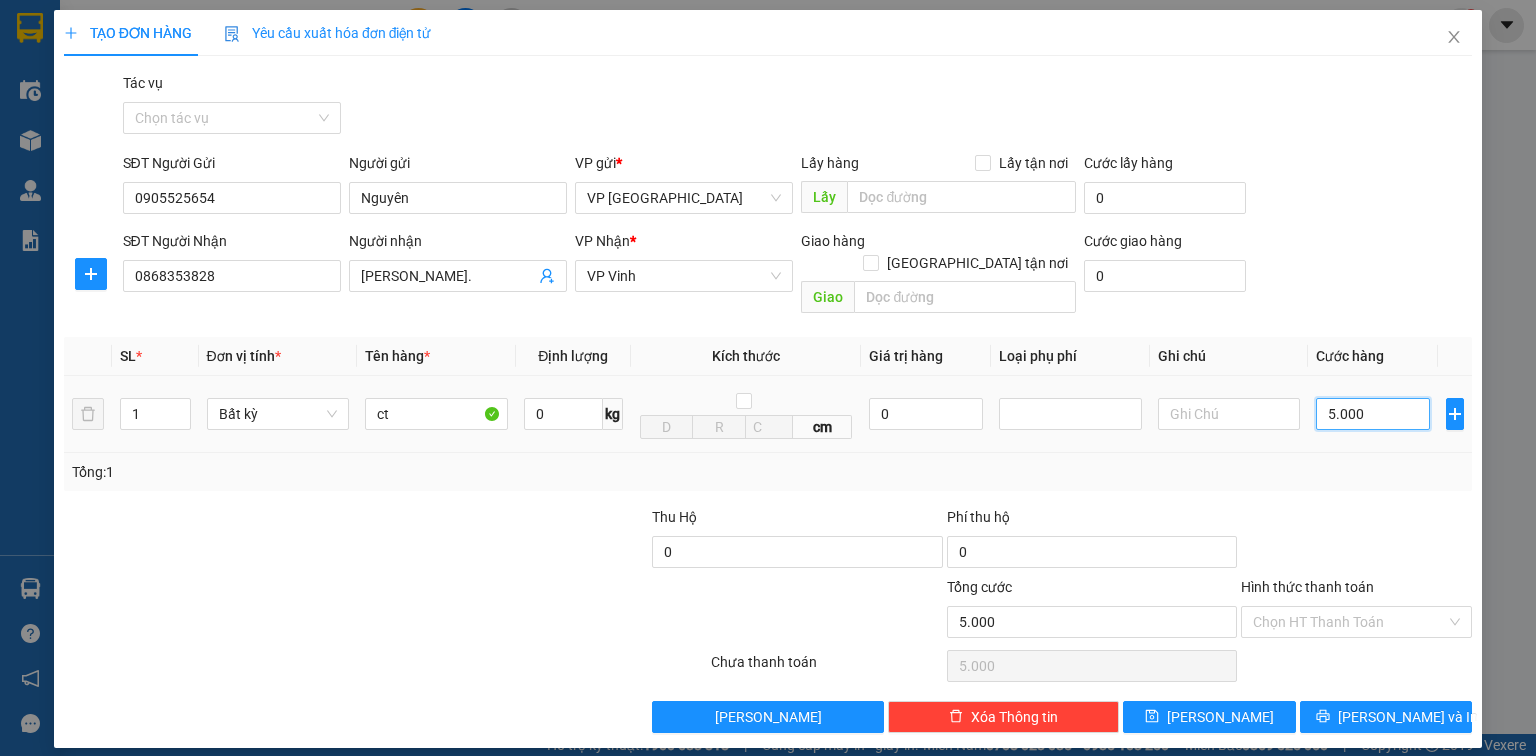 type on "50.000" 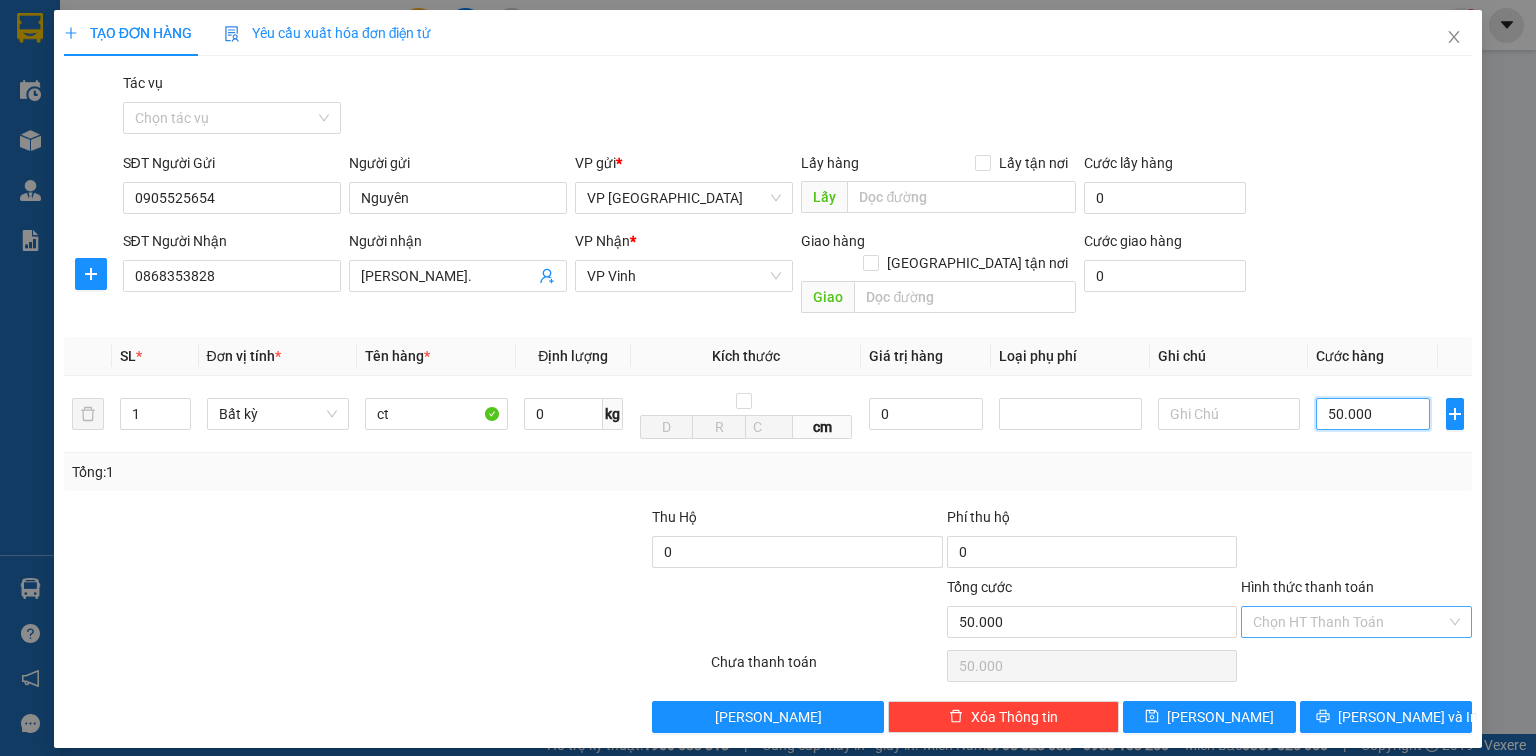 type on "50.000" 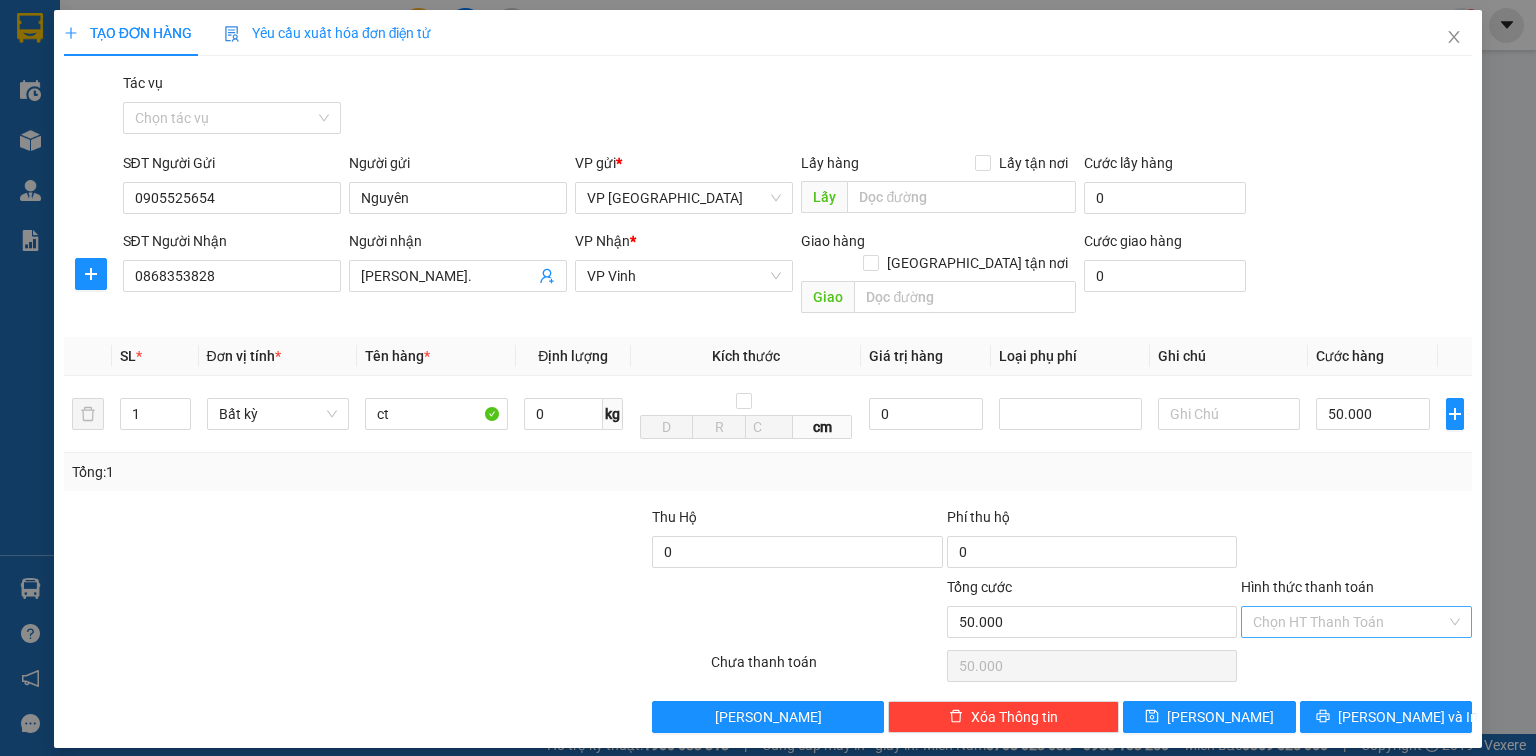 click on "Hình thức thanh toán" at bounding box center [1349, 622] 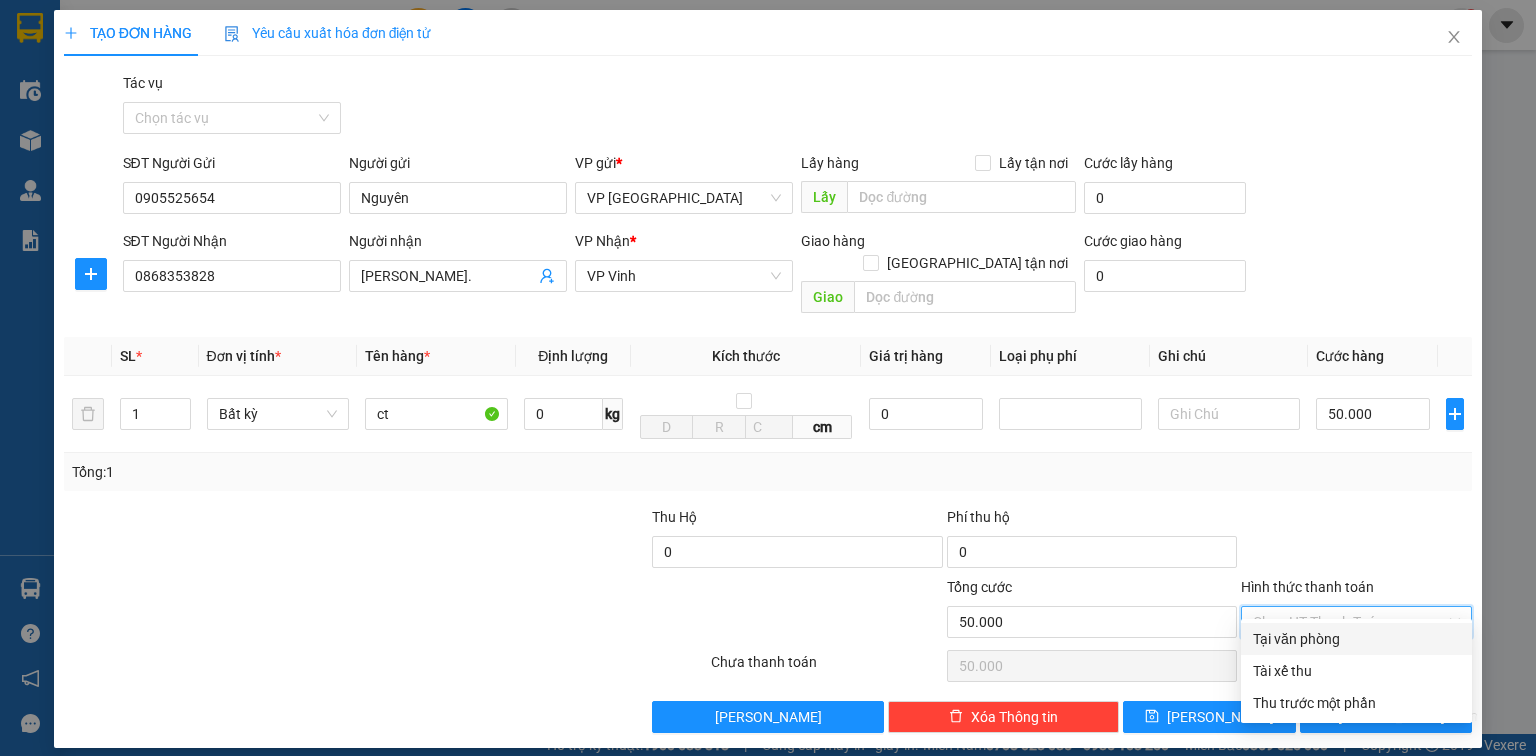 click at bounding box center (591, 611) 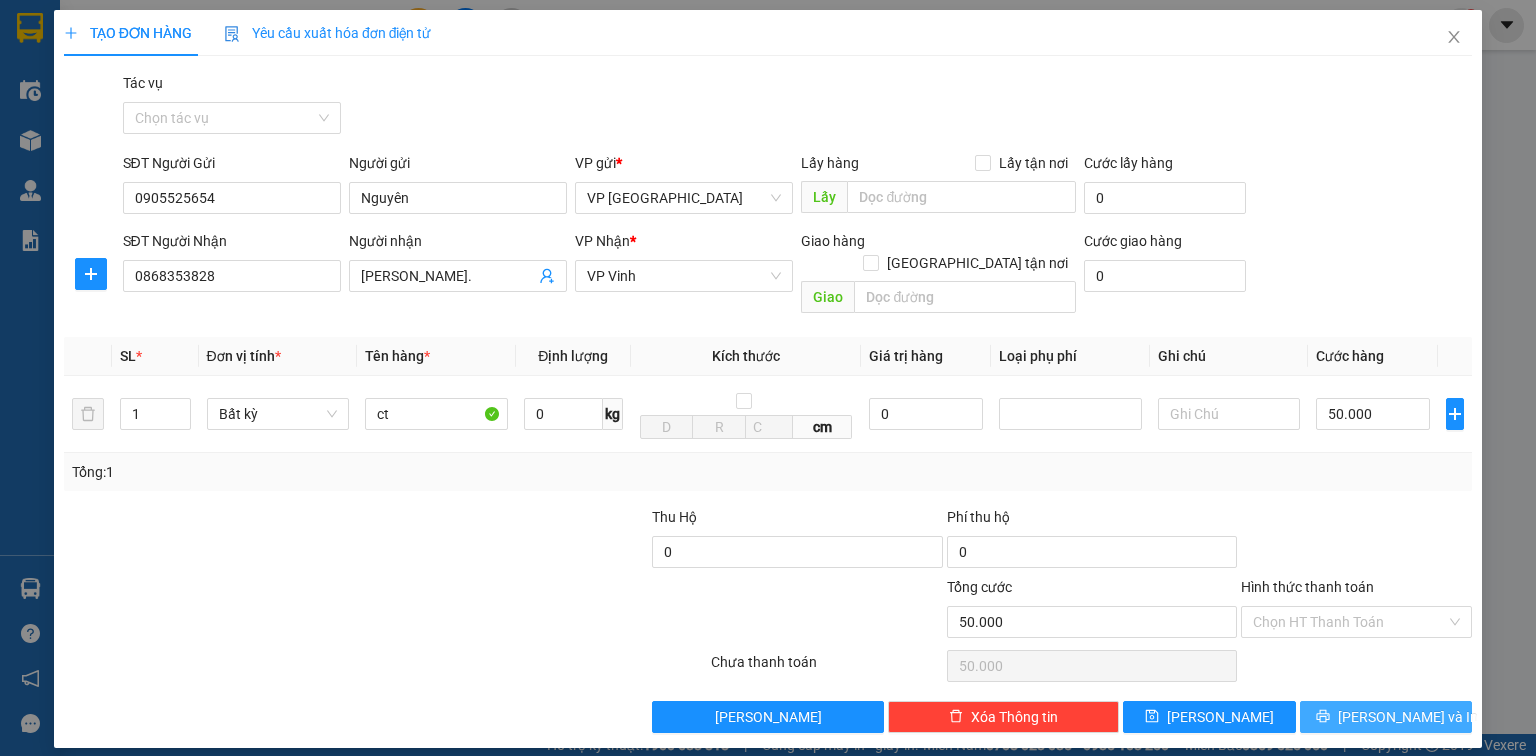 click on "[PERSON_NAME] và In" at bounding box center (1408, 717) 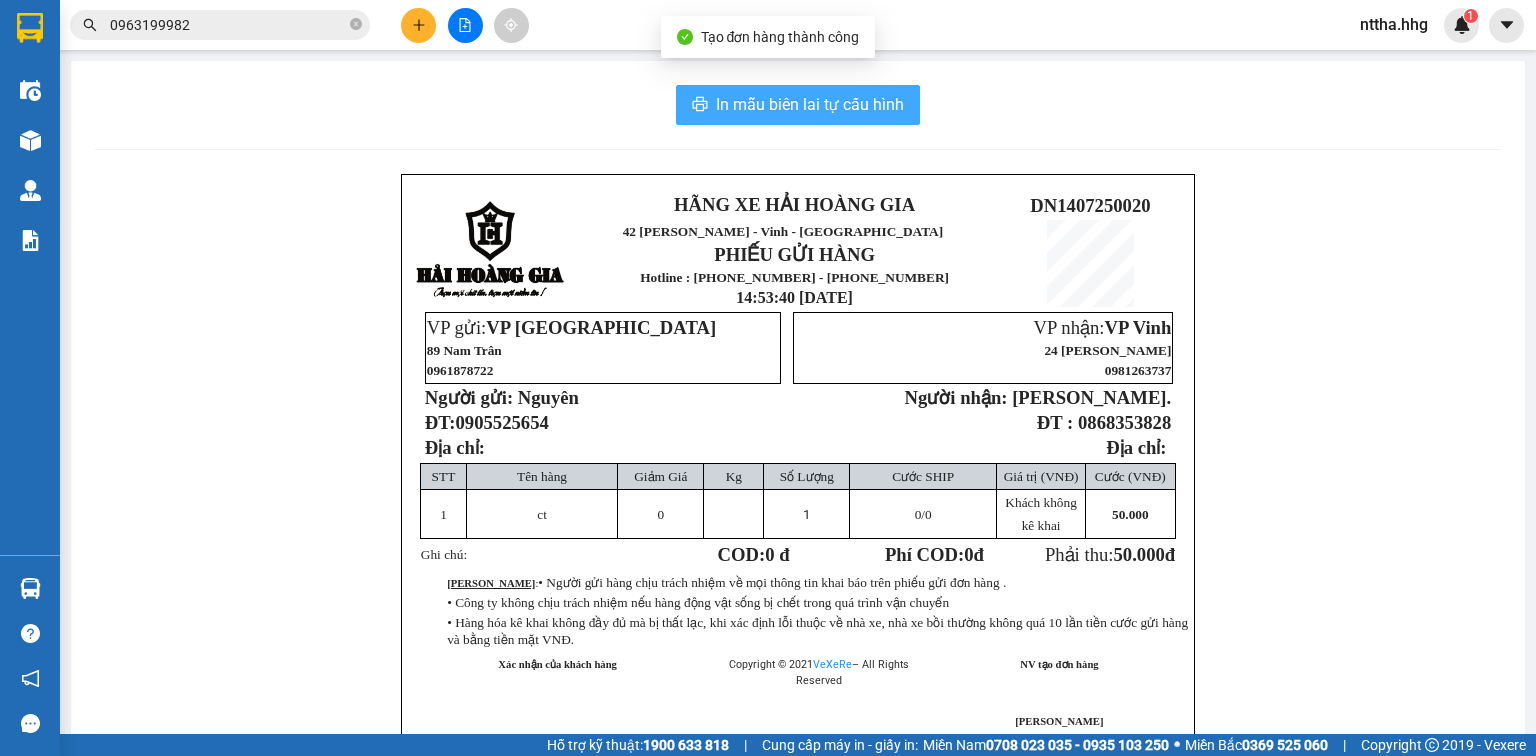 click on "In mẫu biên lai tự cấu hình" at bounding box center [798, 105] 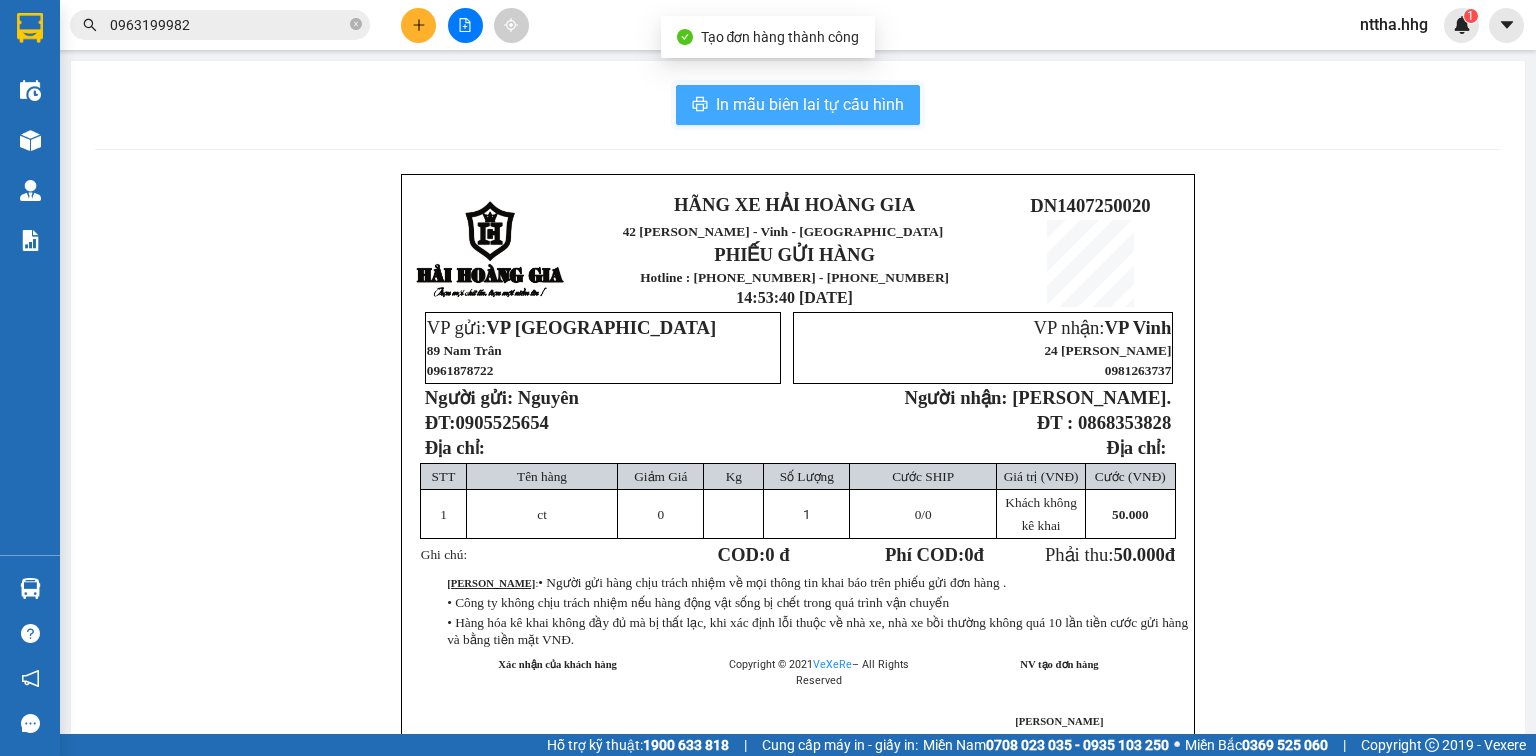 scroll, scrollTop: 0, scrollLeft: 0, axis: both 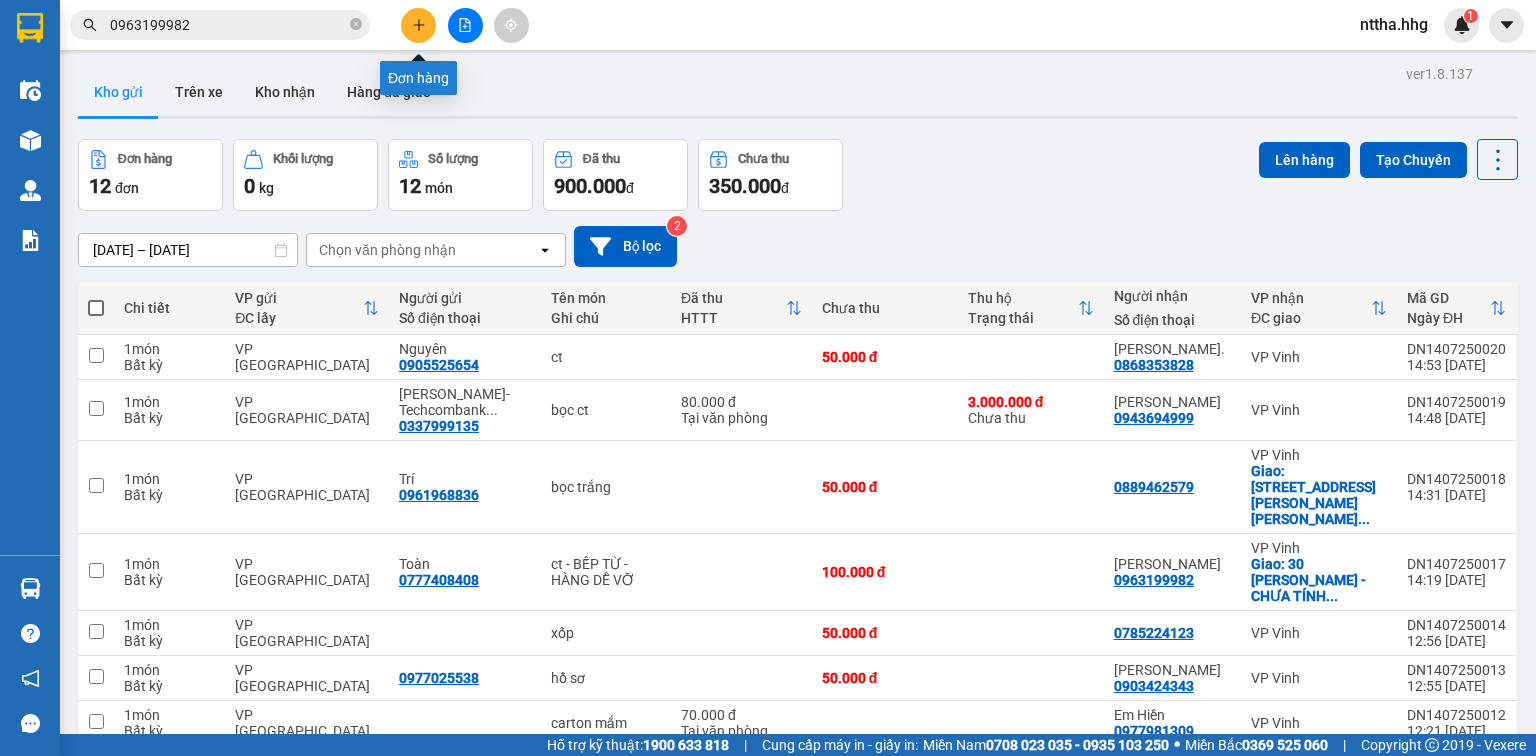click 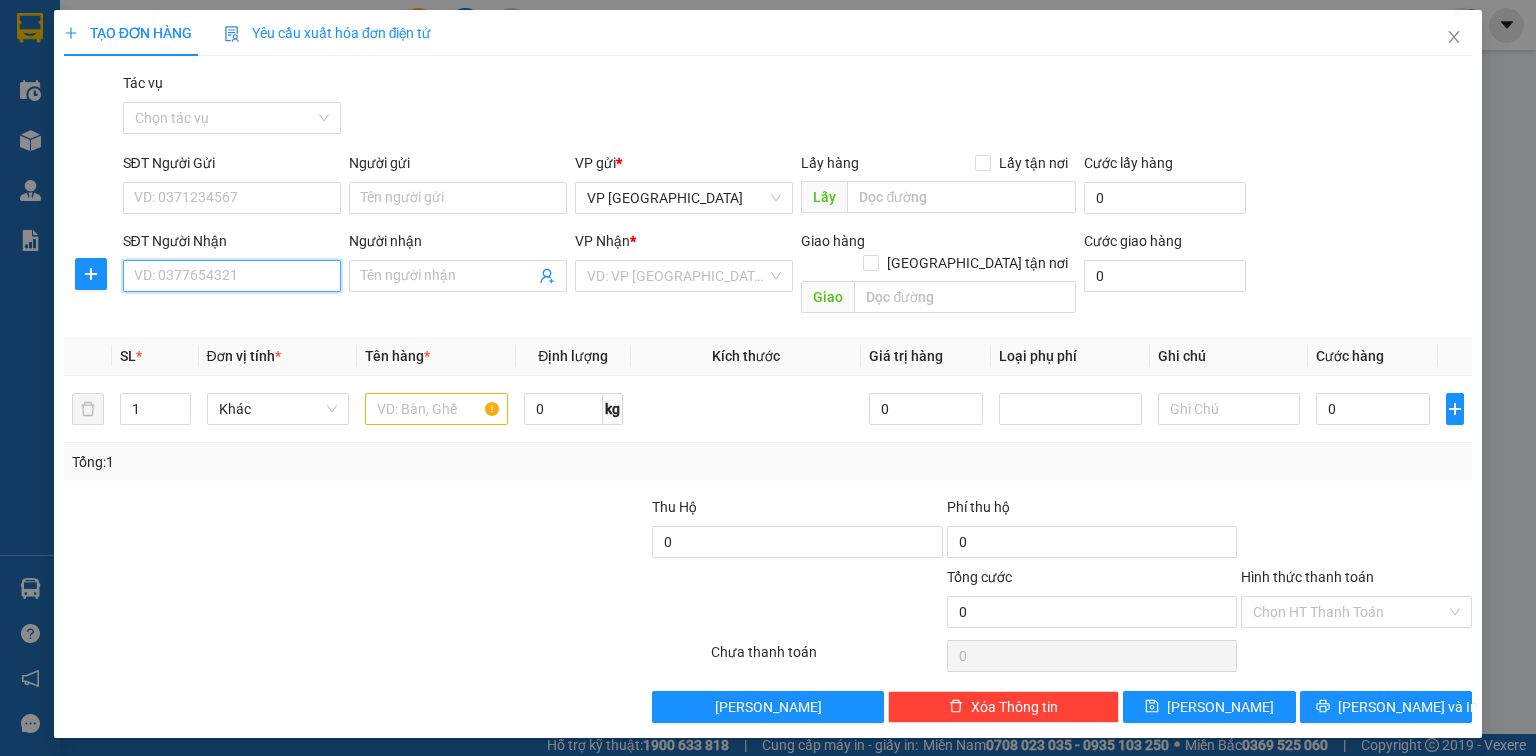 click on "SĐT Người Nhận" at bounding box center [232, 276] 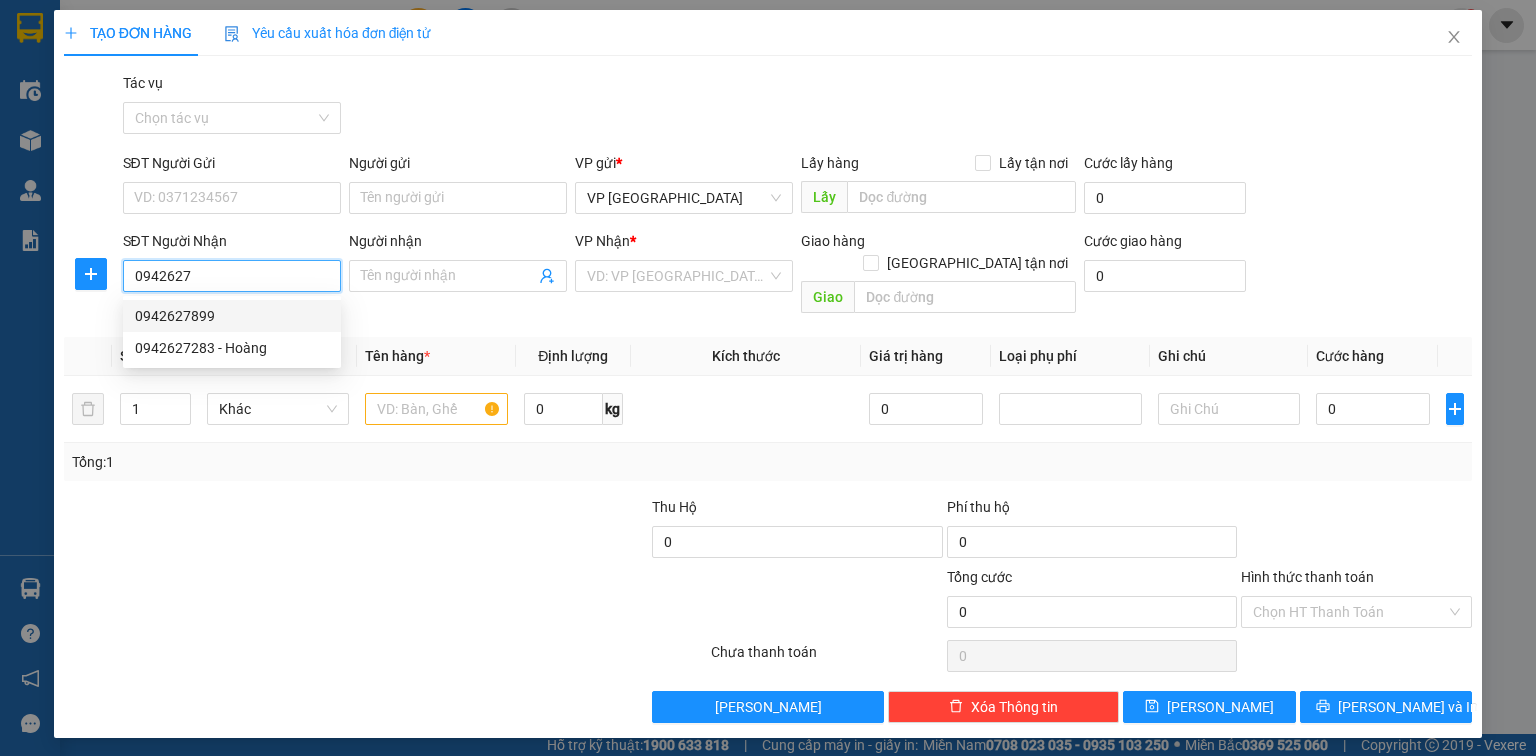click on "0942627899" at bounding box center (232, 316) 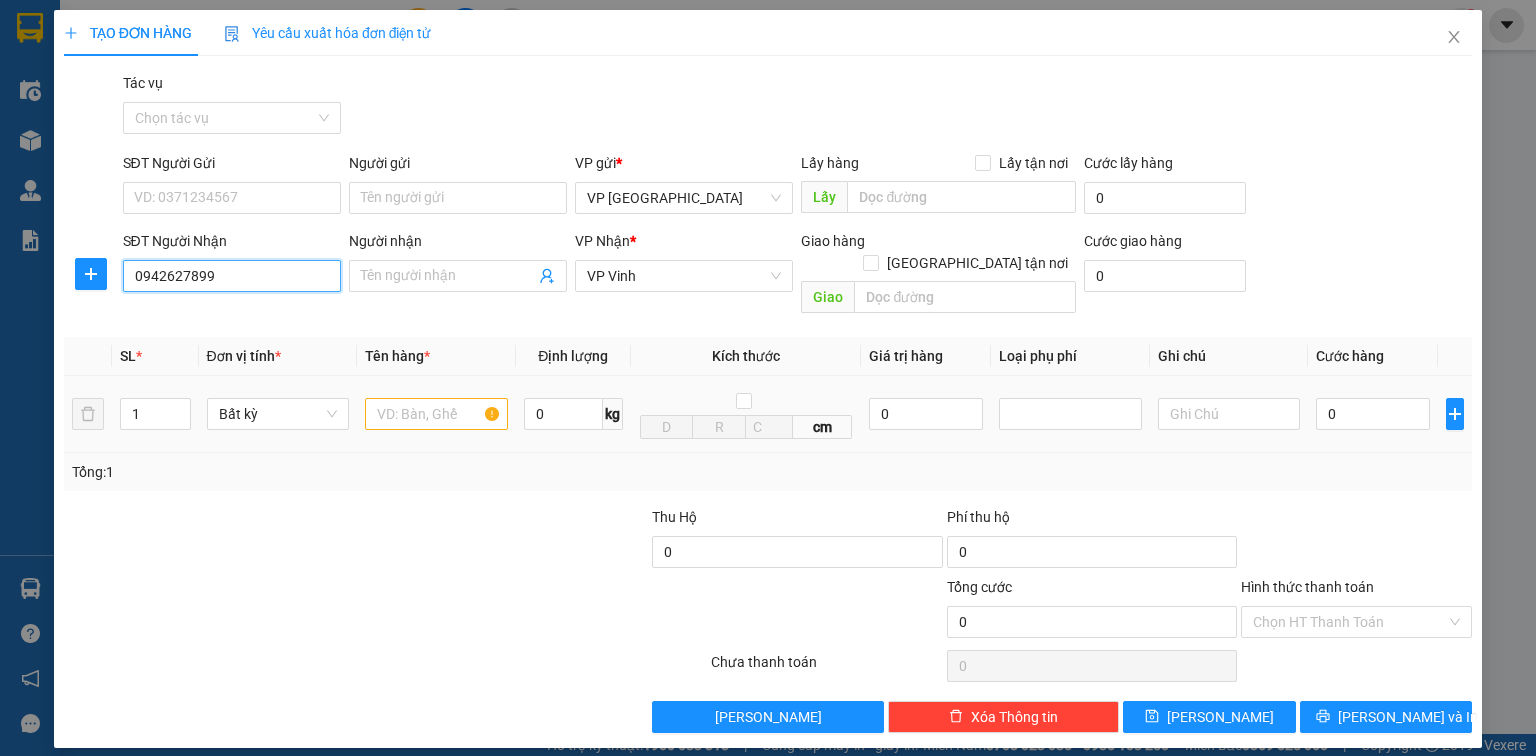 type on "0942627899" 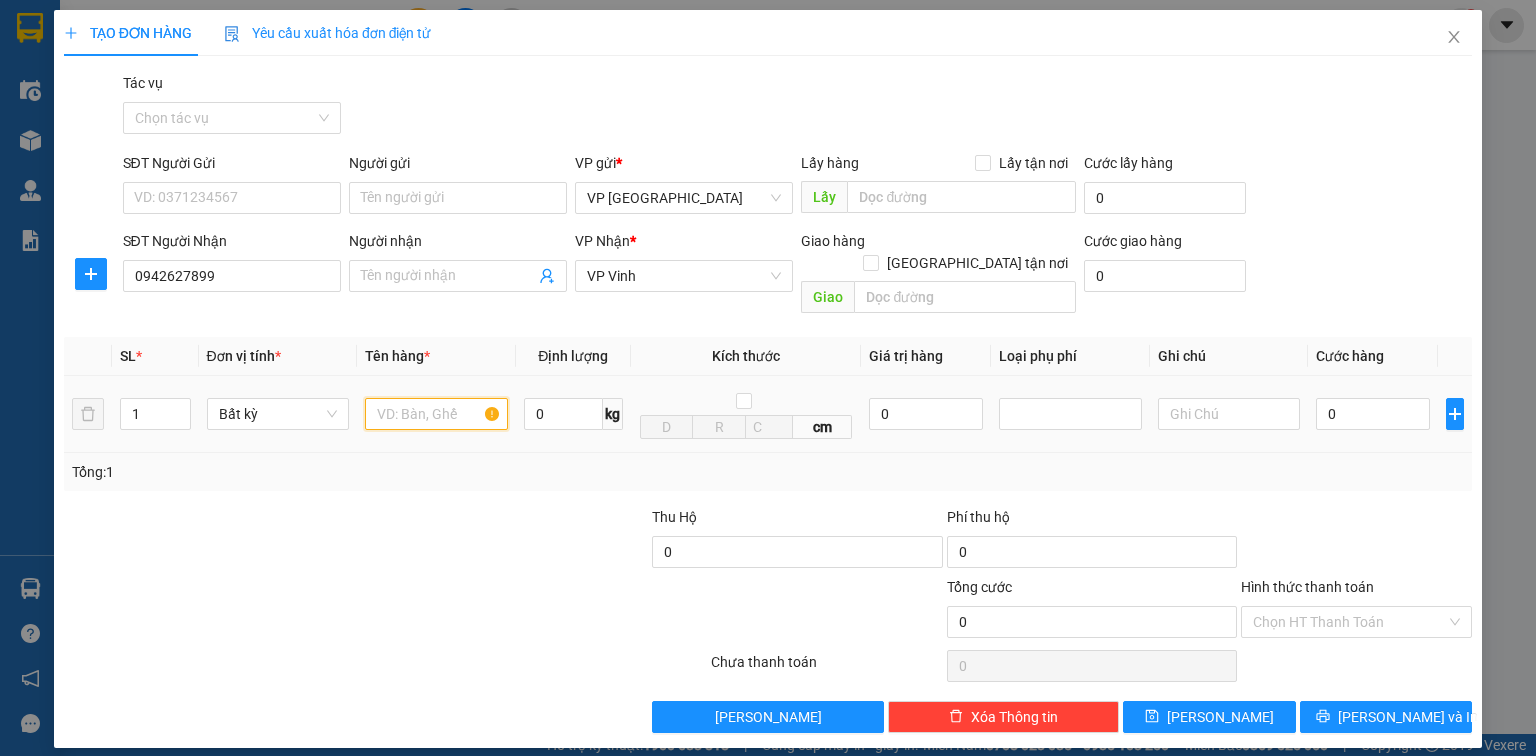 click at bounding box center (436, 414) 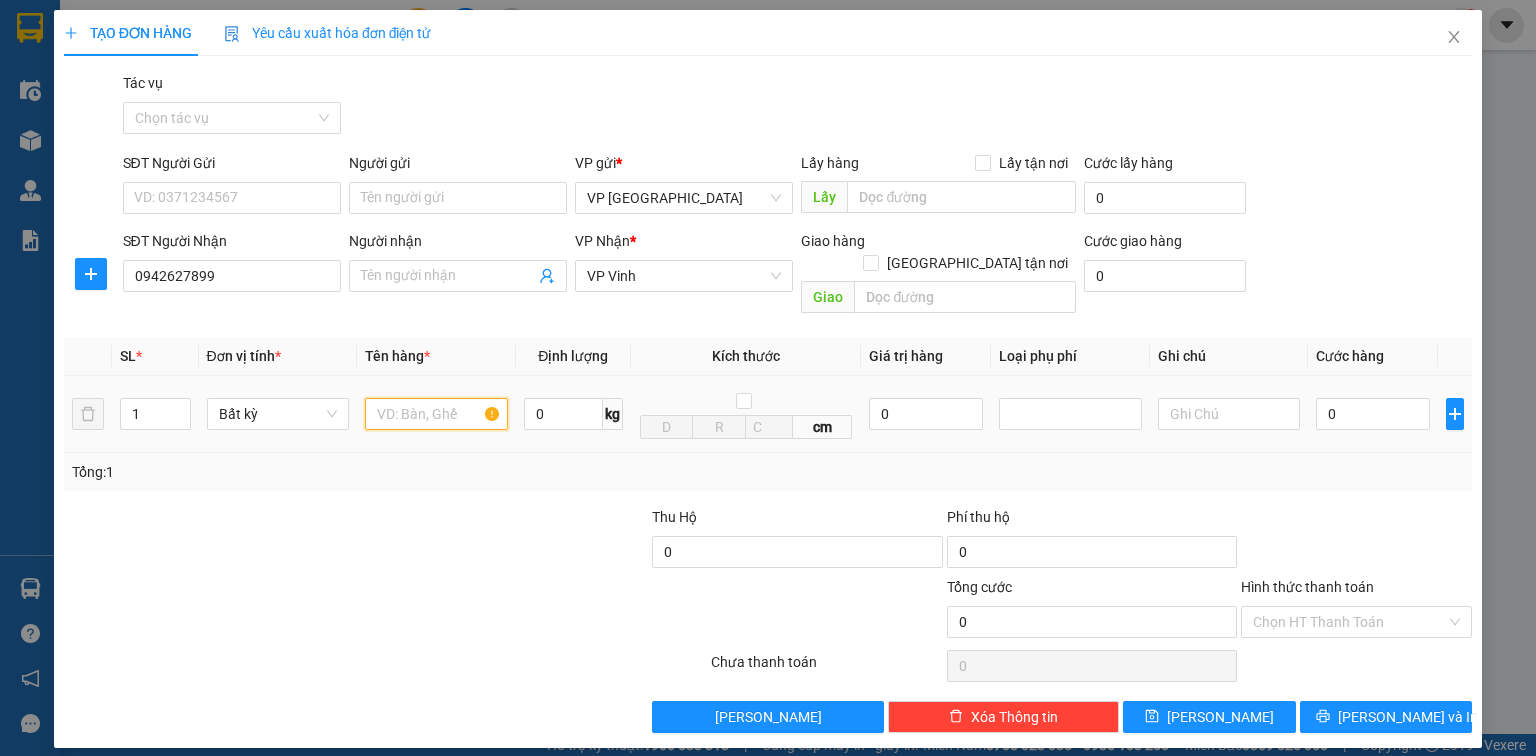 type on "v" 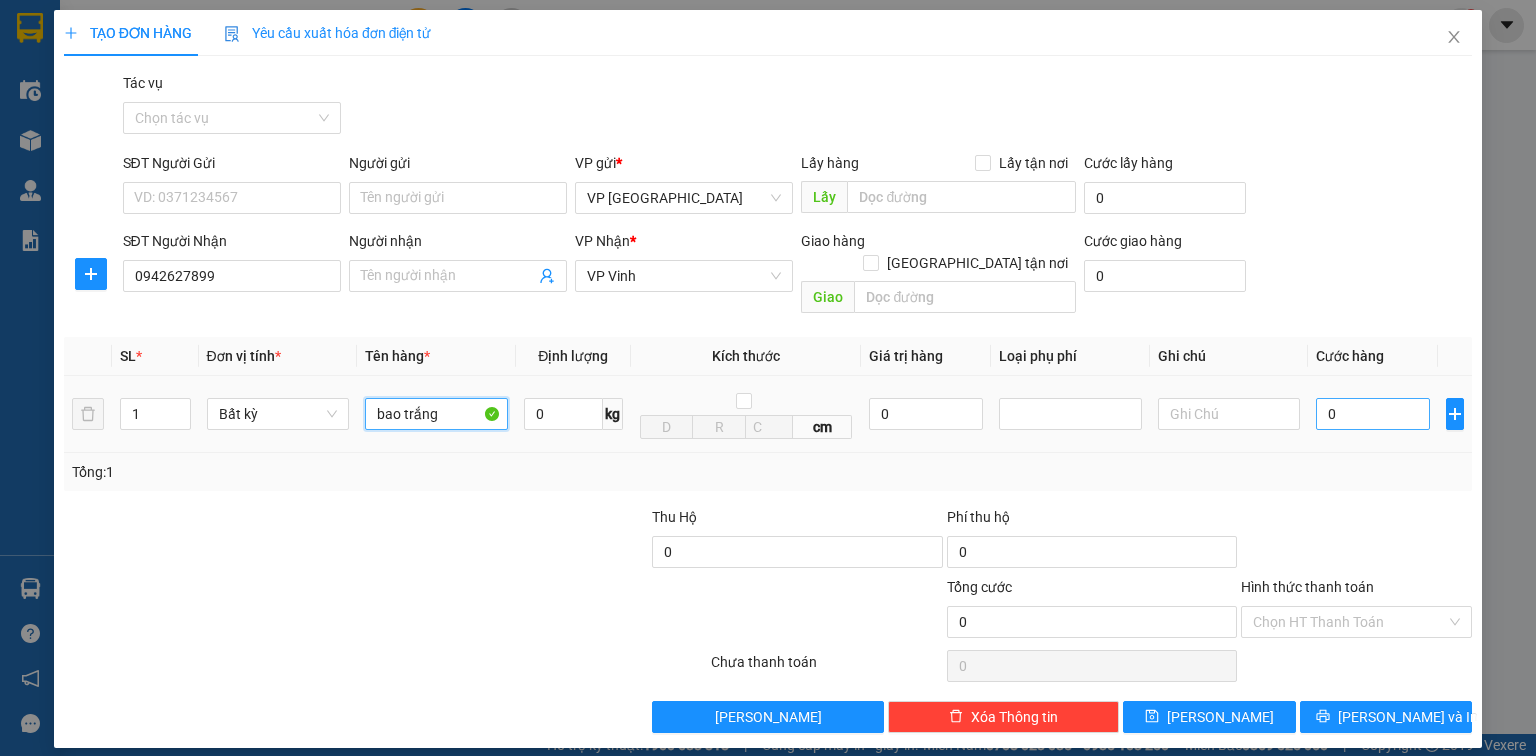 type on "bao trắng" 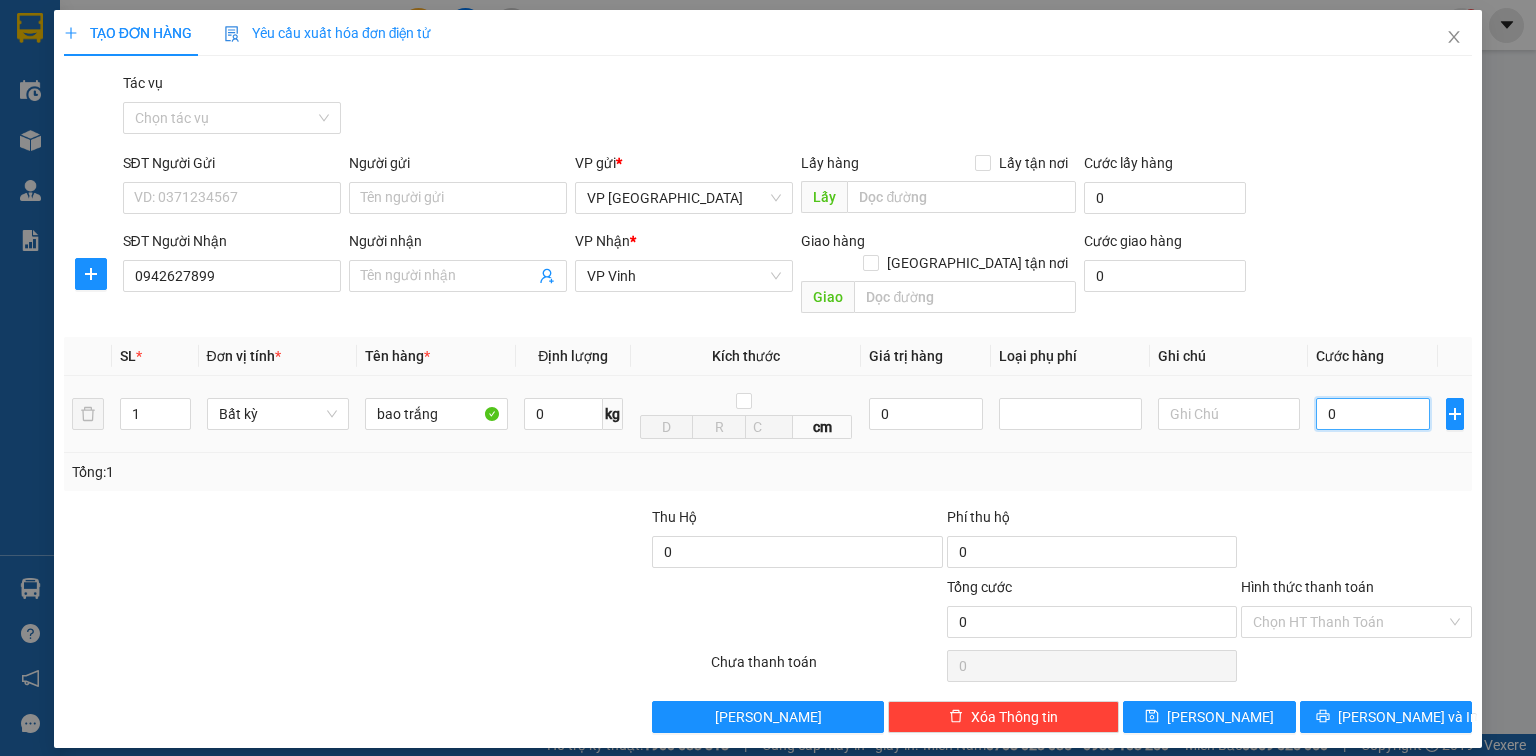 click on "0" at bounding box center [1373, 414] 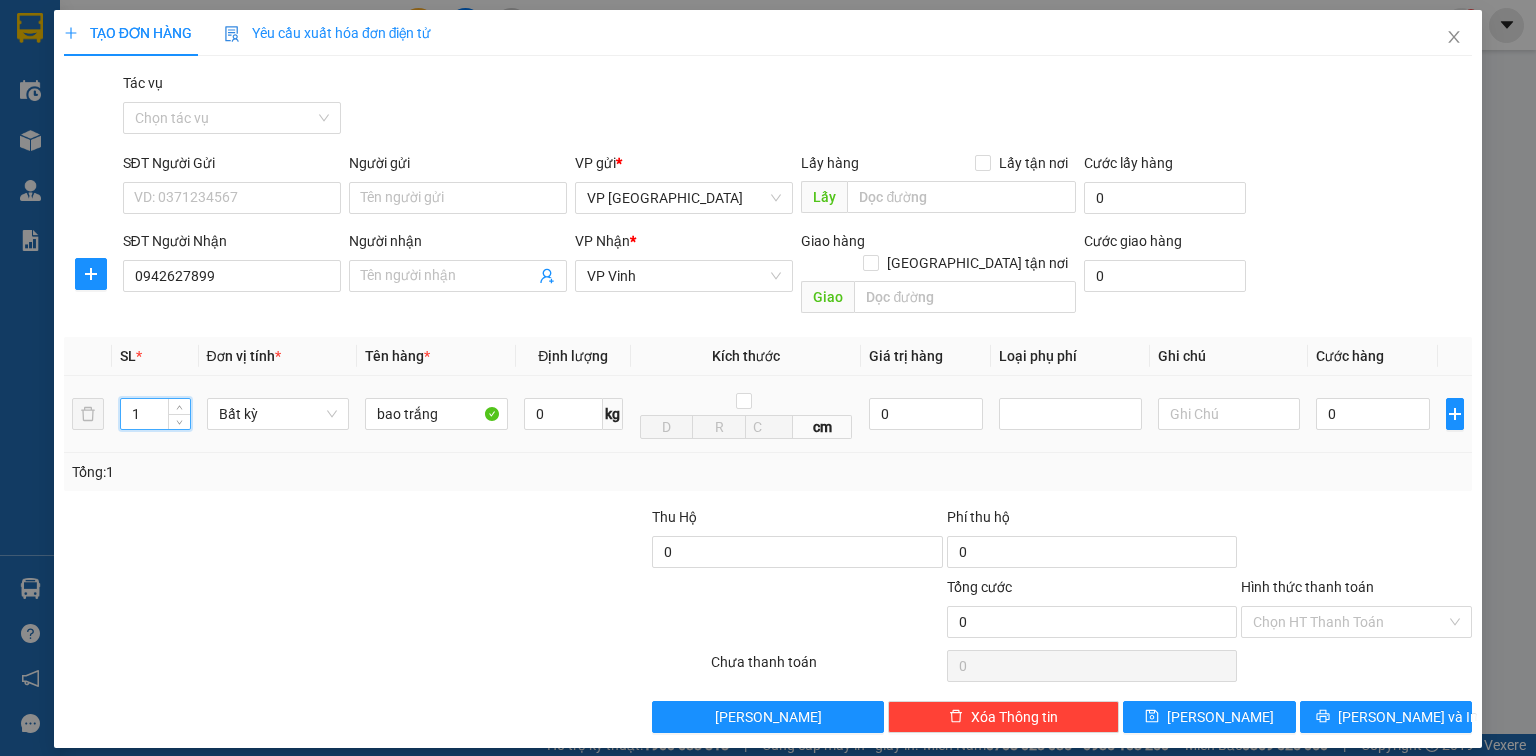 drag, startPoint x: 142, startPoint y: 393, endPoint x: 61, endPoint y: 397, distance: 81.09871 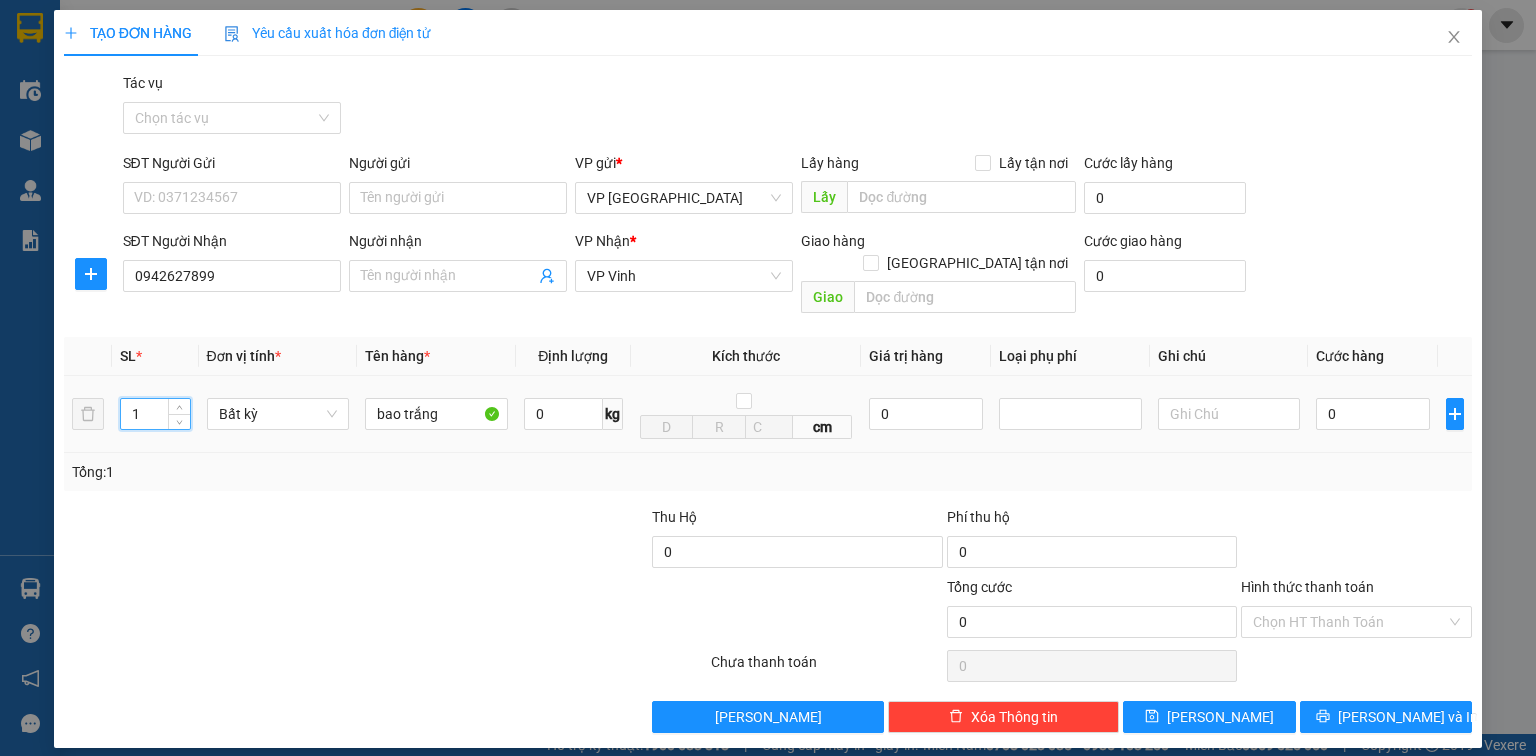 click on "1 Bất kỳ bao trắng 0 kg cm 0   0" at bounding box center (768, 414) 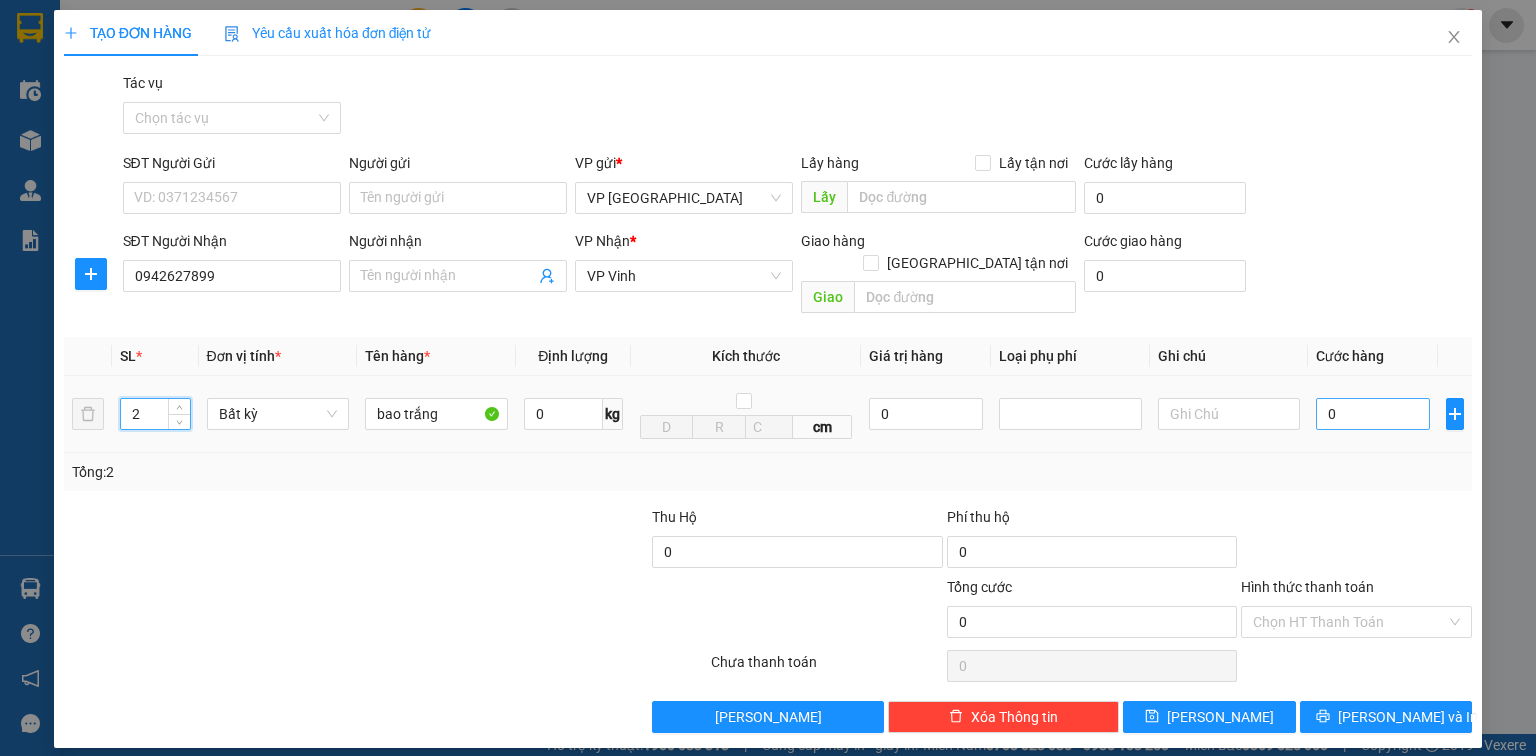 type on "2" 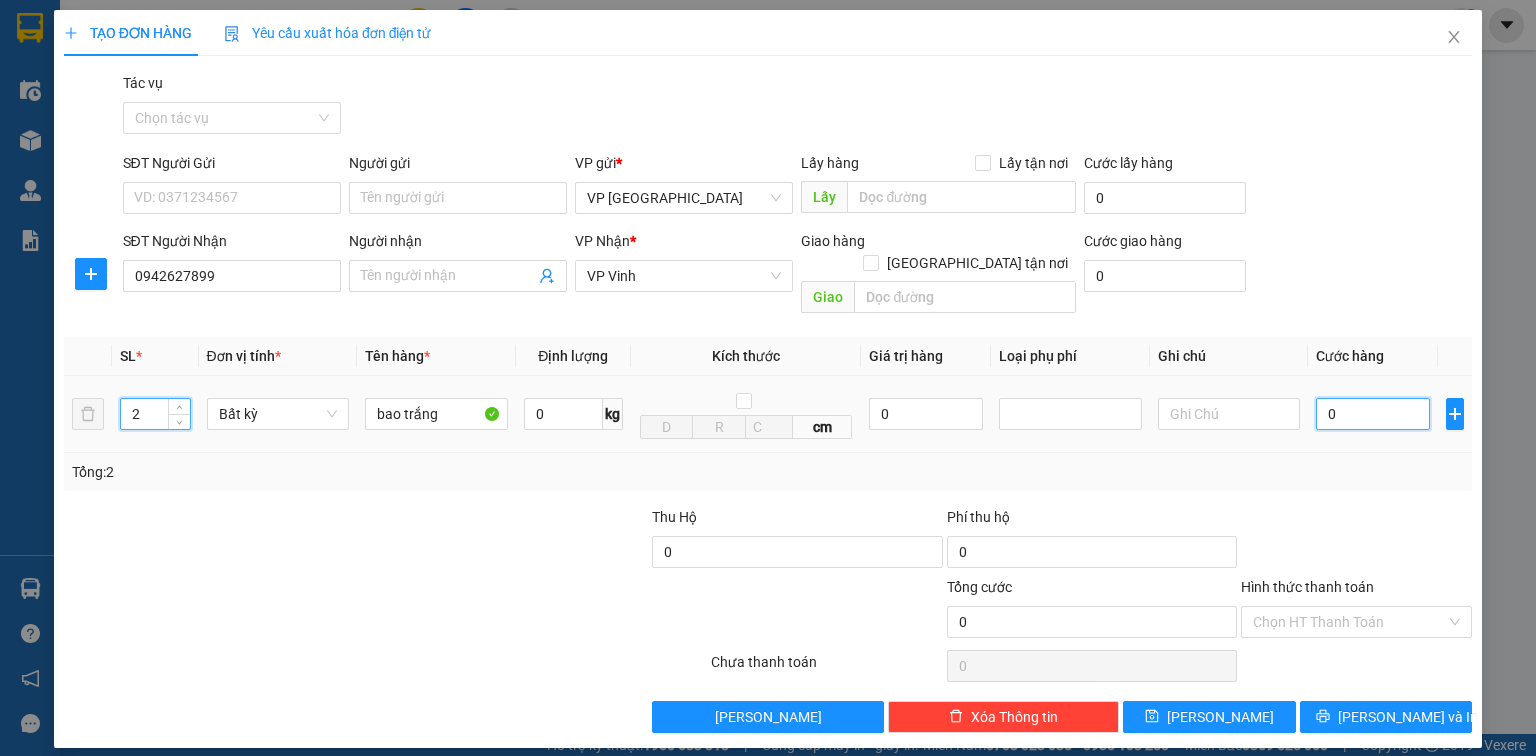 click on "0" at bounding box center (1373, 414) 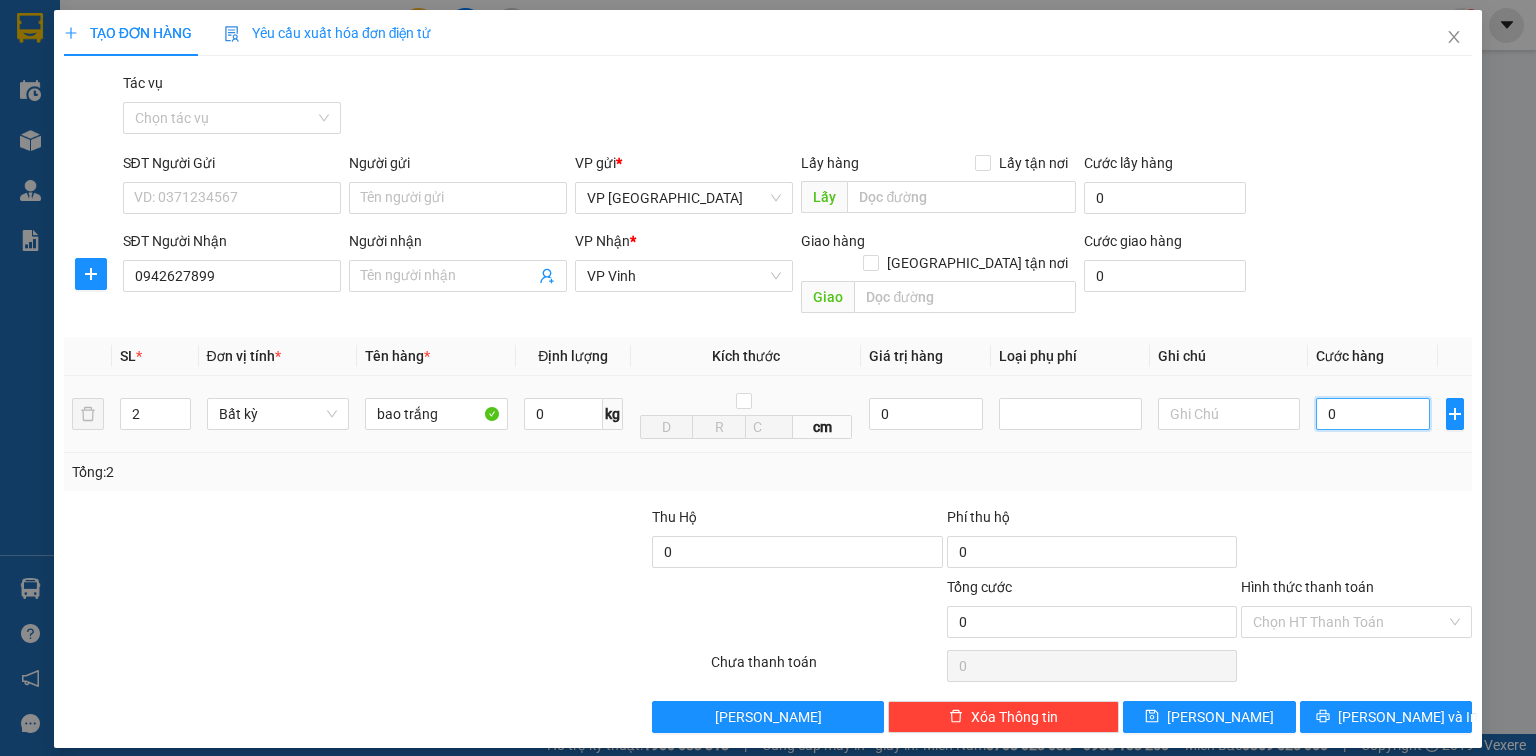 type on "1" 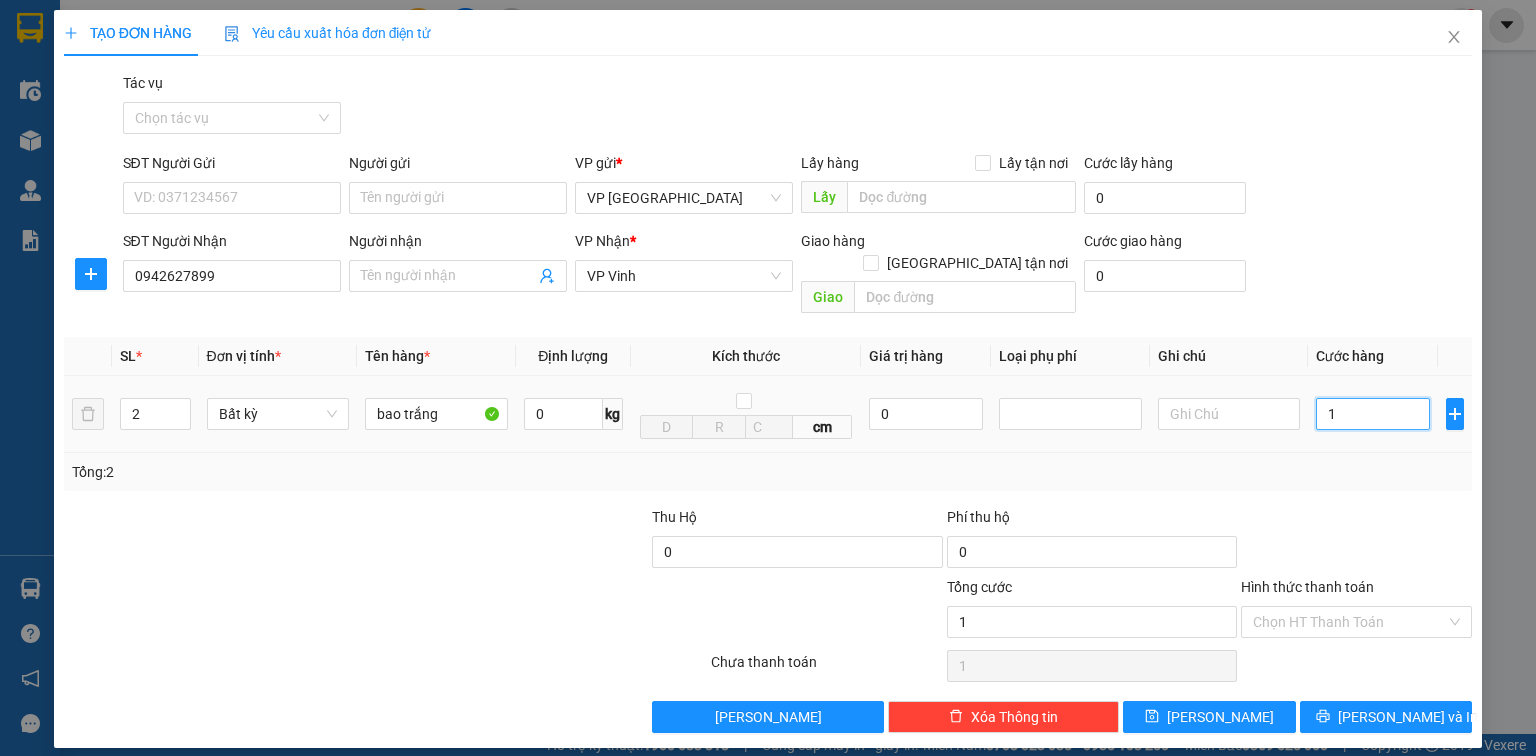 type on "16" 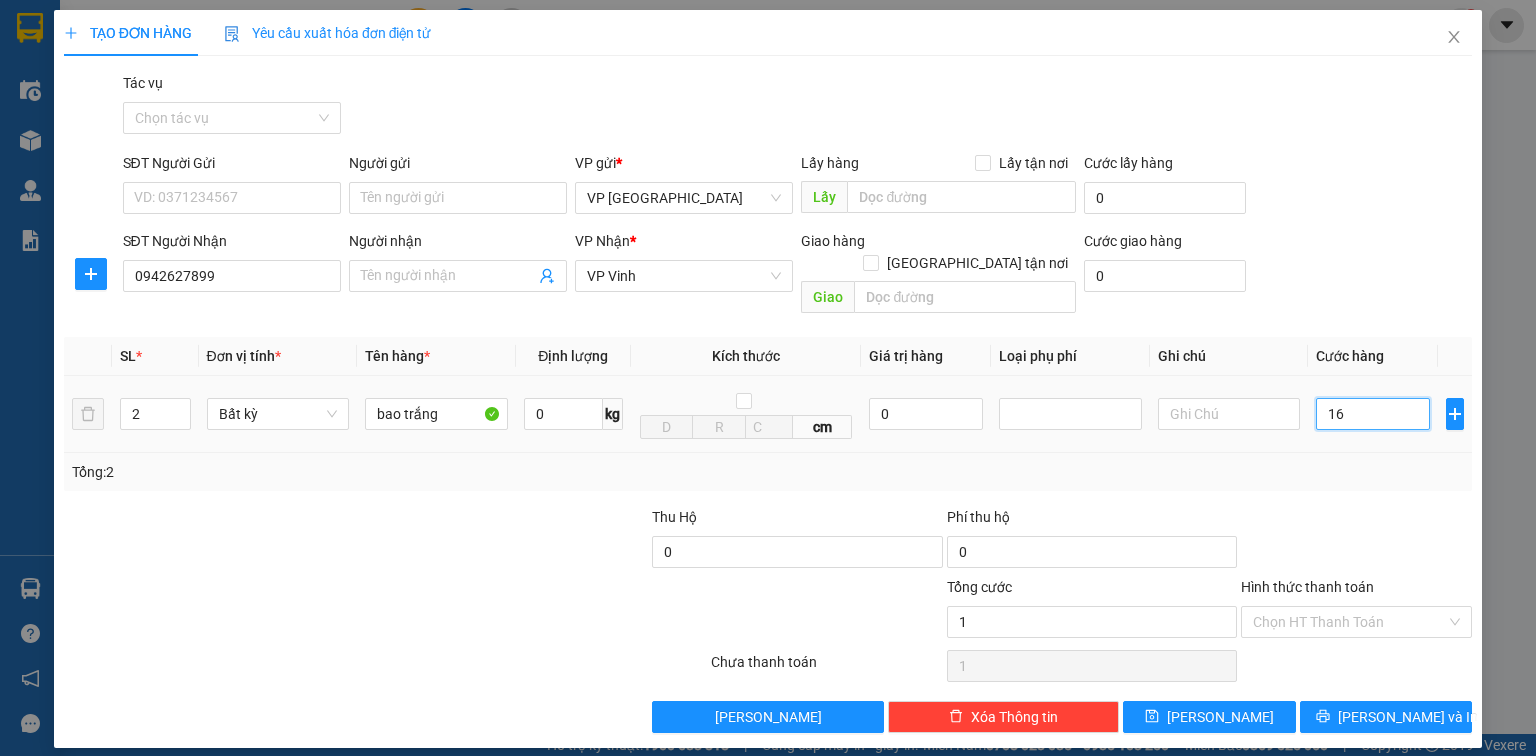 type on "16" 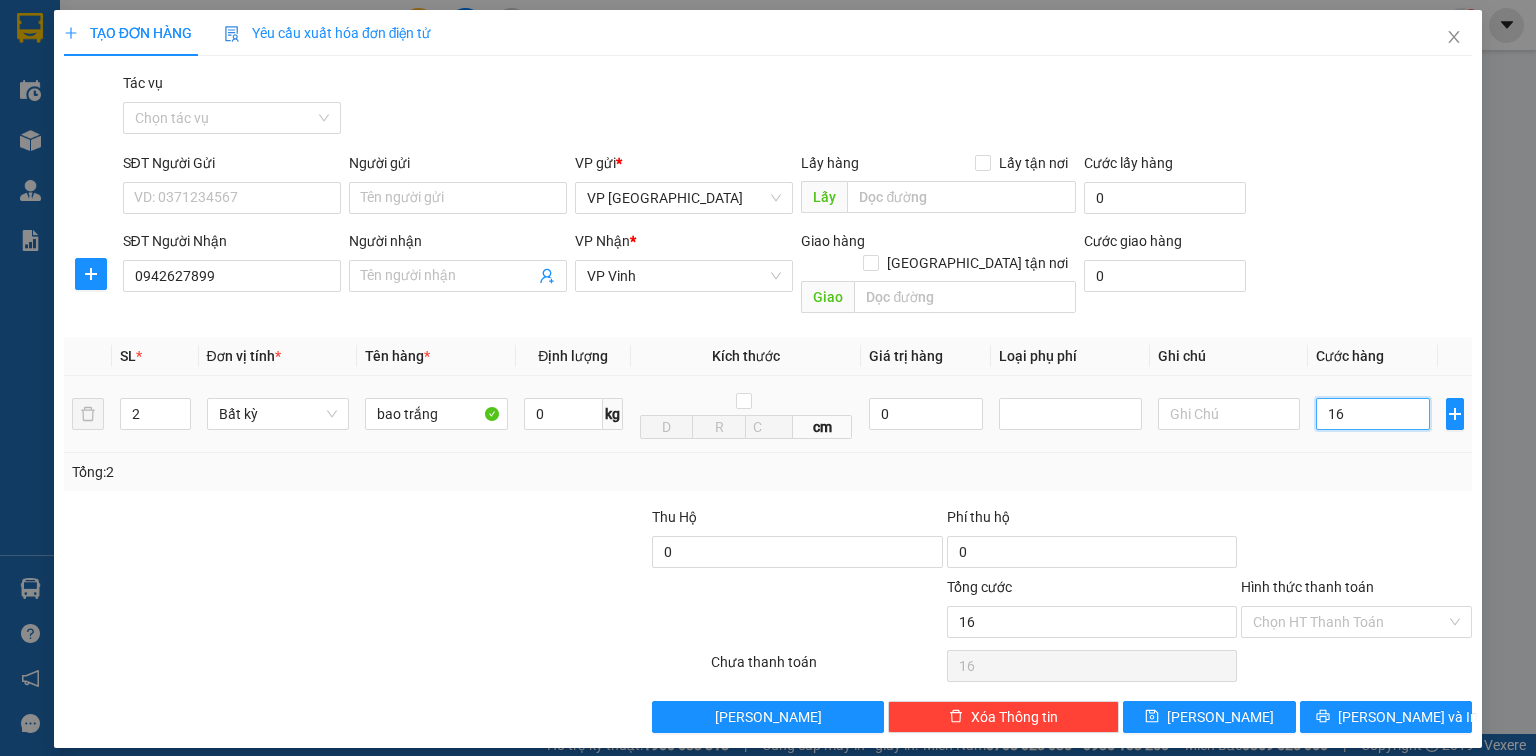 type on "160" 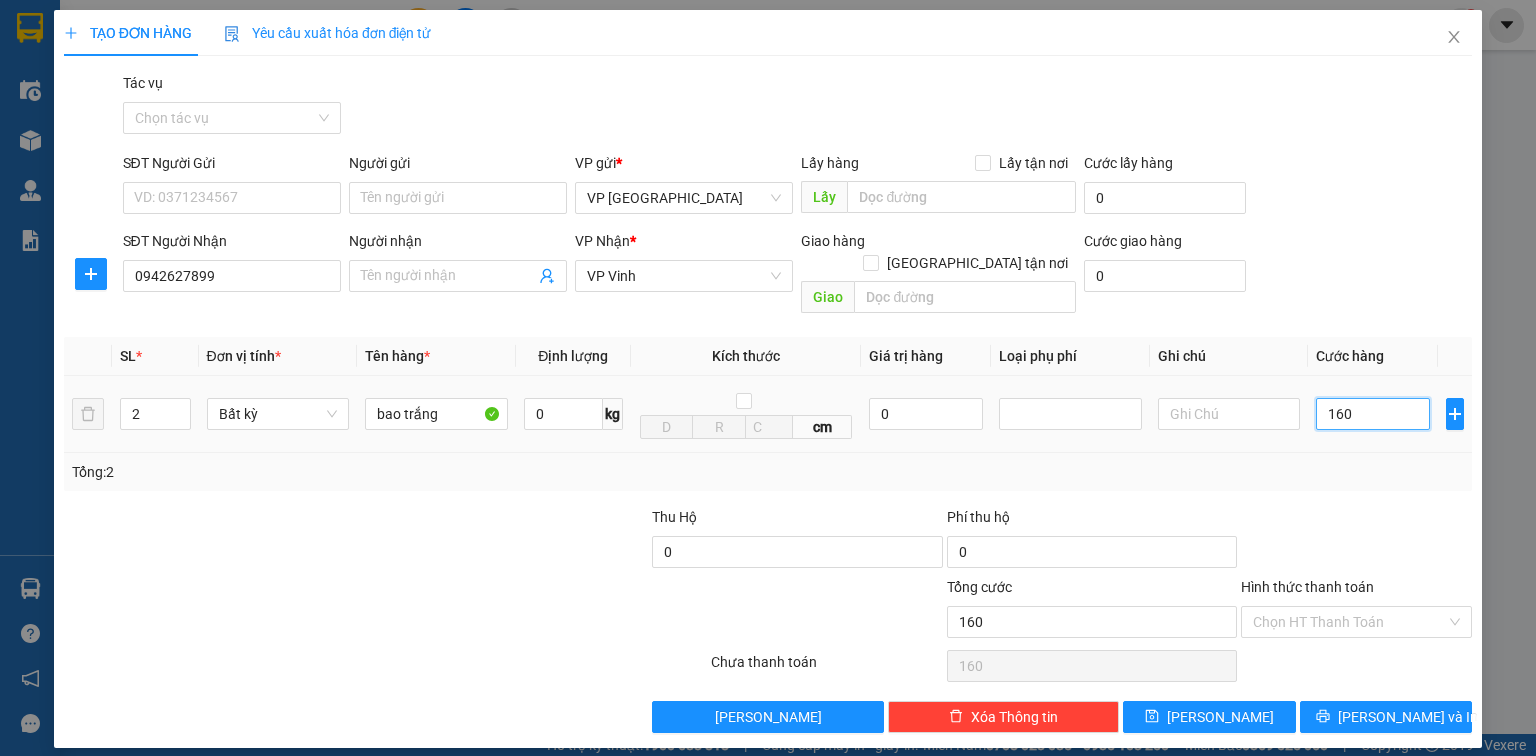 type on "1.600" 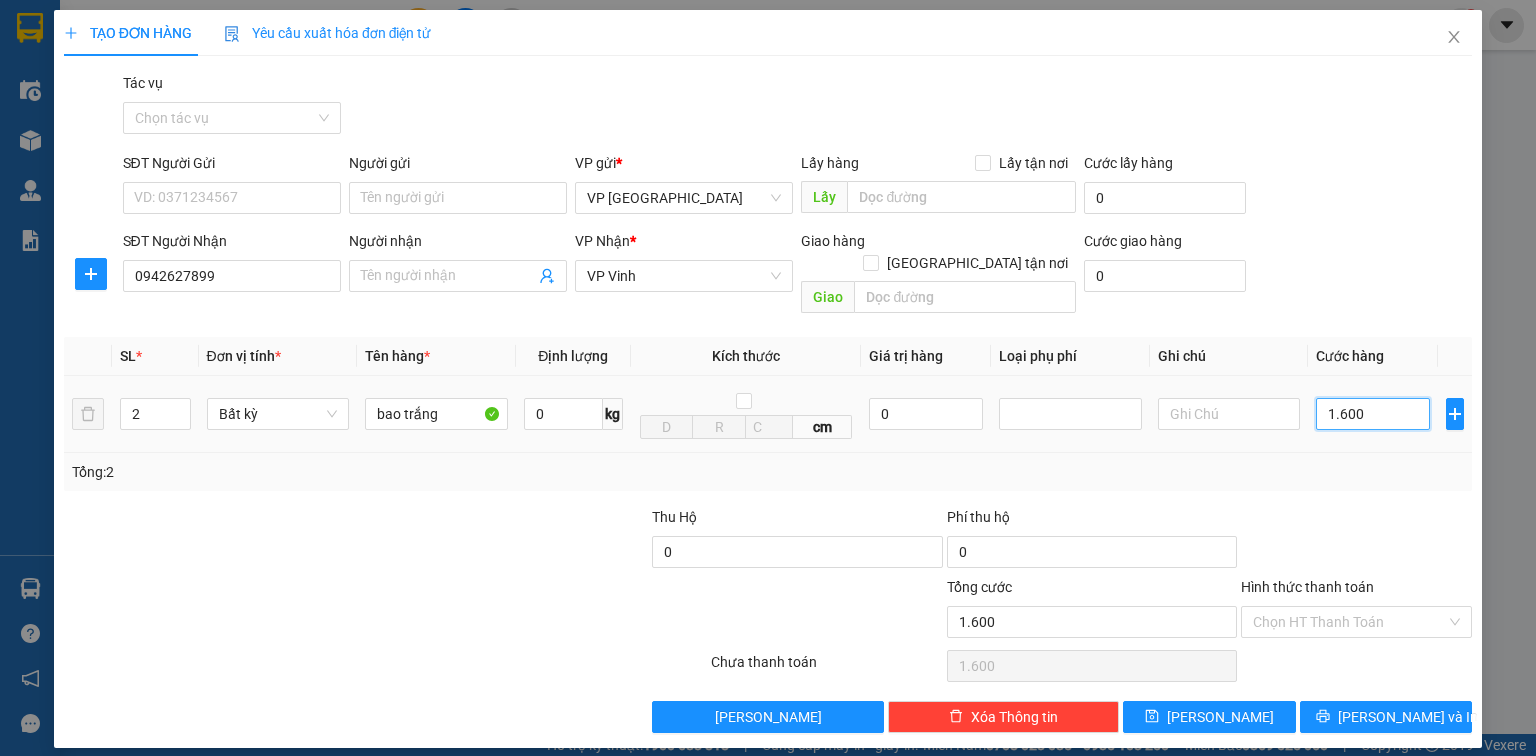 type on "16.000" 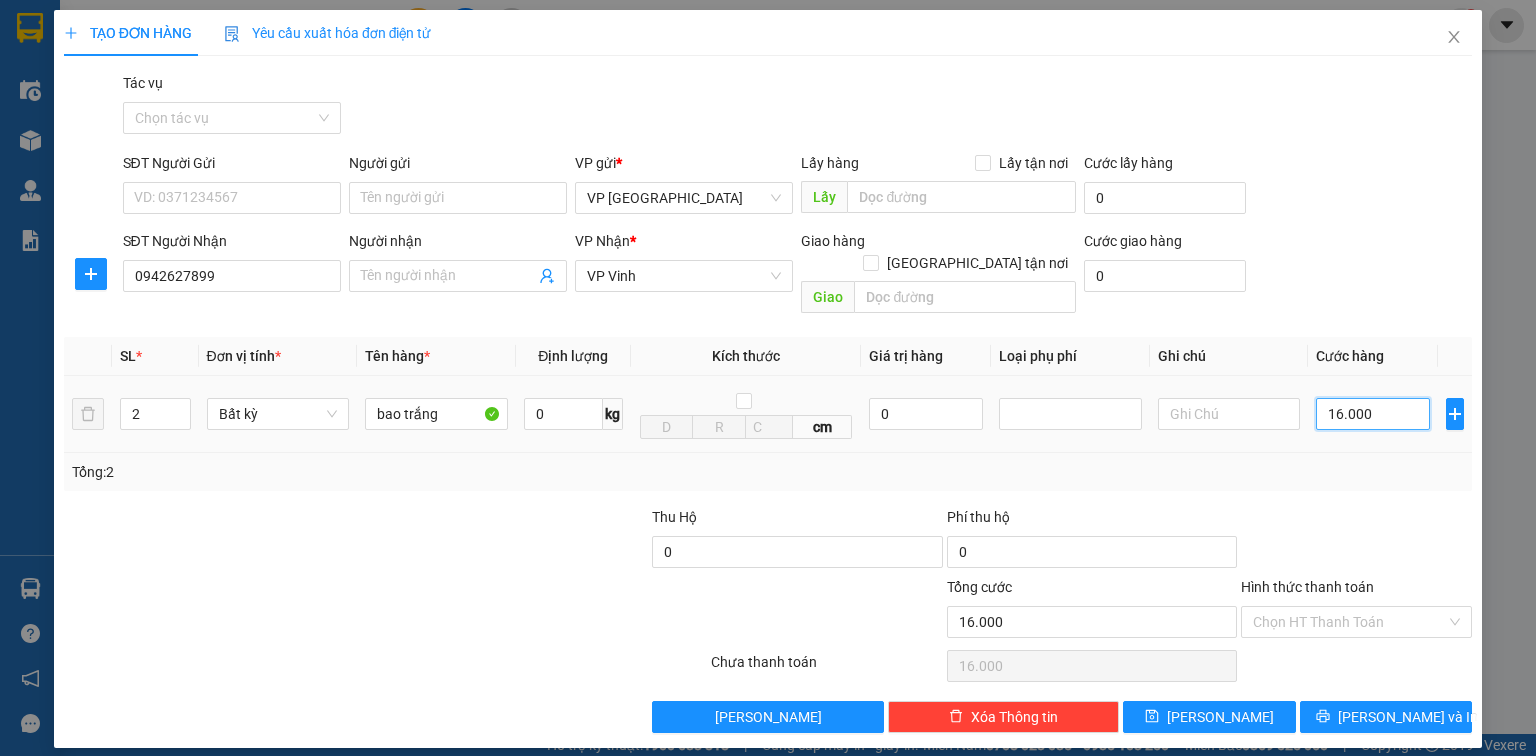 type on "160.000" 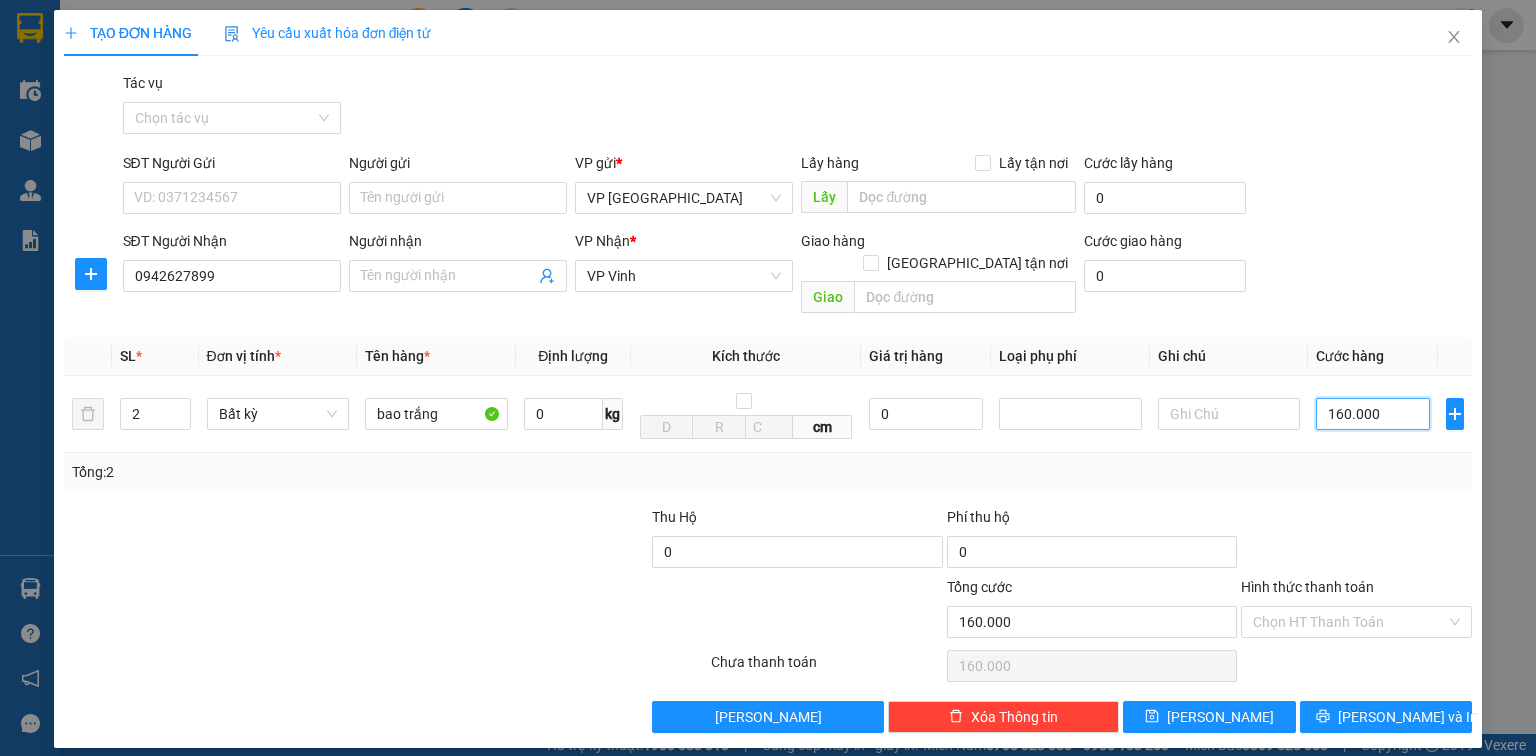 type on "160.000" 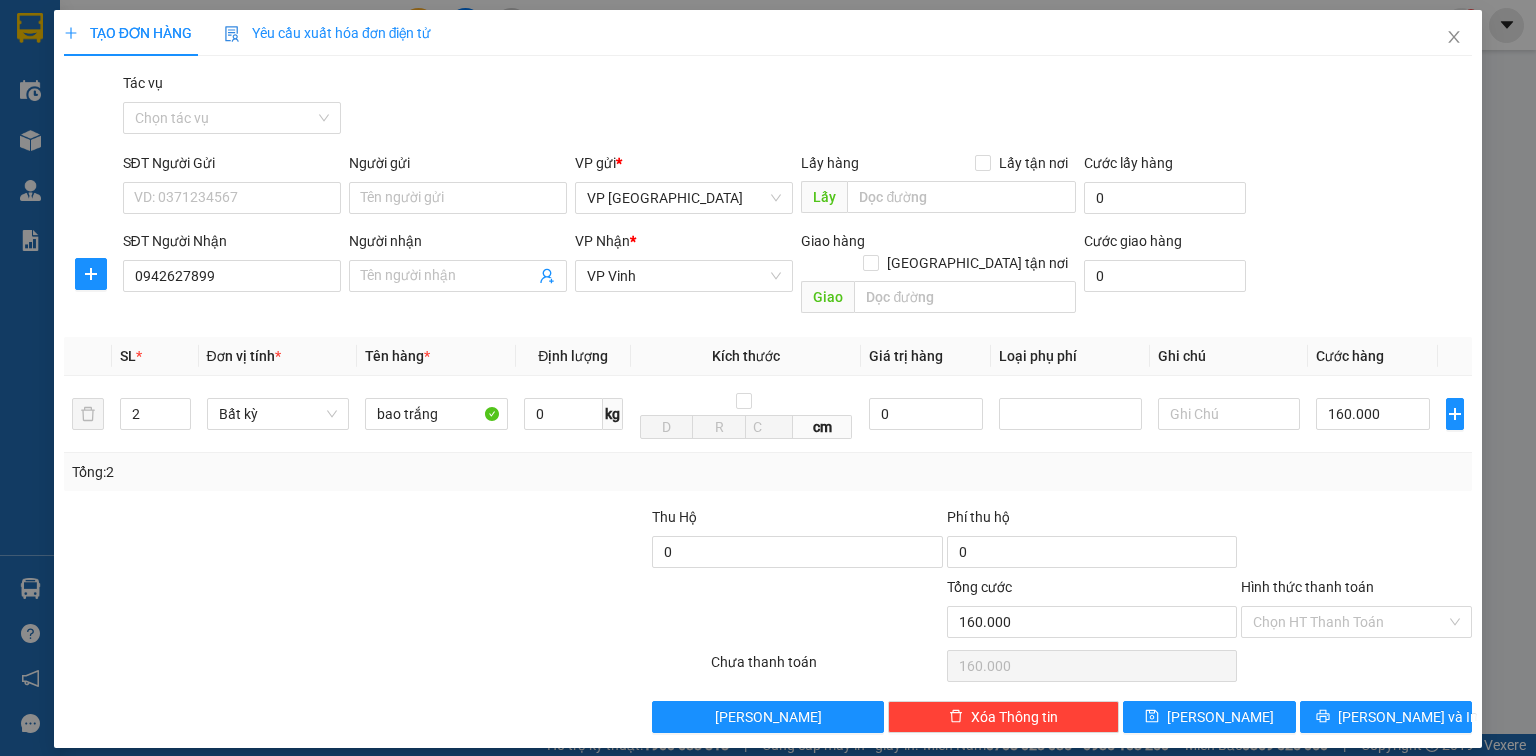 click on "Hình thức thanh toán Chọn HT Thanh Toán" at bounding box center [1356, 611] 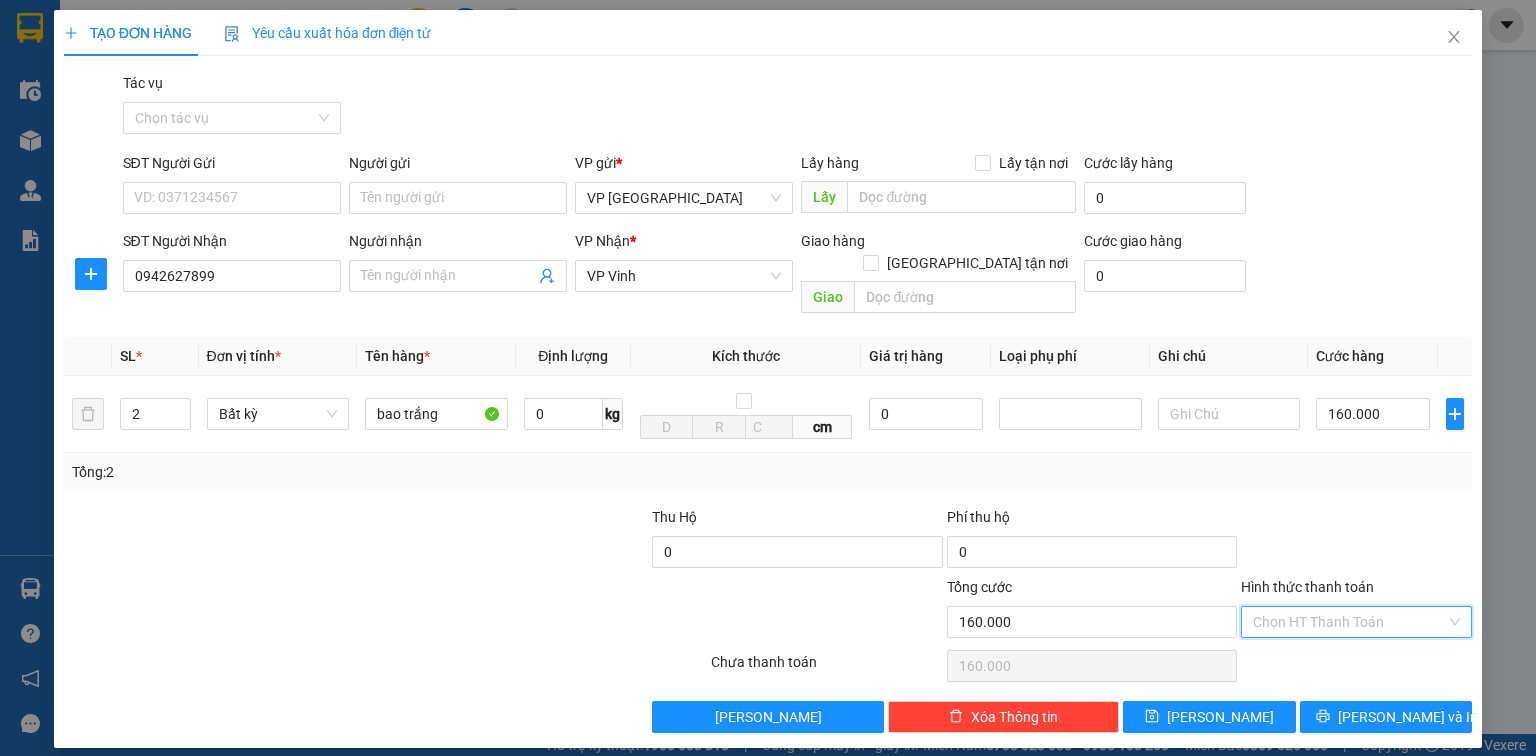 click on "Hình thức thanh toán" at bounding box center [1349, 622] 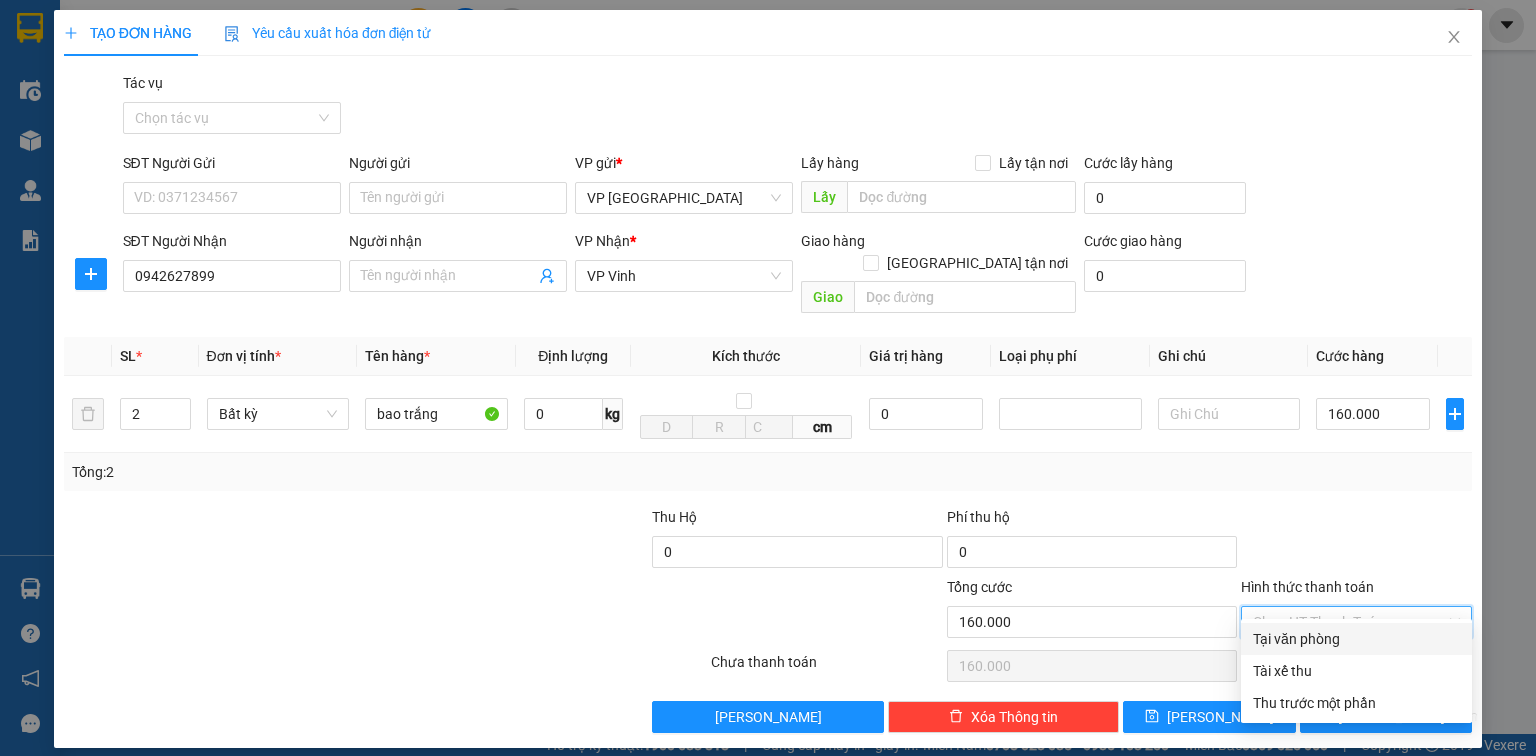 click on "Tại văn phòng" at bounding box center (1356, 639) 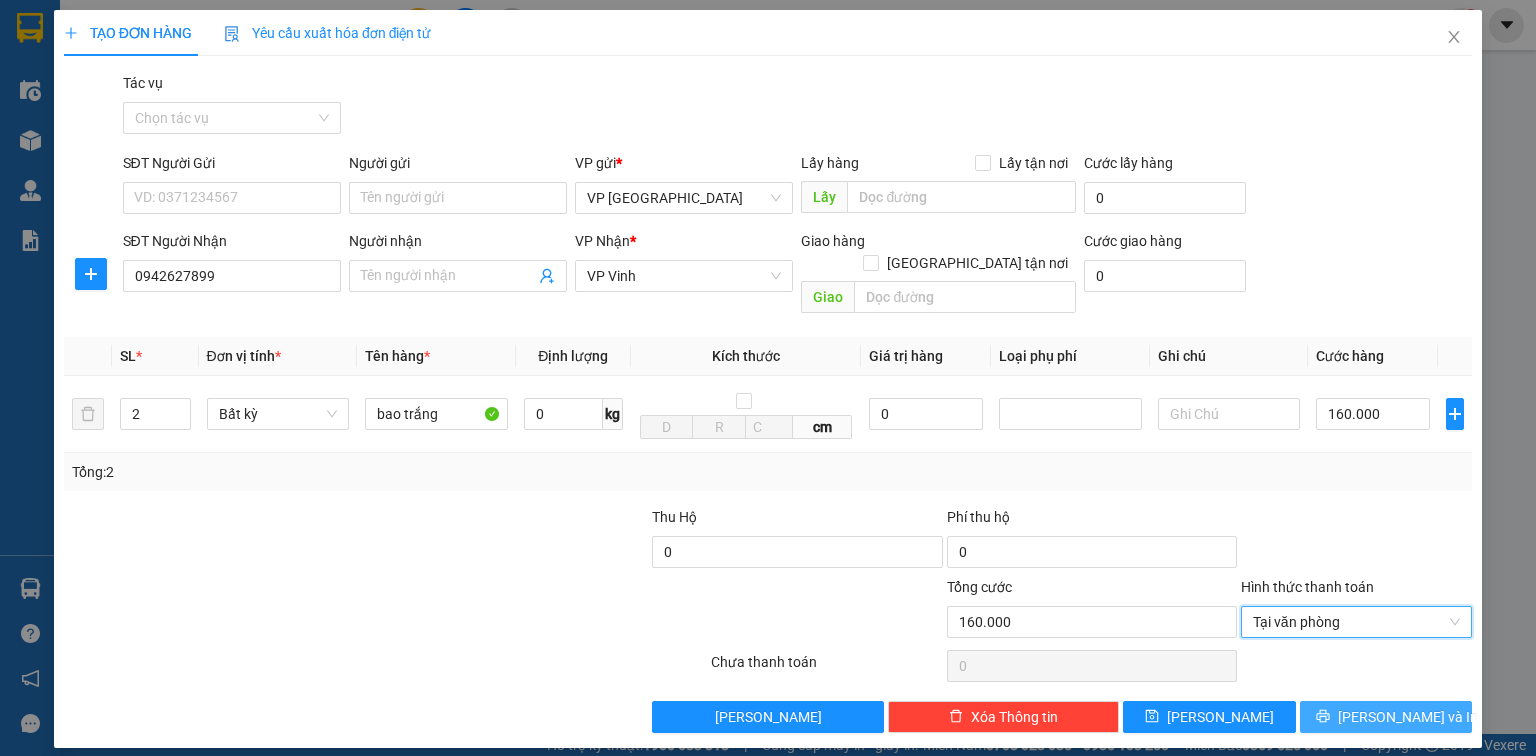 click on "[PERSON_NAME] và In" at bounding box center (1408, 717) 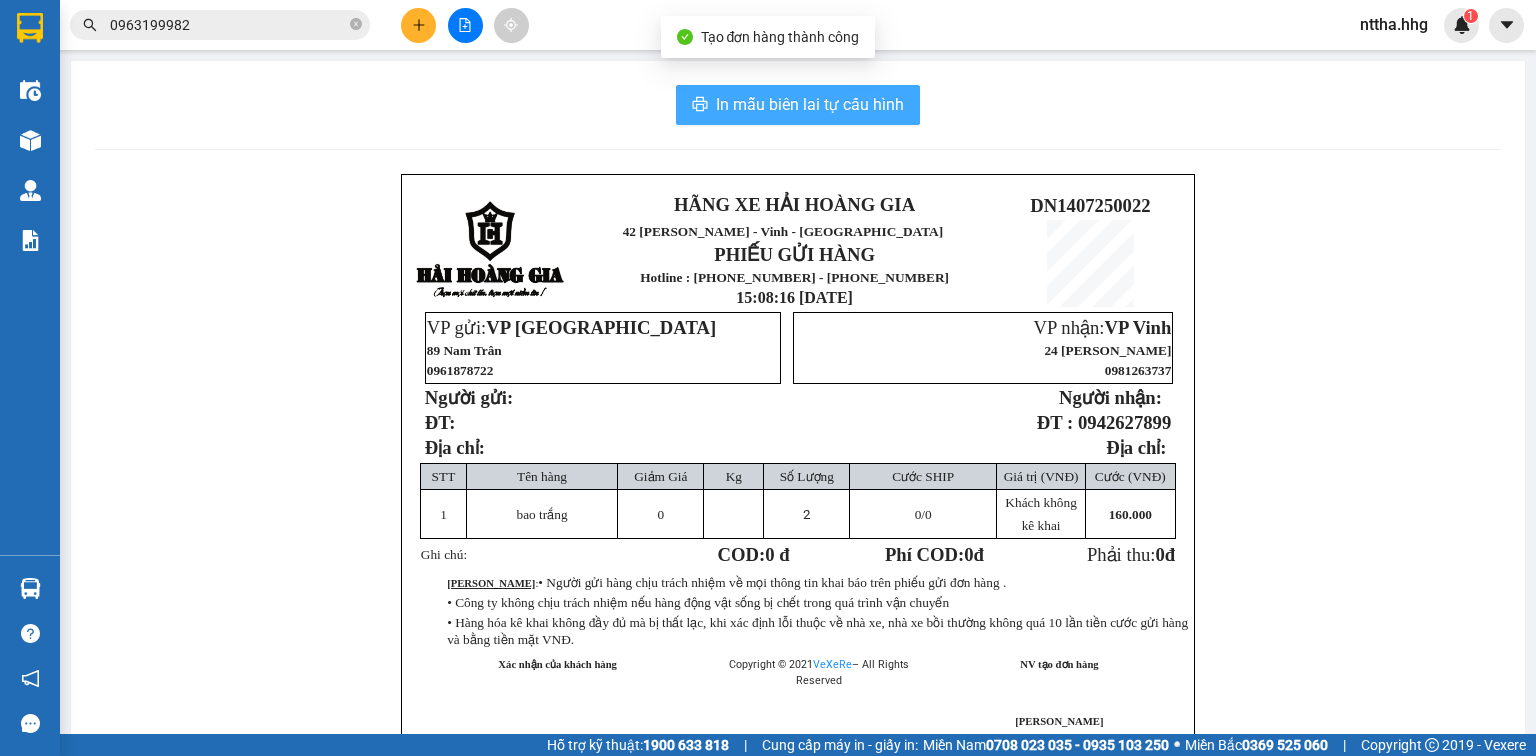 click on "In mẫu biên lai tự cấu hình" at bounding box center (810, 104) 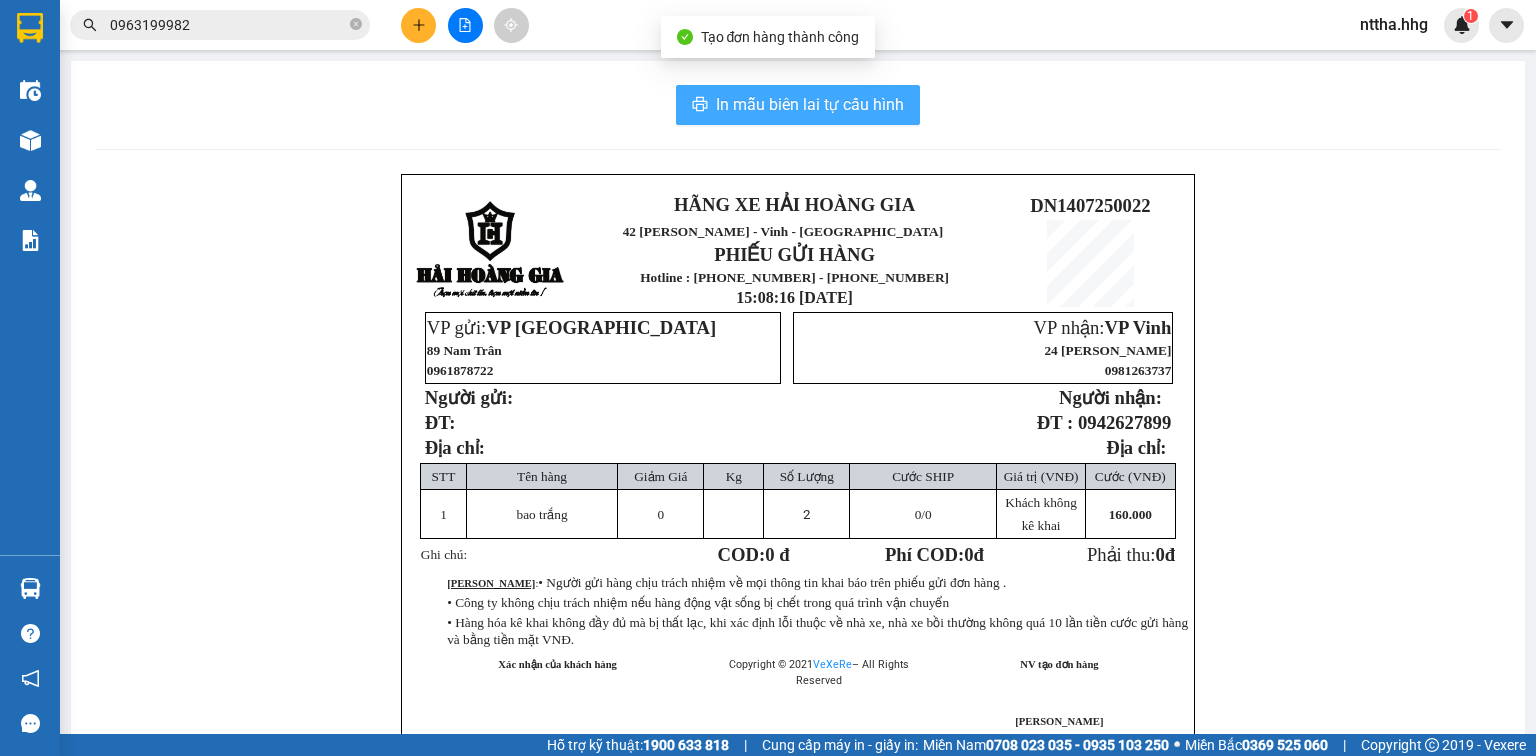 scroll, scrollTop: 0, scrollLeft: 0, axis: both 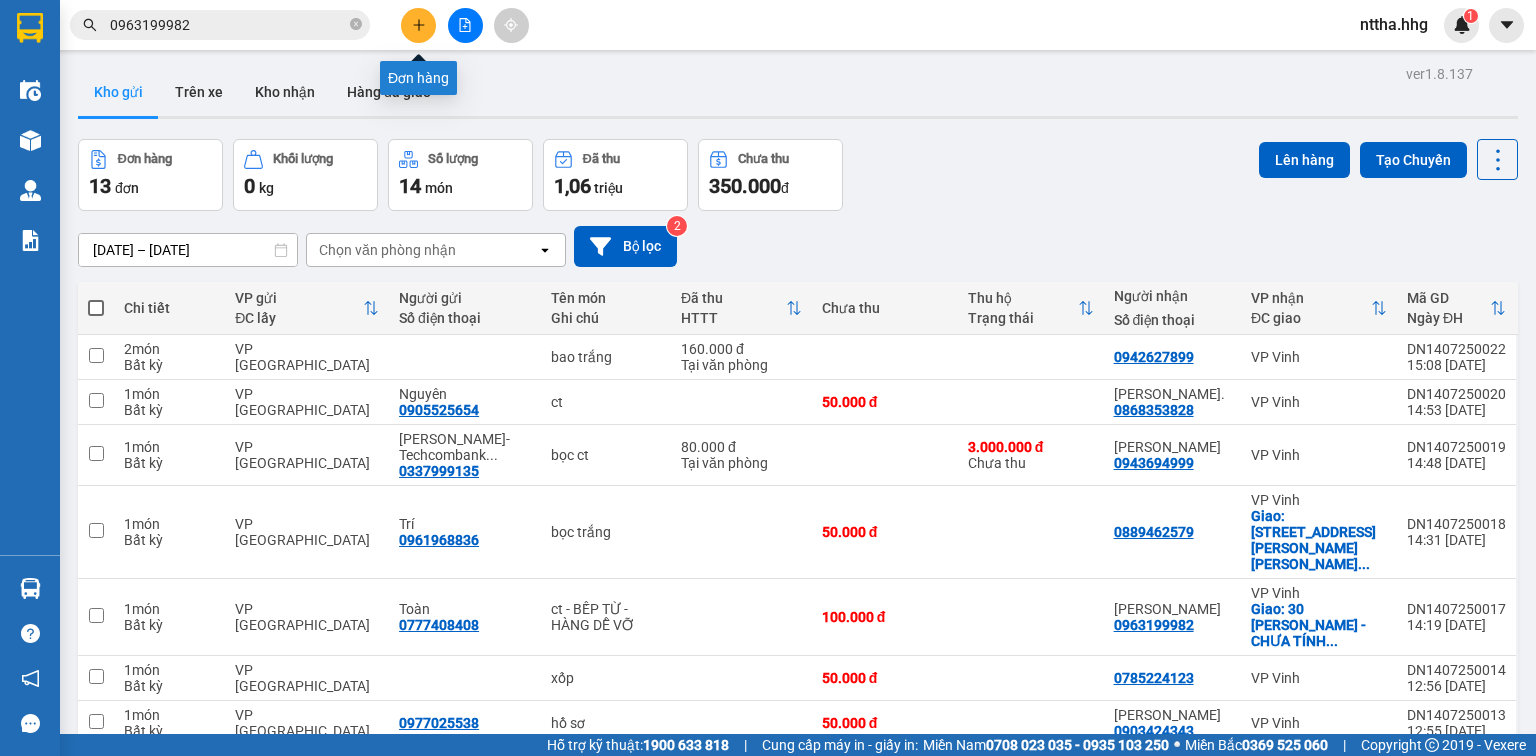 click at bounding box center [418, 25] 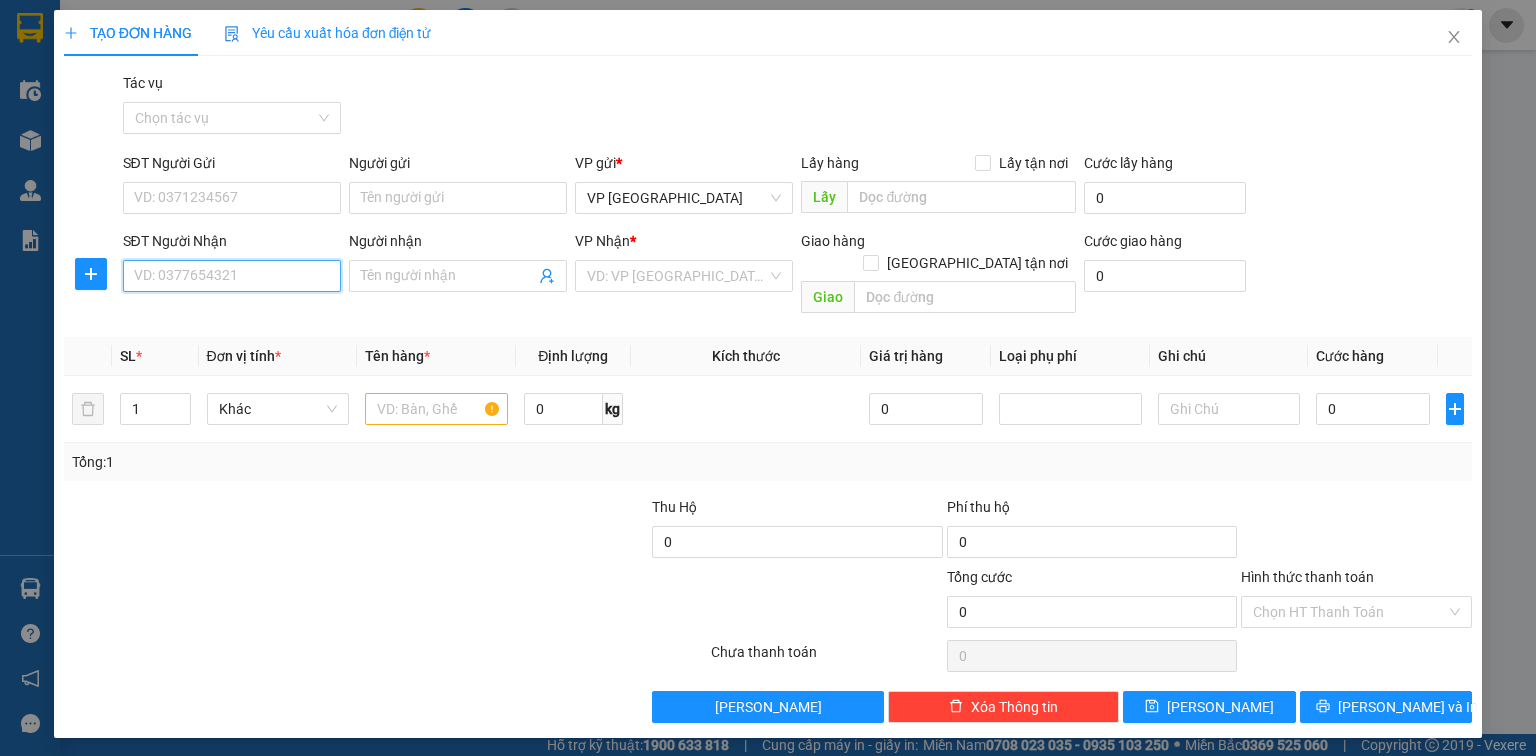 click on "SĐT Người Nhận" at bounding box center (232, 276) 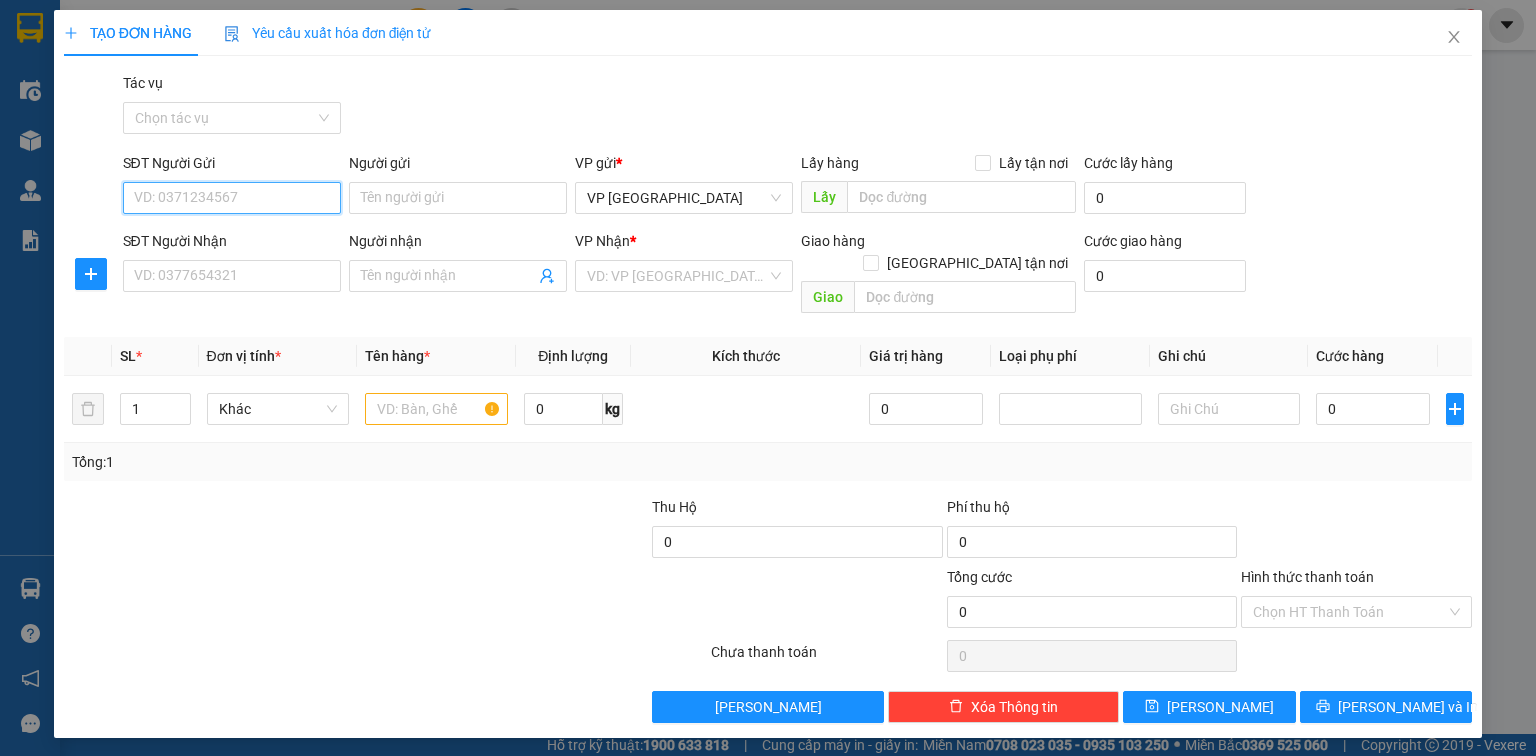 click on "SĐT Người Gửi" at bounding box center (232, 198) 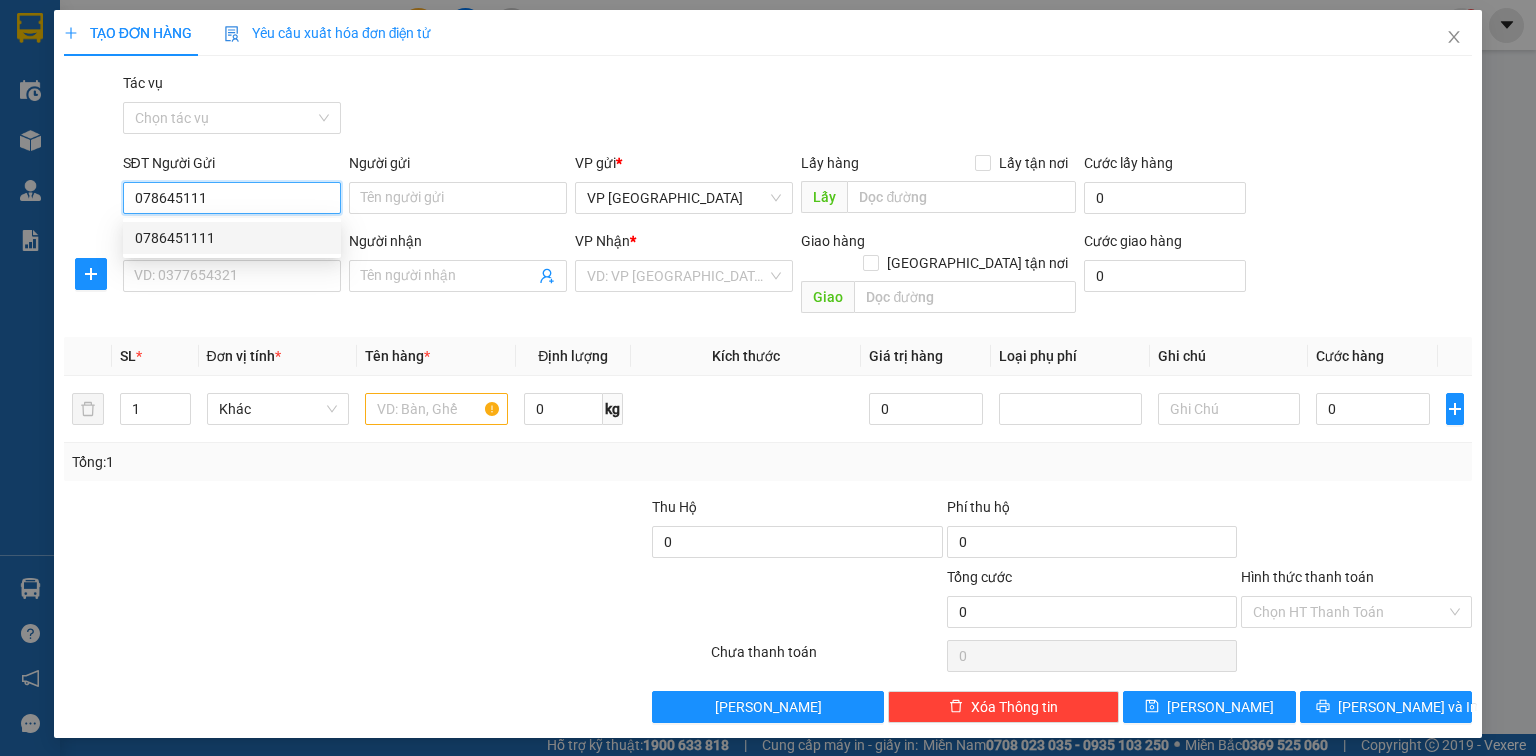 click on "0786451111" at bounding box center (232, 238) 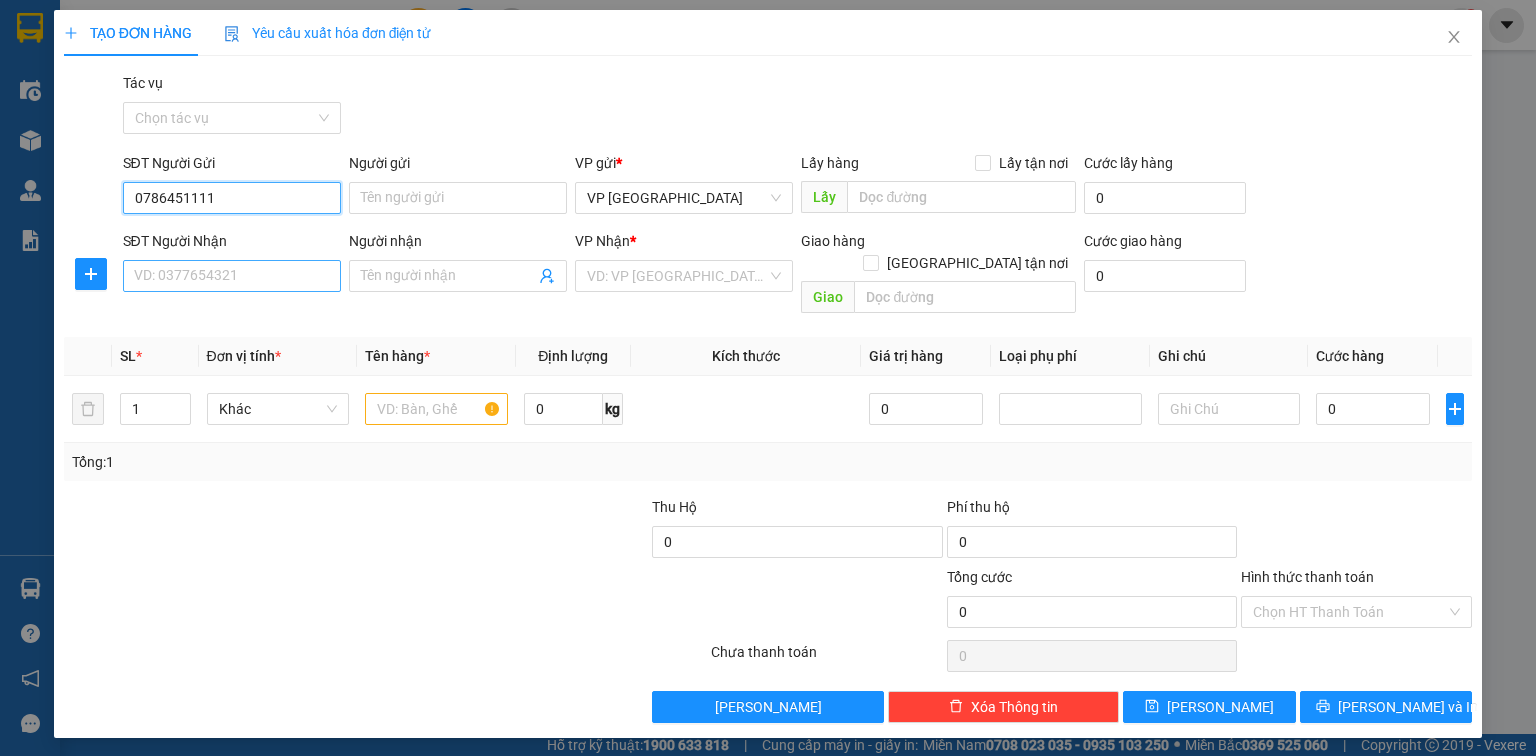 type on "0786451111" 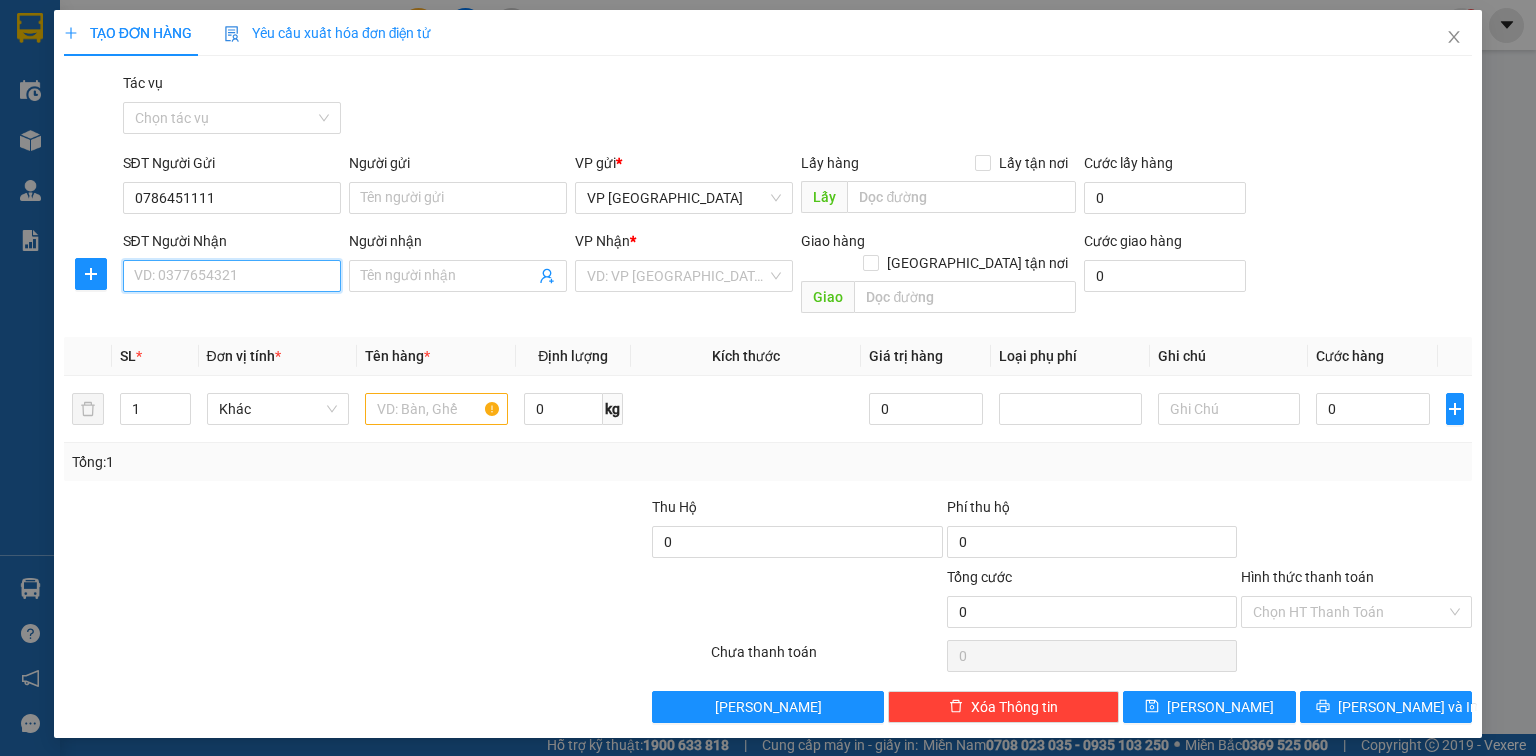 click on "SĐT Người Nhận" at bounding box center (232, 276) 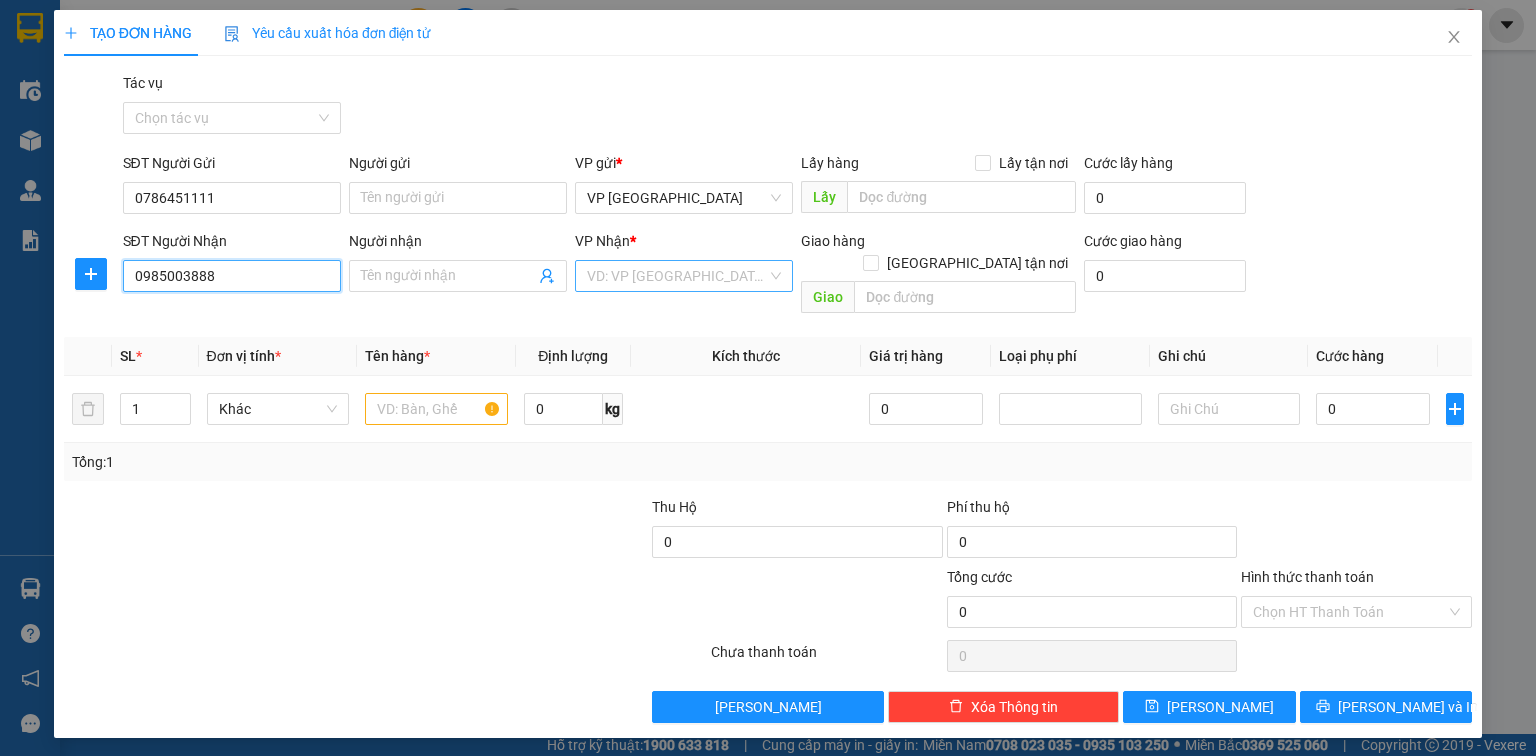 type on "0985003888" 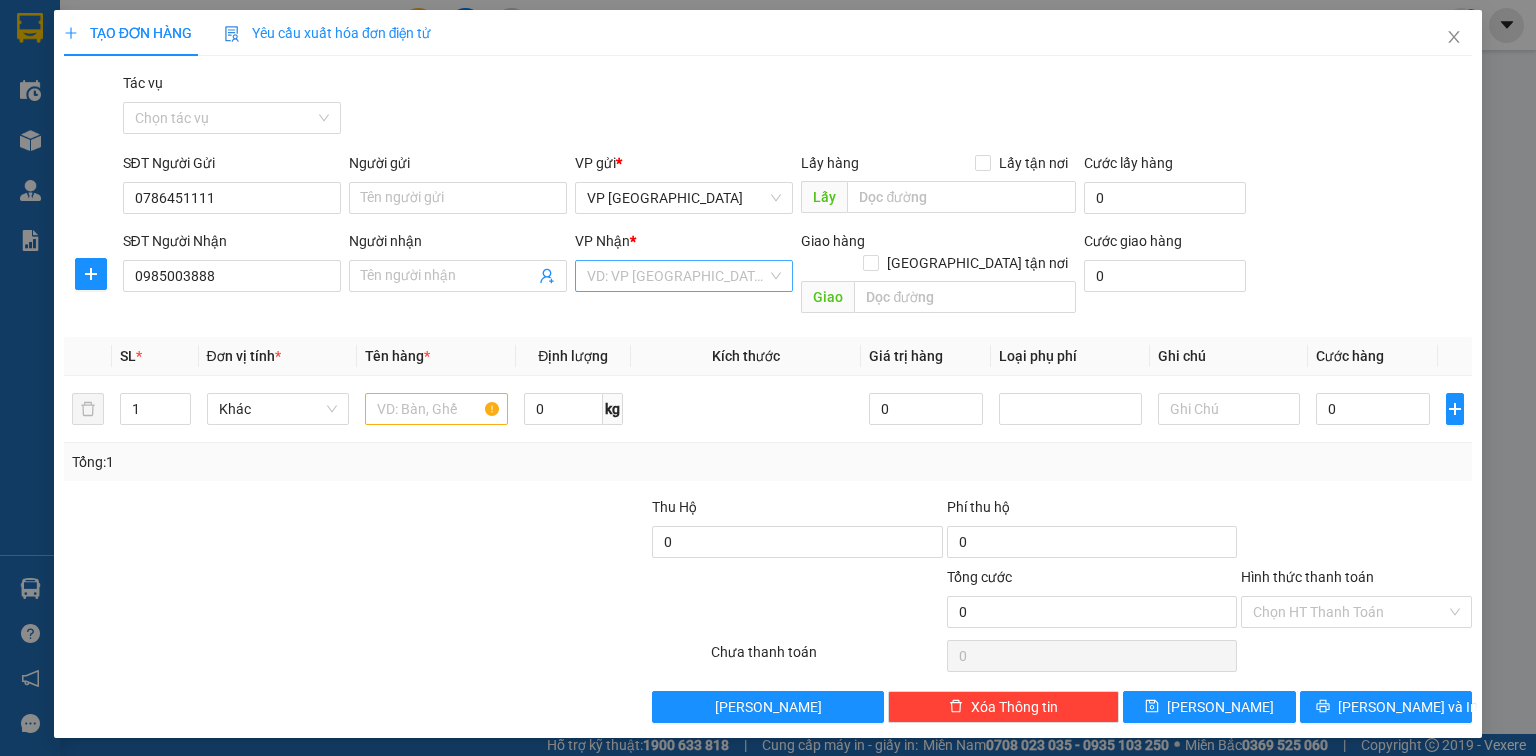click at bounding box center (677, 276) 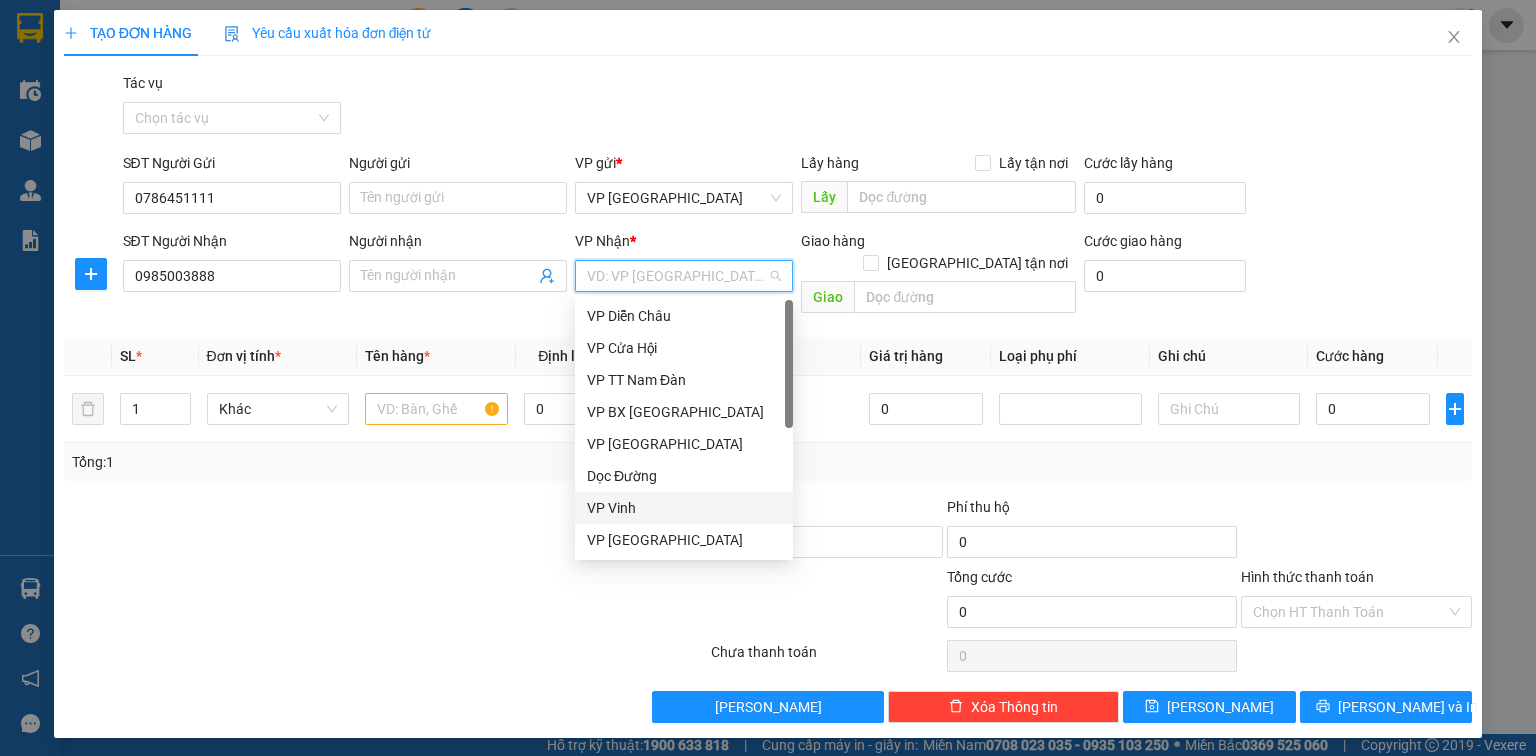 click on "VP Vinh" at bounding box center (684, 508) 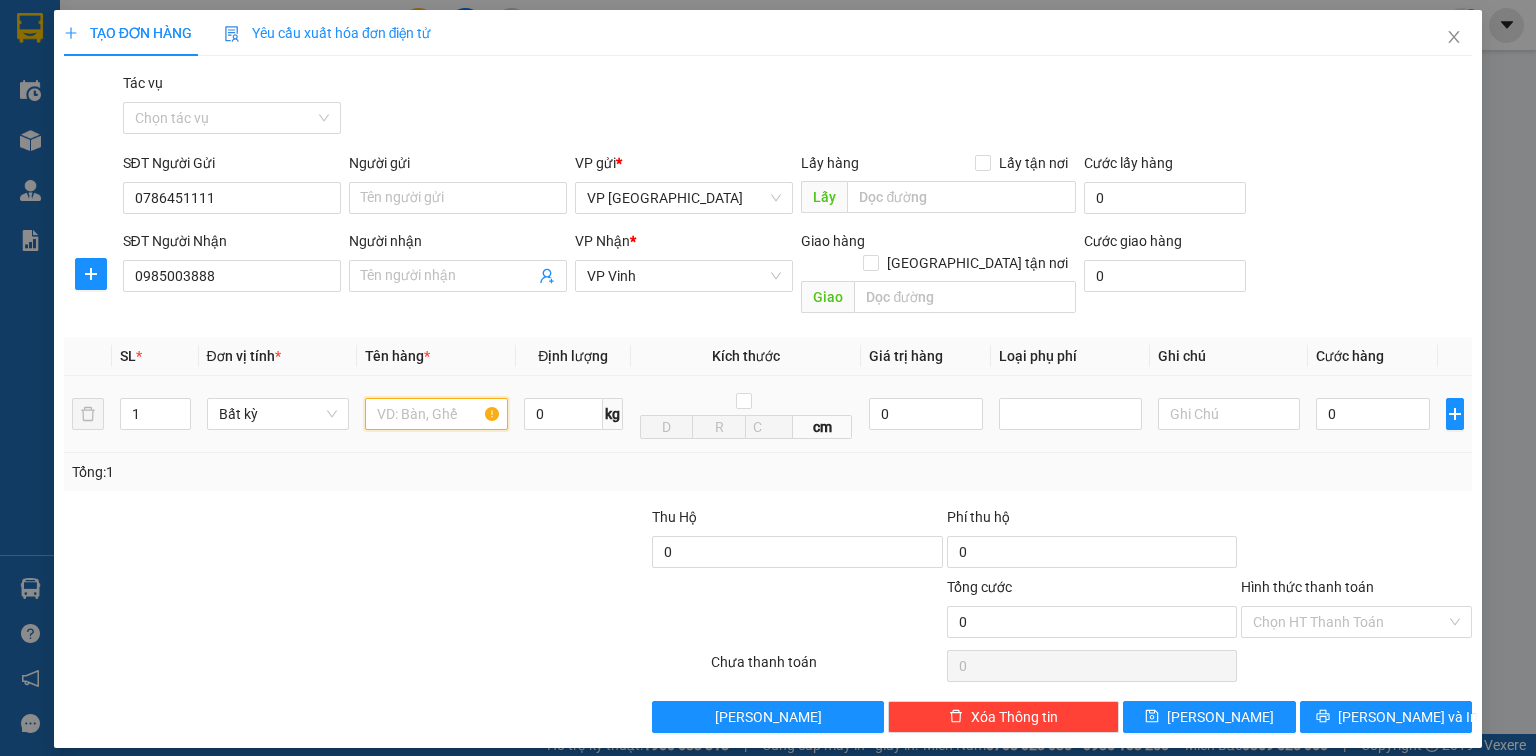 click at bounding box center (436, 414) 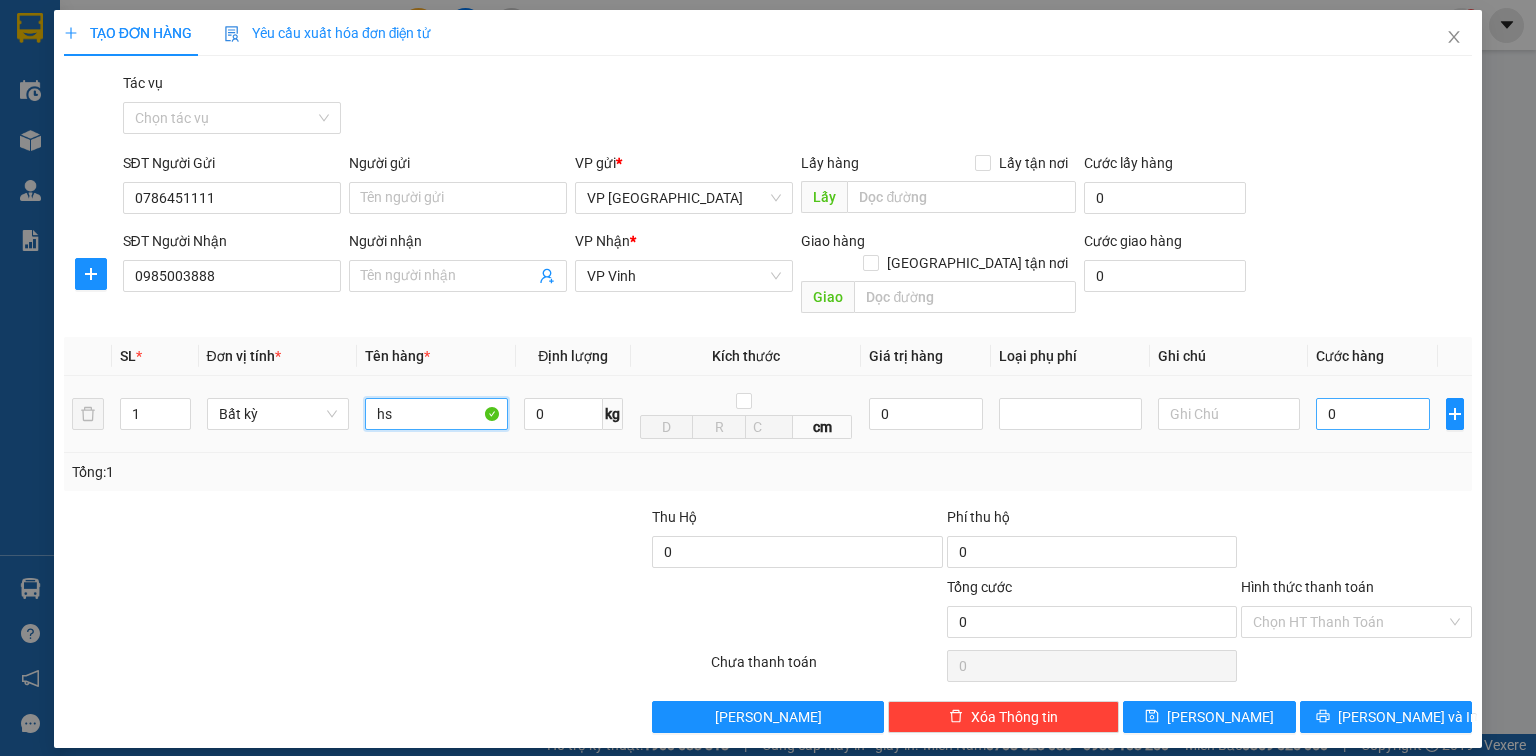 type on "hs" 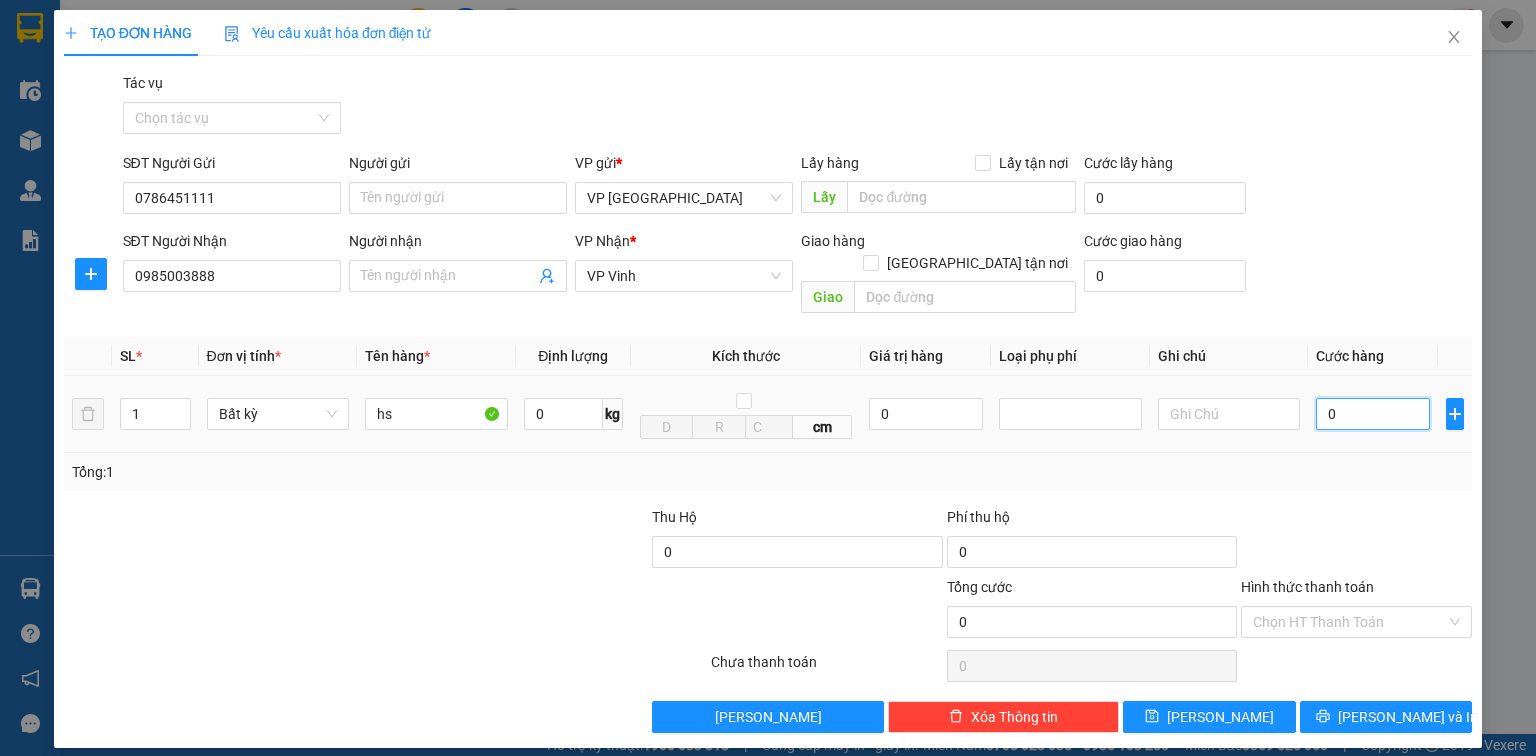 click on "0" at bounding box center [1373, 414] 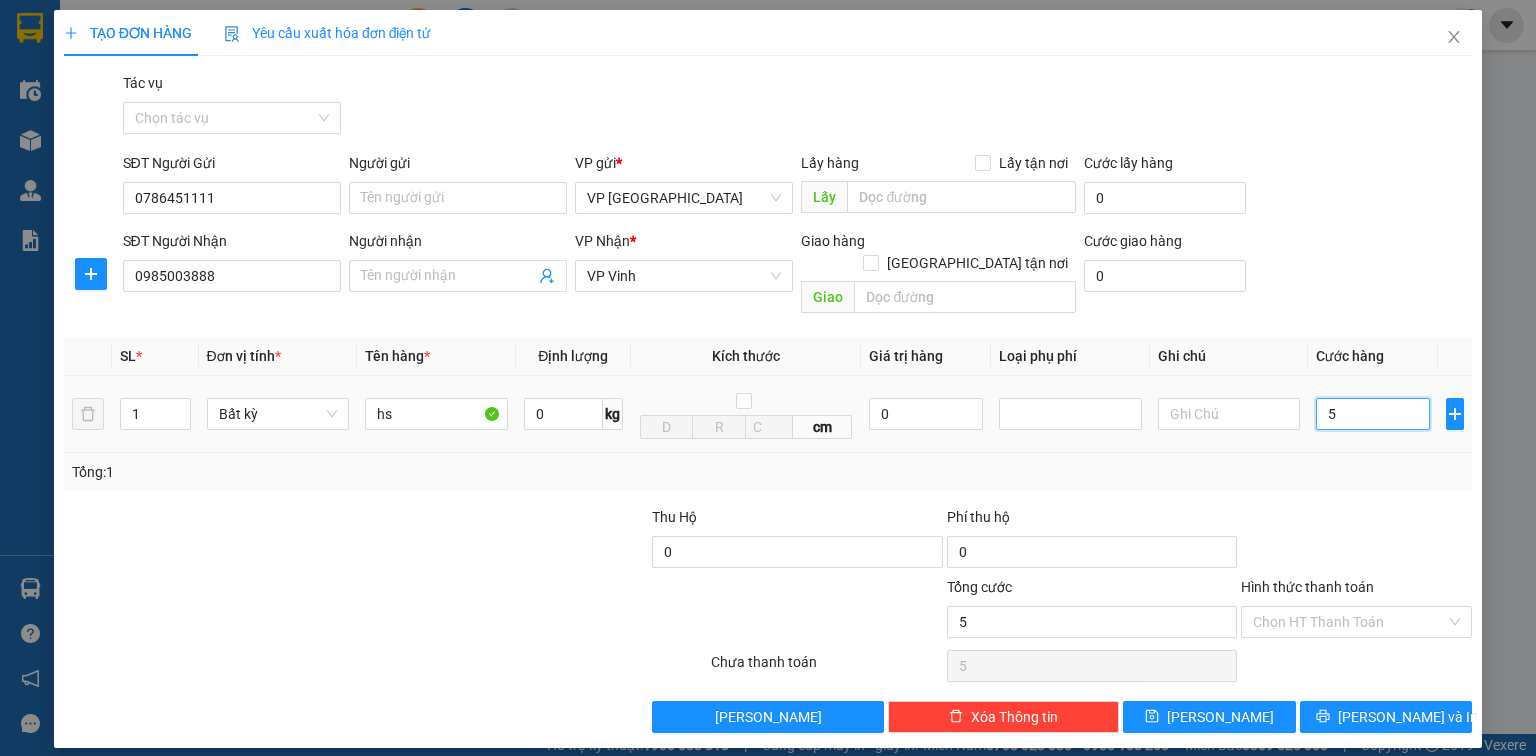 type on "50" 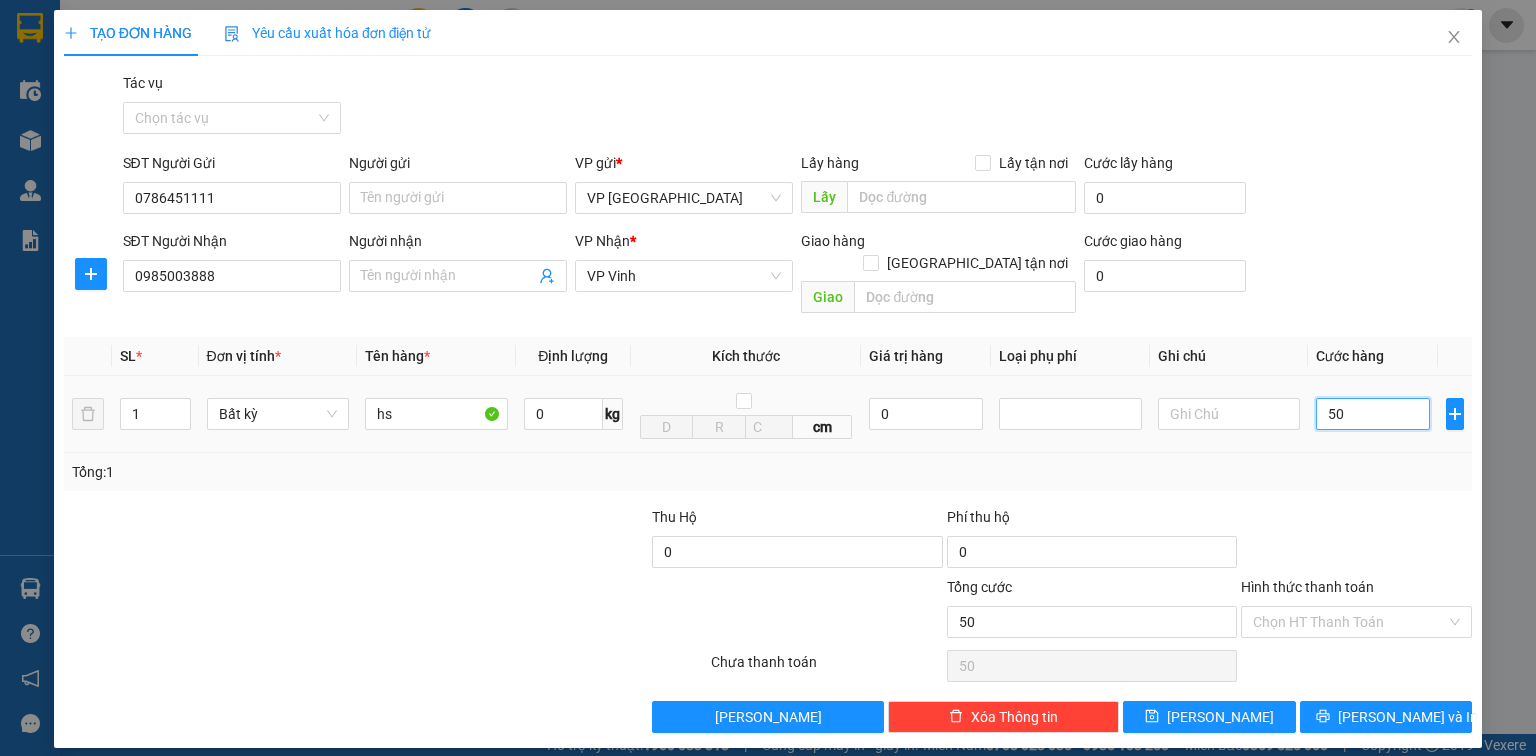 type on "500" 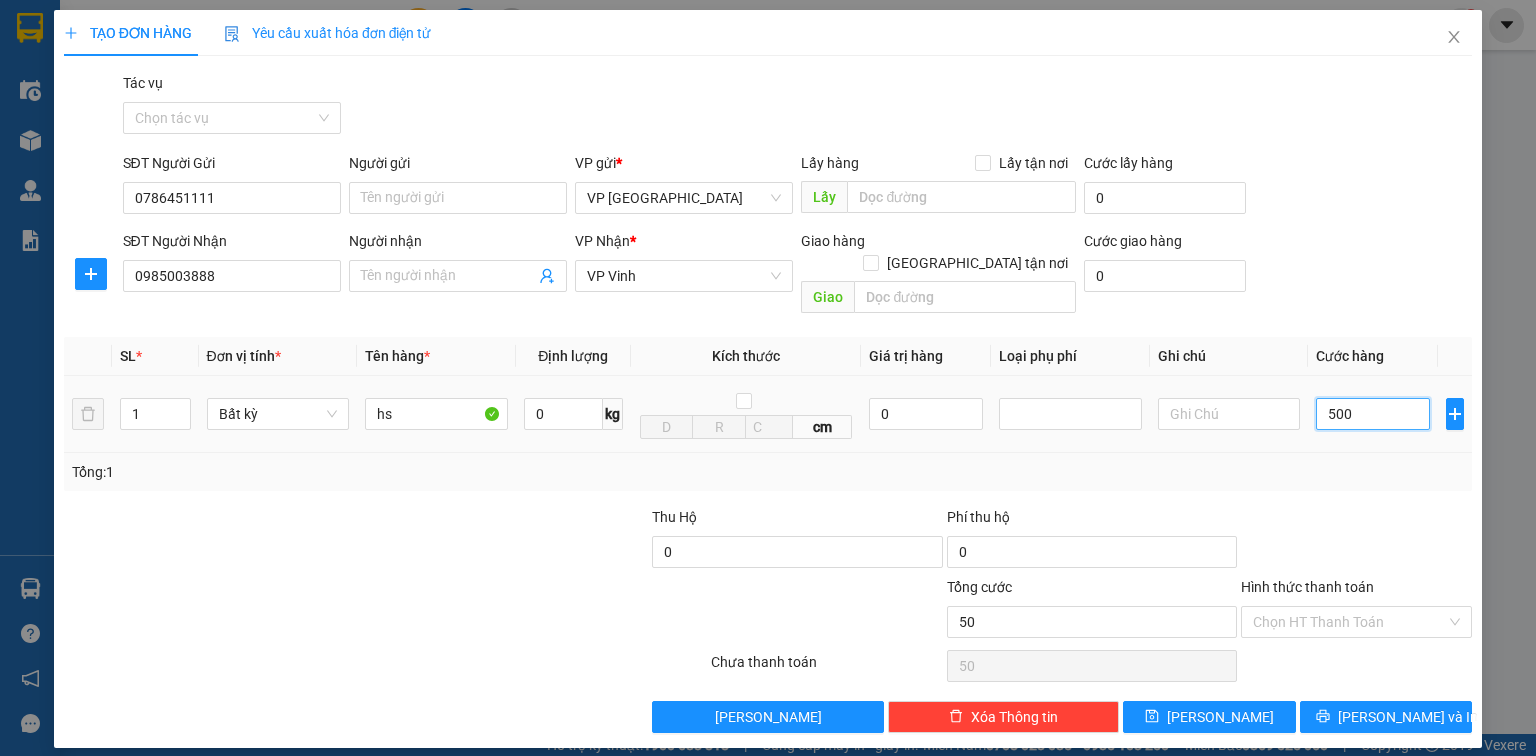 type on "500" 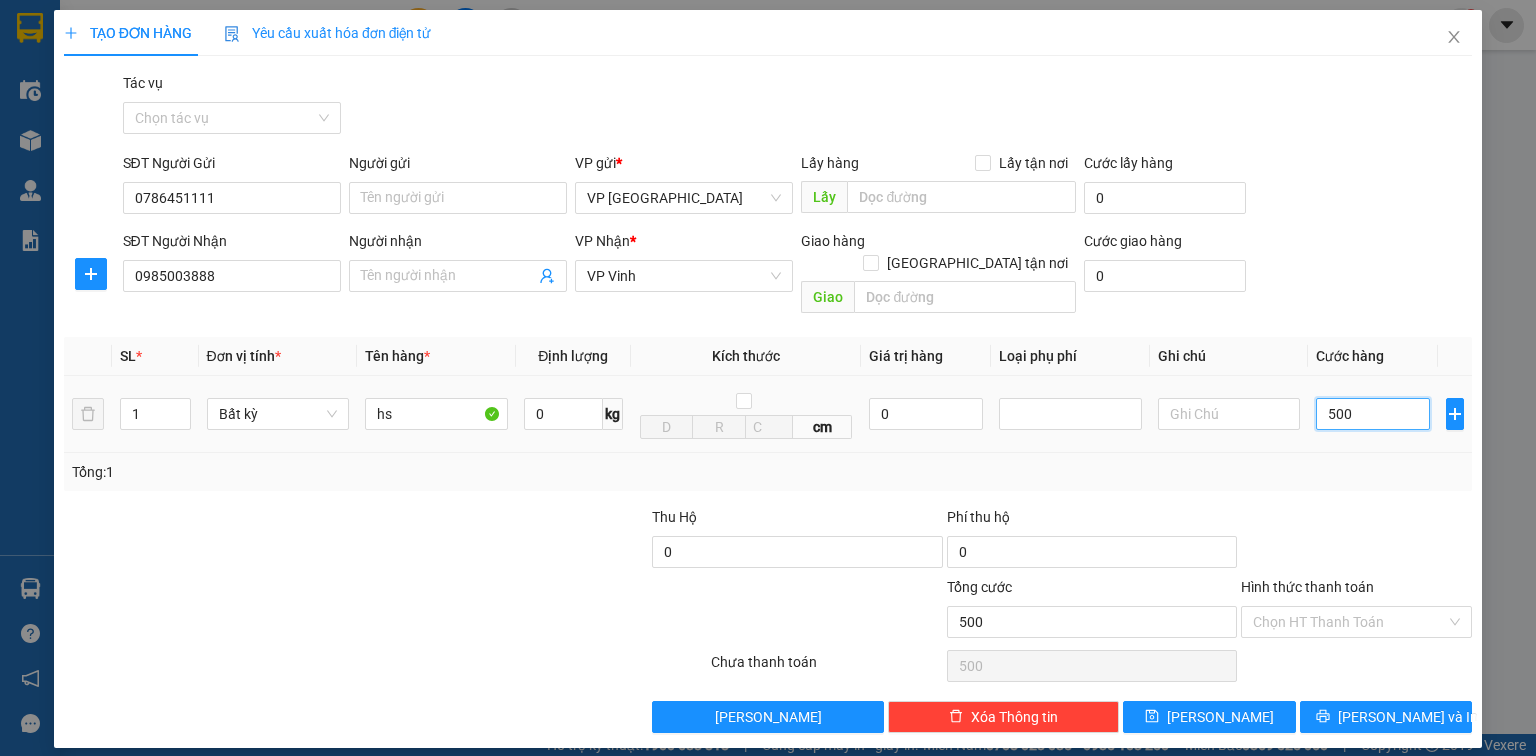 type on "5.000" 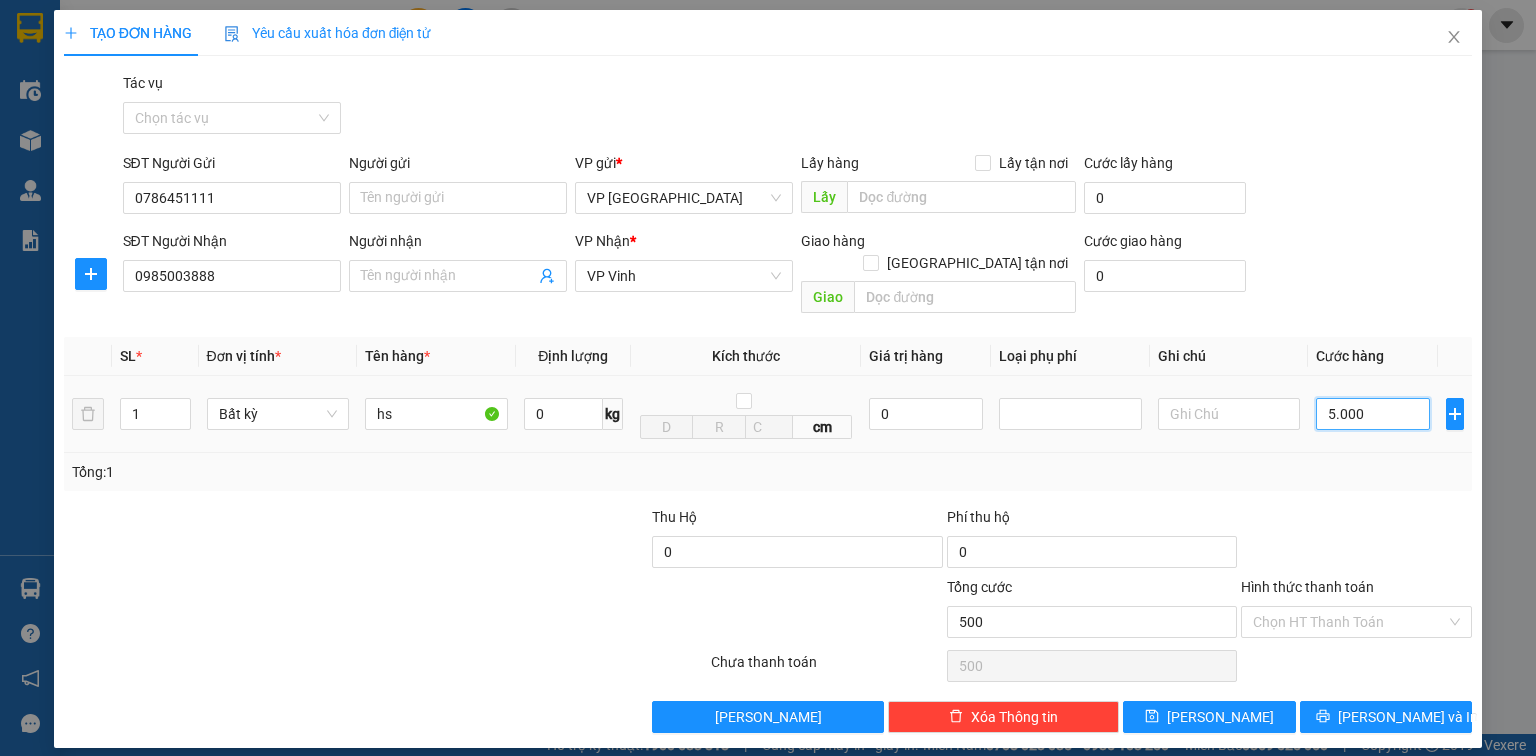 type on "5.000" 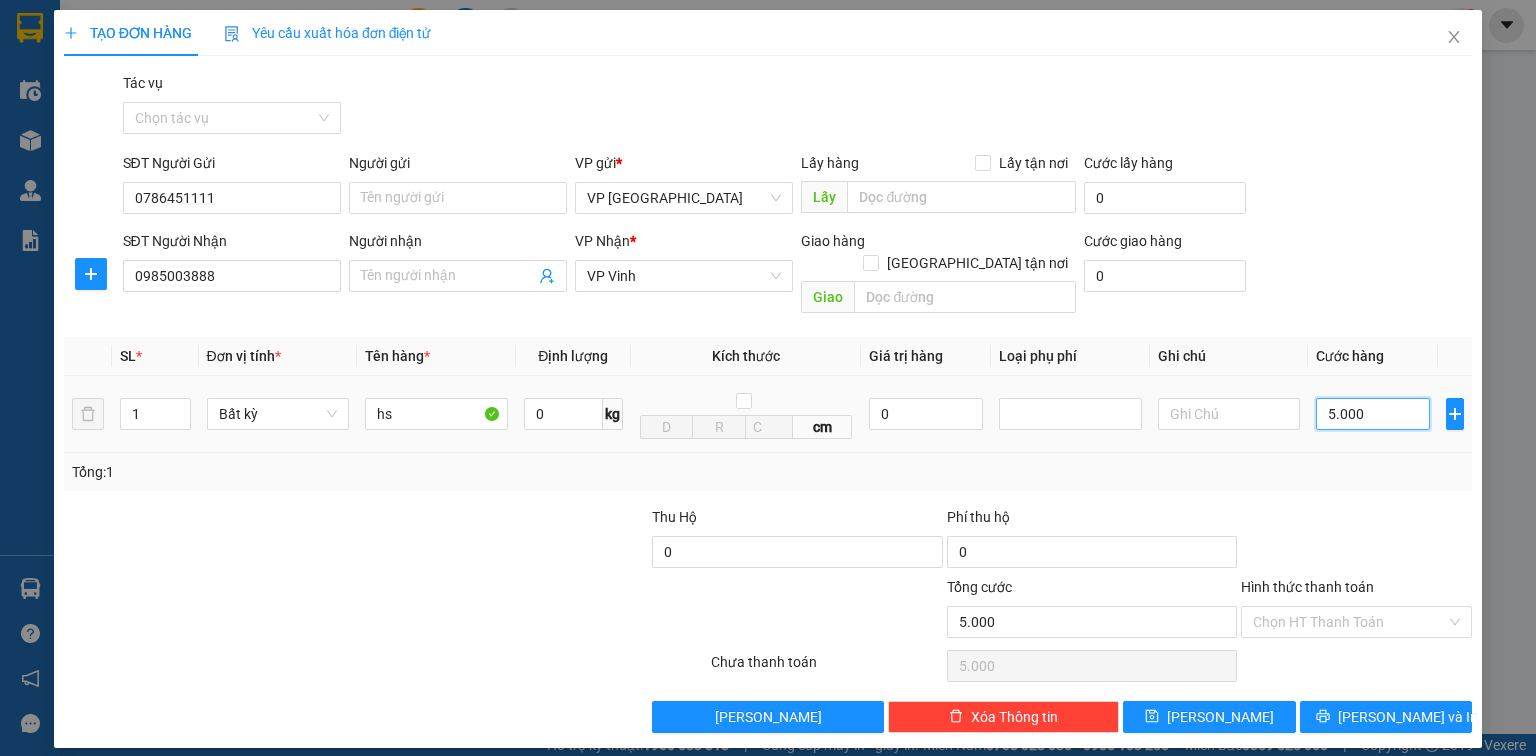 type on "50.000" 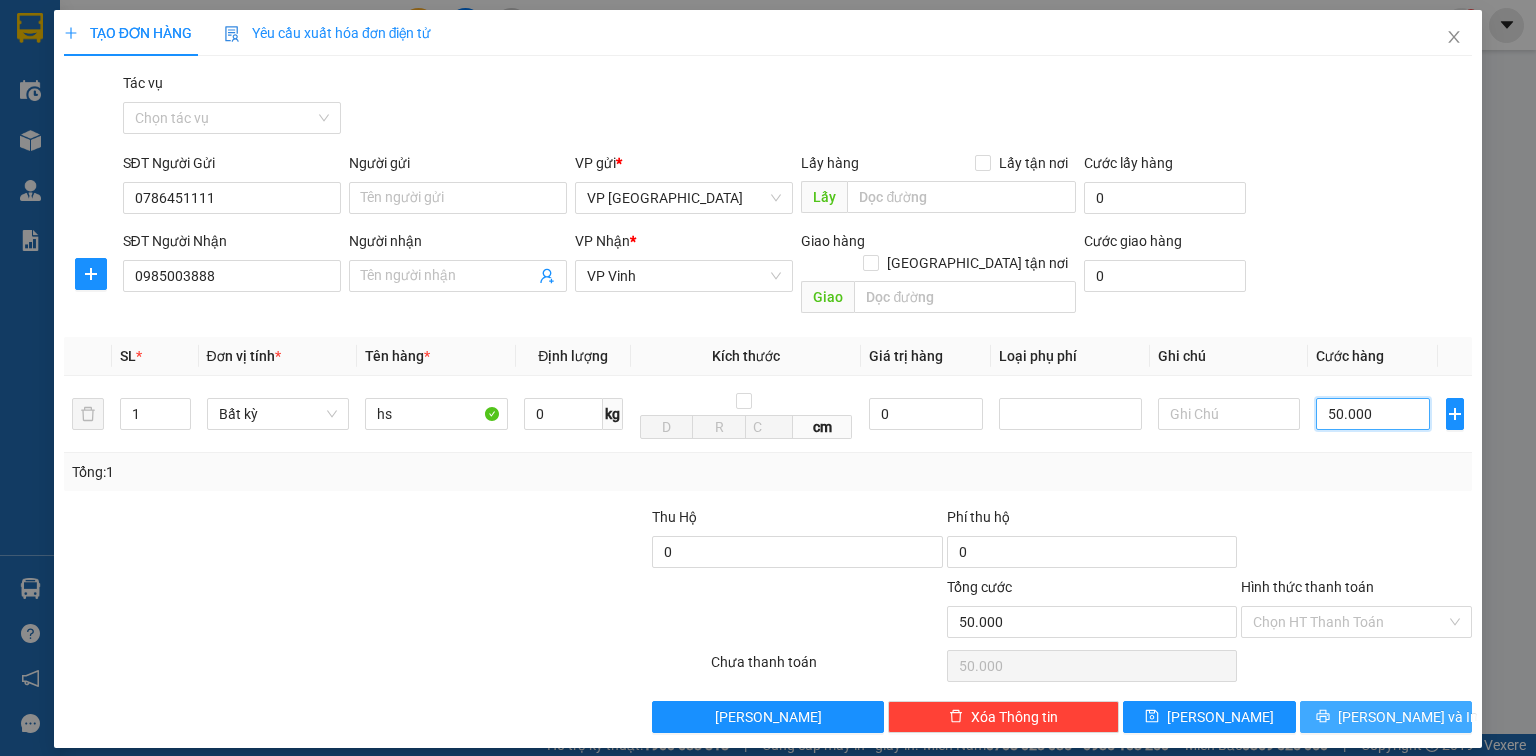 type on "50.000" 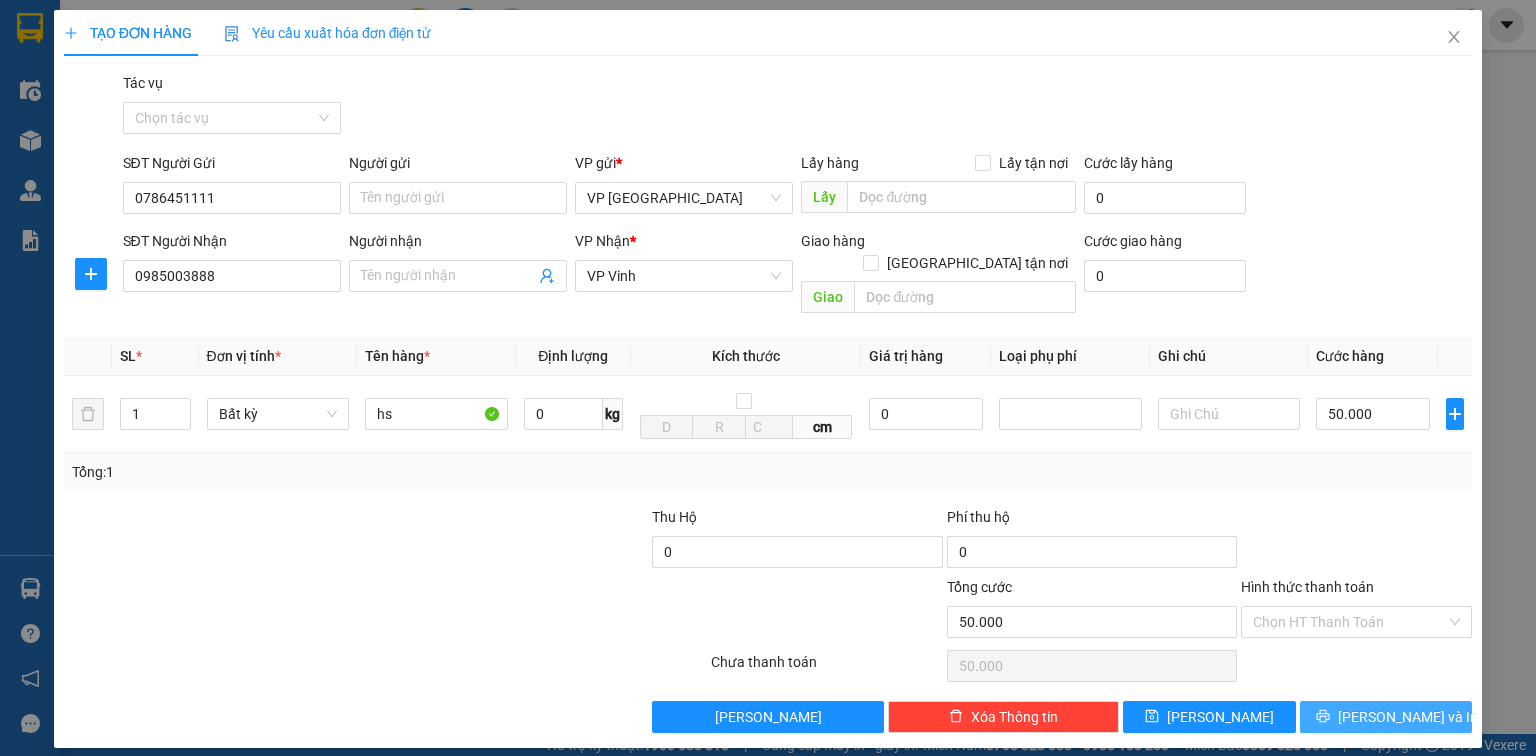click on "[PERSON_NAME] và In" at bounding box center [1386, 717] 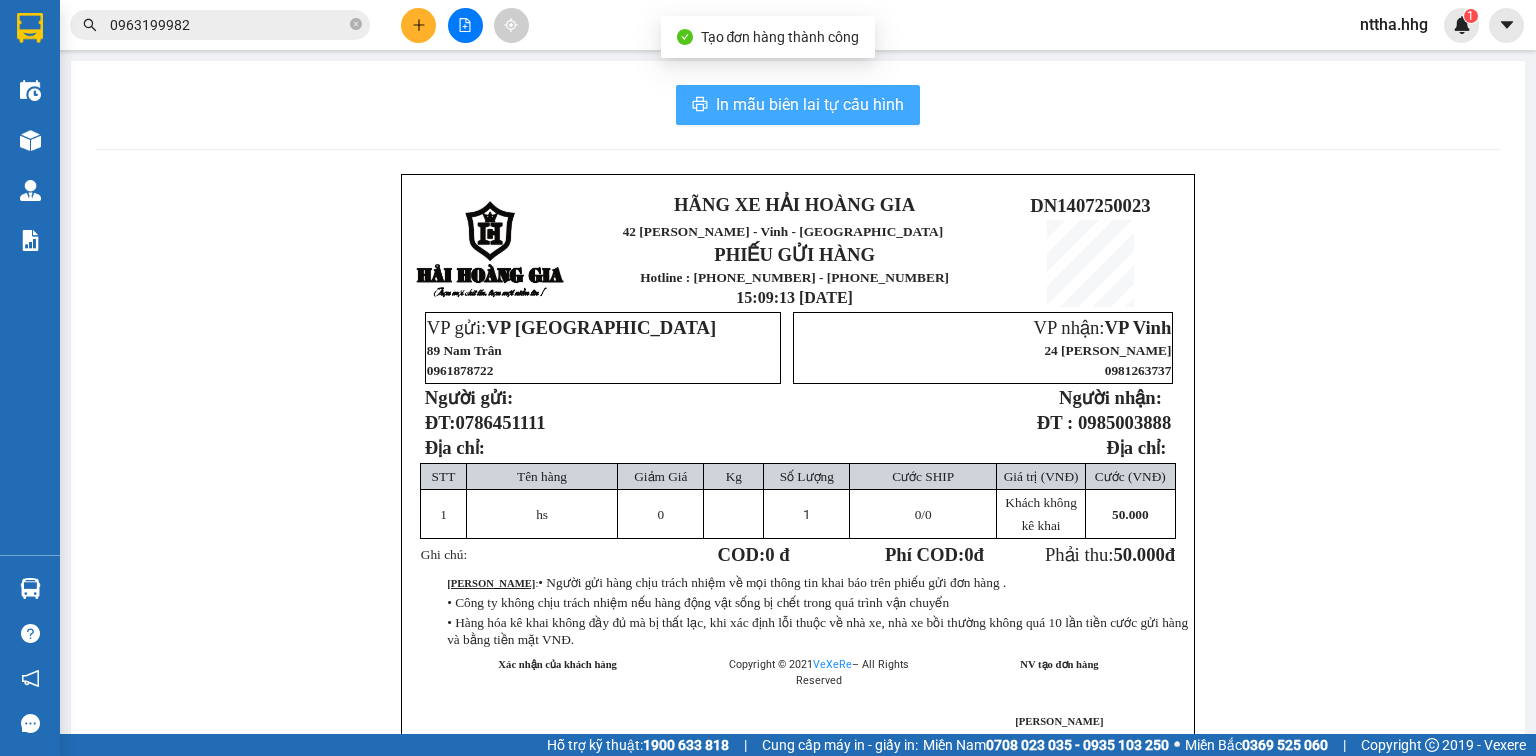 click on "In mẫu biên lai tự cấu hình" at bounding box center (810, 104) 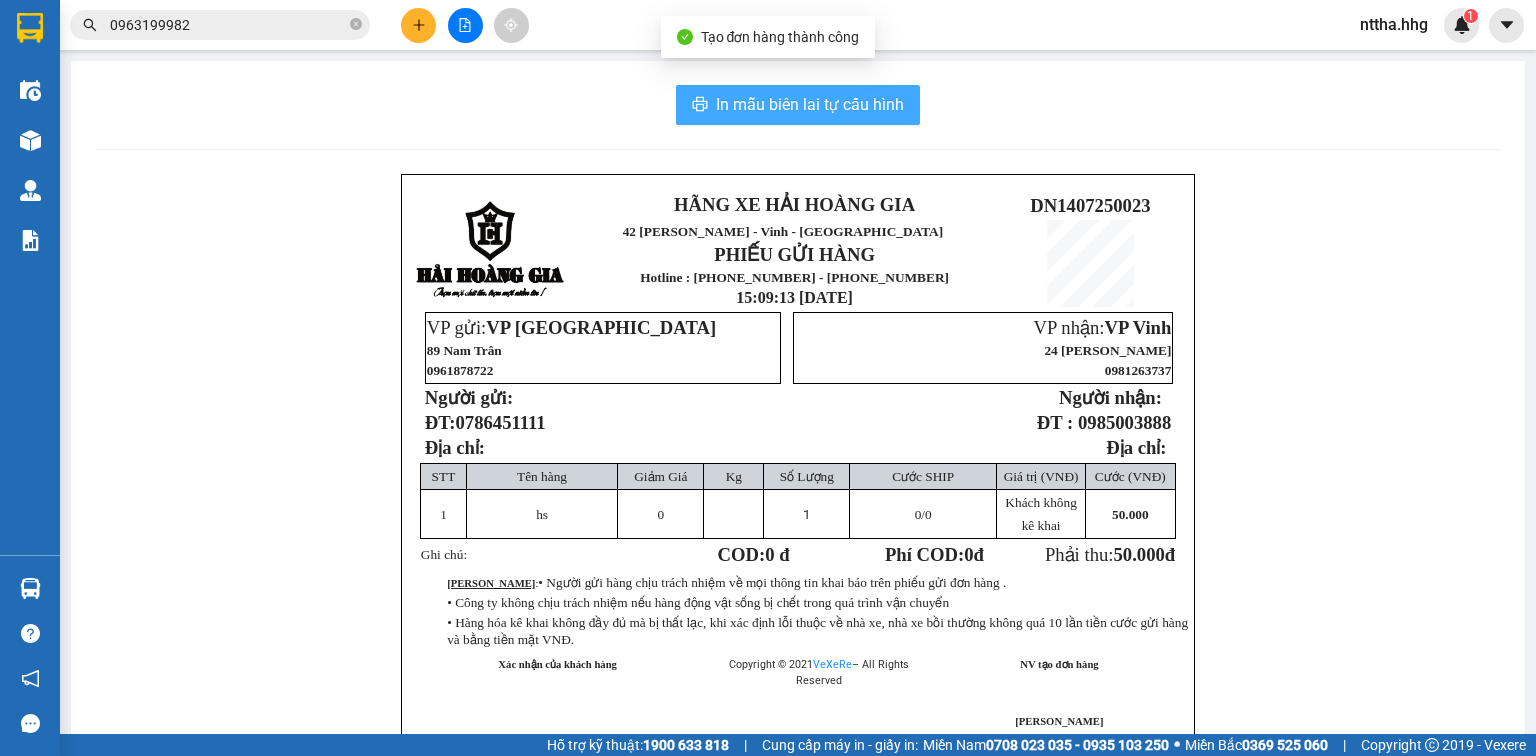 scroll, scrollTop: 0, scrollLeft: 0, axis: both 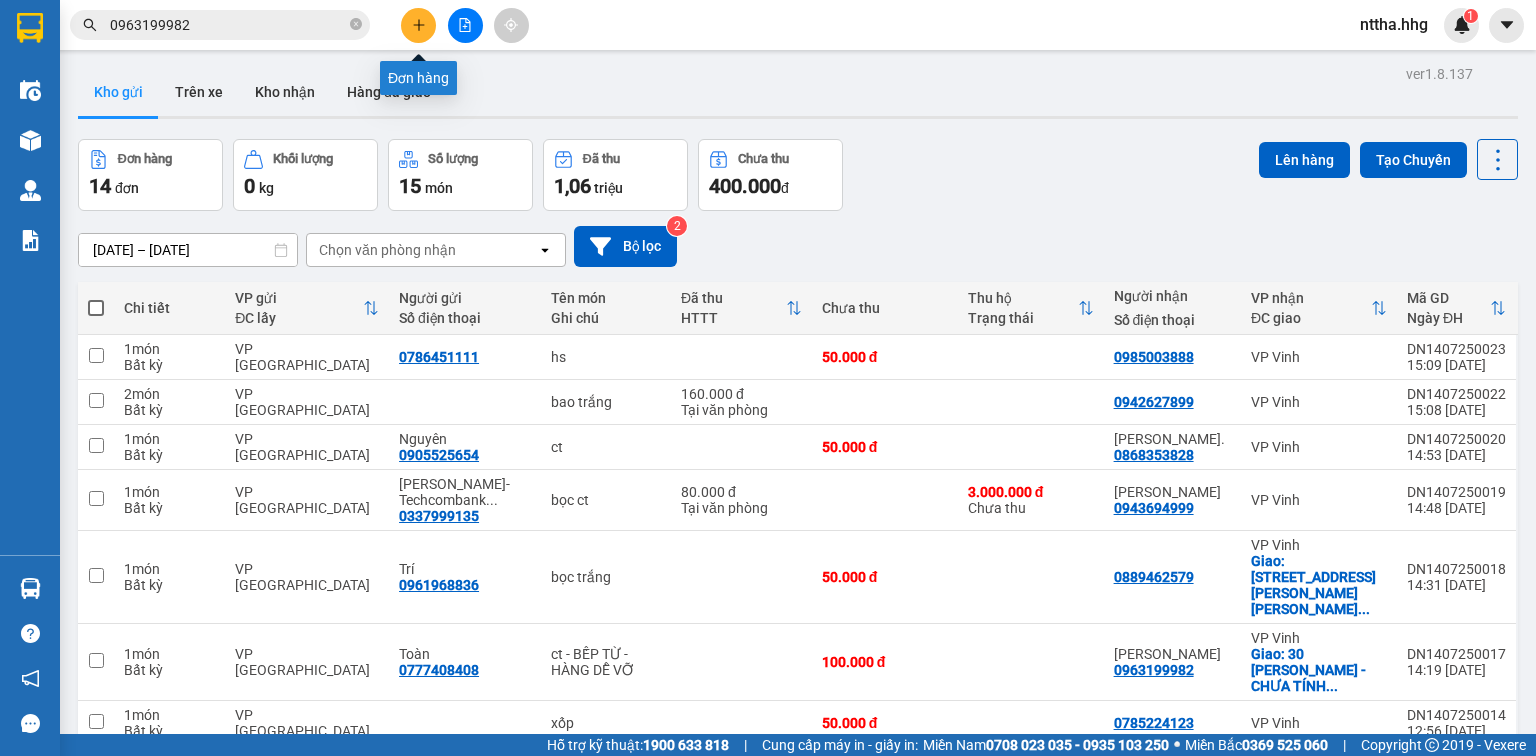 click 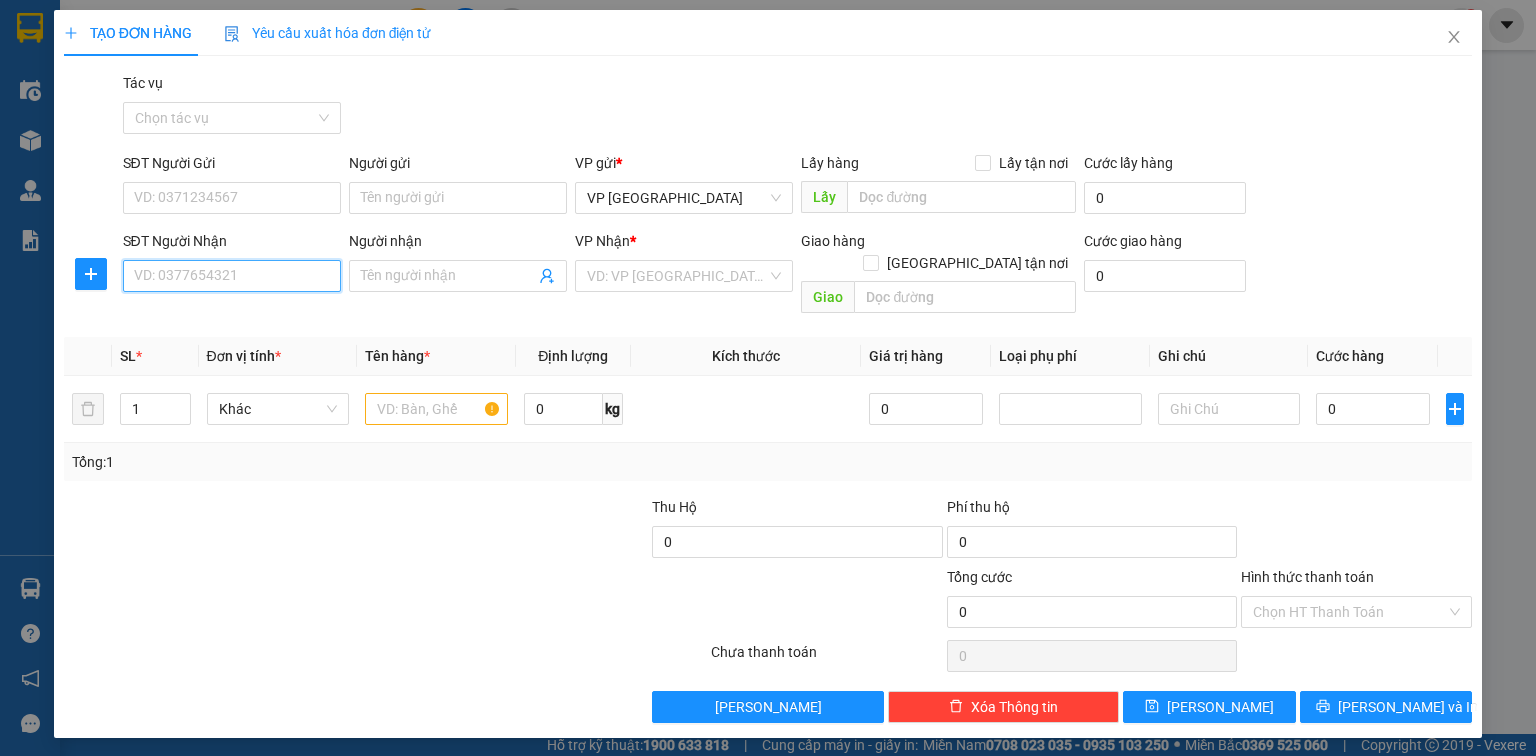 click on "SĐT Người Nhận" at bounding box center (232, 276) 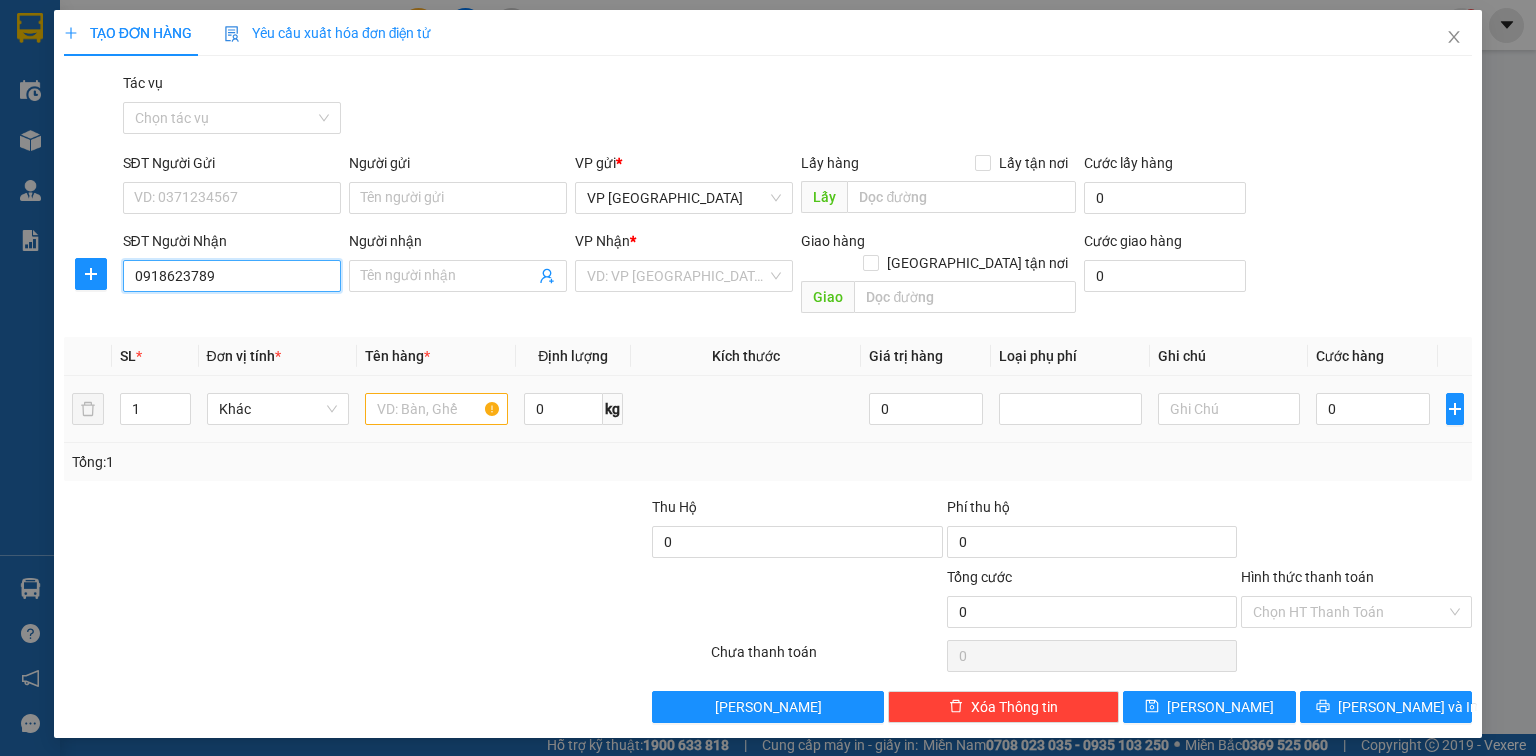 type on "0918623789" 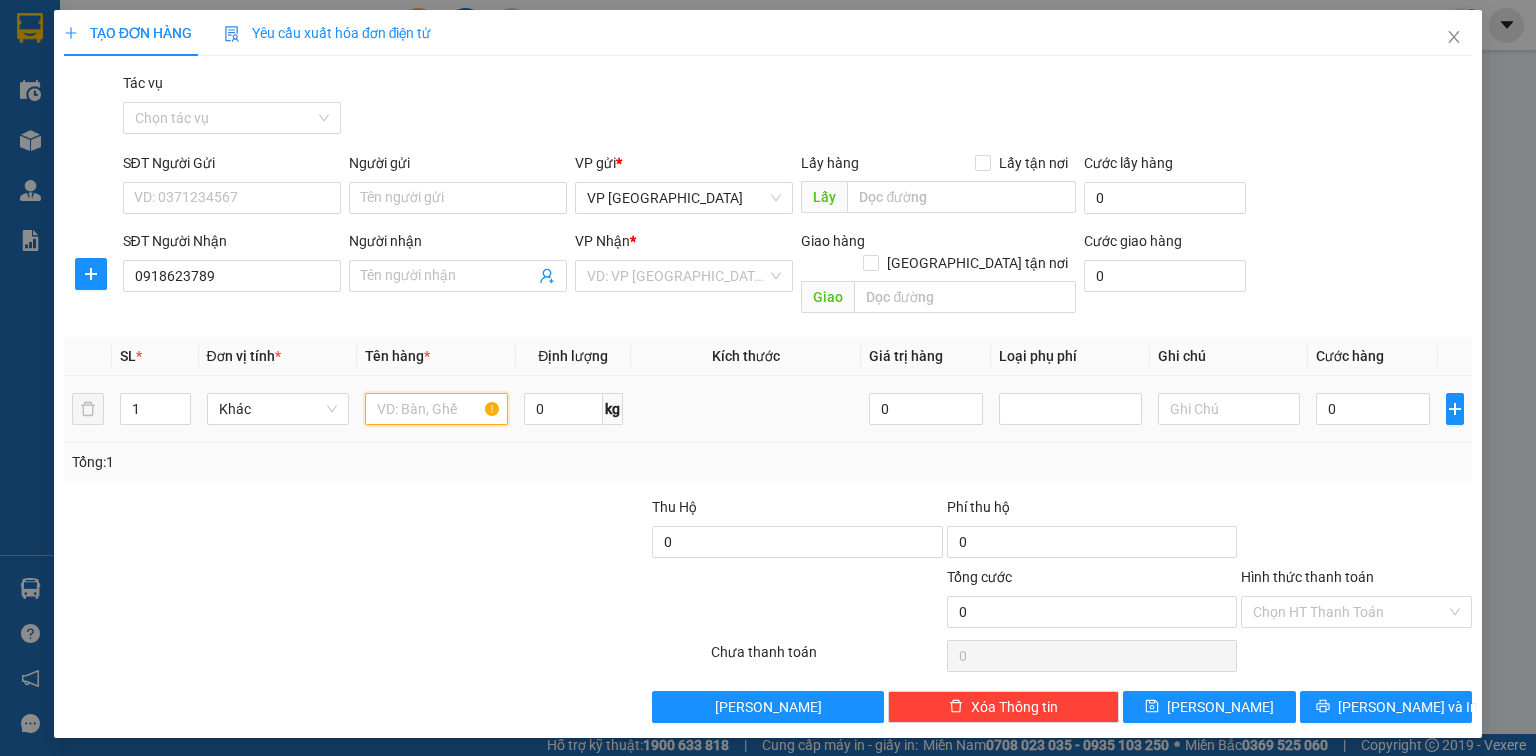 click at bounding box center [436, 409] 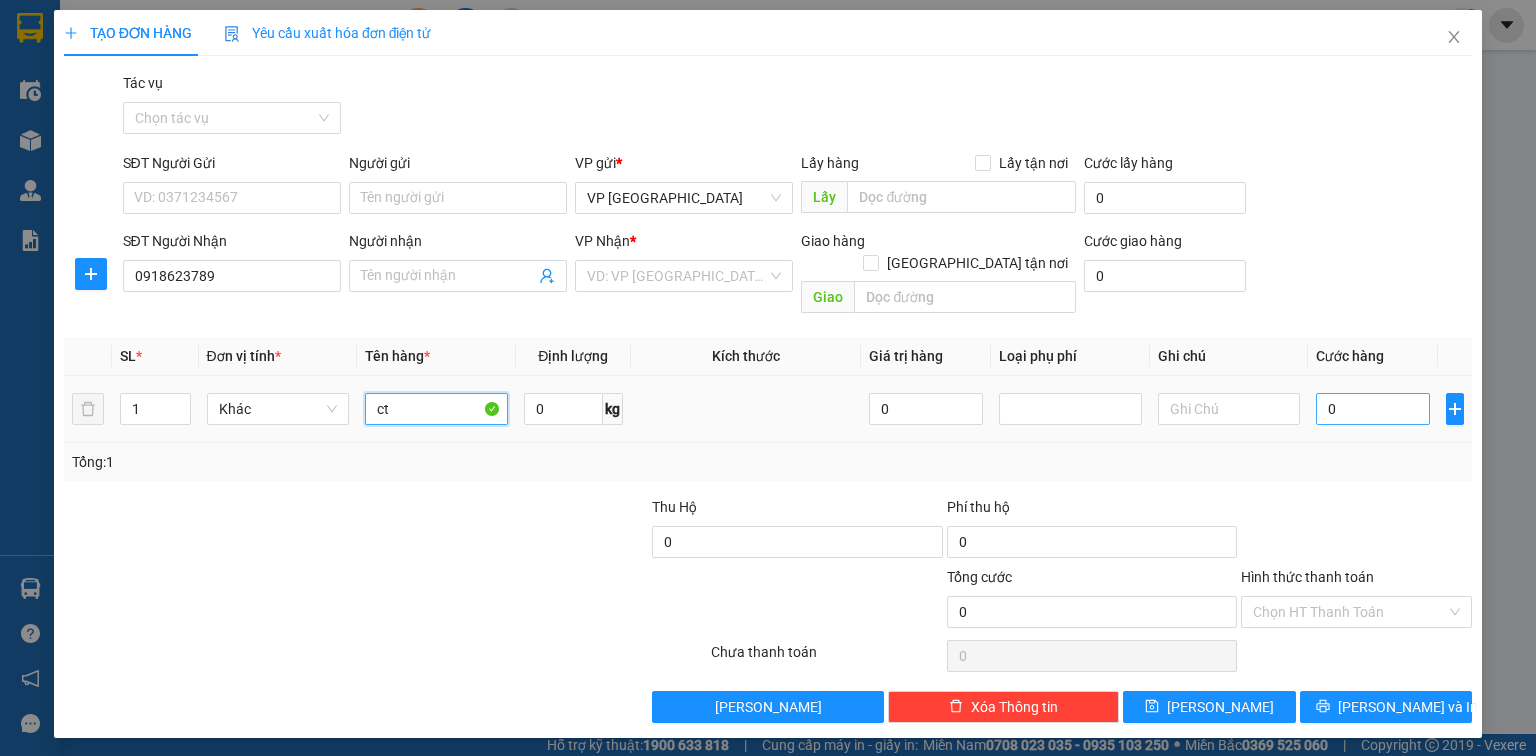 type on "ct" 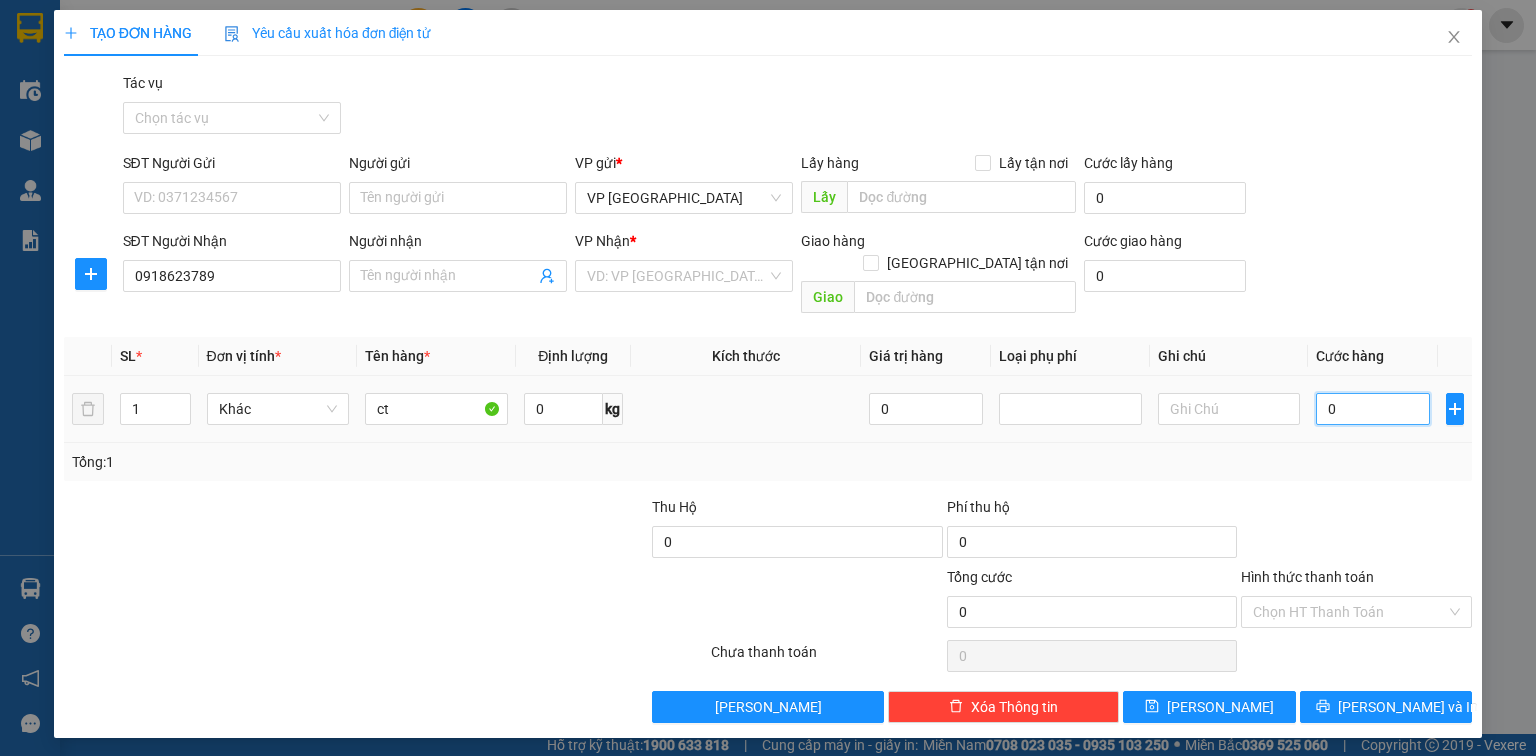 click on "0" at bounding box center [1373, 409] 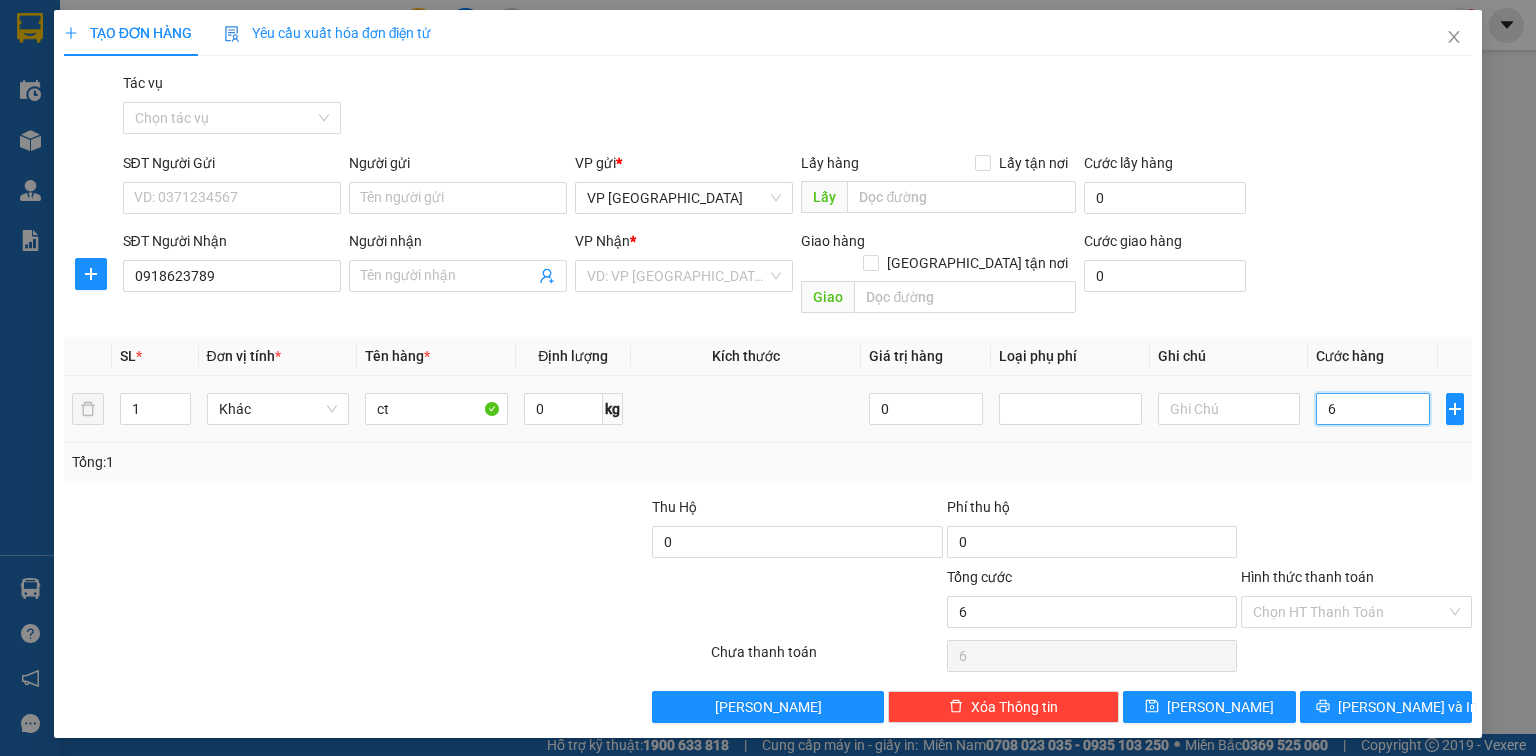 type on "60" 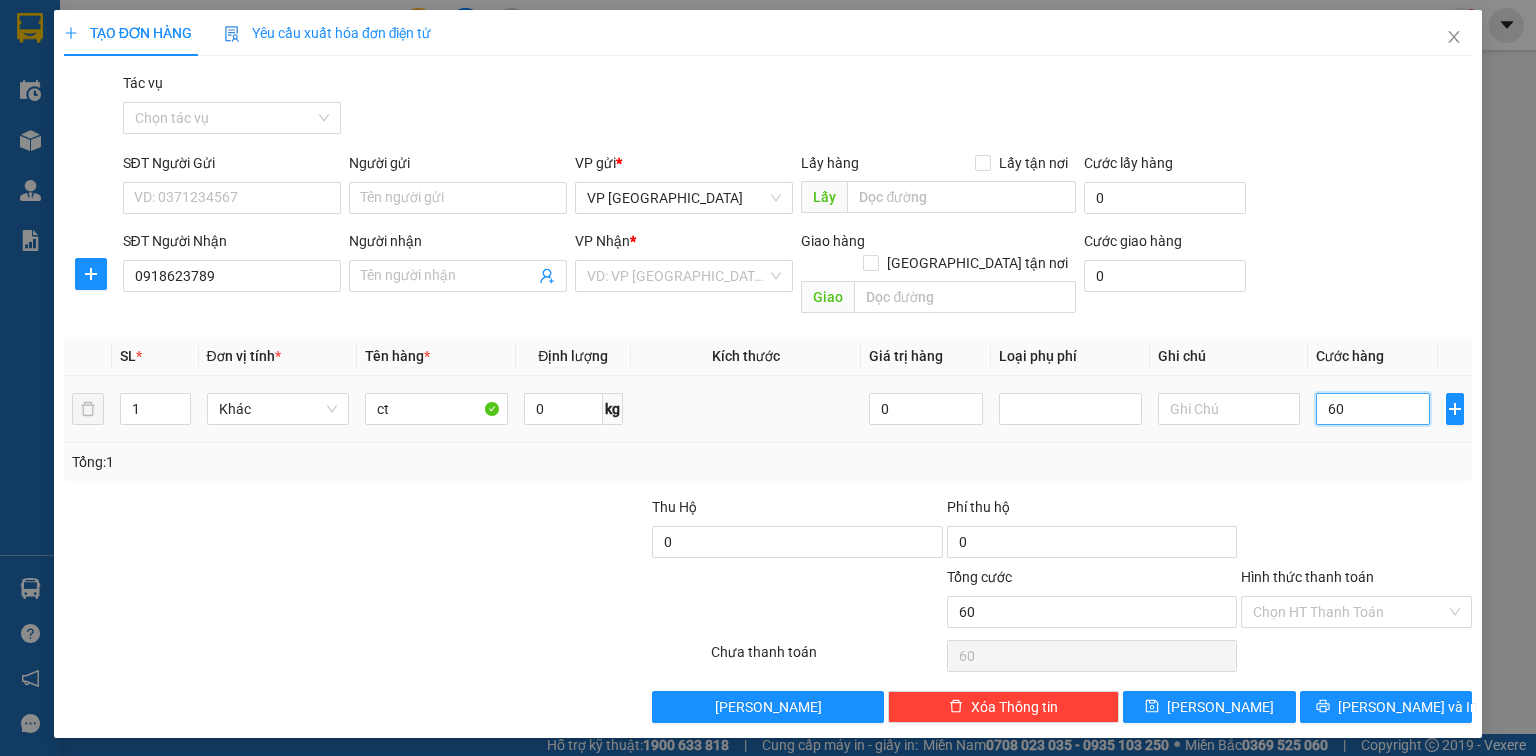 type on "600" 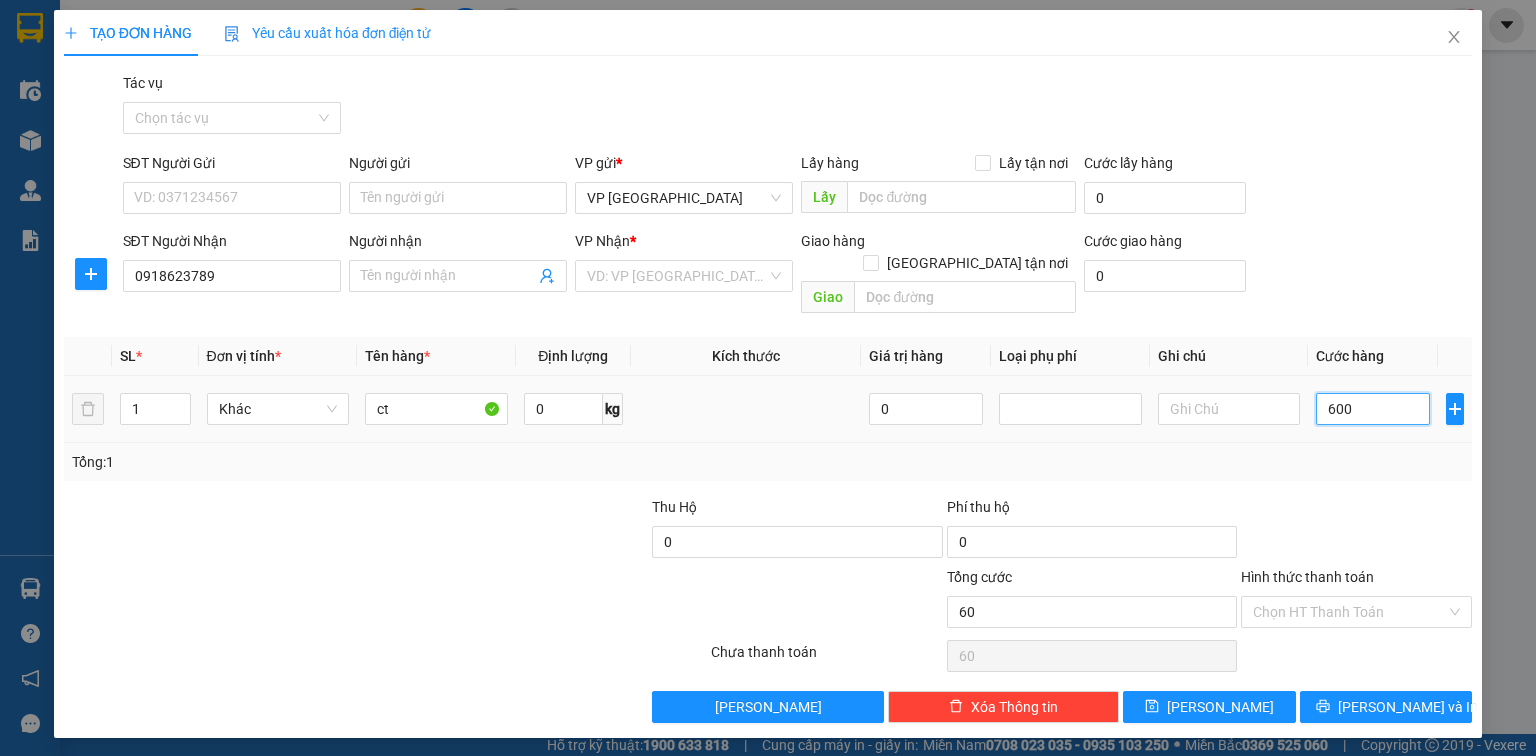 type on "600" 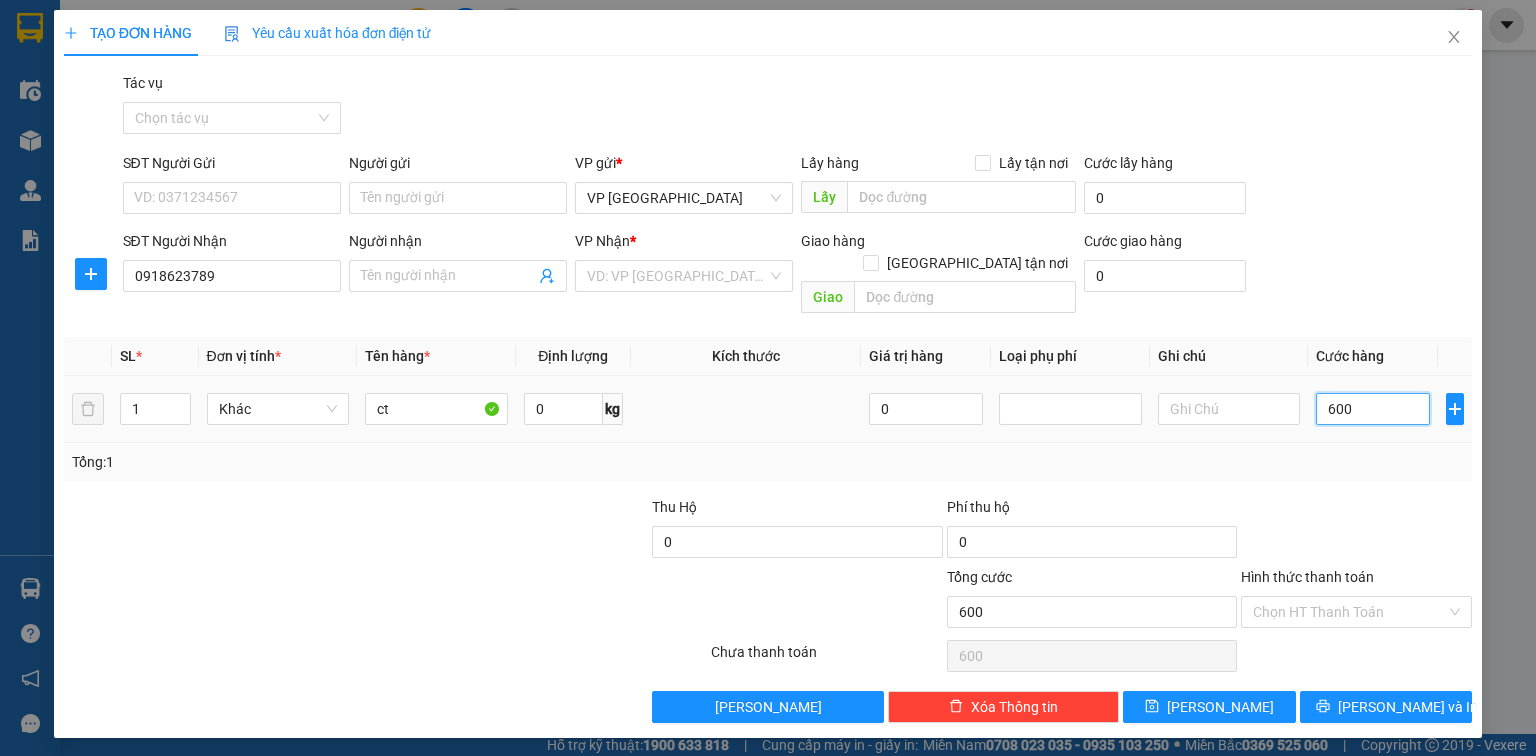 type on "6.000" 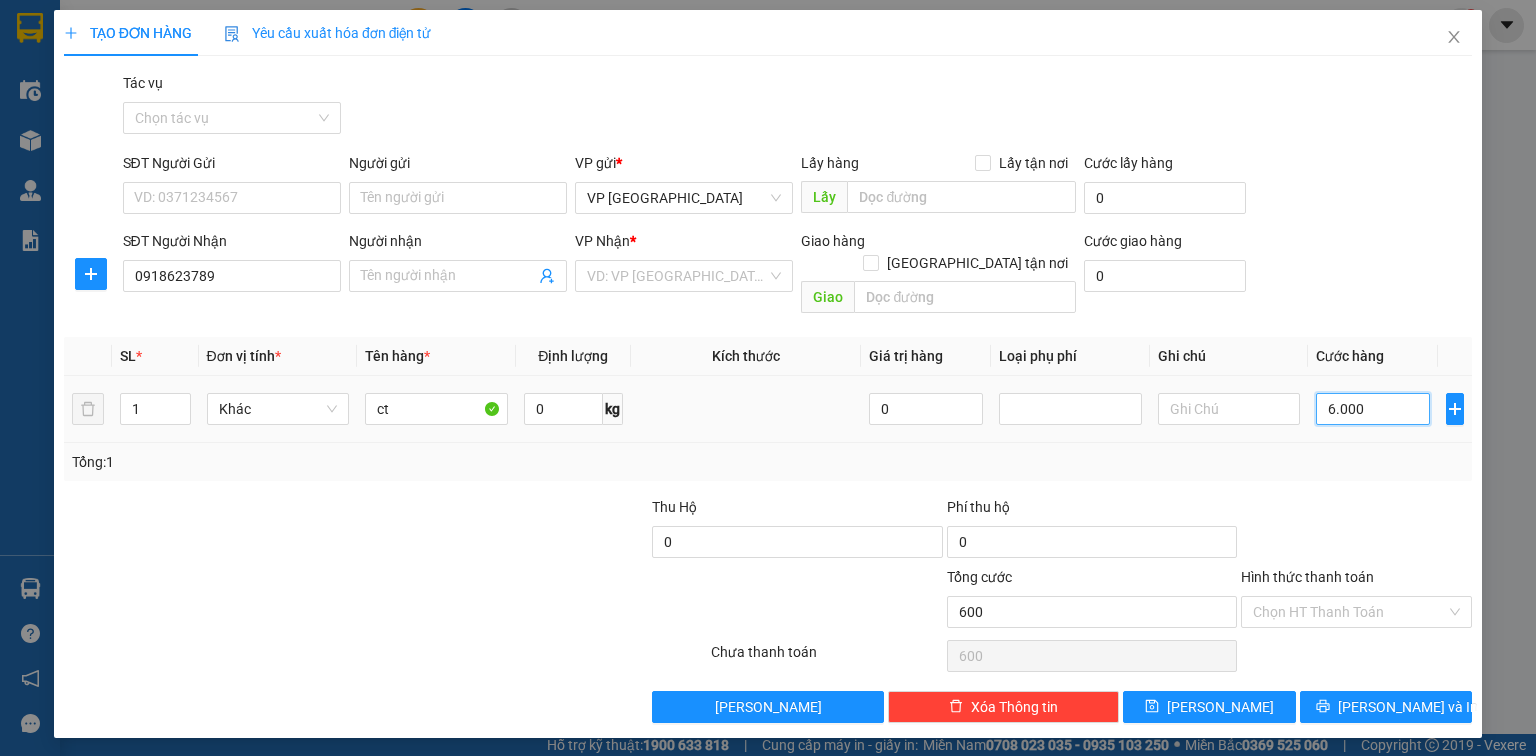 type on "6.000" 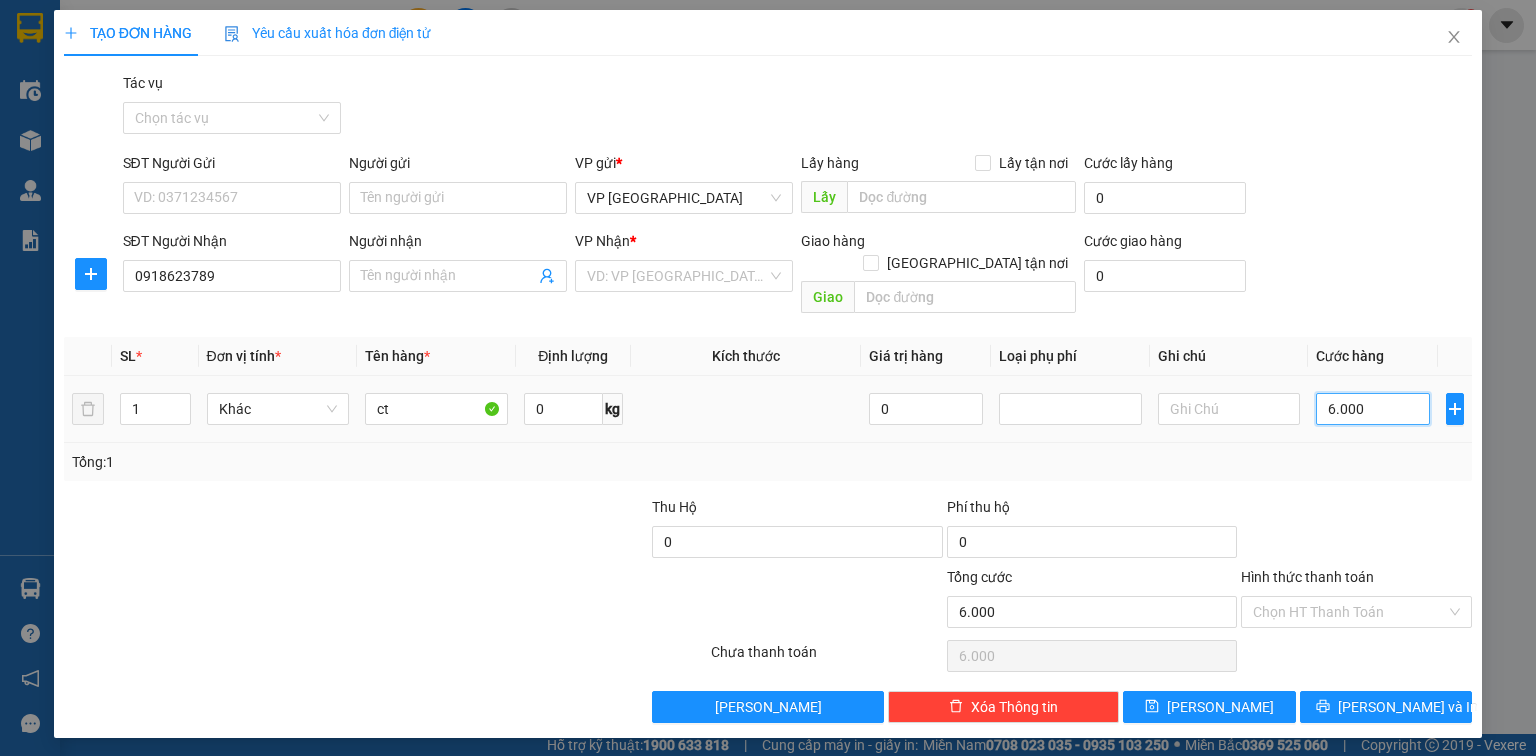 type on "60.000" 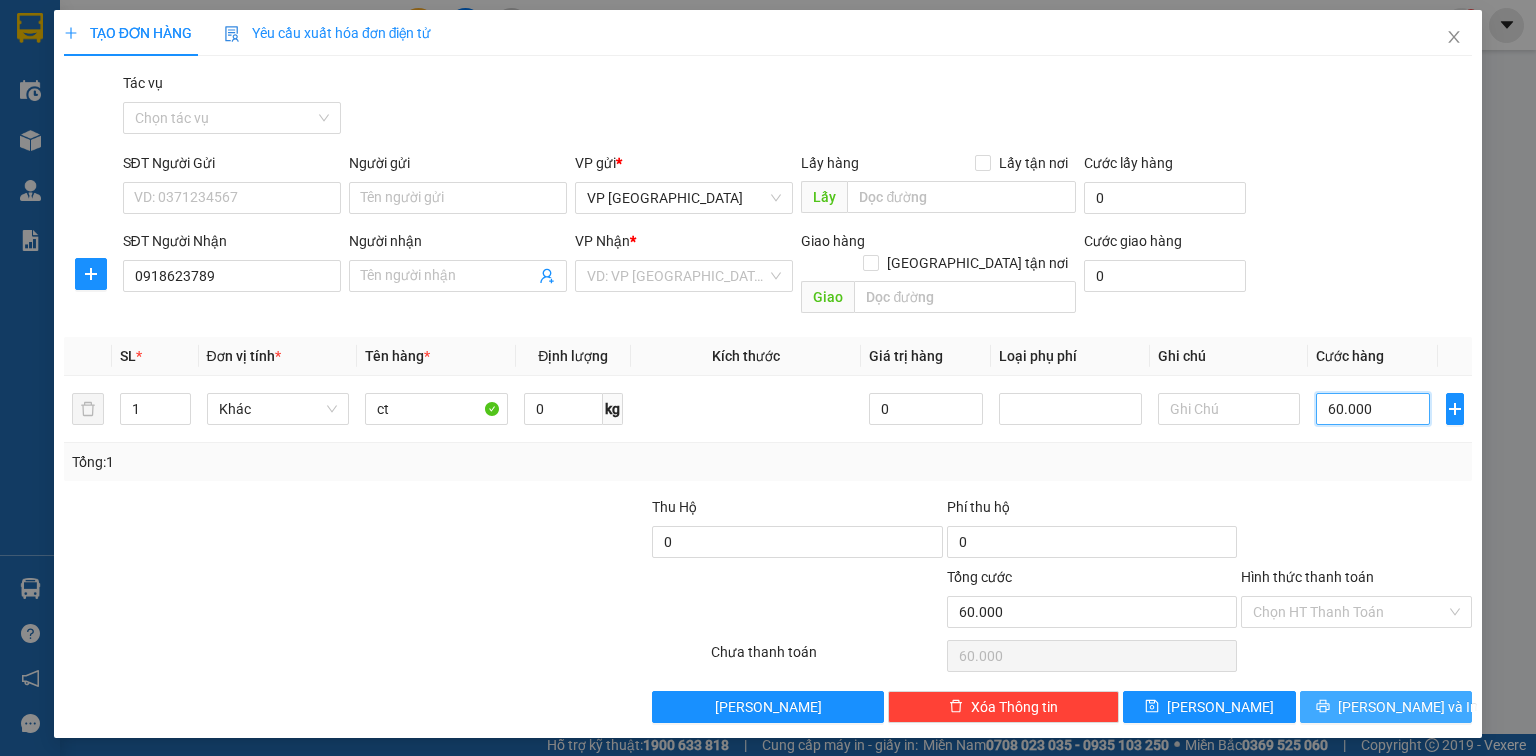 type on "60.000" 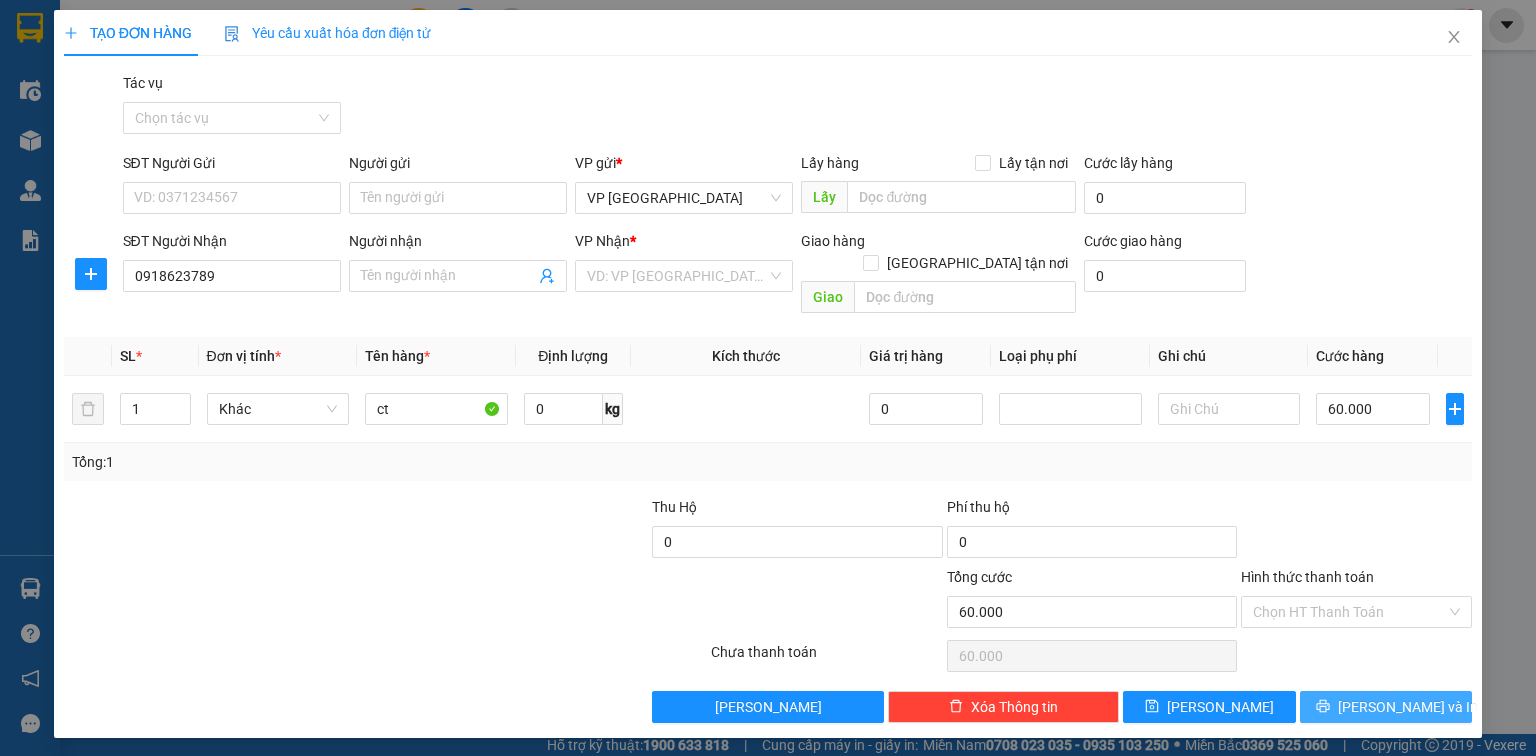 click on "[PERSON_NAME] và In" at bounding box center [1408, 707] 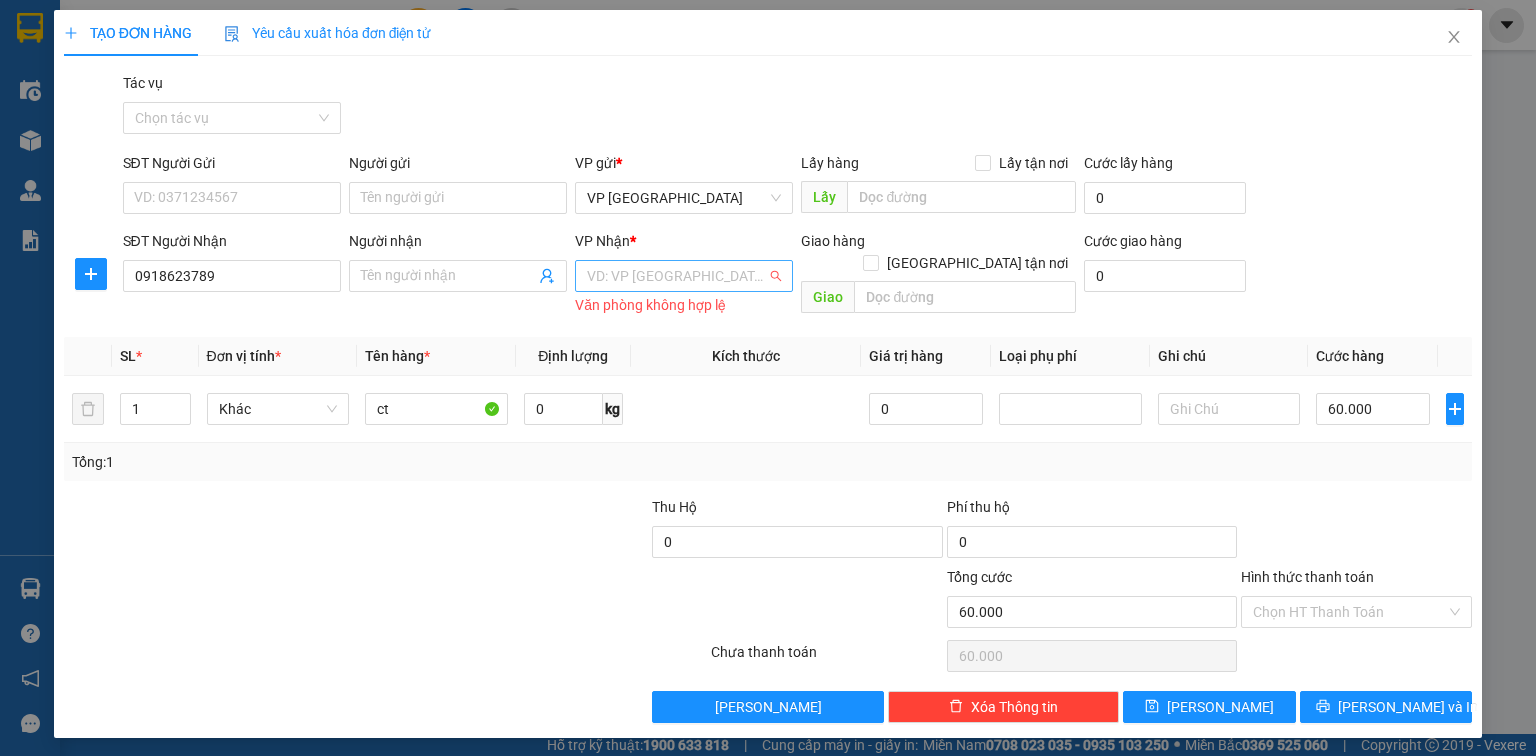 click at bounding box center (677, 276) 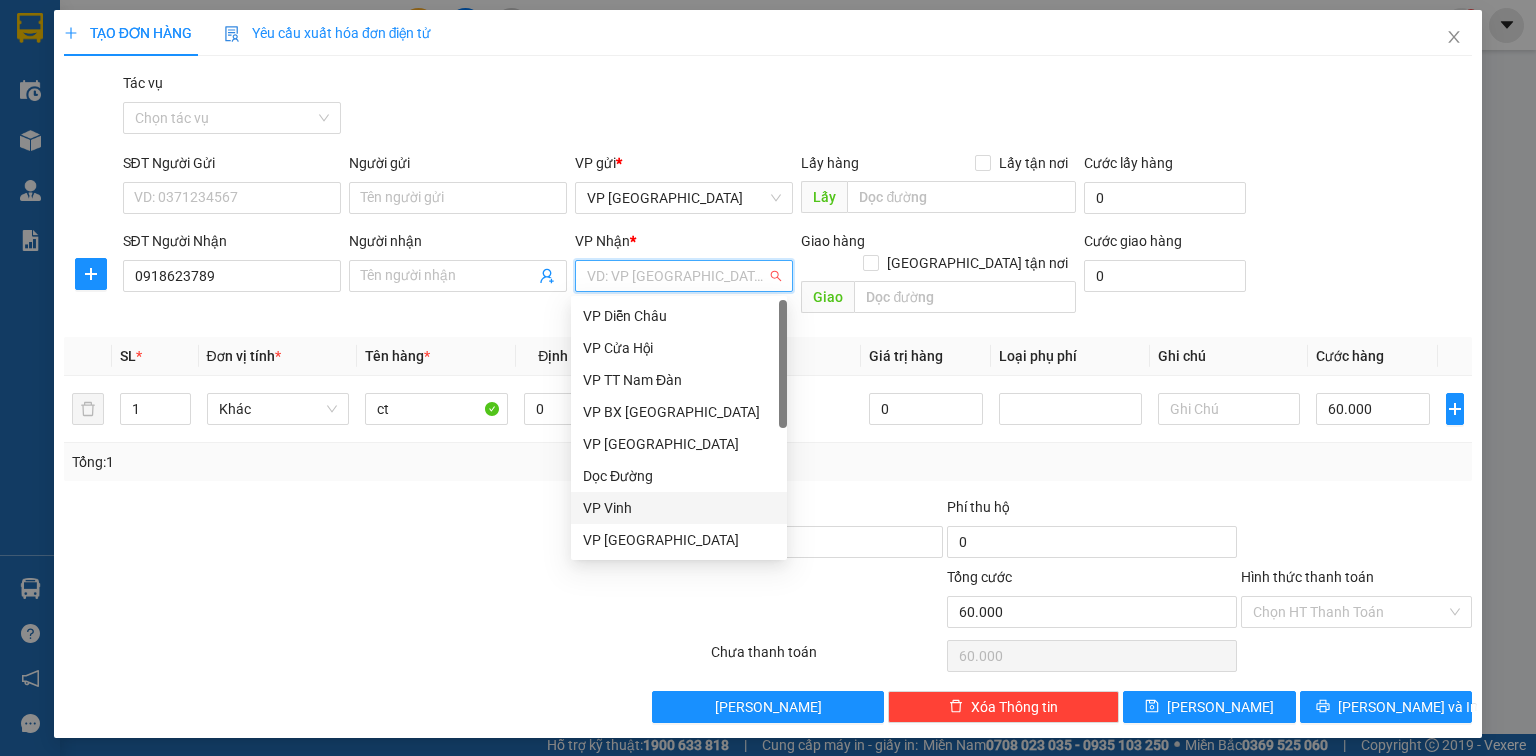 click on "VP Vinh" at bounding box center (679, 508) 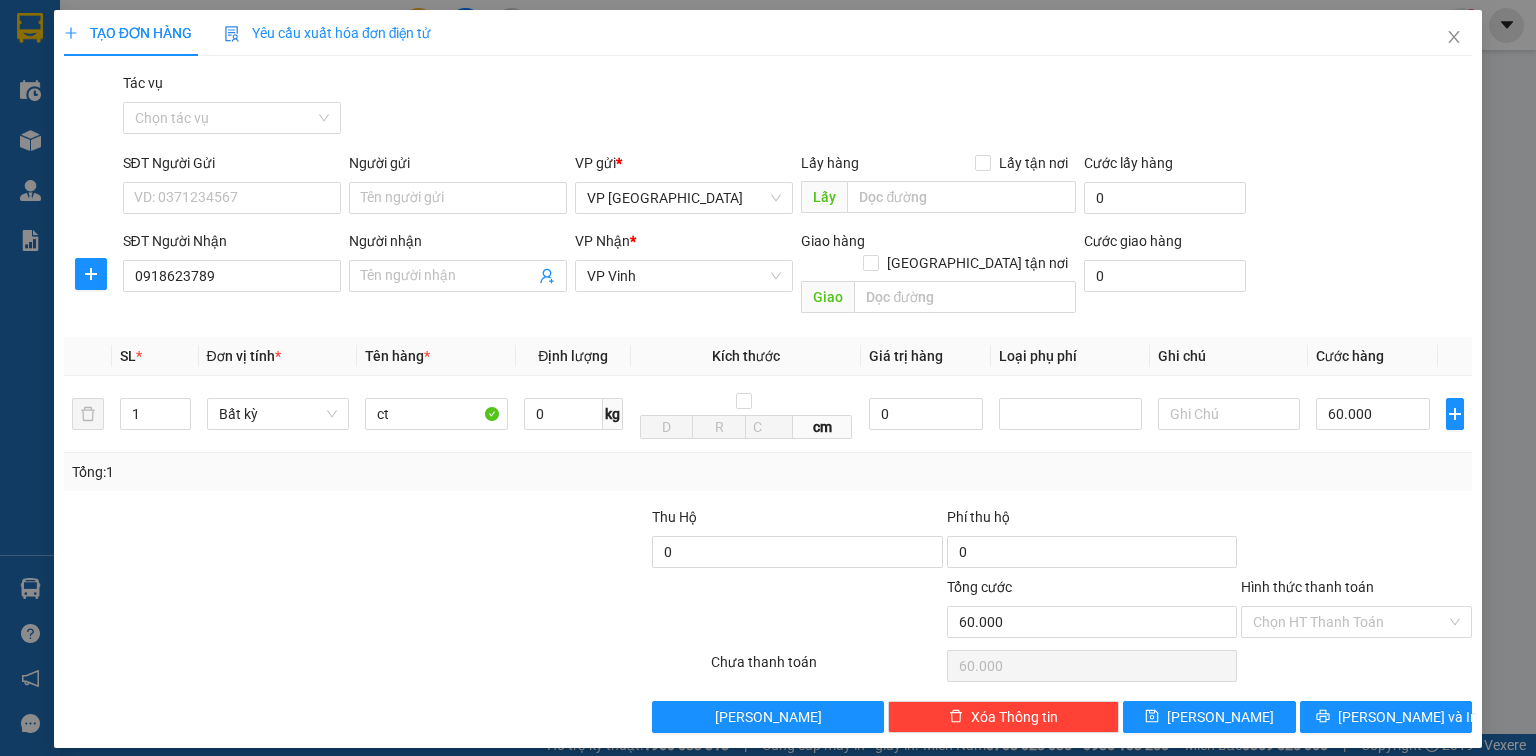 click on "Transit Pickup Surcharge Ids Transit Deliver Surcharge Ids Transit Deliver Surcharge Transit Deliver Surcharge Gói vận chuyển  * Tiêu chuẩn Tác vụ Chọn tác vụ SĐT Người Gửi VD: 0371234567 Người gửi Tên người gửi VP gửi  * VP Đà Nẵng Lấy hàng Lấy tận nơi Lấy Cước lấy hàng 0 SĐT Người Nhận 0918623789 Người nhận Tên người nhận VP Nhận  * VP Vinh Giao hàng Giao tận nơi Giao Cước giao hàng 0 SL  * Đơn vị tính  * Tên hàng  * Định lượng Kích thước Giá trị hàng Loại phụ phí Ghi chú Cước hàng                       1 Bất kỳ ct 0 kg cm 0   60.000 Tổng:  1 Thu Hộ 0 Phí thu hộ 0 Tổng cước 60.000 Hình thức thanh toán Chọn HT Thanh Toán Số tiền thu trước 0 Chưa thanh toán 60.000 Chọn HT Thanh Toán Lưu nháp Xóa Thông tin Lưu Lưu và In" at bounding box center [768, 402] 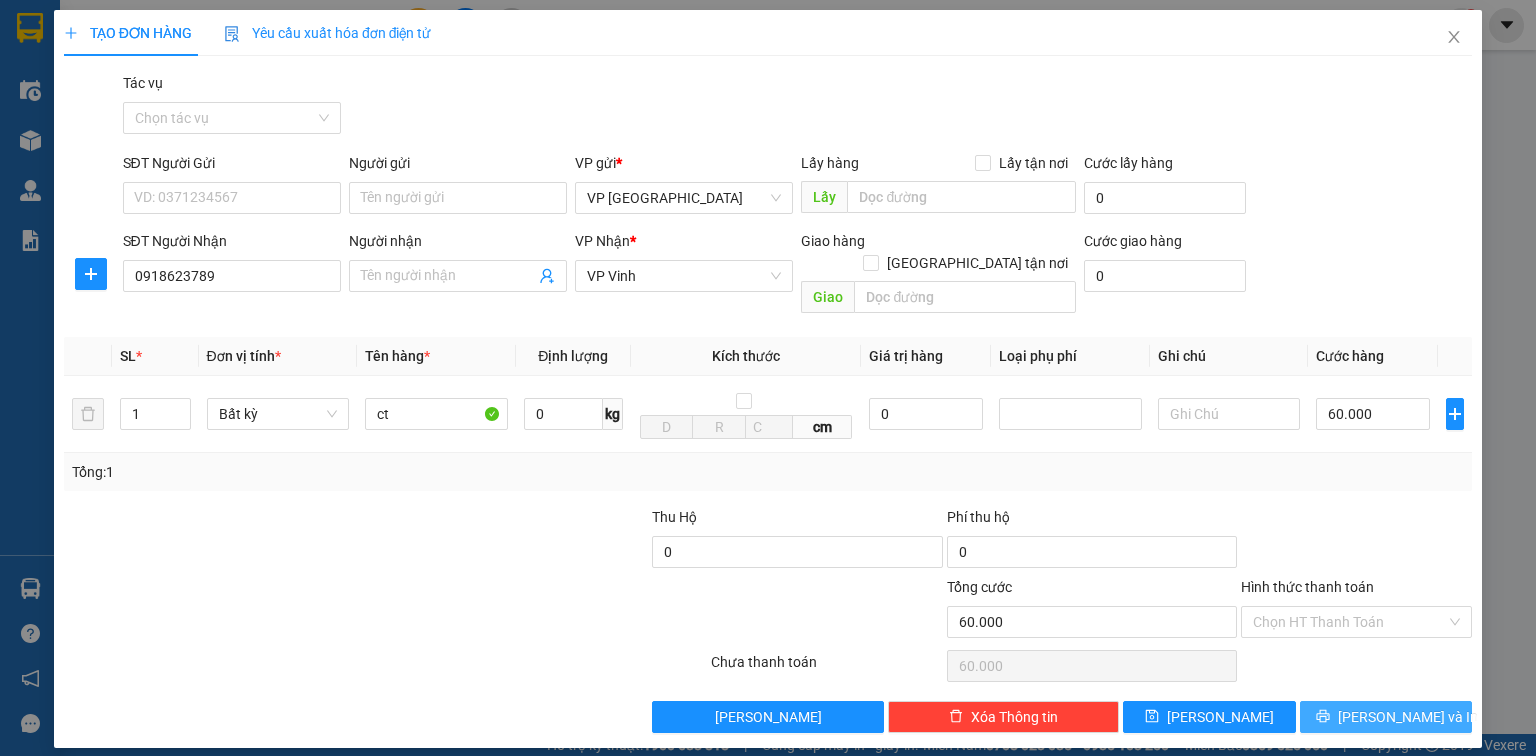 click 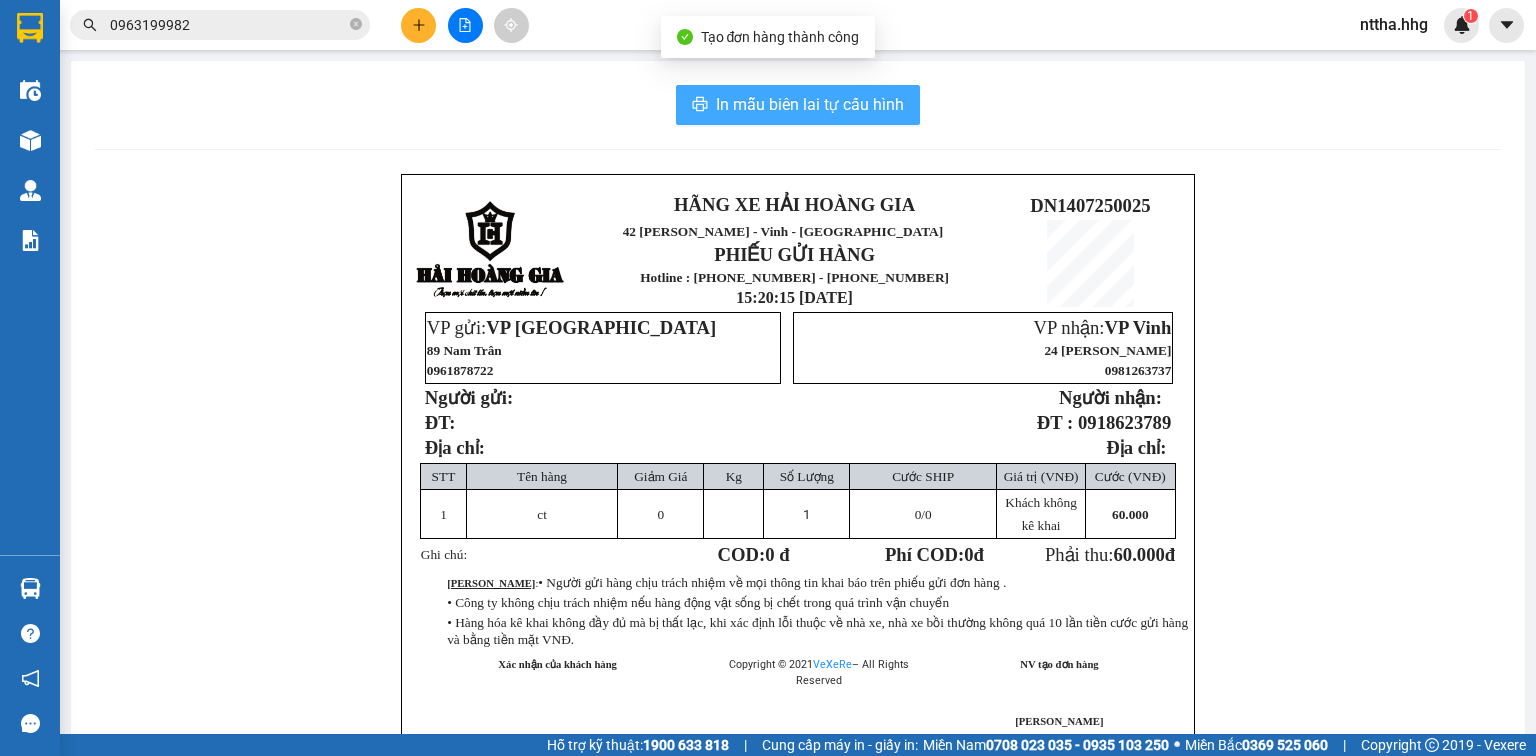 click on "In mẫu biên lai tự cấu hình" at bounding box center [810, 104] 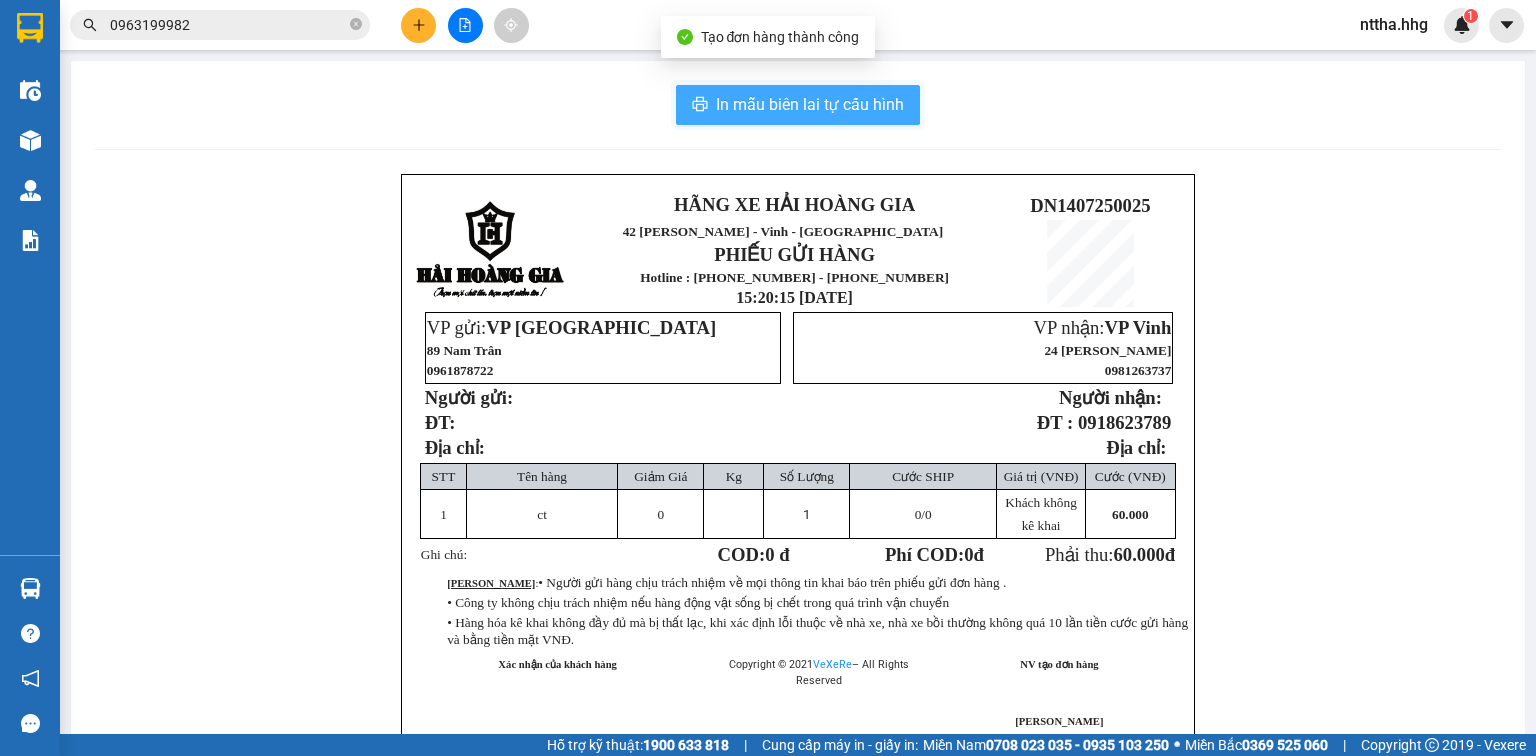 scroll, scrollTop: 0, scrollLeft: 0, axis: both 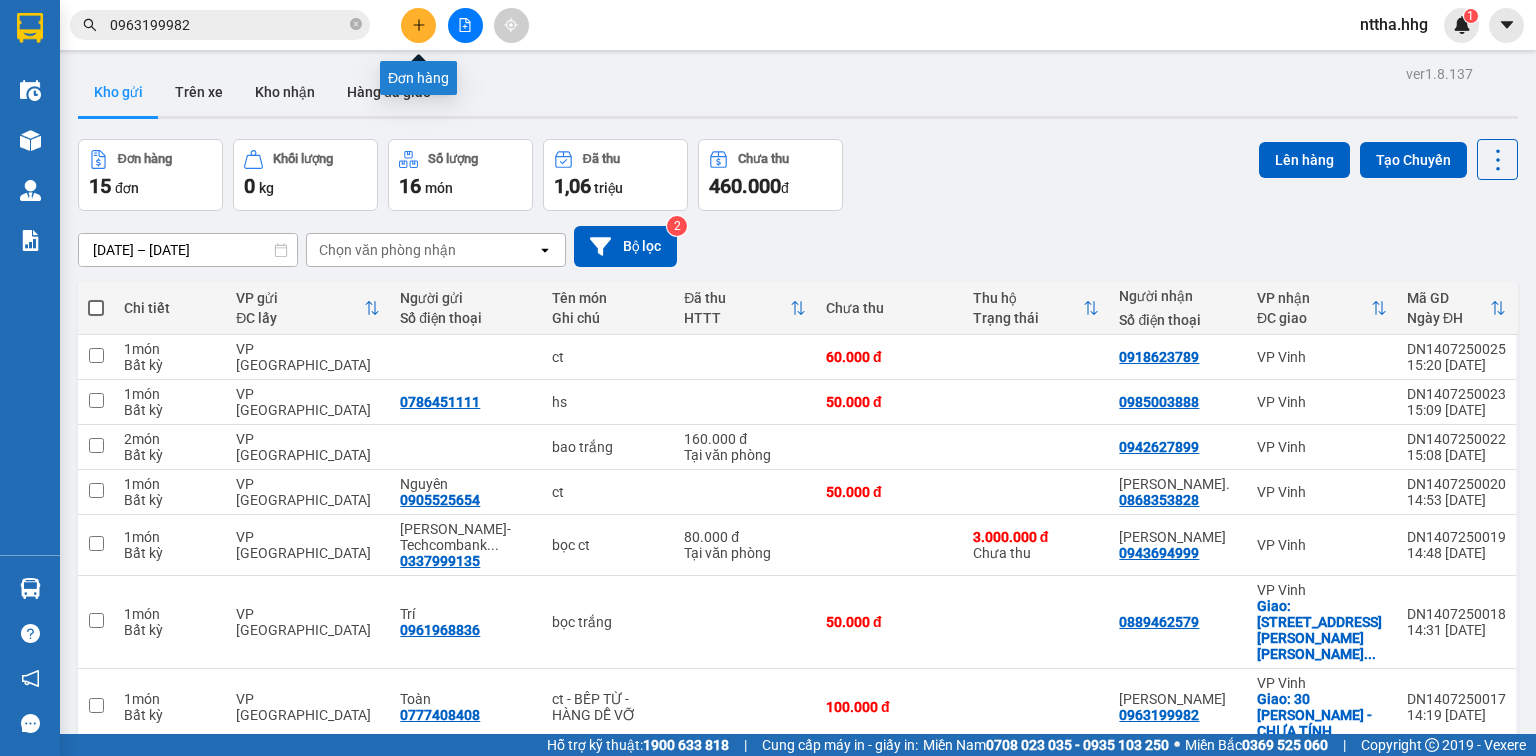 click 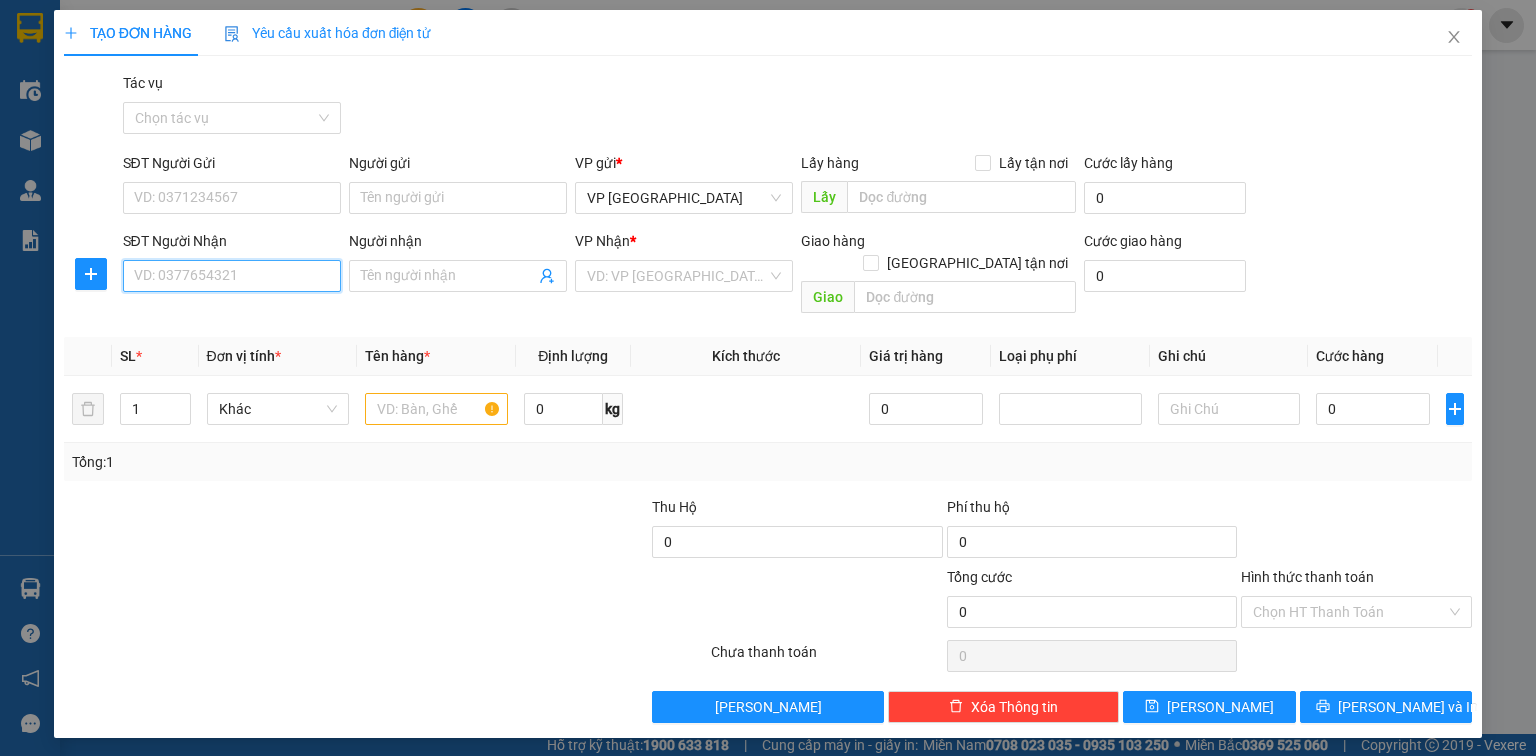 click on "SĐT Người Nhận" at bounding box center (232, 276) 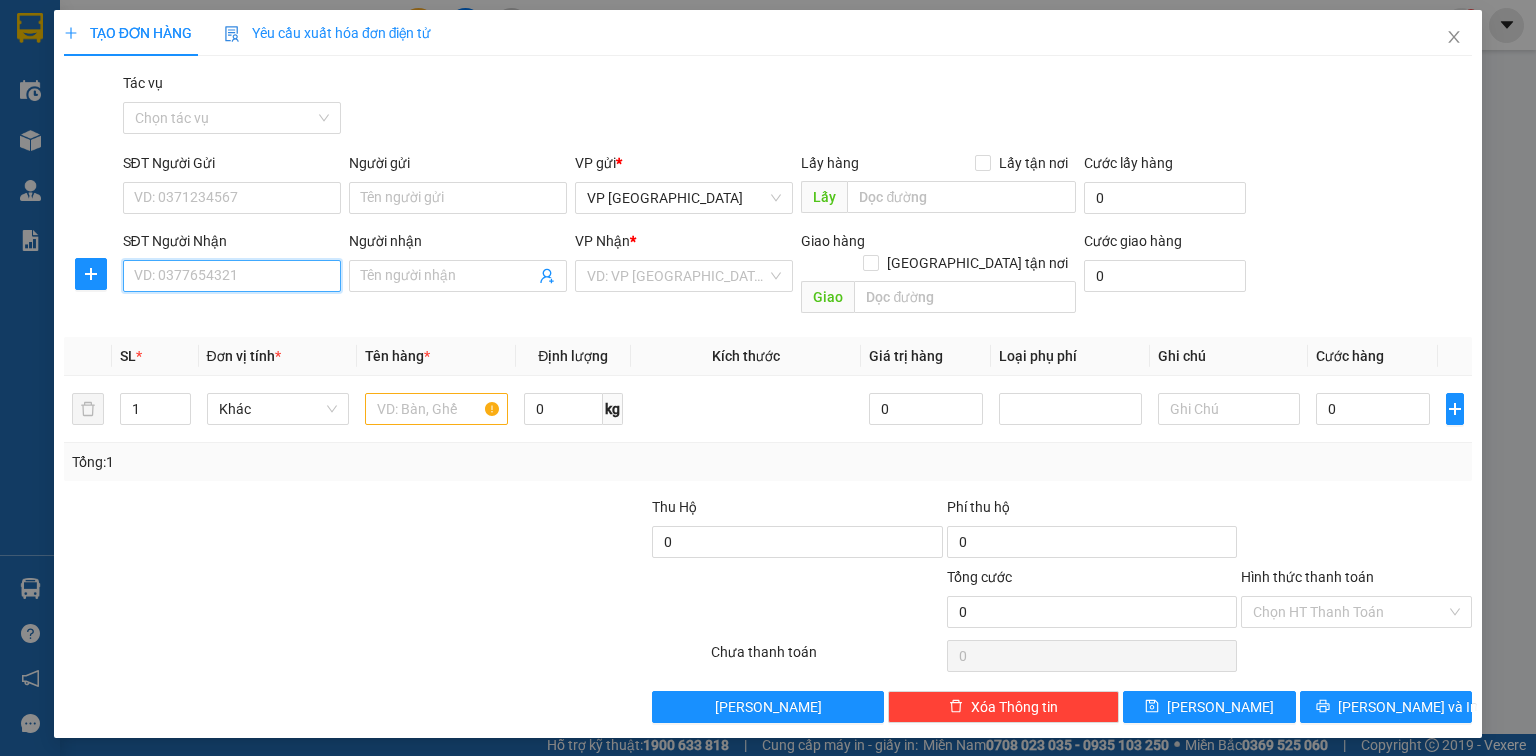 click on "SĐT Người Nhận" at bounding box center [232, 276] 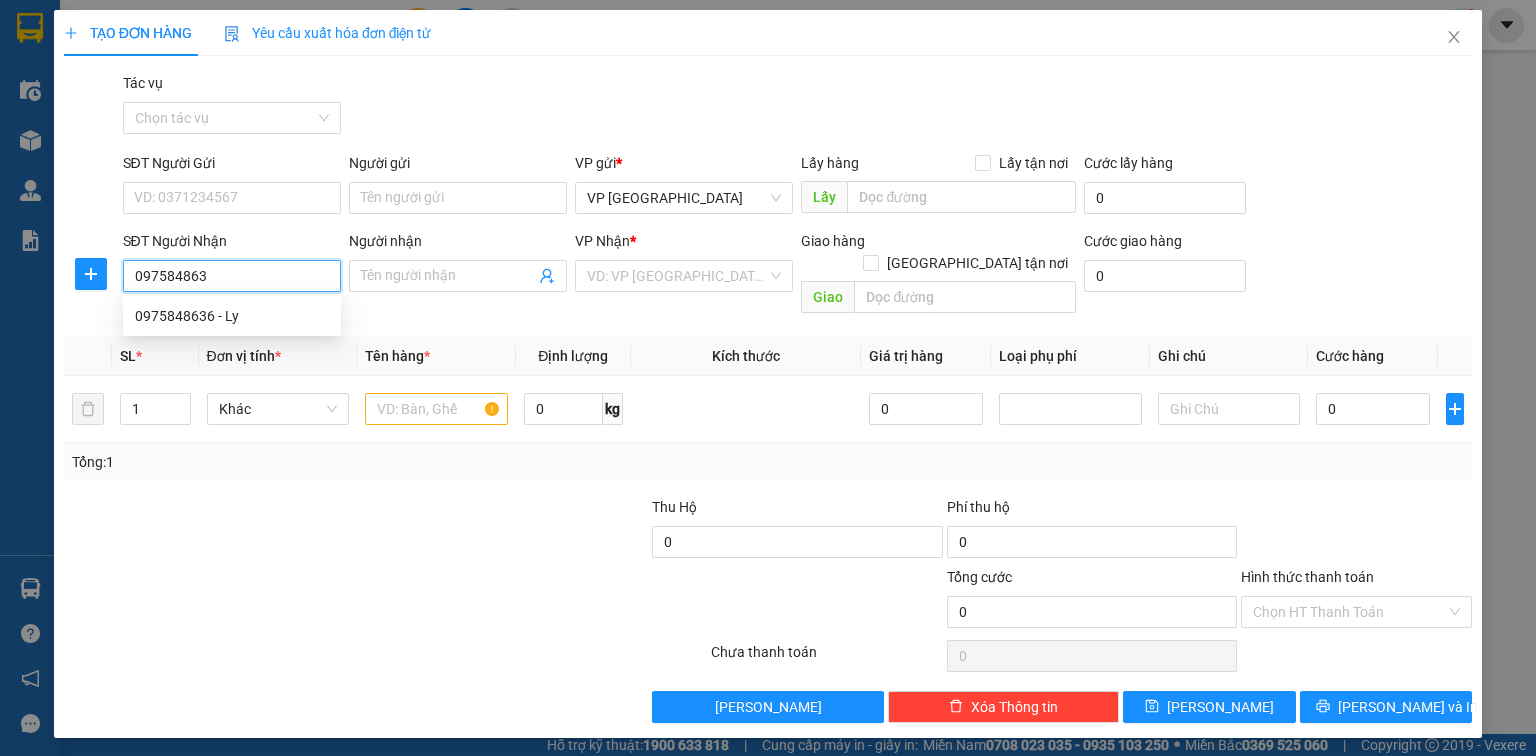 type on "0975848636" 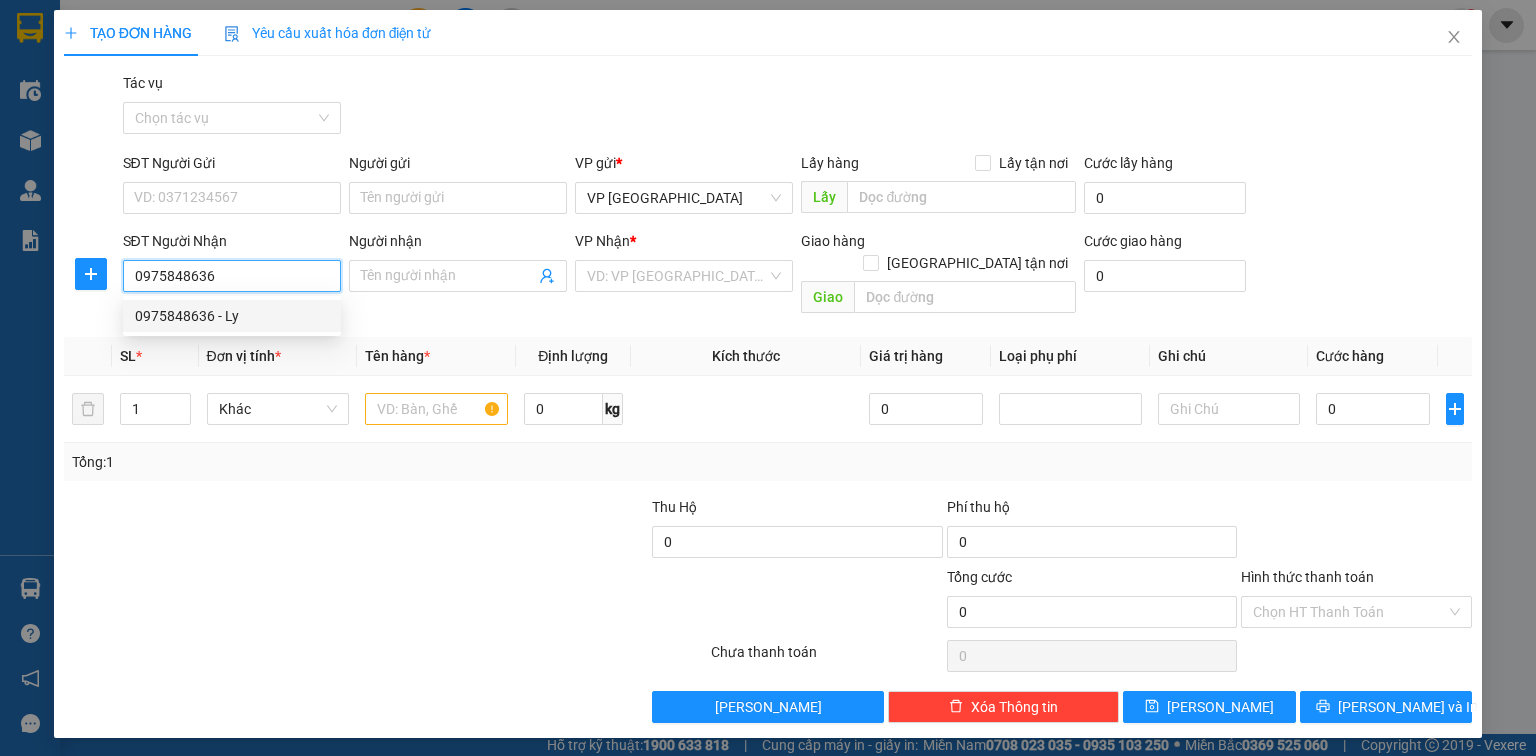 click on "0975848636 - Ly" at bounding box center [232, 316] 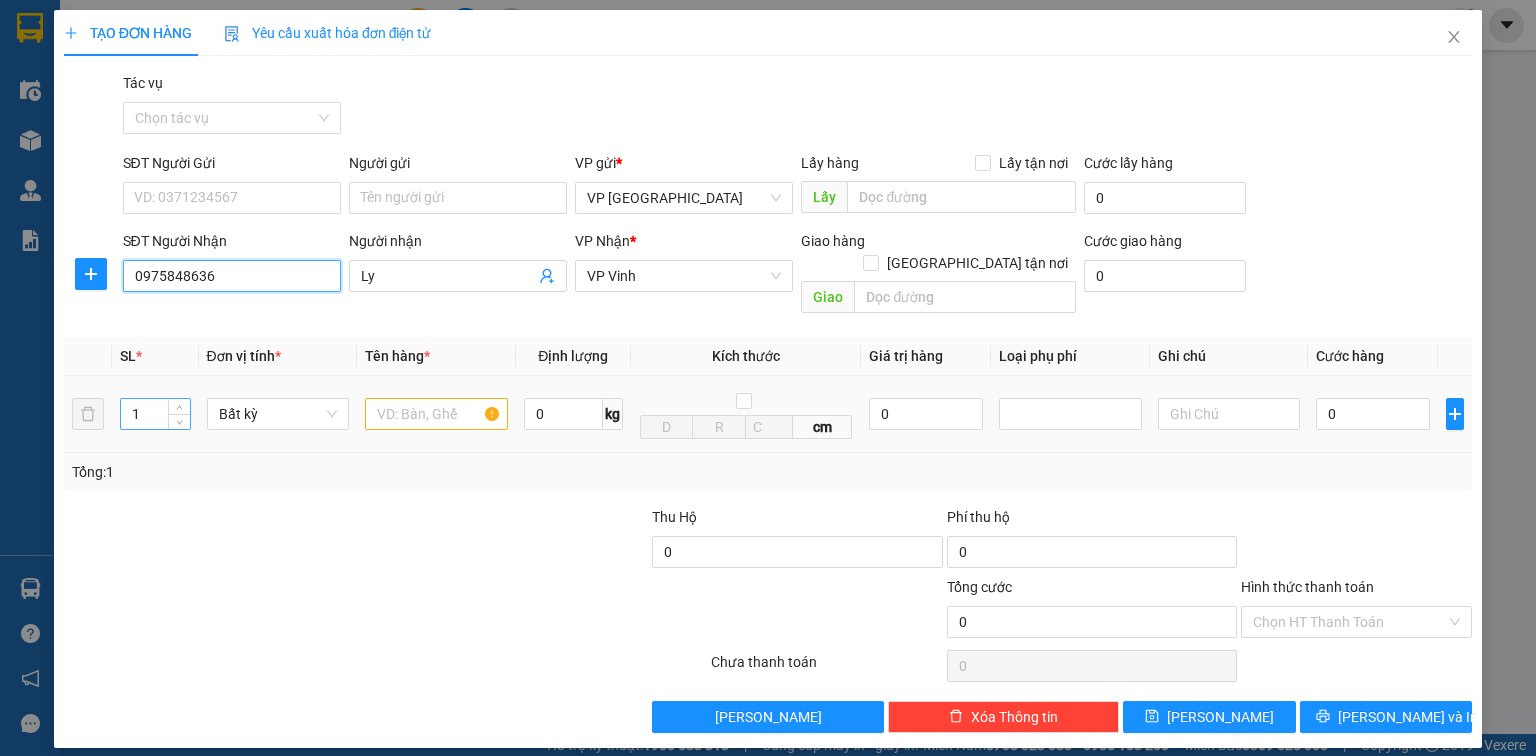 type on "0975848636" 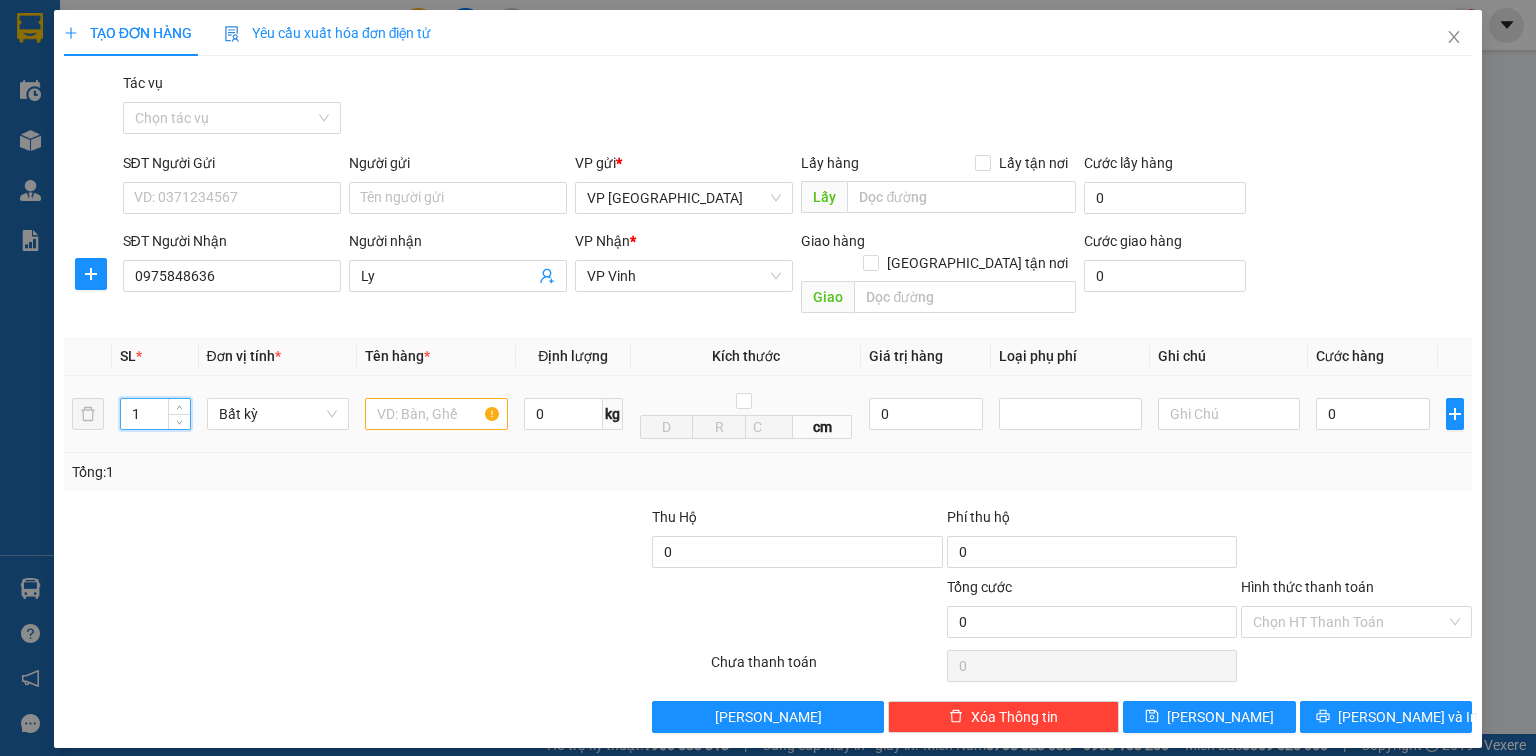 drag, startPoint x: 144, startPoint y: 387, endPoint x: 116, endPoint y: 395, distance: 29.12044 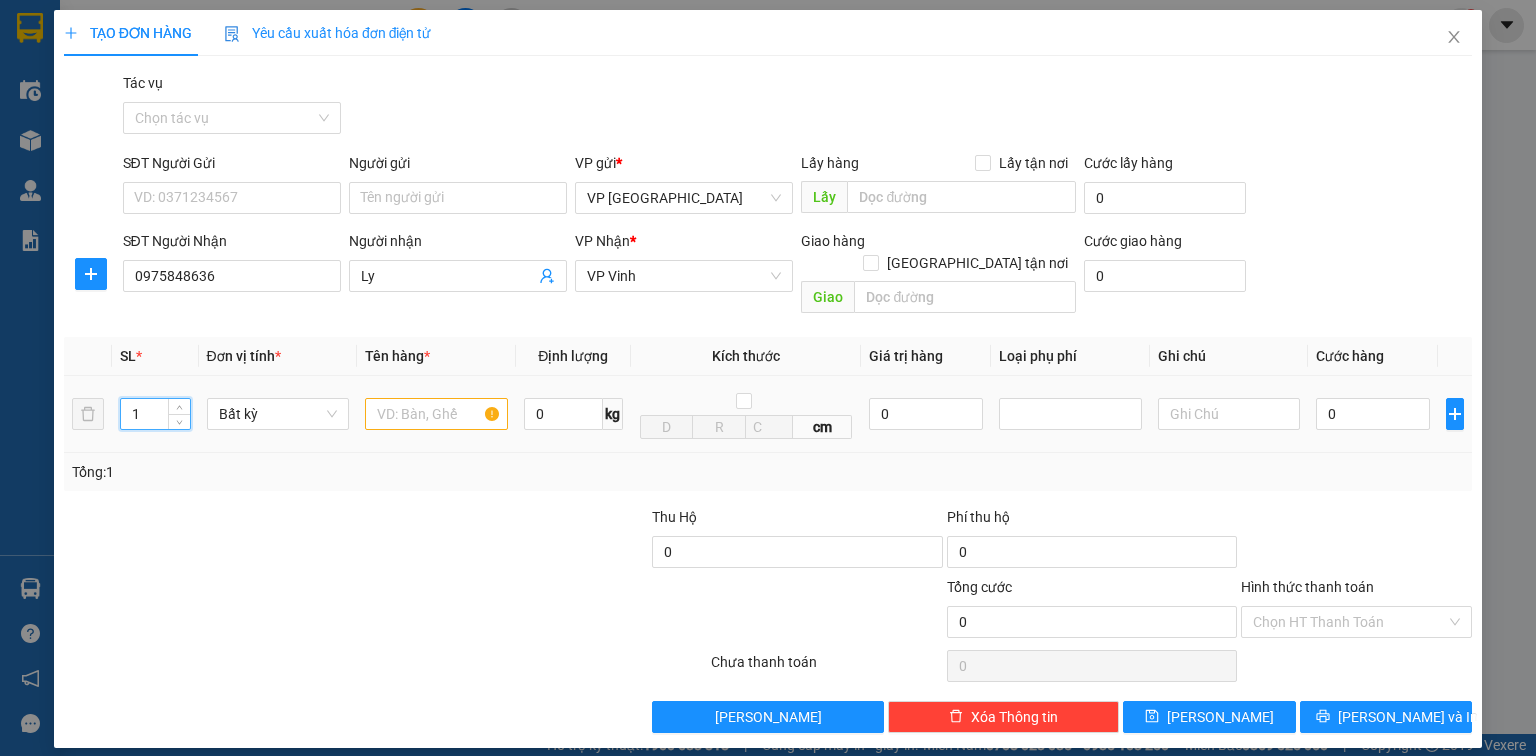 click on "1" at bounding box center (155, 414) 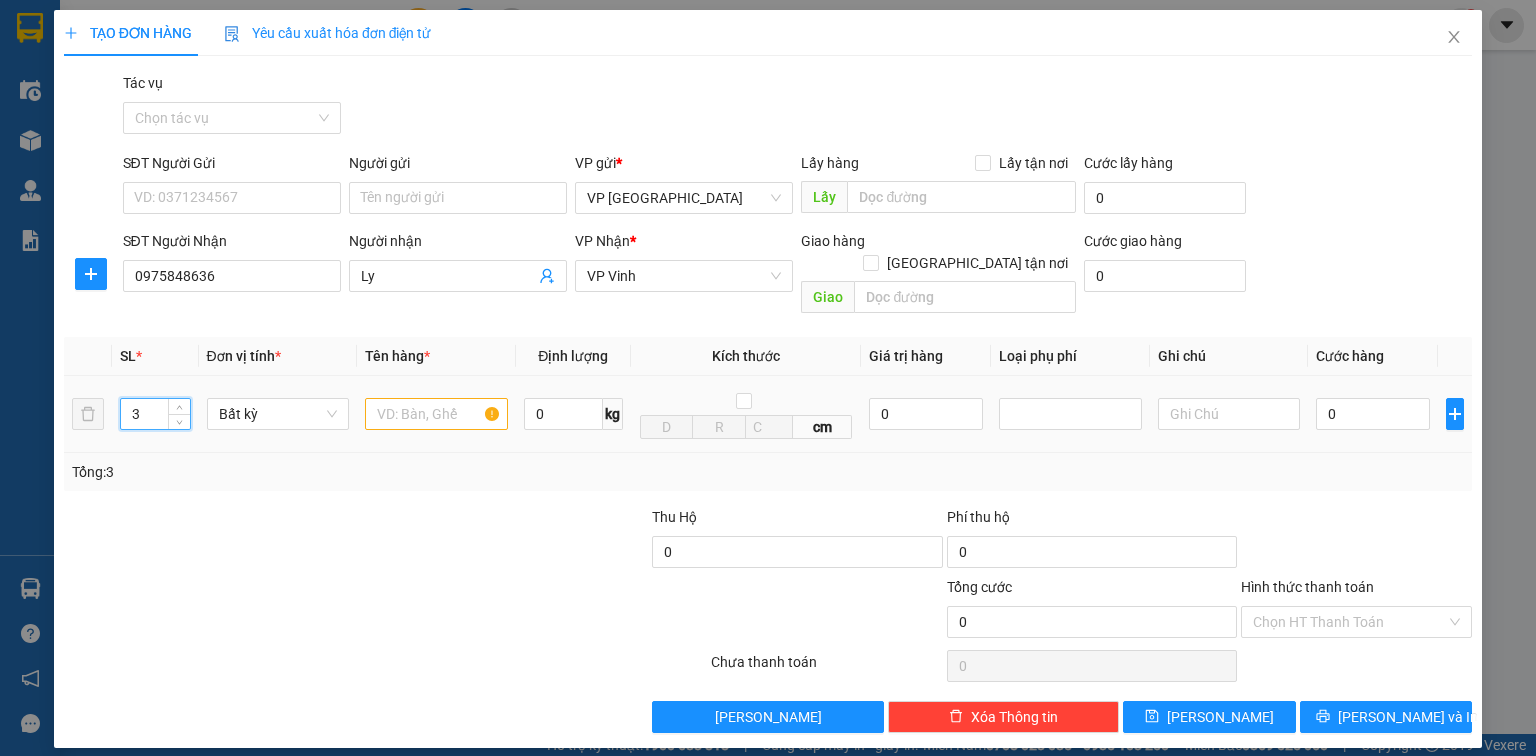 type on "3" 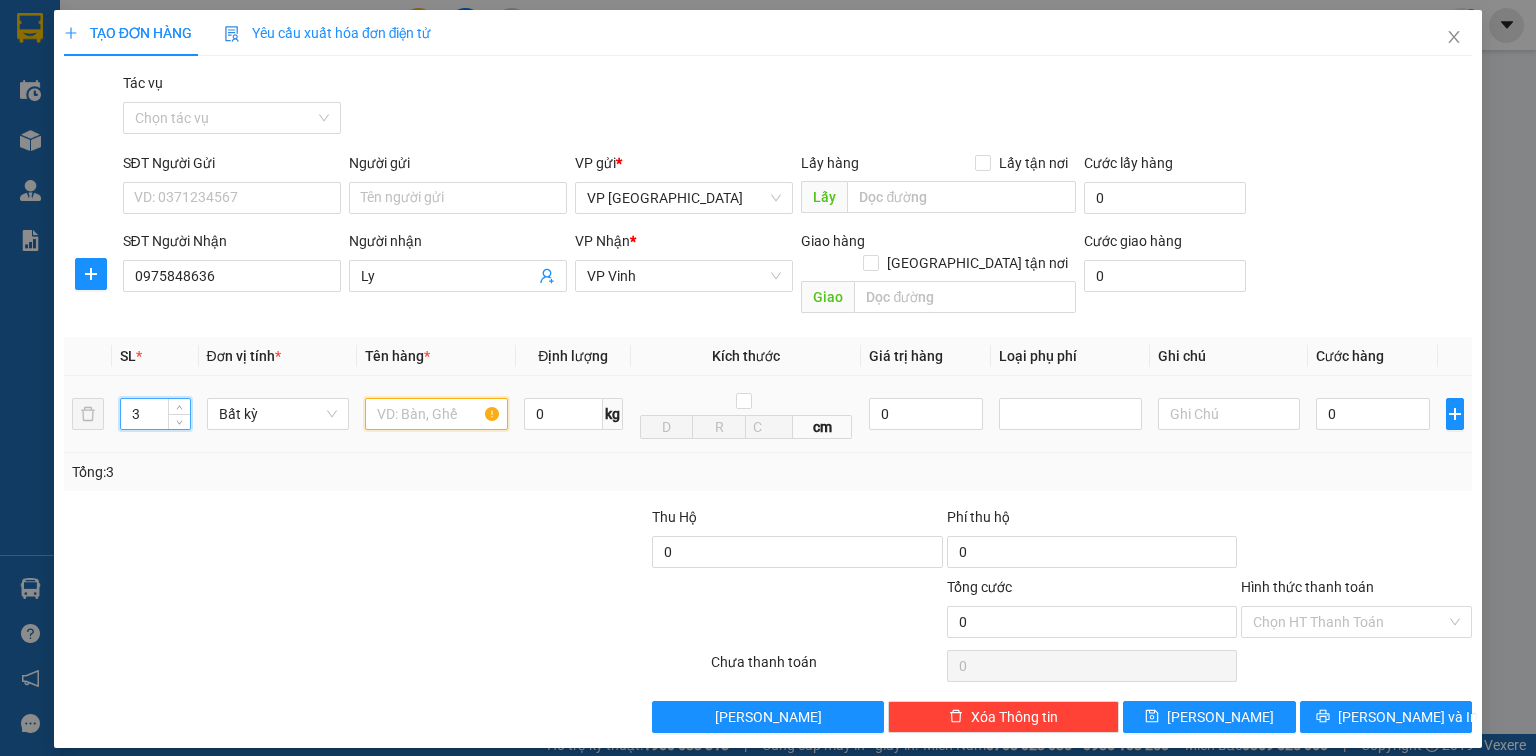 click at bounding box center [436, 414] 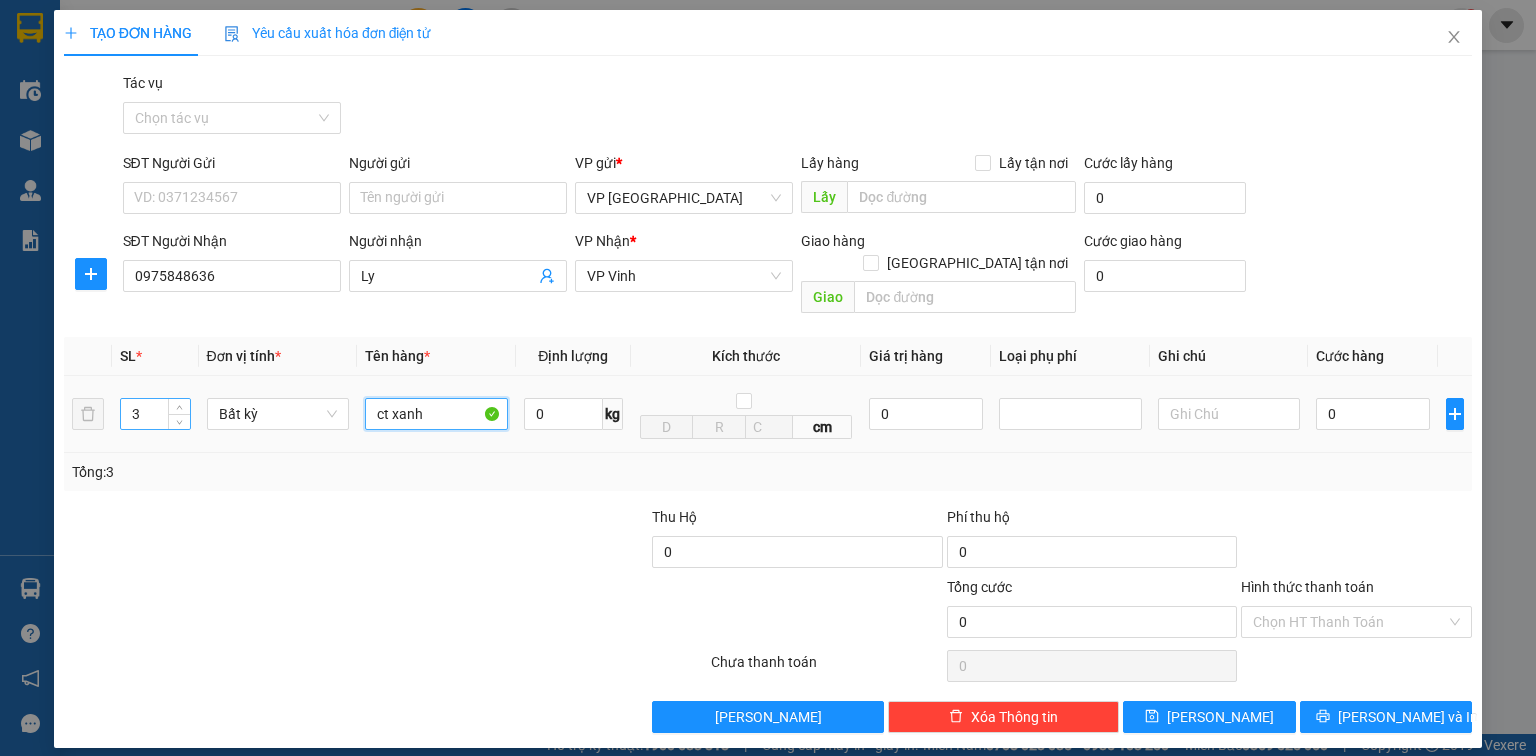 type on "ct xanh" 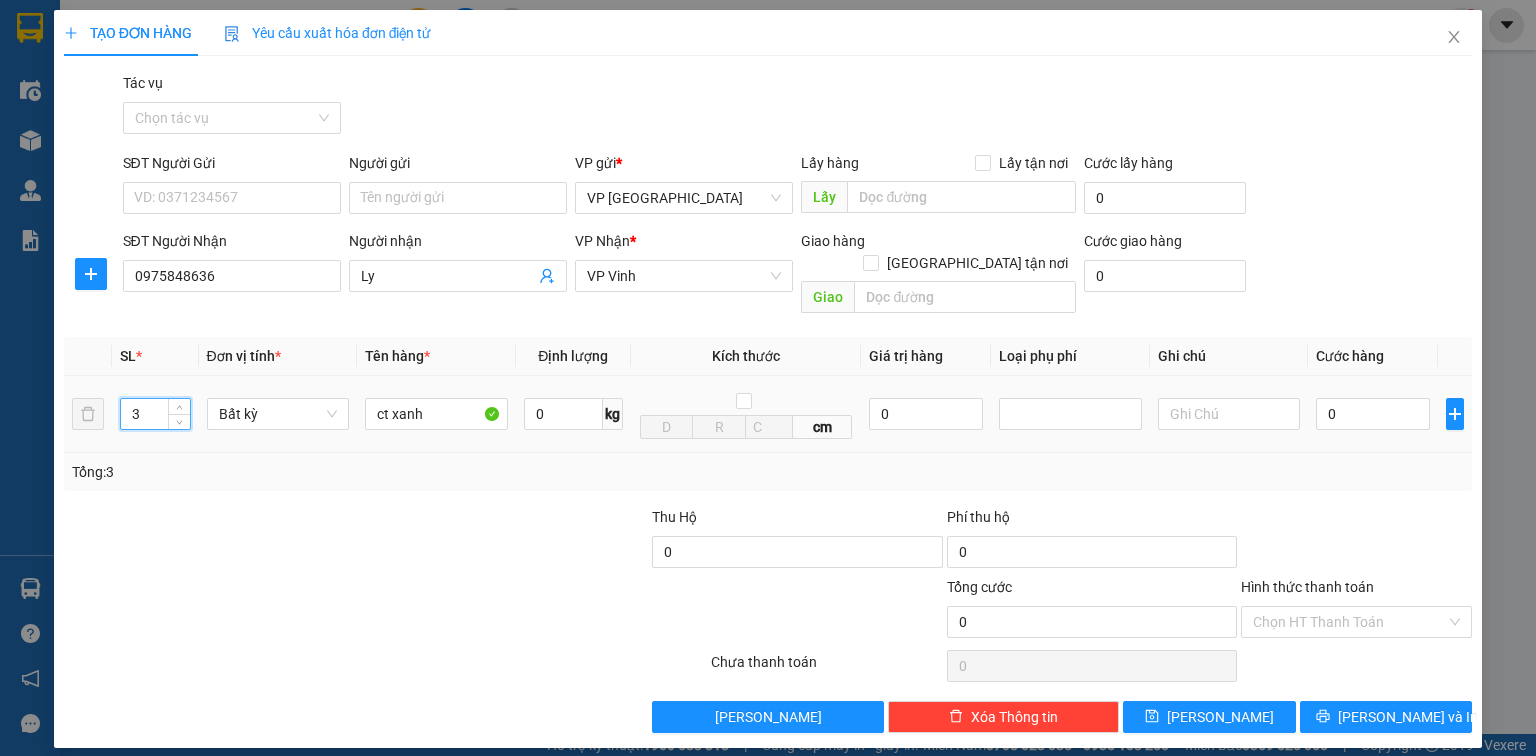 drag, startPoint x: 142, startPoint y: 397, endPoint x: 109, endPoint y: 403, distance: 33.54102 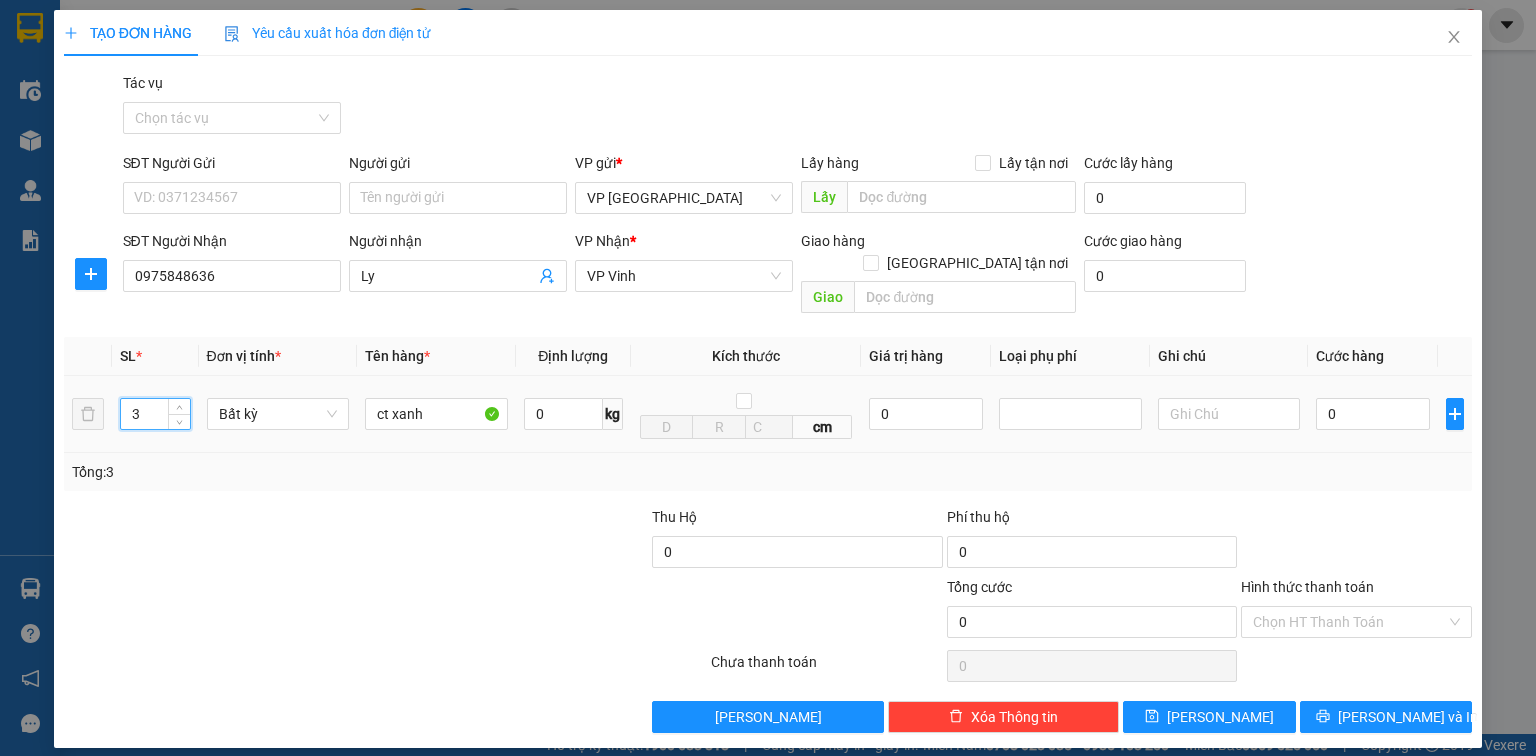 click on "3 Bất kỳ ct xanh 0 kg cm 0   0" at bounding box center (768, 414) 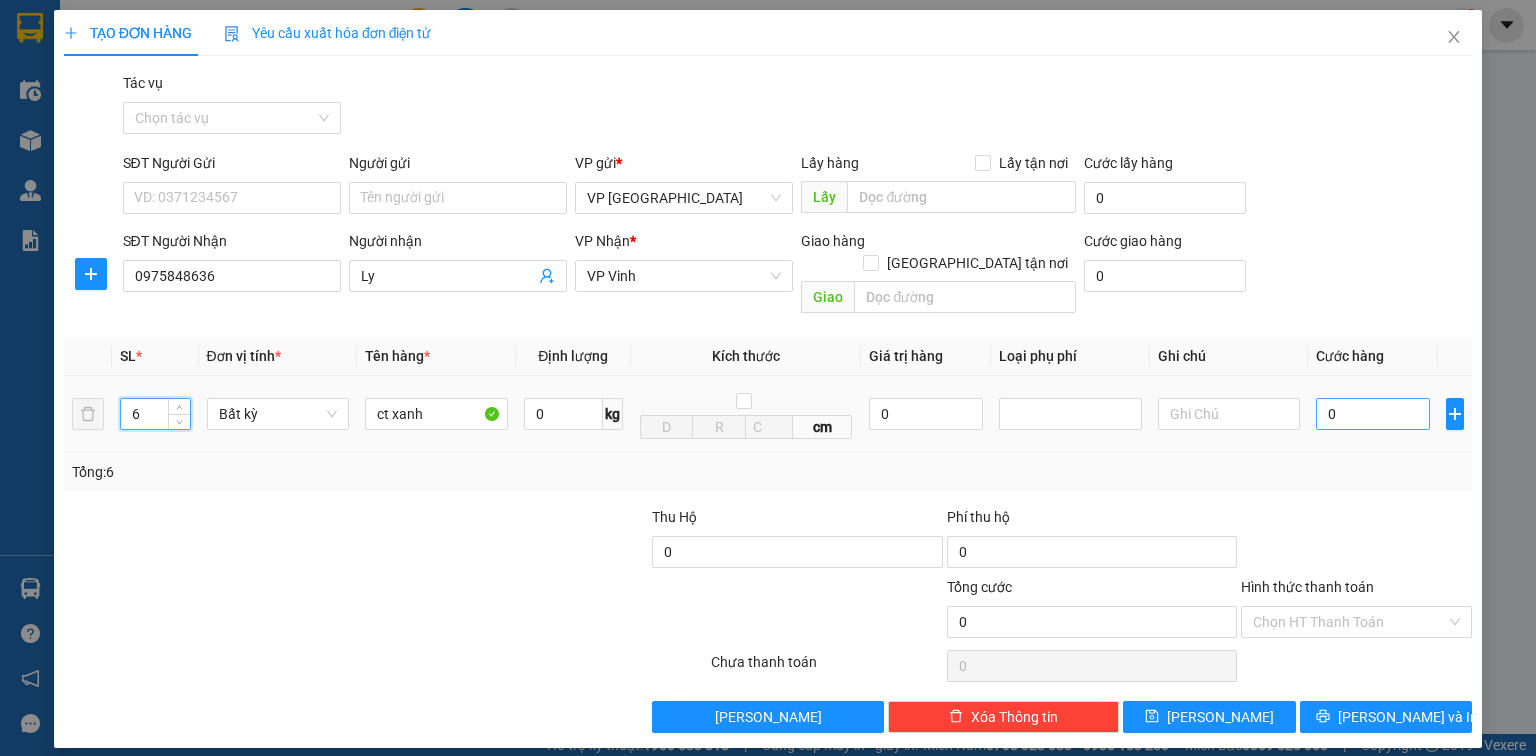 type on "6" 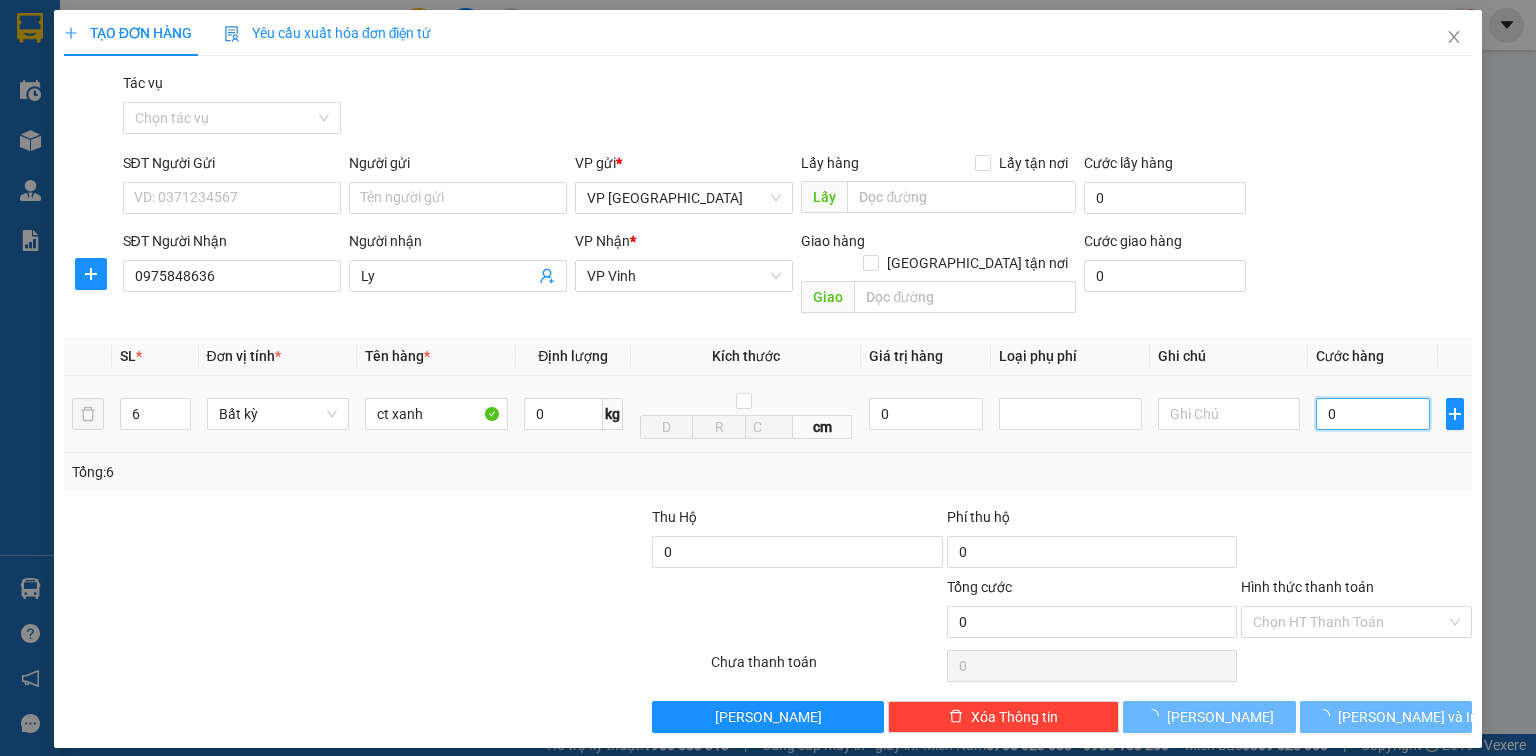 click on "0" at bounding box center [1373, 414] 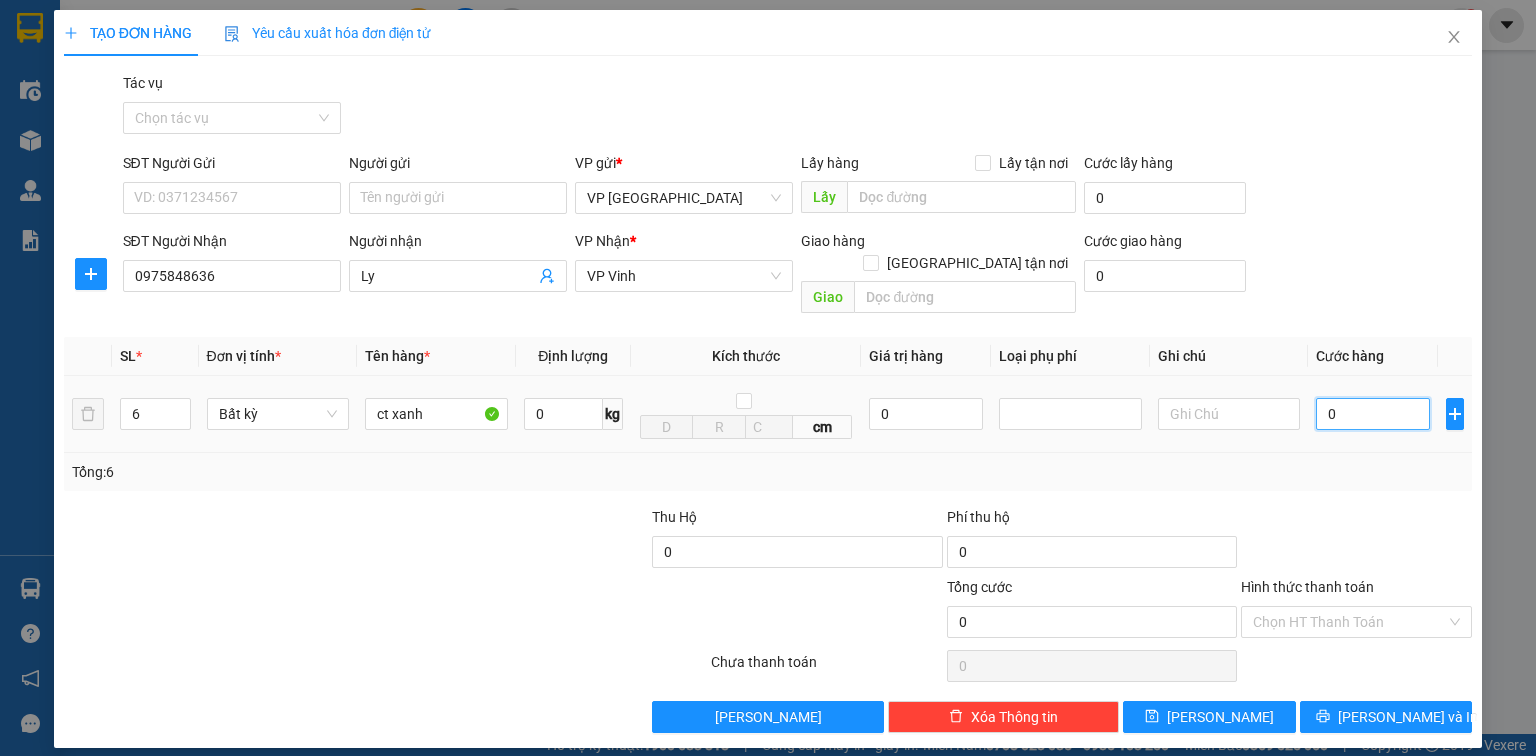 type on "2" 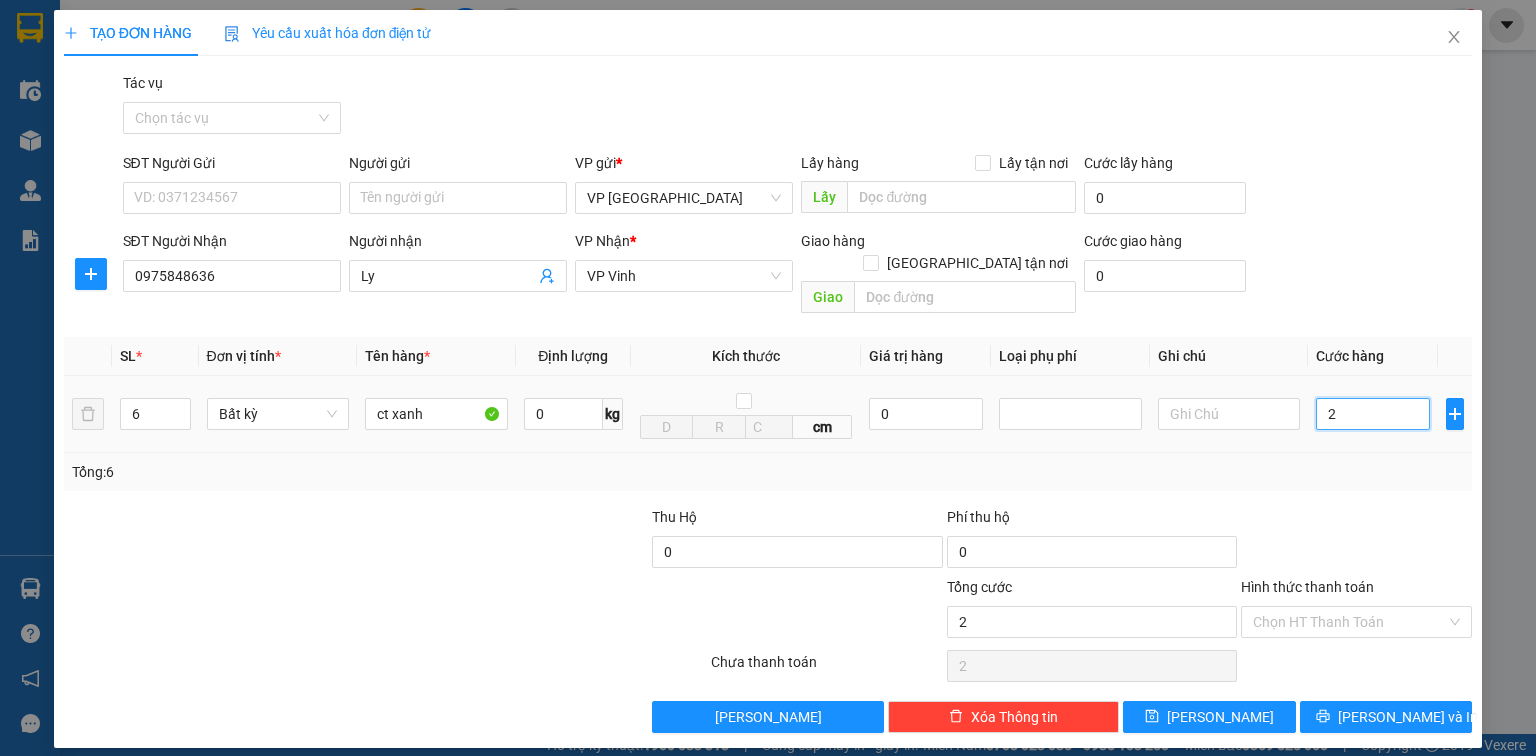 type on "25" 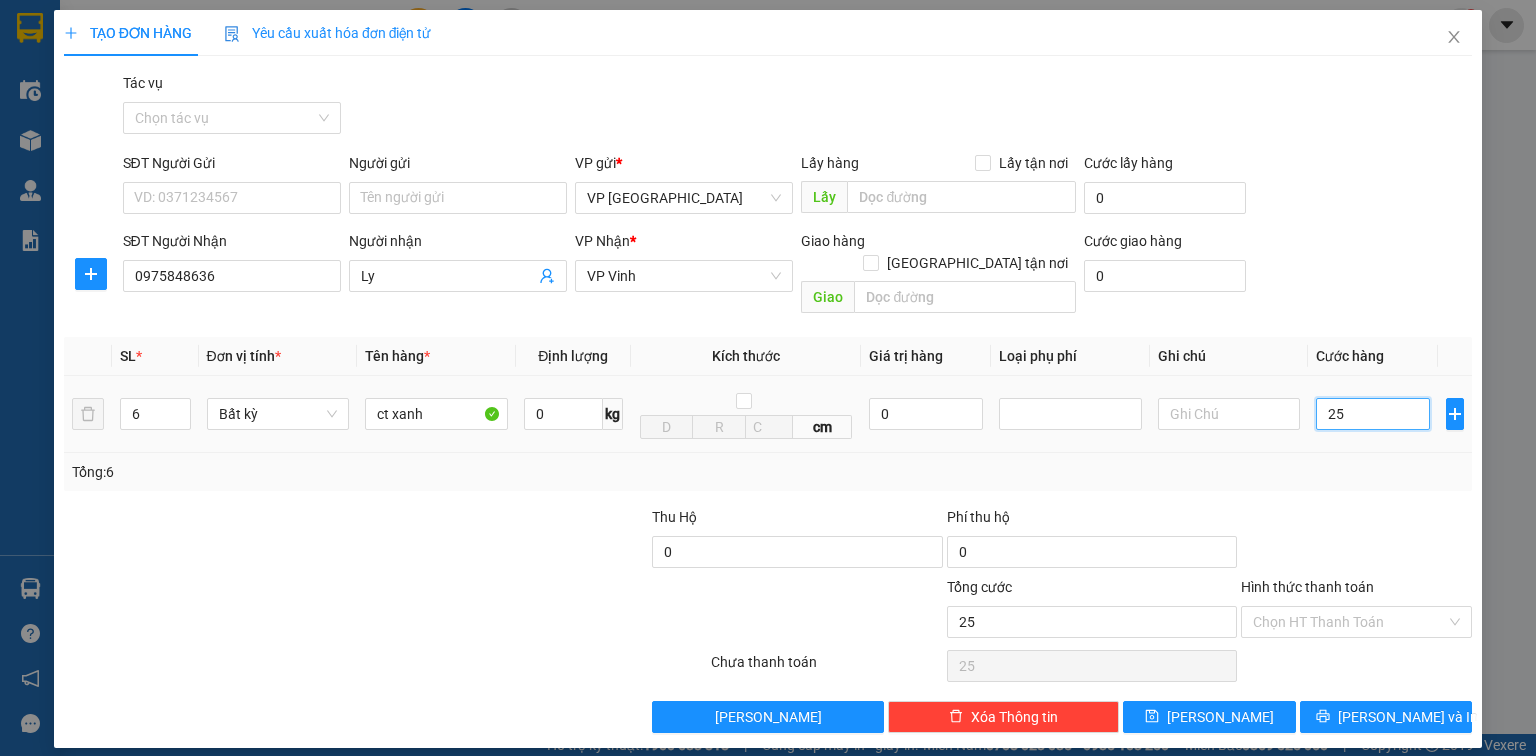 type on "250" 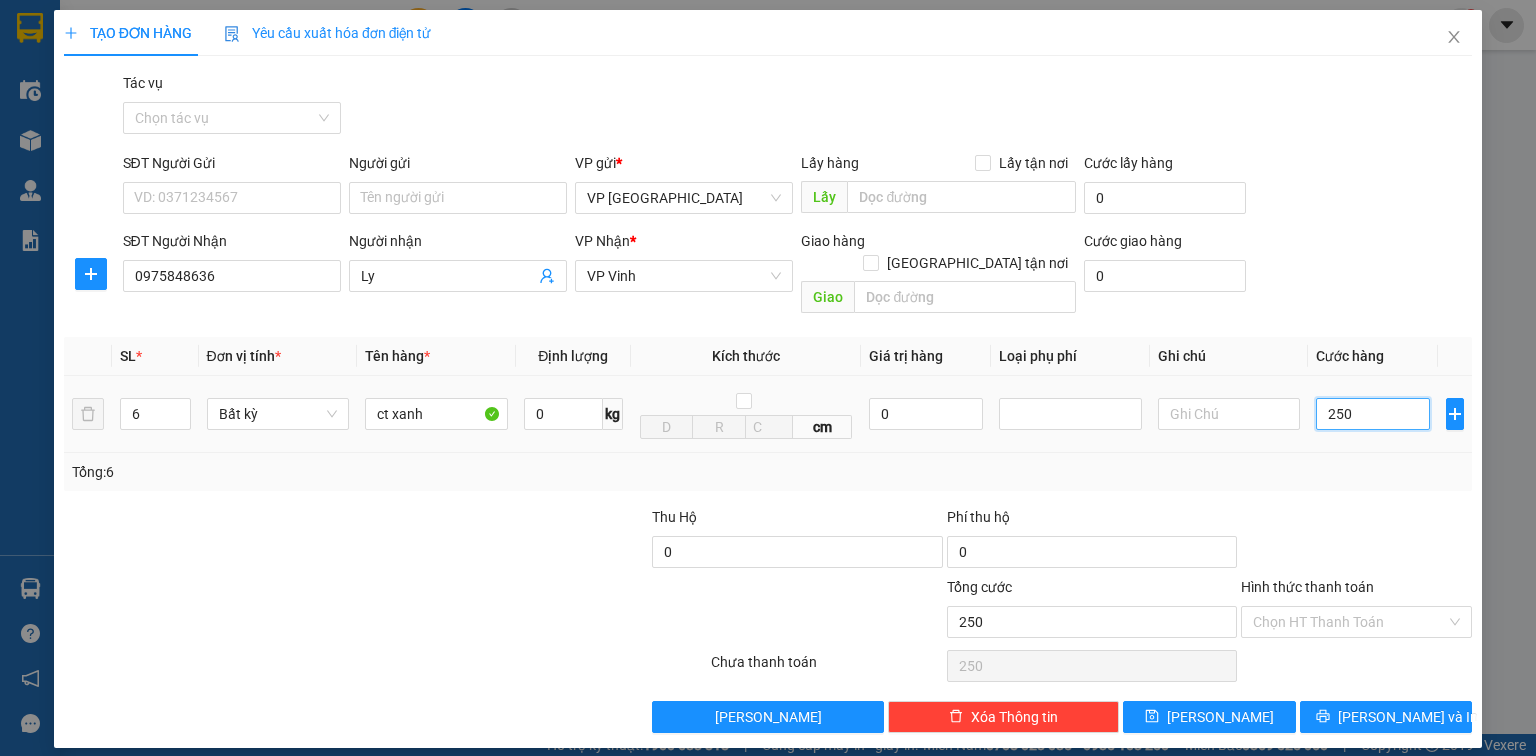 type on "2.500" 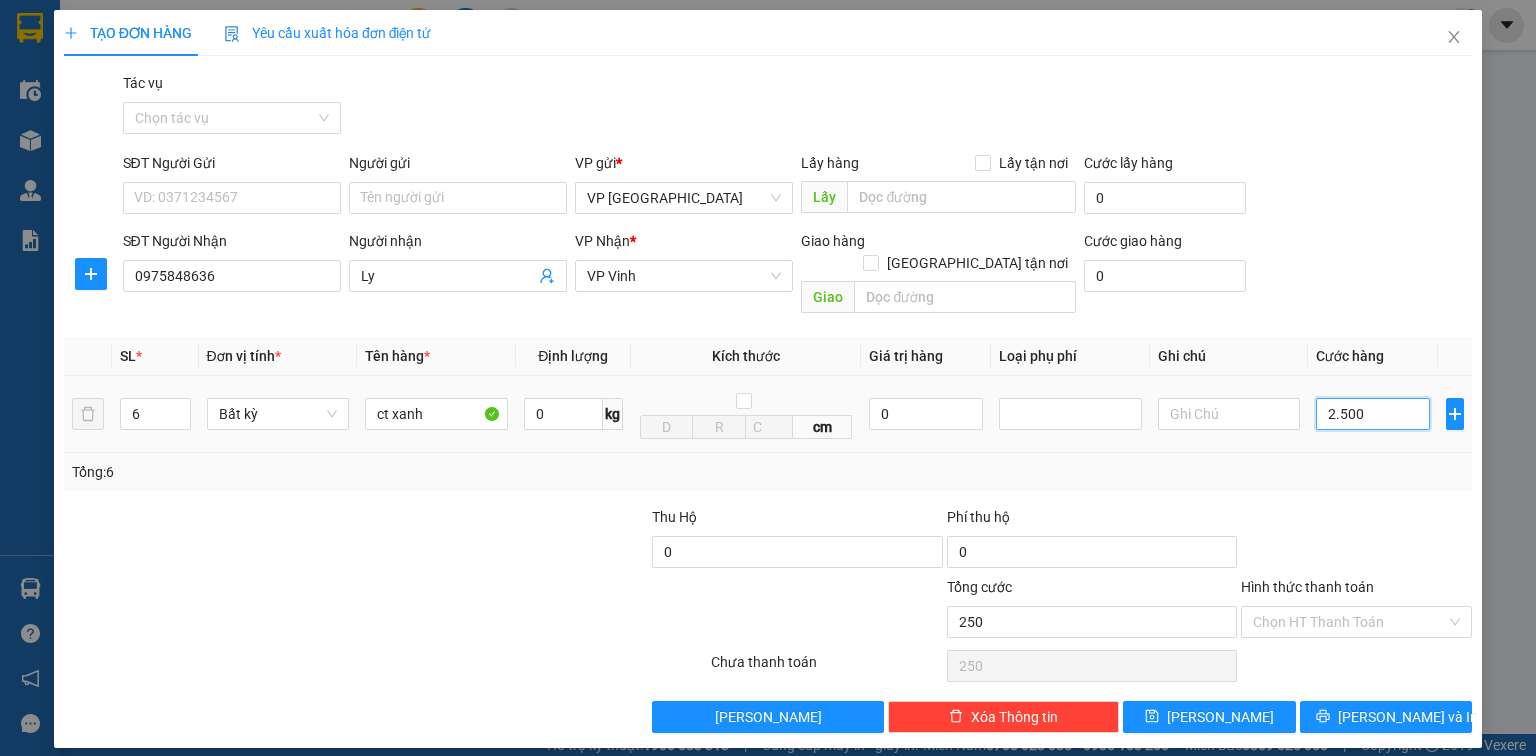 type on "2.500" 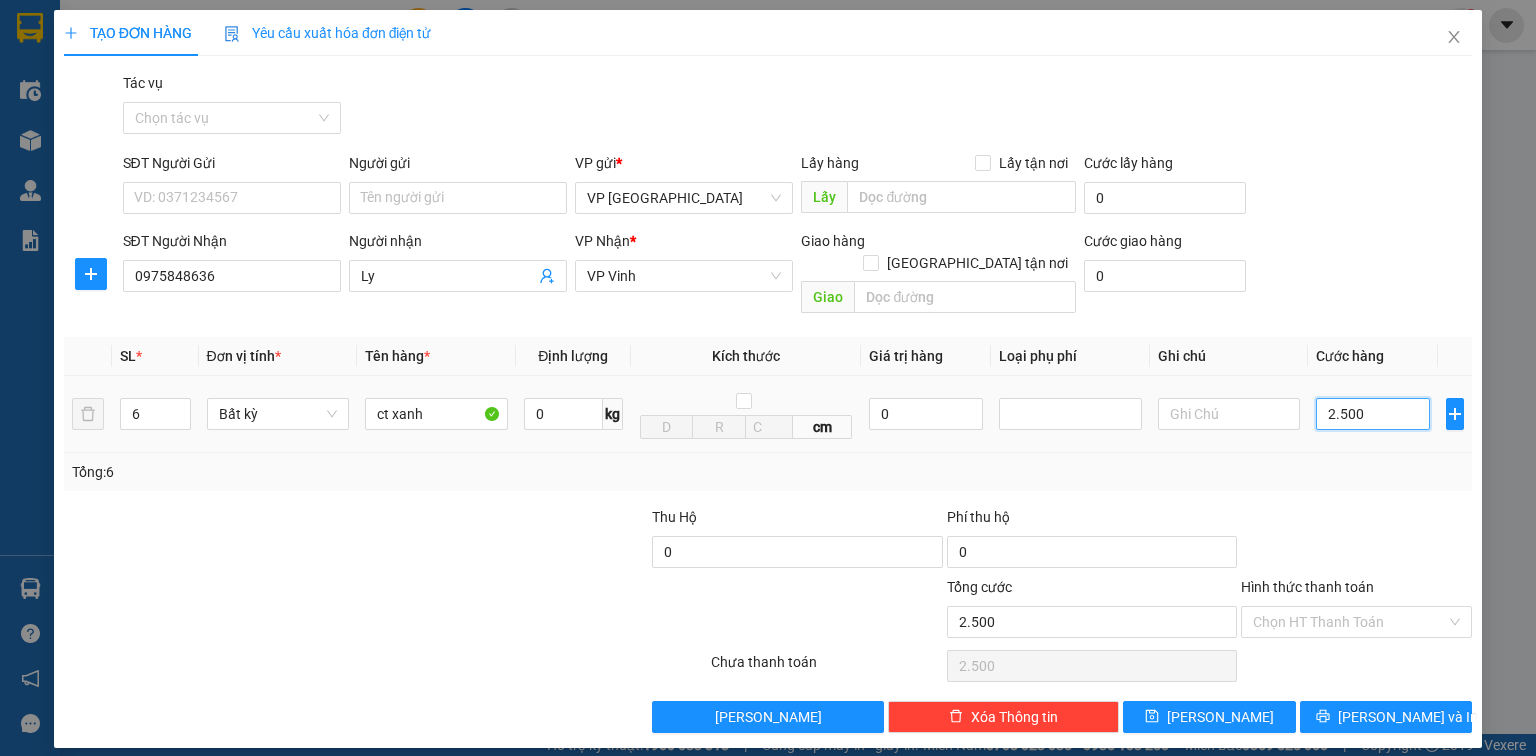 type on "25.000" 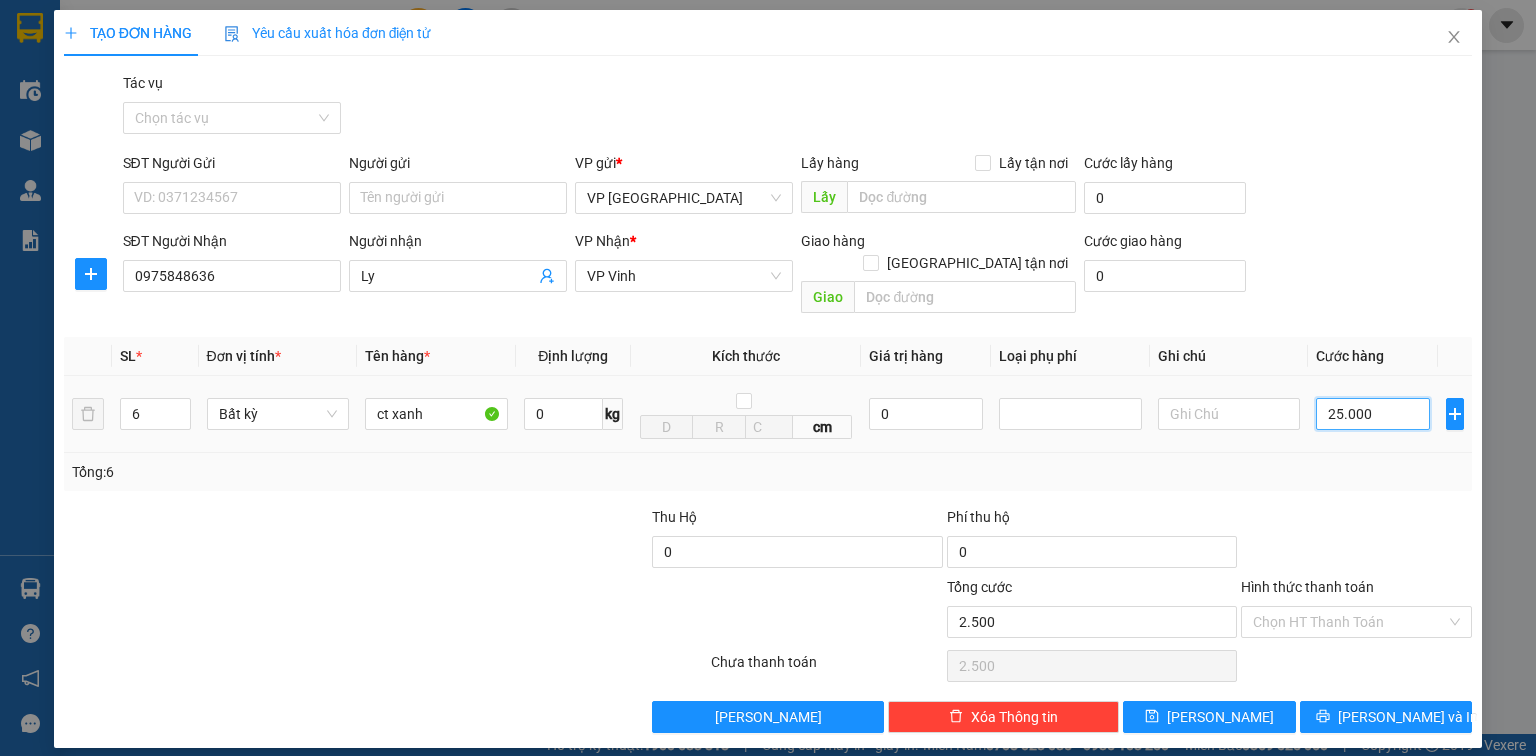 type on "25.000" 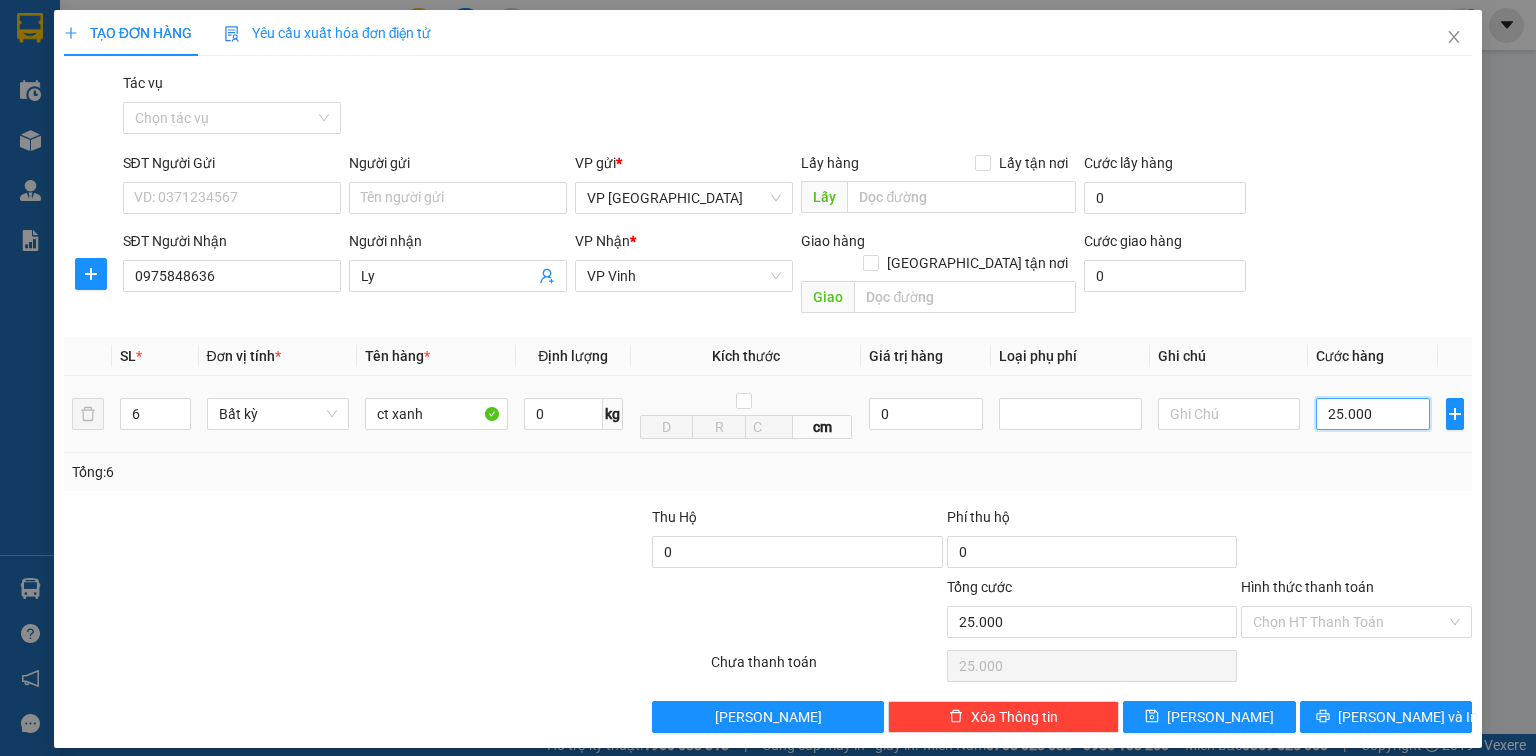 type on "250.000" 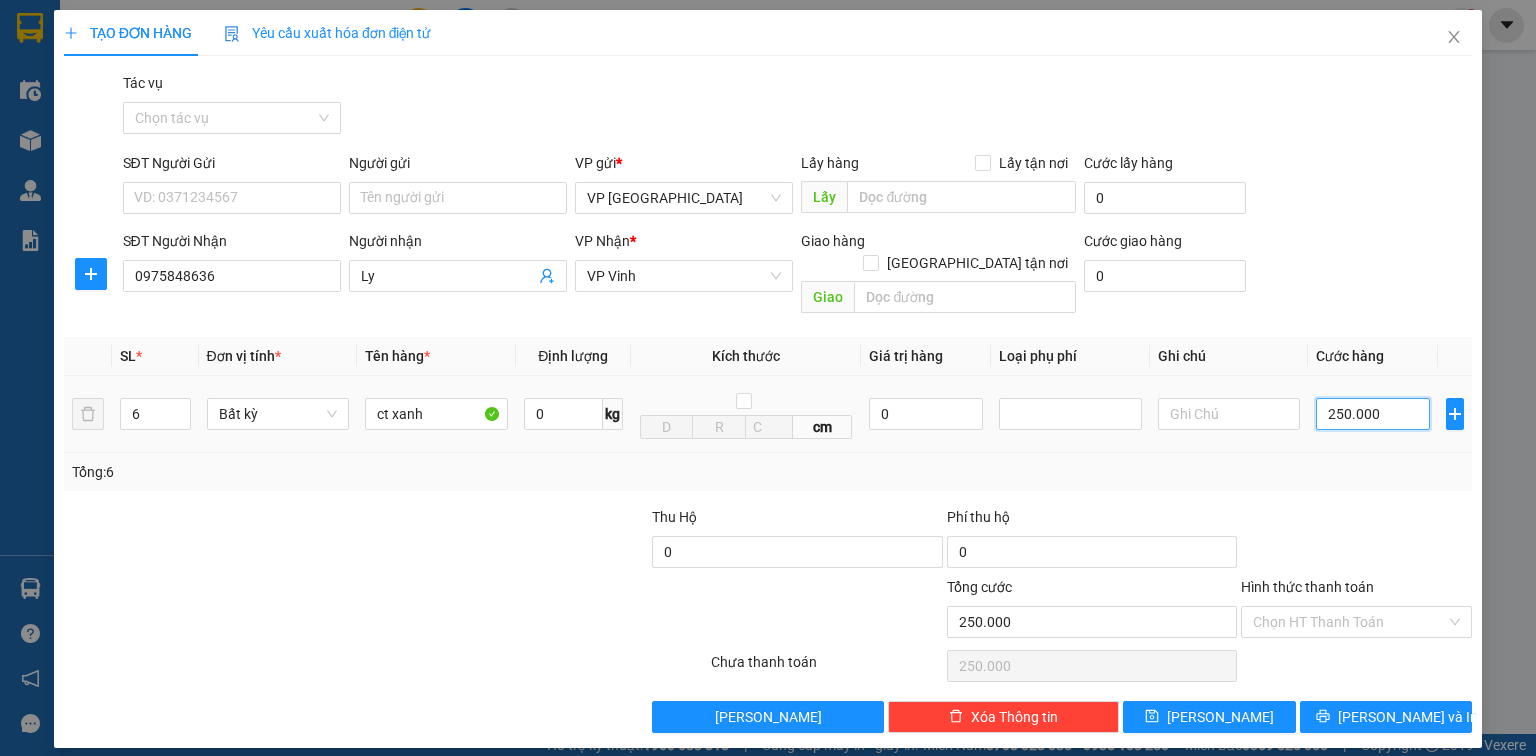 drag, startPoint x: 1348, startPoint y: 384, endPoint x: 1338, endPoint y: 391, distance: 12.206555 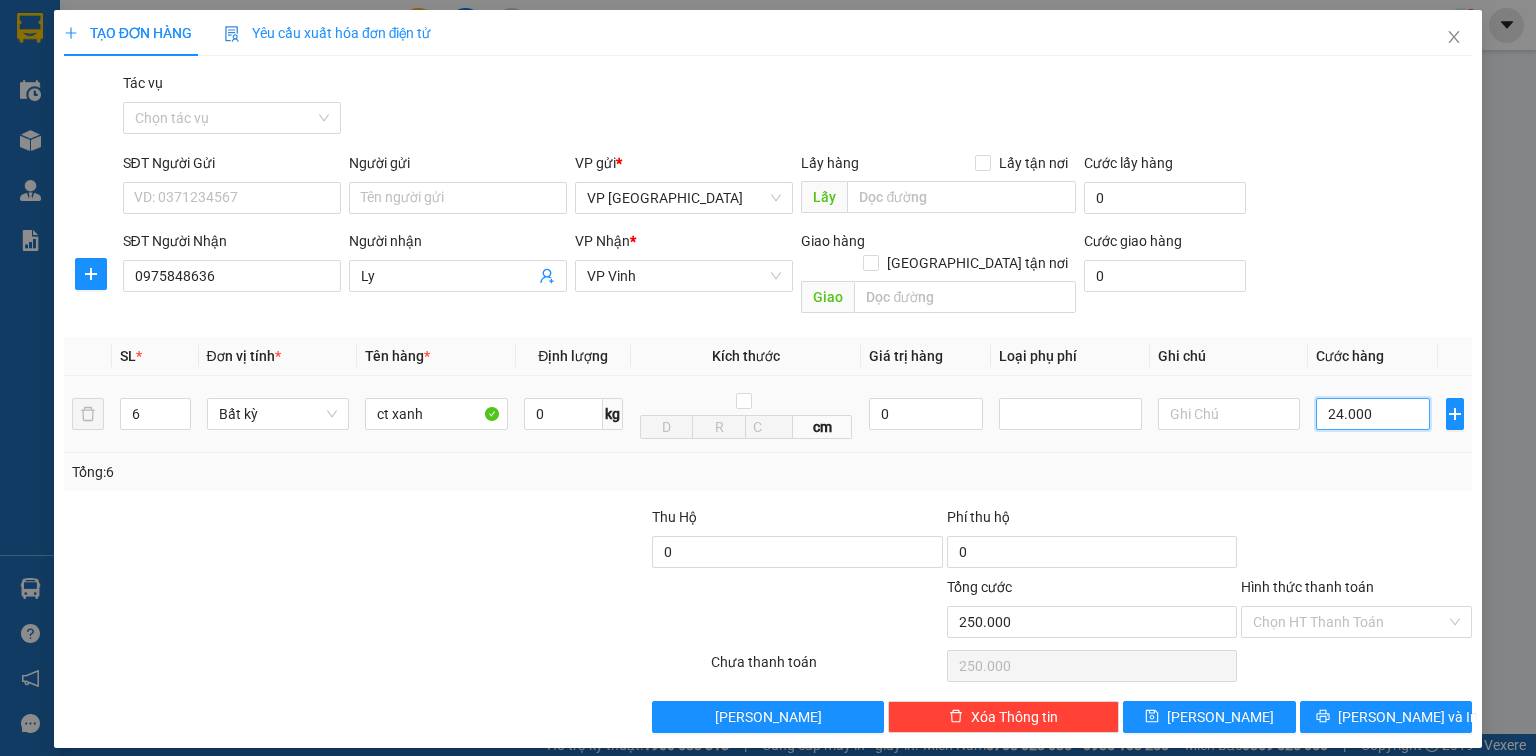 type on "24.000" 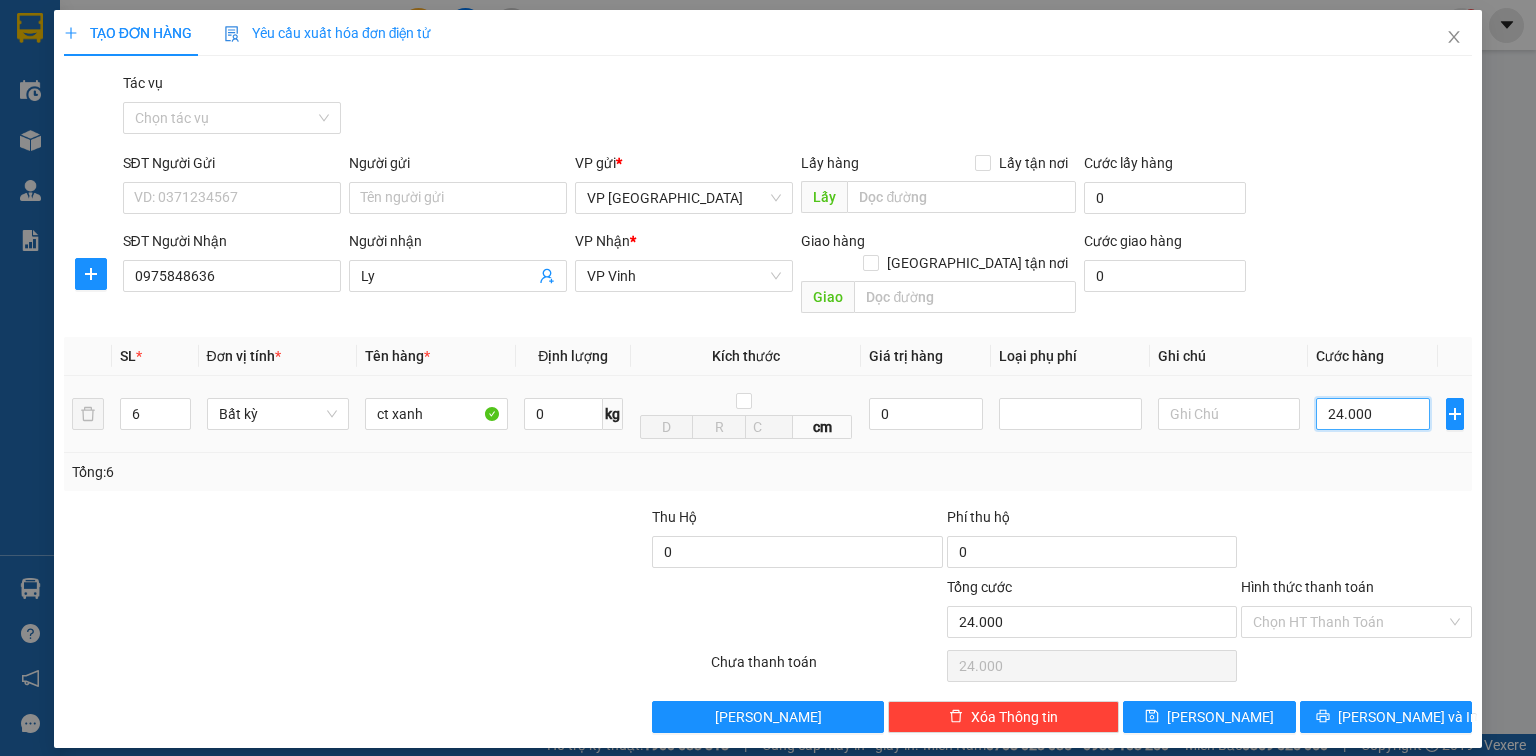 type on "240.000" 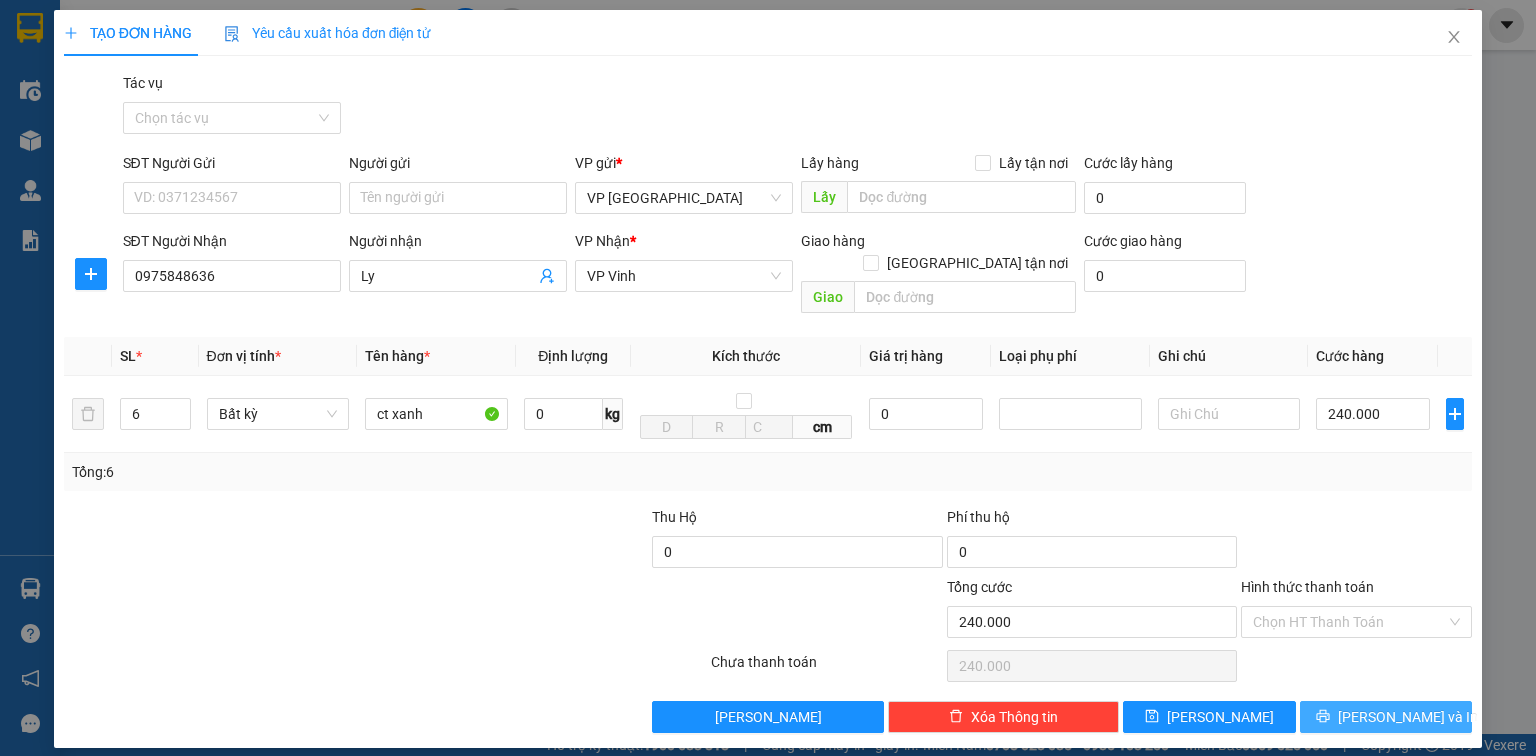 click on "[PERSON_NAME] và In" at bounding box center [1408, 717] 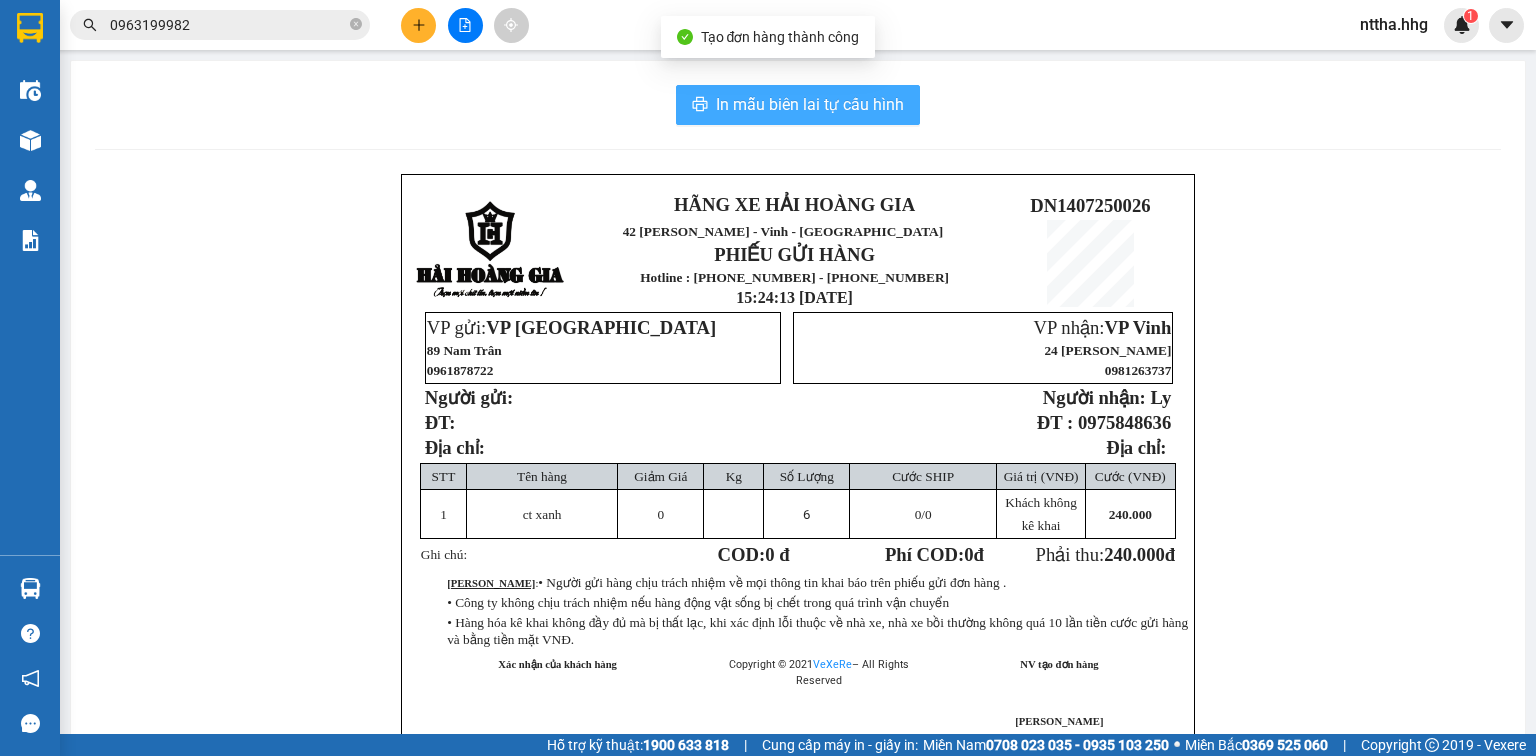 click on "In mẫu biên lai tự cấu hình" at bounding box center [810, 104] 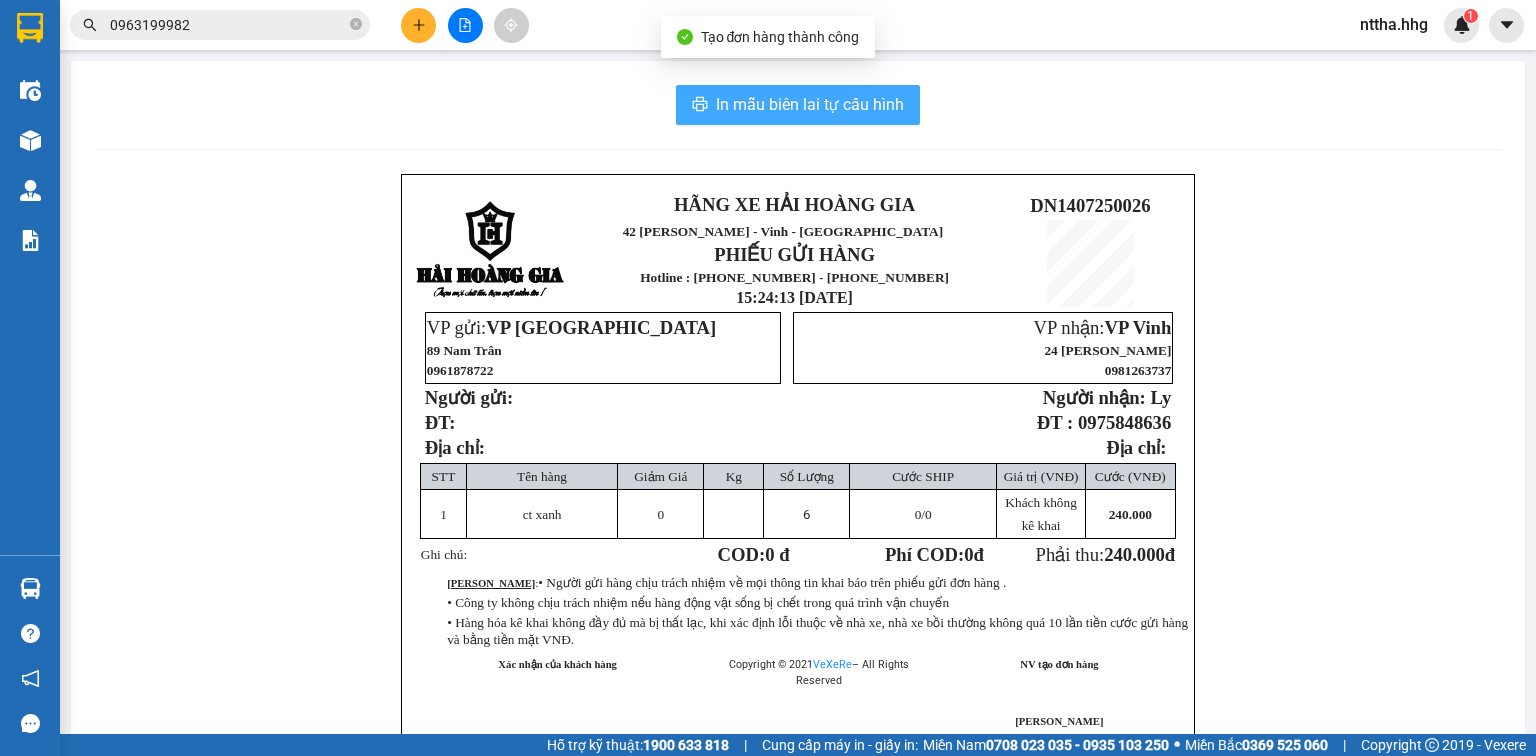 scroll, scrollTop: 0, scrollLeft: 0, axis: both 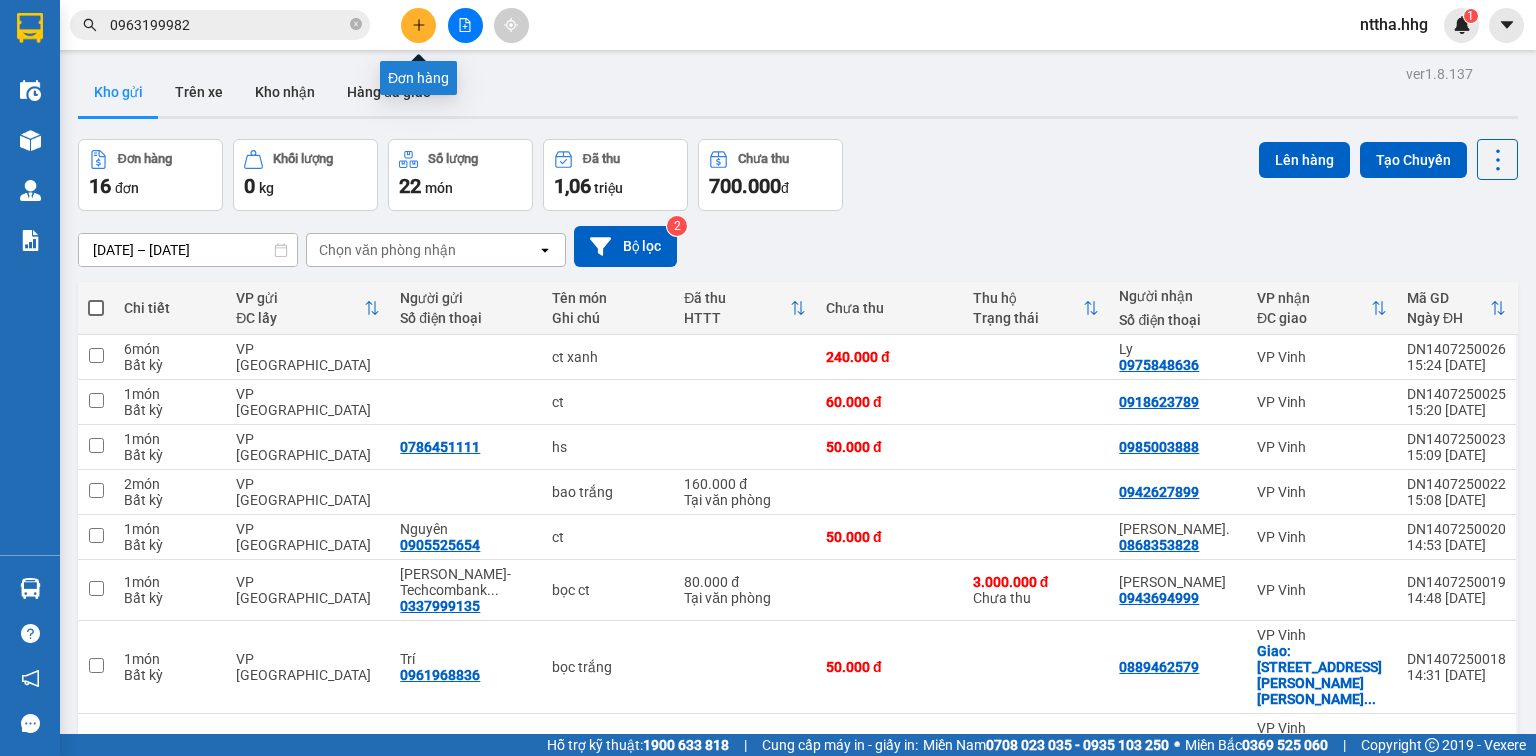 click 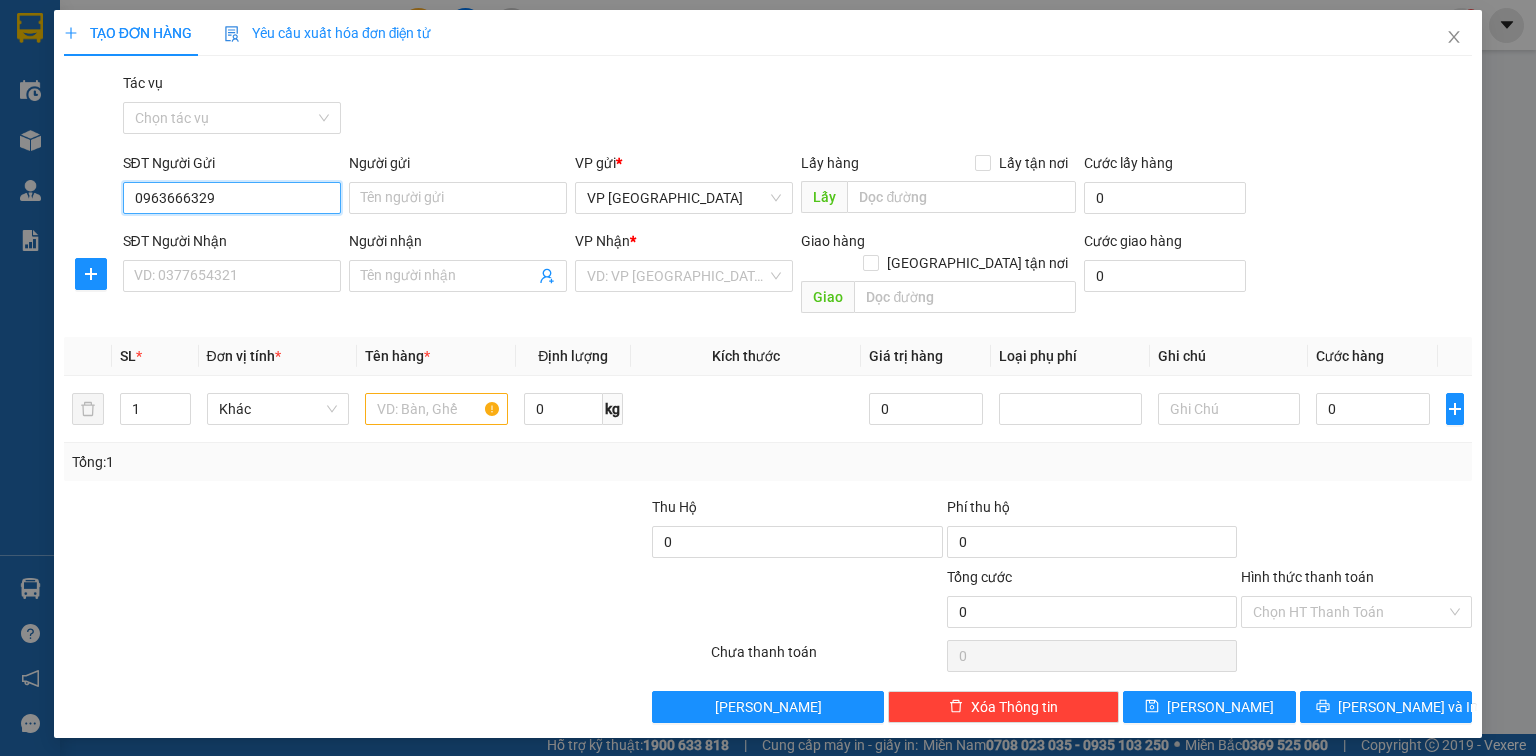 drag, startPoint x: 257, startPoint y: 200, endPoint x: 137, endPoint y: 203, distance: 120.03749 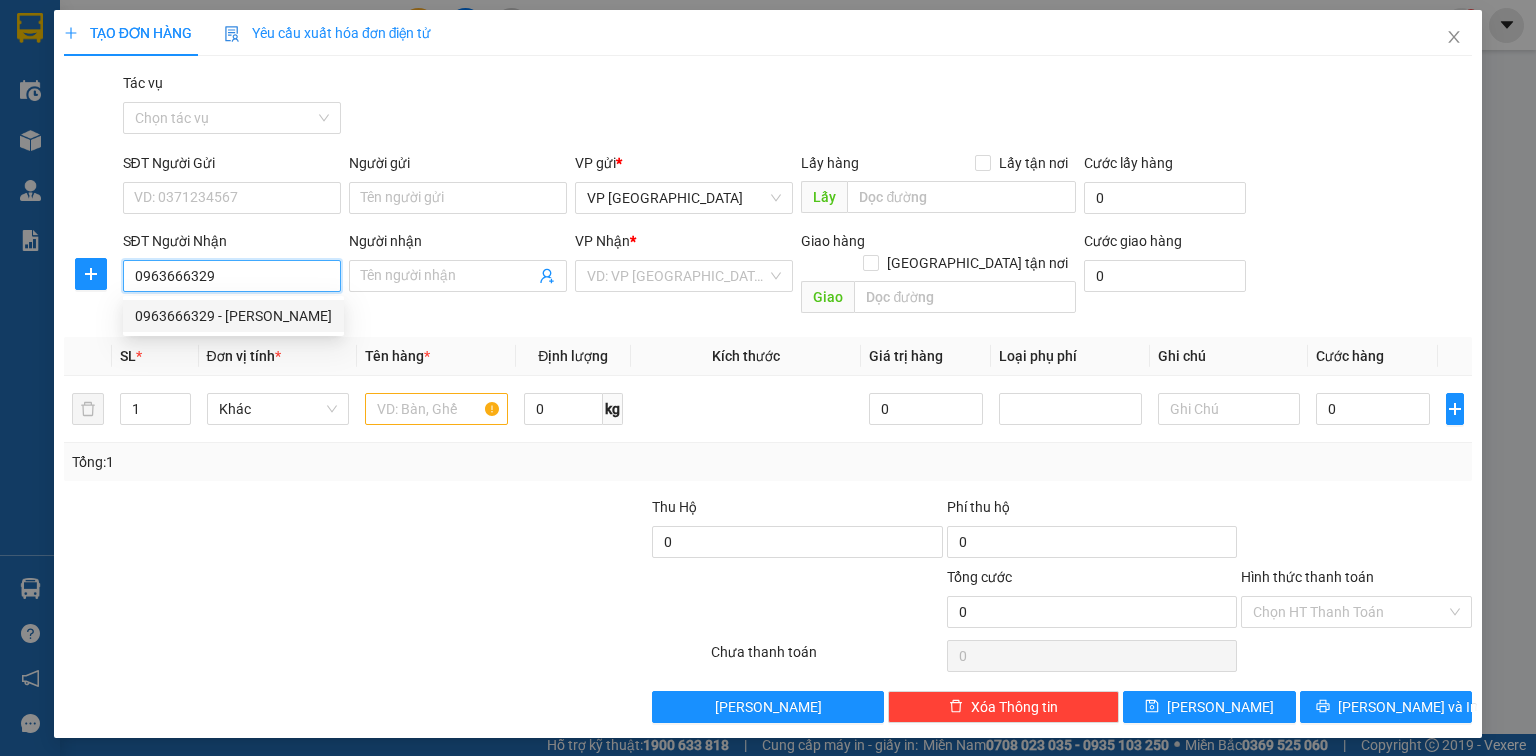 click on "0963666329 - Anh Dũng" at bounding box center [233, 316] 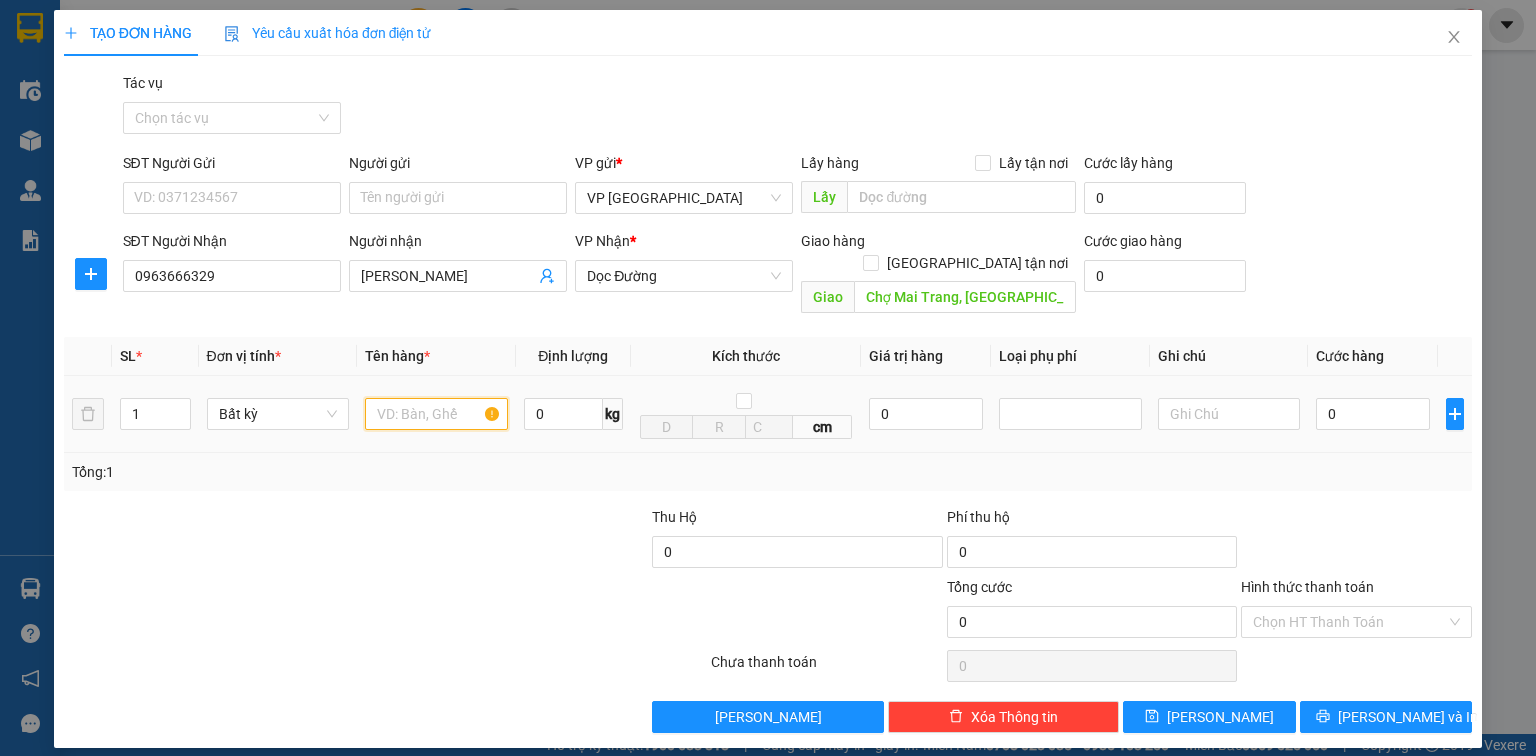 click at bounding box center [436, 414] 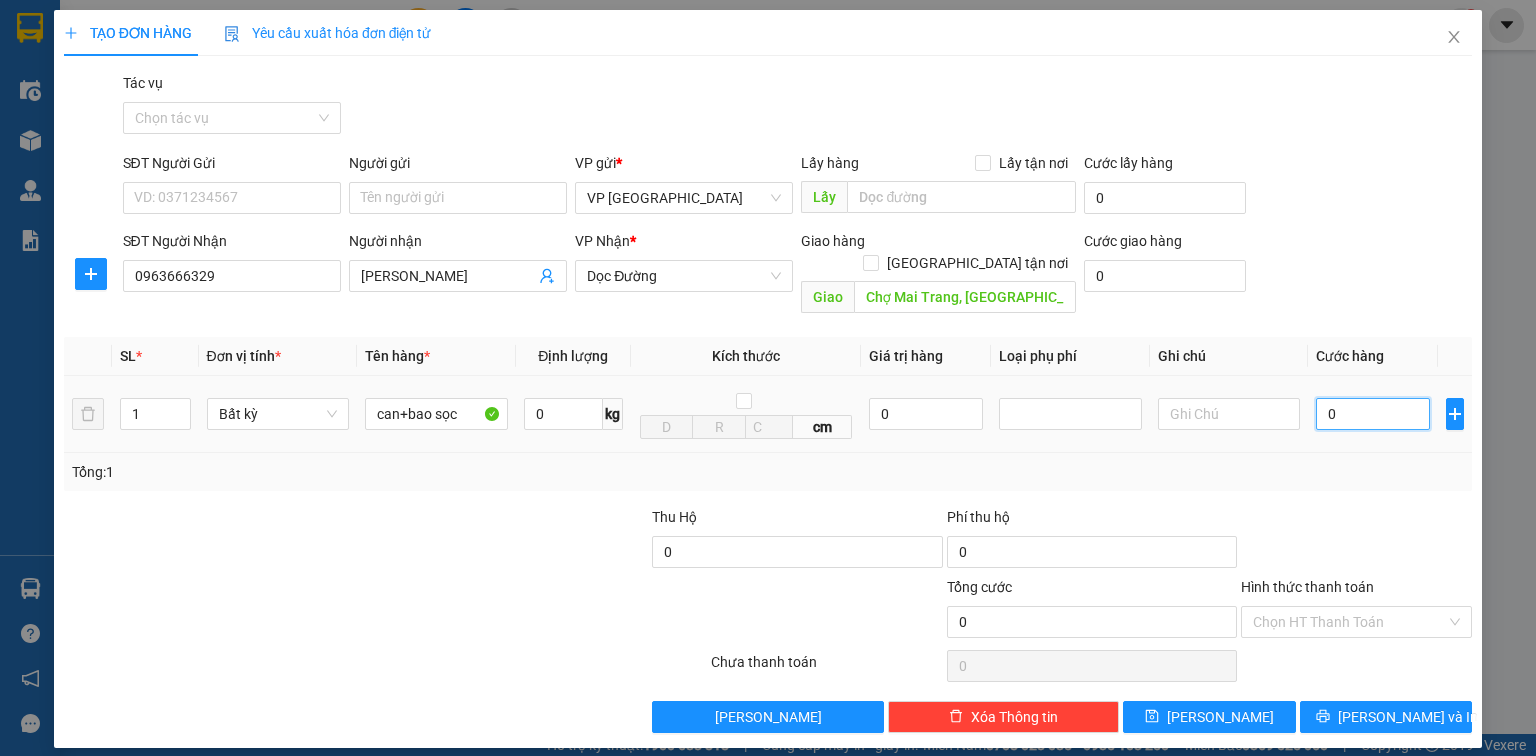 click on "0" at bounding box center [1373, 414] 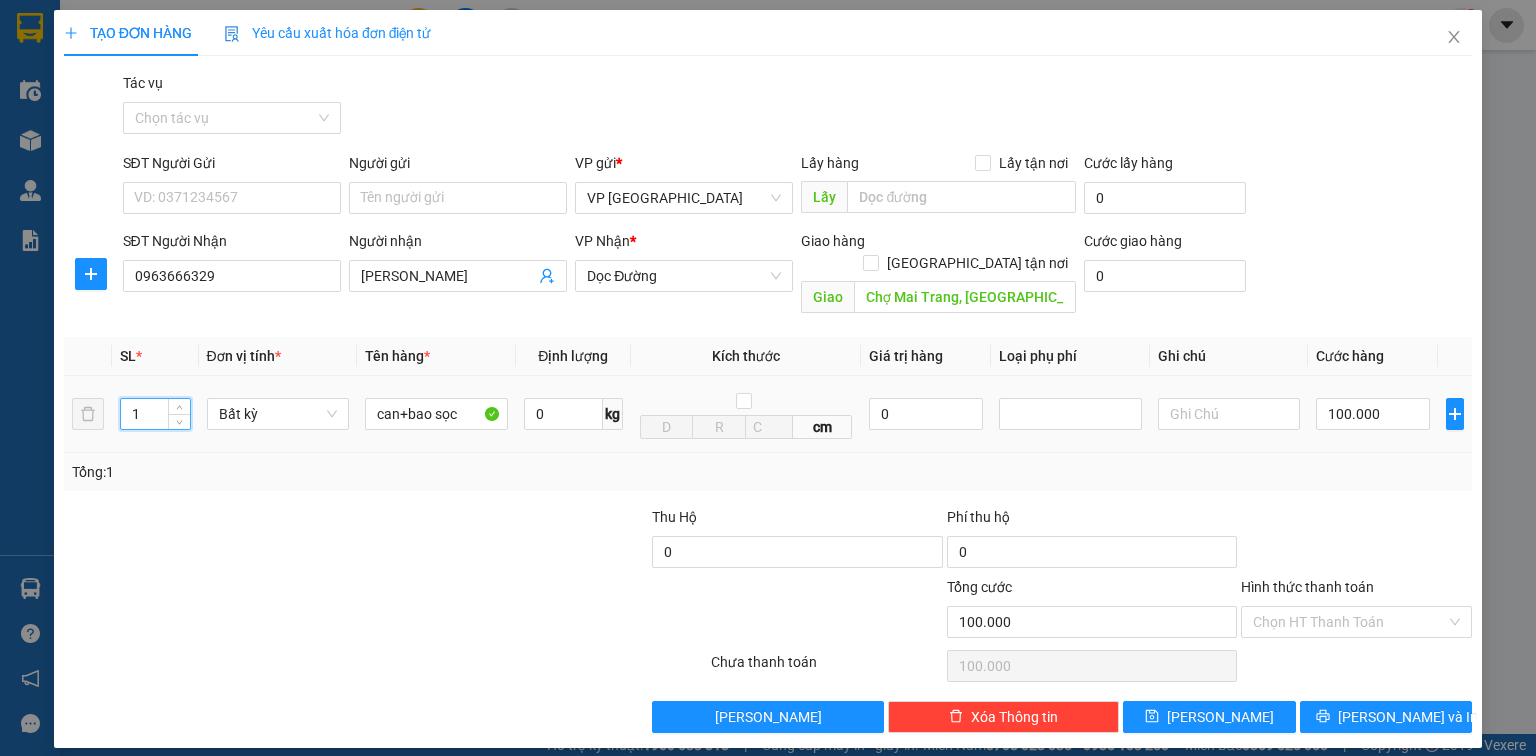 click on "1 Bất kỳ can+bao sọc 0 kg cm 0   100.000" at bounding box center (768, 414) 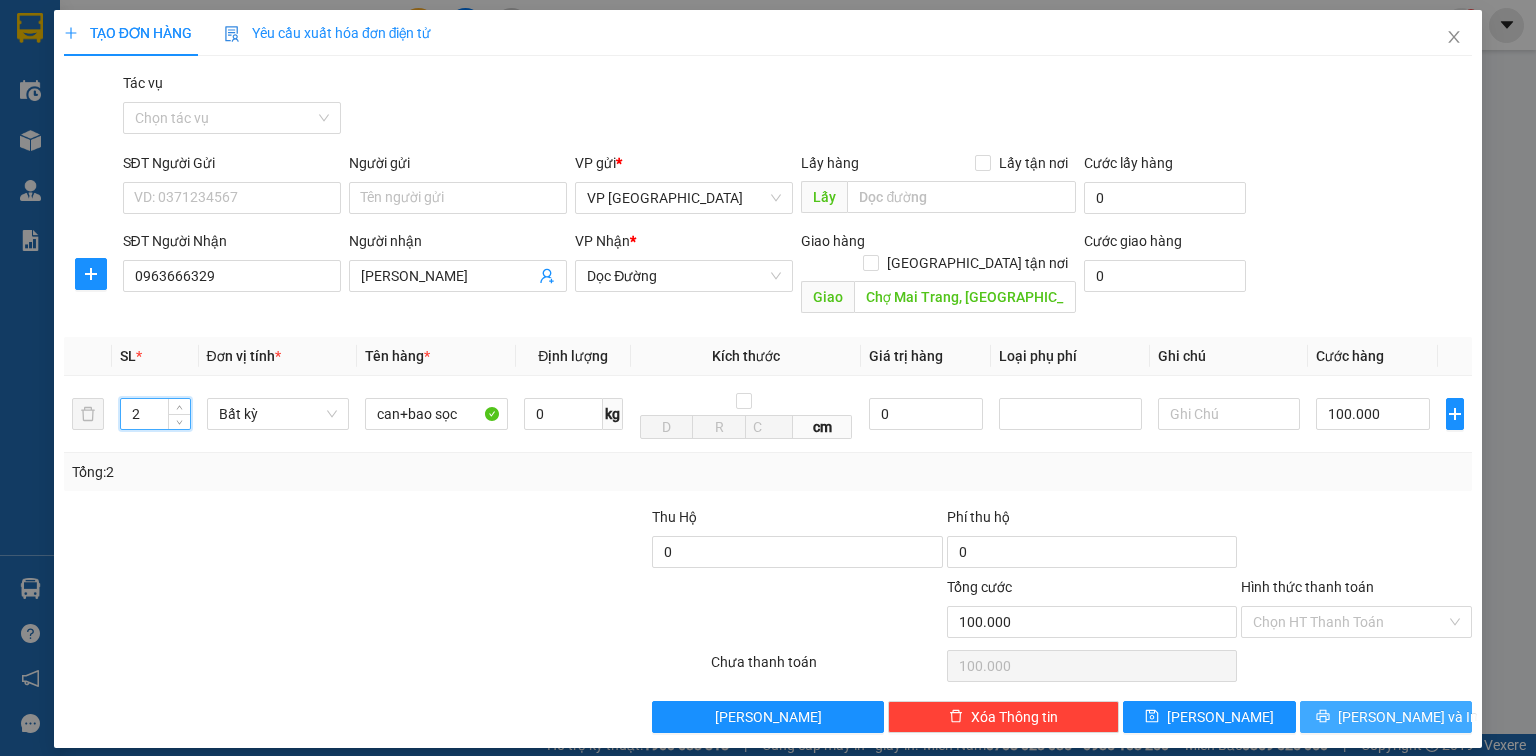click on "[PERSON_NAME] và In" at bounding box center (1386, 717) 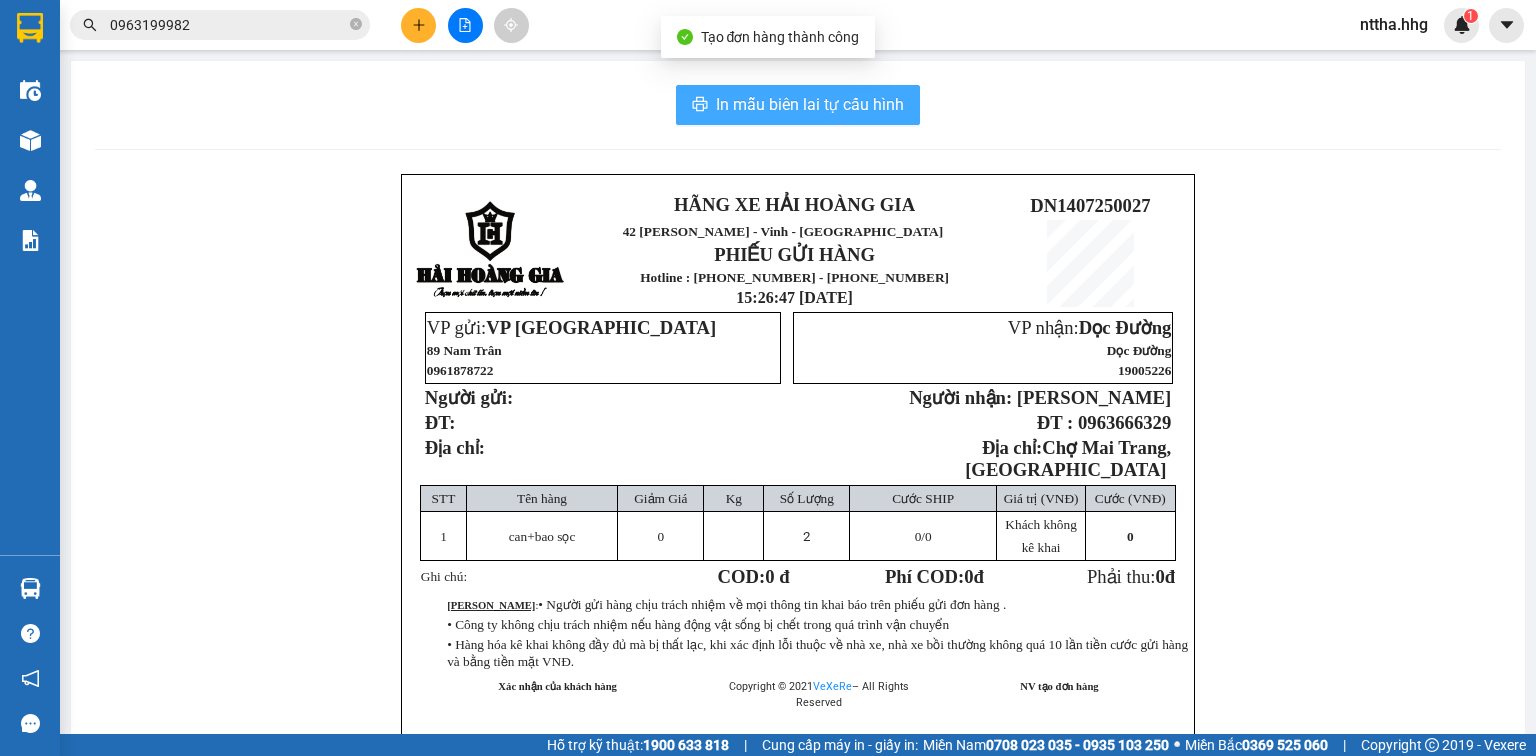 click on "In mẫu biên lai tự cấu hình" at bounding box center (810, 104) 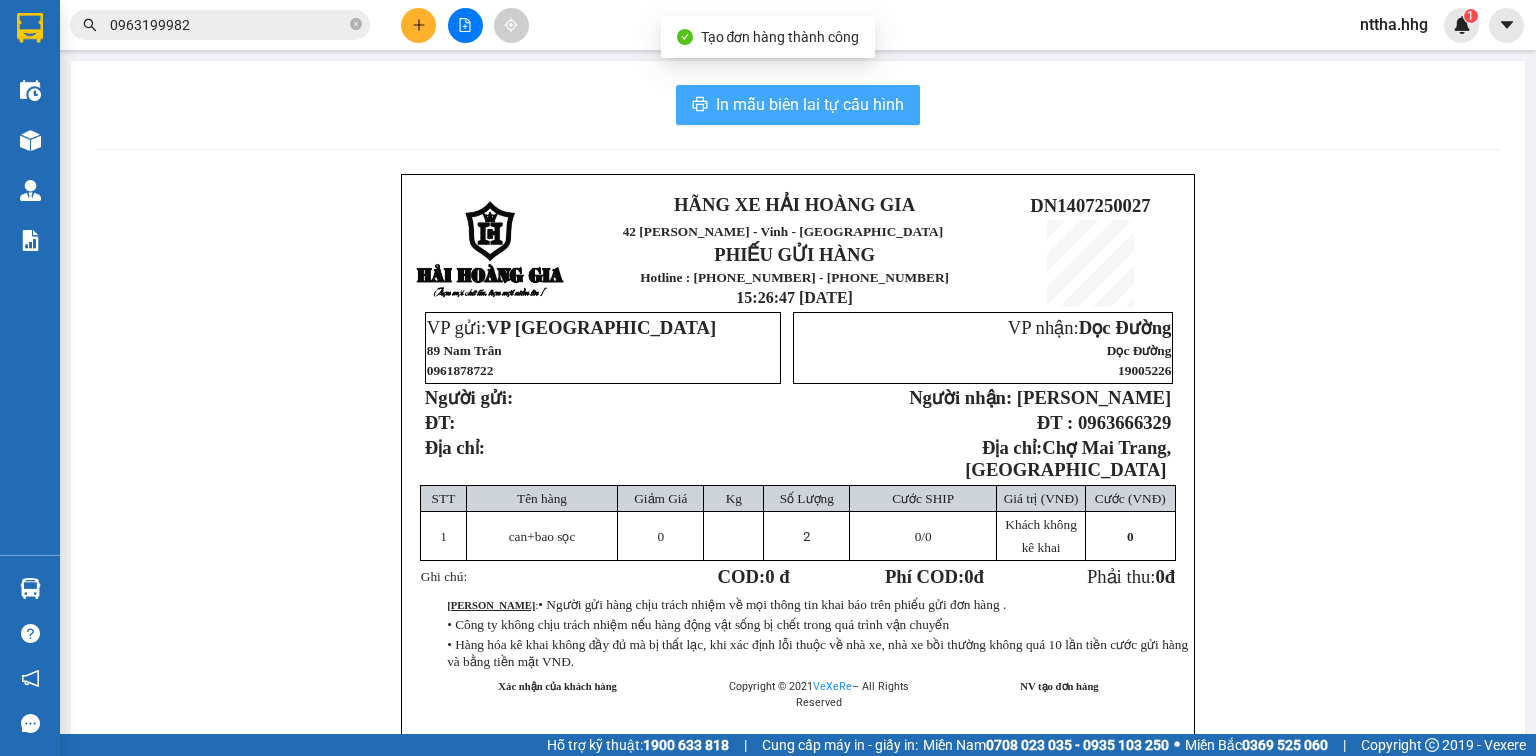 scroll, scrollTop: 0, scrollLeft: 0, axis: both 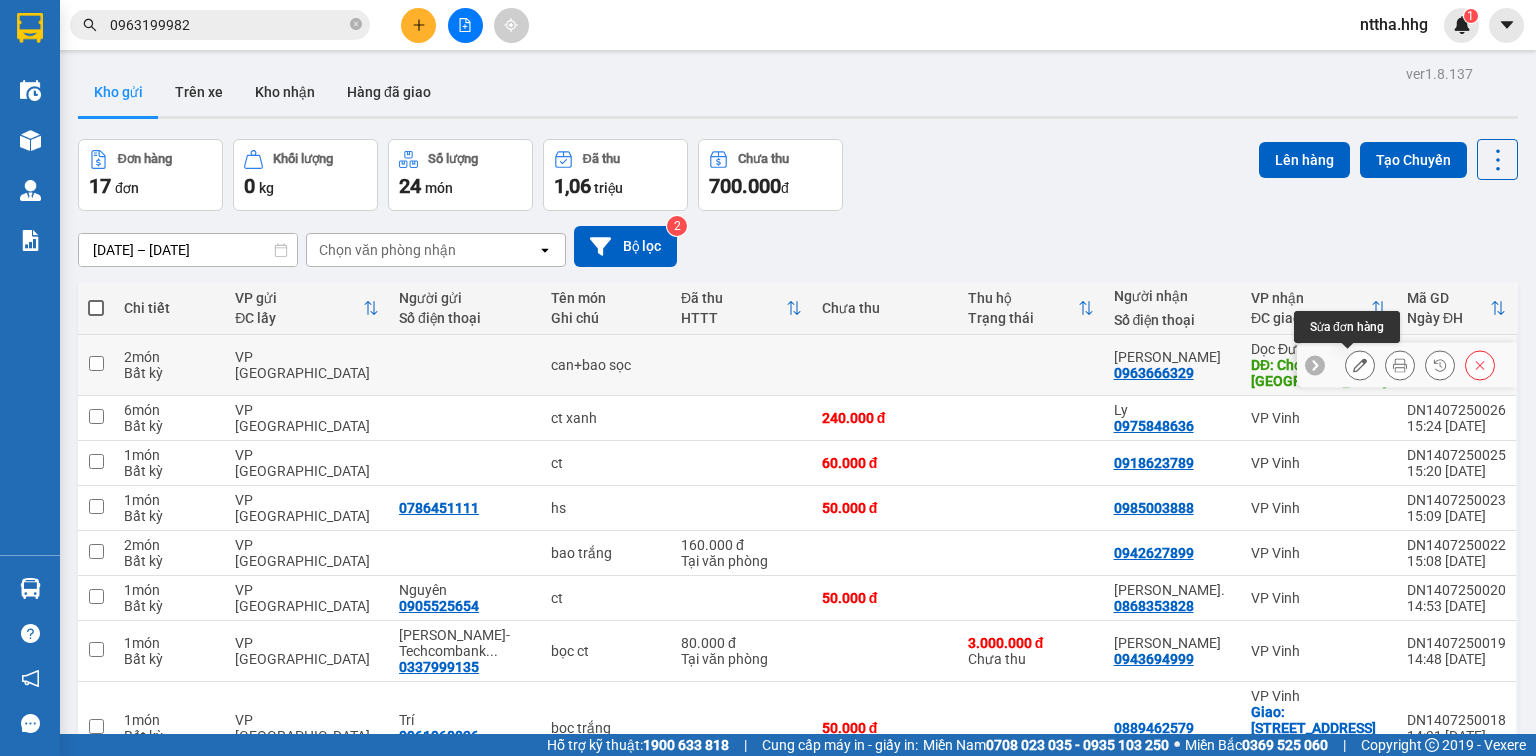 click 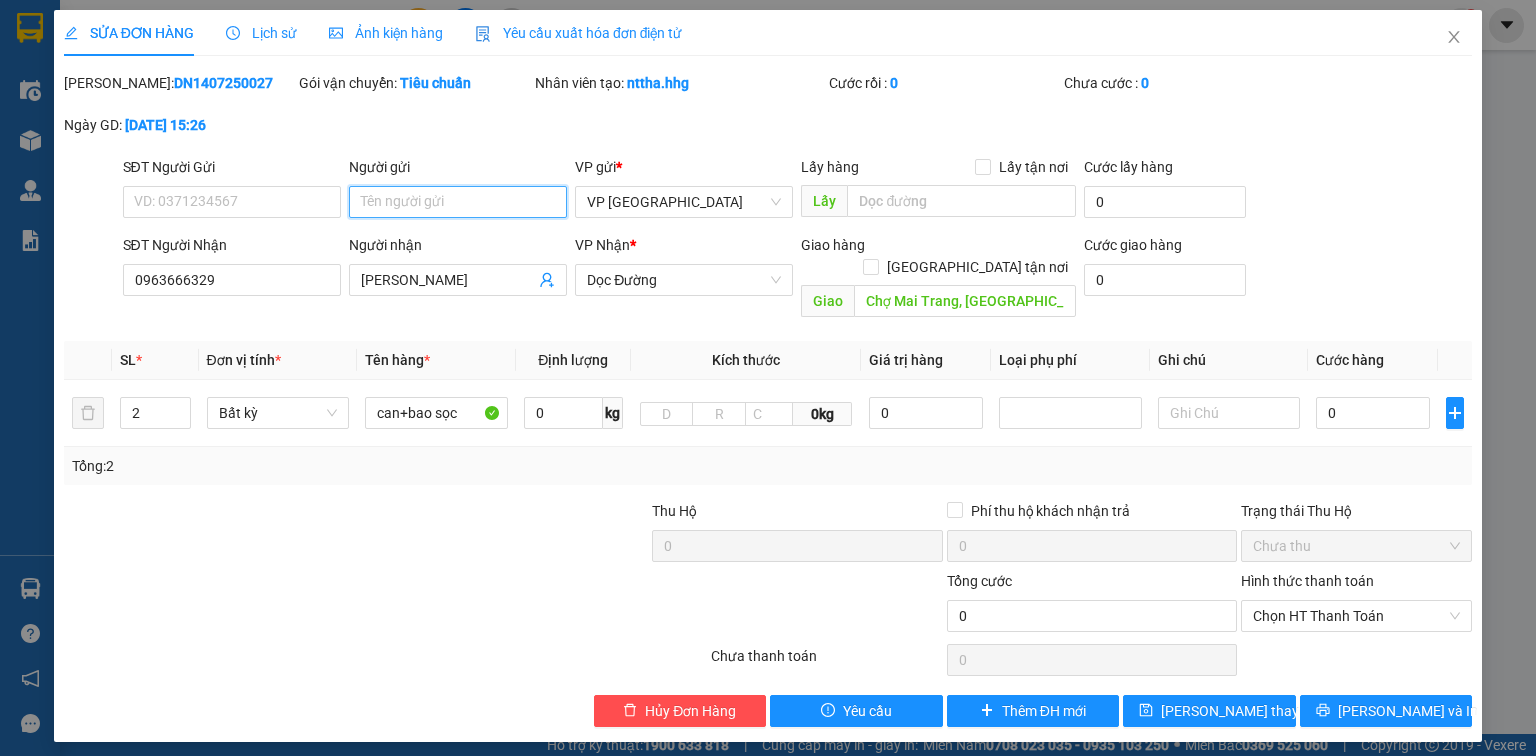click on "Người gửi" at bounding box center [458, 202] 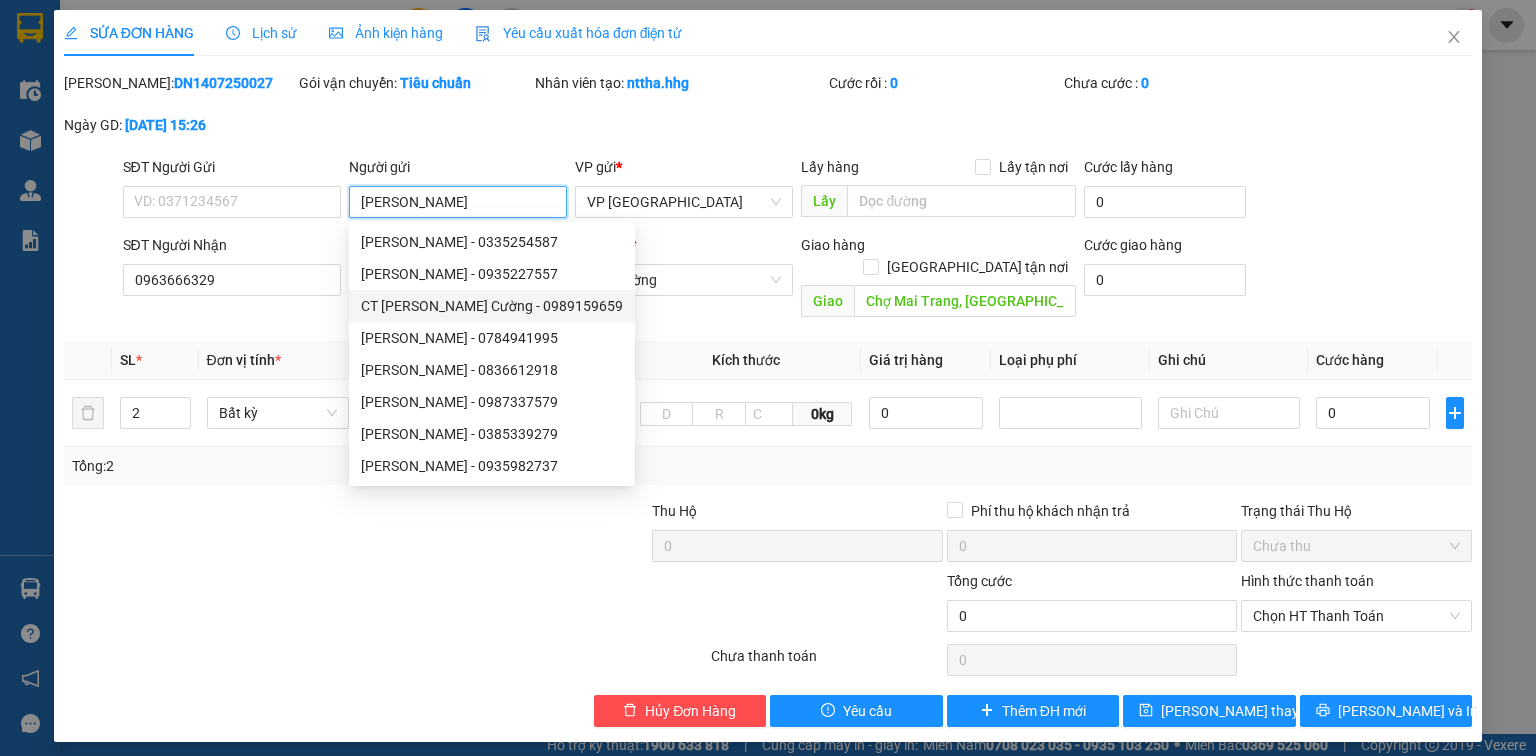 click on "CT Kim Thịnh Cường - 0989159659" at bounding box center [492, 306] 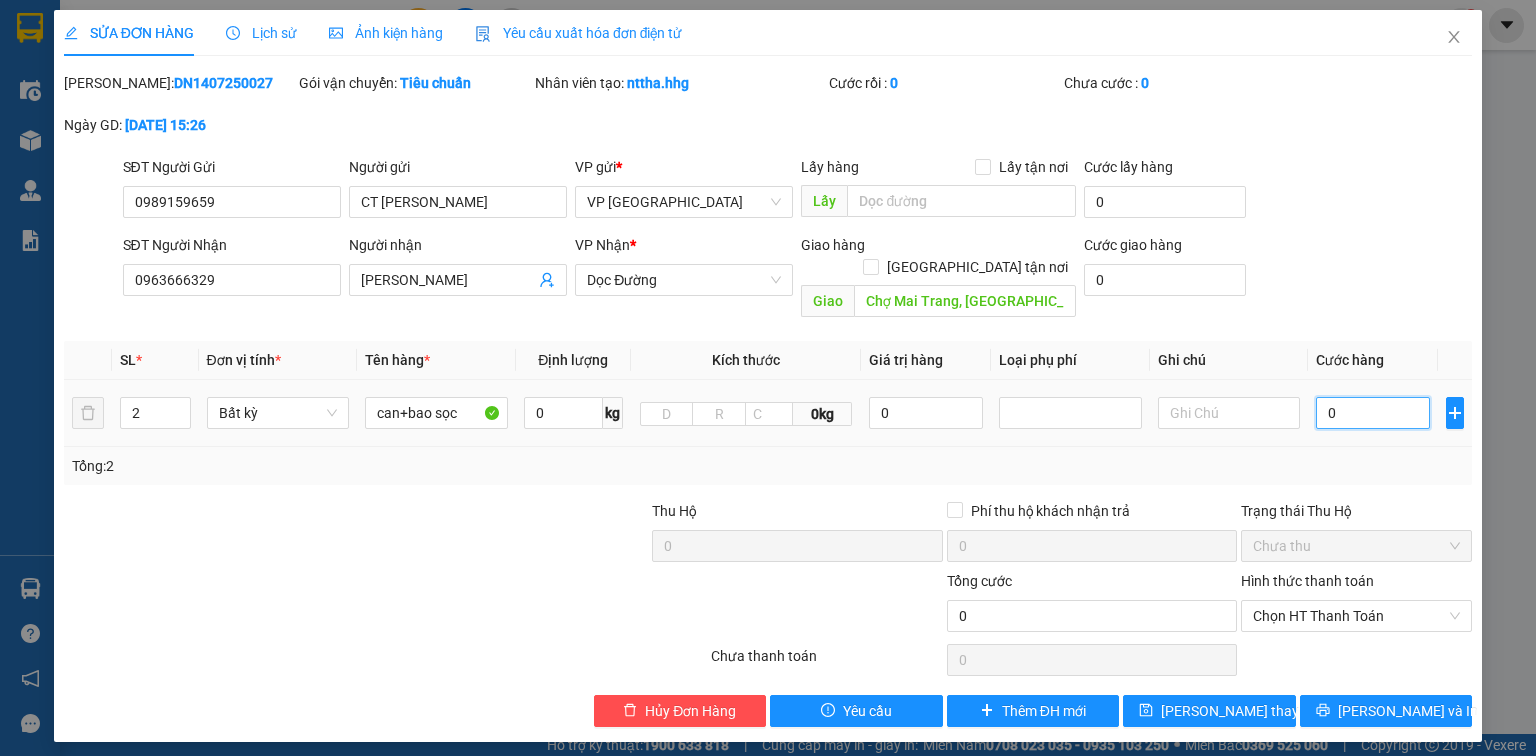 click on "0" at bounding box center (1373, 413) 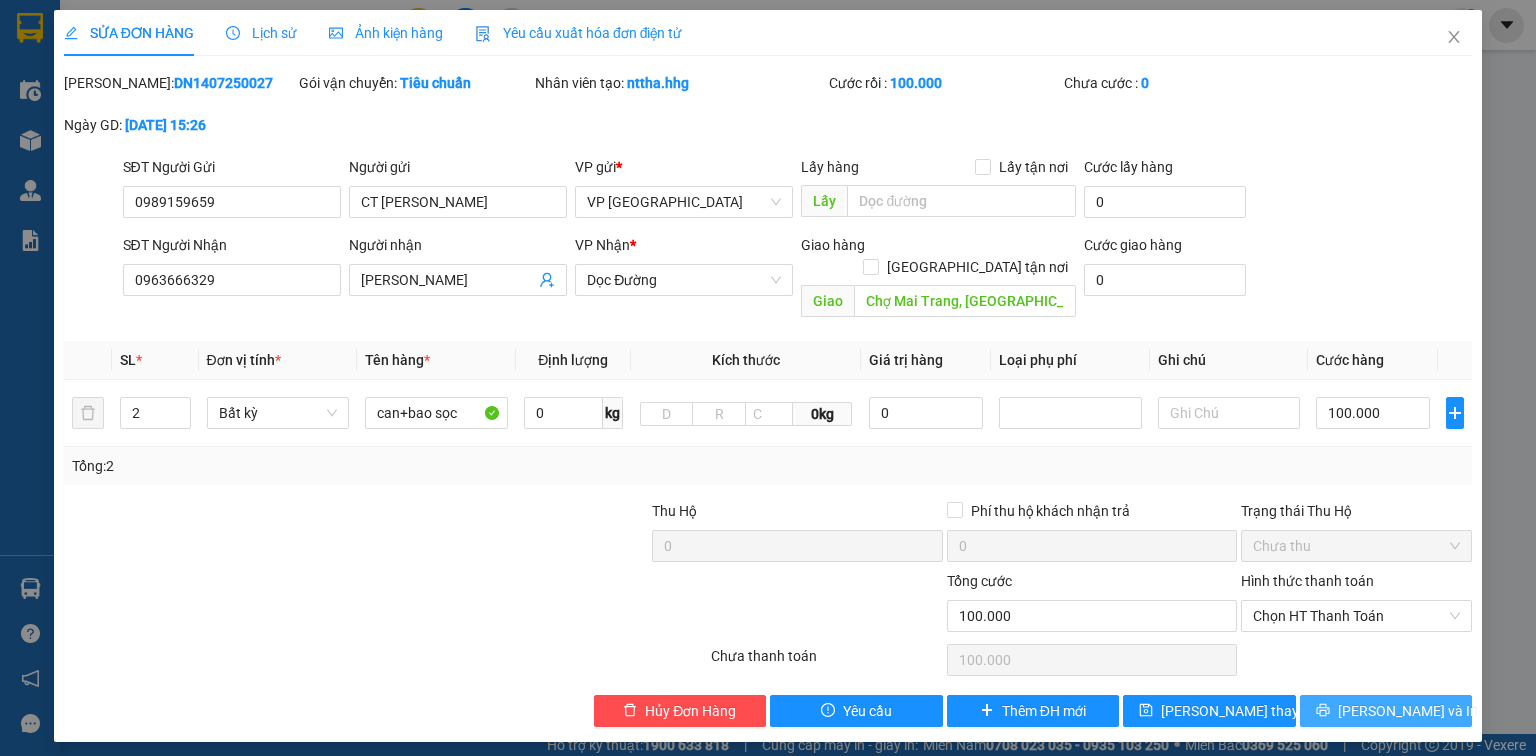 click on "[PERSON_NAME] và In" at bounding box center (1408, 711) 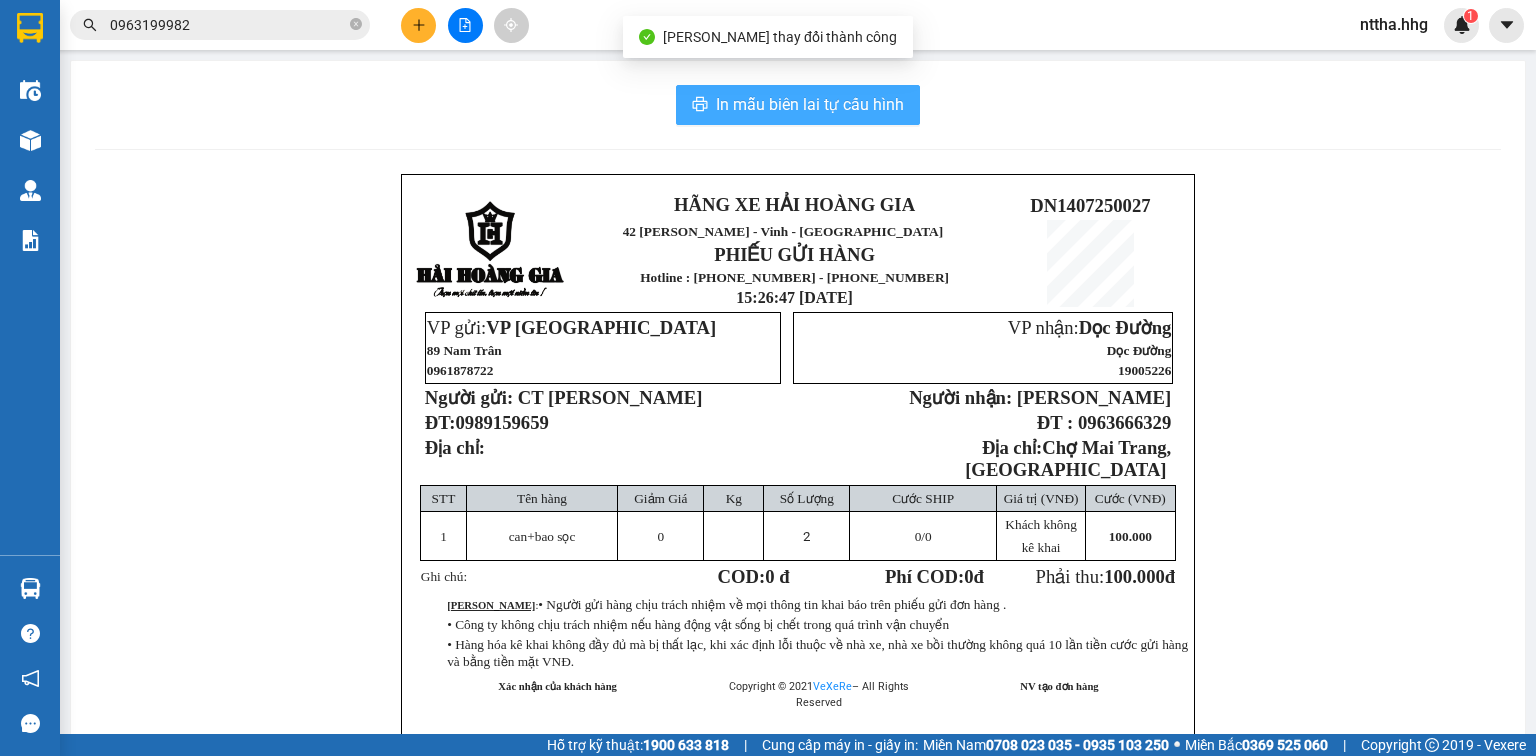 click on "In mẫu biên lai tự cấu hình" at bounding box center (810, 104) 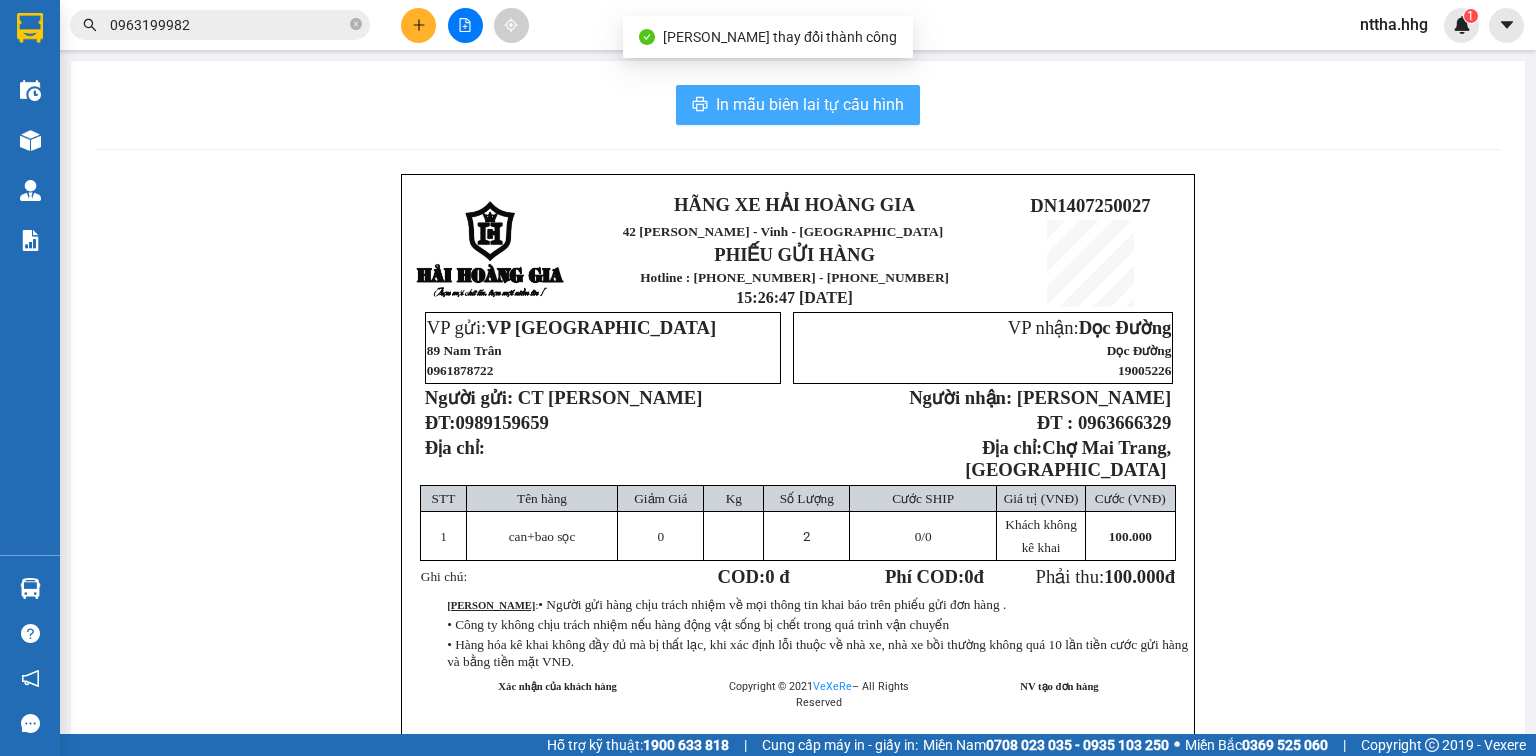 scroll, scrollTop: 0, scrollLeft: 0, axis: both 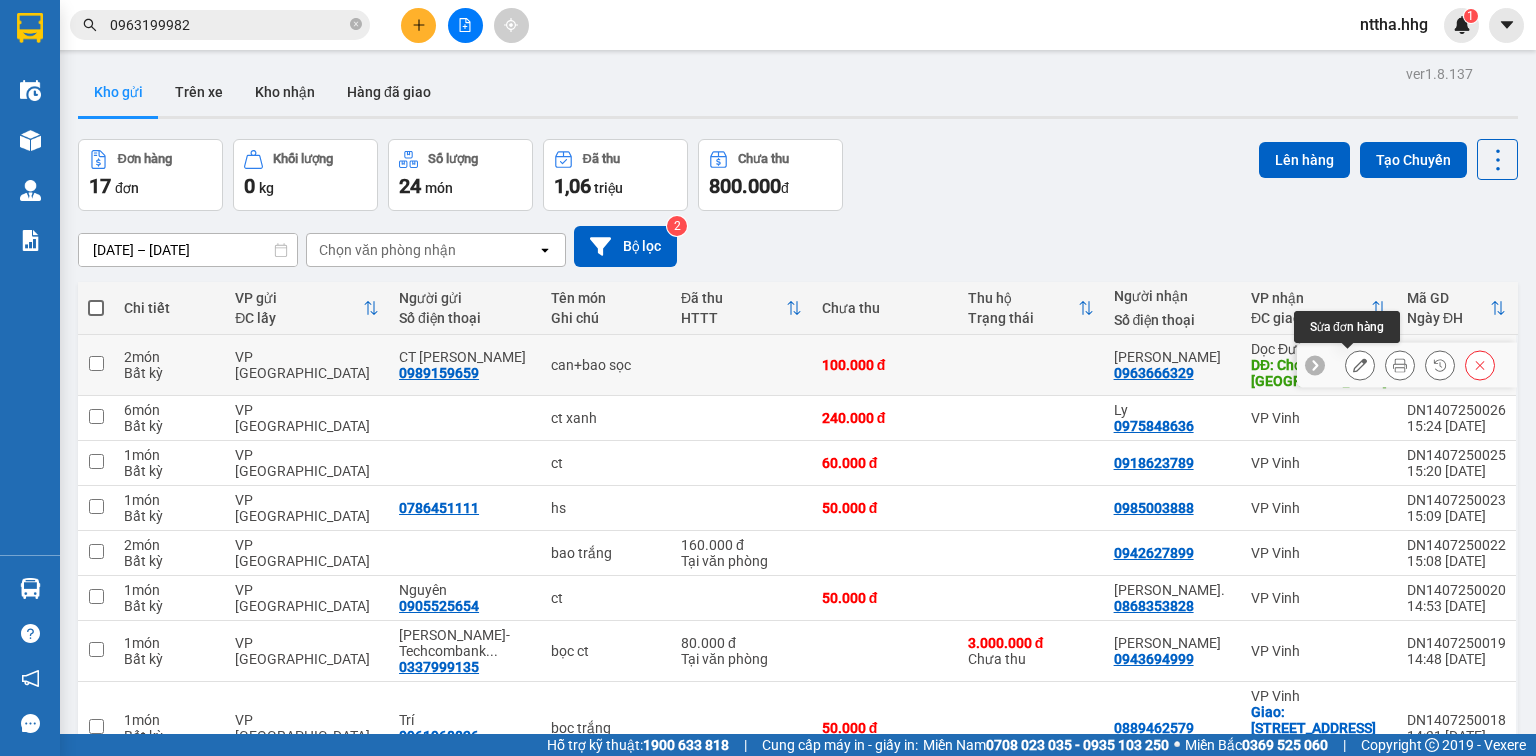 click 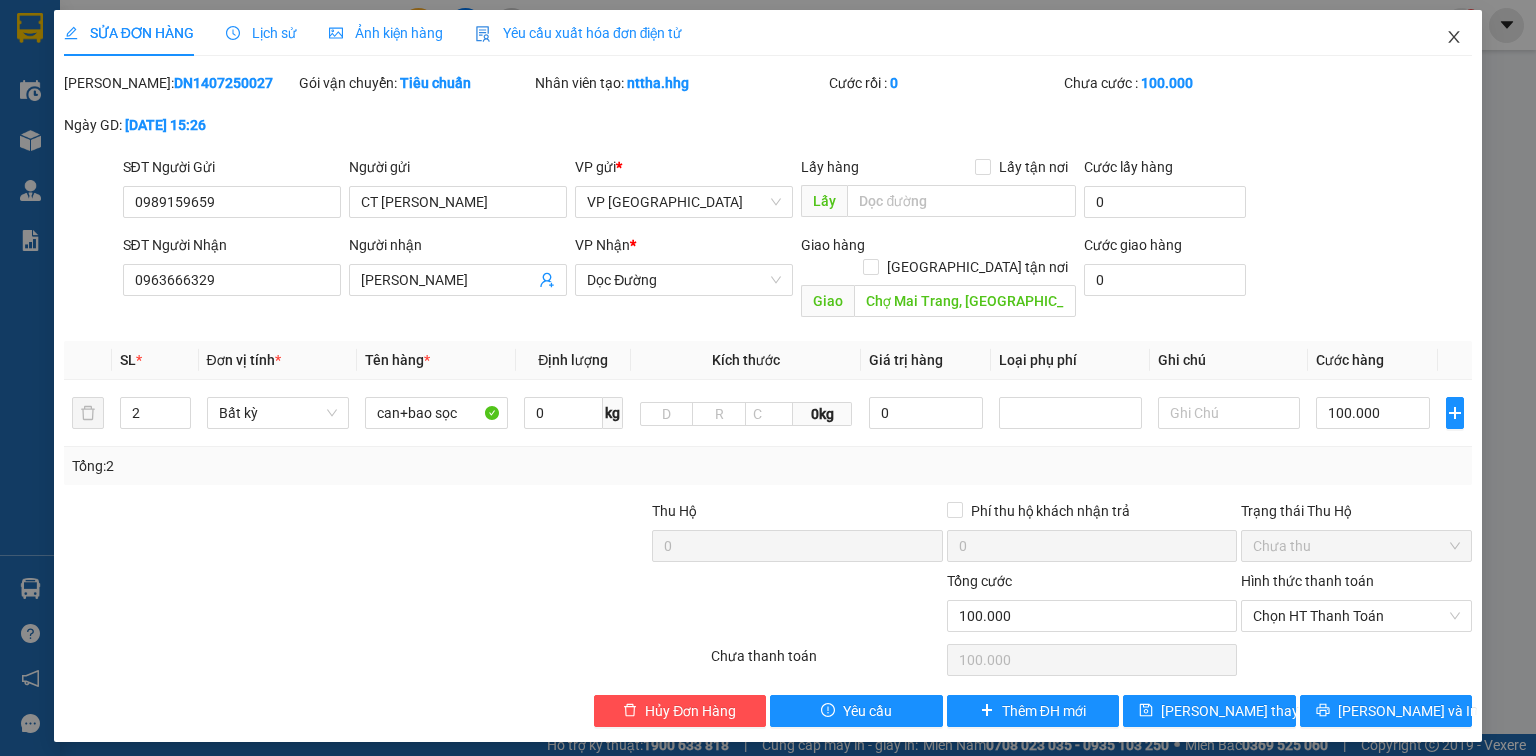 click 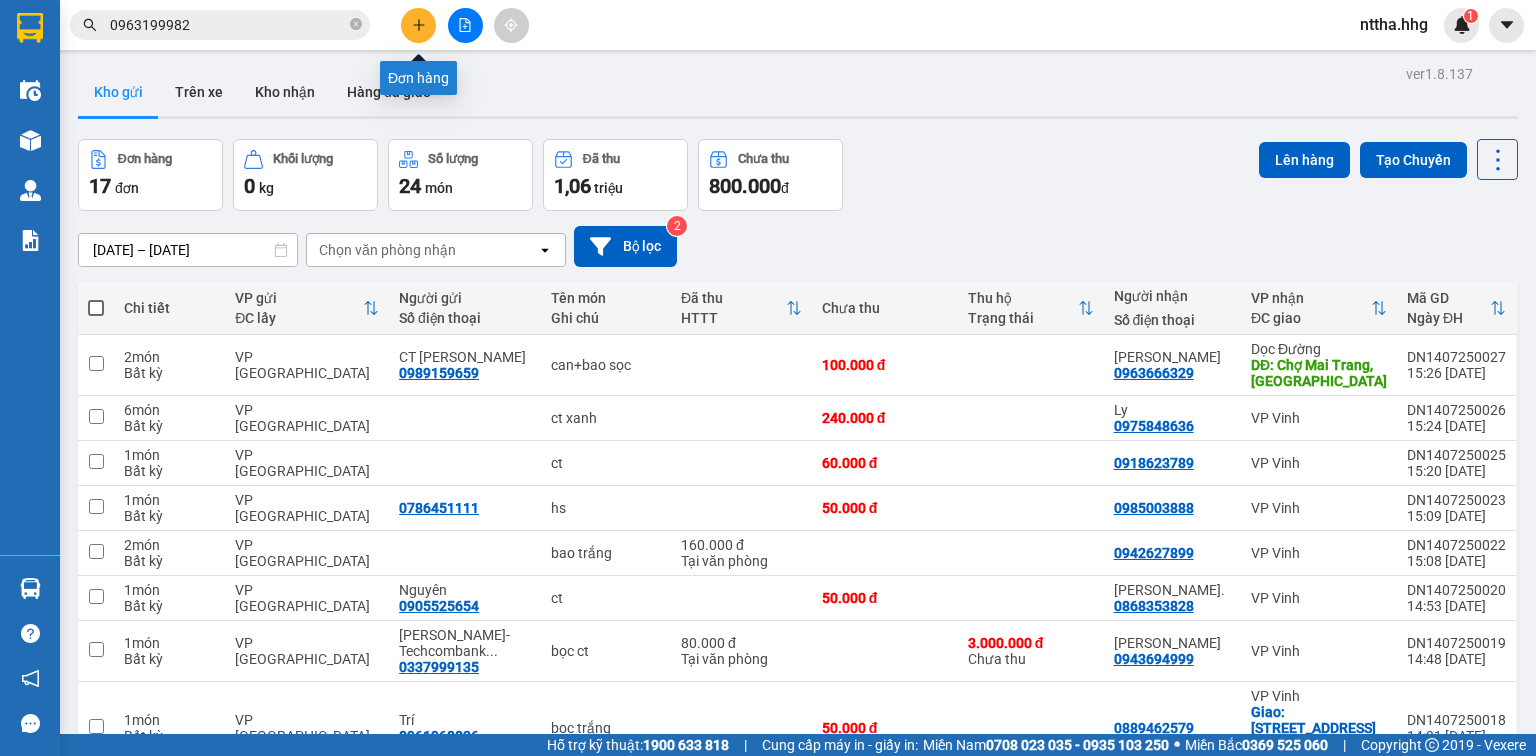 click 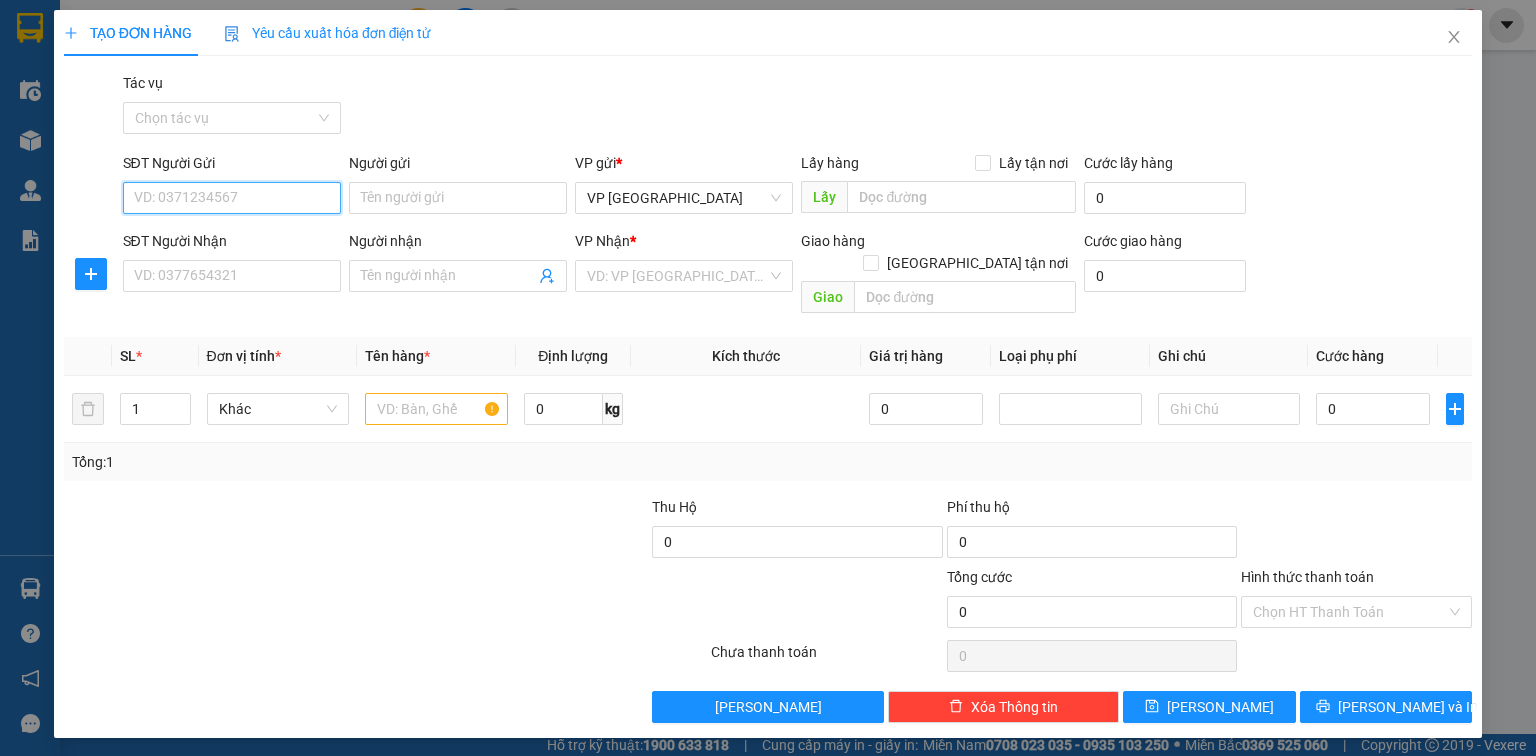click on "SĐT Người Gửi" at bounding box center [232, 198] 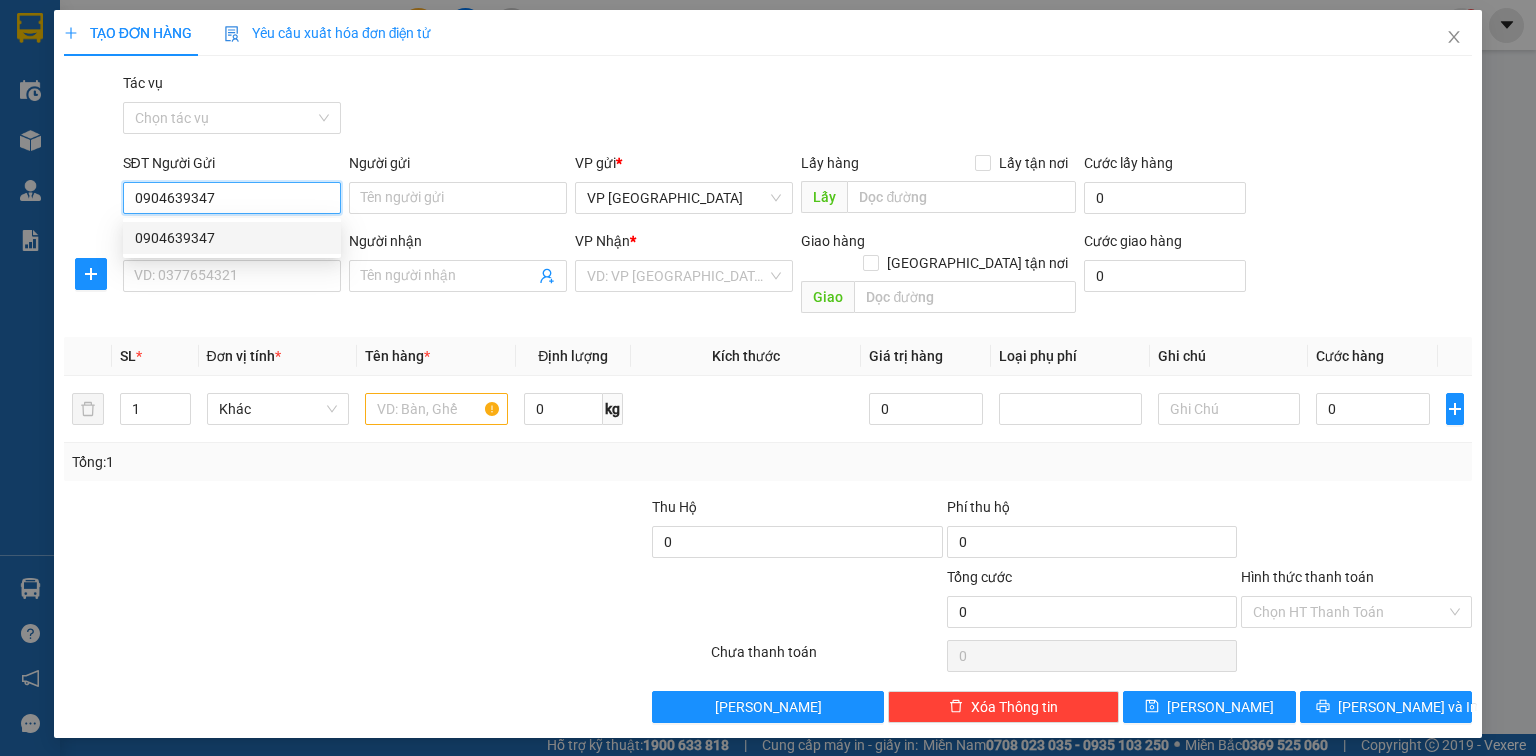 click on "0904639347" at bounding box center (232, 238) 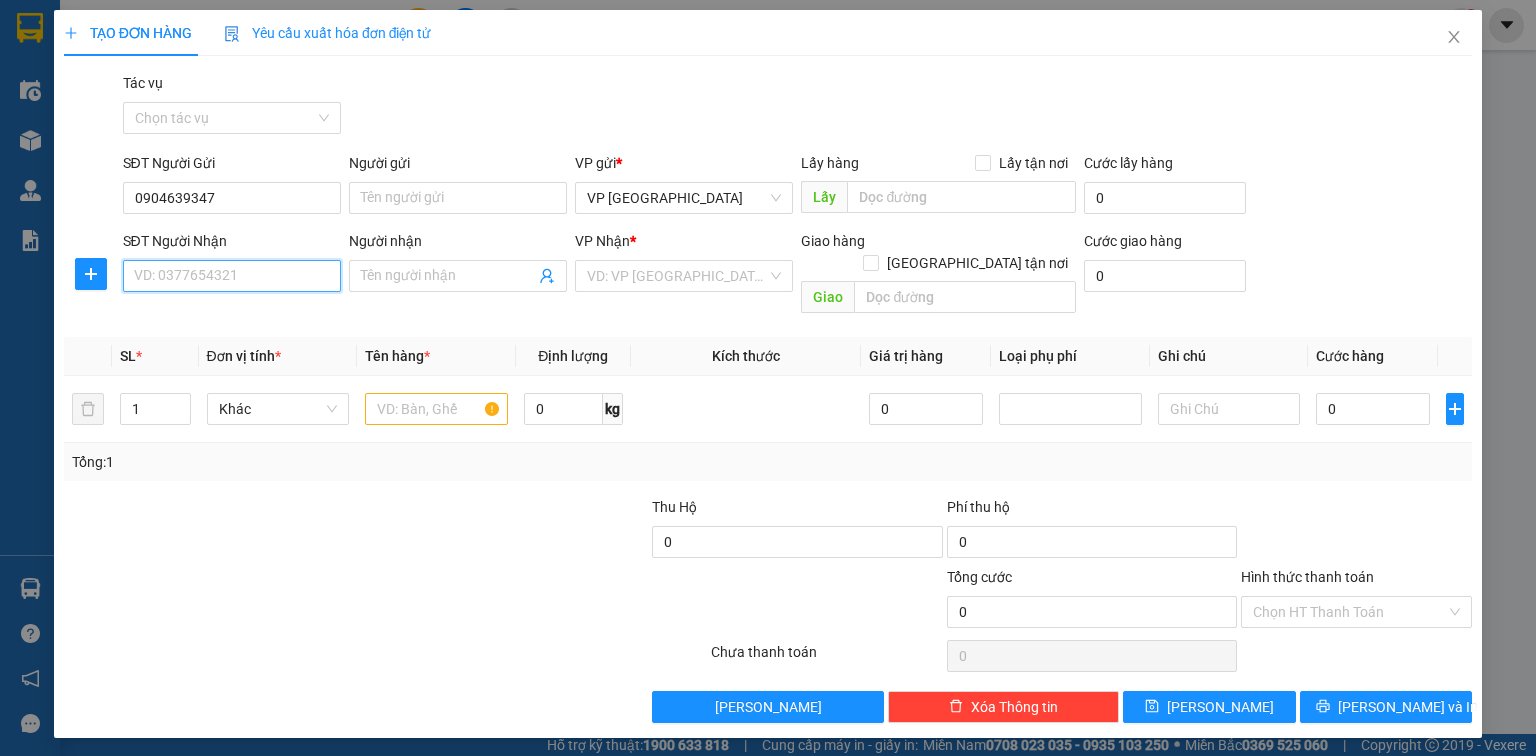 click on "SĐT Người Nhận" at bounding box center (232, 276) 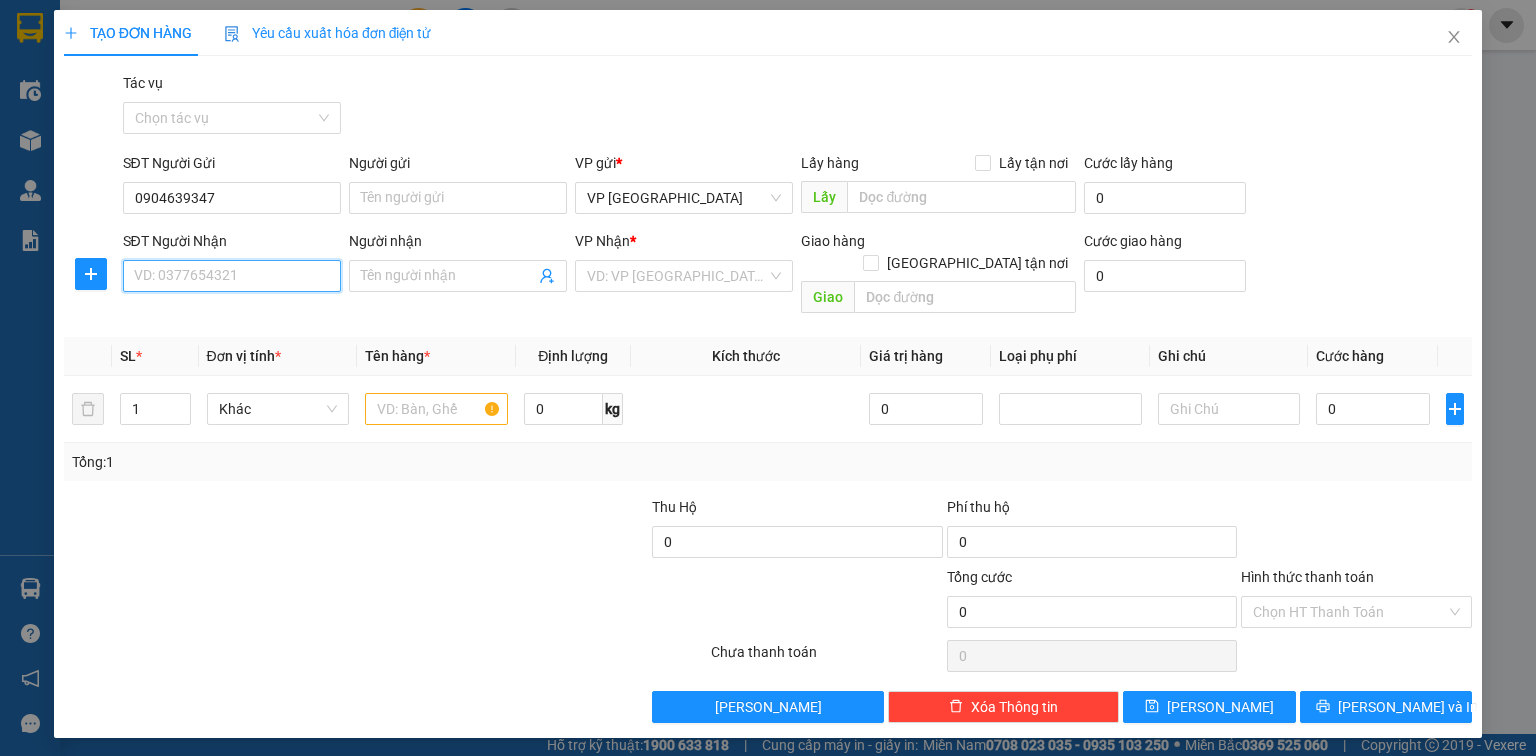 click on "SĐT Người Nhận" at bounding box center [232, 276] 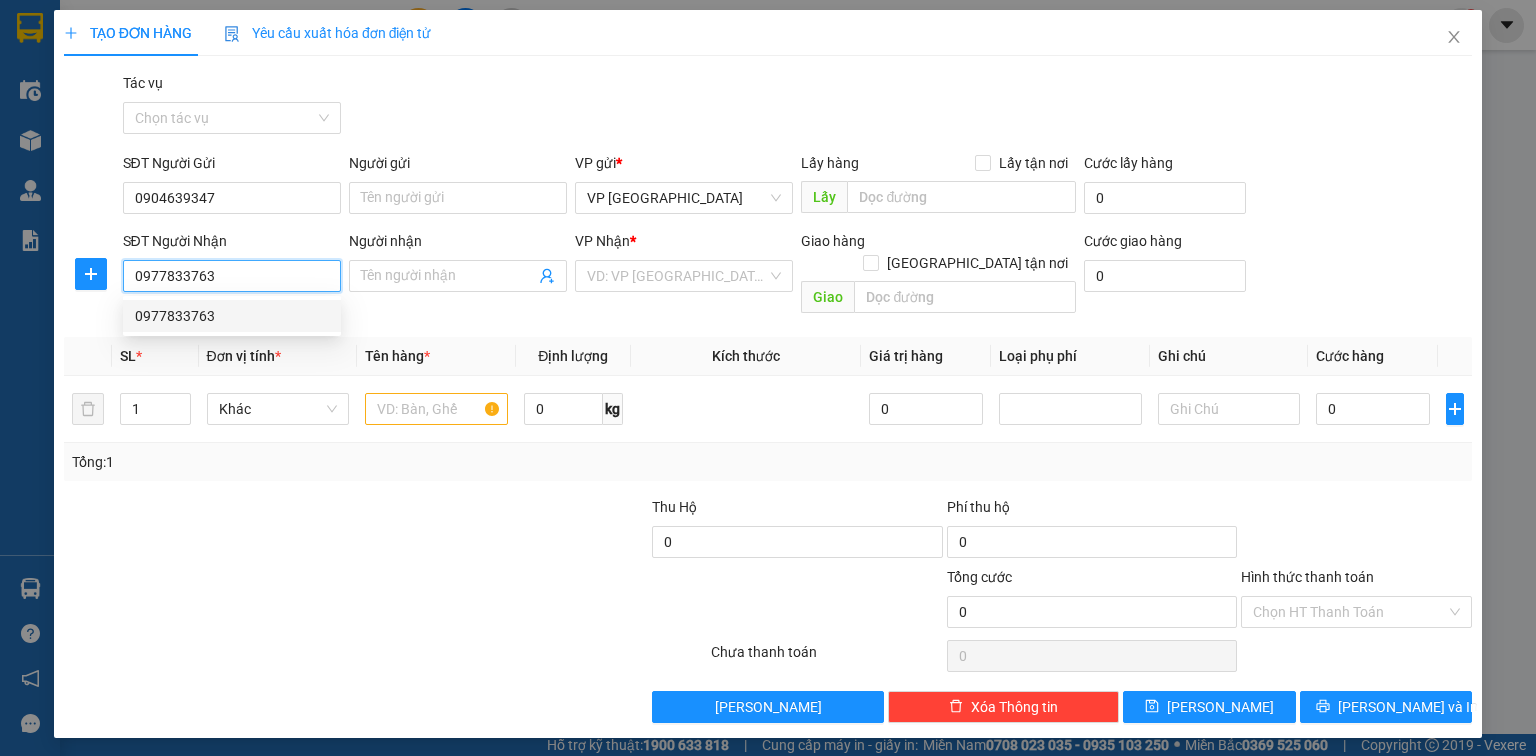 click on "0977833763" at bounding box center (232, 316) 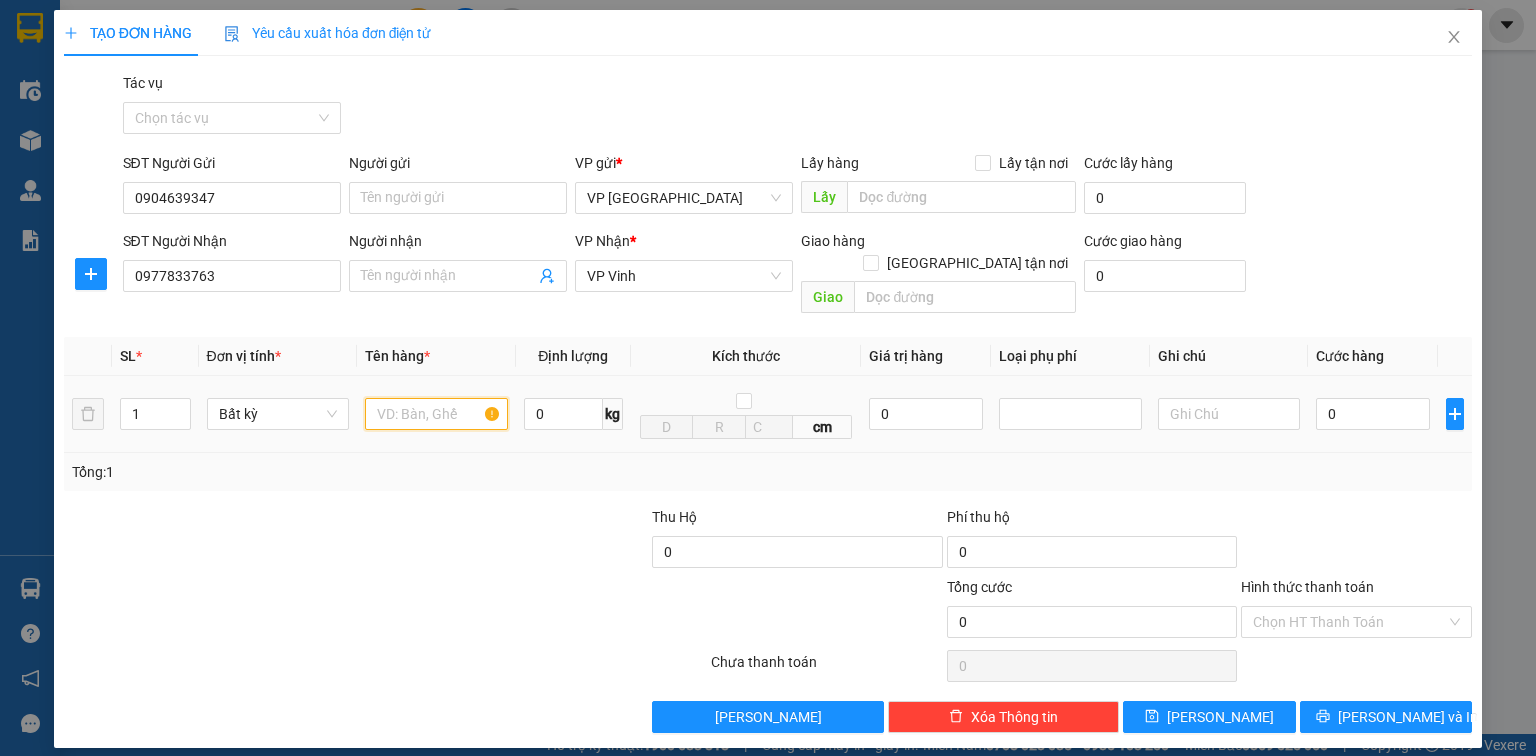 click at bounding box center [436, 414] 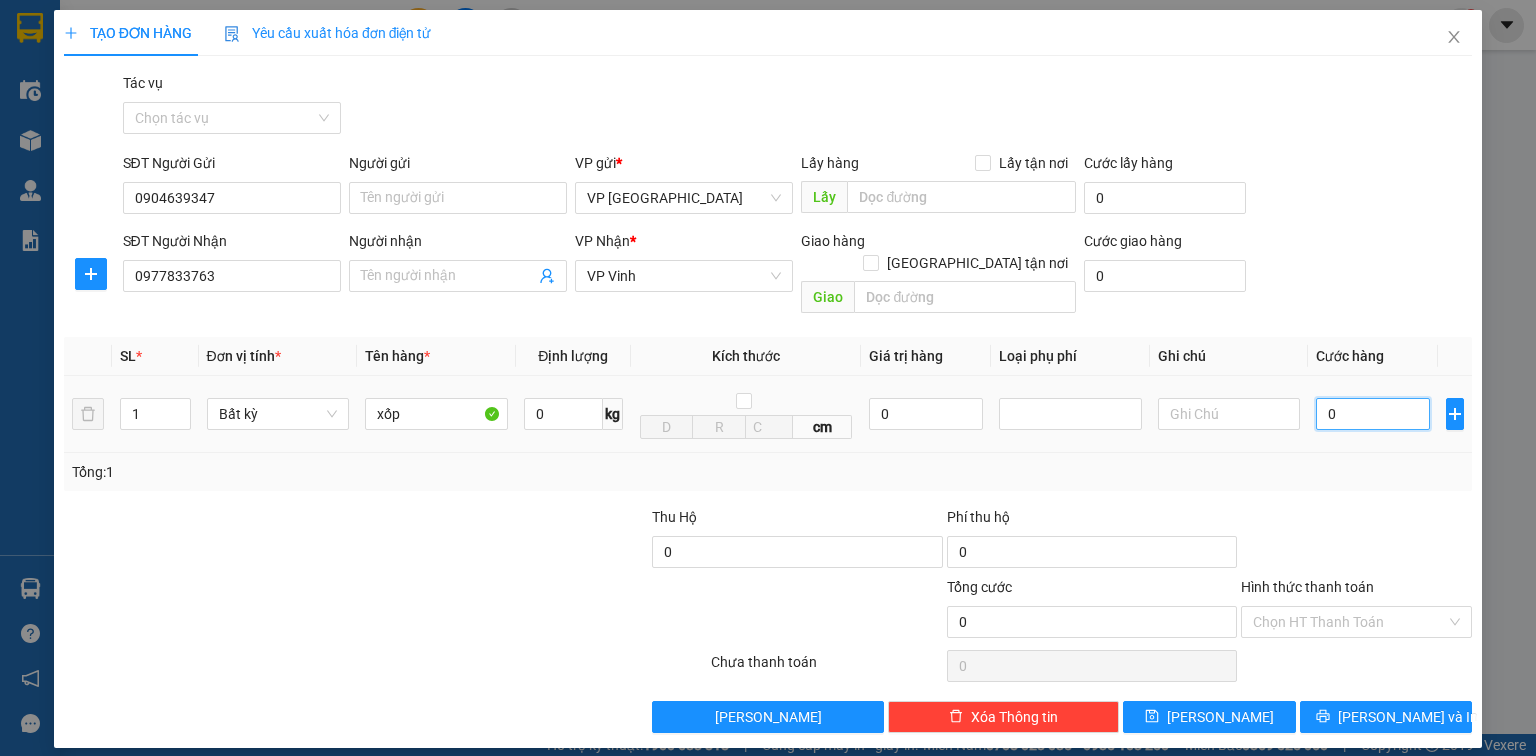 click on "0" at bounding box center (1373, 414) 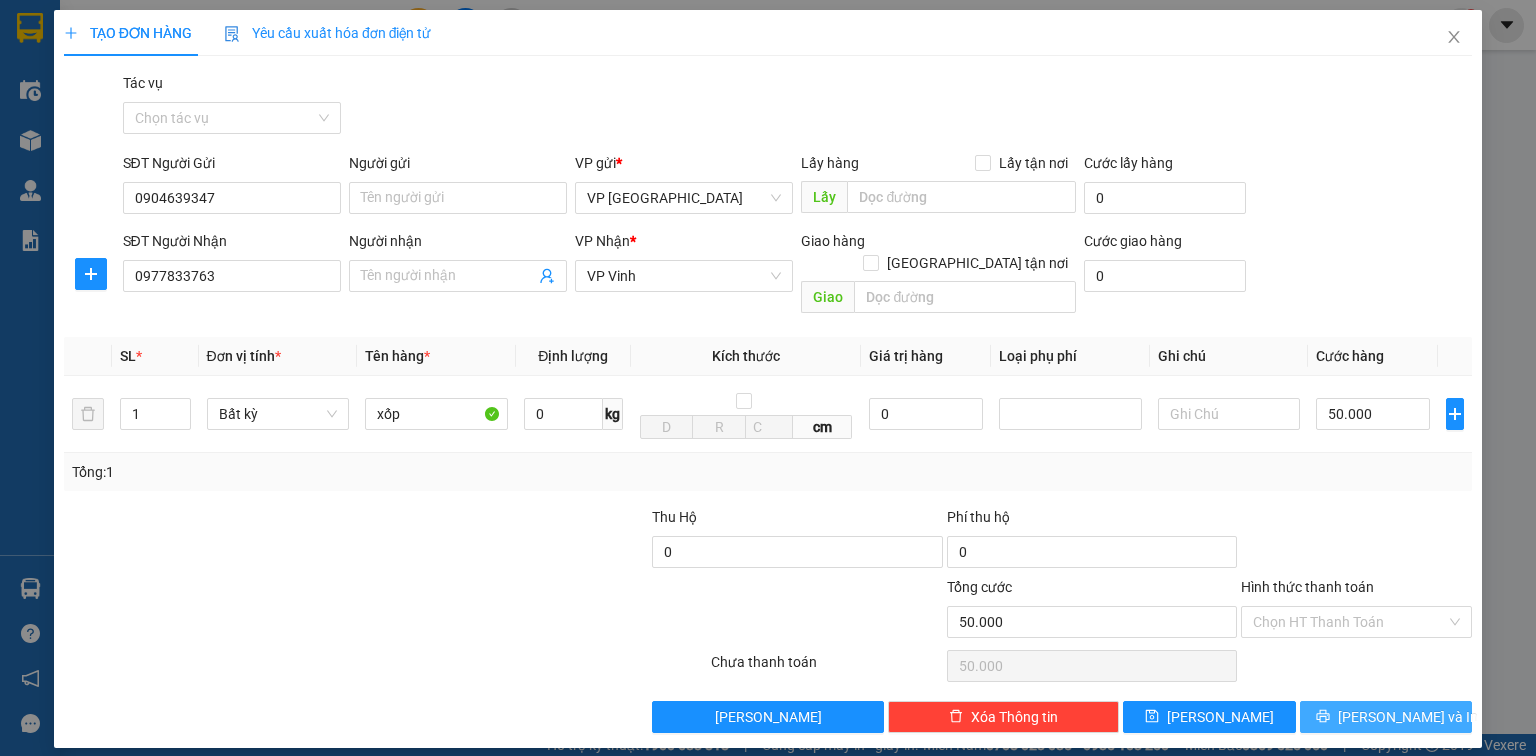 click on "[PERSON_NAME] và In" at bounding box center [1408, 717] 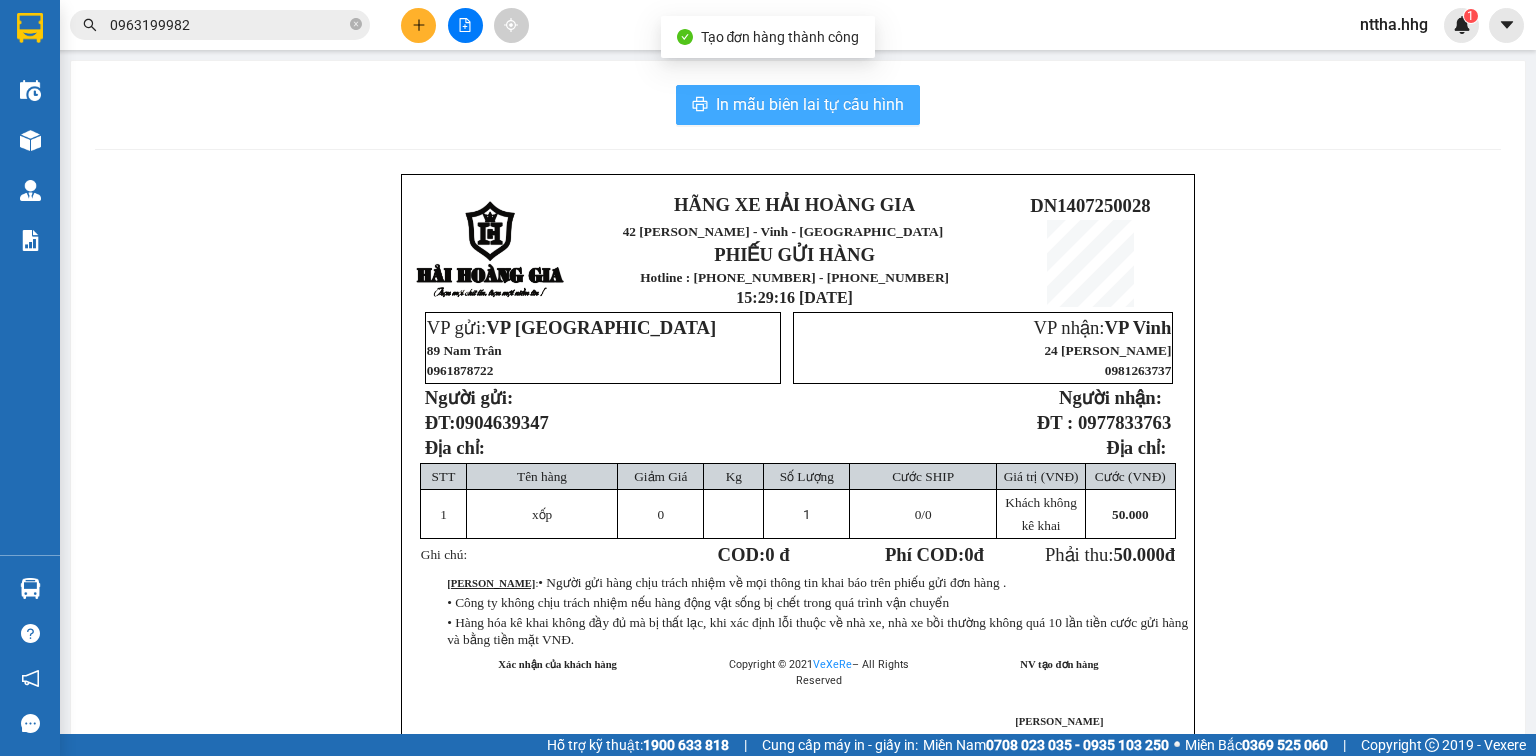 click on "In mẫu biên lai tự cấu hình" at bounding box center (810, 104) 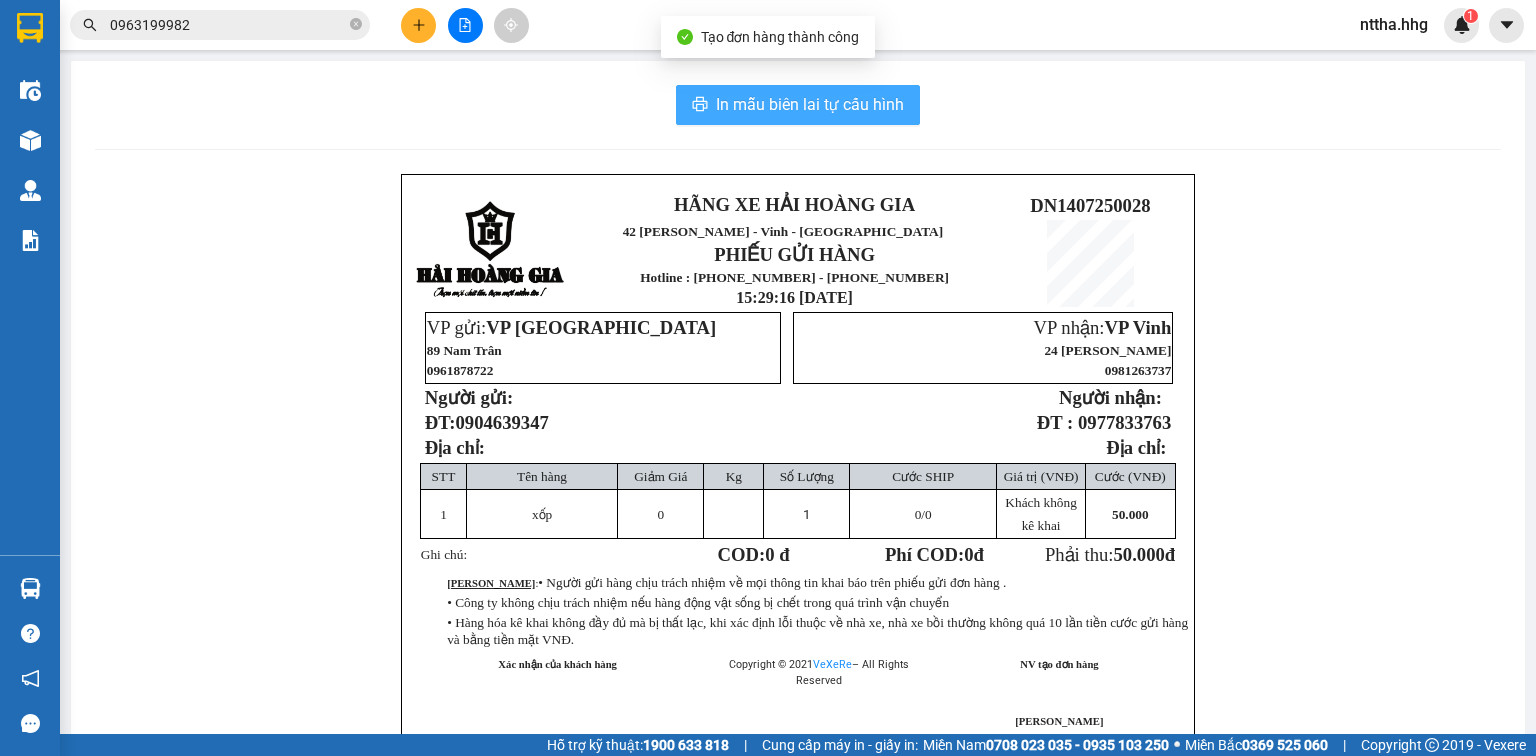 scroll, scrollTop: 0, scrollLeft: 0, axis: both 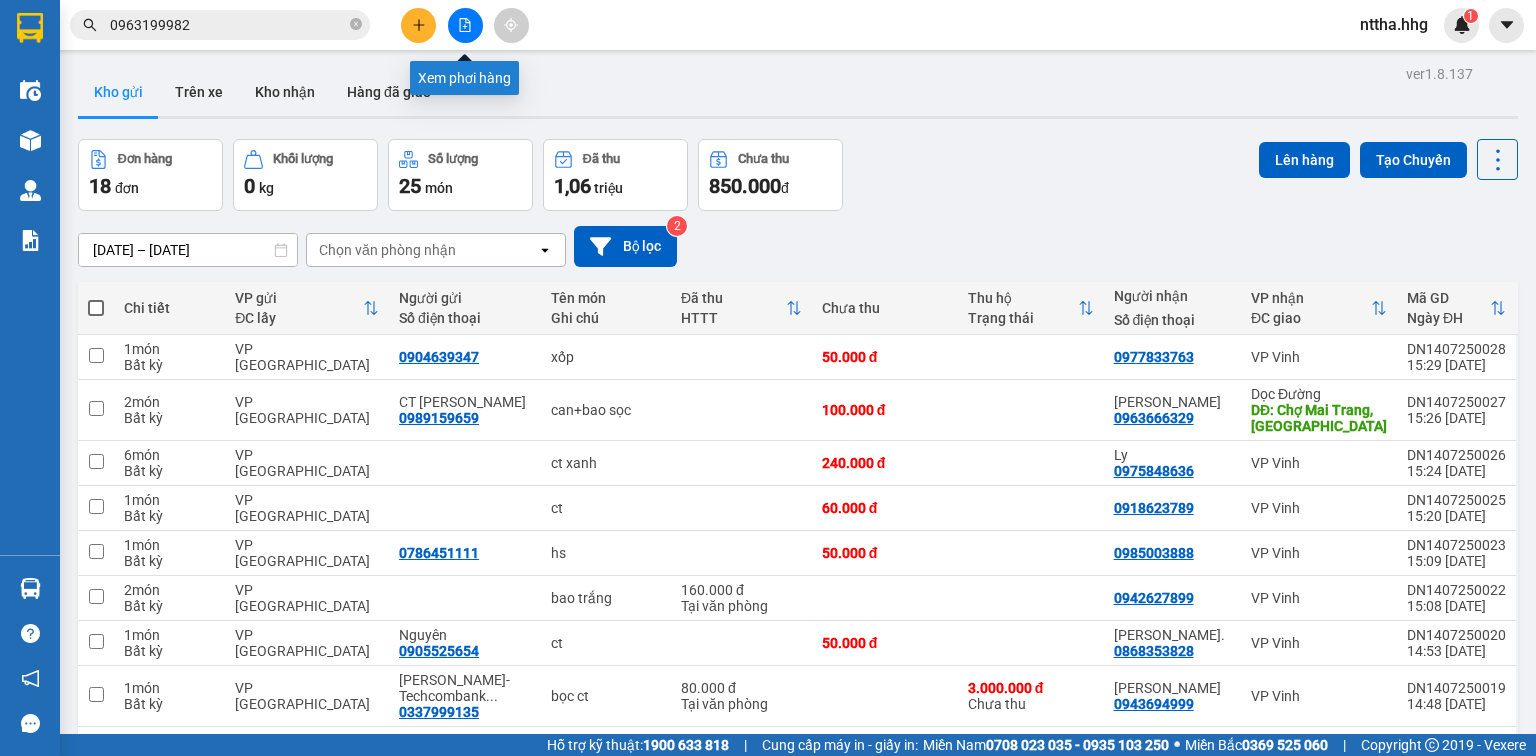 click 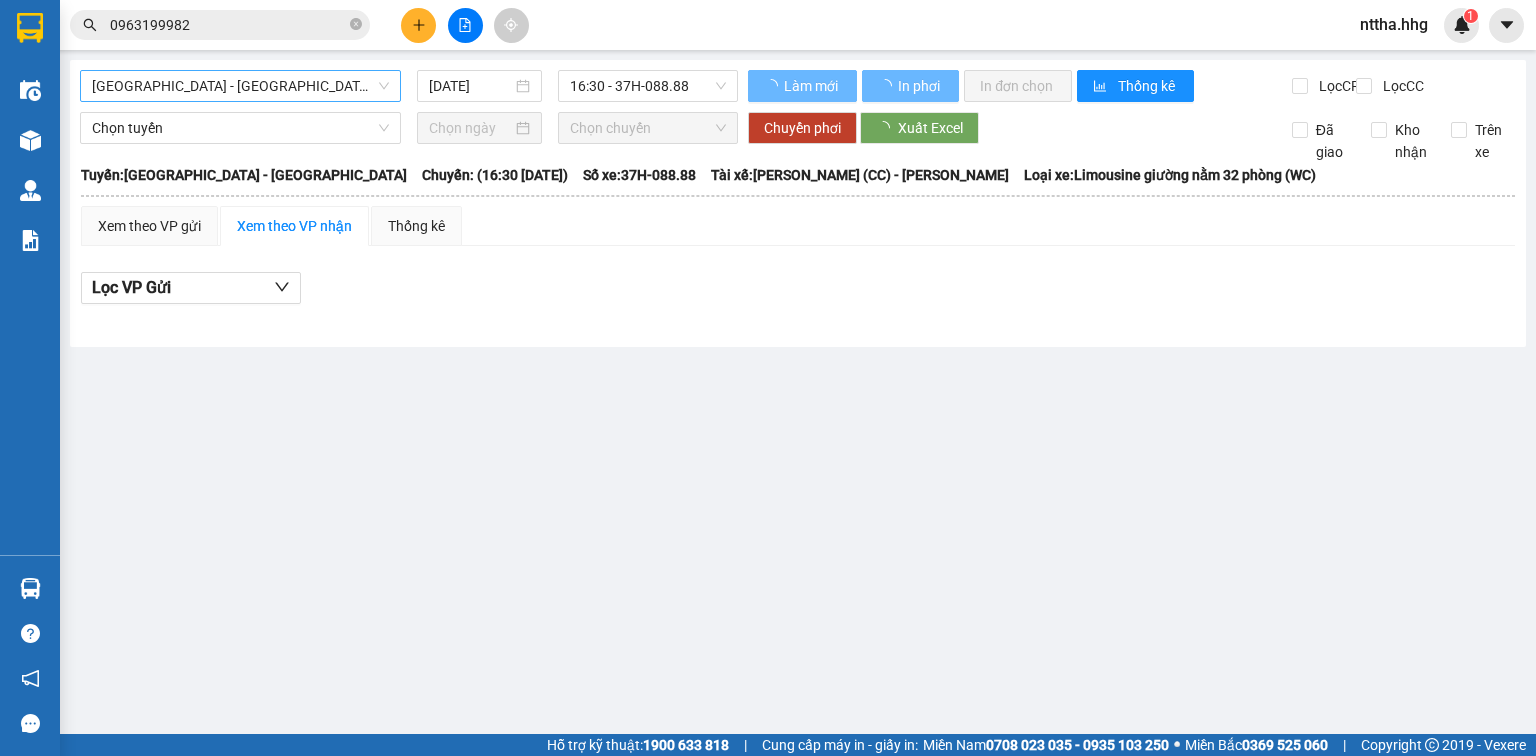 click on "Quảng Ngãi - Con Cuông" at bounding box center (240, 86) 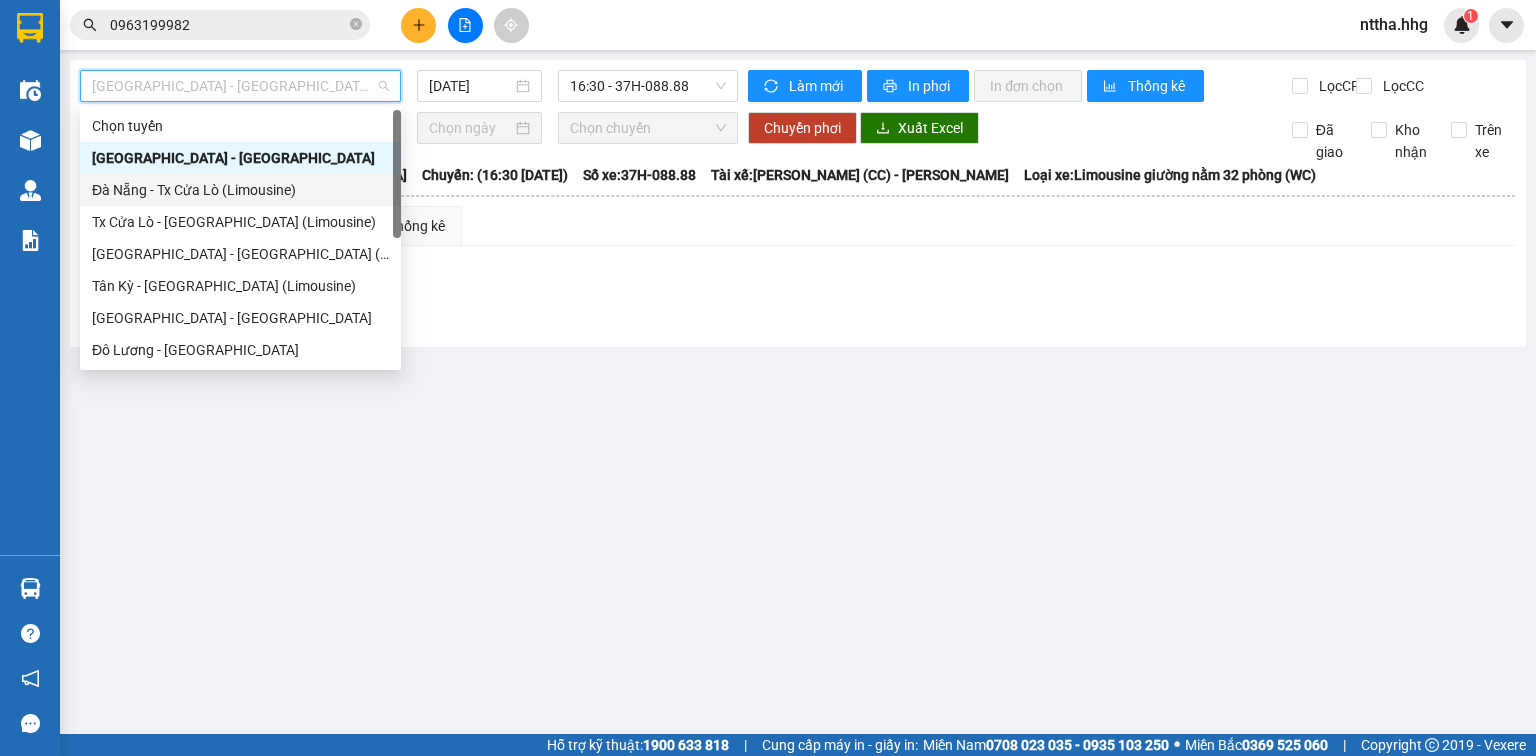 click on "Đà Nẵng - Tx Cửa Lò (Limousine)" at bounding box center (240, 190) 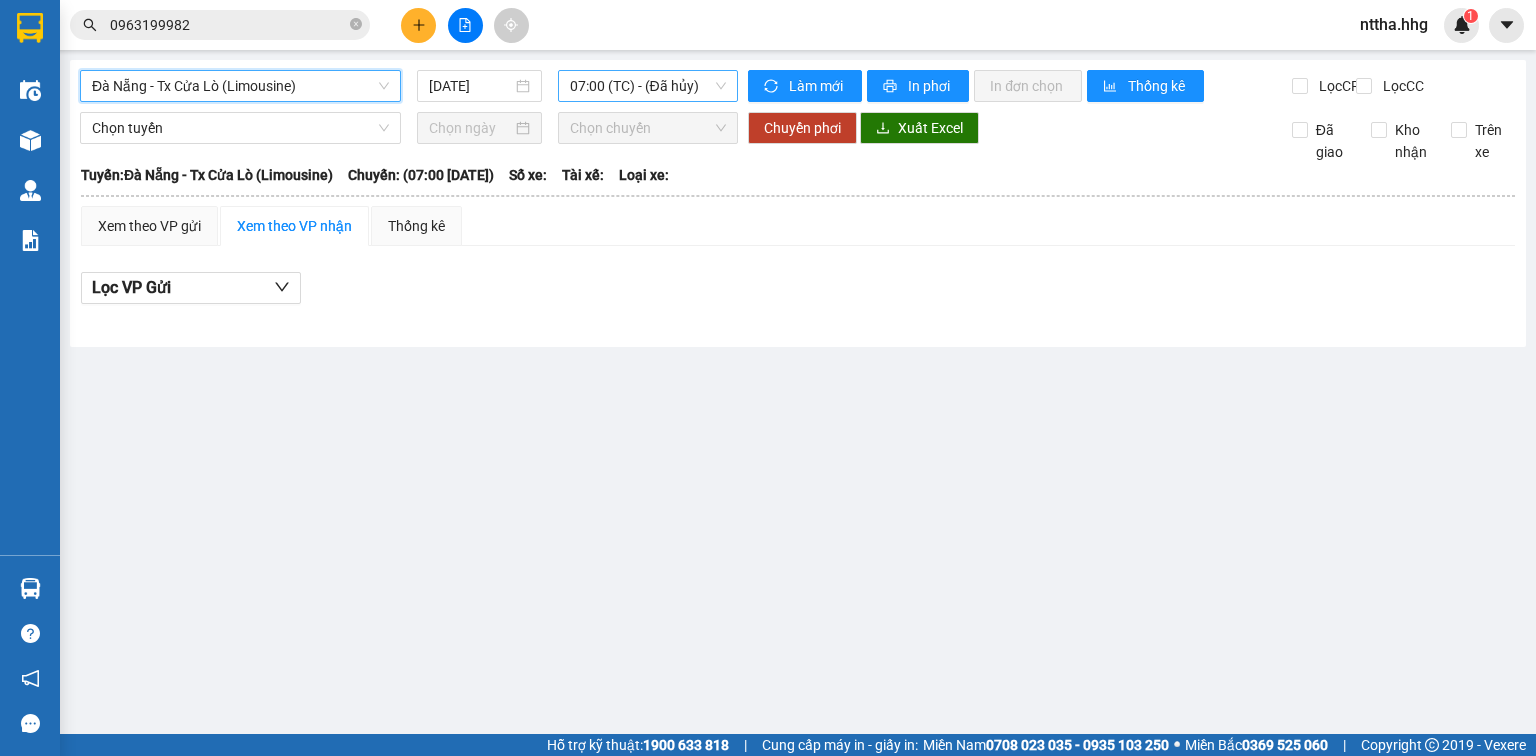 click on "07:00   (TC)   - (Đã hủy)" at bounding box center [648, 86] 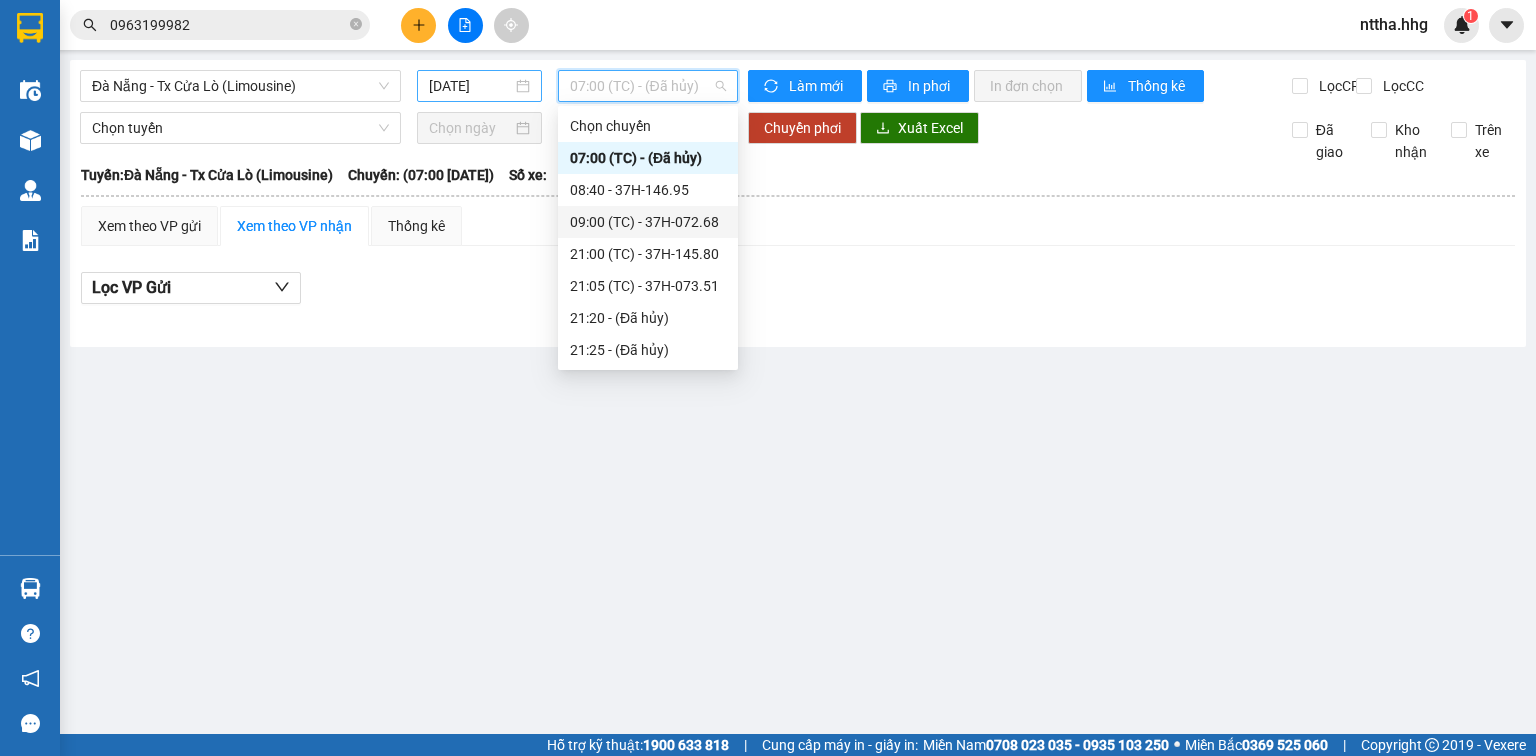 click on "[DATE]" at bounding box center [470, 86] 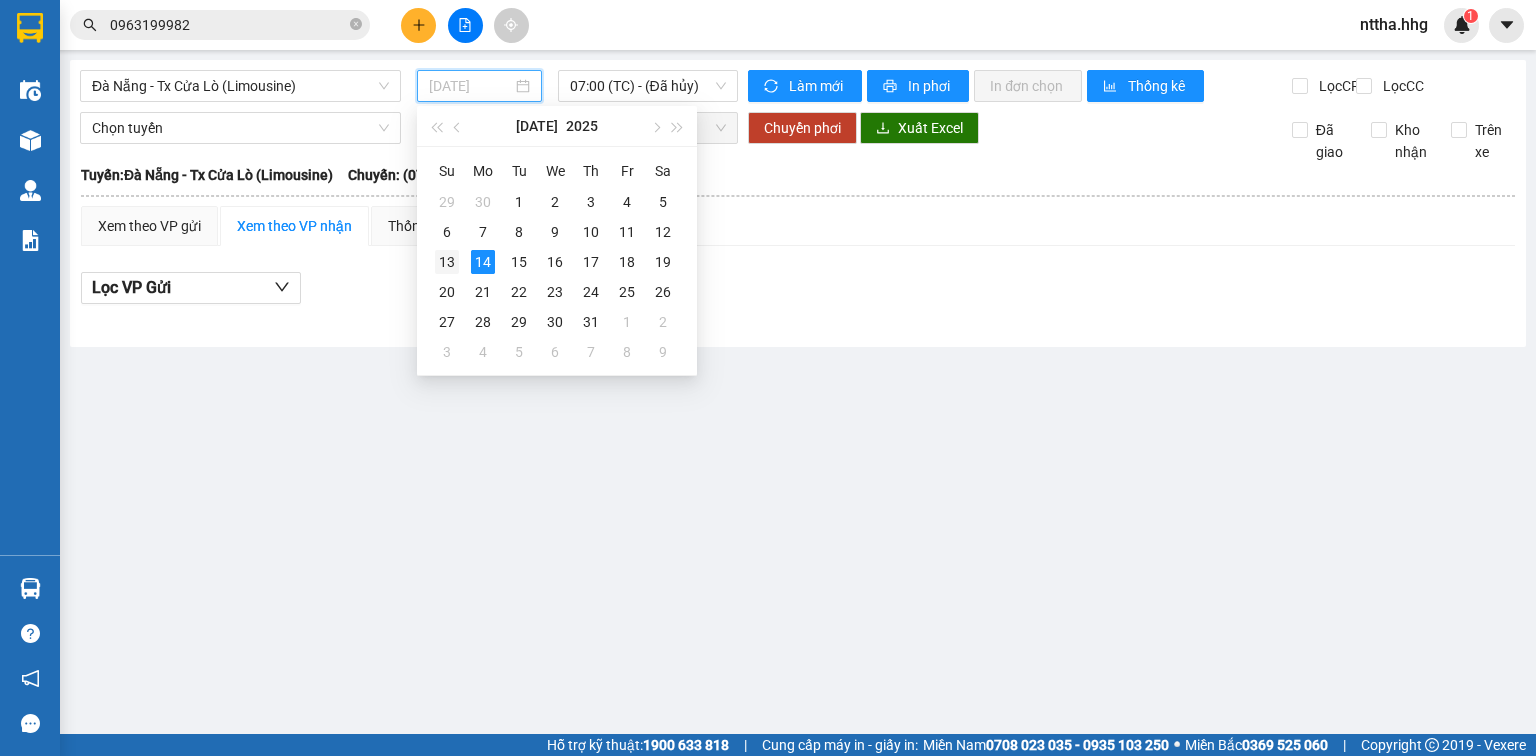 click on "13" at bounding box center [447, 262] 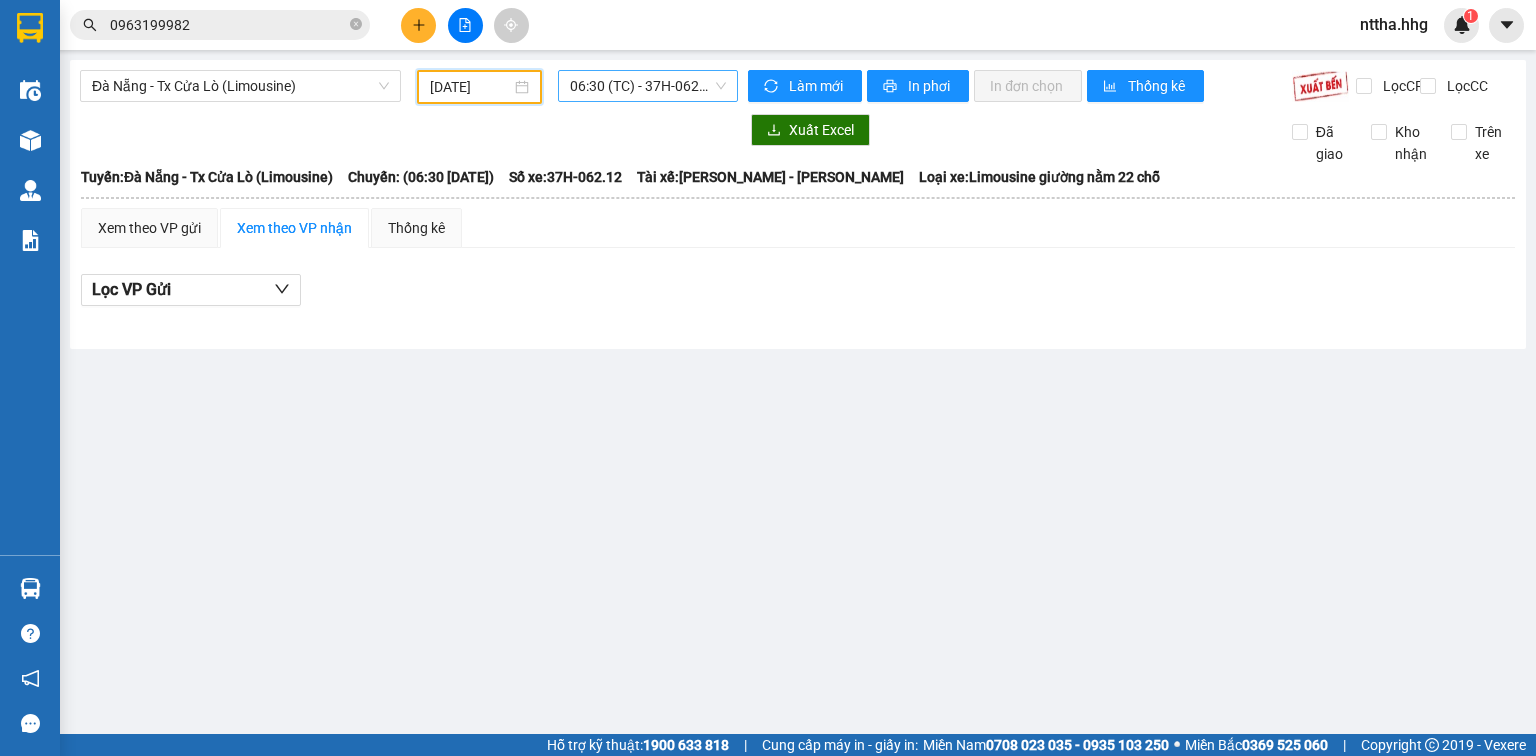 click on "06:30   (TC)   - 37H-062.12" at bounding box center [648, 86] 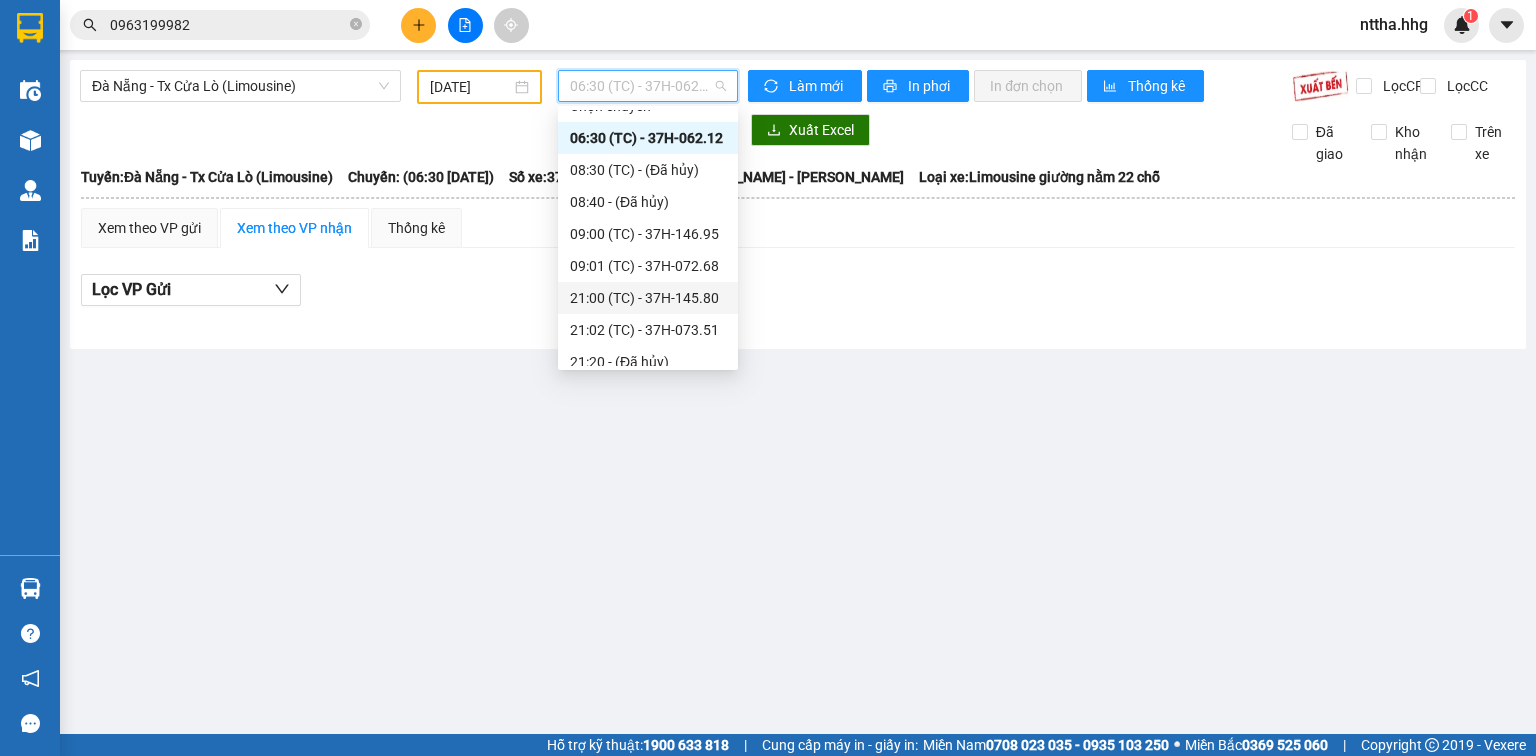 scroll, scrollTop: 64, scrollLeft: 0, axis: vertical 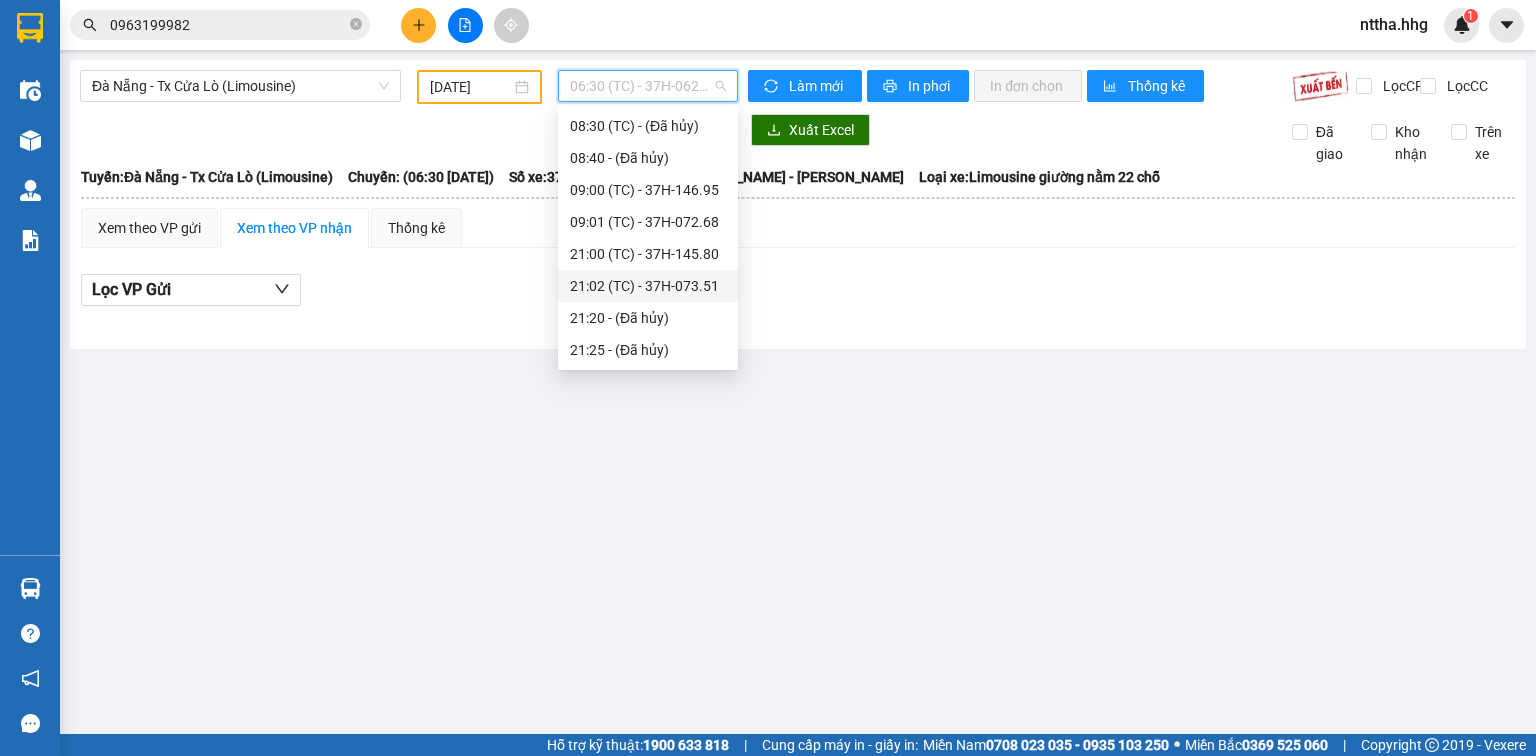 click on "21:02   (TC)   - 37H-073.51" at bounding box center [648, 286] 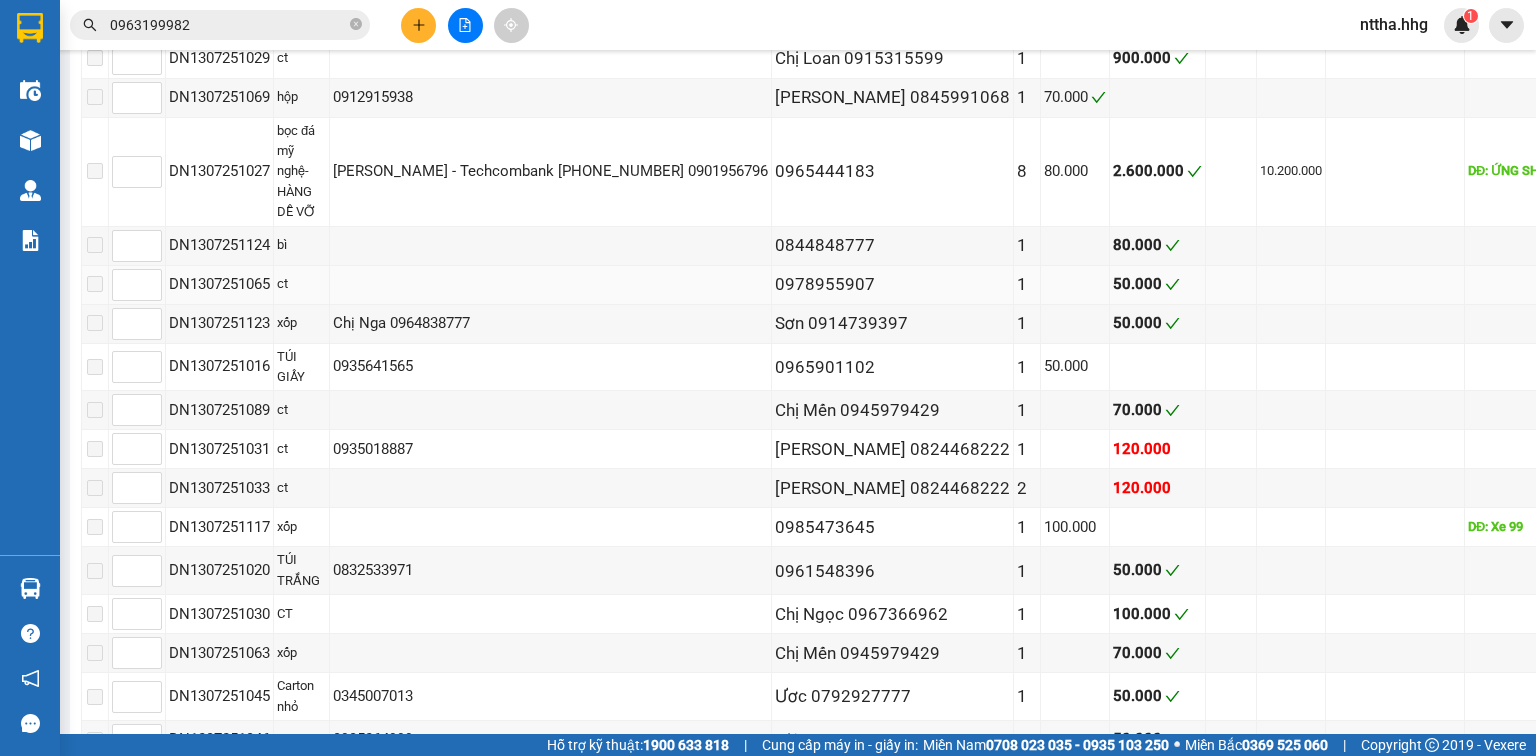 scroll, scrollTop: 741, scrollLeft: 0, axis: vertical 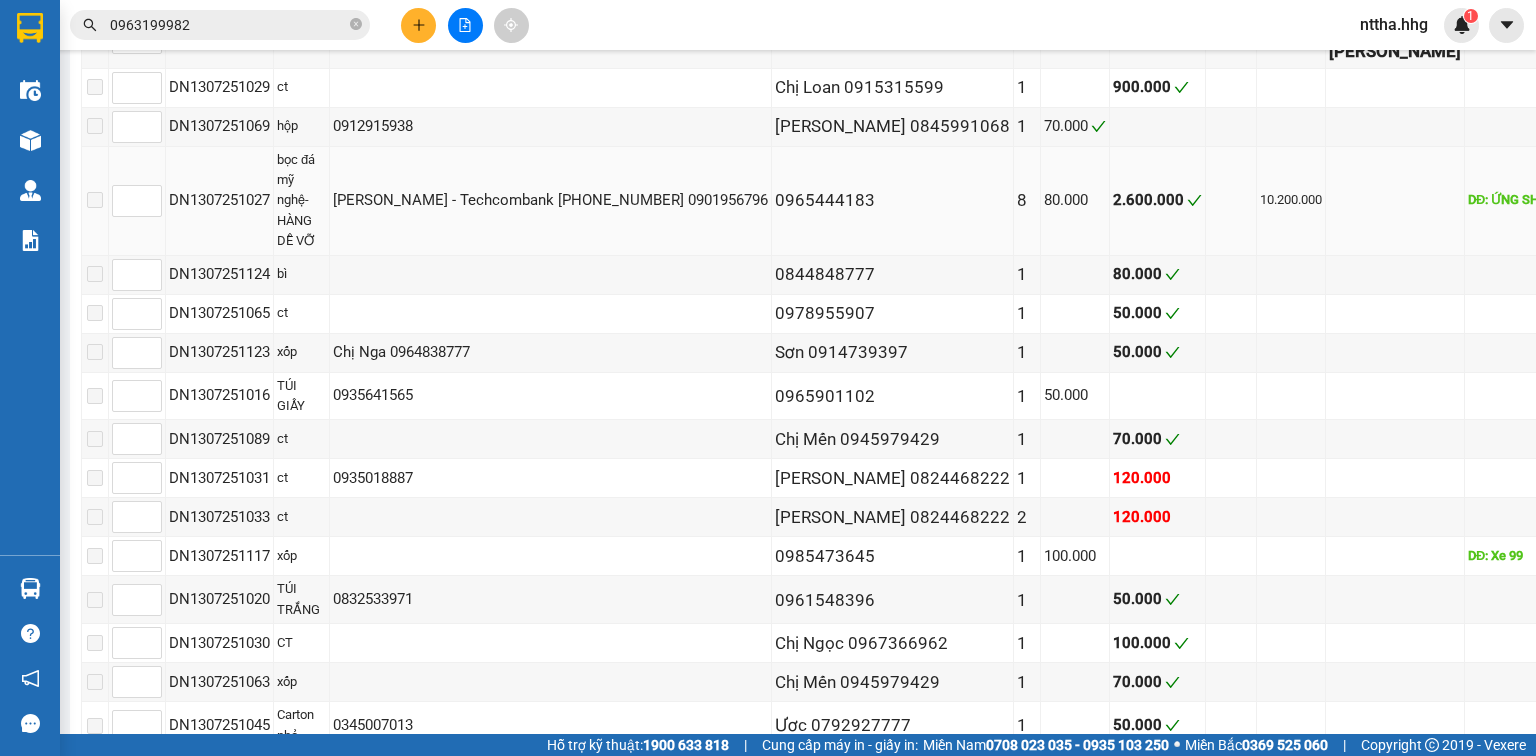 drag, startPoint x: 895, startPoint y: 292, endPoint x: 796, endPoint y: 299, distance: 99.24717 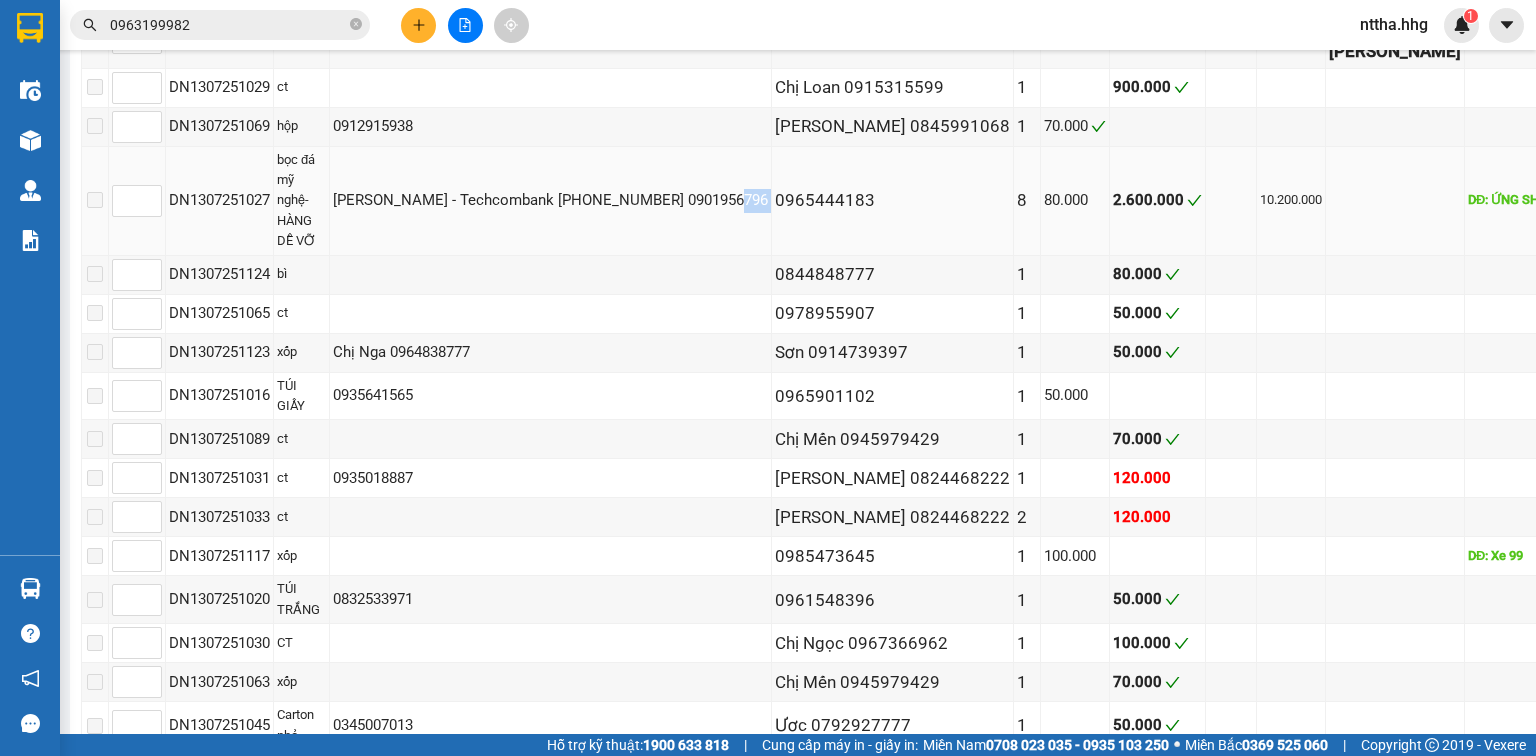 drag, startPoint x: 800, startPoint y: 292, endPoint x: 712, endPoint y: 290, distance: 88.02273 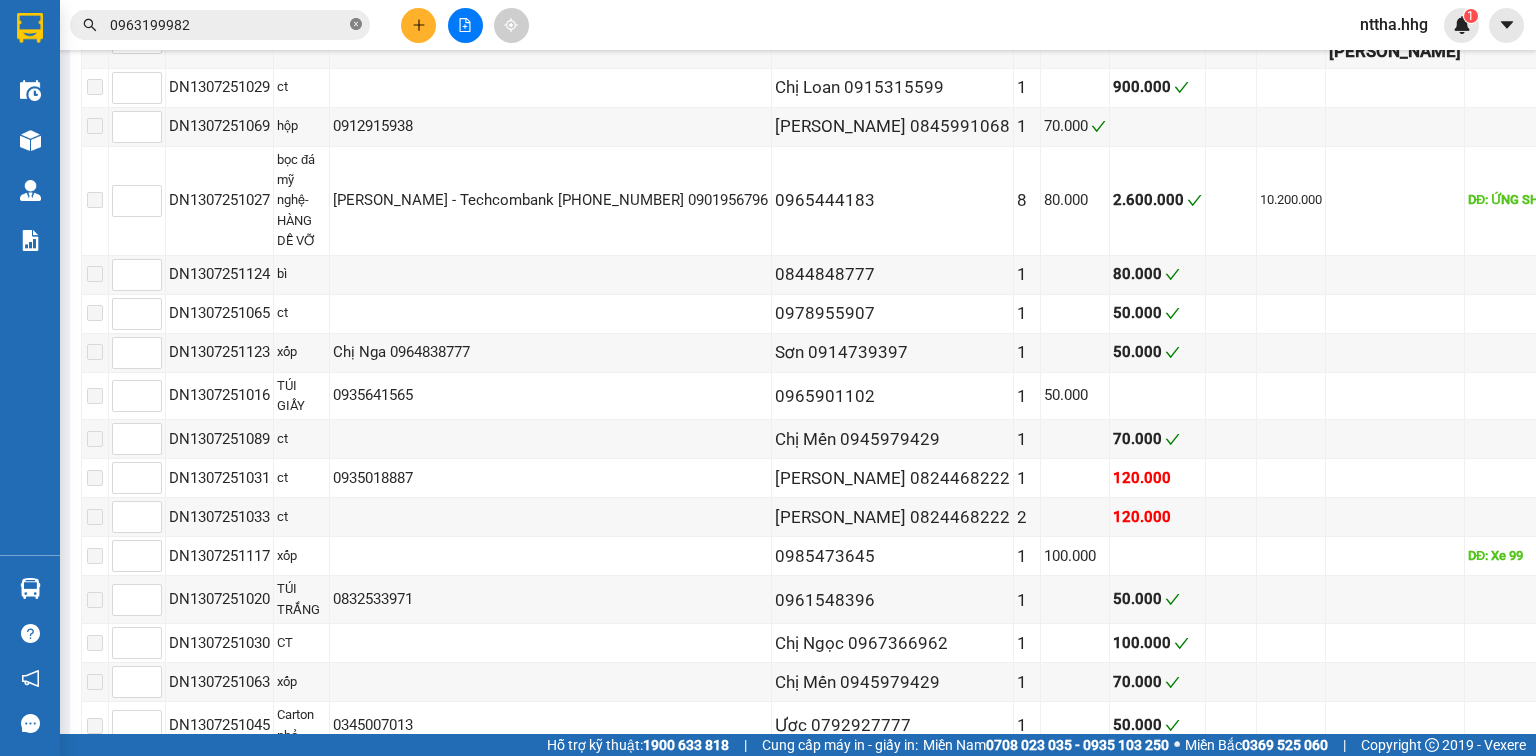 click 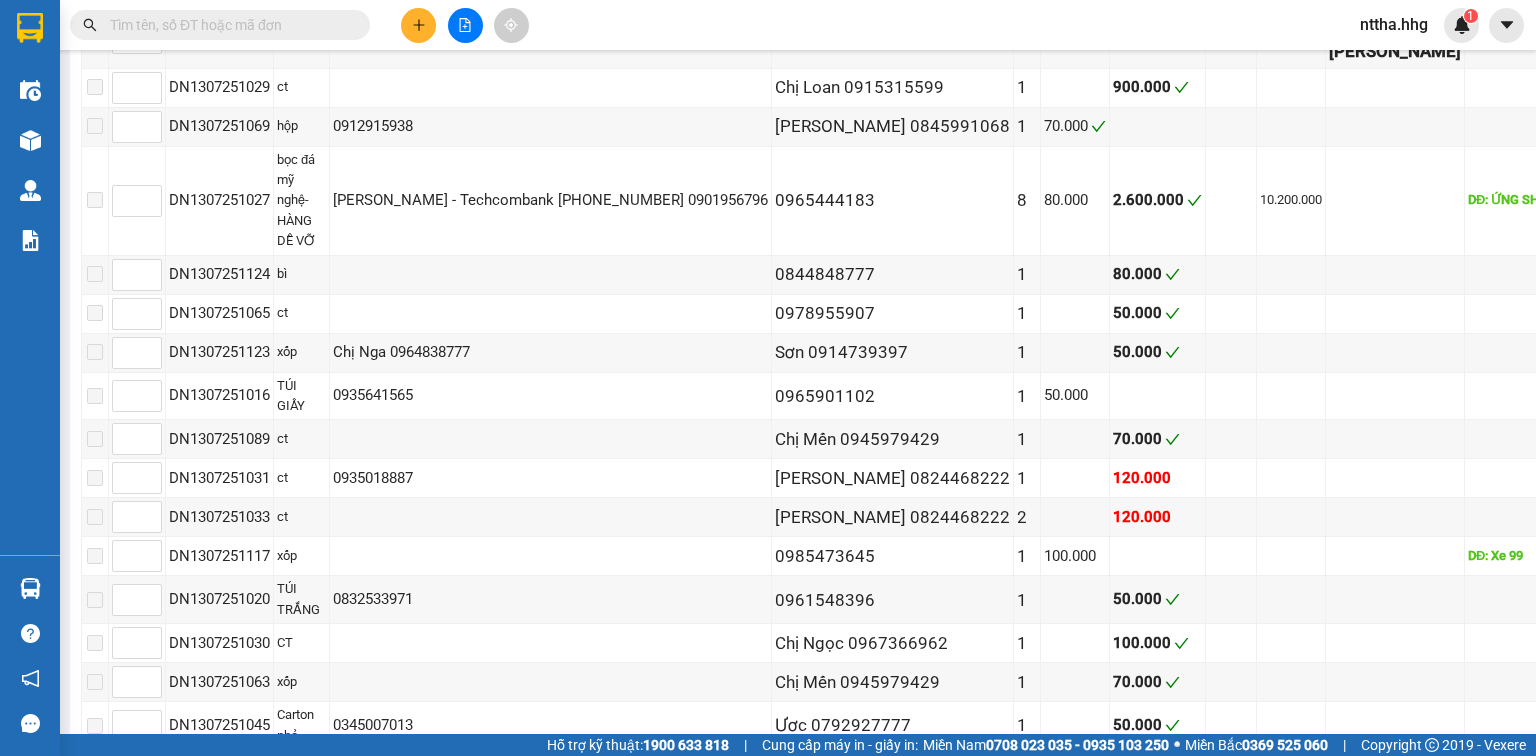 click at bounding box center (228, 25) 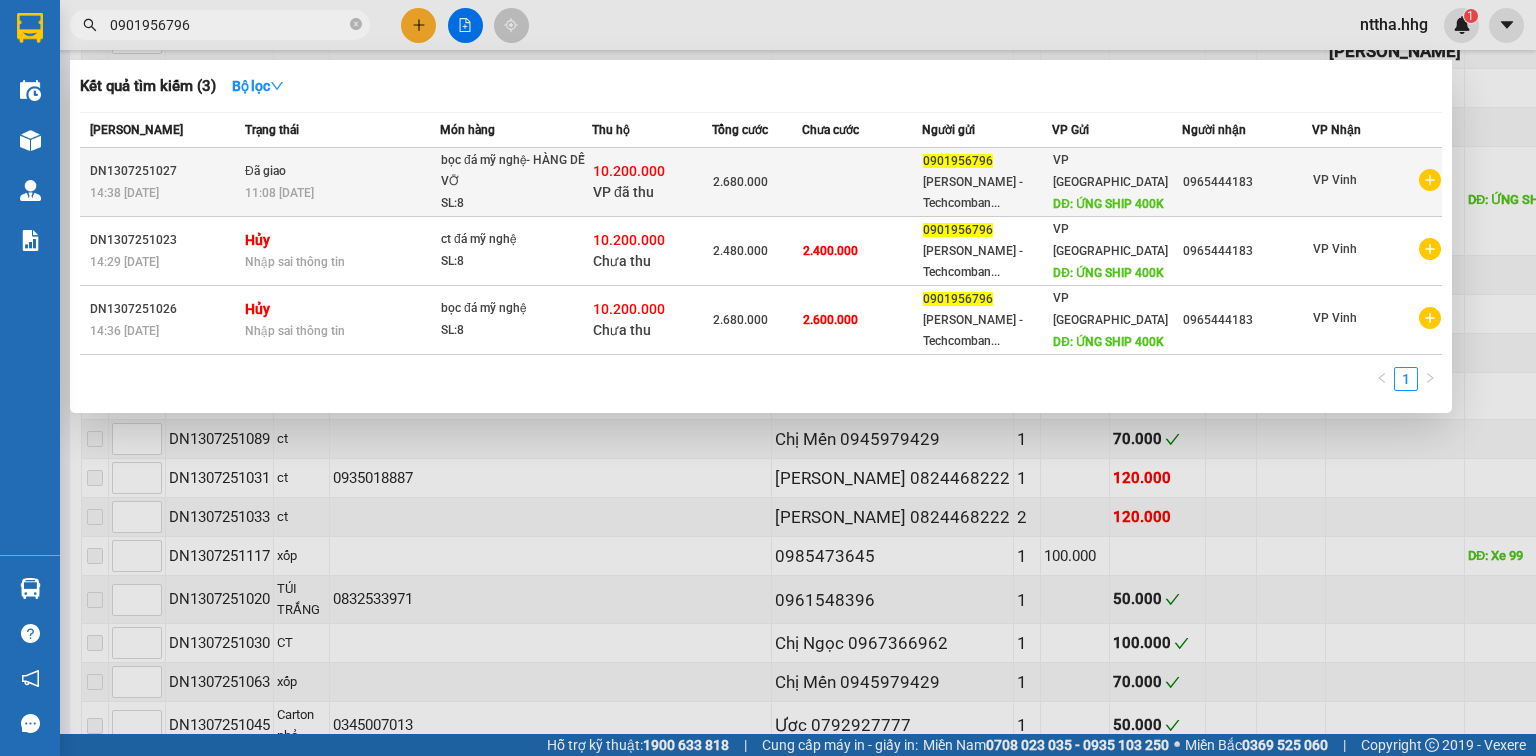 click on "bọc đá mỹ nghệ- HÀNG DỄ VỠ" at bounding box center (516, 171) 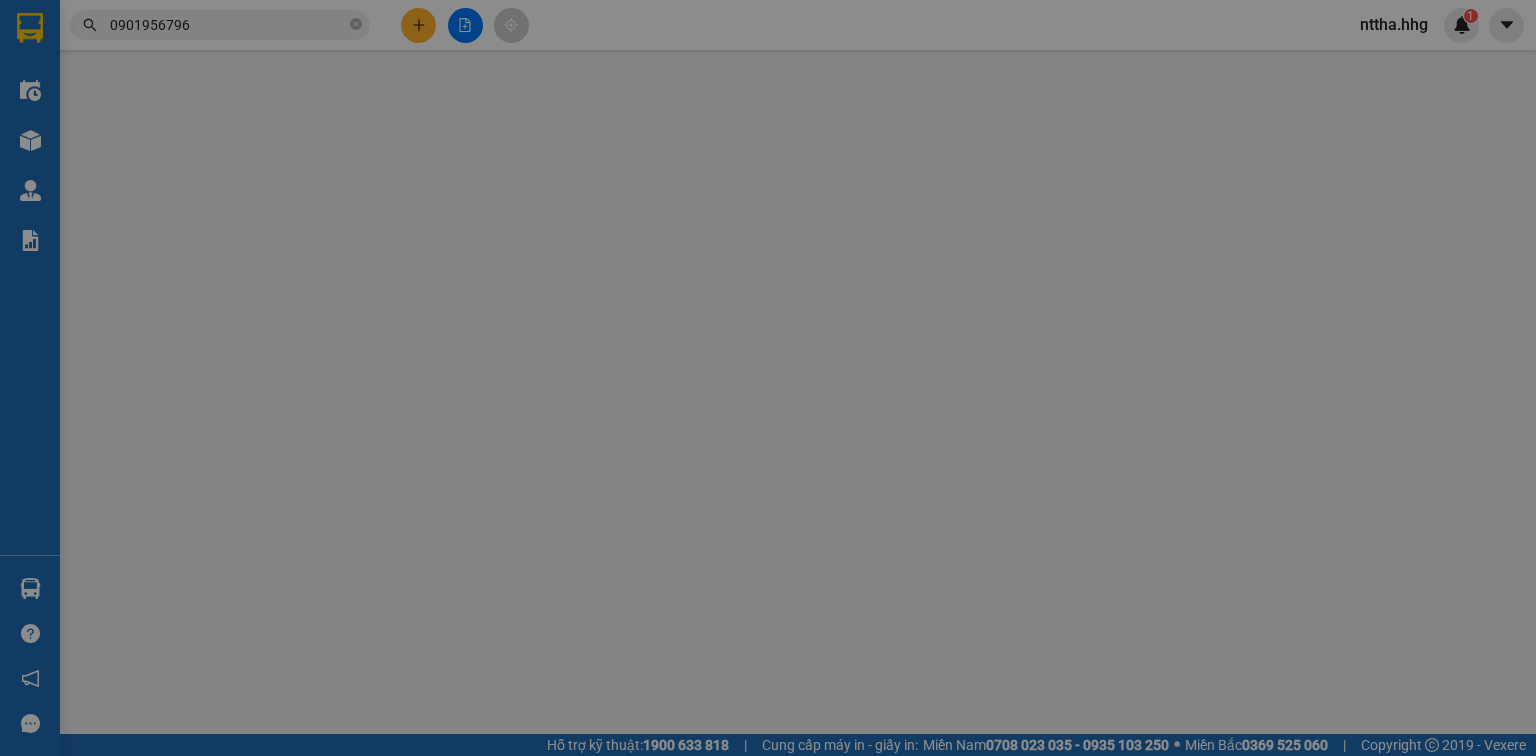 scroll, scrollTop: 0, scrollLeft: 0, axis: both 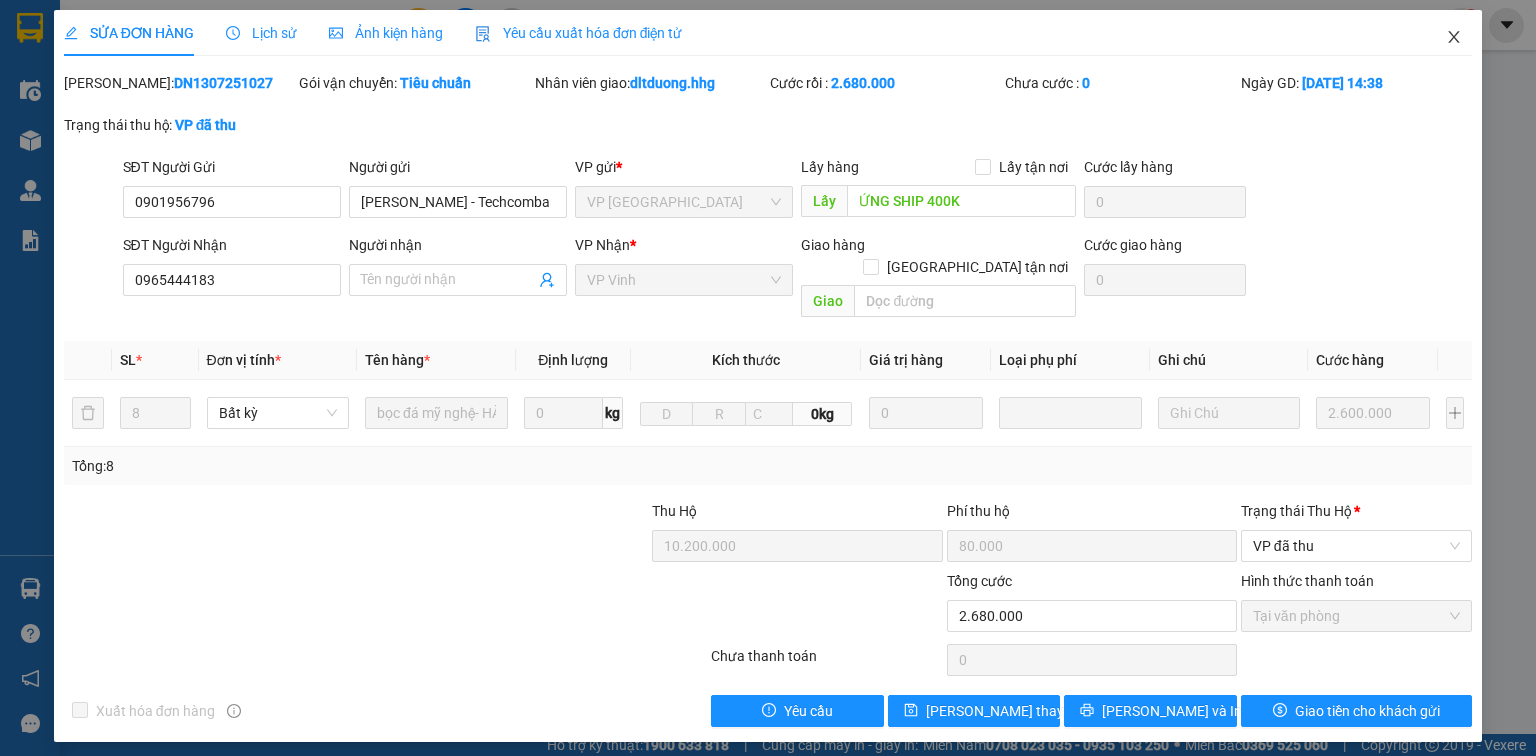 click 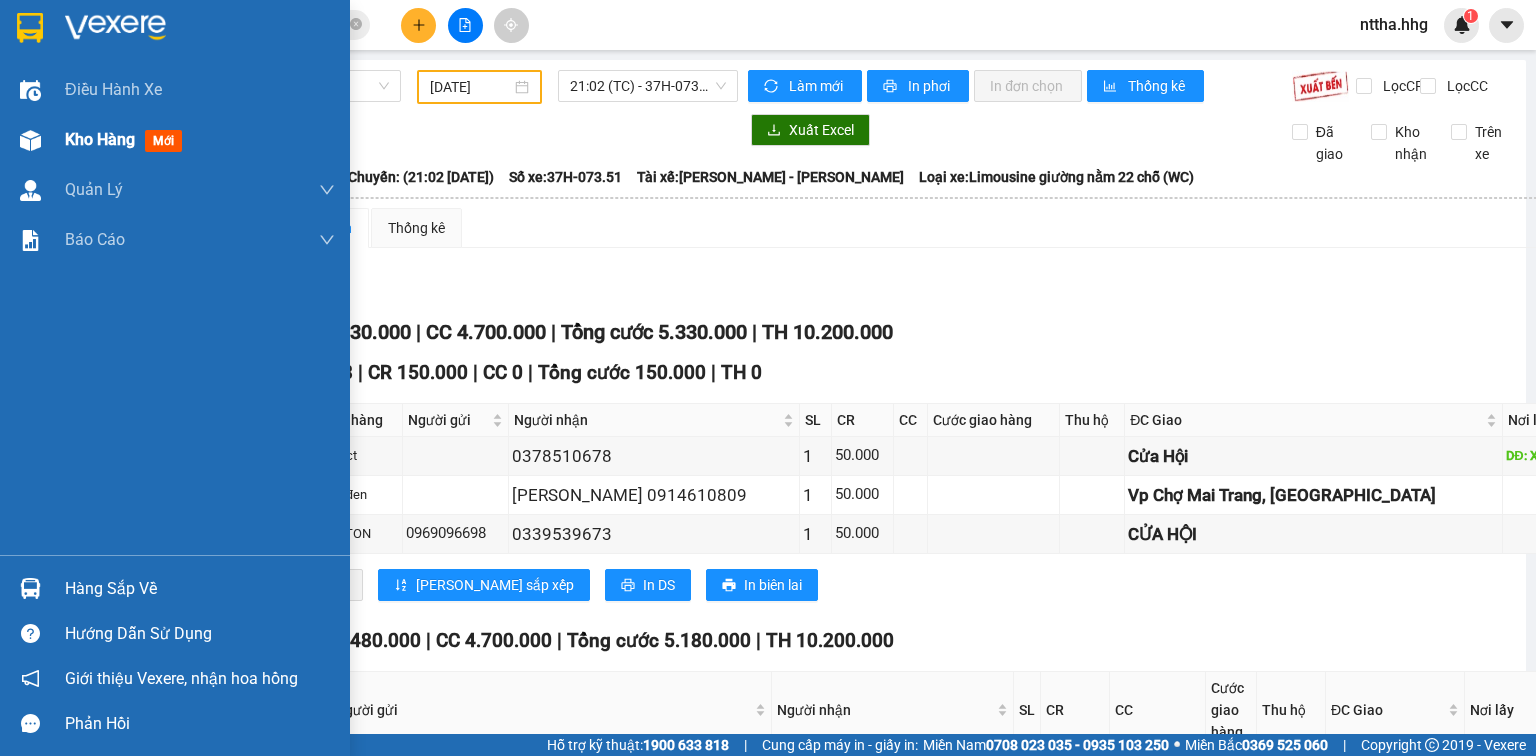 click at bounding box center [30, 140] 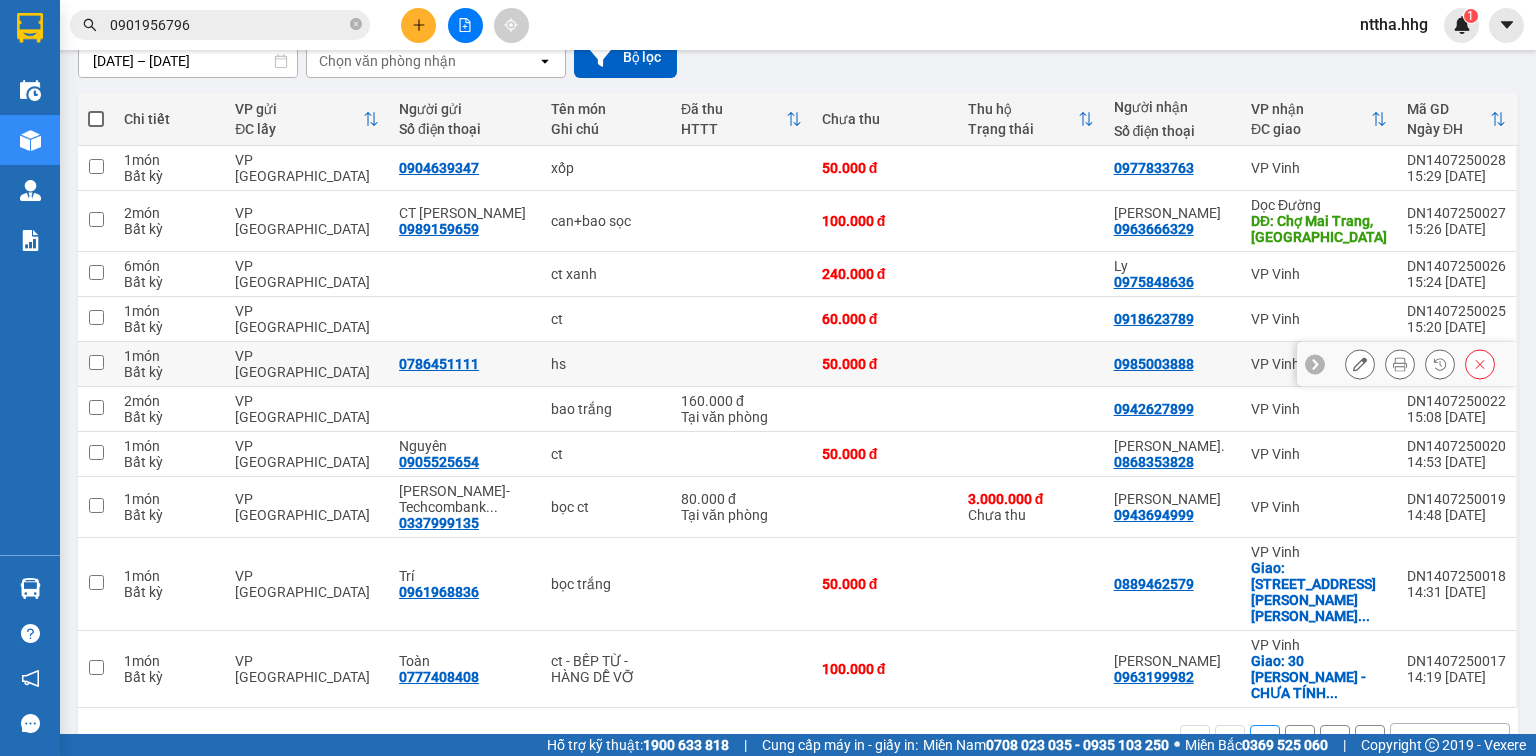 scroll, scrollTop: 193, scrollLeft: 0, axis: vertical 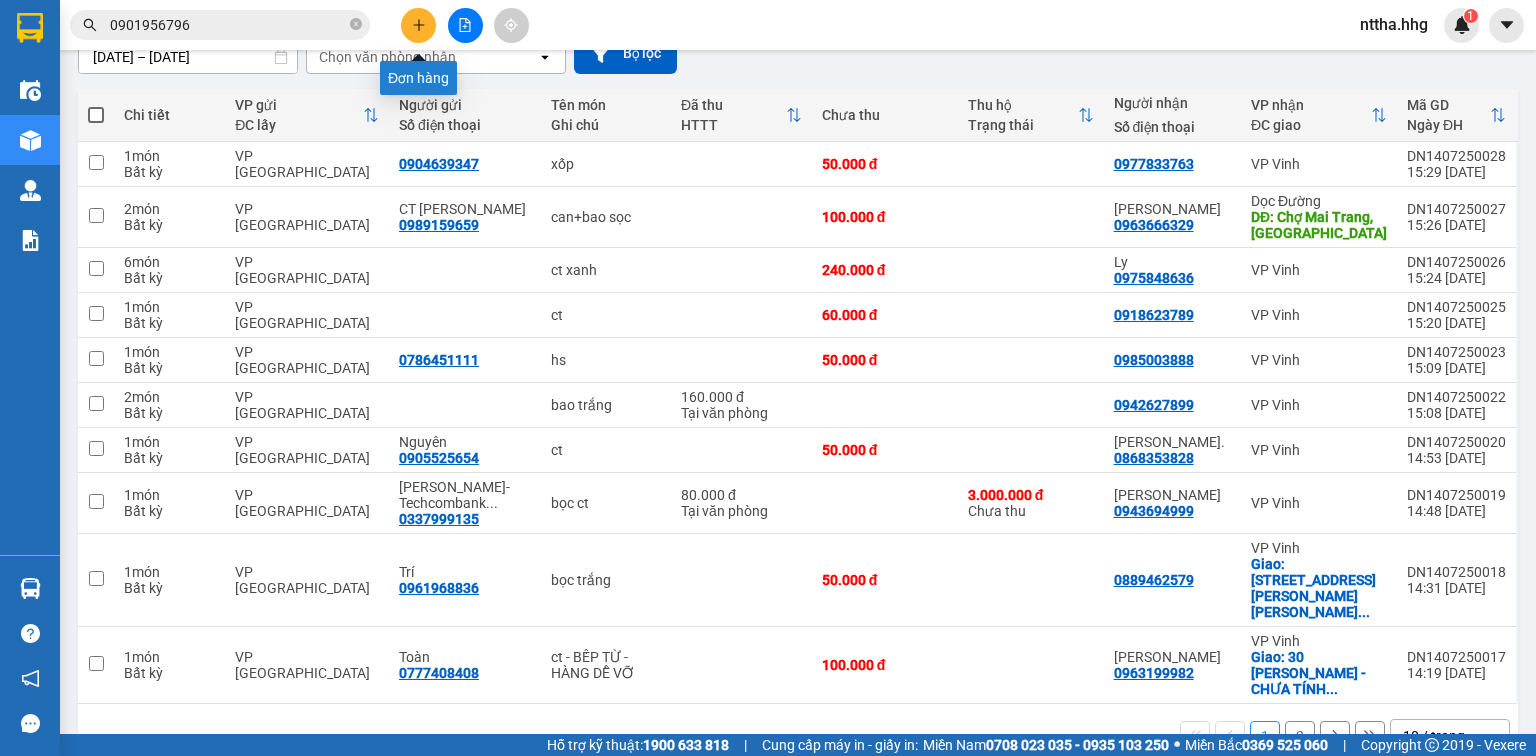 click 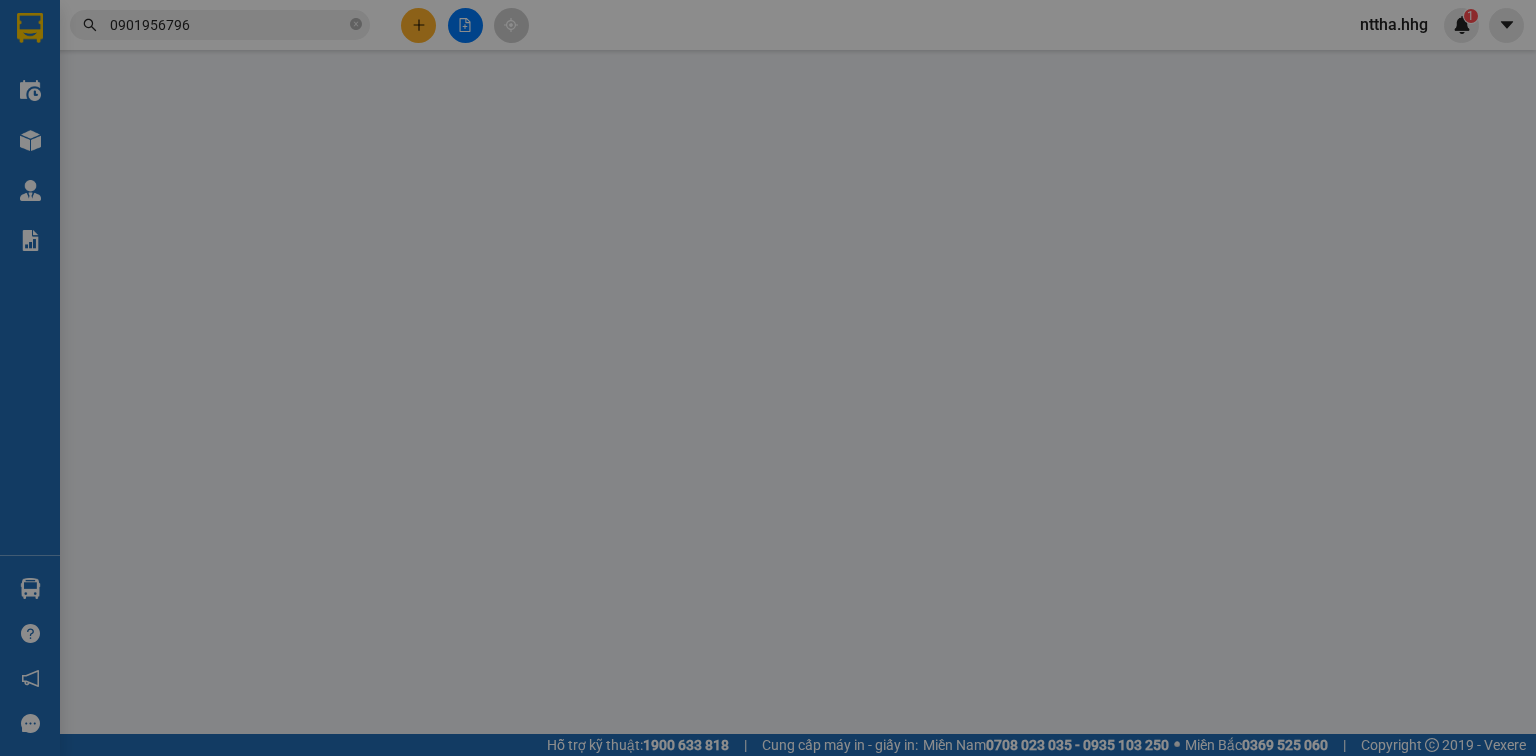 scroll, scrollTop: 0, scrollLeft: 0, axis: both 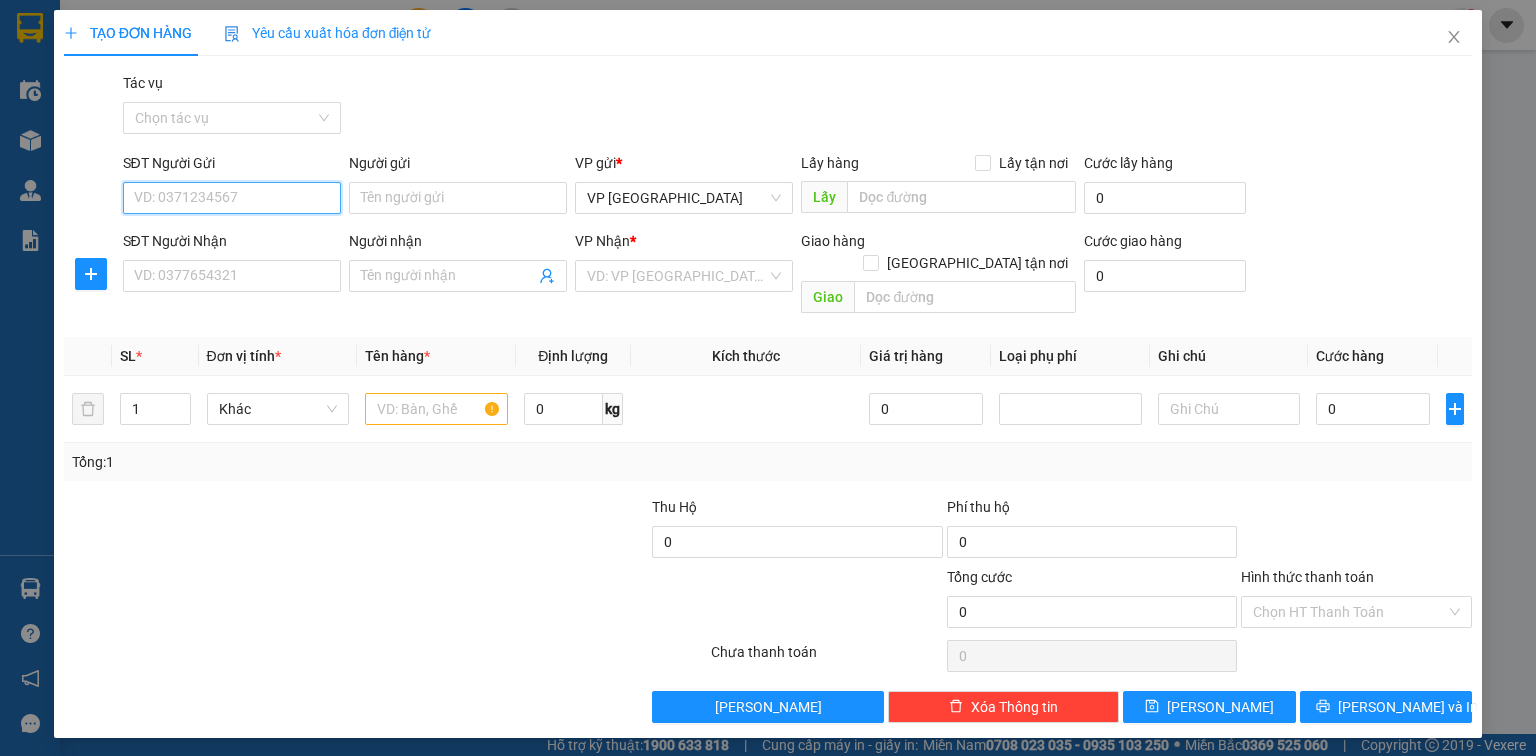 click on "SĐT Người Gửi" at bounding box center (232, 198) 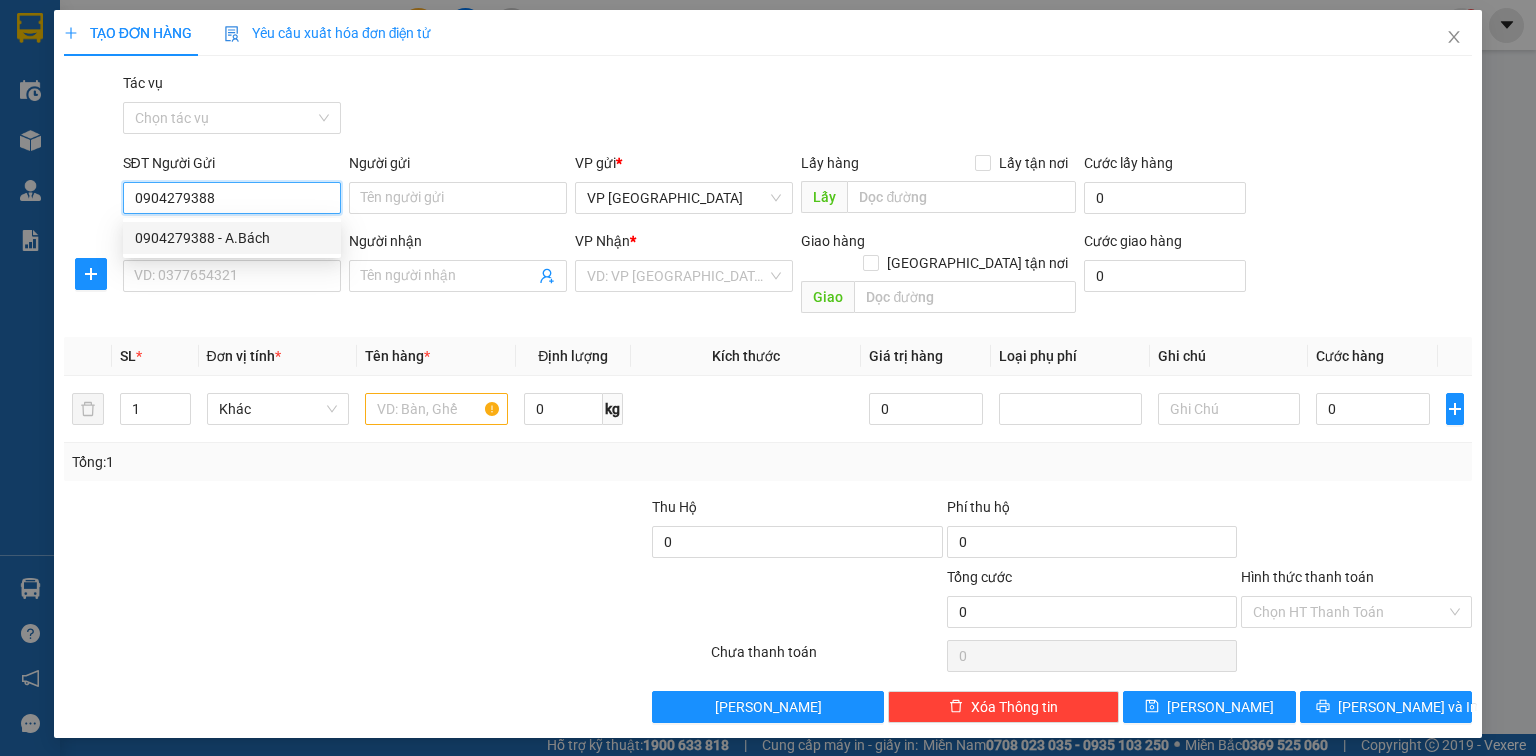 click on "0904279388 - A.Bách" at bounding box center (232, 238) 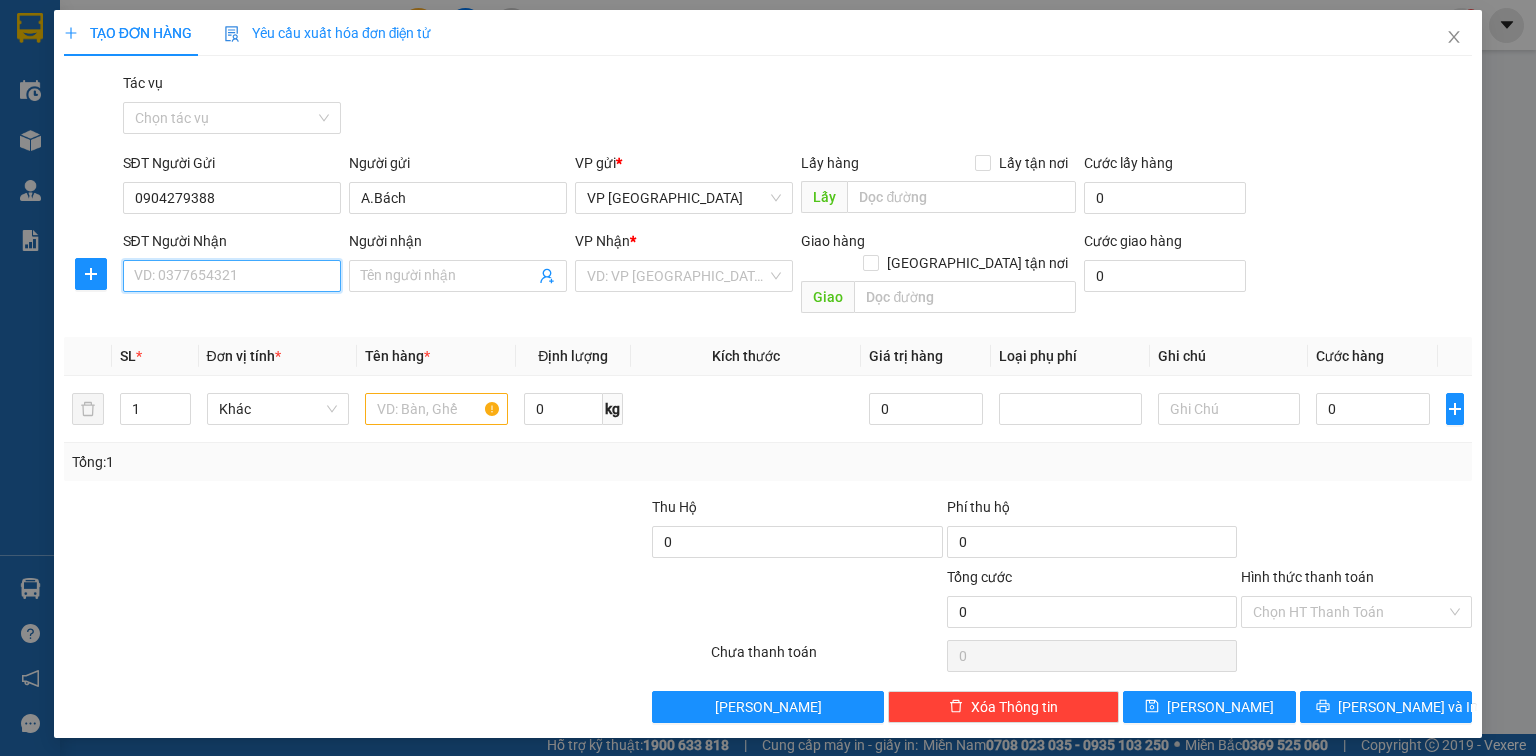 click on "SĐT Người Nhận" at bounding box center [232, 276] 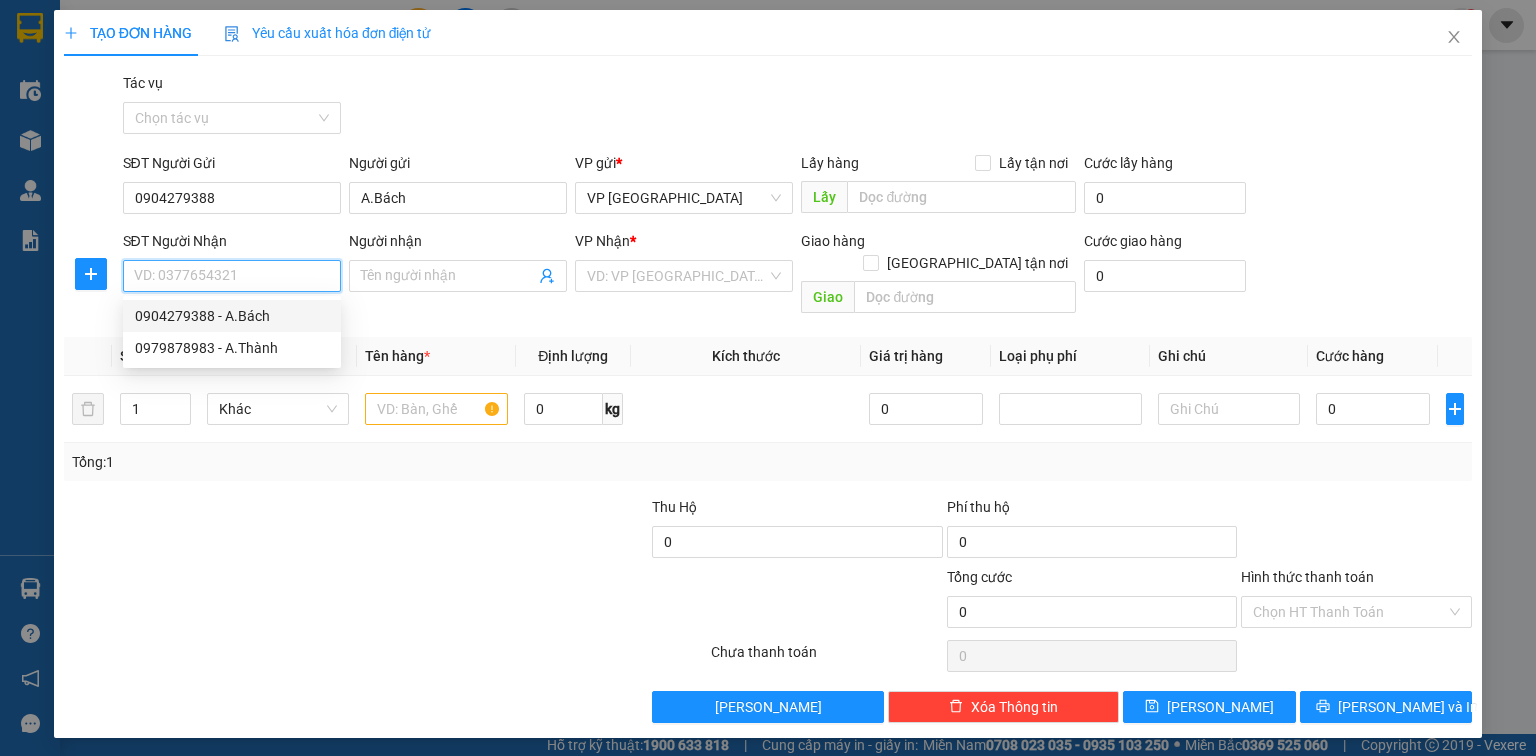 click on "SĐT Người Nhận" at bounding box center (232, 276) 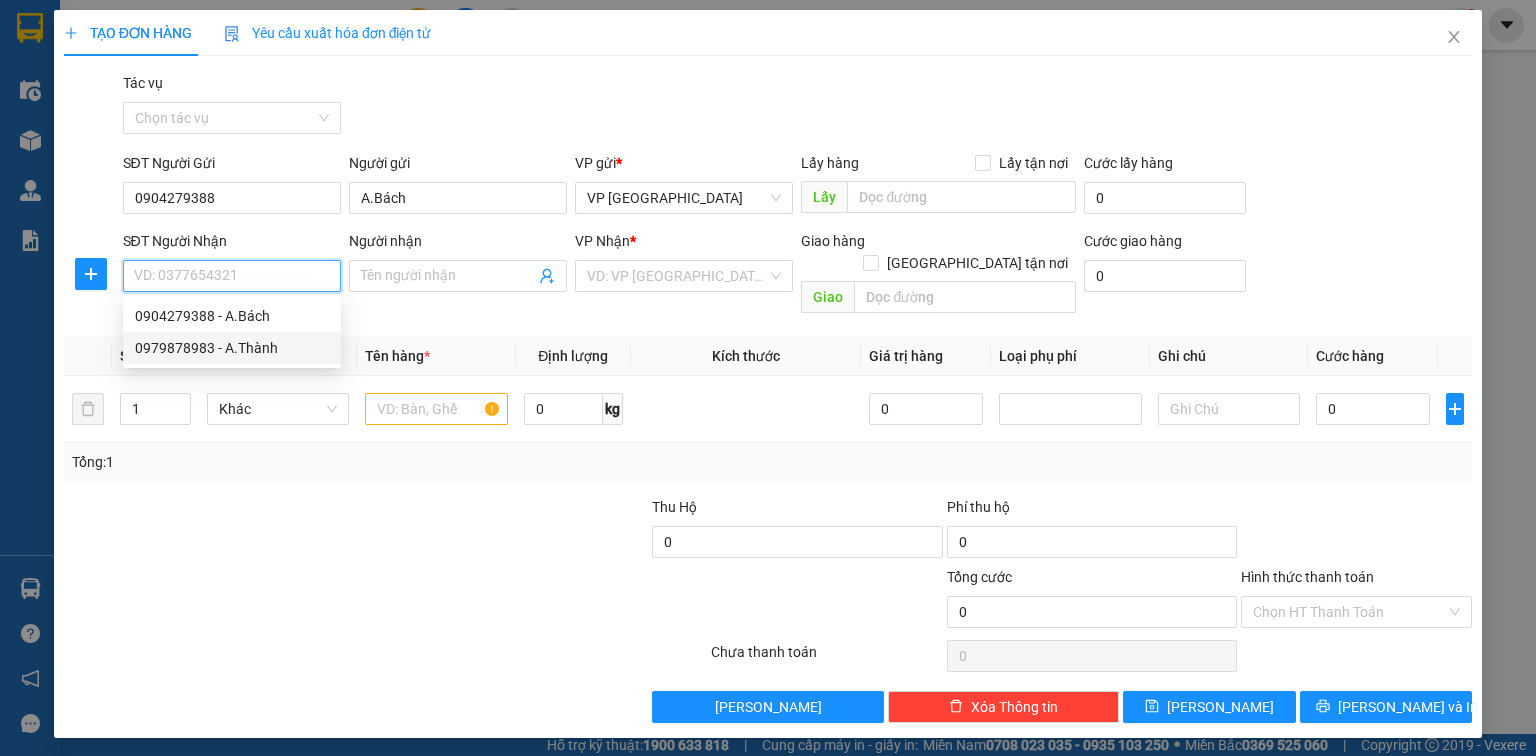 click on "0979878983 - A.Thành" at bounding box center [232, 348] 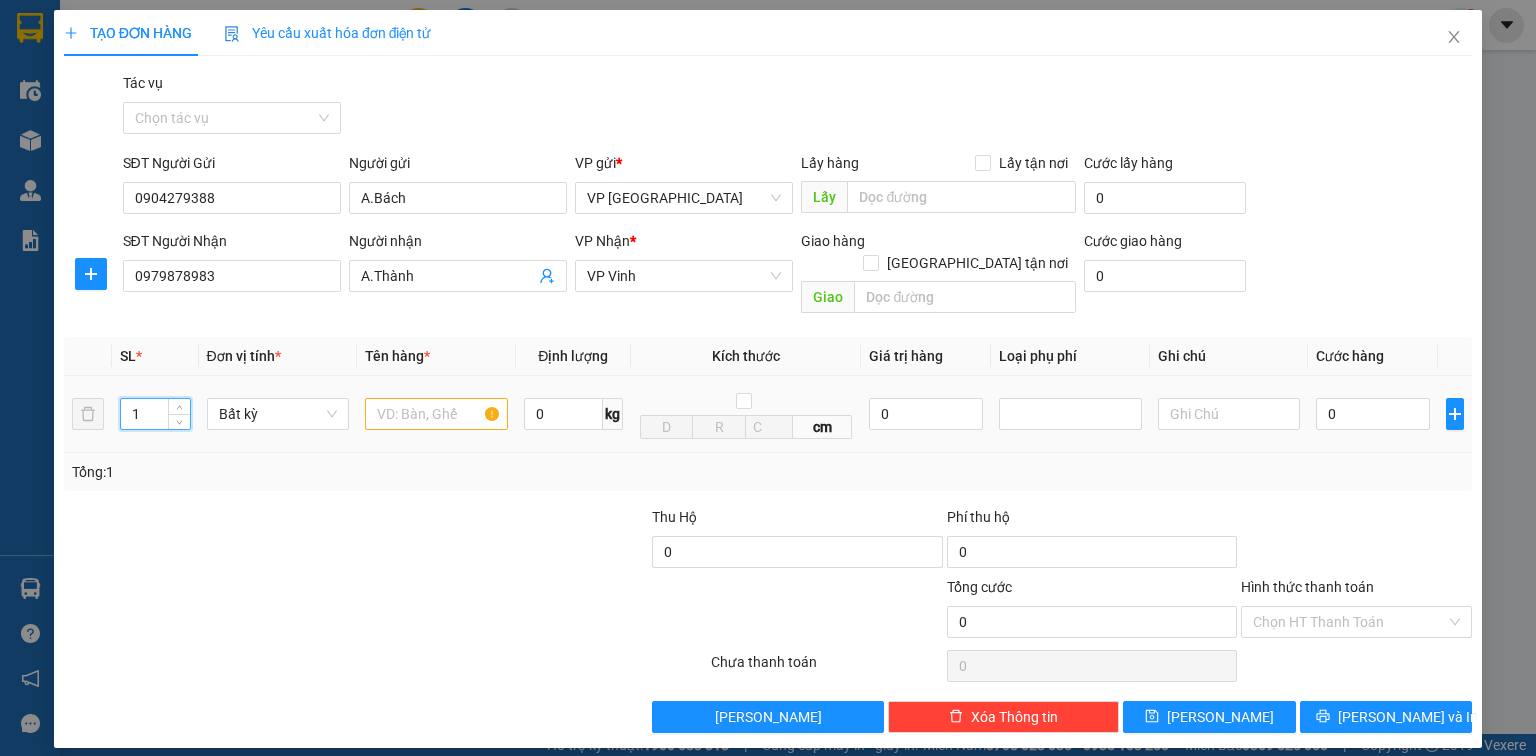 drag, startPoint x: 156, startPoint y: 400, endPoint x: 42, endPoint y: 397, distance: 114.03947 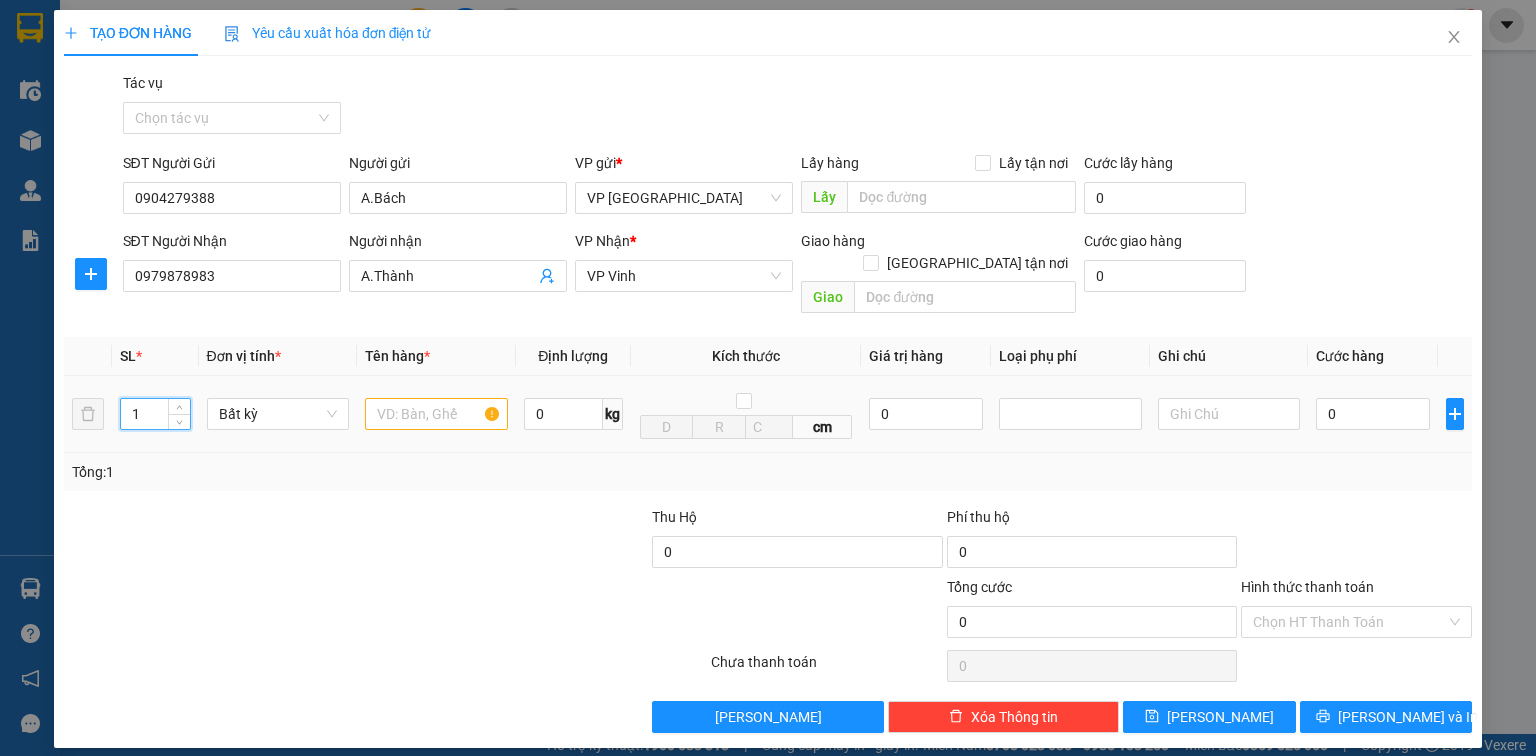 click on "TẠO ĐƠN HÀNG Yêu cầu xuất hóa đơn điện tử Transit Pickup Surcharge Ids Transit Deliver Surcharge Ids Transit Deliver Surcharge Transit Deliver Surcharge Gói vận chuyển  * Tiêu chuẩn Tác vụ Chọn tác vụ SĐT Người Gửi 0904279388 Người gửi A.Bách VP gửi  * VP Đà Nẵng Lấy hàng Lấy tận nơi Lấy Cước lấy hàng 0 SĐT Người Nhận 0979878983 Người nhận A.Thành VP Nhận  * VP Vinh Giao hàng Giao tận nơi Giao Cước giao hàng 0 SL  * Đơn vị tính  * Tên hàng  * Định lượng Kích thước Giá trị hàng Loại phụ phí Ghi chú Cước hàng                       1 Bất kỳ 0 kg cm 0   0 Tổng:  1 Thu Hộ 0 Phí thu hộ 0 Tổng cước 0 Hình thức thanh toán Chọn HT Thanh Toán Số tiền thu trước 0 Chưa thanh toán 0 Chọn HT Thanh Toán Lưu nháp Xóa Thông tin Lưu Lưu và In" at bounding box center (768, 378) 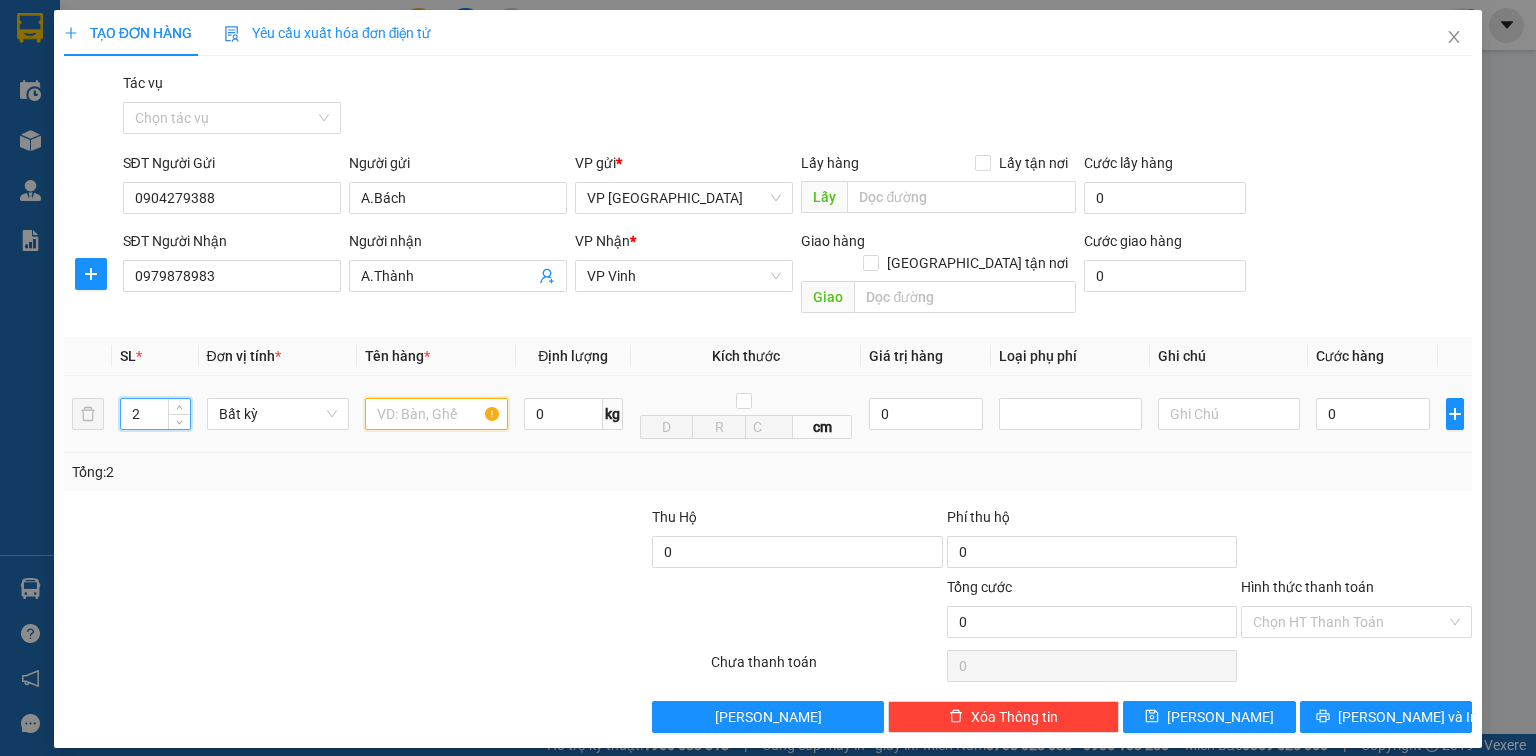 click at bounding box center [436, 414] 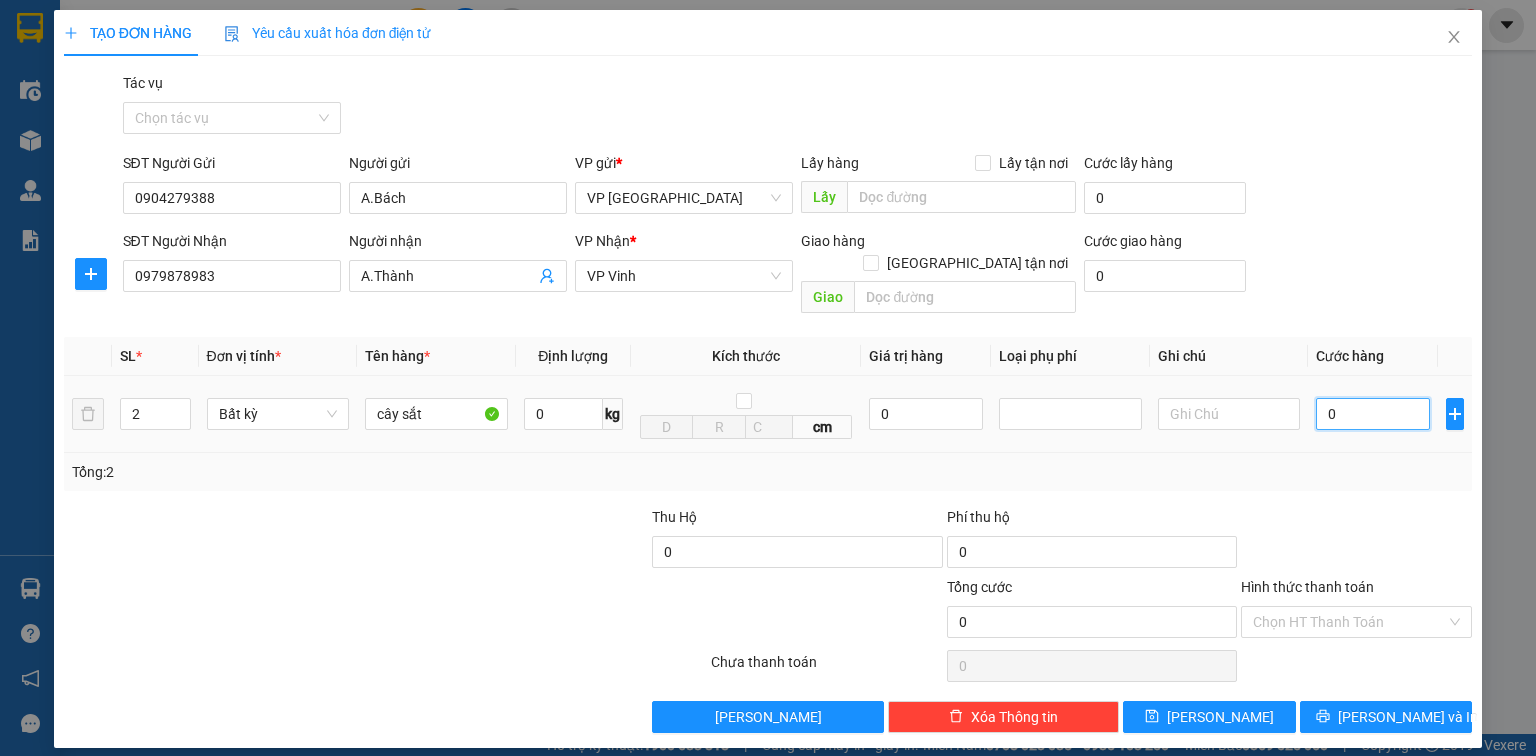click on "0" at bounding box center [1373, 414] 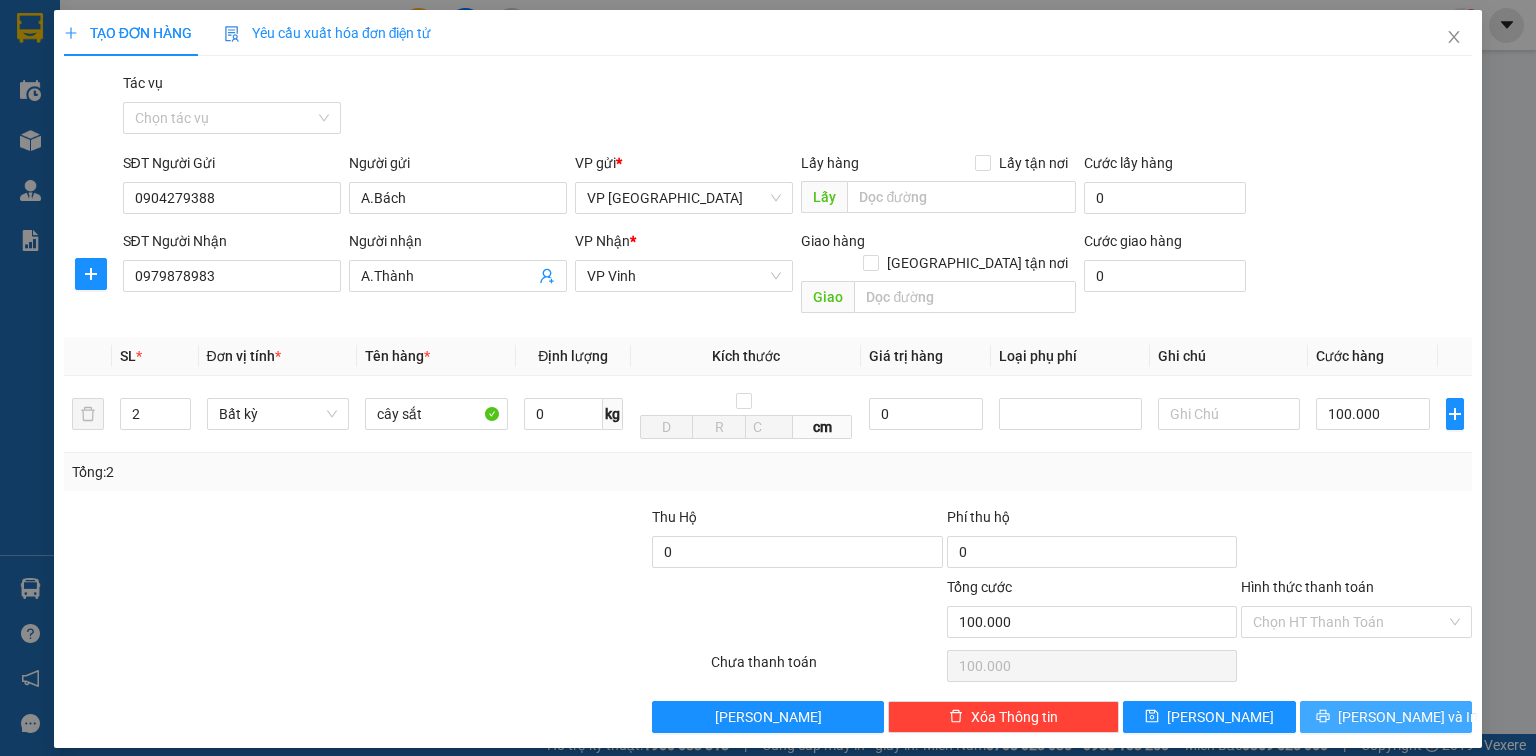 click on "Lưu và In" at bounding box center (1386, 717) 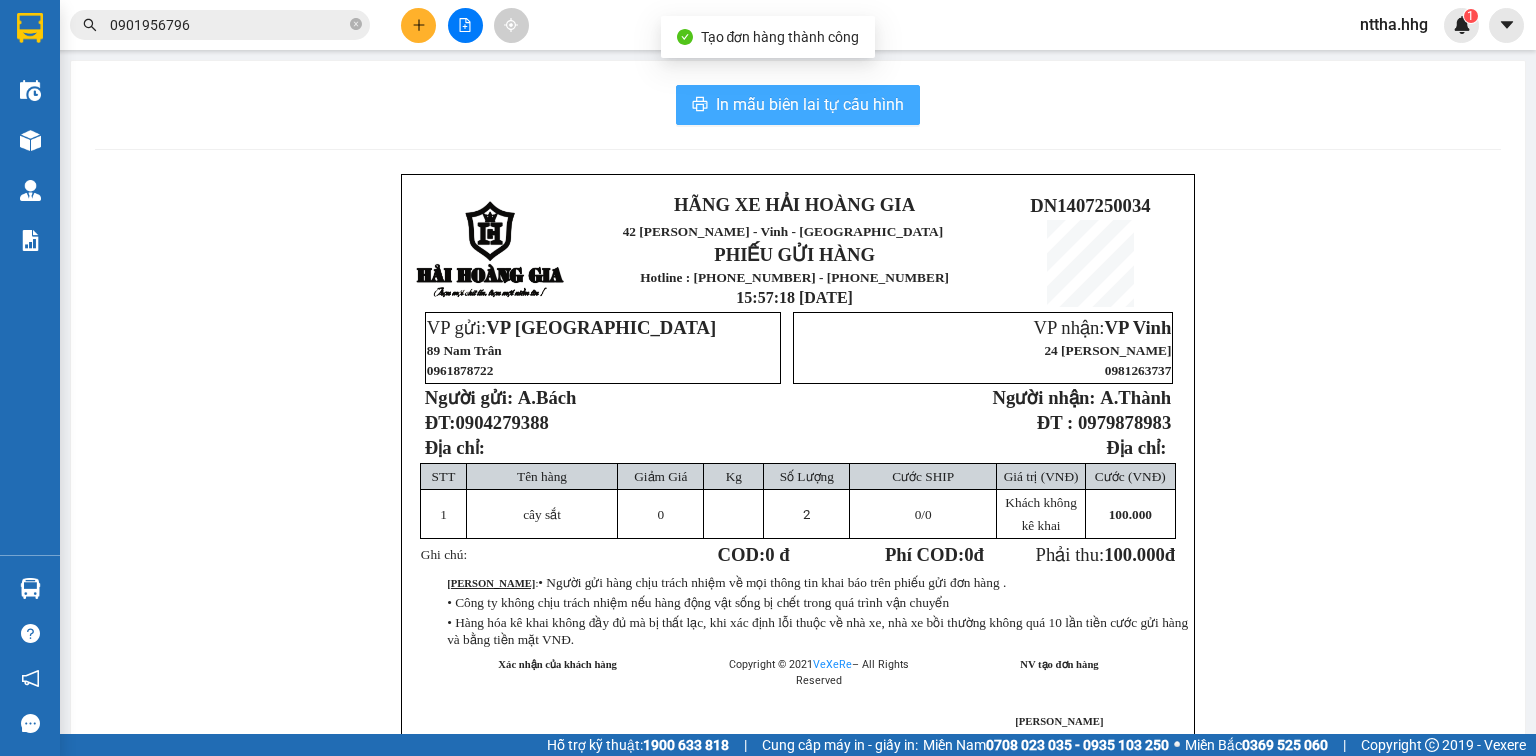 click on "In mẫu biên lai tự cấu hình" at bounding box center [810, 104] 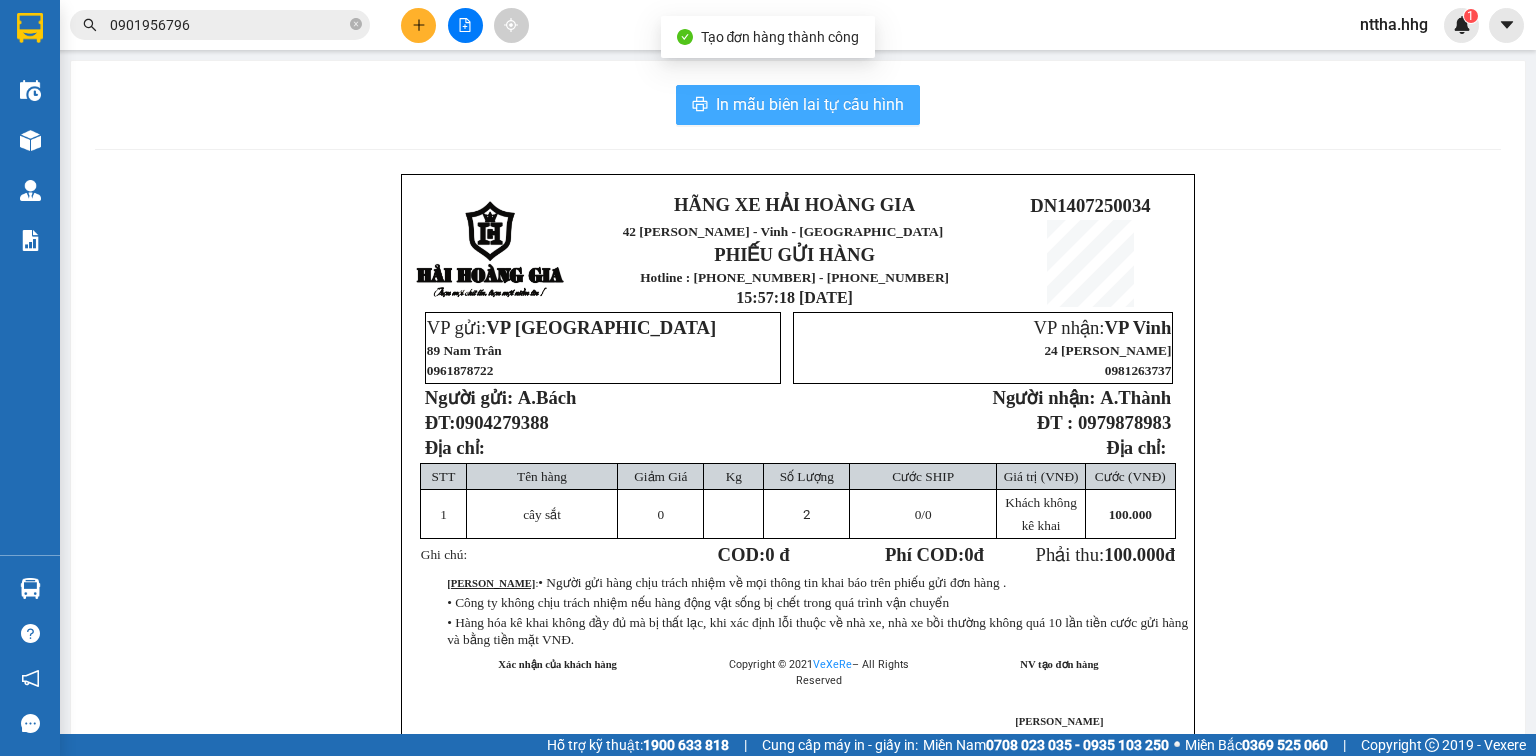 scroll, scrollTop: 0, scrollLeft: 0, axis: both 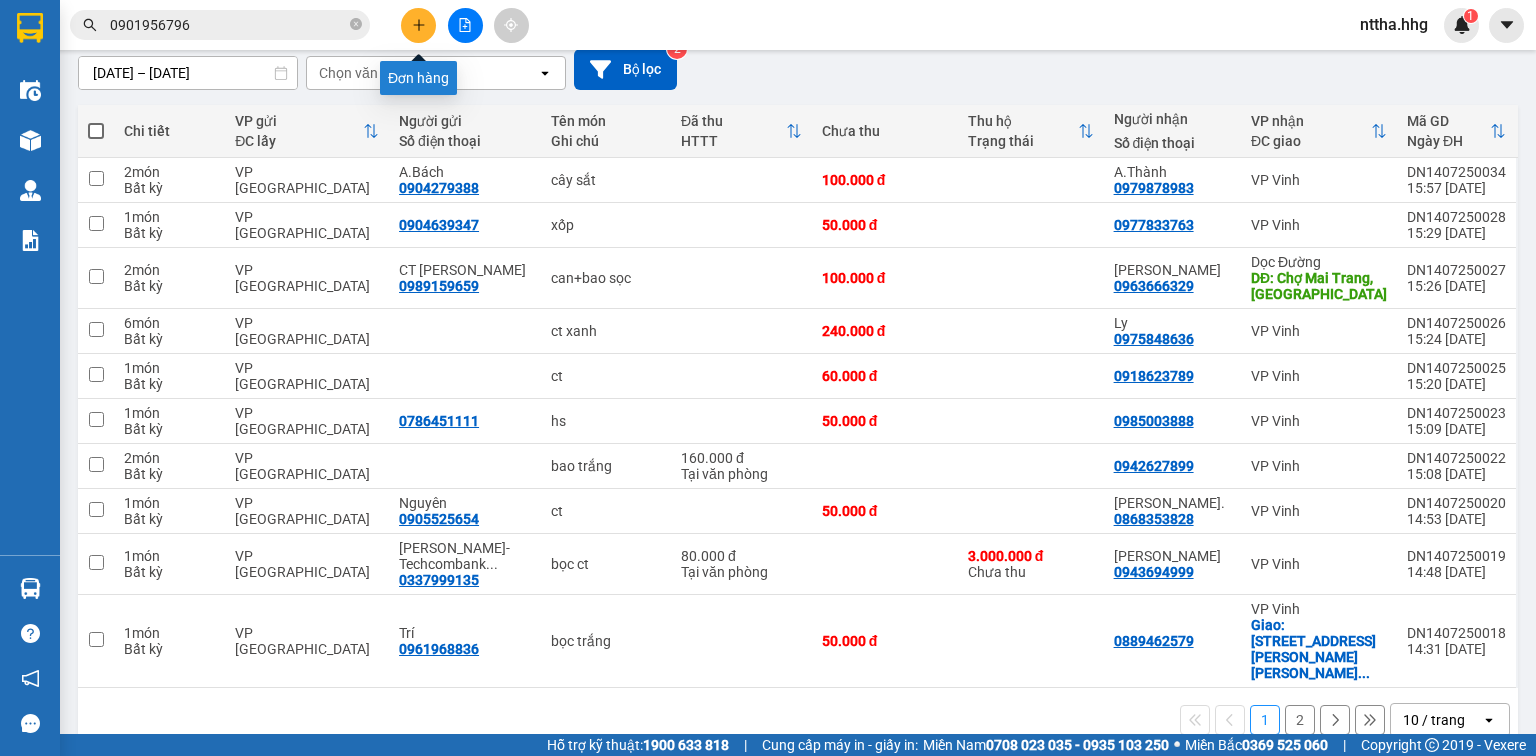 click 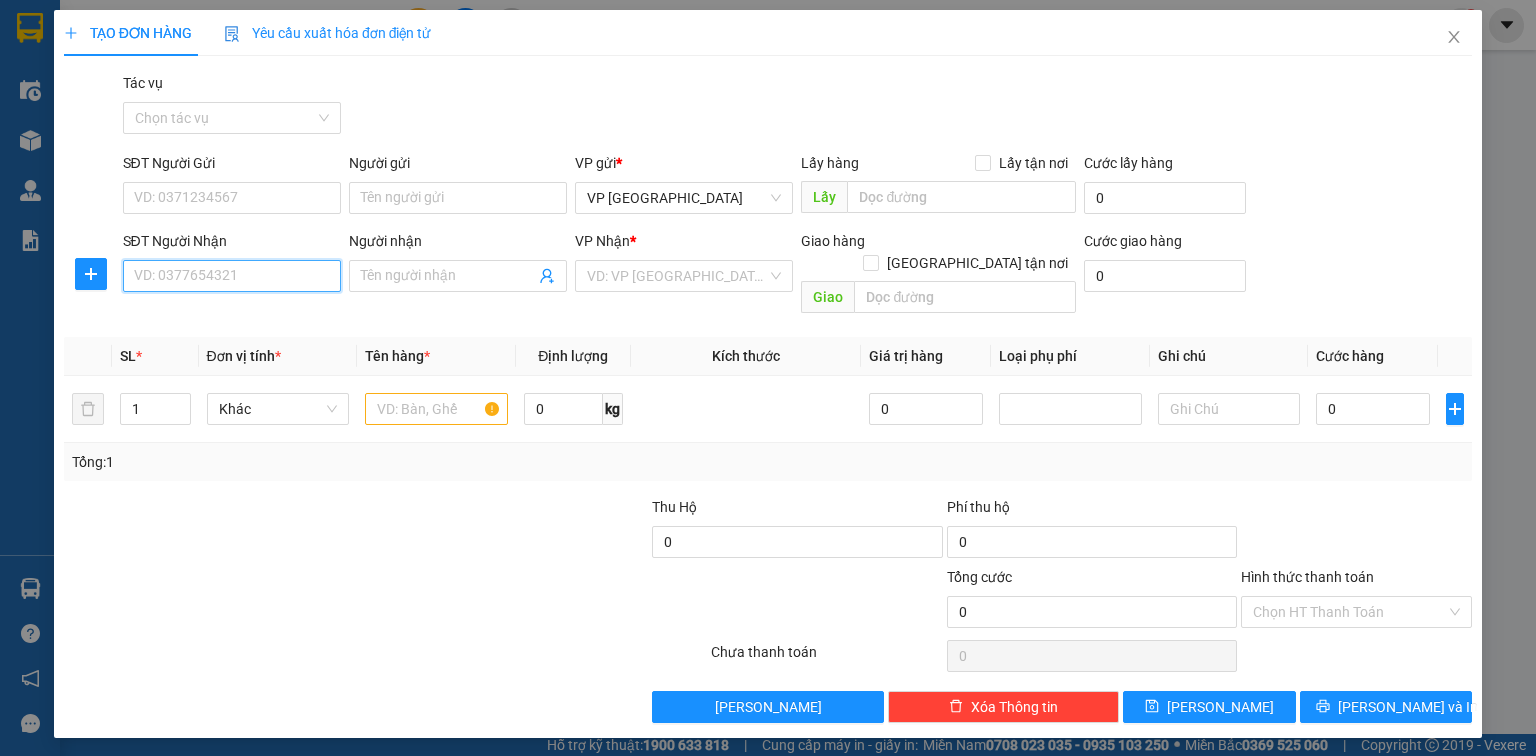 click on "SĐT Người Nhận" at bounding box center [232, 276] 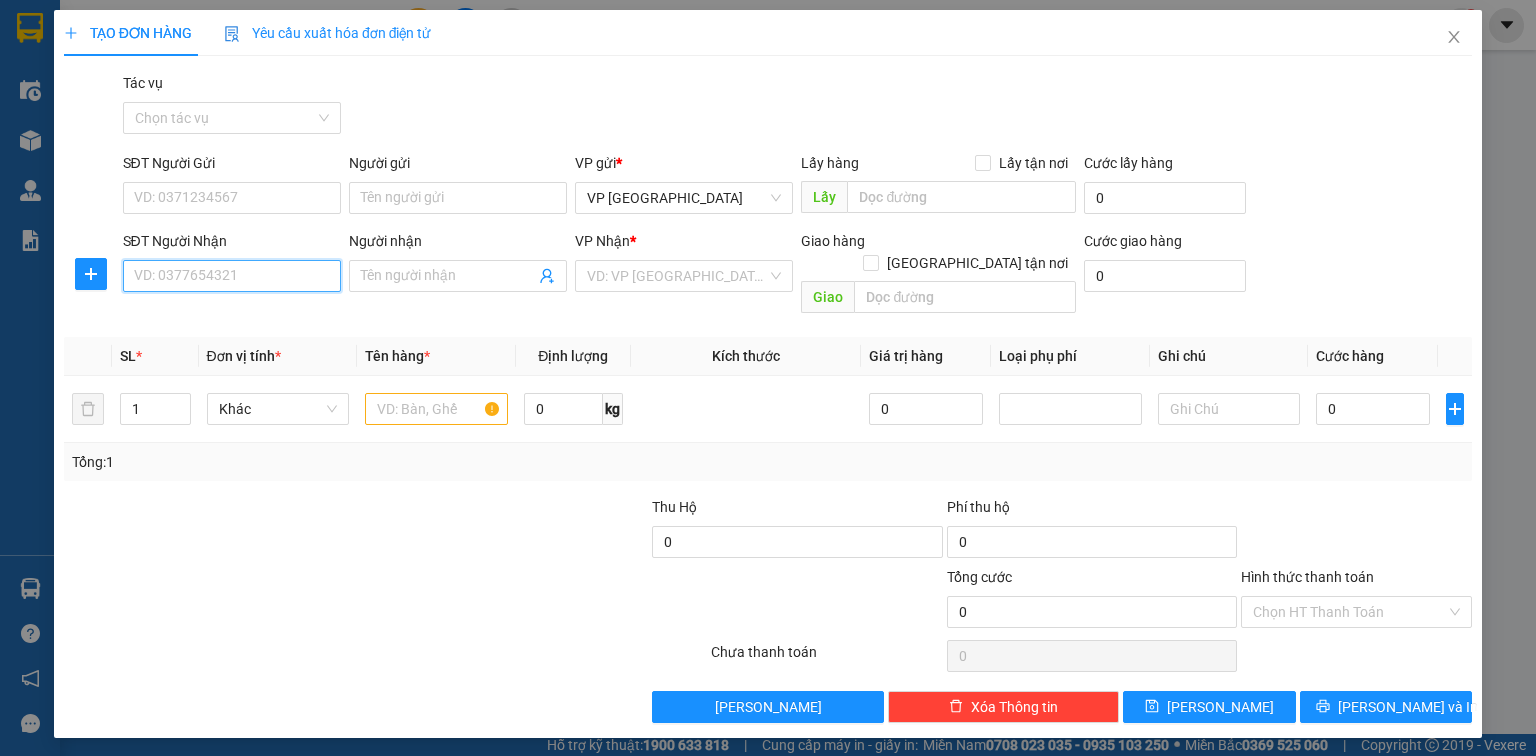 click on "SĐT Người Nhận" at bounding box center [232, 276] 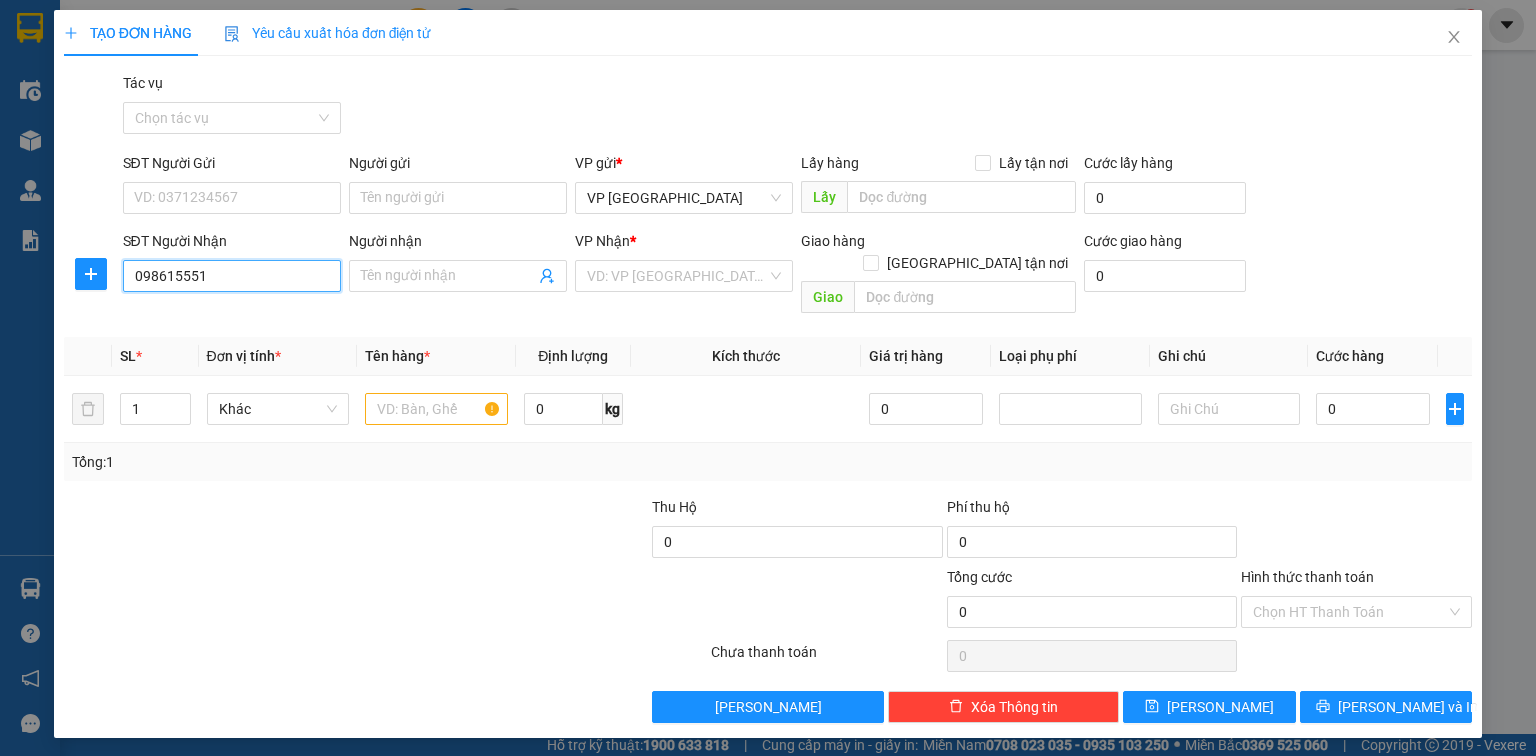 click on "098615551" at bounding box center [232, 276] 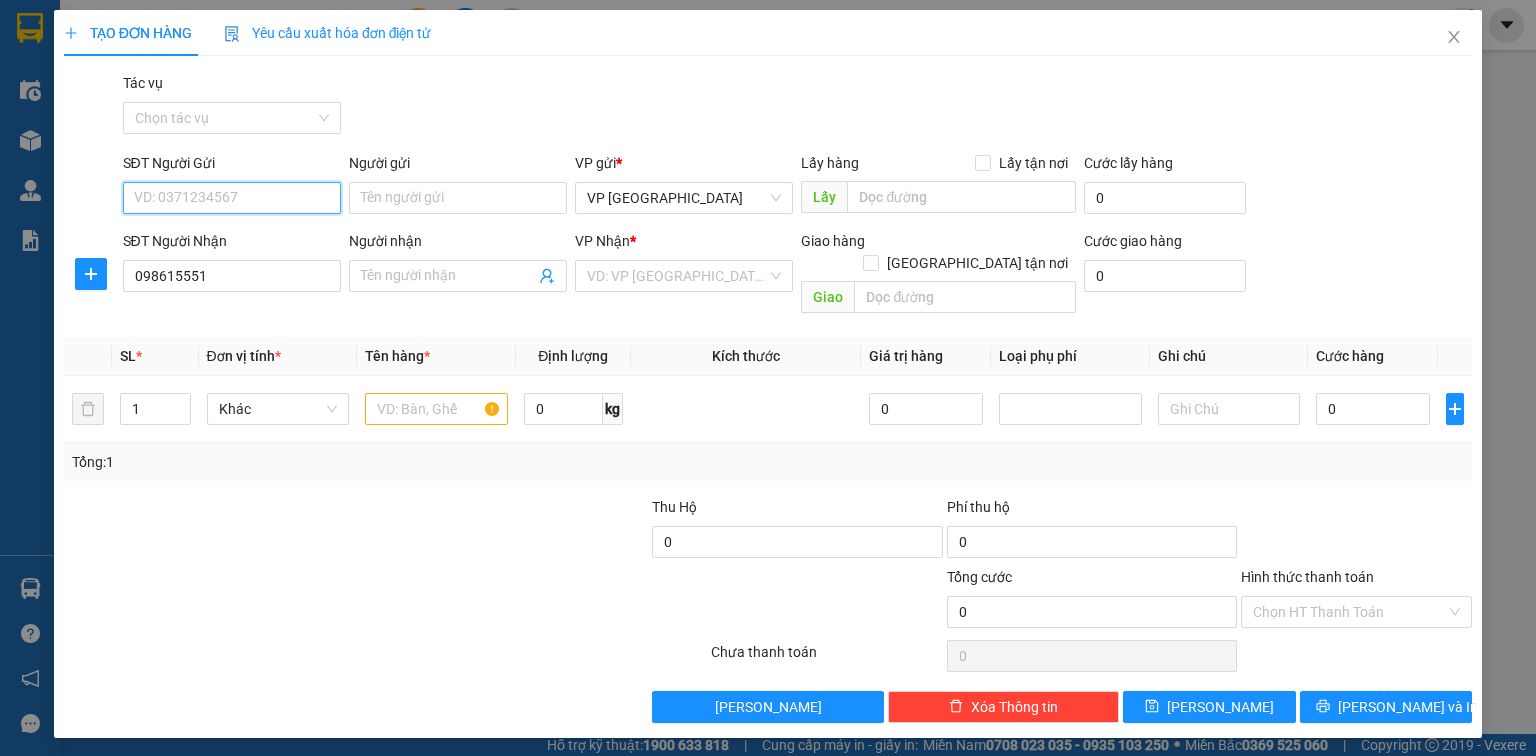 click on "SĐT Người Gửi" at bounding box center [232, 198] 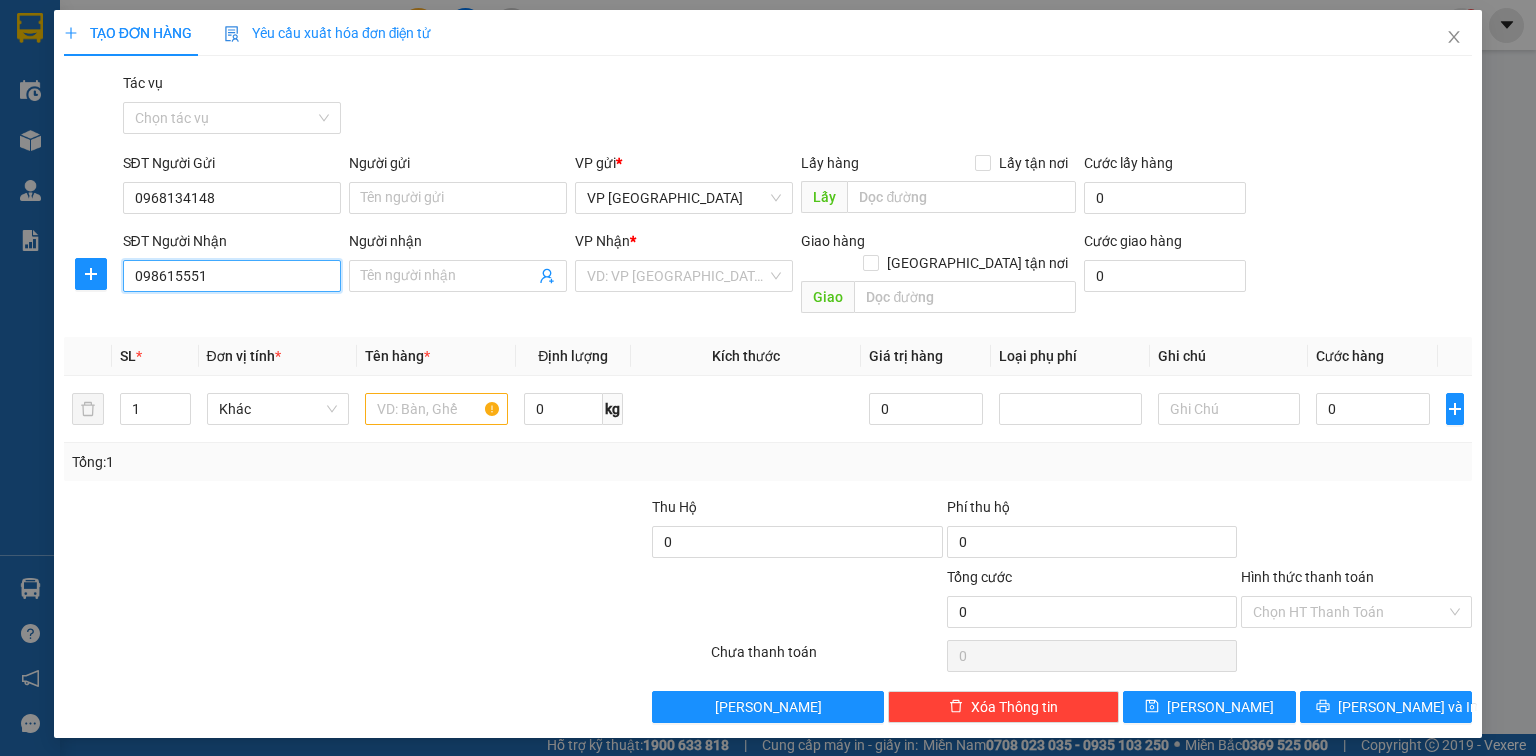 click on "098615551" at bounding box center [232, 276] 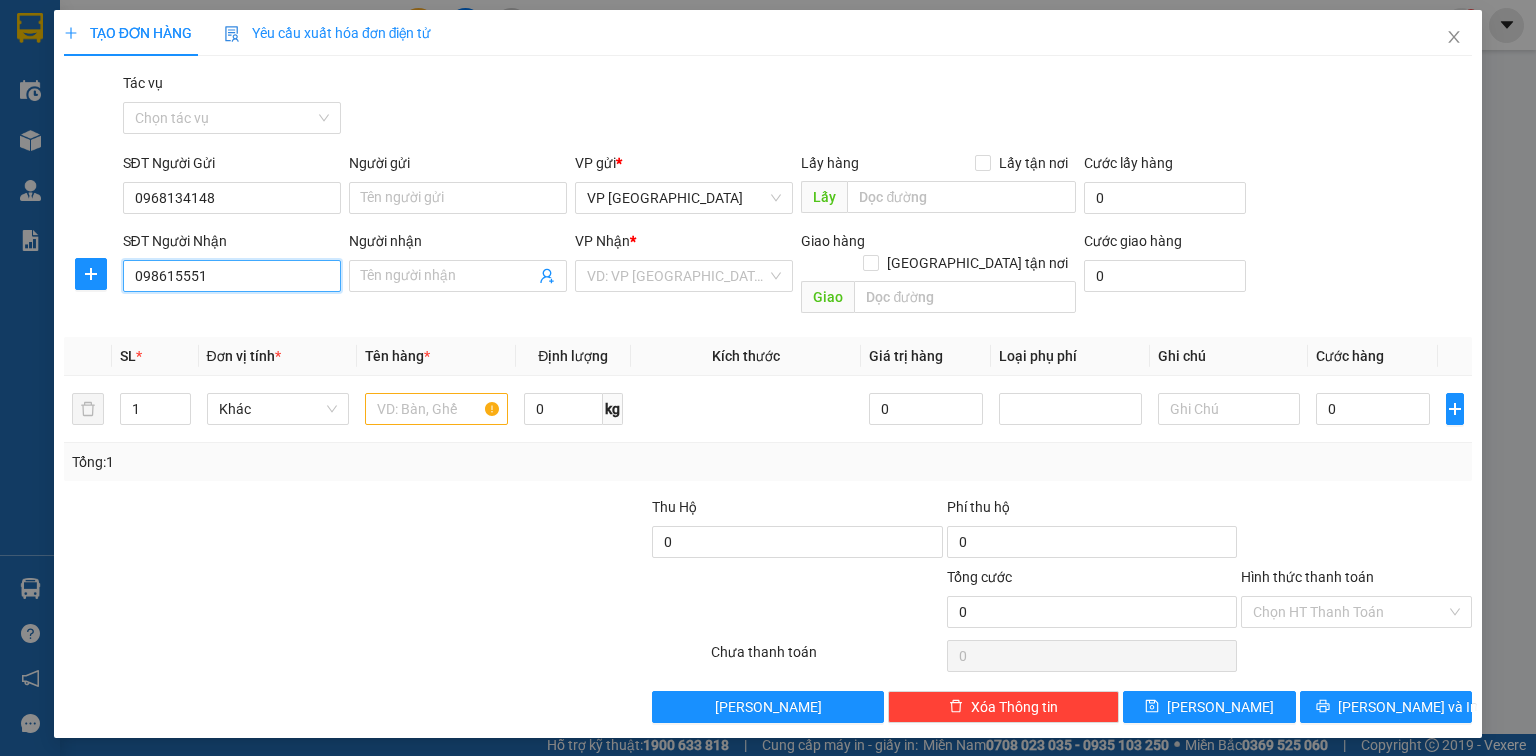 drag, startPoint x: 216, startPoint y: 283, endPoint x: 126, endPoint y: 260, distance: 92.89241 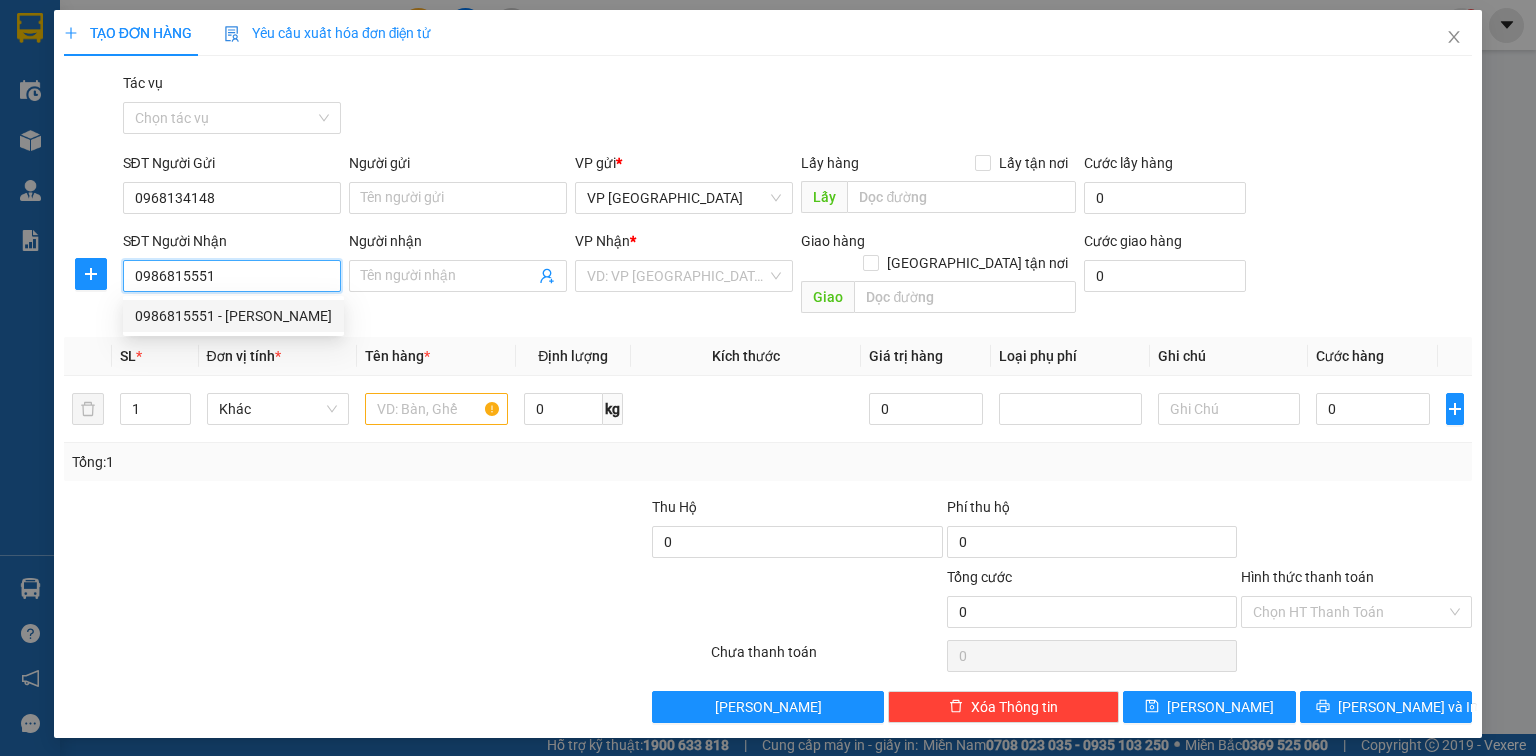click on "0986815551 - Anh Hào" at bounding box center (233, 316) 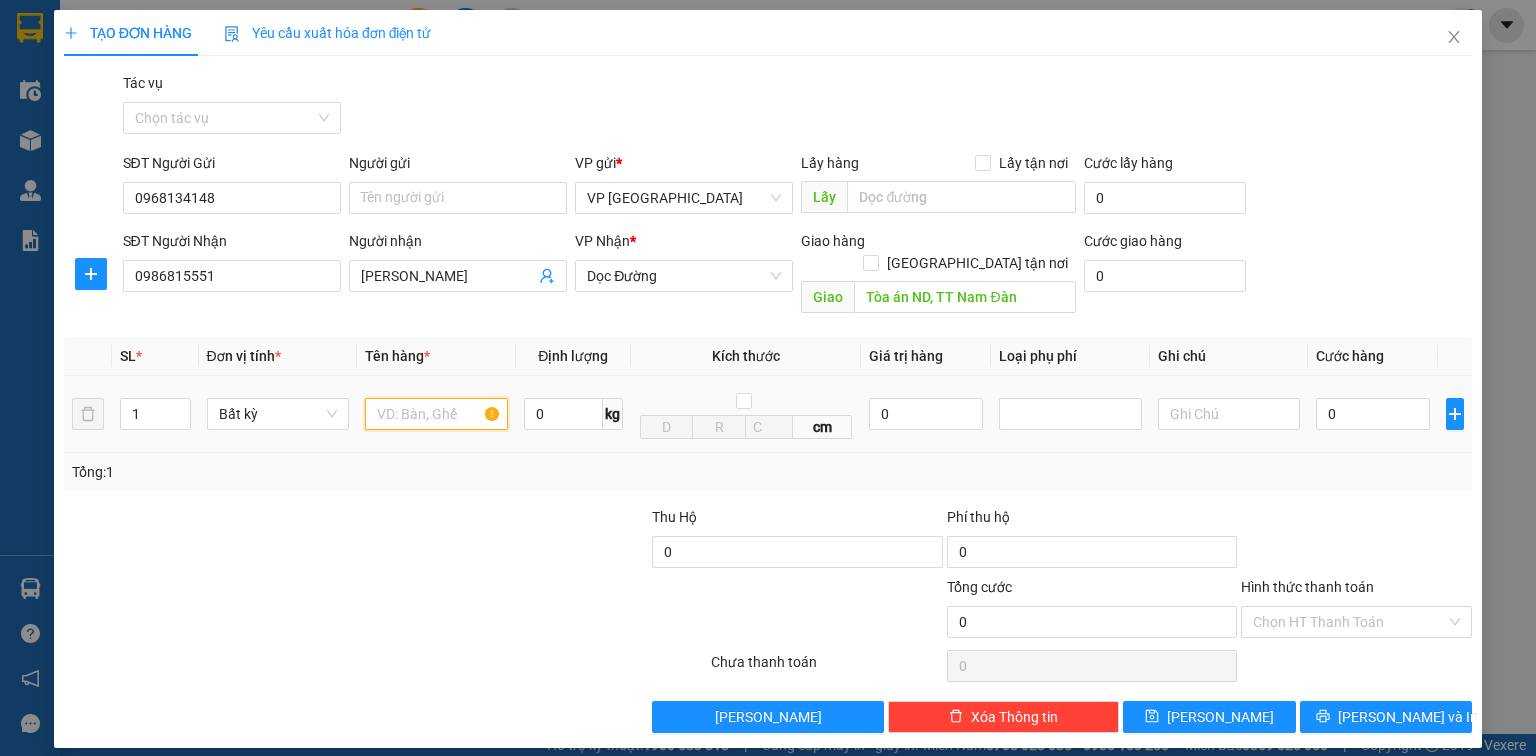 click at bounding box center (436, 414) 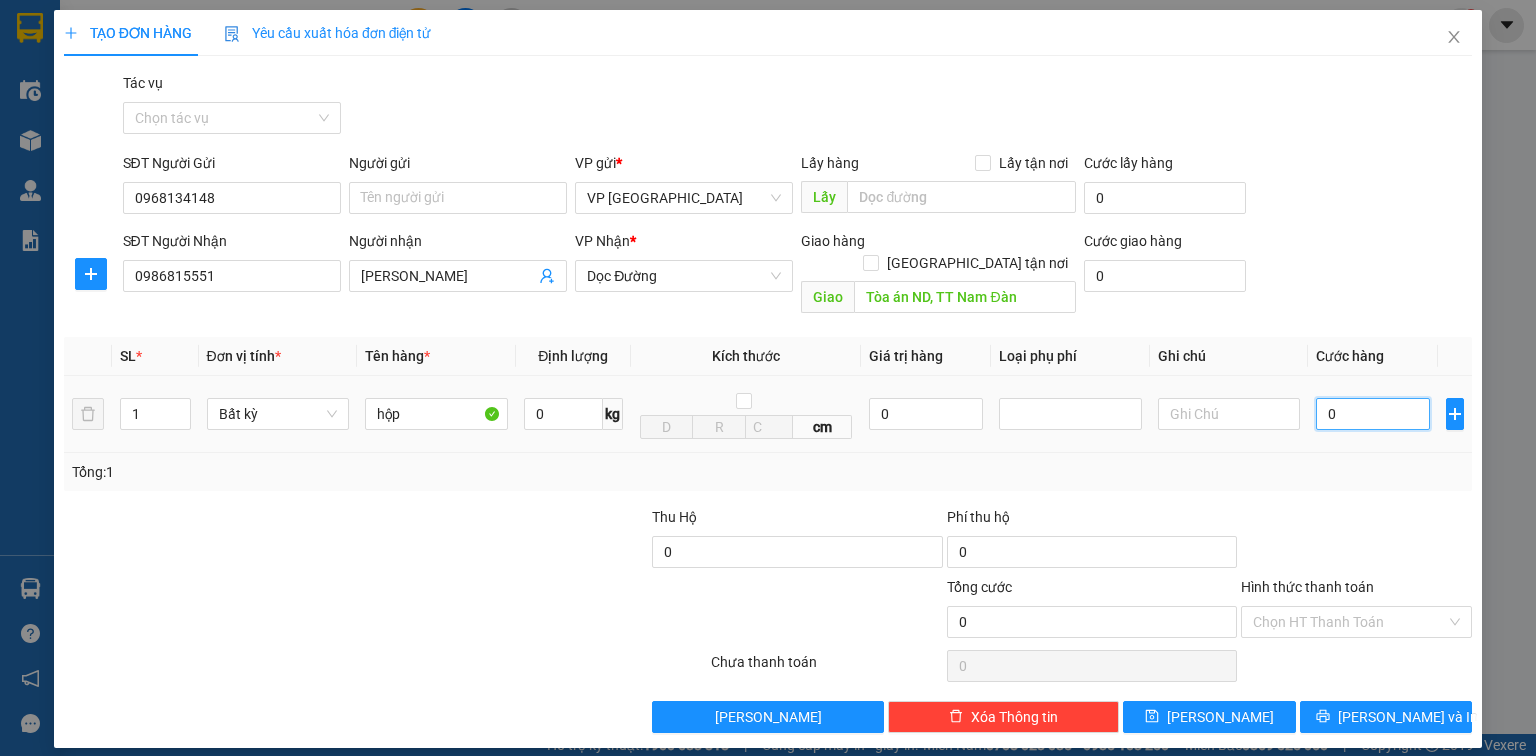 click on "0" at bounding box center (1373, 414) 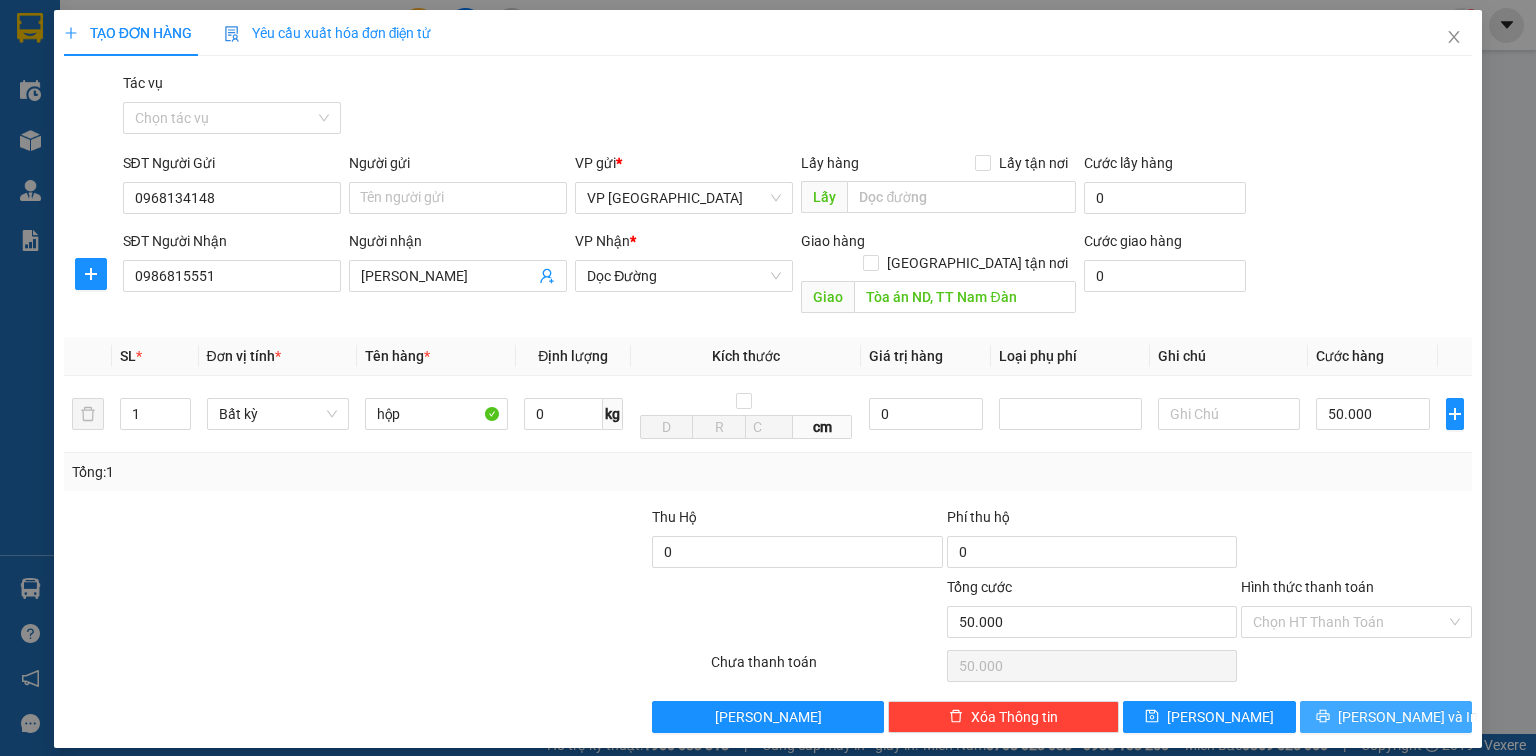 click on "Lưu và In" at bounding box center (1386, 717) 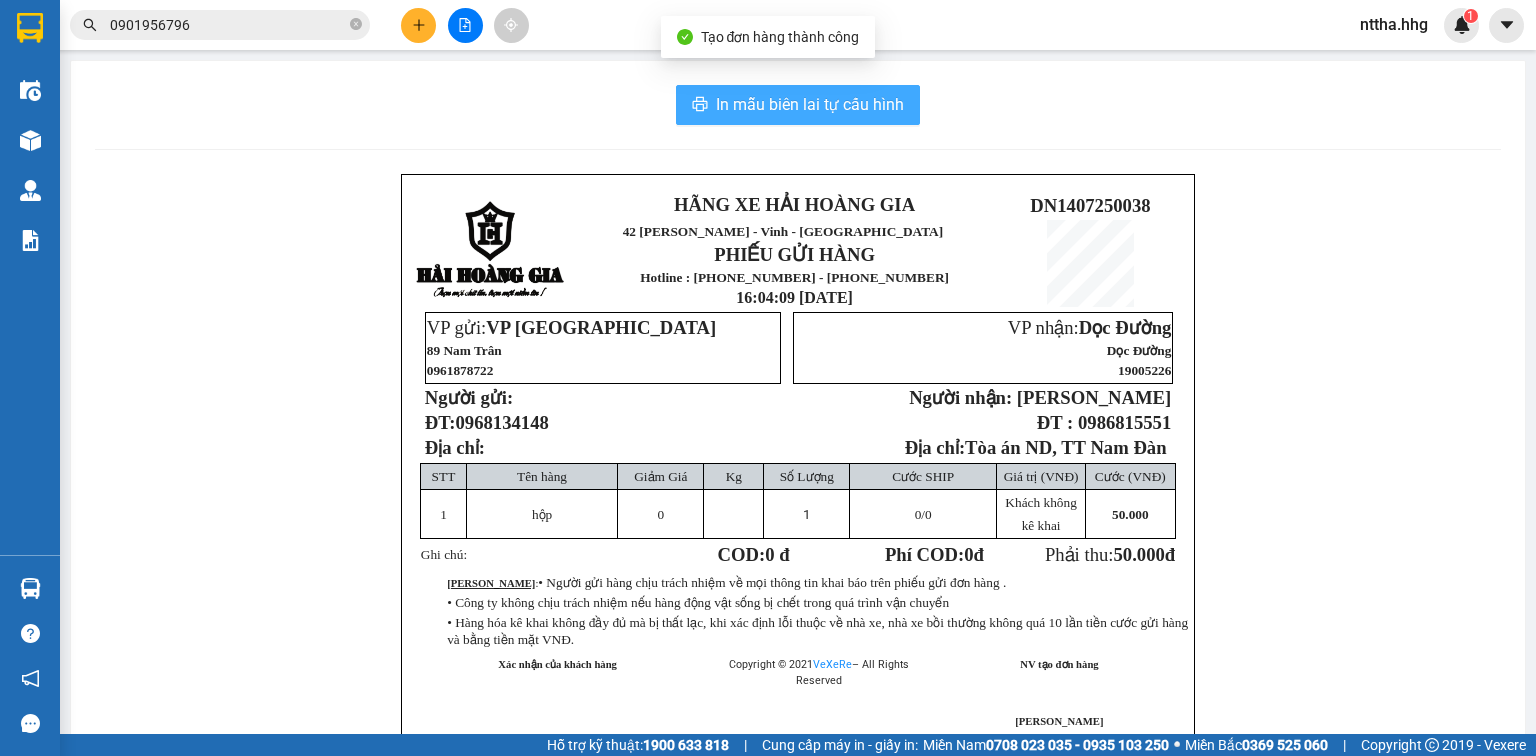 click on "In mẫu biên lai tự cấu hình" at bounding box center [810, 104] 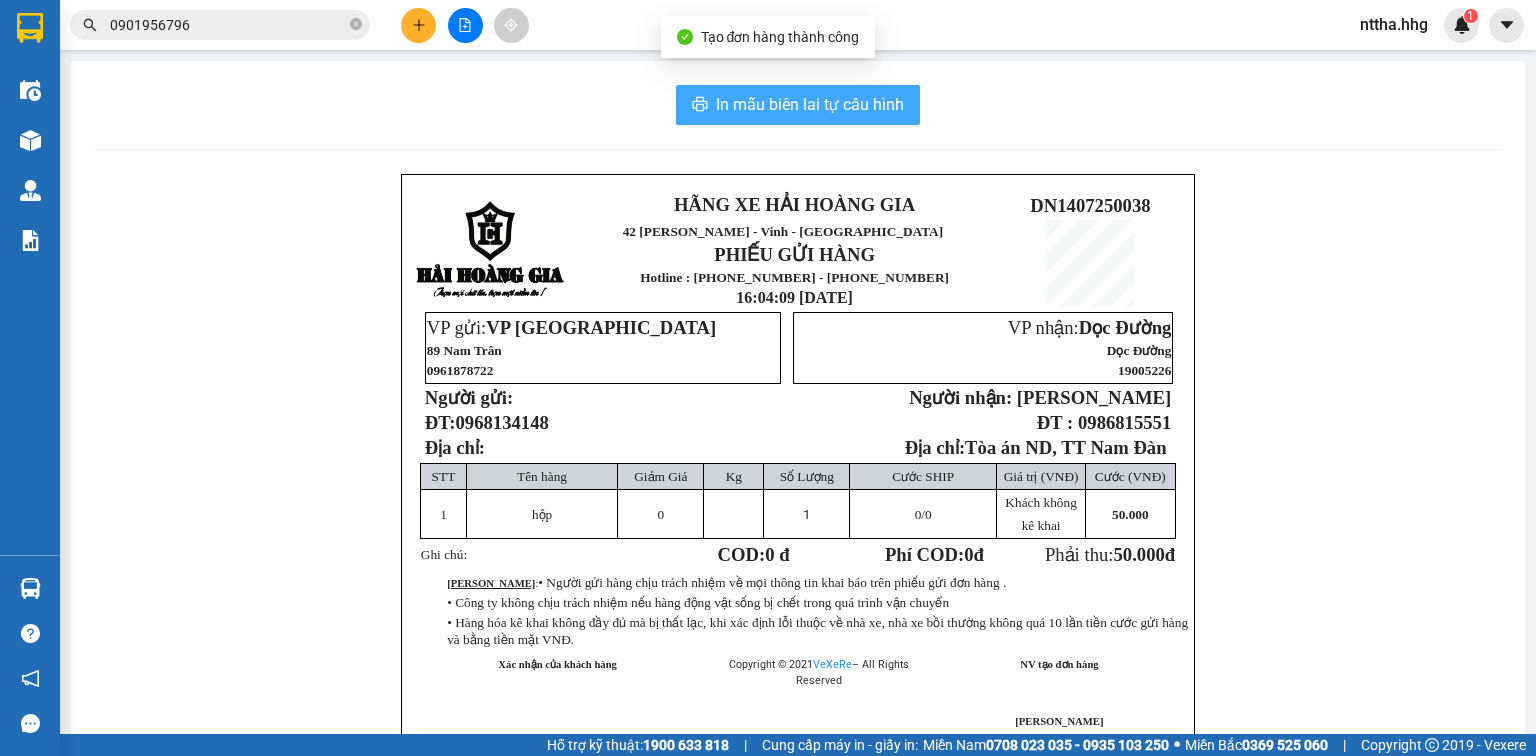 scroll, scrollTop: 0, scrollLeft: 0, axis: both 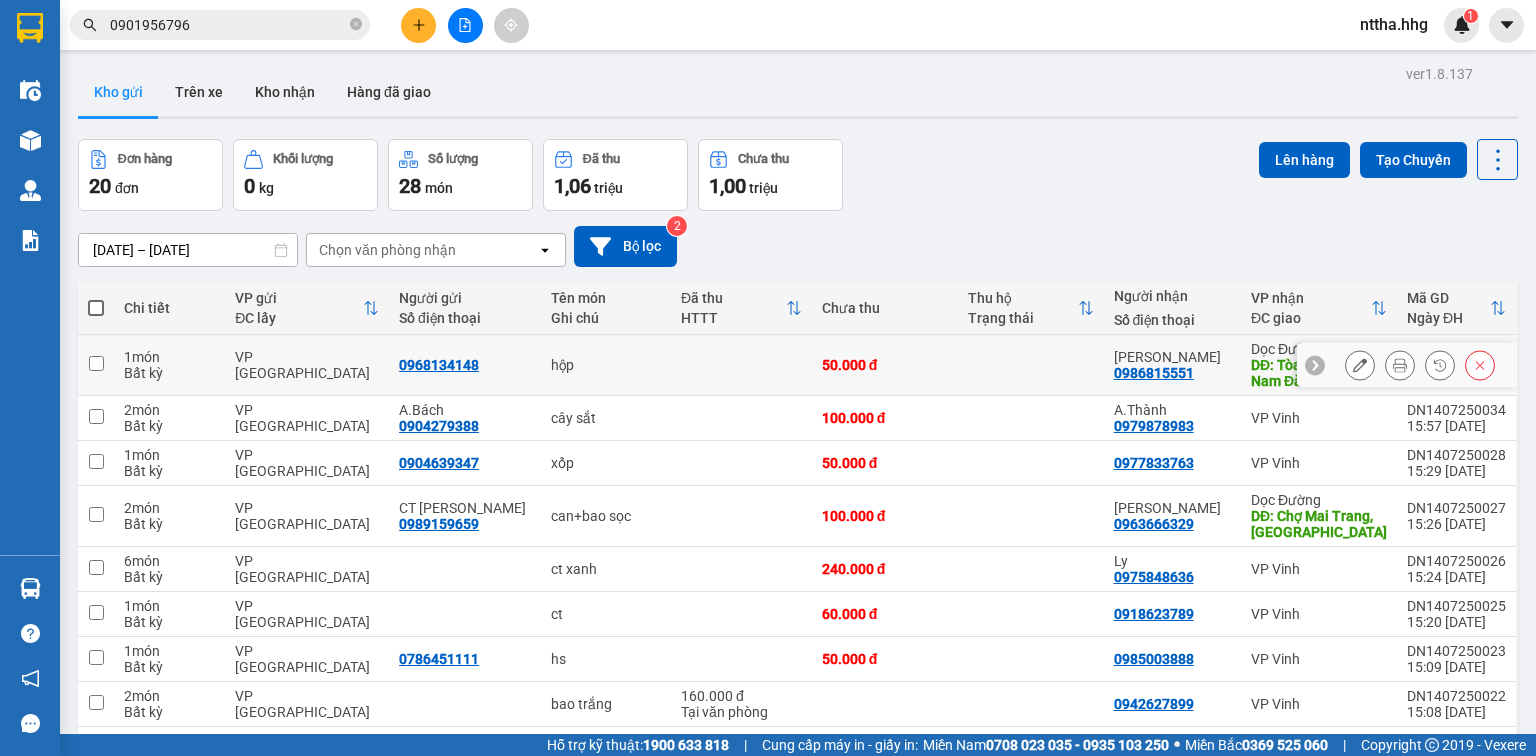 click at bounding box center (96, 363) 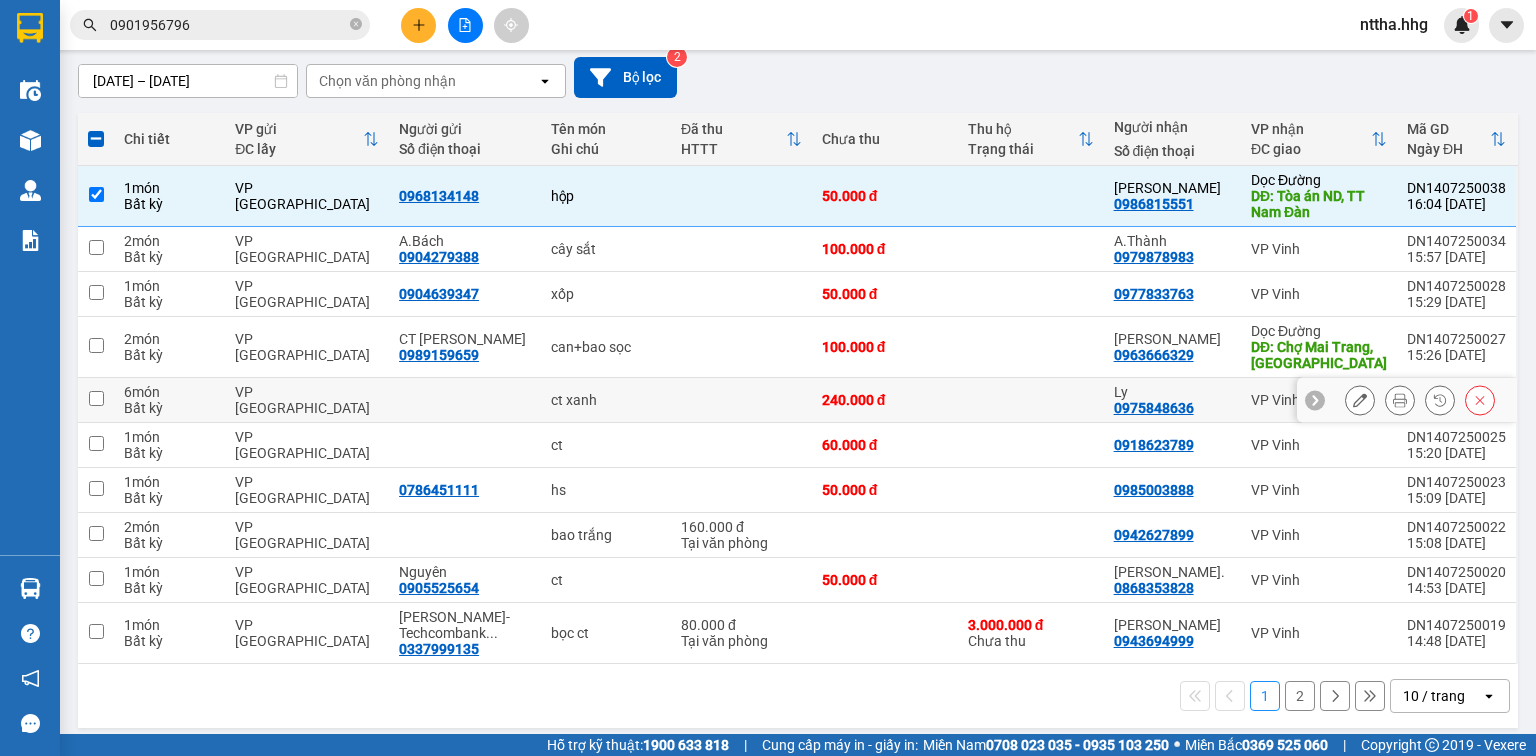 scroll, scrollTop: 177, scrollLeft: 0, axis: vertical 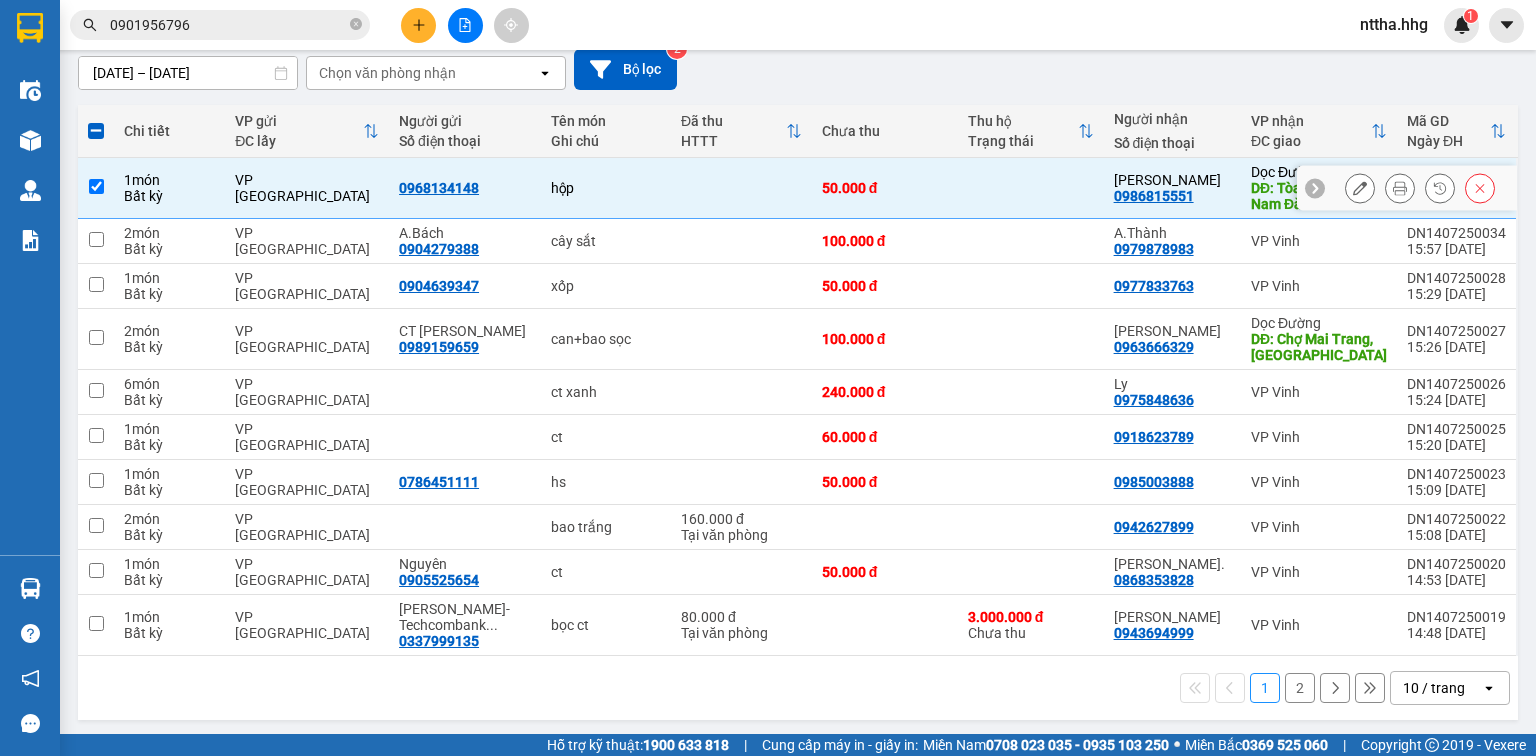 click at bounding box center (96, 186) 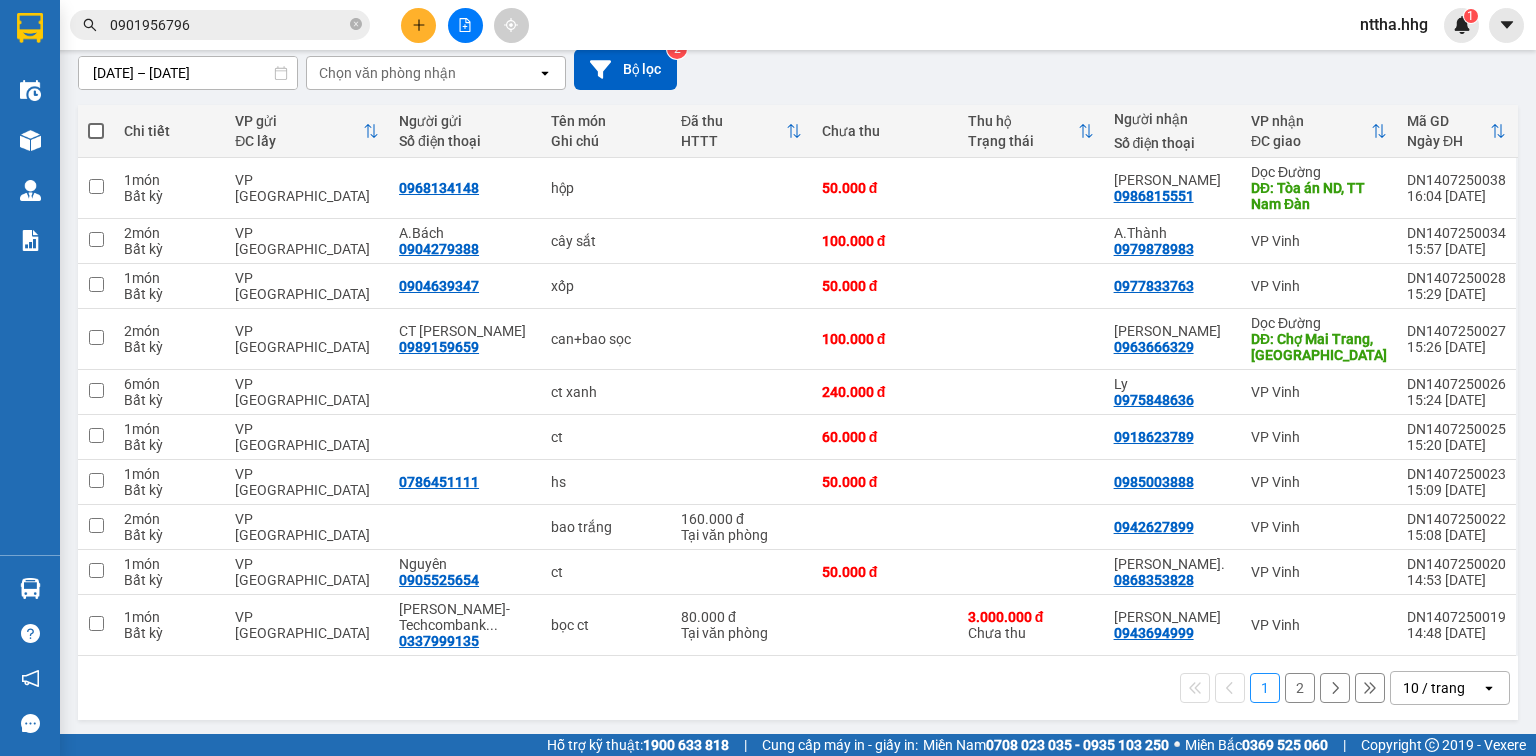 click on "10 / trang" at bounding box center [1436, 688] 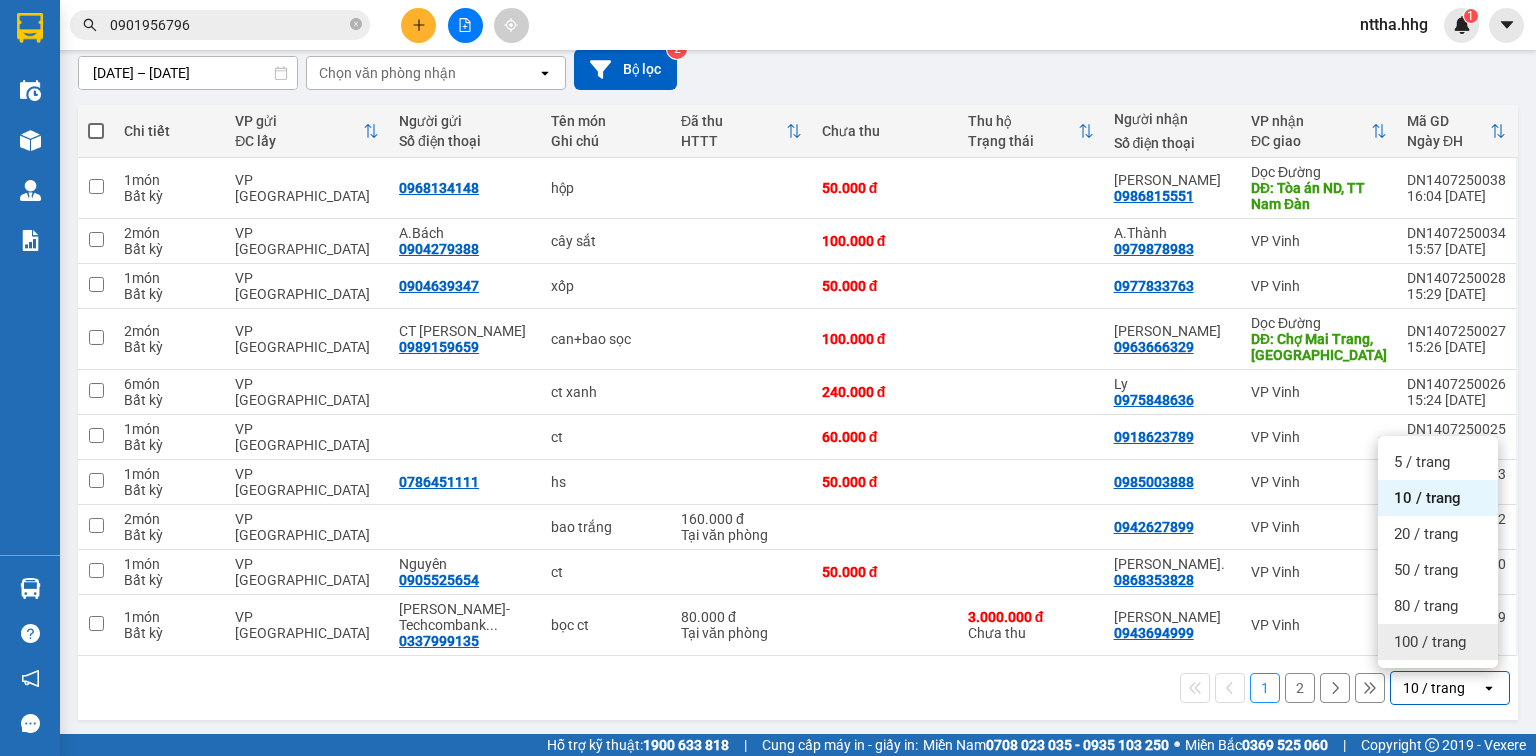 click on "100 / trang" at bounding box center (1430, 642) 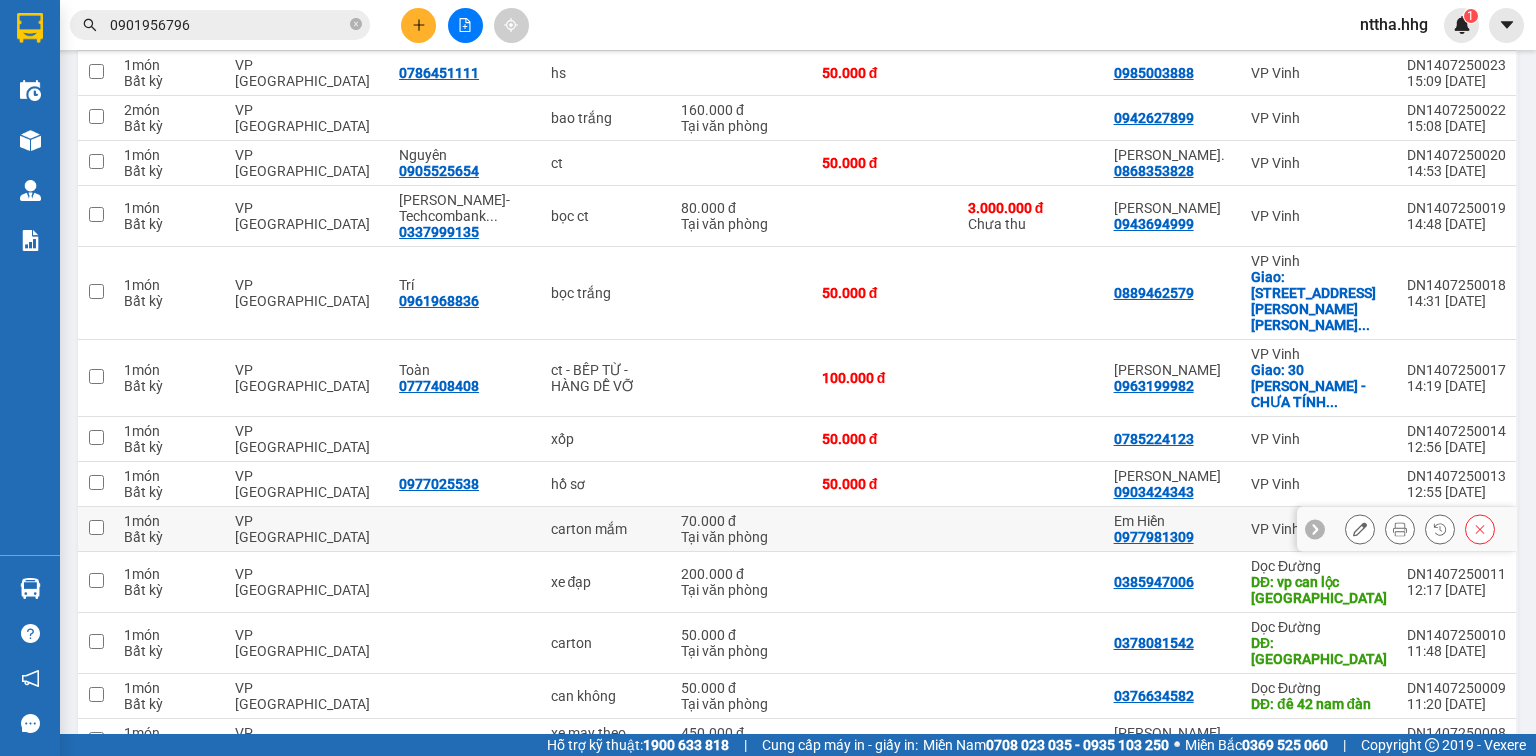 scroll, scrollTop: 673, scrollLeft: 0, axis: vertical 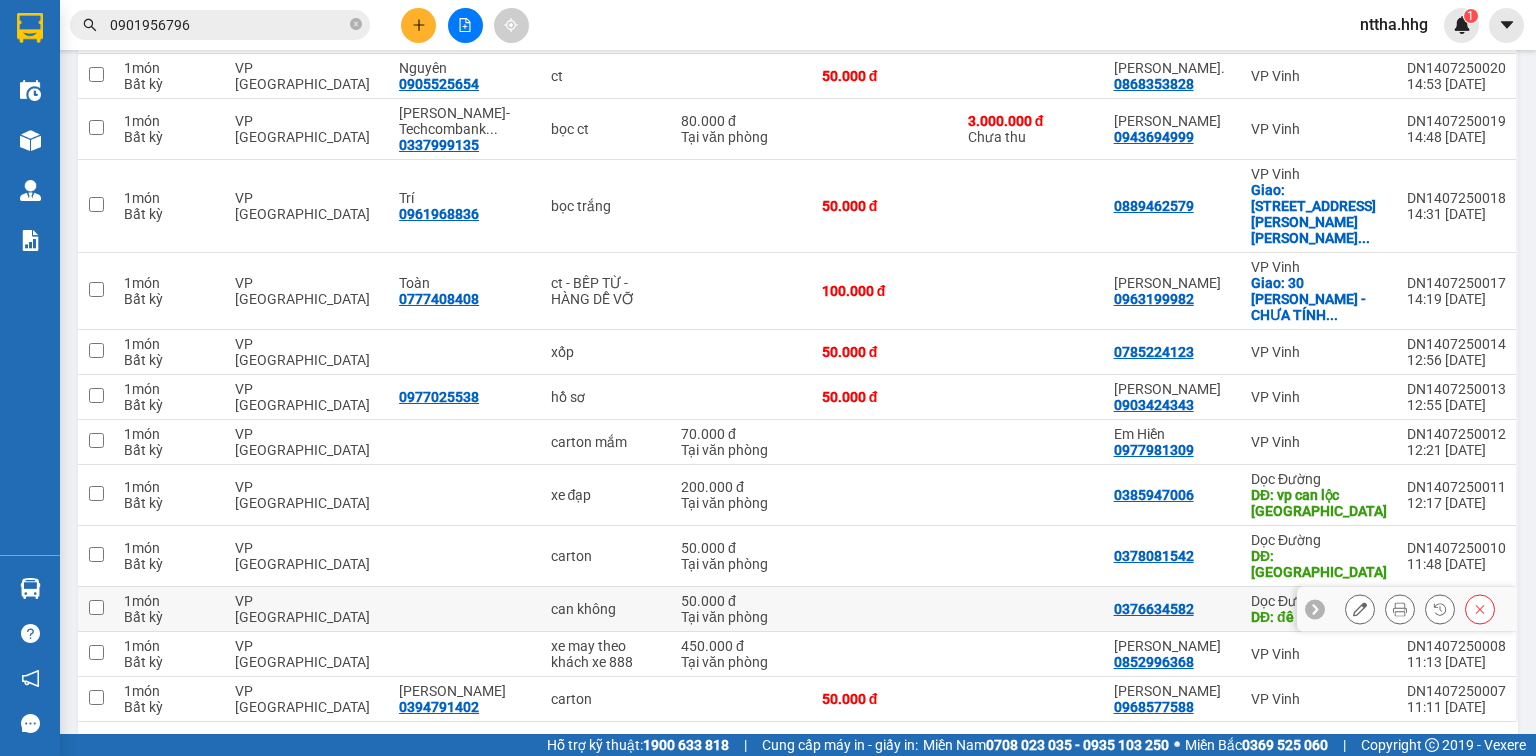 click at bounding box center (96, 609) 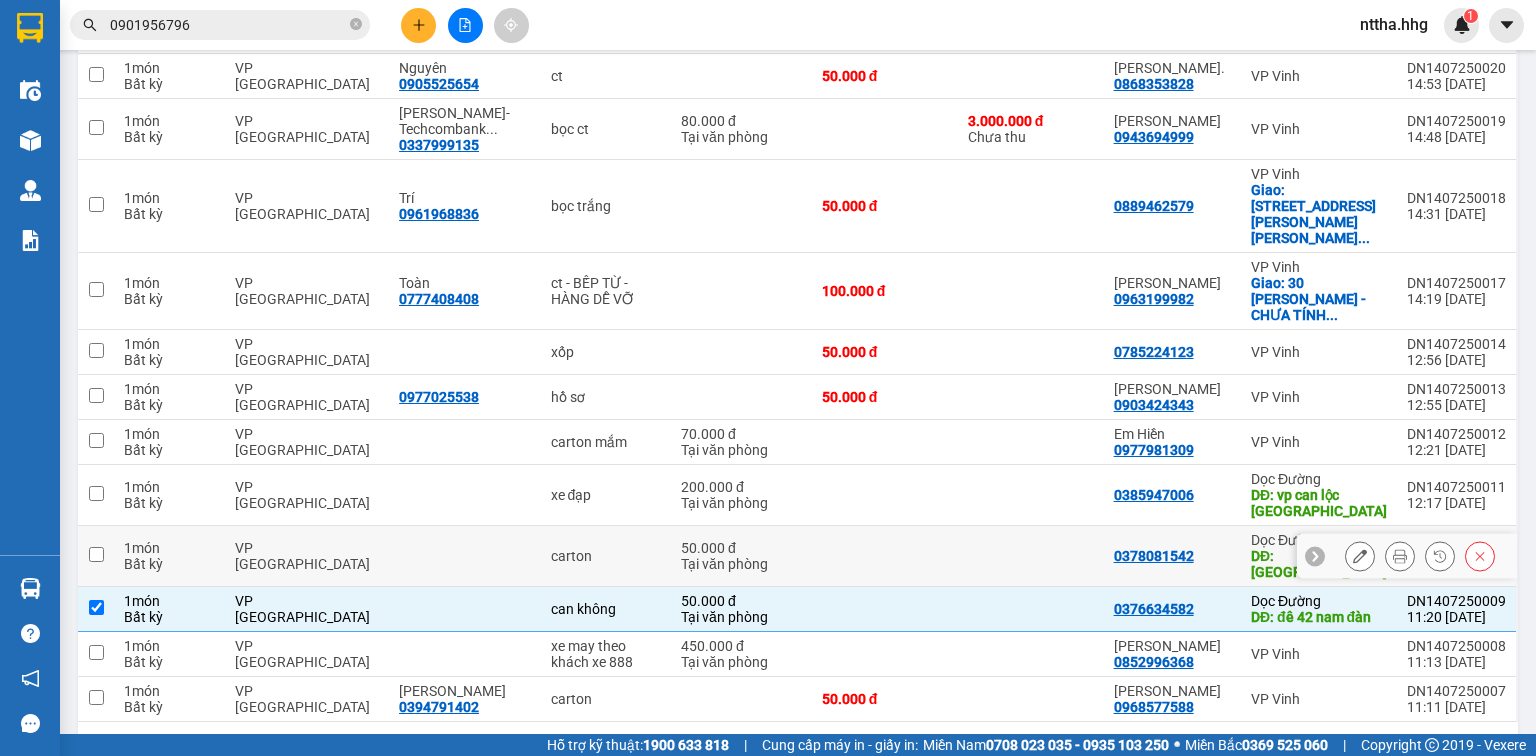click at bounding box center [96, 554] 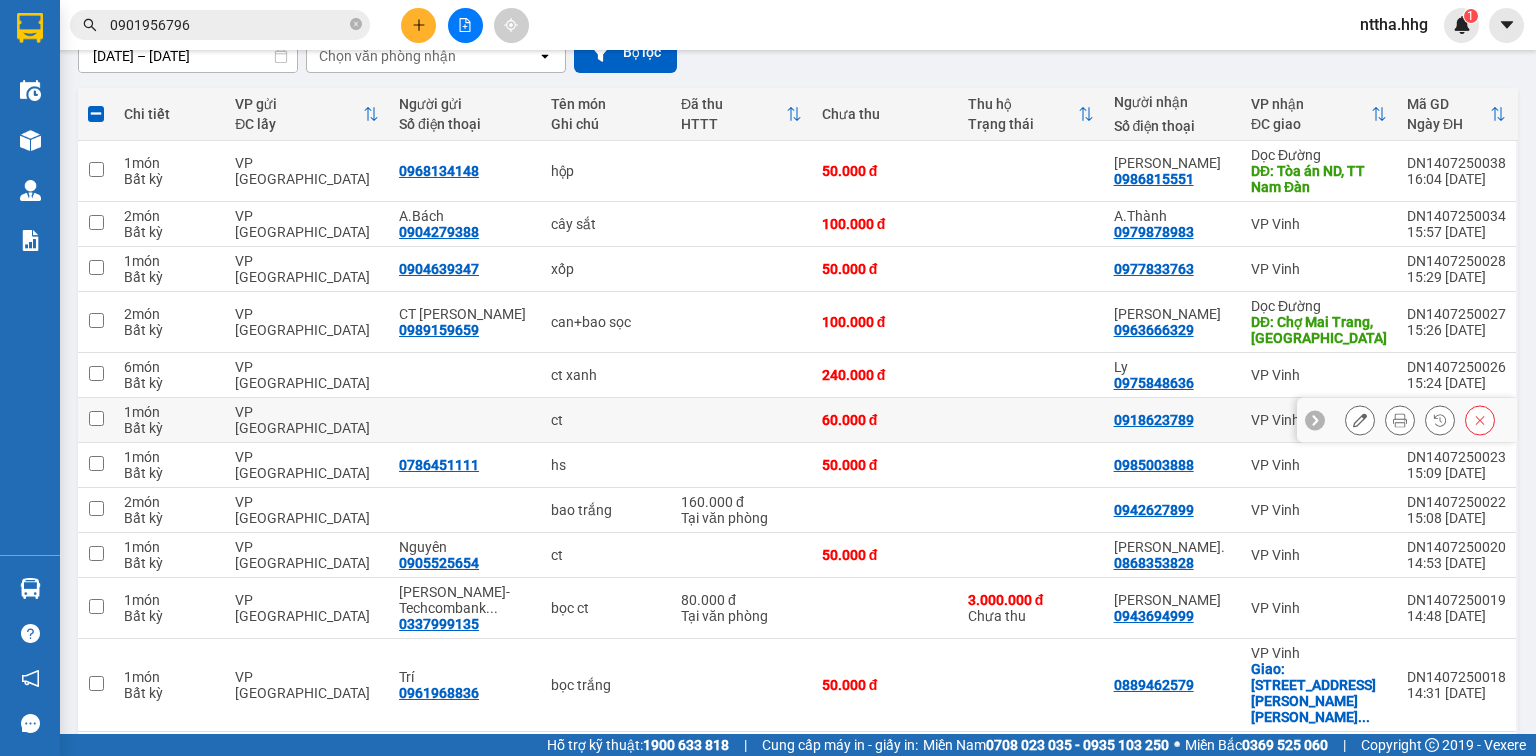 scroll, scrollTop: 193, scrollLeft: 0, axis: vertical 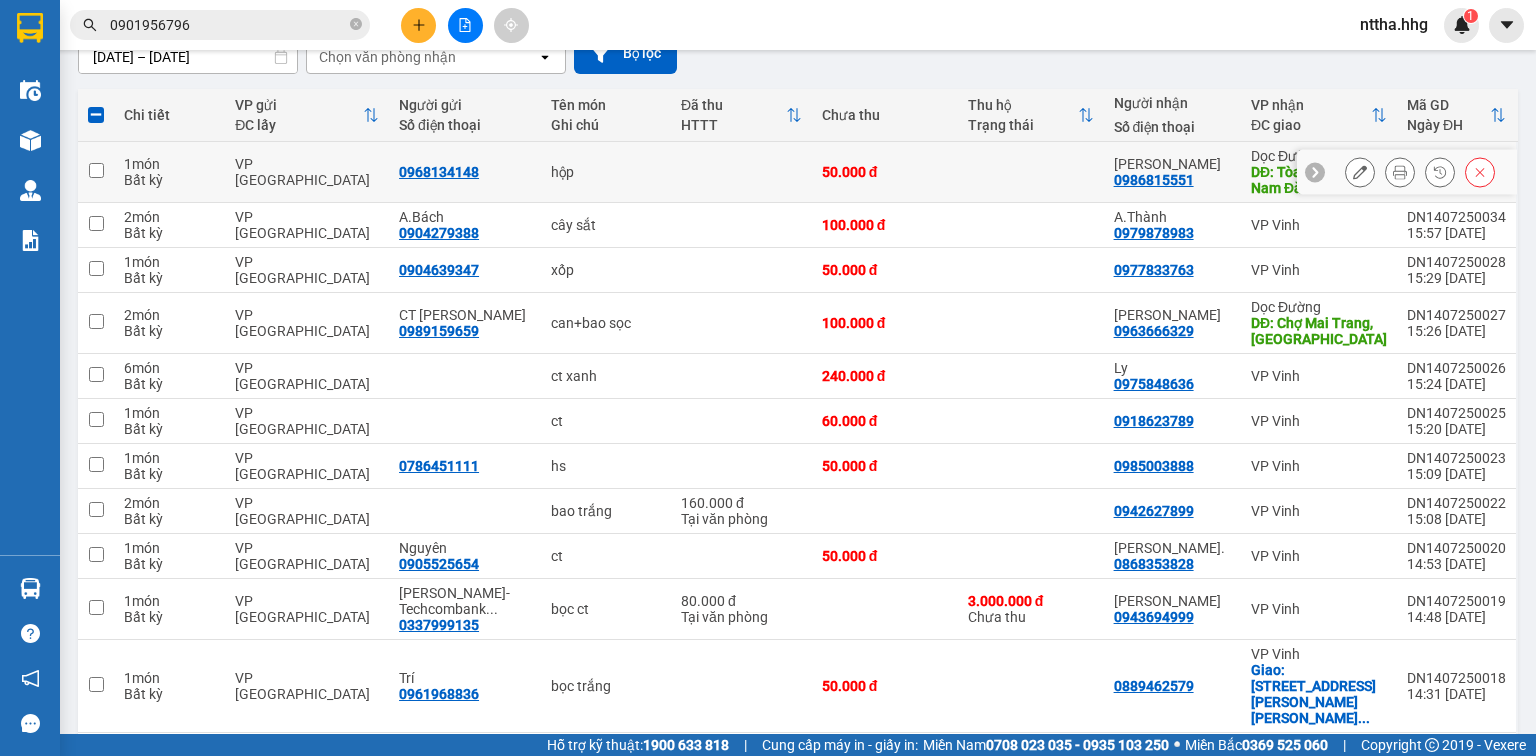 click at bounding box center (96, 170) 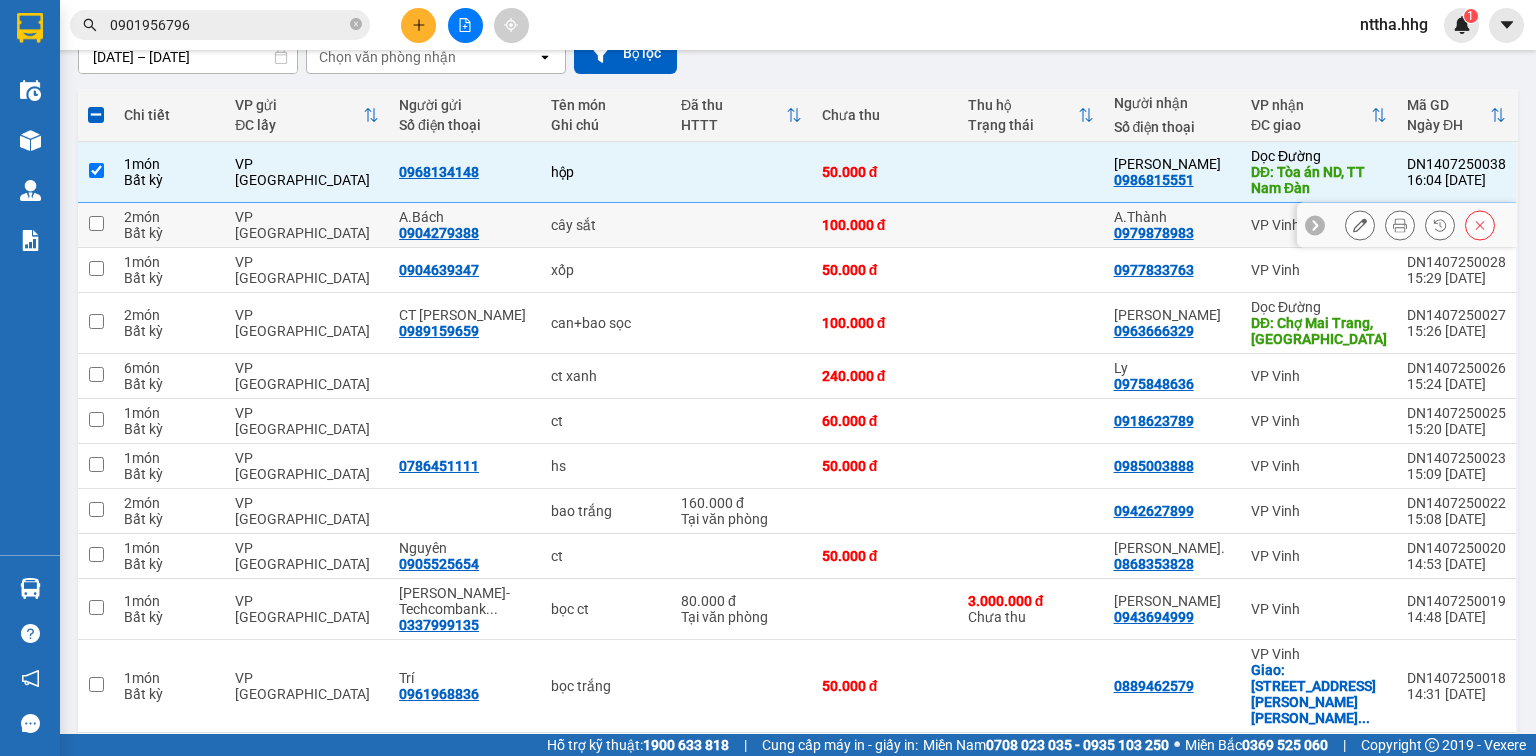 scroll, scrollTop: 0, scrollLeft: 0, axis: both 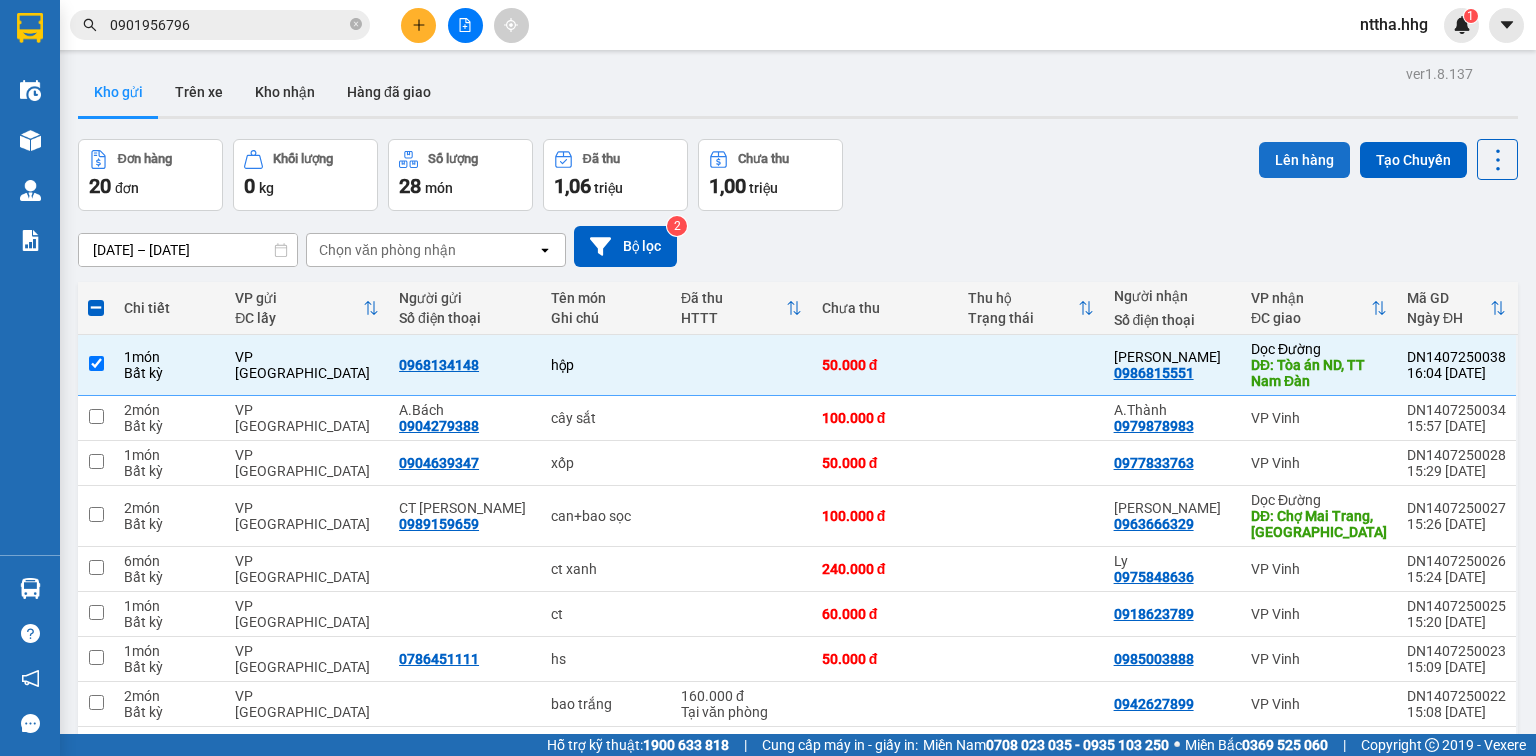 click on "Lên hàng" at bounding box center [1304, 160] 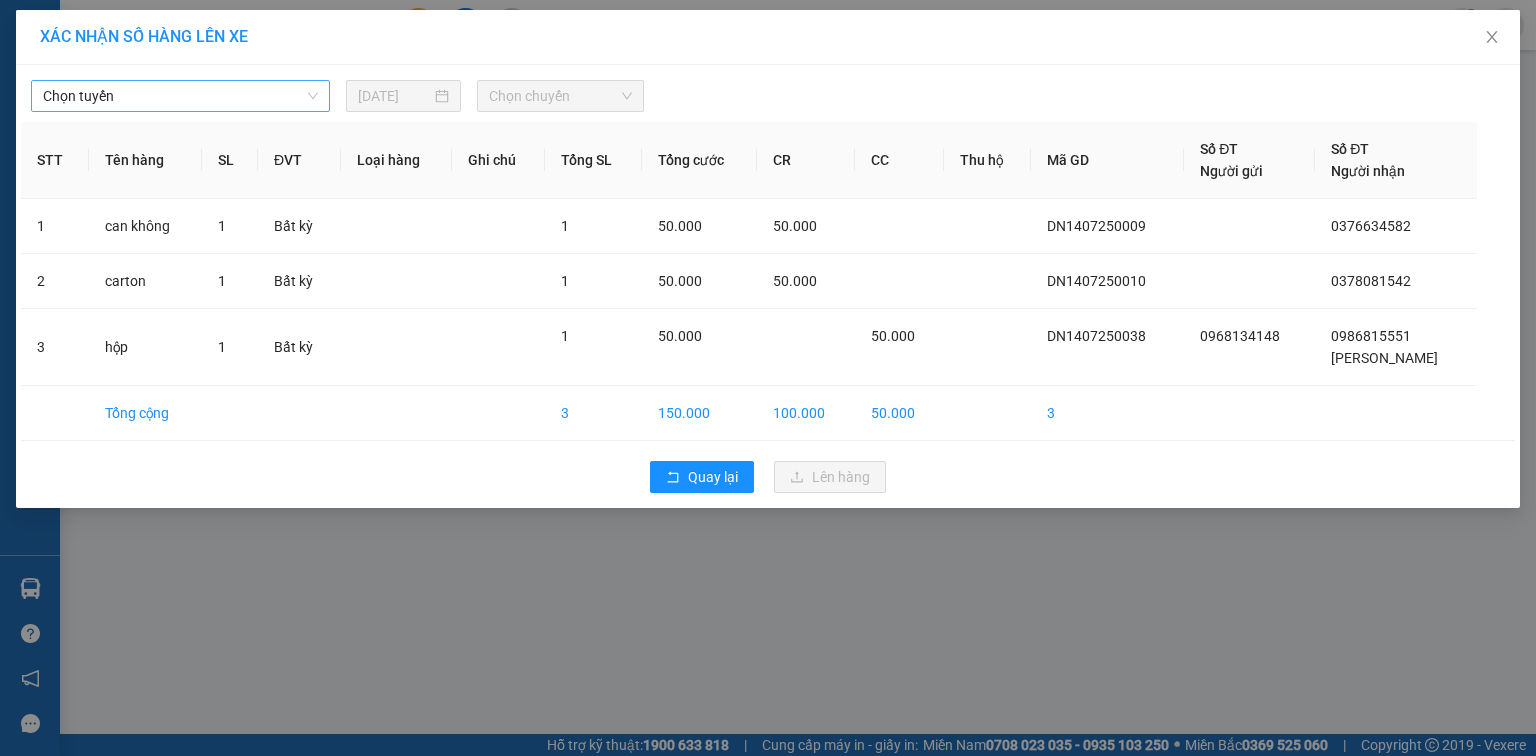 click on "Chọn tuyến" at bounding box center [180, 96] 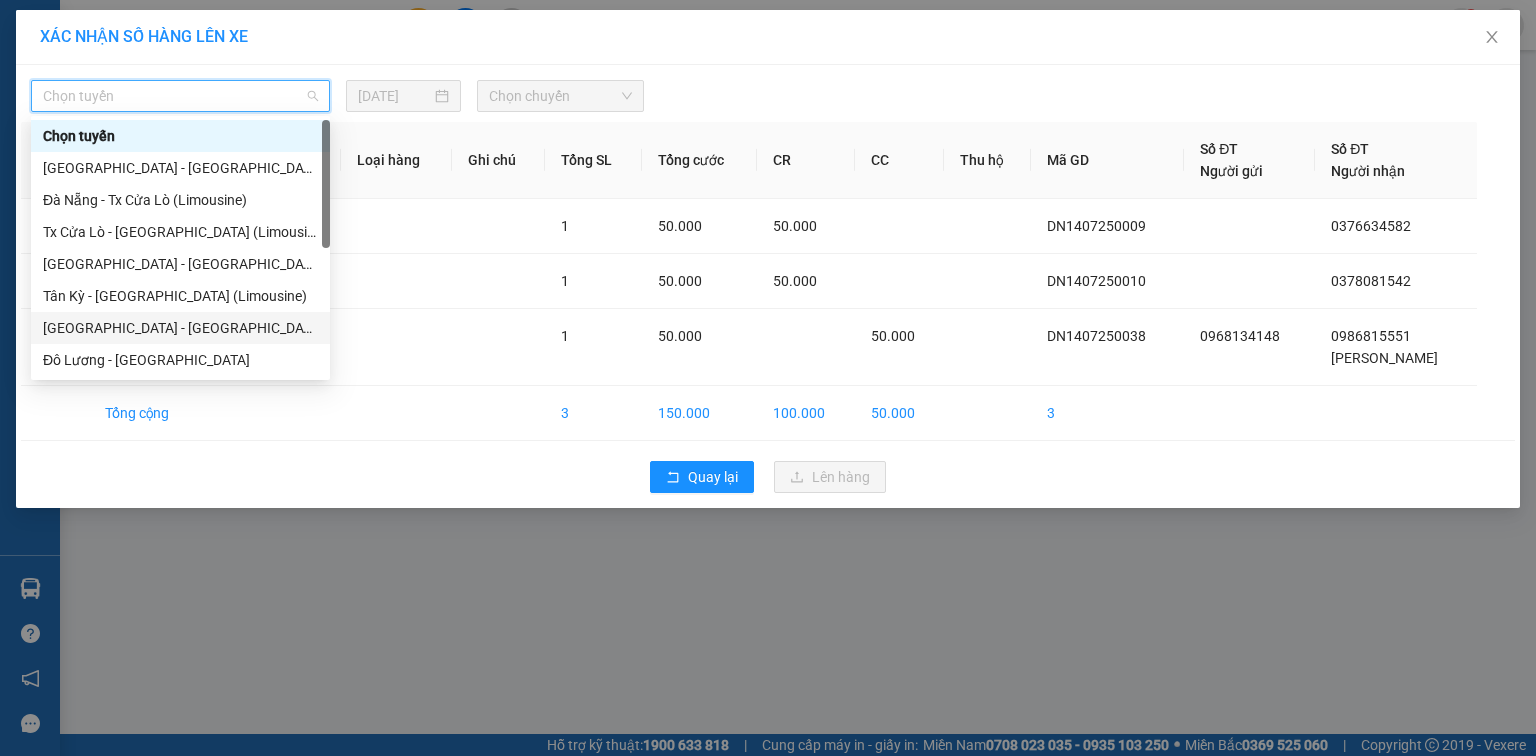 click on "Đà Nẵng - Đô Lương" at bounding box center [180, 328] 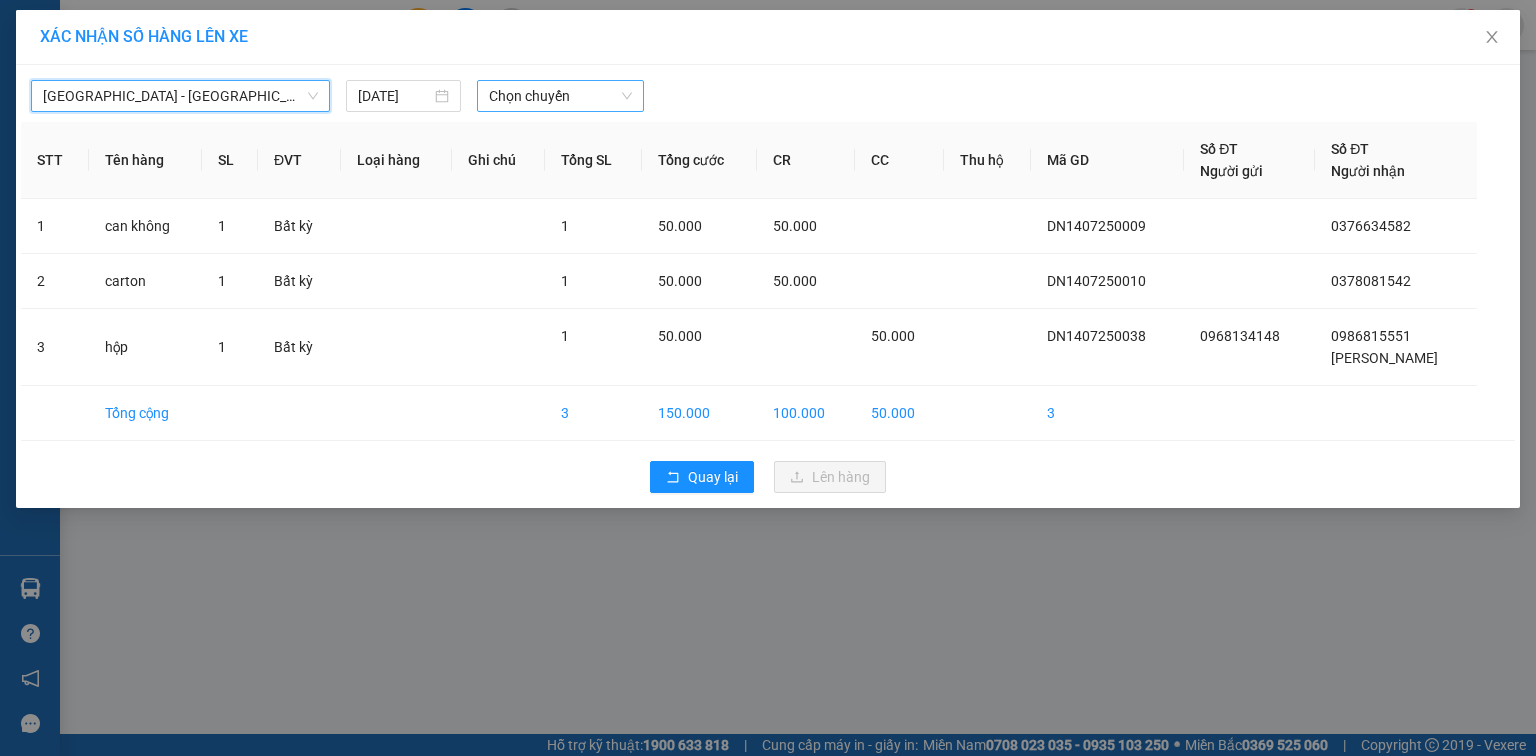 click on "Chọn chuyến" at bounding box center (561, 96) 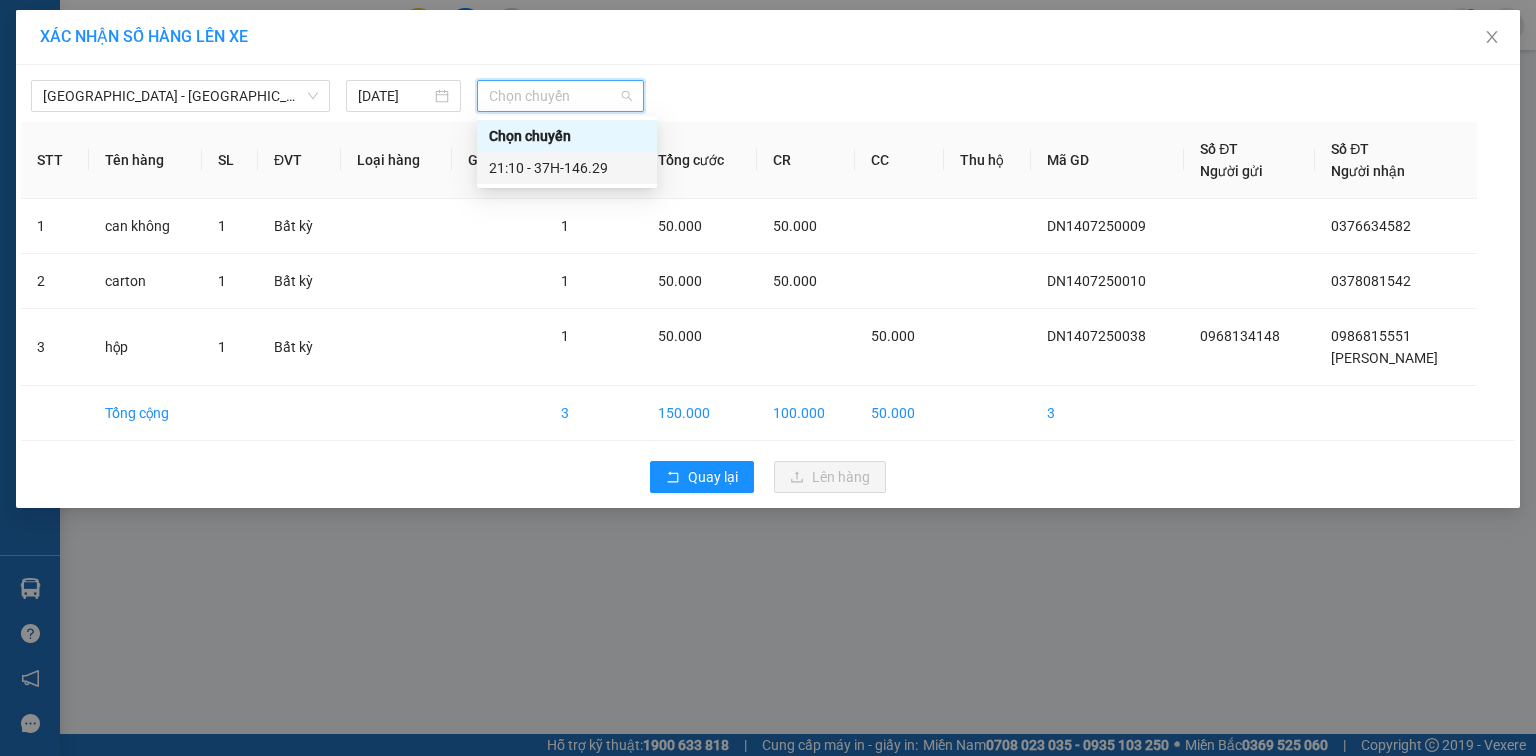 click on "21:10     - 37H-146.29" at bounding box center (567, 168) 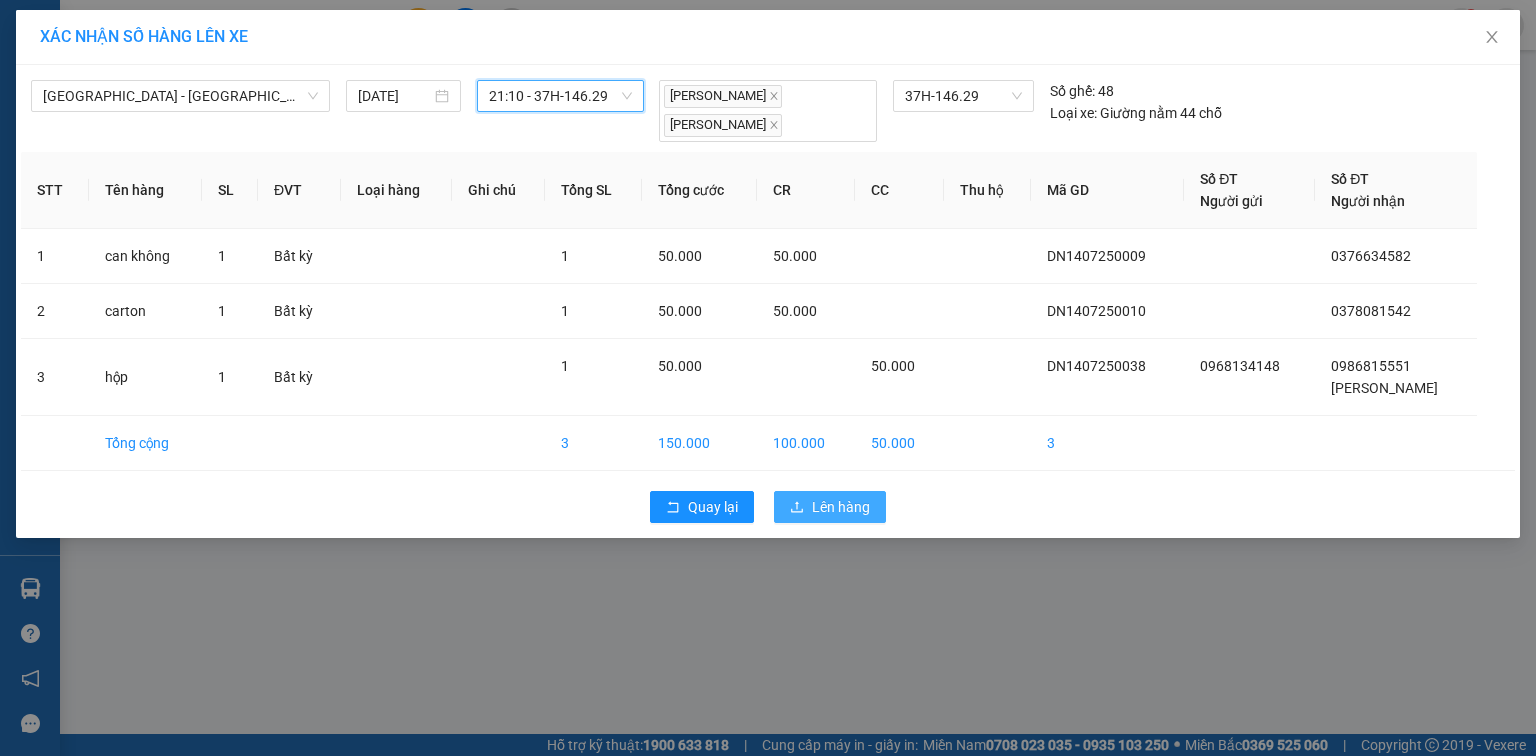 click on "Lên hàng" at bounding box center (841, 507) 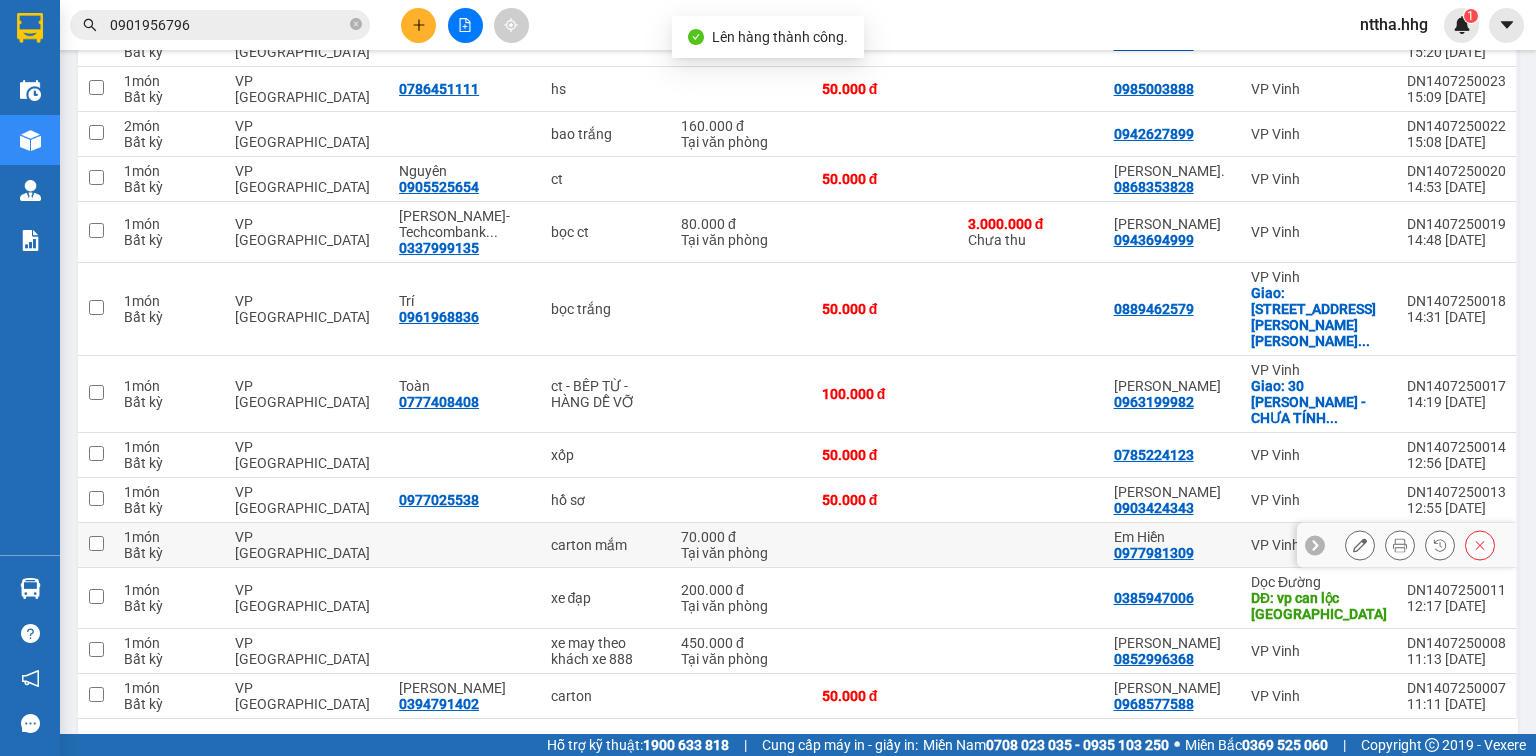 scroll, scrollTop: 523, scrollLeft: 0, axis: vertical 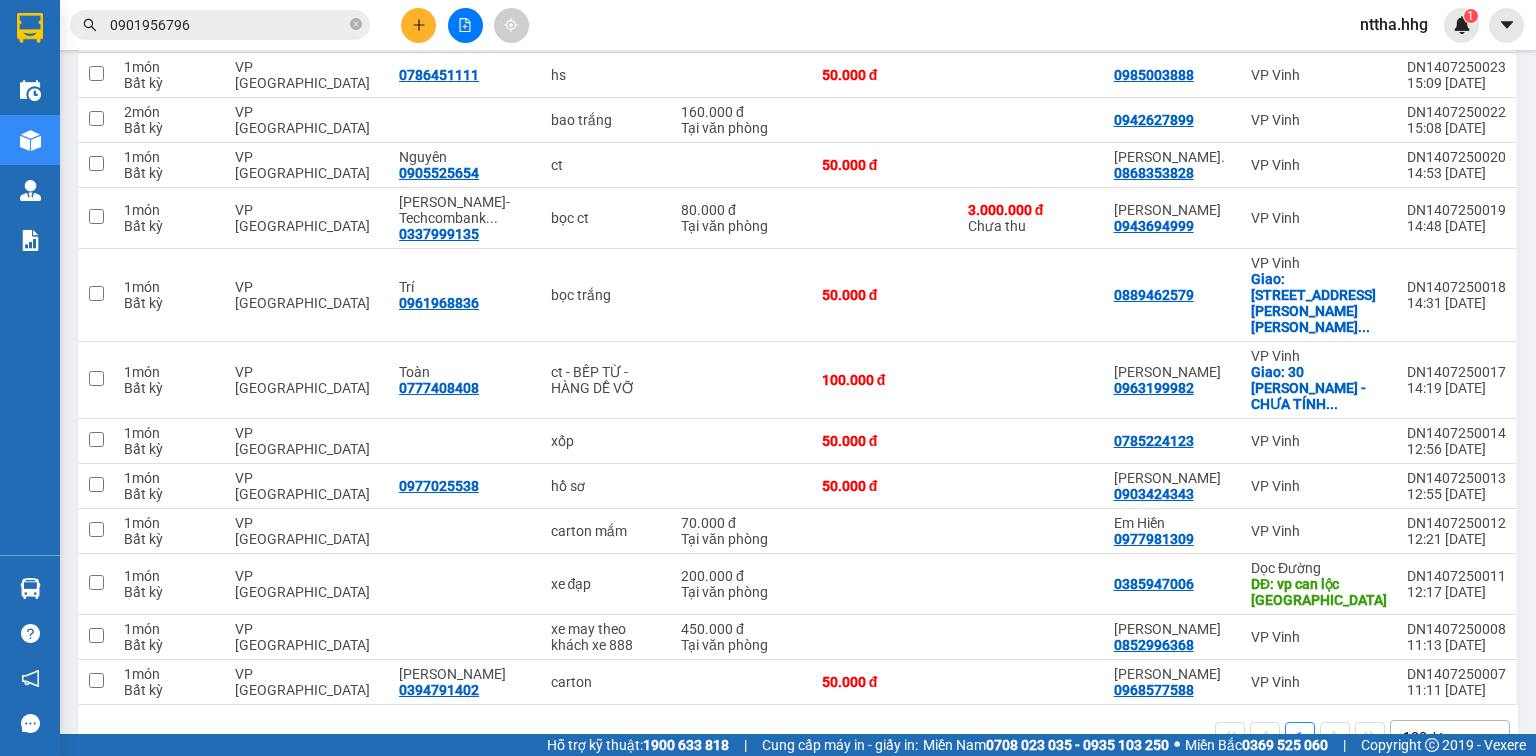 click at bounding box center (418, 25) 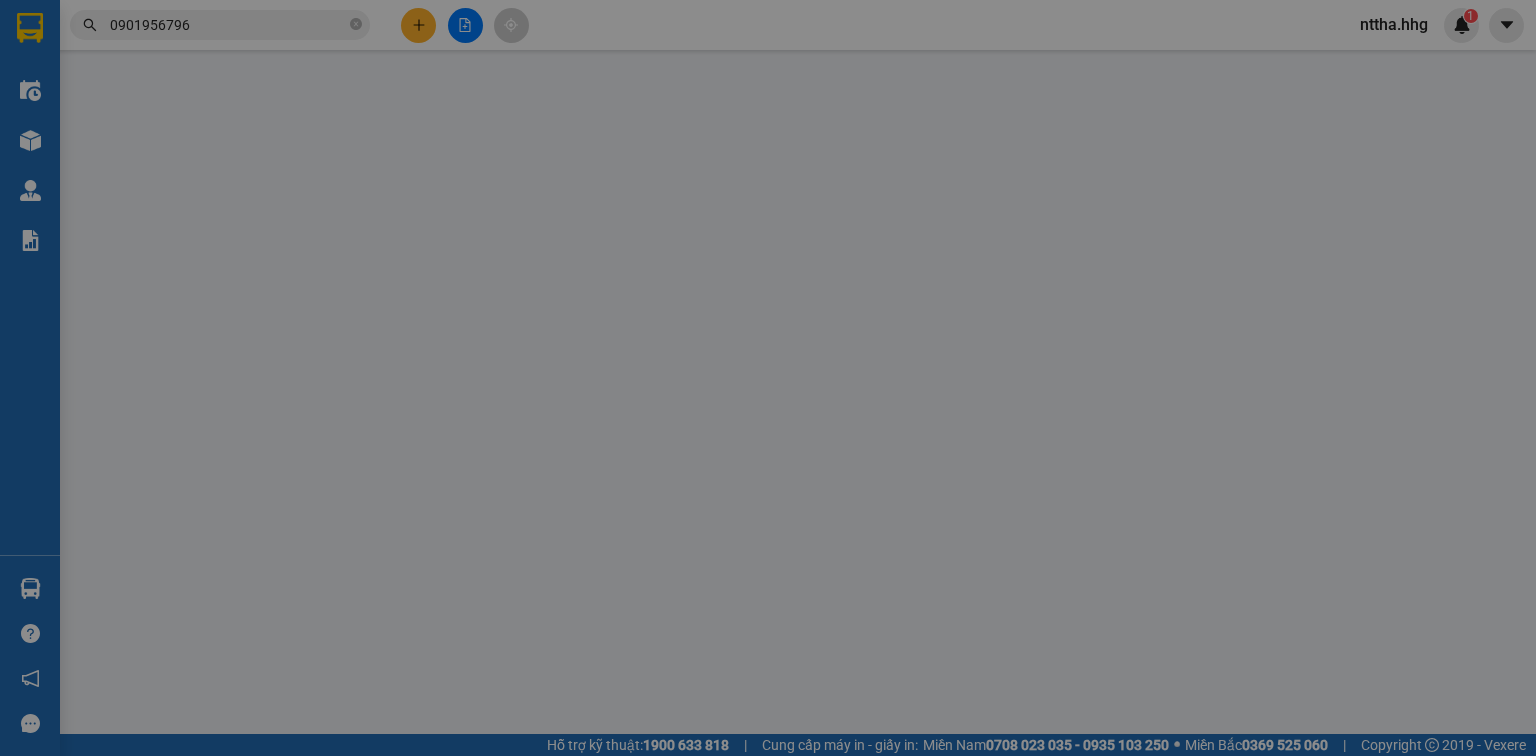 scroll, scrollTop: 0, scrollLeft: 0, axis: both 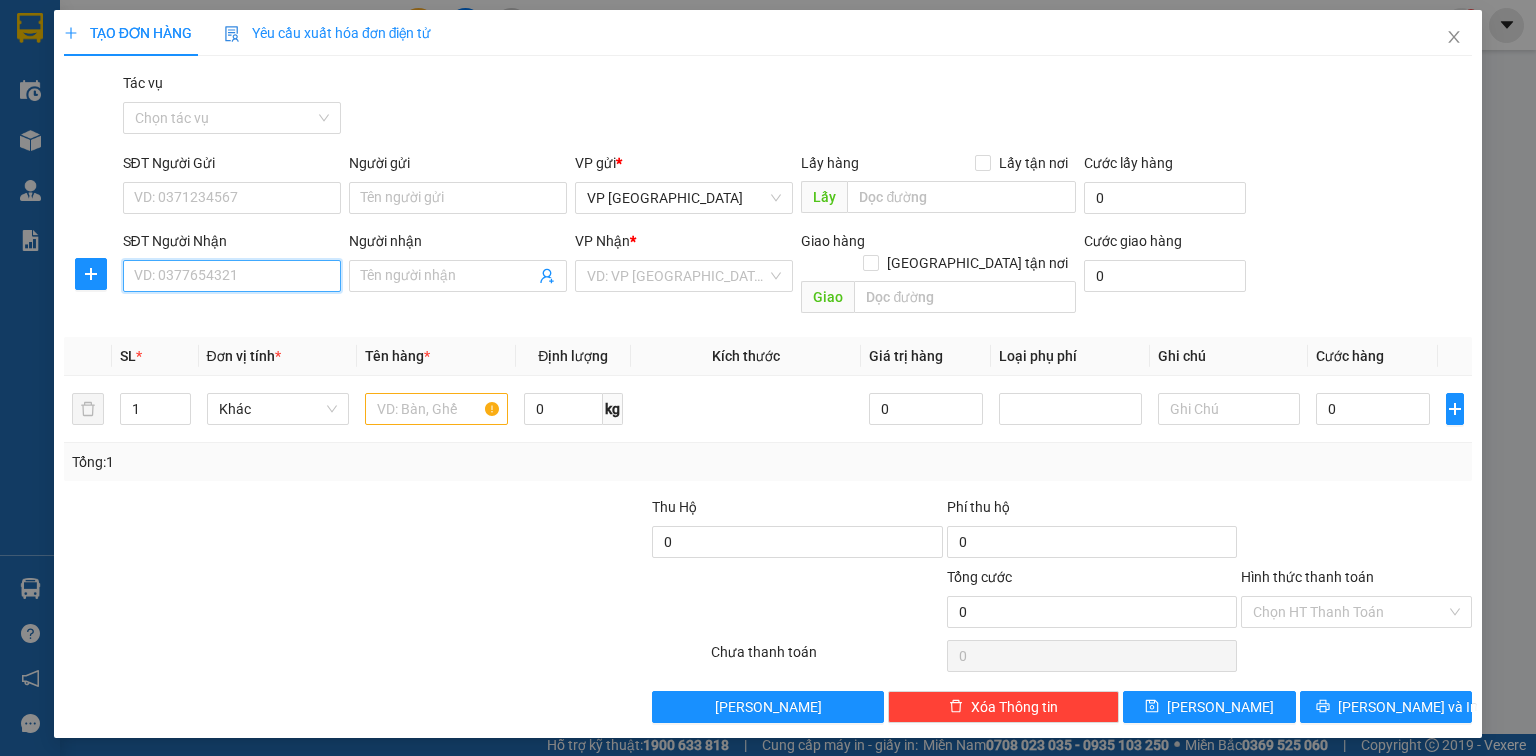 click on "SĐT Người Nhận" at bounding box center [232, 276] 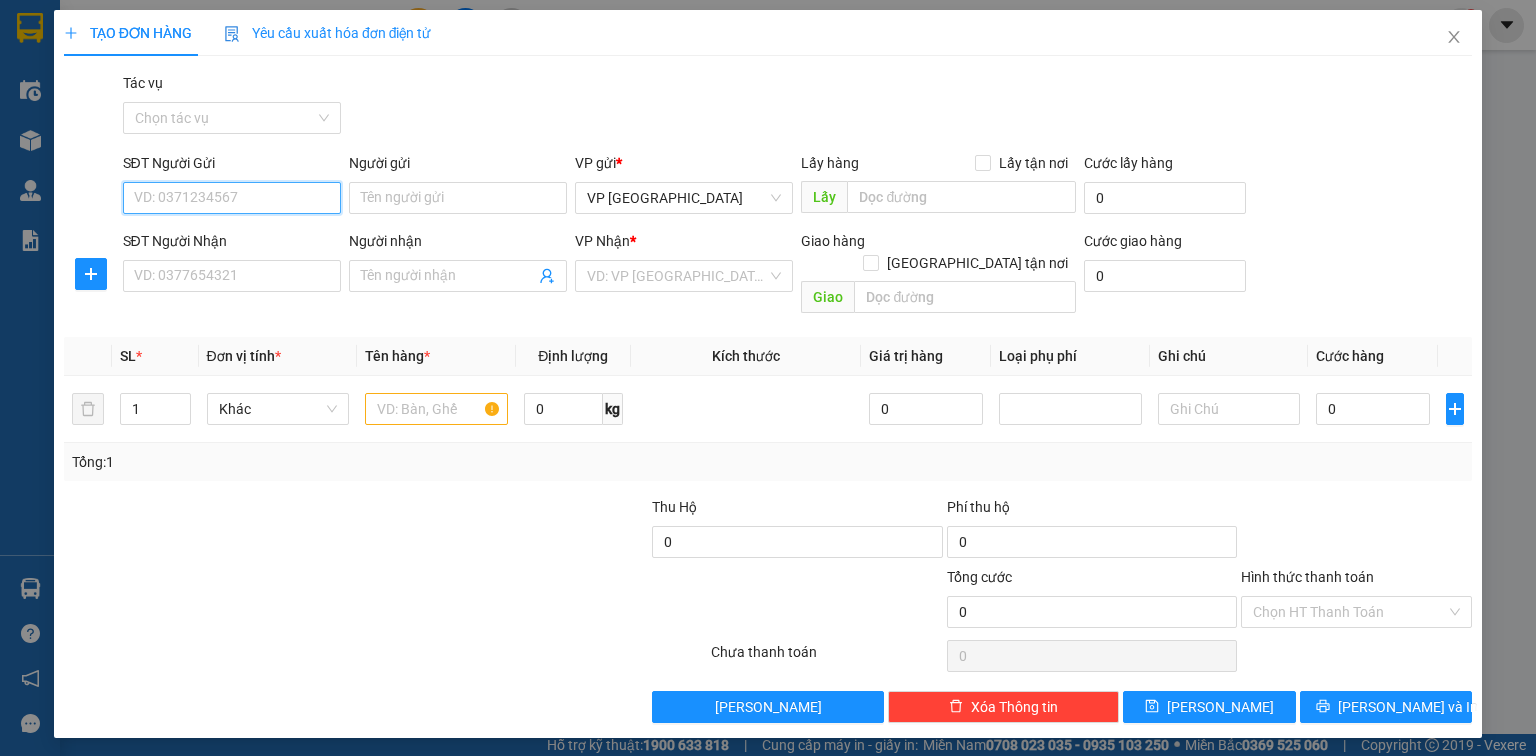 click on "SĐT Người Gửi" at bounding box center [232, 198] 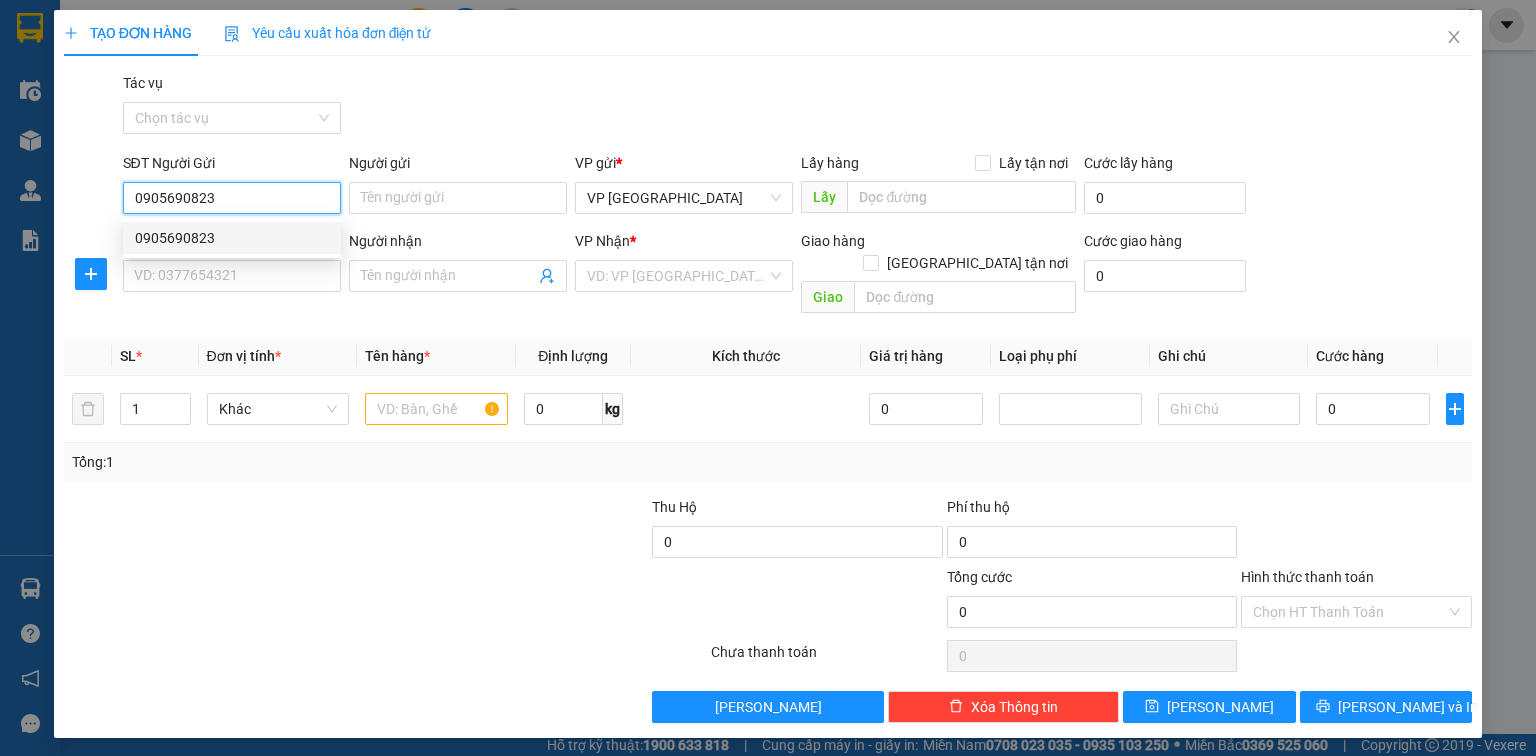 click on "0905690823" at bounding box center [232, 238] 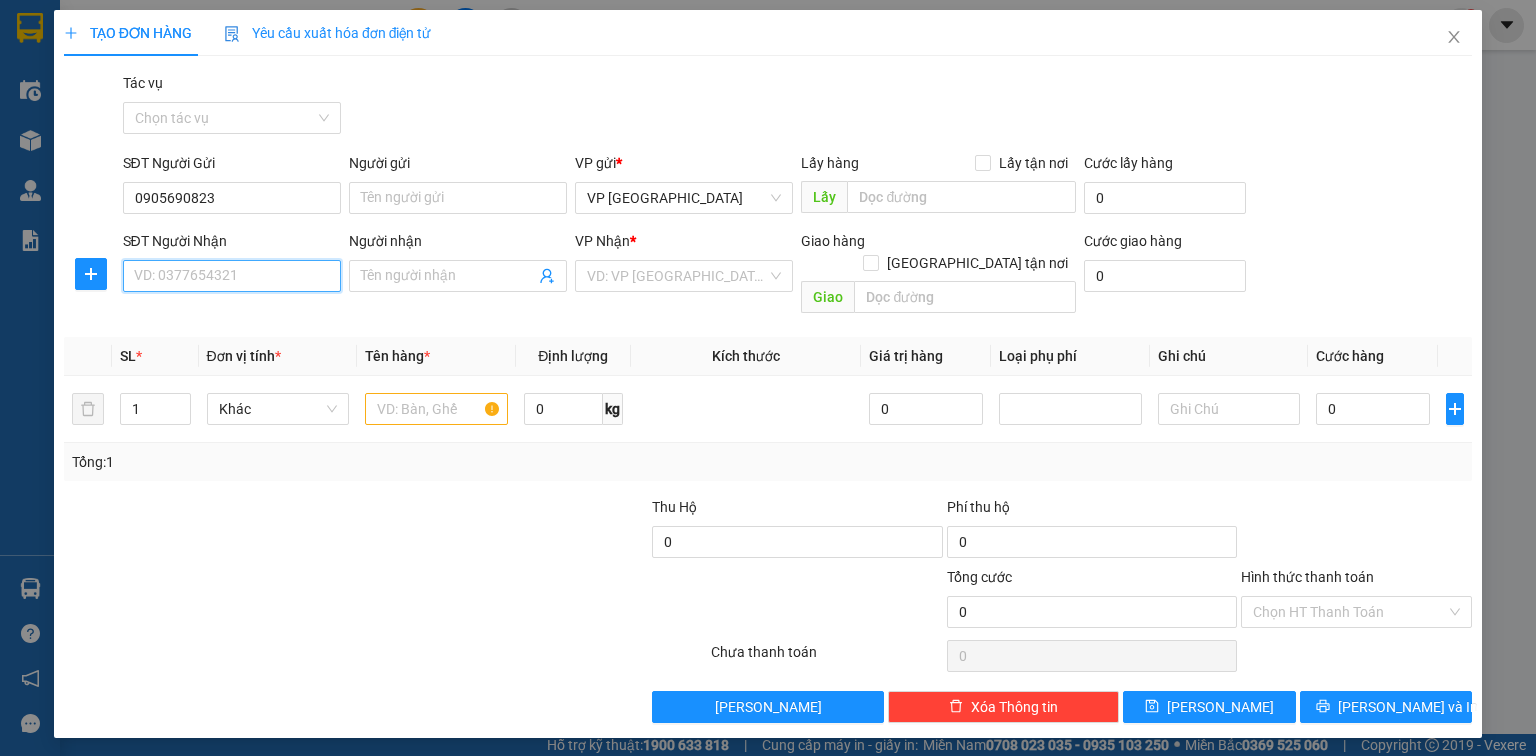 click on "SĐT Người Nhận" at bounding box center (232, 276) 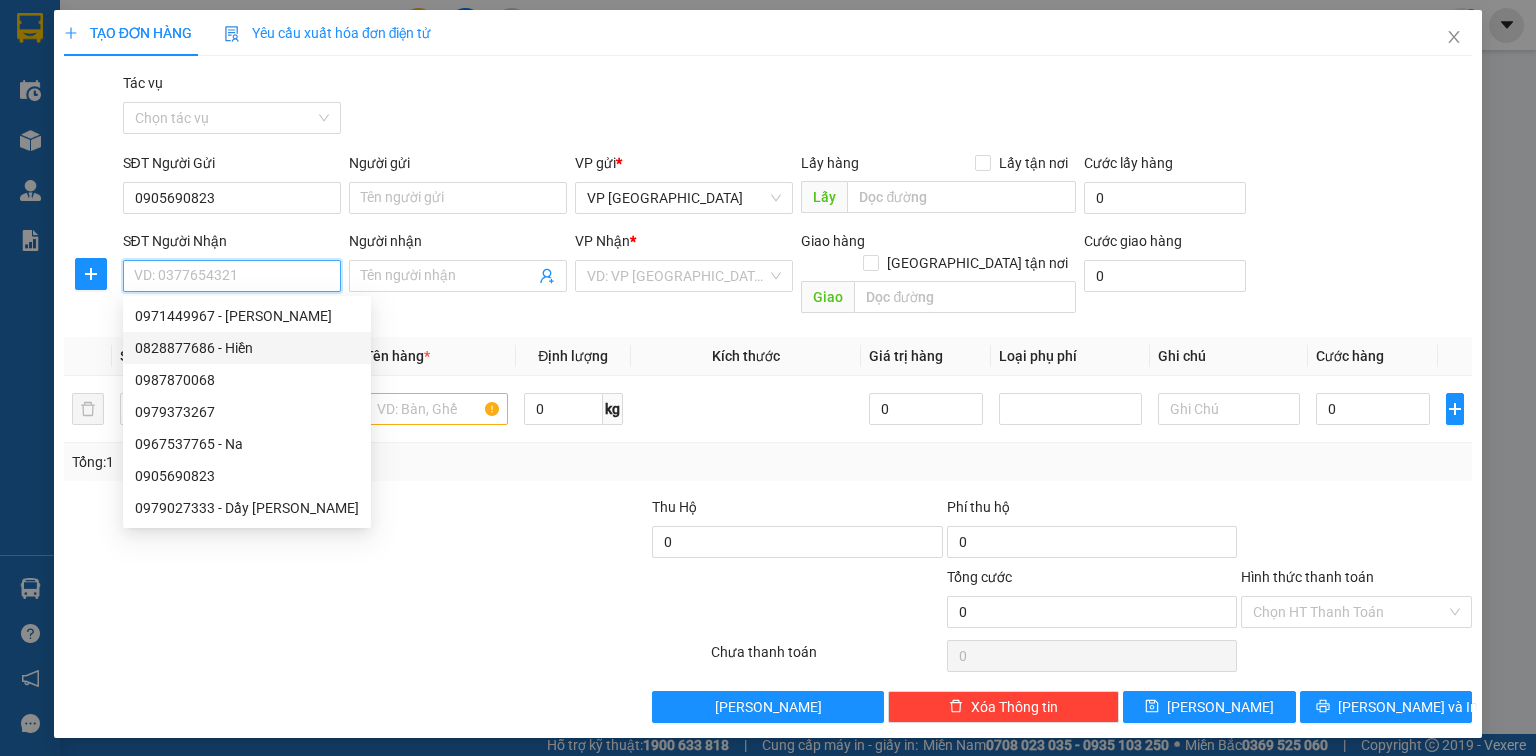 click on "0828877686 - Hiền" at bounding box center [247, 348] 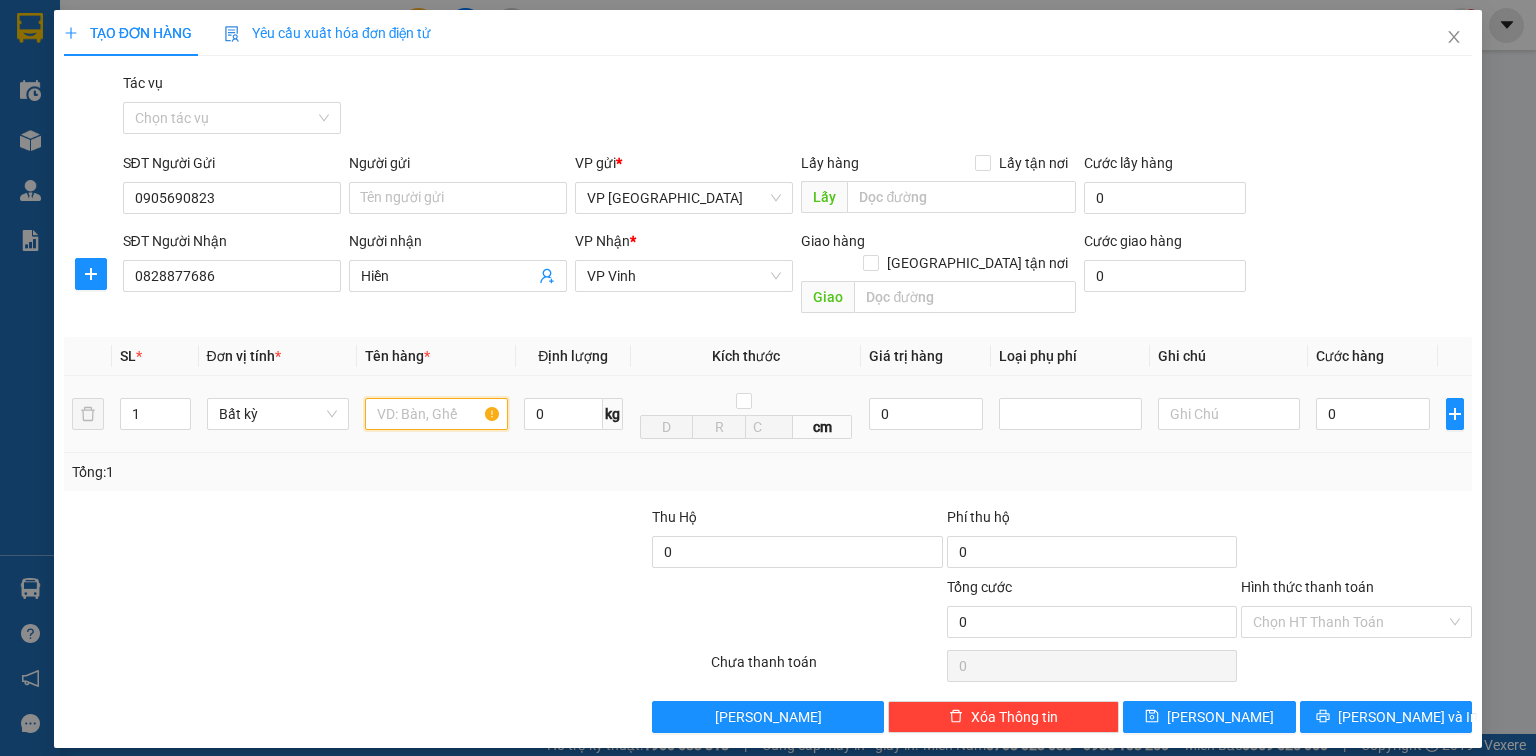 click at bounding box center (436, 414) 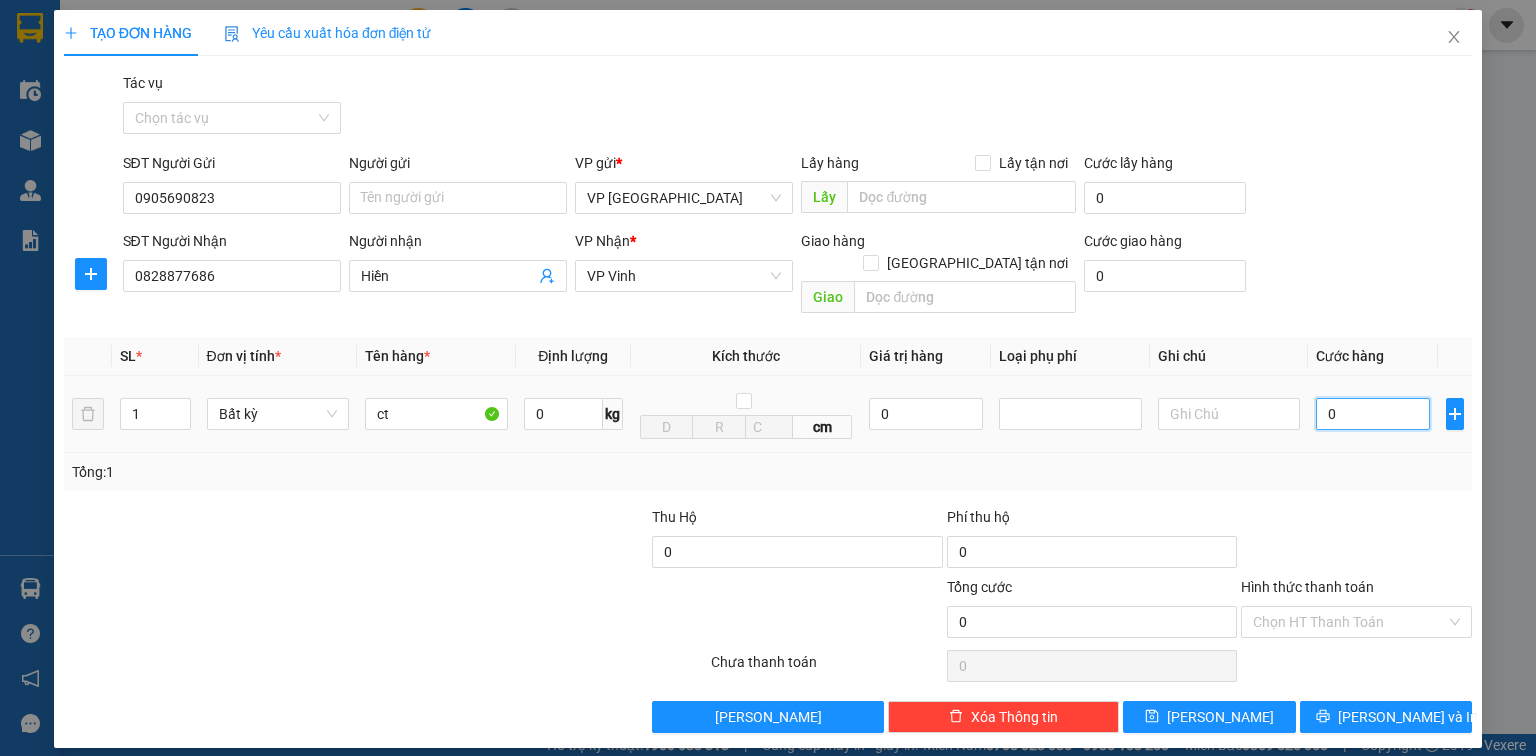 click on "0" at bounding box center (1373, 414) 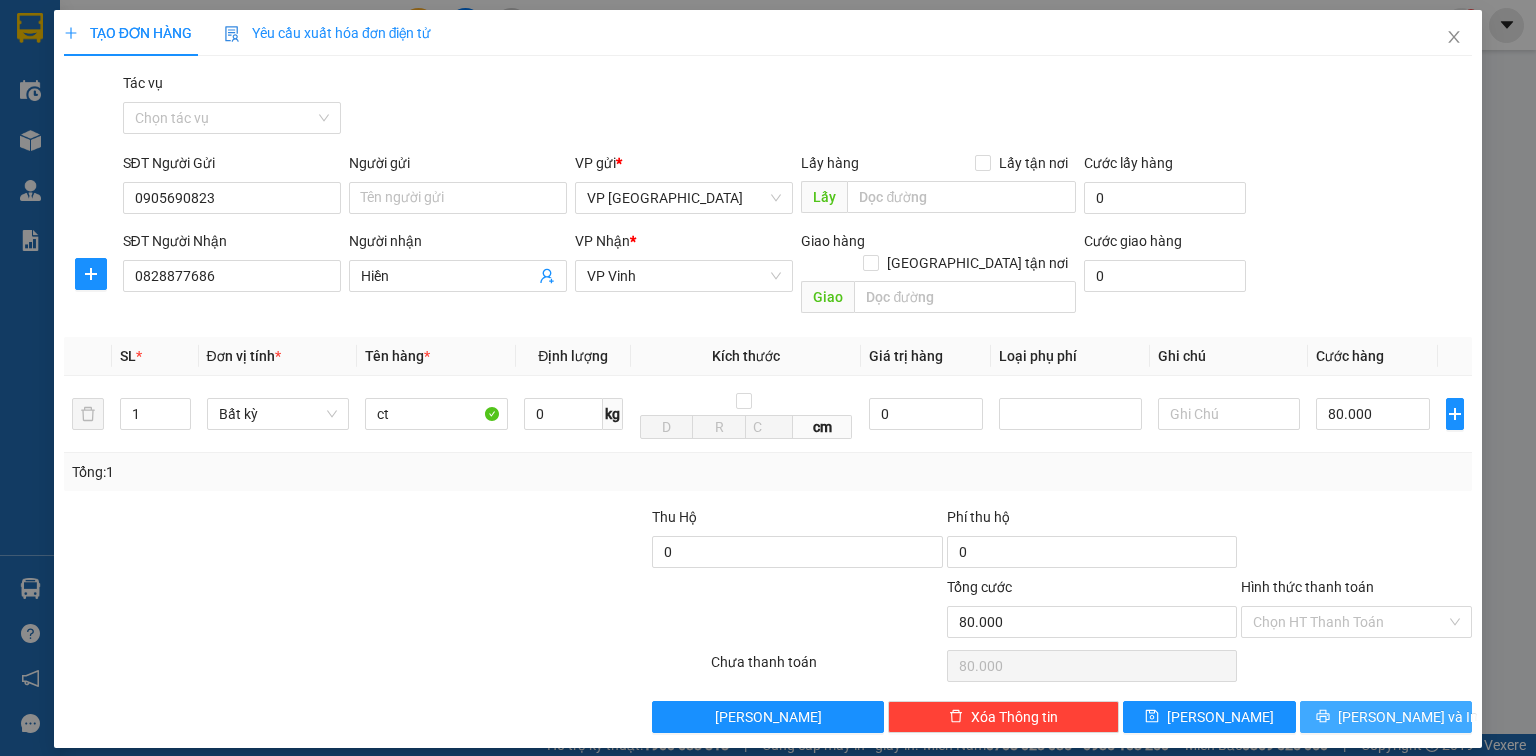 click on "Lưu và In" at bounding box center [1408, 717] 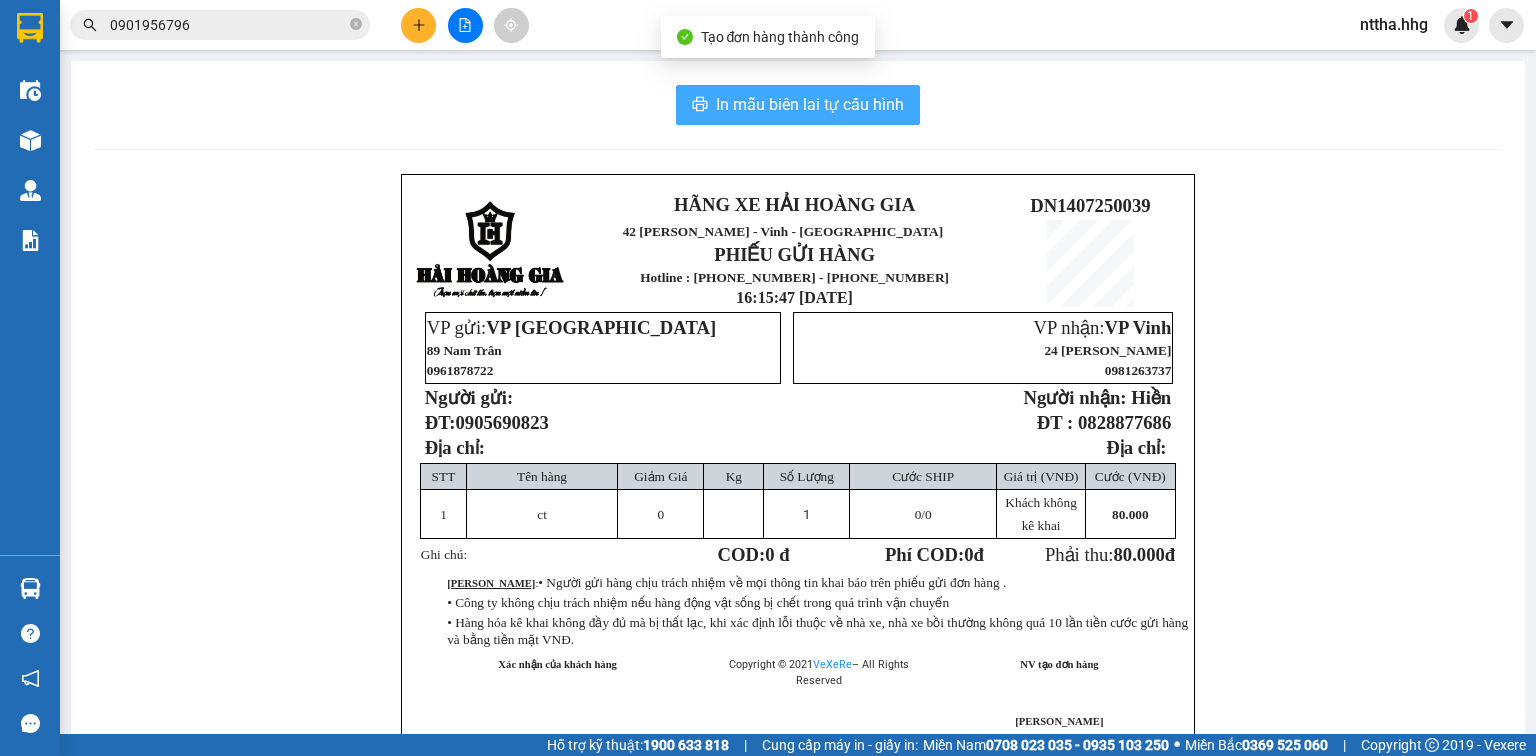 click on "In mẫu biên lai tự cấu hình" at bounding box center [810, 104] 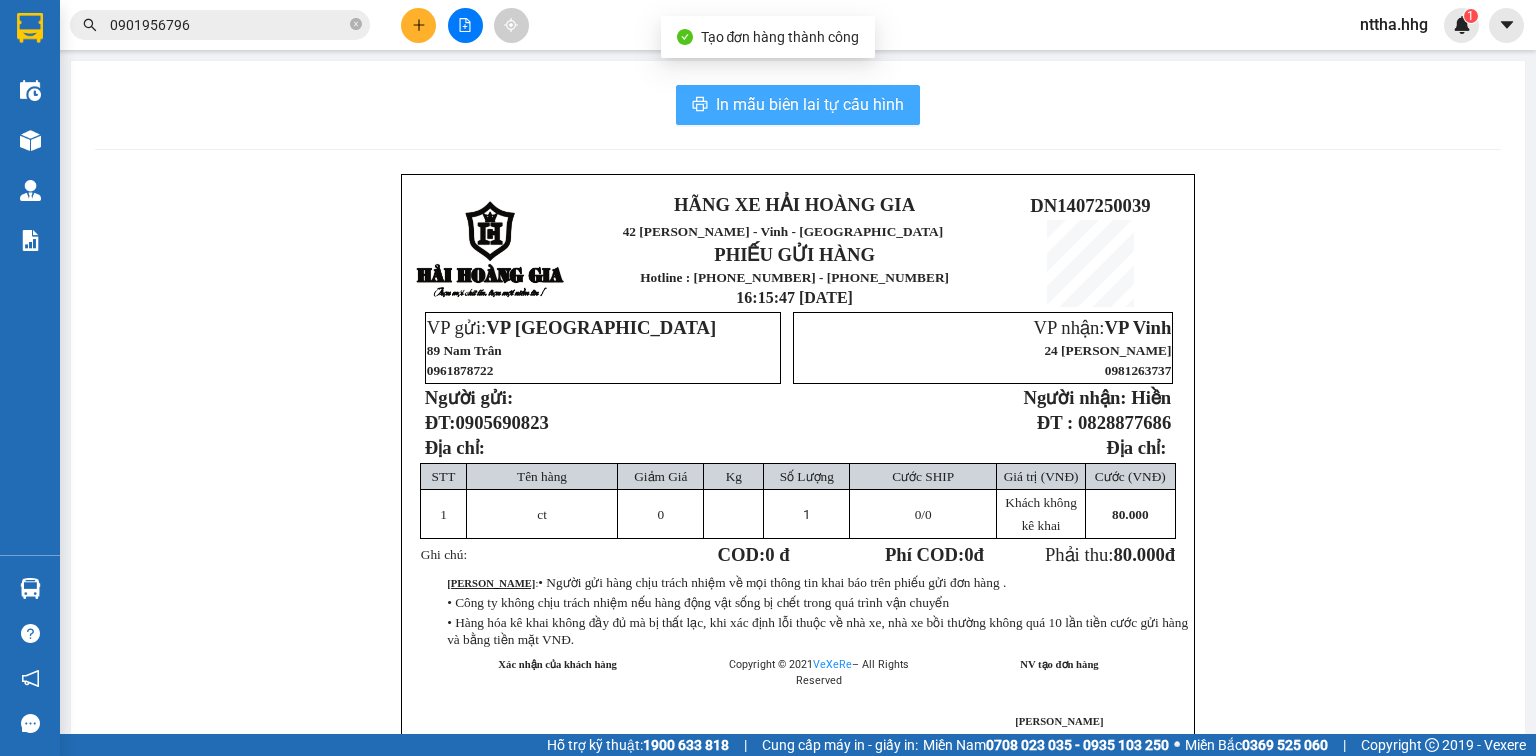 scroll, scrollTop: 0, scrollLeft: 0, axis: both 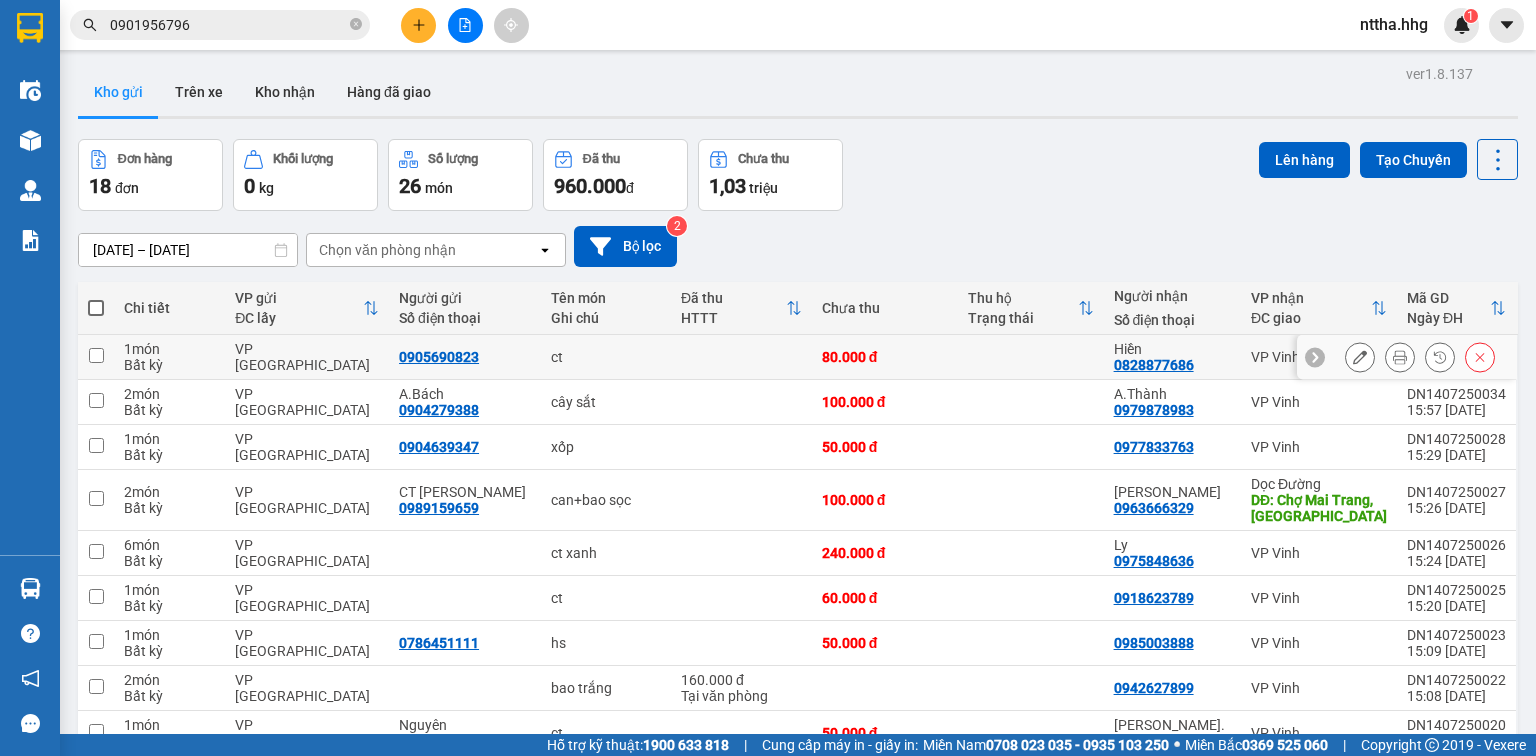 click 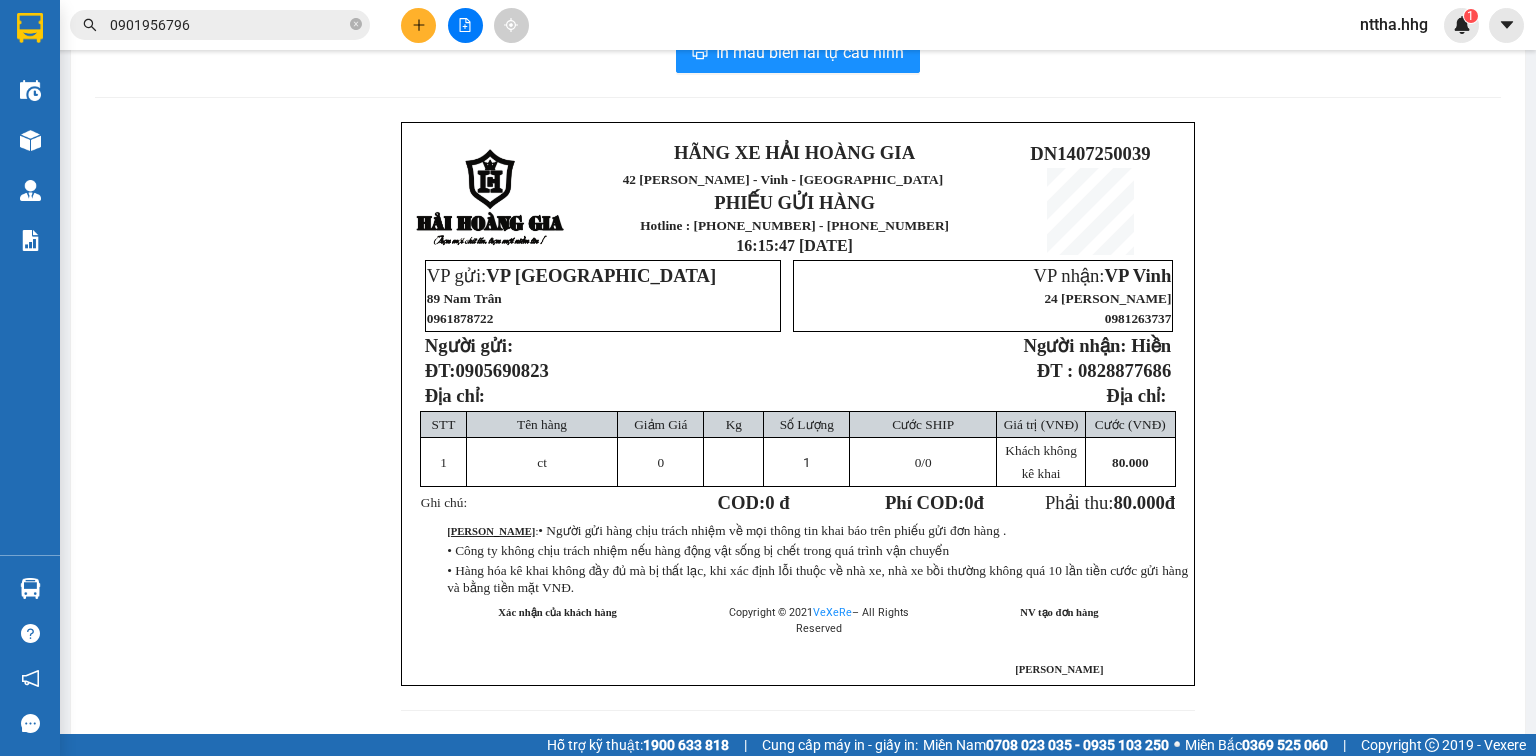 scroll, scrollTop: 80, scrollLeft: 0, axis: vertical 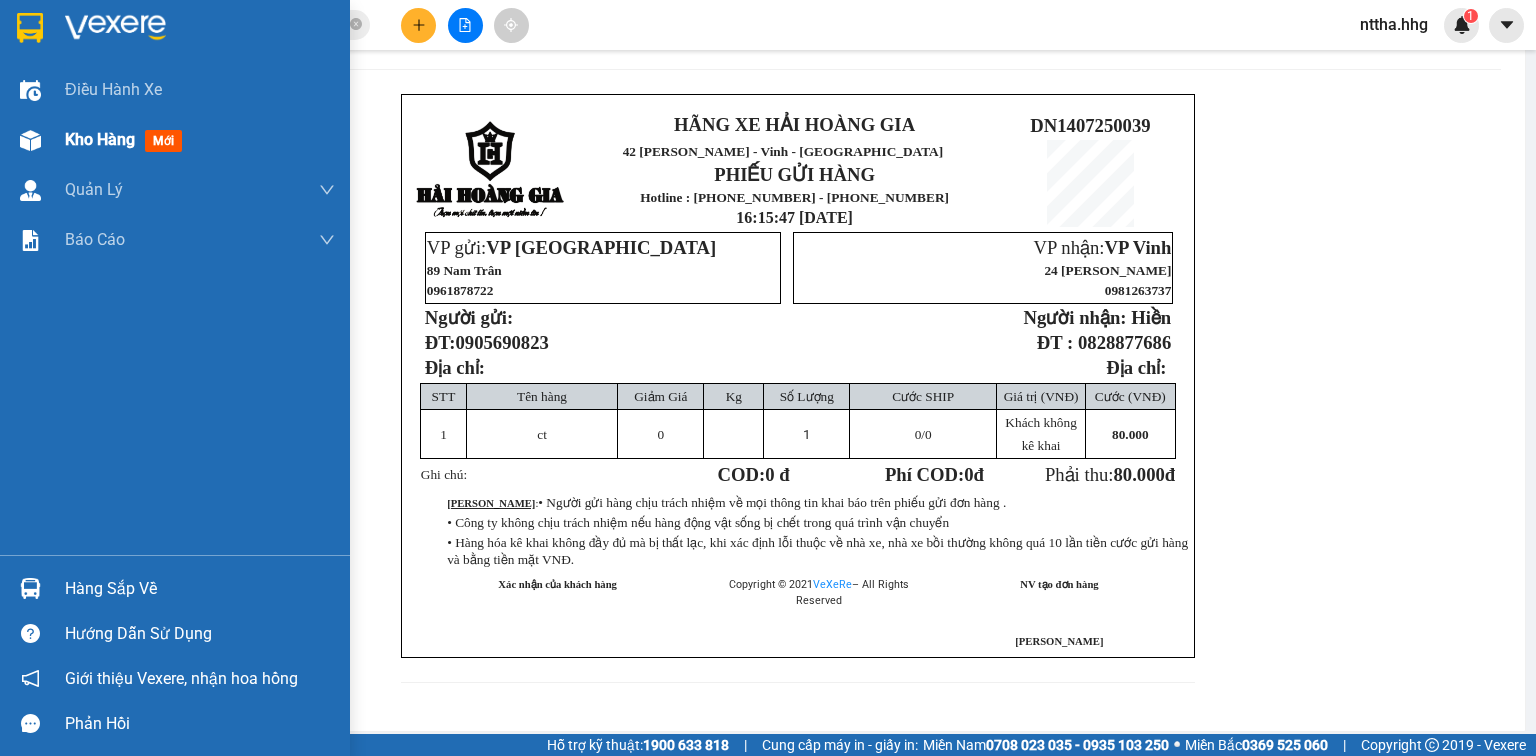 click on "Kho hàng mới" at bounding box center (127, 139) 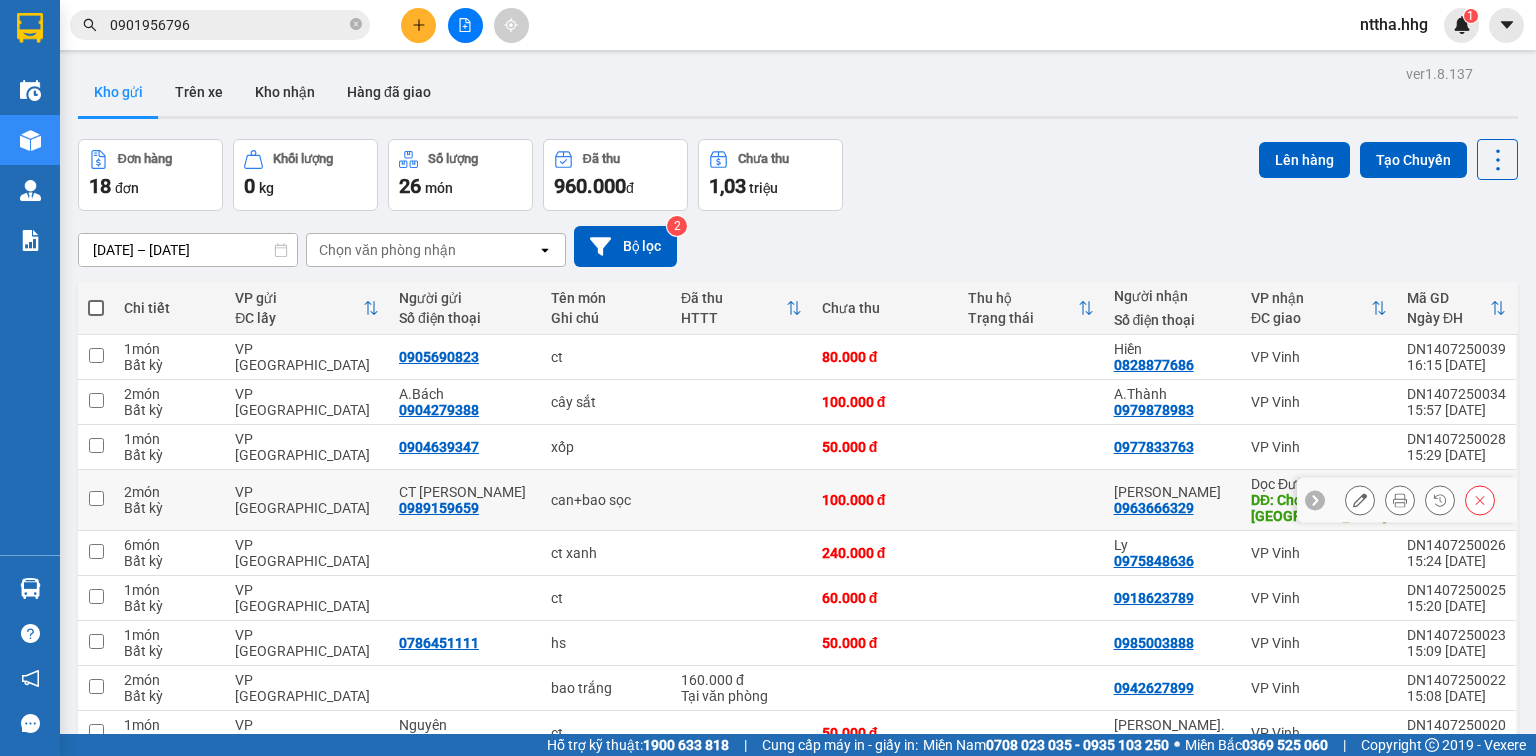 scroll, scrollTop: 0, scrollLeft: 0, axis: both 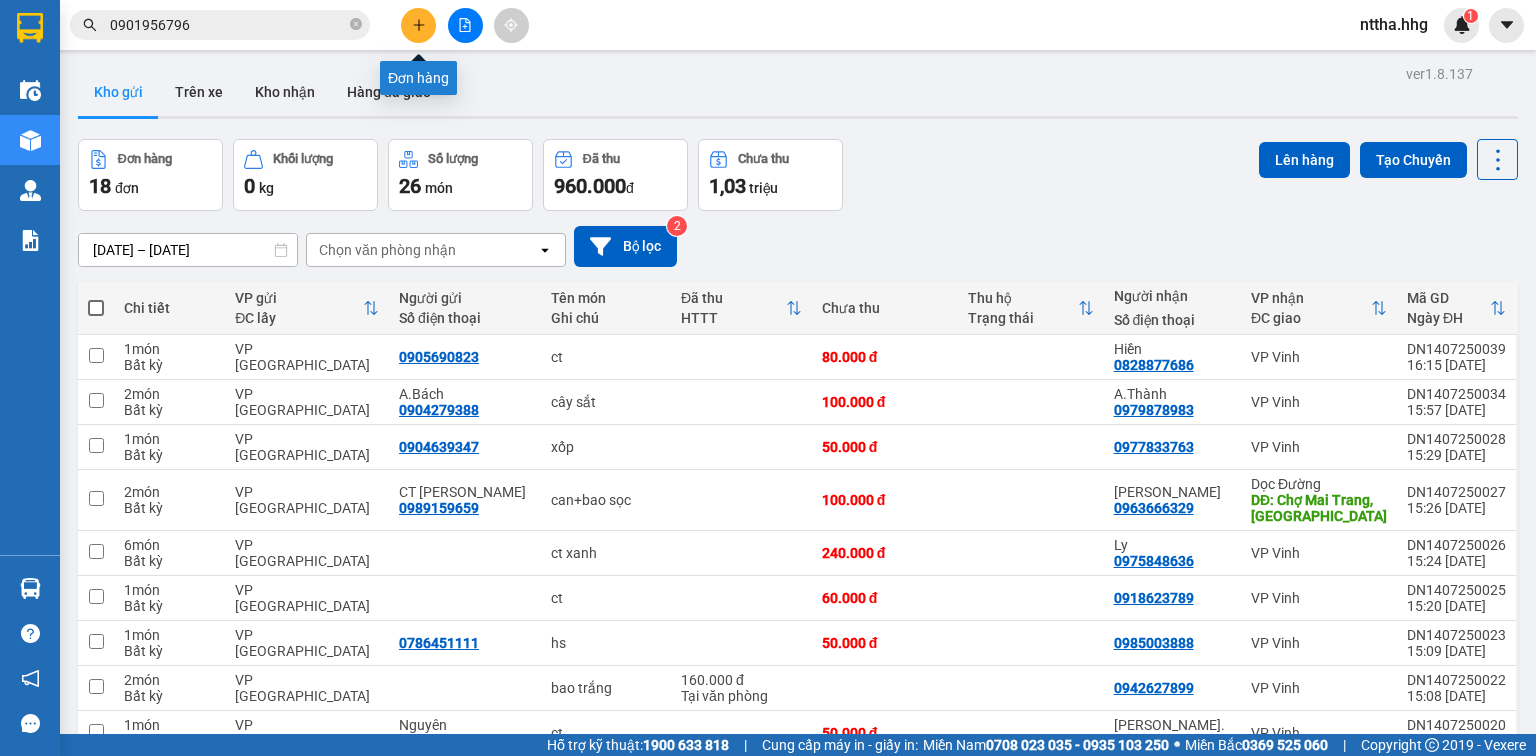click 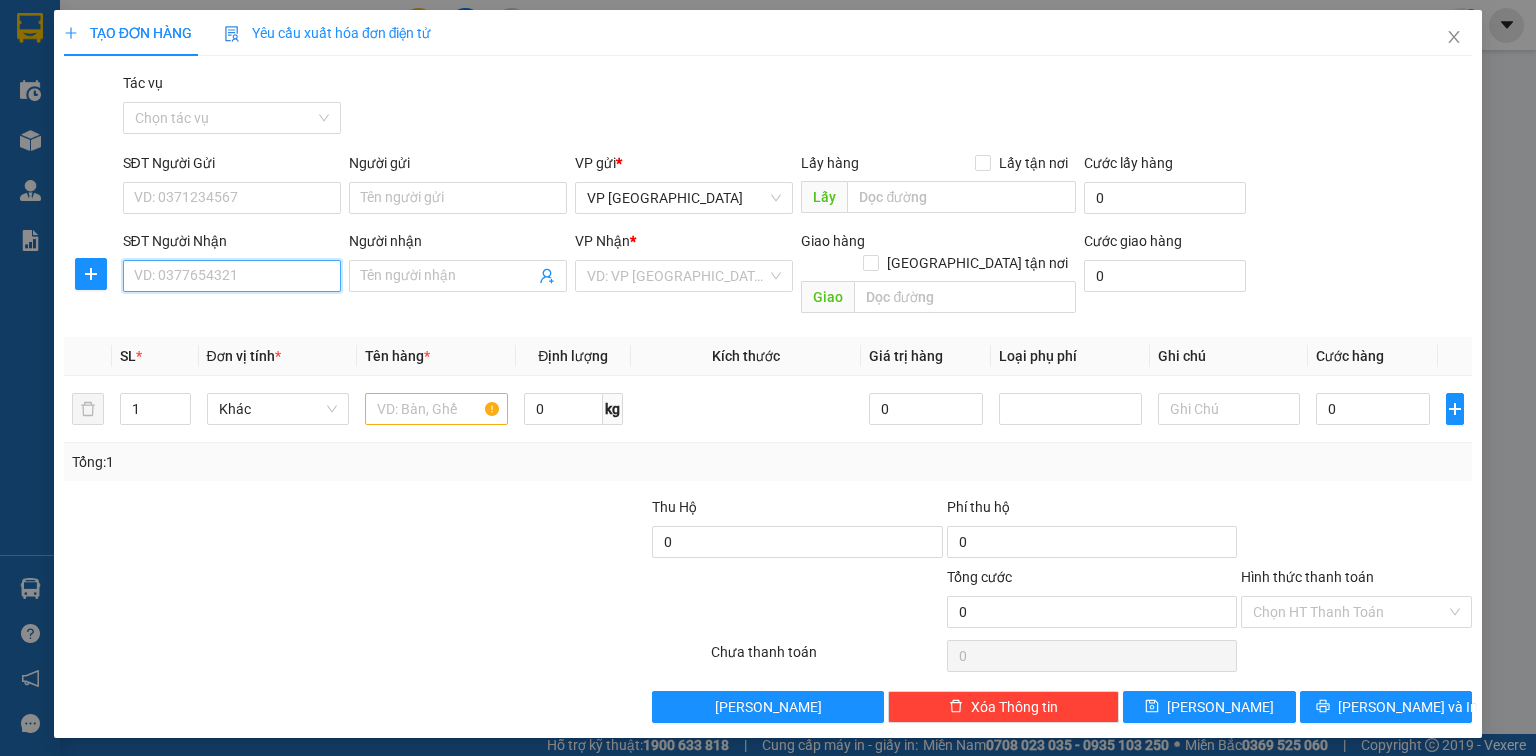 click on "SĐT Người Nhận" at bounding box center [232, 276] 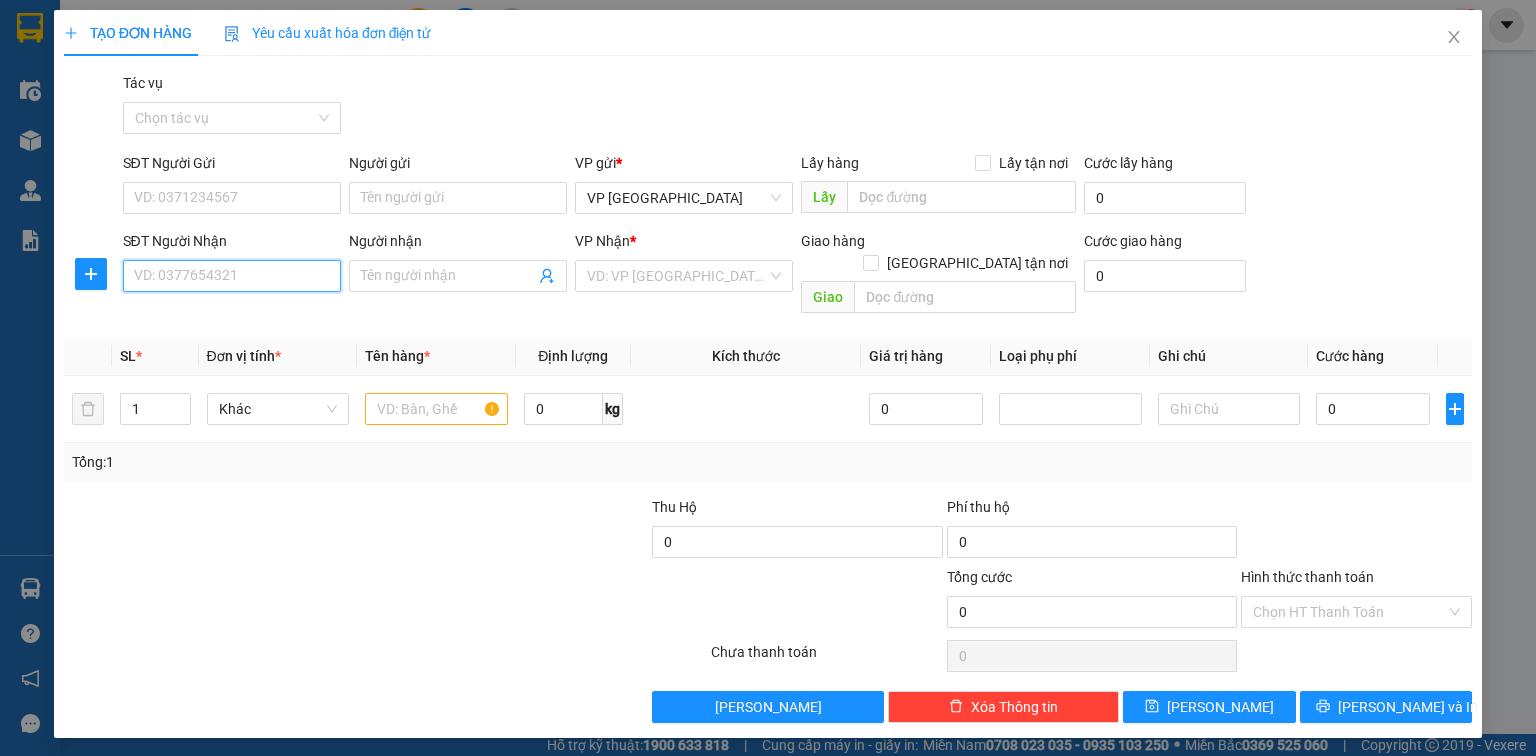 click on "SĐT Người Nhận" at bounding box center [232, 276] 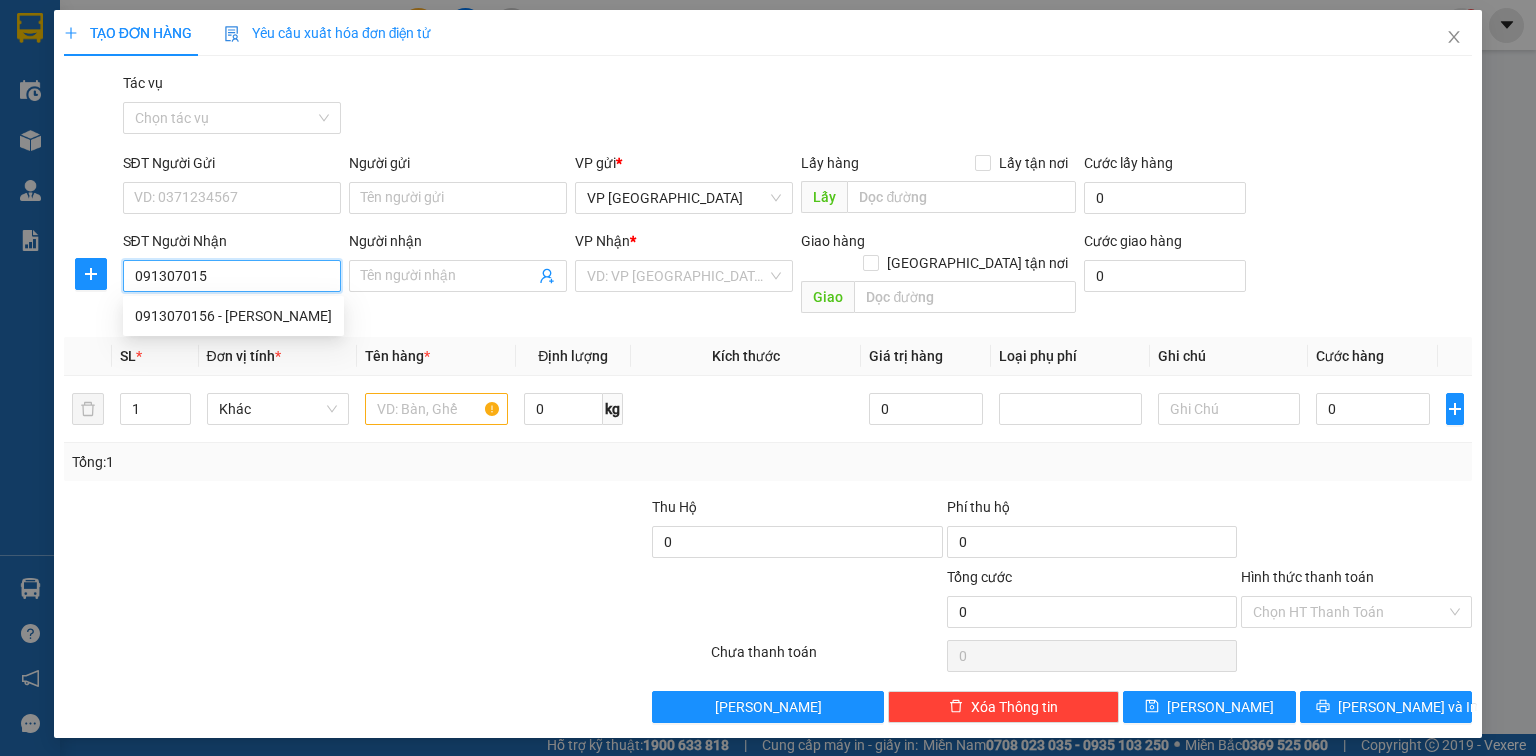 type on "0913070156" 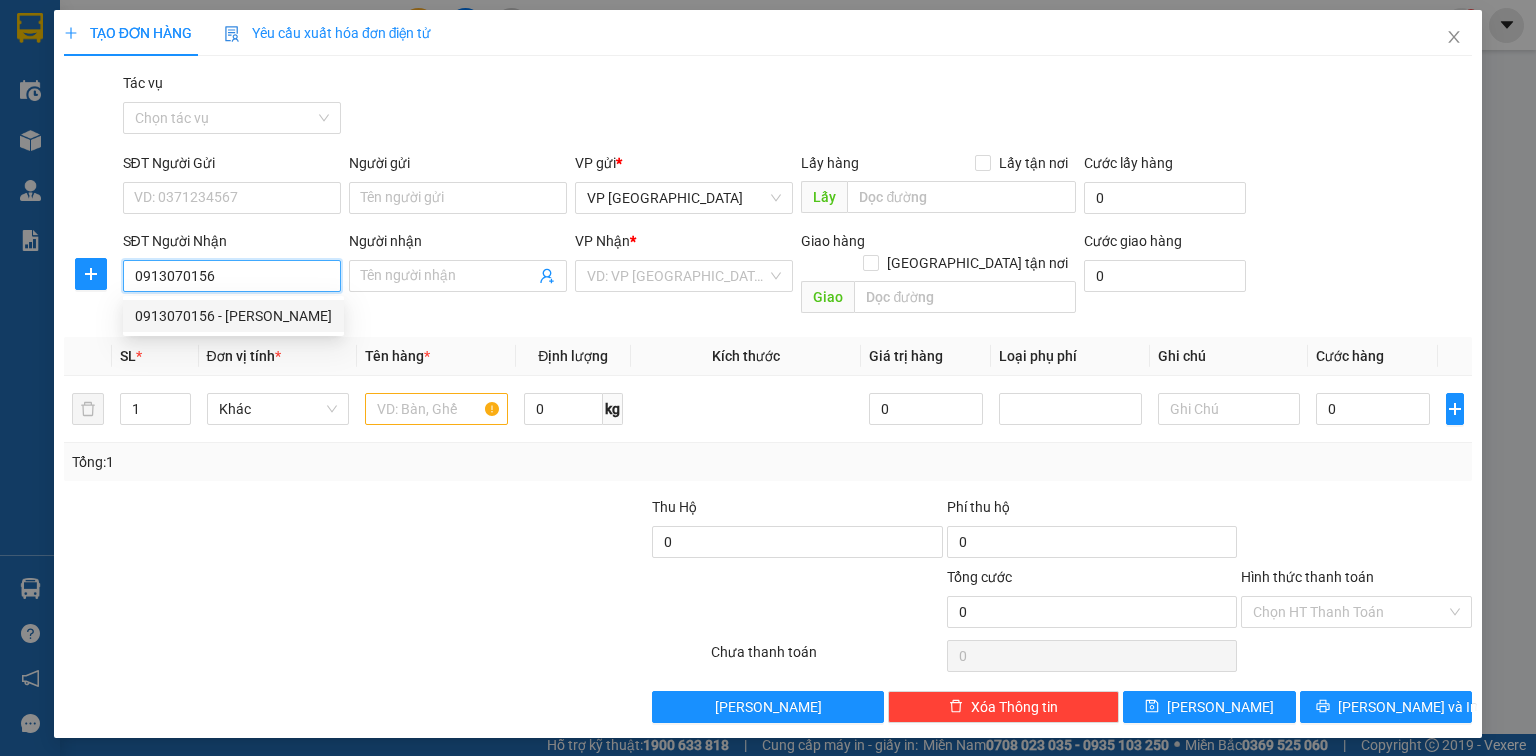 click on "0913070156 - Nguyễn Hoài Văn" at bounding box center [233, 316] 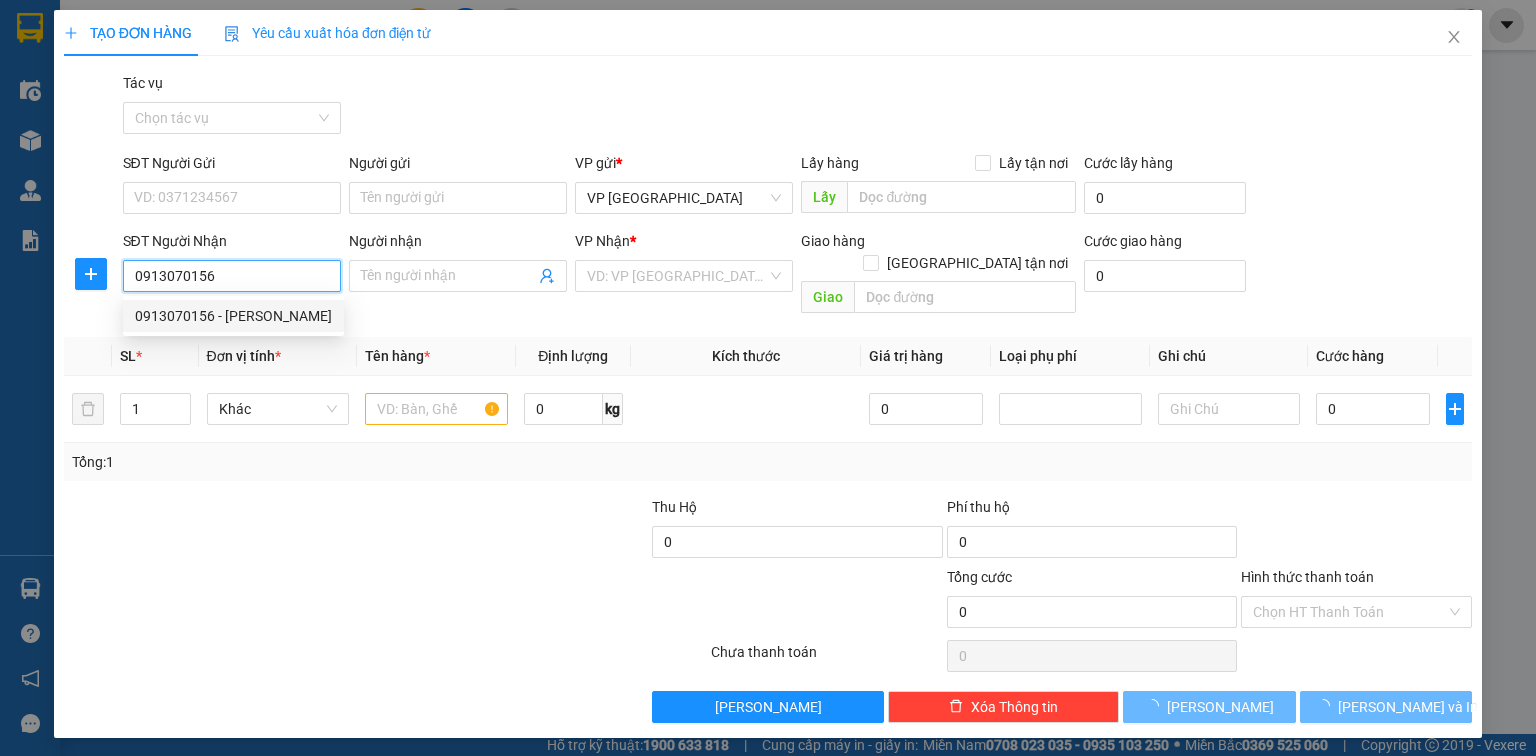 type on "Nguyễn Hoài Văn" 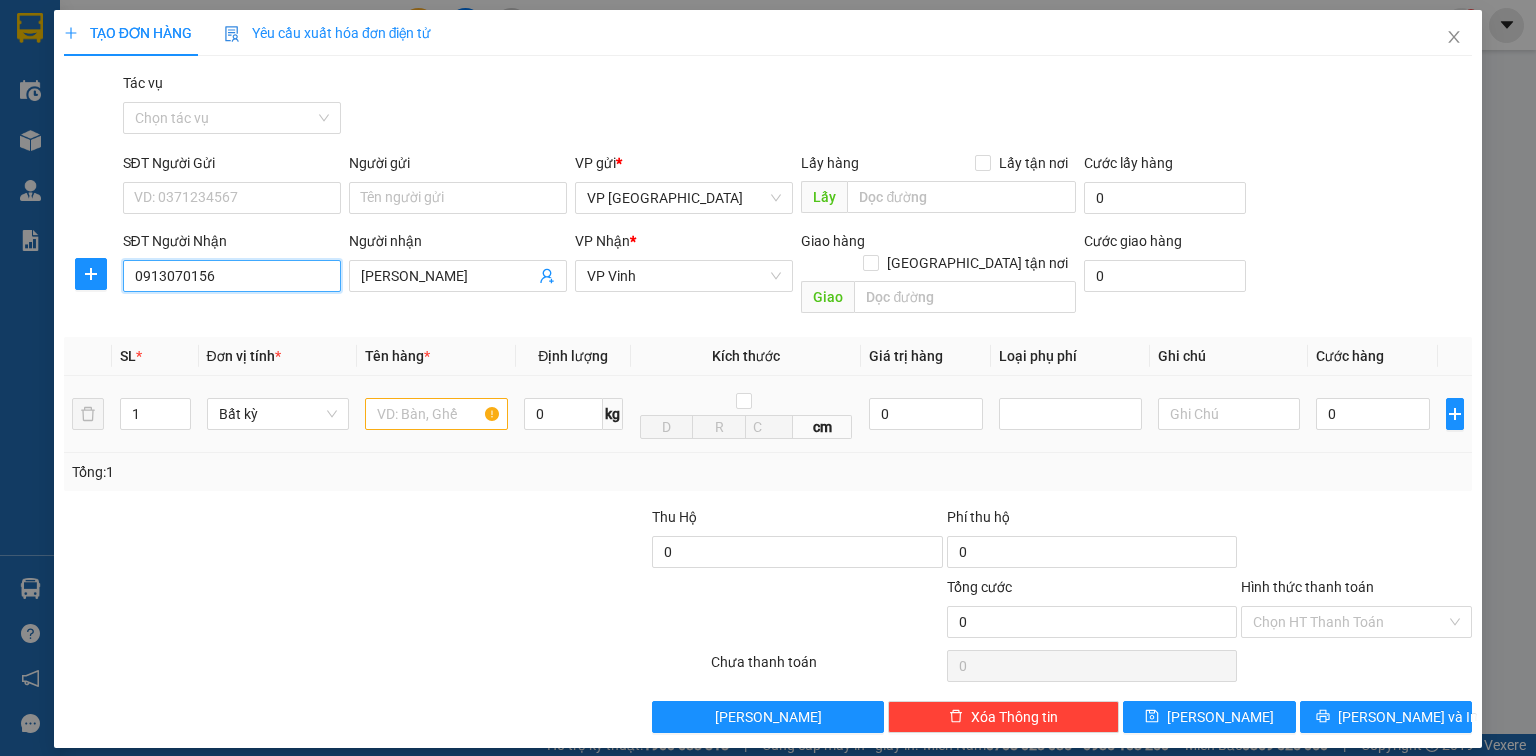 type on "0913070156" 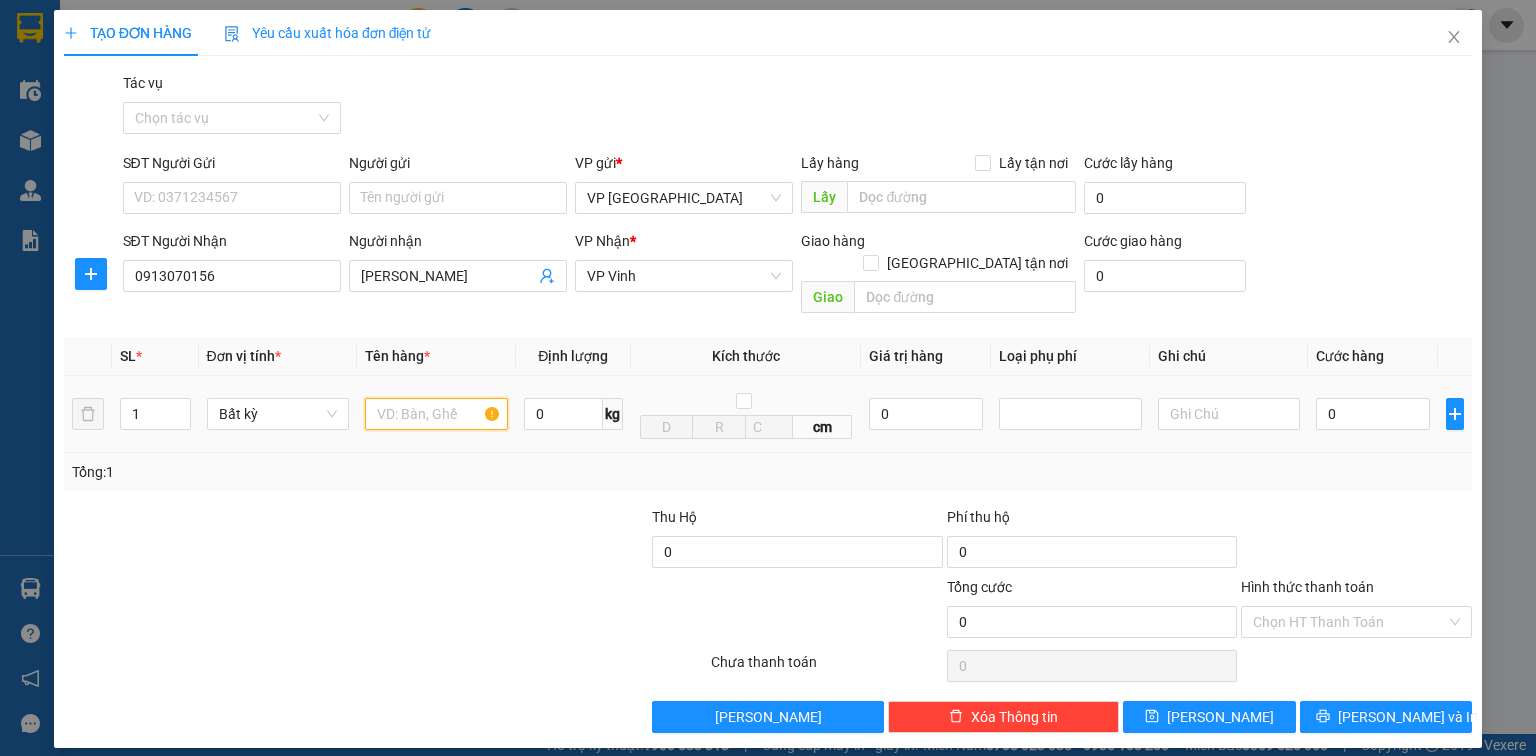 click at bounding box center [436, 414] 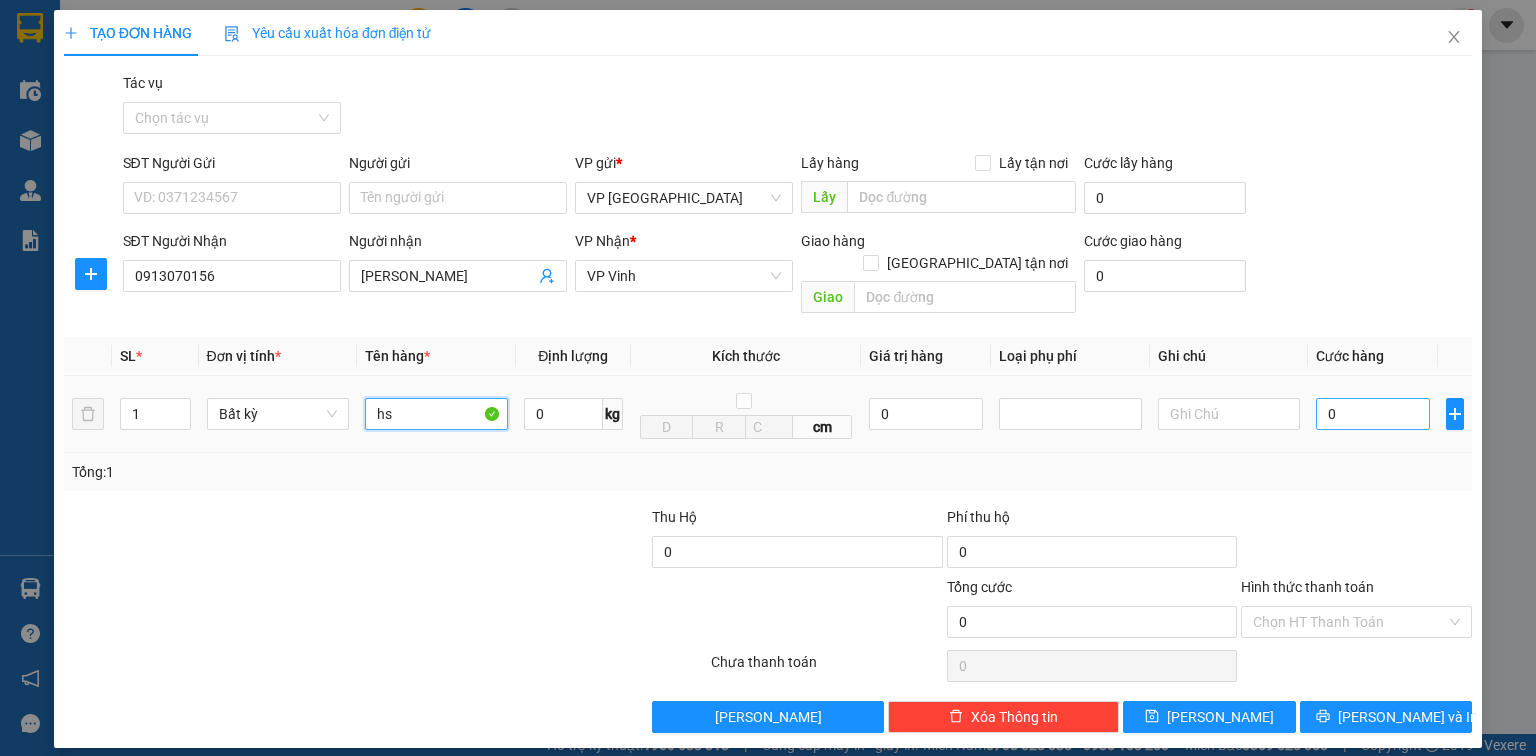 type on "hs" 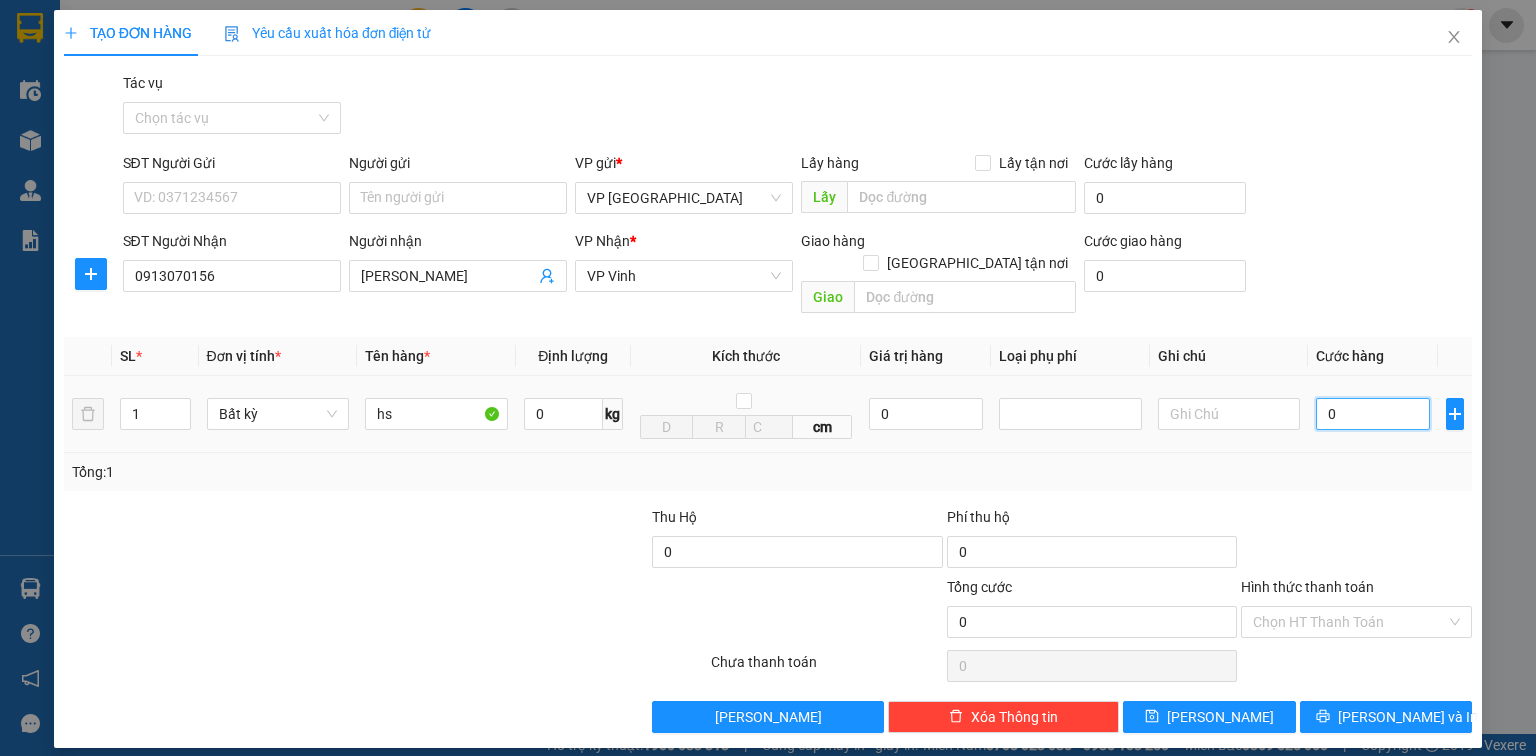 click on "0" at bounding box center (1373, 414) 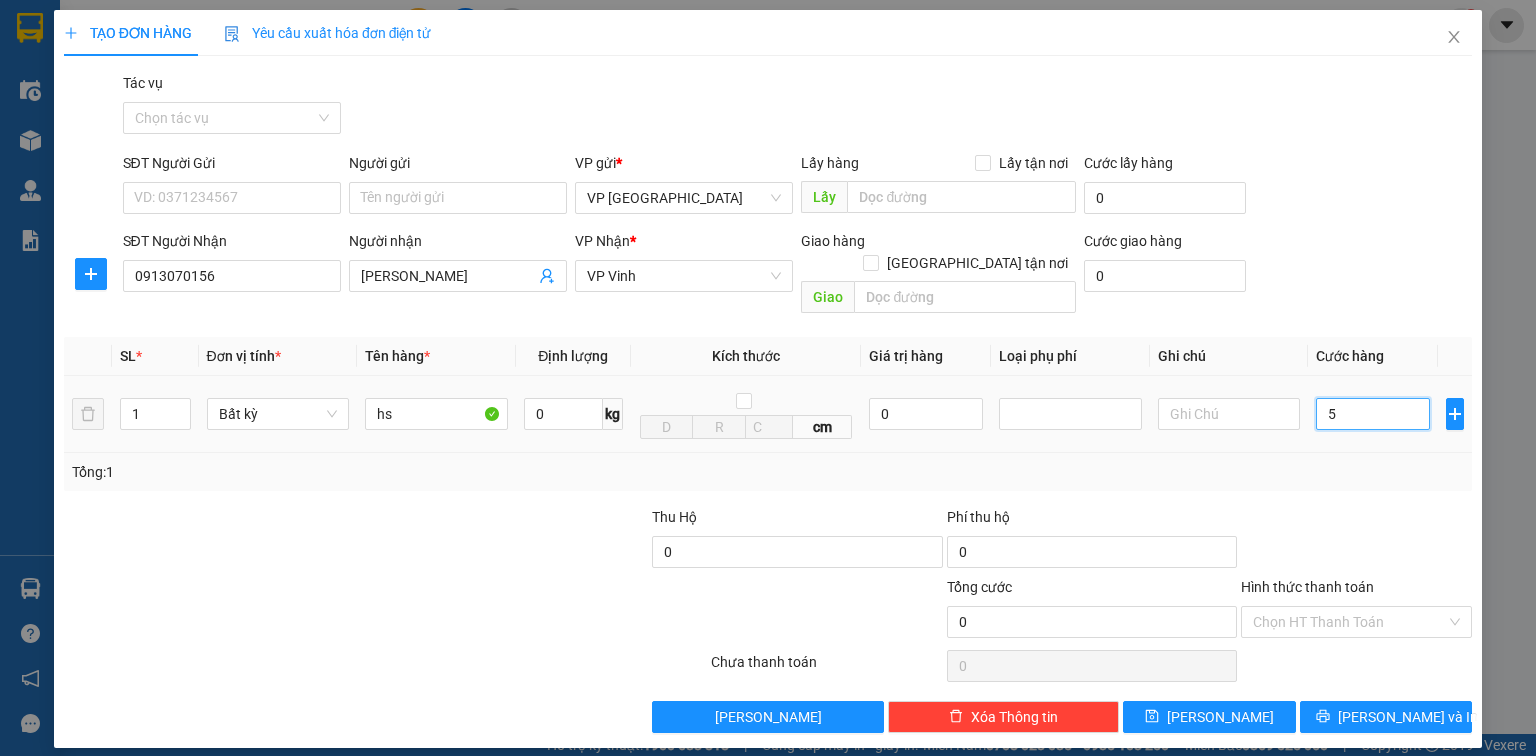 type on "5" 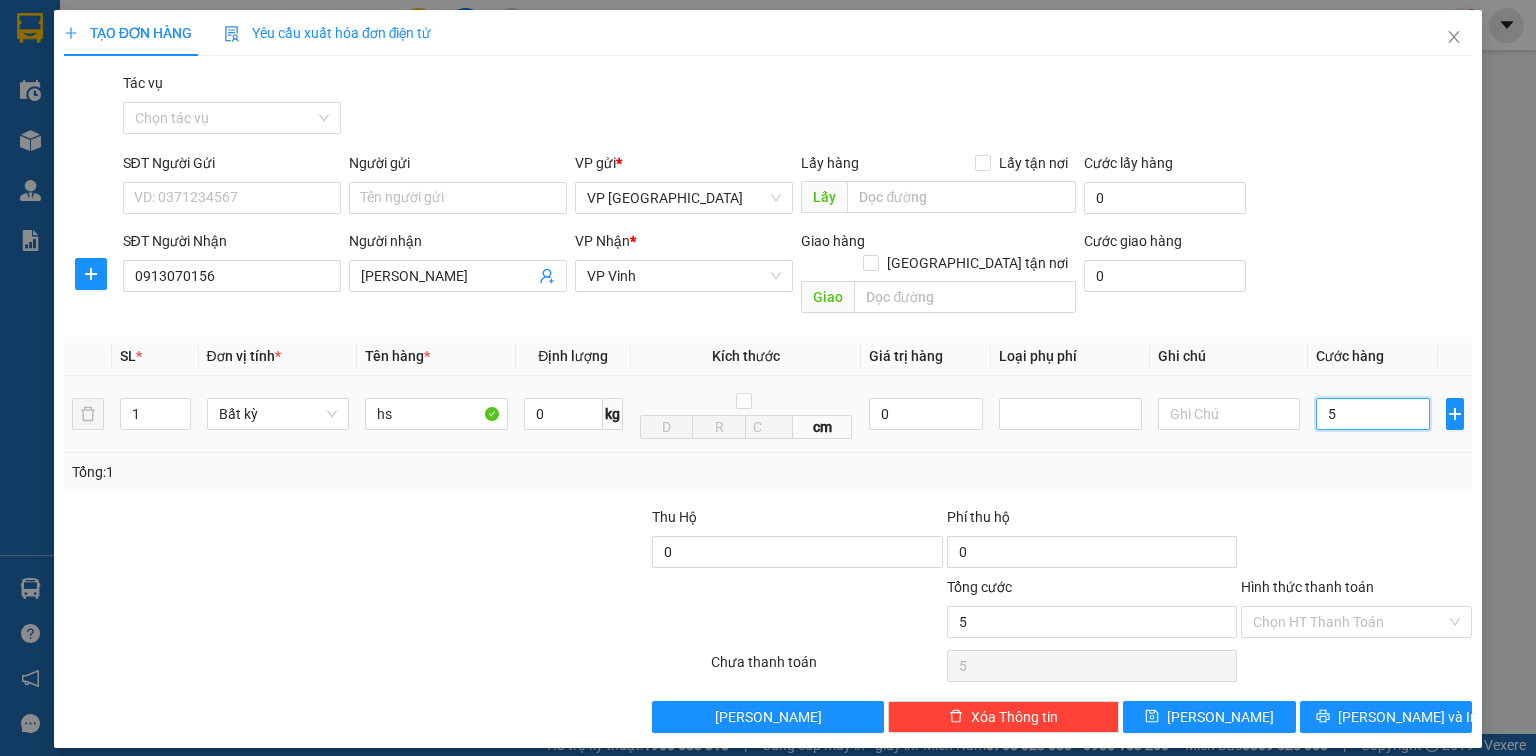 type on "50" 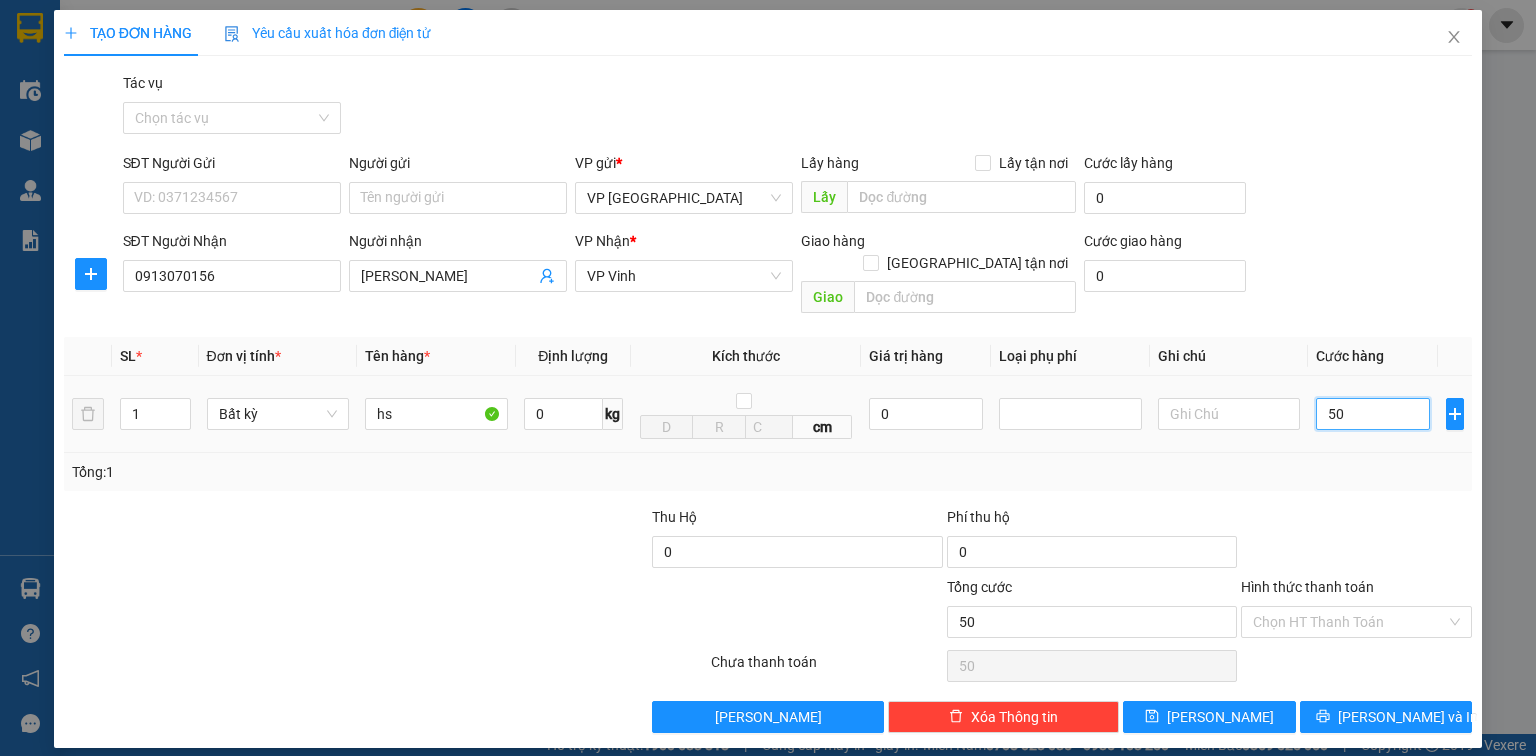 type on "500" 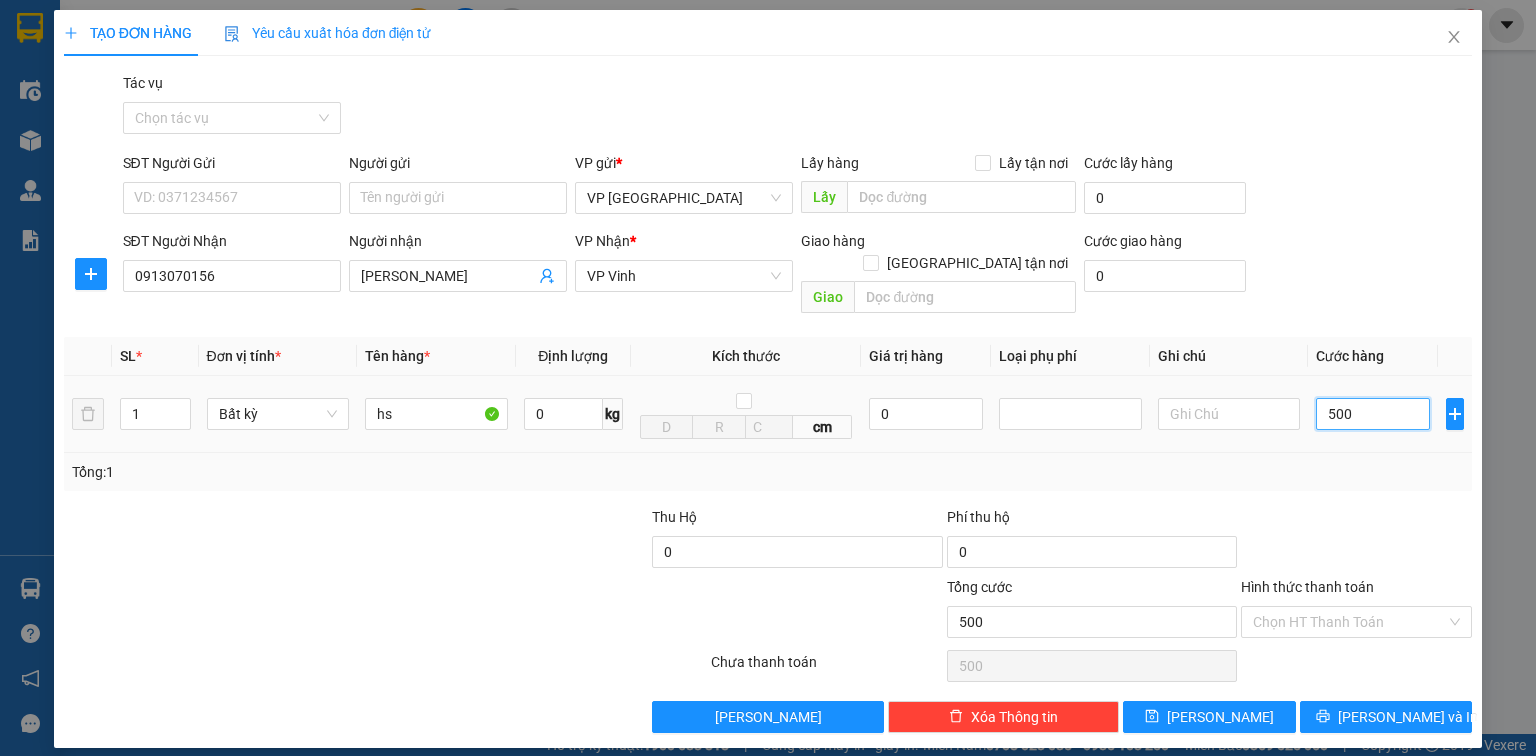 type on "5.000" 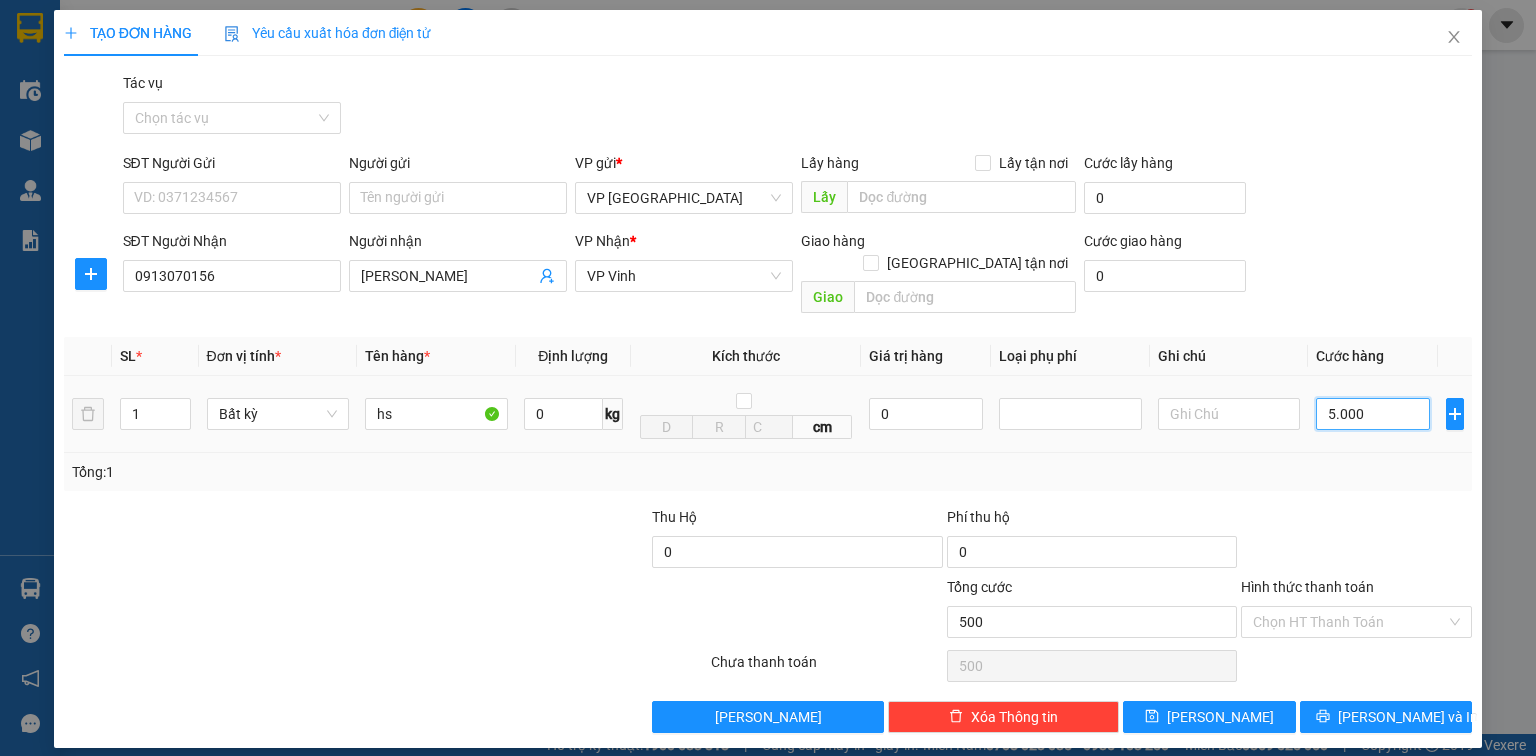 type on "5.000" 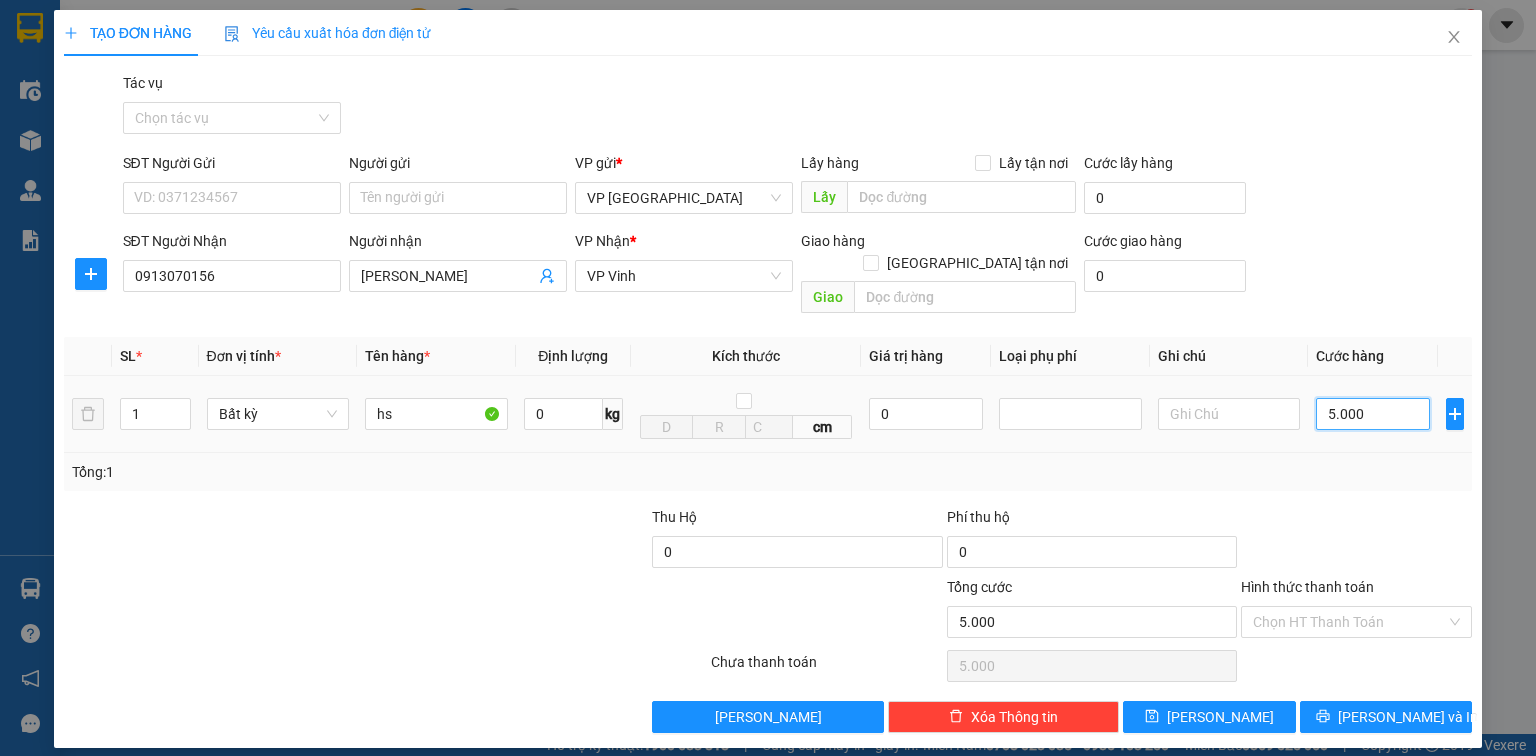 type on "50.000" 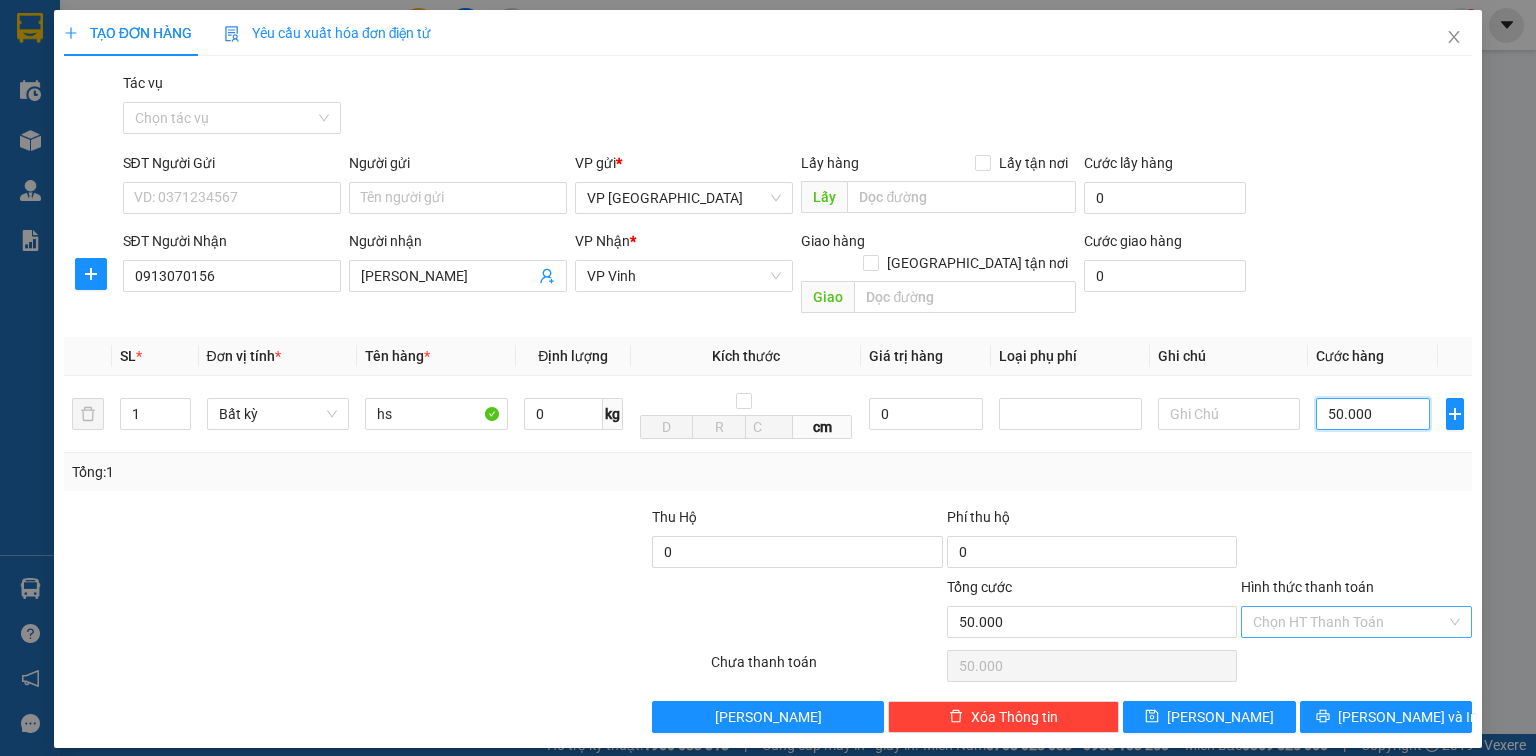 type on "50.000" 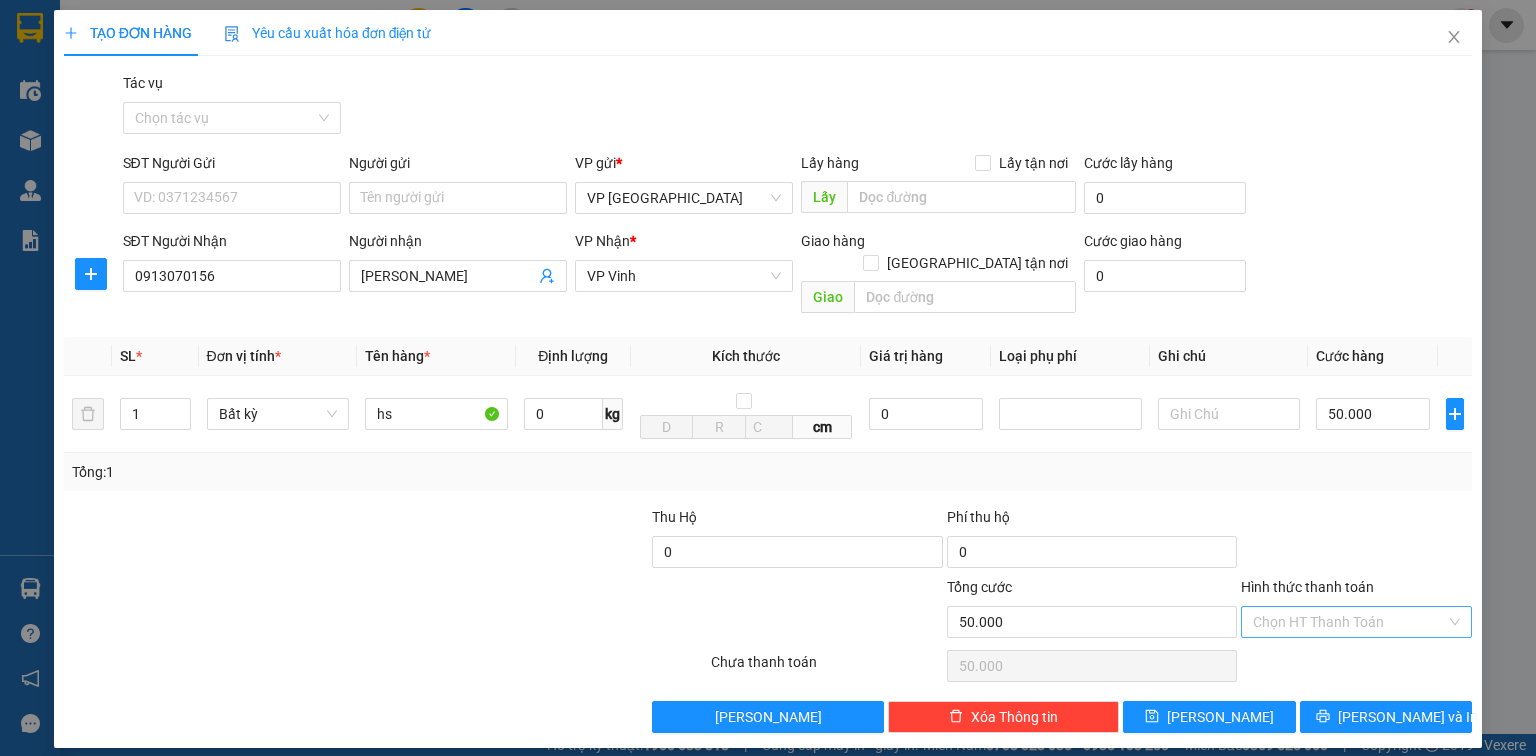 click on "Hình thức thanh toán" at bounding box center (1349, 622) 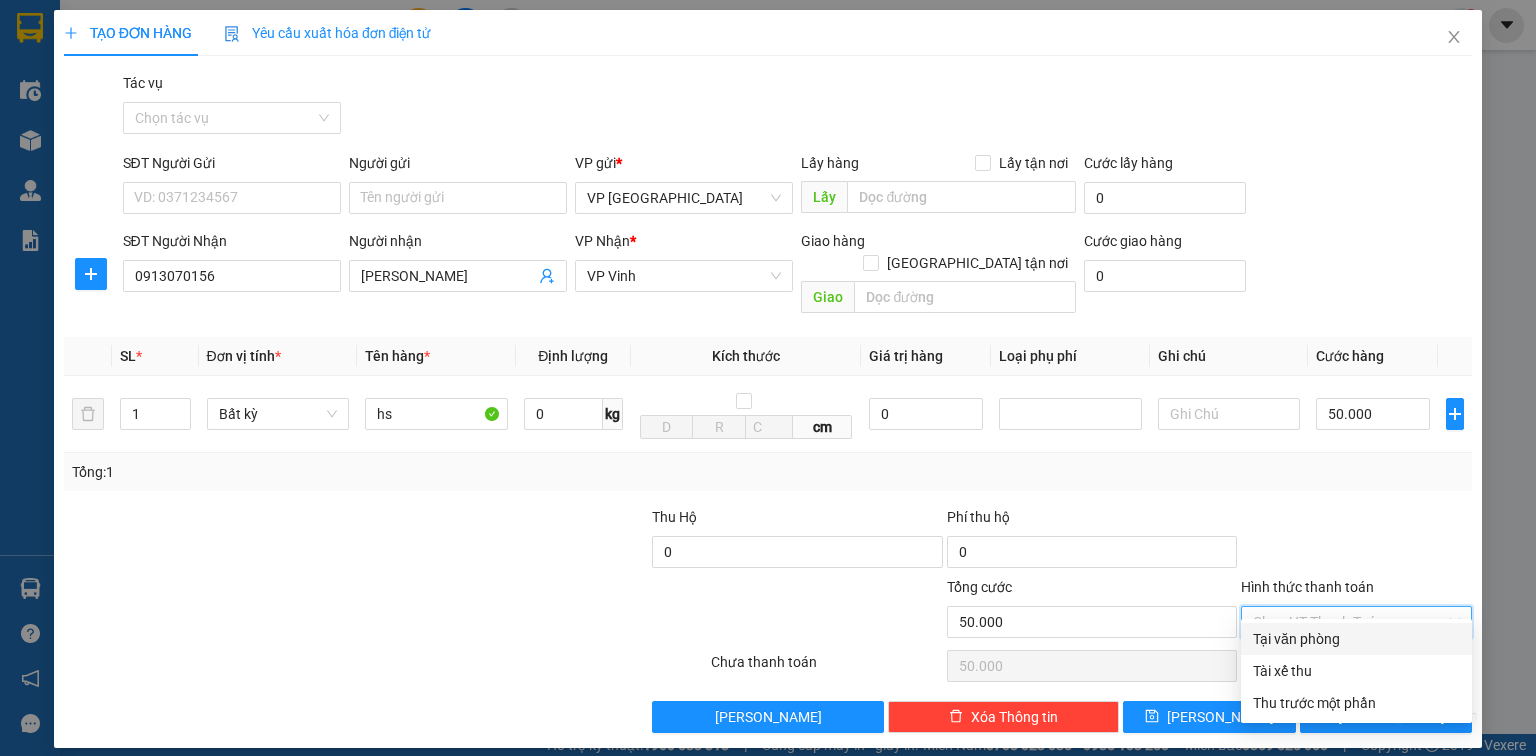 click on "Tại văn phòng" at bounding box center (1356, 639) 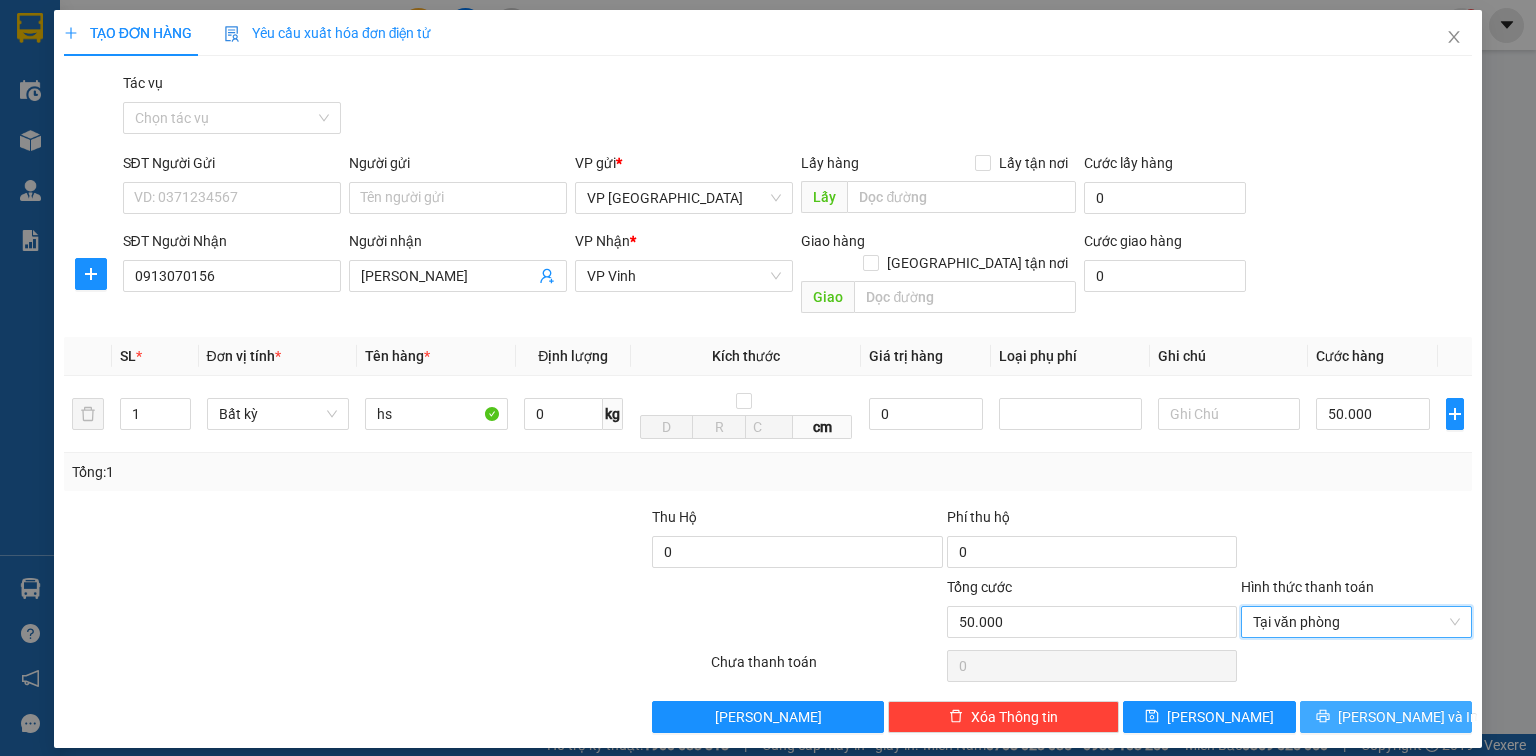 click on "[PERSON_NAME] và In" at bounding box center [1408, 717] 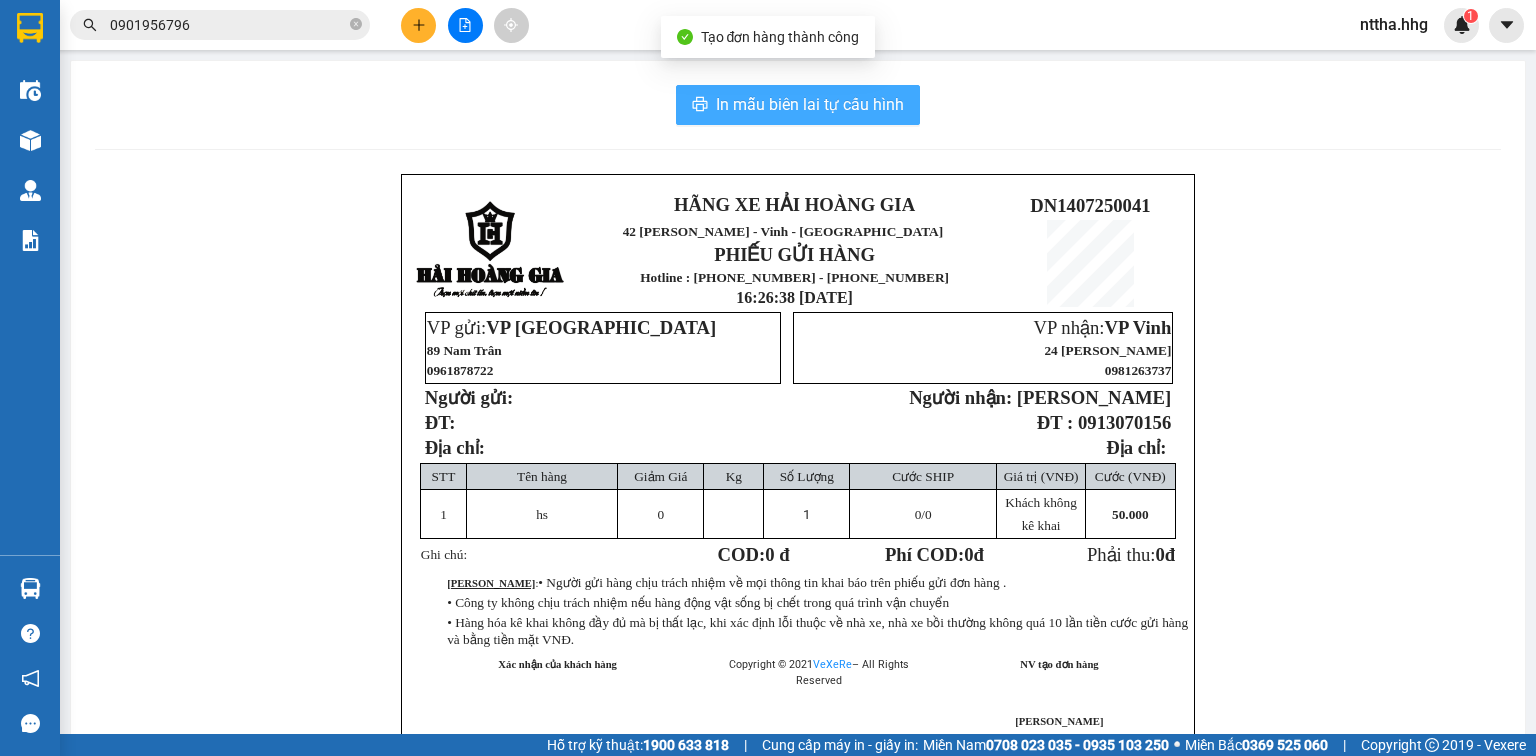 click on "In mẫu biên lai tự cấu hình" at bounding box center [798, 105] 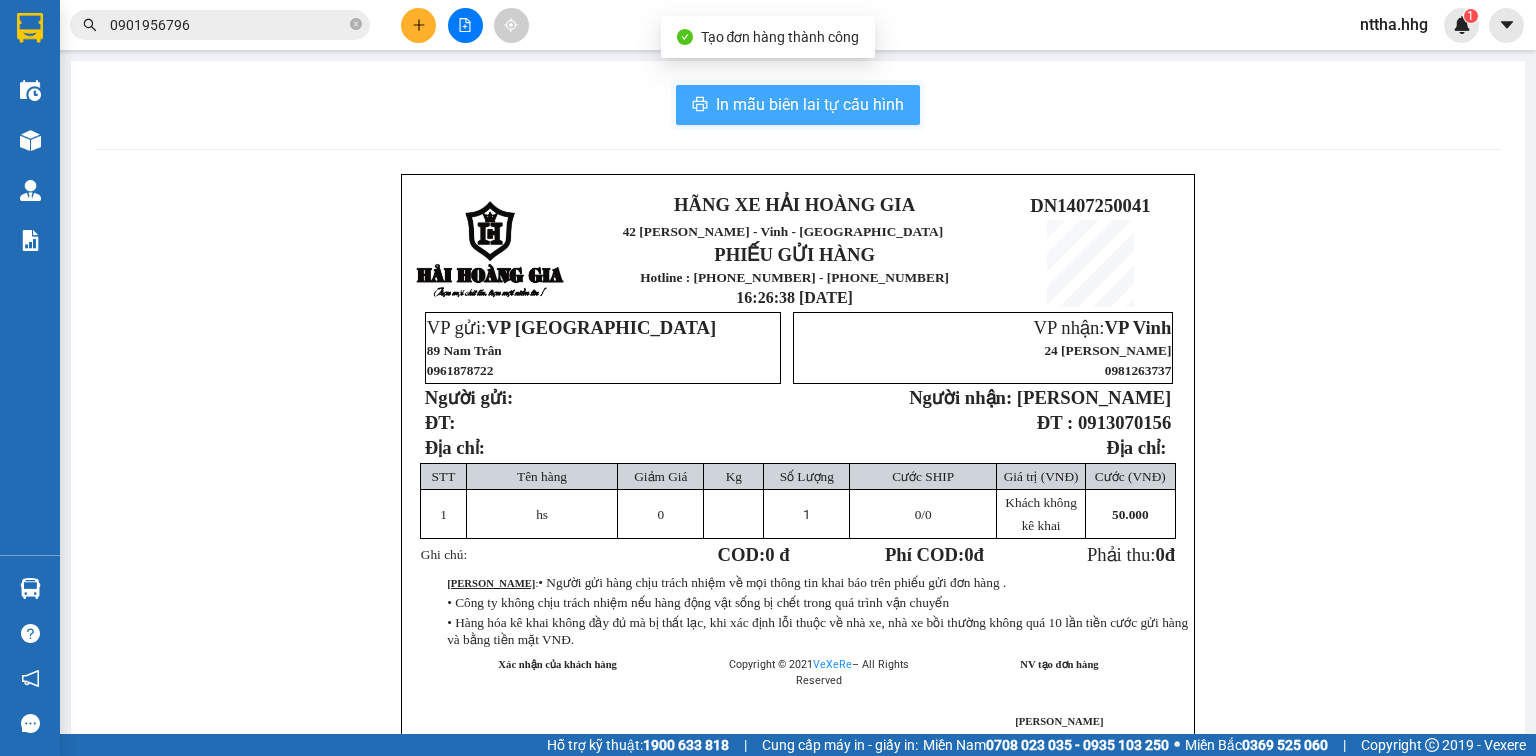 scroll, scrollTop: 0, scrollLeft: 0, axis: both 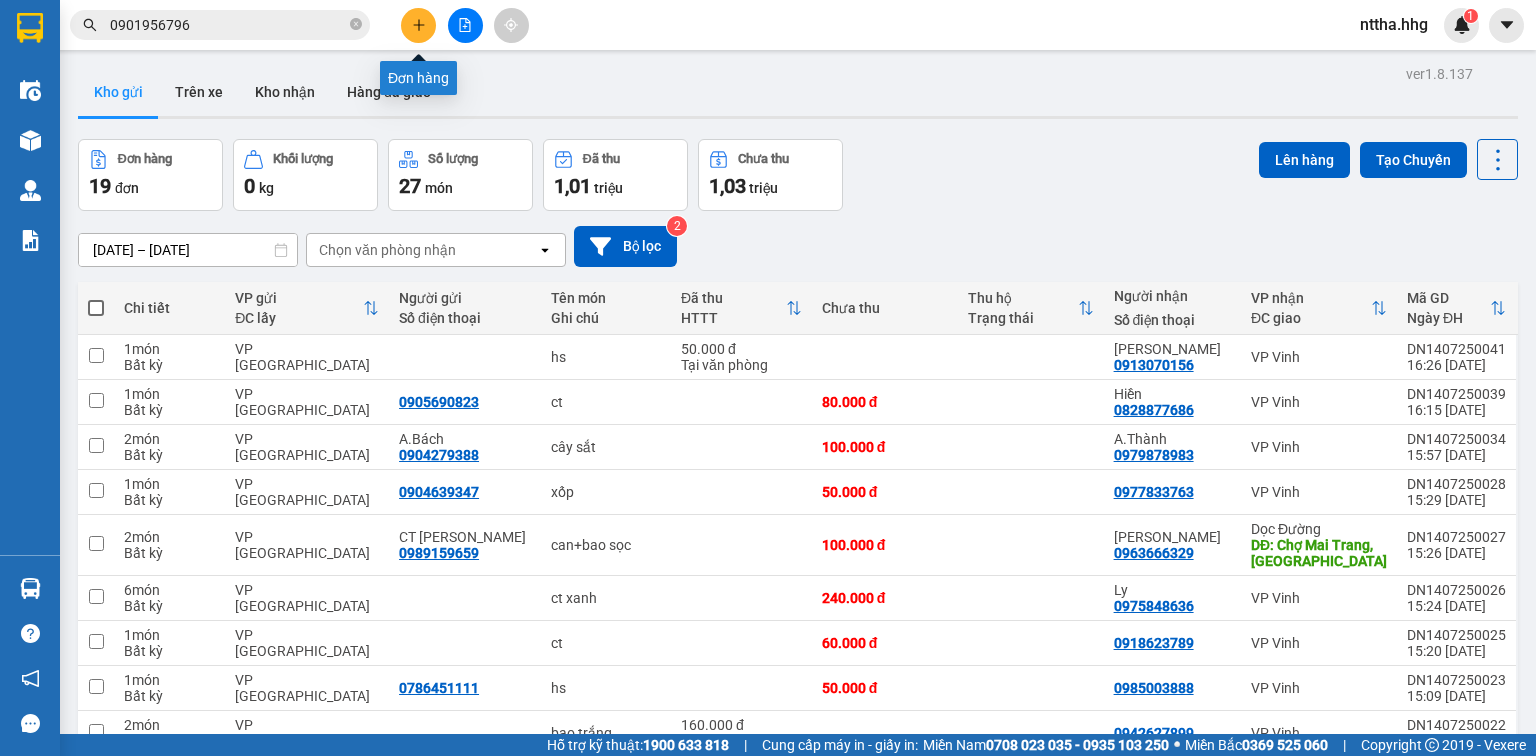 click 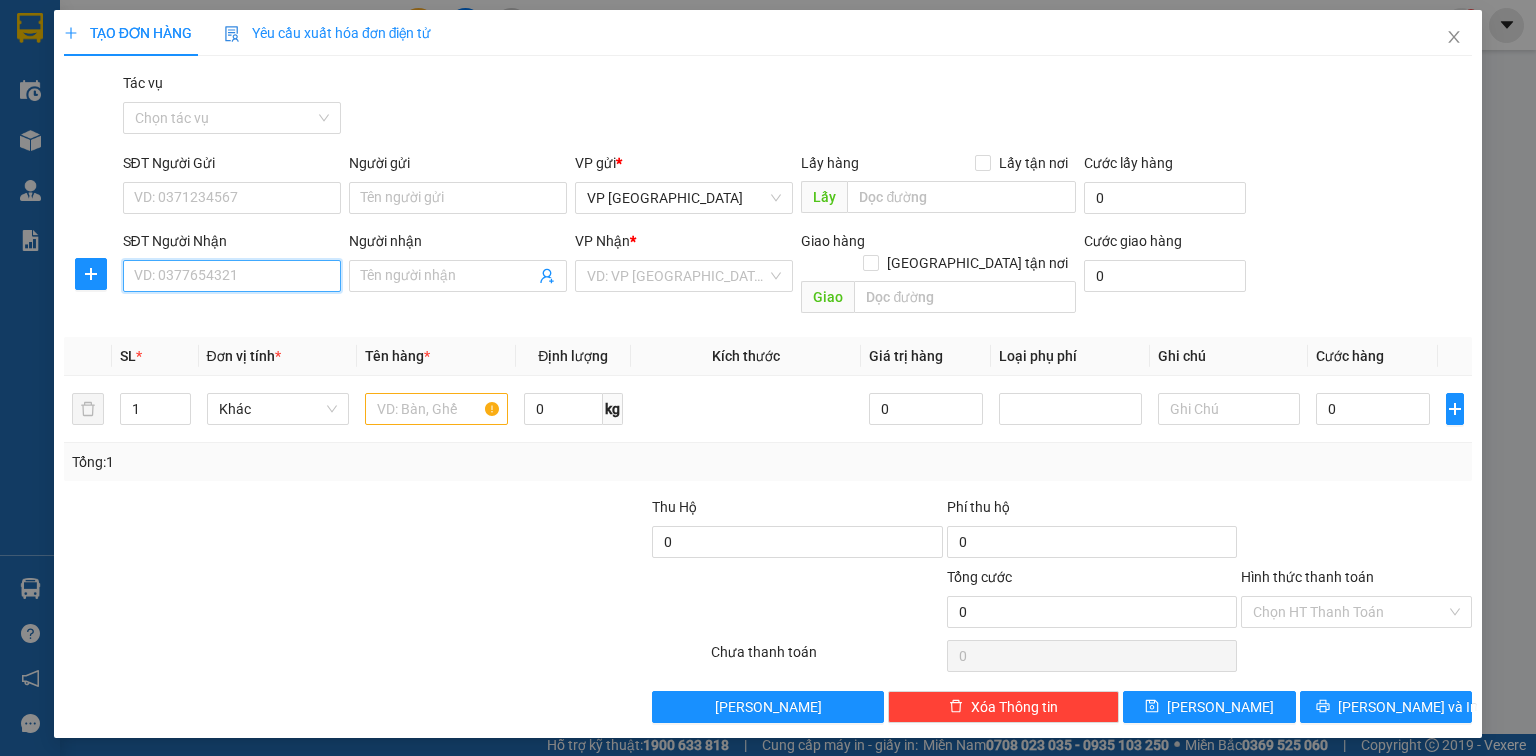 click on "SĐT Người Nhận" at bounding box center (232, 276) 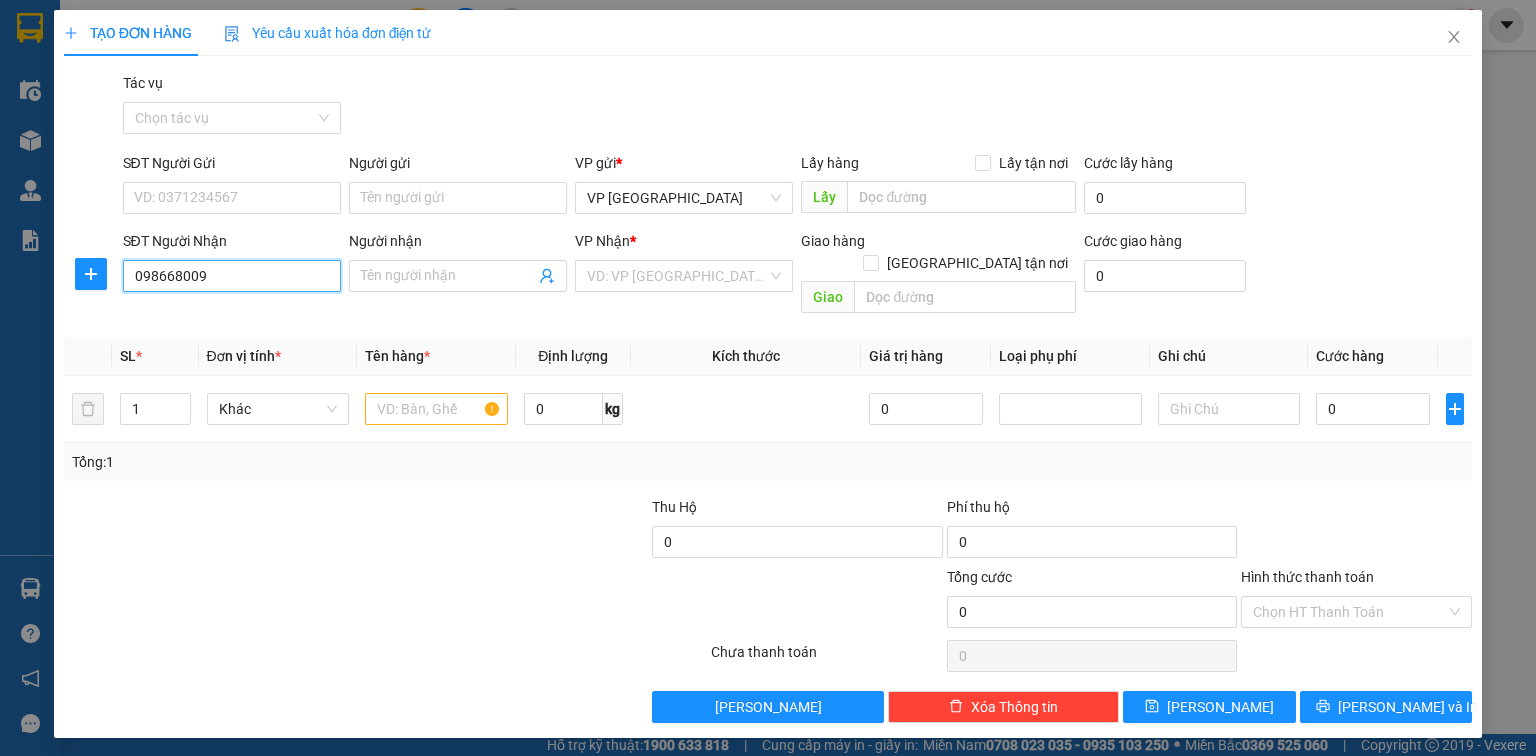type on "0986680096" 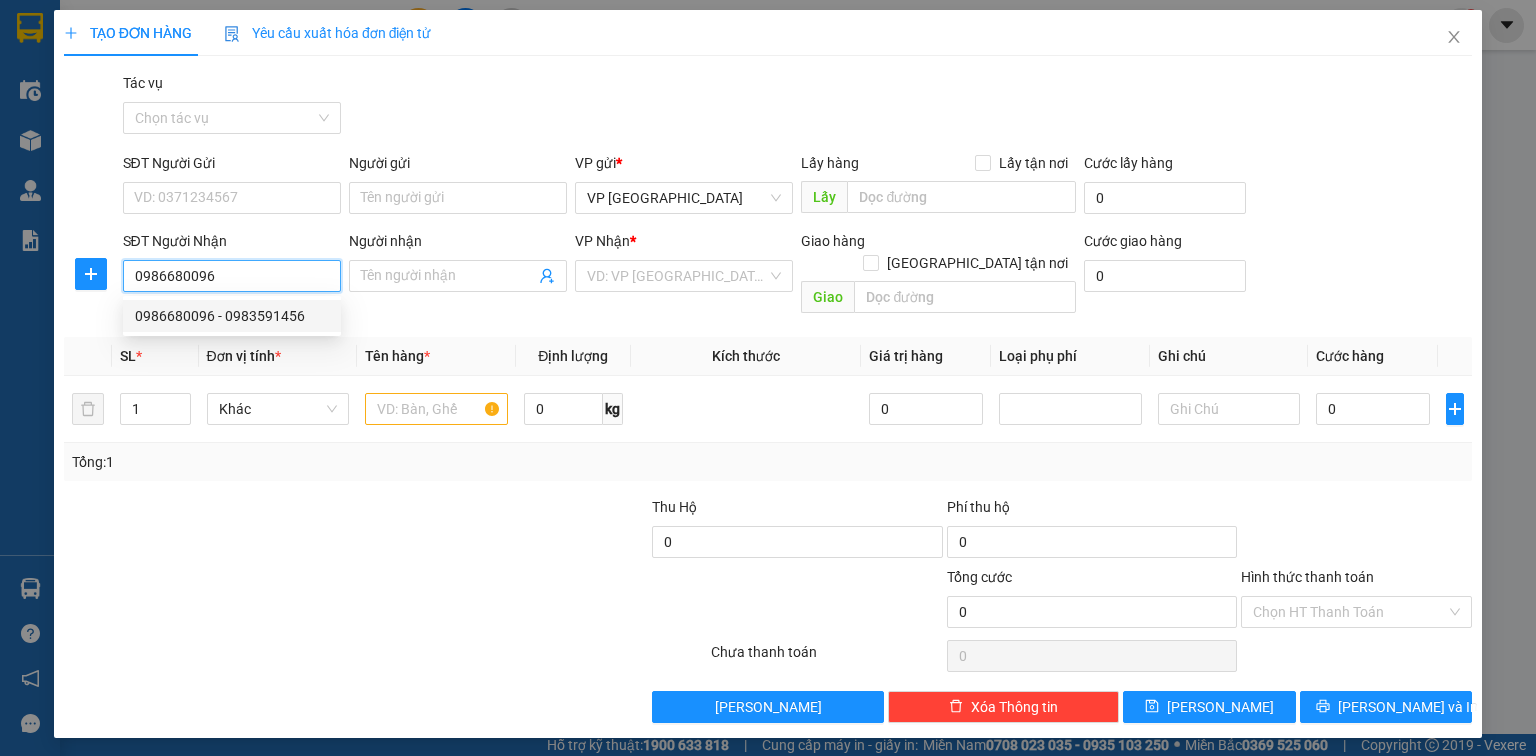 click on "0986680096 - 0983591456" at bounding box center (232, 316) 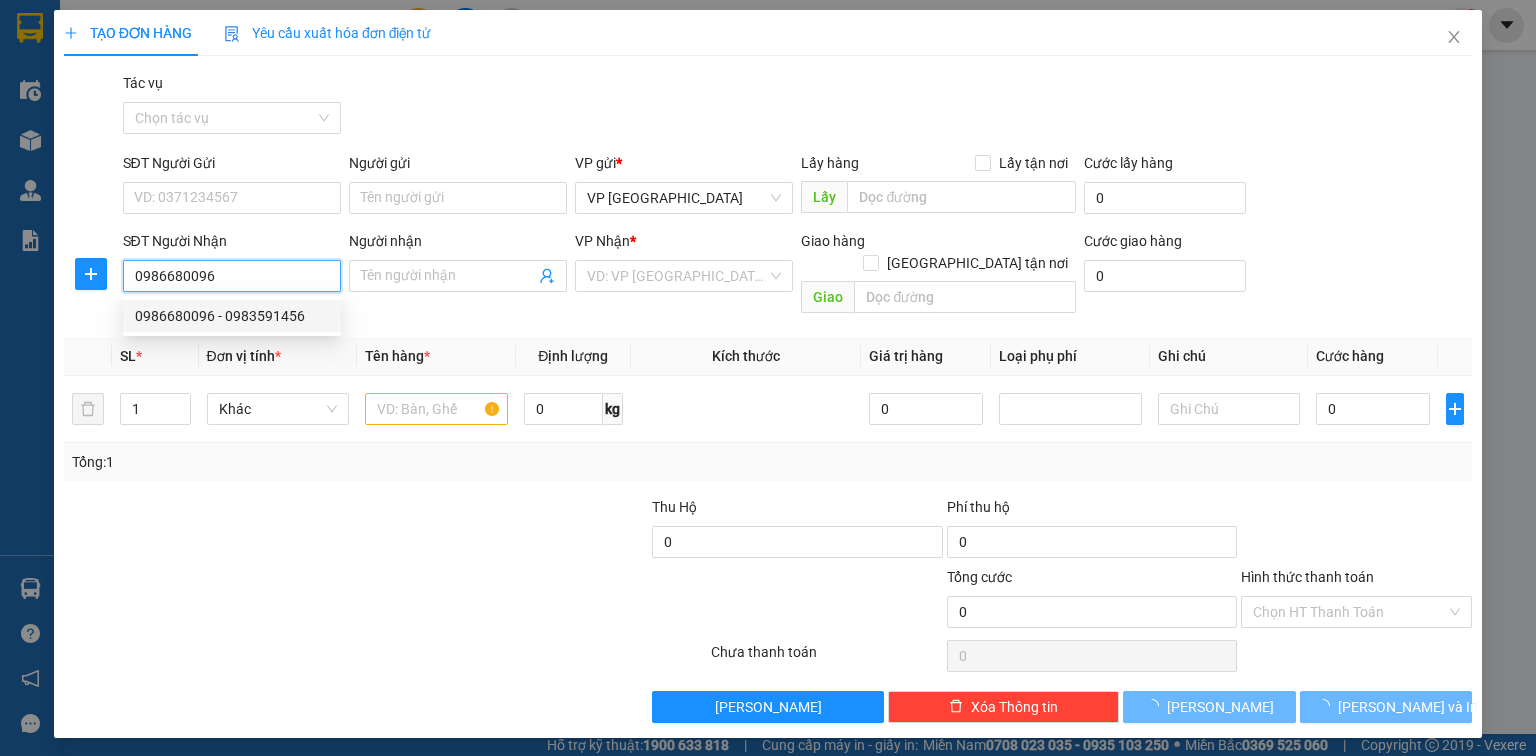 type on "0983591456" 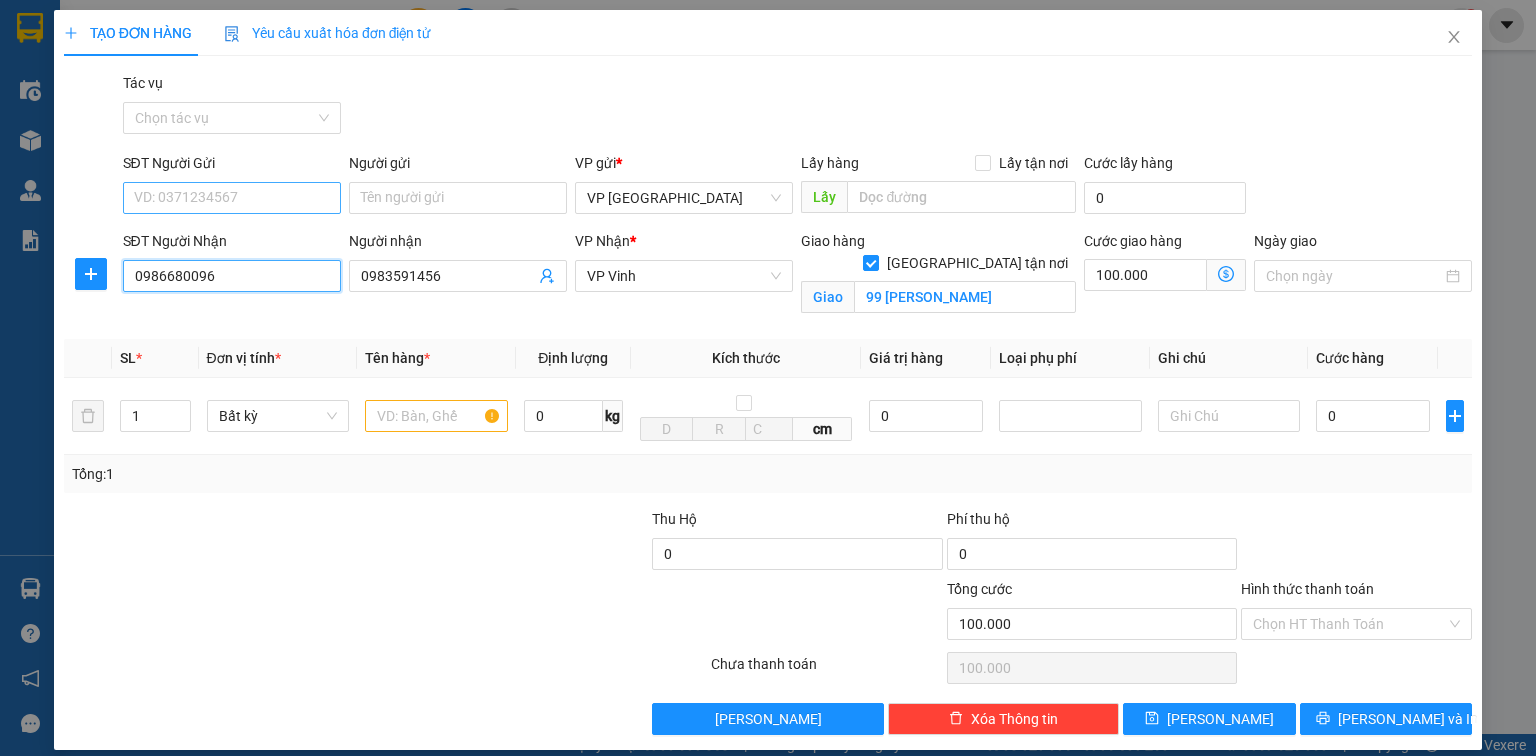 type on "0986680096" 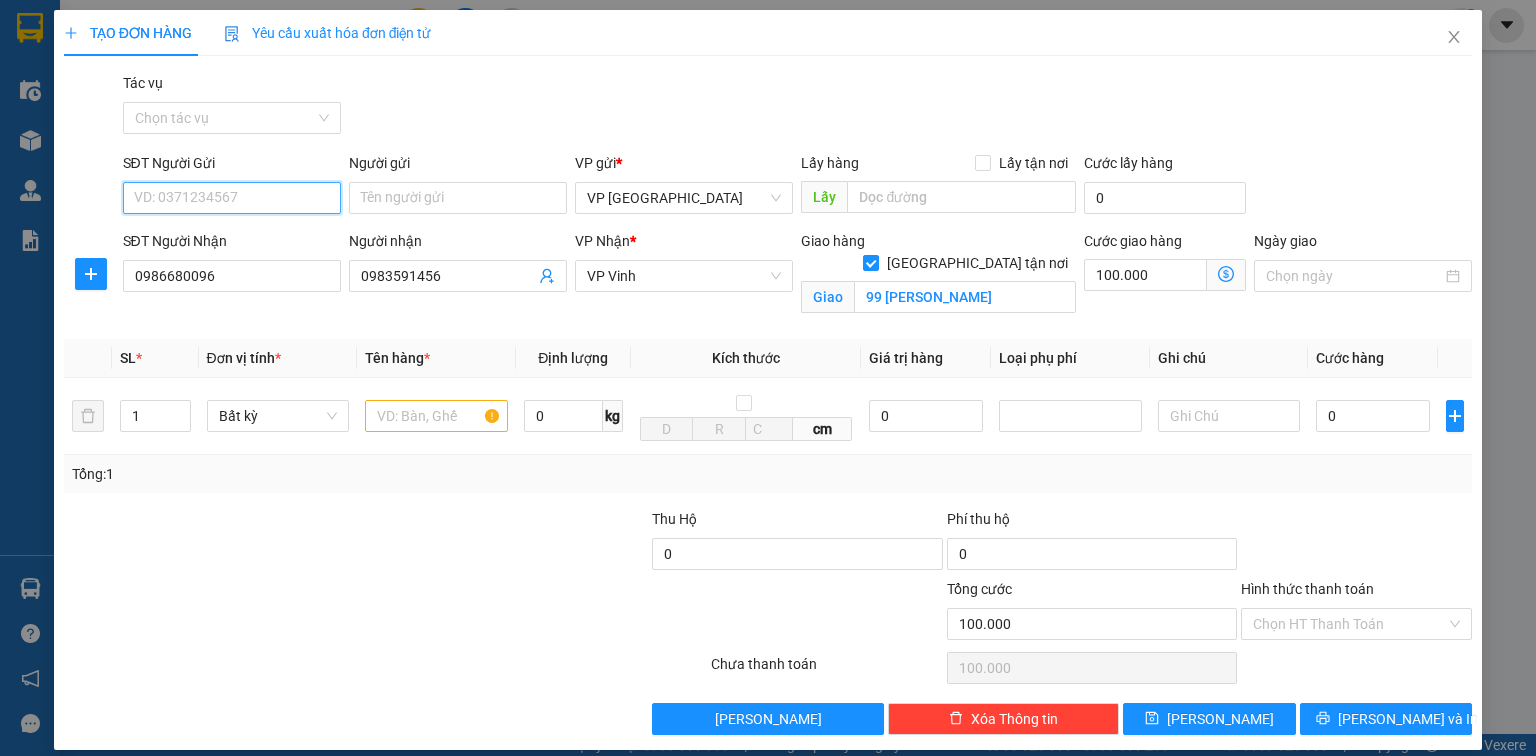 click on "SĐT Người Gửi" at bounding box center [232, 198] 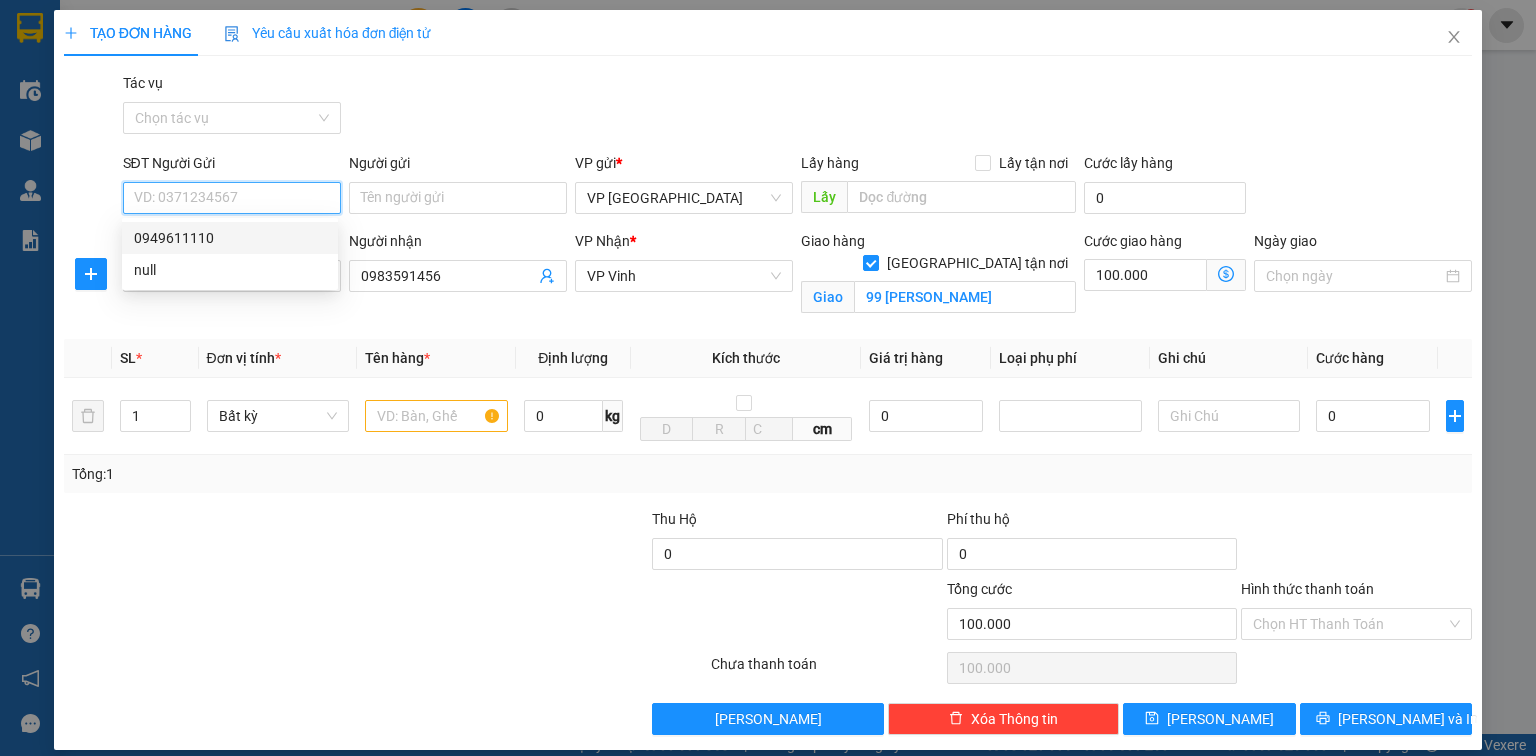 click on "0949611110" at bounding box center (230, 238) 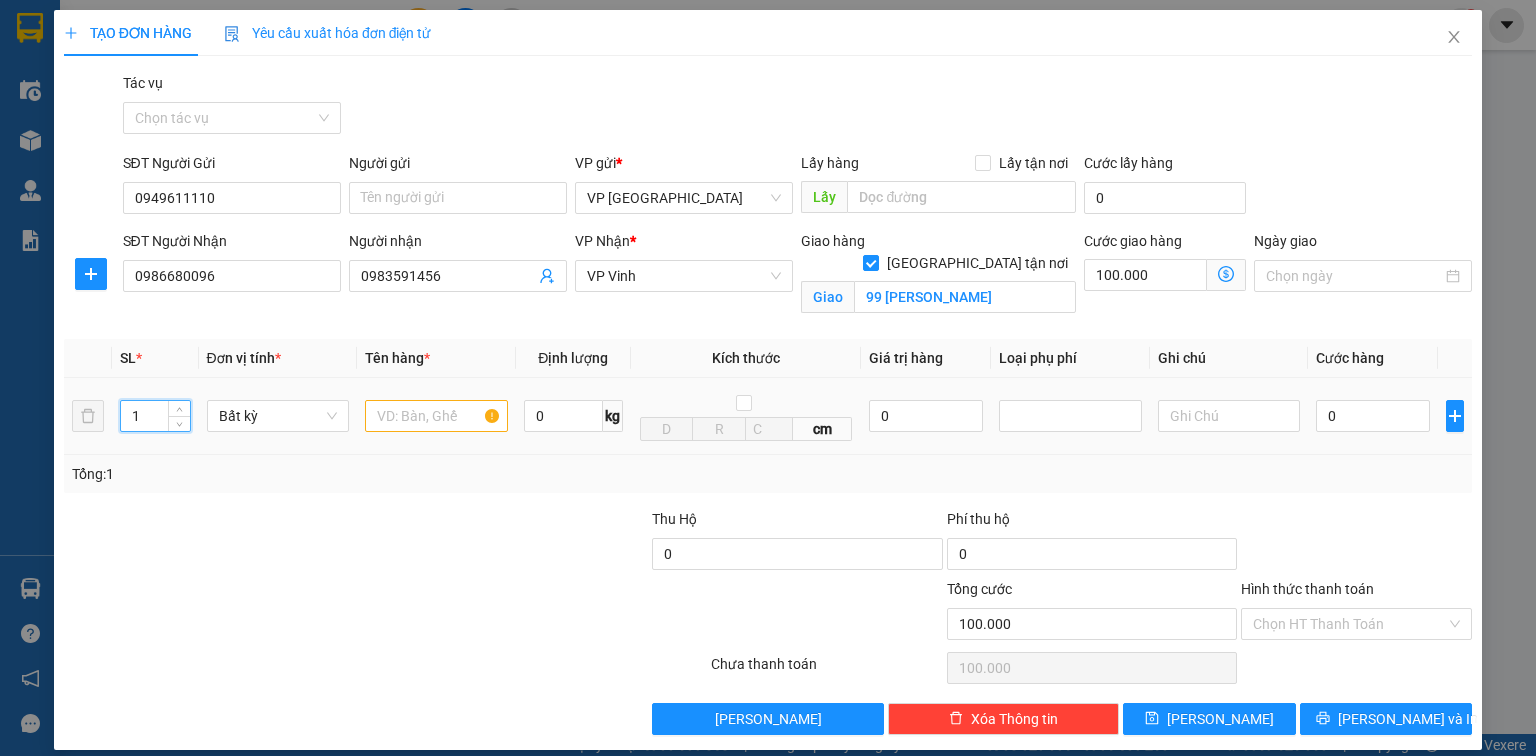 drag, startPoint x: 141, startPoint y: 417, endPoint x: 130, endPoint y: 412, distance: 12.083046 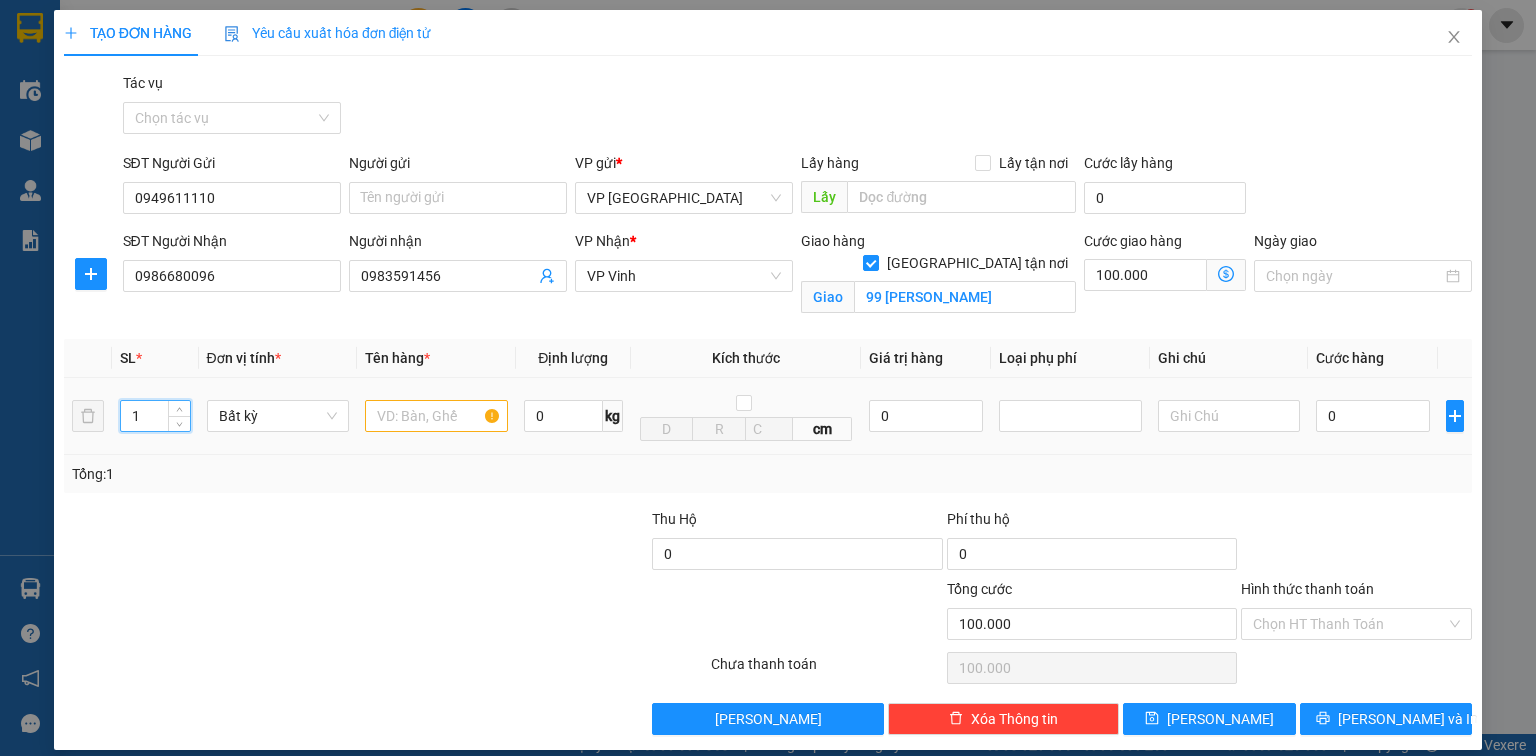 click on "1" at bounding box center [155, 416] 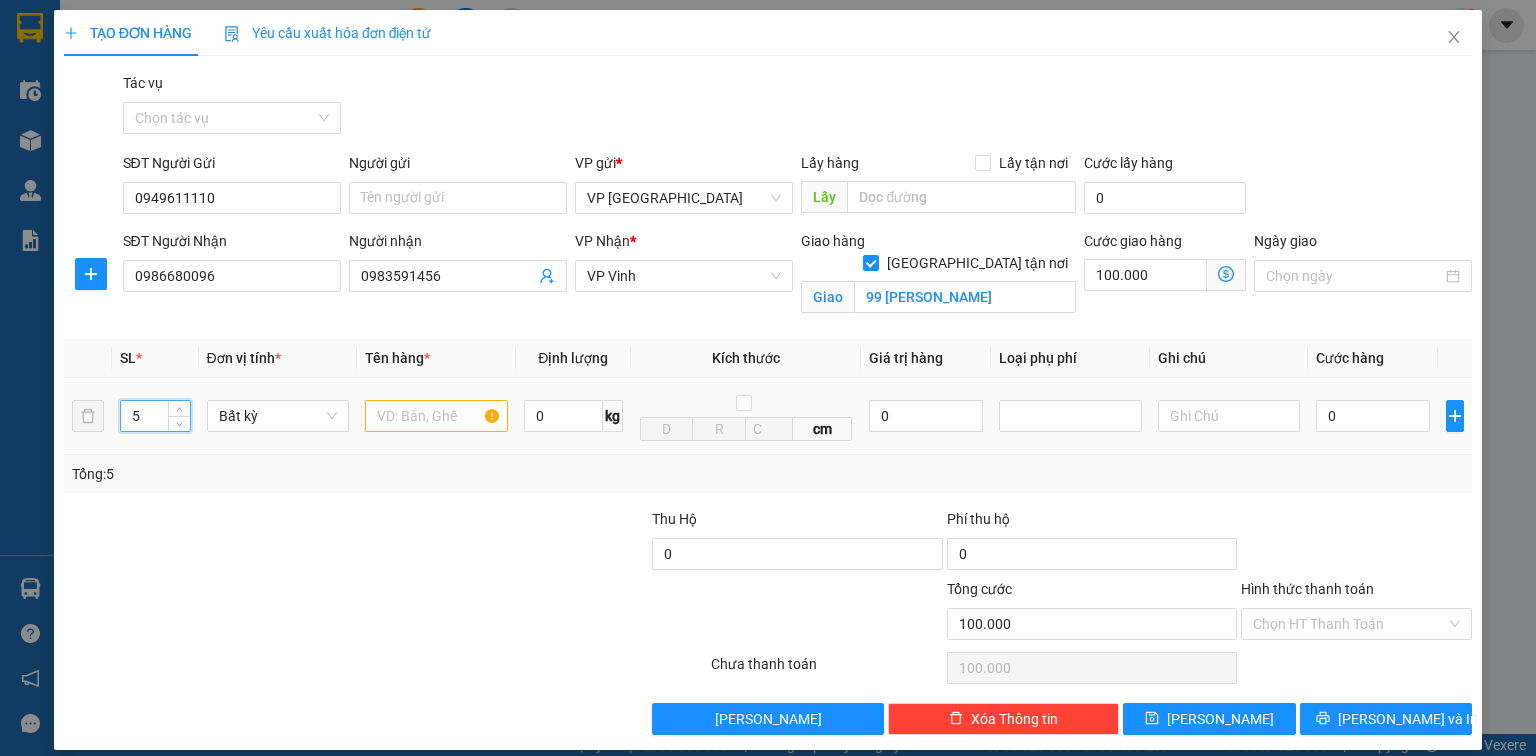 type on "5" 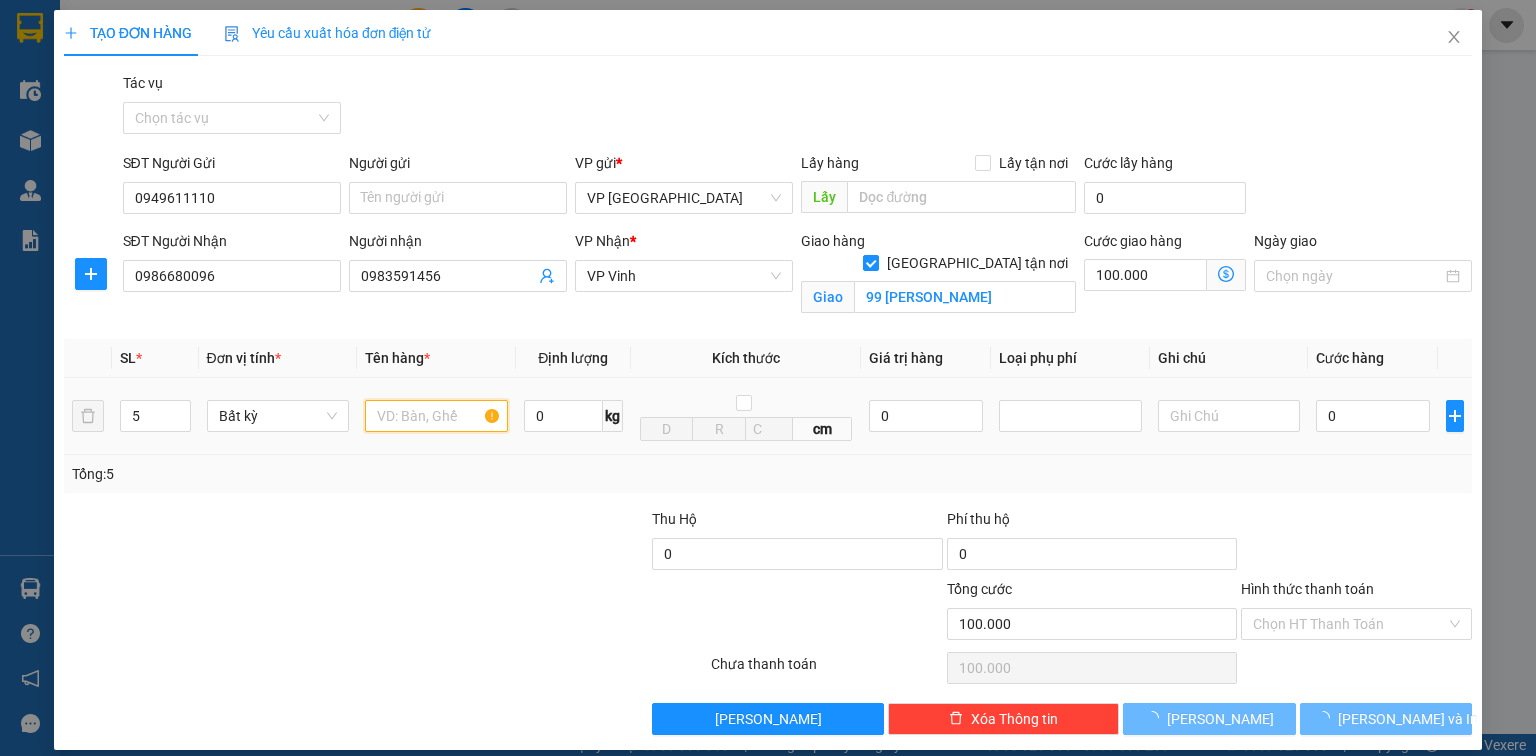 click at bounding box center (436, 416) 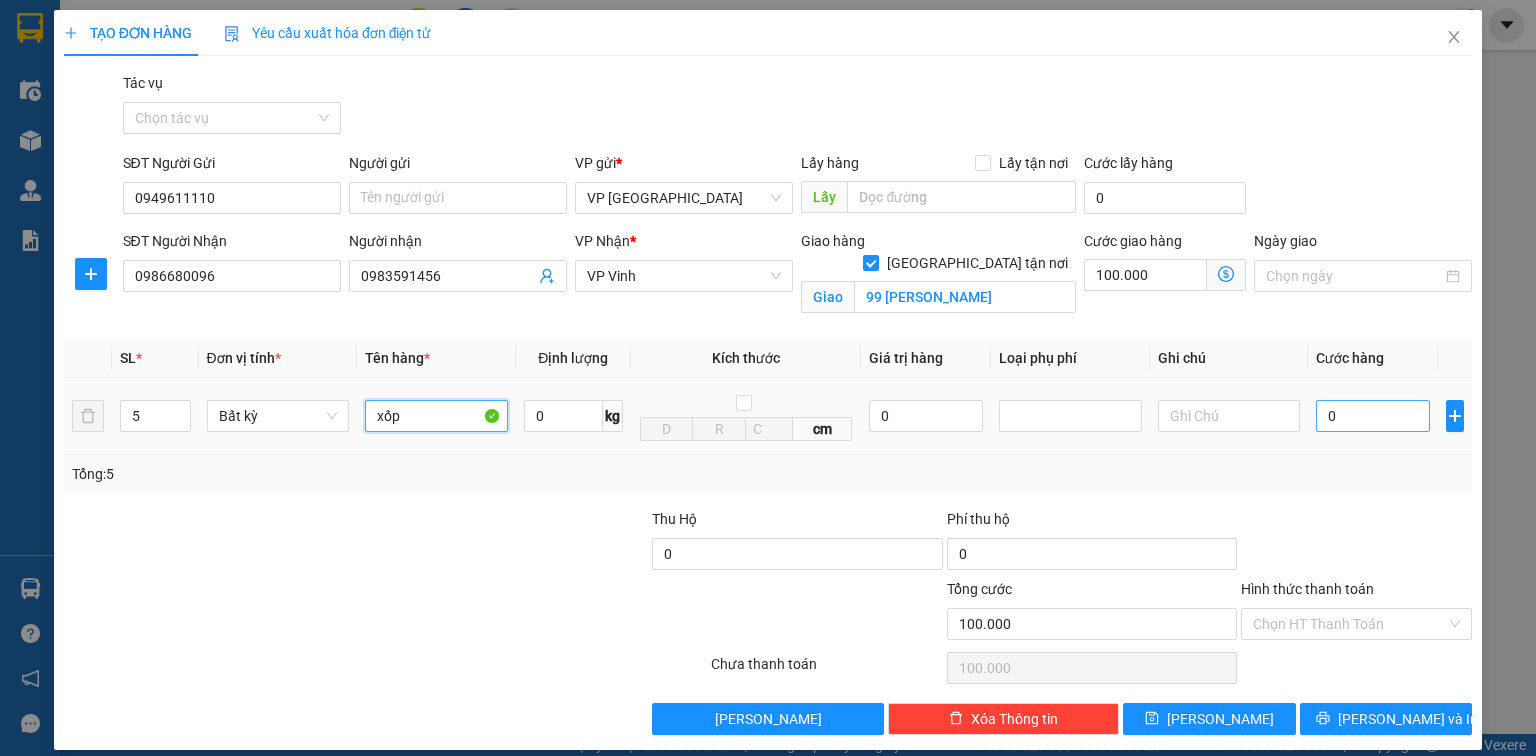 type on "xốp" 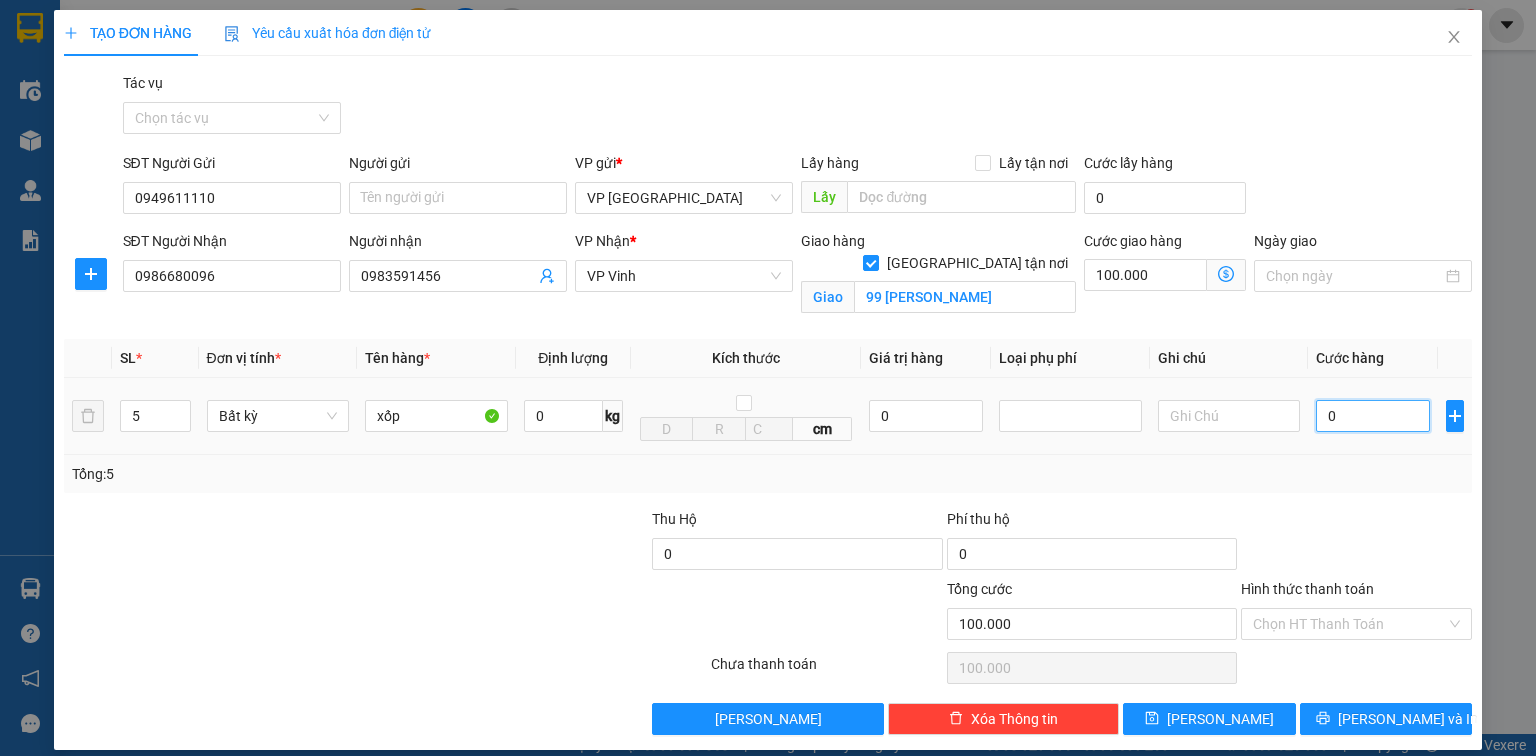 click on "0" at bounding box center [1373, 416] 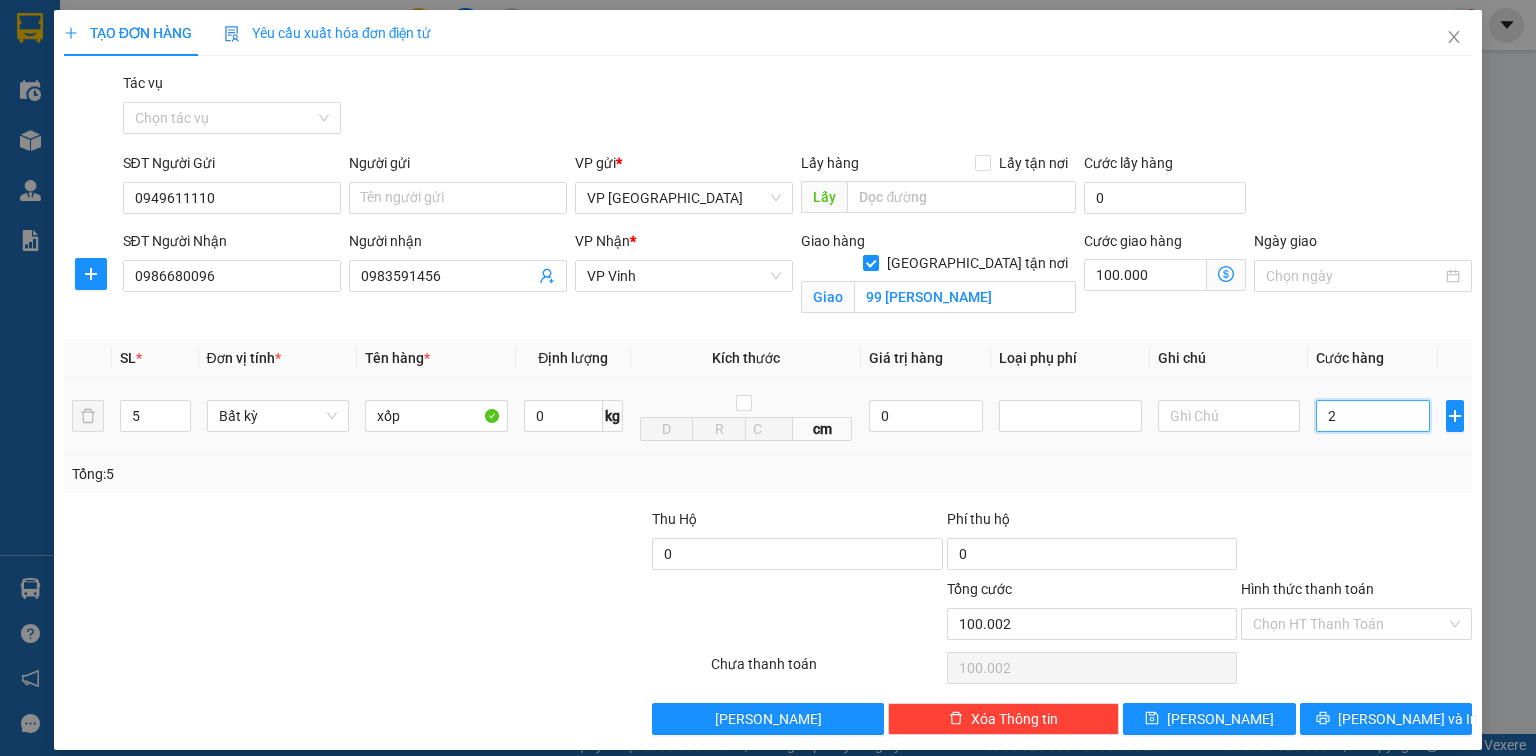type on "25" 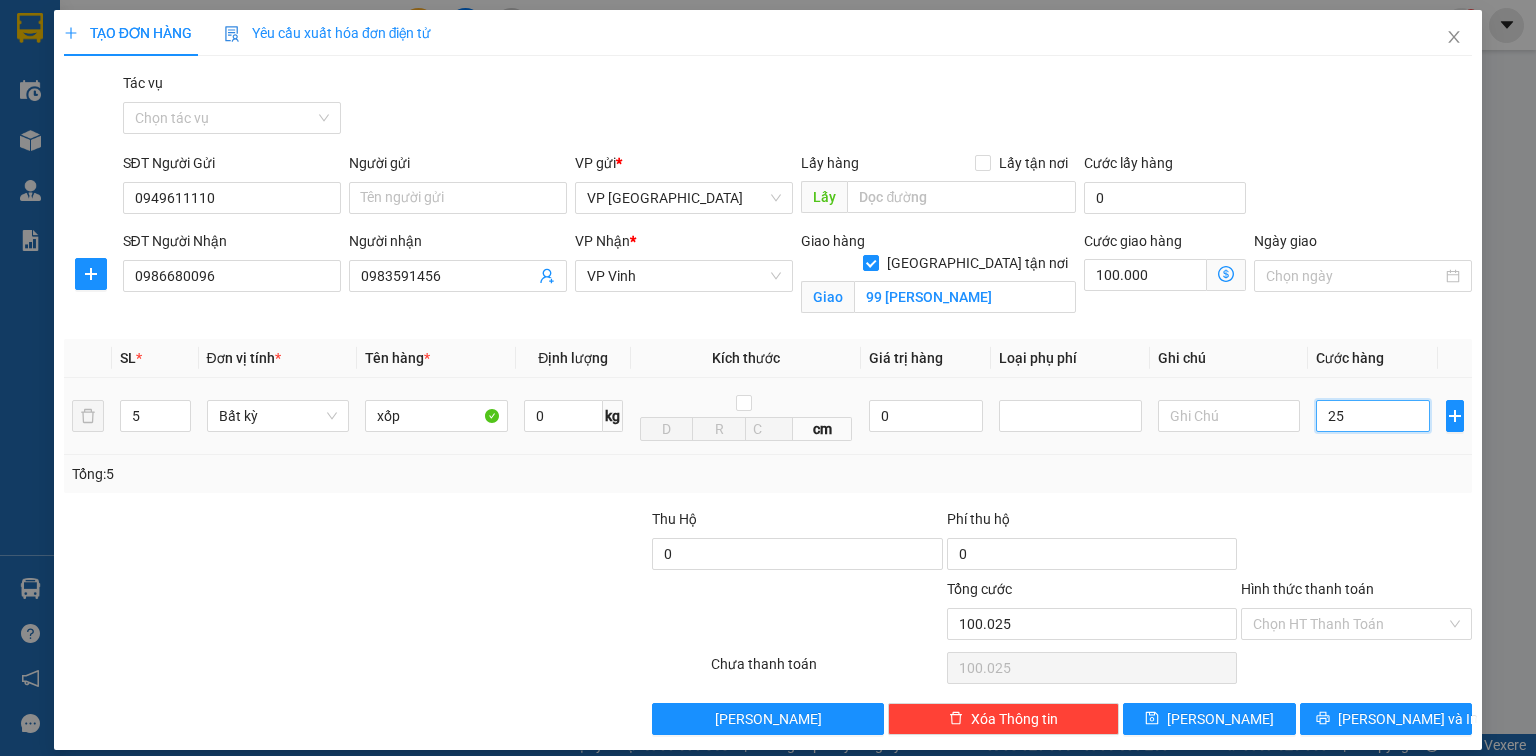 type on "250" 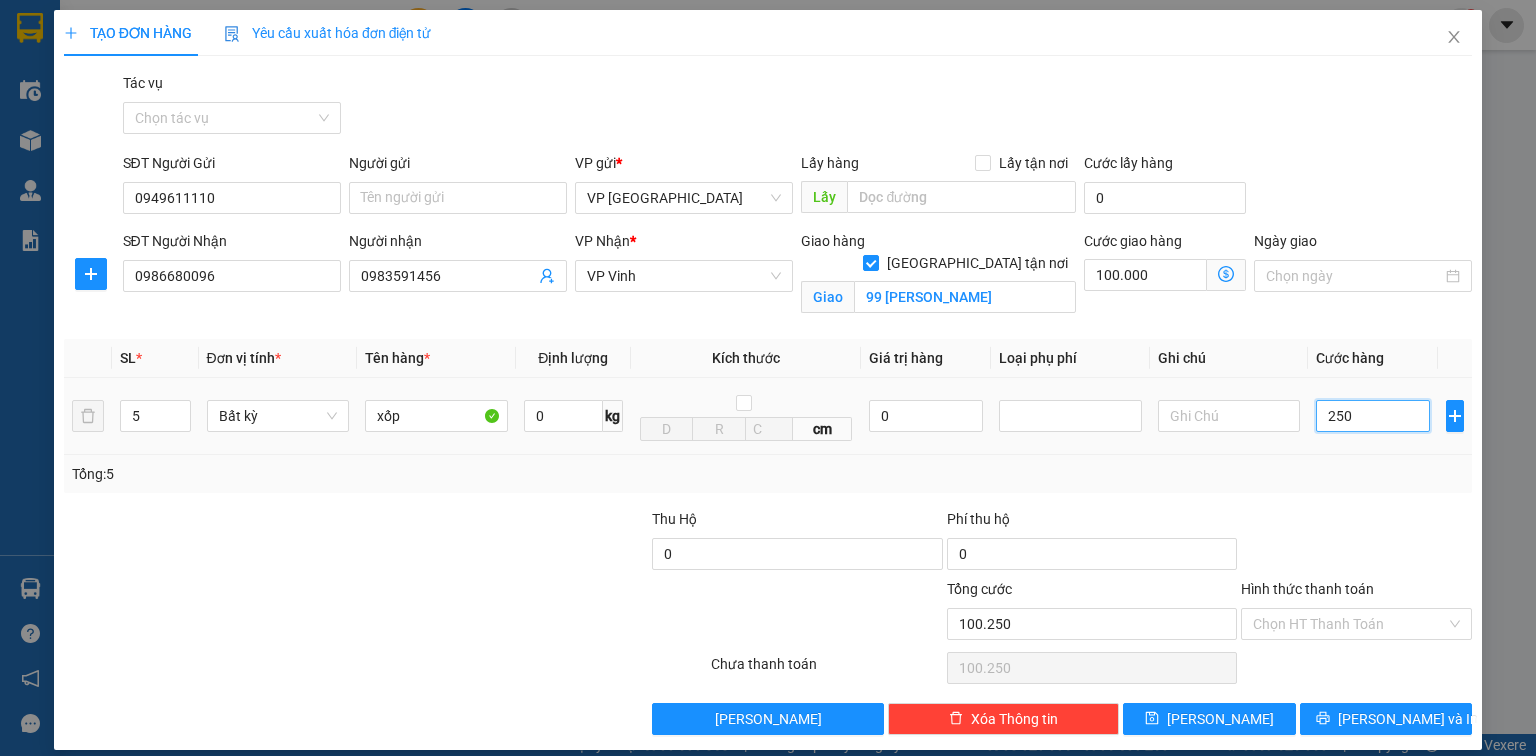 type on "2.500" 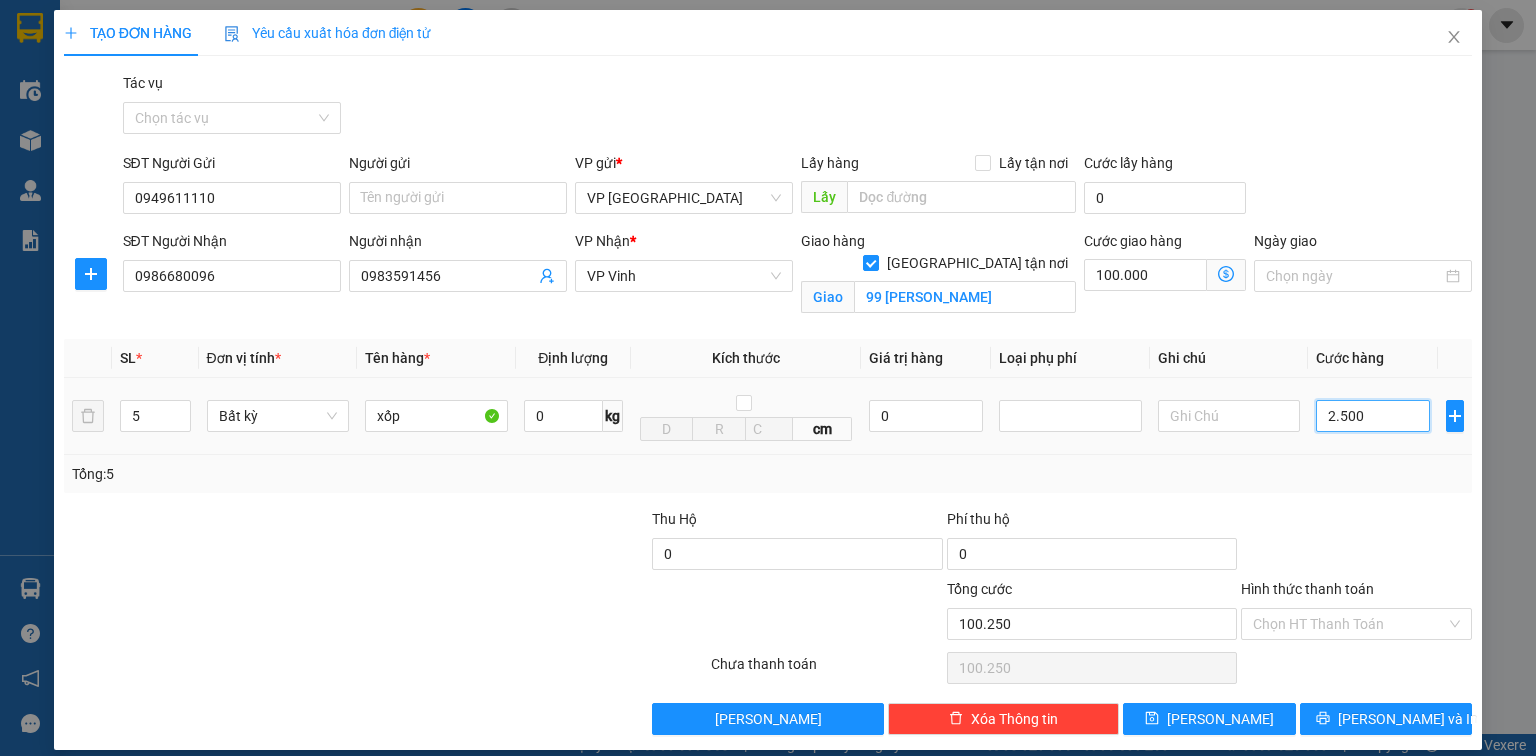 type on "102.500" 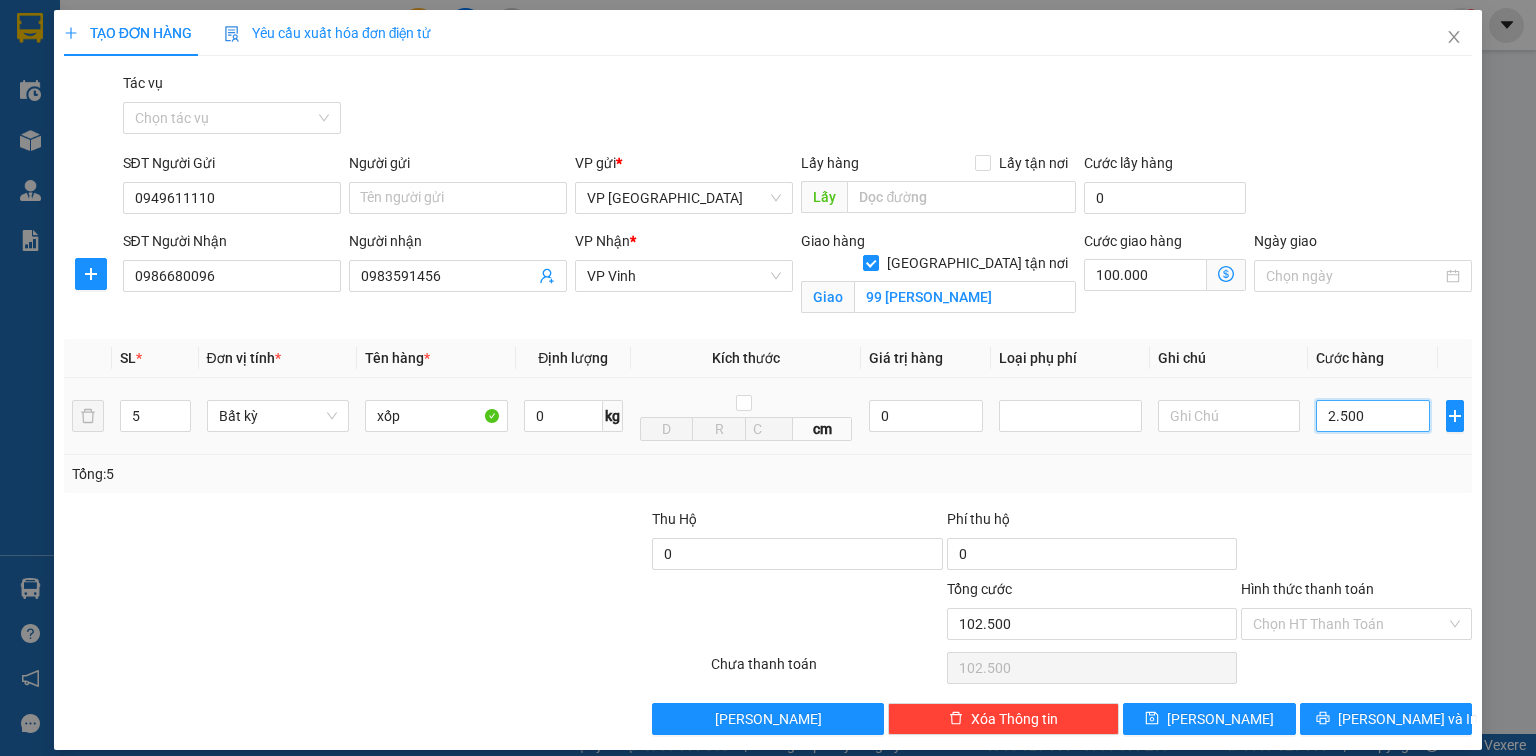 type on "25.000" 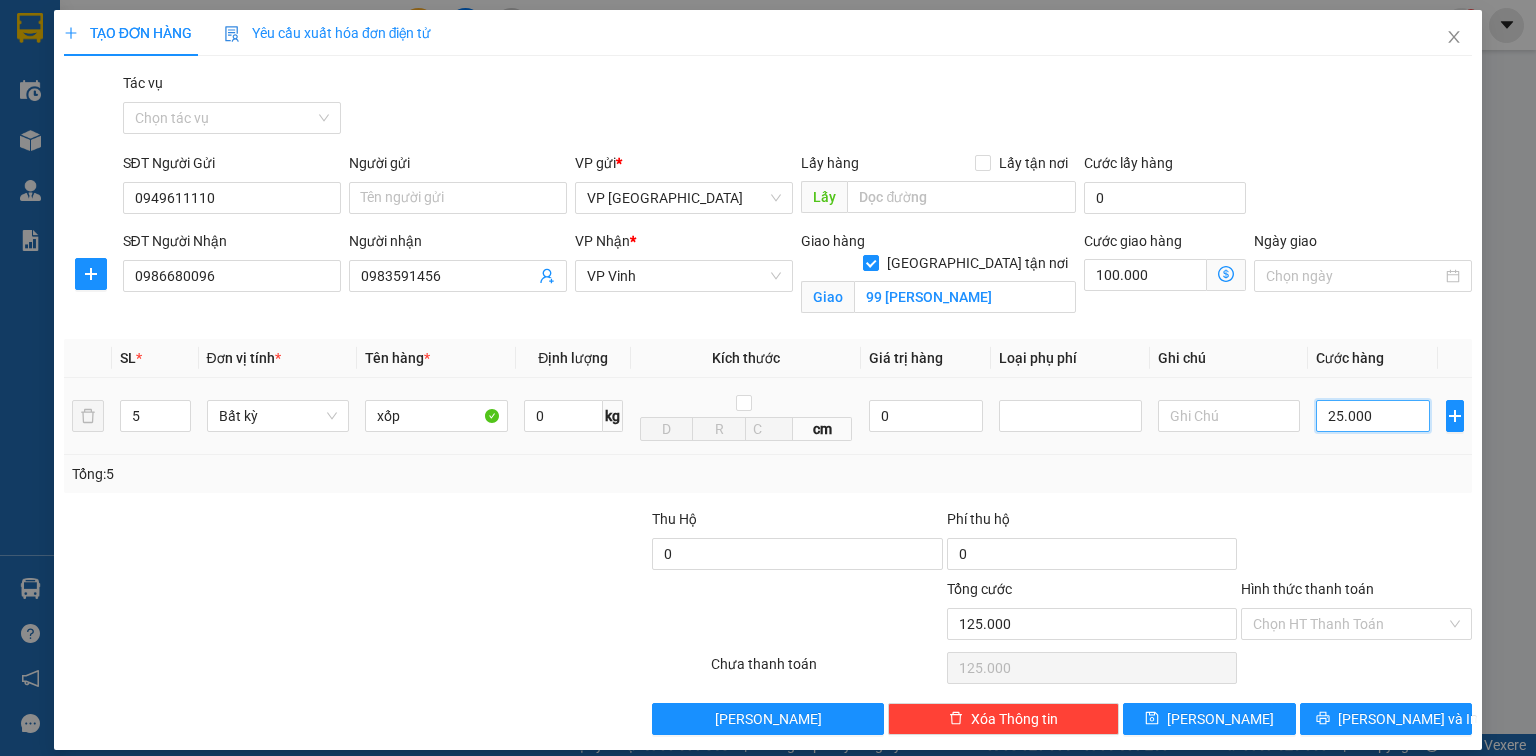 type on "250.000" 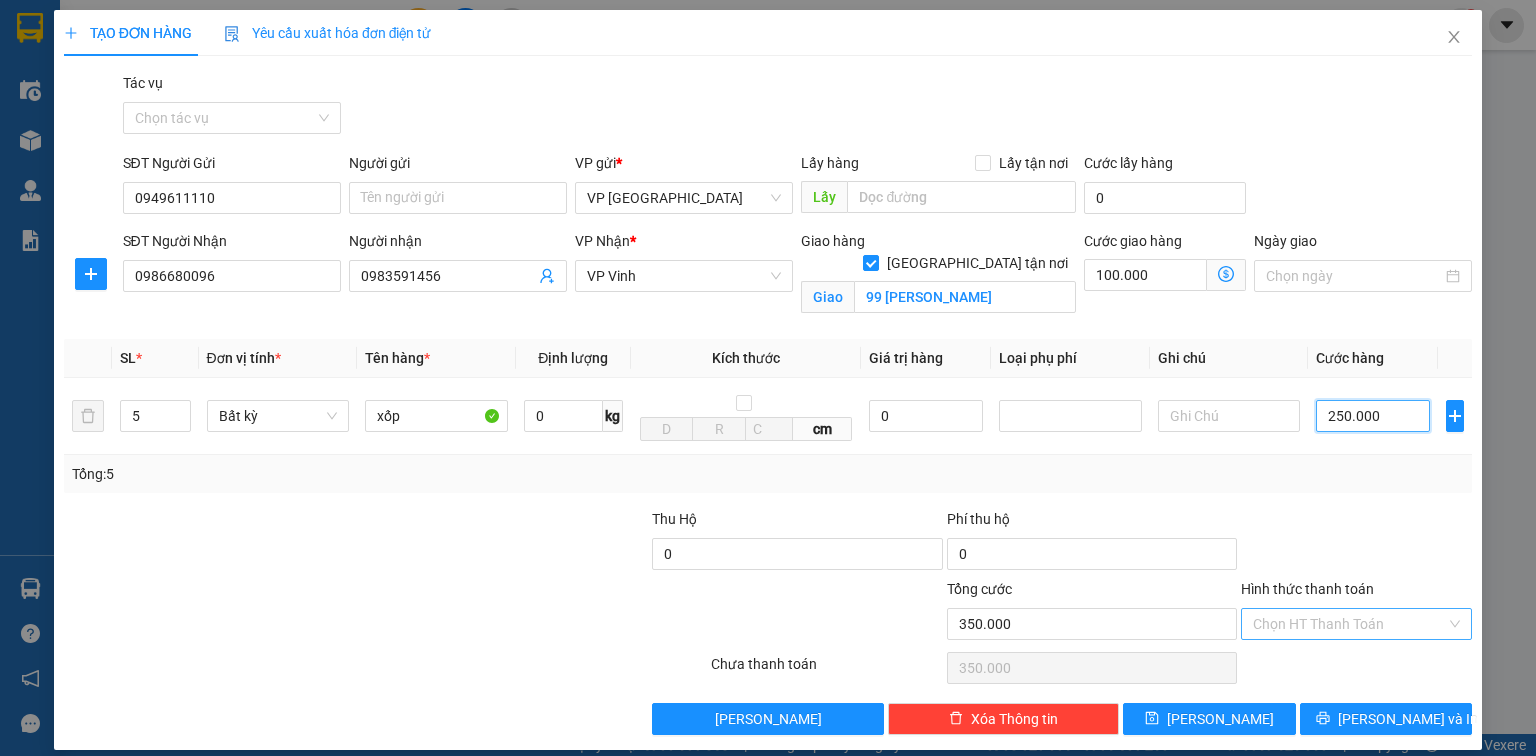type on "250.000" 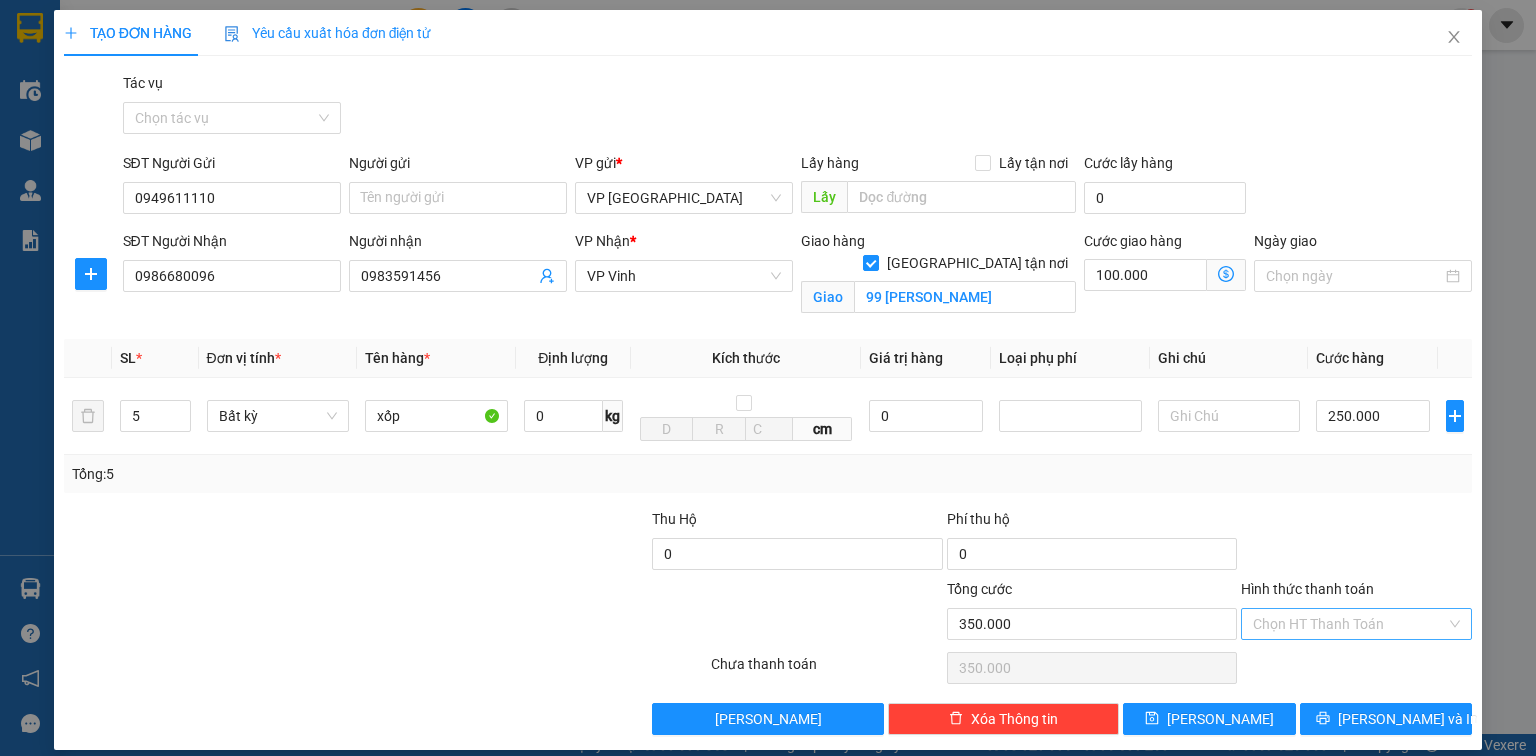click on "Hình thức thanh toán" at bounding box center (1349, 624) 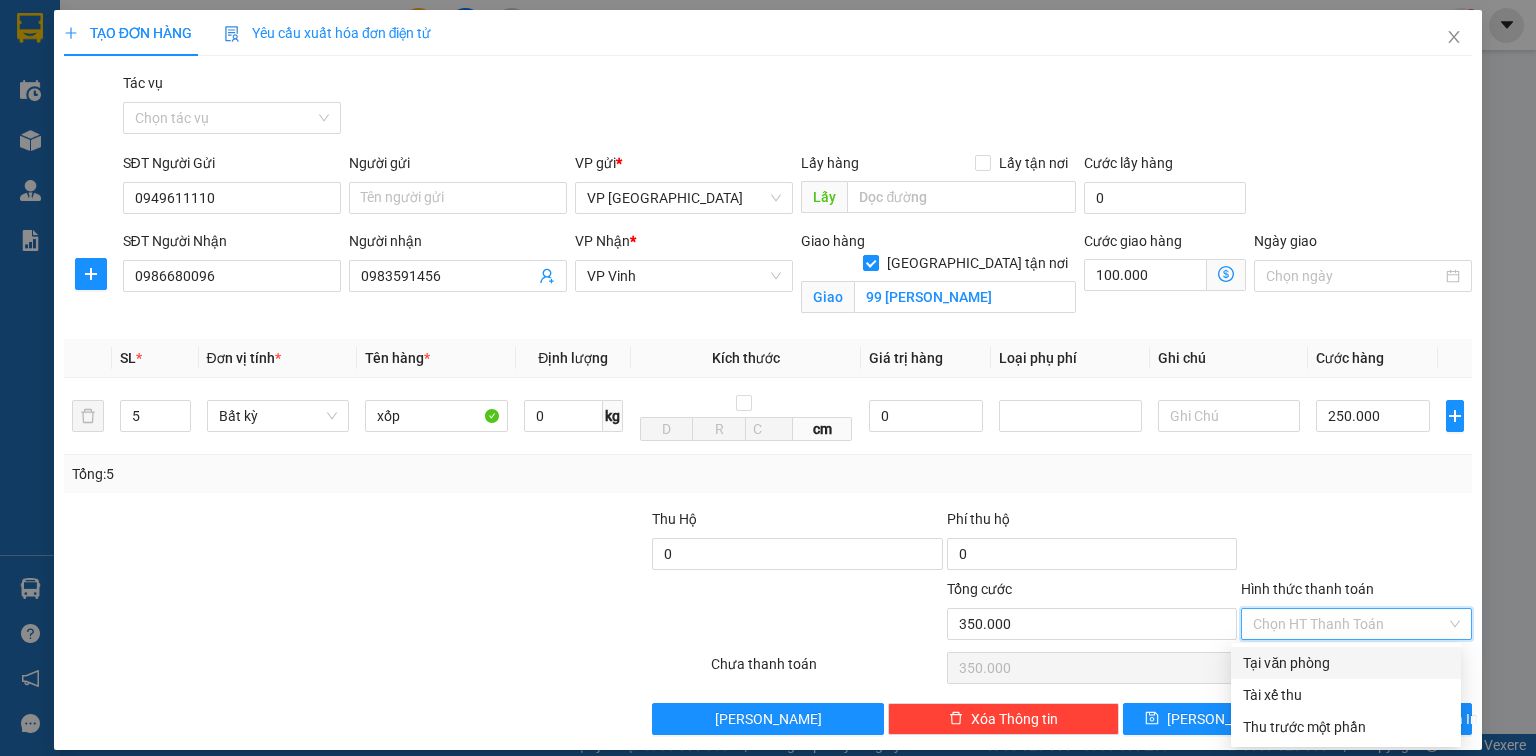 click on "Tại văn phòng" at bounding box center (1346, 663) 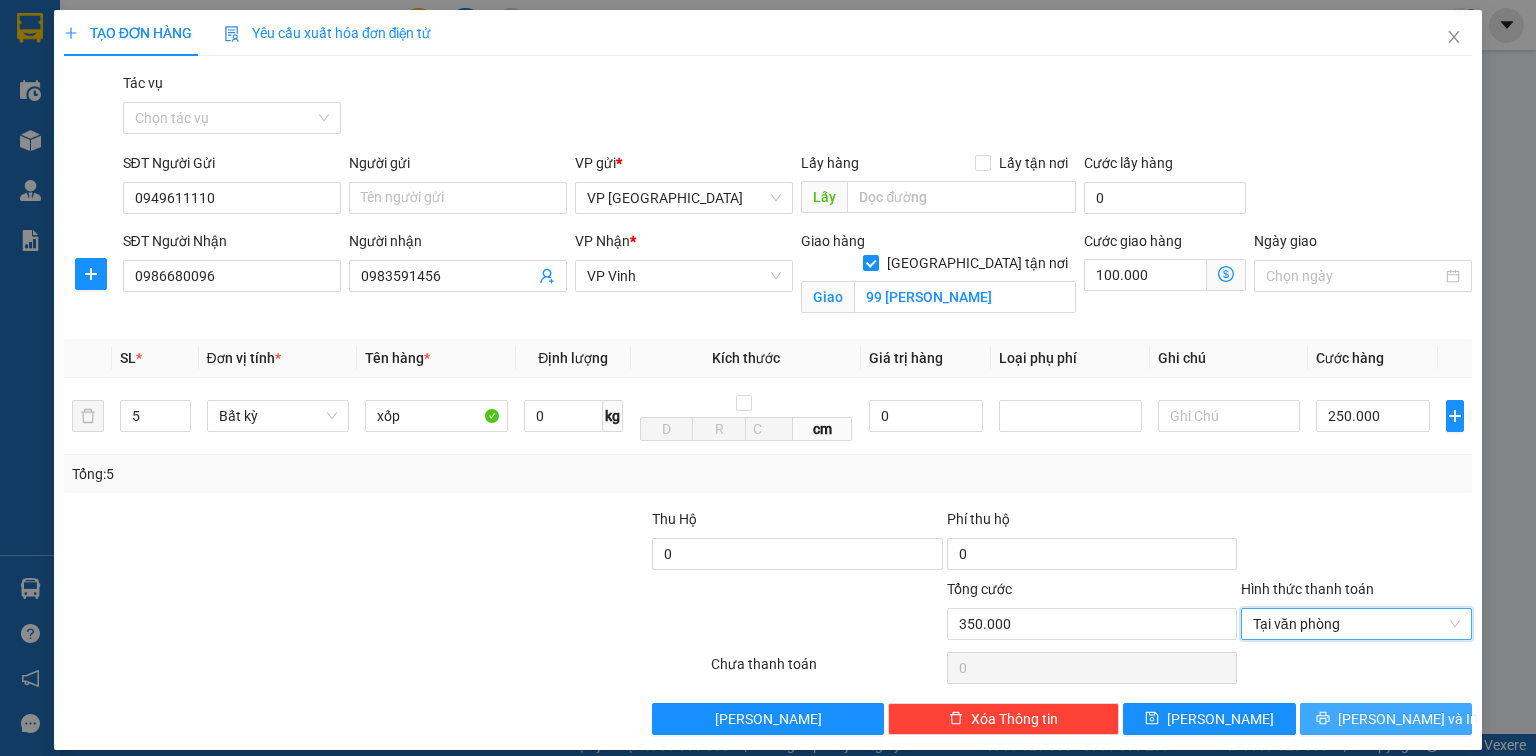 click on "[PERSON_NAME] và In" at bounding box center (1408, 719) 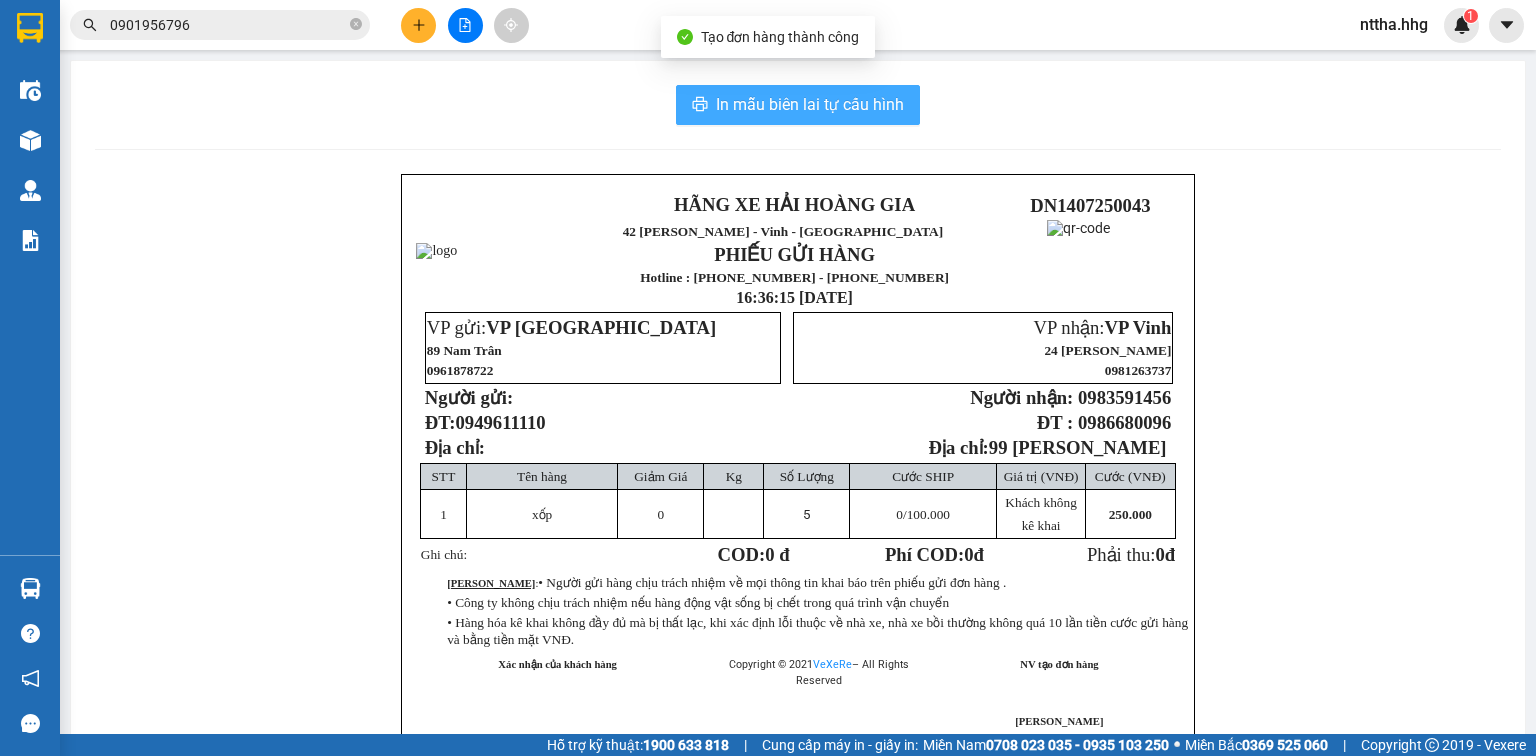 click on "In mẫu biên lai tự cấu hình" at bounding box center [810, 104] 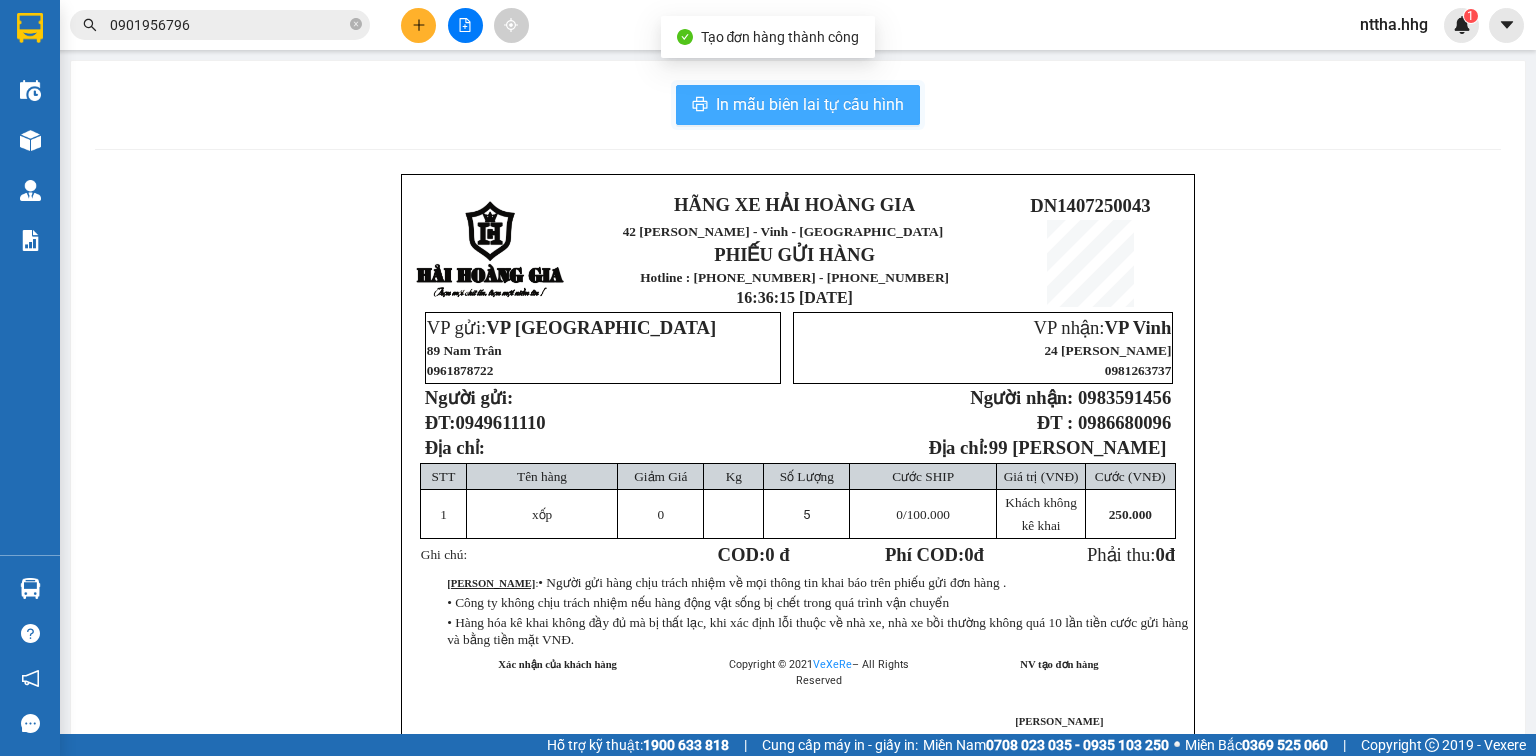 scroll, scrollTop: 0, scrollLeft: 0, axis: both 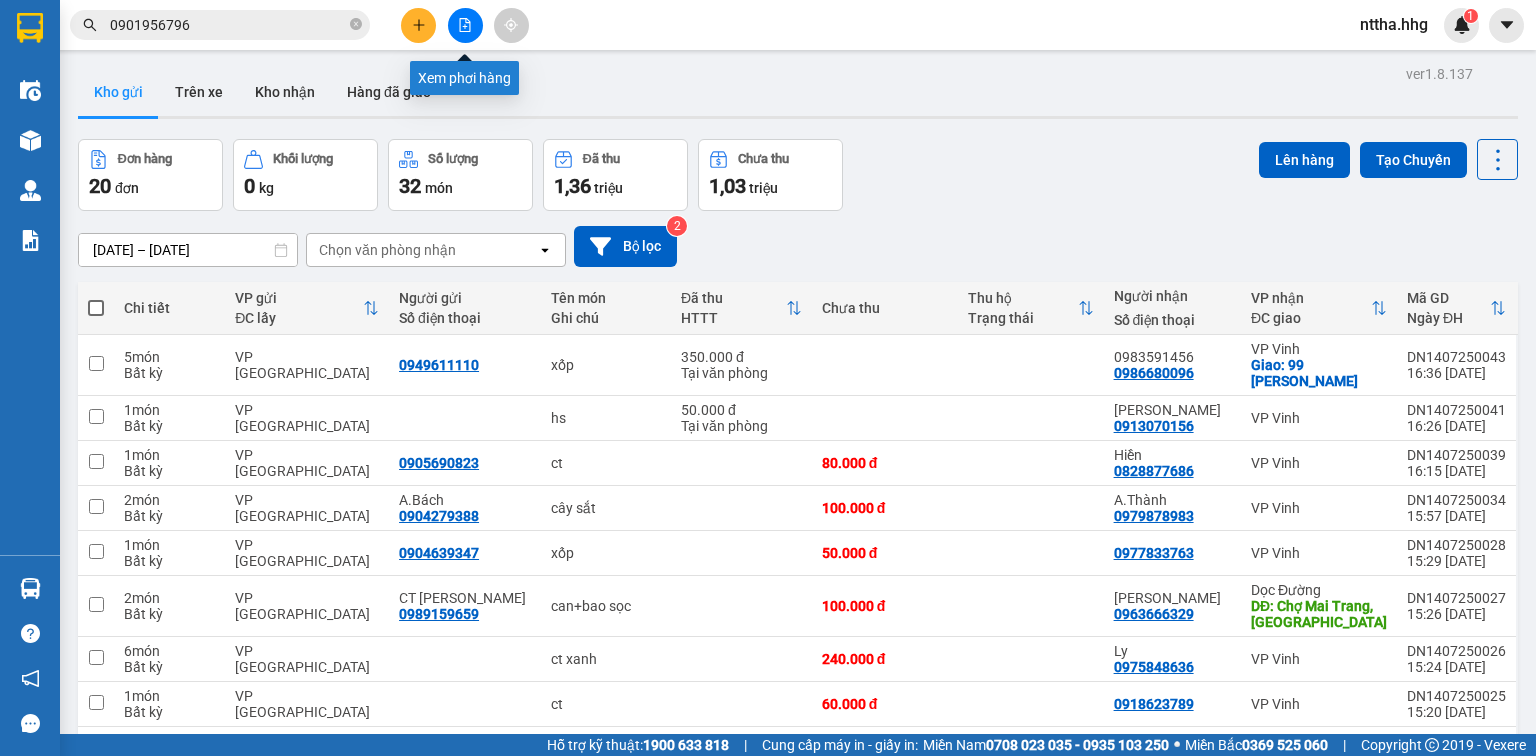 click 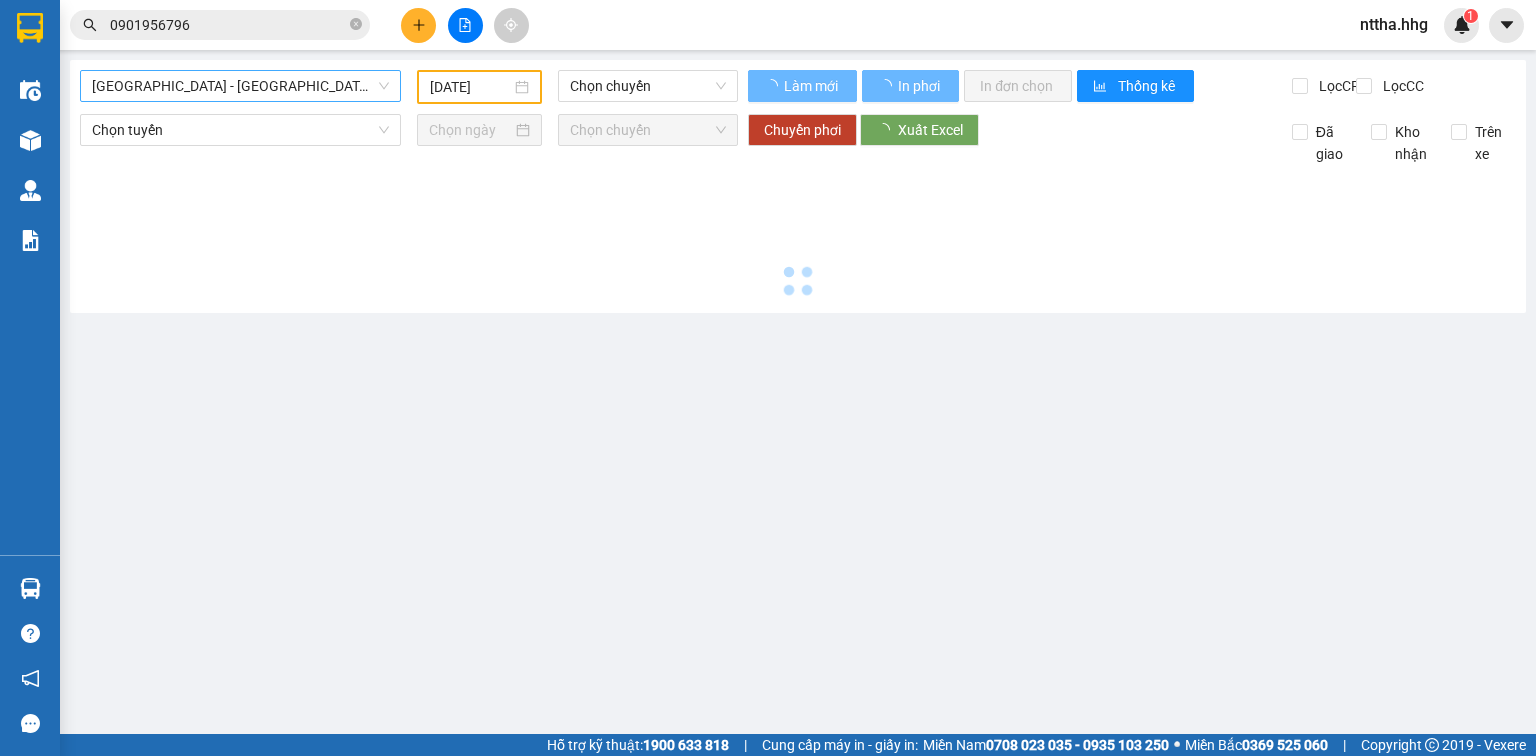 type on "[DATE]" 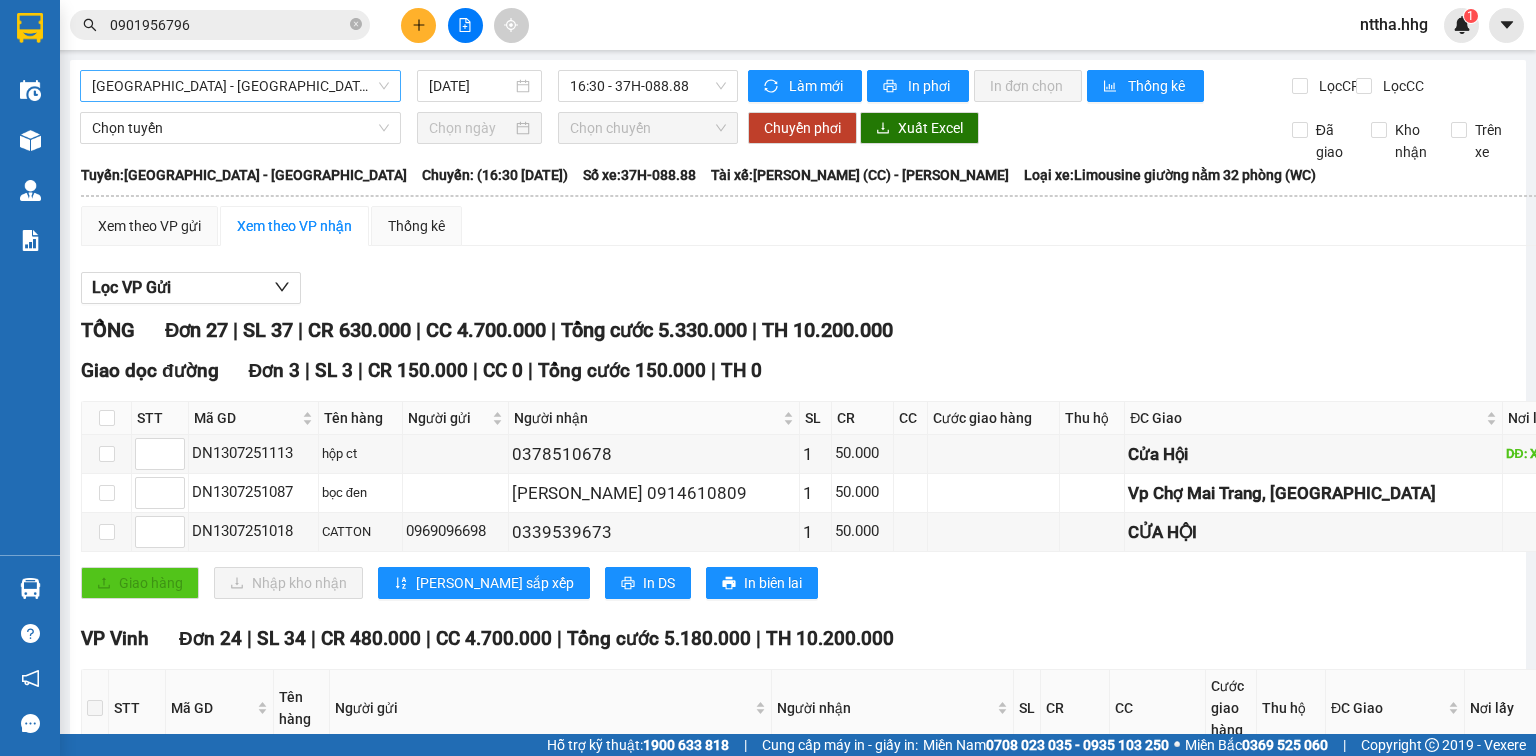 click on "[GEOGRAPHIC_DATA] - [GEOGRAPHIC_DATA]" at bounding box center [240, 86] 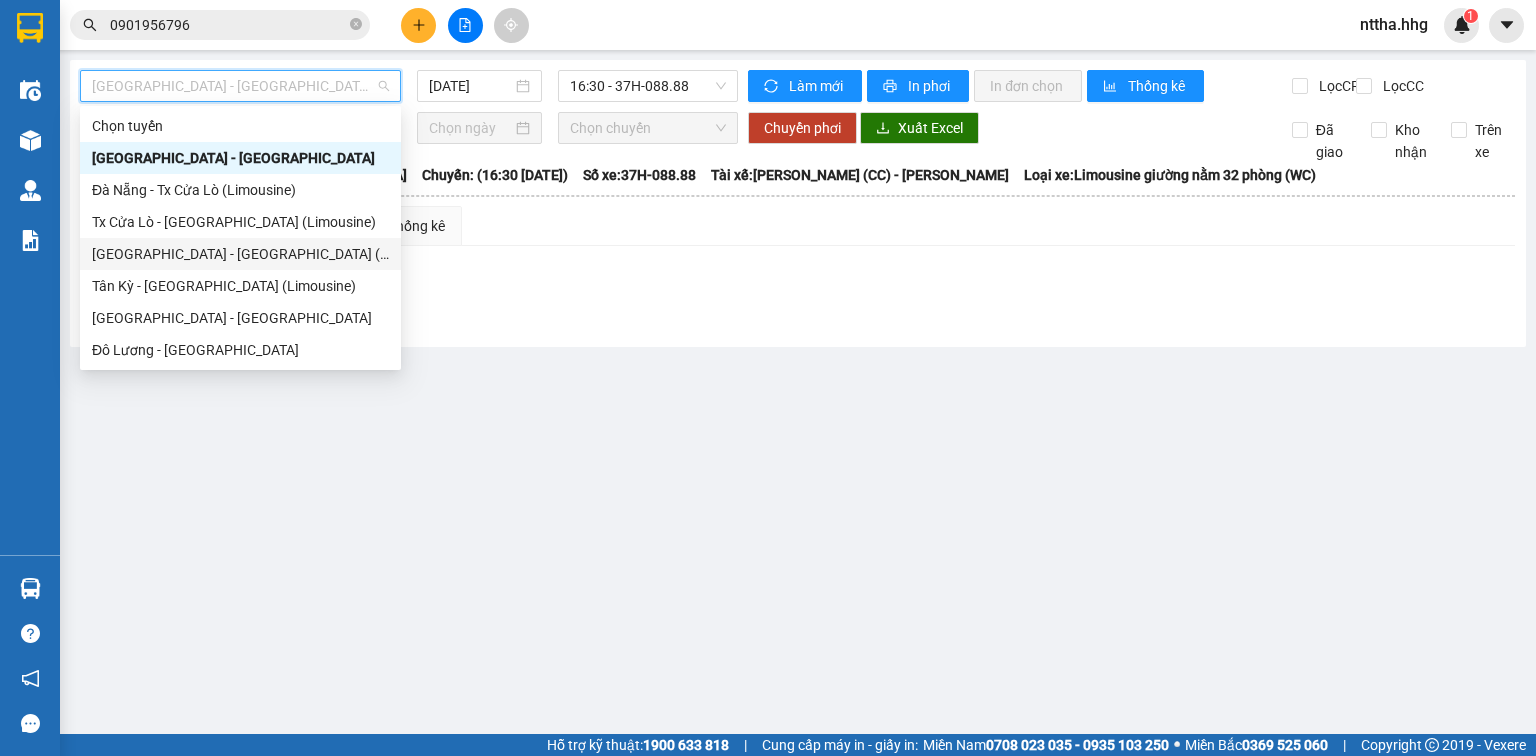 scroll, scrollTop: 152, scrollLeft: 0, axis: vertical 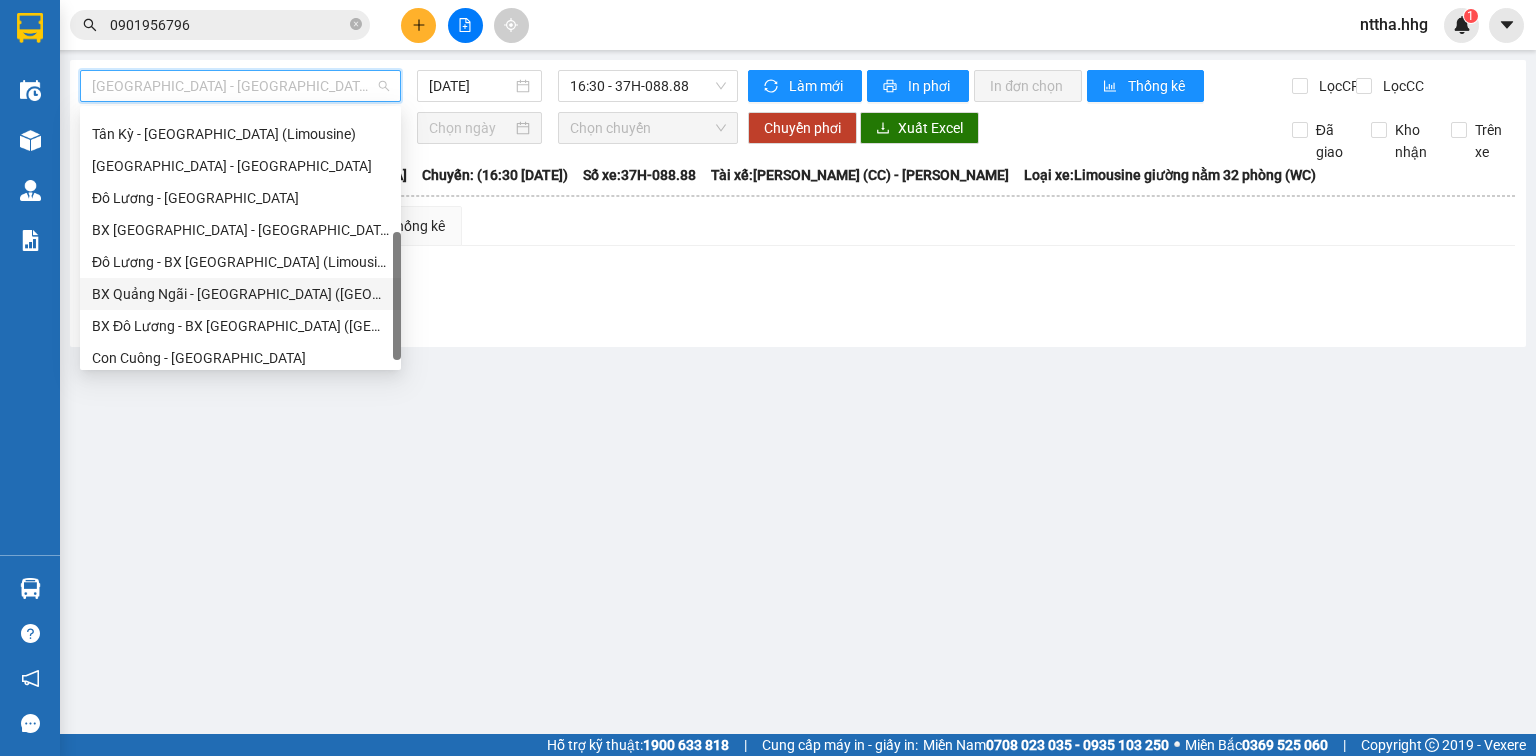 click on "BX Quảng Ngãi - [GEOGRAPHIC_DATA] ([GEOGRAPHIC_DATA])" at bounding box center (240, 294) 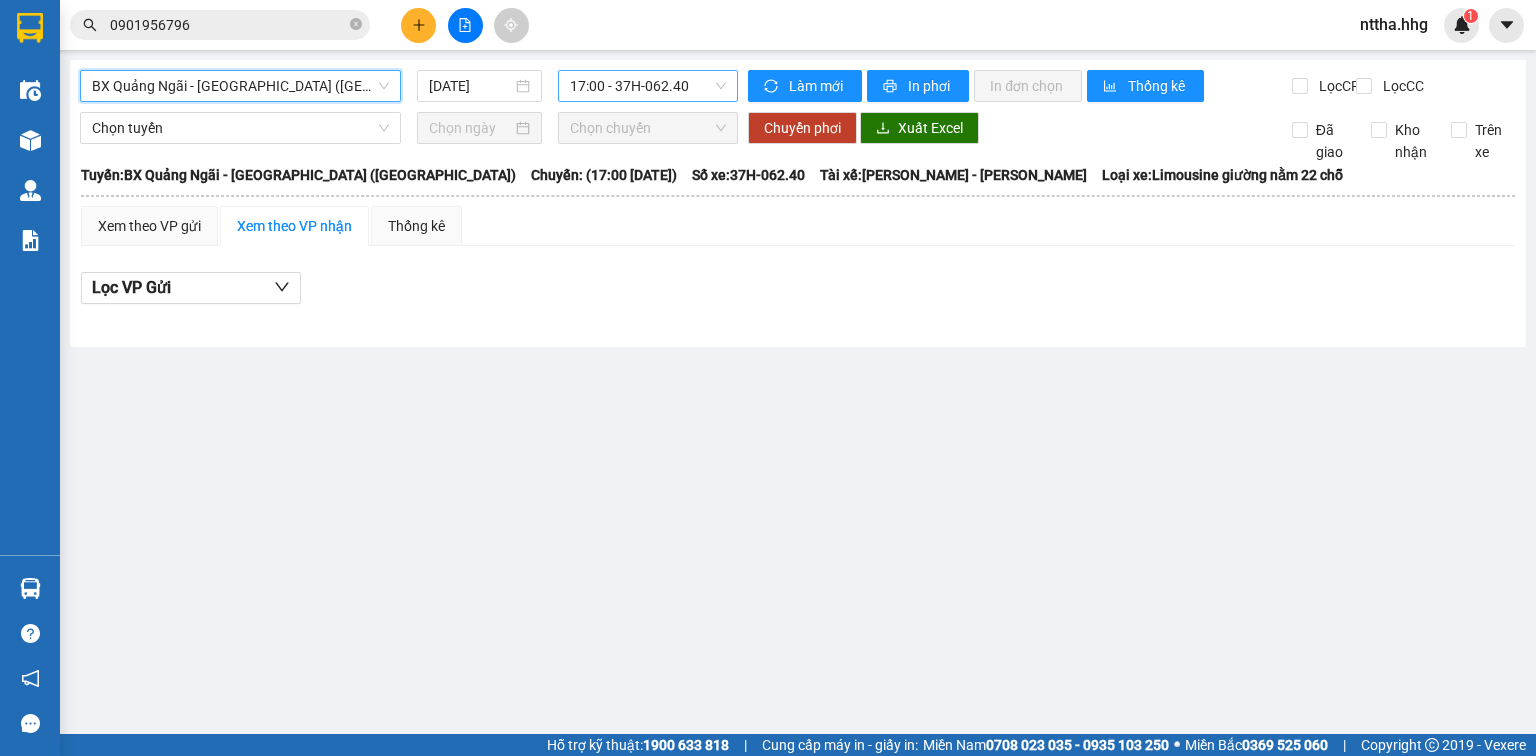 click on "17:00     - 37H-062.40" at bounding box center (648, 86) 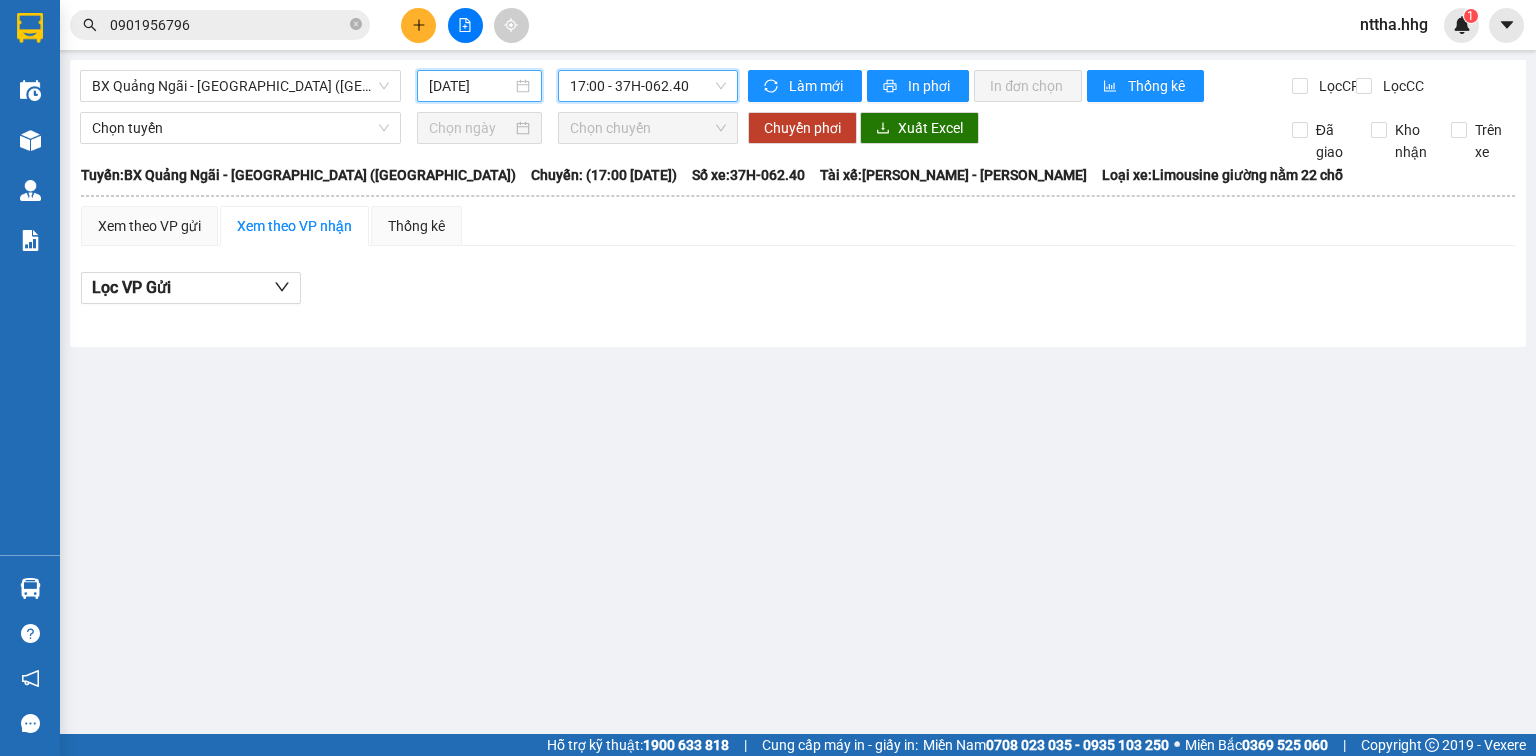 click on "[DATE]" at bounding box center (470, 86) 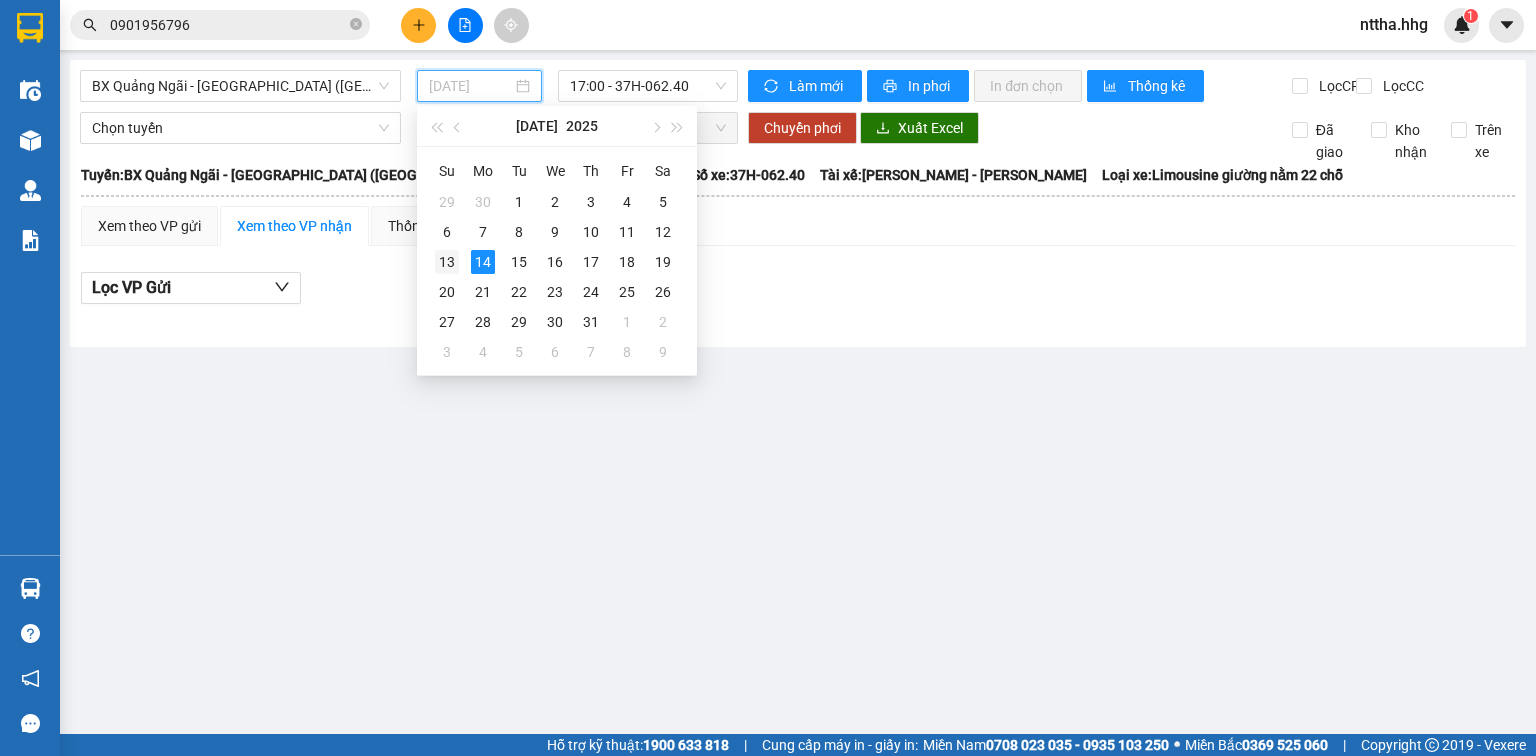 click on "13" at bounding box center [447, 262] 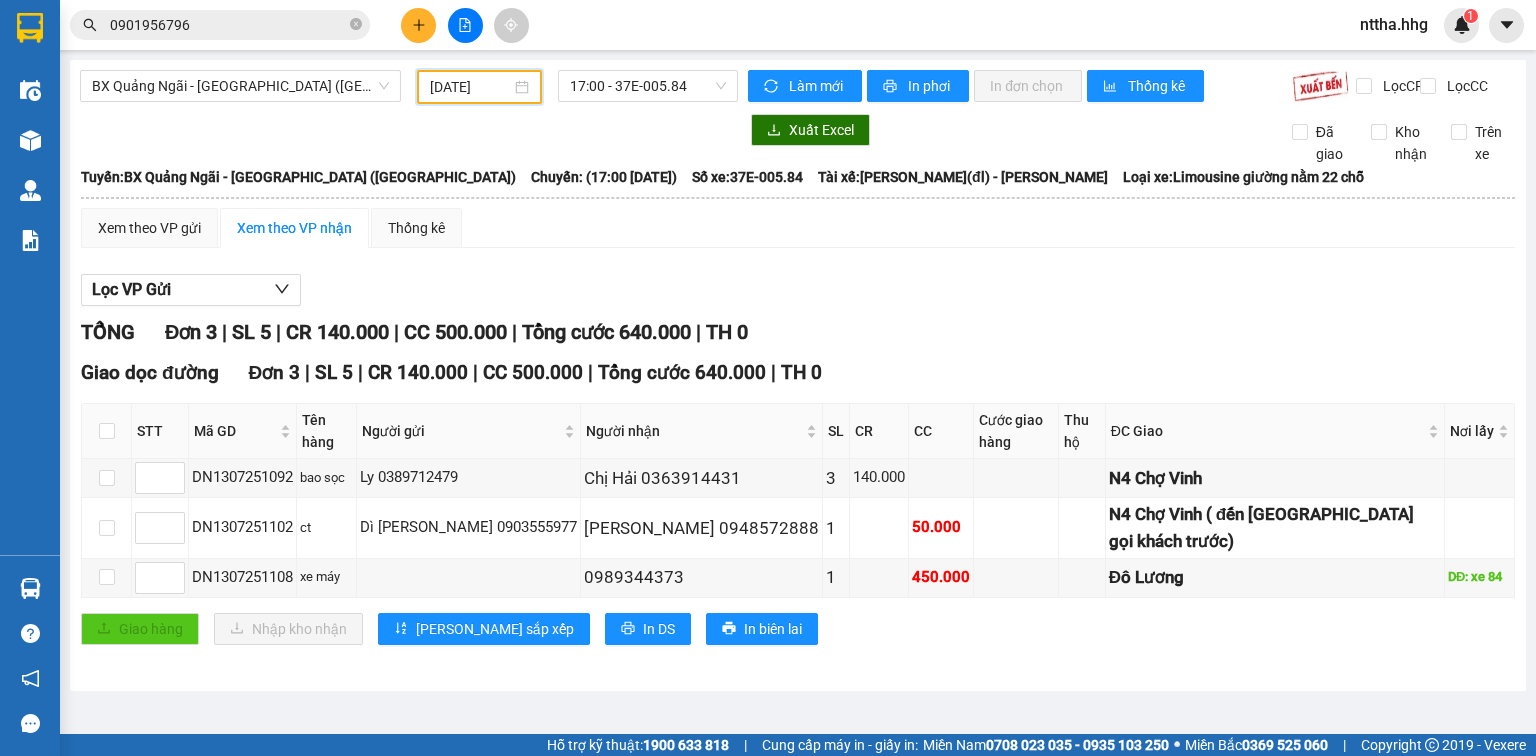 click on "13/07/2025" at bounding box center [470, 87] 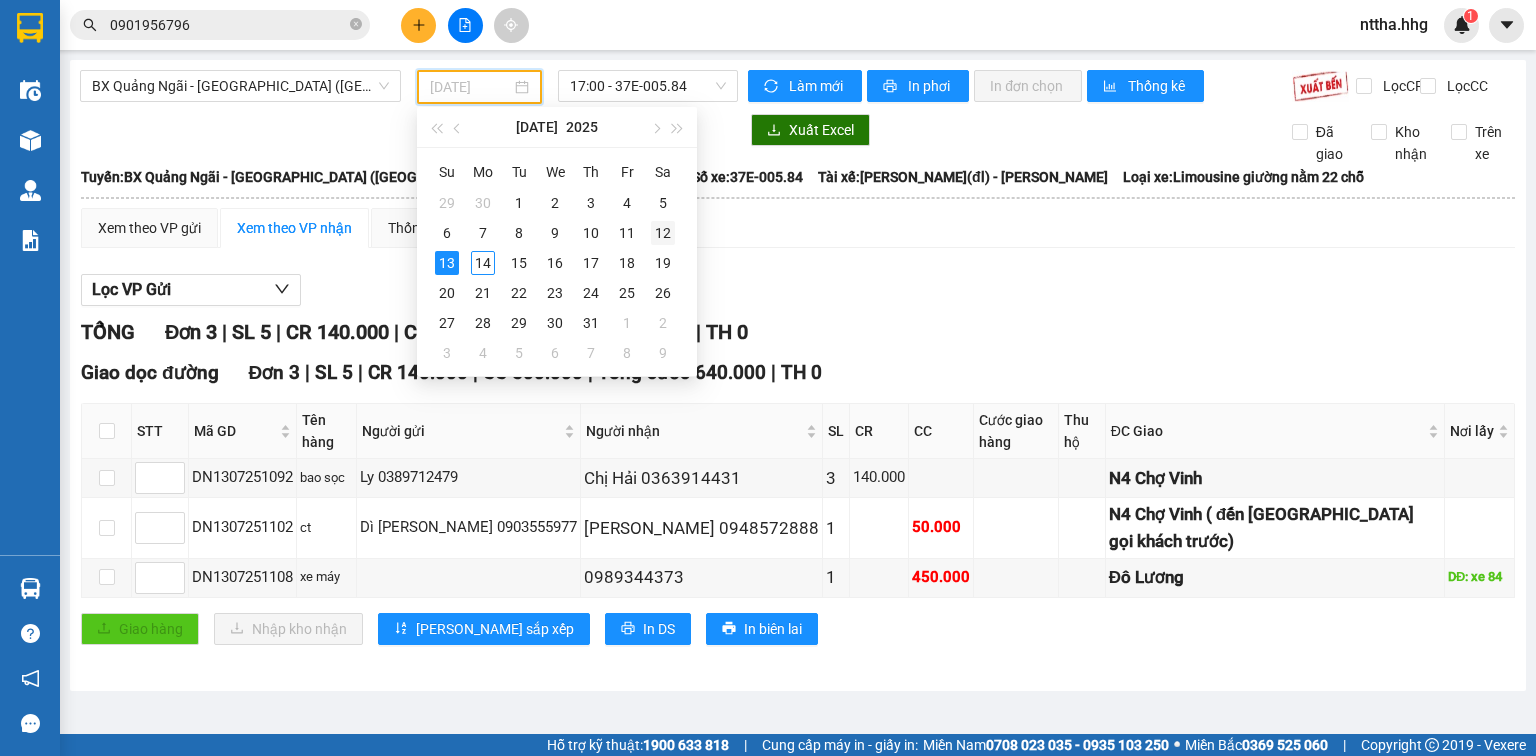 click on "12" at bounding box center [663, 233] 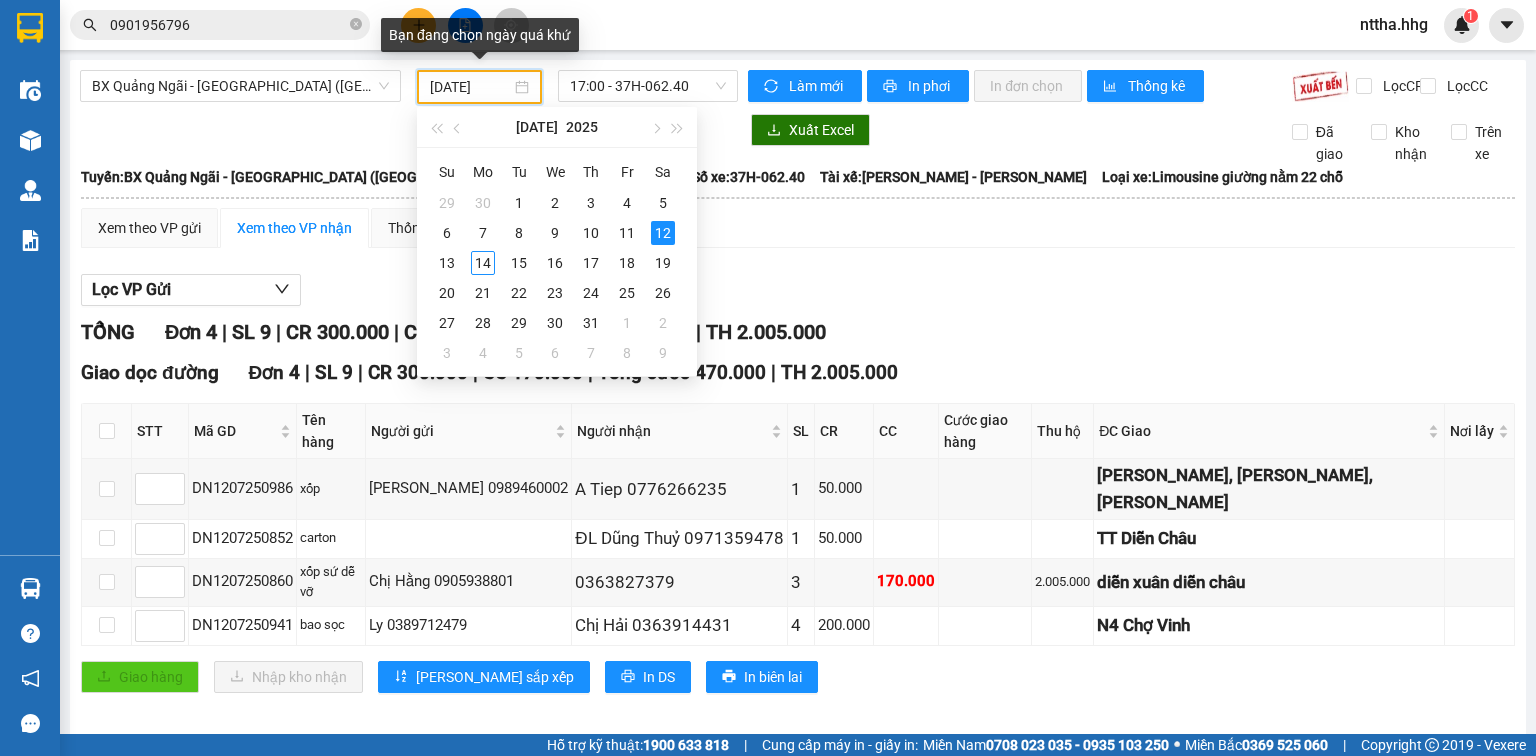 click on "12/07/2025" at bounding box center [470, 87] 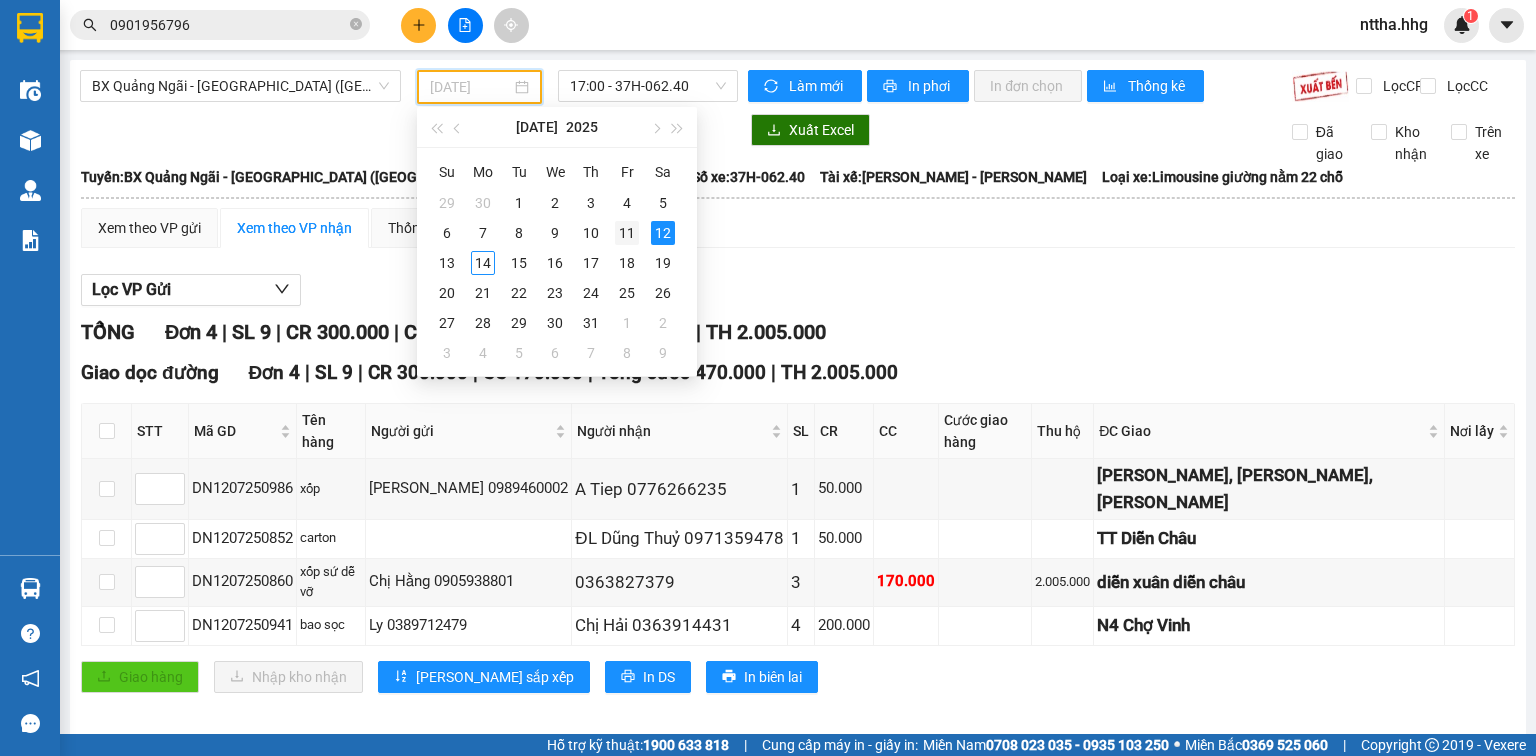 click on "11" at bounding box center [627, 233] 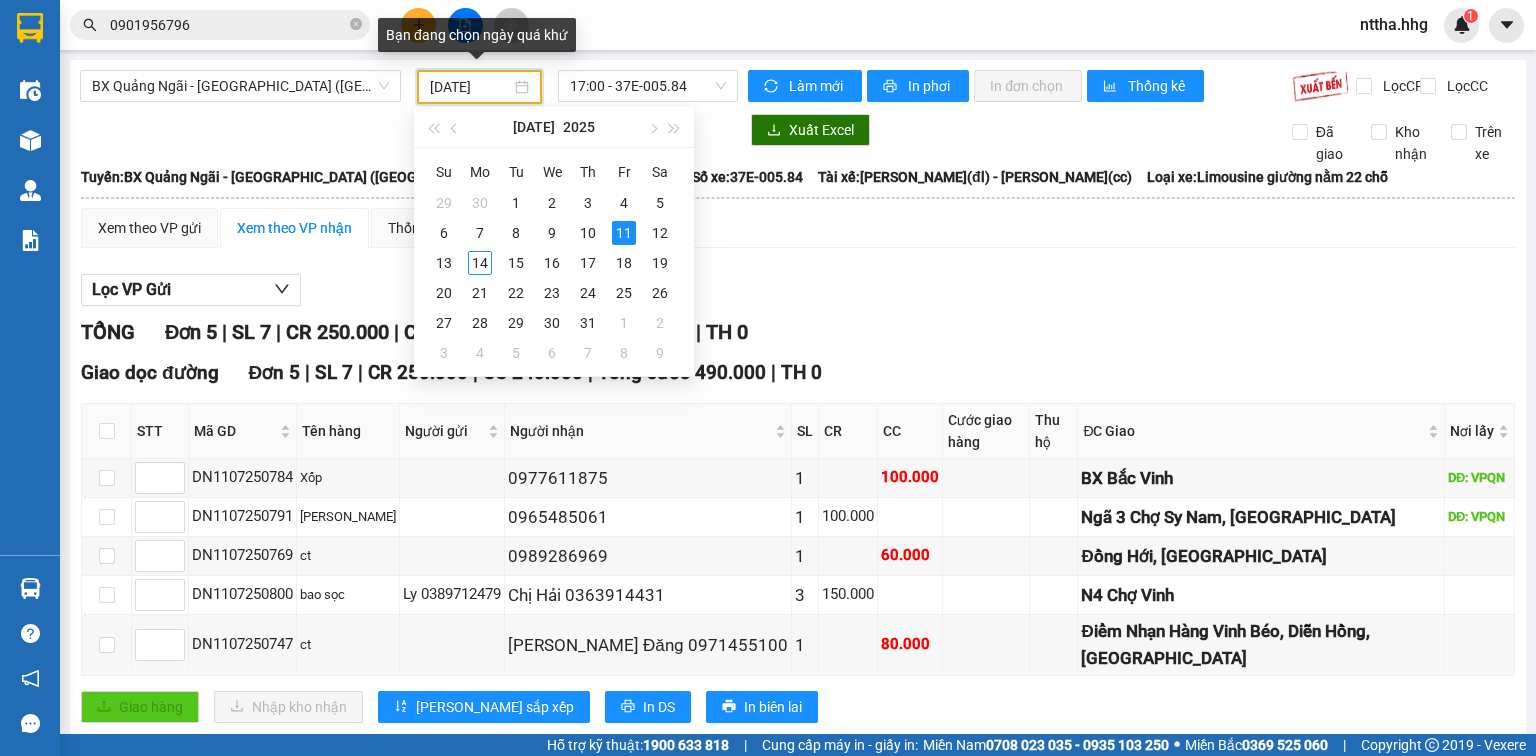 click on "11/07/2025" at bounding box center [470, 87] 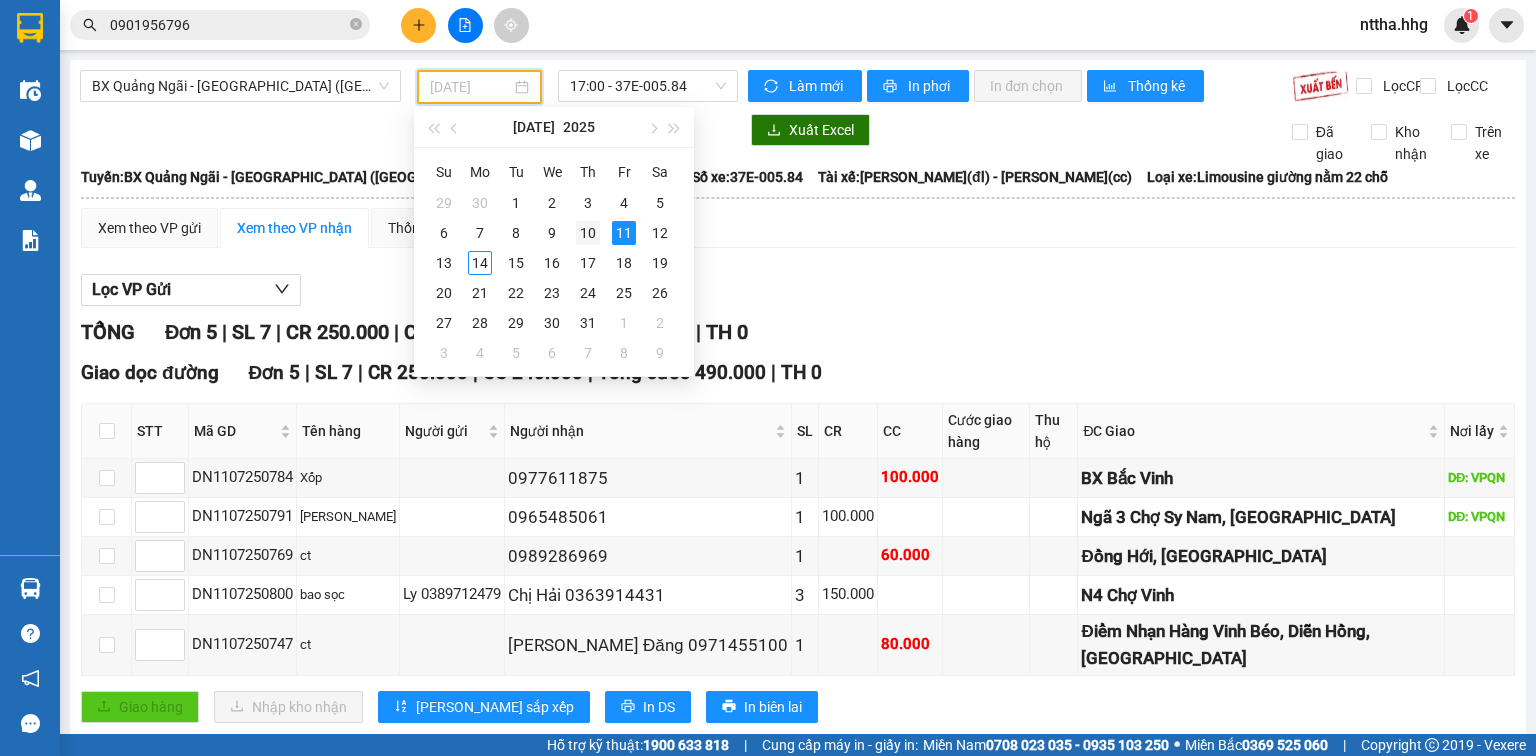 click on "10" at bounding box center (588, 233) 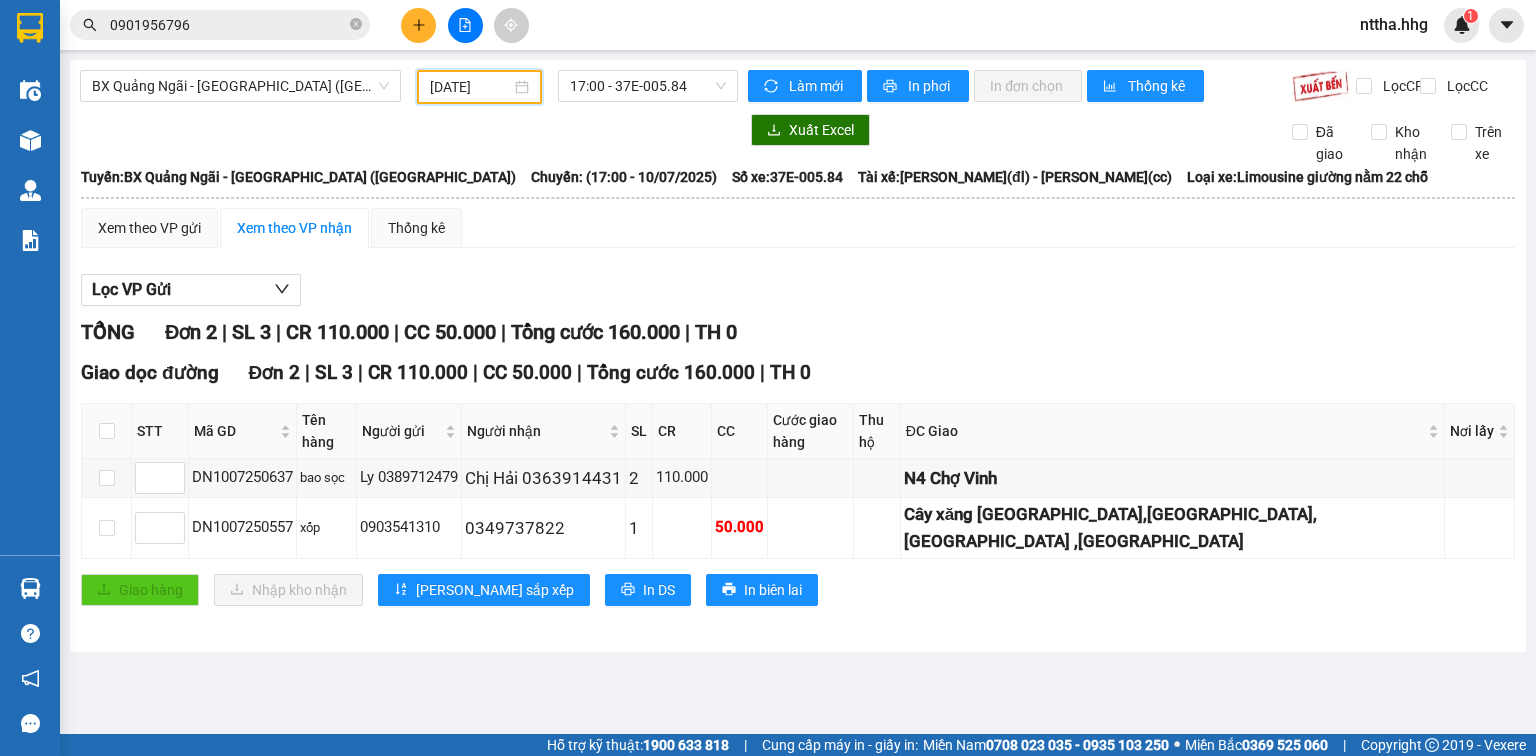 click on "10/07/2025" at bounding box center (470, 87) 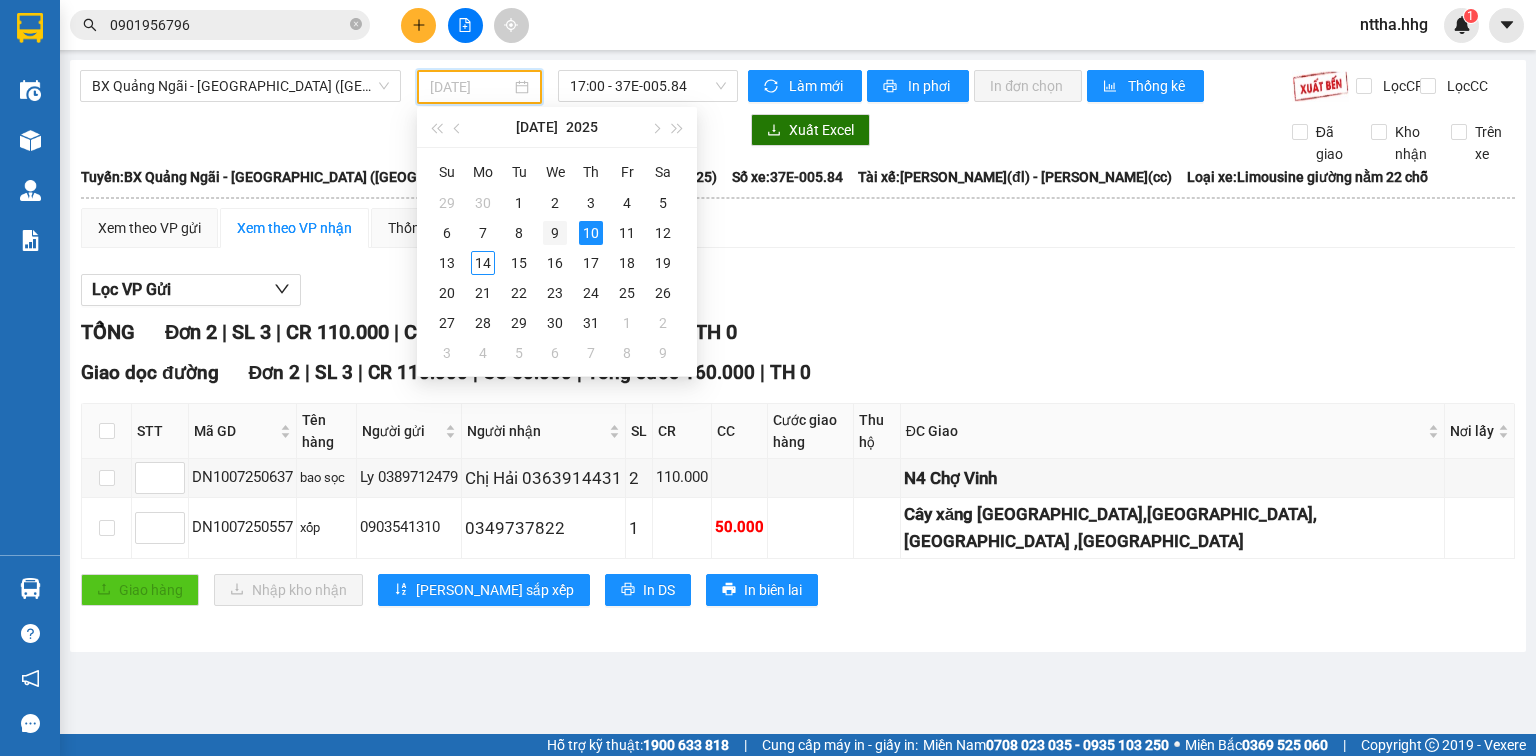 click on "9" at bounding box center [555, 233] 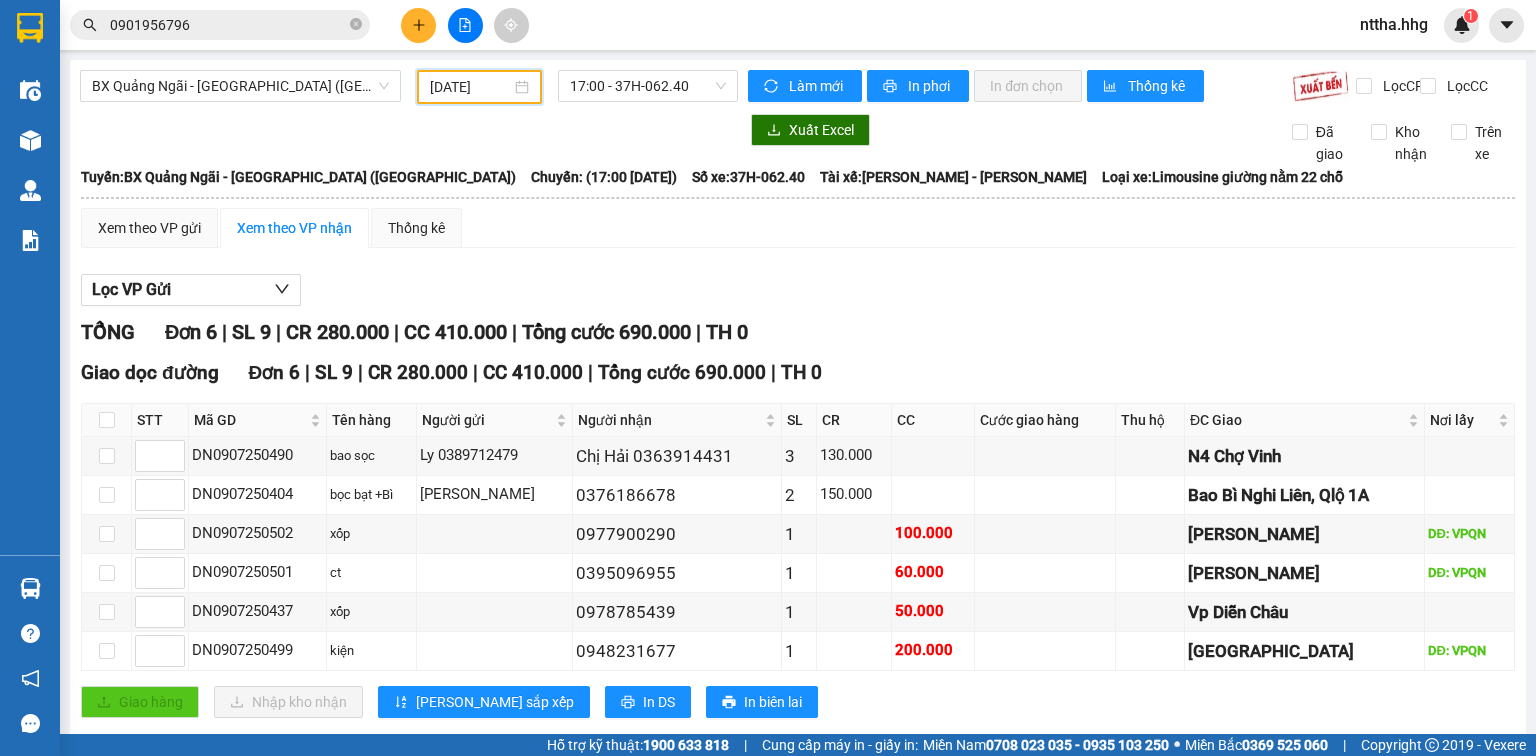 click on "09/07/2025" at bounding box center (470, 87) 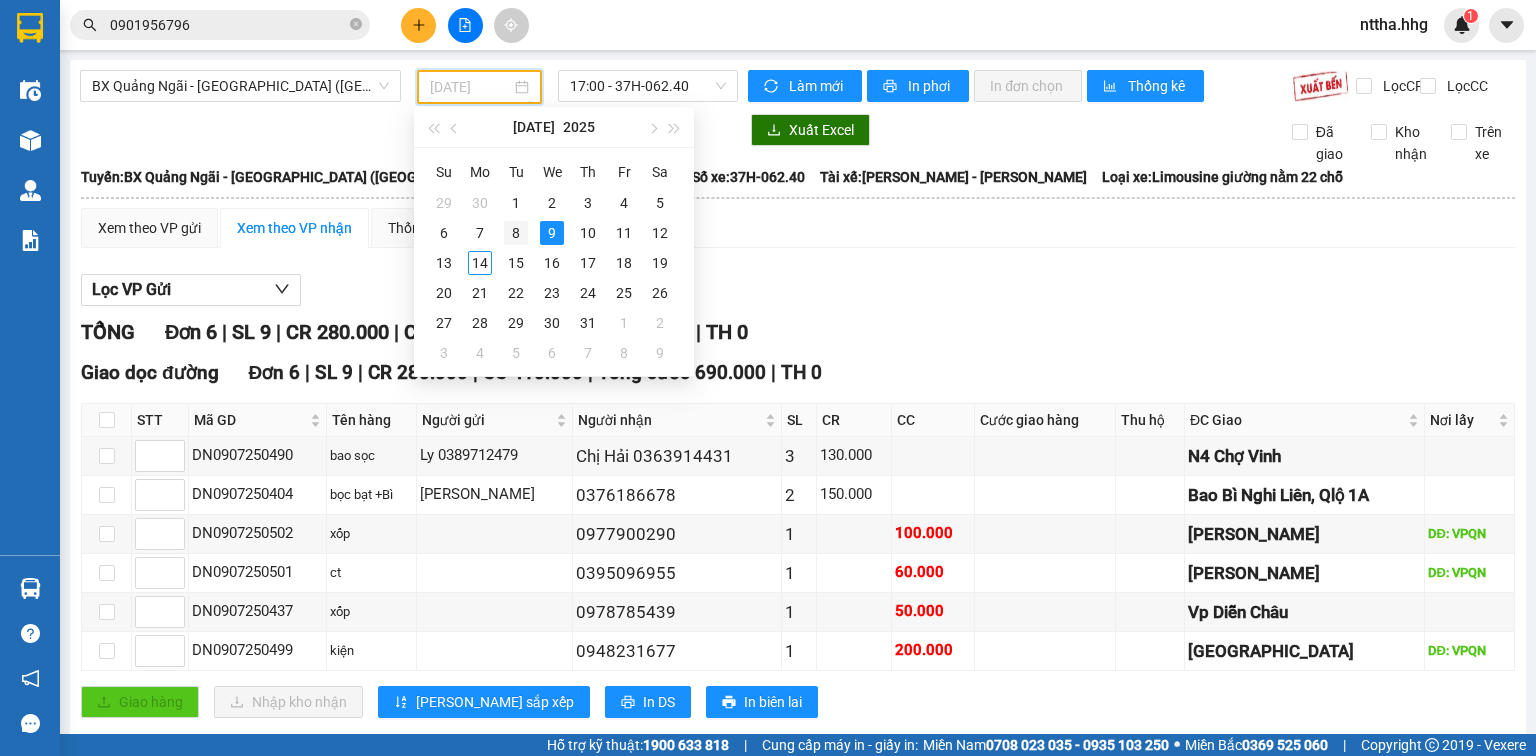click on "8" at bounding box center [516, 233] 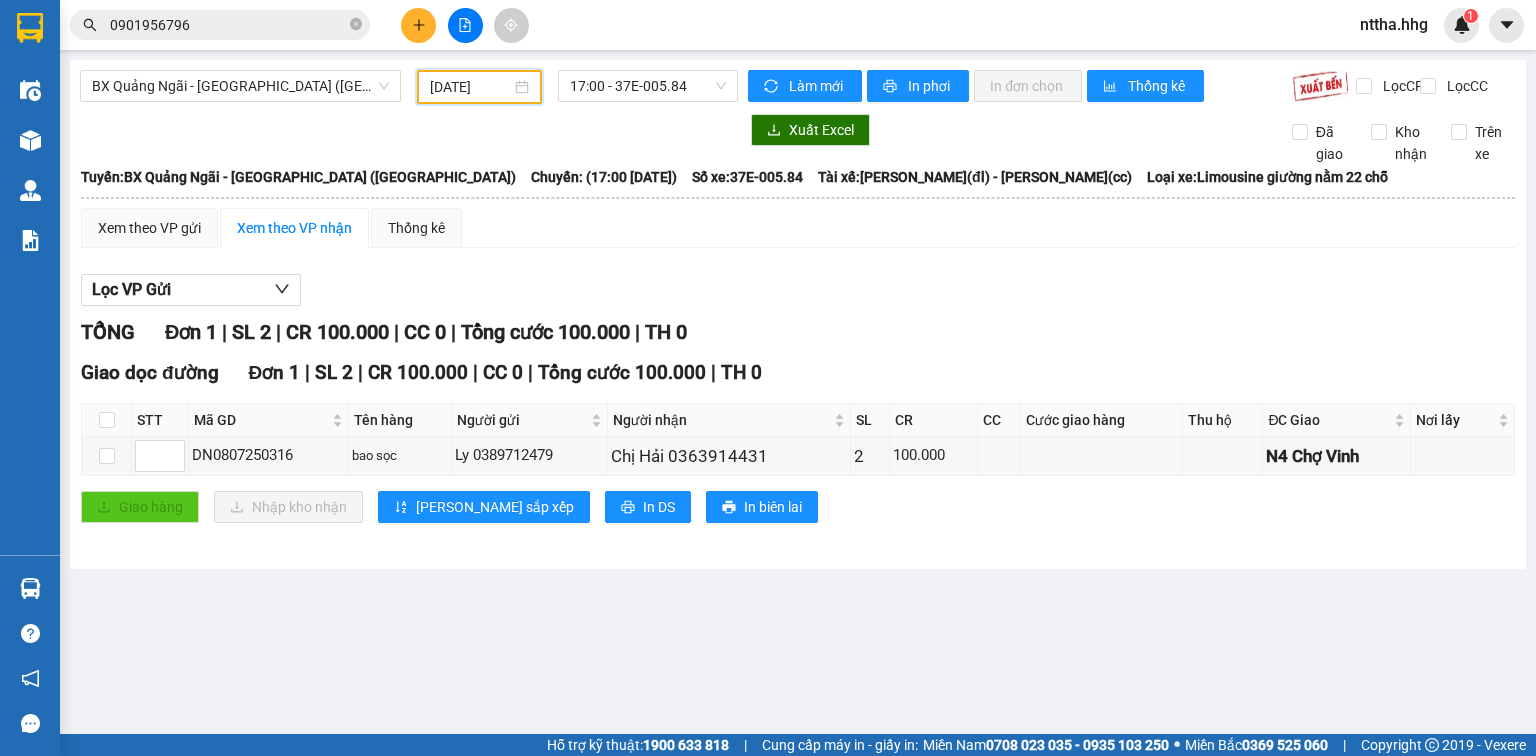 click on "08/07/2025" at bounding box center (470, 87) 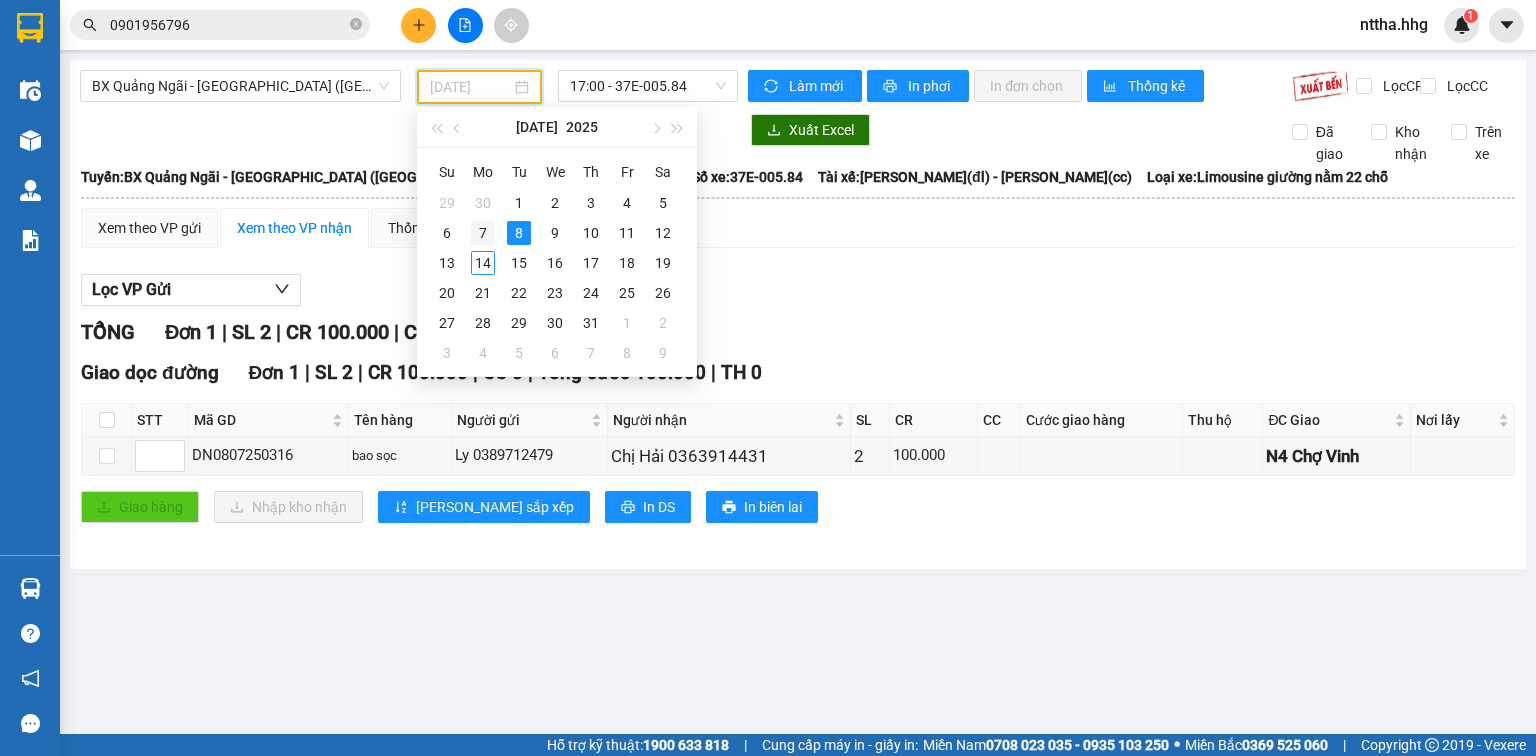 click on "7" at bounding box center (483, 233) 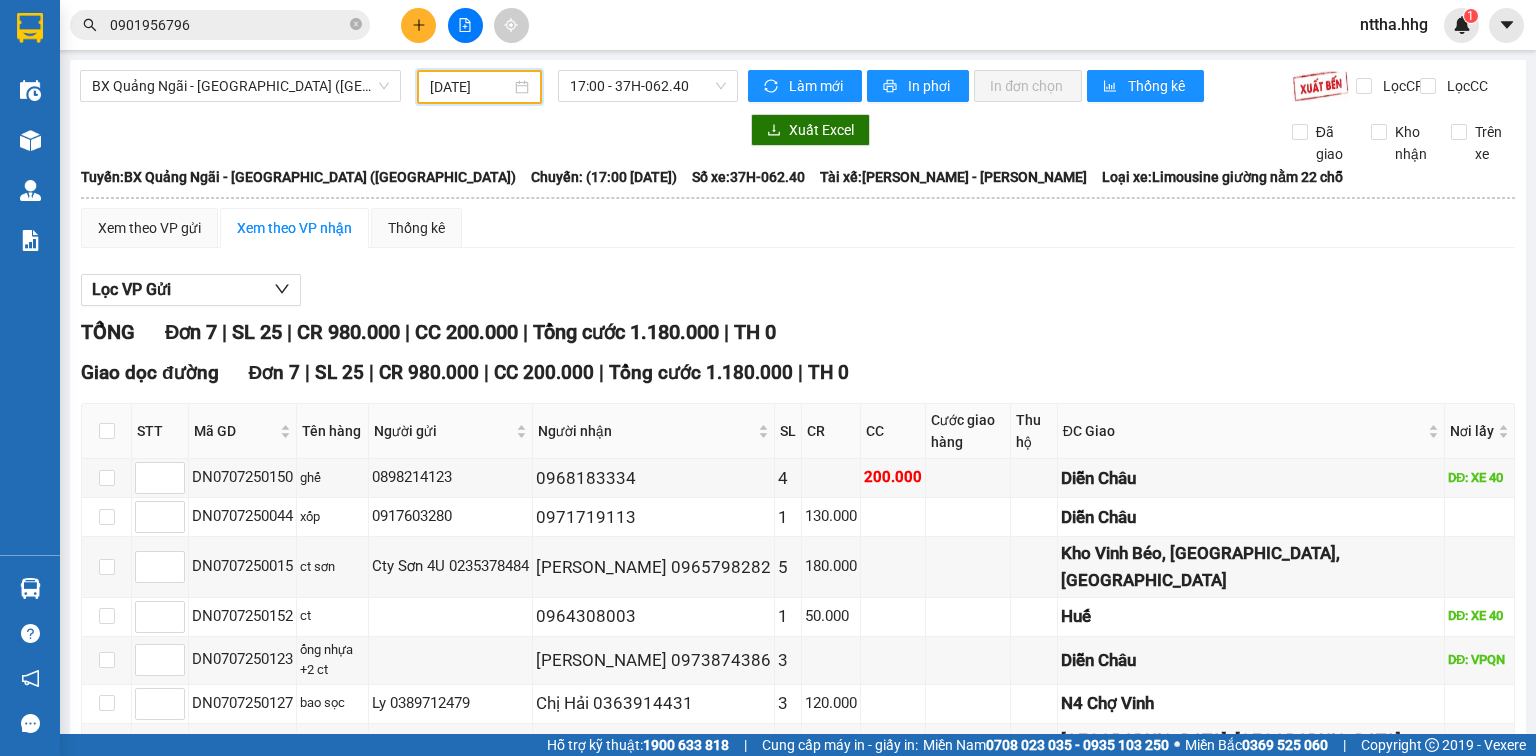 scroll, scrollTop: 0, scrollLeft: 0, axis: both 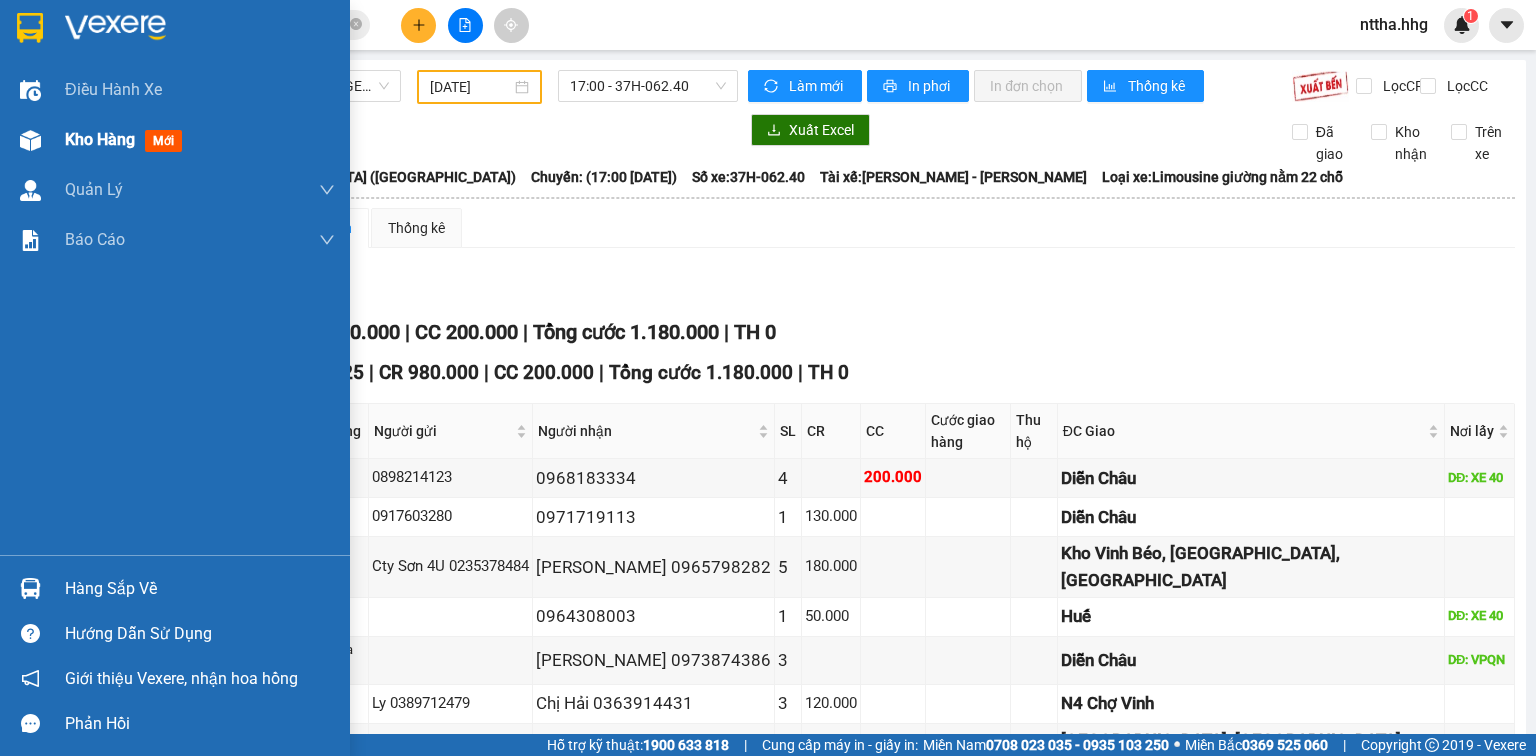 click on "Kho hàng mới" at bounding box center [175, 140] 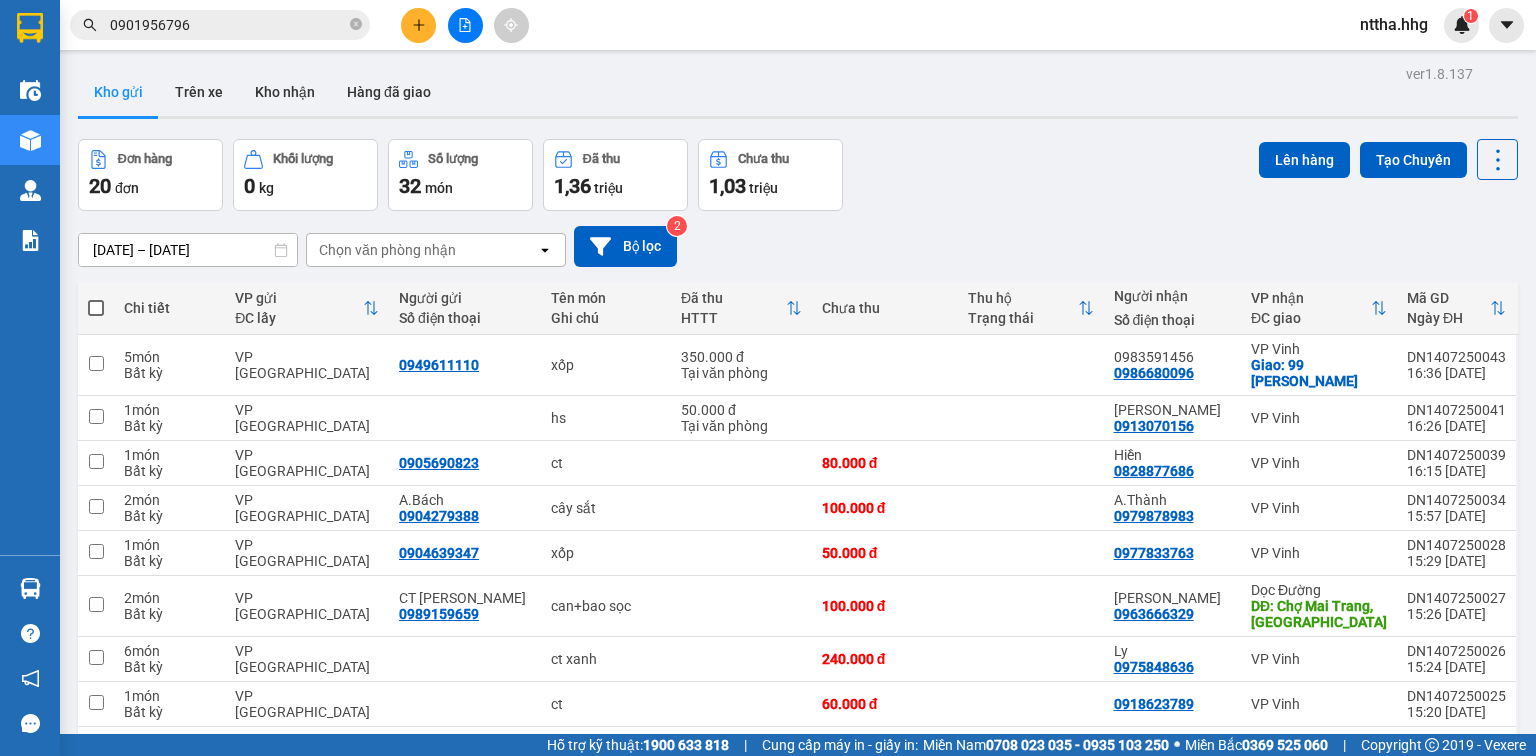 click 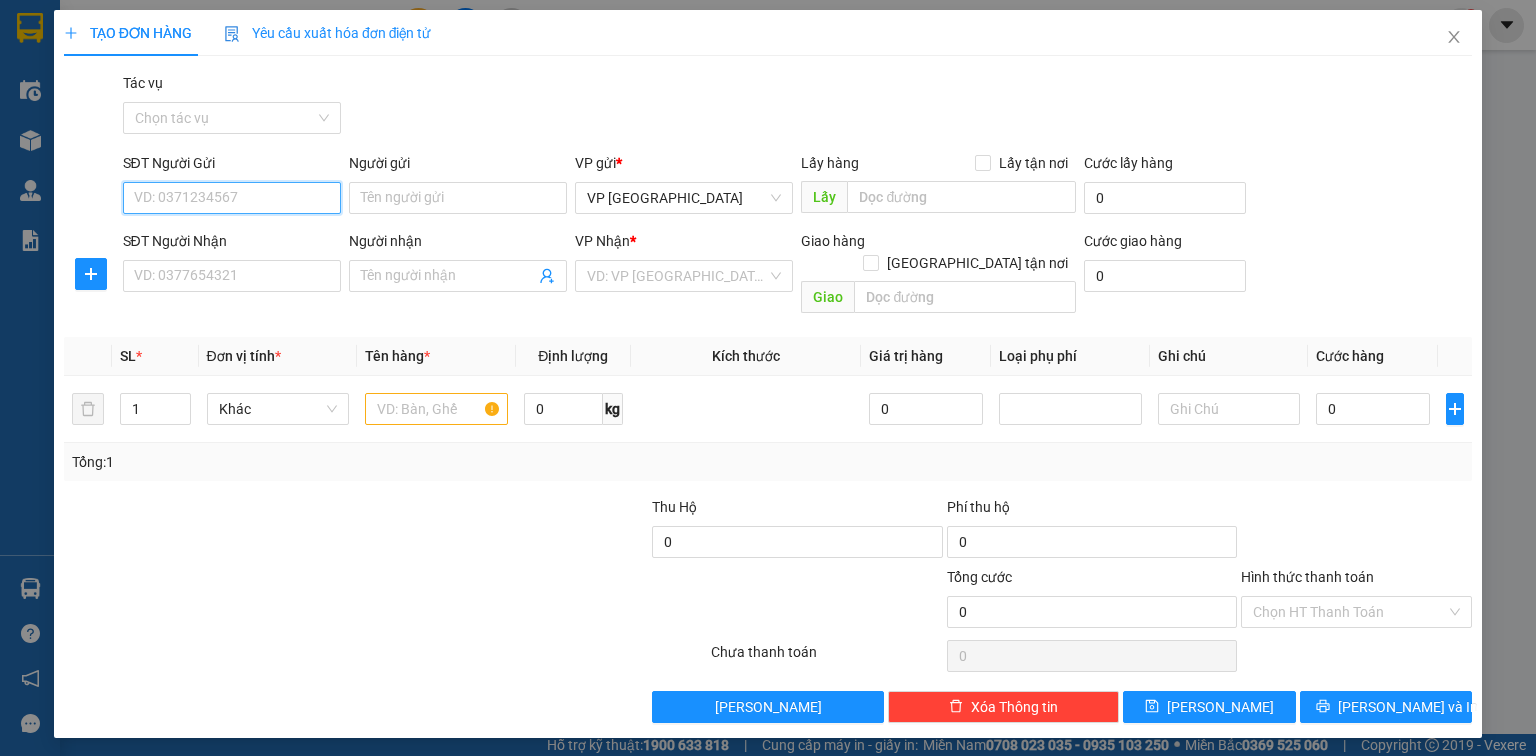 click on "SĐT Người Gửi" at bounding box center [232, 198] 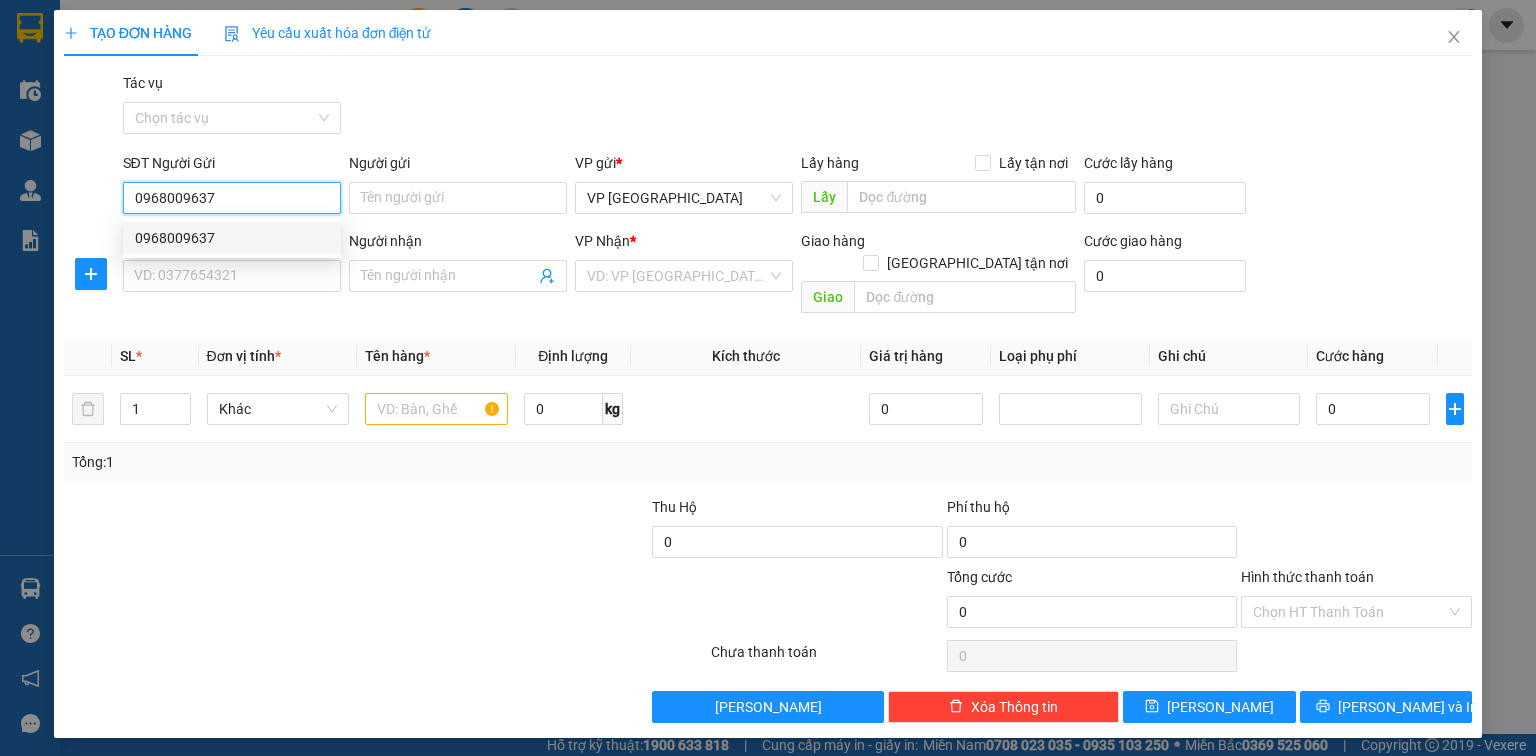 click on "0968009637" at bounding box center (232, 238) 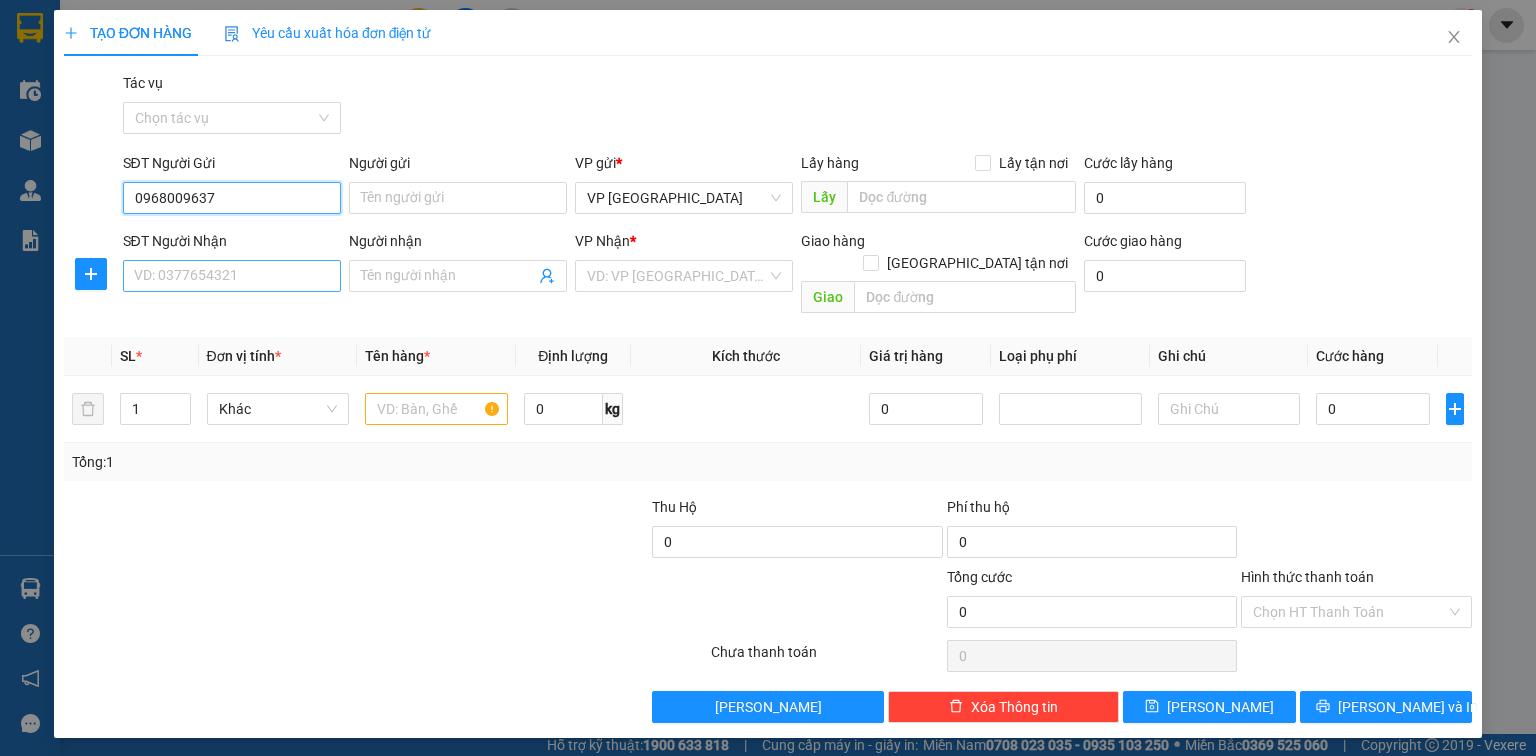type on "0968009637" 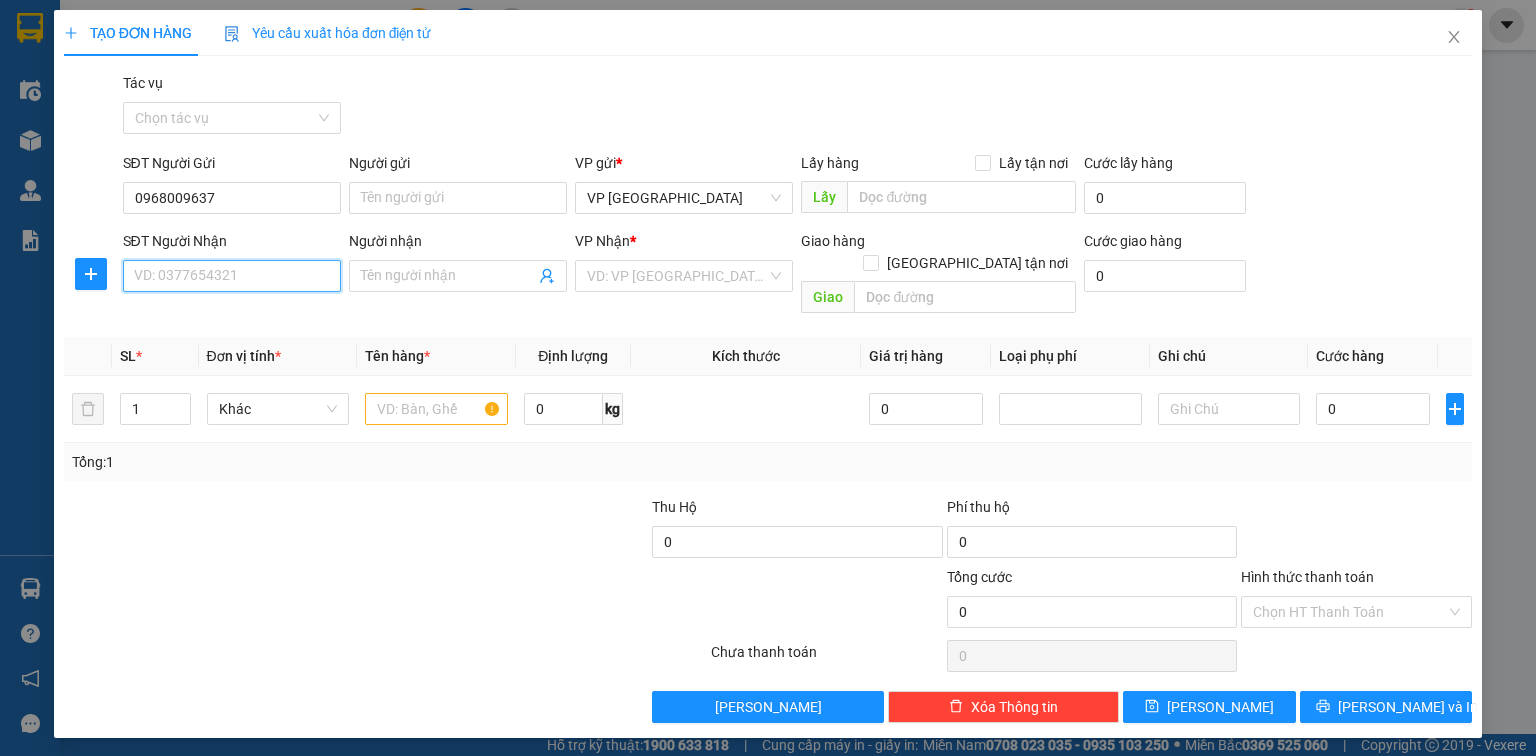click on "SĐT Người Nhận" at bounding box center (232, 276) 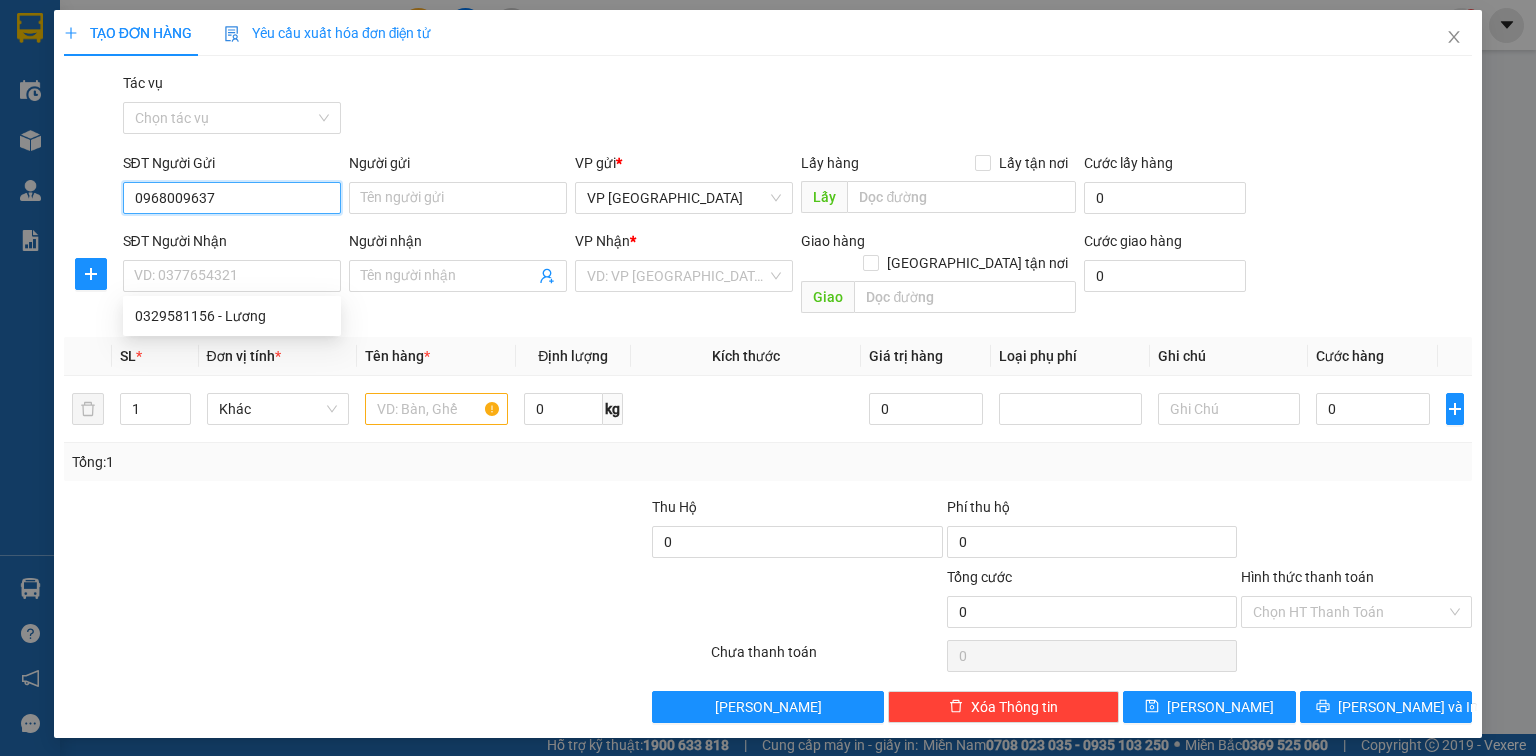 drag, startPoint x: 213, startPoint y: 202, endPoint x: 82, endPoint y: 199, distance: 131.03435 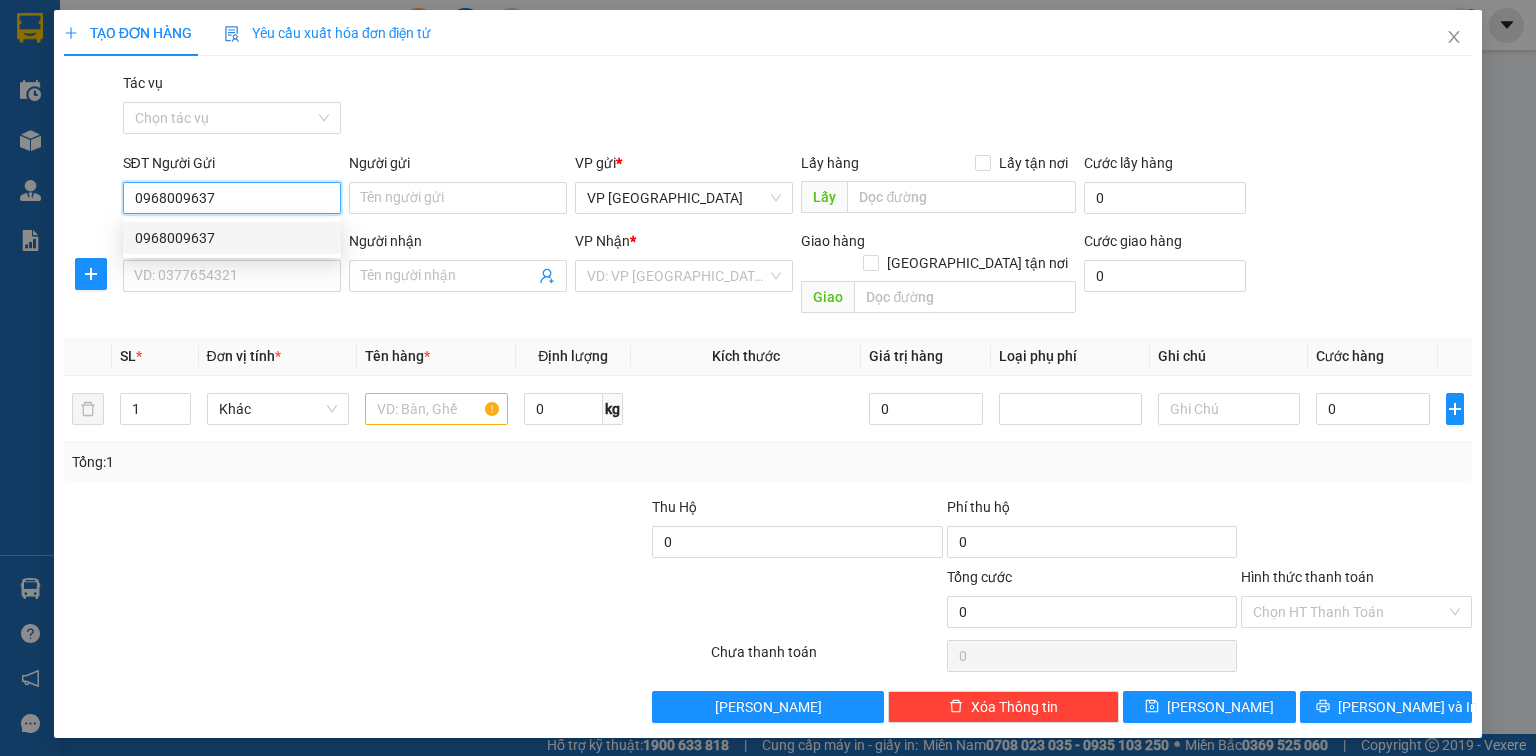 type 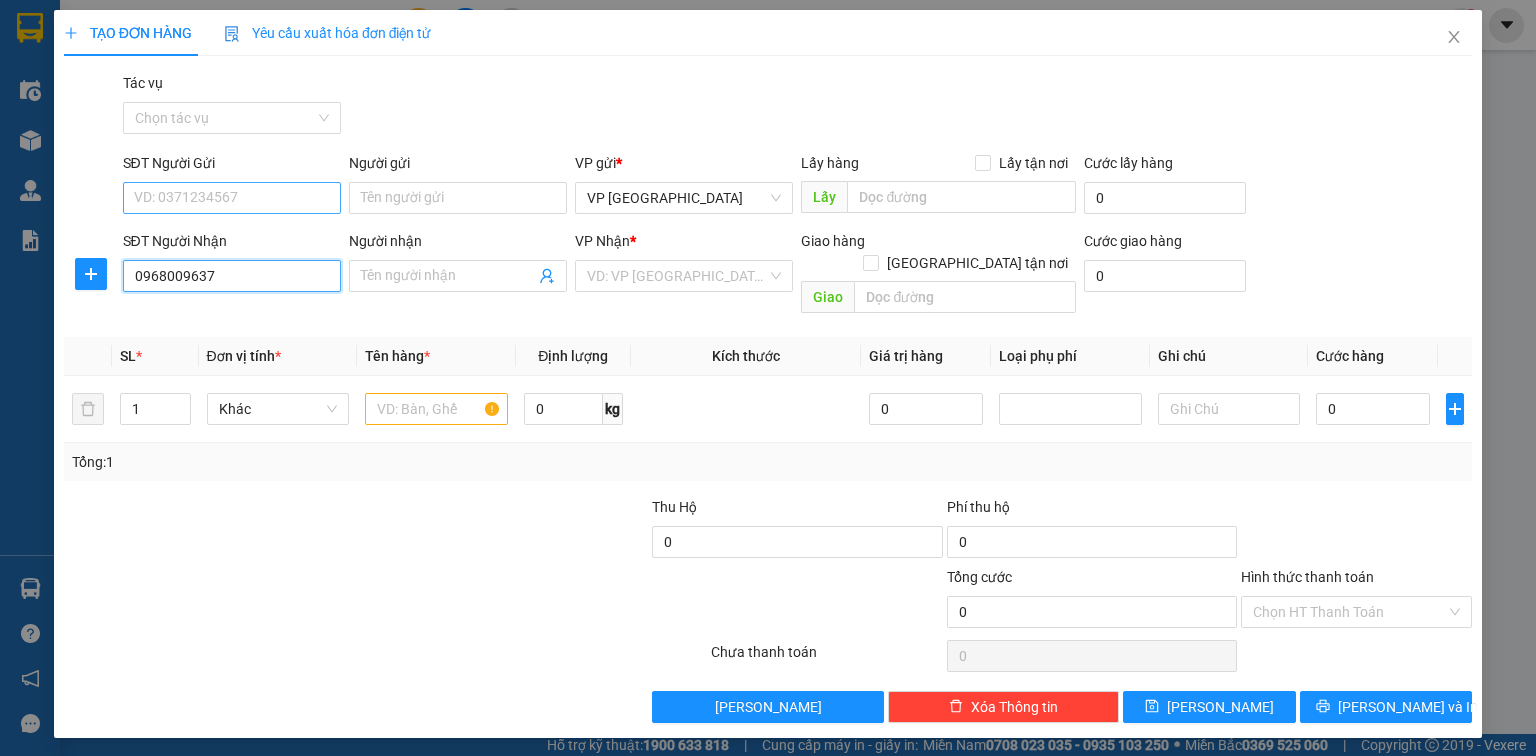 type on "0968009637" 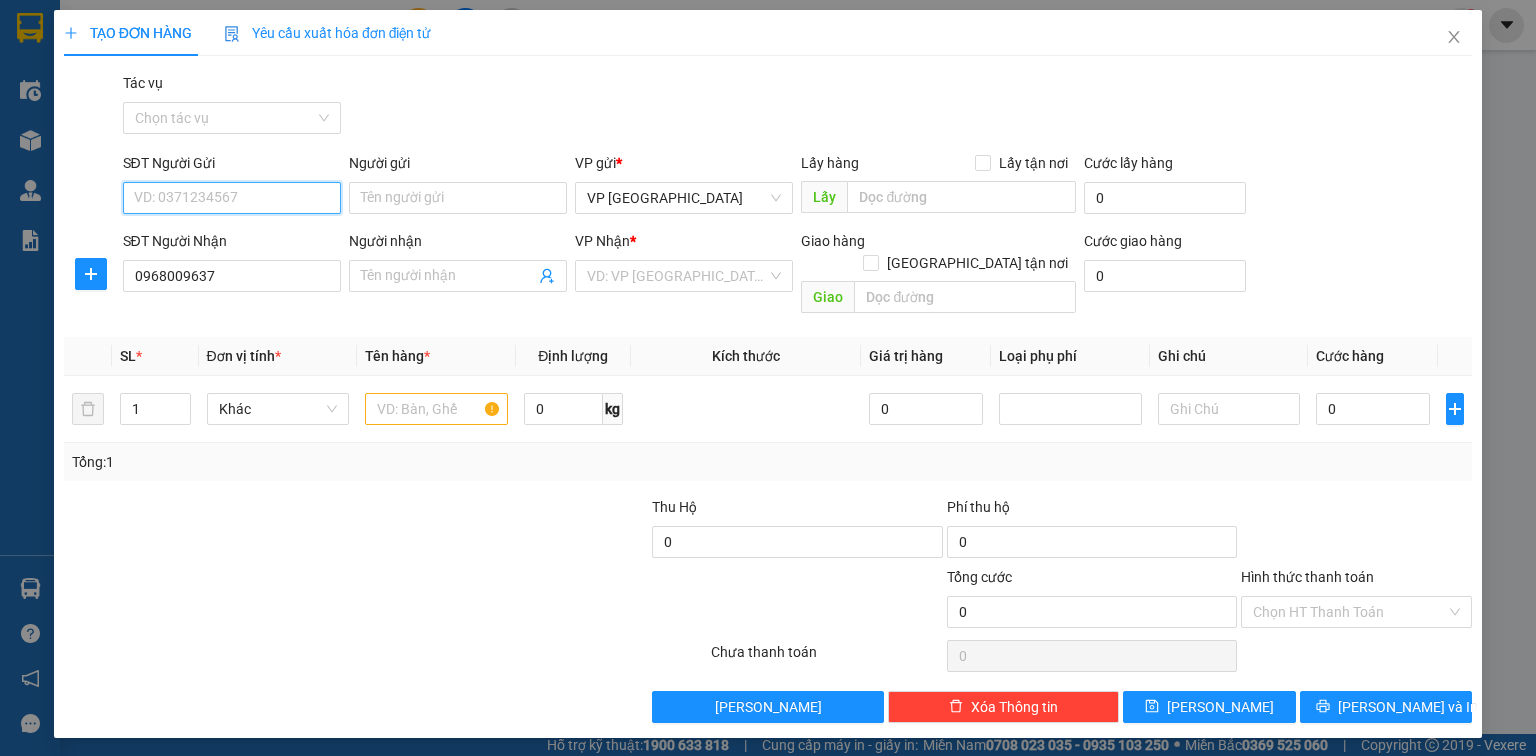 click on "SĐT Người Gửi" at bounding box center [232, 198] 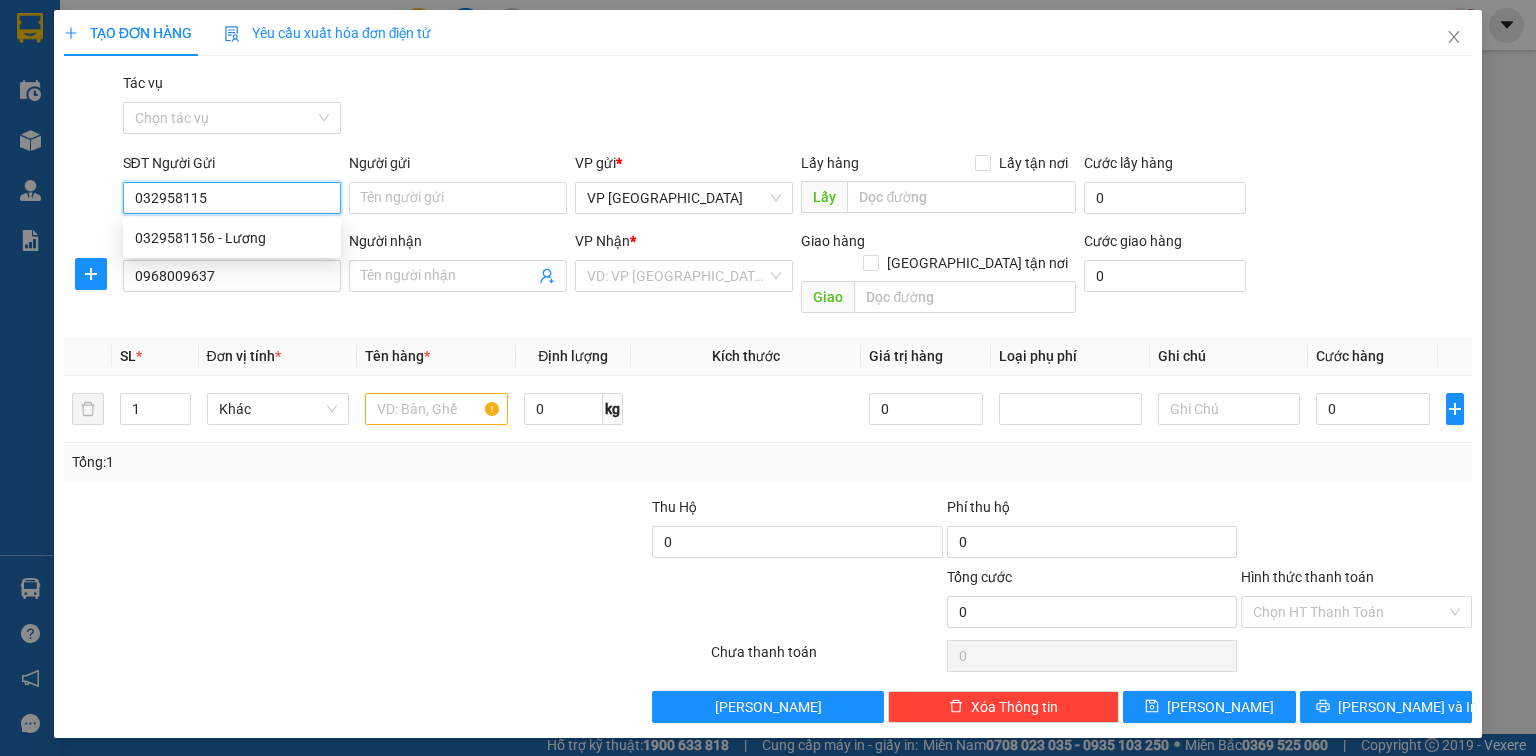 type on "0329581156" 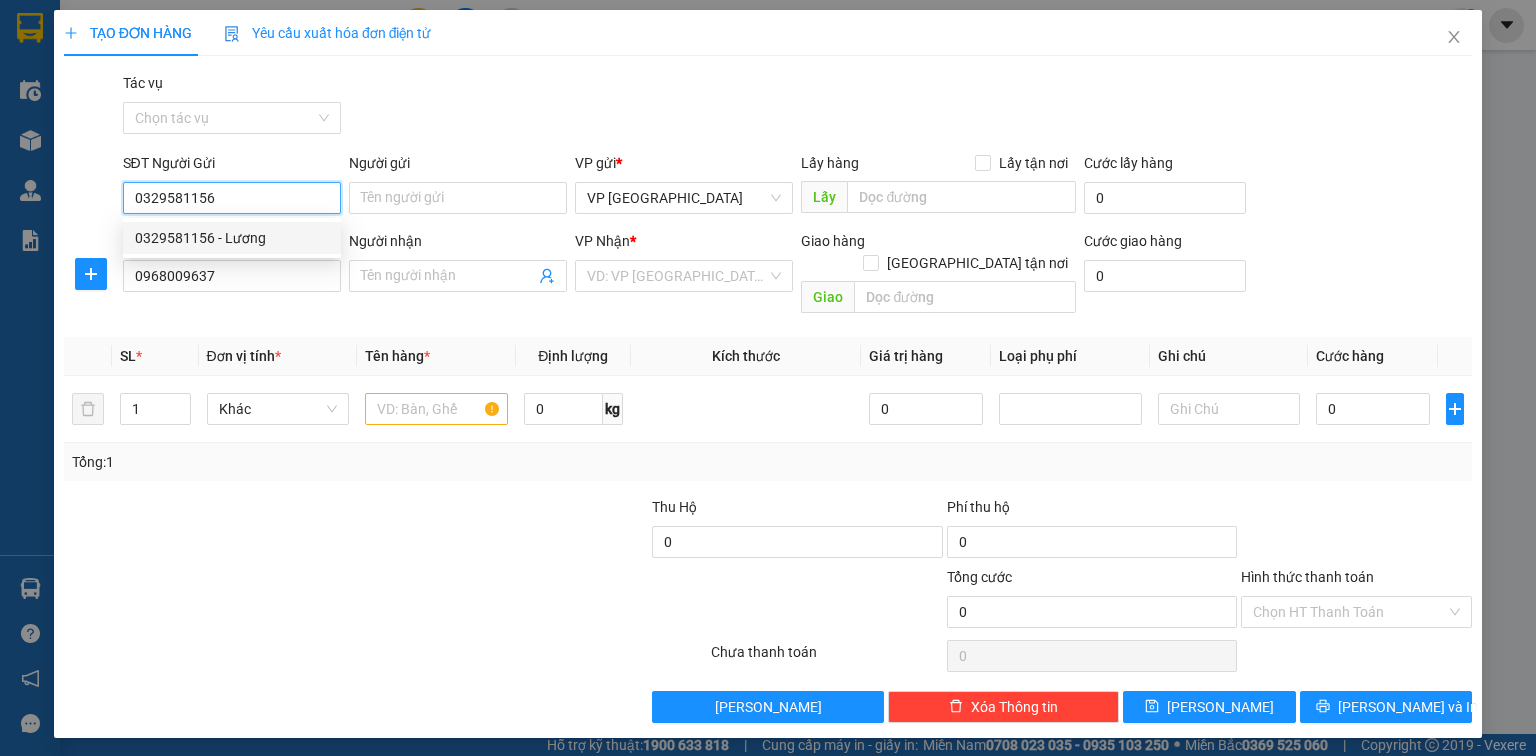 click on "0329581156 - Lương" at bounding box center (232, 238) 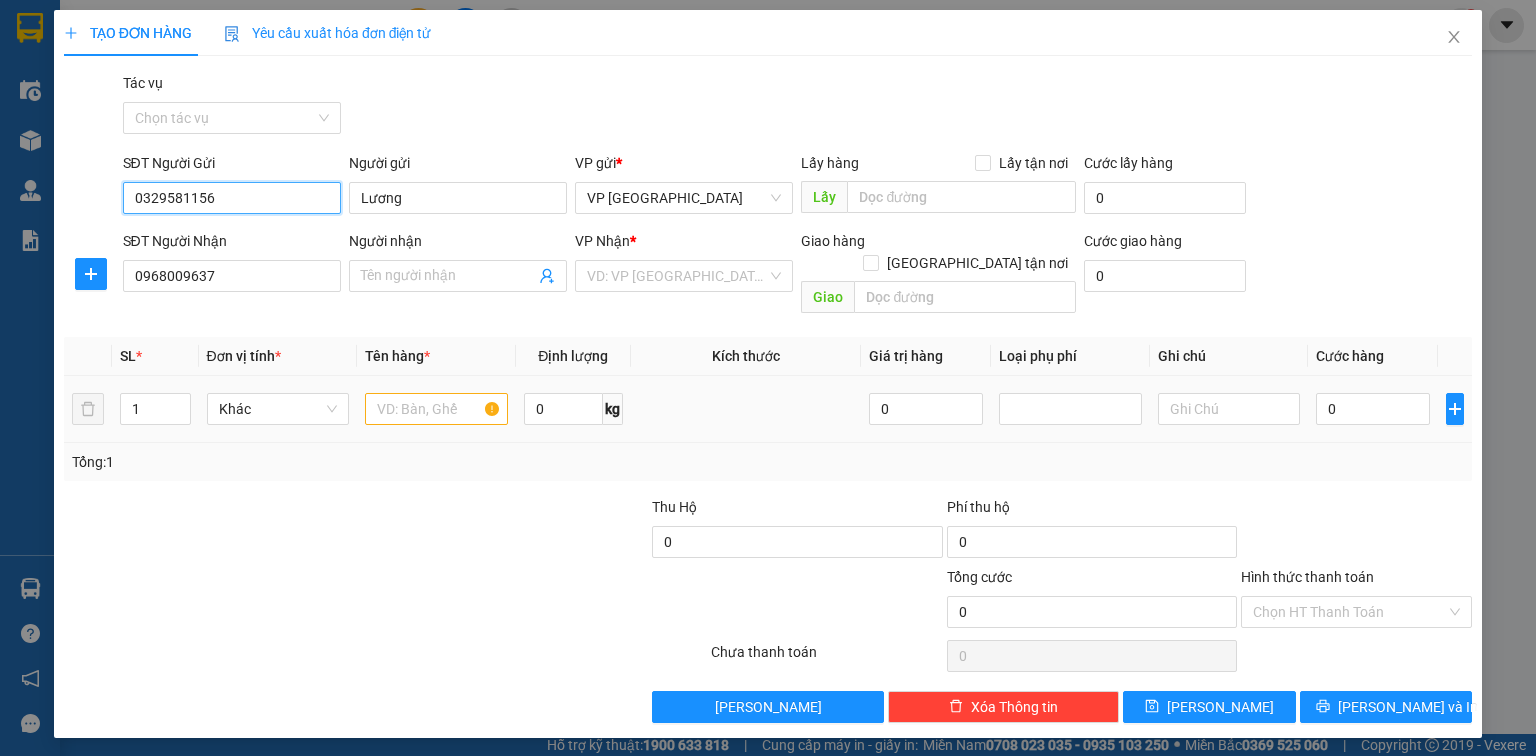 type on "0329581156" 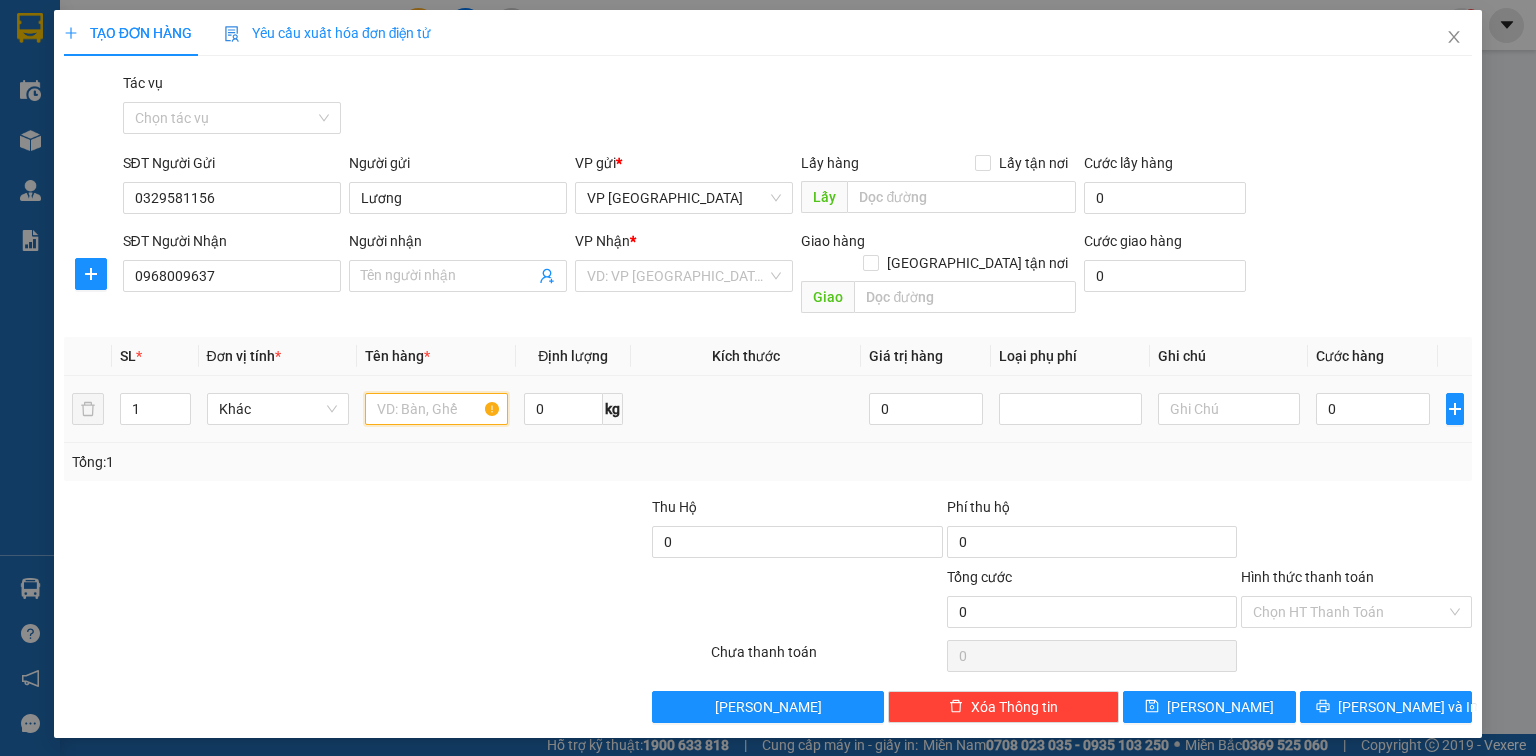 click at bounding box center (436, 409) 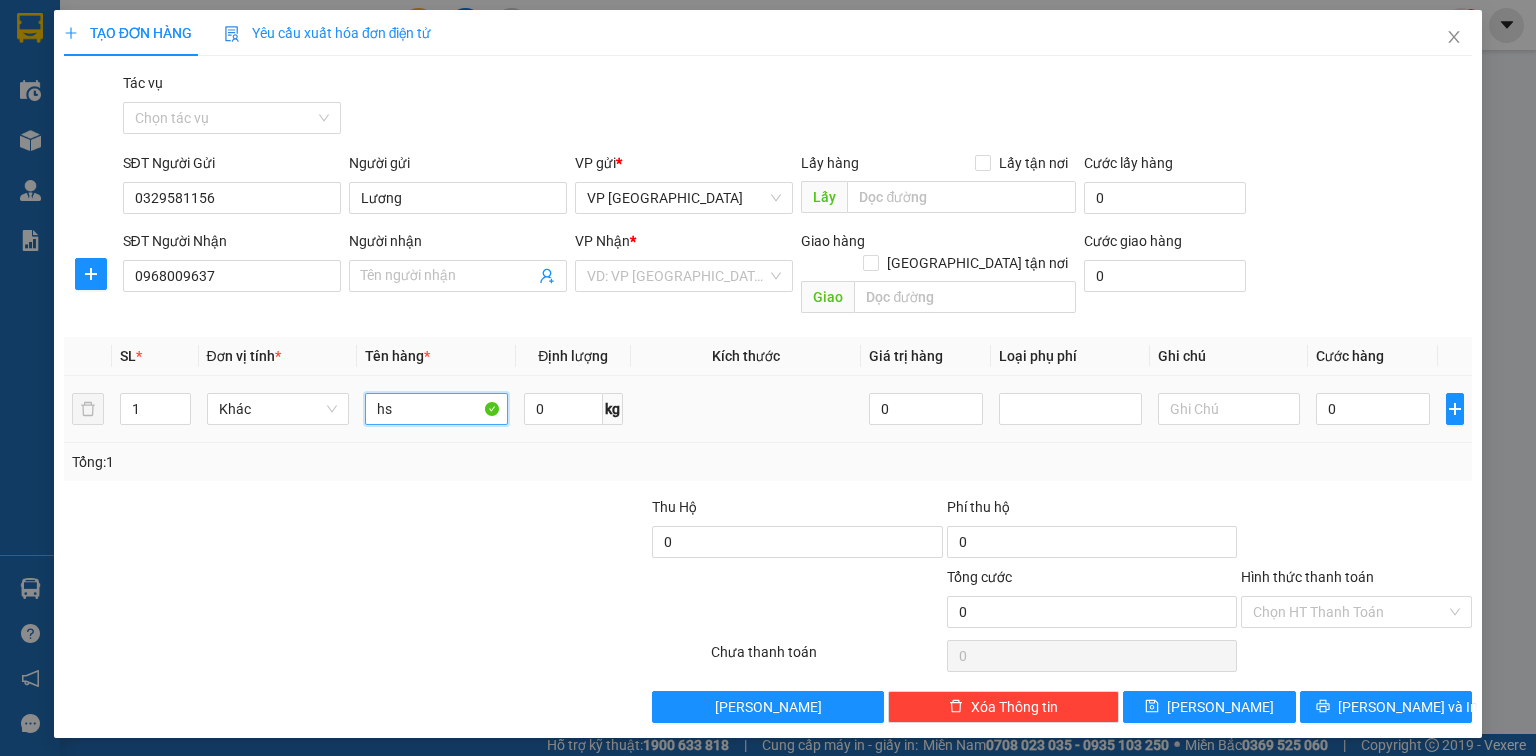 type on "hs" 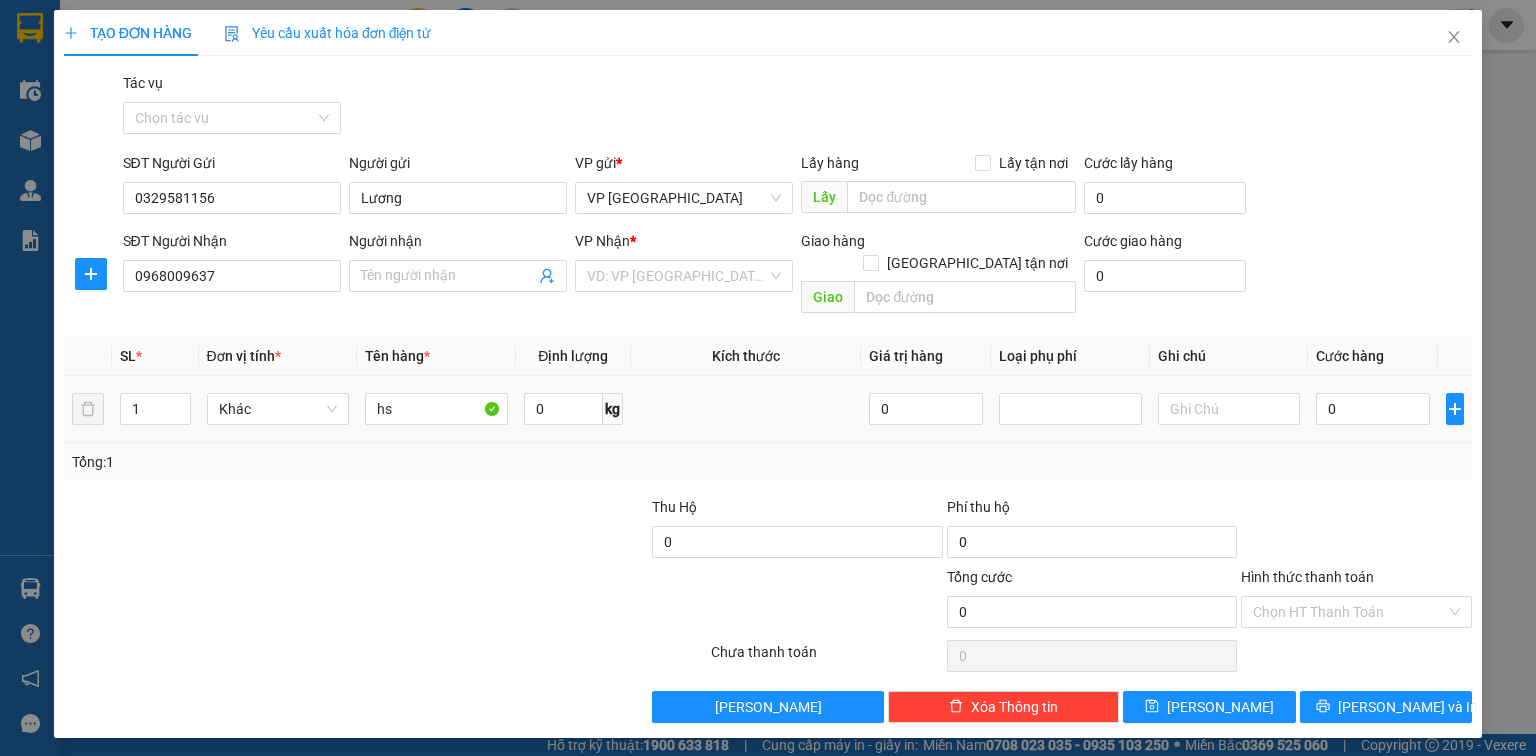 click on "0" at bounding box center (1373, 409) 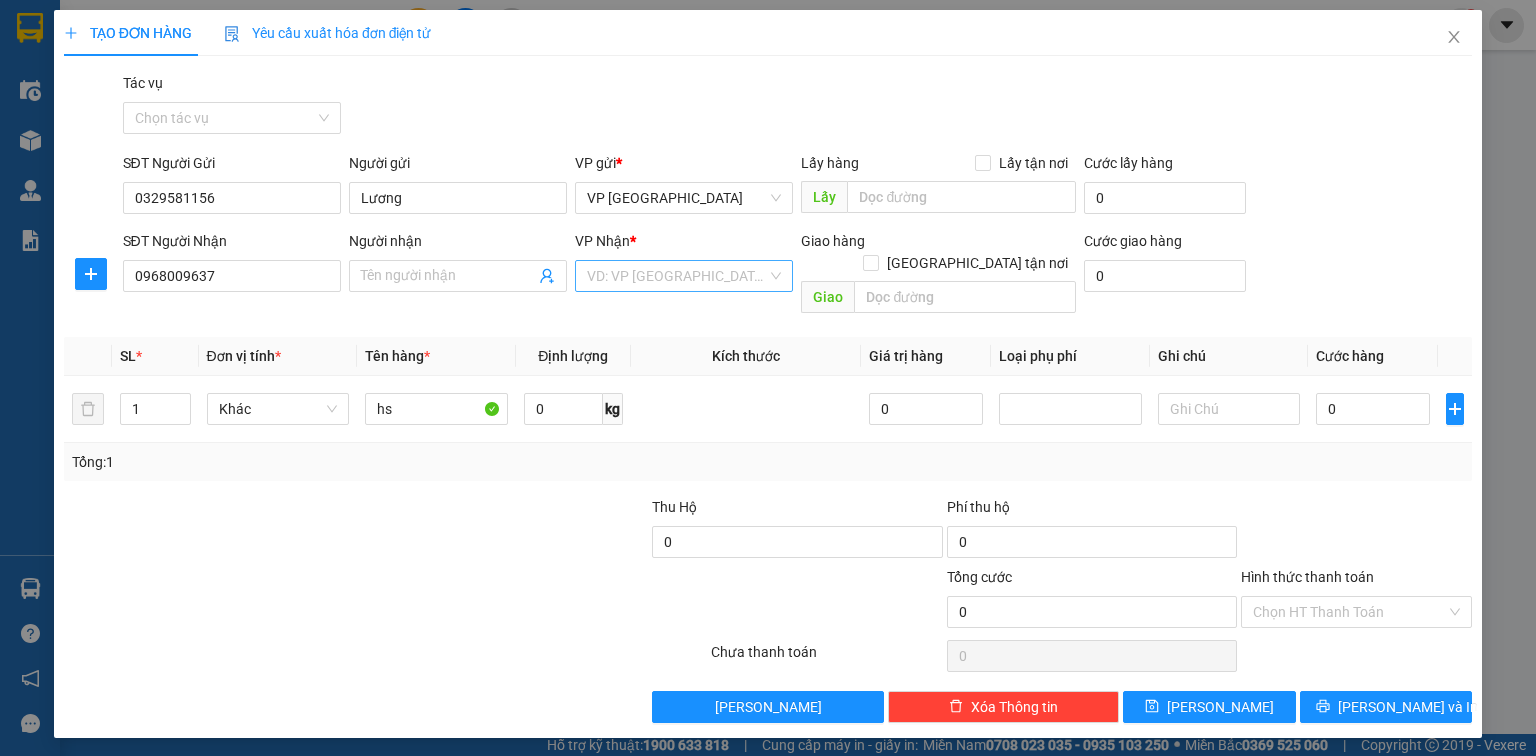 click at bounding box center [677, 276] 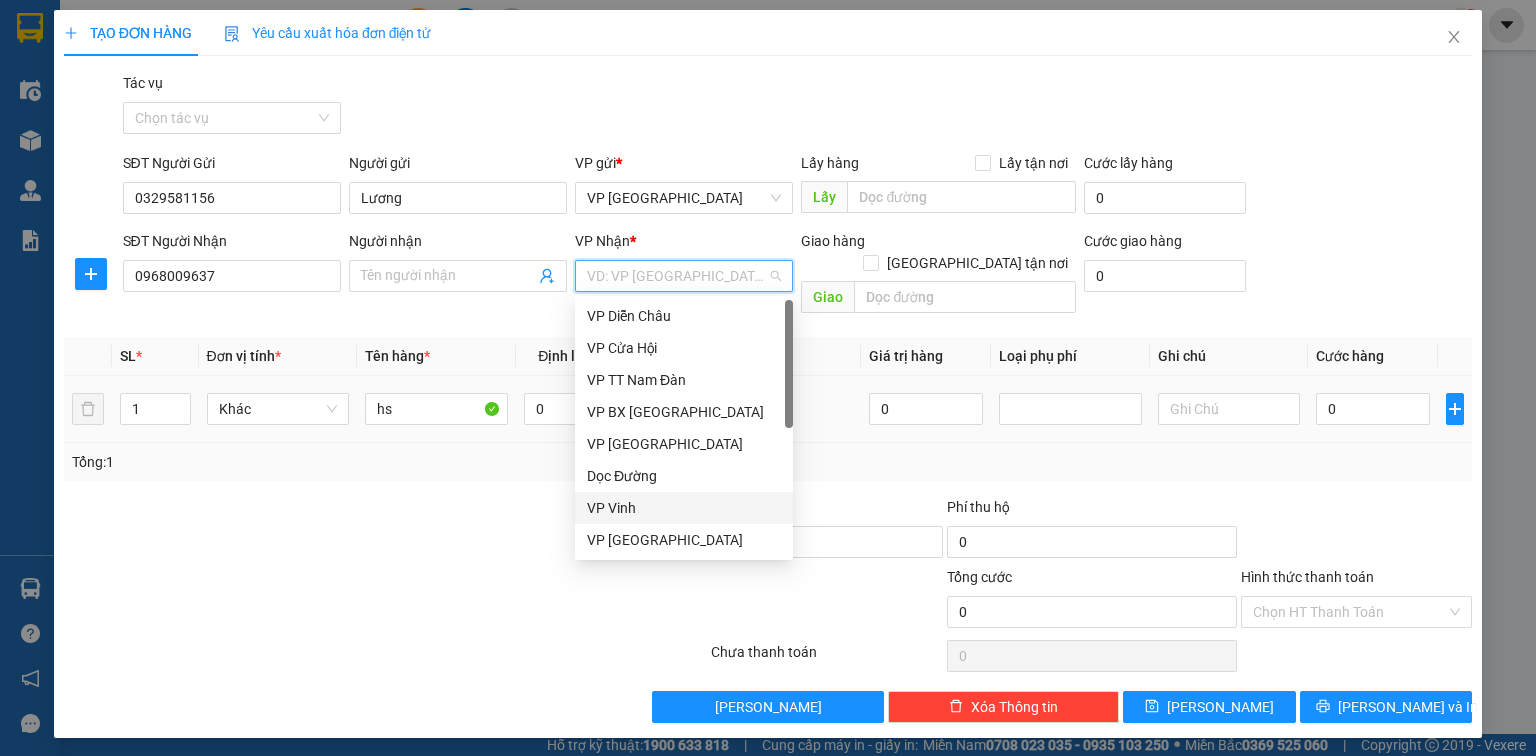 drag, startPoint x: 632, startPoint y: 508, endPoint x: 1131, endPoint y: 426, distance: 505.6926 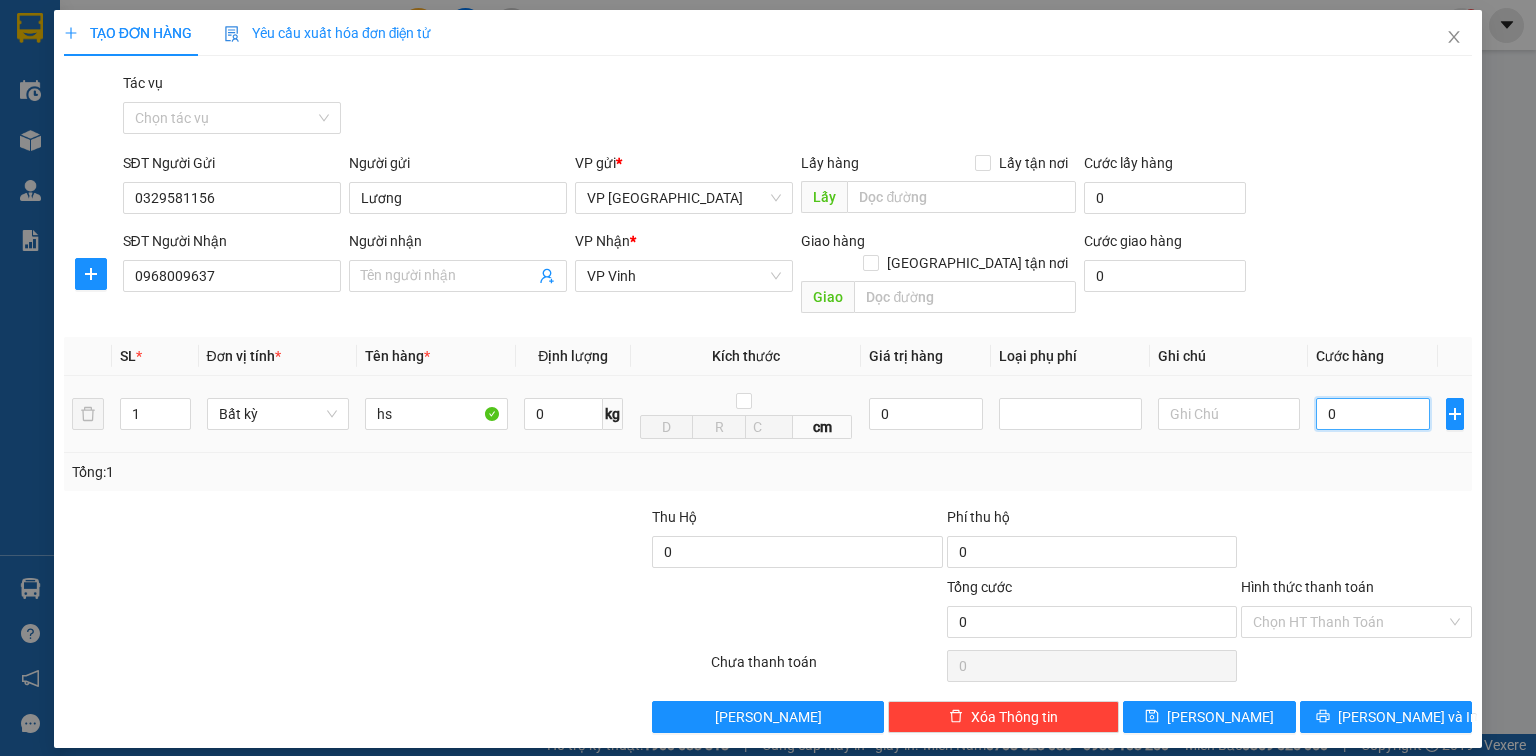 click on "0" at bounding box center [1373, 414] 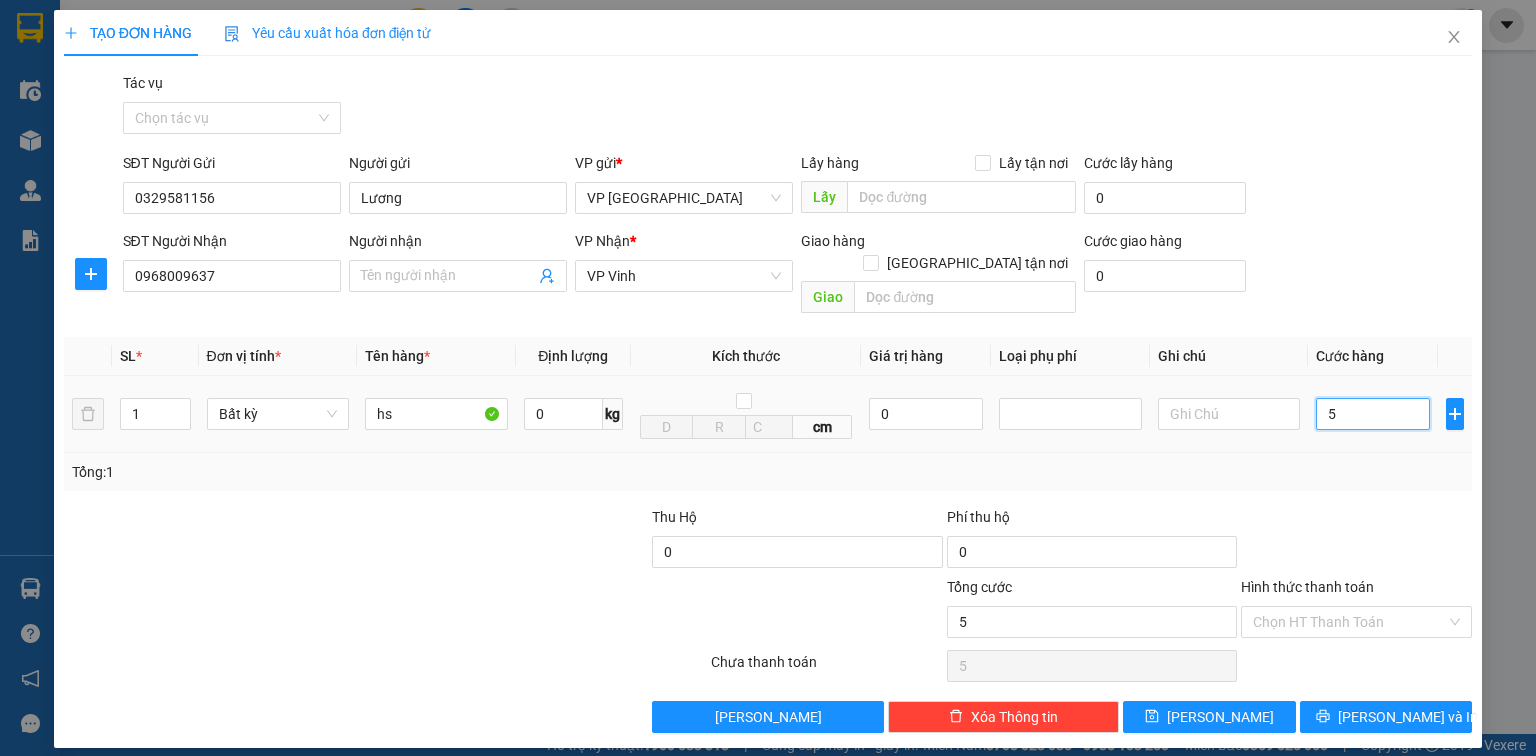 type on "50" 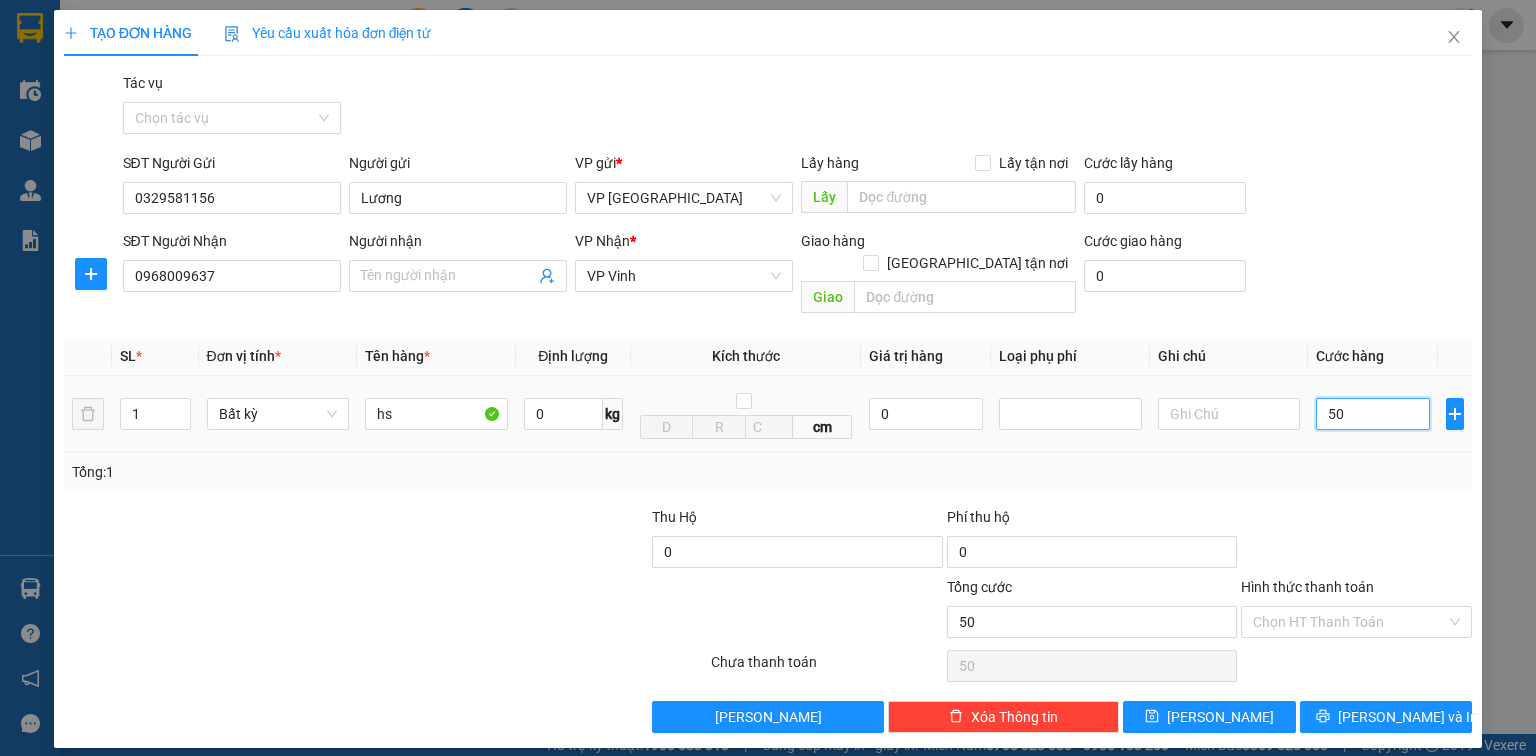 type on "500" 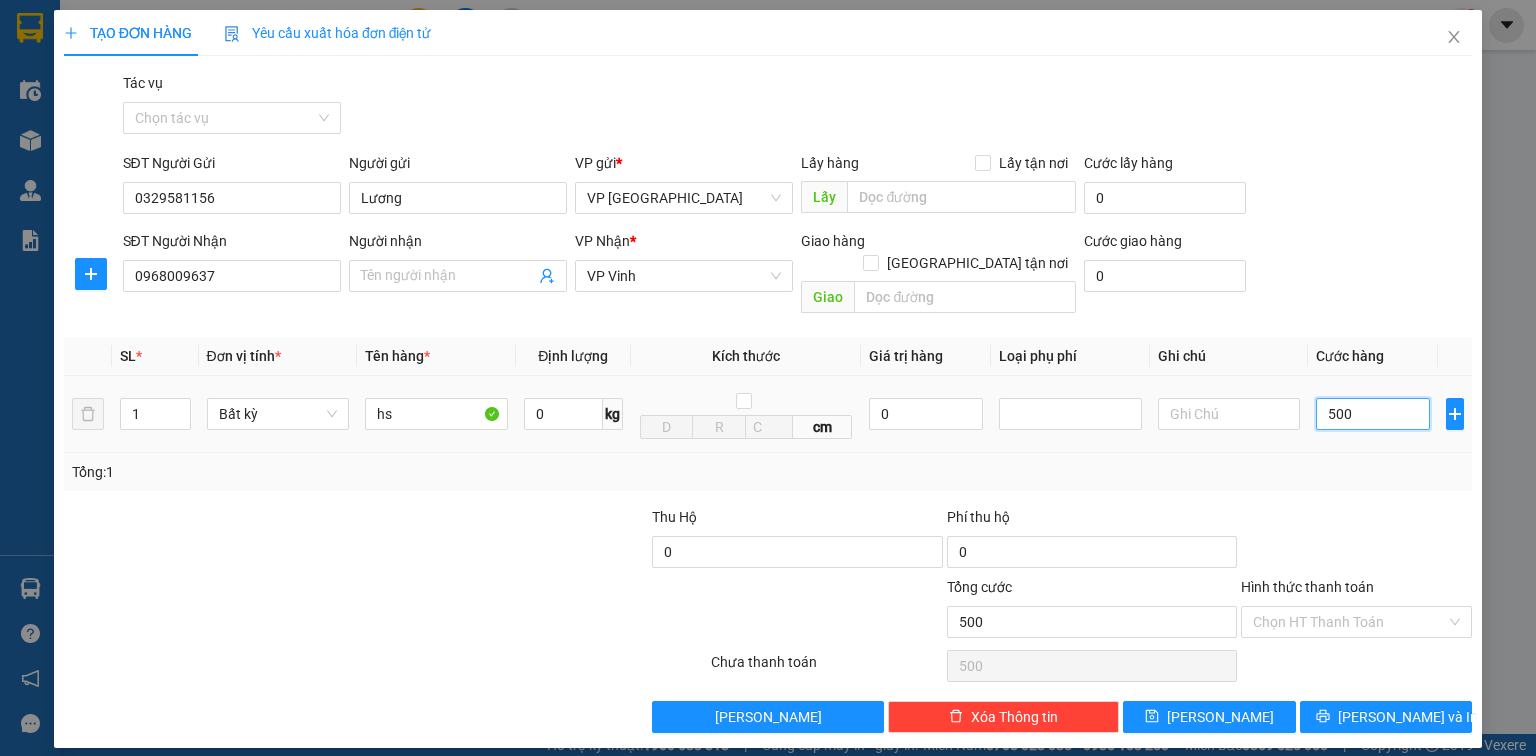 type on "5.000" 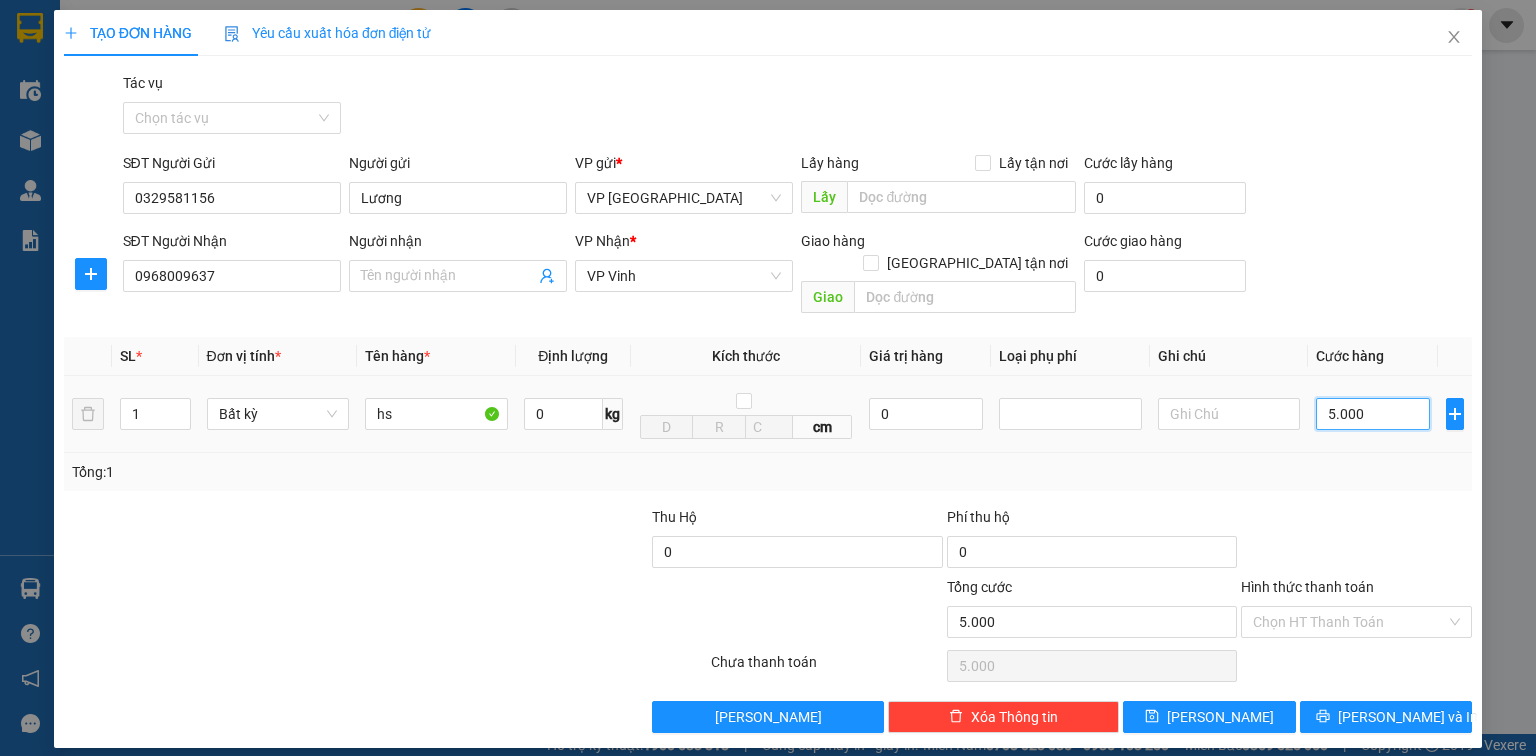 type on "50.000" 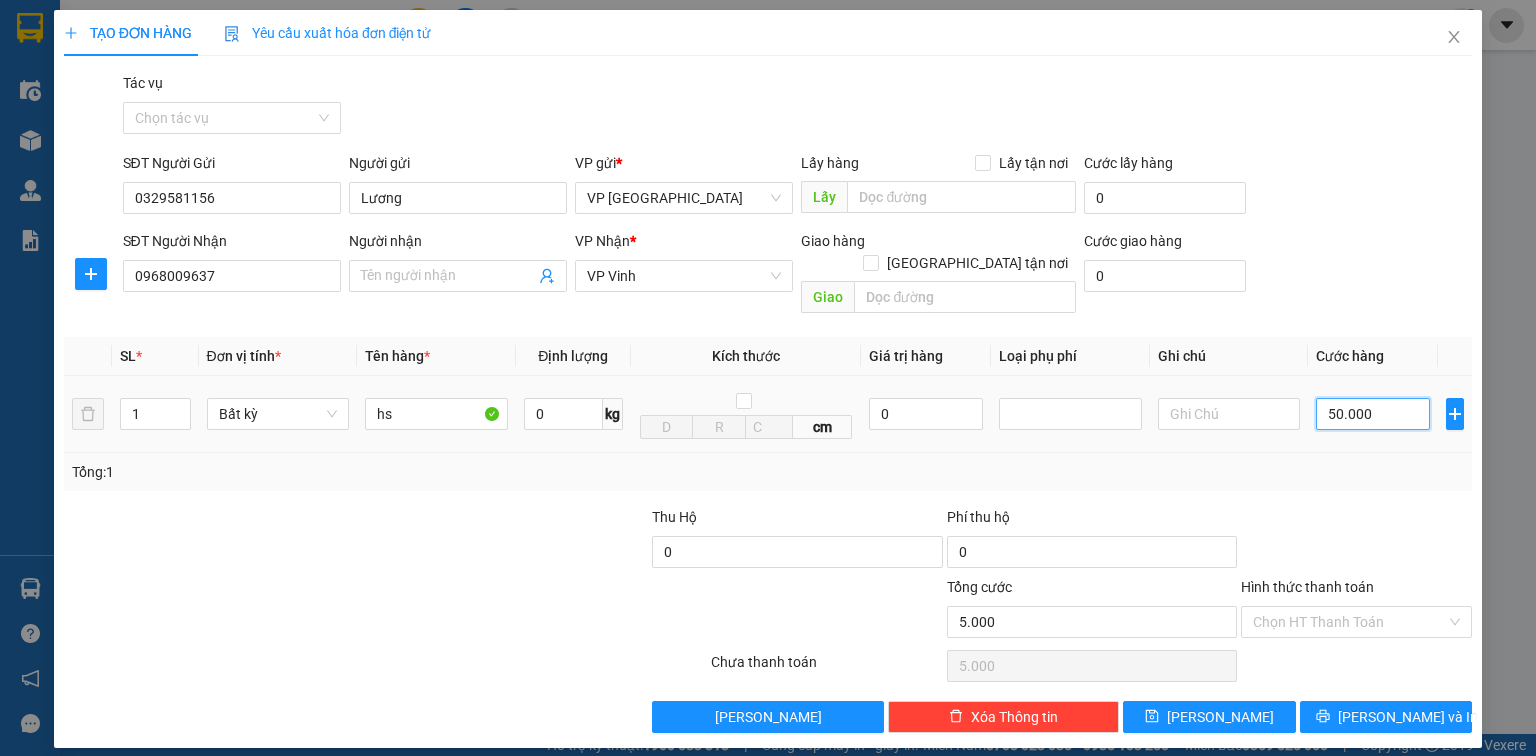 type on "50.000" 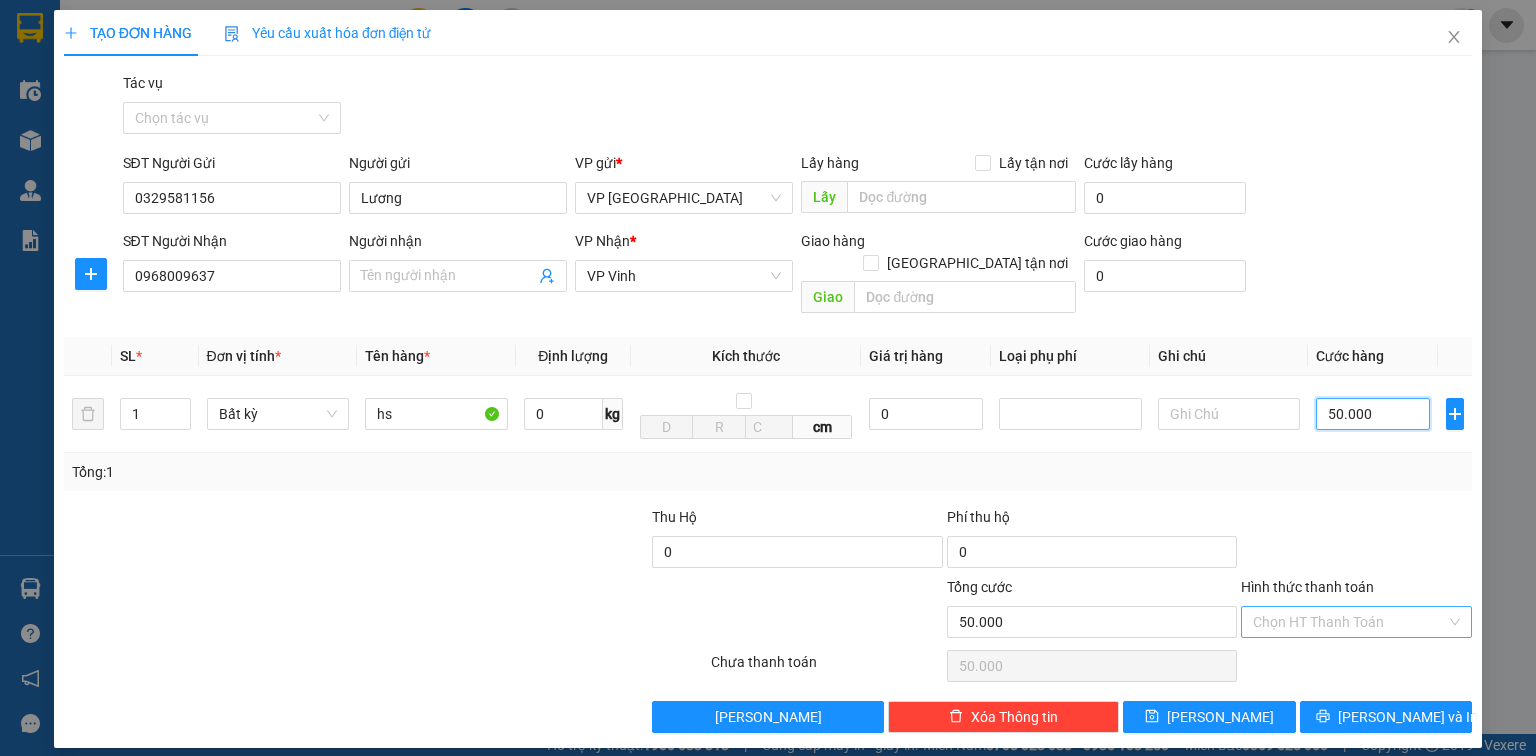 type on "50.000" 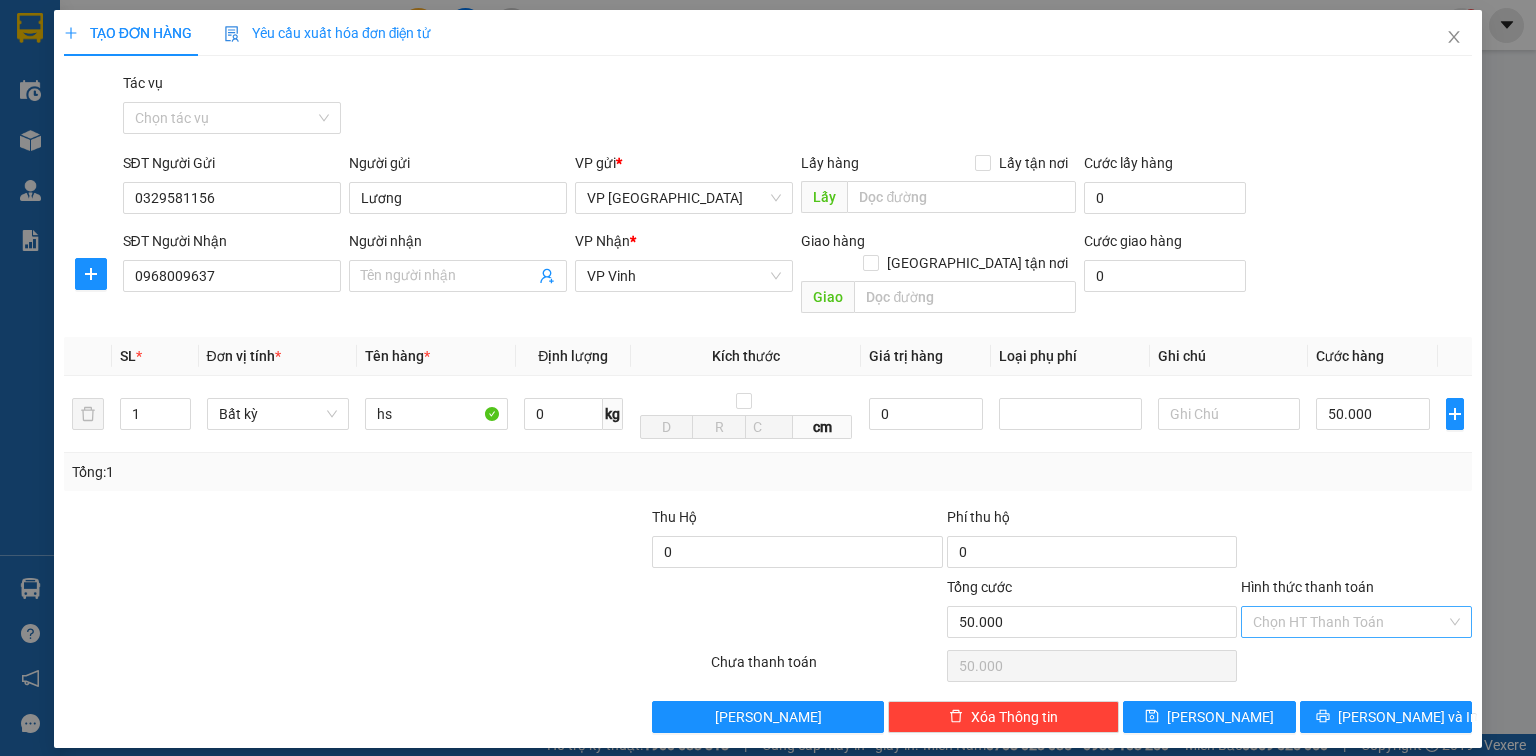 click on "Hình thức thanh toán" at bounding box center (1349, 622) 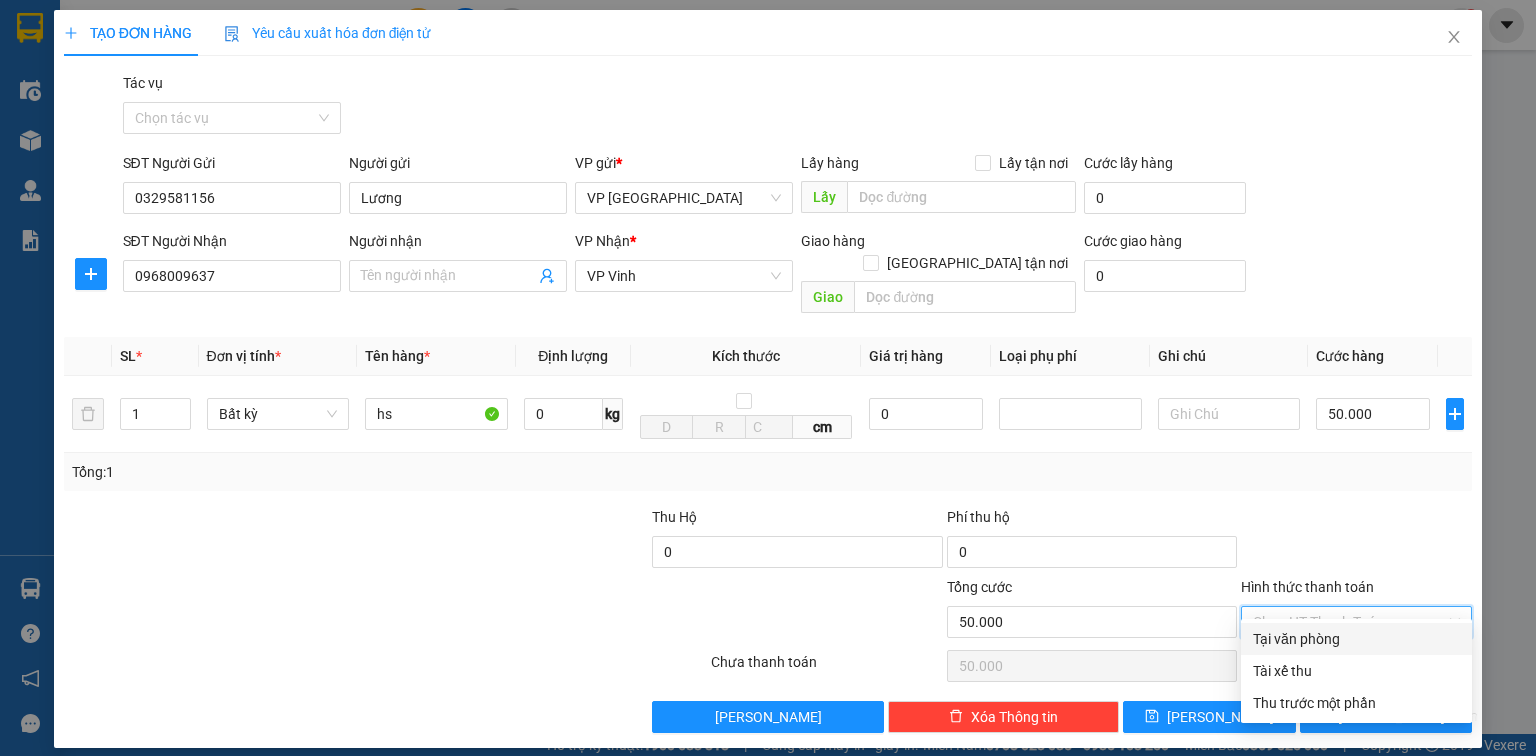 click on "Tại văn phòng" at bounding box center [1356, 639] 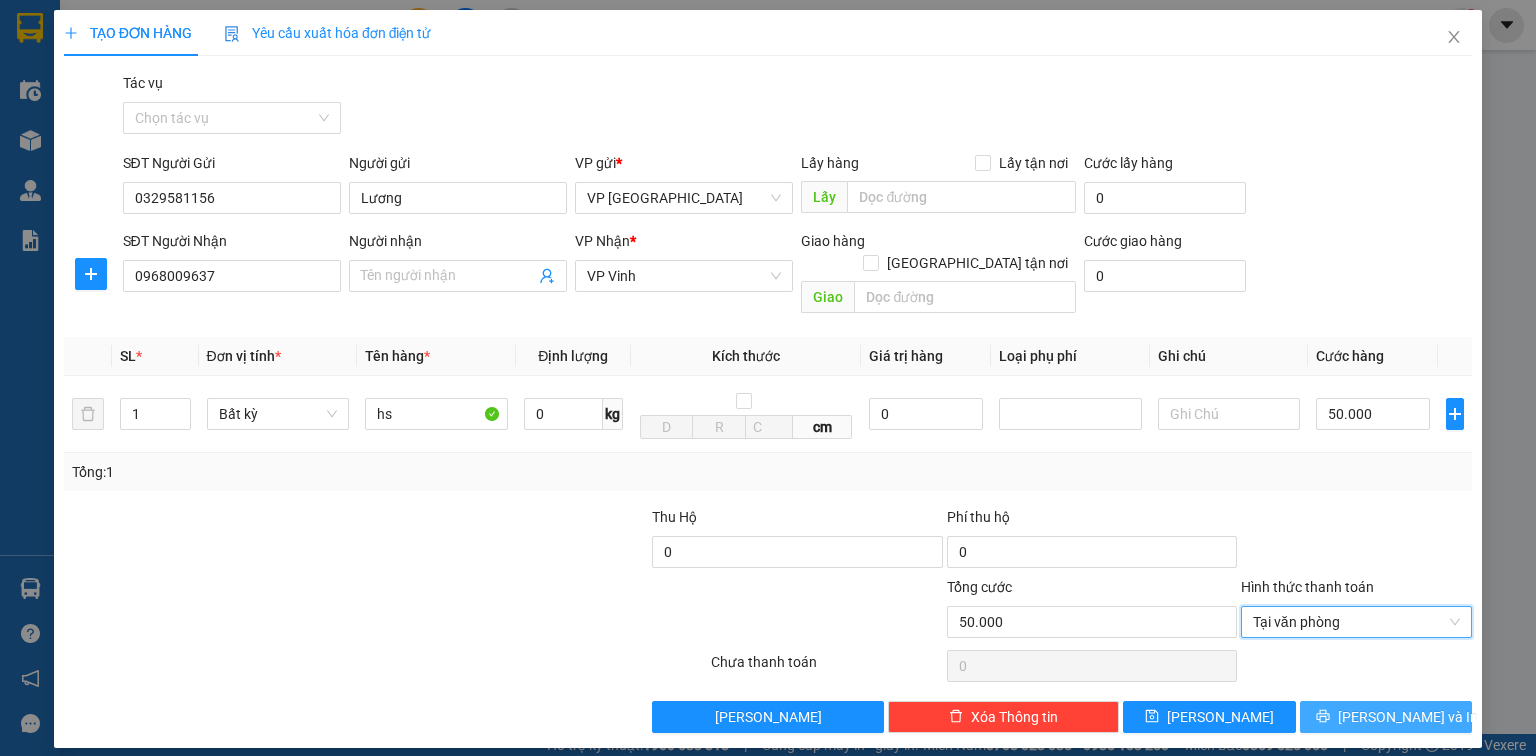 click 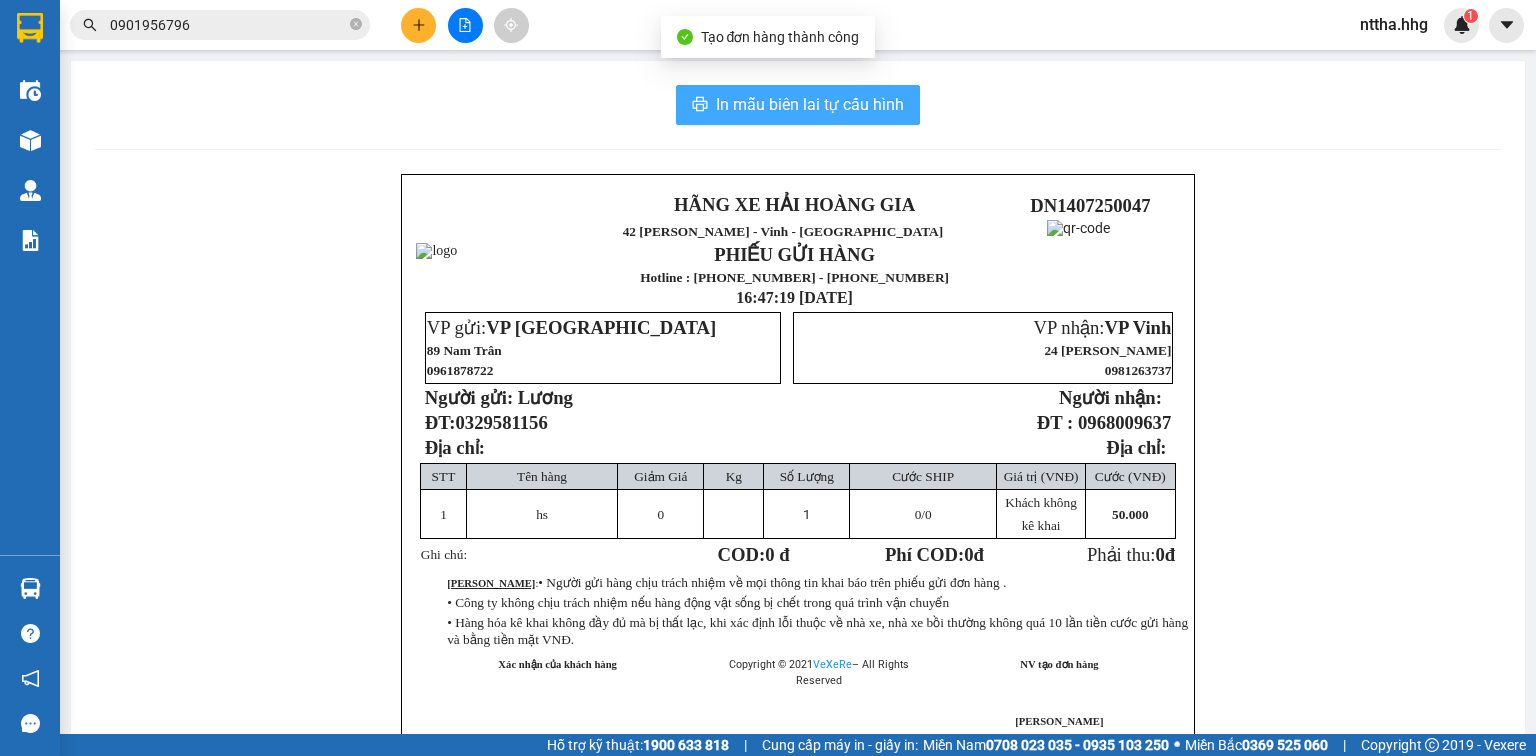 click on "In mẫu biên lai tự cấu hình" at bounding box center [798, 105] 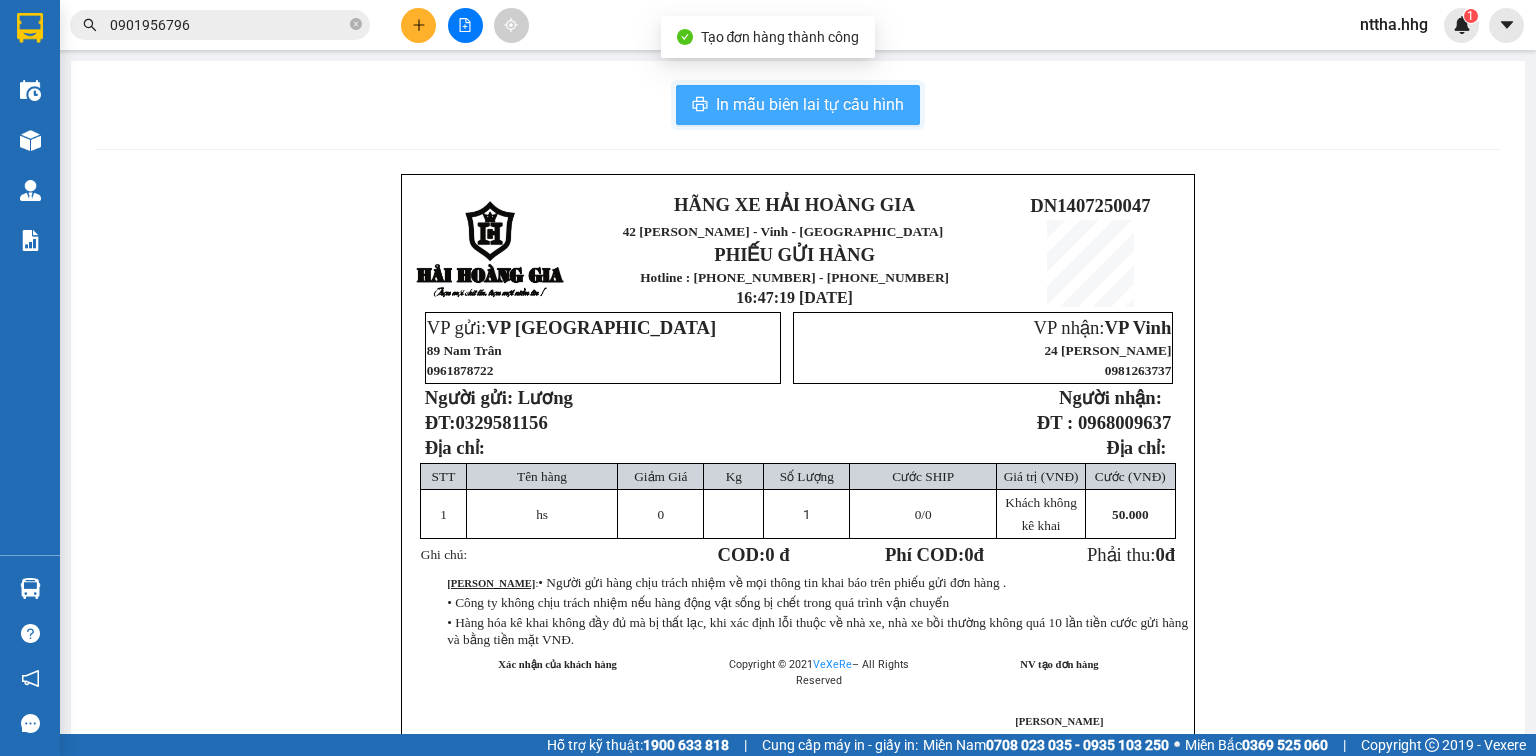 scroll, scrollTop: 0, scrollLeft: 0, axis: both 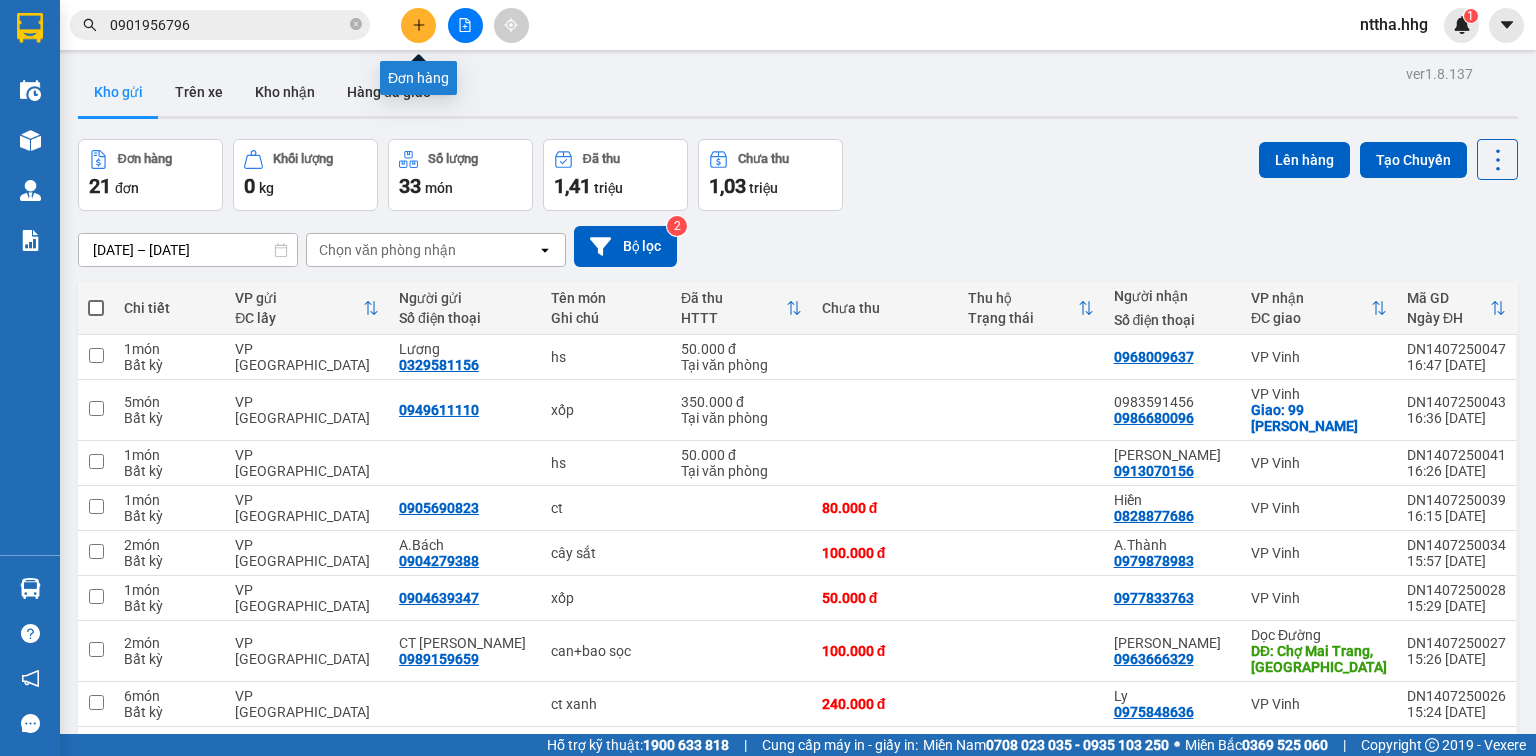 click 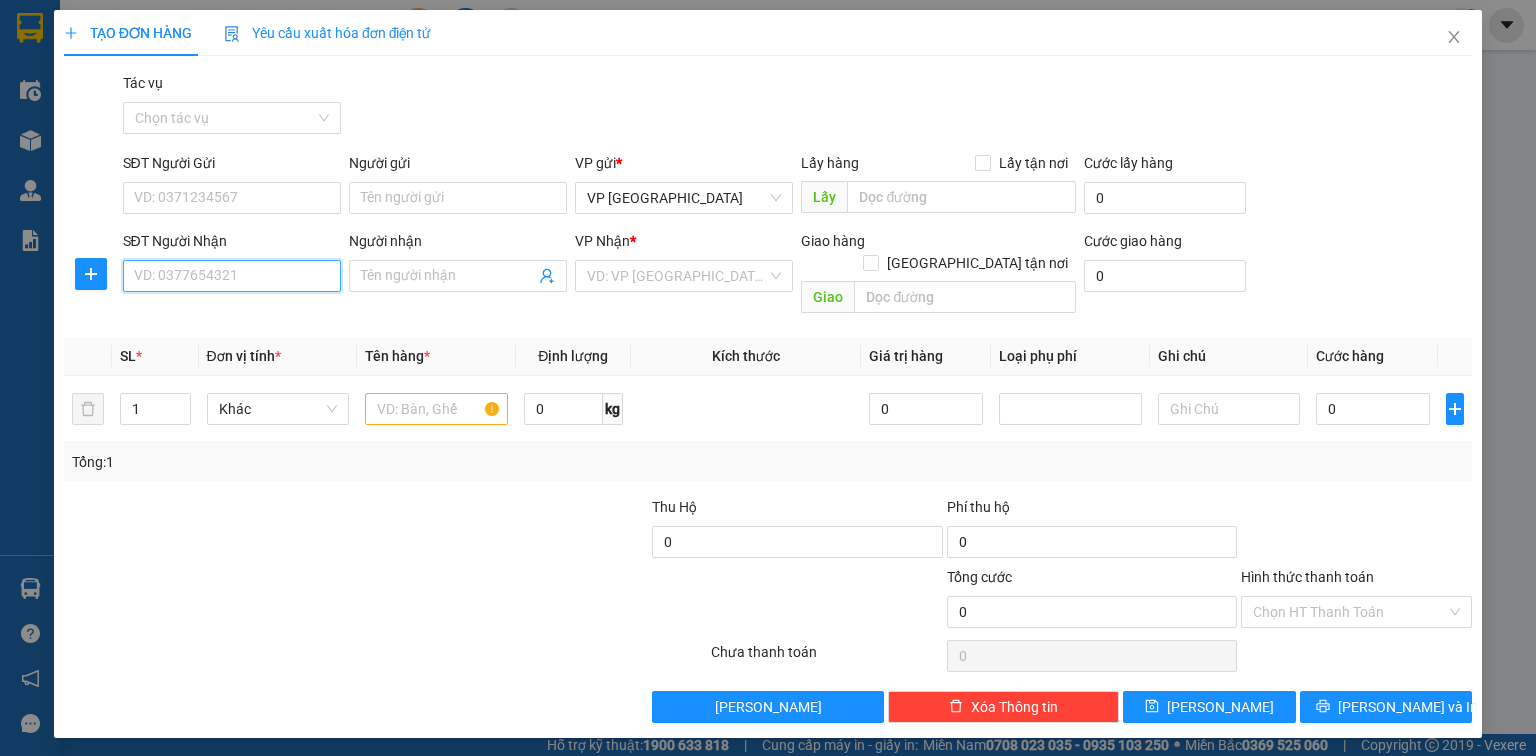 click on "SĐT Người Nhận" at bounding box center [232, 276] 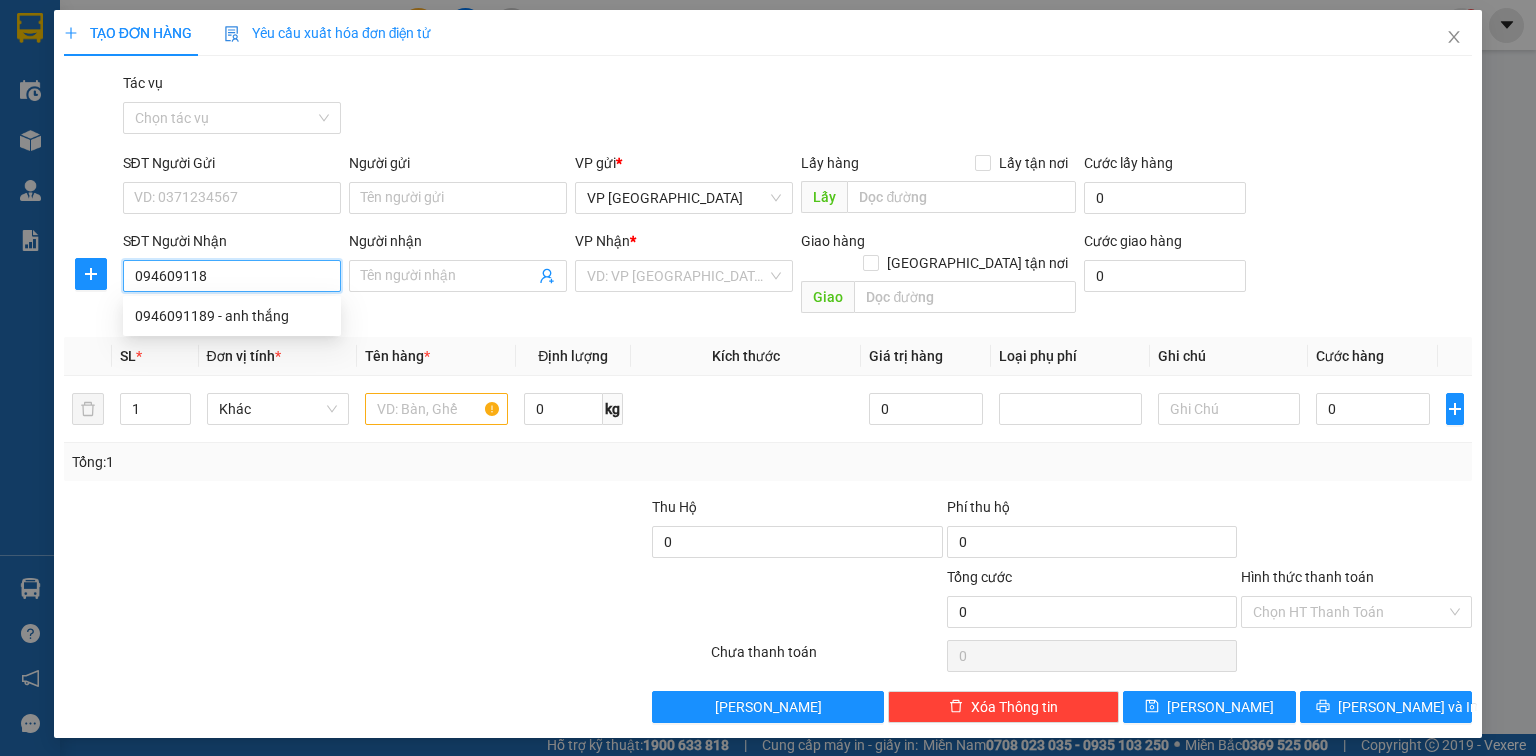 type on "0946091189" 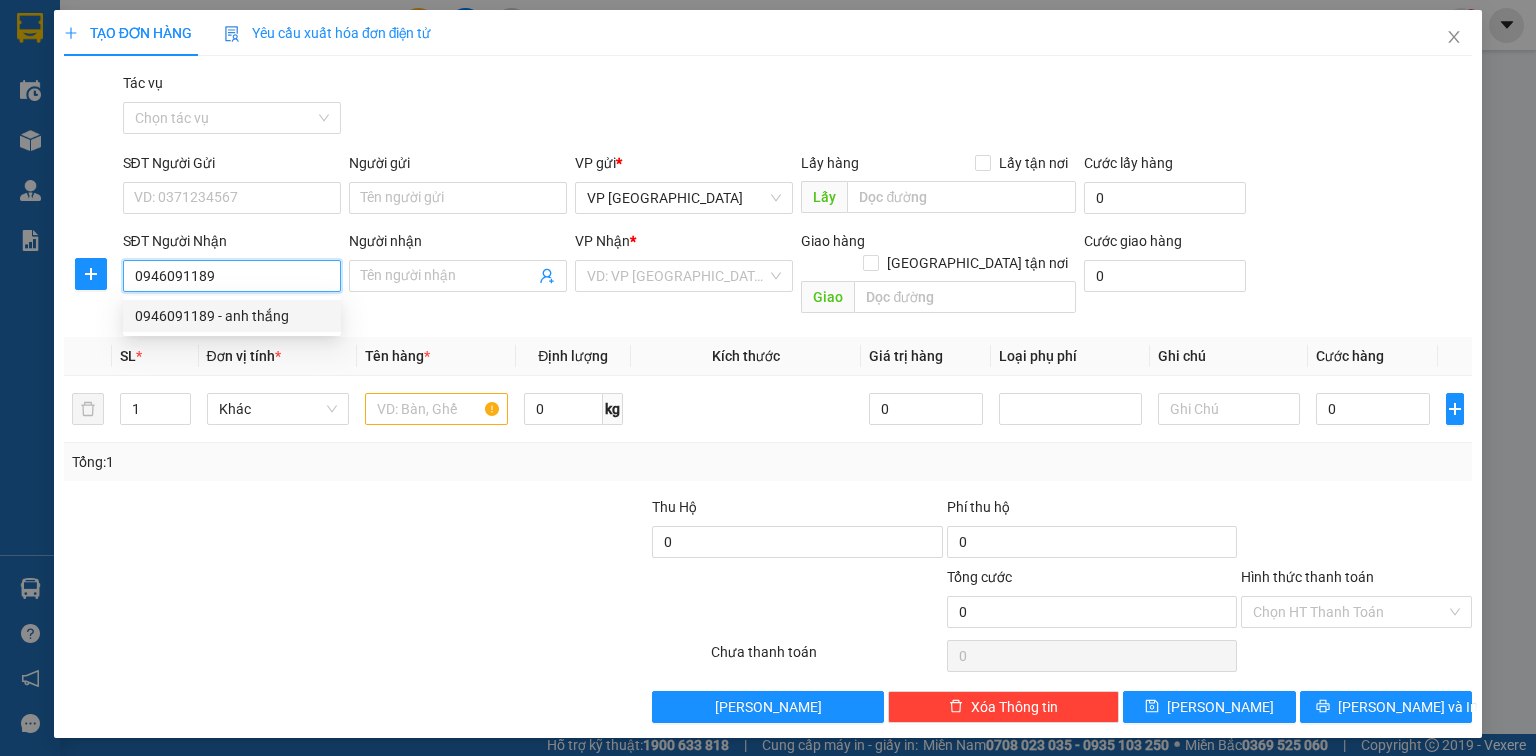 click on "0946091189 - anh thắng" at bounding box center (232, 316) 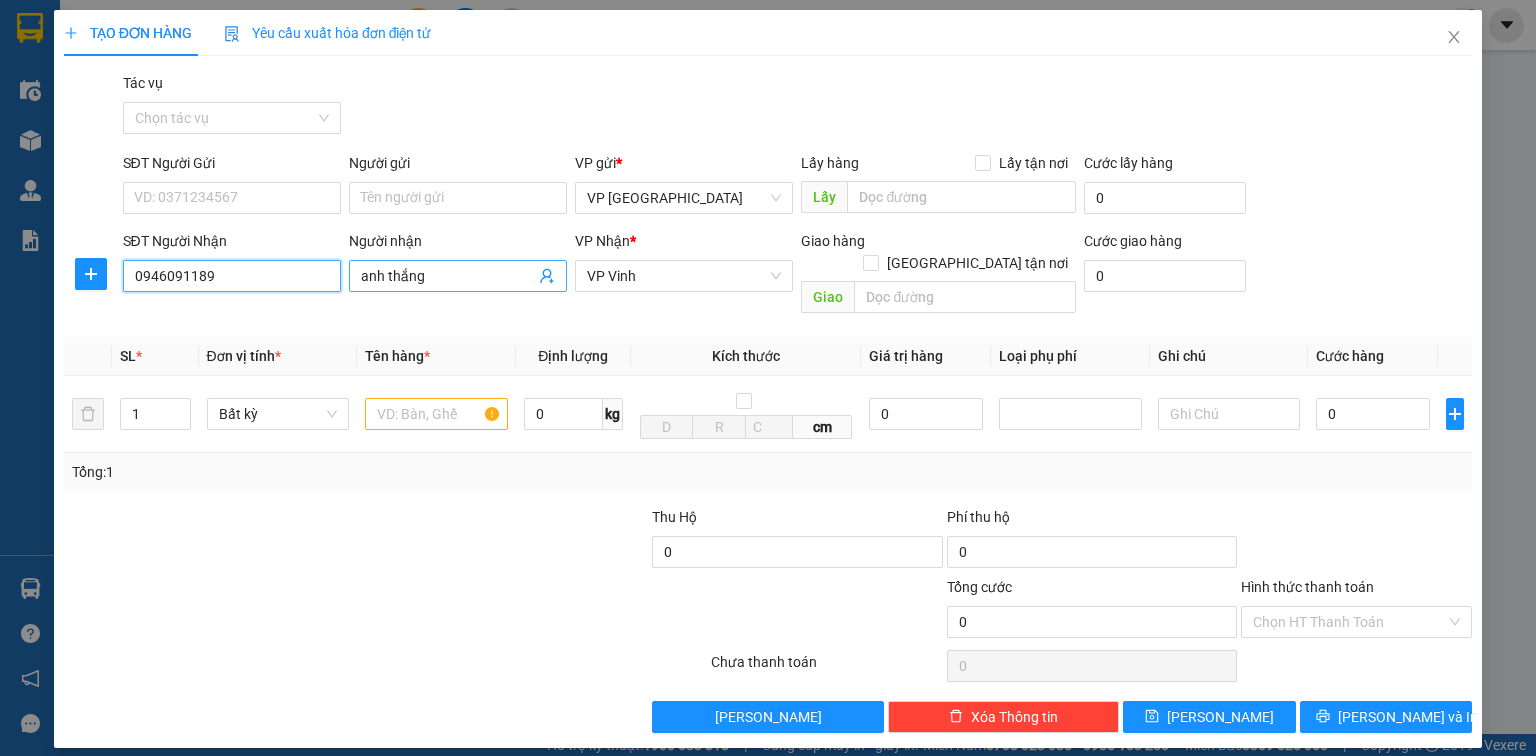 type on "0946091189" 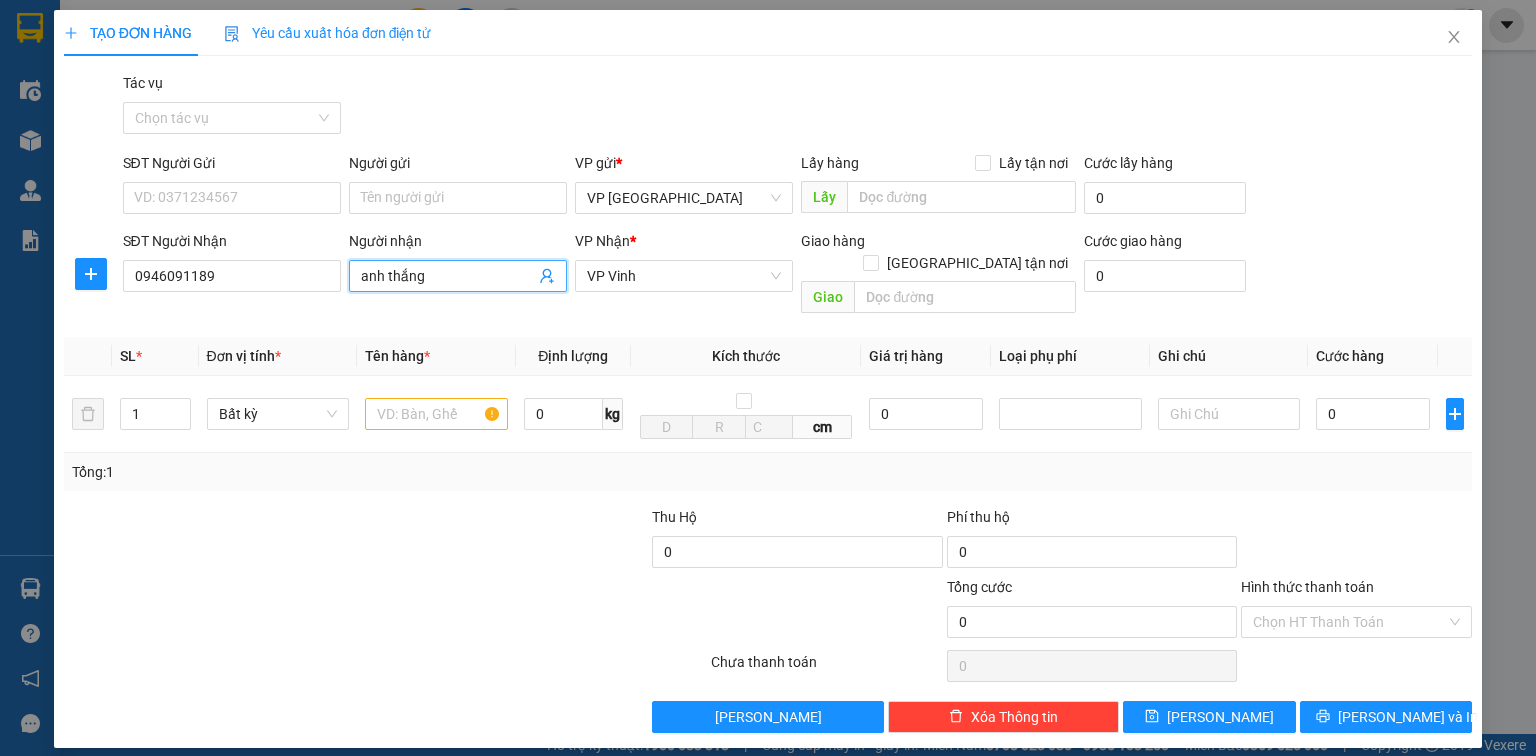 drag, startPoint x: 418, startPoint y: 276, endPoint x: 298, endPoint y: 304, distance: 123.22337 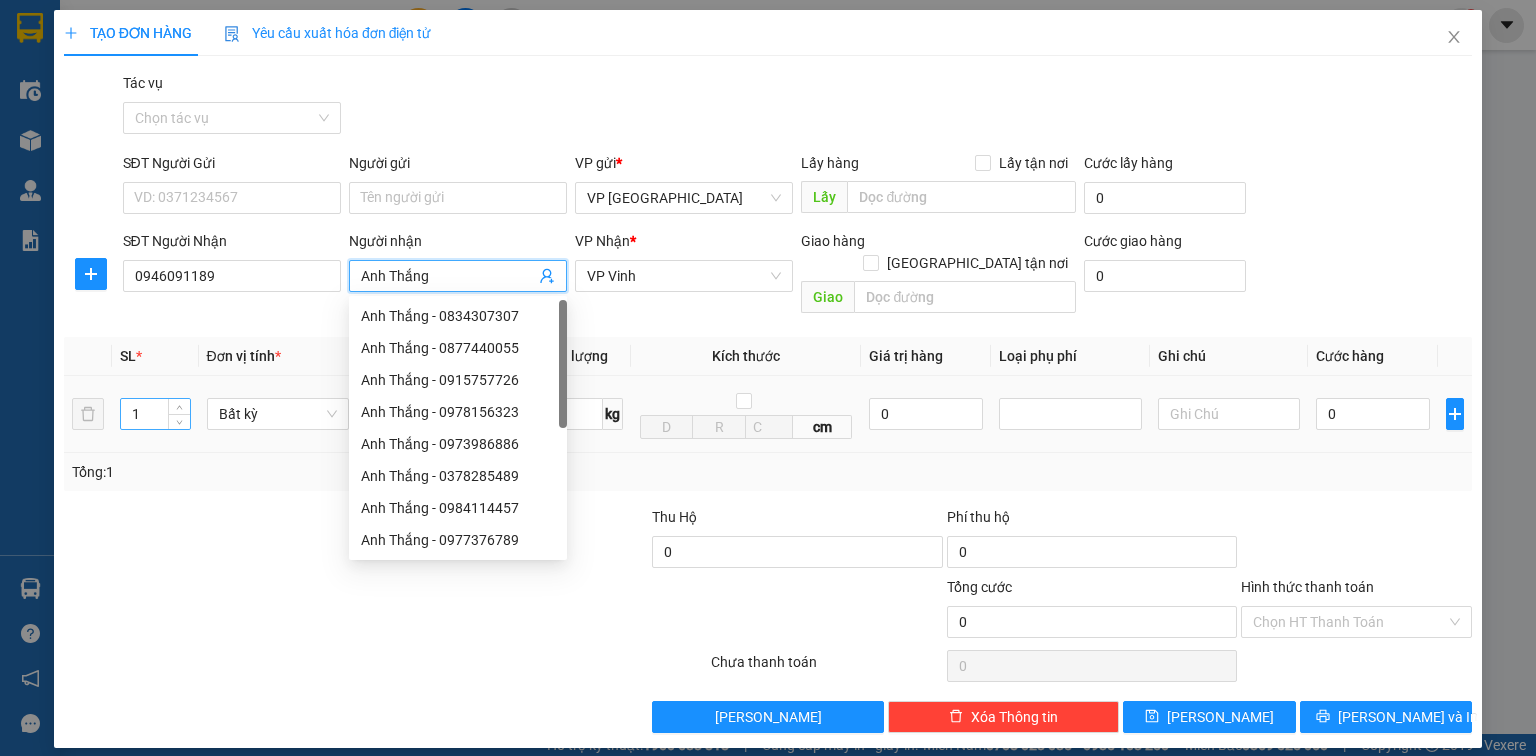 type on "Anh Thắng" 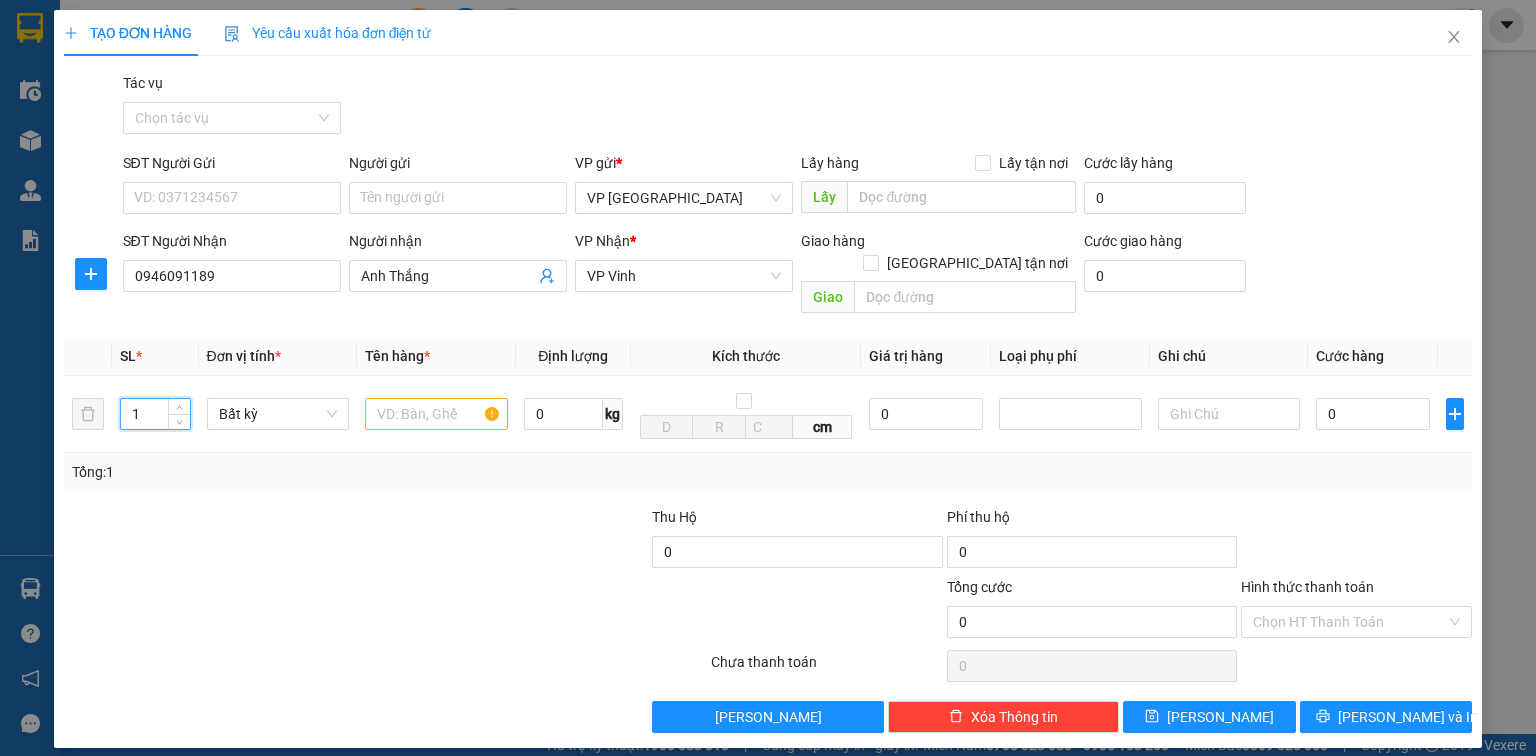 drag, startPoint x: 140, startPoint y: 400, endPoint x: 48, endPoint y: 383, distance: 93.55747 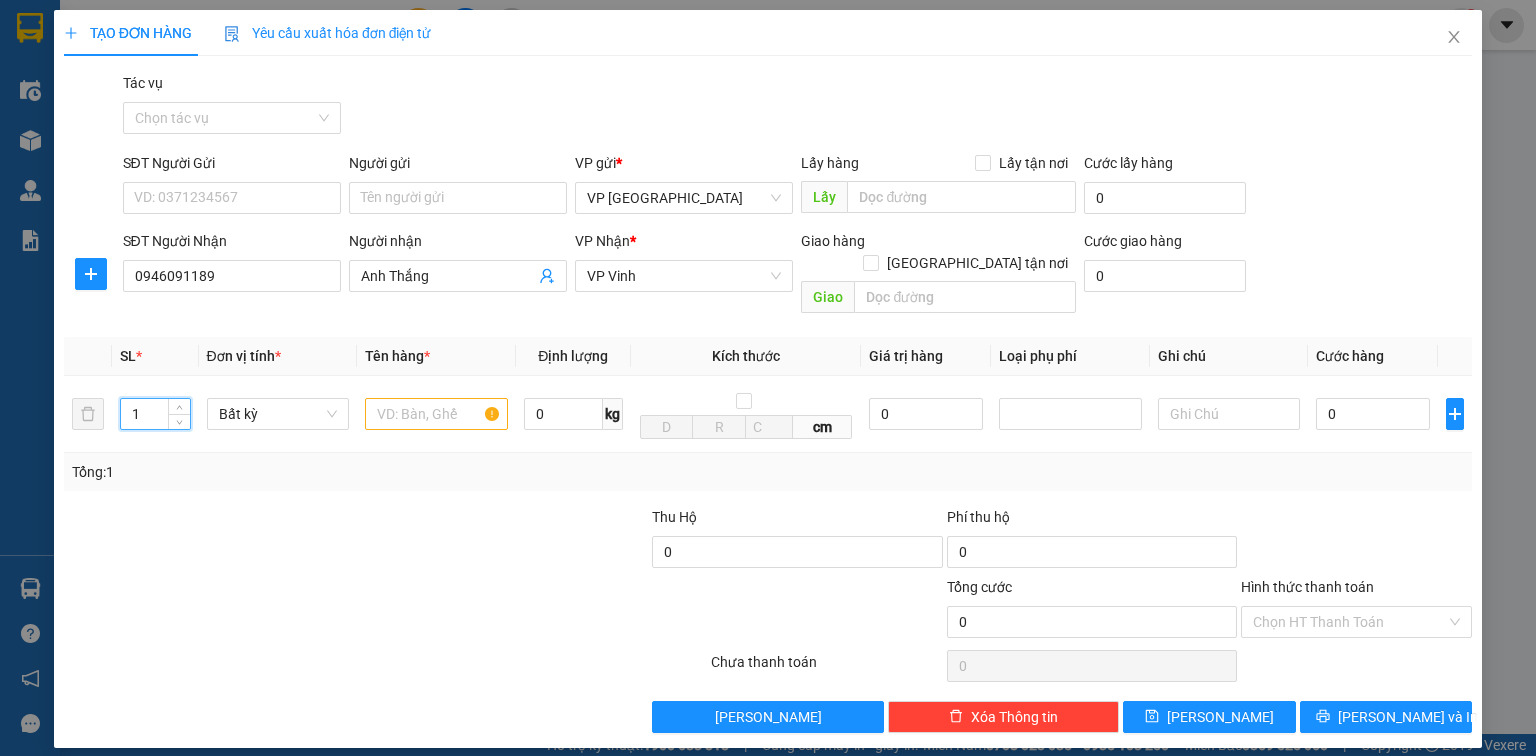 click on "TẠO ĐƠN HÀNG Yêu cầu xuất hóa đơn điện tử Transit Pickup Surcharge Ids Transit Deliver Surcharge Ids Transit Deliver Surcharge Transit Deliver Surcharge Gói vận chuyển  * Tiêu chuẩn Tác vụ Chọn tác vụ SĐT Người Gửi VD: 0371234567 Người gửi Tên người gửi VP gửi  * VP Đà Nẵng Lấy hàng Lấy tận nơi Lấy Cước lấy hàng 0 SĐT Người Nhận 0946091189 Người nhận Anh Thắng VP Nhận  * VP Vinh Giao hàng Giao tận nơi Giao Cước giao hàng 0 SL  * Đơn vị tính  * Tên hàng  * Định lượng Kích thước Giá trị hàng Loại phụ phí Ghi chú Cước hàng                       1 Bất kỳ 0 kg cm 0   0 Tổng:  1 Thu Hộ 0 Phí thu hộ 0 Tổng cước 0 Hình thức thanh toán Chọn HT Thanh Toán Số tiền thu trước 0 Chưa thanh toán 0 Chọn HT Thanh Toán Lưu nháp Xóa Thông tin Lưu Lưu và In" at bounding box center (768, 378) 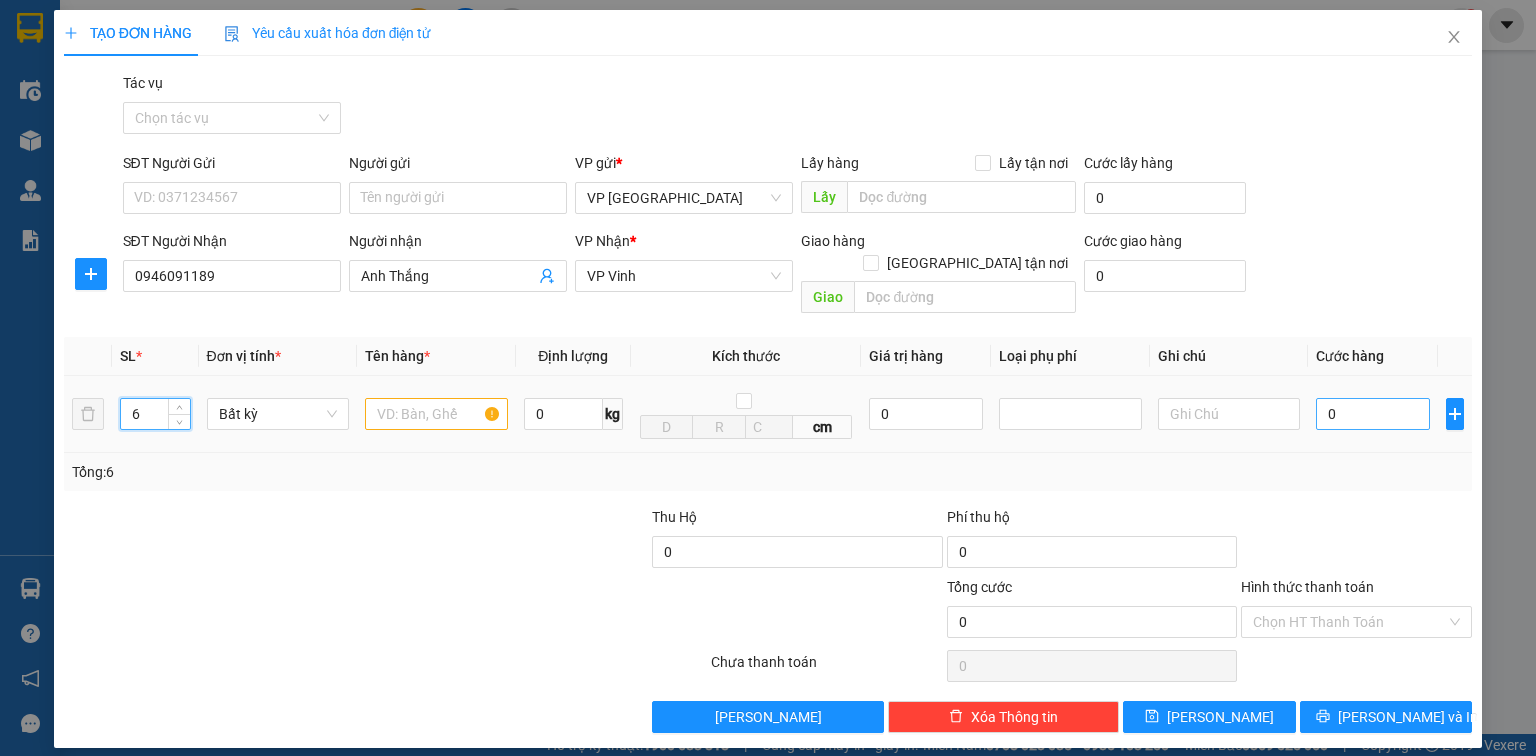 type on "6" 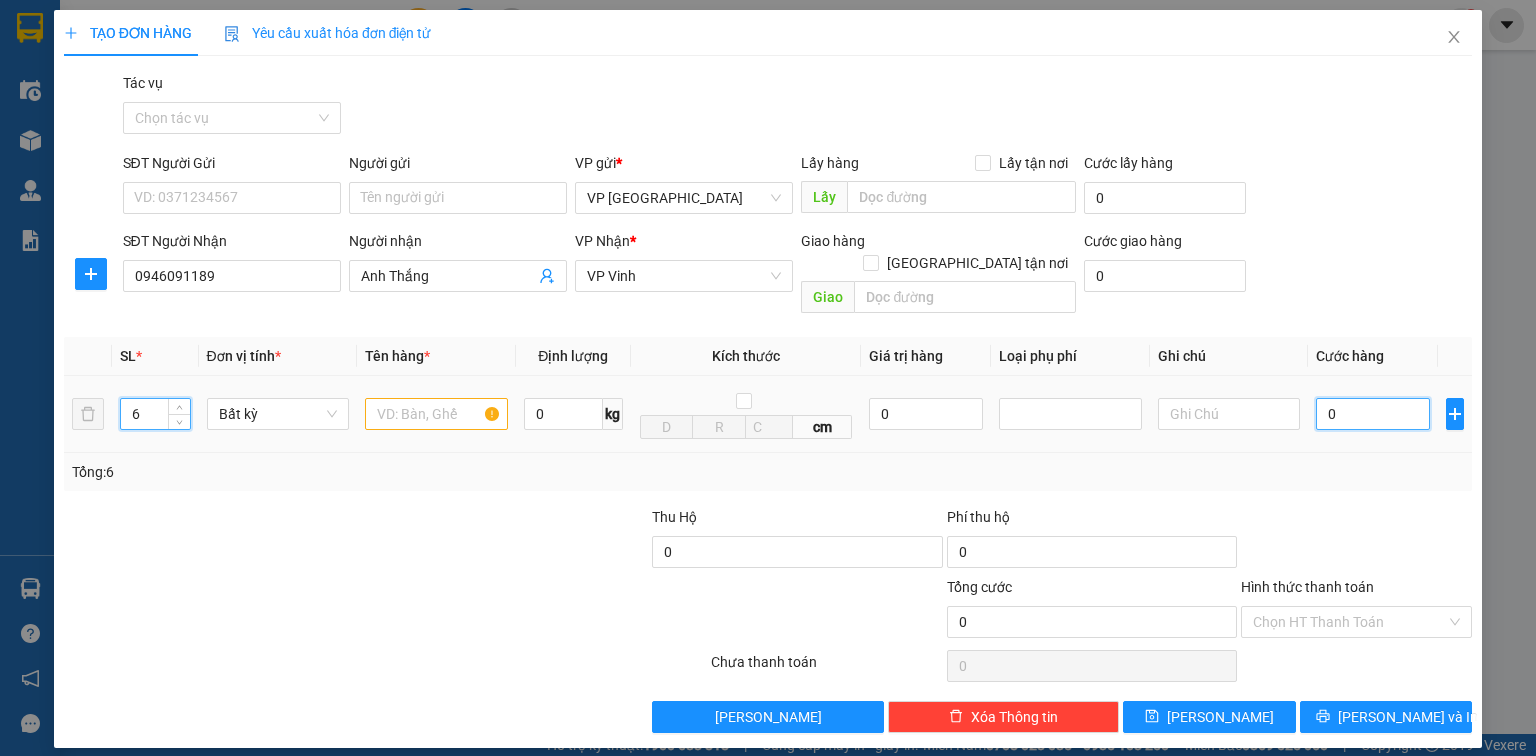 click on "0" at bounding box center [1373, 414] 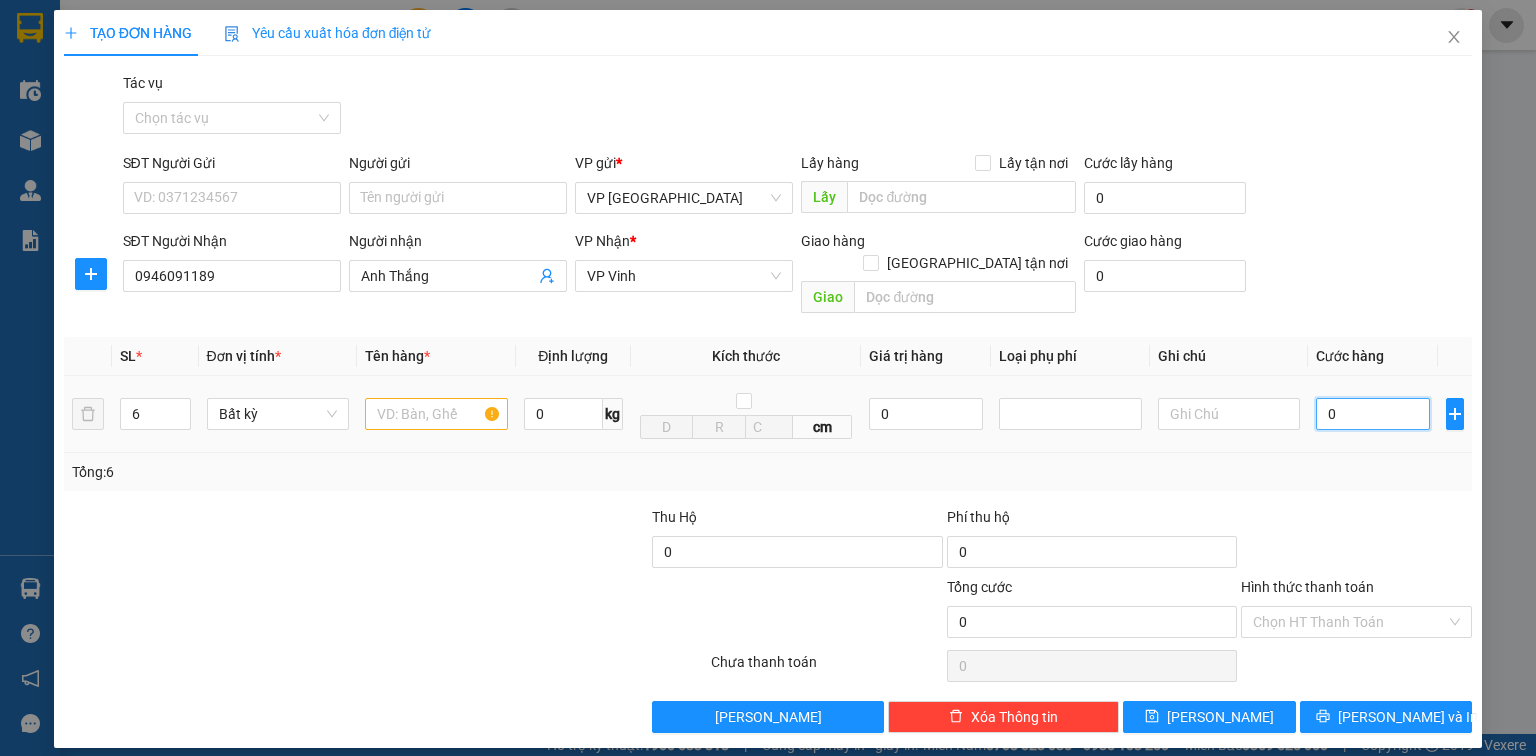 type on "2" 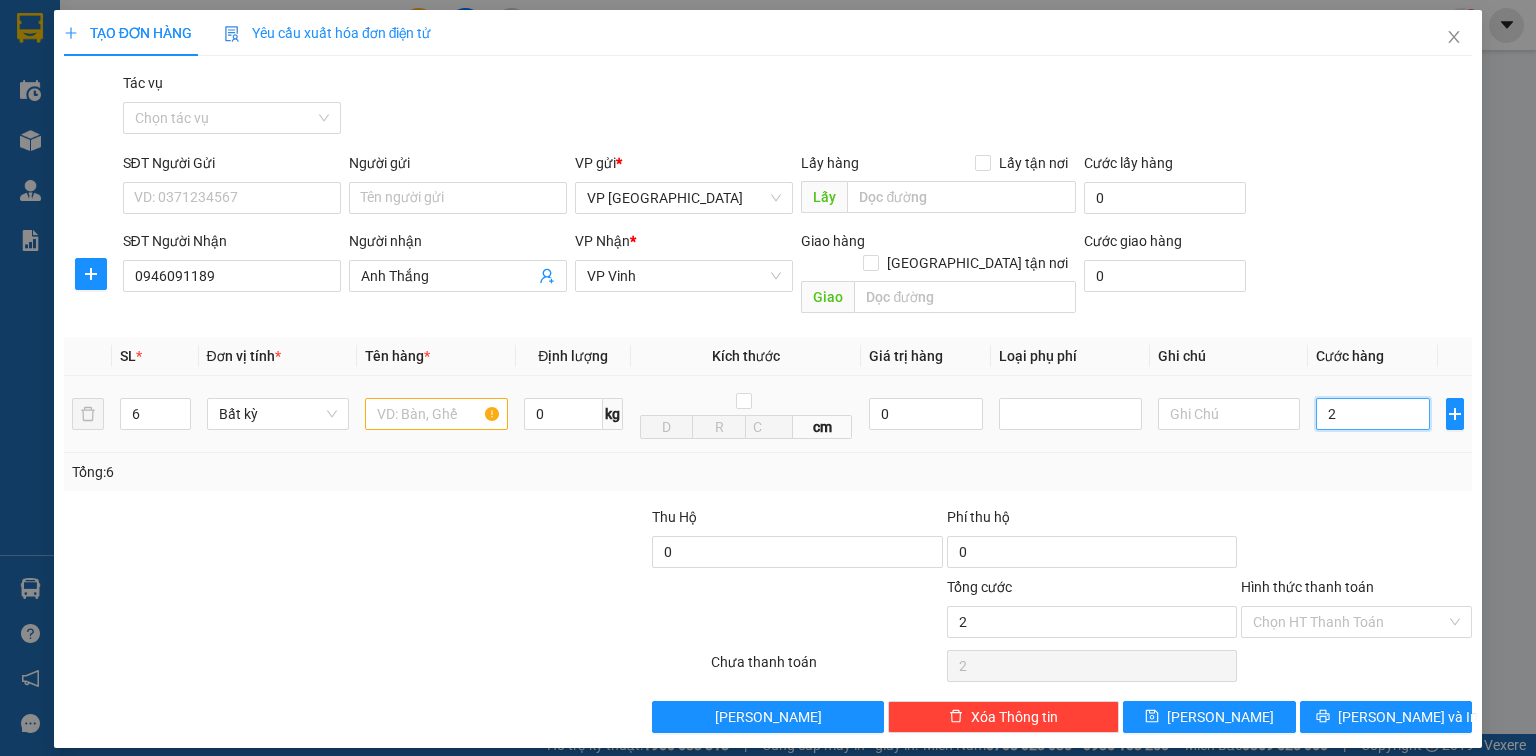type on "20" 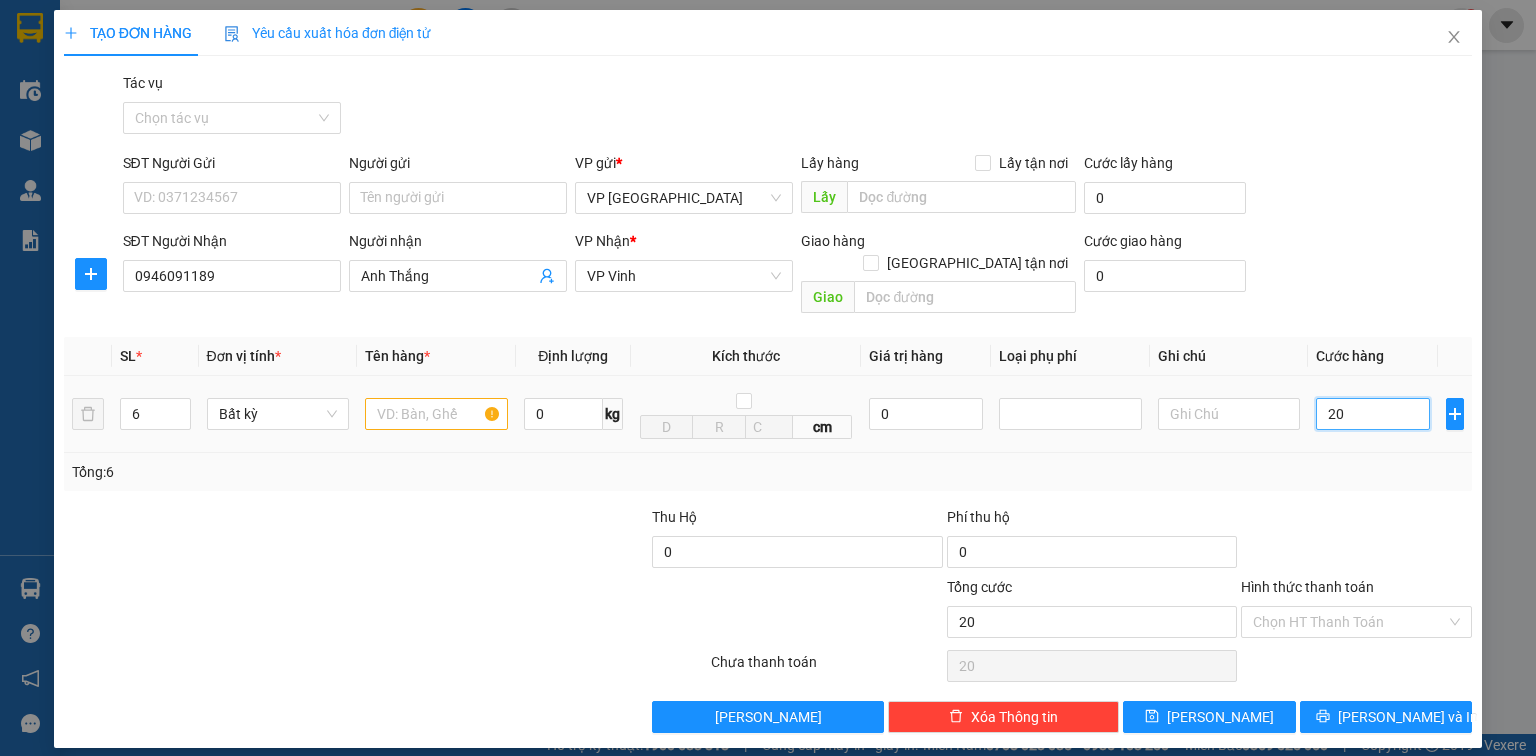 type on "200" 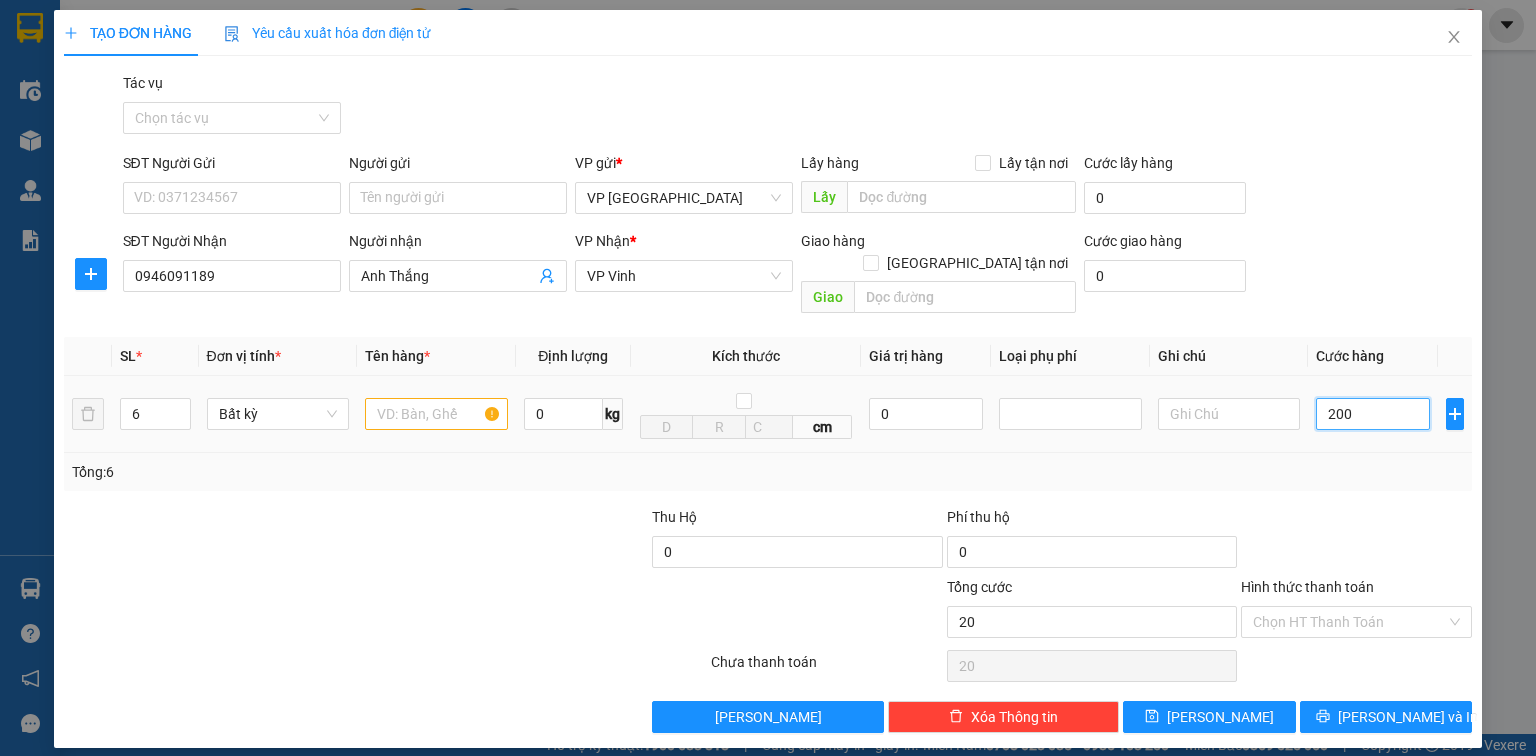 type on "200" 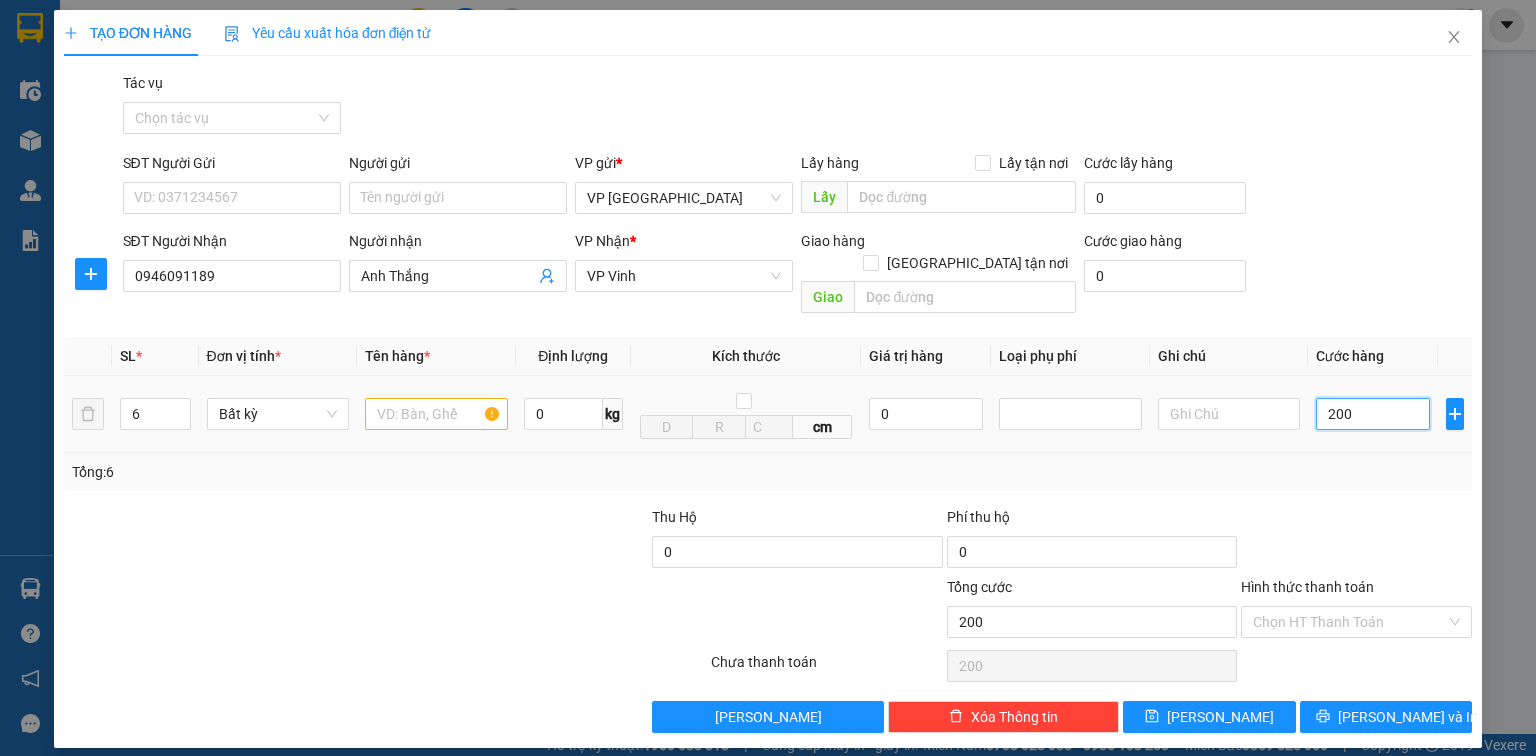 type on "2.000" 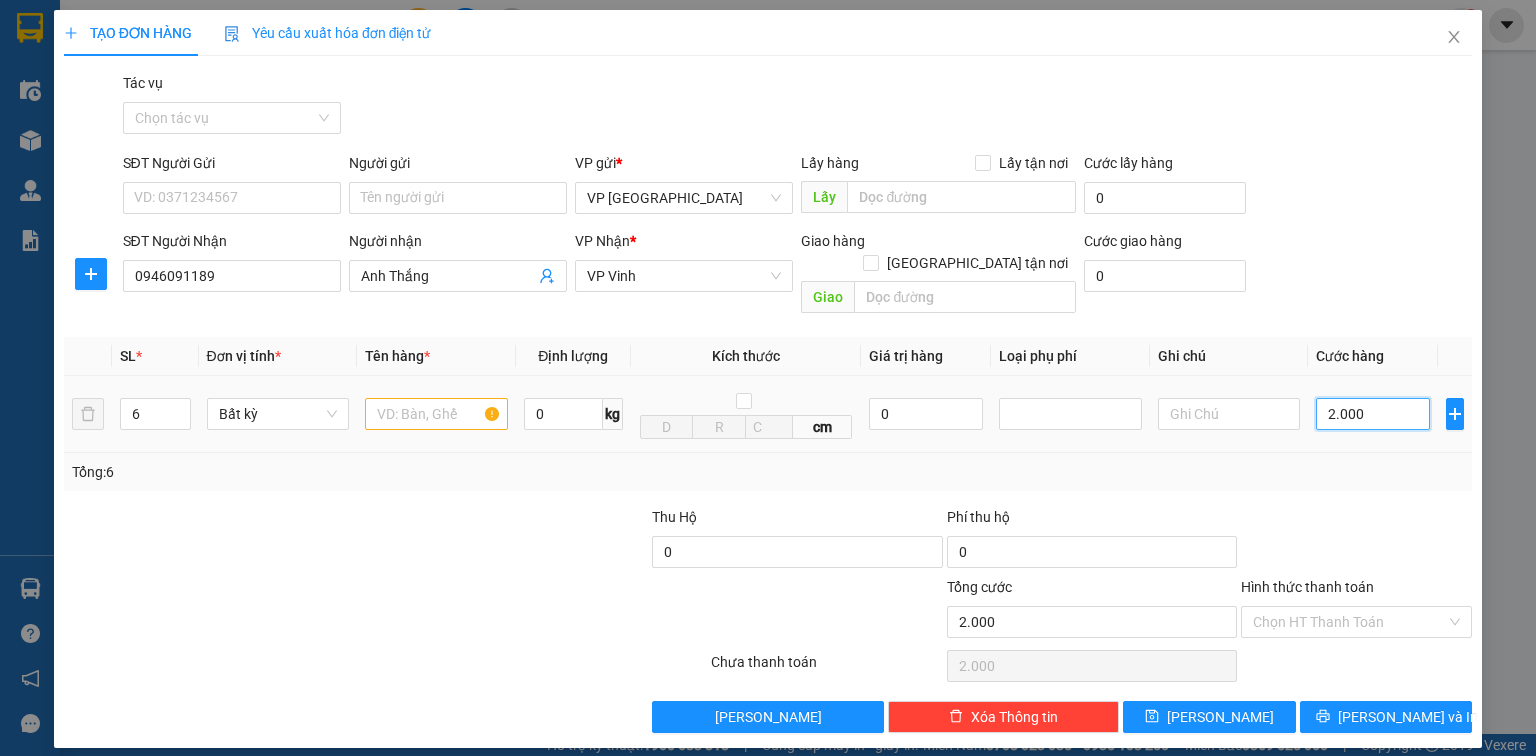 type on "20.000" 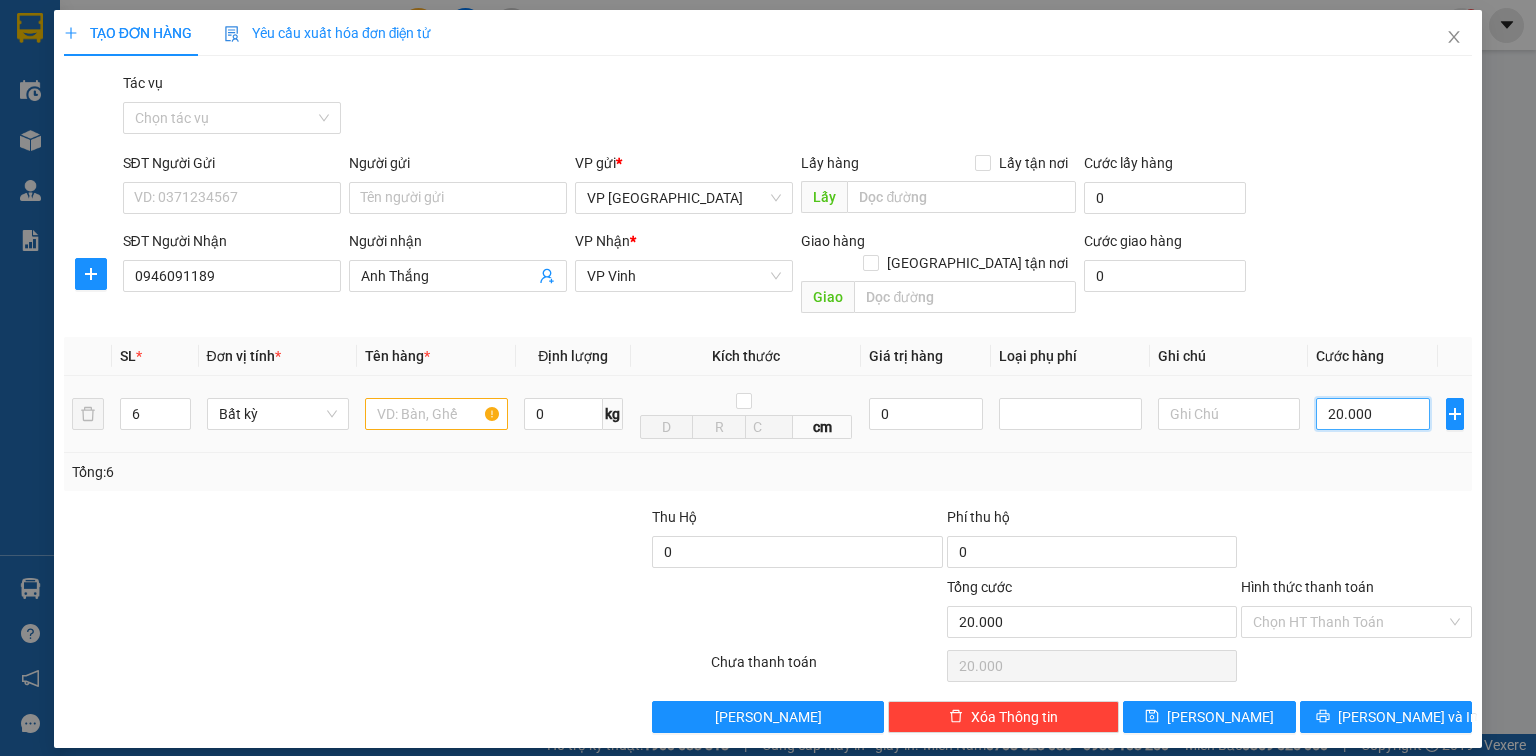 type on "200.000" 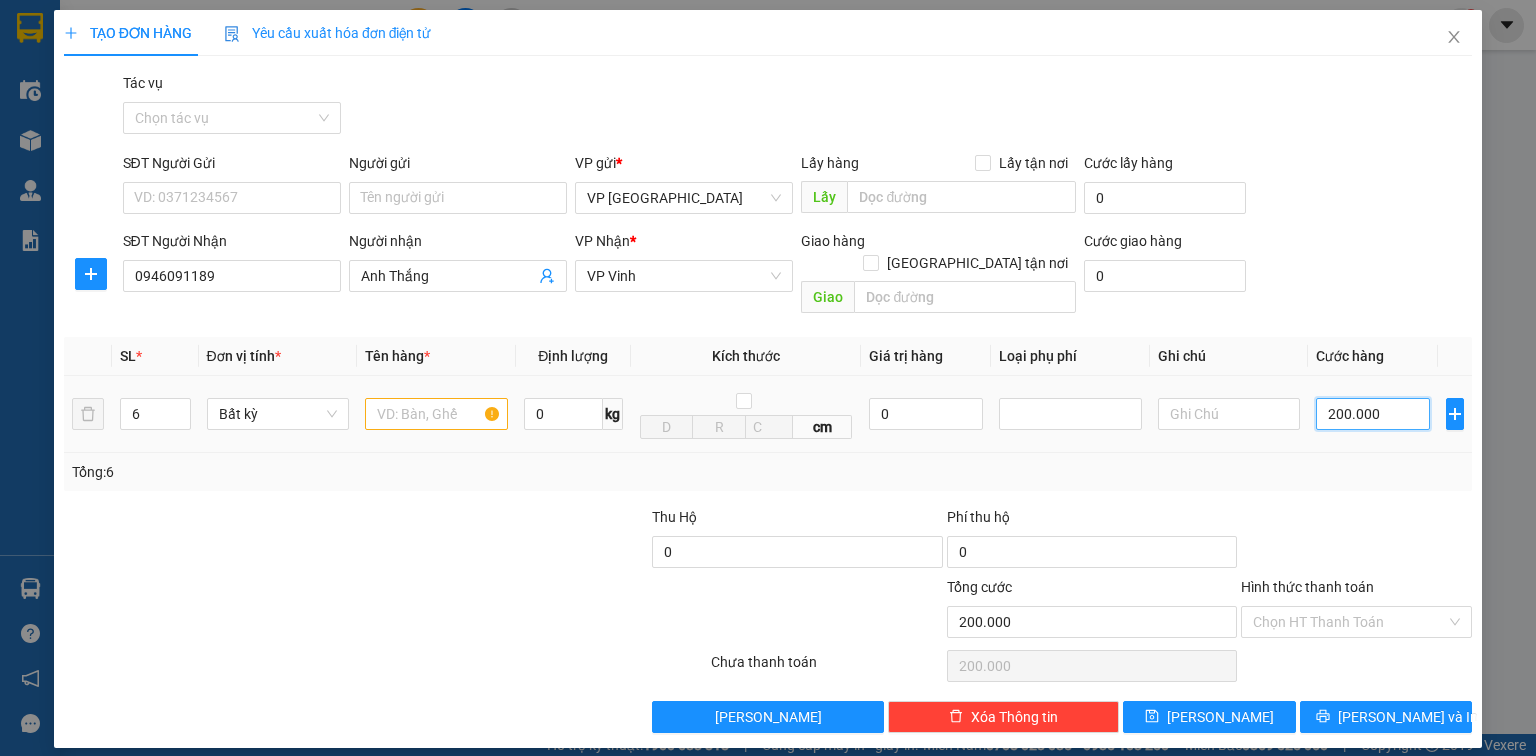 type on "20.000" 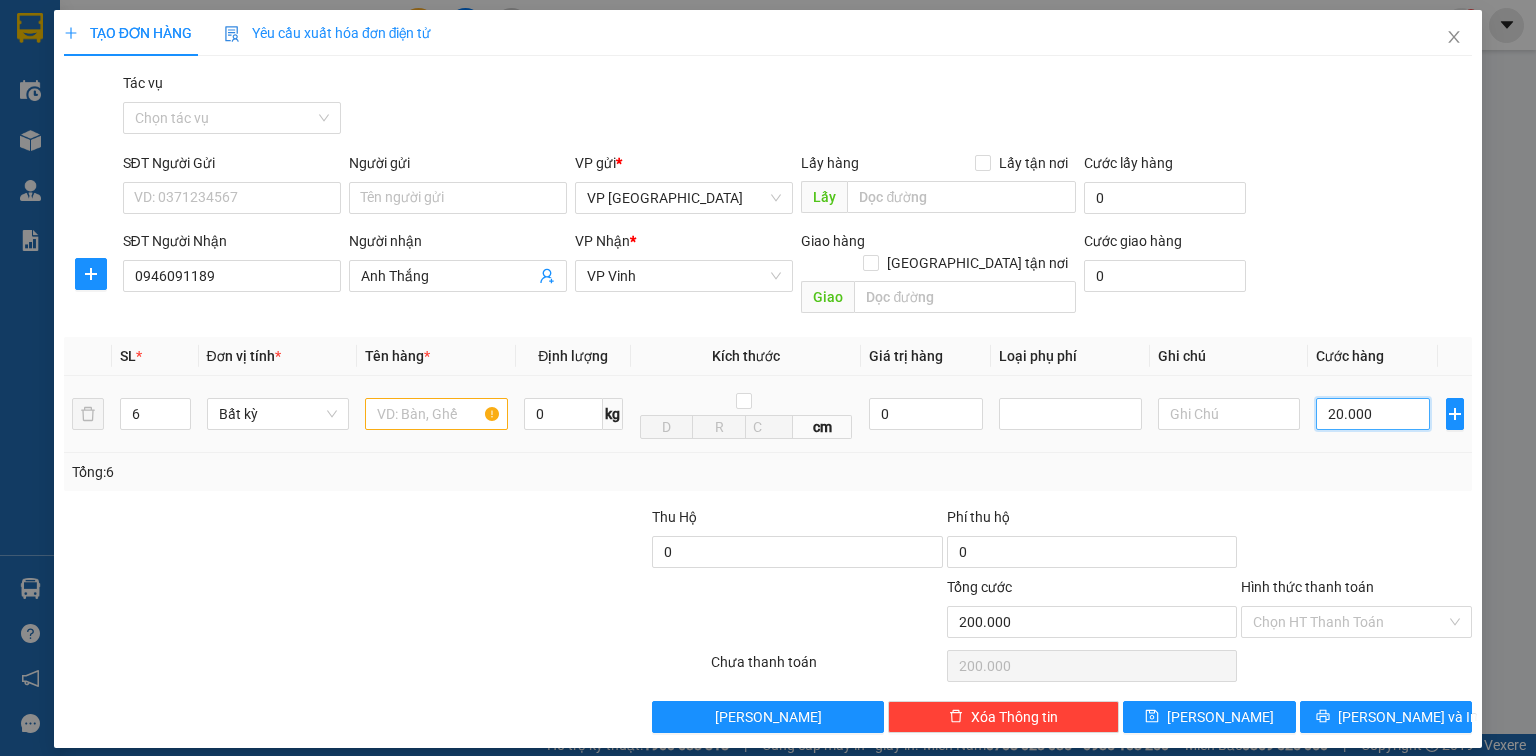 type on "20.000" 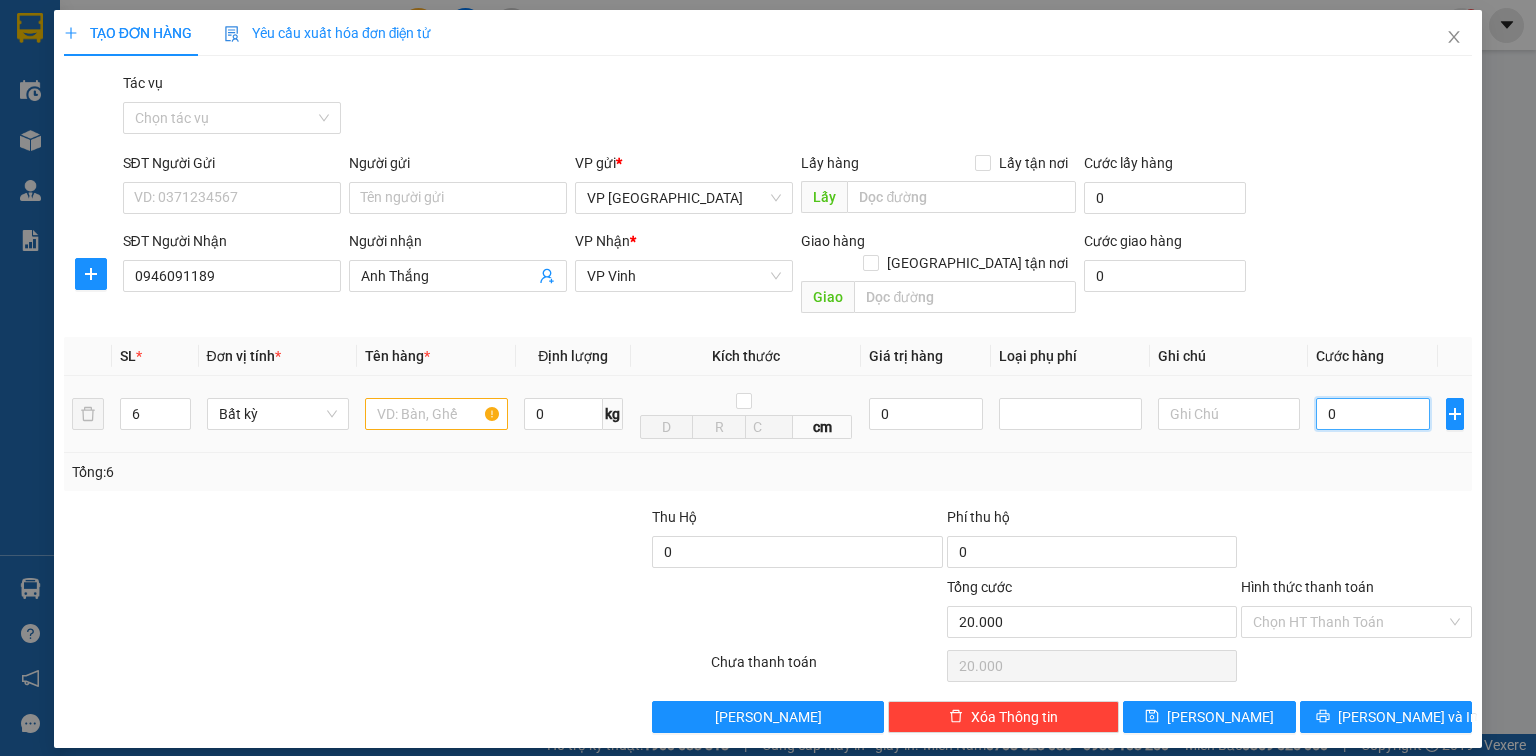type on "0" 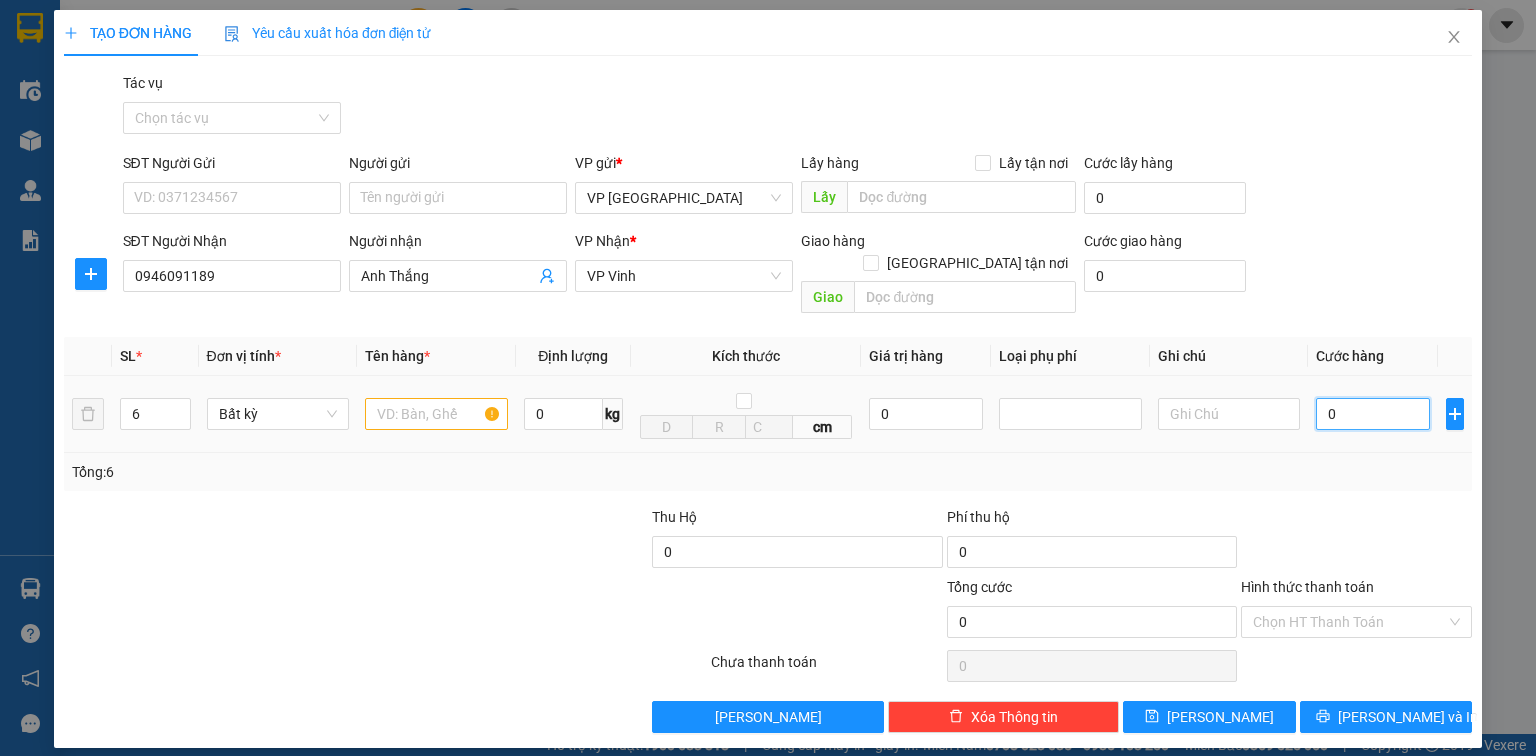 type on "30" 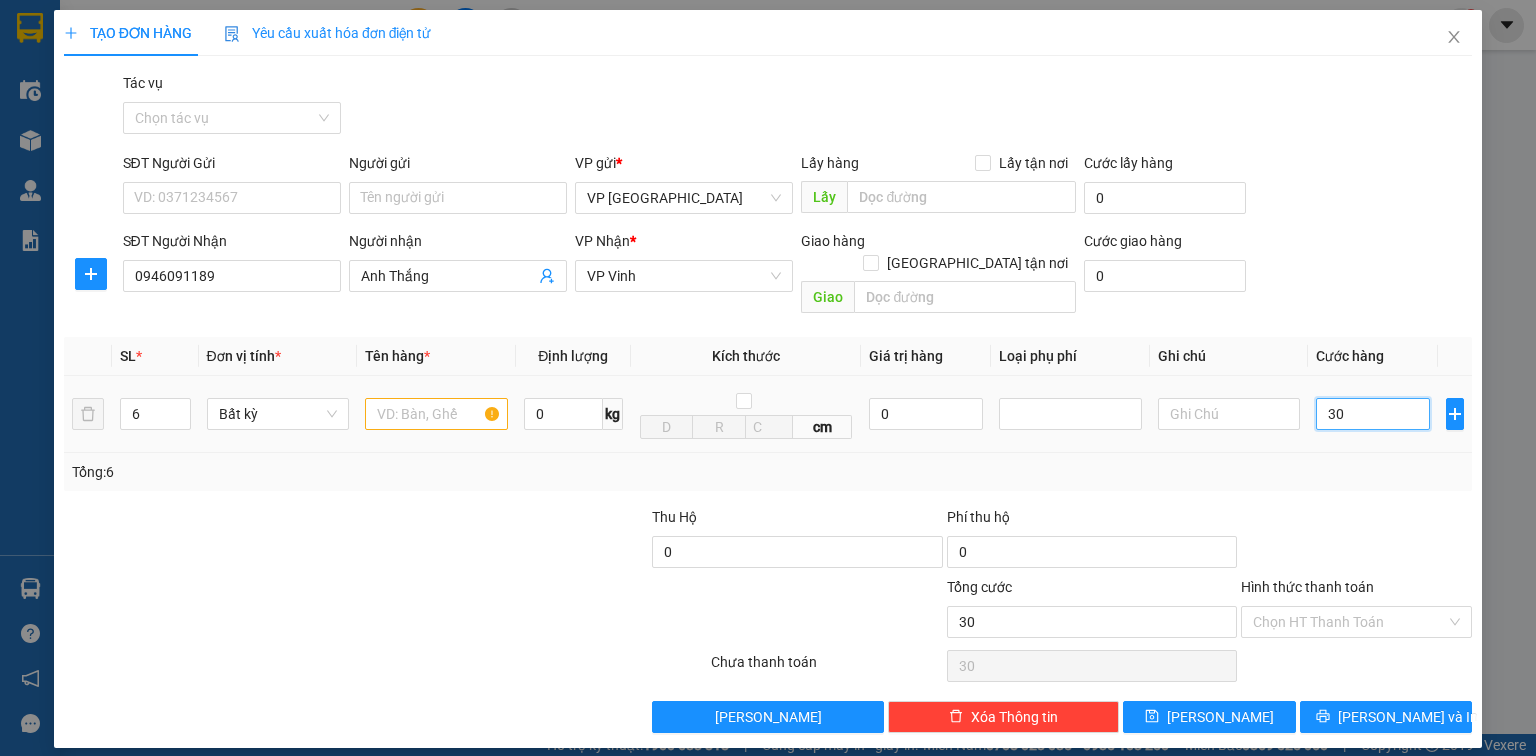 type on "370" 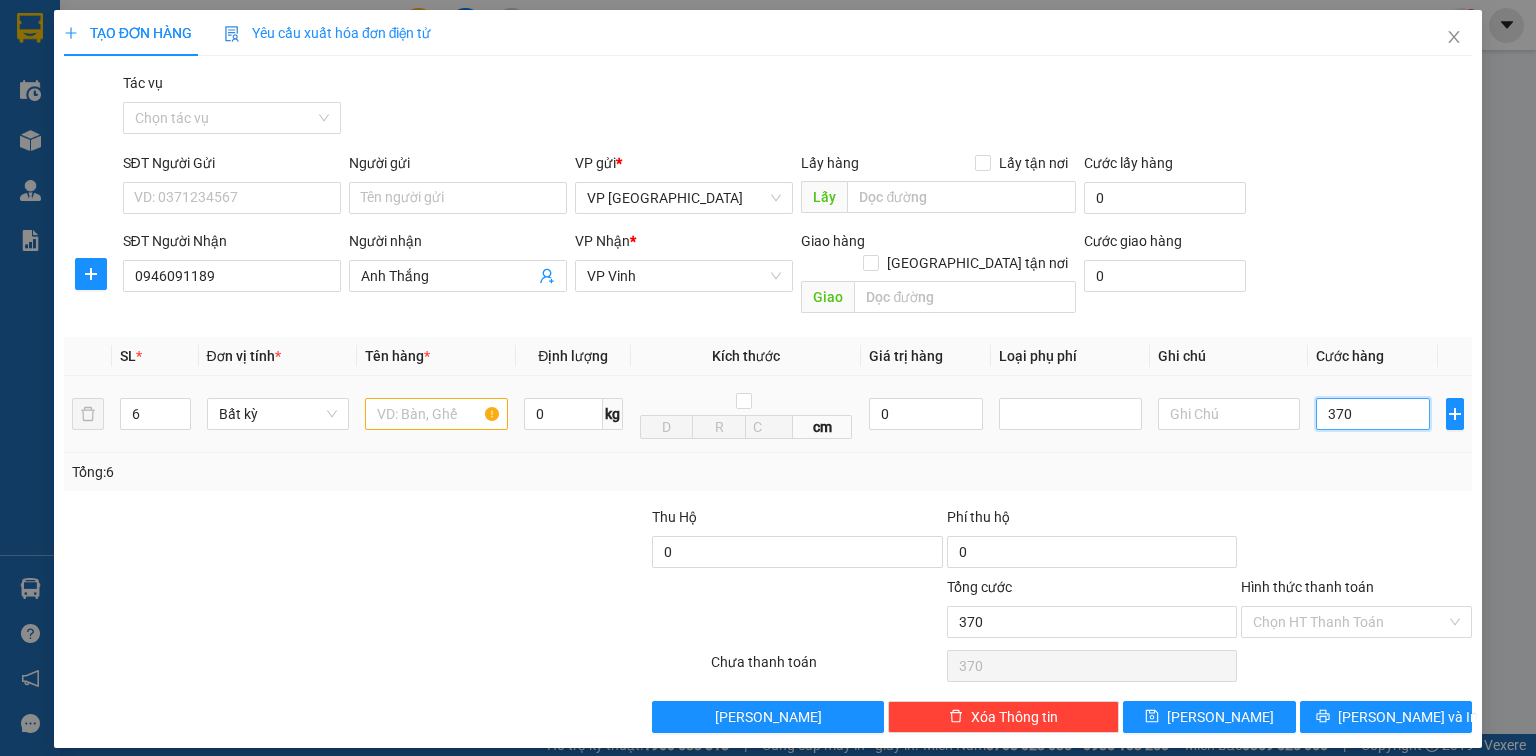 type on "3.700" 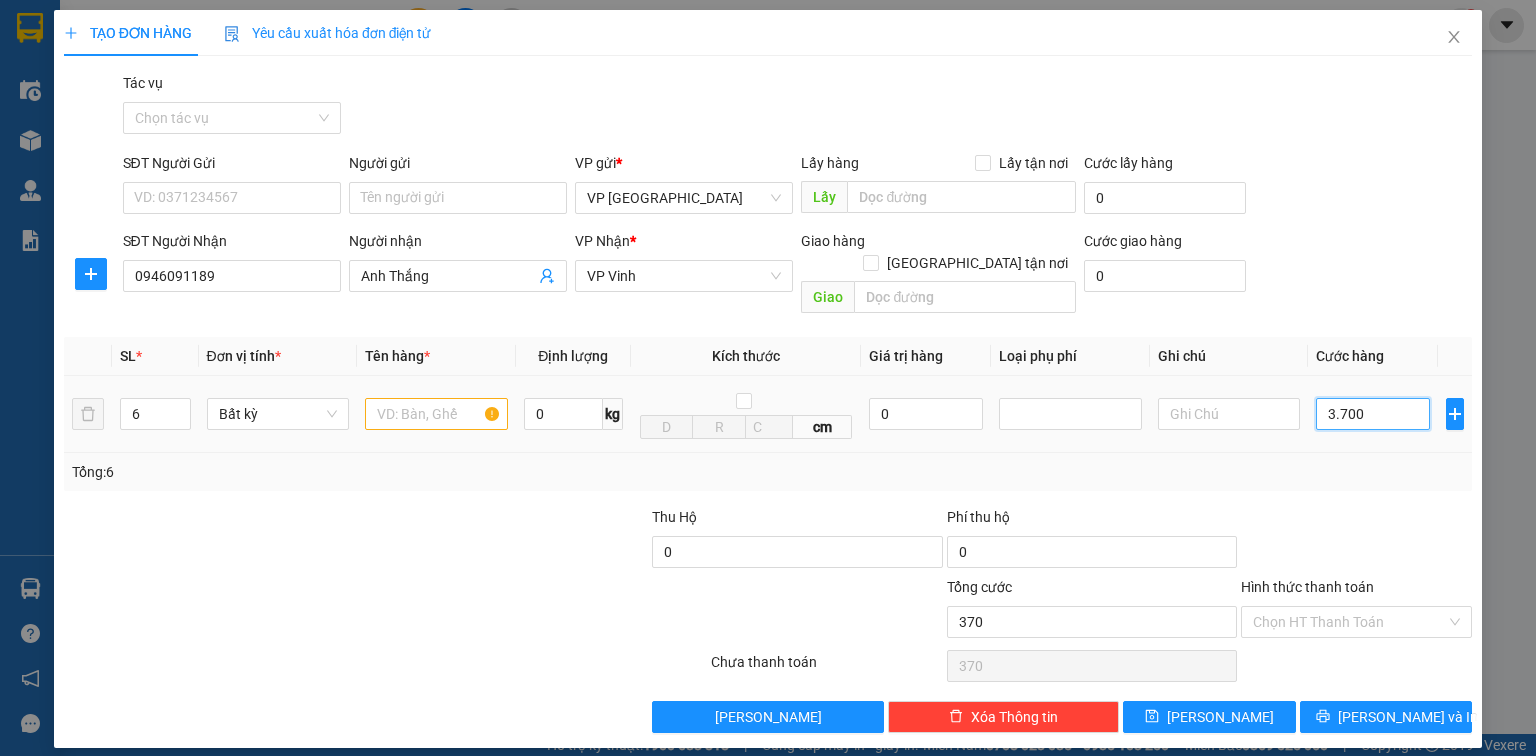 type on "3.700" 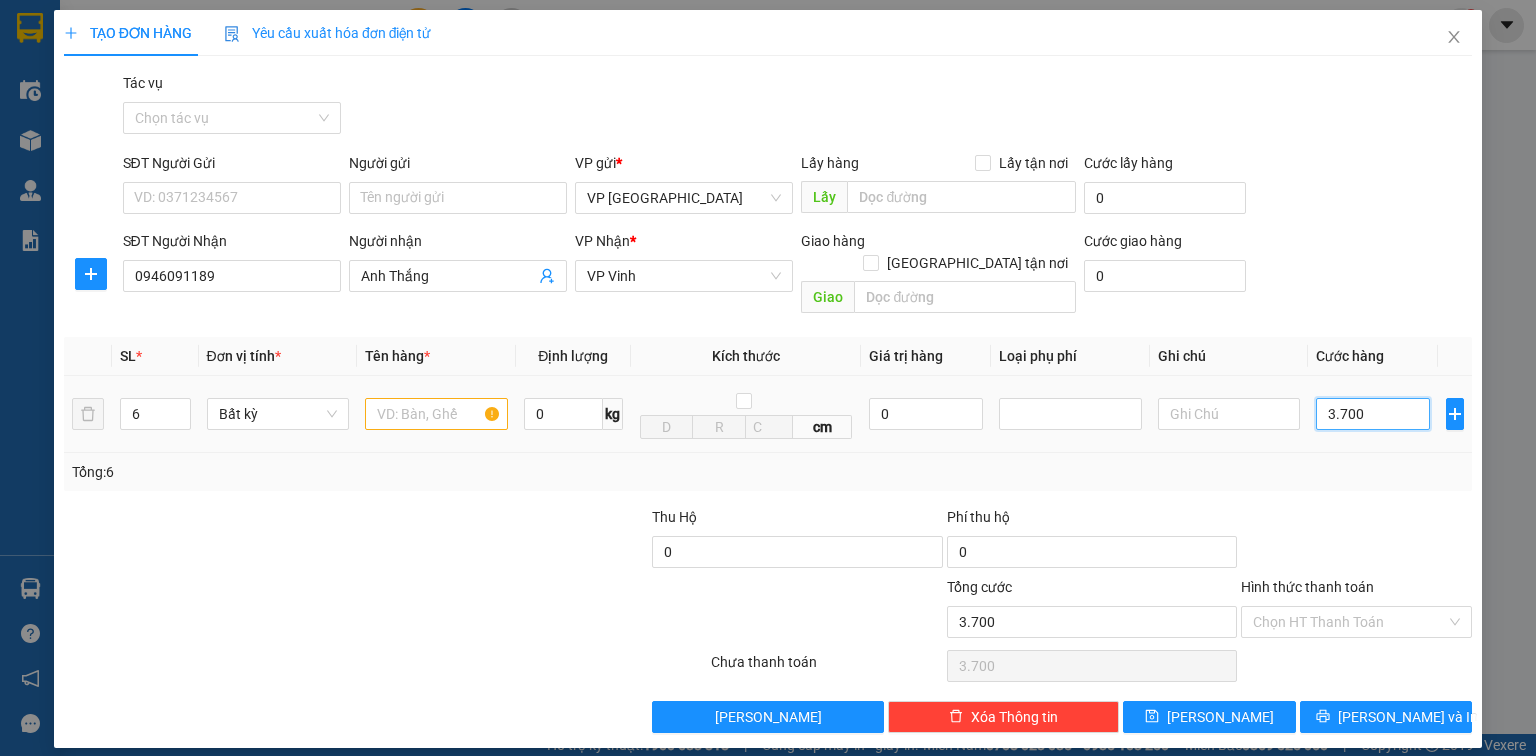 type on "37.000" 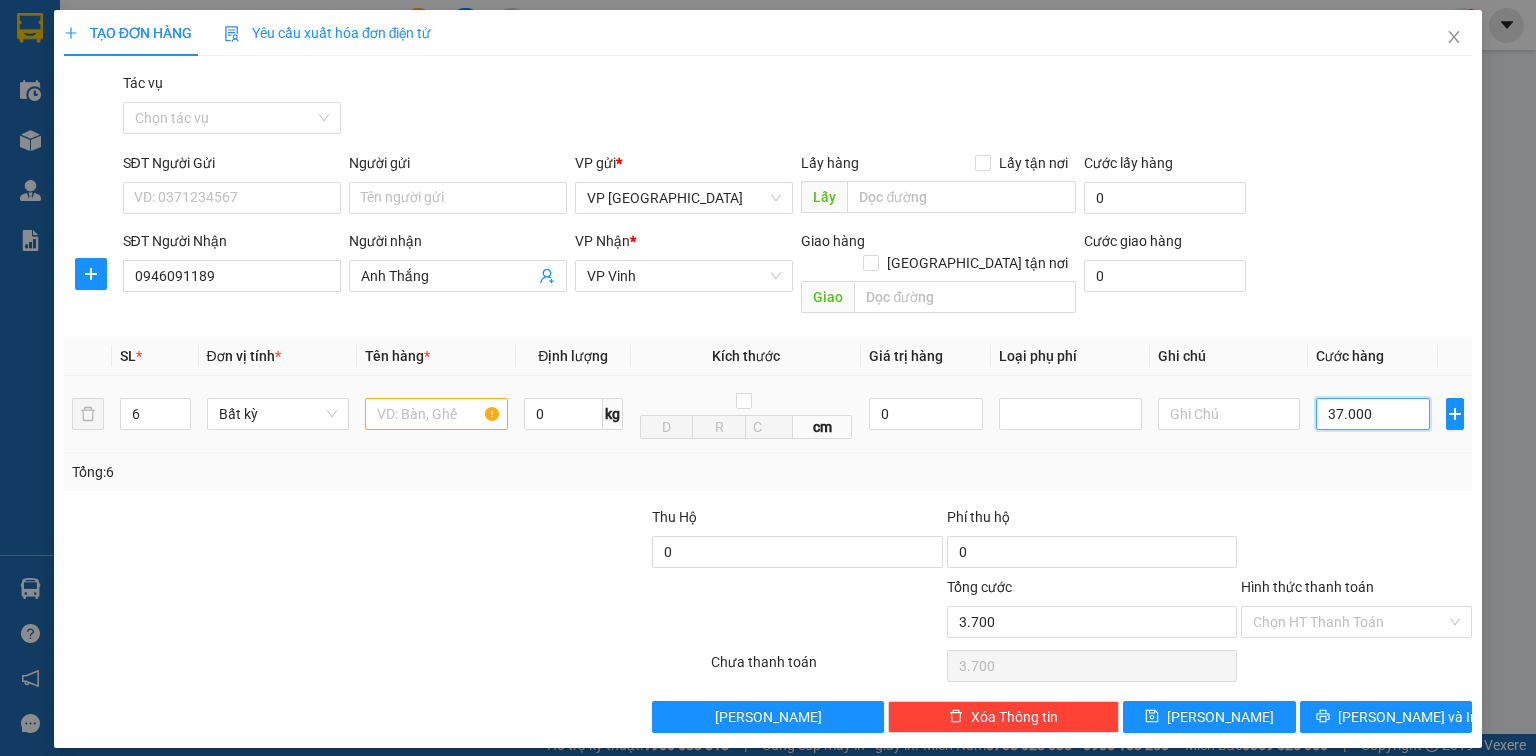 type on "37.000" 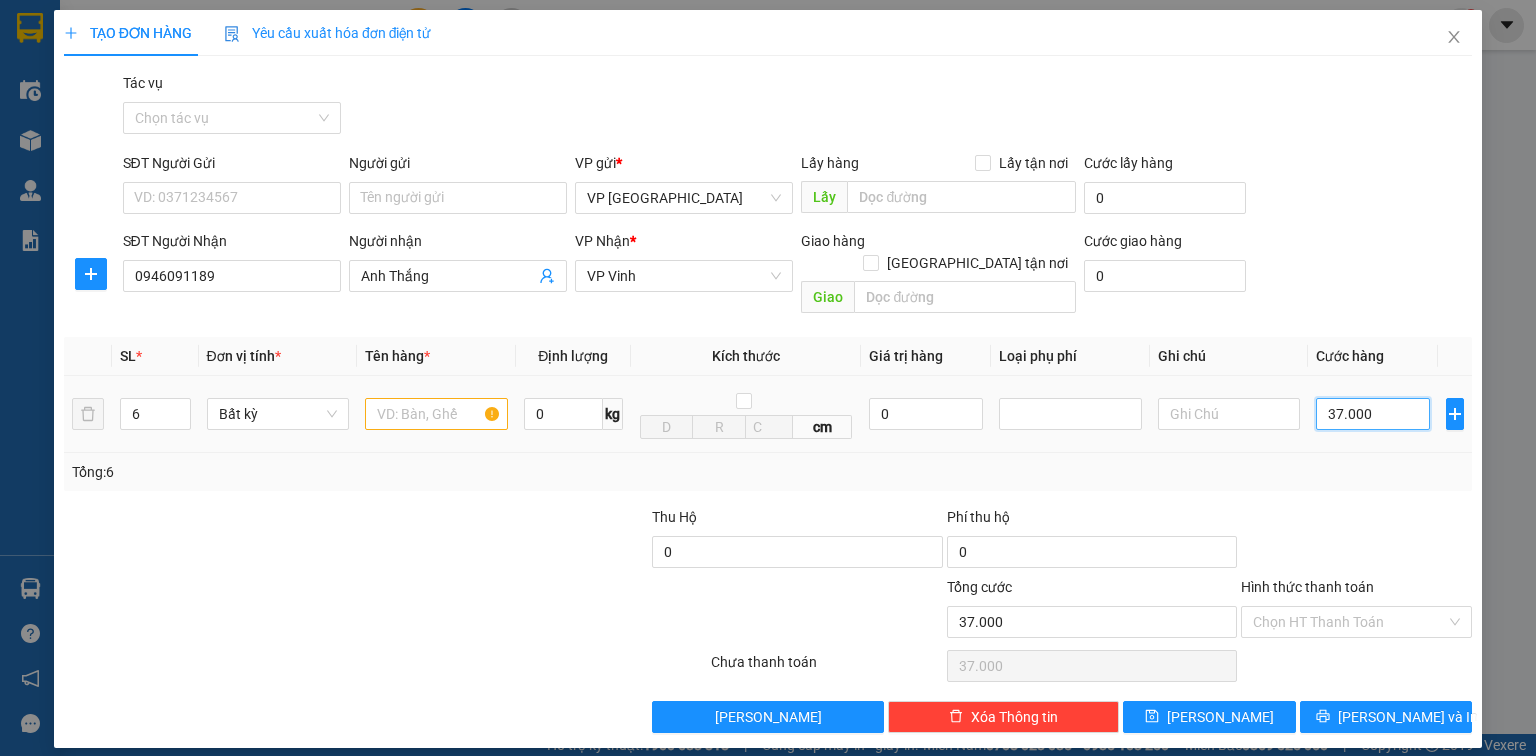 type on "370.000" 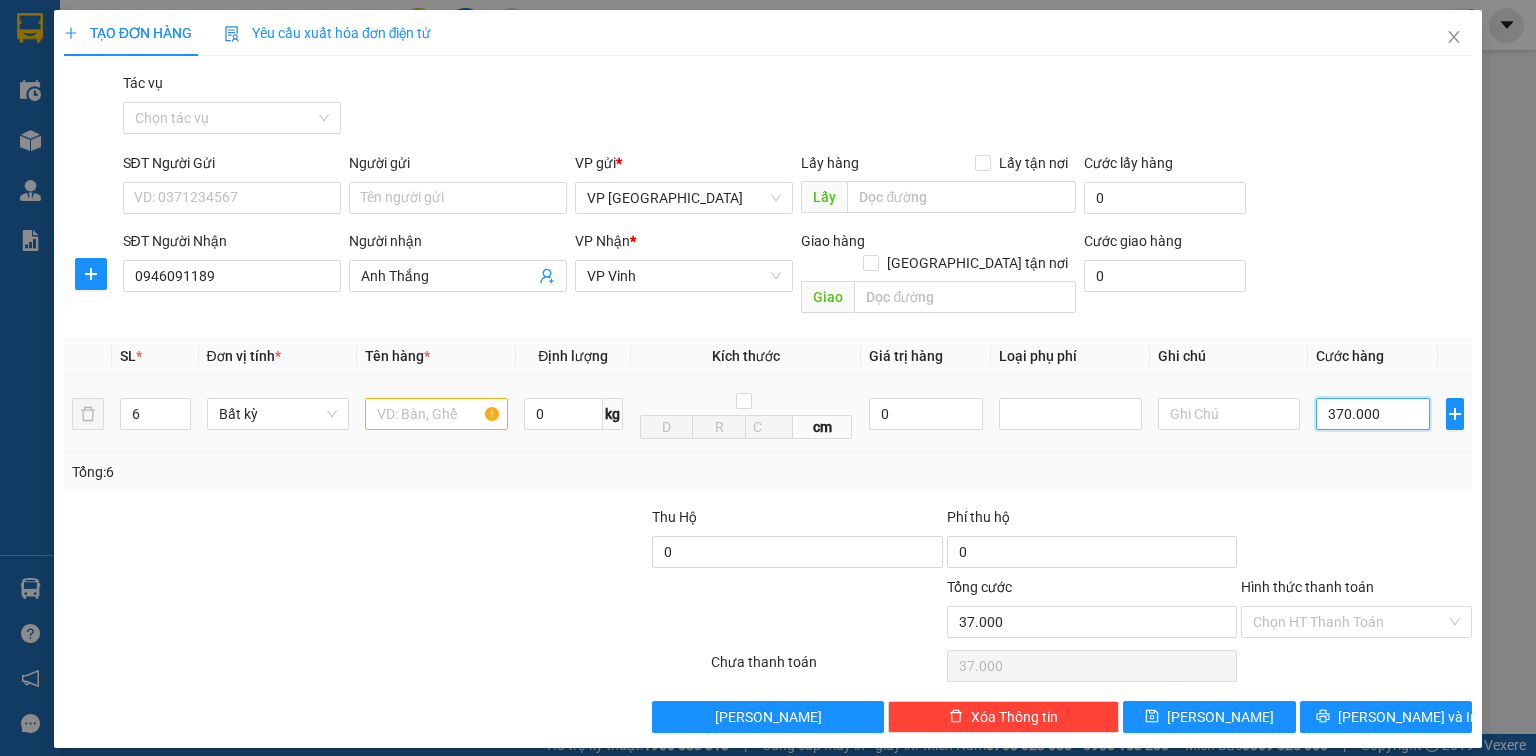 type on "370.000" 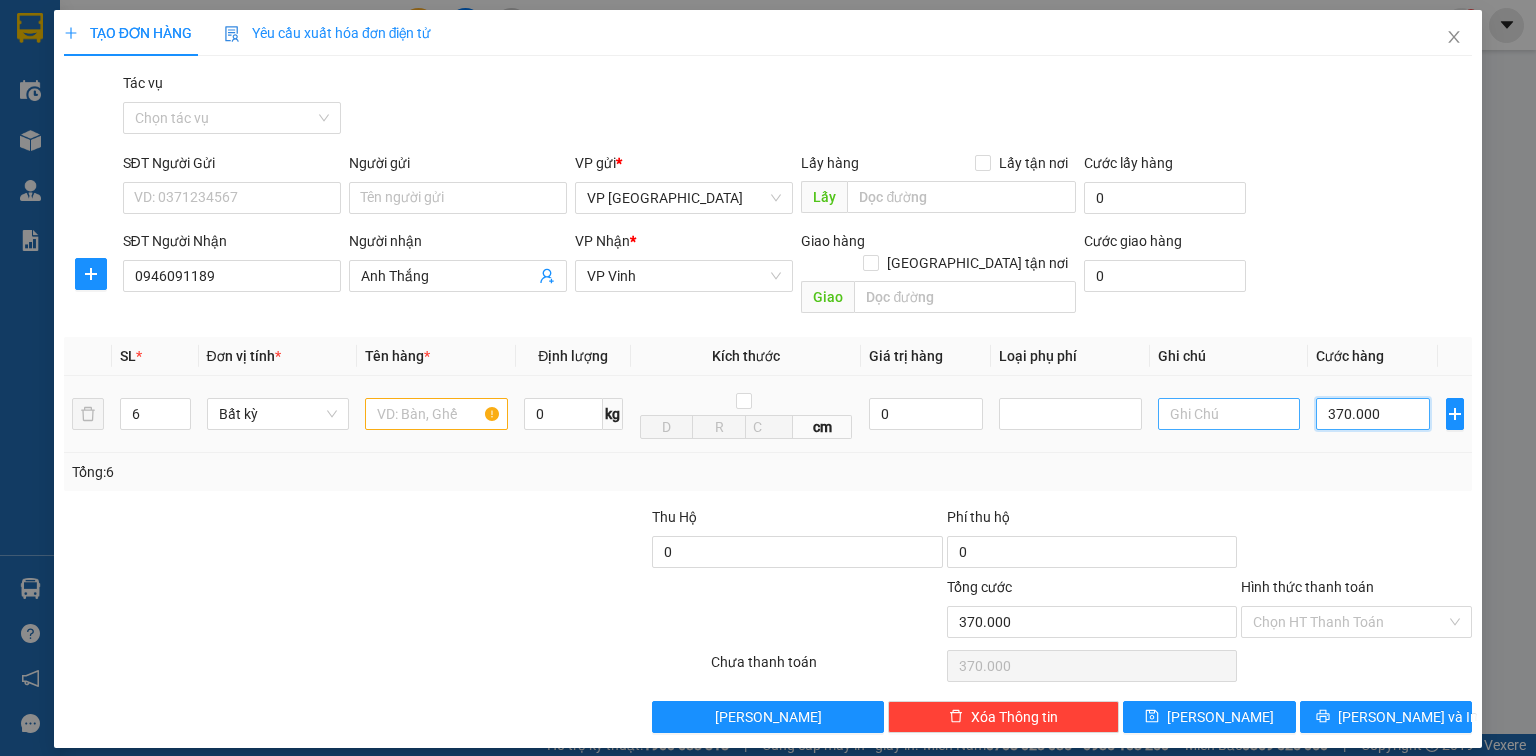 drag, startPoint x: 1396, startPoint y: 388, endPoint x: 1292, endPoint y: 392, distance: 104.0769 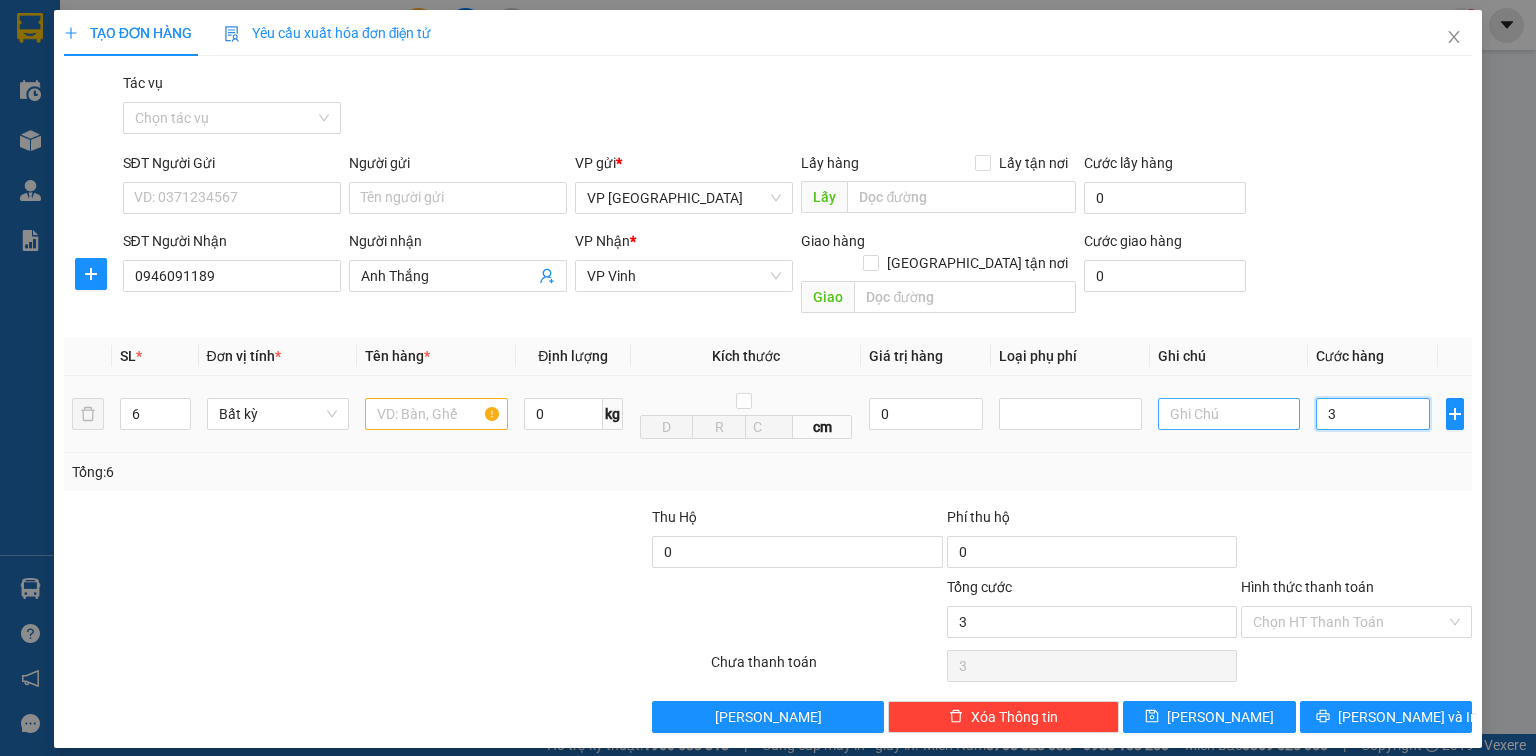 type on "35" 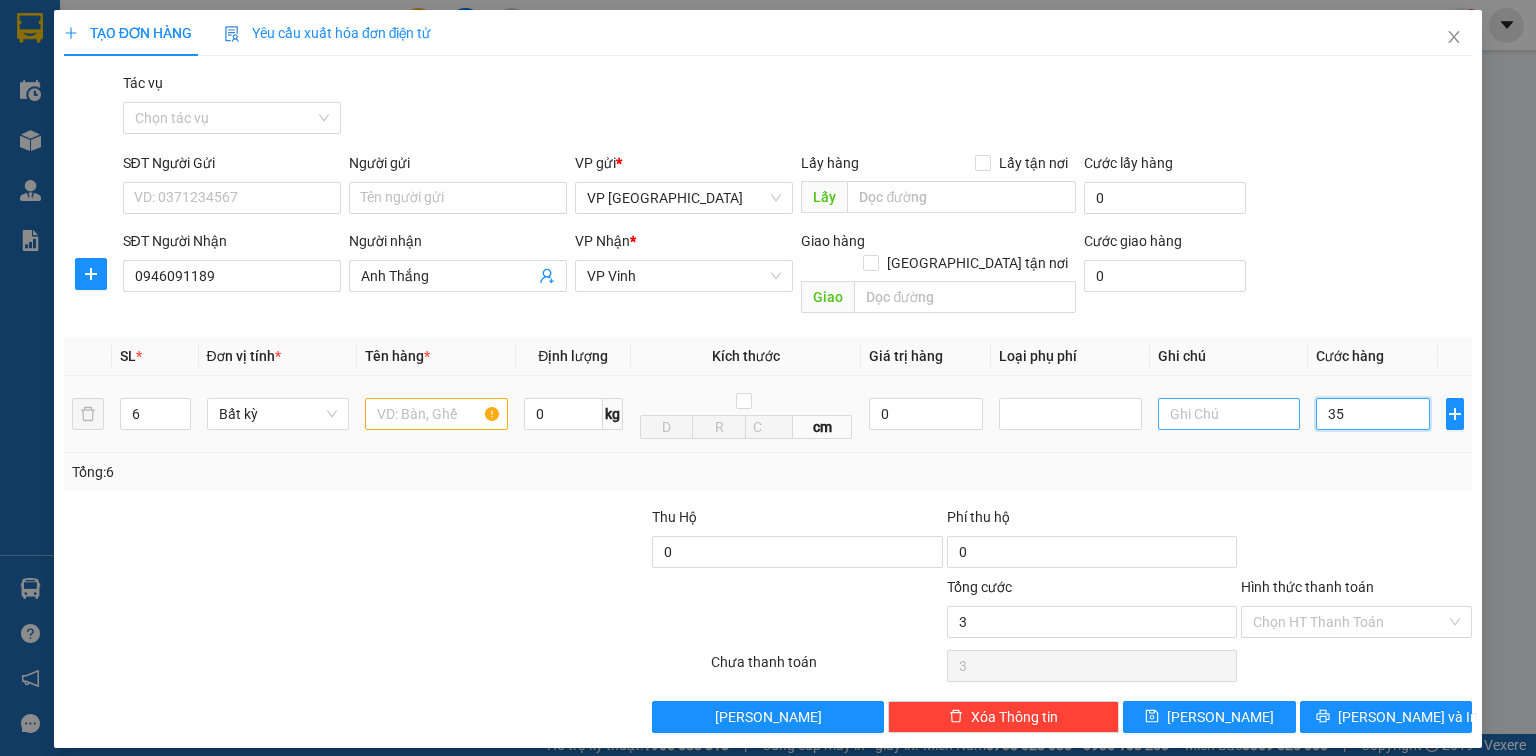 type on "35" 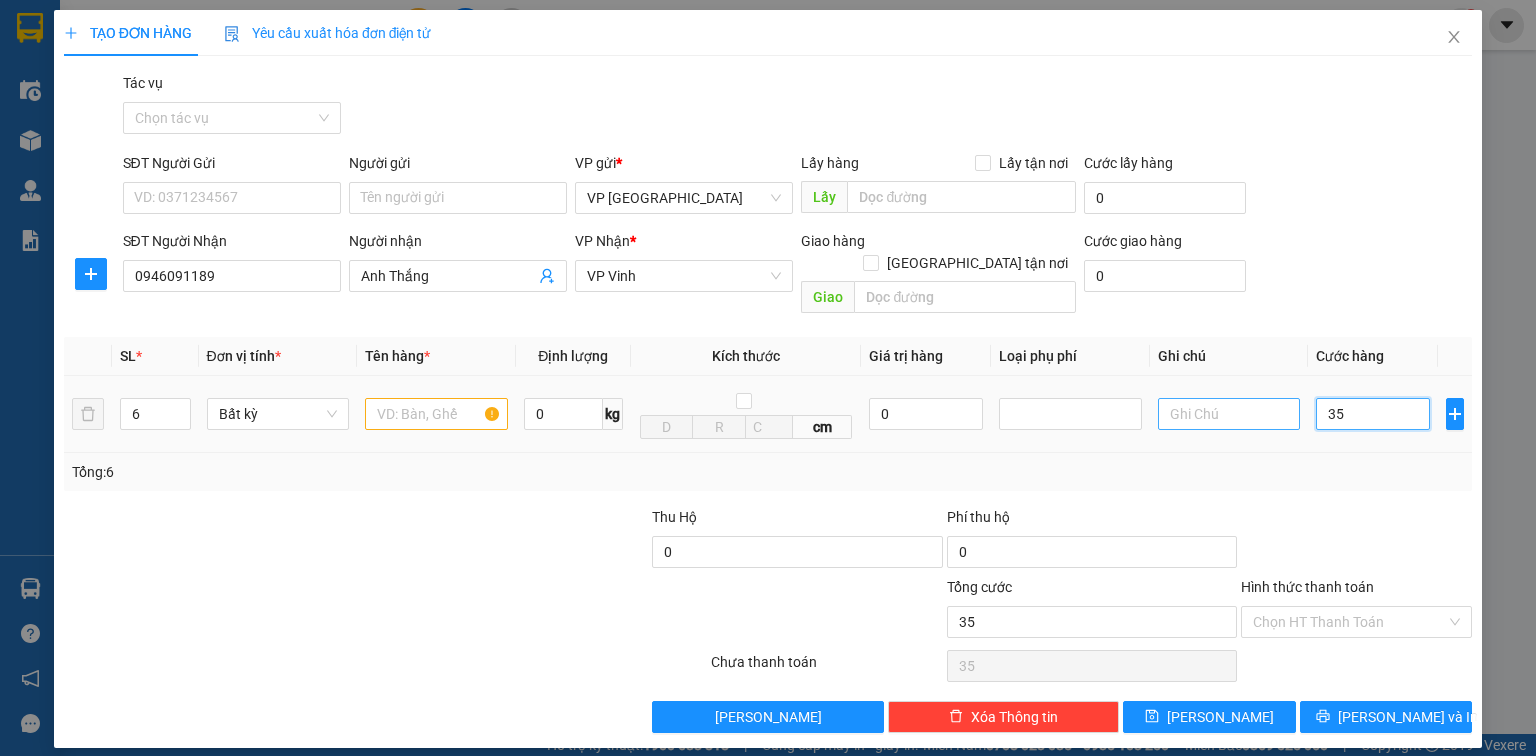 type on "350" 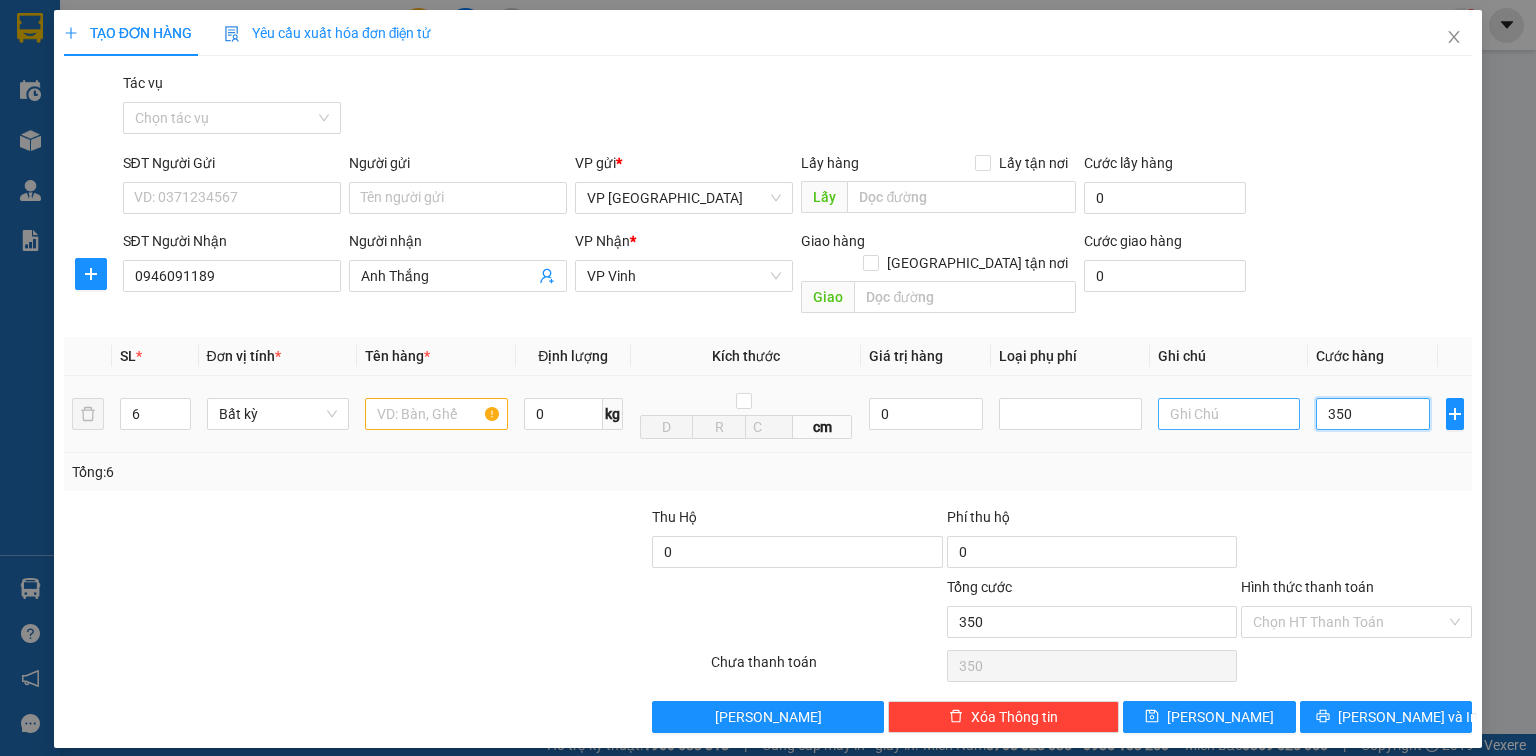 type on "3.500" 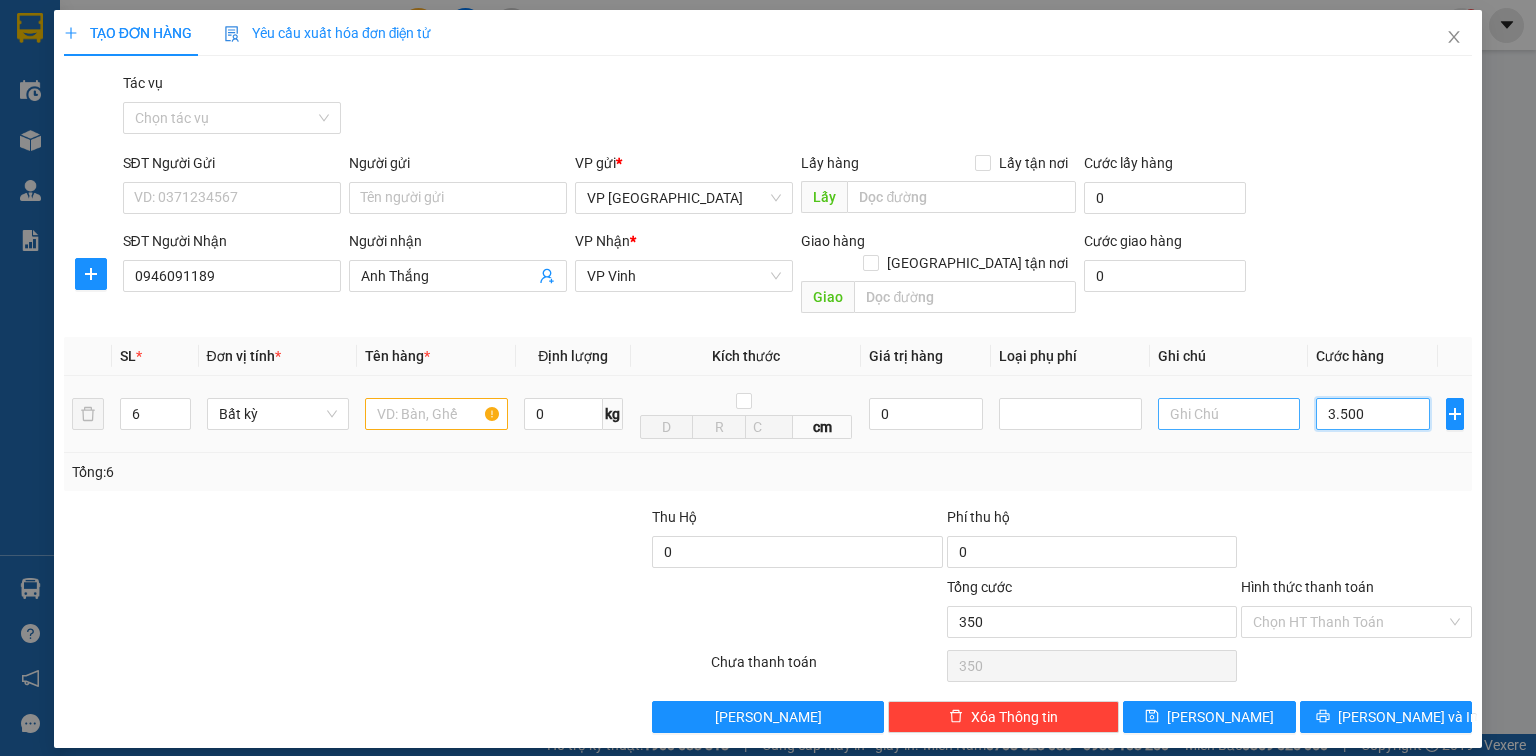 type on "3.500" 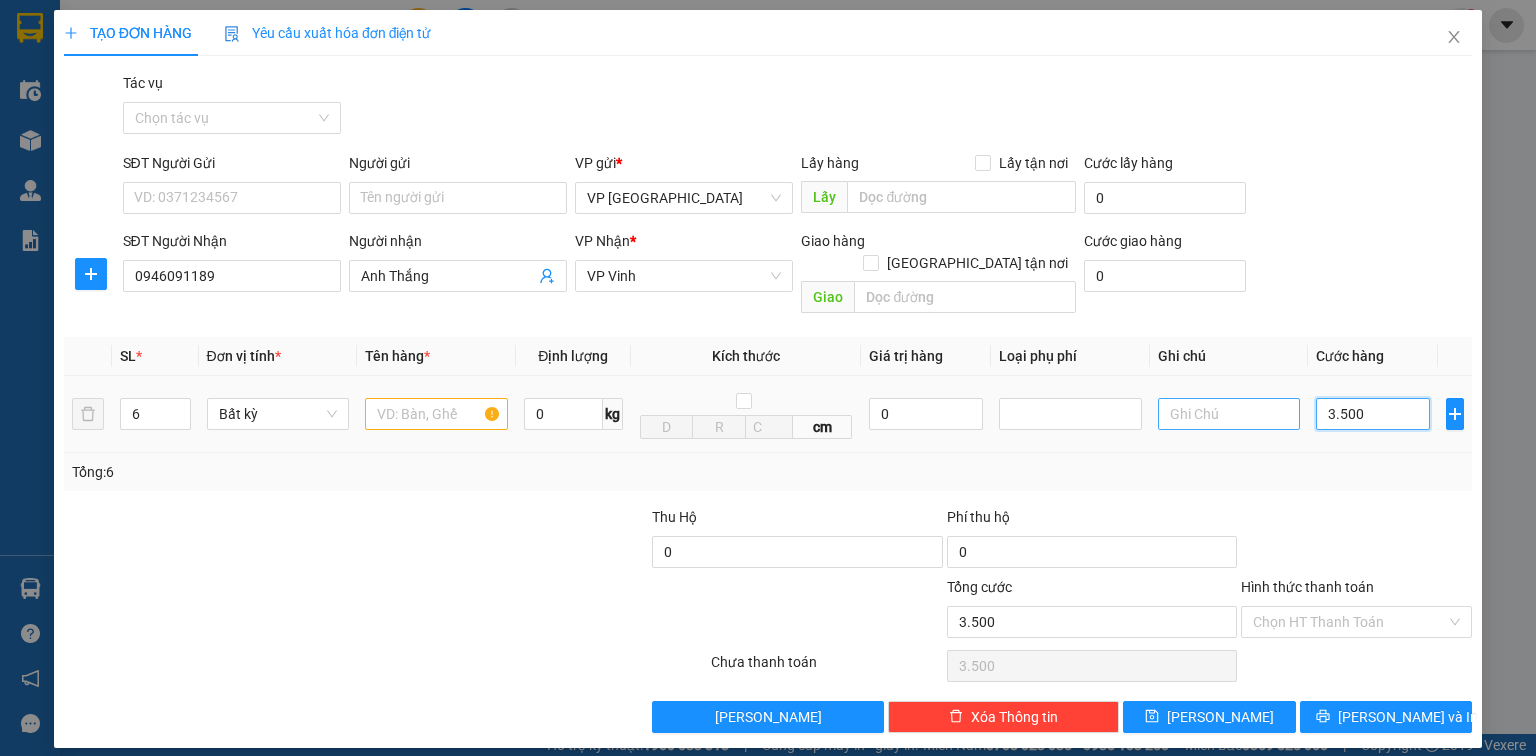 type on "35.000" 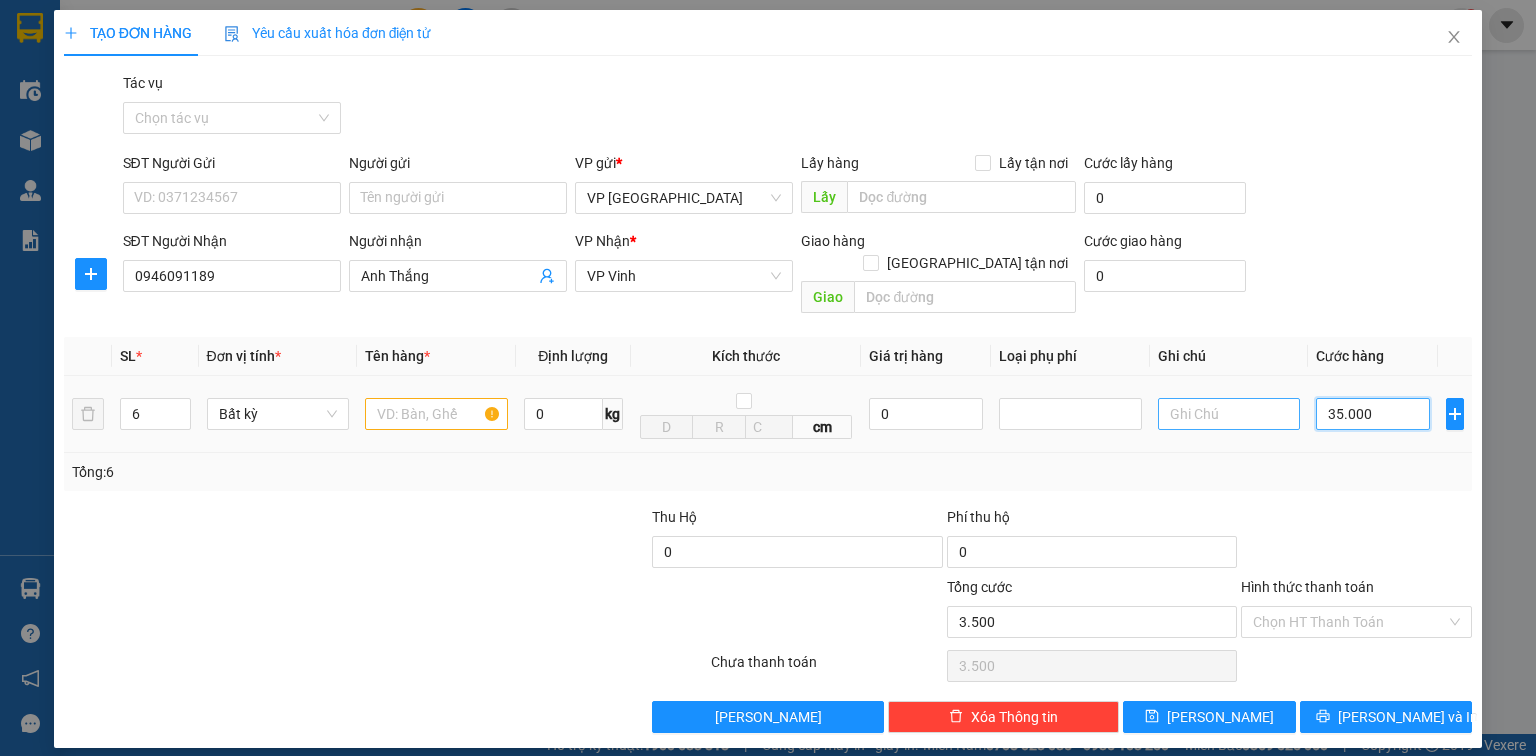 type on "35.000" 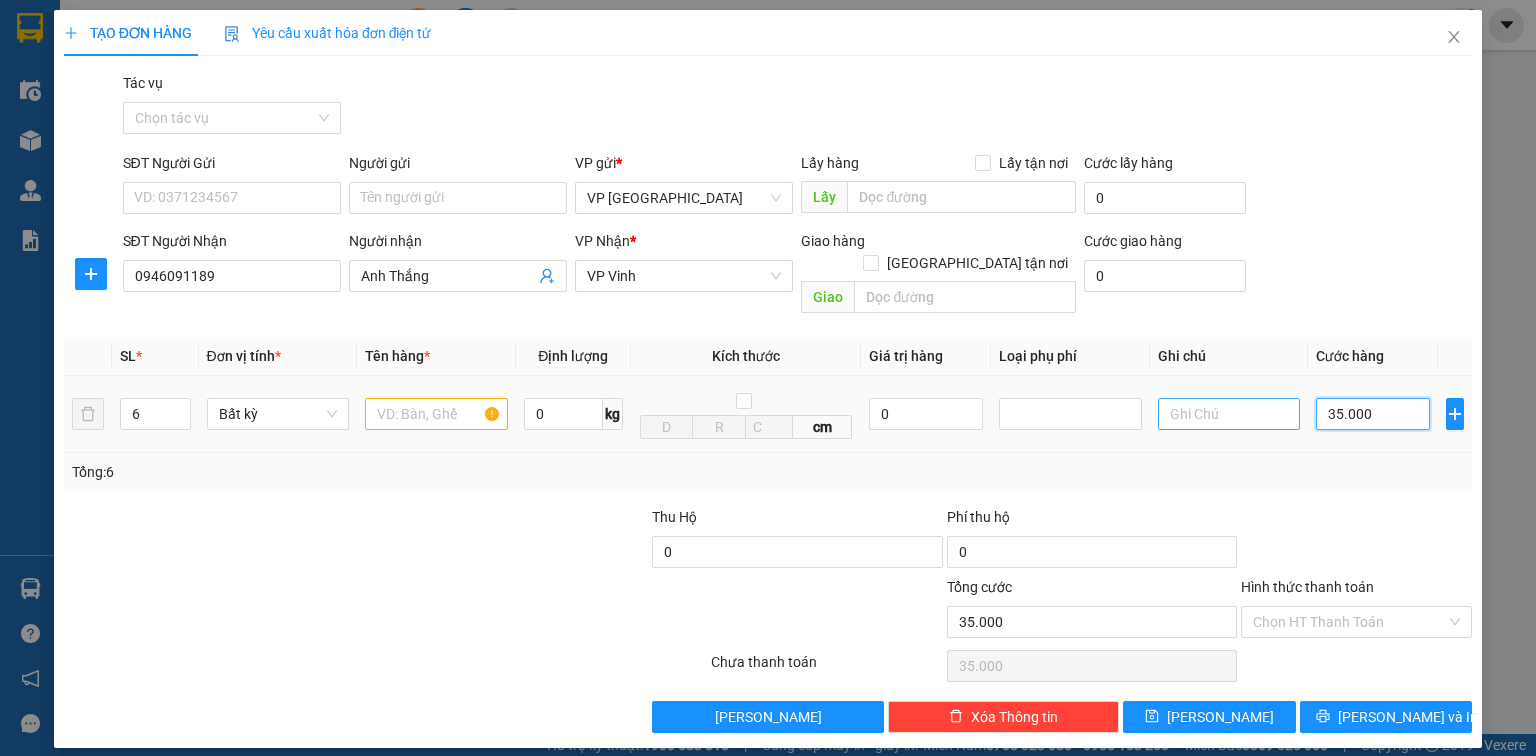 type on "350.000" 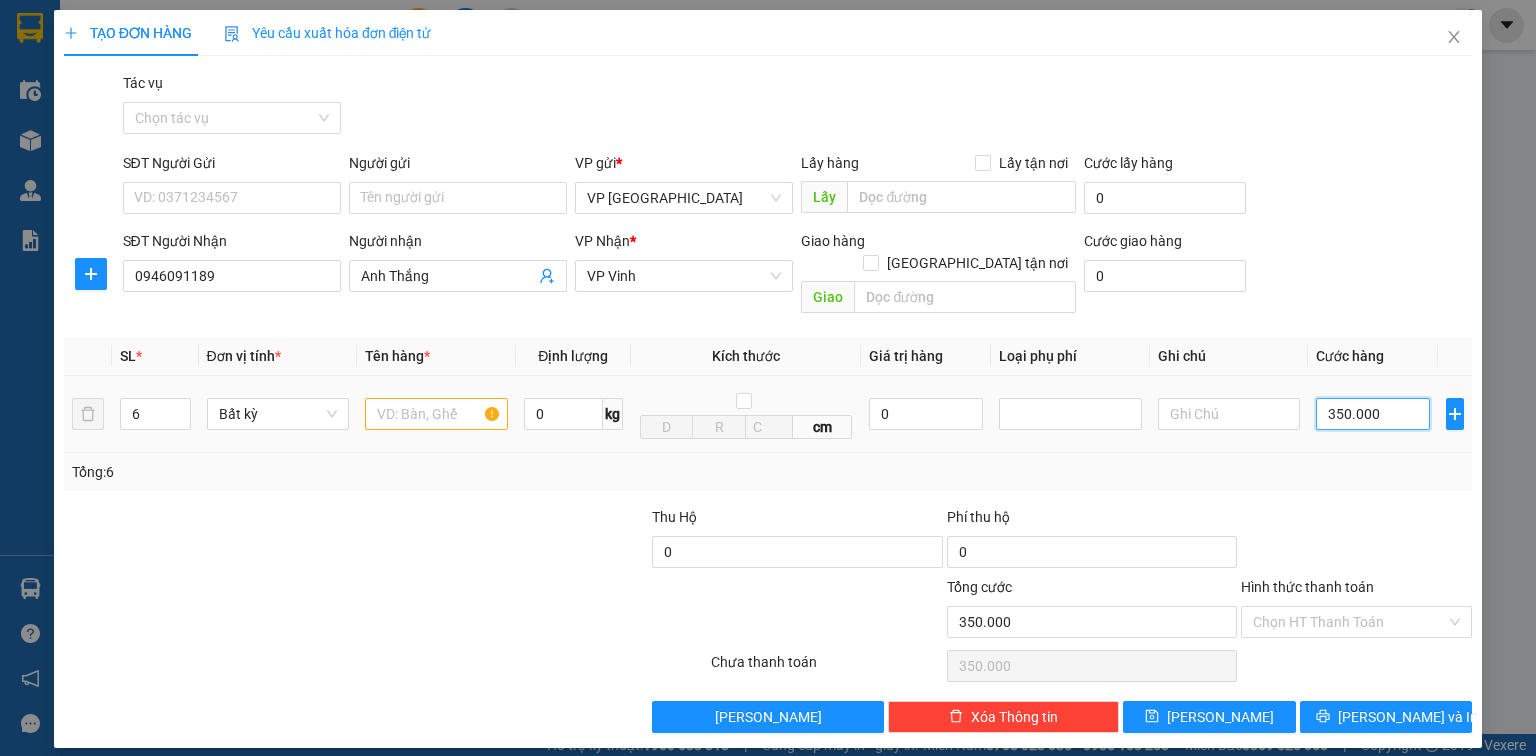 type on "350.000" 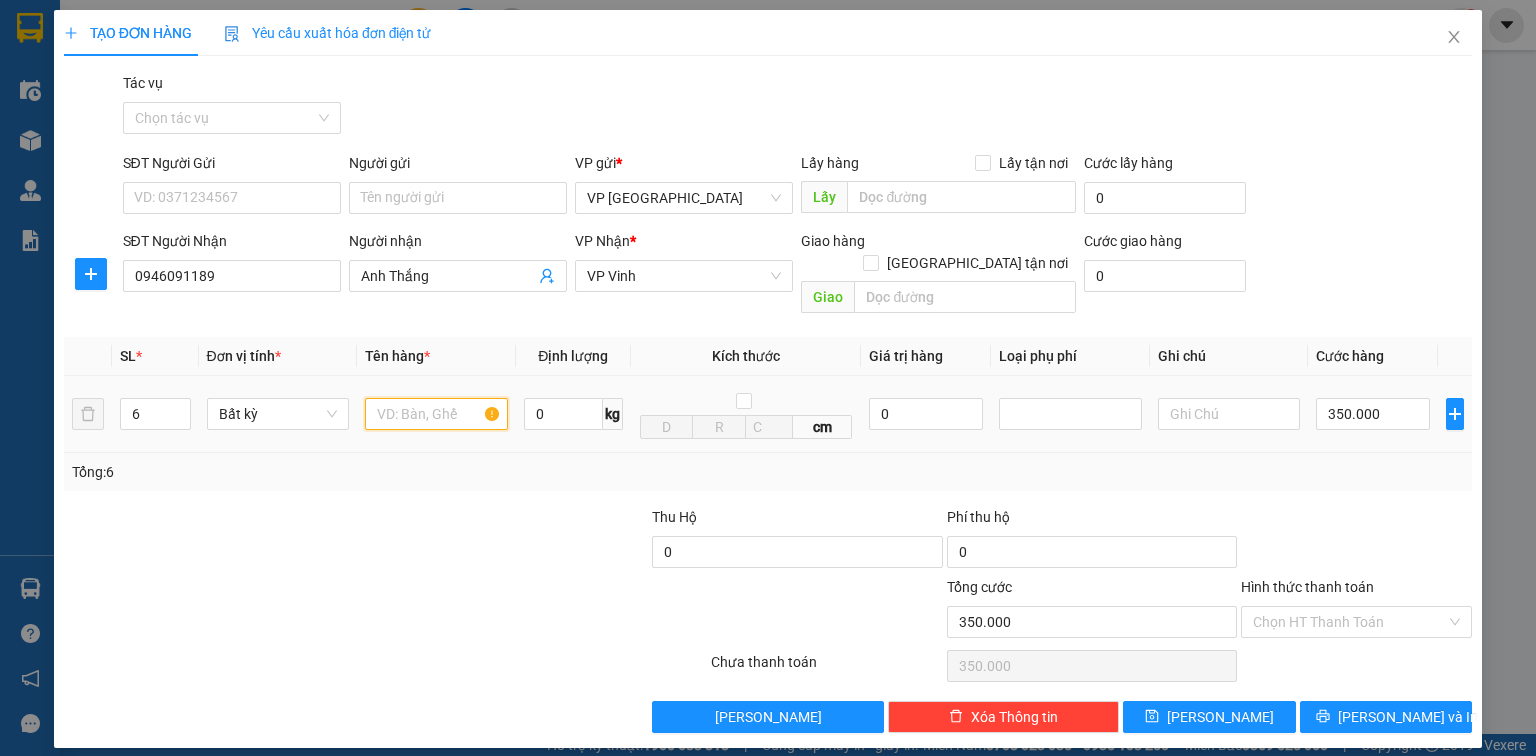 click at bounding box center (436, 414) 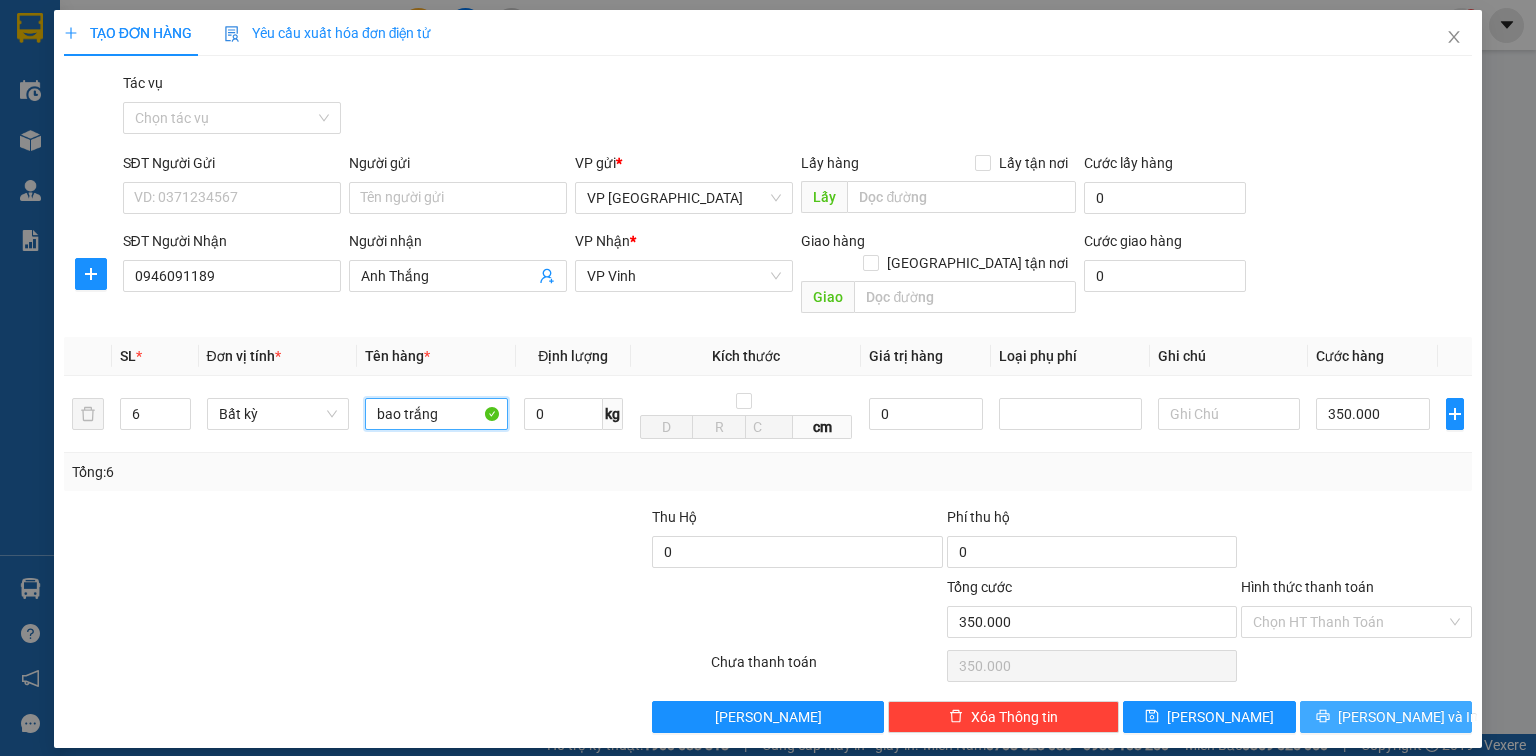 type on "bao trắng" 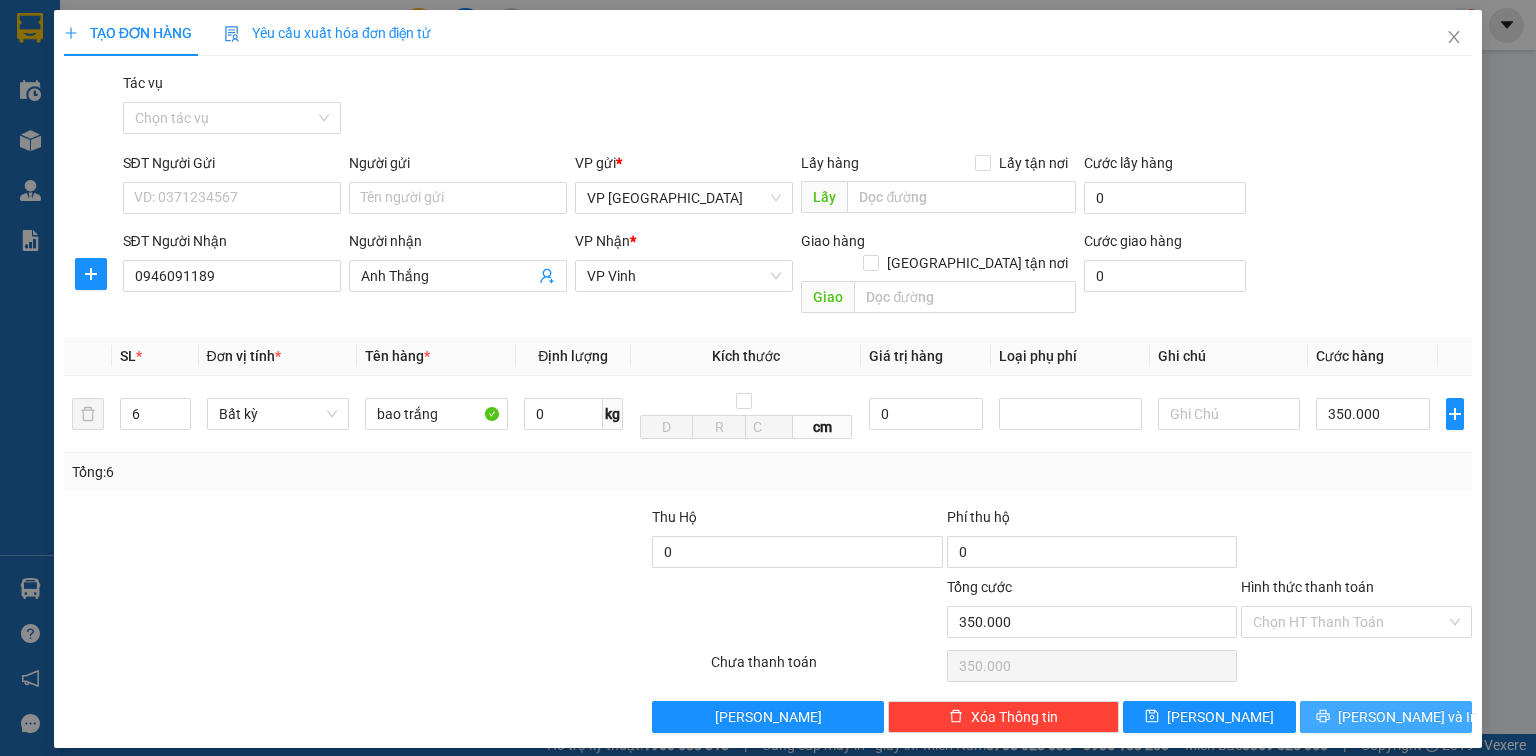 click on "[PERSON_NAME] và In" at bounding box center [1408, 717] 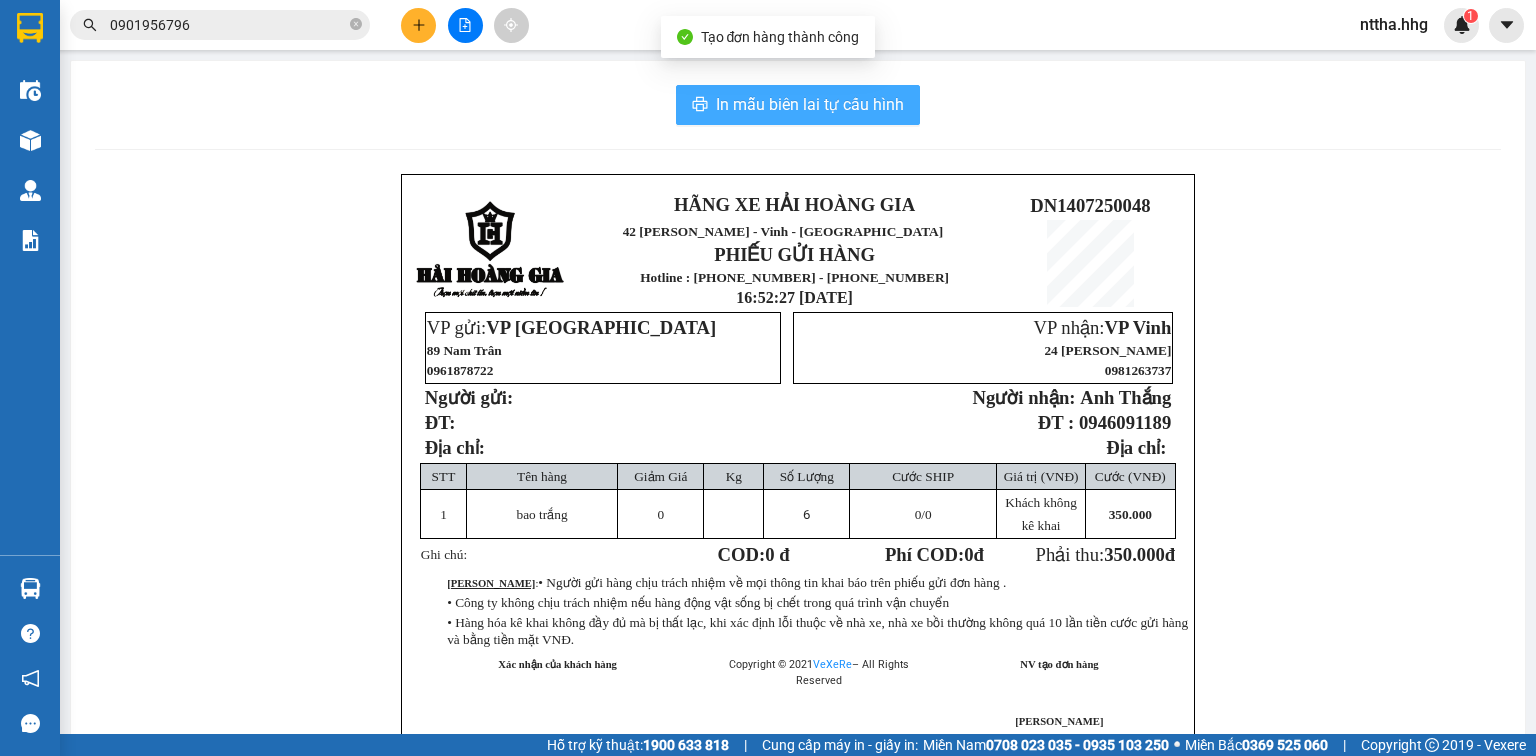 click on "In mẫu biên lai tự cấu hình" at bounding box center [798, 105] 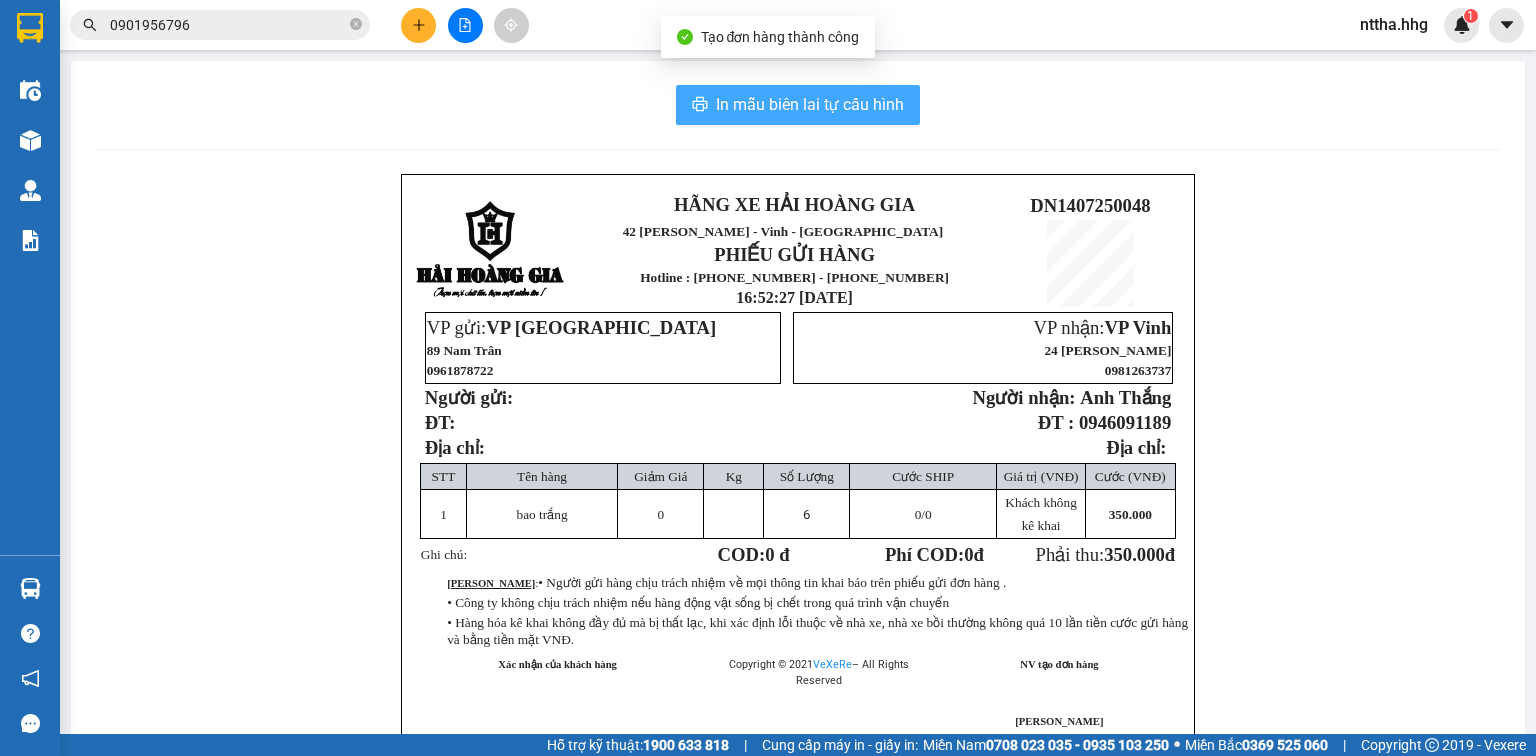scroll, scrollTop: 0, scrollLeft: 0, axis: both 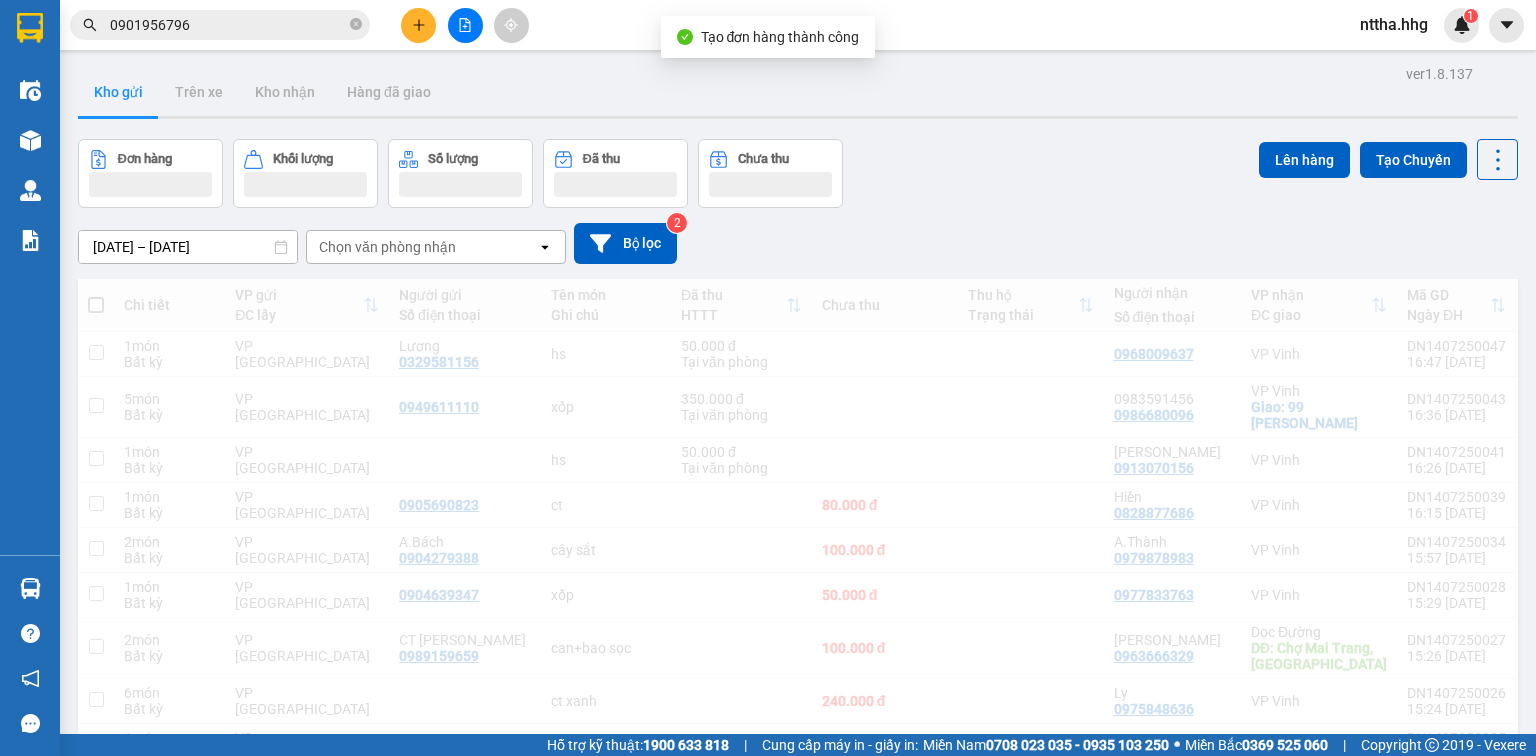 click 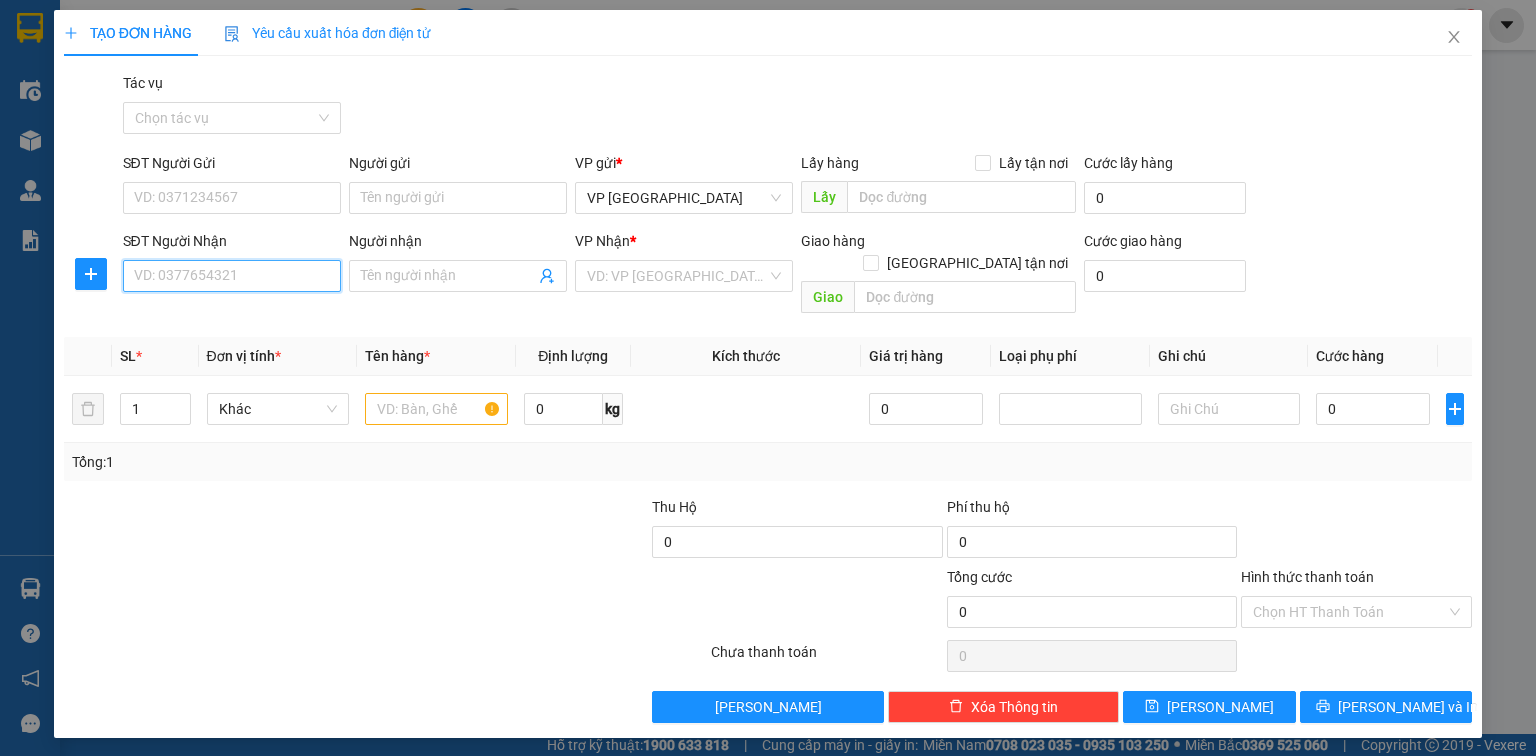 click on "SĐT Người Nhận" at bounding box center (232, 276) 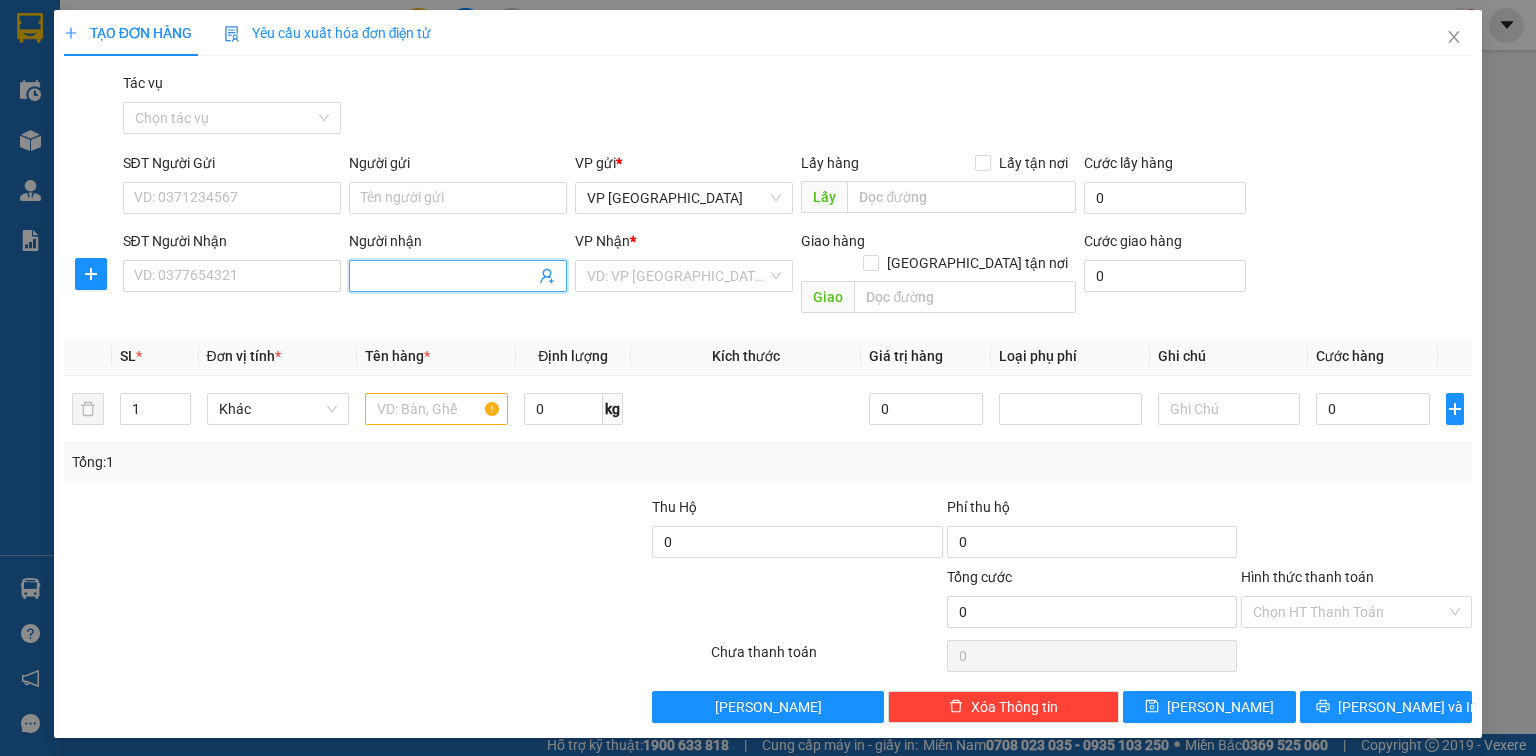 click on "Người nhận" at bounding box center (448, 276) 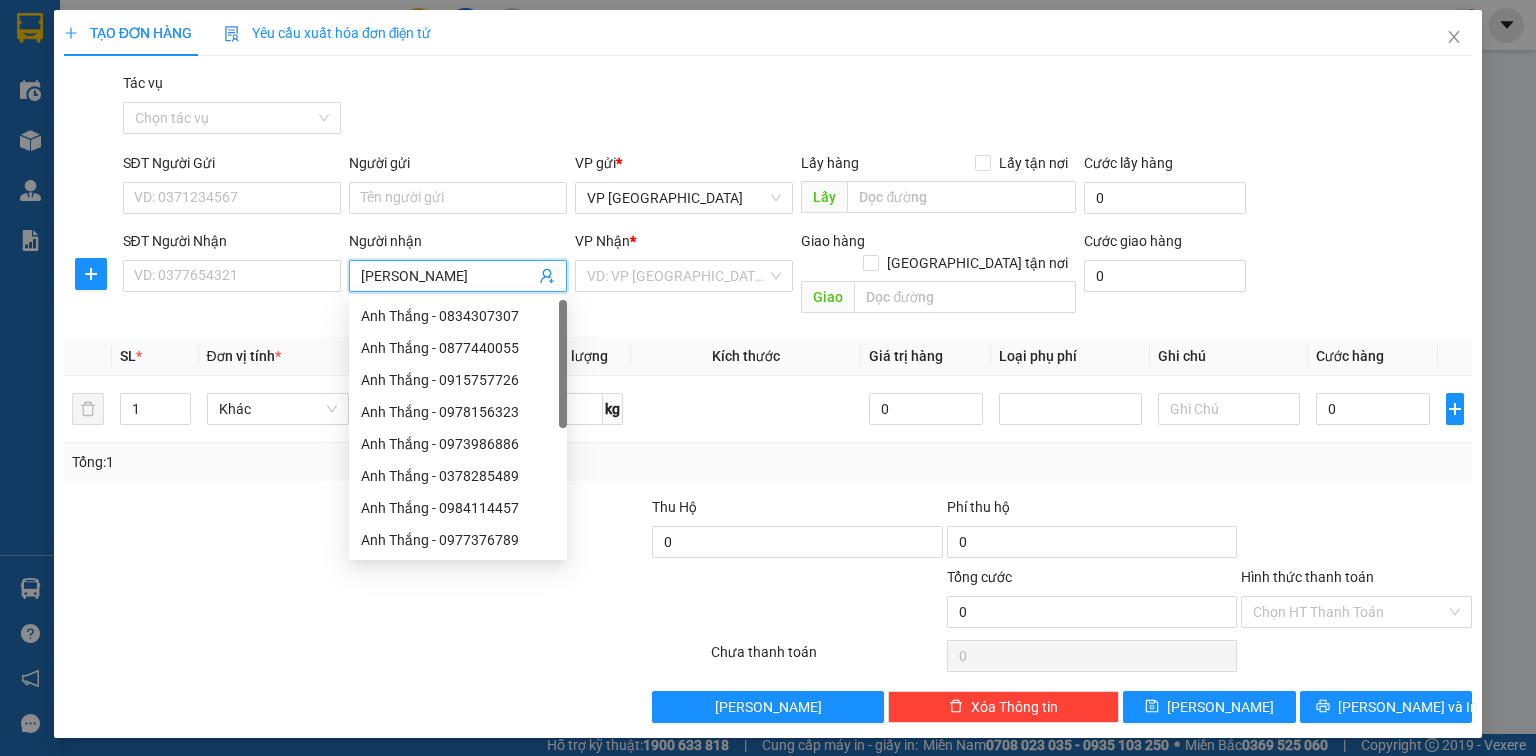 type on "Bảo Khang" 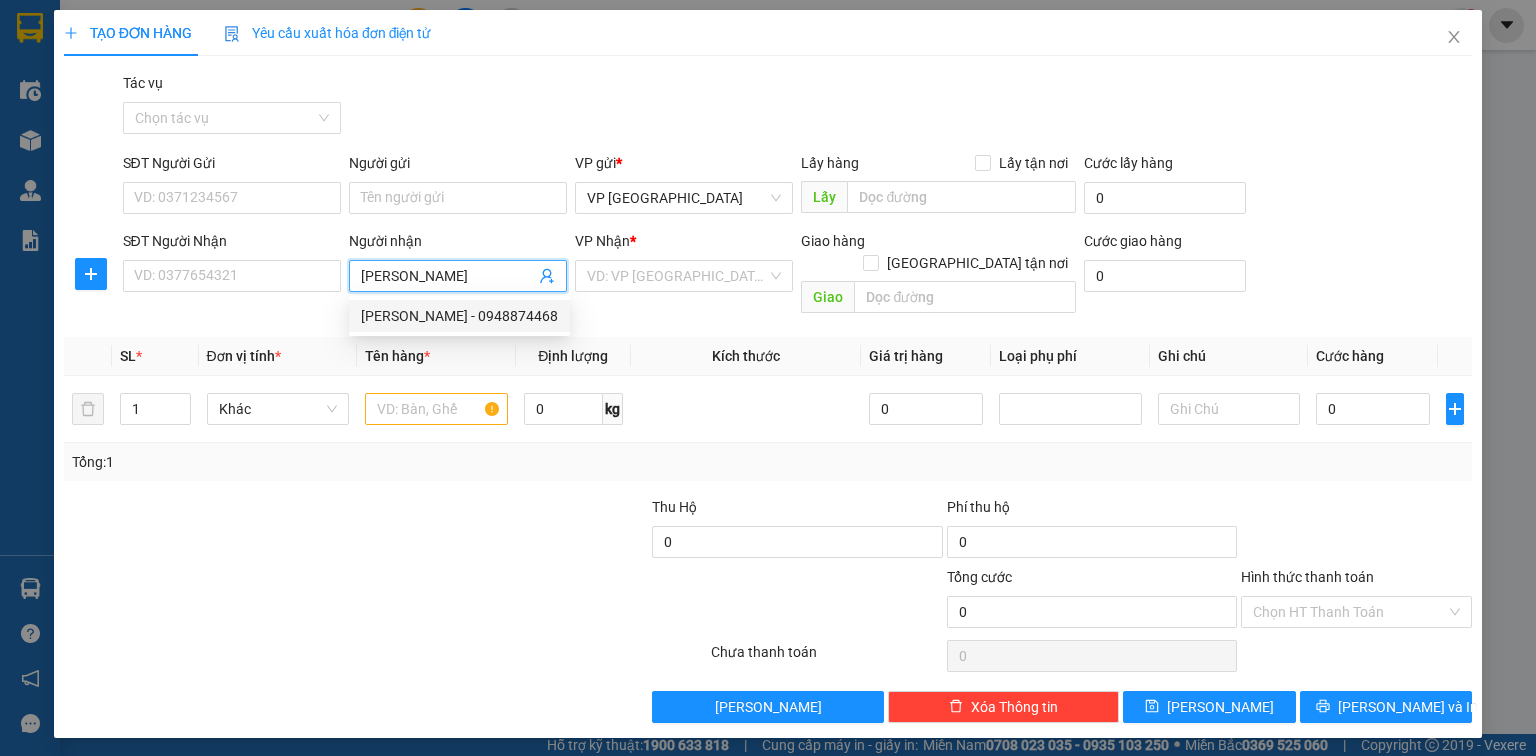click on "Bảo Khang - 0948874468" at bounding box center (459, 316) 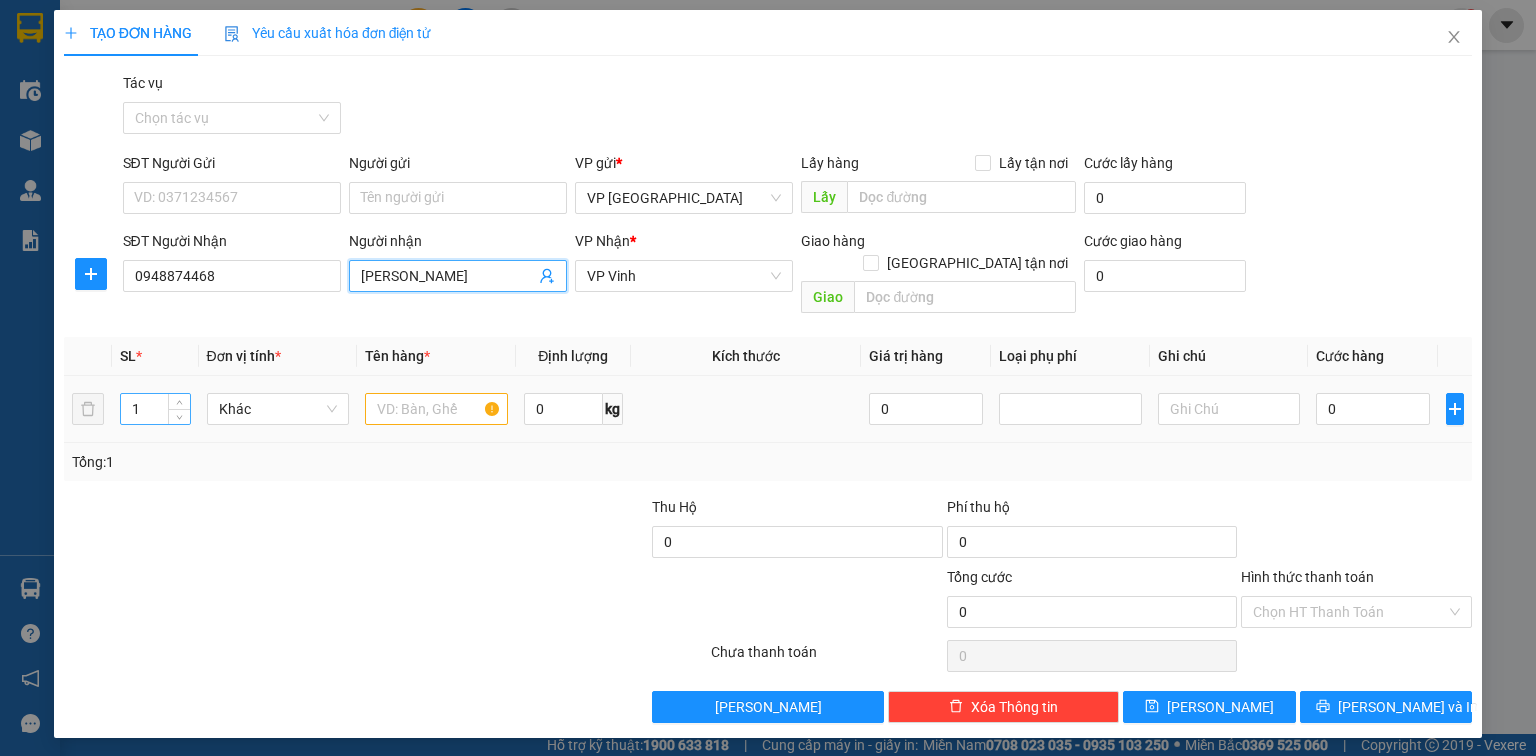 type on "Bảo Khang" 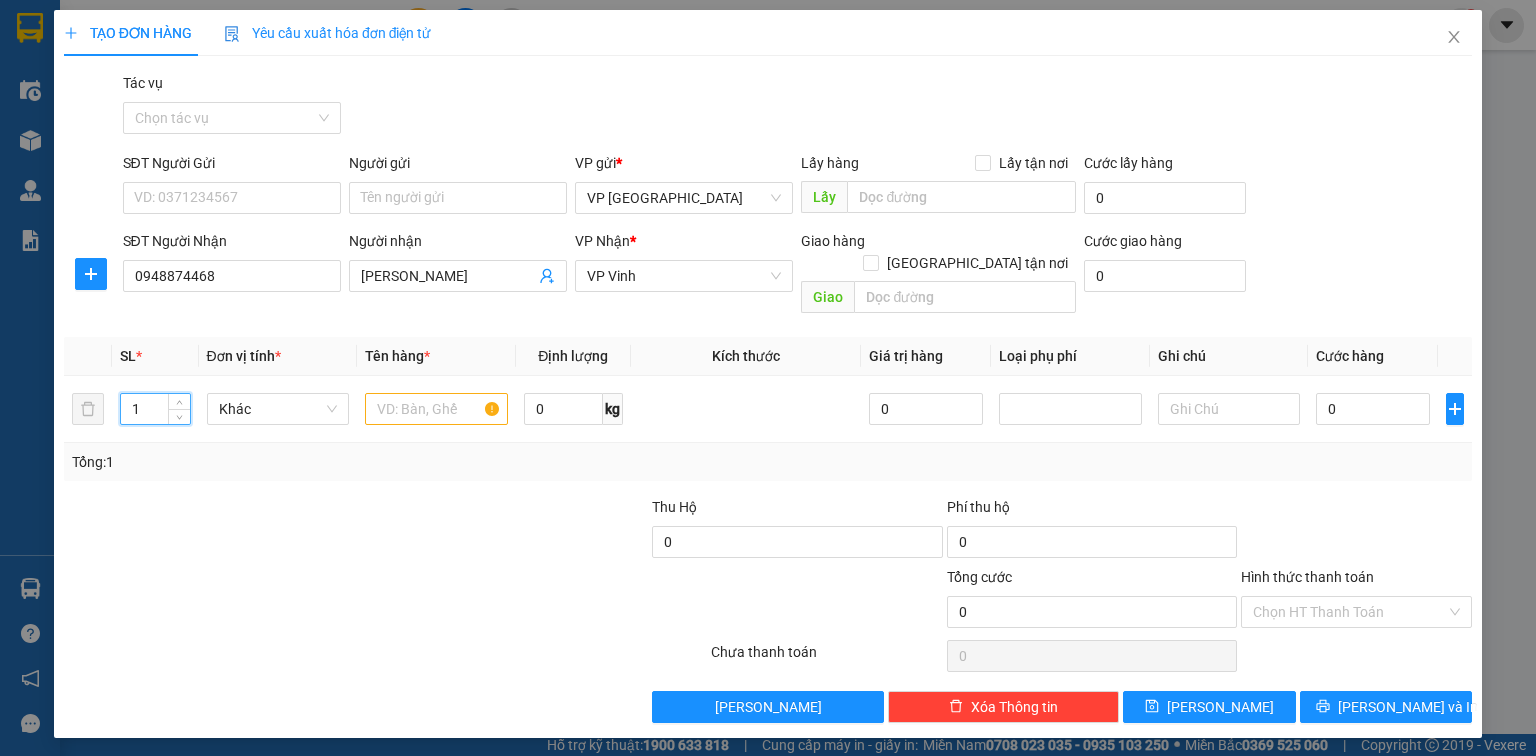 drag, startPoint x: 149, startPoint y: 392, endPoint x: 0, endPoint y: 376, distance: 149.8566 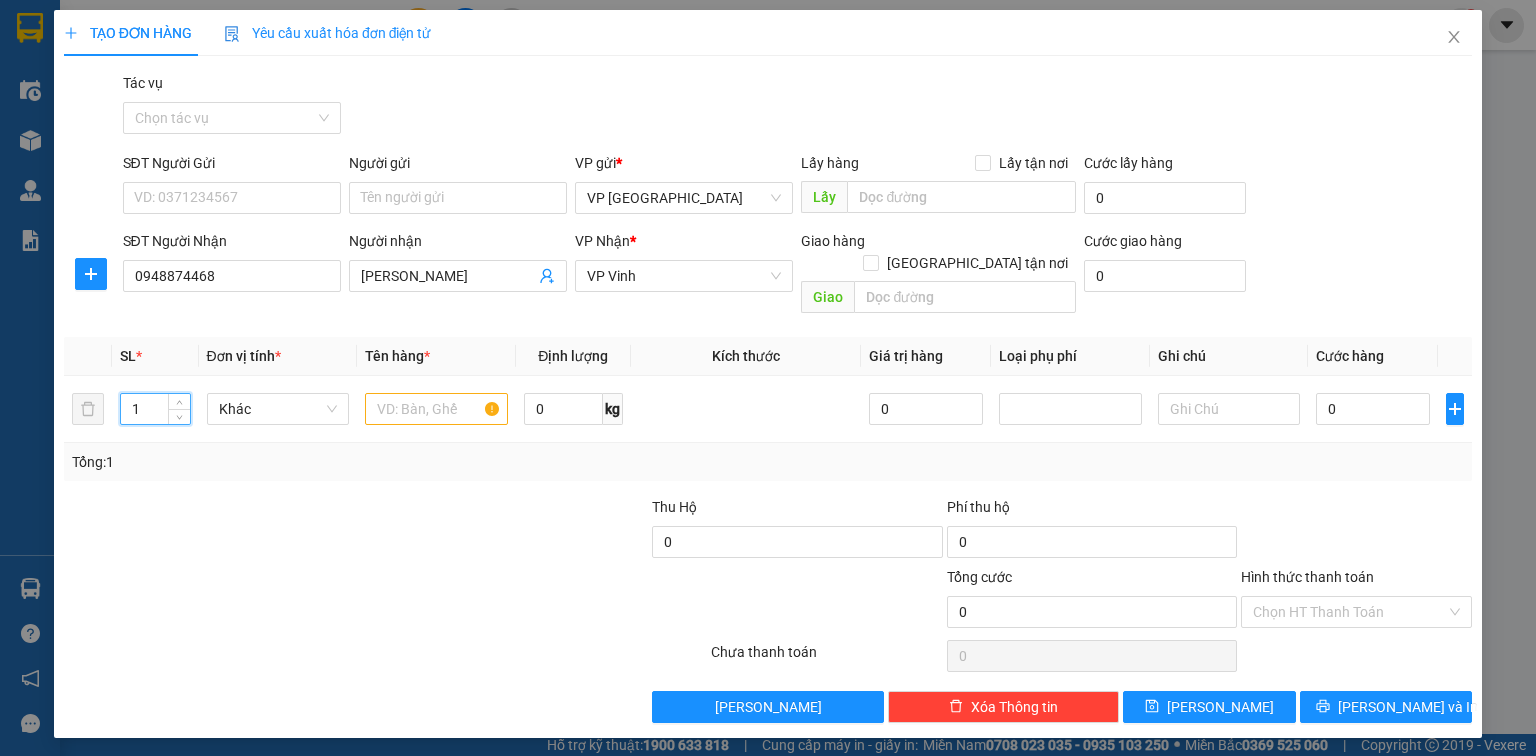 click on "TẠO ĐƠN HÀNG Yêu cầu xuất hóa đơn điện tử Transit Pickup Surcharge Ids Transit Deliver Surcharge Ids Transit Deliver Surcharge Transit Deliver Surcharge Gói vận chuyển  * Tiêu chuẩn Tác vụ Chọn tác vụ SĐT Người Gửi VD: 0371234567 Người gửi Tên người gửi VP gửi  * VP Đà Nẵng Lấy hàng Lấy tận nơi Lấy Cước lấy hàng 0 SĐT Người Nhận 0948874468 Người nhận Bảo Khang VP Nhận  * VP Vinh Giao hàng Giao tận nơi Giao Cước giao hàng 0 SL  * Đơn vị tính  * Tên hàng  * Định lượng Kích thước Giá trị hàng Loại phụ phí Ghi chú Cước hàng                       1 Khác 0 kg 0   0 Tổng:  1 Thu Hộ 0 Phí thu hộ 0 Tổng cước 0 Hình thức thanh toán Chọn HT Thanh Toán Số tiền thu trước 0 Chưa thanh toán 0 Chọn HT Thanh Toán Lưu nháp Xóa Thông tin Lưu Lưu và In" at bounding box center (768, 378) 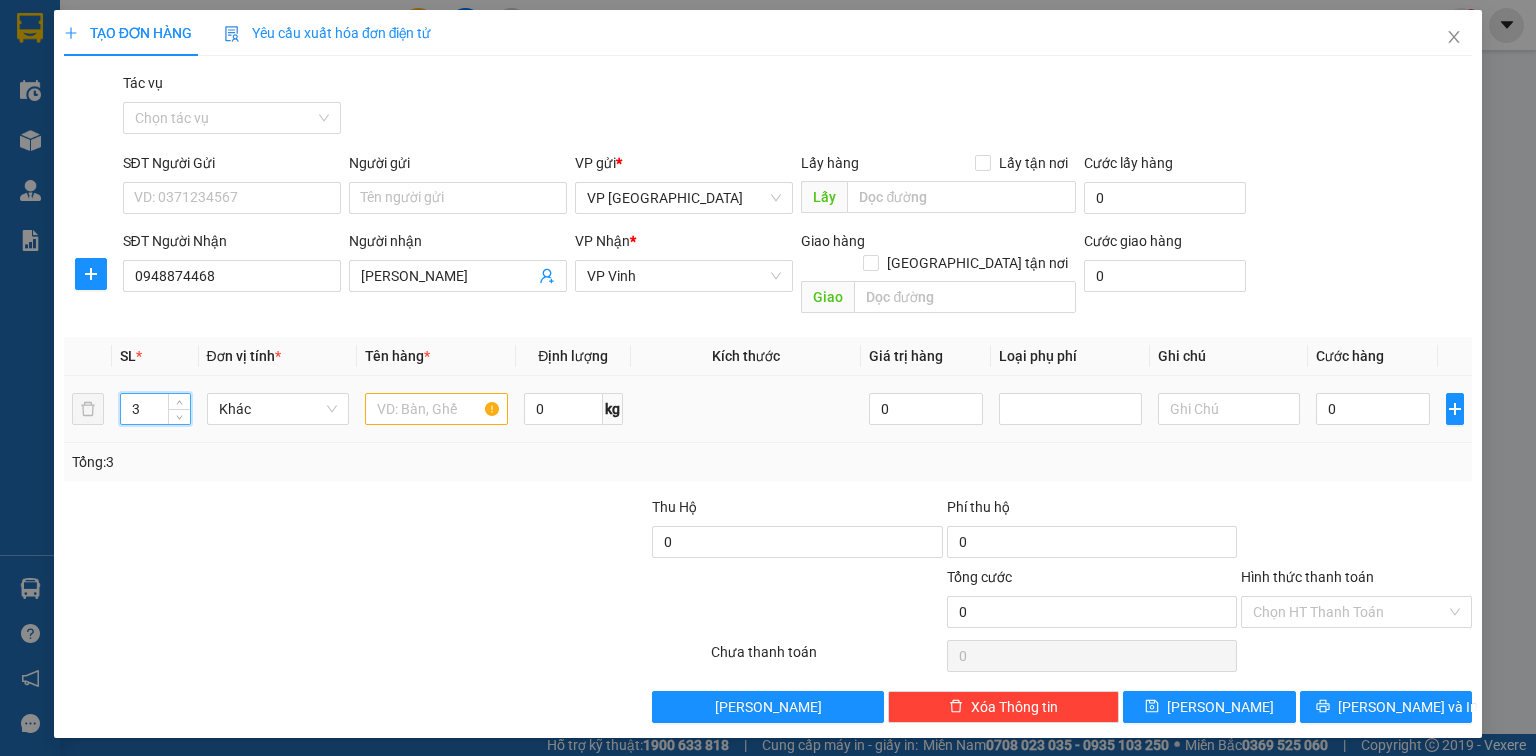 type on "3" 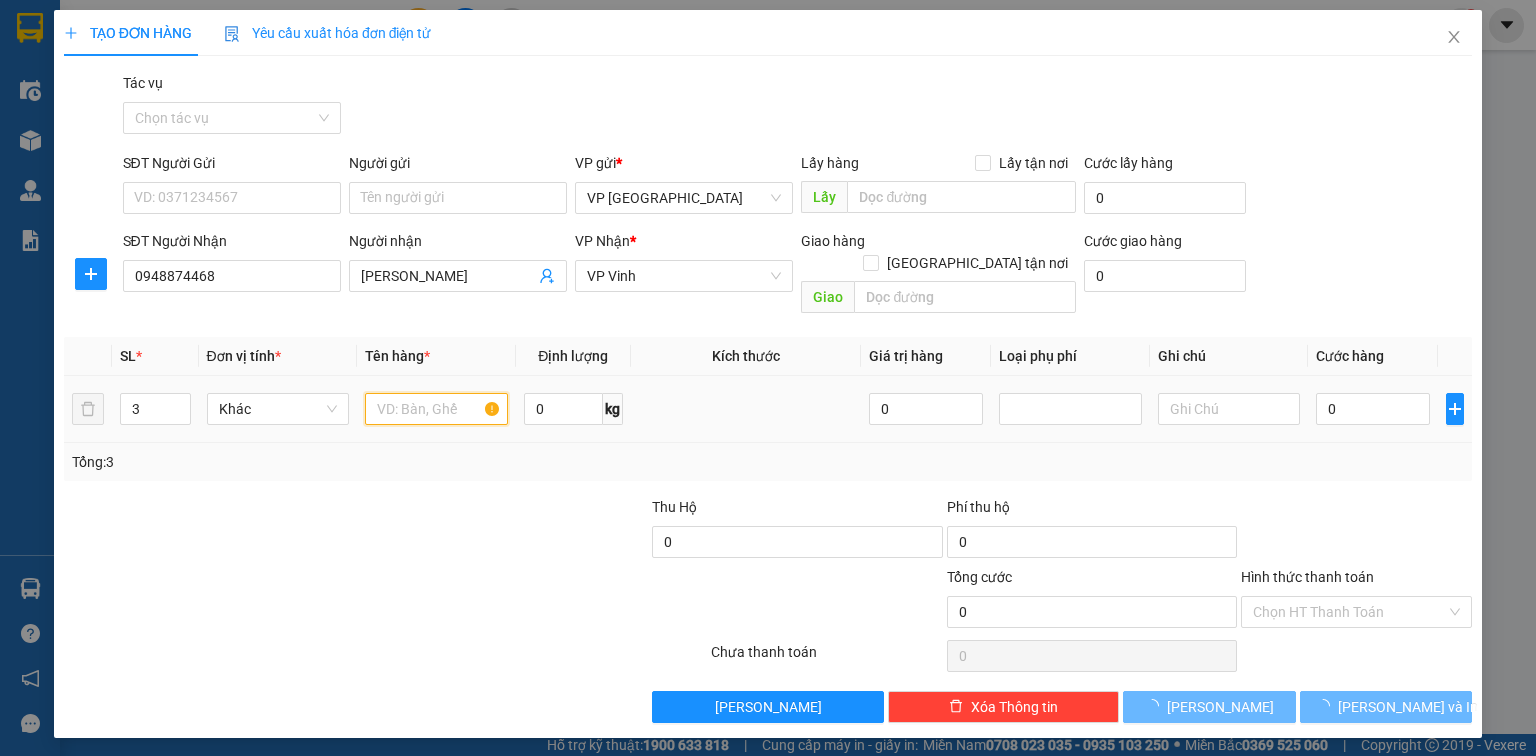click at bounding box center [436, 409] 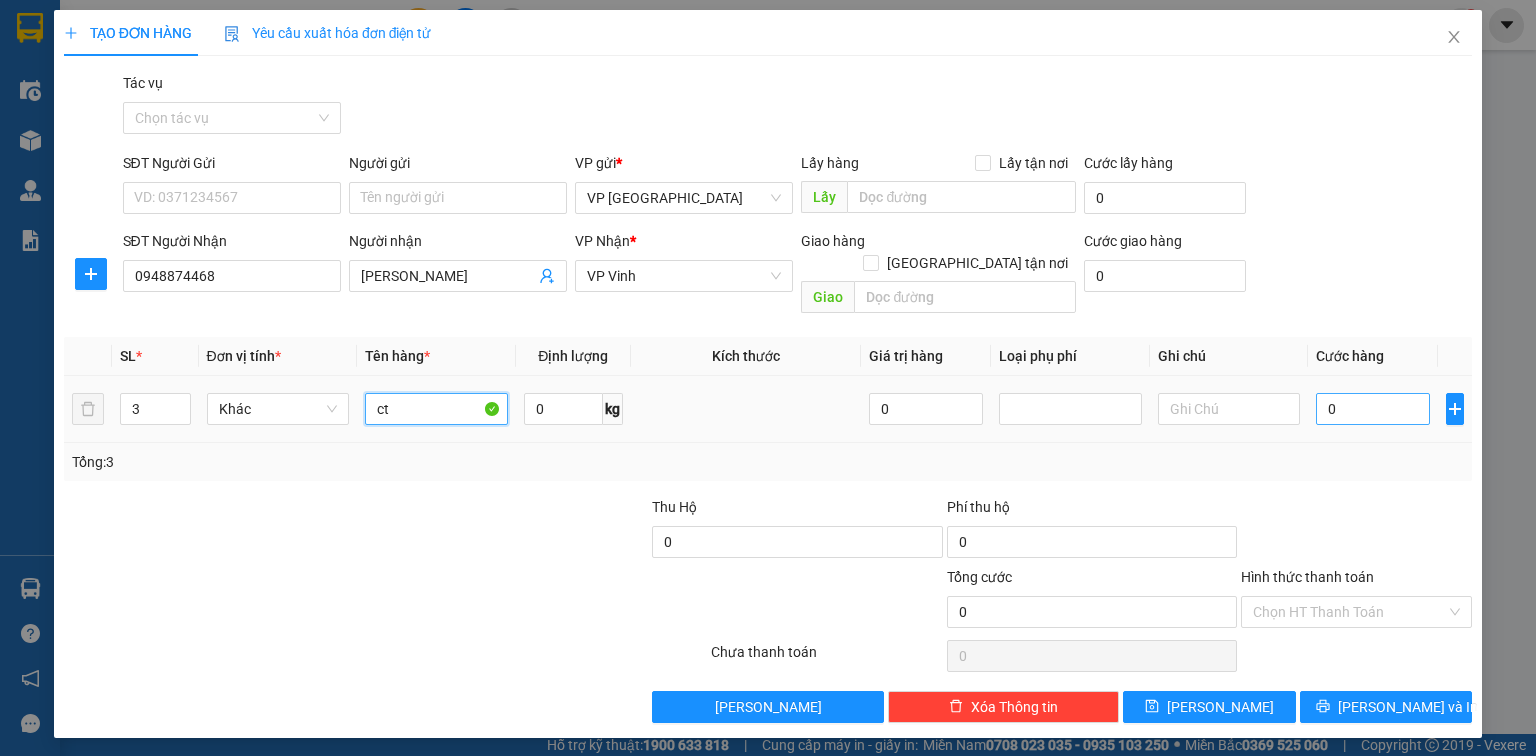 type on "ct" 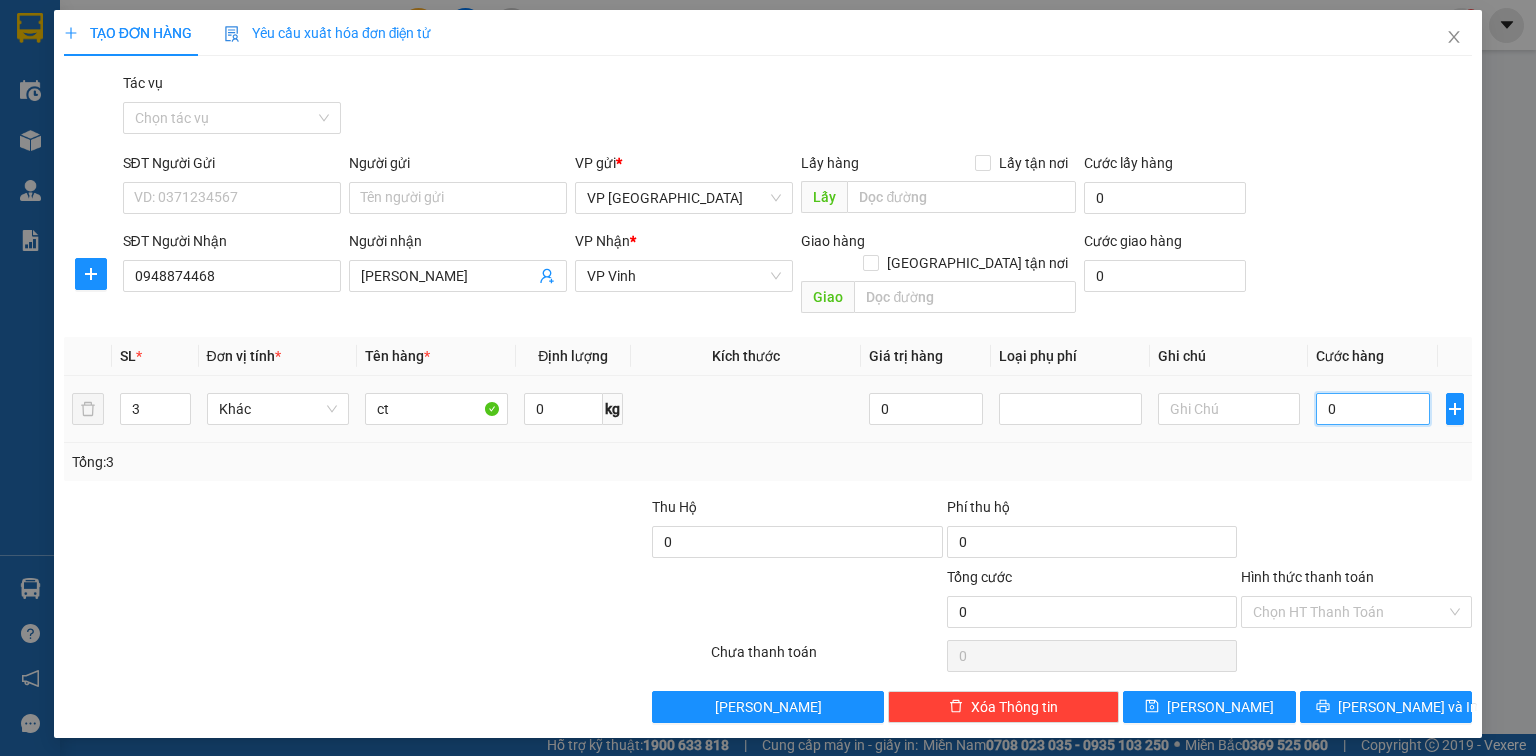 click on "0" at bounding box center [1373, 409] 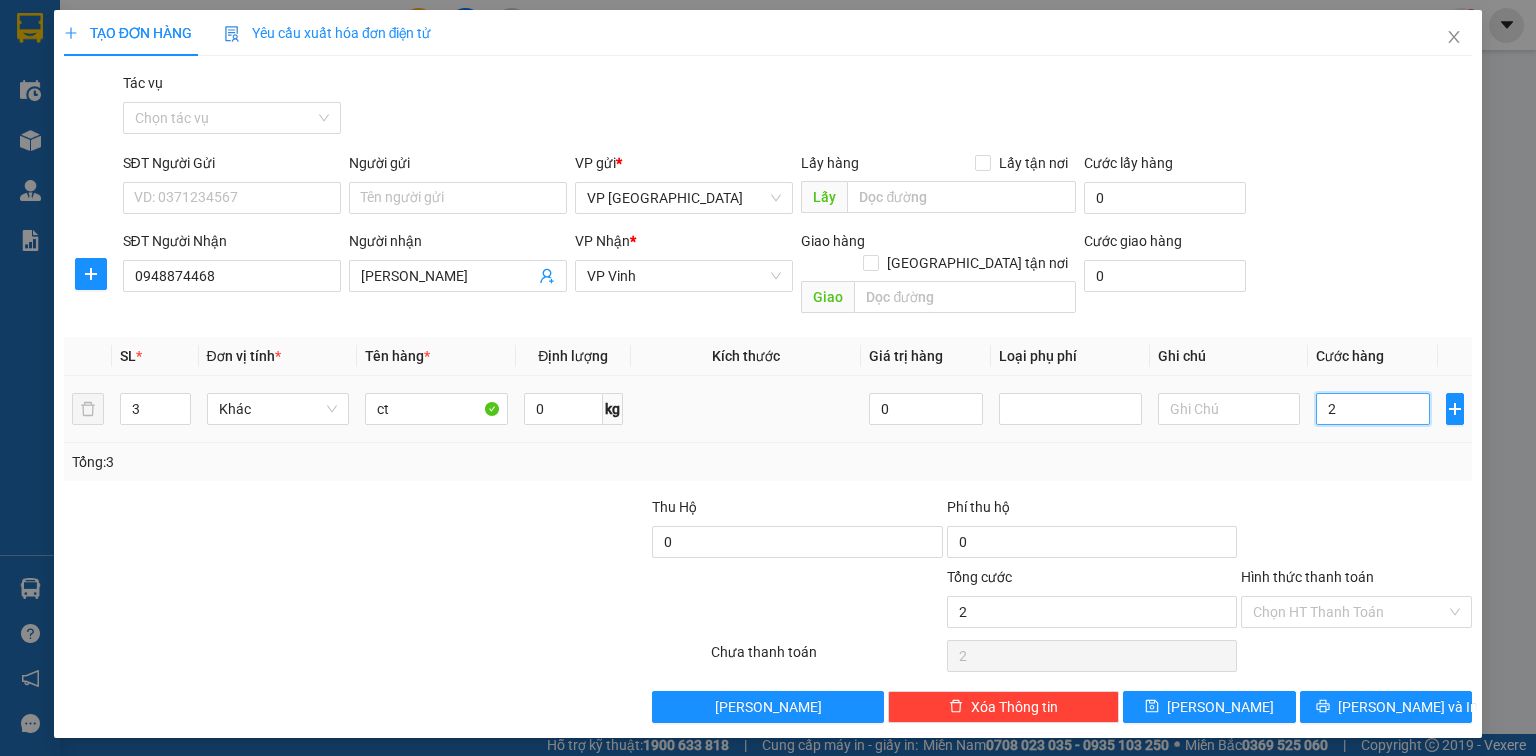 type on "22" 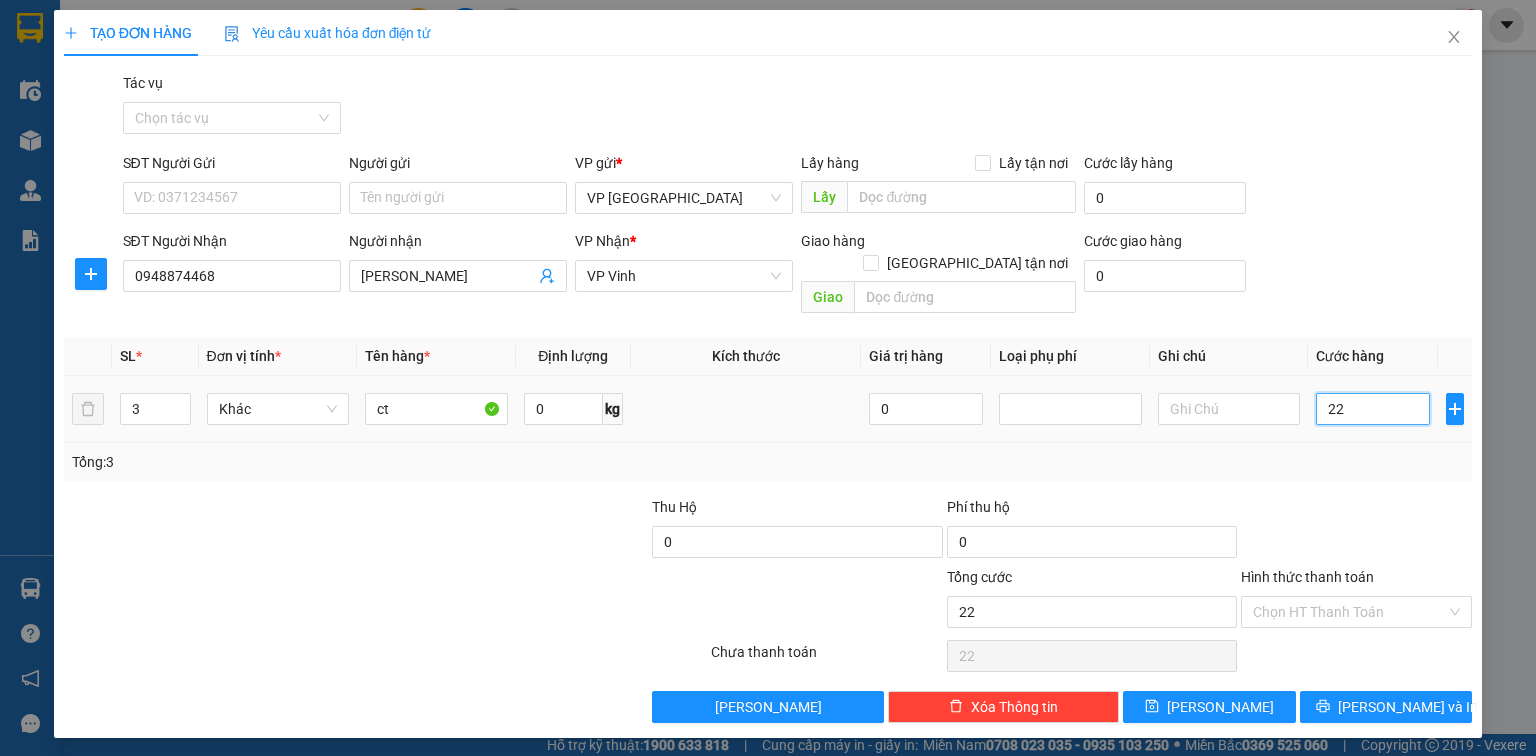 type on "220" 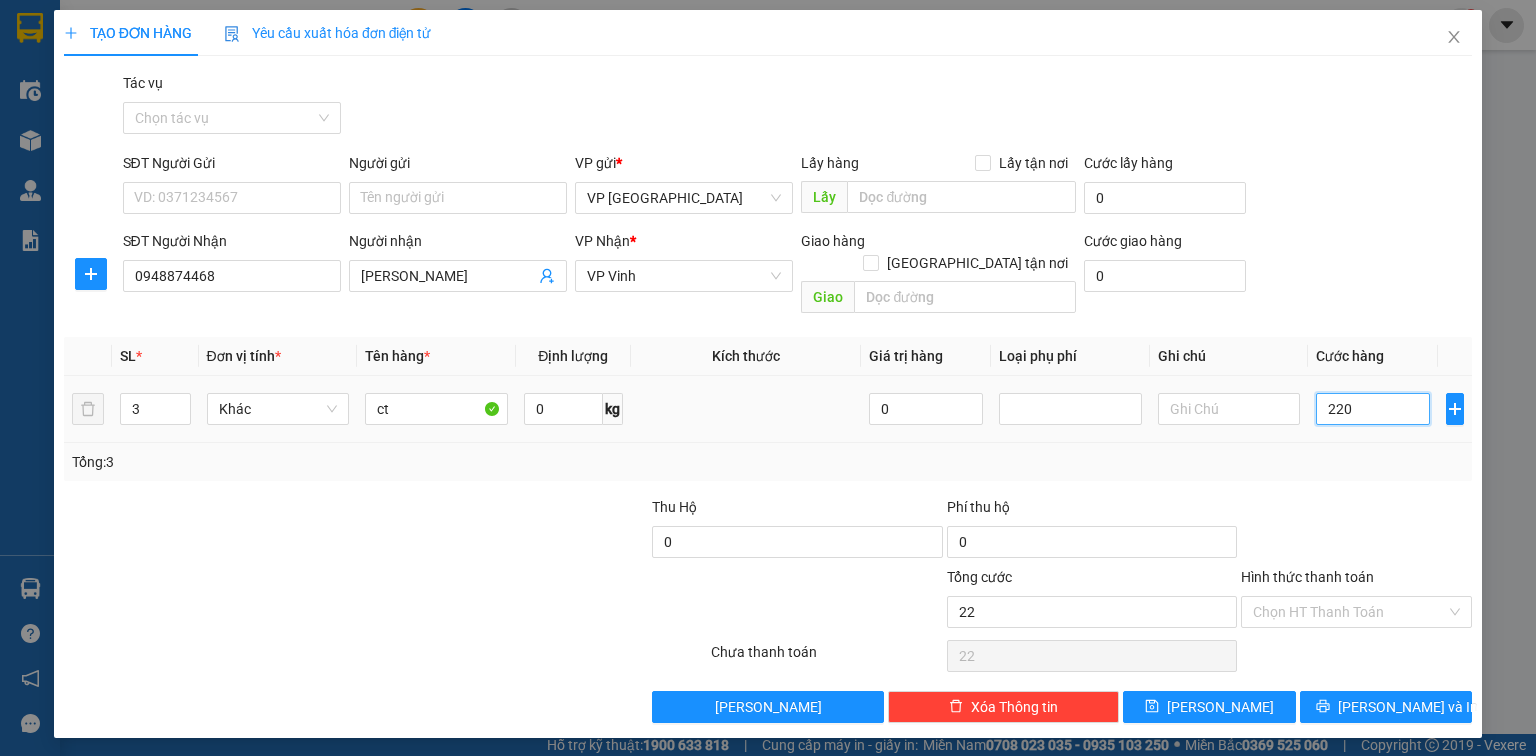 type on "220" 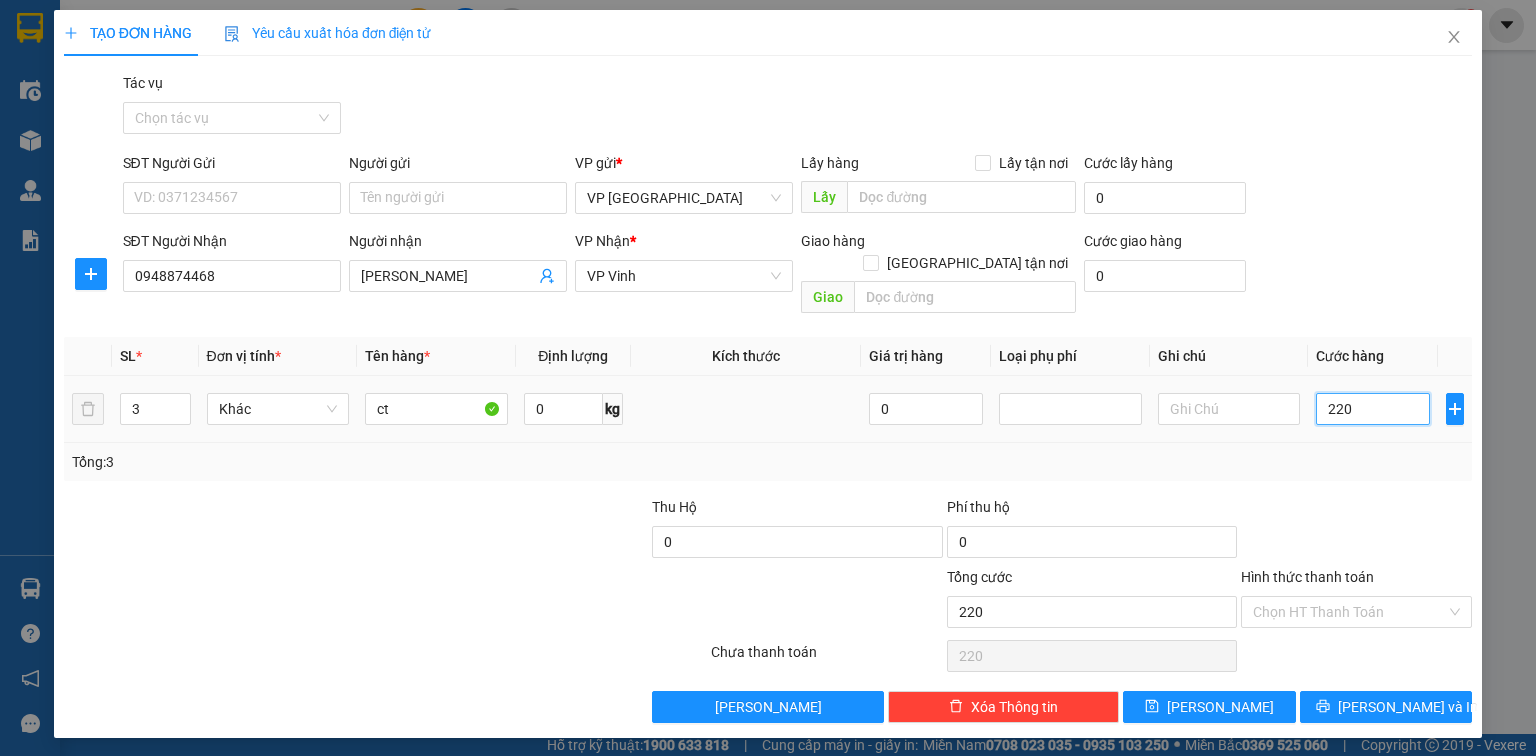 type on "2.200" 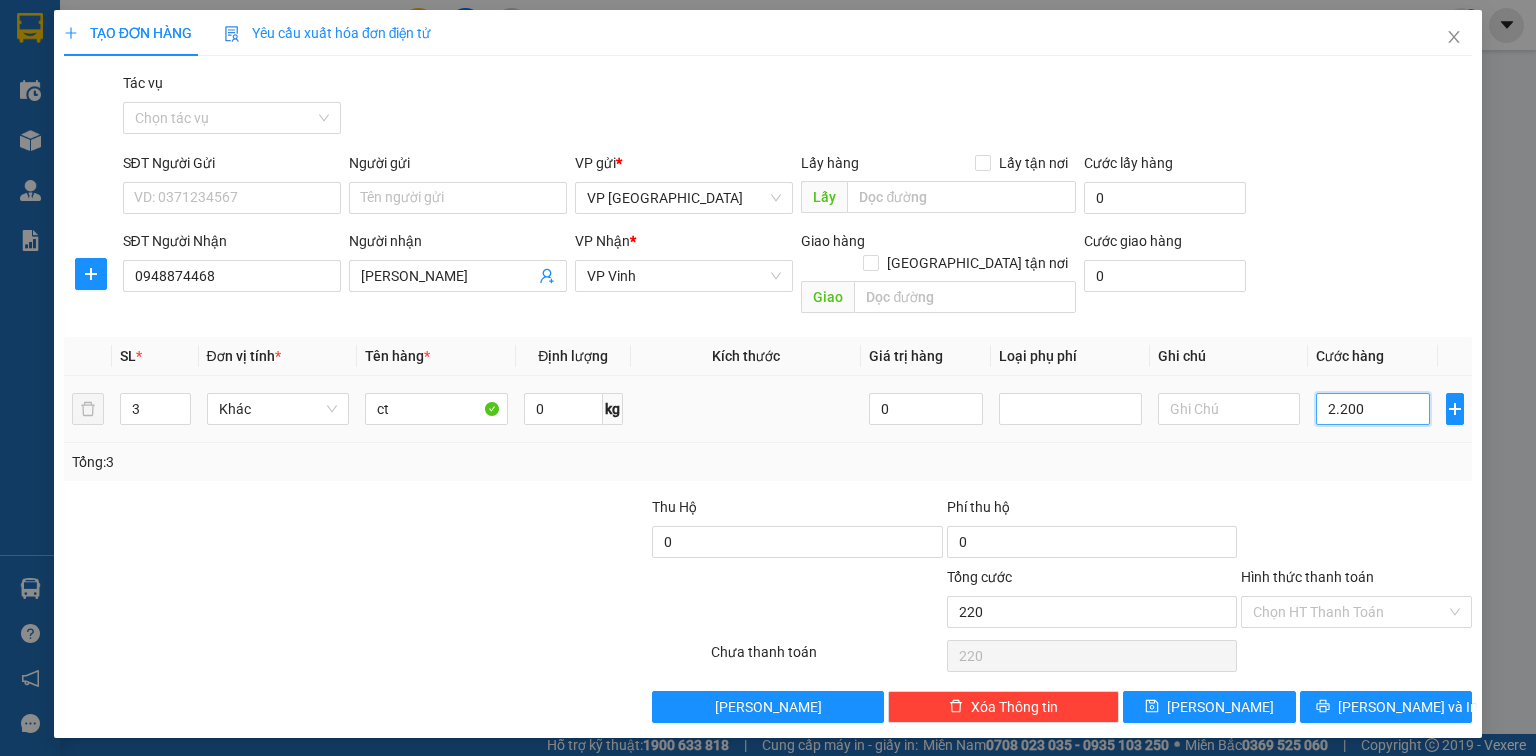 type on "2.200" 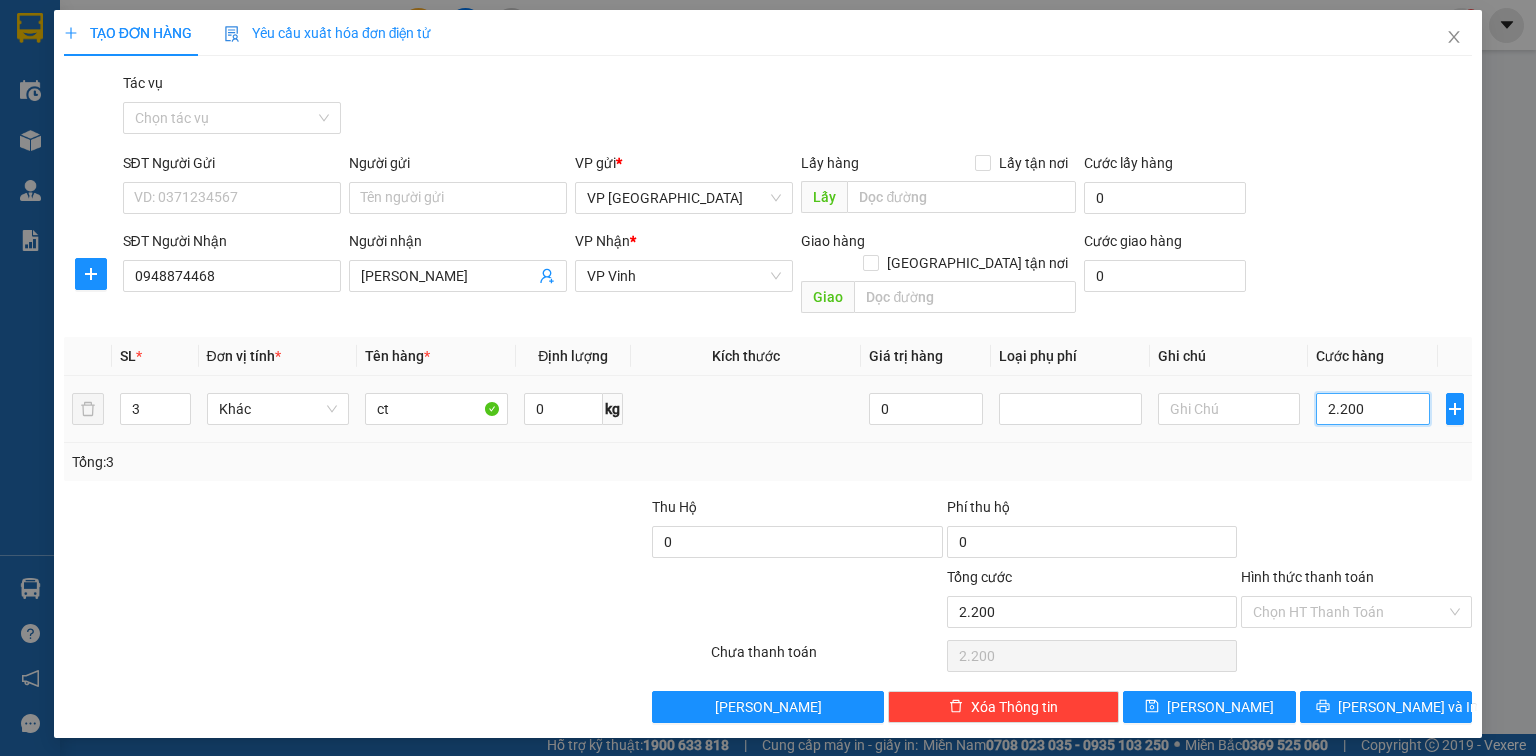 type on "22.000" 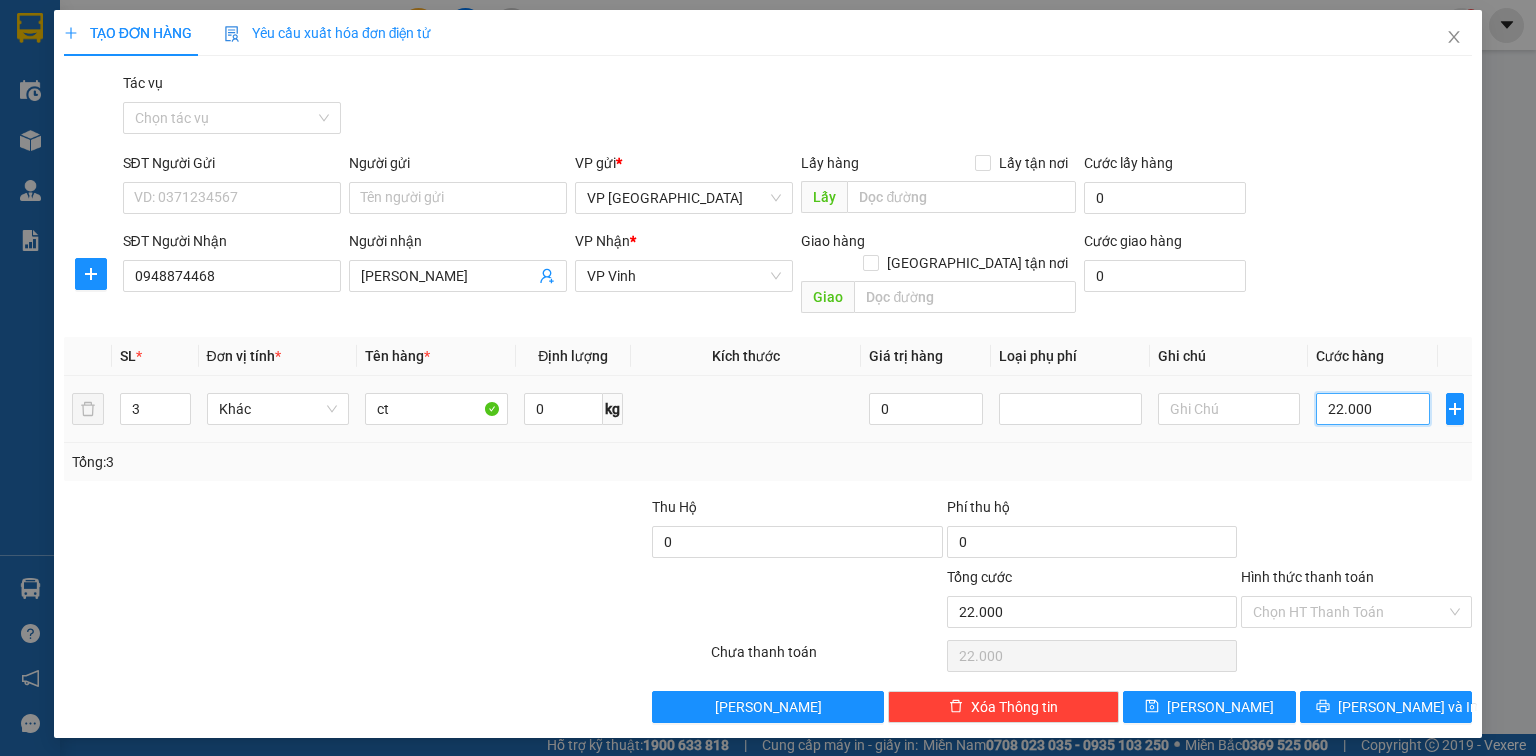 type on "220.000" 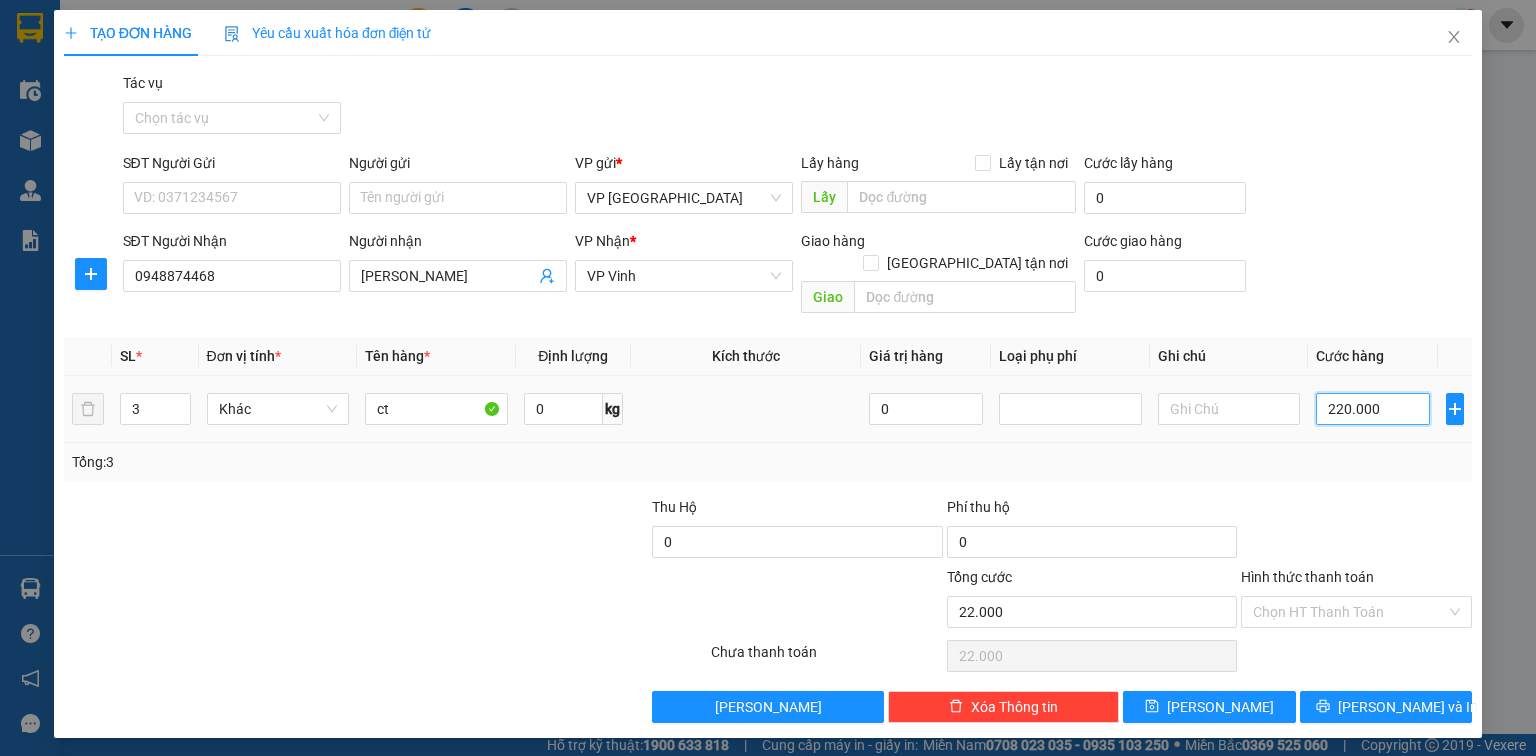 type on "220.000" 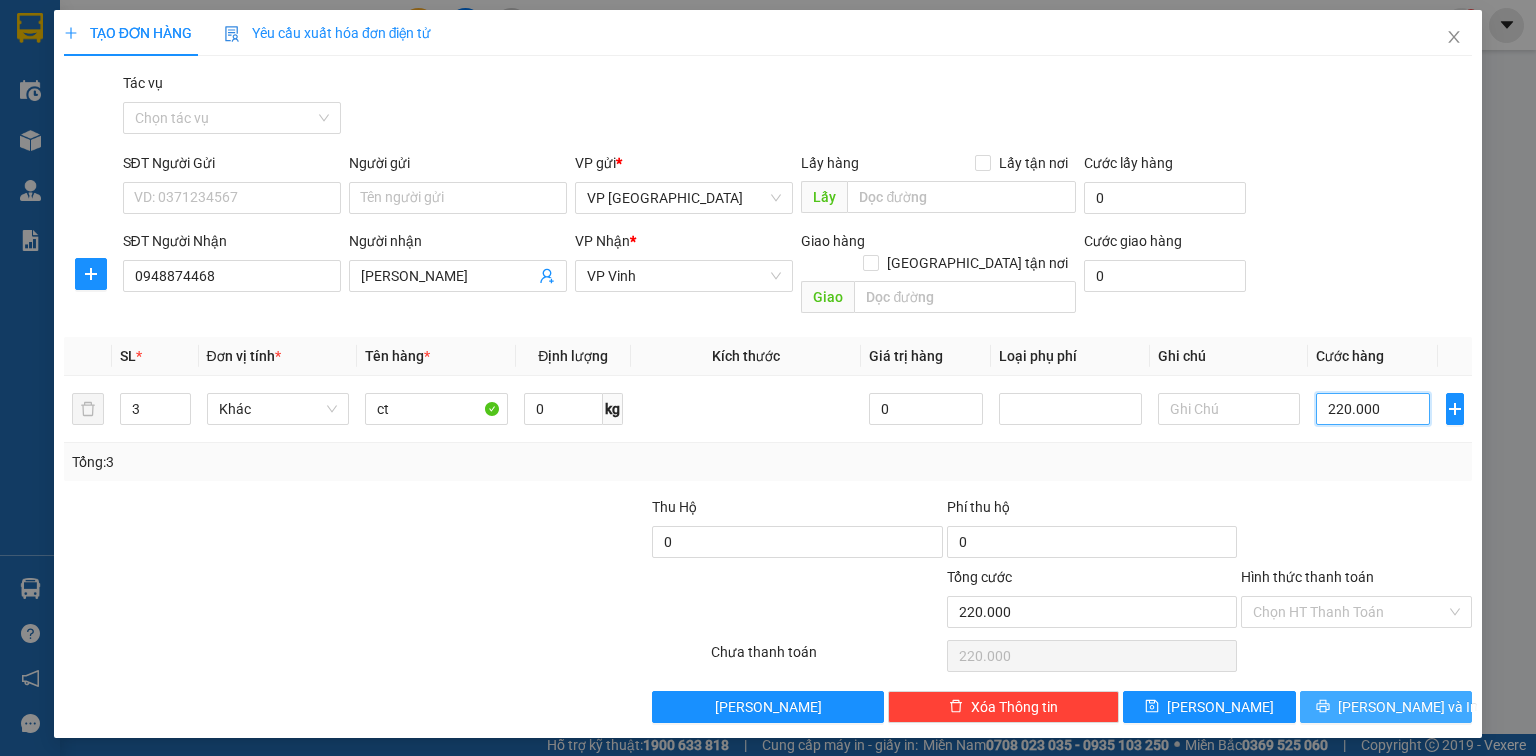 type on "220.000" 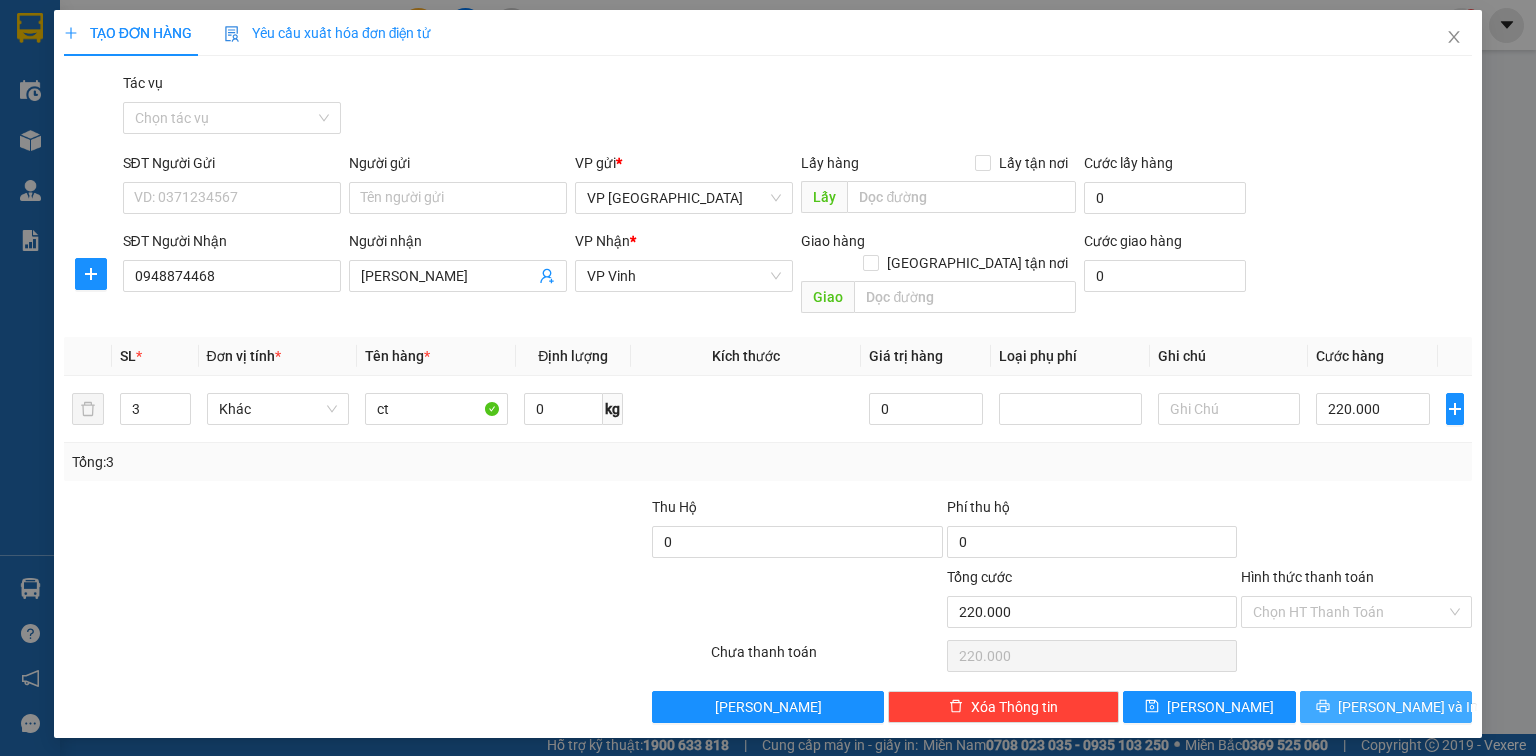 click on "[PERSON_NAME] và In" at bounding box center (1408, 707) 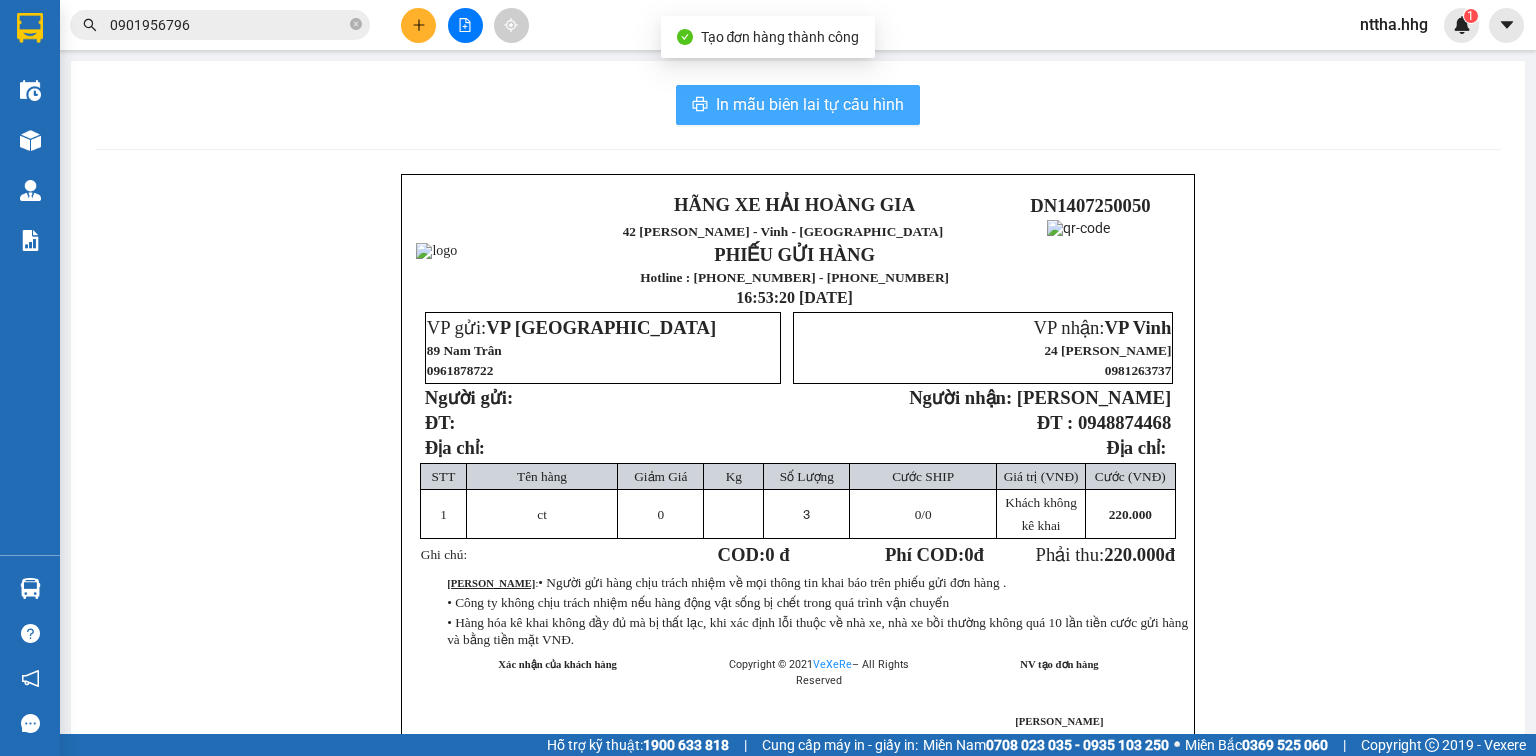 click on "In mẫu biên lai tự cấu hình" at bounding box center (810, 104) 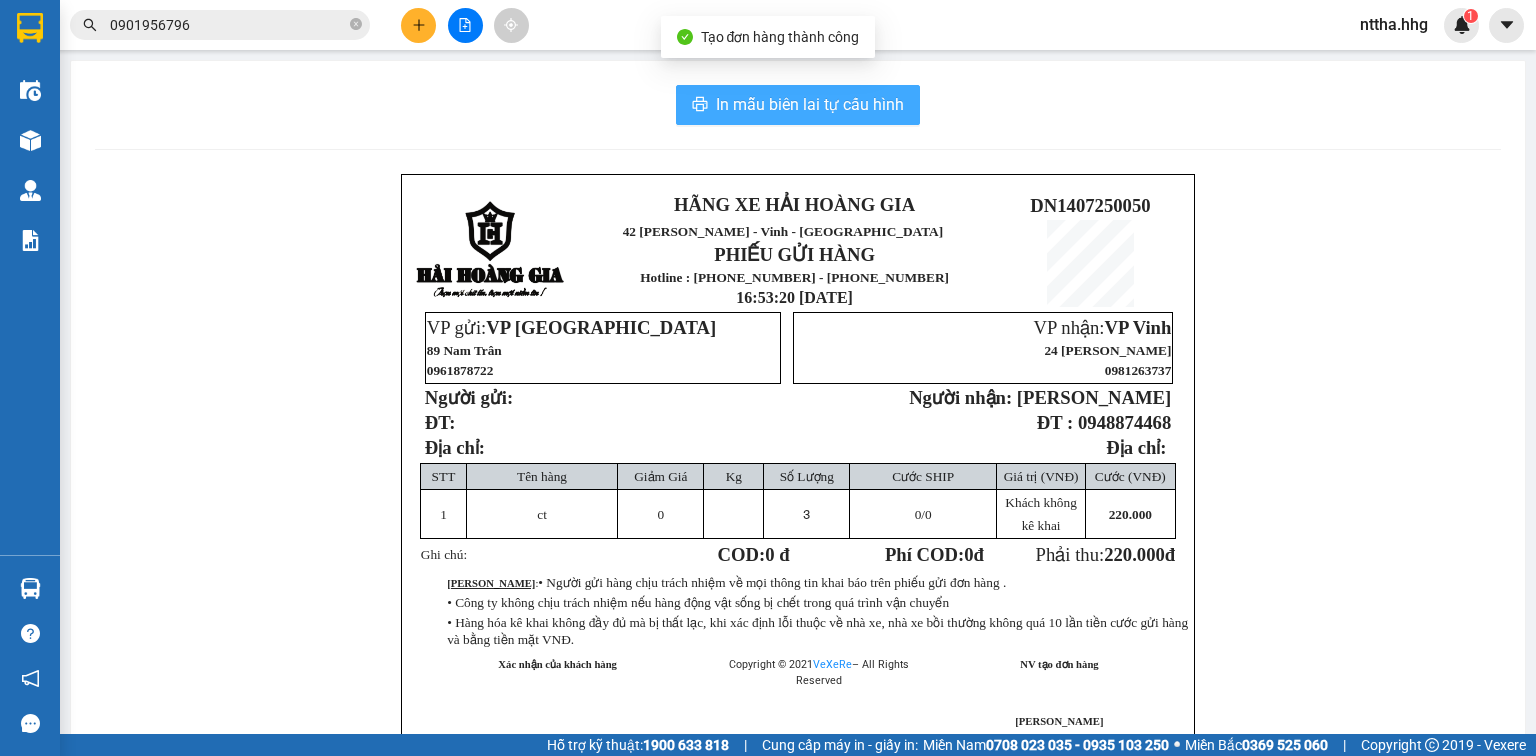 scroll, scrollTop: 0, scrollLeft: 0, axis: both 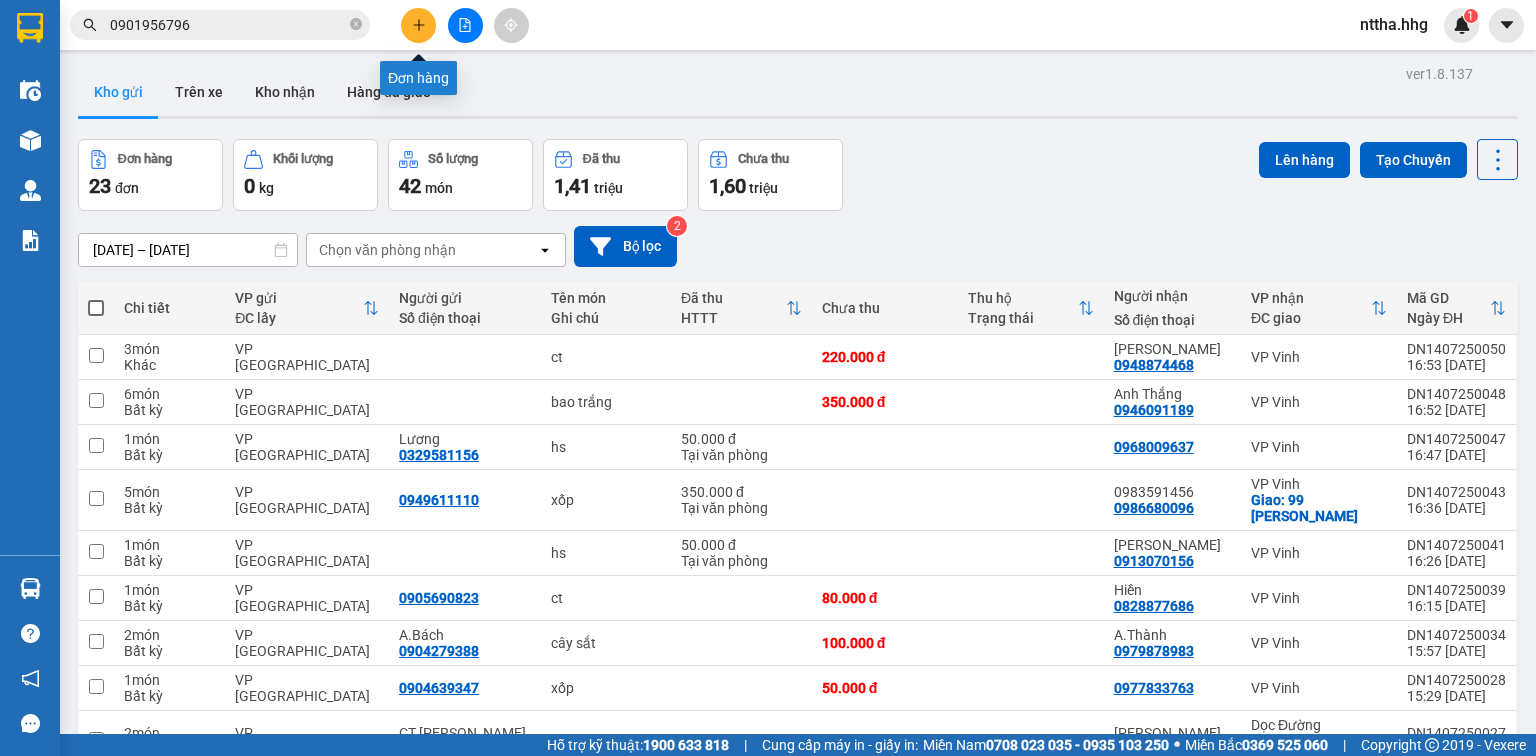 click at bounding box center (418, 25) 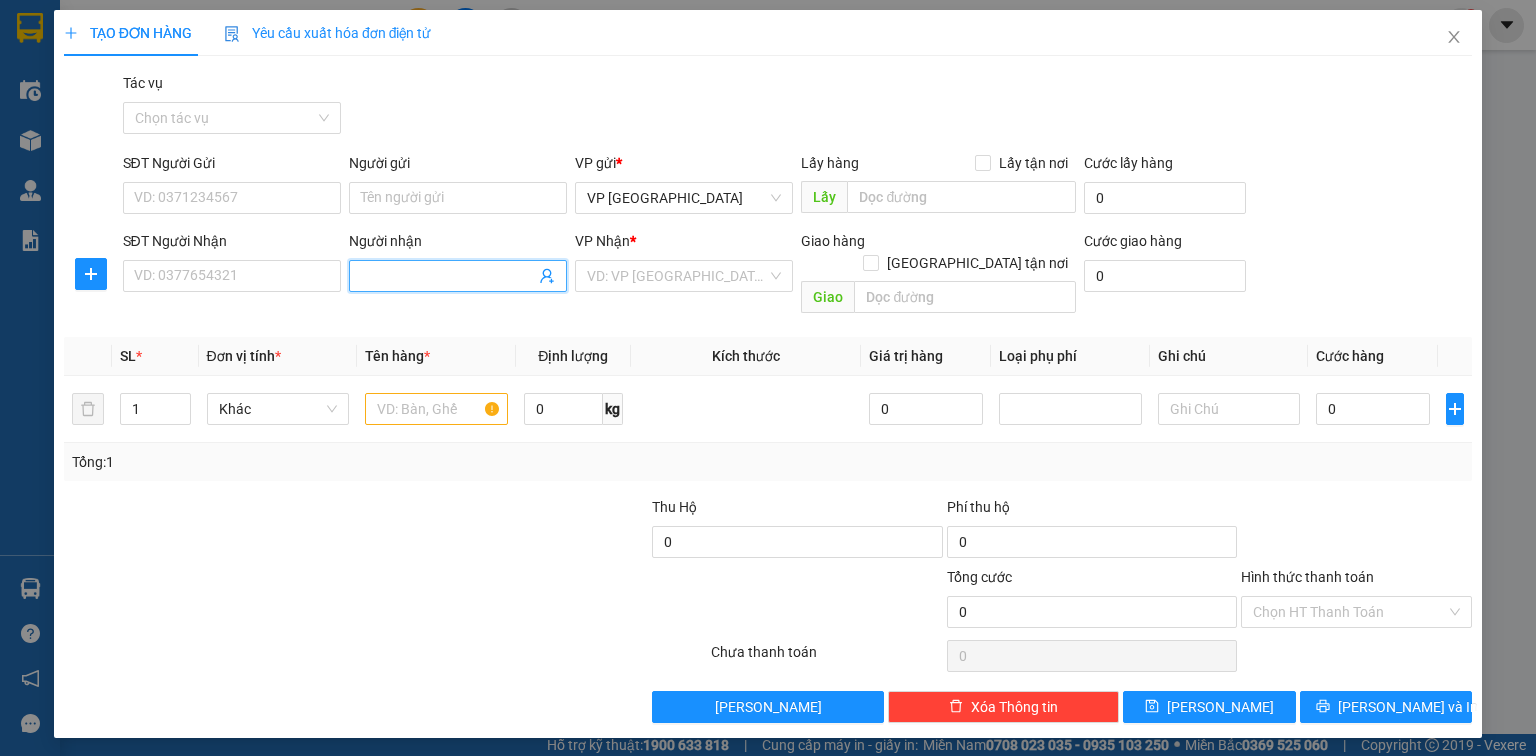 click on "Người nhận" at bounding box center (448, 276) 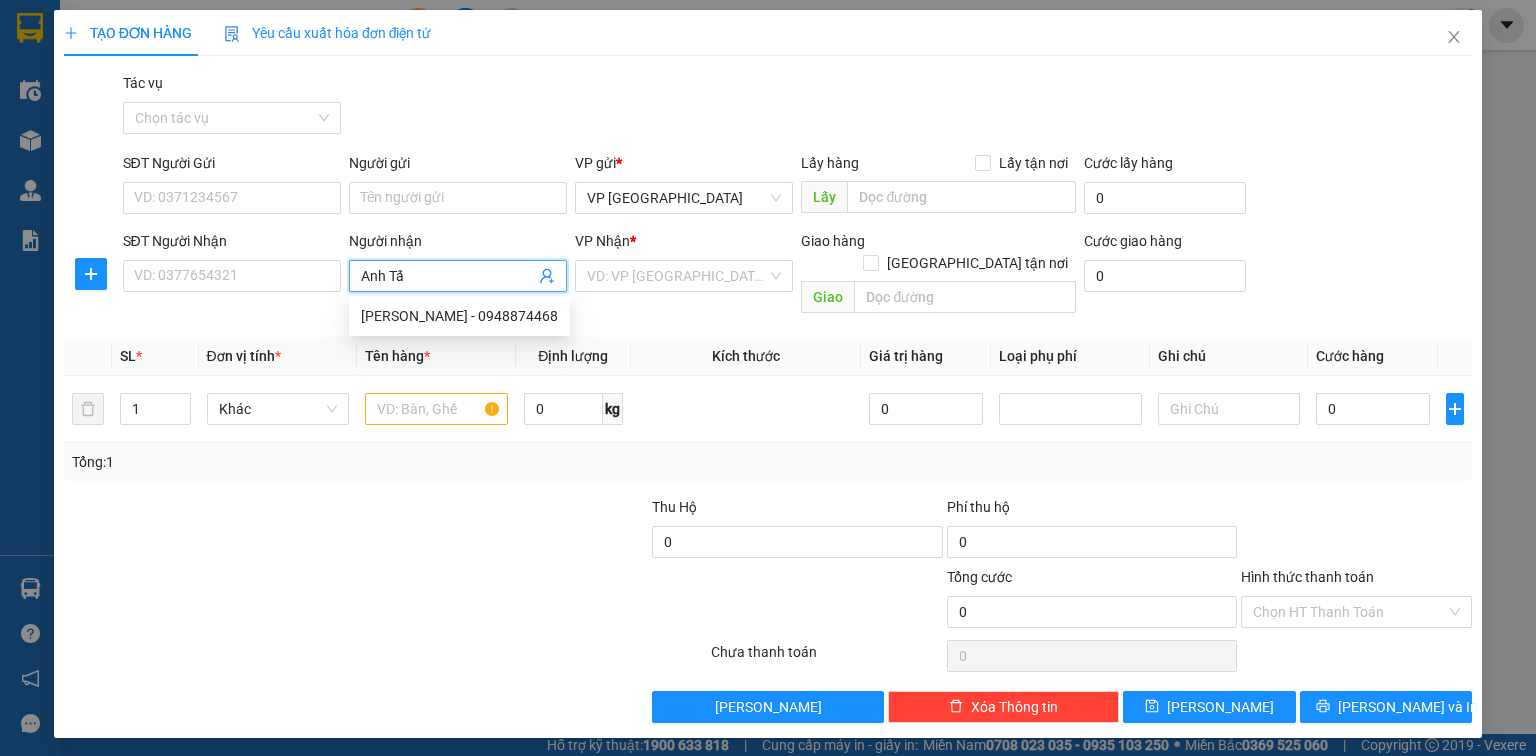 type on "Anh Tấn" 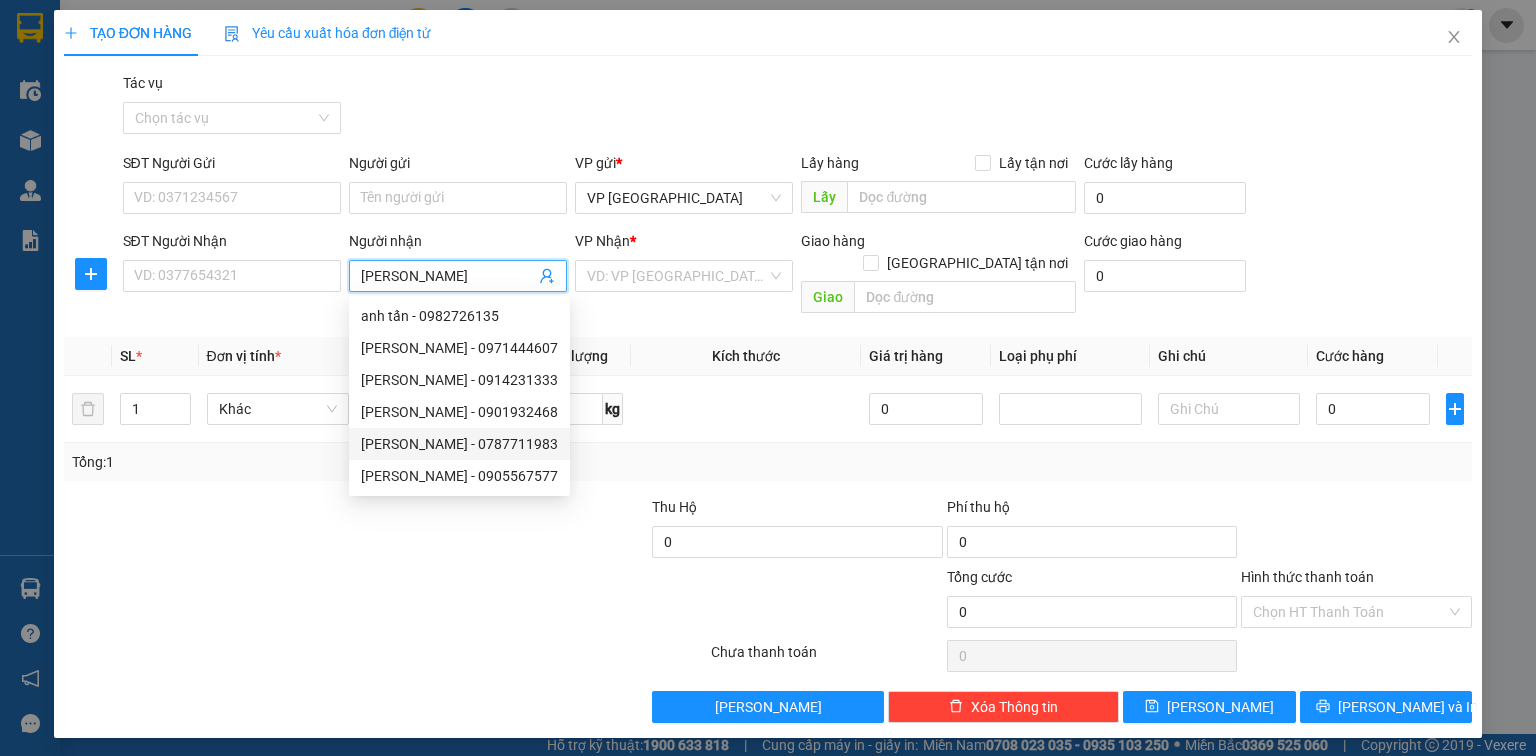click on "Anh Tấn - 0787711983" at bounding box center [459, 444] 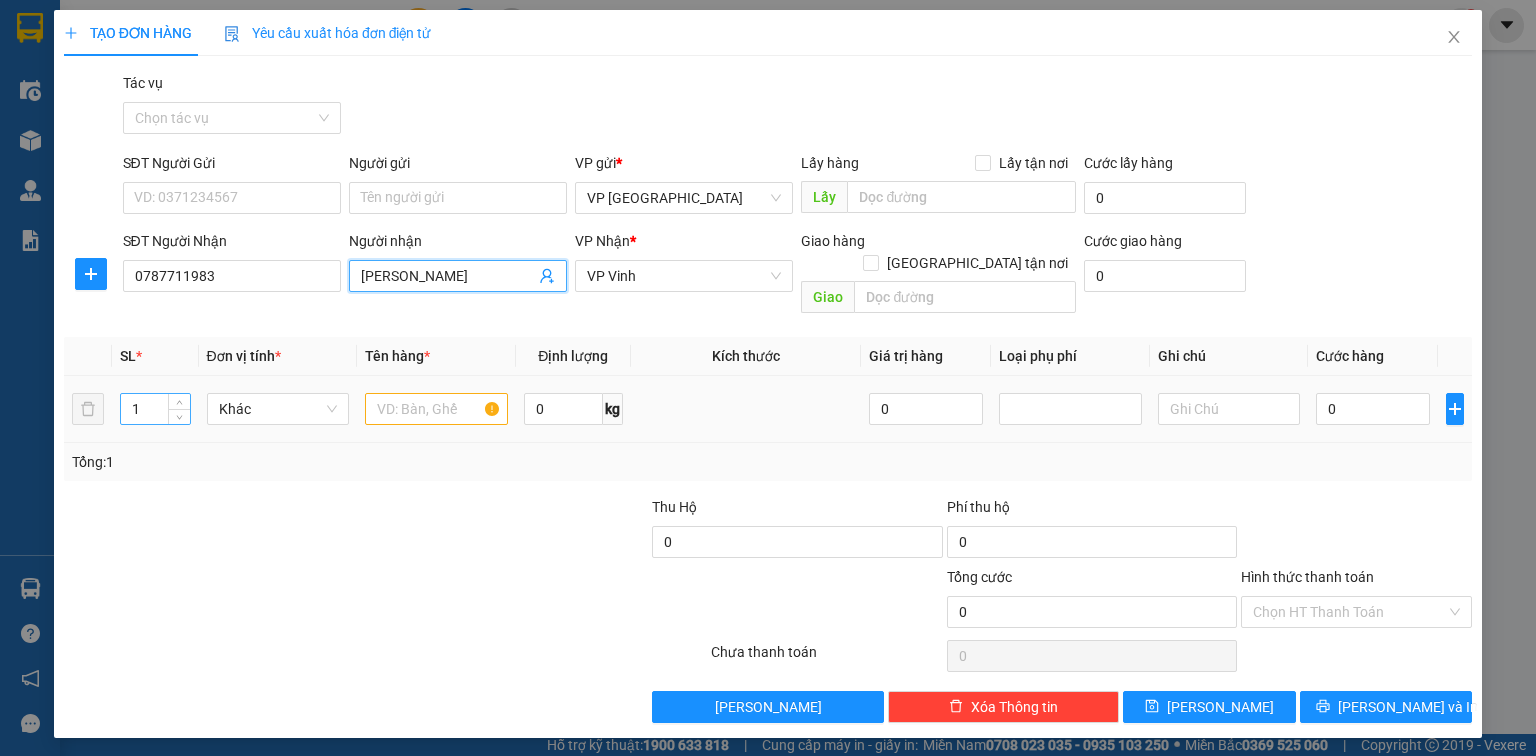 type on "Anh Tấn" 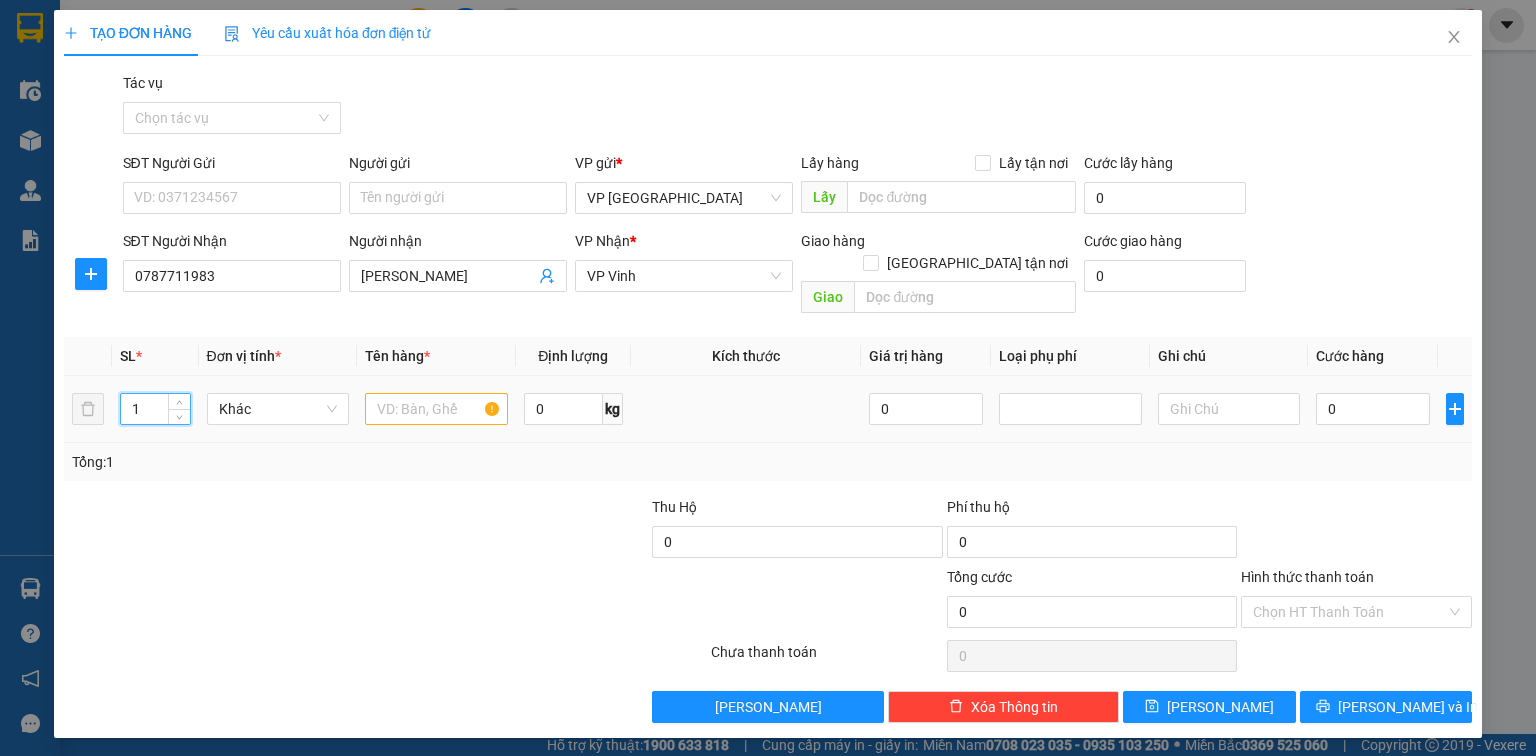 drag, startPoint x: 140, startPoint y: 392, endPoint x: 111, endPoint y: 384, distance: 30.083218 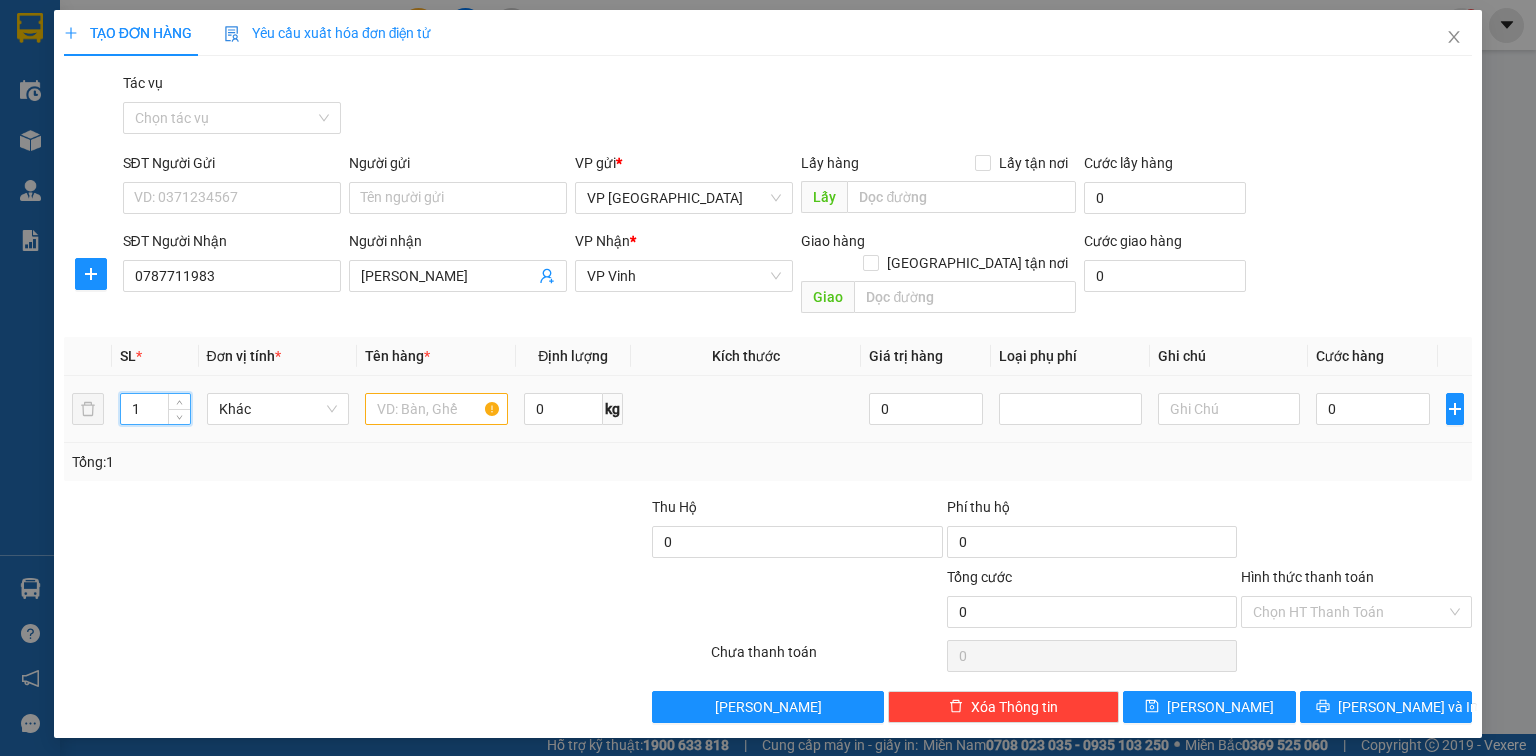 click on "1 Khác 0 kg 0   0" at bounding box center [768, 409] 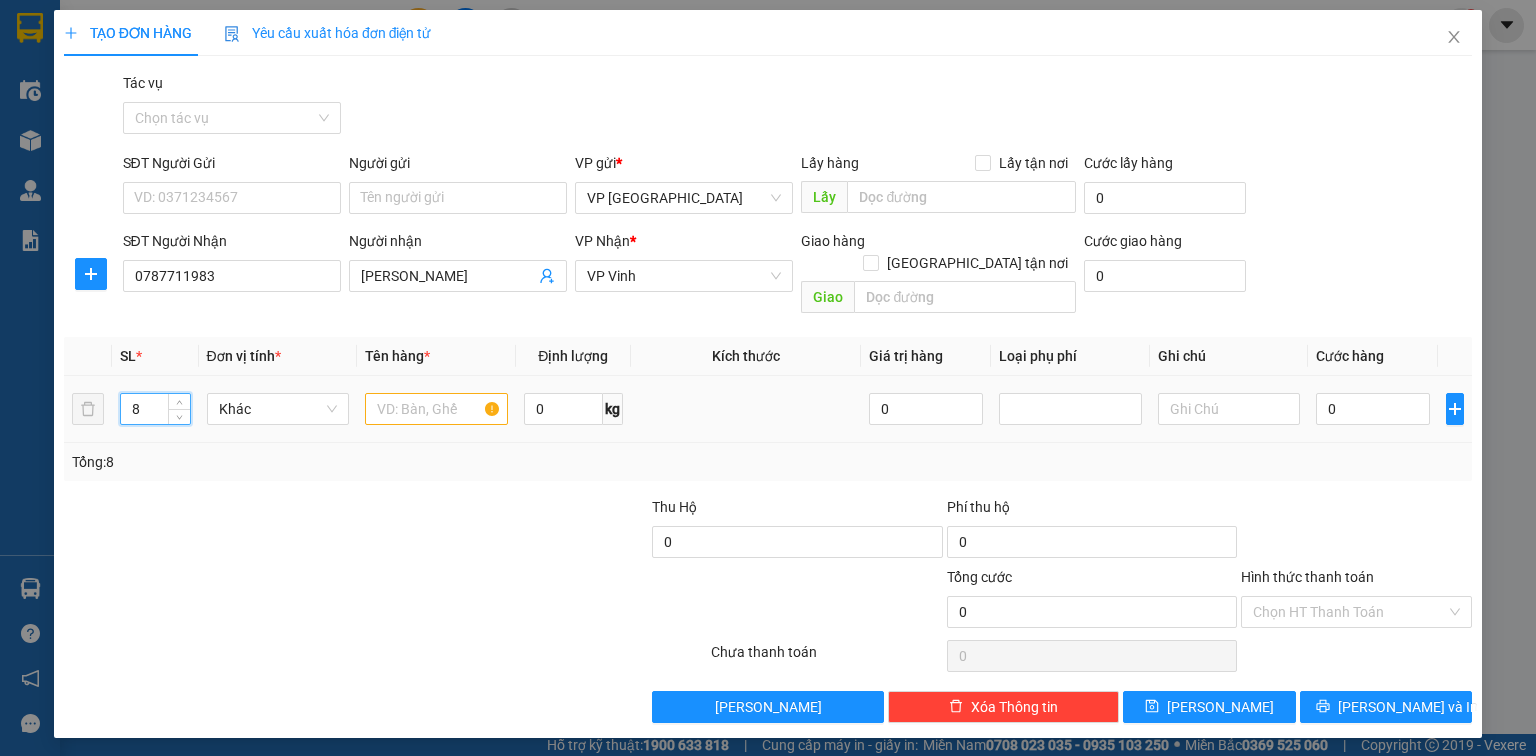 type on "8" 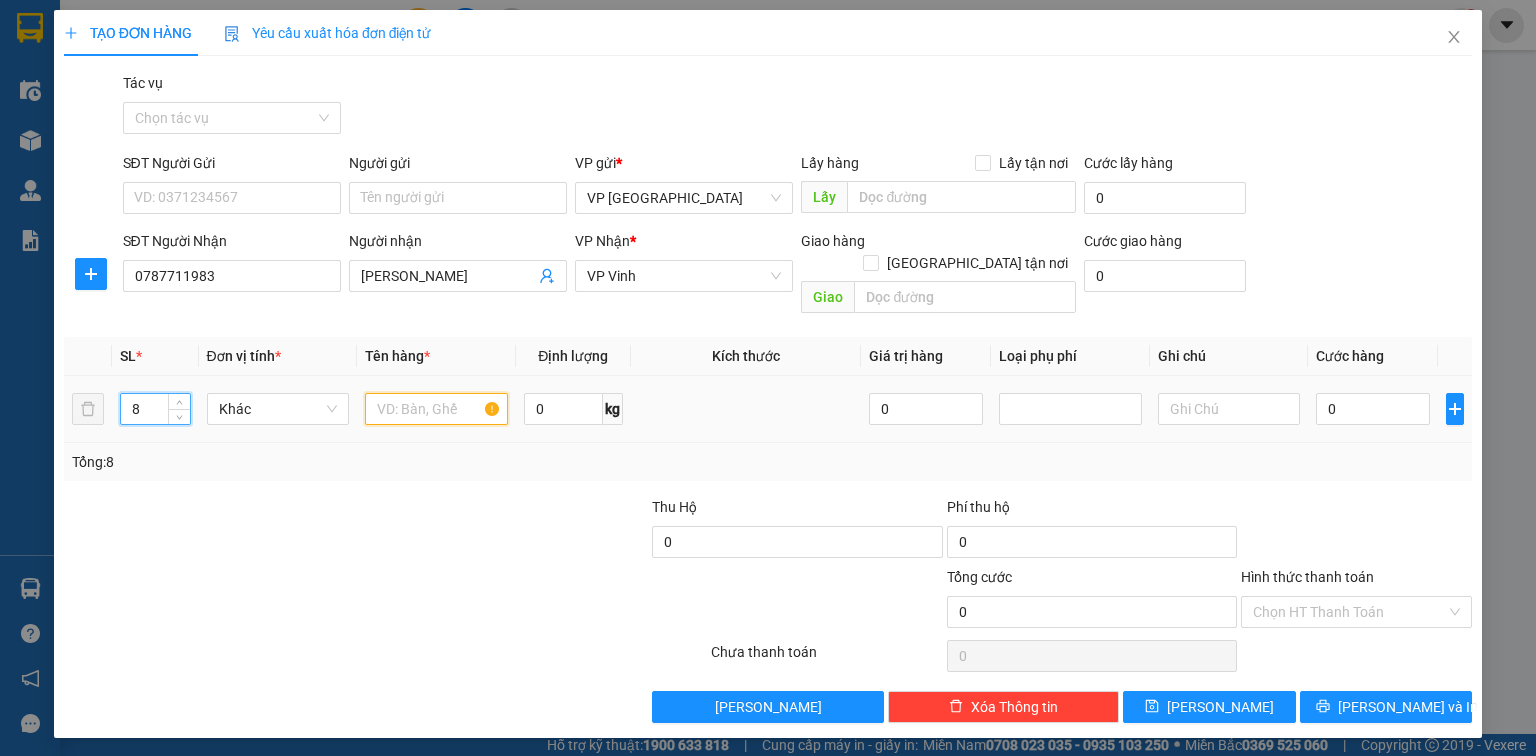 click at bounding box center (436, 409) 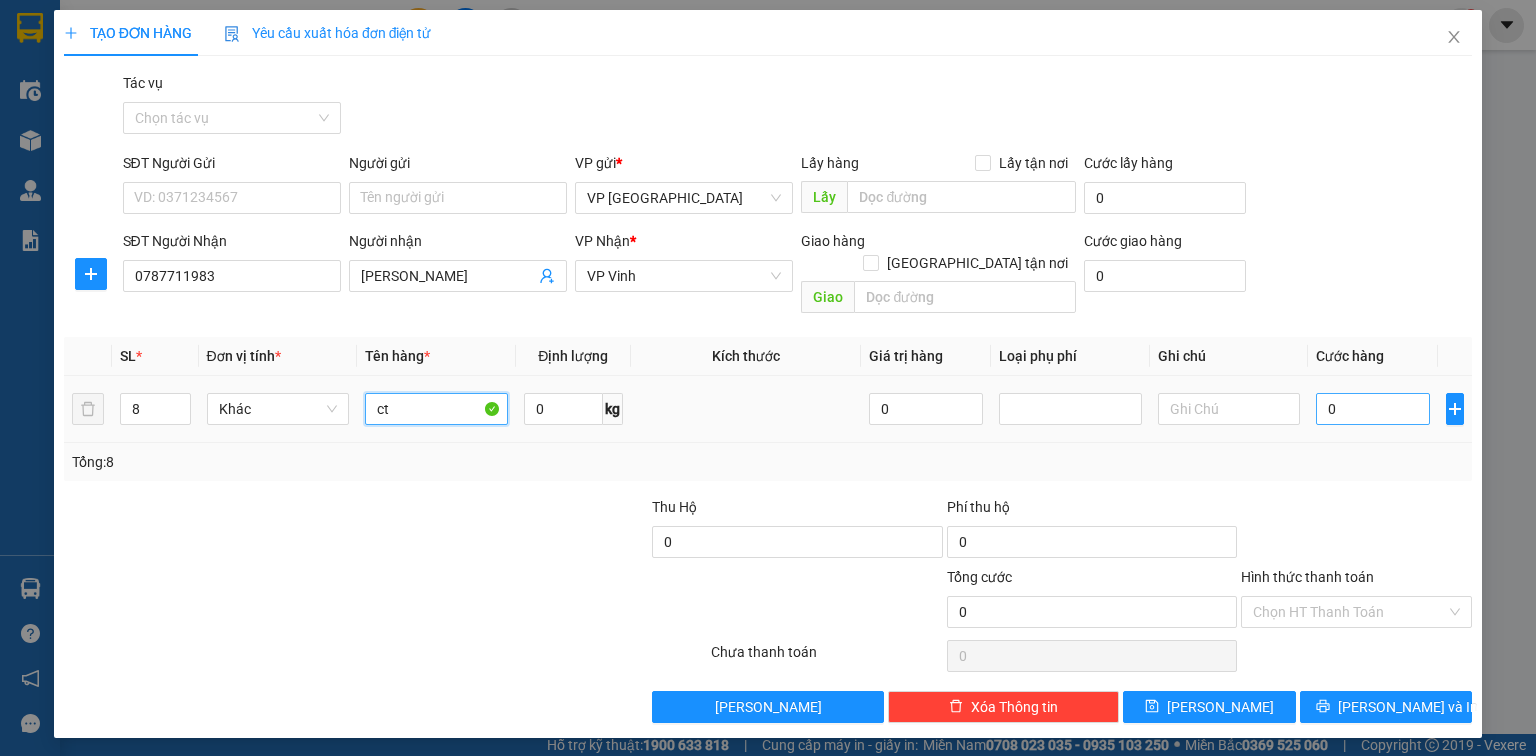 type on "ct" 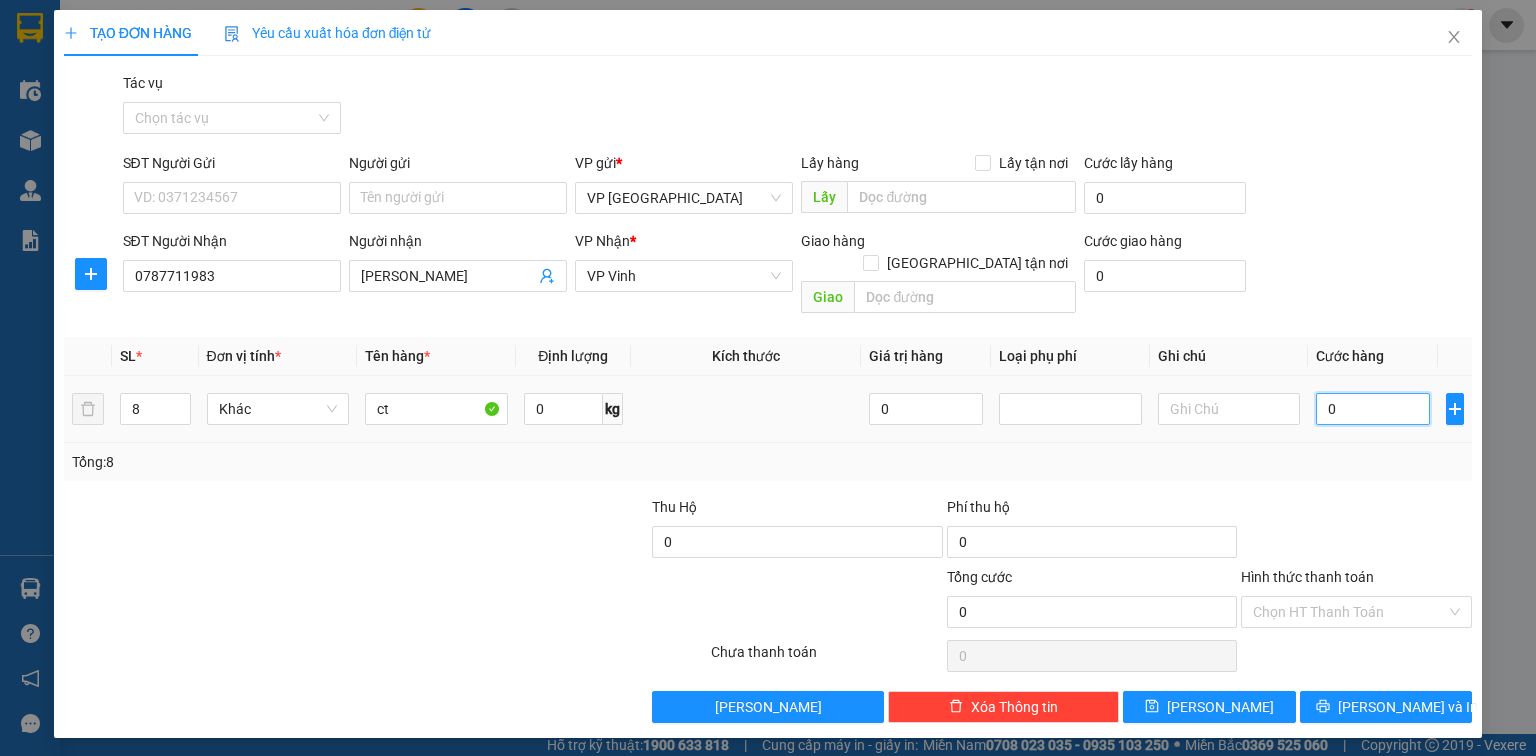 click on "0" at bounding box center (1373, 409) 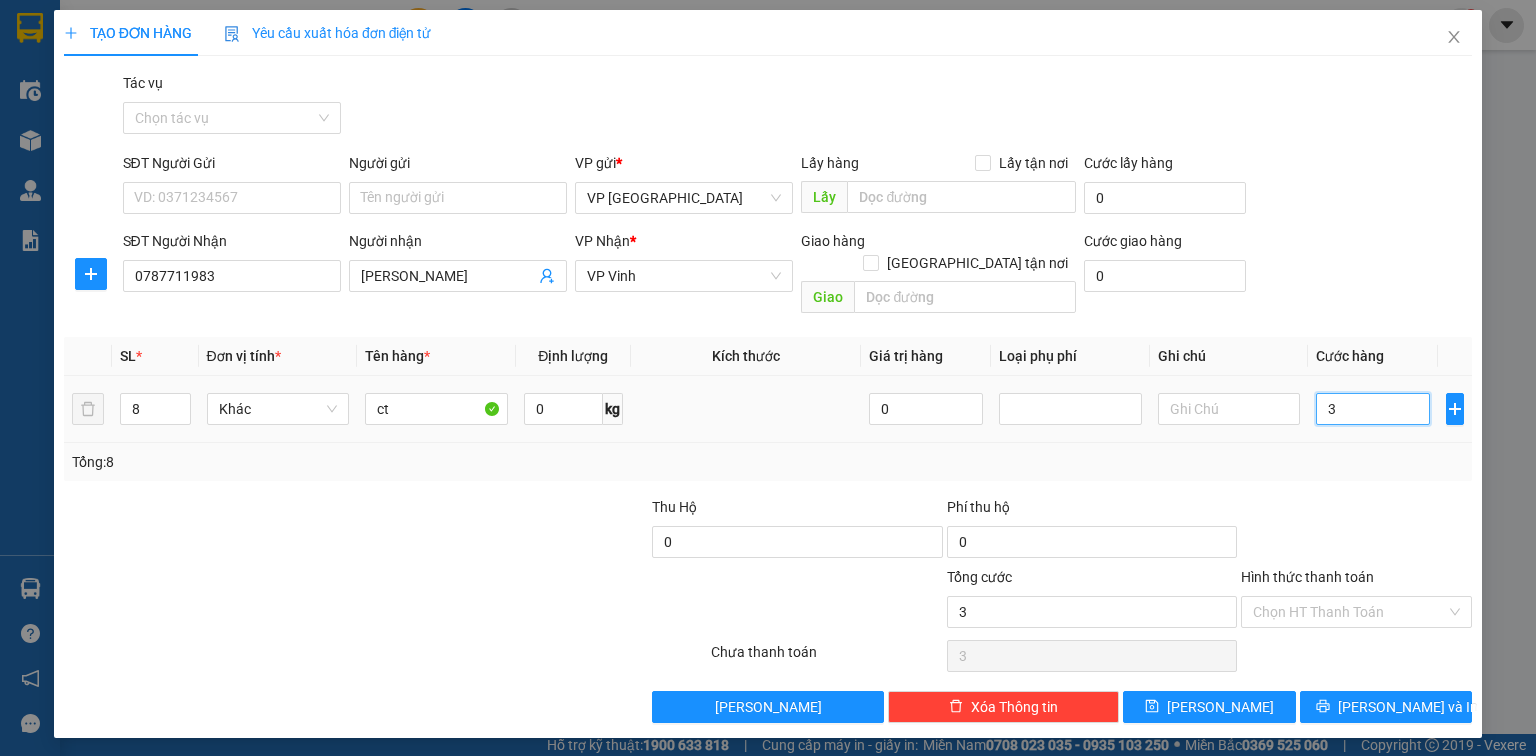 type on "37" 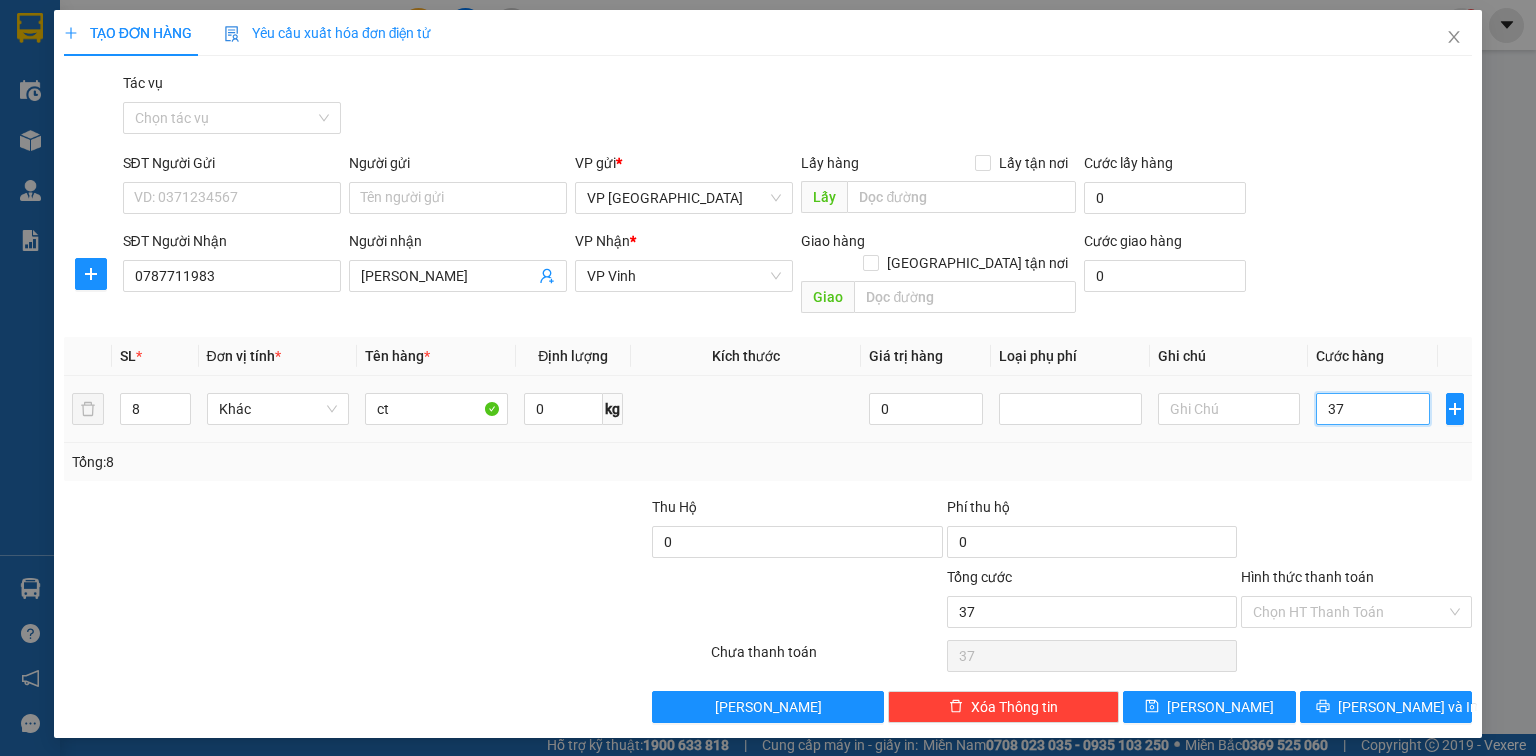 type on "370" 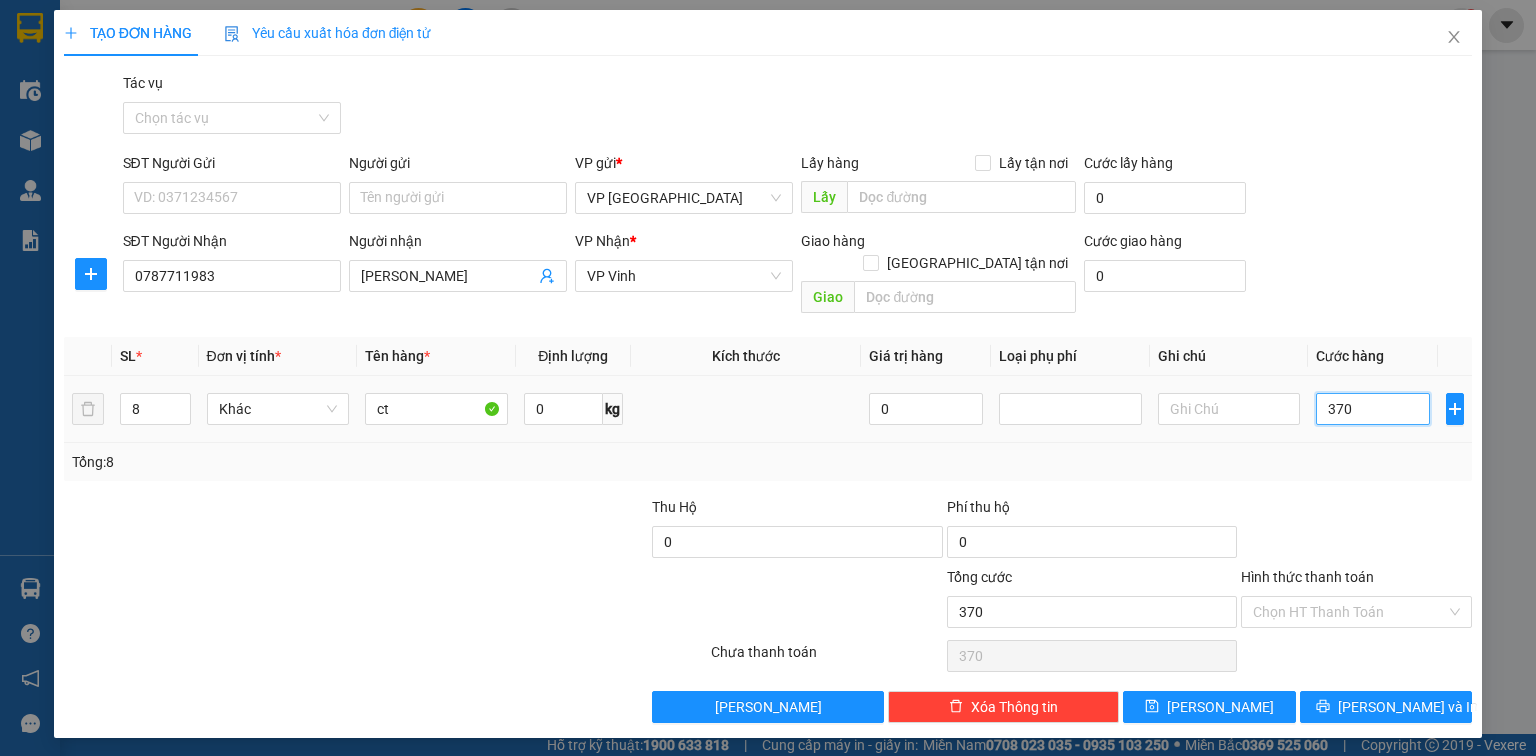 type on "3.700" 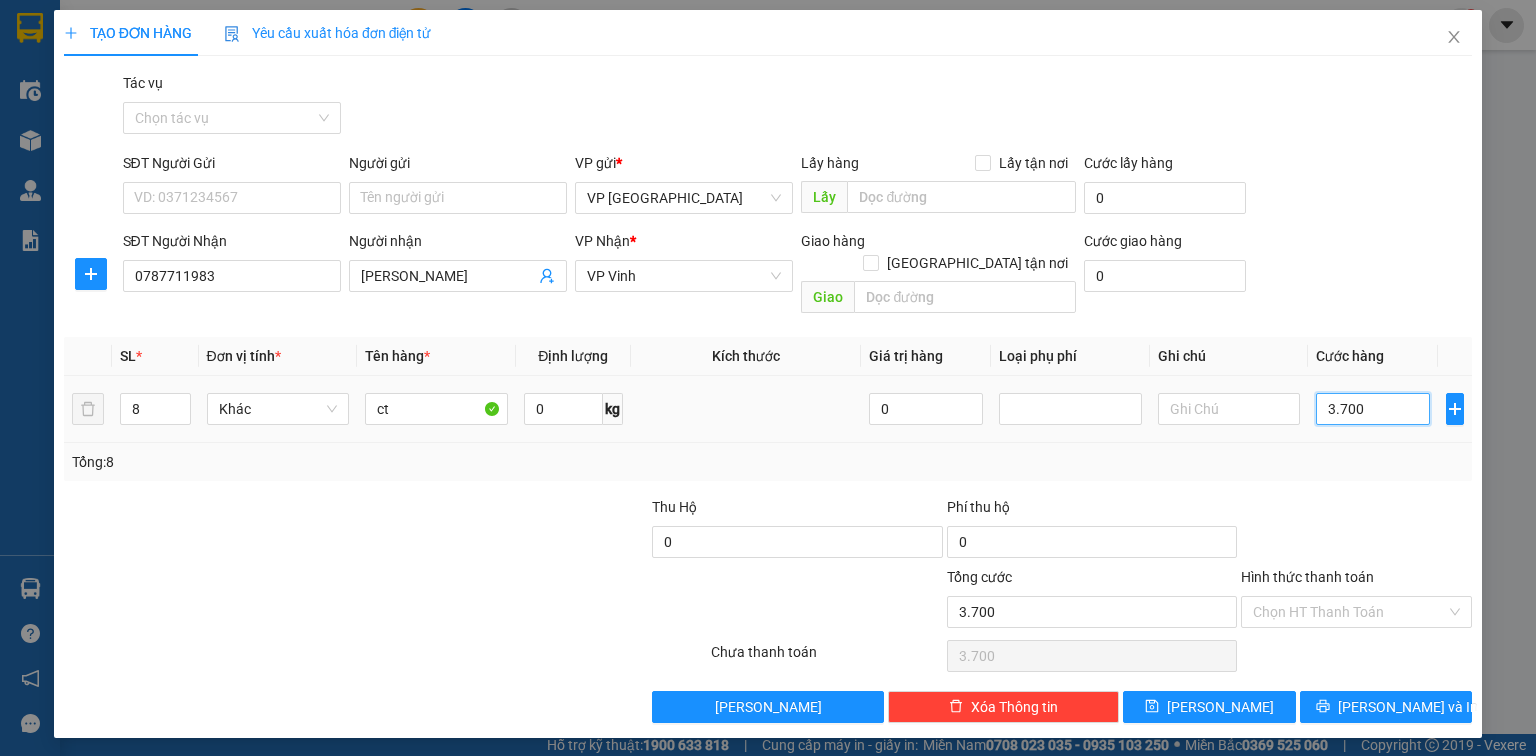 type on "37.000" 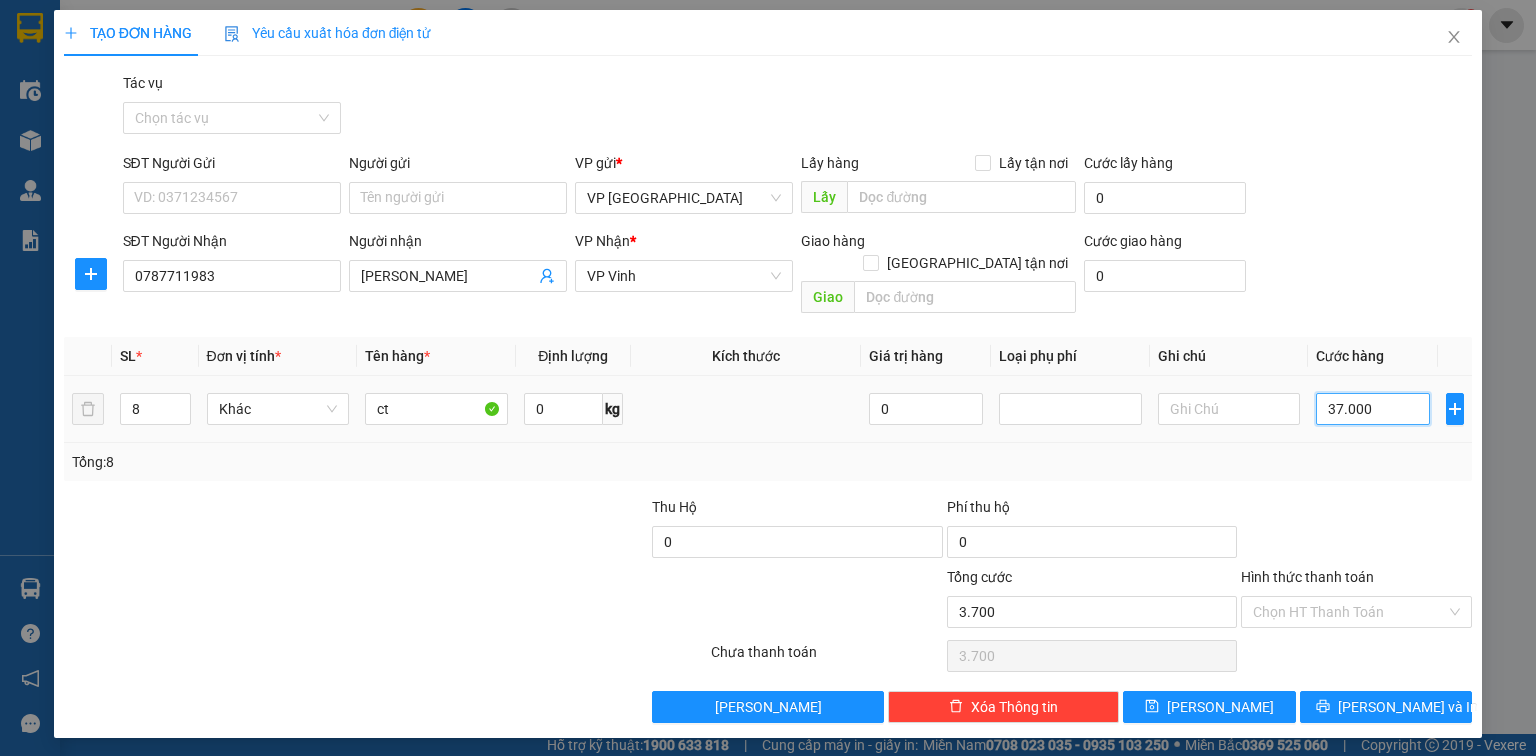 type on "37.000" 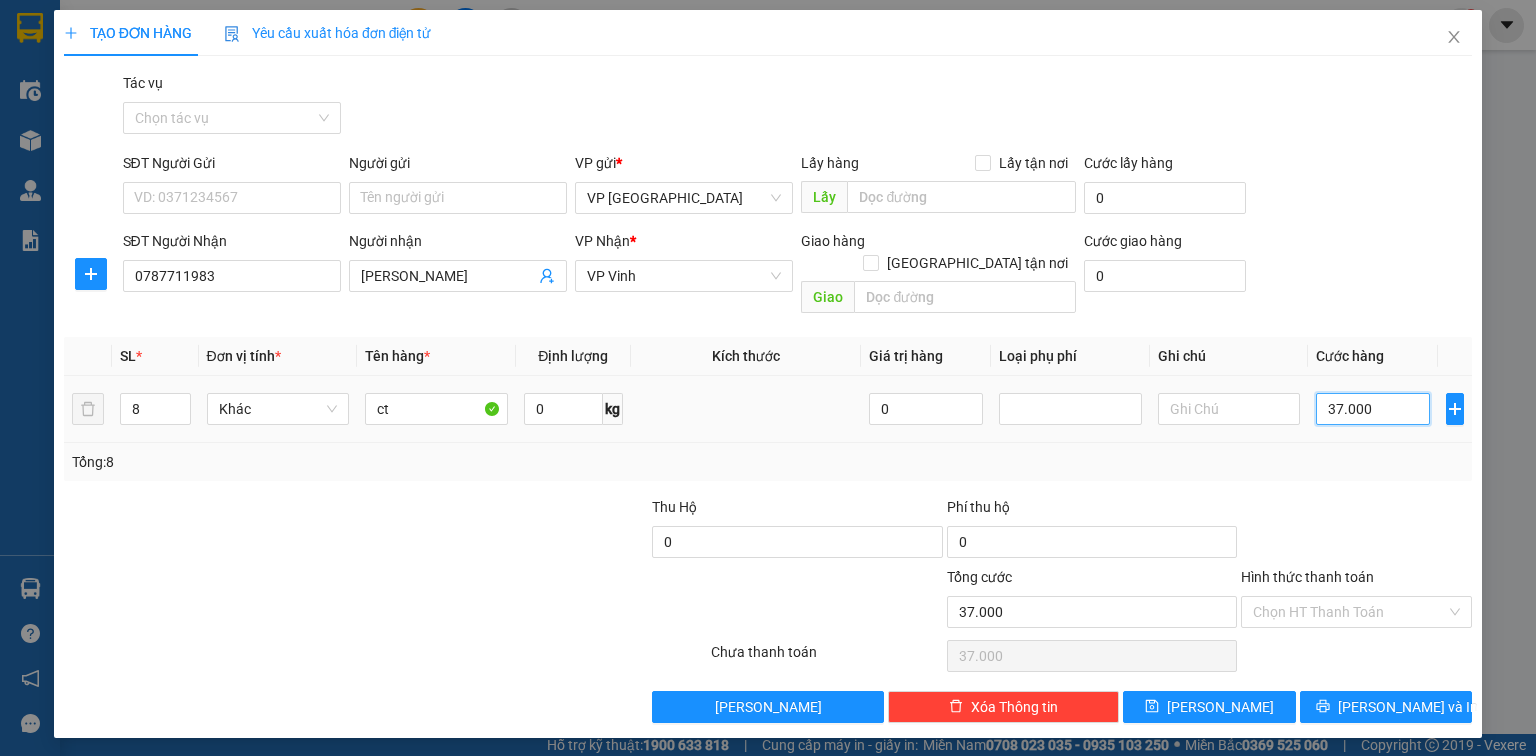 type on "370.000" 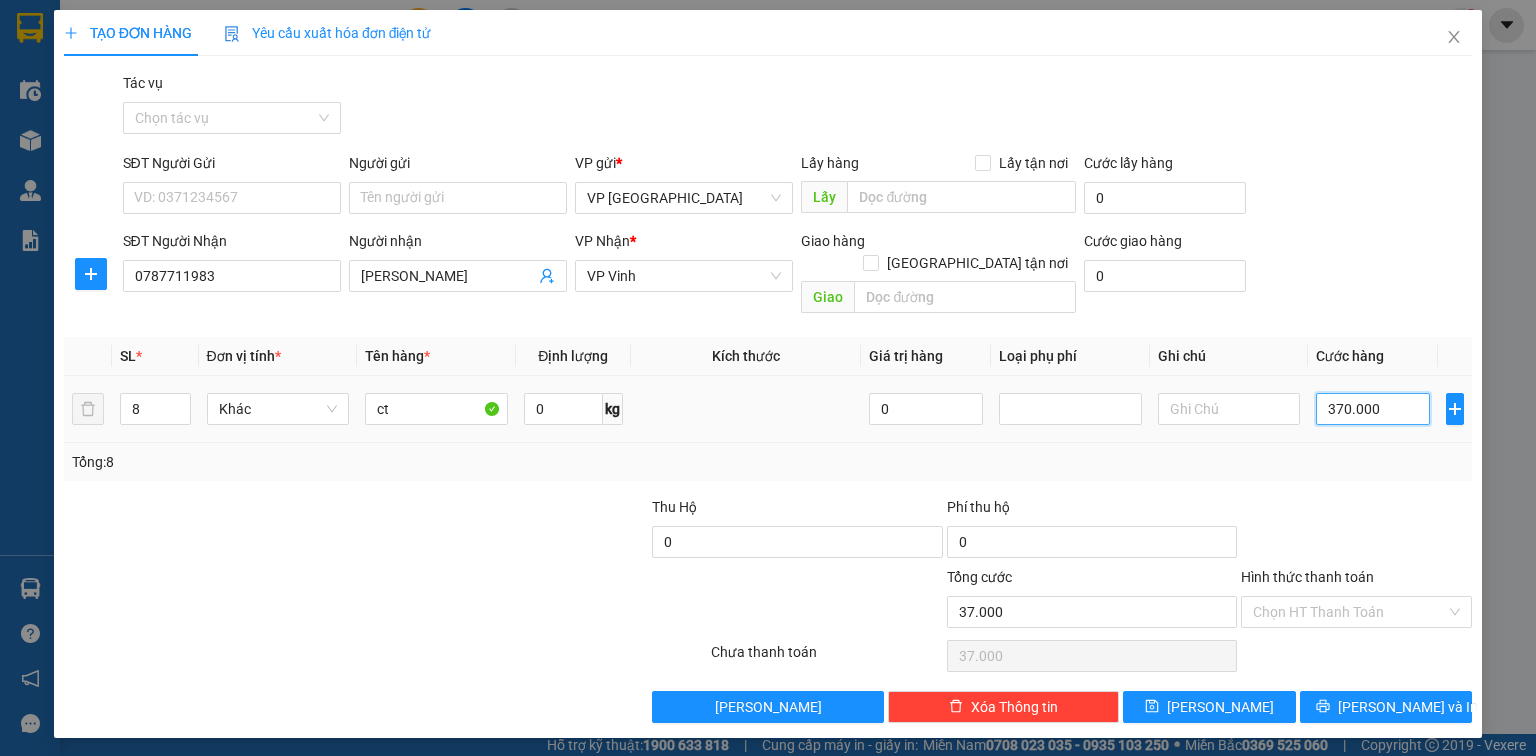 type on "370.000" 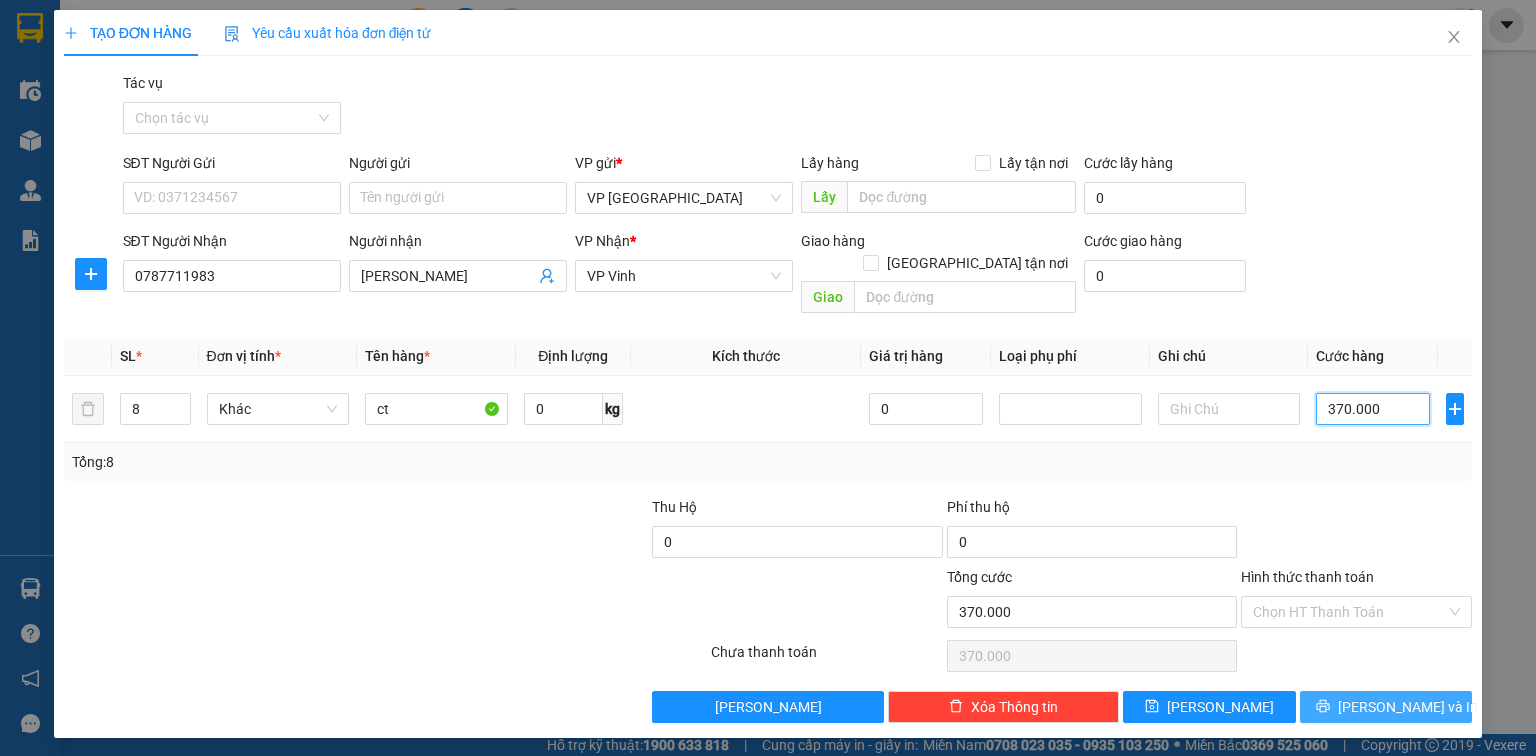 type on "370.000" 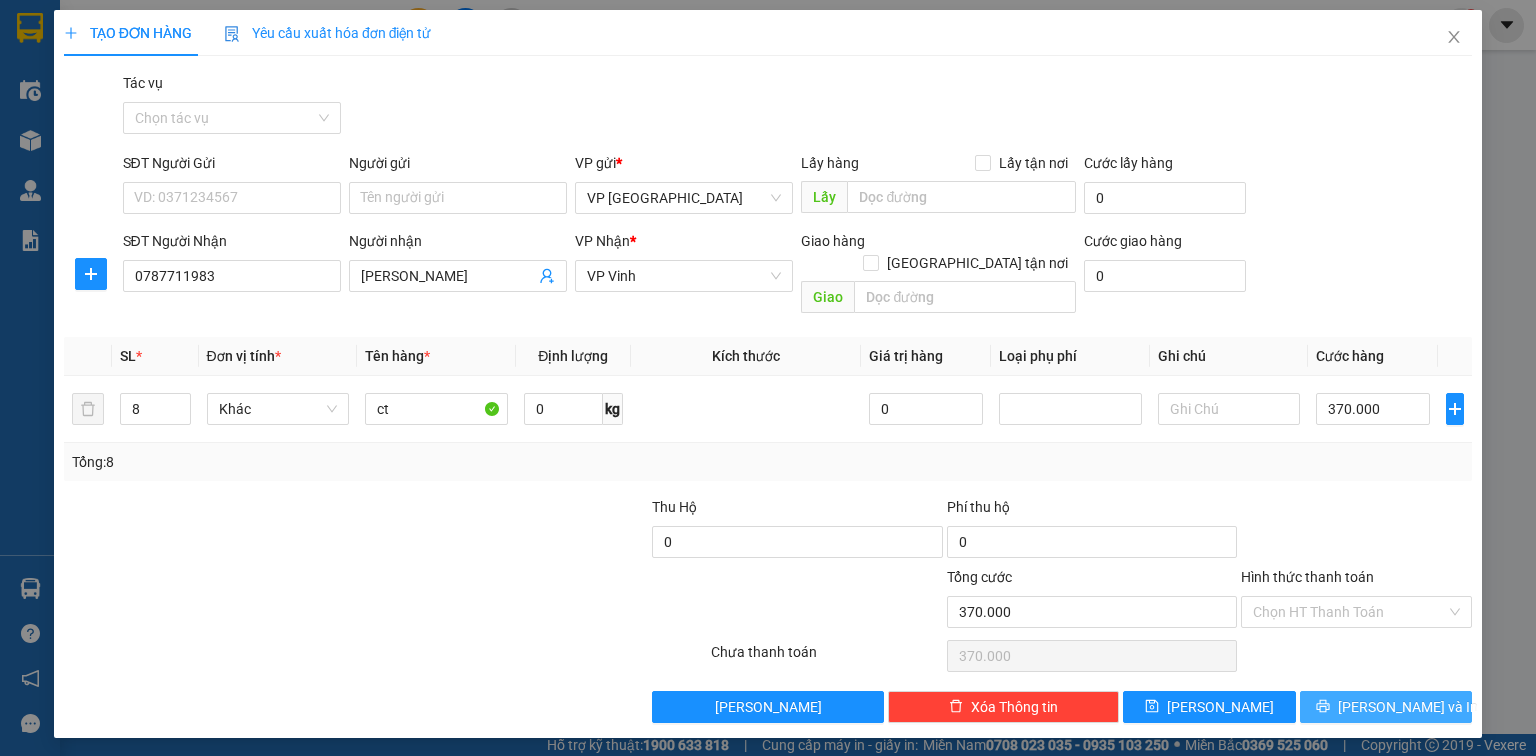 click on "[PERSON_NAME] và In" at bounding box center [1408, 707] 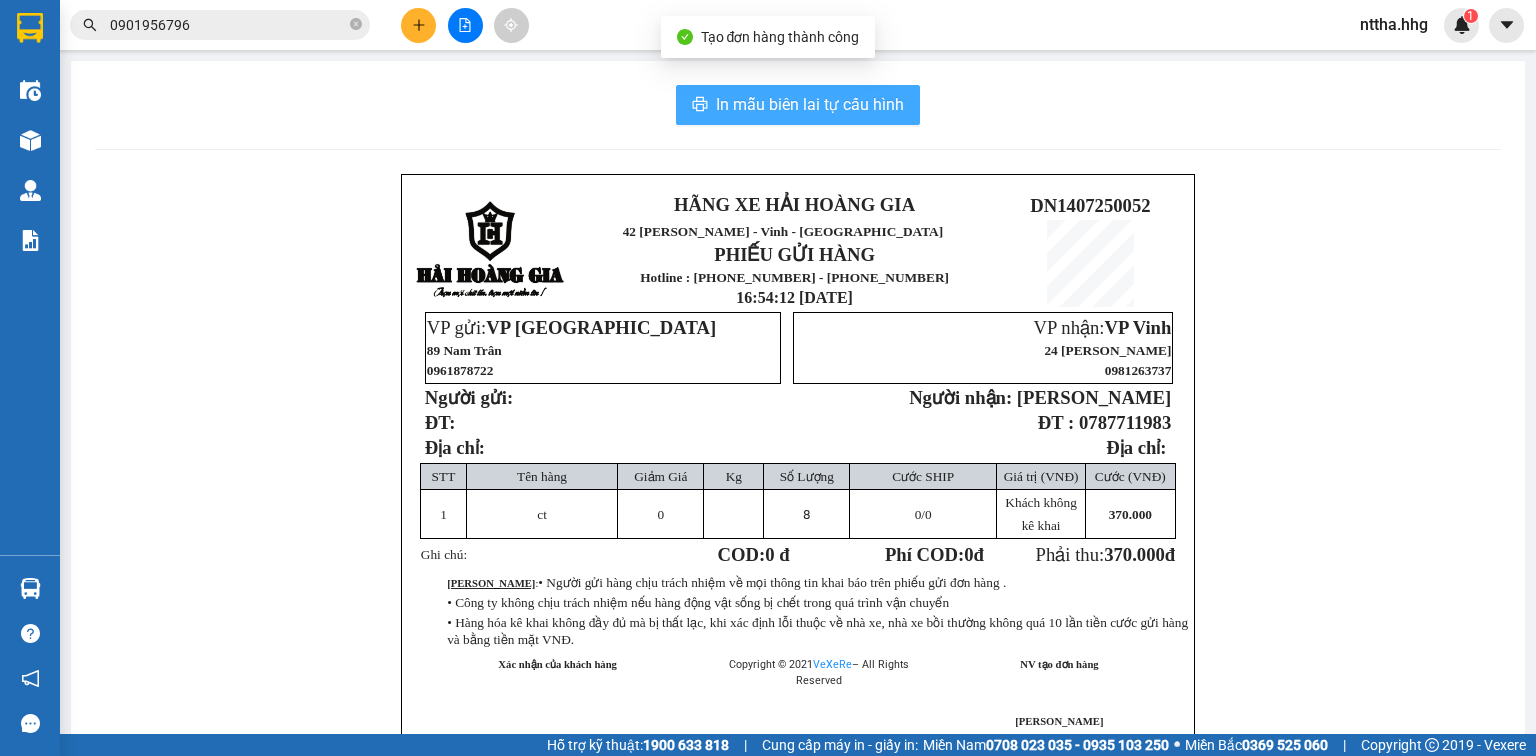 click on "In mẫu biên lai tự cấu hình" at bounding box center (810, 104) 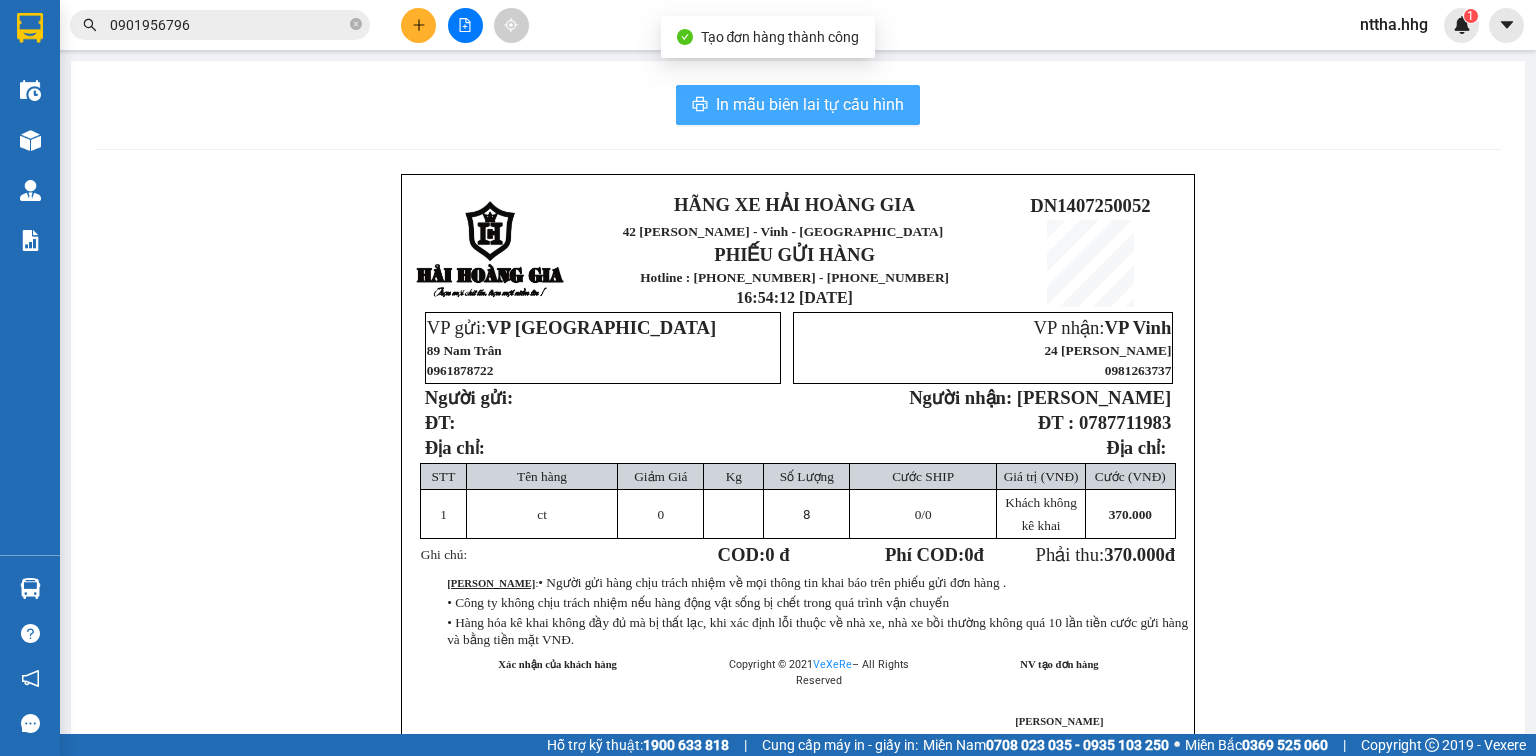 scroll, scrollTop: 0, scrollLeft: 0, axis: both 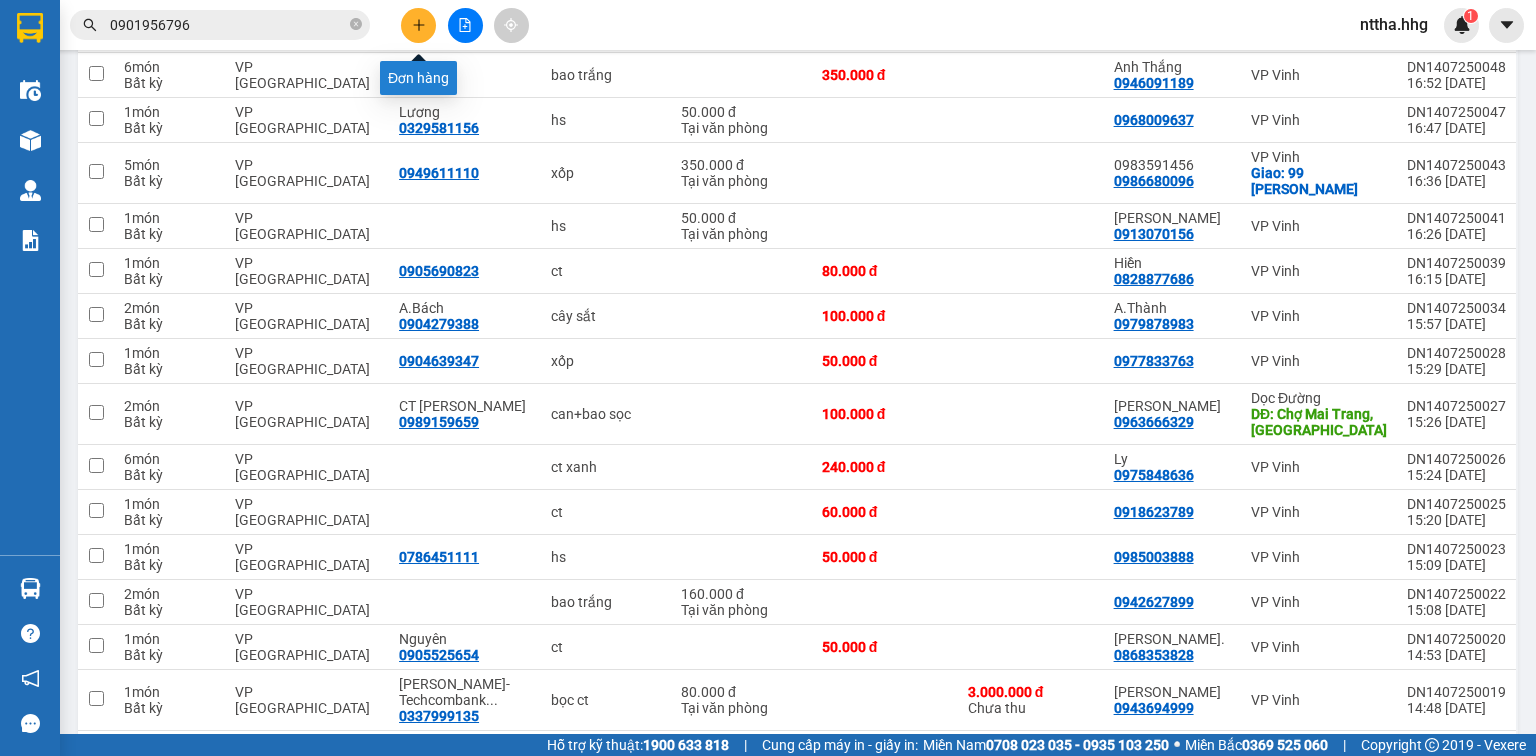 click 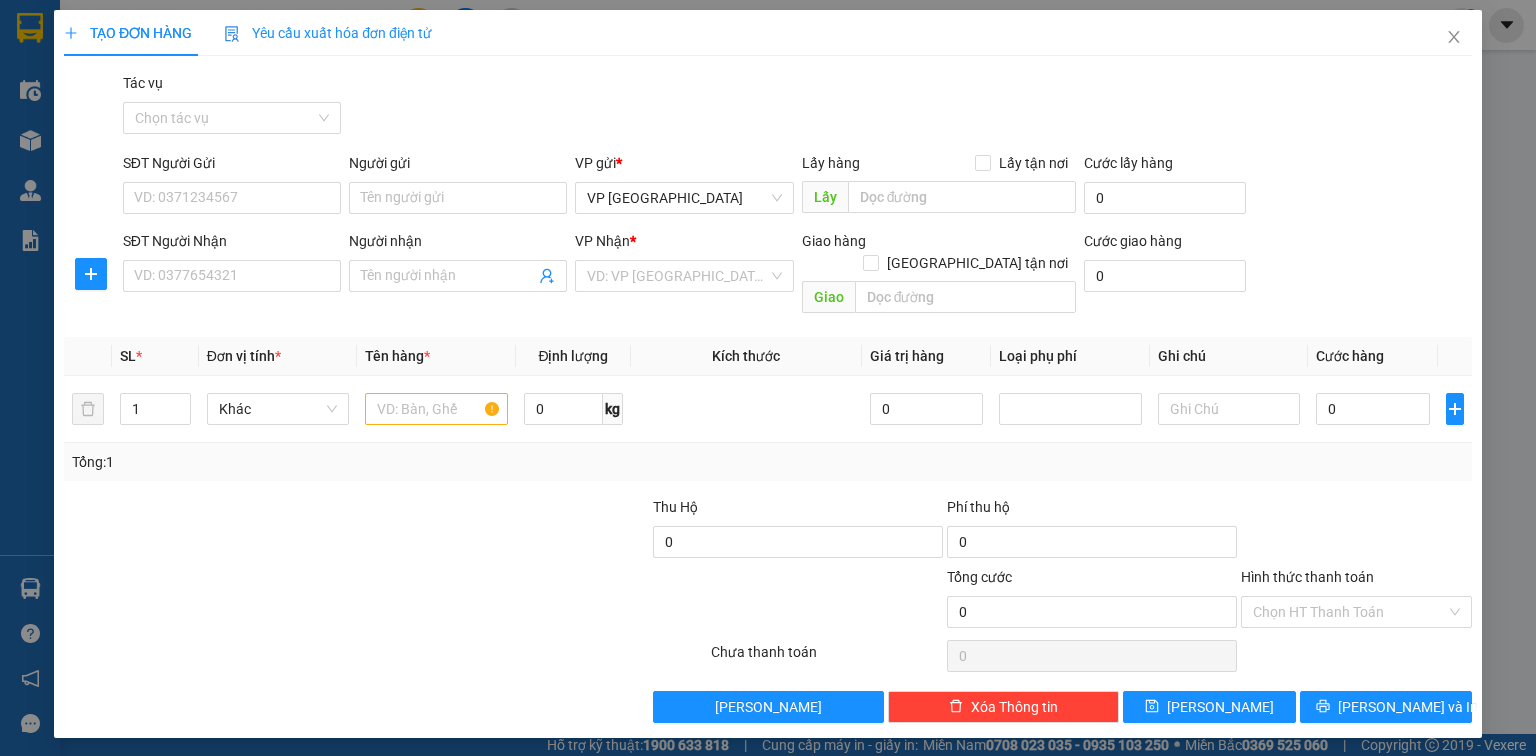 scroll, scrollTop: 0, scrollLeft: 0, axis: both 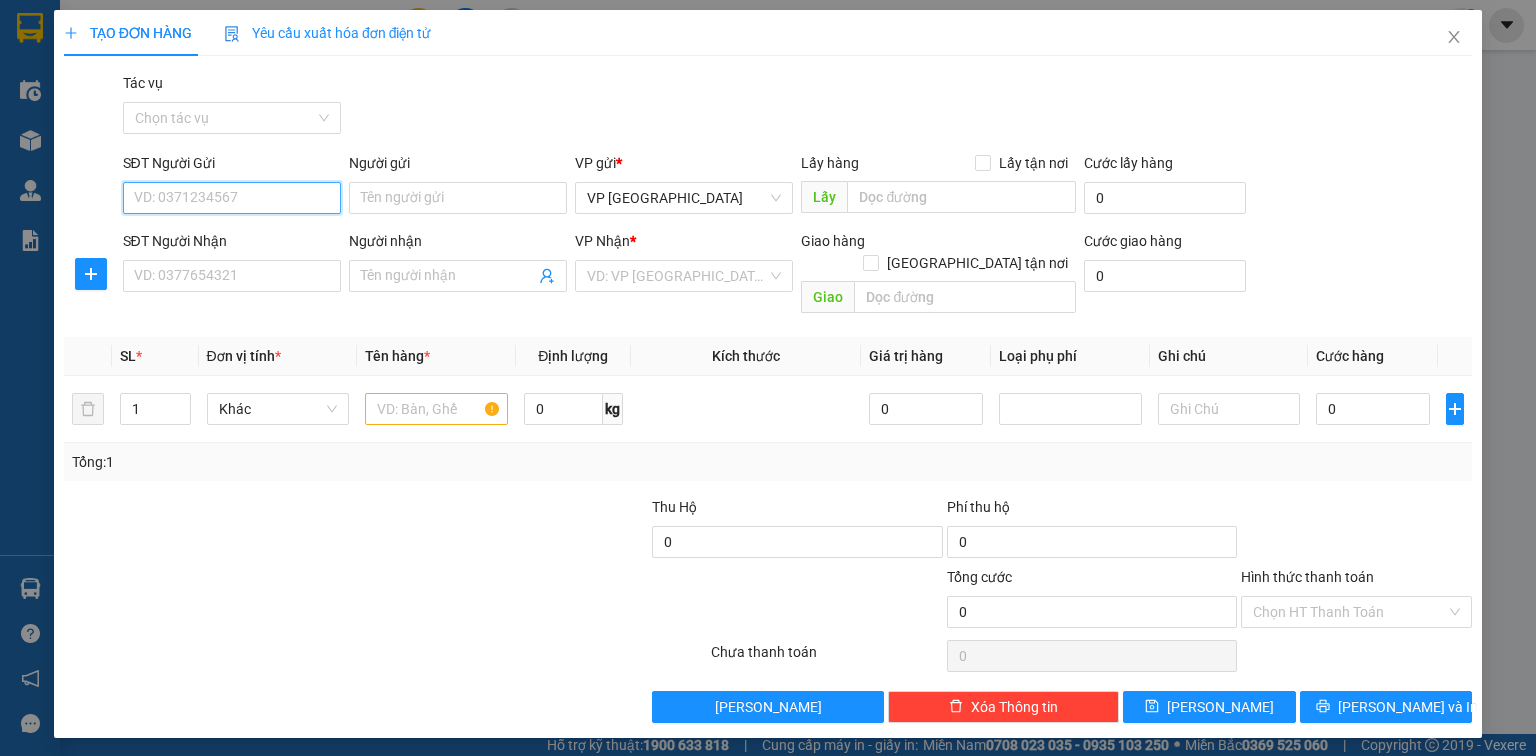 click on "SĐT Người Gửi" at bounding box center [232, 198] 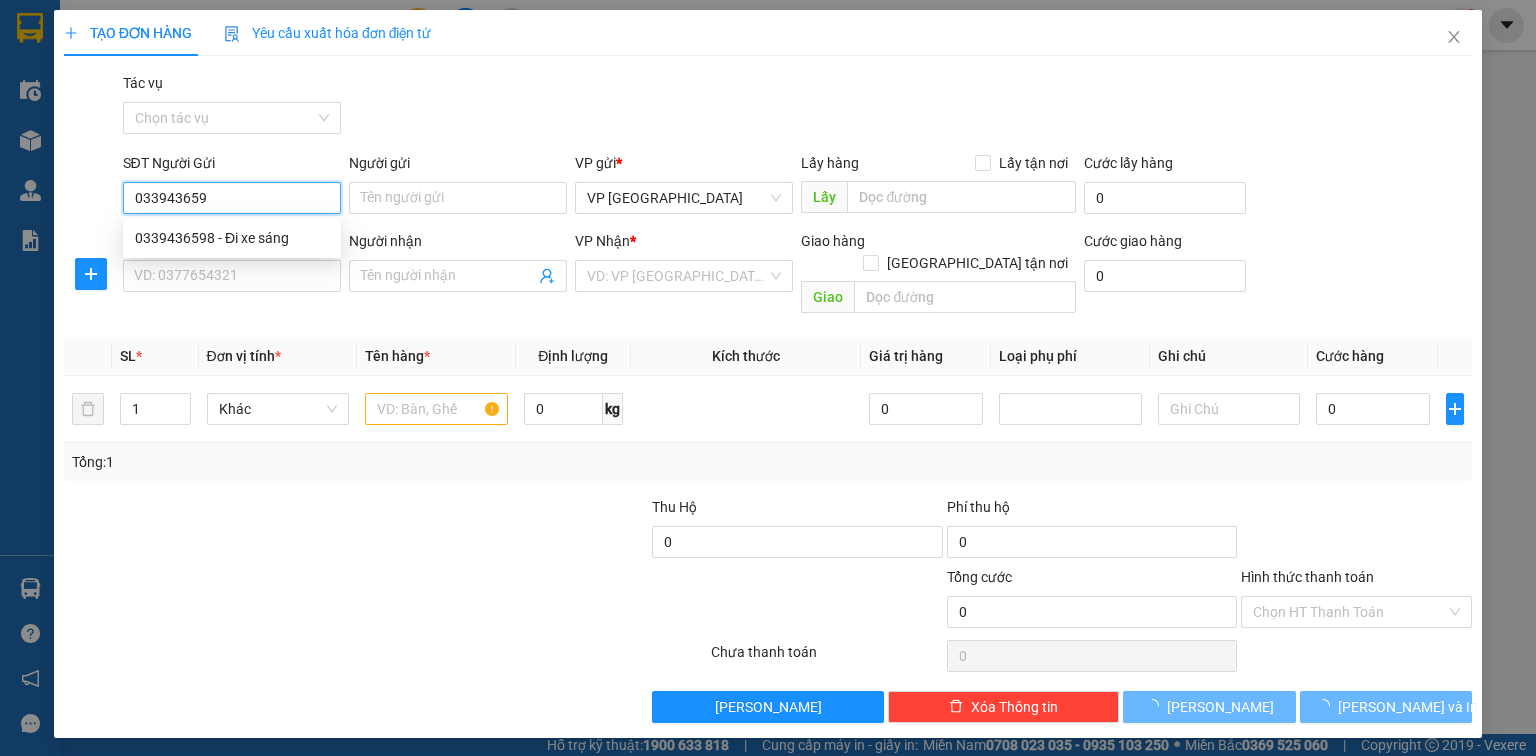 type on "0339436598" 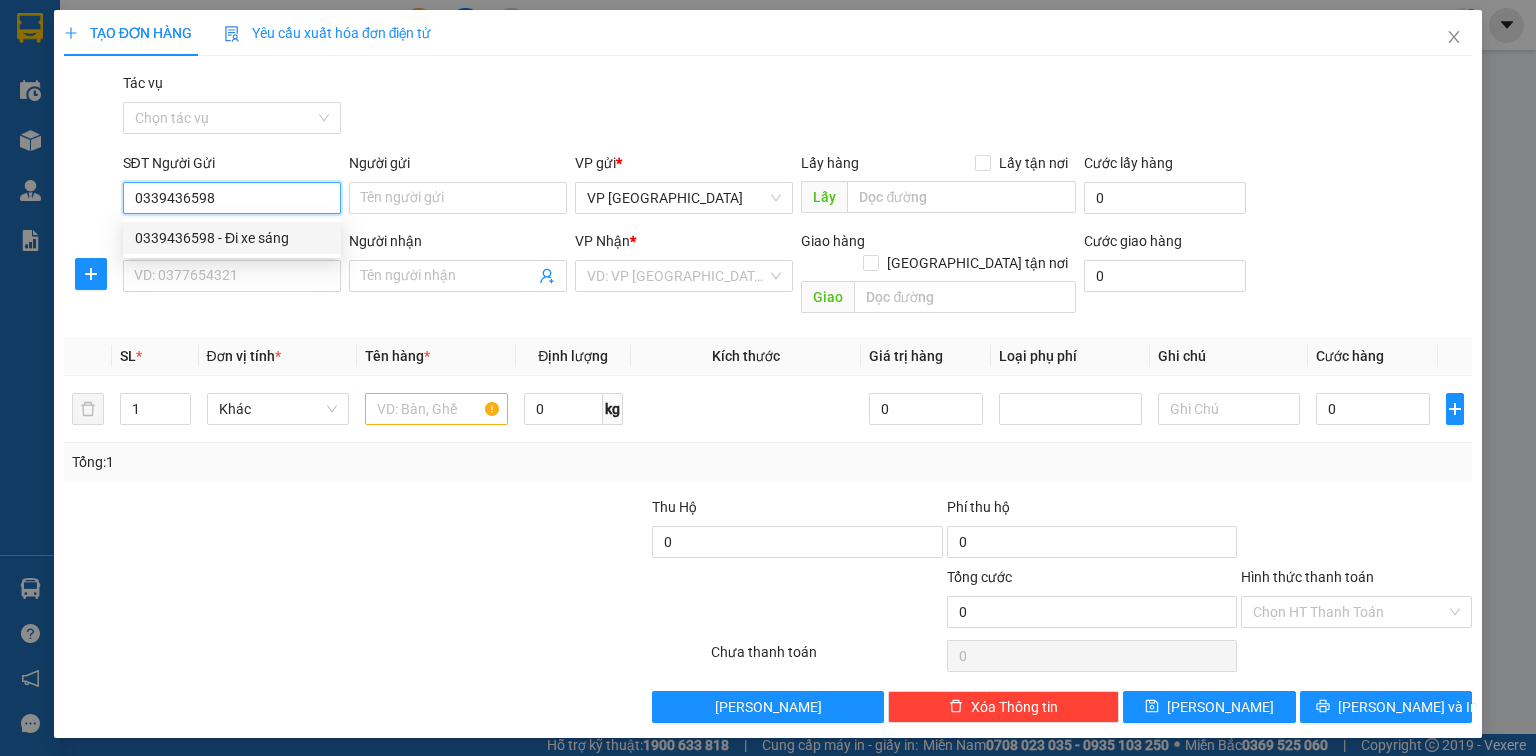 click on "0339436598 - Đi xe sáng" at bounding box center (232, 238) 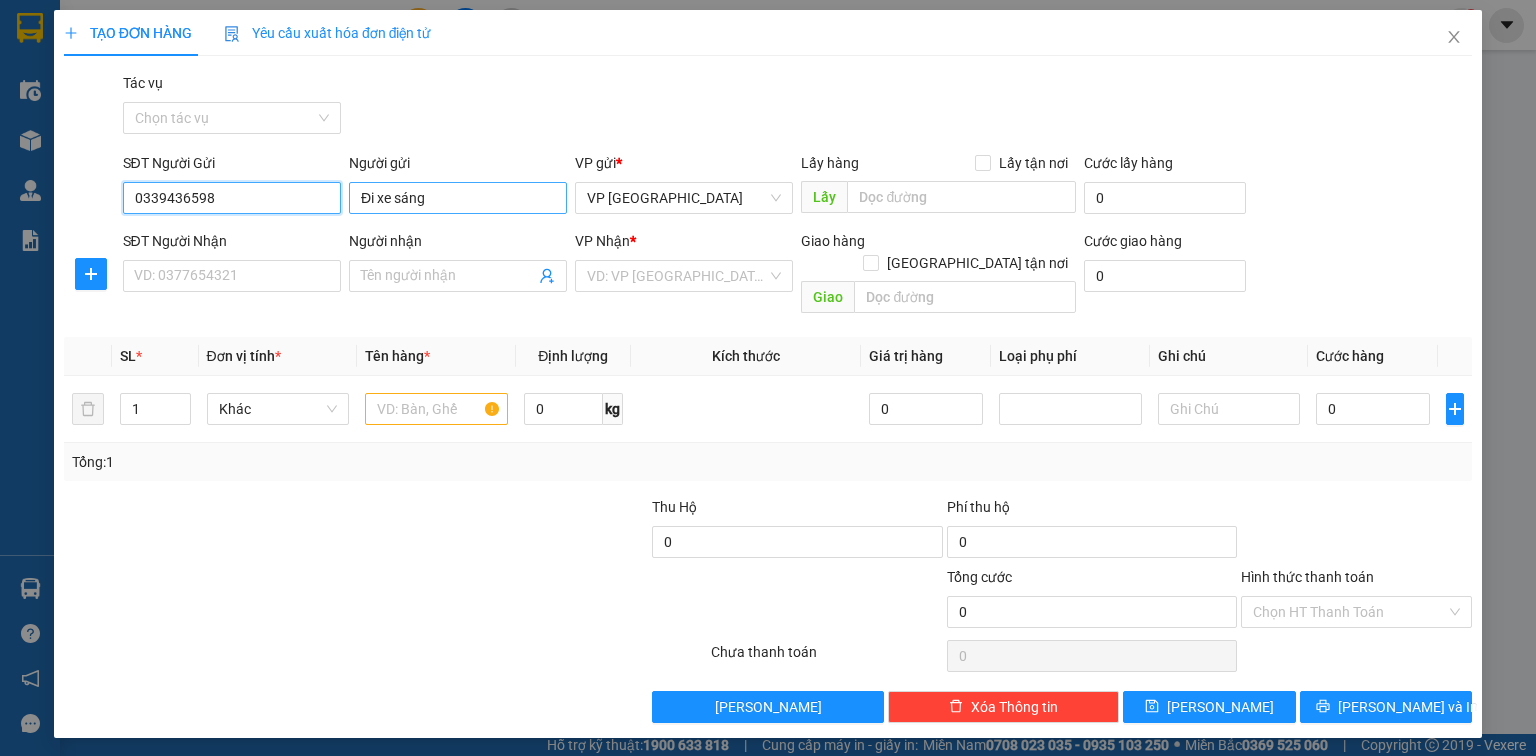 type on "0339436598" 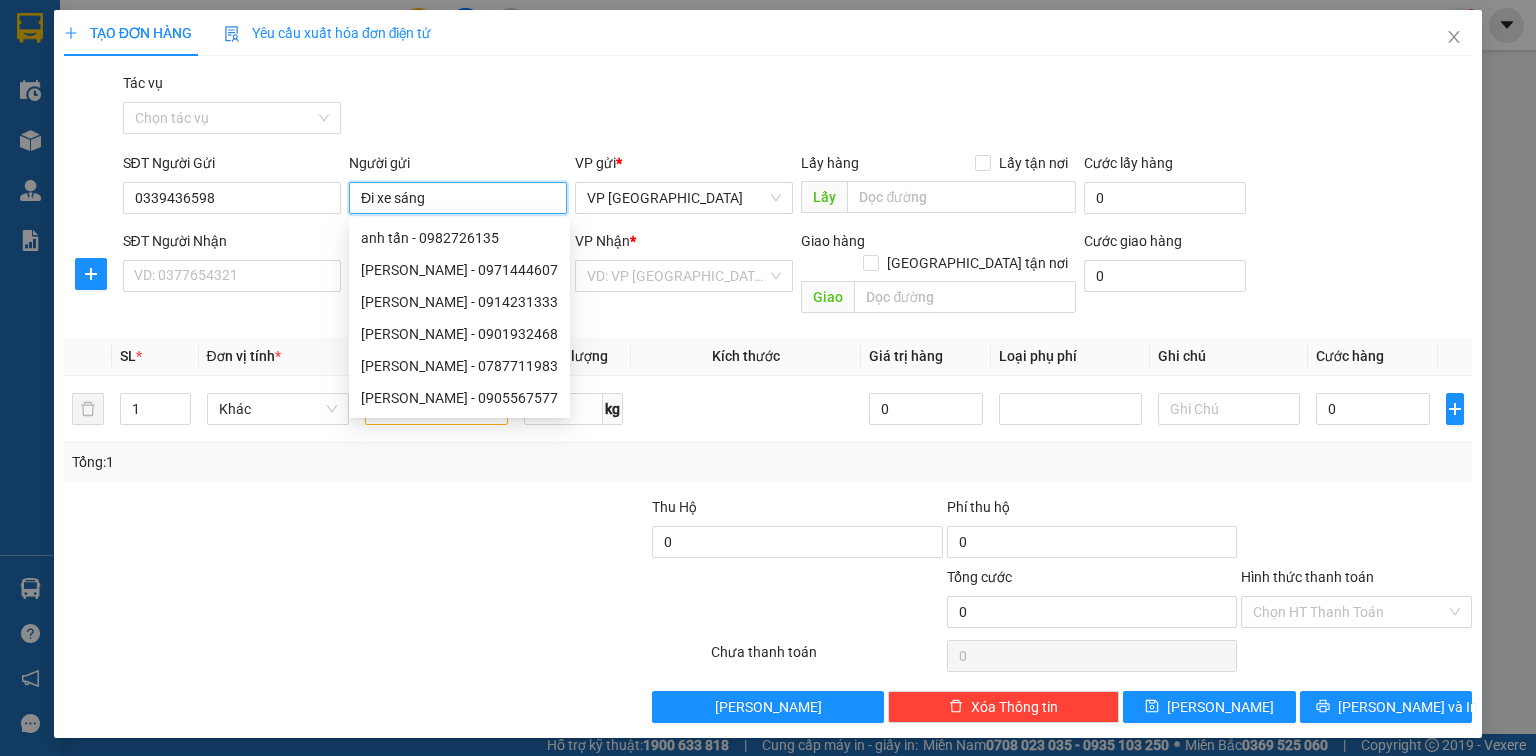 drag, startPoint x: 440, startPoint y: 191, endPoint x: 265, endPoint y: 228, distance: 178.86867 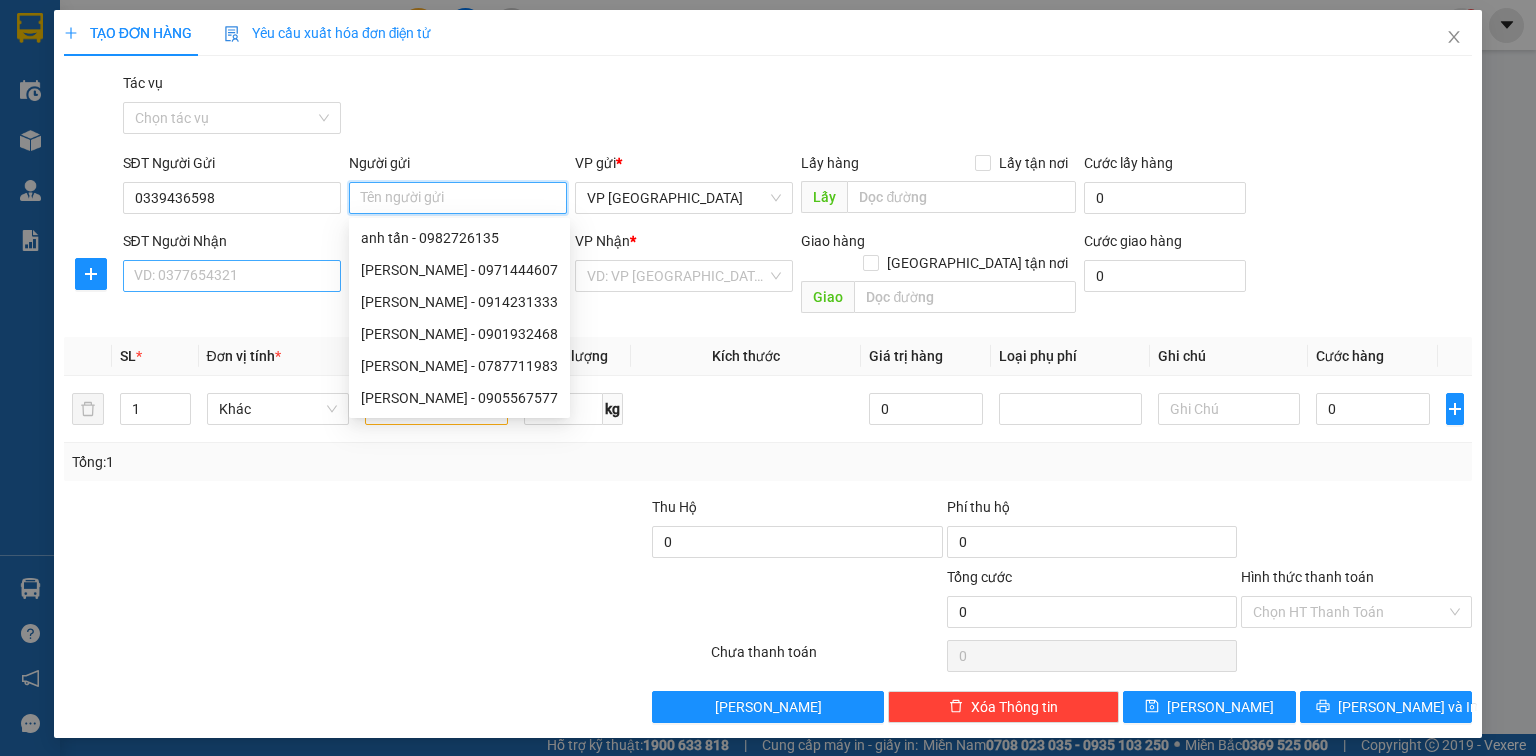 type 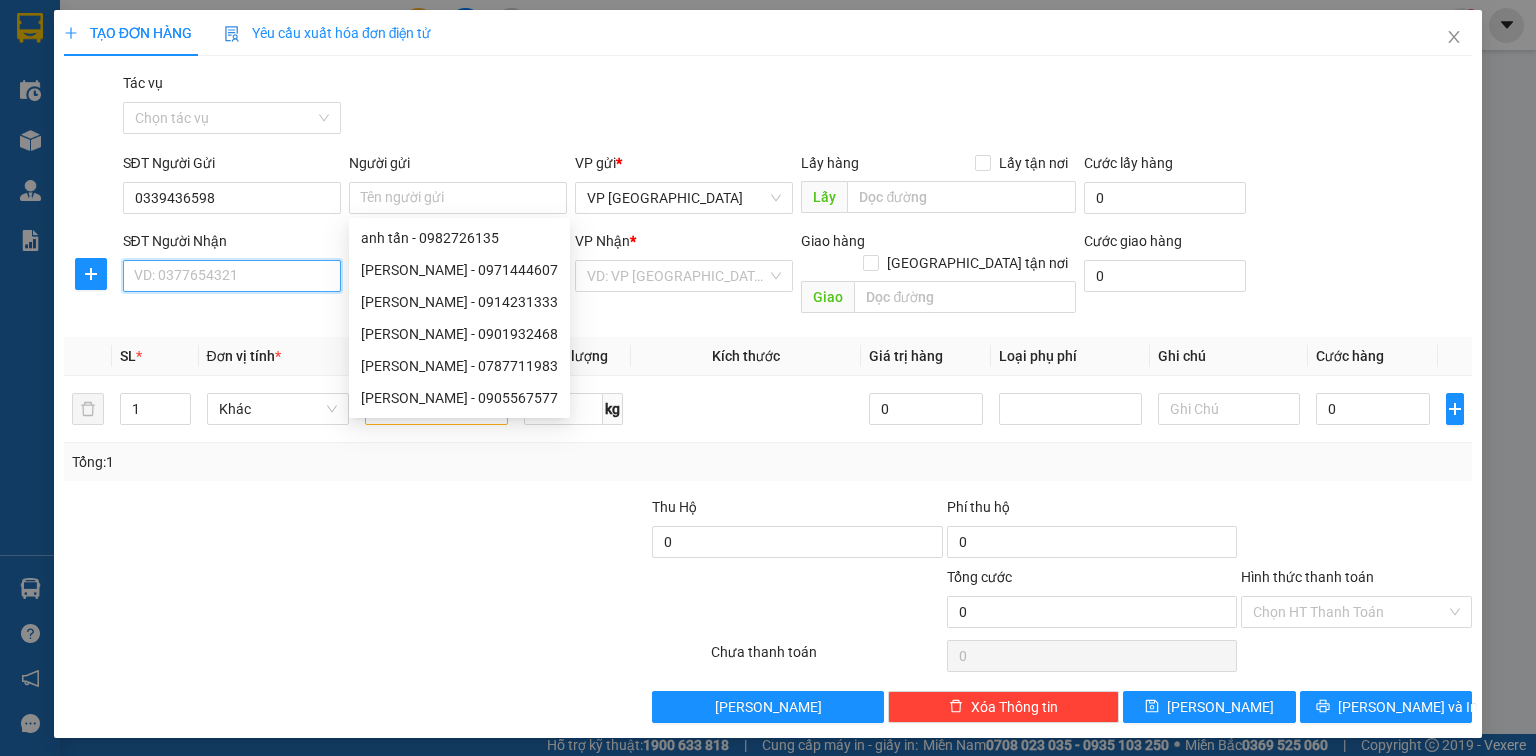 click on "SĐT Người Nhận" at bounding box center (232, 276) 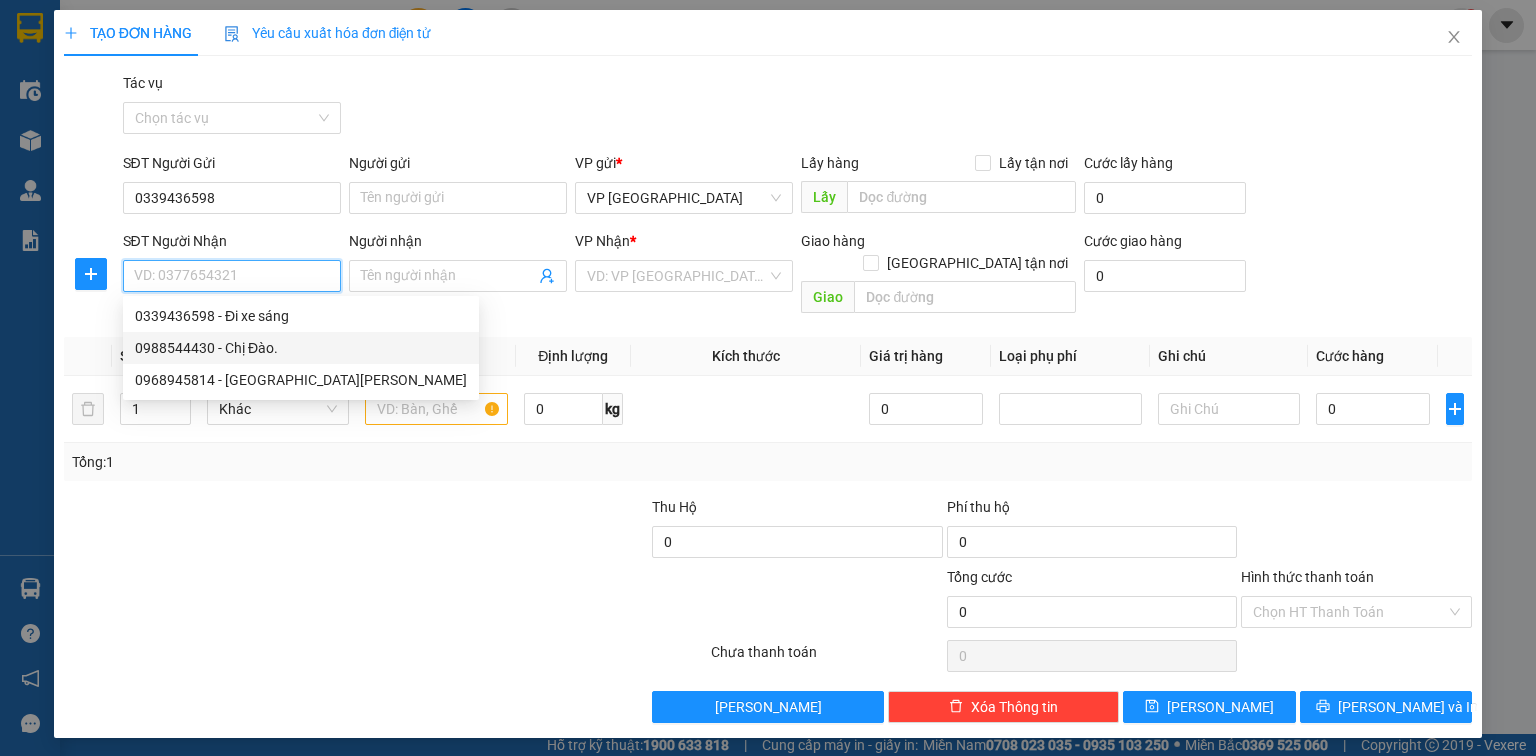 click on "0988544430 - Chị Đào." at bounding box center [301, 348] 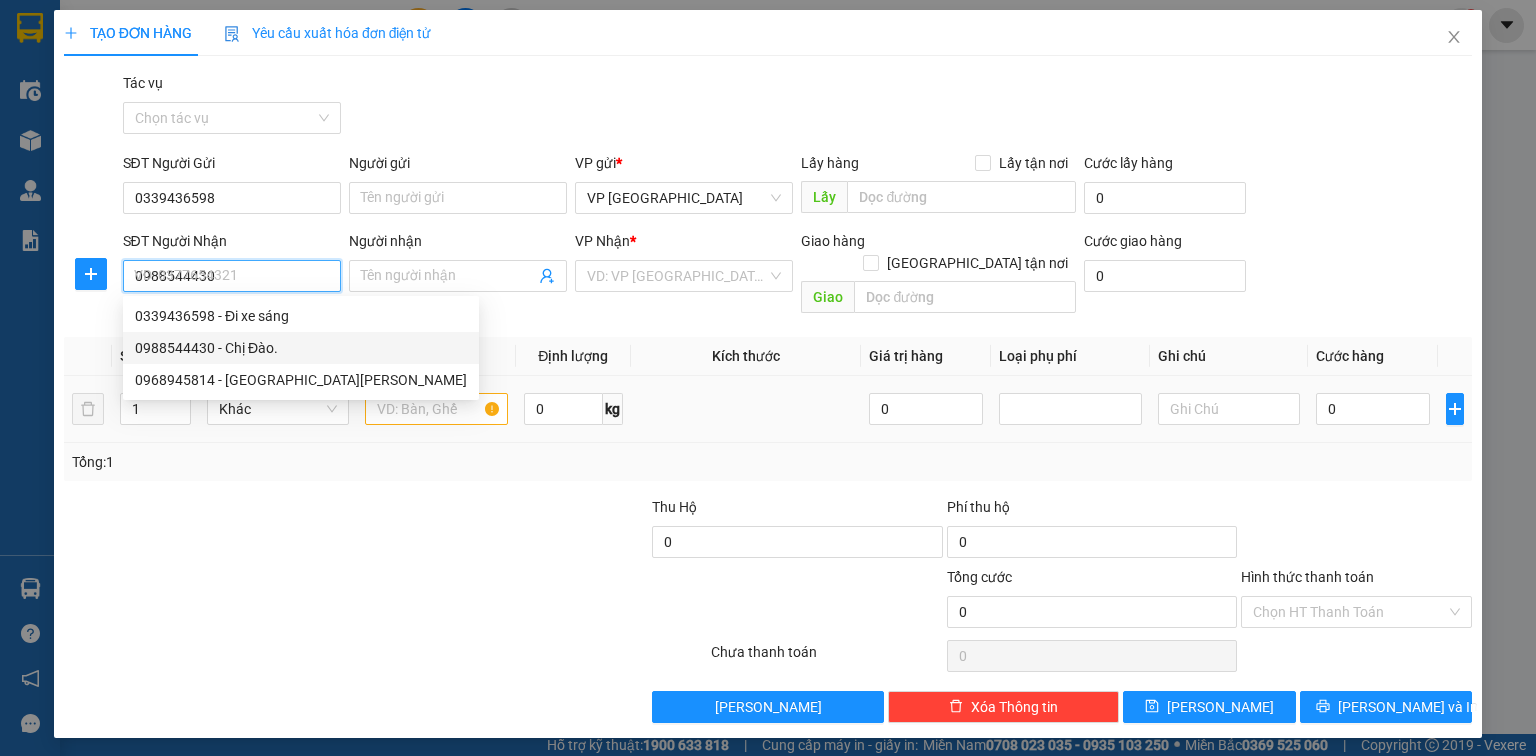 type on "Chị Đào." 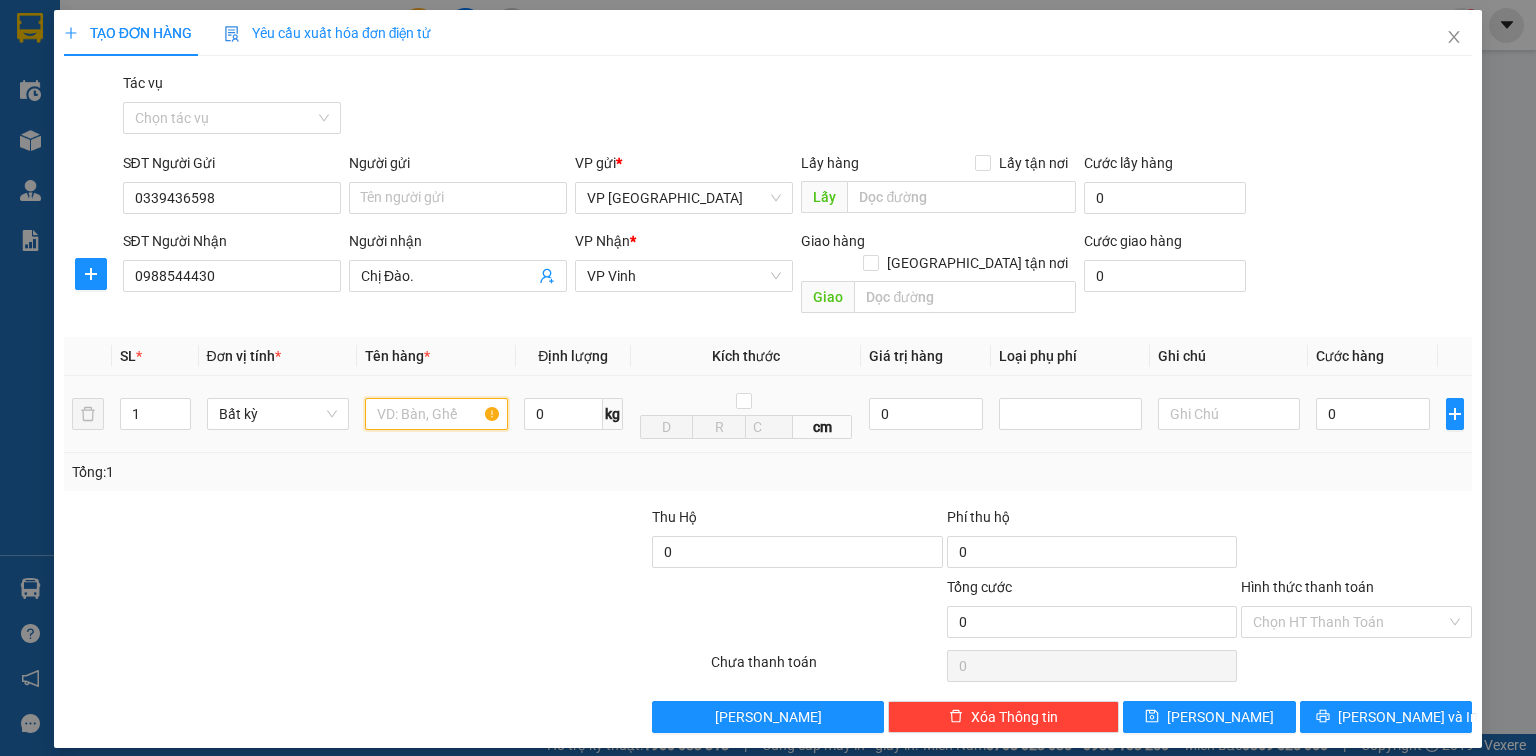 click at bounding box center (436, 414) 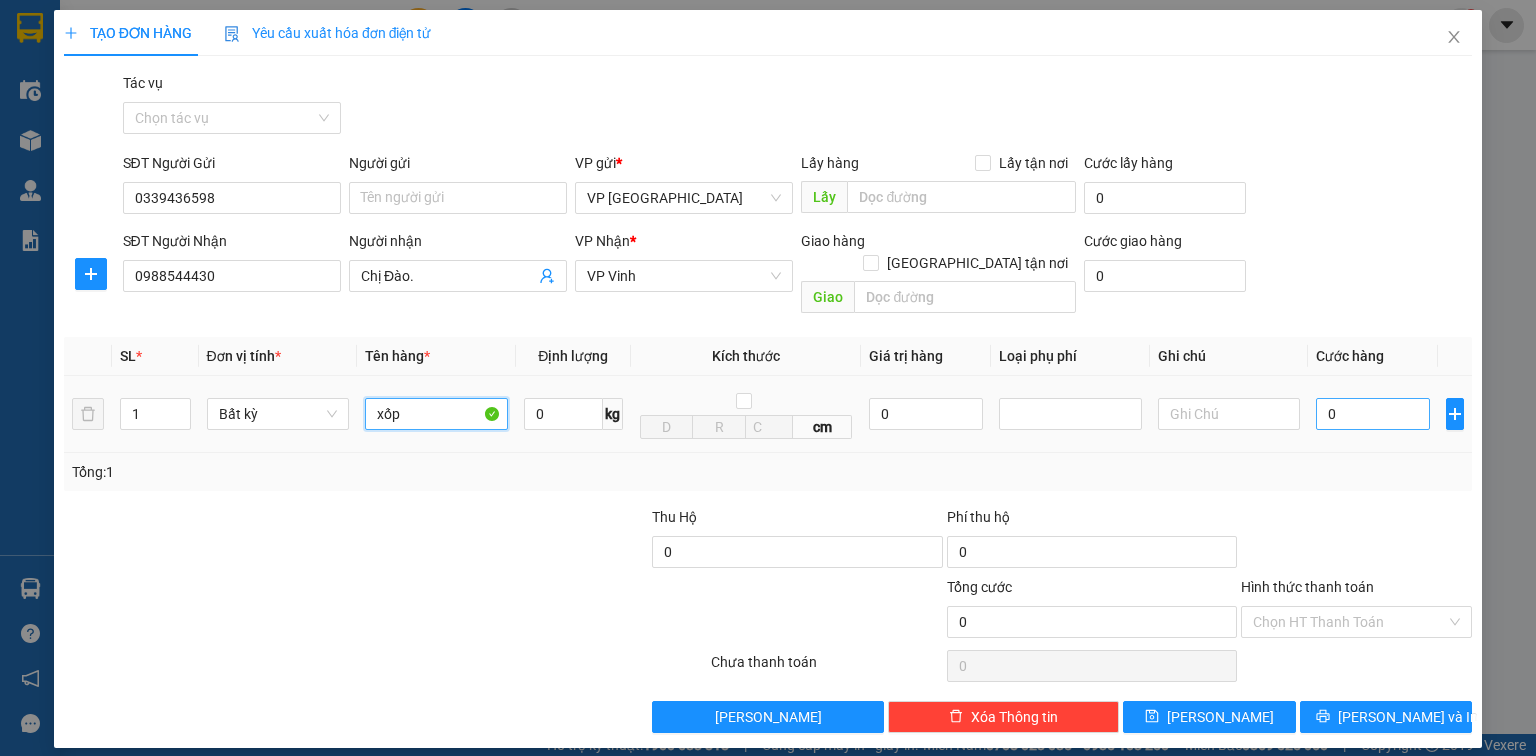 type on "xốp" 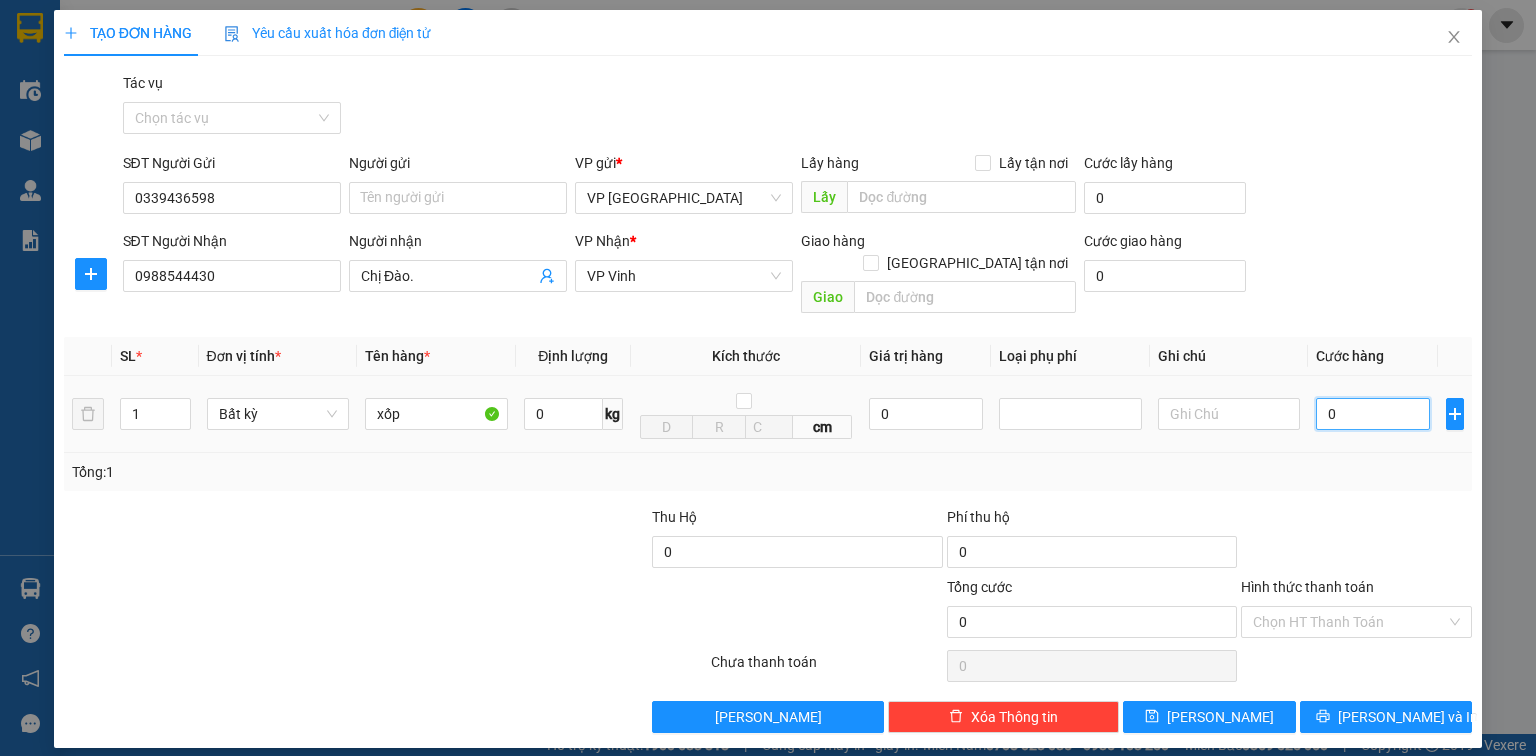 click on "0" at bounding box center (1373, 414) 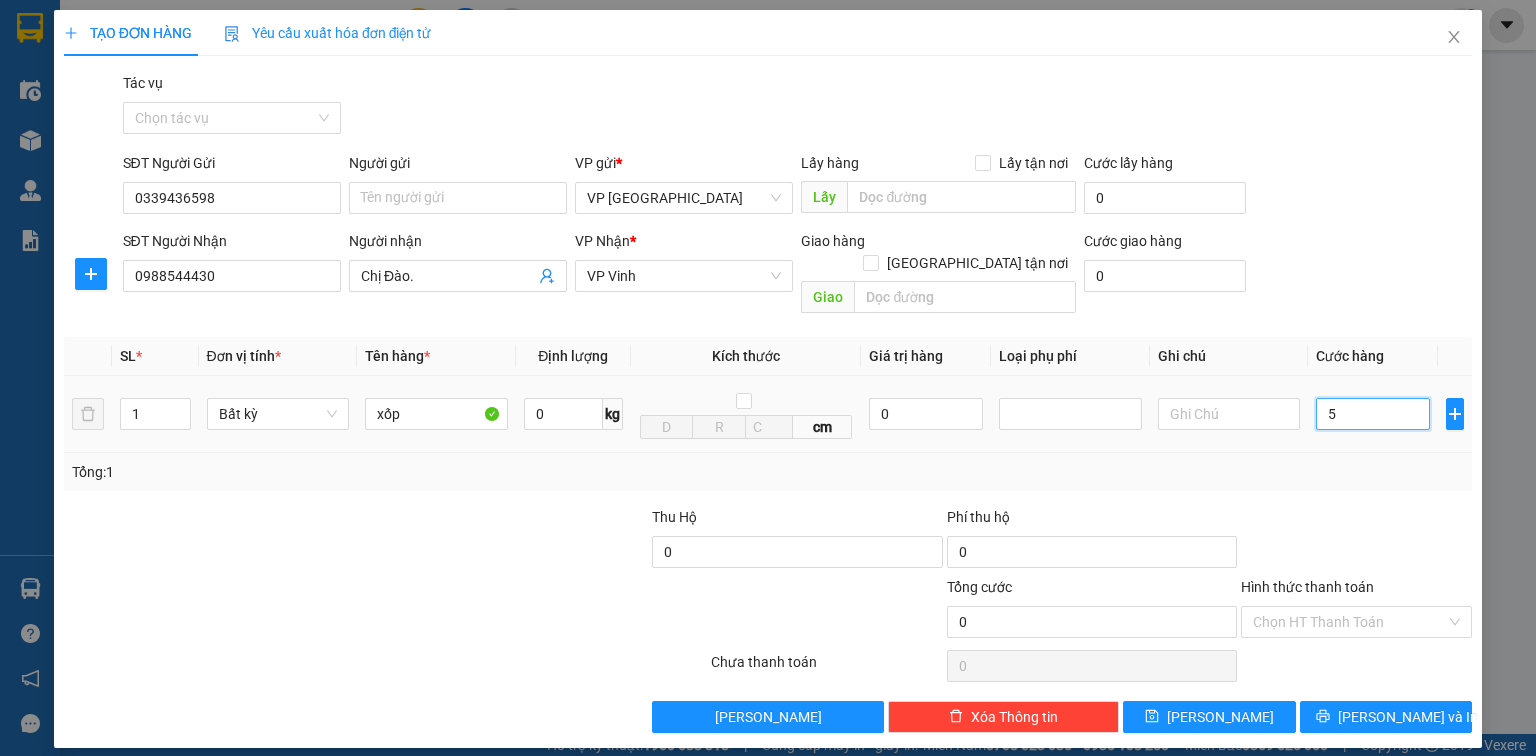 type on "5" 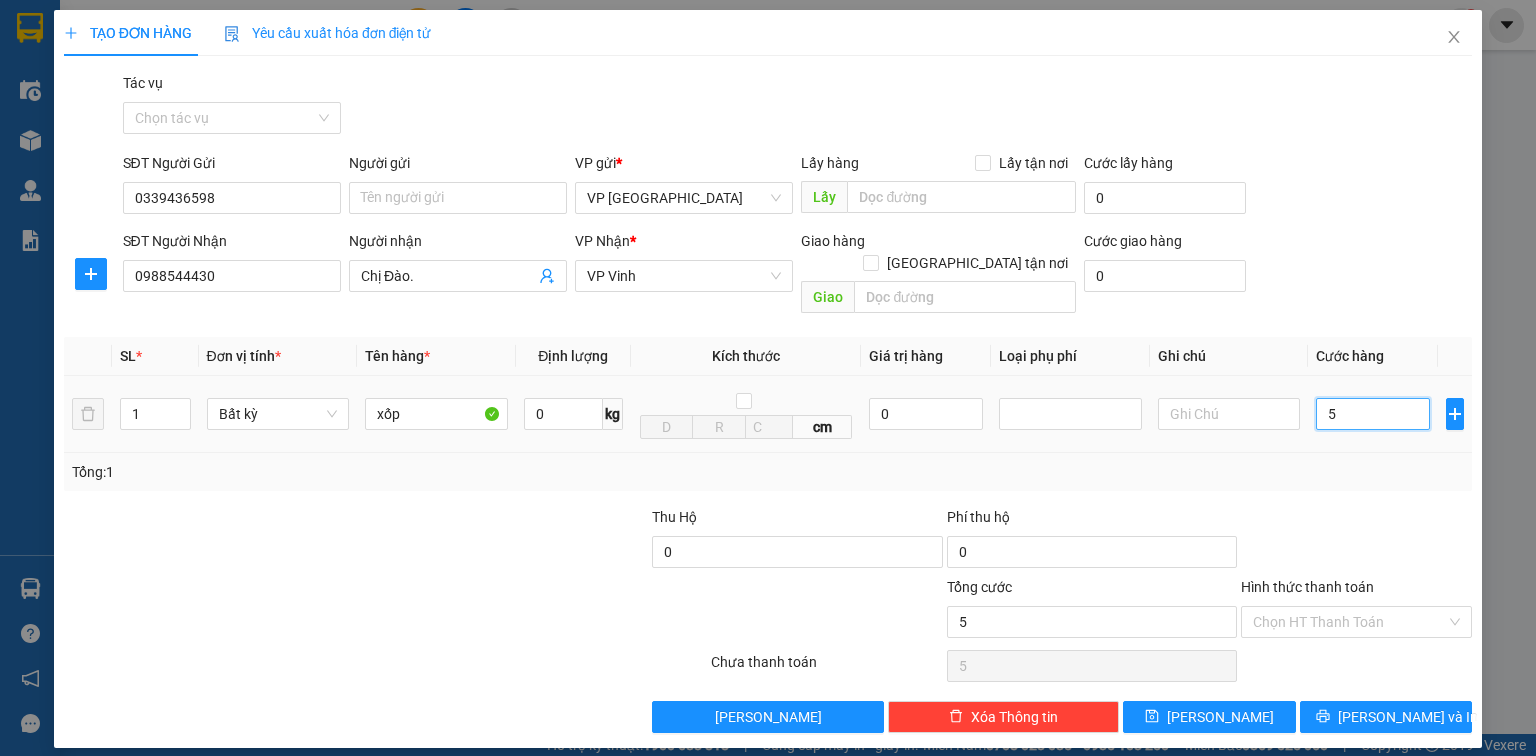 type on "50" 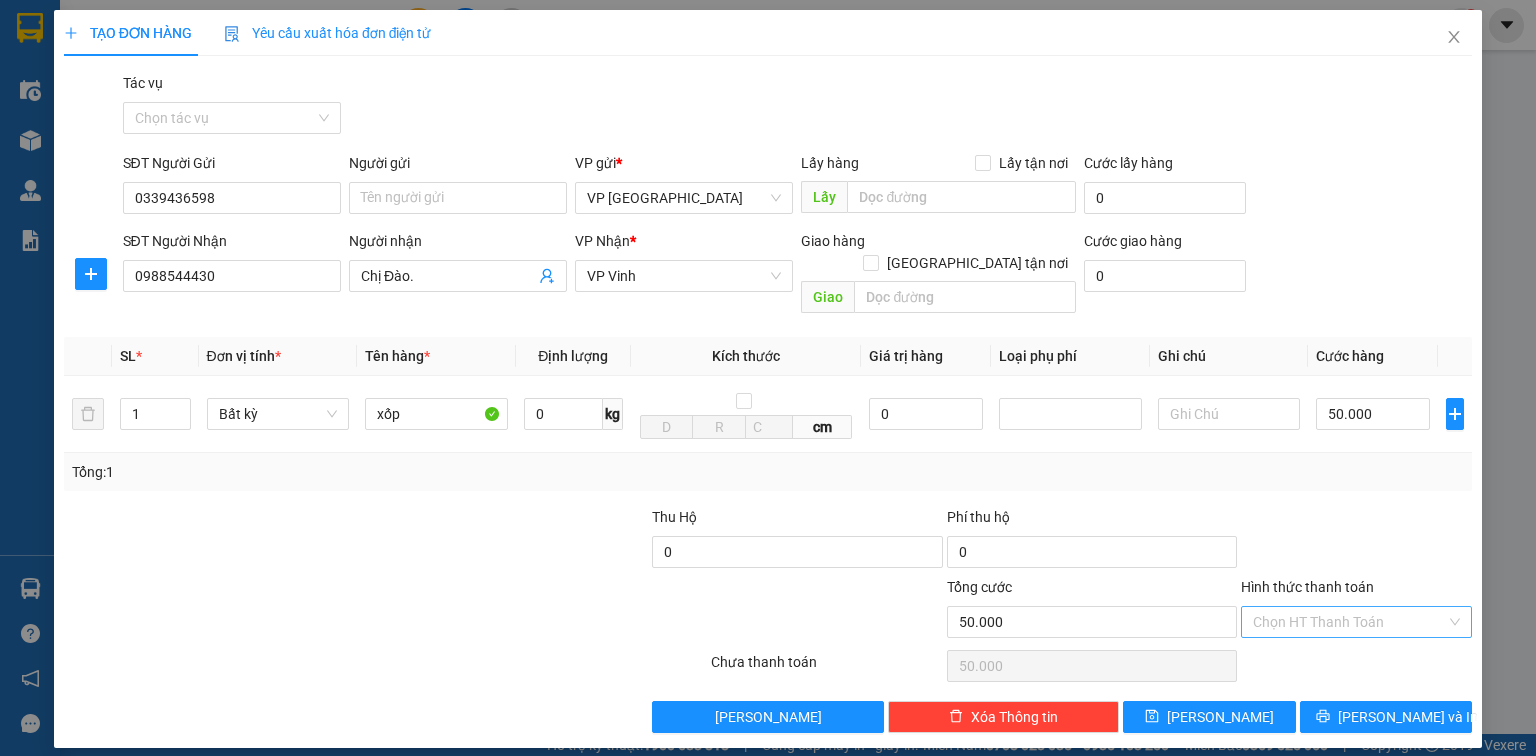 click on "Hình thức thanh toán" at bounding box center [1349, 622] 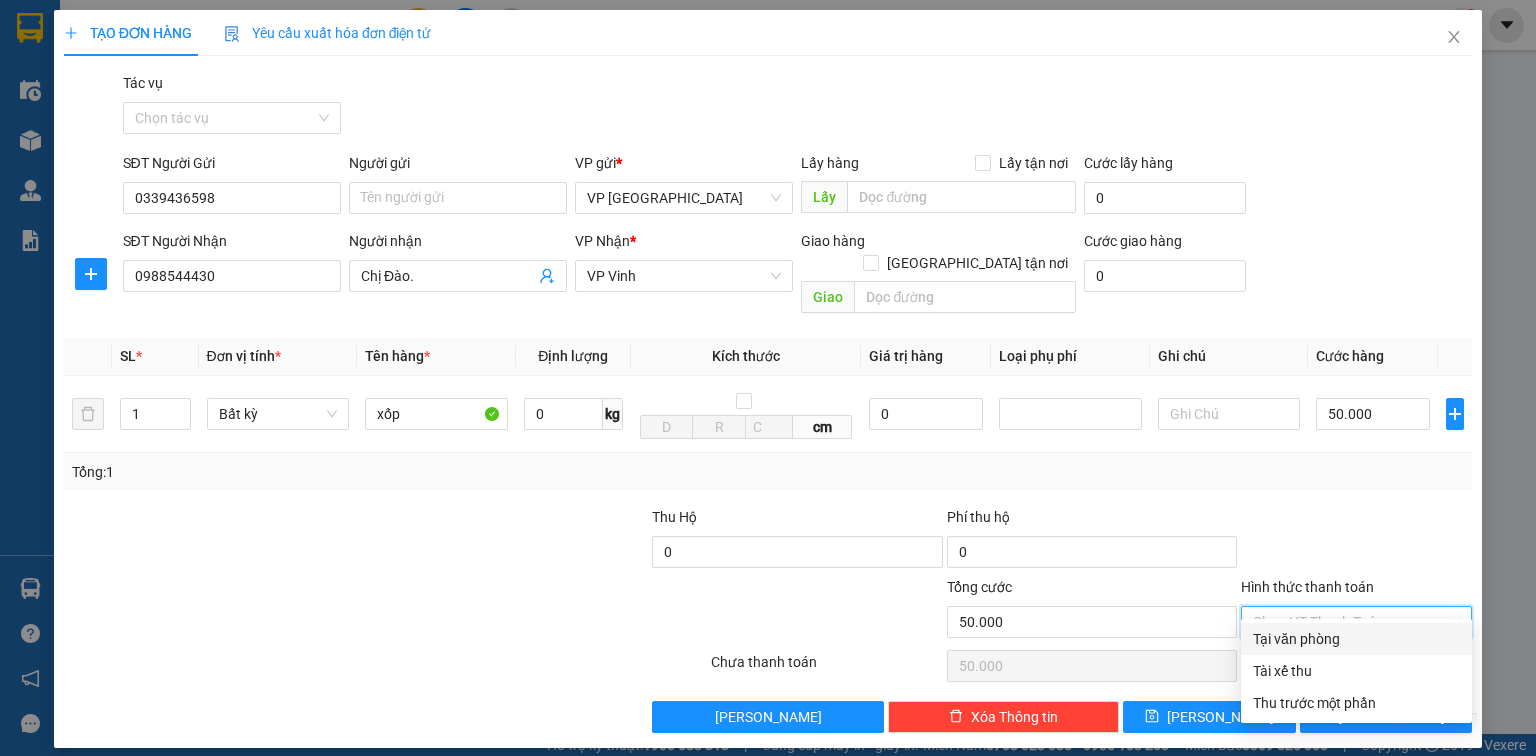 click on "Tại văn phòng" at bounding box center (1356, 639) 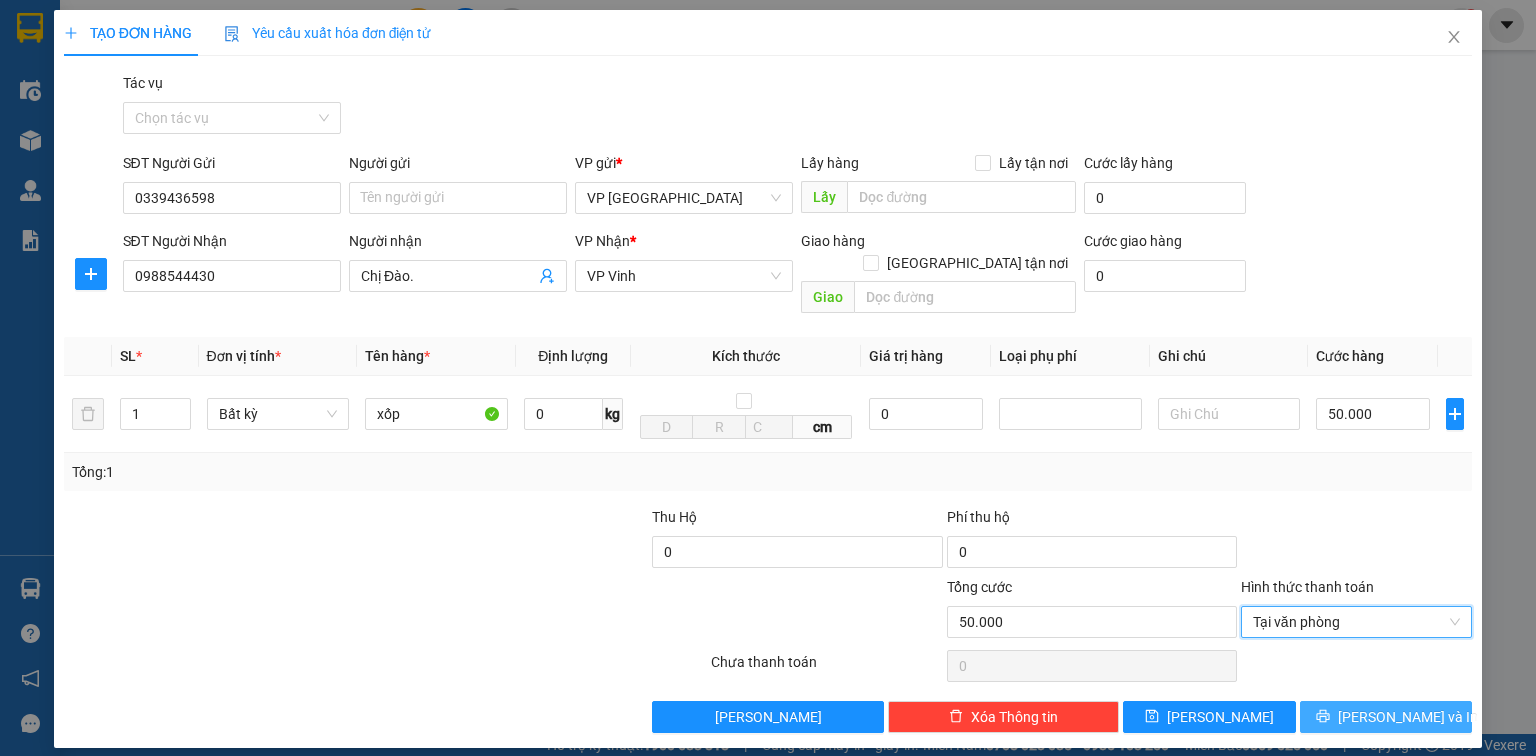 click 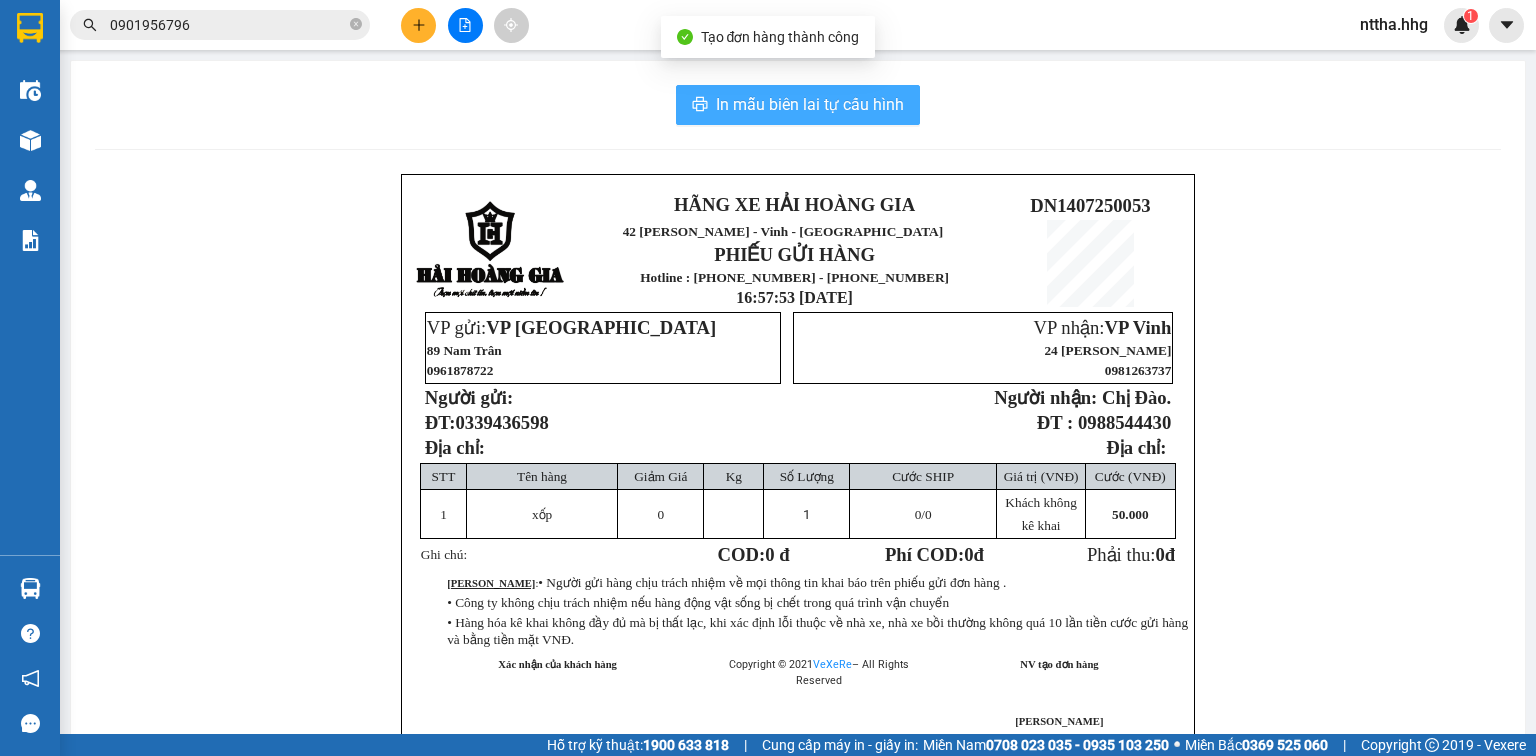 click on "In mẫu biên lai tự cấu hình" at bounding box center [810, 104] 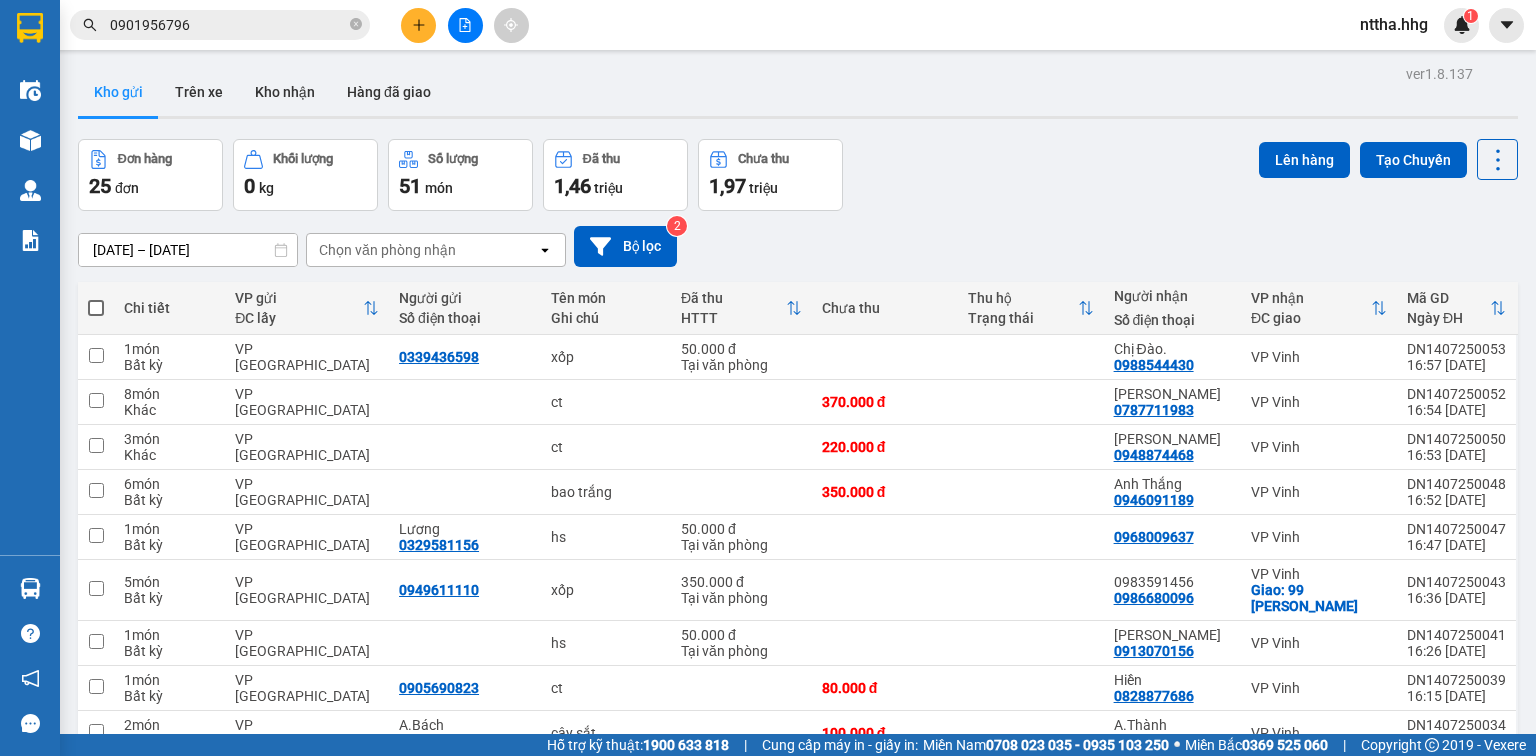 click at bounding box center [418, 25] 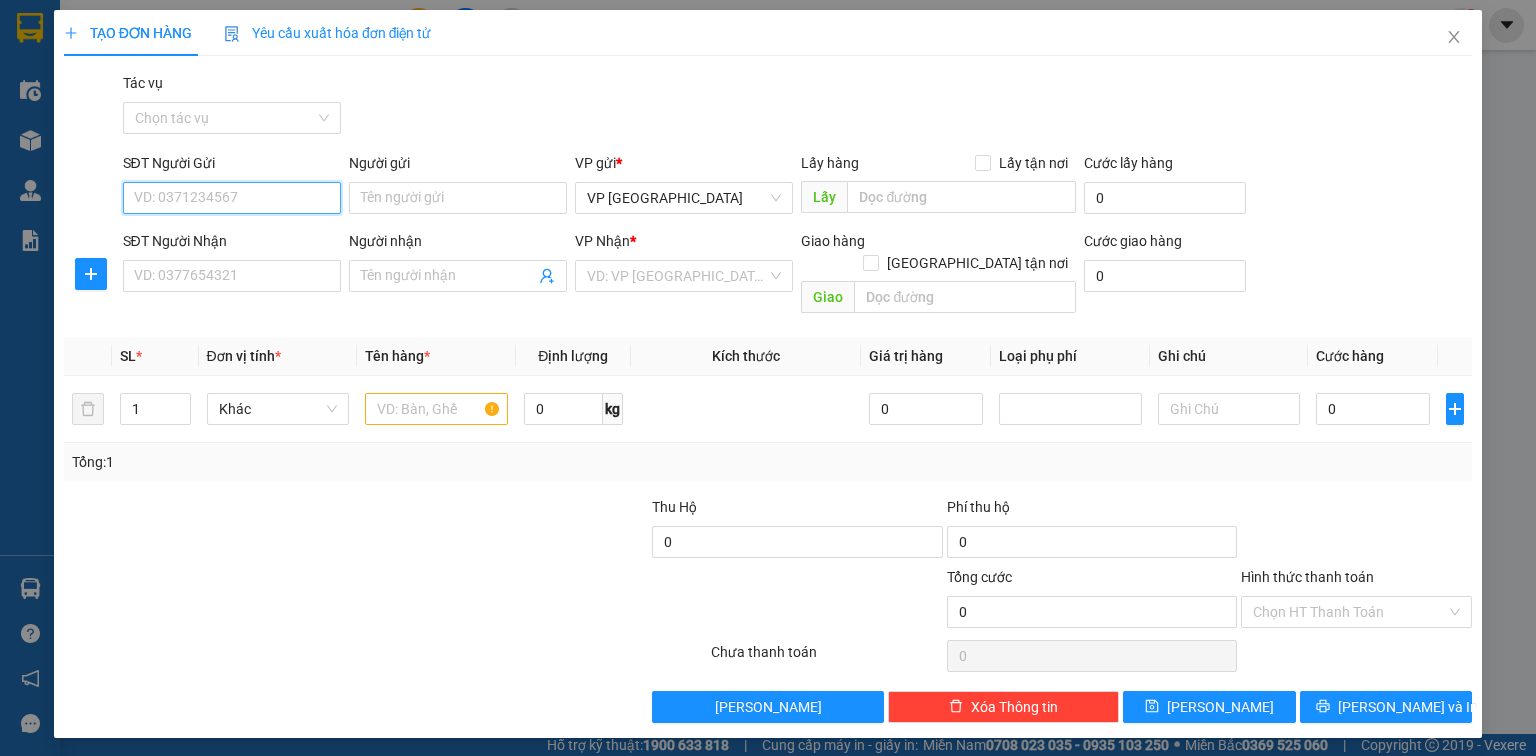 click on "SĐT Người Gửi" at bounding box center (232, 198) 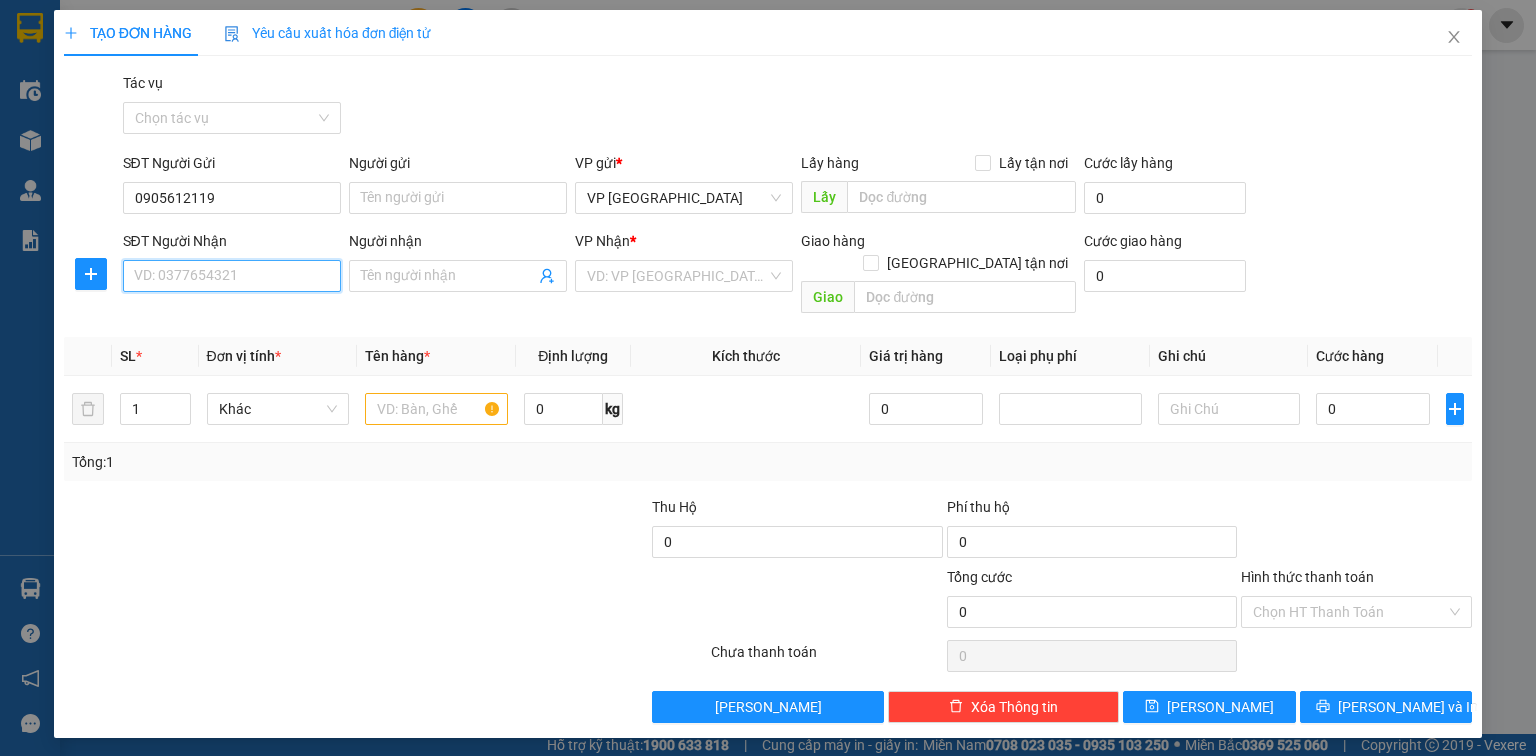 click on "SĐT Người Nhận" at bounding box center [232, 276] 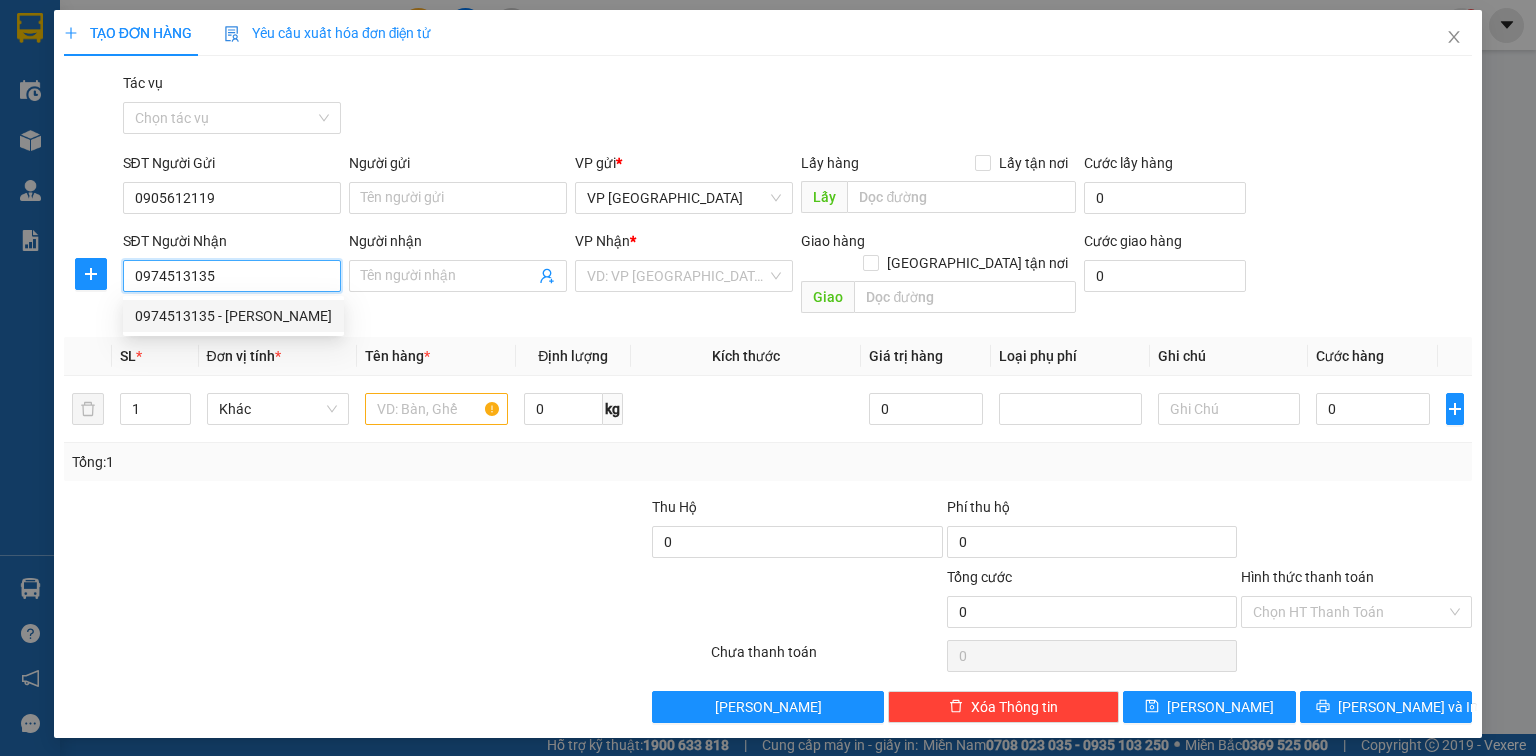 click on "0974513135 - Anh Tùng" at bounding box center [233, 316] 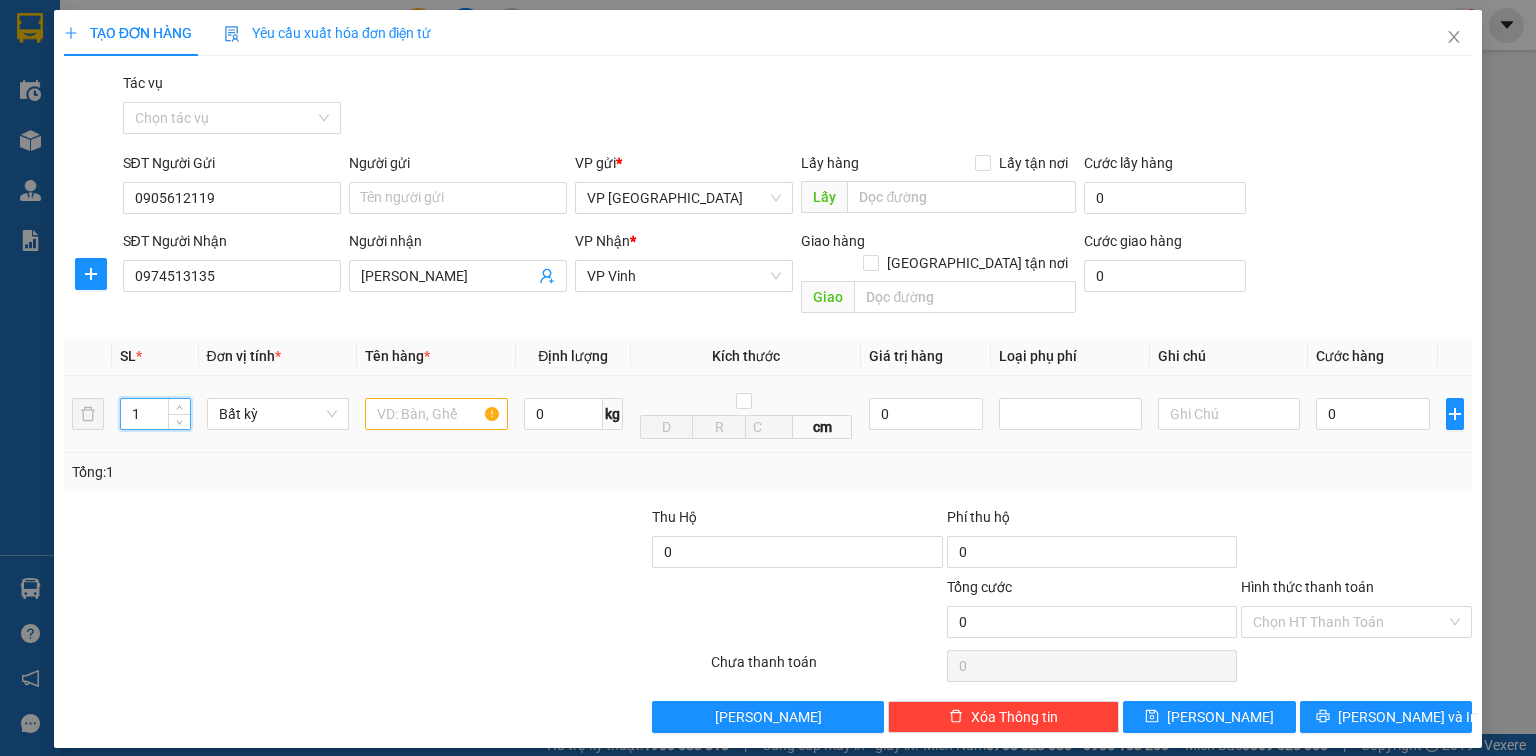 drag, startPoint x: 147, startPoint y: 394, endPoint x: 110, endPoint y: 403, distance: 38.078865 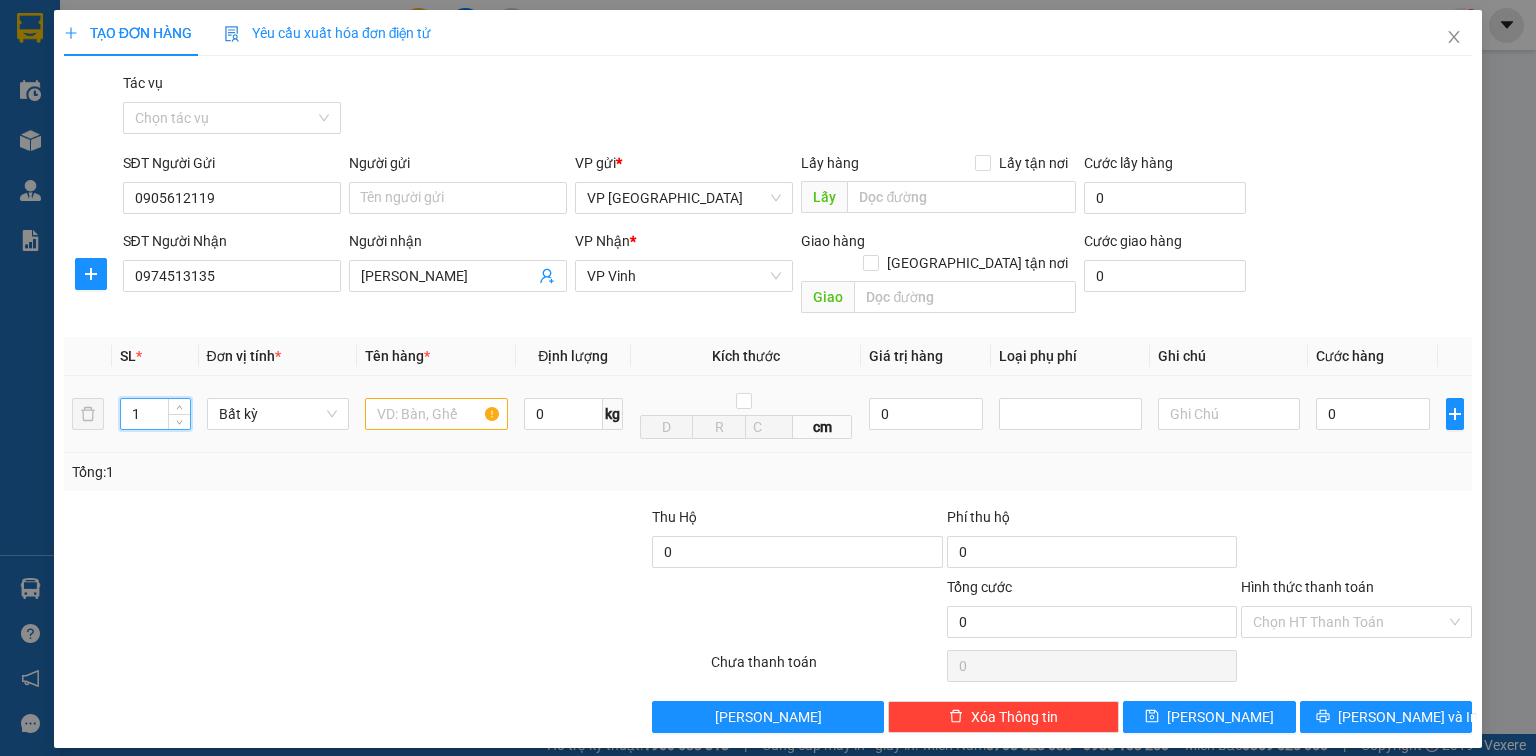 click on "1 Bất kỳ 0 kg cm 0   0" at bounding box center (768, 414) 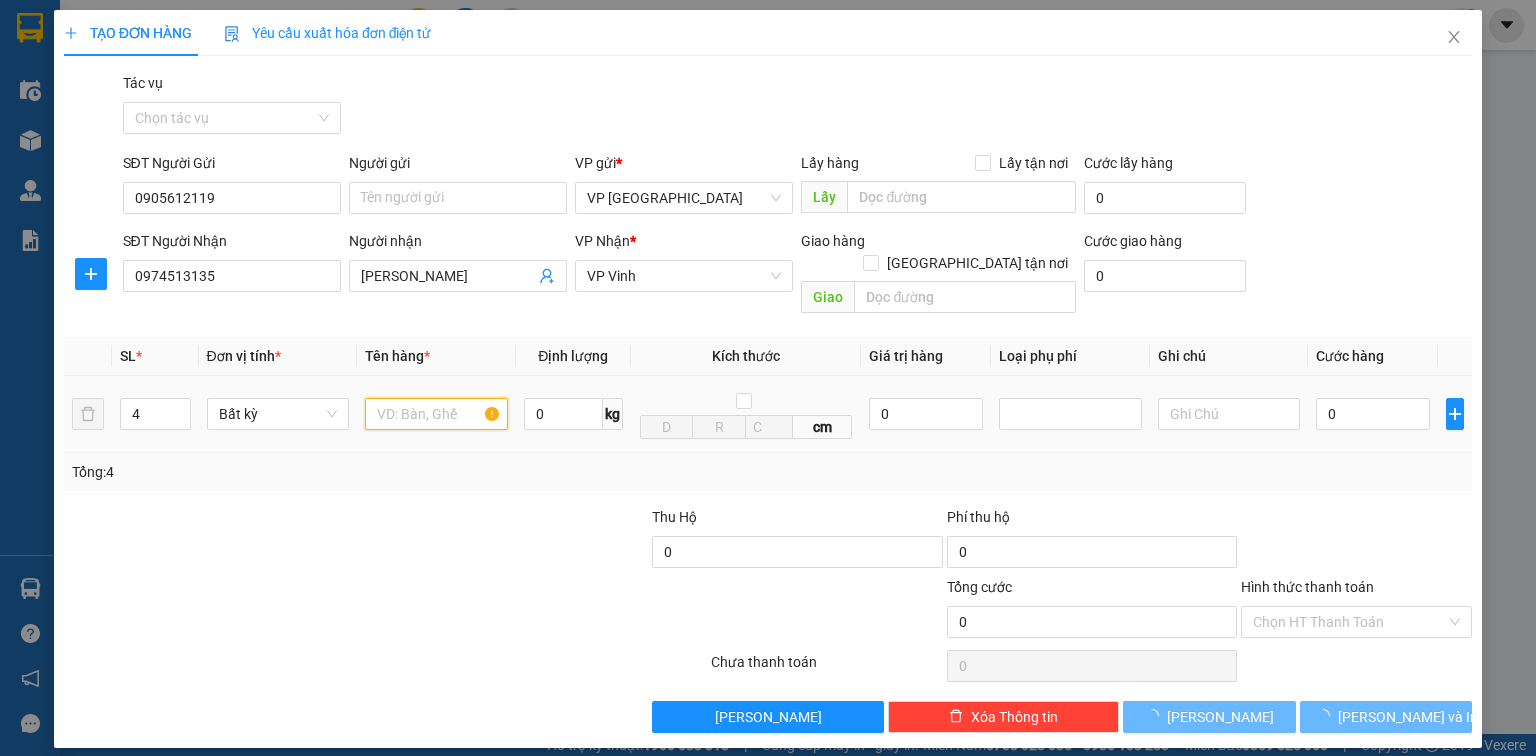 click at bounding box center [436, 414] 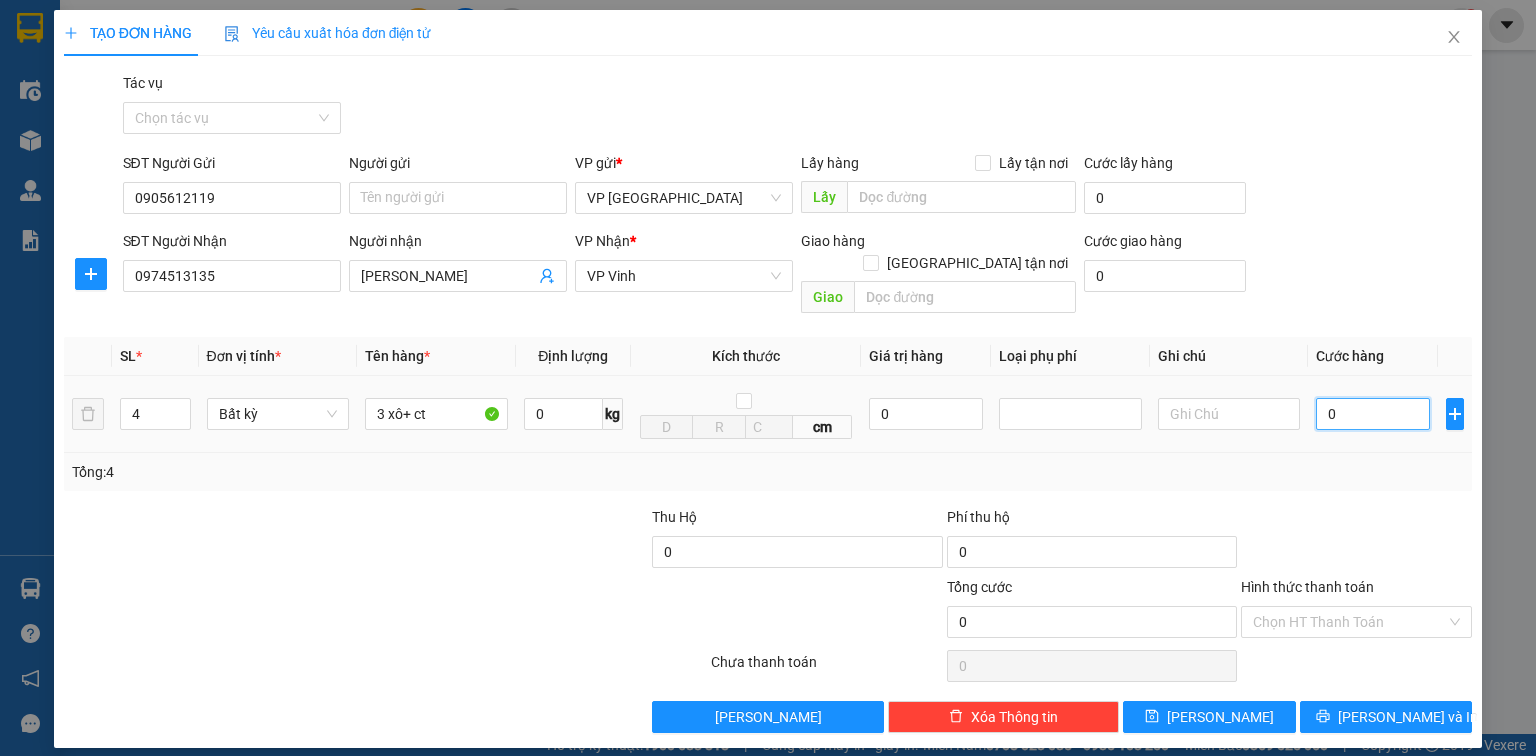 click on "0" at bounding box center [1373, 414] 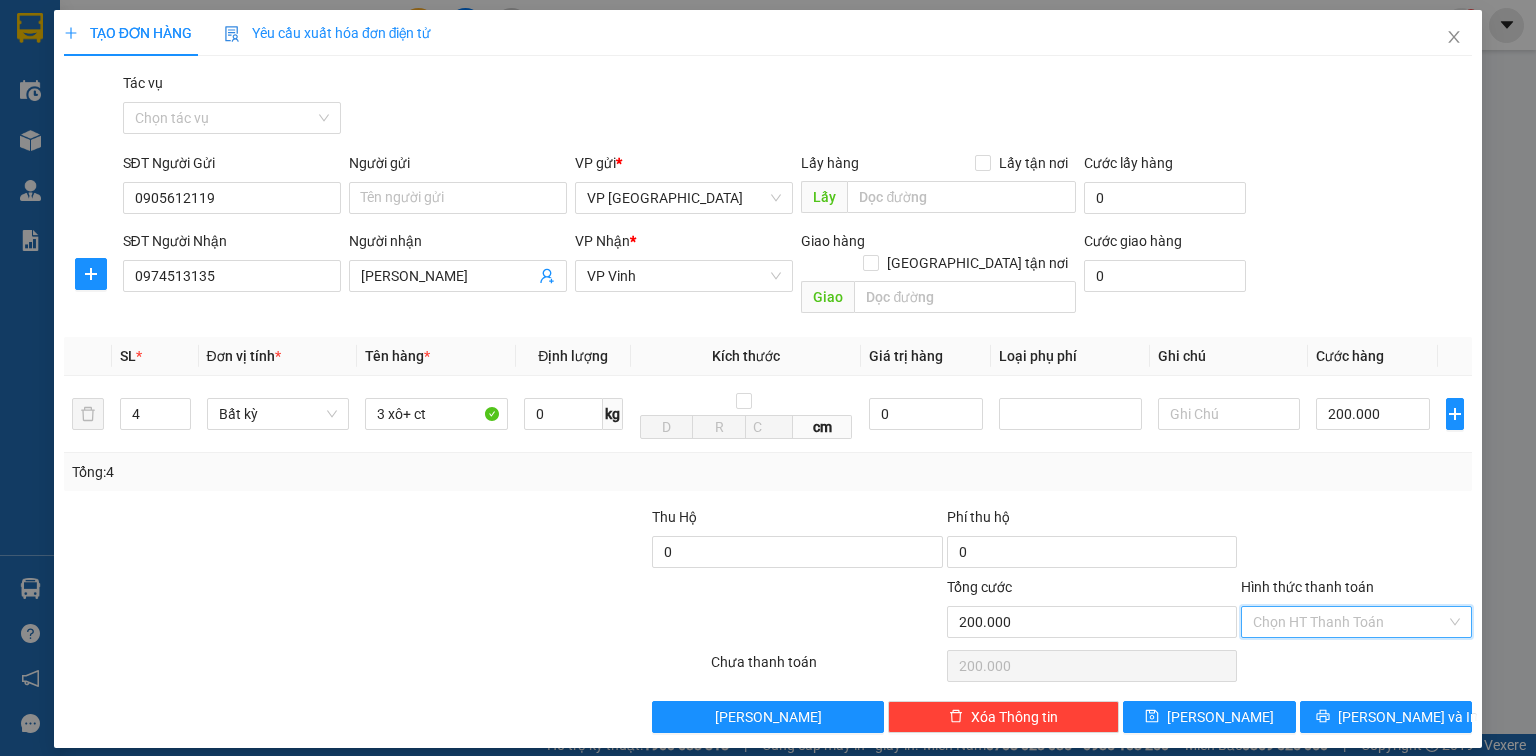 click on "Hình thức thanh toán" at bounding box center [1349, 622] 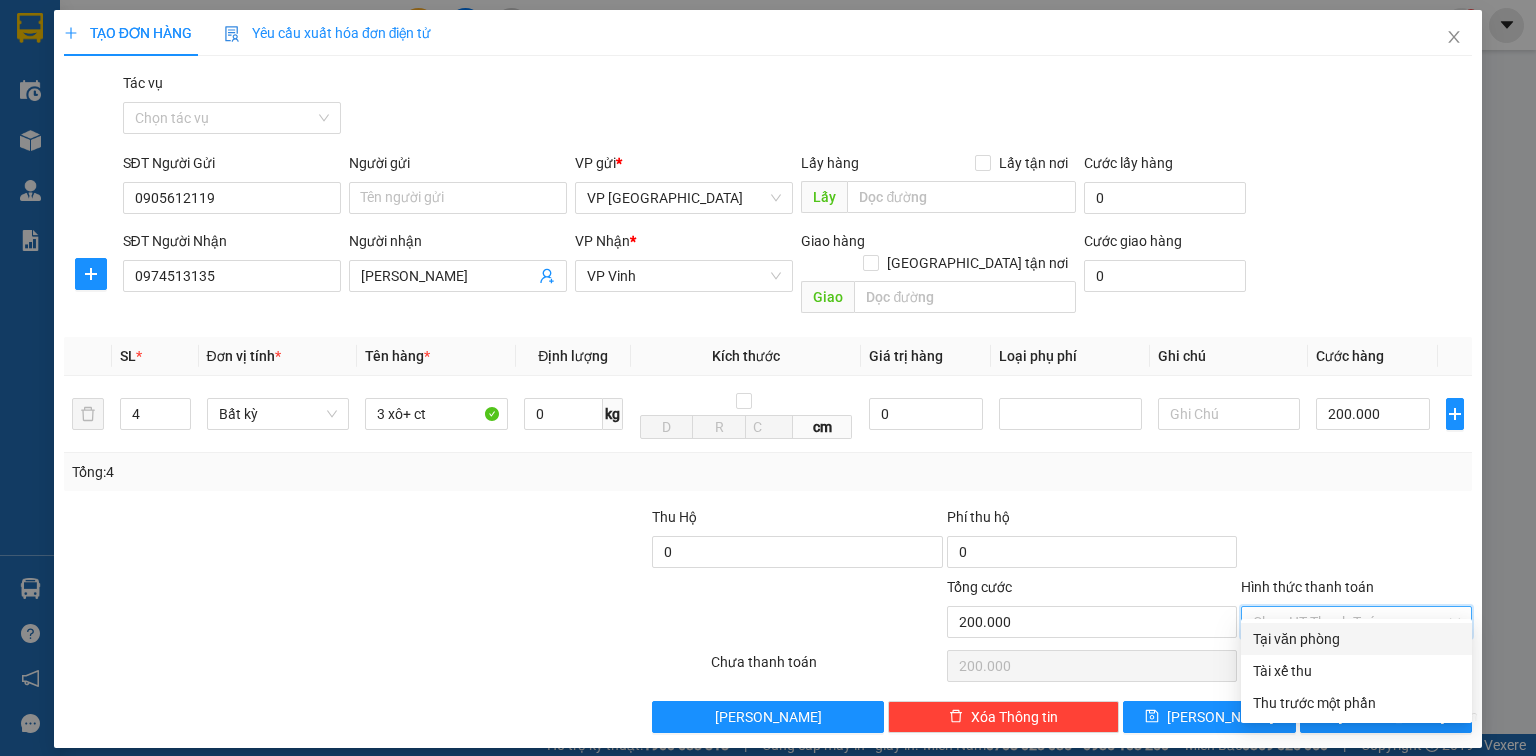 click on "Tại văn phòng" at bounding box center [1356, 639] 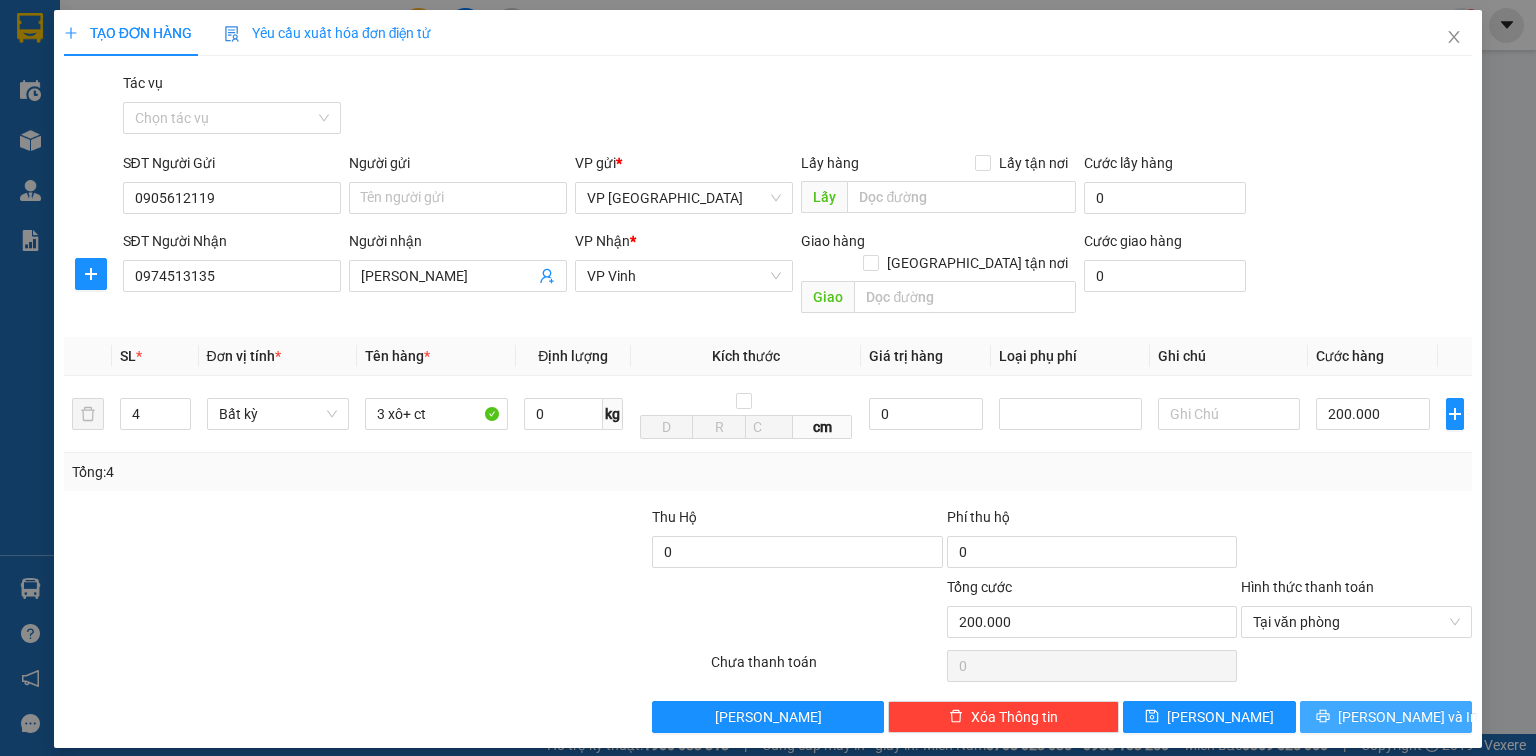 click on "[PERSON_NAME] và In" at bounding box center (1386, 717) 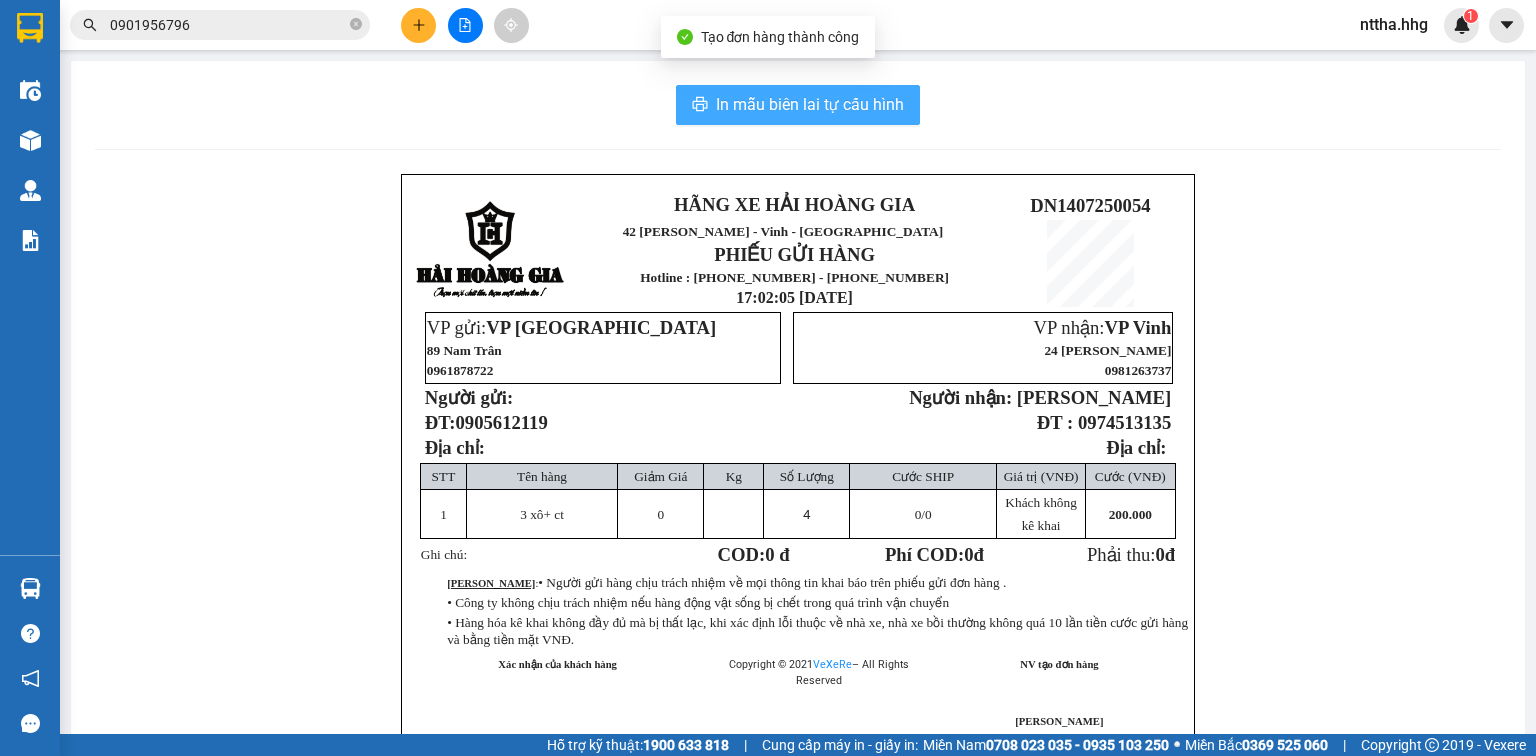 click on "In mẫu biên lai tự cấu hình" at bounding box center (810, 104) 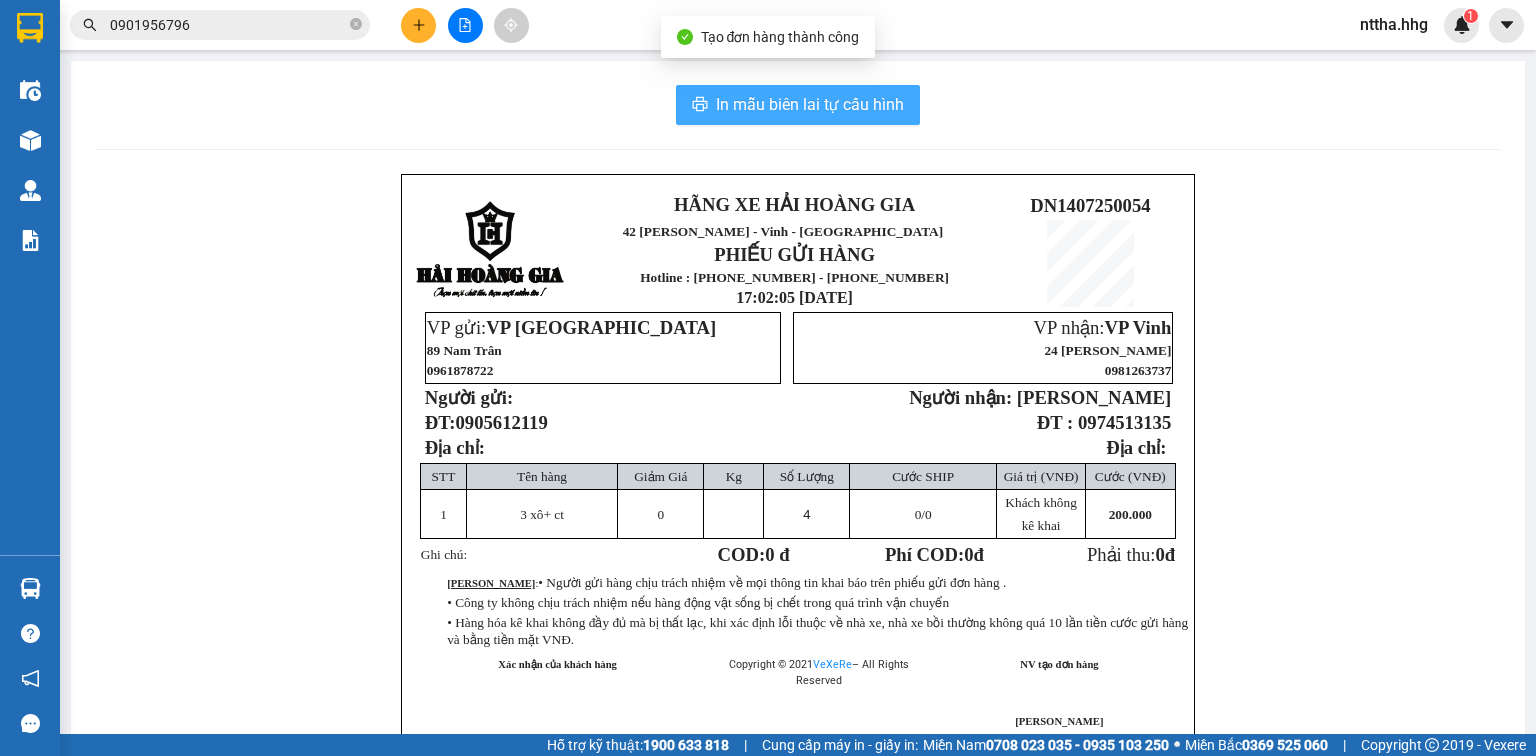 scroll, scrollTop: 0, scrollLeft: 0, axis: both 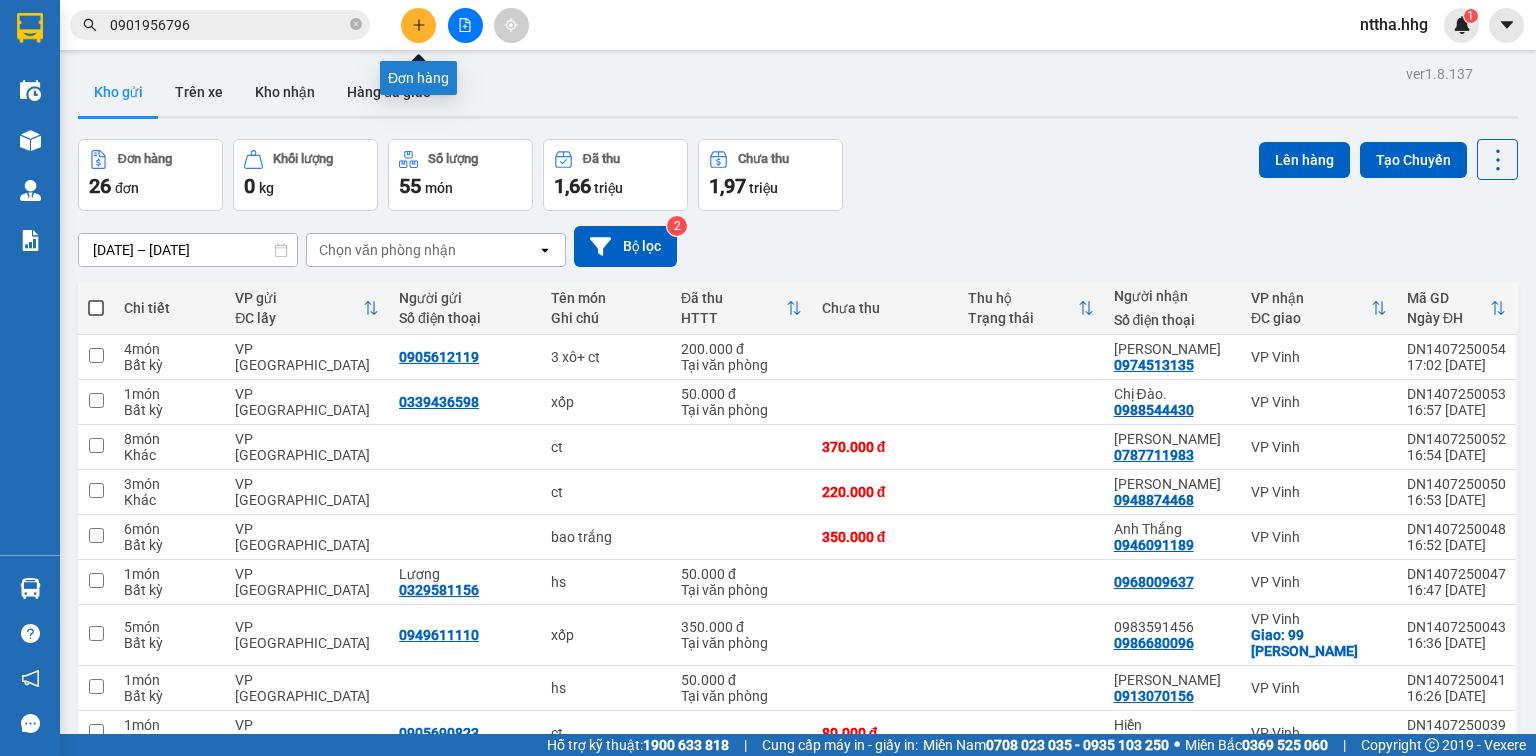 click at bounding box center (418, 25) 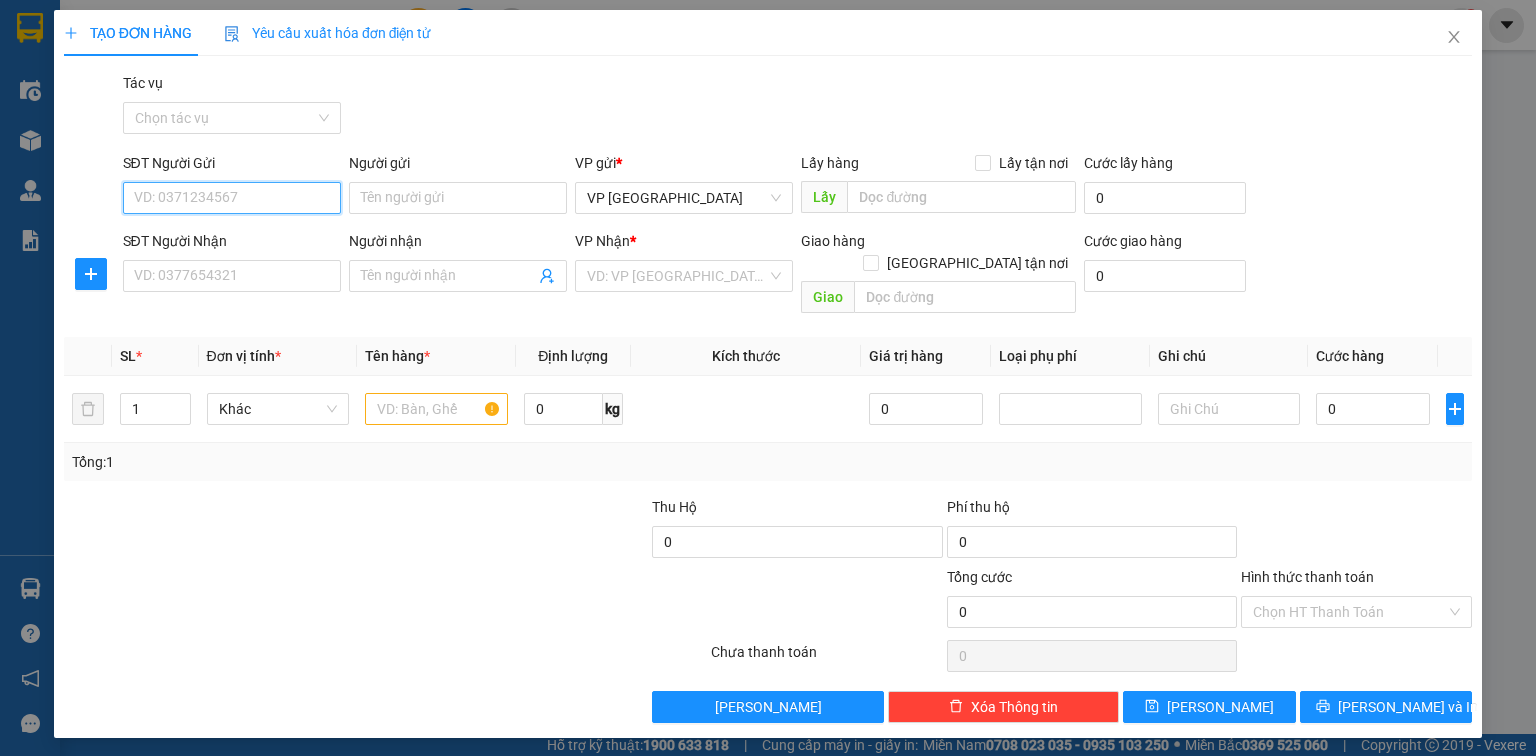 click on "SĐT Người Gửi" at bounding box center [232, 198] 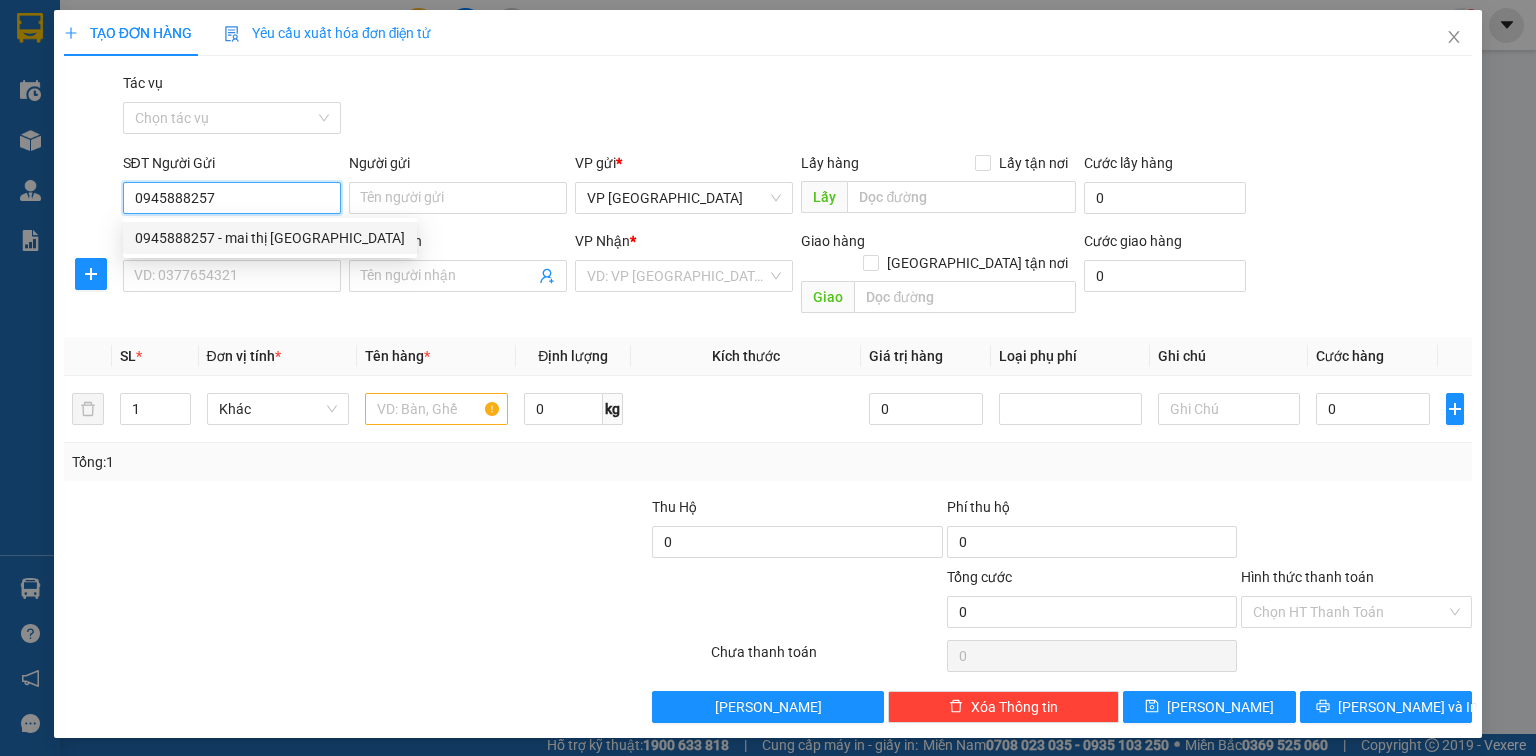 click on "0945888257 - mai thị nga" at bounding box center [270, 238] 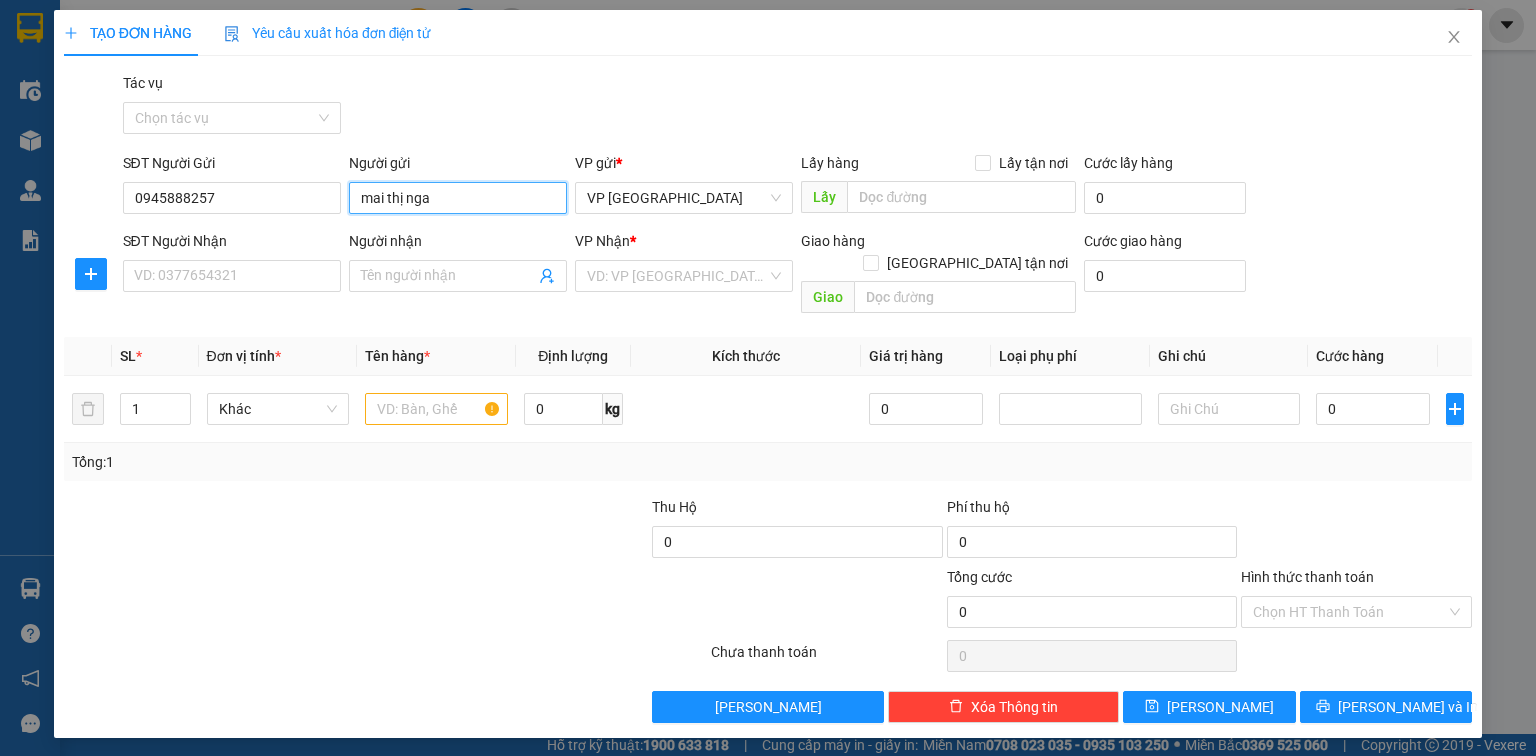 drag, startPoint x: 439, startPoint y: 198, endPoint x: 277, endPoint y: 219, distance: 163.35544 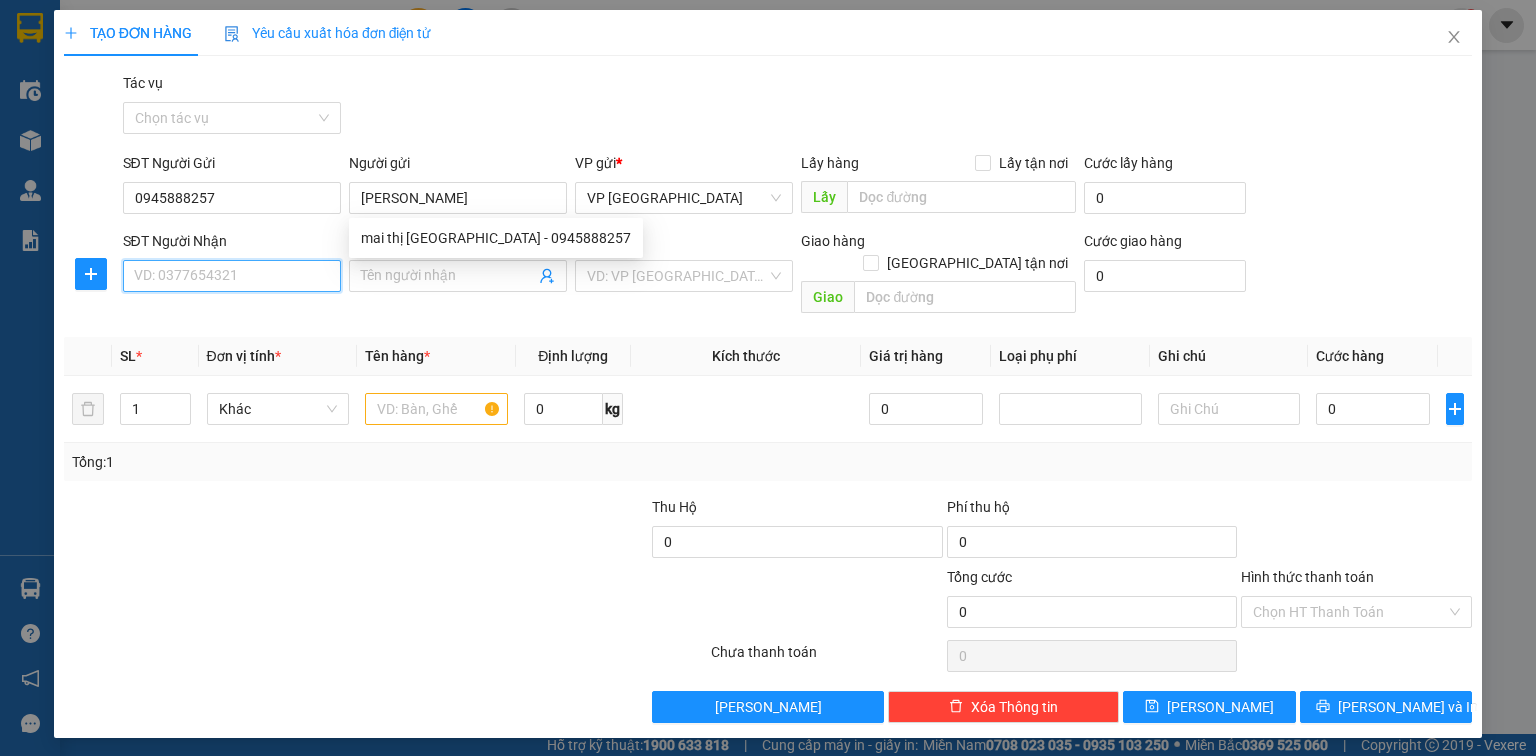 click on "SĐT Người Nhận" at bounding box center [232, 276] 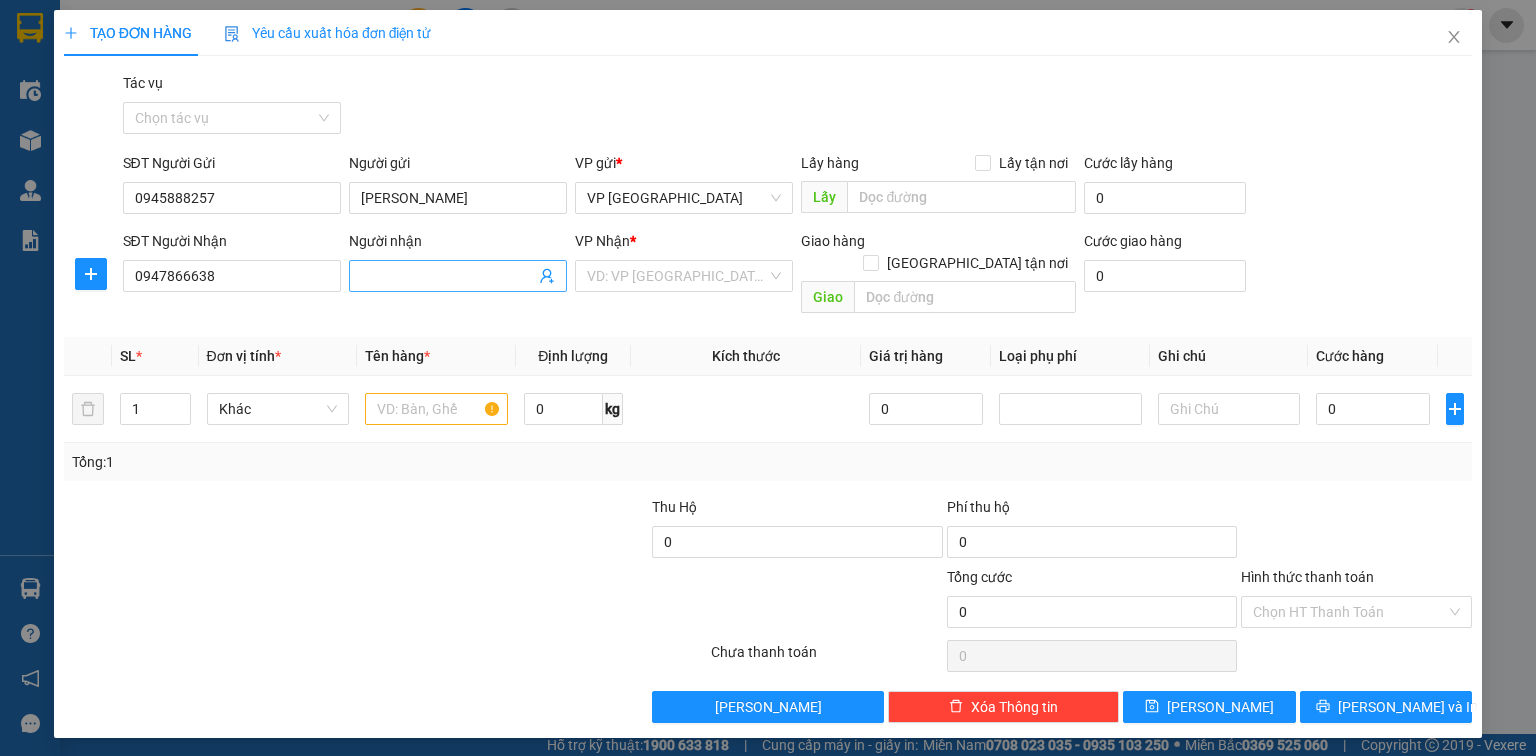 click at bounding box center (458, 276) 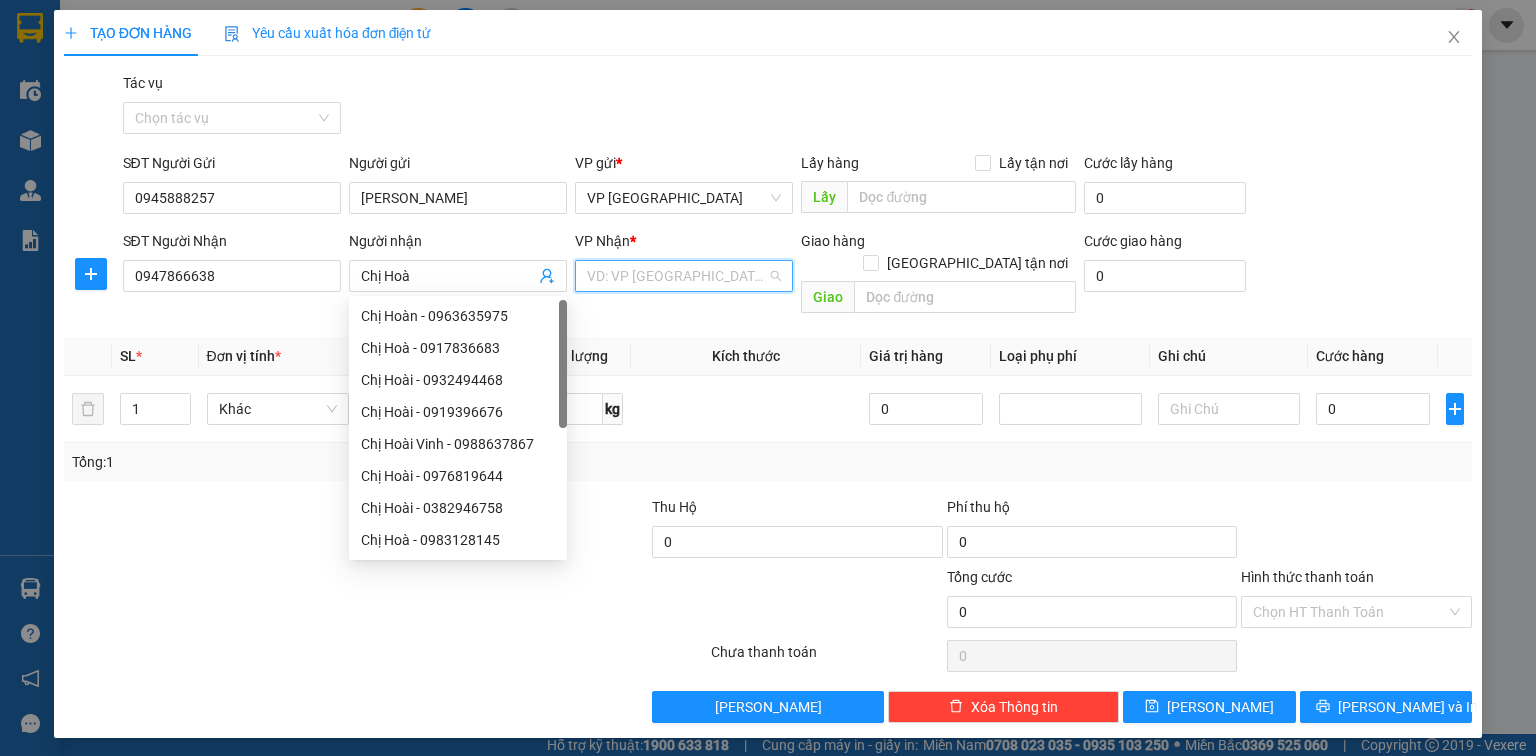 click at bounding box center [677, 276] 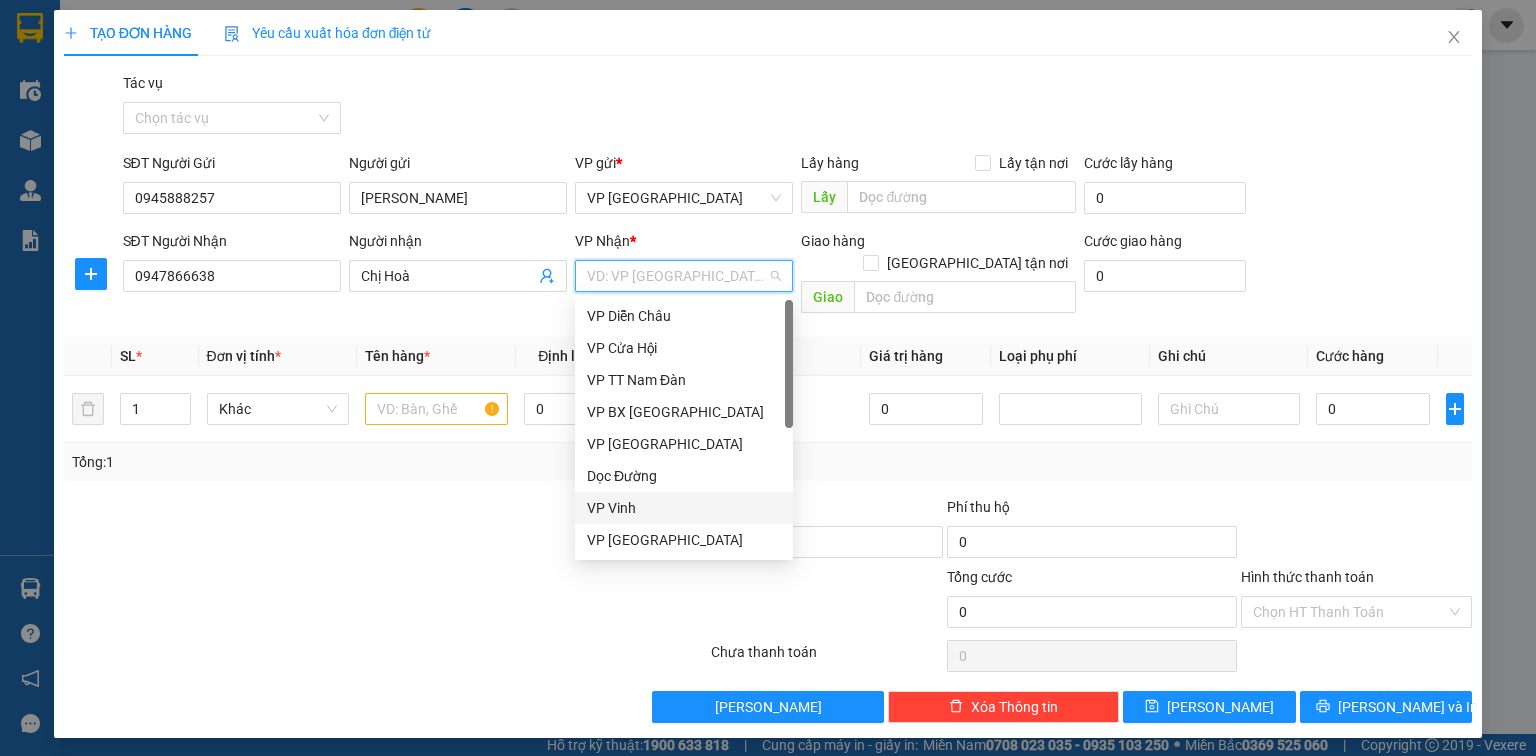 click on "VP Vinh" at bounding box center [684, 508] 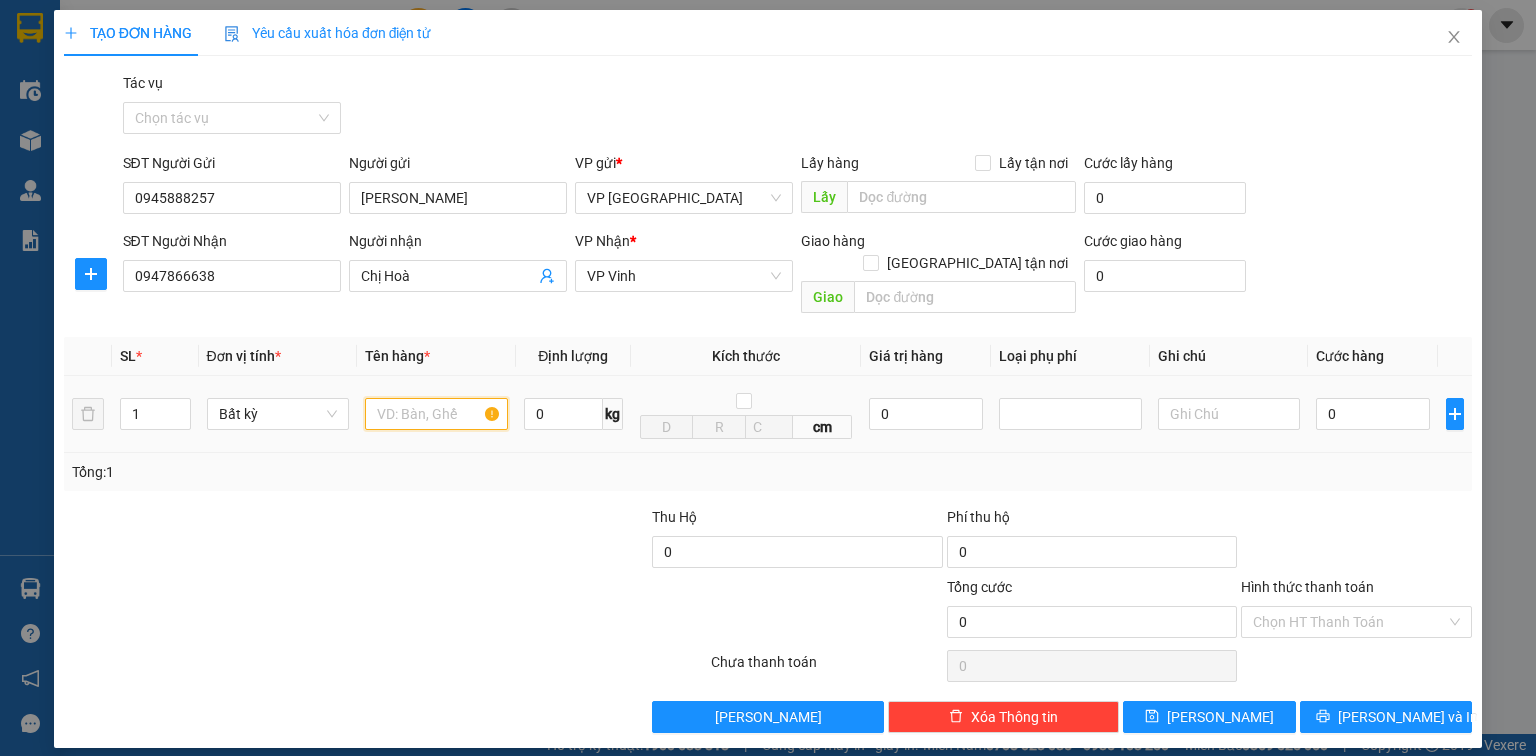 click at bounding box center [436, 414] 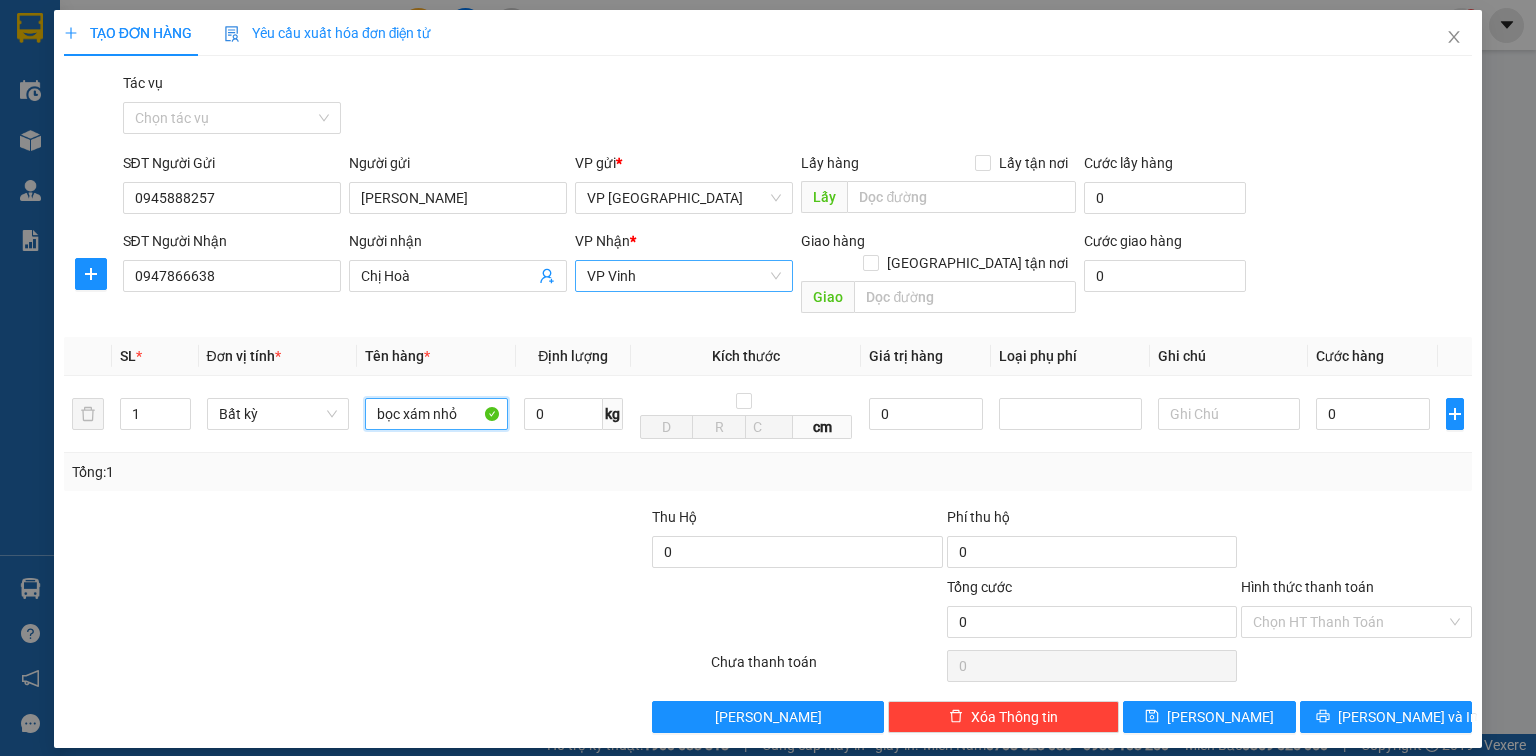 click on "VP Vinh" at bounding box center (684, 276) 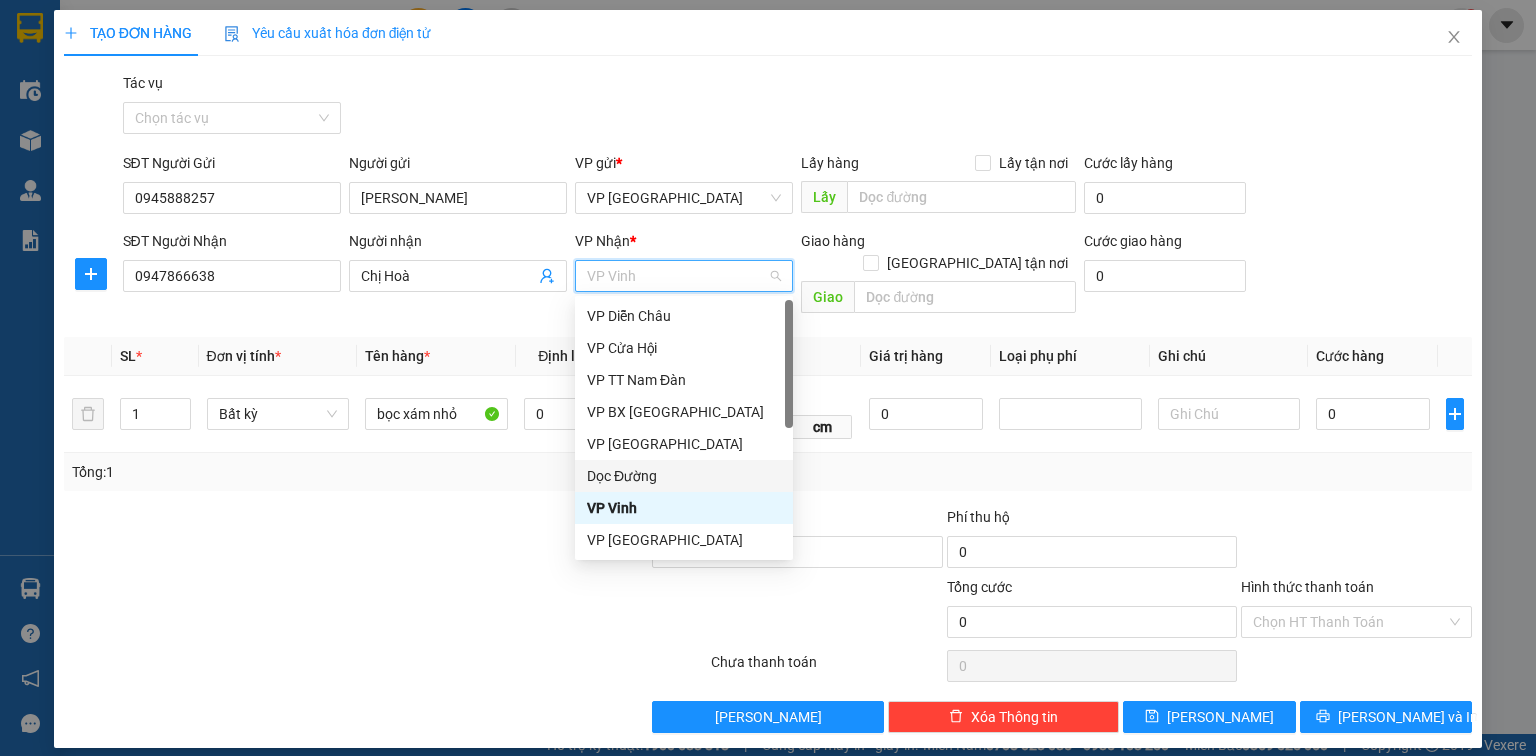 click on "Dọc Đường" at bounding box center (684, 476) 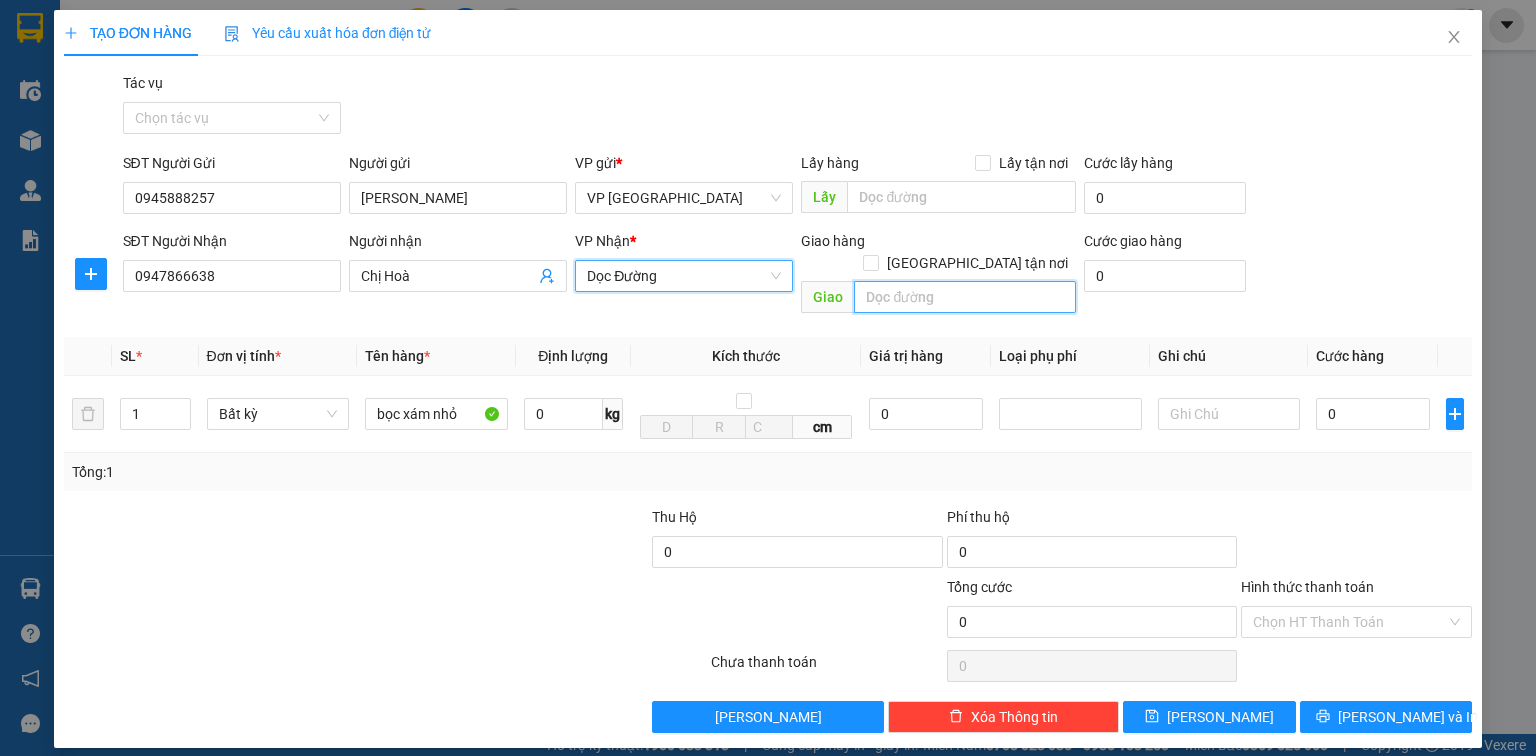 click at bounding box center [965, 297] 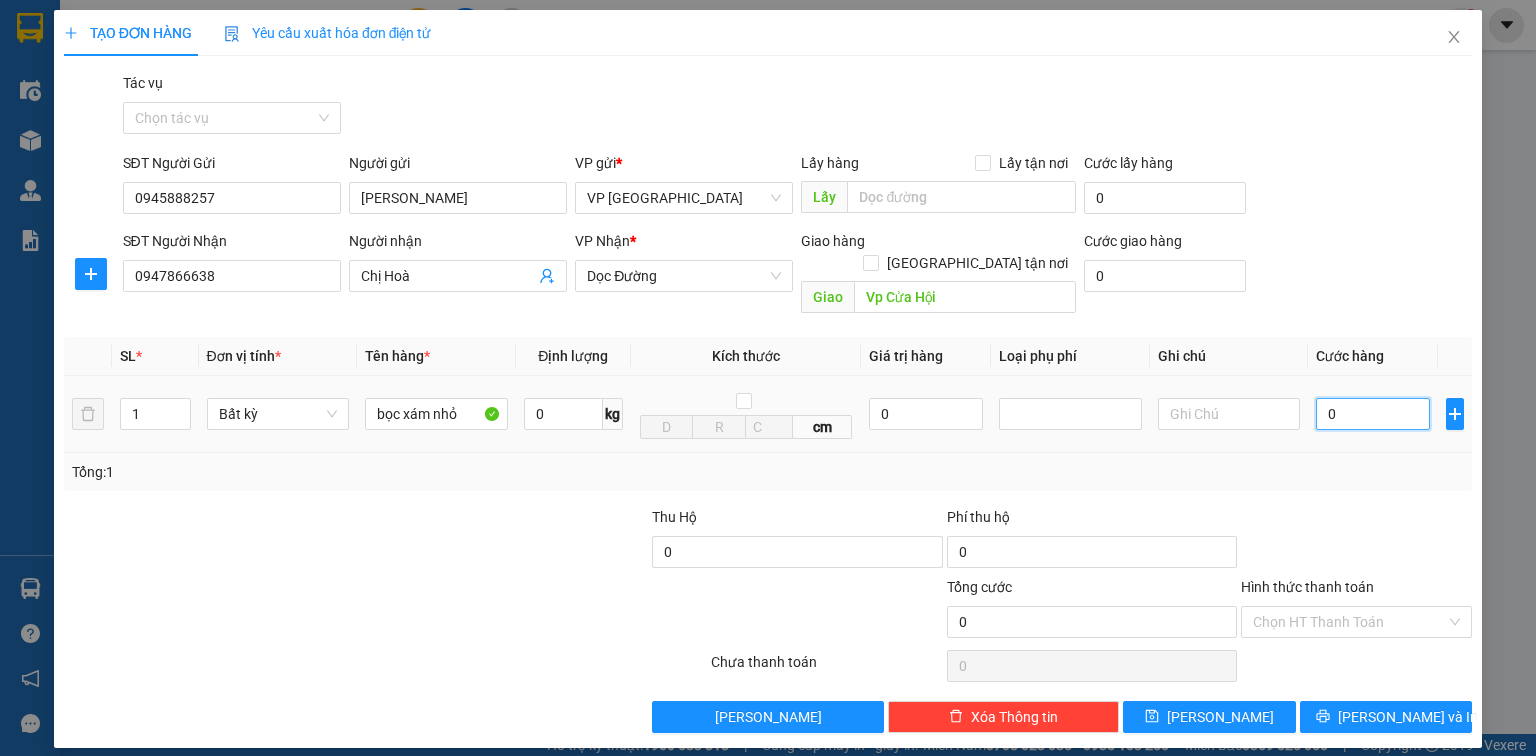click on "0" at bounding box center [1373, 414] 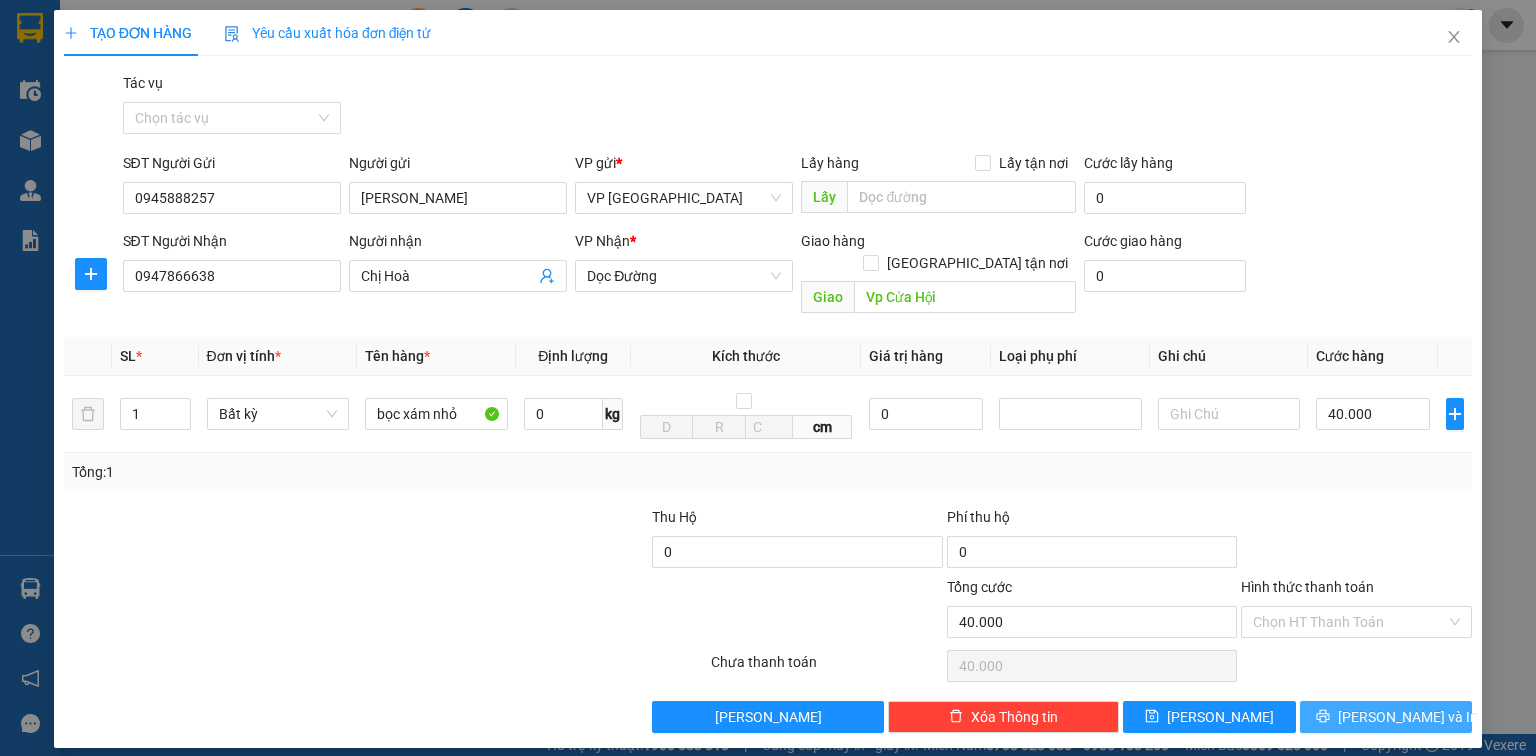 click on "[PERSON_NAME] và In" at bounding box center [1408, 717] 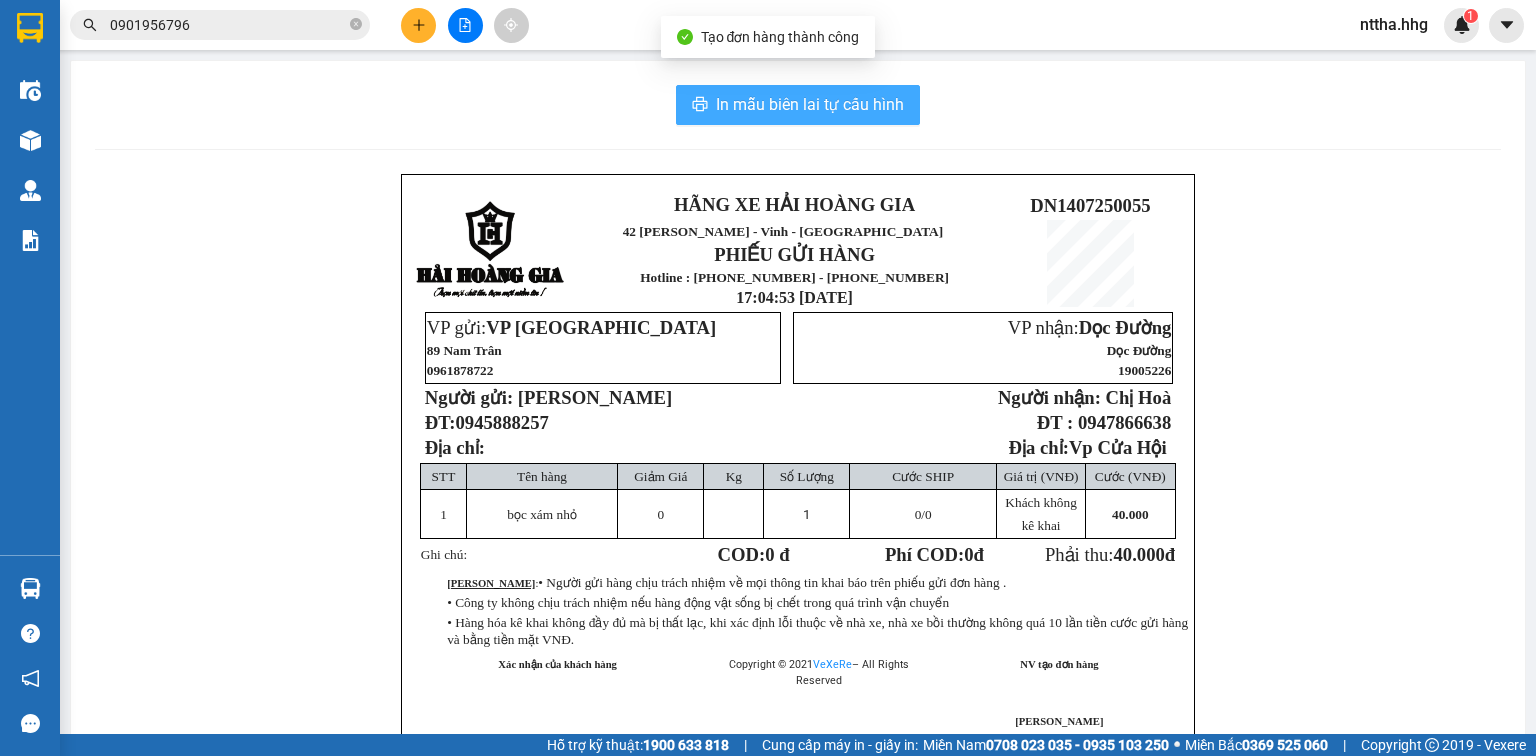 click on "In mẫu biên lai tự cấu hình" at bounding box center (810, 104) 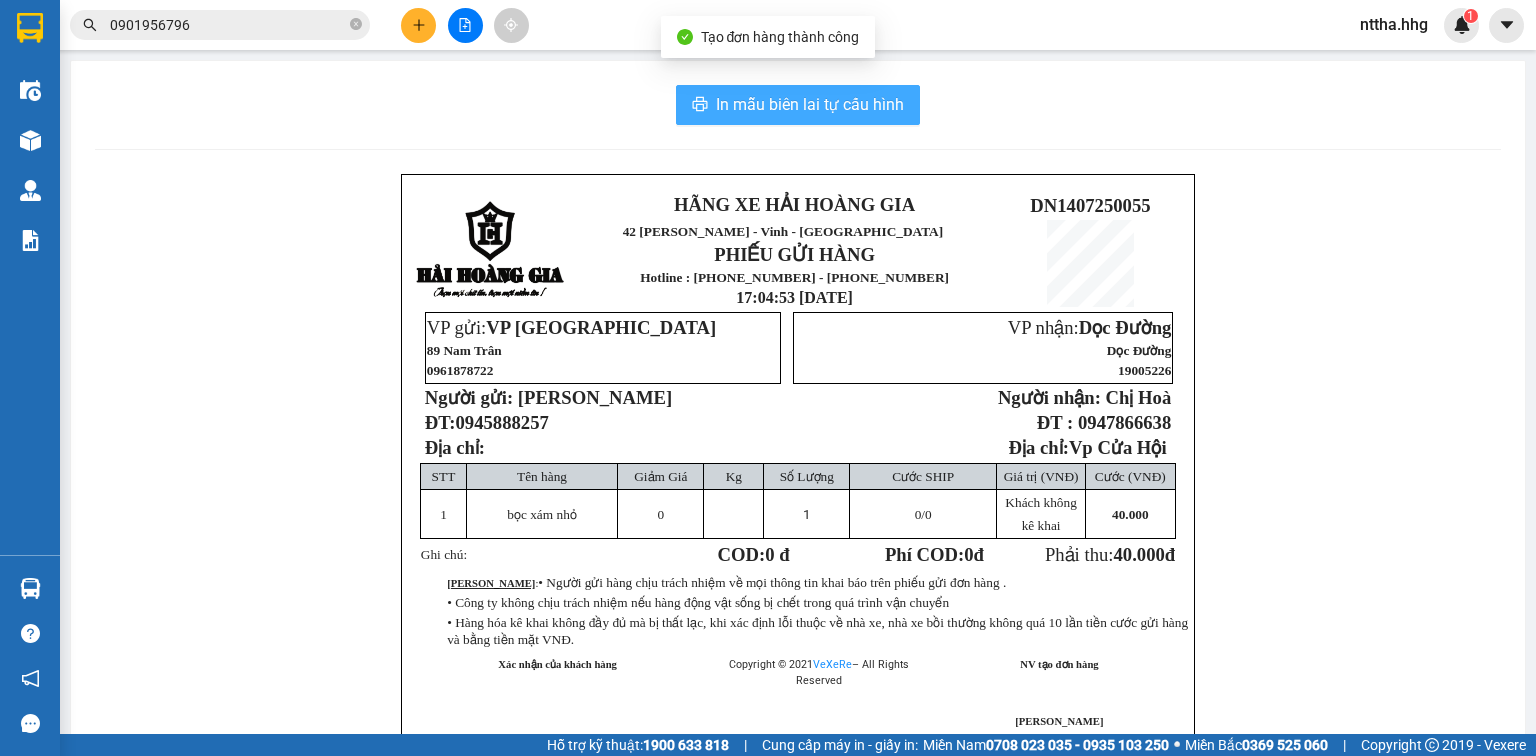 scroll, scrollTop: 0, scrollLeft: 0, axis: both 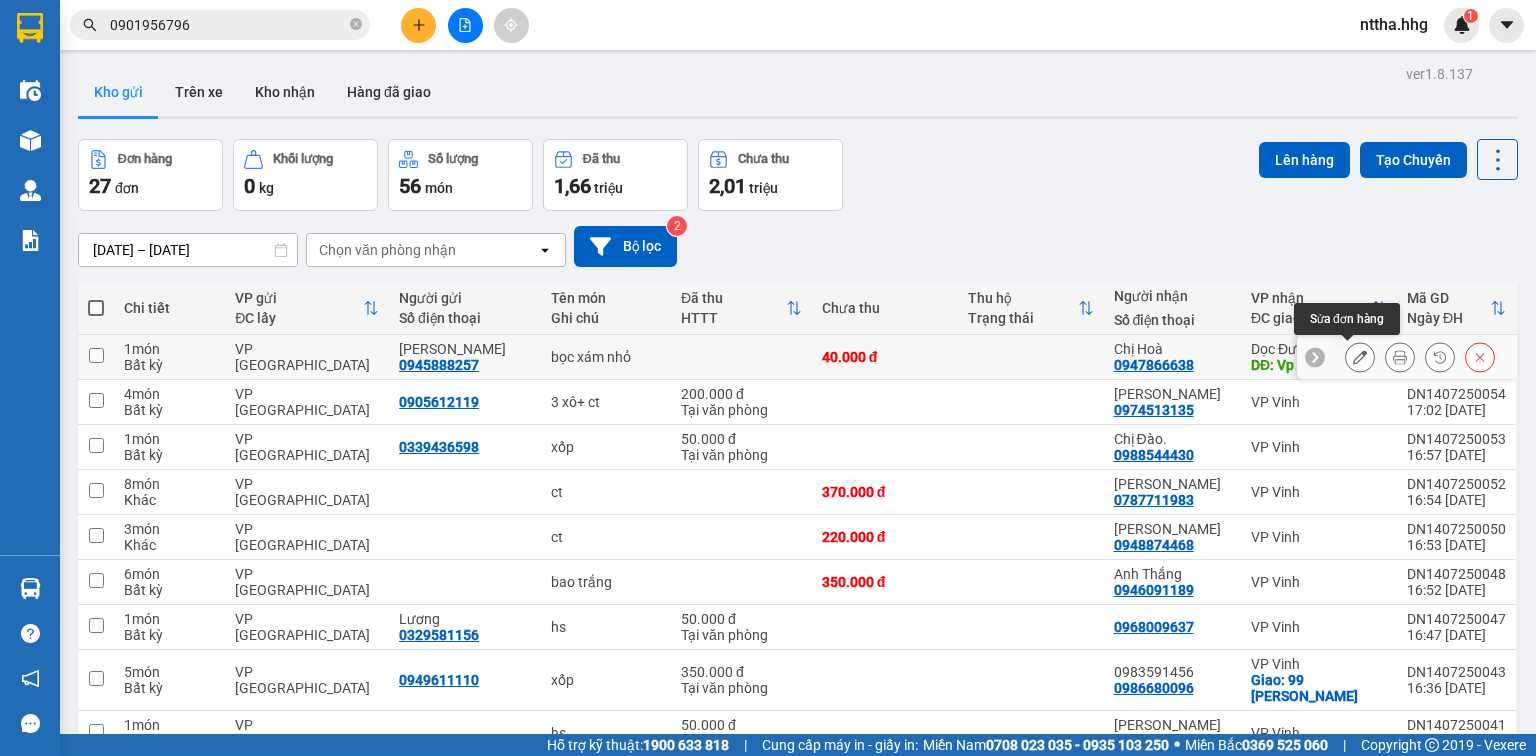 click 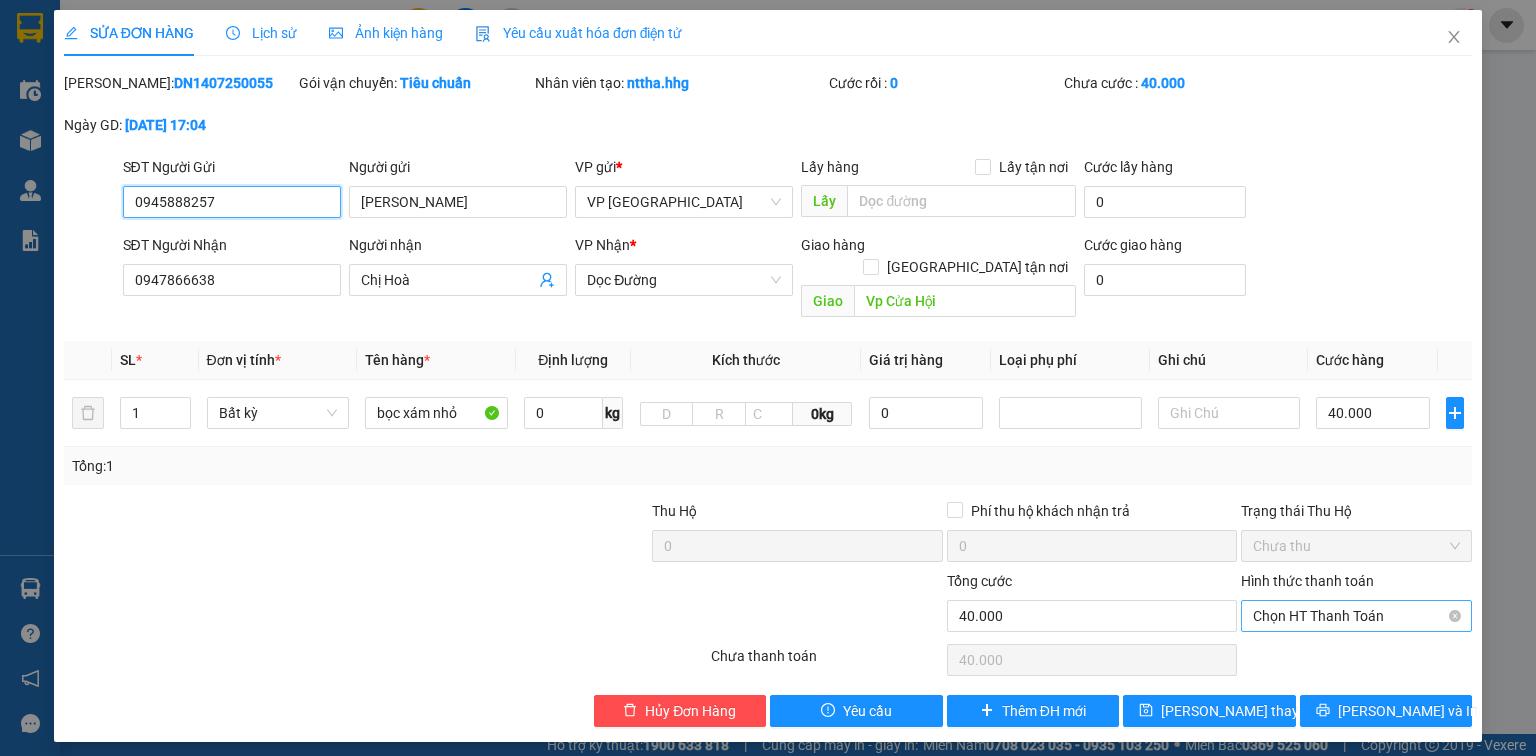 click on "Chọn HT Thanh Toán" at bounding box center [1356, 616] 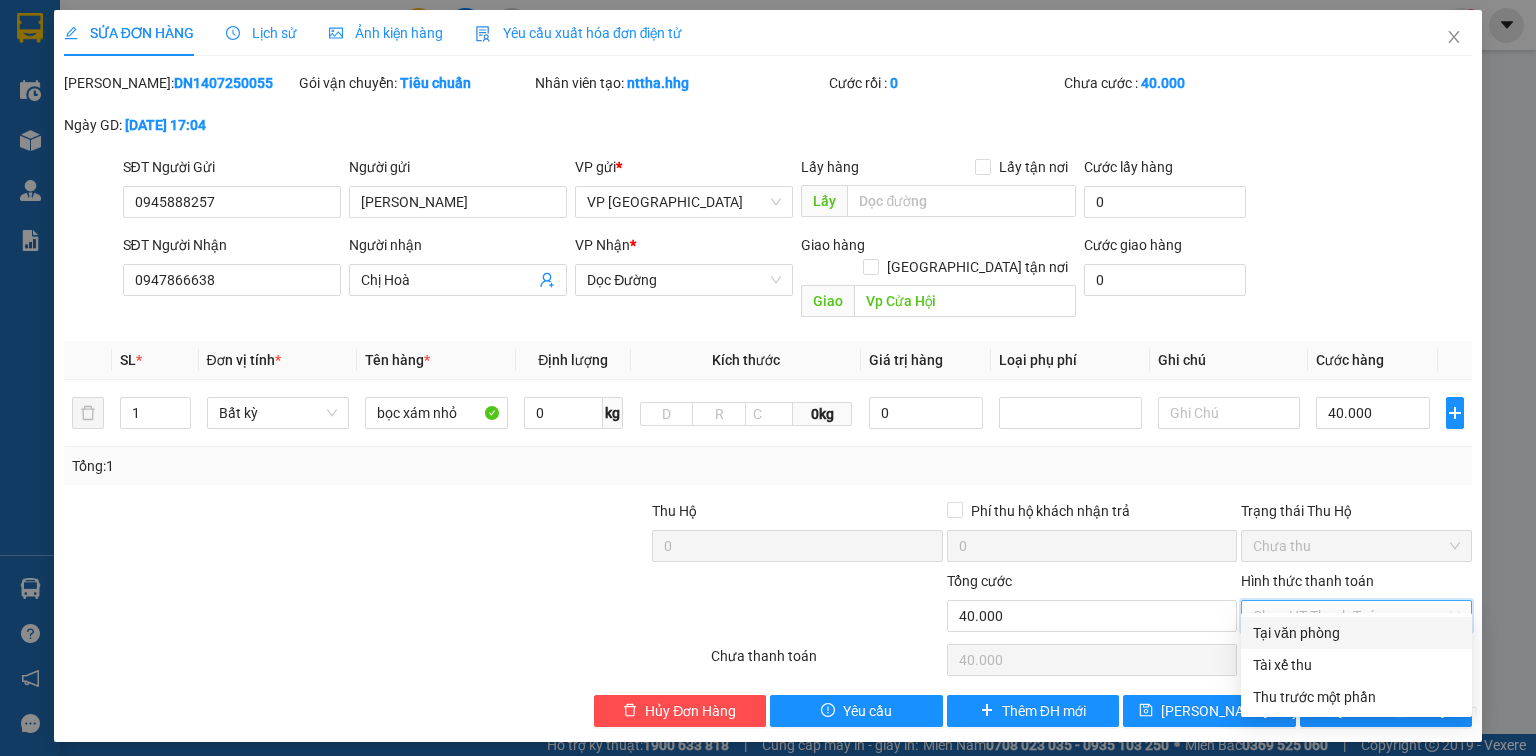 click on "Tại văn phòng" at bounding box center [1356, 633] 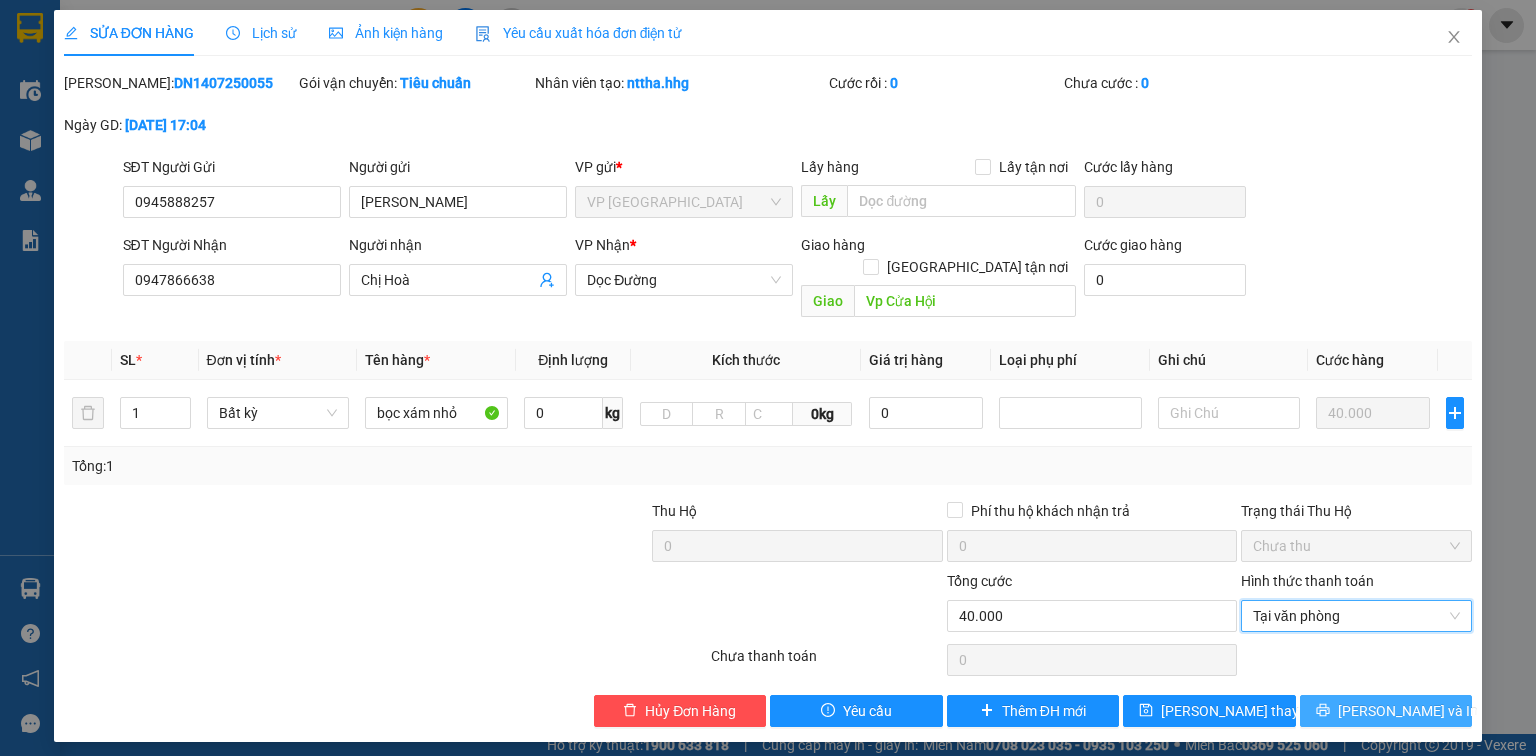 click on "[PERSON_NAME] và In" at bounding box center [1386, 711] 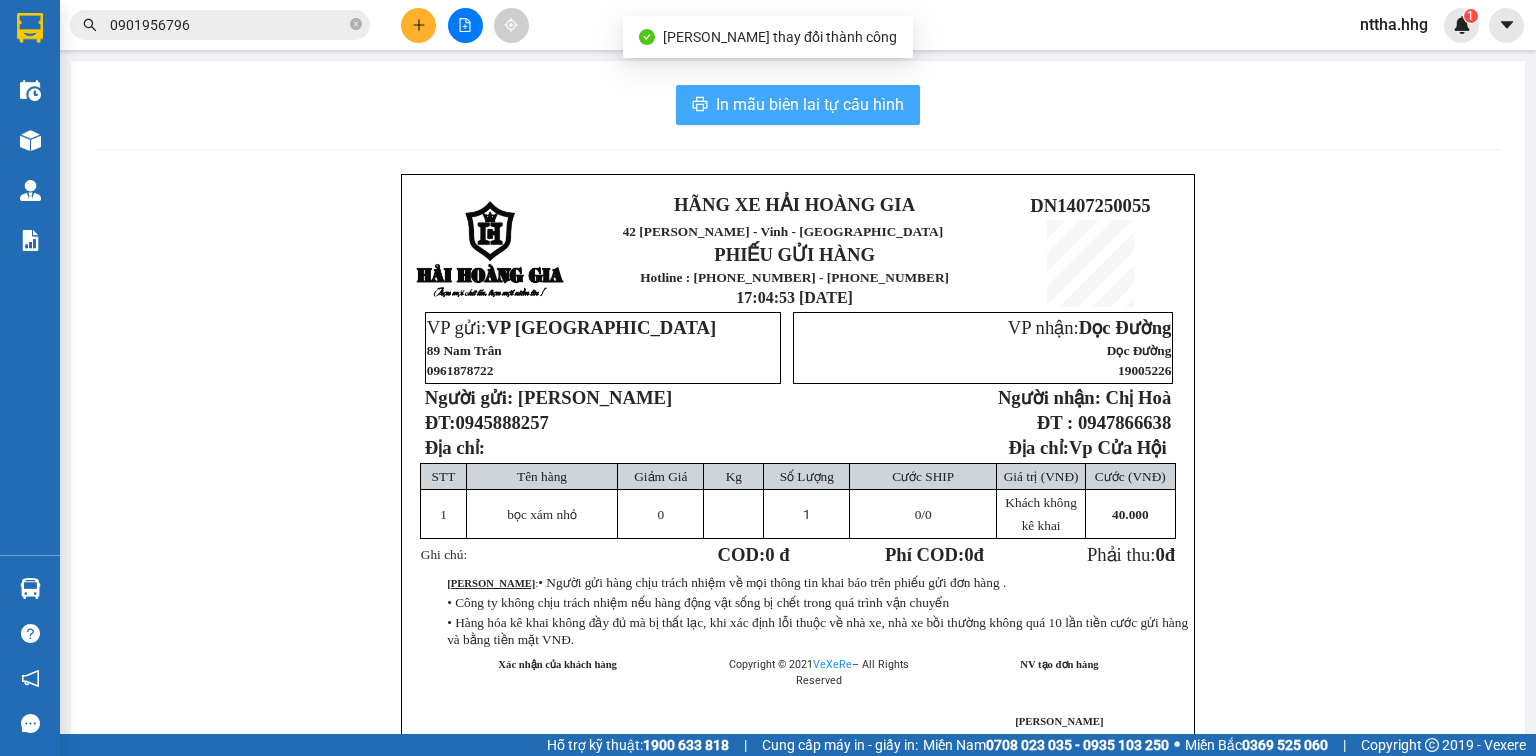 click on "In mẫu biên lai tự cấu hình" at bounding box center [810, 104] 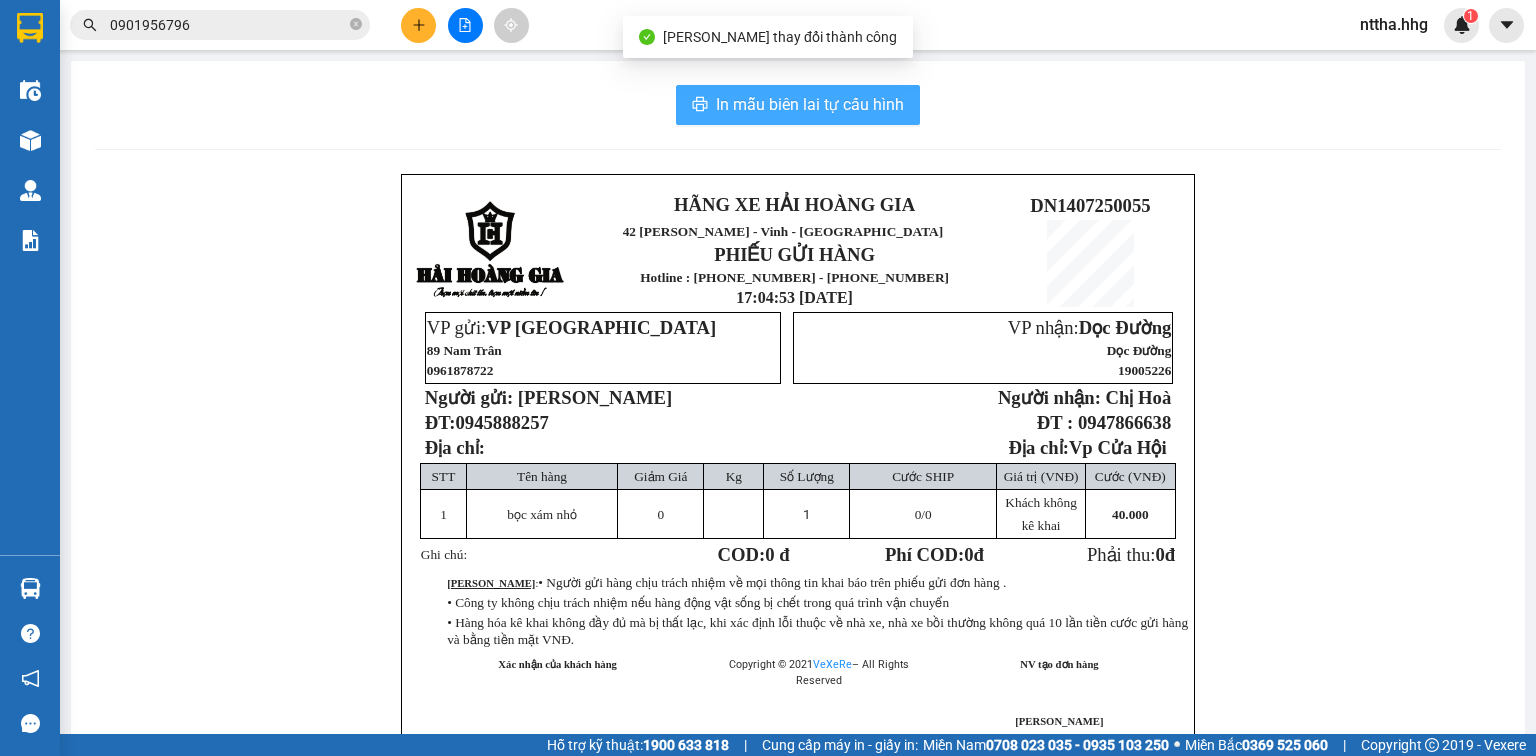scroll, scrollTop: 0, scrollLeft: 0, axis: both 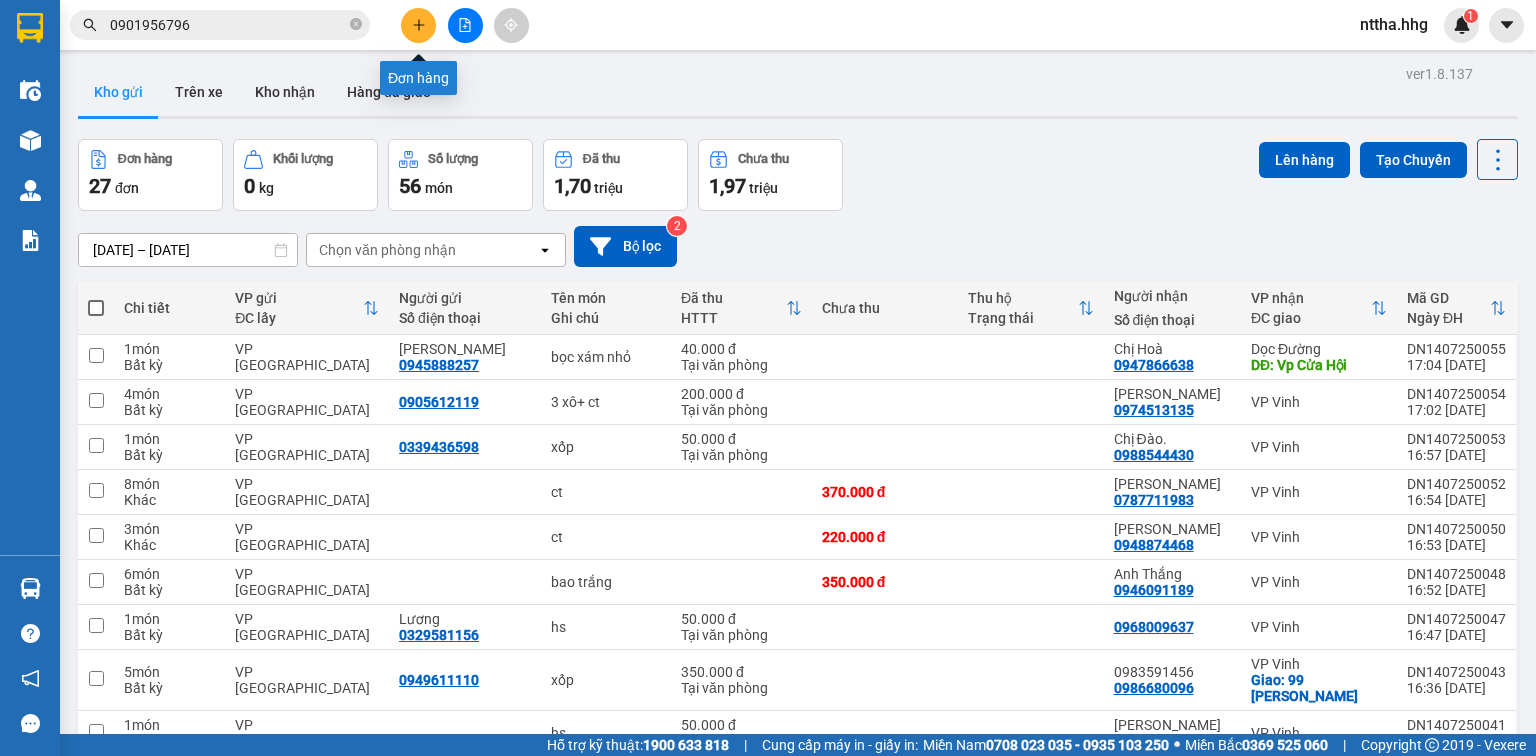 click at bounding box center (418, 25) 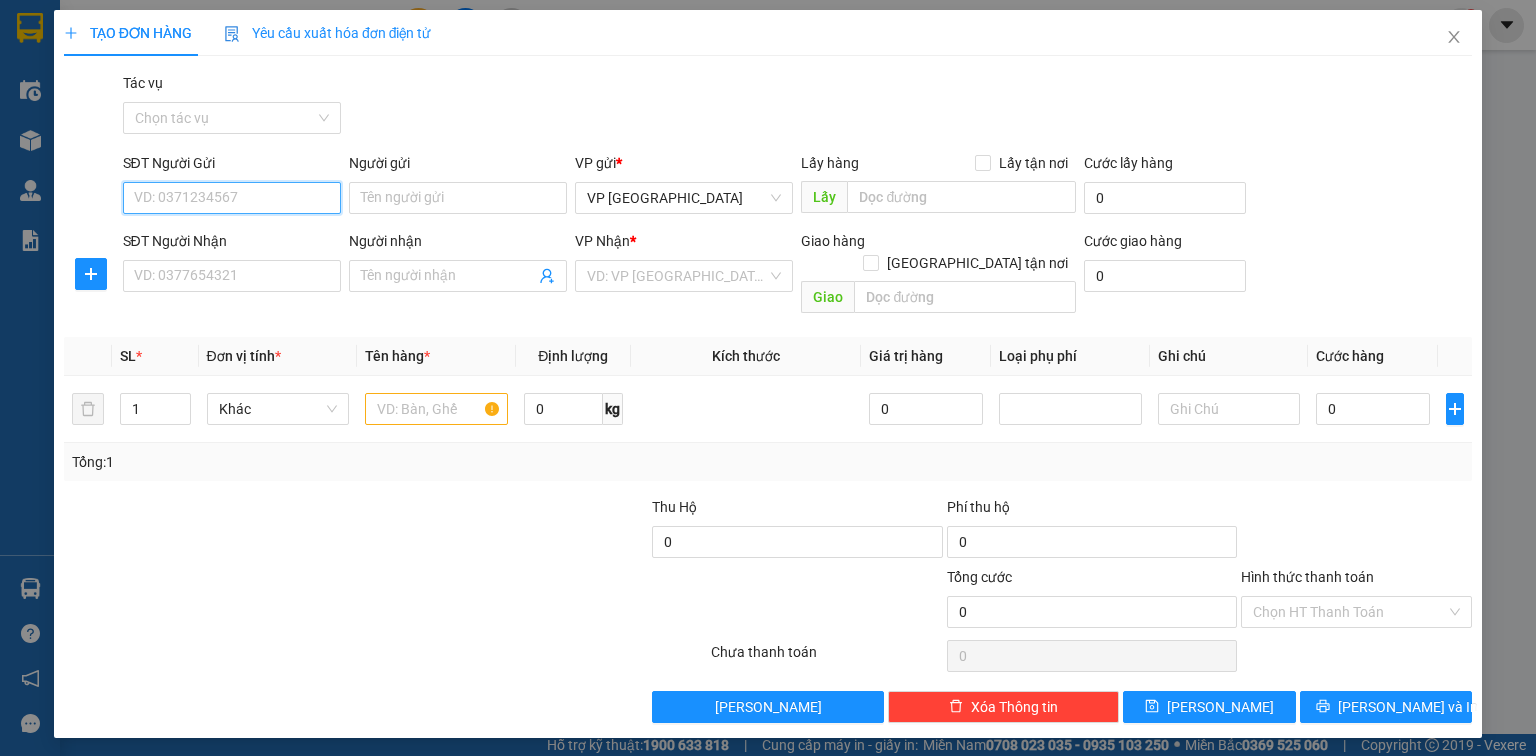 click on "SĐT Người Gửi" at bounding box center [232, 198] 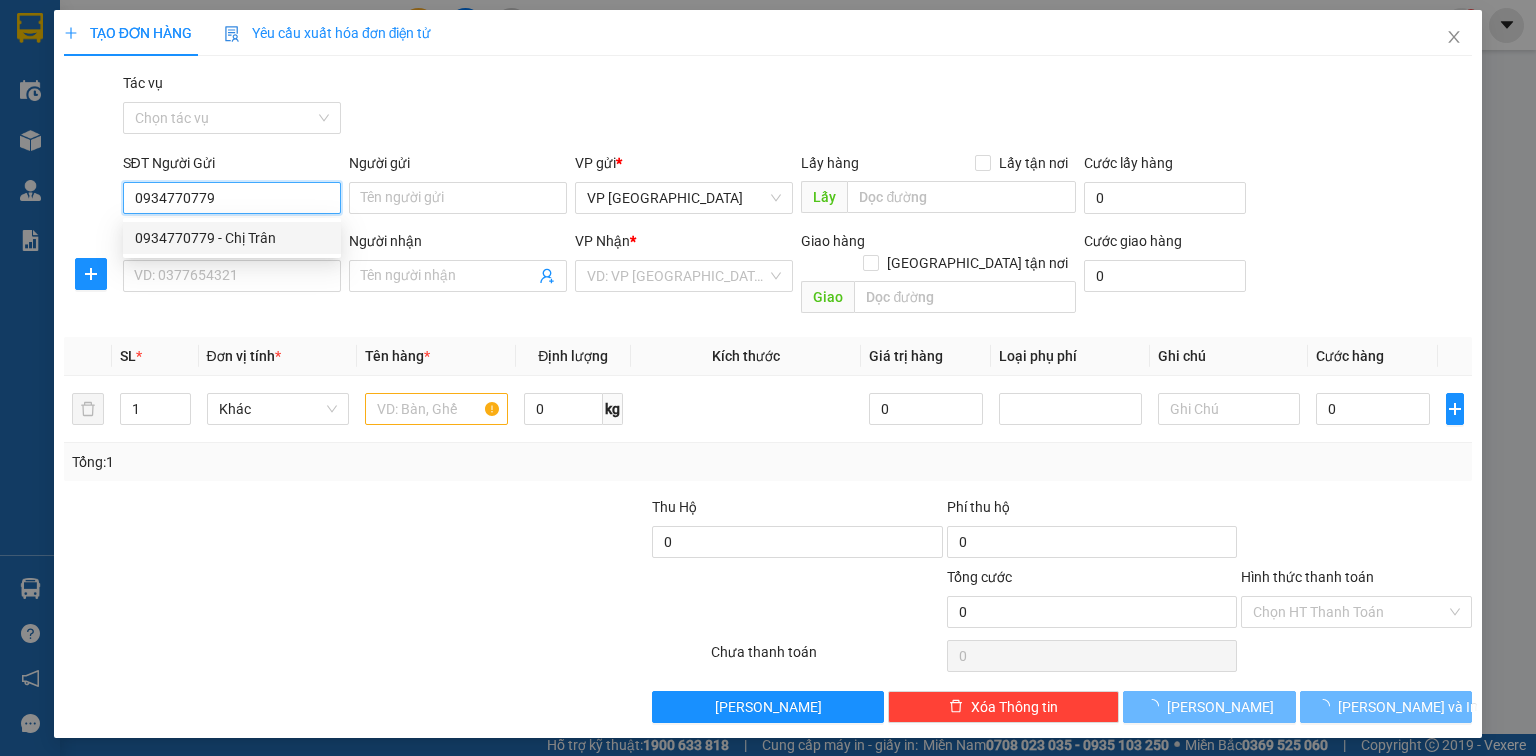 click on "0934770779 - Chị Trân" at bounding box center (232, 238) 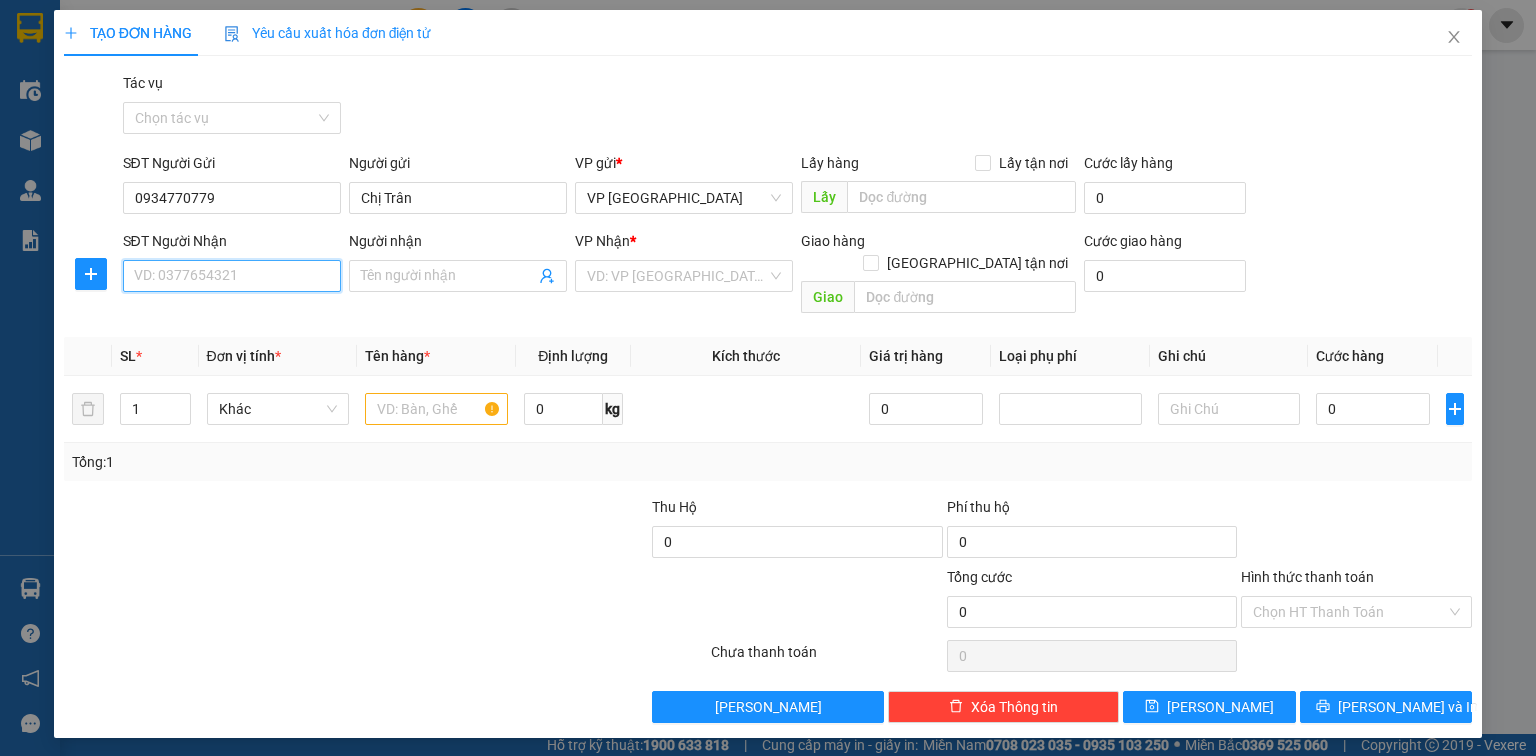 click on "SĐT Người Nhận" at bounding box center [232, 276] 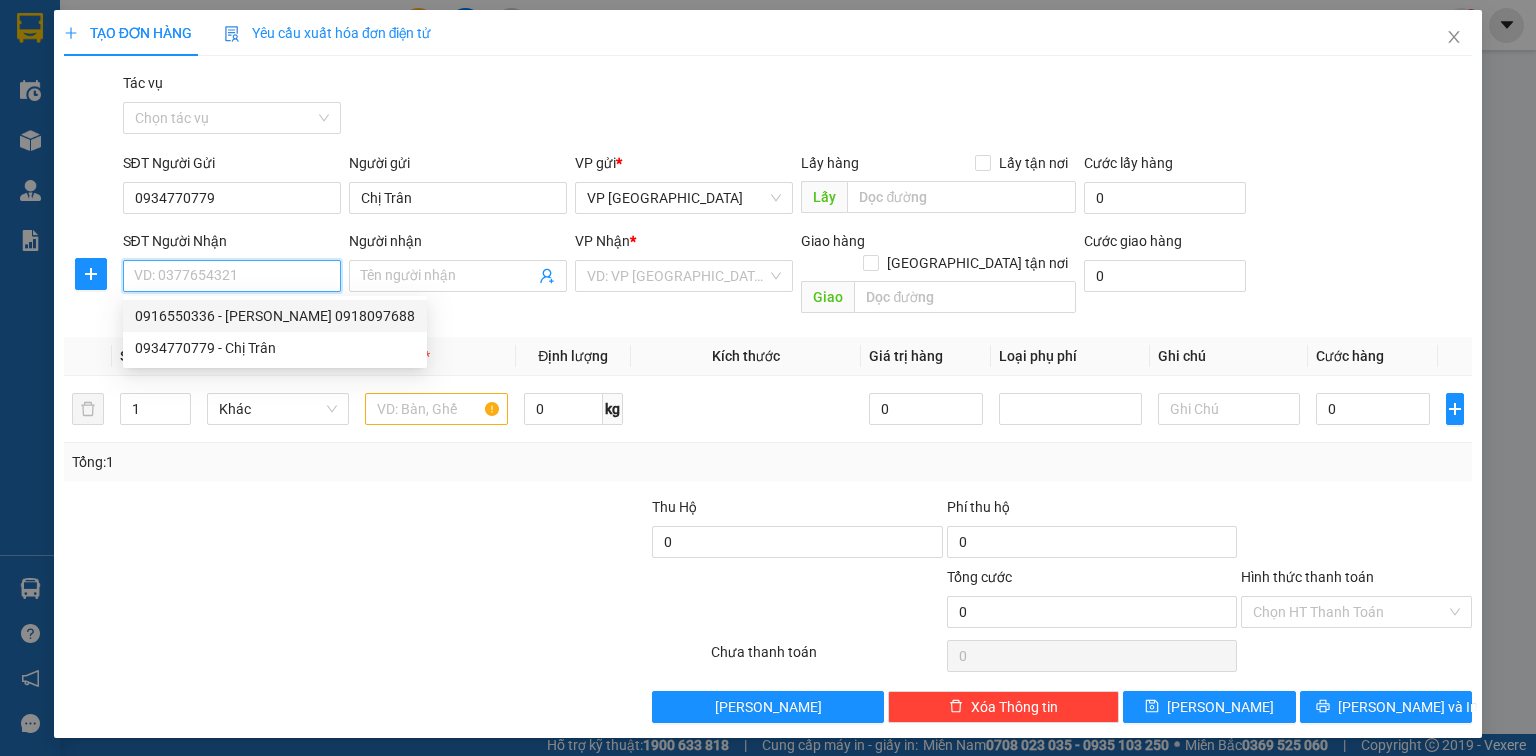 click on "0916550336 - [PERSON_NAME] 0918097688" at bounding box center (275, 316) 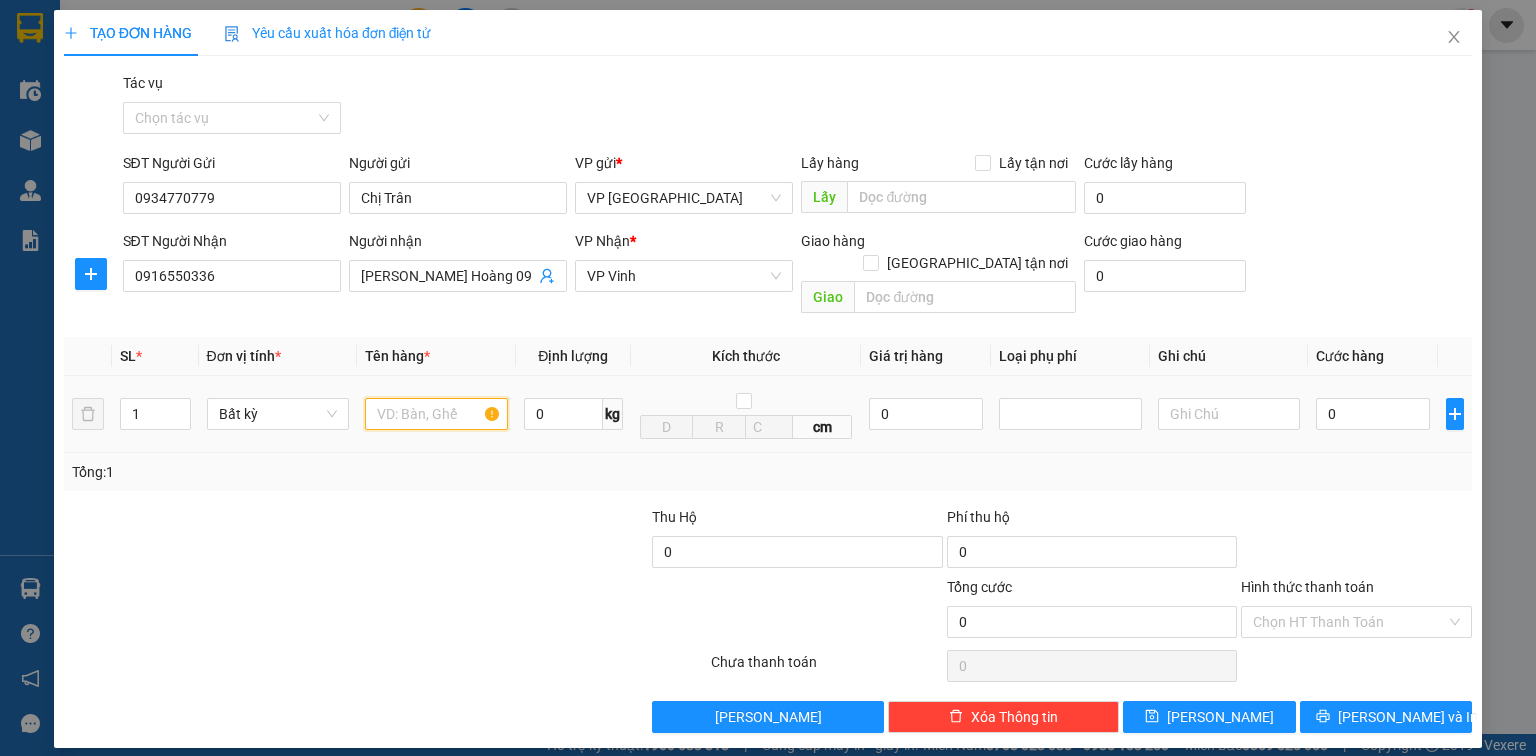 click at bounding box center (436, 414) 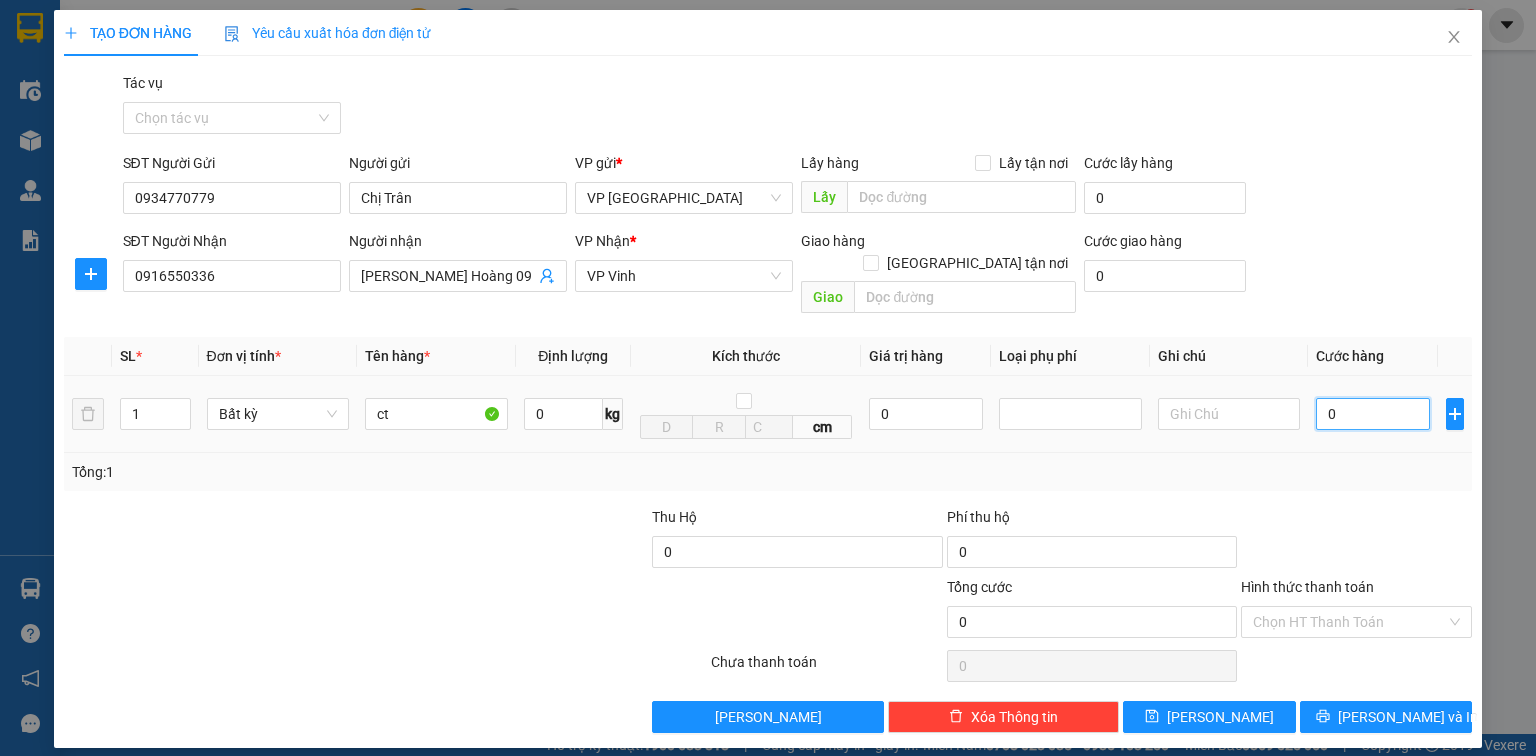 click on "0" at bounding box center (1373, 414) 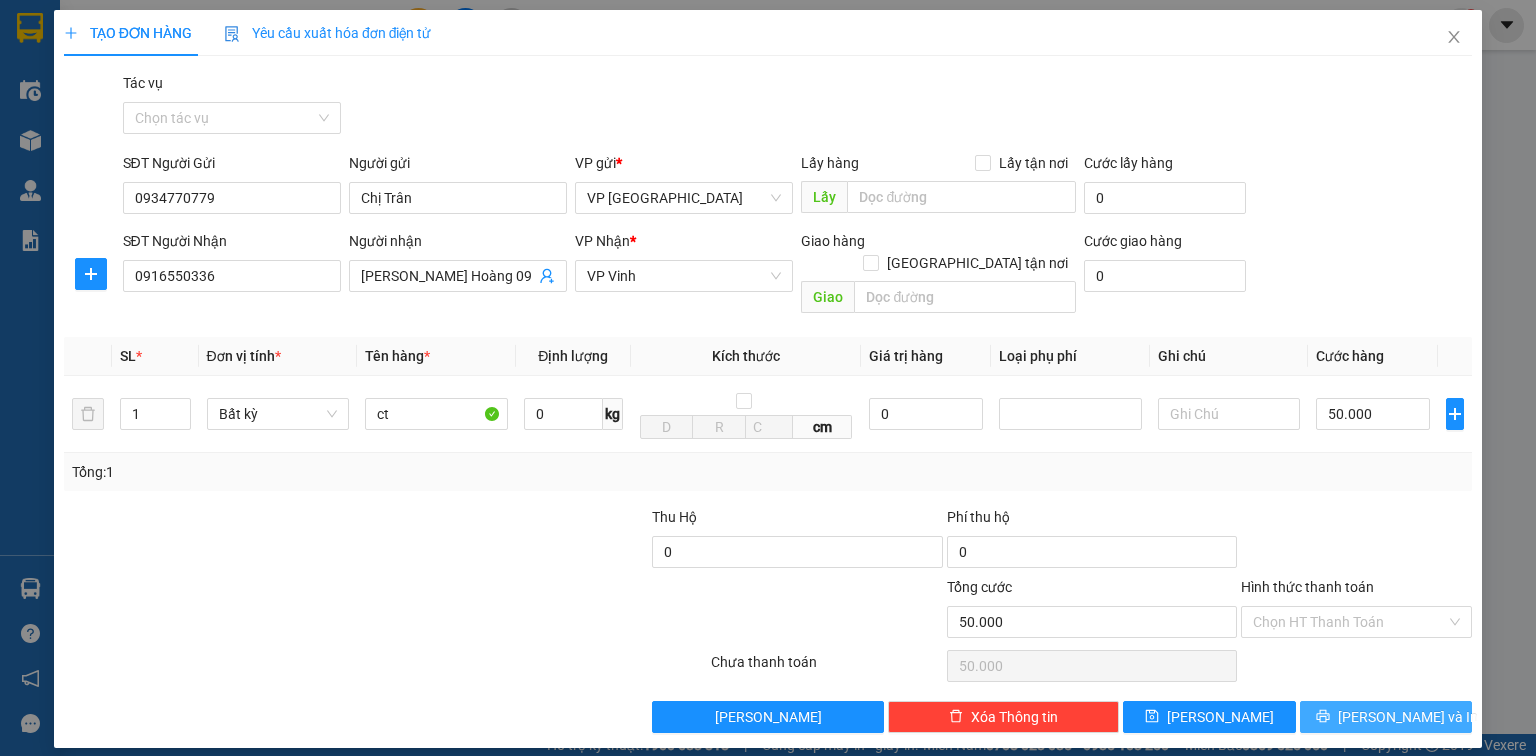 click on "[PERSON_NAME] và In" at bounding box center (1408, 717) 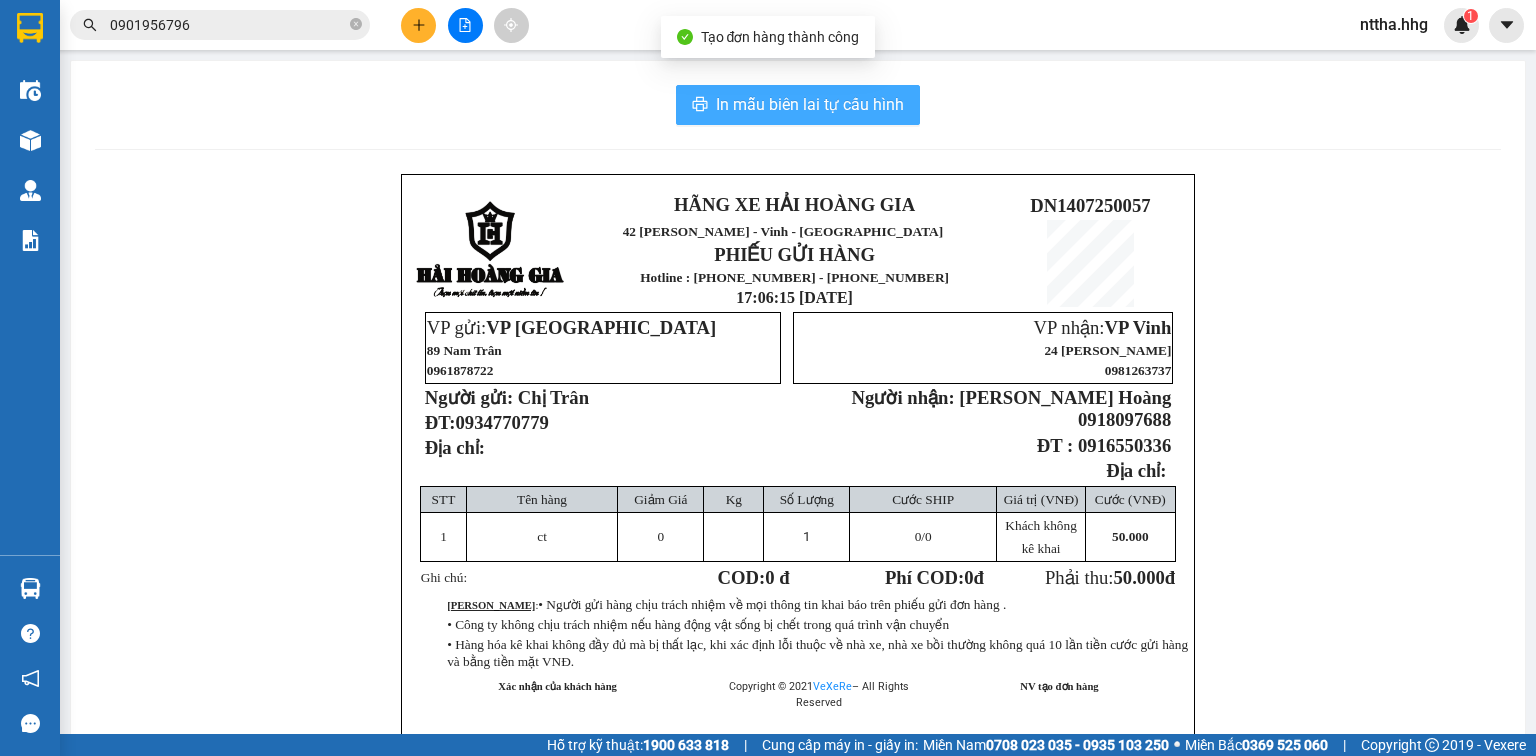 click on "In mẫu biên lai tự cấu hình" at bounding box center (798, 105) 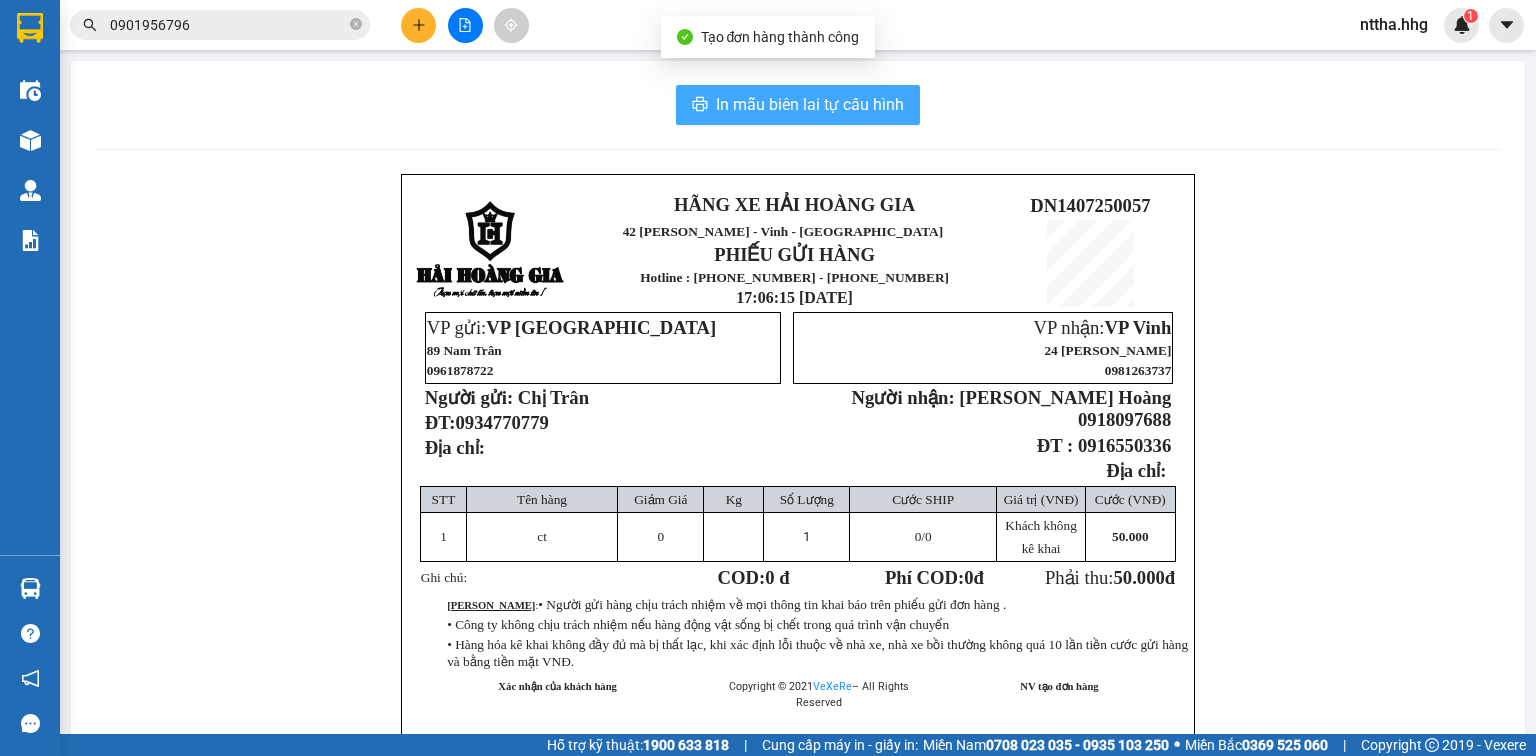 scroll, scrollTop: 0, scrollLeft: 0, axis: both 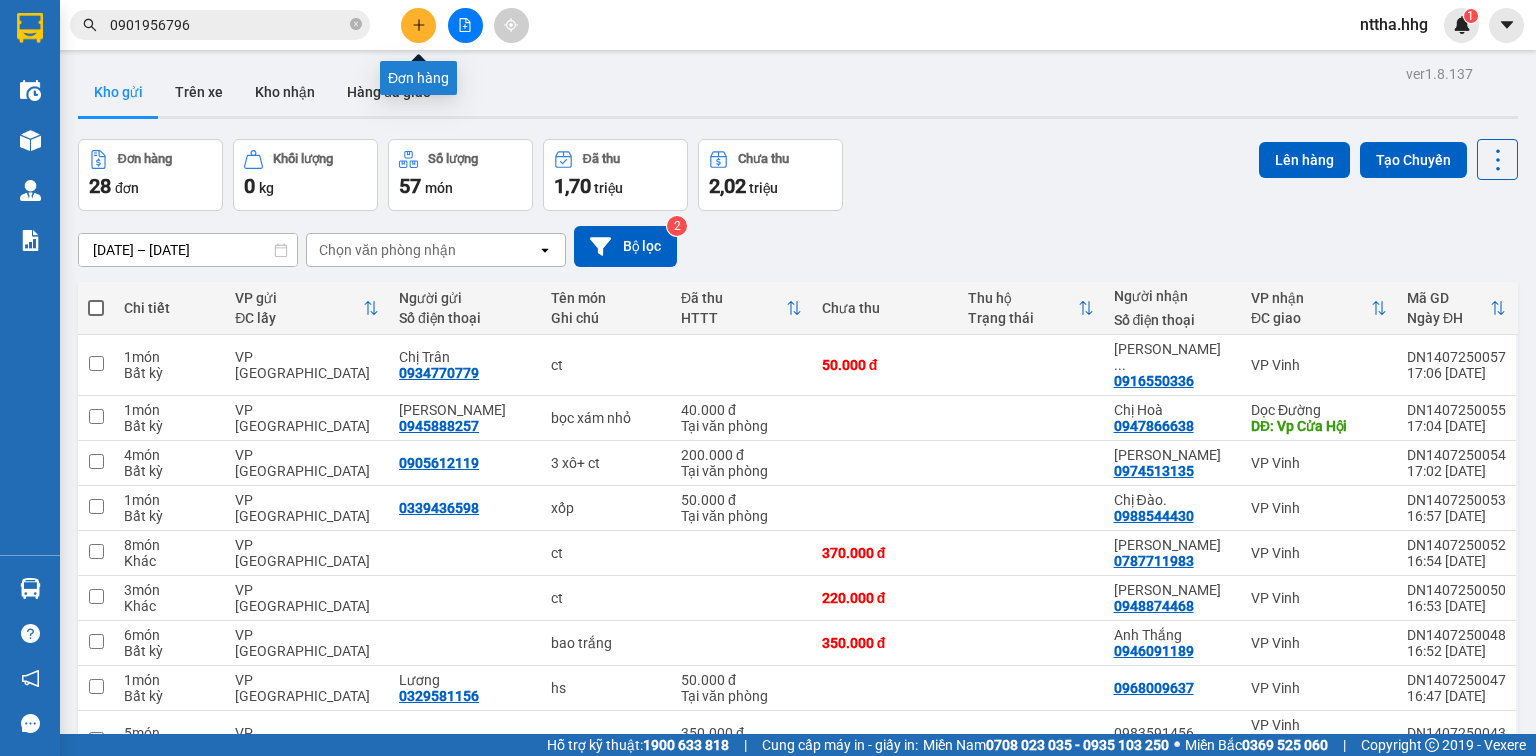 click at bounding box center [418, 25] 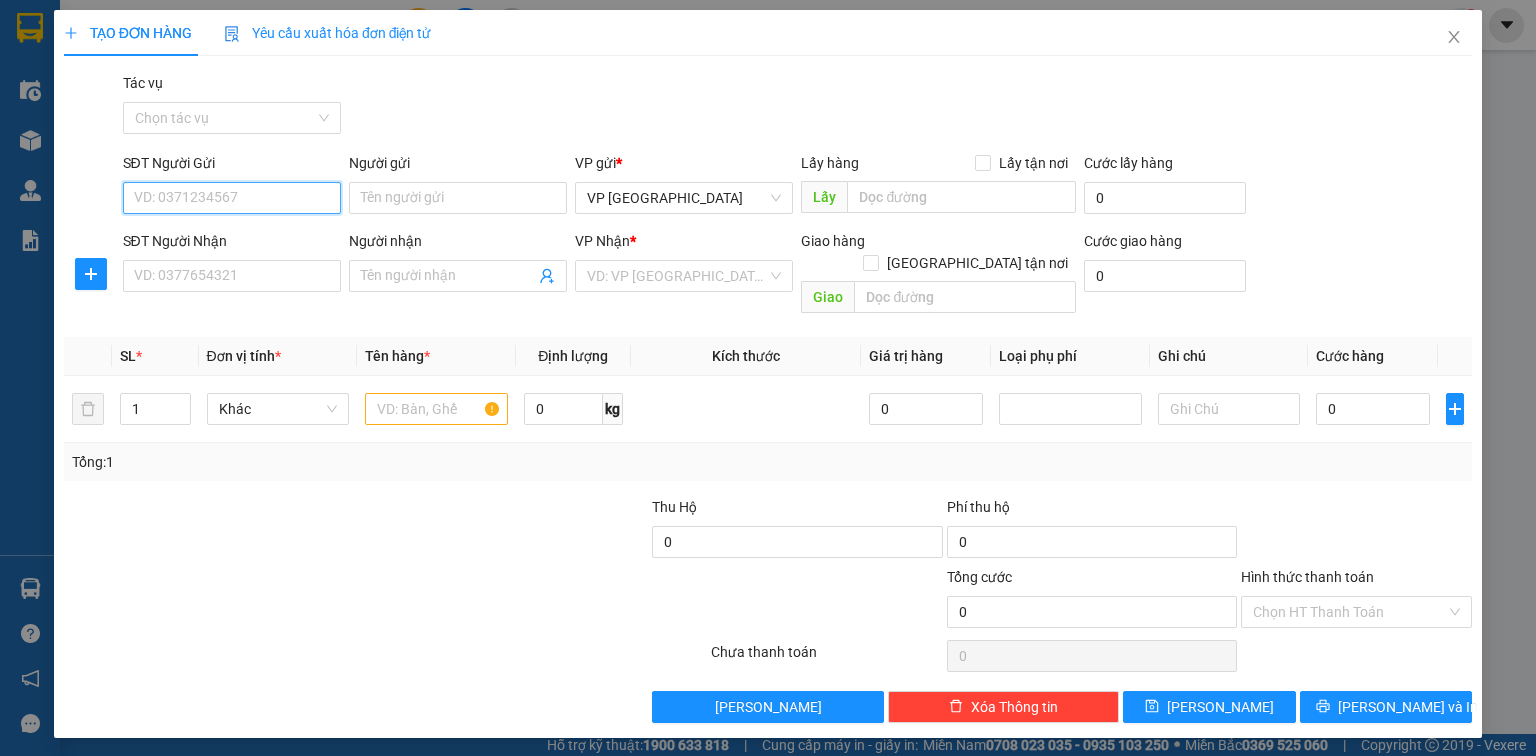 click on "SĐT Người Gửi" at bounding box center [232, 198] 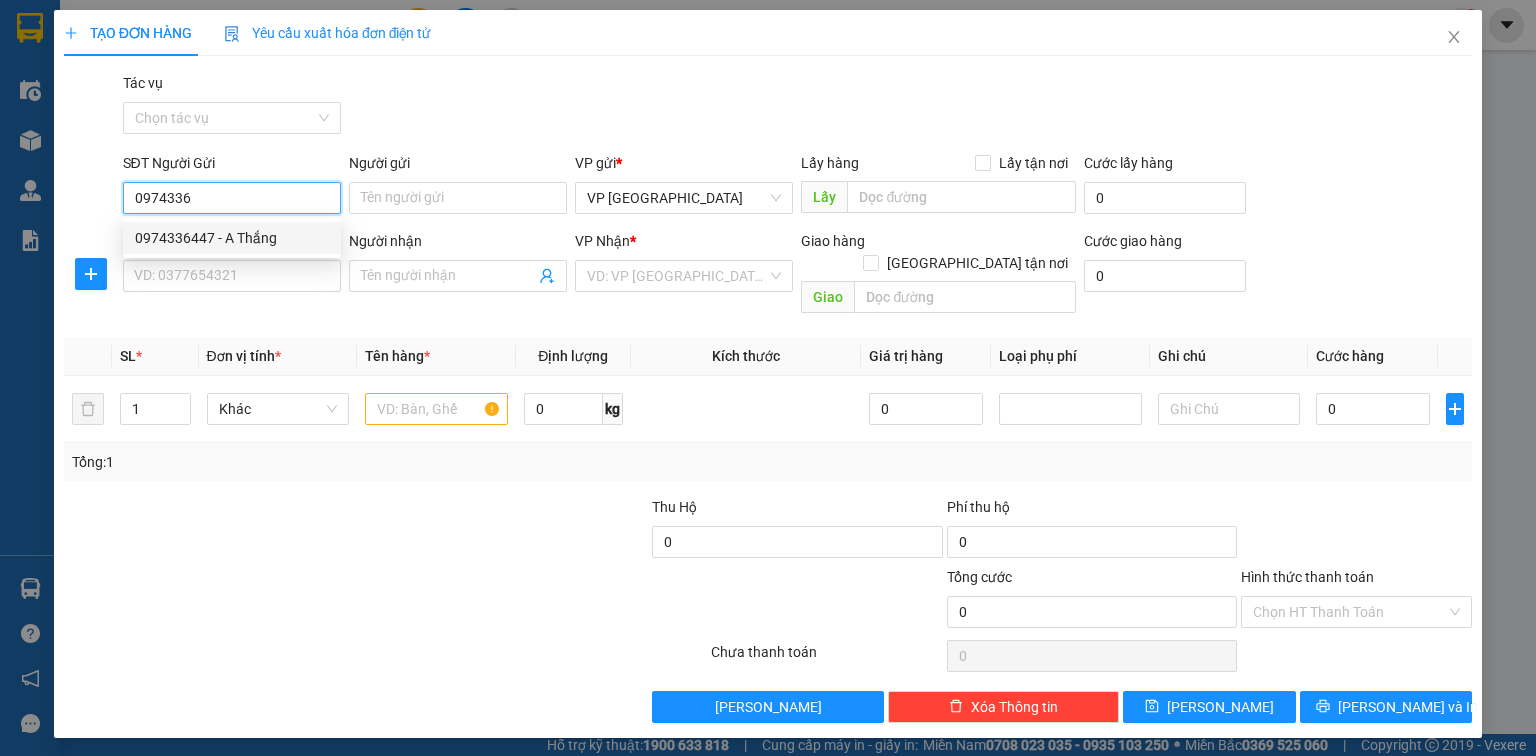 click on "0974336447 -  A Thắng" at bounding box center [232, 238] 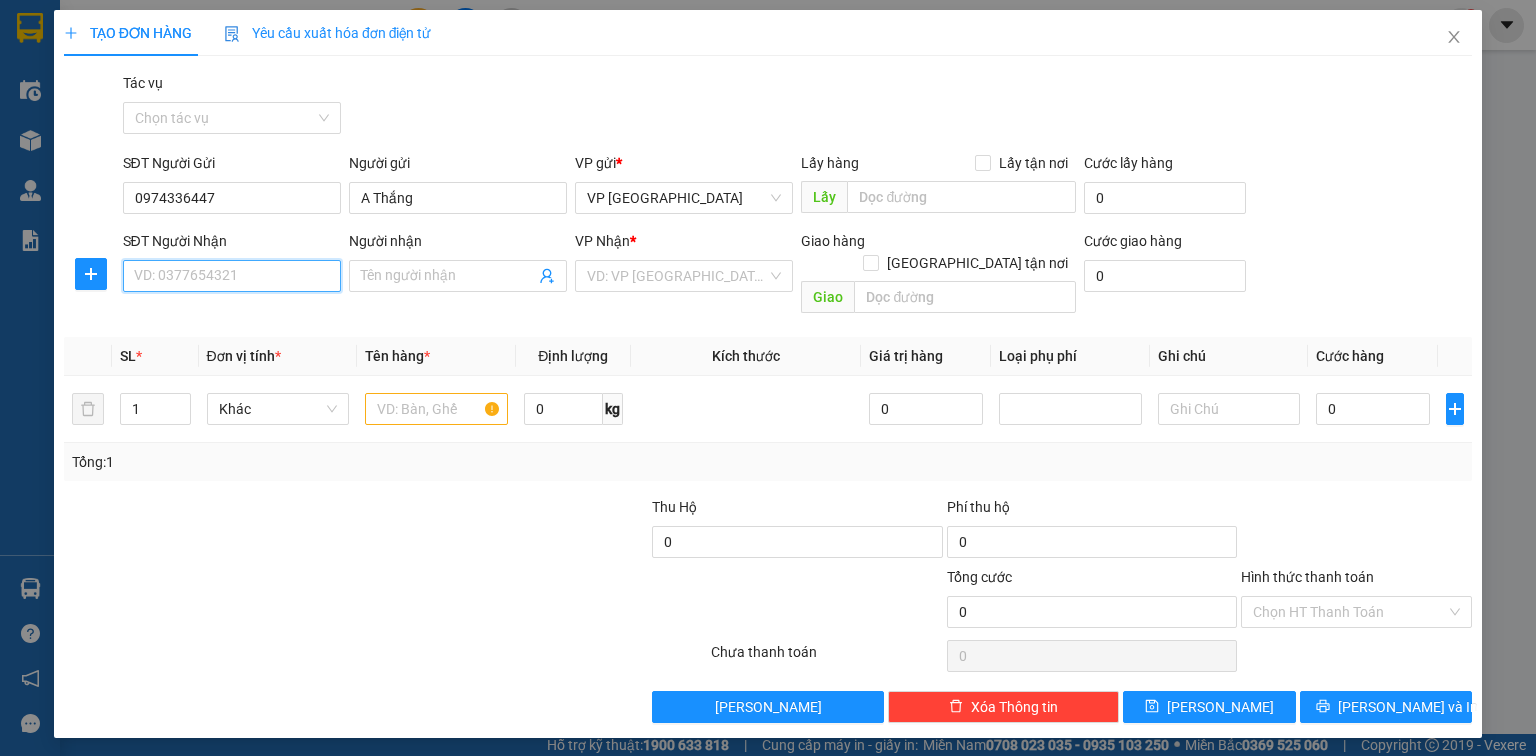 click on "SĐT Người Nhận" at bounding box center [232, 276] 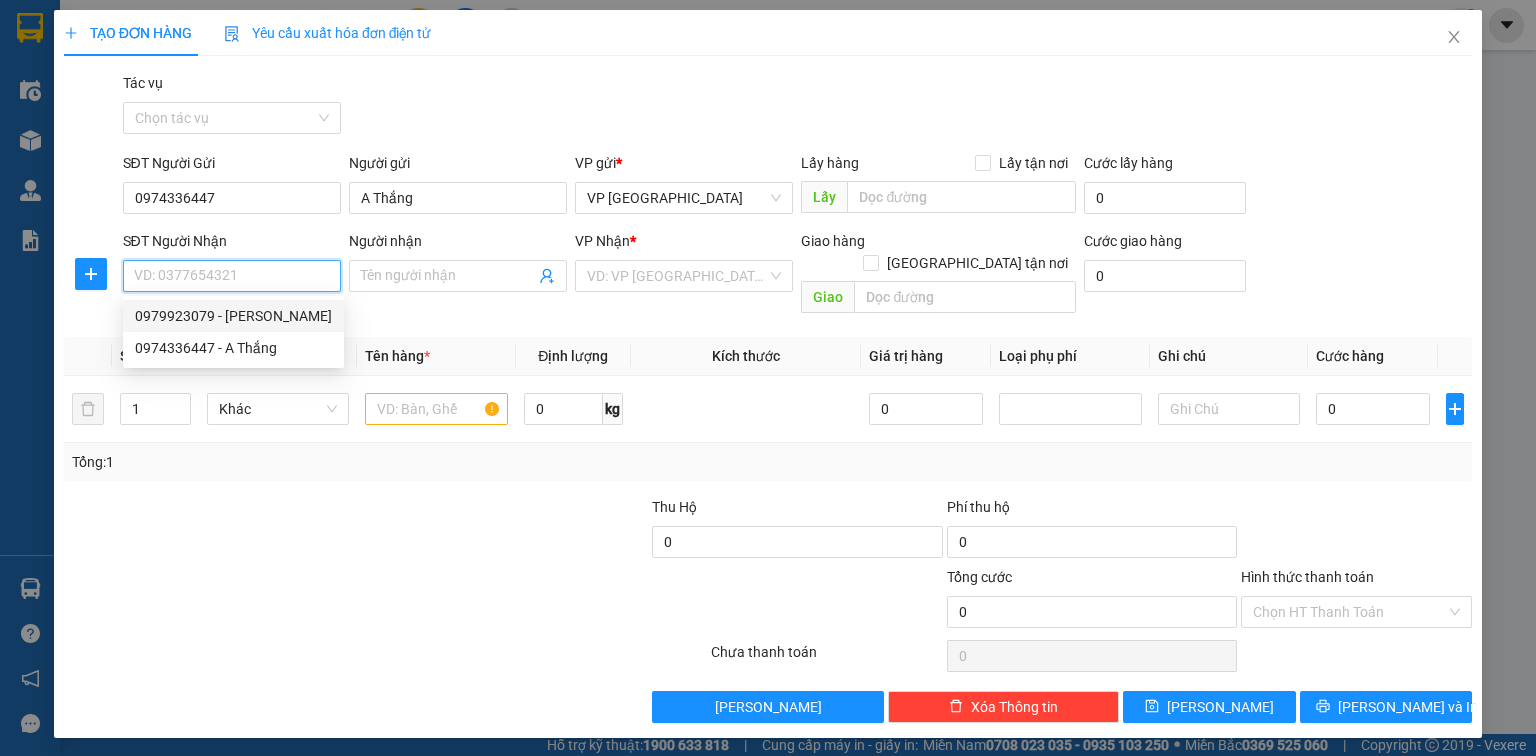 click on "0979923079 - Nguyễn Thị Hồng Phượng" at bounding box center (233, 316) 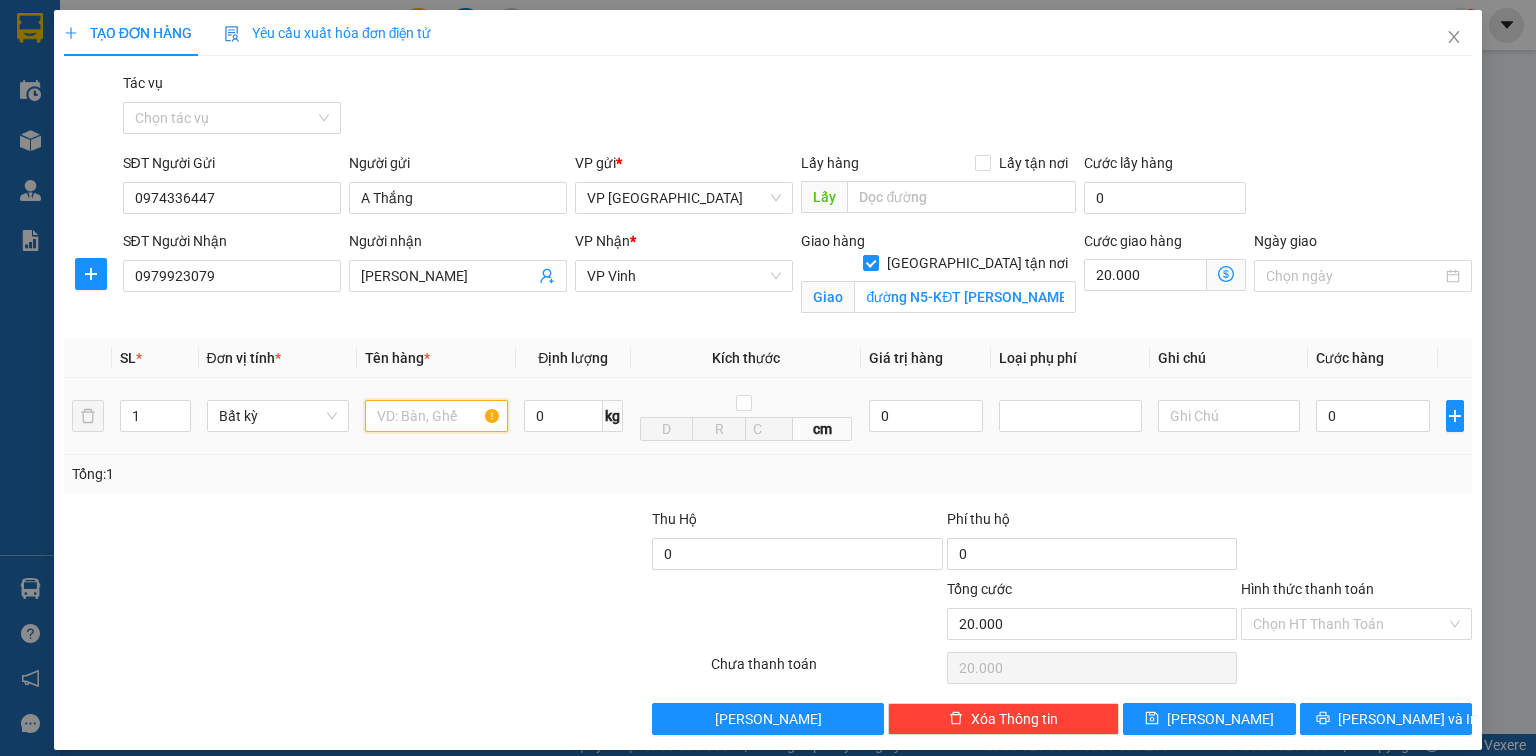 click at bounding box center [436, 416] 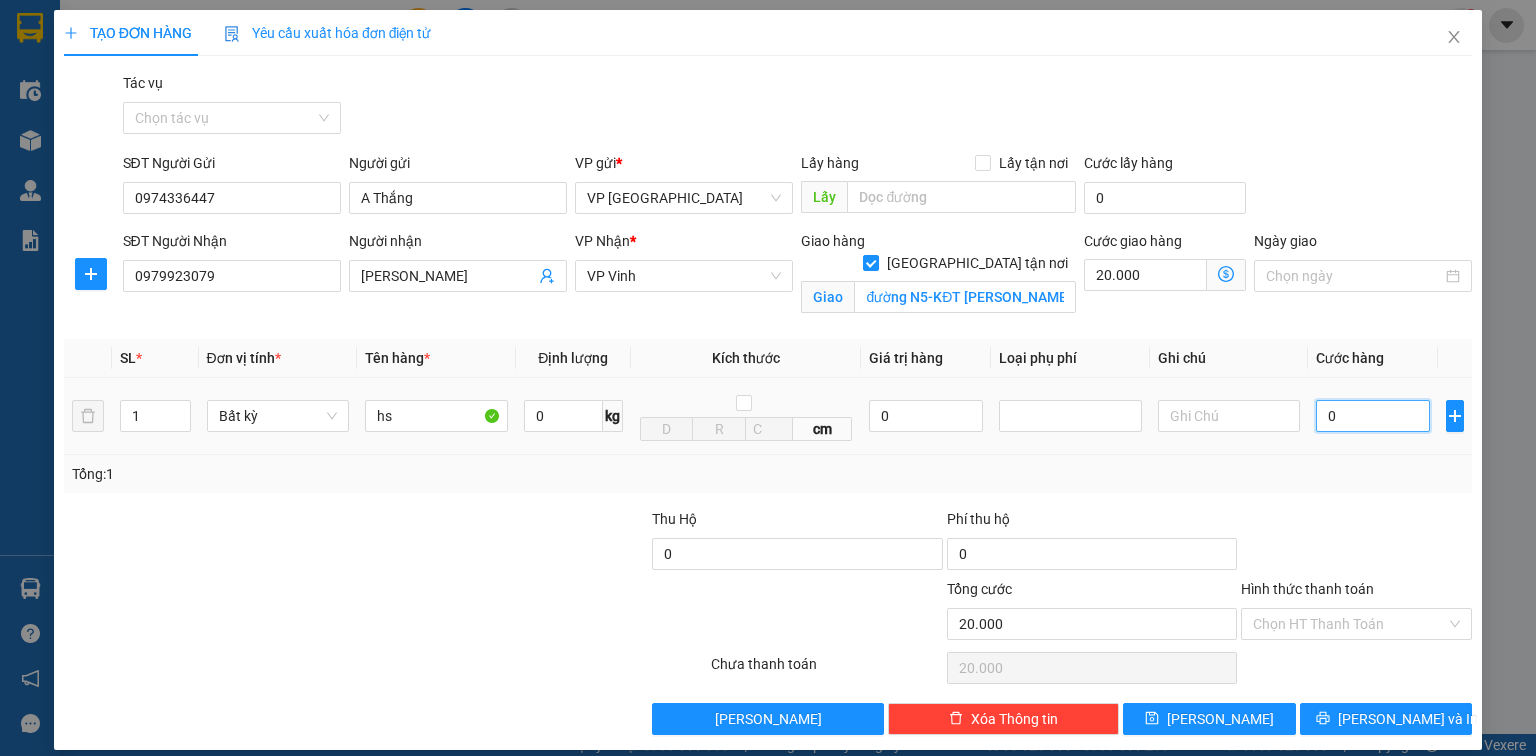 click on "0" at bounding box center [1373, 416] 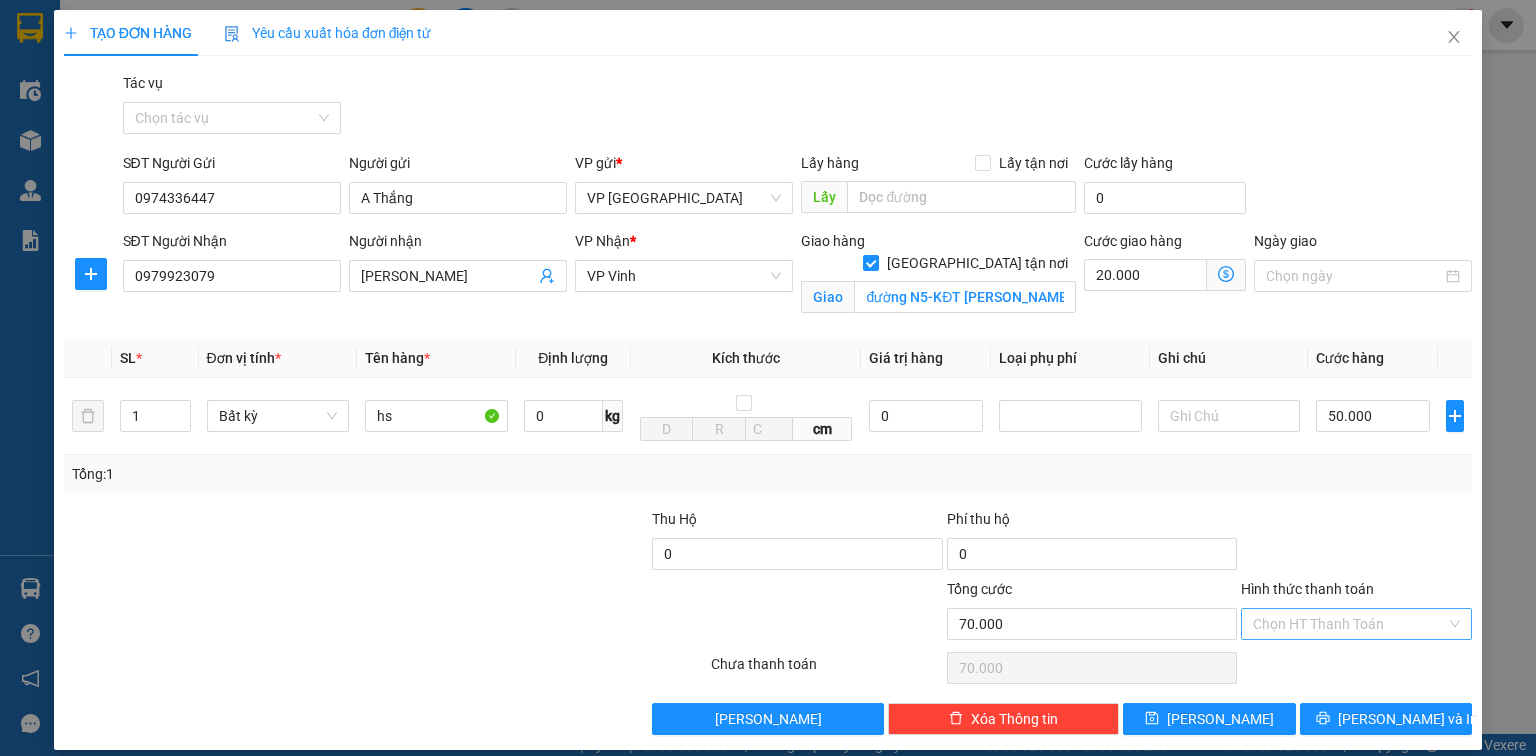 click on "Hình thức thanh toán" at bounding box center [1349, 624] 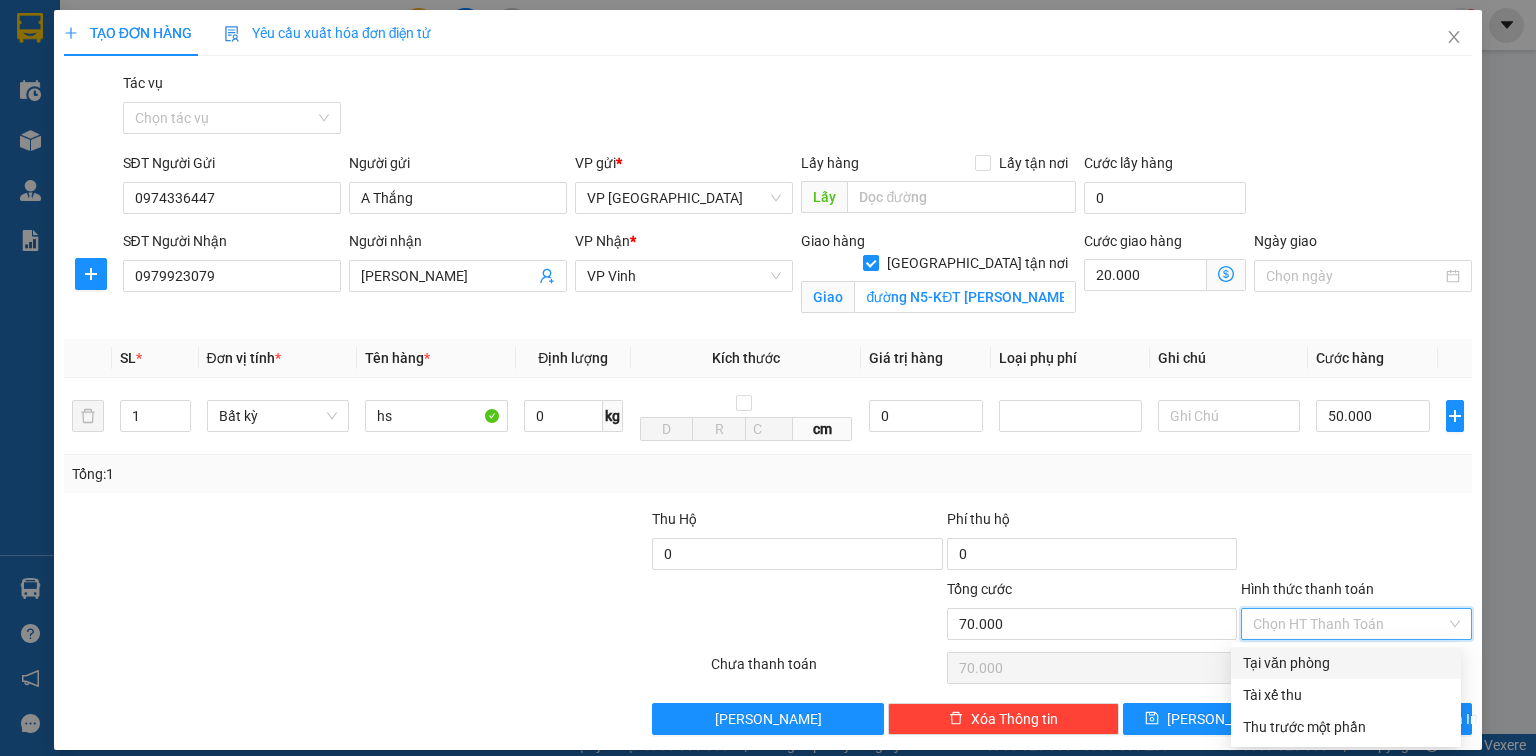 click on "Tại văn phòng" at bounding box center [1346, 663] 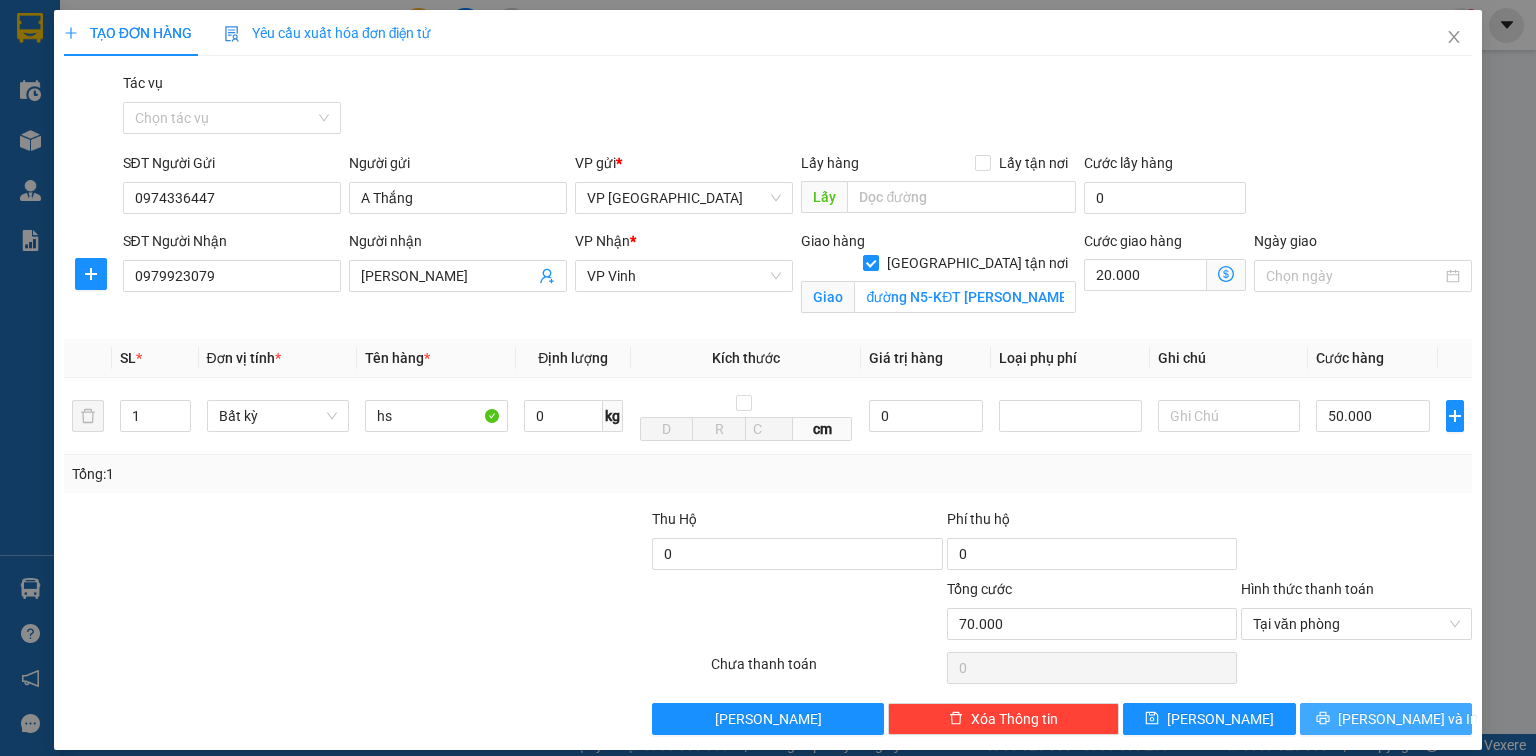 click 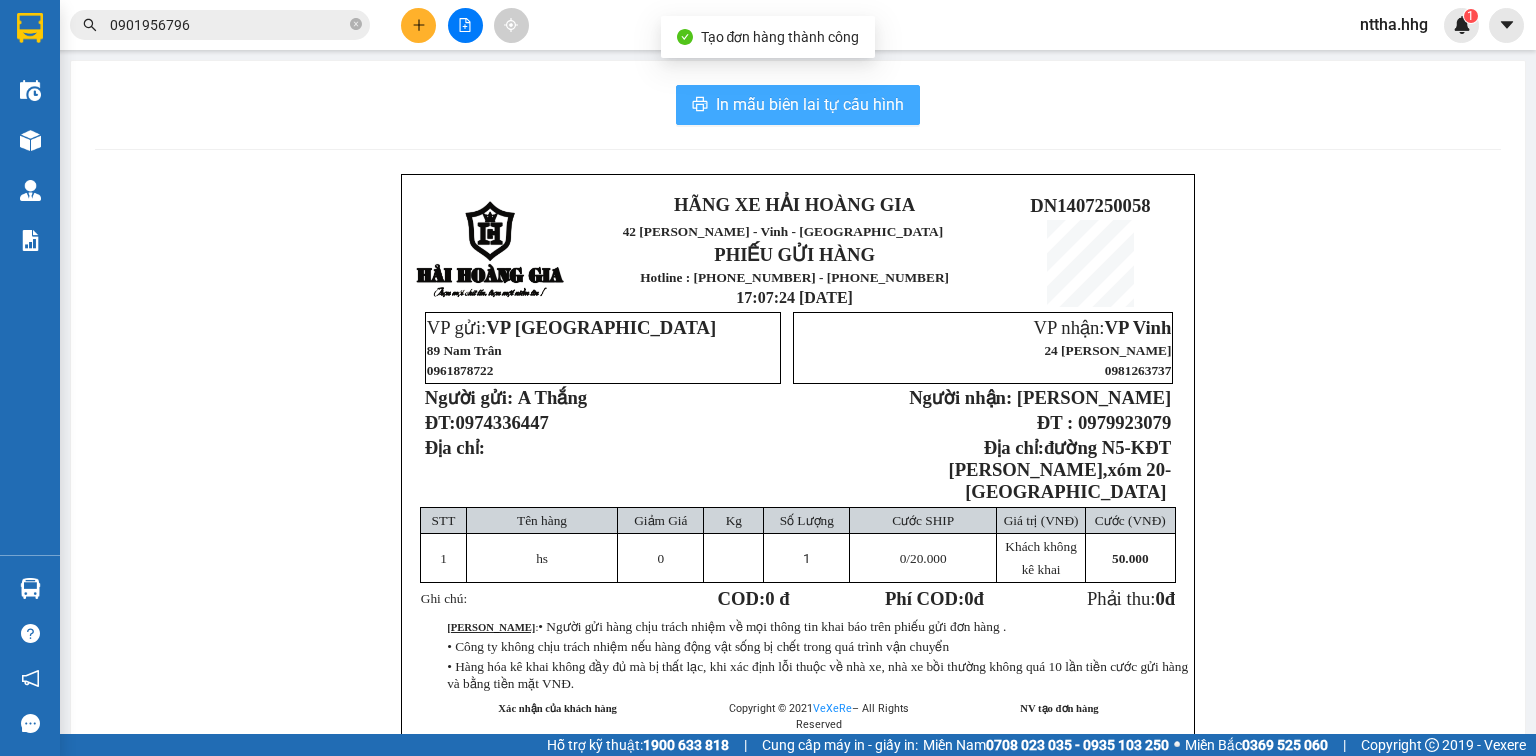 click on "In mẫu biên lai tự cấu hình" at bounding box center (810, 104) 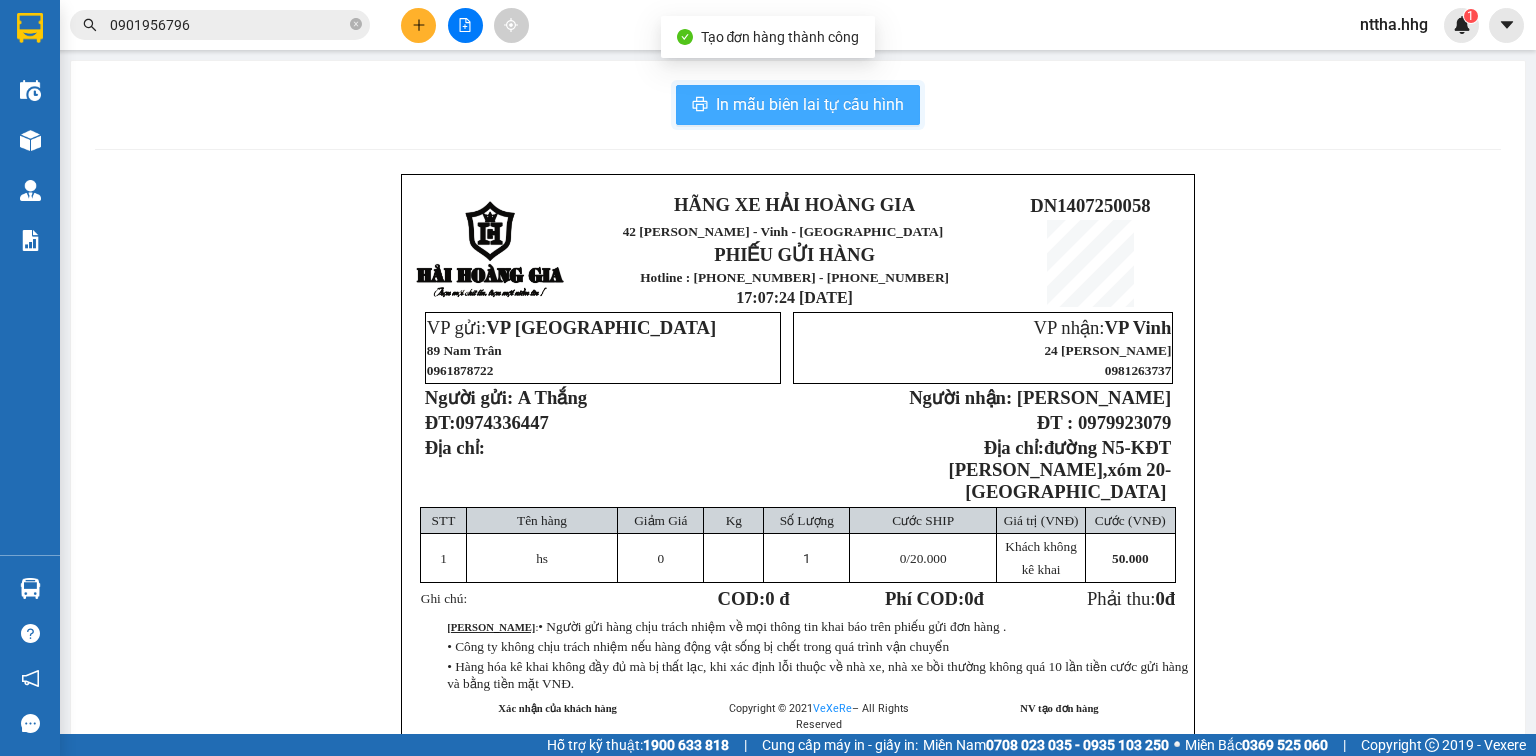 scroll, scrollTop: 0, scrollLeft: 0, axis: both 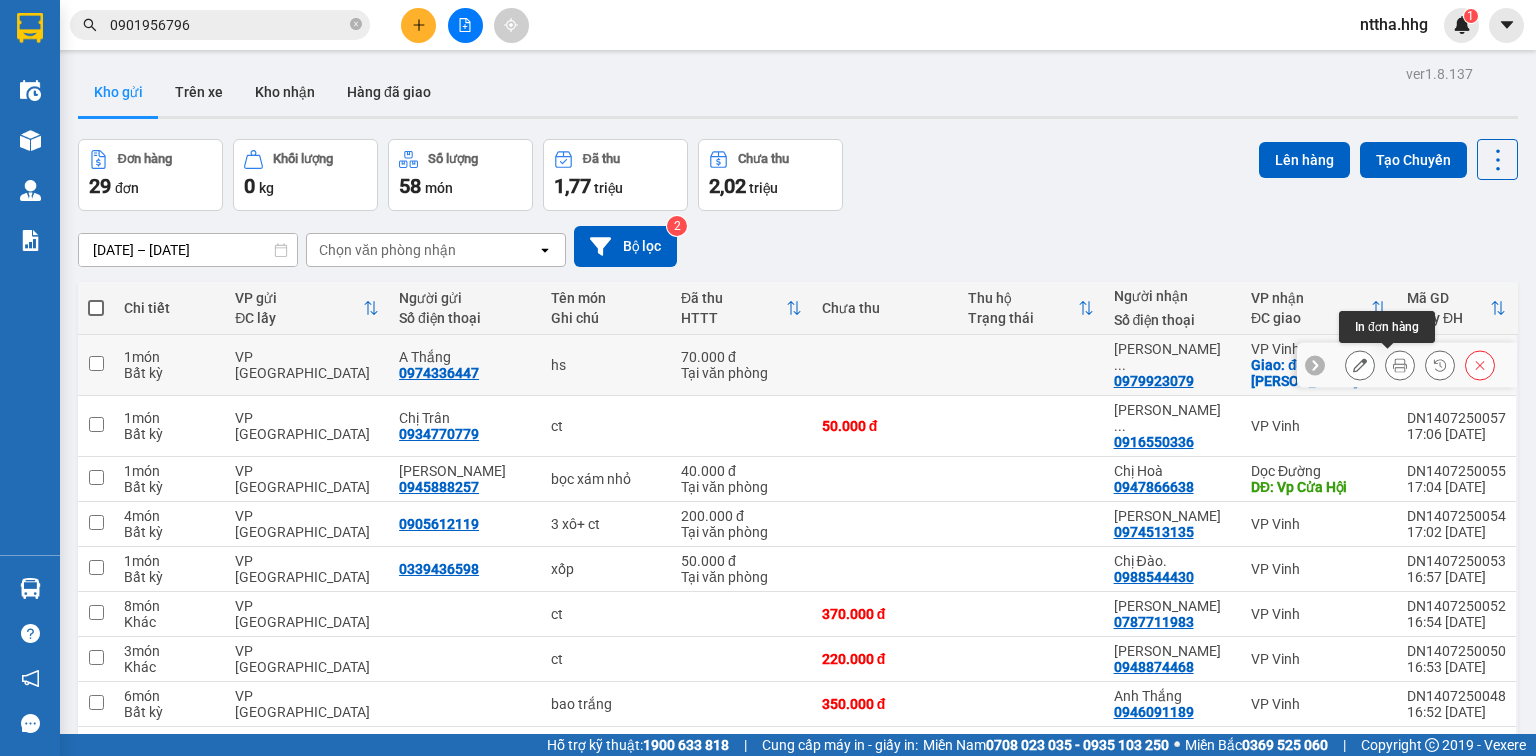 click at bounding box center [1400, 365] 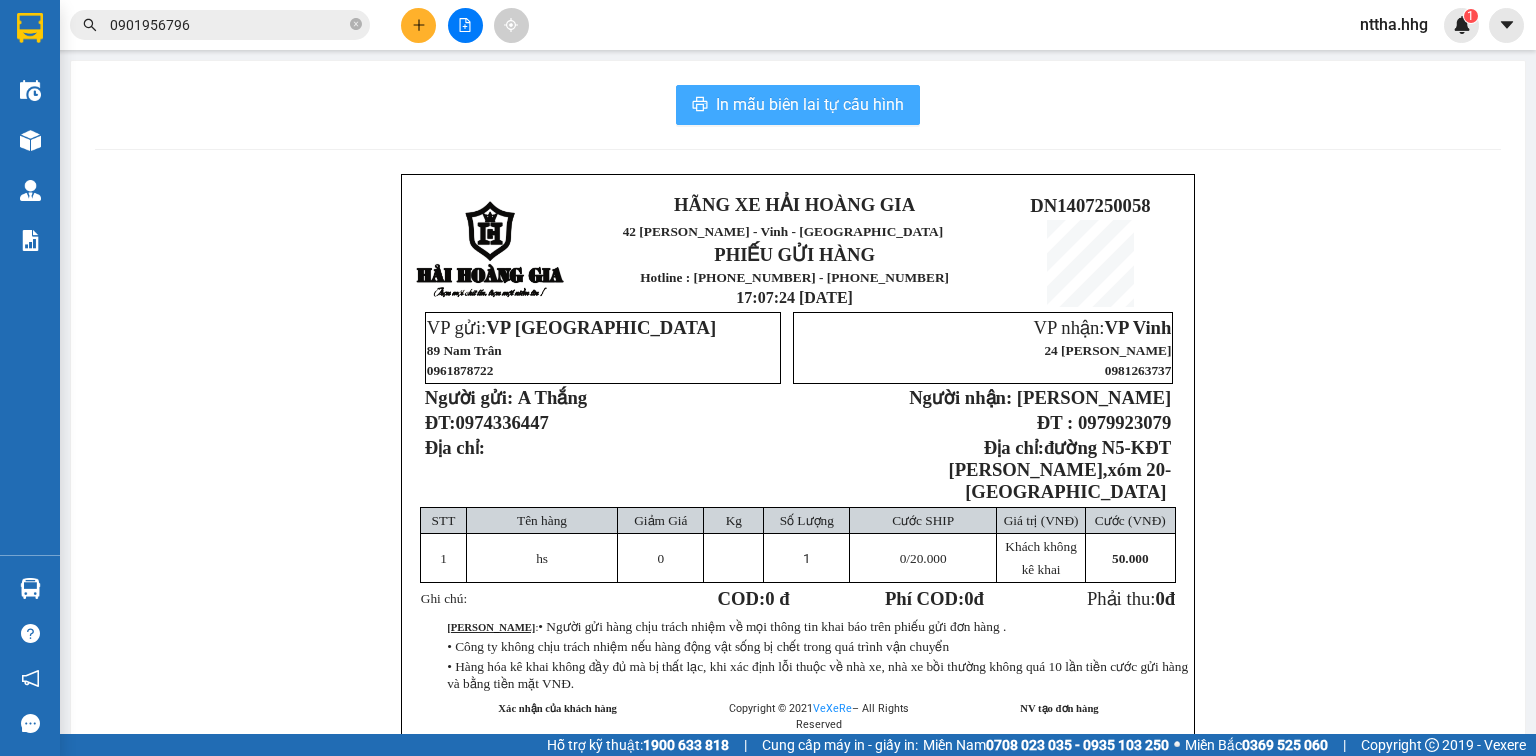 click on "In mẫu biên lai tự cấu hình" at bounding box center [810, 104] 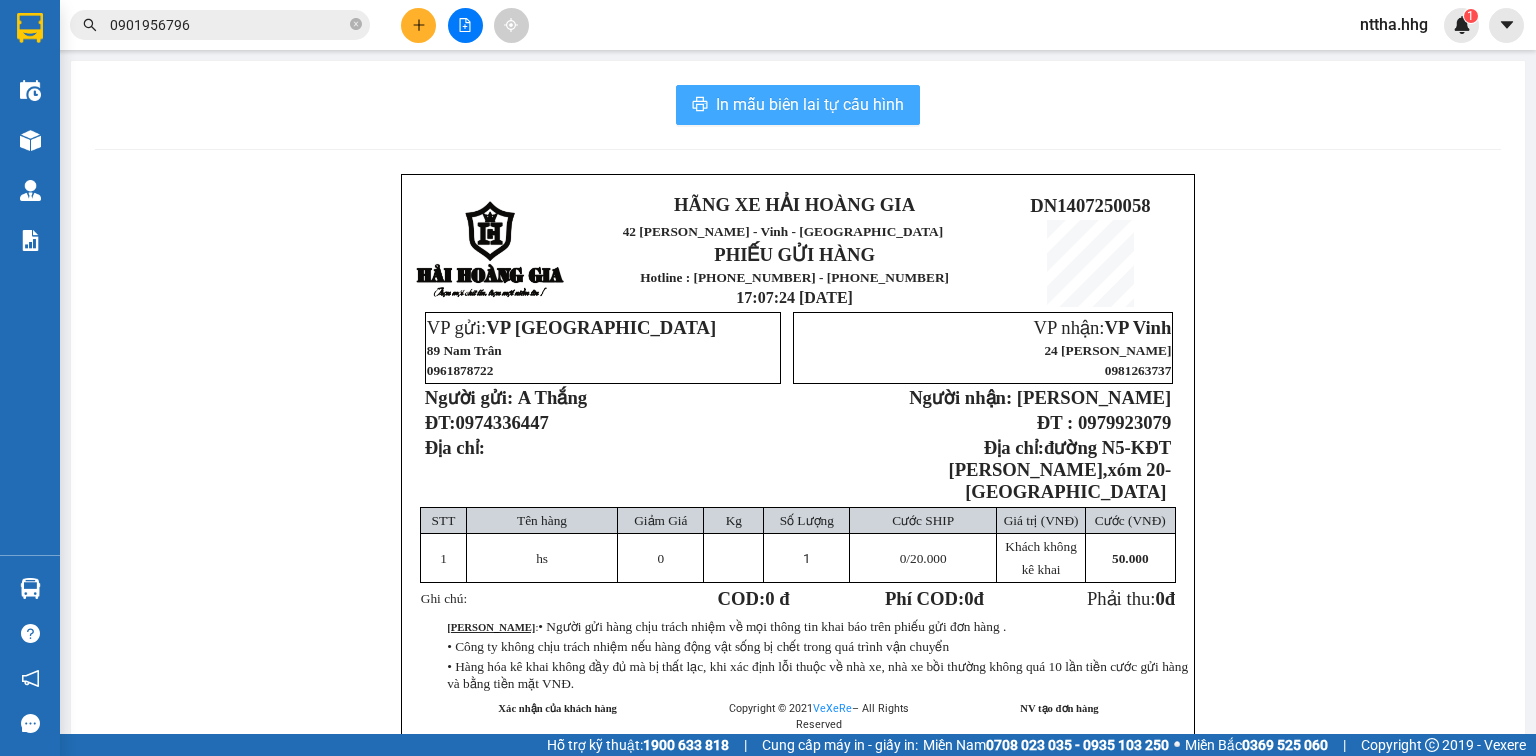 scroll, scrollTop: 0, scrollLeft: 0, axis: both 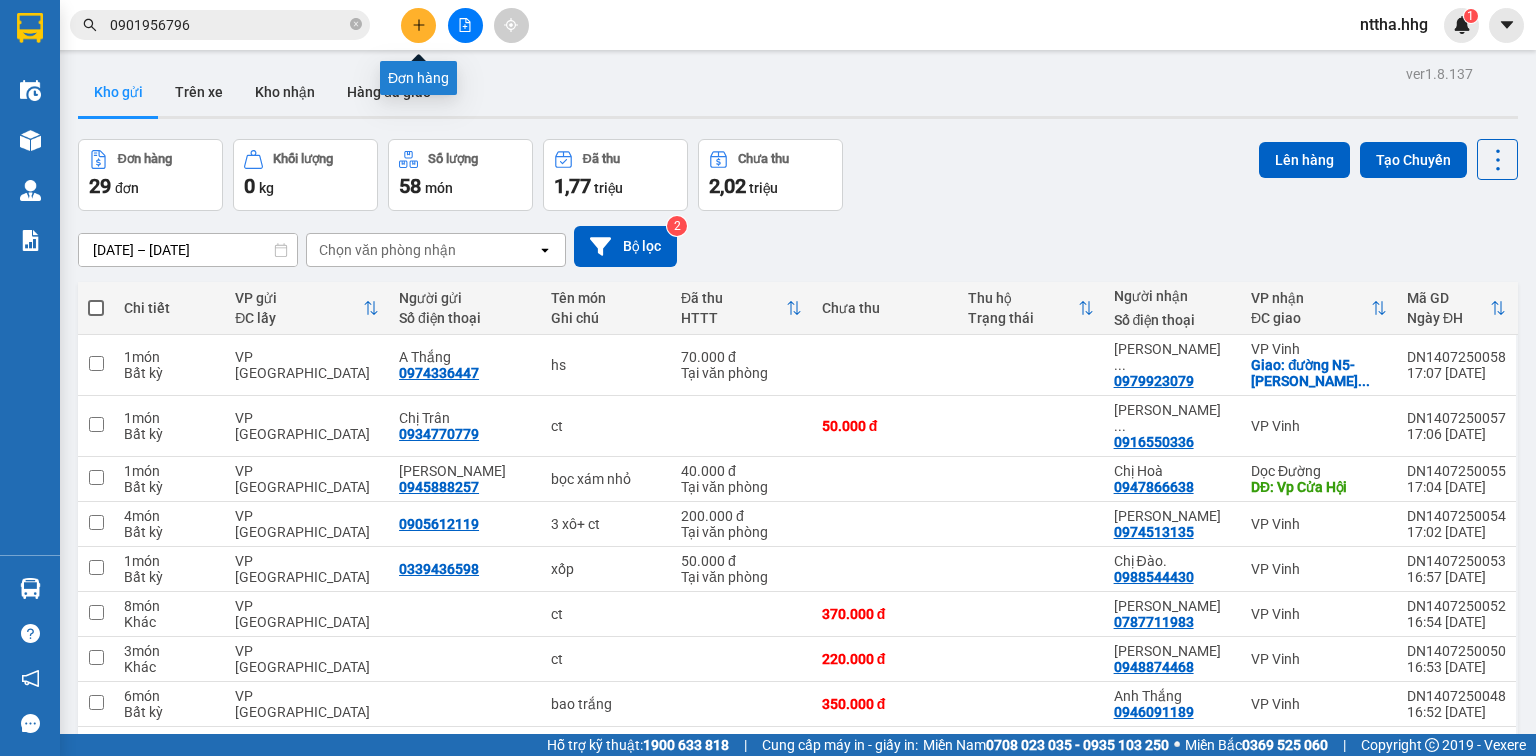 click at bounding box center [418, 25] 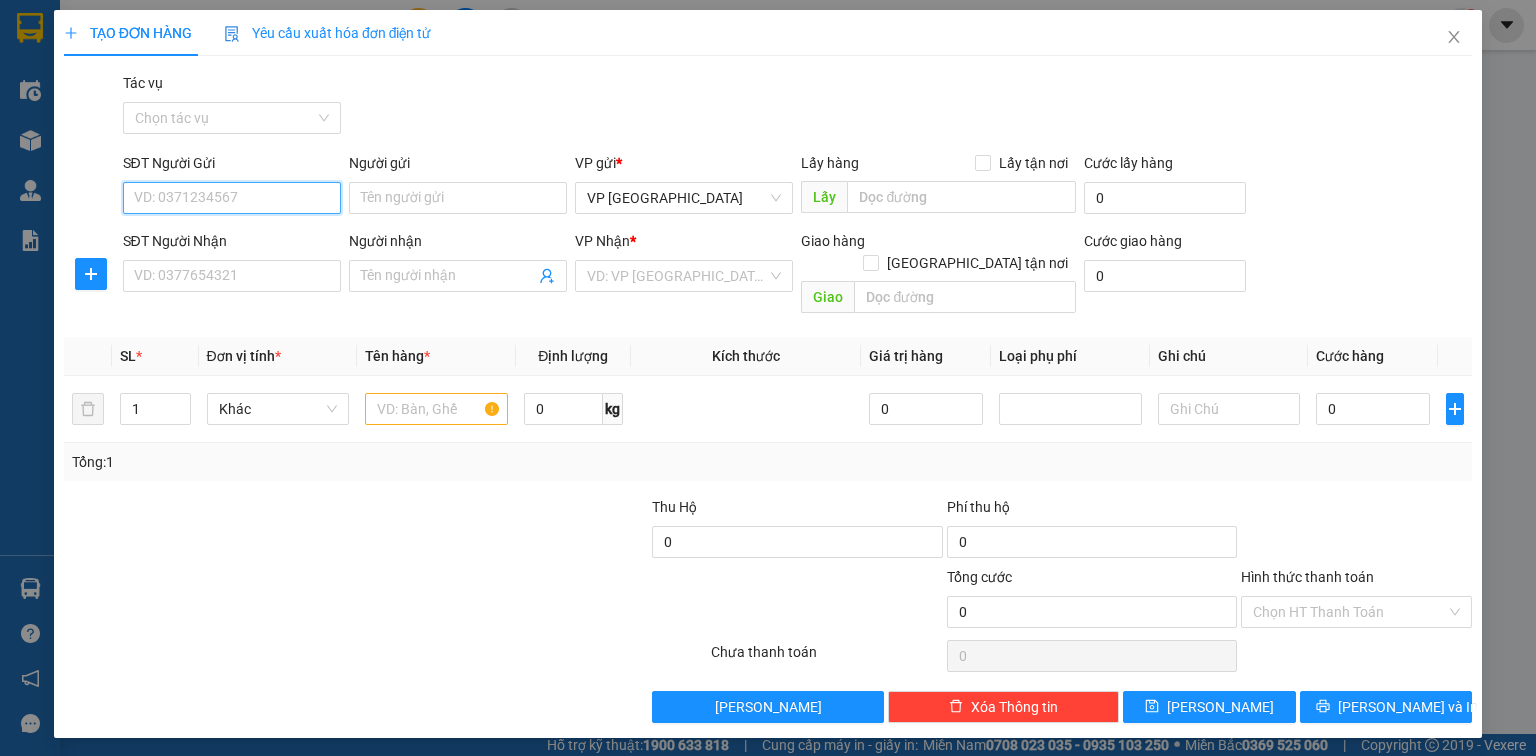 click on "SĐT Người Gửi" at bounding box center (232, 198) 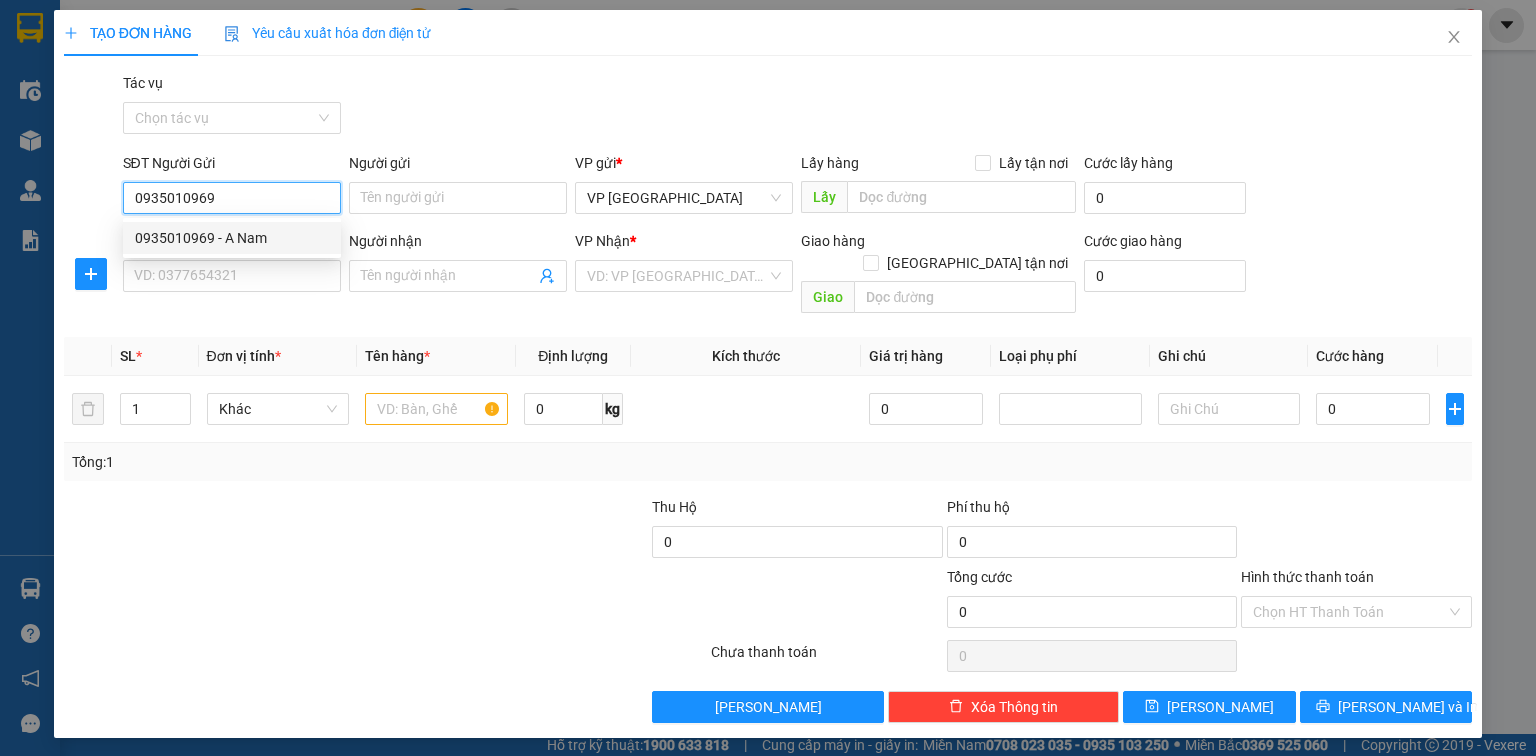click on "0935010969 - A Nam" at bounding box center [232, 238] 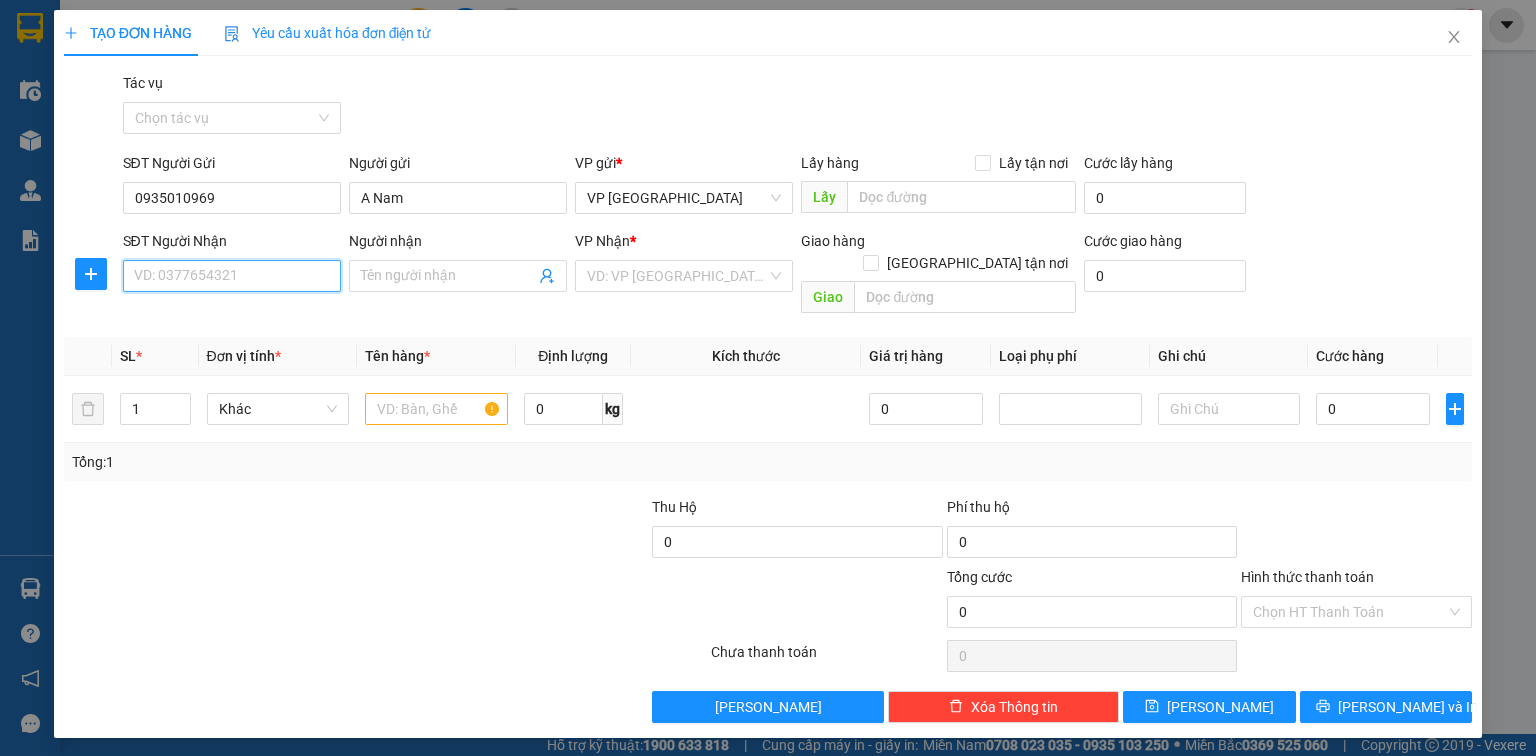 click on "SĐT Người Nhận" at bounding box center (232, 276) 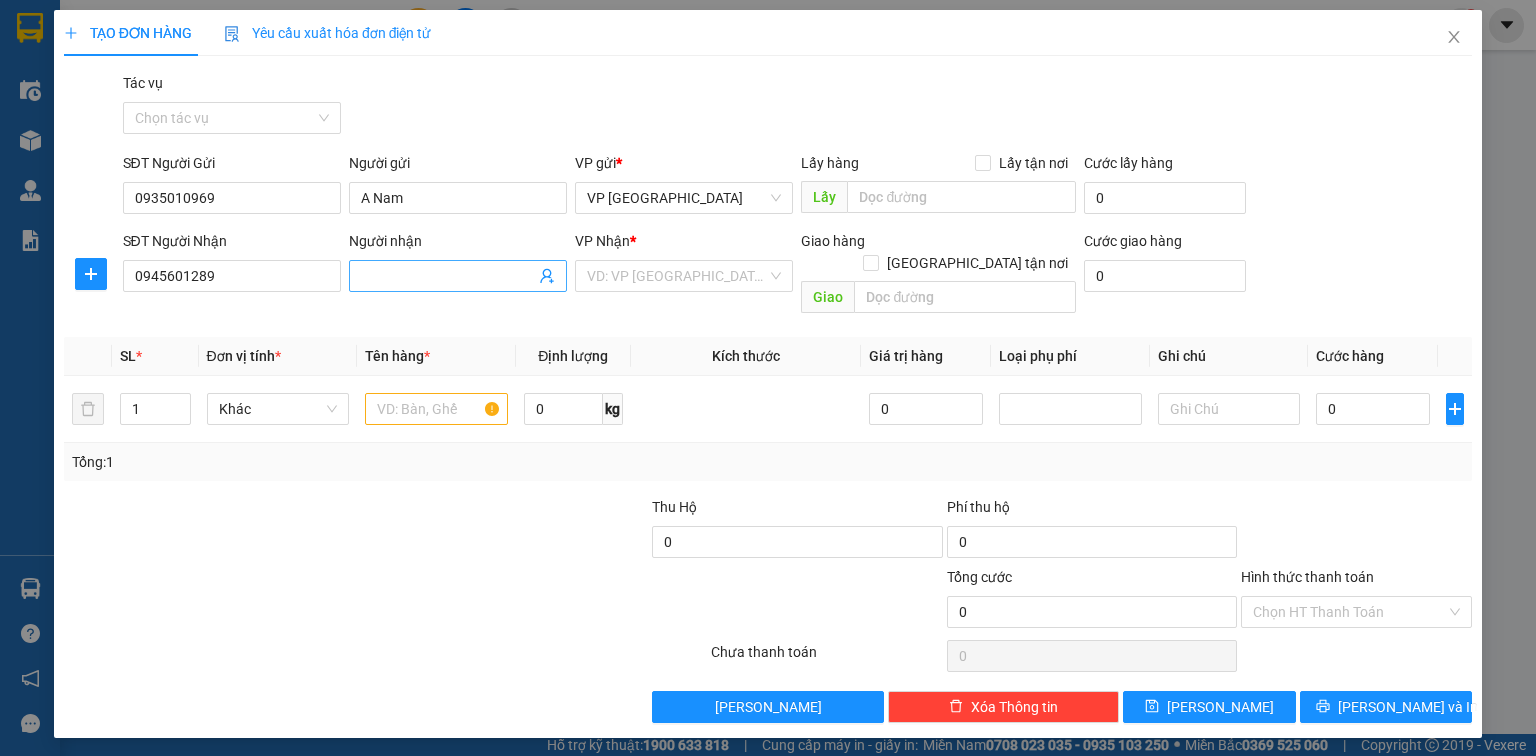 click on "Người nhận" at bounding box center (448, 276) 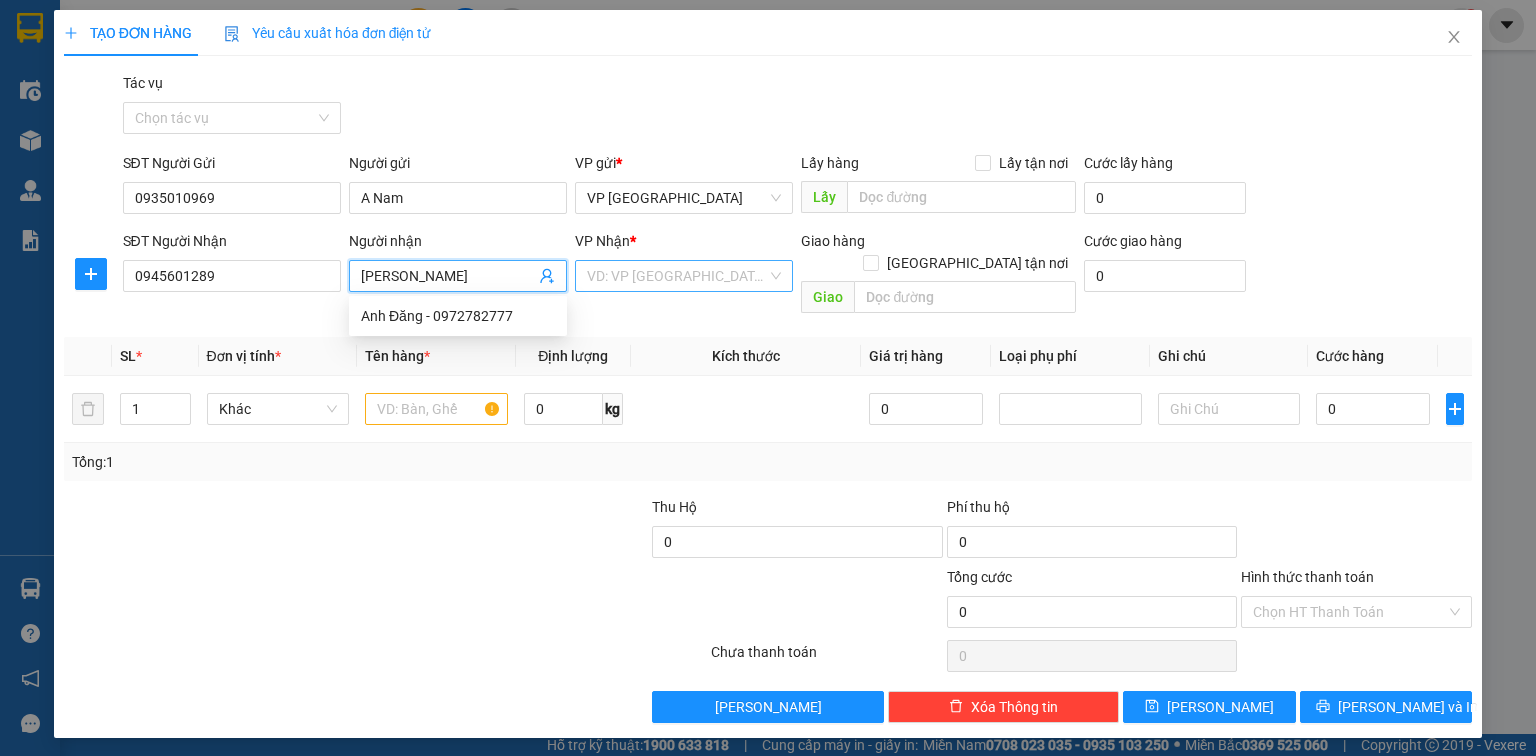 click at bounding box center [677, 276] 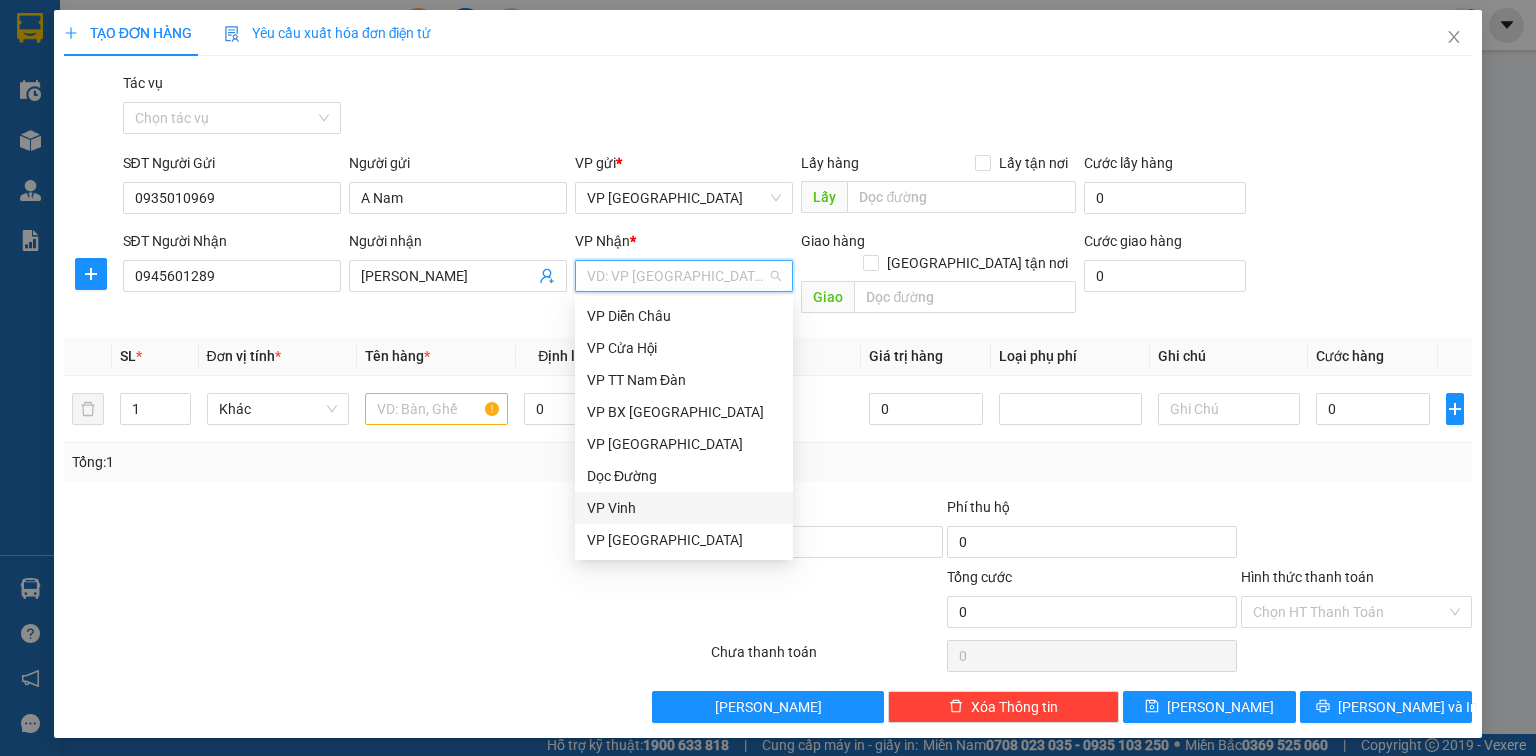 click on "VP Vinh" at bounding box center (684, 508) 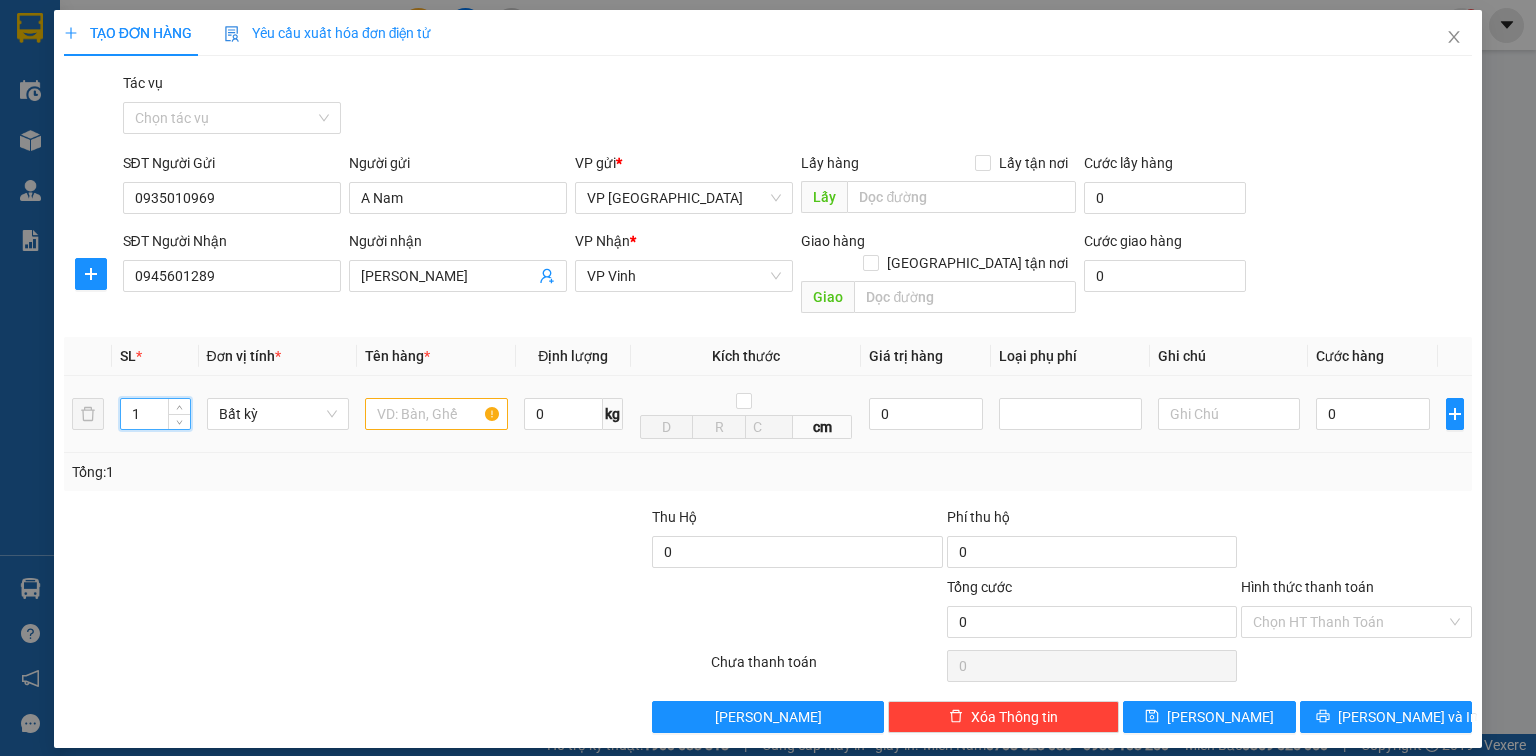 drag, startPoint x: 150, startPoint y: 384, endPoint x: 20, endPoint y: 415, distance: 133.64505 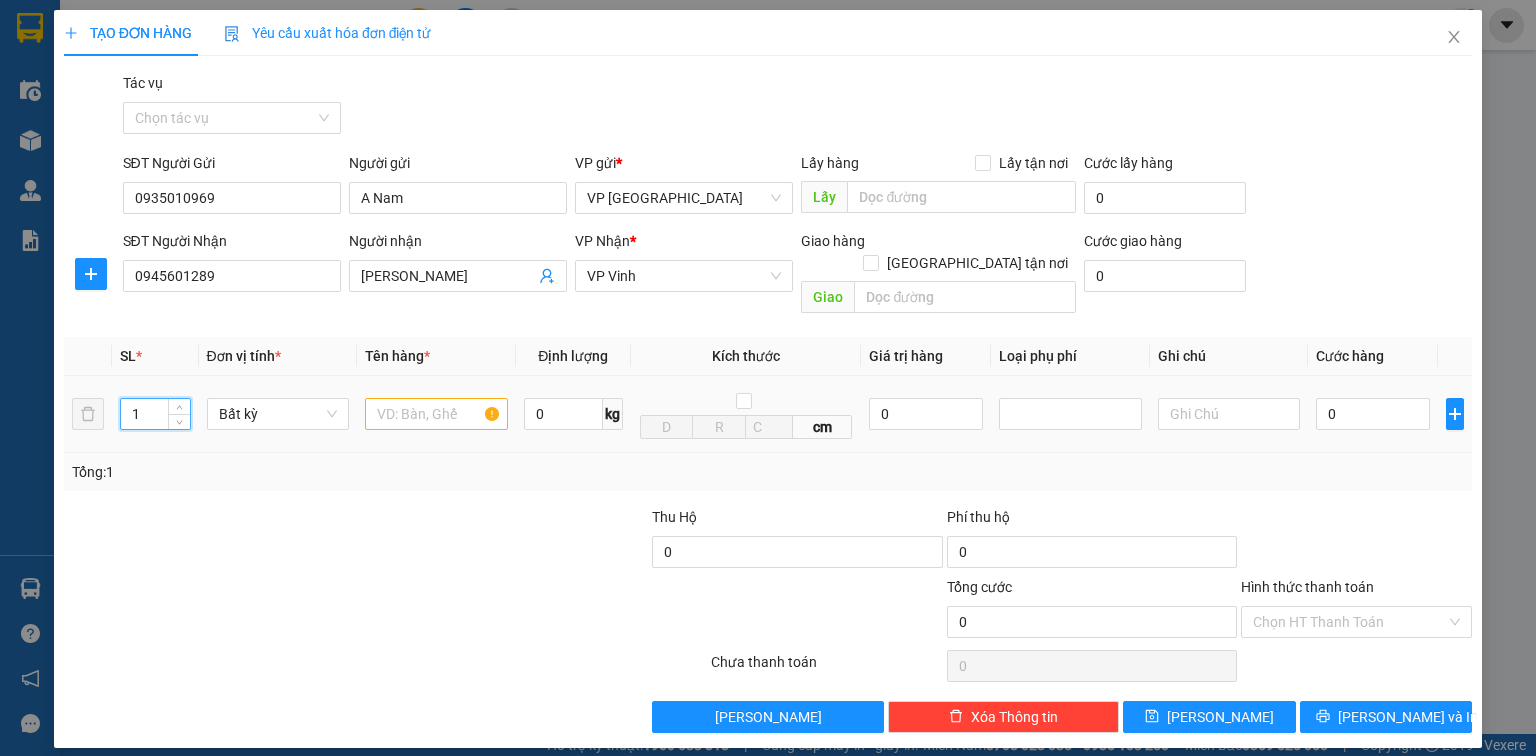 click on "TẠO ĐƠN HÀNG Yêu cầu xuất hóa đơn điện tử Transit Pickup Surcharge Ids Transit Deliver Surcharge Ids Transit Deliver Surcharge Transit Deliver Surcharge Gói vận chuyển  * Tiêu chuẩn Tác vụ Chọn tác vụ SĐT Người Gửi 0935010969 Người gửi A Nam VP gửi  * VP Đà Nẵng Lấy hàng Lấy tận nơi Lấy Cước lấy hàng 0 SĐT Người Nhận 0945601289 Người nhận Anh Đăng VP Nhận  * VP Vinh Giao hàng Giao tận nơi Giao Cước giao hàng 0 SL  * Đơn vị tính  * Tên hàng  * Định lượng Kích thước Giá trị hàng Loại phụ phí Ghi chú Cước hàng                       1 Bất kỳ 0 kg cm 0   0 Tổng:  1 Thu Hộ 0 Phí thu hộ 0 Tổng cước 0 Hình thức thanh toán Chọn HT Thanh Toán Số tiền thu trước 0 Chưa thanh toán 0 Chọn HT Thanh Toán Lưu nháp Xóa Thông tin Lưu Lưu và In" at bounding box center (768, 378) 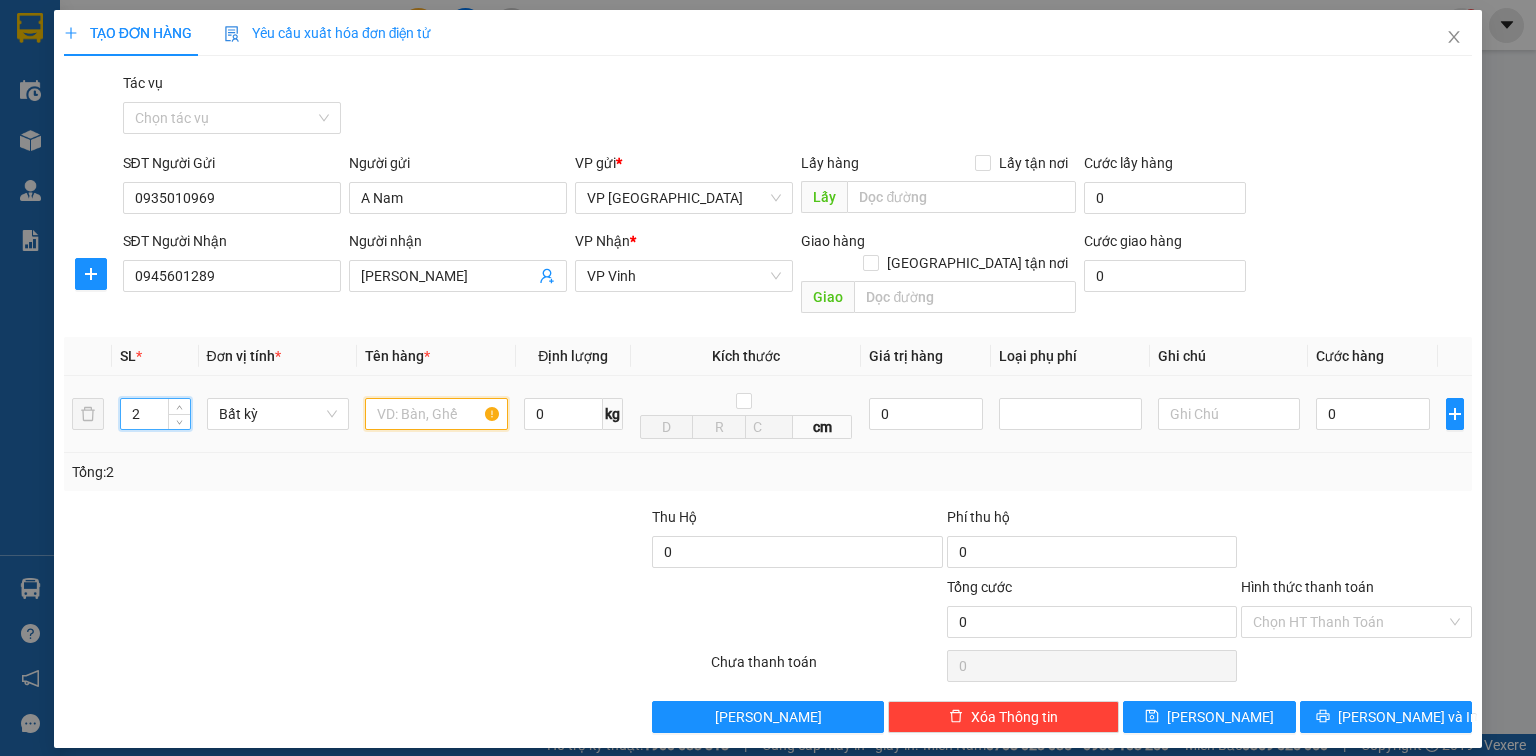 click at bounding box center (436, 414) 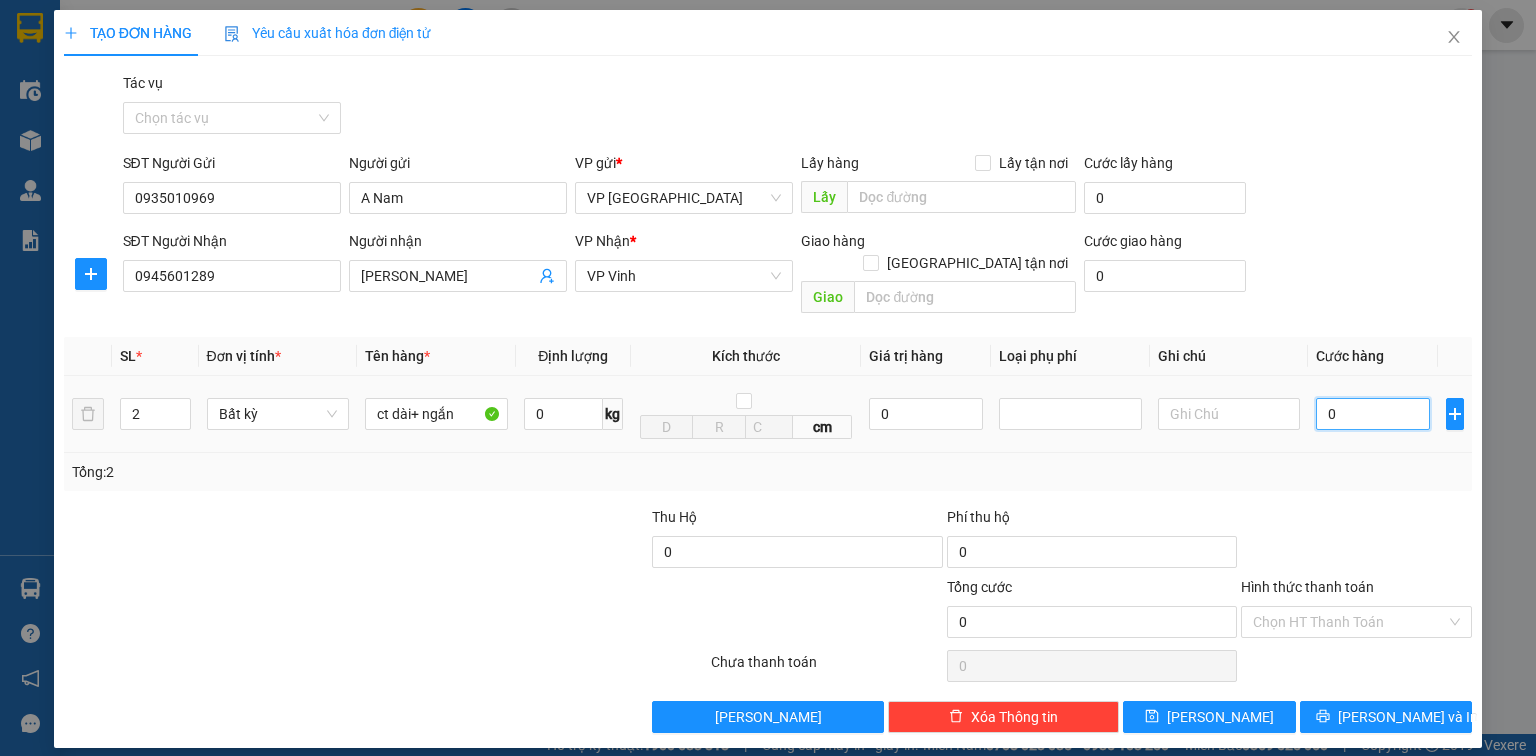 click on "0" at bounding box center (1373, 414) 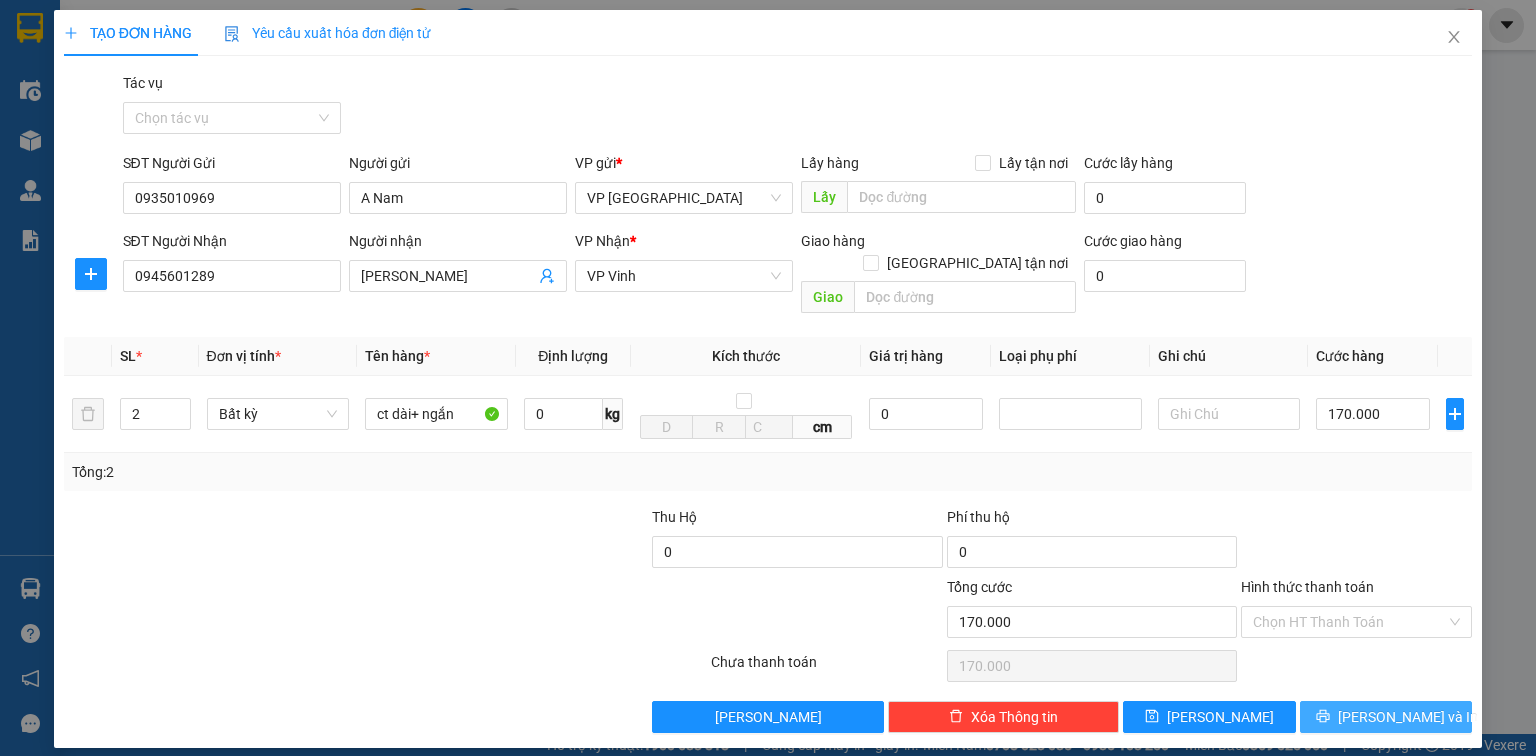 click 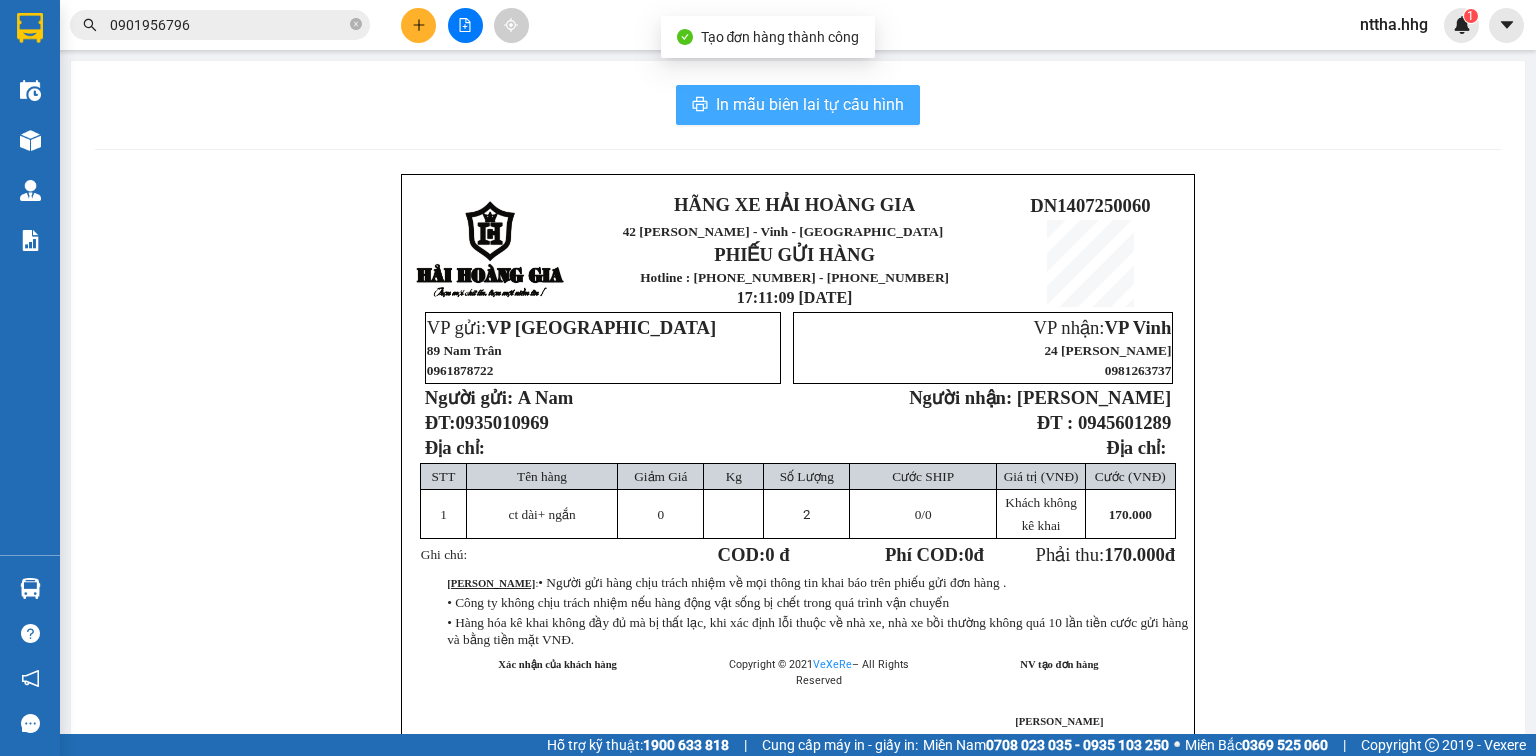 click on "In mẫu biên lai tự cấu hình" at bounding box center (798, 105) 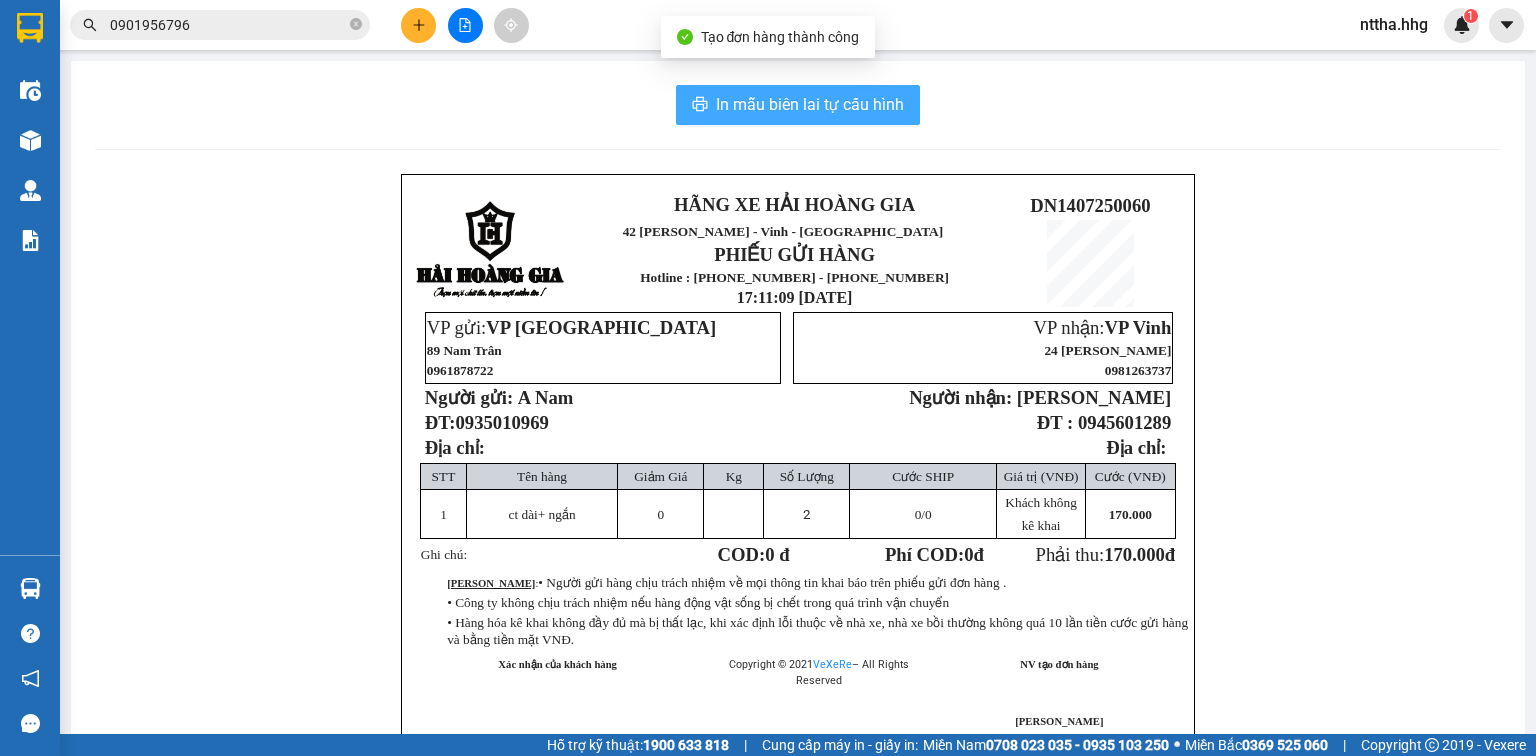 scroll, scrollTop: 0, scrollLeft: 0, axis: both 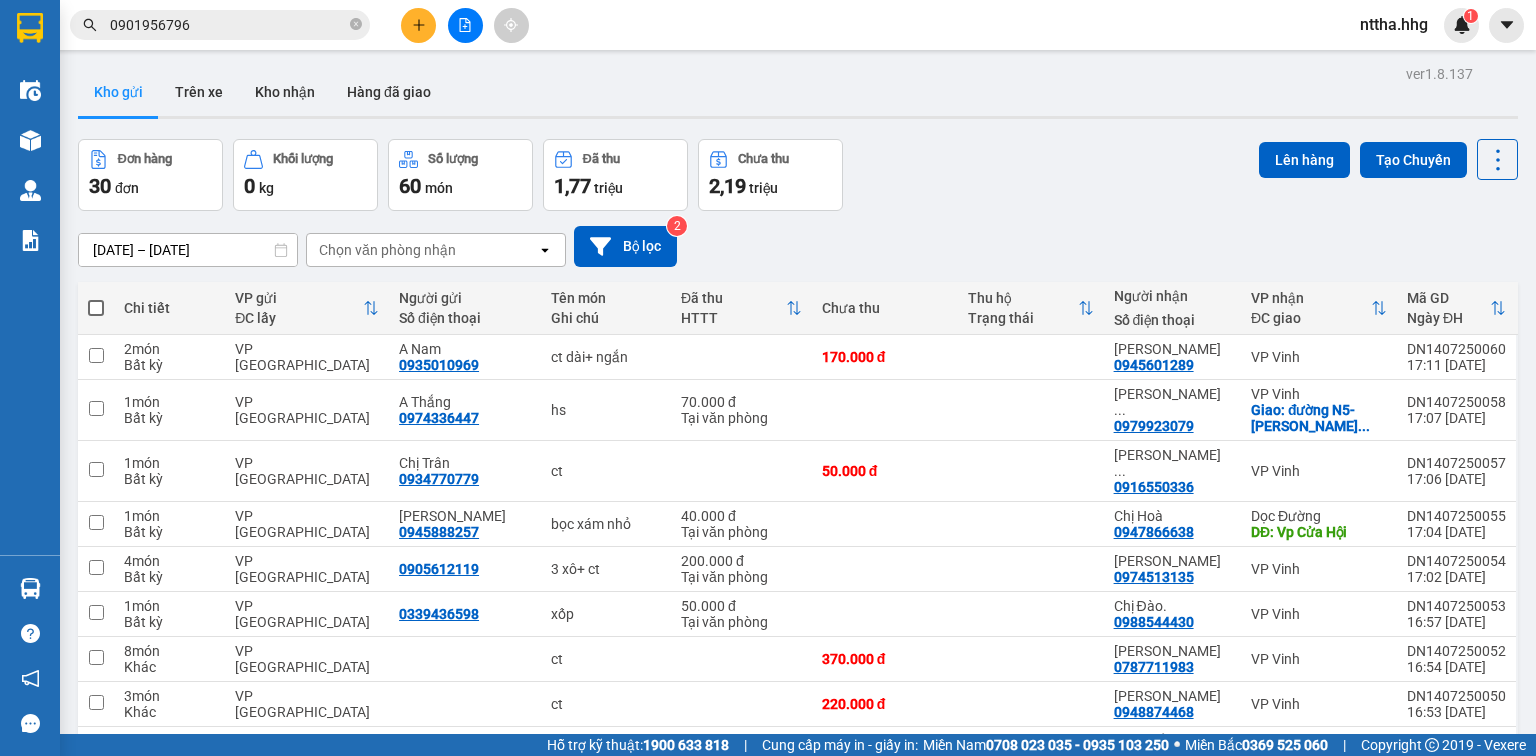 click 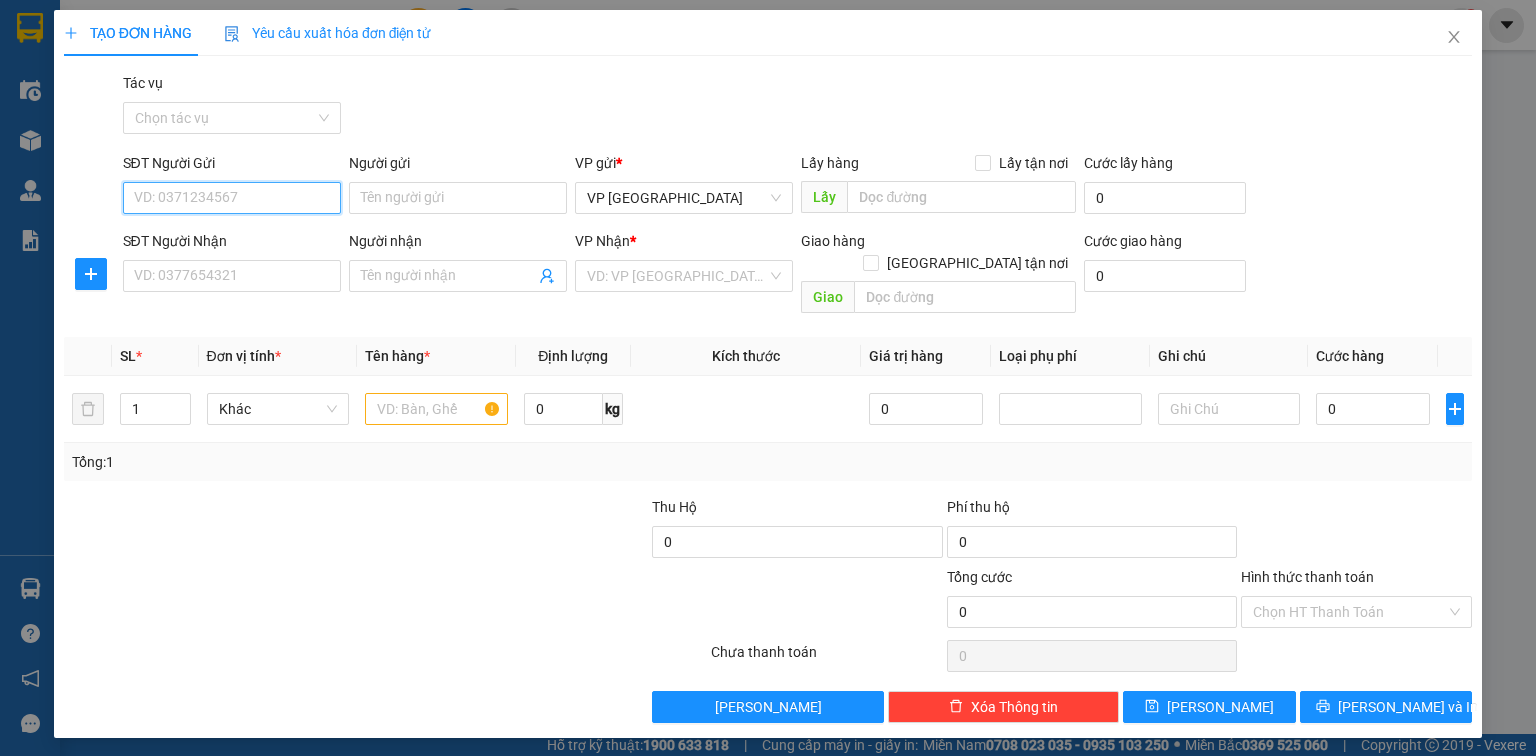click on "SĐT Người Gửi" at bounding box center (232, 198) 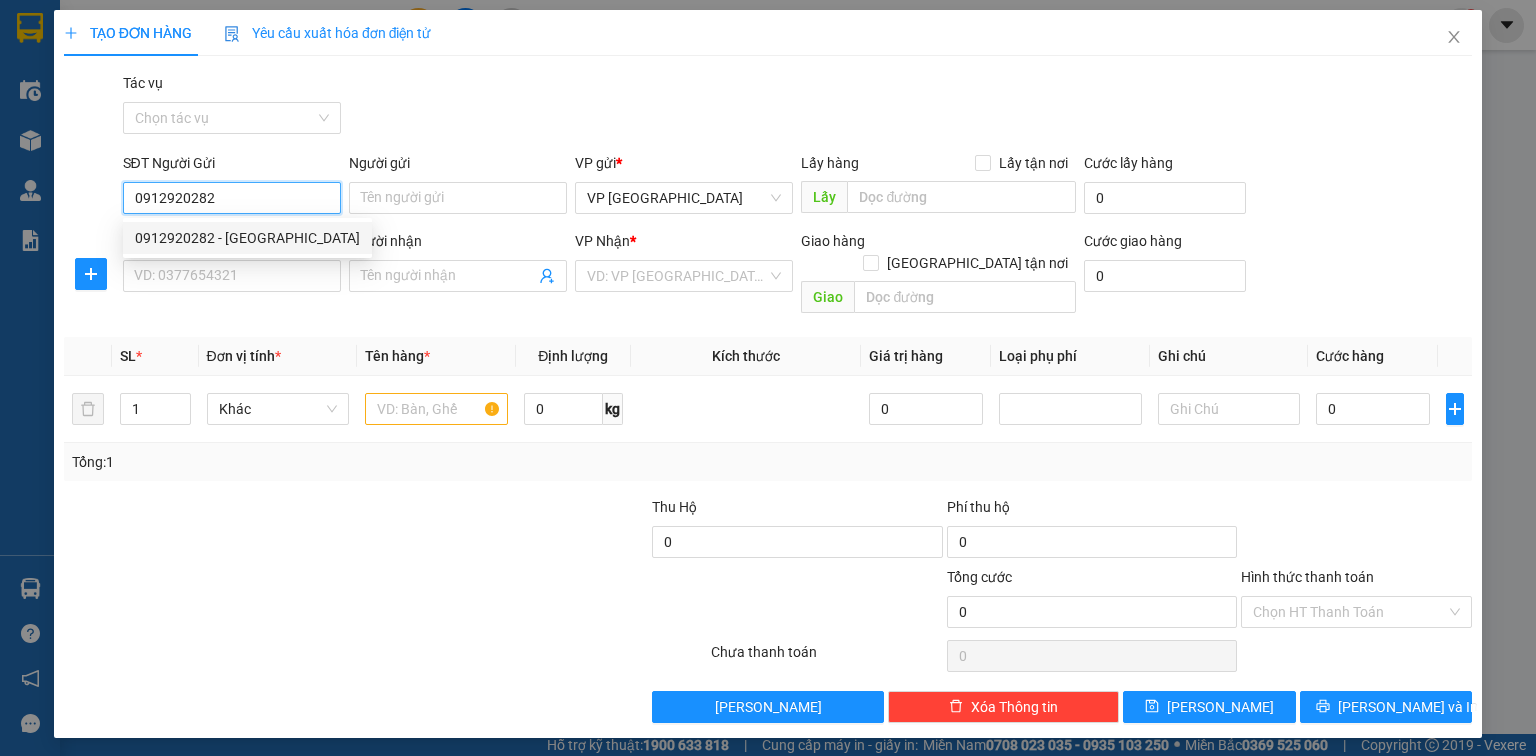 click on "0912920282 - [GEOGRAPHIC_DATA]" at bounding box center (247, 238) 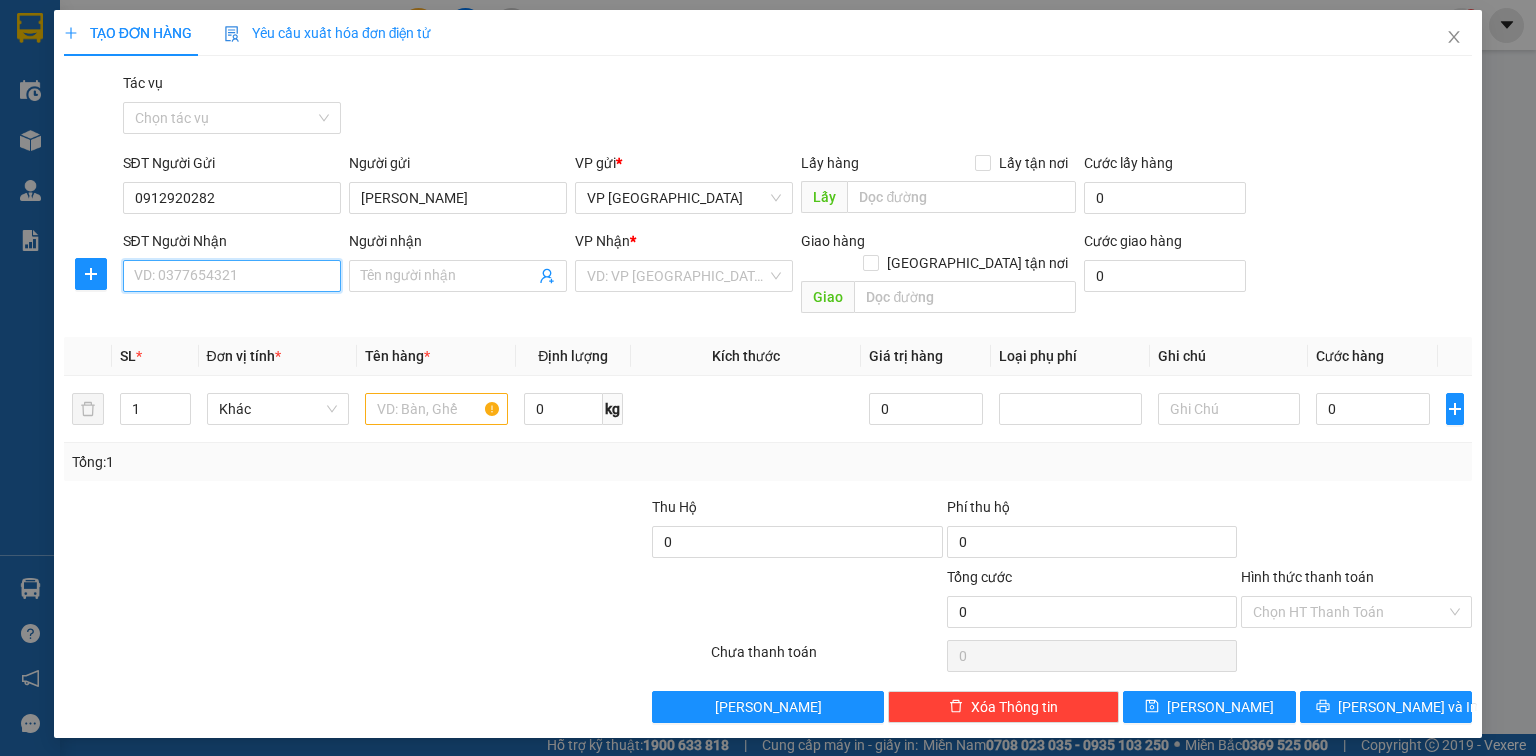 click on "SĐT Người Nhận" at bounding box center (232, 276) 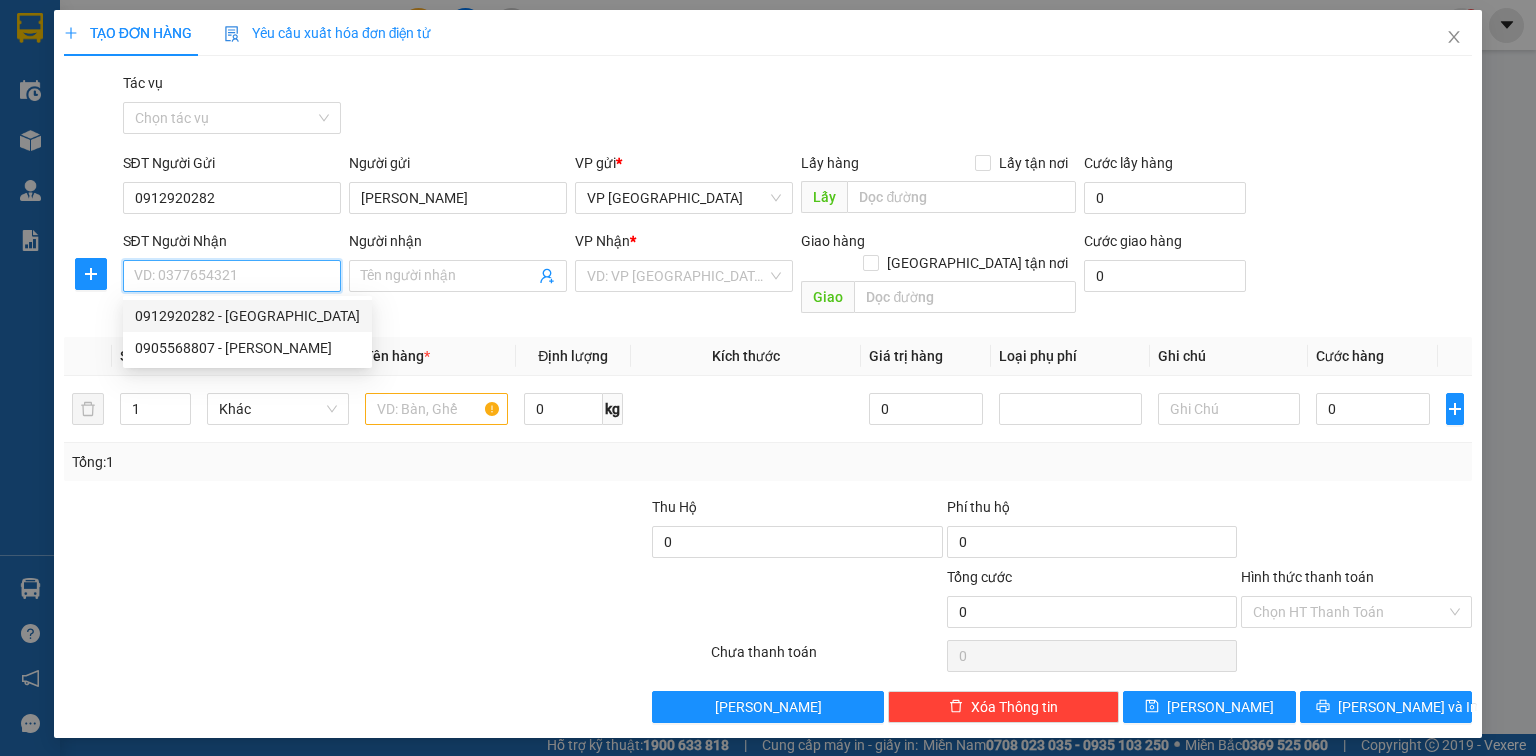 click on "0912920282 - [GEOGRAPHIC_DATA]" at bounding box center (247, 316) 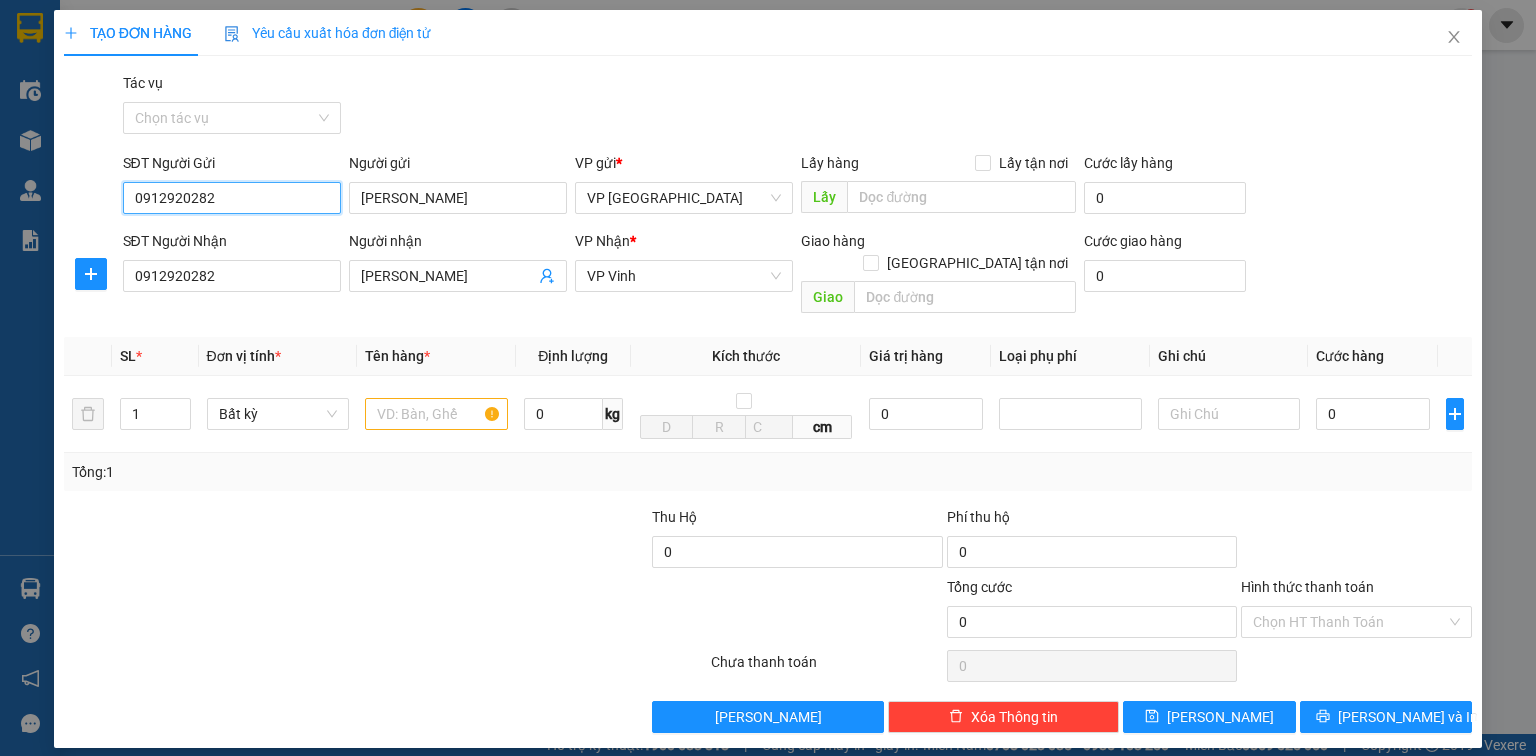 drag, startPoint x: 228, startPoint y: 203, endPoint x: 85, endPoint y: 198, distance: 143.08739 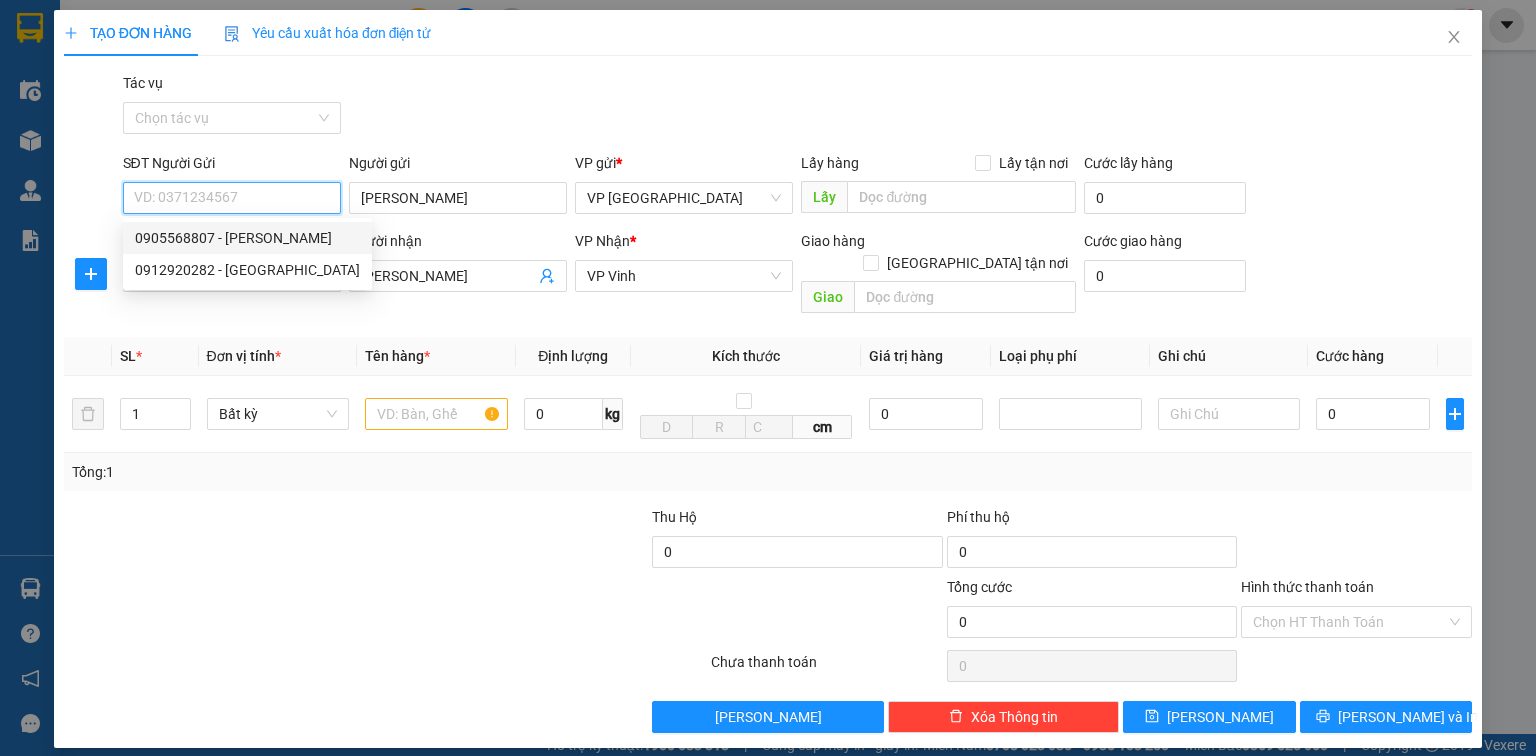 click on "0905568807 - Anh Quát" at bounding box center (247, 238) 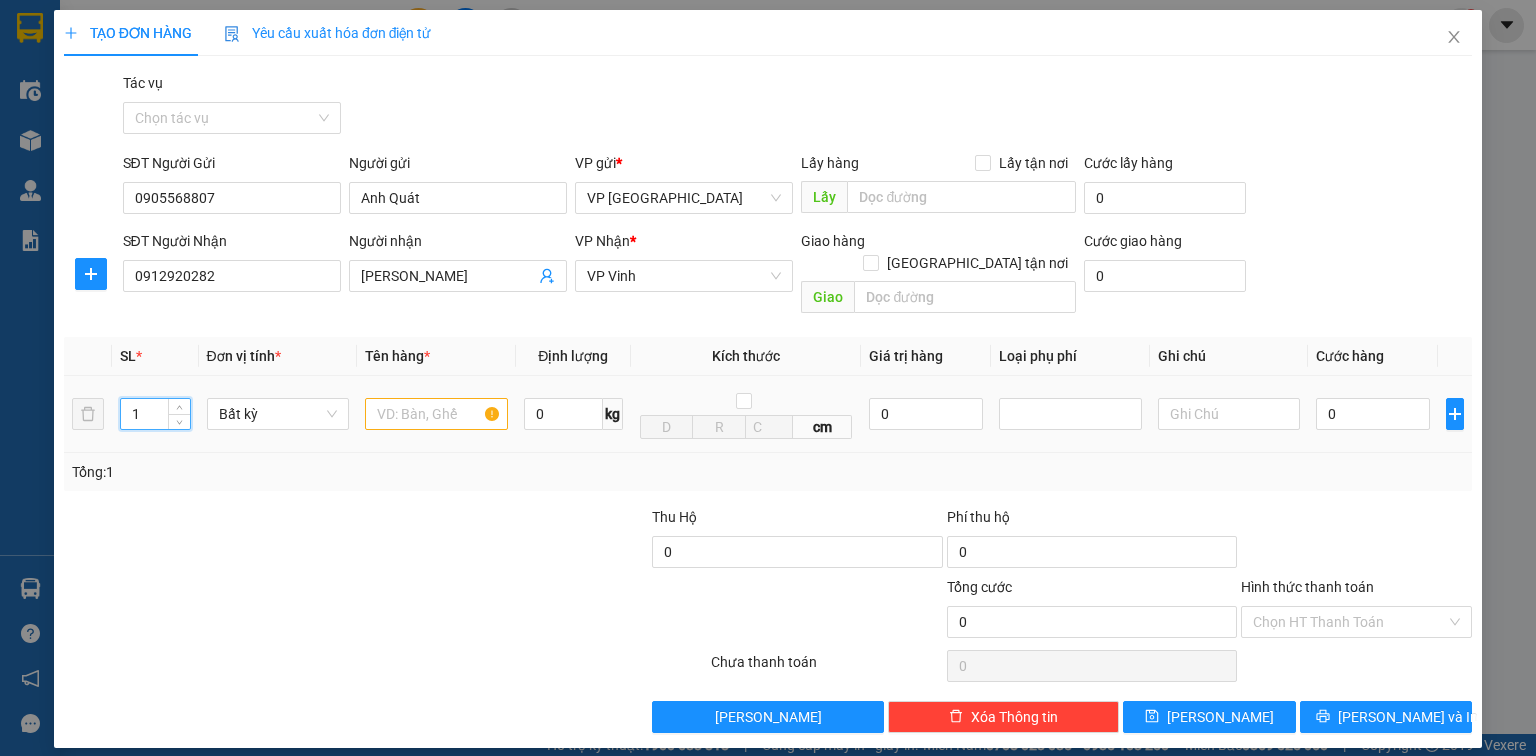 drag, startPoint x: 152, startPoint y: 395, endPoint x: 105, endPoint y: 394, distance: 47.010635 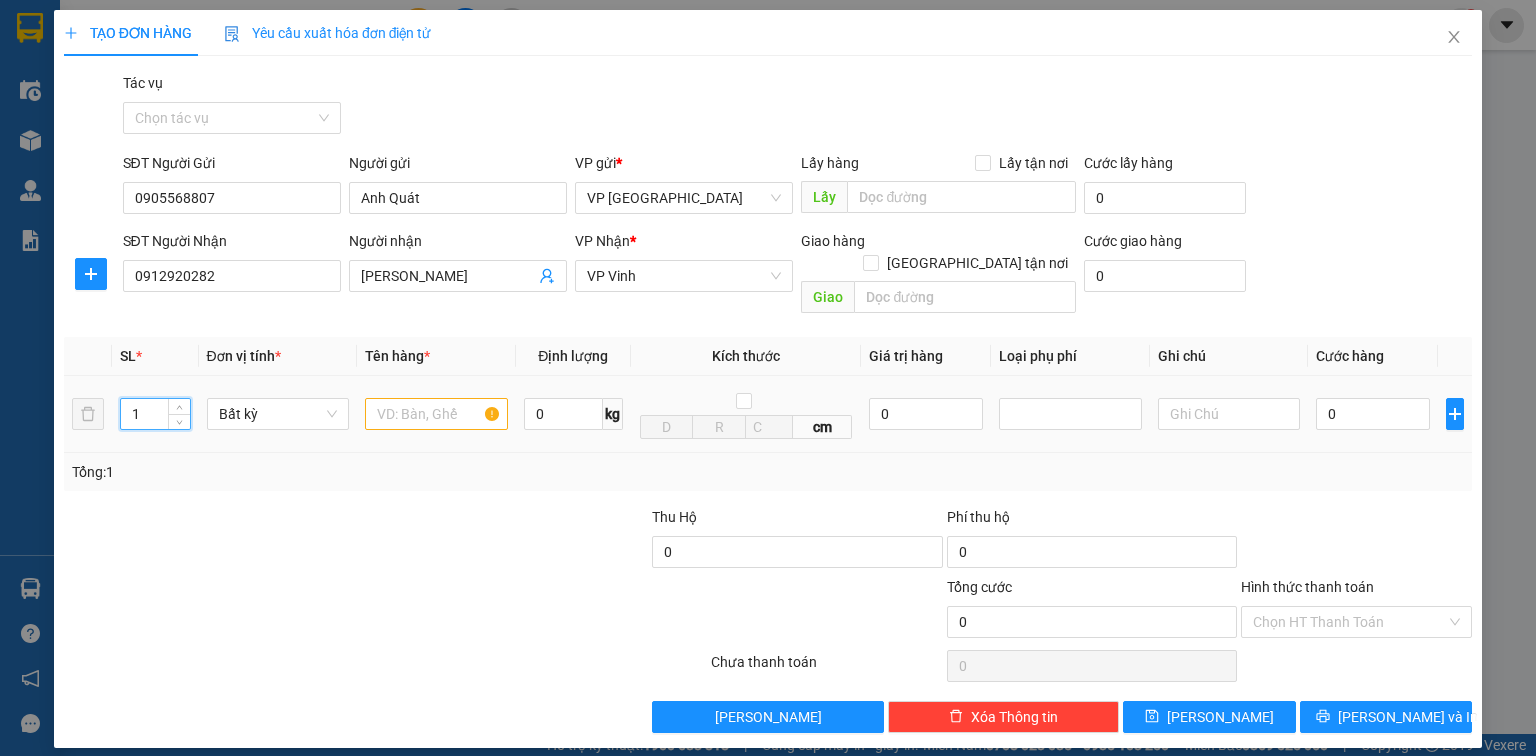 click on "1 Bất kỳ 0 kg cm 0   0" at bounding box center [768, 414] 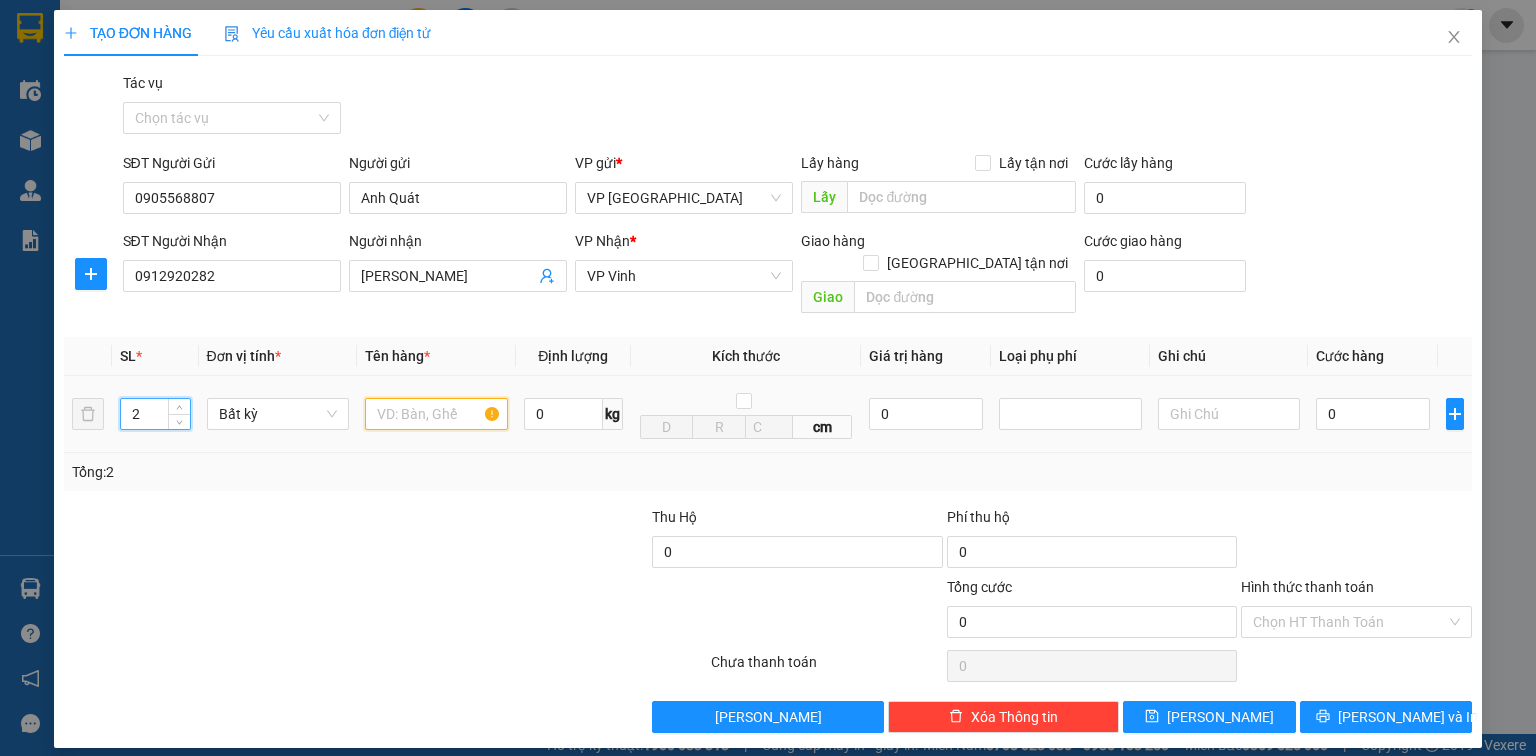 click at bounding box center (436, 414) 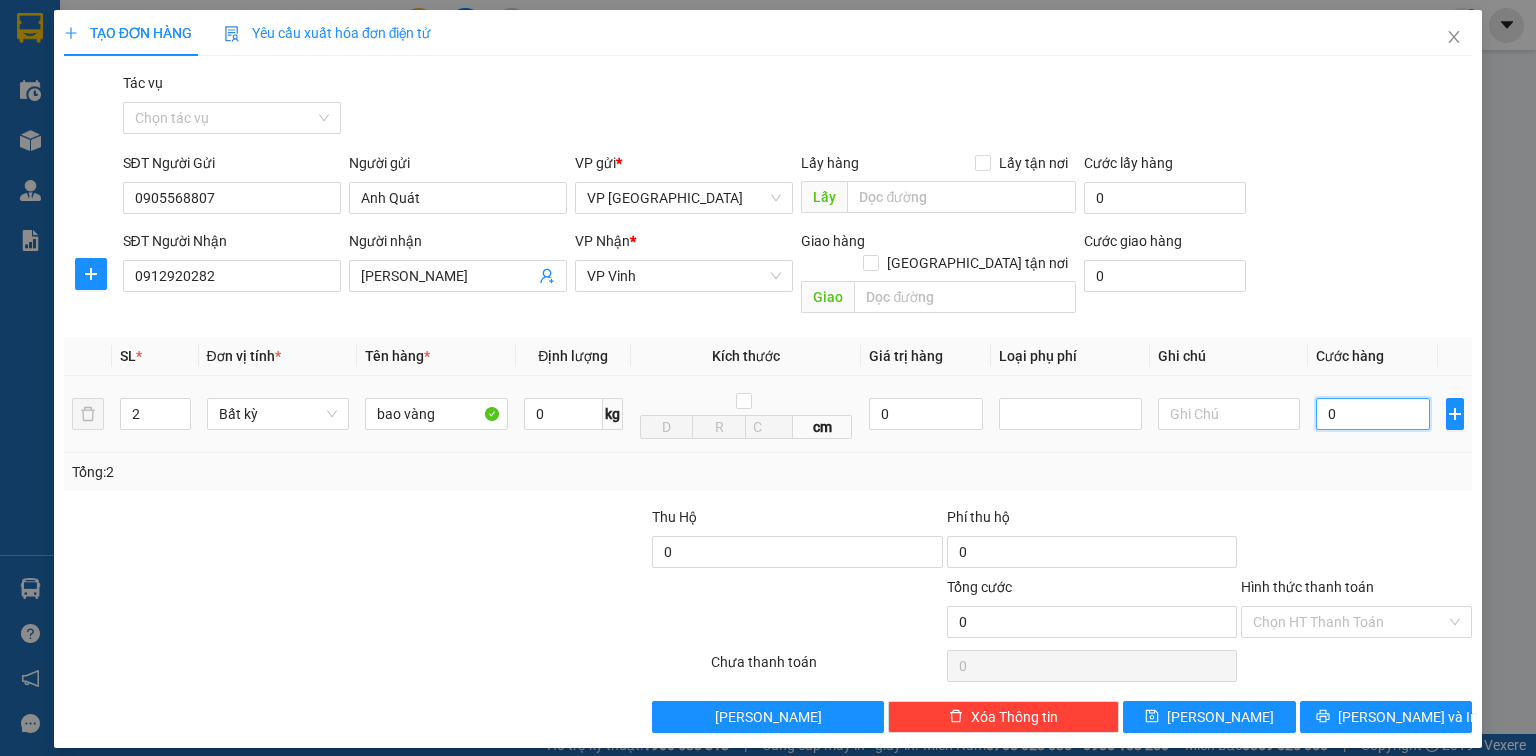 click on "0" at bounding box center (1373, 414) 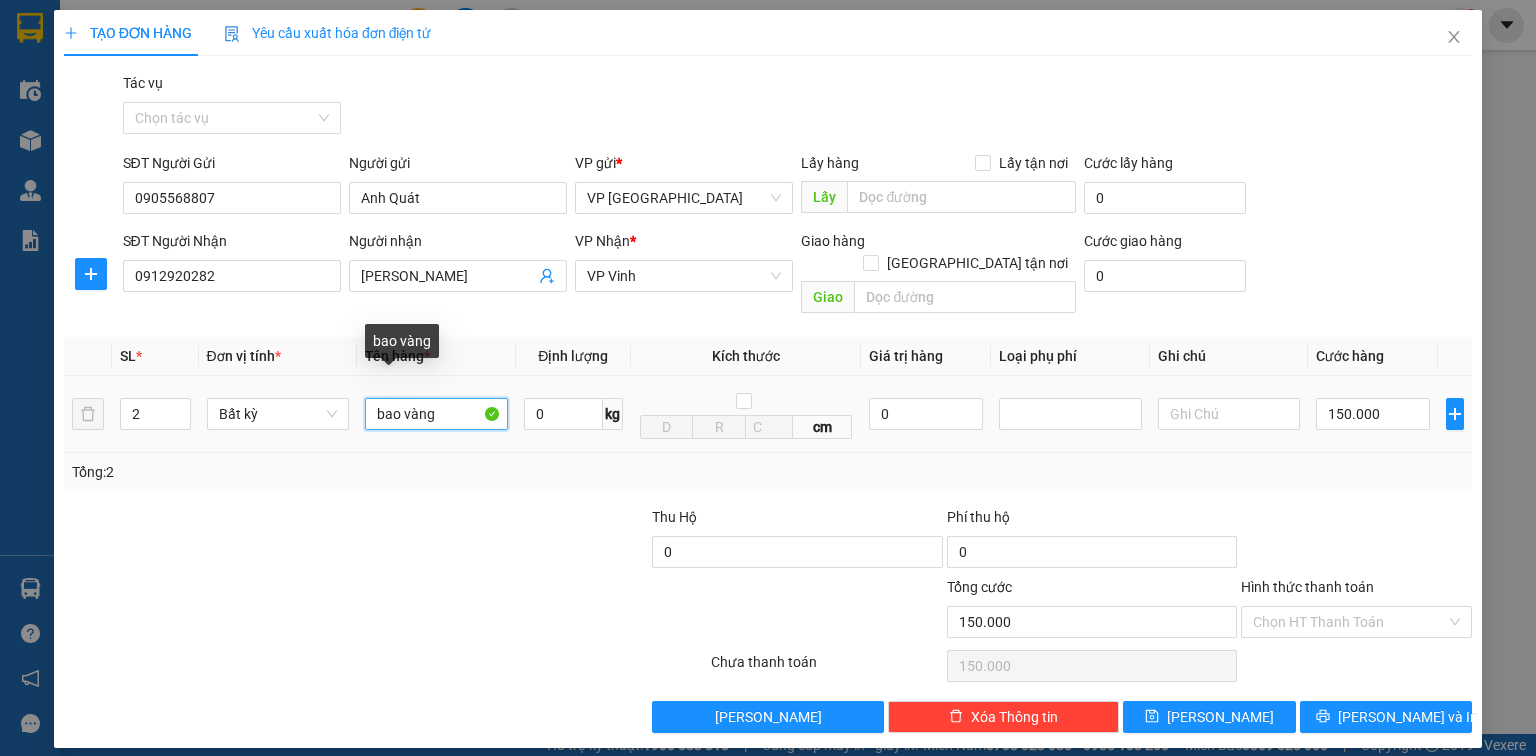 click on "bao vàng" at bounding box center [436, 414] 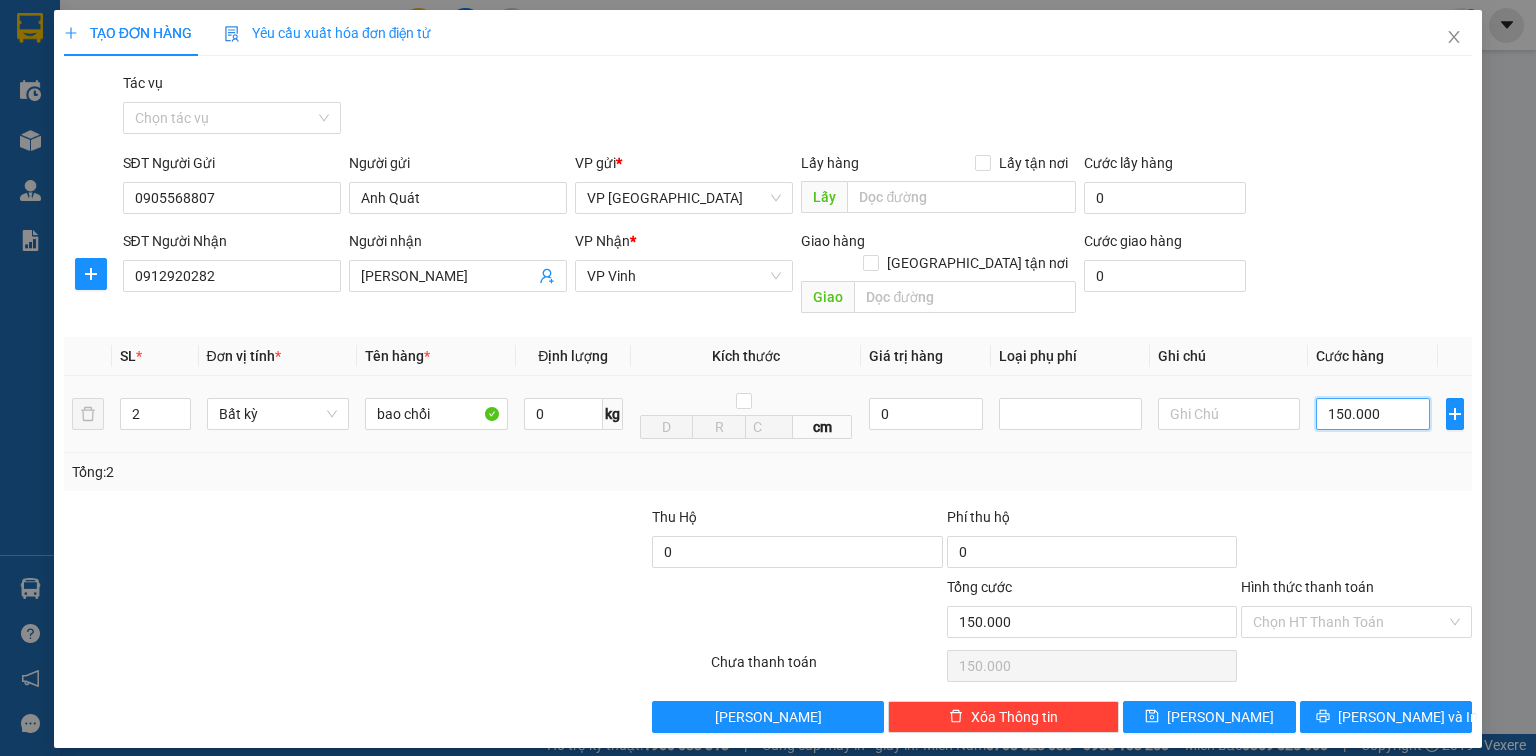 click on "150.000" at bounding box center [1373, 414] 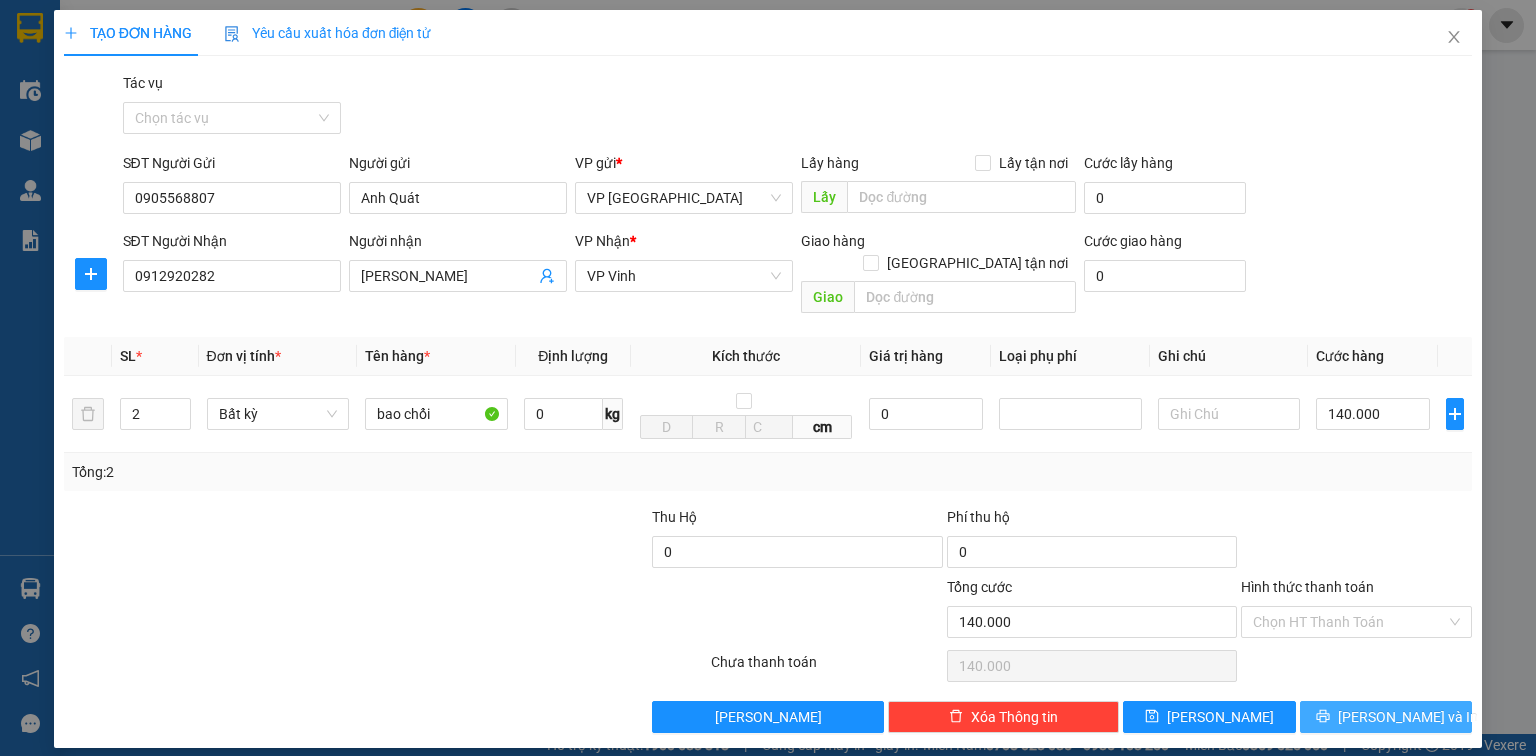 click on "Lưu và In" at bounding box center (1408, 717) 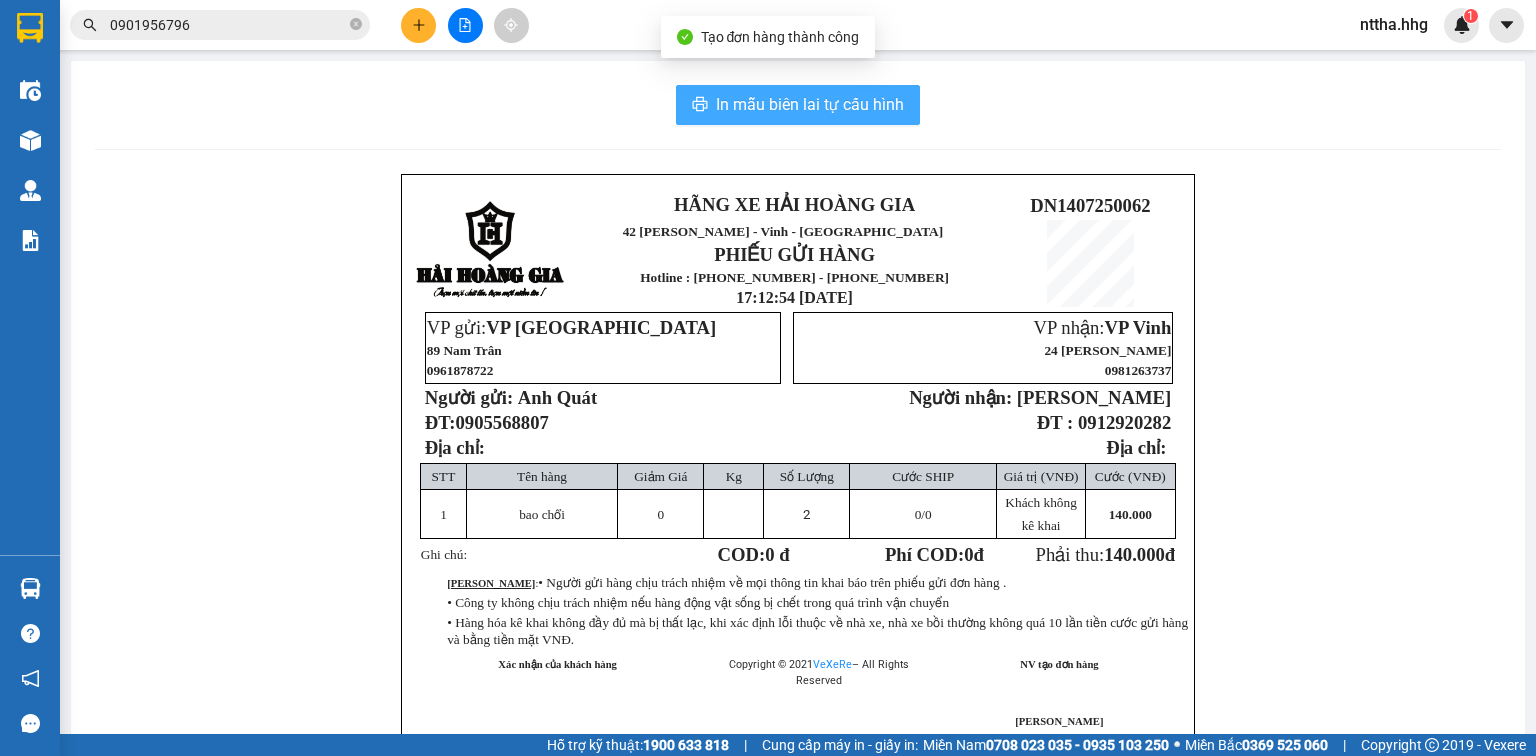 drag, startPoint x: 851, startPoint y: 105, endPoint x: 871, endPoint y: 107, distance: 20.09975 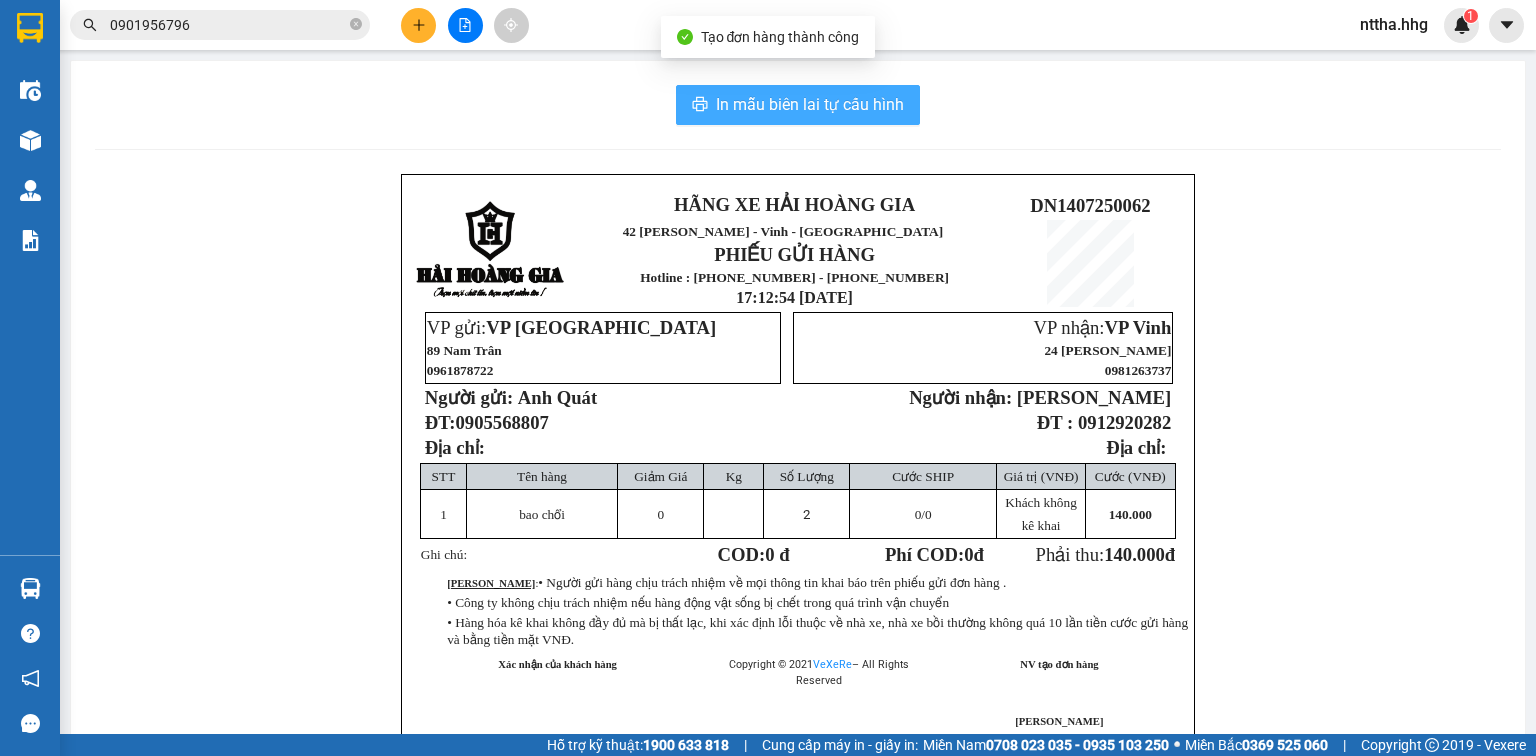 scroll, scrollTop: 0, scrollLeft: 0, axis: both 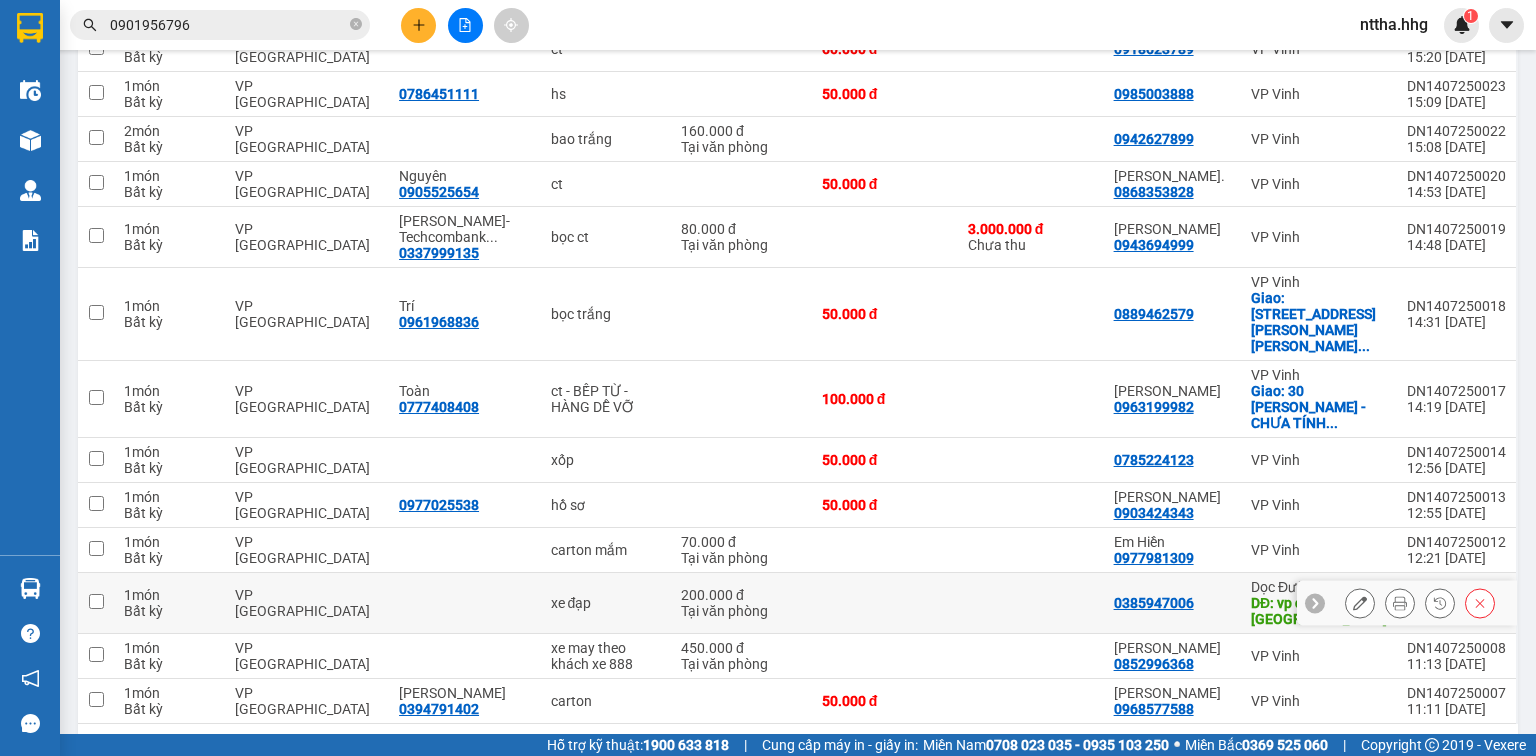 click at bounding box center [96, 601] 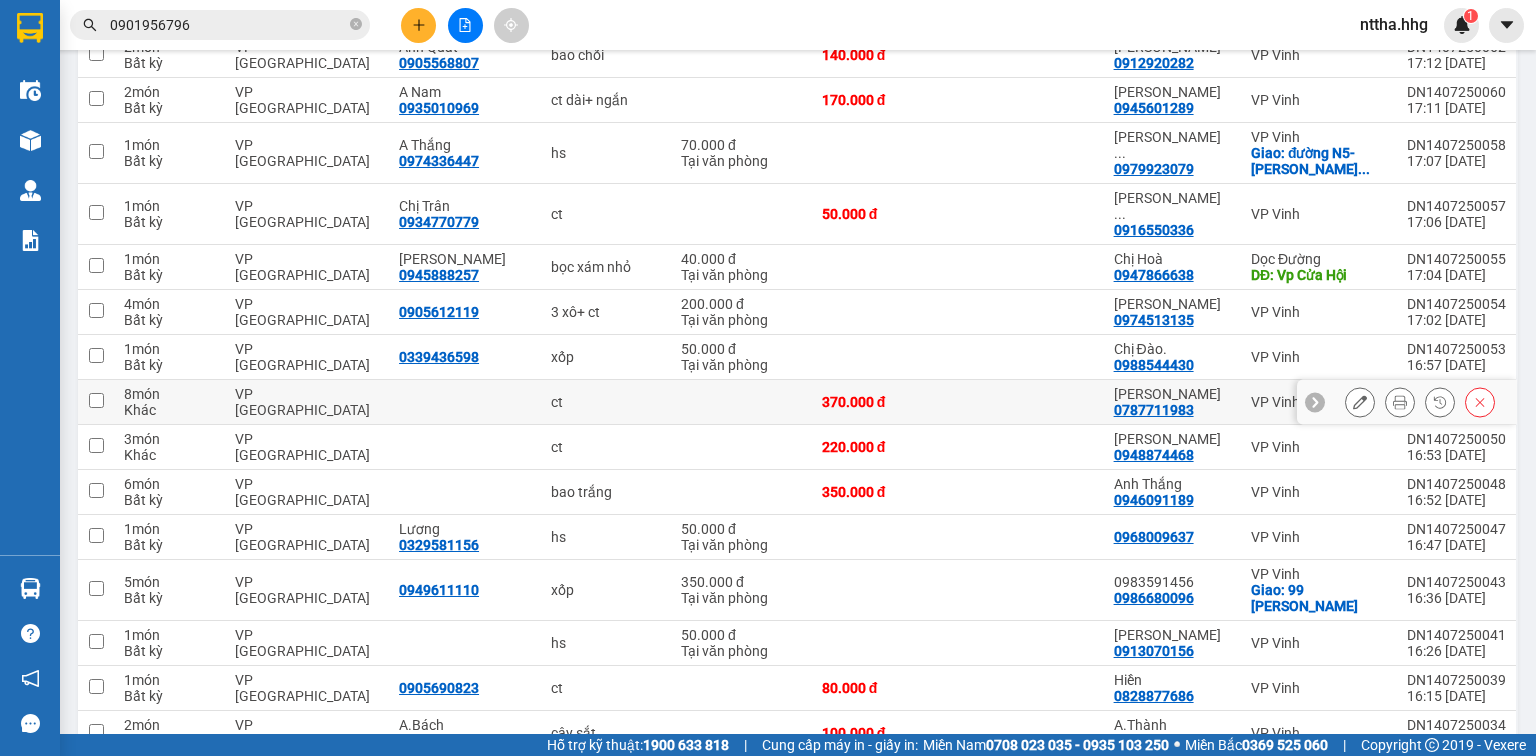 scroll, scrollTop: 62, scrollLeft: 0, axis: vertical 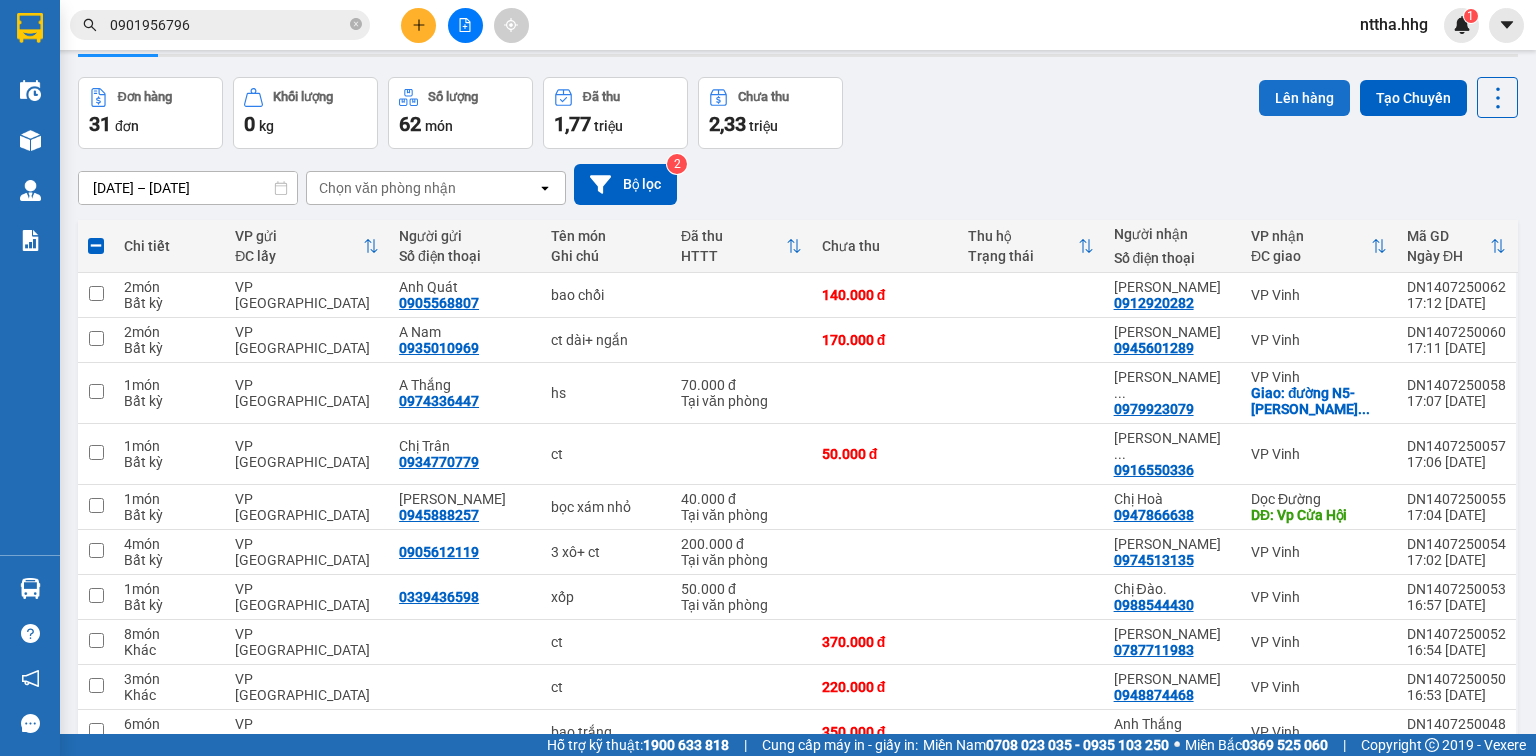 click on "Lên hàng" at bounding box center [1304, 98] 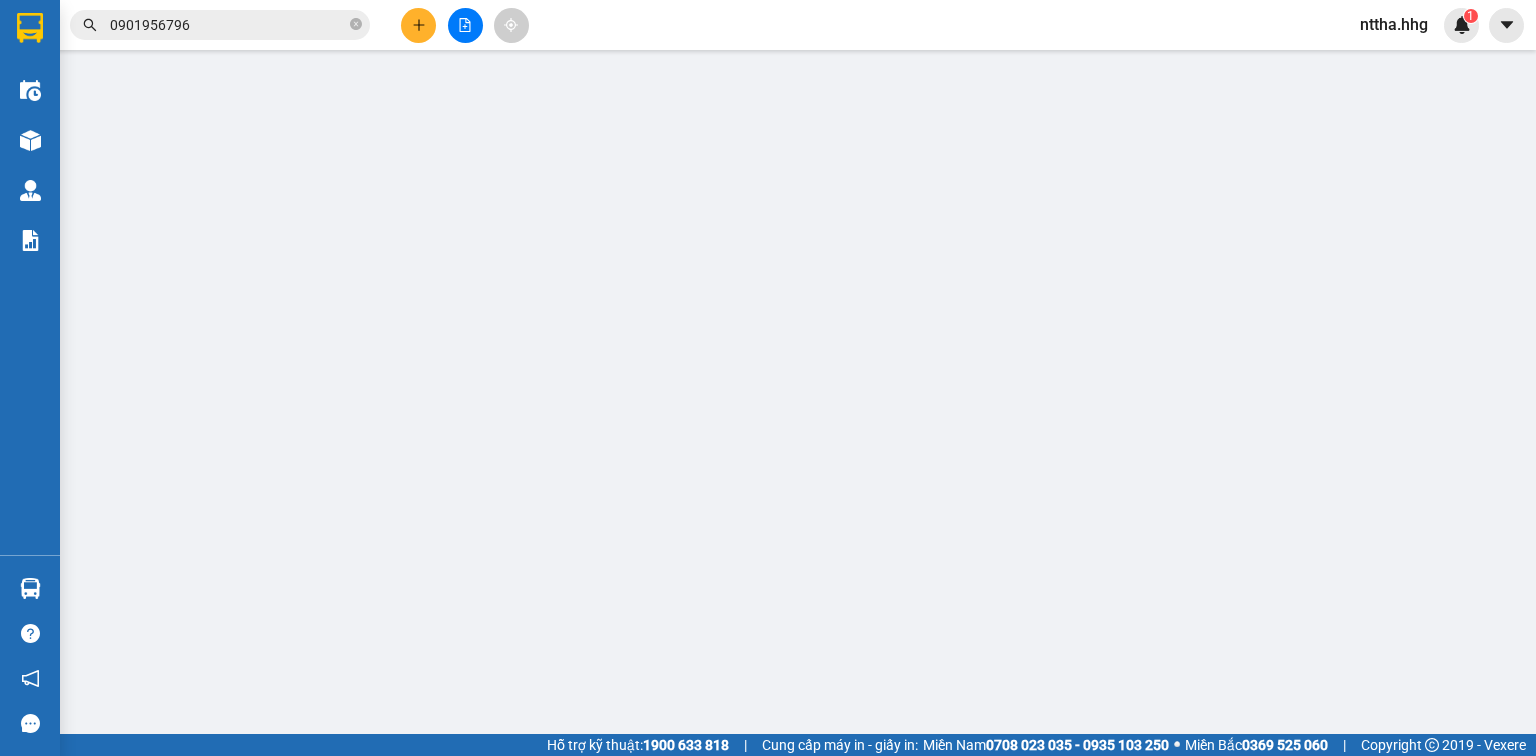 scroll, scrollTop: 0, scrollLeft: 0, axis: both 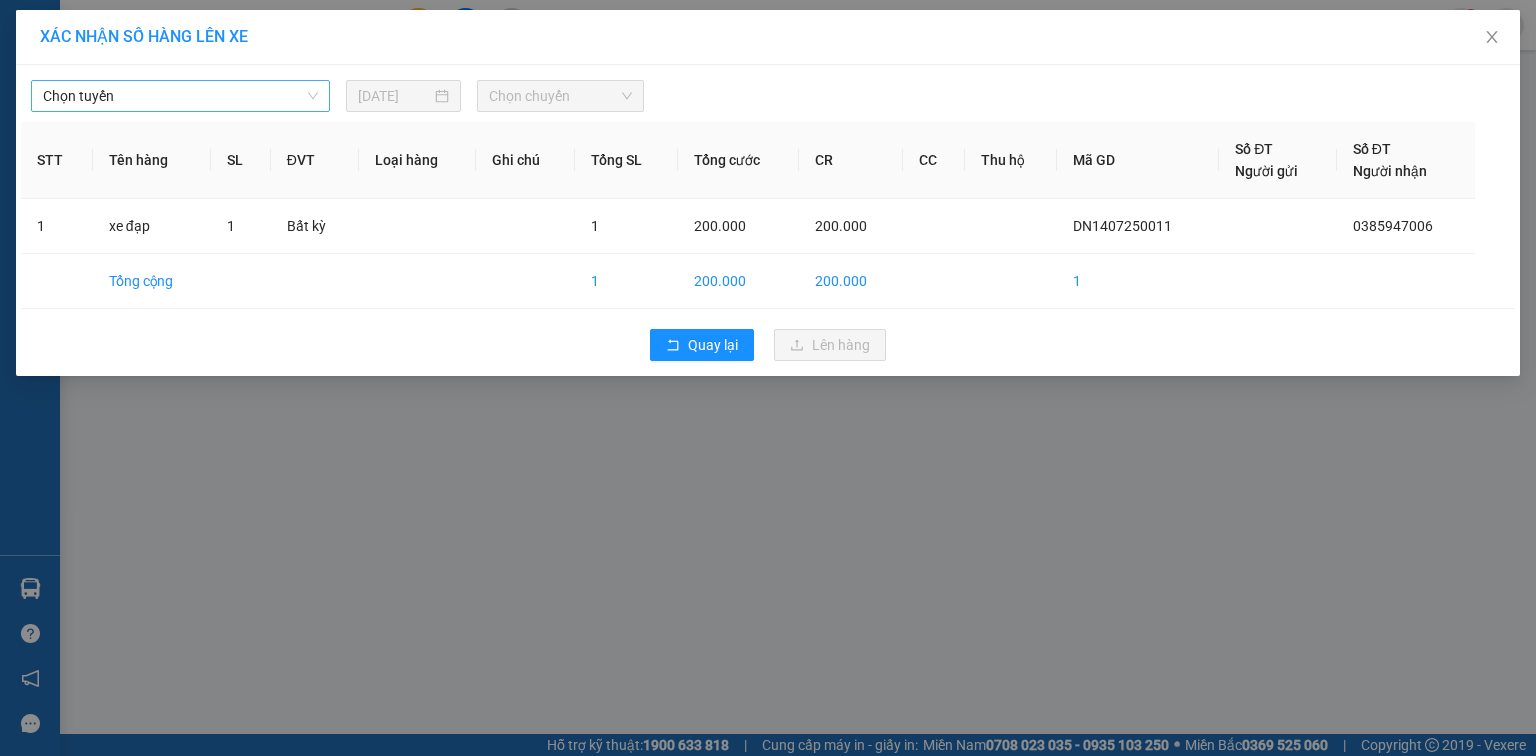 click on "Chọn tuyến" at bounding box center [180, 96] 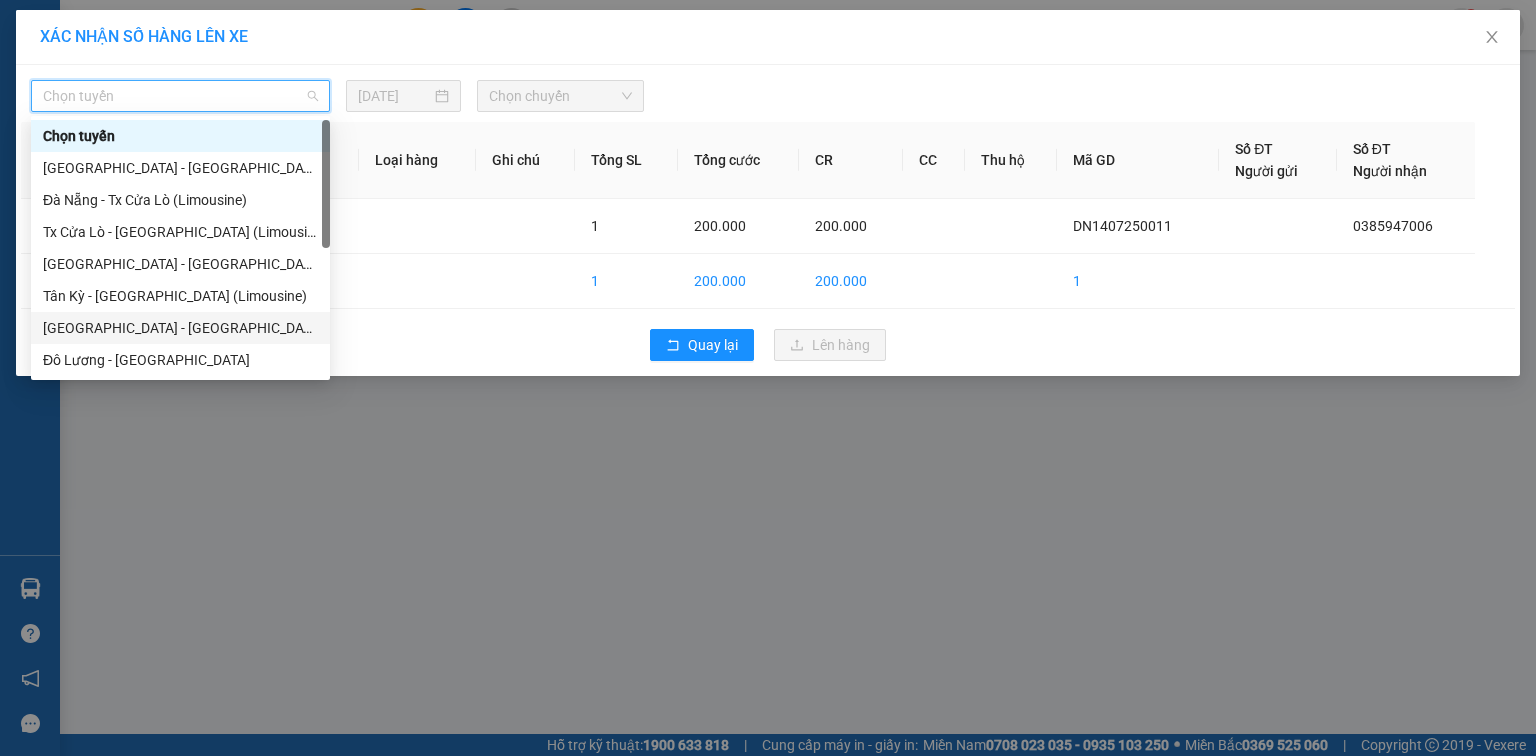 click on "Đà Nẵng - Đô Lương" at bounding box center [180, 328] 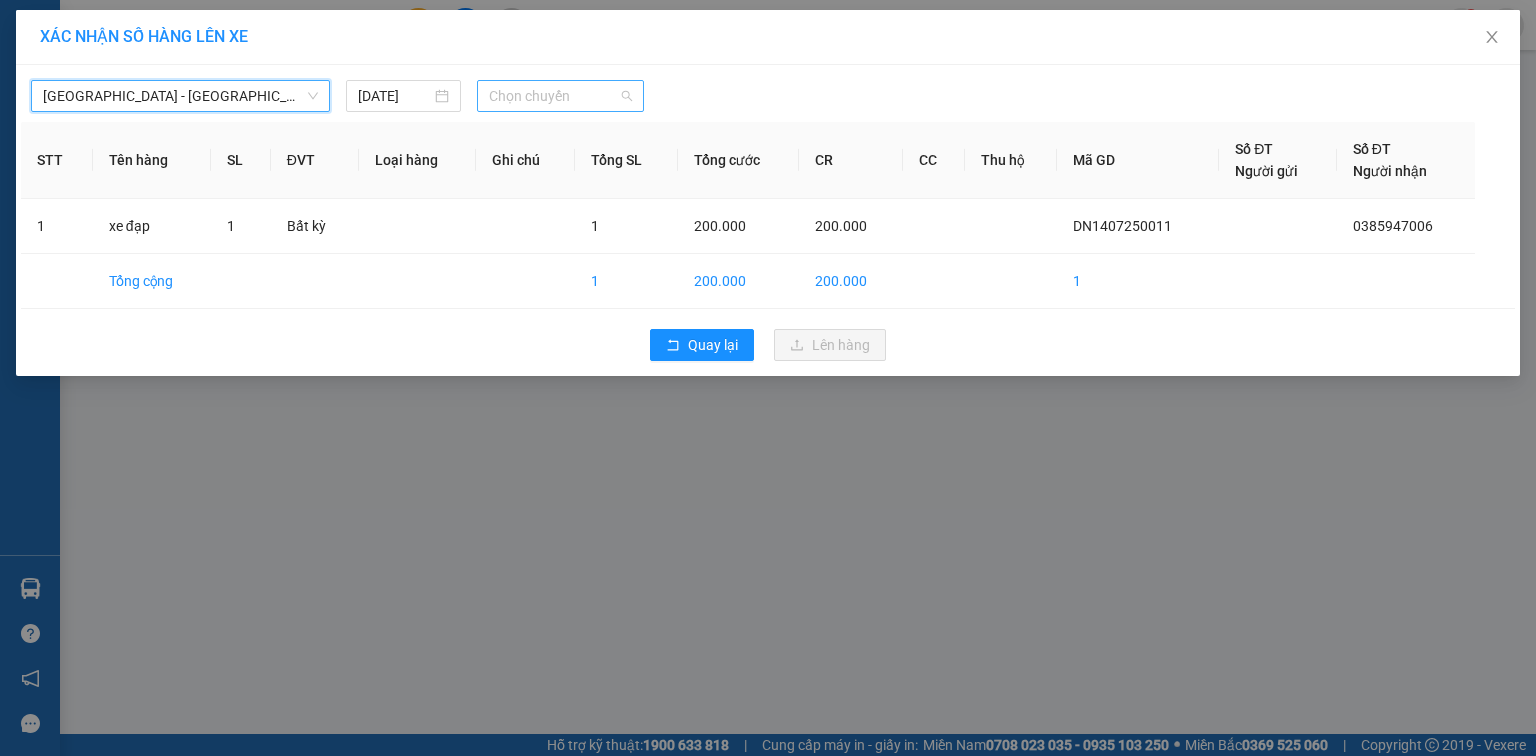 click on "Chọn chuyến" at bounding box center (561, 96) 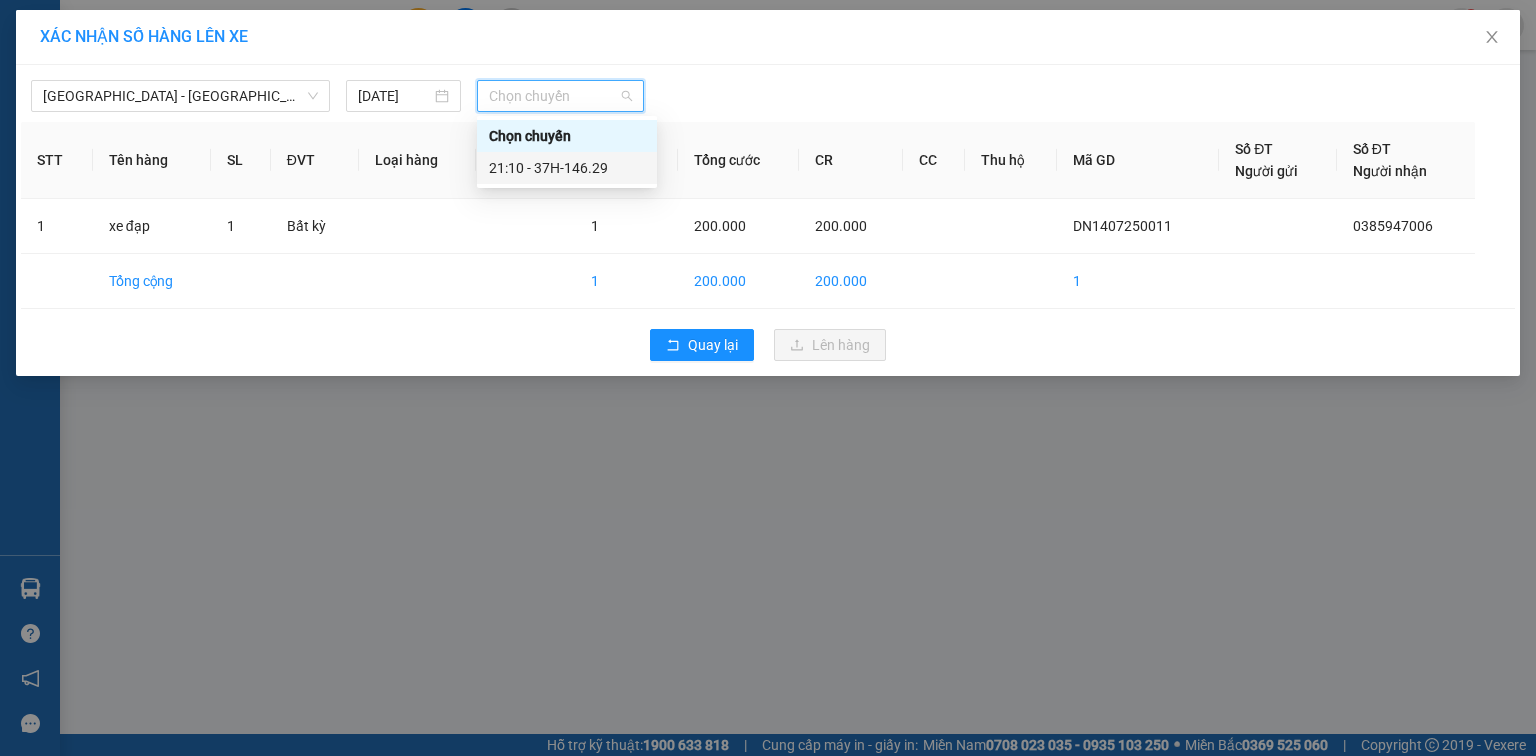 click on "21:10     - 37H-146.29" at bounding box center [567, 168] 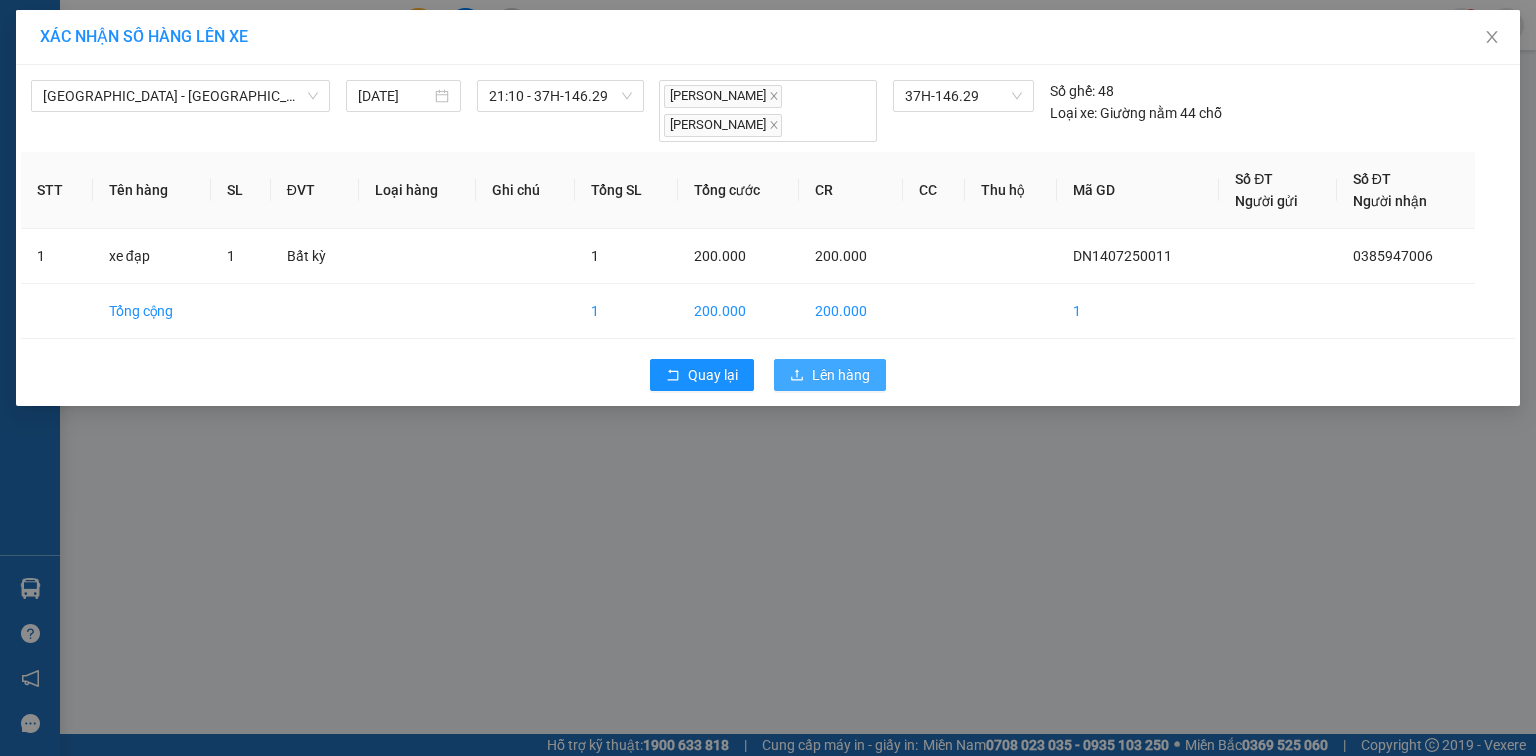 click 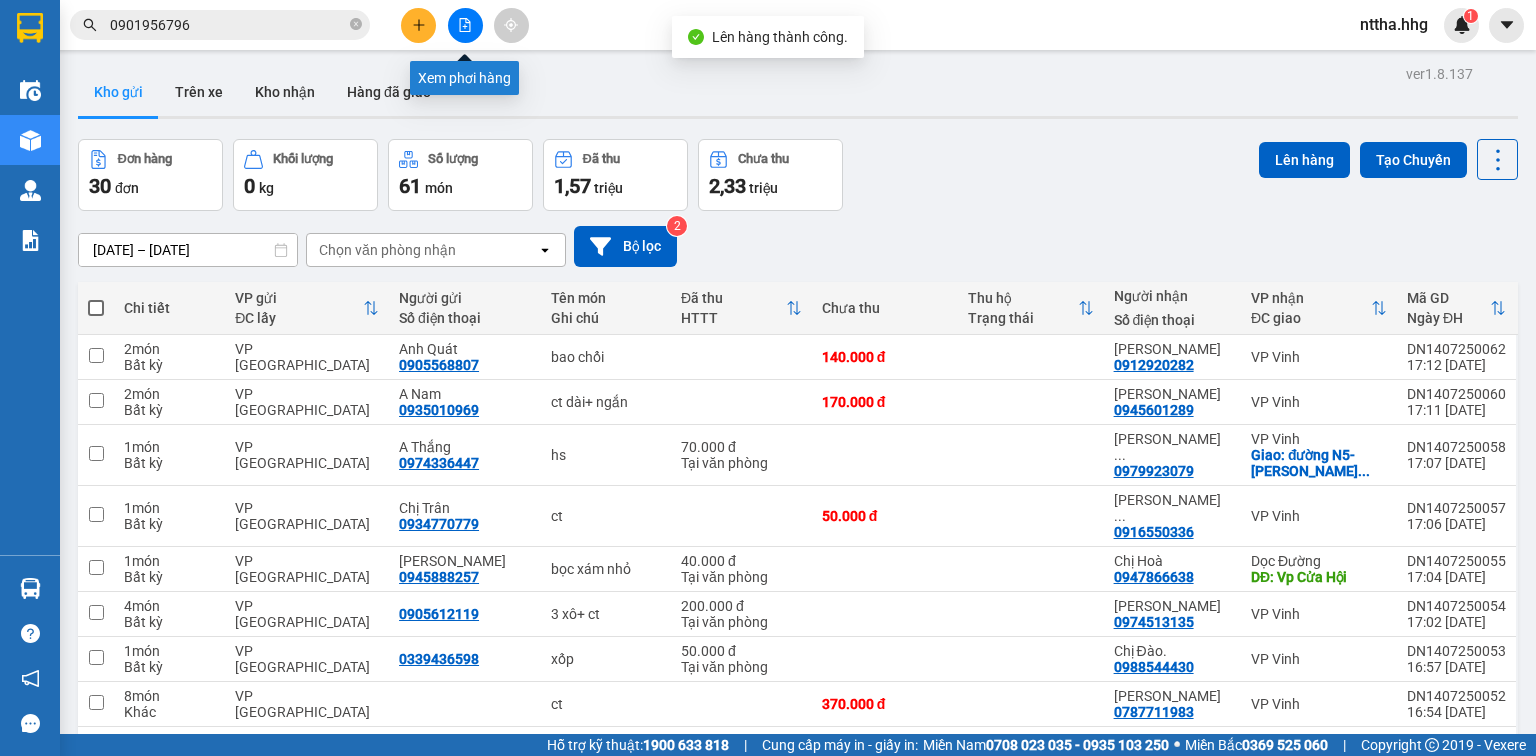 click at bounding box center [465, 25] 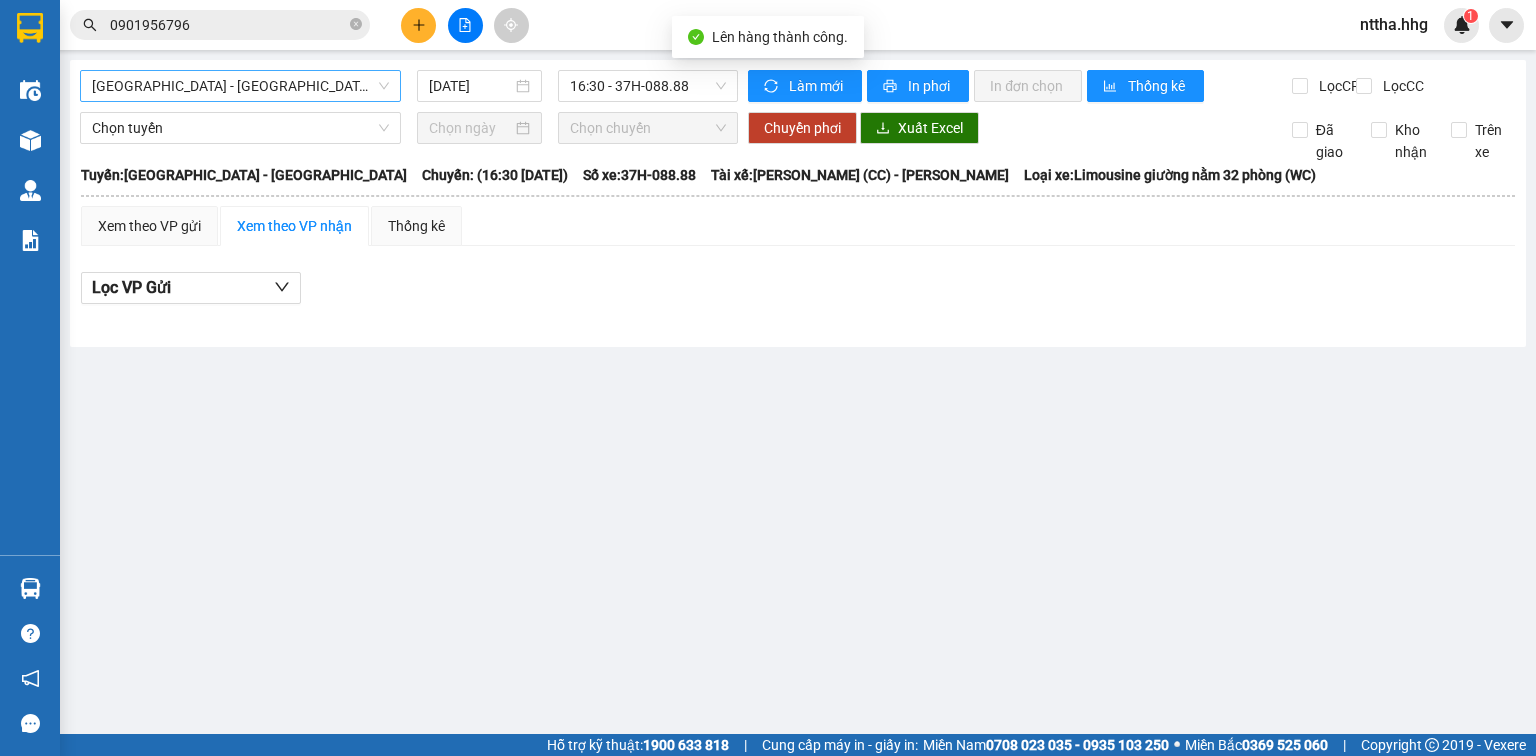 click on "Quảng Ngãi - Con Cuông" at bounding box center (240, 86) 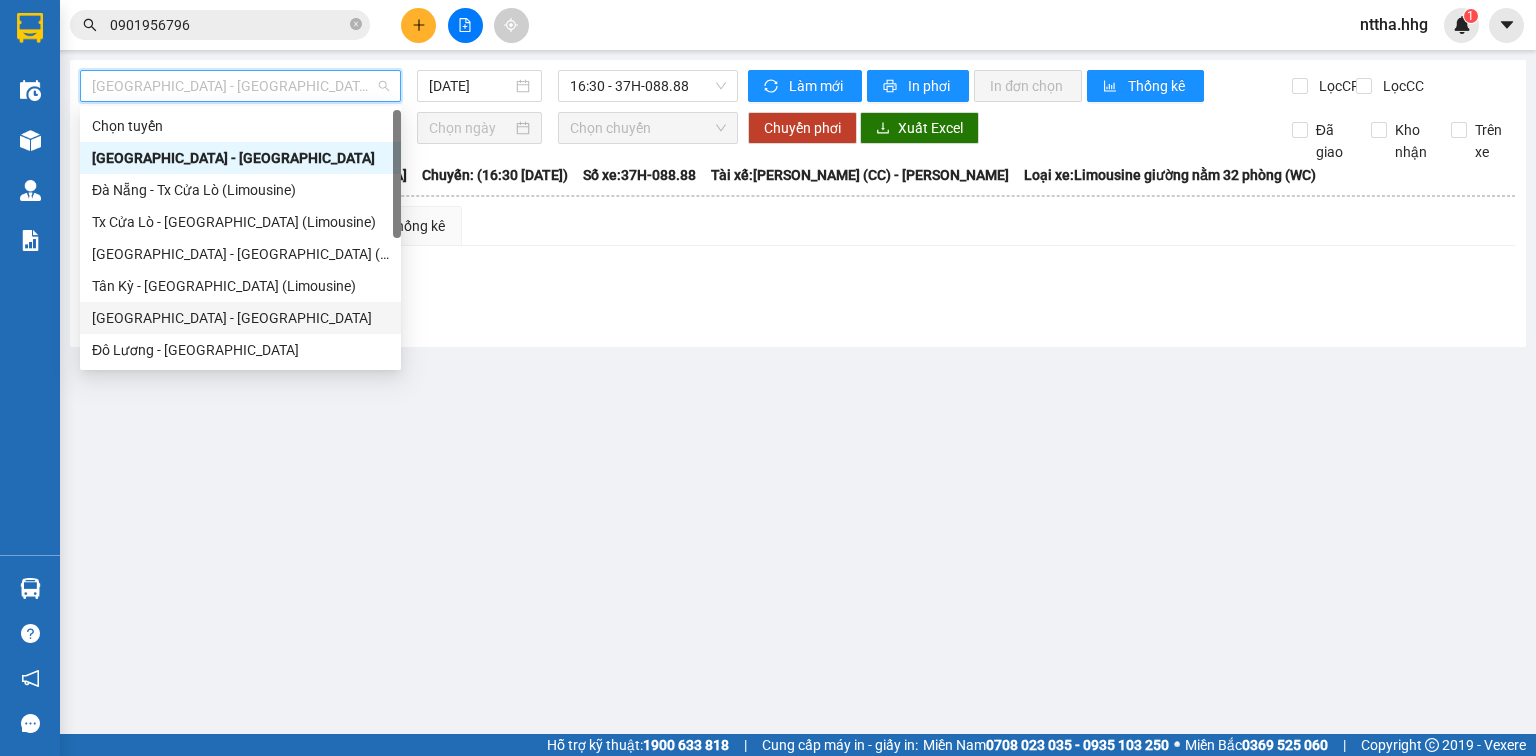 click on "Đà Nẵng - Đô Lương" at bounding box center (240, 318) 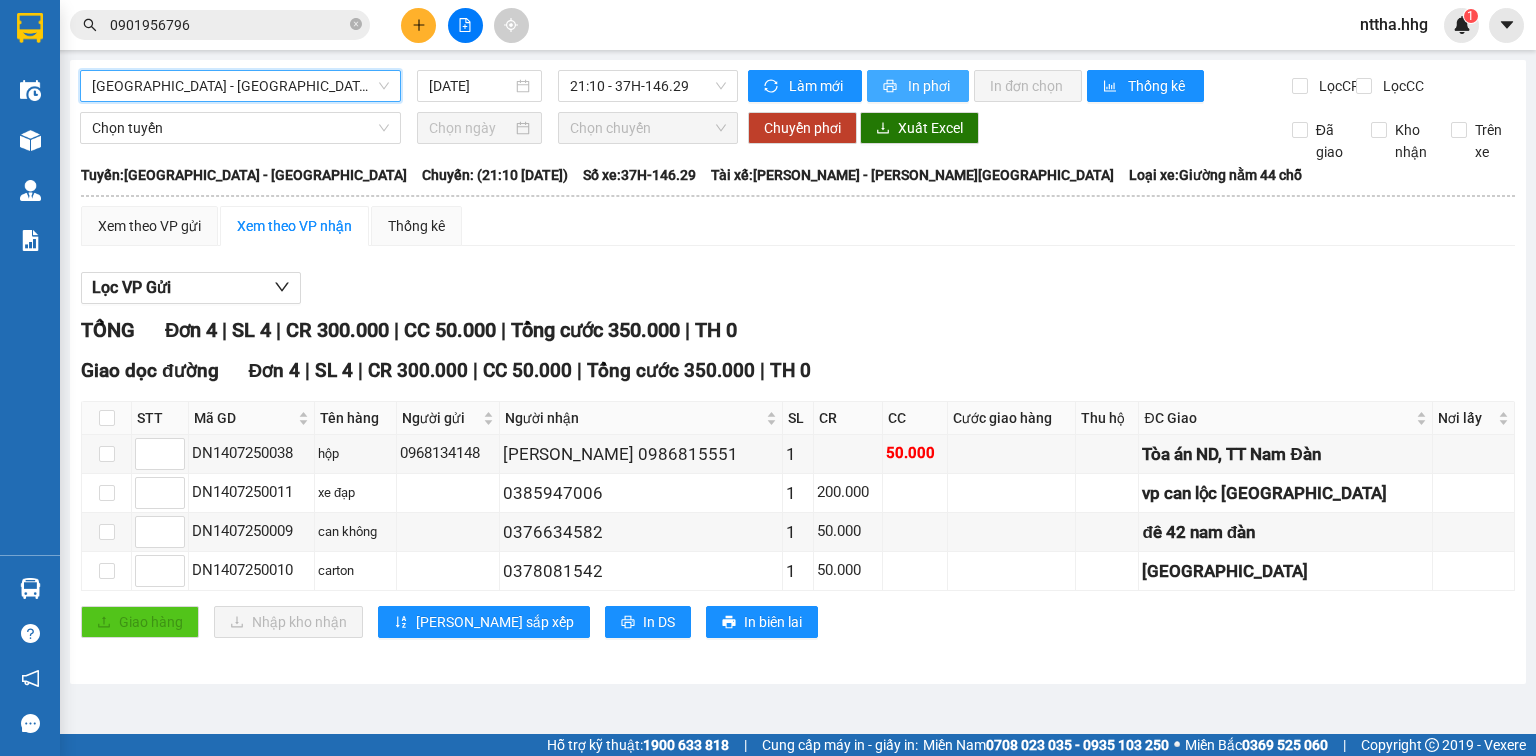 click on "In phơi" at bounding box center (930, 86) 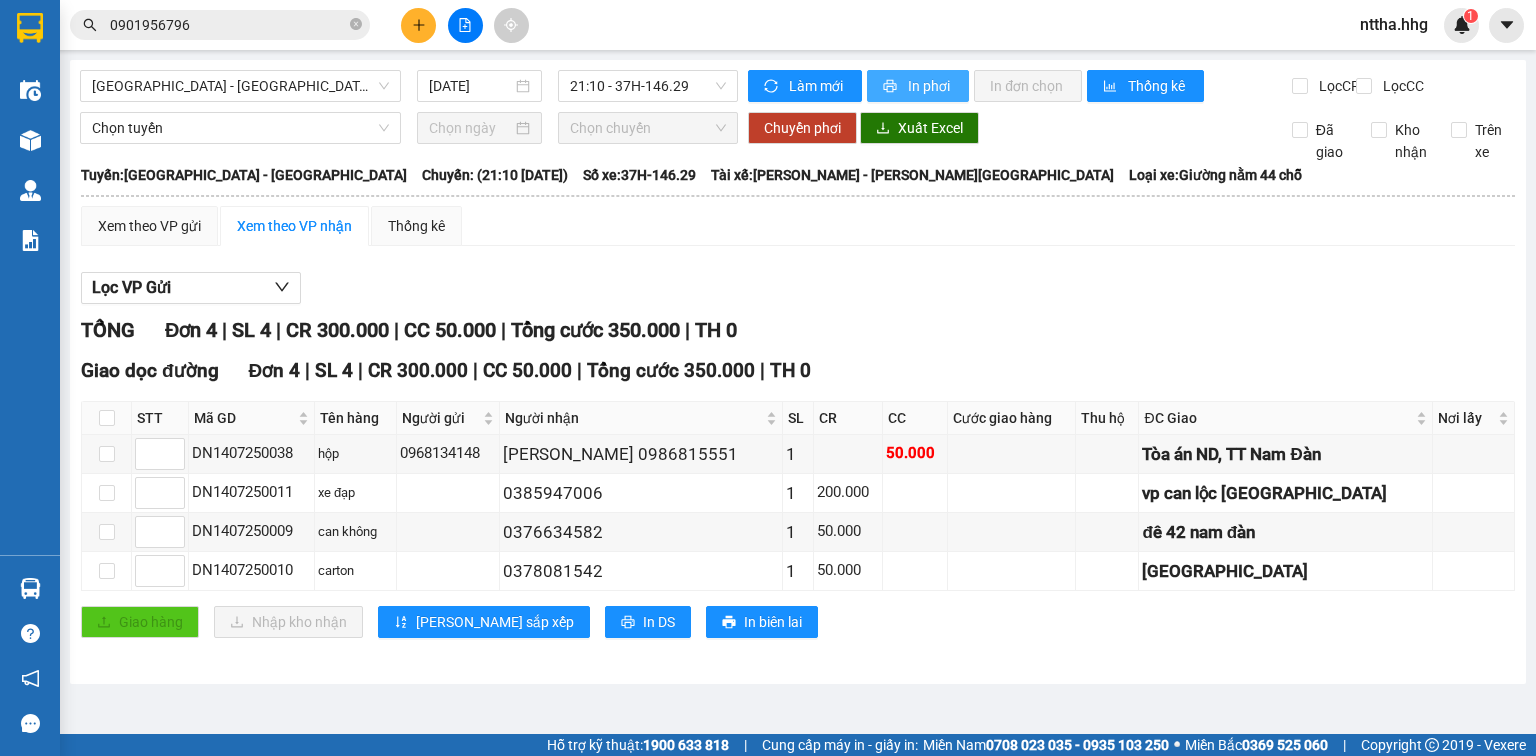 scroll, scrollTop: 0, scrollLeft: 0, axis: both 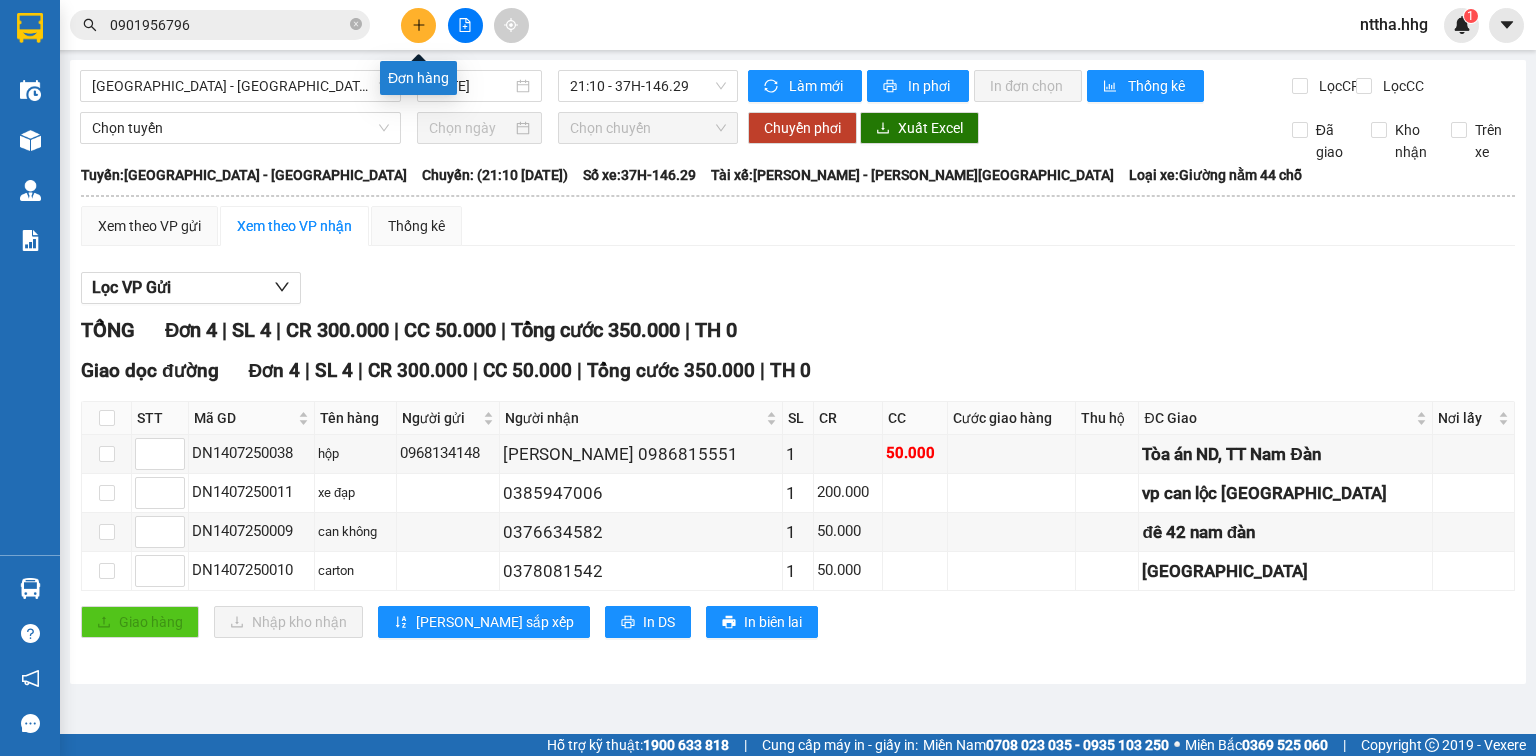 click at bounding box center [418, 25] 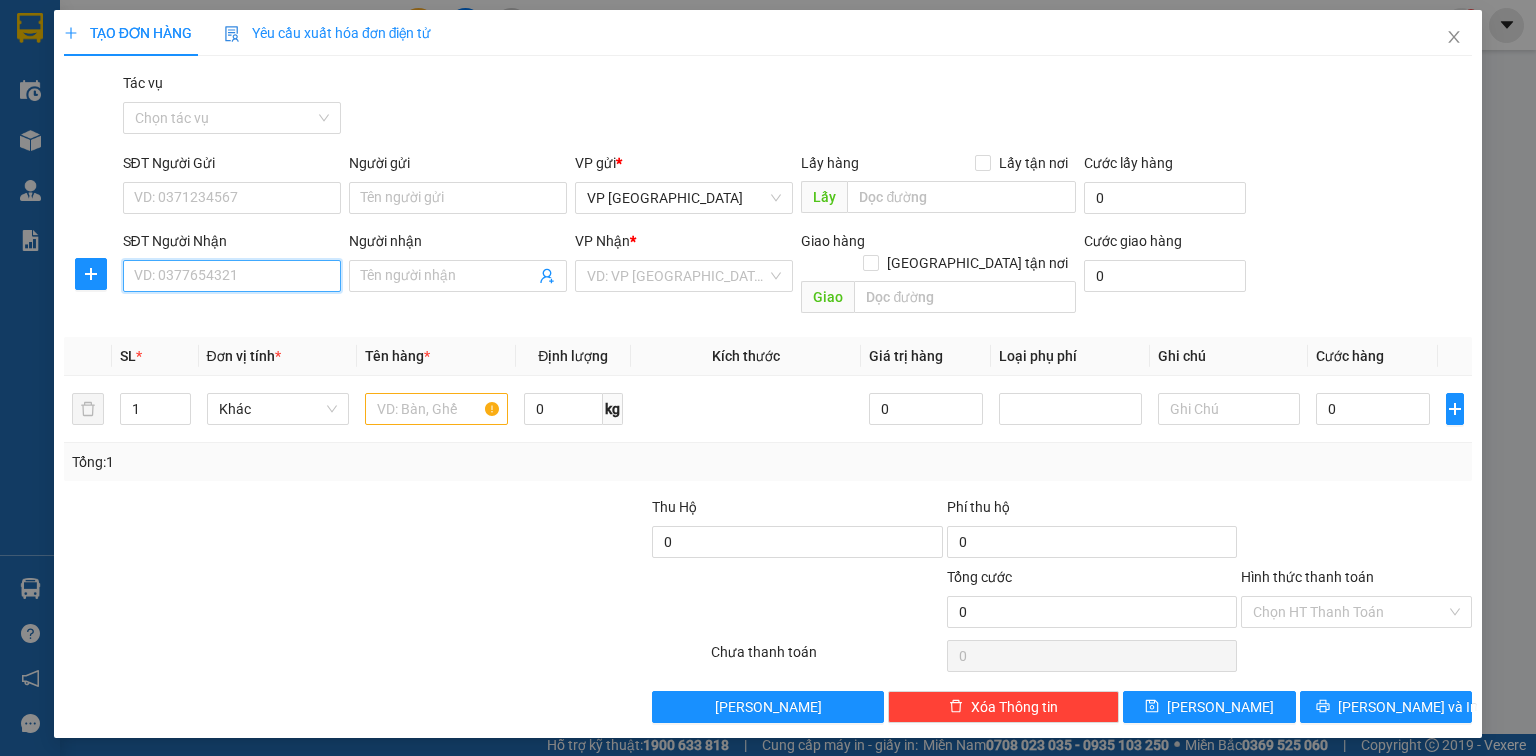 click on "SĐT Người Nhận" at bounding box center [232, 276] 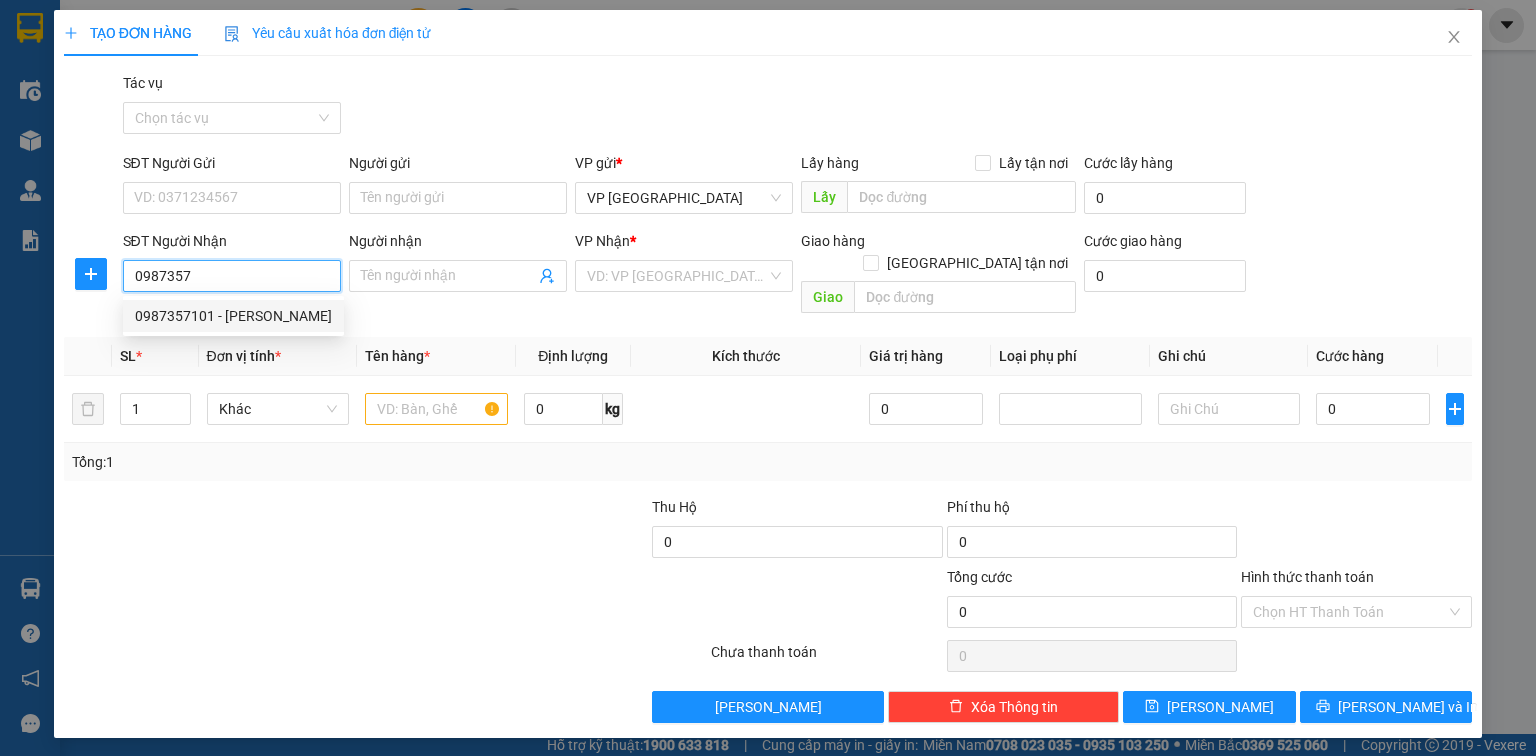 click on "0987357101 - Linh" at bounding box center [233, 316] 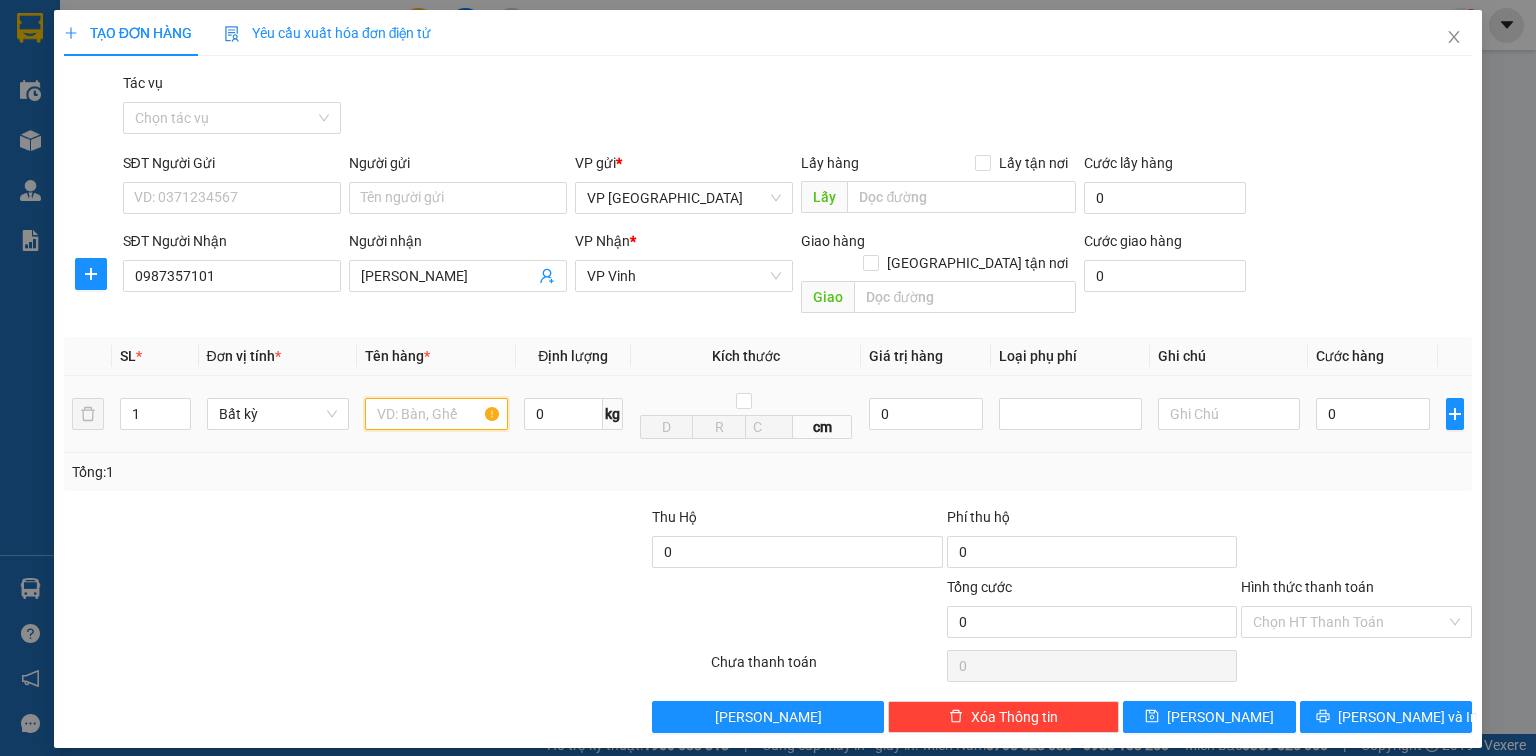 click at bounding box center [436, 414] 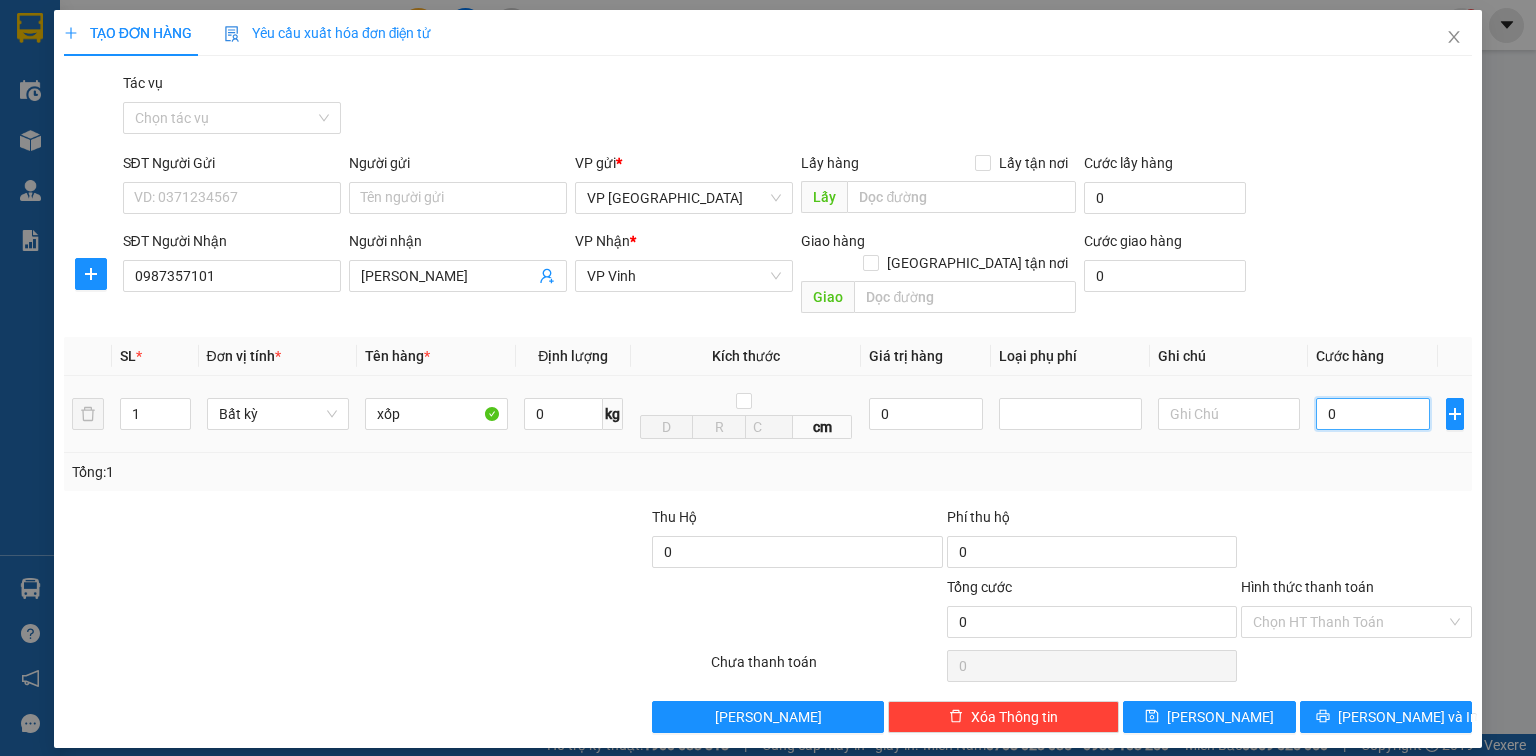 click on "0" at bounding box center [1373, 414] 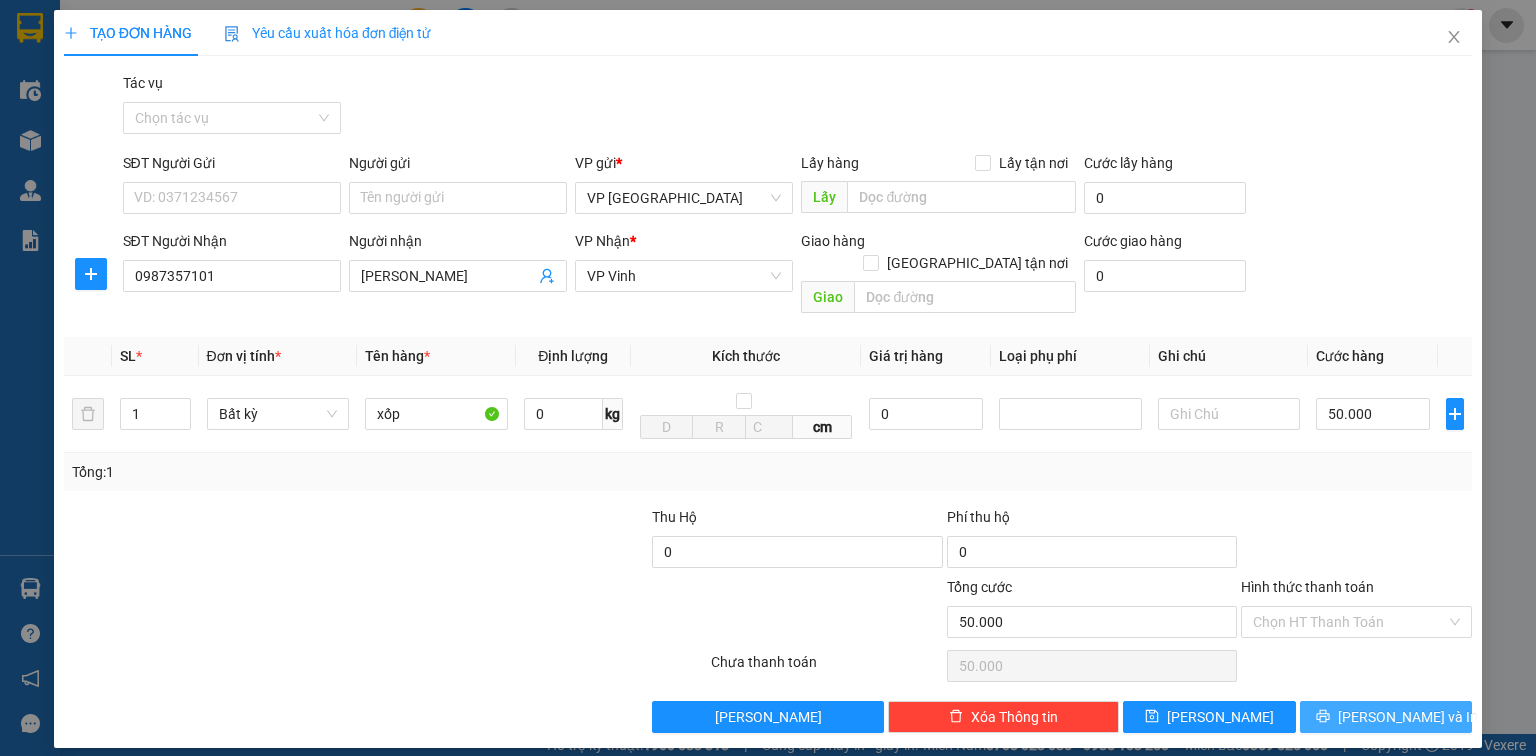 click on "Lưu và In" at bounding box center [1386, 717] 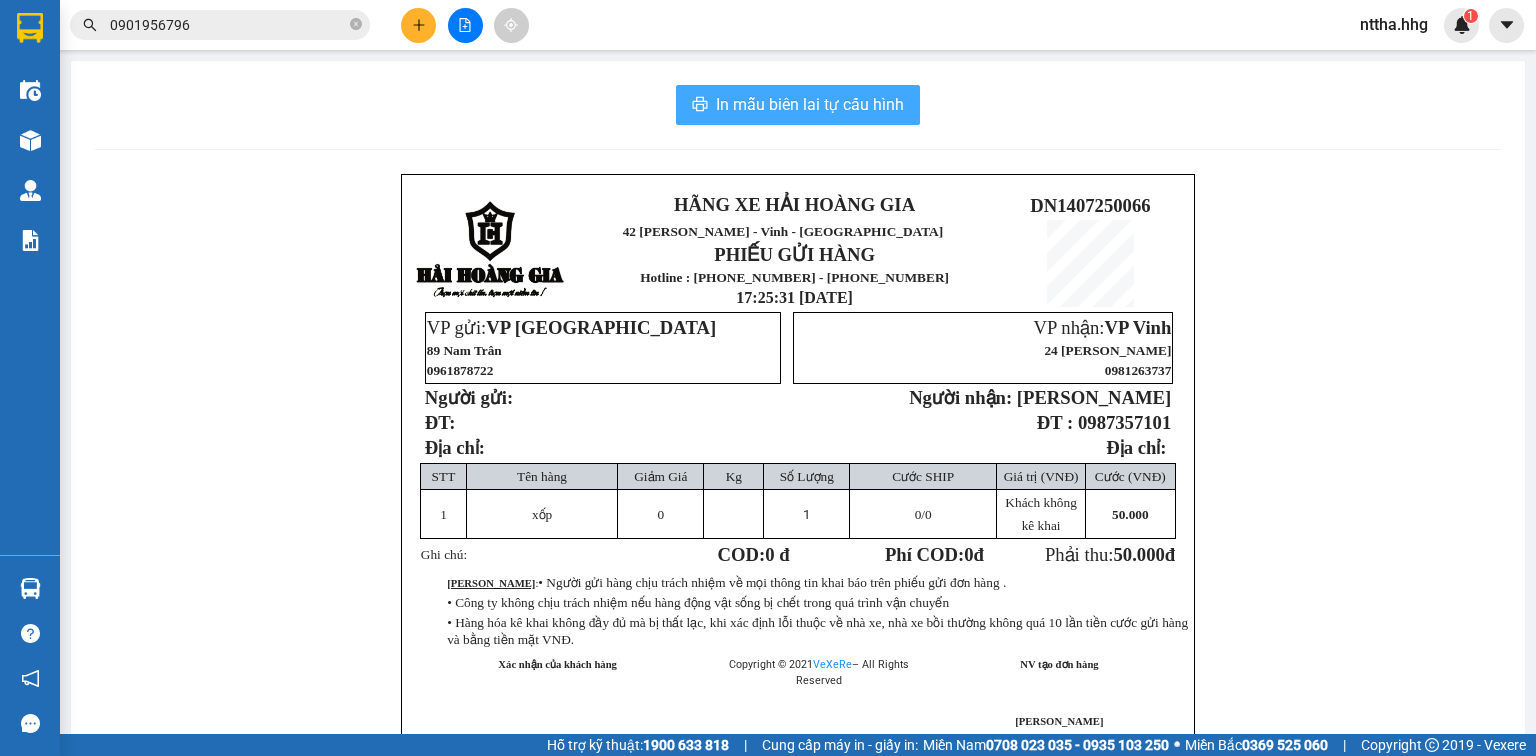 click on "In mẫu biên lai tự cấu hình" at bounding box center [810, 104] 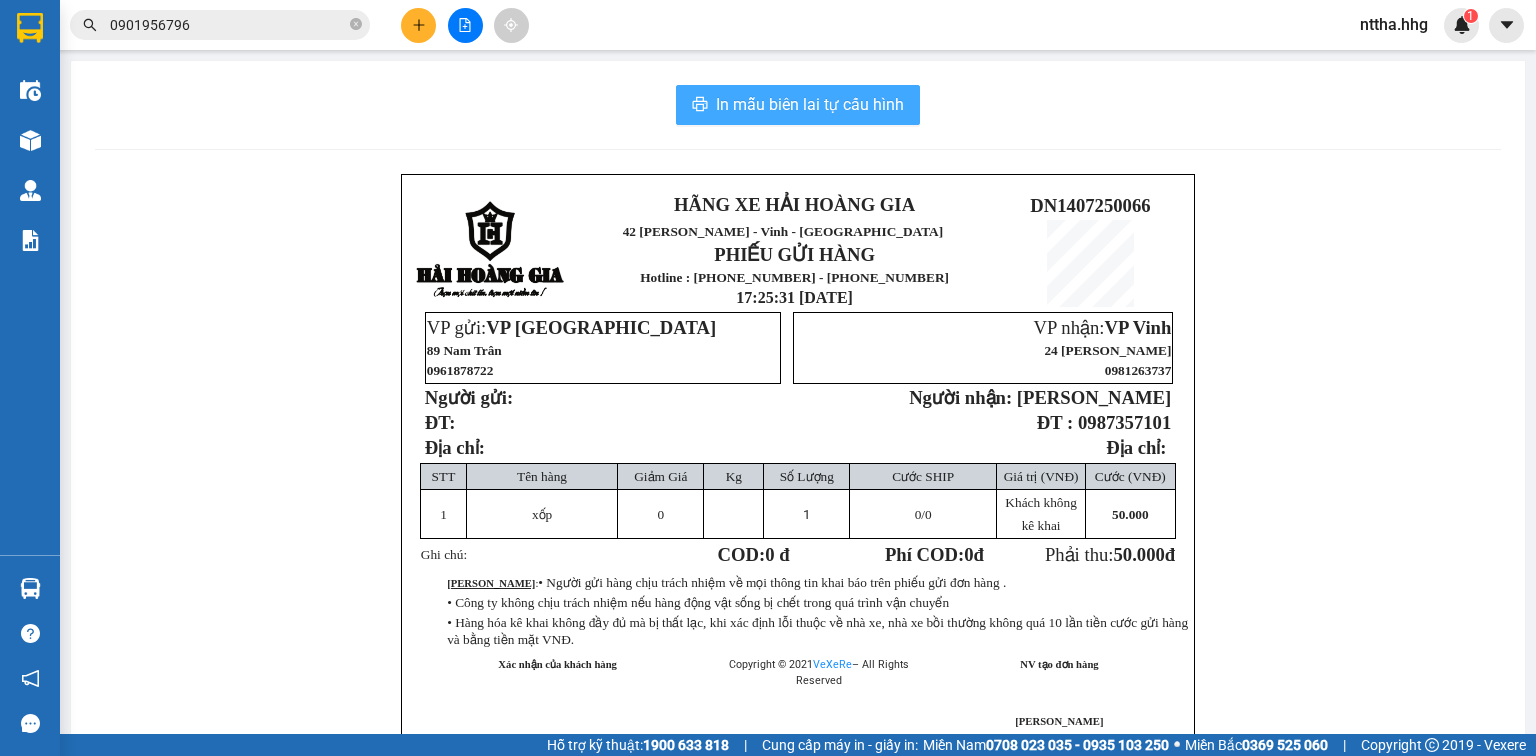 scroll, scrollTop: 0, scrollLeft: 0, axis: both 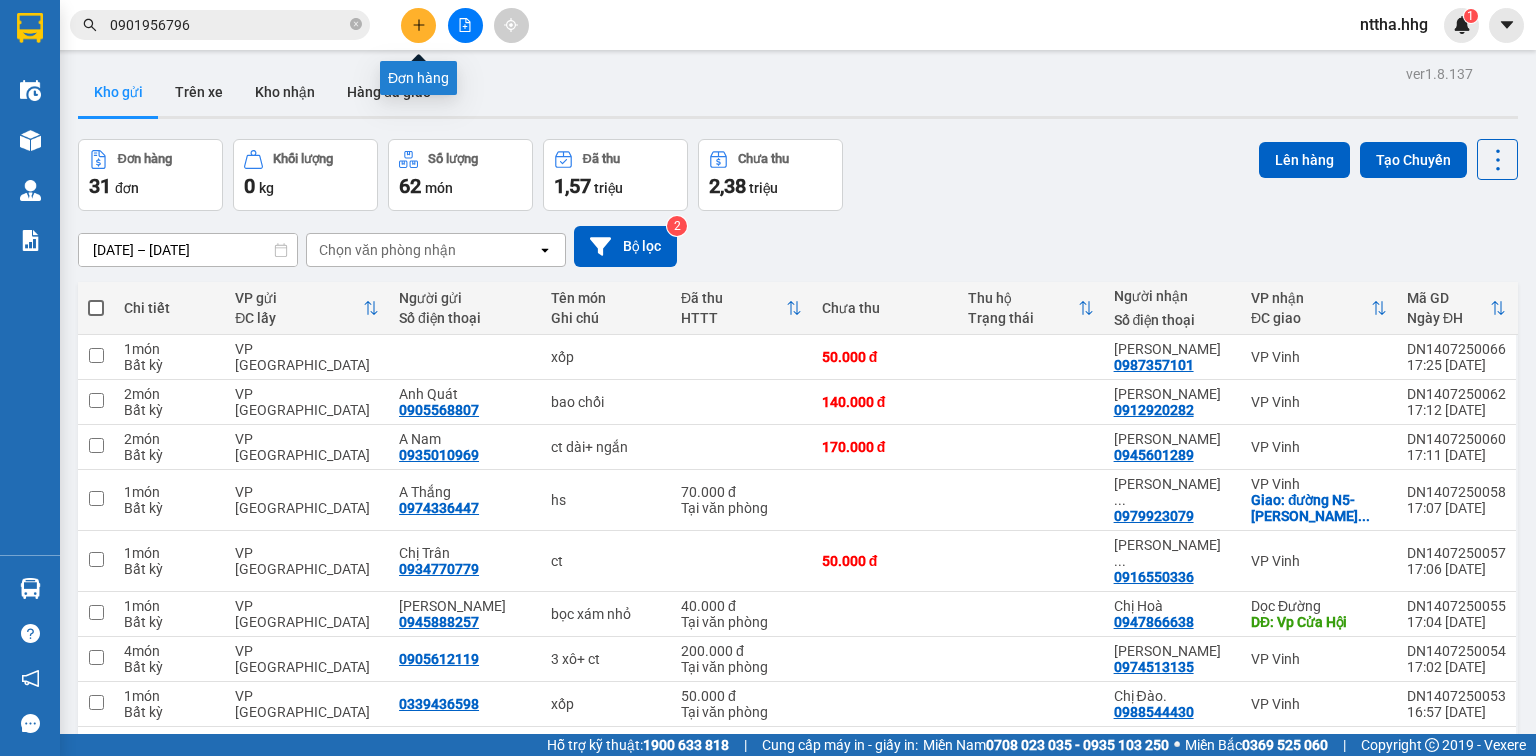 click 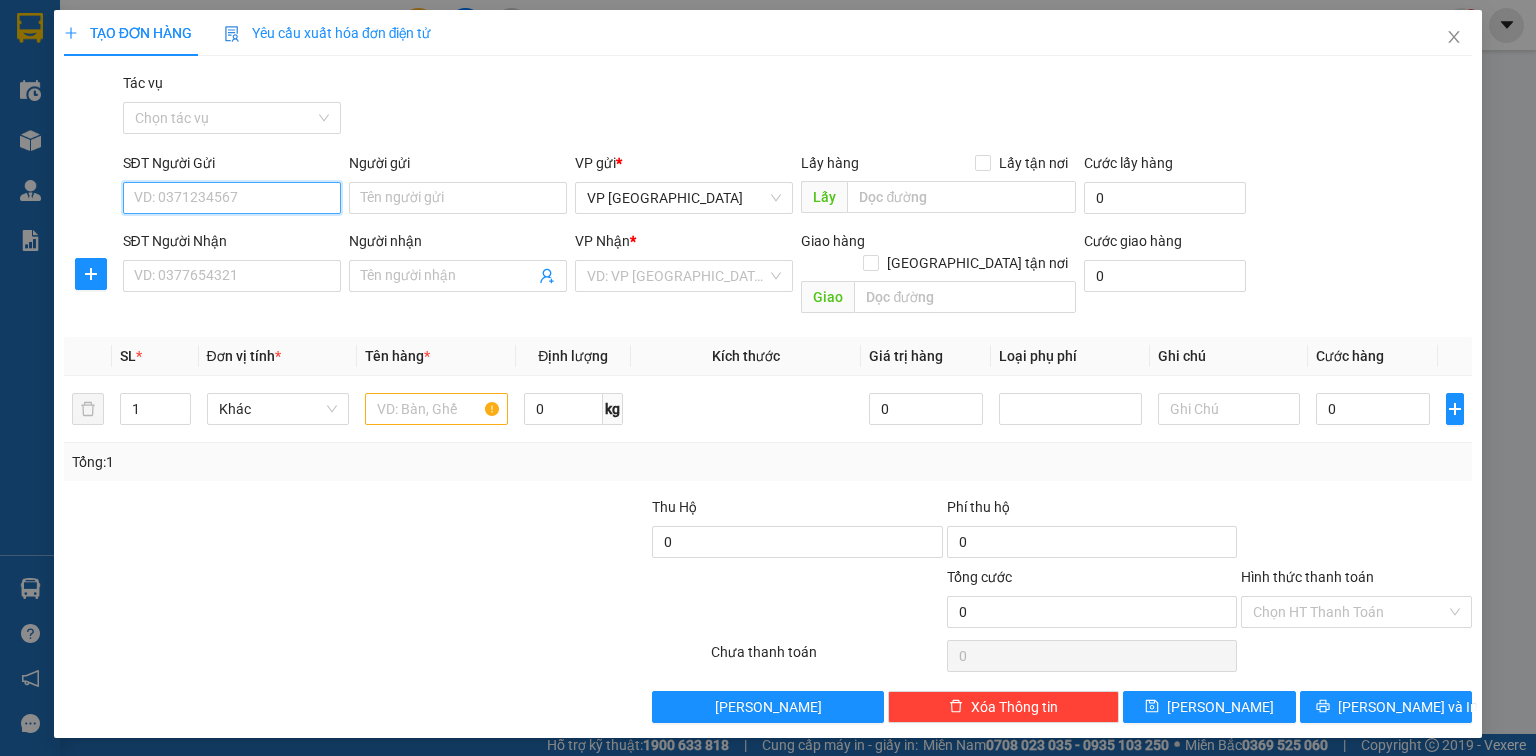 click on "SĐT Người Gửi" at bounding box center [232, 198] 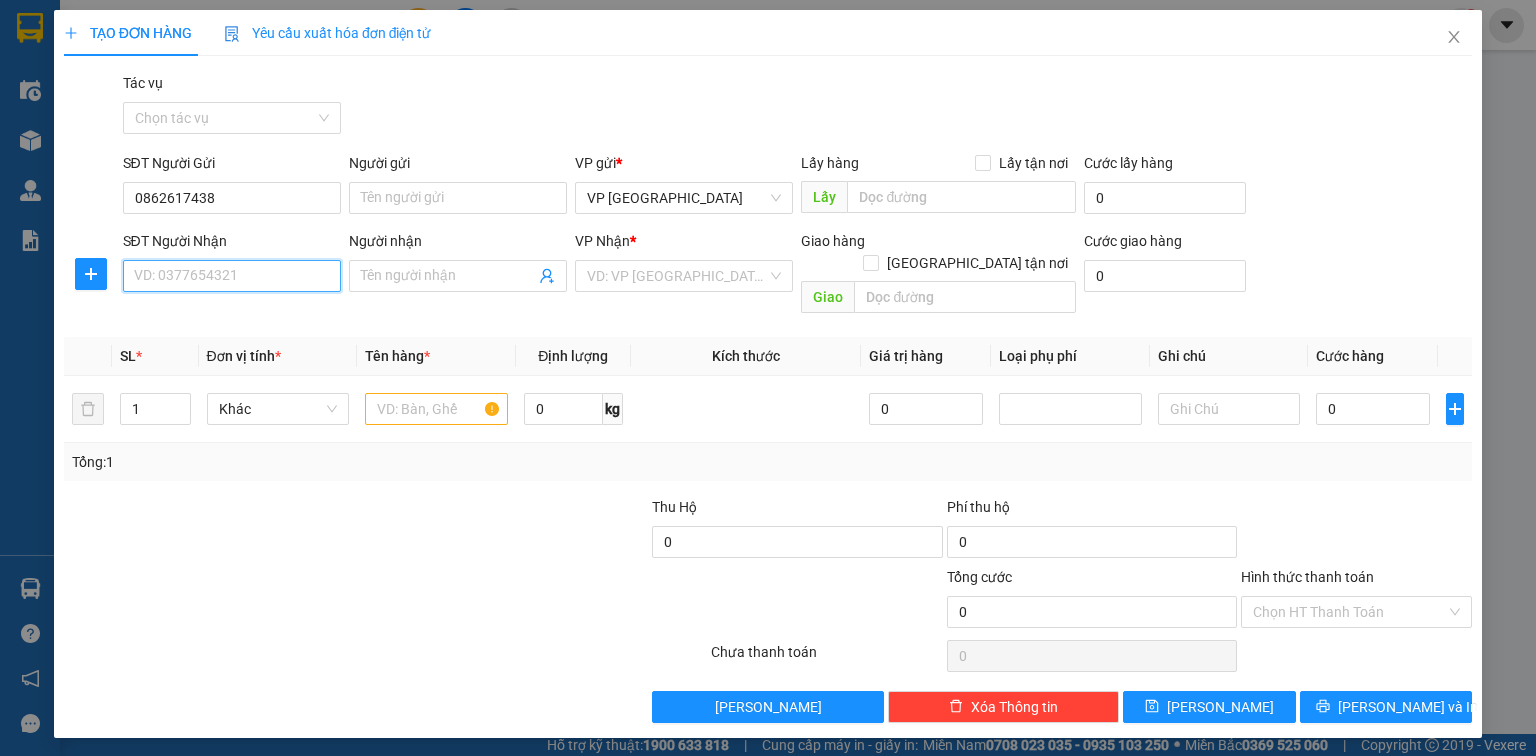 click on "SĐT Người Nhận" at bounding box center [232, 276] 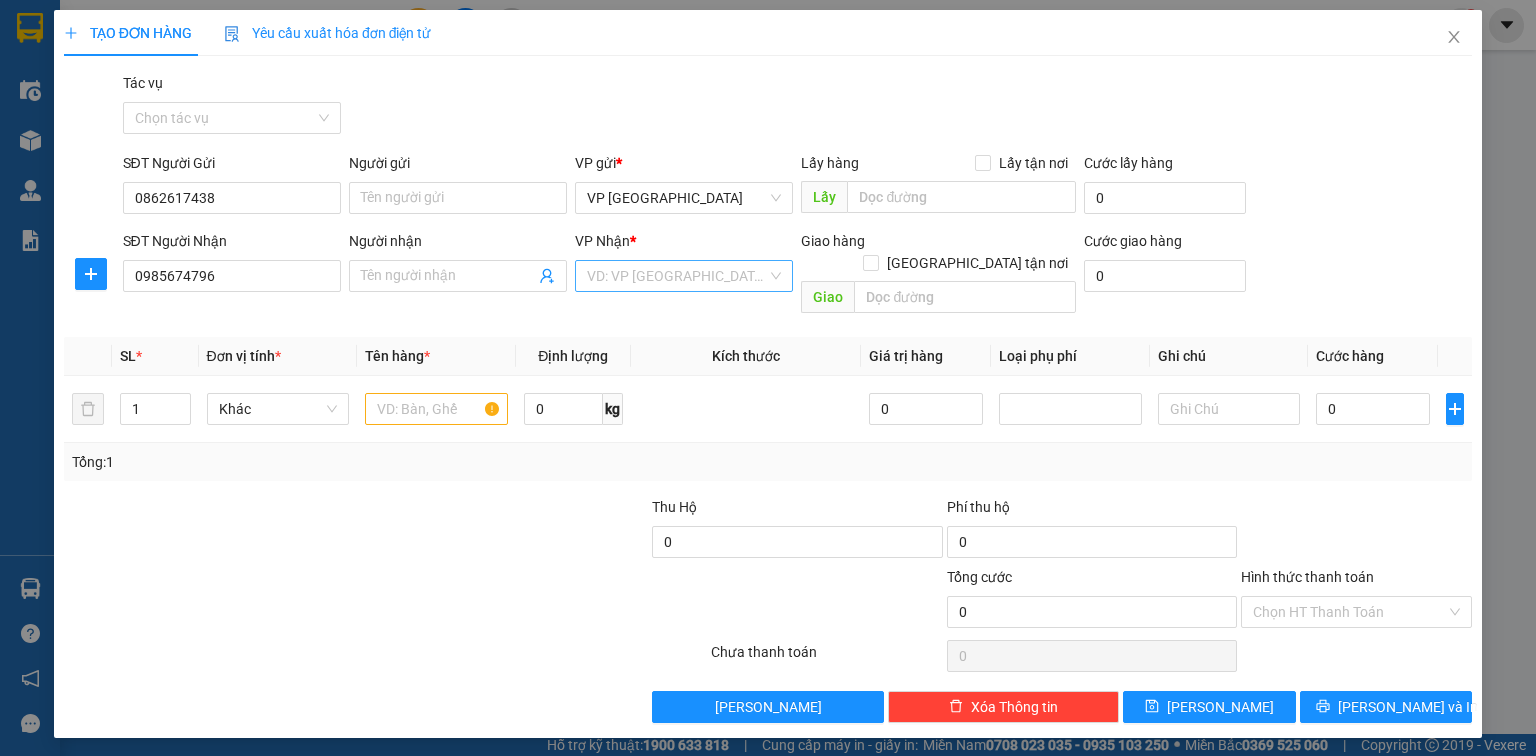 click at bounding box center [677, 276] 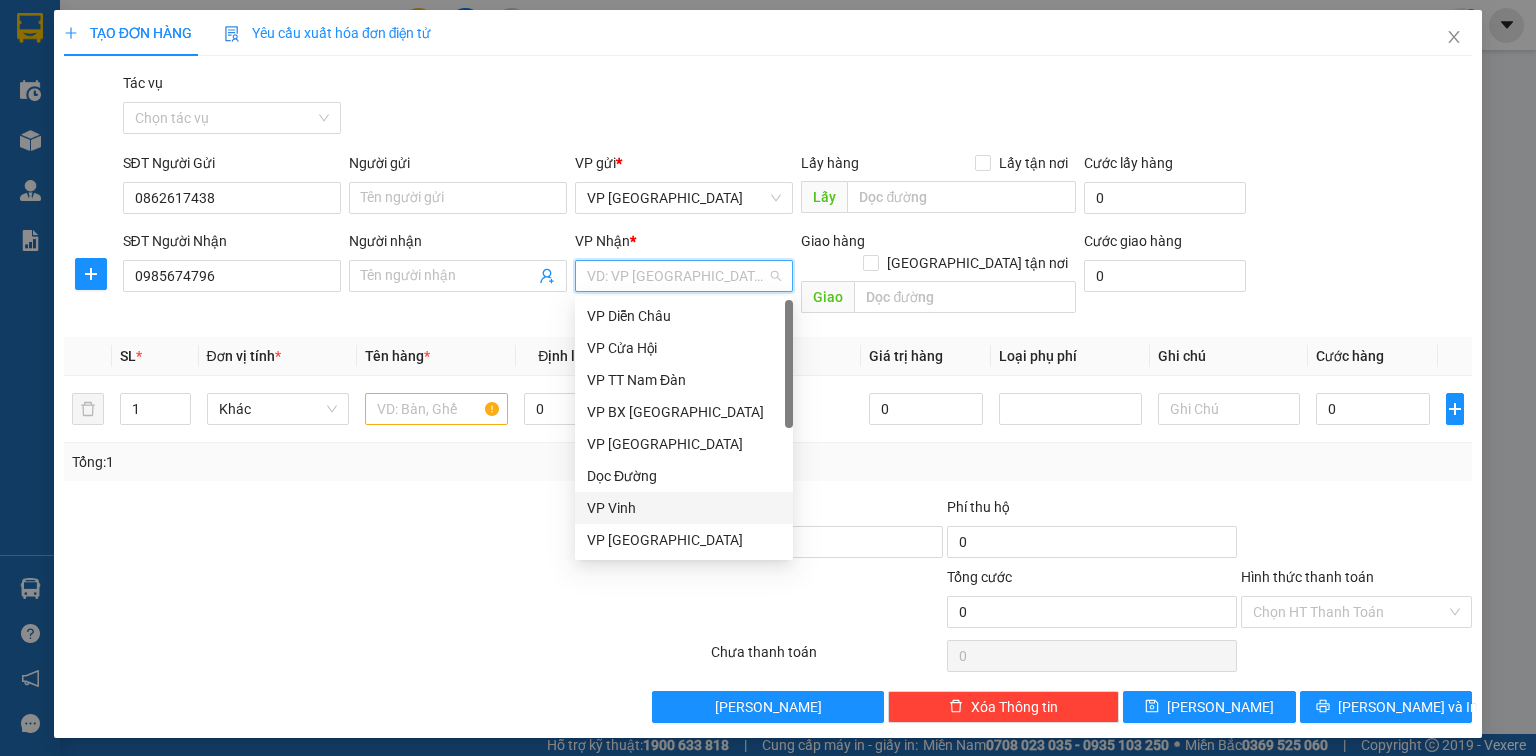 click on "VP Vinh" at bounding box center (684, 508) 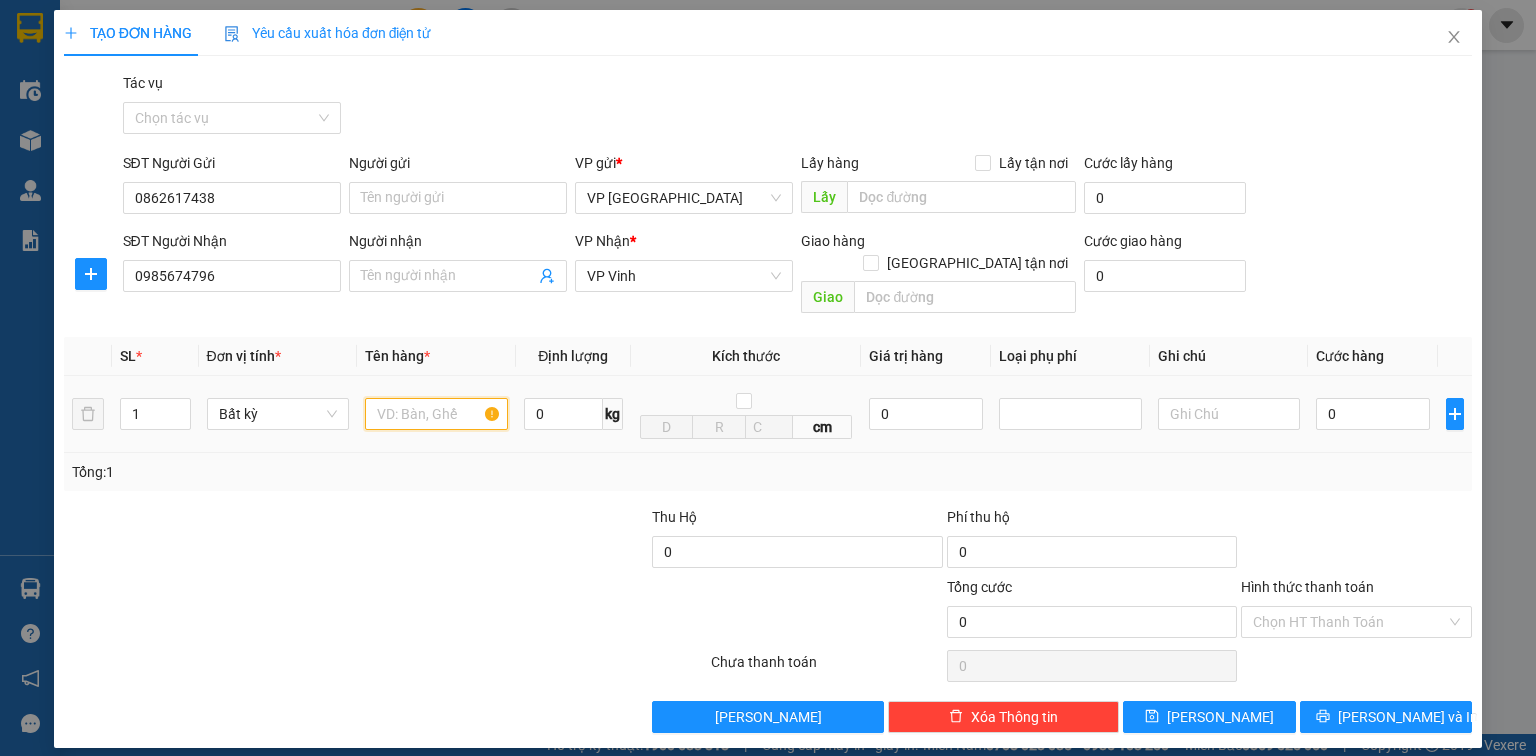 click at bounding box center (436, 414) 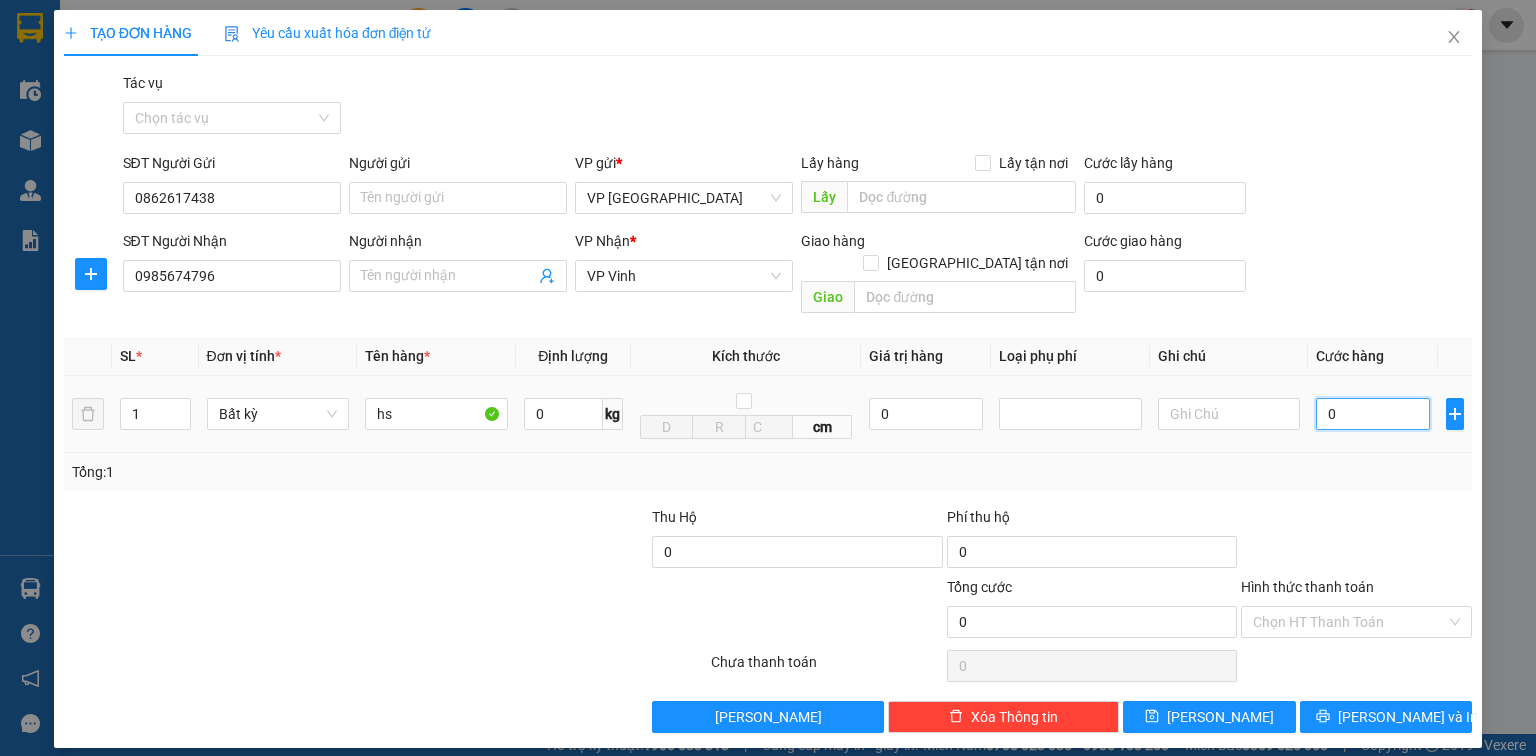 click on "0" at bounding box center [1373, 414] 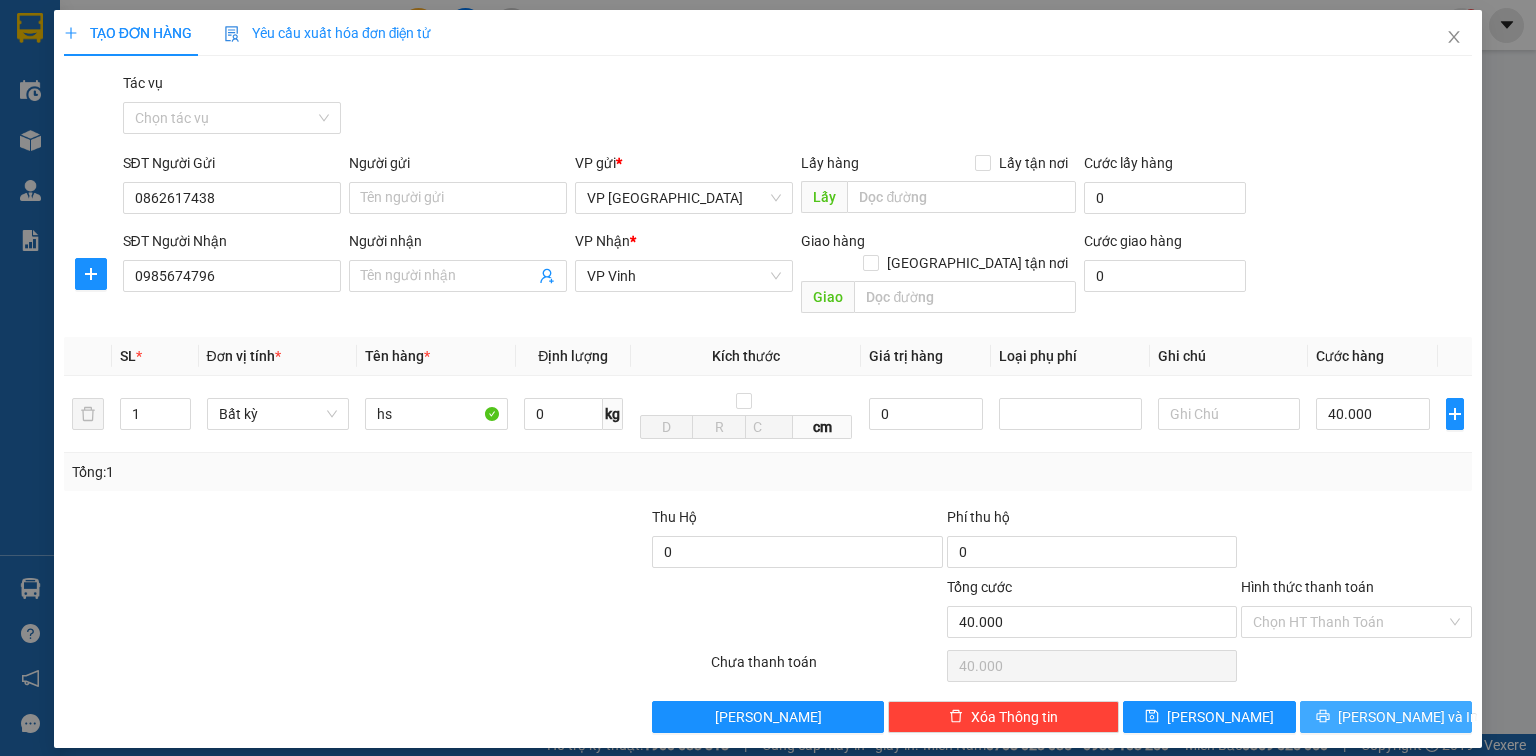click on "Lưu và In" at bounding box center (1386, 717) 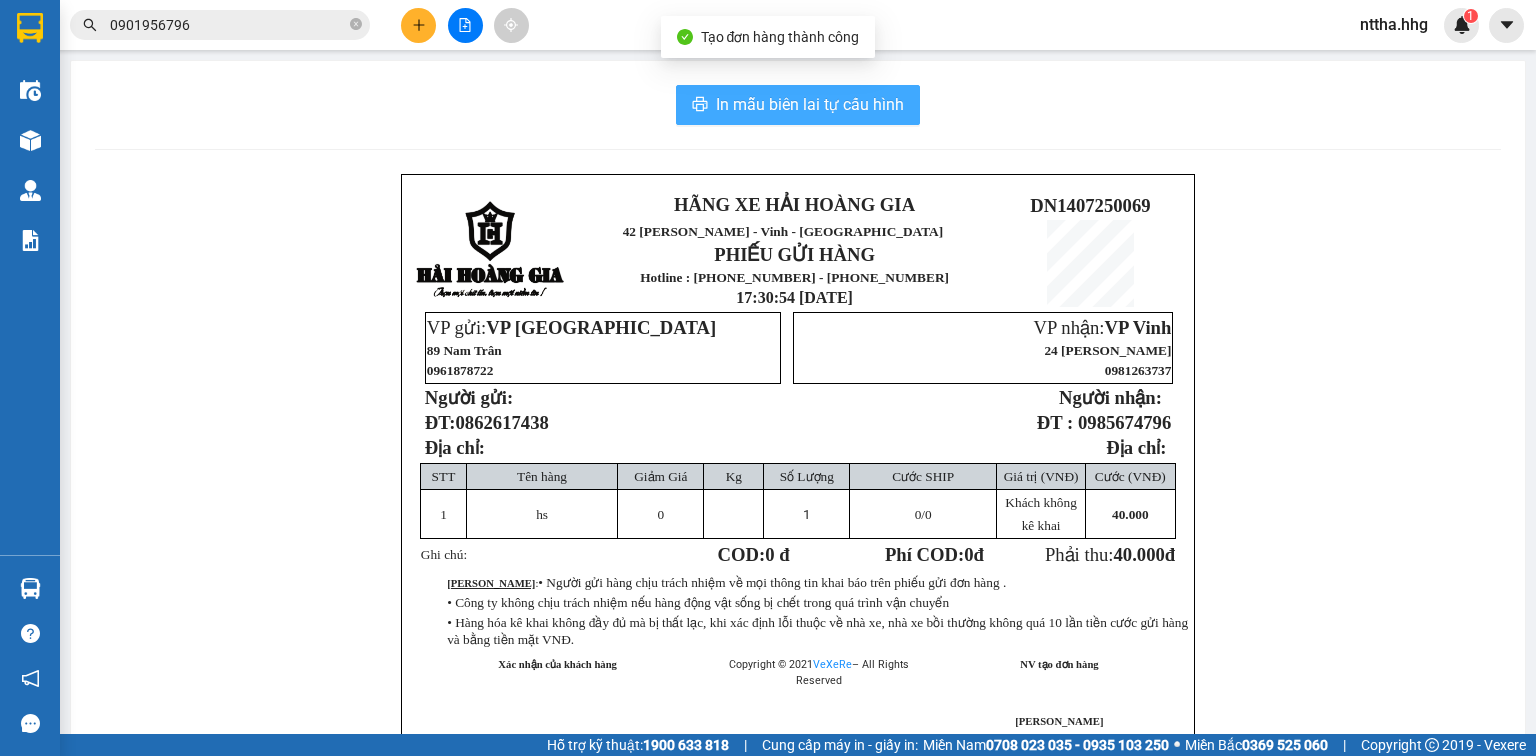 click on "In mẫu biên lai tự cấu hình" at bounding box center (810, 104) 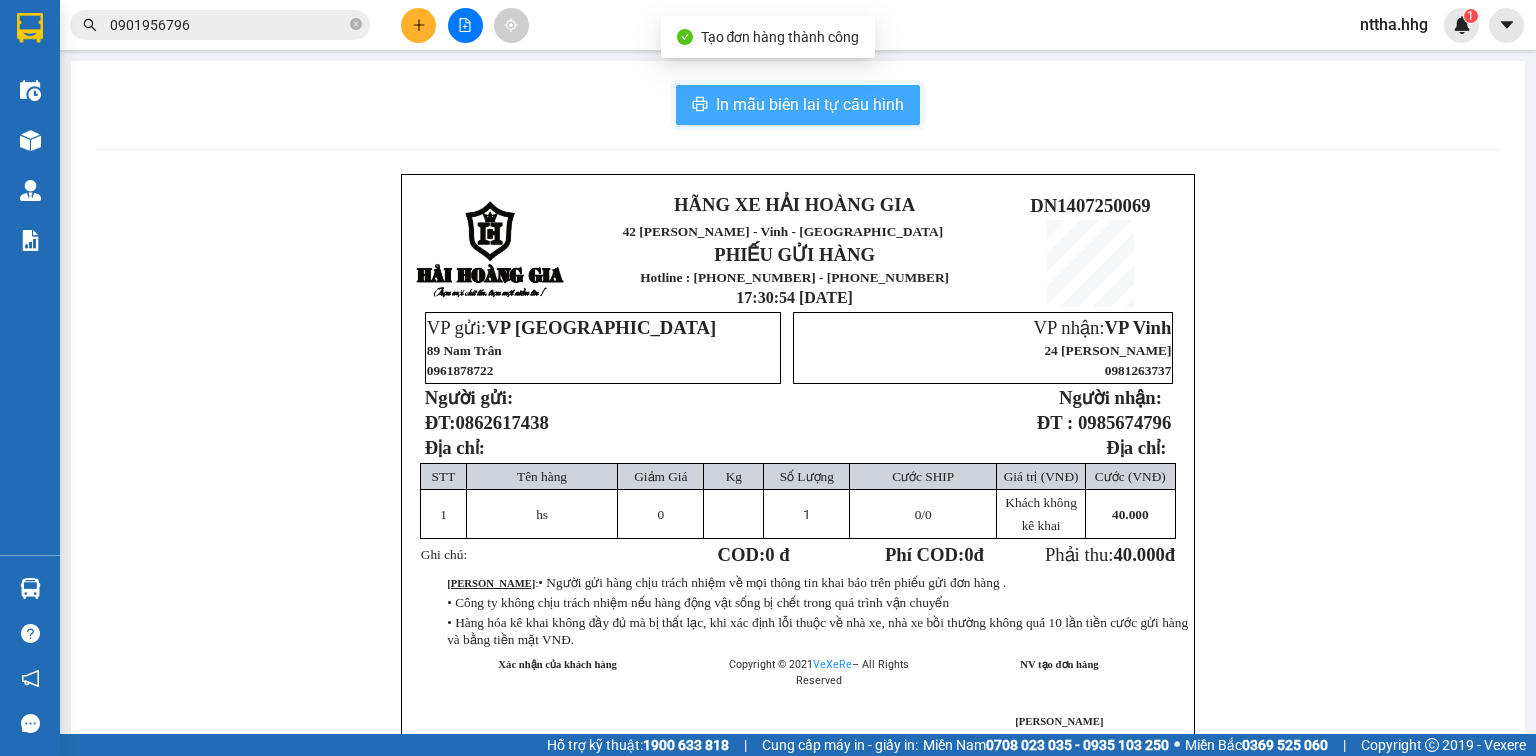 scroll, scrollTop: 0, scrollLeft: 0, axis: both 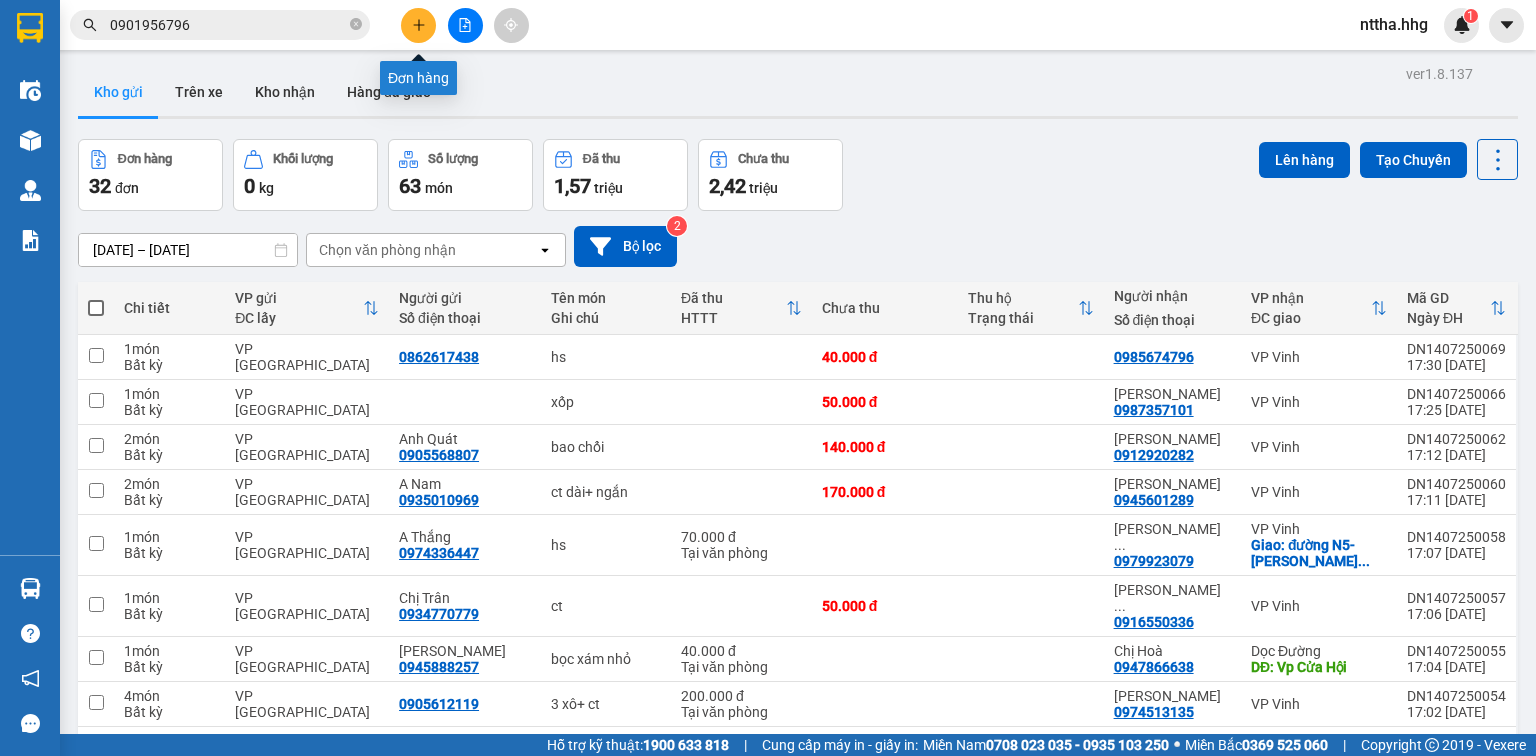click at bounding box center [418, 25] 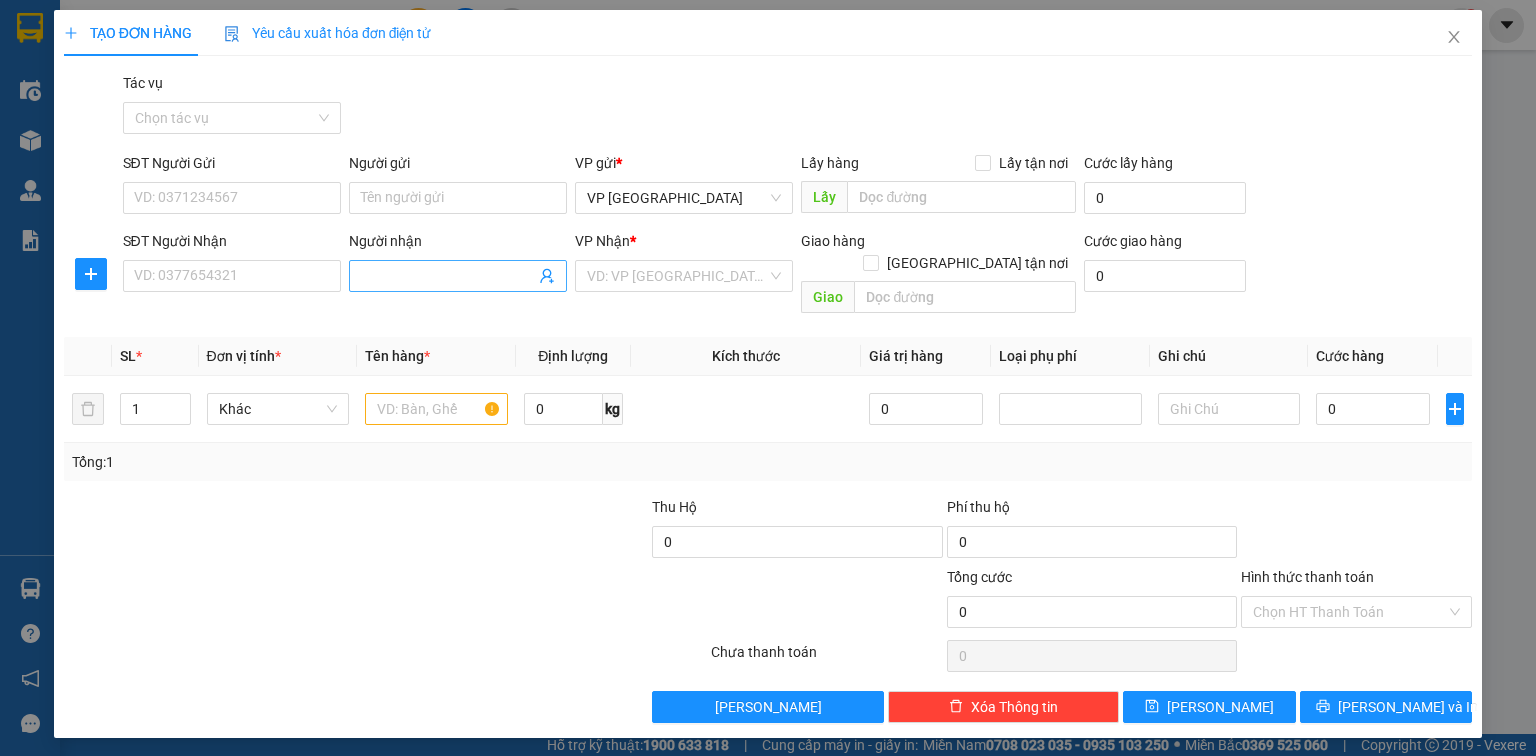click on "Người nhận" at bounding box center [448, 276] 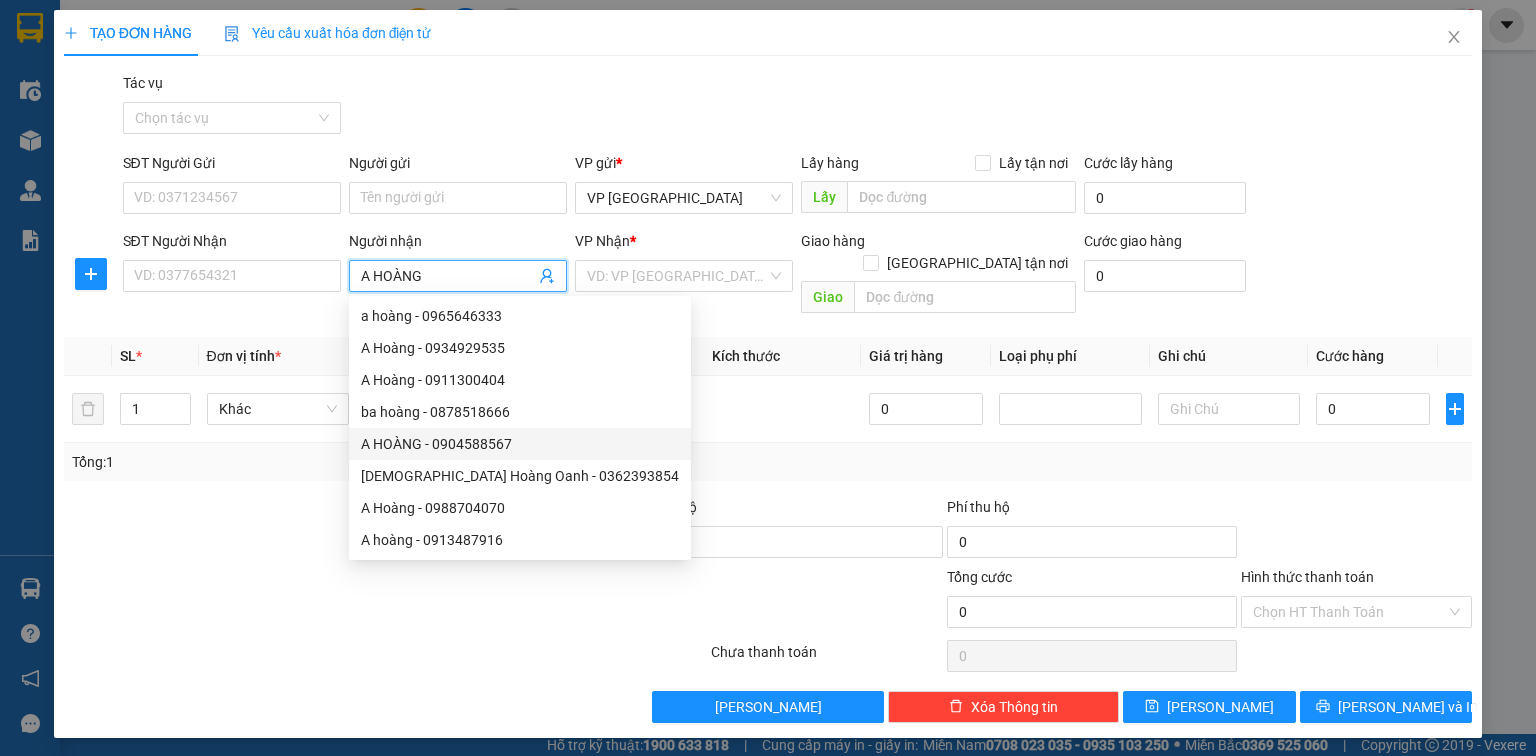 click on "A HOÀNG - 0904588567" at bounding box center (520, 444) 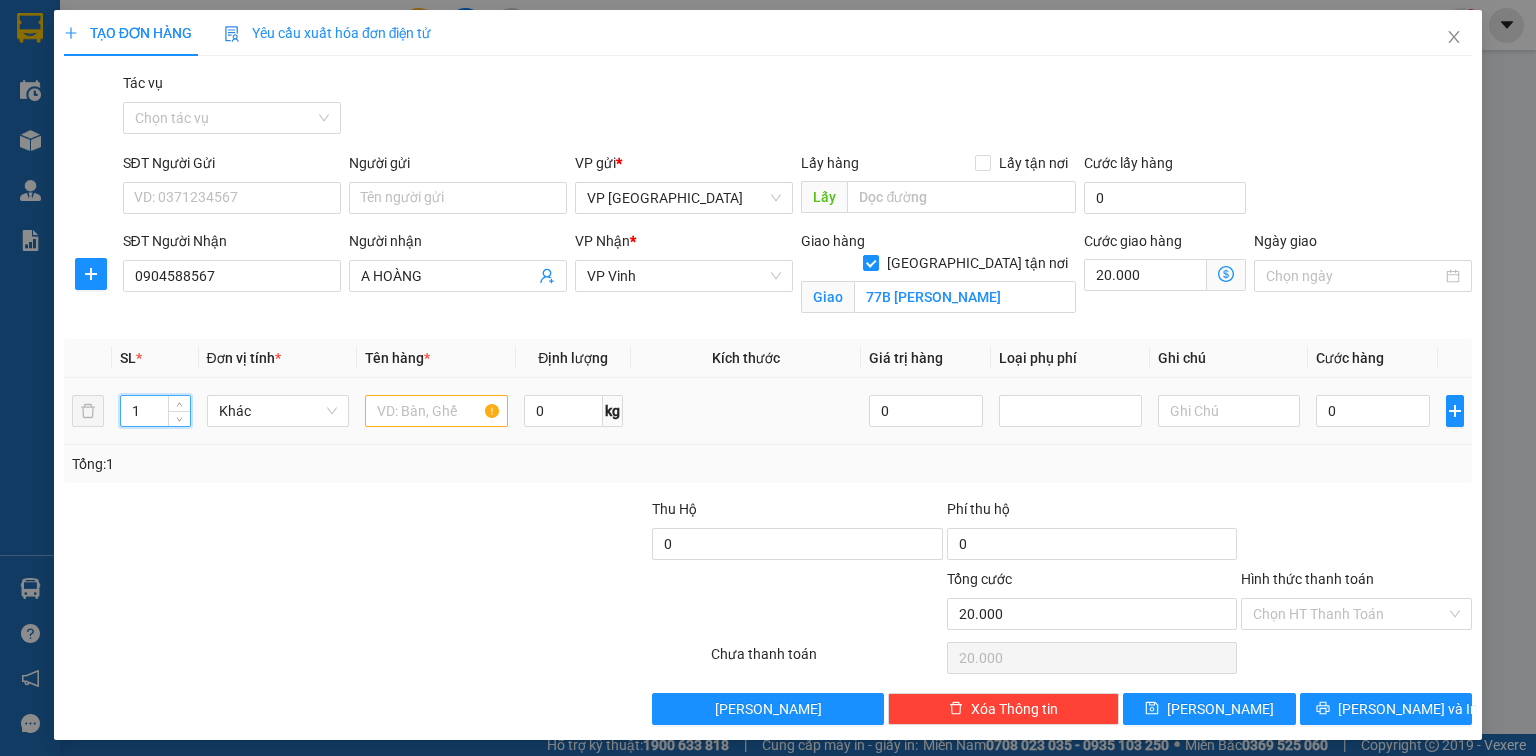 drag, startPoint x: 151, startPoint y: 415, endPoint x: 115, endPoint y: 423, distance: 36.878178 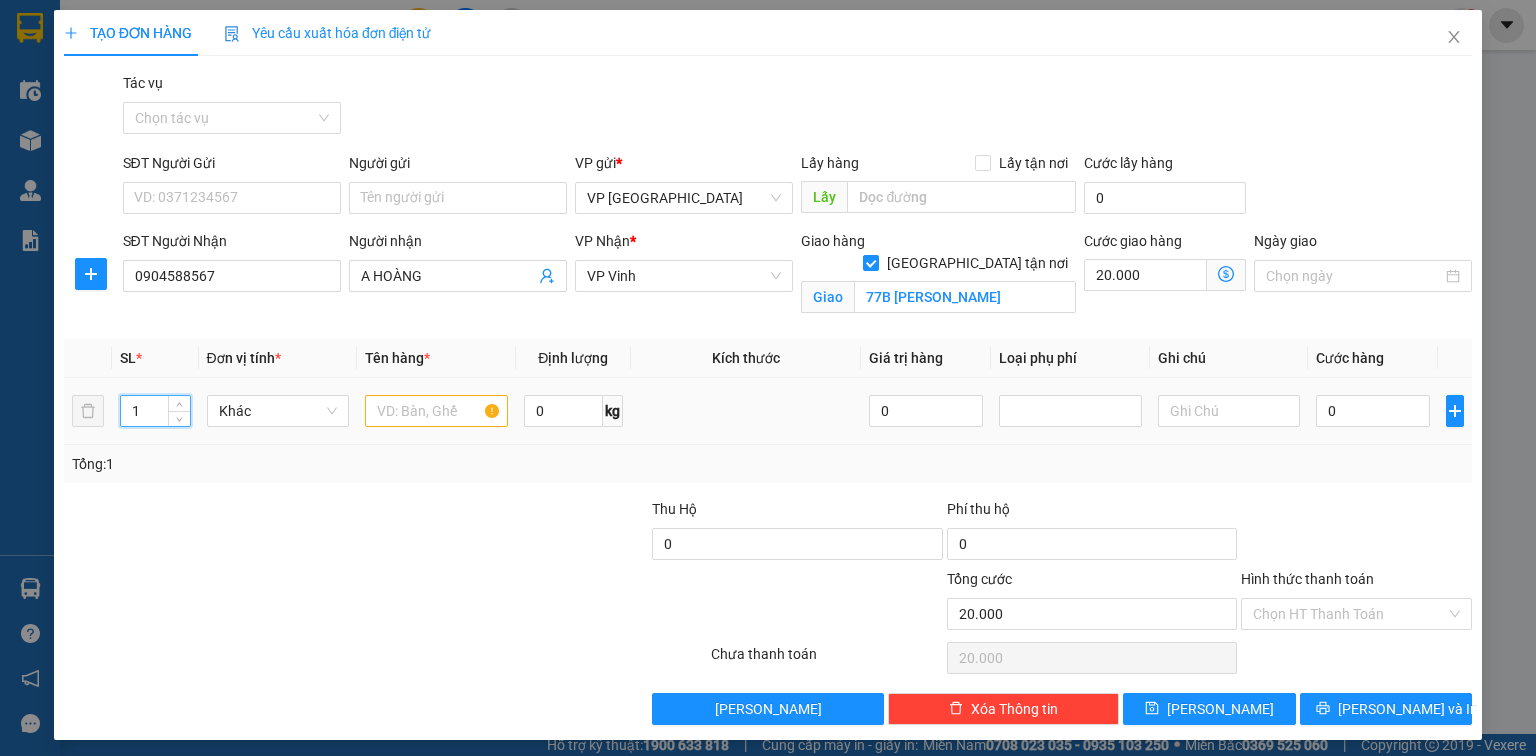 click on "1" at bounding box center [155, 411] 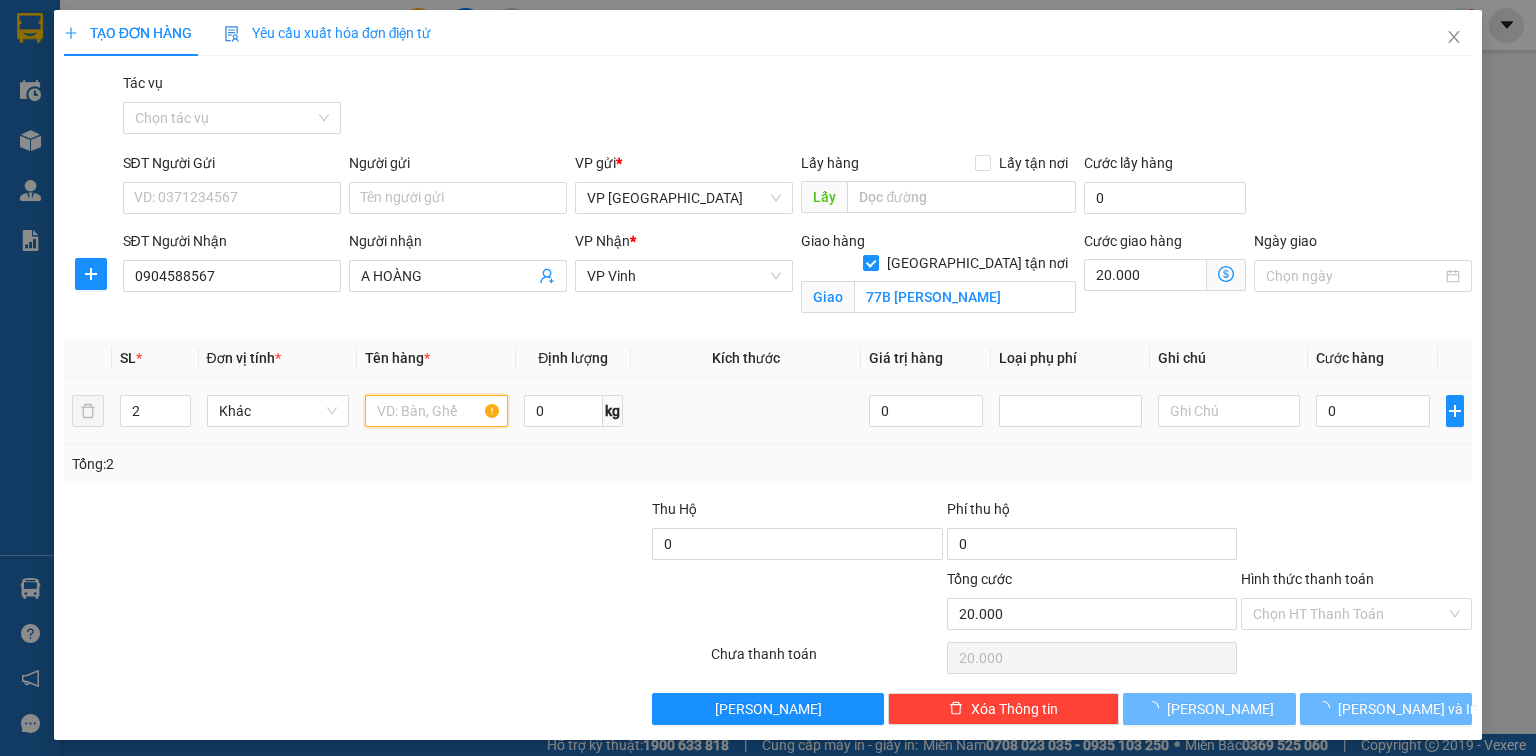 click at bounding box center (436, 411) 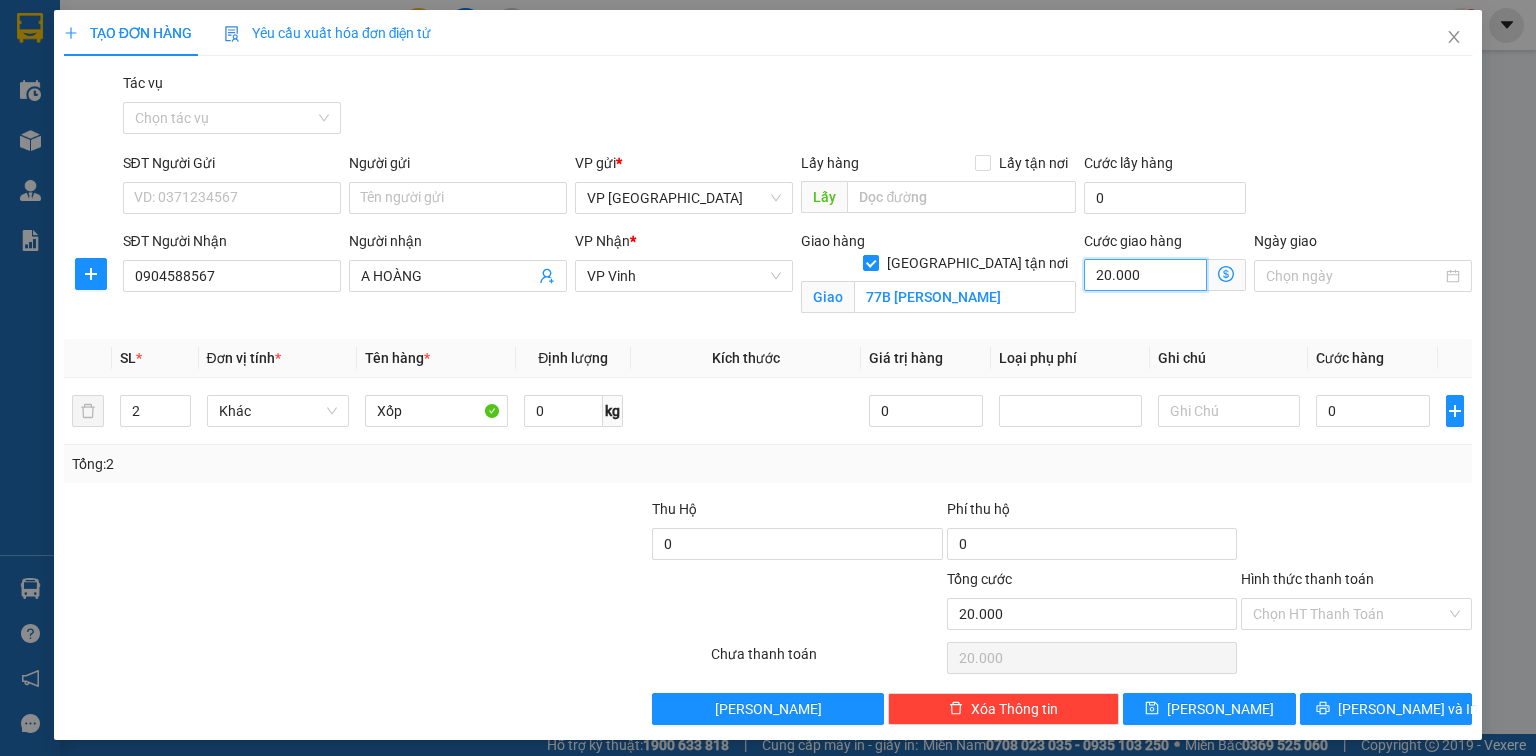 click on "20.000" at bounding box center [1145, 275] 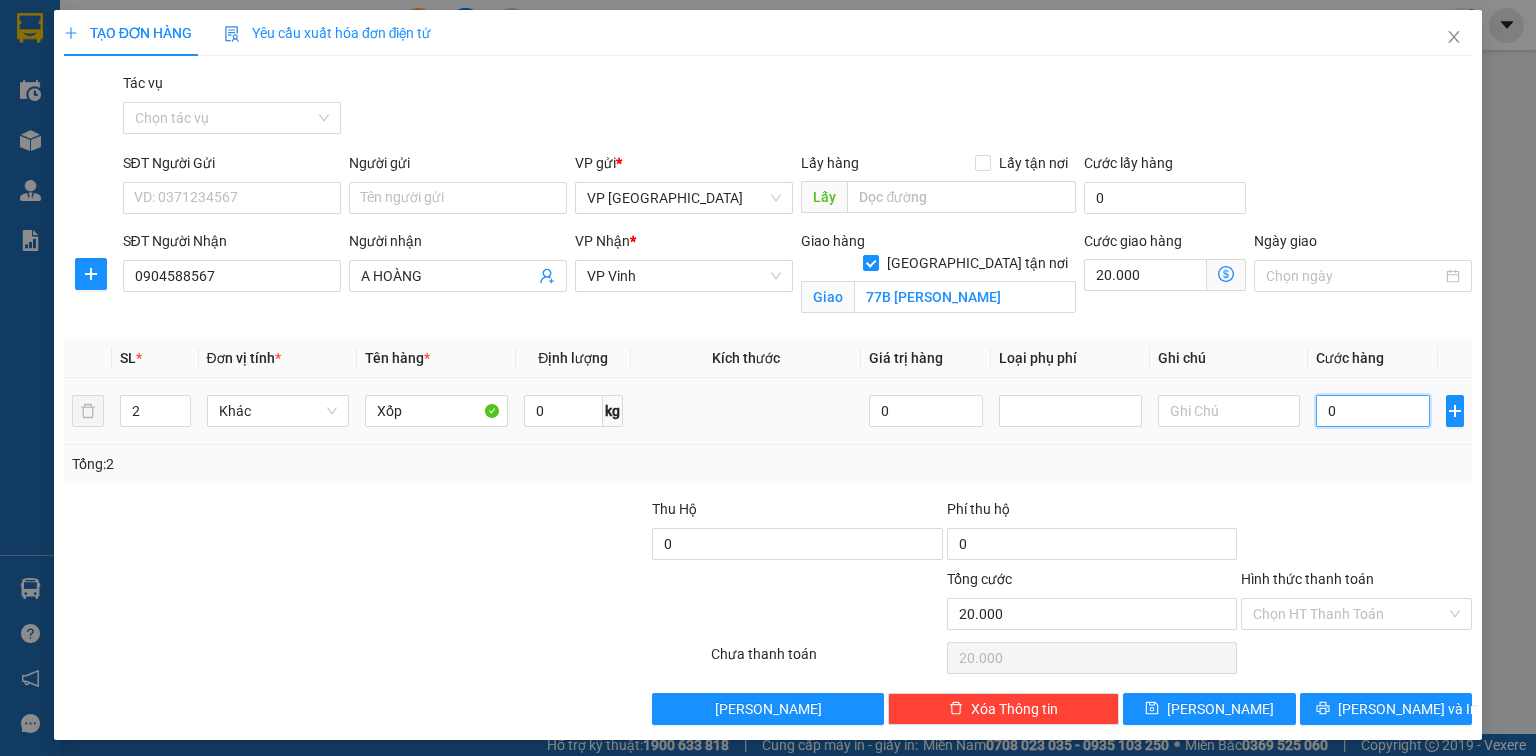 click on "0" at bounding box center (1373, 411) 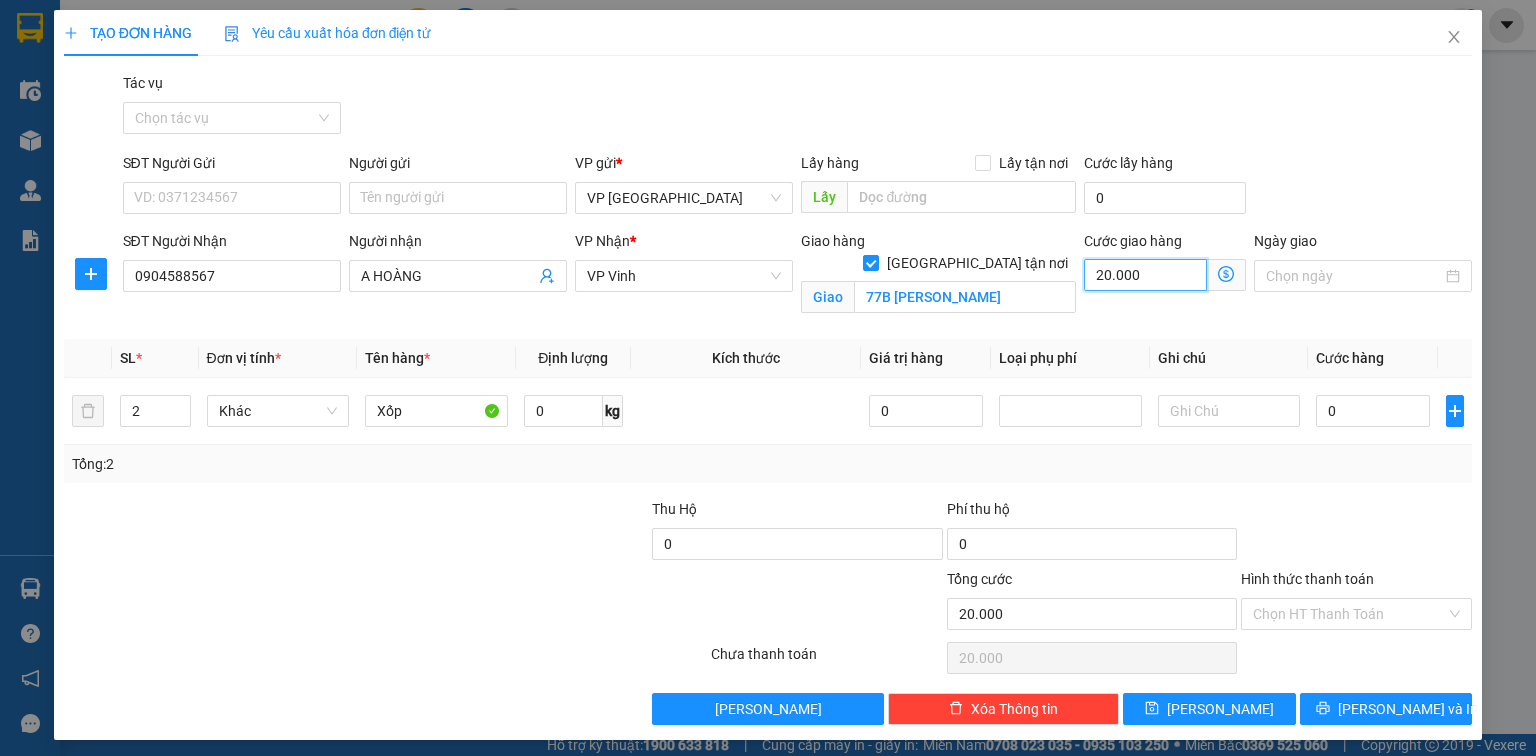 click on "20.000" at bounding box center [1145, 275] 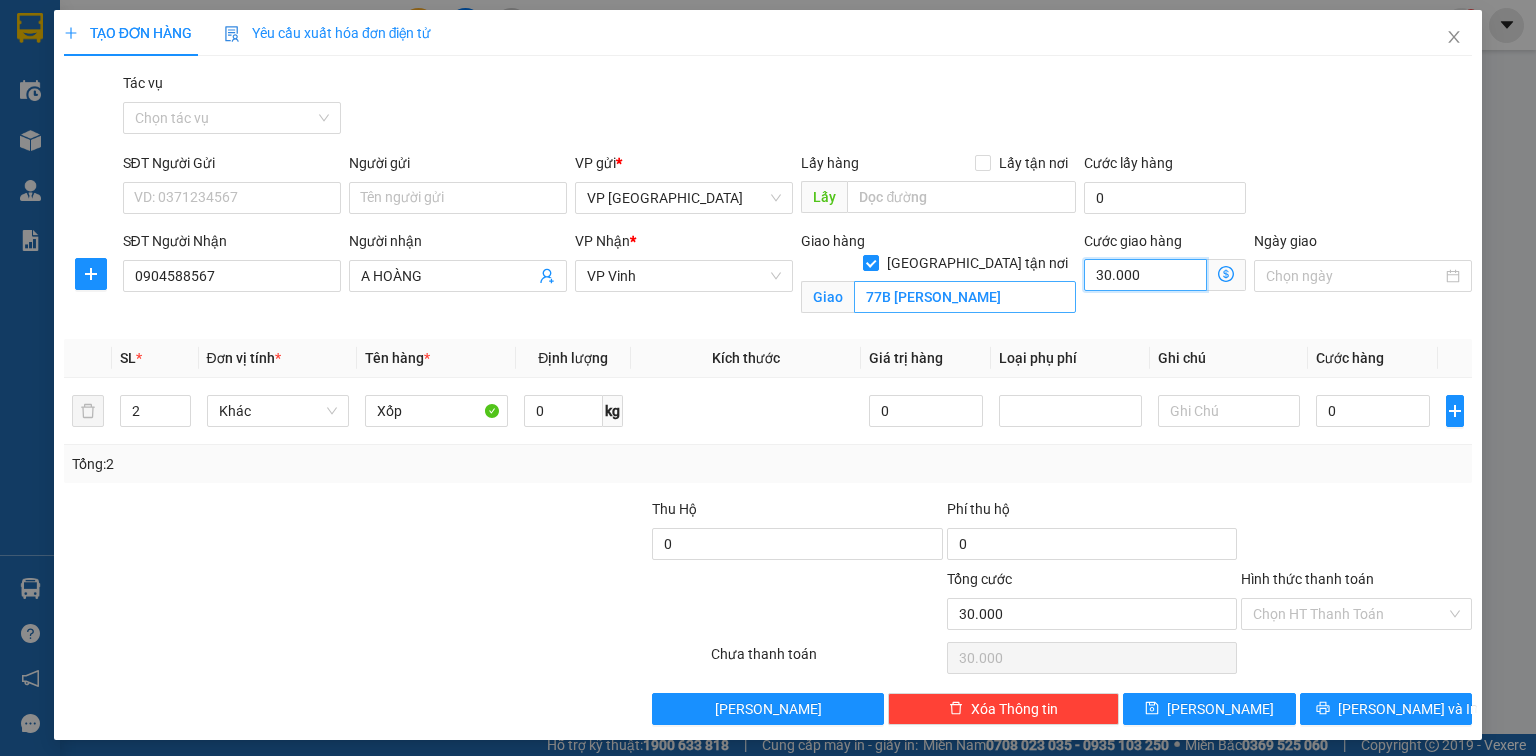 drag, startPoint x: 1152, startPoint y: 280, endPoint x: 1063, endPoint y: 282, distance: 89.02247 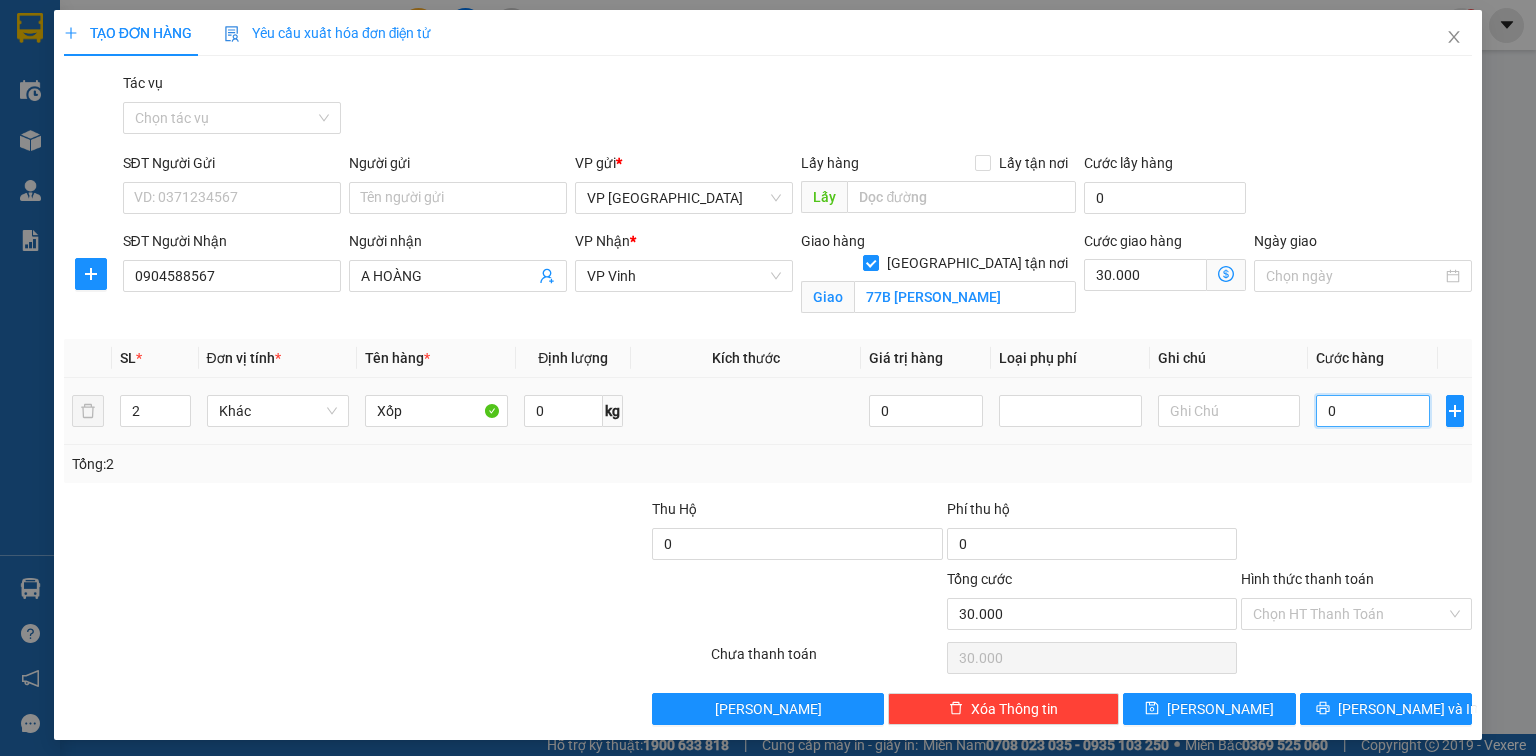 click on "0" at bounding box center (1373, 411) 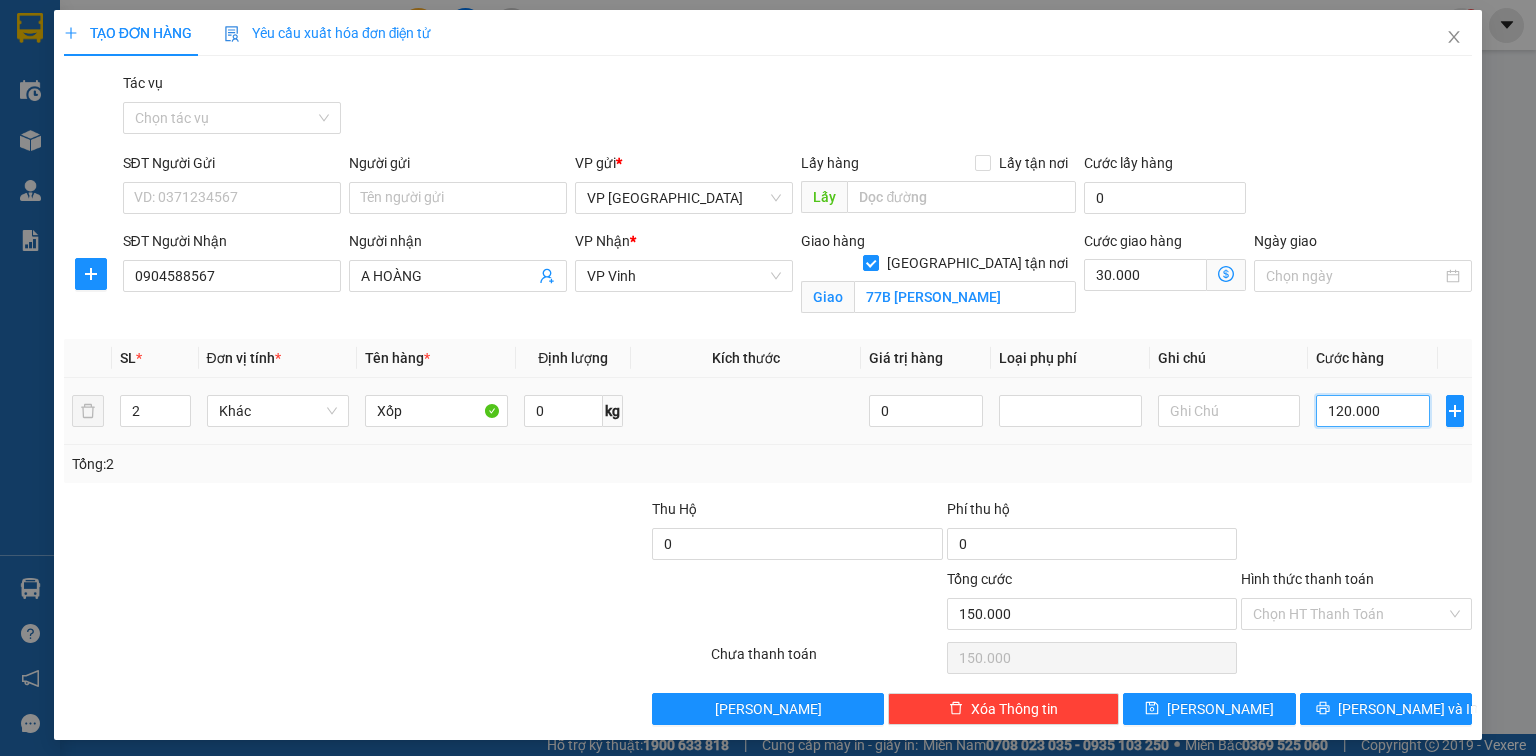 click on "120.000" at bounding box center [1373, 411] 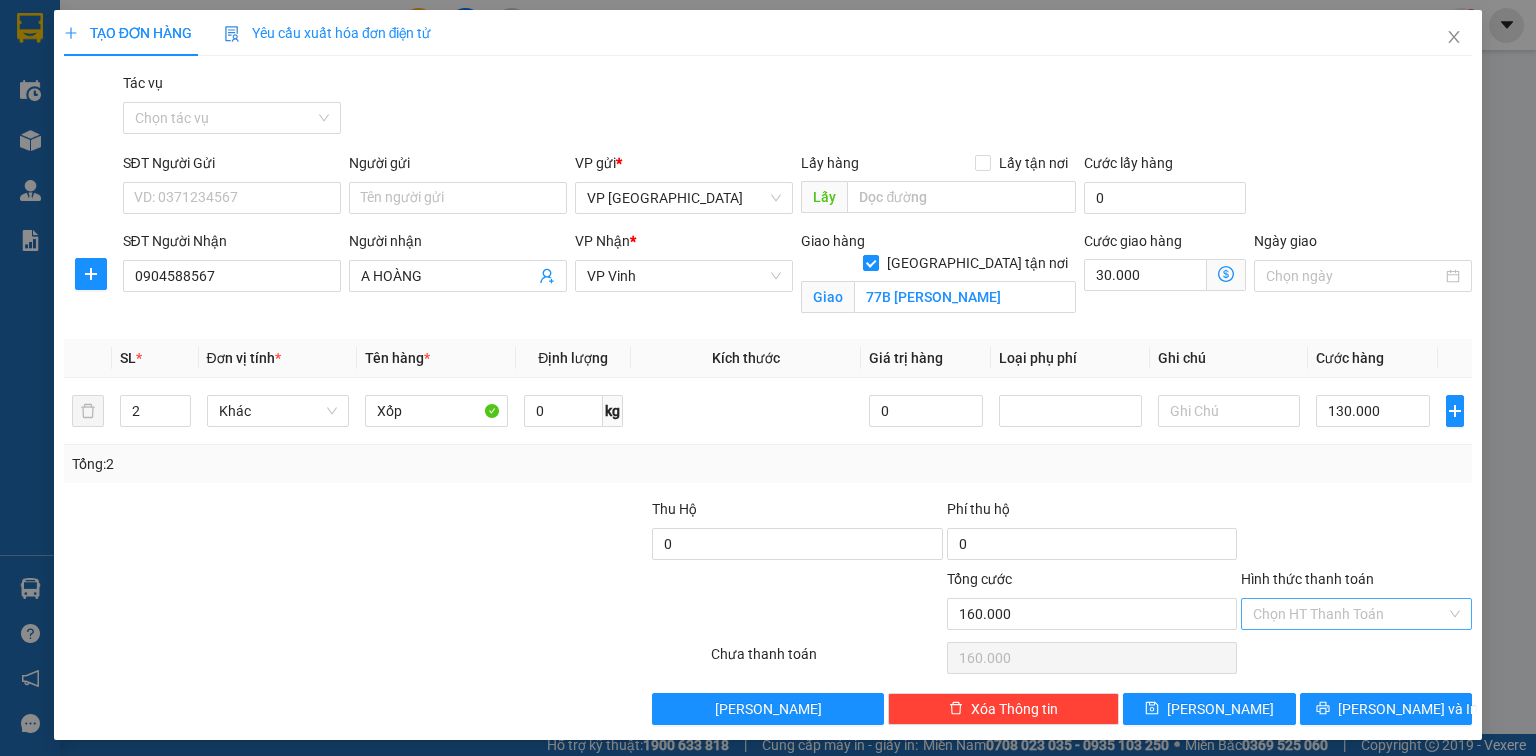 click on "Hình thức thanh toán" at bounding box center [1349, 614] 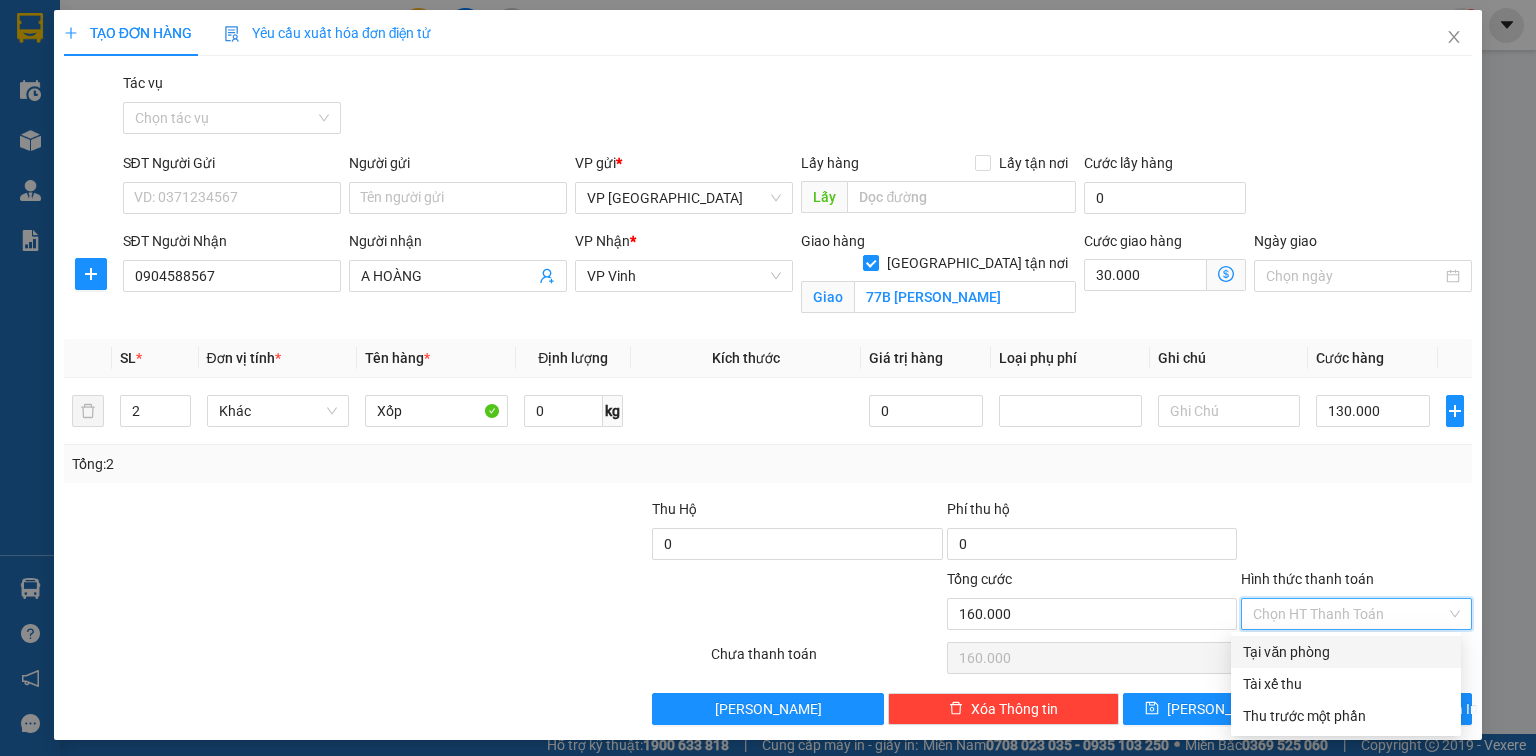 click on "Tại văn phòng" at bounding box center (1346, 652) 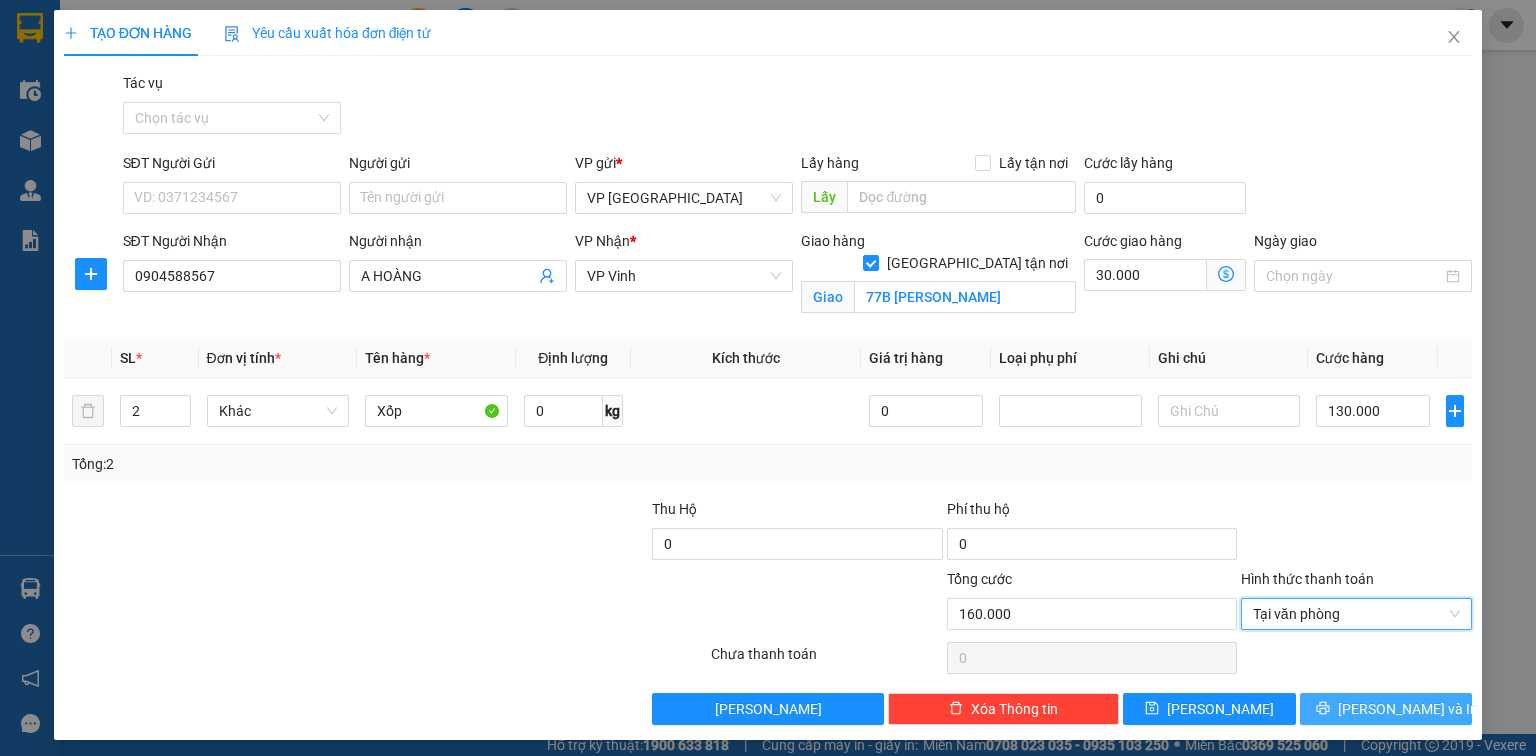 click on "Lưu và In" at bounding box center (1408, 709) 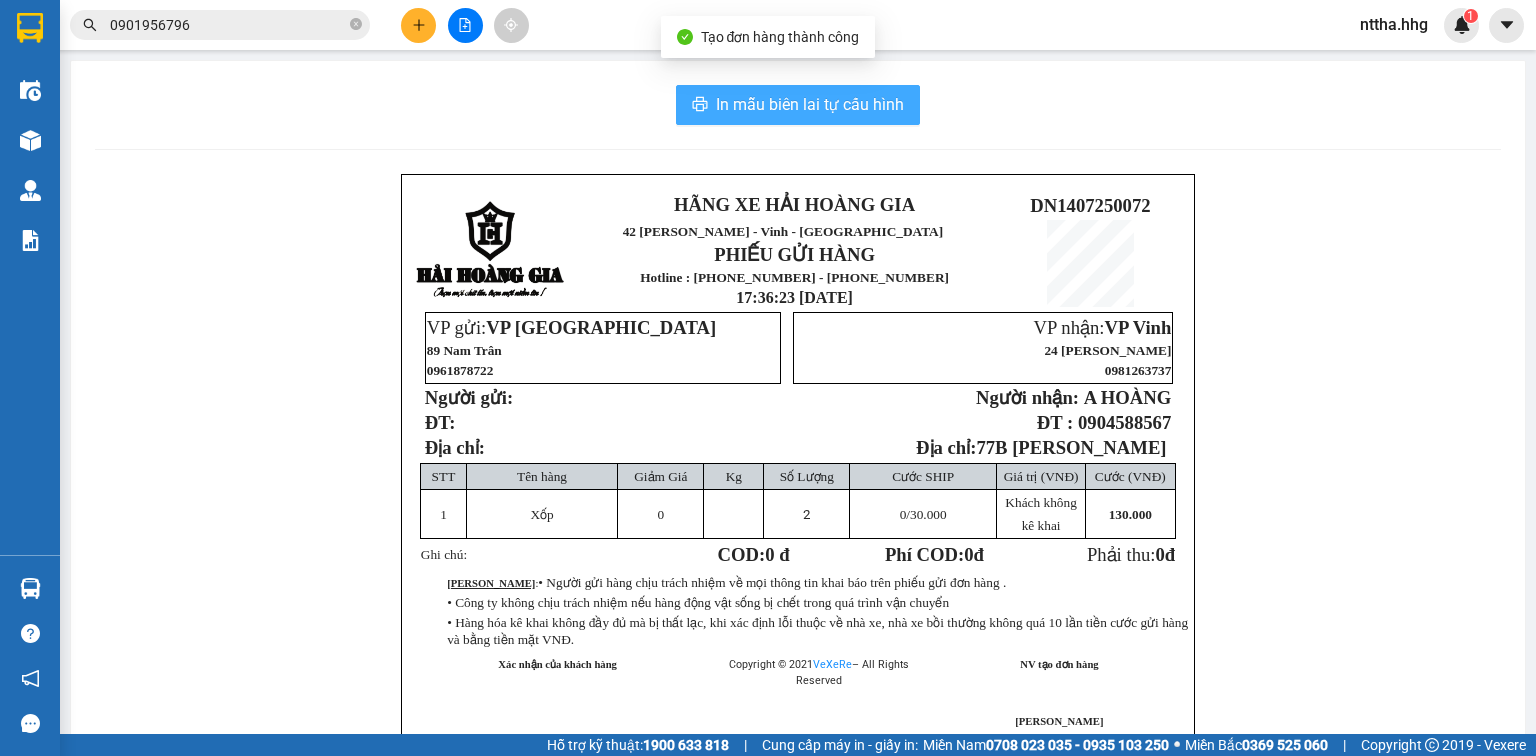 click on "In mẫu biên lai tự cấu hình" at bounding box center (810, 104) 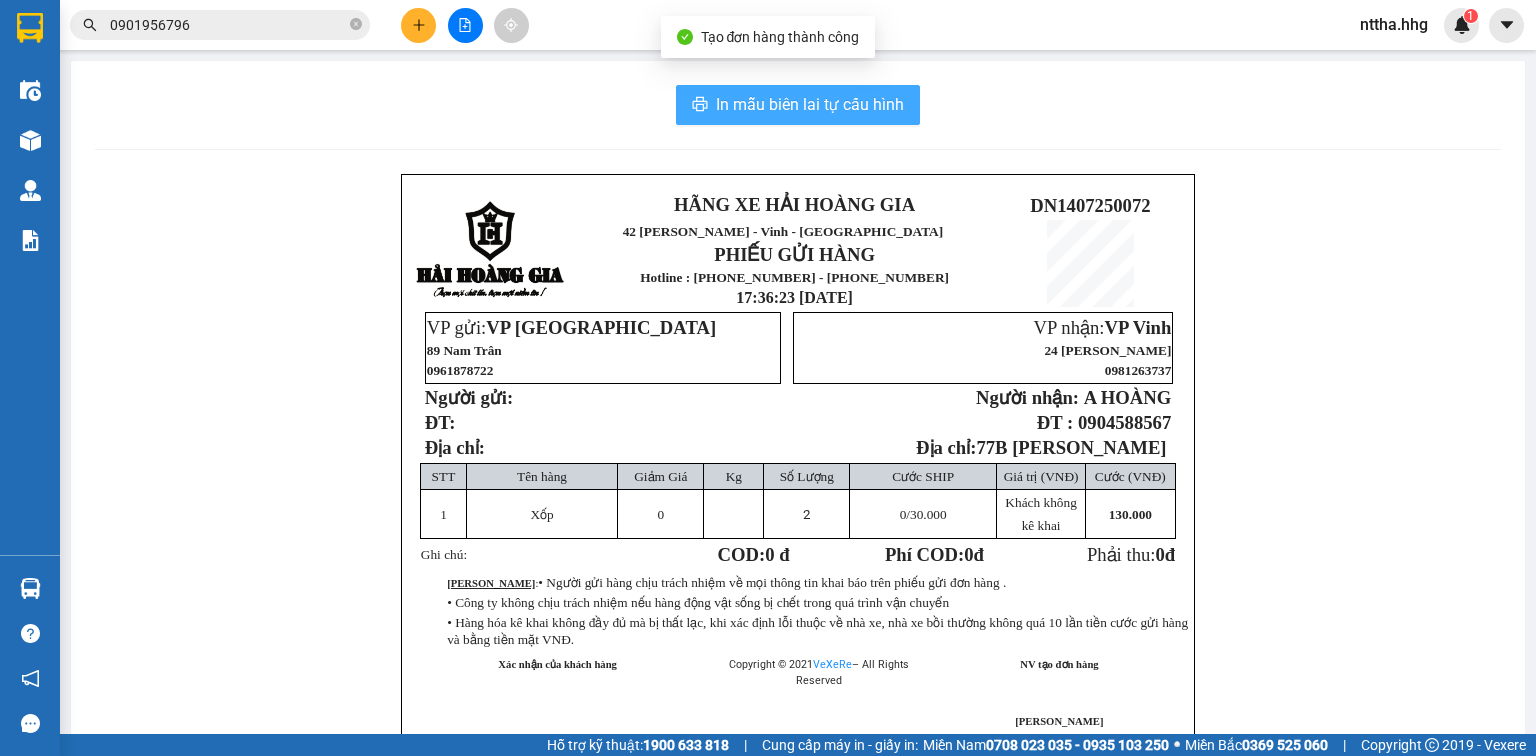 scroll, scrollTop: 0, scrollLeft: 0, axis: both 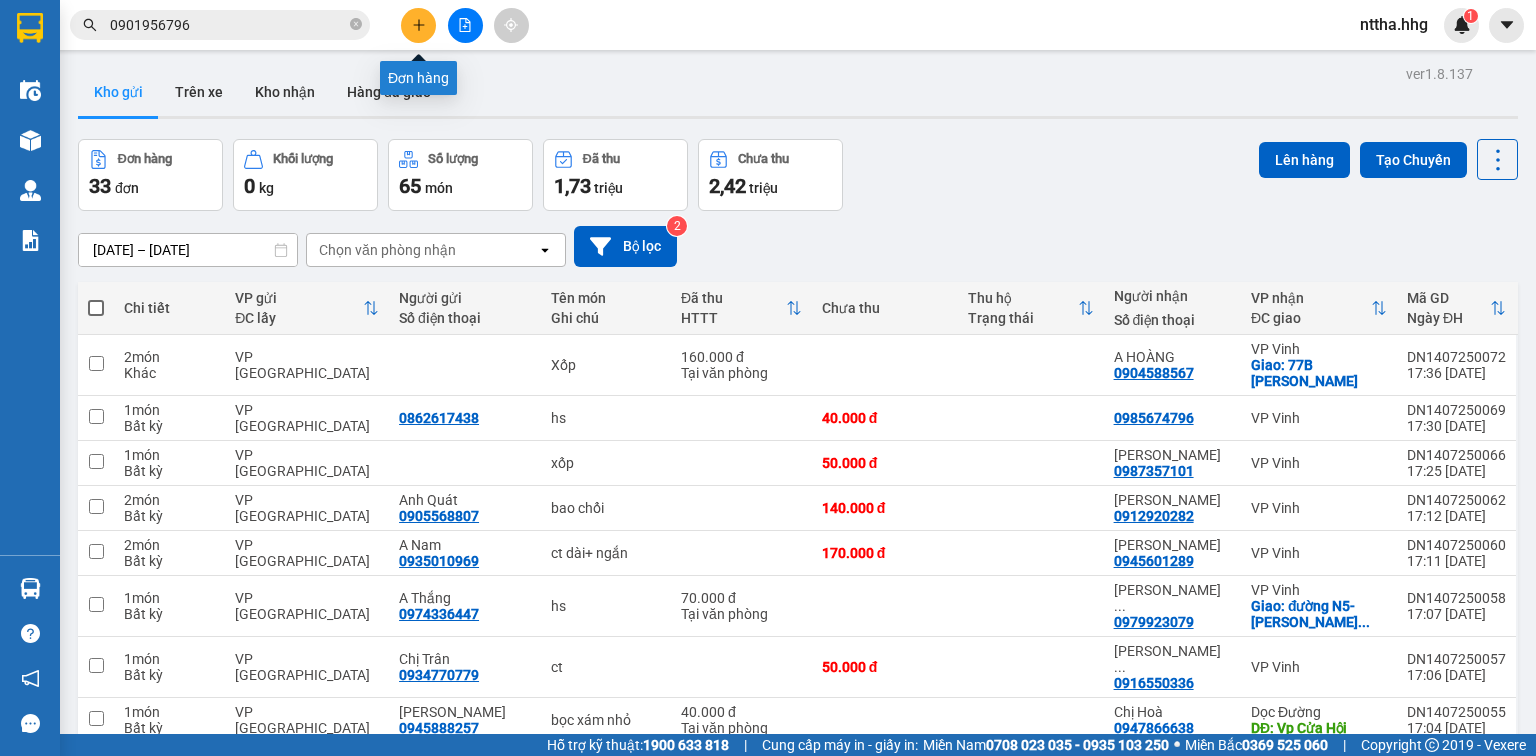 click at bounding box center [418, 25] 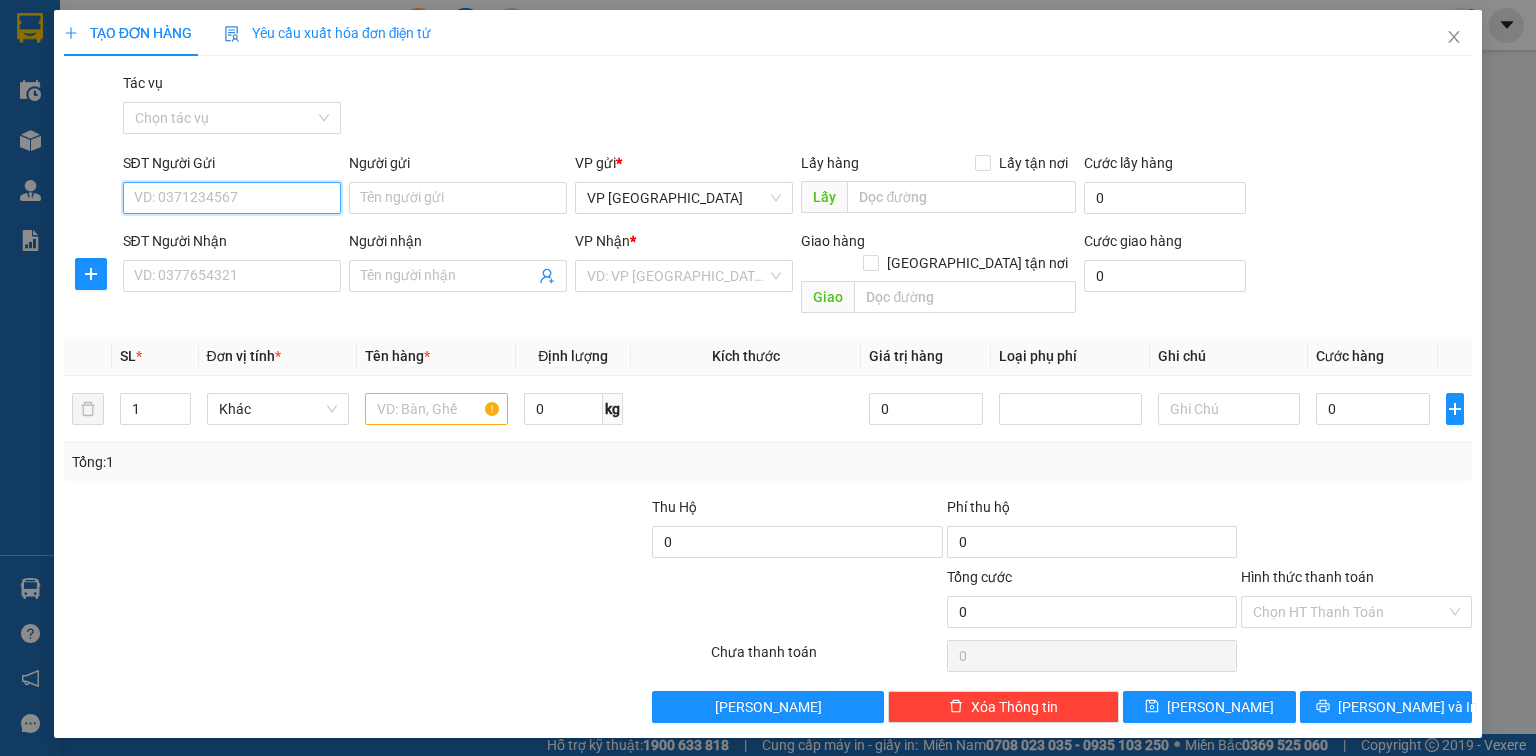 click on "SĐT Người Gửi" at bounding box center (232, 198) 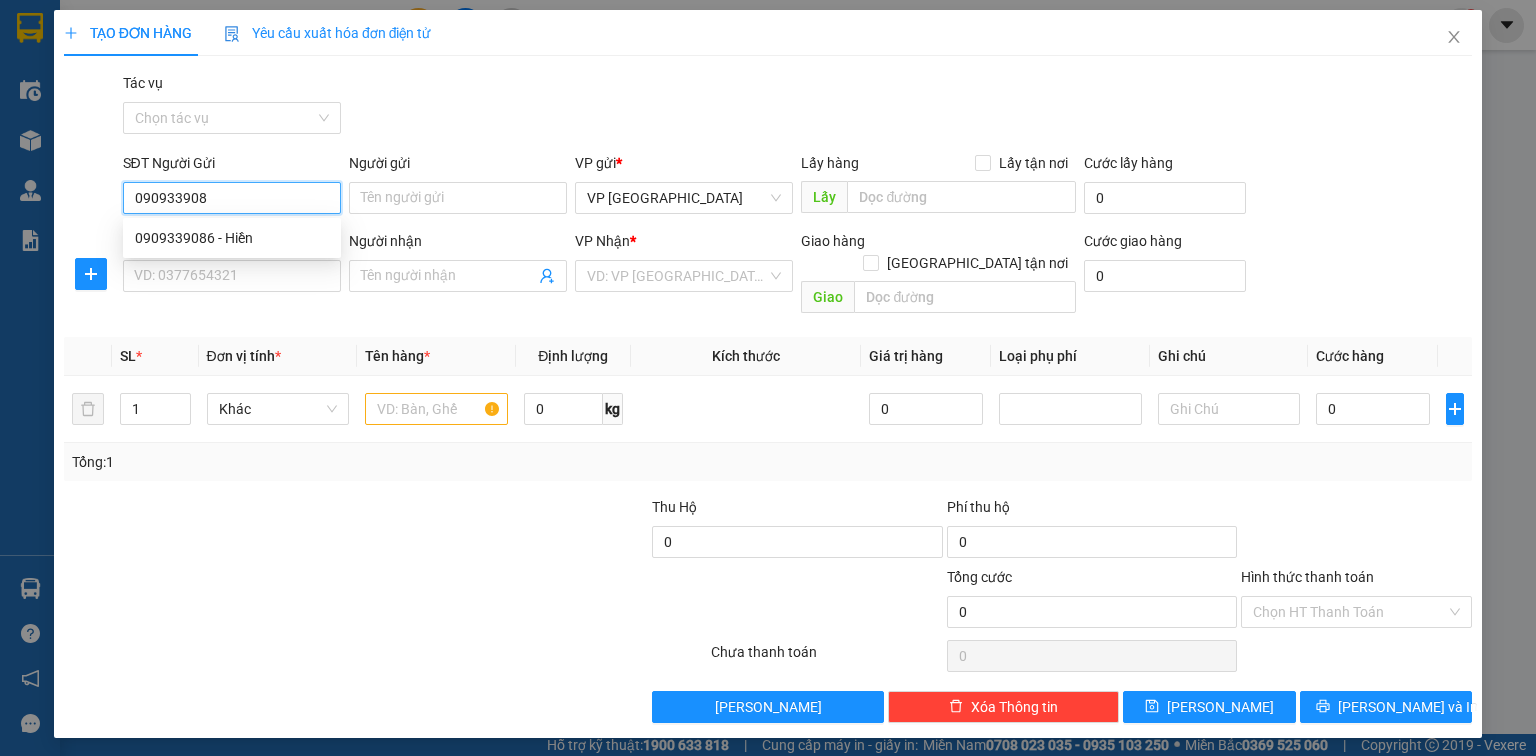 type on "0909339086" 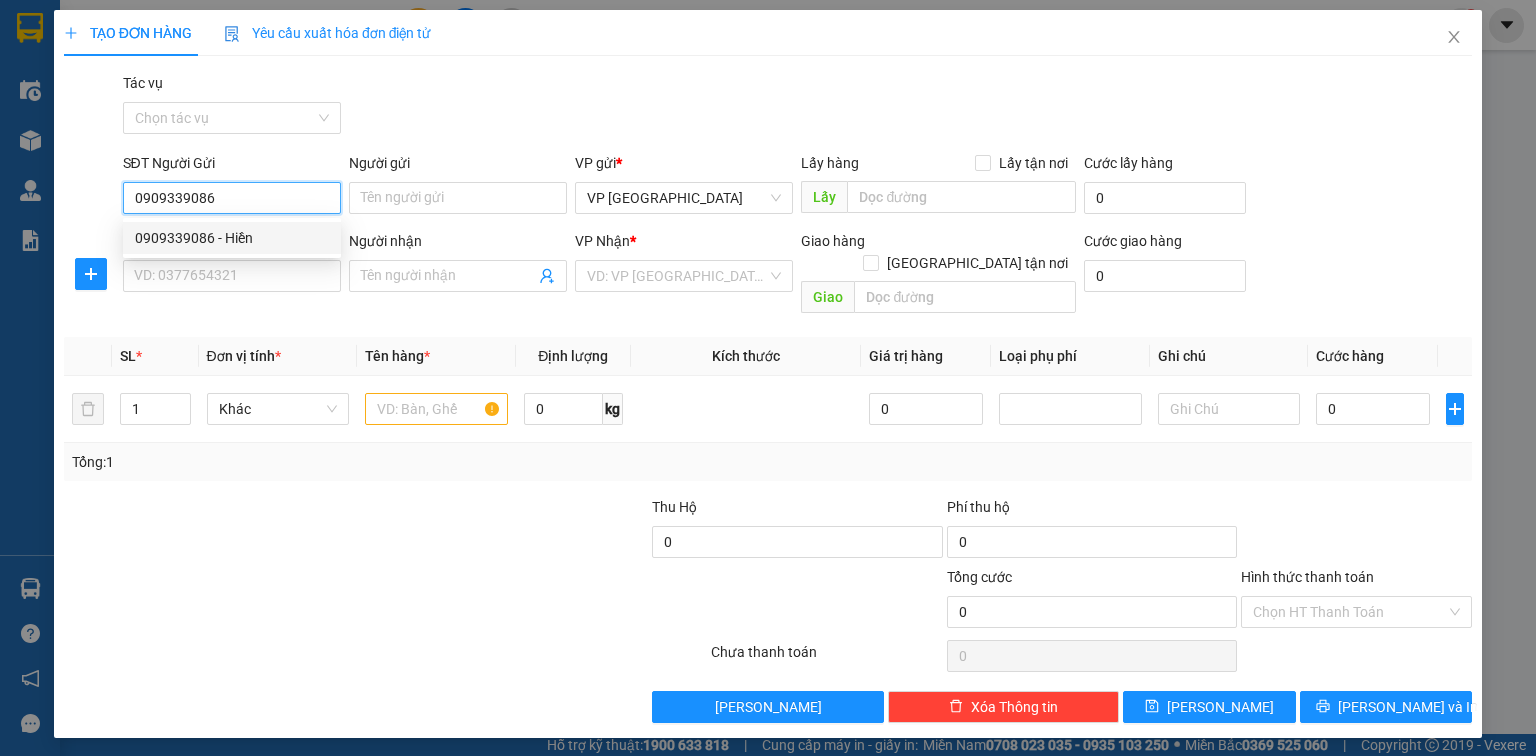 click on "0909339086 - Hiền" at bounding box center (232, 238) 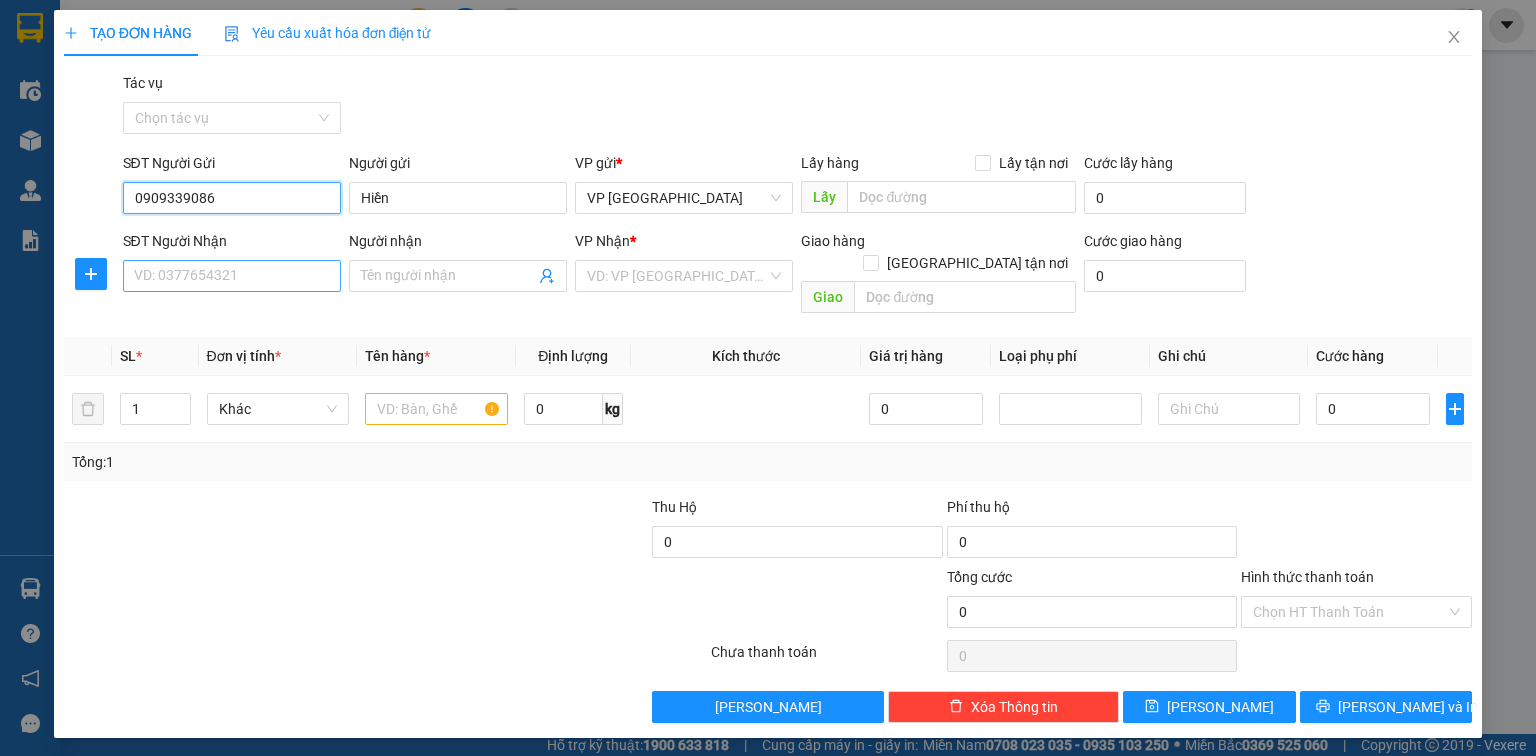 type on "0909339086" 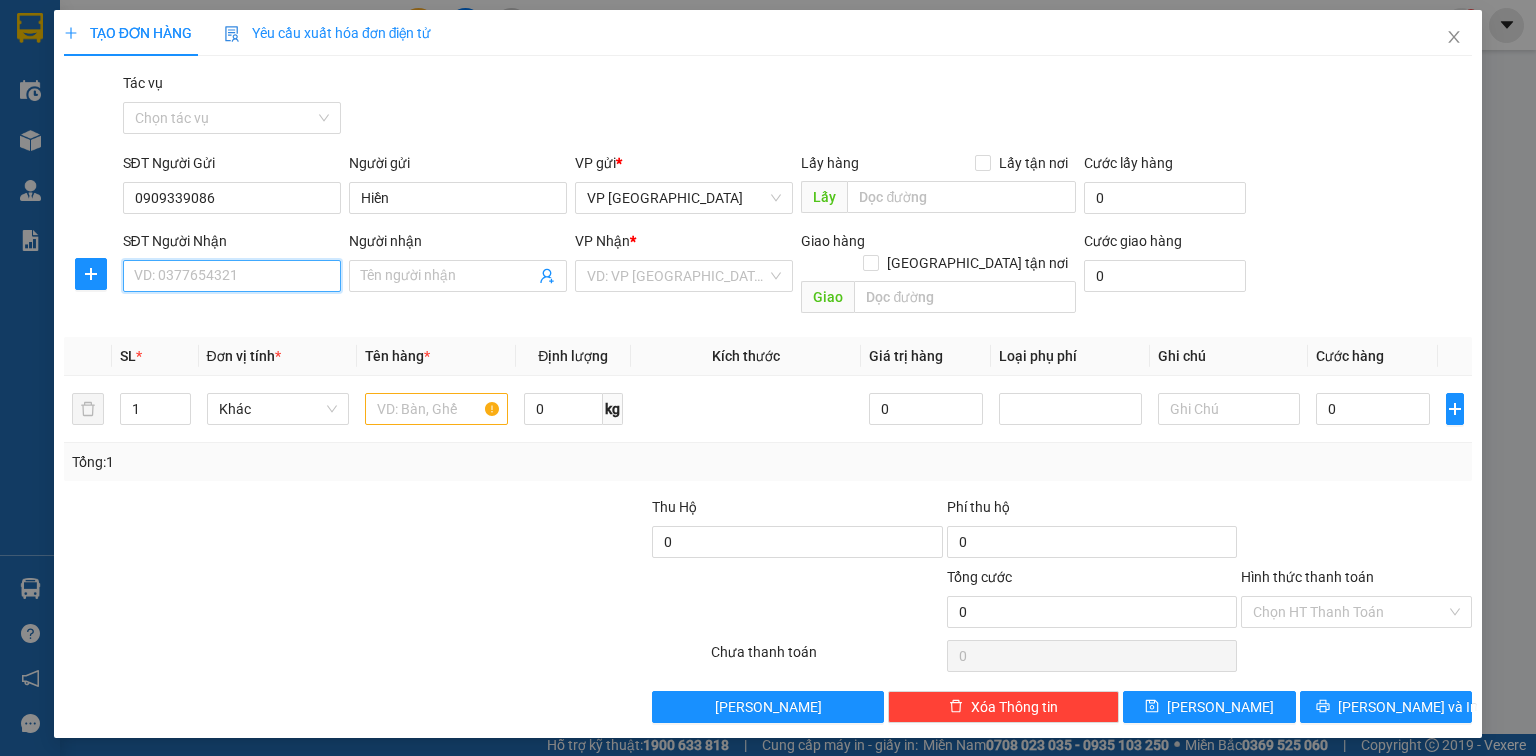 click on "SĐT Người Nhận" at bounding box center [232, 276] 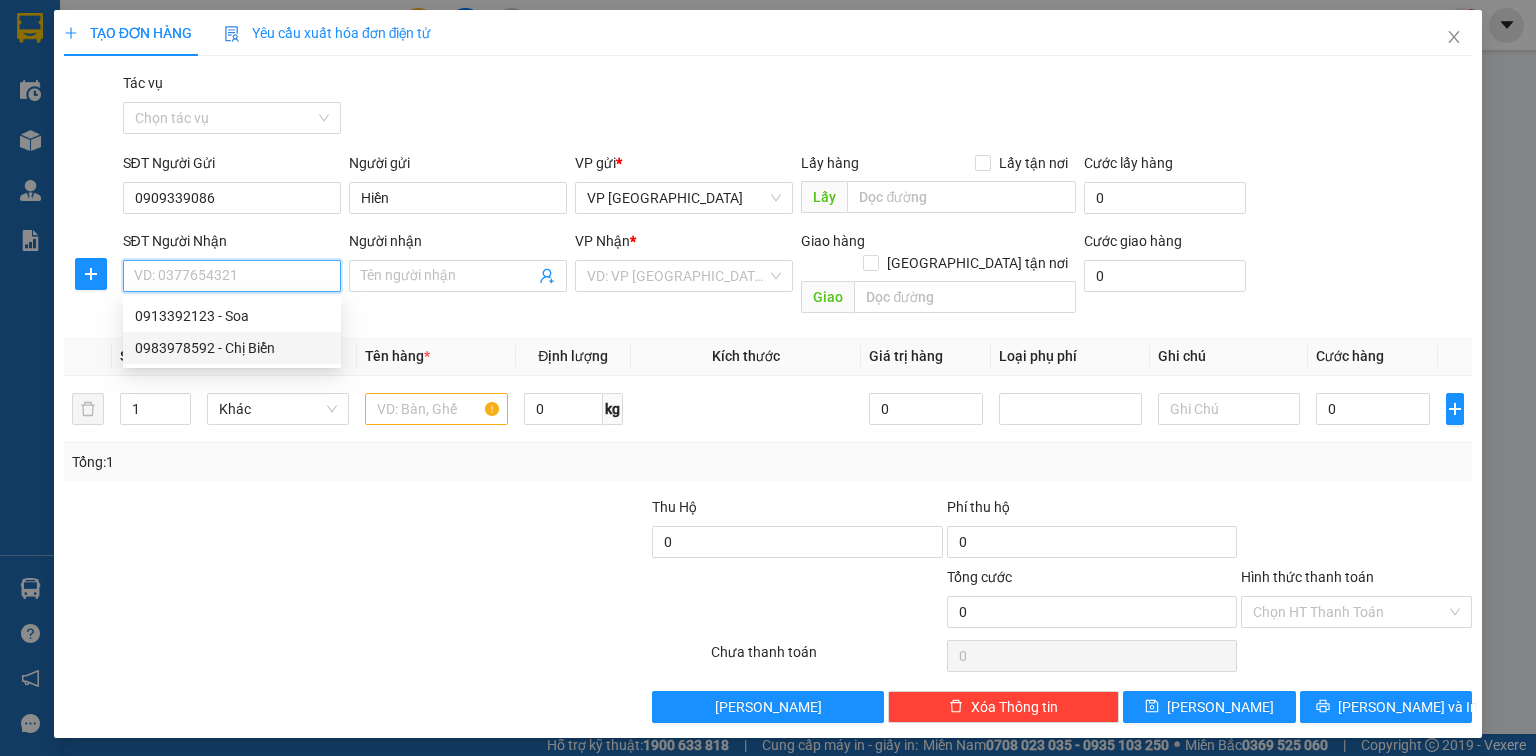 click on "0983978592 - Chị Biển" at bounding box center [232, 348] 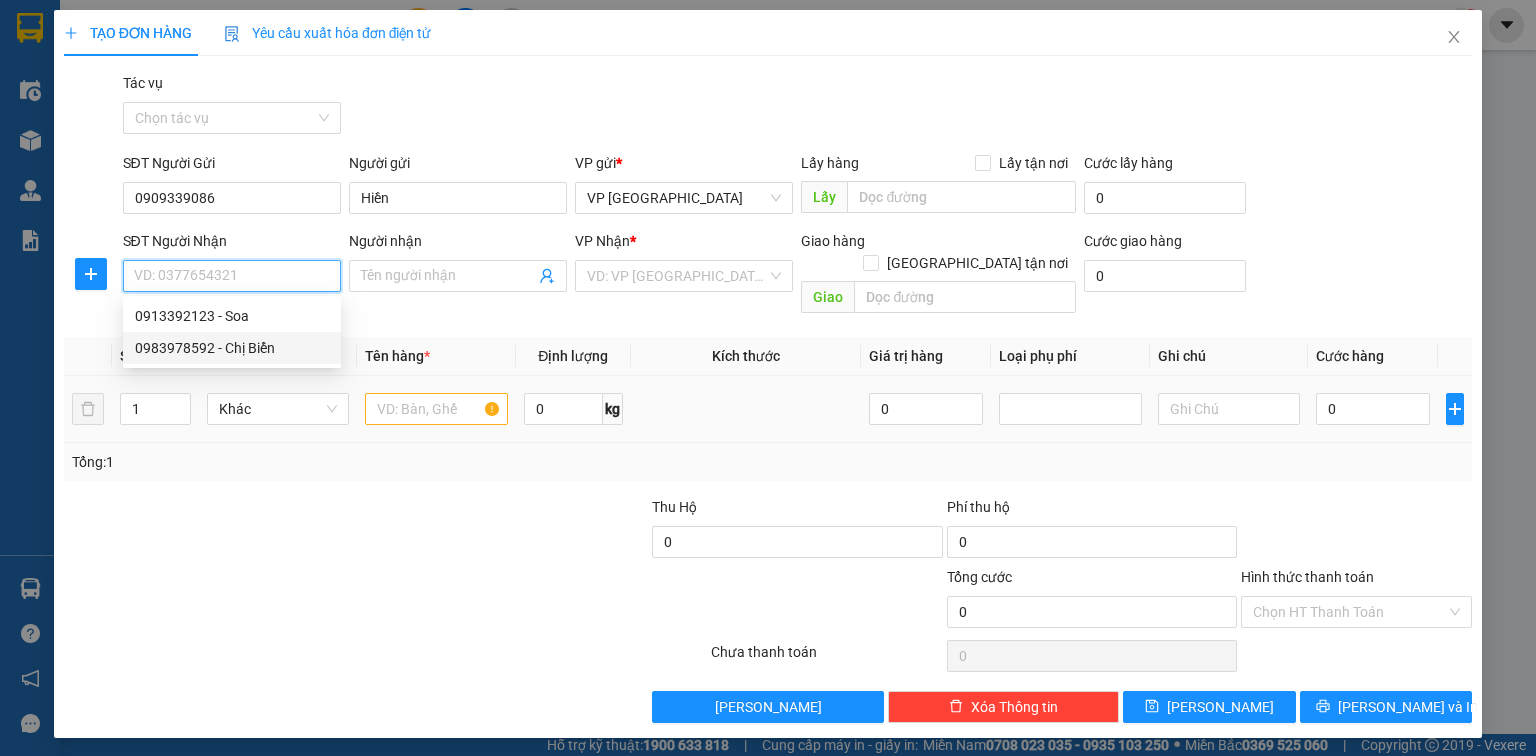 type on "0983978592" 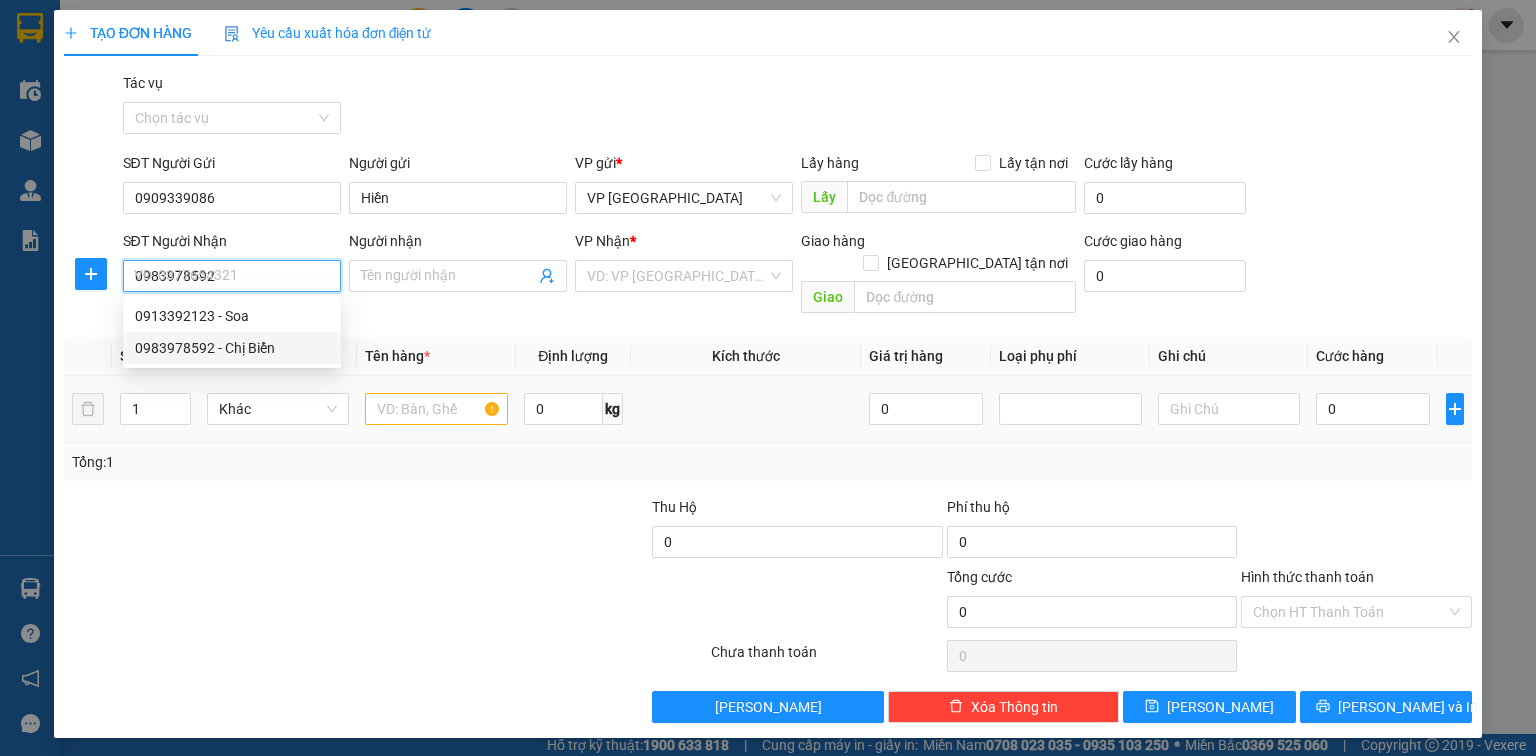 type on "Chị Biển" 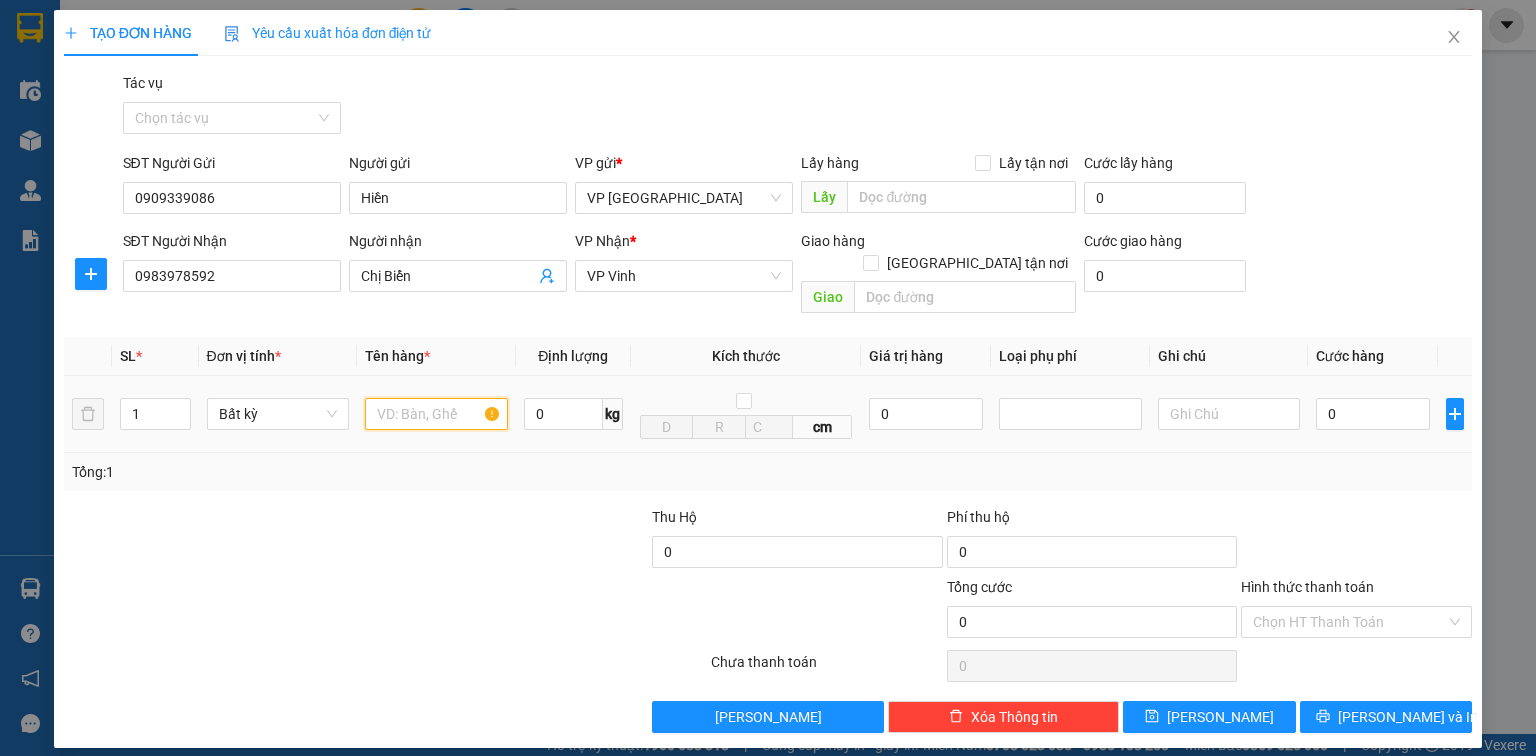 click at bounding box center [436, 414] 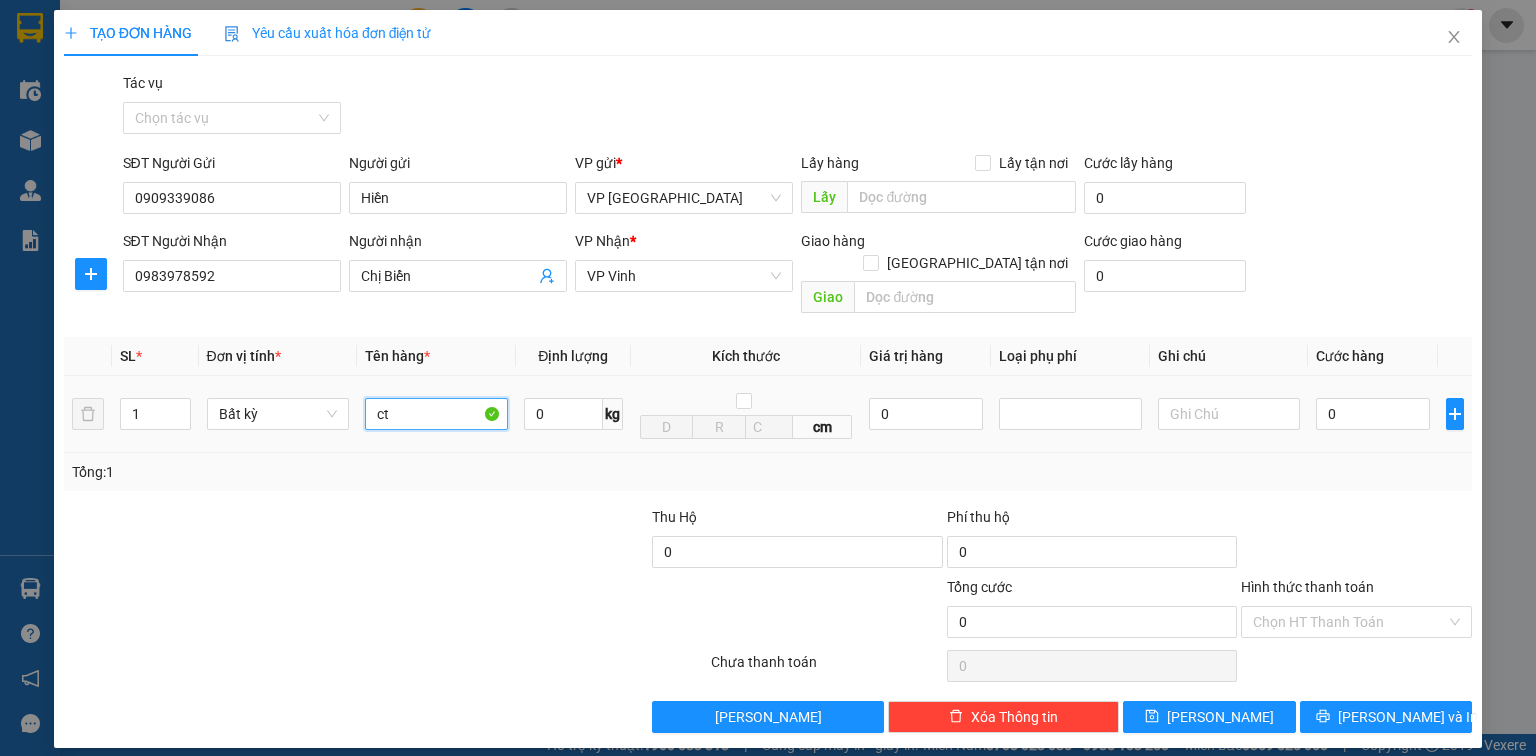 type on "ct" 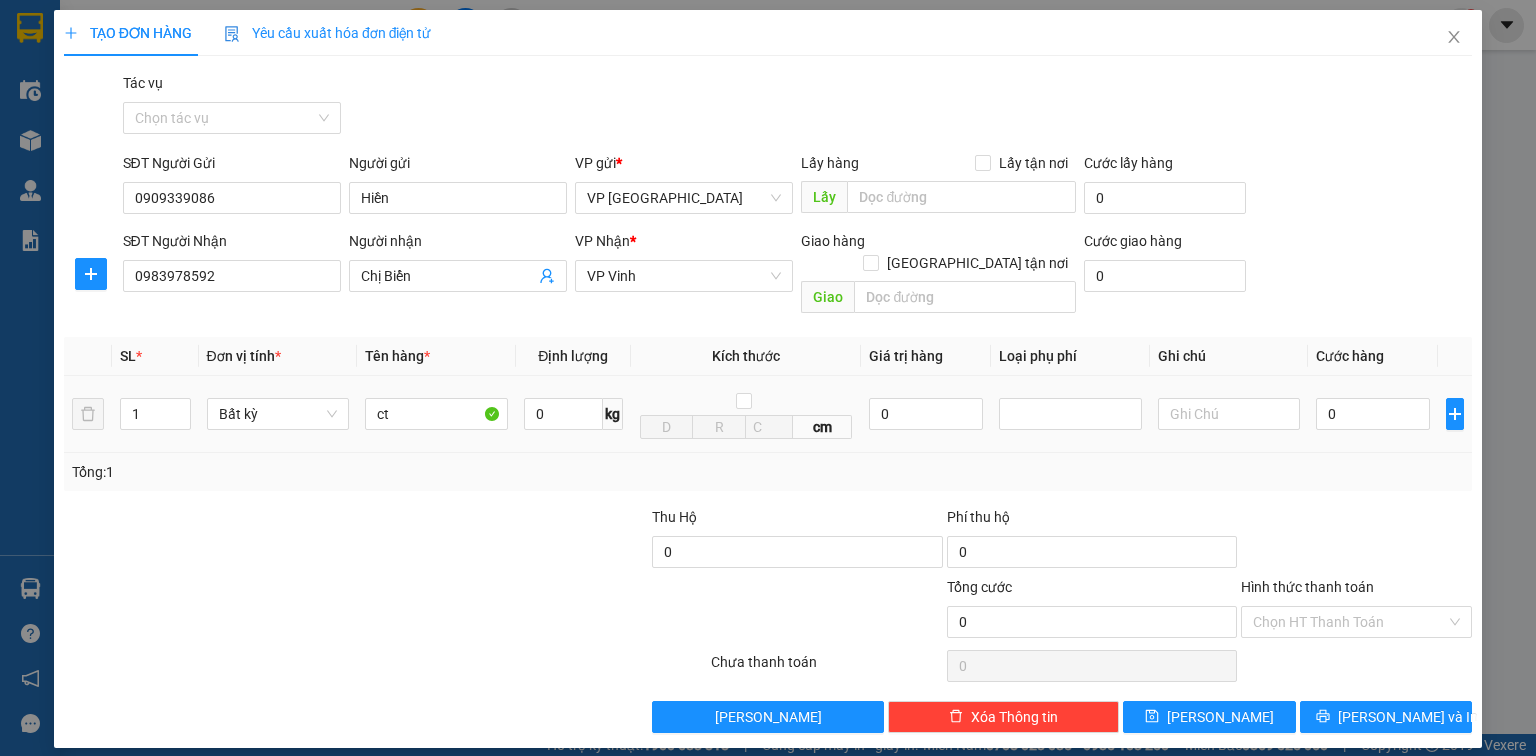click on "0" at bounding box center (1373, 414) 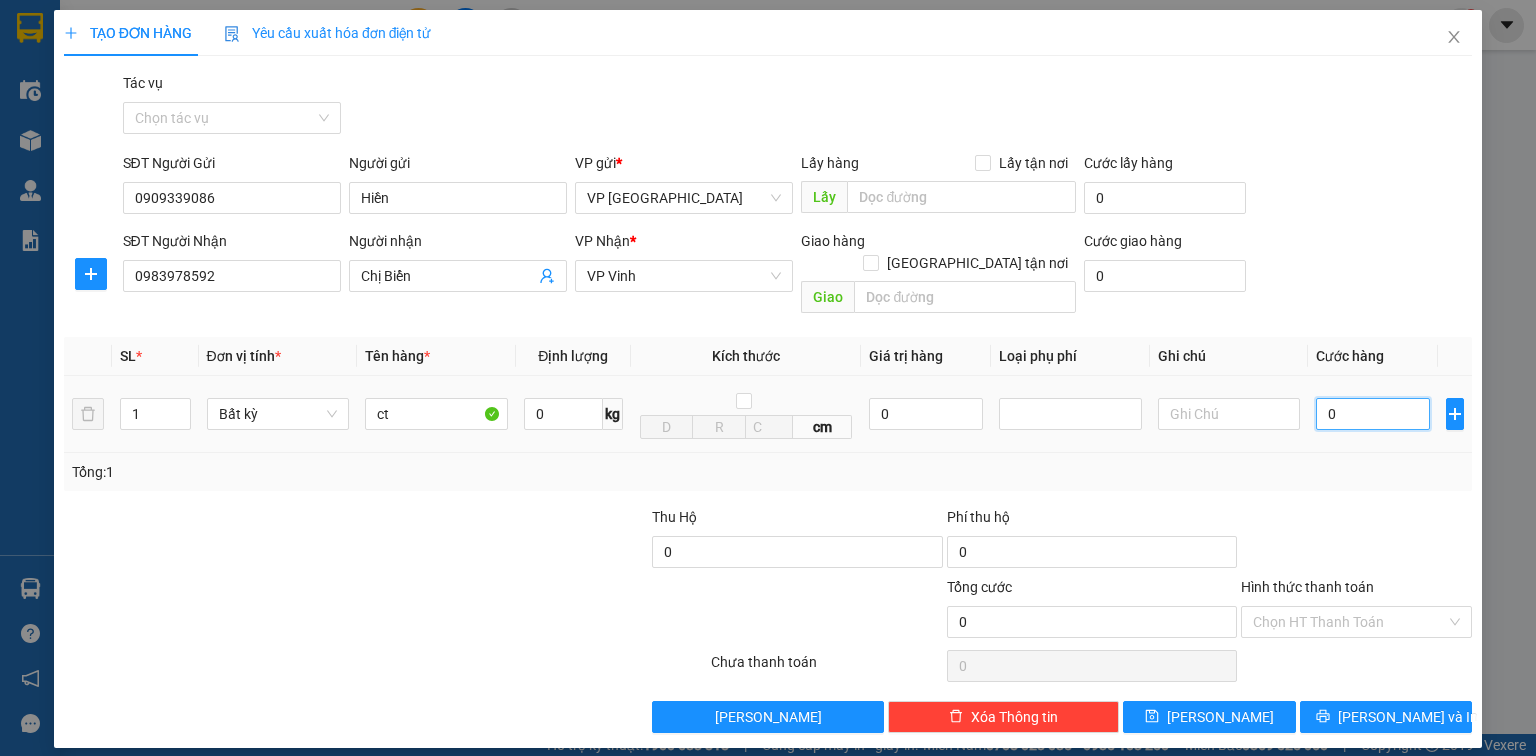 click on "0" at bounding box center (1373, 414) 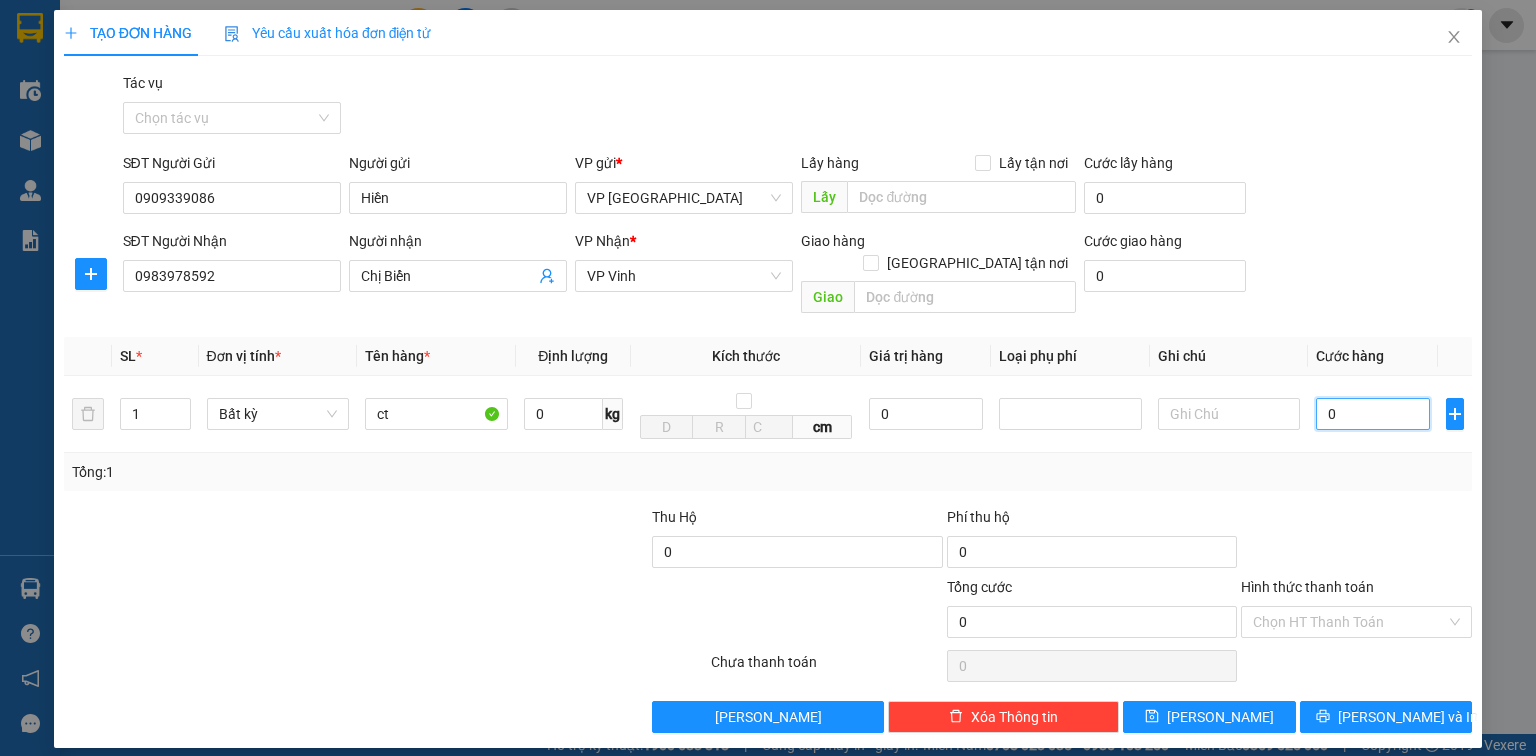 type on "5" 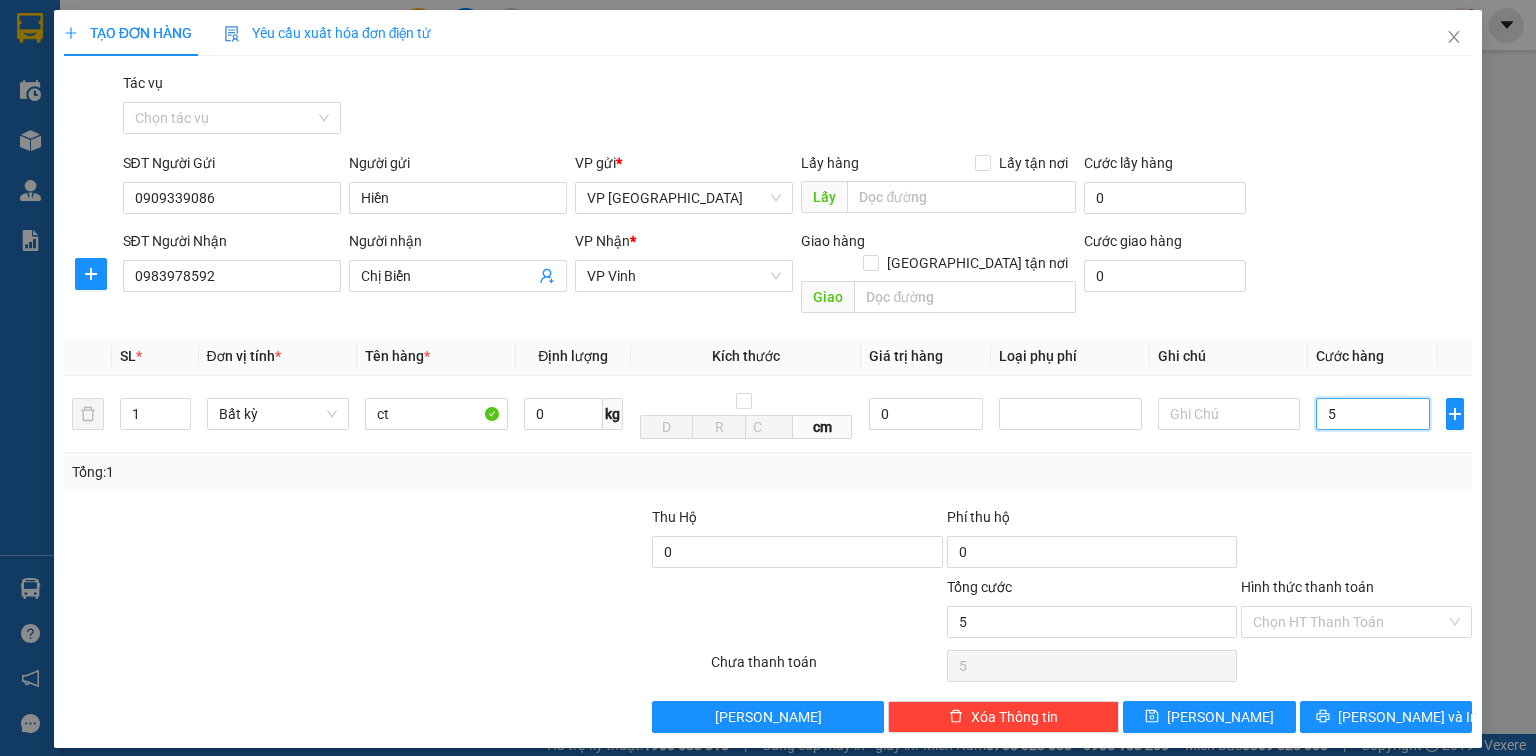 type on "50" 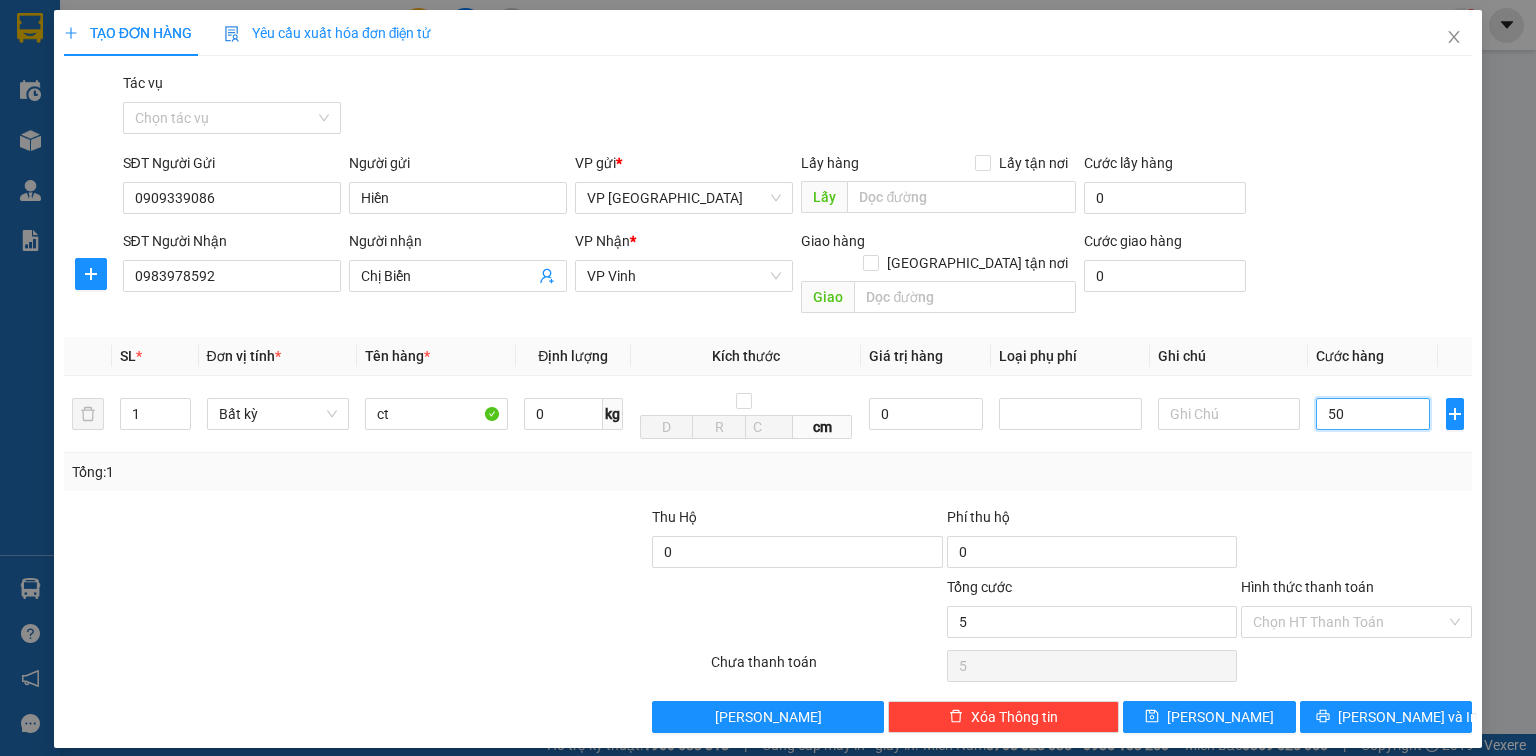 type on "50" 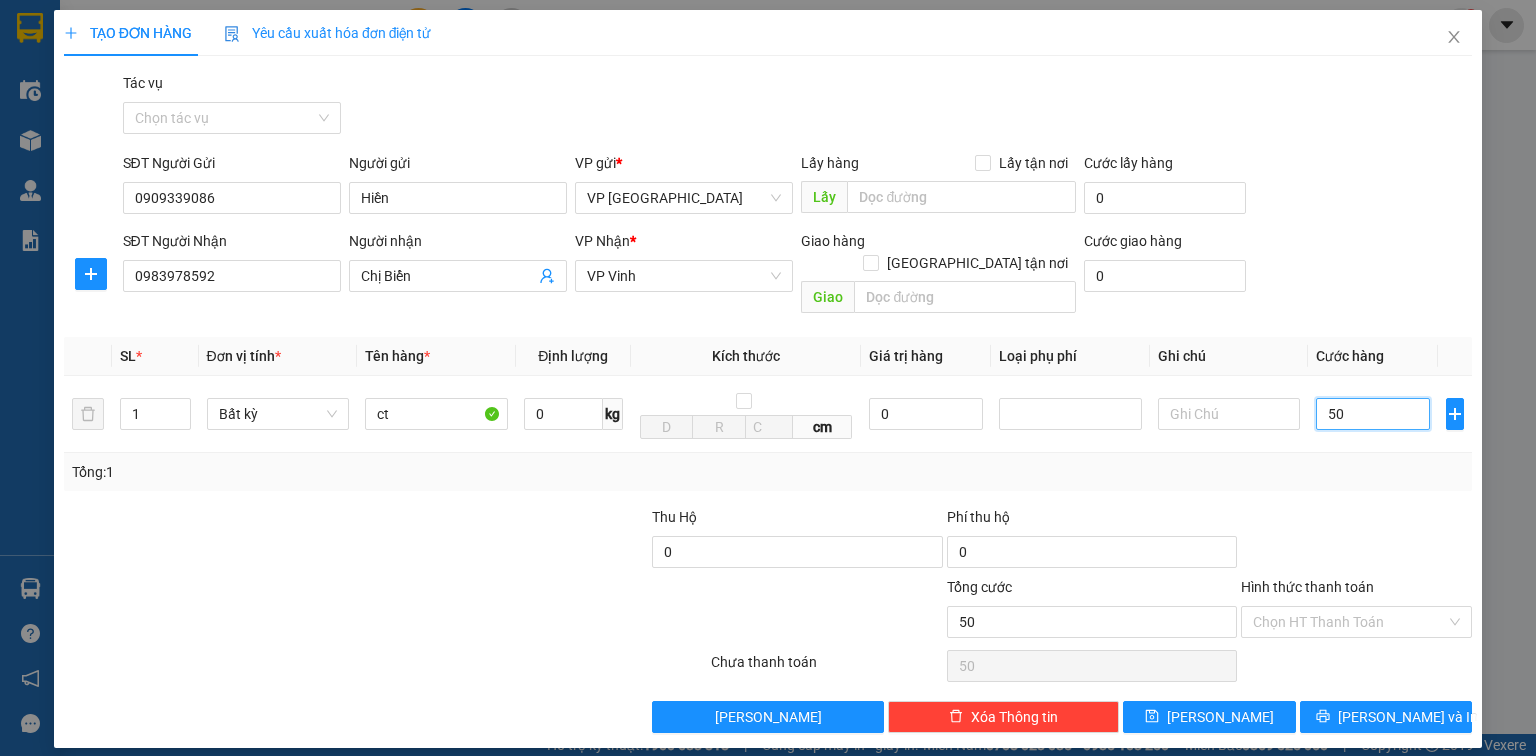type on "500" 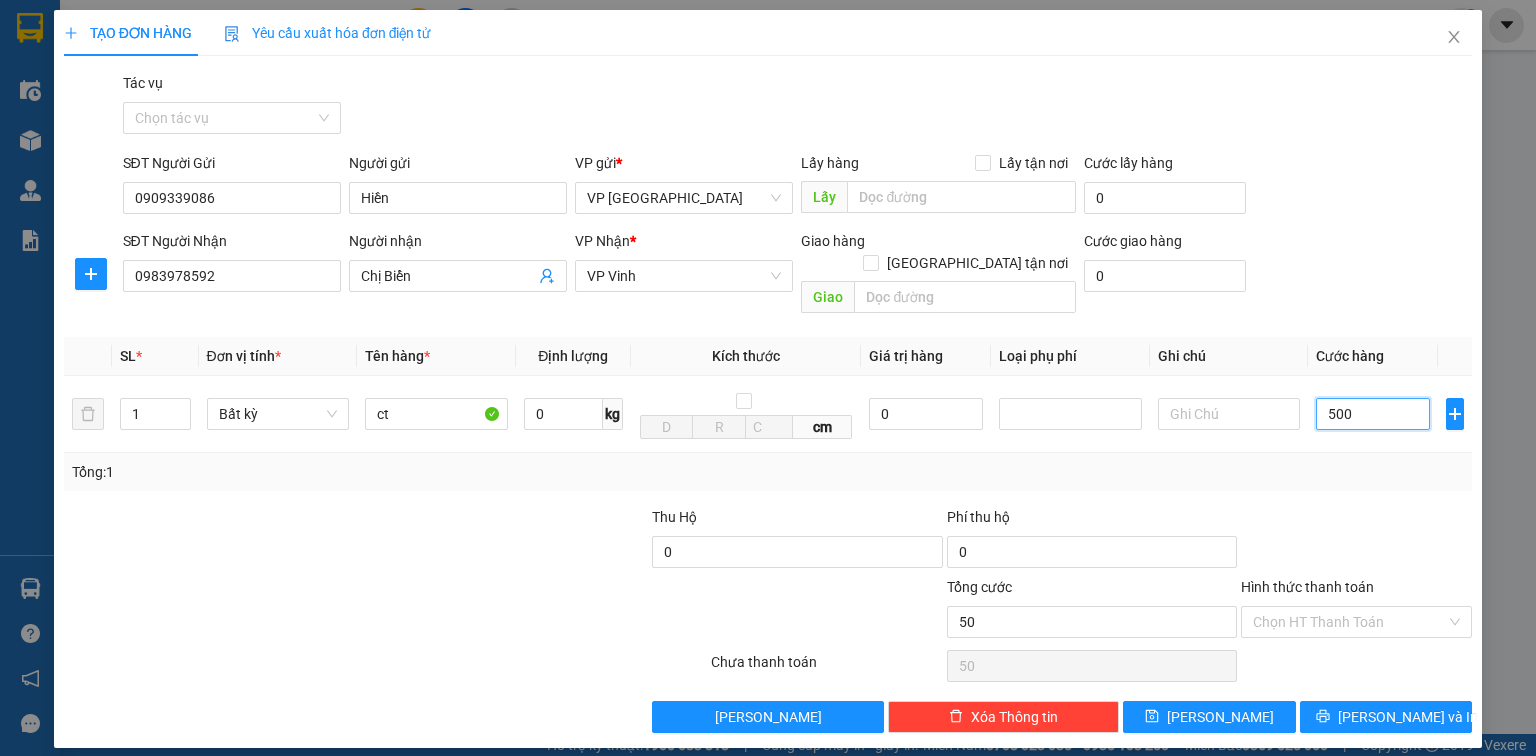 type on "500" 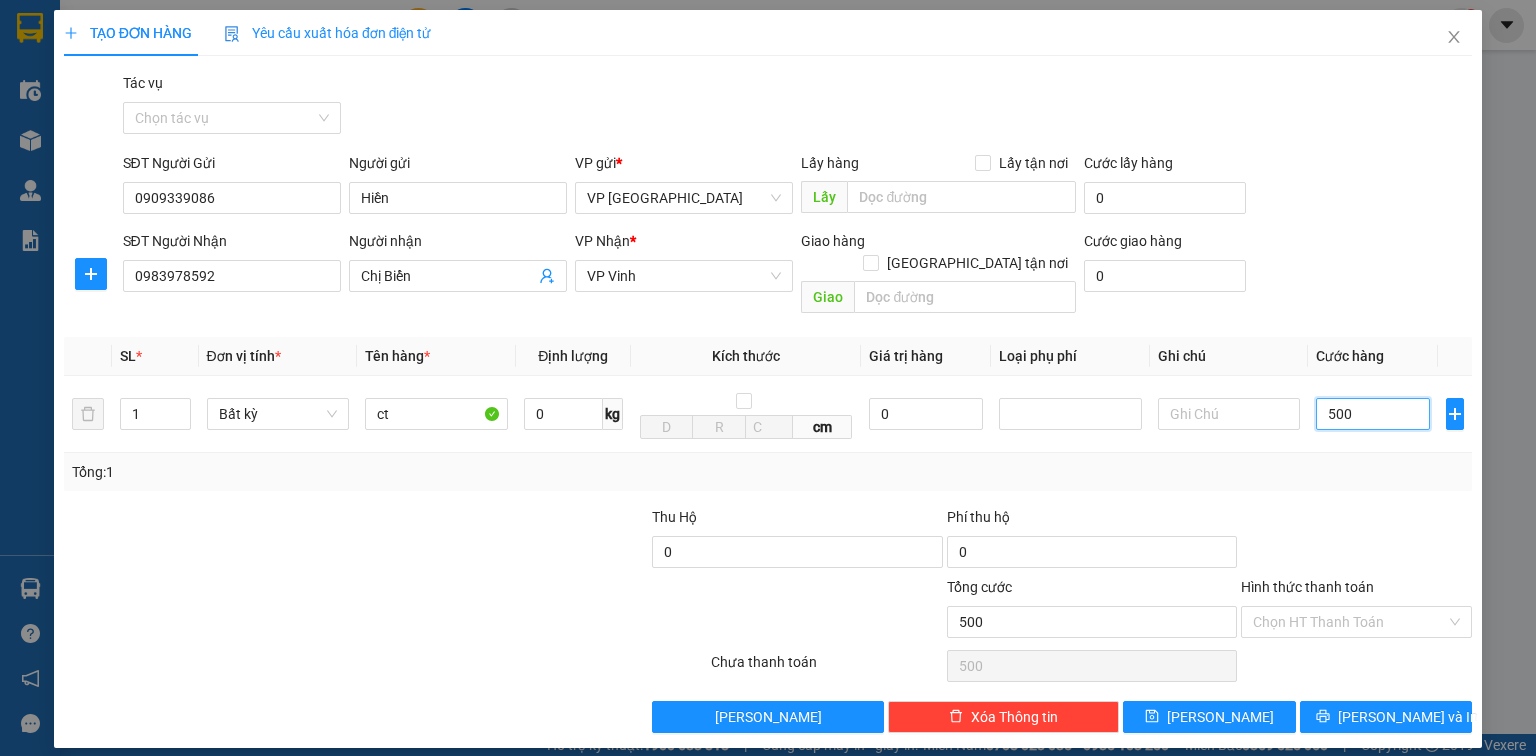 type on "5.000" 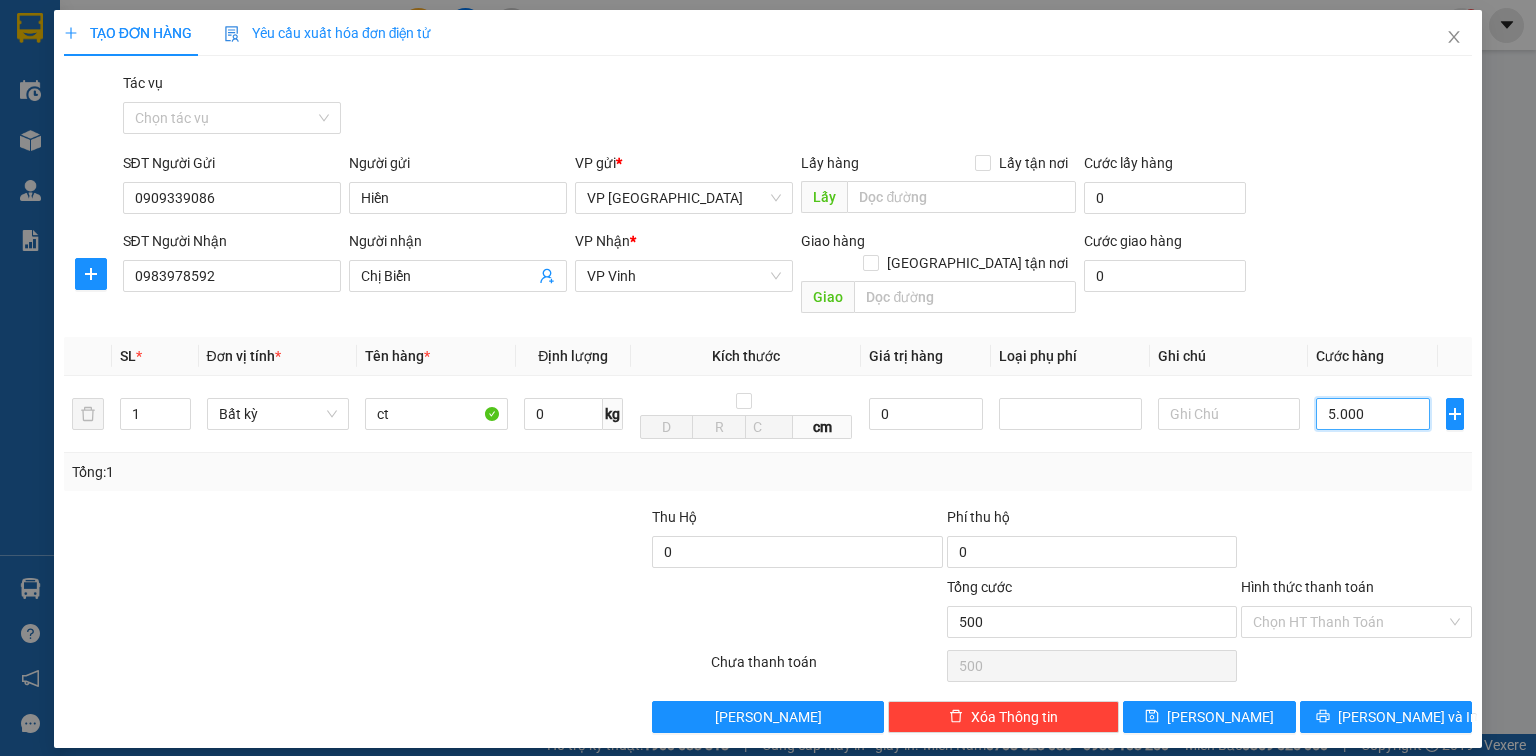 type on "5.000" 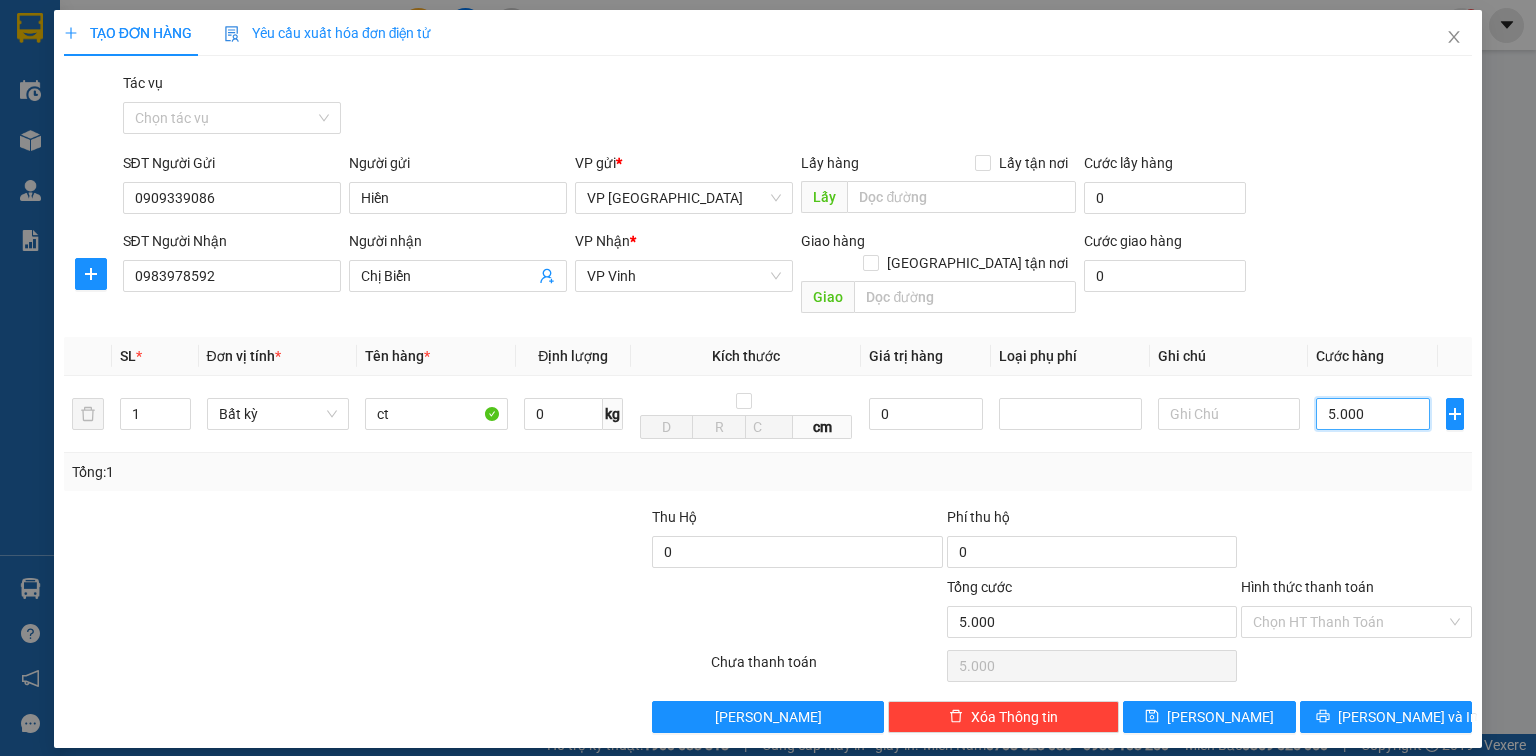 type on "50.000" 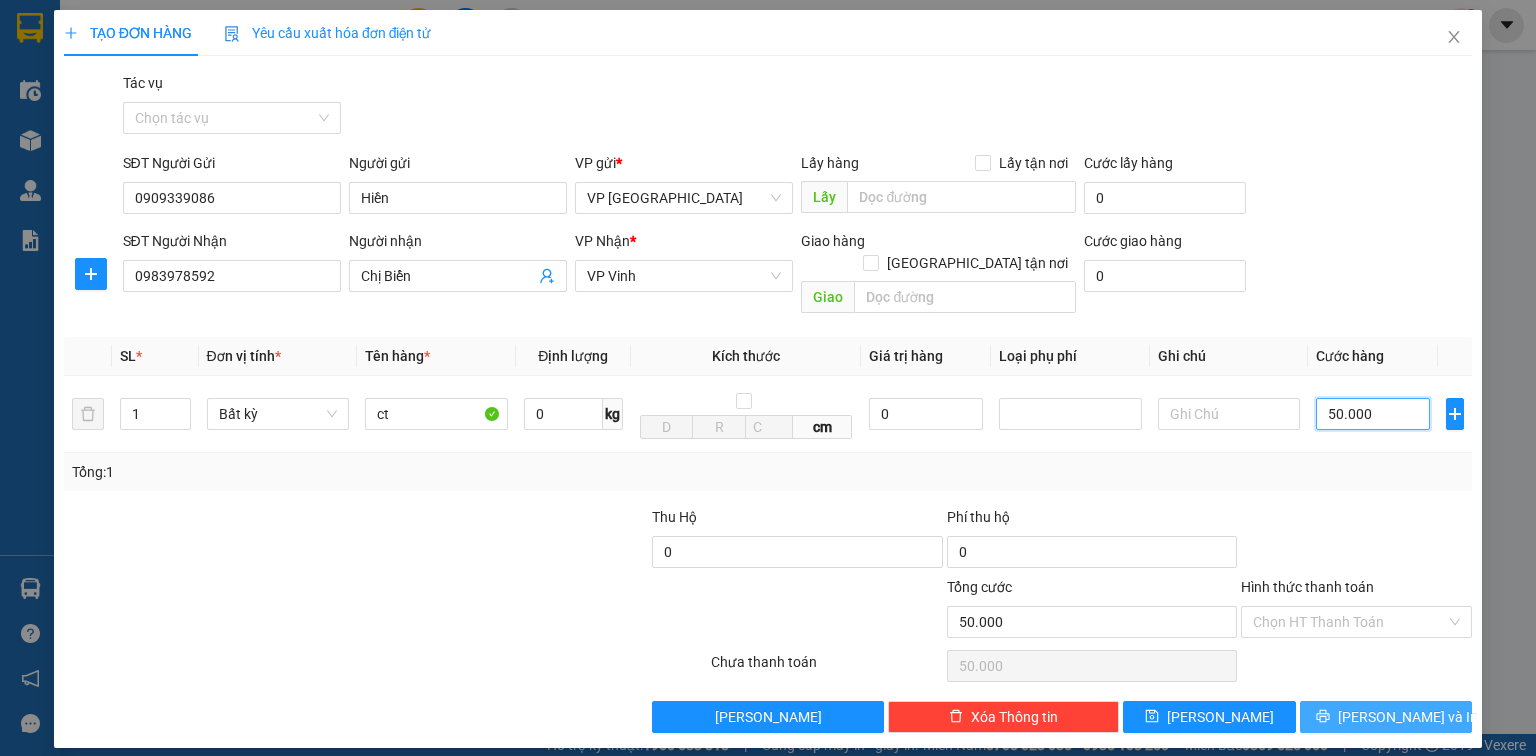 type on "50.000" 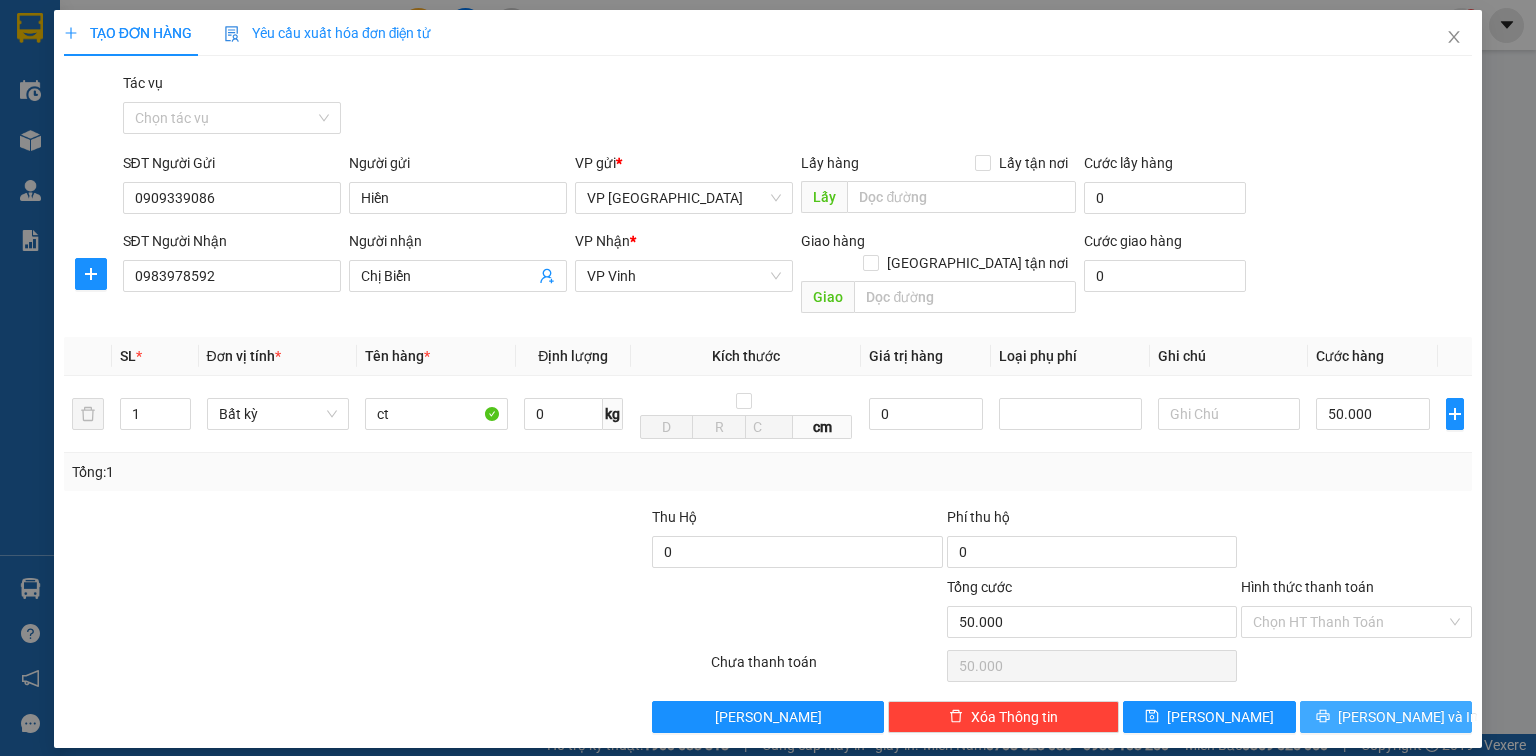 click on "[PERSON_NAME] và In" at bounding box center (1408, 717) 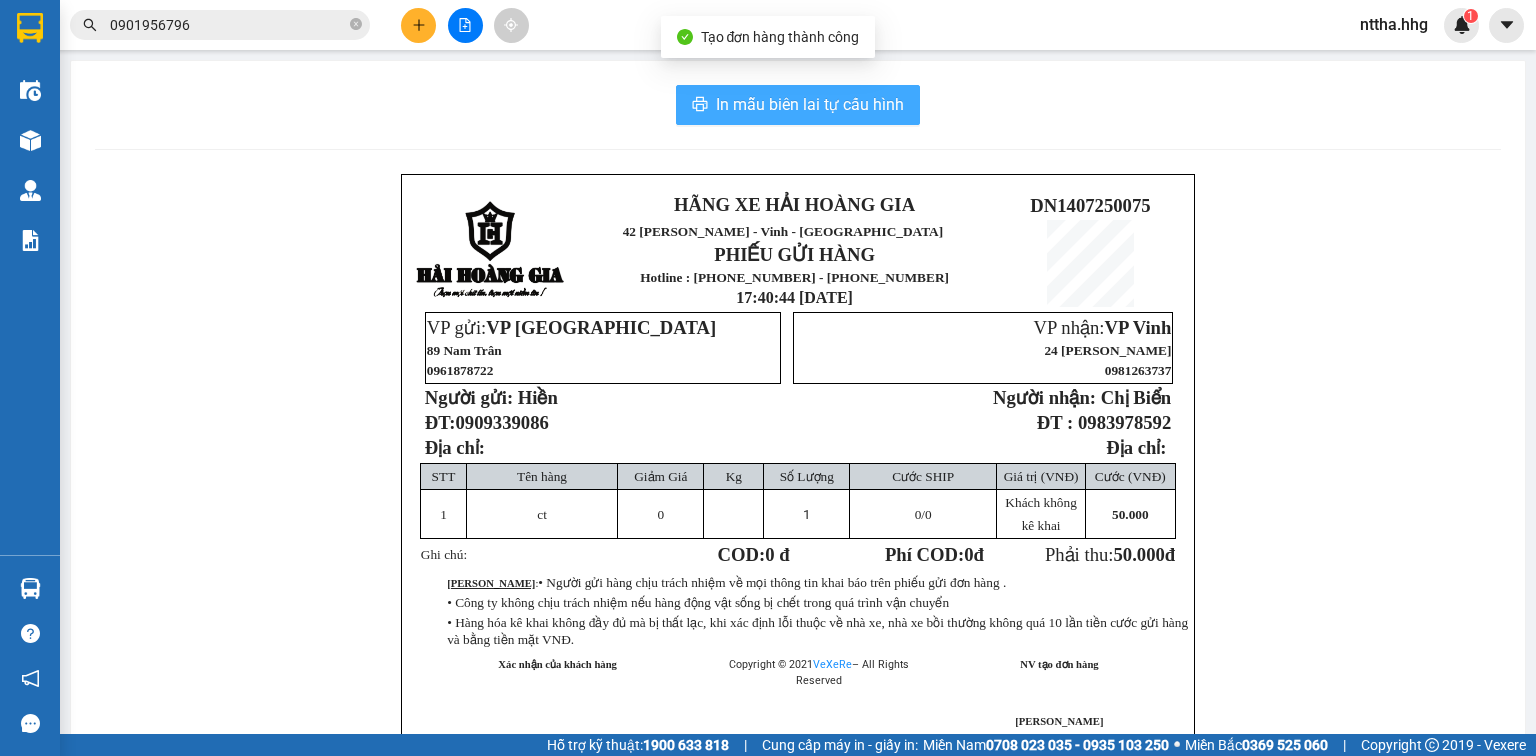 click on "In mẫu biên lai tự cấu hình" at bounding box center (810, 104) 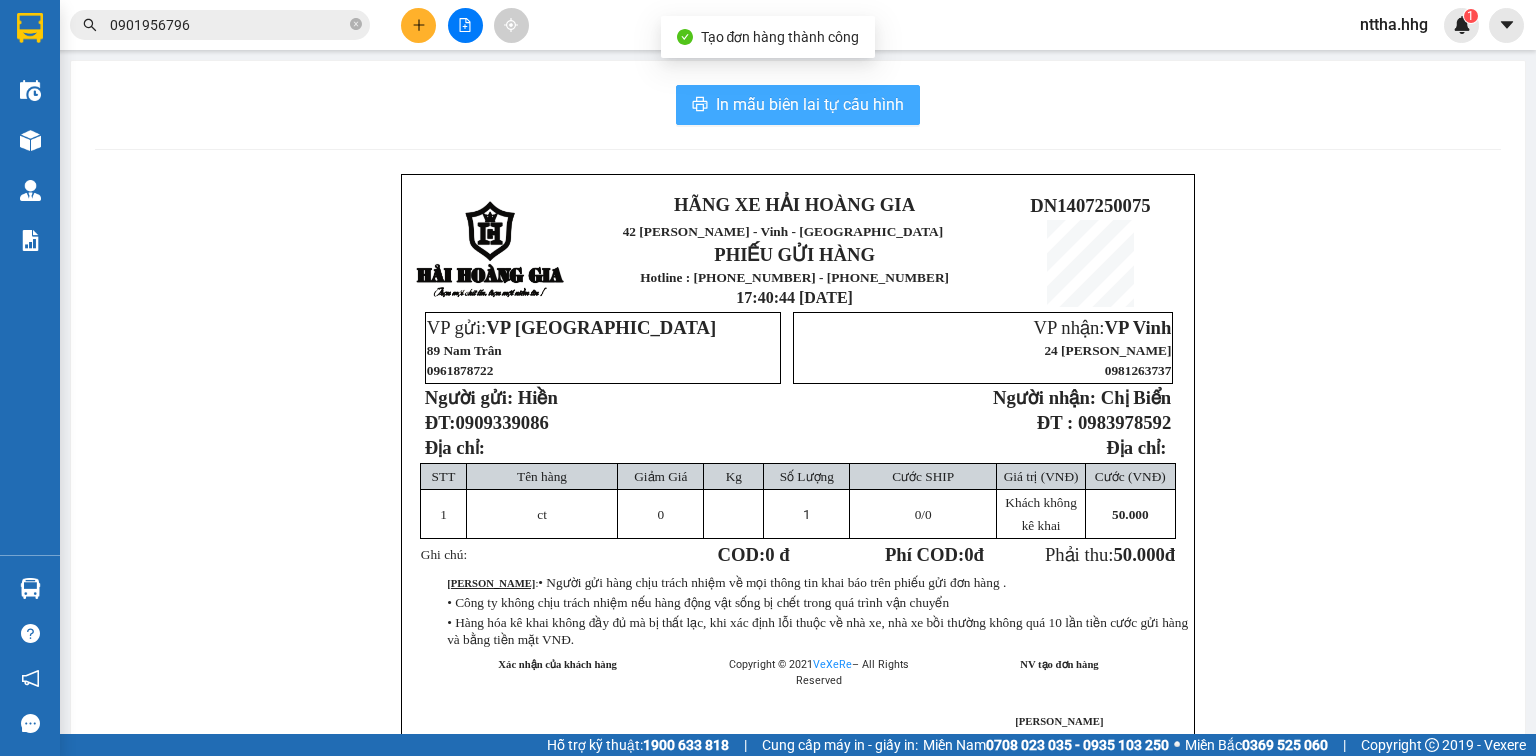 scroll, scrollTop: 0, scrollLeft: 0, axis: both 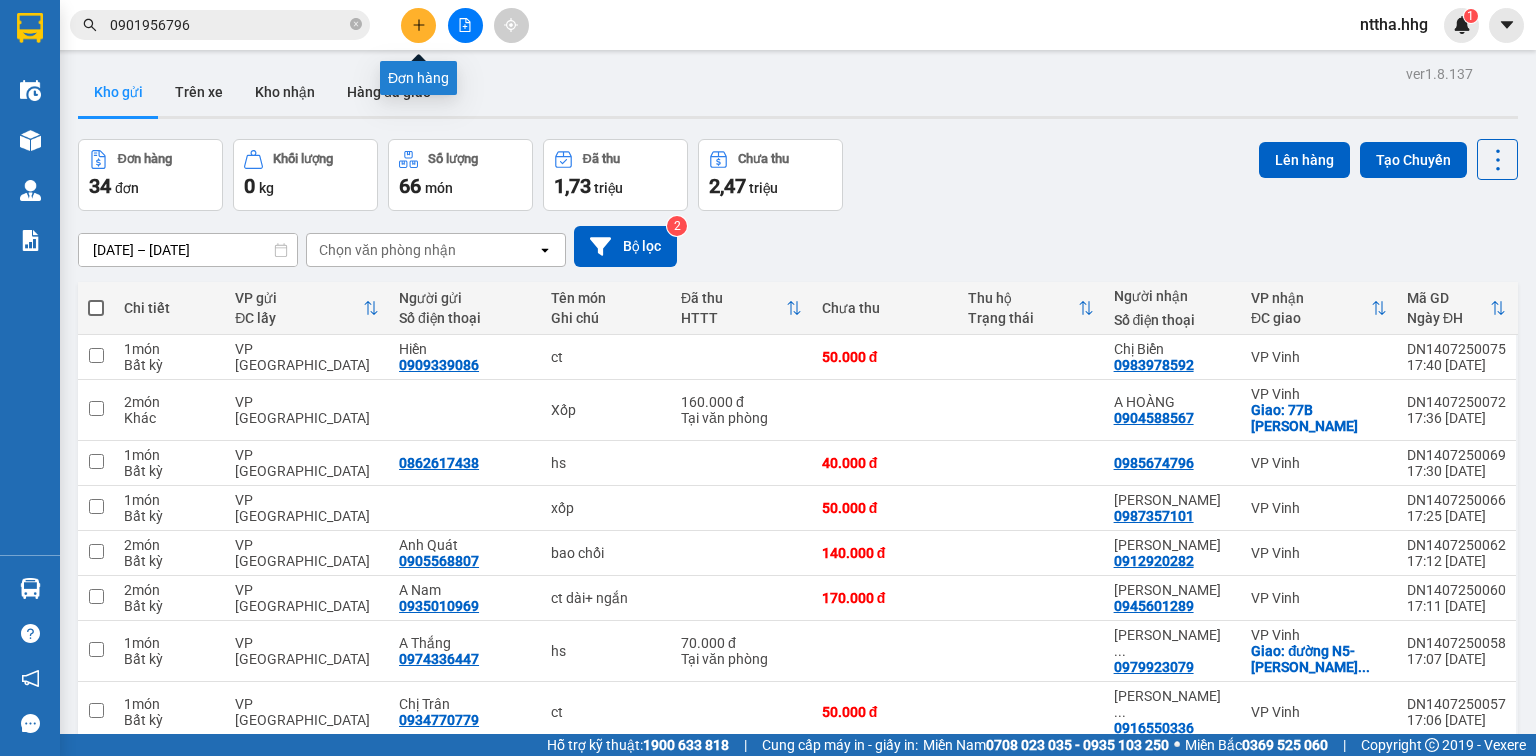 click 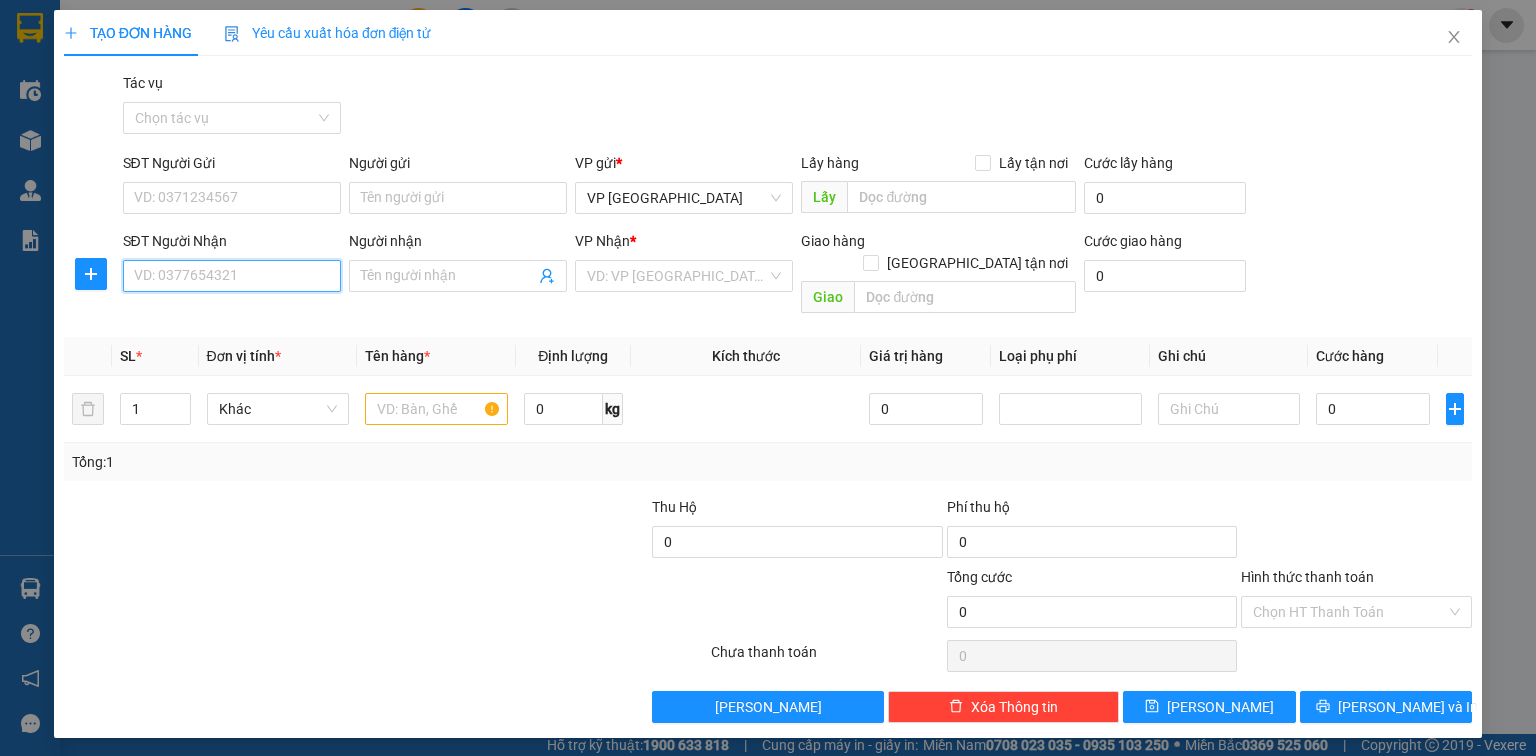 click on "SĐT Người Nhận" at bounding box center [232, 276] 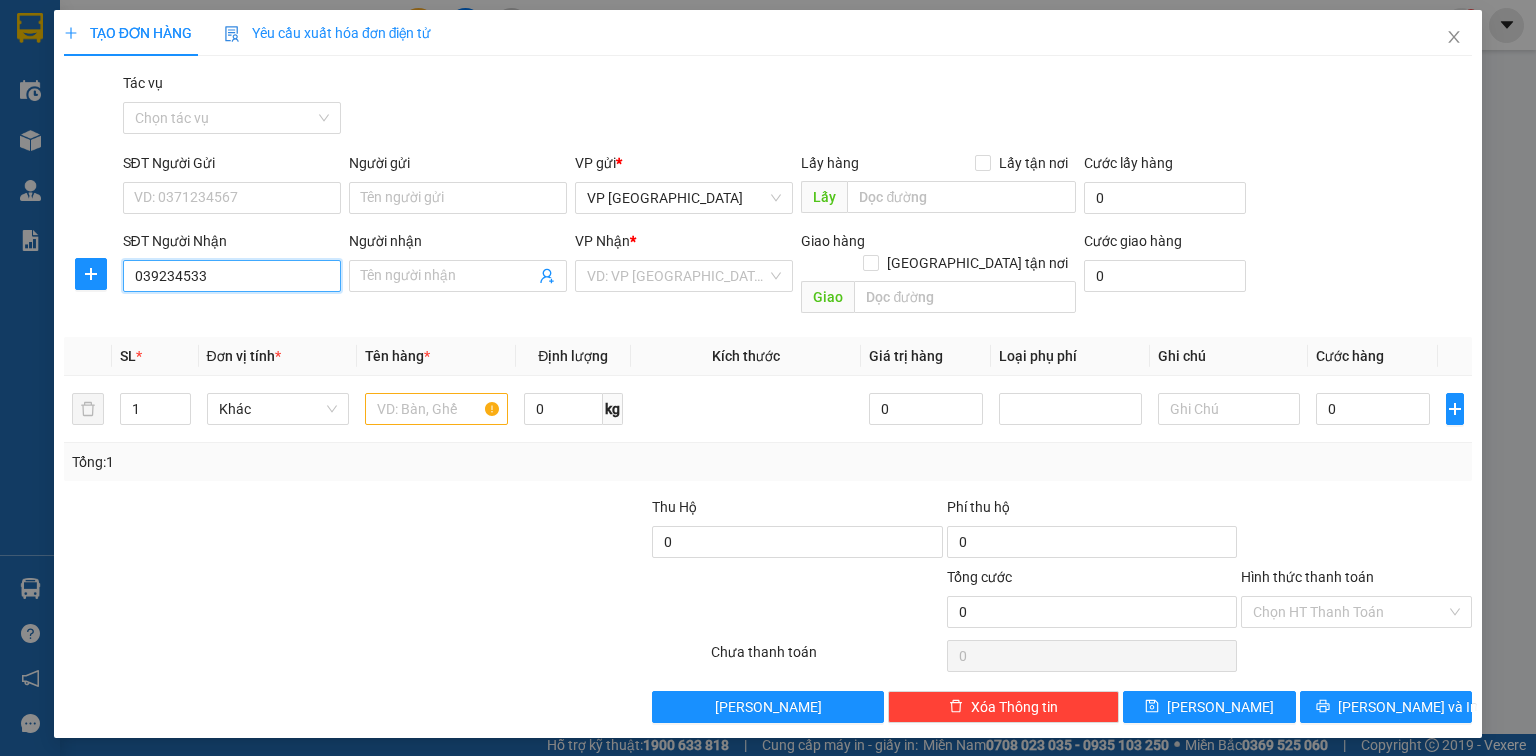type on "0392345333" 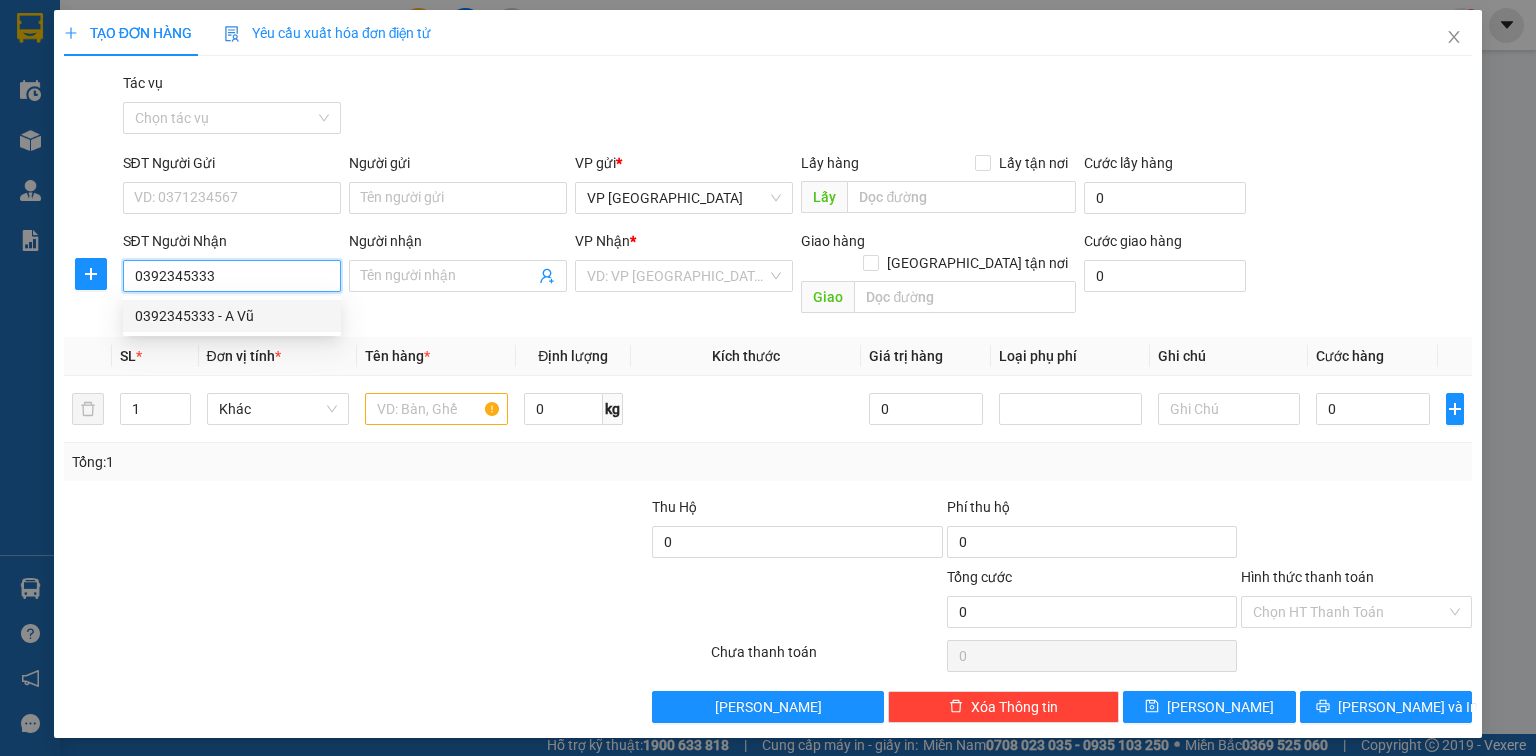 click on "0392345333 - A Vũ" at bounding box center [232, 316] 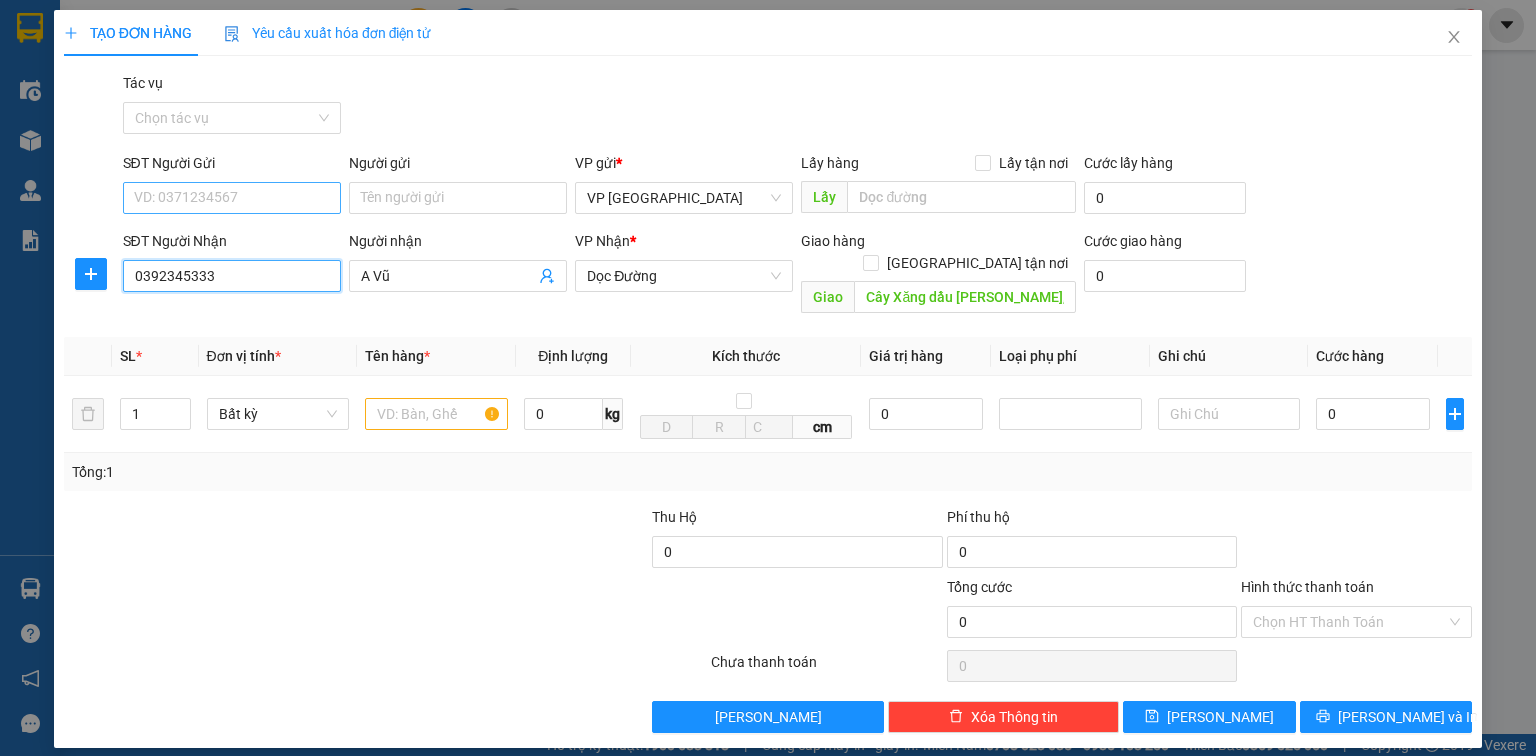type on "0392345333" 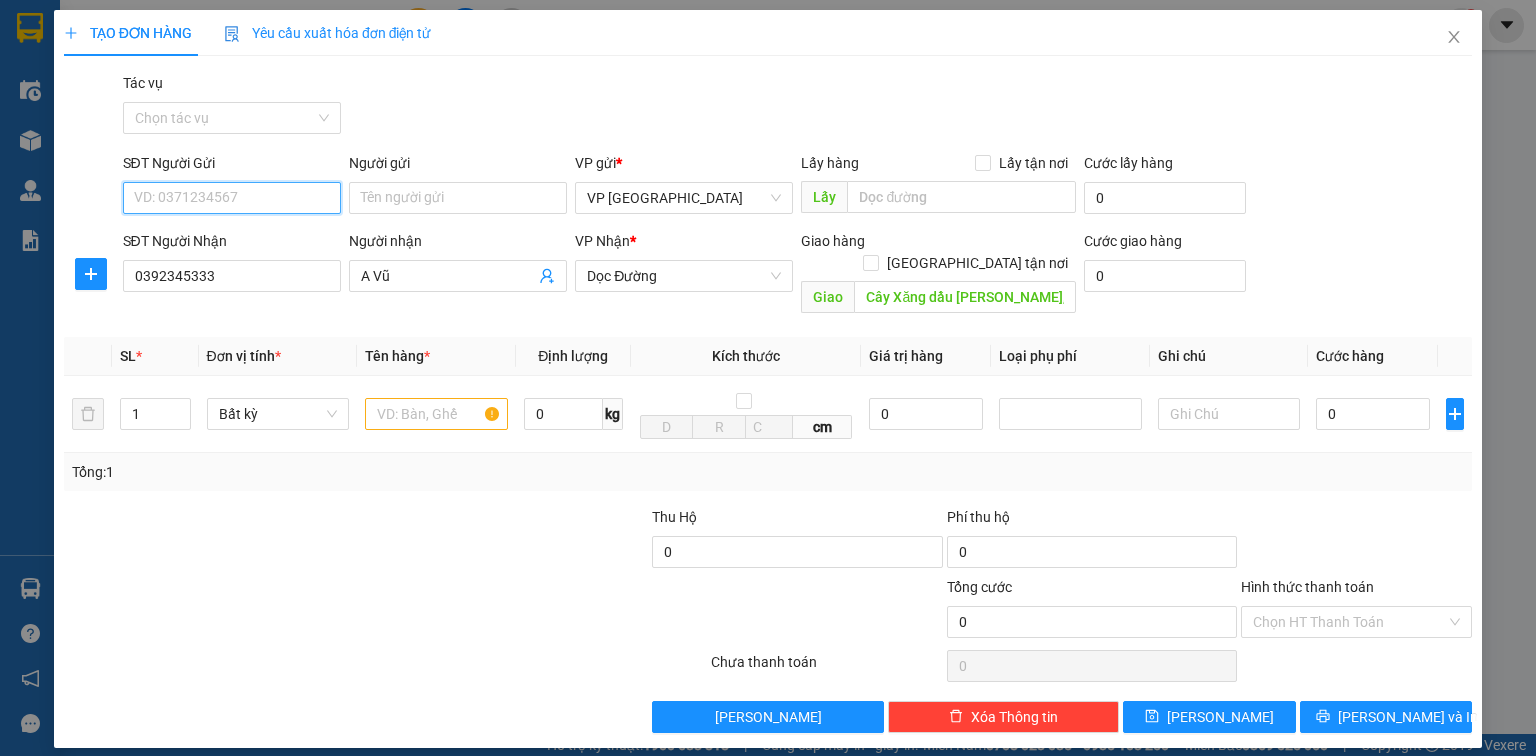 click on "SĐT Người Gửi" at bounding box center (232, 198) 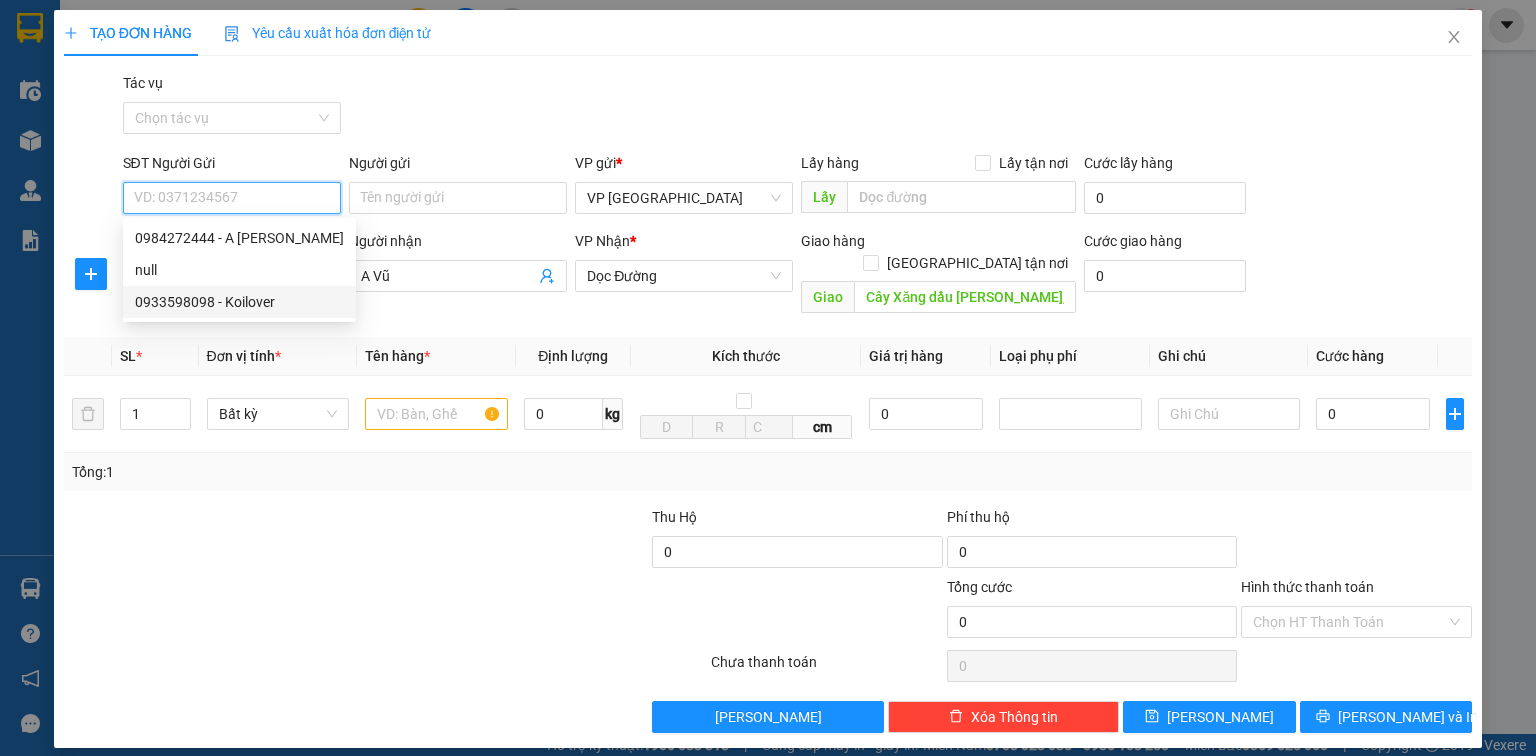click on "0933598098 -  Koilover" at bounding box center [239, 302] 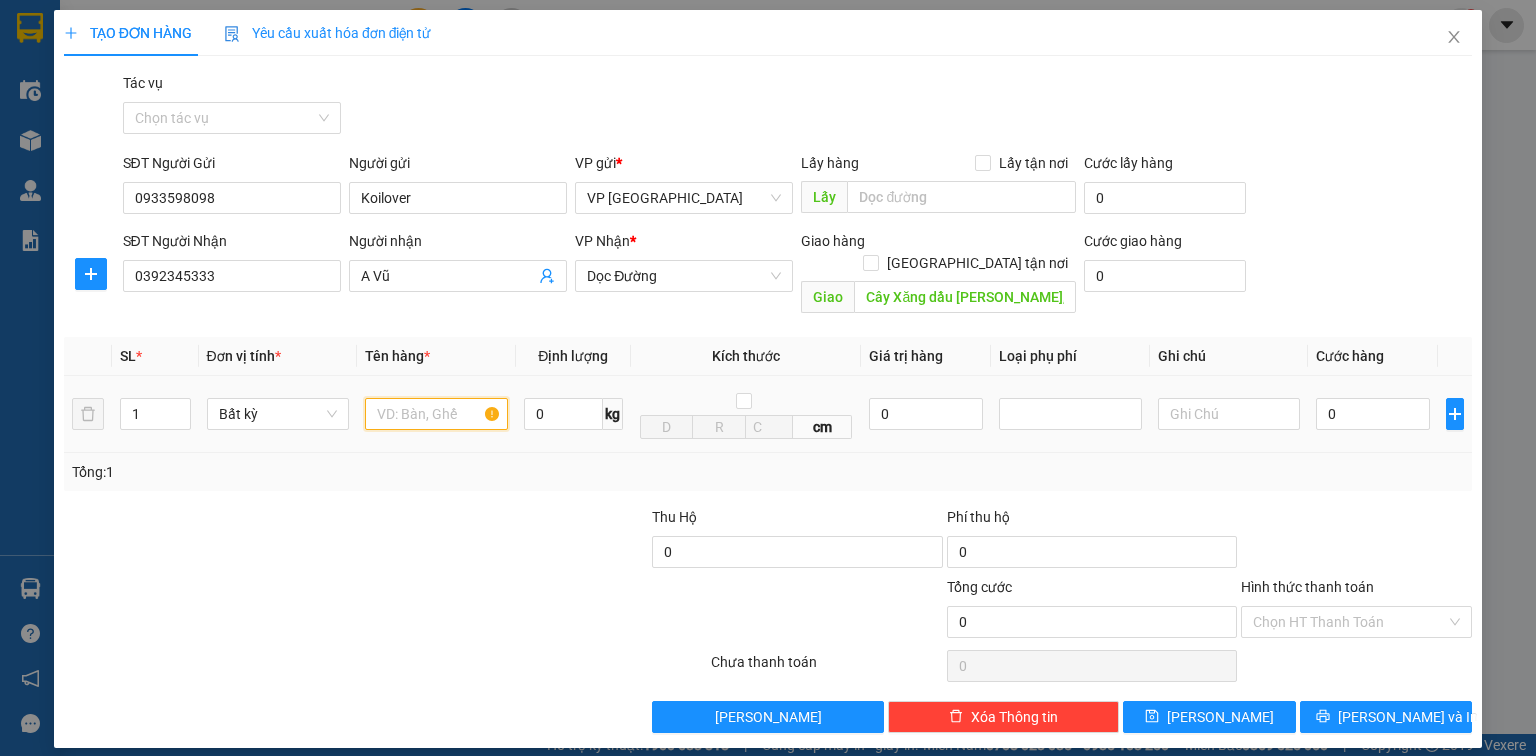 click at bounding box center [436, 414] 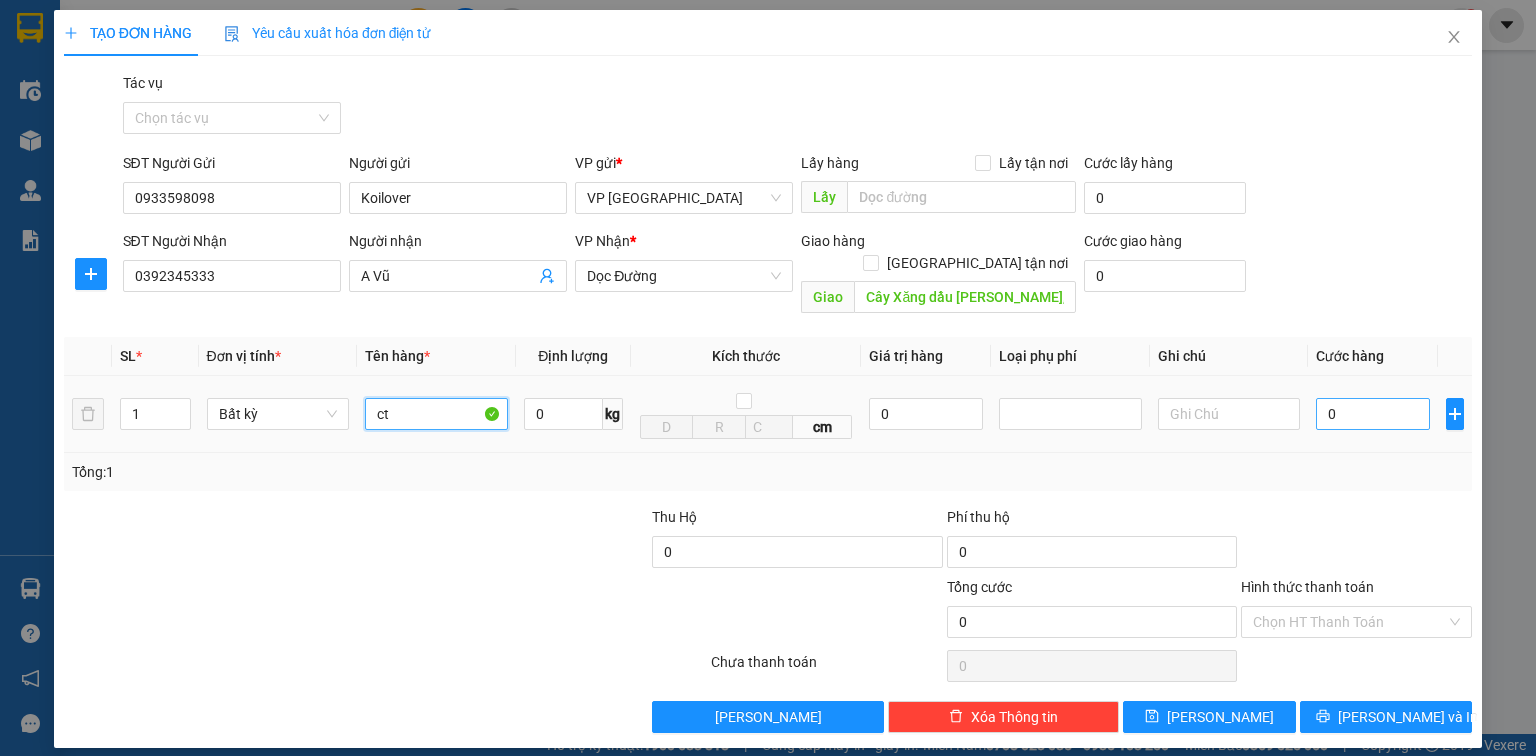 type on "ct" 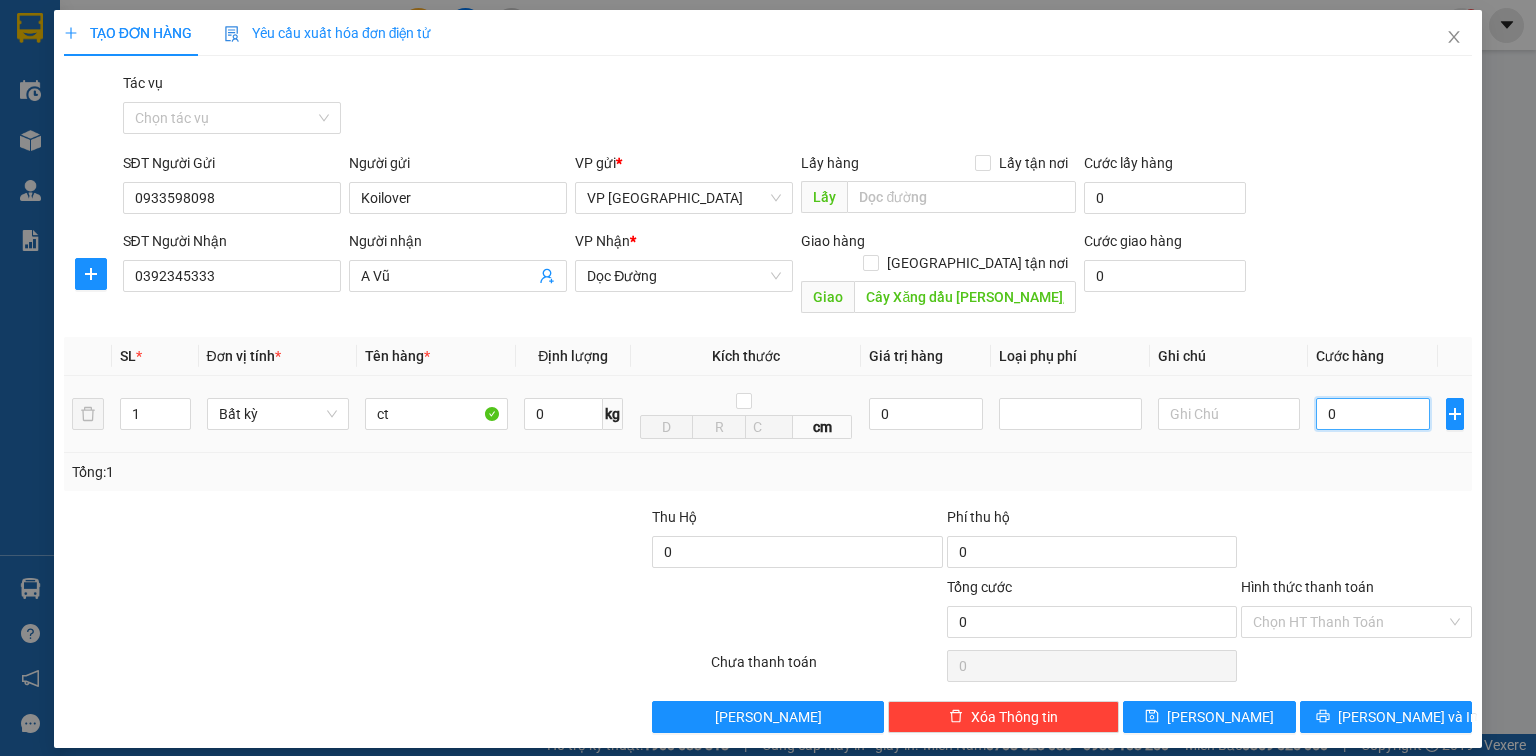 click on "0" at bounding box center (1373, 414) 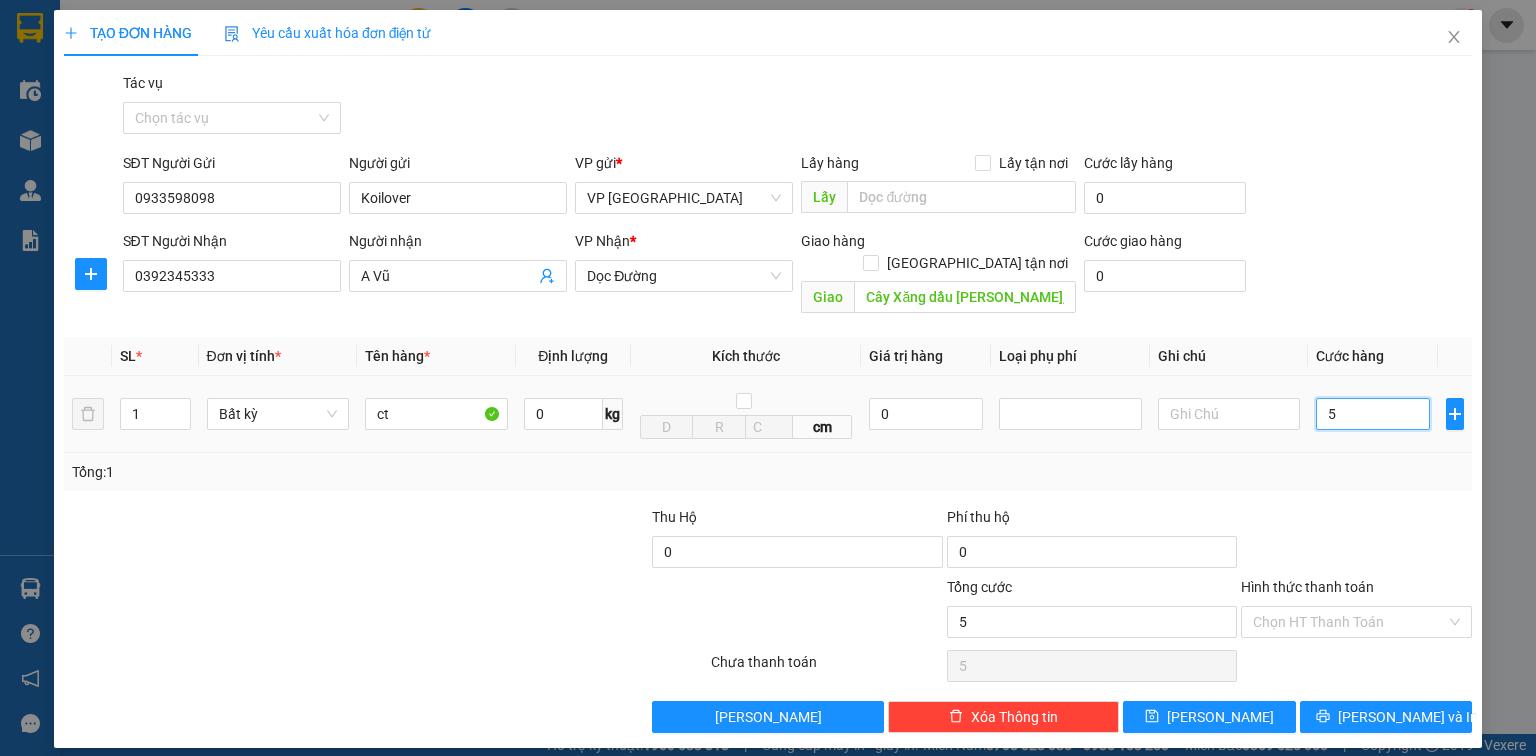type on "0" 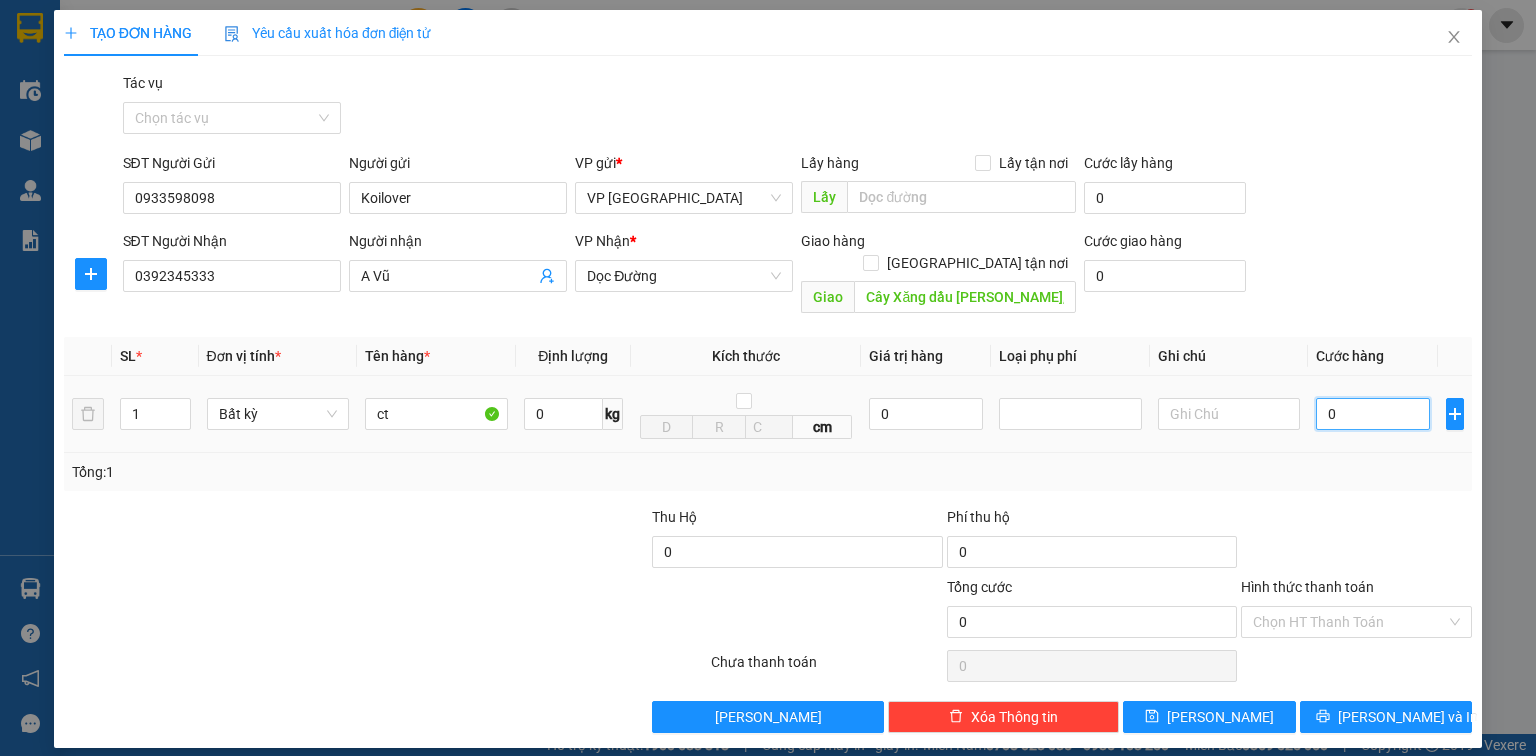 type on "60" 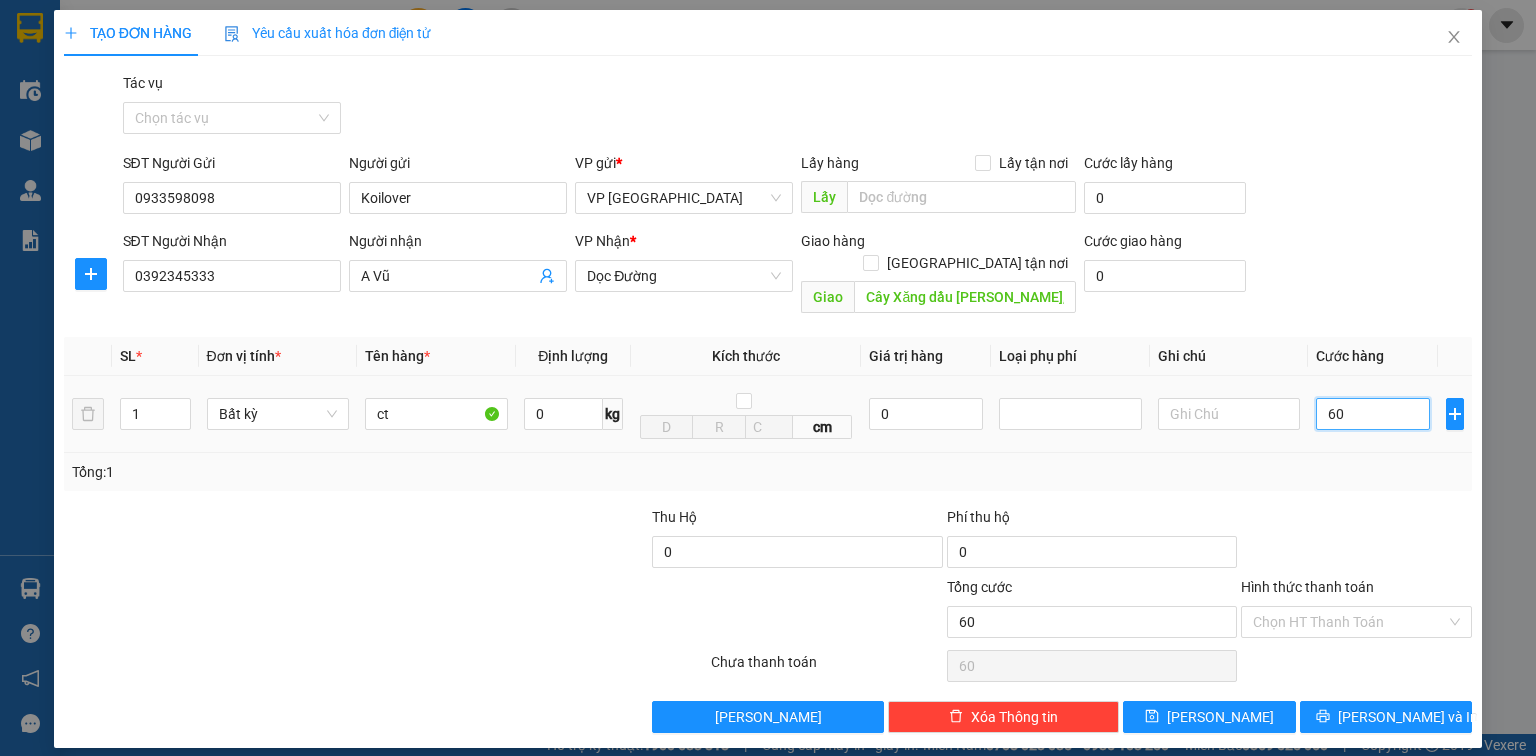 type on "600" 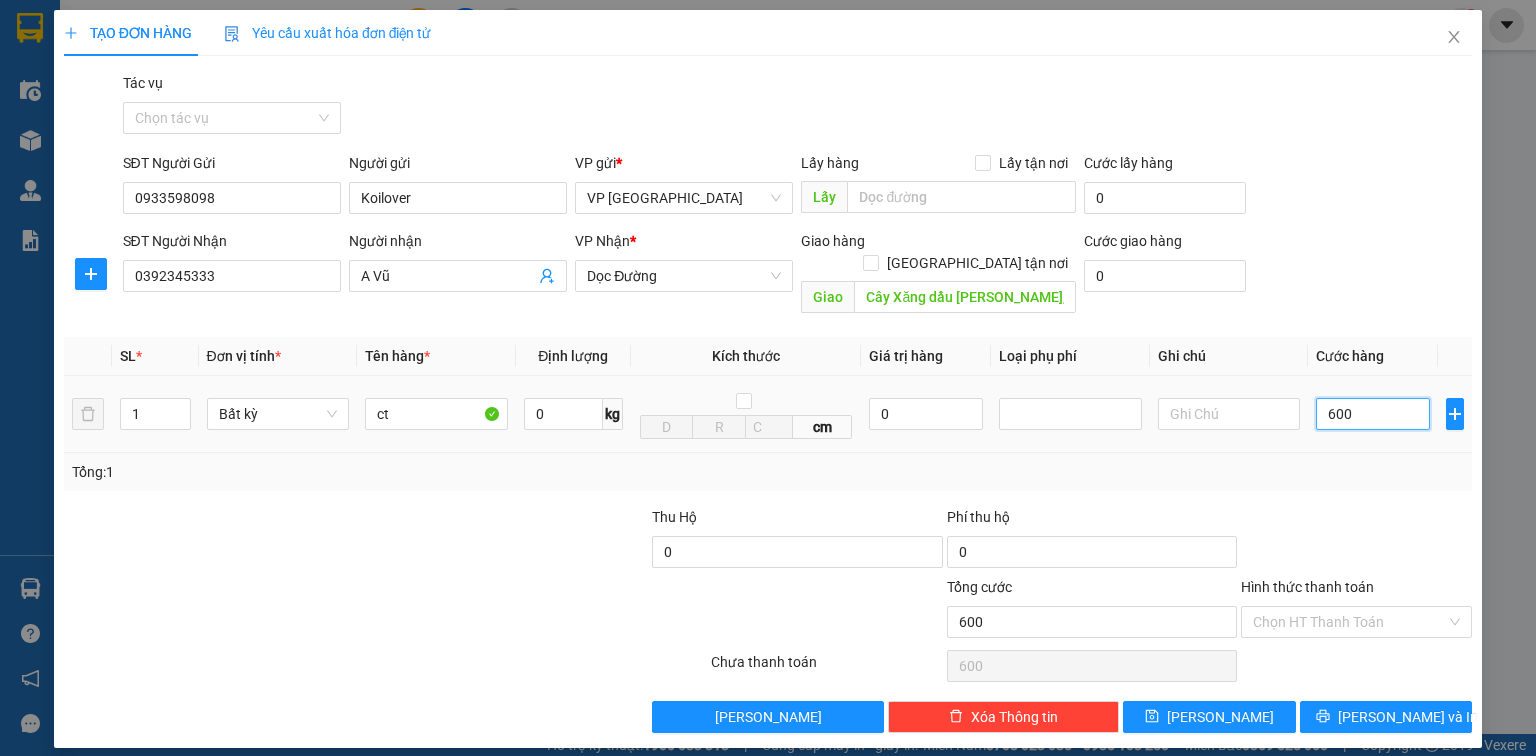 type on "6.000" 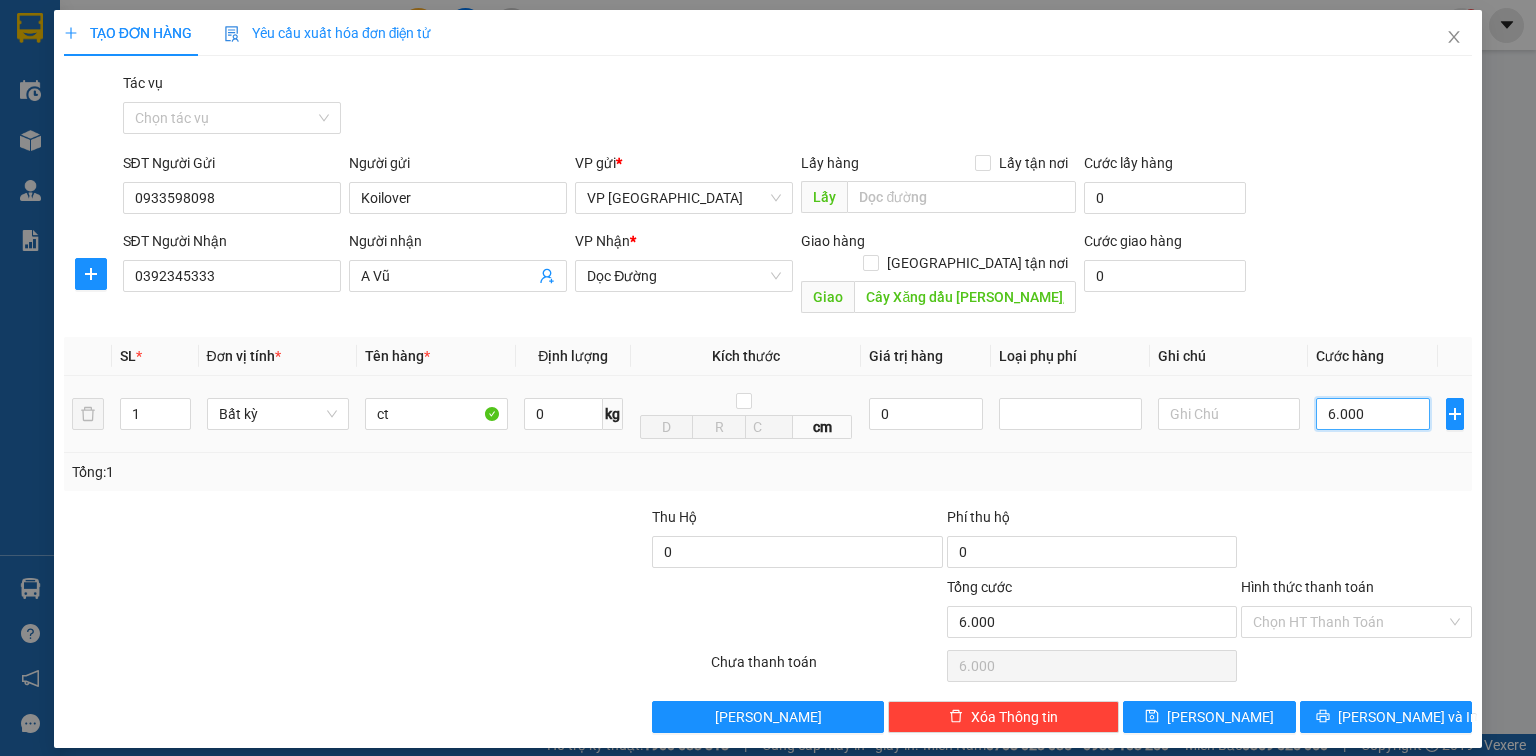 type on "60.000" 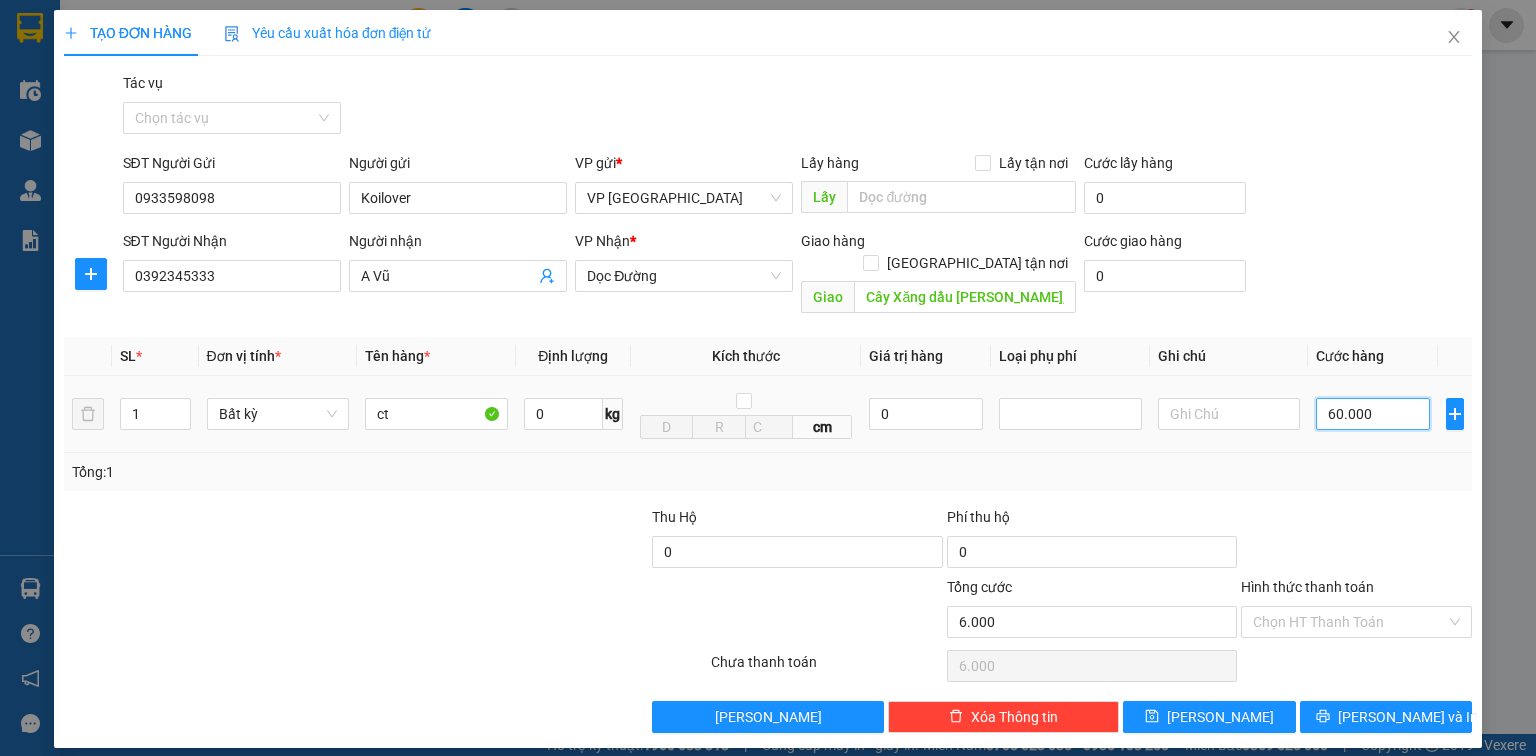 type on "60.000" 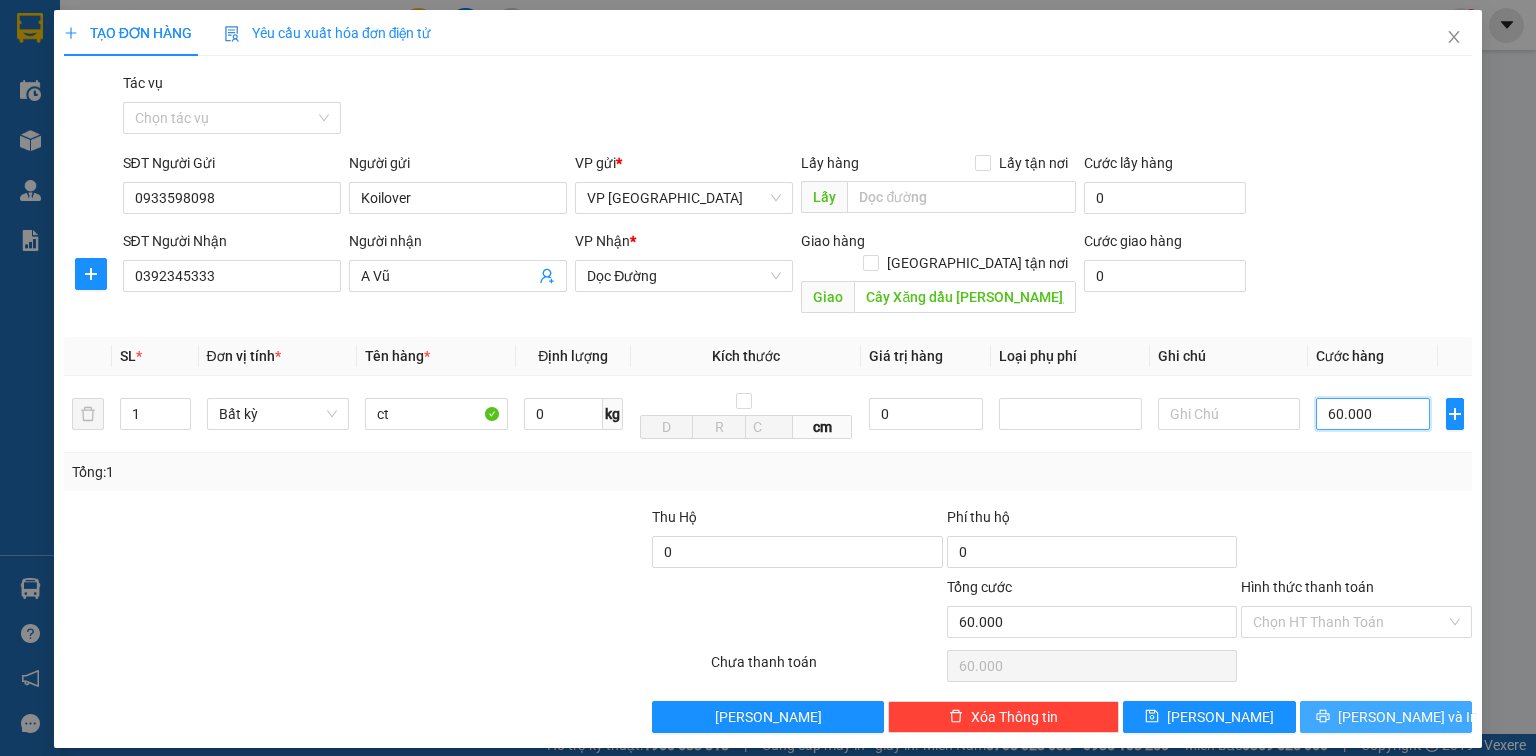 type on "60.000" 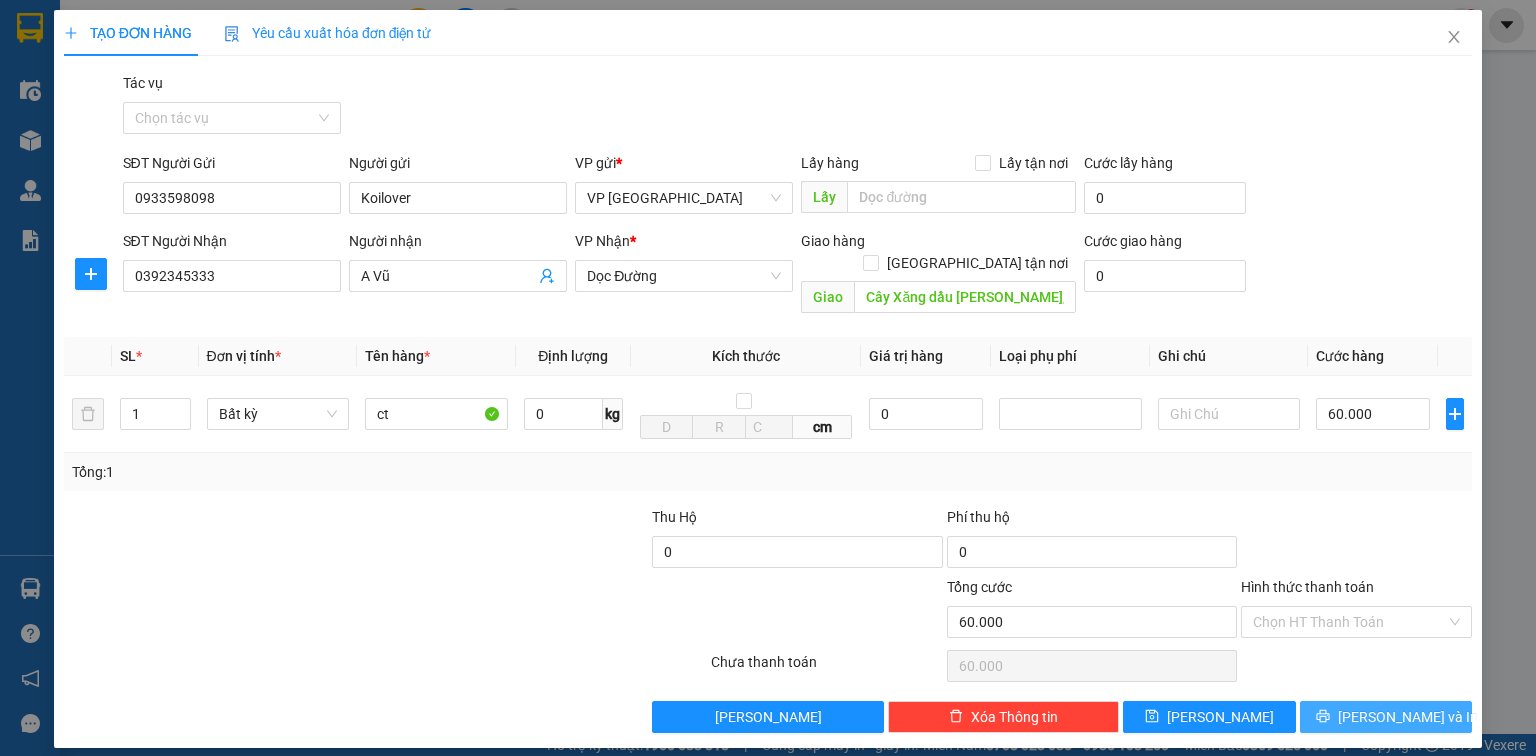 click 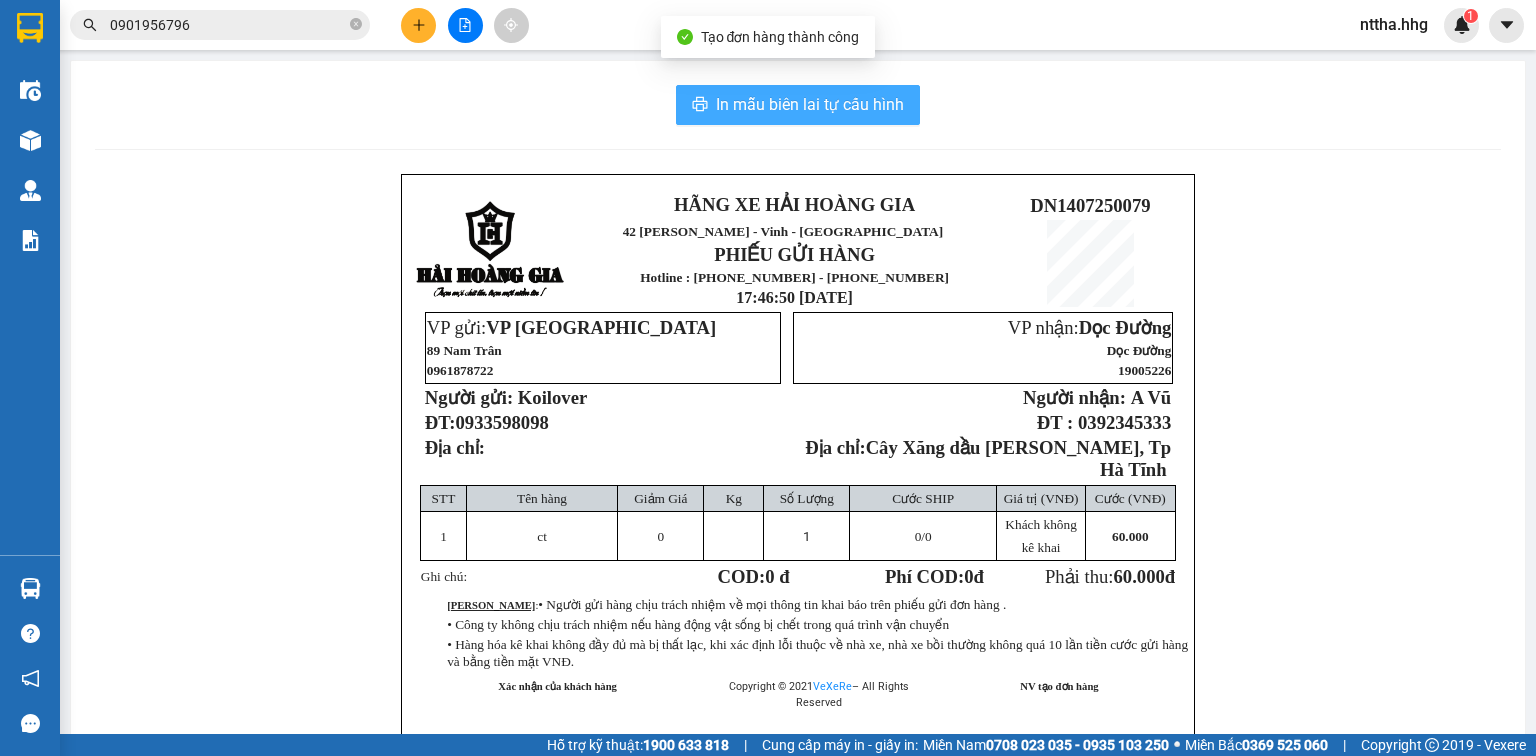 click on "In mẫu biên lai tự cấu hình" at bounding box center [810, 104] 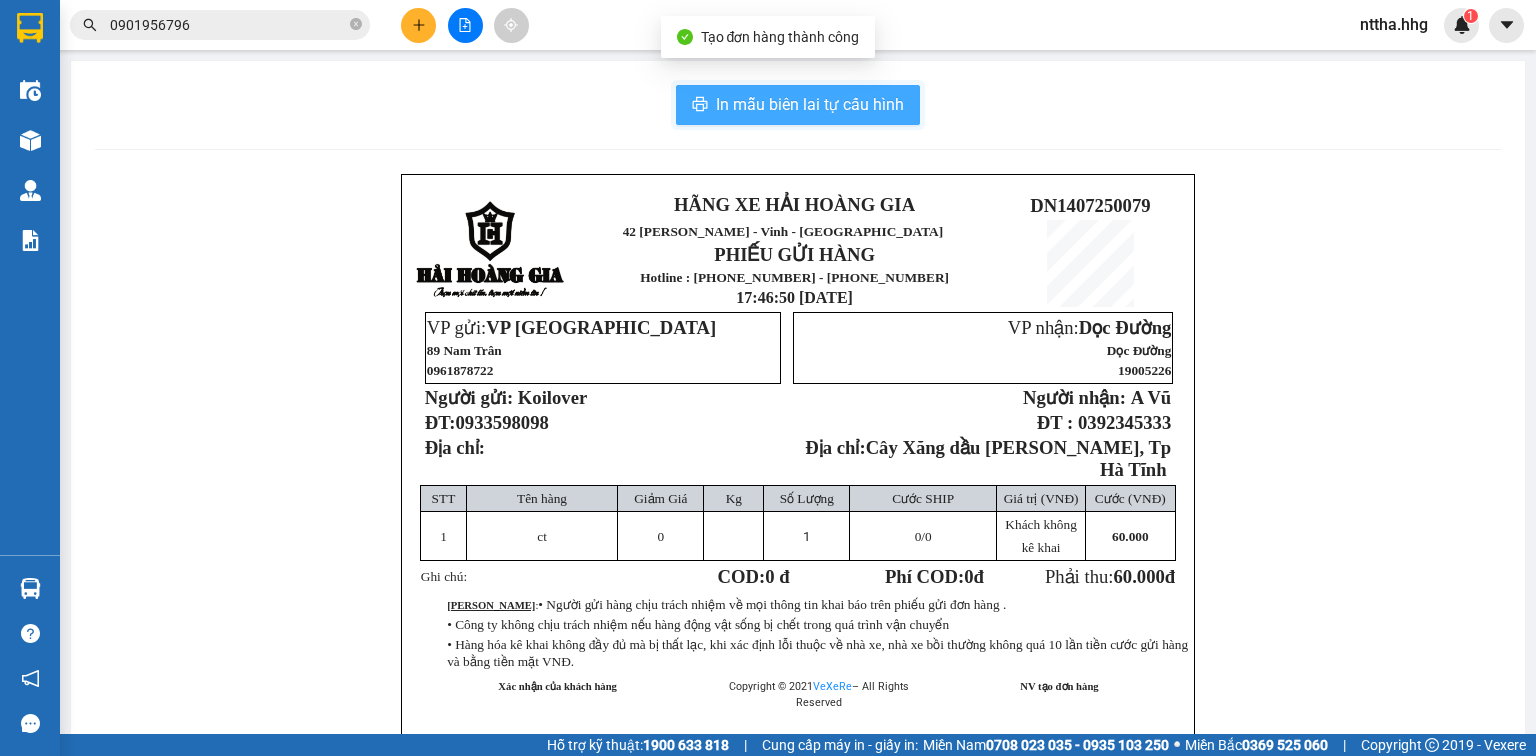 scroll, scrollTop: 0, scrollLeft: 0, axis: both 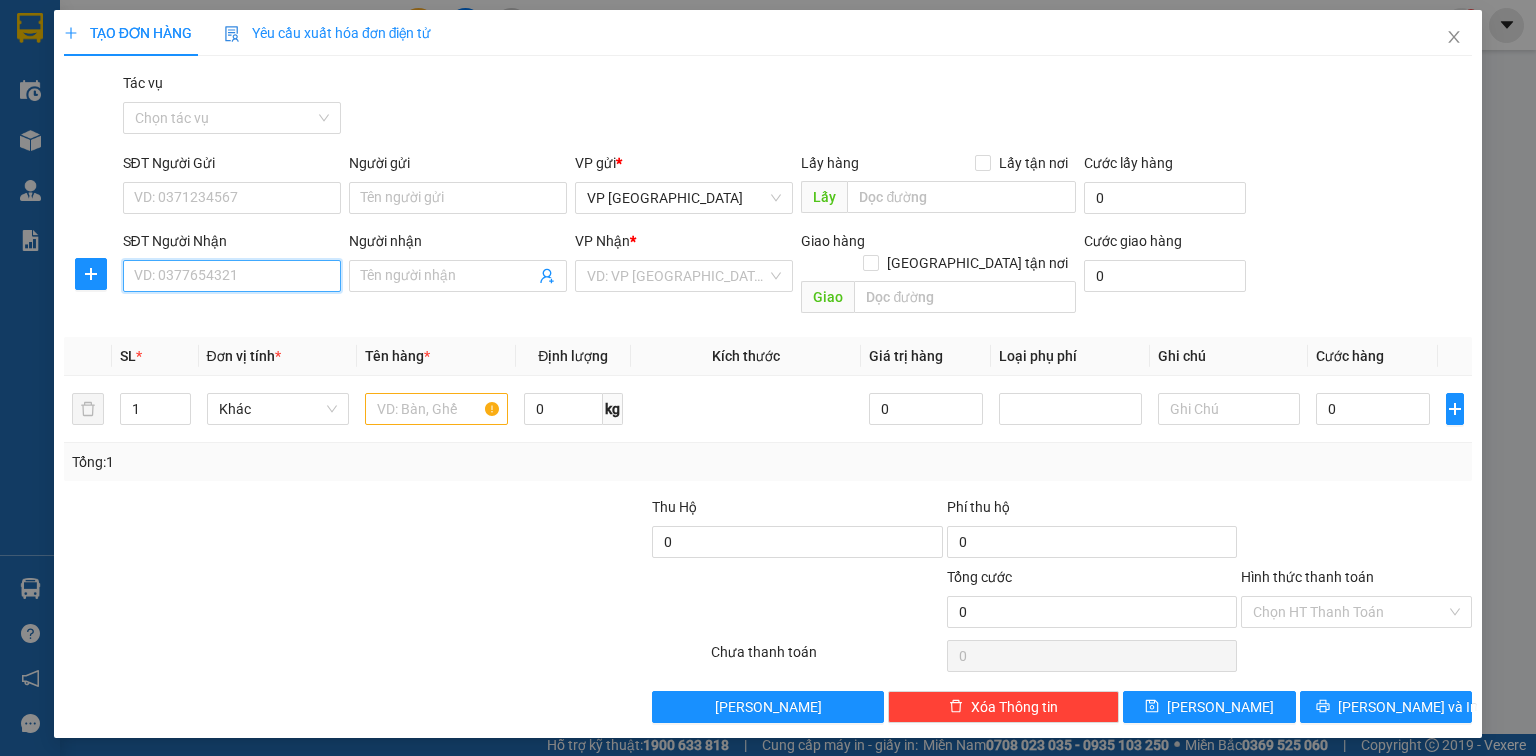 click on "SĐT Người Nhận" at bounding box center [232, 276] 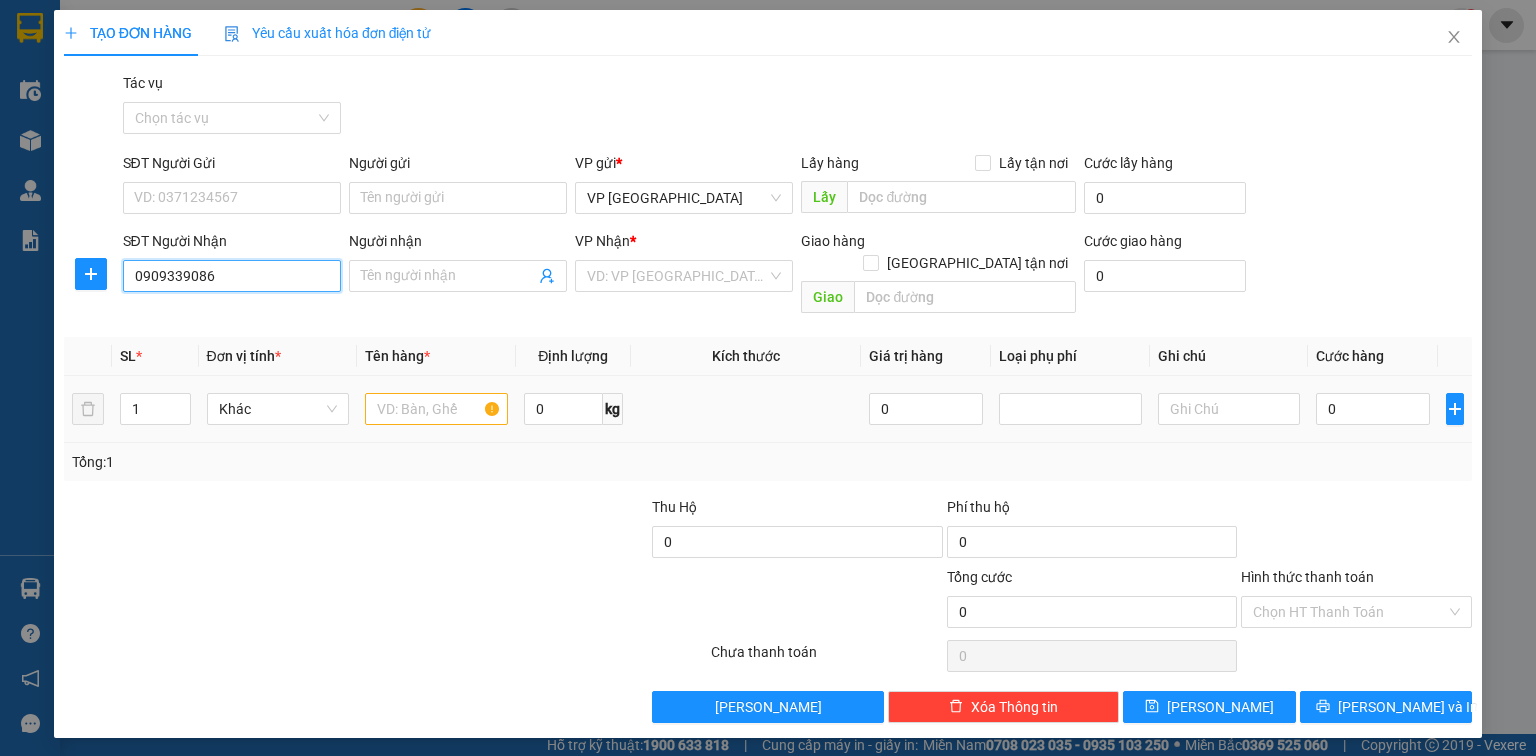 type on "0909339086" 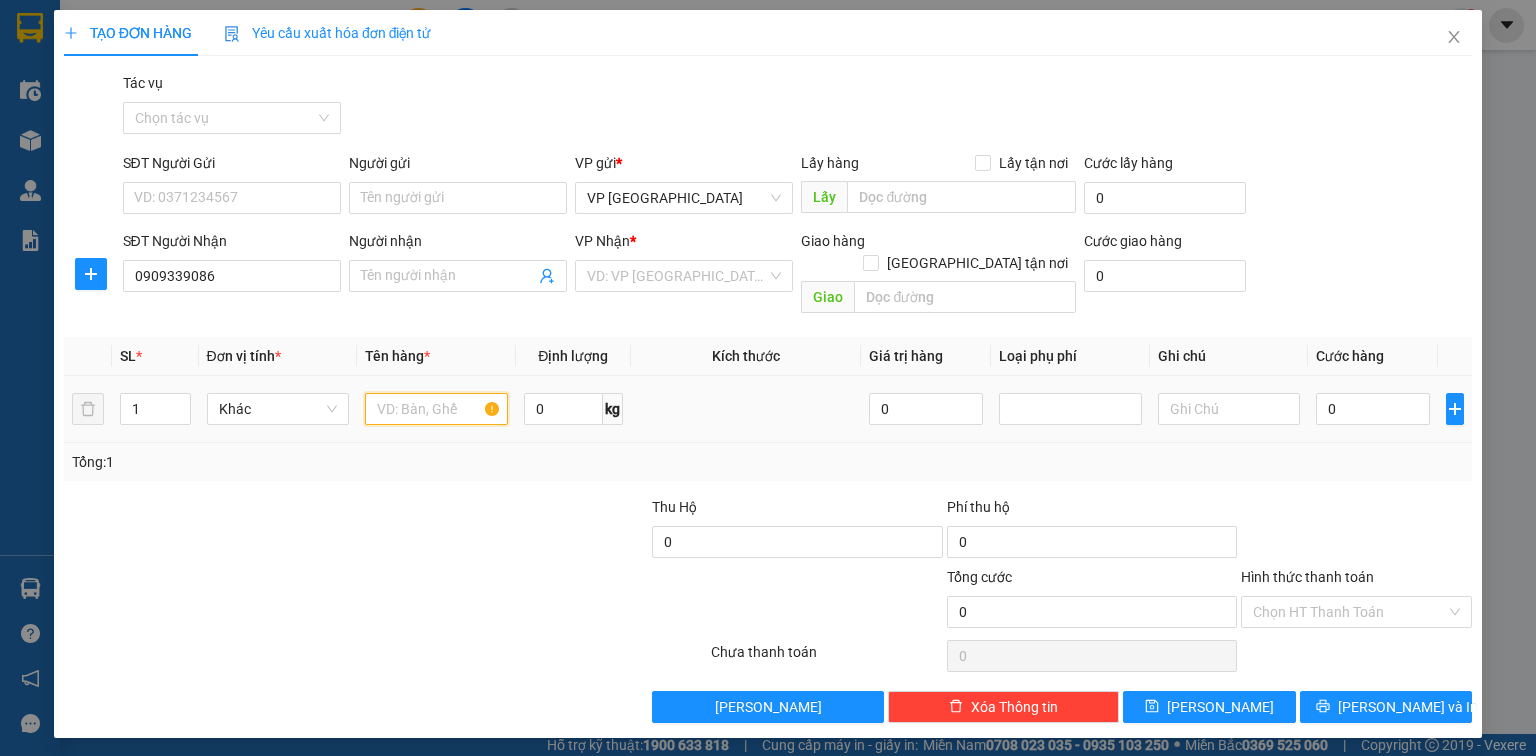 click at bounding box center [436, 409] 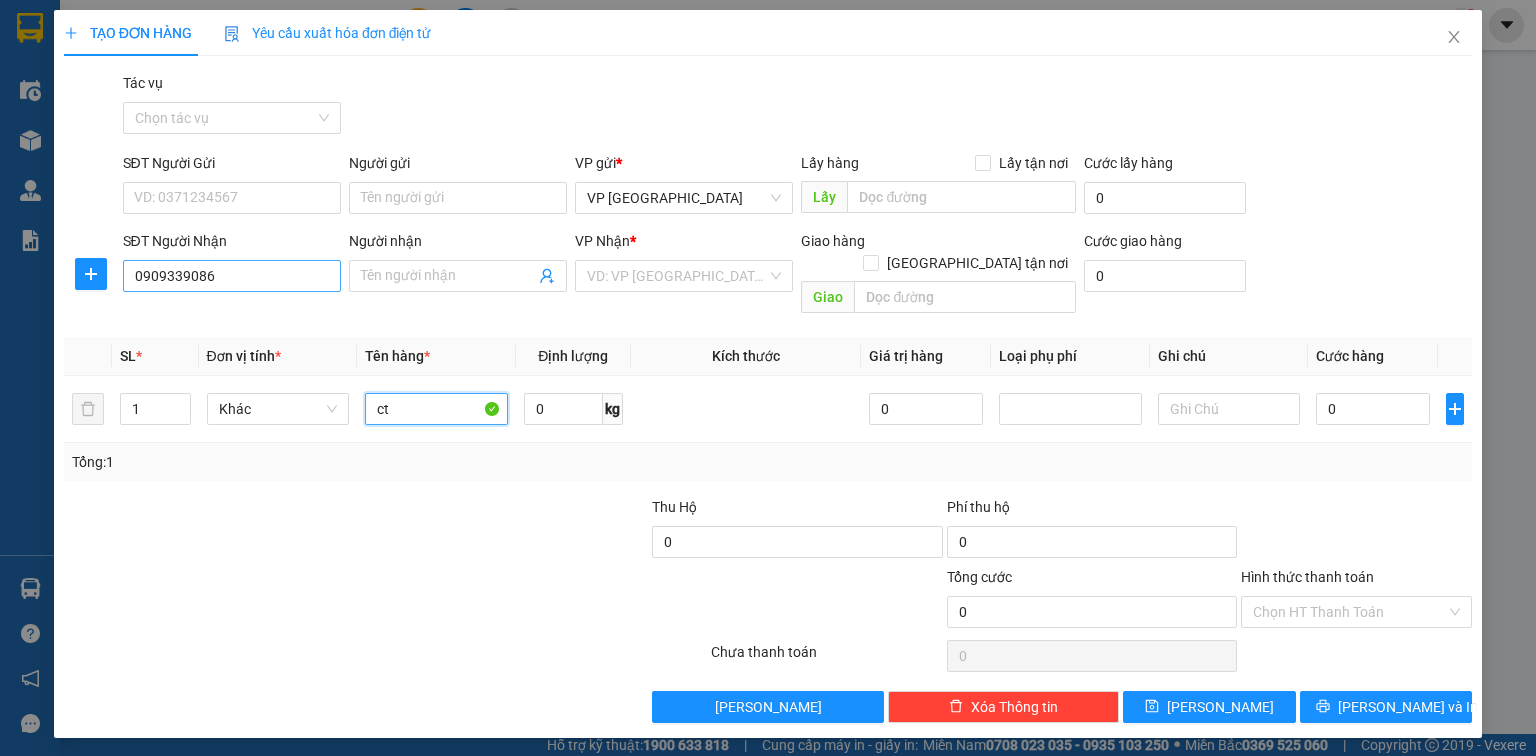 type on "ct" 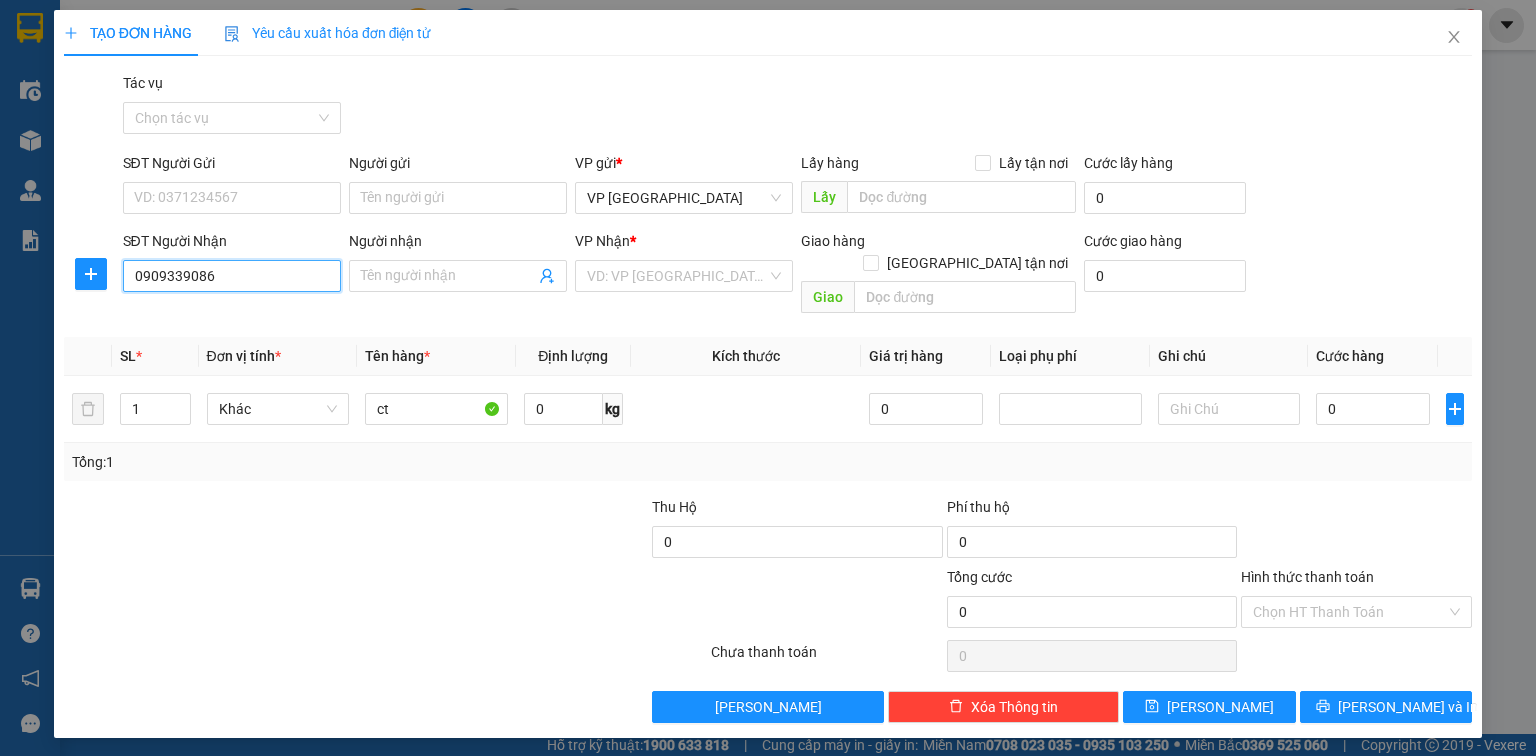 drag, startPoint x: 128, startPoint y: 273, endPoint x: 28, endPoint y: 274, distance: 100.005 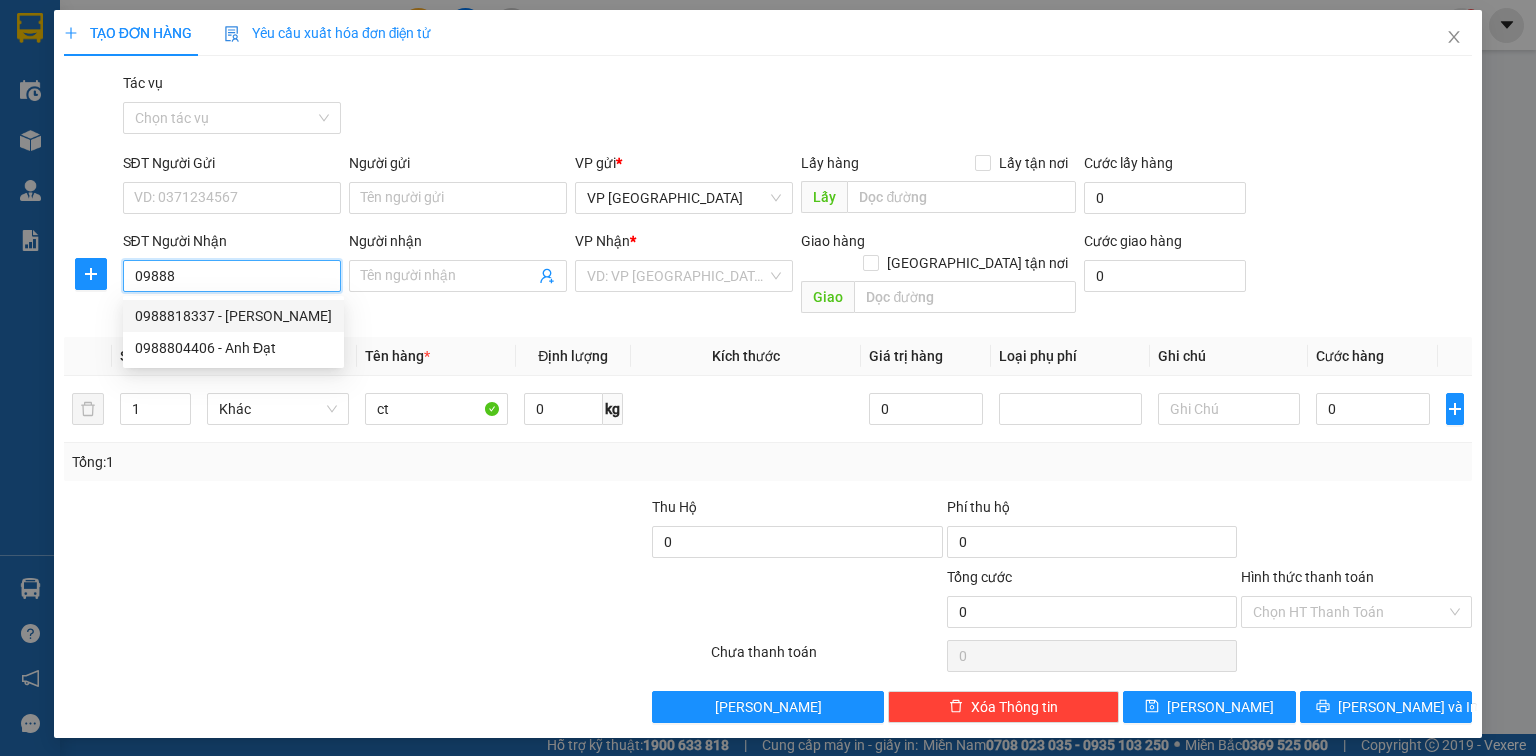 click on "0988818337 - Anh Đạt" at bounding box center [233, 316] 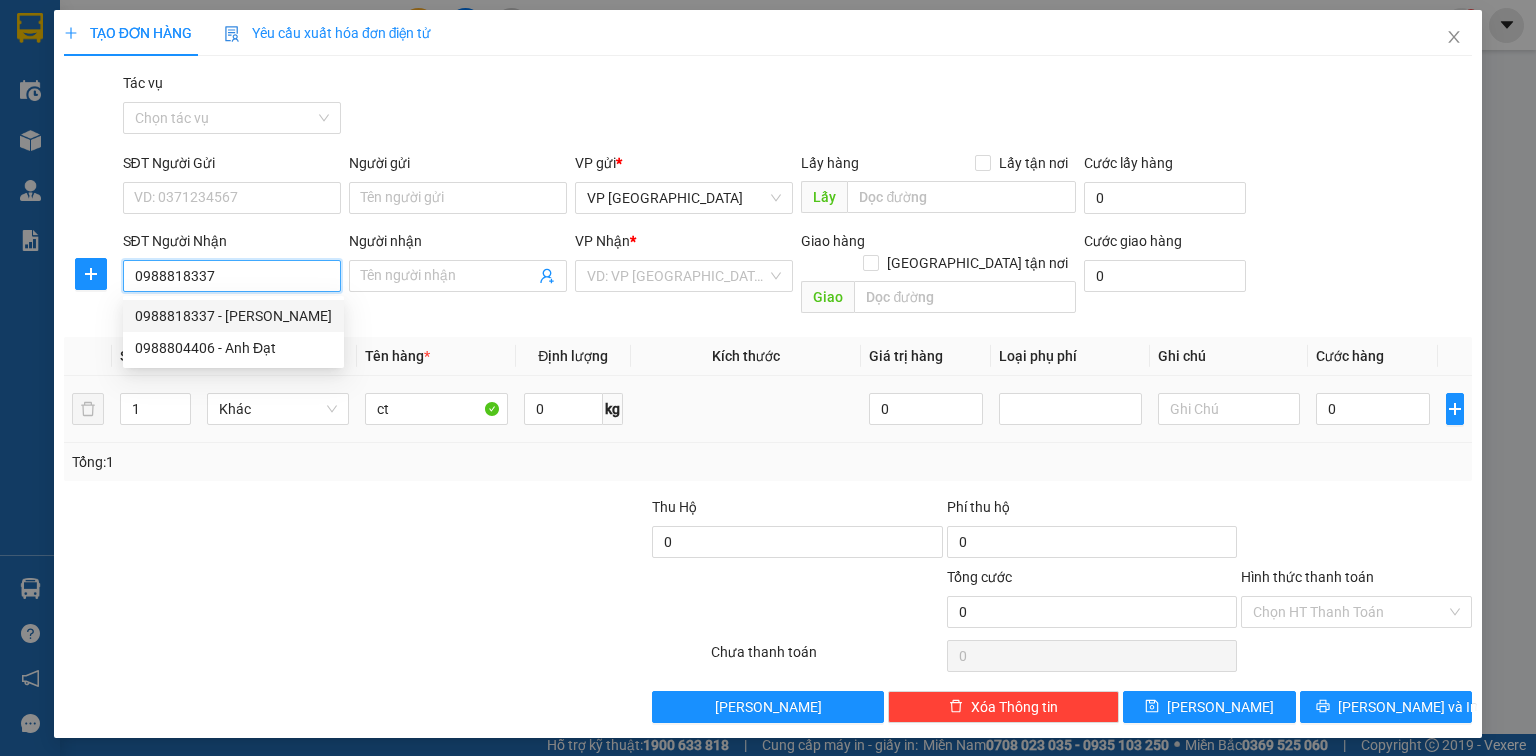 type on "Anh Đạt" 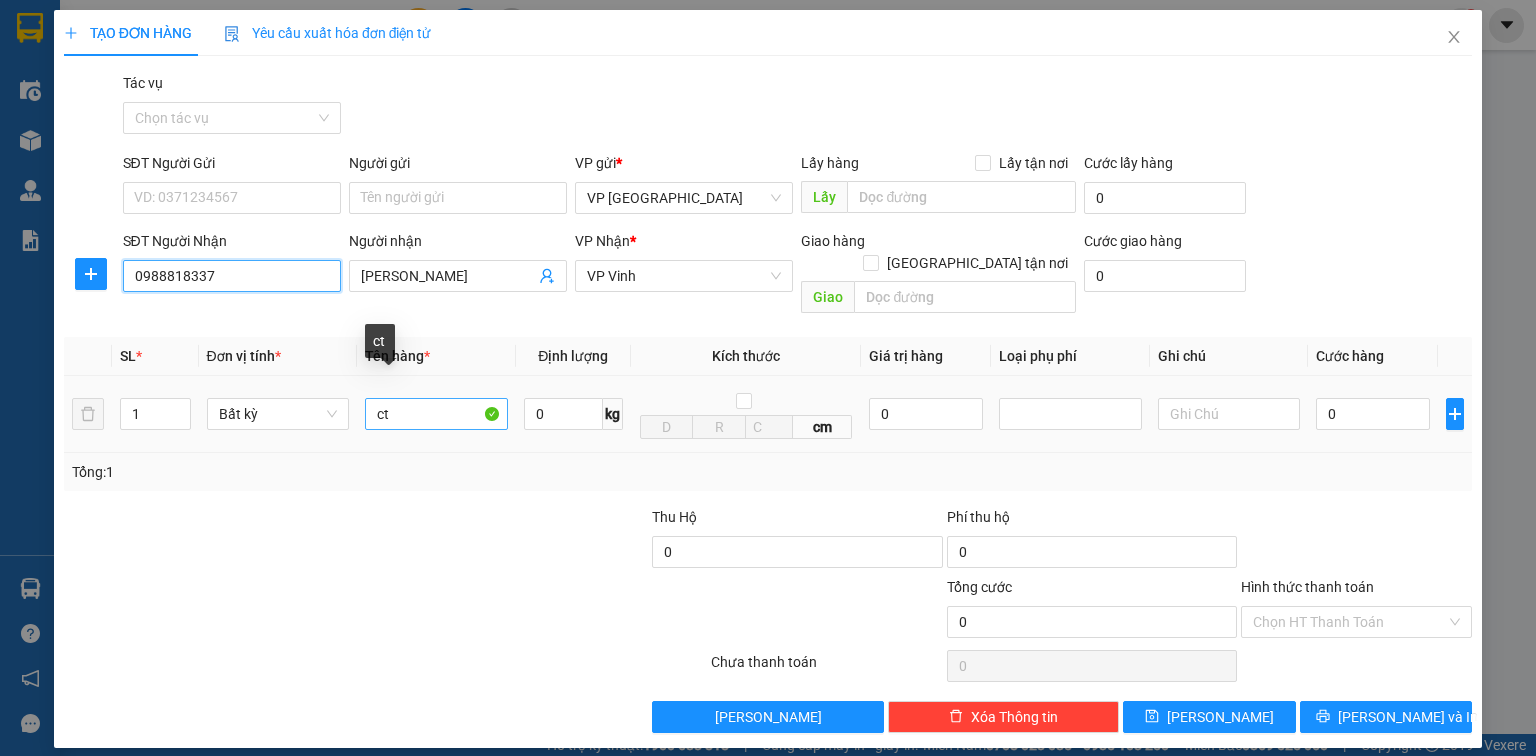 type on "0988818337" 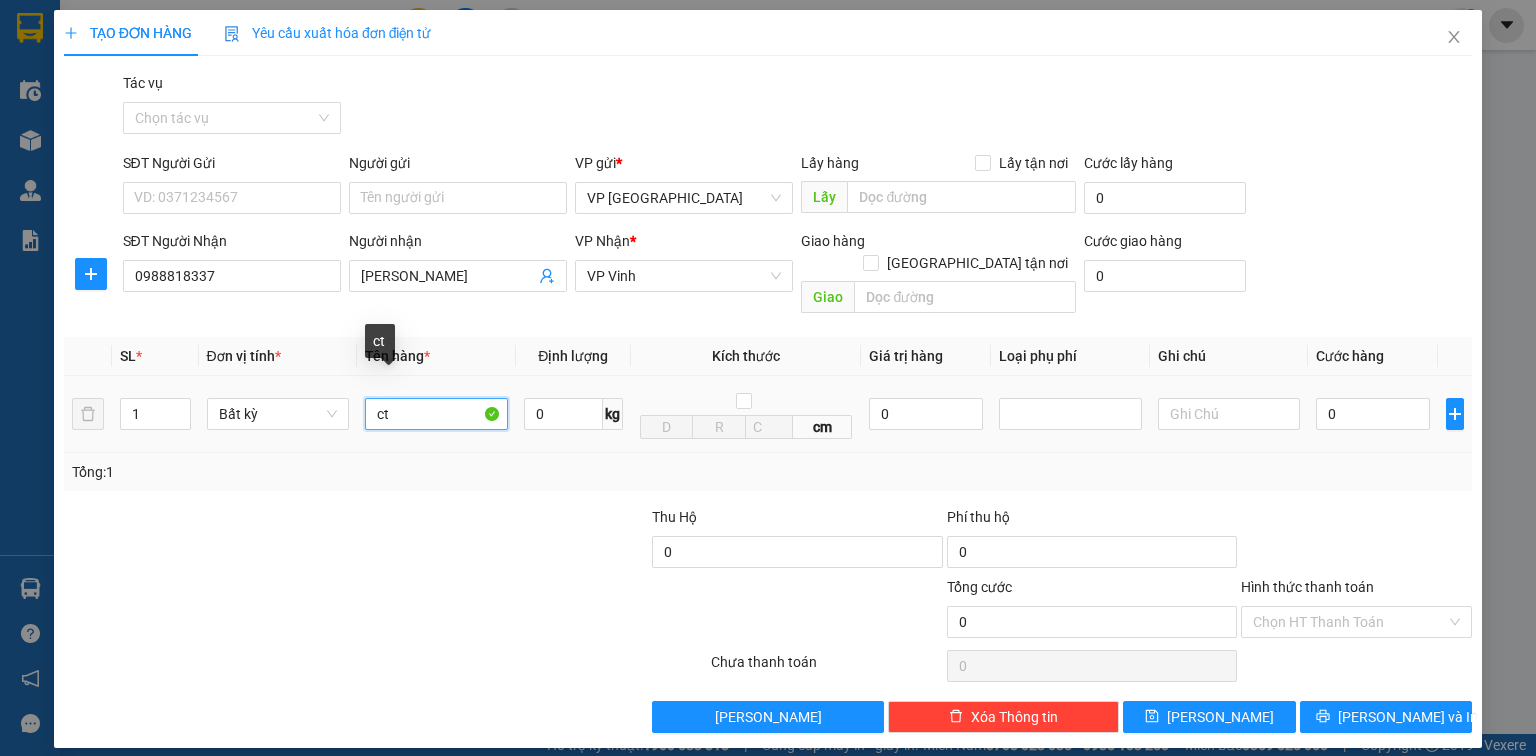 click on "ct" at bounding box center [436, 414] 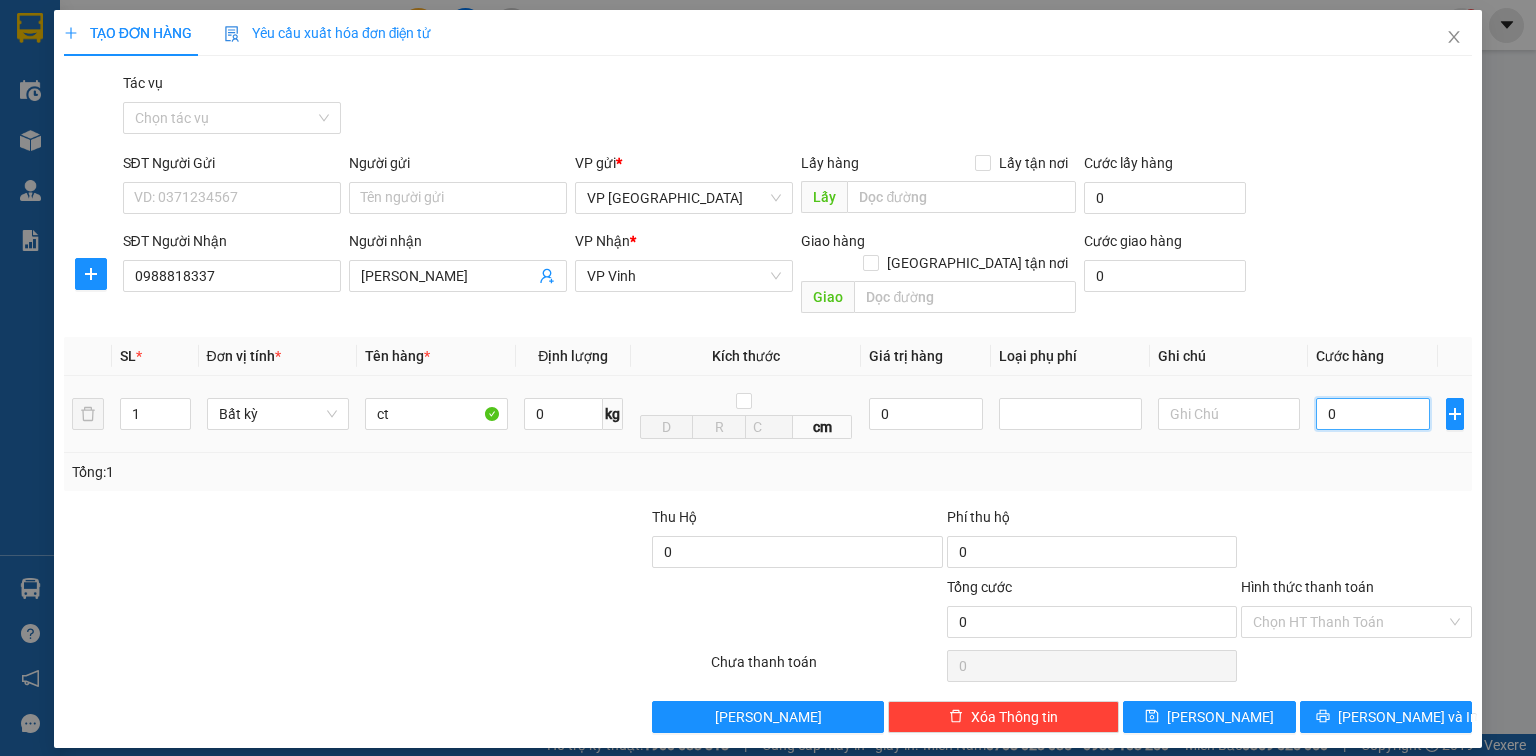 click on "0" at bounding box center (1373, 414) 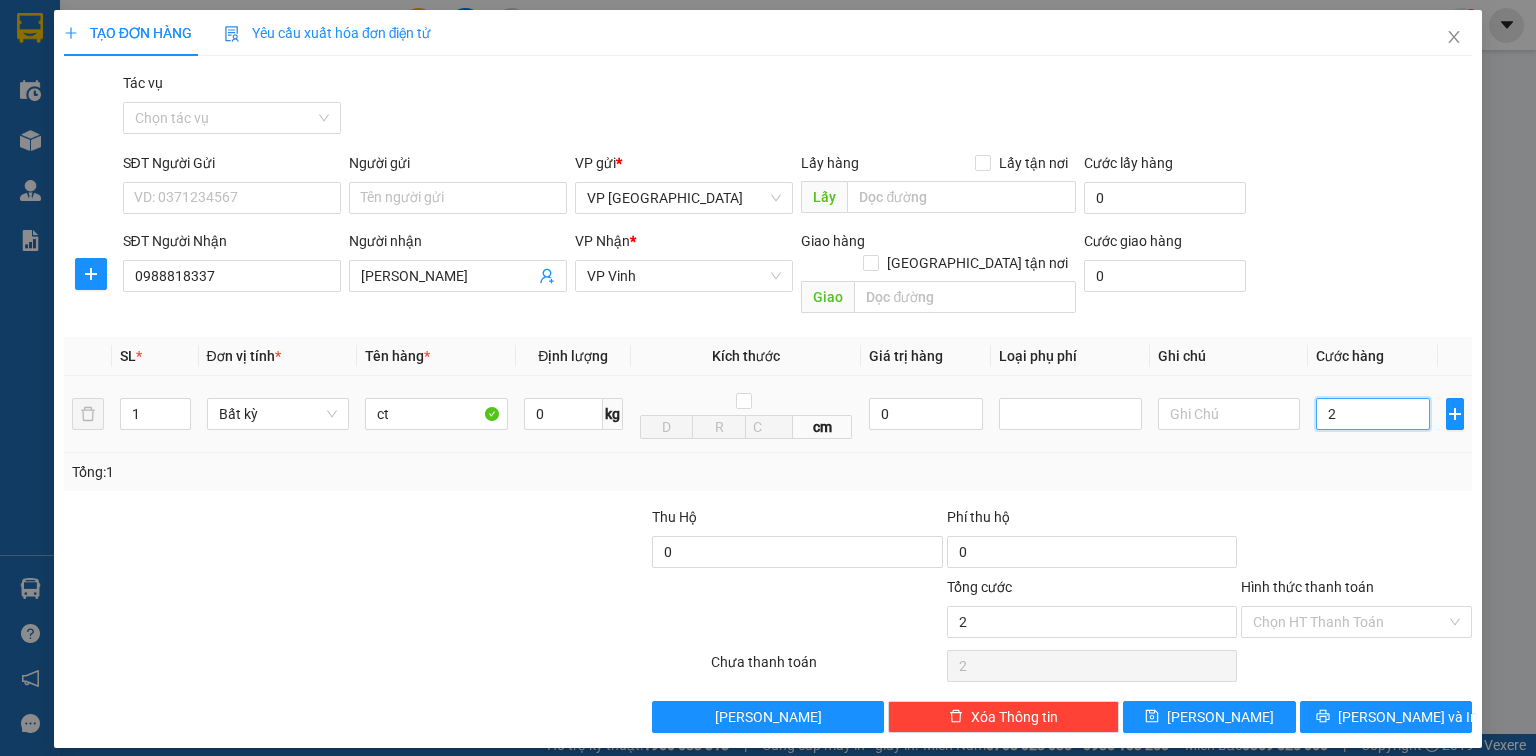 type on "20" 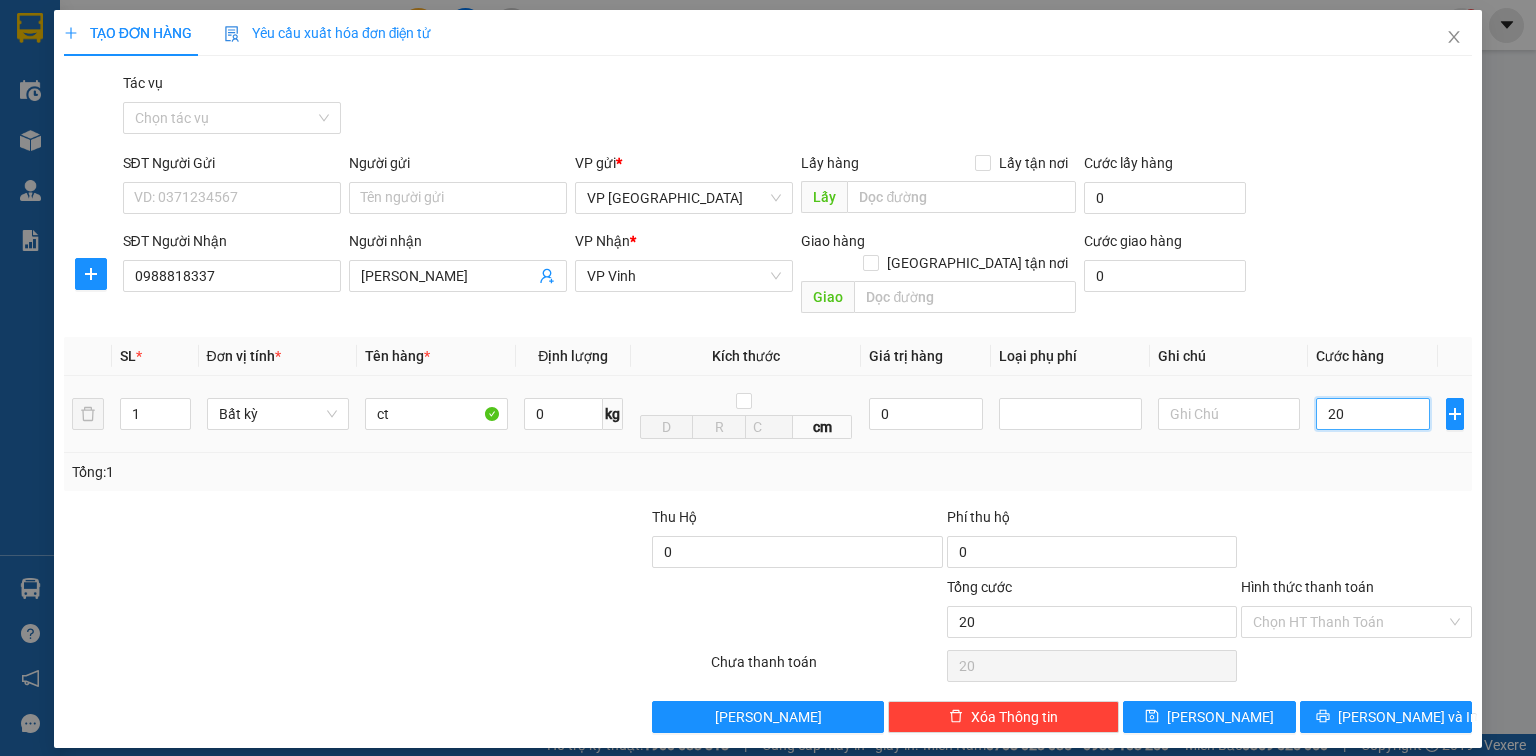 type on "200" 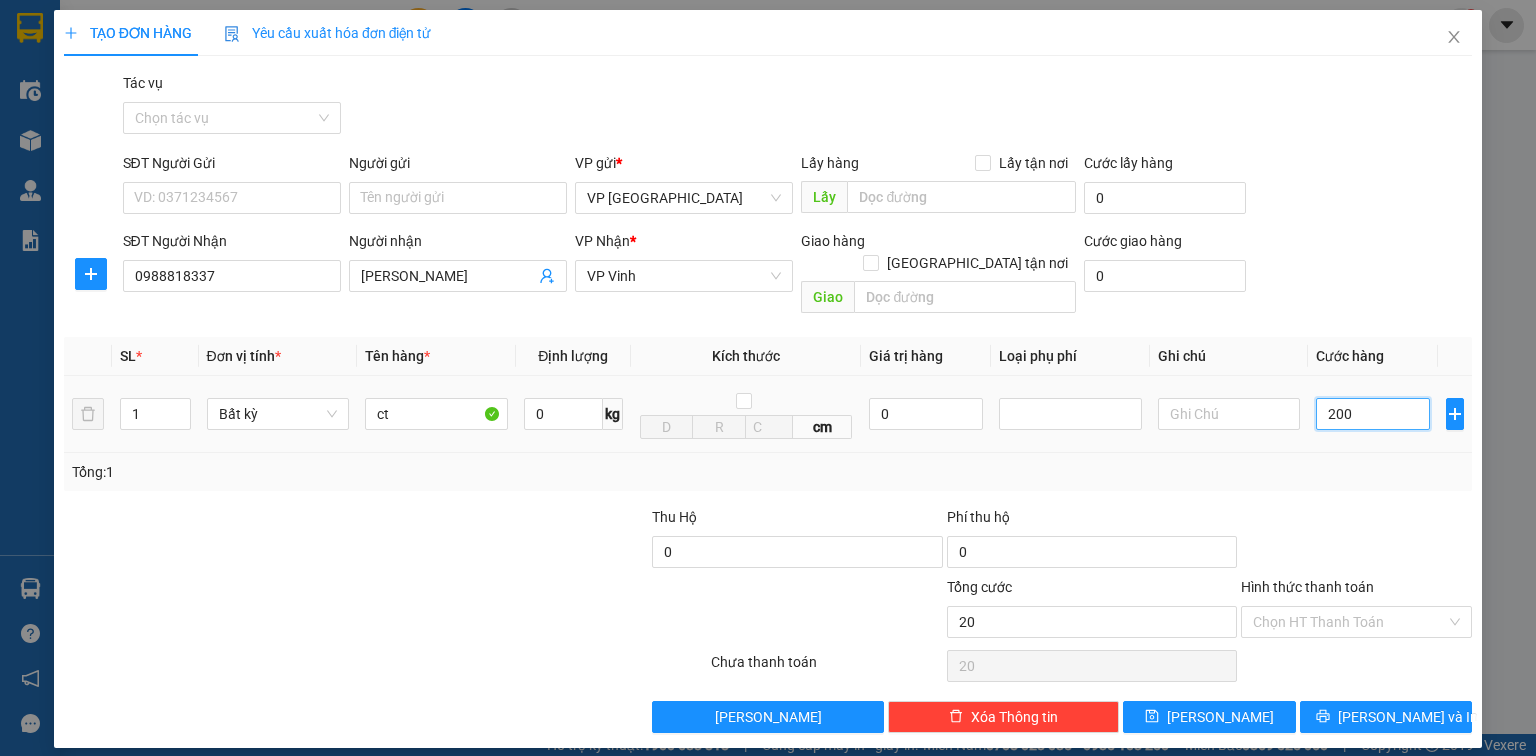 type on "200" 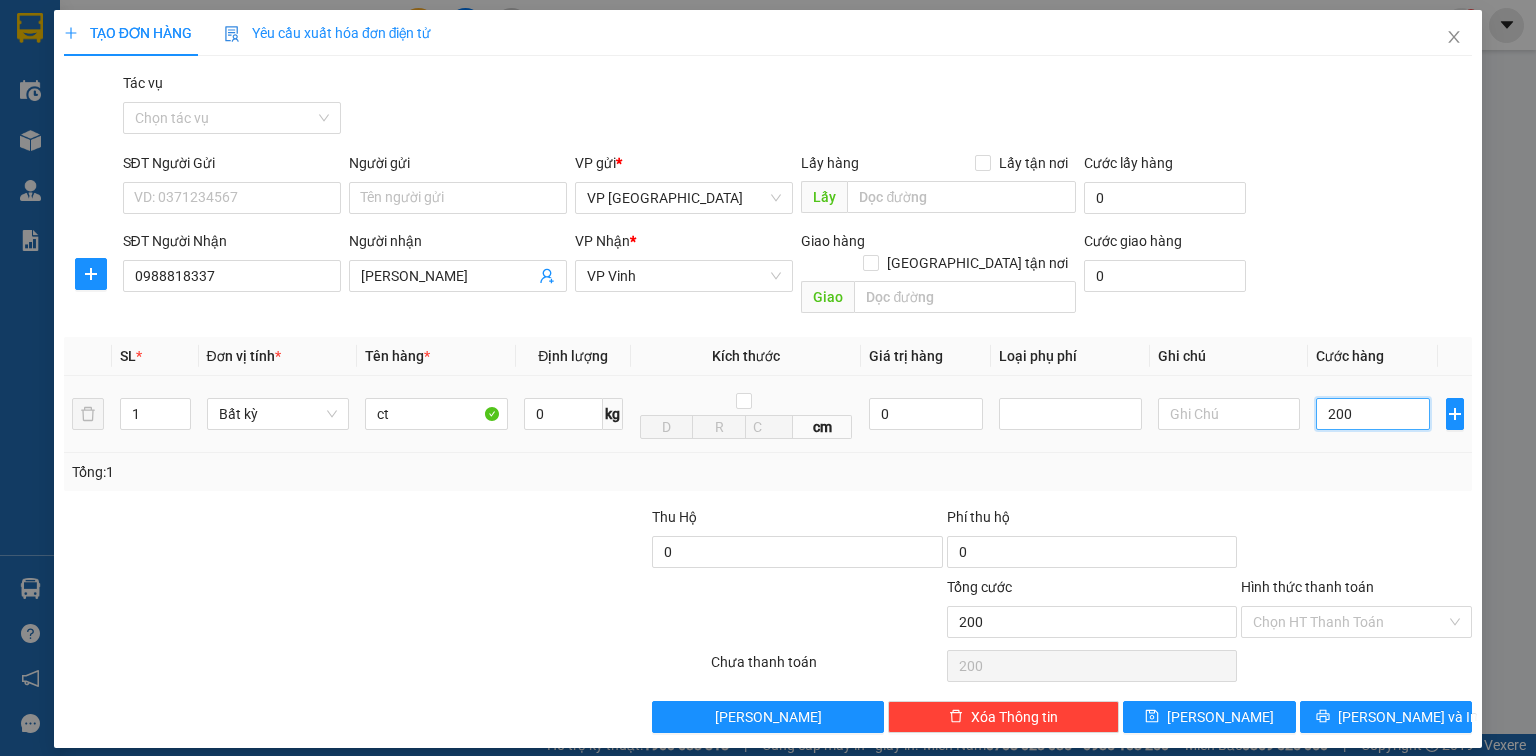 type on "2.000" 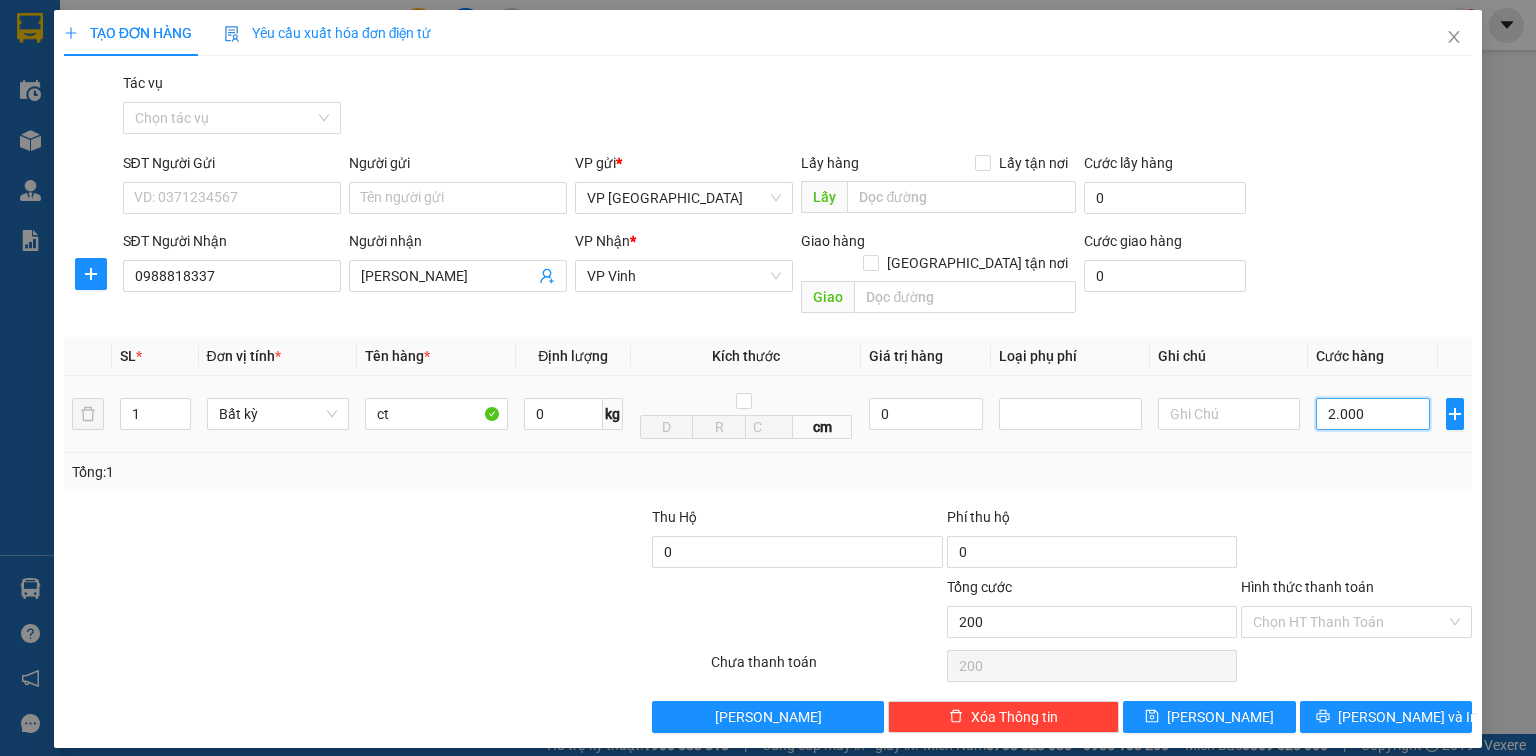 type on "2.000" 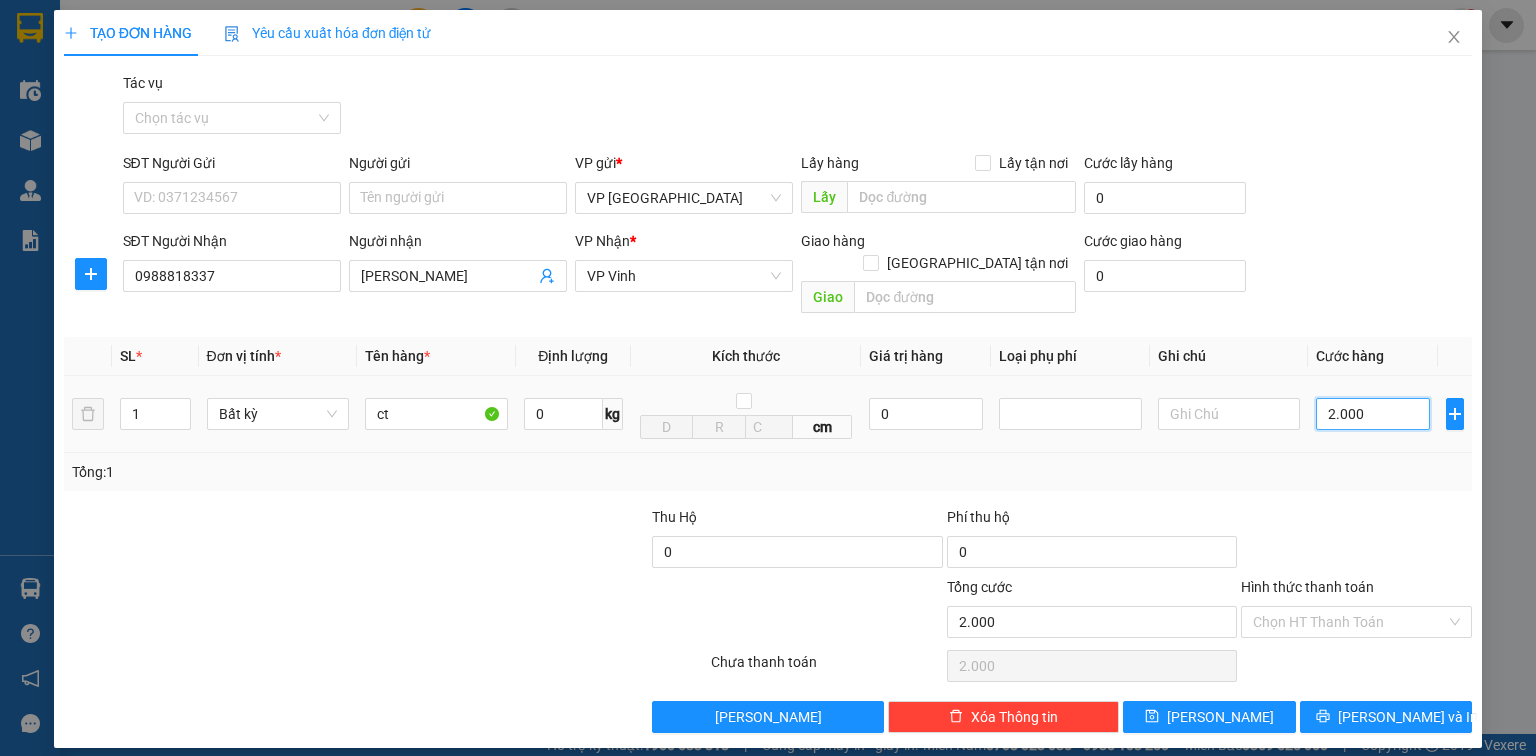 type on "20.000" 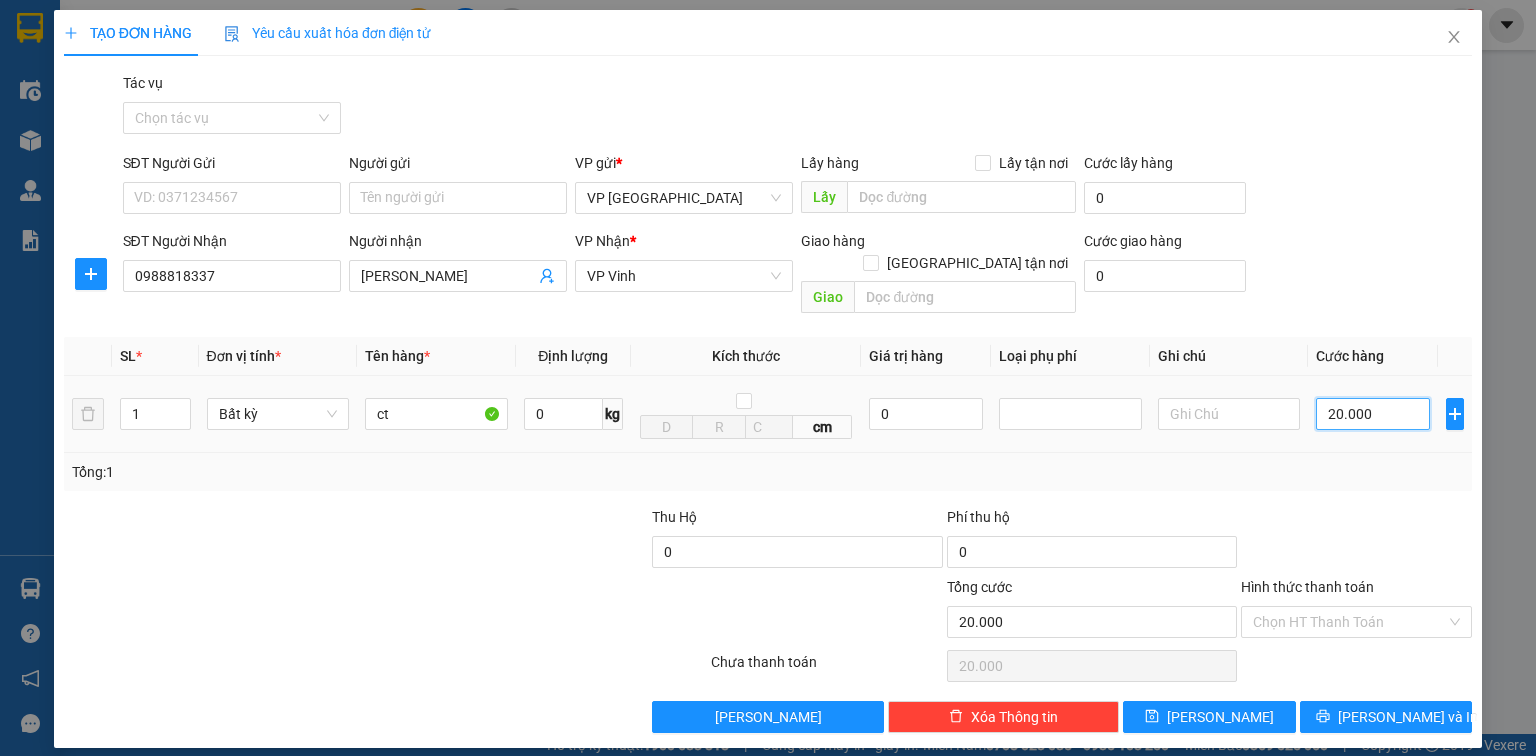 type on "200.000" 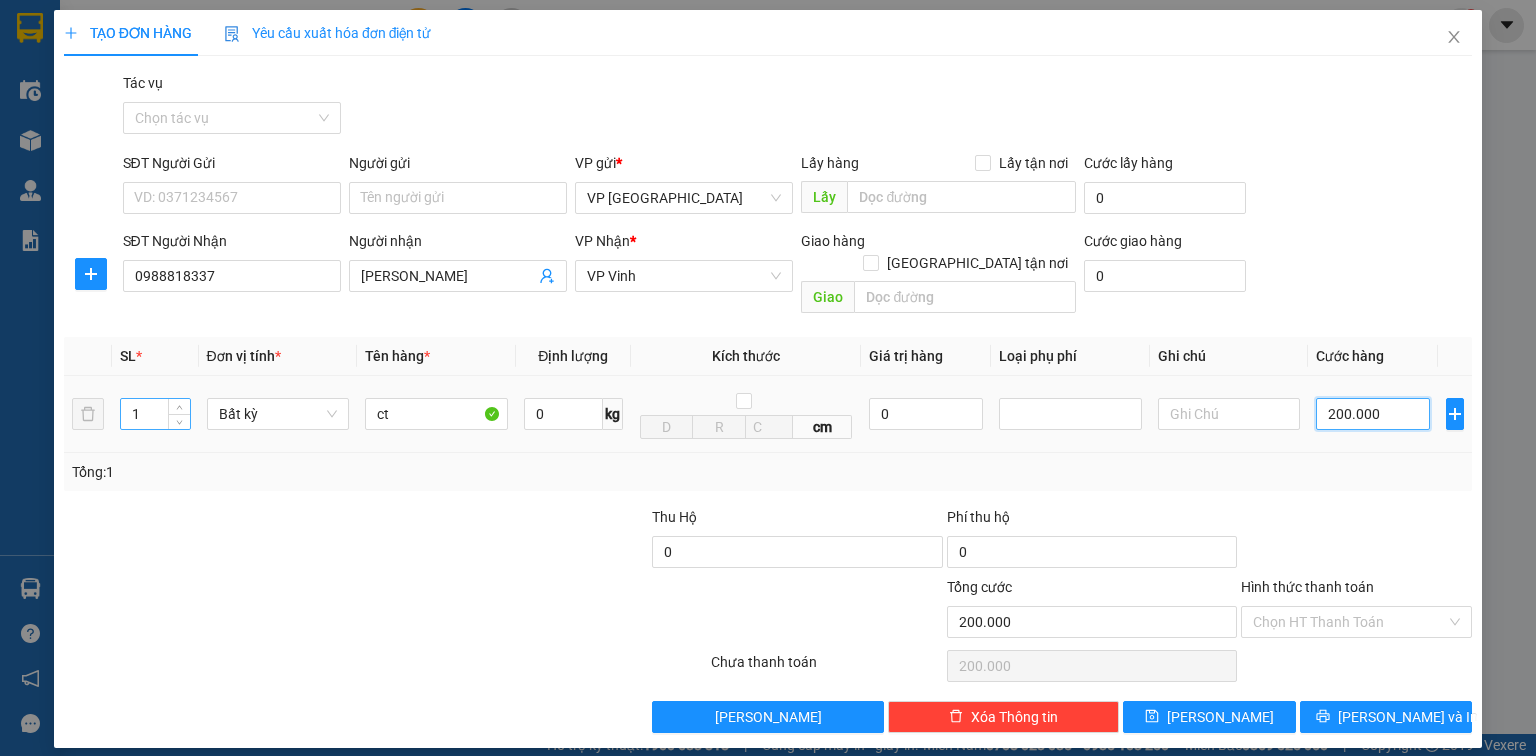 type on "200.000" 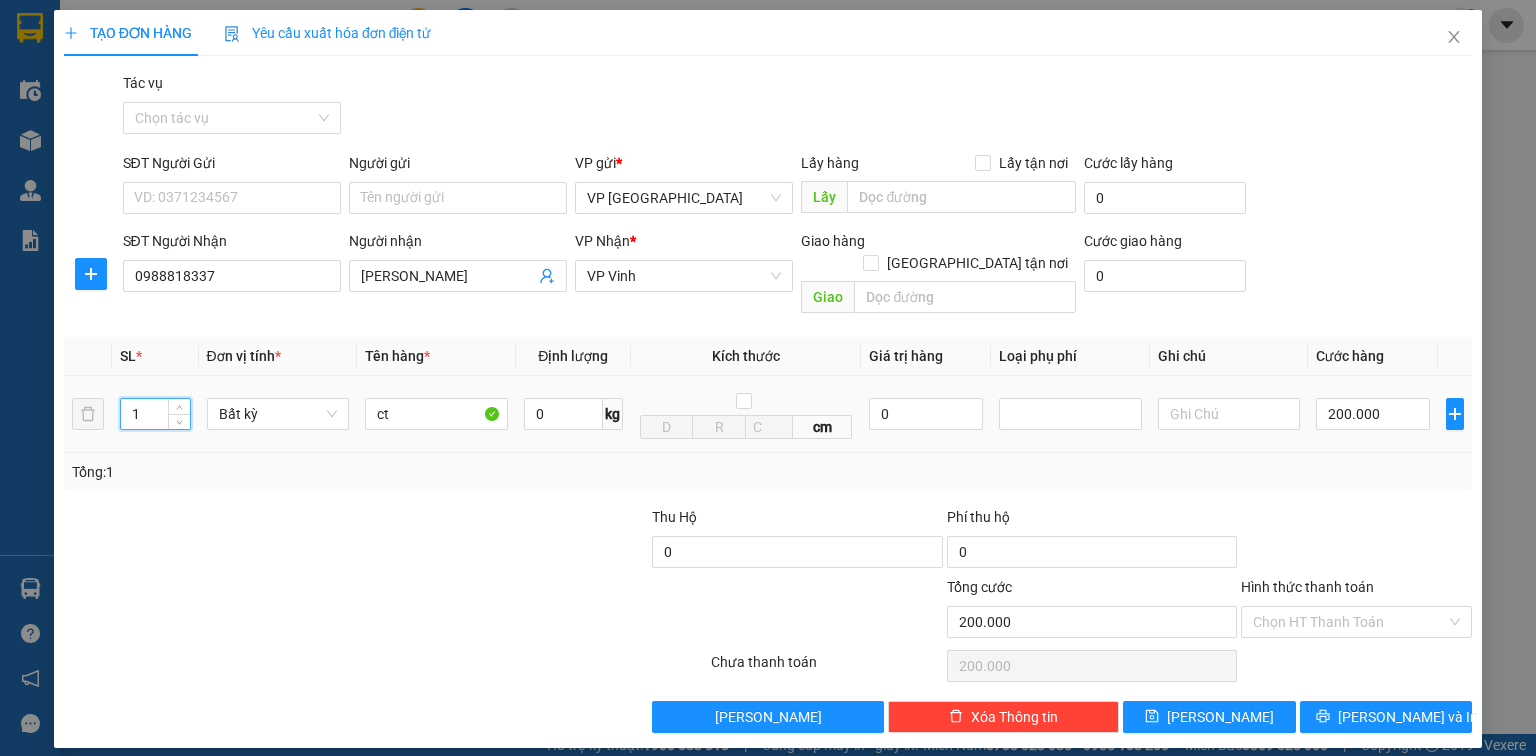 click on "1 Bất kỳ ct 0 kg cm 0   200.000" at bounding box center (768, 414) 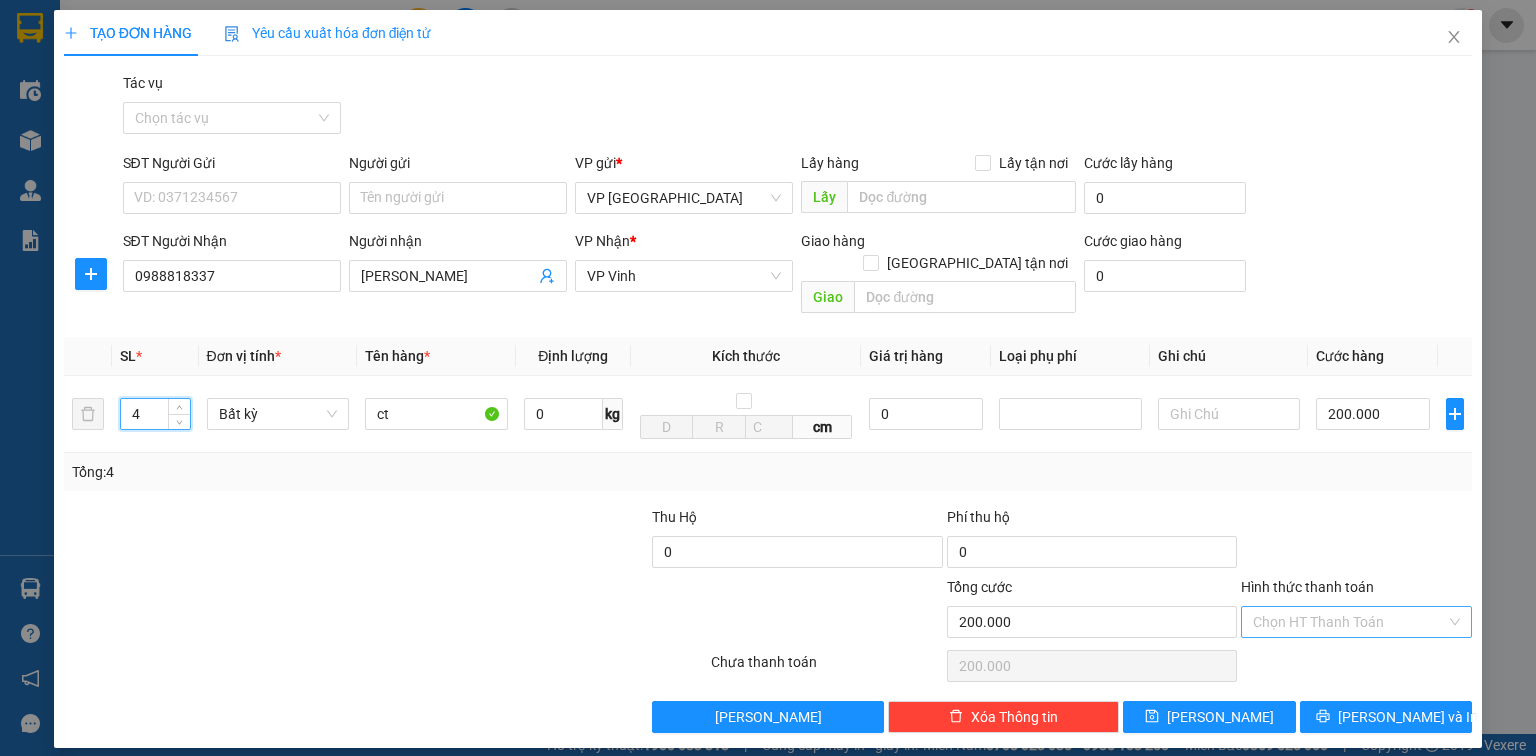 type on "4" 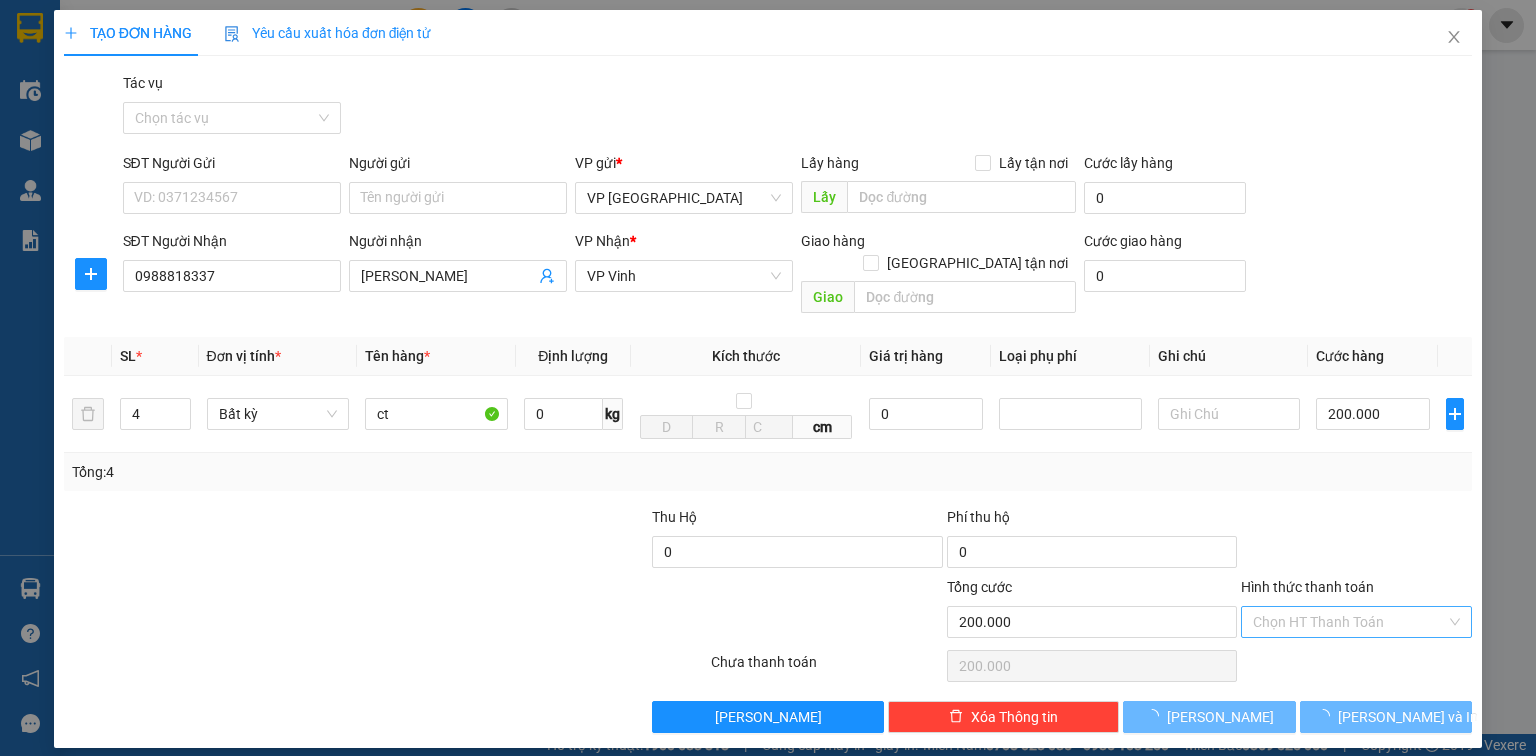 type on "0" 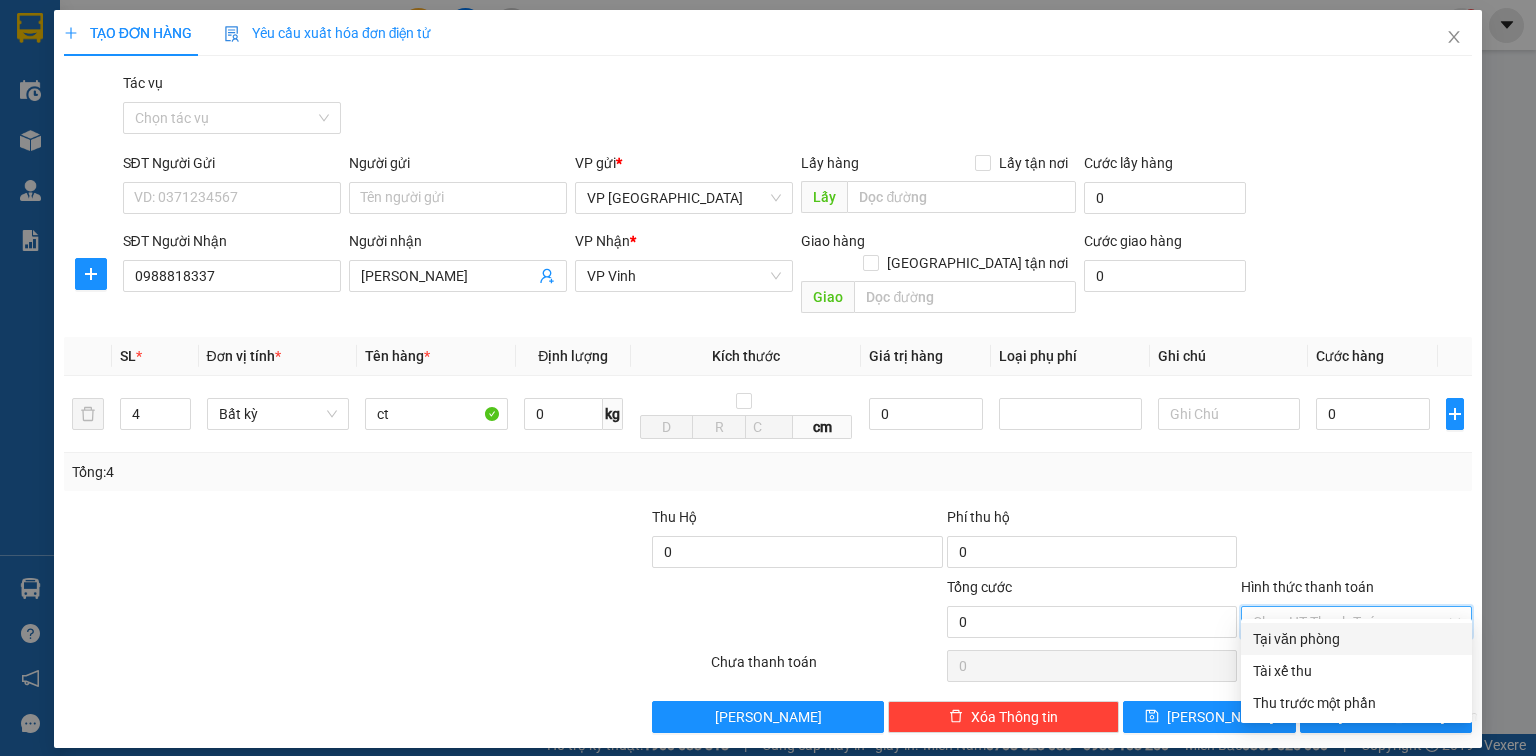 click on "Tại văn phòng" at bounding box center [1356, 639] 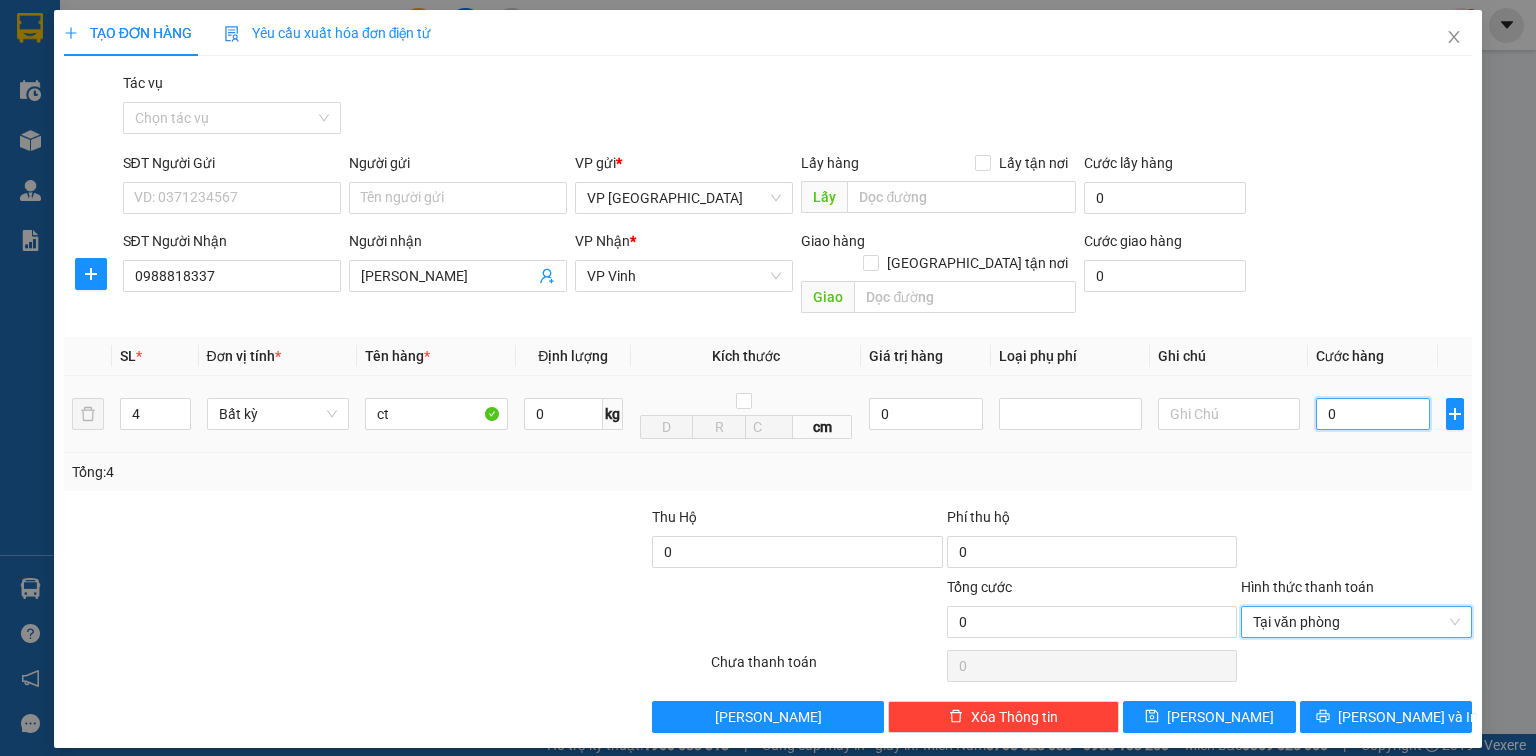 click on "0" at bounding box center (1373, 414) 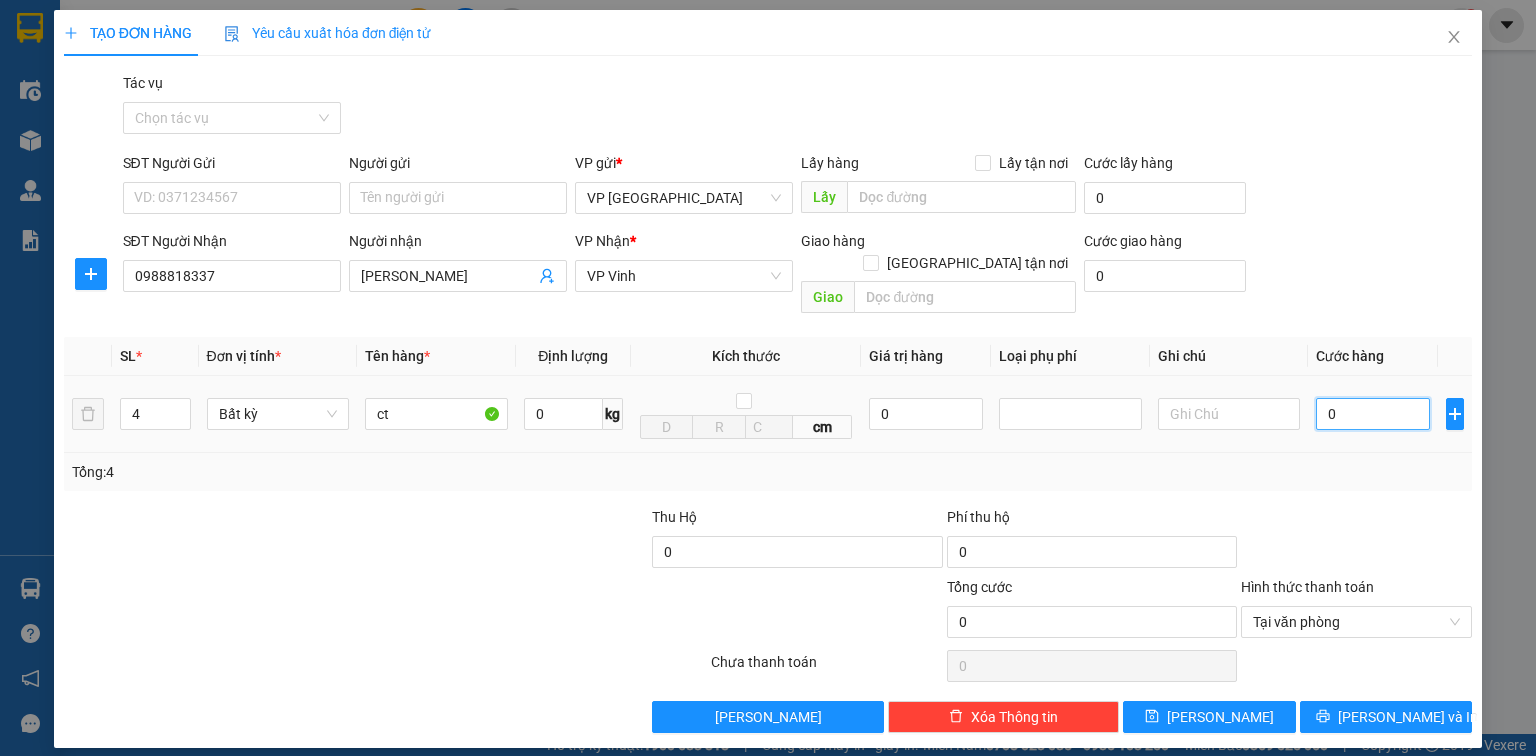 type on "2" 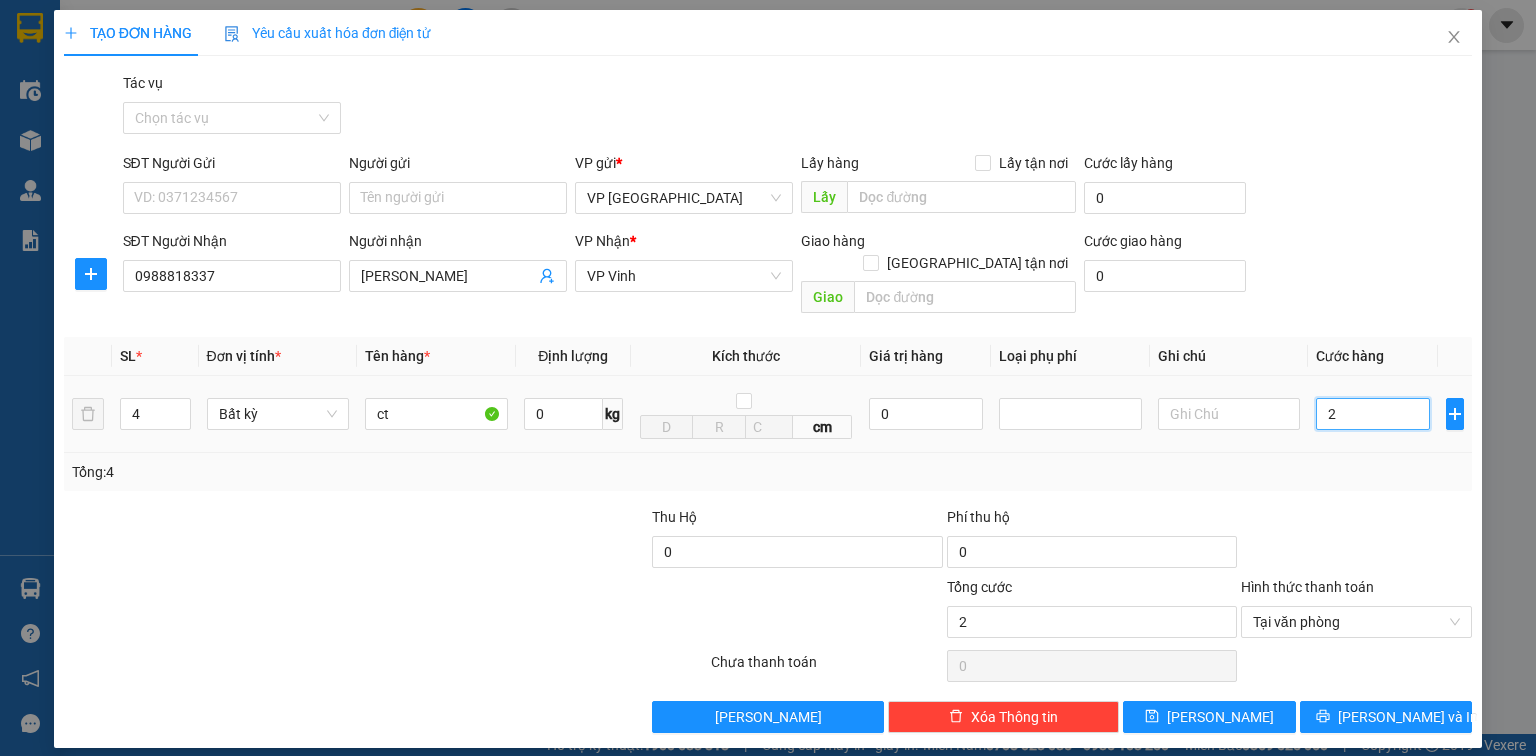 type on "20" 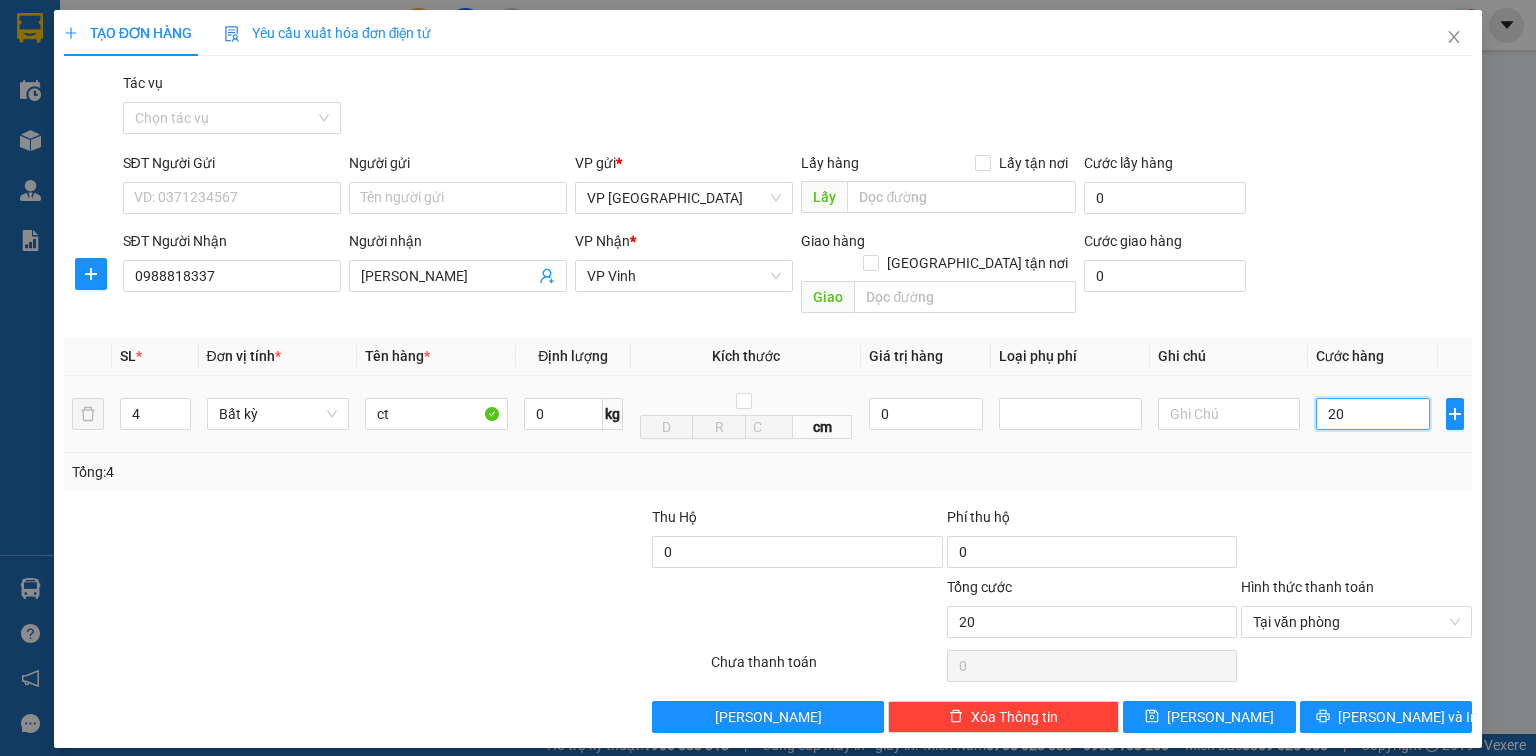 type on "200" 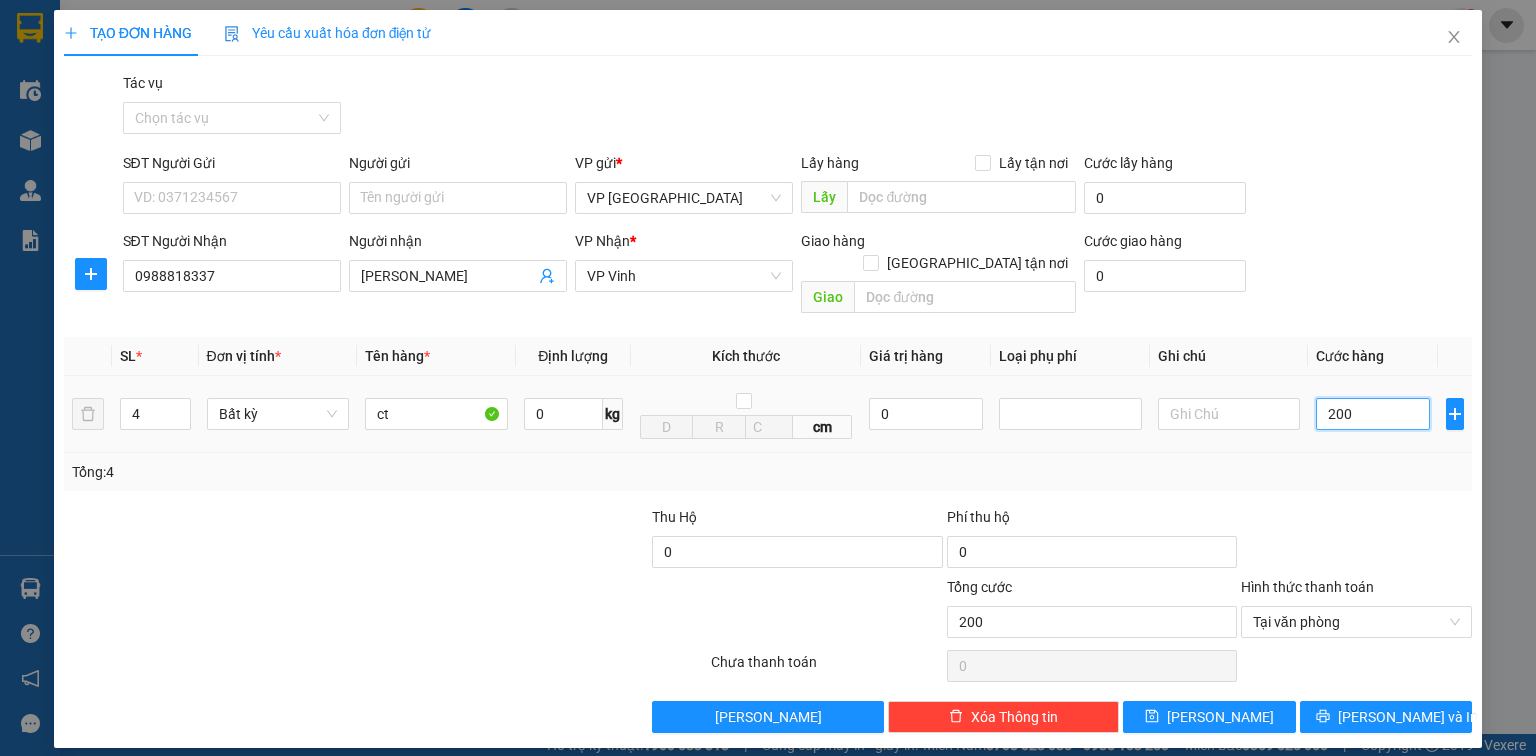 type on "2.000" 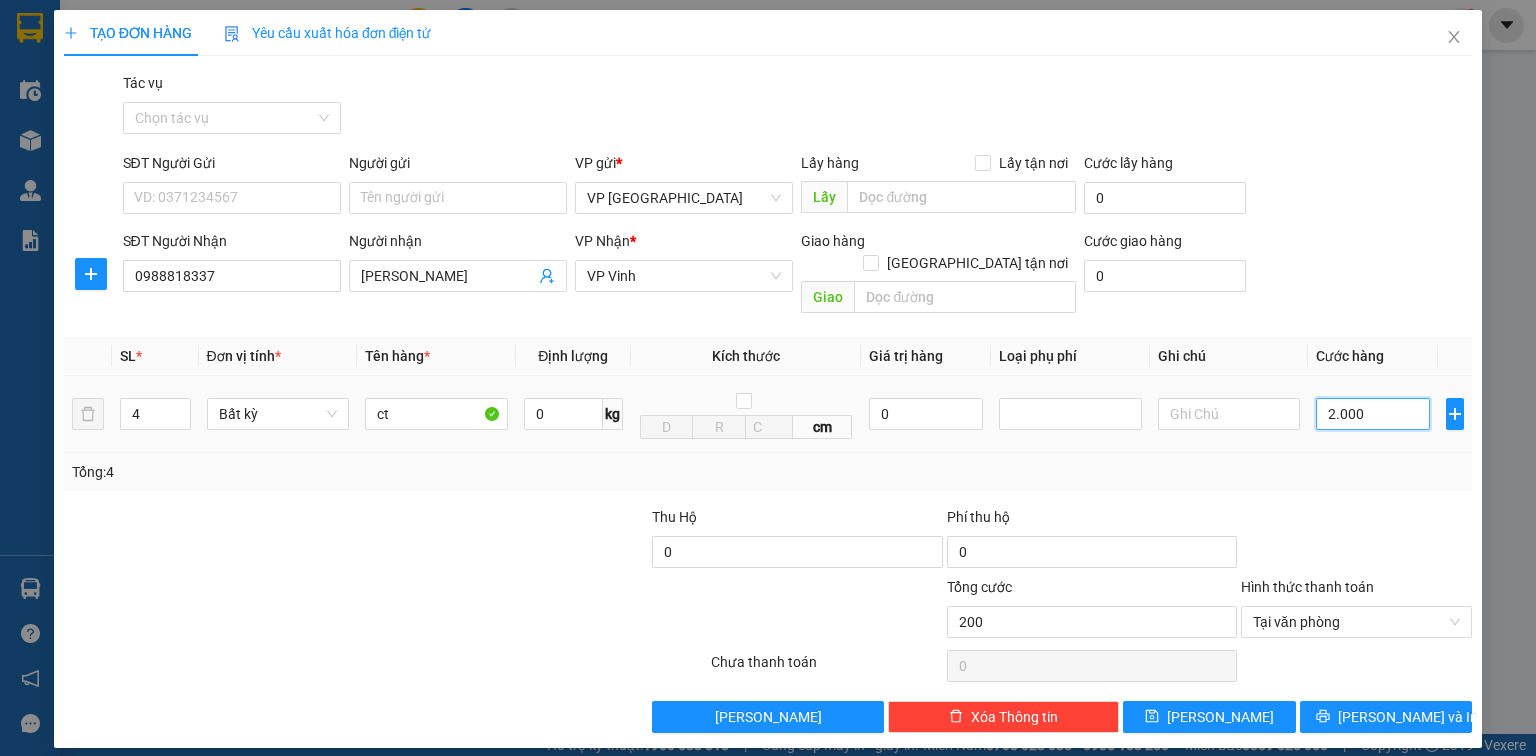 type on "2.000" 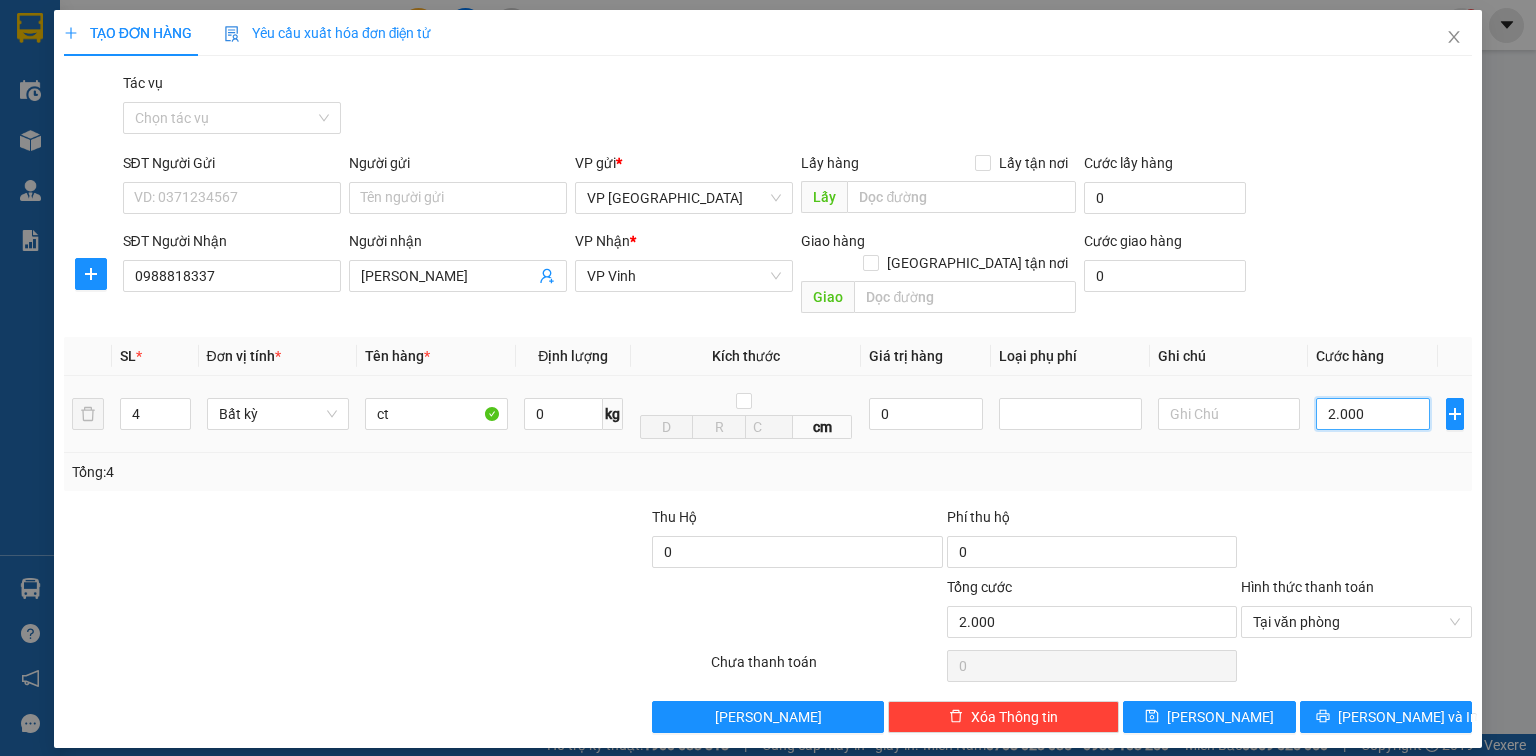 type on "20.000" 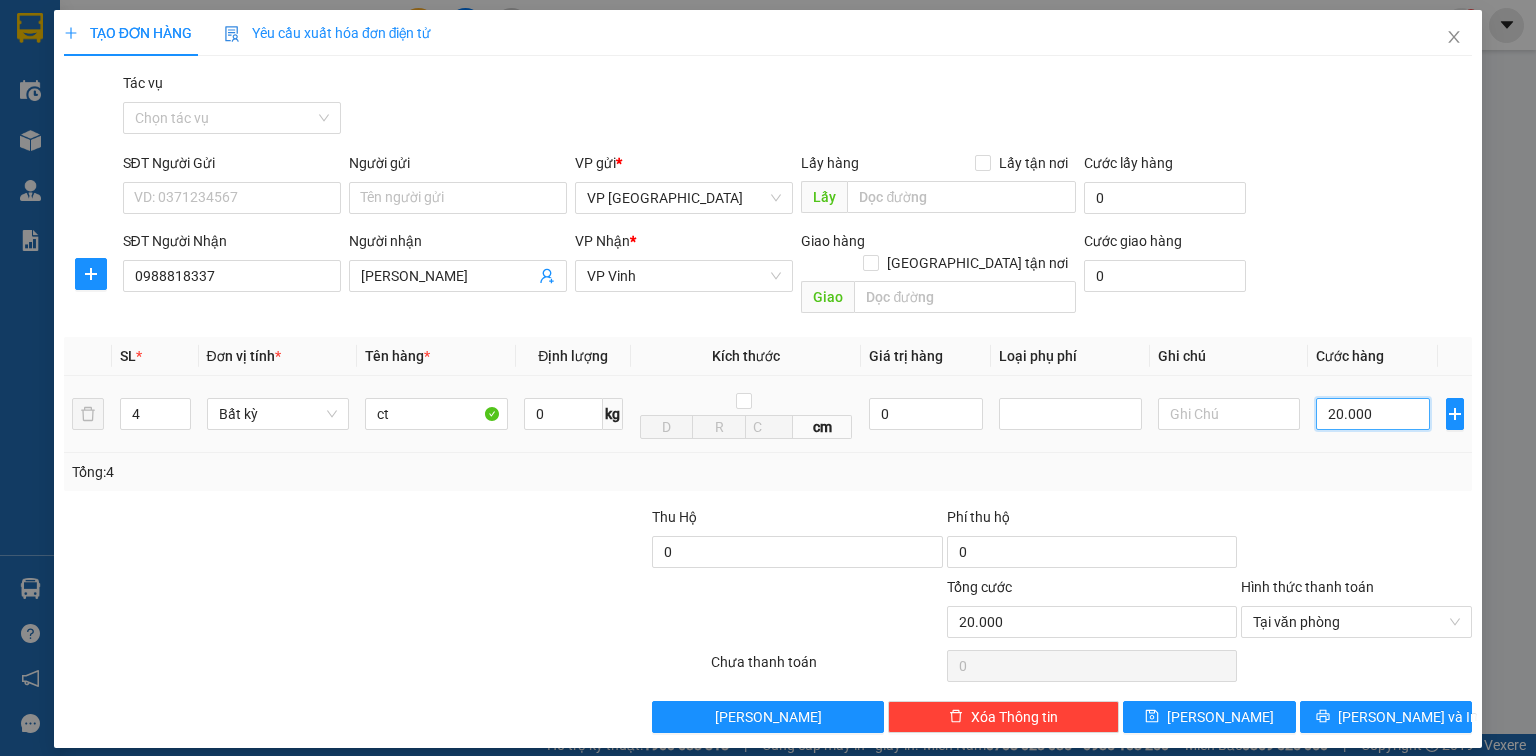 type on "200.000" 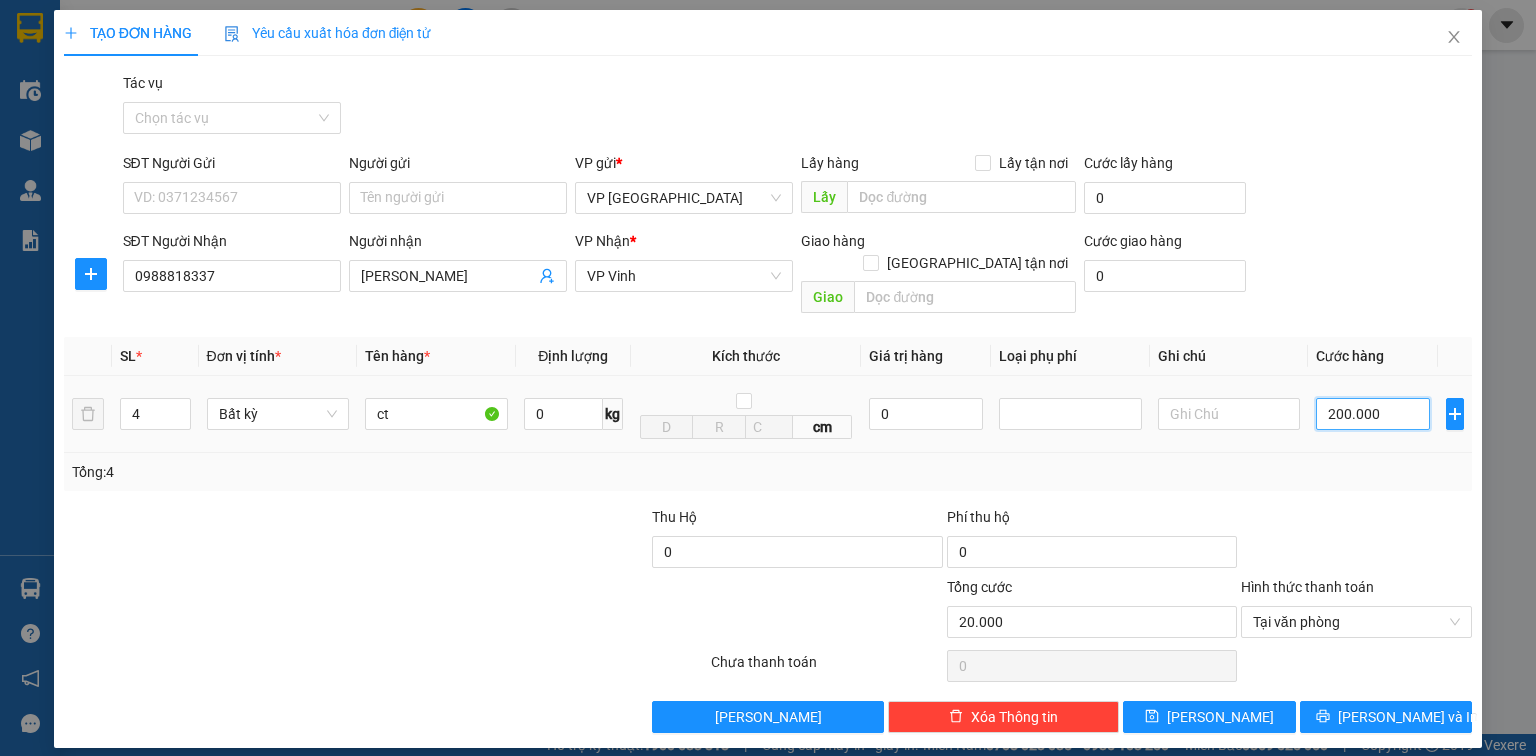 type on "200.000" 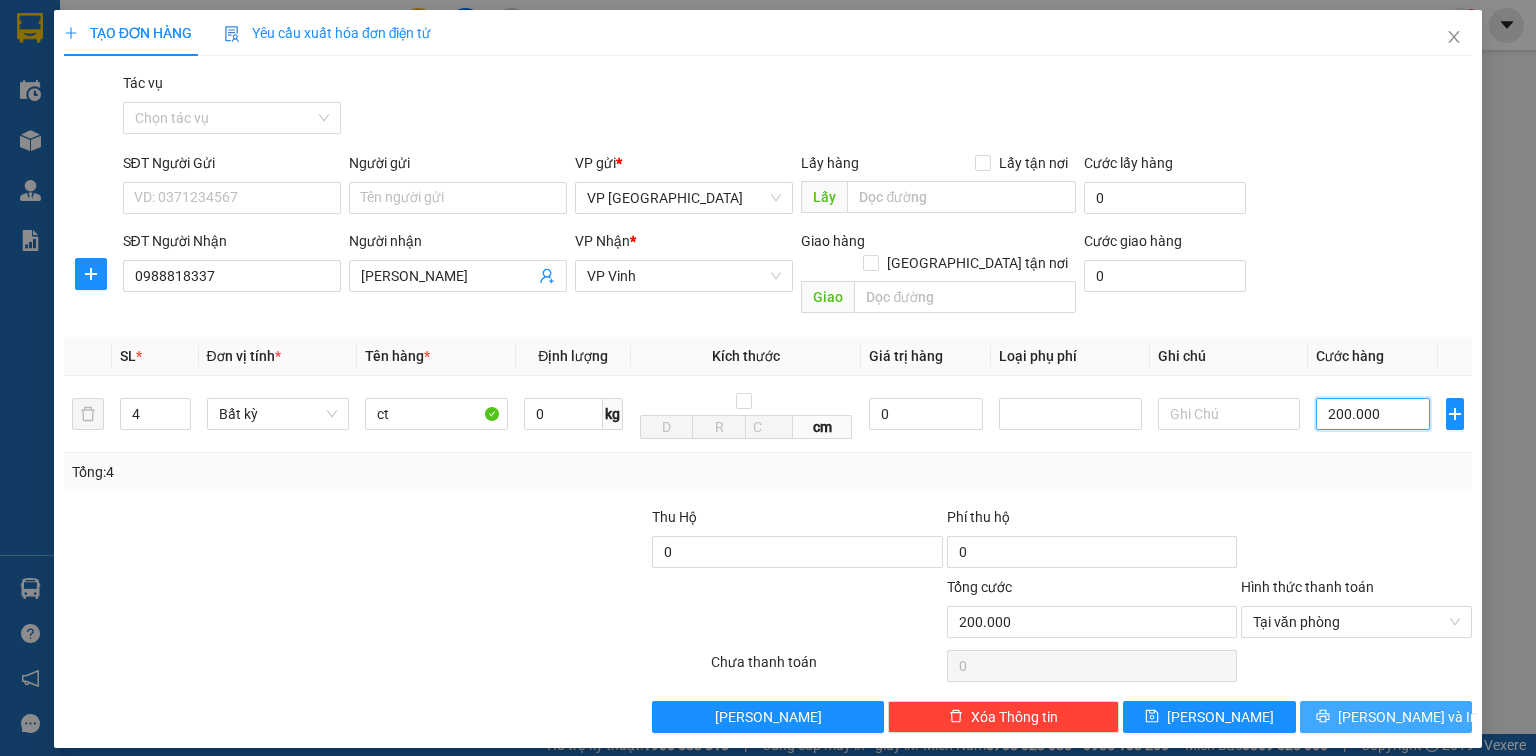type on "200.000" 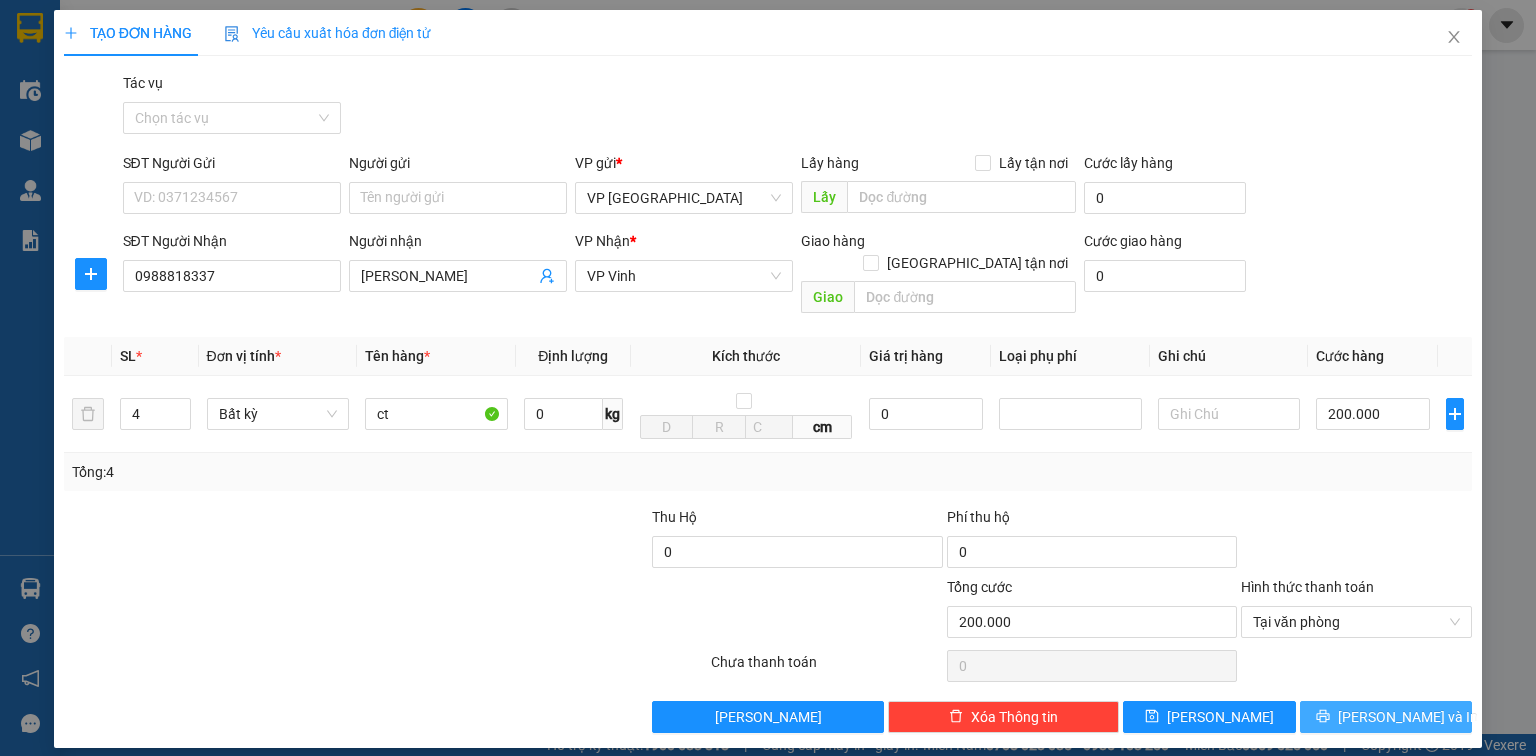 click on "[PERSON_NAME] và In" at bounding box center [1408, 717] 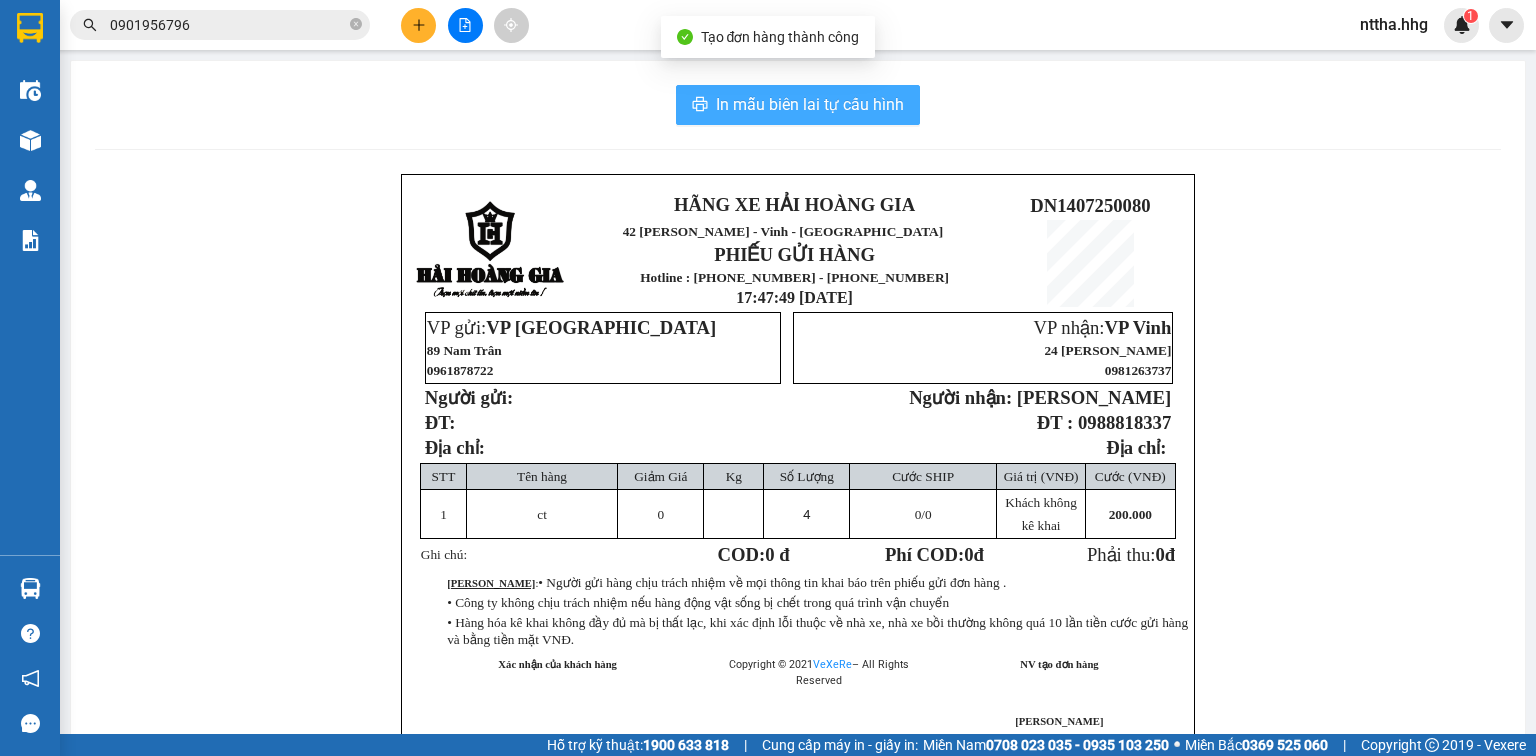 click on "In mẫu biên lai tự cấu hình" at bounding box center (810, 104) 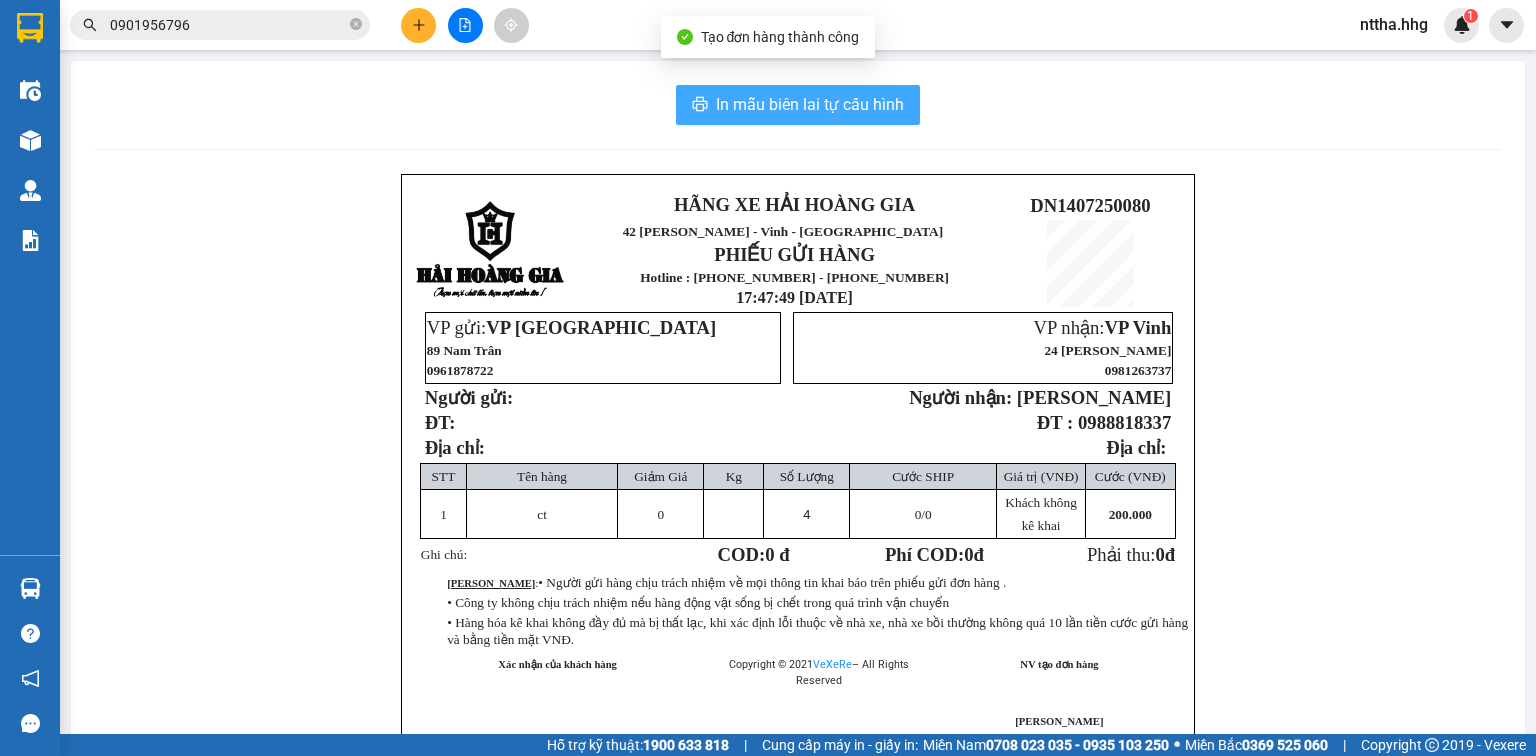 scroll, scrollTop: 0, scrollLeft: 0, axis: both 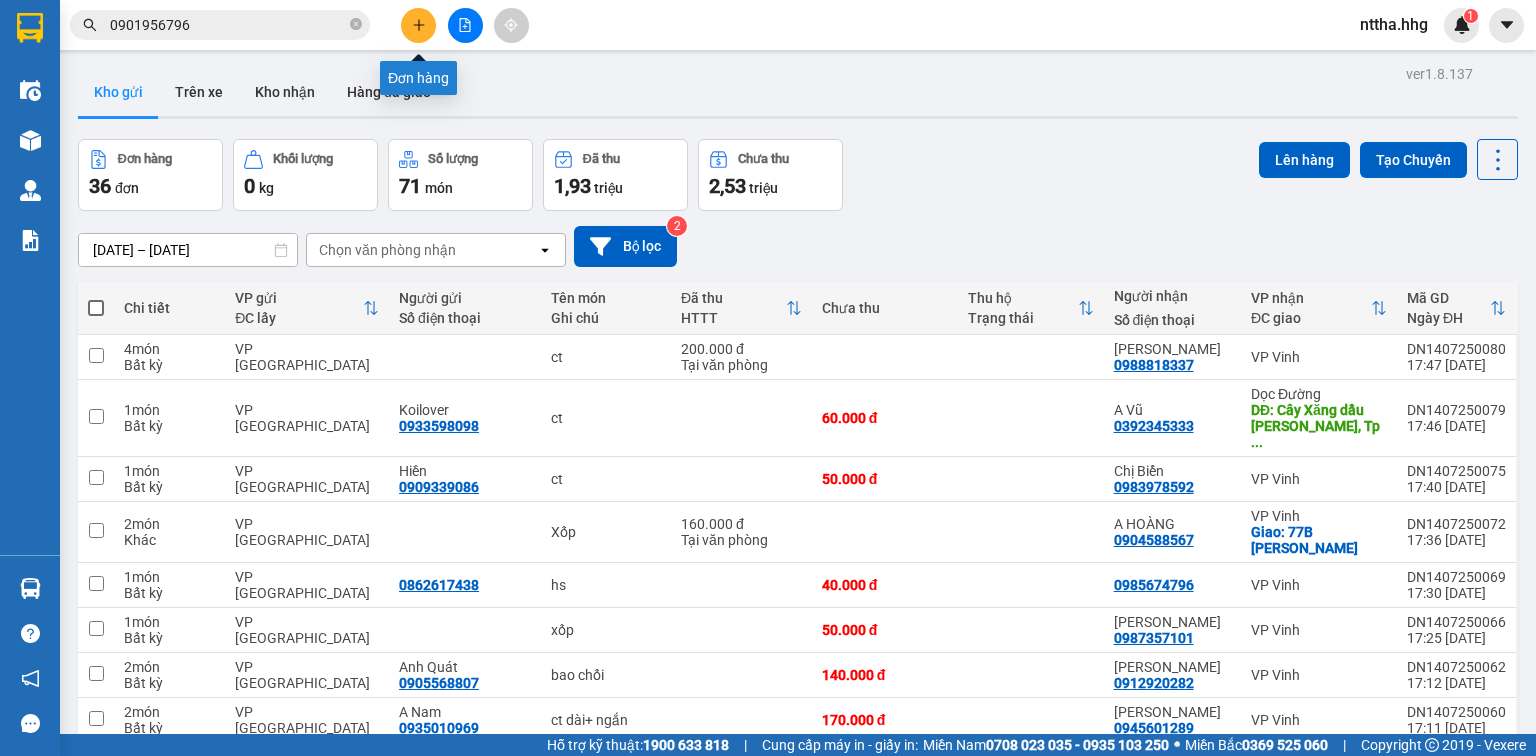 click 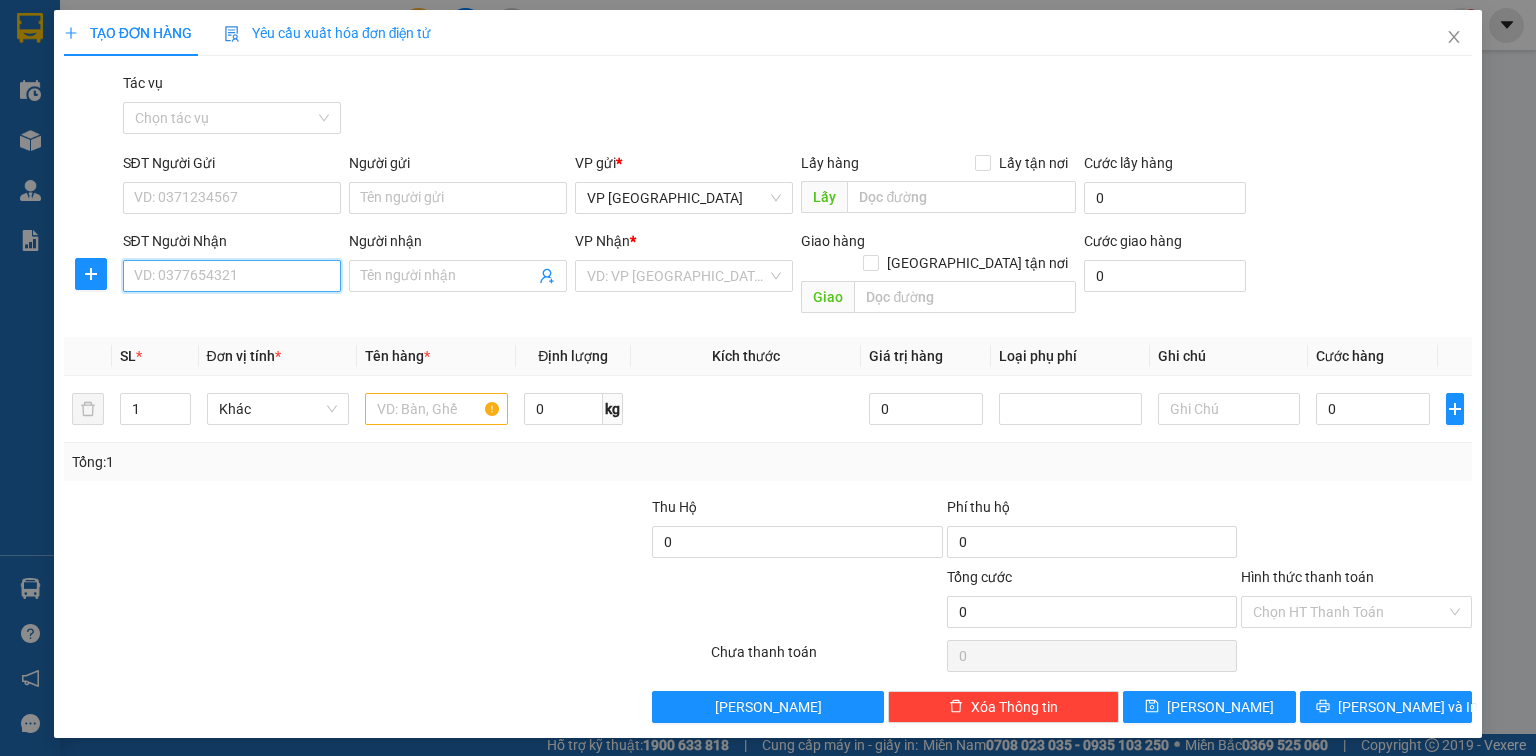 click on "SĐT Người Nhận" at bounding box center (232, 276) 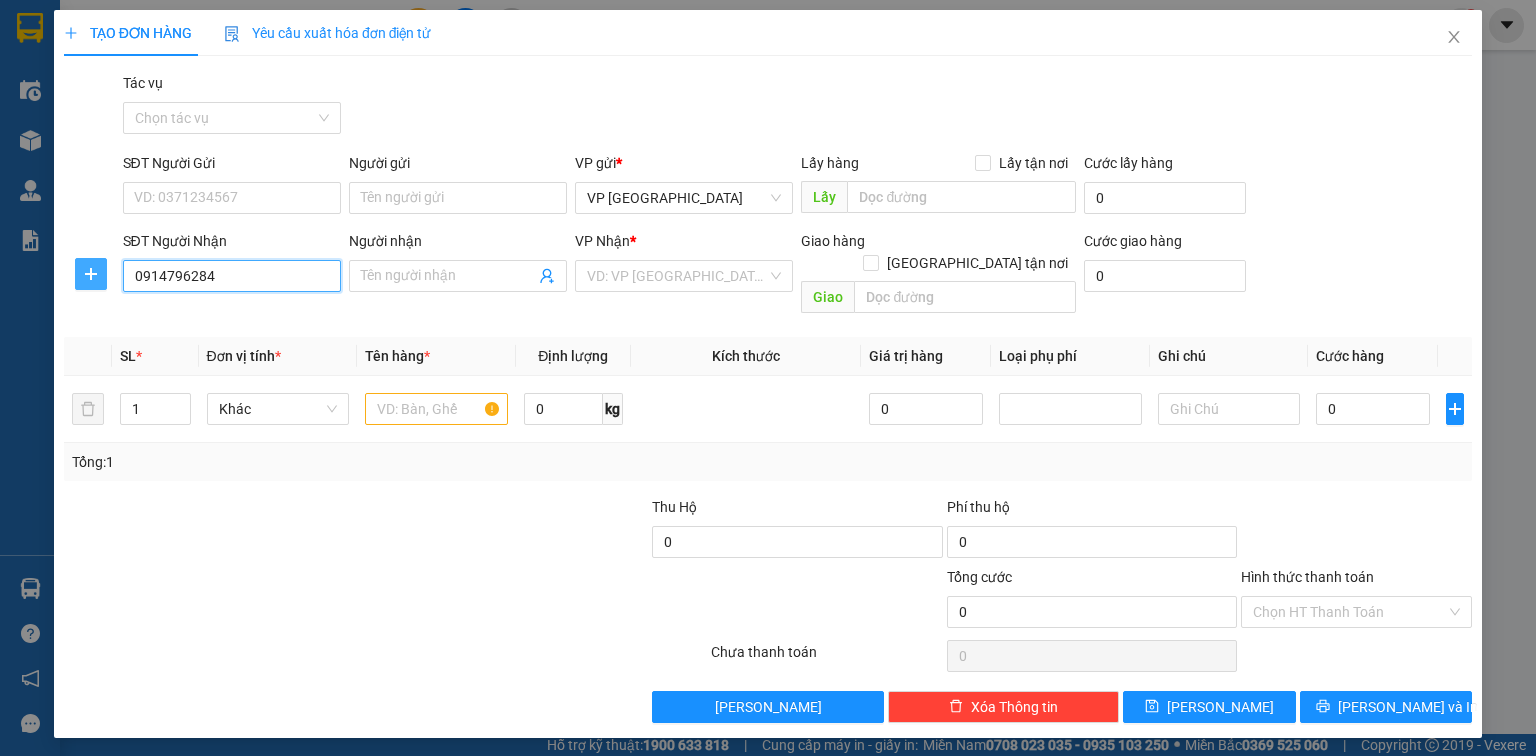drag, startPoint x: 252, startPoint y: 280, endPoint x: 97, endPoint y: 284, distance: 155.0516 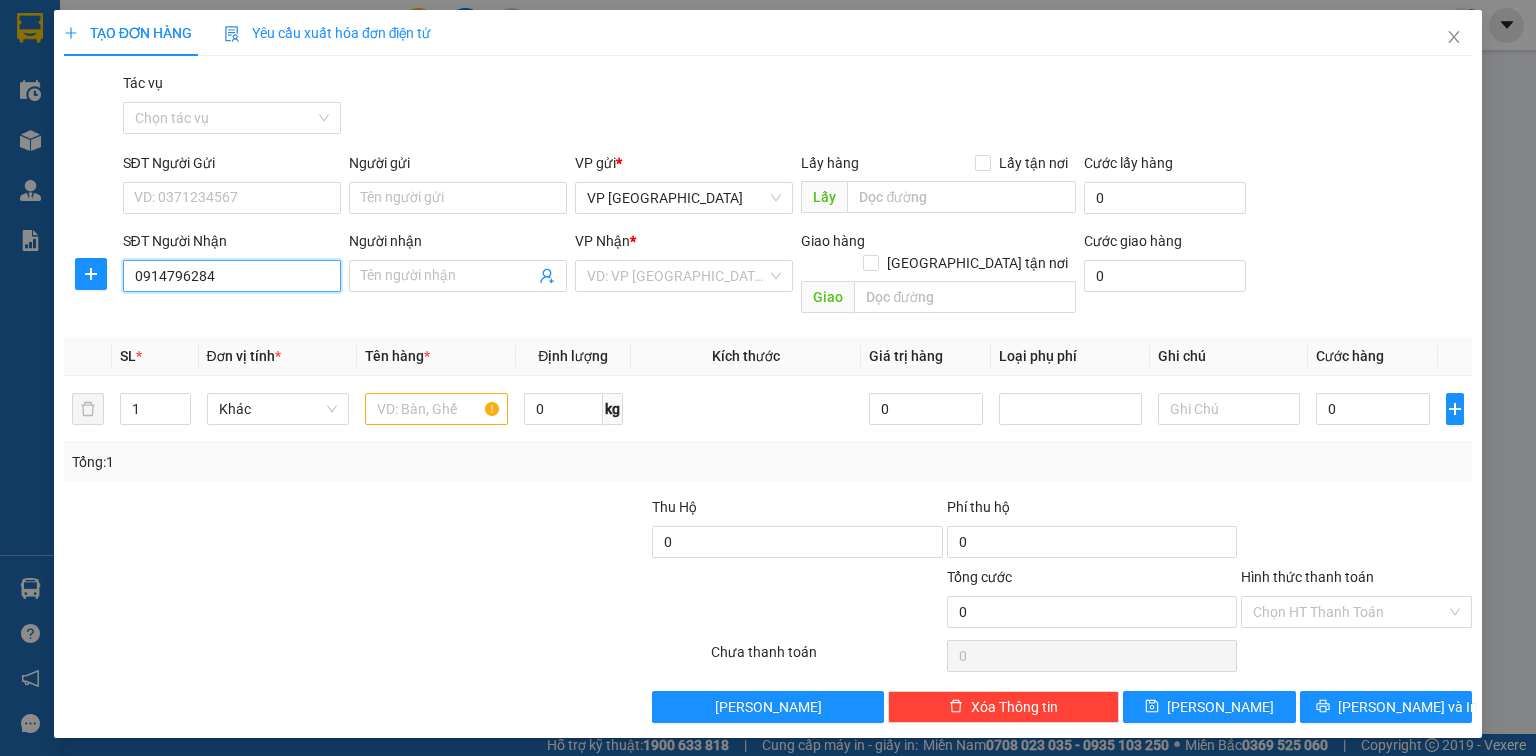 type on "0914796284" 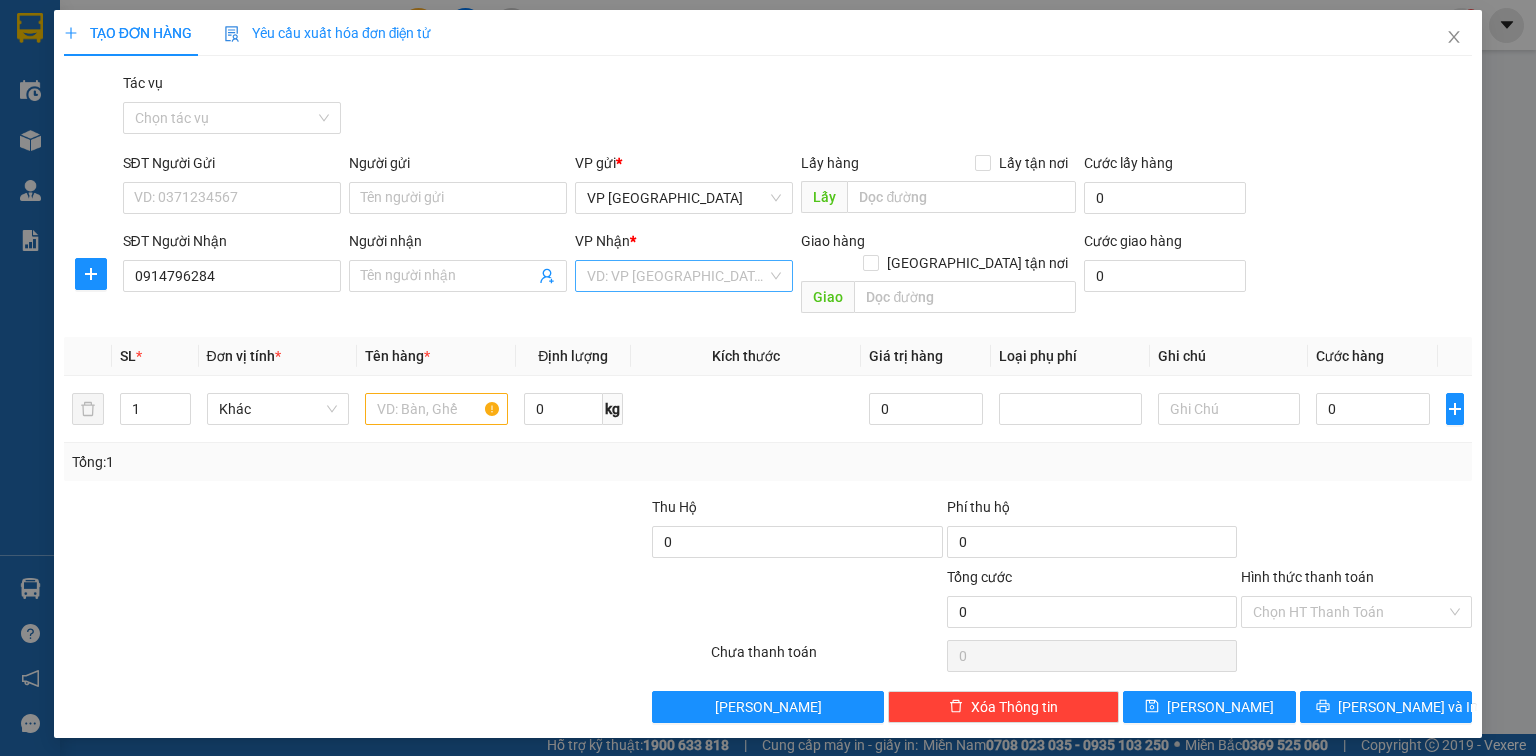 click at bounding box center (677, 276) 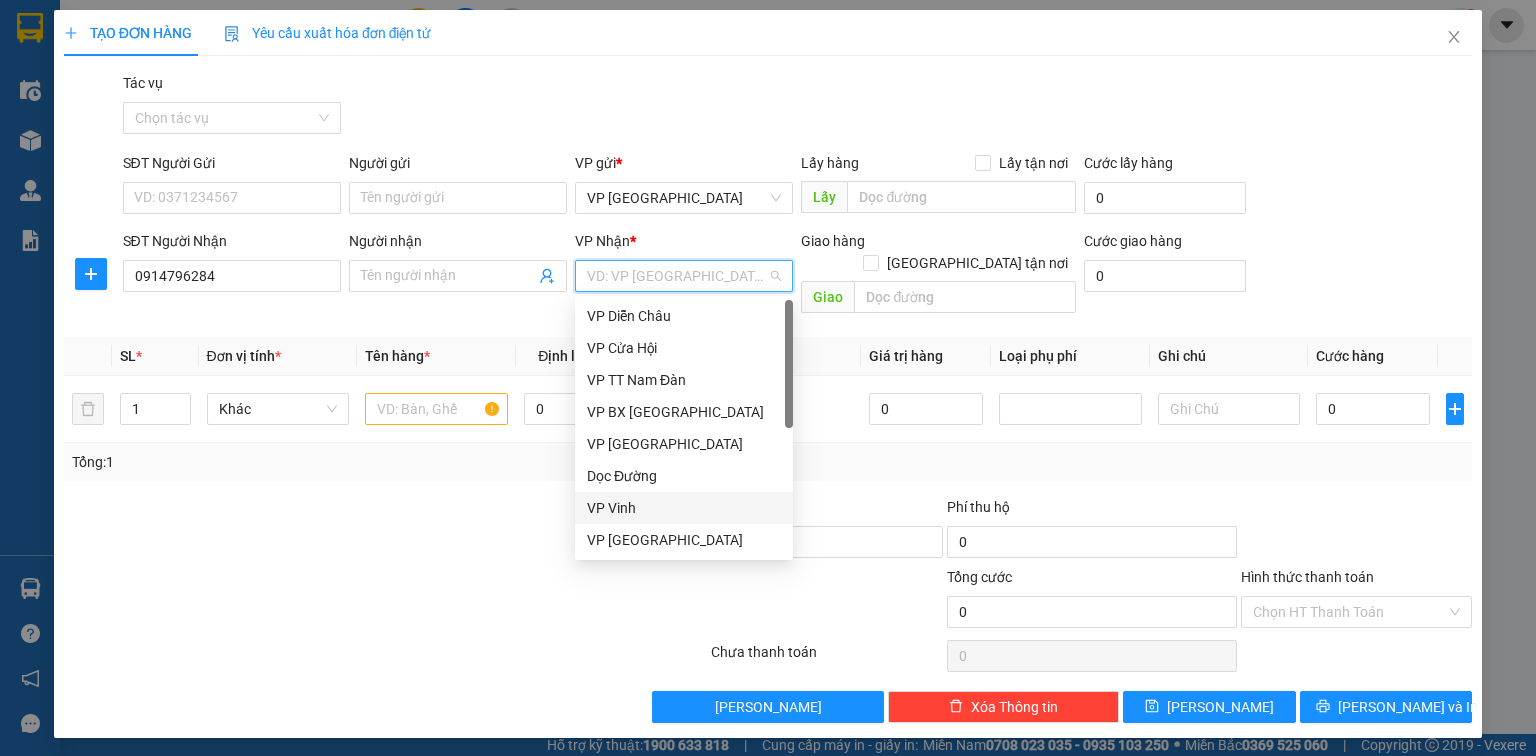 click on "VP Vinh" at bounding box center [684, 508] 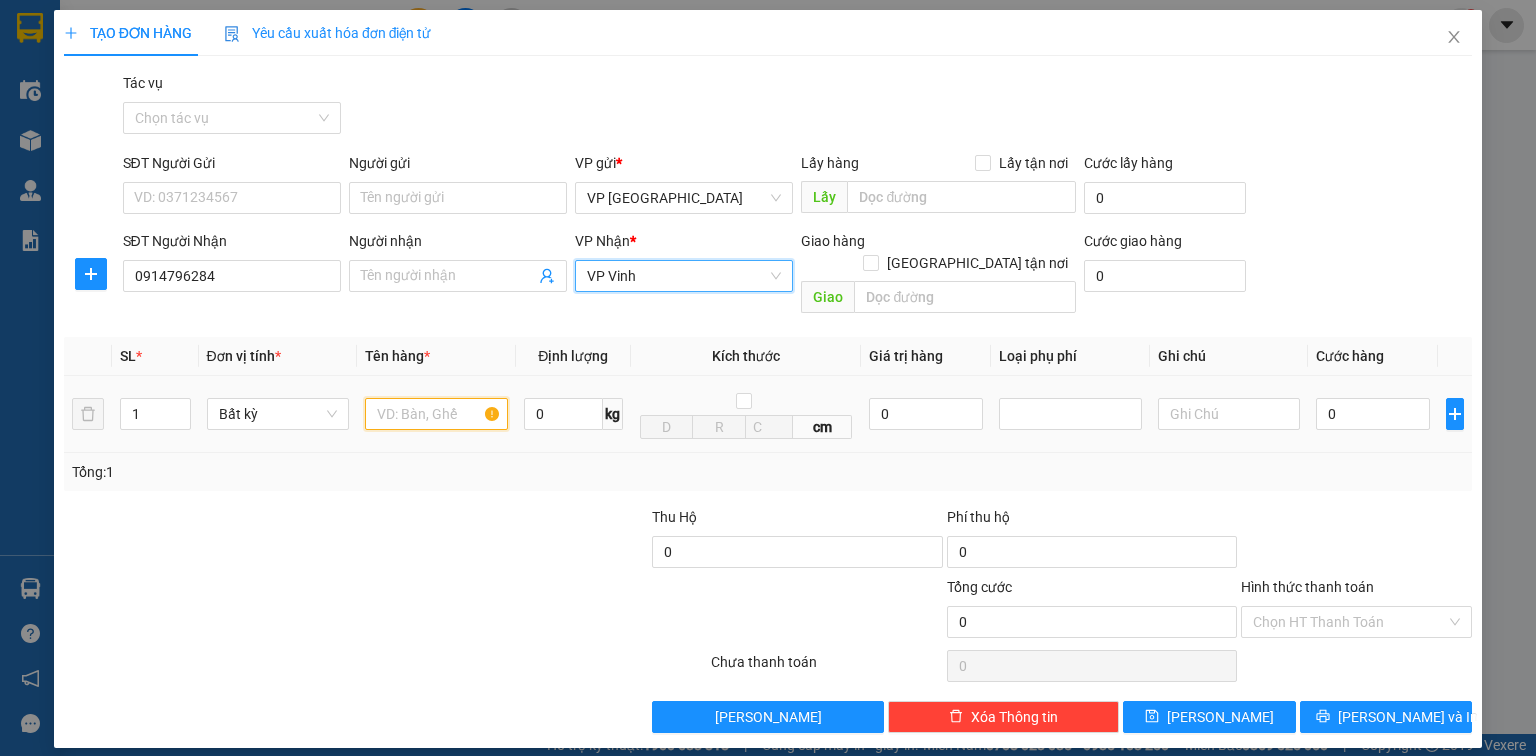 click at bounding box center (436, 414) 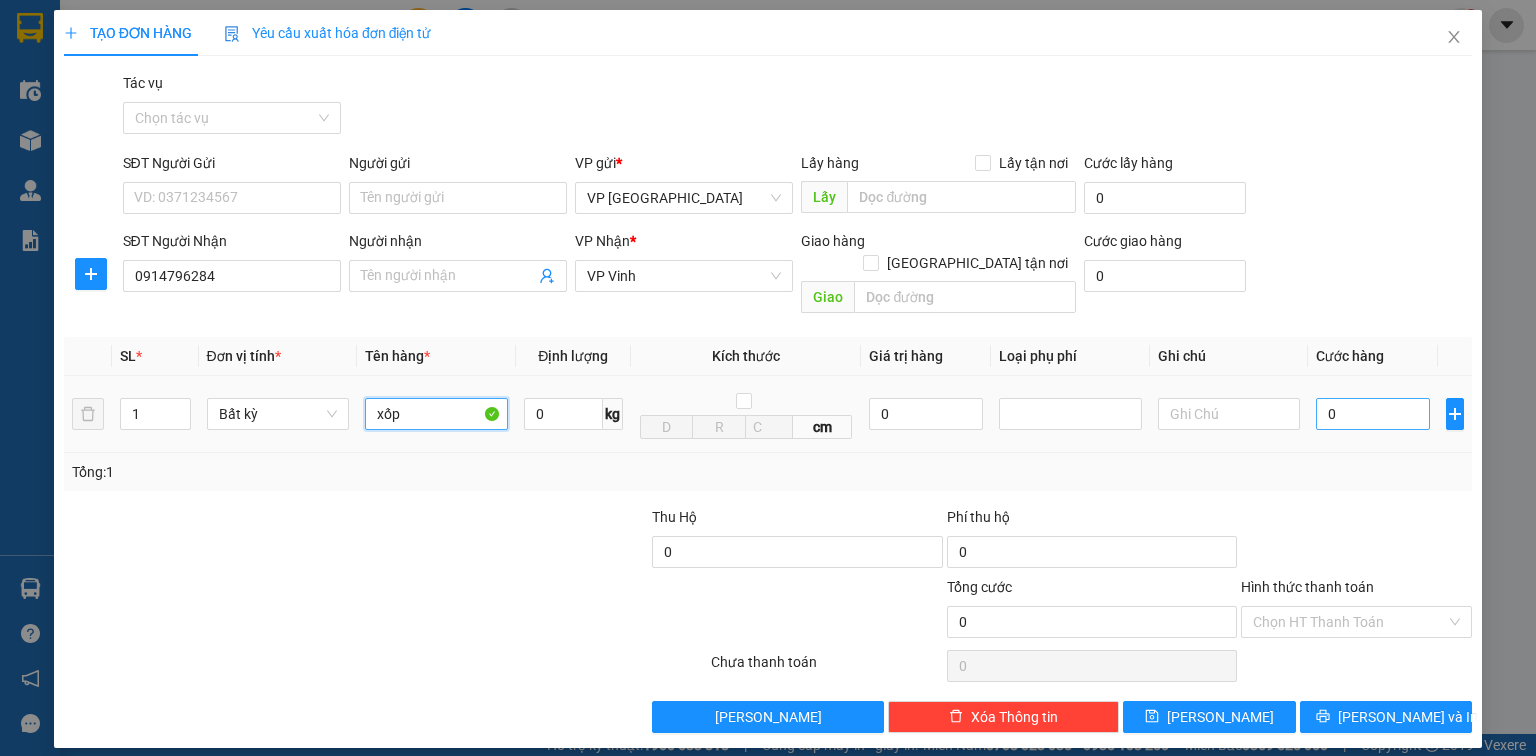 type on "xốp" 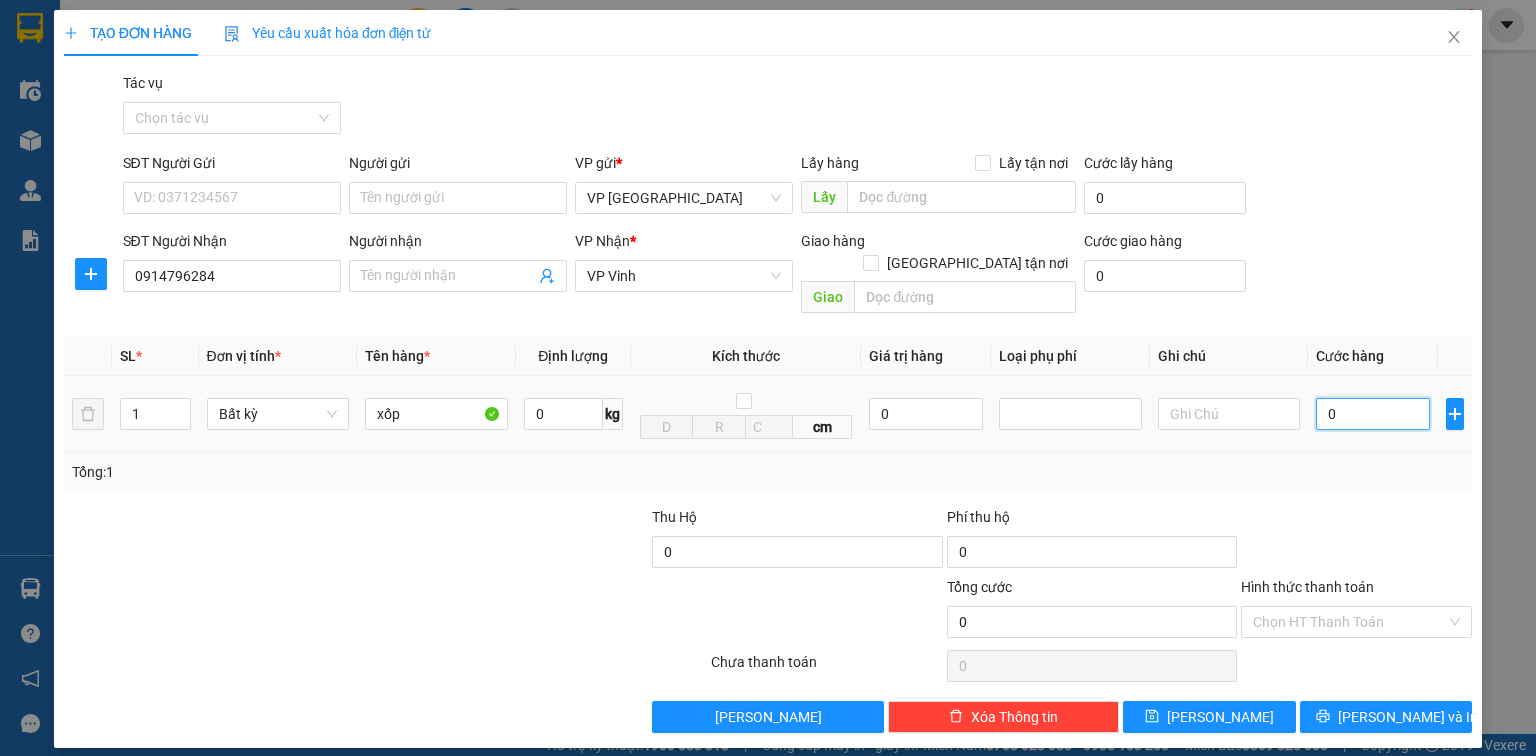 click on "0" at bounding box center [1373, 414] 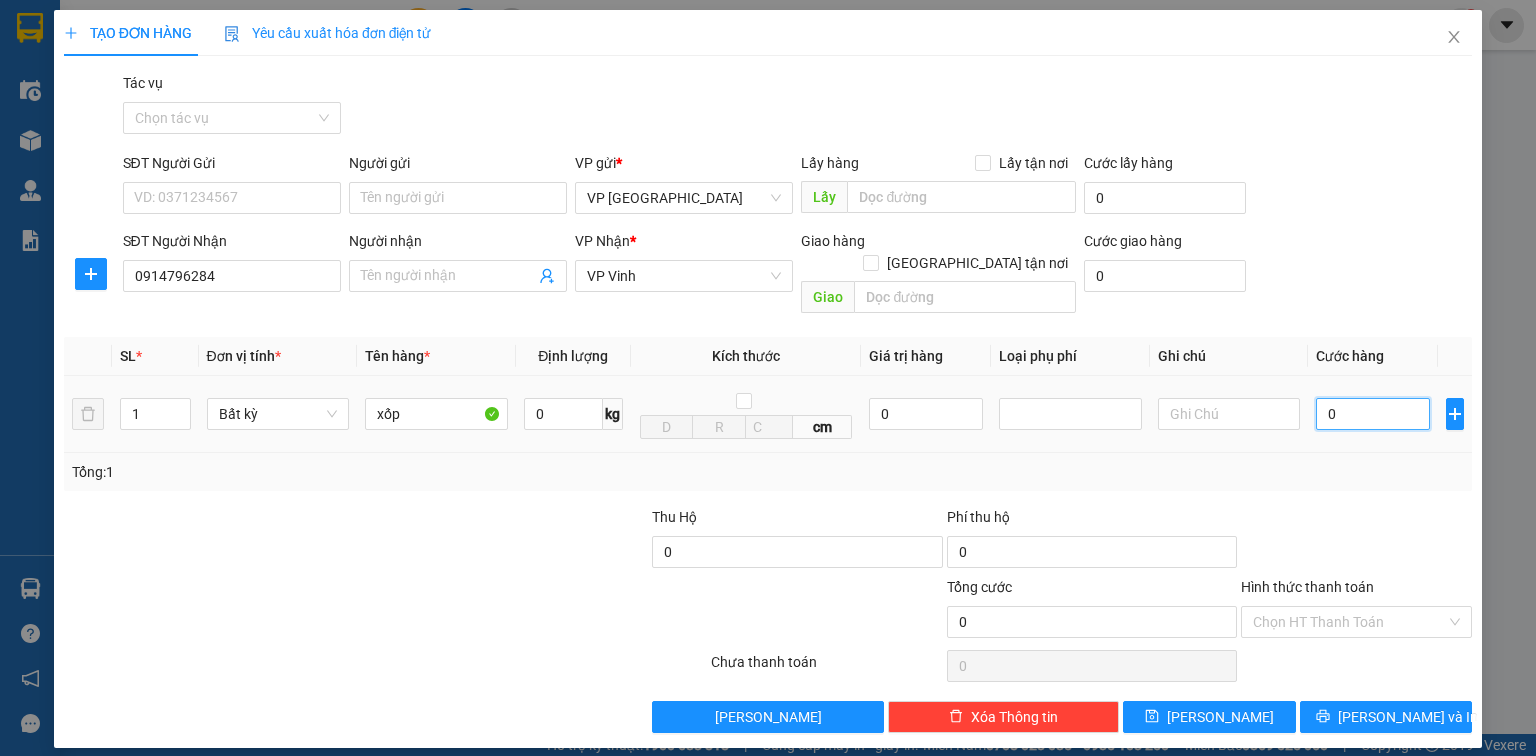 type on "5" 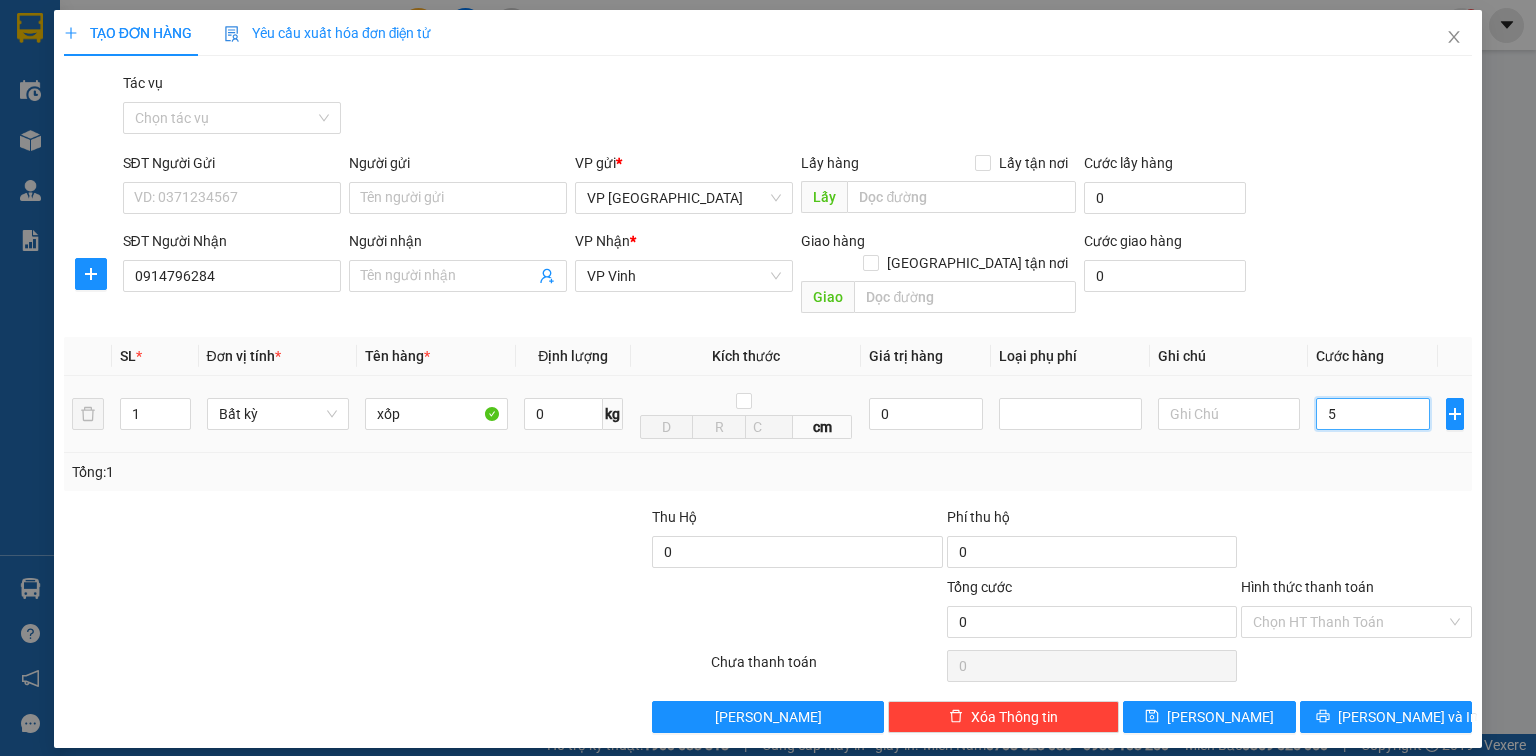 type on "5" 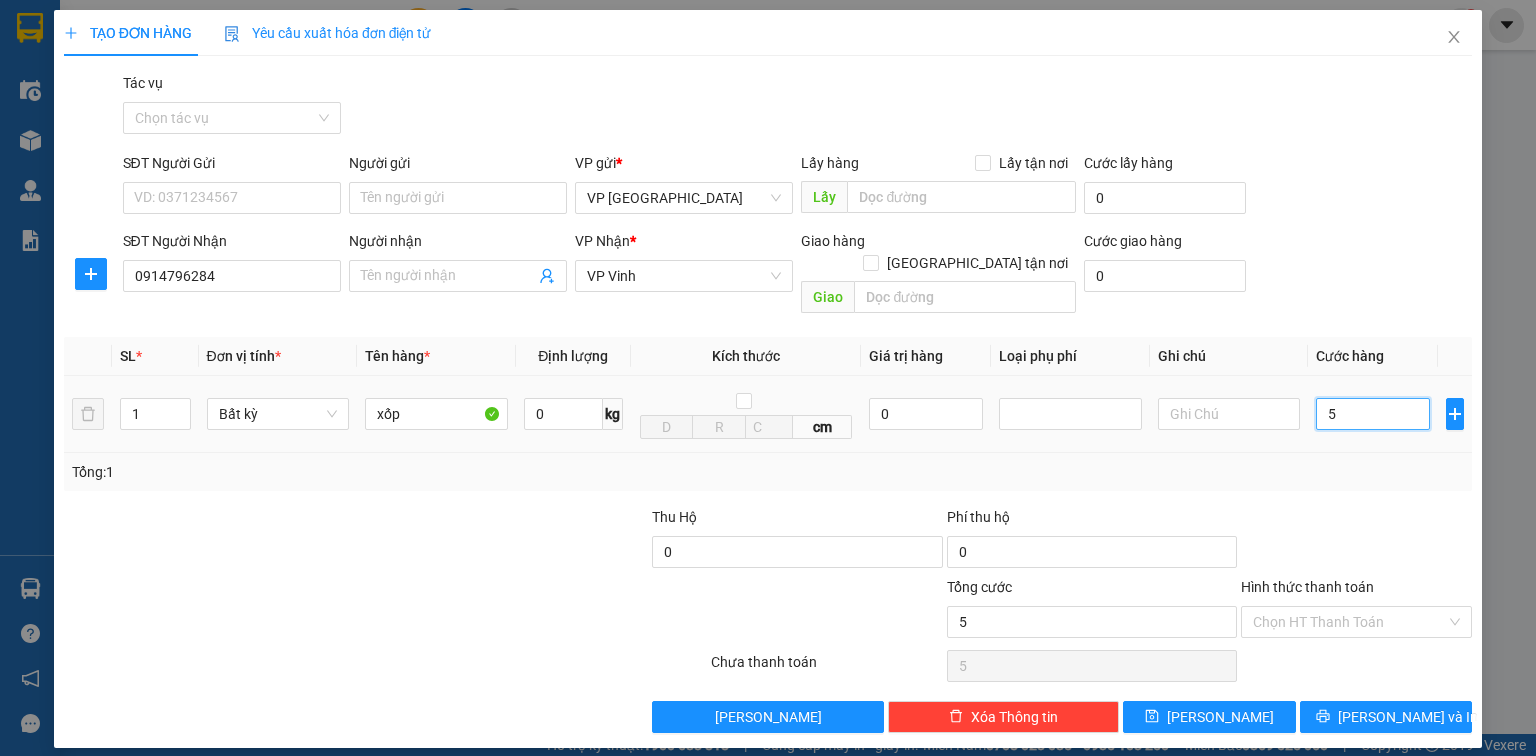 type on "50" 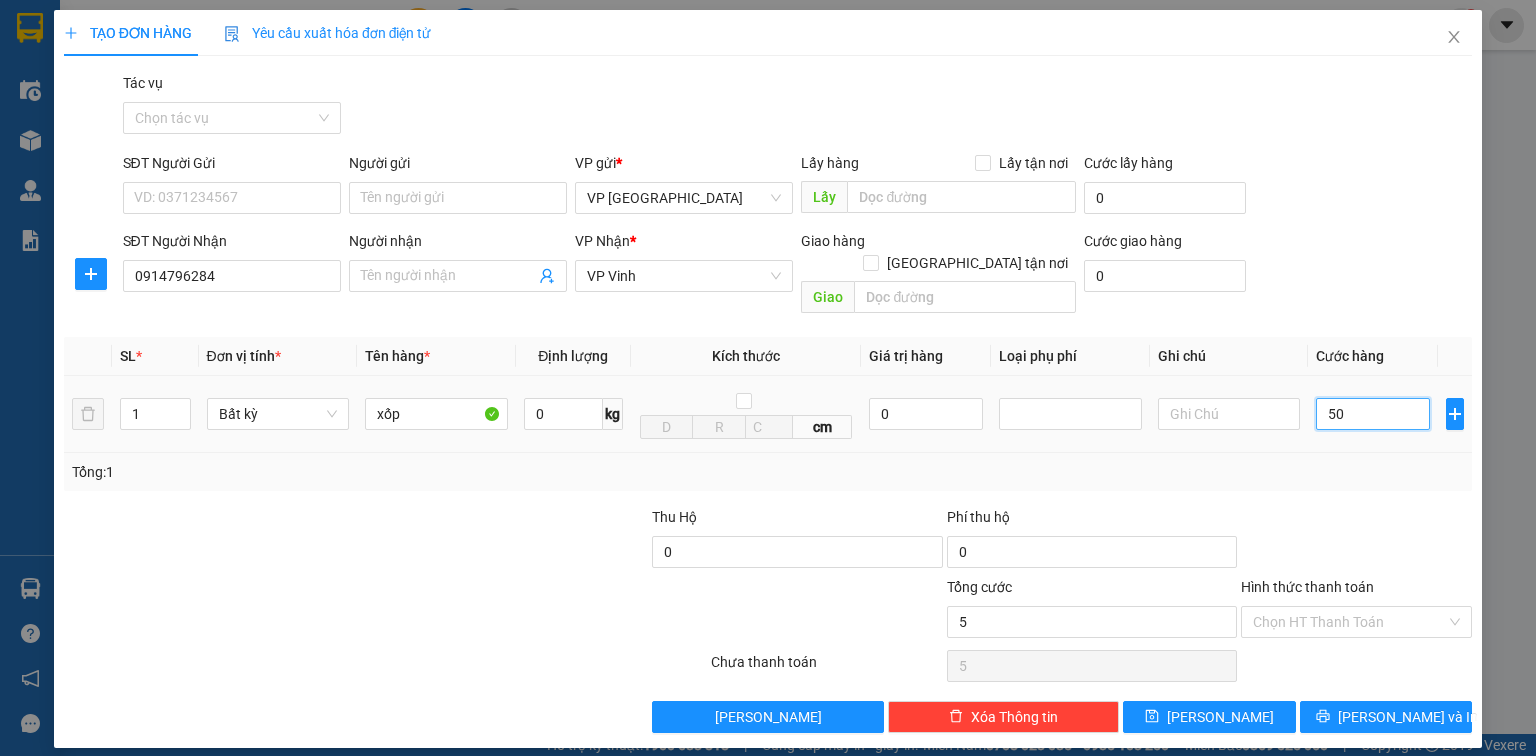 type on "50" 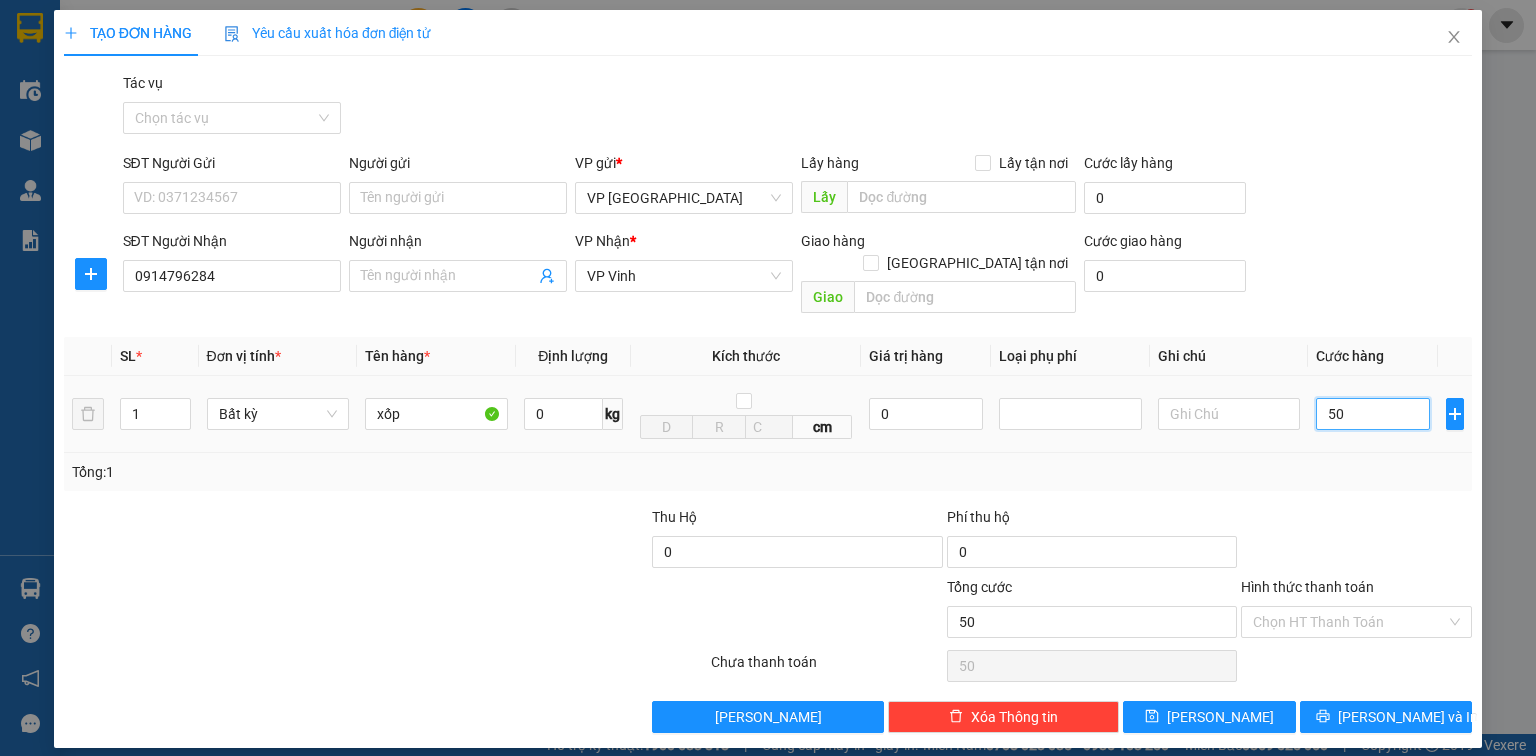 type on "500" 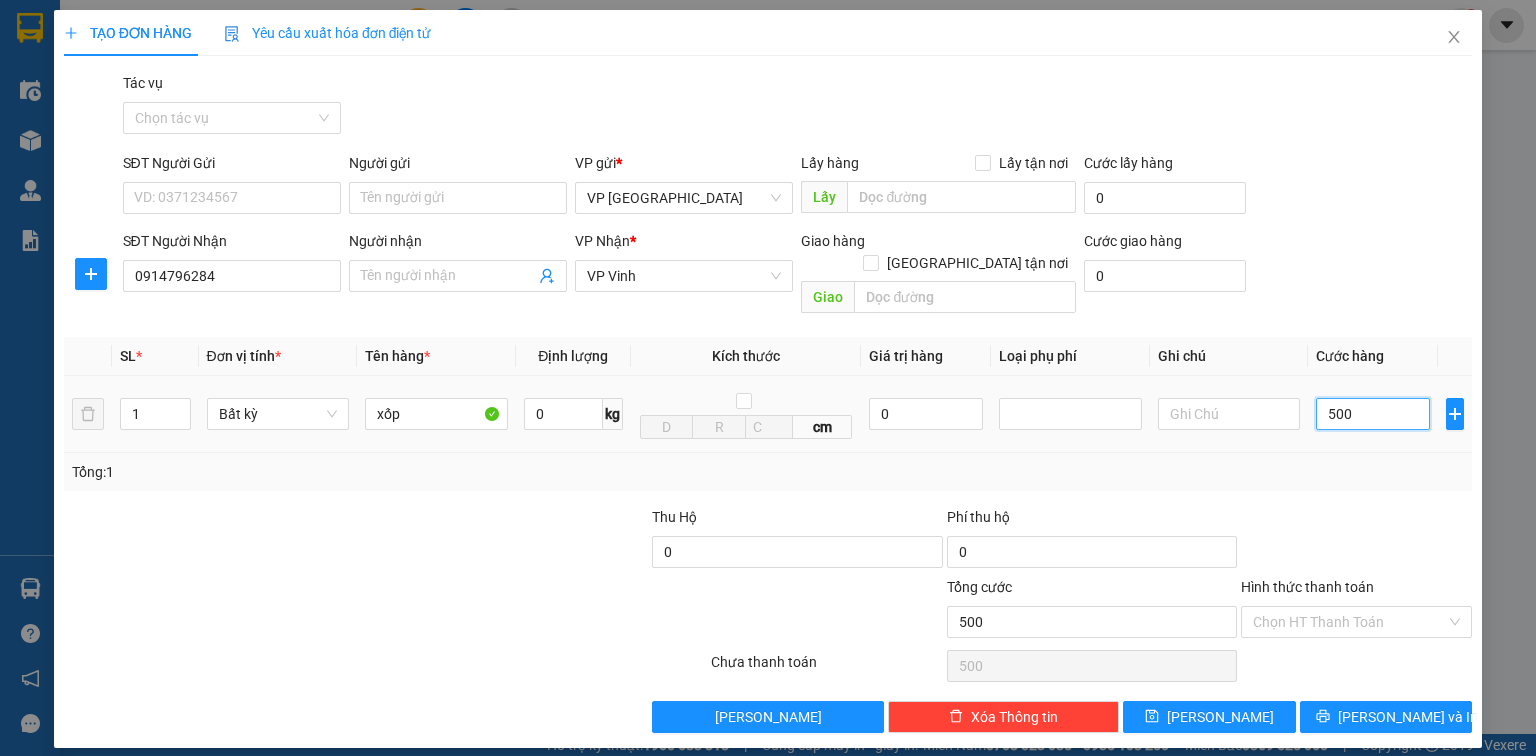 type on "5.000" 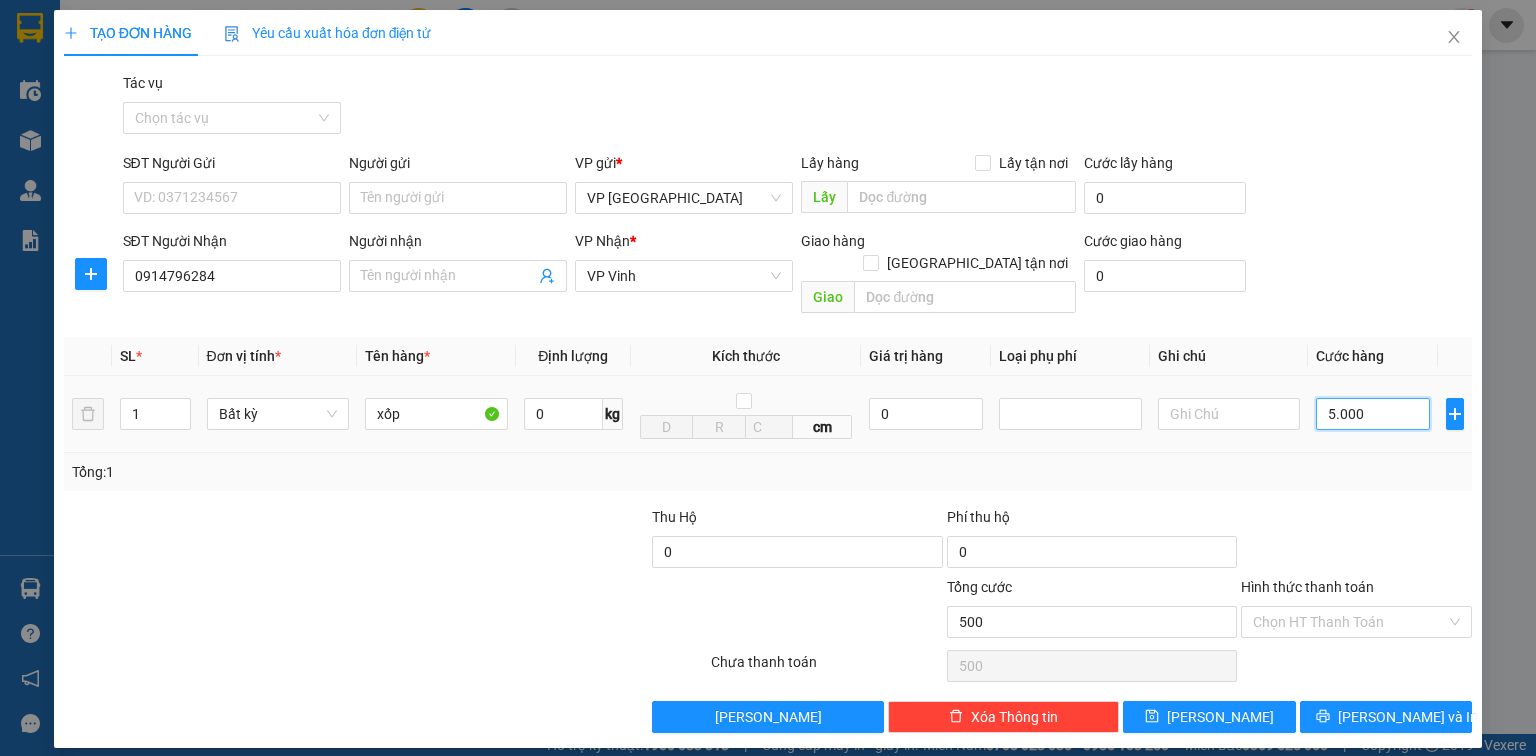 type on "5.000" 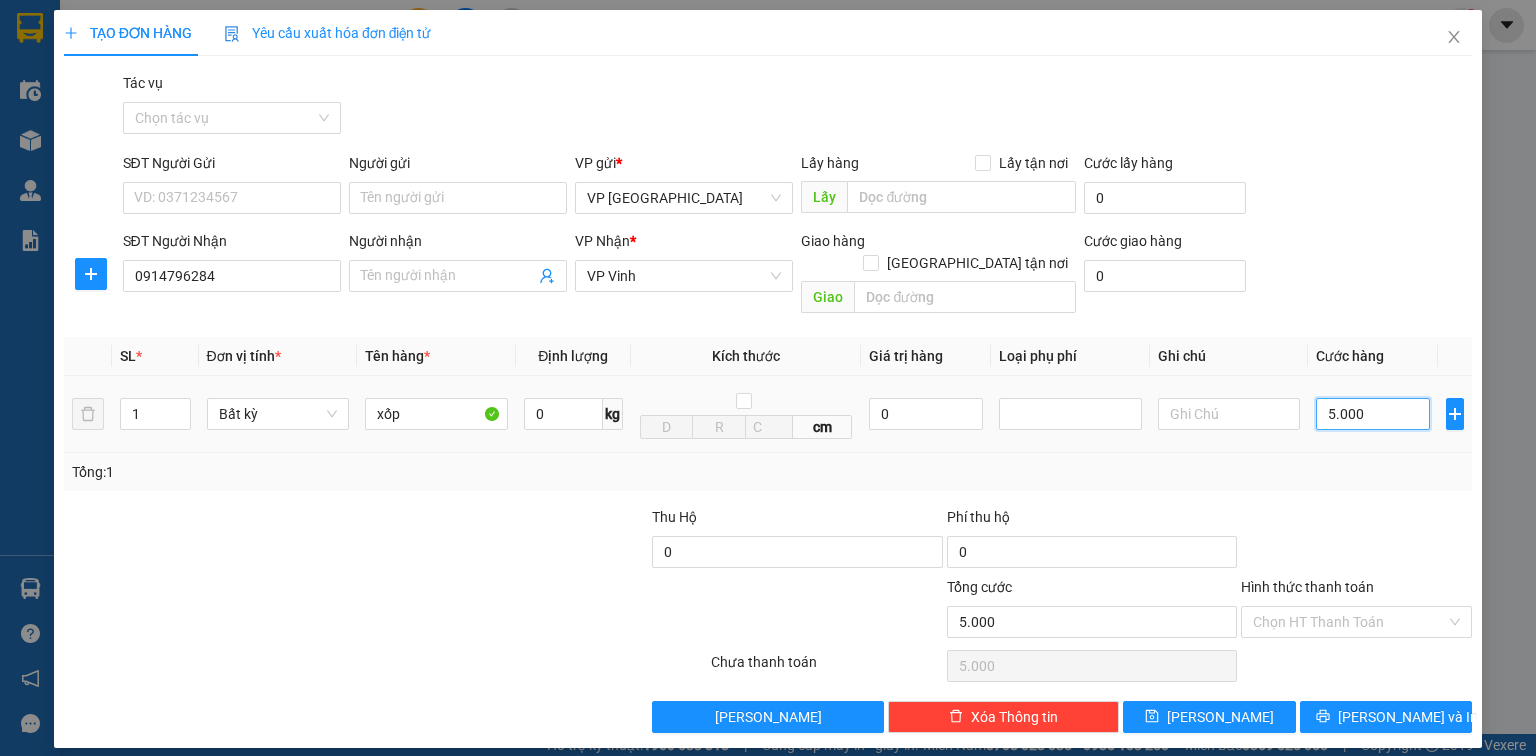 type on "50.000" 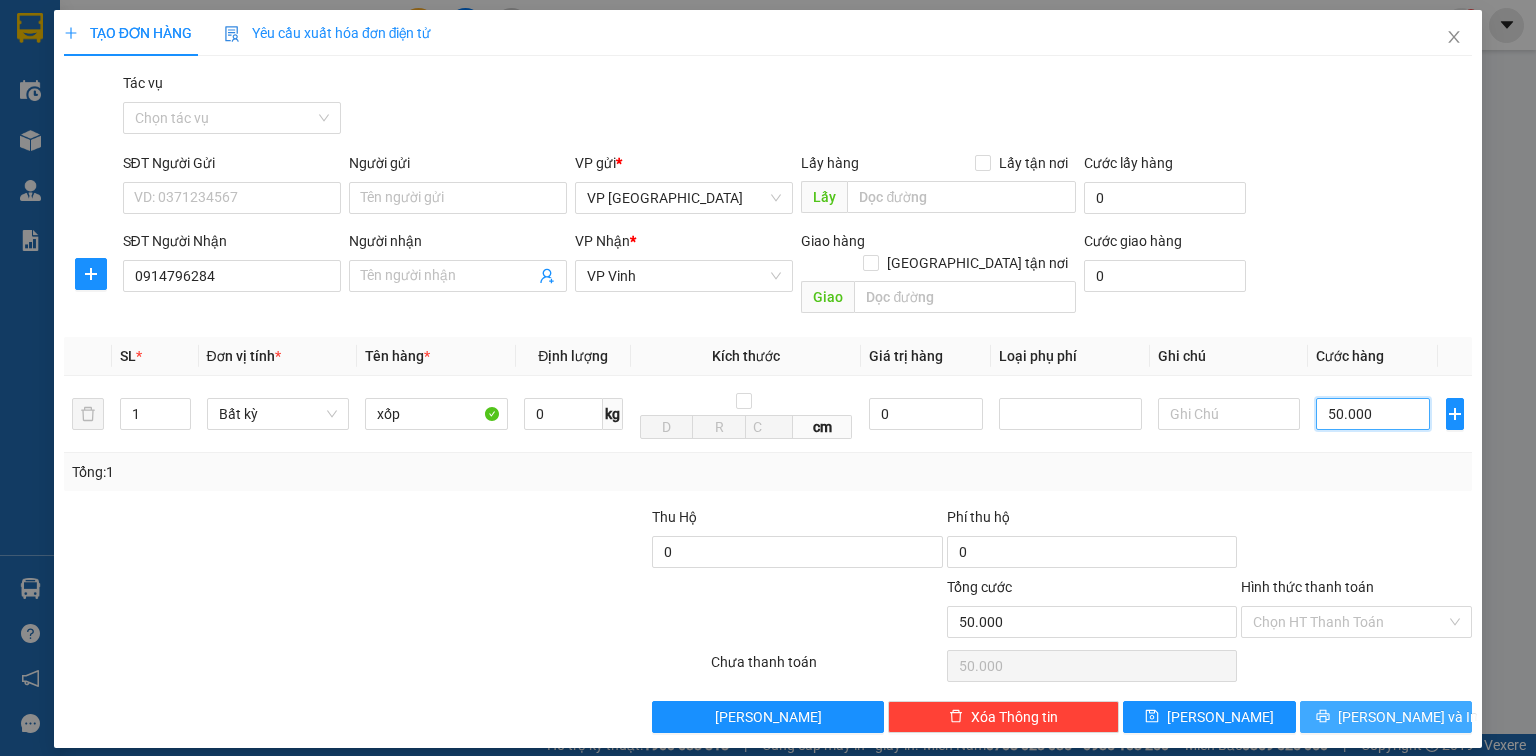 type on "50.000" 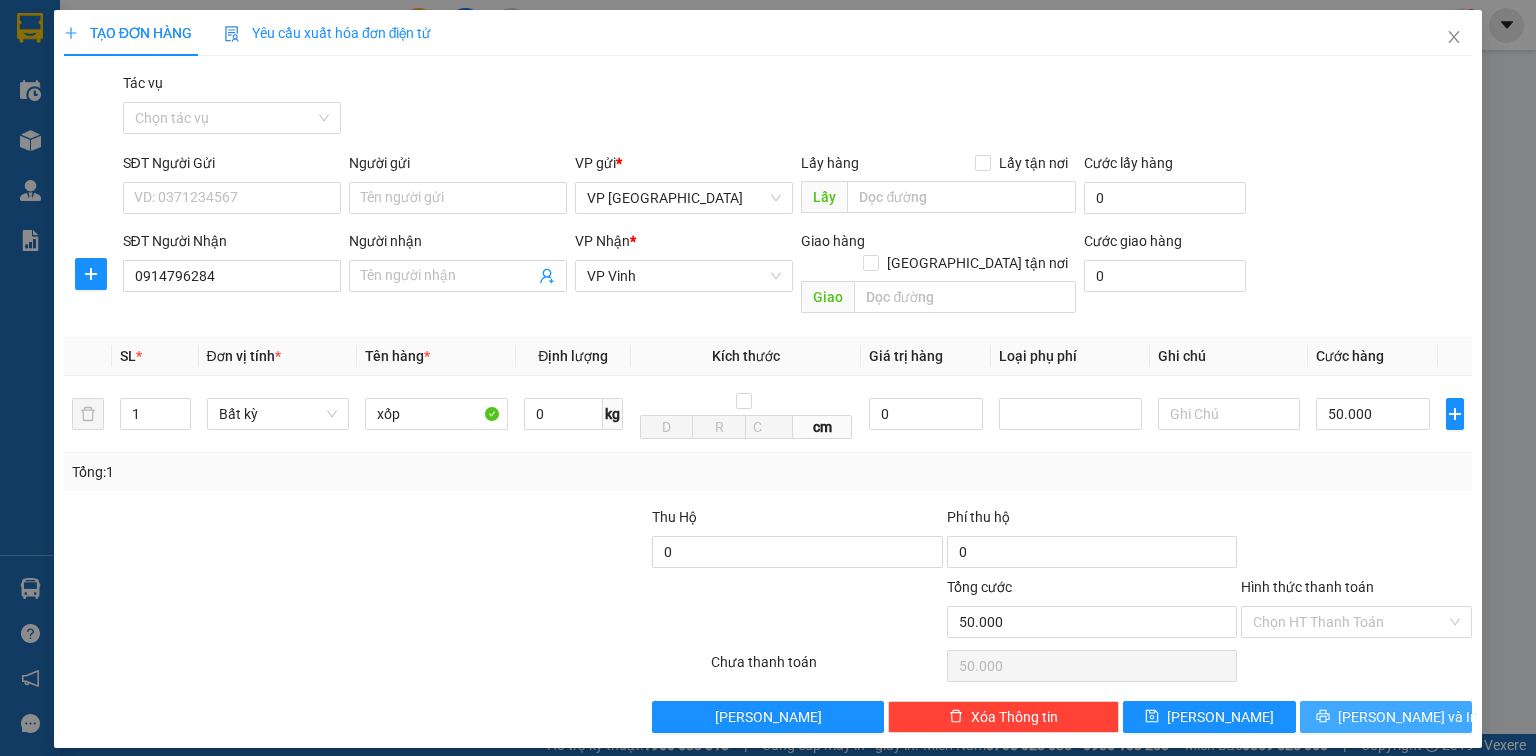 click on "[PERSON_NAME] và In" at bounding box center [1386, 717] 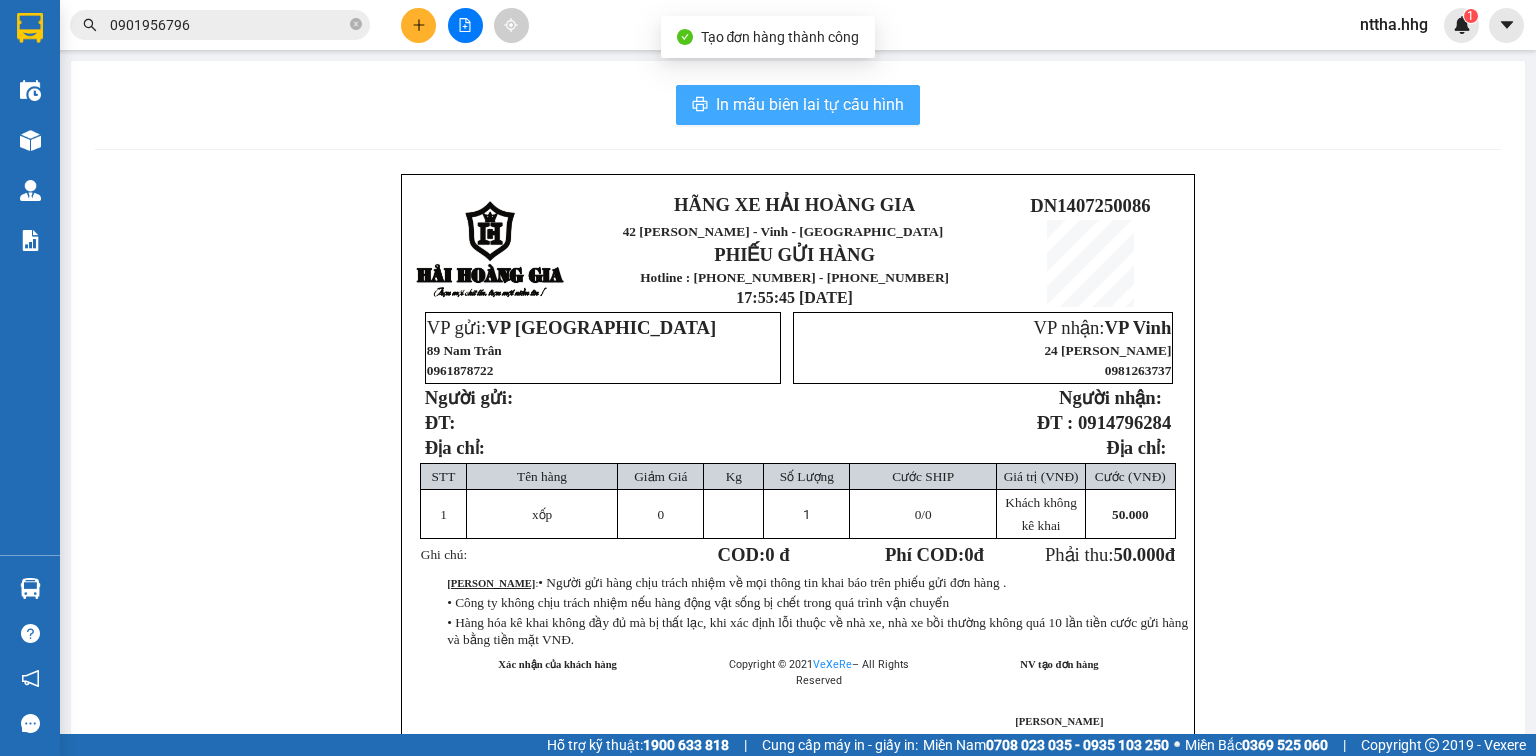 click on "In mẫu biên lai tự cấu hình" at bounding box center [810, 104] 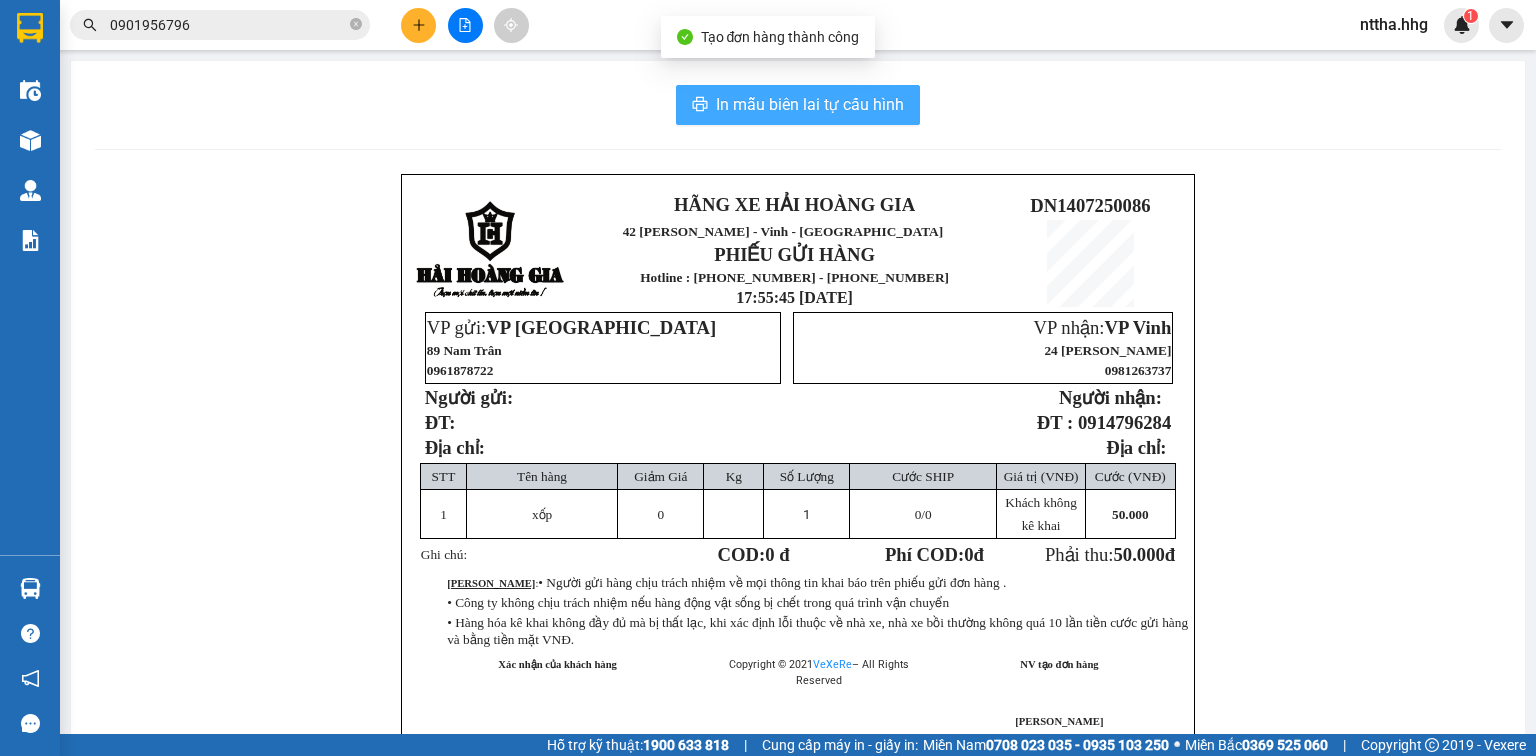 scroll, scrollTop: 0, scrollLeft: 0, axis: both 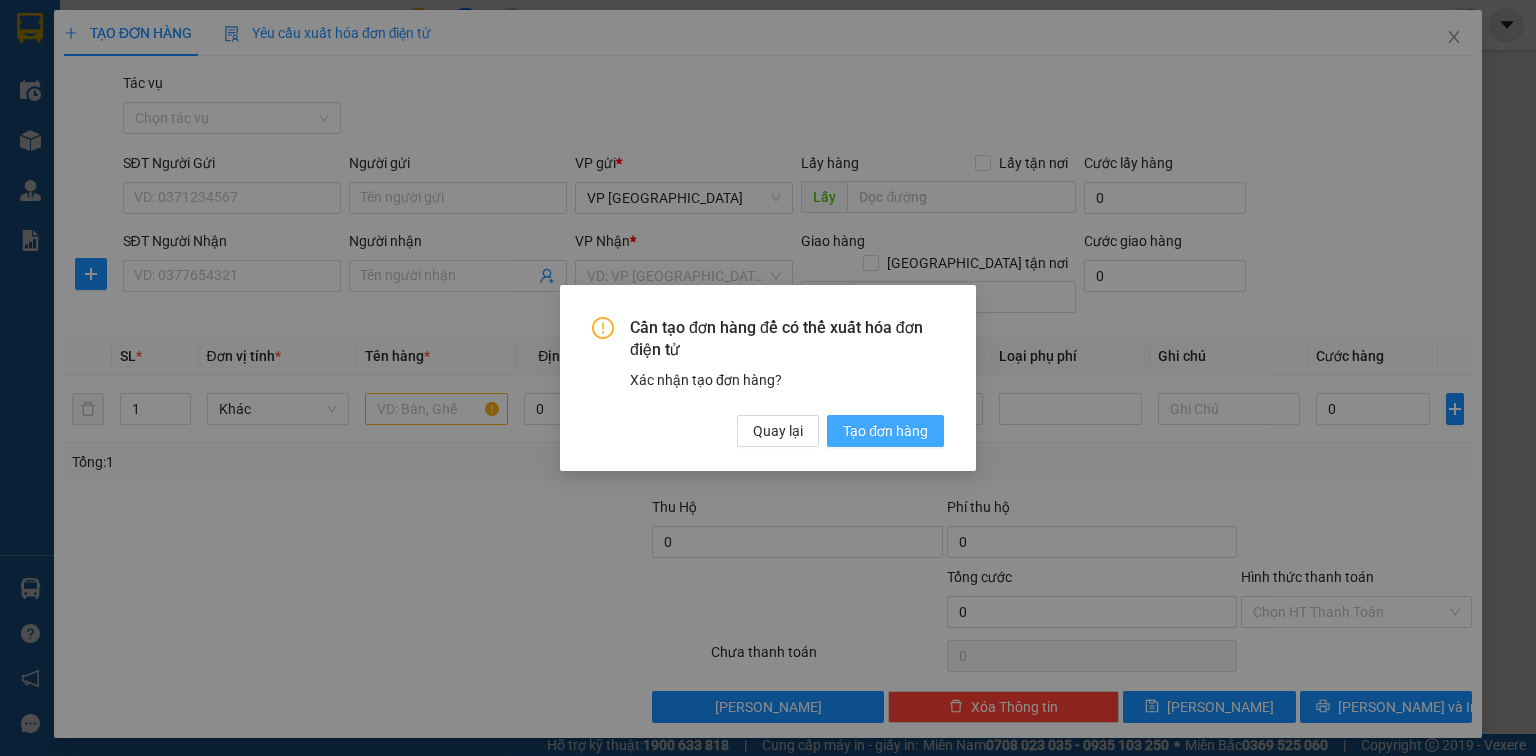 click on "Tạo đơn hàng" at bounding box center (885, 431) 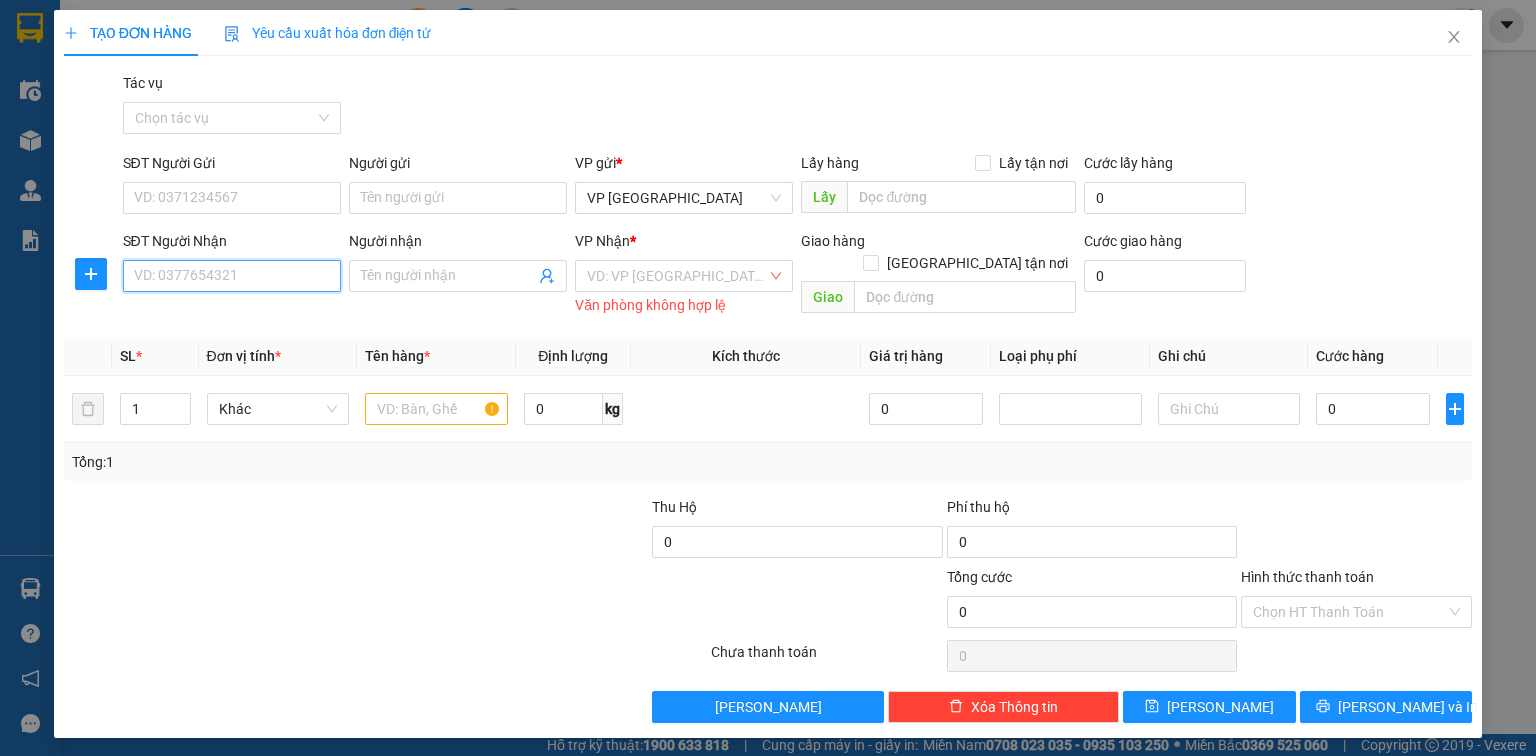 click on "SĐT Người Nhận" at bounding box center [232, 276] 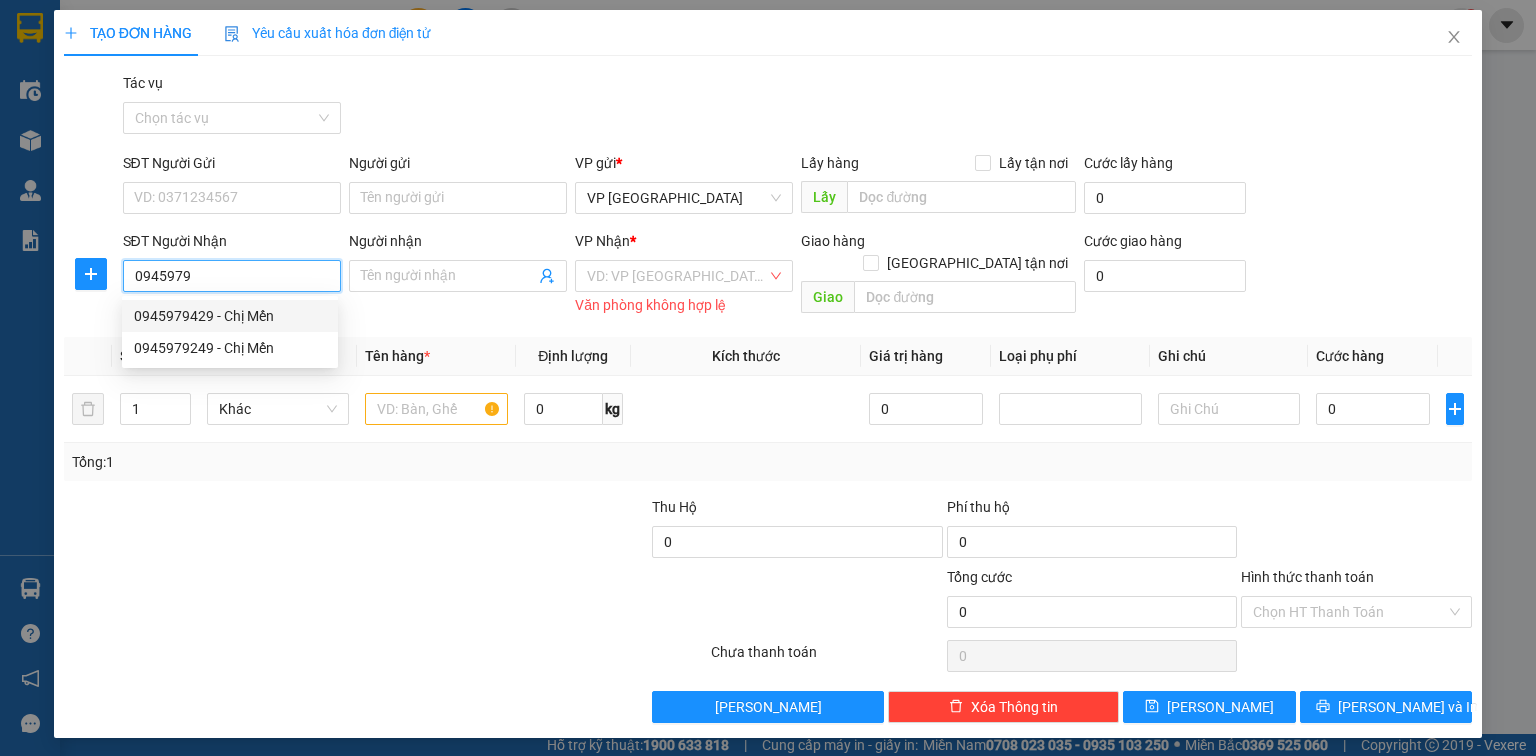click on "0945979429 - Chị Mến" at bounding box center (230, 316) 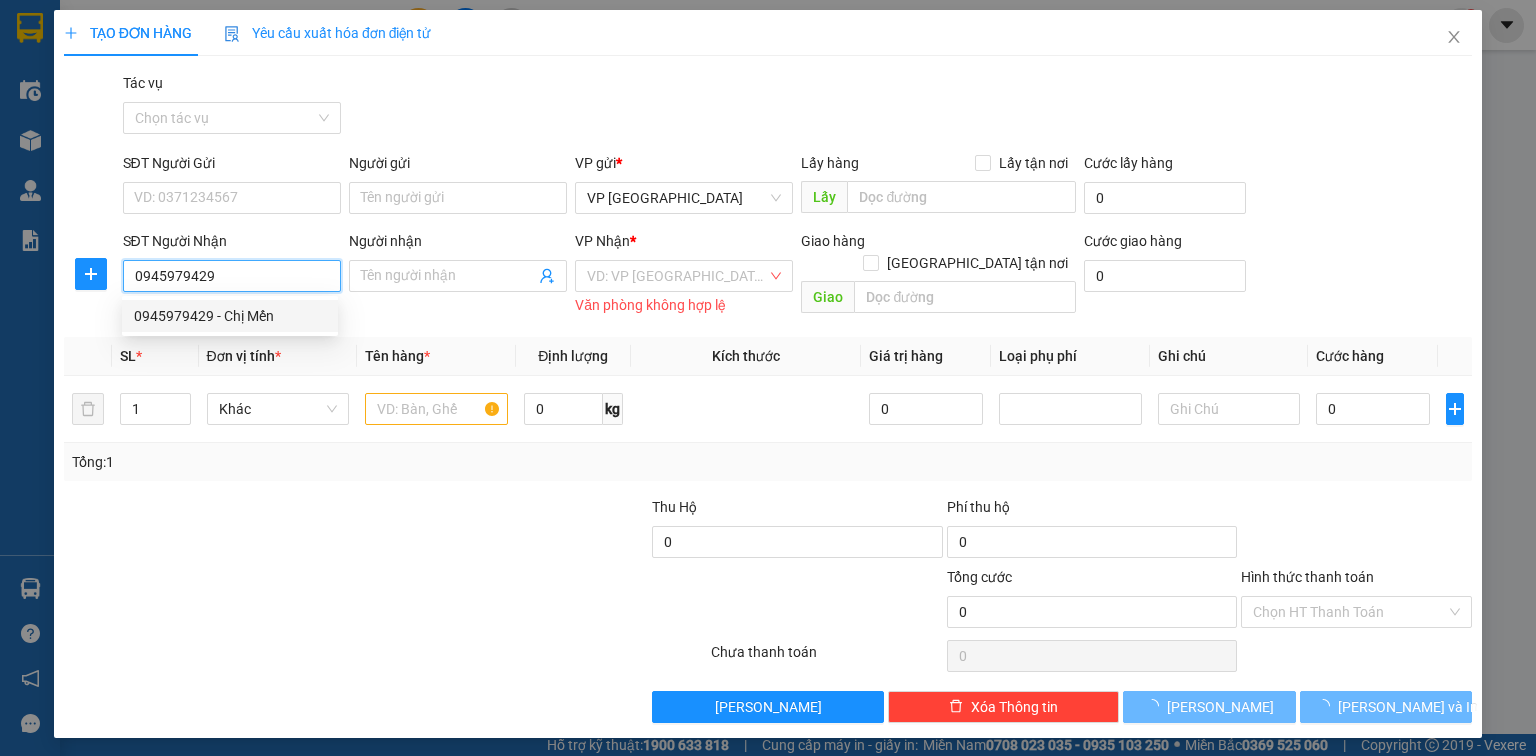 type on "Chị Mến" 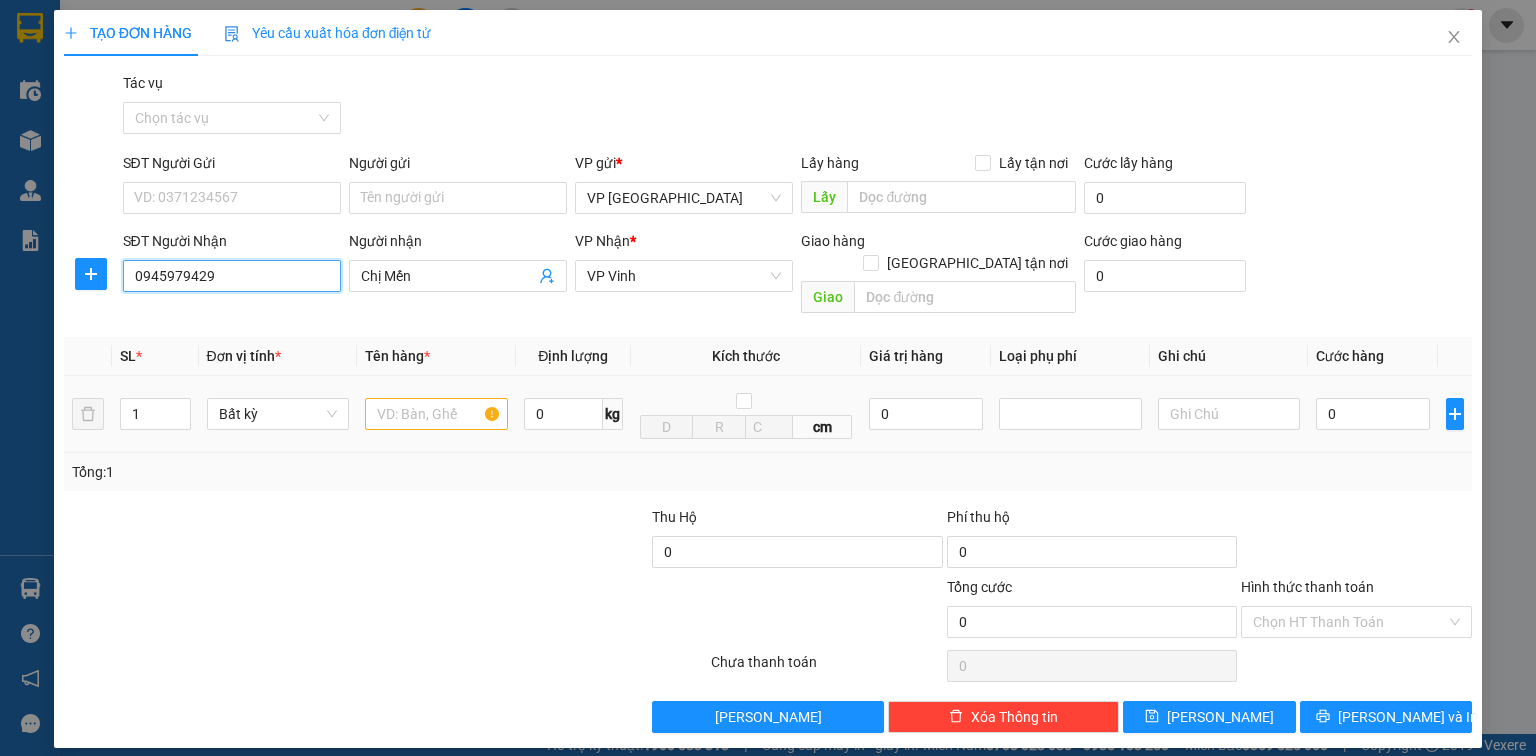 type on "0945979429" 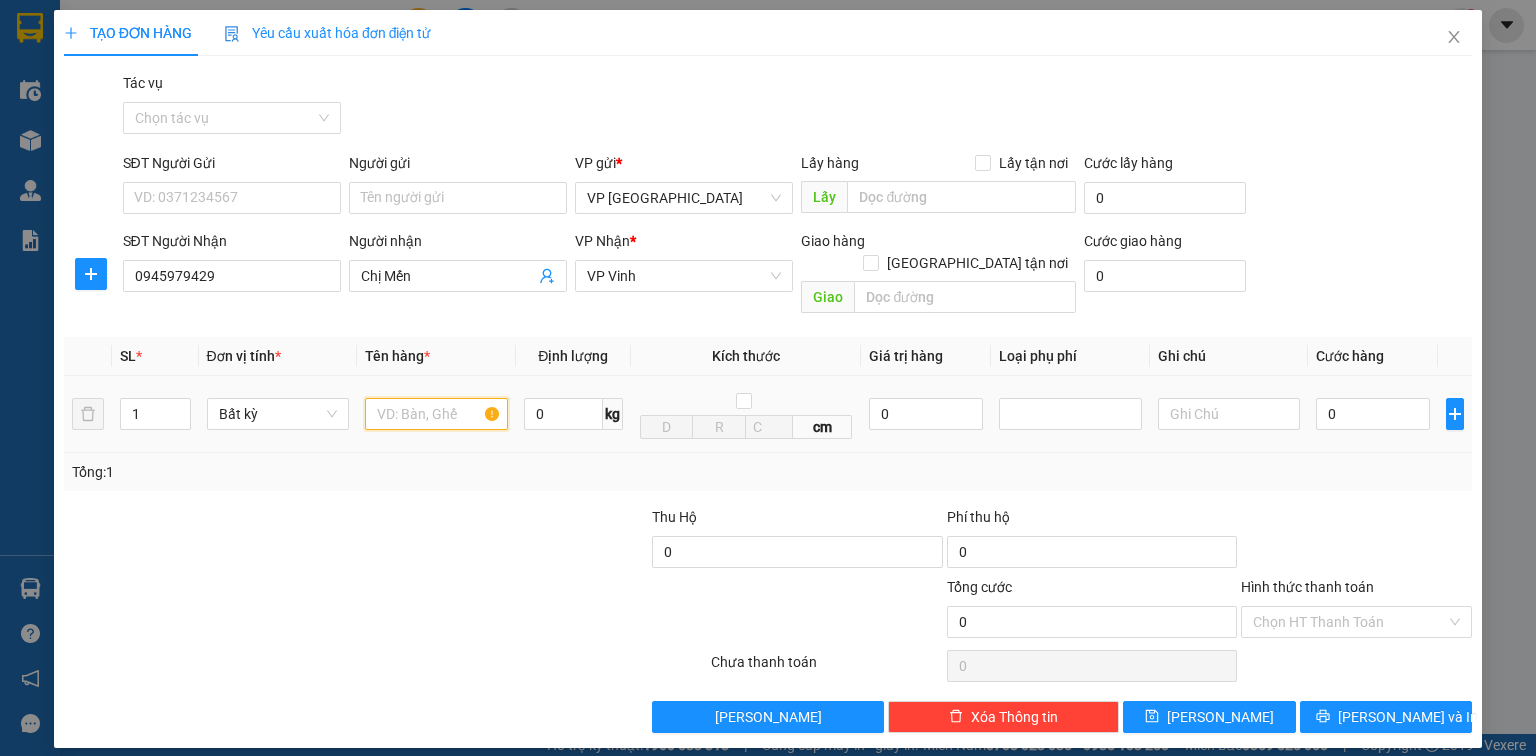 click at bounding box center [436, 414] 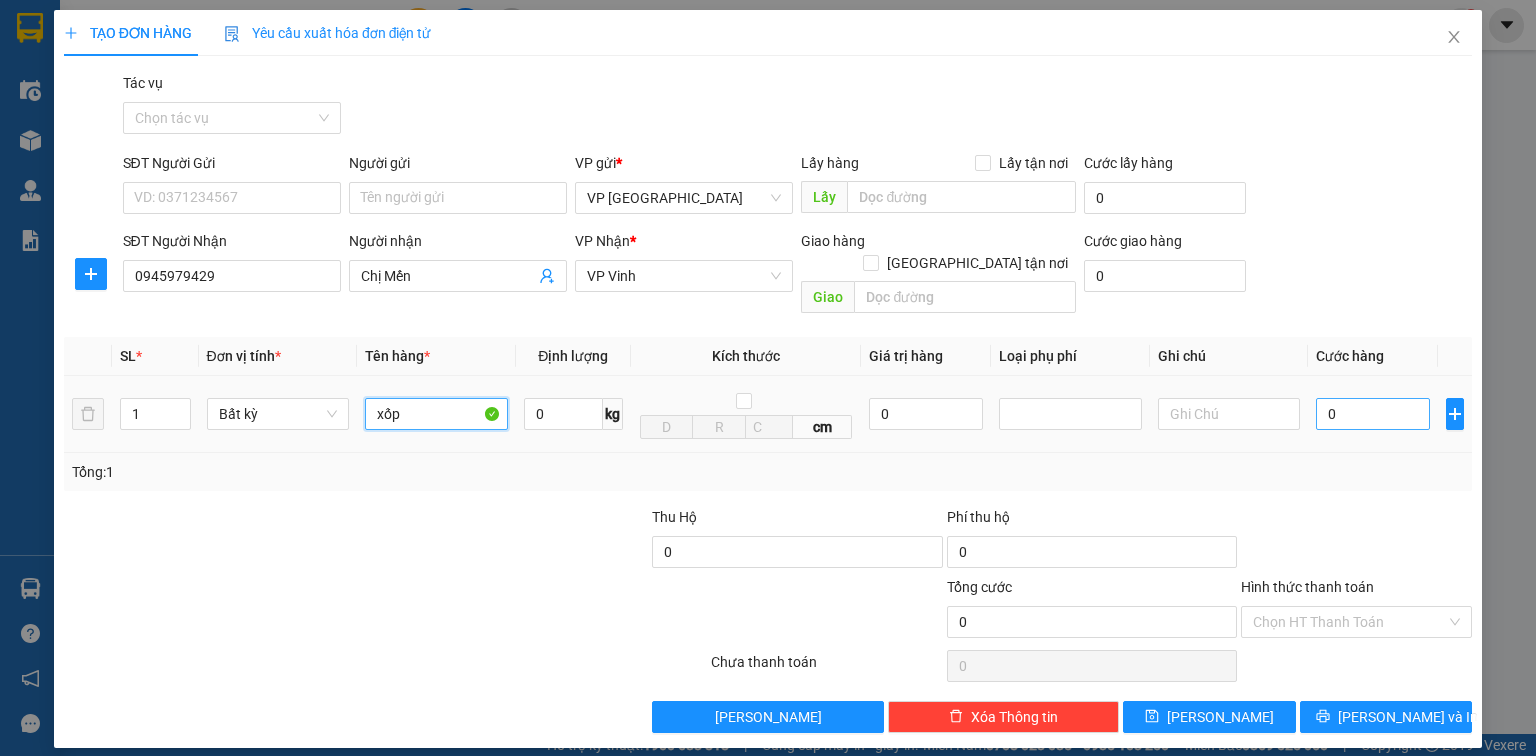type on "xốp" 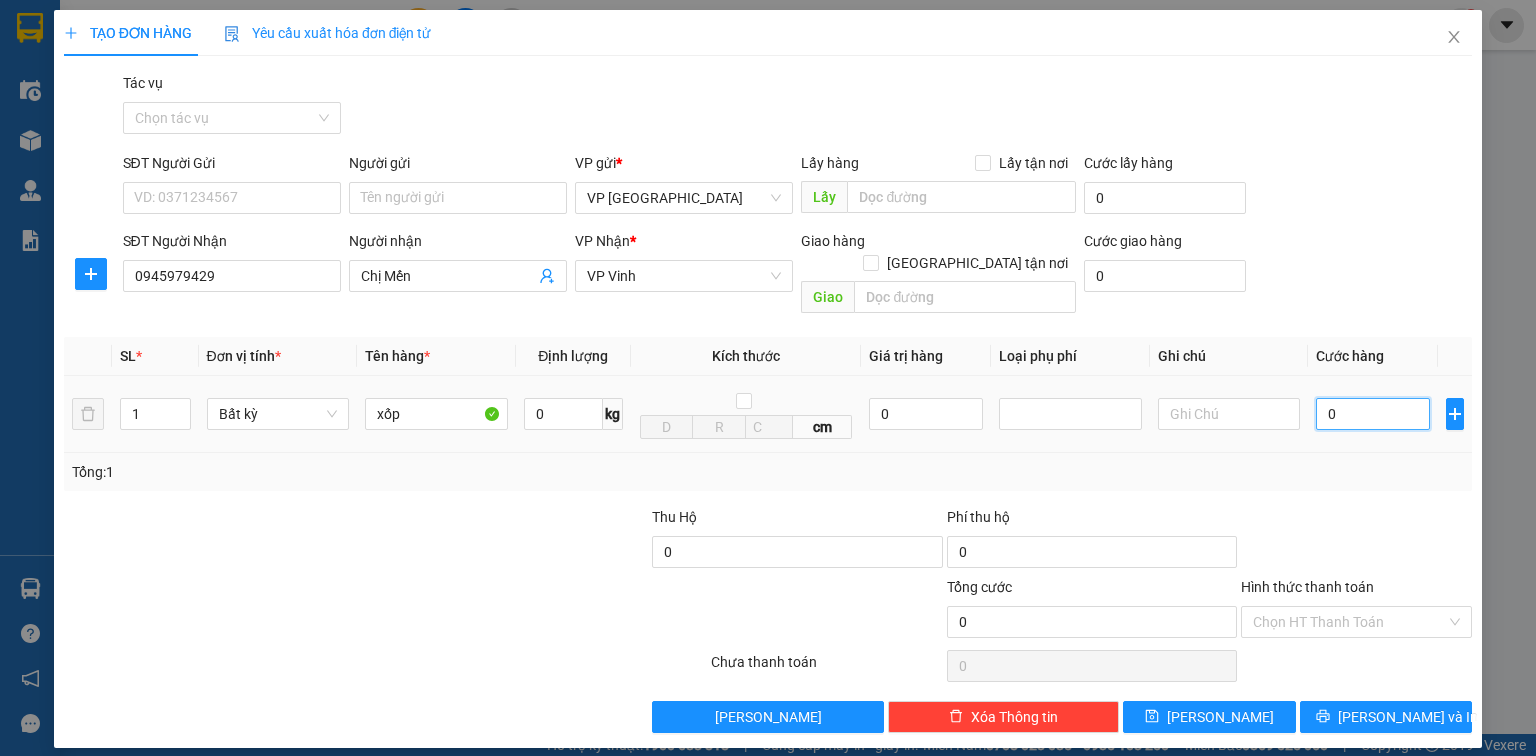 click on "0" at bounding box center (1373, 414) 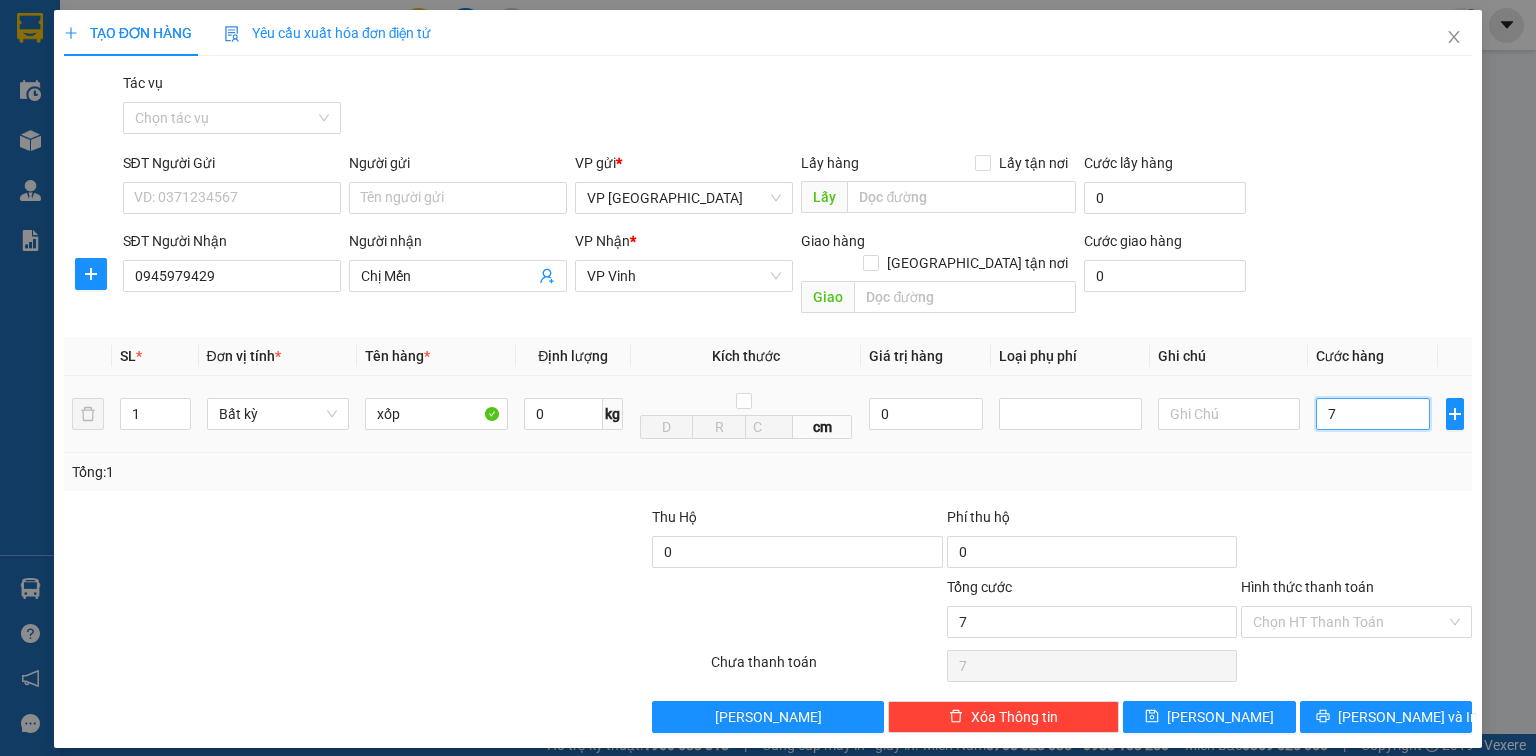 type on "70" 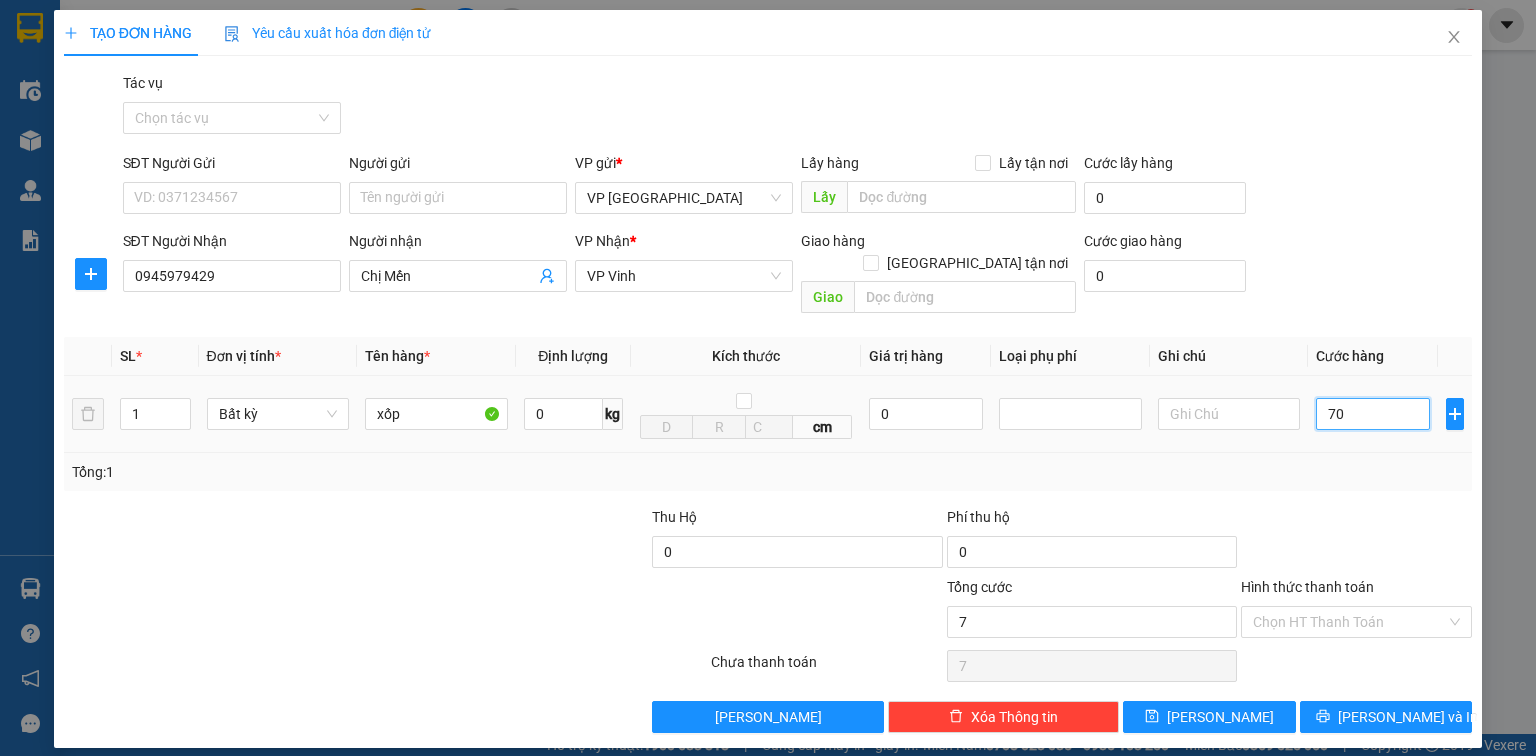 type on "70" 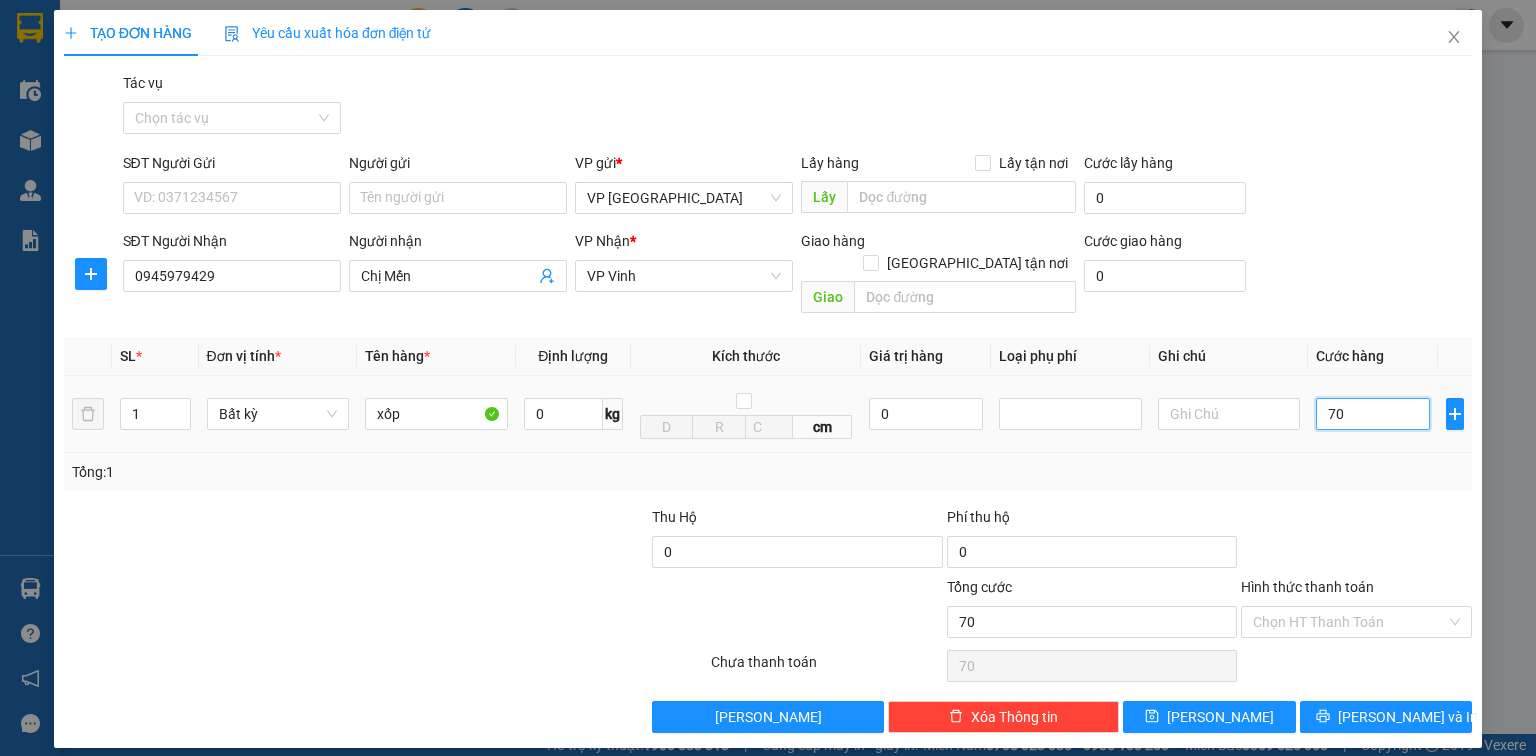 type on "700" 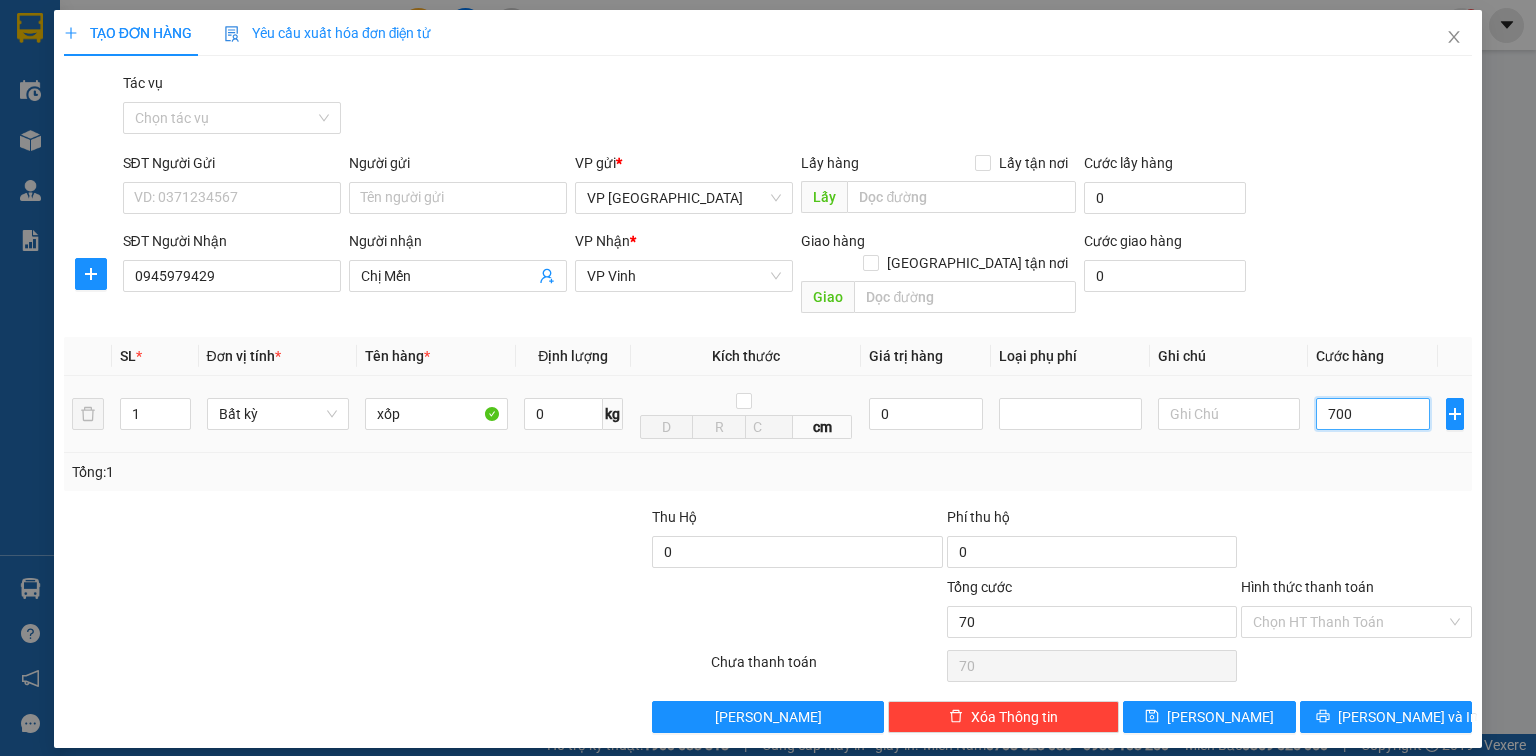 type on "700" 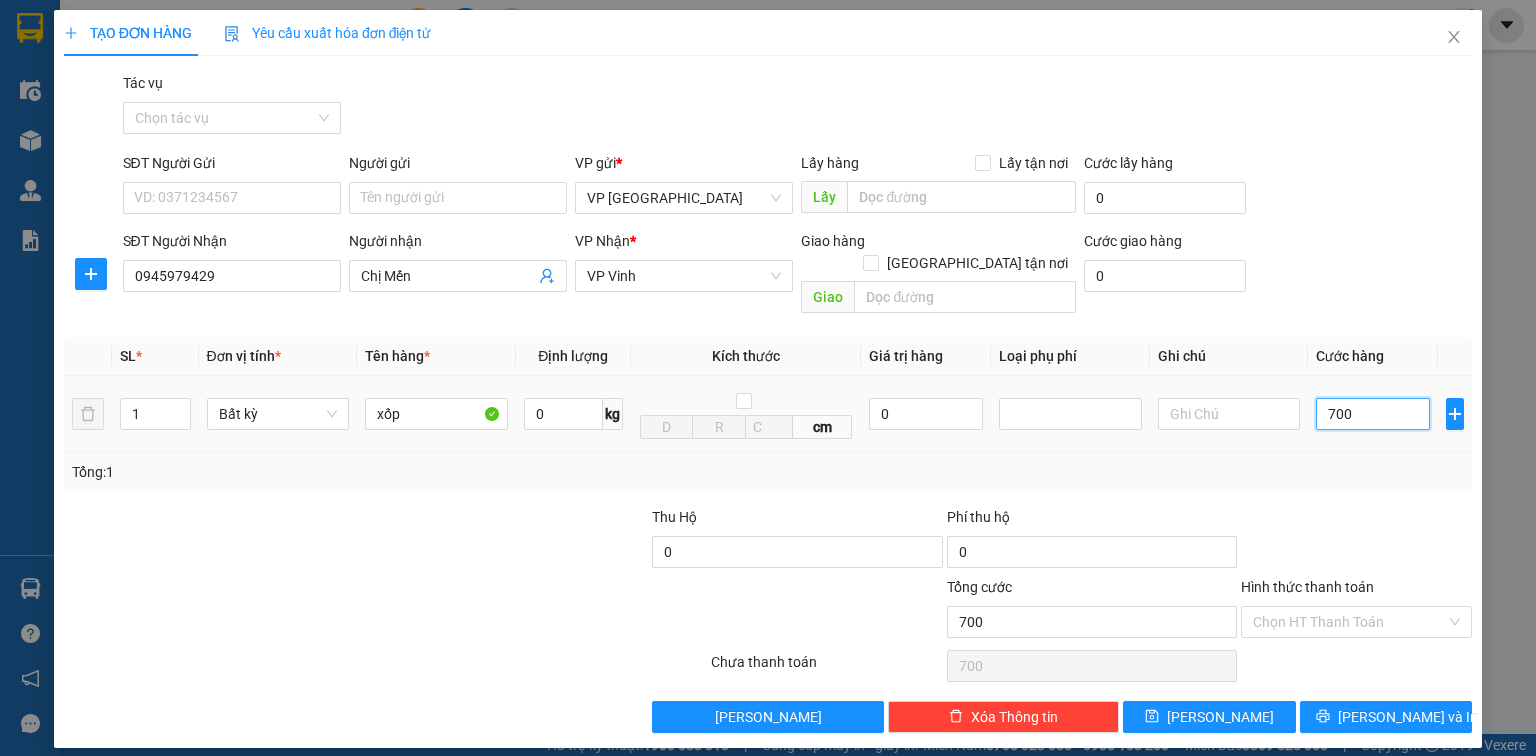 type on "7.000" 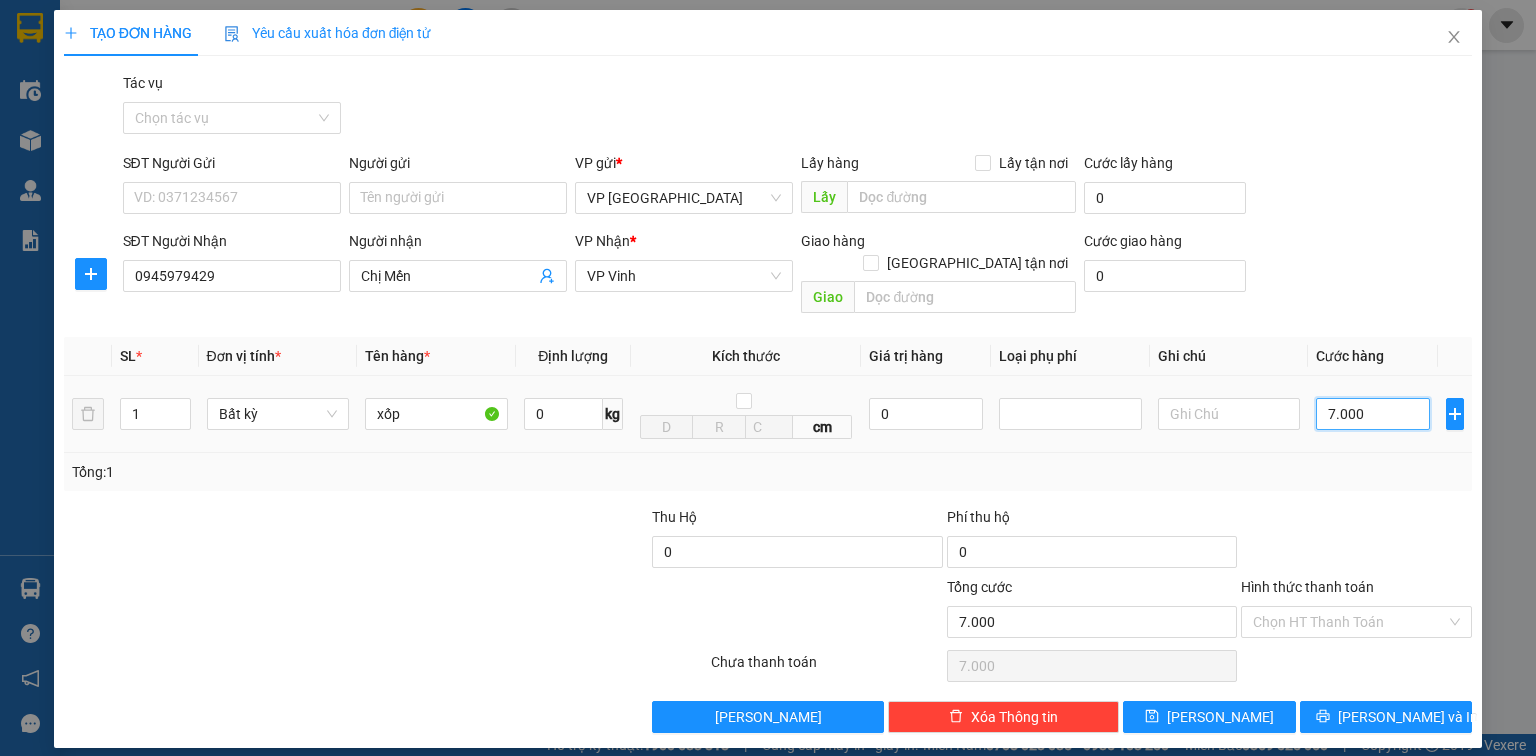 type on "70.000" 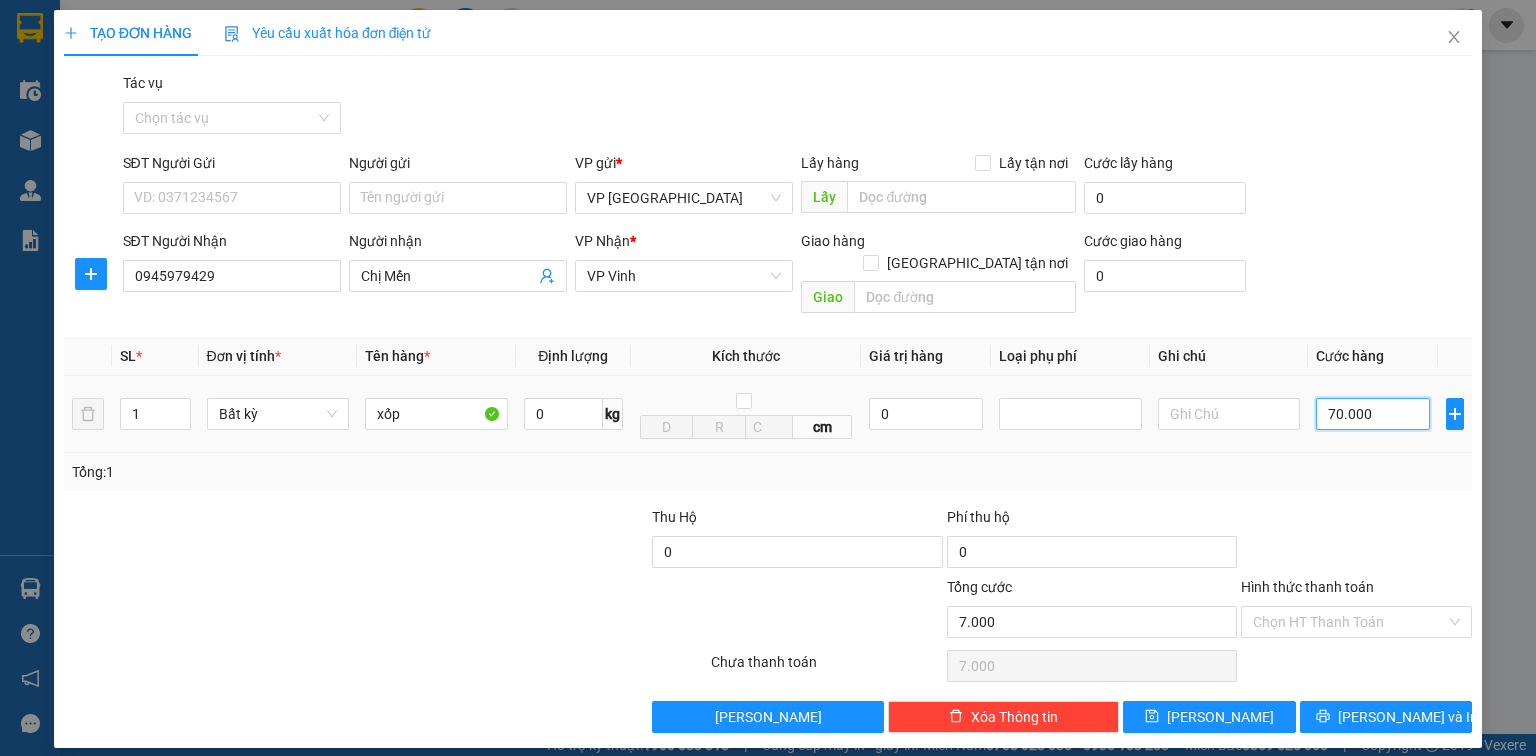 type on "70.000" 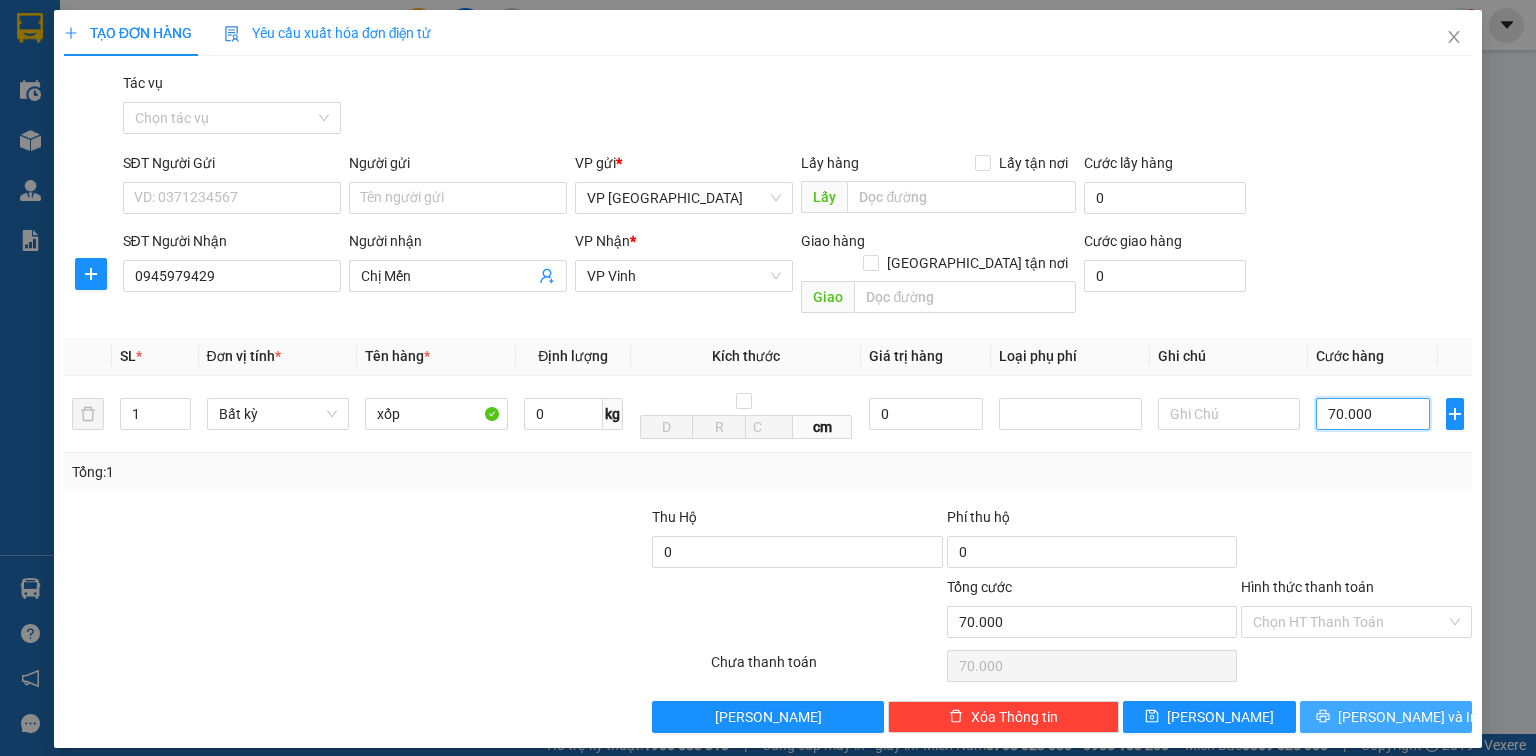 type on "70.000" 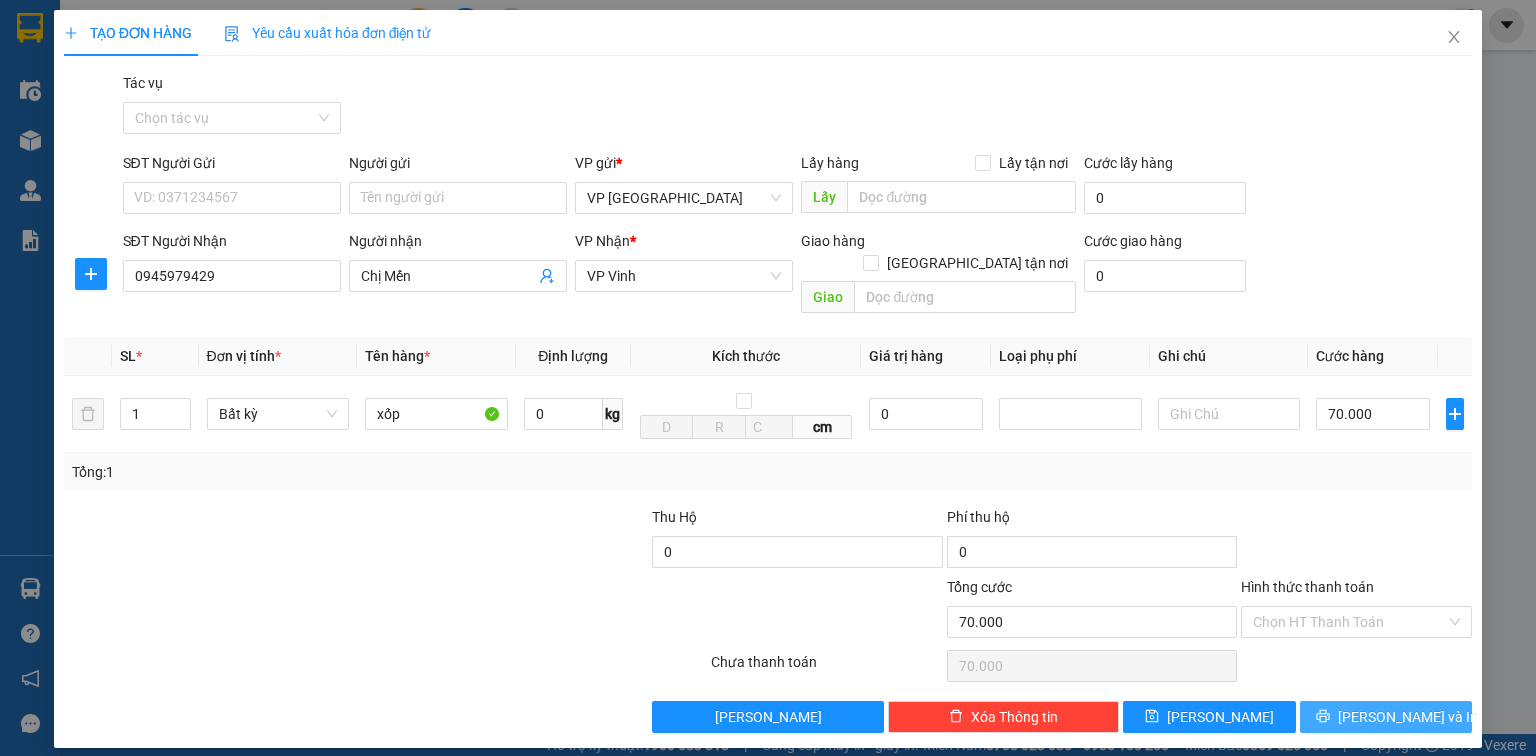 click on "[PERSON_NAME] và In" at bounding box center (1386, 717) 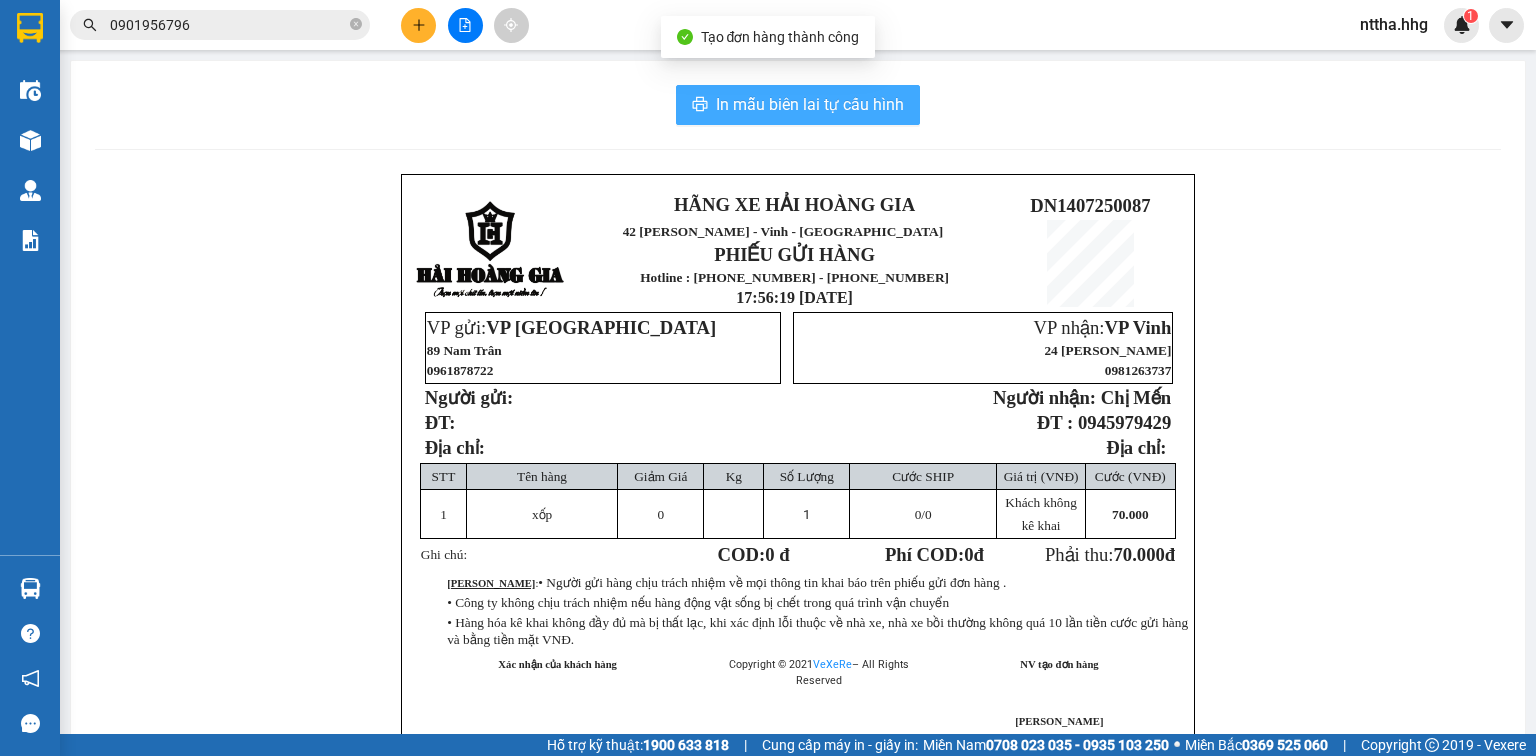 click on "In mẫu biên lai tự cấu hình" at bounding box center (810, 104) 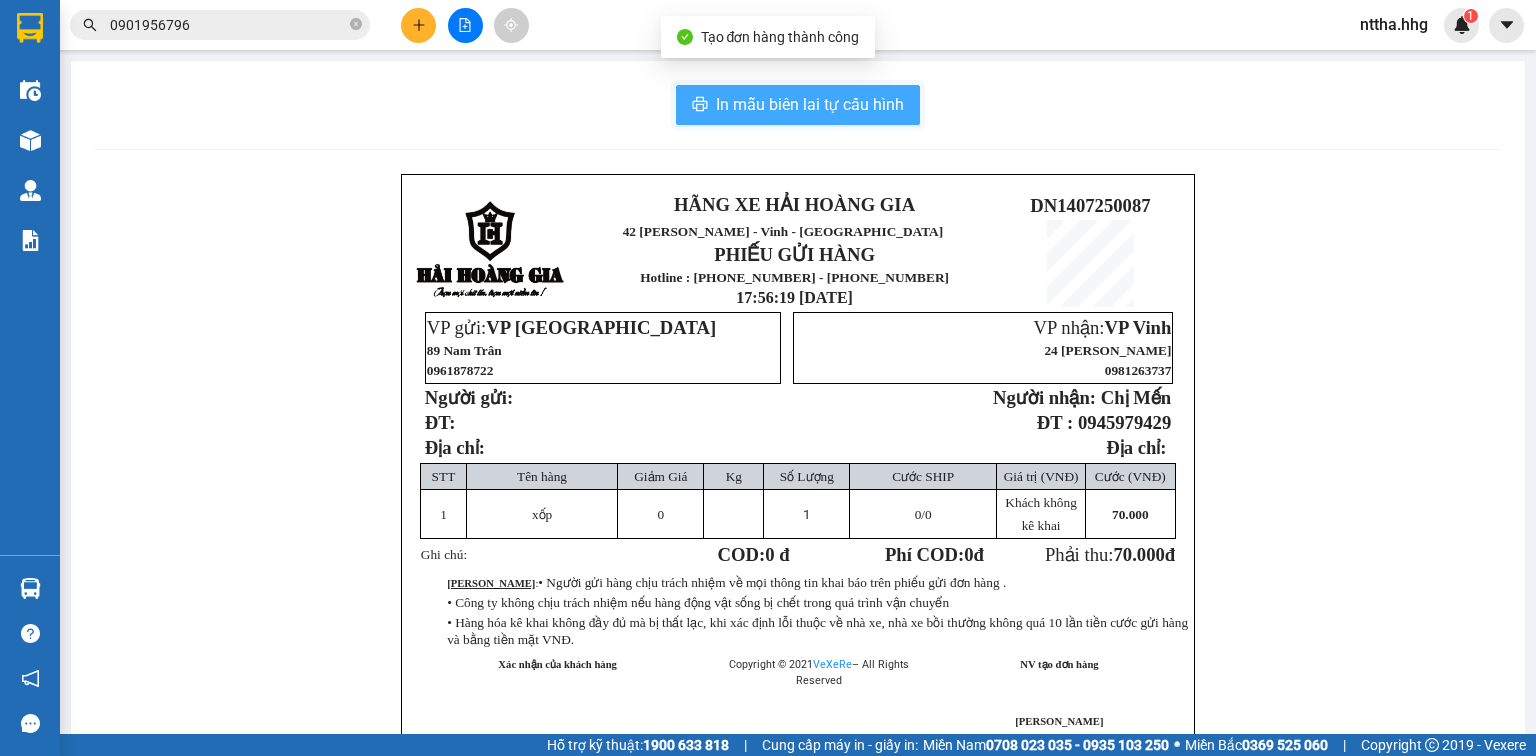 scroll, scrollTop: 0, scrollLeft: 0, axis: both 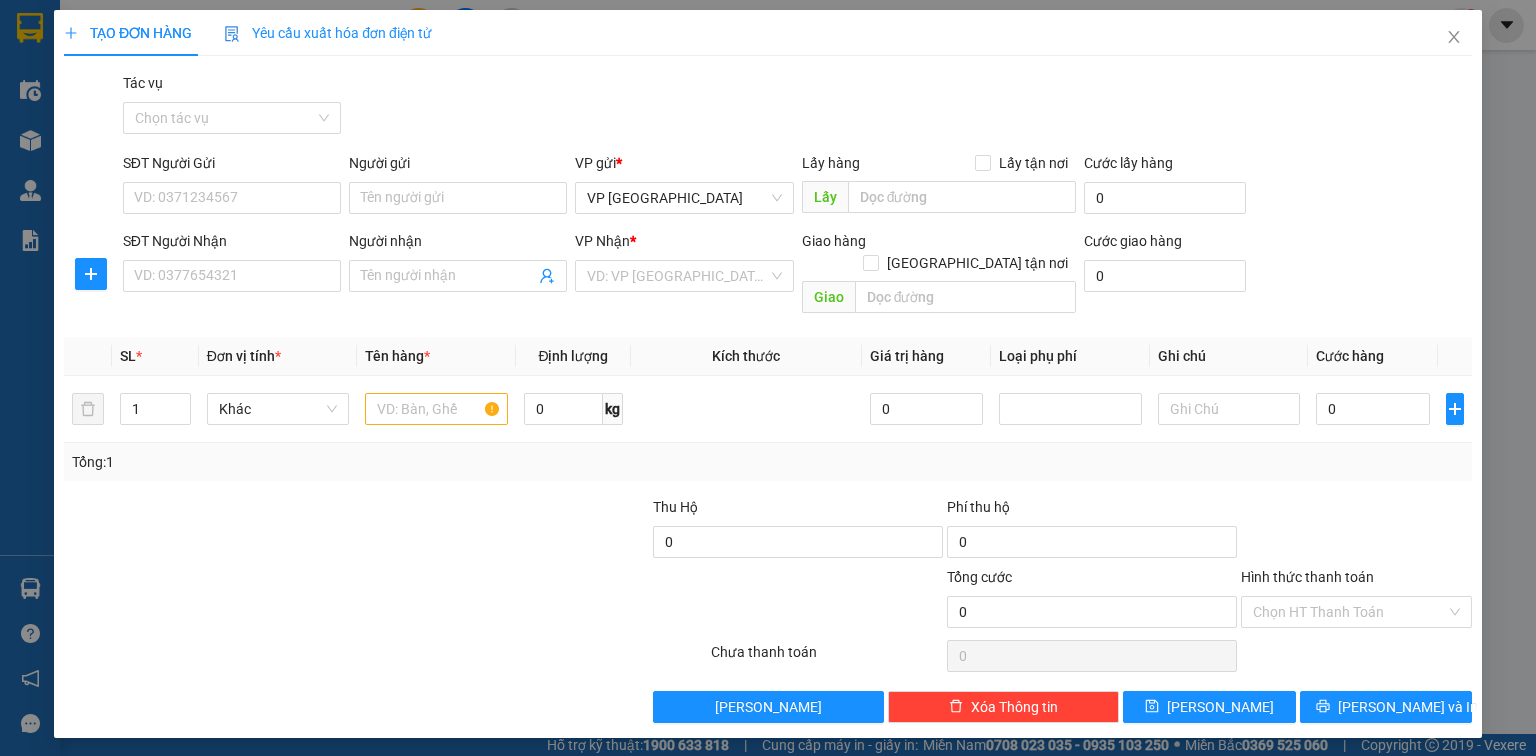 click on "Yêu cầu xuất hóa đơn điện tử" at bounding box center (328, 33) 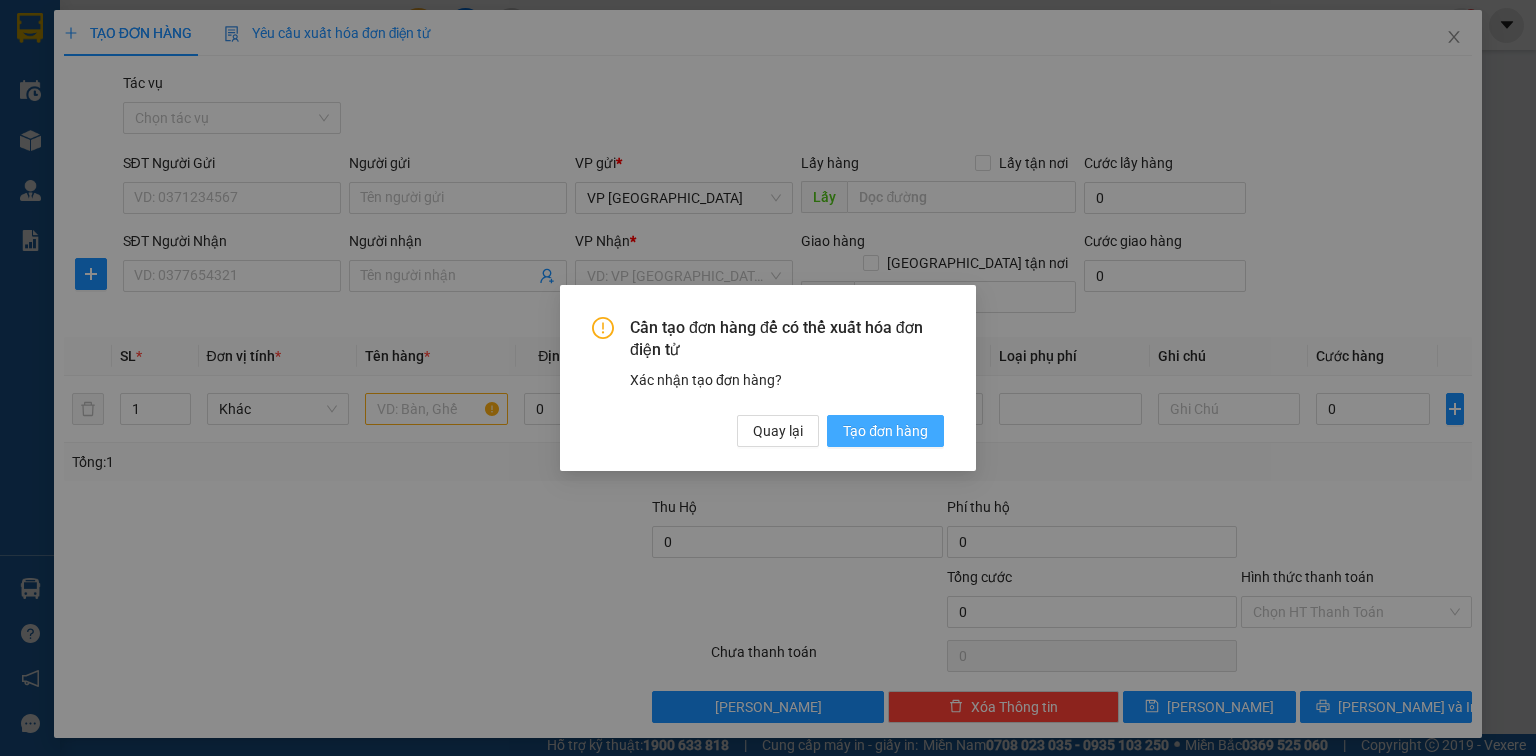 click on "Tạo đơn hàng" at bounding box center (885, 431) 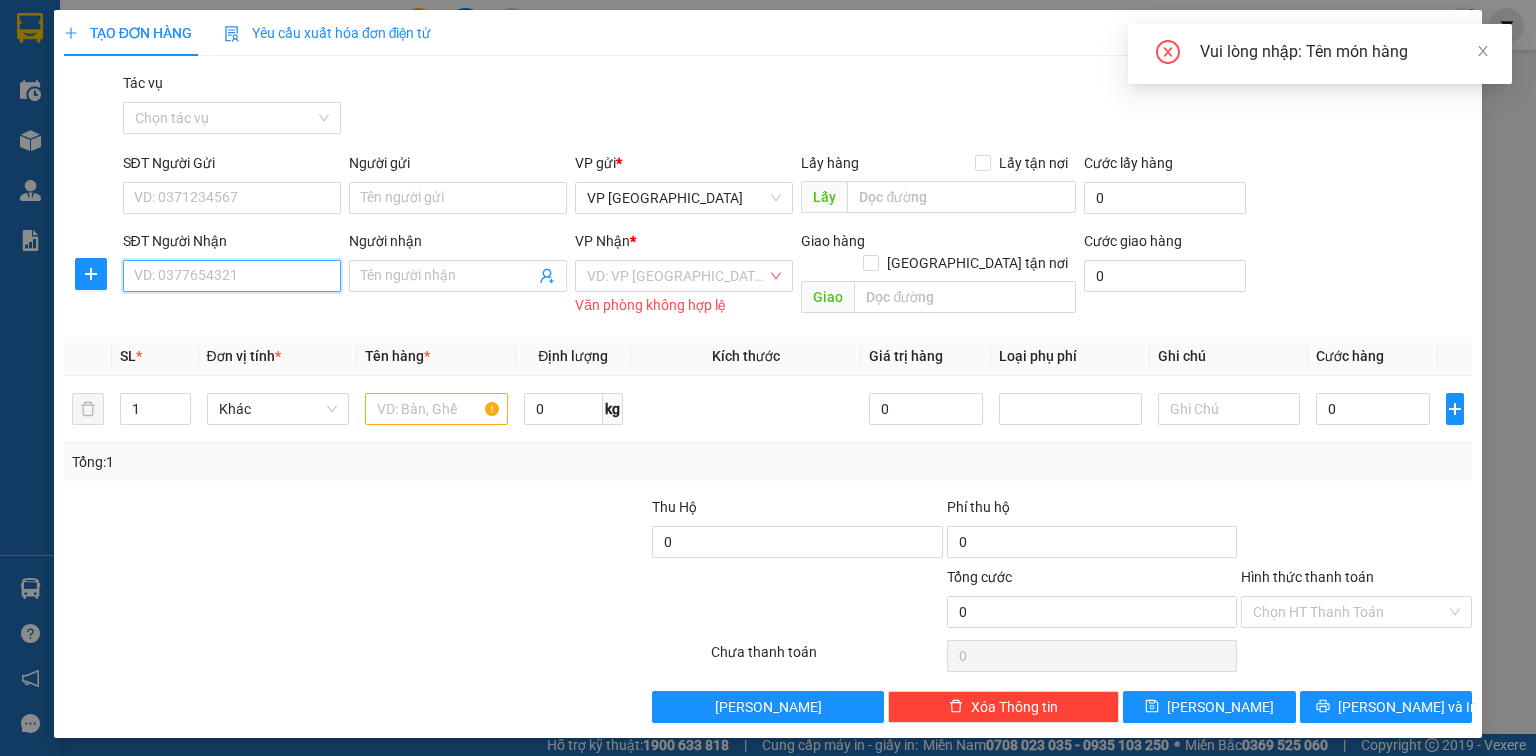 click on "SĐT Người Nhận" at bounding box center [232, 276] 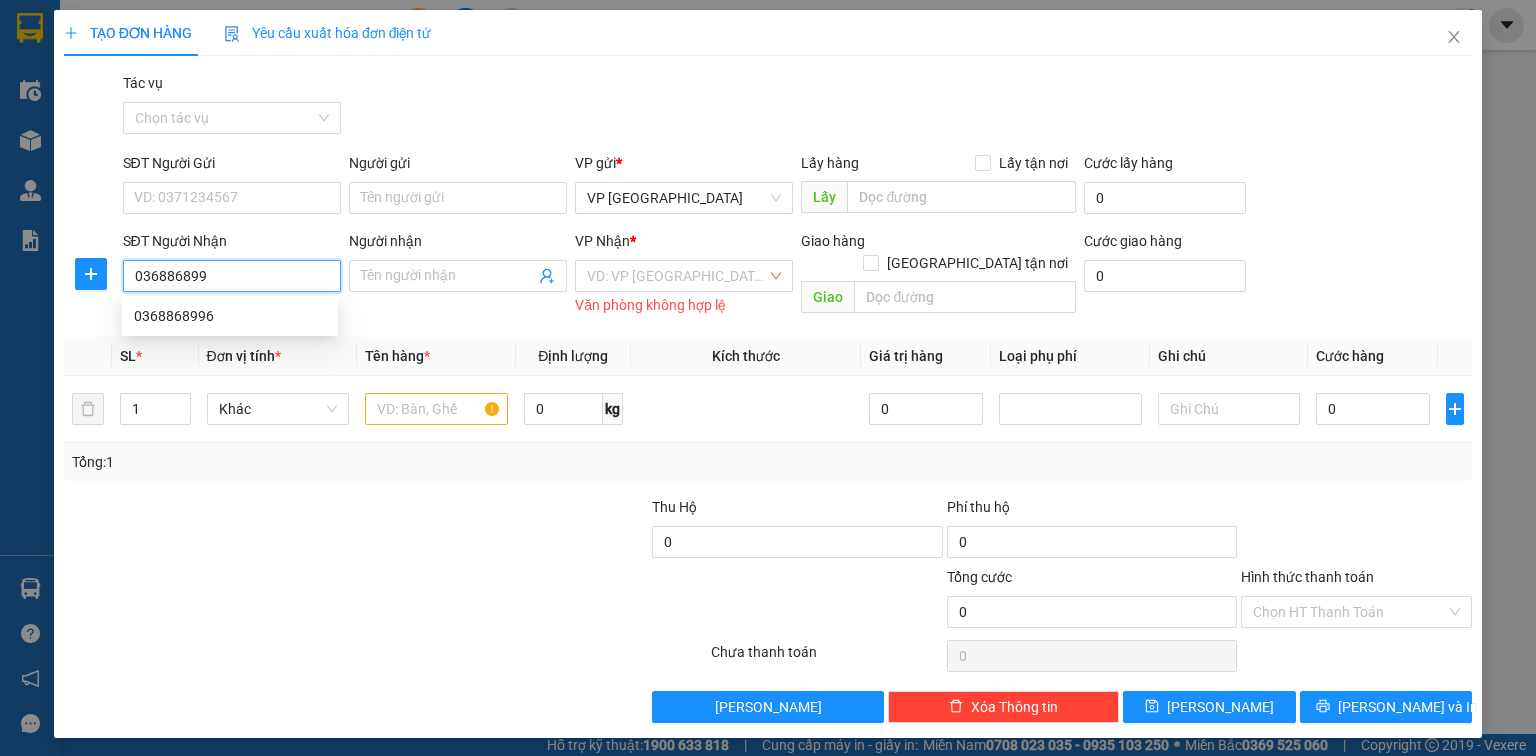 type on "0368868996" 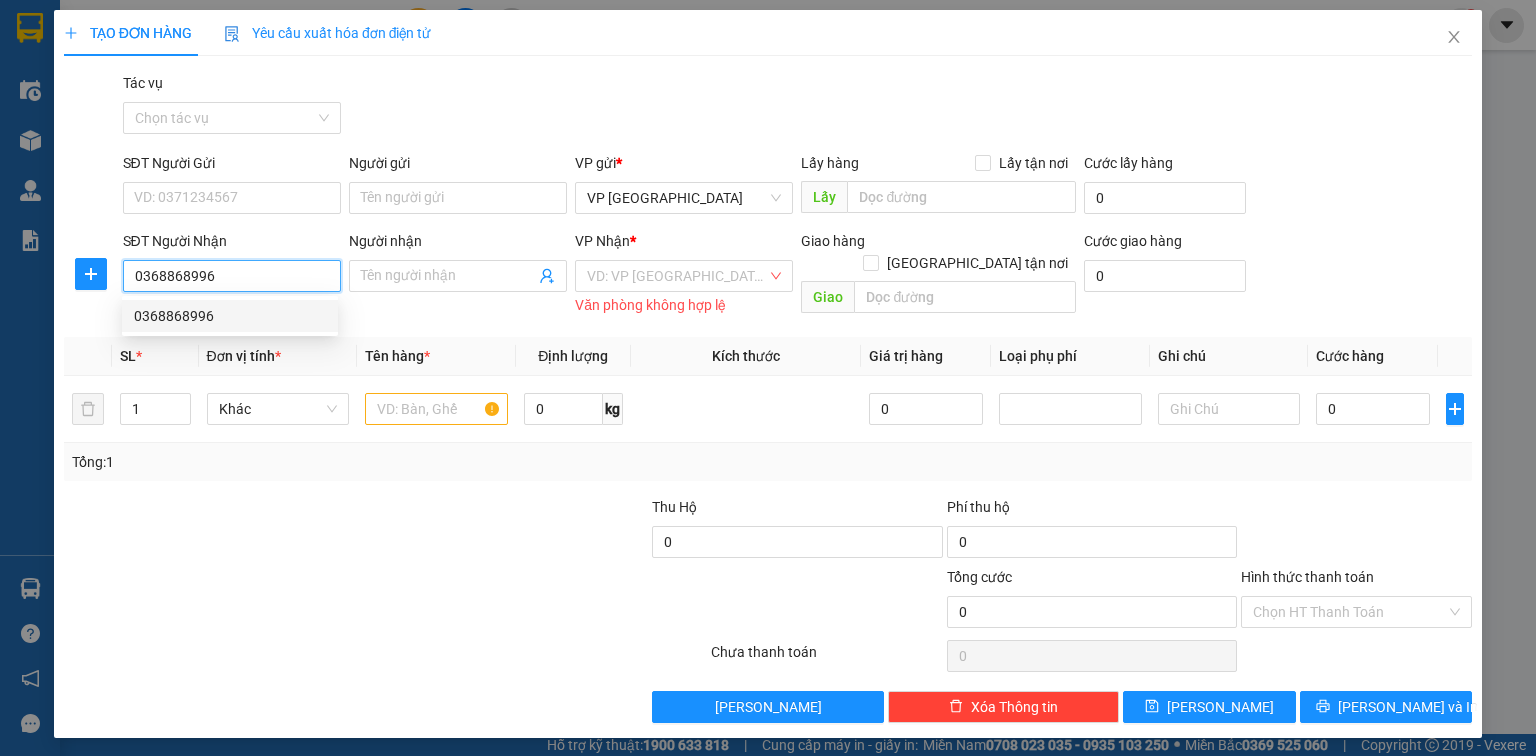 click on "0368868996" at bounding box center (230, 316) 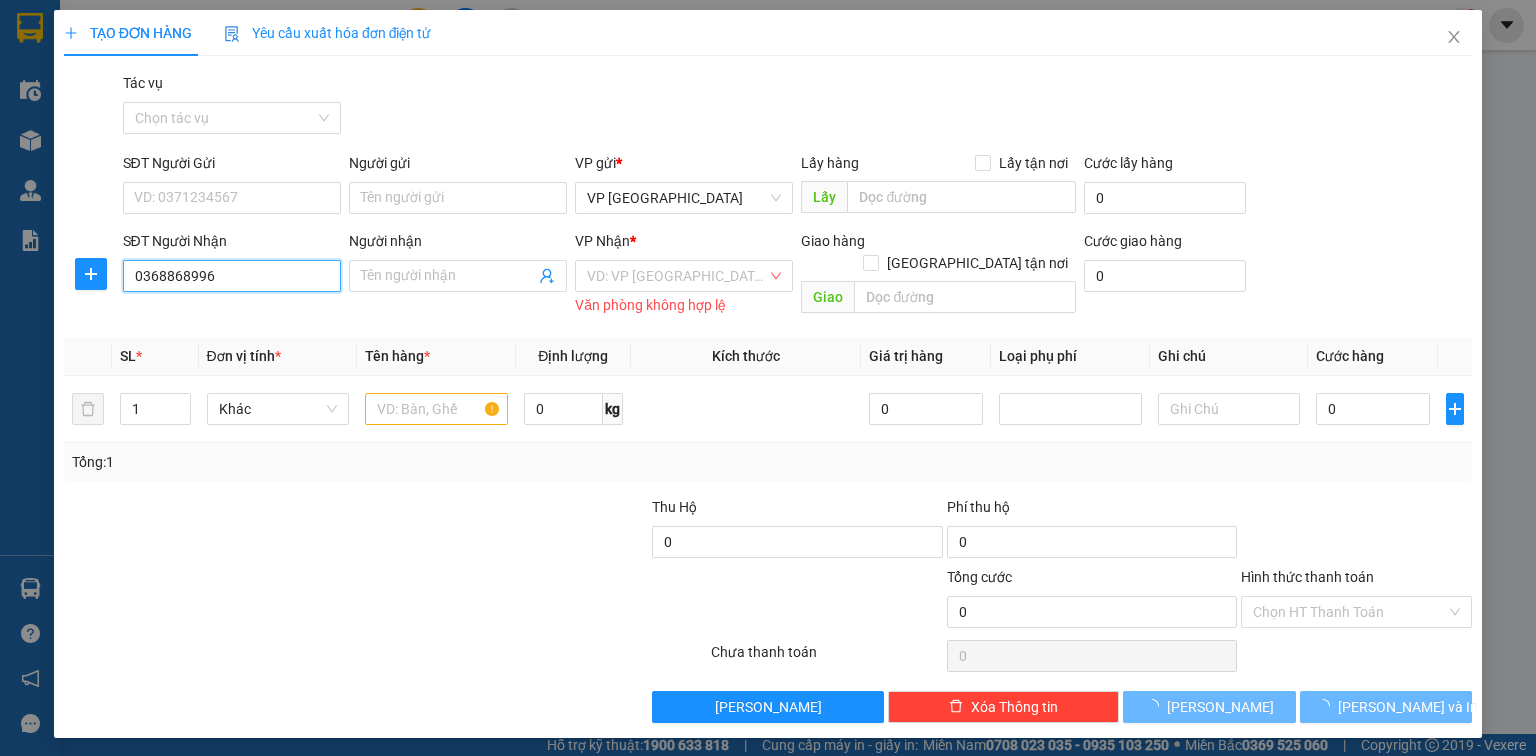 type on "VP Cửa Hội" 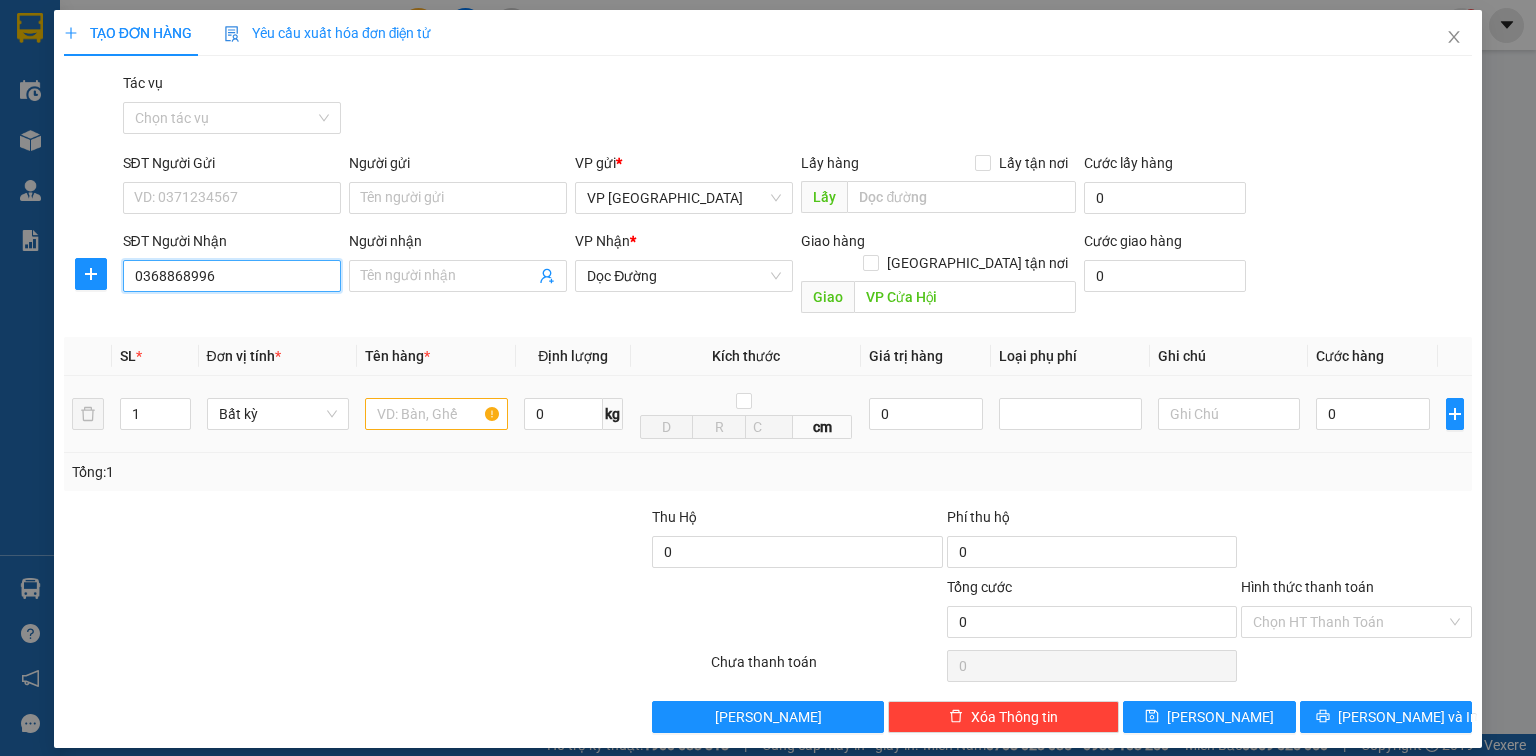 type on "0368868996" 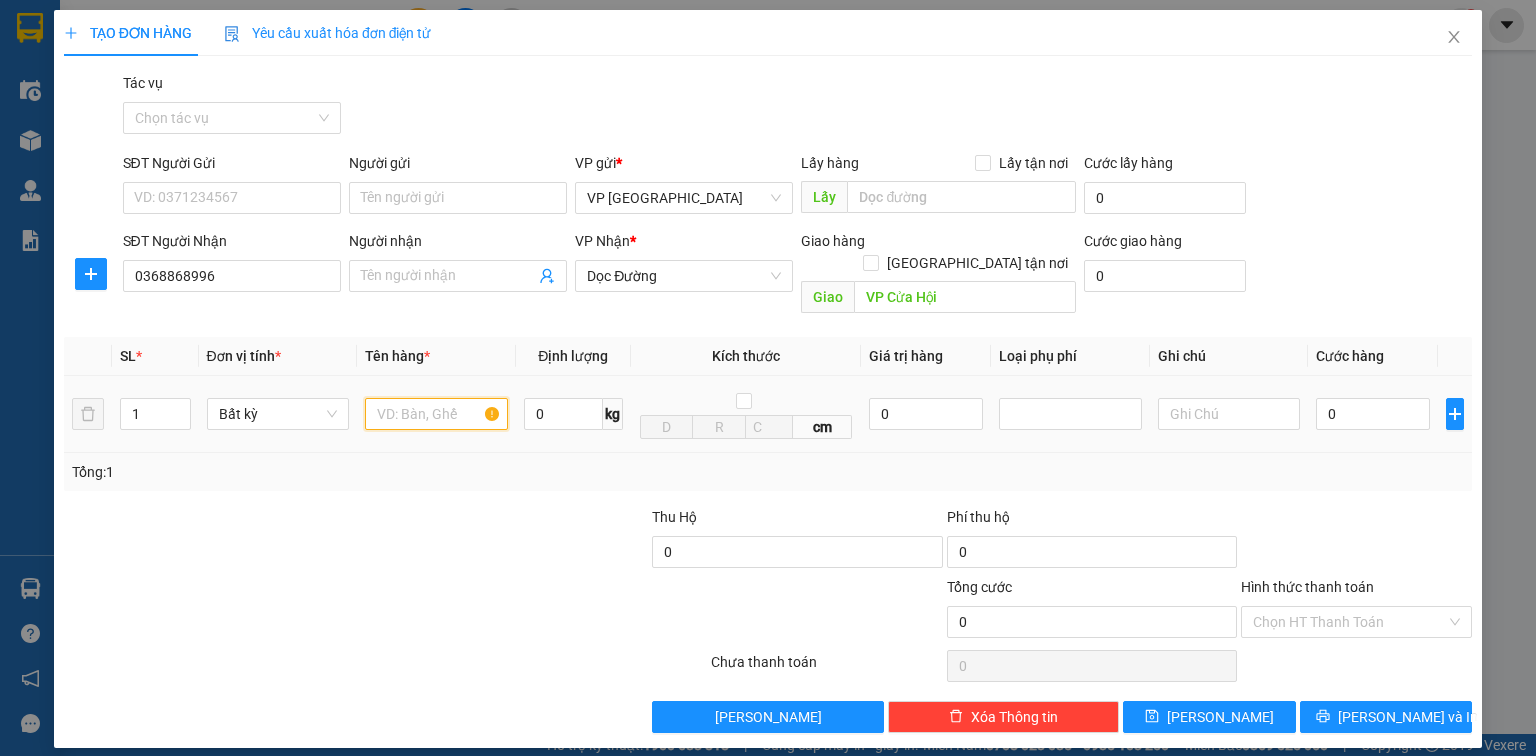 click at bounding box center (436, 414) 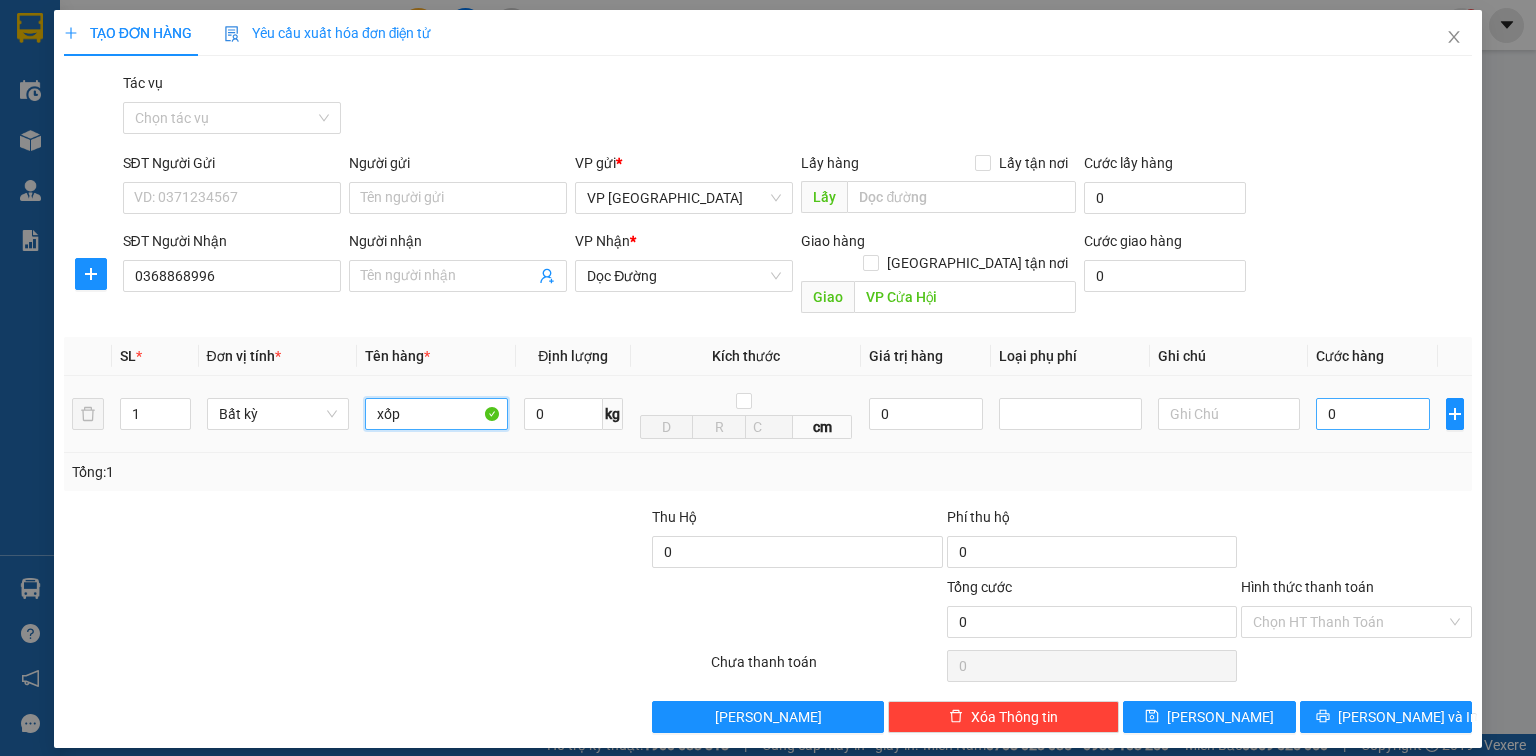 type on "xốp" 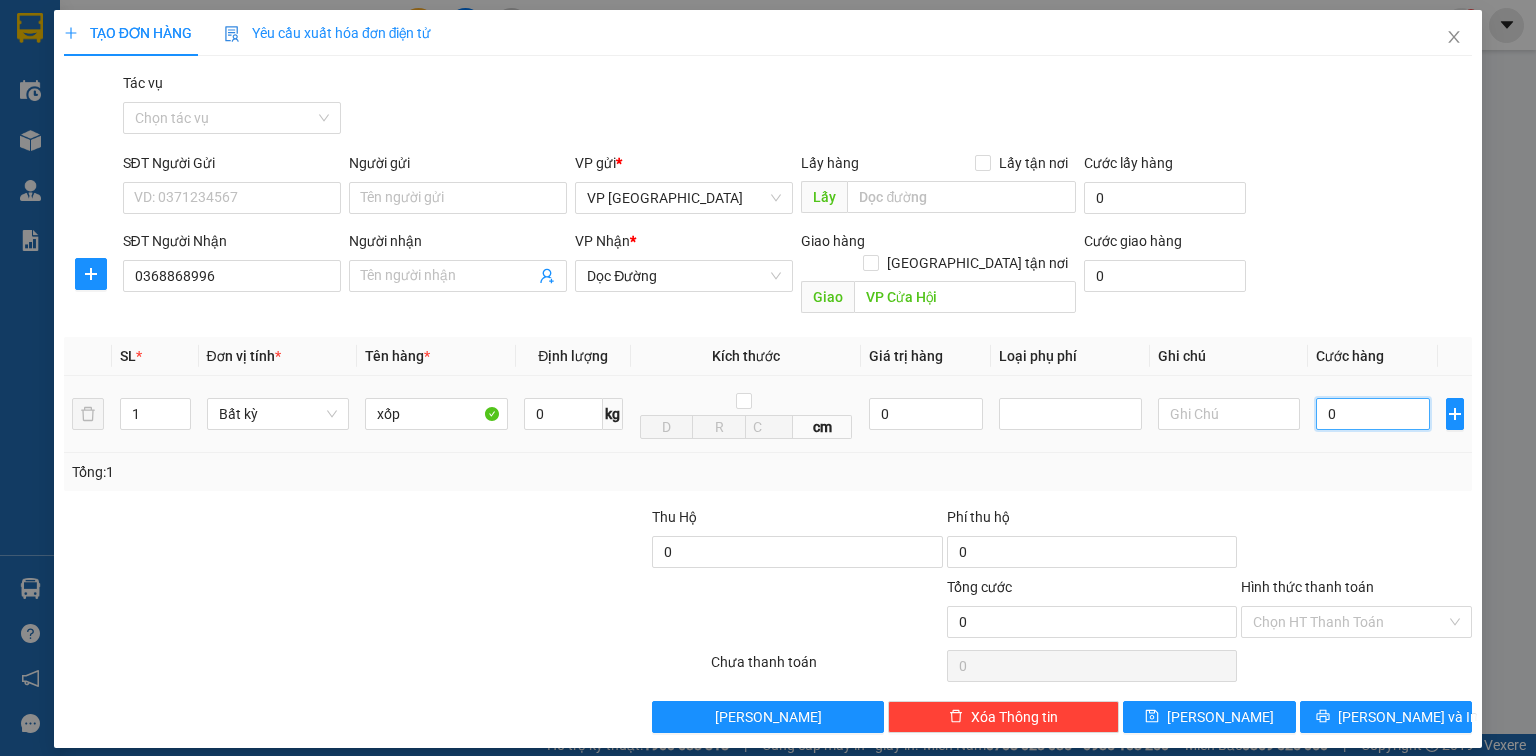 click on "0" at bounding box center [1373, 414] 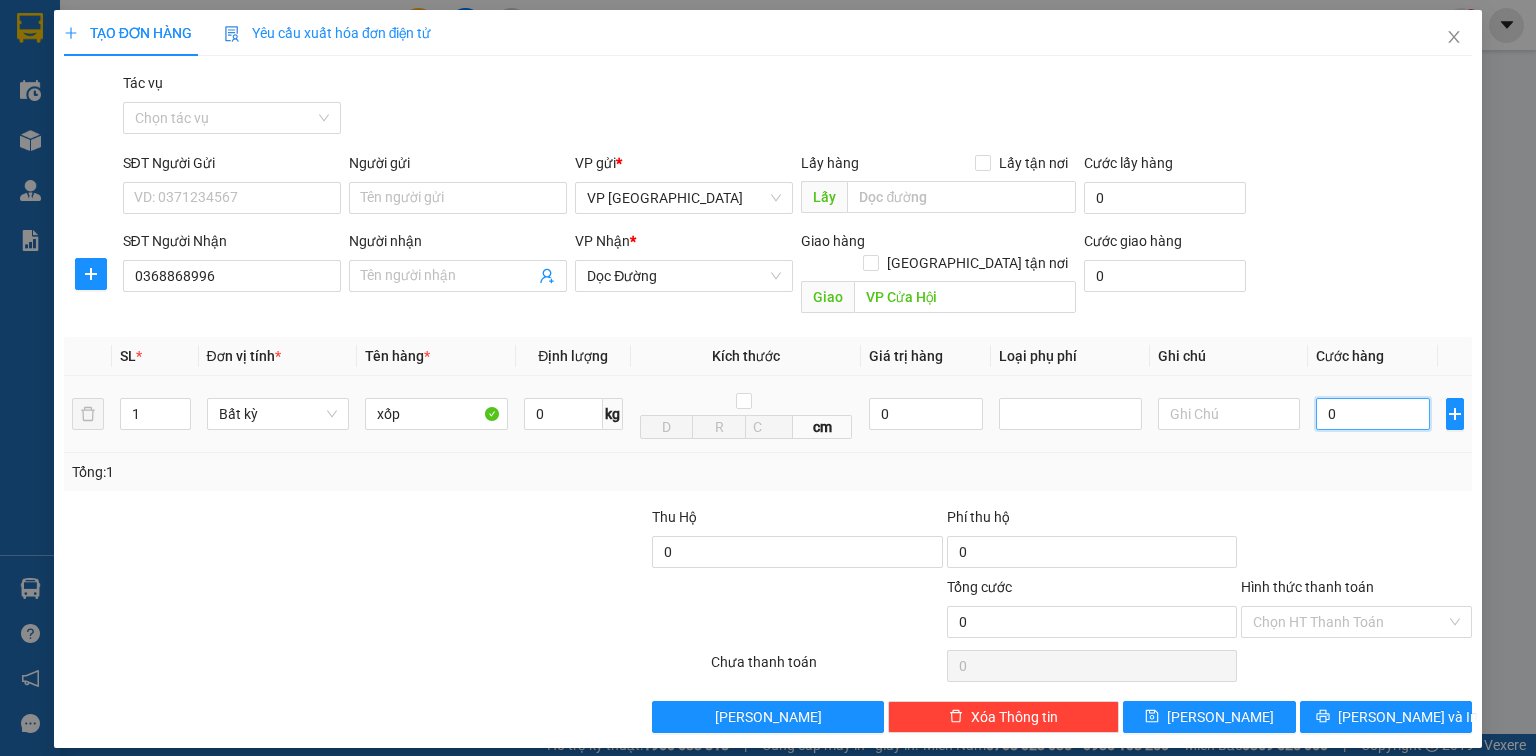 type on "5" 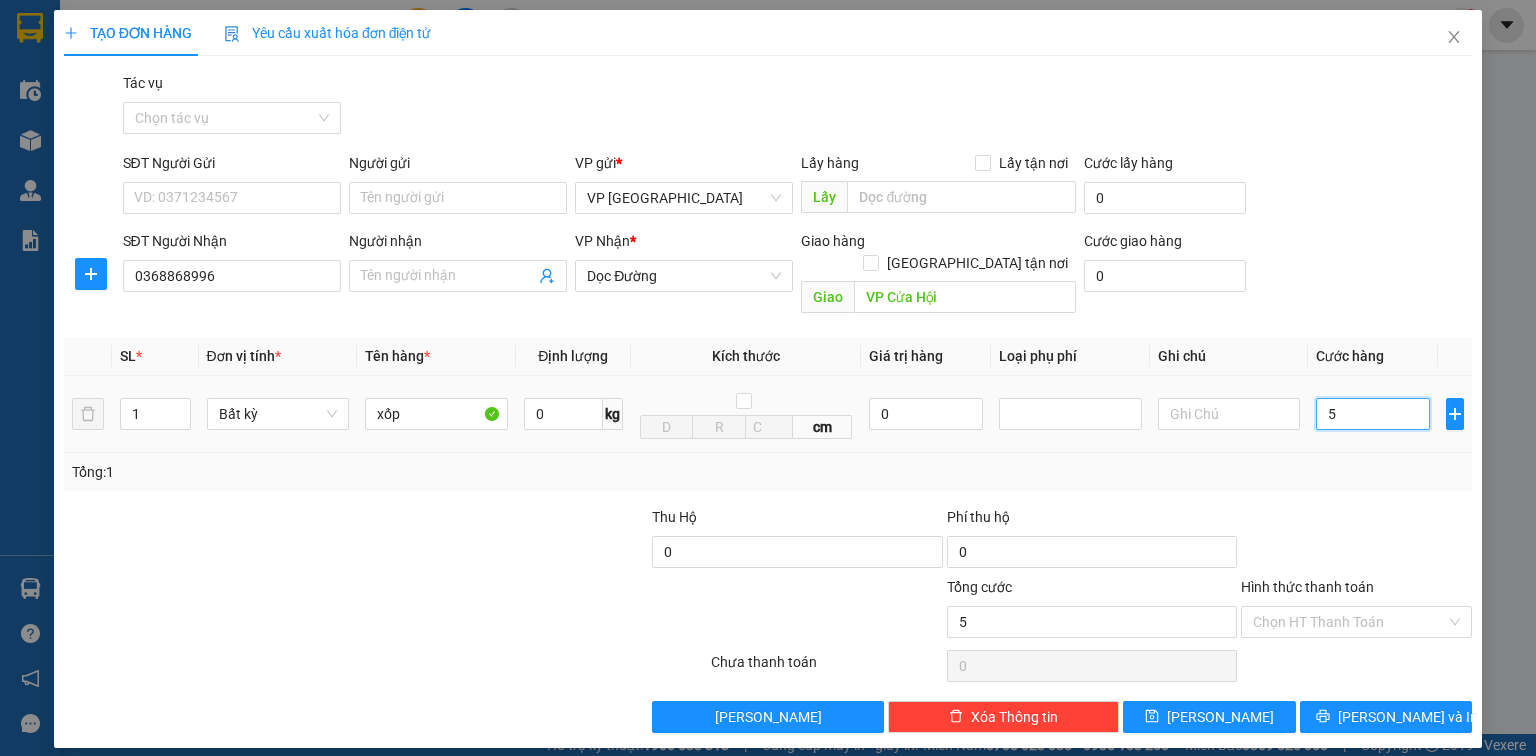 type on "5" 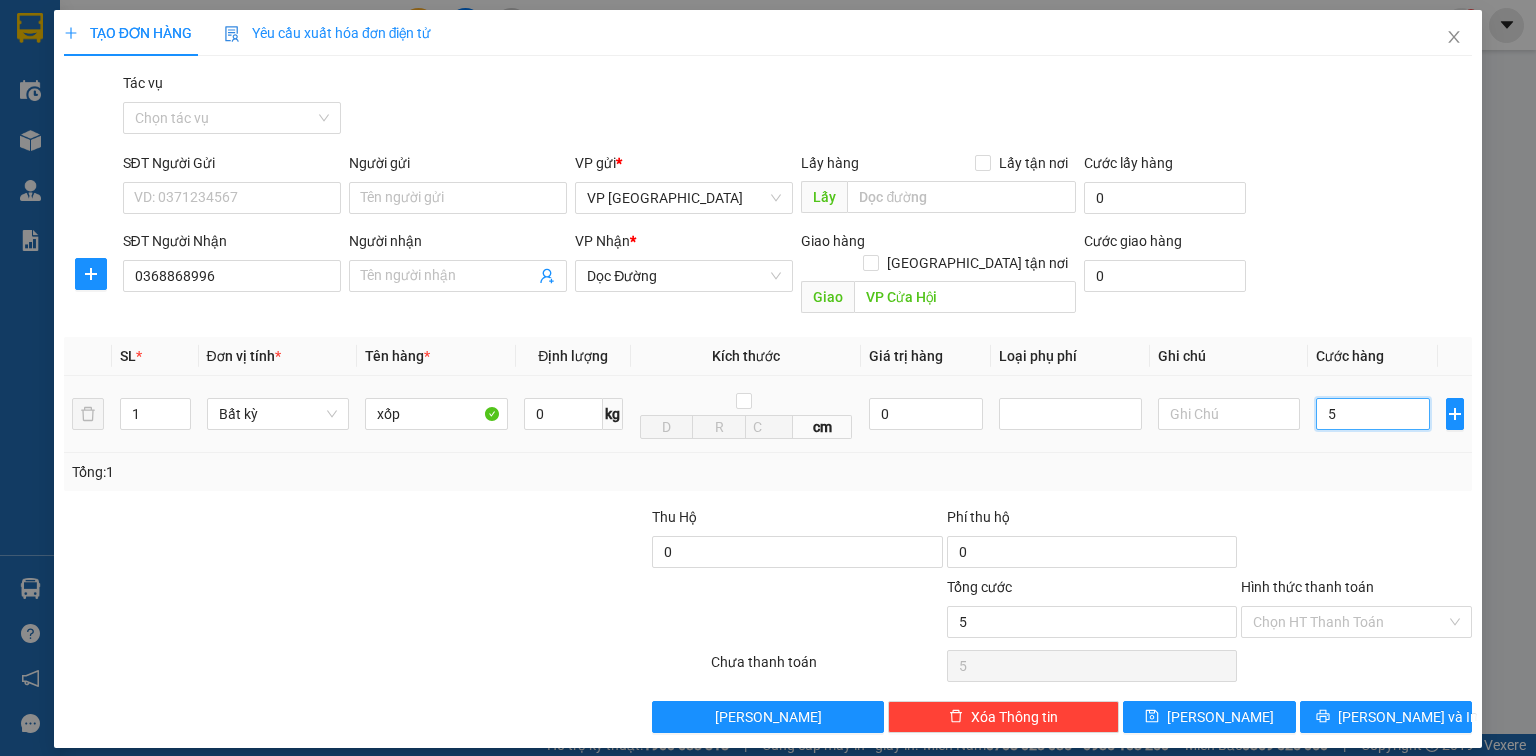 type on "50" 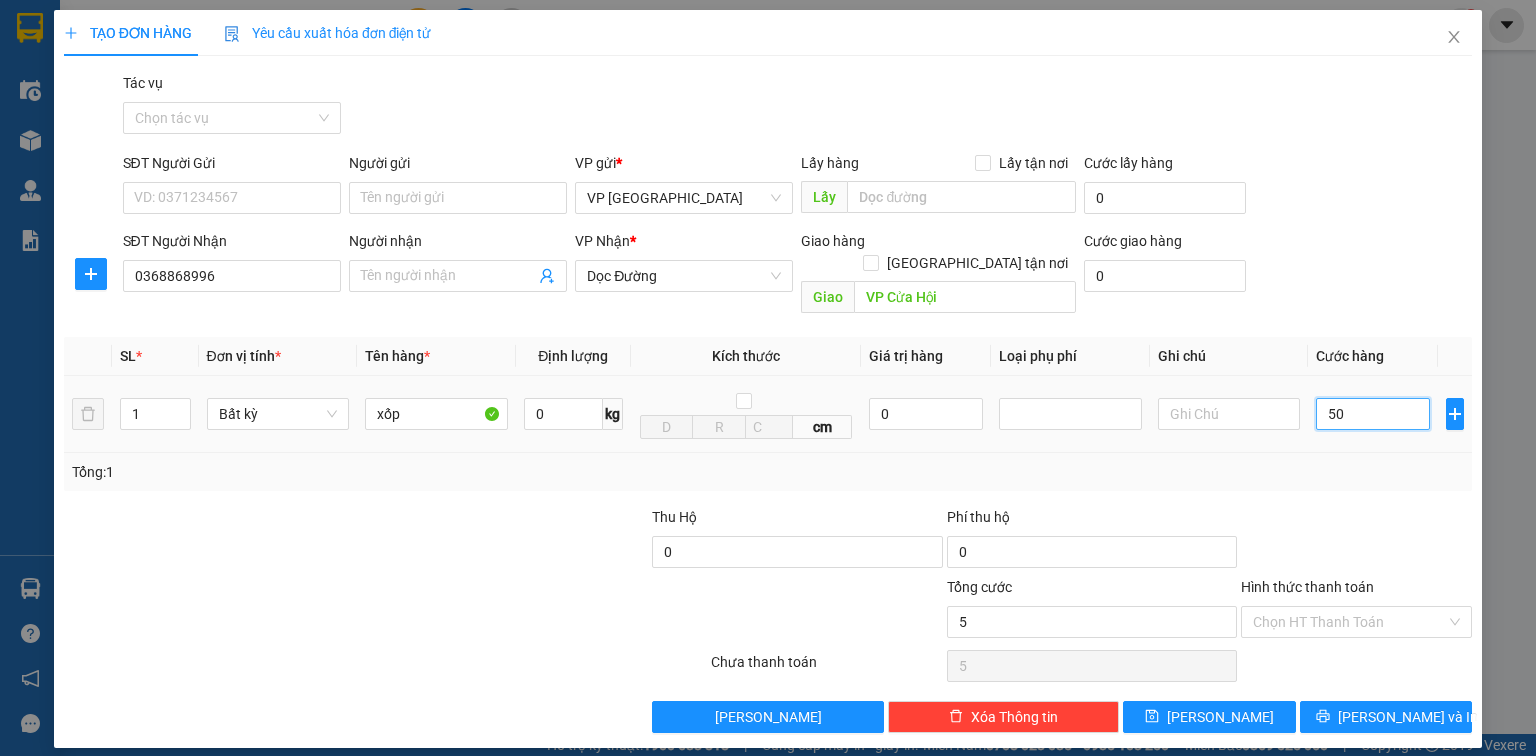 type on "50" 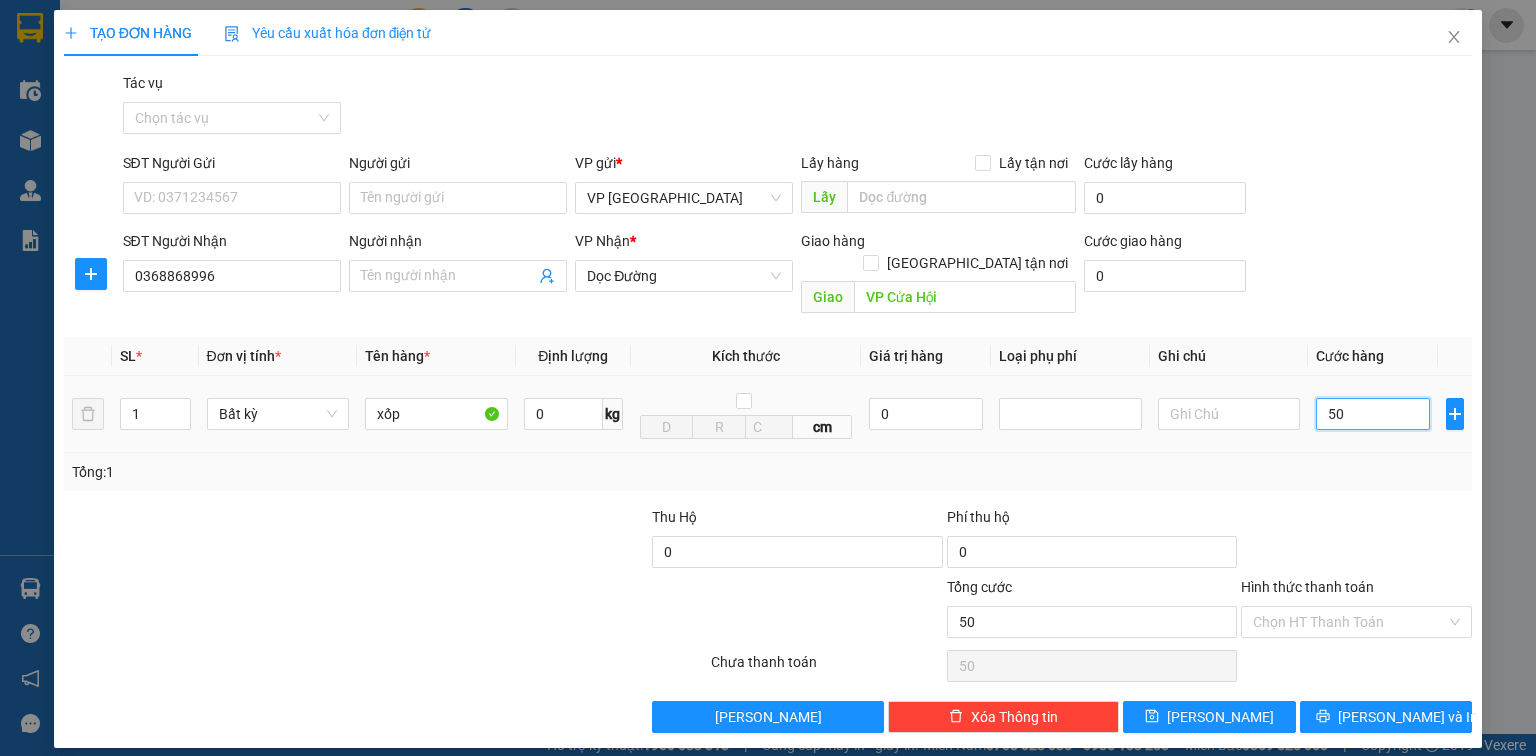 type on "500" 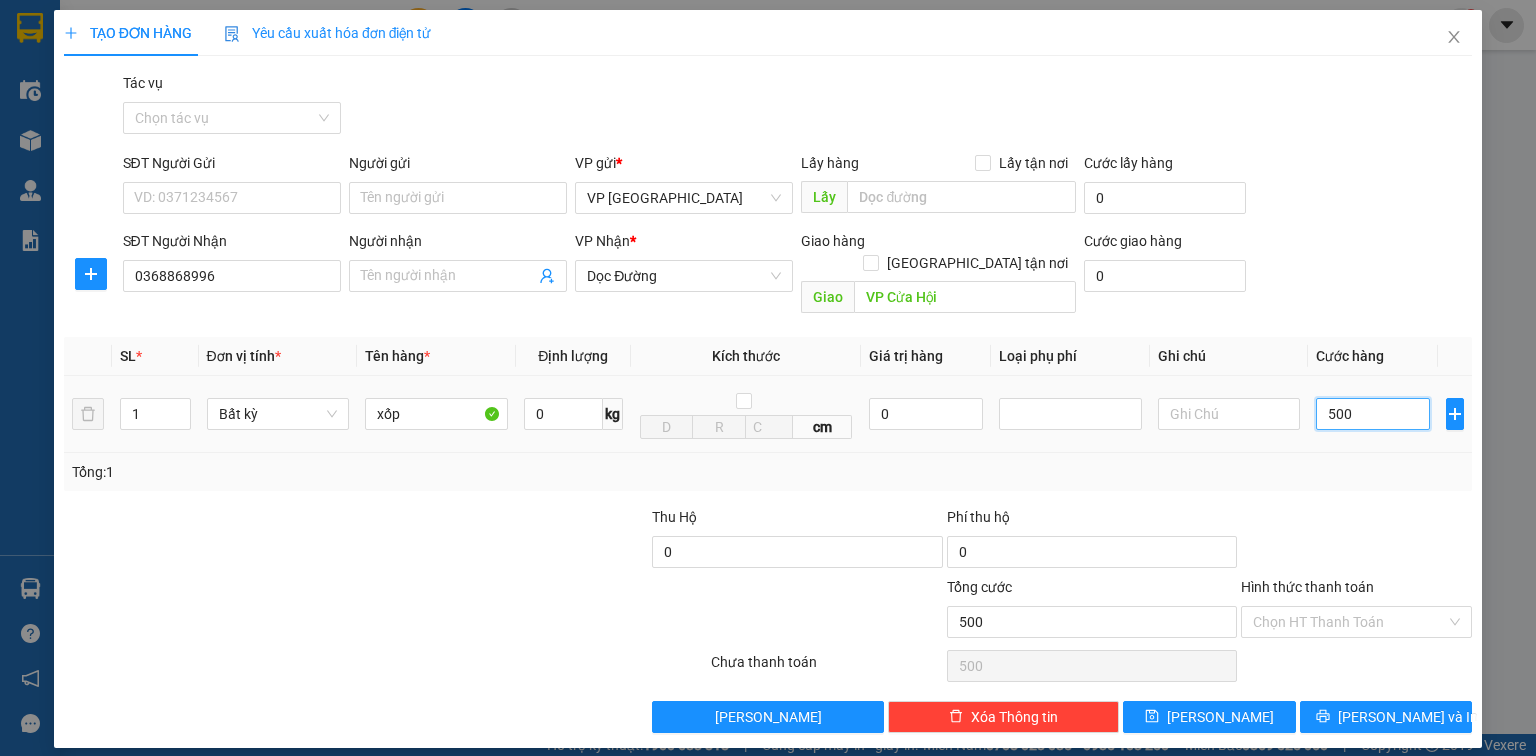 type on "5.000" 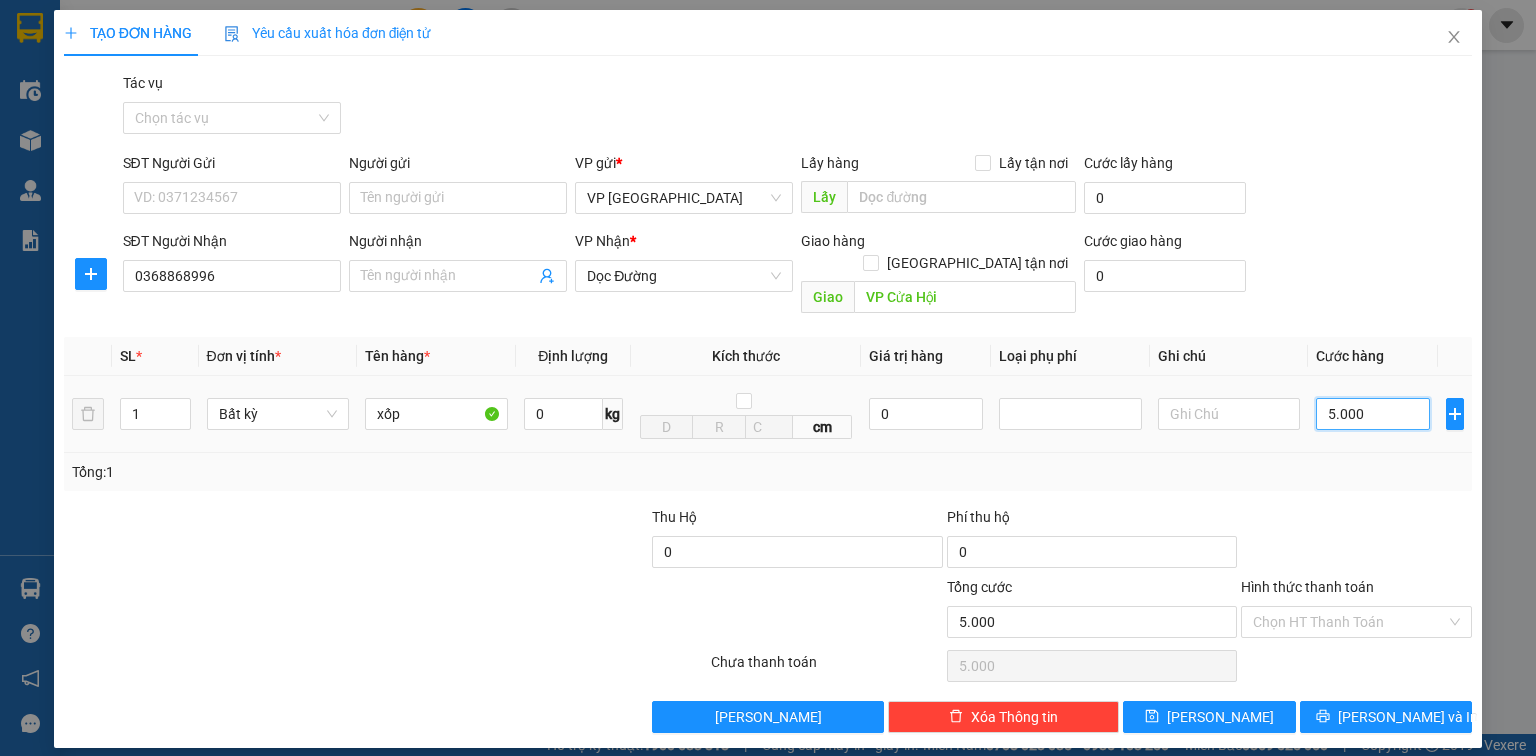 type on "50.000" 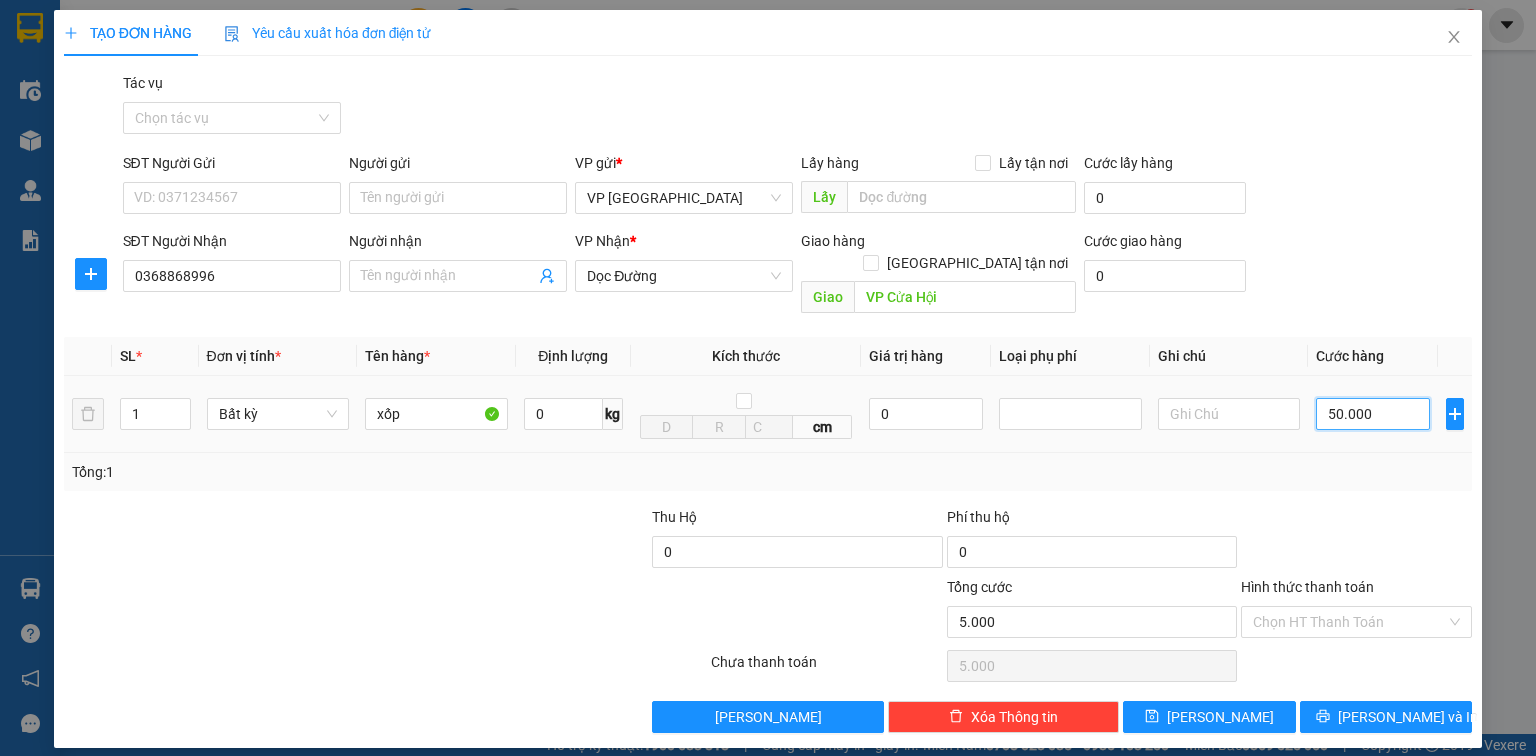 type on "50.000" 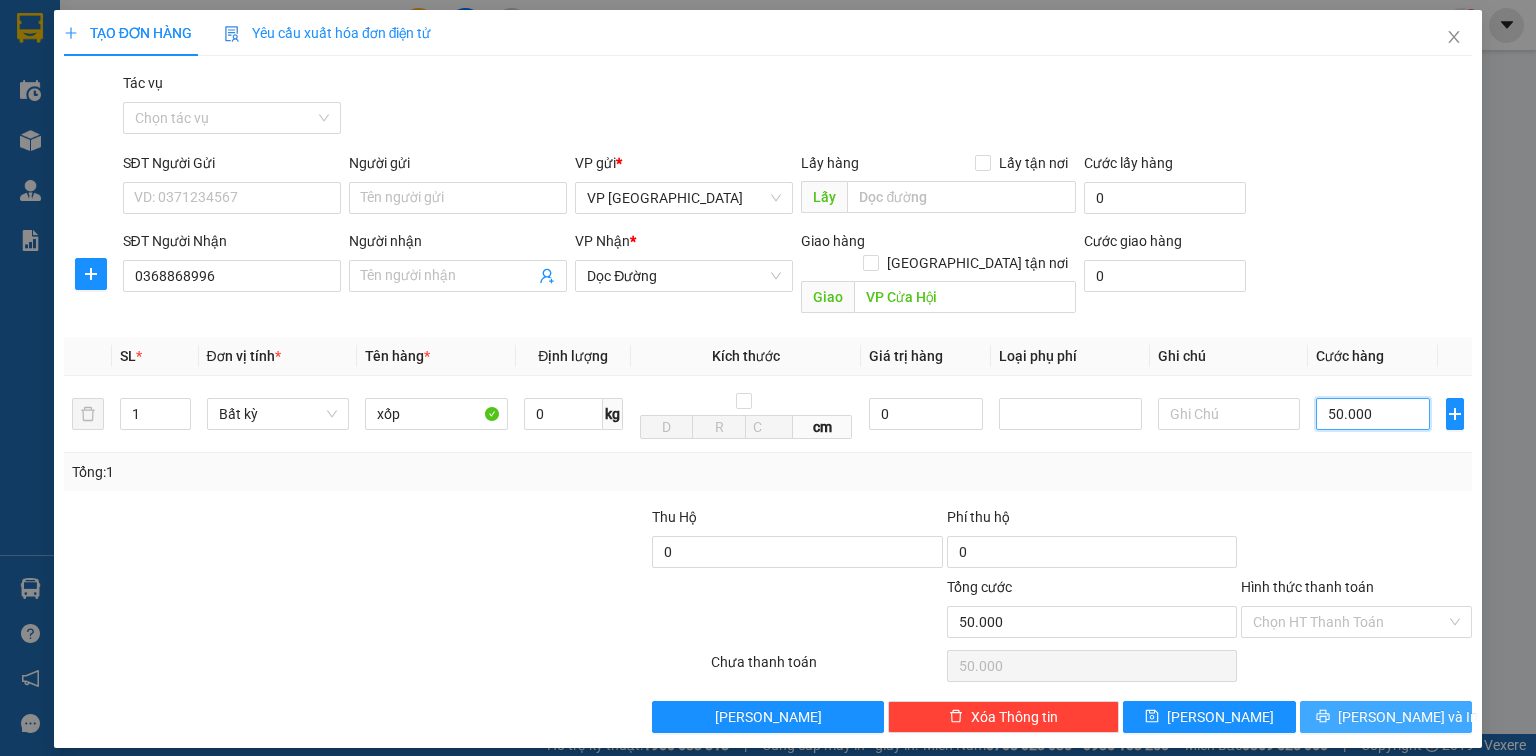 type on "50.000" 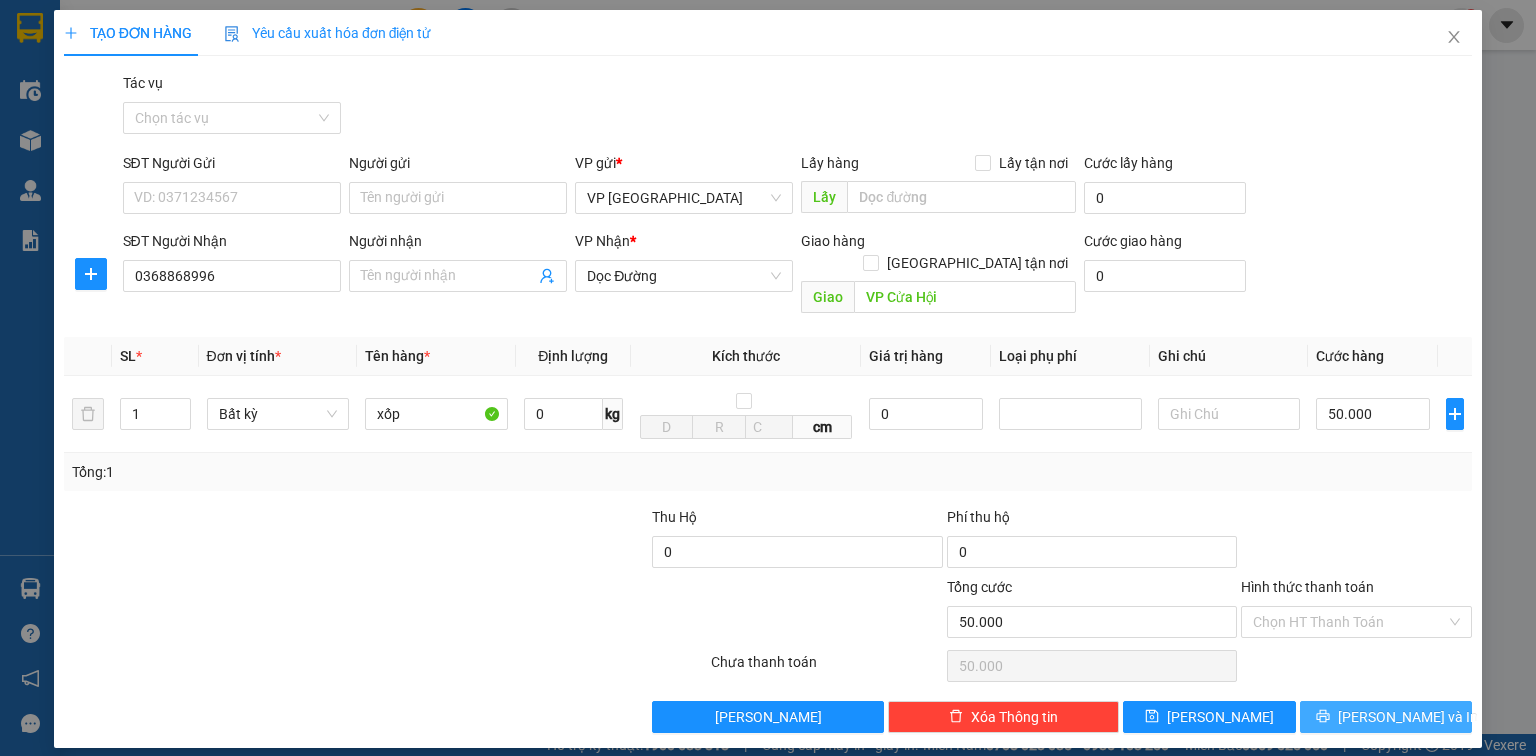 click on "[PERSON_NAME] và In" at bounding box center (1408, 717) 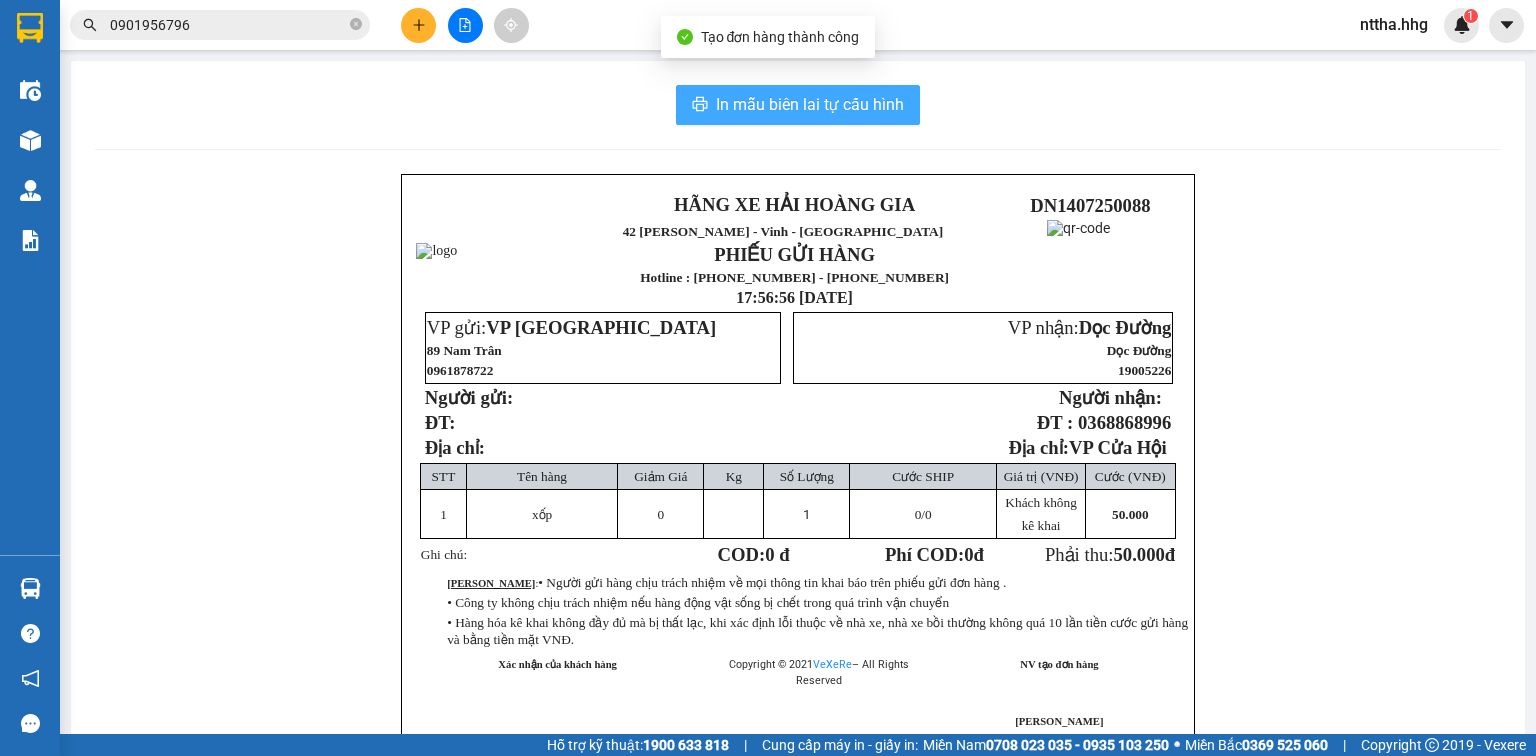 click on "In mẫu biên lai tự cấu hình" at bounding box center [810, 104] 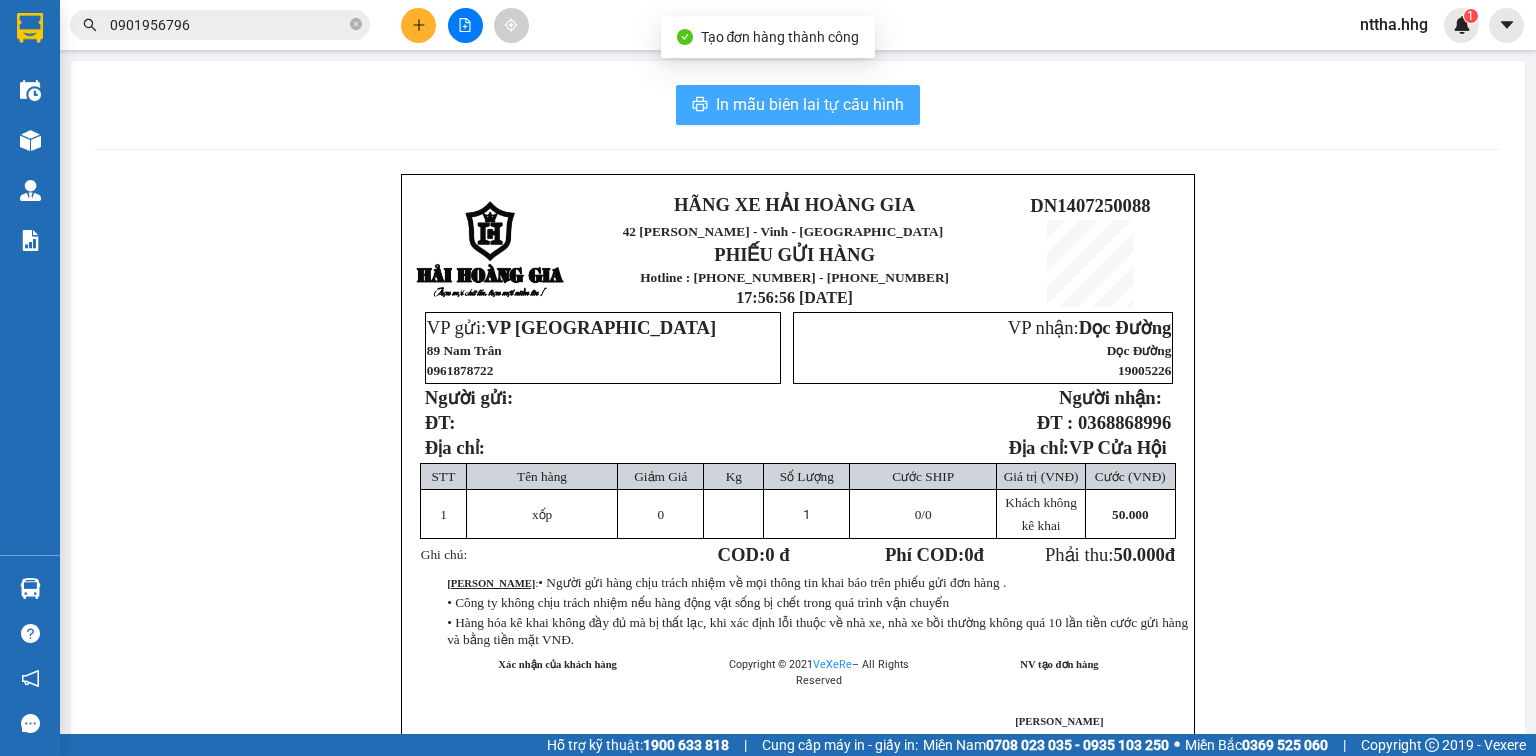 scroll, scrollTop: 0, scrollLeft: 0, axis: both 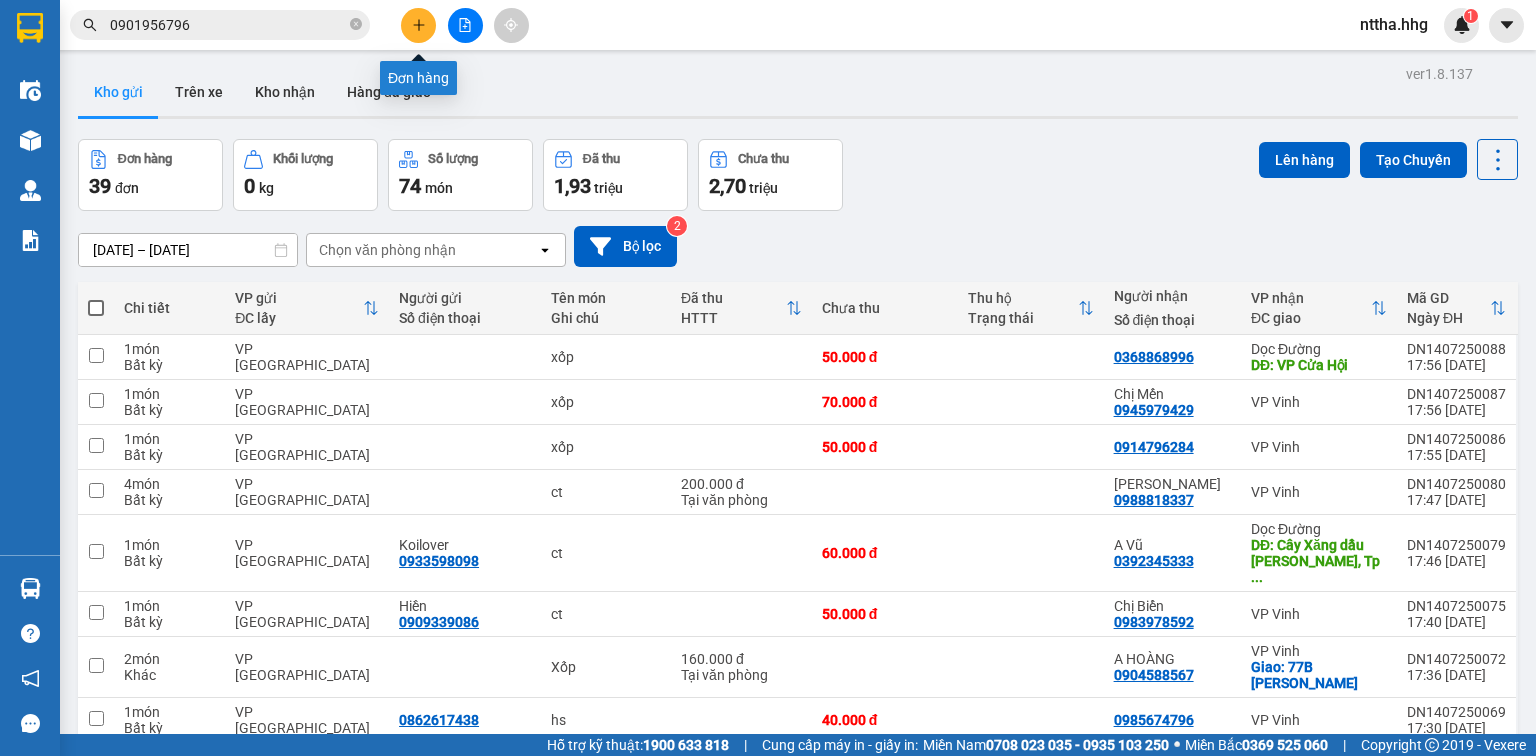 click 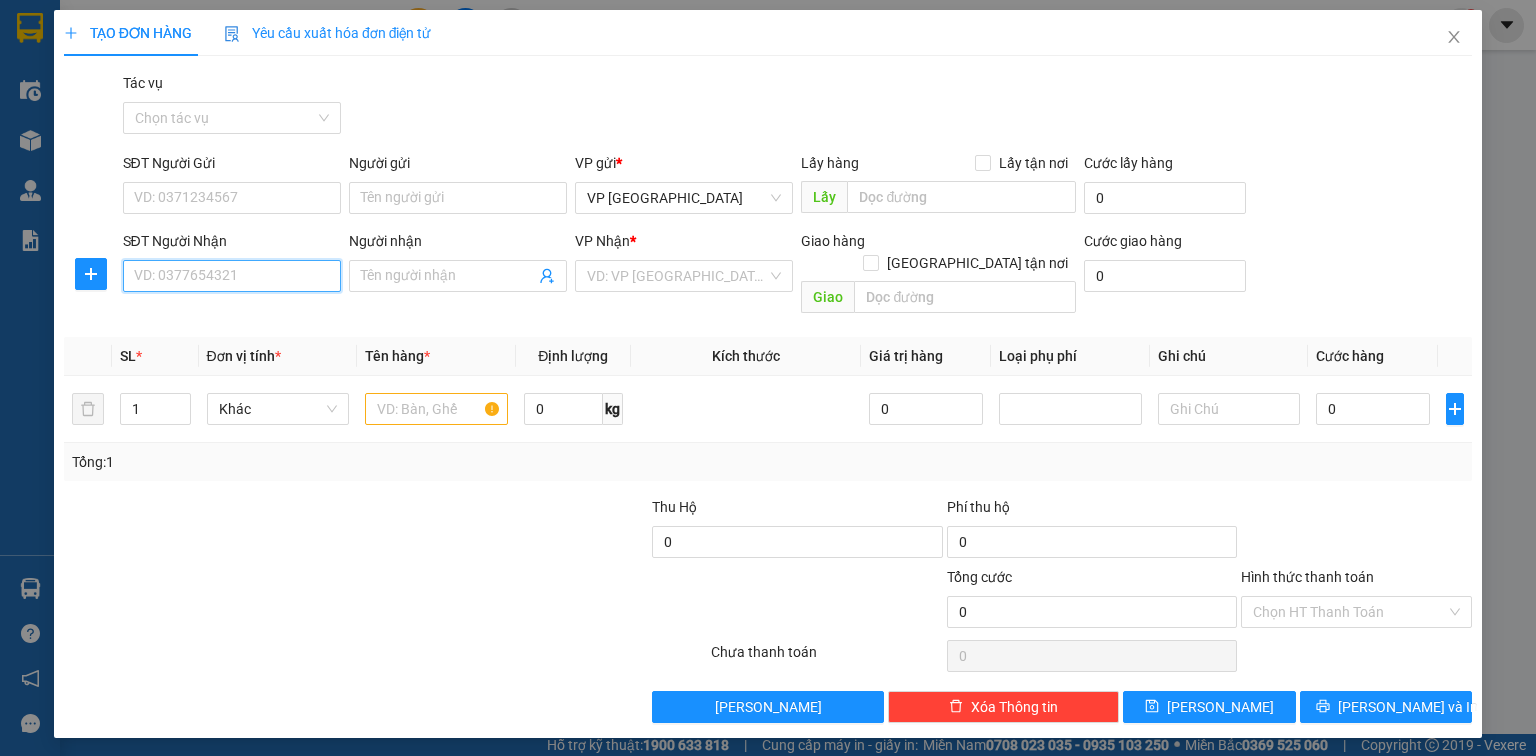 click on "SĐT Người Nhận" at bounding box center (232, 276) 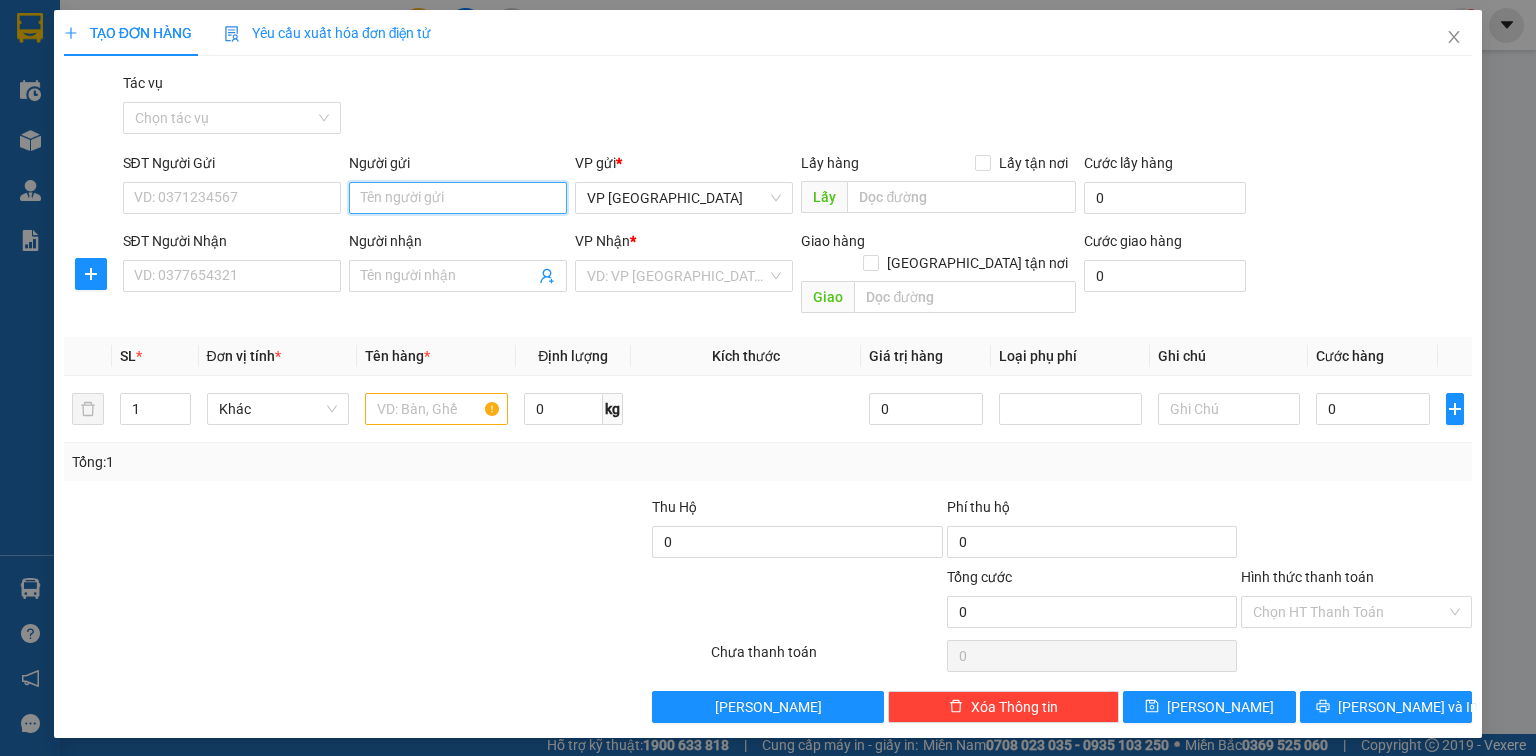click on "Người gửi" at bounding box center (458, 198) 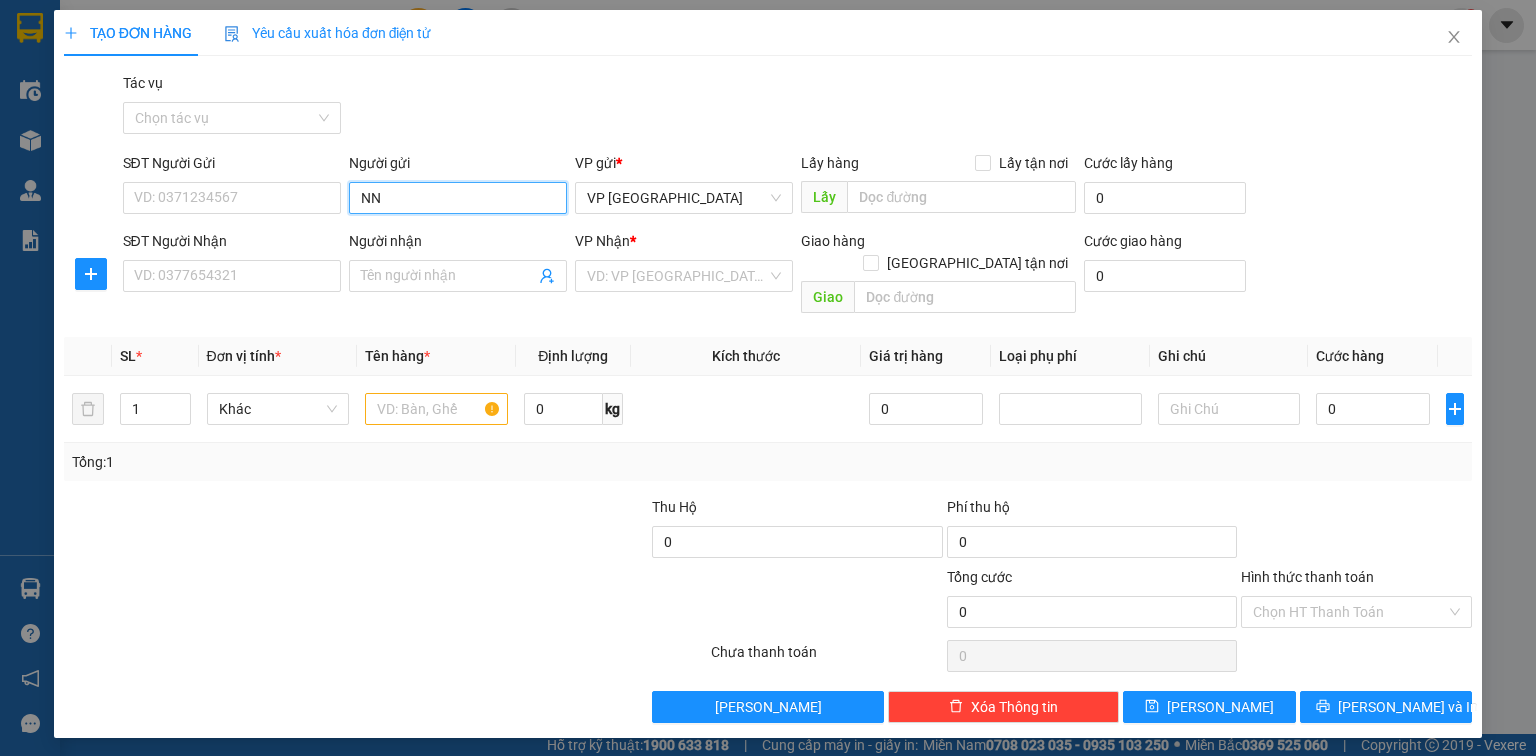 type on "N" 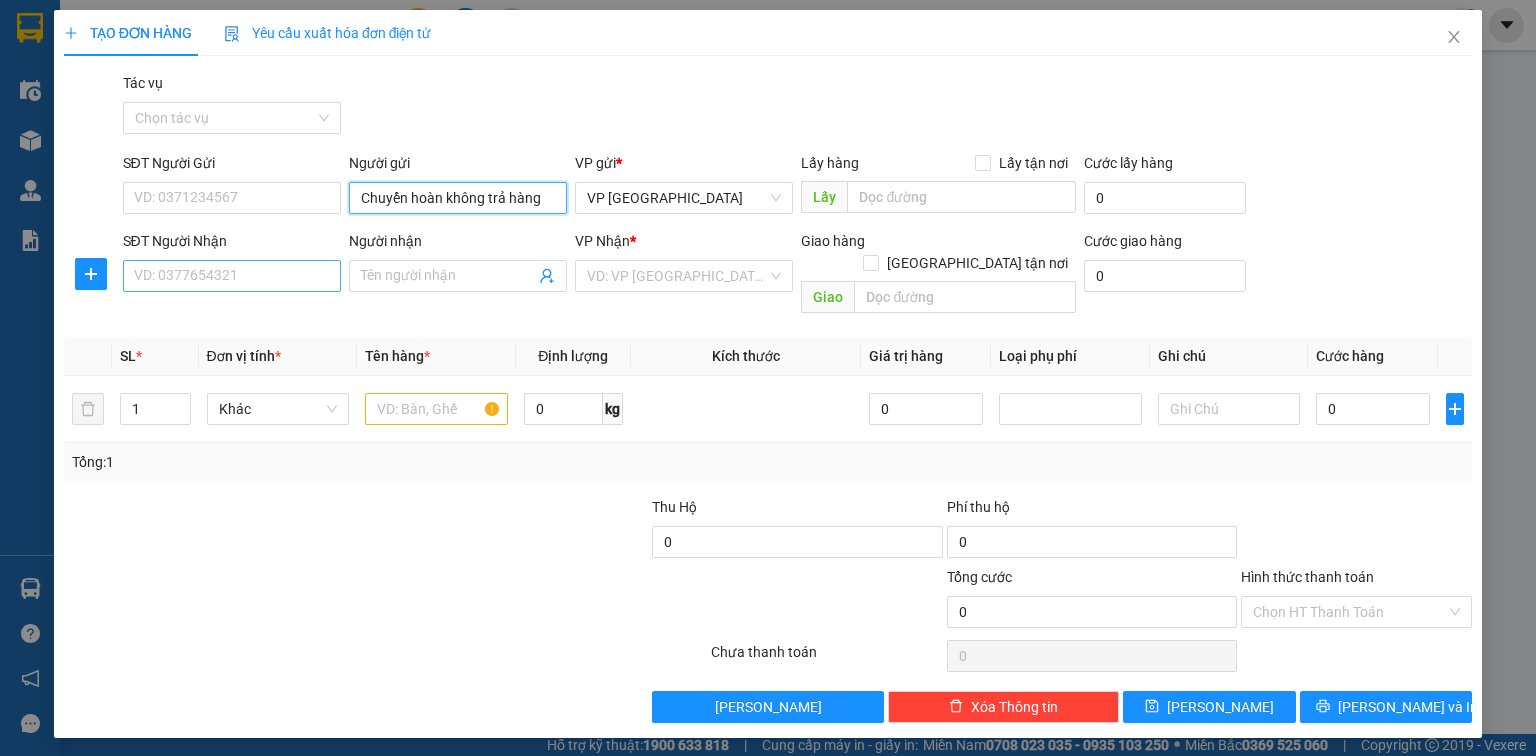 type on "Chuyển hoàn không trả hàng" 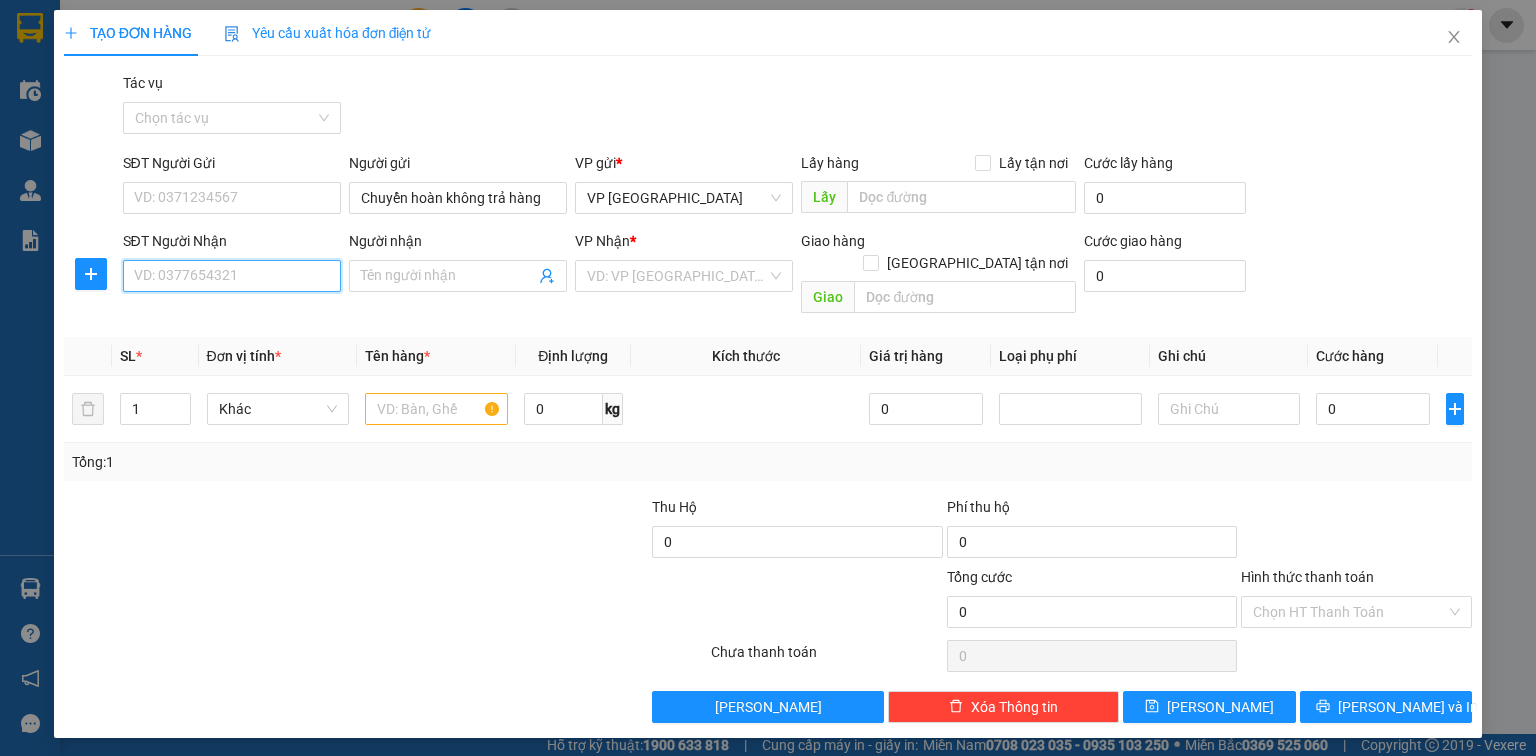 click on "SĐT Người Nhận" at bounding box center [232, 276] 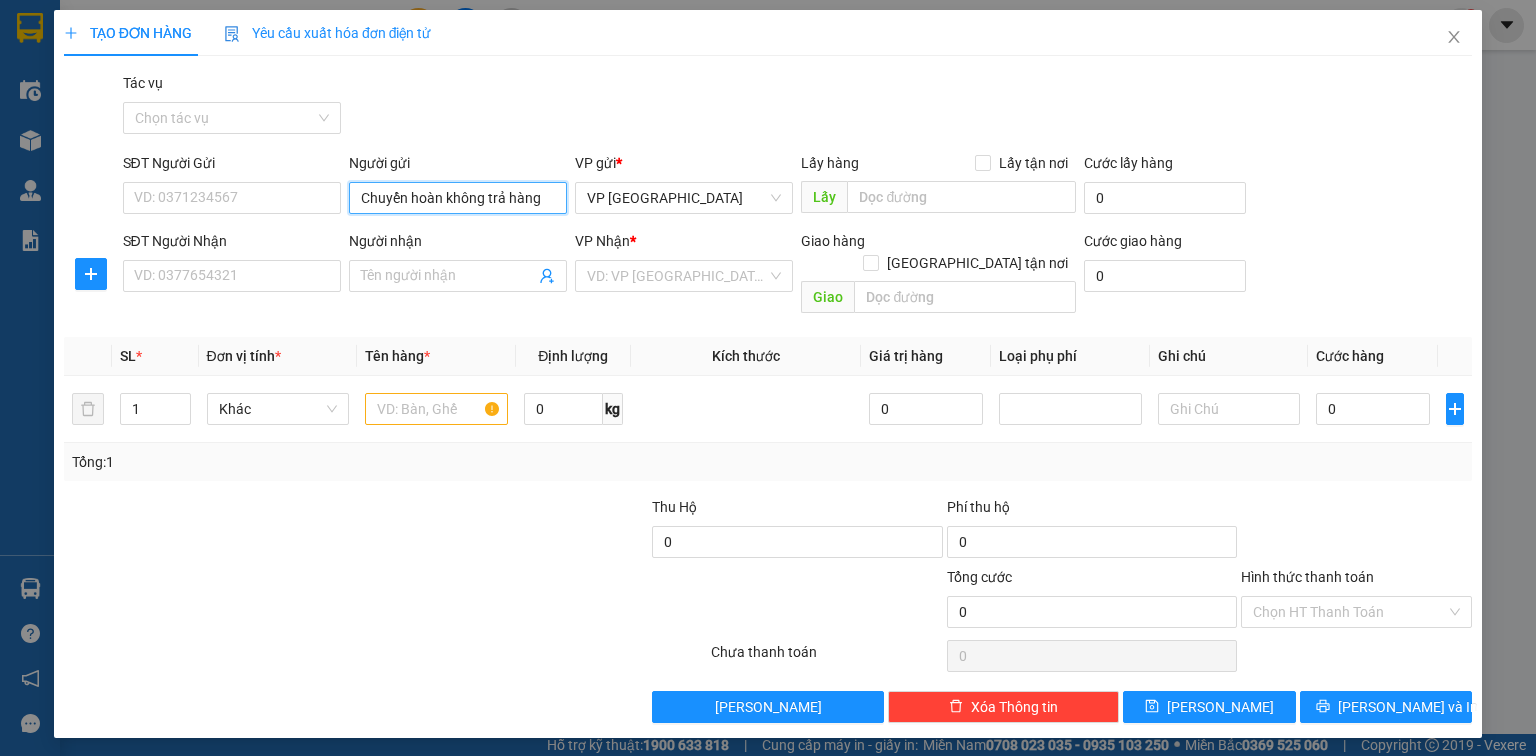 drag, startPoint x: 551, startPoint y: 194, endPoint x: 325, endPoint y: 180, distance: 226.43321 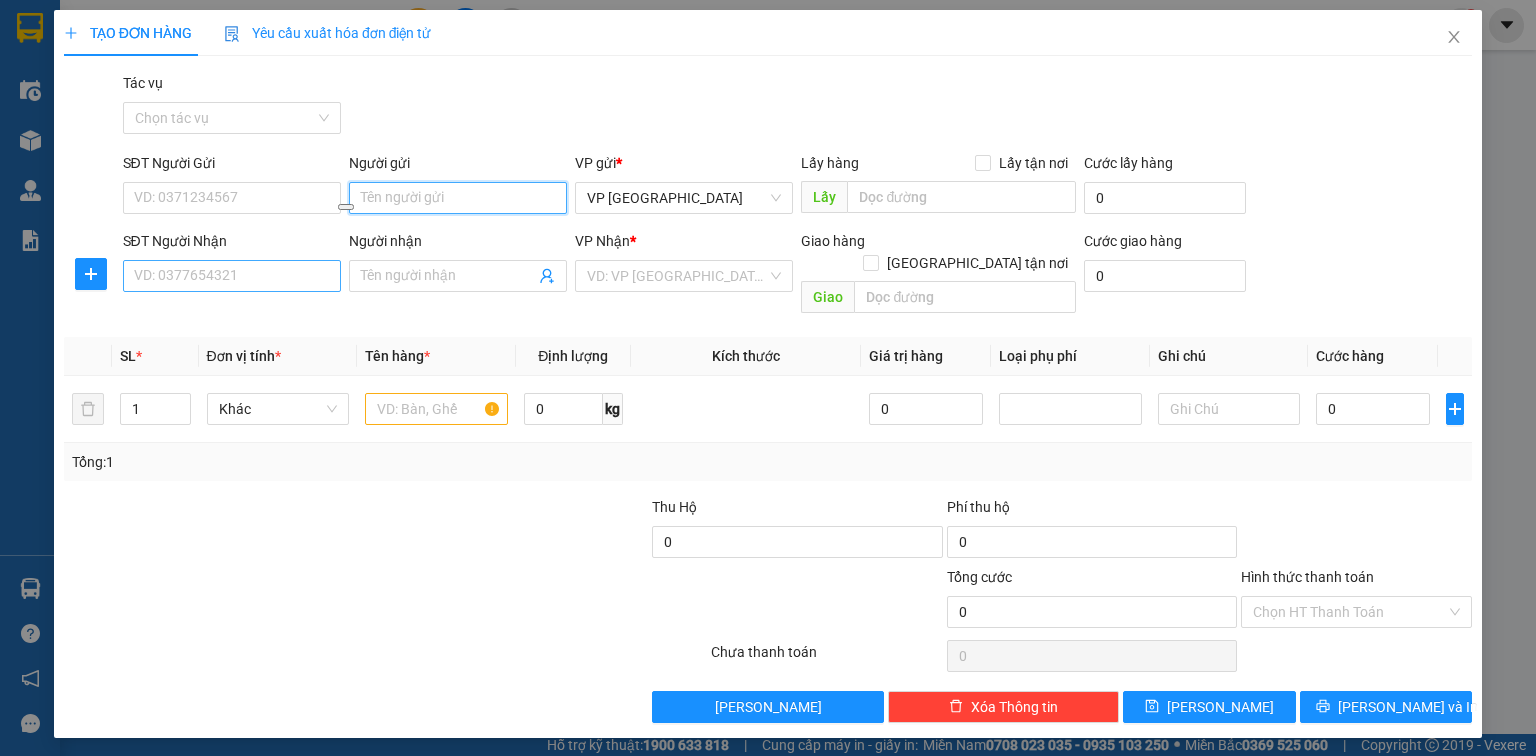 type 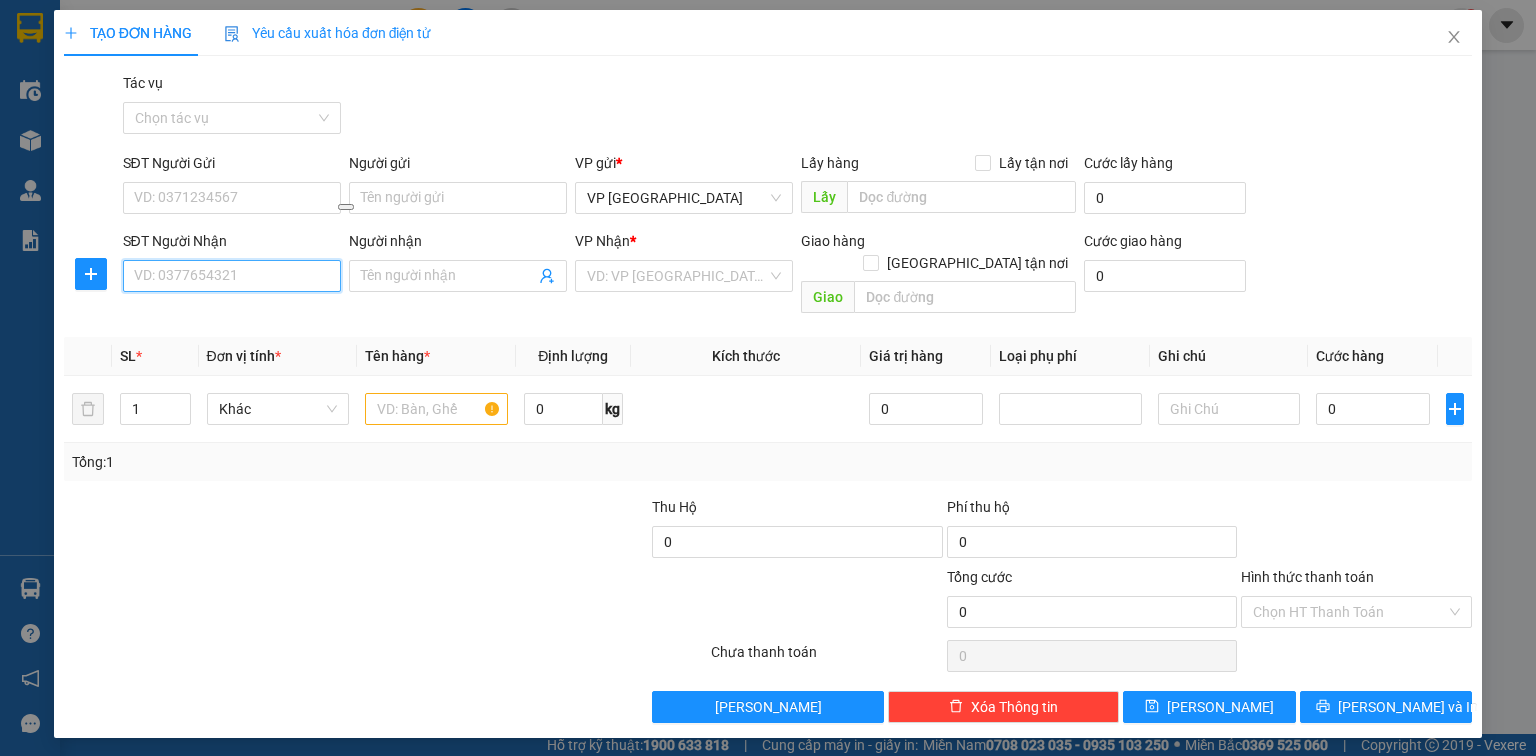 click on "SĐT Người Nhận" at bounding box center (232, 276) 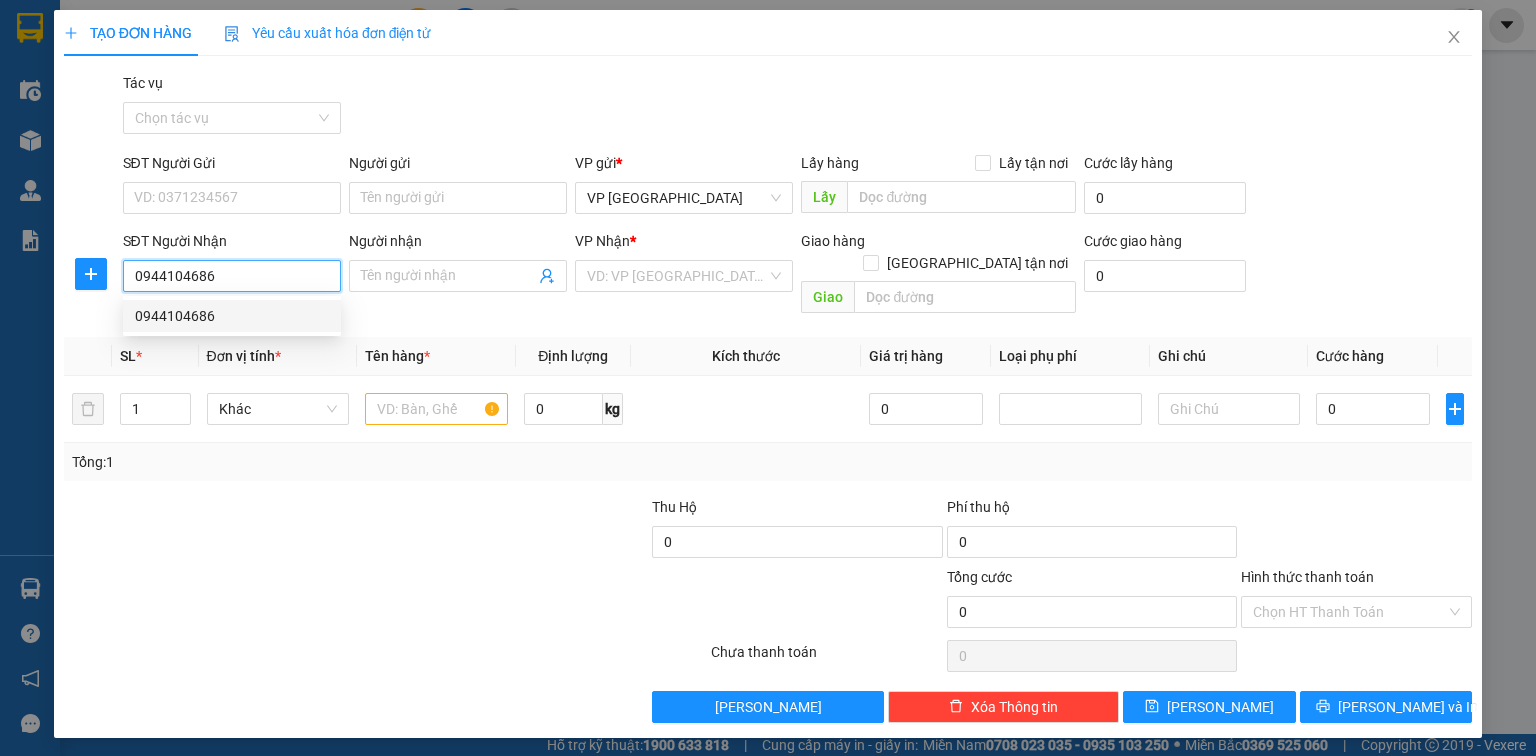 click on "0944104686" at bounding box center [232, 316] 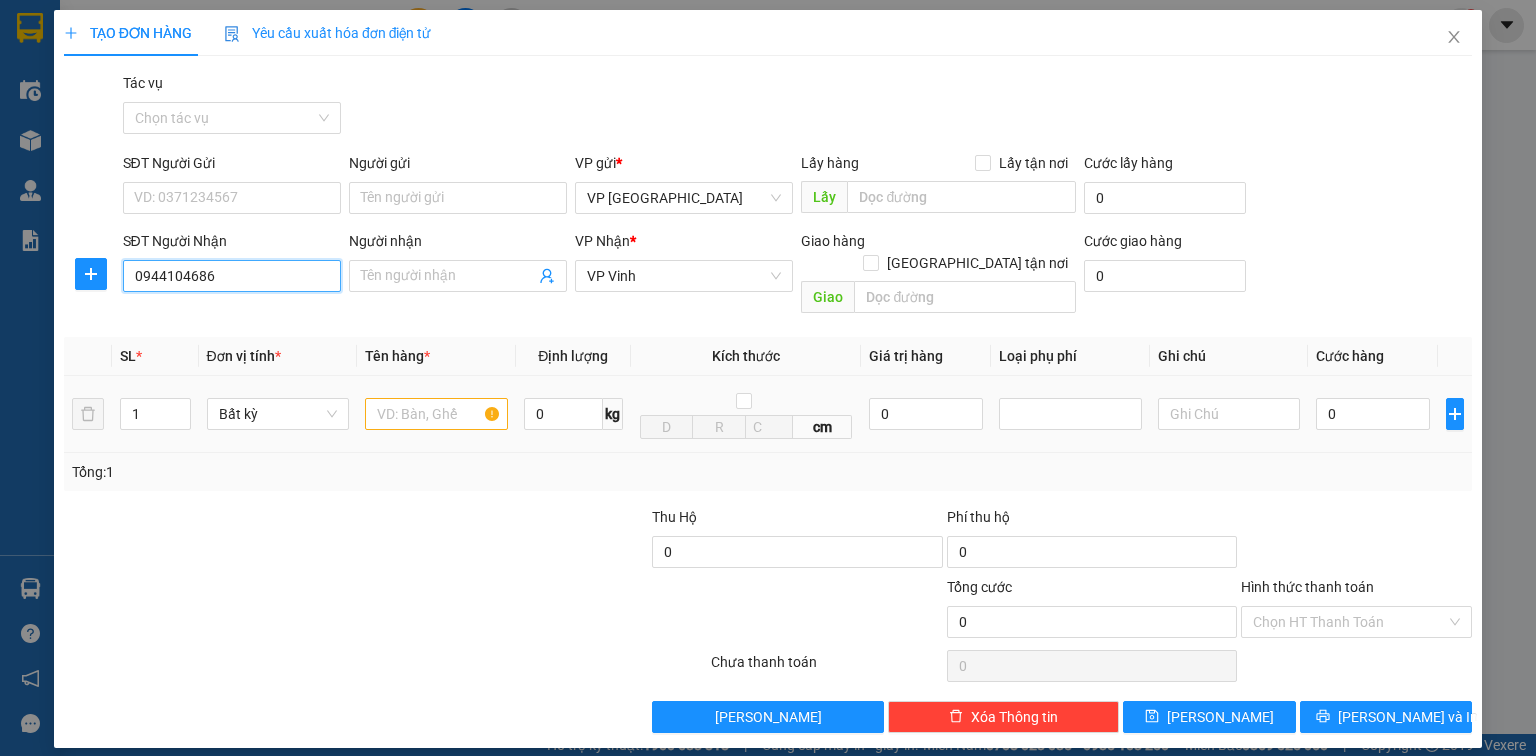 type on "0944104686" 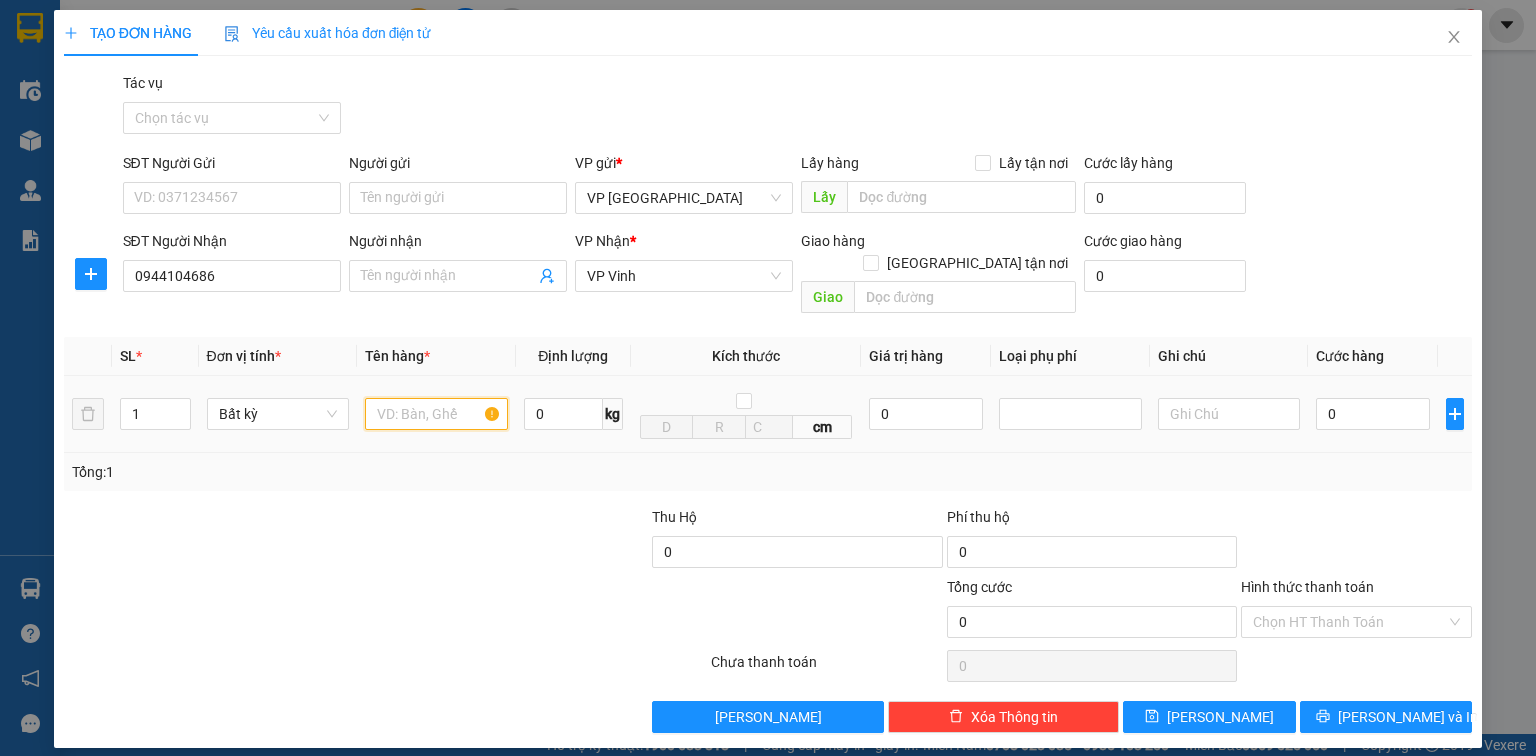 click at bounding box center [436, 414] 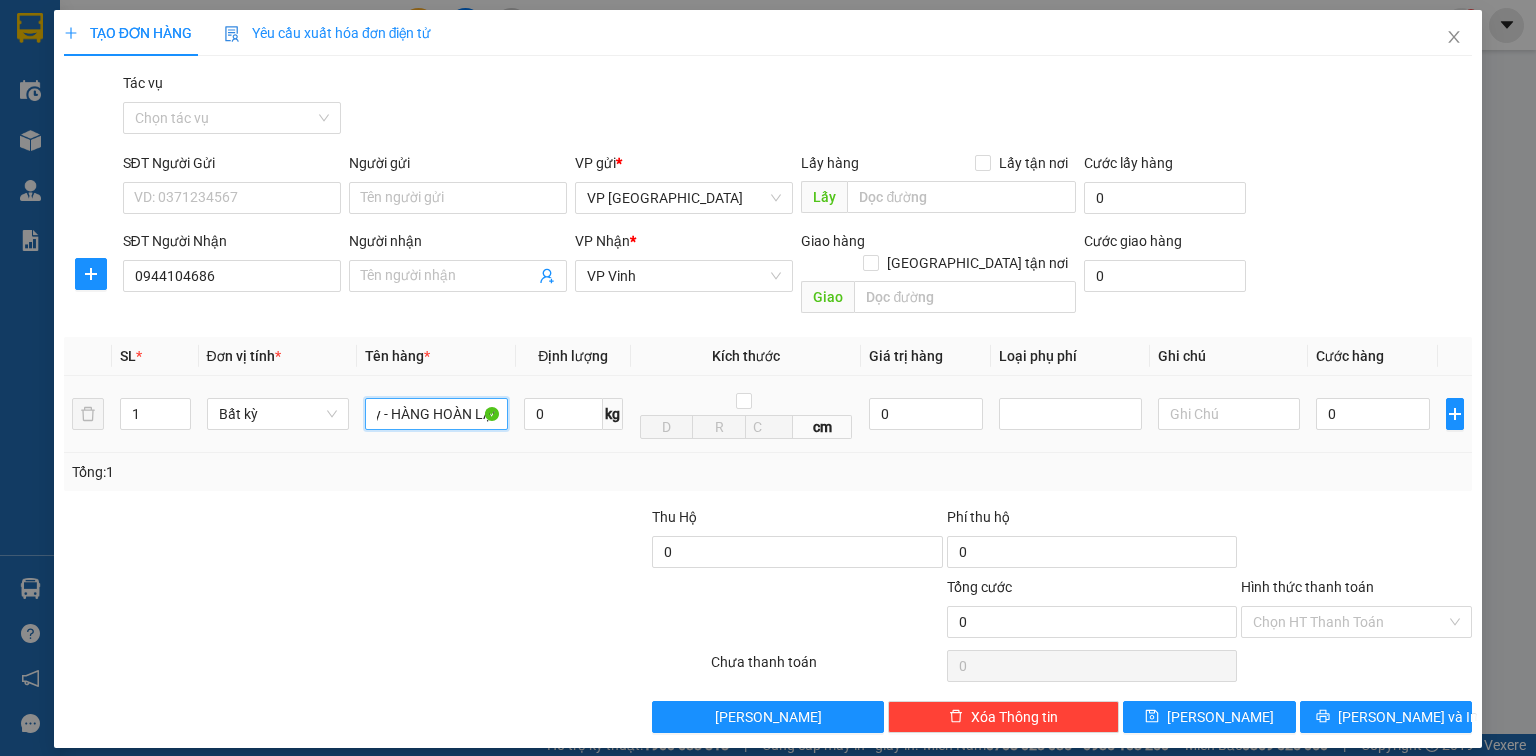 scroll, scrollTop: 0, scrollLeft: 48, axis: horizontal 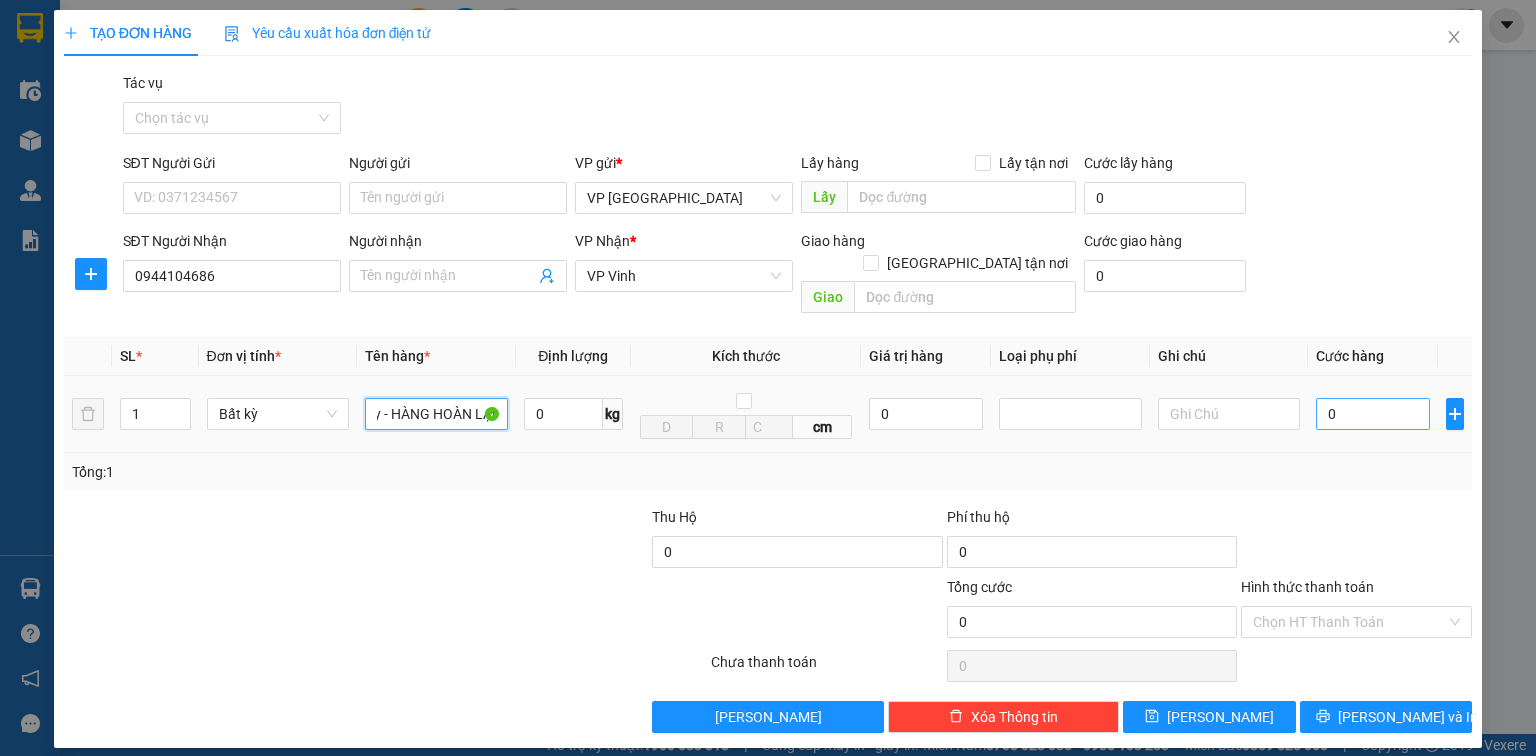 type on "lốc máy - HÀNG HOÀN LẠI" 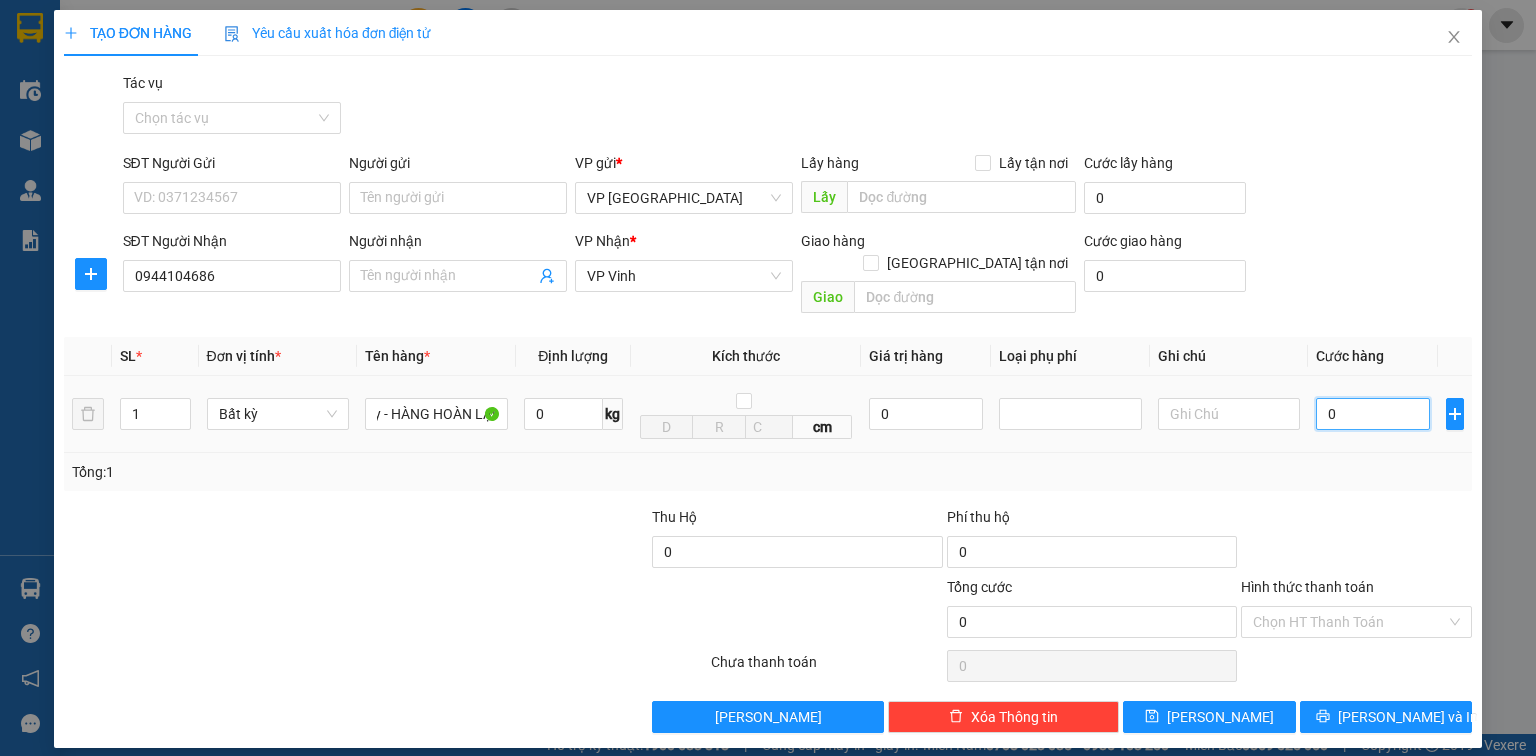scroll, scrollTop: 0, scrollLeft: 0, axis: both 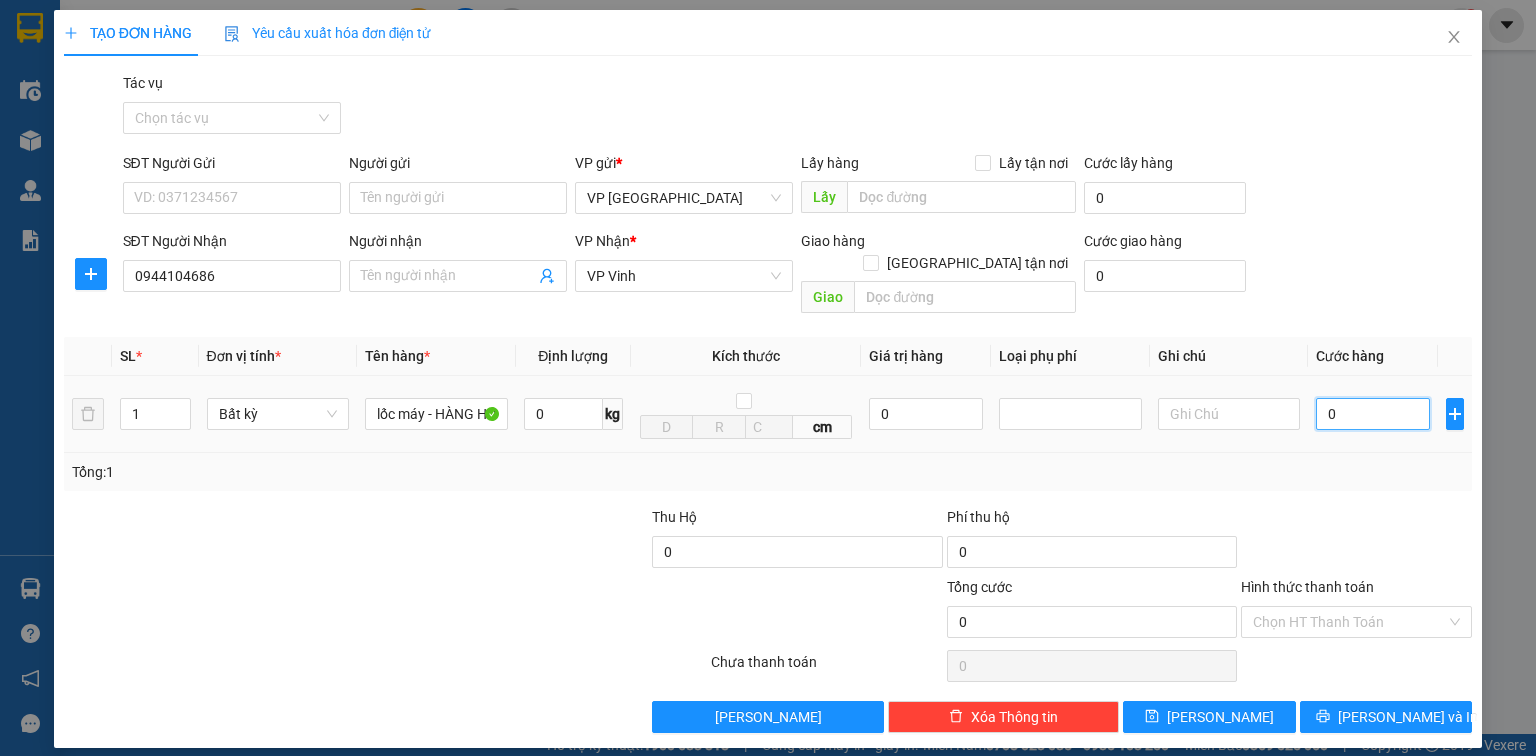 click on "0" at bounding box center [1373, 414] 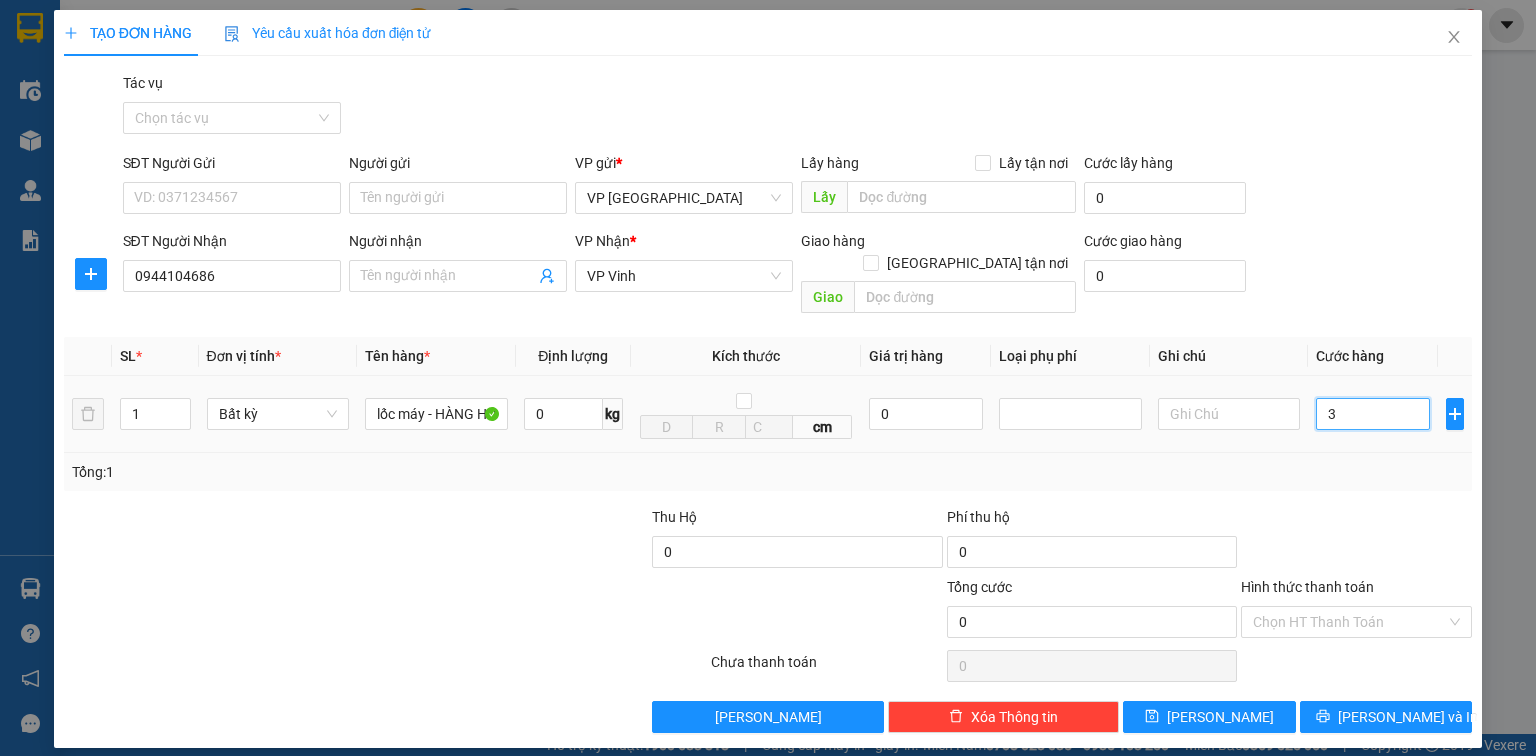 type on "3" 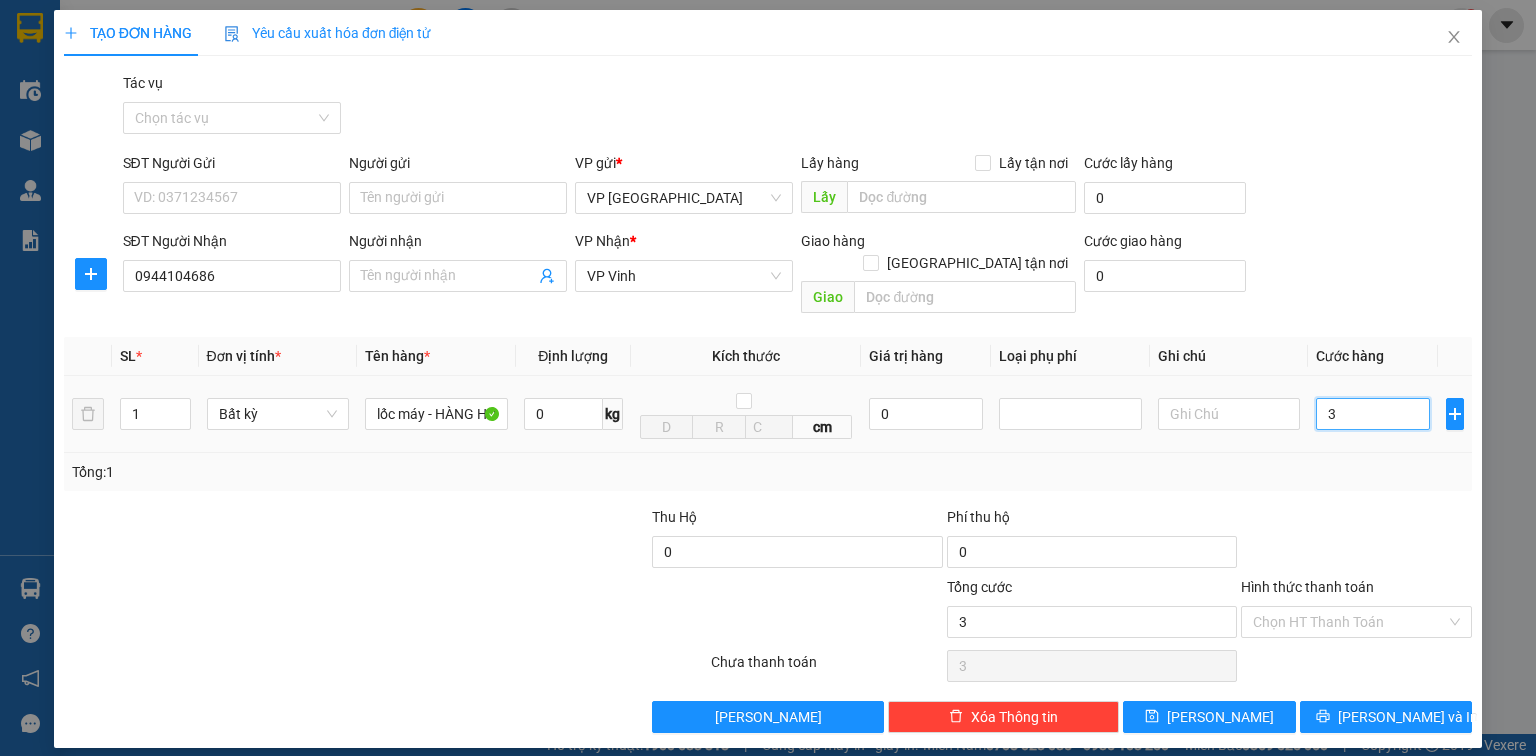 type on "30" 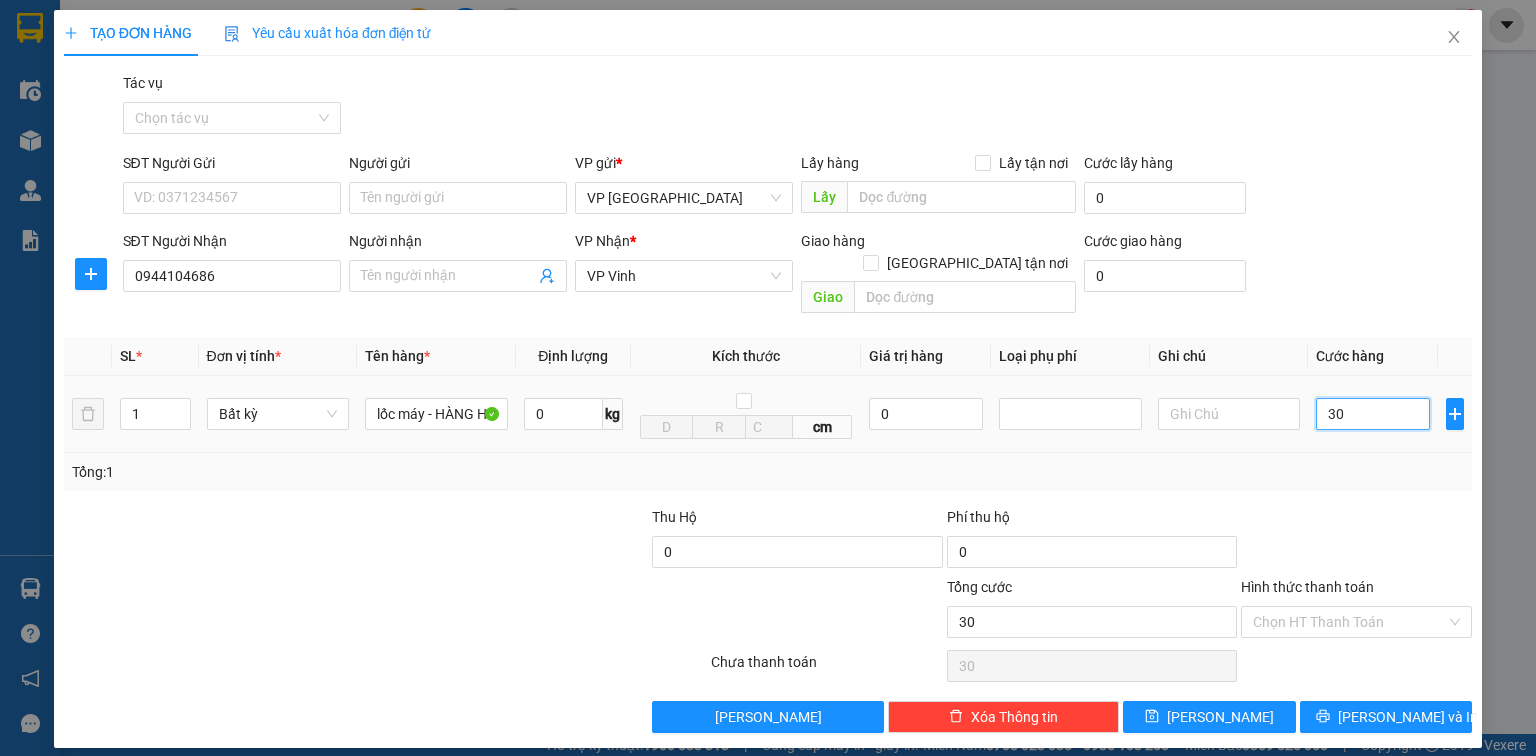 type on "300" 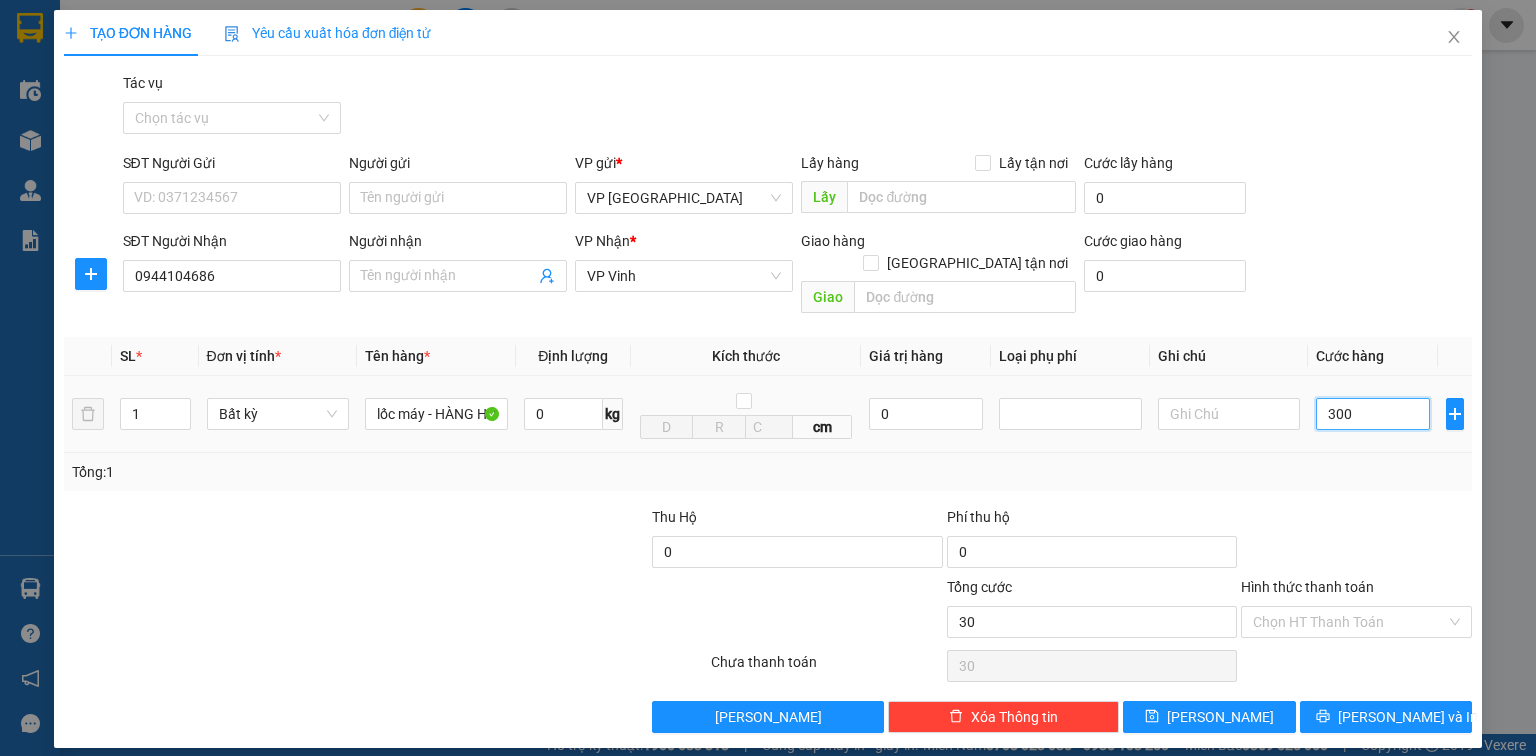 type on "300" 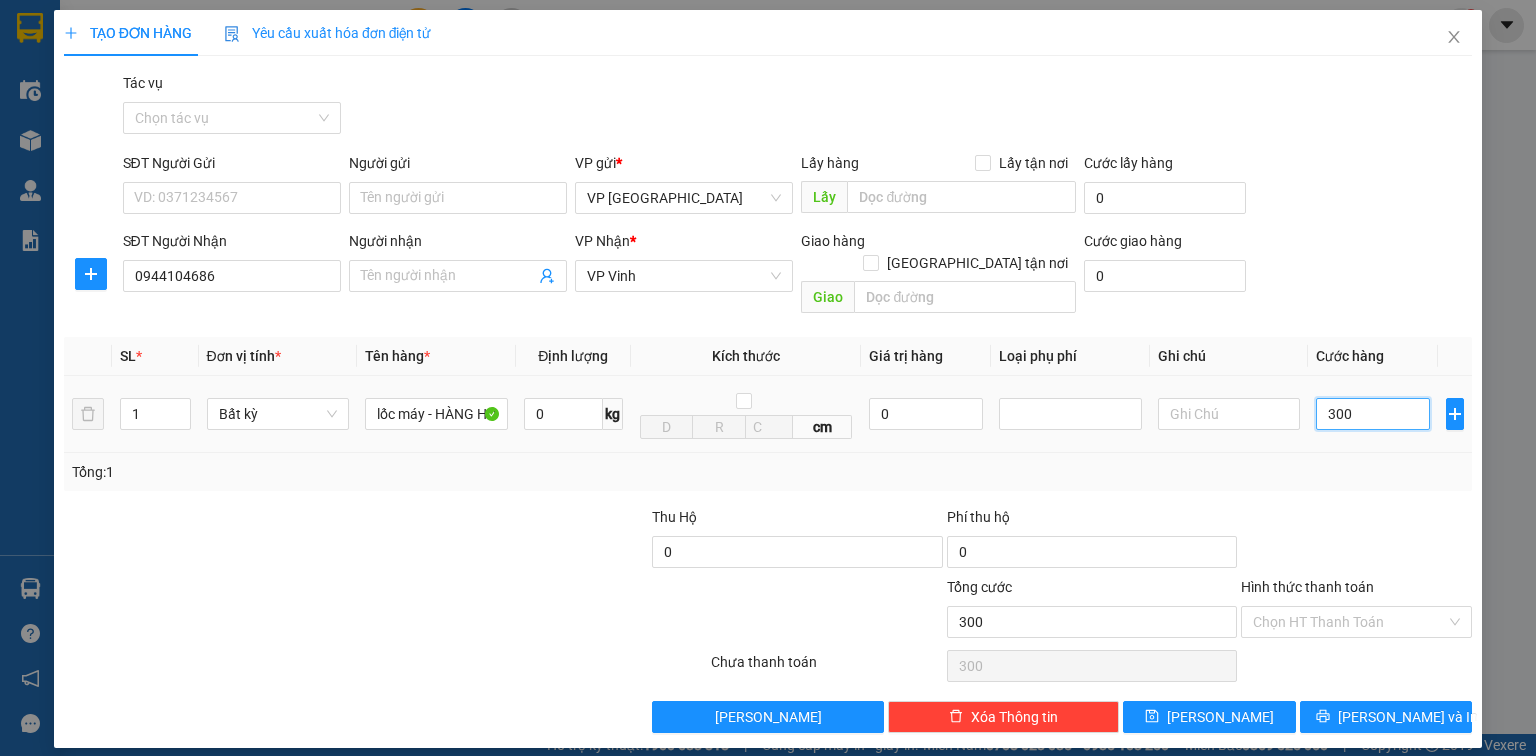 type on "3.000" 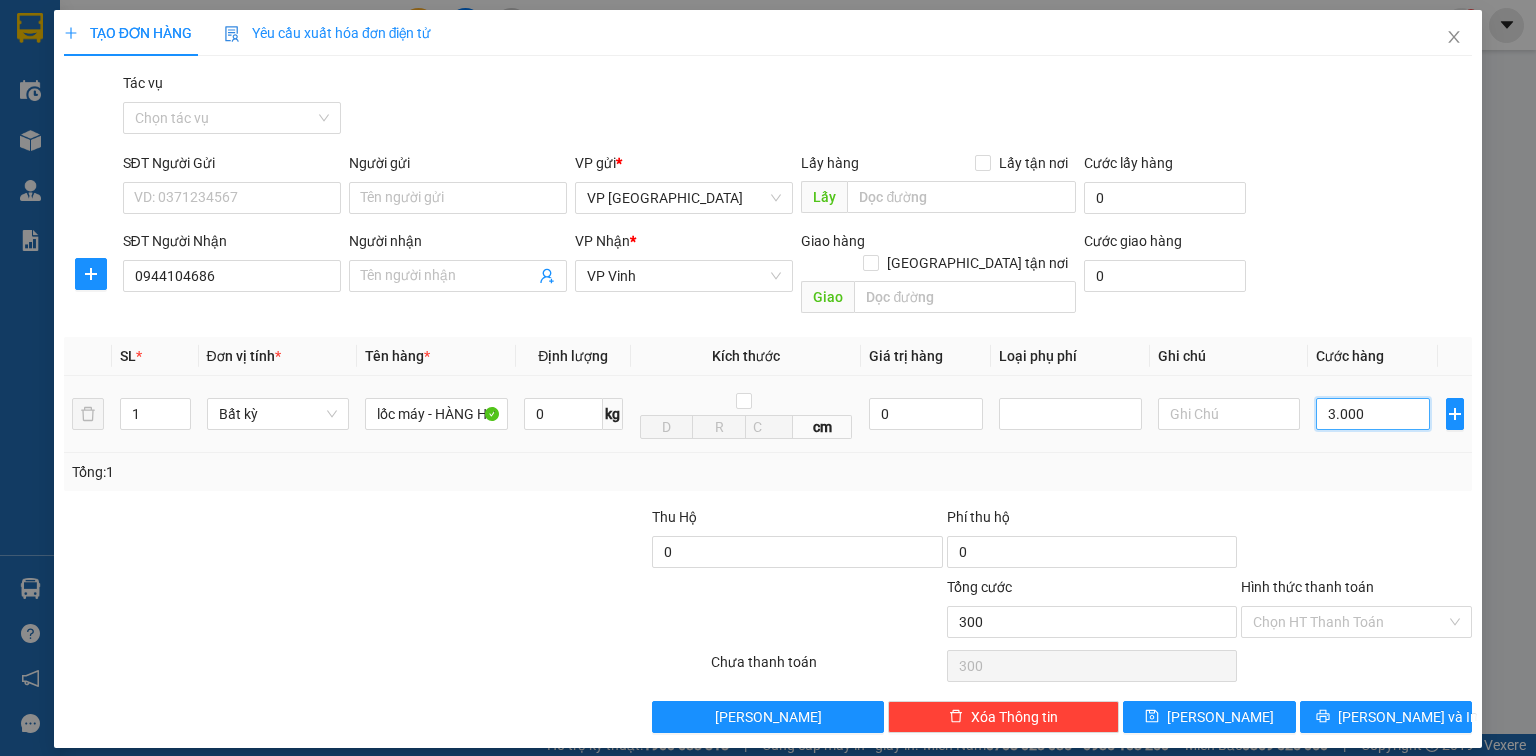 type on "3.000" 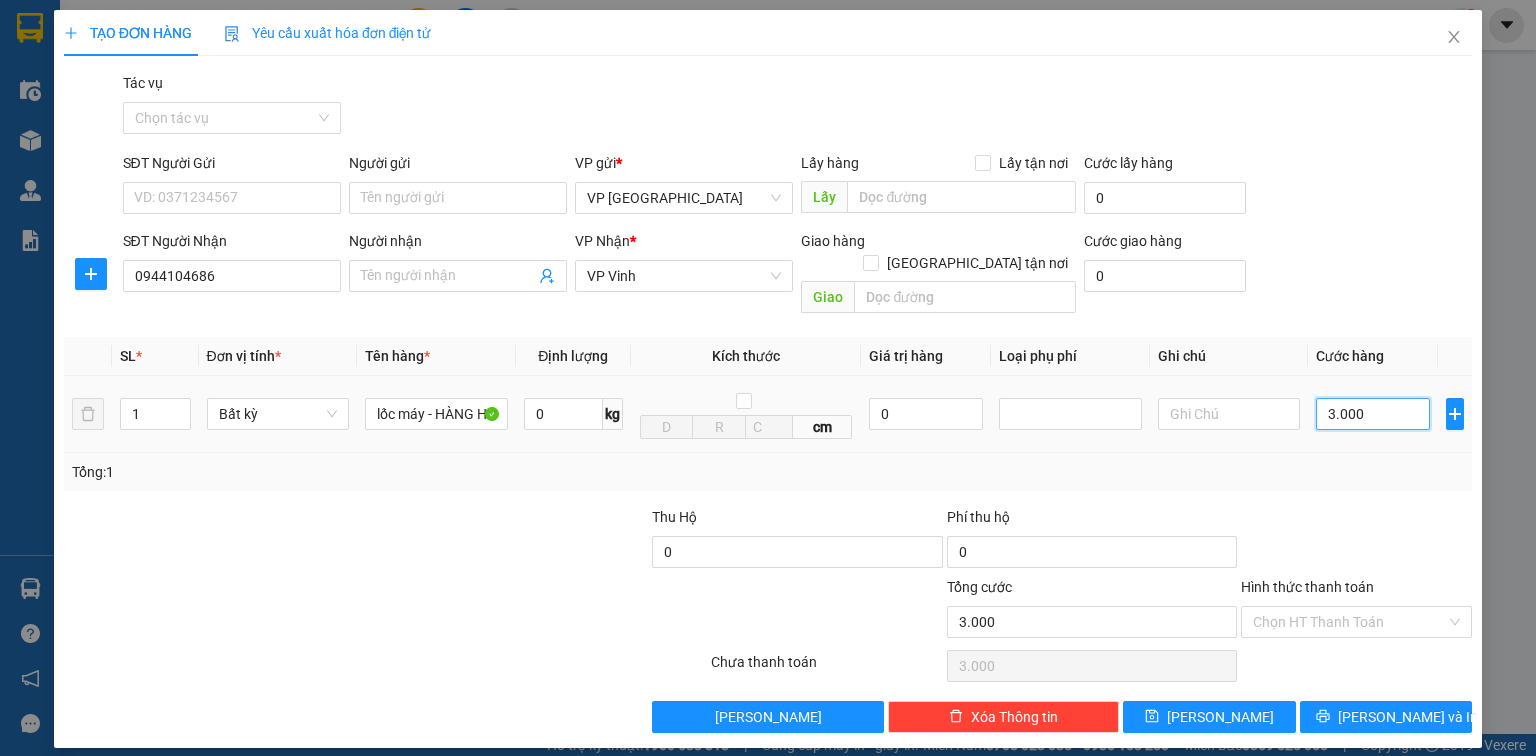 type on "30.000" 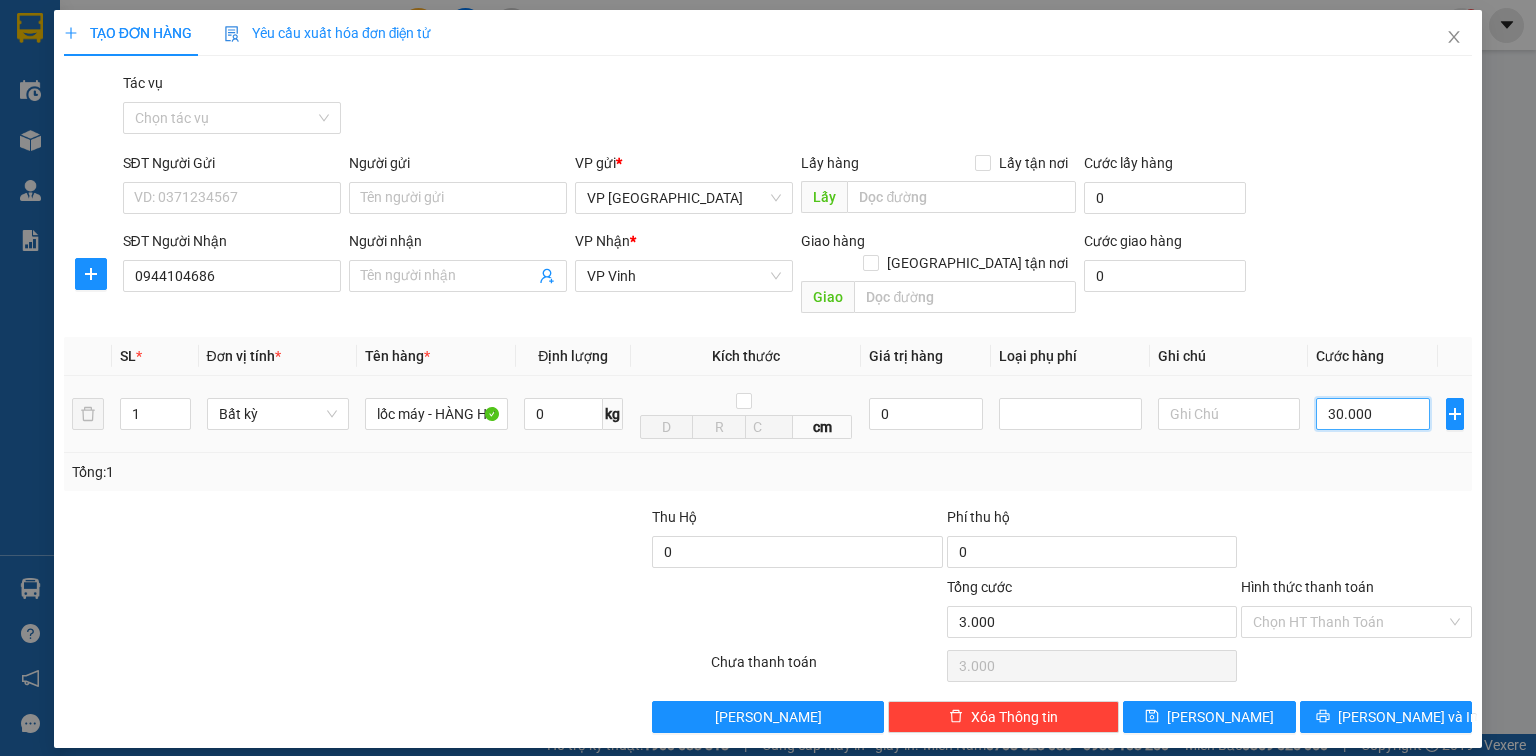type on "30.000" 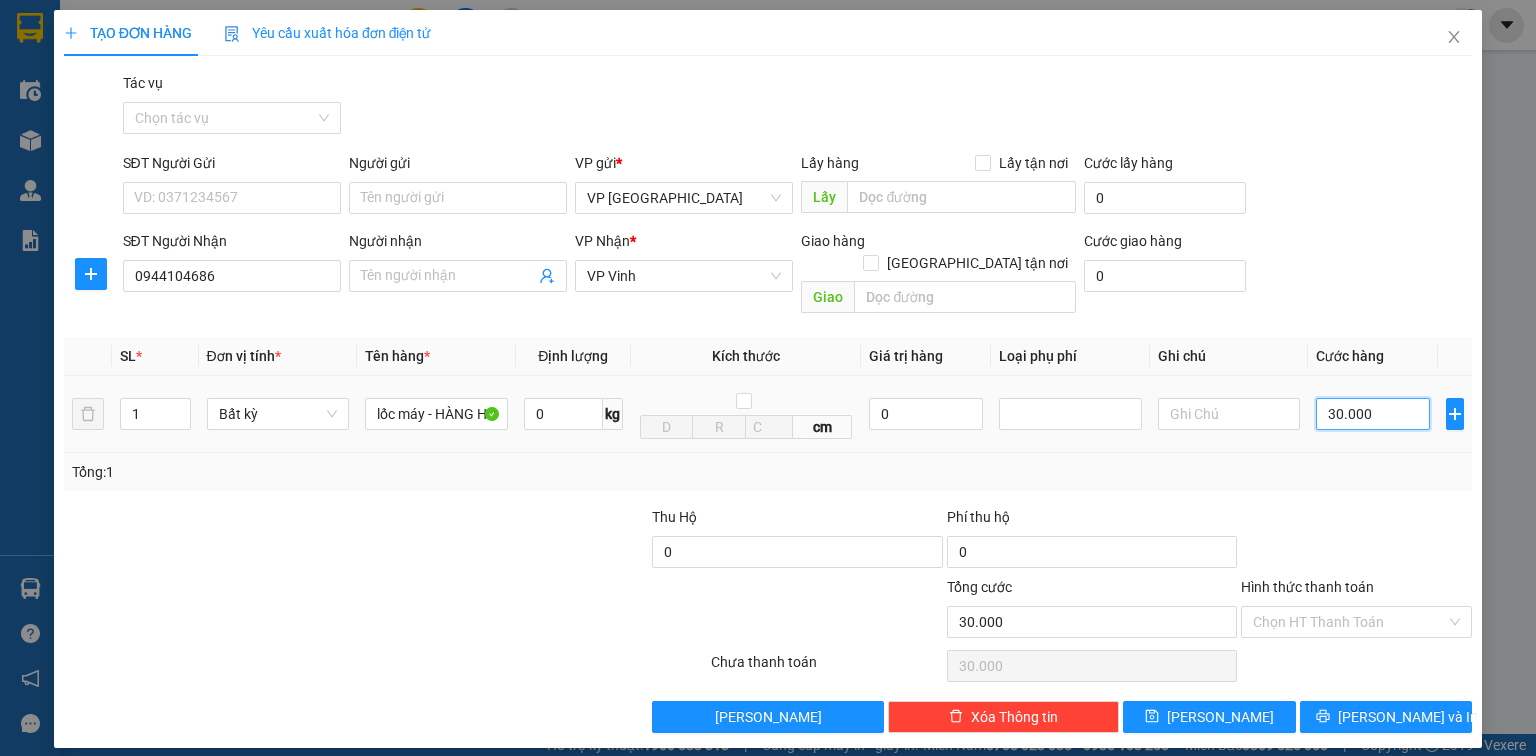 type on "300.000" 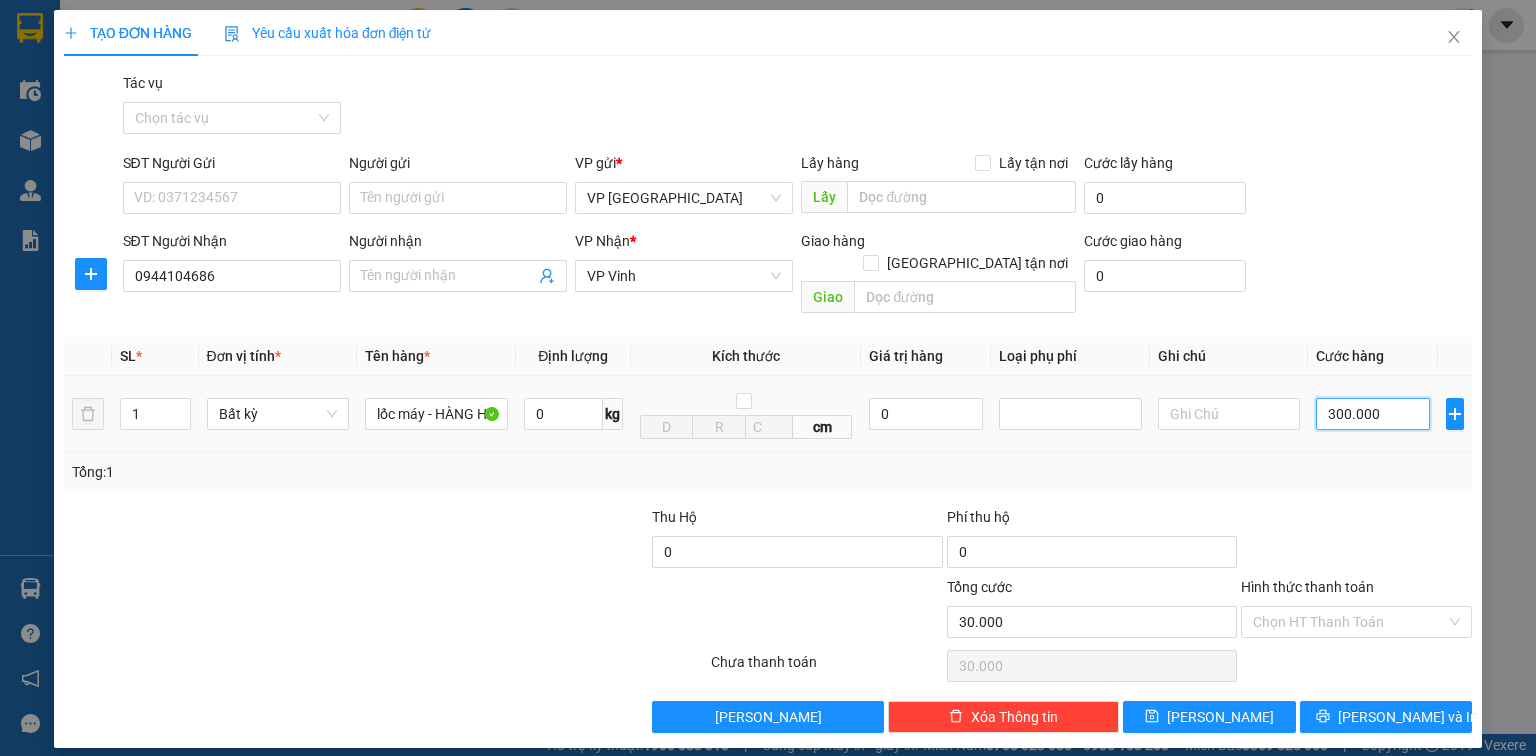 type on "300.000" 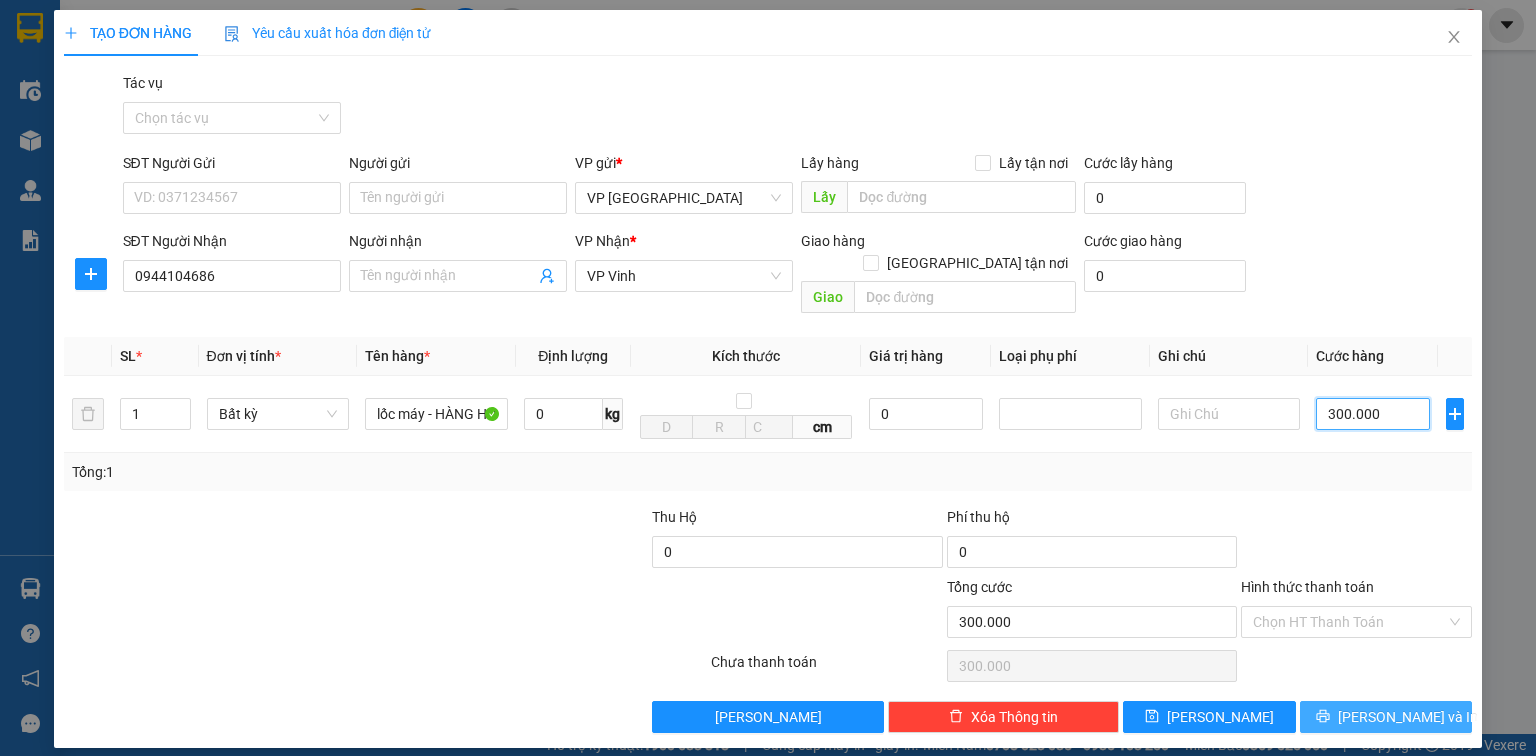 type on "300.000" 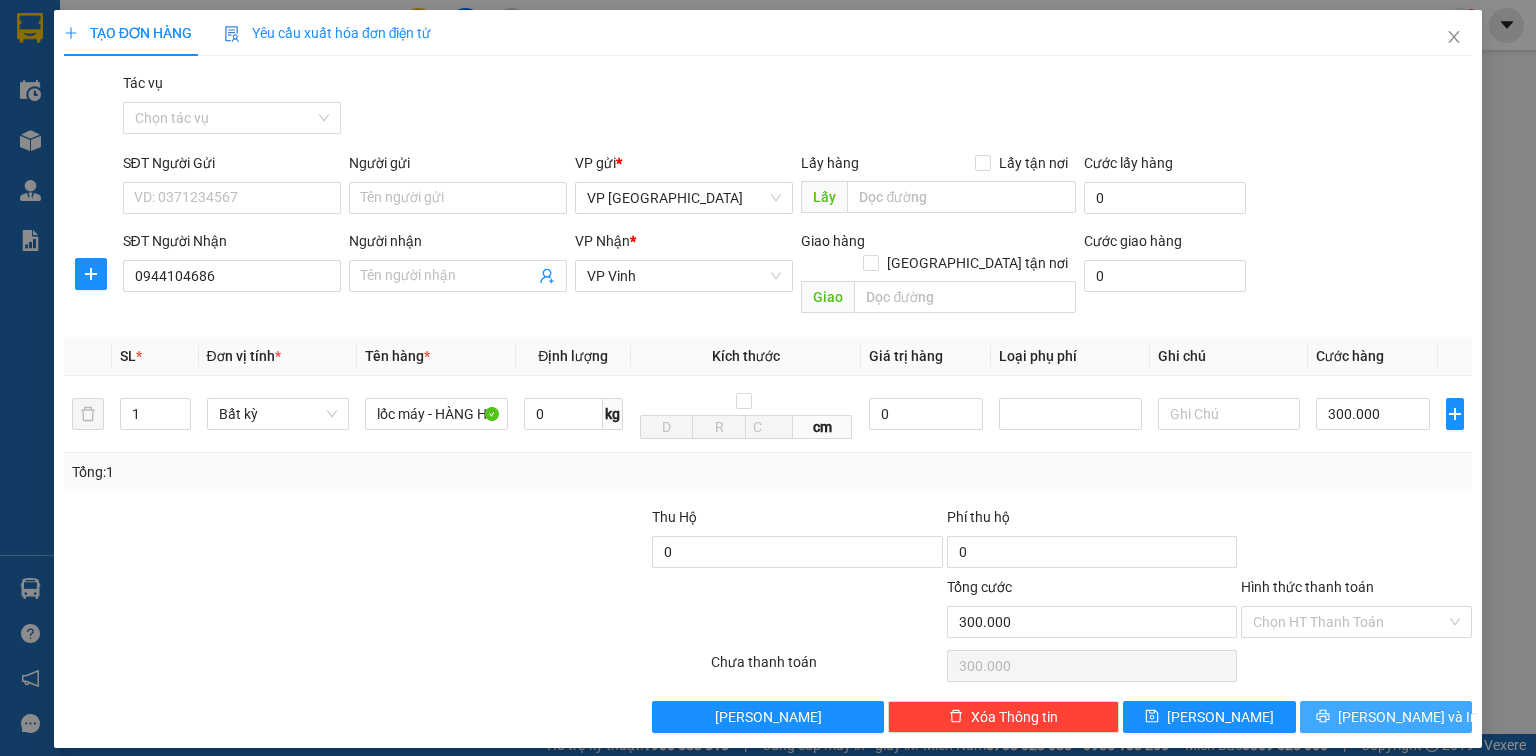 click on "[PERSON_NAME] và In" at bounding box center (1386, 717) 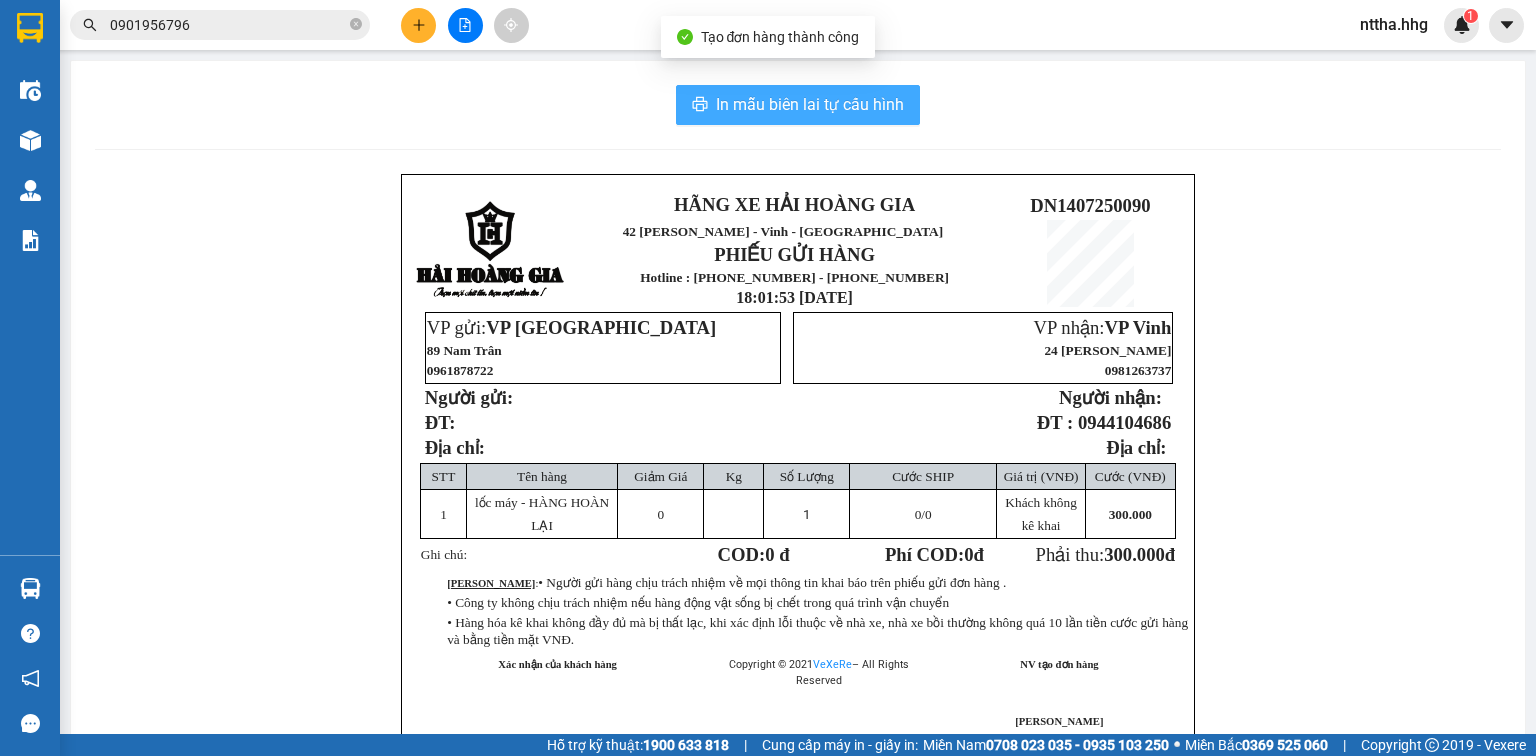 drag, startPoint x: 854, startPoint y: 119, endPoint x: 956, endPoint y: 255, distance: 170 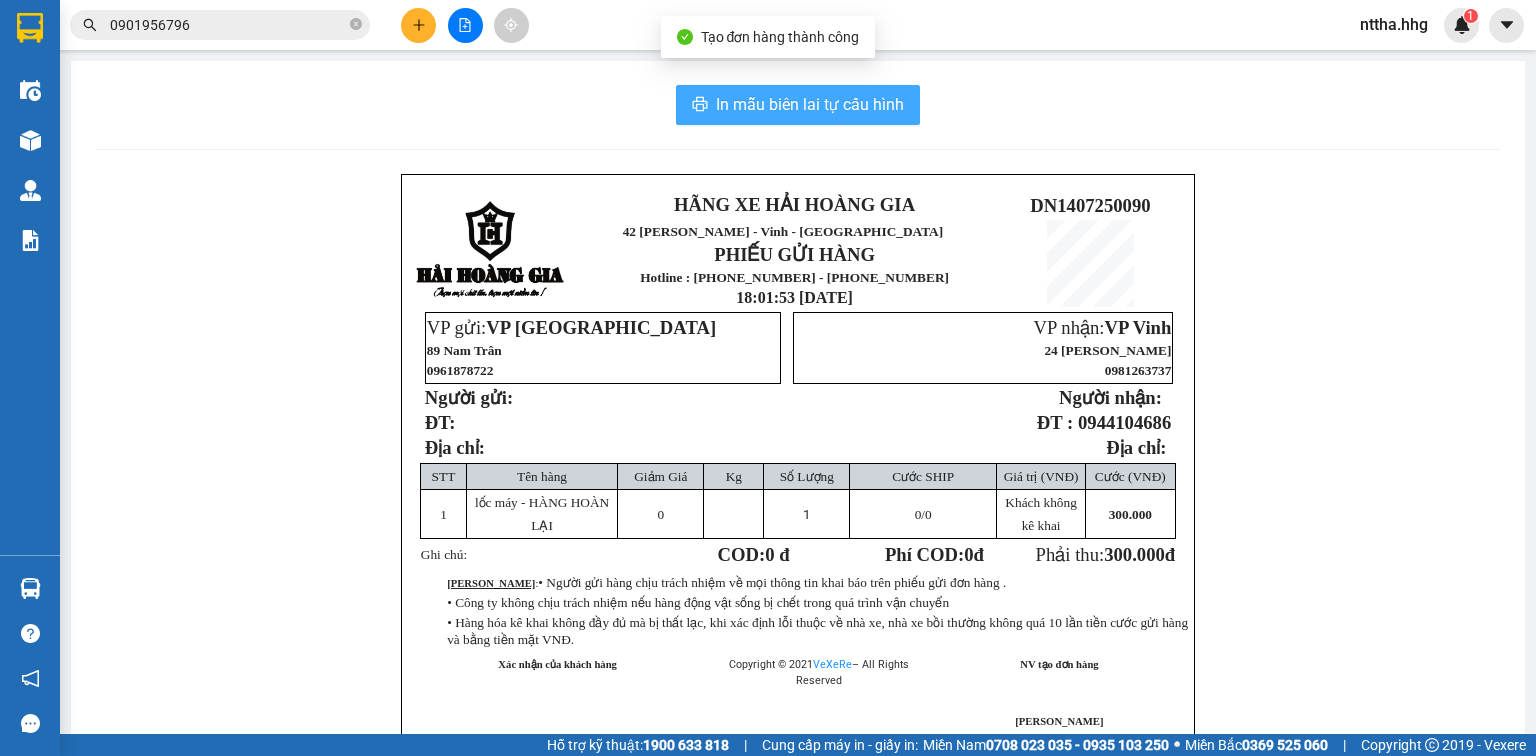 scroll, scrollTop: 0, scrollLeft: 0, axis: both 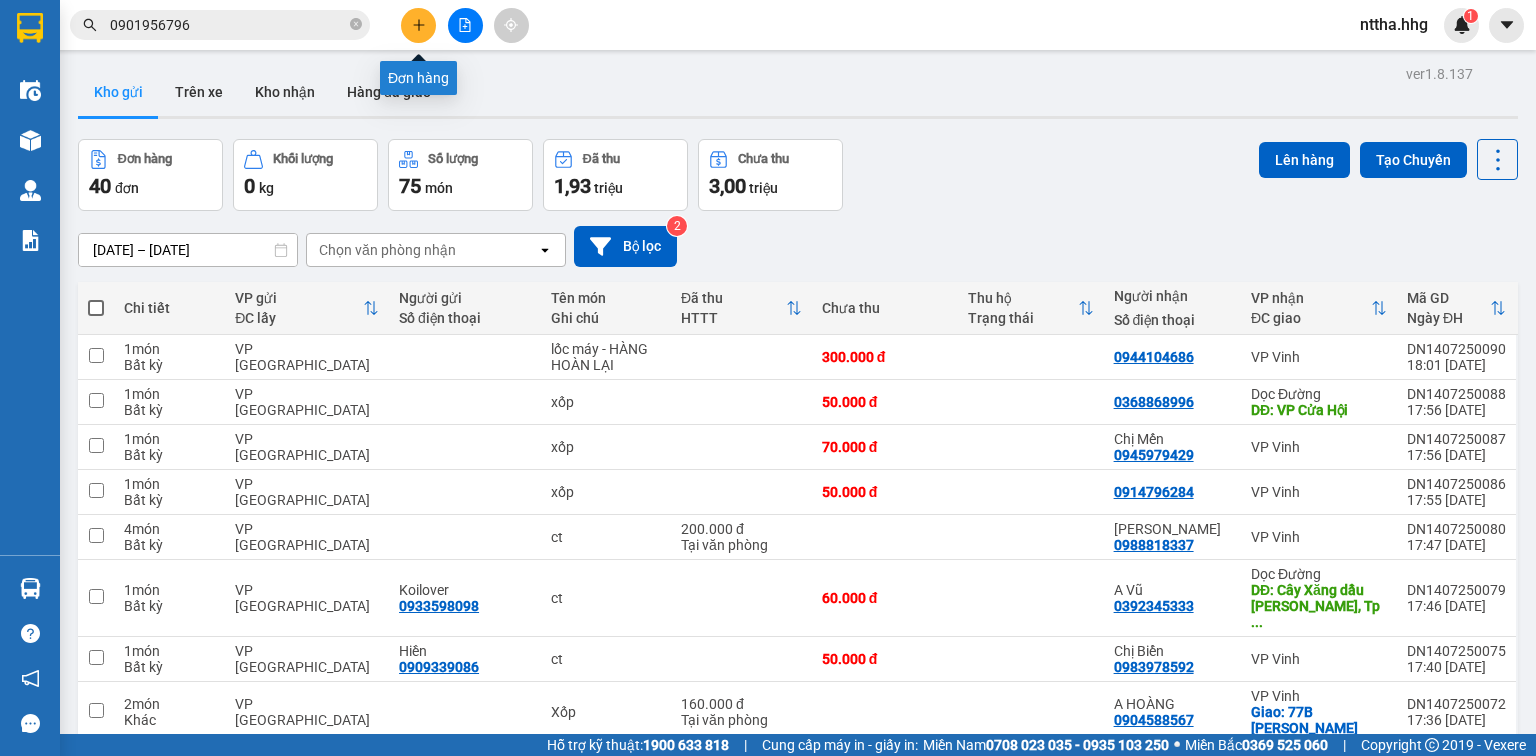 click 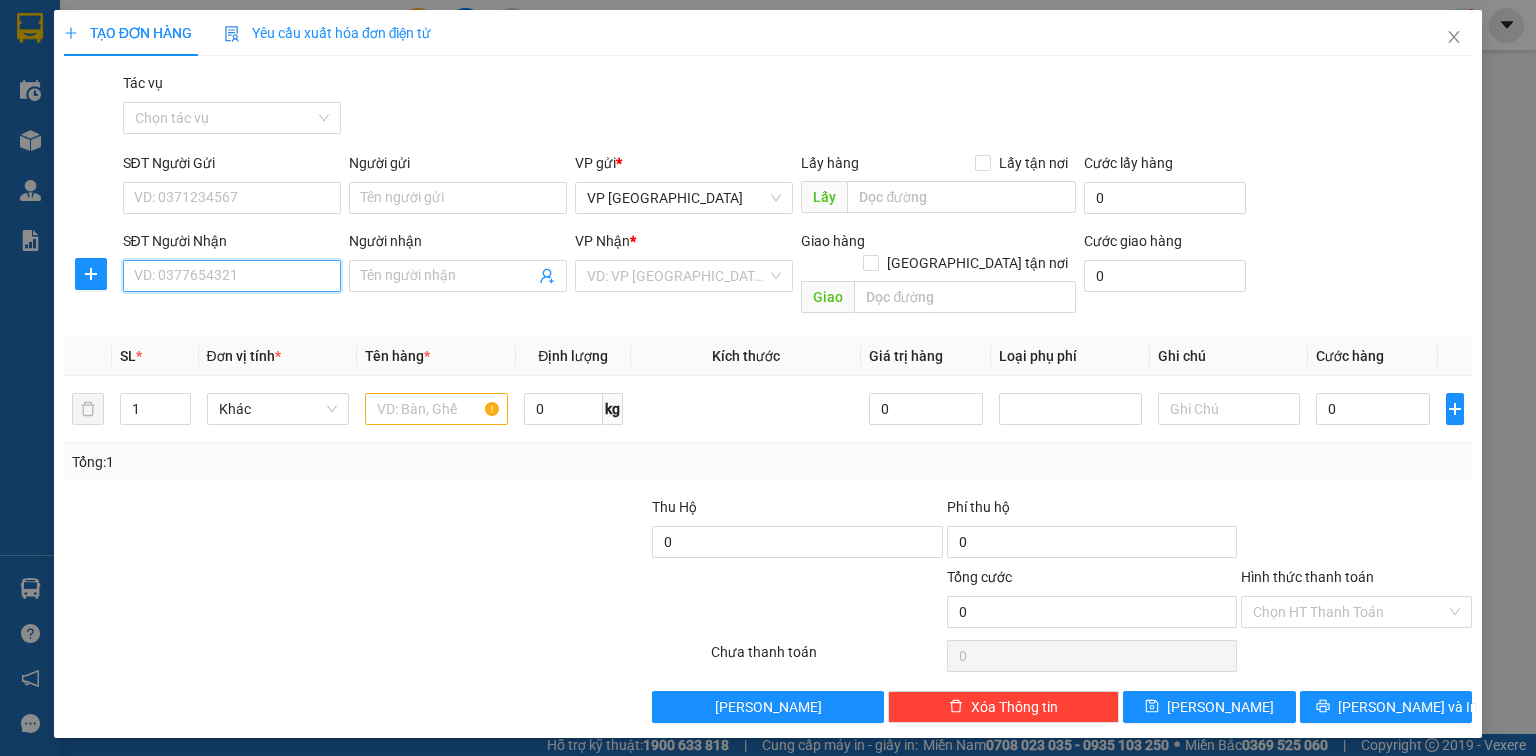 click on "SĐT Người Nhận" at bounding box center [232, 276] 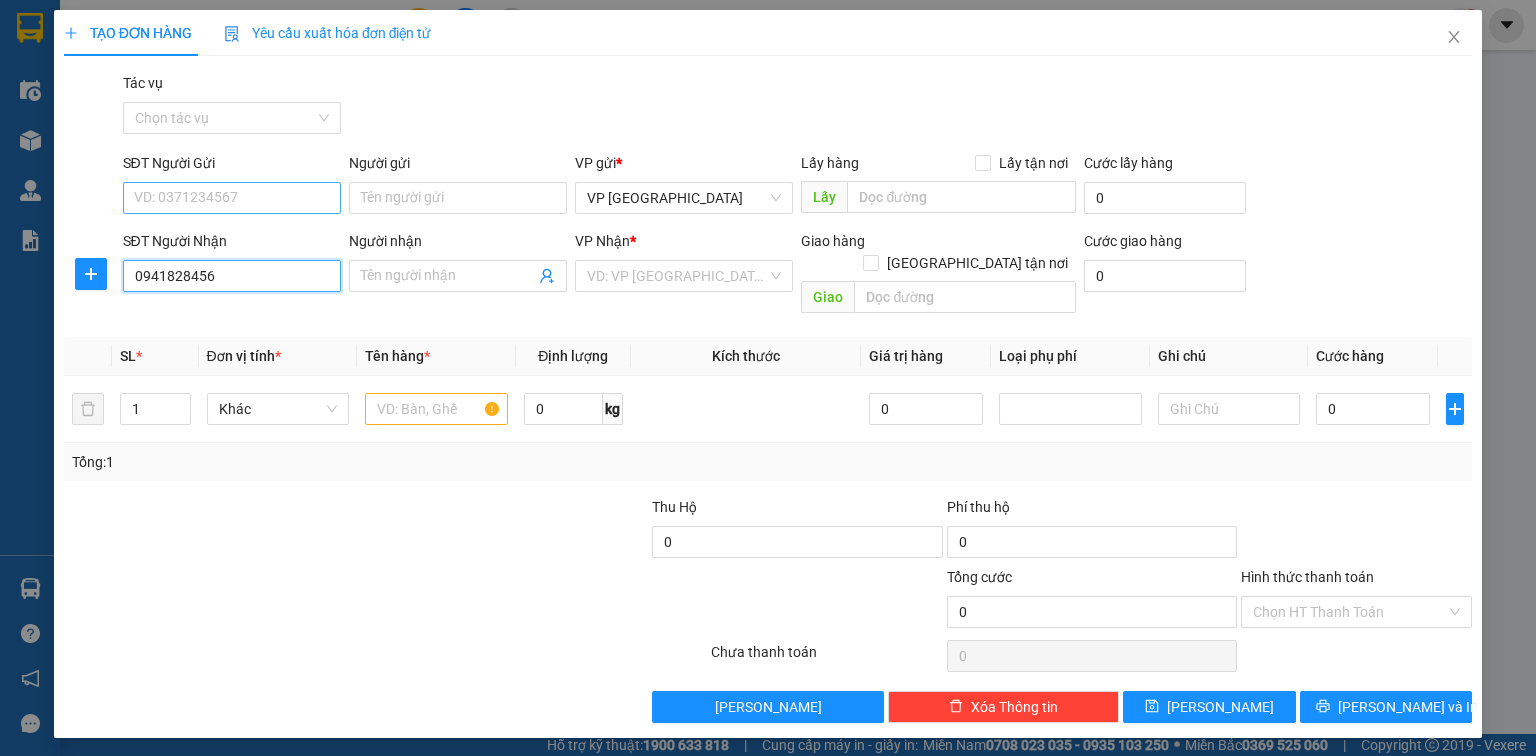 type on "0941828456" 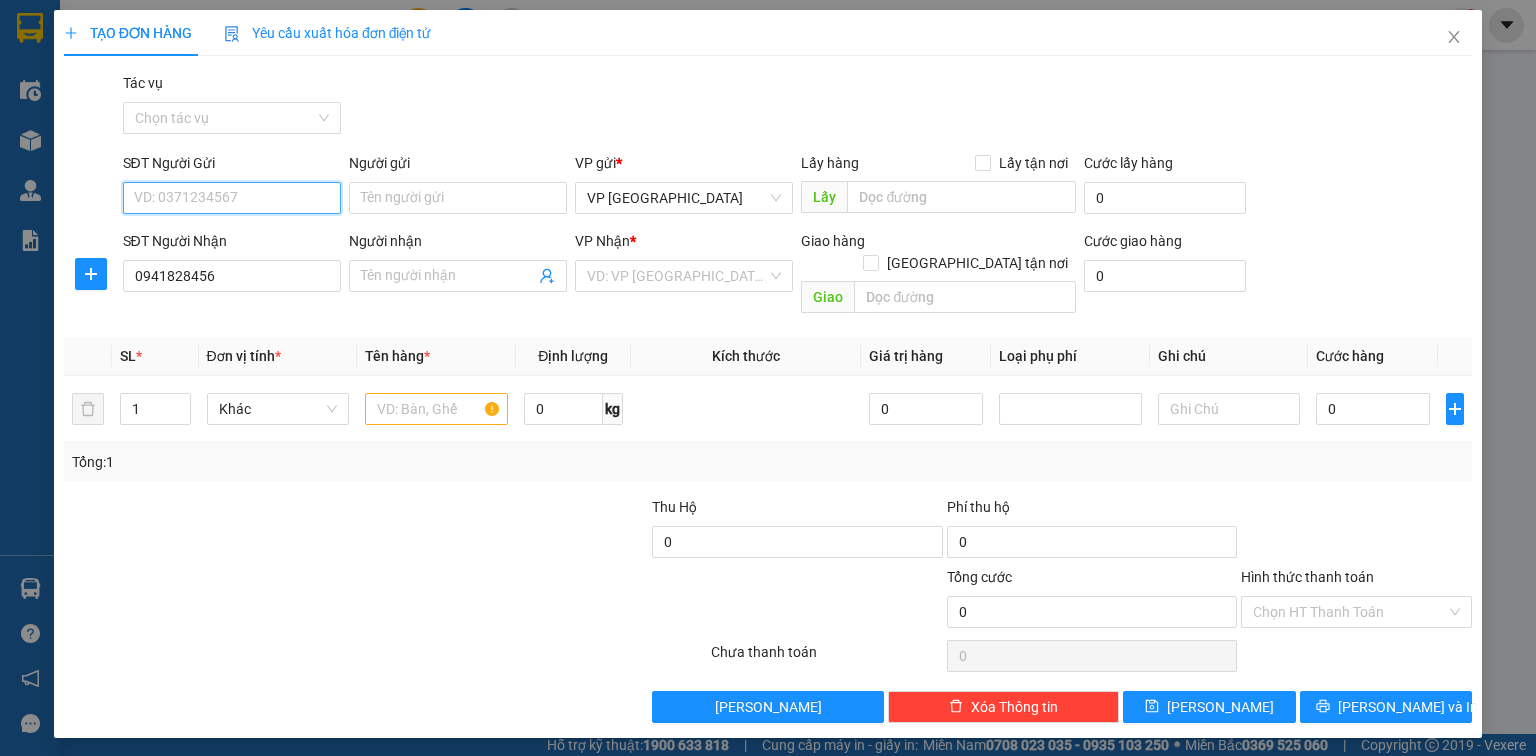 click on "SĐT Người Gửi" at bounding box center (232, 198) 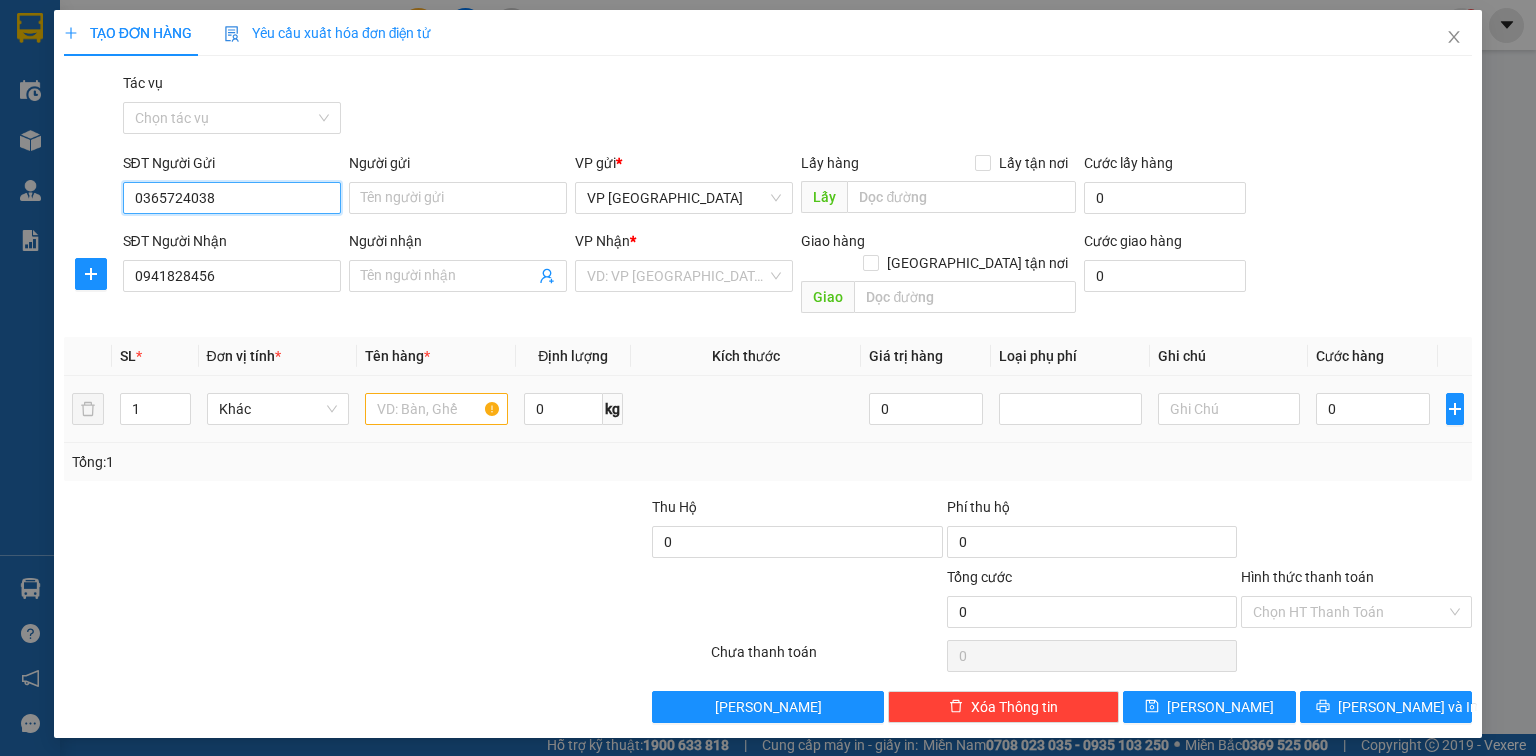 type on "0365724038" 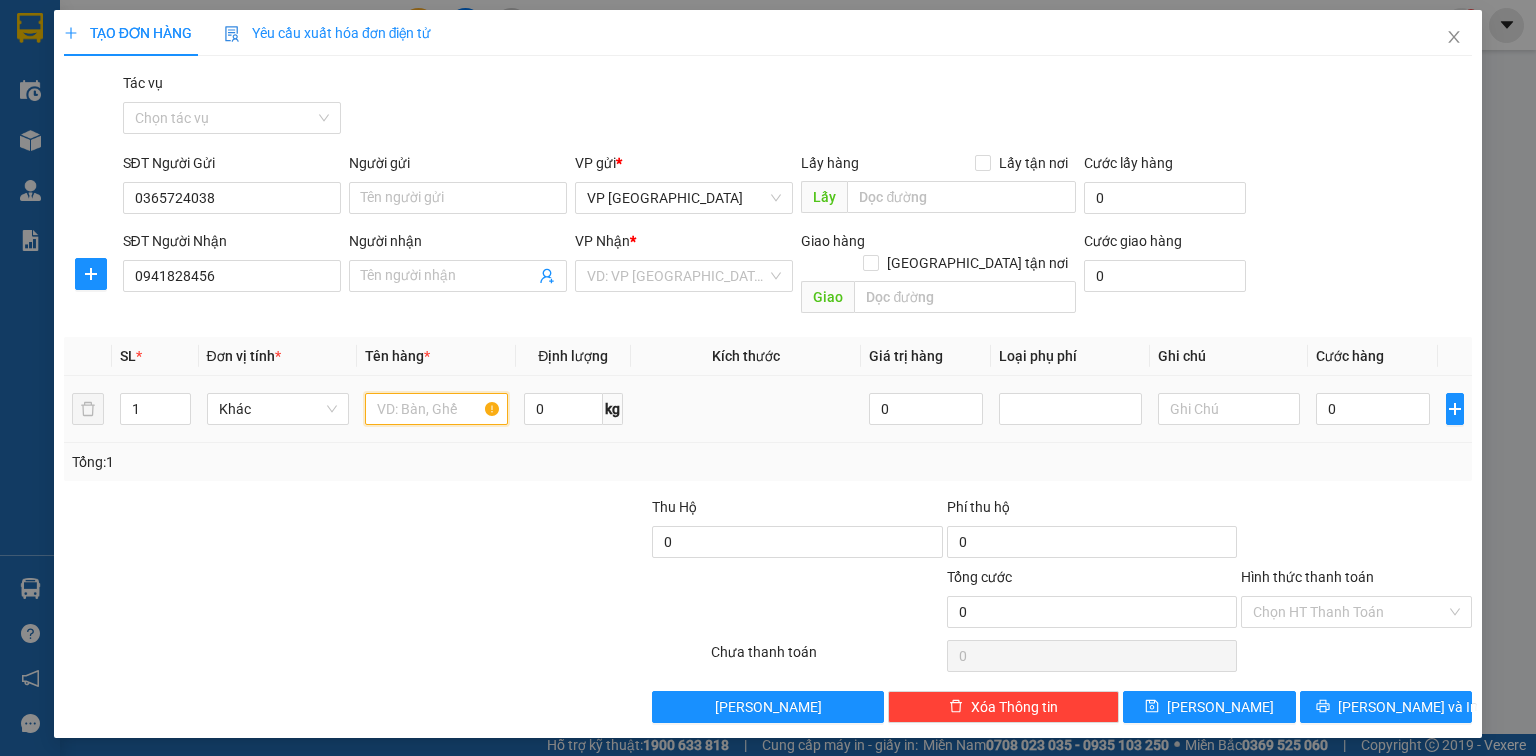 click at bounding box center [436, 409] 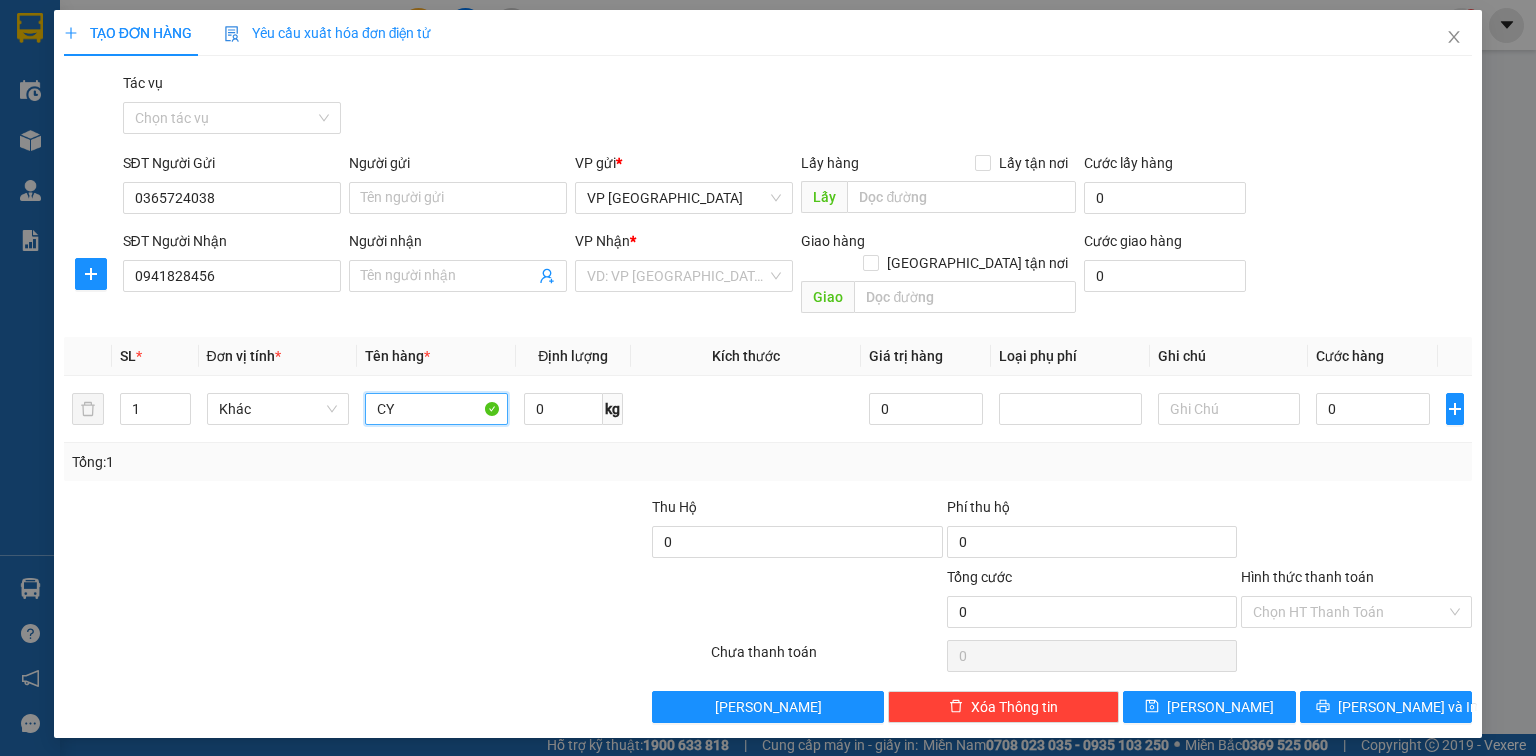 type on "C" 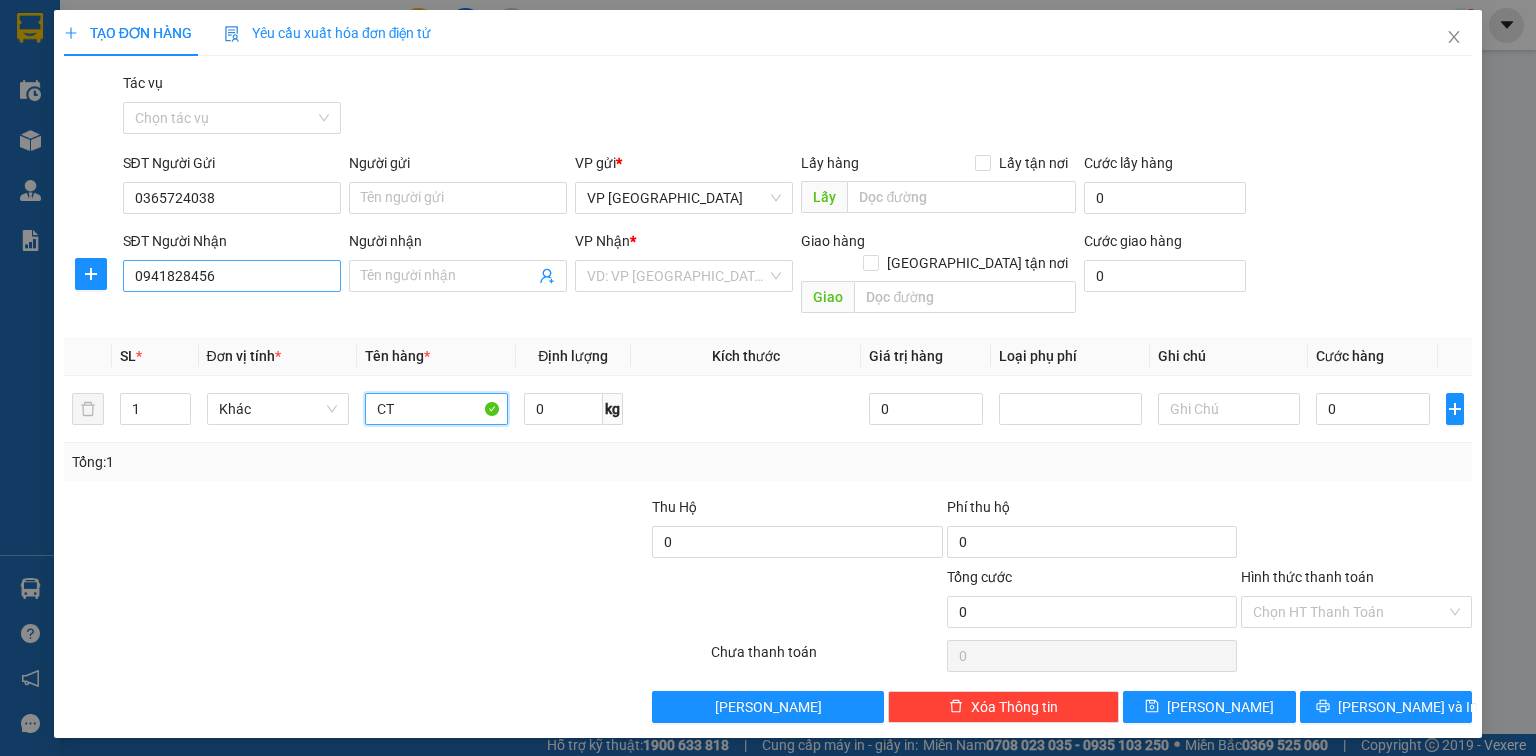 type on "CT" 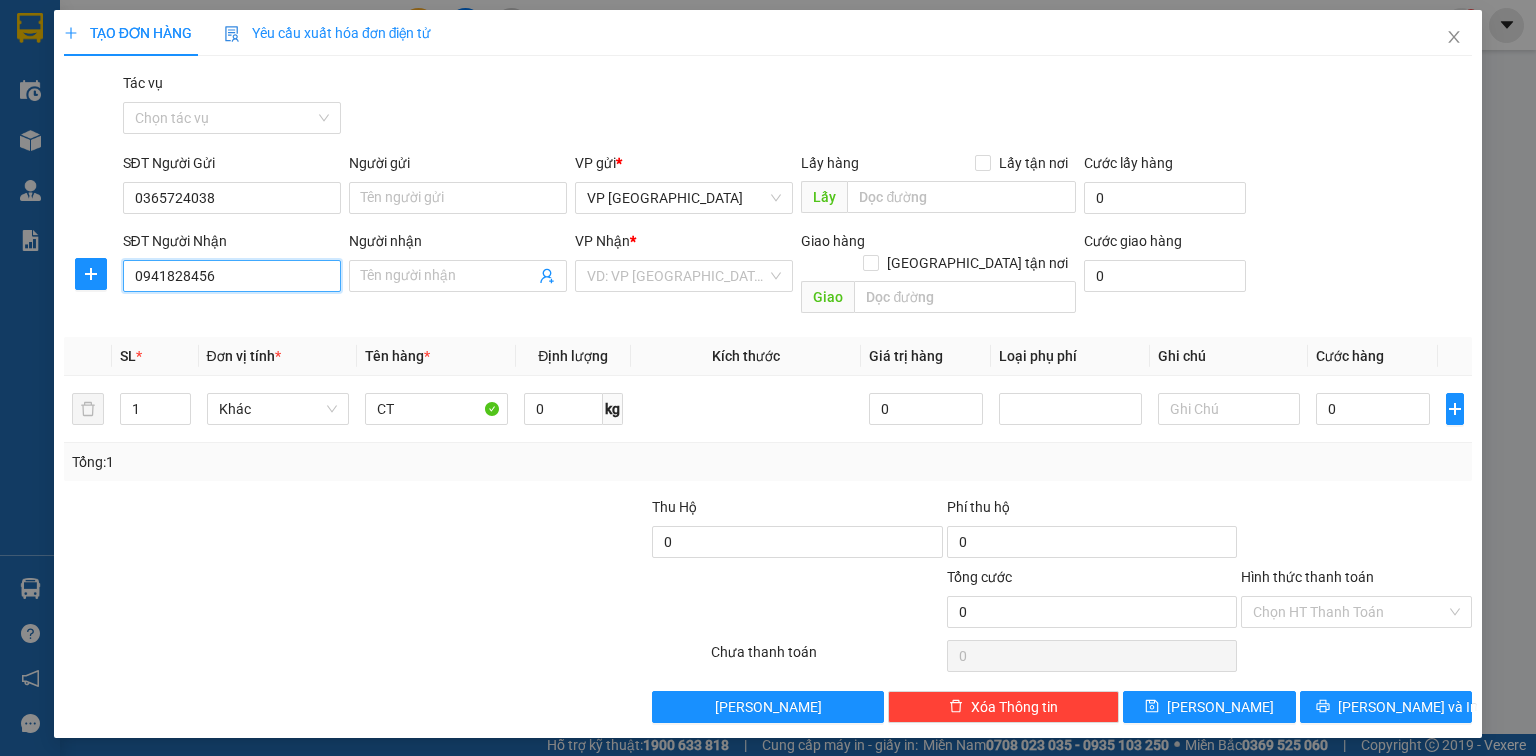 click on "0941828456" at bounding box center [232, 276] 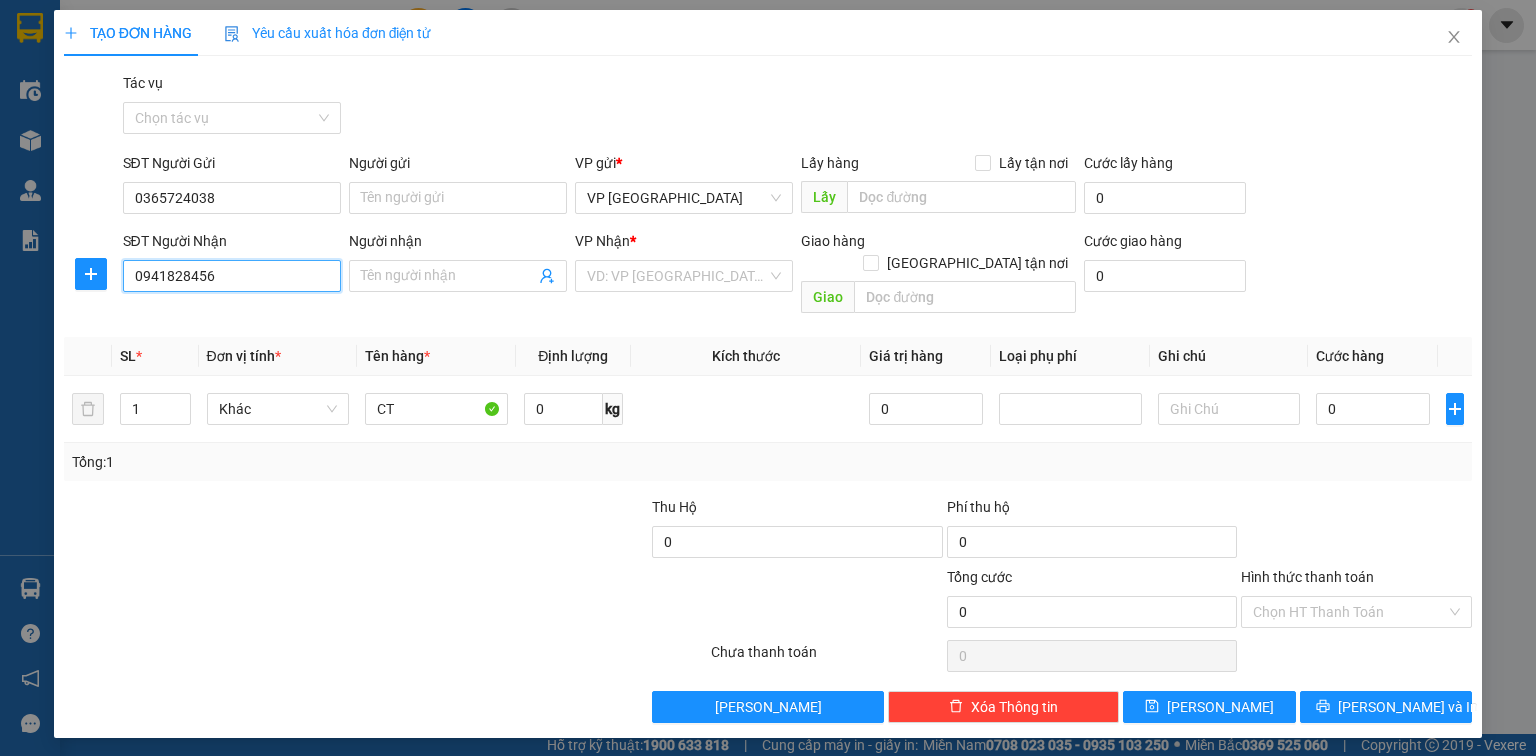 click on "0941828456" at bounding box center (232, 276) 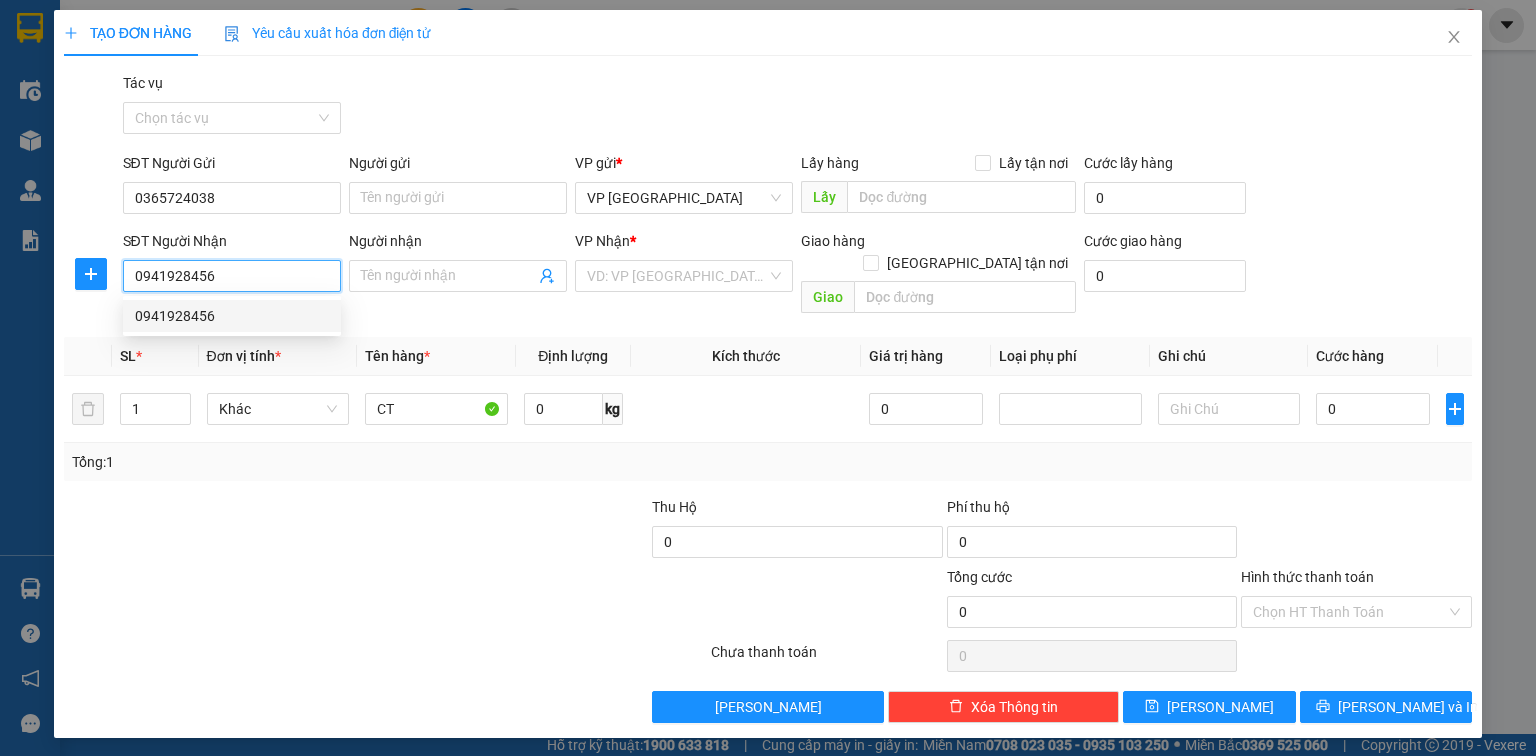 click on "0941928456" at bounding box center (232, 316) 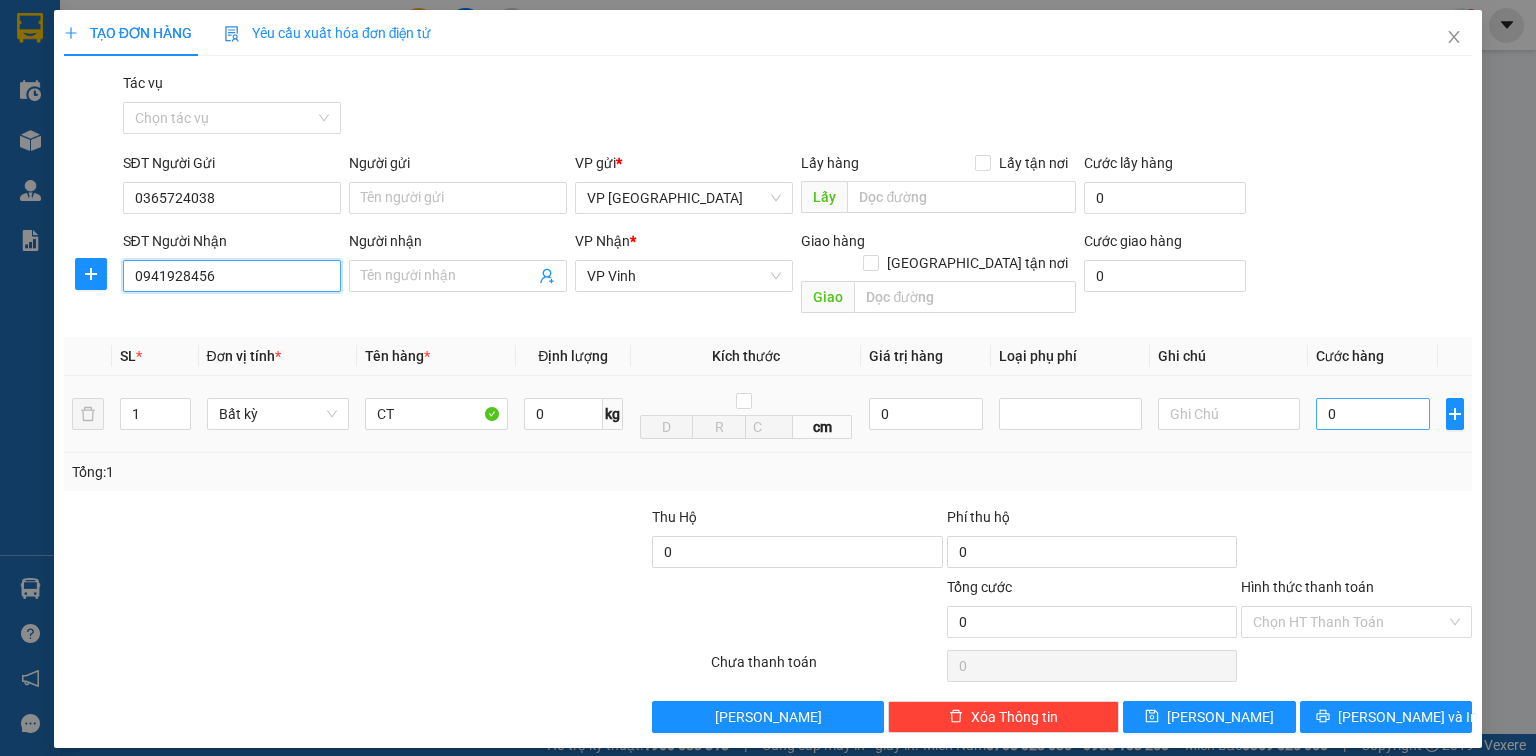 type on "0941928456" 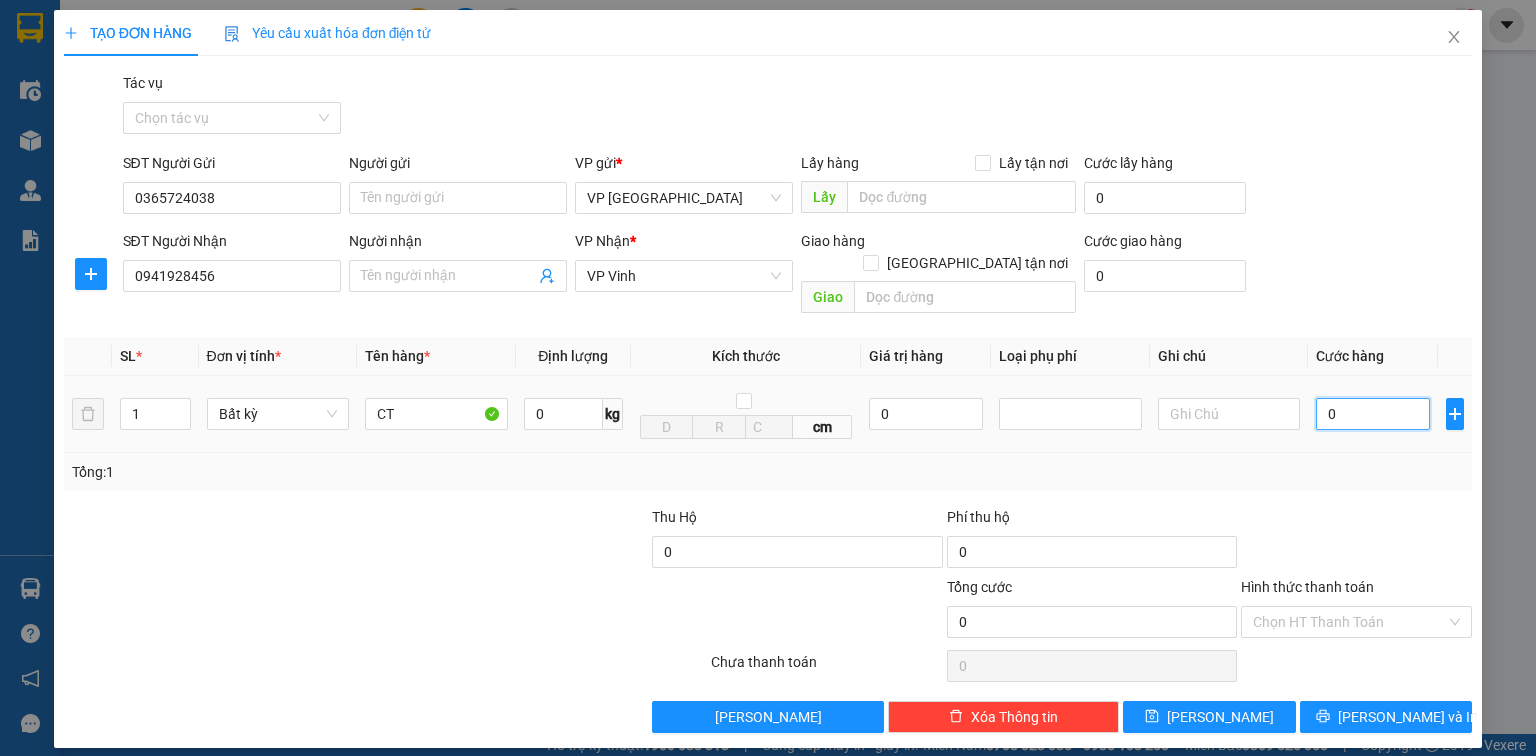 click on "0" at bounding box center (1373, 414) 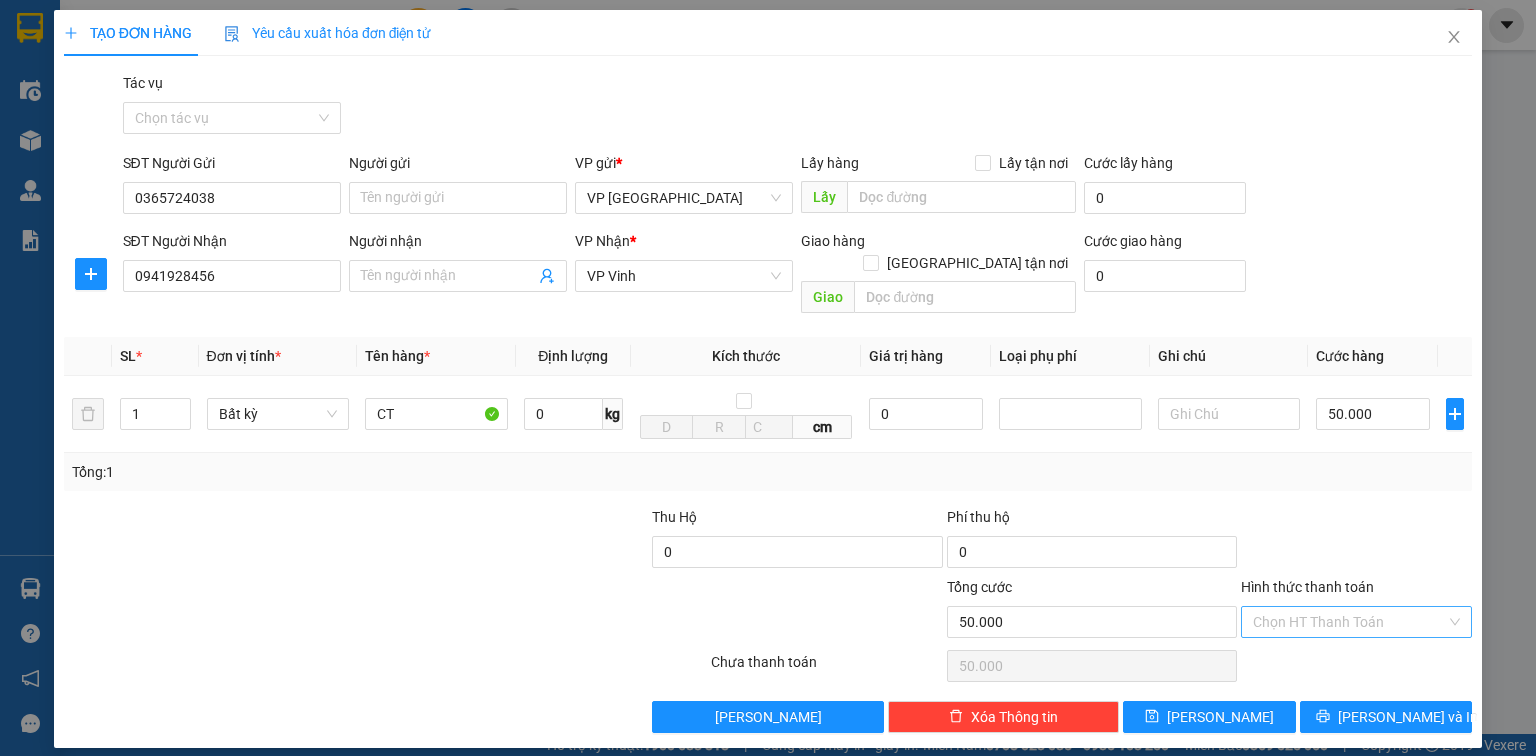 click on "Hình thức thanh toán" at bounding box center (1349, 622) 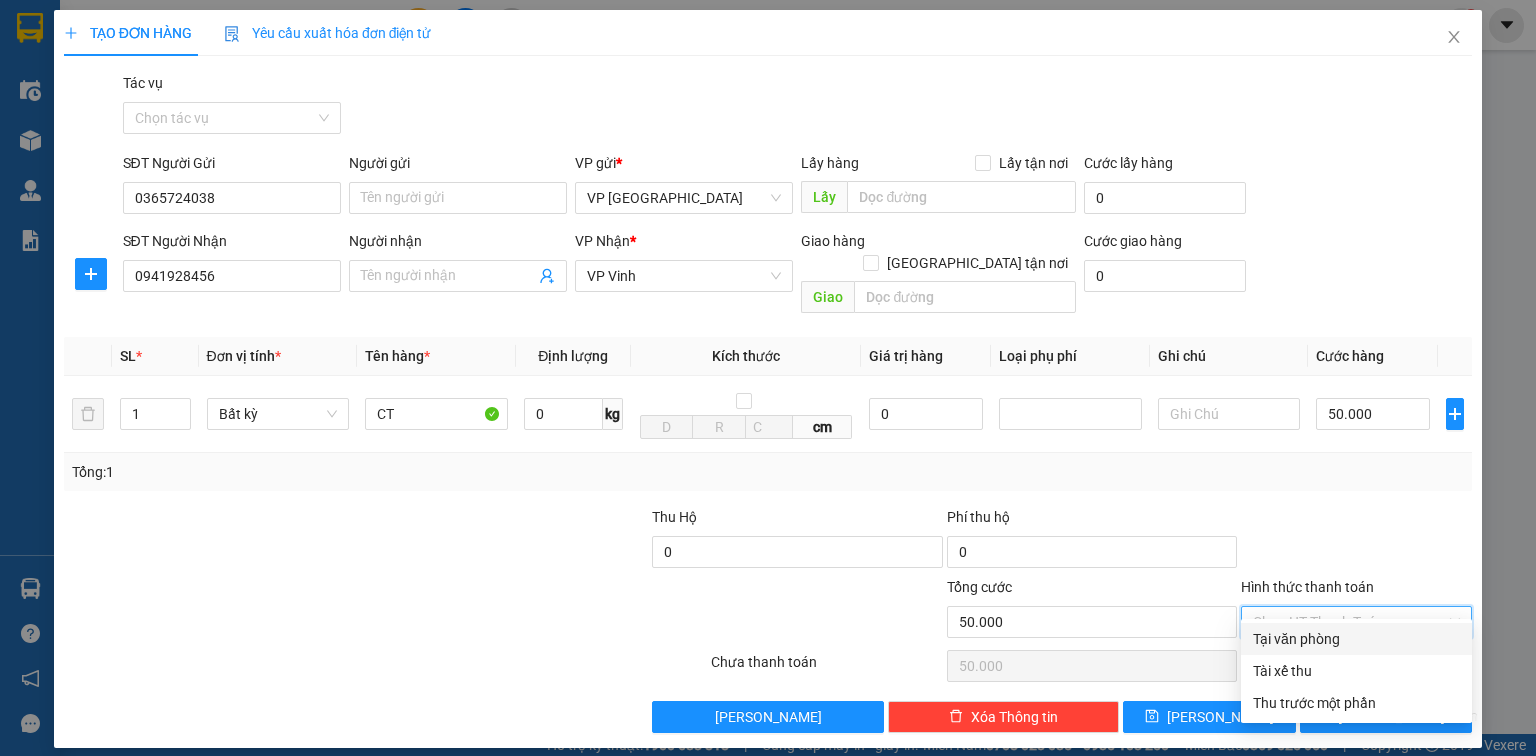 click on "Tại văn phòng" at bounding box center (1356, 639) 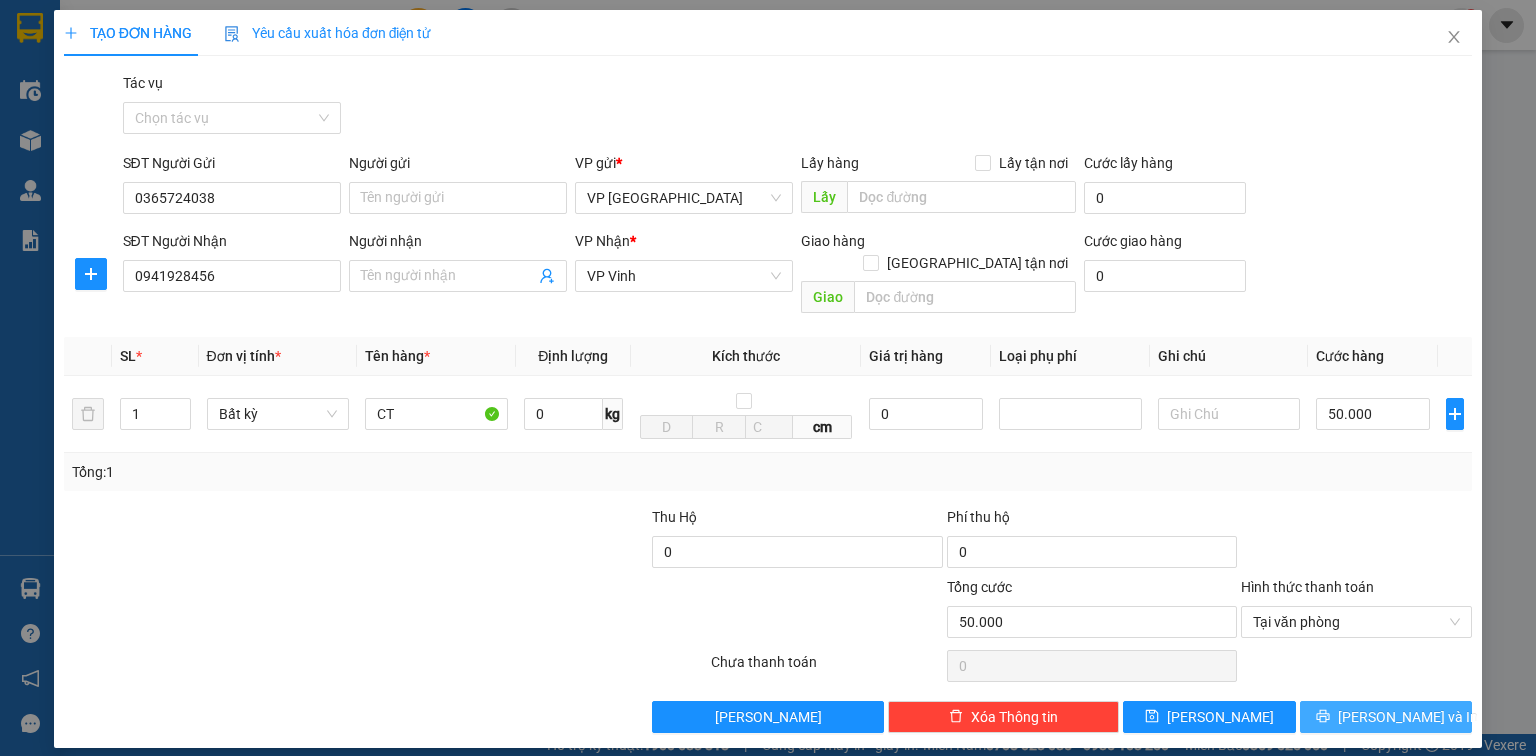 click on "[PERSON_NAME] và In" at bounding box center (1408, 717) 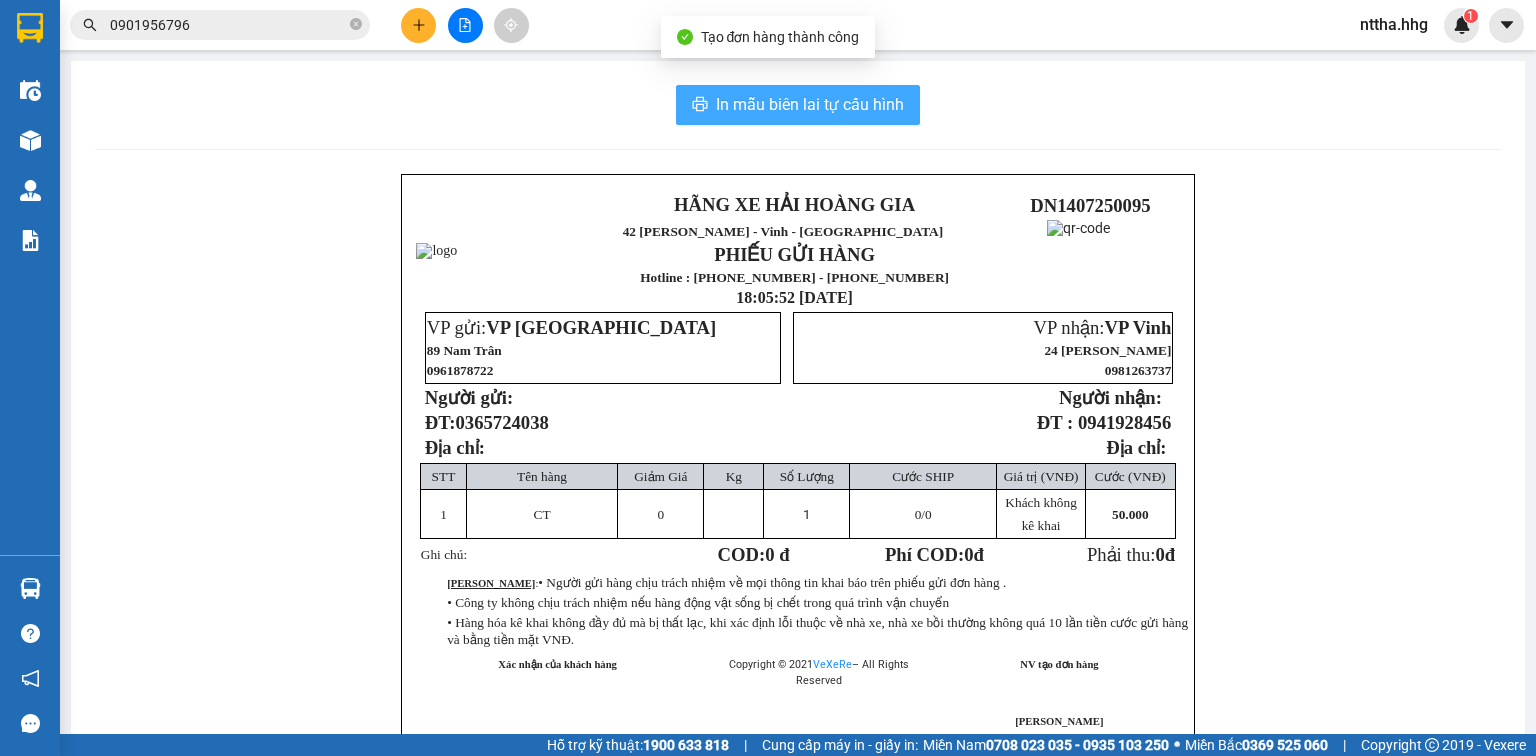 click on "In mẫu biên lai tự cấu hình" at bounding box center [810, 104] 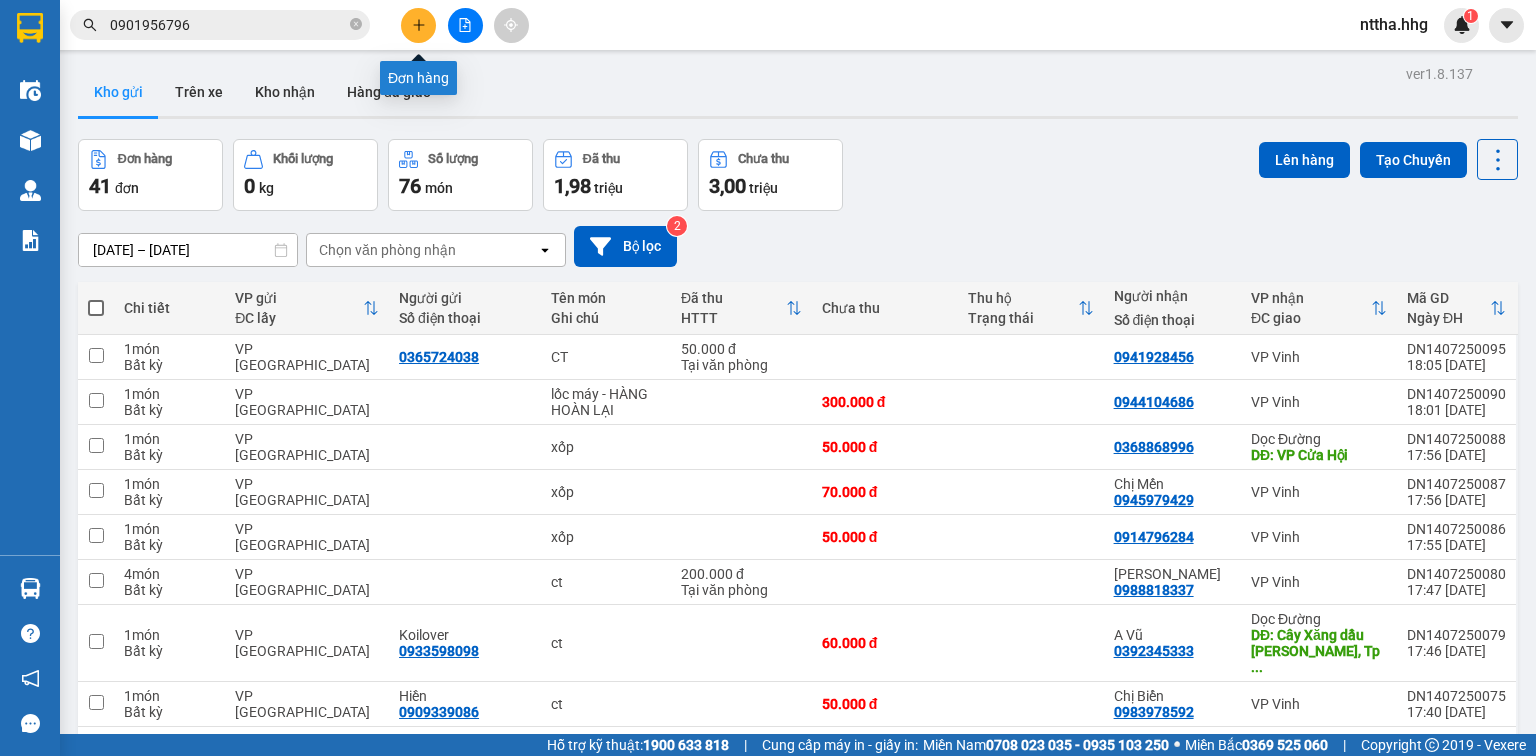 click at bounding box center (418, 25) 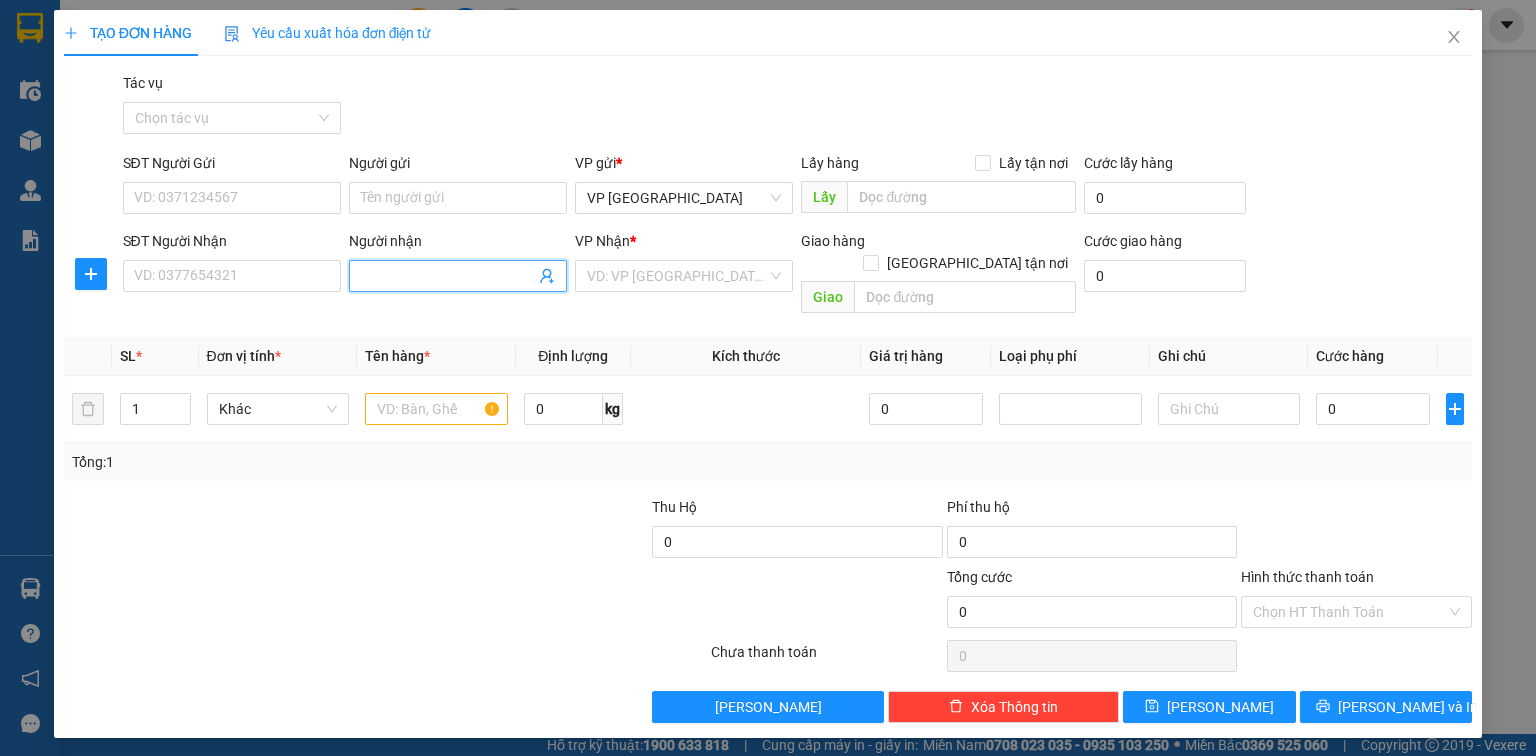 click on "Người nhận" at bounding box center [448, 276] 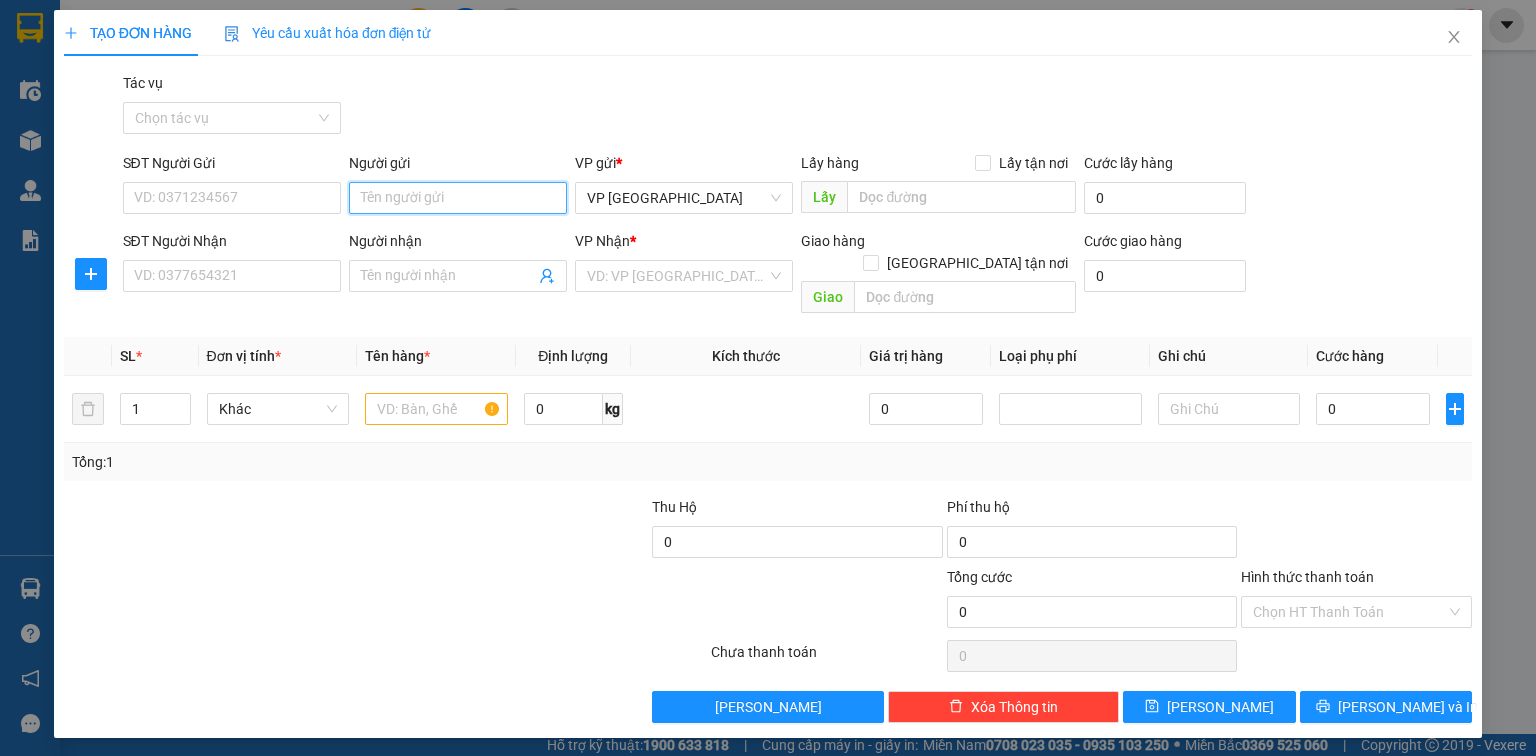 click on "Người gửi" at bounding box center (458, 198) 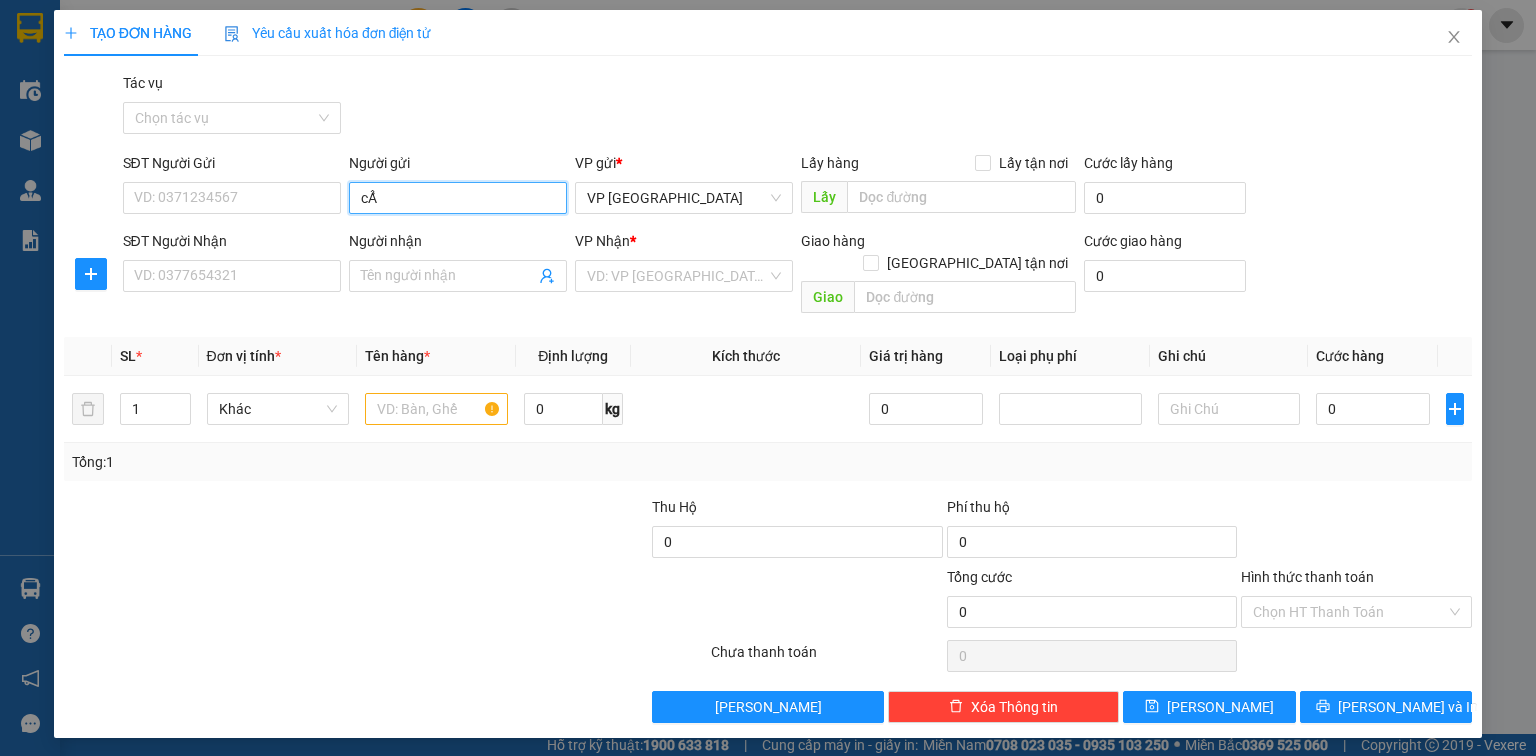 type on "c" 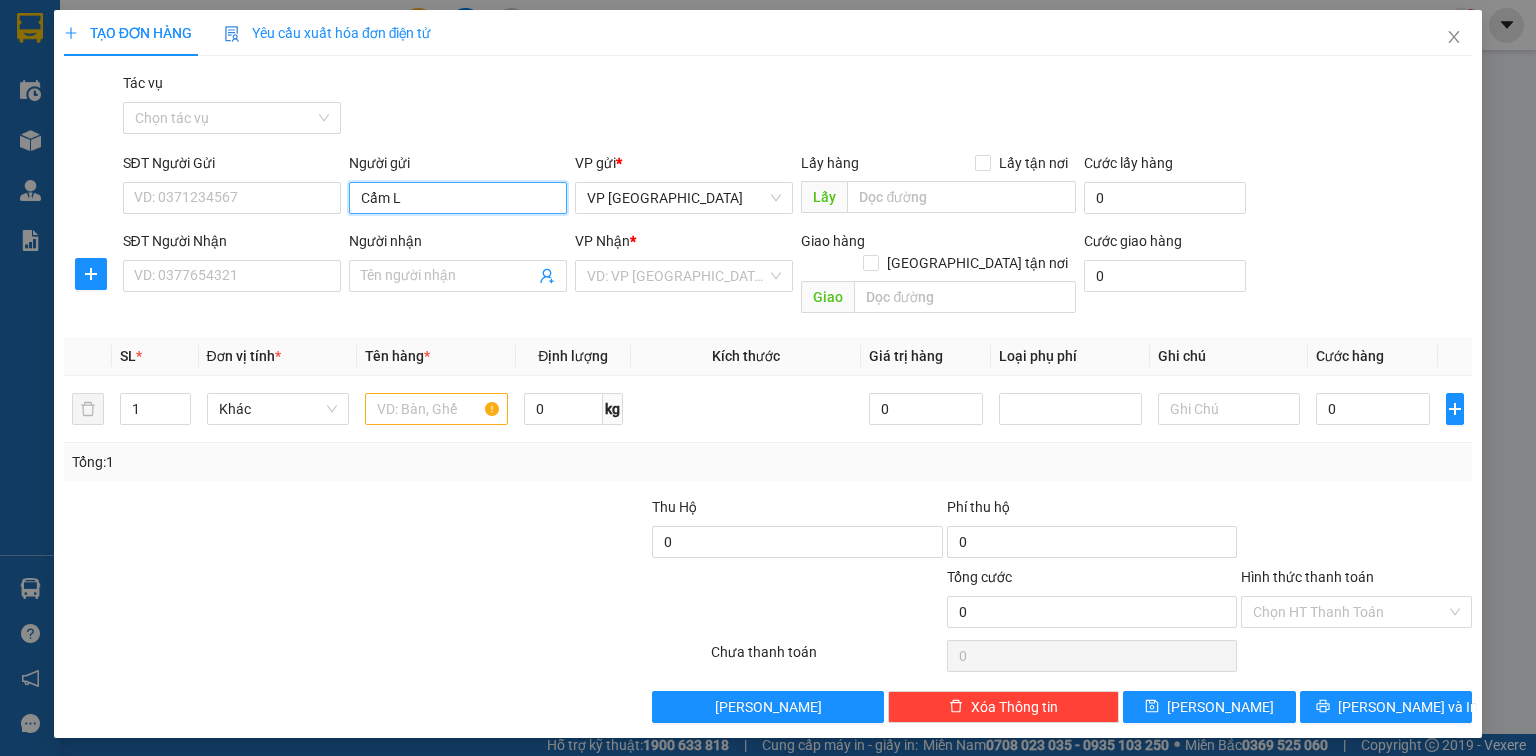 type on "Cẩm Lệ" 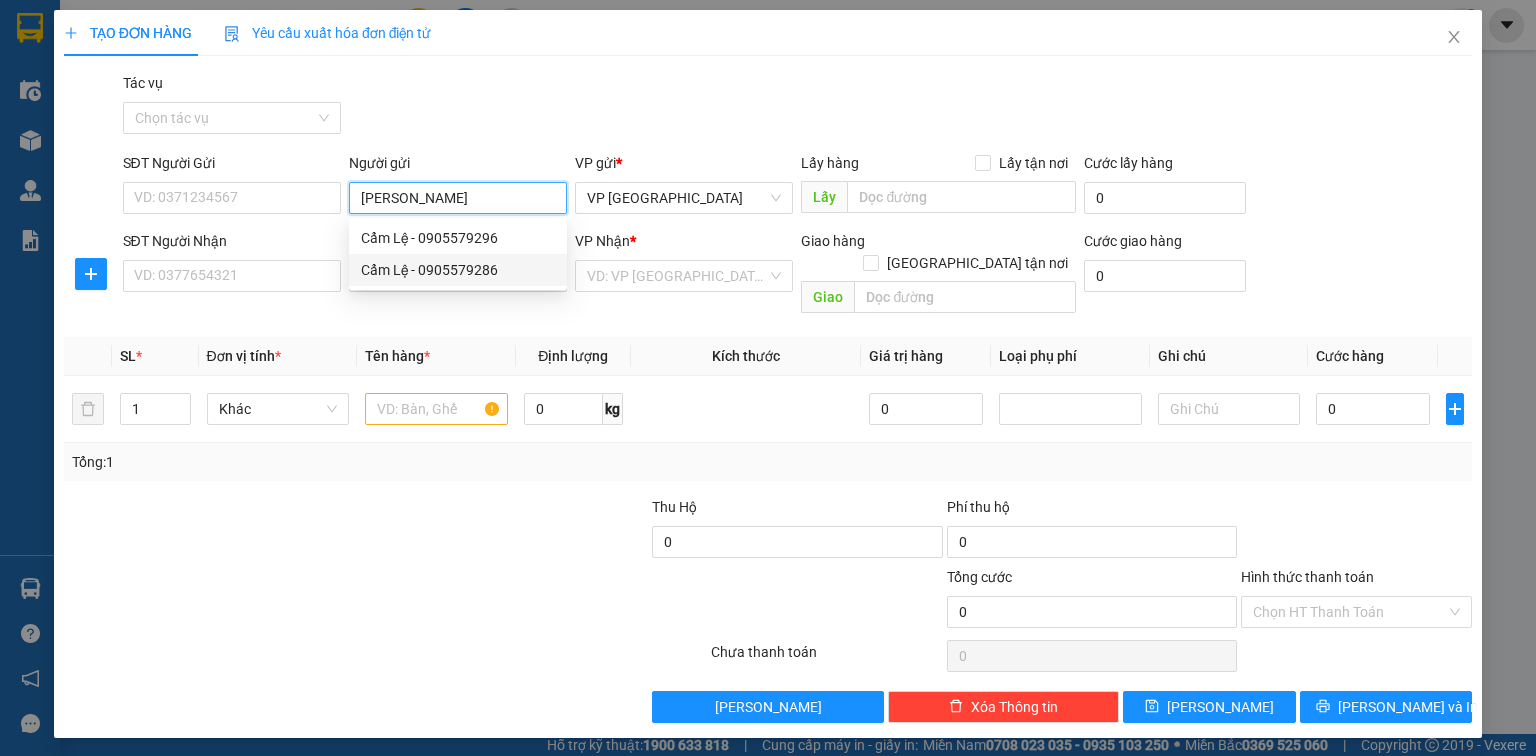 click on "Cẩm Lệ - 0905579286" at bounding box center (458, 270) 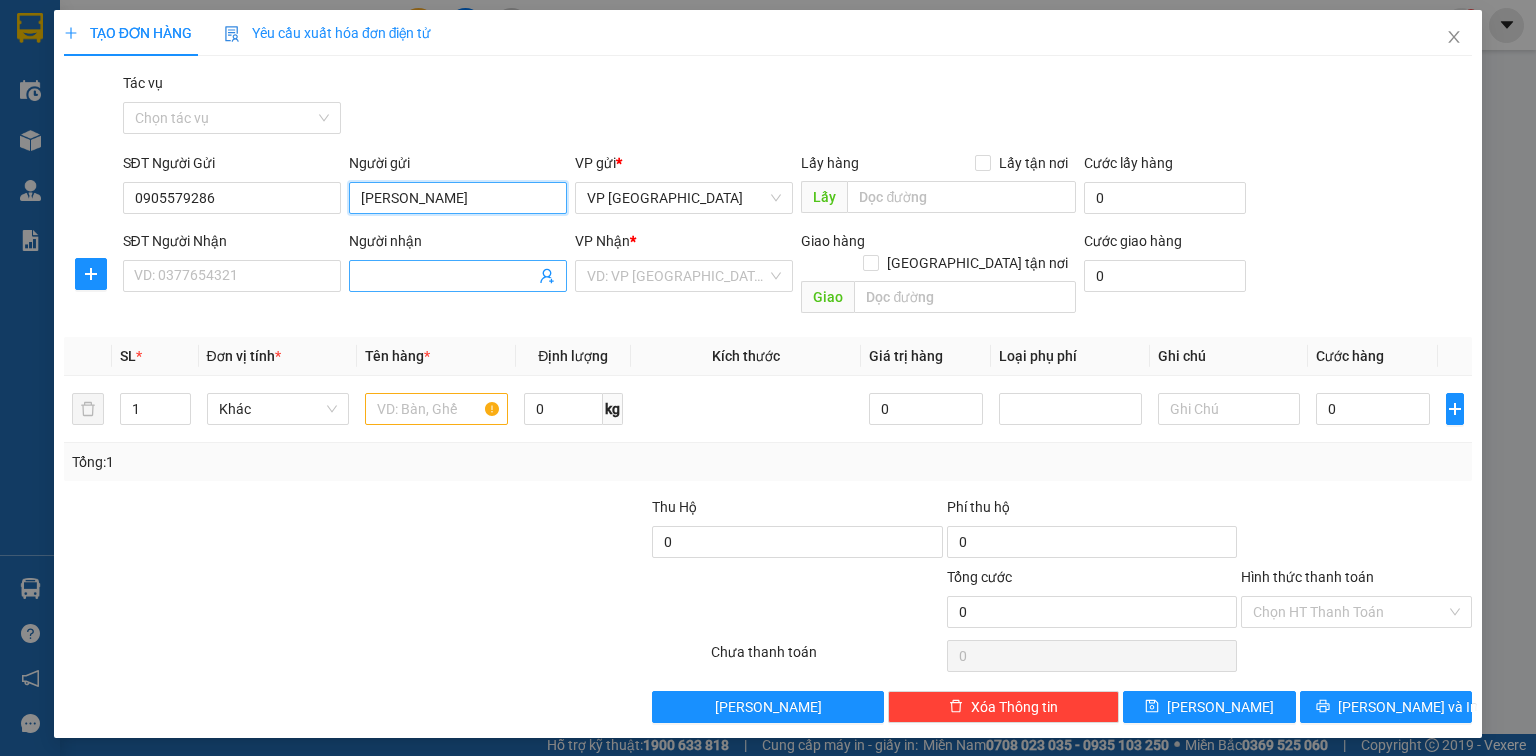 type on "Cẩm Lệ" 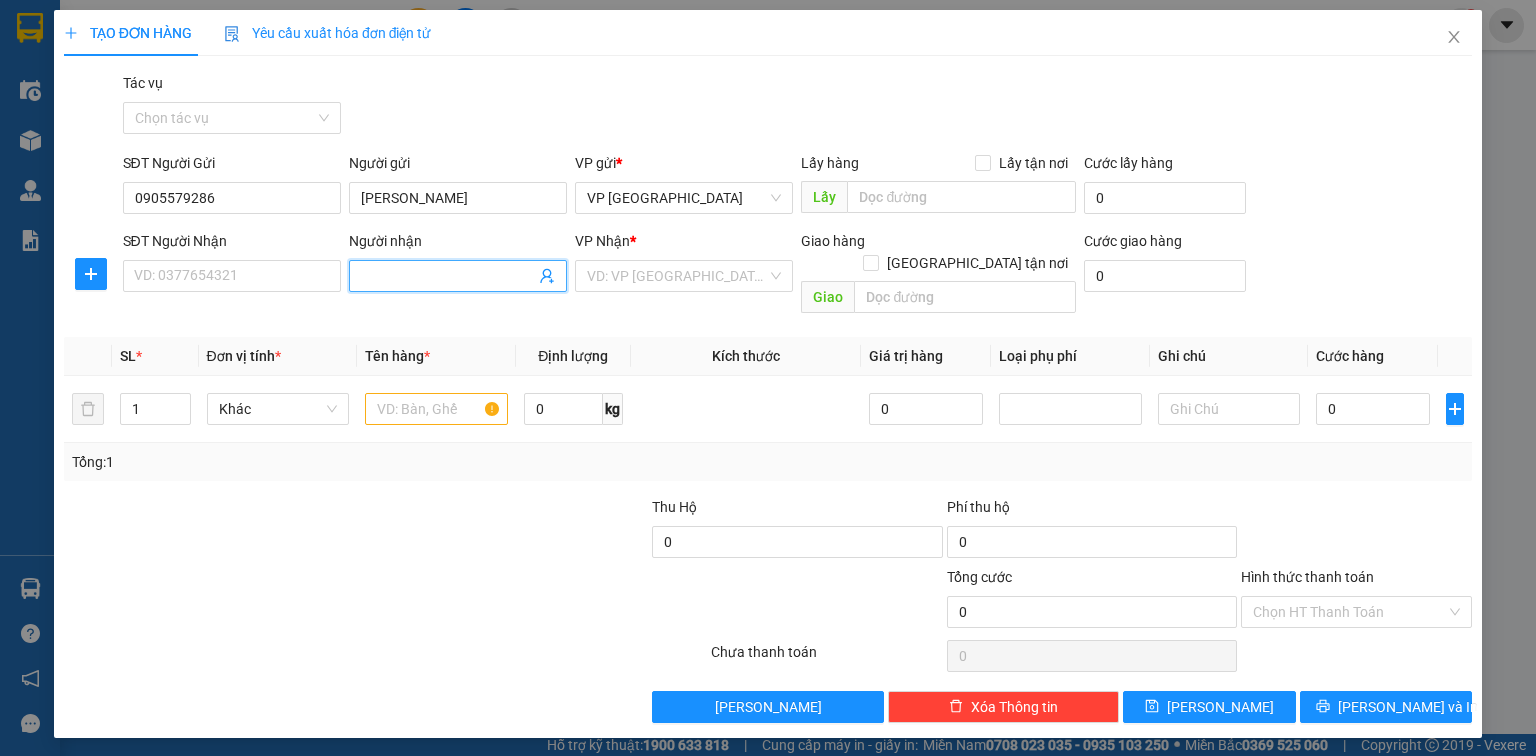 click on "Người nhận" at bounding box center (448, 276) 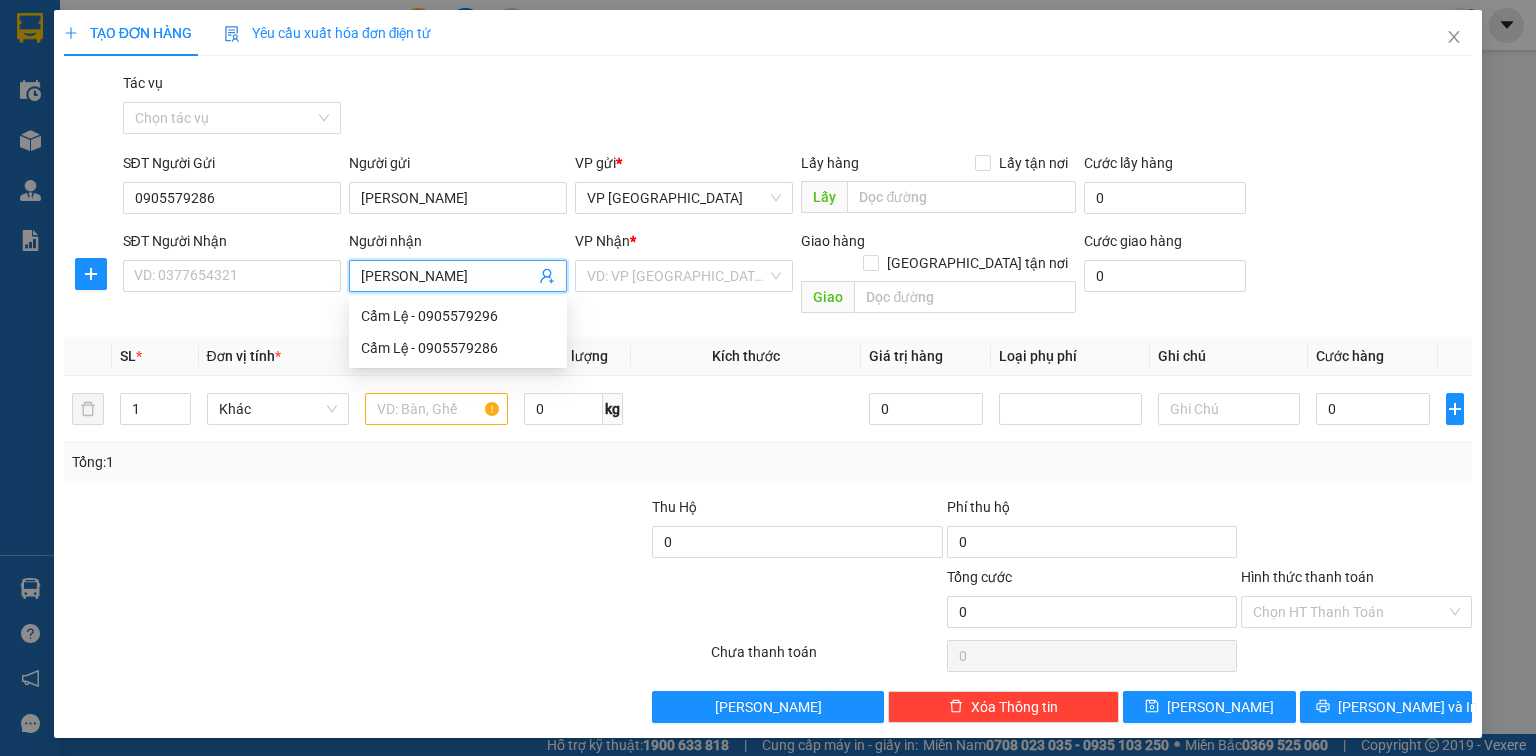 type on "Thanh." 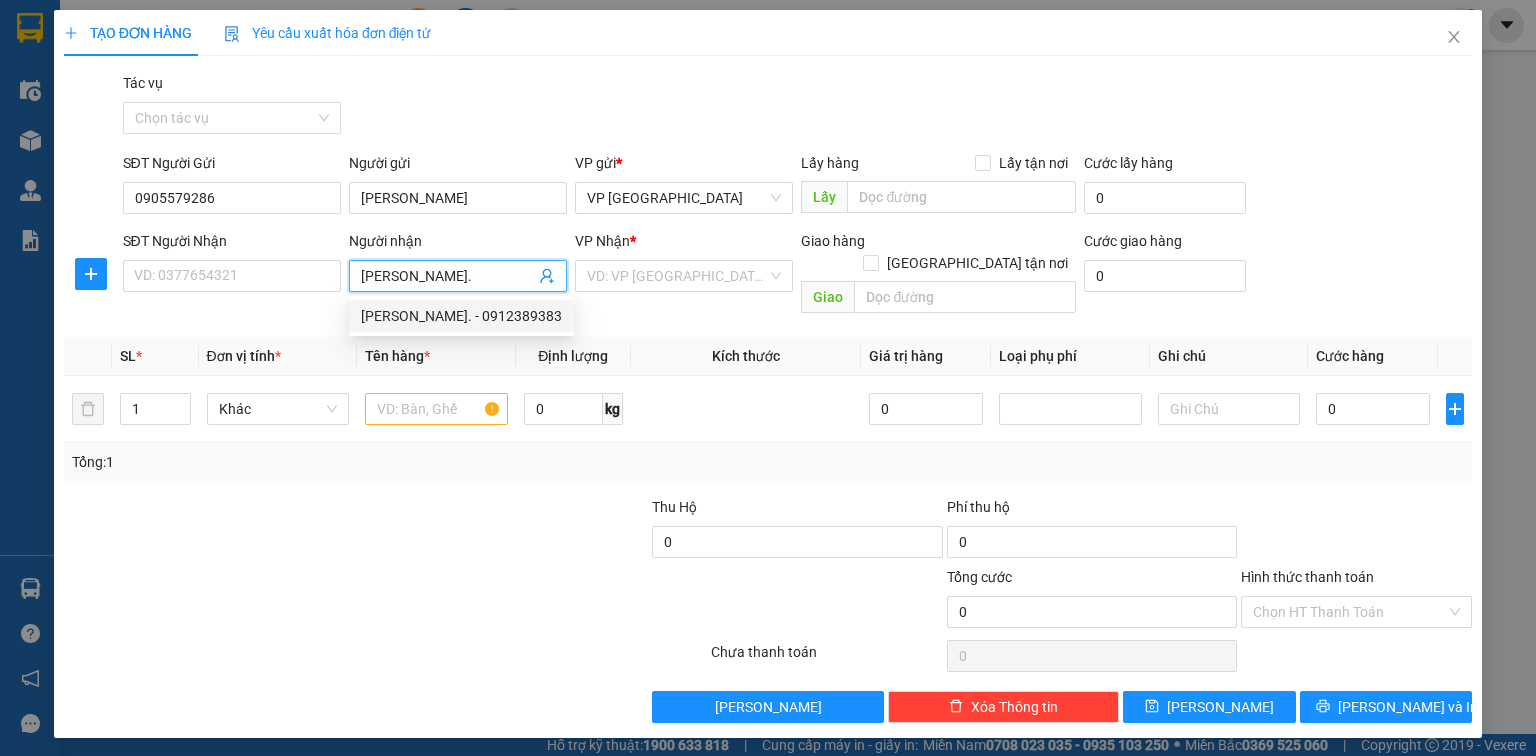 click on "Thanh. - 0912389383" at bounding box center (461, 316) 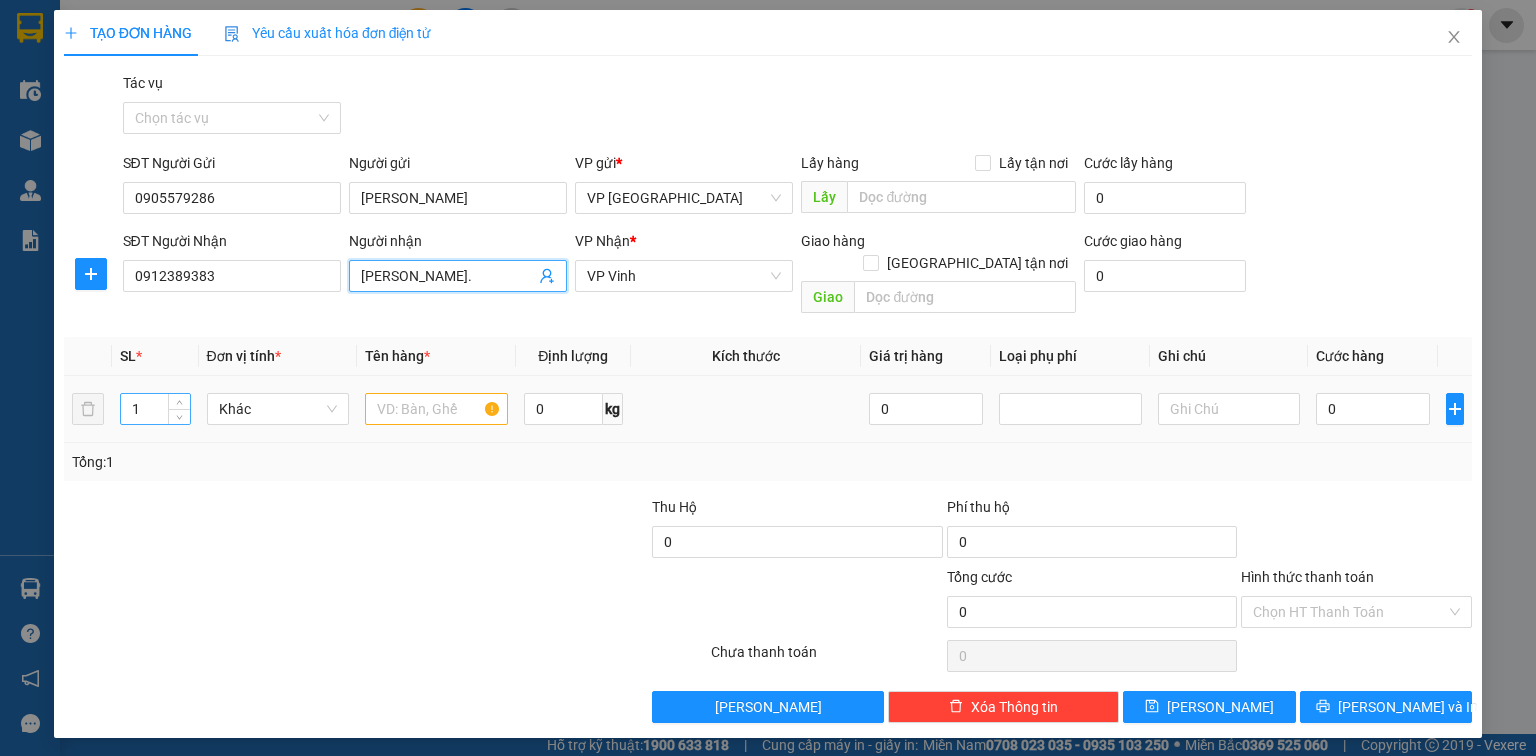 type on "Thanh." 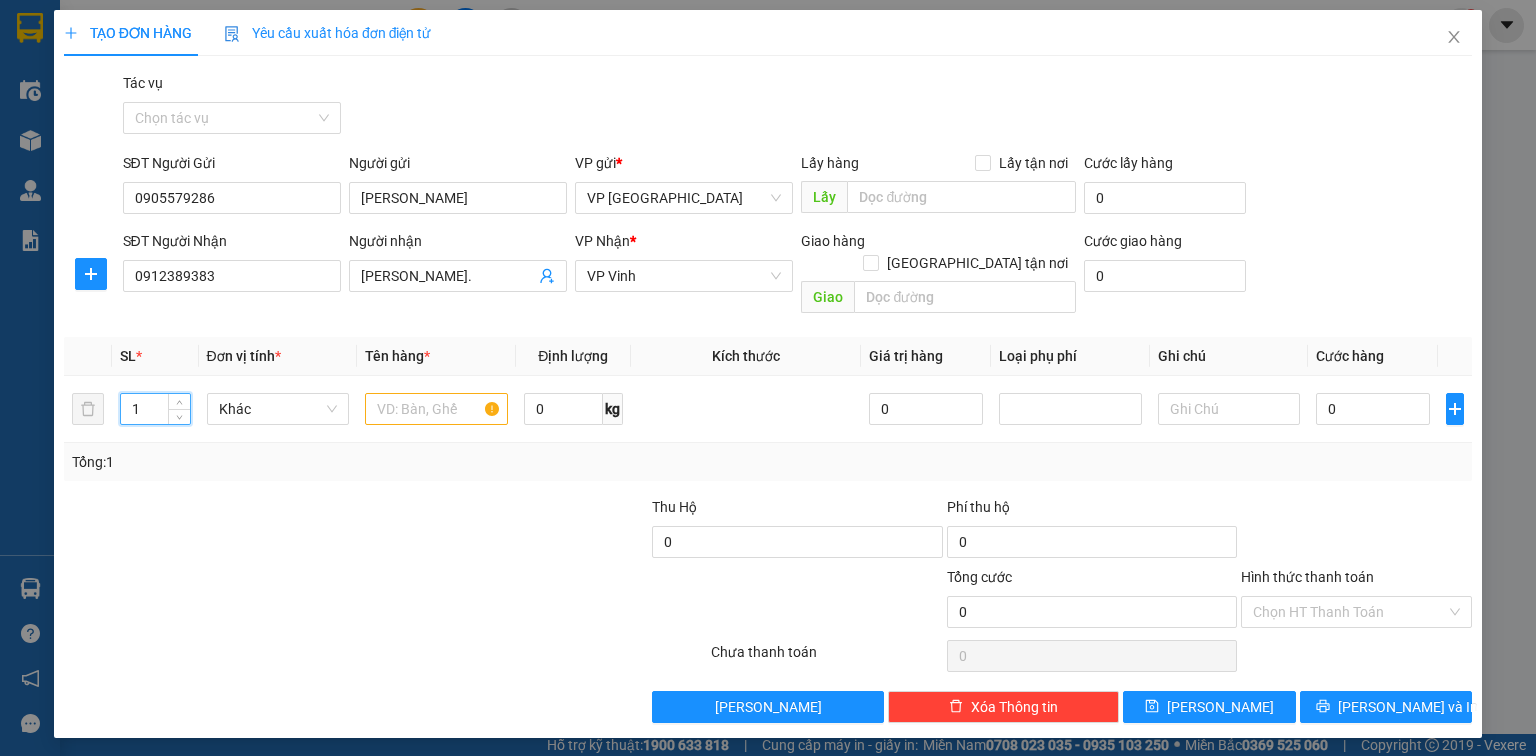 drag, startPoint x: 150, startPoint y: 394, endPoint x: 20, endPoint y: 399, distance: 130.09612 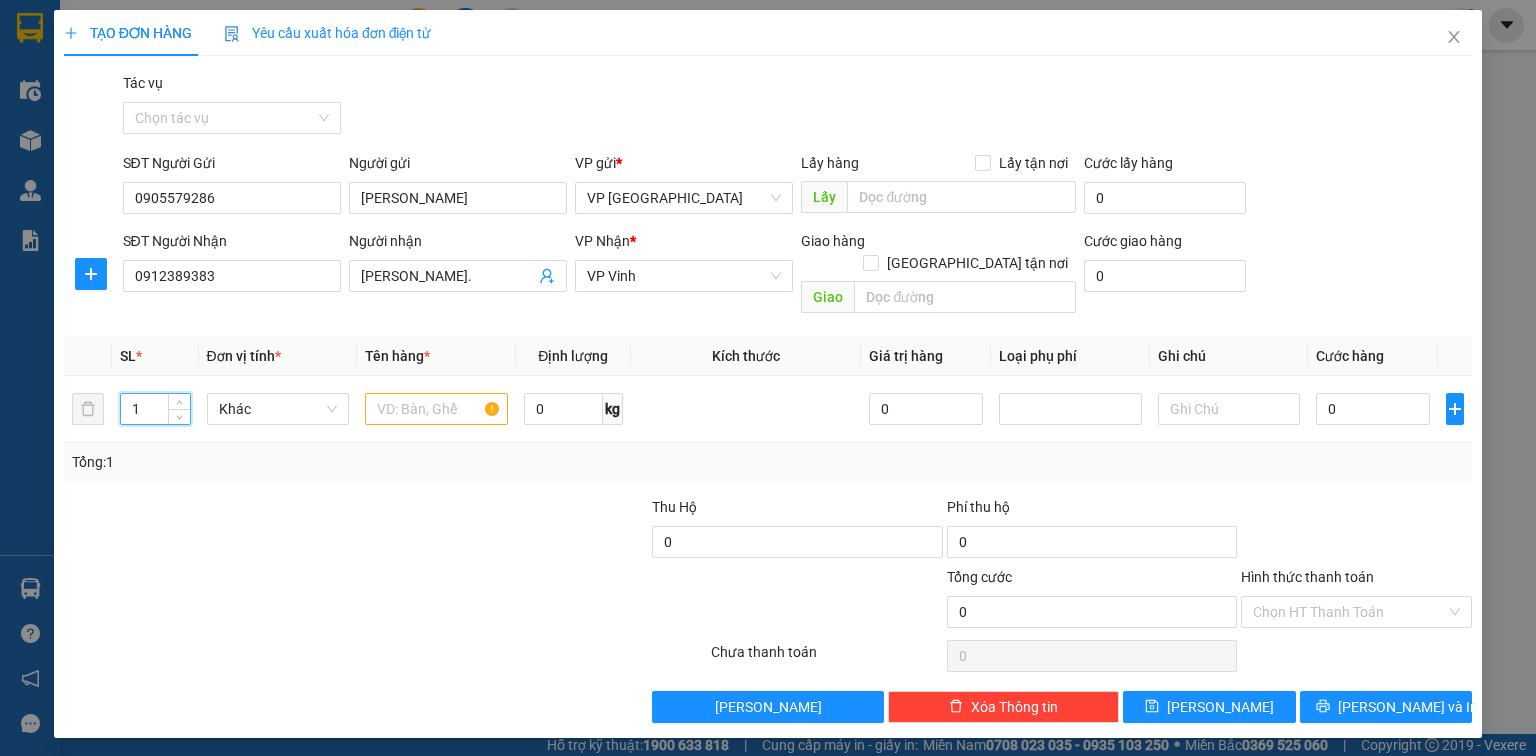 click on "TẠO ĐƠN HÀNG Yêu cầu xuất hóa đơn điện tử Transit Pickup Surcharge Ids Transit Deliver Surcharge Ids Transit Deliver Surcharge Transit Deliver Surcharge Gói vận chuyển  * Tiêu chuẩn Tác vụ Chọn tác vụ SĐT Người Gửi 0905579286 Người gửi Cẩm Lệ VP gửi  * VP Đà Nẵng Lấy hàng Lấy tận nơi Lấy Cước lấy hàng 0 SĐT Người Nhận 0912389383 Người nhận Thanh. VP Nhận  * VP Vinh Giao hàng Giao tận nơi Giao Cước giao hàng 0 SL  * Đơn vị tính  * Tên hàng  * Định lượng Kích thước Giá trị hàng Loại phụ phí Ghi chú Cước hàng                       1 Khác 0 kg 0   0 Tổng:  1 Thu Hộ 0 Phí thu hộ 0 Tổng cước 0 Hình thức thanh toán Chọn HT Thanh Toán Số tiền thu trước 0 Chưa thanh toán 0 Chọn HT Thanh Toán Lưu nháp Xóa Thông tin Lưu Lưu và In" at bounding box center (768, 378) 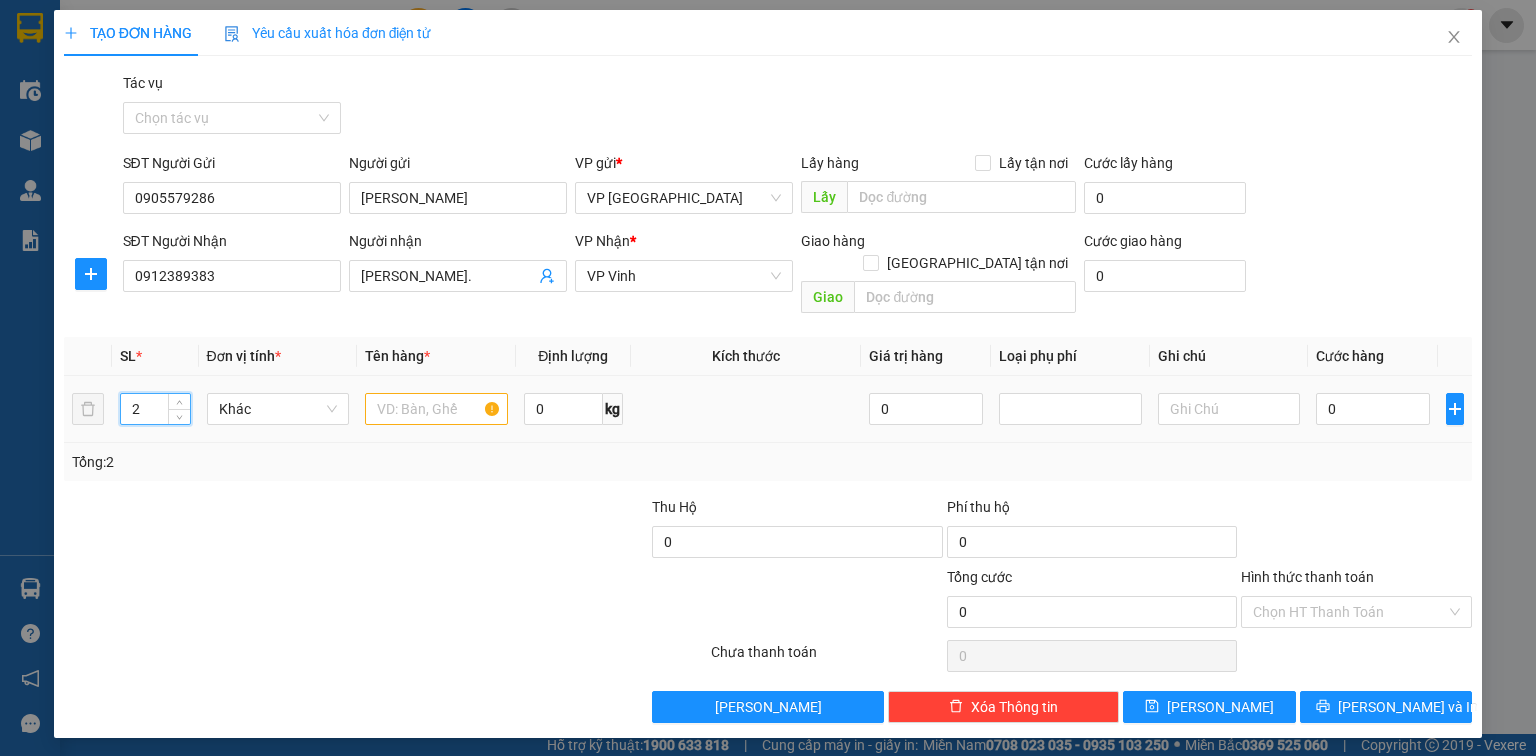 type on "2" 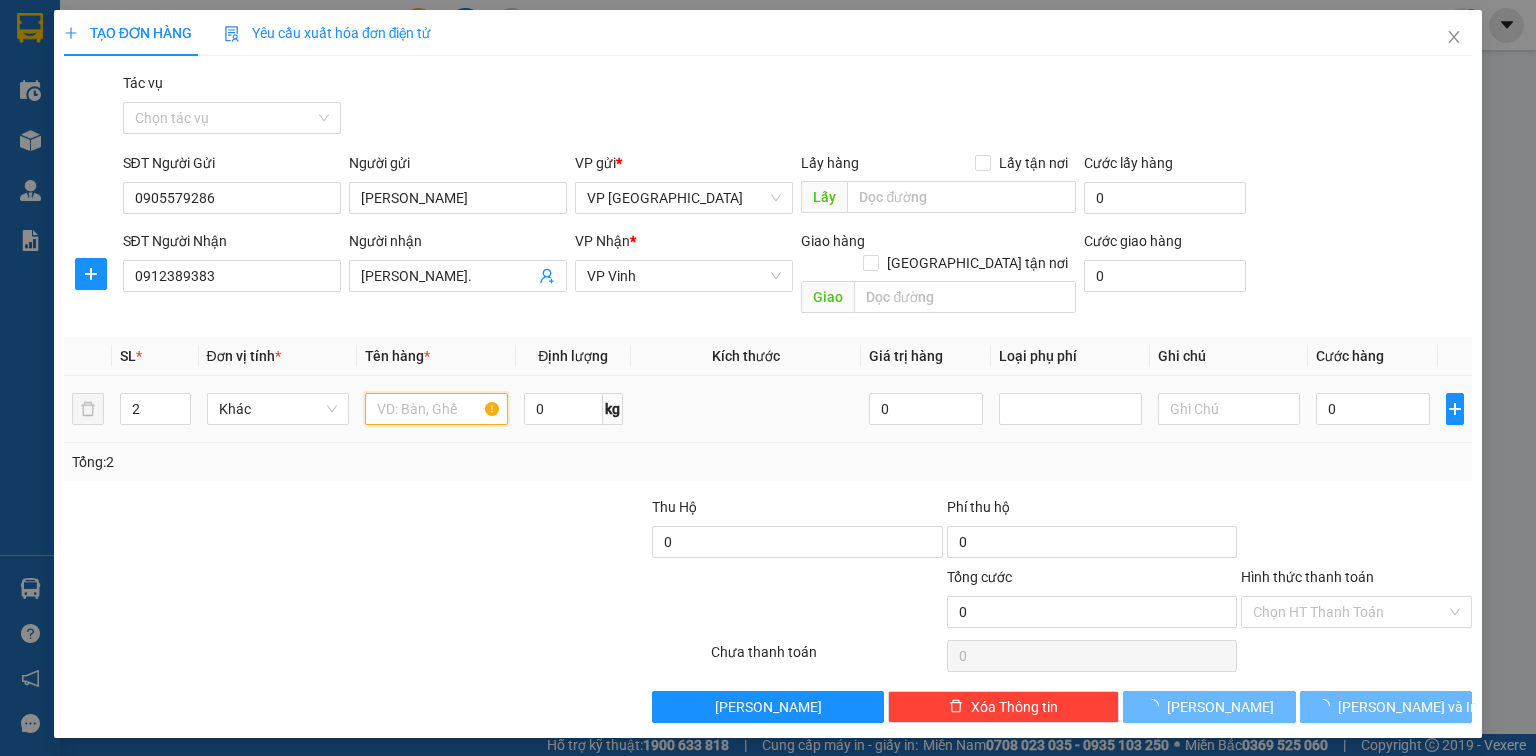 click at bounding box center (436, 409) 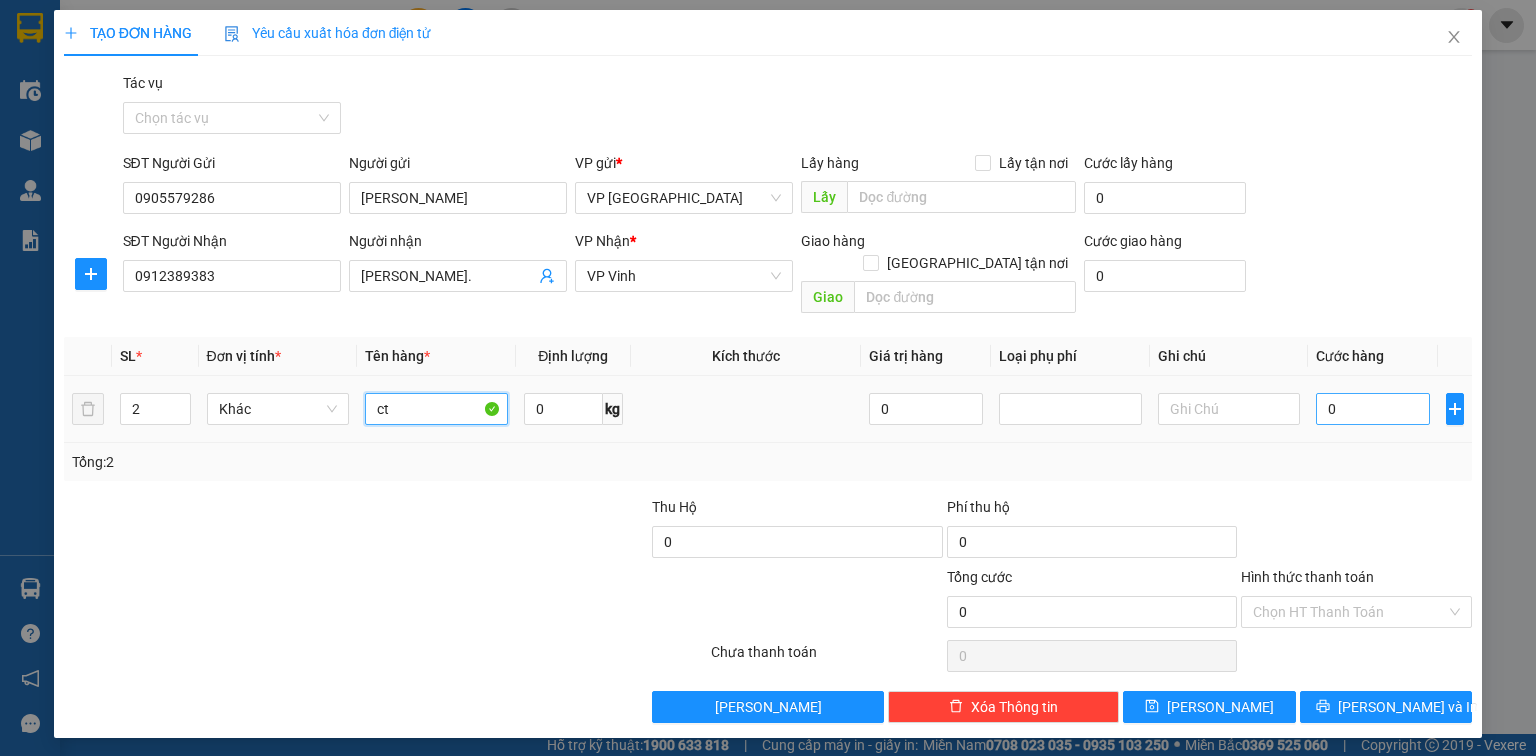 type on "ct" 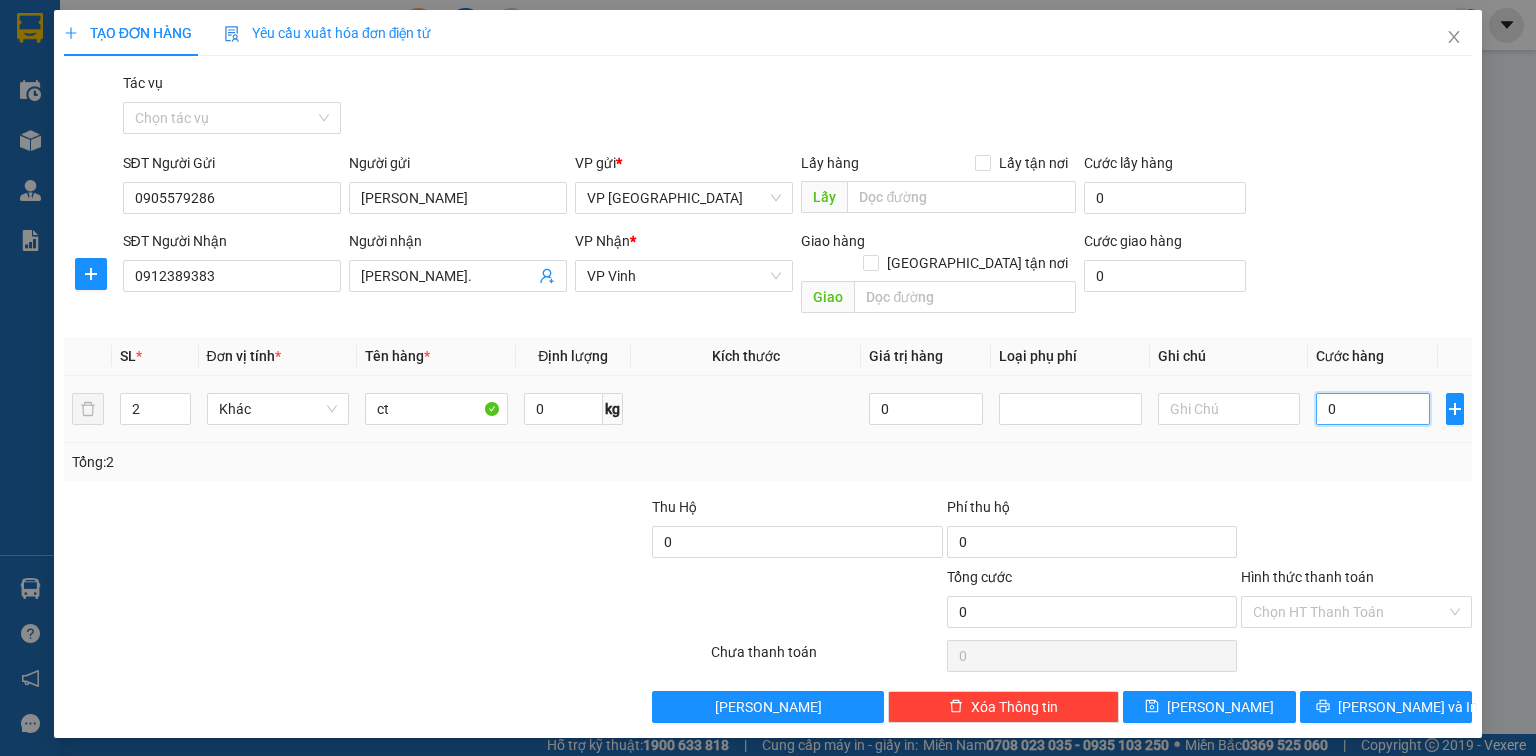 click on "0" at bounding box center (1373, 409) 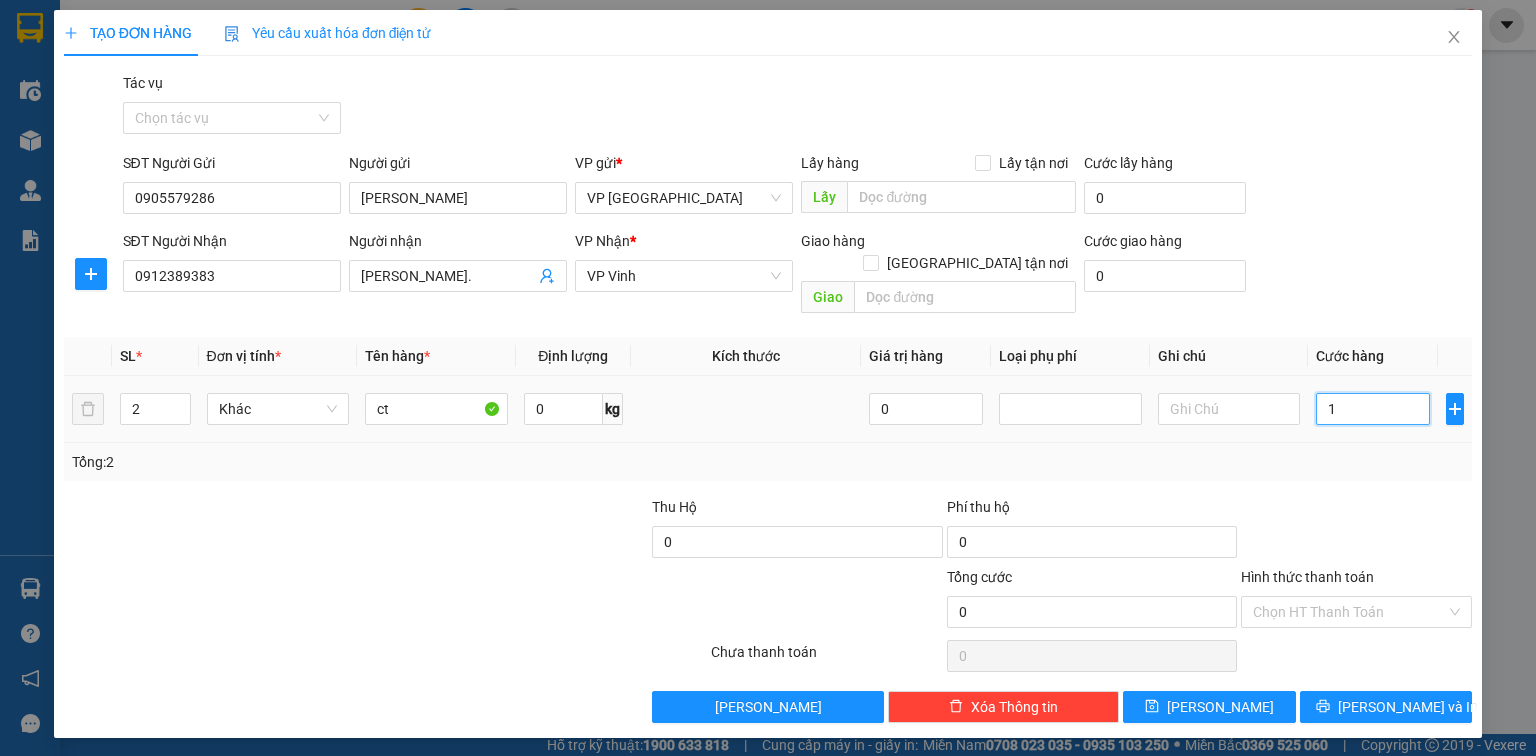 type on "1" 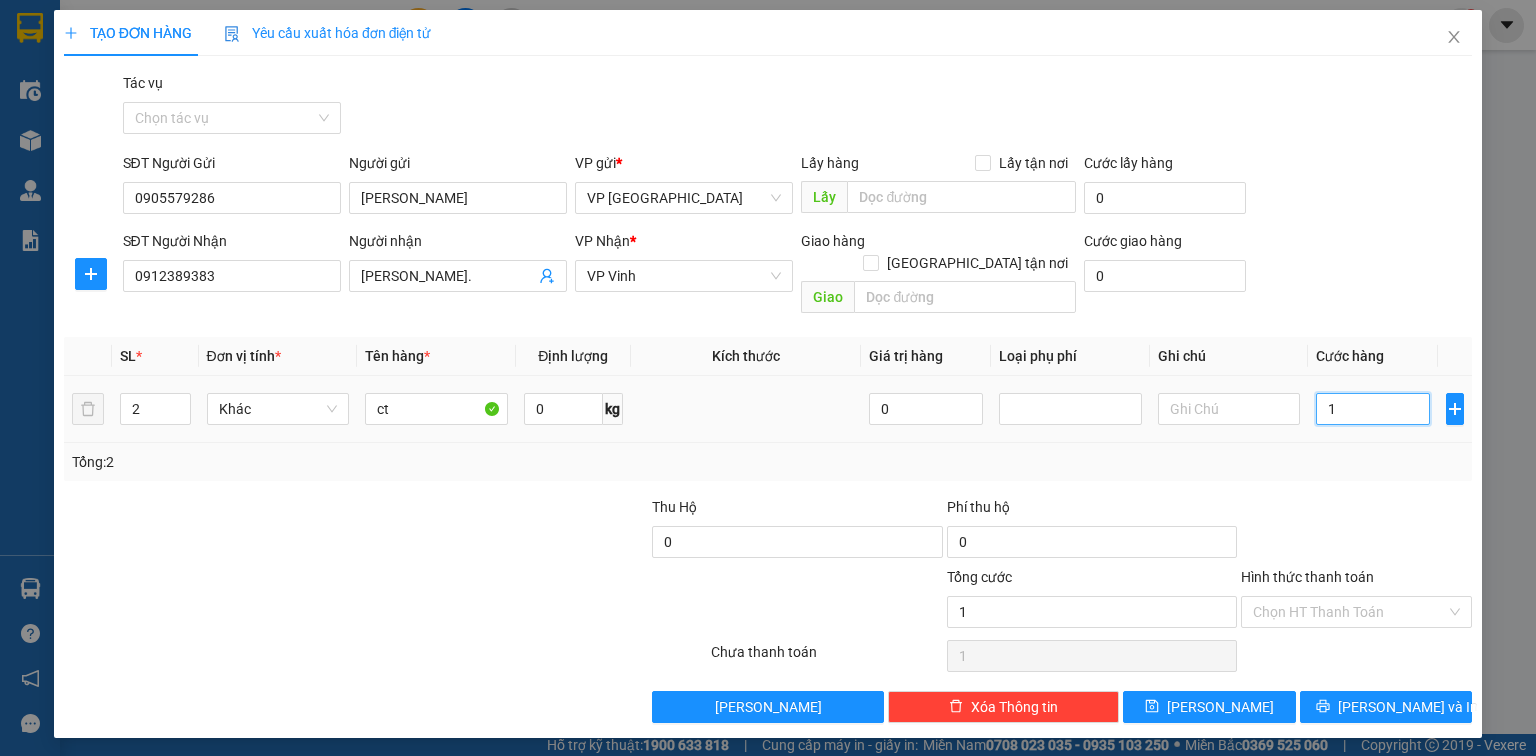 type on "10" 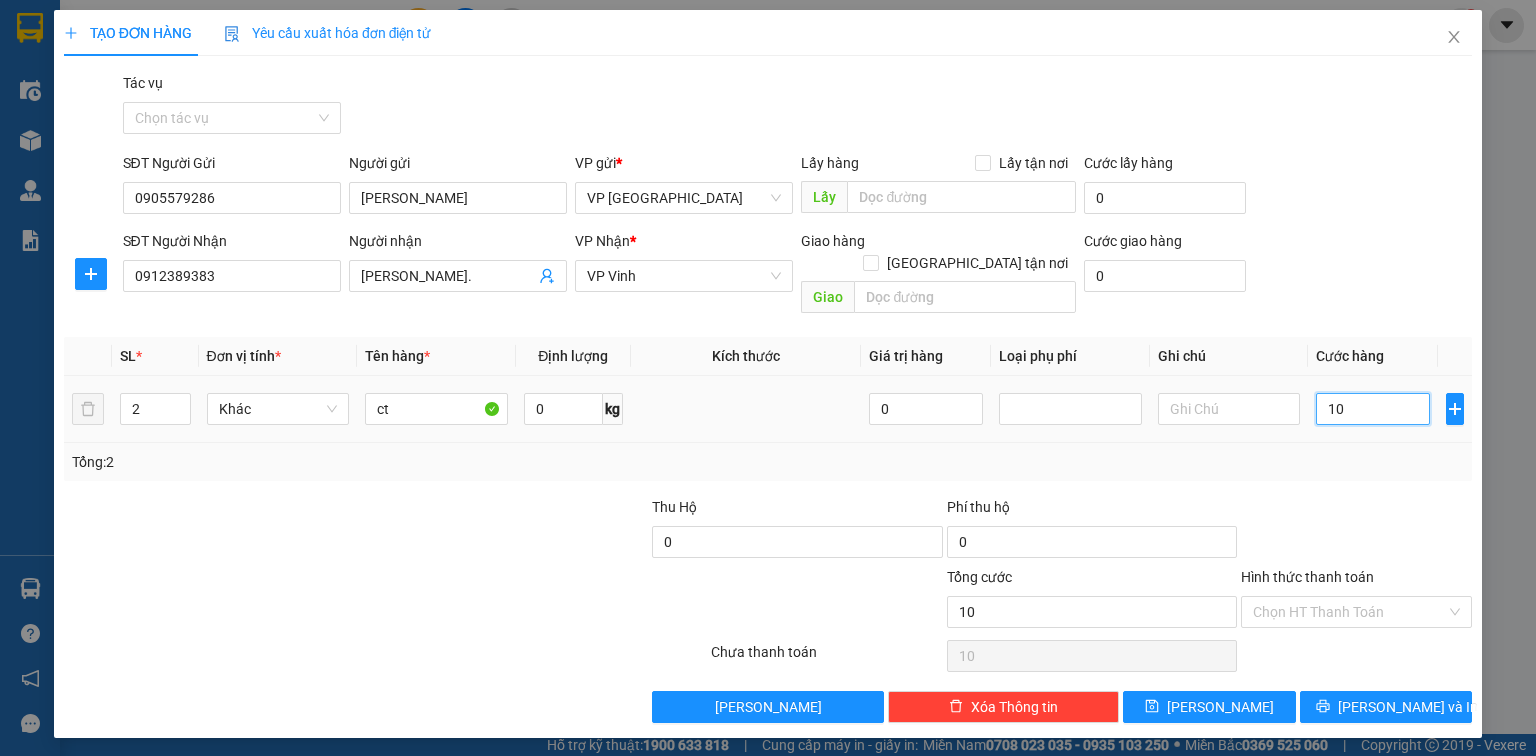 type on "100" 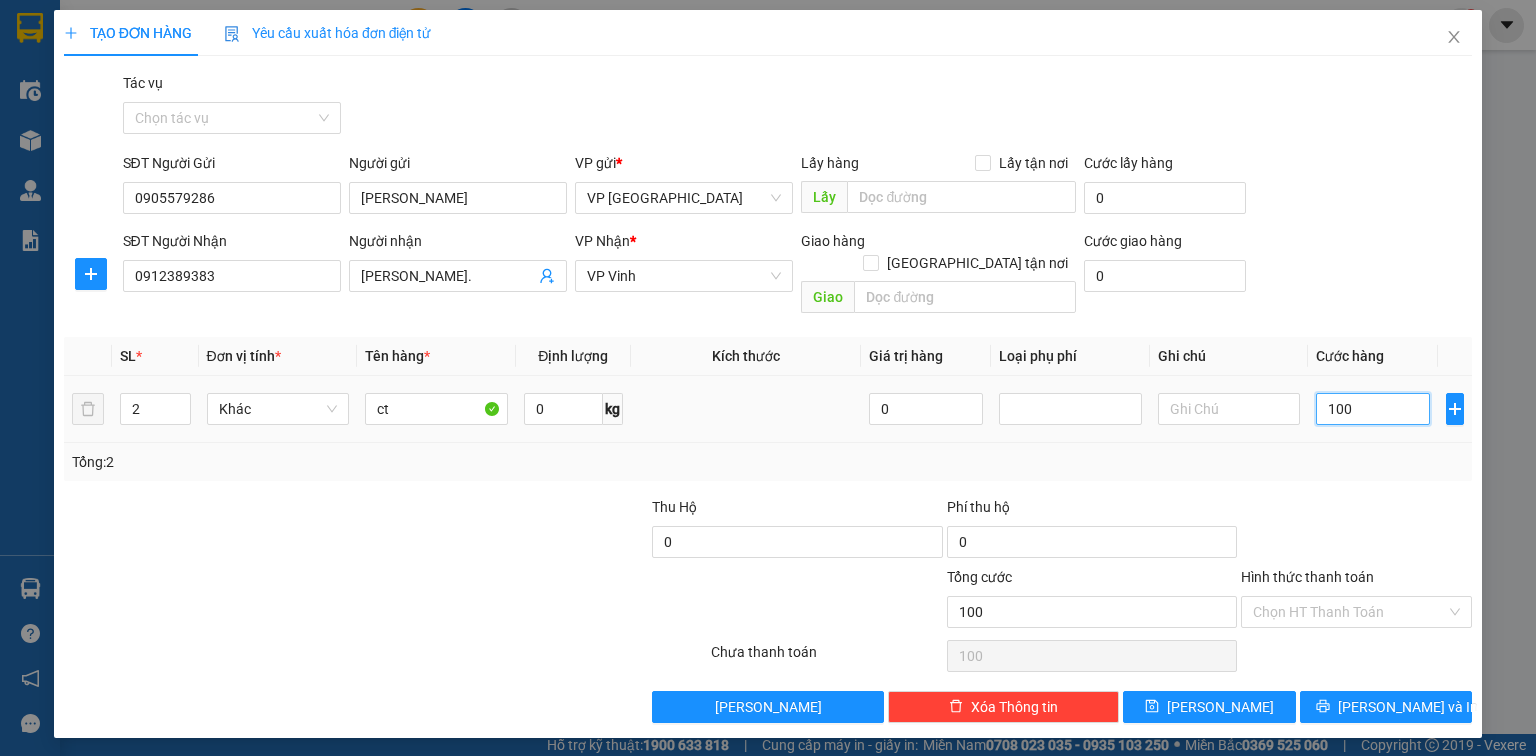 type on "1.000" 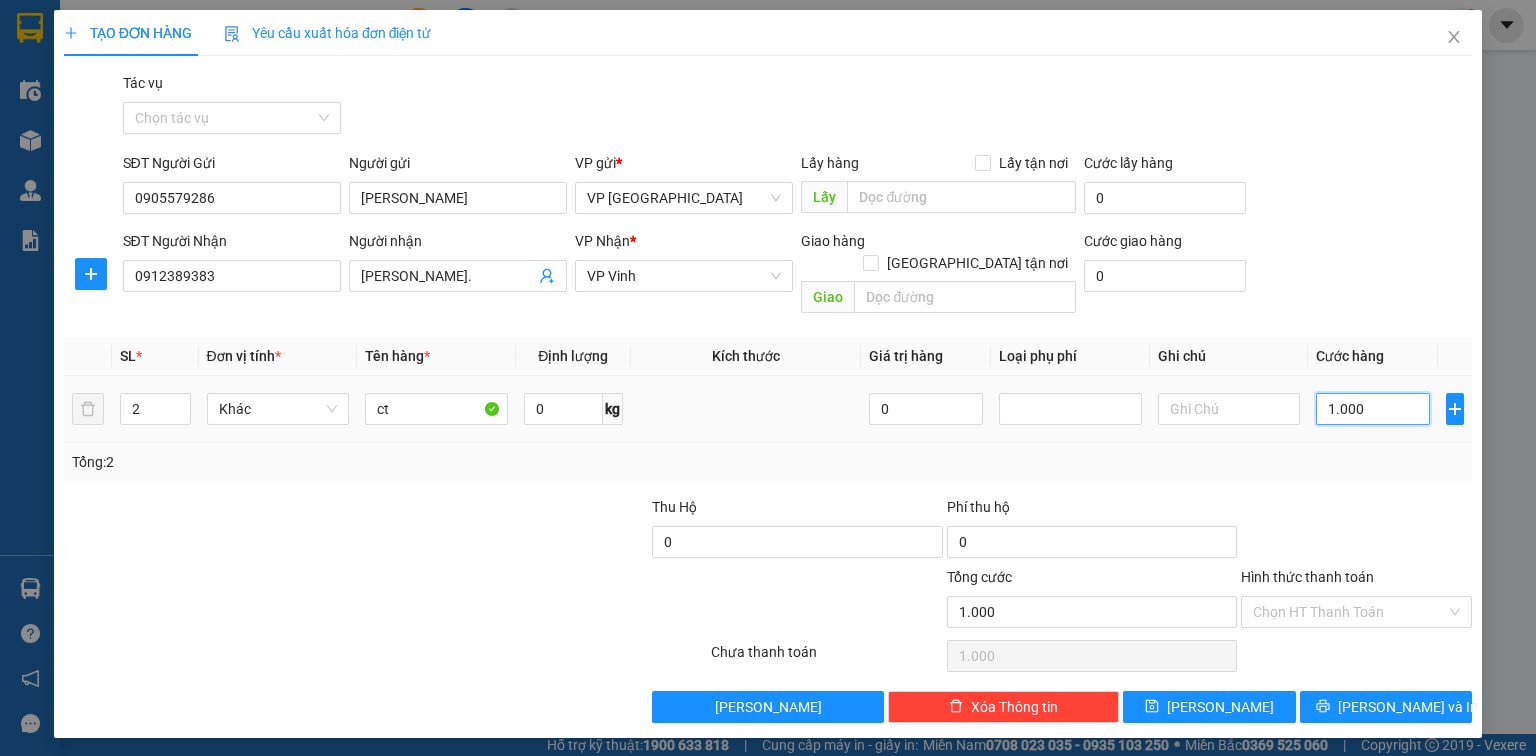 type on "10.000" 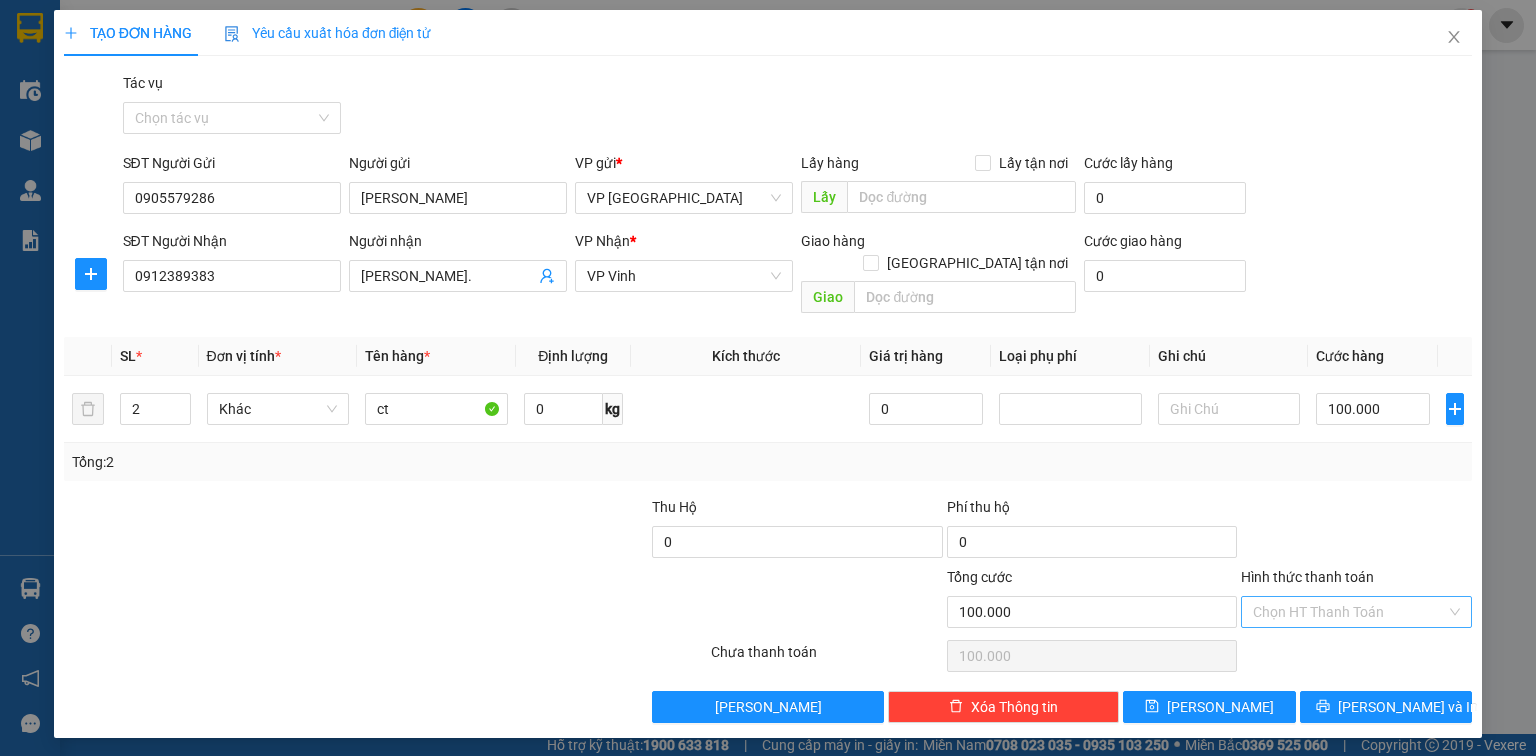 click on "Hình thức thanh toán" at bounding box center (1349, 612) 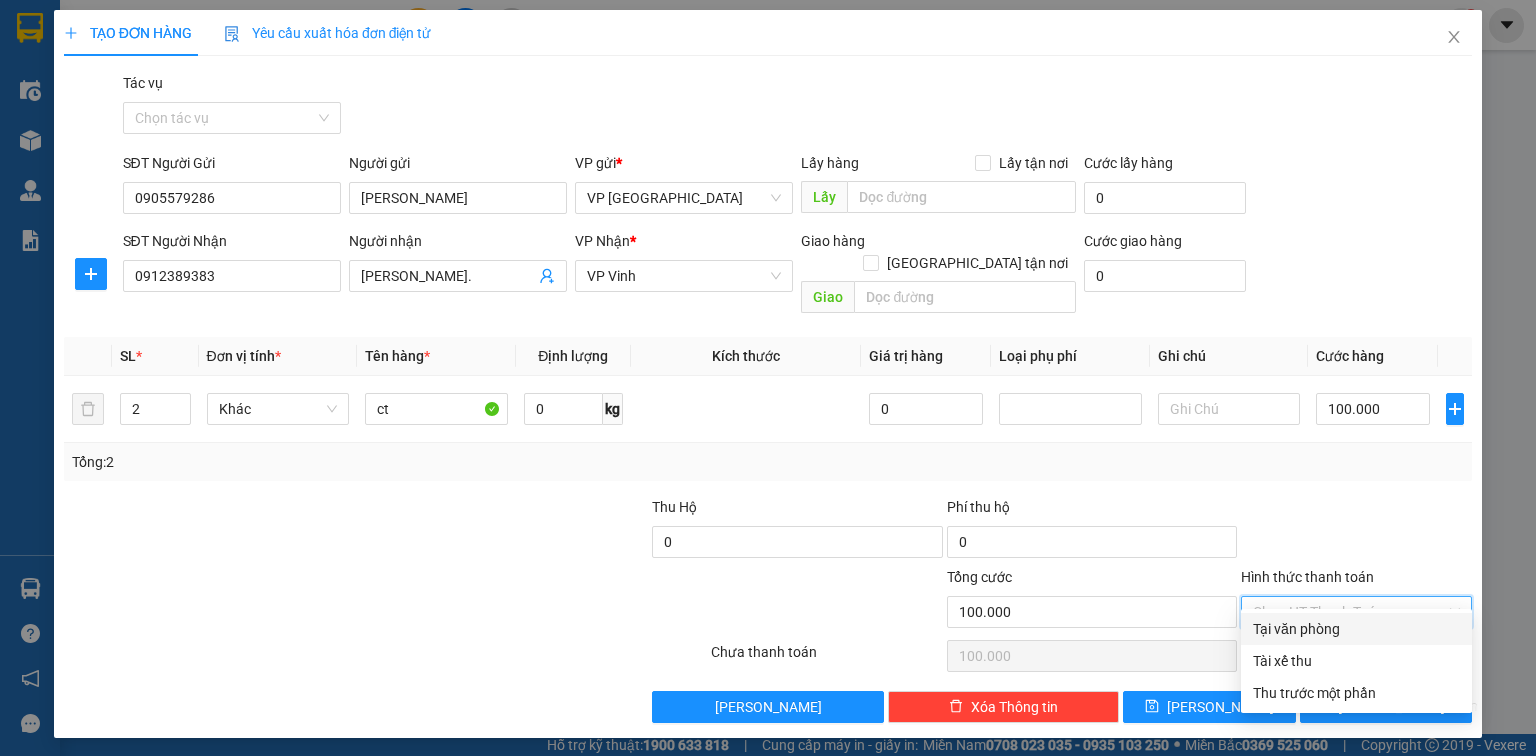 click on "Tại văn phòng" at bounding box center [1356, 629] 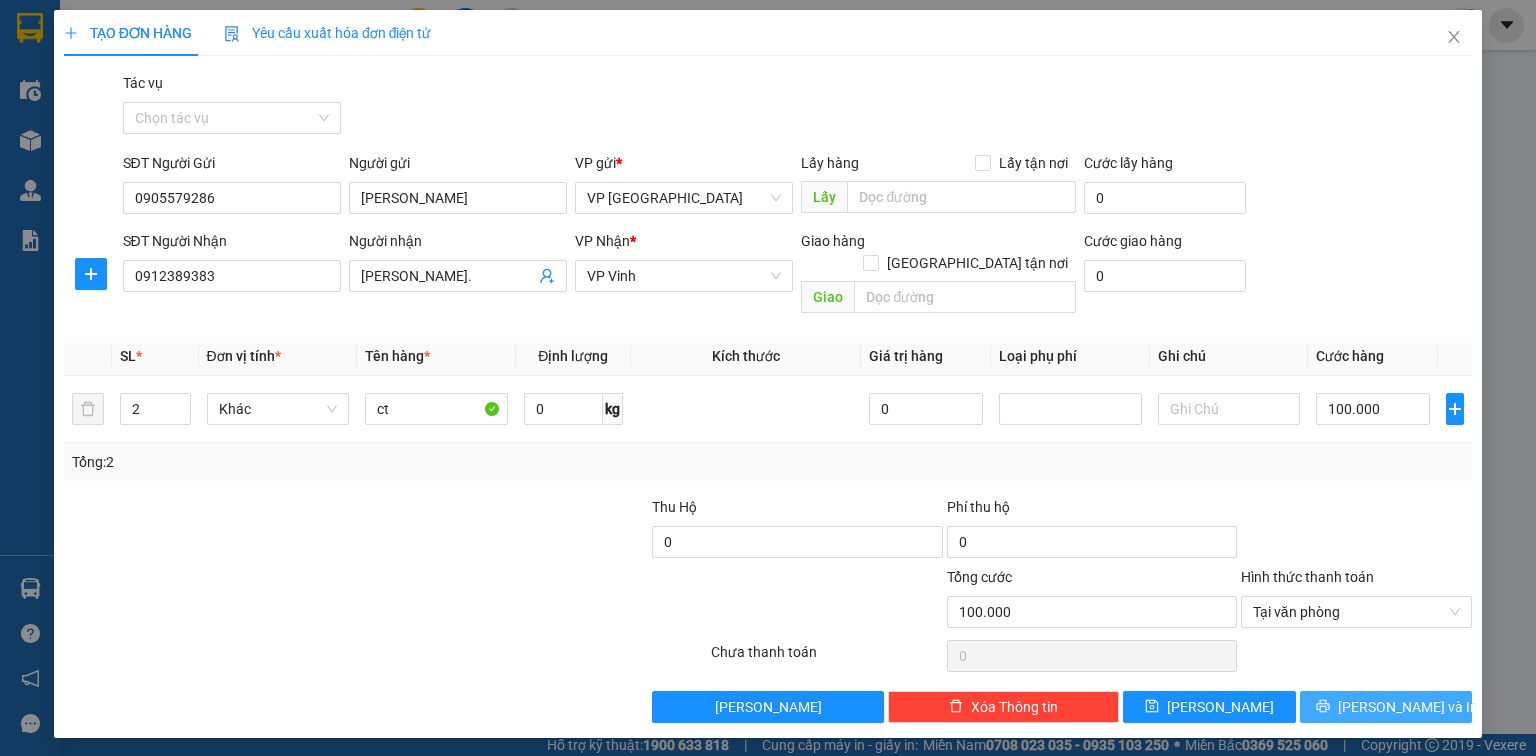 click on "[PERSON_NAME] và In" at bounding box center (1386, 707) 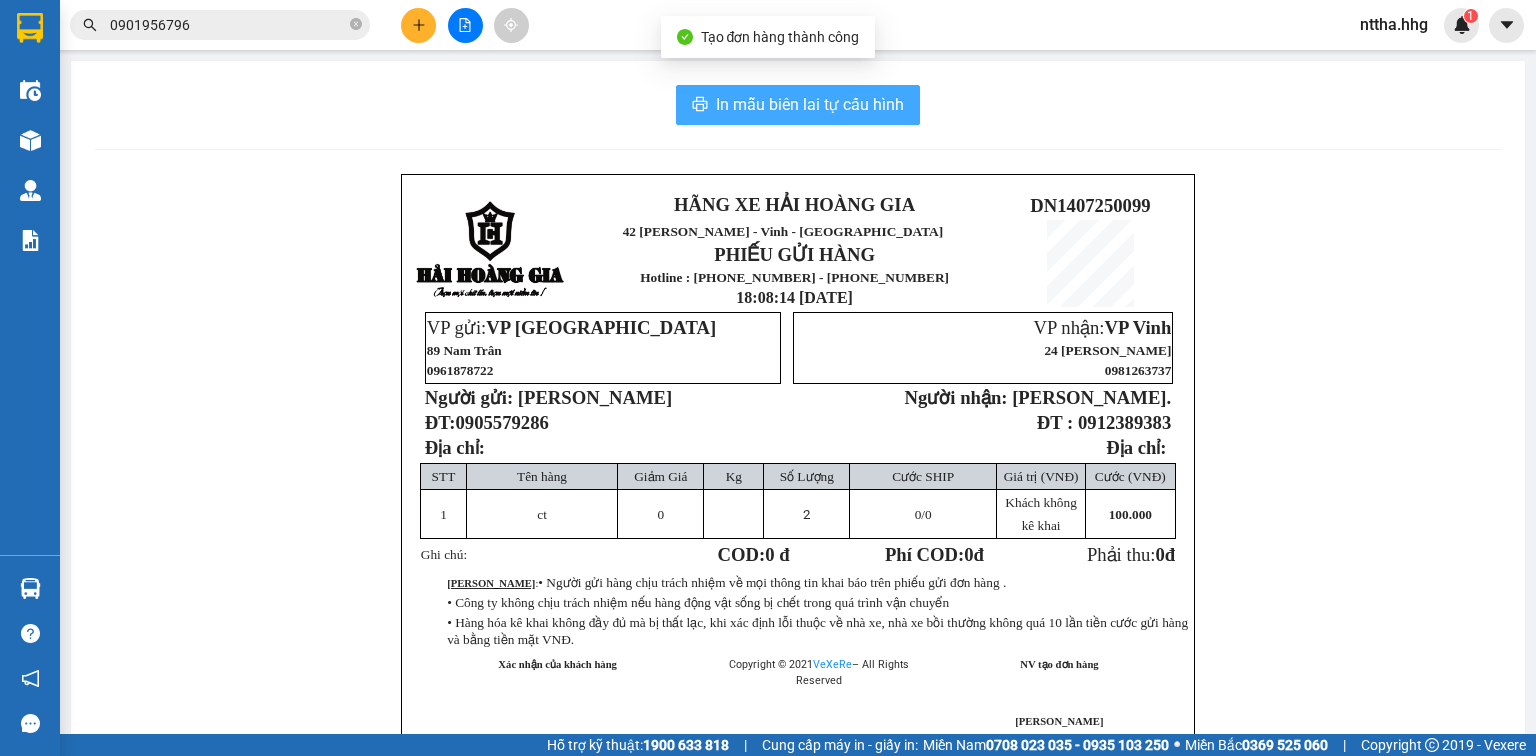 click on "In mẫu biên lai tự cấu hình" at bounding box center (798, 105) 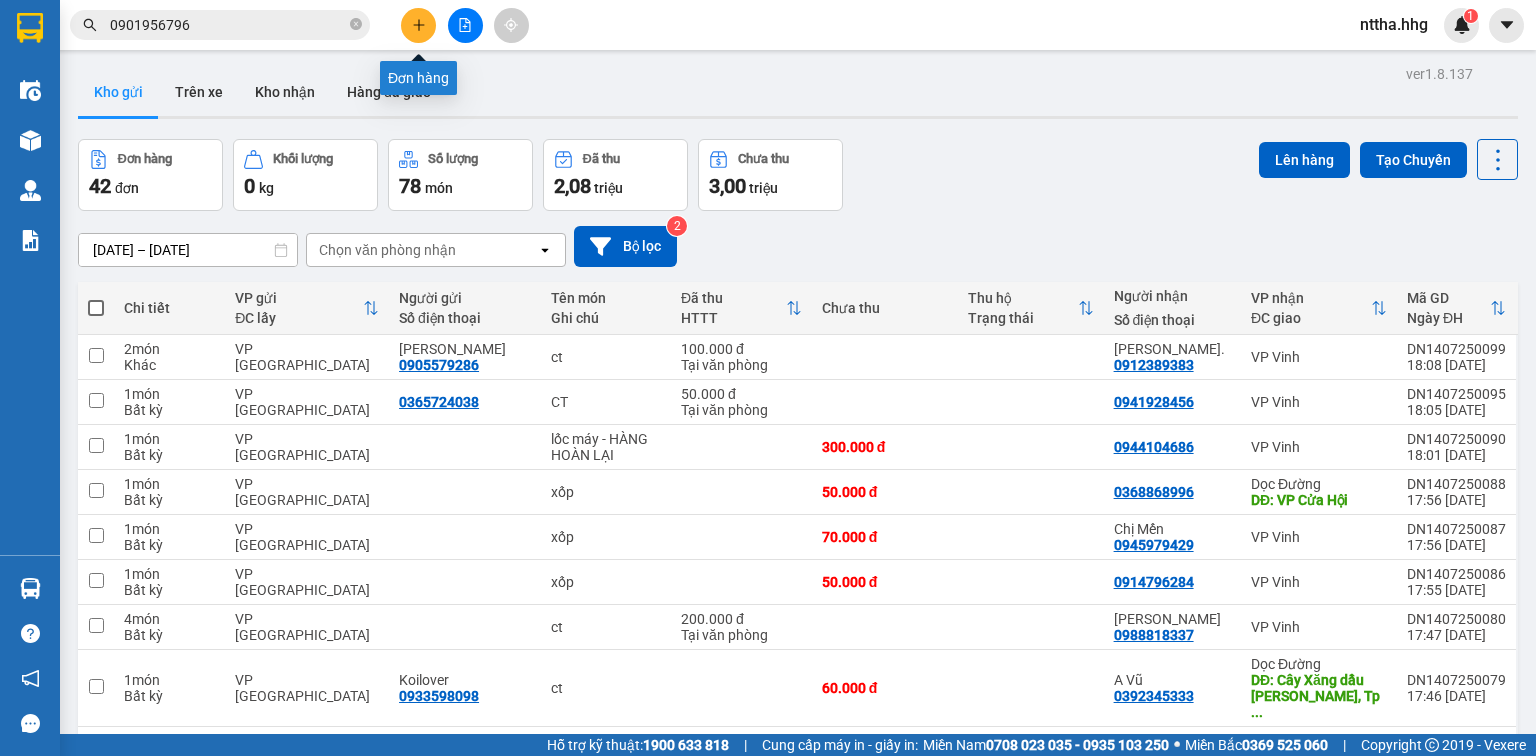click 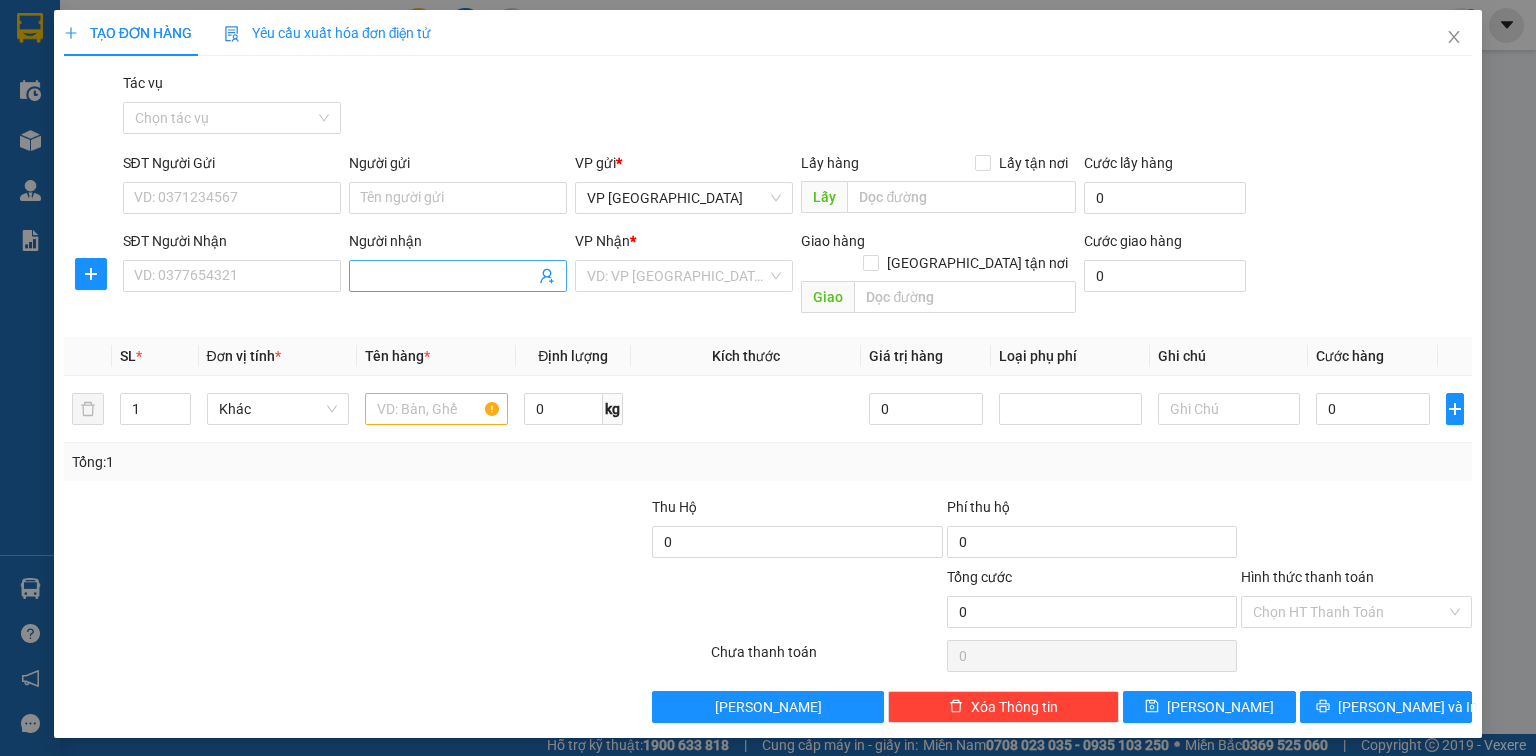 click on "Người nhận" at bounding box center [448, 276] 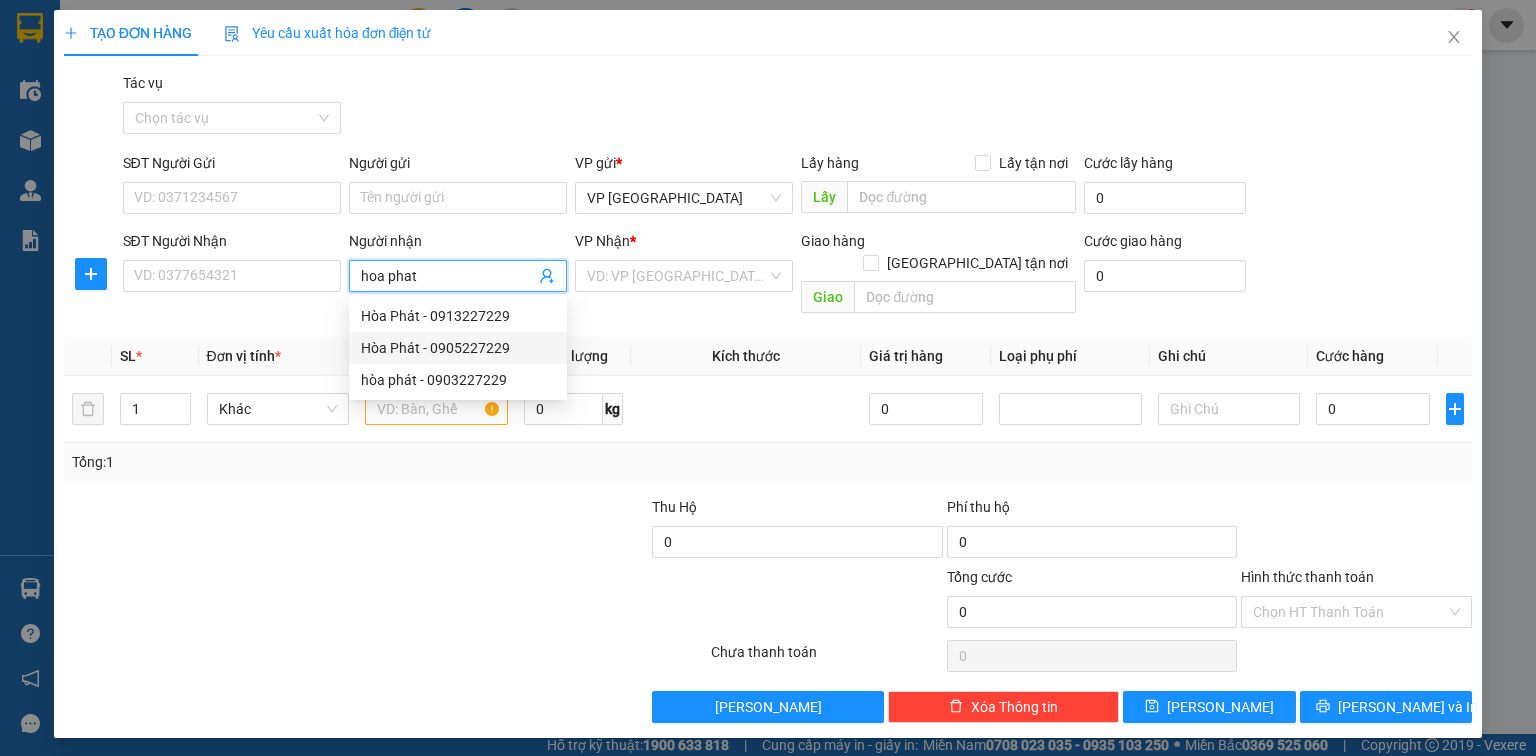 click on "Hòa Phát  - 0905227229" at bounding box center (458, 348) 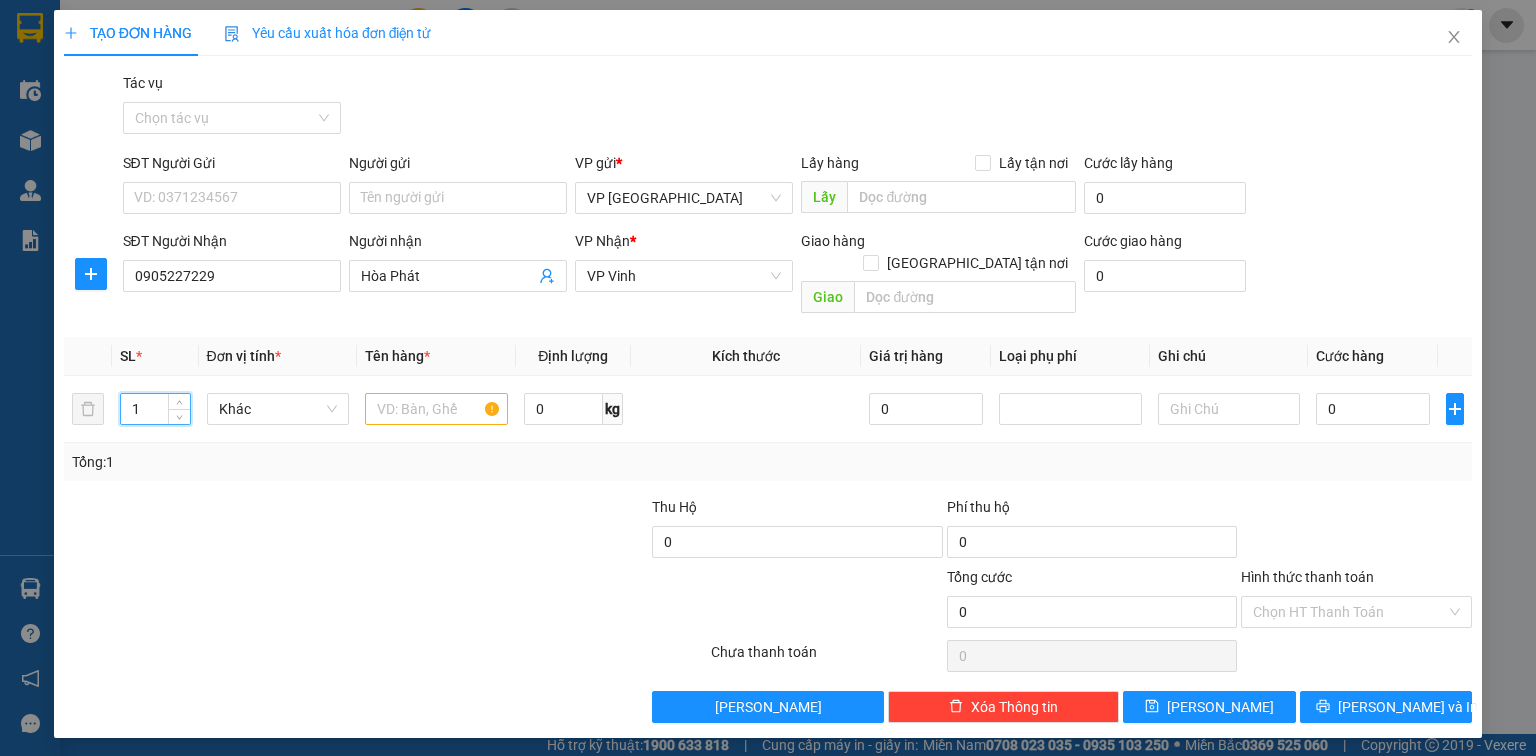 drag, startPoint x: 152, startPoint y: 396, endPoint x: 49, endPoint y: 390, distance: 103.17461 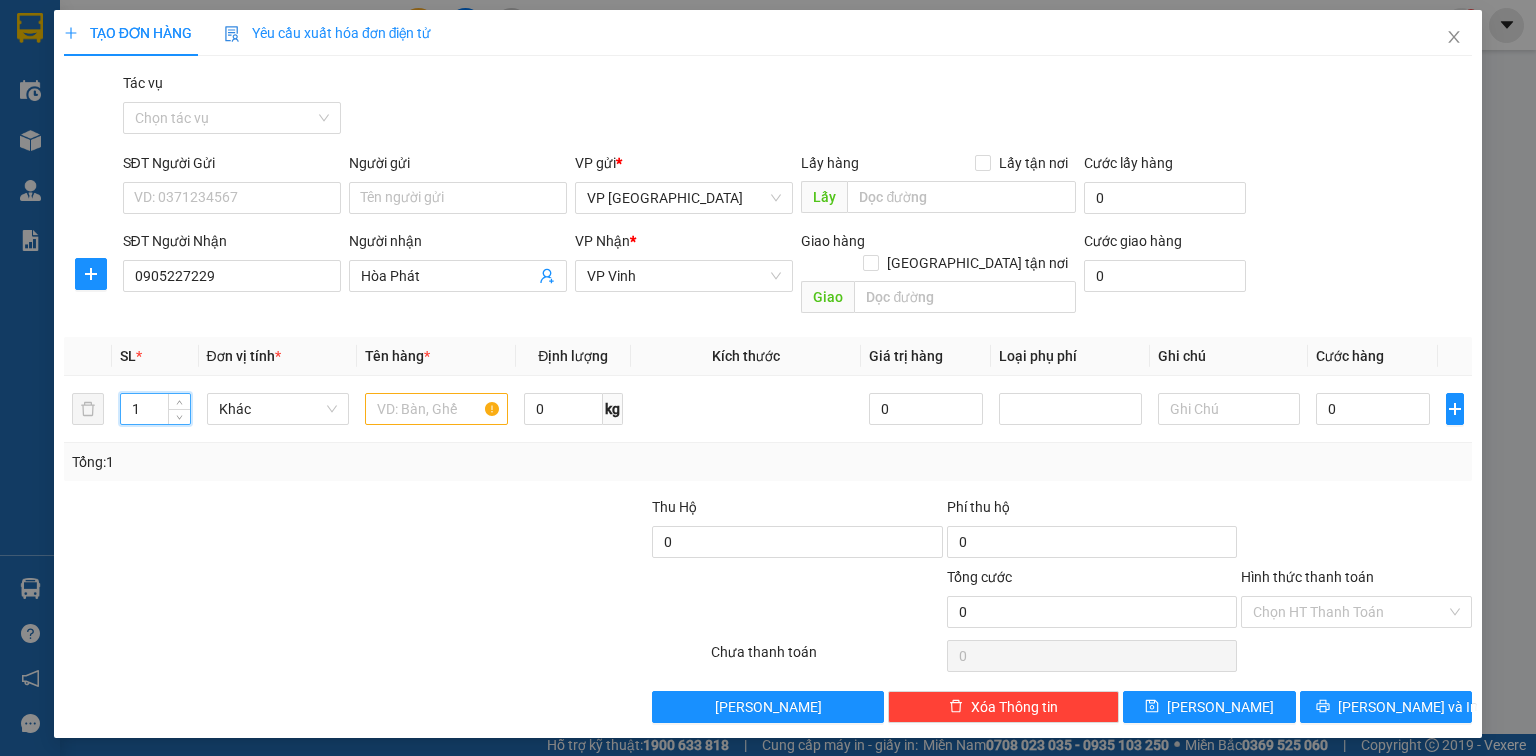 click on "TẠO ĐƠN HÀNG Yêu cầu xuất hóa đơn điện tử Transit Pickup Surcharge Ids Transit Deliver Surcharge Ids Transit Deliver Surcharge Transit Deliver Surcharge Gói vận chuyển  * Tiêu chuẩn Tác vụ Chọn tác vụ SĐT Người Gửi VD: 0371234567 Người gửi Tên người gửi VP gửi  * VP Đà Nẵng Lấy hàng Lấy tận nơi Lấy Cước lấy hàng 0 SĐT Người Nhận 0905227229 Người nhận Hòa Phát VP Nhận  * VP Vinh Giao hàng Giao tận nơi Giao Cước giao hàng 0 SL  * Đơn vị tính  * Tên hàng  * Định lượng Kích thước Giá trị hàng Loại phụ phí Ghi chú Cước hàng                       1 Khác 0 kg 0   0 Tổng:  1 Thu Hộ 0 Phí thu hộ 0 Tổng cước 0 Hình thức thanh toán Chọn HT Thanh Toán Số tiền thu trước 0 Chưa thanh toán 0 Chọn HT Thanh Toán Lưu nháp Xóa Thông tin Lưu Lưu và In" at bounding box center (768, 378) 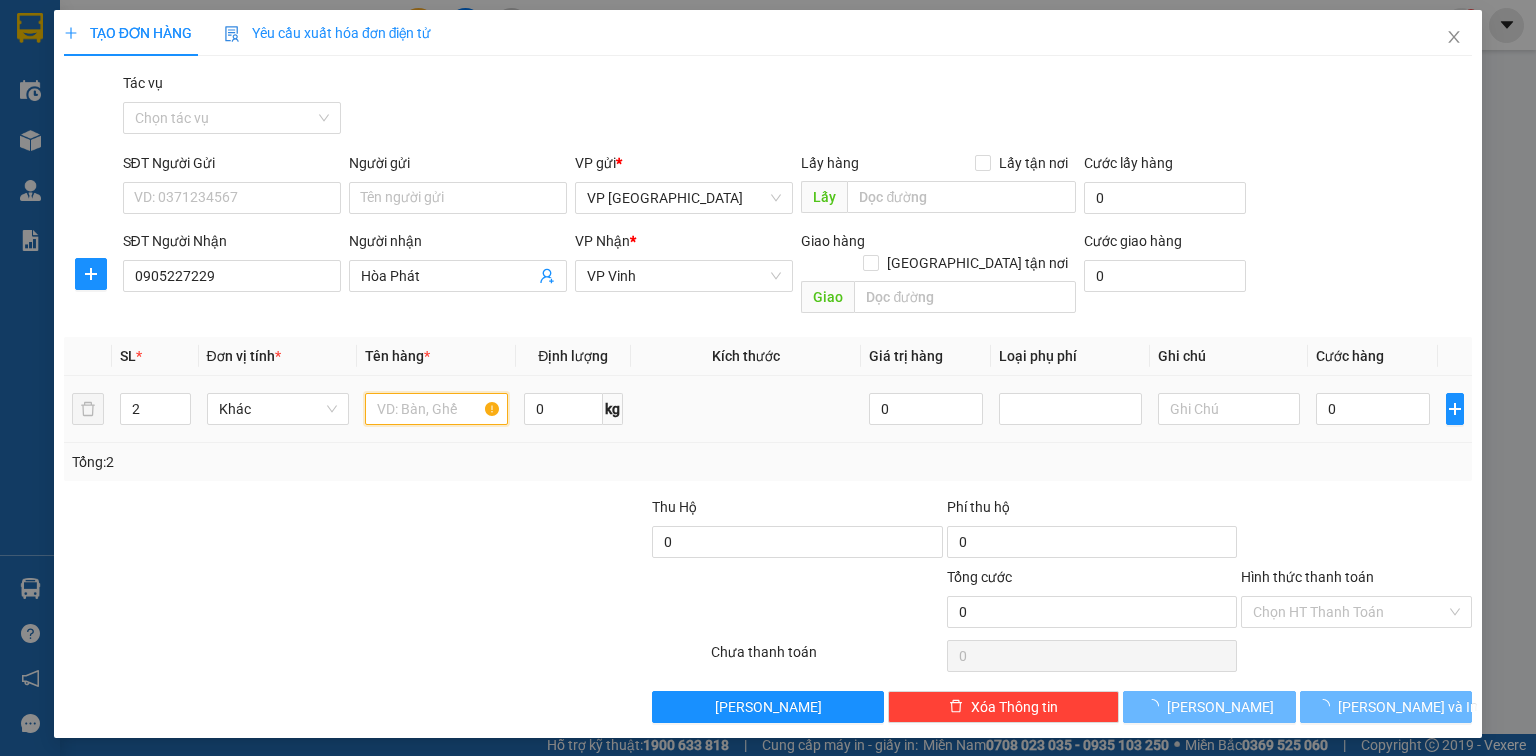 click at bounding box center (436, 409) 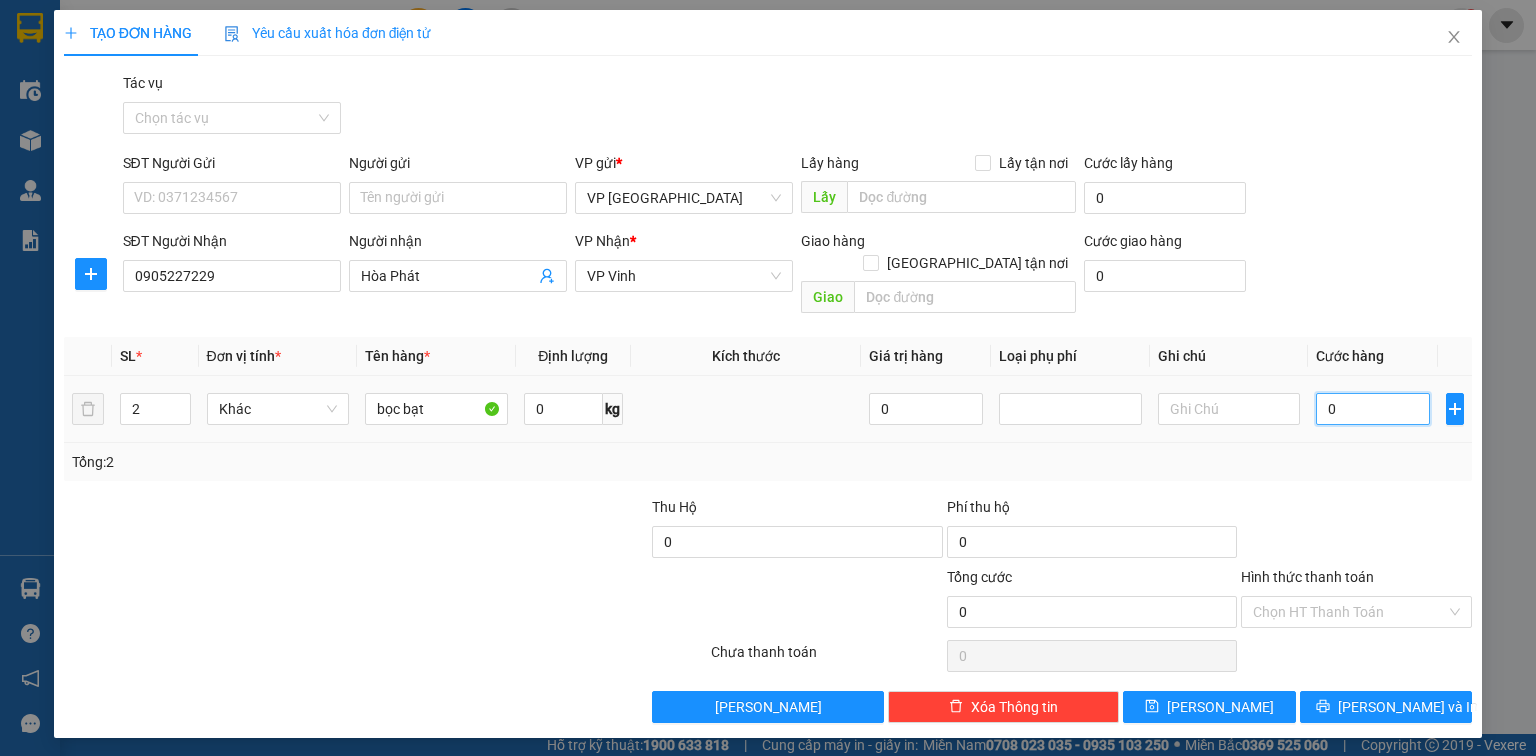 click on "0" at bounding box center (1373, 409) 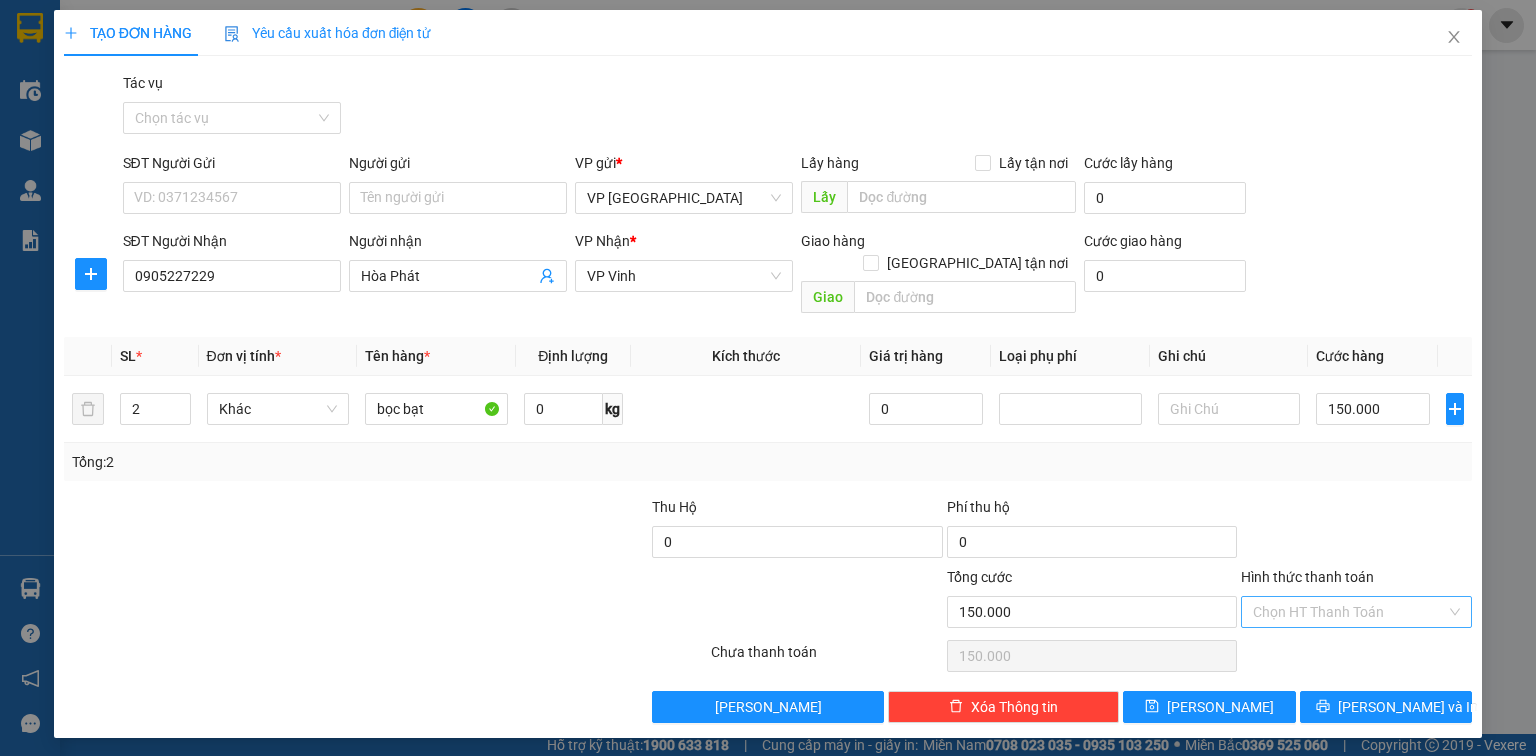 click on "Hình thức thanh toán" at bounding box center [1349, 612] 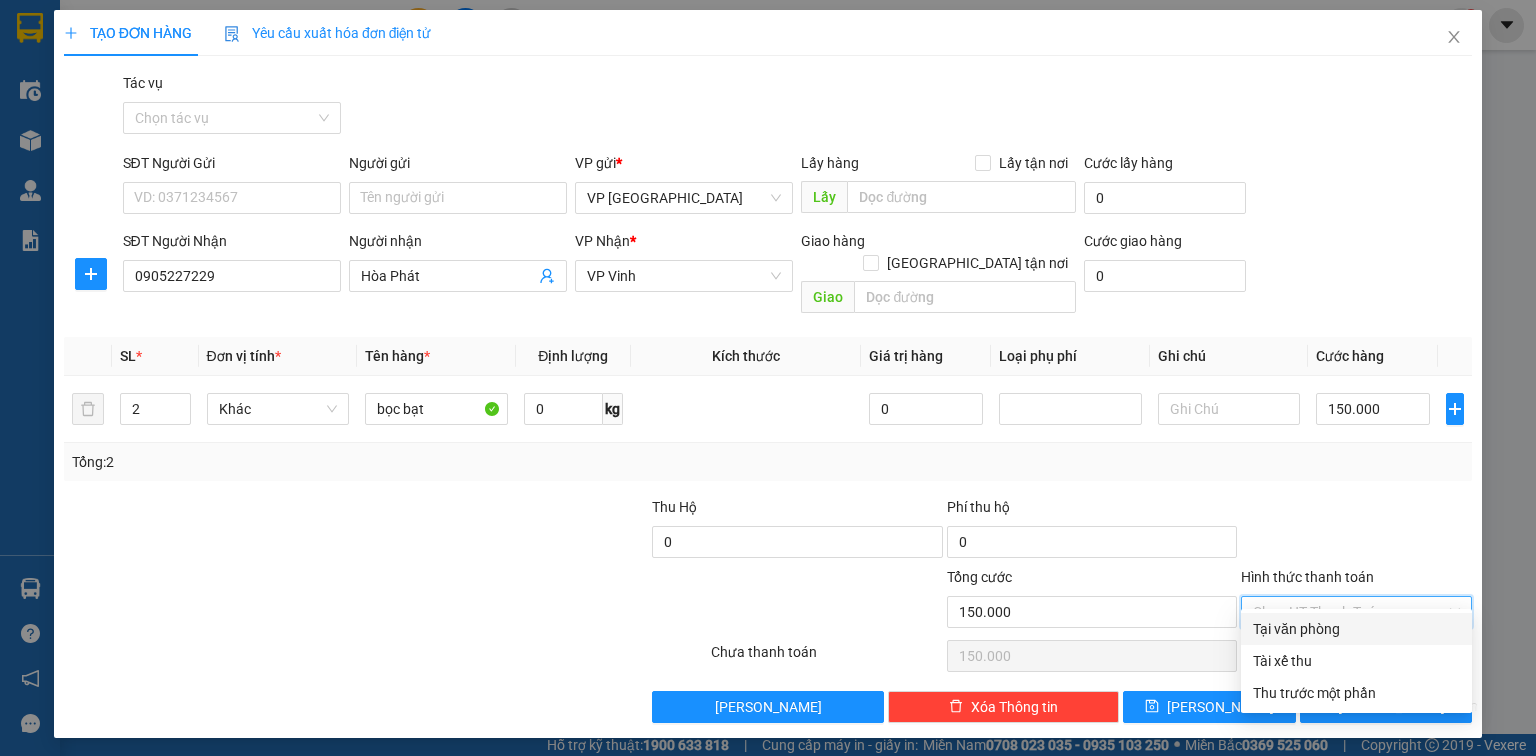 click on "Tại văn phòng" at bounding box center (1356, 629) 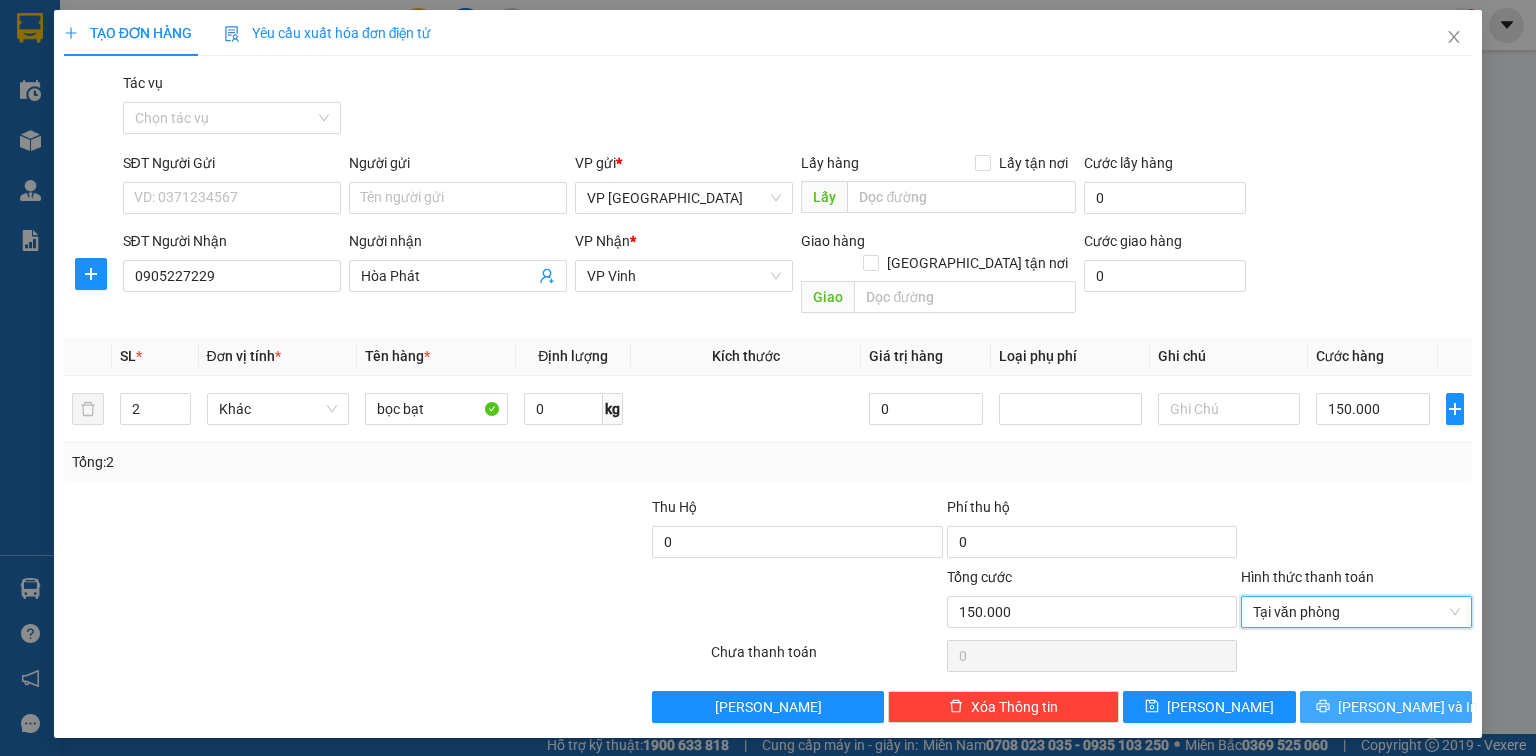 click on "[PERSON_NAME] và In" at bounding box center (1408, 707) 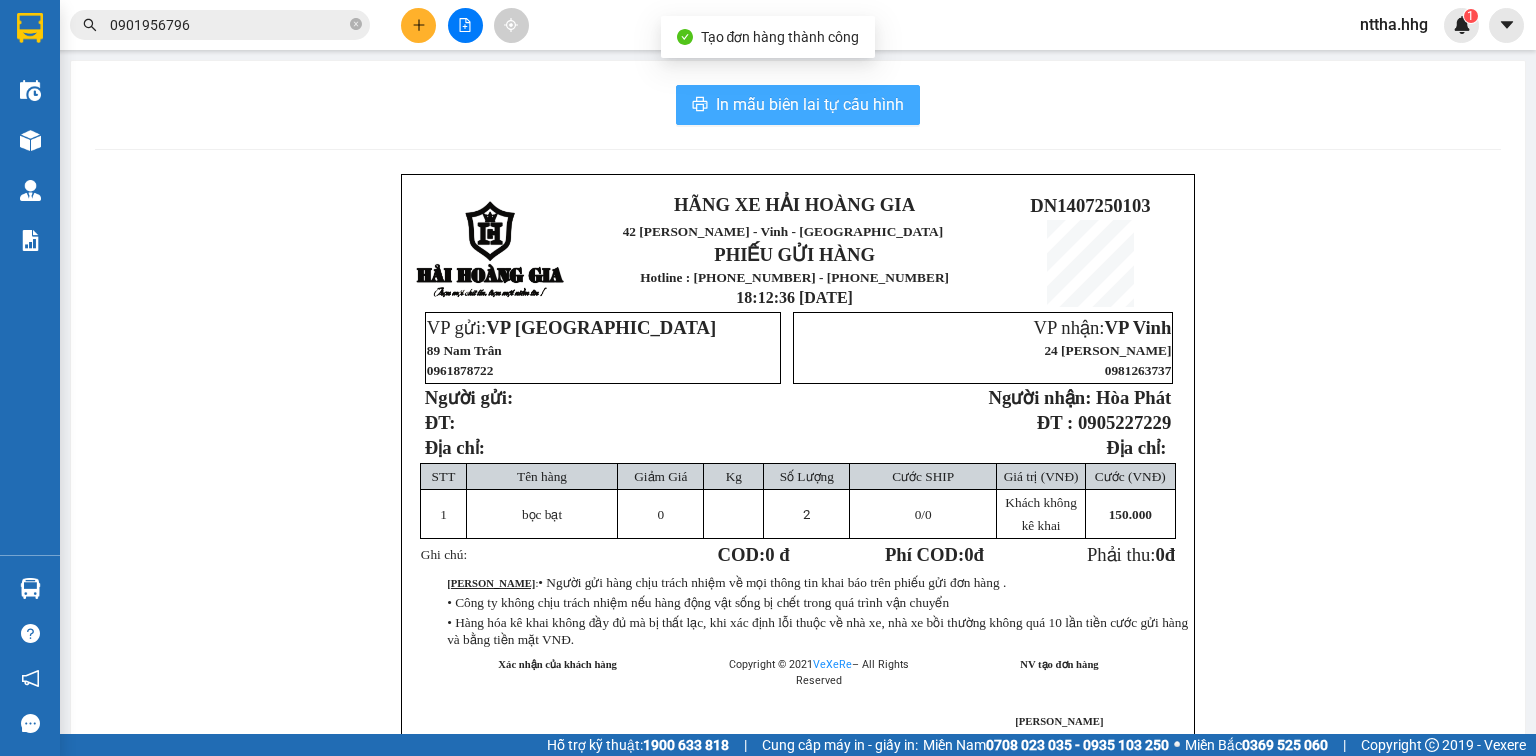 click on "In mẫu biên lai tự cấu hình" at bounding box center (810, 104) 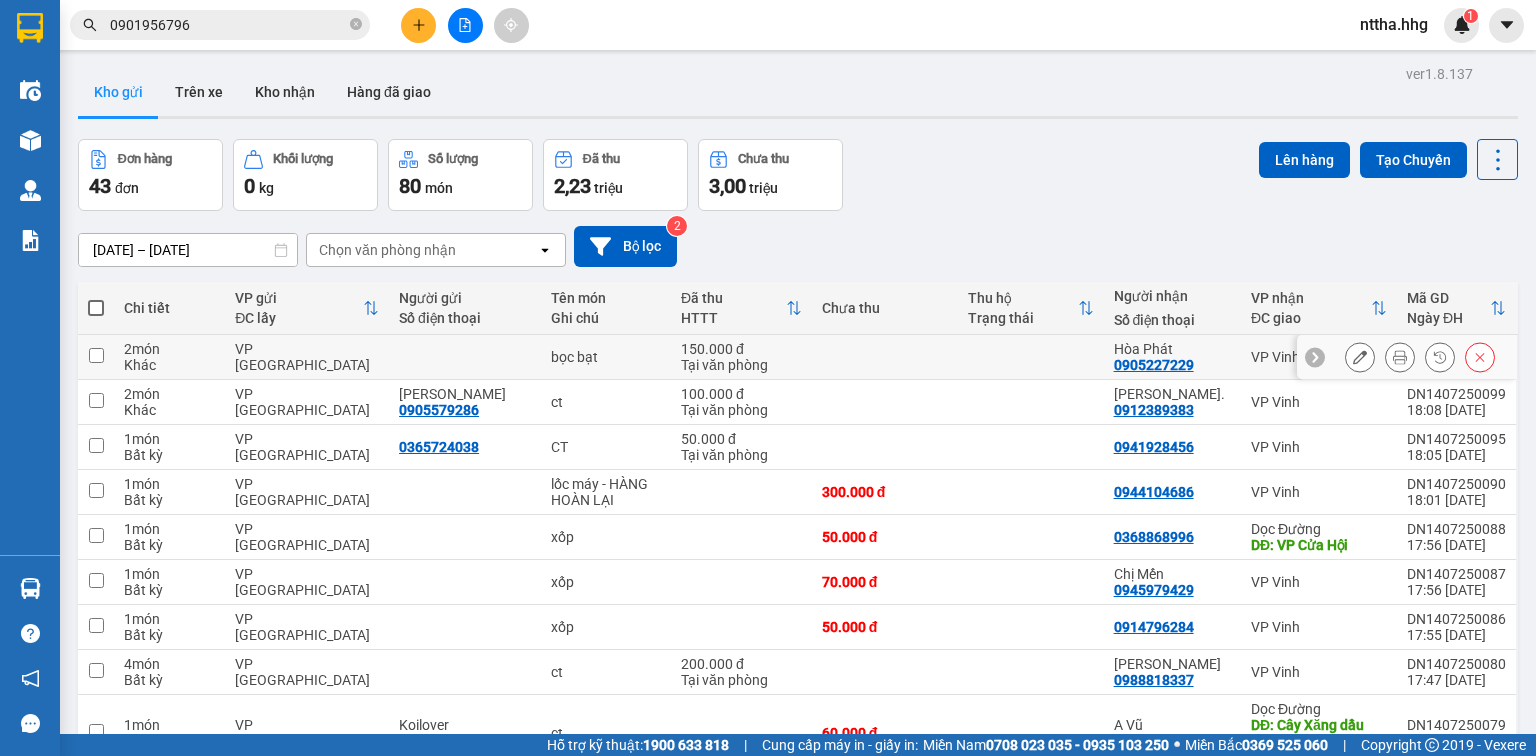 click 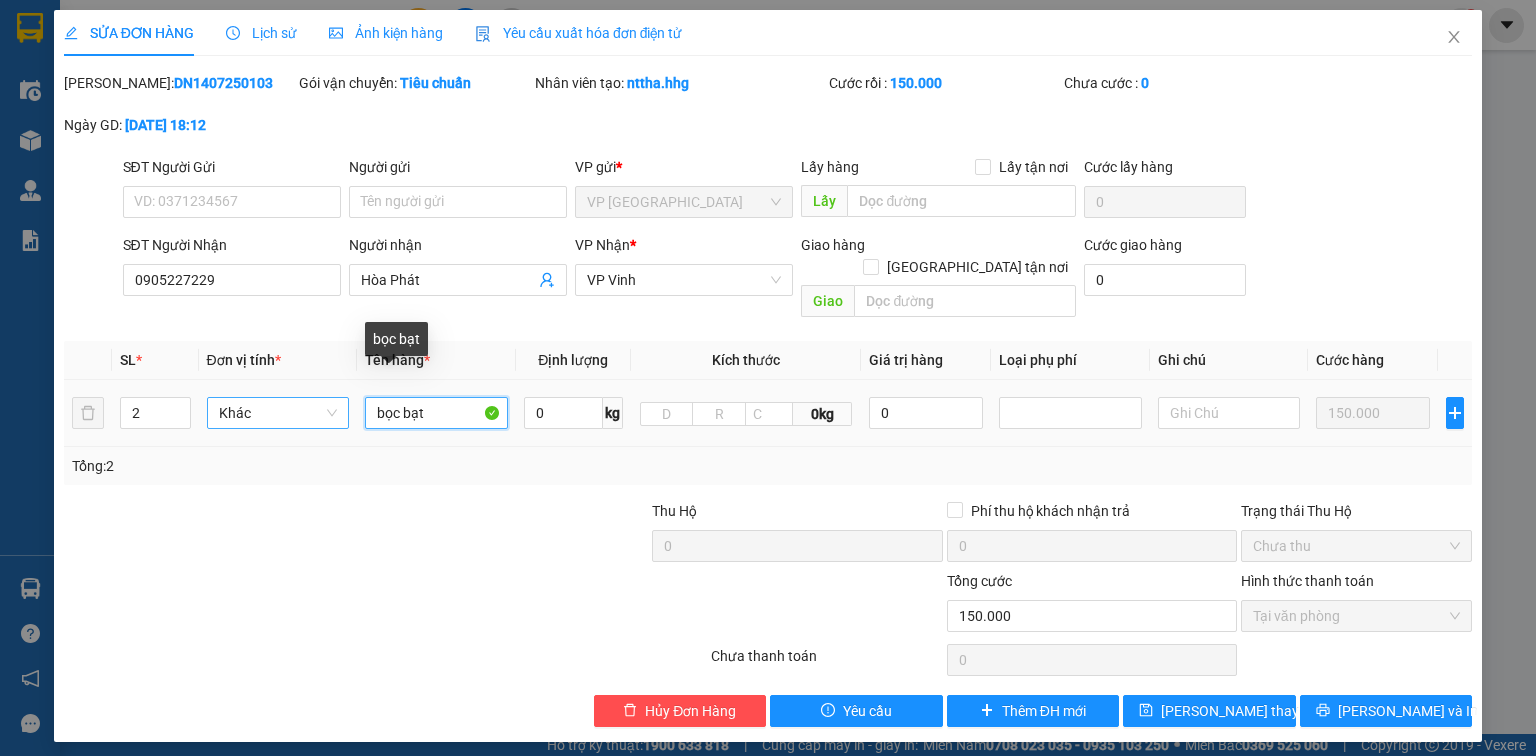 drag, startPoint x: 434, startPoint y: 398, endPoint x: 295, endPoint y: 390, distance: 139.23003 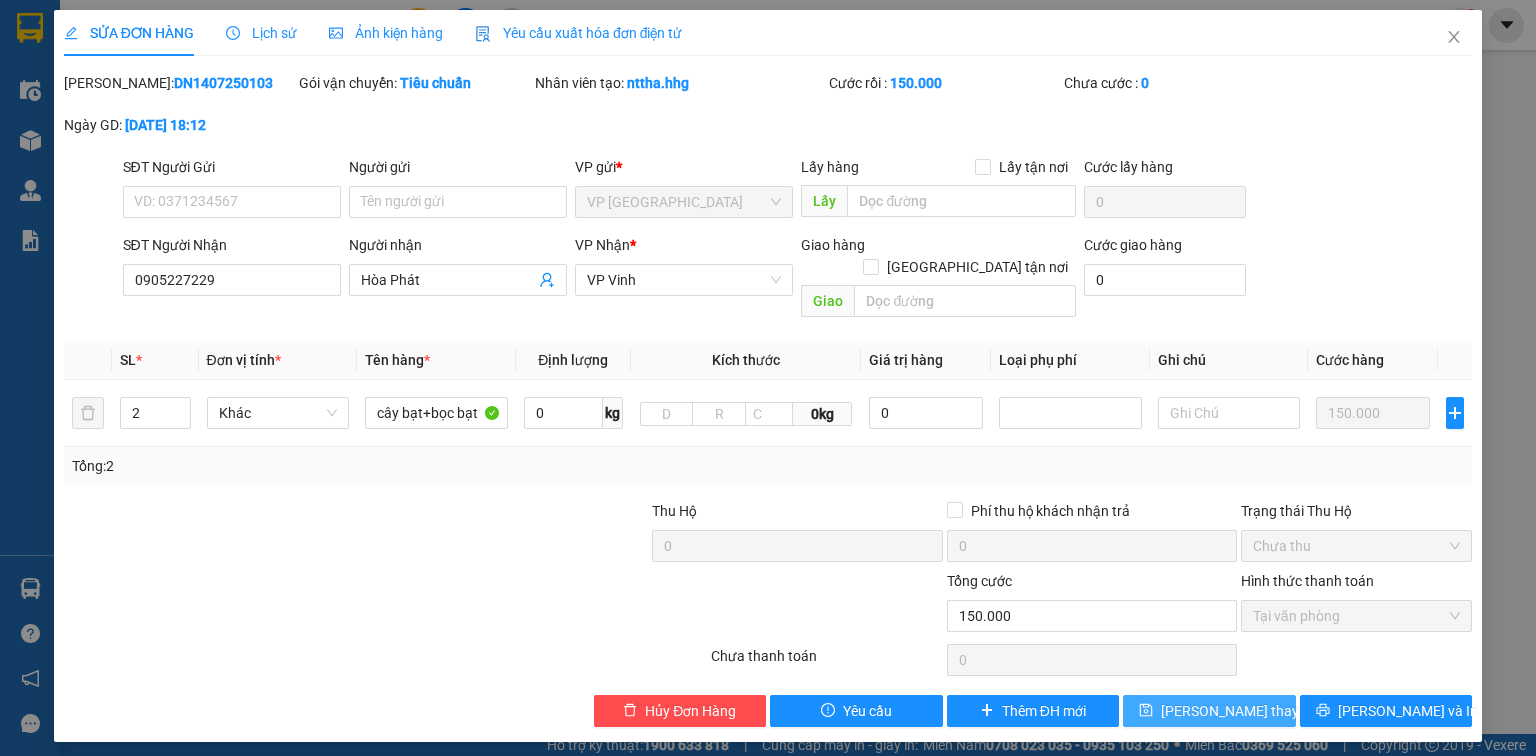 click on "Lưu thay đổi" at bounding box center (1241, 711) 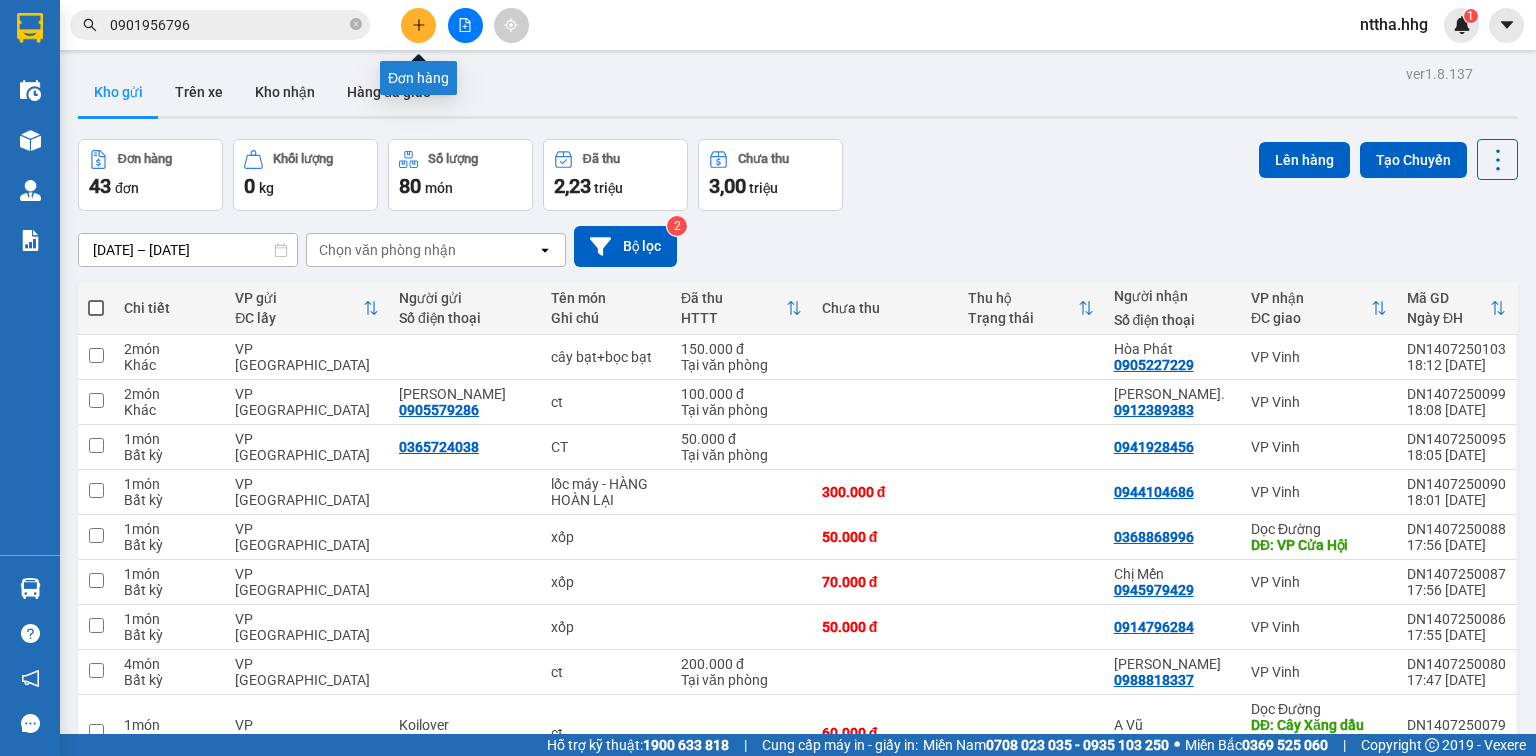 click at bounding box center [418, 25] 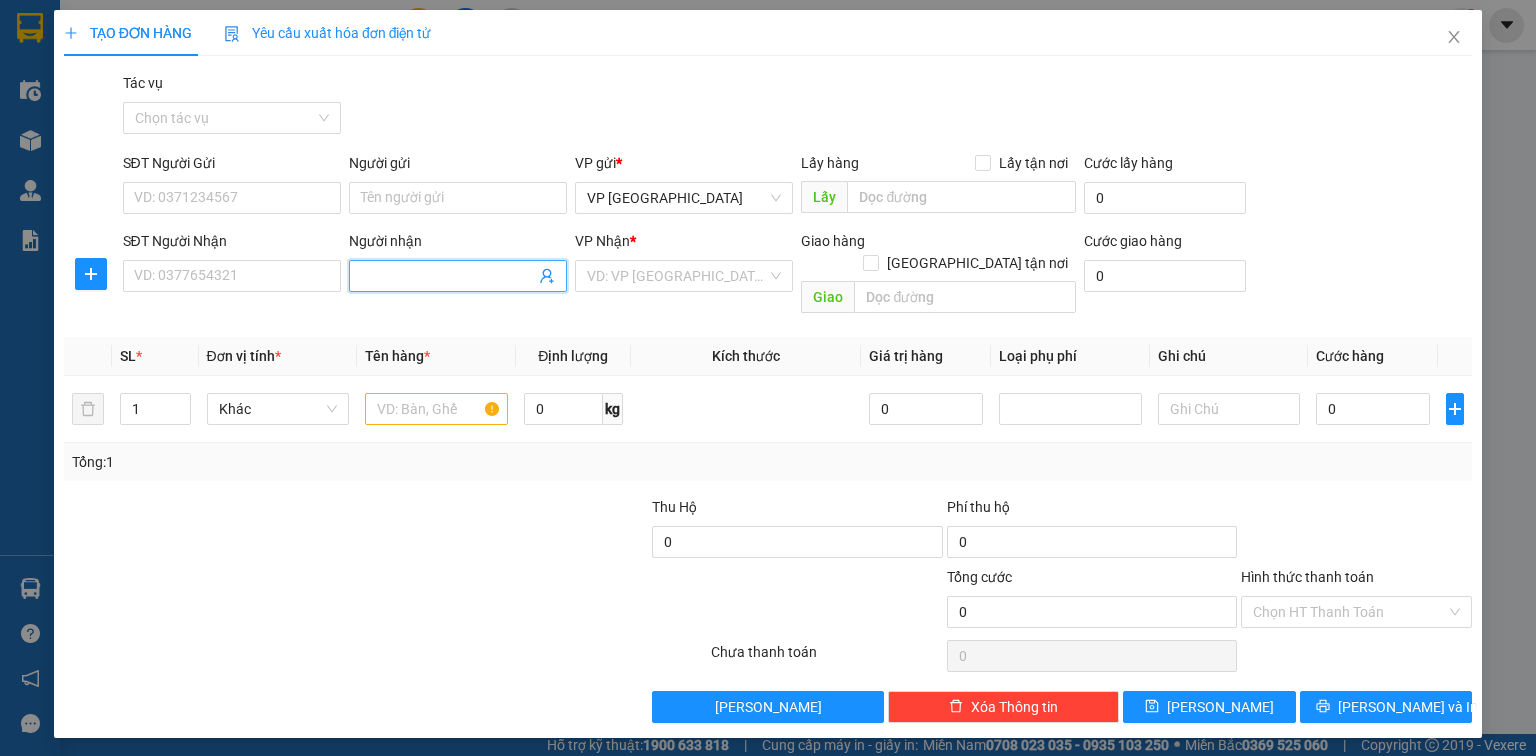 click on "Người nhận" at bounding box center (448, 276) 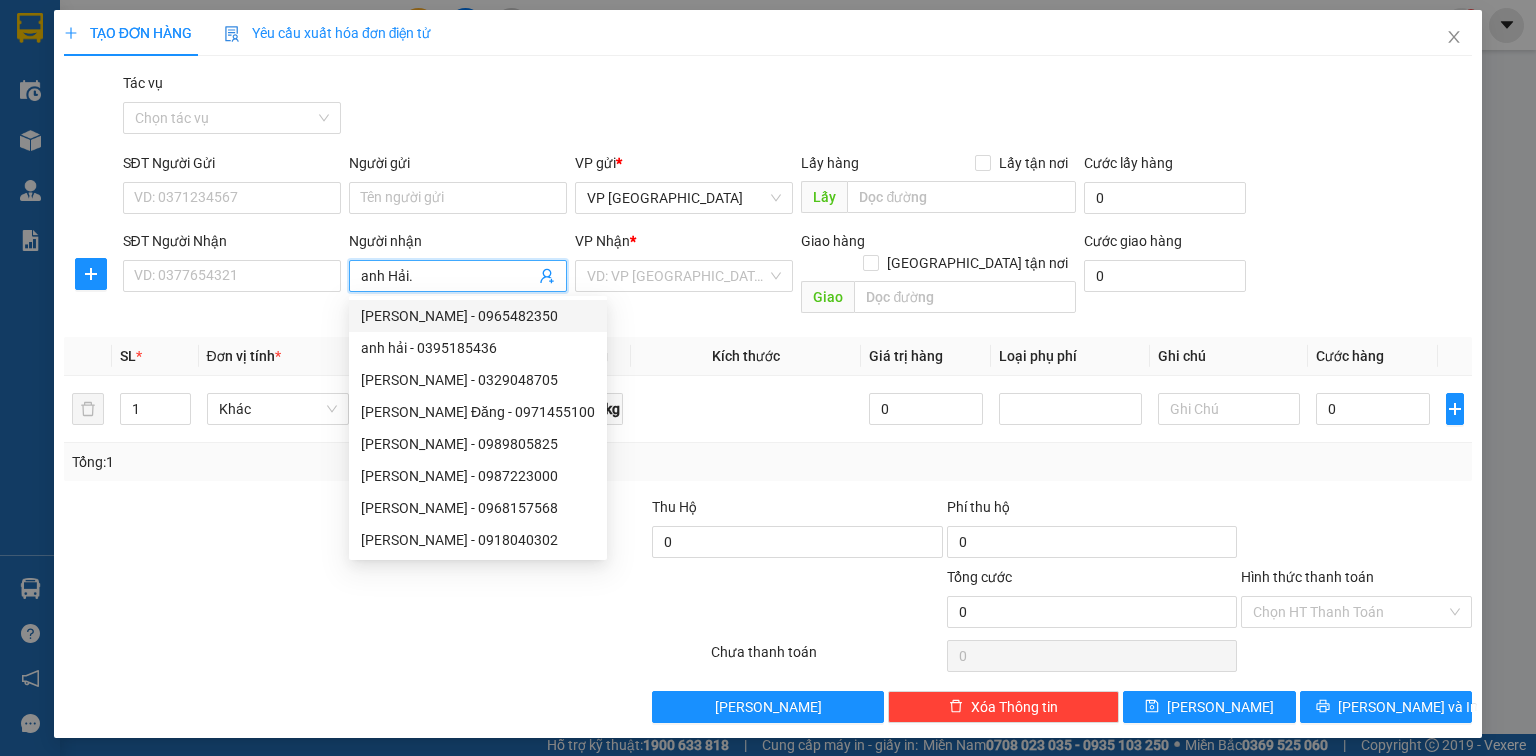 drag, startPoint x: 425, startPoint y: 284, endPoint x: 294, endPoint y: 292, distance: 131.24405 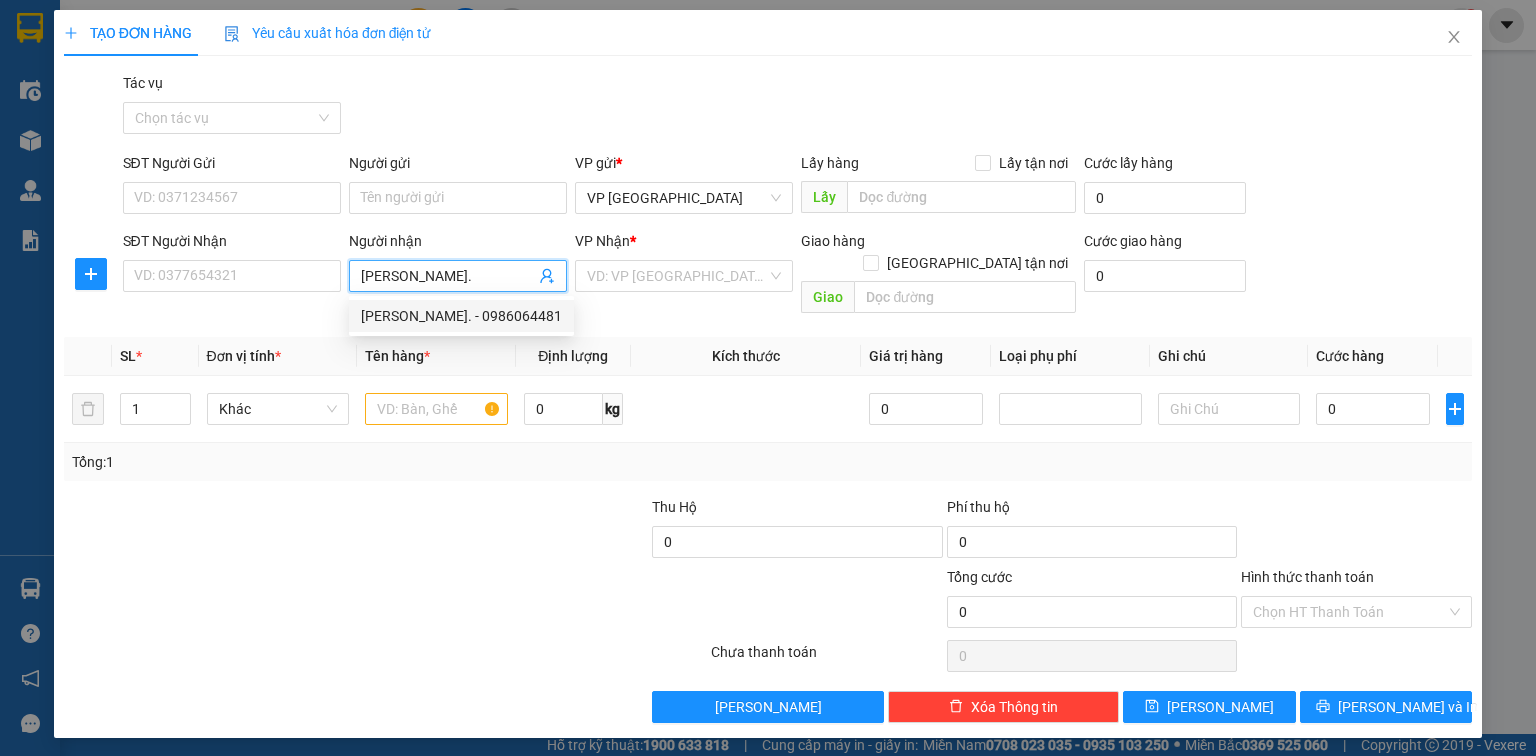 click on "Anh Hải. - 0986064481" at bounding box center [461, 316] 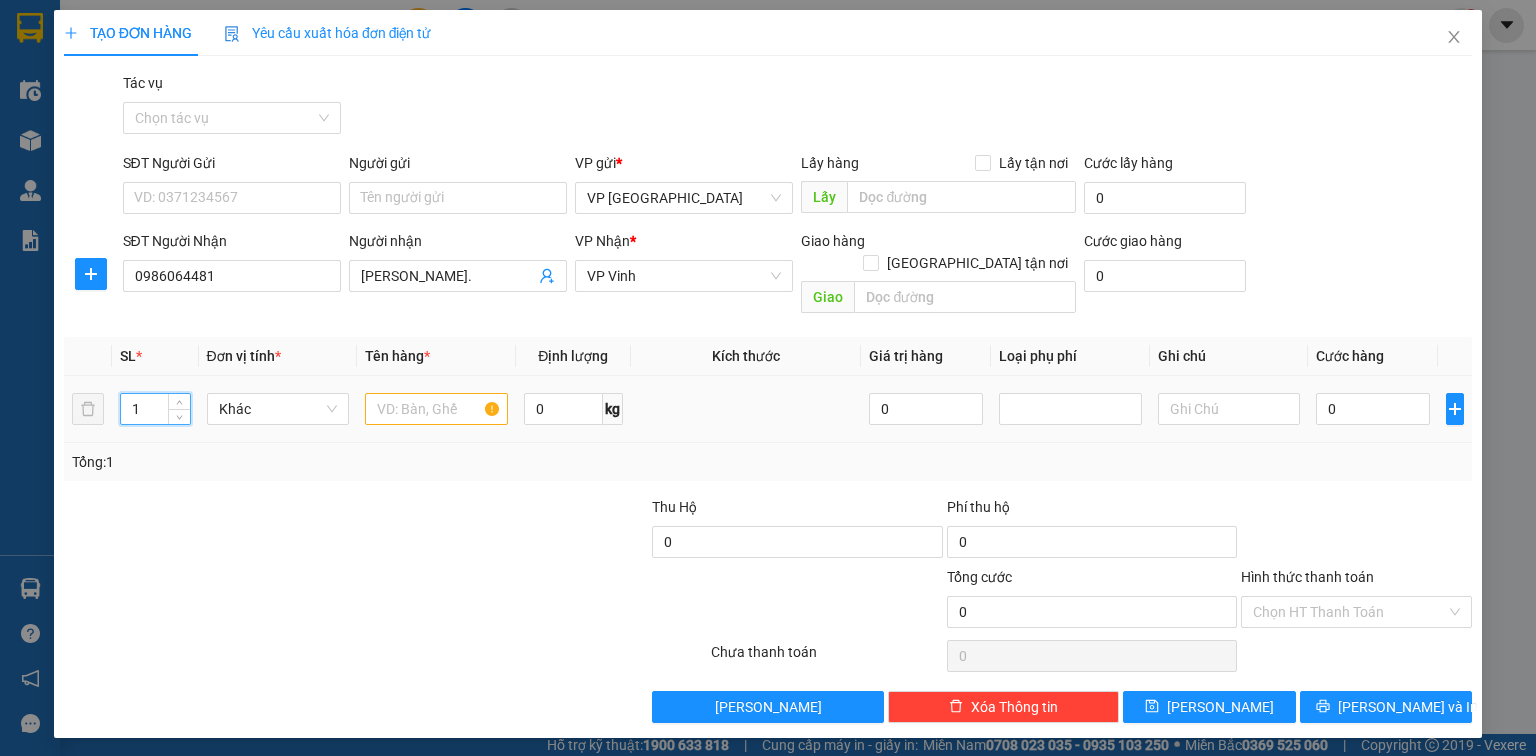 drag, startPoint x: 144, startPoint y: 388, endPoint x: 36, endPoint y: 384, distance: 108.07405 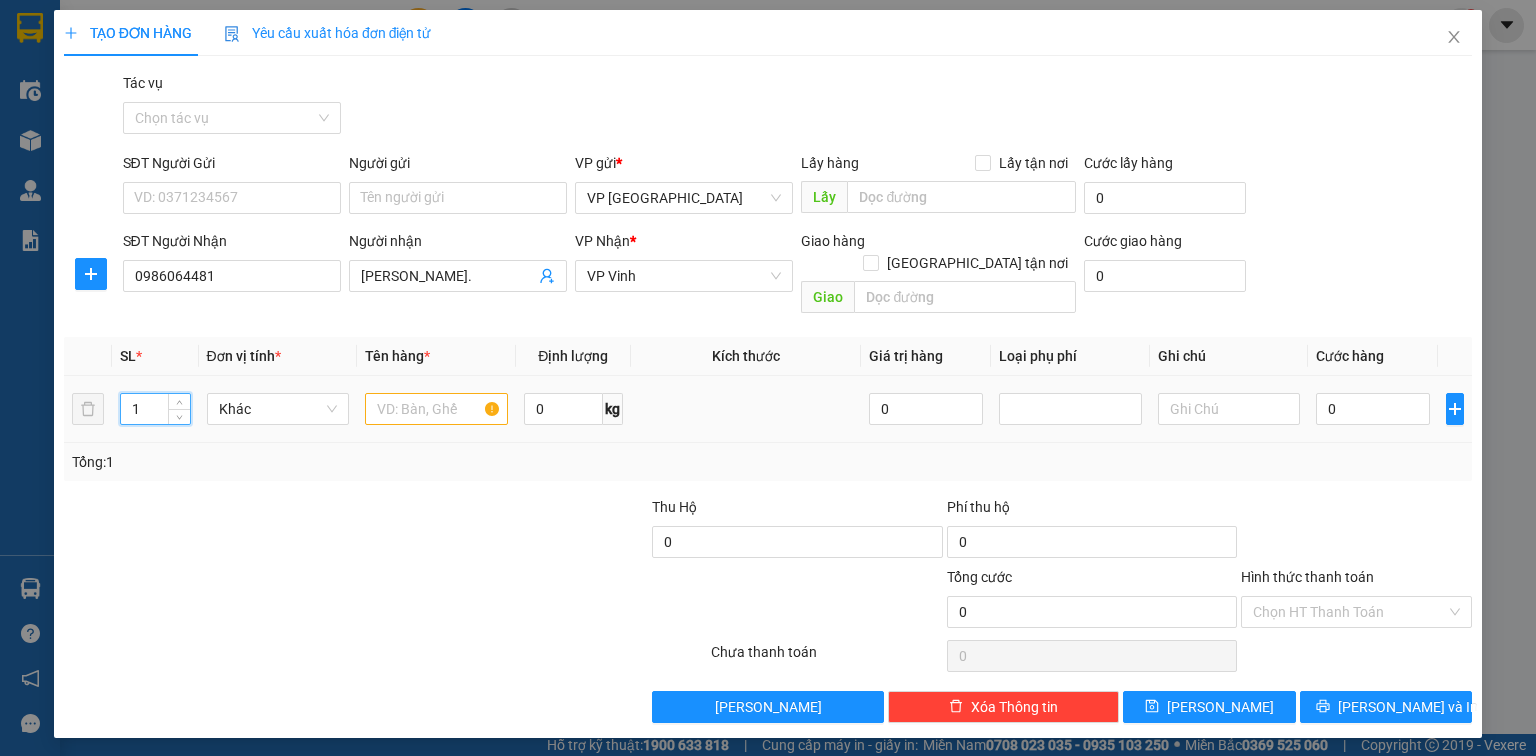 click on "TẠO ĐƠN HÀNG Yêu cầu xuất hóa đơn điện tử Transit Pickup Surcharge Ids Transit Deliver Surcharge Ids Transit Deliver Surcharge Transit Deliver Surcharge Gói vận chuyển  * Tiêu chuẩn Tác vụ Chọn tác vụ SĐT Người Gửi VD: 0371234567 Người gửi Tên người gửi VP gửi  * VP Đà Nẵng Lấy hàng Lấy tận nơi Lấy Cước lấy hàng 0 SĐT Người Nhận 0986064481 Người nhận Anh Hải. VP Nhận  * VP Vinh Giao hàng Giao tận nơi Giao Cước giao hàng 0 SL  * Đơn vị tính  * Tên hàng  * Định lượng Kích thước Giá trị hàng Loại phụ phí Ghi chú Cước hàng                       1 Khác 0 kg 0   0 Tổng:  1 Thu Hộ 0 Phí thu hộ 0 Tổng cước 0 Hình thức thanh toán Chọn HT Thanh Toán Số tiền thu trước 0 Chưa thanh toán 0 Chọn HT Thanh Toán Lưu nháp Xóa Thông tin Lưu Lưu và In" at bounding box center [768, 378] 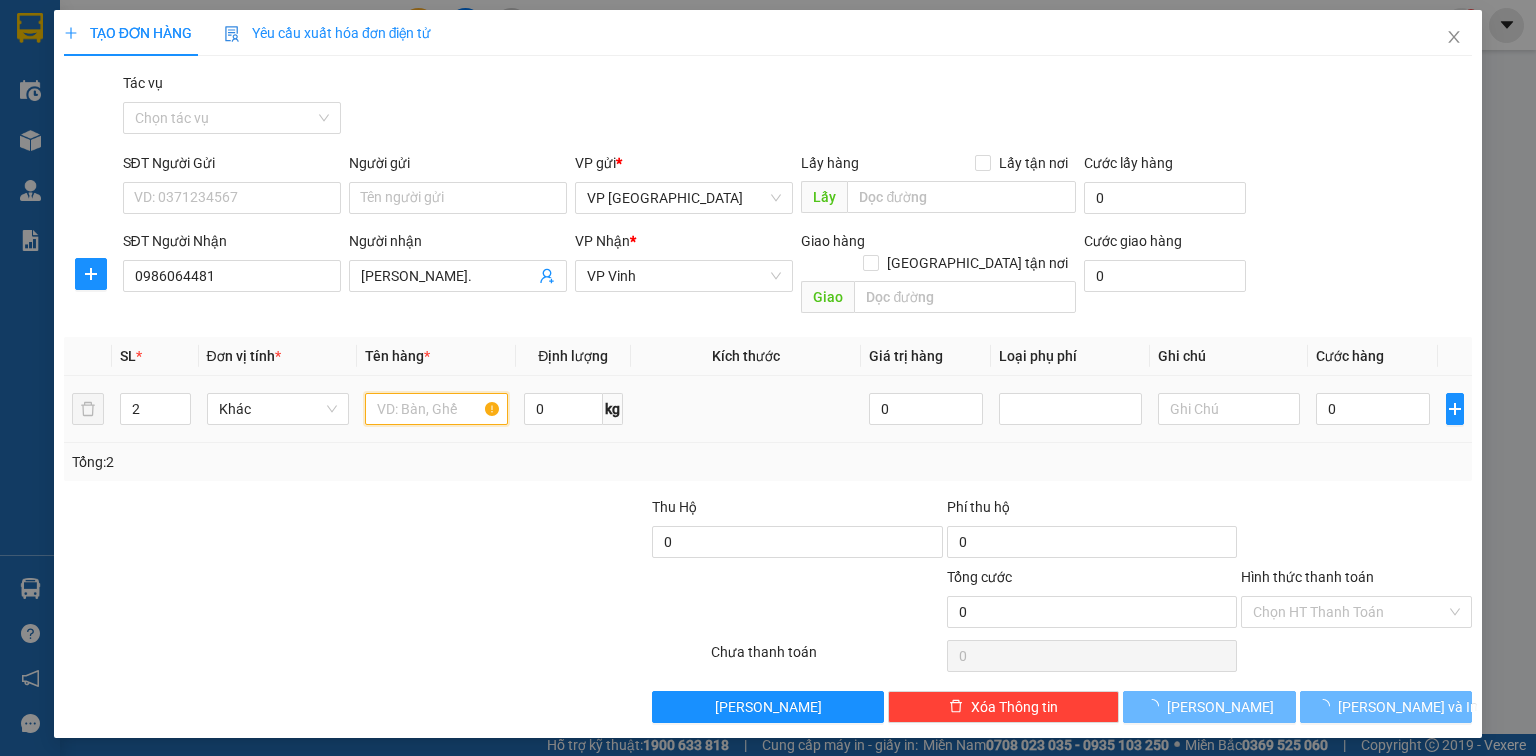 click at bounding box center (436, 409) 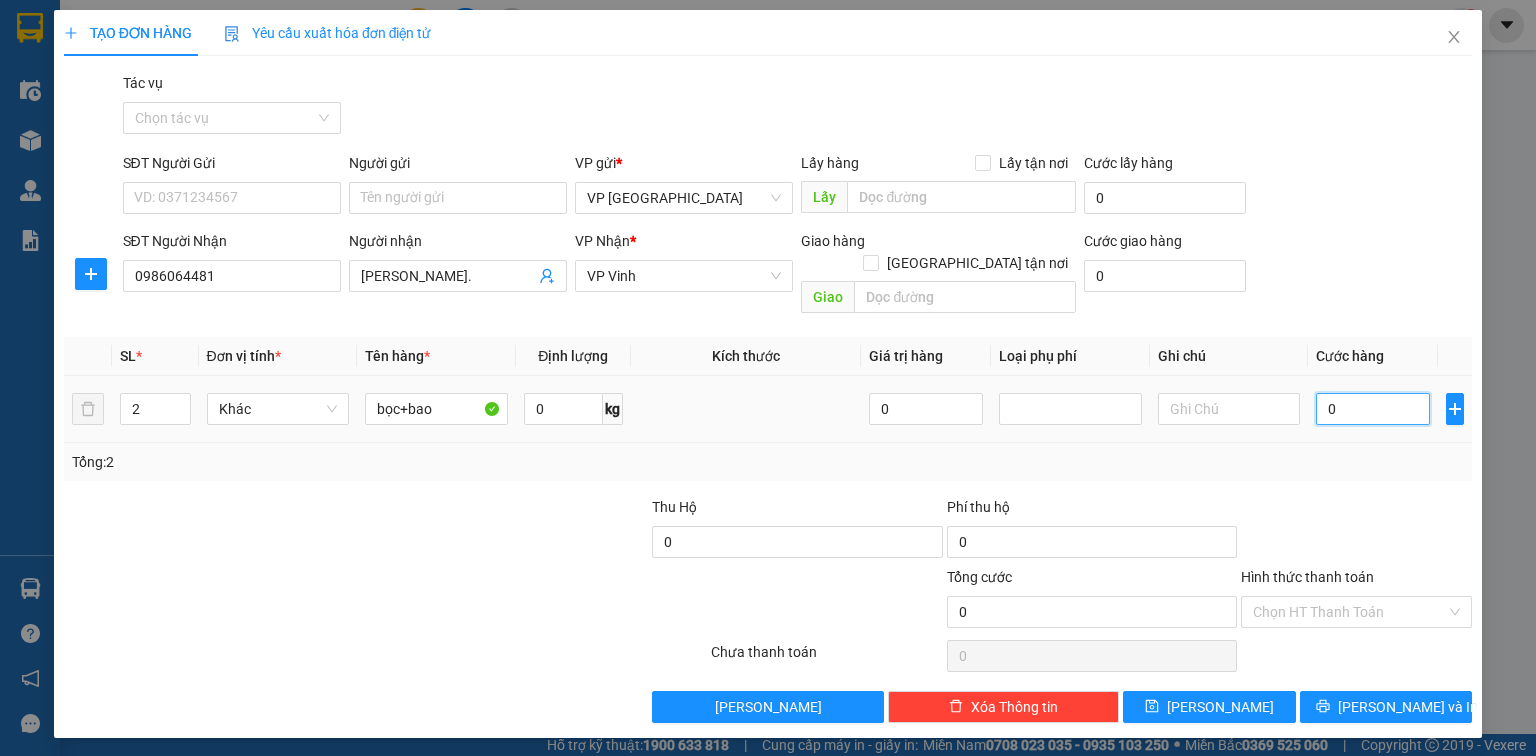 click on "0" at bounding box center (1373, 409) 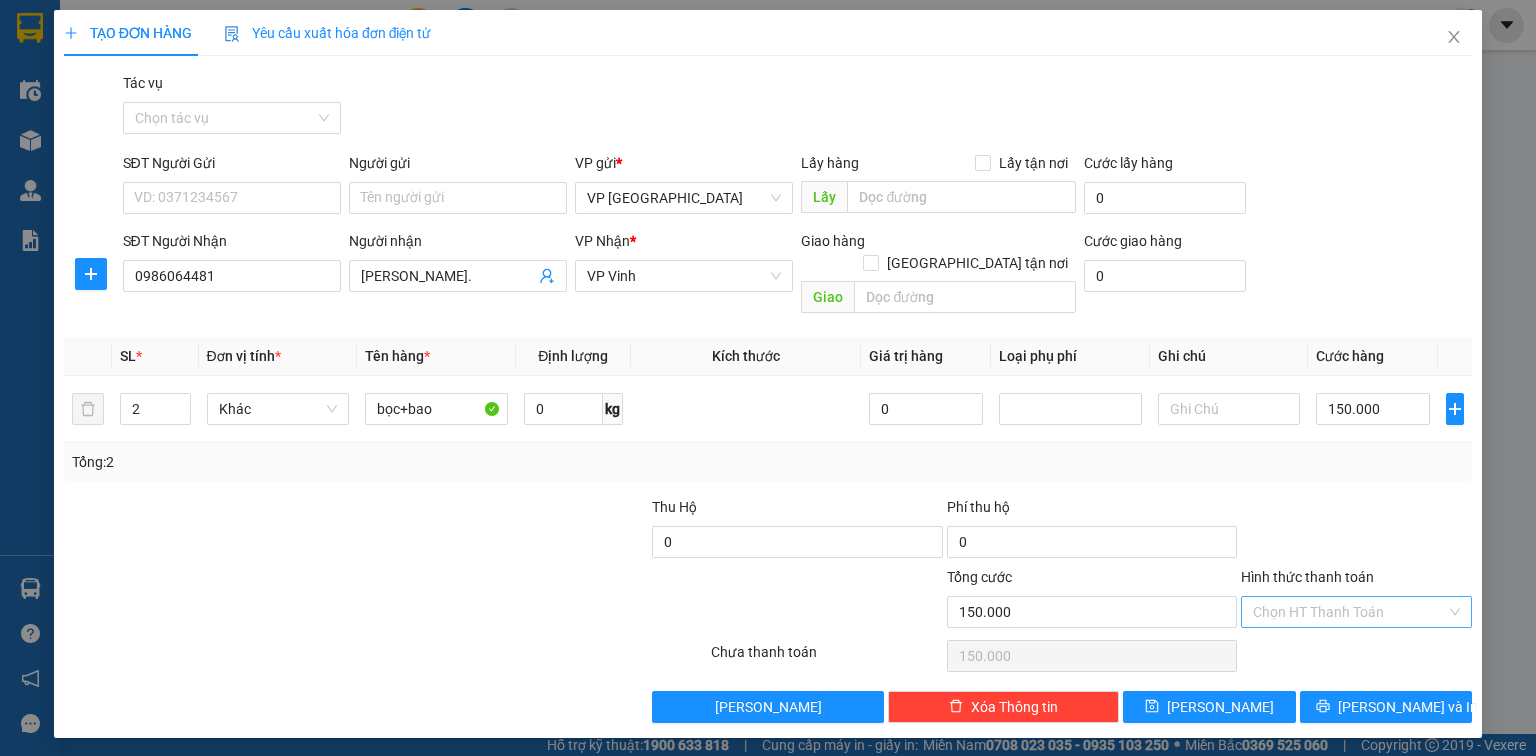 click on "Hình thức thanh toán" at bounding box center [1349, 612] 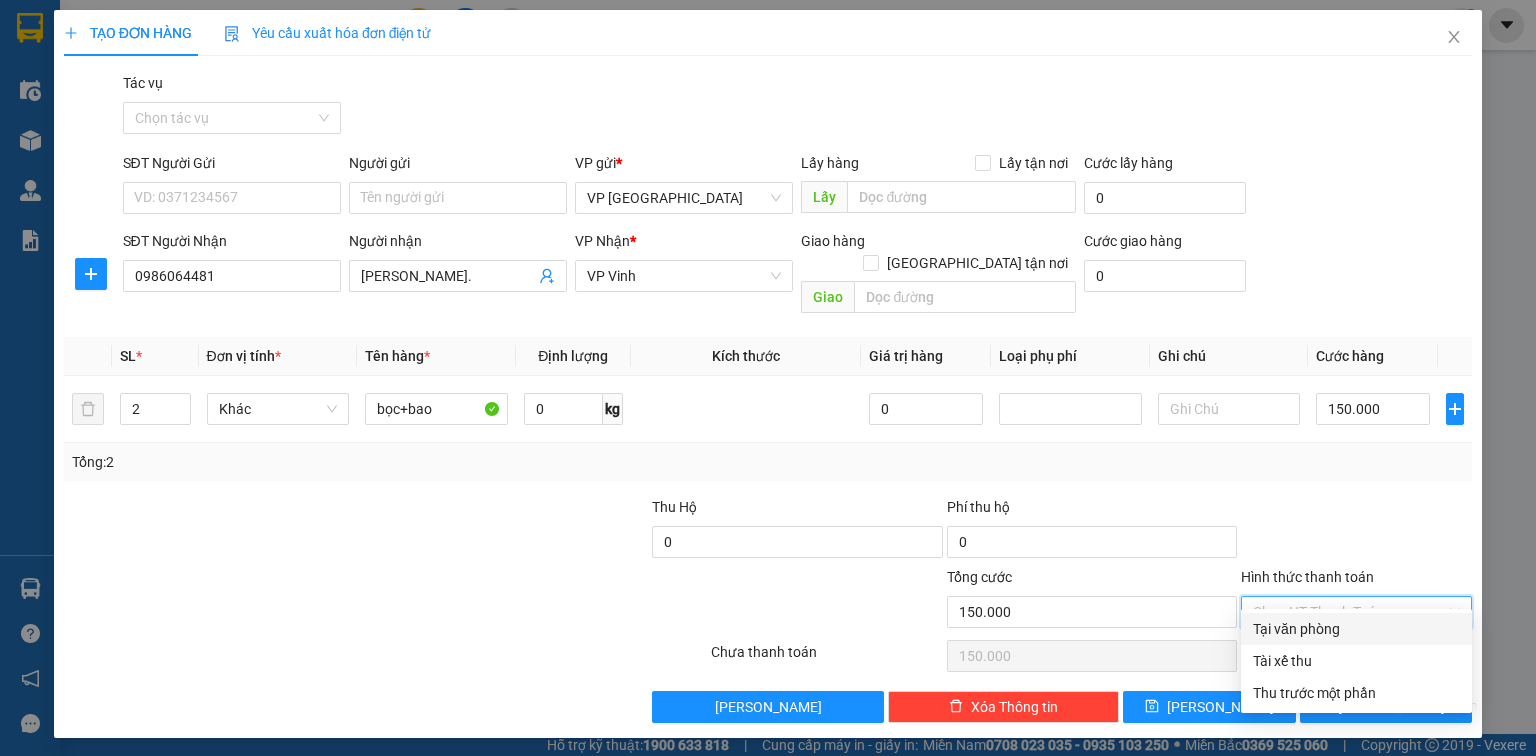 click on "Tại văn phòng" at bounding box center [1356, 629] 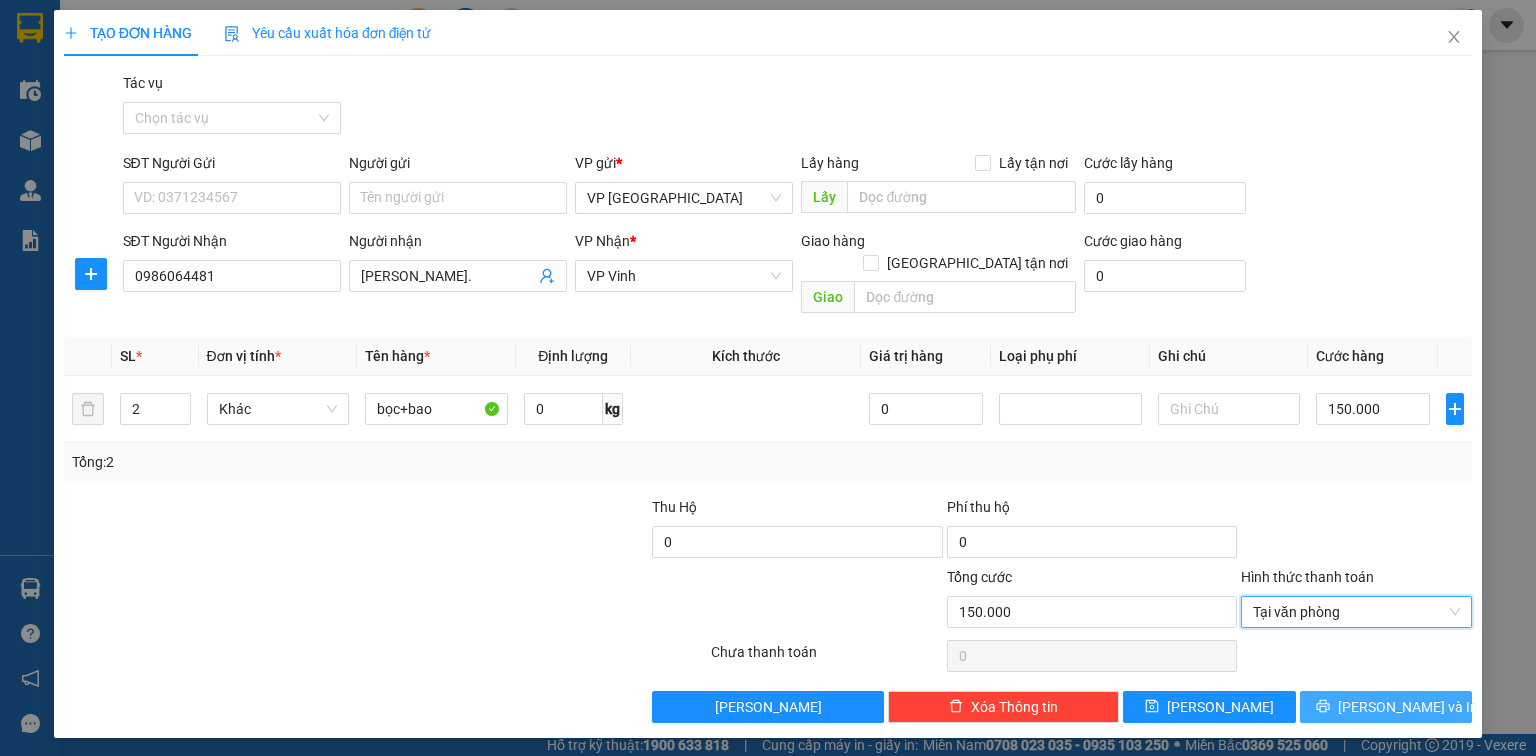 click 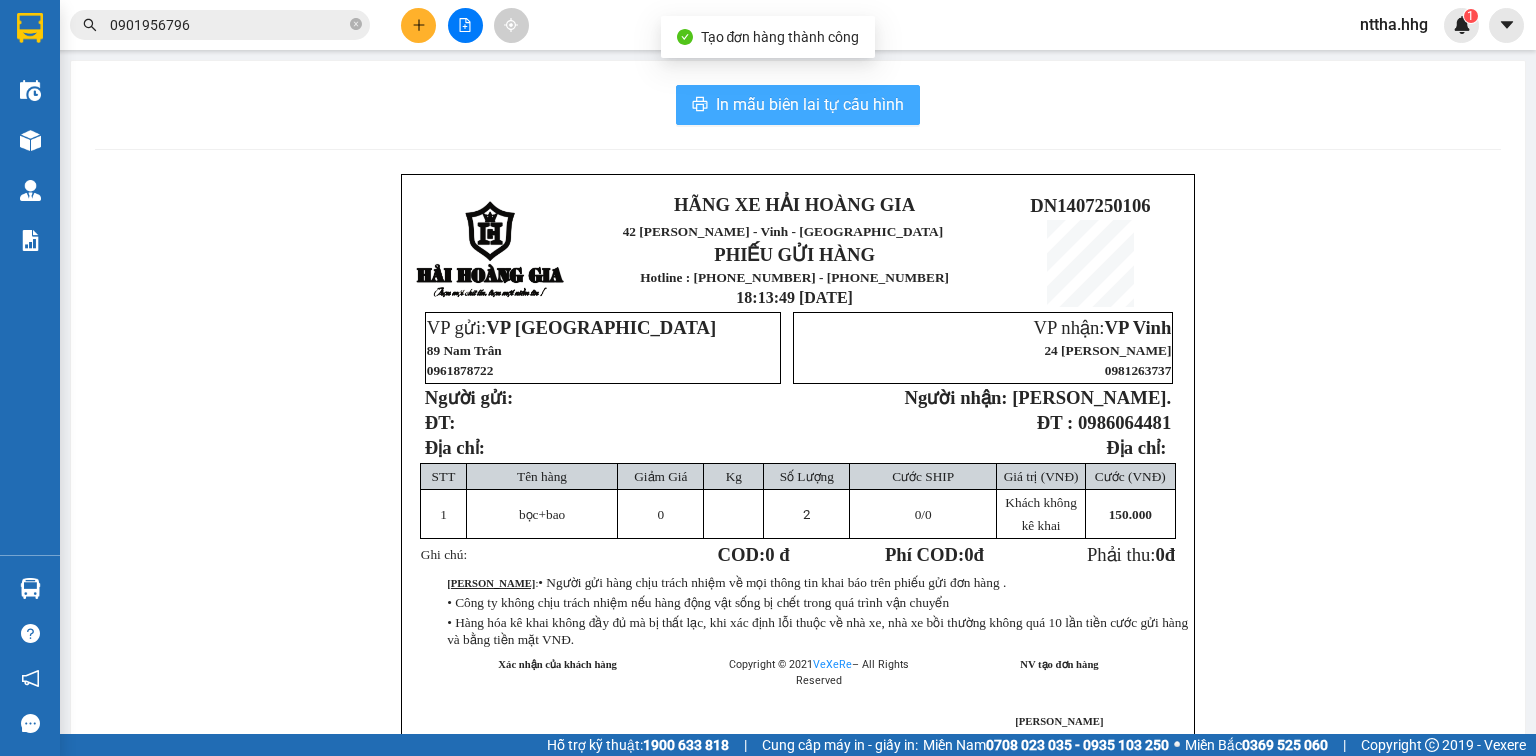 click on "In mẫu biên lai tự cấu hình" at bounding box center [810, 104] 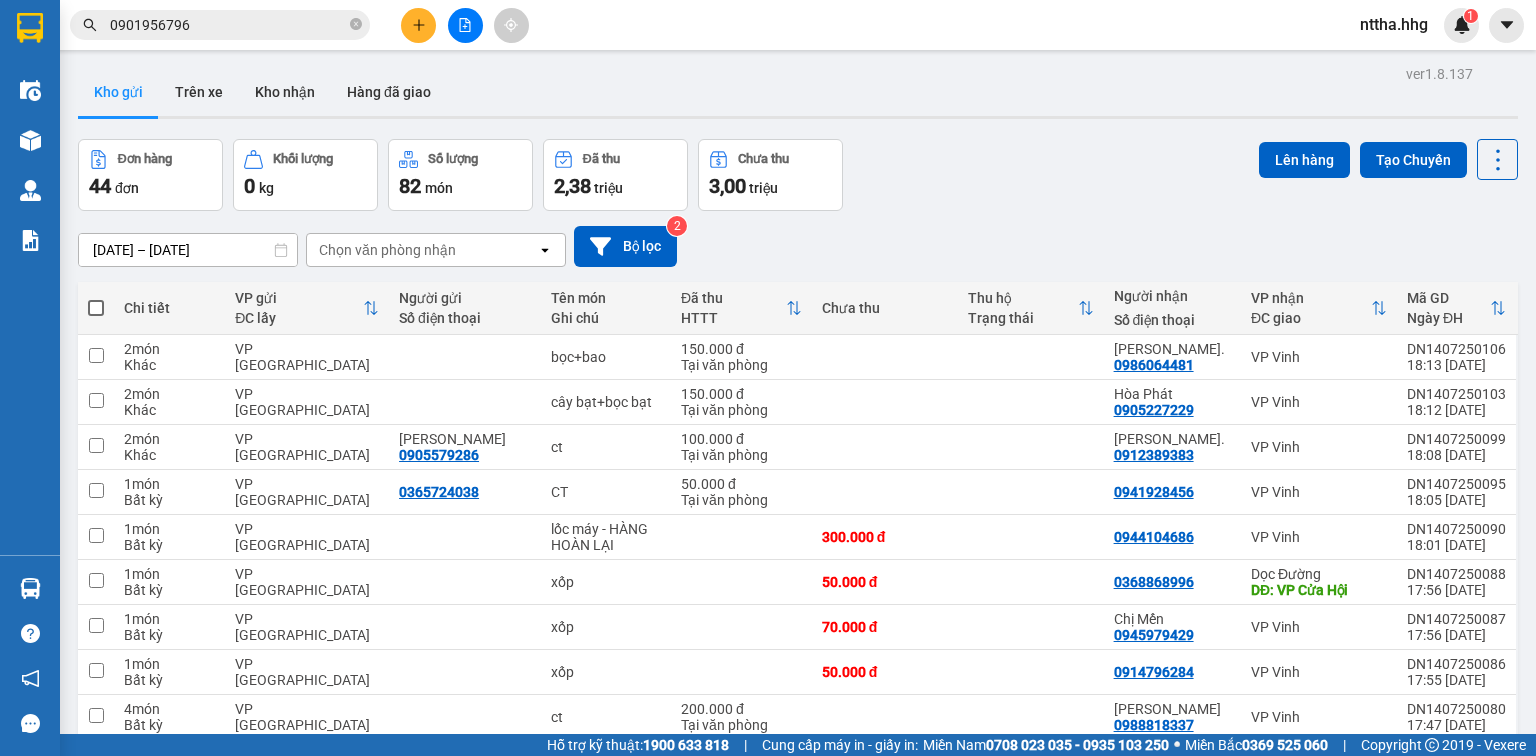 click at bounding box center [96, 776] 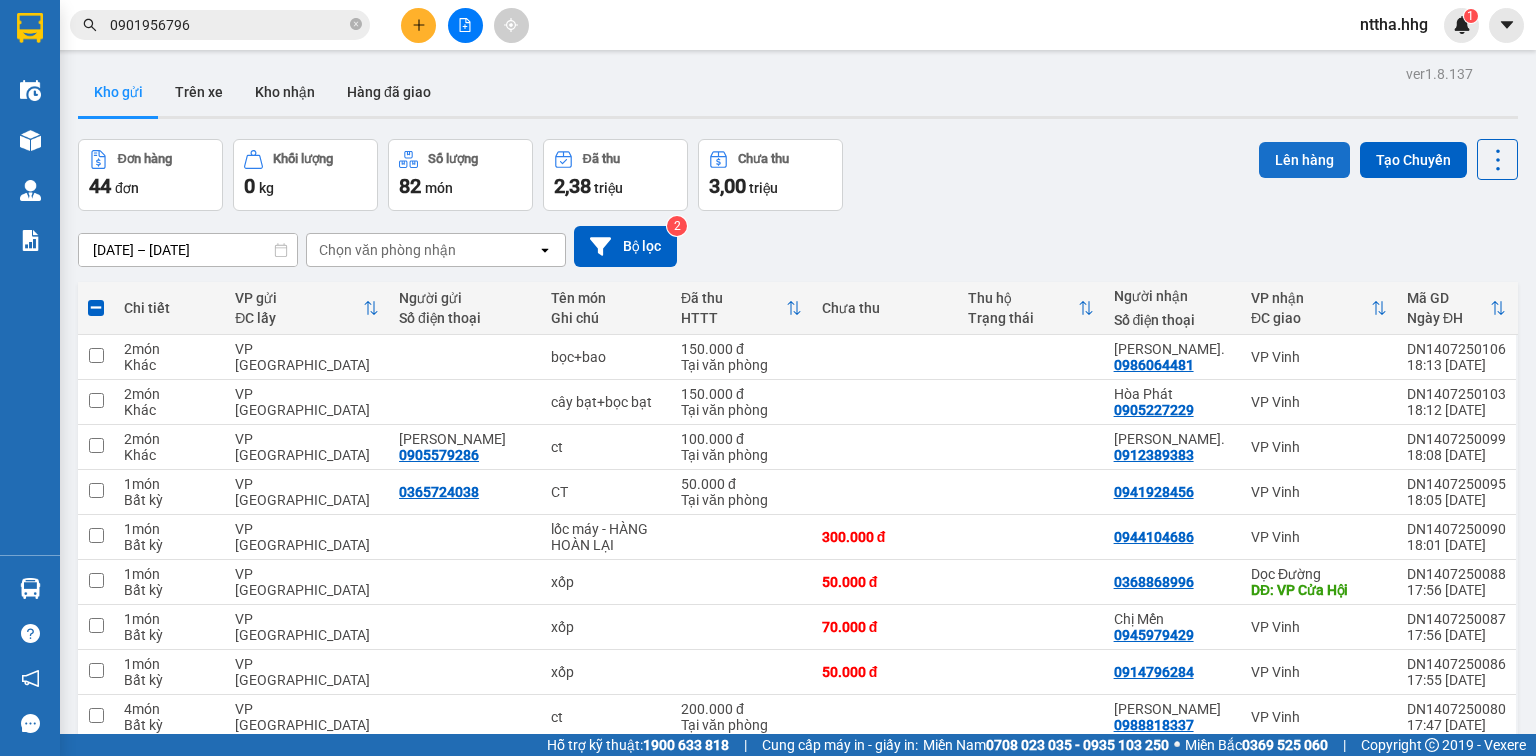 click on "Lên hàng" at bounding box center [1304, 160] 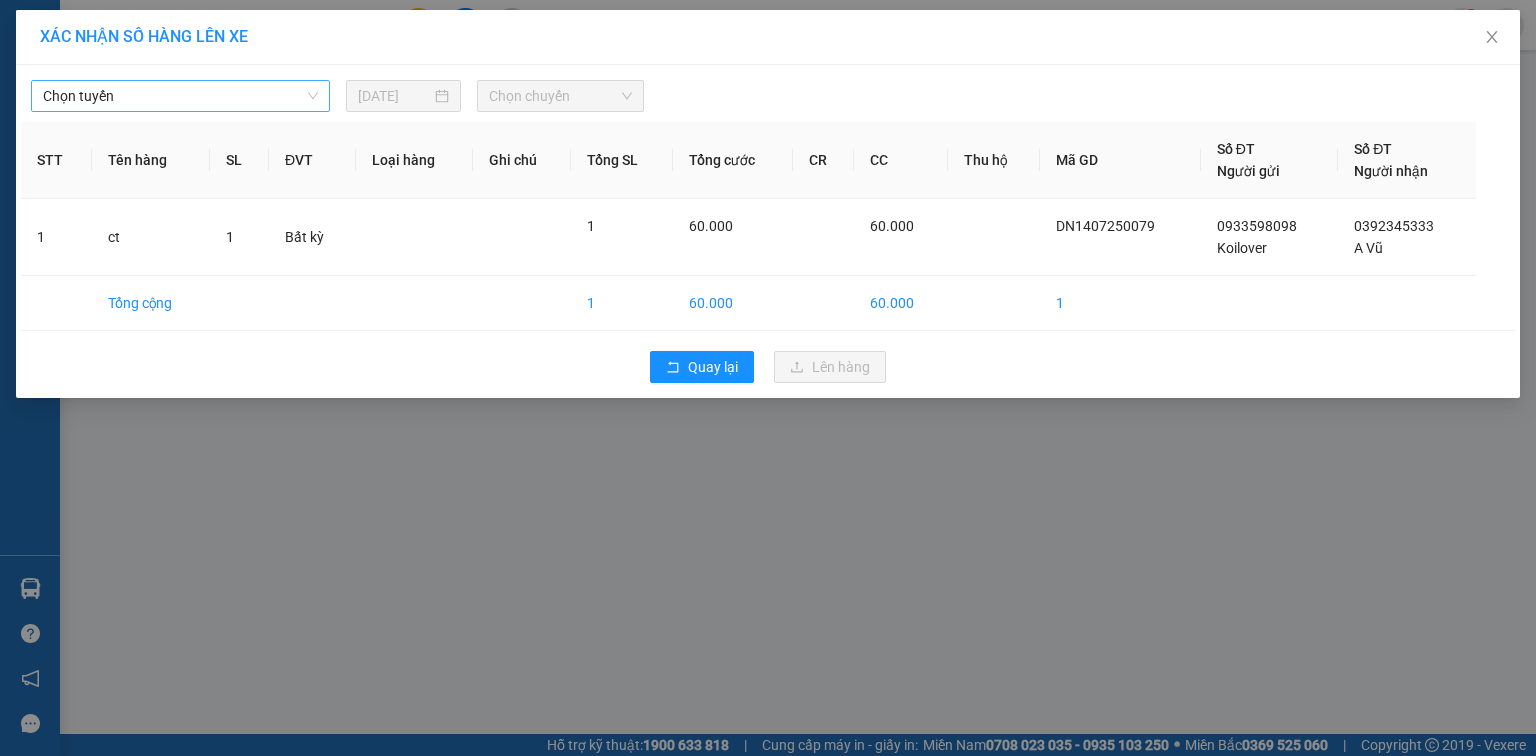 click on "Chọn tuyến" at bounding box center [180, 96] 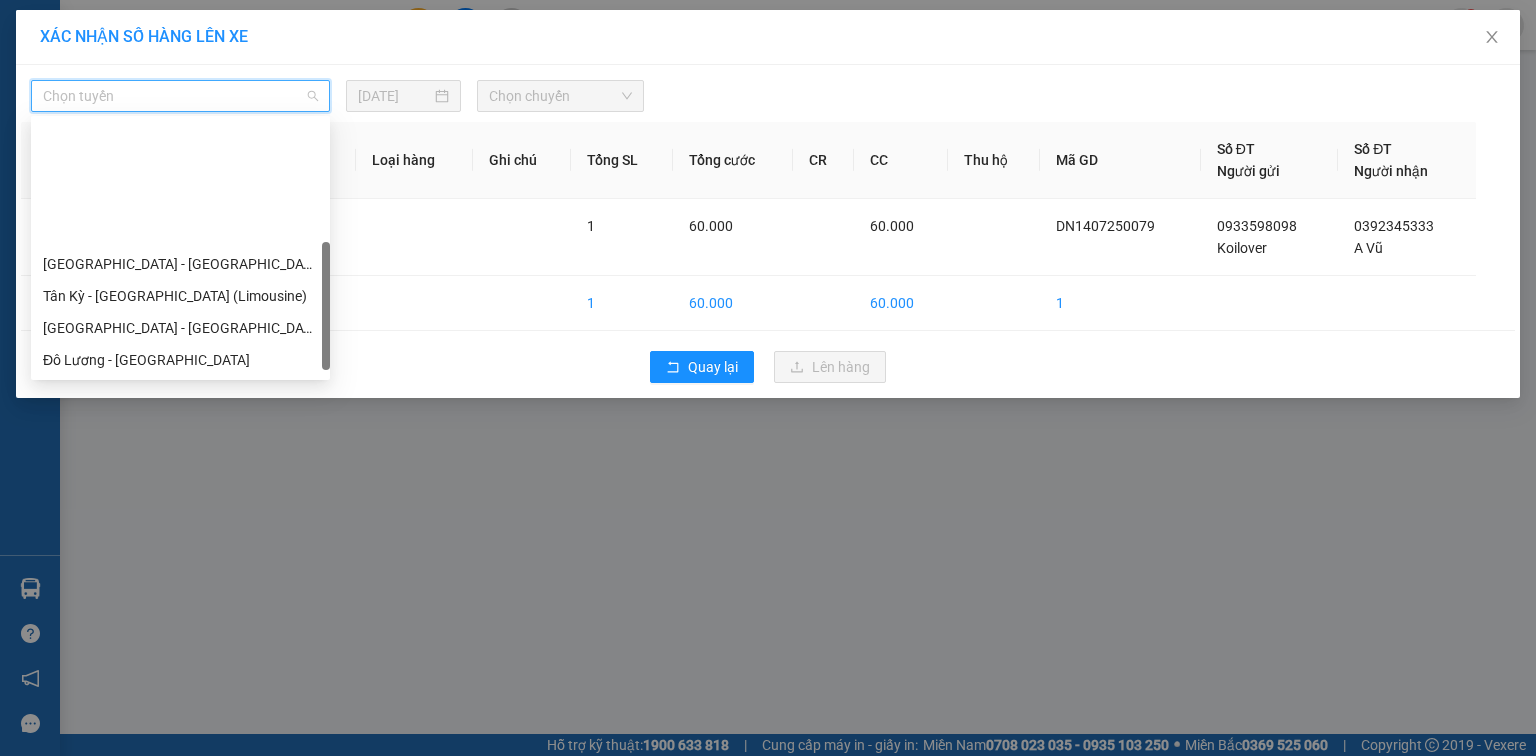 click on "BX Quảng Ngãi - [GEOGRAPHIC_DATA] ([GEOGRAPHIC_DATA])" at bounding box center (180, 456) 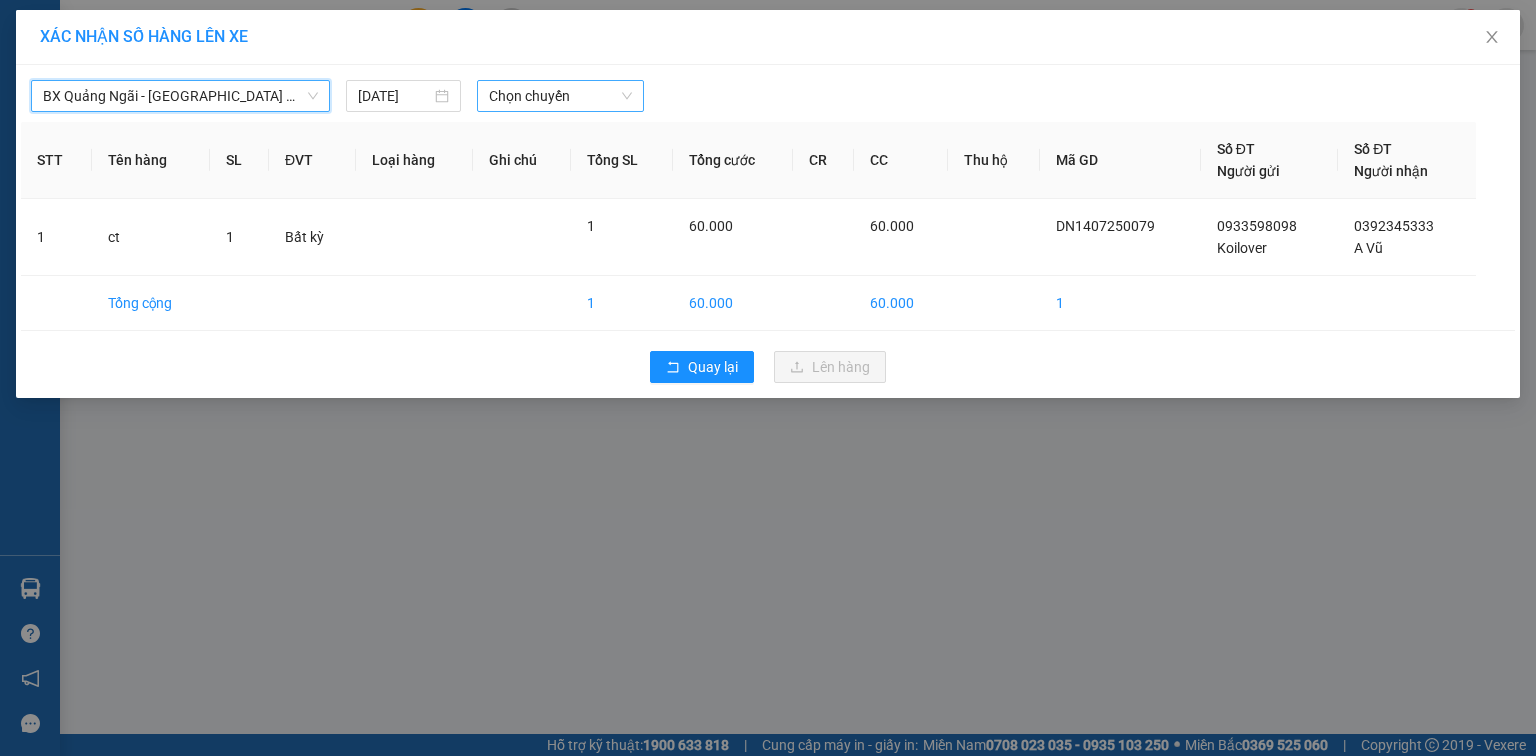click on "Chọn chuyến" at bounding box center [561, 96] 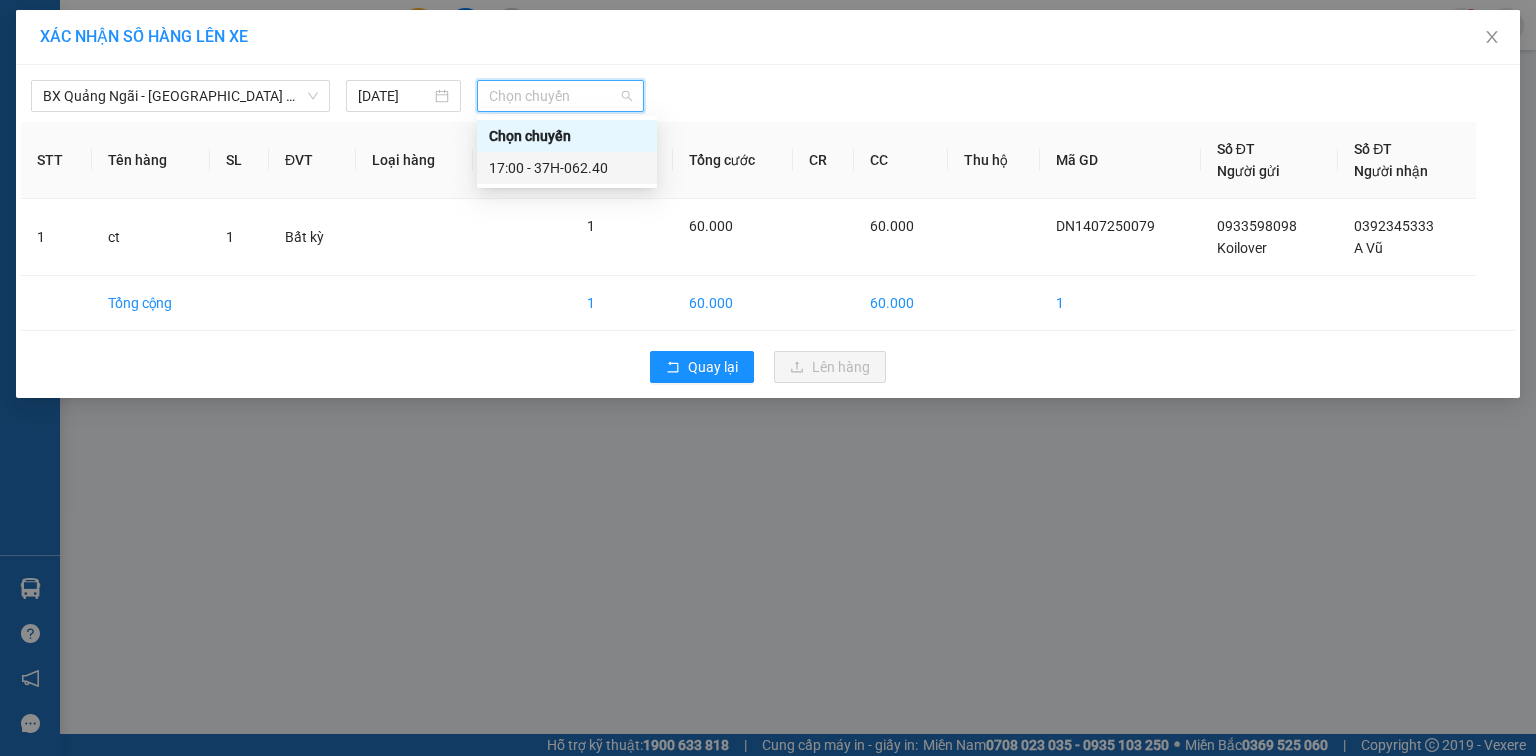 click on "17:00     - 37H-062.40" at bounding box center (567, 168) 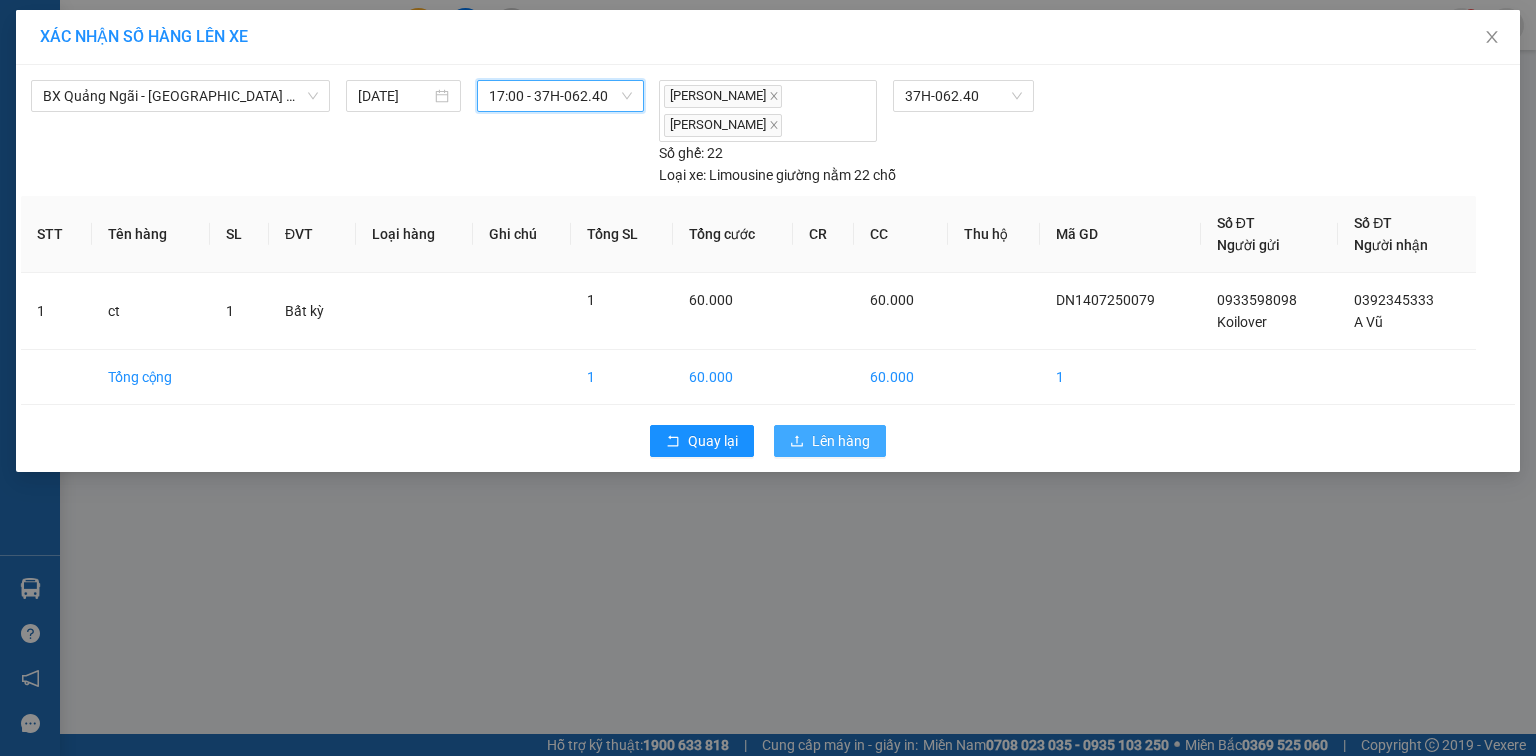 click on "Lên hàng" at bounding box center [841, 441] 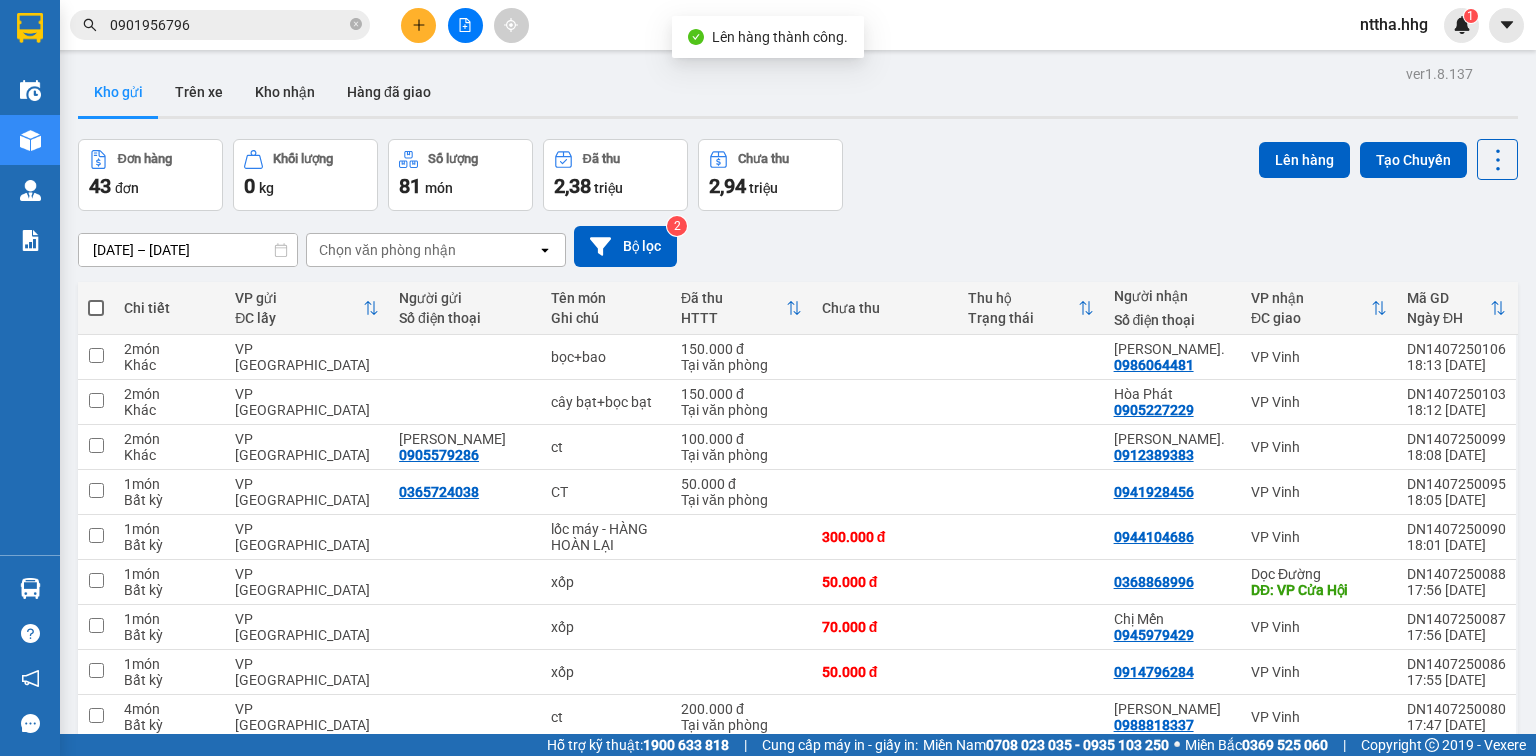 click at bounding box center [96, 308] 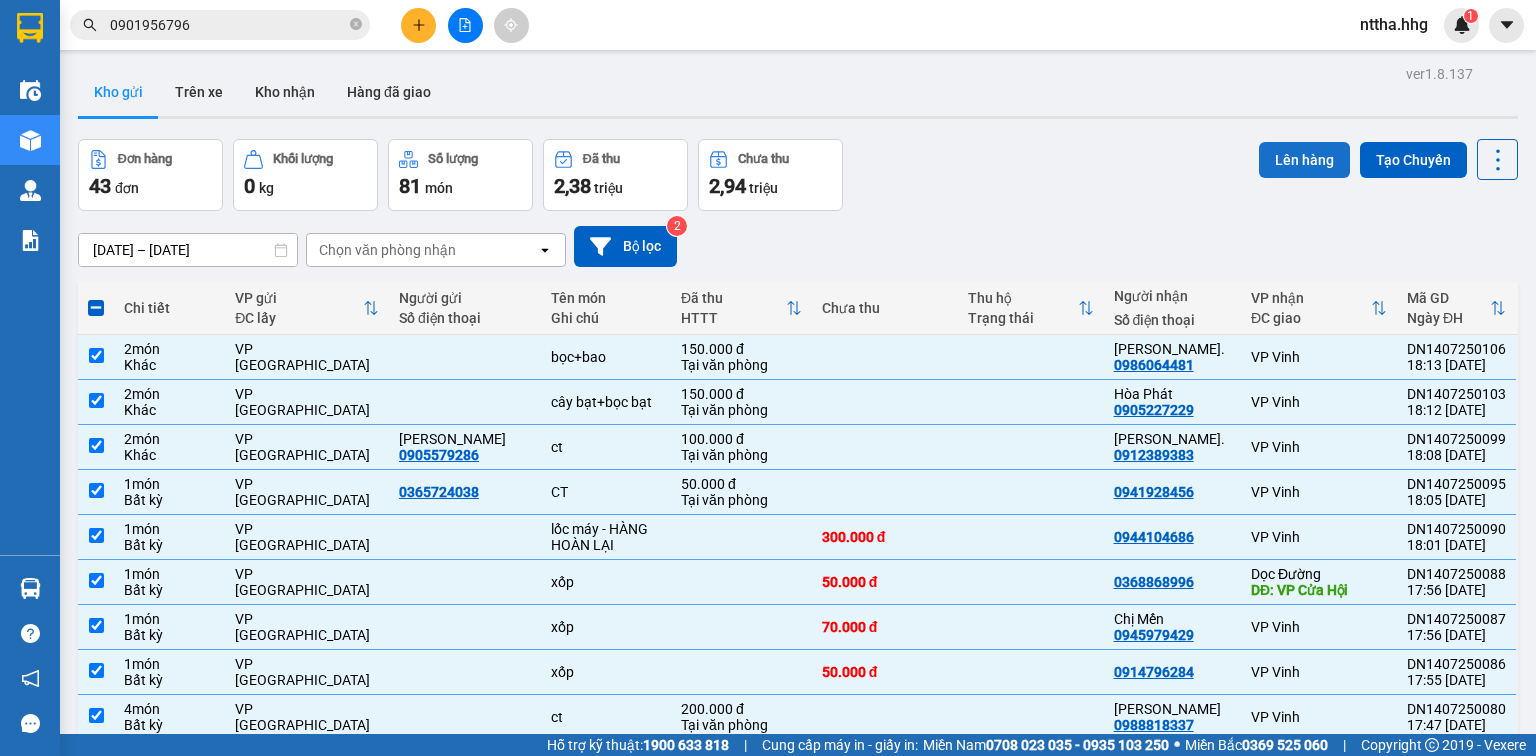 click on "Lên hàng" at bounding box center [1304, 160] 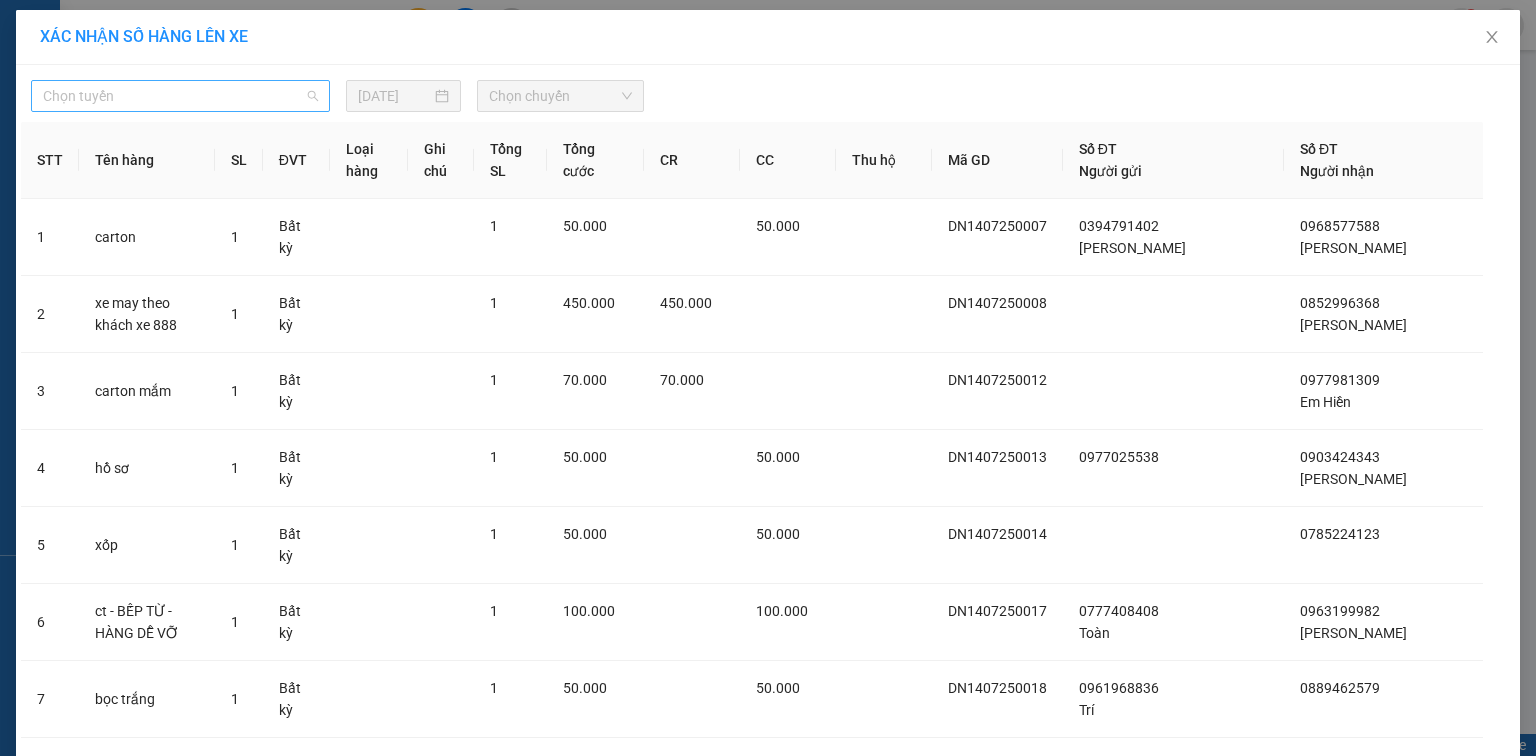click on "Chọn tuyến" at bounding box center (180, 96) 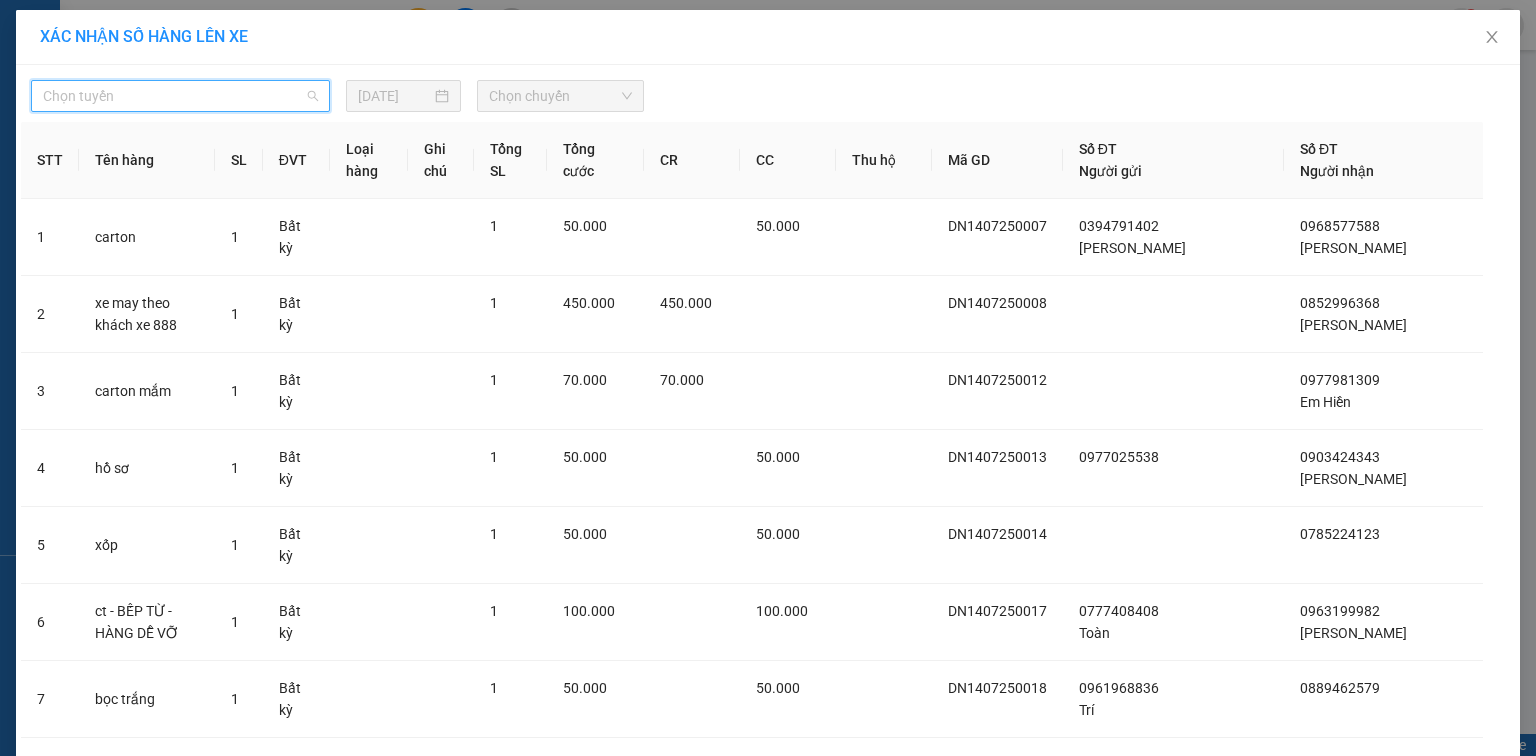 click on "Chọn tuyến" at bounding box center [180, 96] 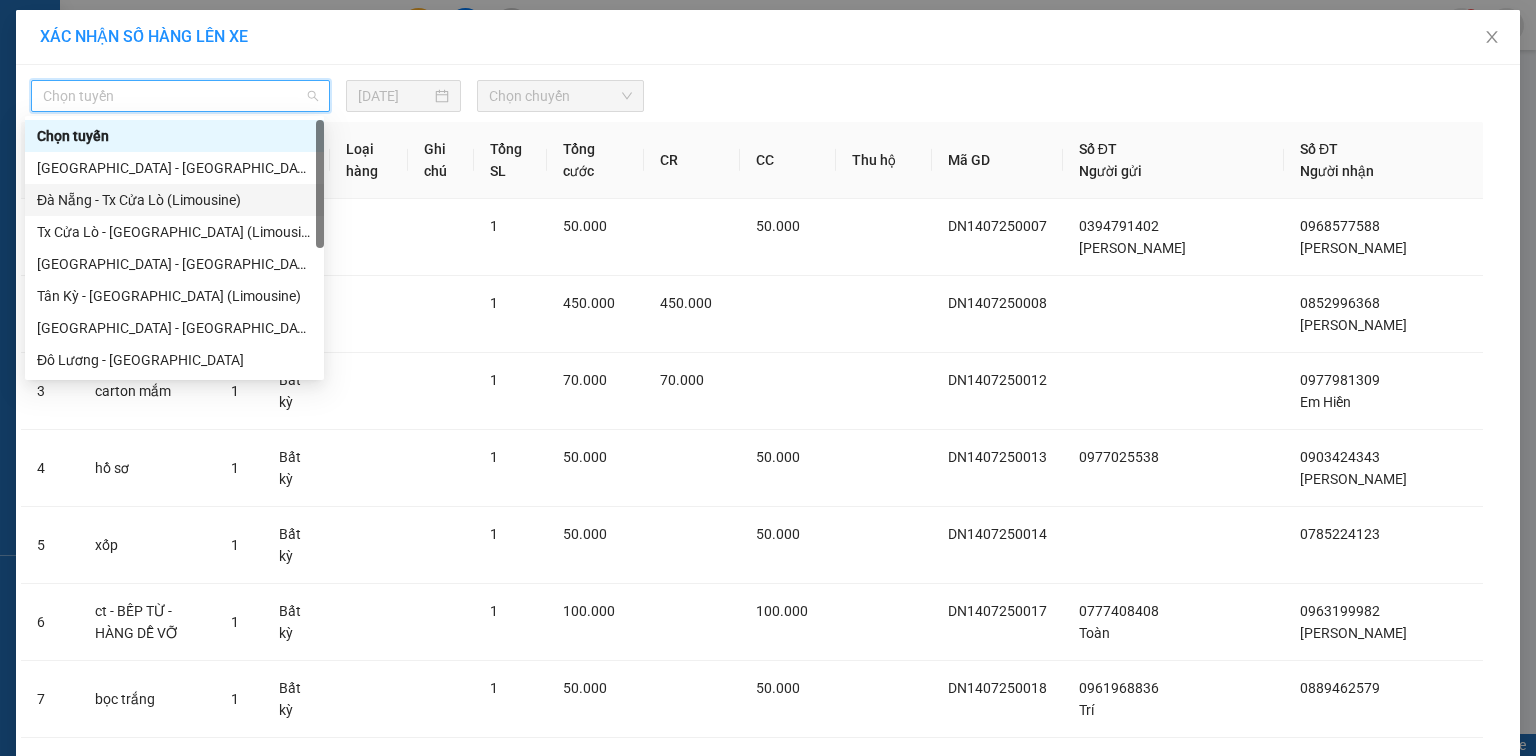 click on "Đà Nẵng - Tx Cửa Lò (Limousine)" at bounding box center [174, 200] 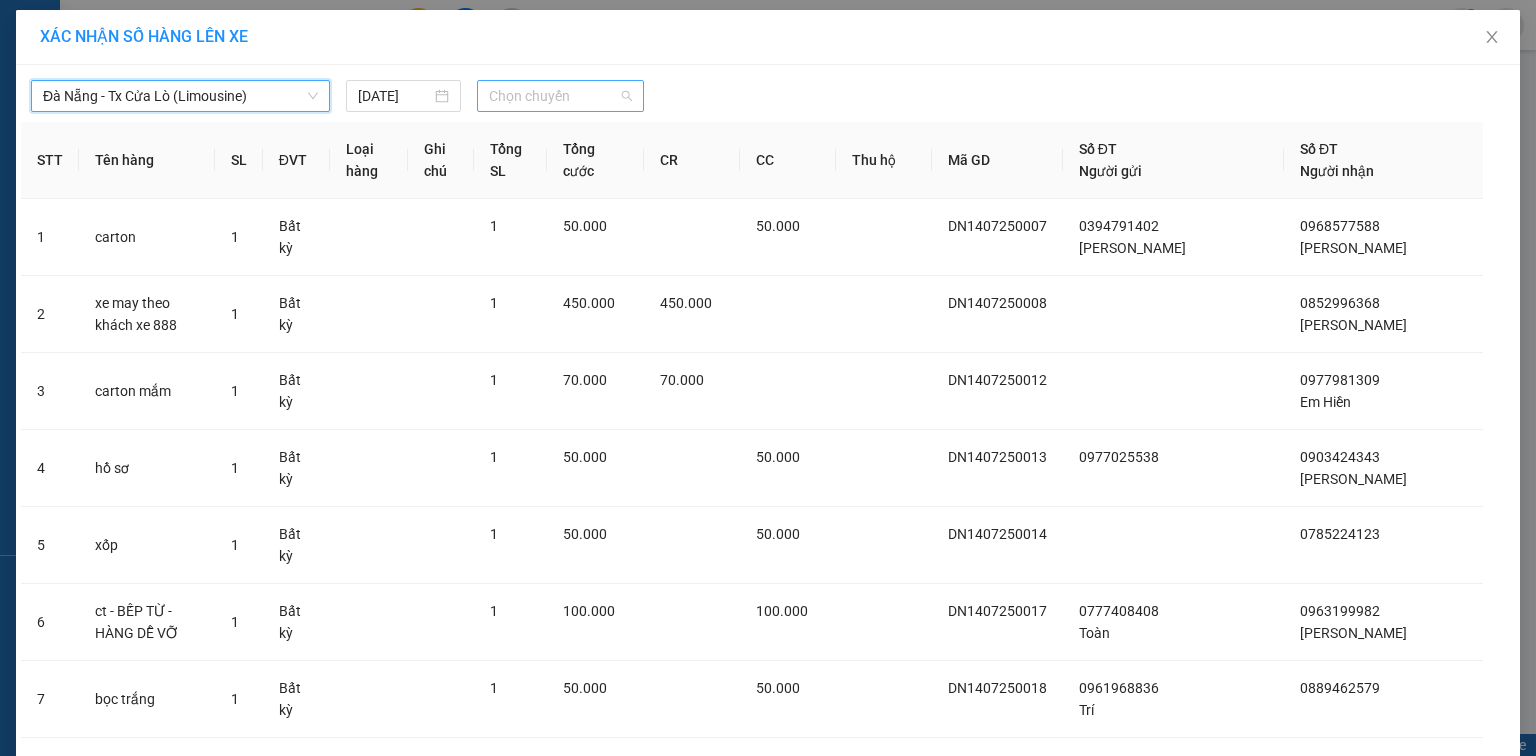 click on "Chọn chuyến" at bounding box center [561, 96] 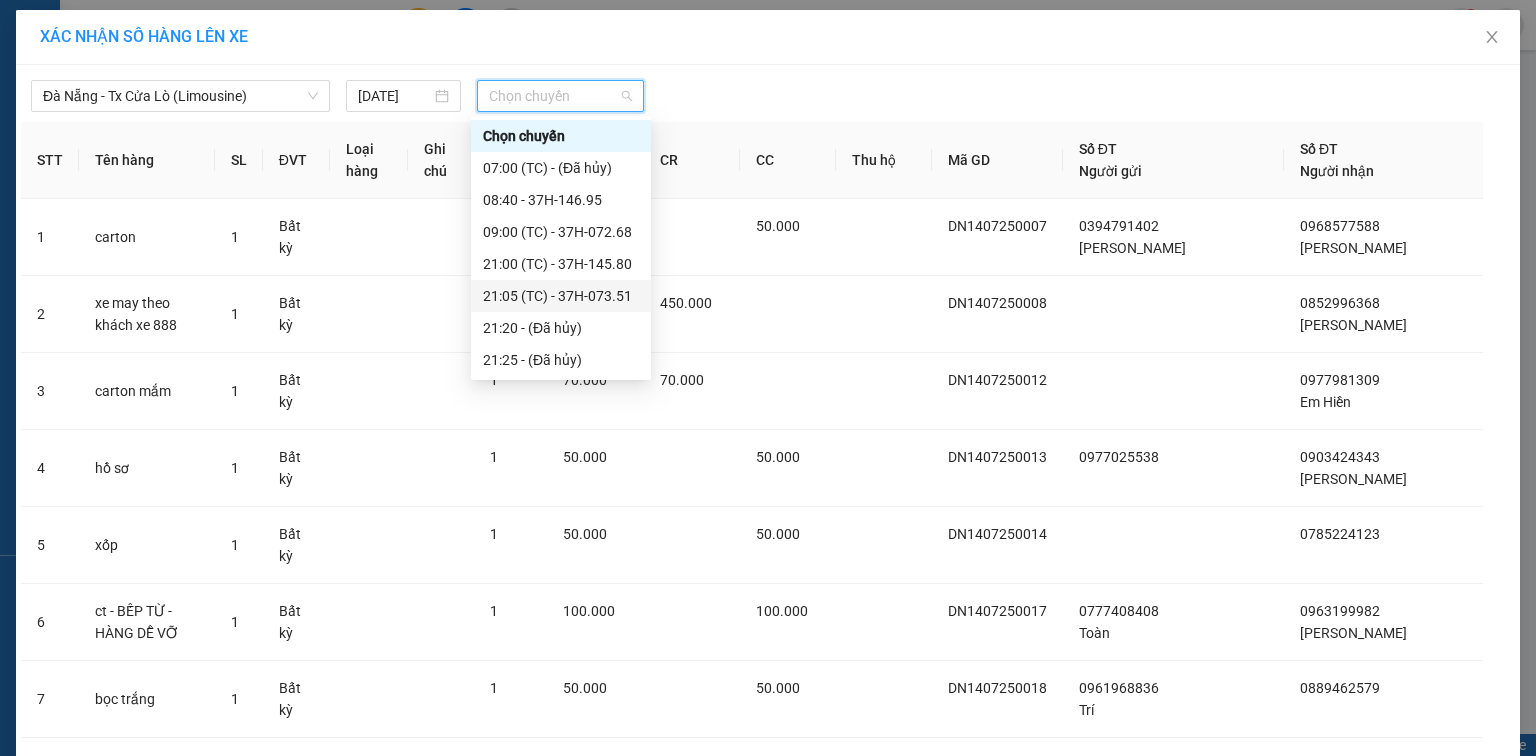 click on "21:05   (TC)   - 37H-073.51" at bounding box center [561, 296] 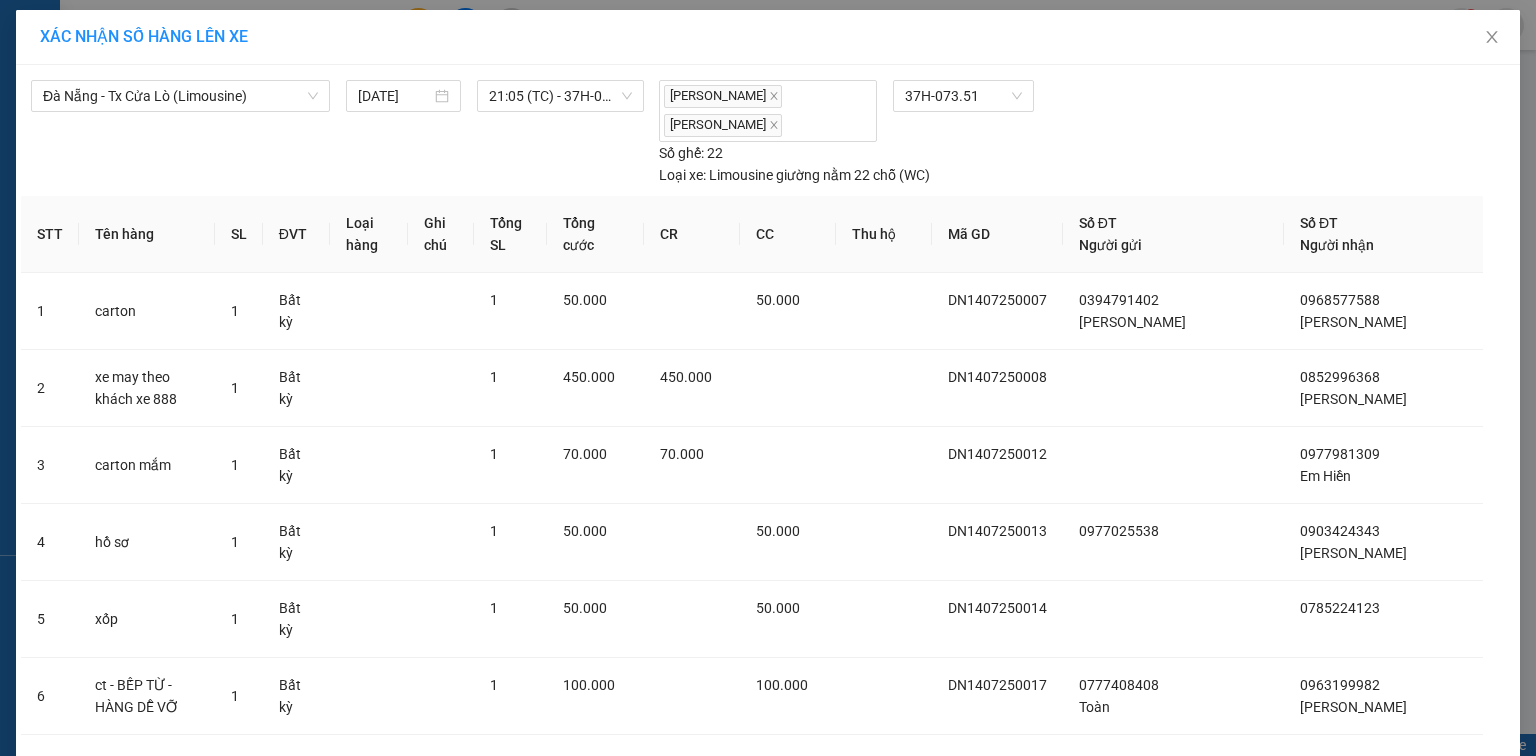 click on "Lên hàng" at bounding box center (841, 3719) 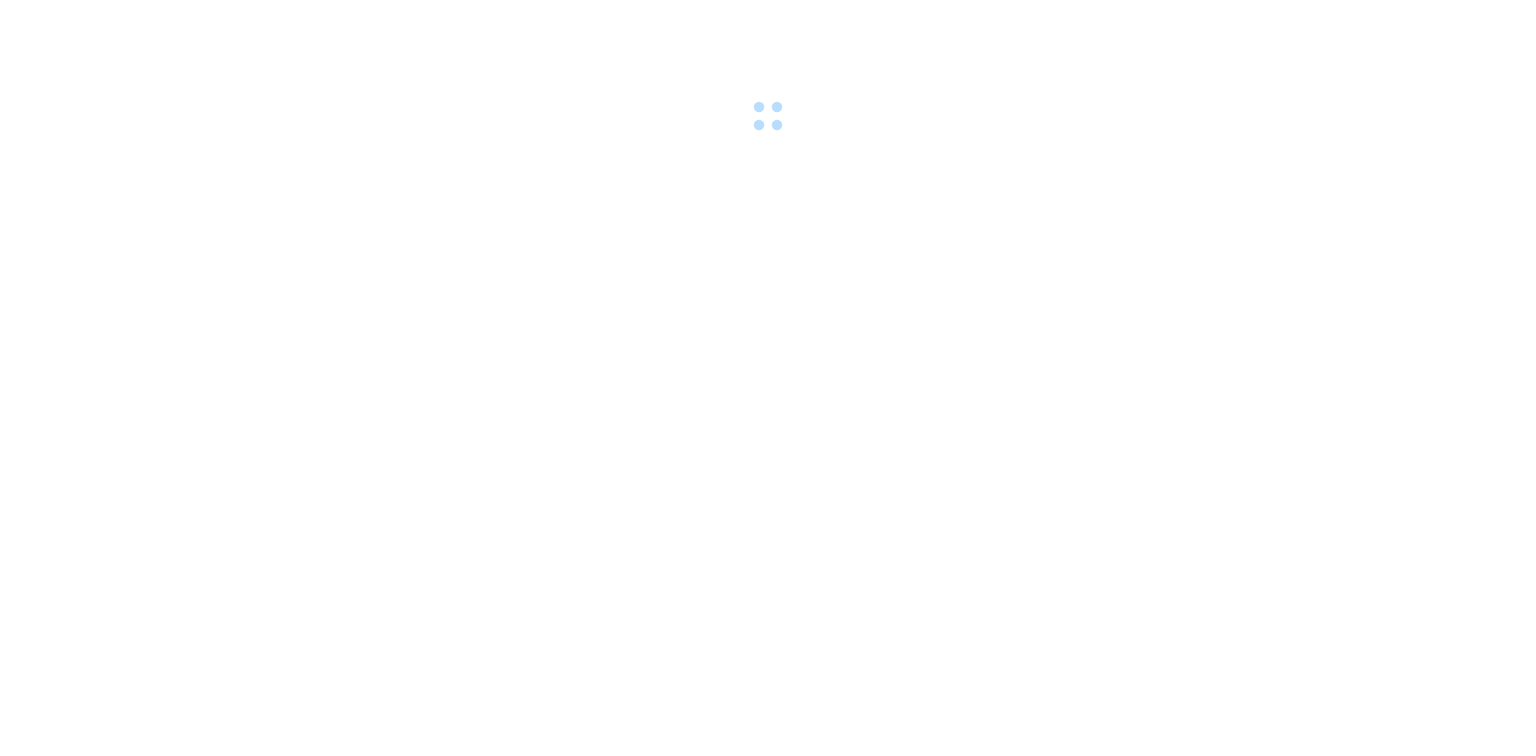 scroll, scrollTop: 0, scrollLeft: 0, axis: both 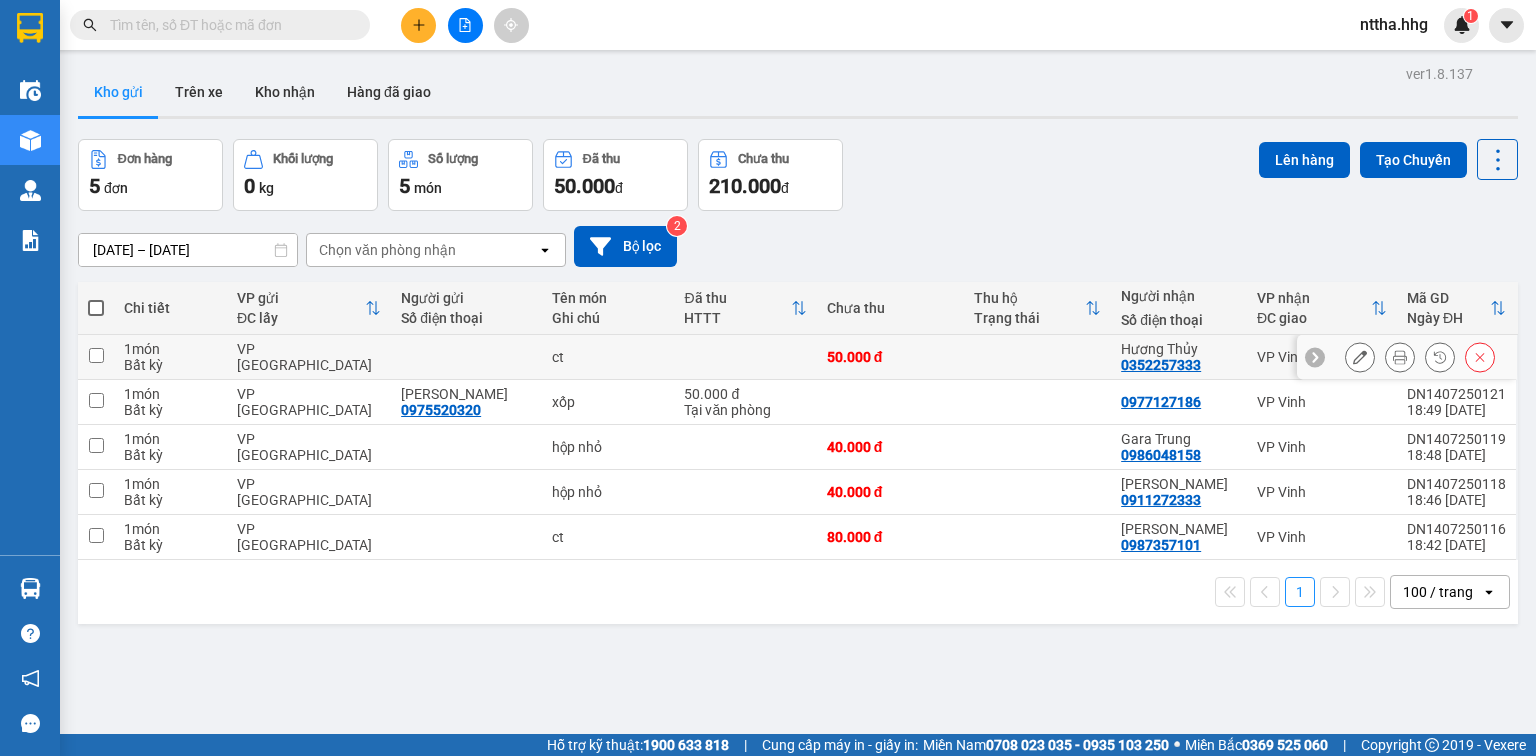 click at bounding box center [96, 355] 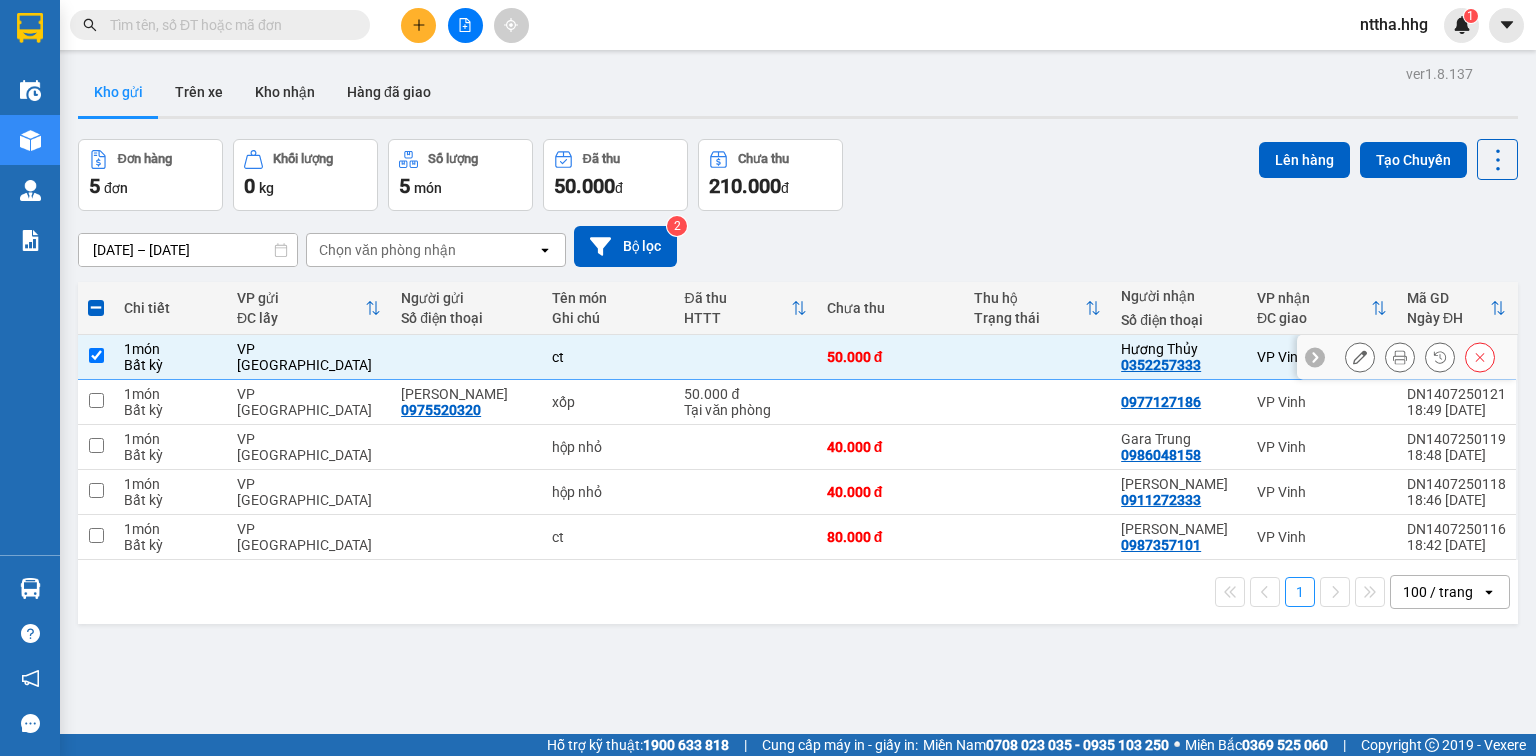 click at bounding box center [96, 355] 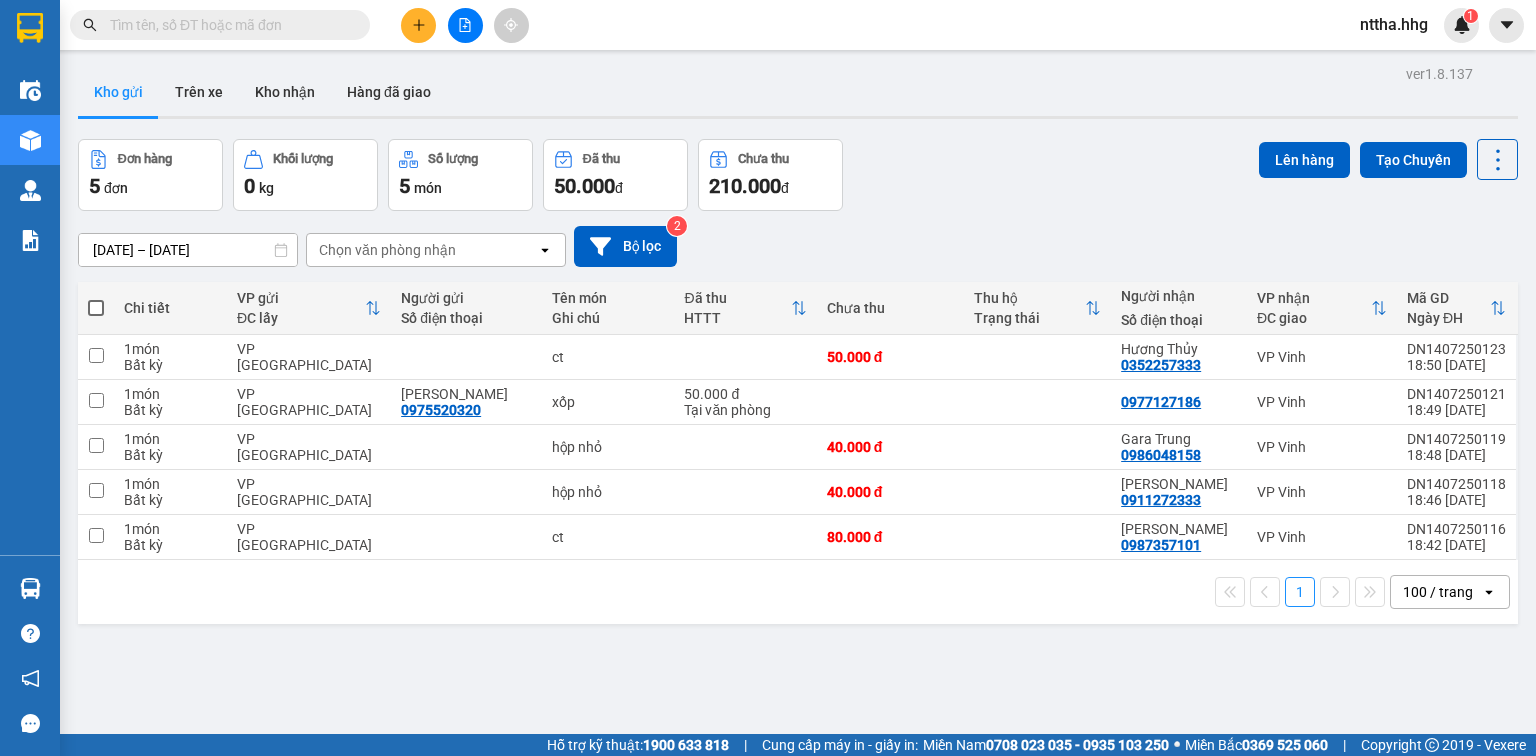 click at bounding box center [96, 308] 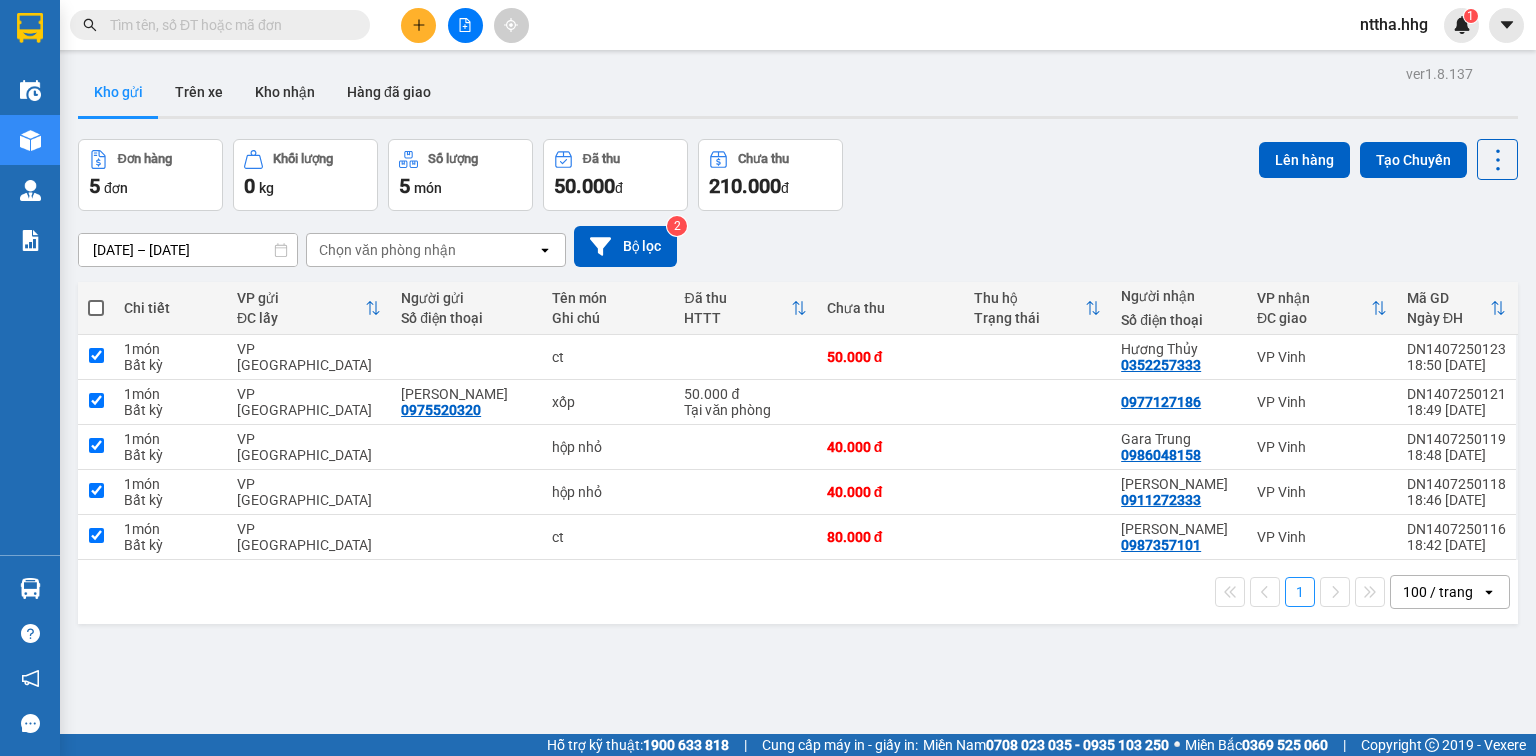 checkbox on "true" 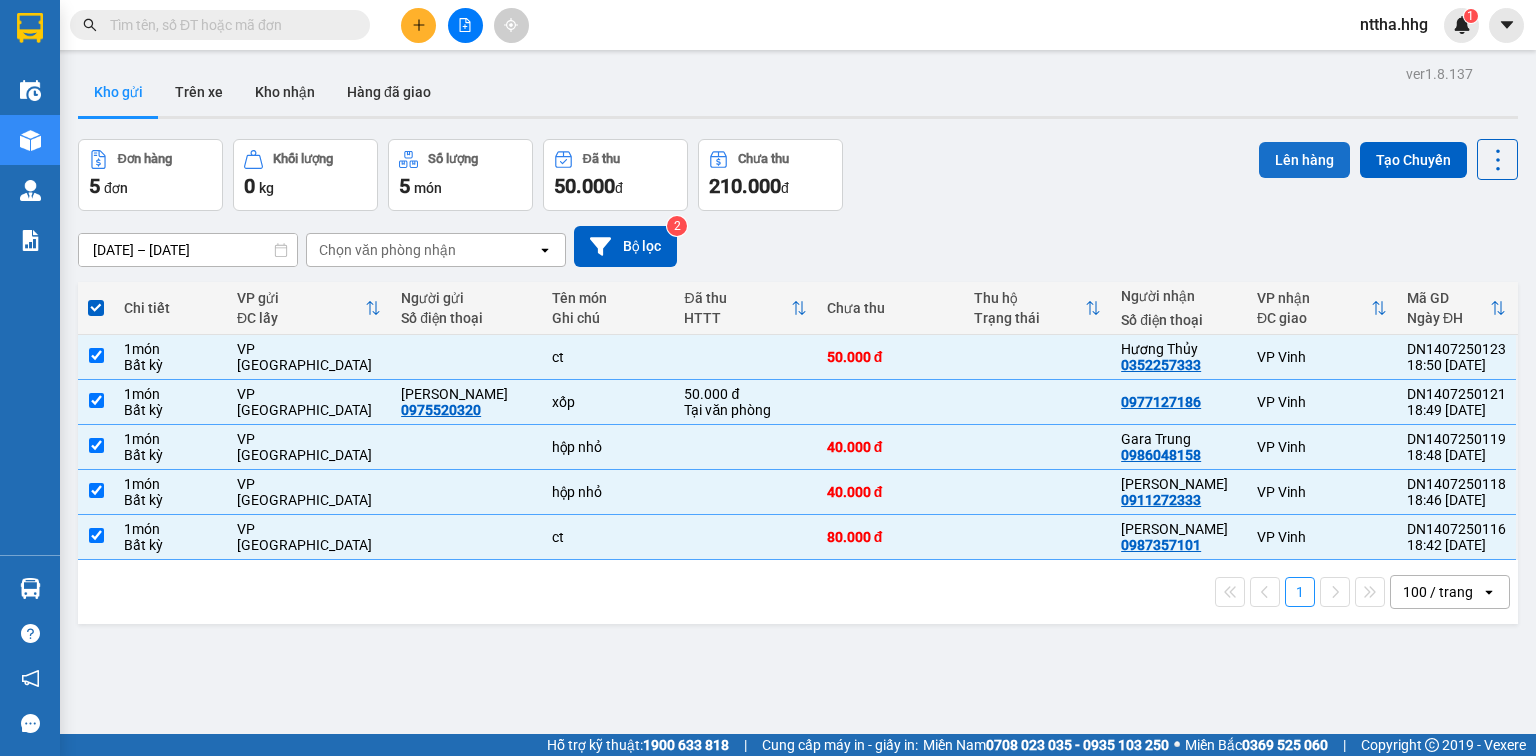 click on "Lên hàng" at bounding box center [1304, 160] 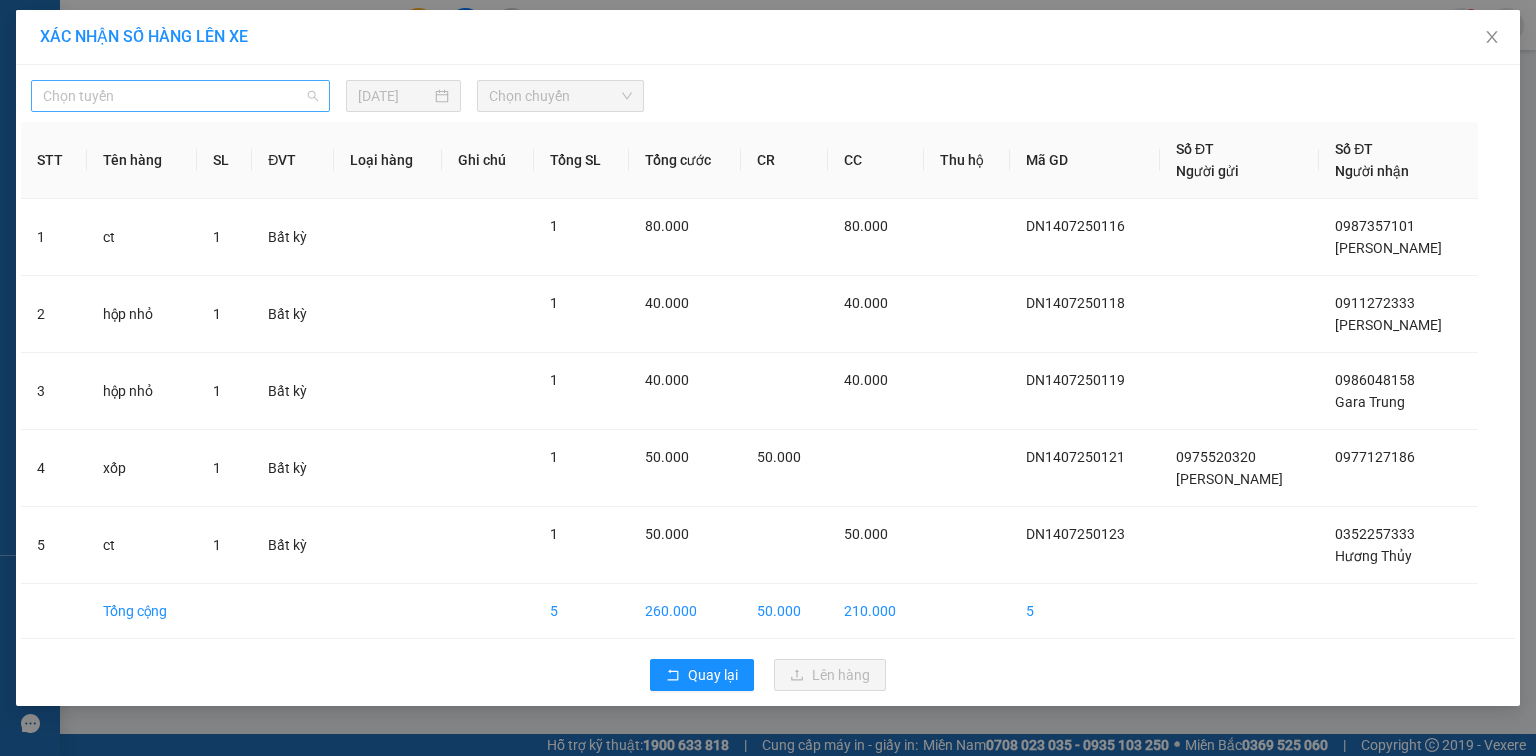 click on "Chọn tuyến" at bounding box center (180, 96) 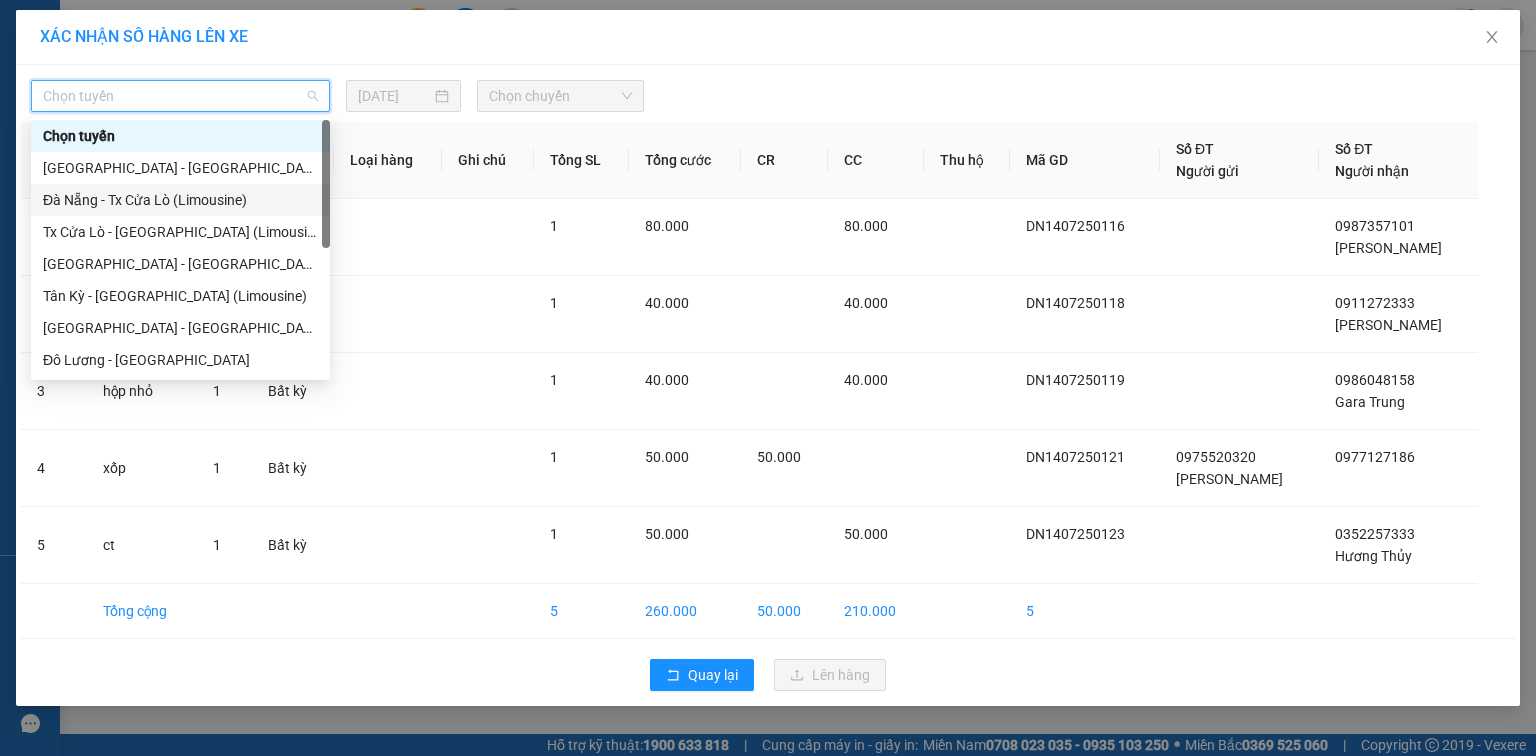 click on "Đà Nẵng - Tx Cửa Lò (Limousine)" at bounding box center (180, 200) 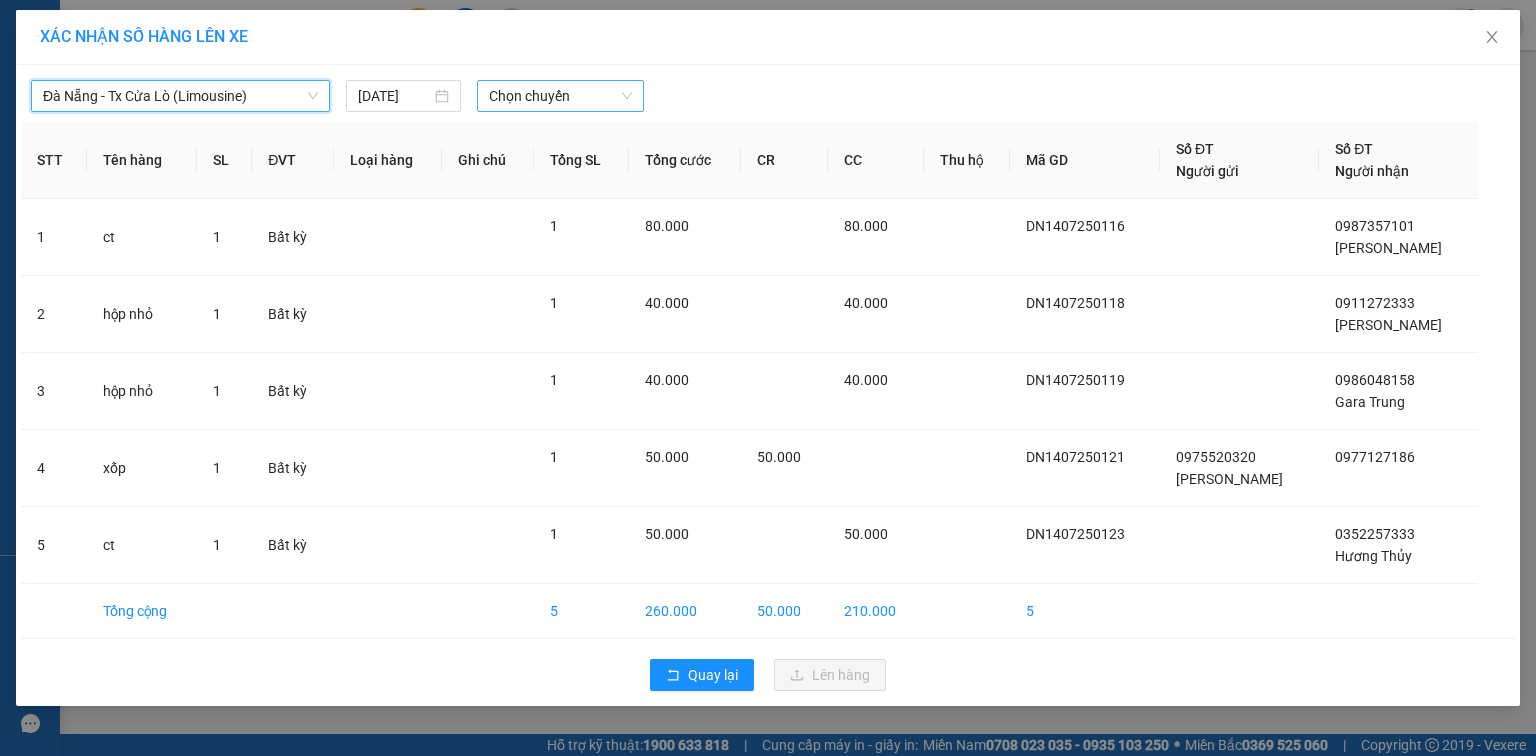 click on "Chọn chuyến" at bounding box center (561, 96) 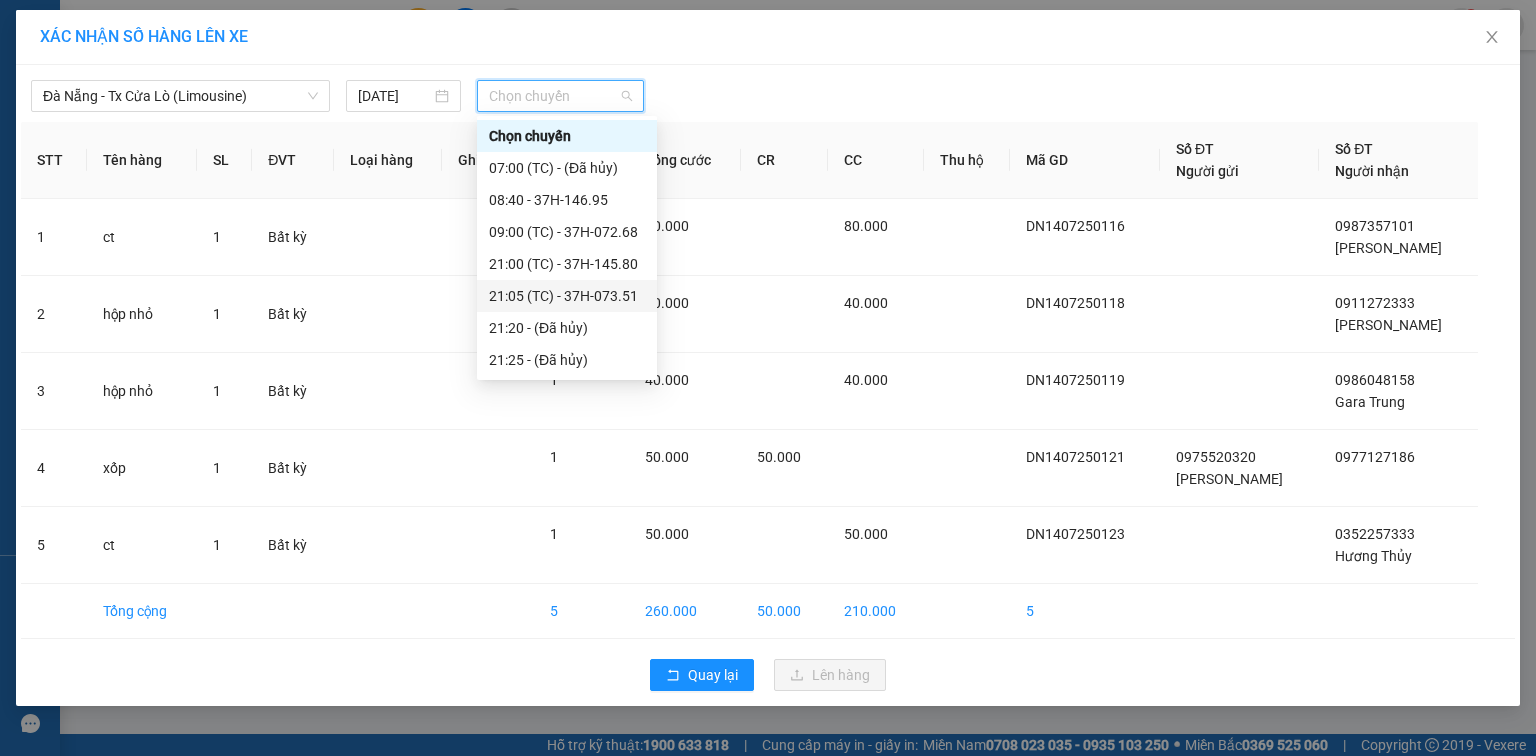 click on "21:05   (TC)   - 37H-073.51" at bounding box center [567, 296] 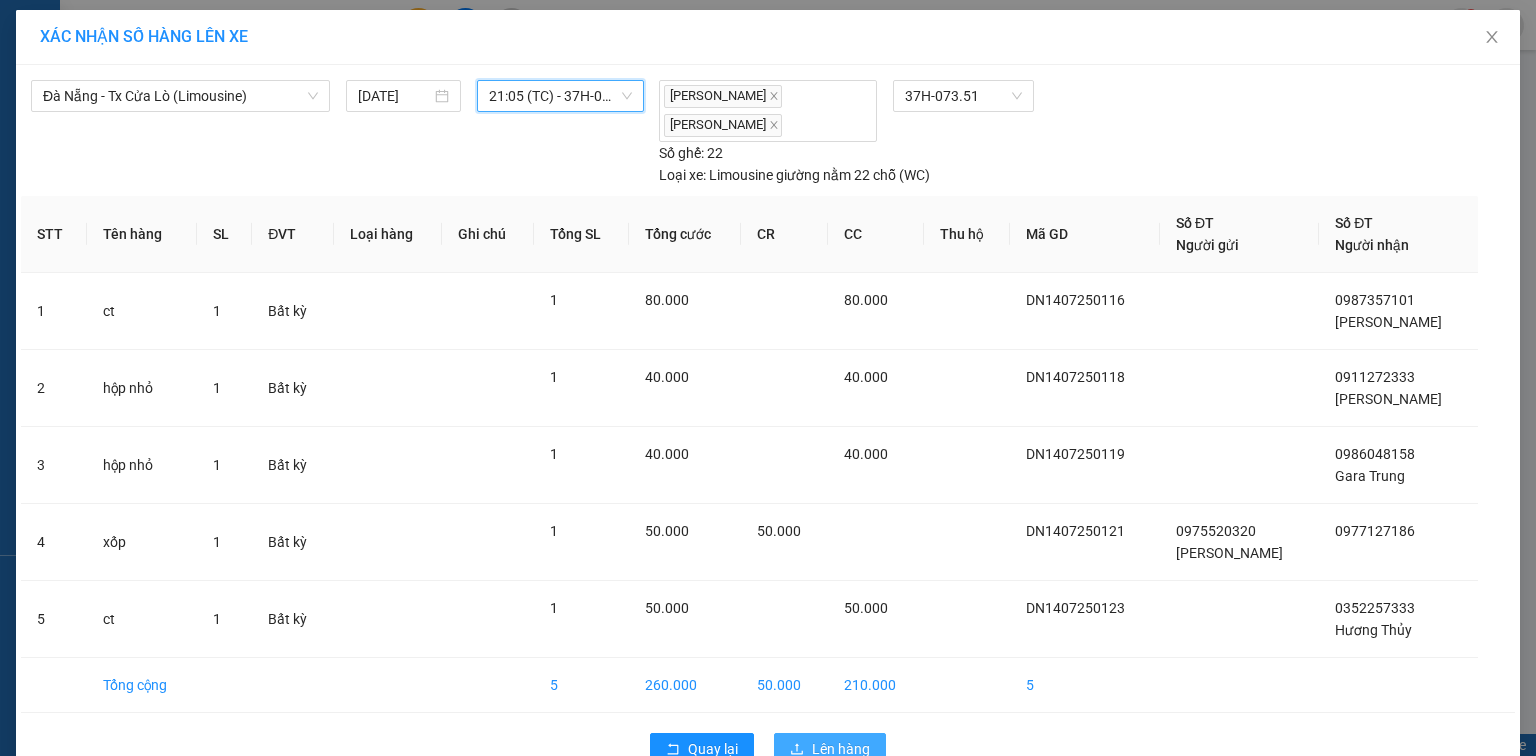 click on "Lên hàng" at bounding box center [841, 749] 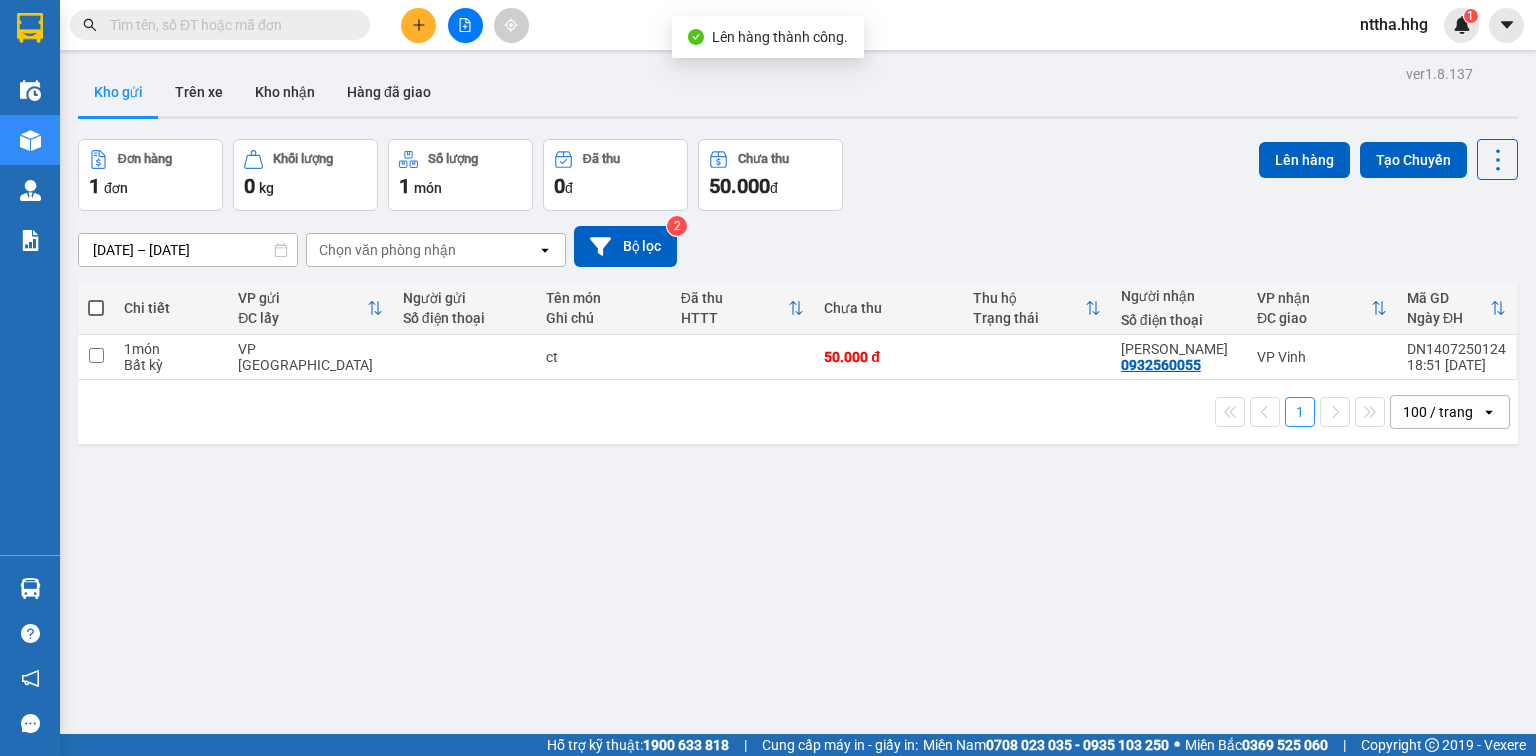 click at bounding box center [96, 308] 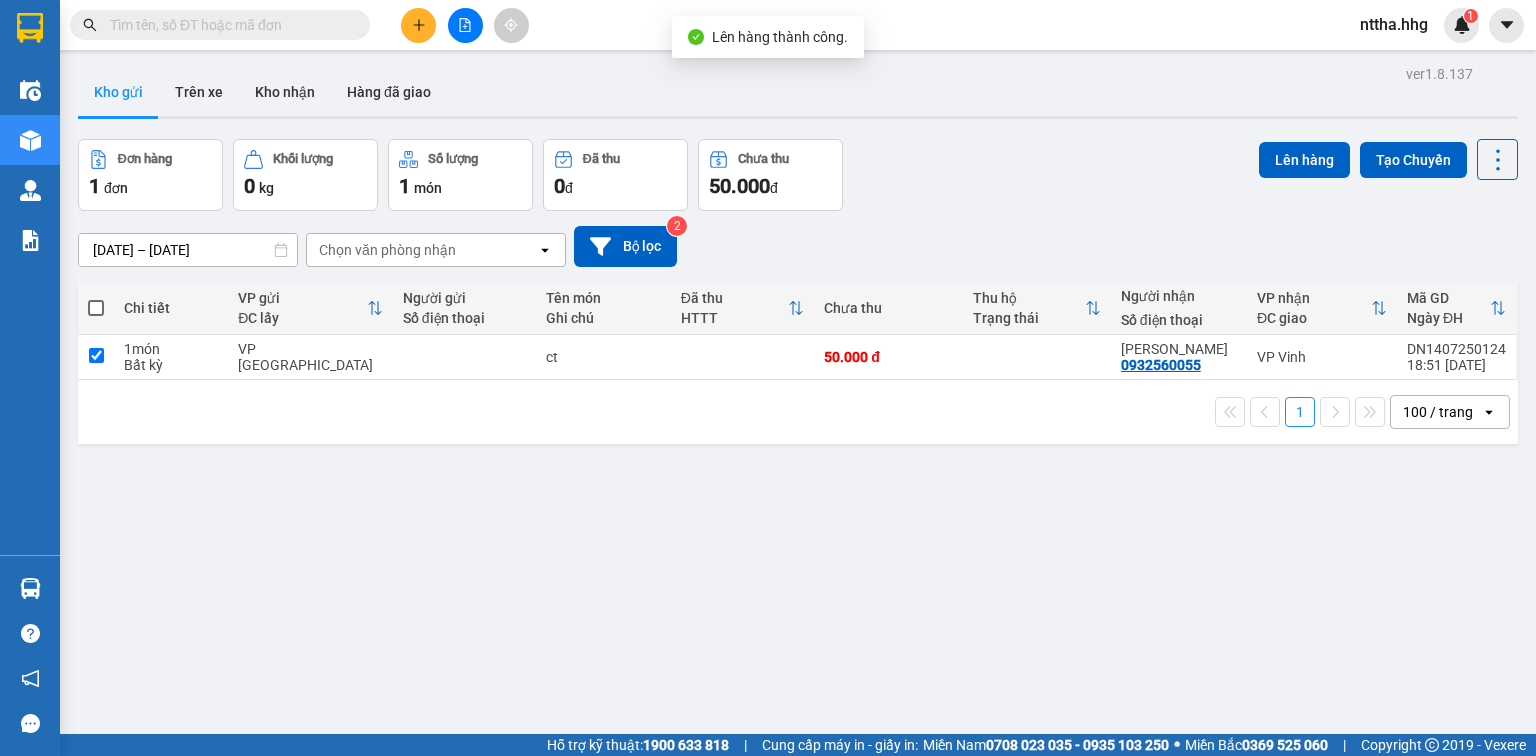 checkbox on "true" 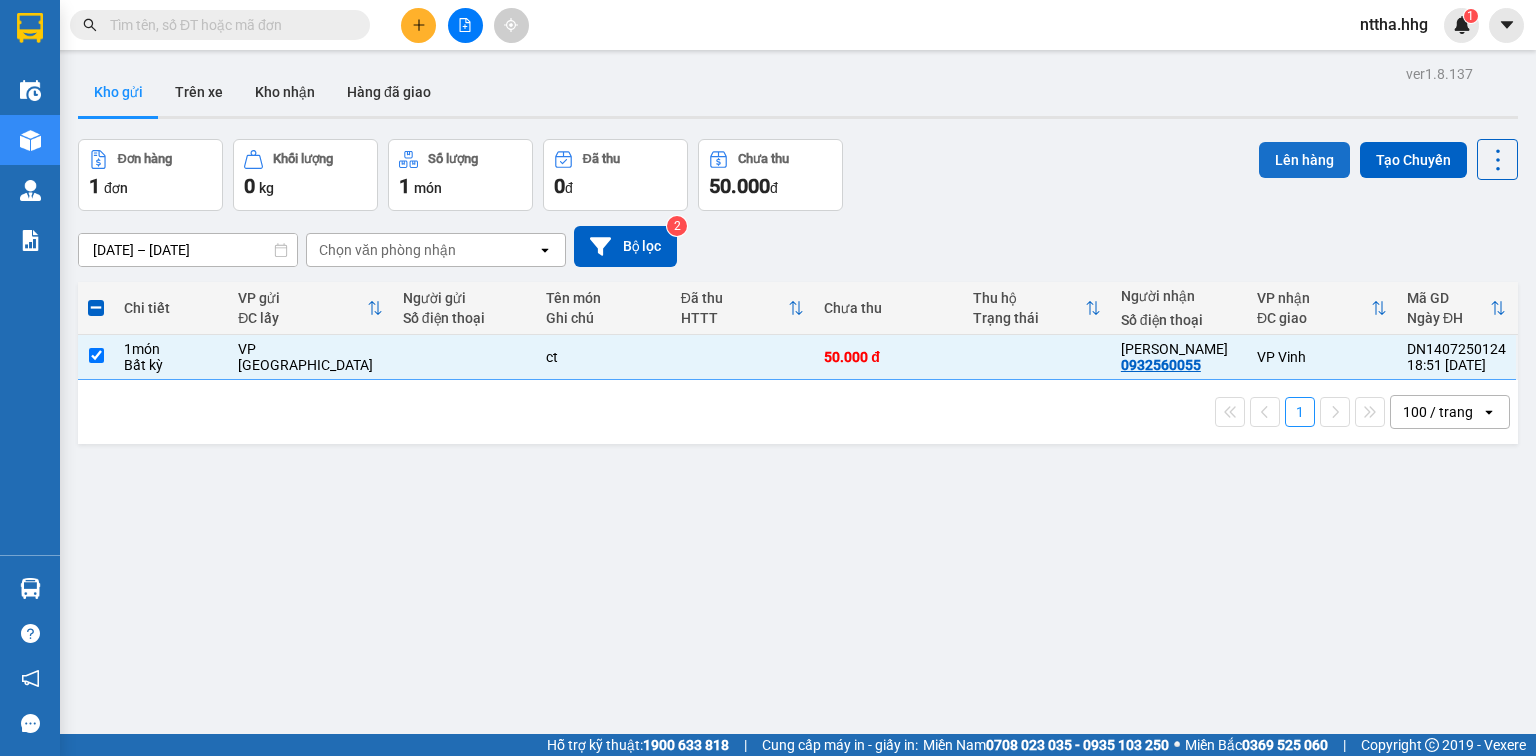 click on "Lên hàng" at bounding box center (1304, 160) 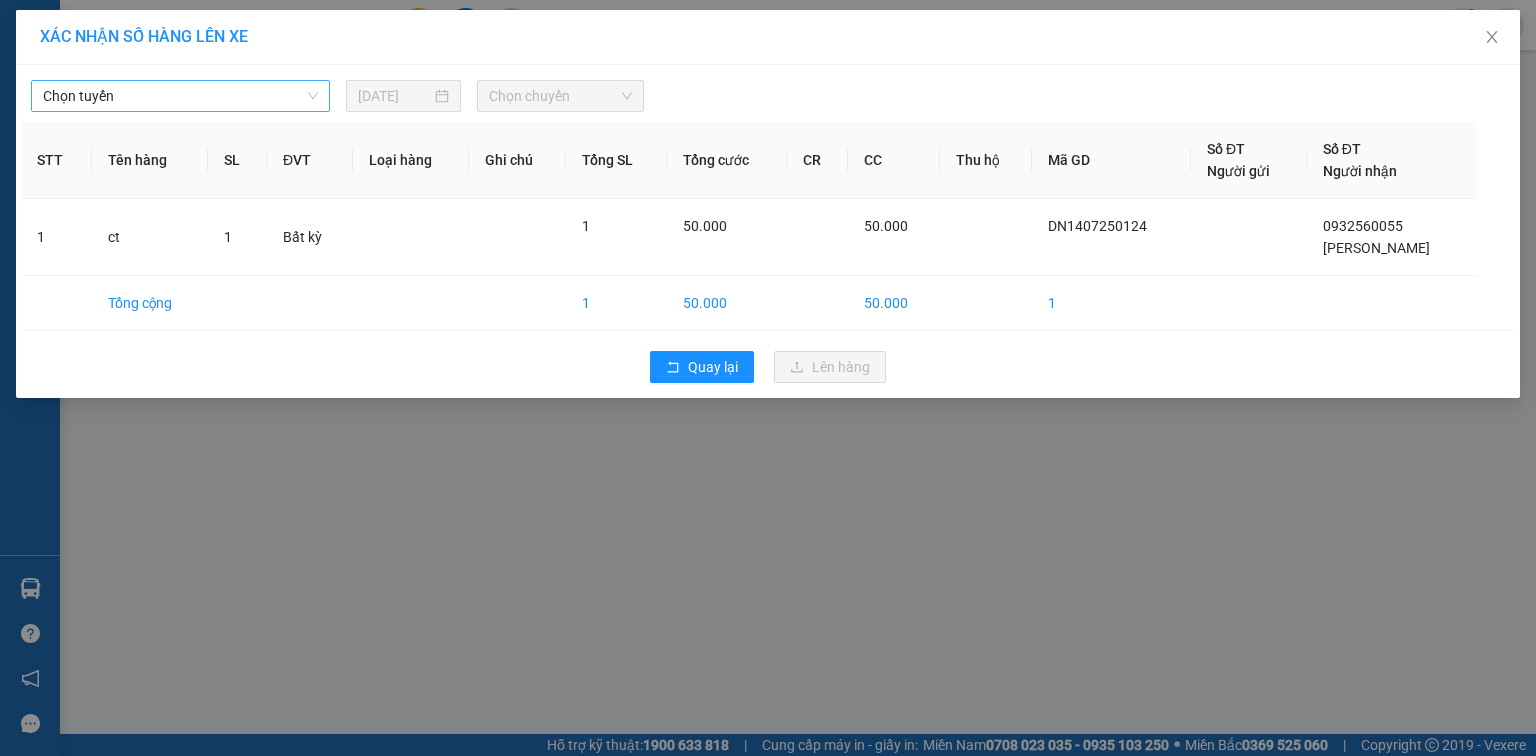 click on "Chọn tuyến" at bounding box center [180, 96] 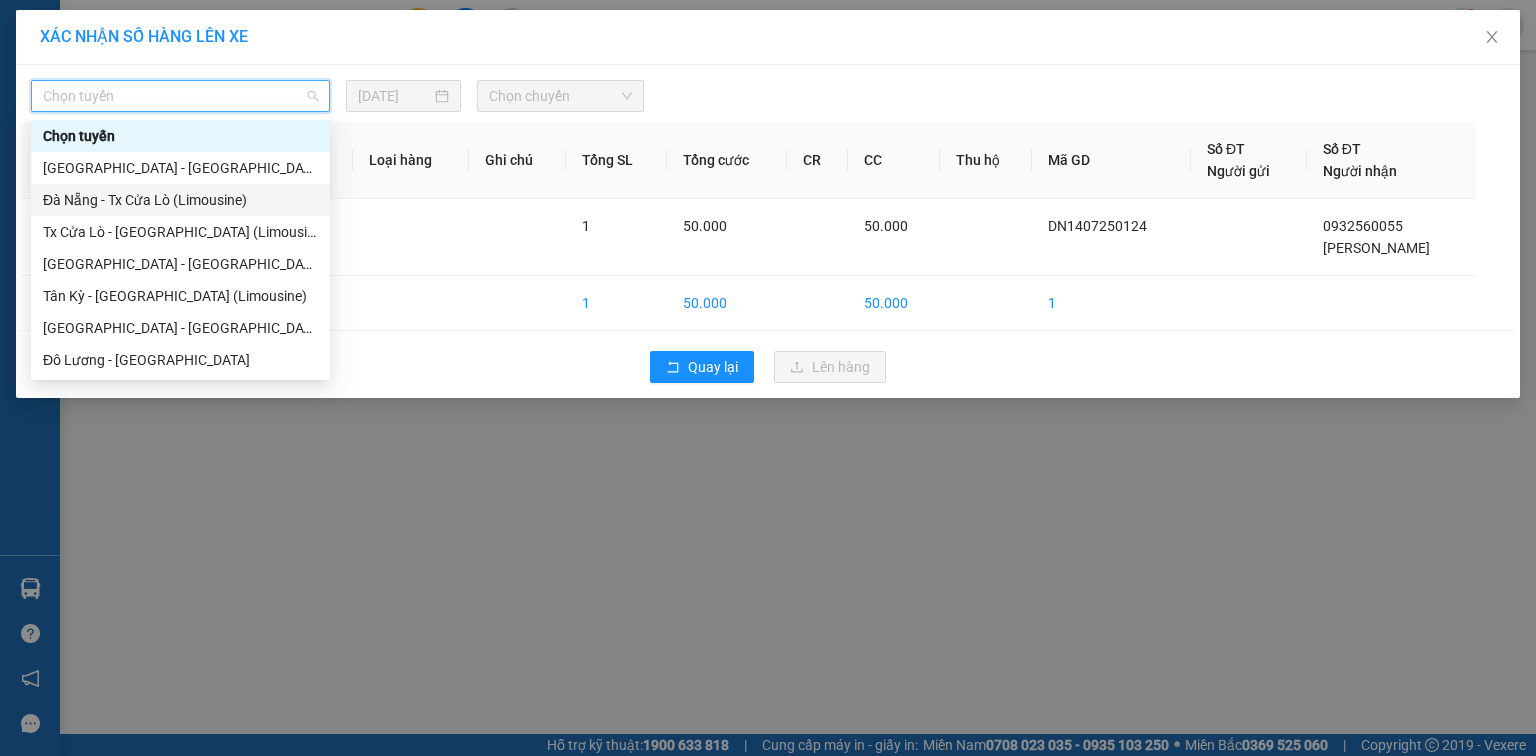 click on "Đà Nẵng - Tx Cửa Lò (Limousine)" at bounding box center (180, 200) 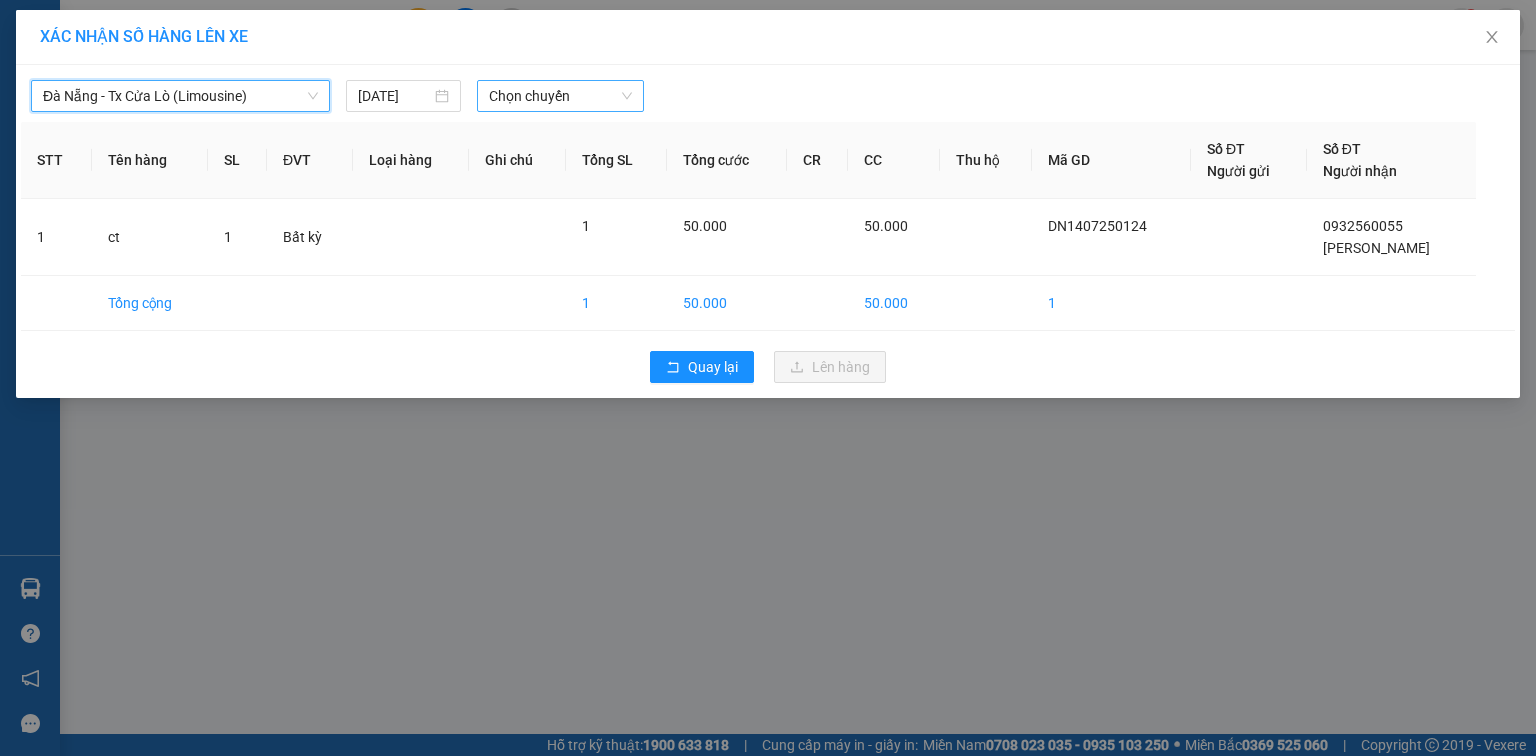 click on "Chọn chuyến" at bounding box center (561, 96) 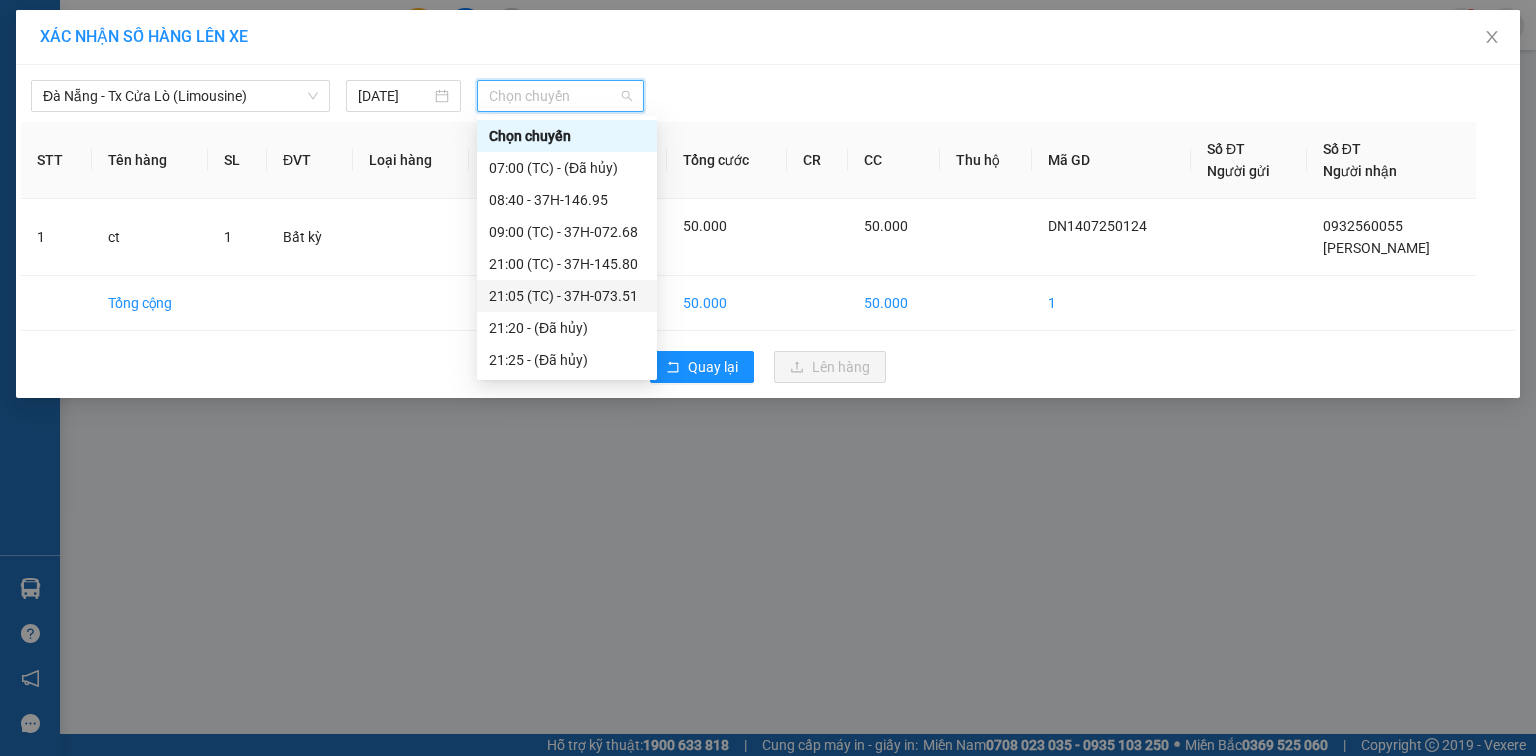 click on "21:05   (TC)   - 37H-073.51" at bounding box center (567, 296) 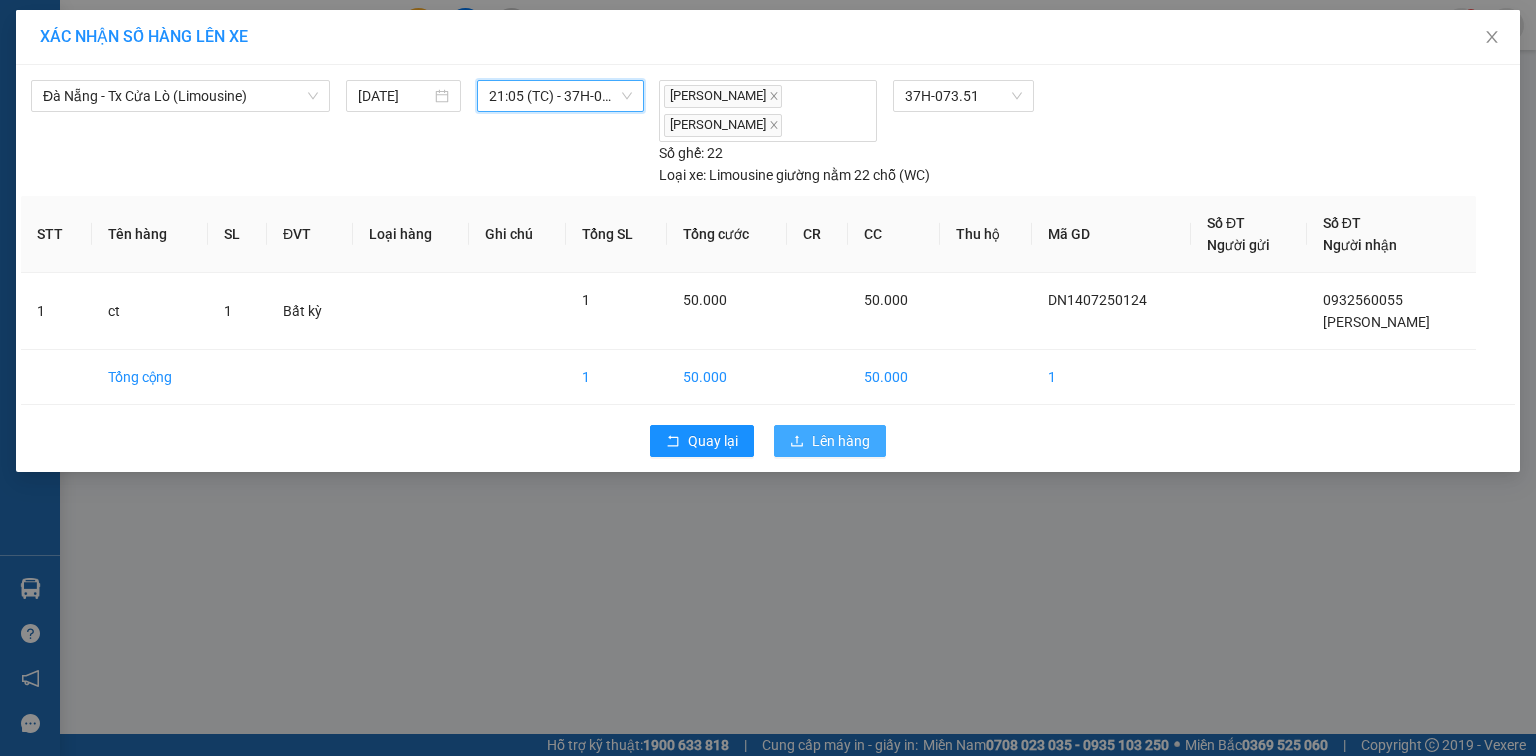 click on "Lên hàng" at bounding box center (841, 441) 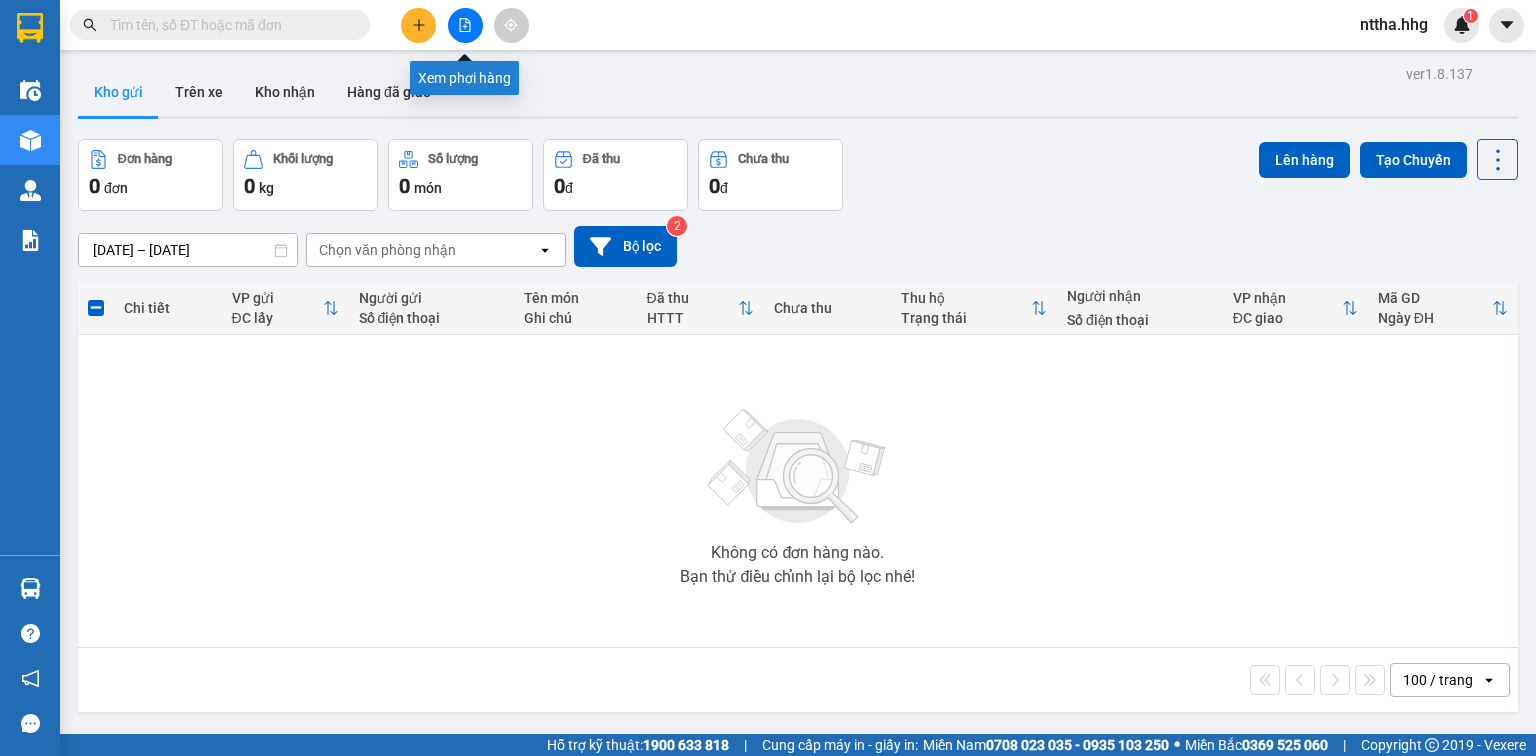 click at bounding box center (465, 25) 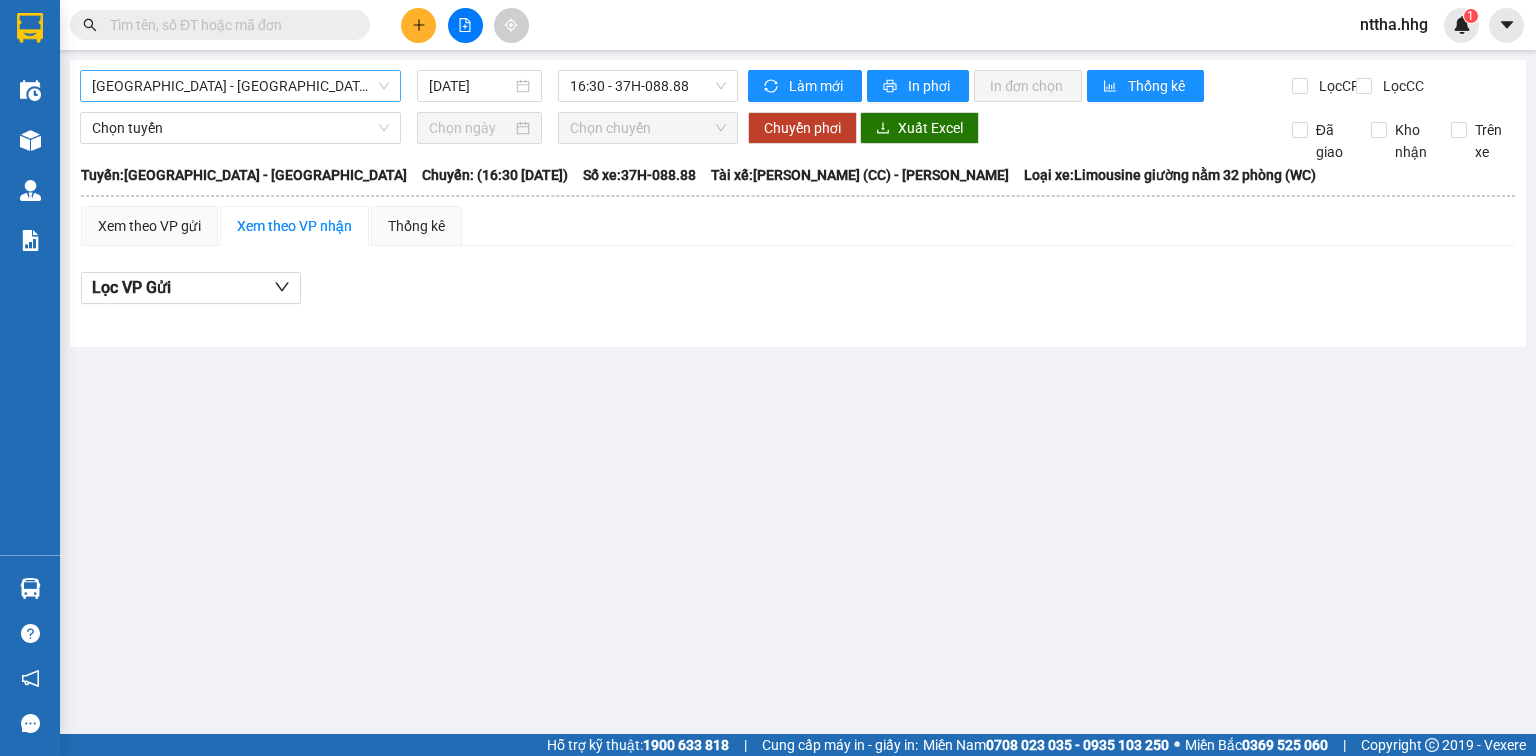 click on "[GEOGRAPHIC_DATA] - [GEOGRAPHIC_DATA]" at bounding box center (240, 86) 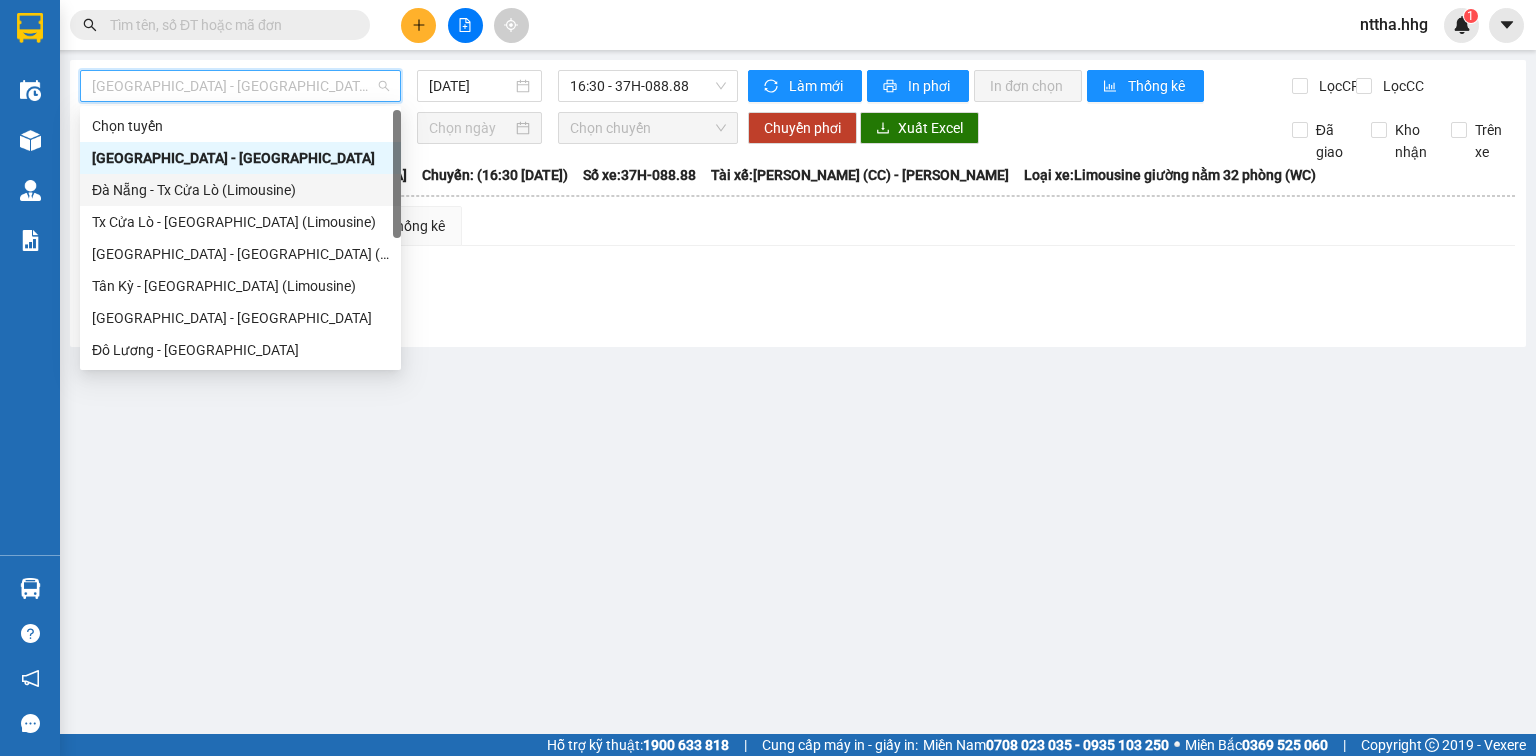 click on "Đà Nẵng - Tx Cửa Lò (Limousine)" at bounding box center (240, 190) 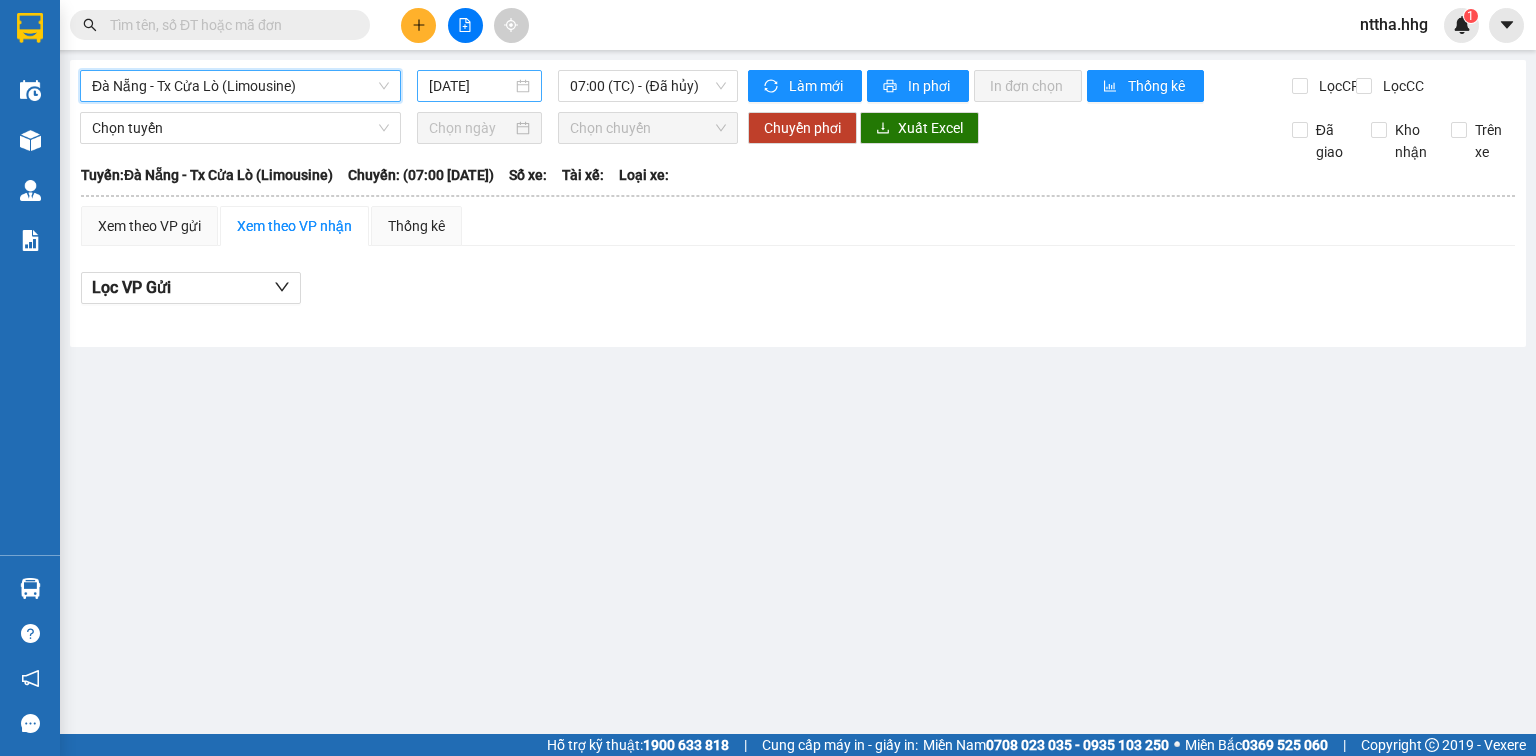 click on "[DATE]" at bounding box center (470, 86) 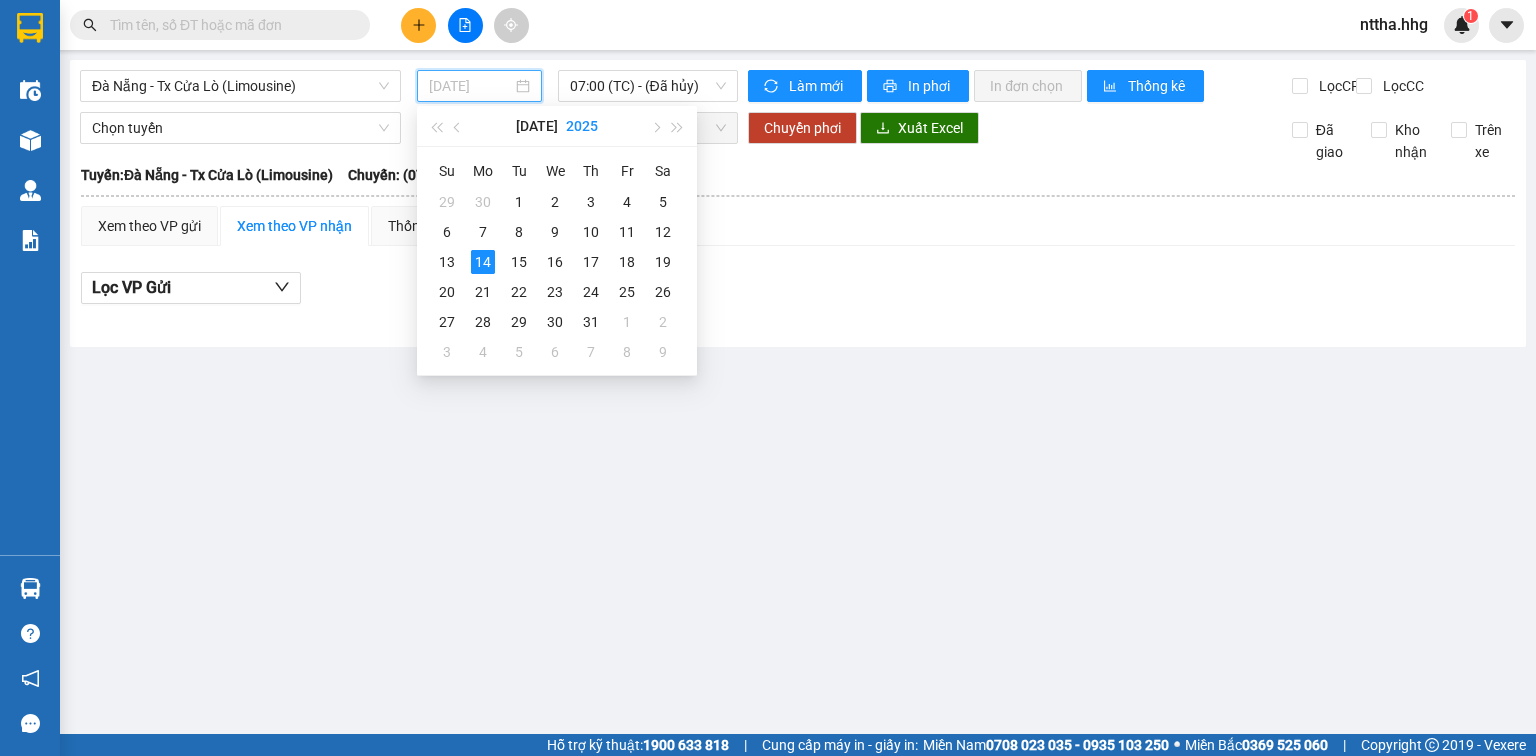 type on "[DATE]" 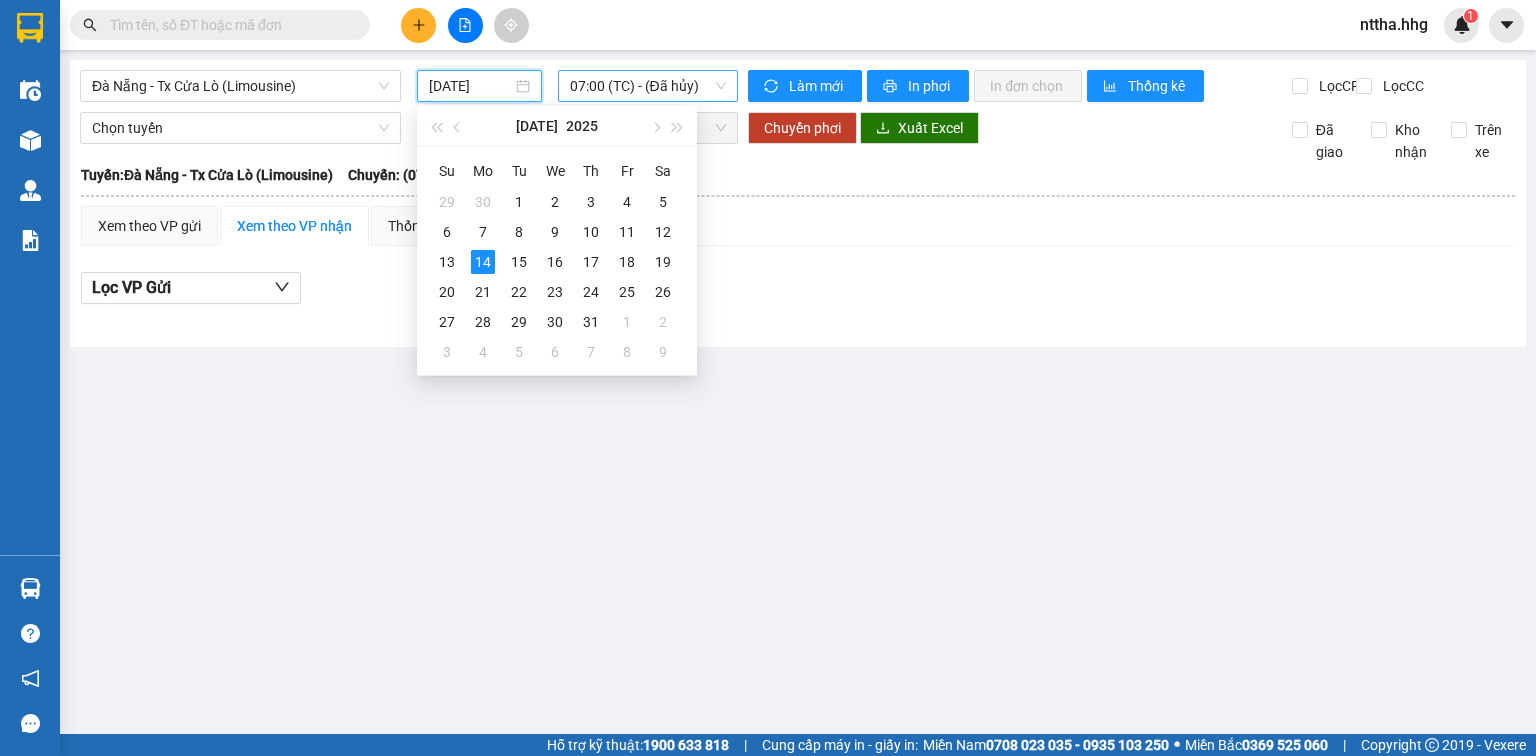 click on "07:00   (TC)   - (Đã hủy)" at bounding box center [648, 86] 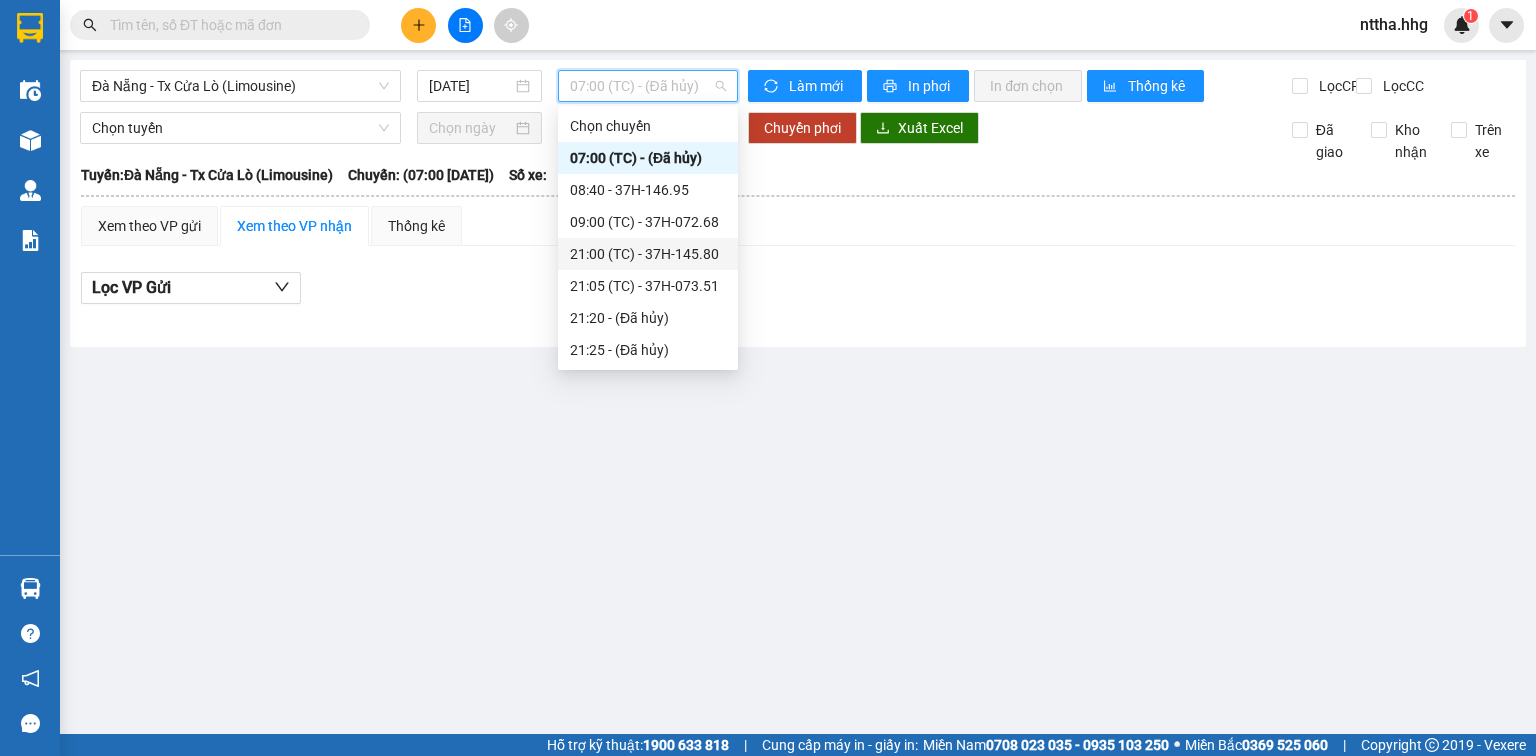 click on "21:00   (TC)   - 37H-145.80" at bounding box center (648, 254) 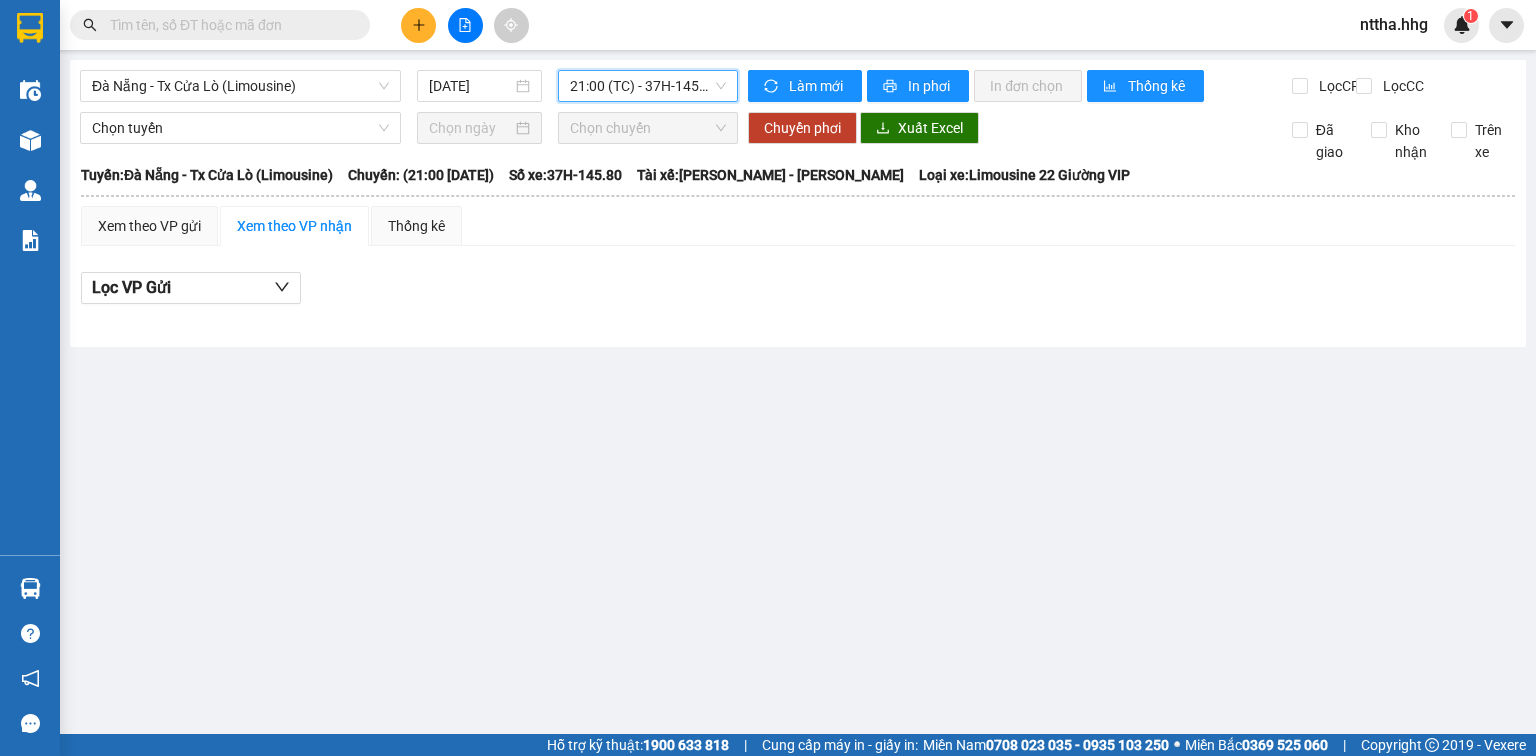 click on "21:00   (TC)   - 37H-145.80" at bounding box center [648, 86] 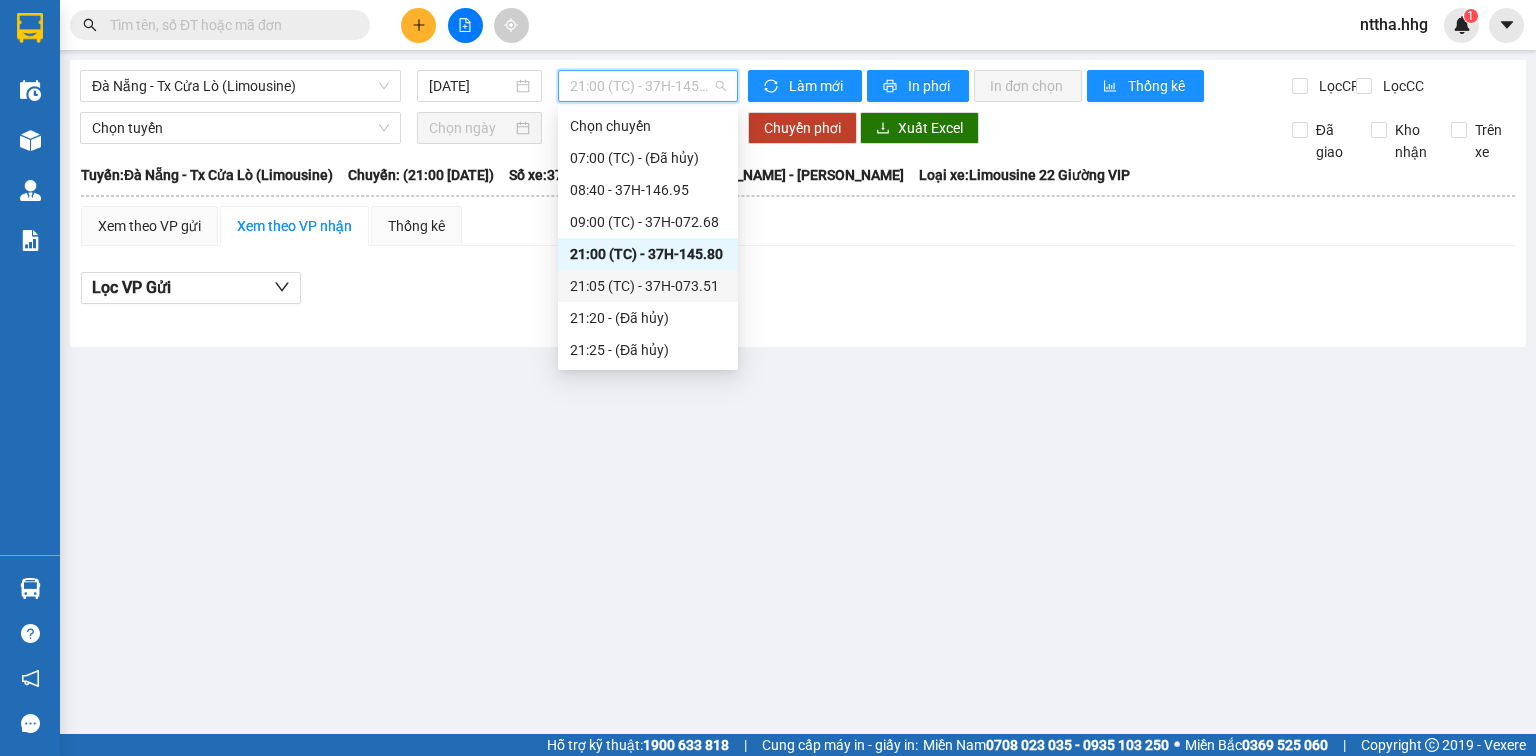 click on "21:05   (TC)   - 37H-073.51" at bounding box center (648, 286) 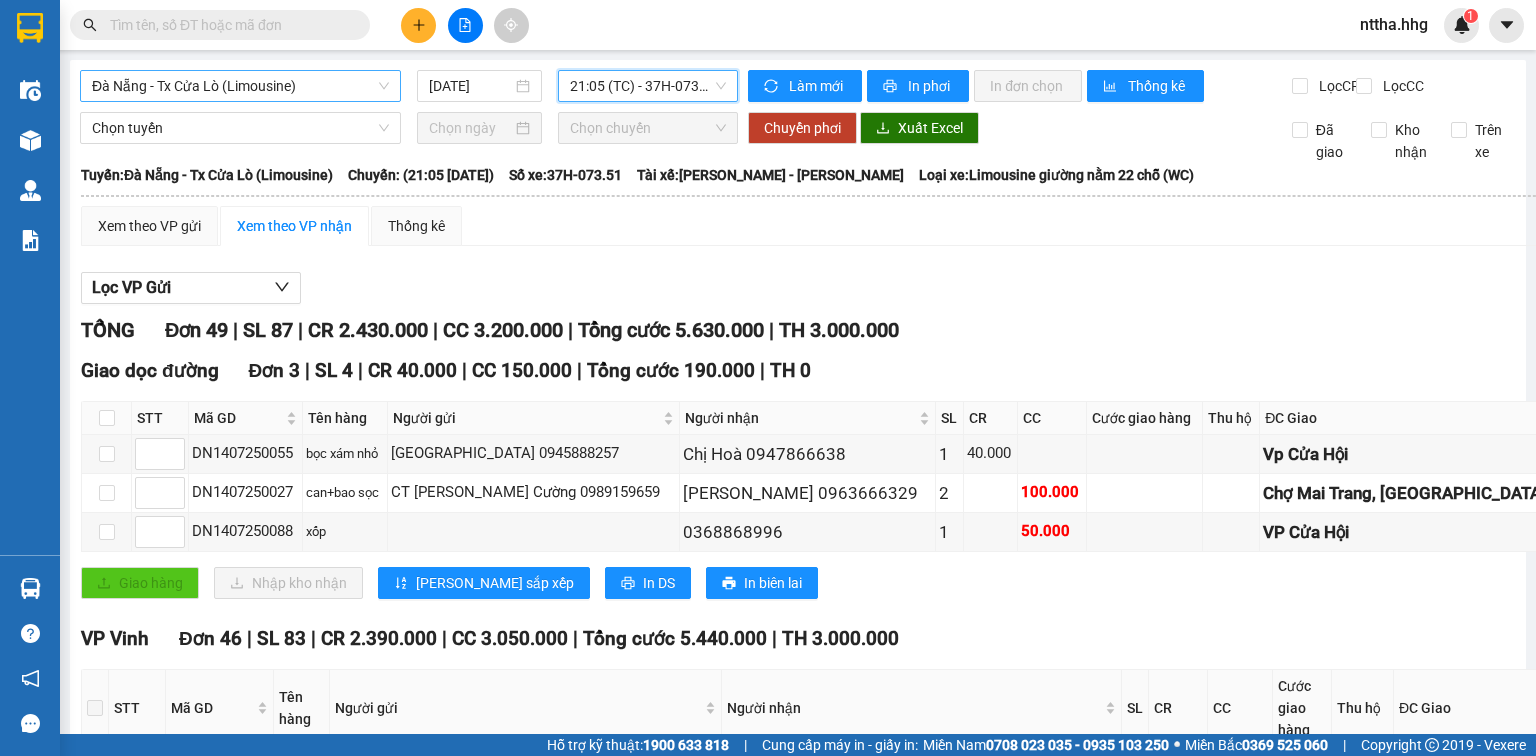 click on "Đà Nẵng - Tx Cửa Lò (Limousine)" at bounding box center (240, 86) 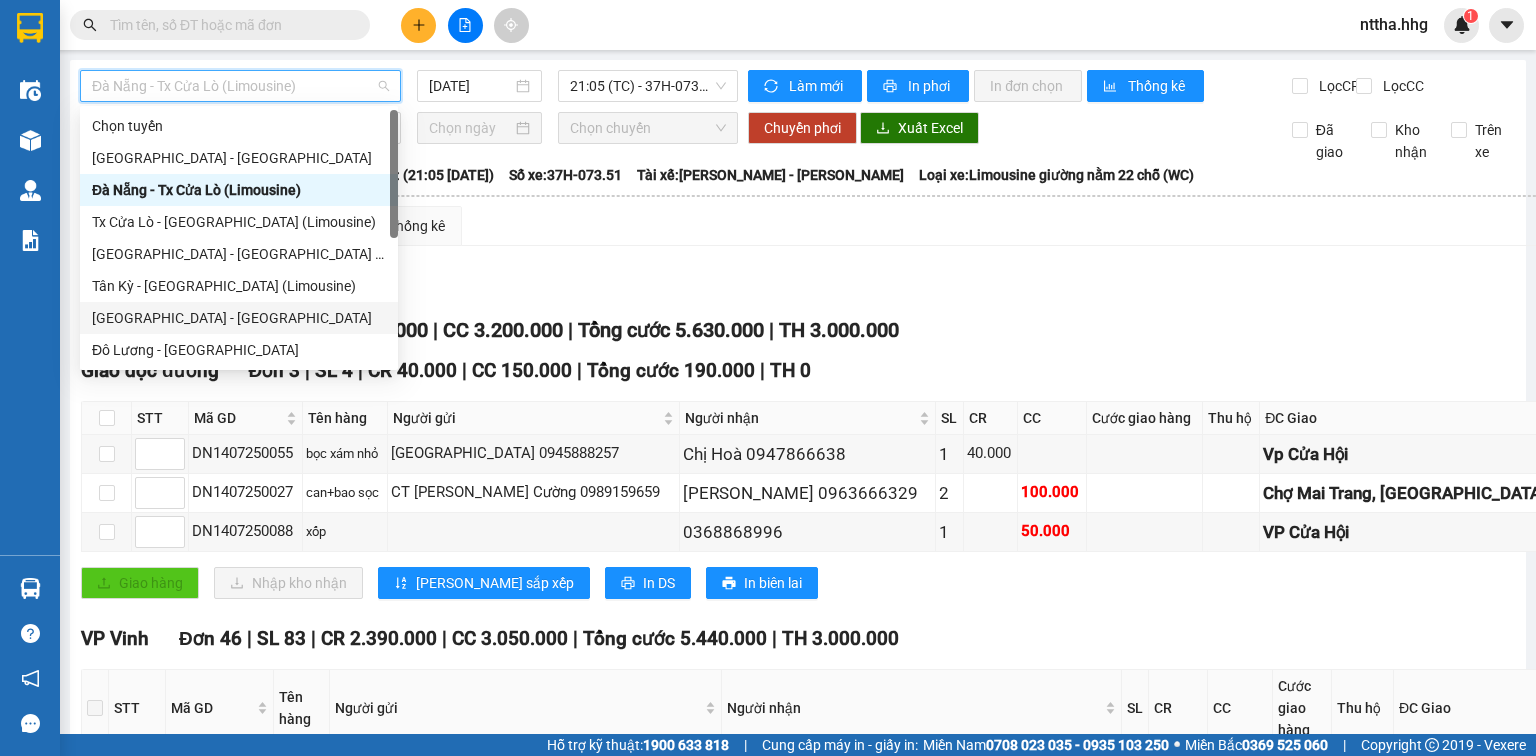 click on "[GEOGRAPHIC_DATA] - [GEOGRAPHIC_DATA]" at bounding box center (239, 318) 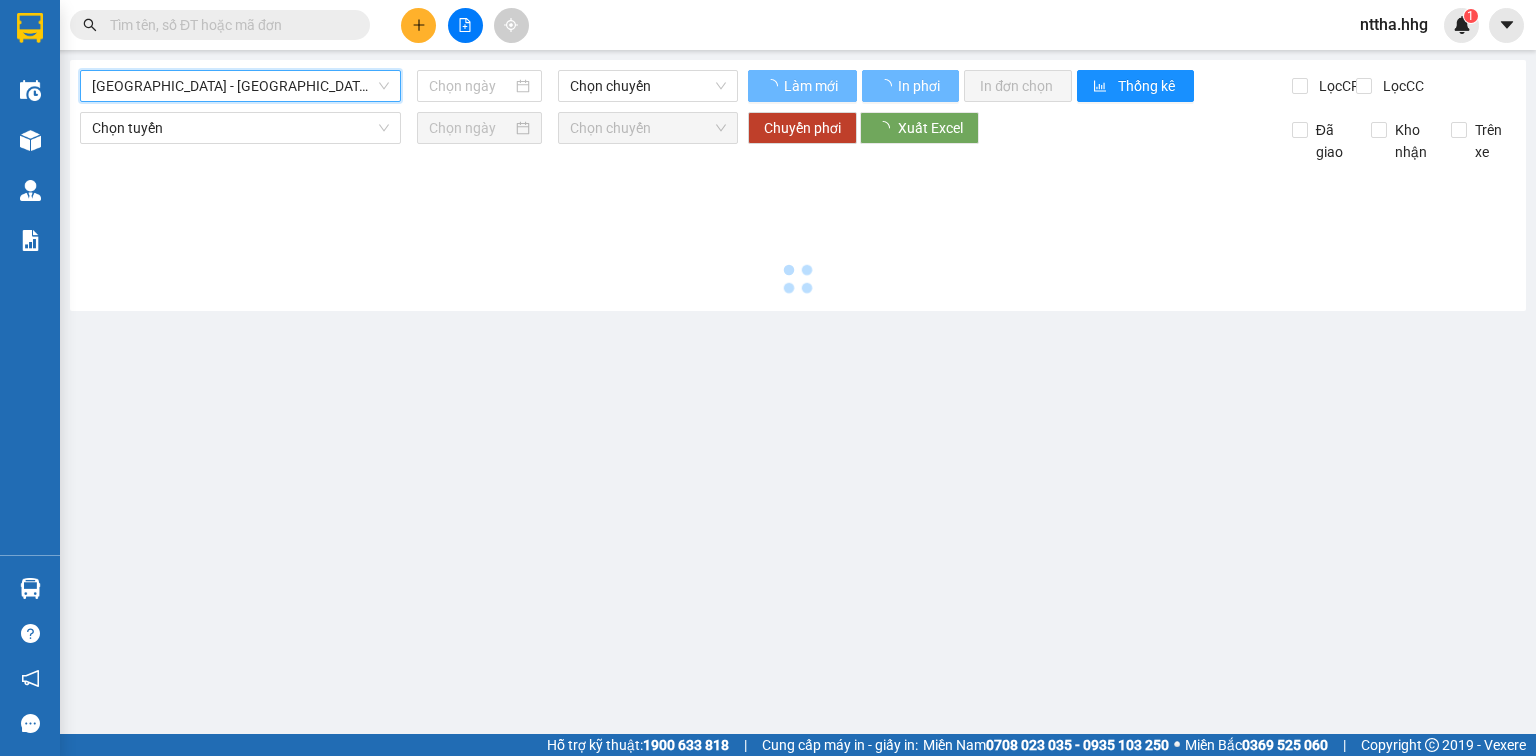 type on "[DATE]" 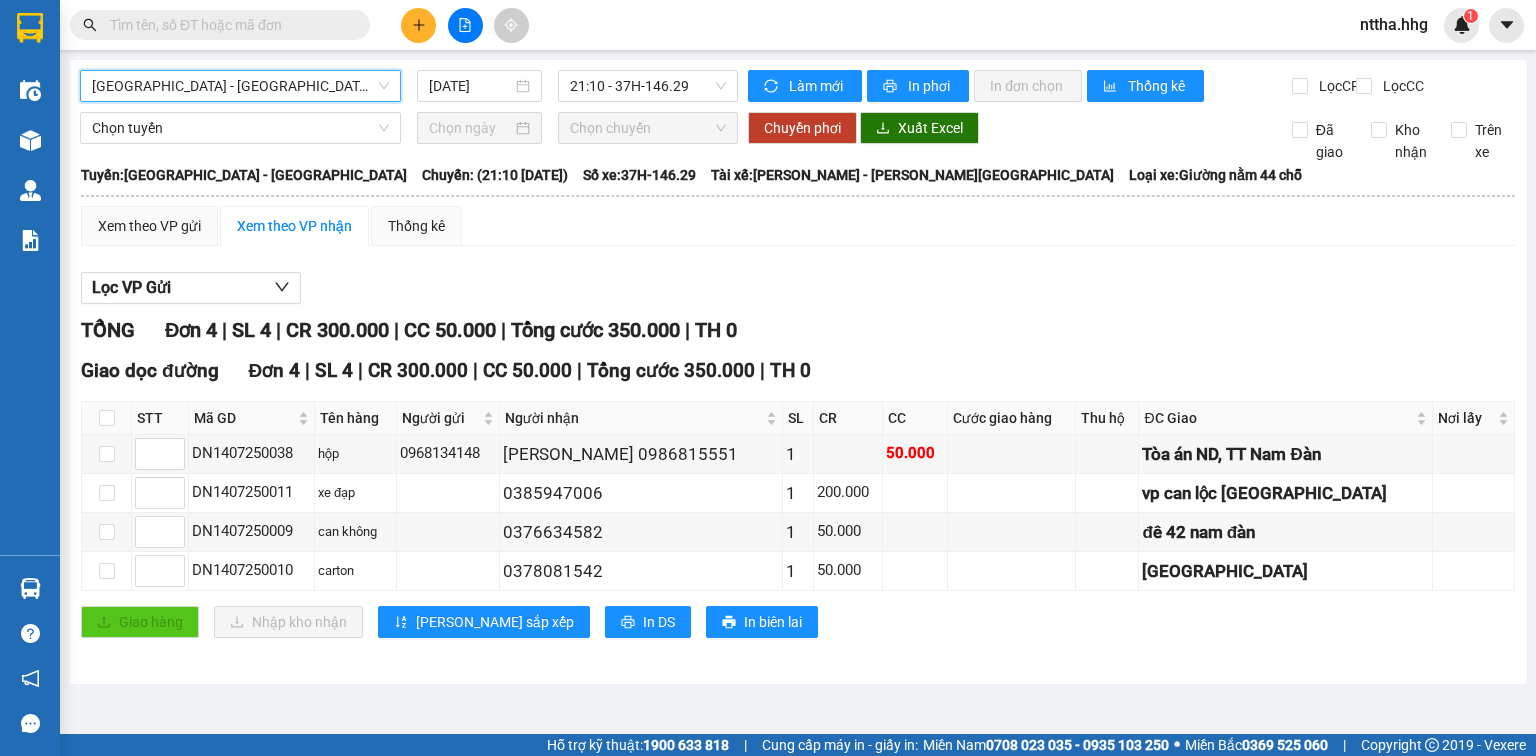 click on "[GEOGRAPHIC_DATA] - [GEOGRAPHIC_DATA]" at bounding box center [240, 86] 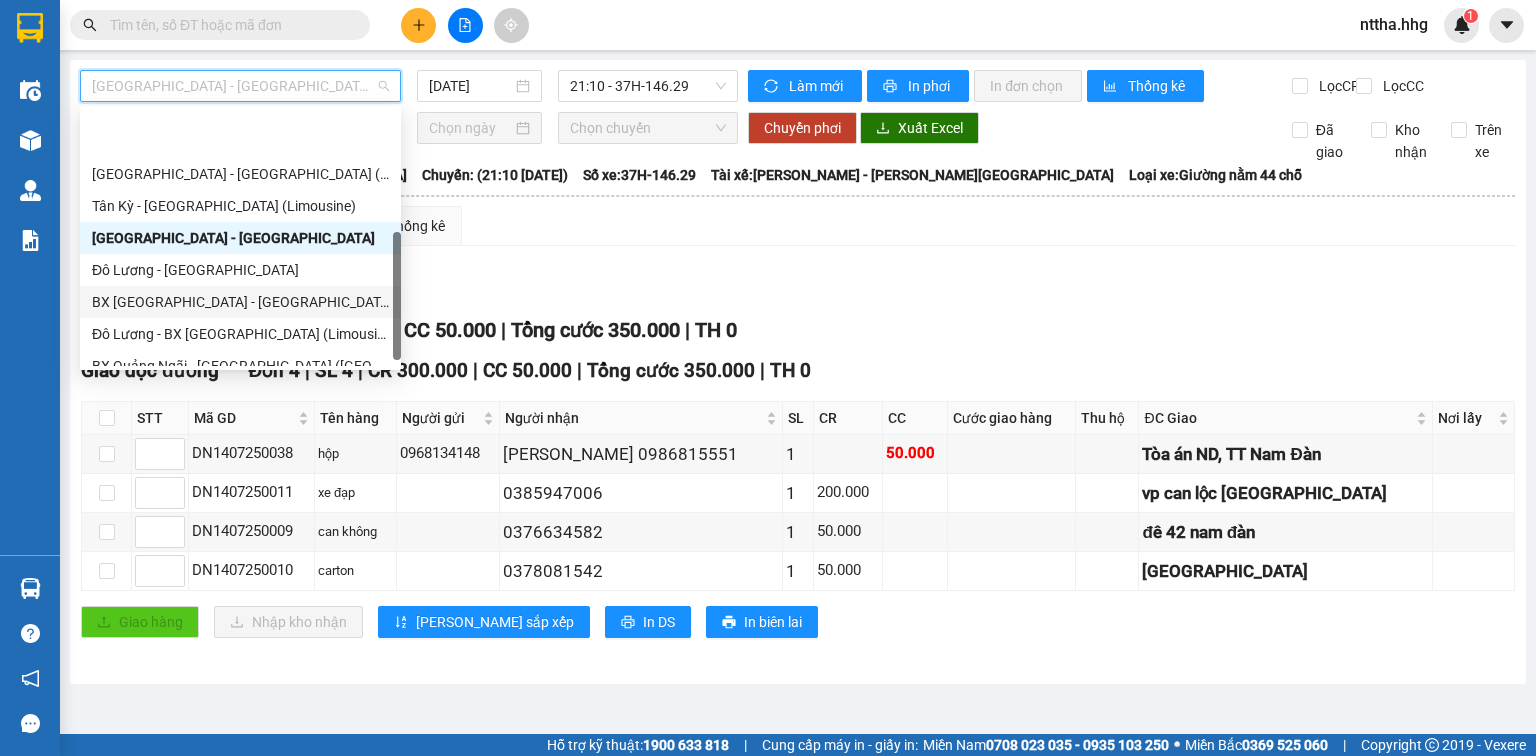 scroll, scrollTop: 152, scrollLeft: 0, axis: vertical 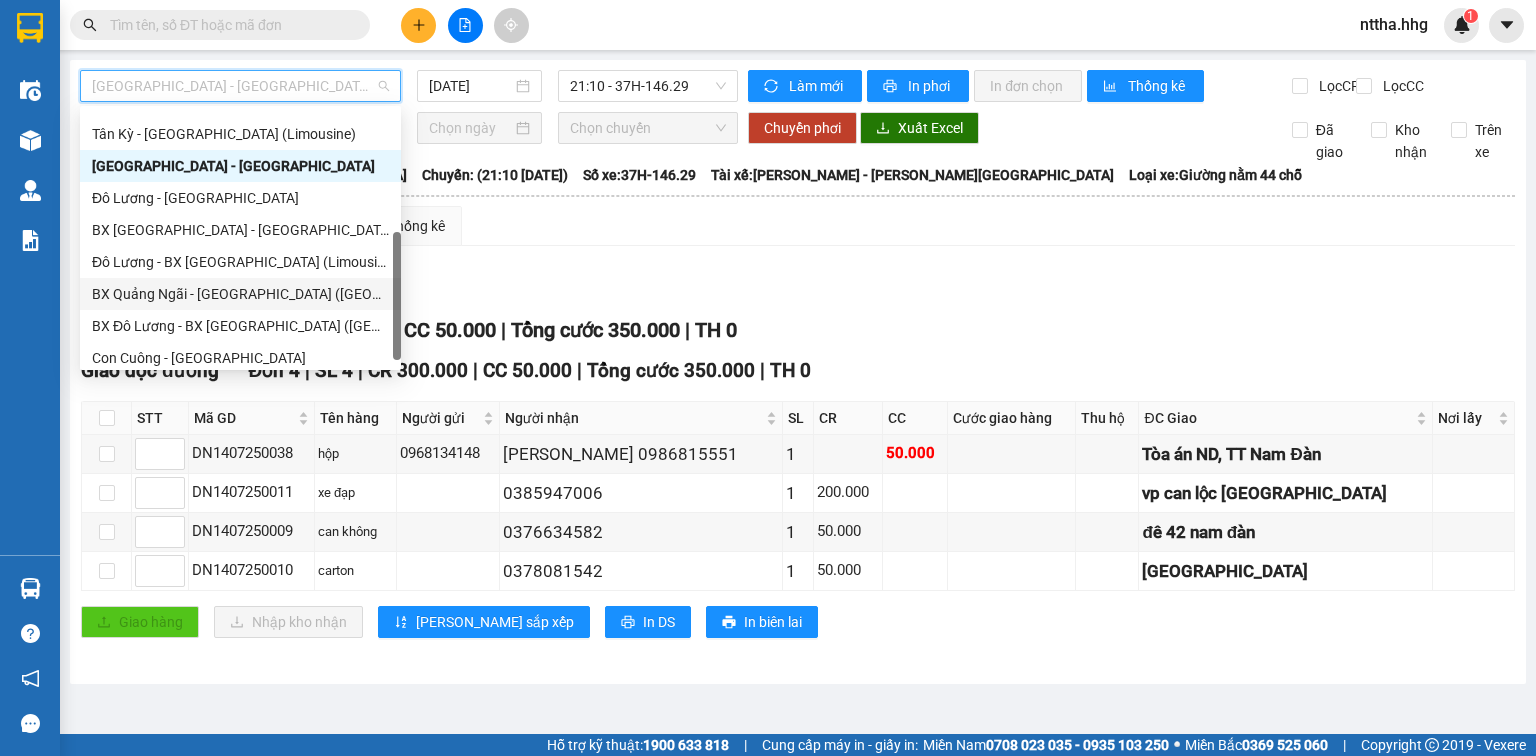 click on "BX Quảng Ngãi - [GEOGRAPHIC_DATA] ([GEOGRAPHIC_DATA])" at bounding box center [240, 294] 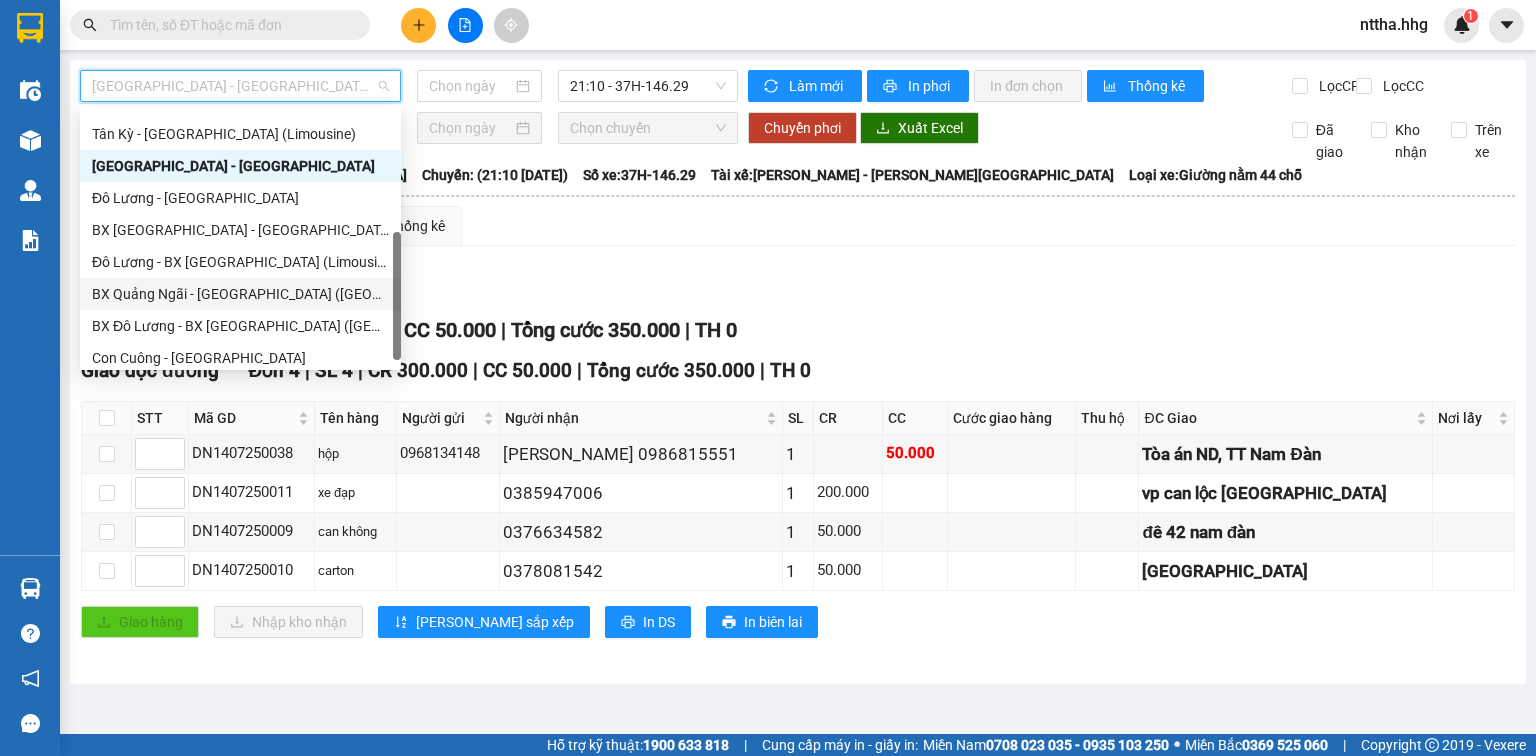 type on "[DATE]" 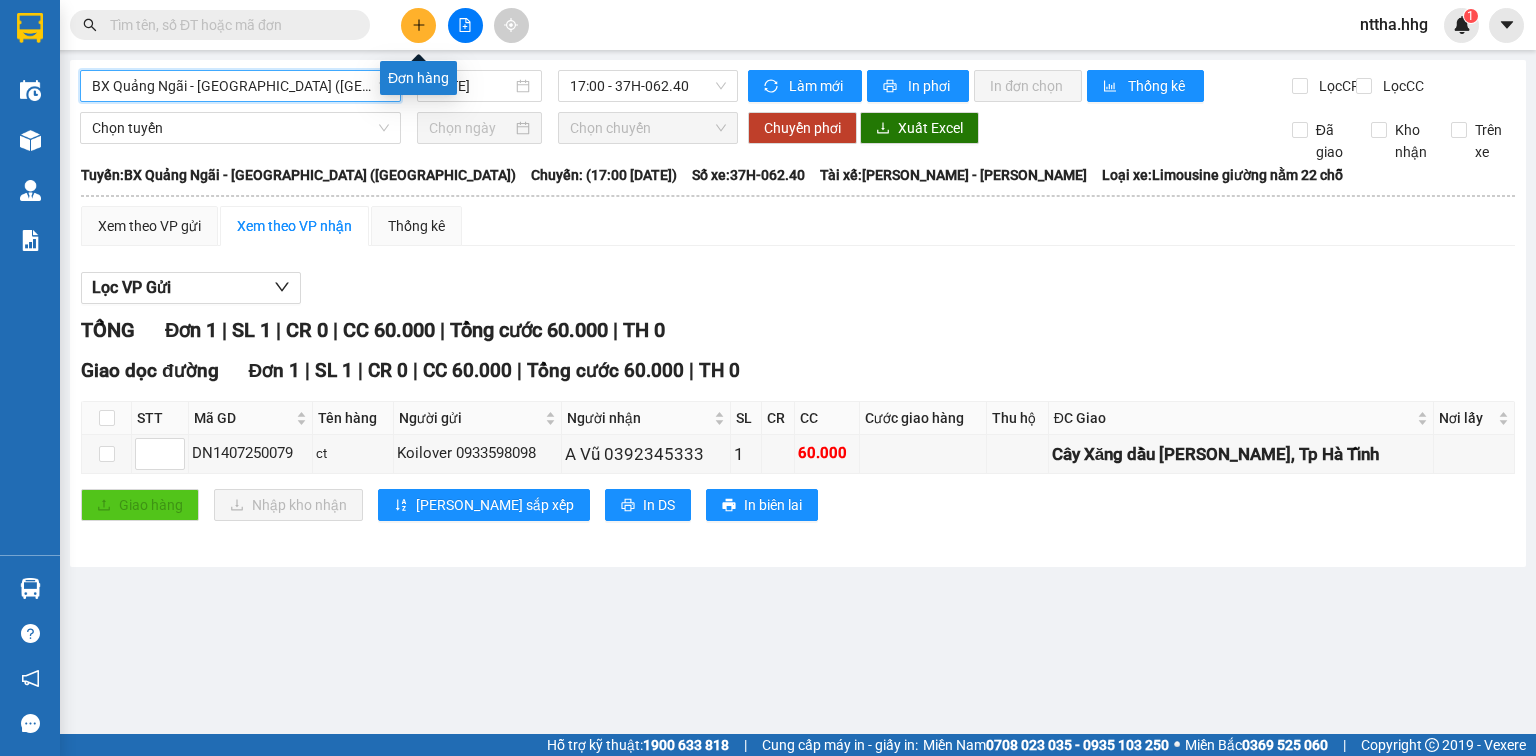 click at bounding box center (418, 25) 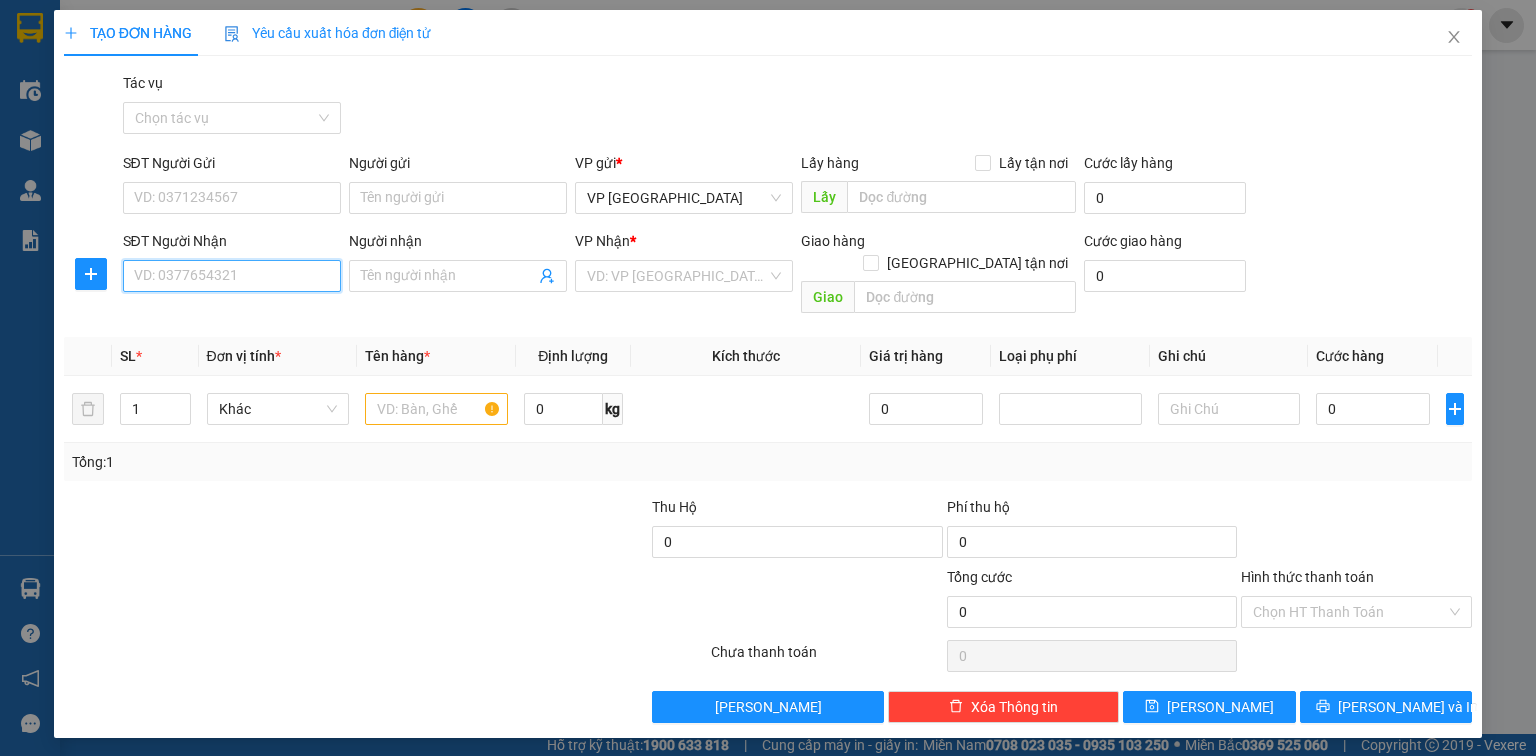 click on "SĐT Người Nhận" at bounding box center (232, 276) 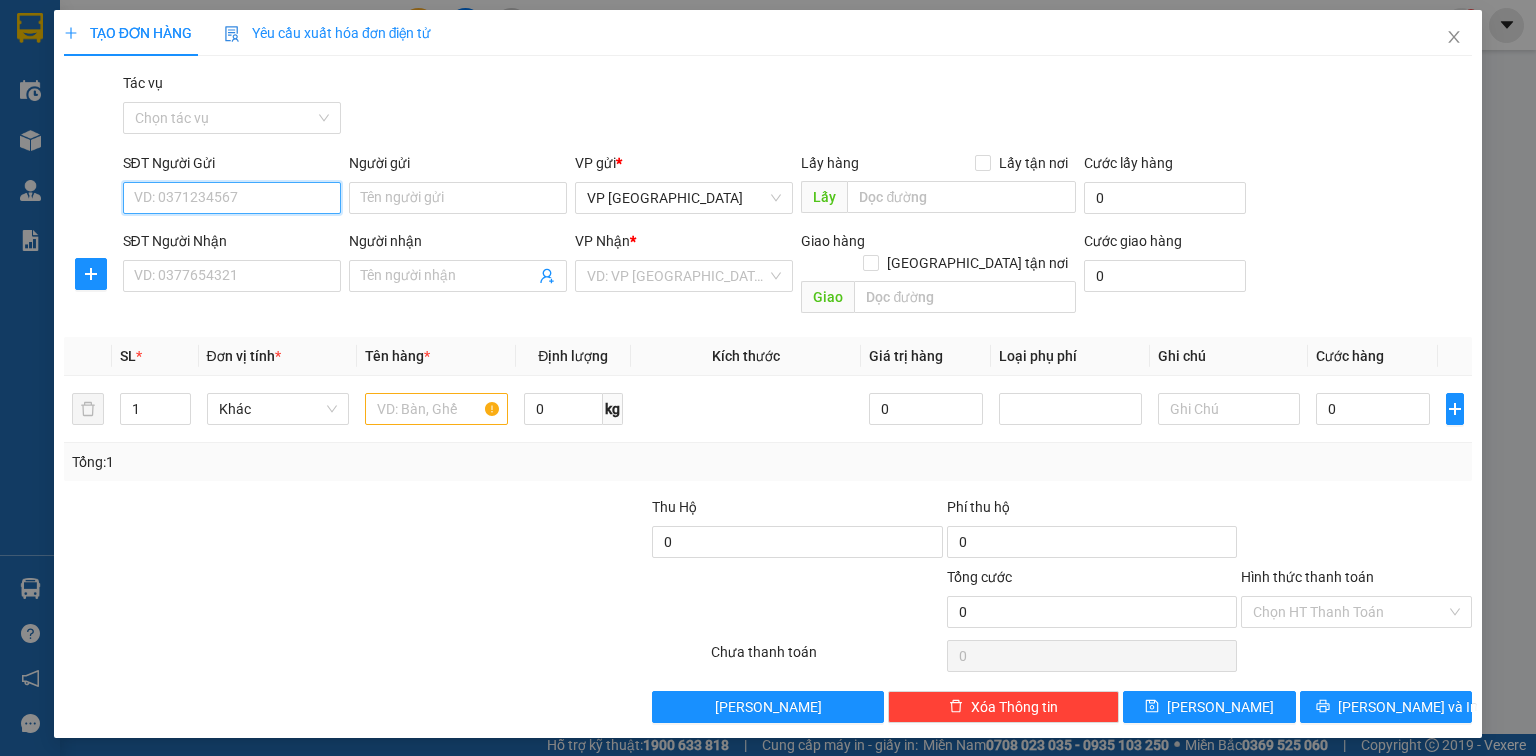 click on "SĐT Người Gửi" at bounding box center (232, 198) 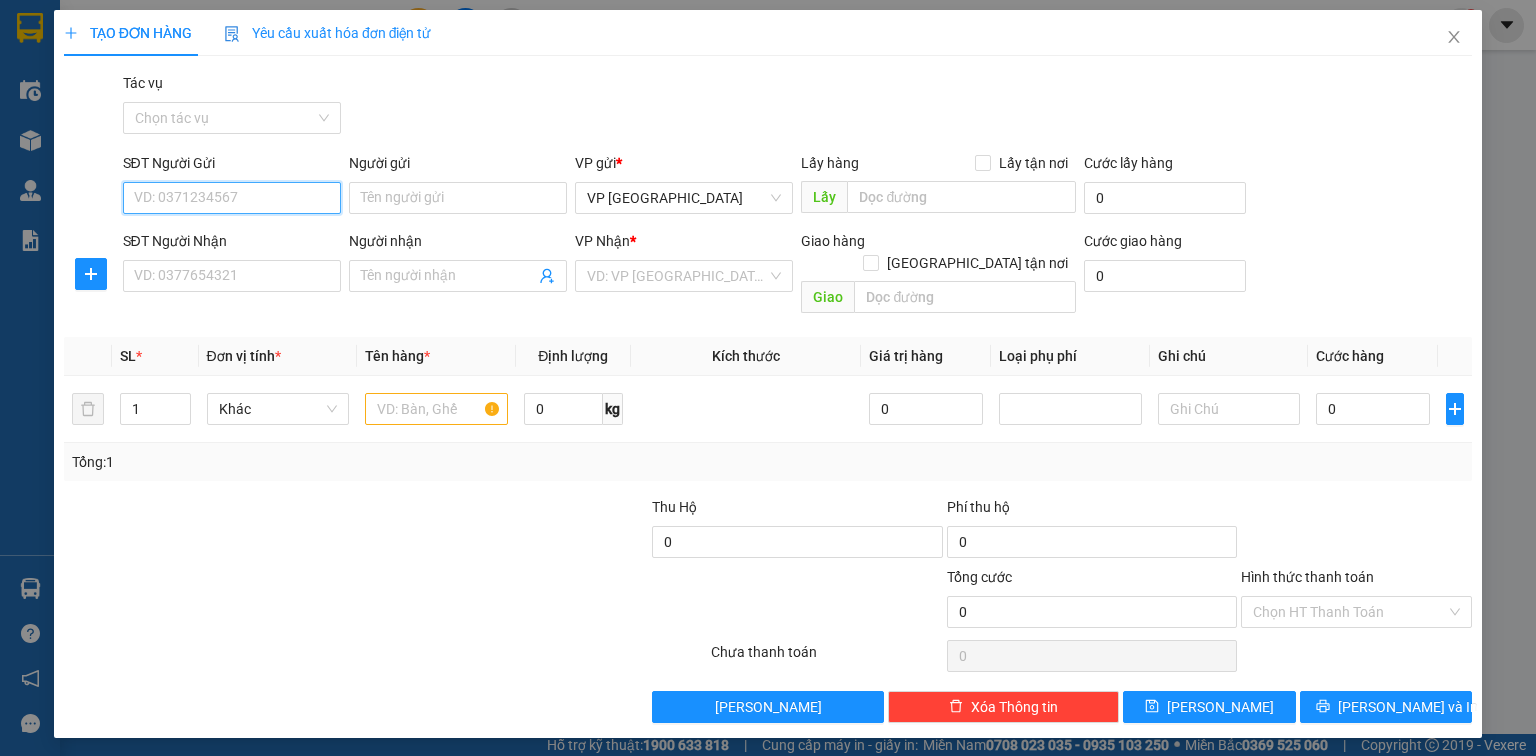 click on "SĐT Người Gửi" at bounding box center [232, 198] 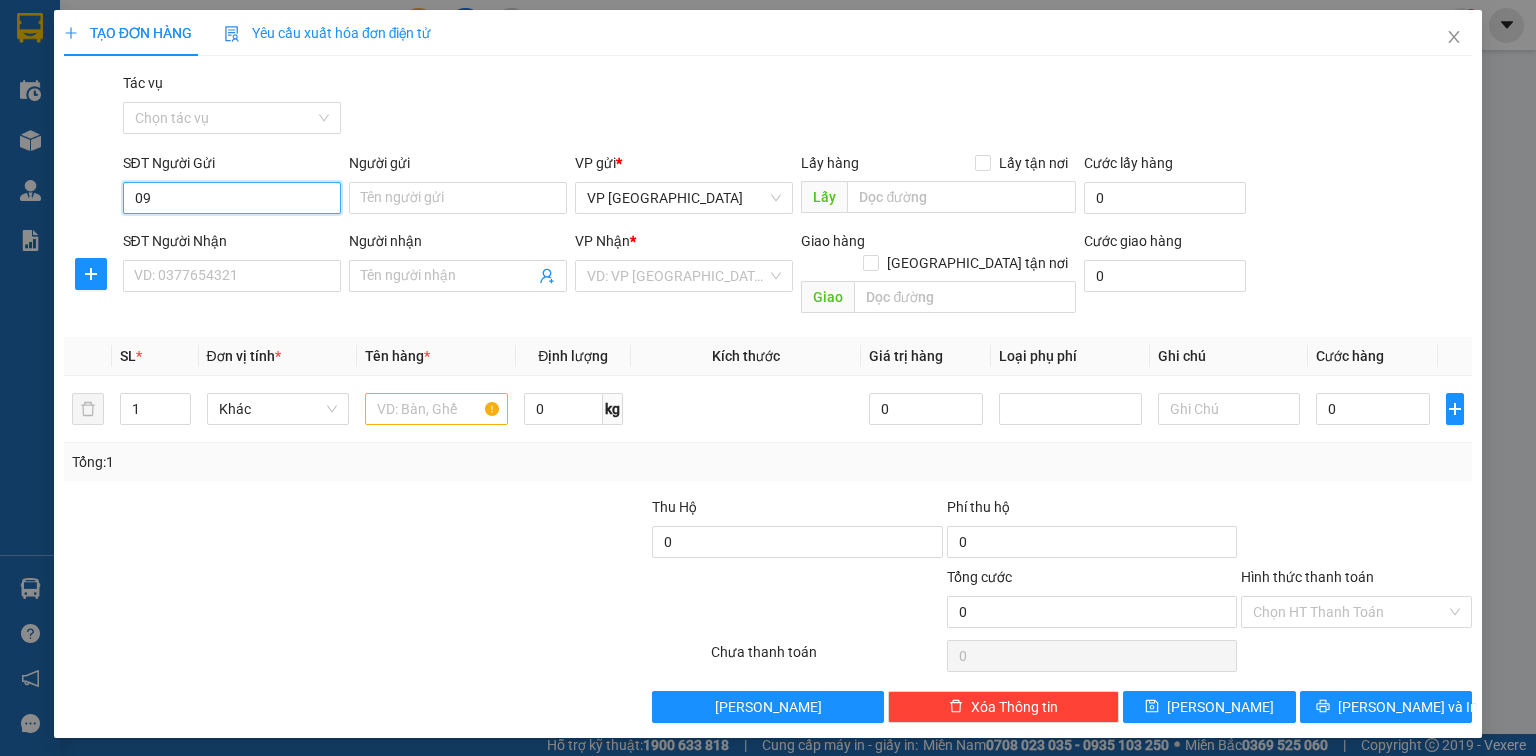 type on "0" 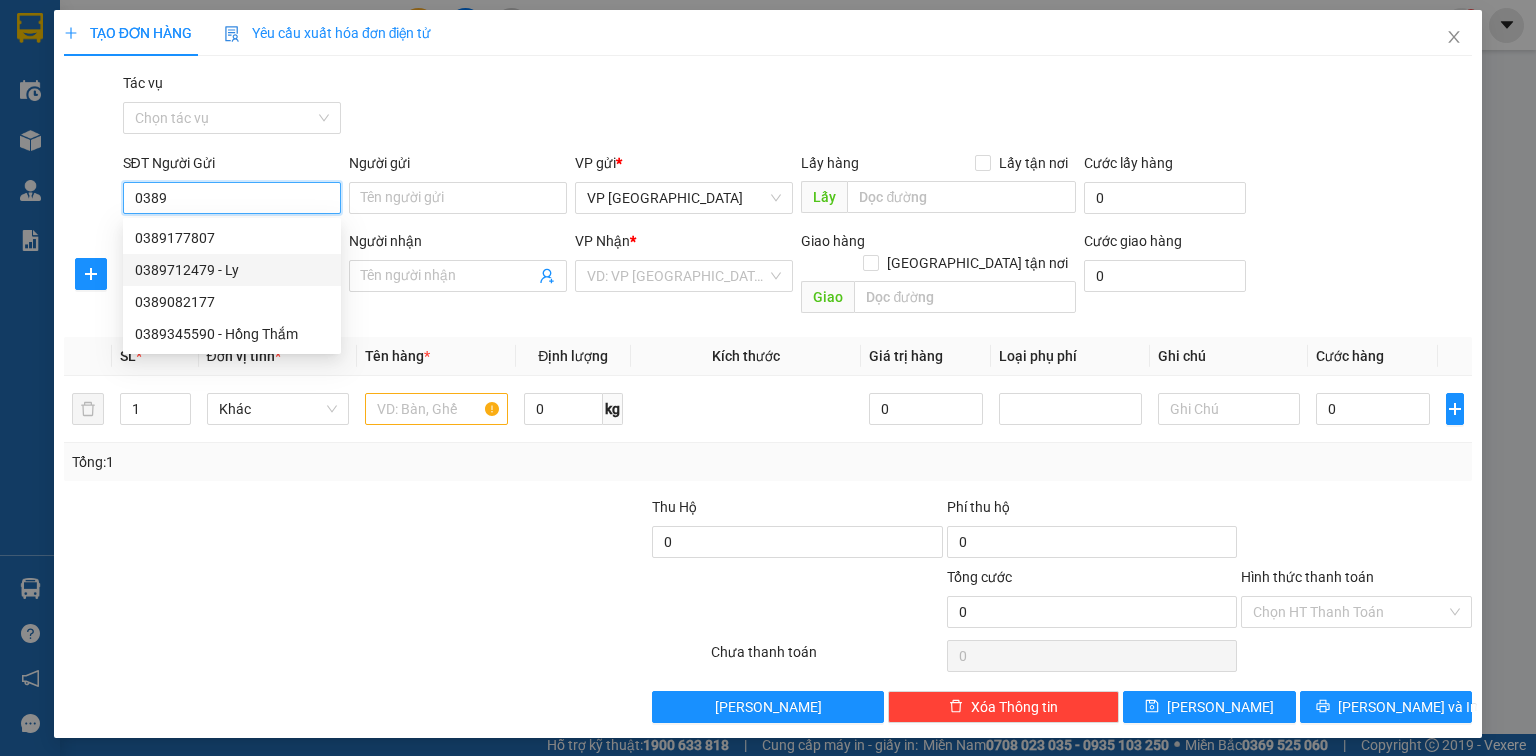 click on "0389712479 - Ly" at bounding box center (232, 270) 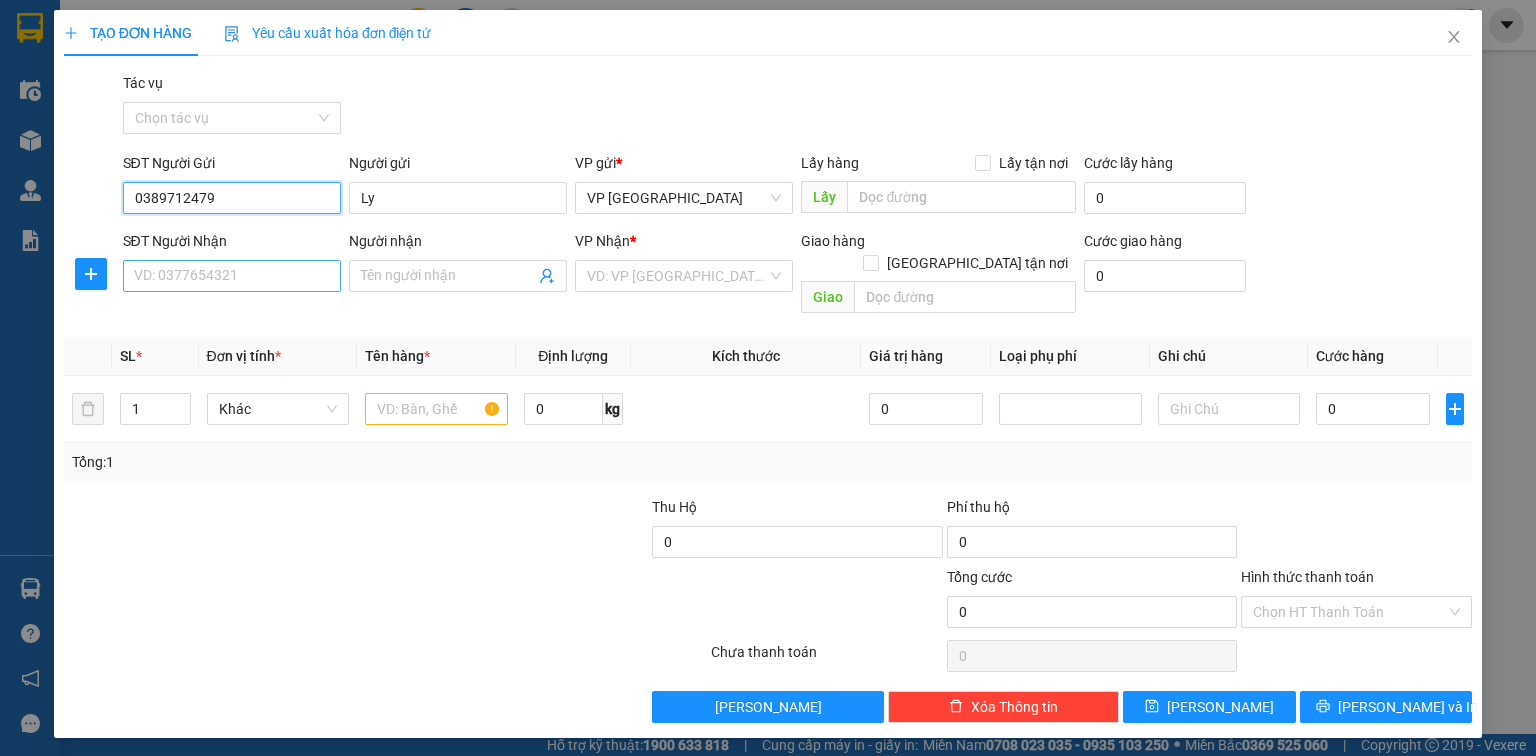 type on "0389712479" 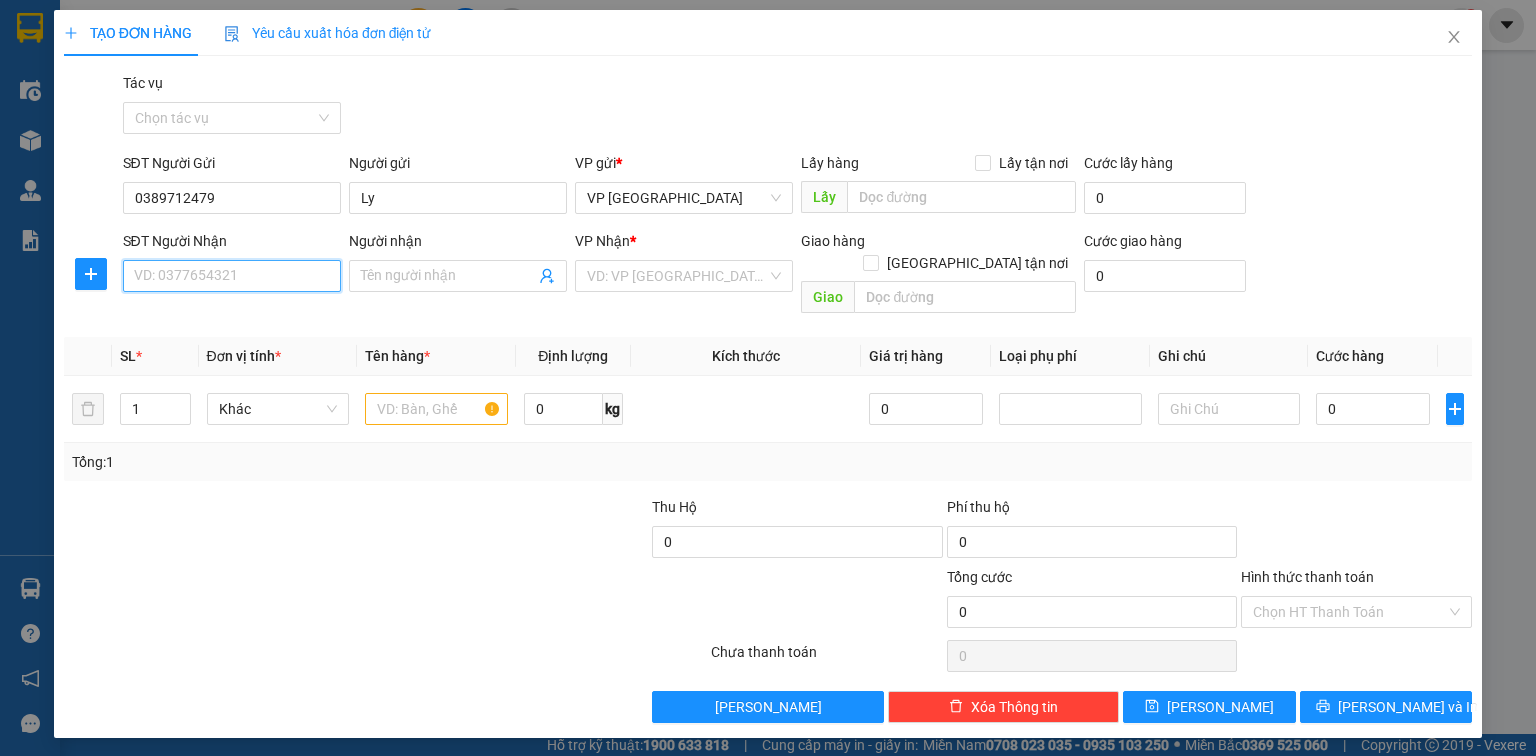 click on "SĐT Người Nhận" at bounding box center (232, 276) 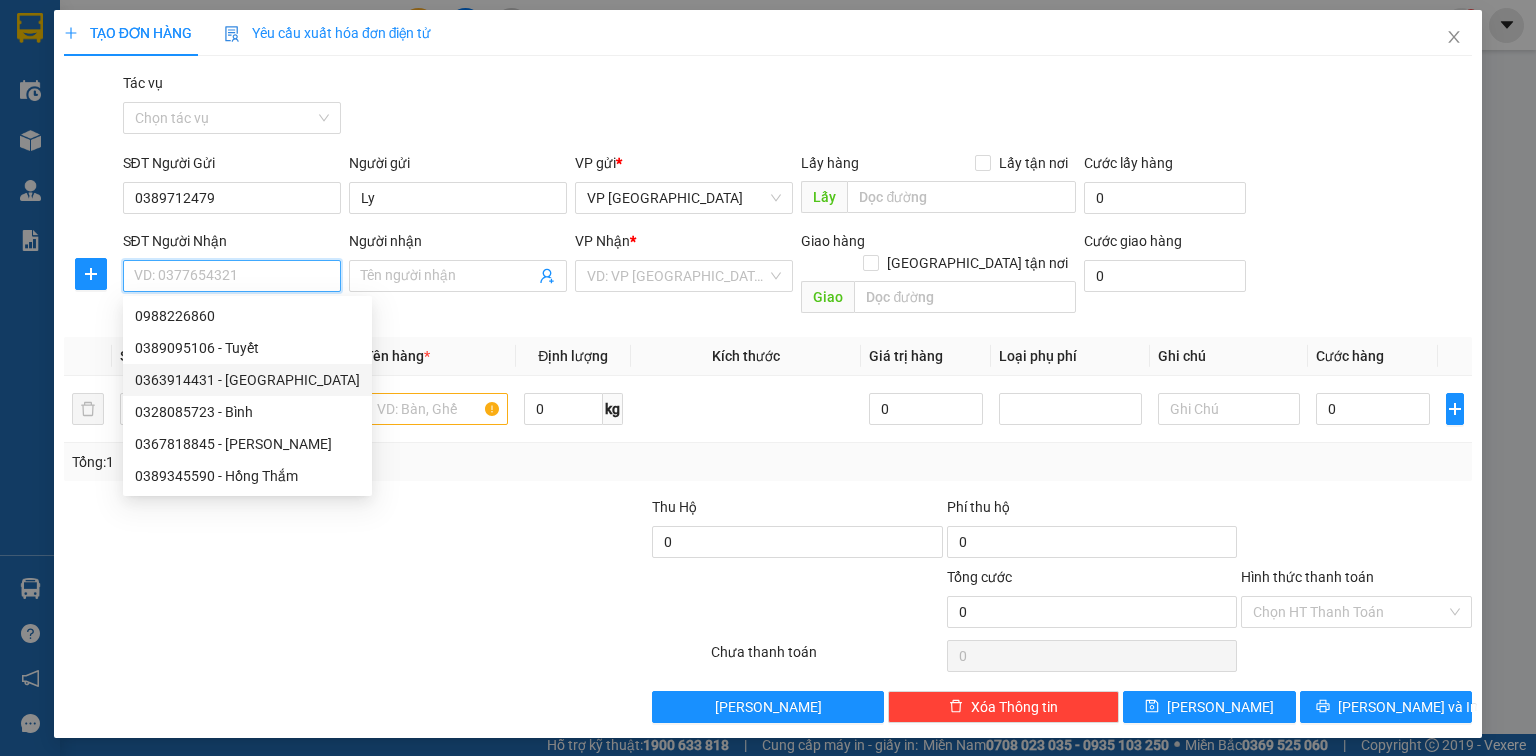 click on "0363914431 - [GEOGRAPHIC_DATA]" at bounding box center [247, 380] 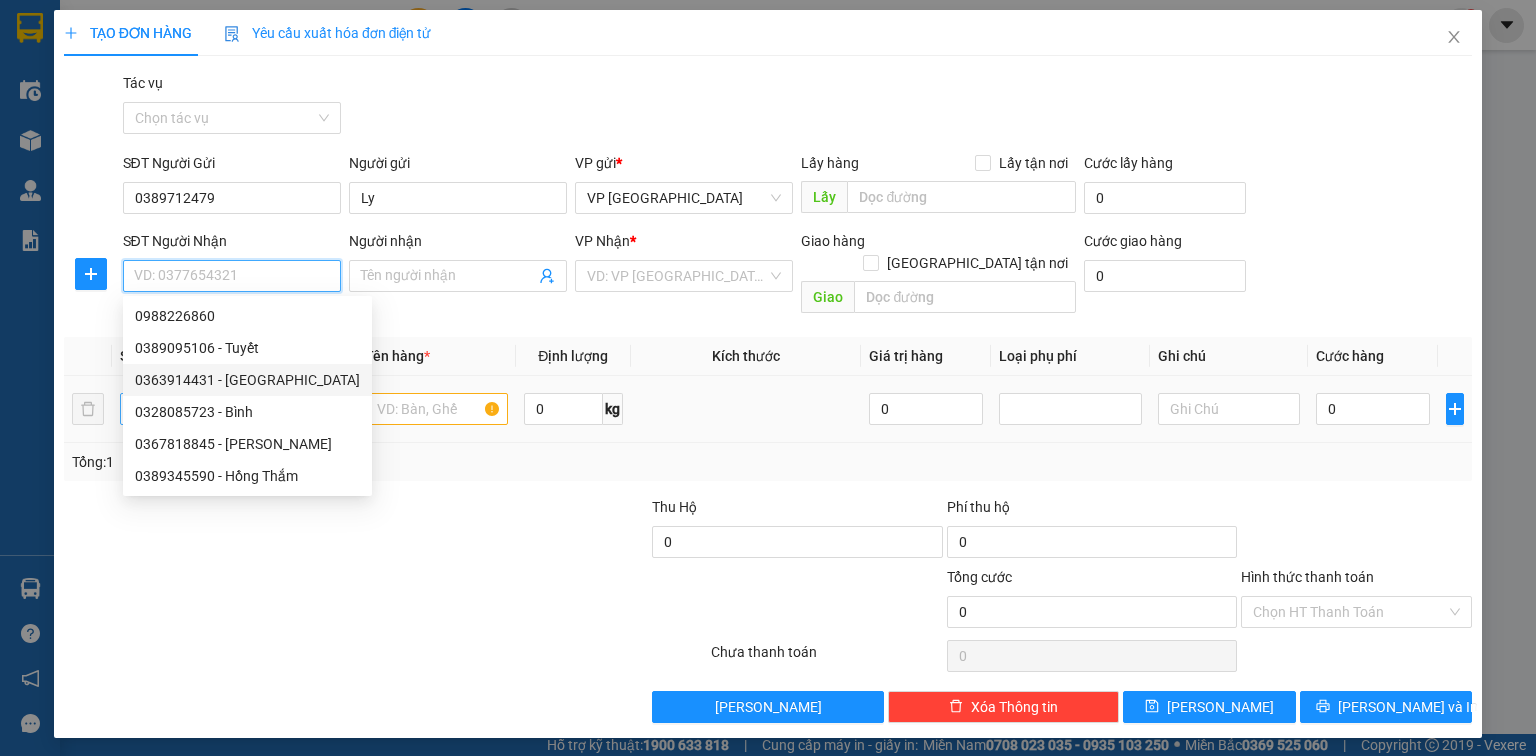 type on "0363914431" 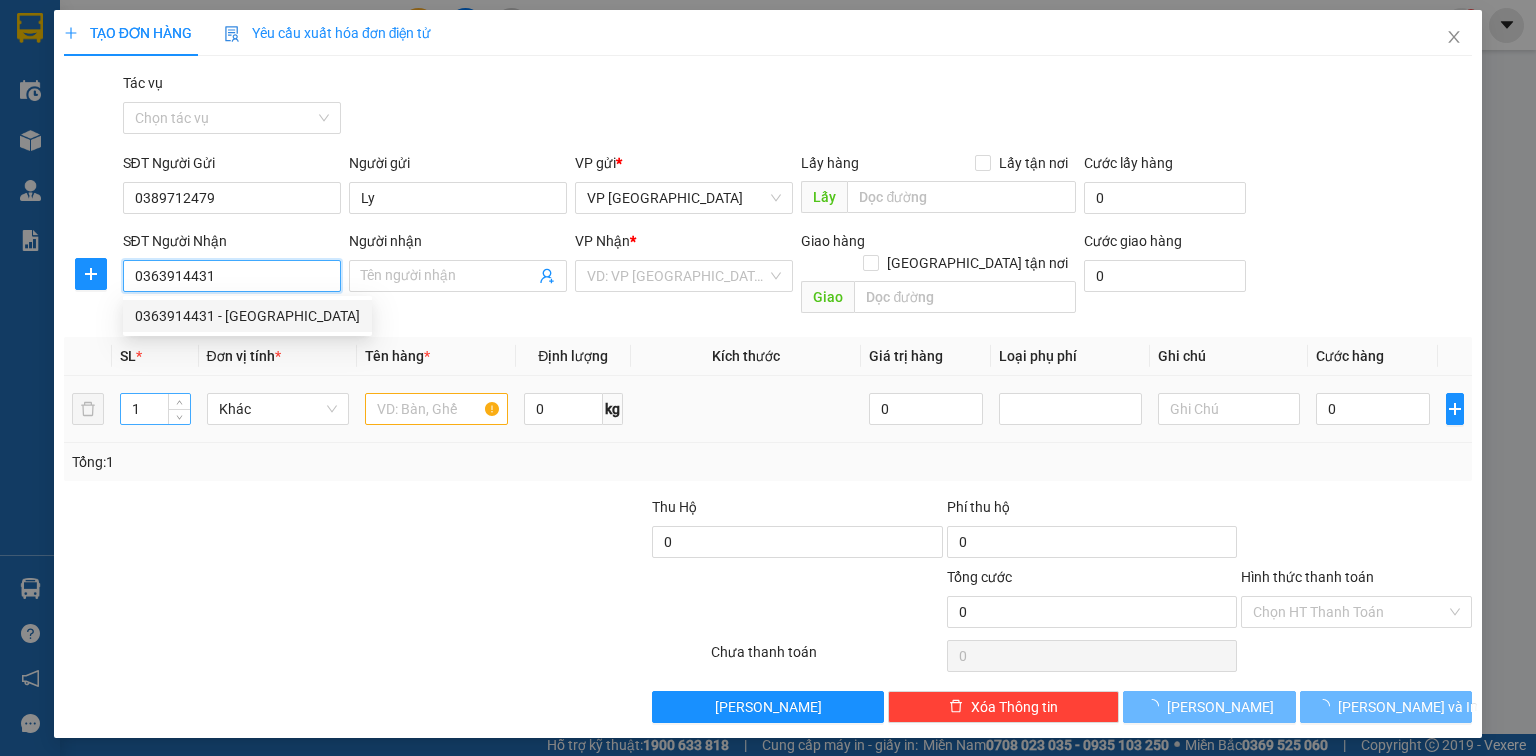 type on "Chị Hải" 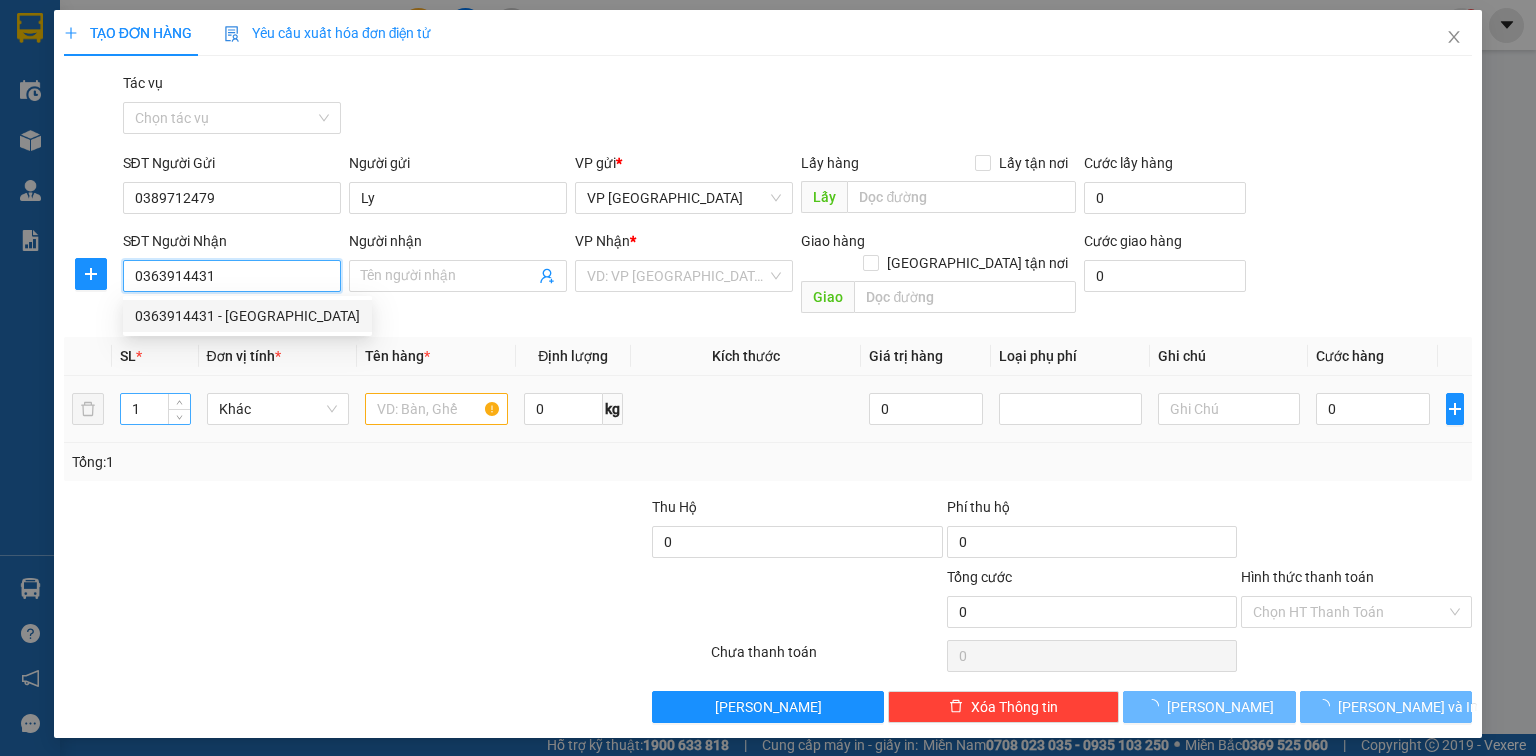 type on "N4 Chợ Vinh" 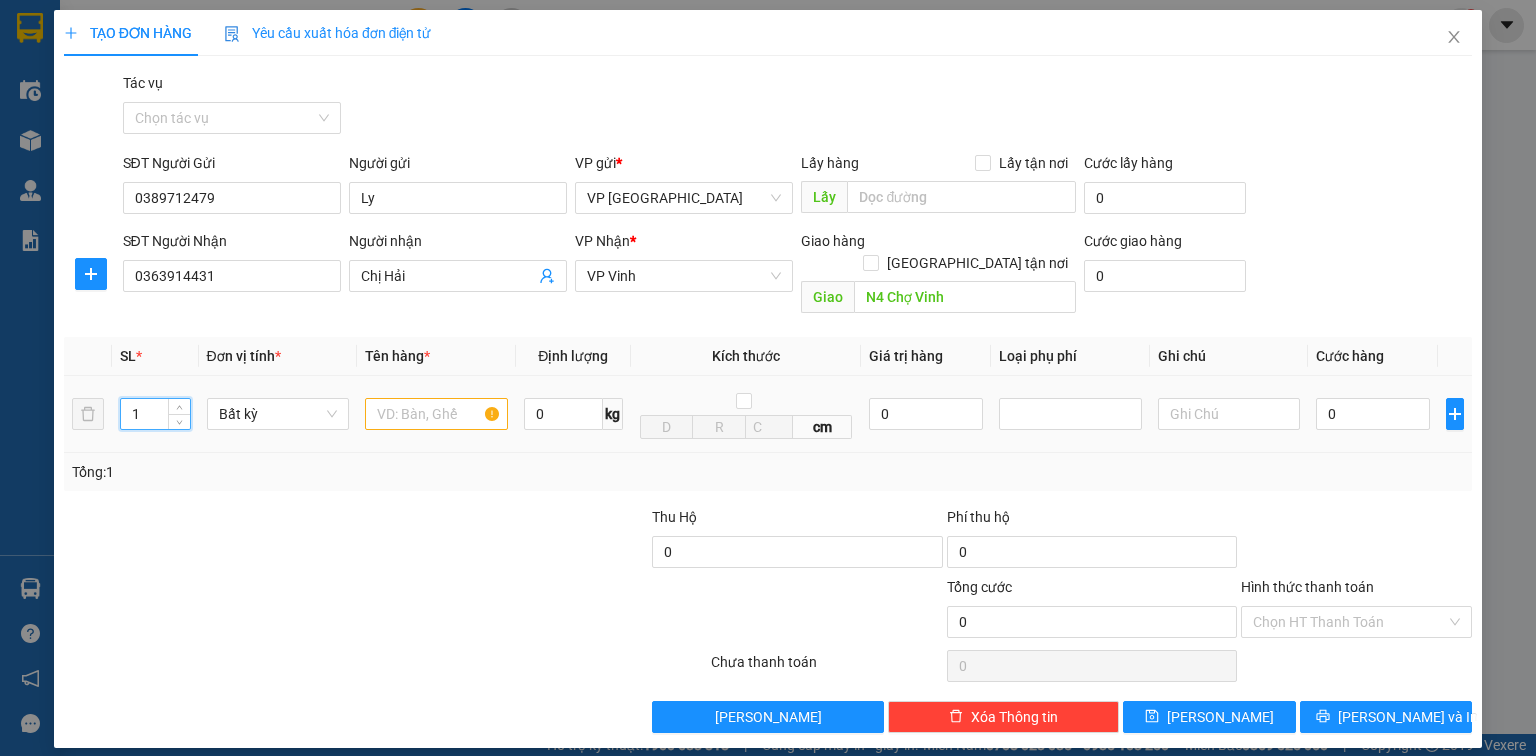 drag, startPoint x: 156, startPoint y: 388, endPoint x: 33, endPoint y: 384, distance: 123.065025 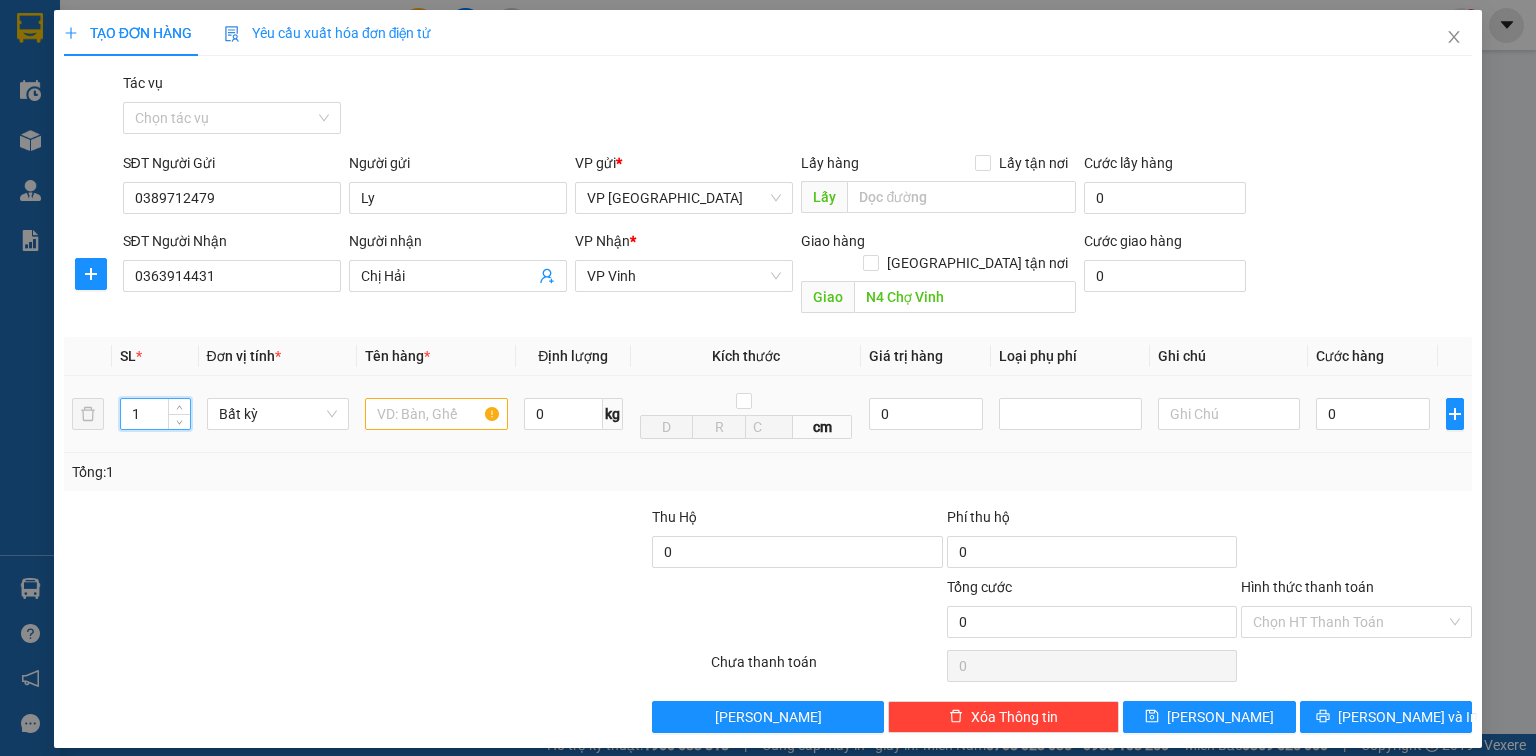click on "TẠO ĐƠN HÀNG Yêu cầu xuất hóa đơn điện tử Transit Pickup Surcharge Ids Transit Deliver Surcharge Ids Transit Deliver Surcharge Transit Deliver Surcharge Gói vận chuyển  * Tiêu chuẩn Tác vụ Chọn tác vụ SĐT Người Gửi 0389712479 Người gửi Ly VP gửi  * VP [GEOGRAPHIC_DATA] Lấy hàng Lấy tận nơi Lấy Cước lấy hàng 0 SĐT Người Nhận 0363914431 Người nhận Chị Hải VP Nhận  * VP Vinh Giao hàng Giao tận nơi Giao N4 Chợ Vinh Cước giao hàng 0 SL  * Đơn vị tính  * Tên hàng  * Định lượng Kích thước Giá trị hàng Loại phụ phí Ghi chú Cước hàng                       1 Bất kỳ 0 kg cm 0   0 Tổng:  1 Thu Hộ 0 Phí thu hộ 0 Tổng cước 0 Hình thức thanh toán Chọn HT Thanh Toán Số tiền thu trước 0 Chưa thanh toán 0 Chọn HT Thanh Toán Lưu nháp Xóa Thông tin Lưu Lưu và In" at bounding box center [768, 378] 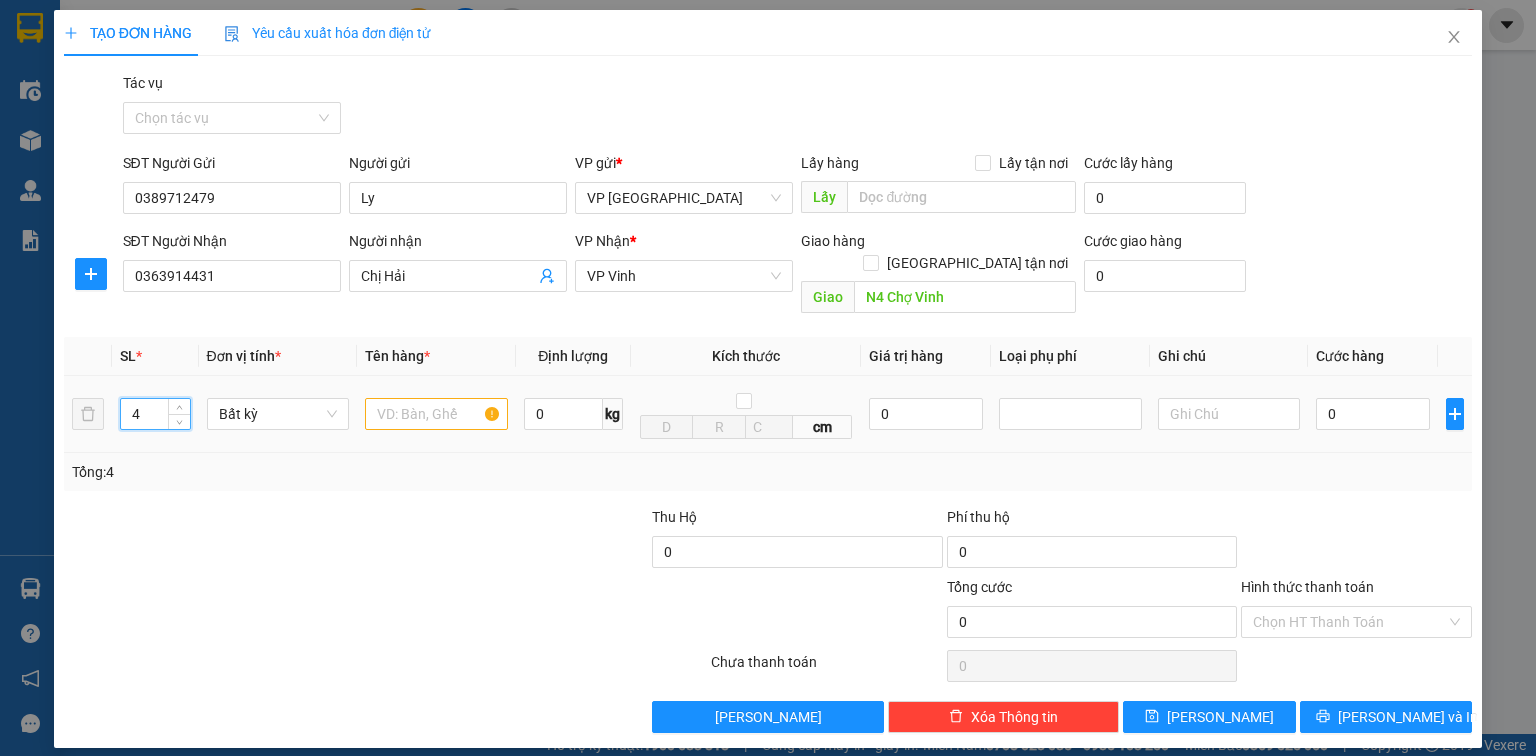 type on "4" 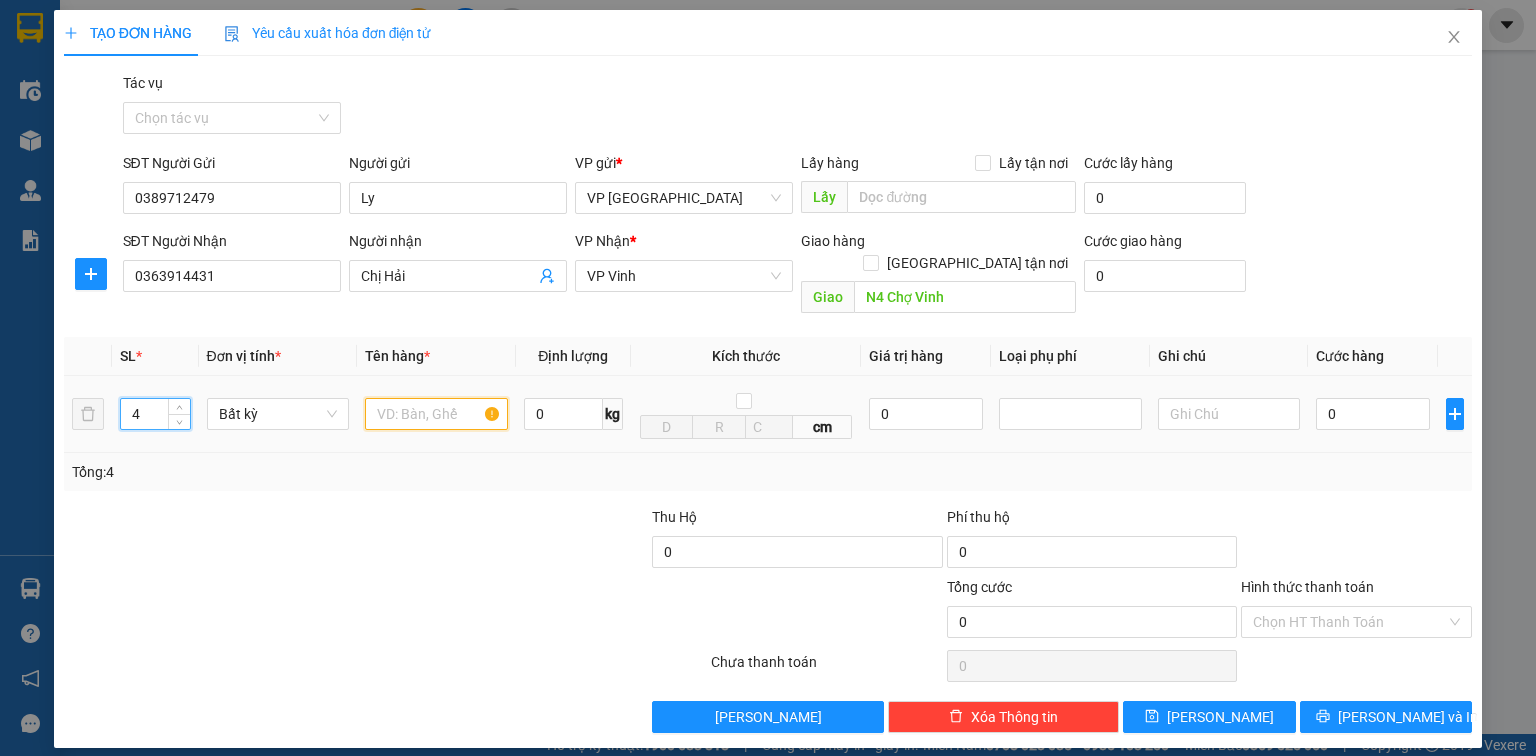 click at bounding box center (436, 414) 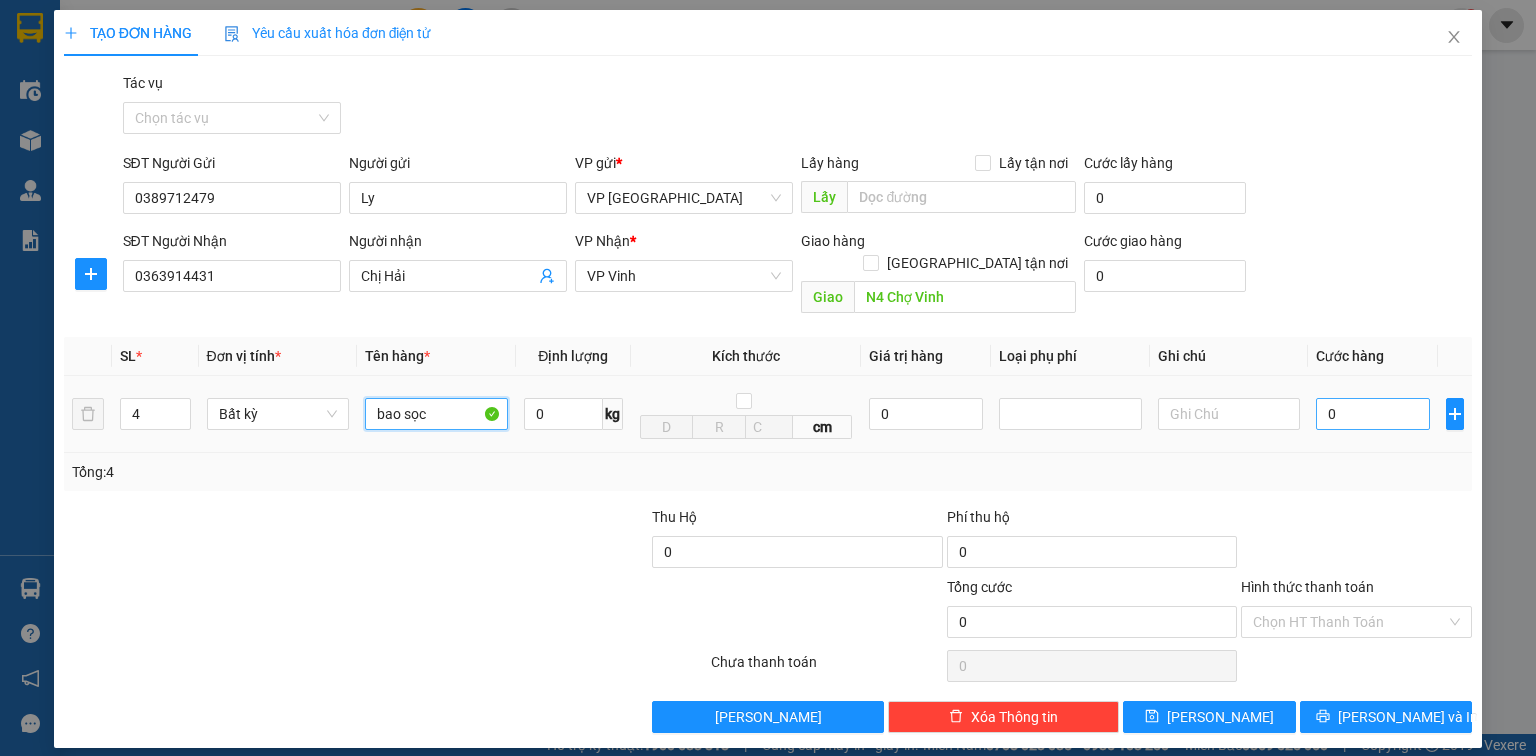 type on "bao sọc" 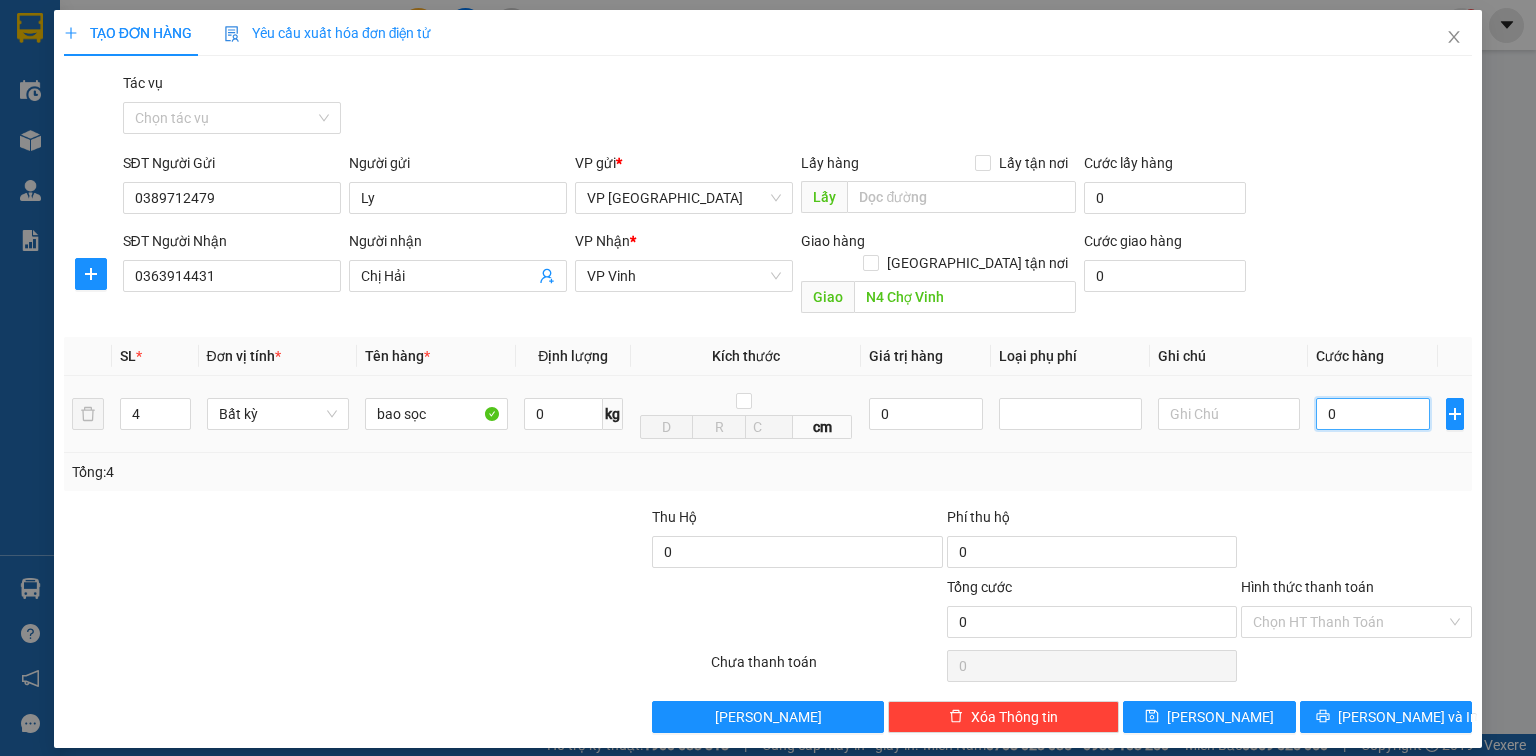 click on "0" at bounding box center (1373, 414) 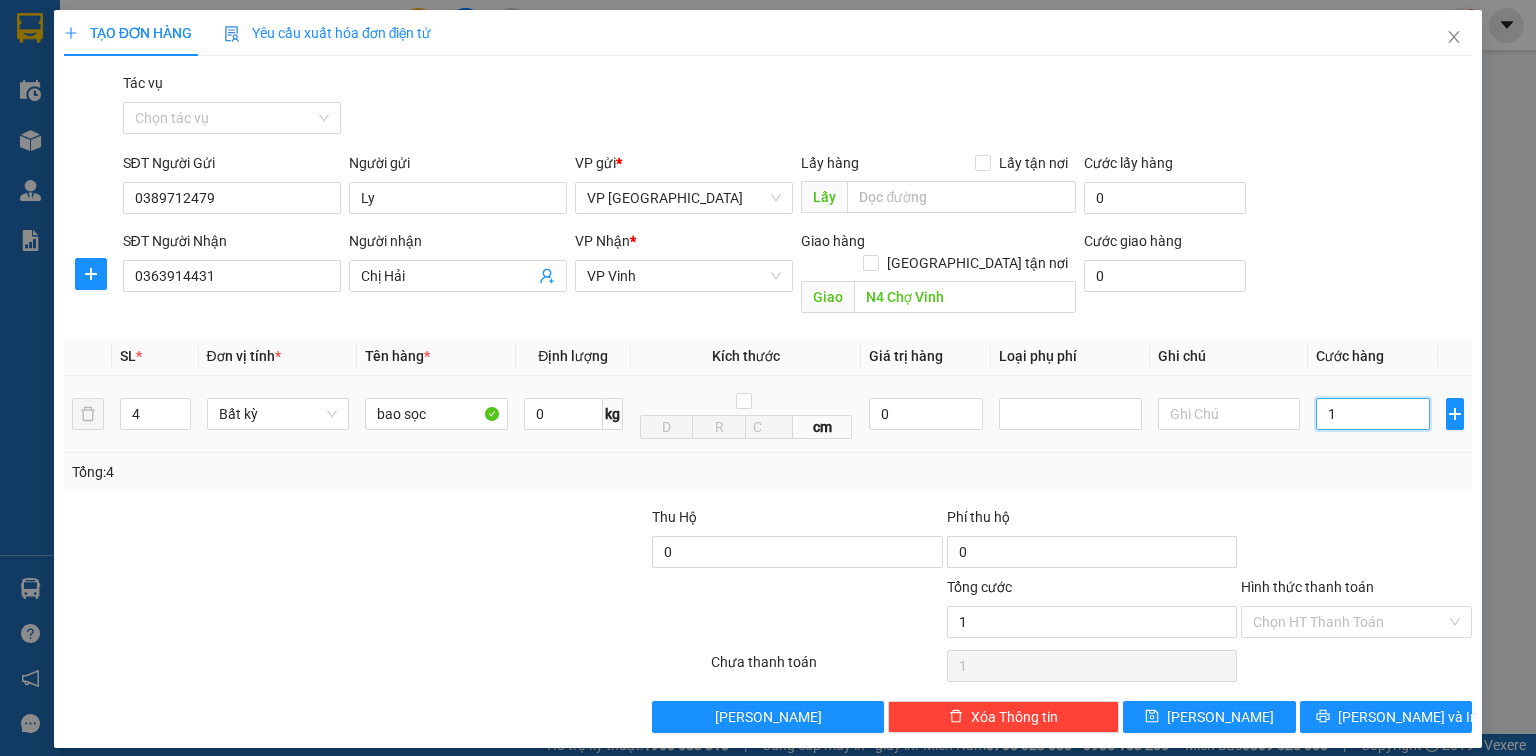 type on "0" 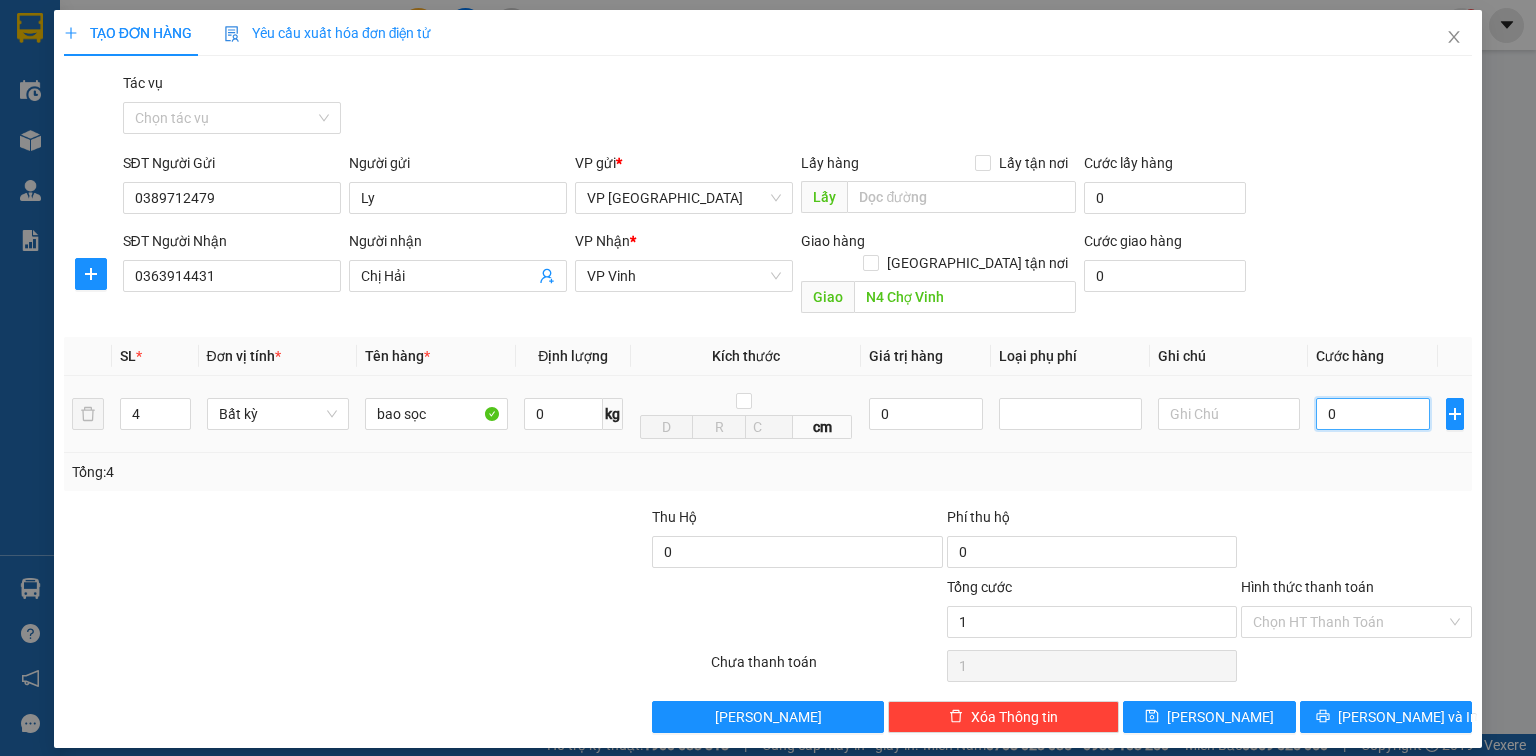 type on "0" 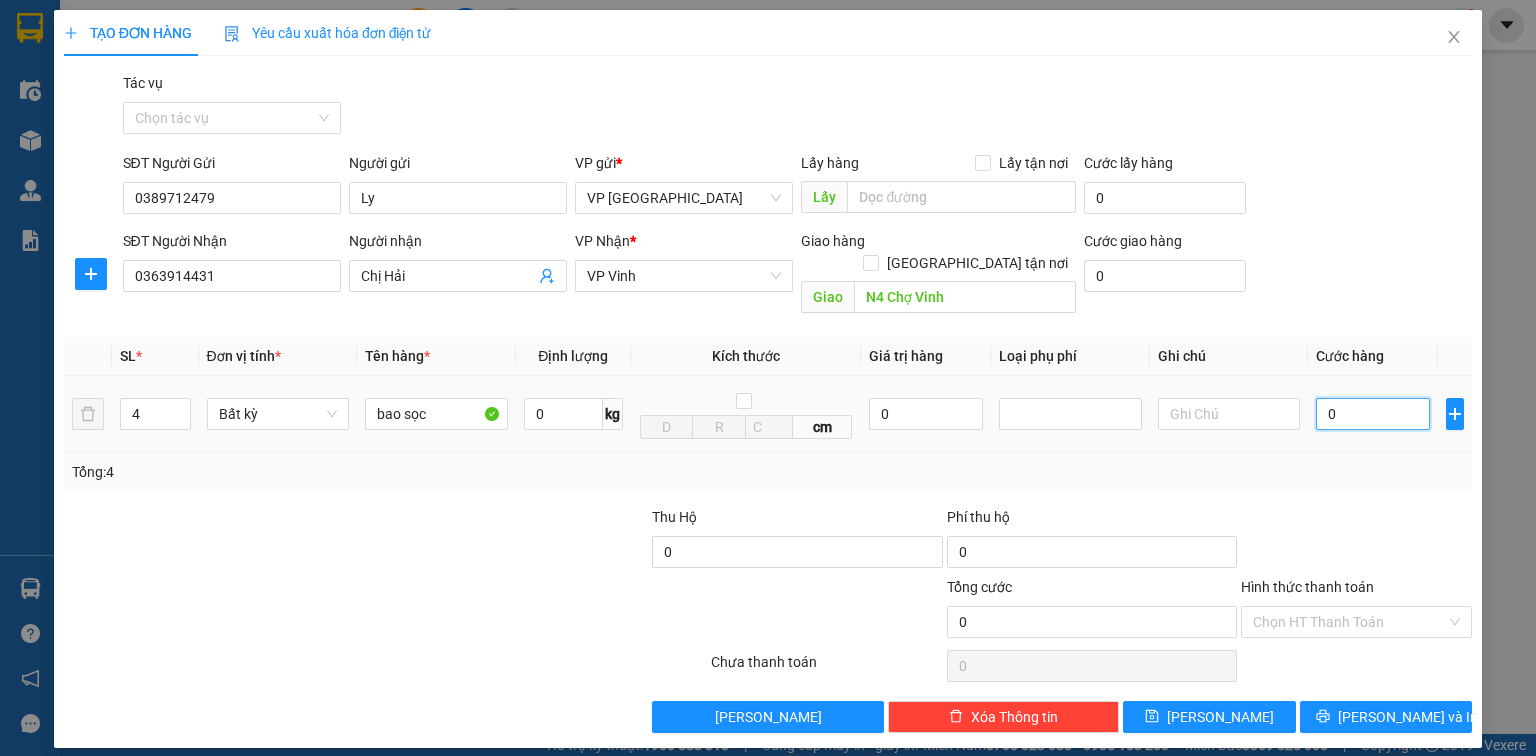 type on "20" 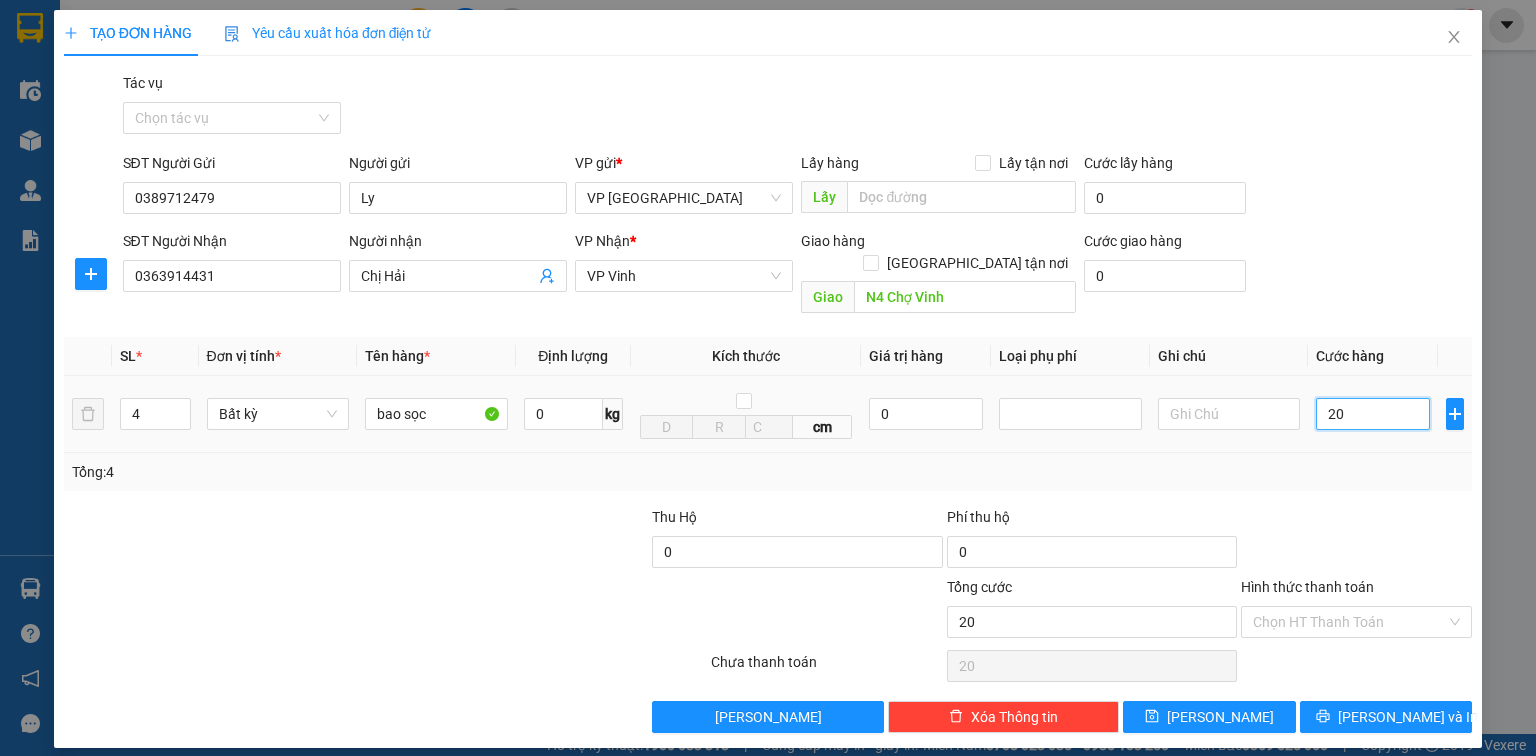 type on "200" 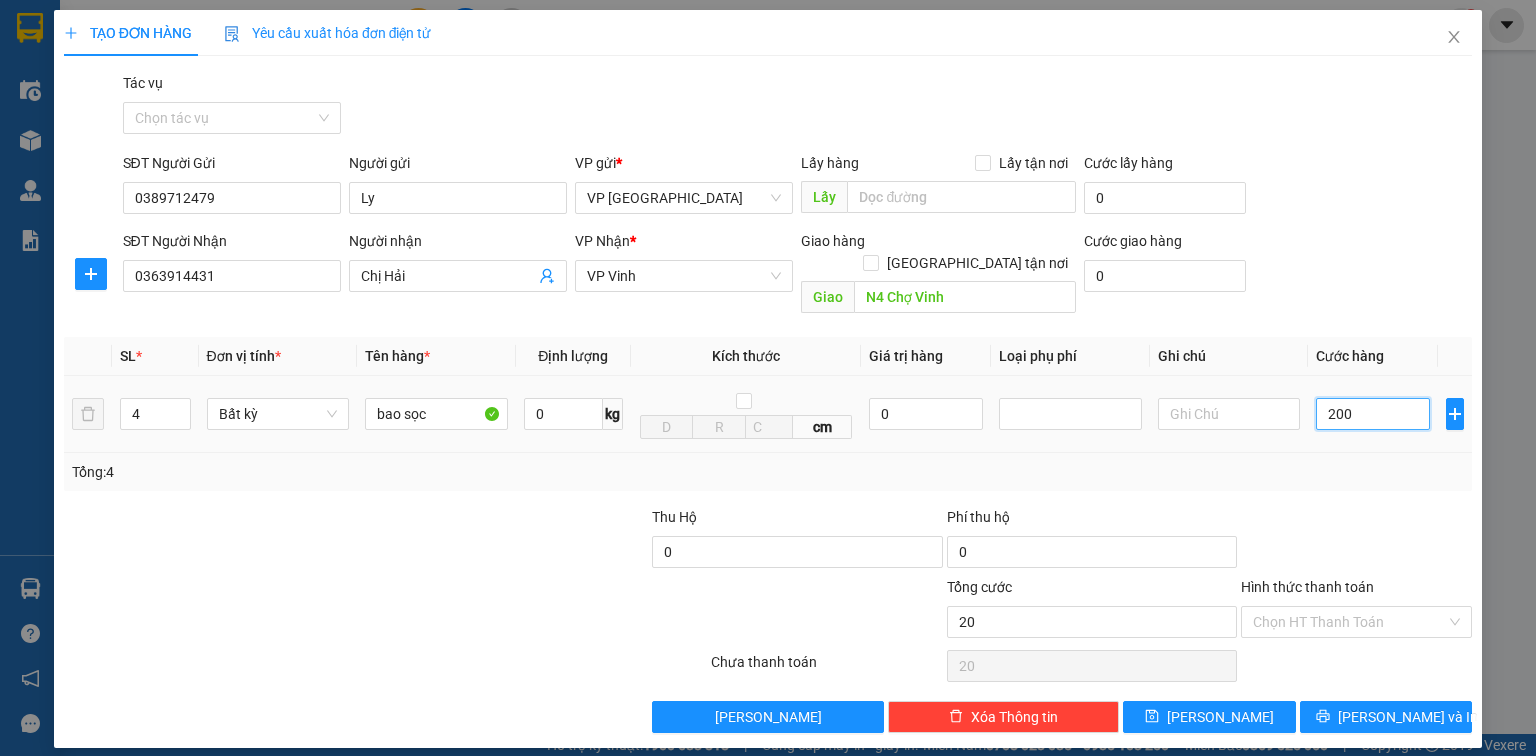 type on "200" 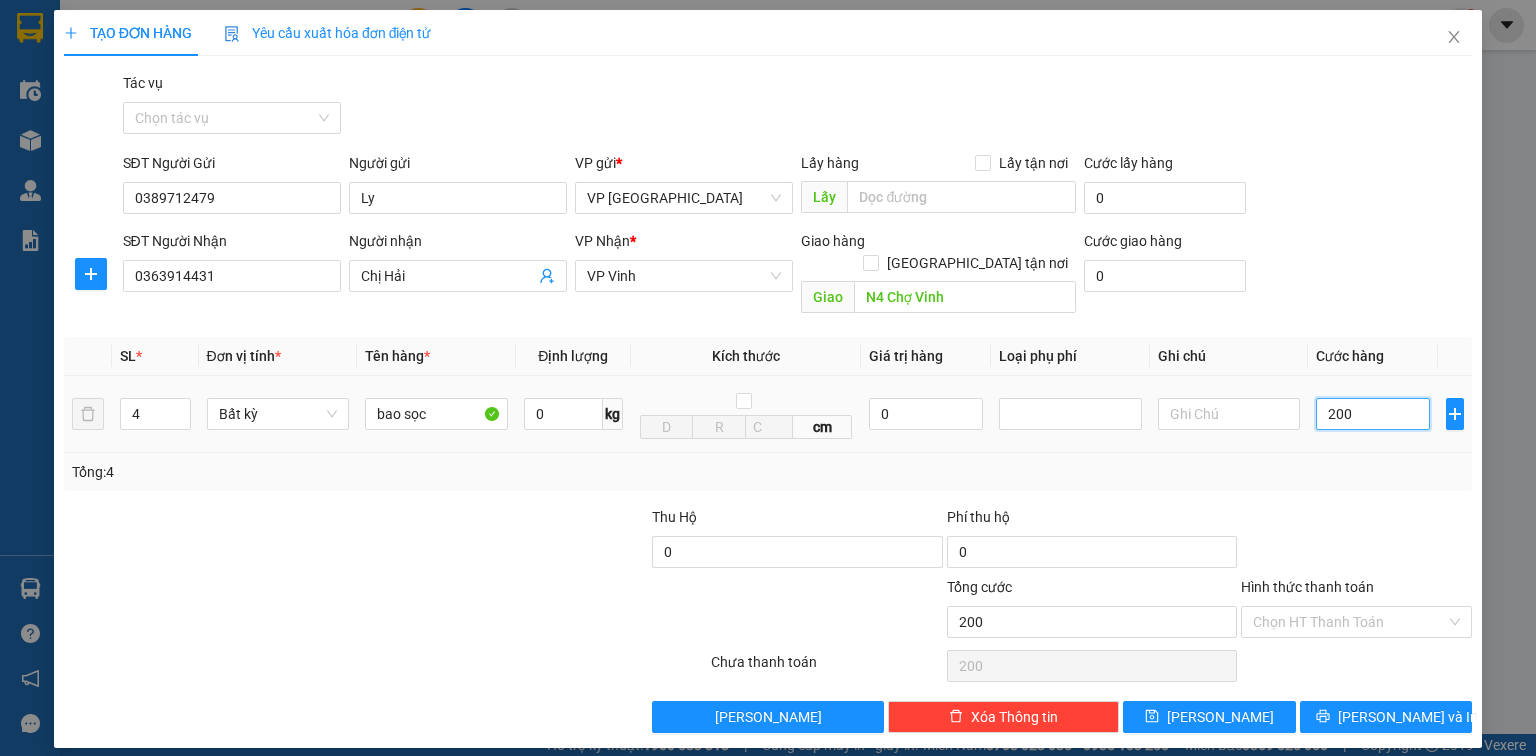 type on "2.000" 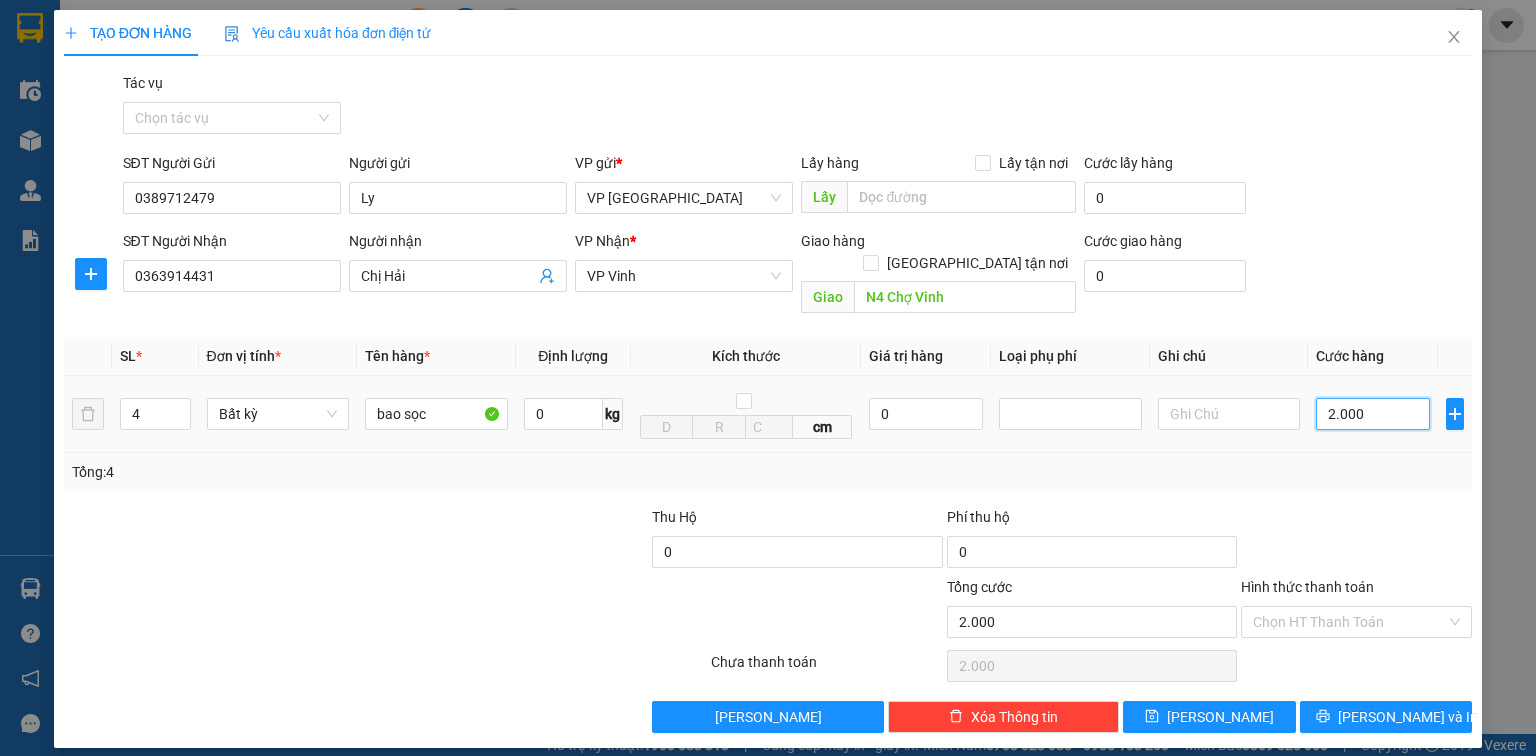 type on "20.000" 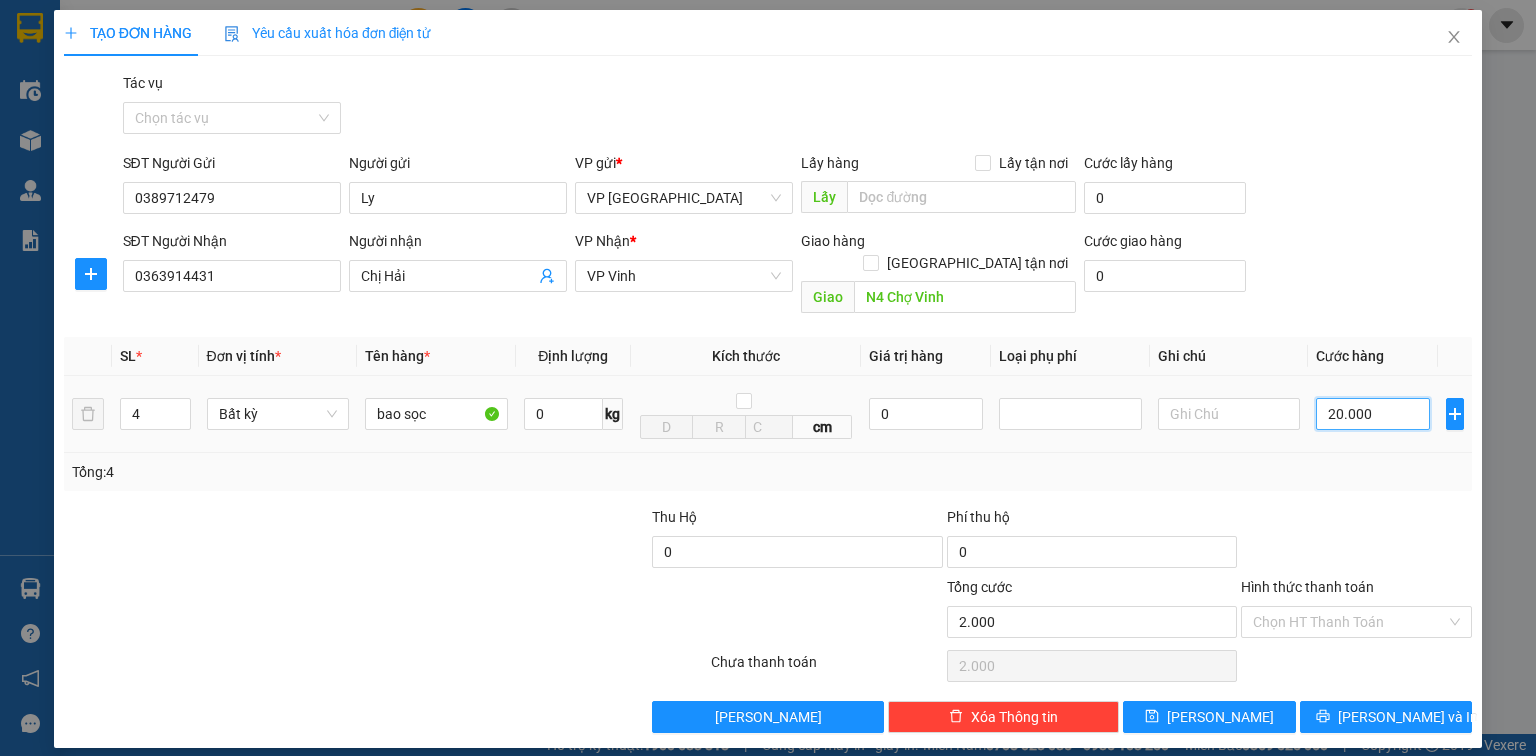 type on "20.000" 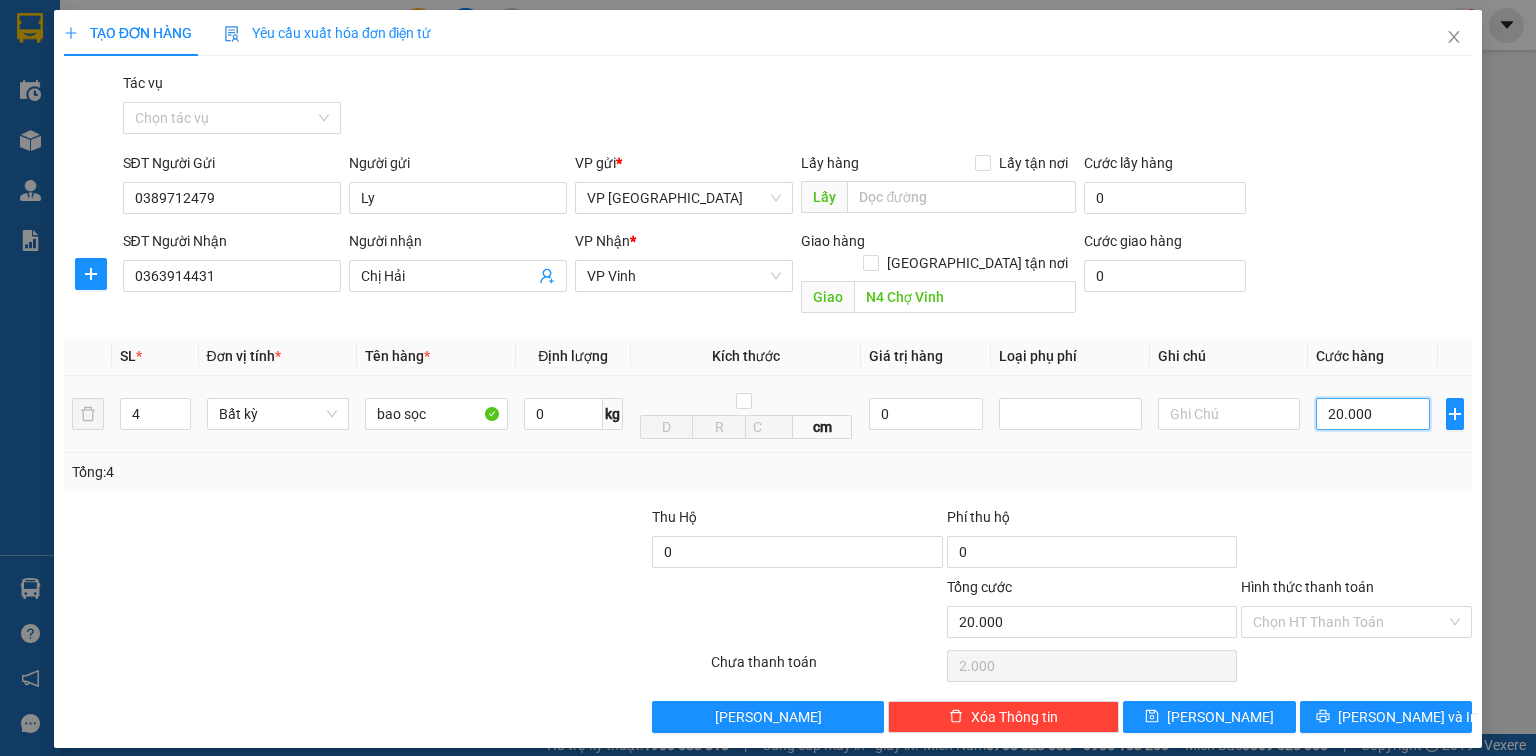 type on "20.000" 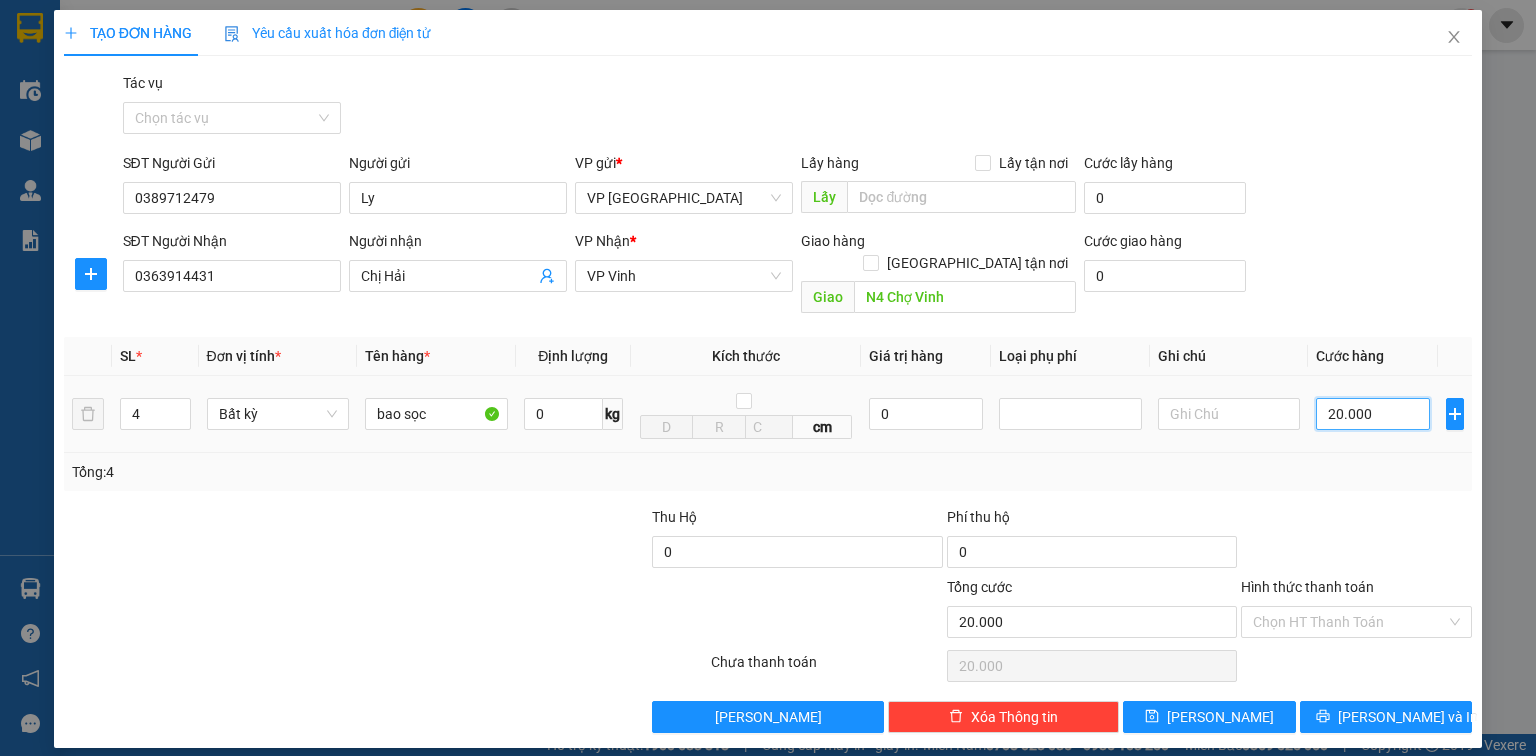 type on "200.000" 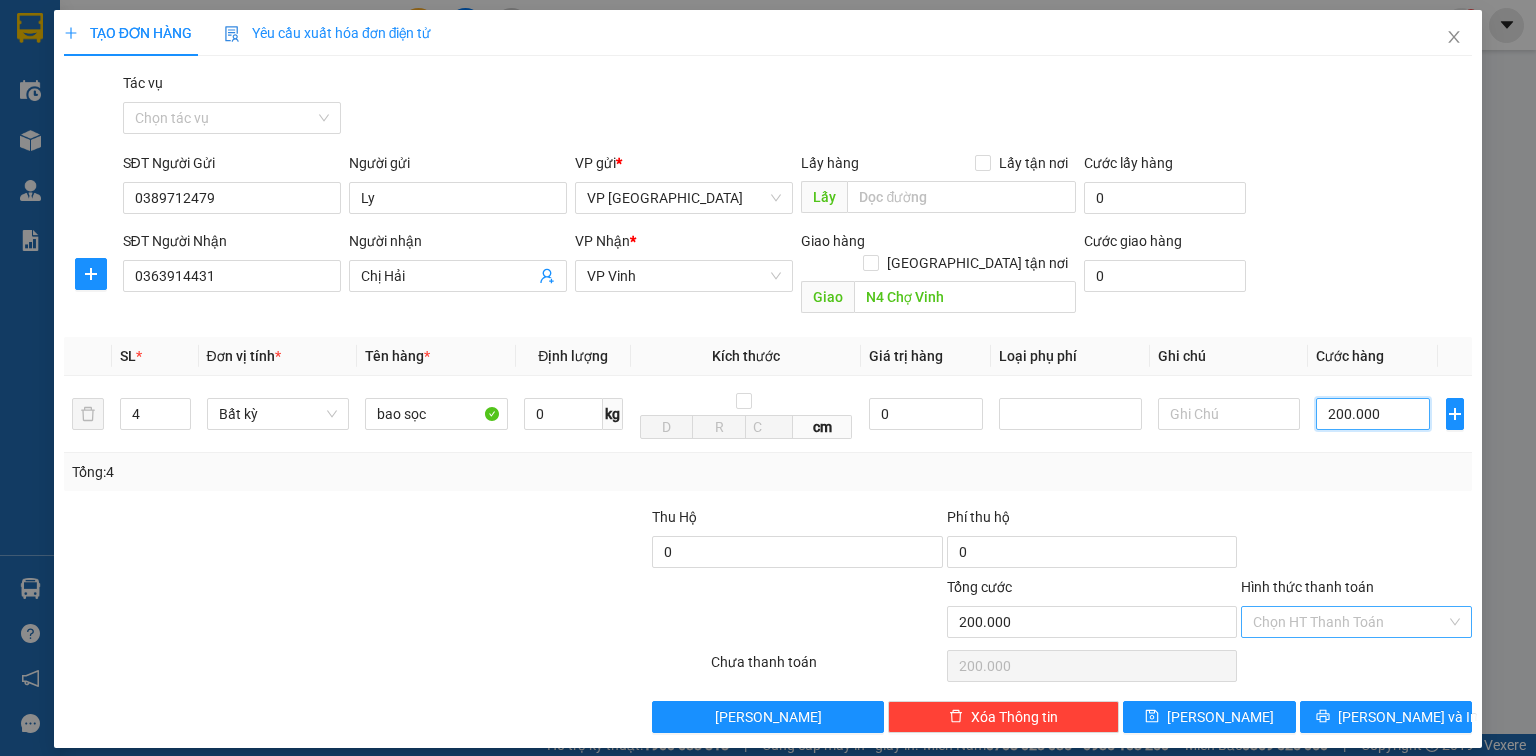 type on "200.000" 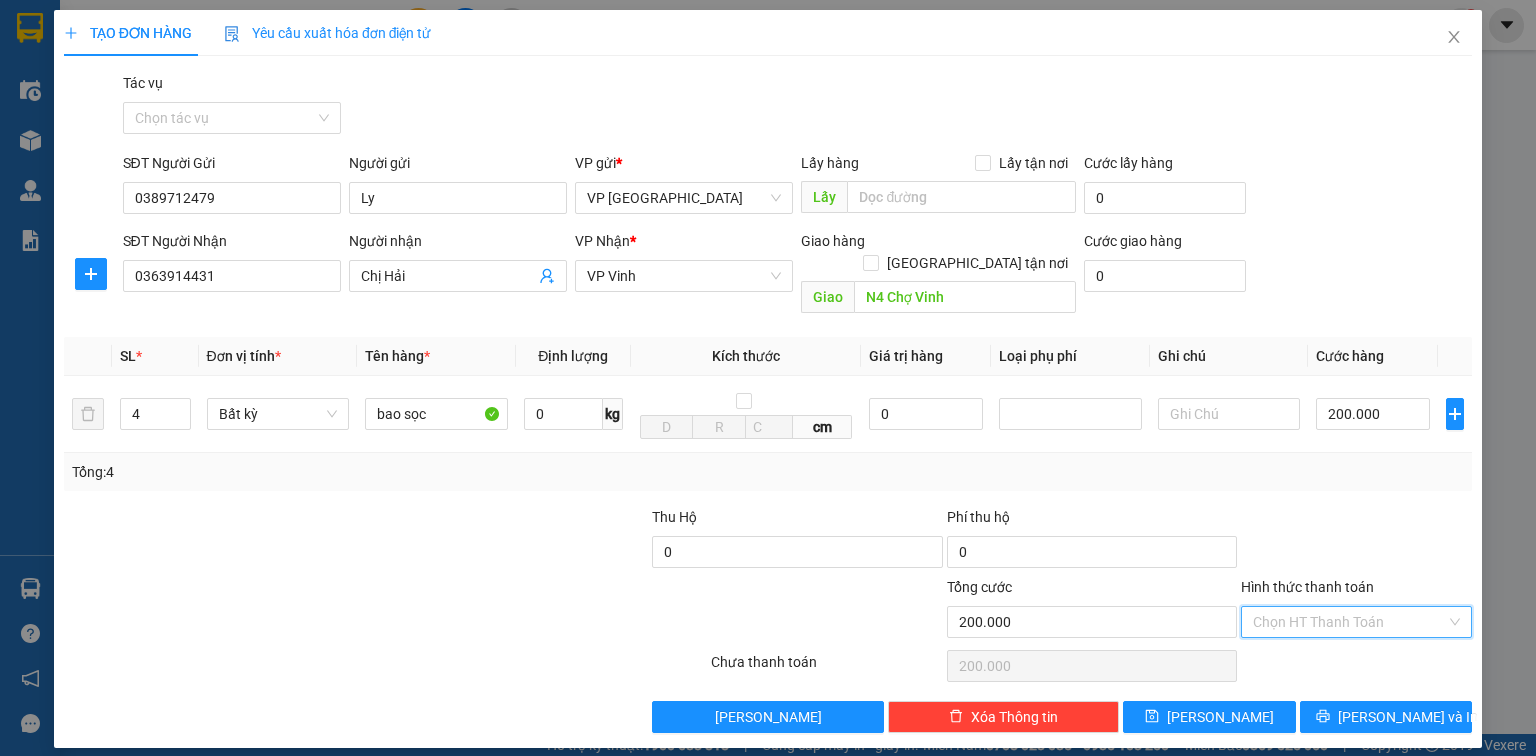 click on "Hình thức thanh toán" at bounding box center (1349, 622) 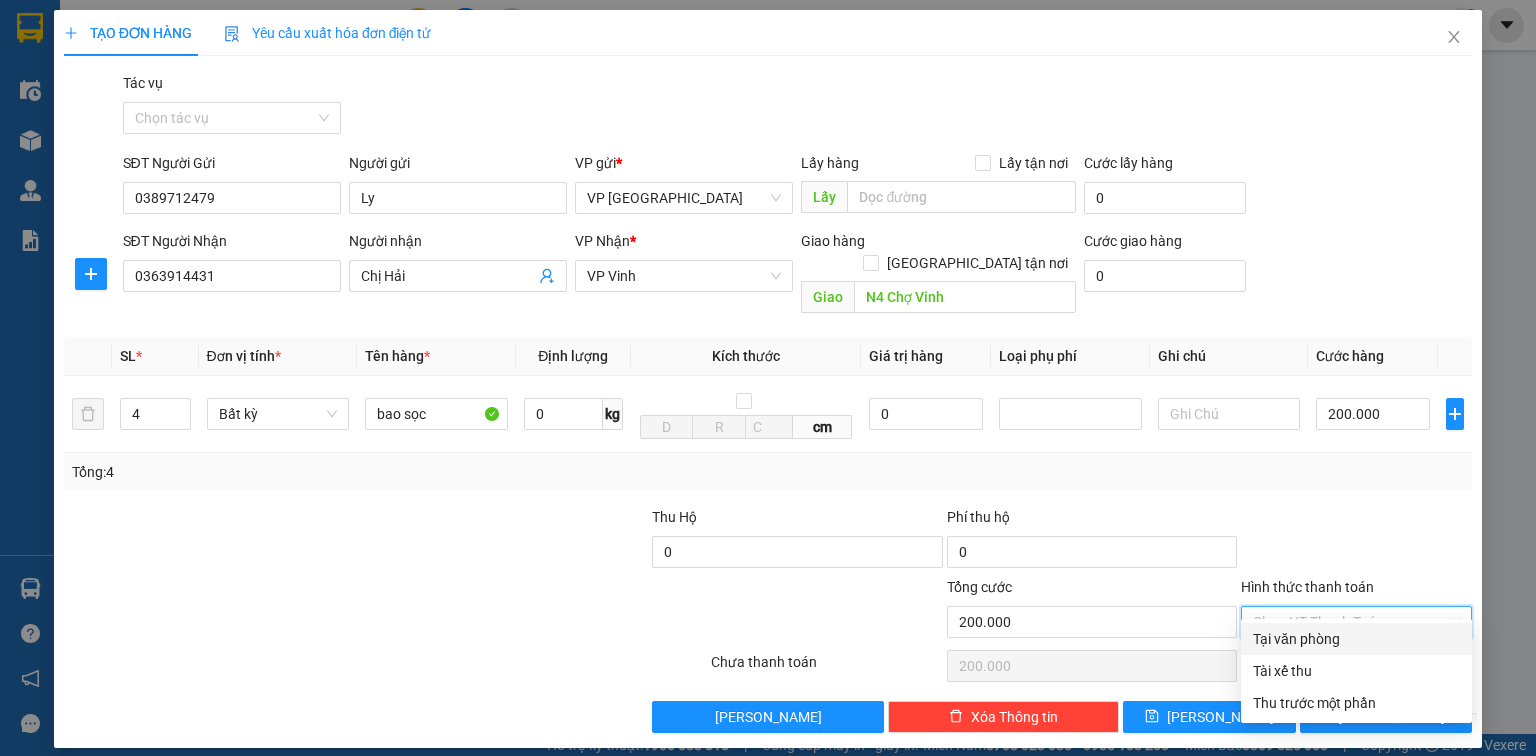 click on "Tại văn phòng" at bounding box center [1356, 639] 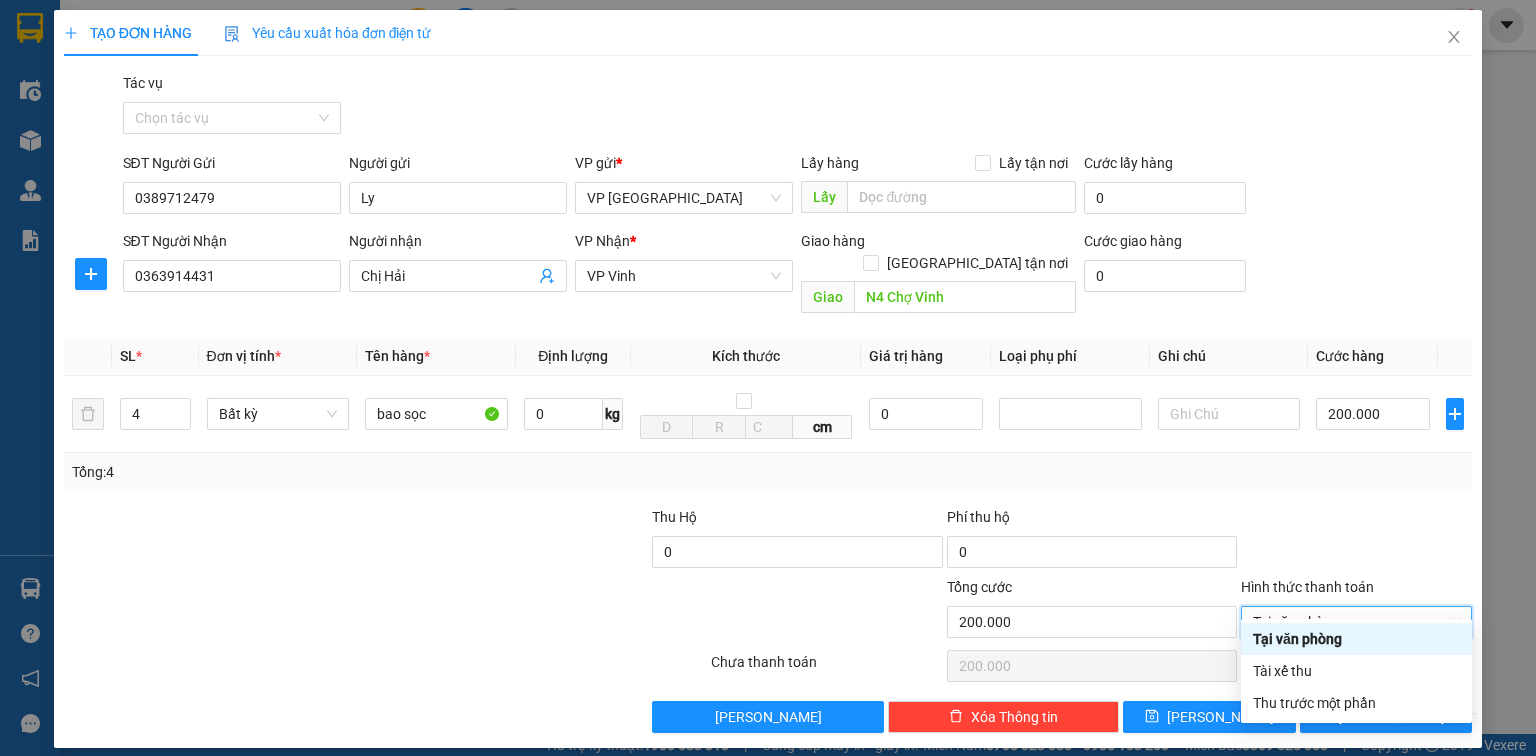 type on "0" 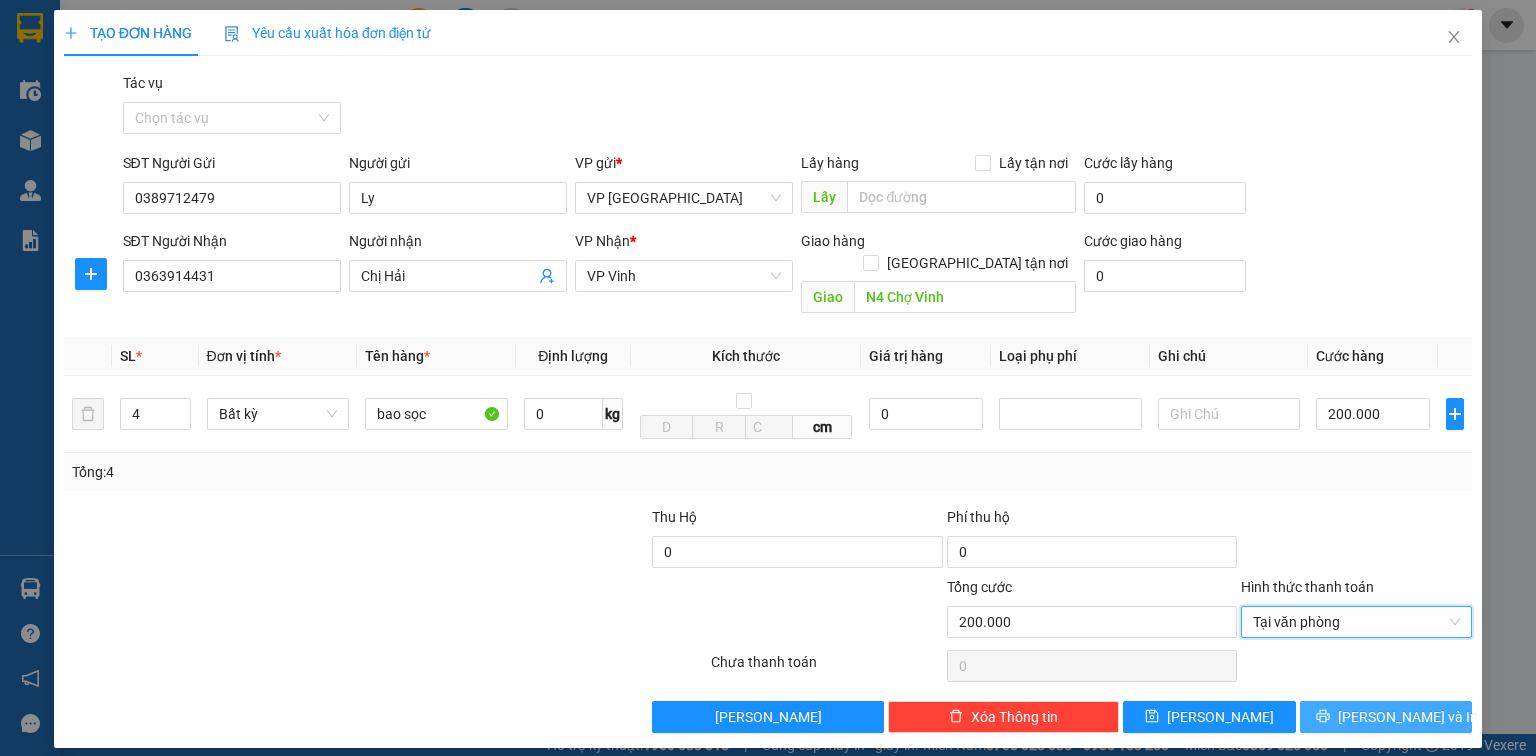 click on "[PERSON_NAME] và In" at bounding box center (1408, 717) 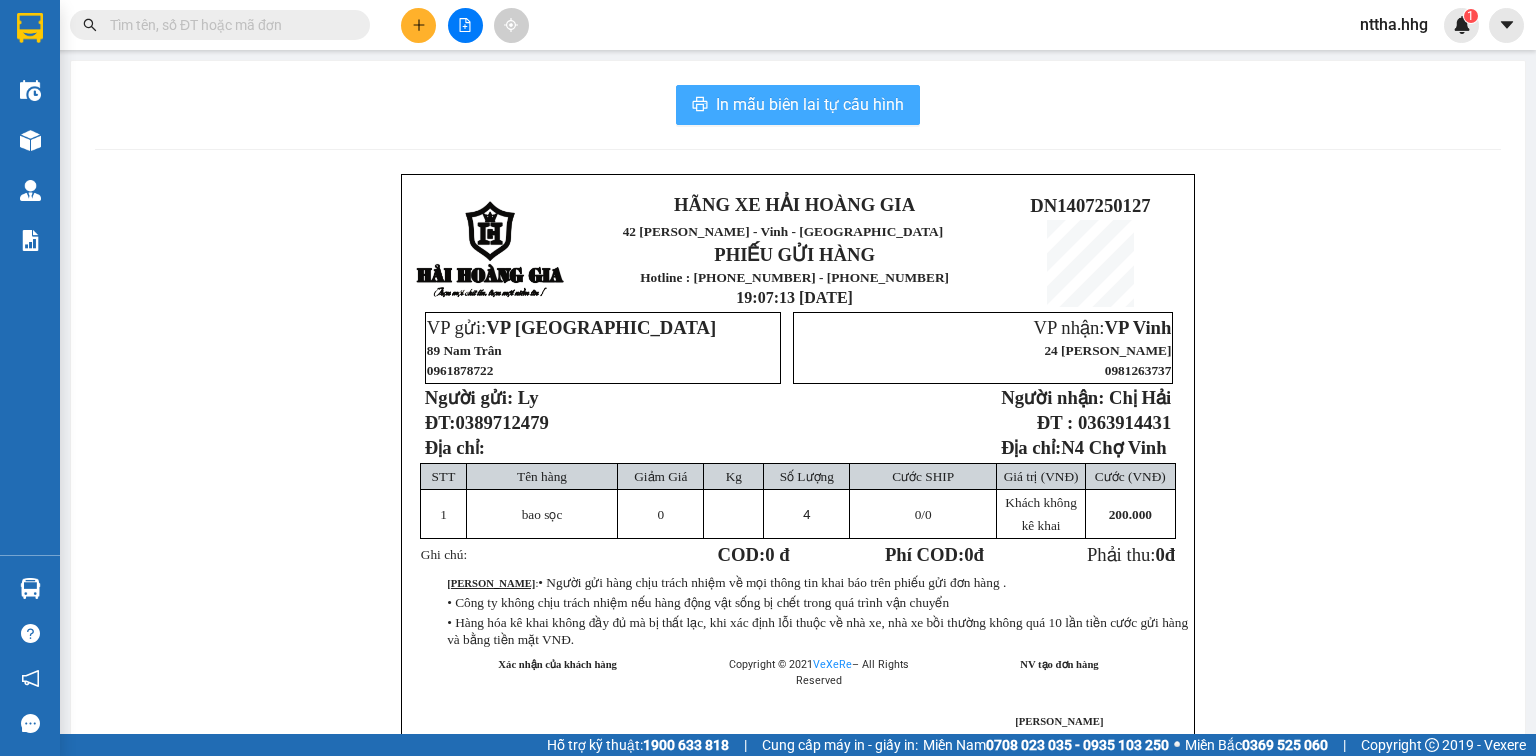 click on "In mẫu biên lai tự cấu hình" at bounding box center (810, 104) 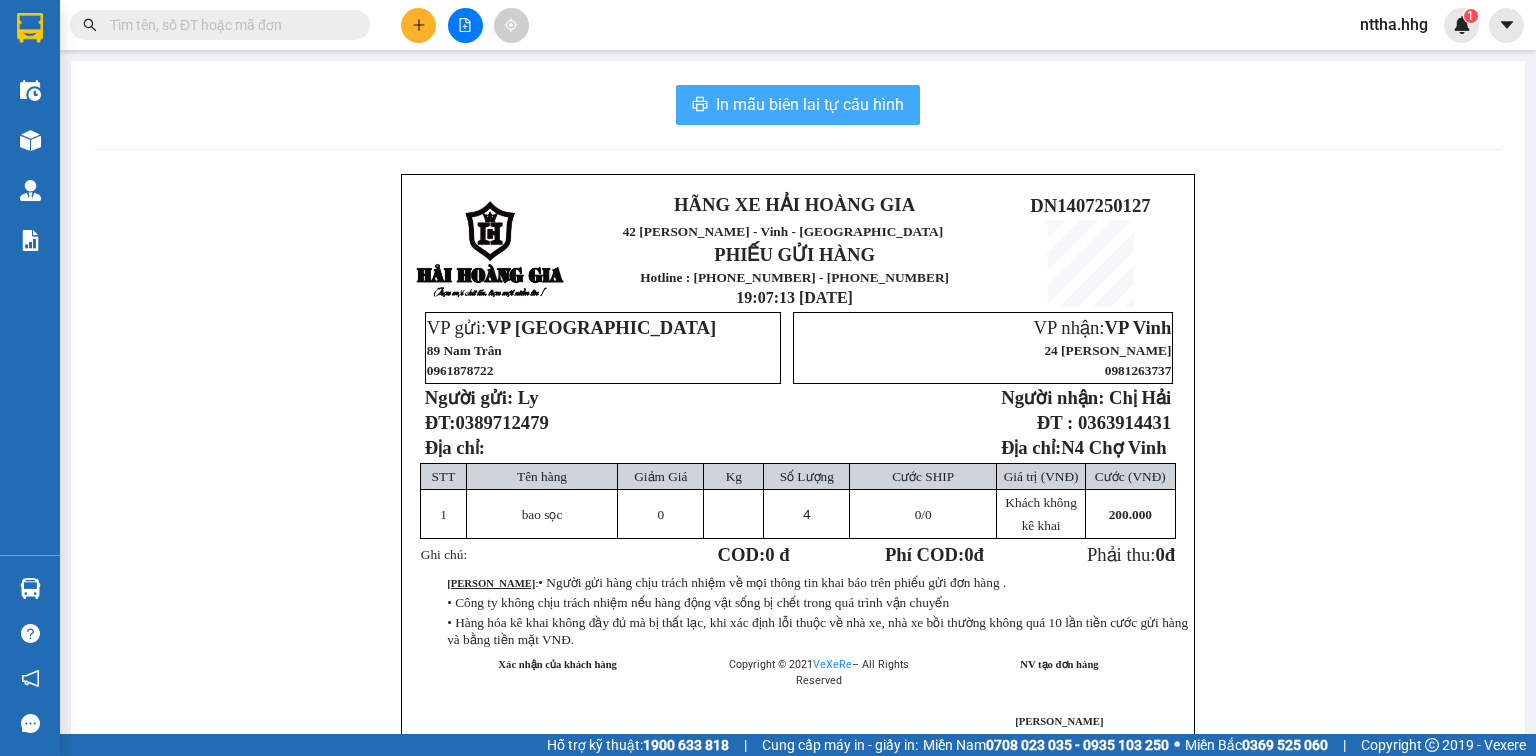 scroll, scrollTop: 0, scrollLeft: 0, axis: both 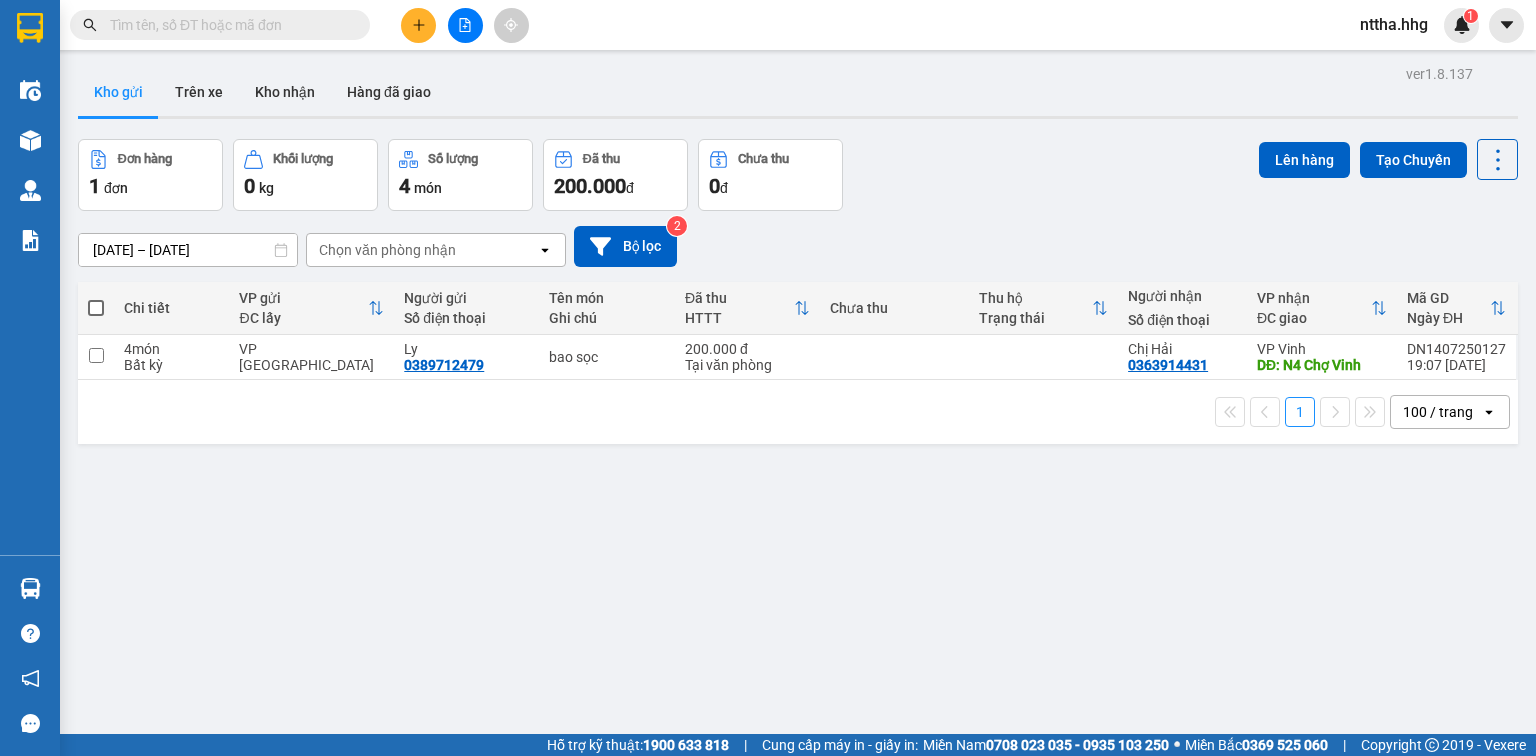 click at bounding box center (96, 308) 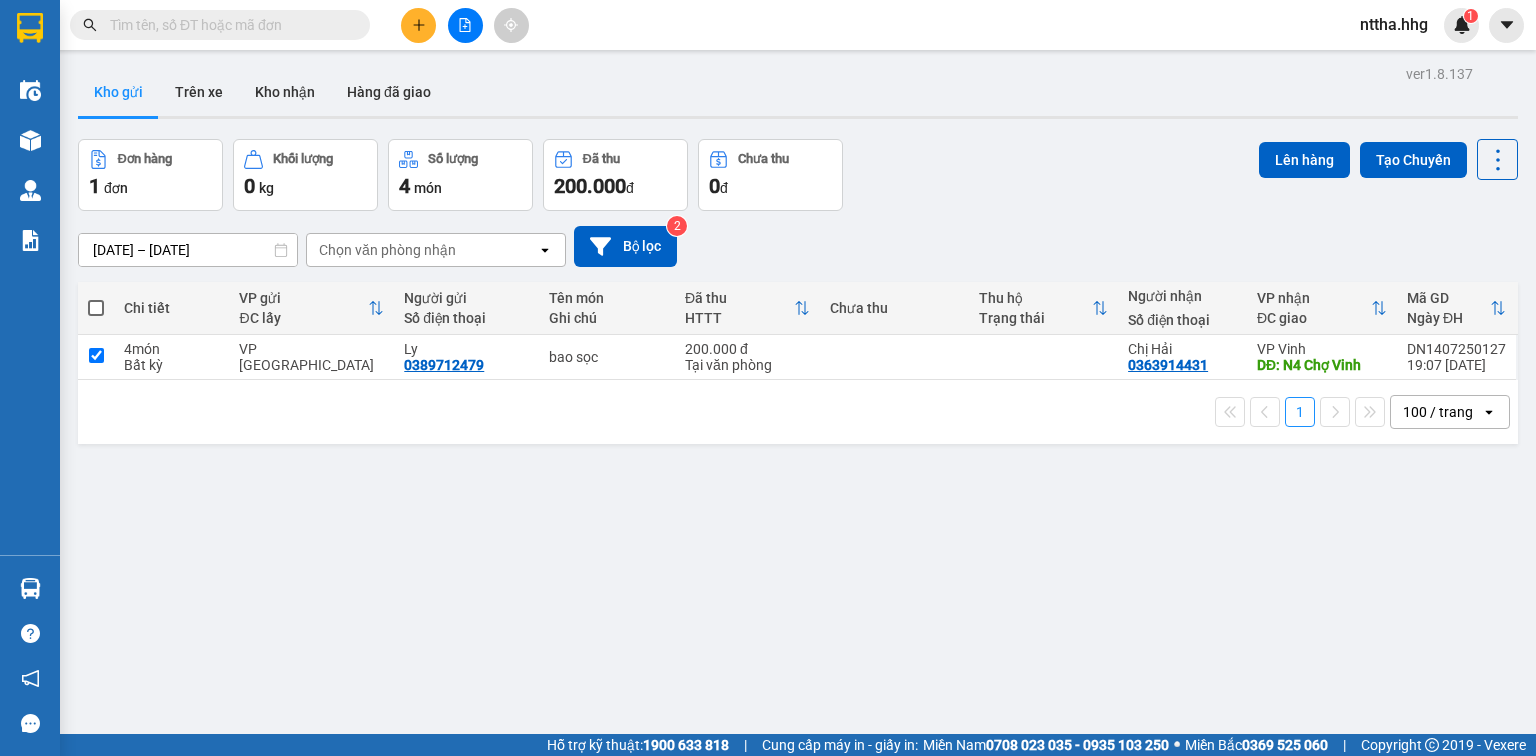 checkbox on "true" 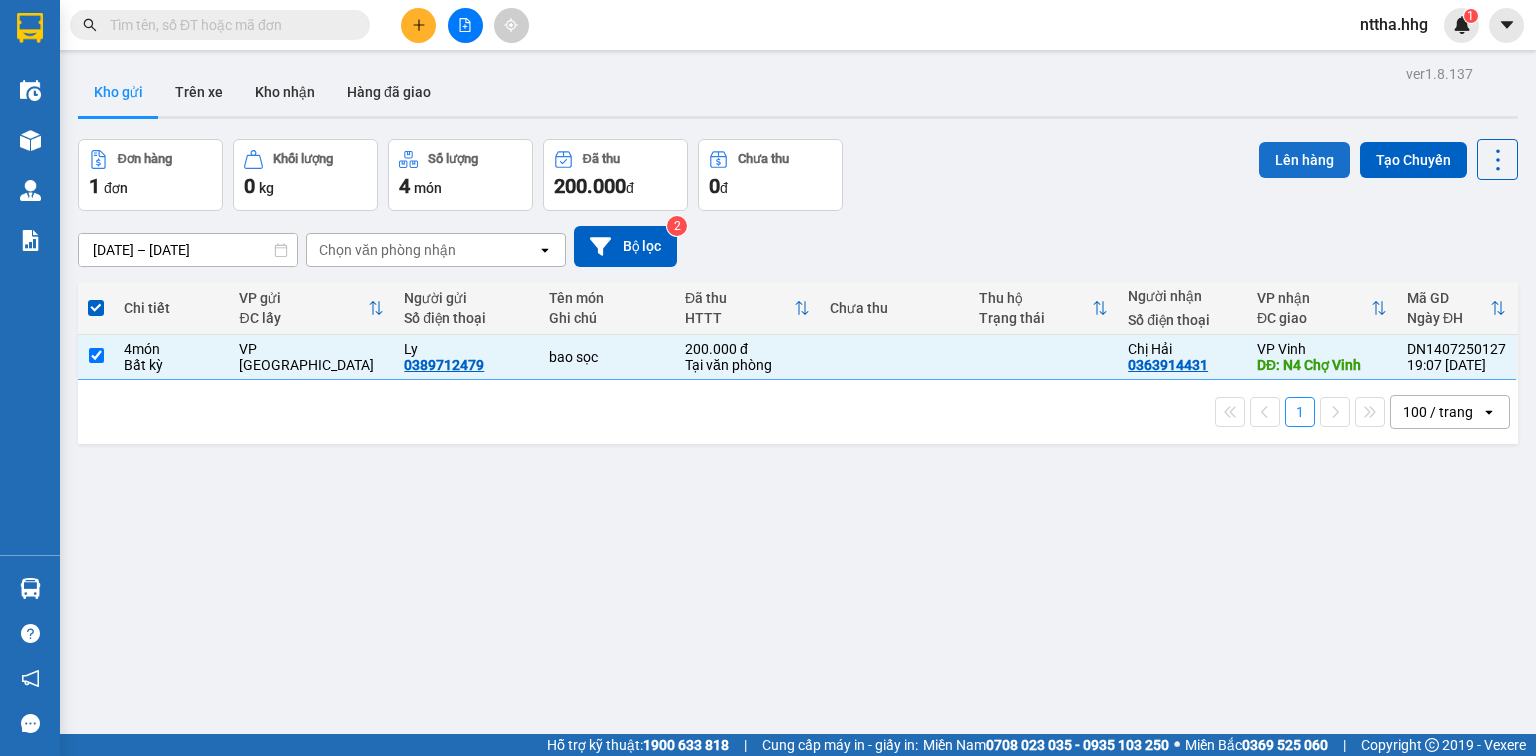 click on "Lên hàng" at bounding box center [1304, 160] 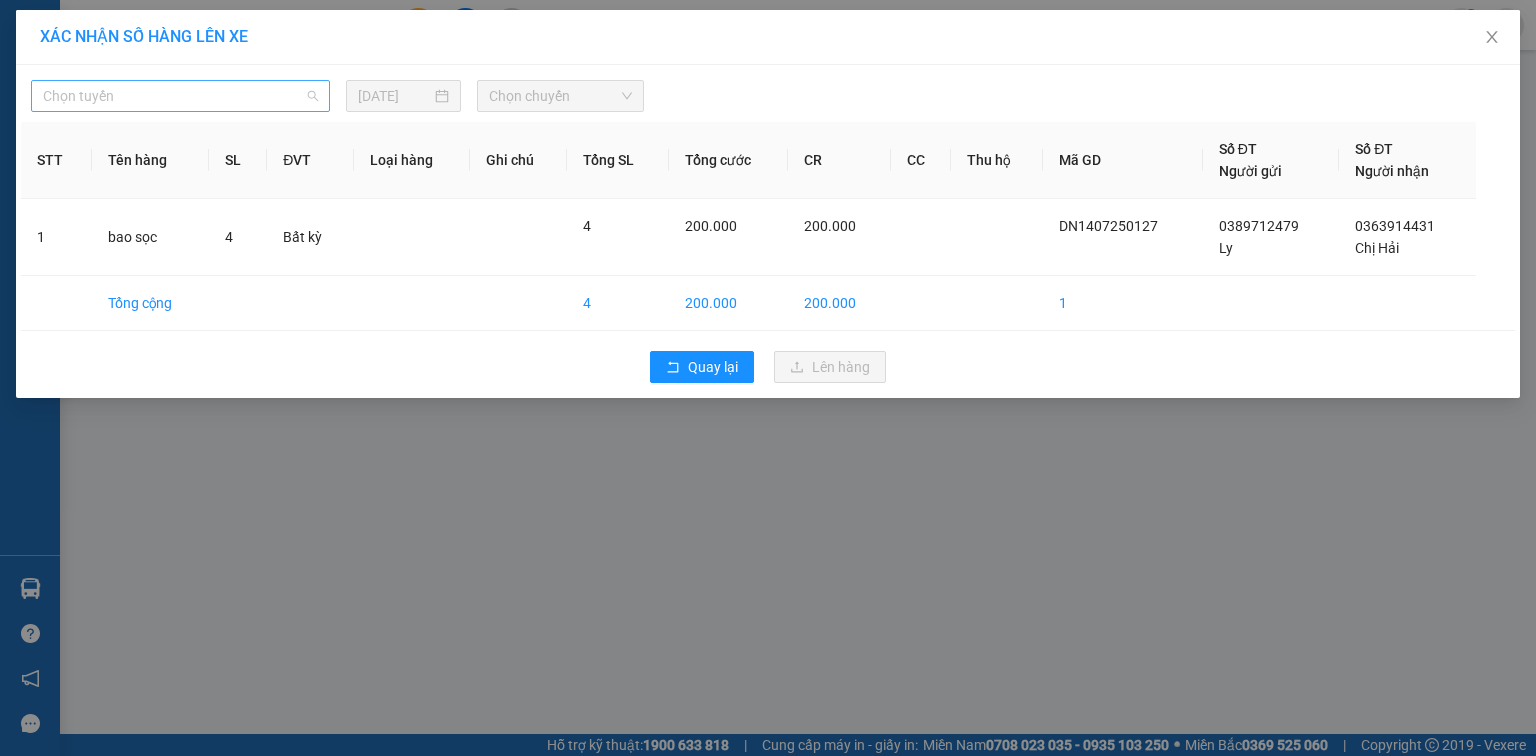 click on "Chọn tuyến" at bounding box center (180, 96) 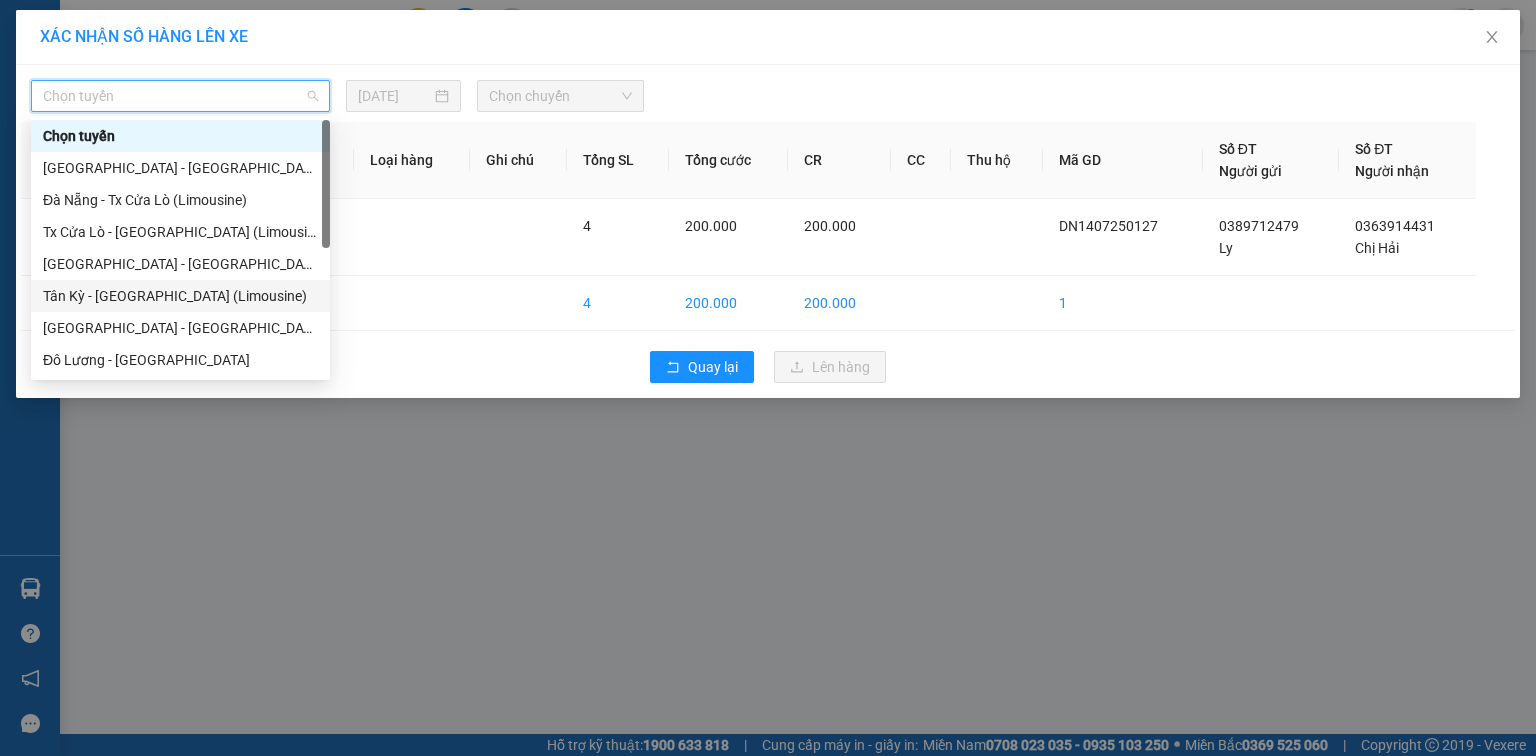 scroll, scrollTop: 152, scrollLeft: 0, axis: vertical 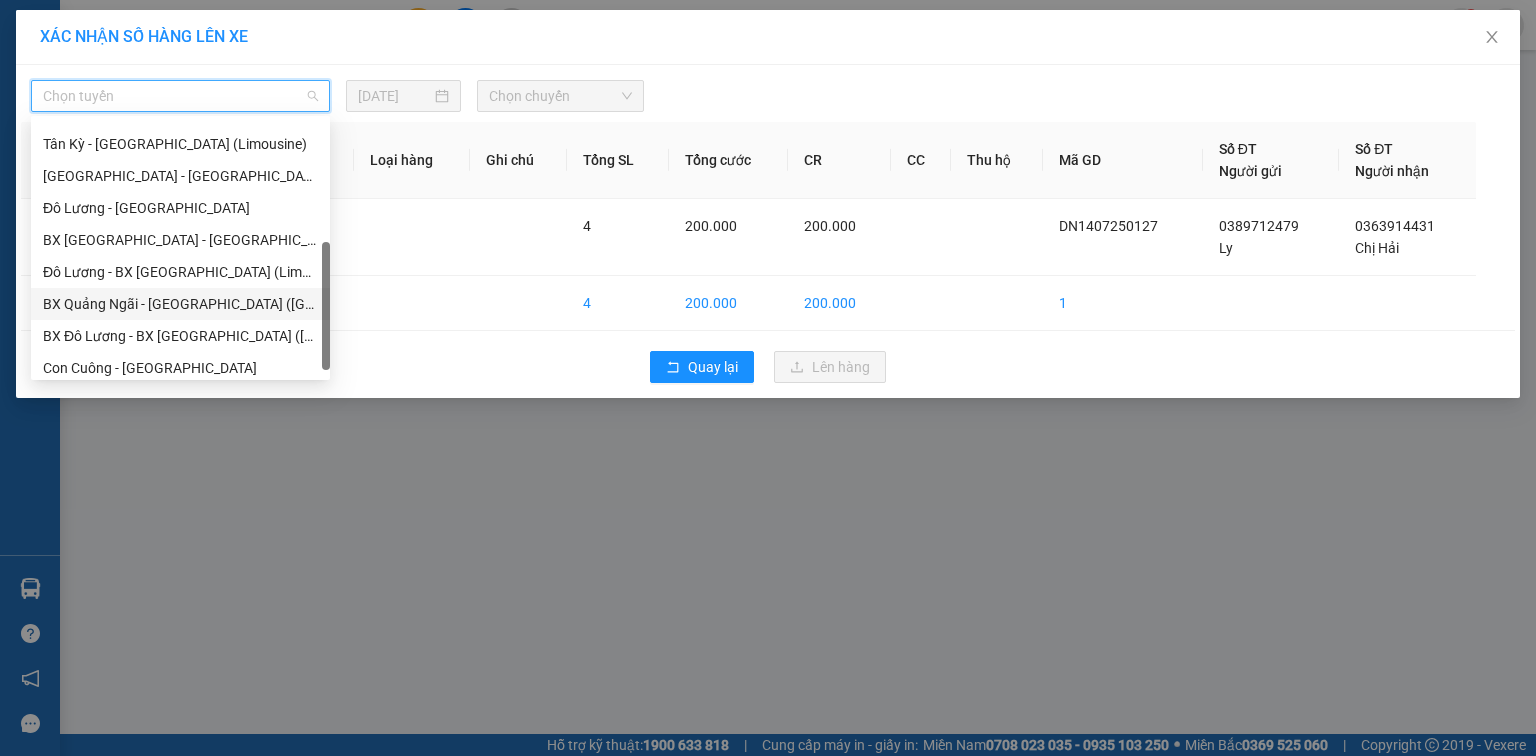 click on "BX Quảng Ngãi - [GEOGRAPHIC_DATA] ([GEOGRAPHIC_DATA])" at bounding box center (180, 304) 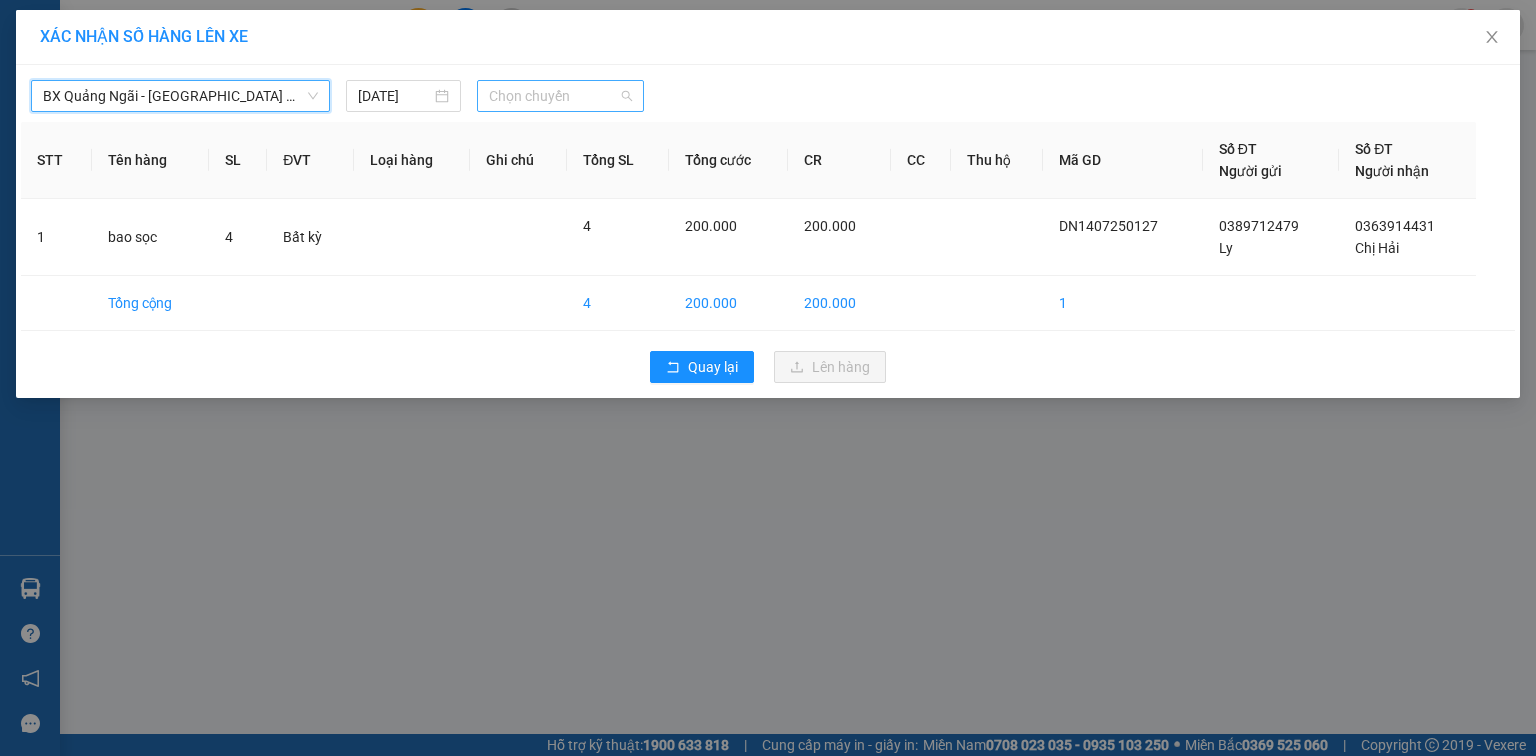click on "Chọn chuyến" at bounding box center (561, 96) 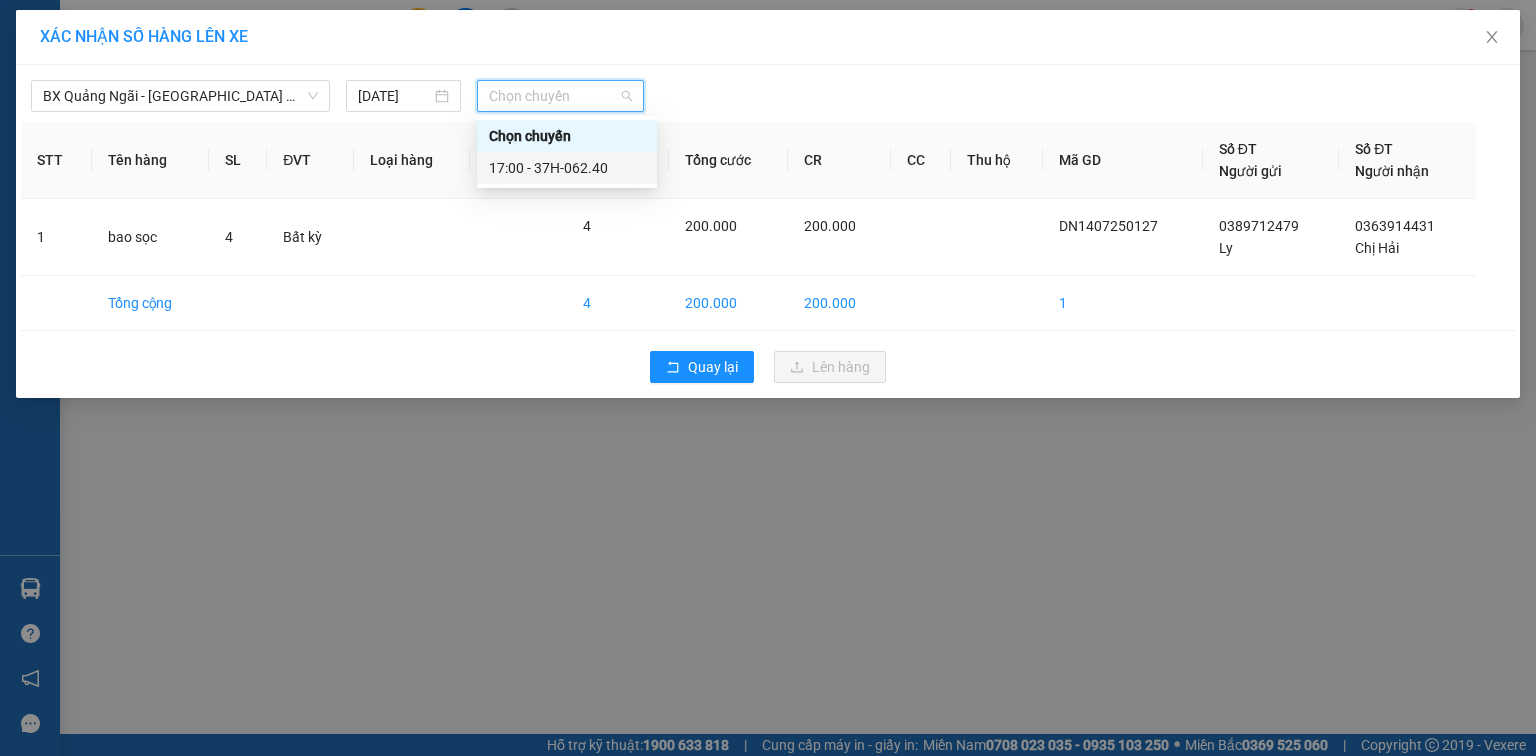 click on "17:00     - 37H-062.40" at bounding box center (567, 168) 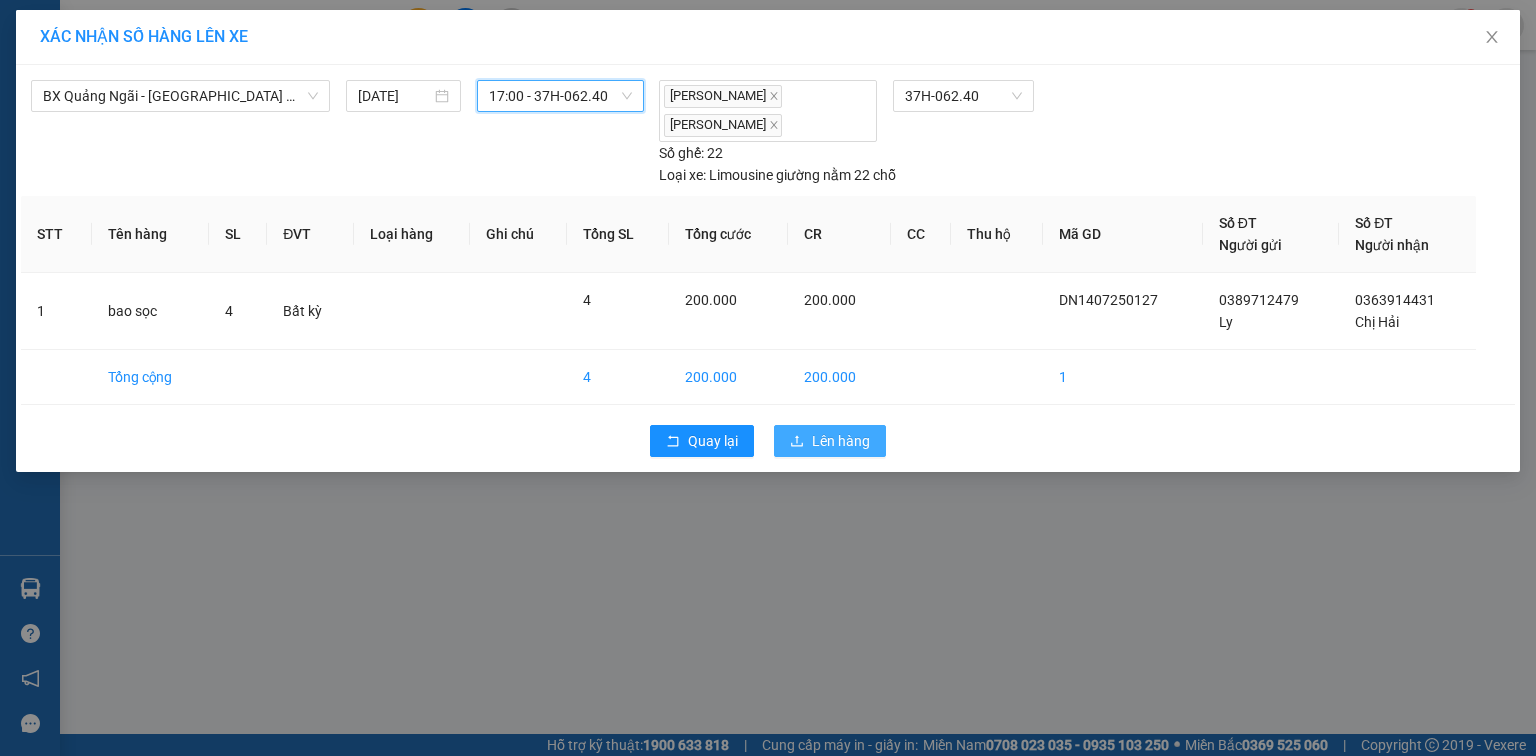 click on "Lên hàng" at bounding box center [841, 441] 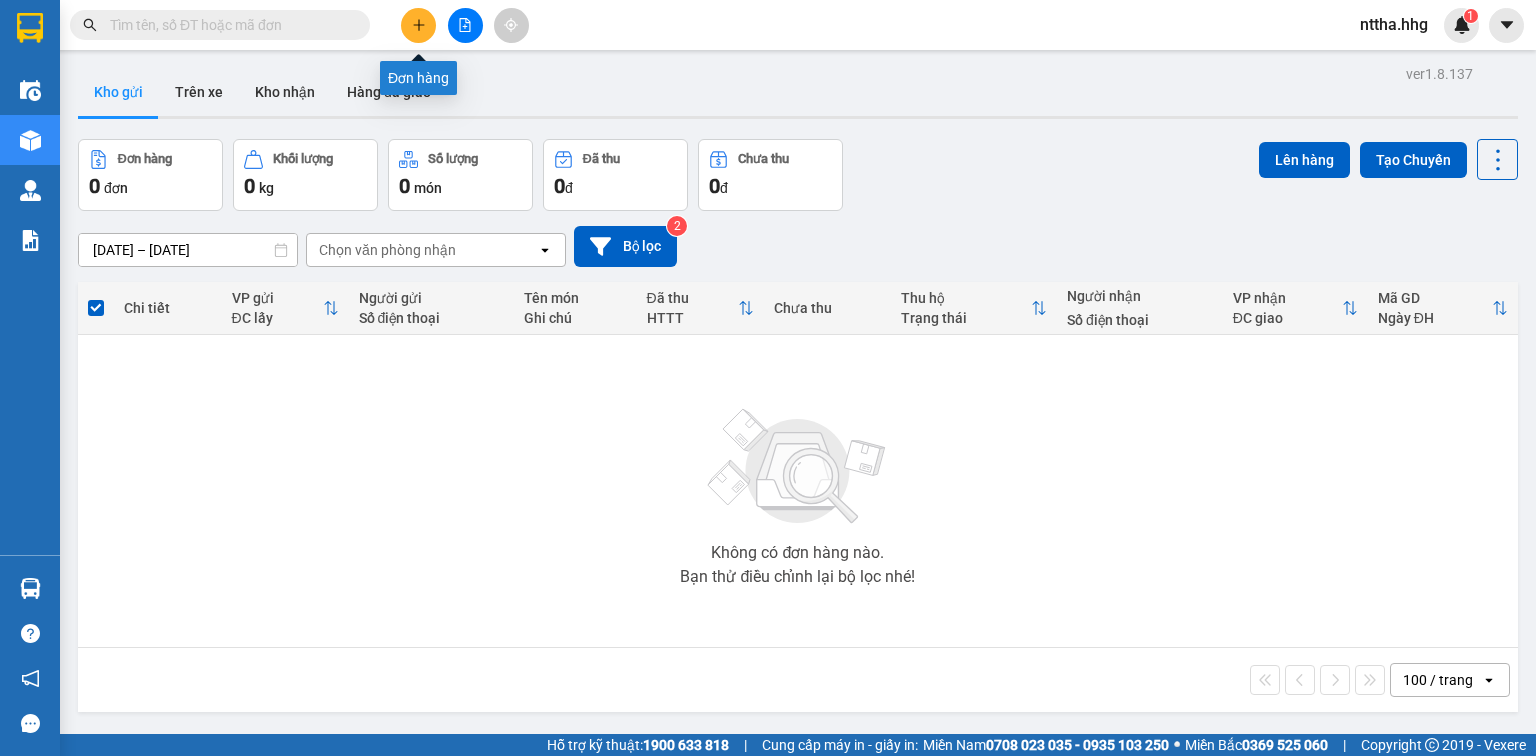 click 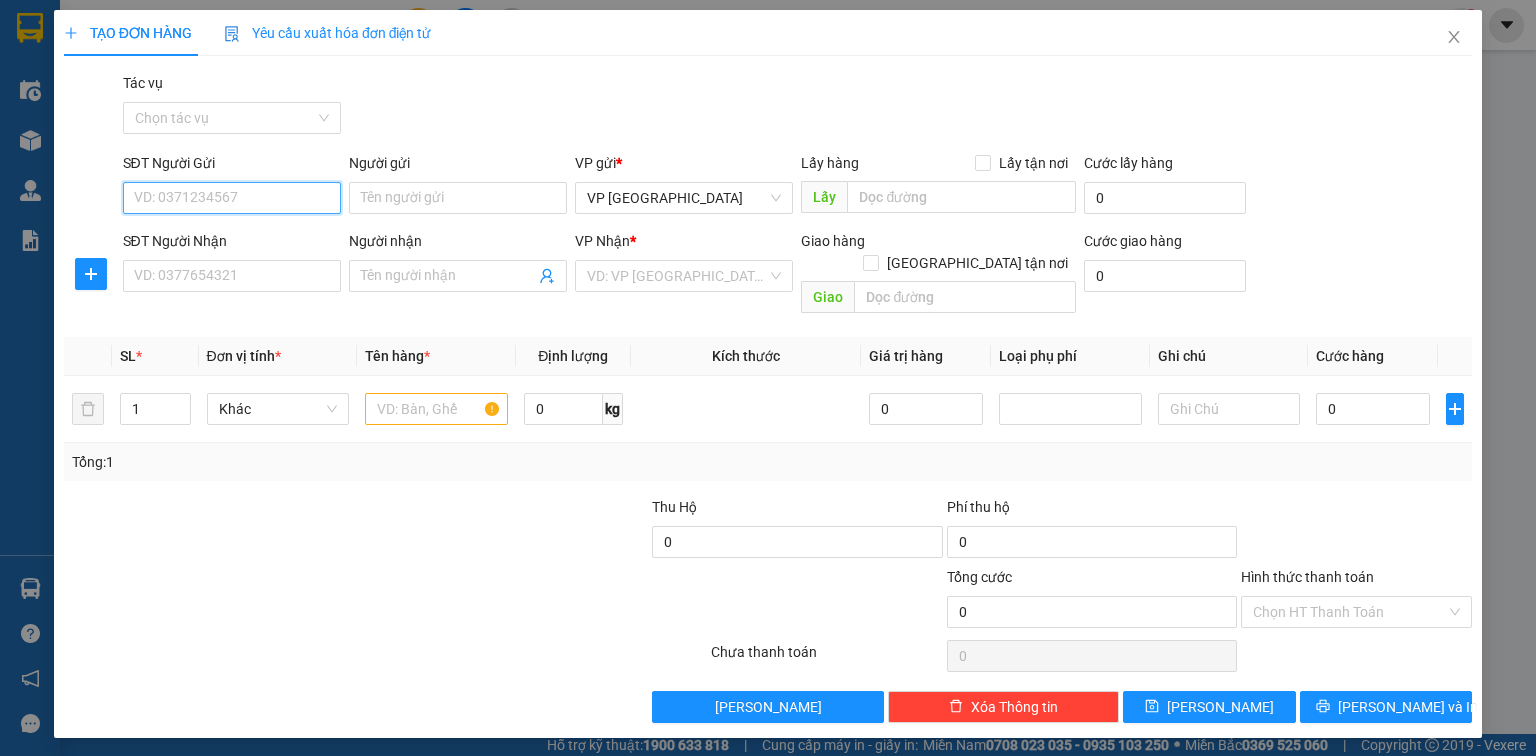 click on "SĐT Người Gửi" at bounding box center (232, 198) 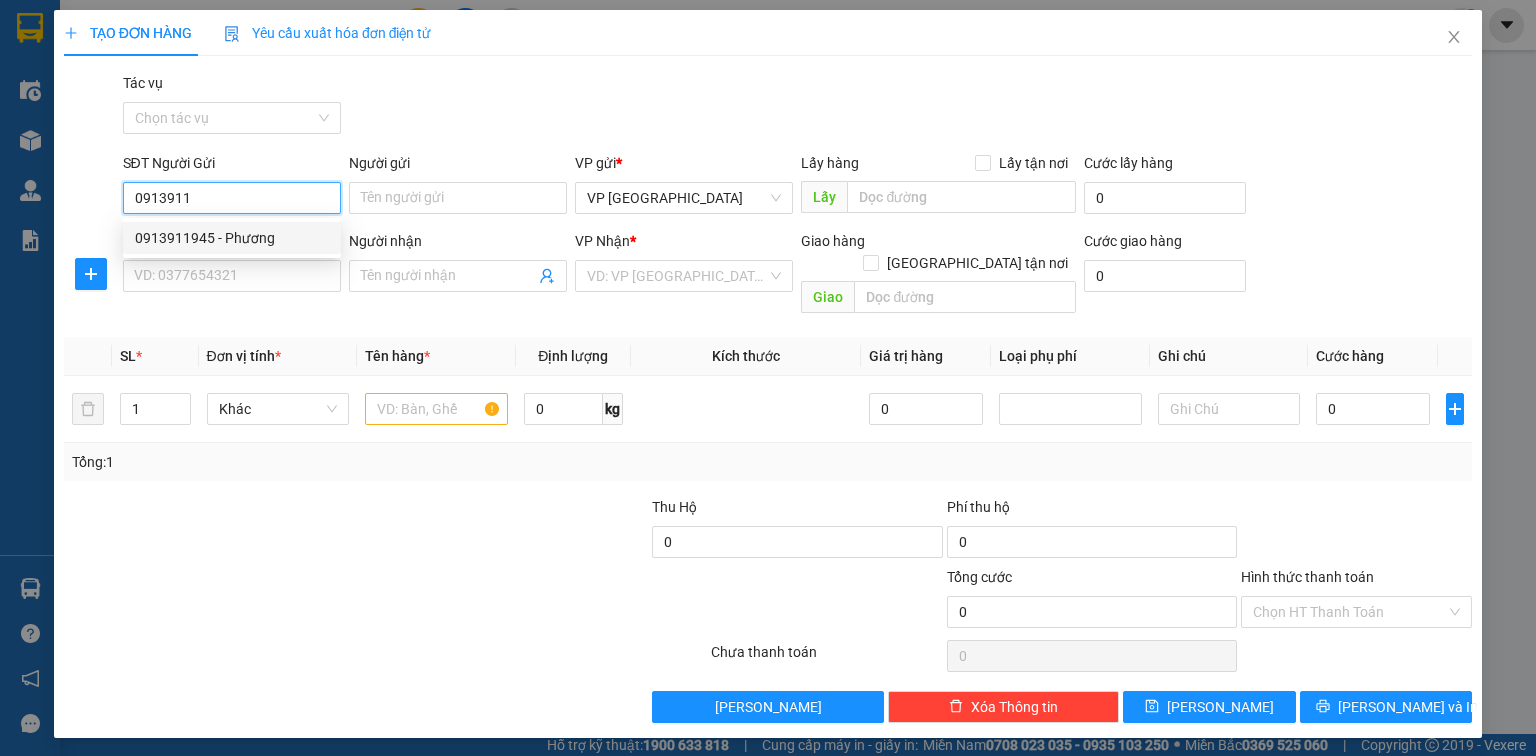 click on "0913911945 - Phương" at bounding box center [232, 238] 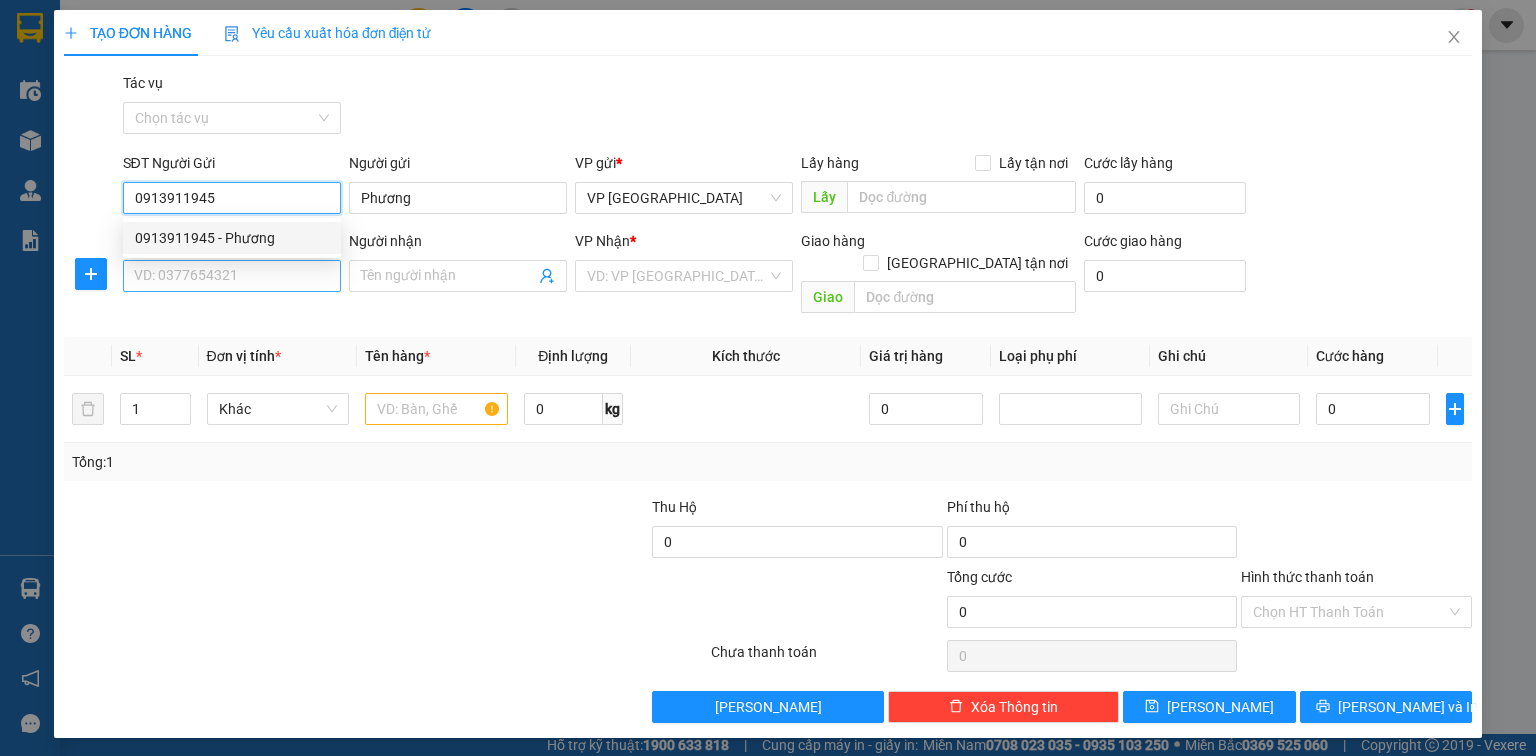type on "0913911945" 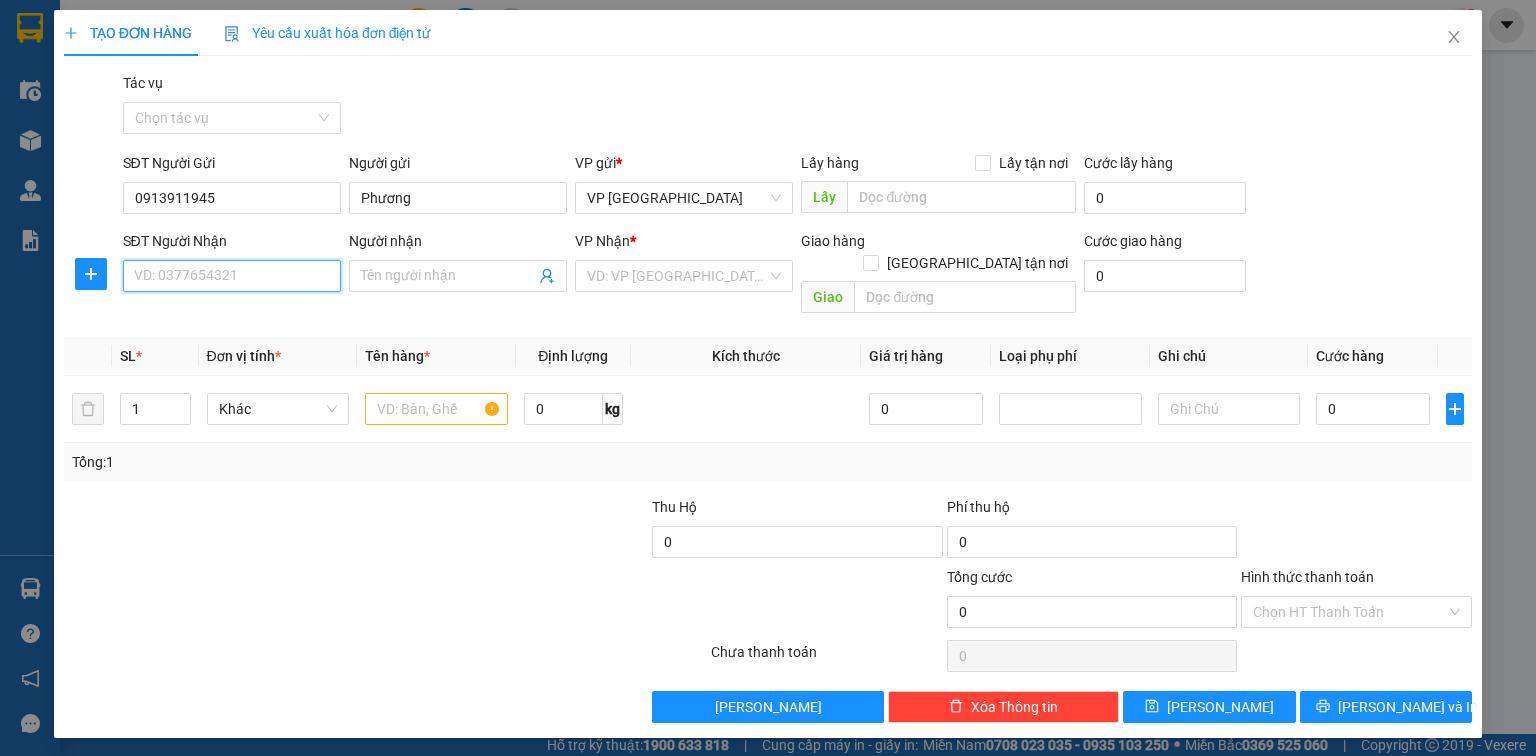 click on "SĐT Người Nhận" at bounding box center (232, 276) 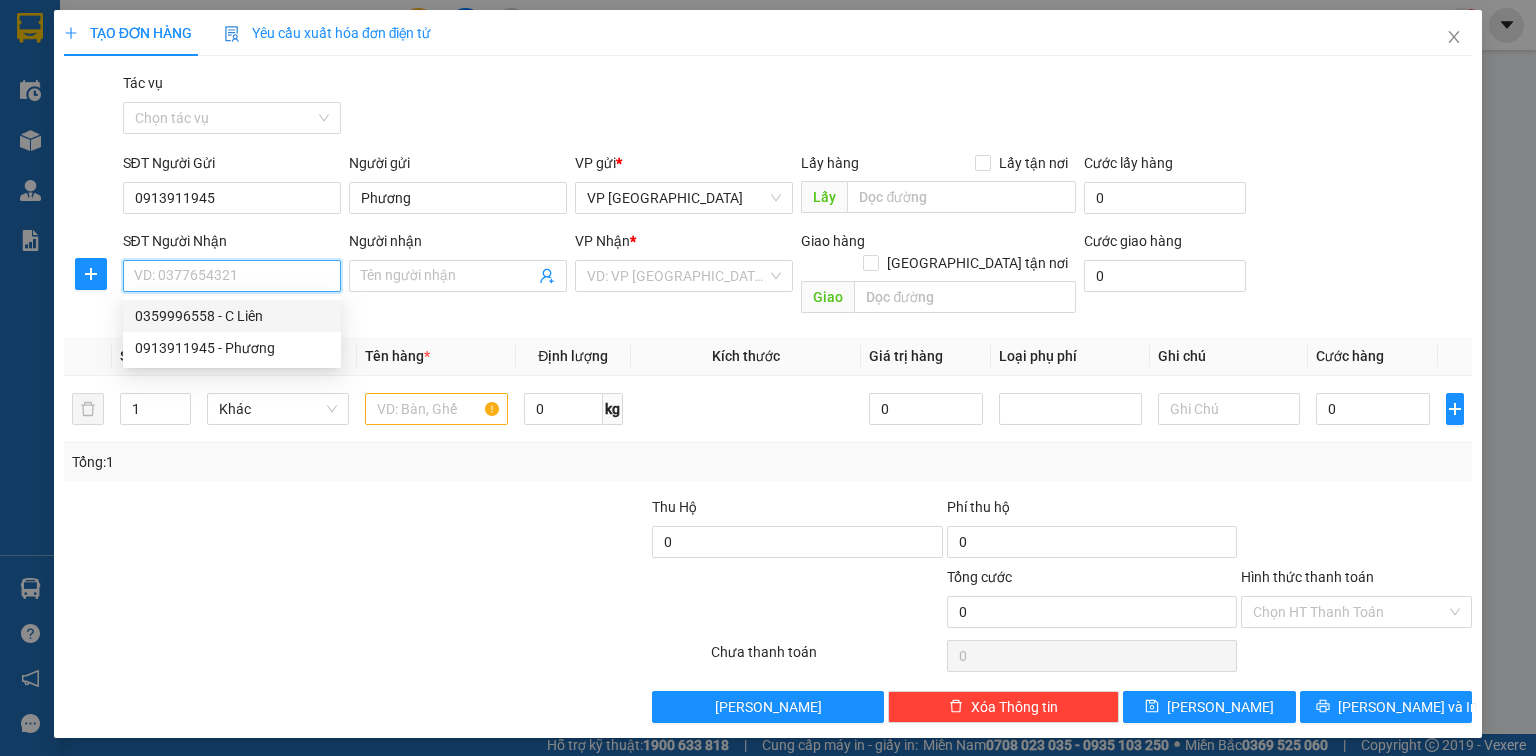 click on "0359996558 - C Liên" at bounding box center [232, 316] 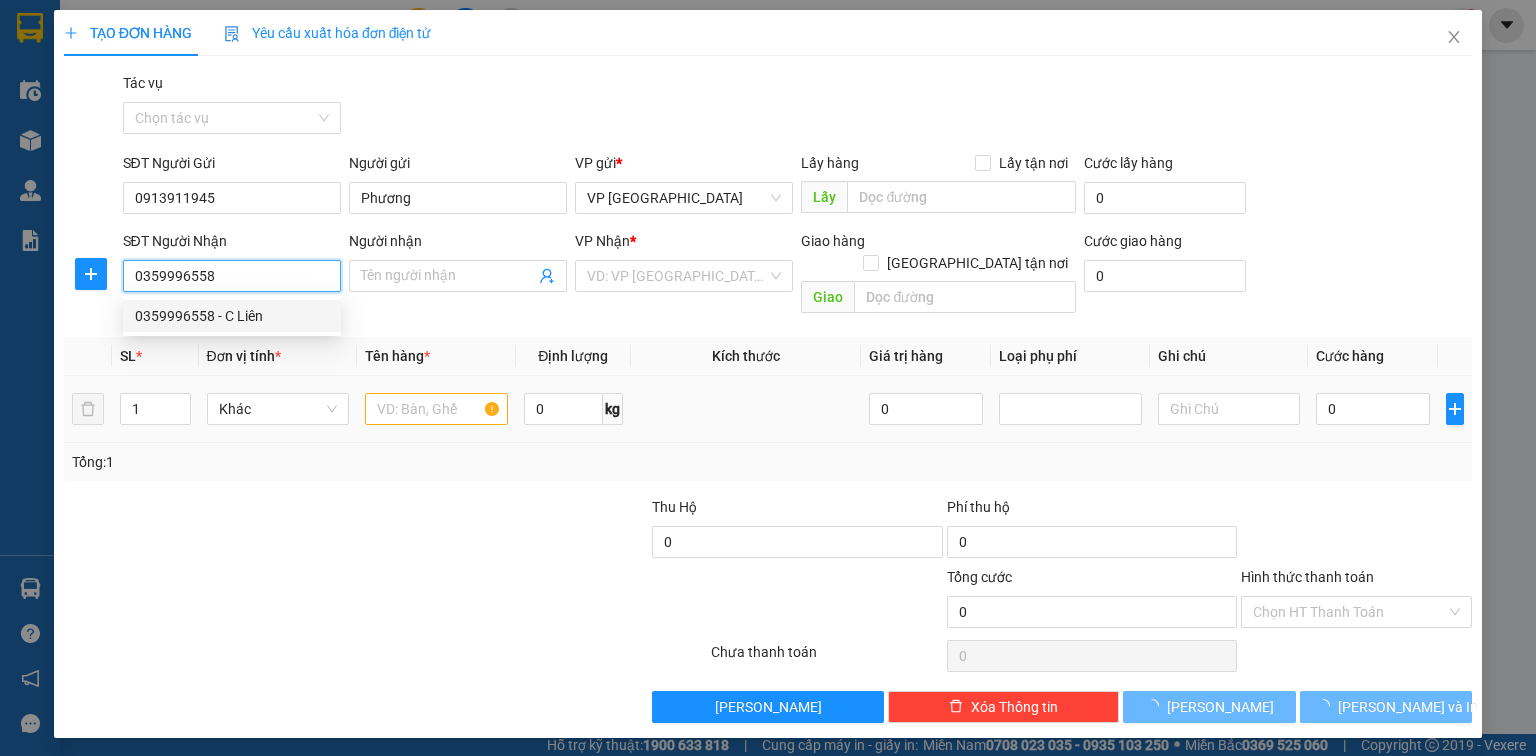 type on "C Liên" 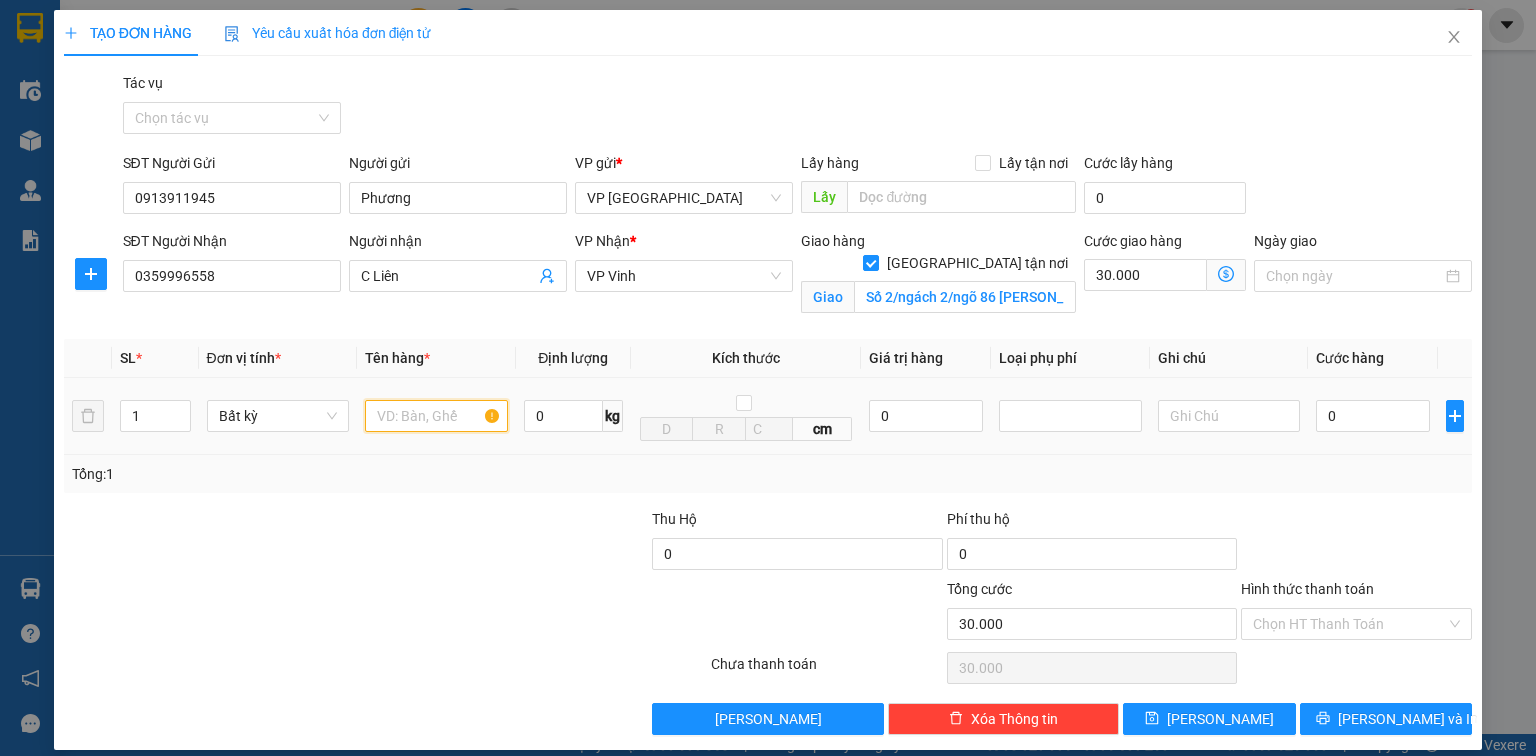 click at bounding box center (436, 416) 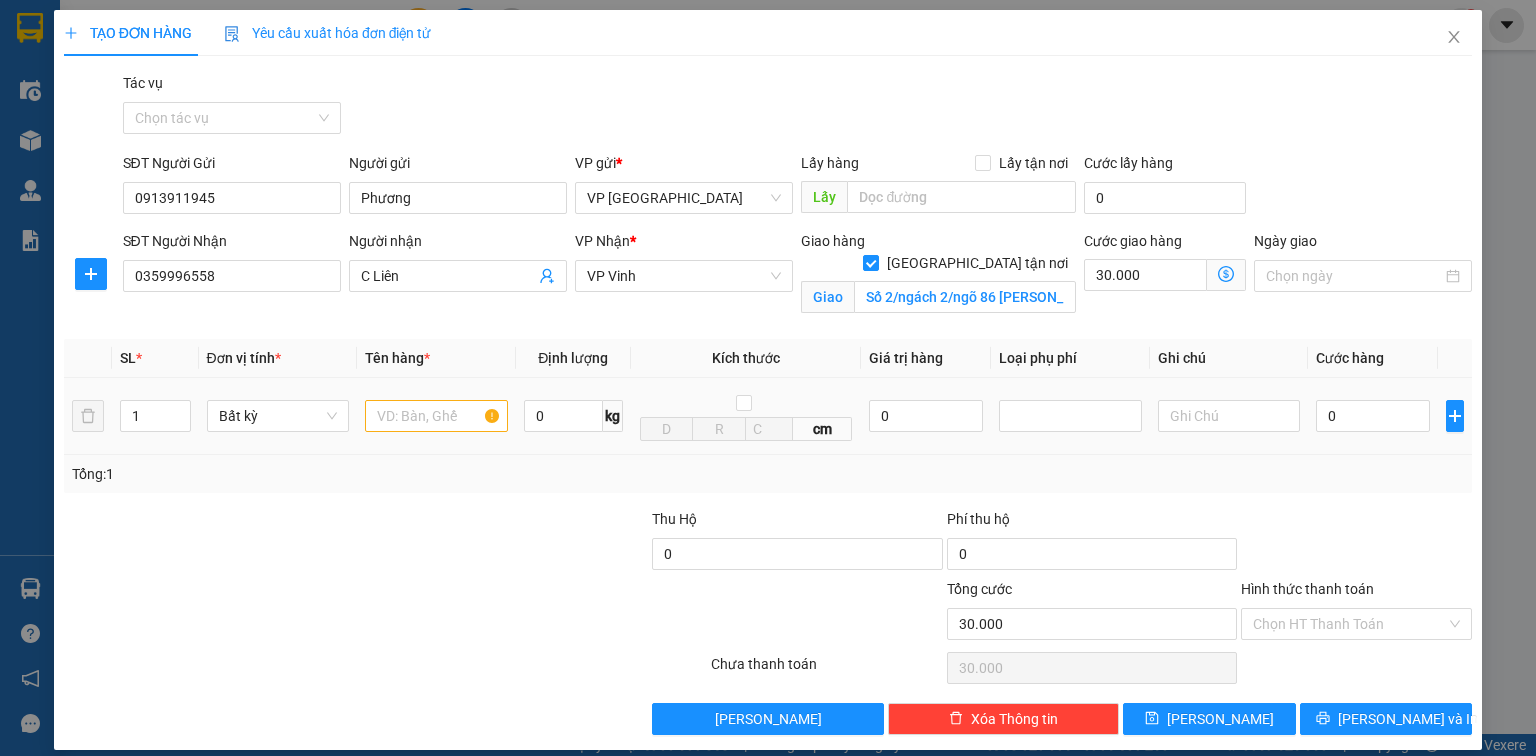 click at bounding box center (436, 416) 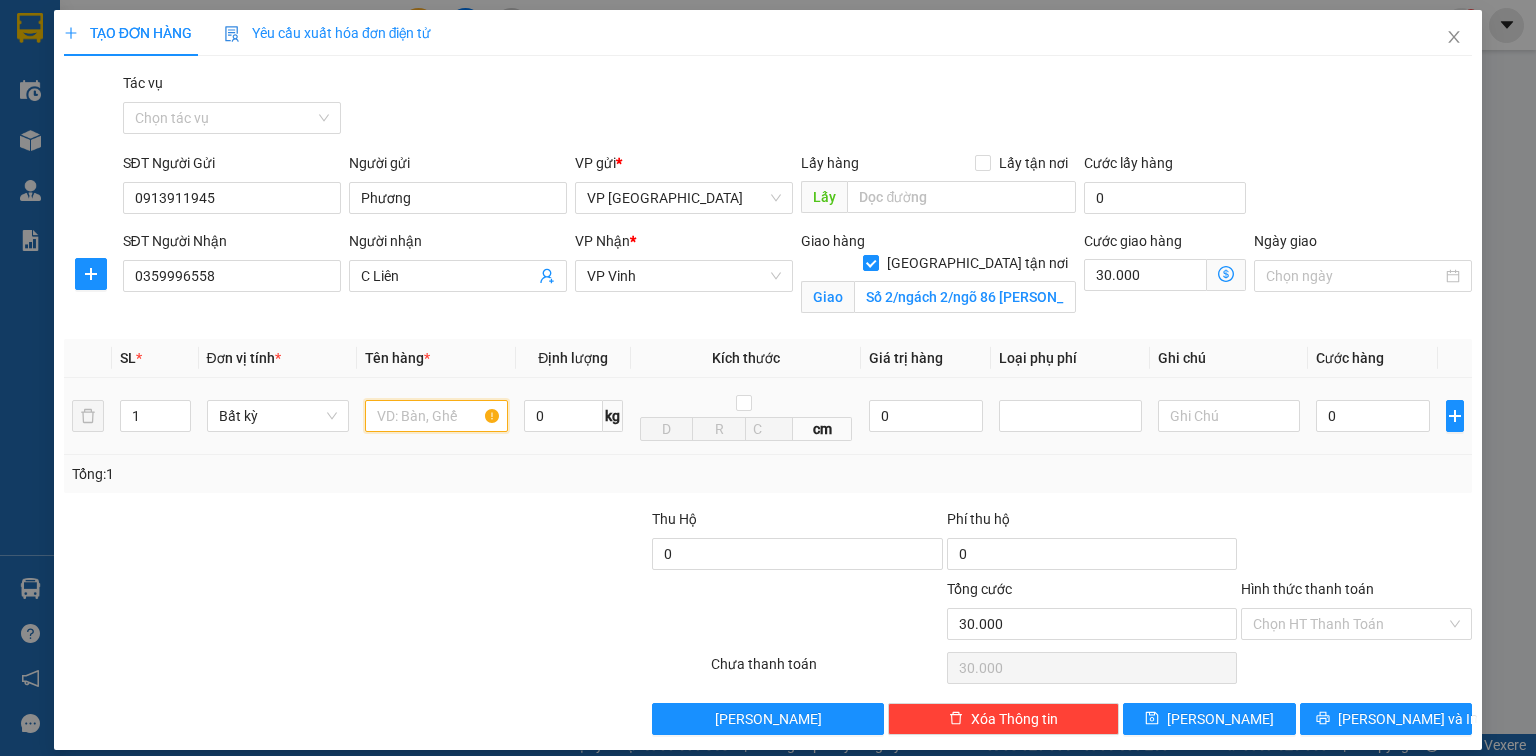 click at bounding box center (436, 416) 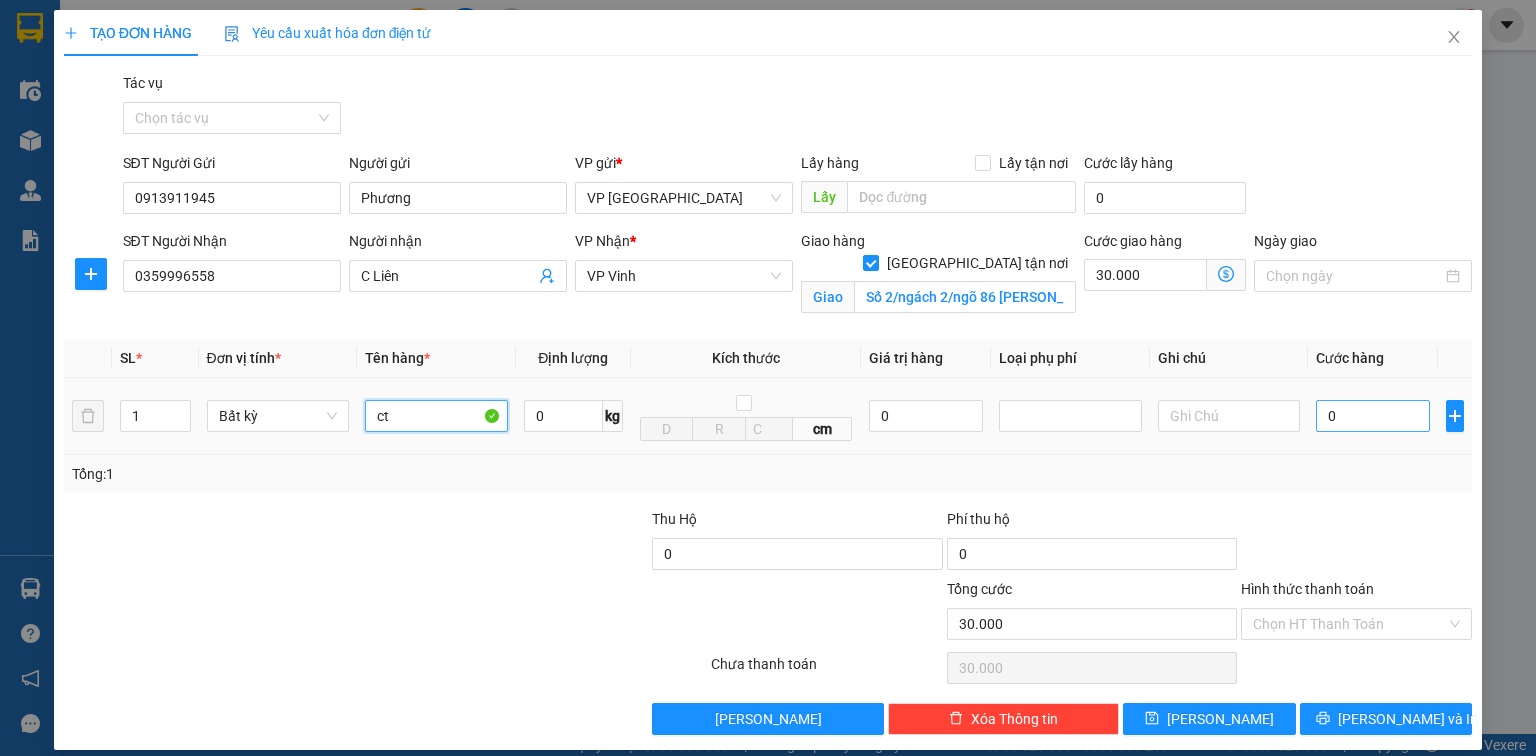 type on "ct" 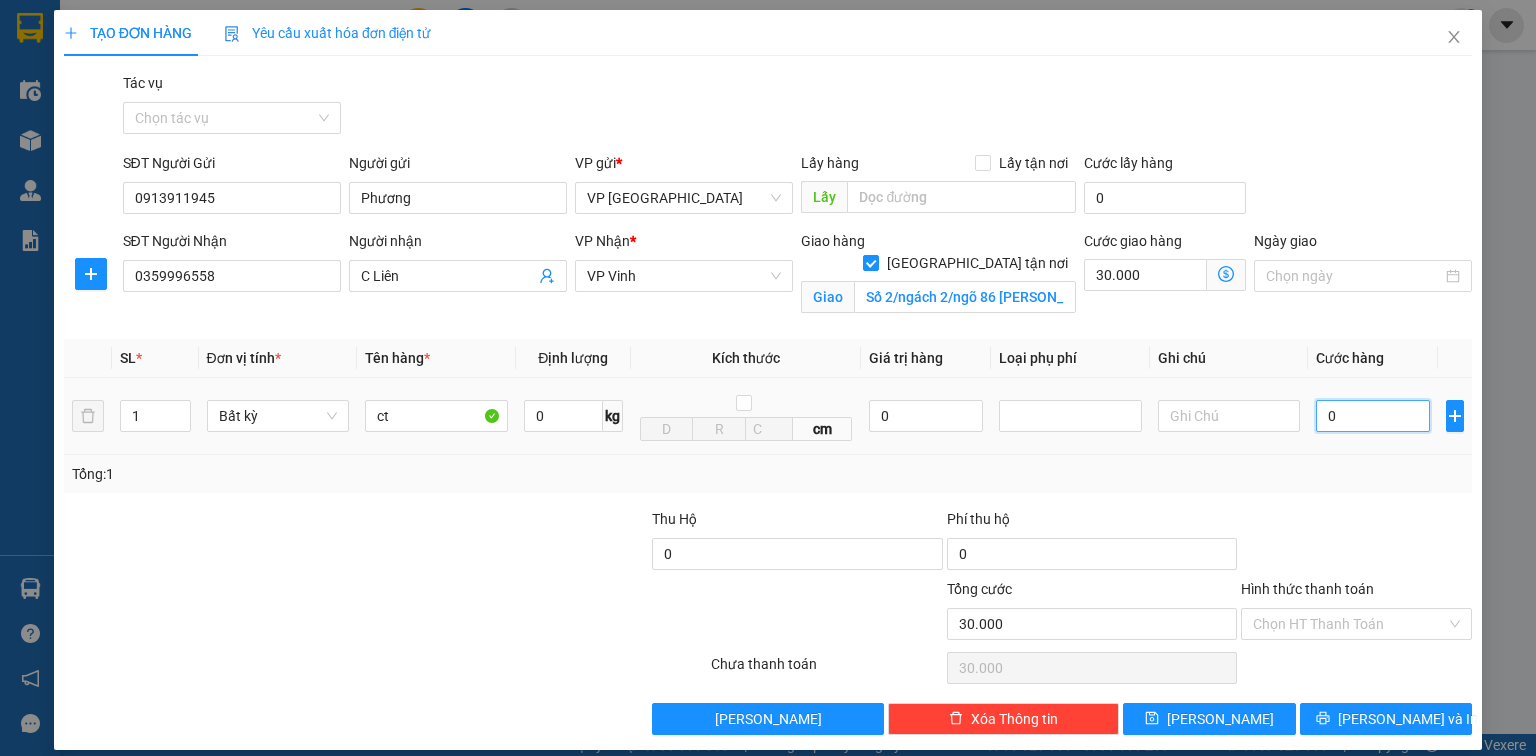 click on "0" at bounding box center [1373, 416] 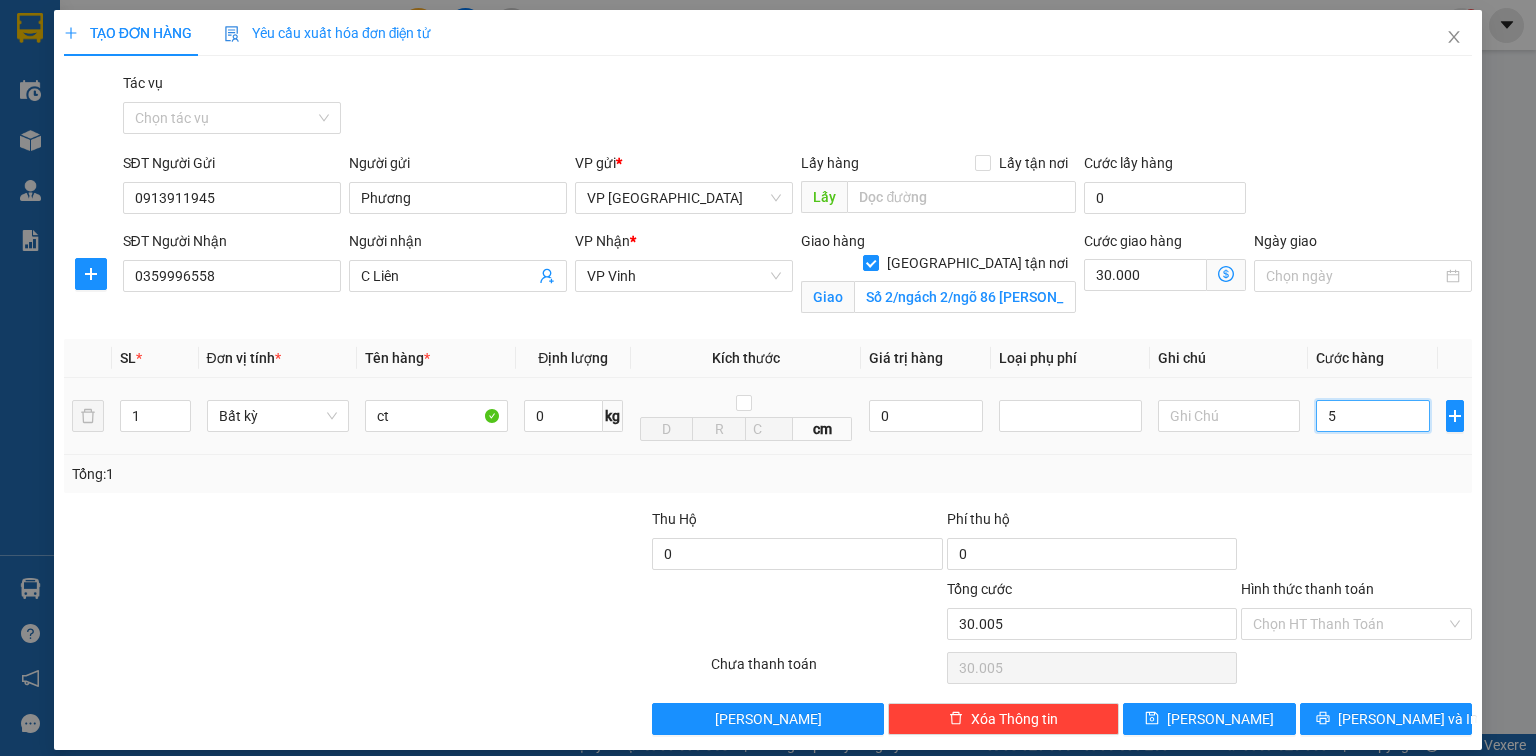 type on "50" 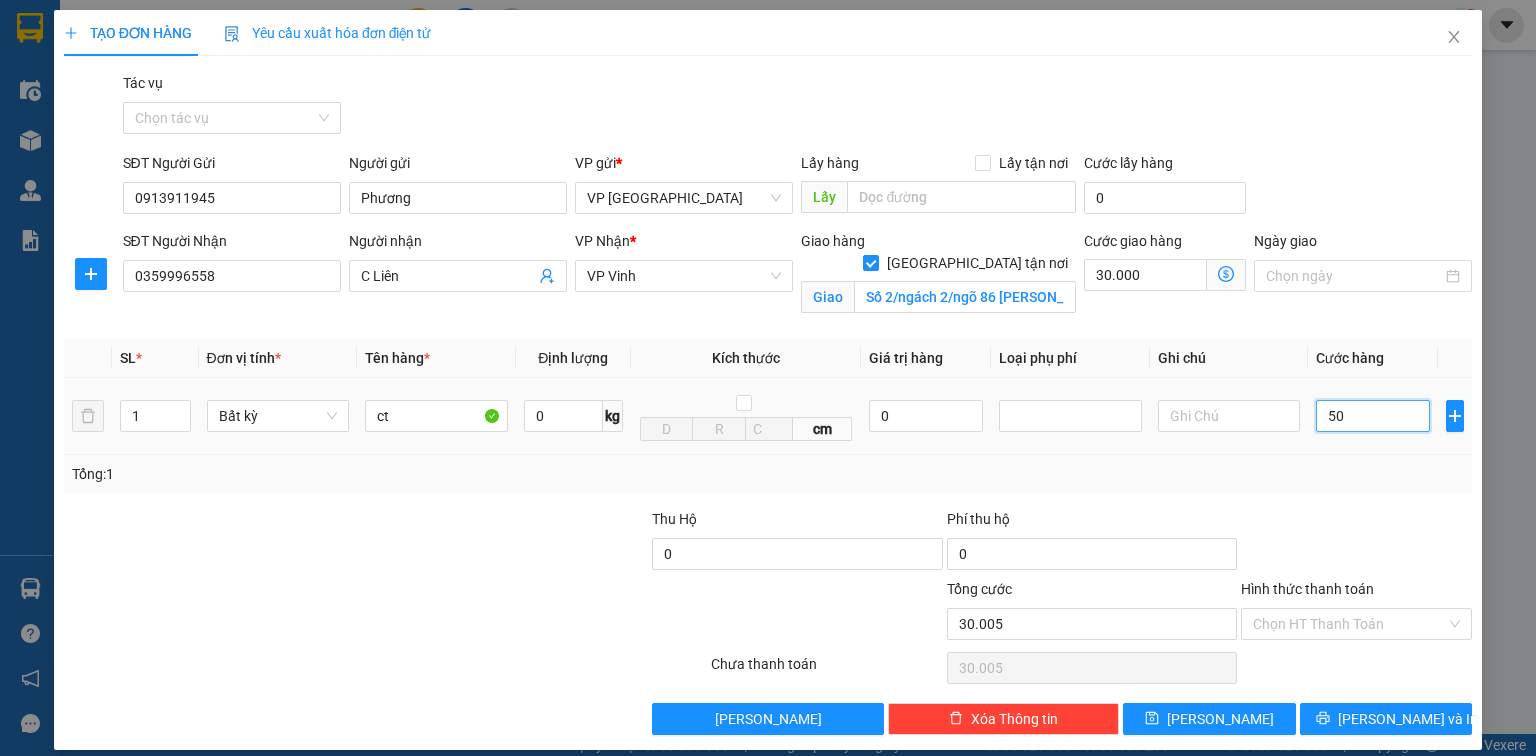 type on "30.050" 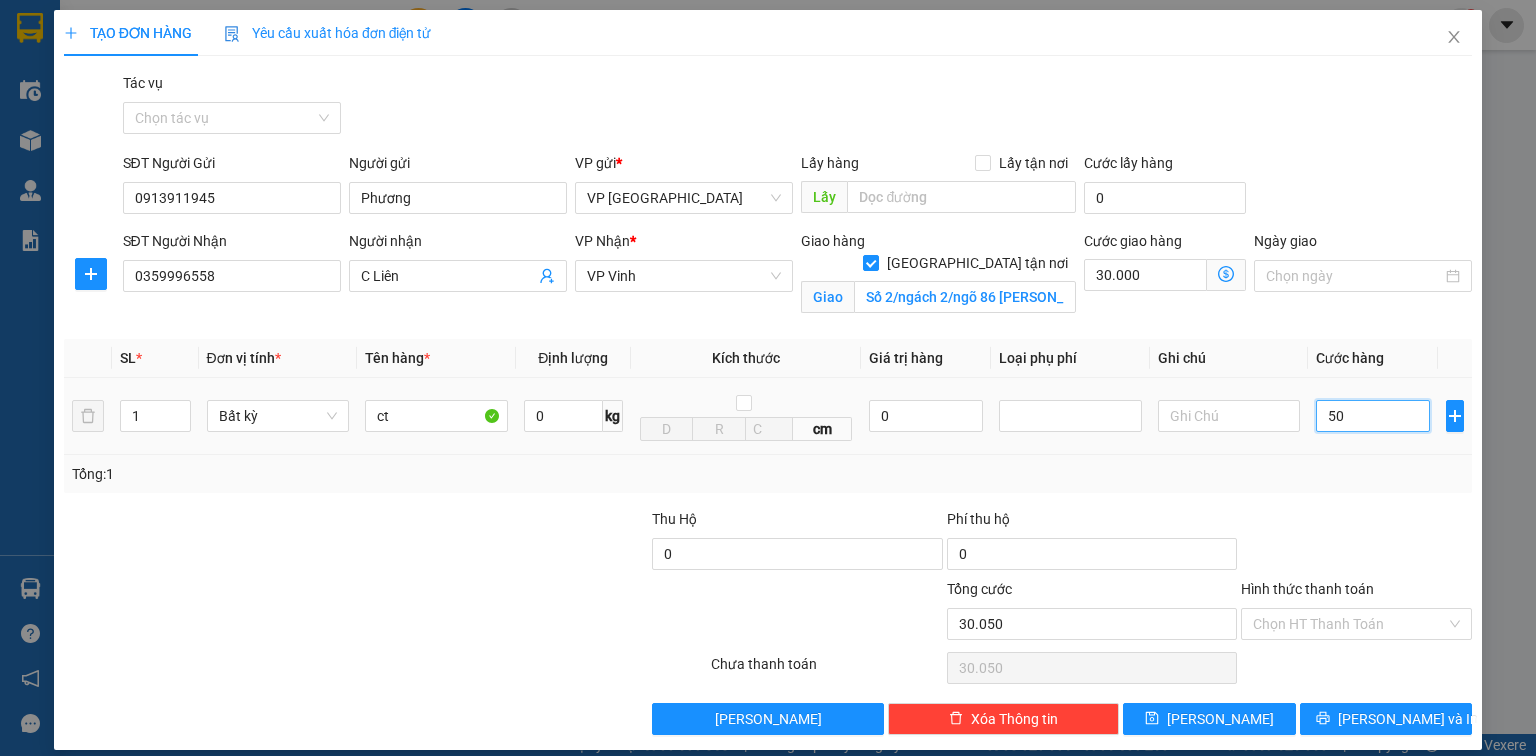 type on "500" 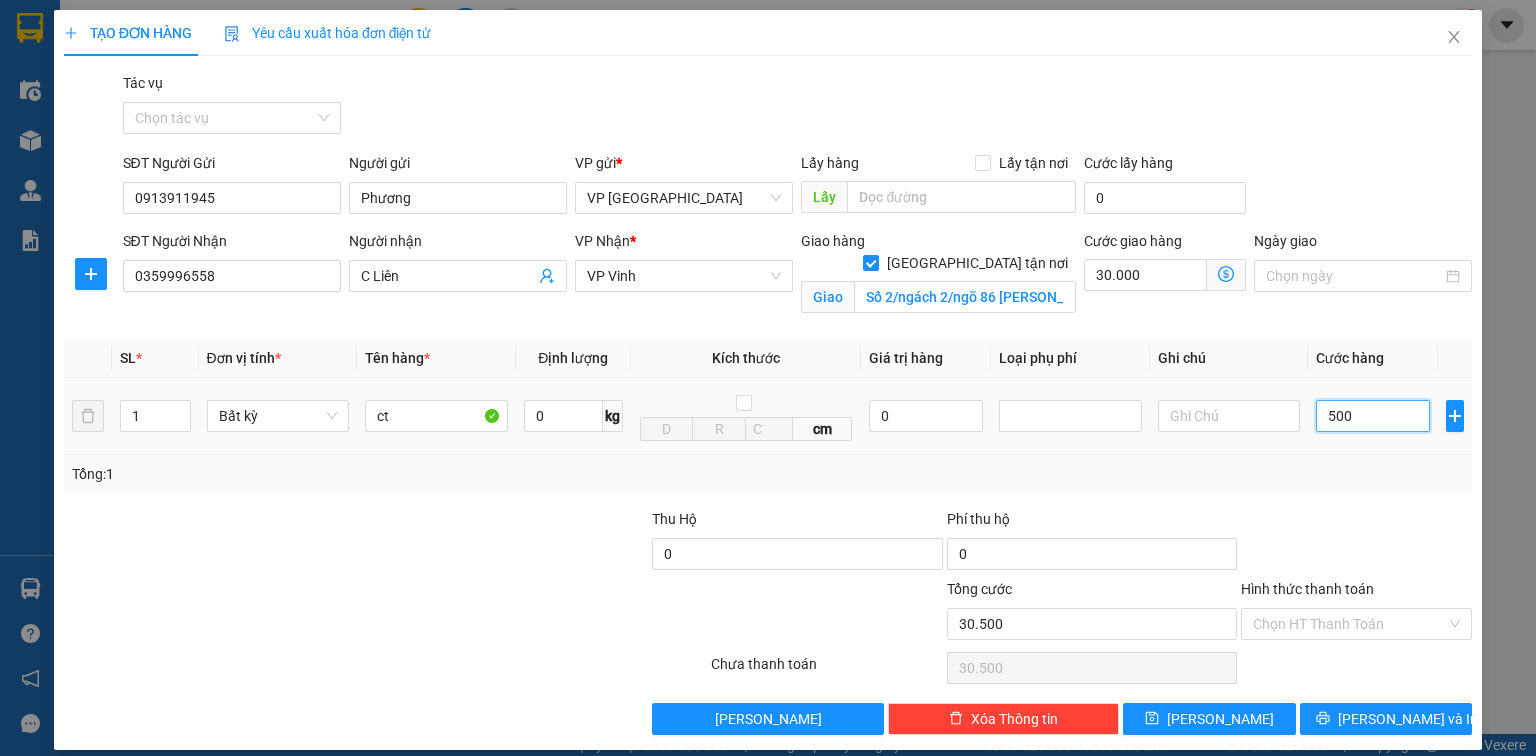 type on "5.000" 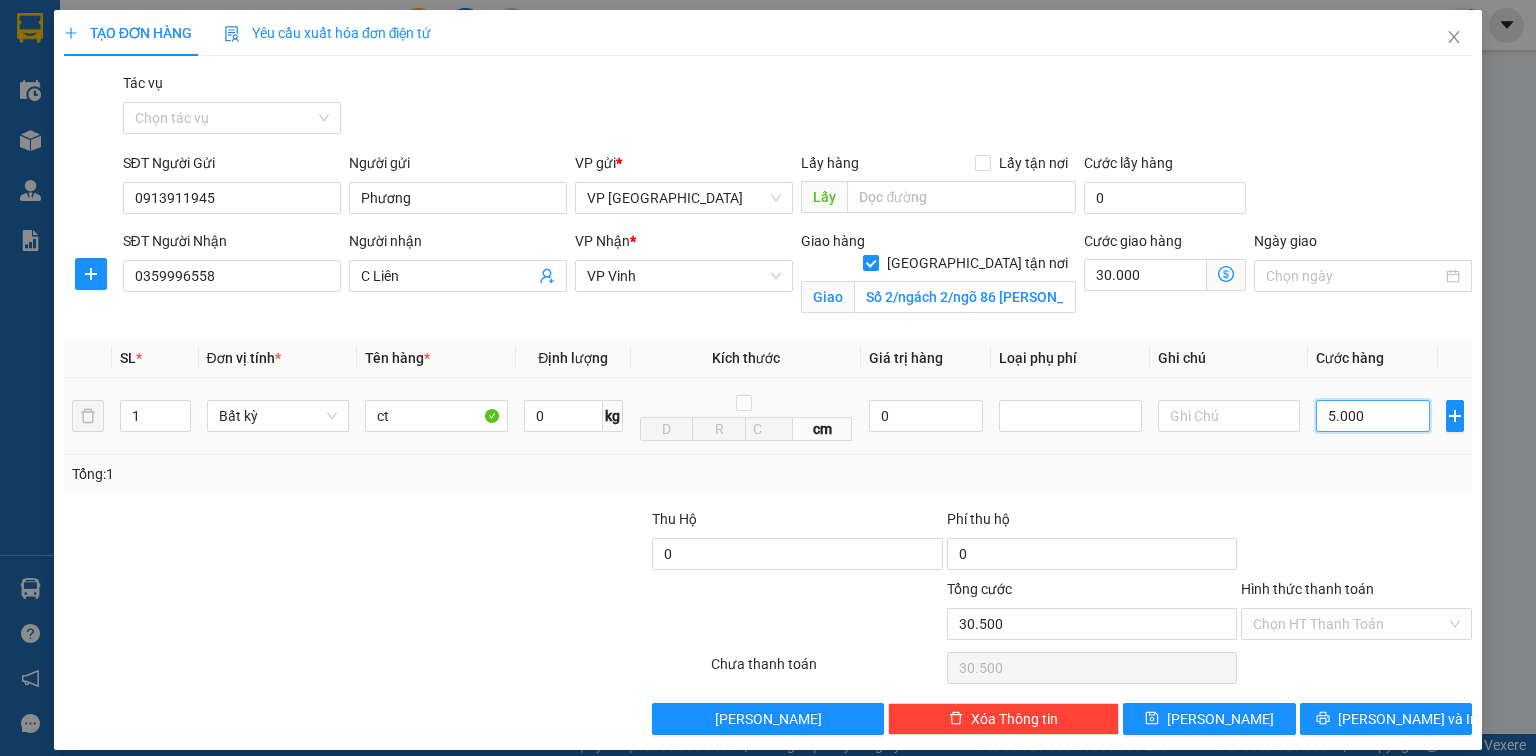 type on "35.000" 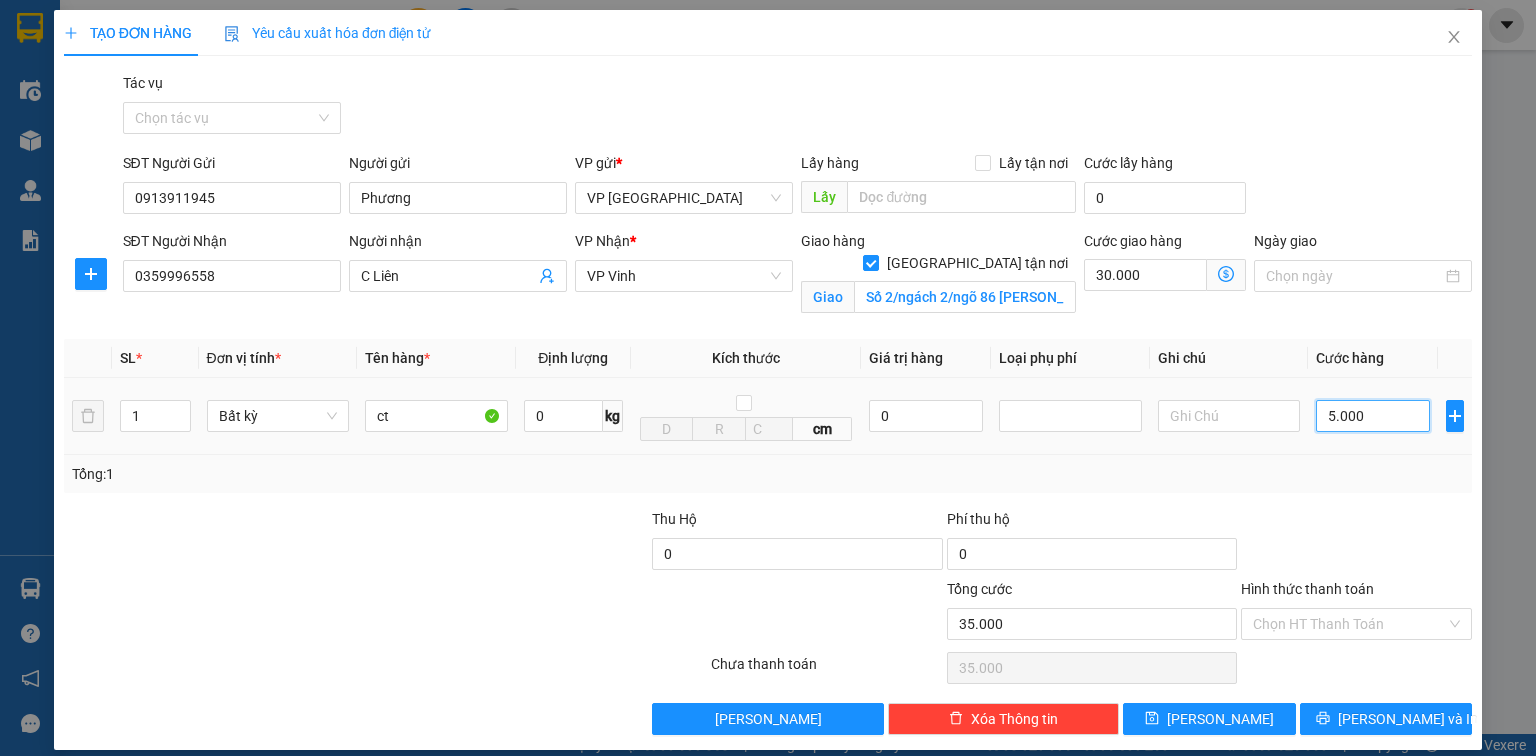 type on "50.000" 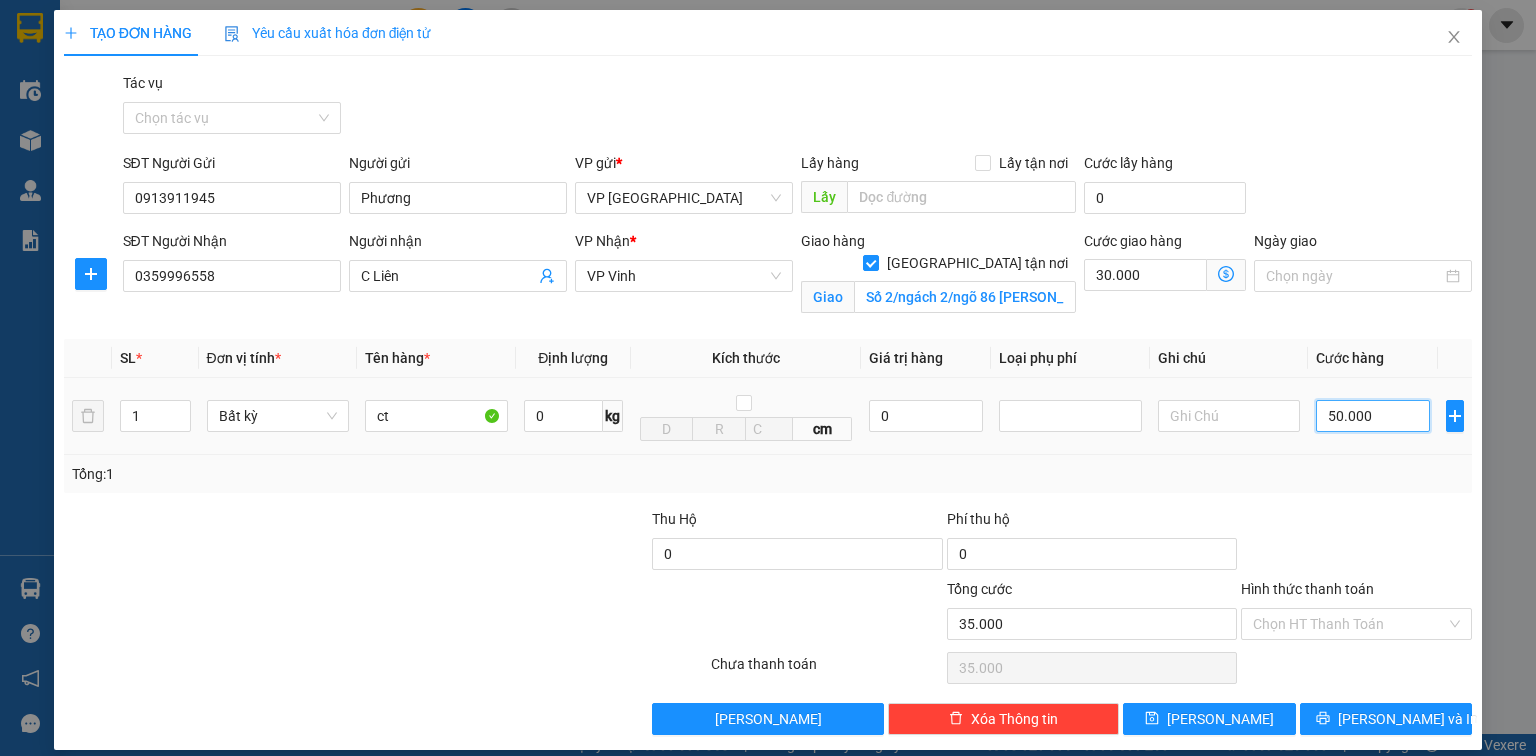 type on "80.000" 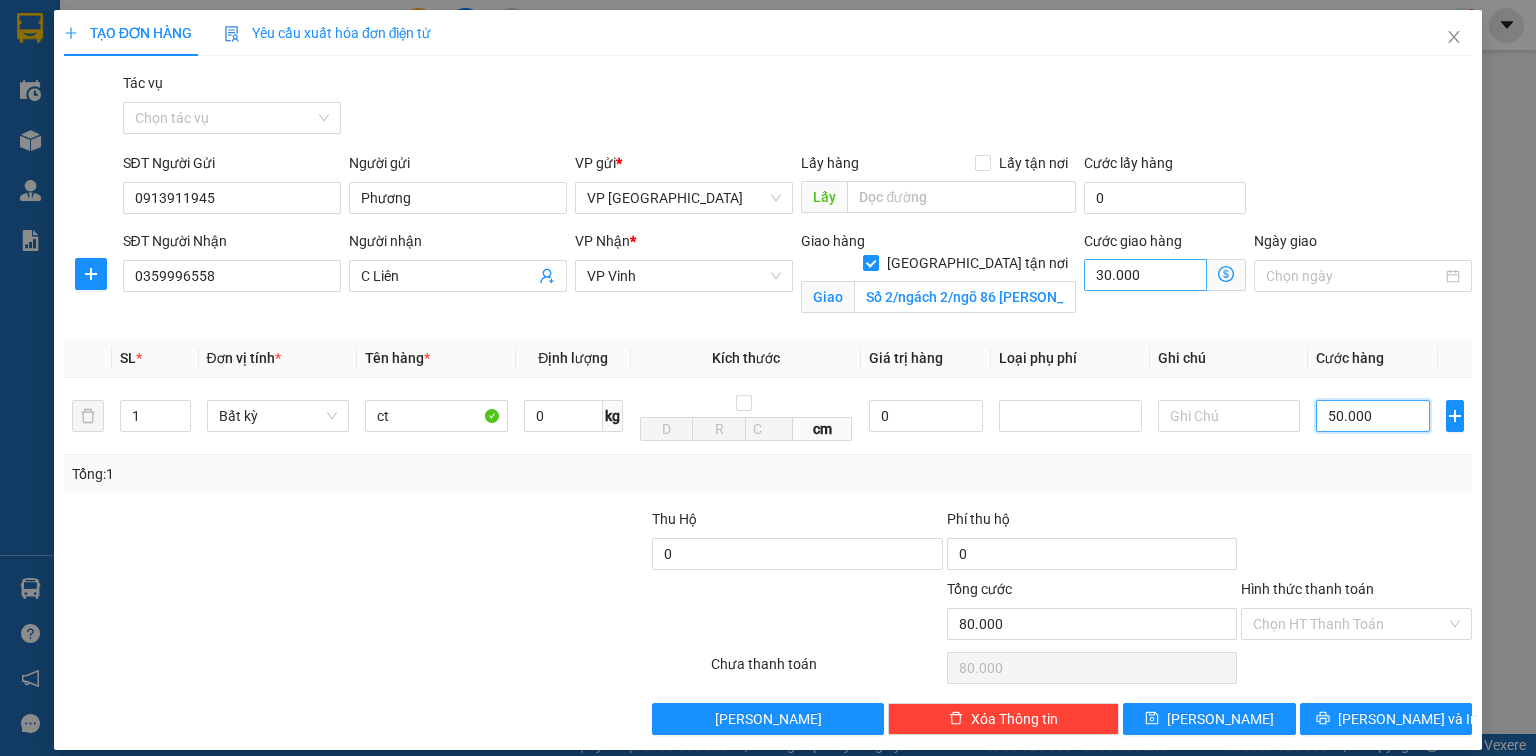 type on "50.000" 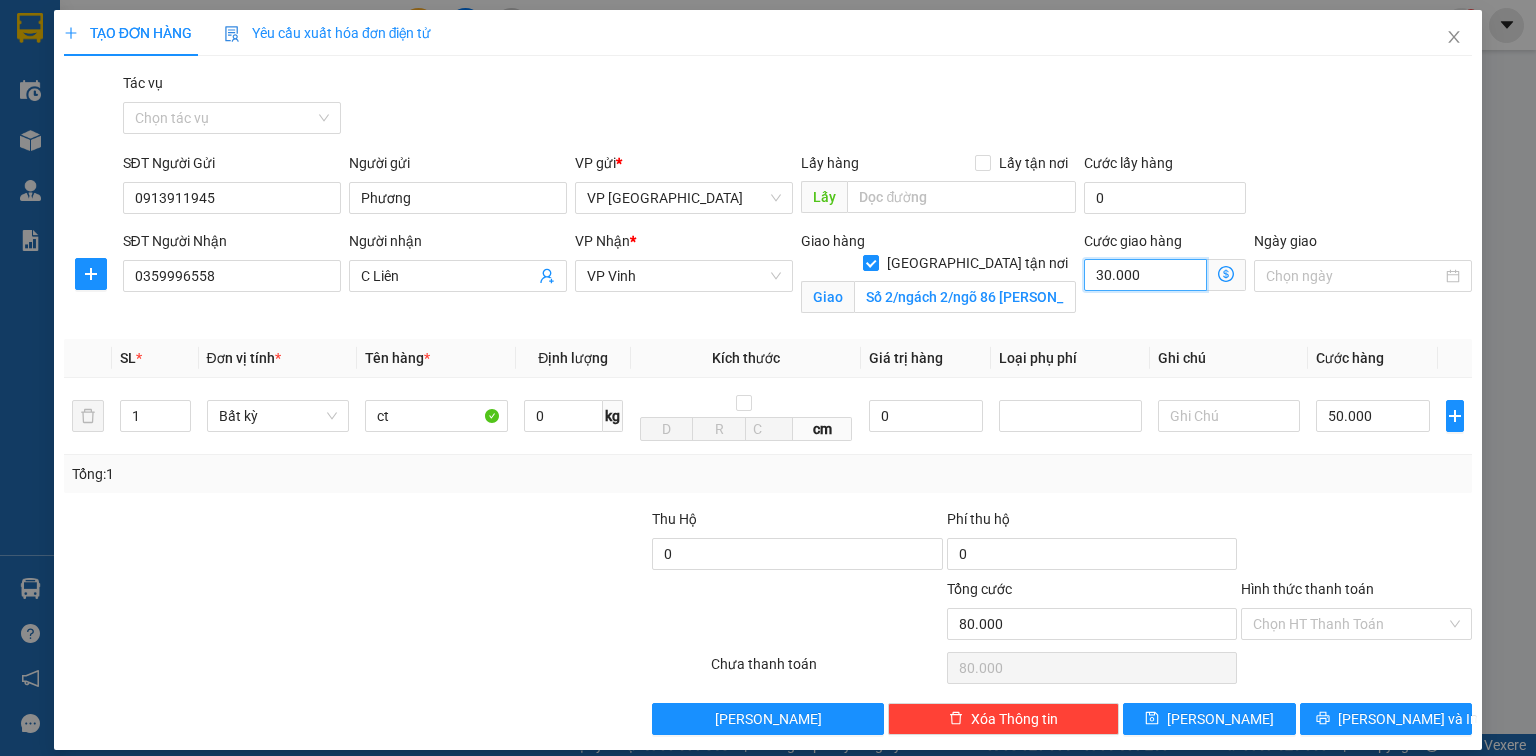 click on "30.000" at bounding box center (1145, 275) 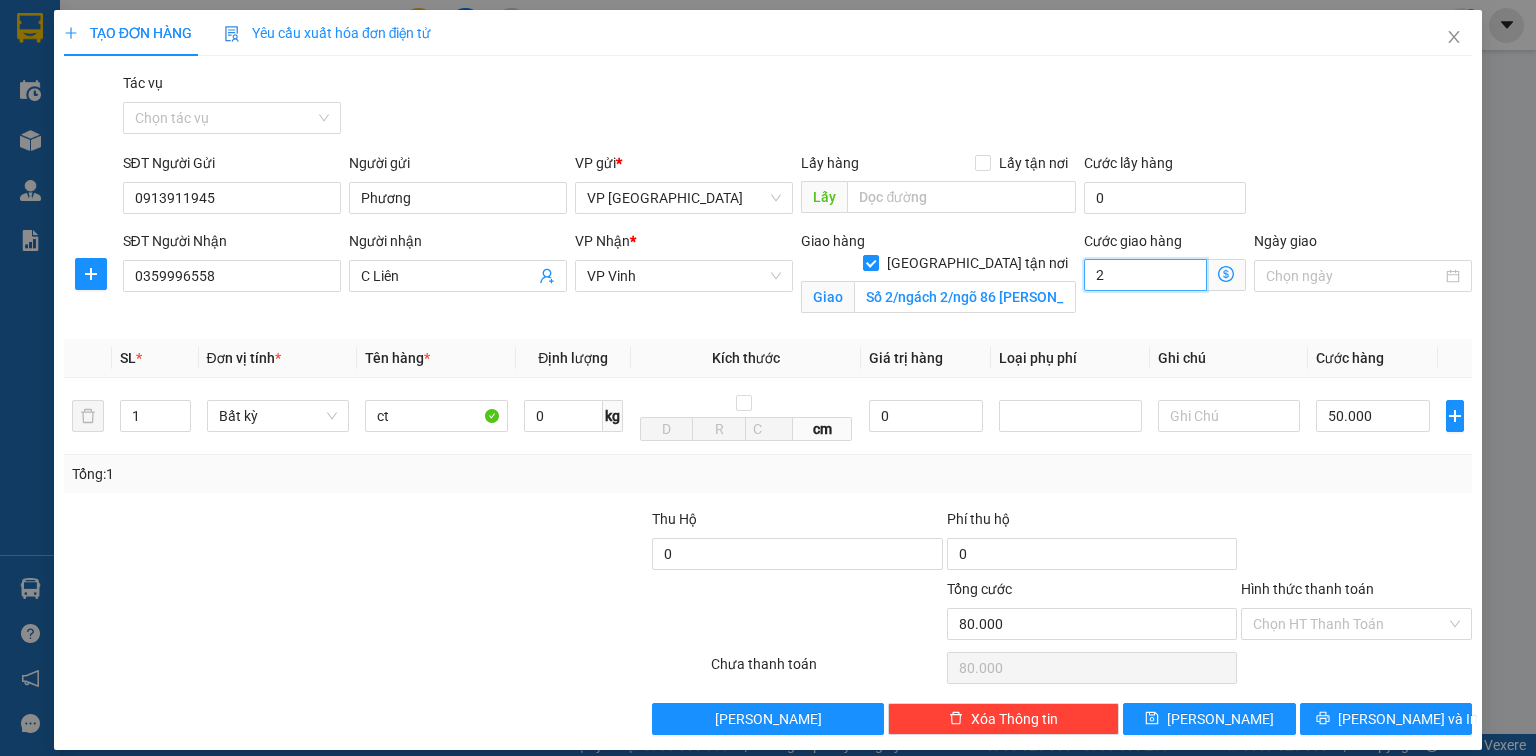 type on "50.002" 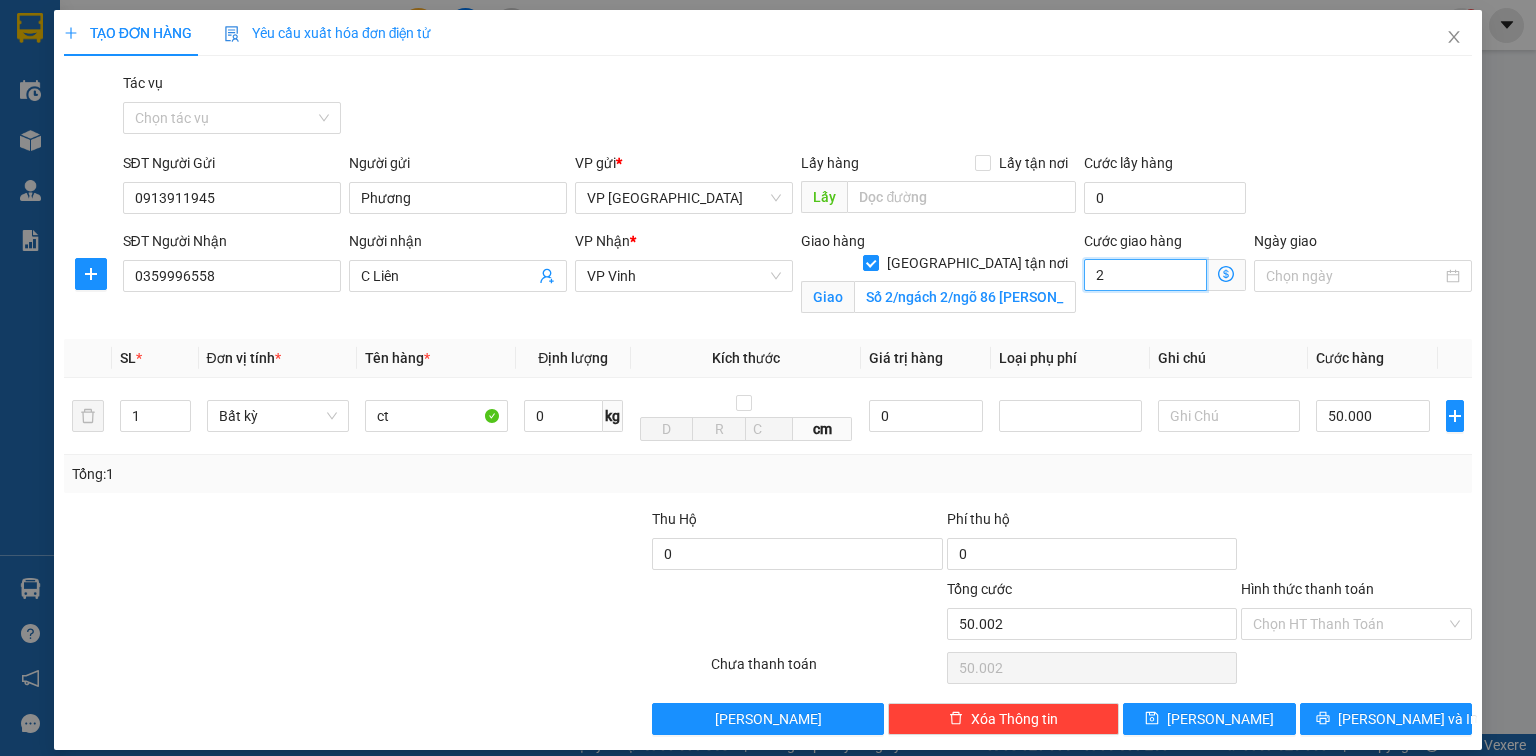 type on "20" 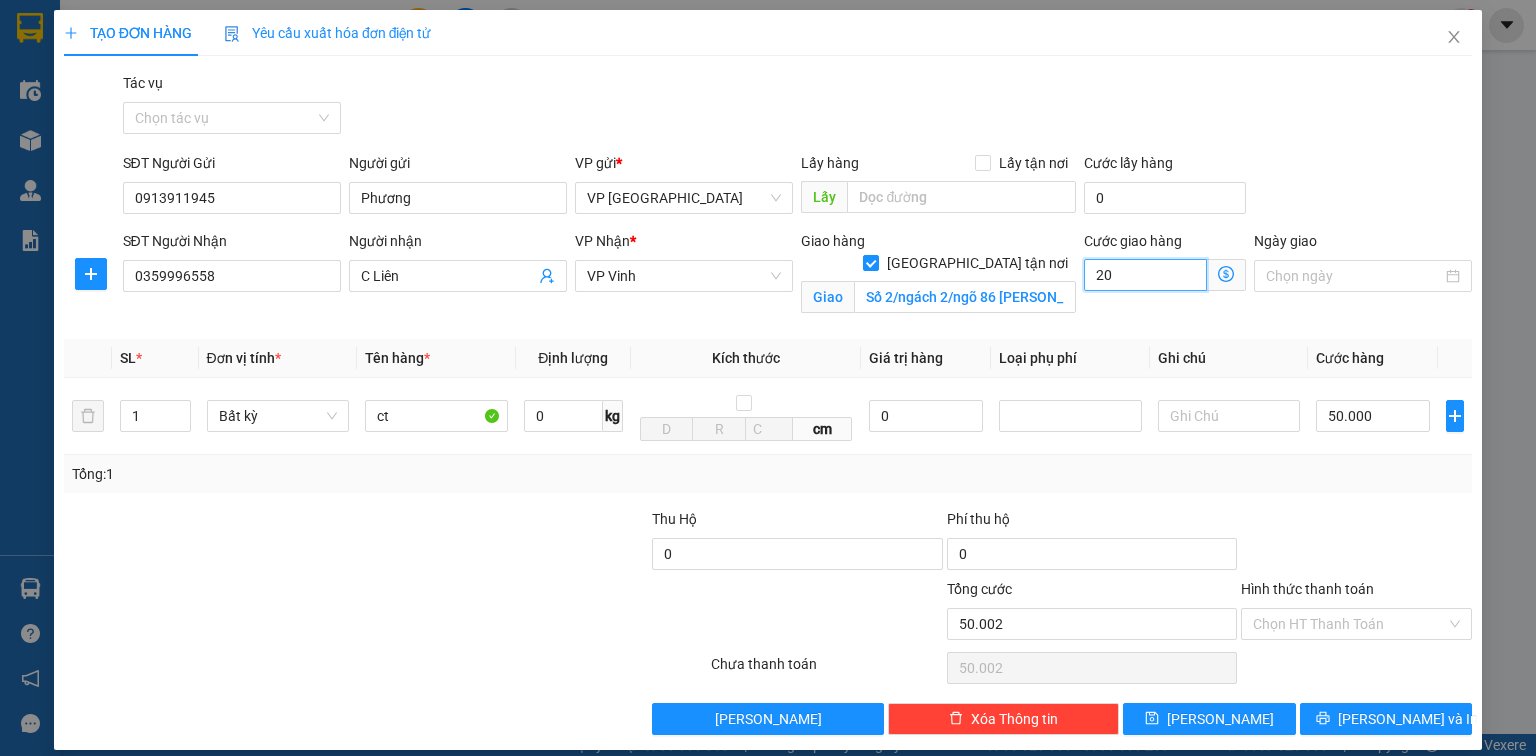 type on "50.020" 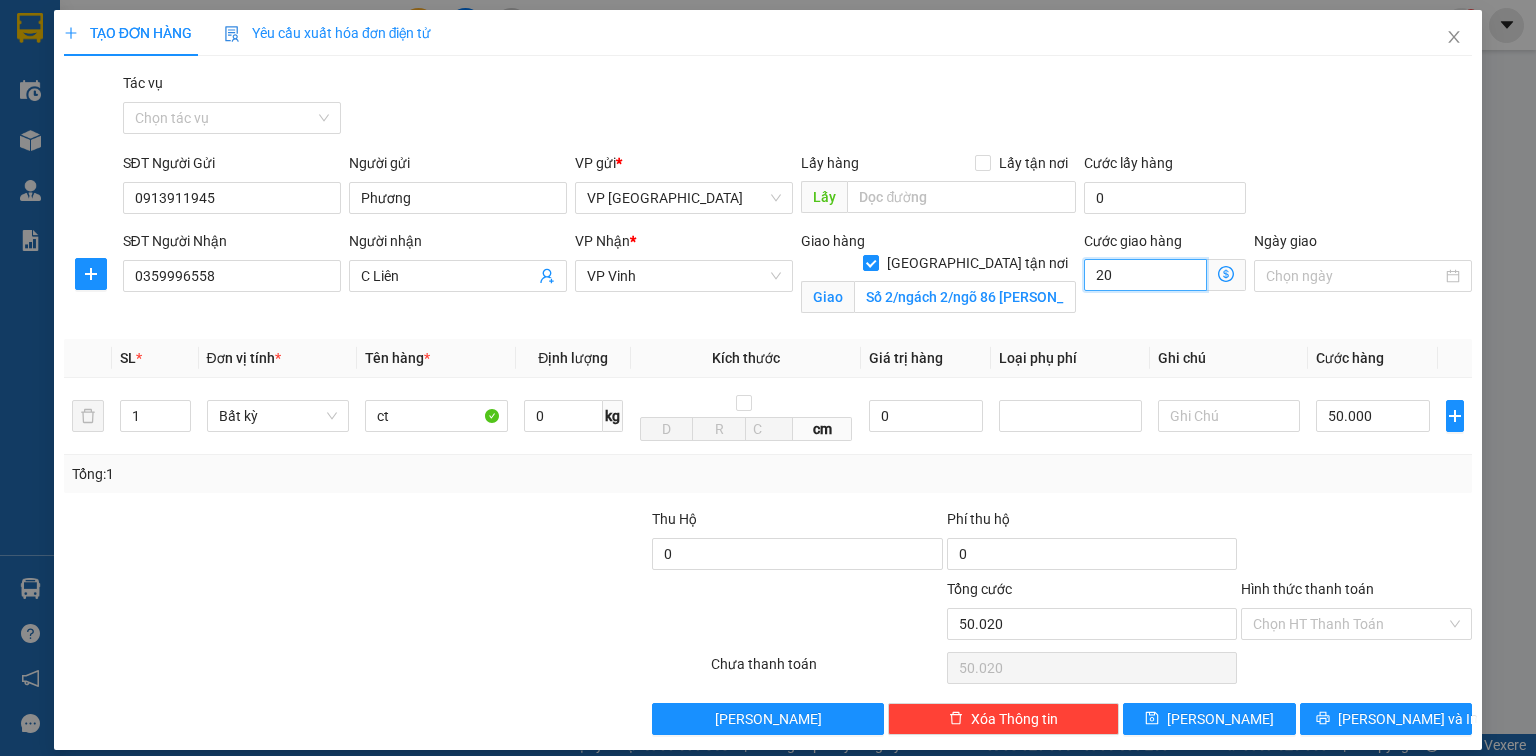 type on "50.200" 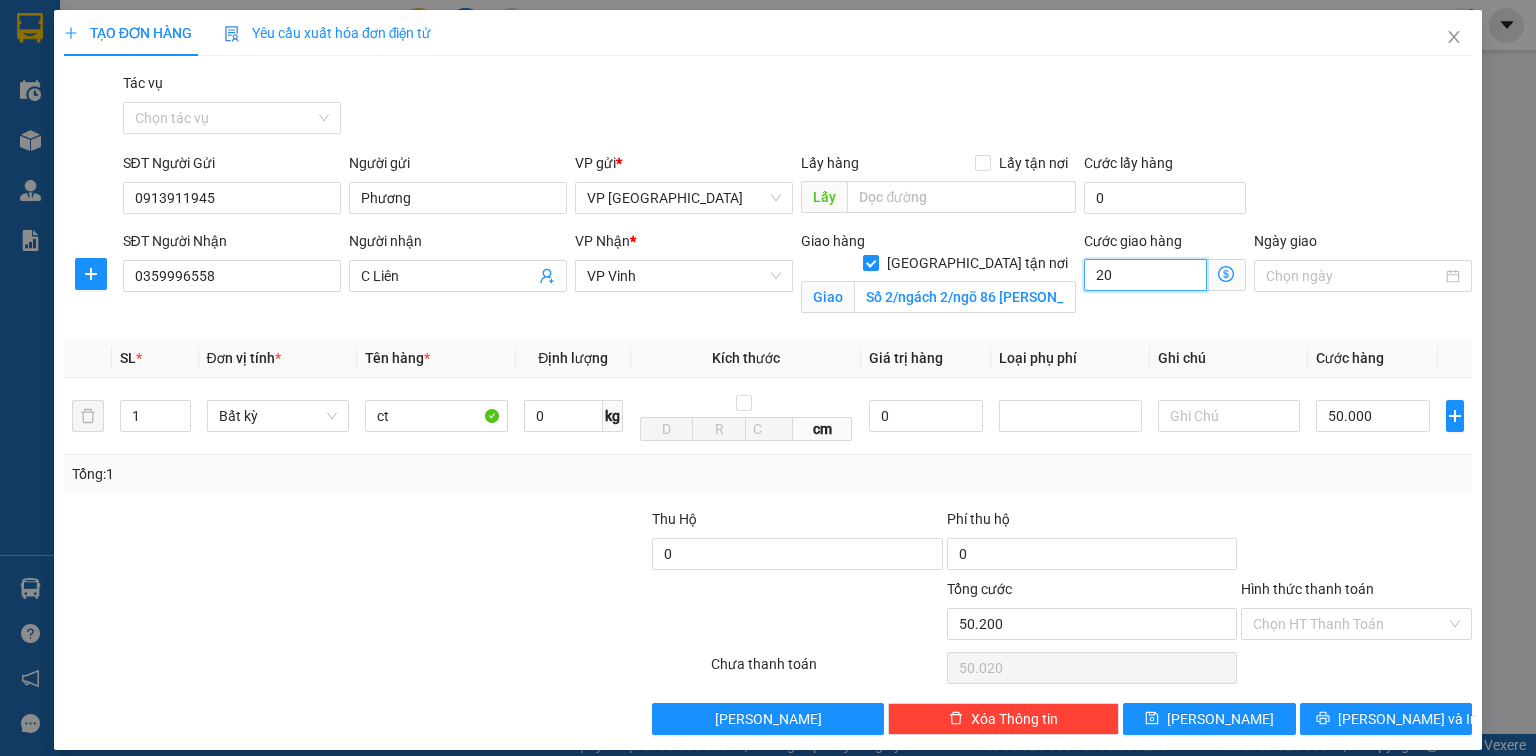 type on "50.200" 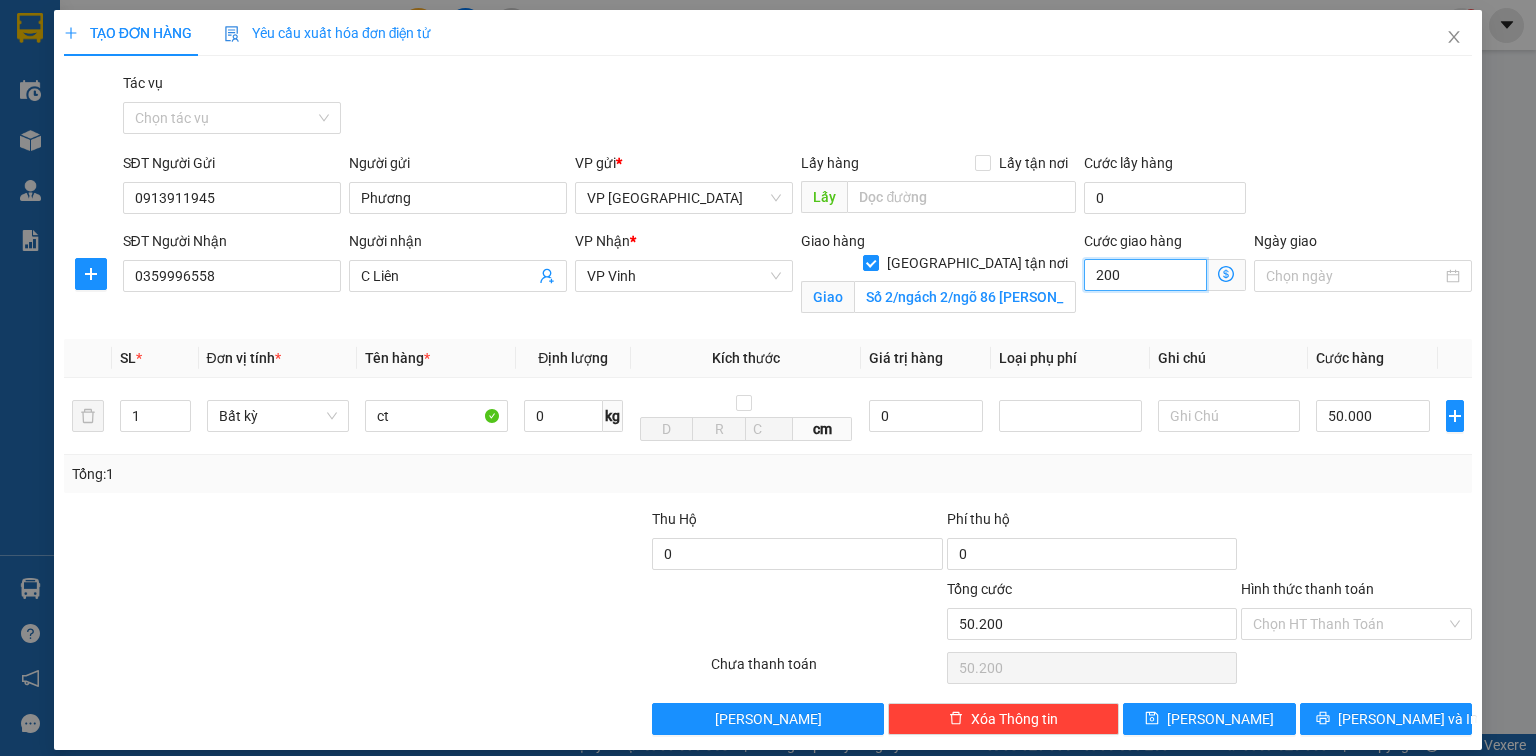 type on "2.000" 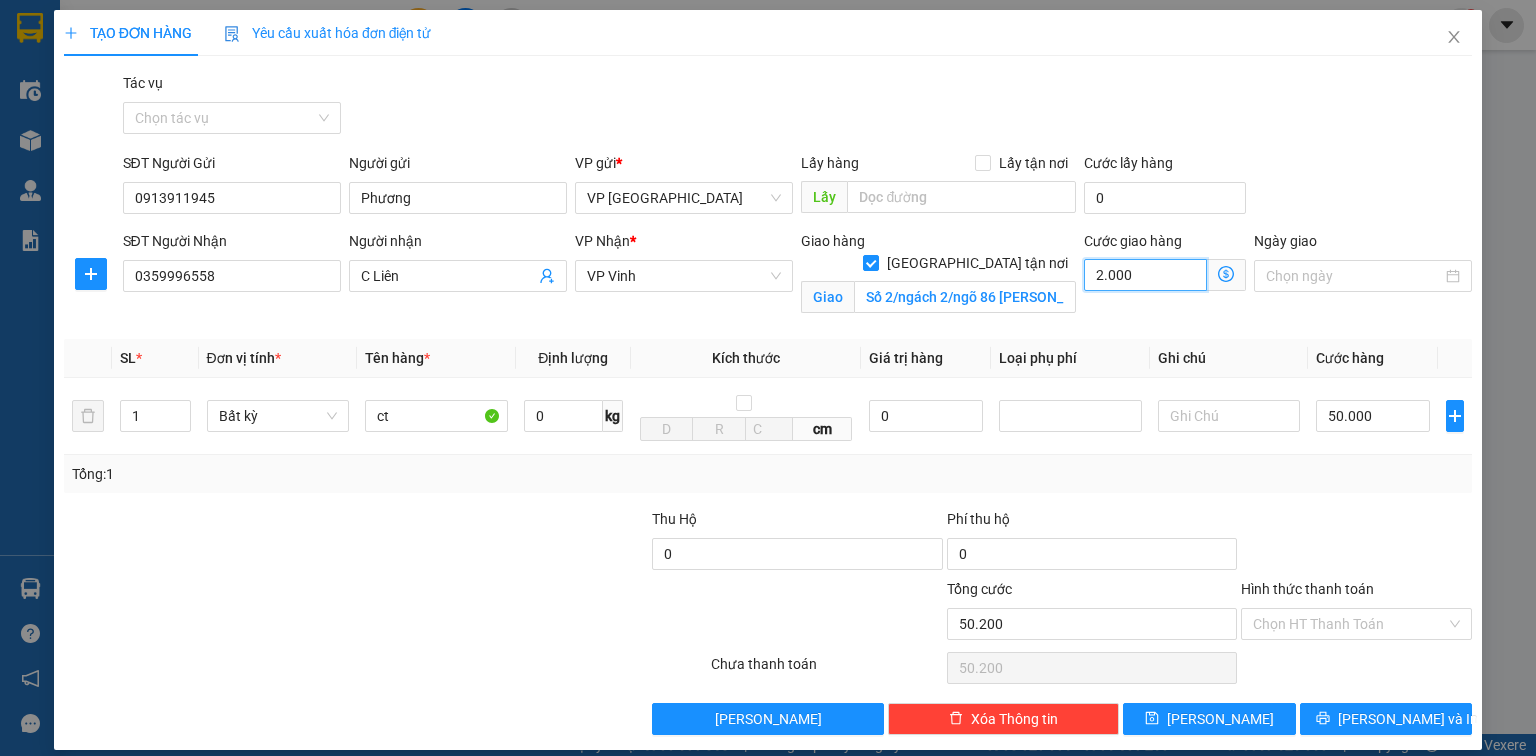 type on "52.000" 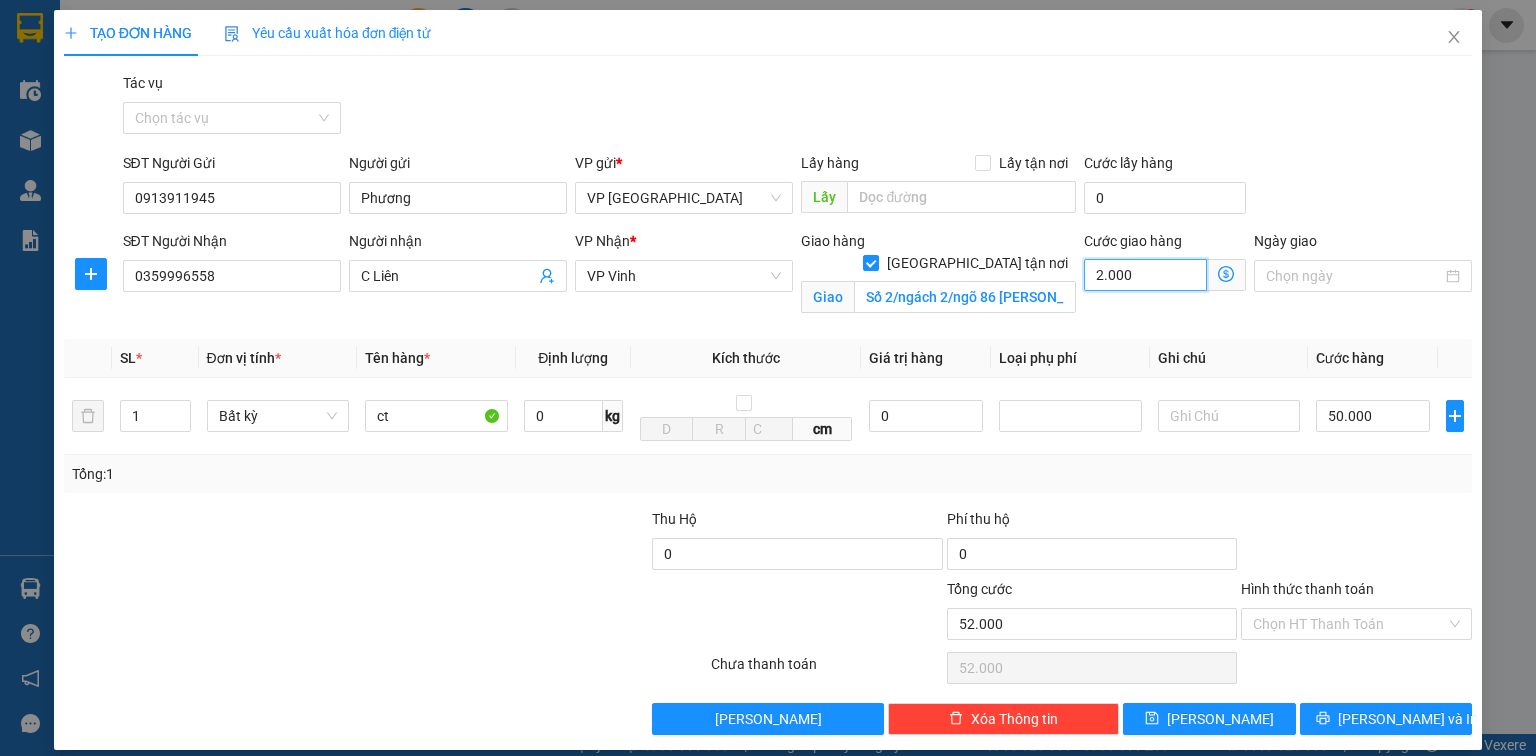 type on "20.000" 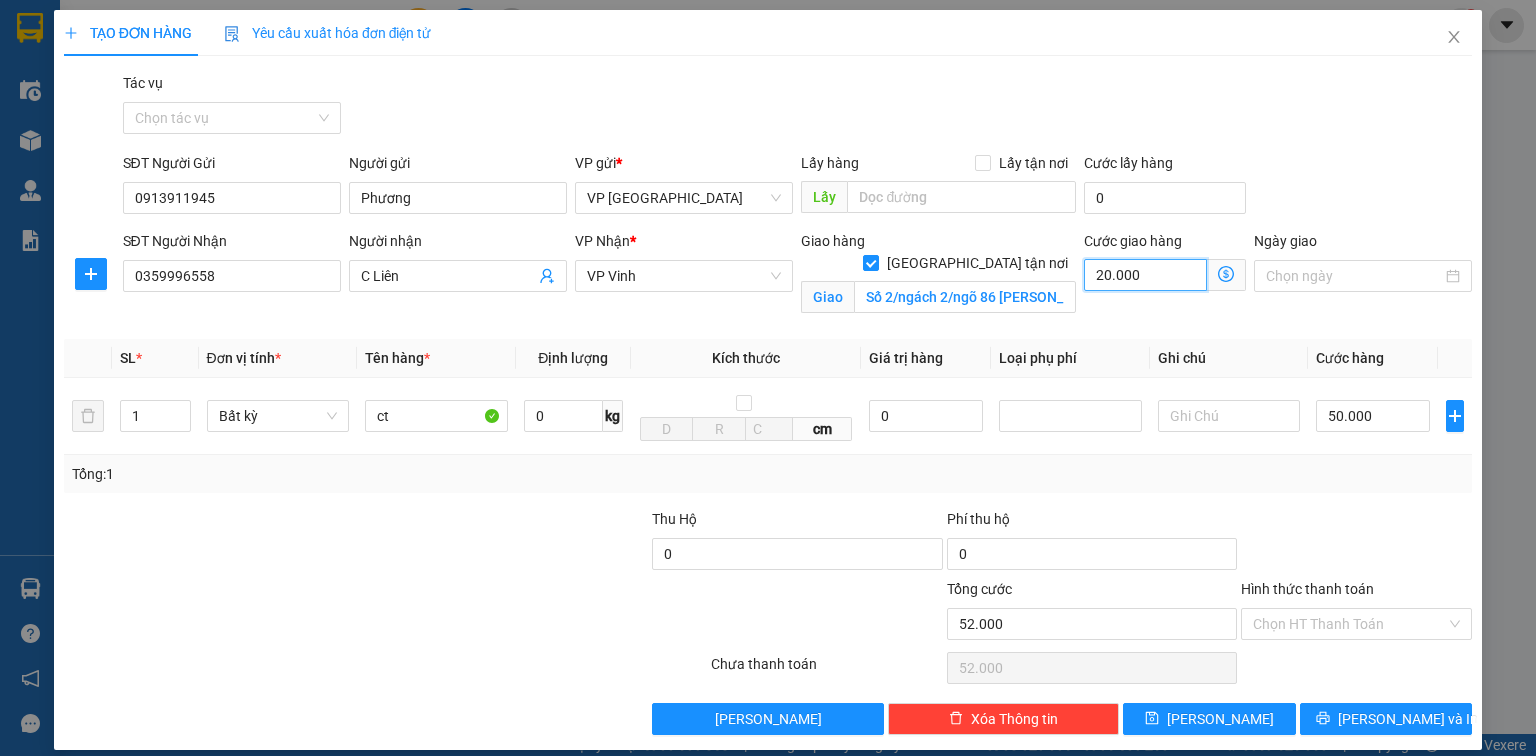 type on "70.000" 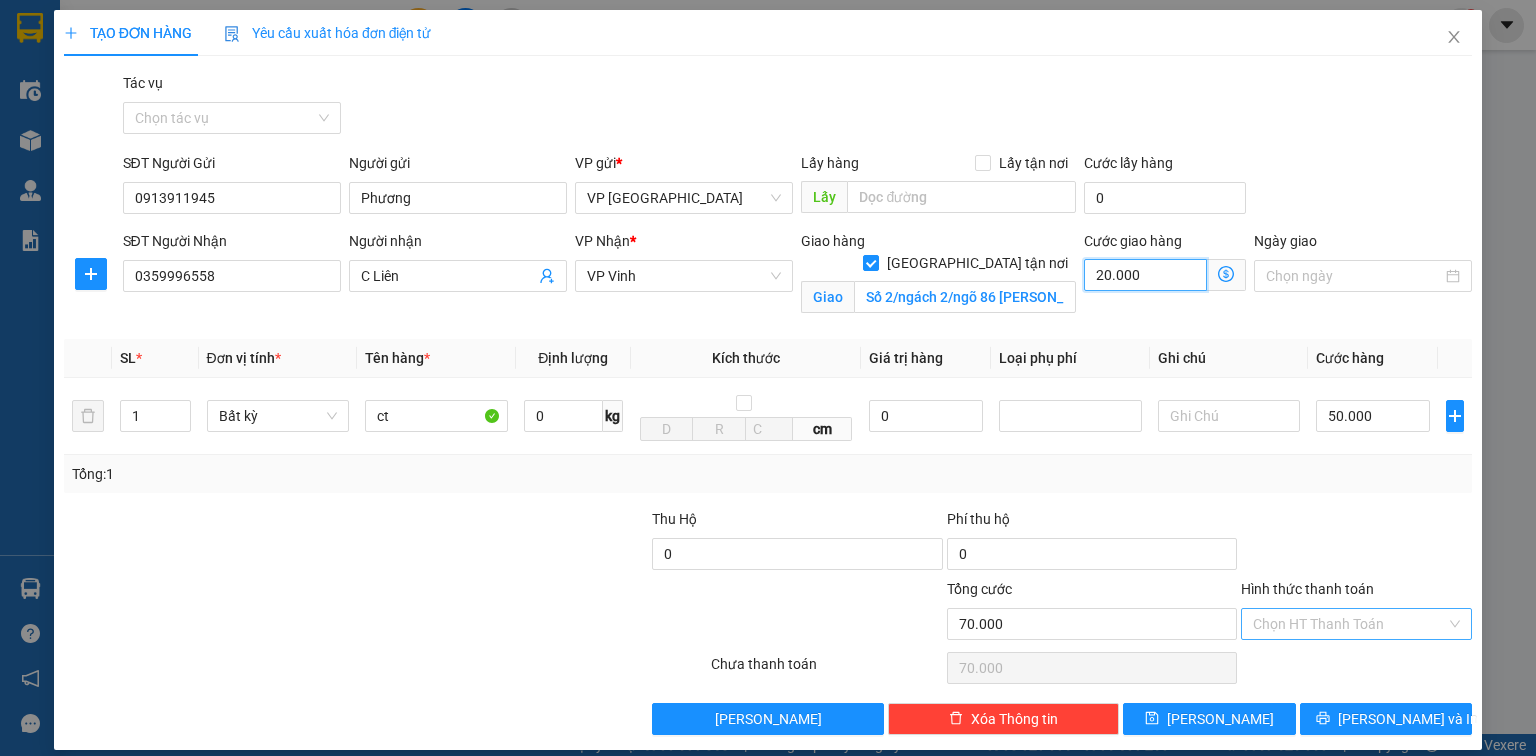 type on "20.000" 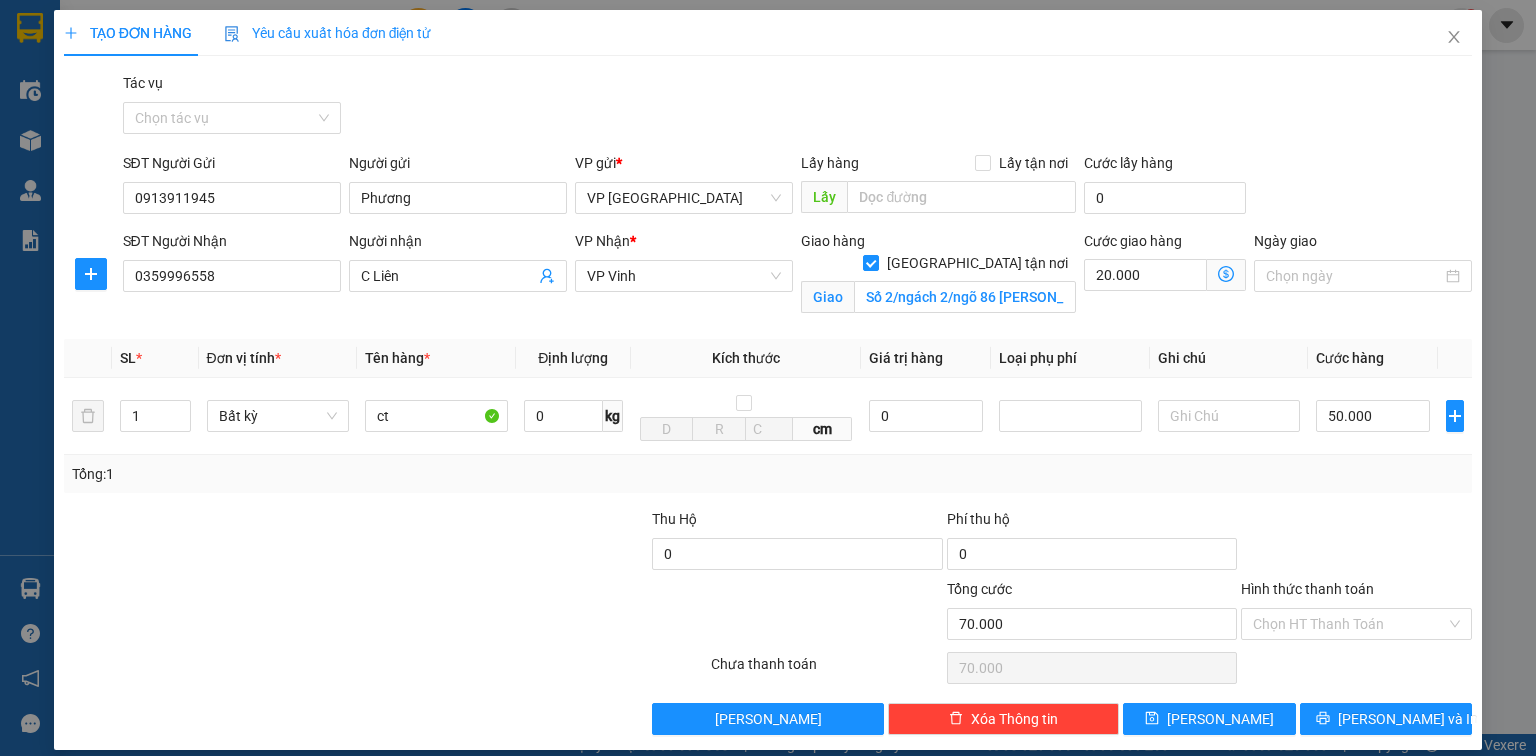 drag, startPoint x: 1330, startPoint y: 624, endPoint x: 1328, endPoint y: 640, distance: 16.124516 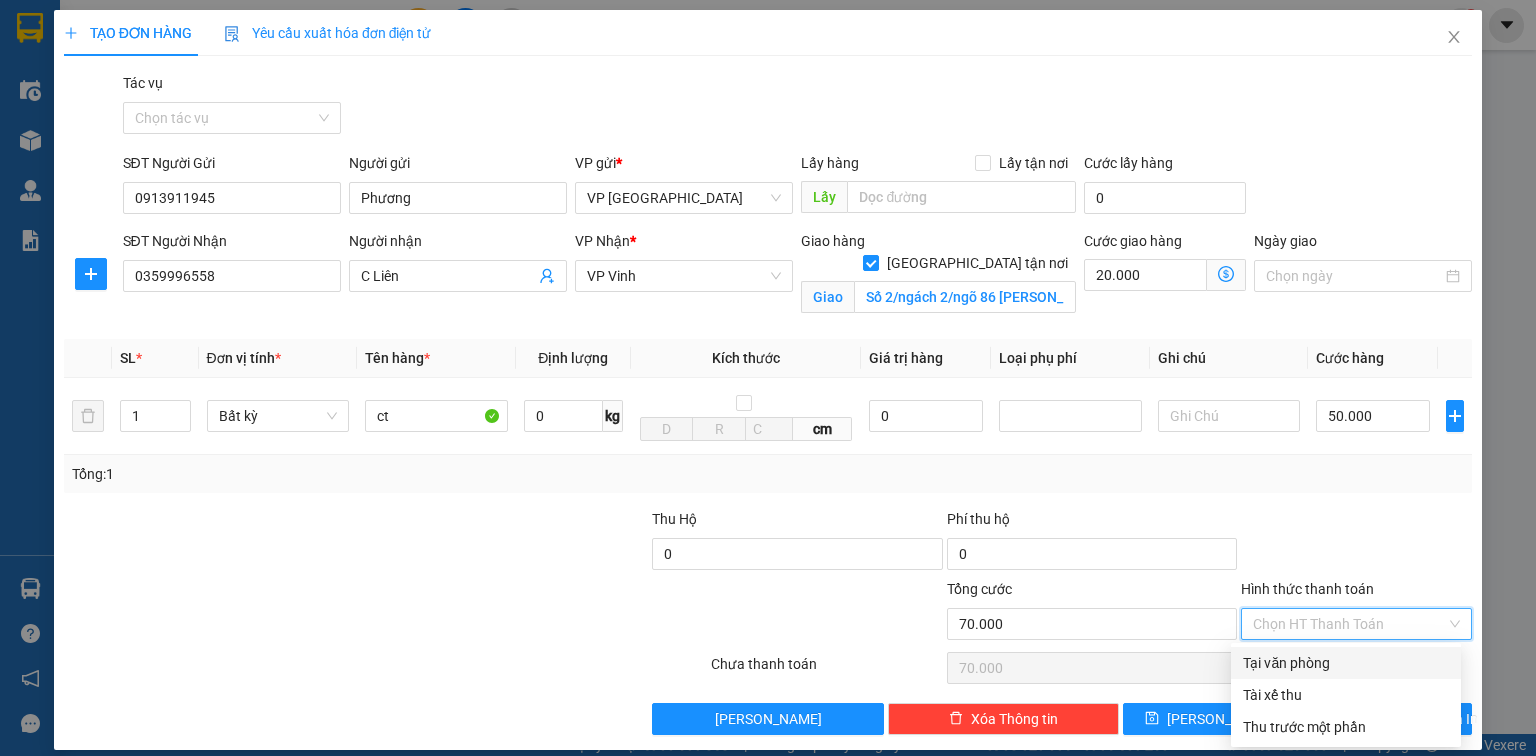 click on "Tại văn phòng" at bounding box center (1346, 663) 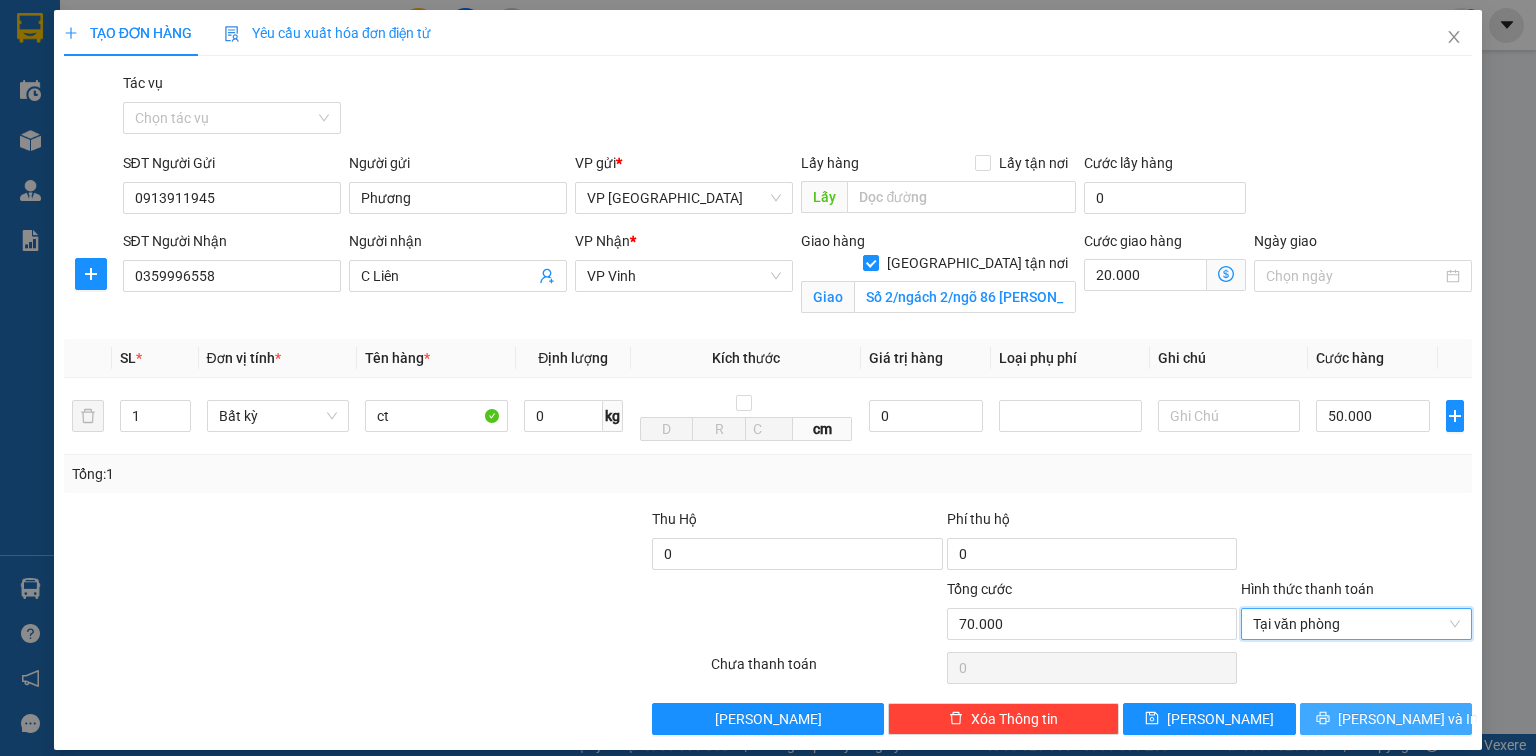 click on "[PERSON_NAME] và In" at bounding box center (1408, 719) 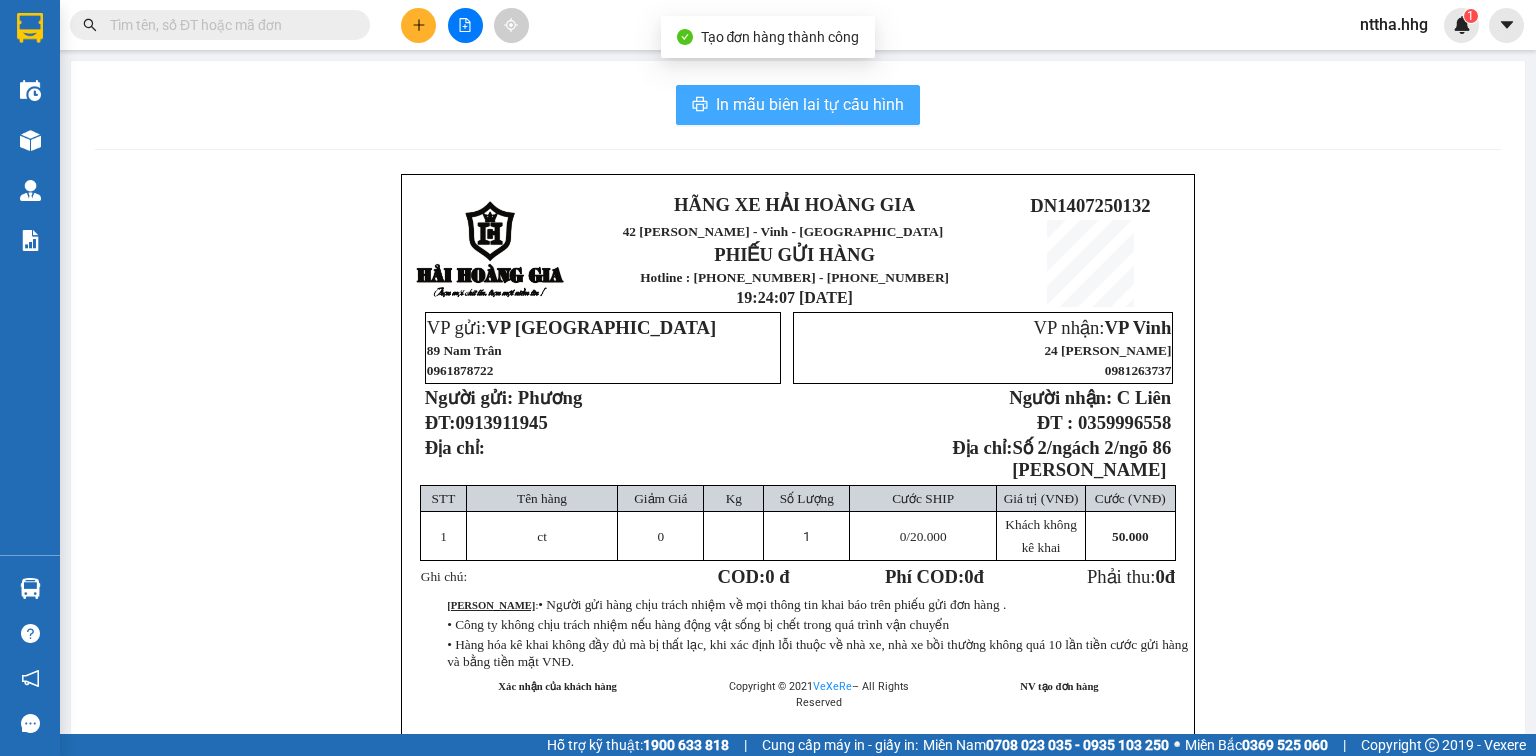 click on "In mẫu biên lai tự cấu hình" at bounding box center [810, 104] 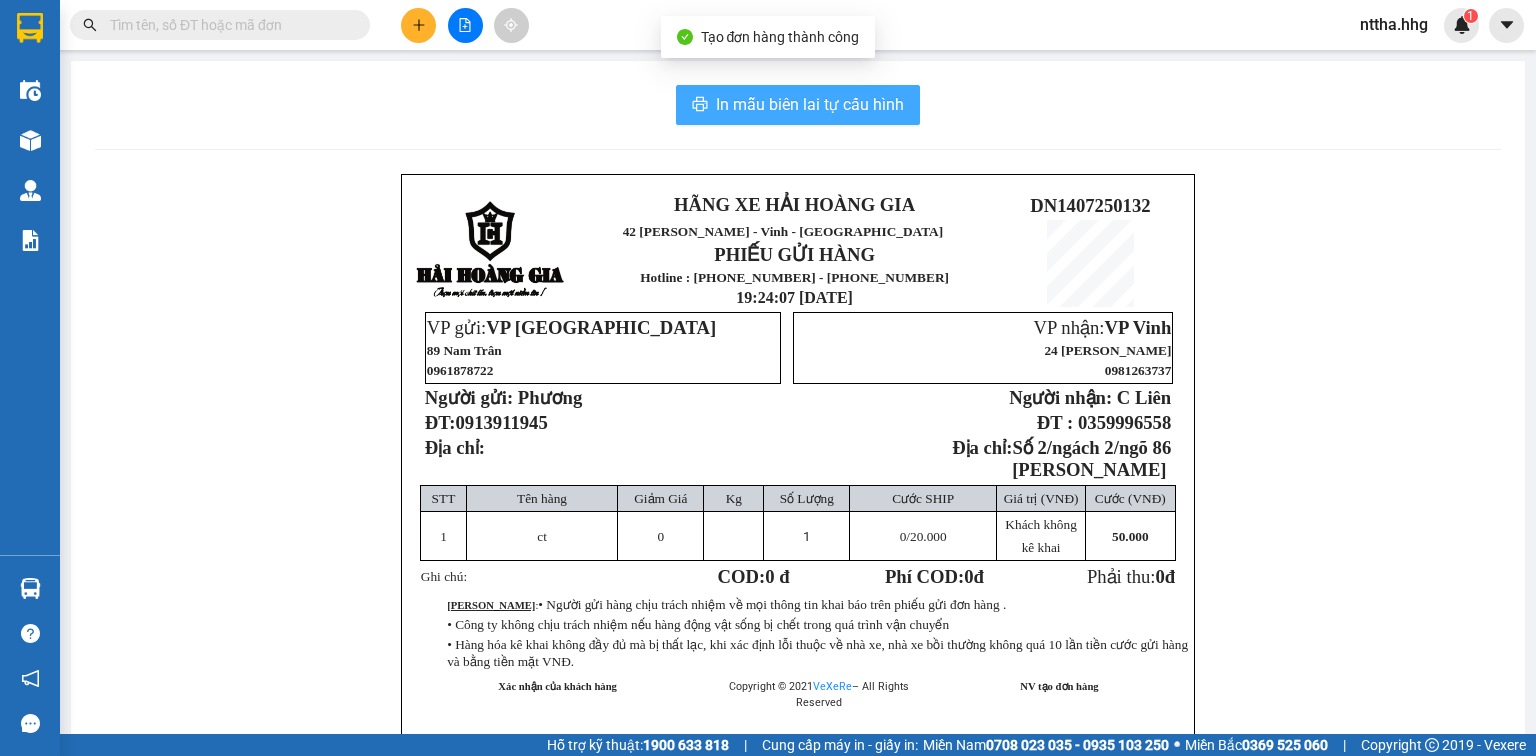 scroll, scrollTop: 0, scrollLeft: 0, axis: both 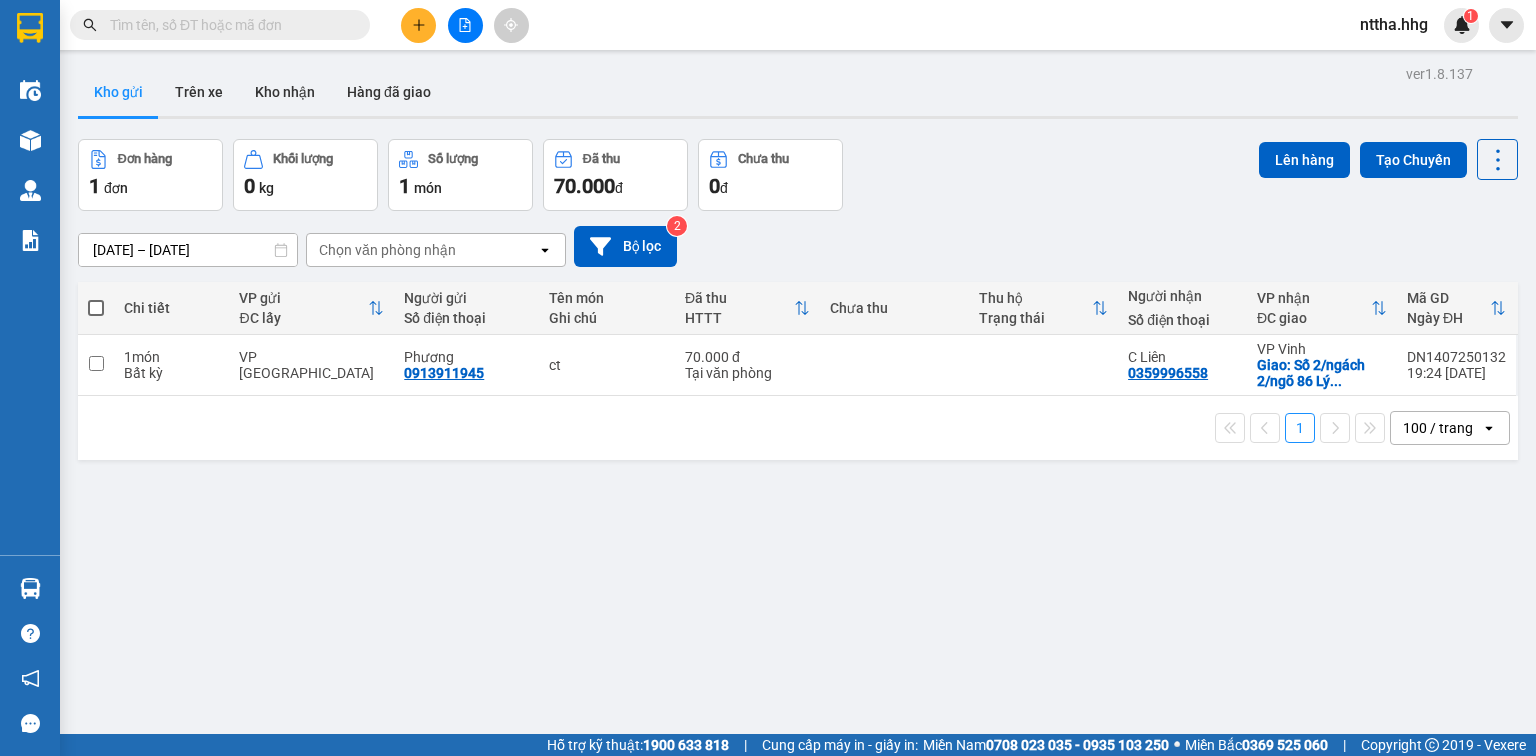 click at bounding box center [96, 308] 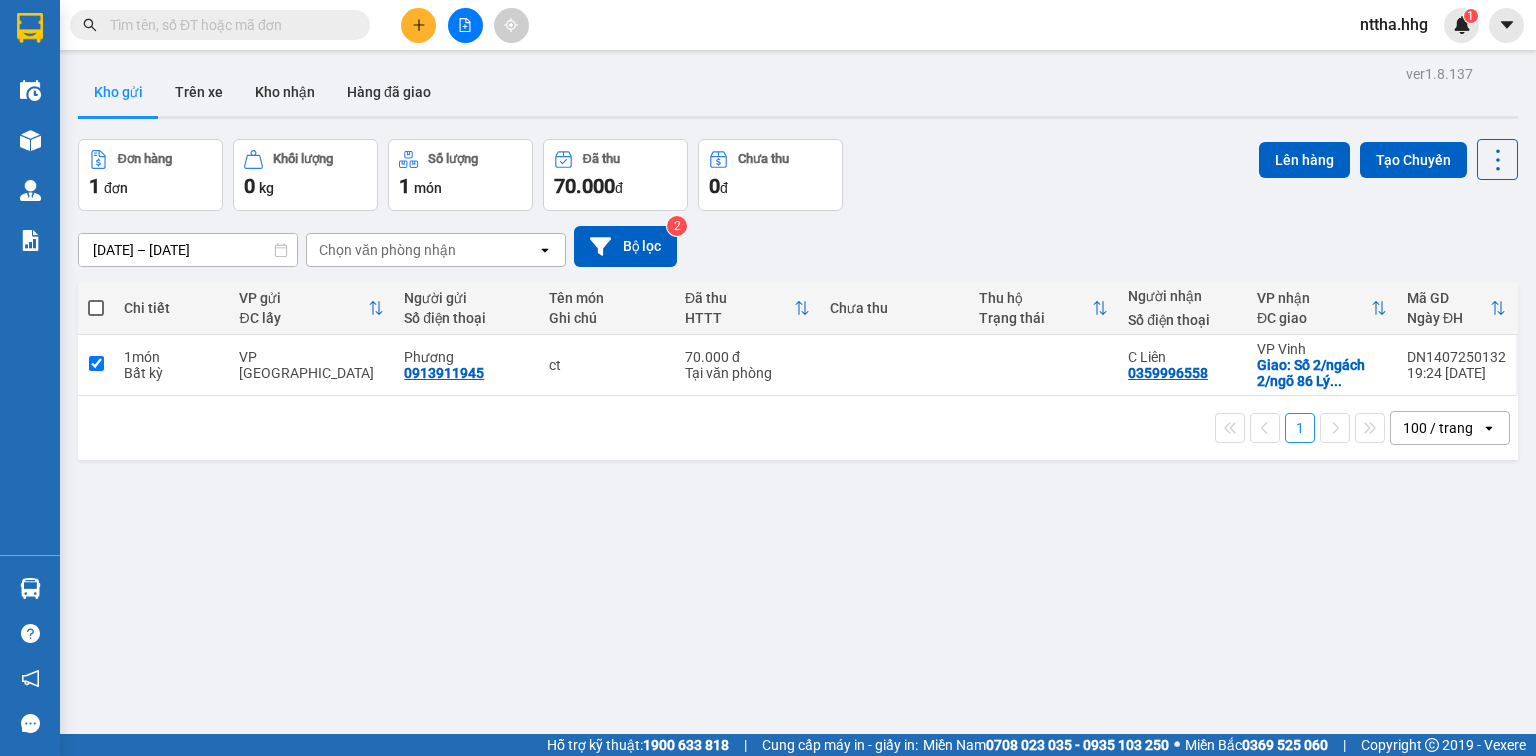 checkbox on "true" 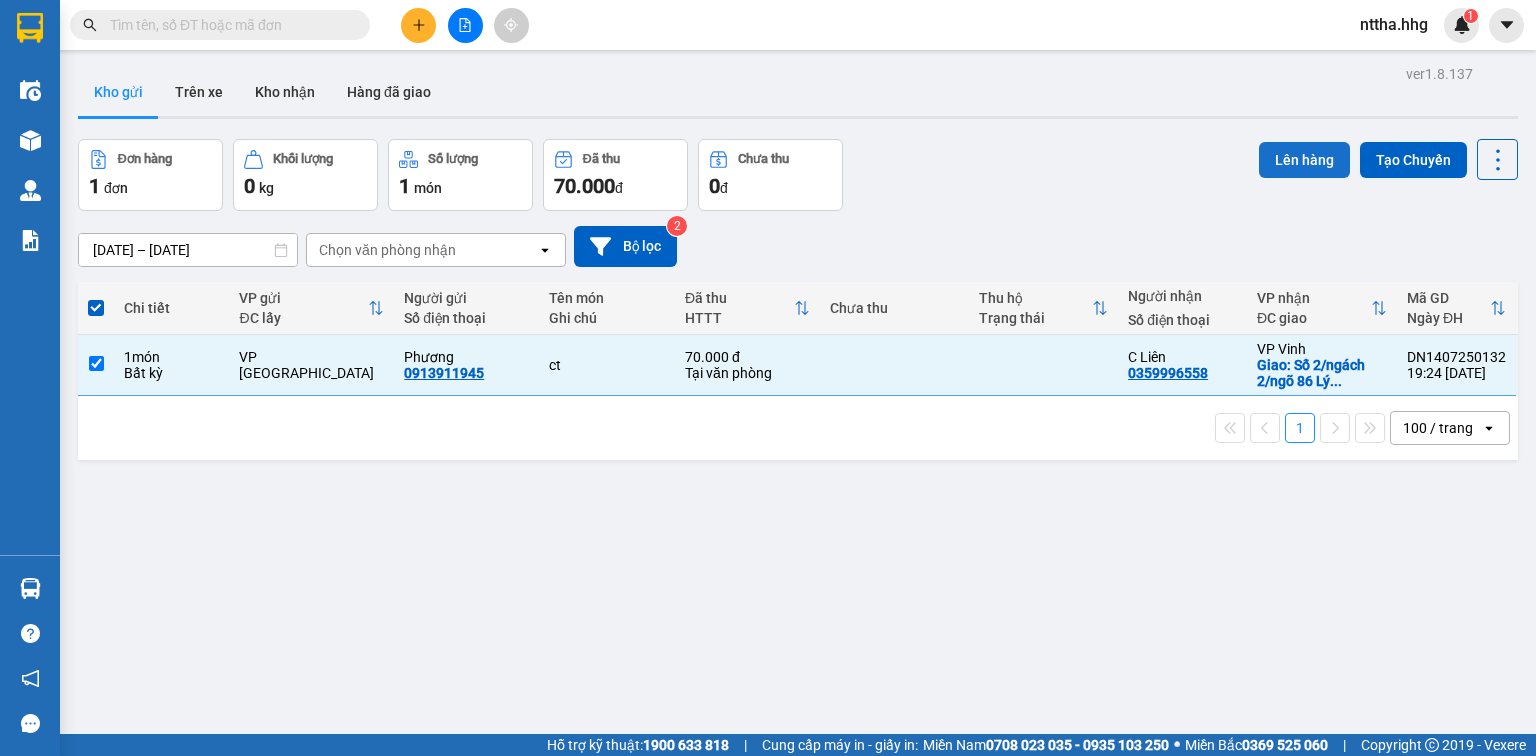 click on "Lên hàng" at bounding box center [1304, 160] 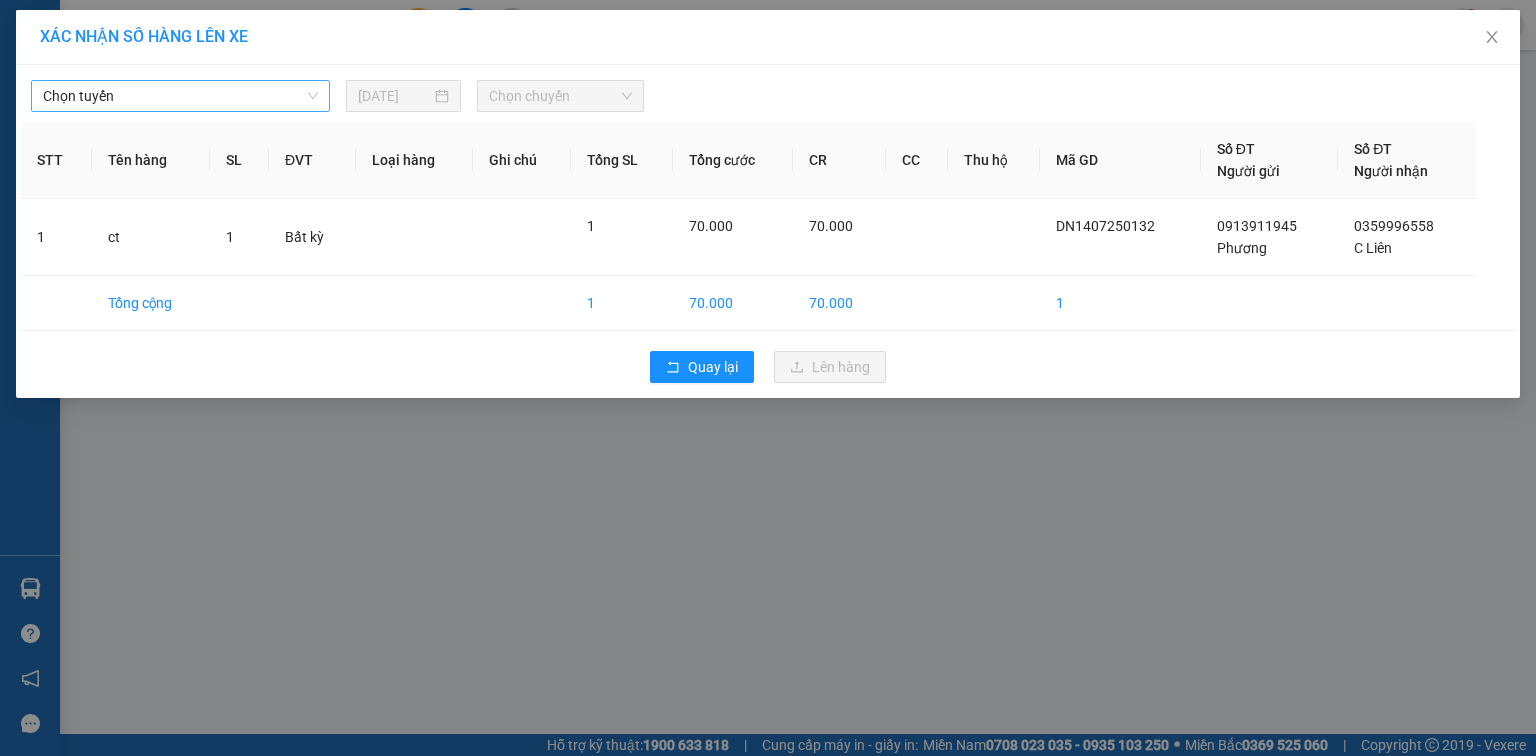 click on "Chọn tuyến" at bounding box center [180, 96] 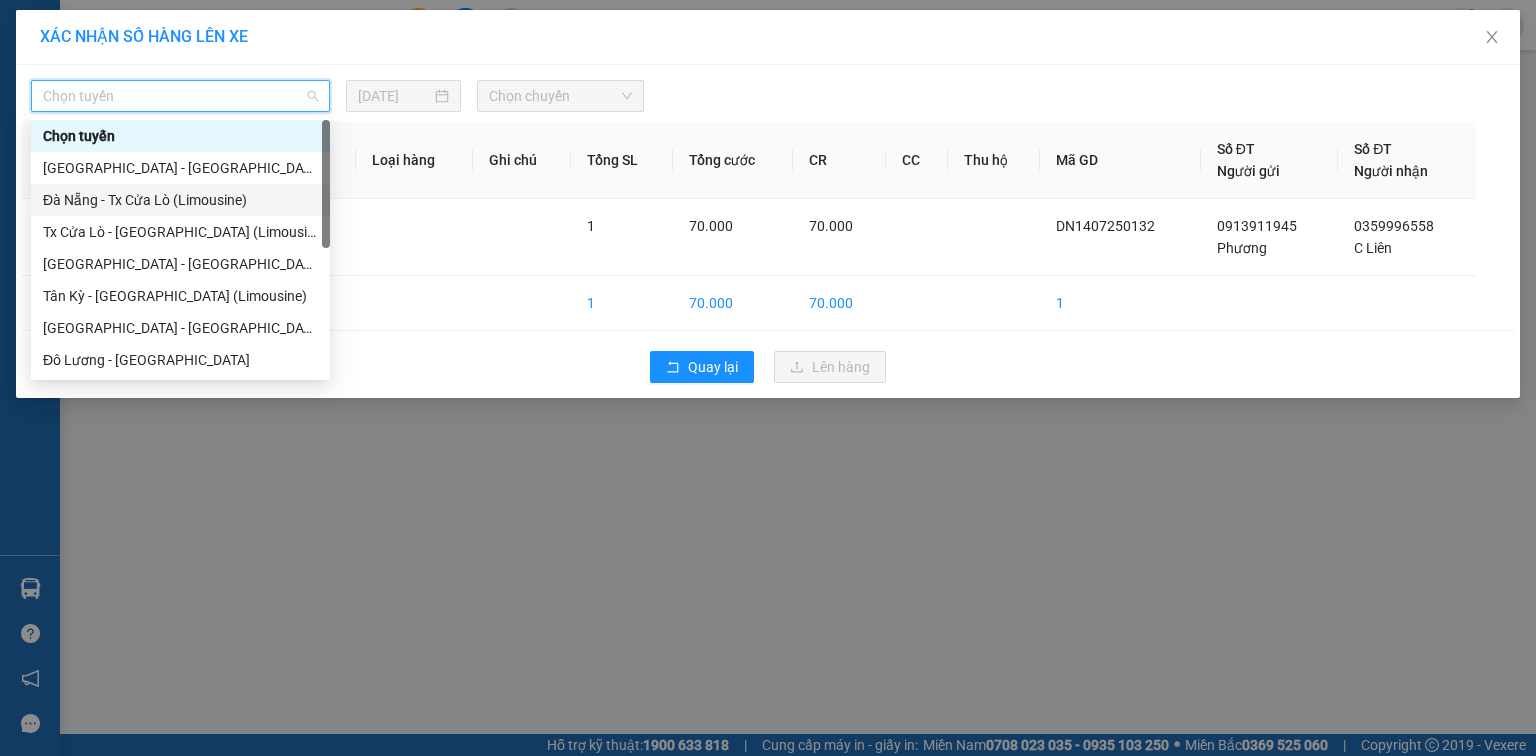 click on "Đà Nẵng - Tx Cửa Lò (Limousine)" at bounding box center (180, 200) 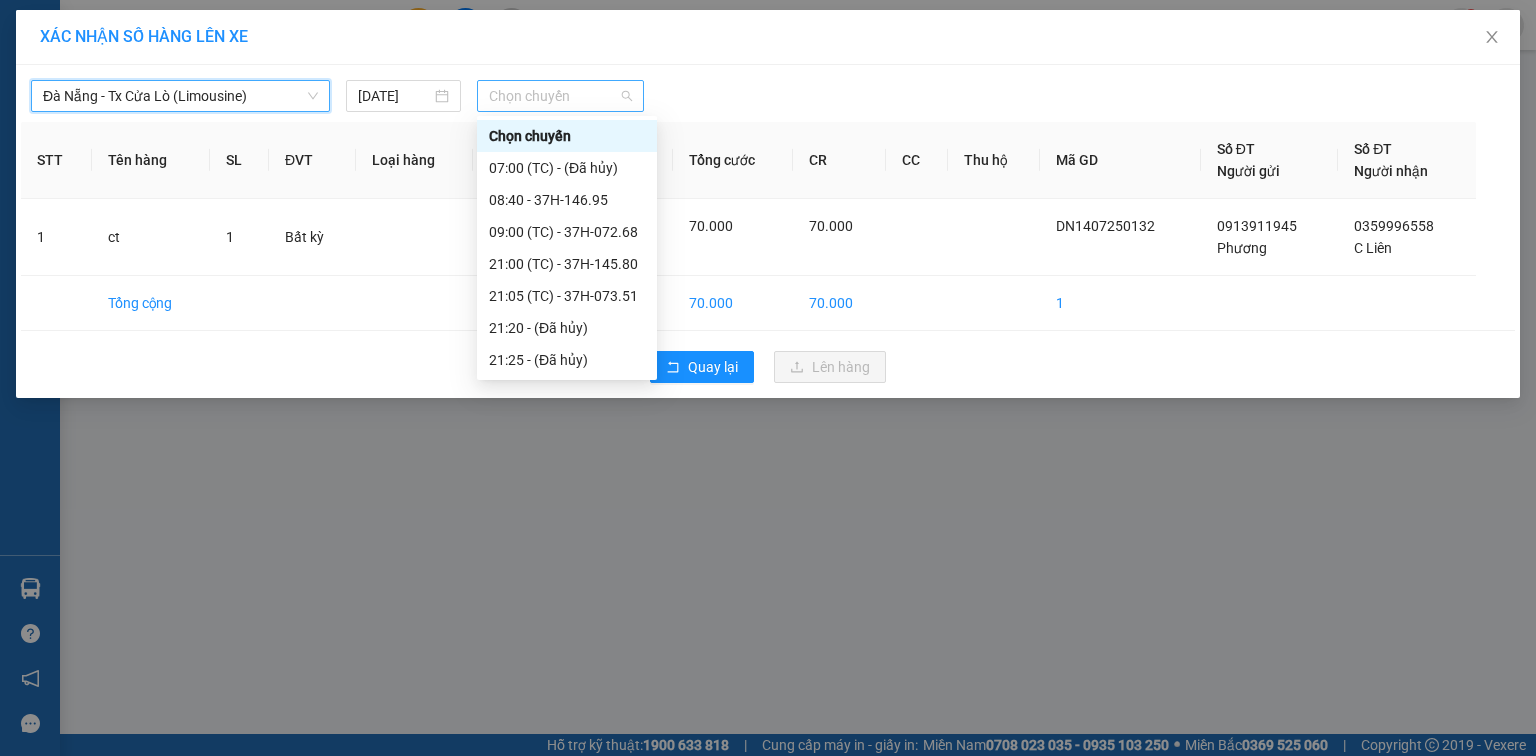 click on "Chọn chuyến" at bounding box center [561, 96] 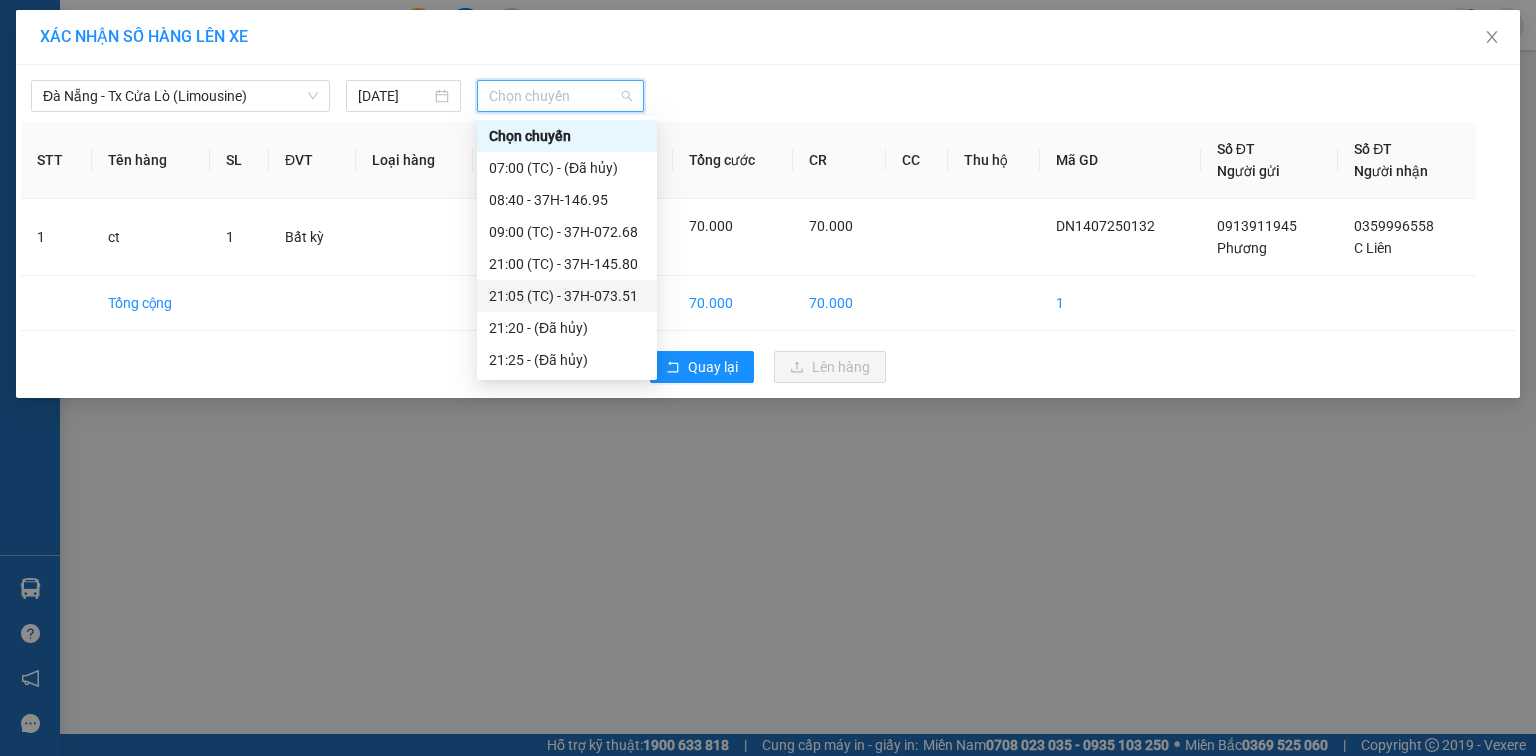 click on "21:05   (TC)   - 37H-073.51" at bounding box center [567, 296] 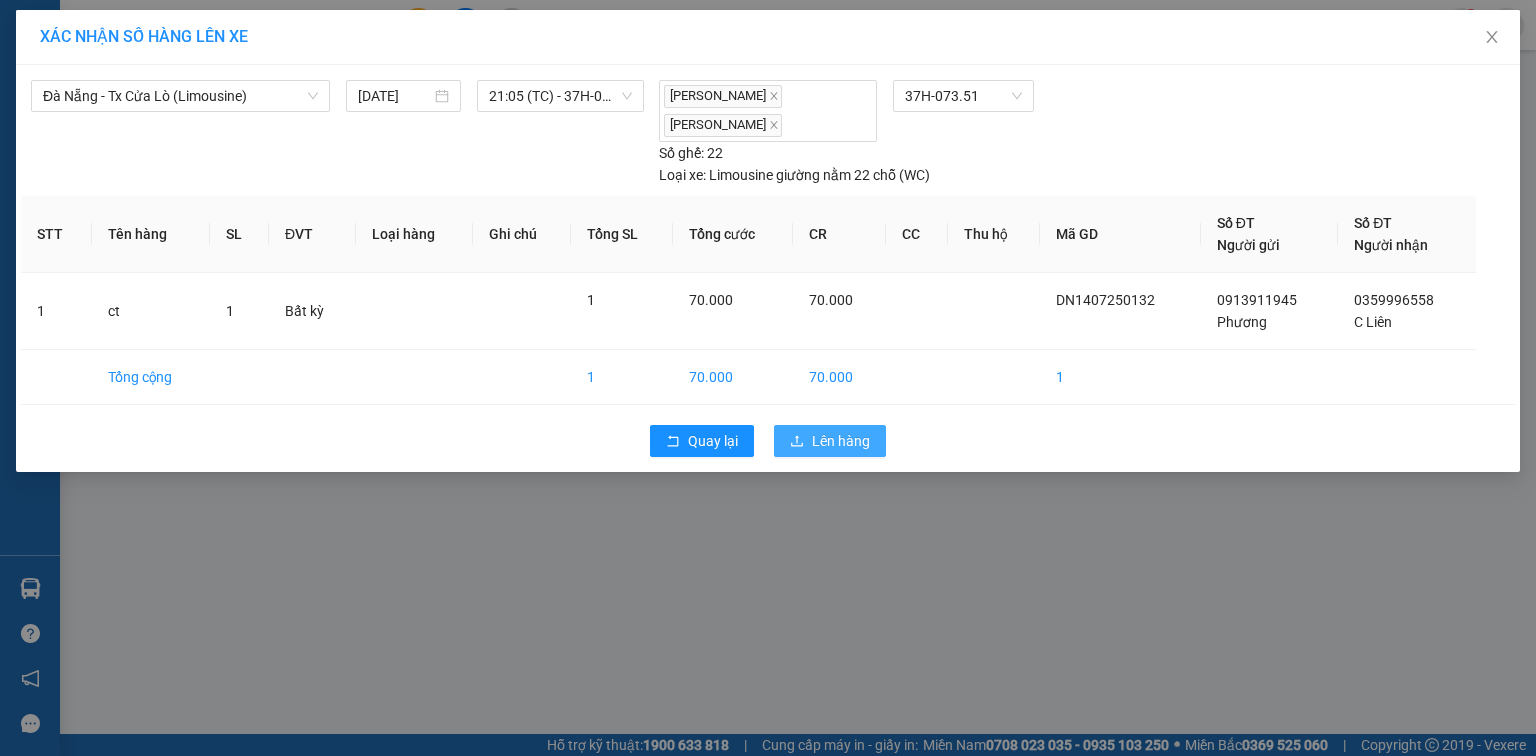 click on "Lên hàng" at bounding box center [841, 441] 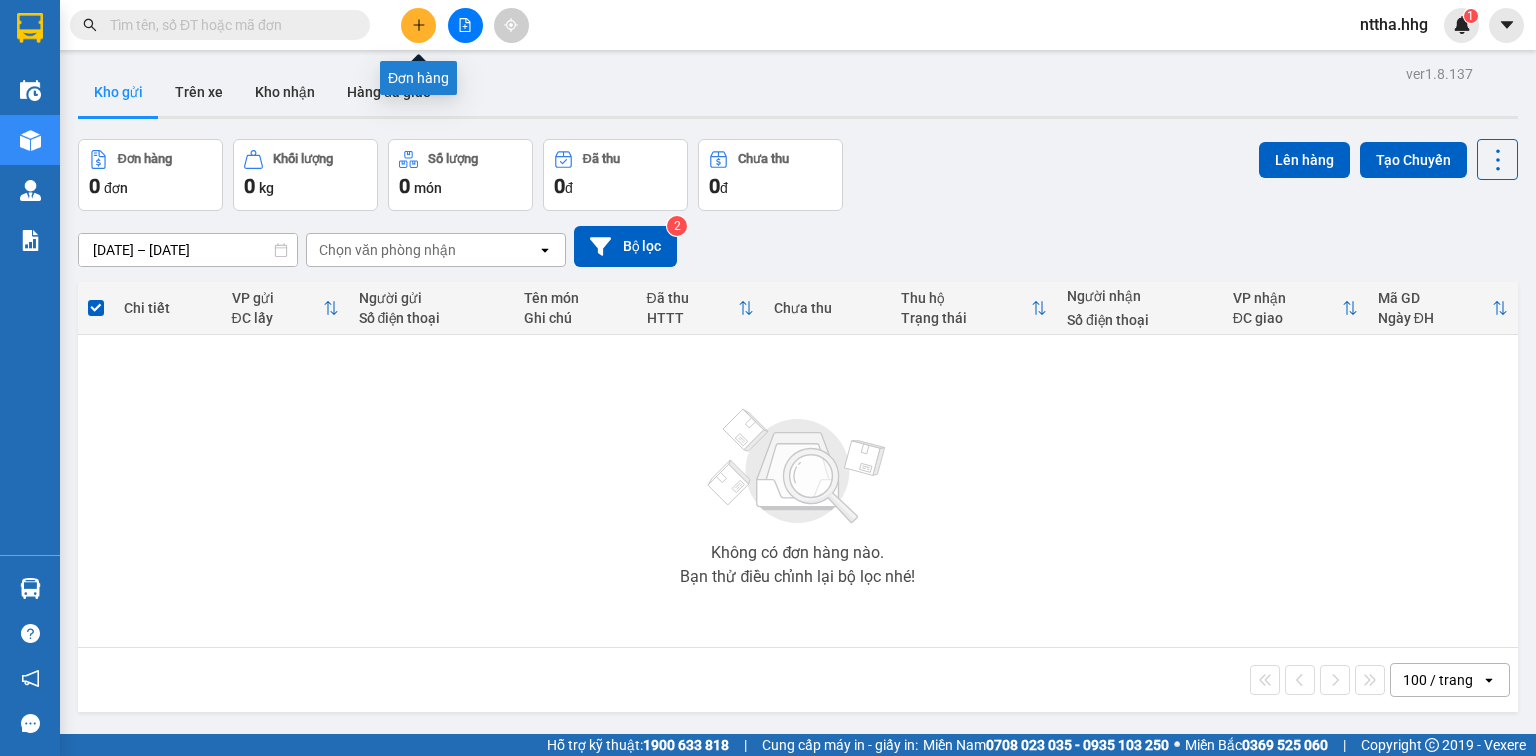 click at bounding box center [418, 25] 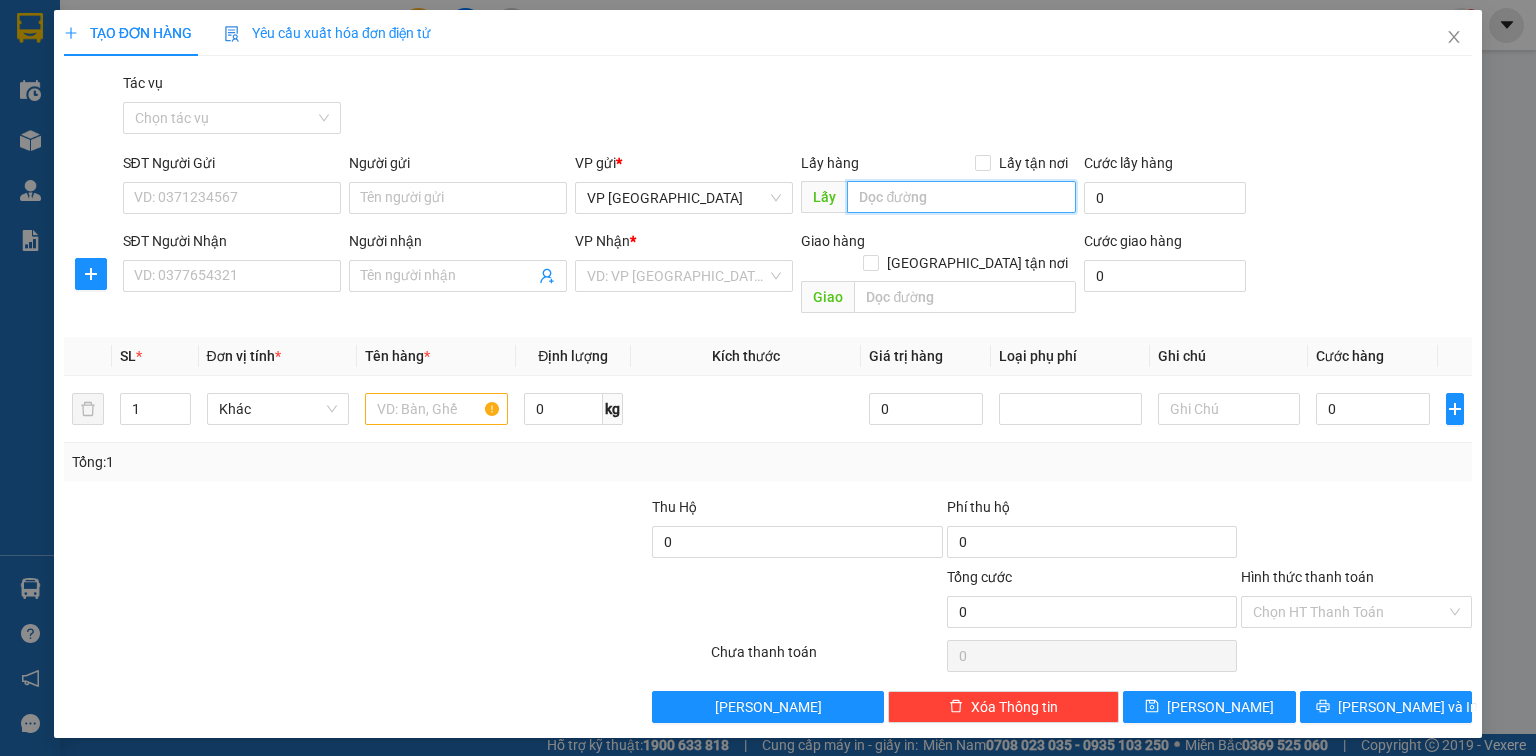 click at bounding box center [961, 197] 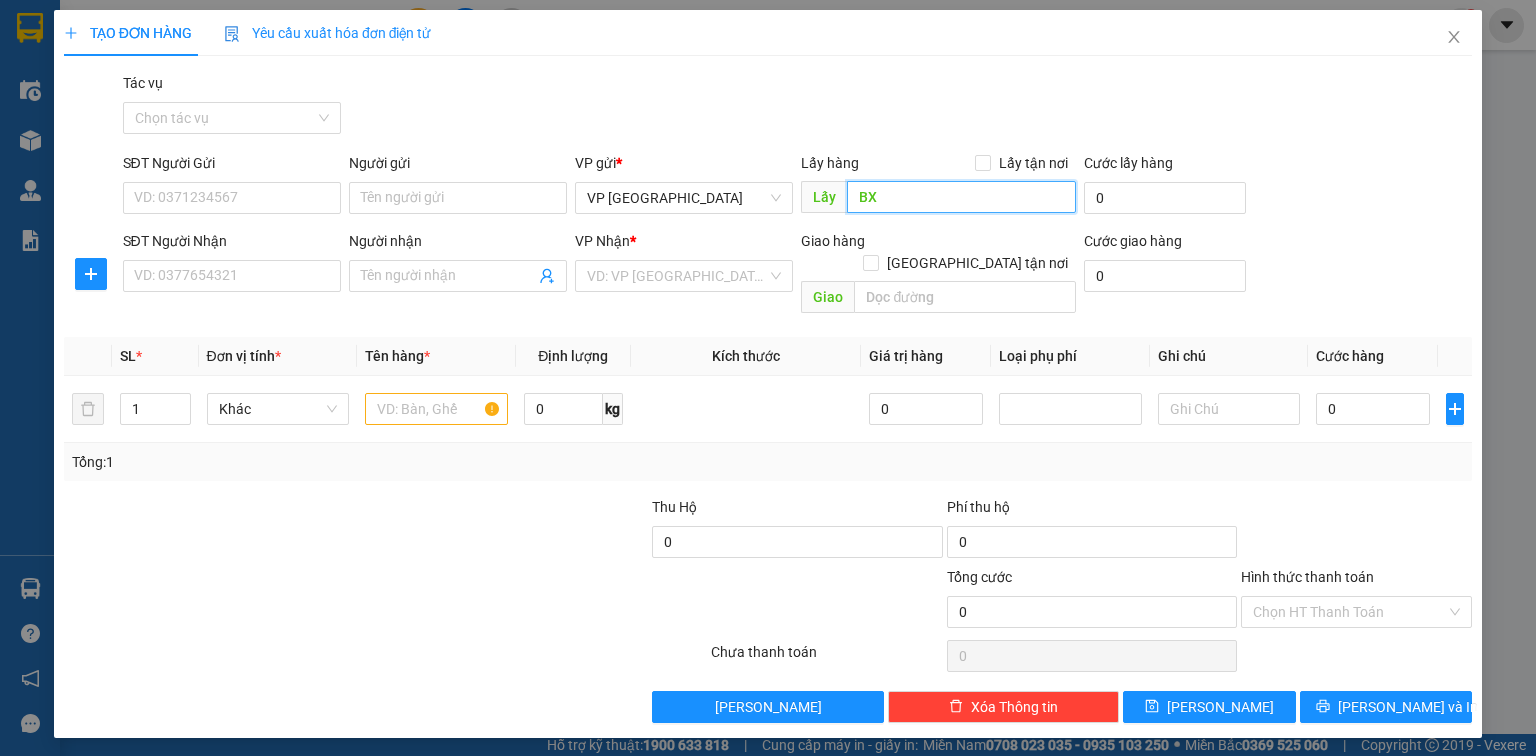 type on "B" 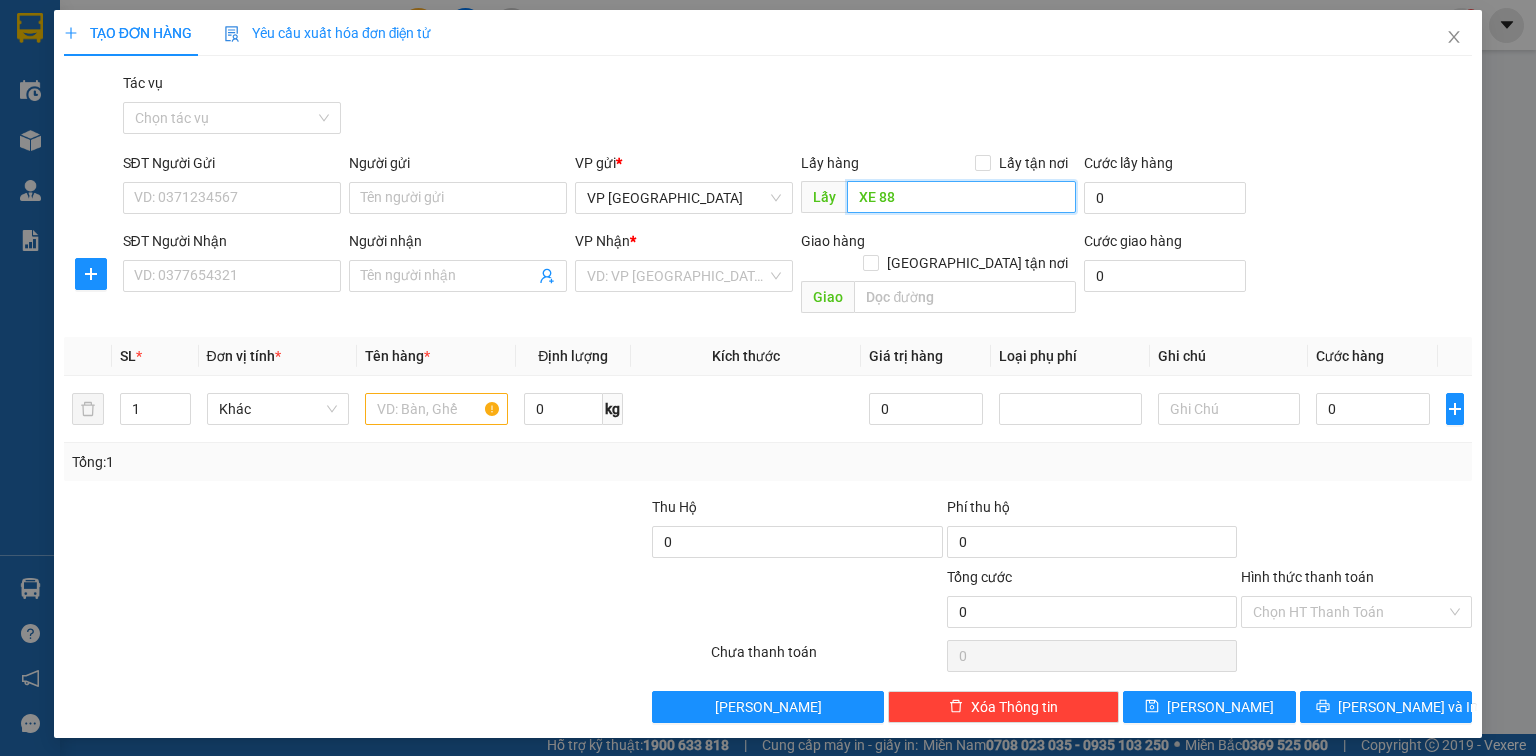 click on "XE 88" at bounding box center (961, 197) 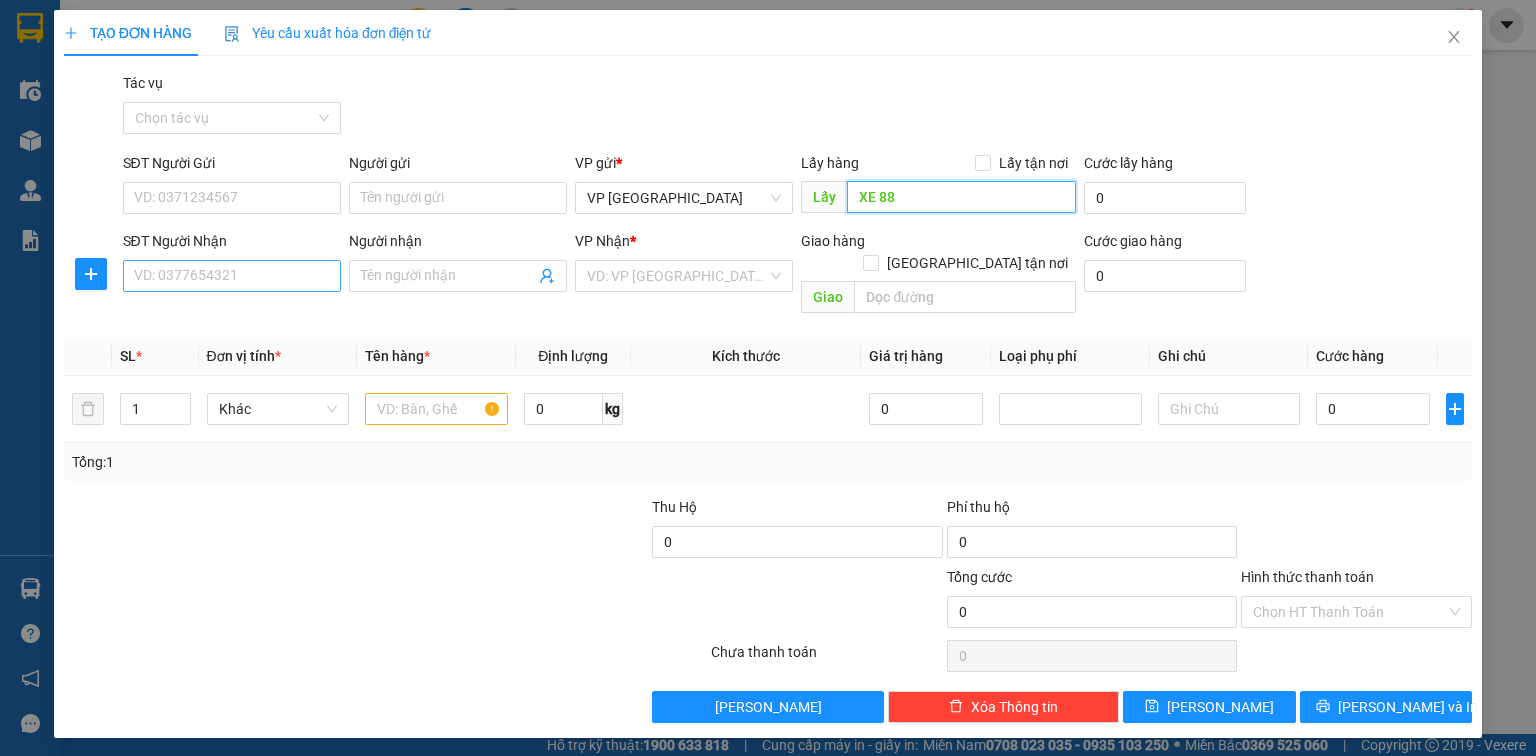 type on "XE 88" 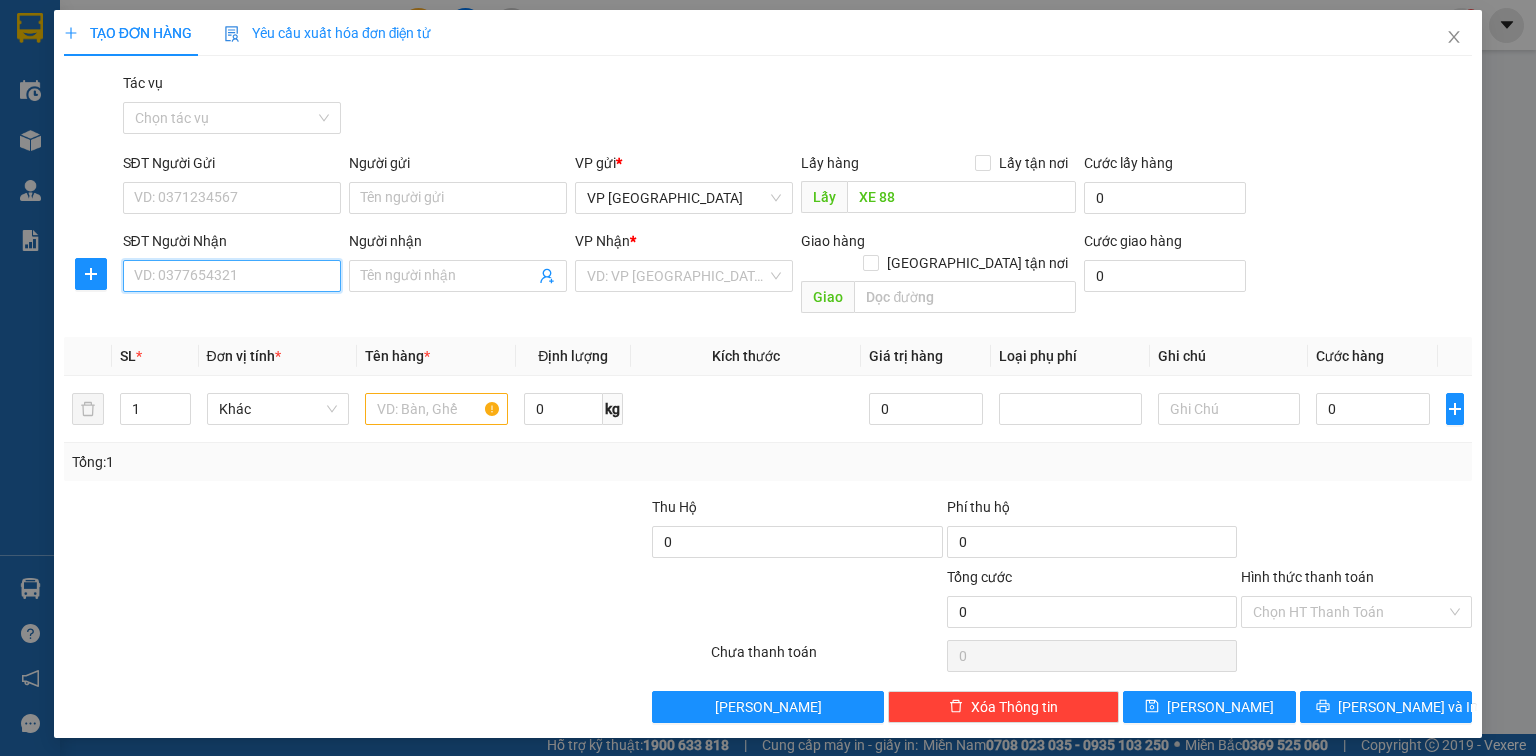 click on "SĐT Người Nhận" at bounding box center [232, 276] 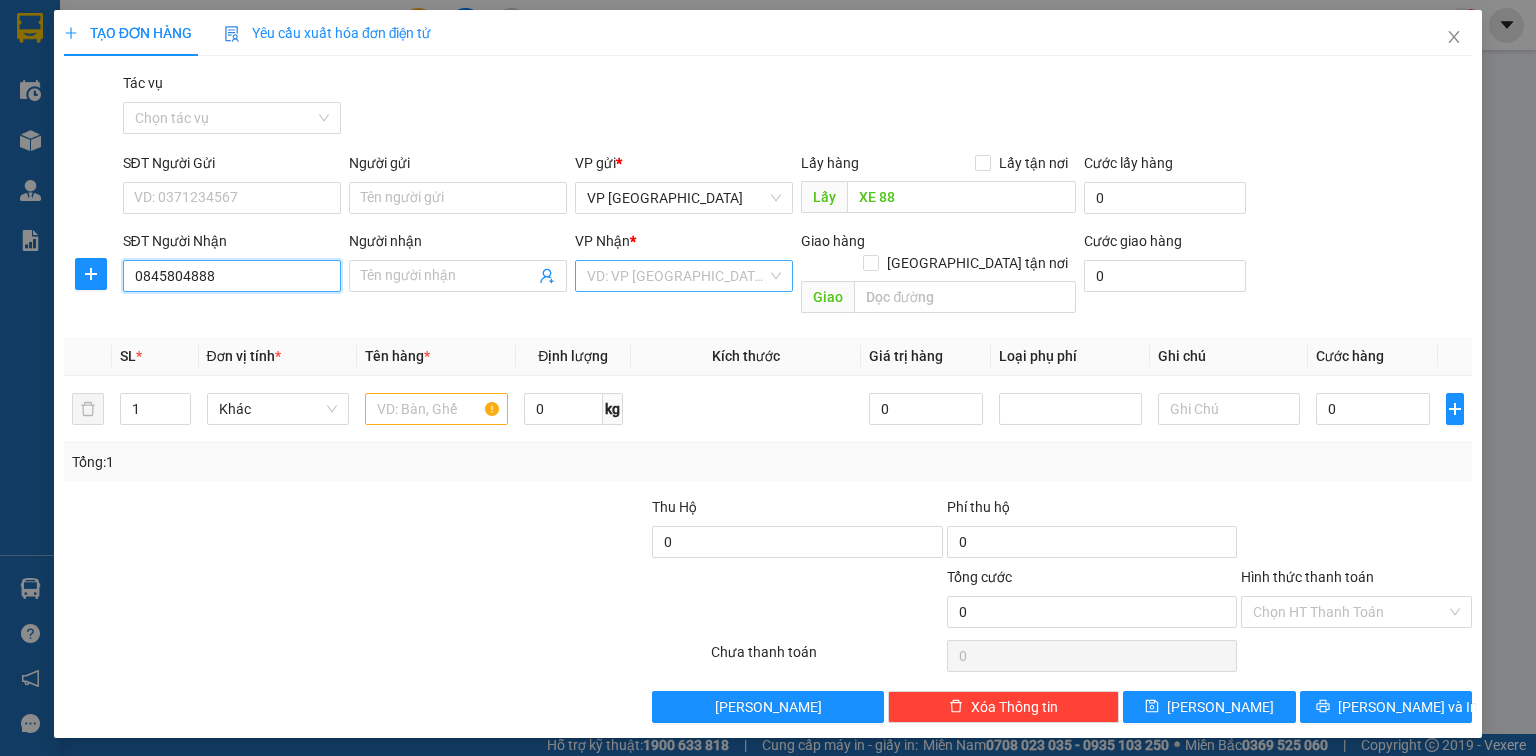 type on "0845804888" 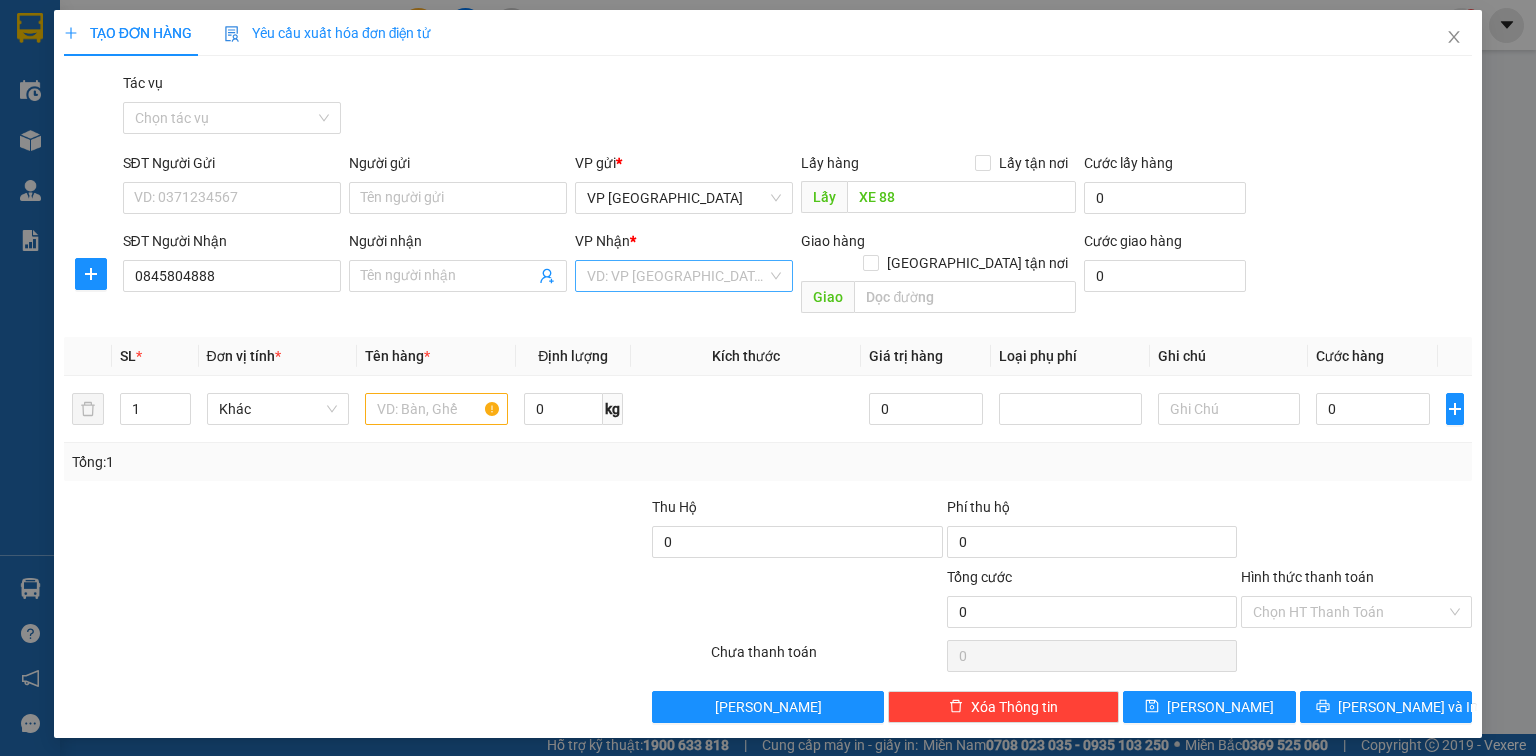 click at bounding box center (677, 276) 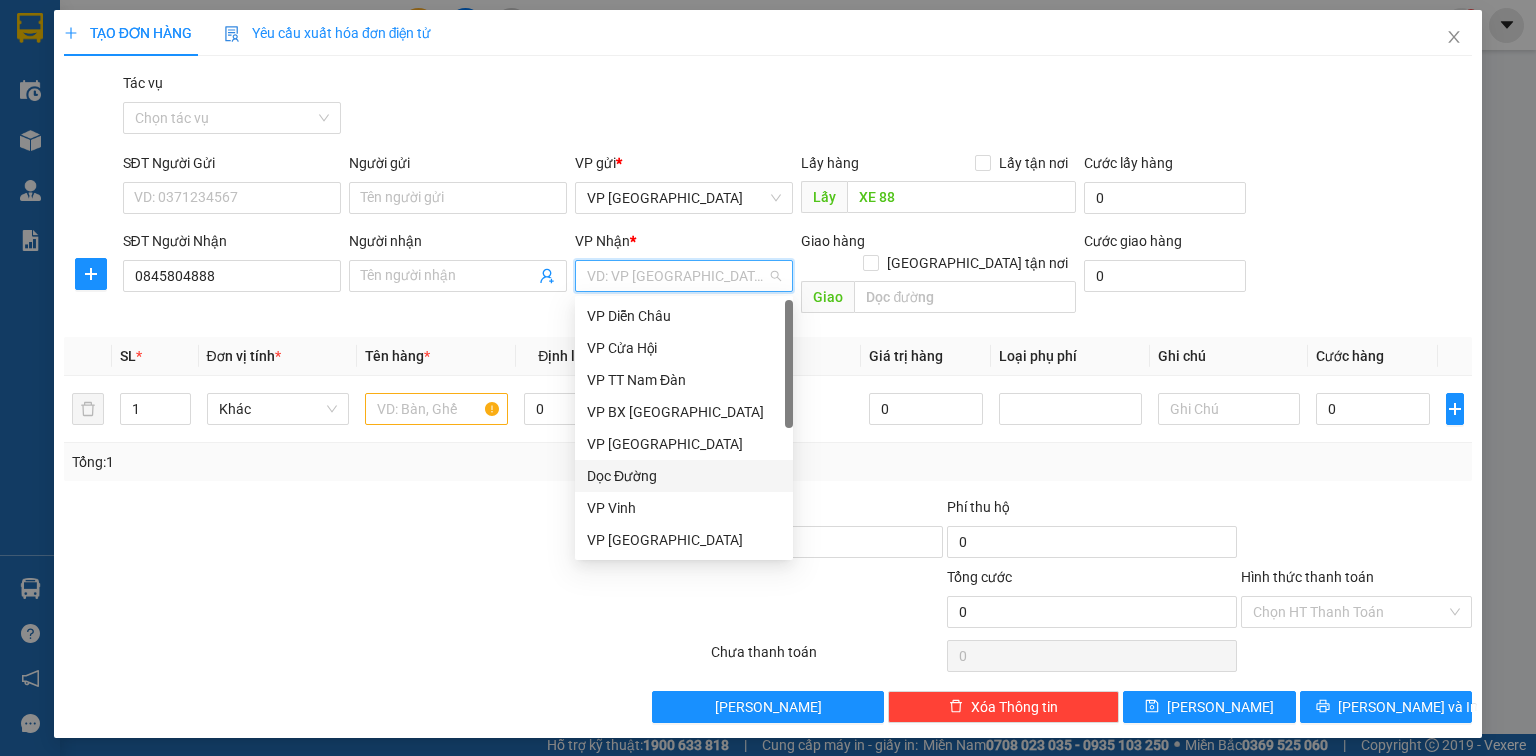 click on "Dọc Đường" at bounding box center (684, 476) 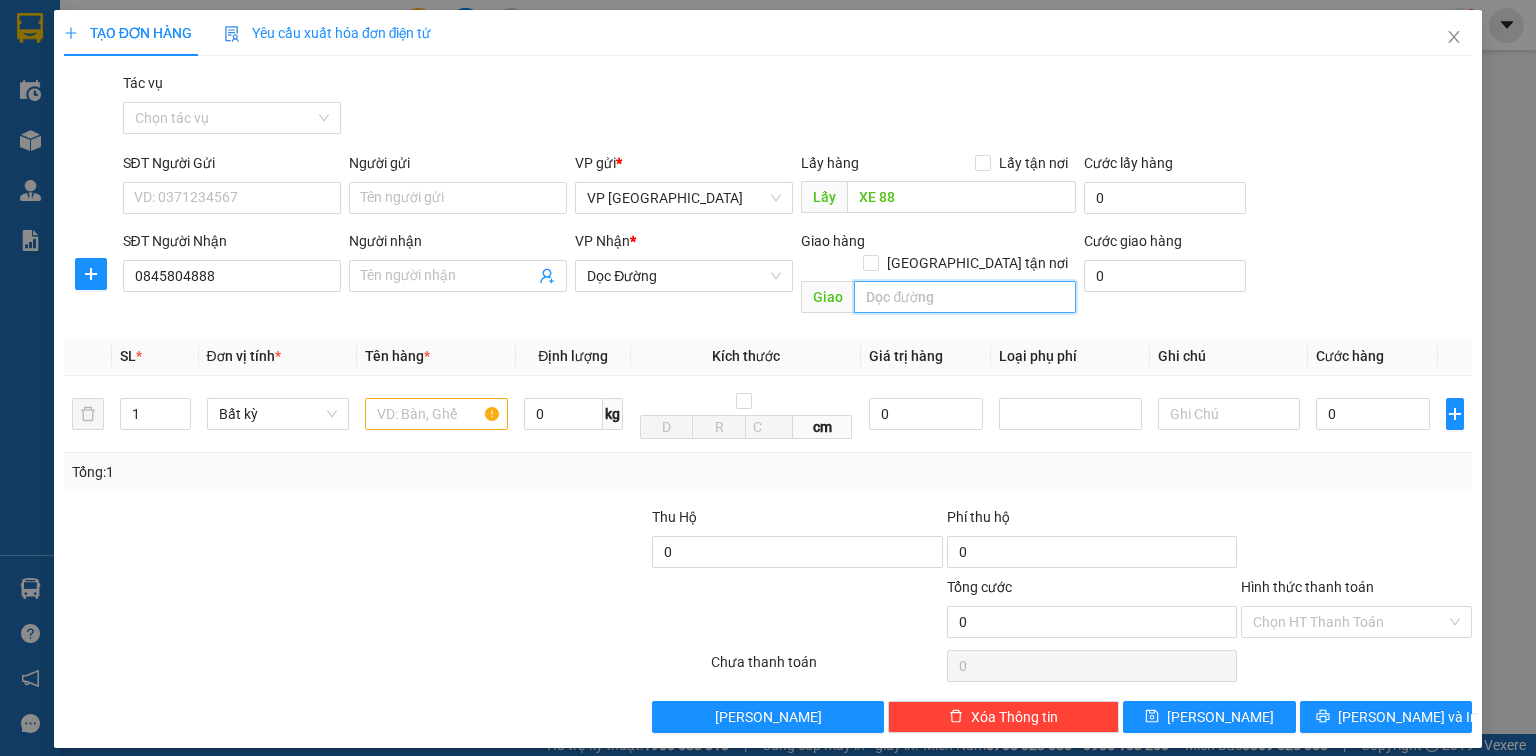 click at bounding box center [965, 297] 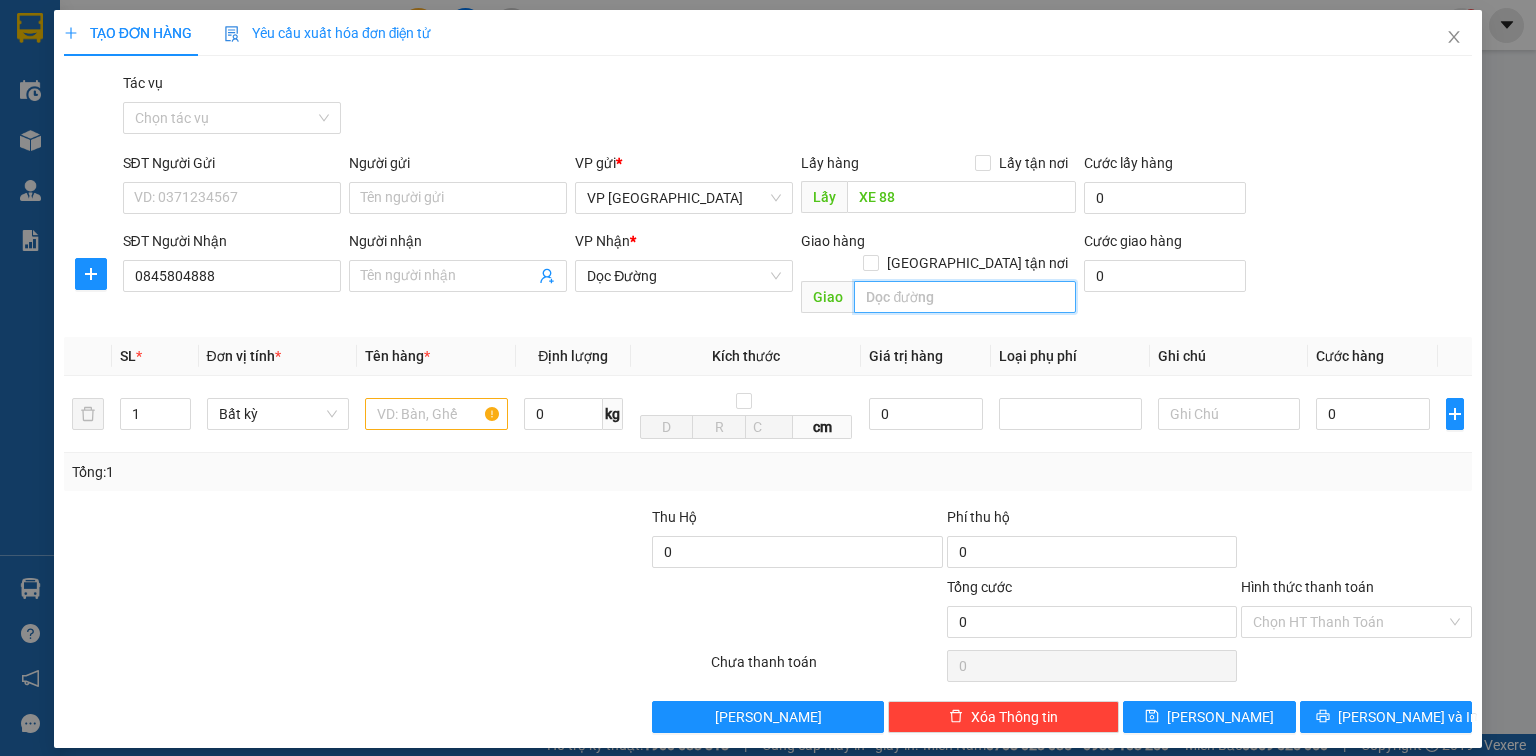 type on "d" 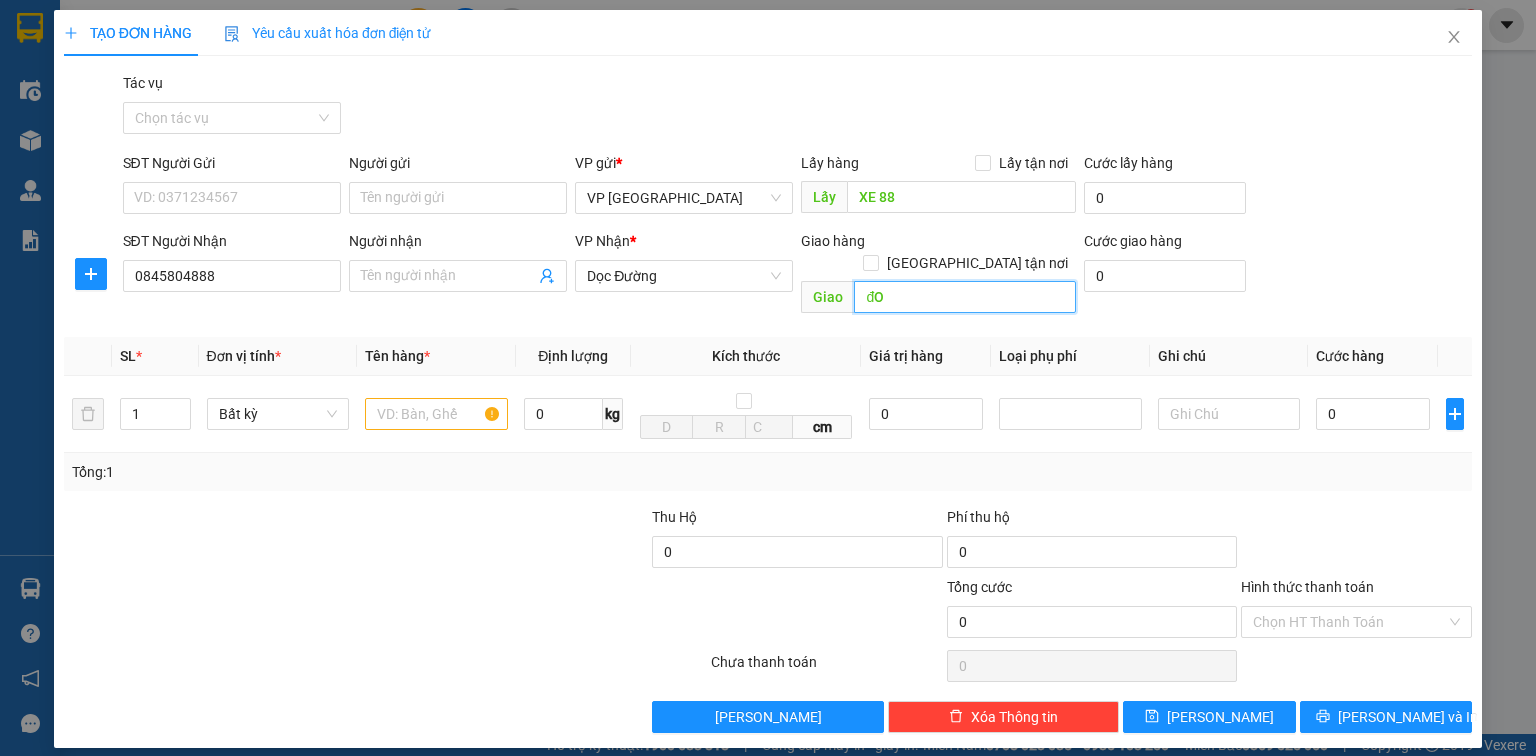 type on "đ" 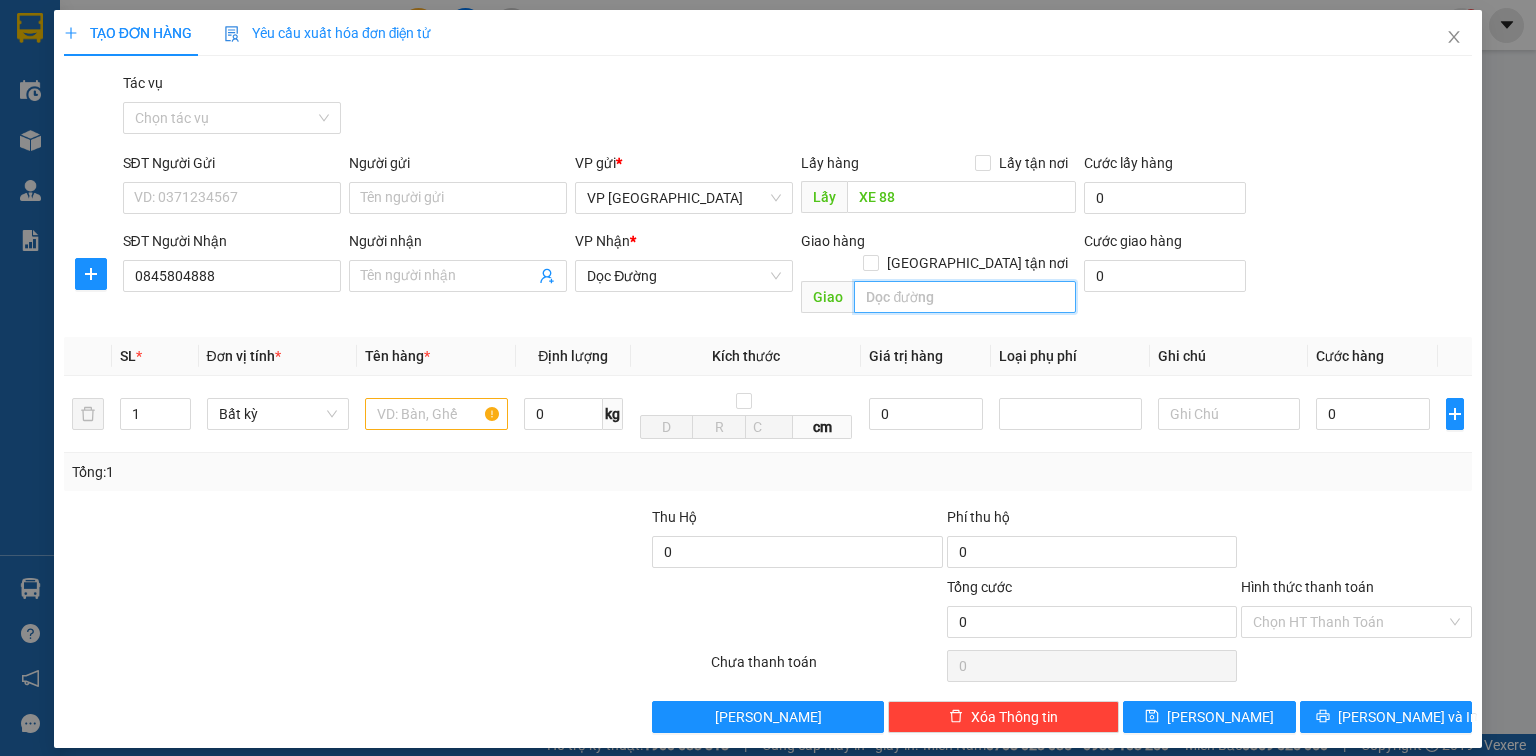 type on "D" 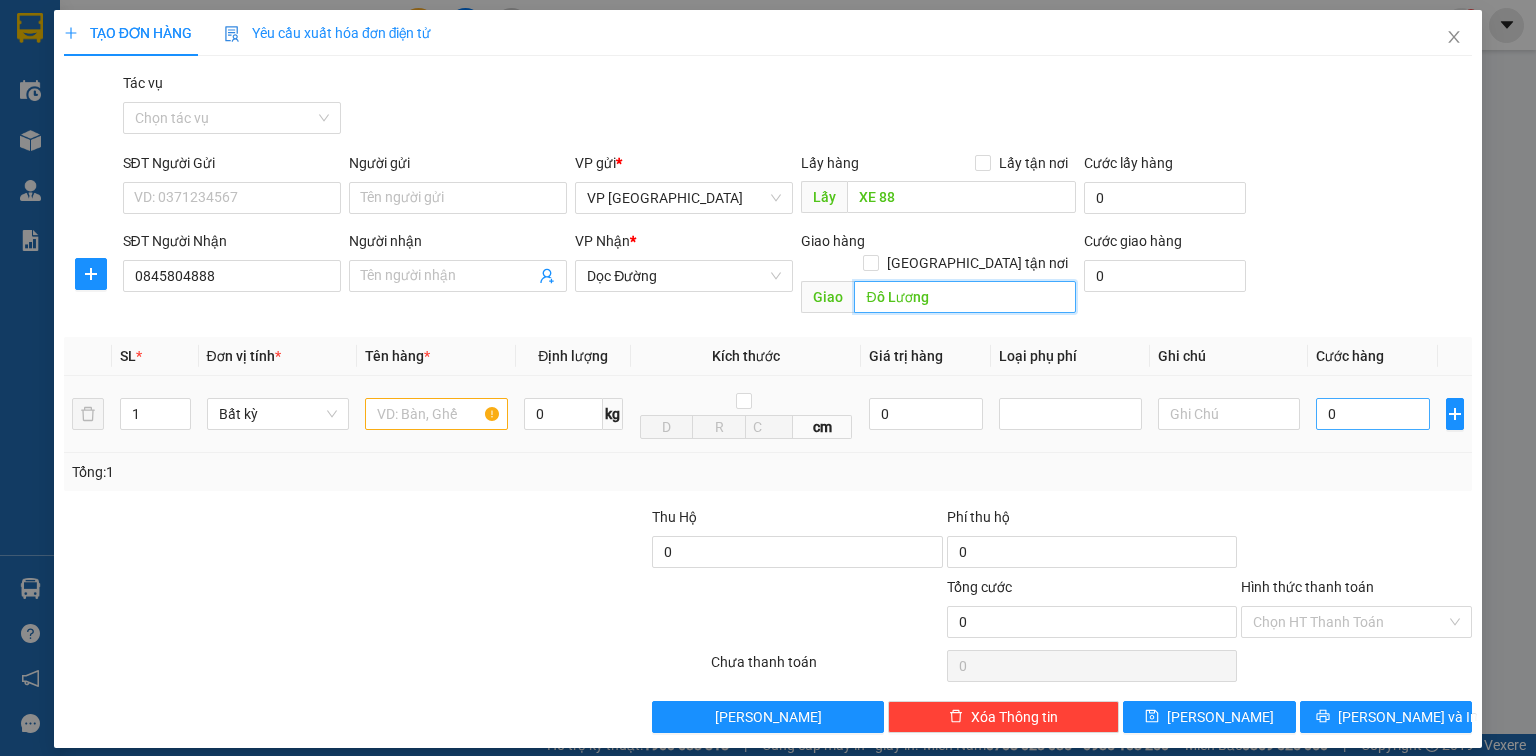 type on "Đô Lương" 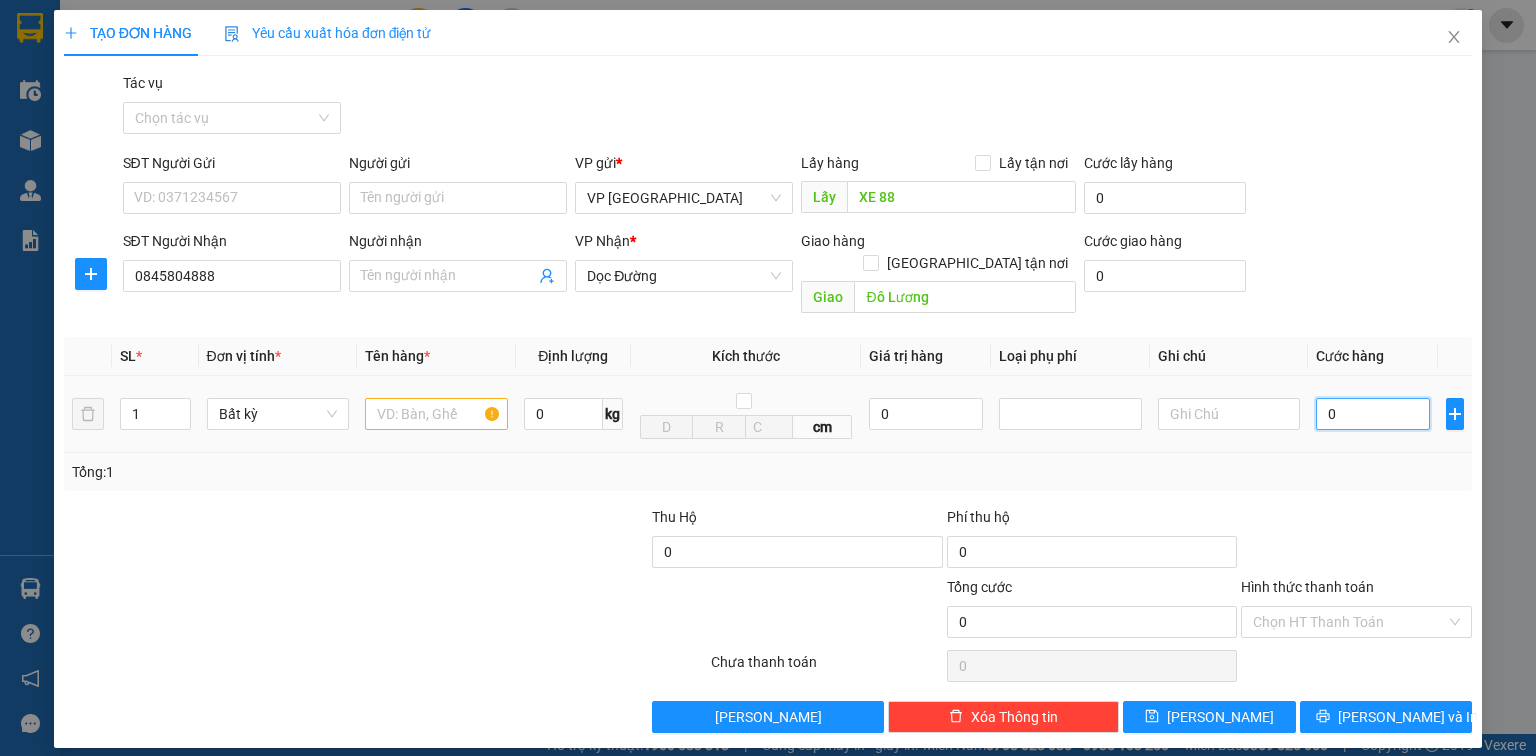 click on "0" at bounding box center (1373, 414) 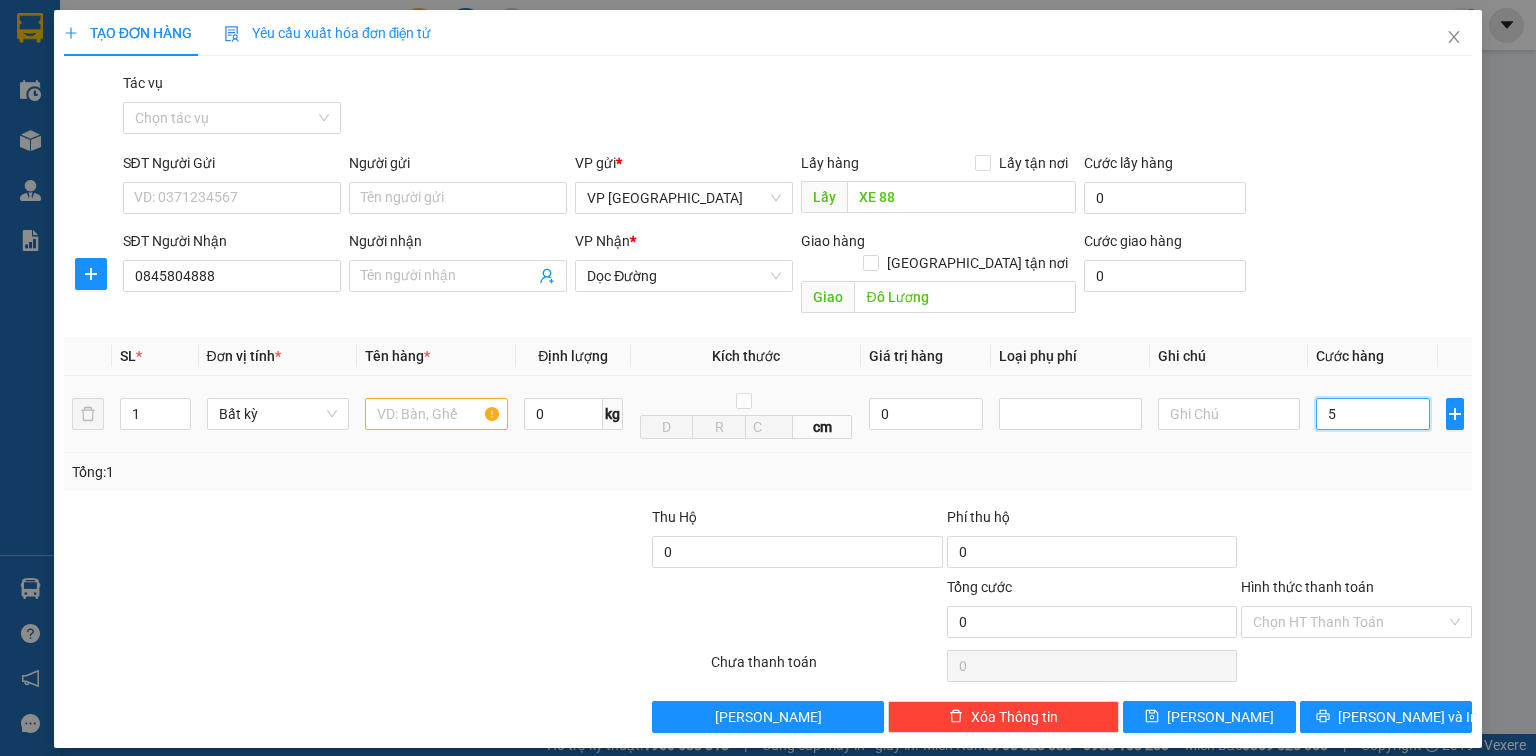 type on "5" 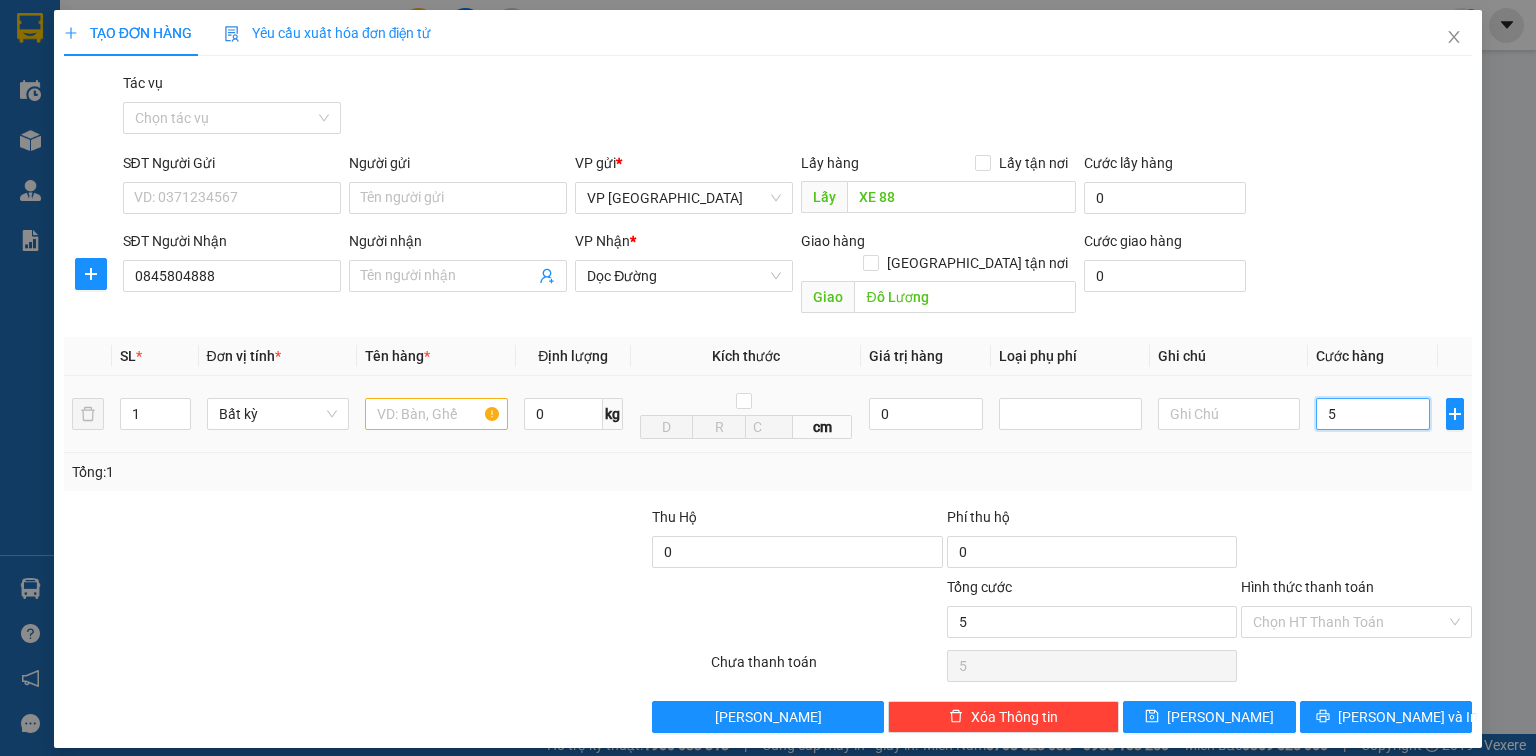 type on "50" 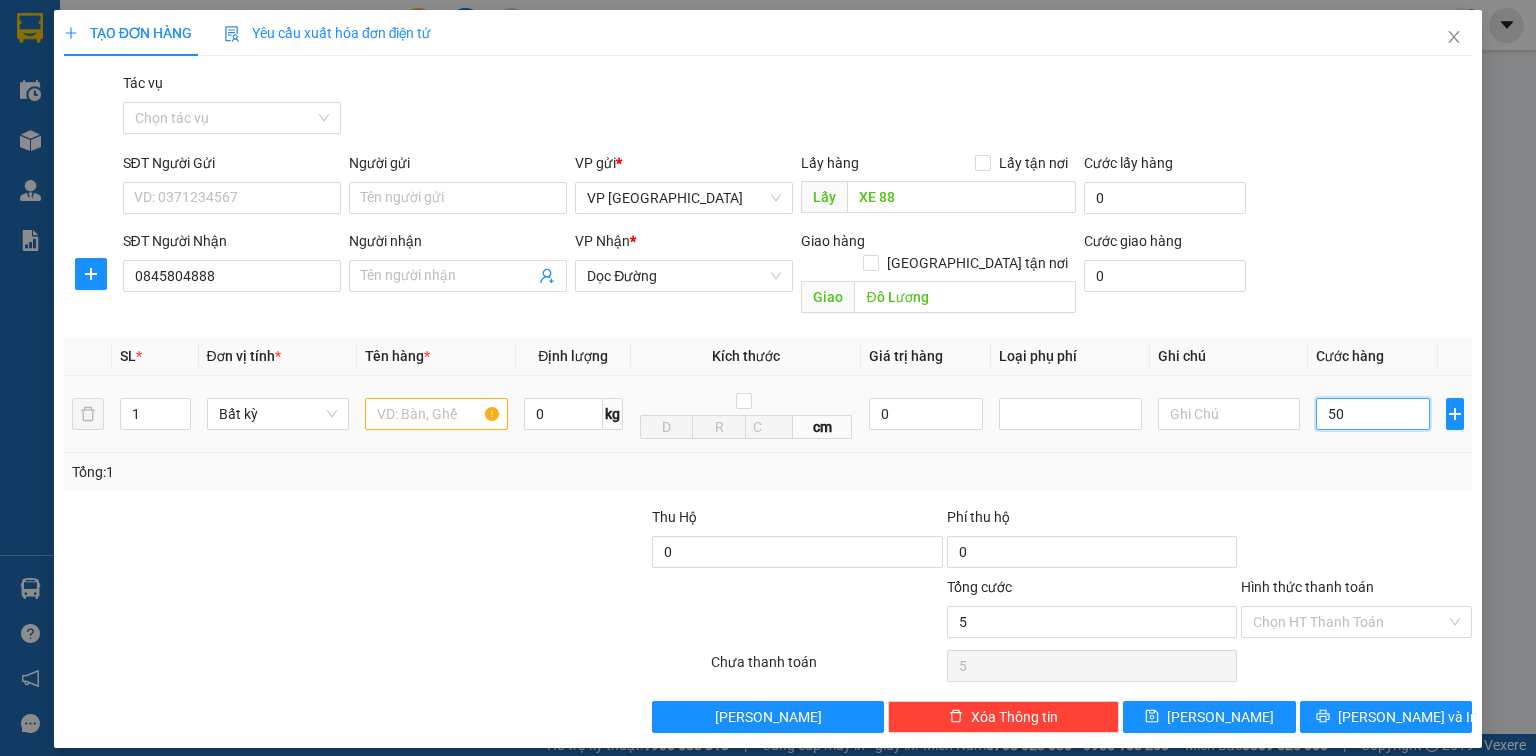 type on "50" 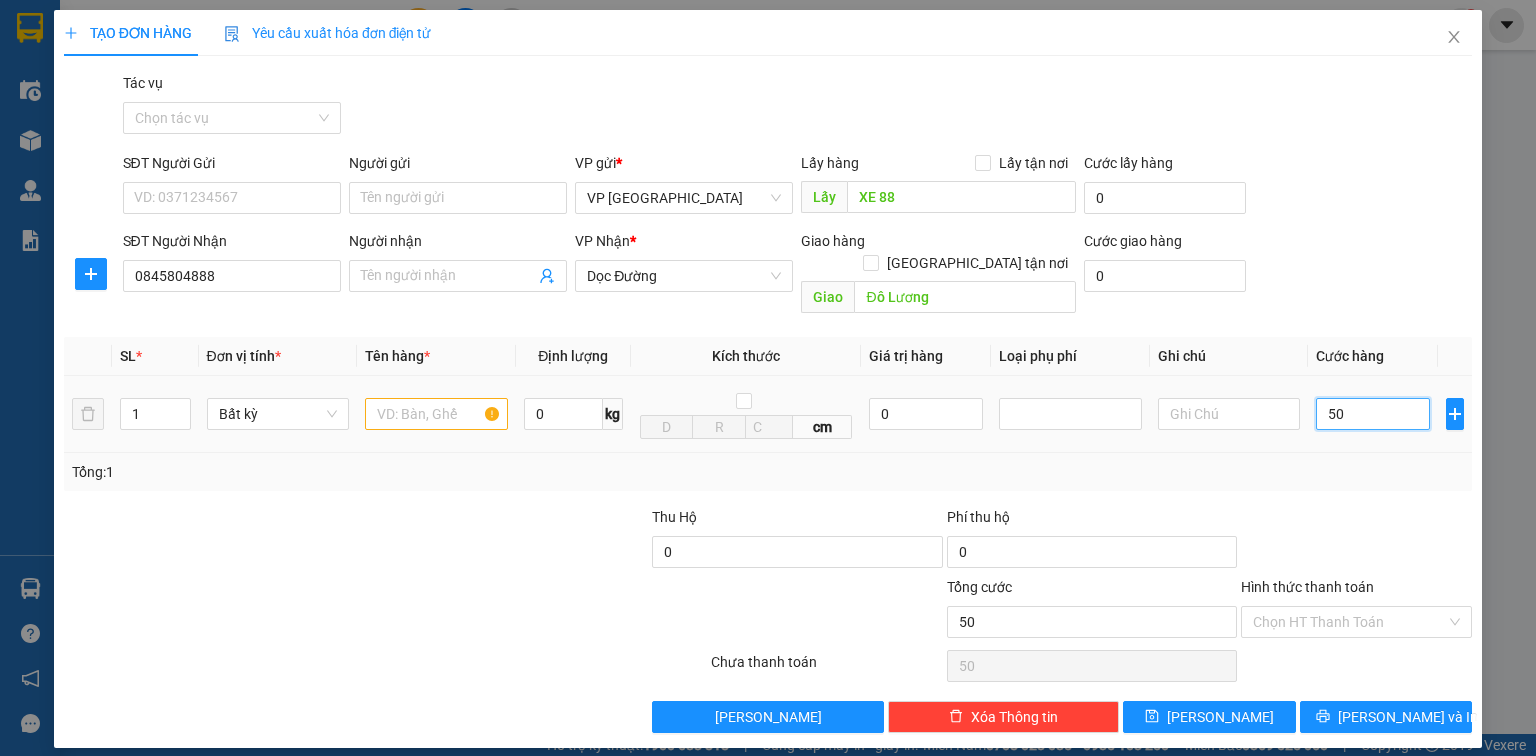 type on "500" 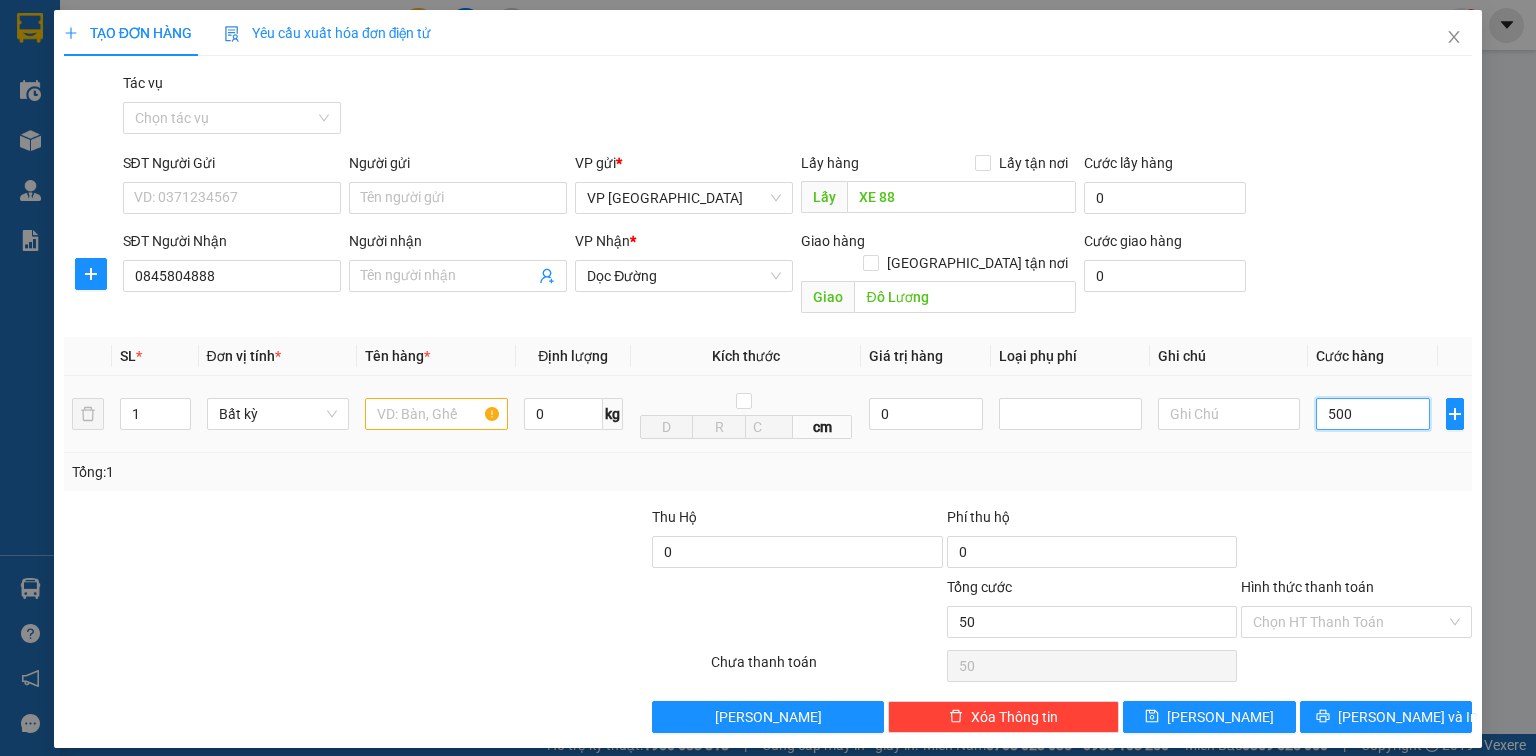 type on "500" 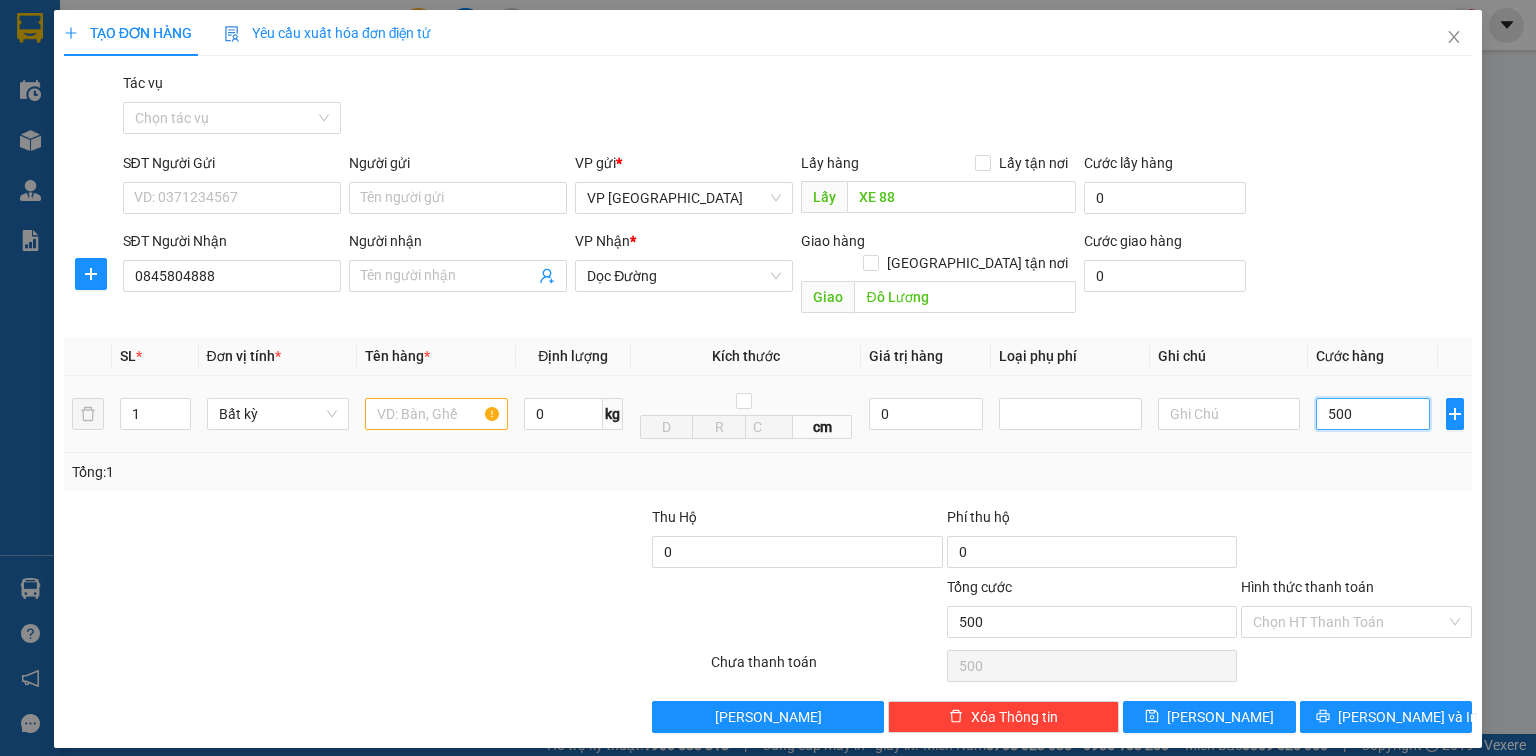 type on "5.000" 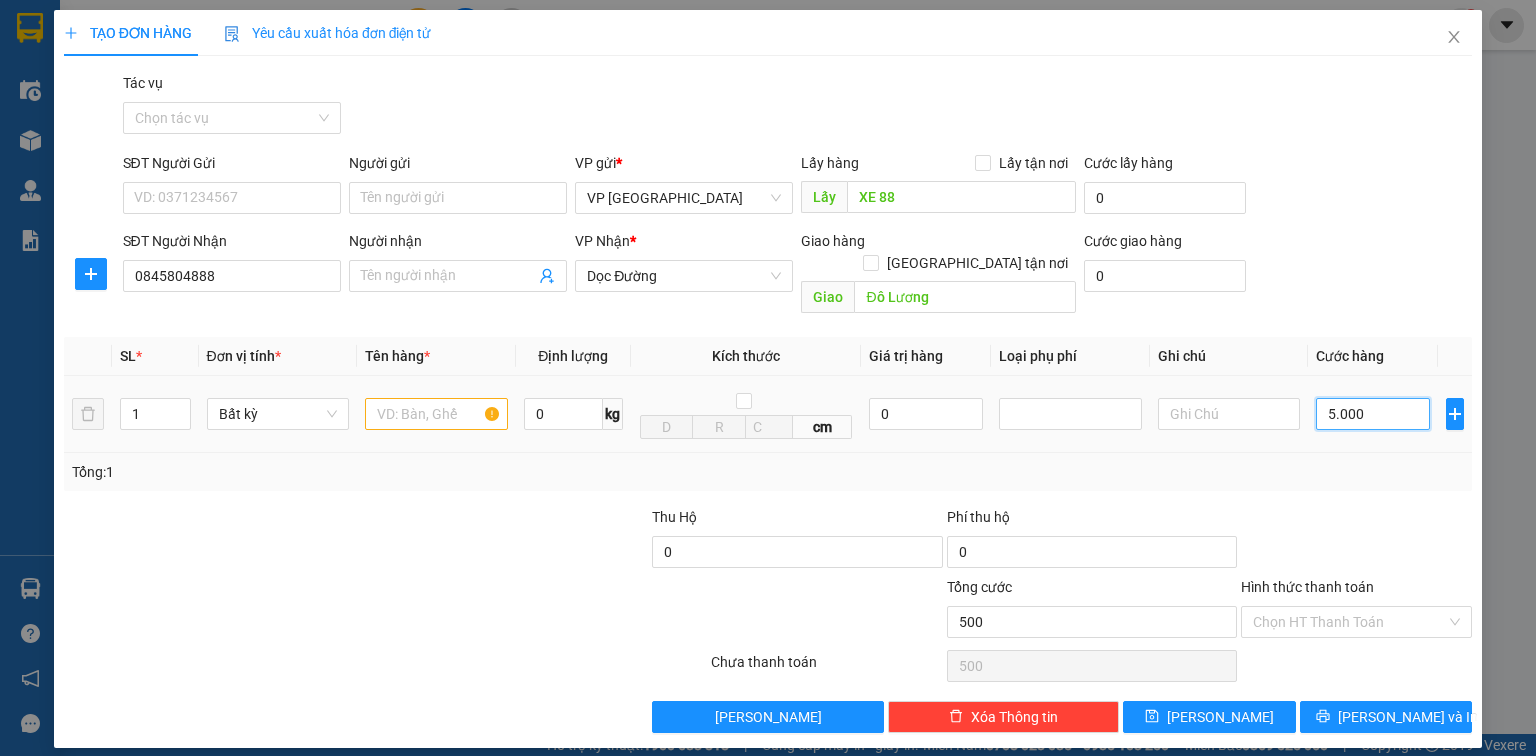 type on "5.000" 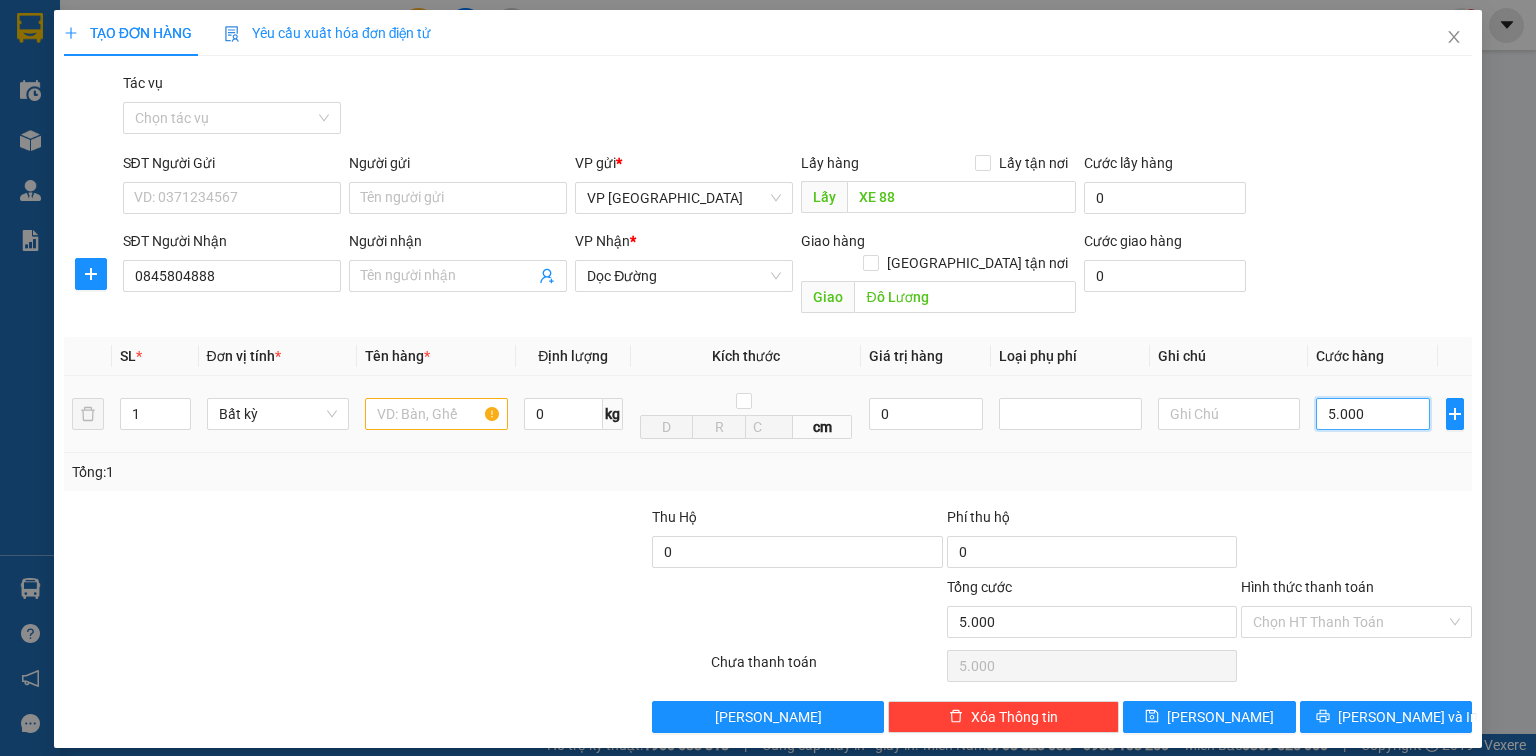 type on "50.000" 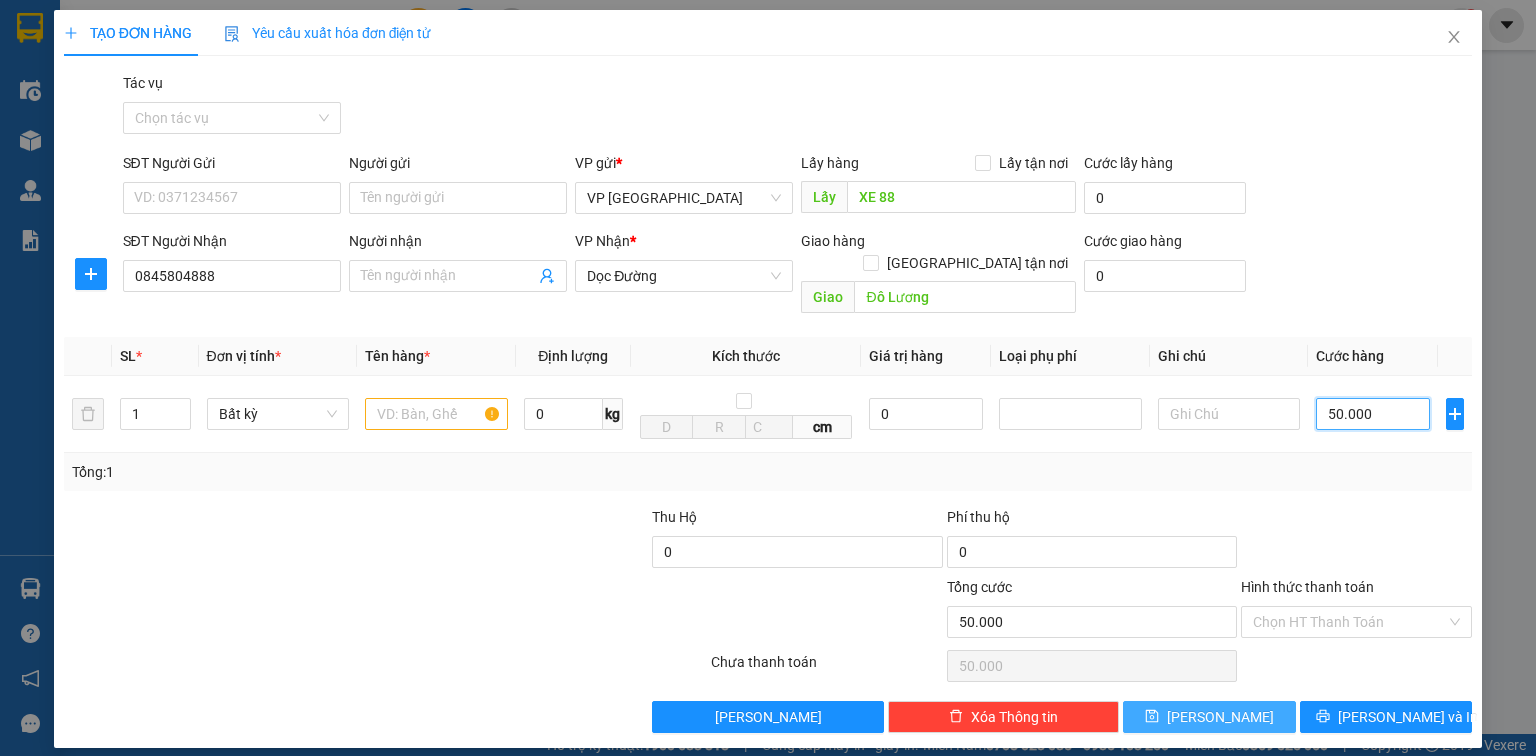 type on "50.000" 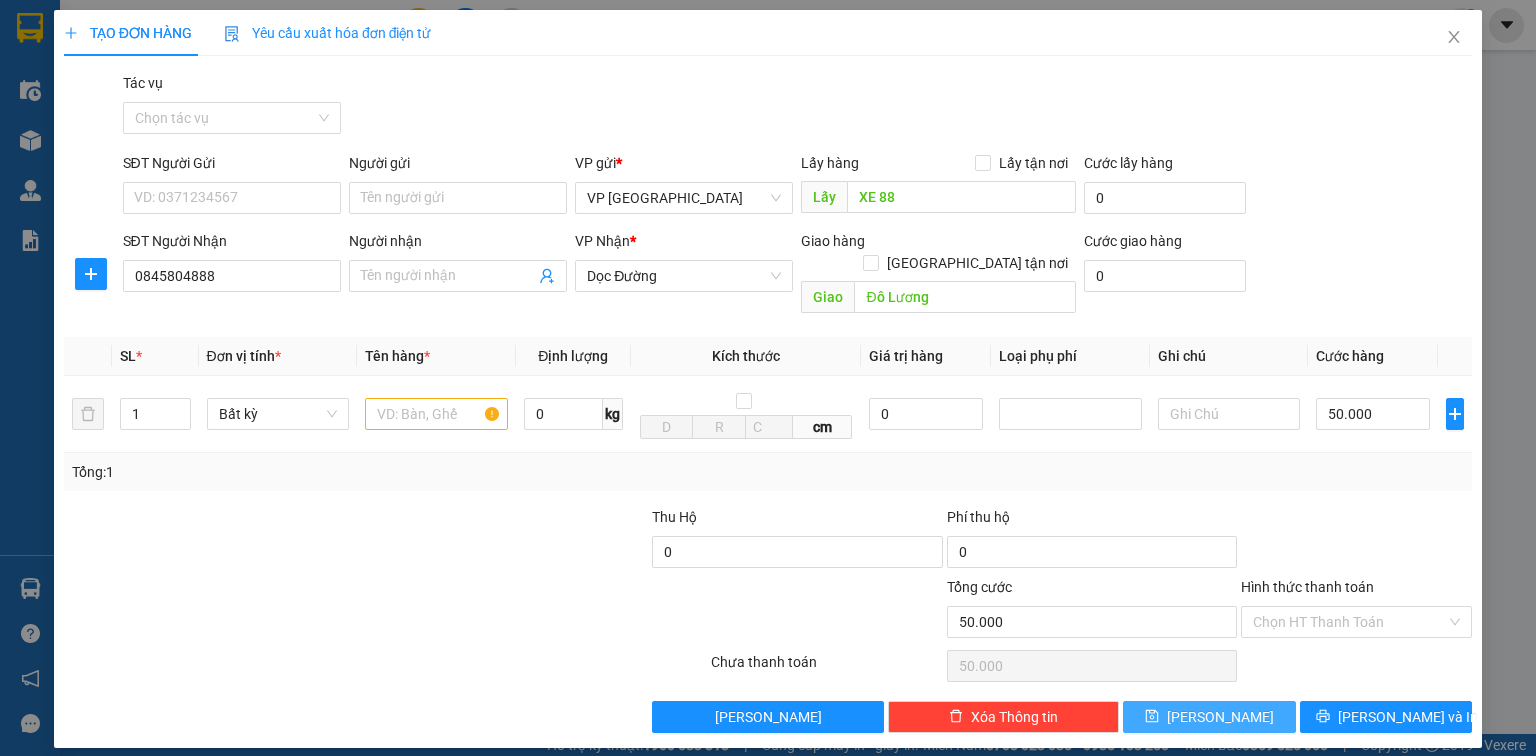click on "[PERSON_NAME]" at bounding box center [1209, 717] 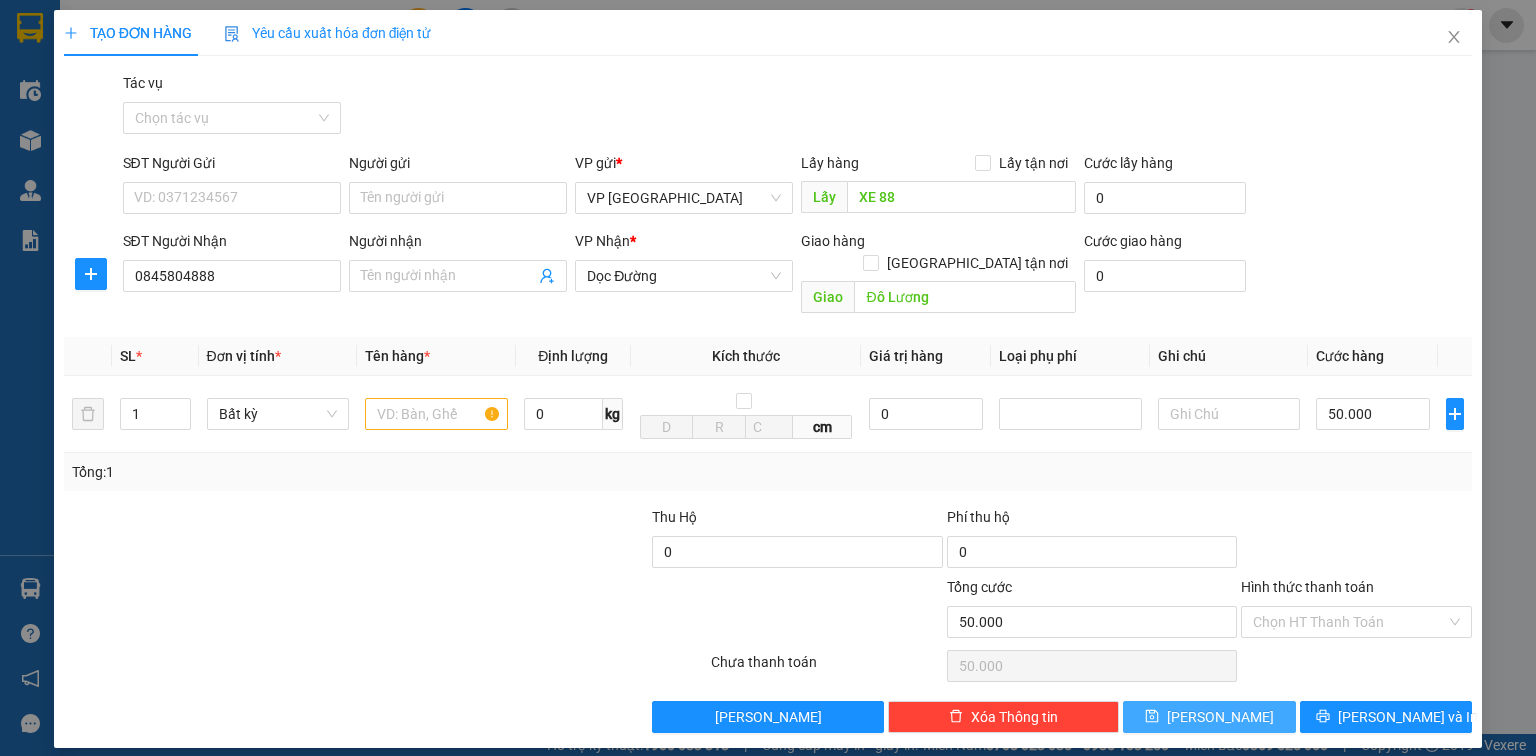 click on "[PERSON_NAME]" at bounding box center (1209, 717) 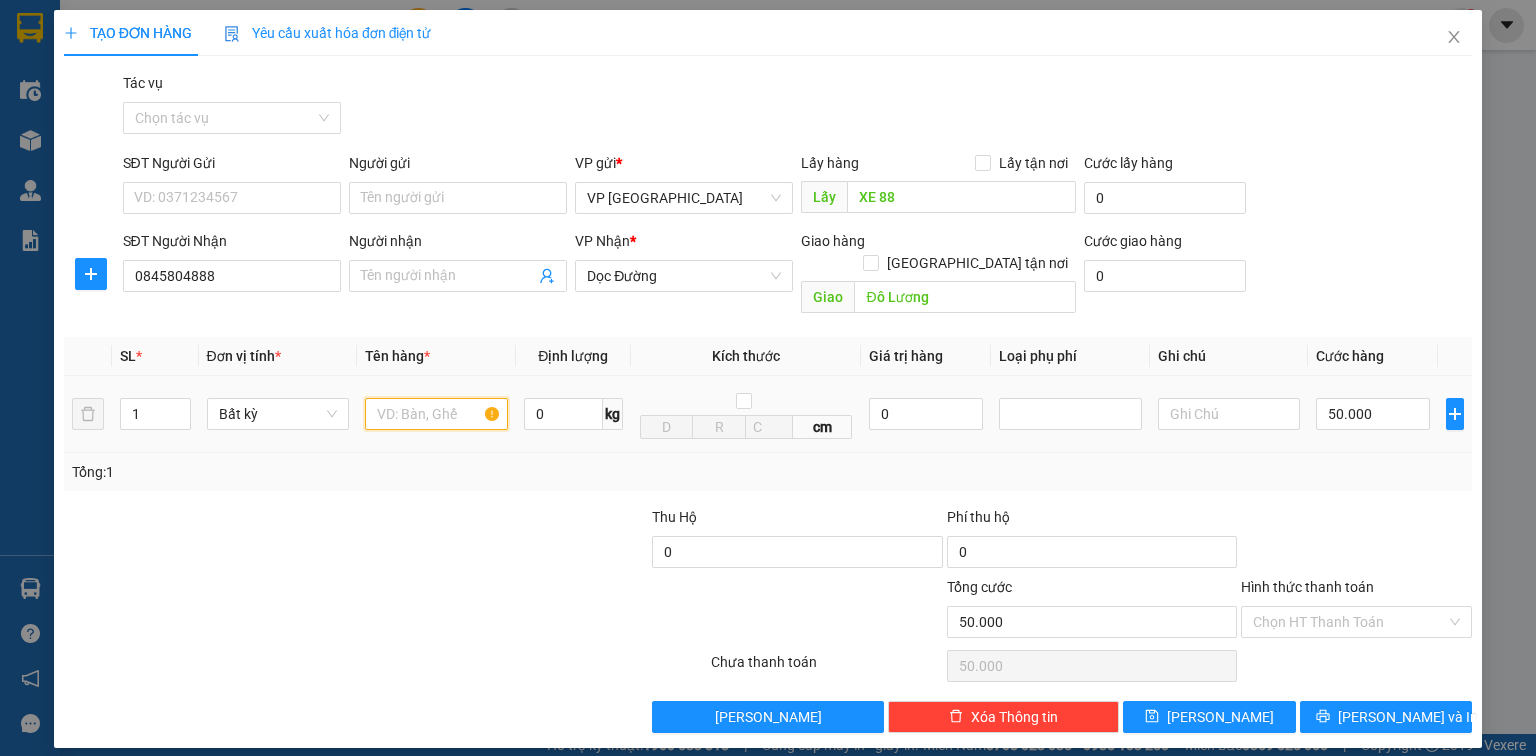 click at bounding box center (436, 414) 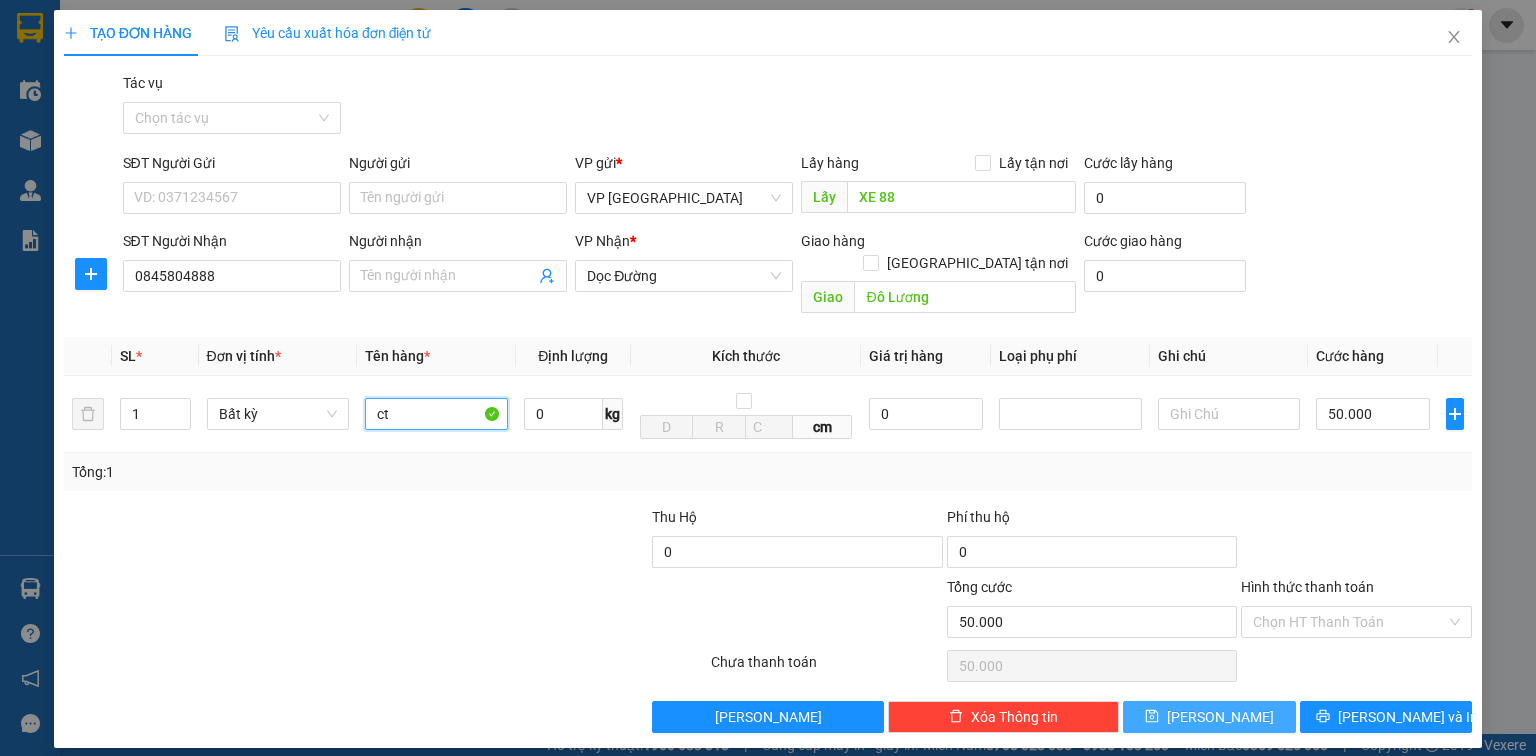 type on "ct" 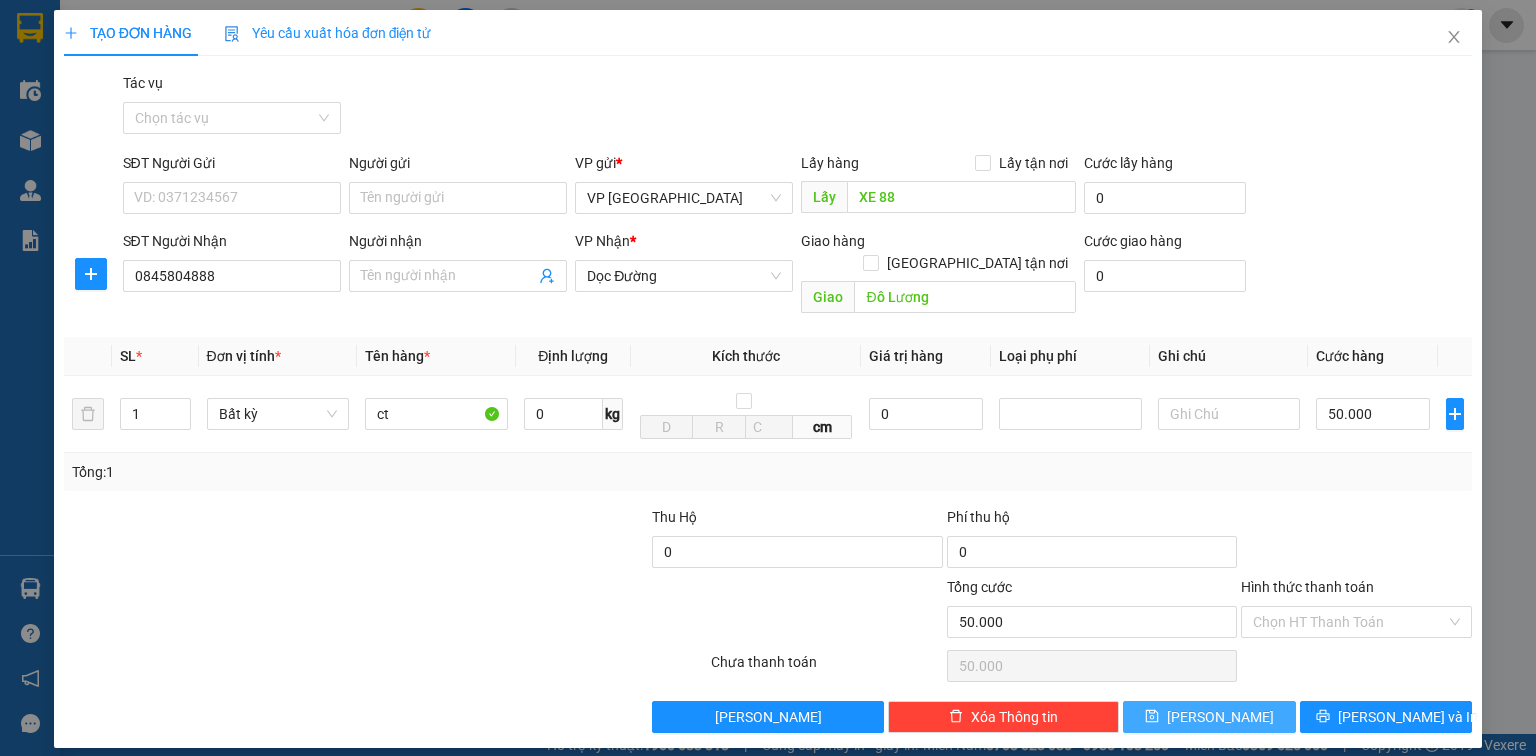 click on "[PERSON_NAME]" at bounding box center (1220, 717) 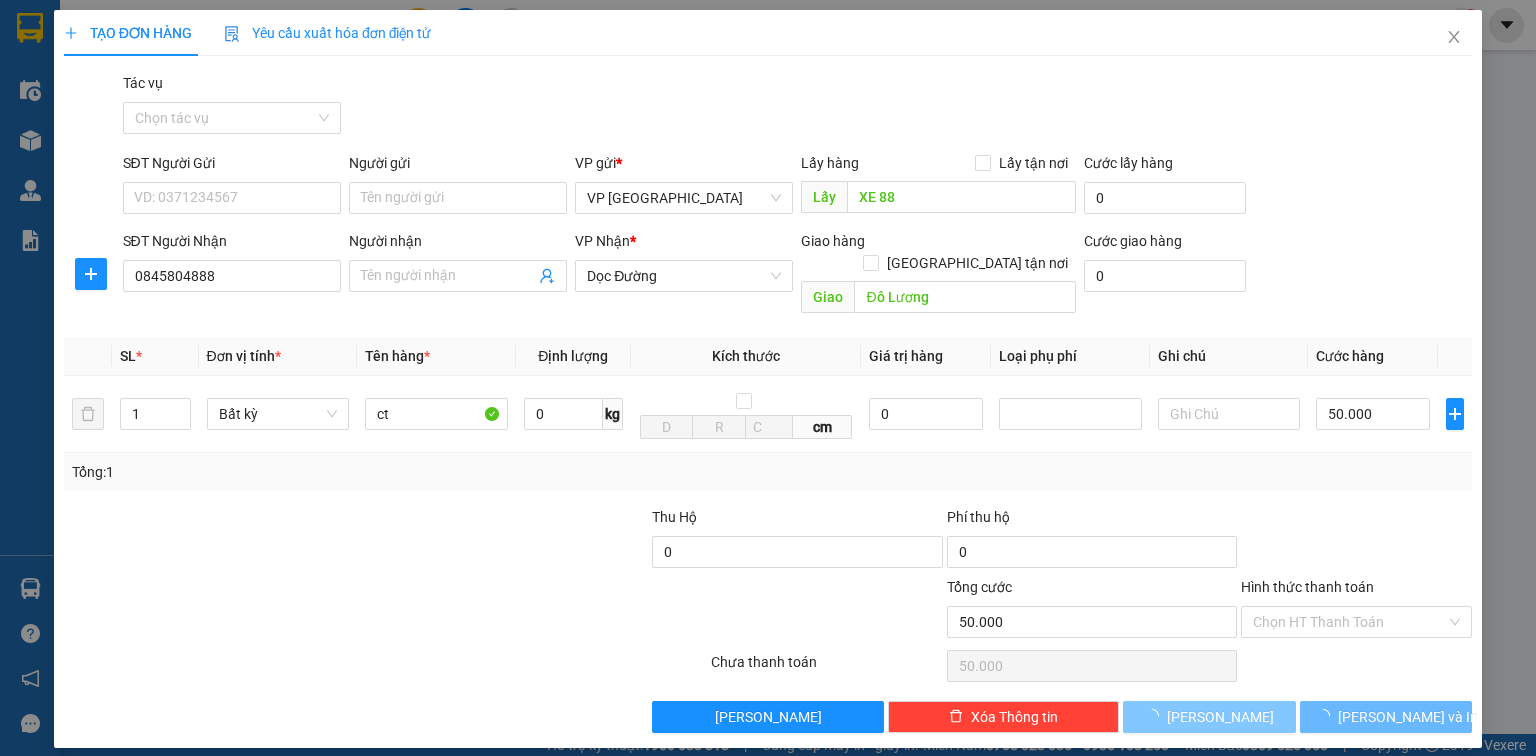 type 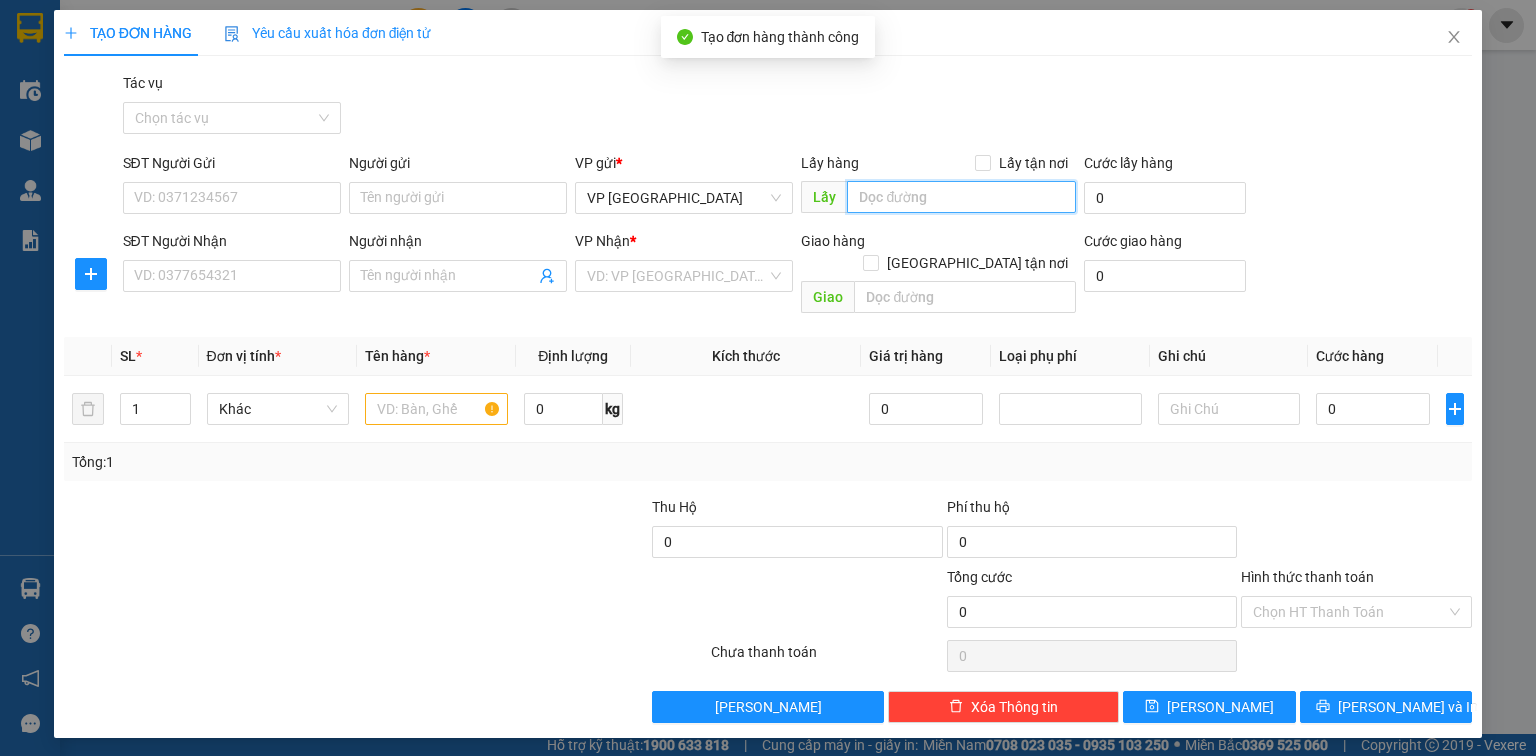 click at bounding box center (961, 197) 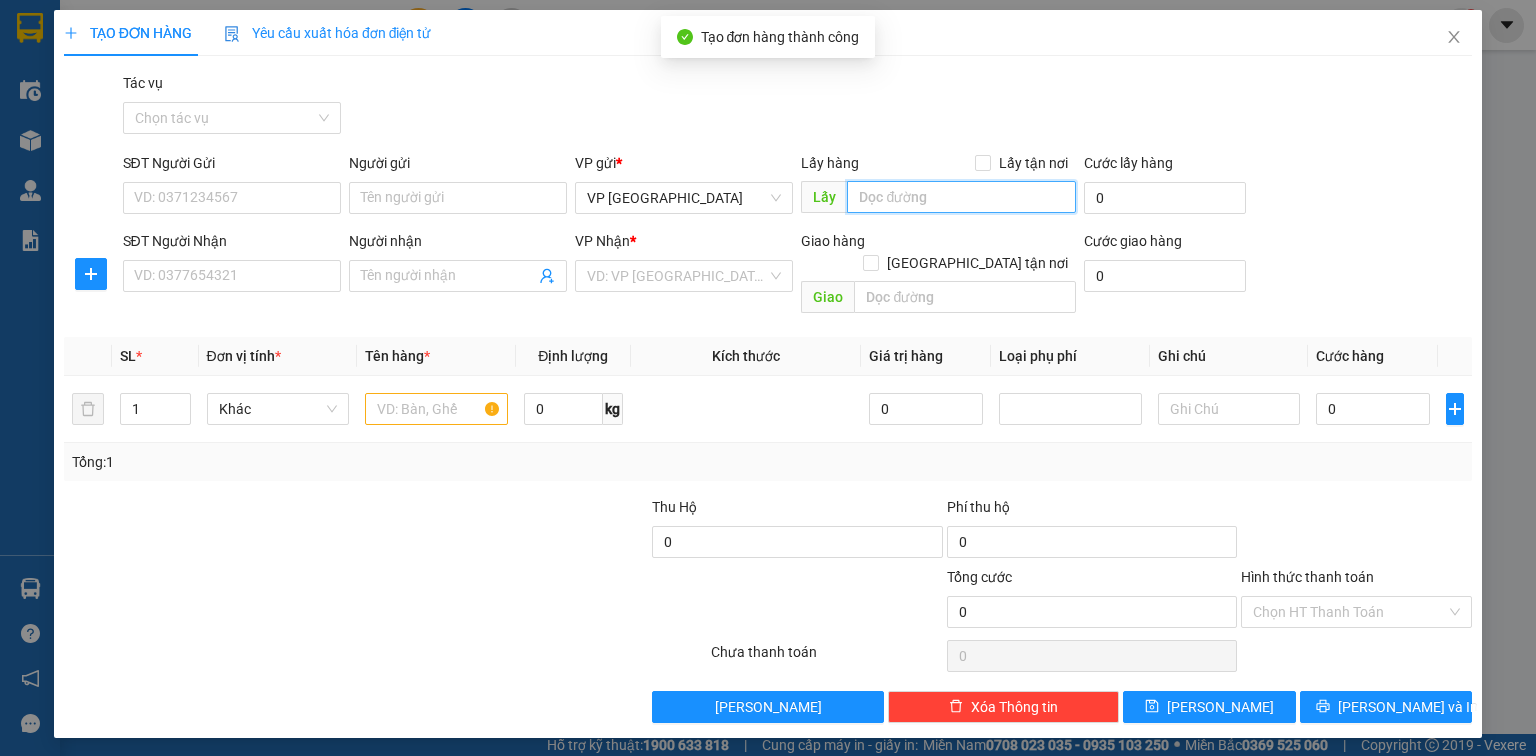 paste on "XE 88" 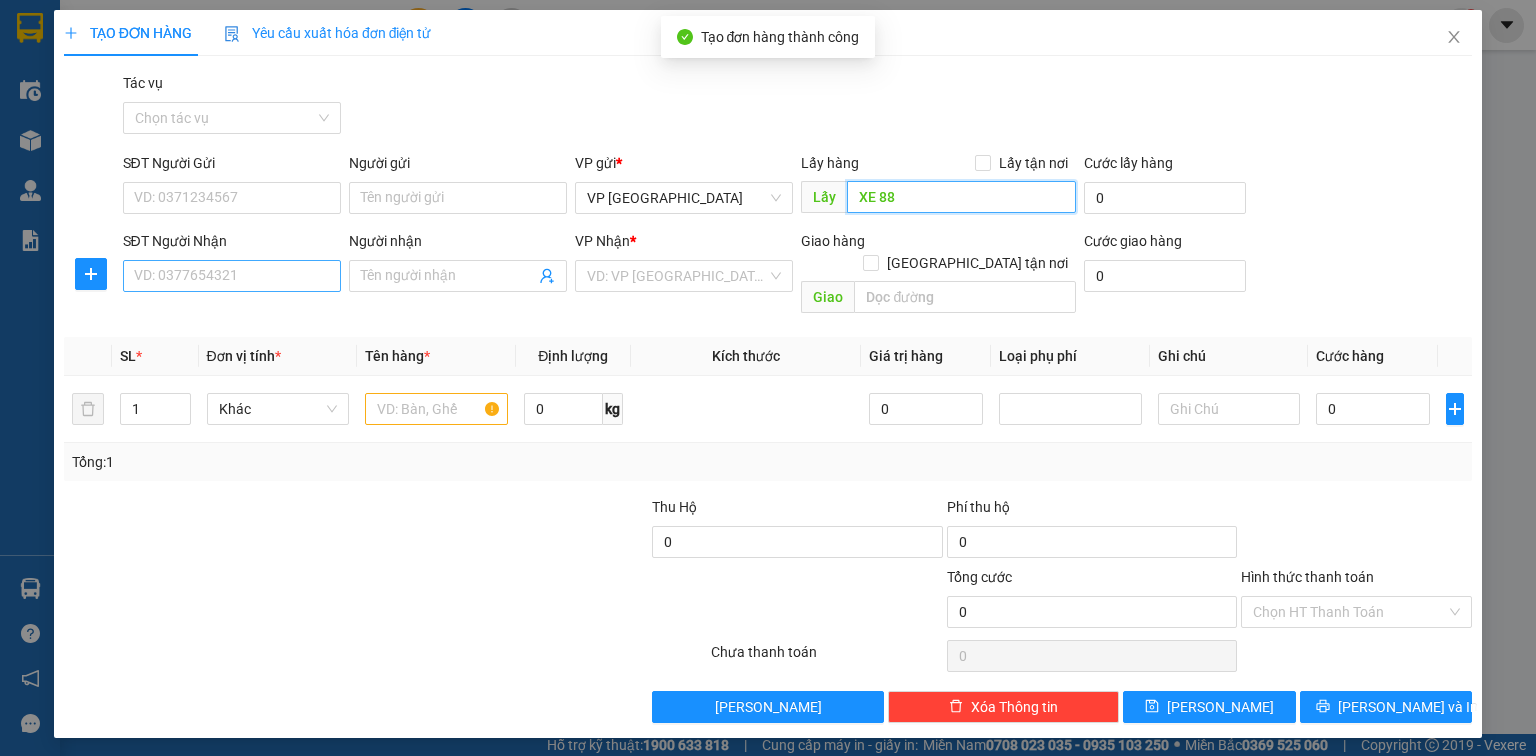 type on "XE 88" 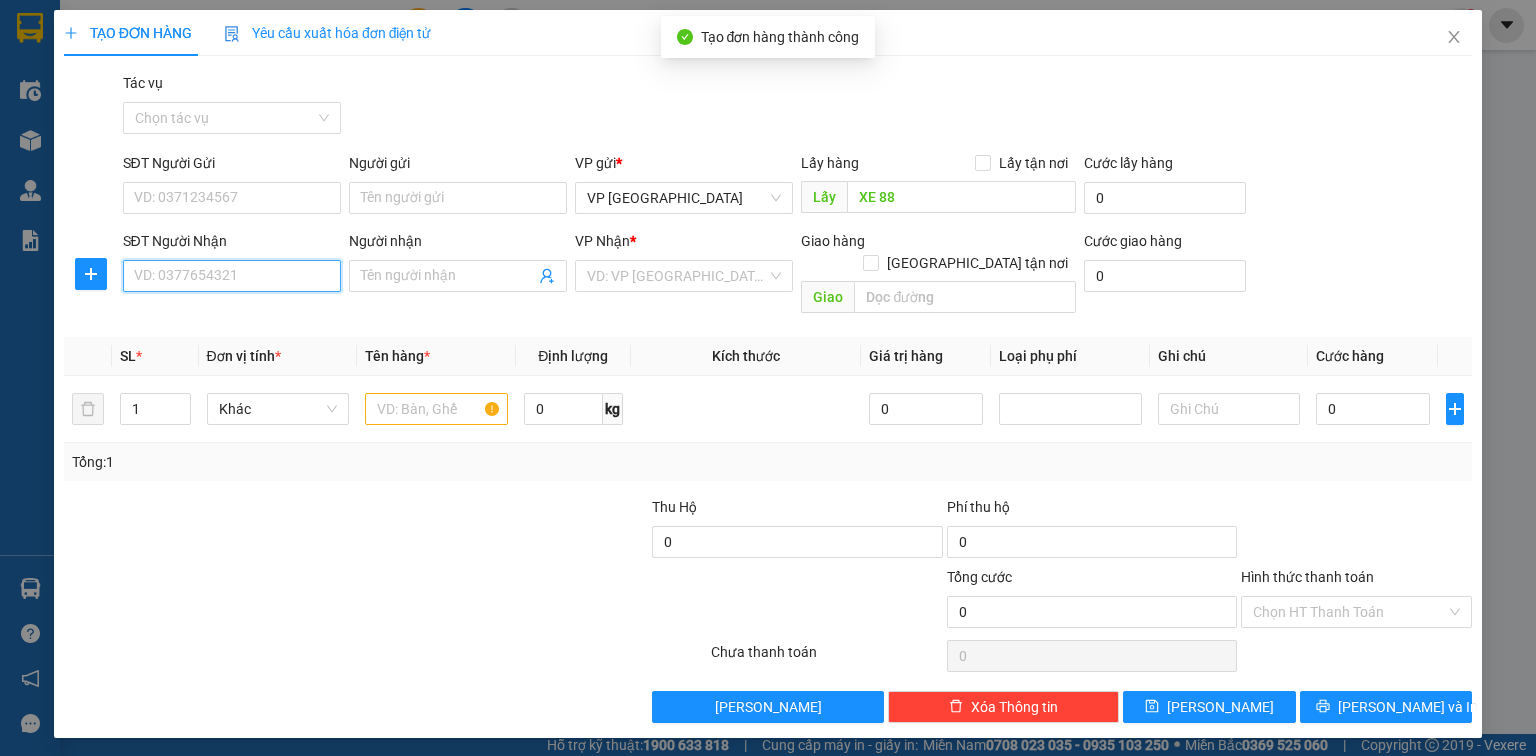 click on "SĐT Người Nhận" at bounding box center (232, 276) 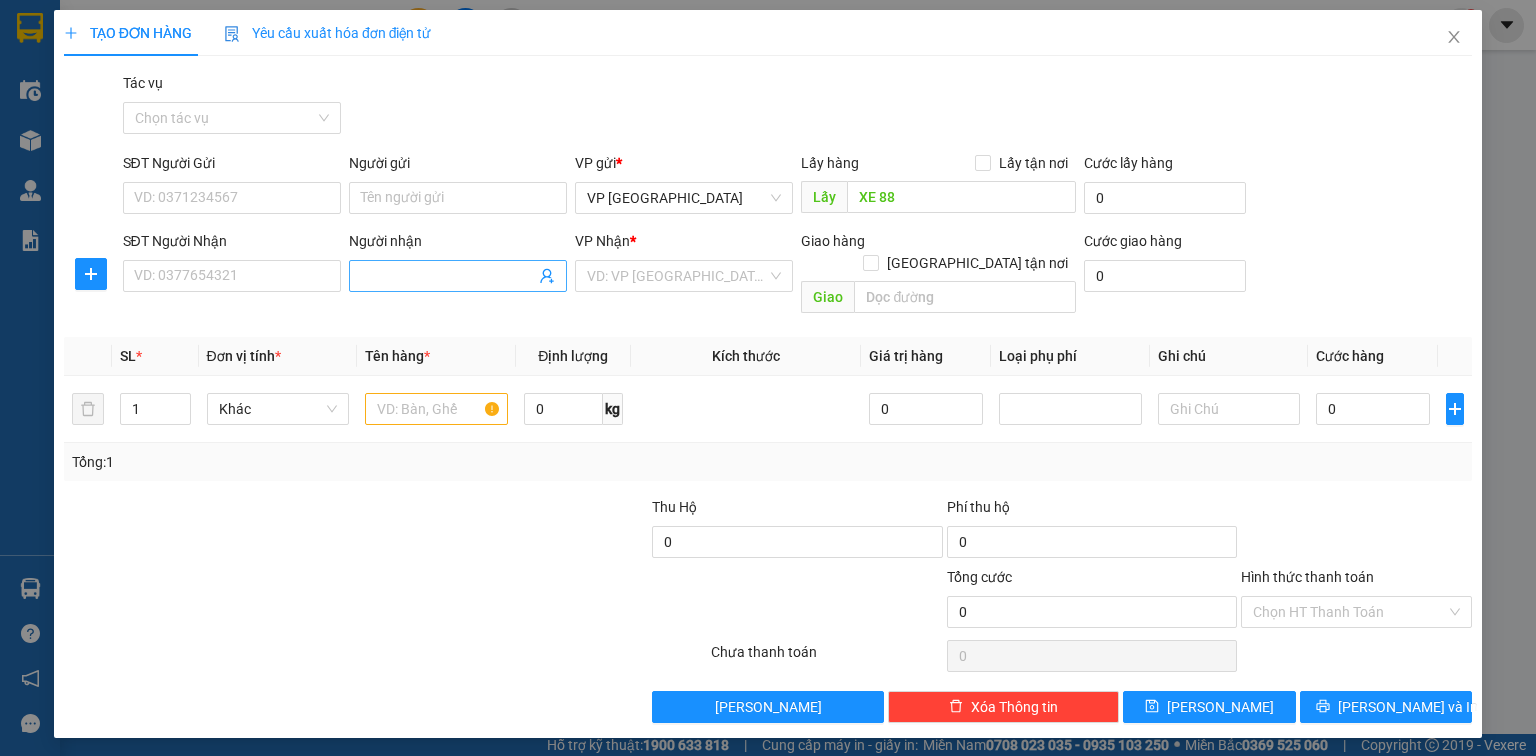 click on "Người nhận" at bounding box center [448, 276] 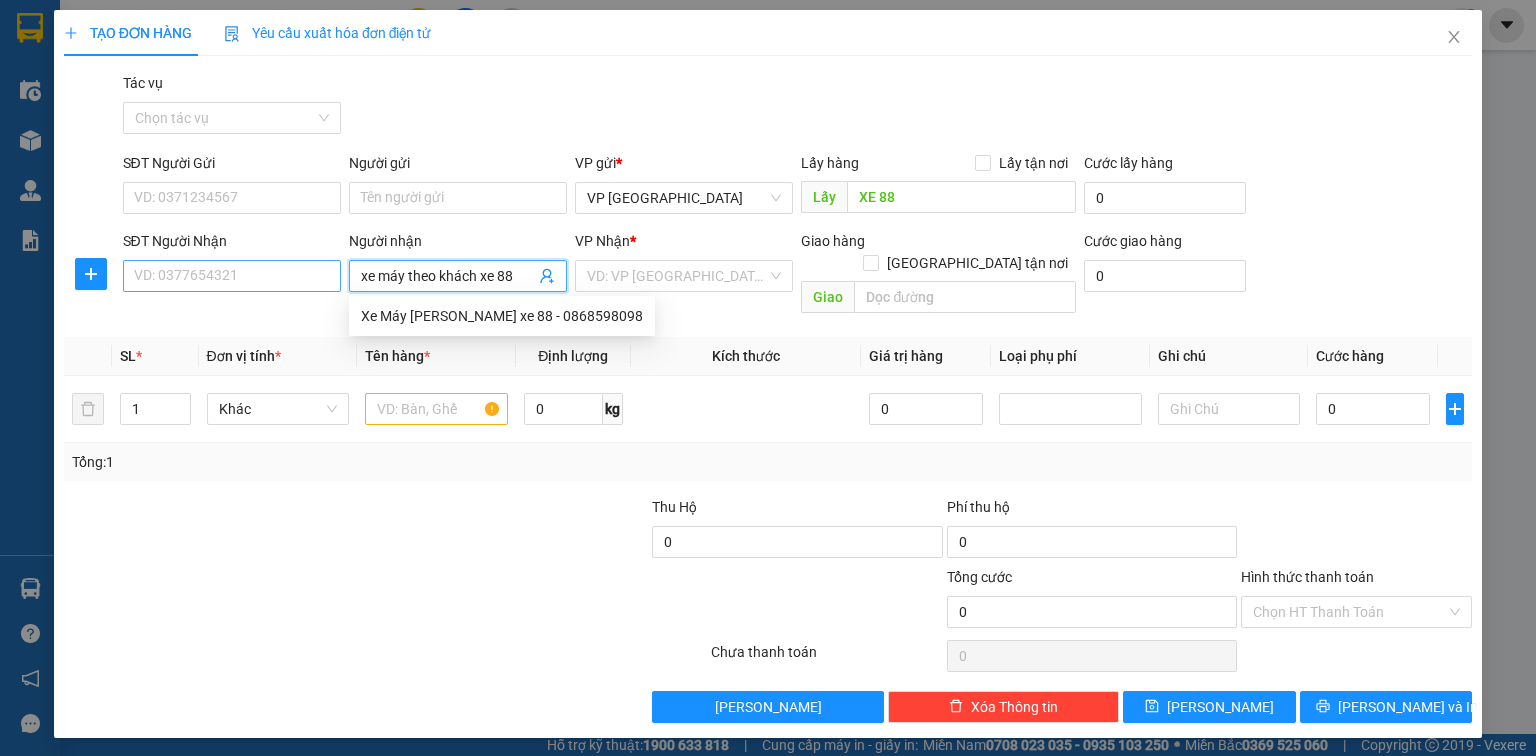 type on "xe máy theo khách xe 88" 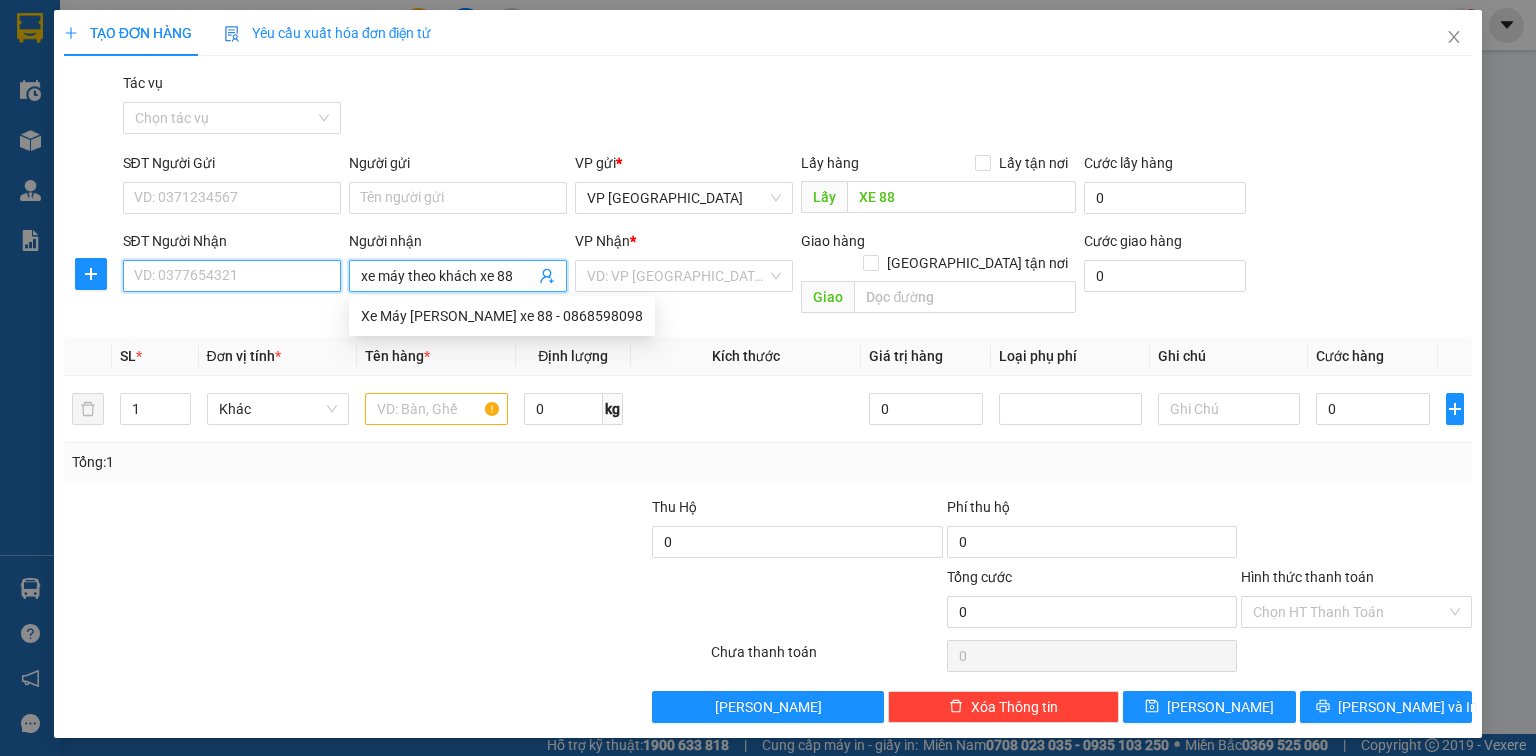 click on "SĐT Người Nhận" at bounding box center (232, 276) 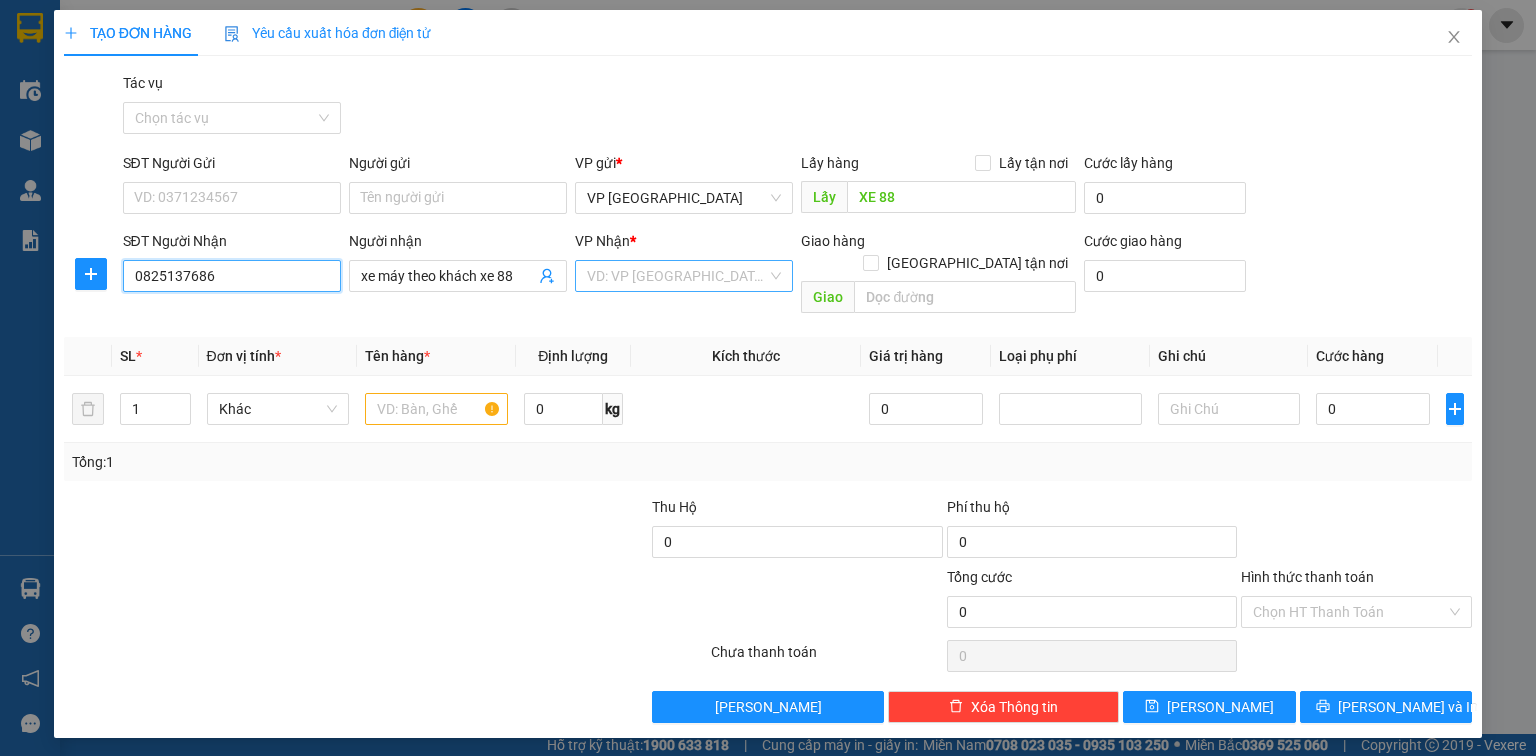 type on "0825137686" 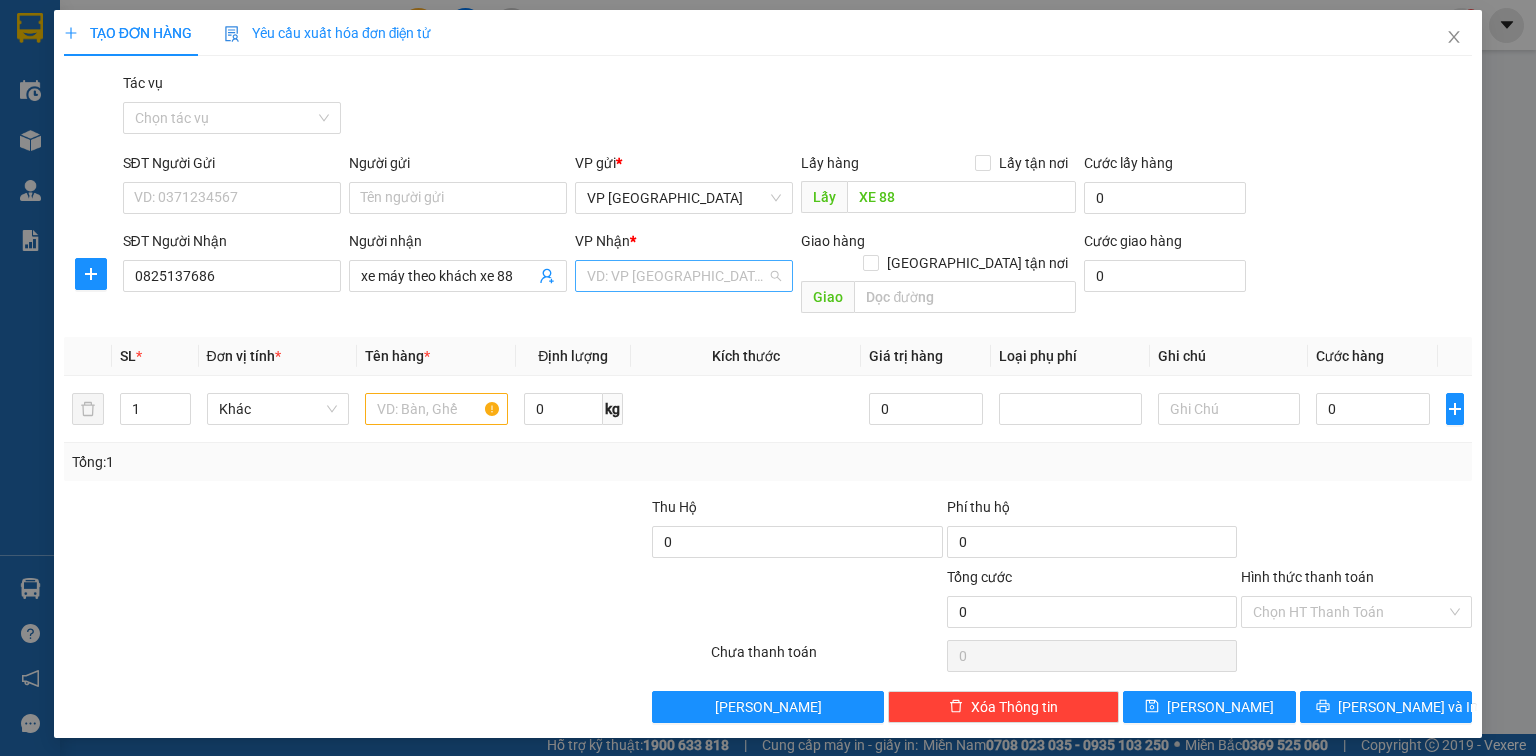 click at bounding box center (677, 276) 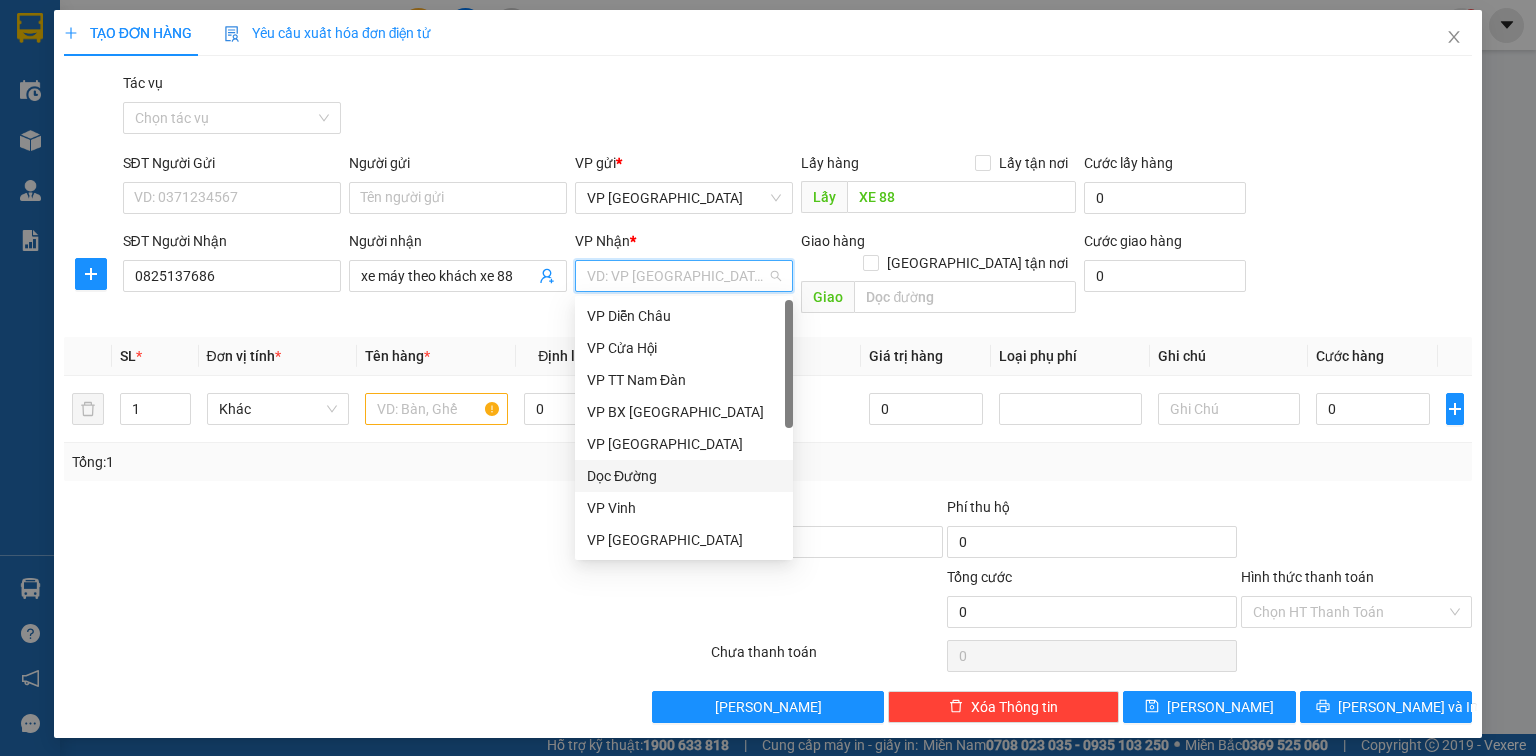 click on "Dọc Đường" at bounding box center (684, 476) 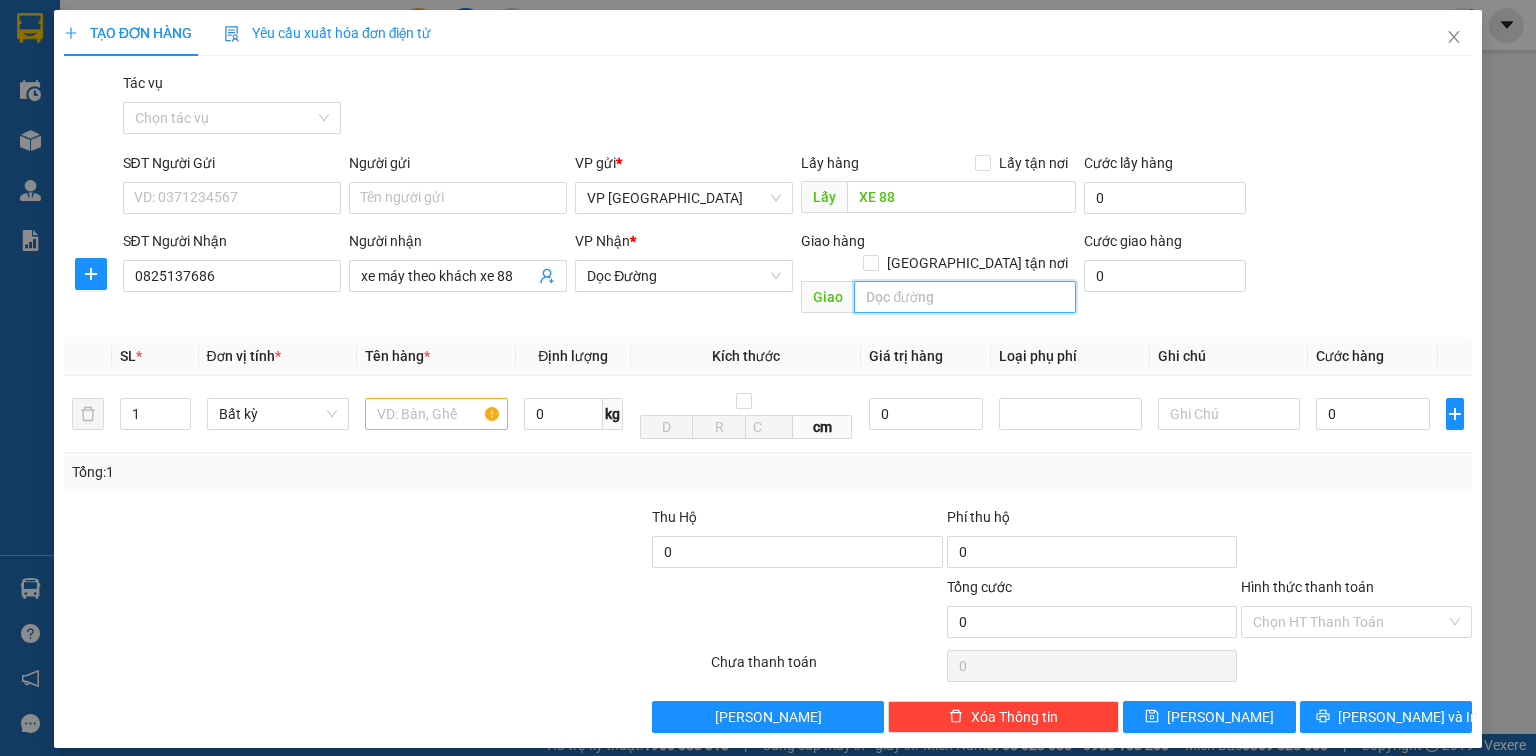 click at bounding box center (965, 297) 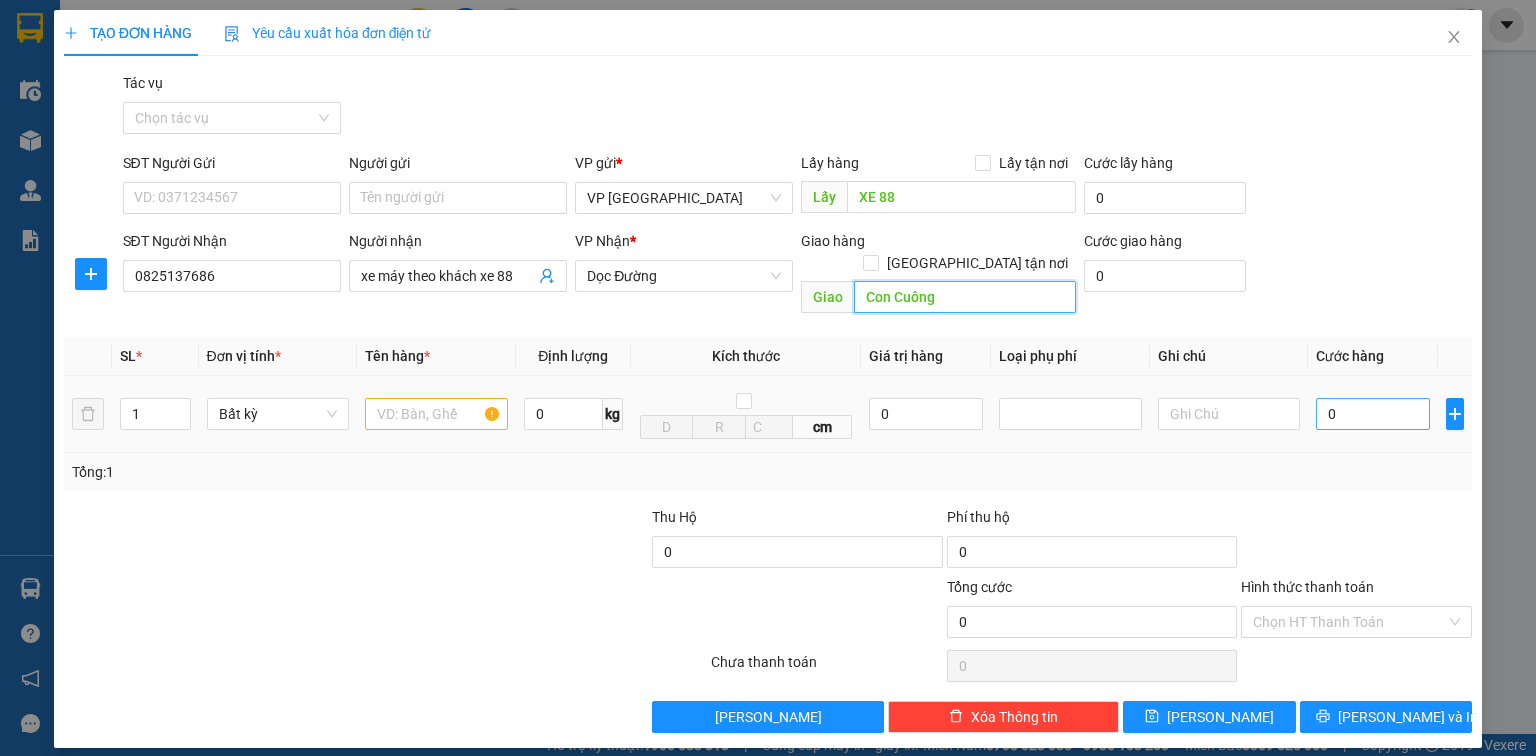 type on "Con Cuông" 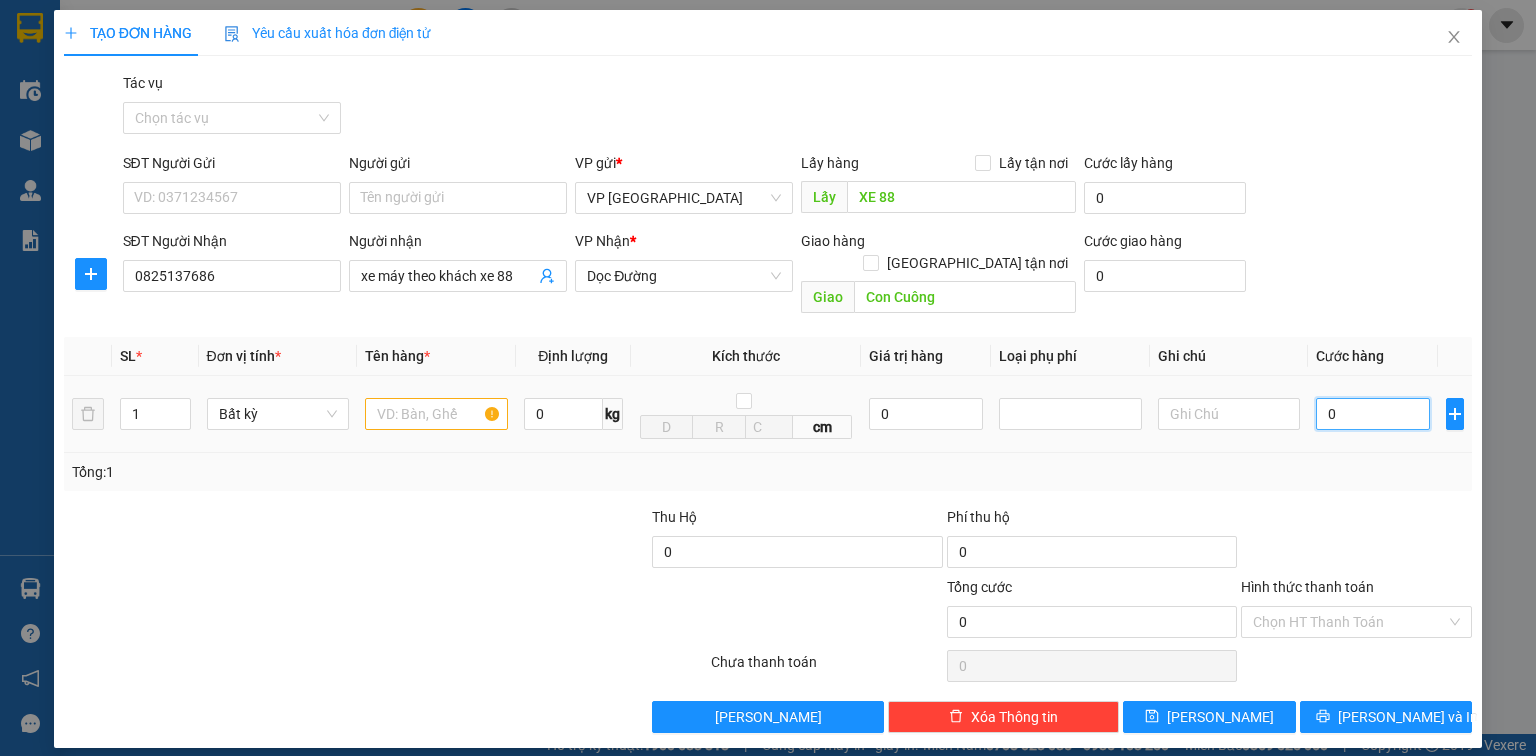 click on "0" at bounding box center [1373, 414] 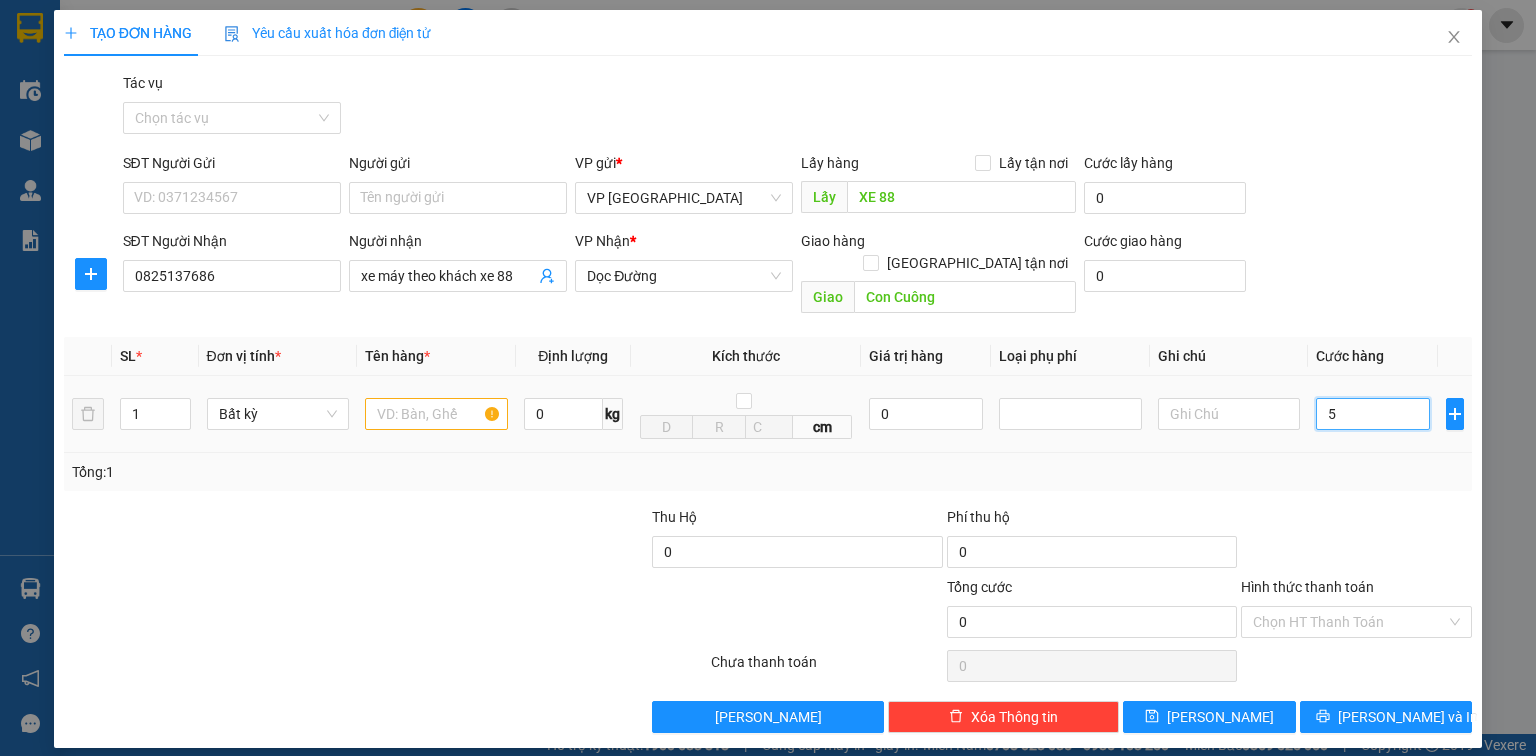 type on "5" 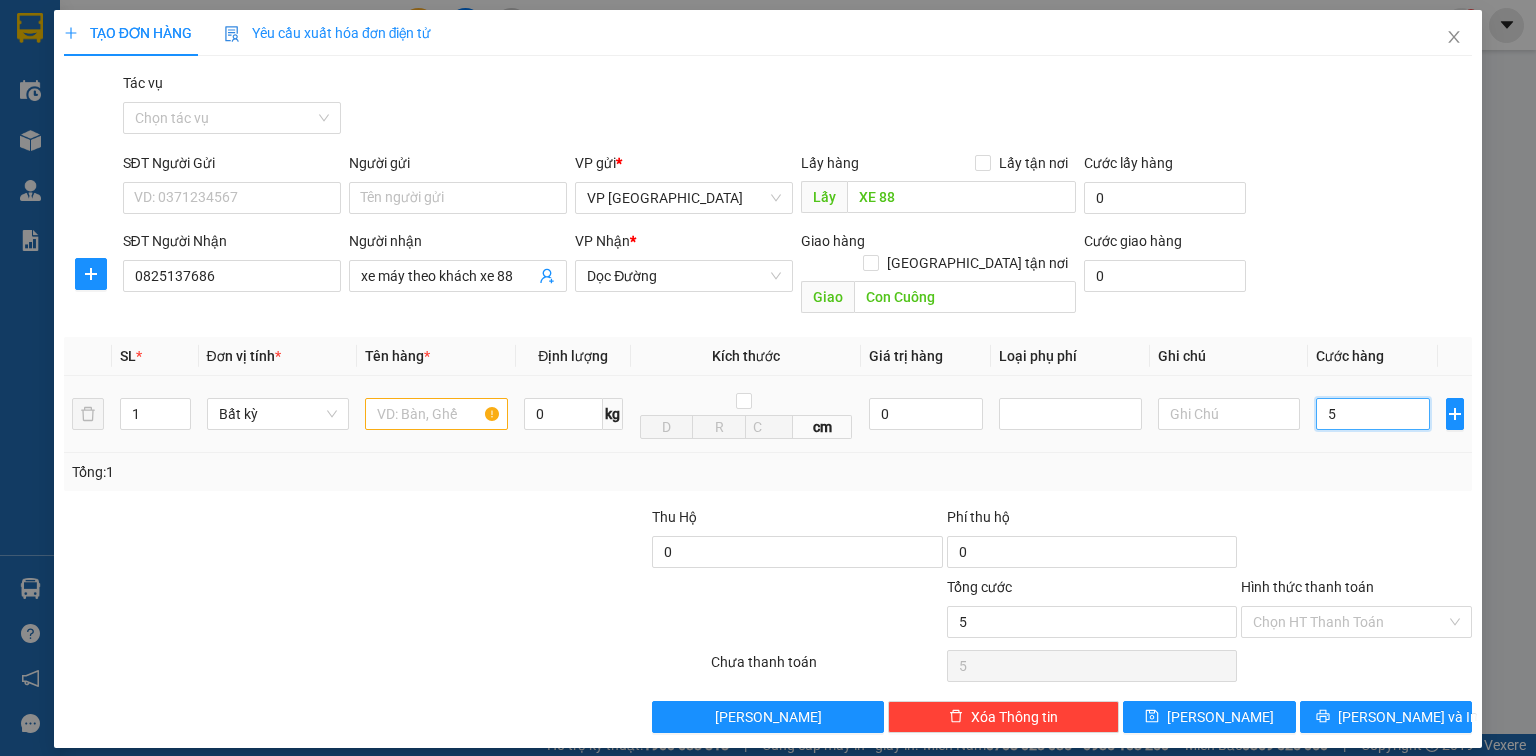 type on "55" 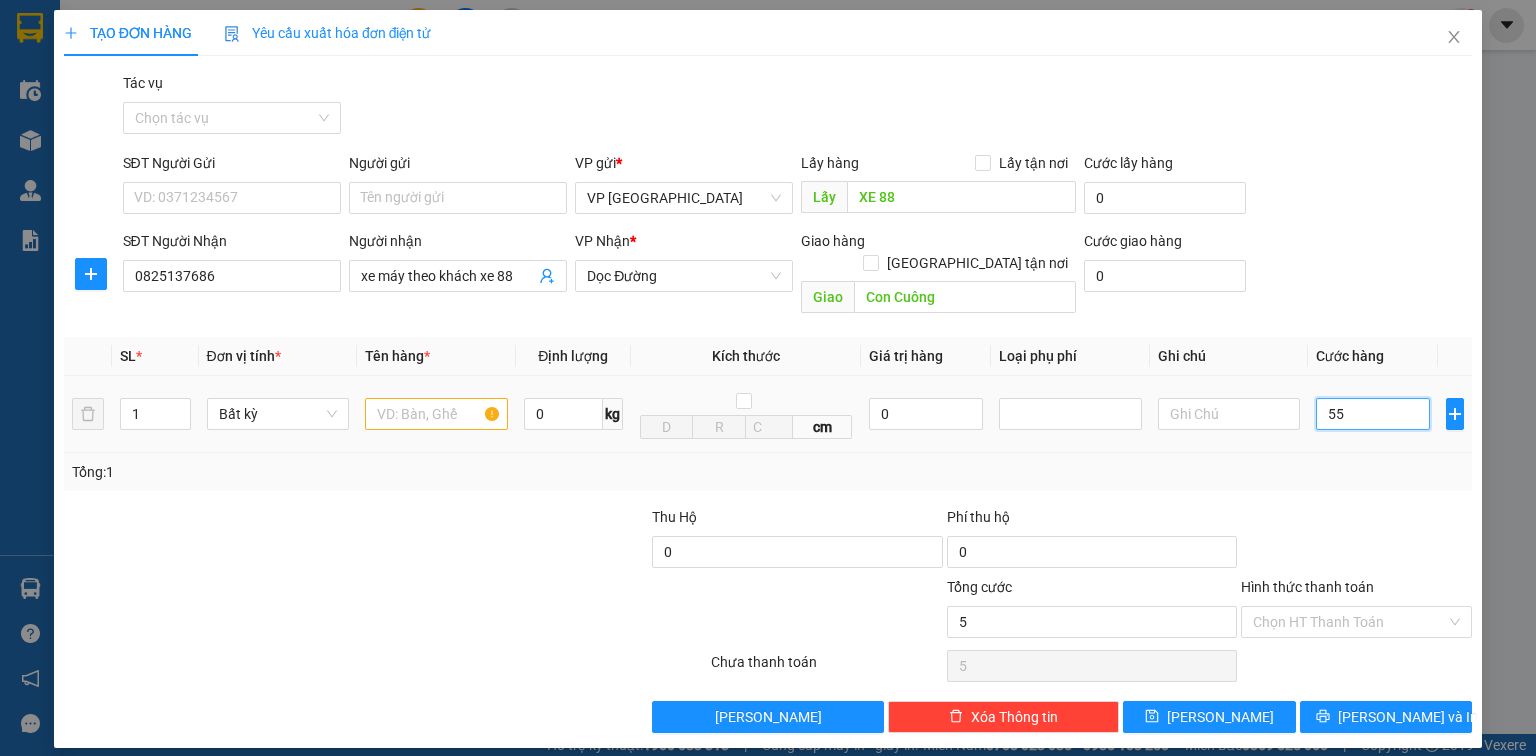 type on "55" 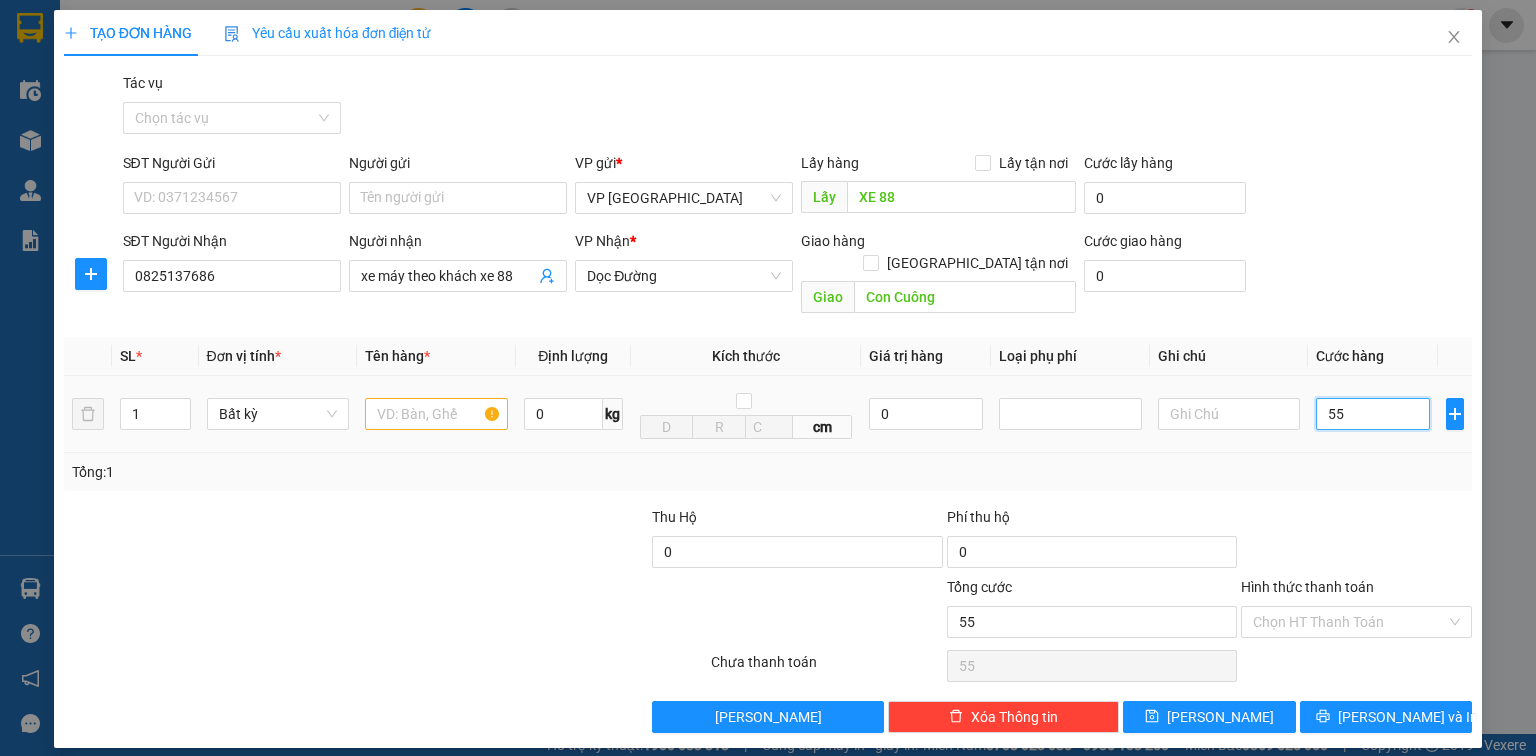 type on "550" 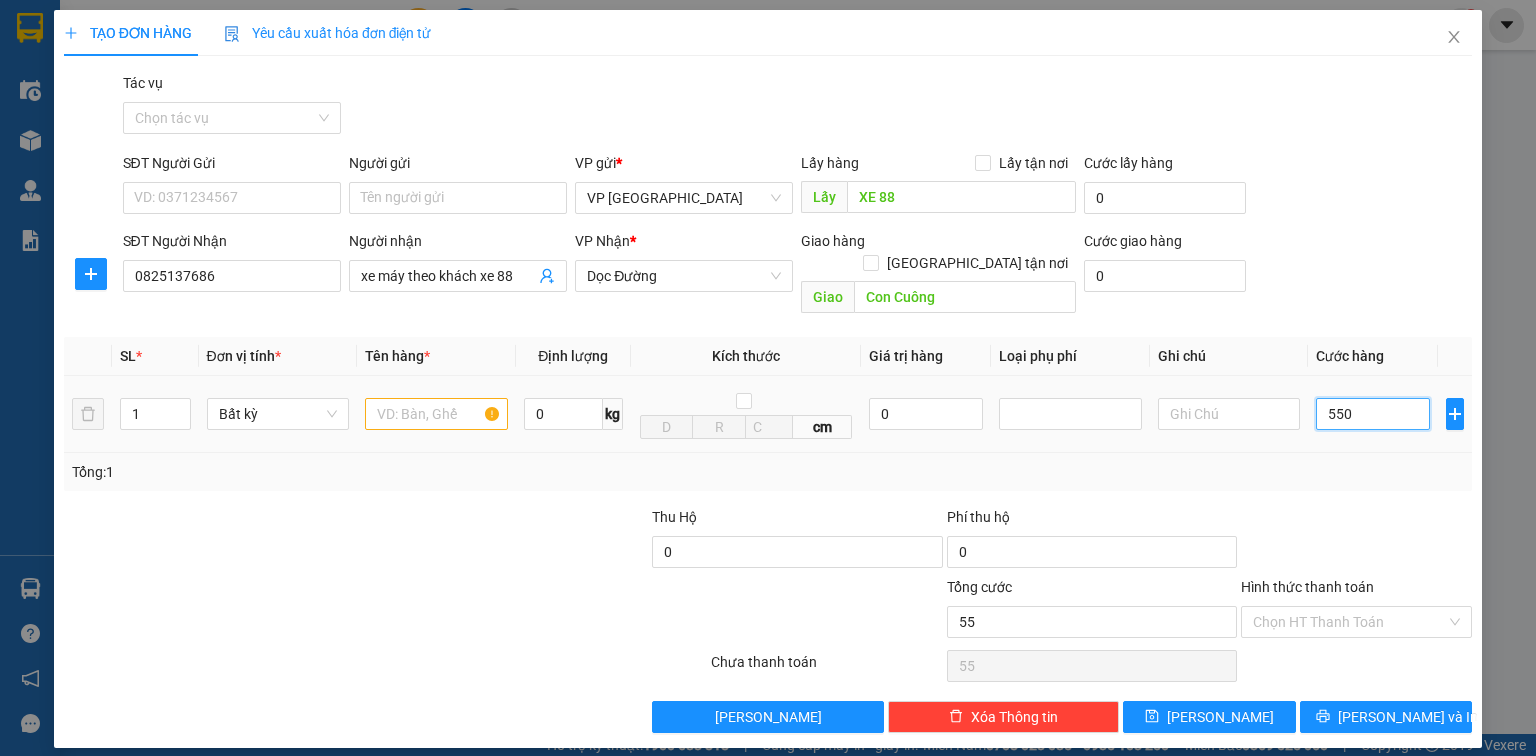 type on "550" 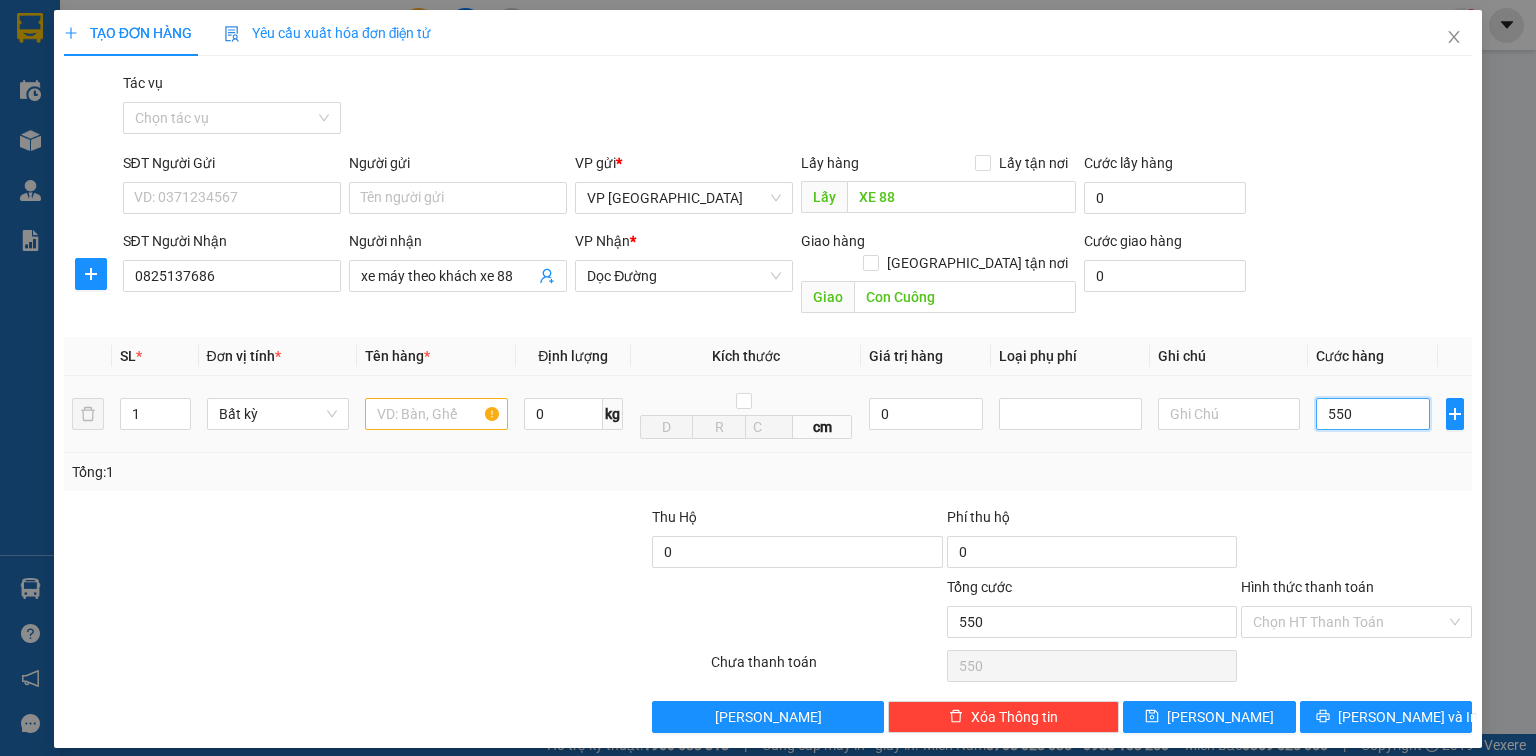 type on "5.500" 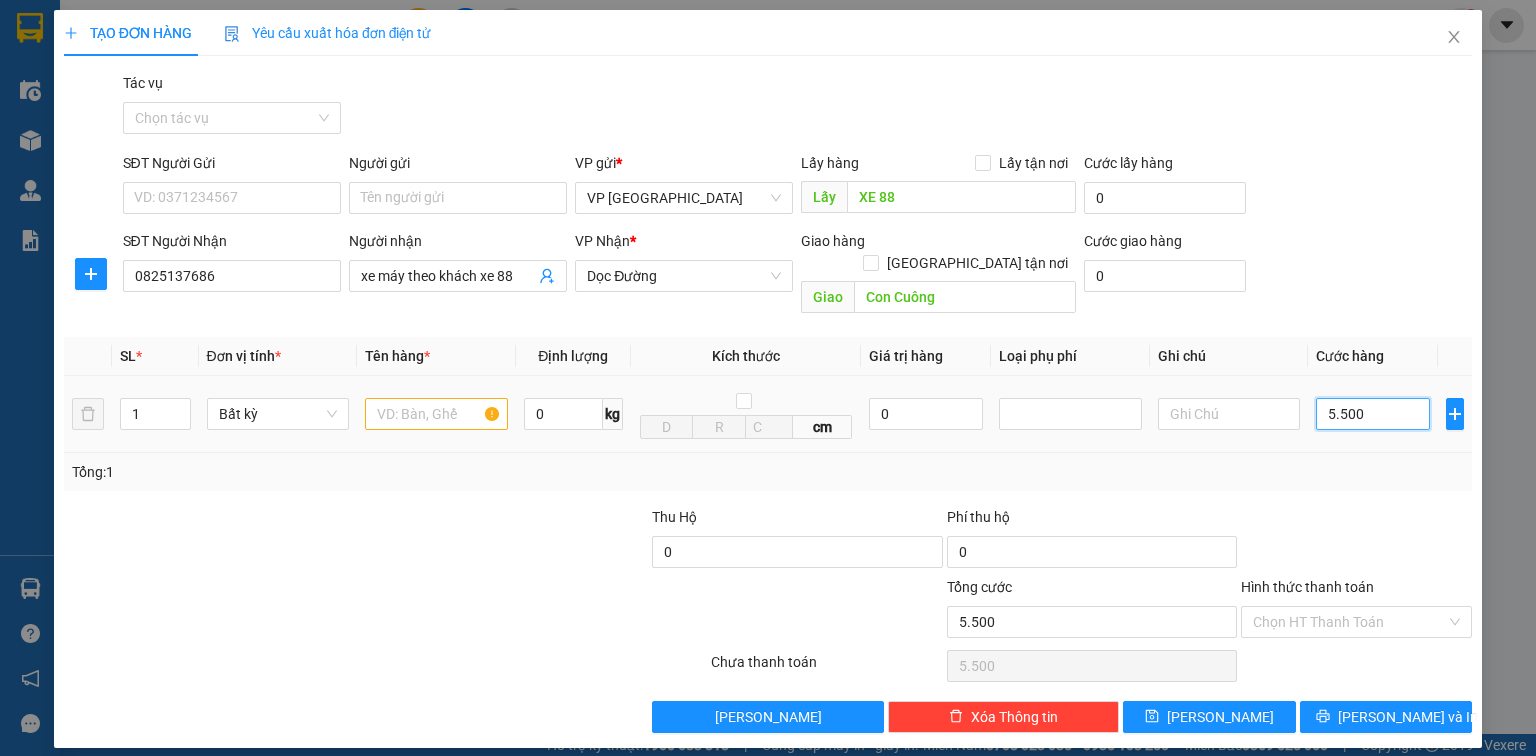 type on "55.000" 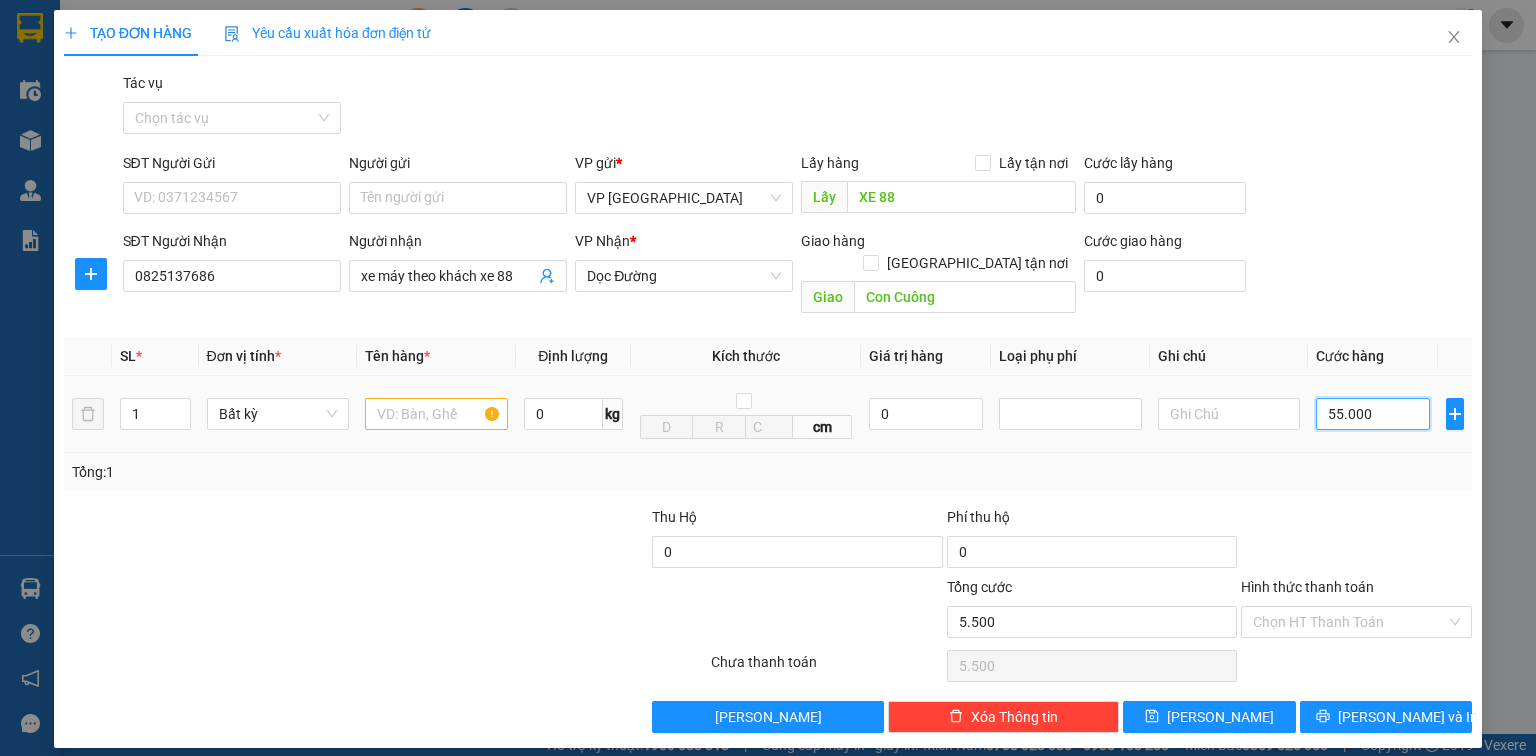 type on "55.000" 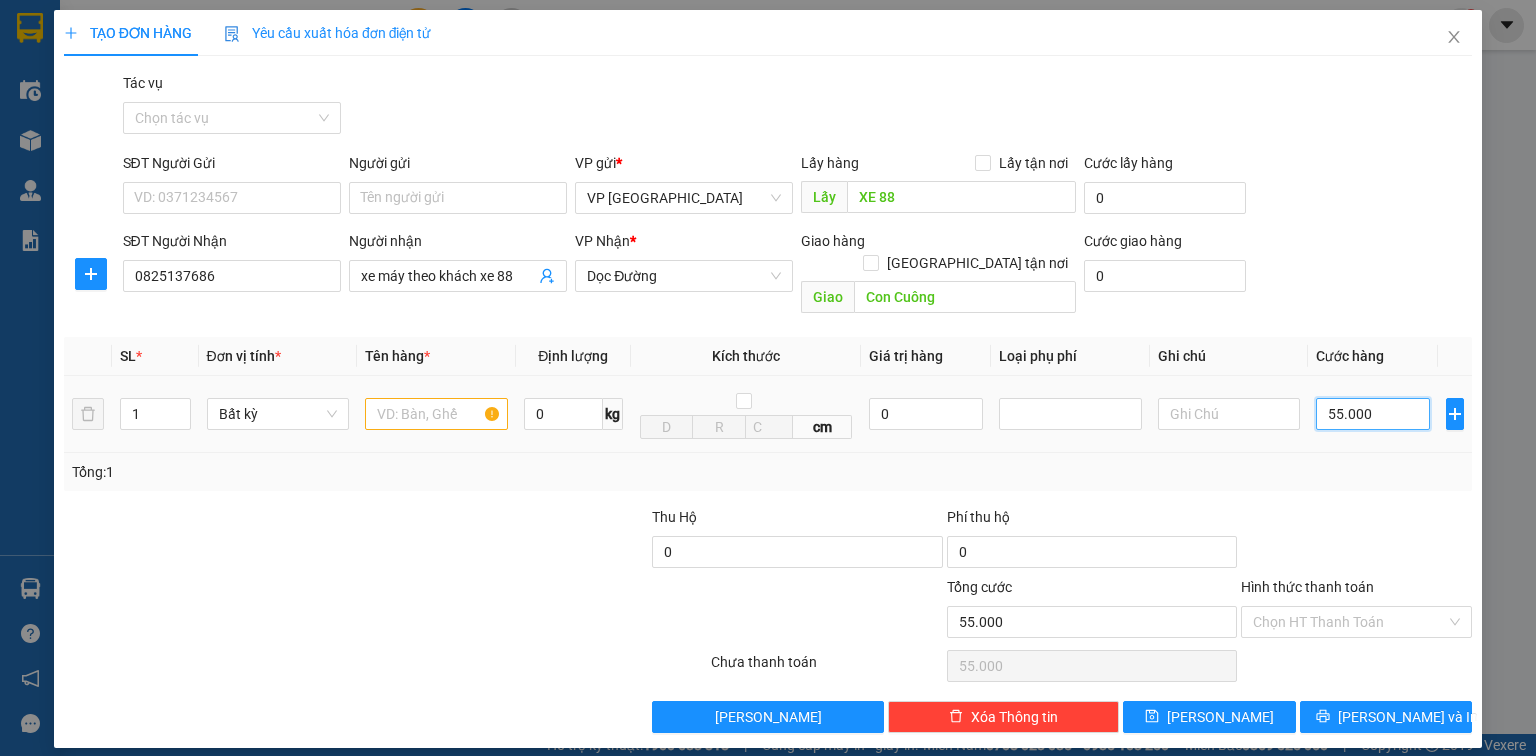 type on "550.000" 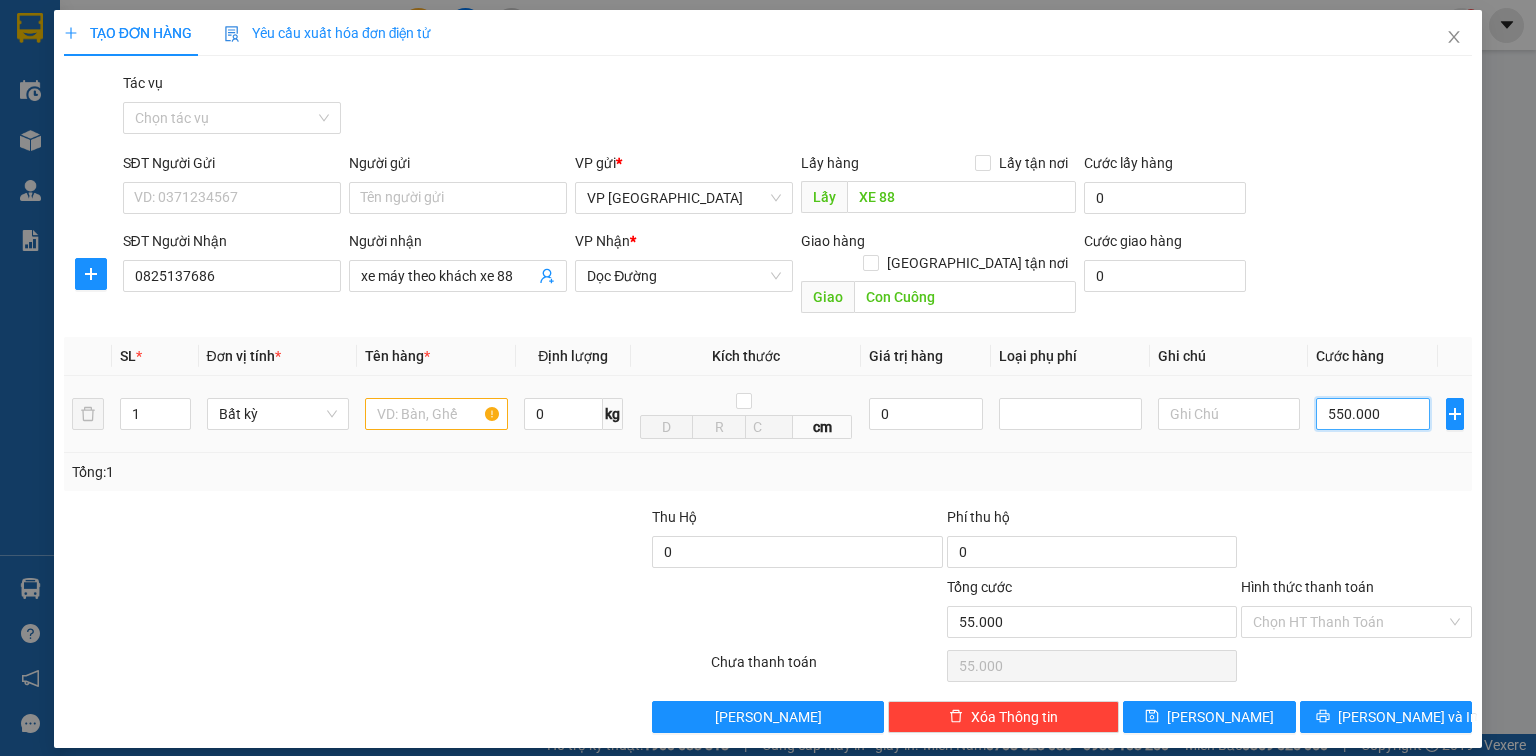 type on "550.000" 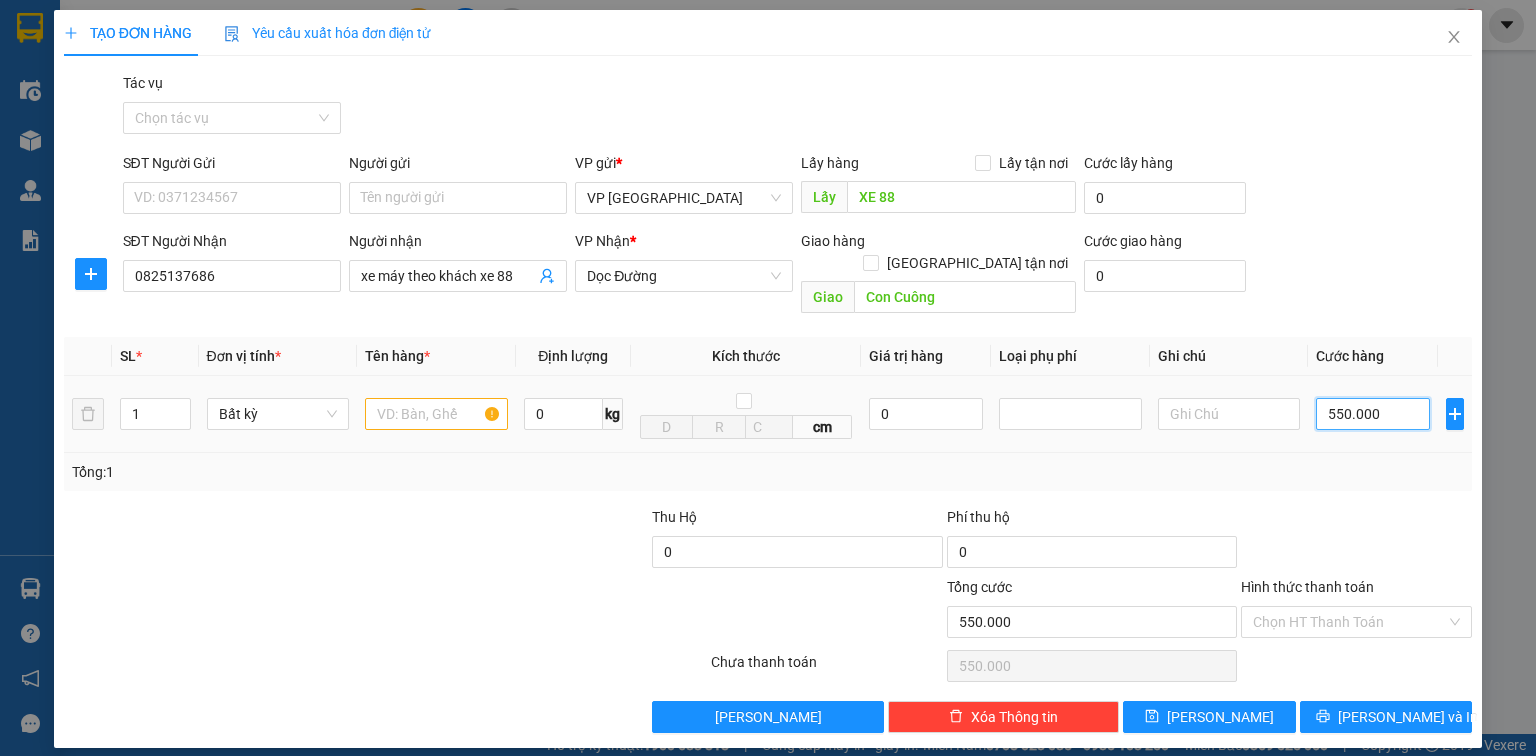type on "550.000" 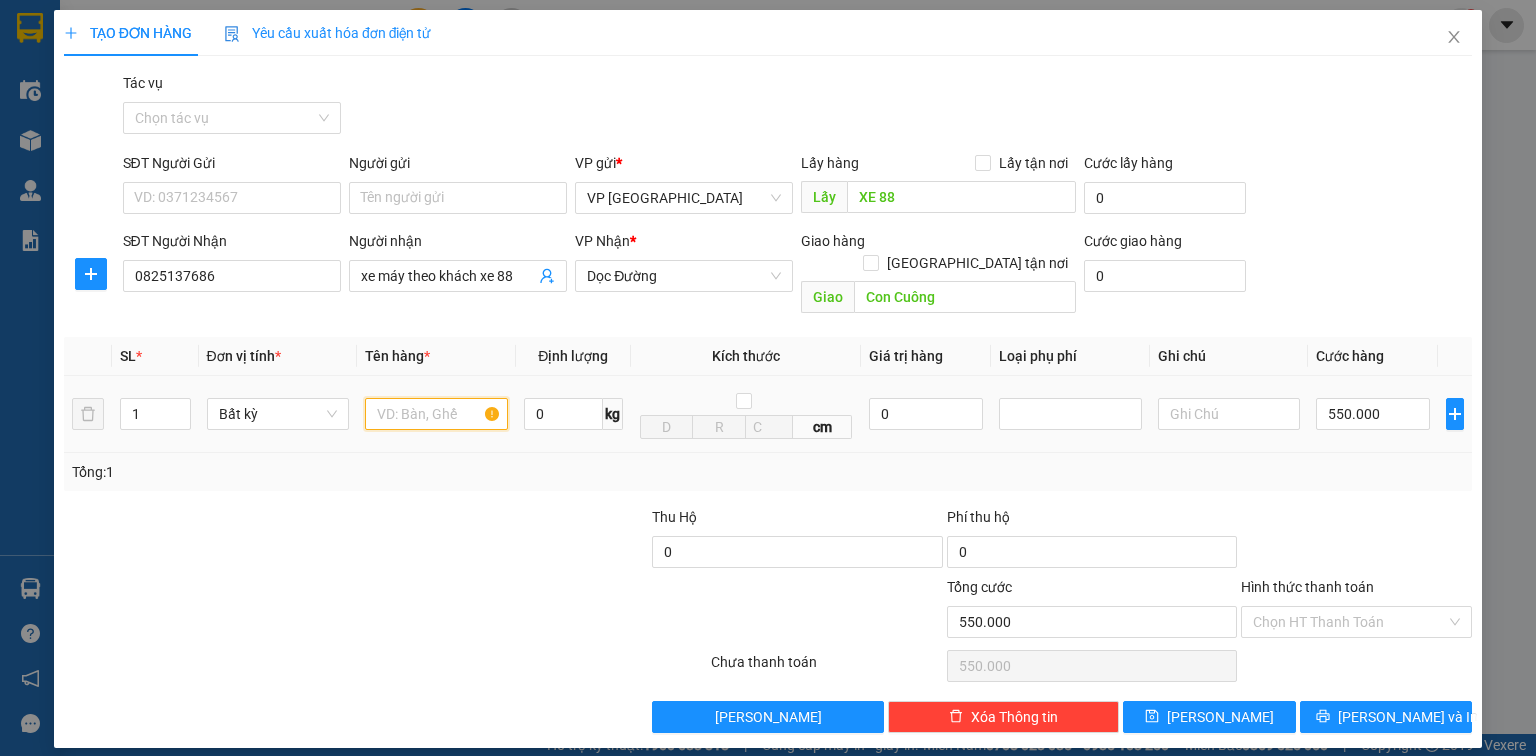 click at bounding box center (436, 414) 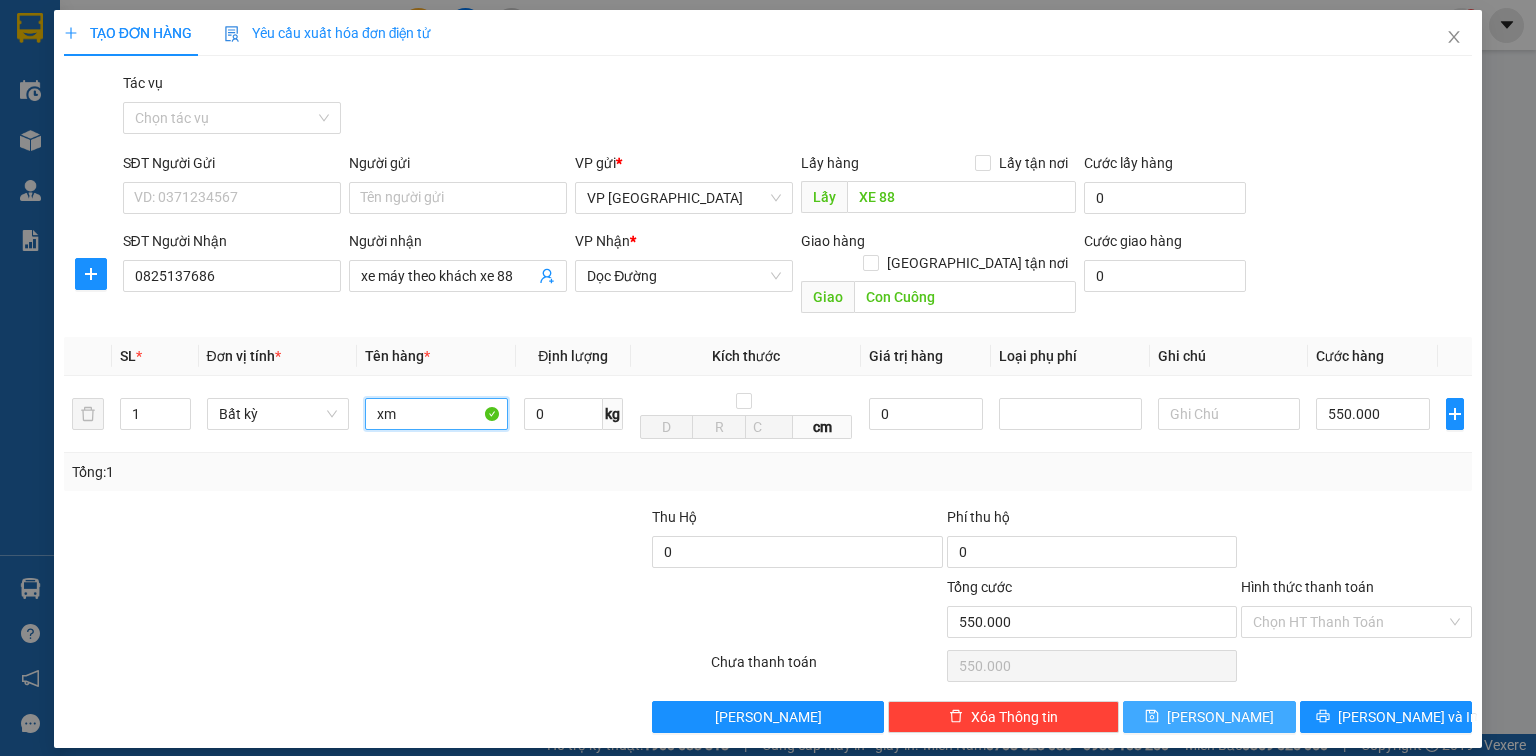 type on "xm" 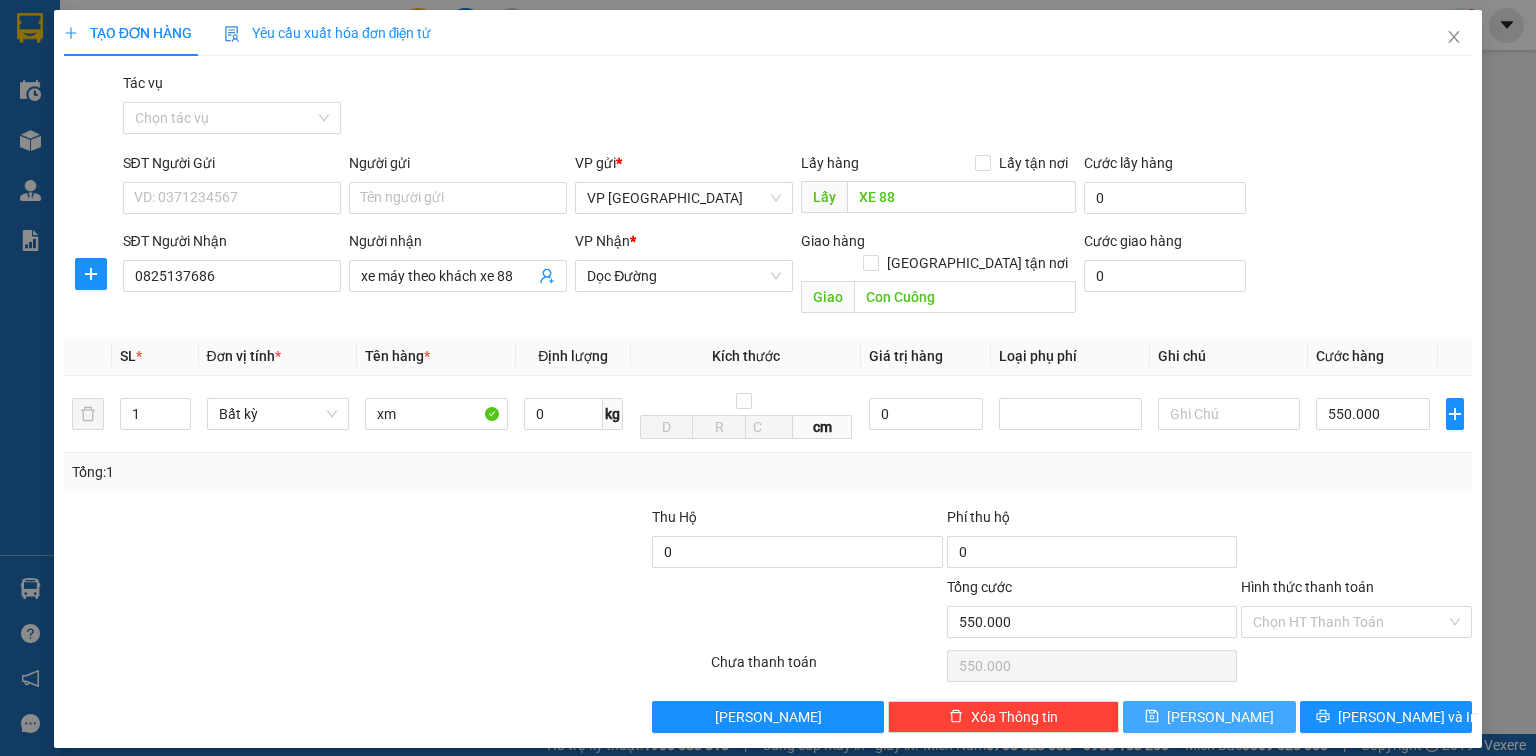 click on "[PERSON_NAME]" at bounding box center [1209, 717] 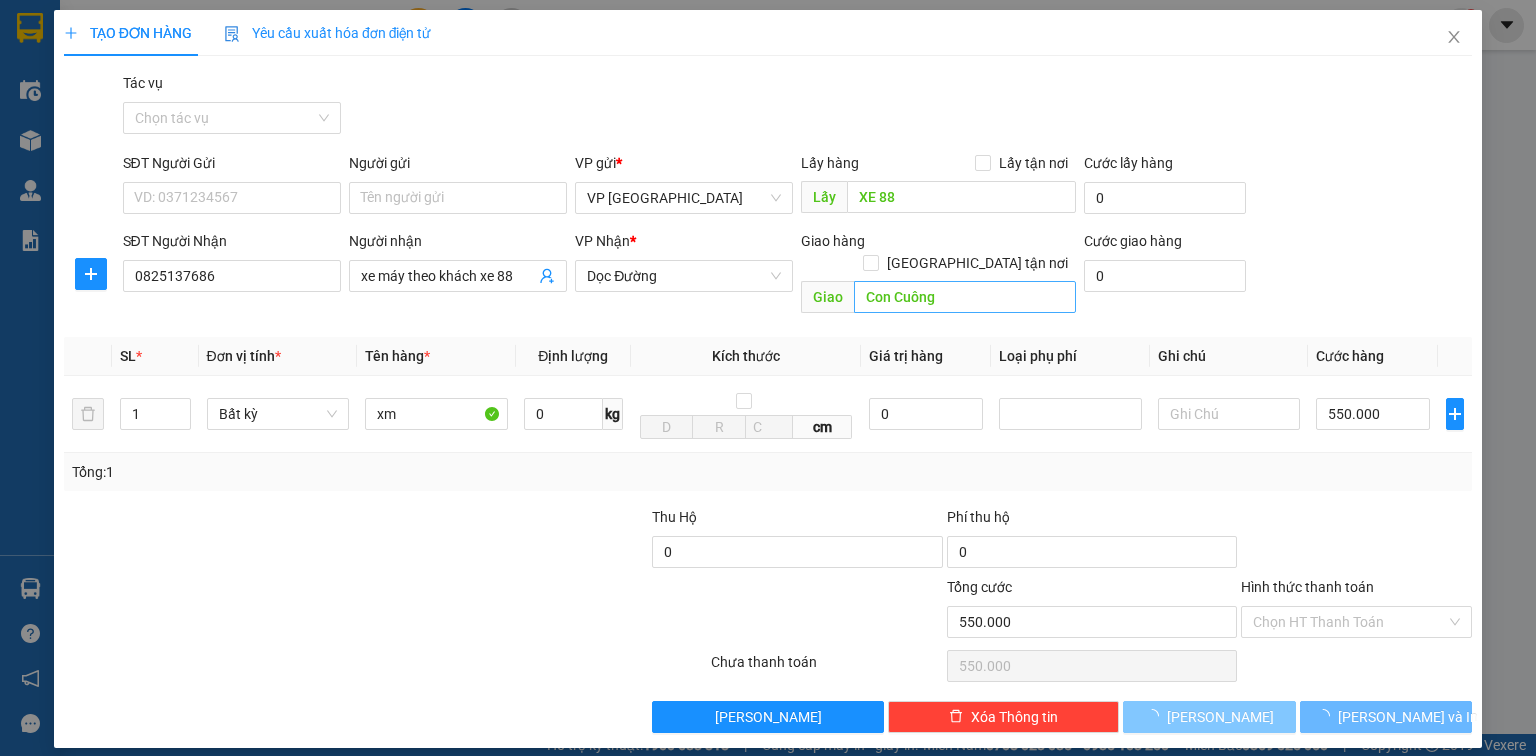 type 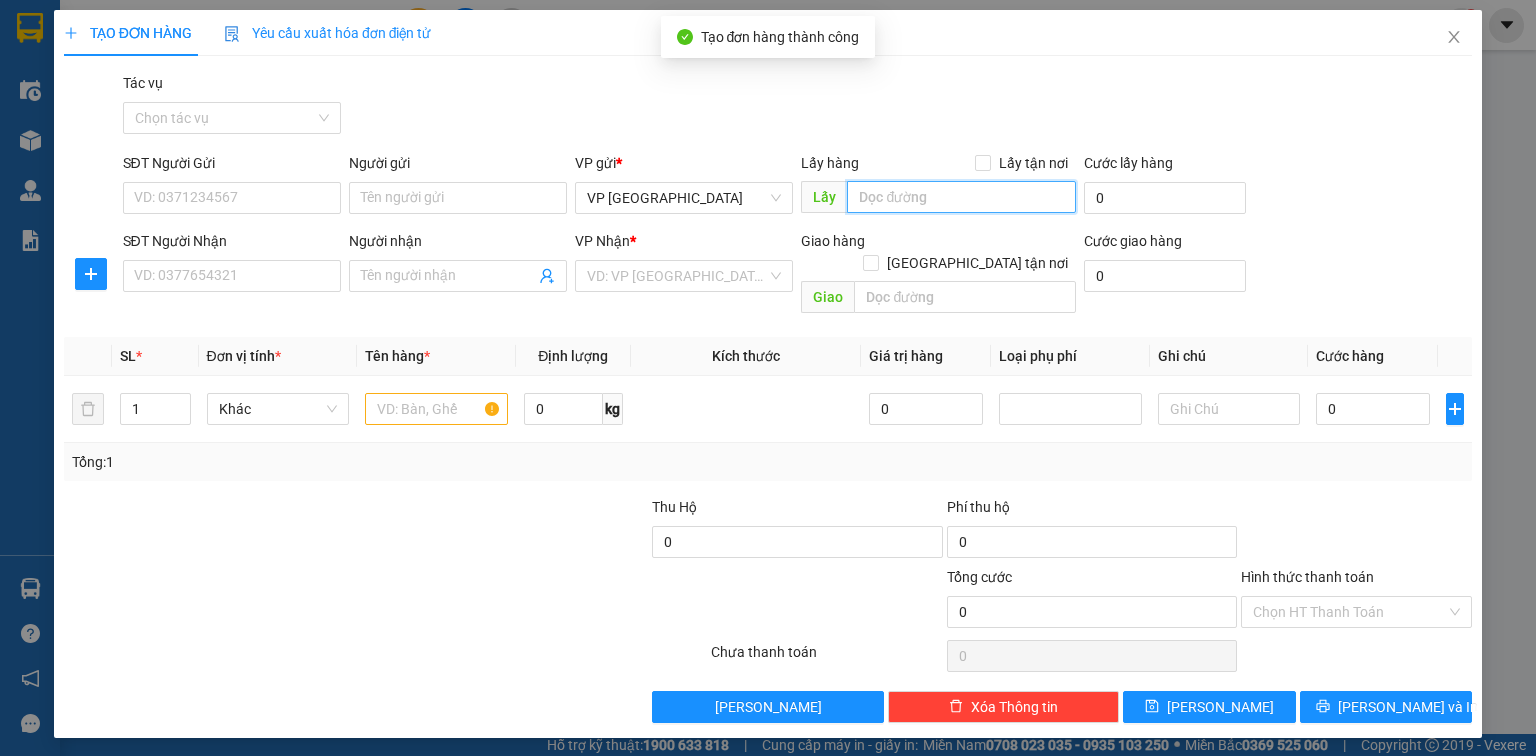 click at bounding box center (961, 197) 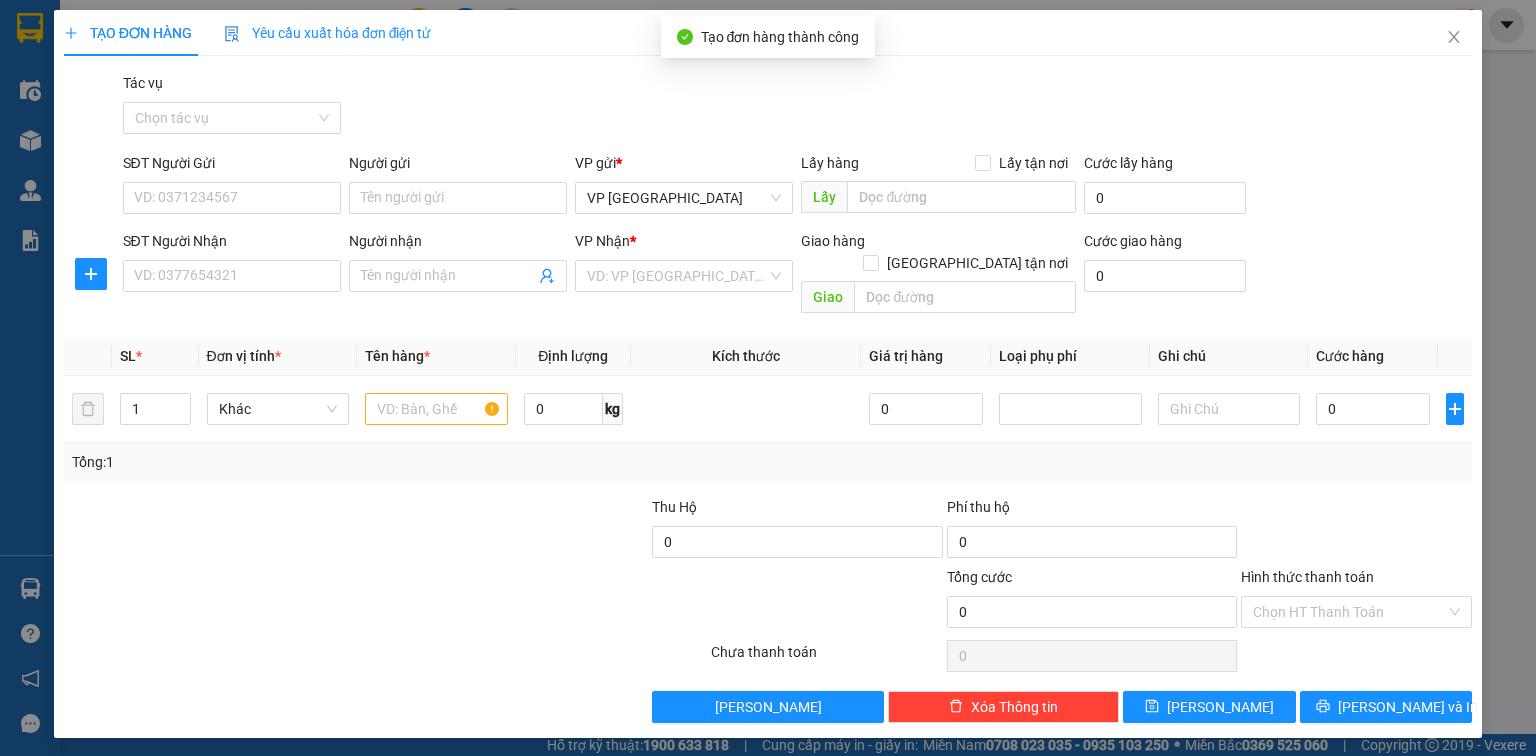 click on "Gói vận chuyển  * Tiêu chuẩn Tác vụ Chọn tác vụ" at bounding box center [798, 107] 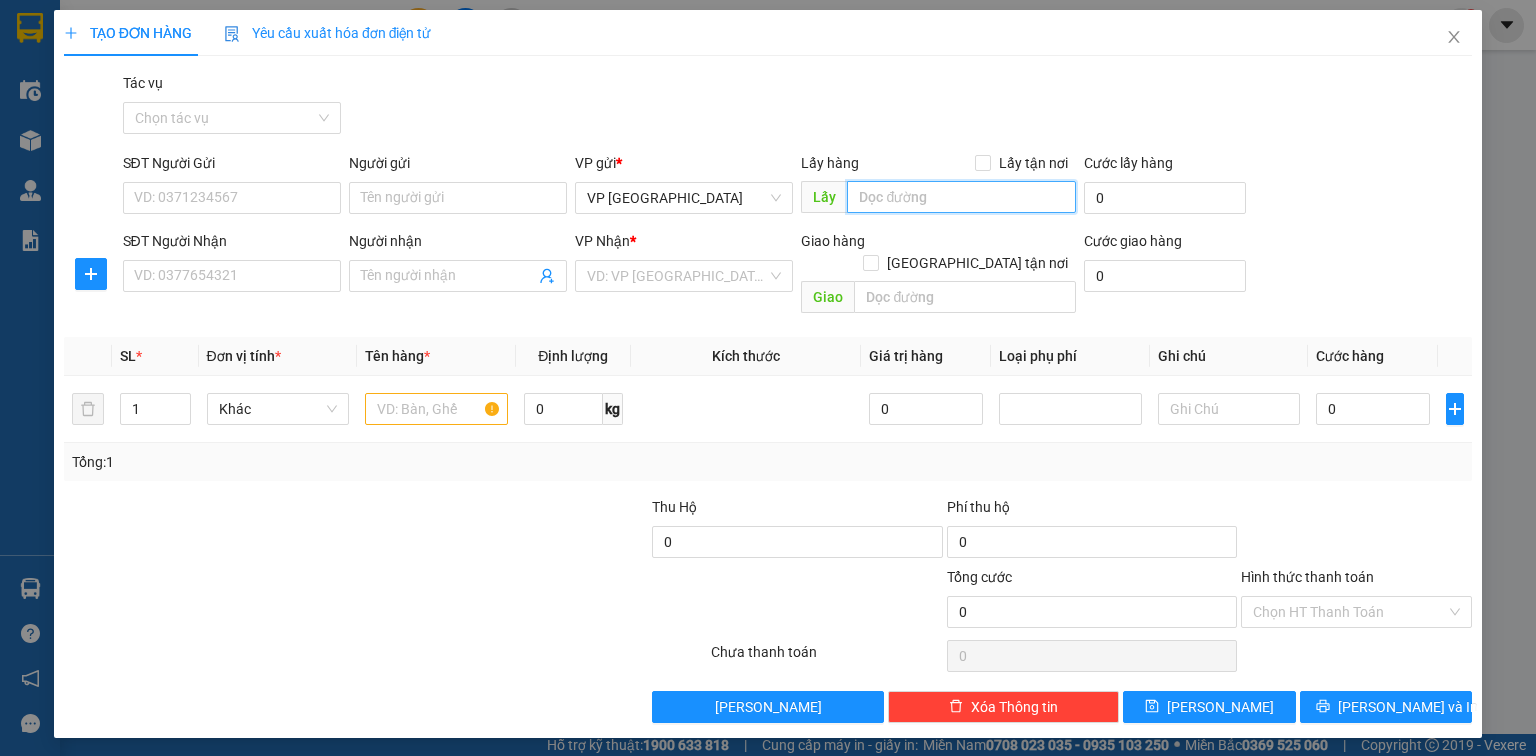 click at bounding box center (961, 197) 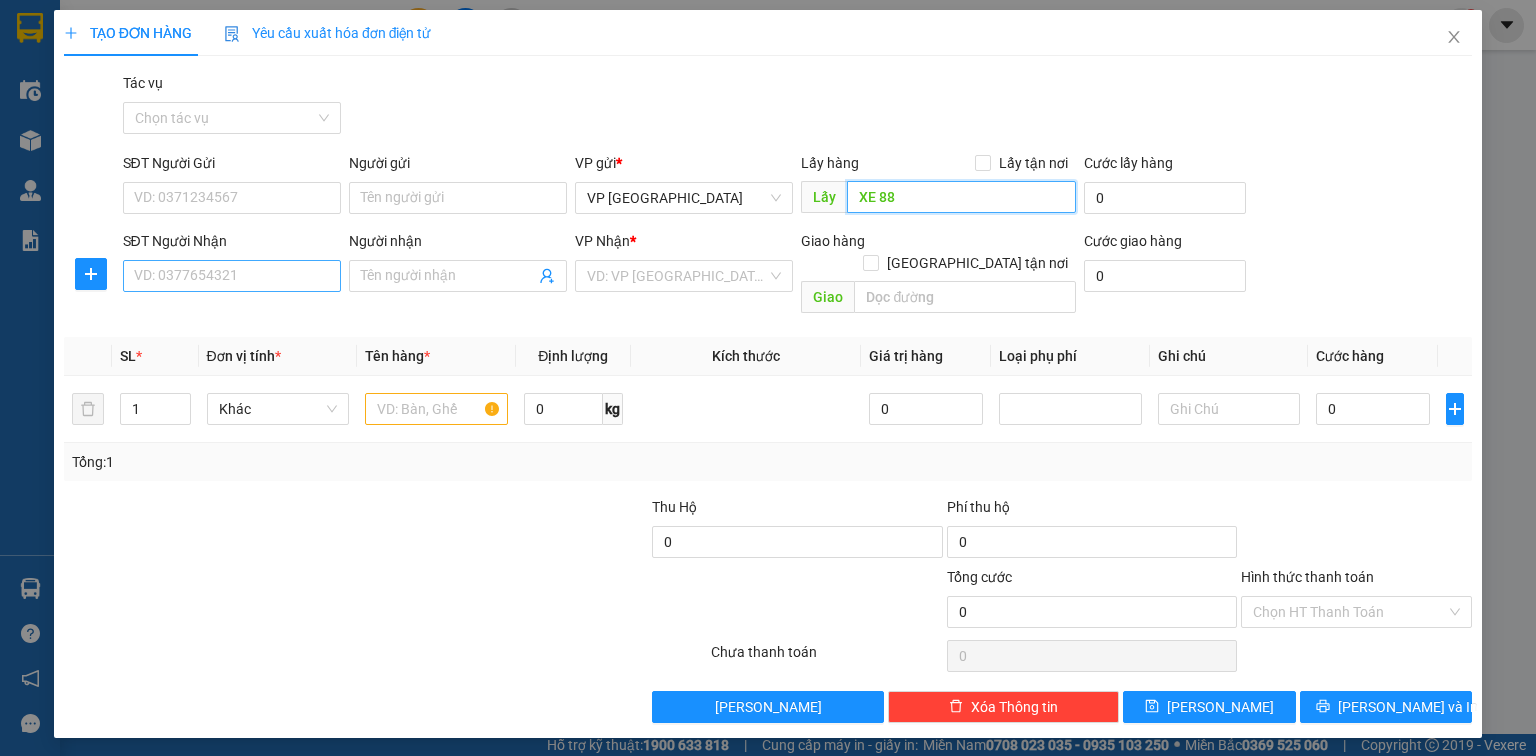 type on "XE 88" 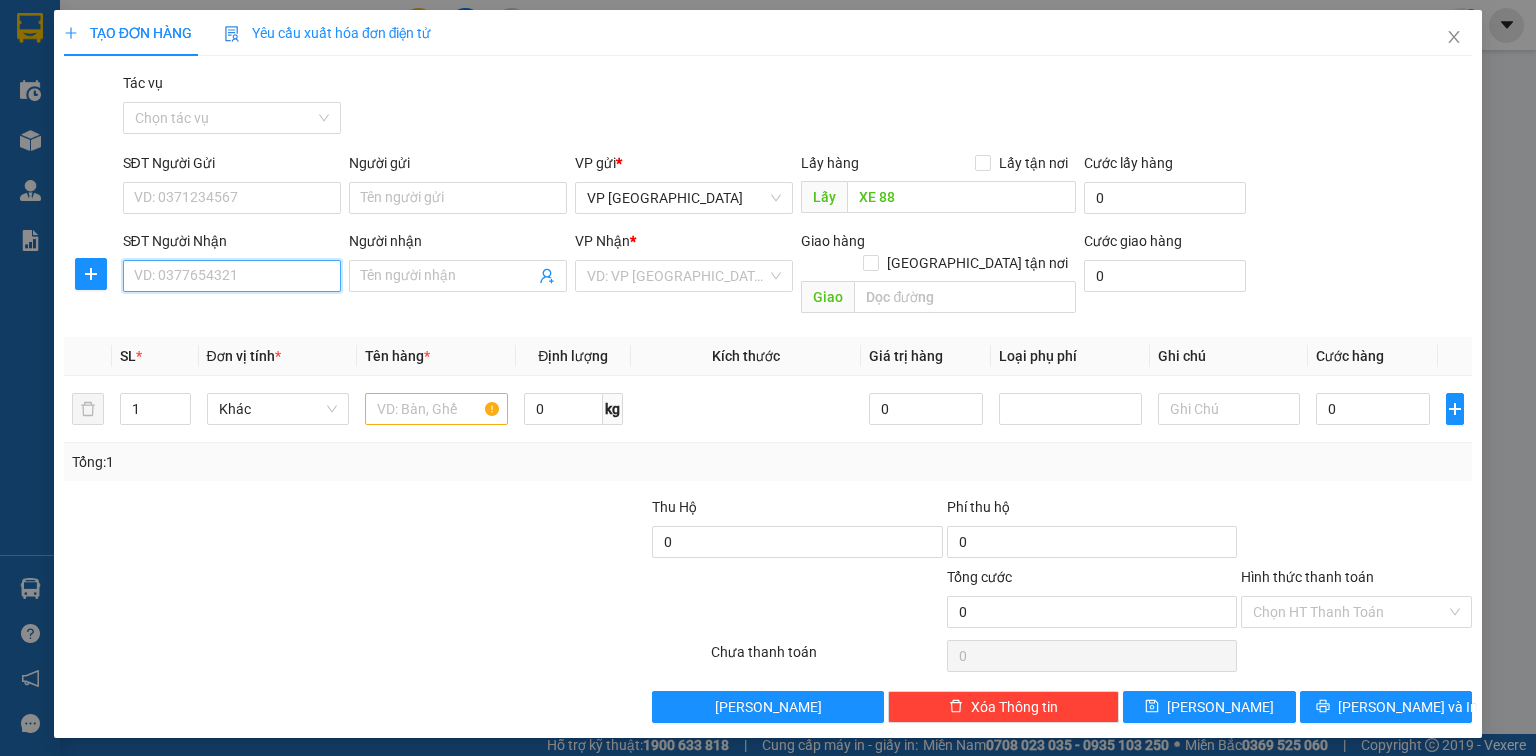click on "SĐT Người Nhận" at bounding box center (232, 276) 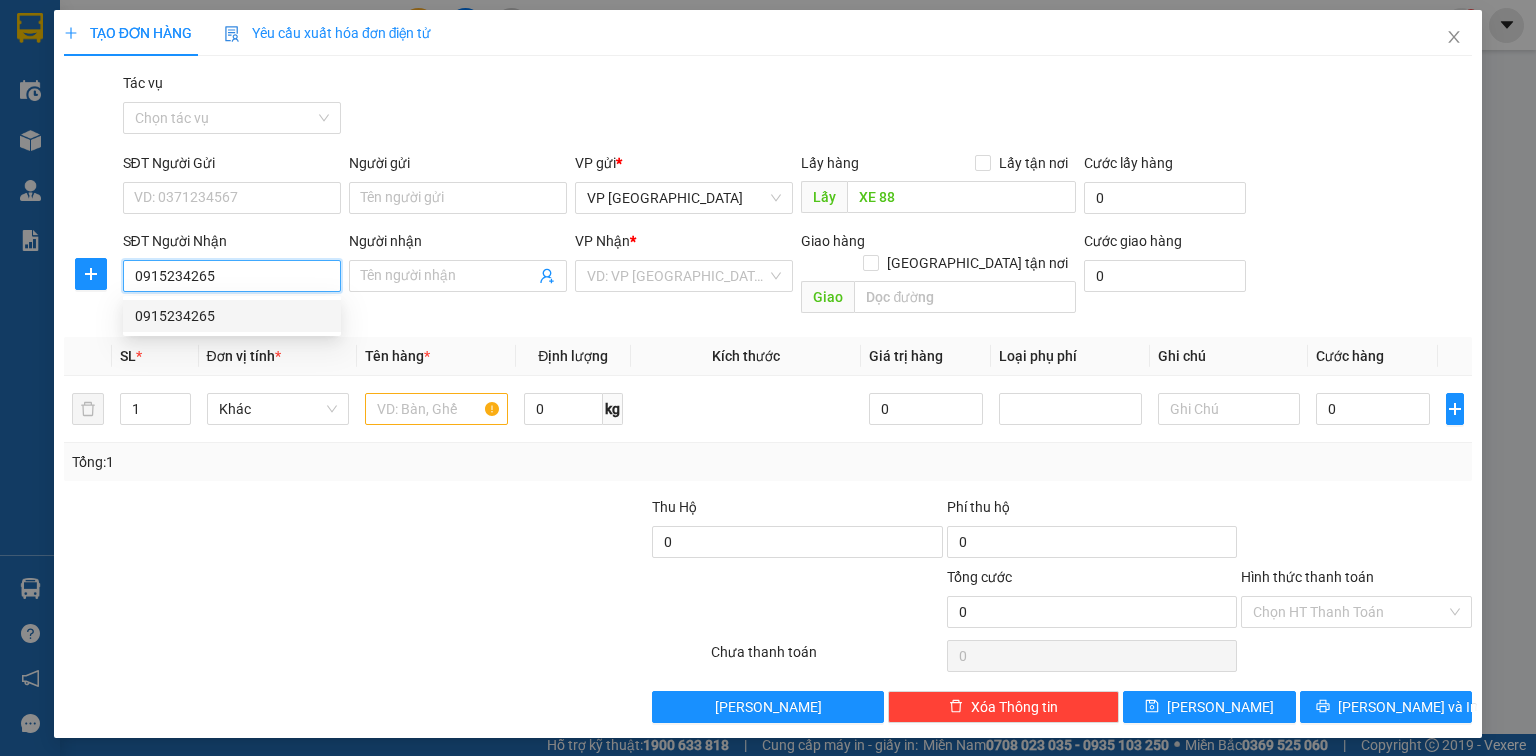click on "0915234265" at bounding box center (232, 316) 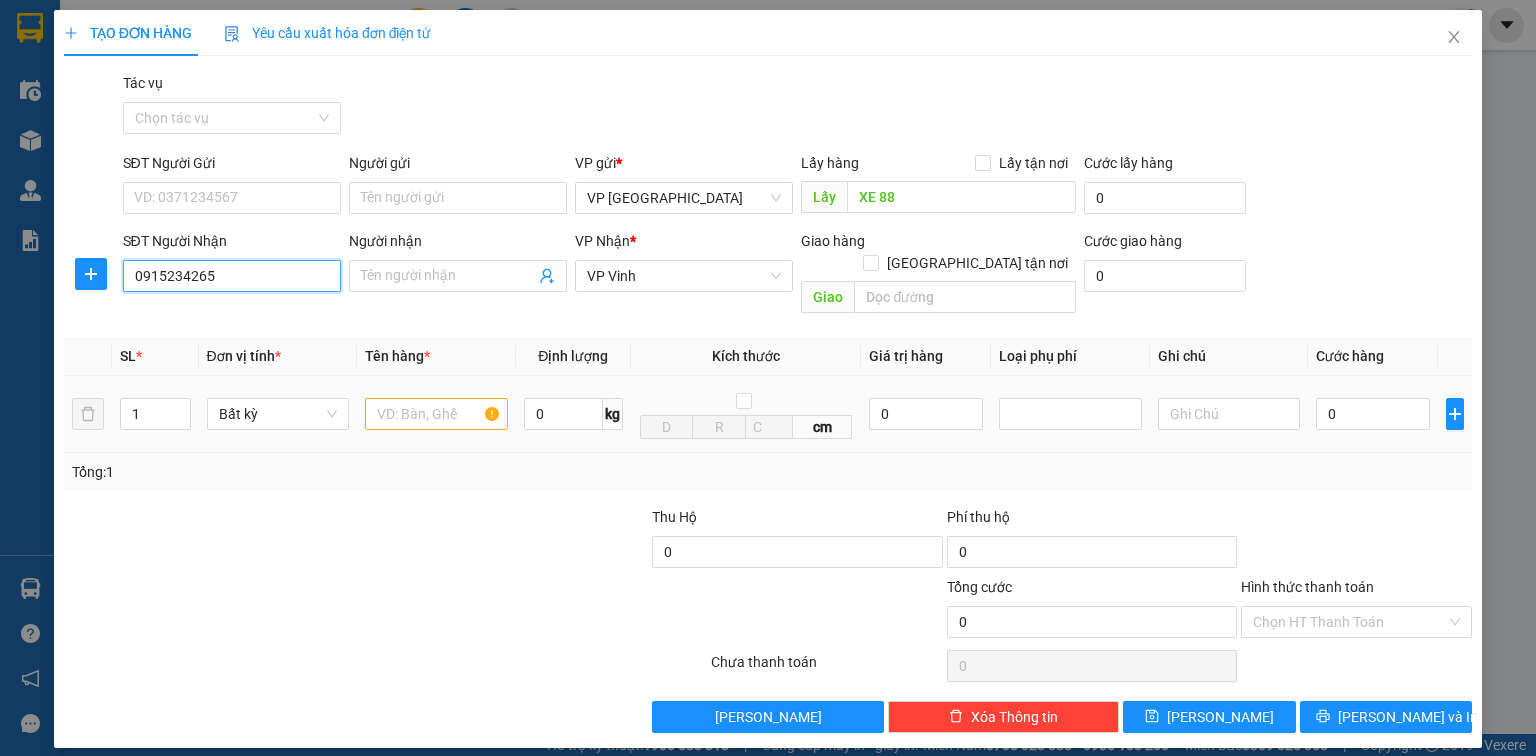 type on "0915234265" 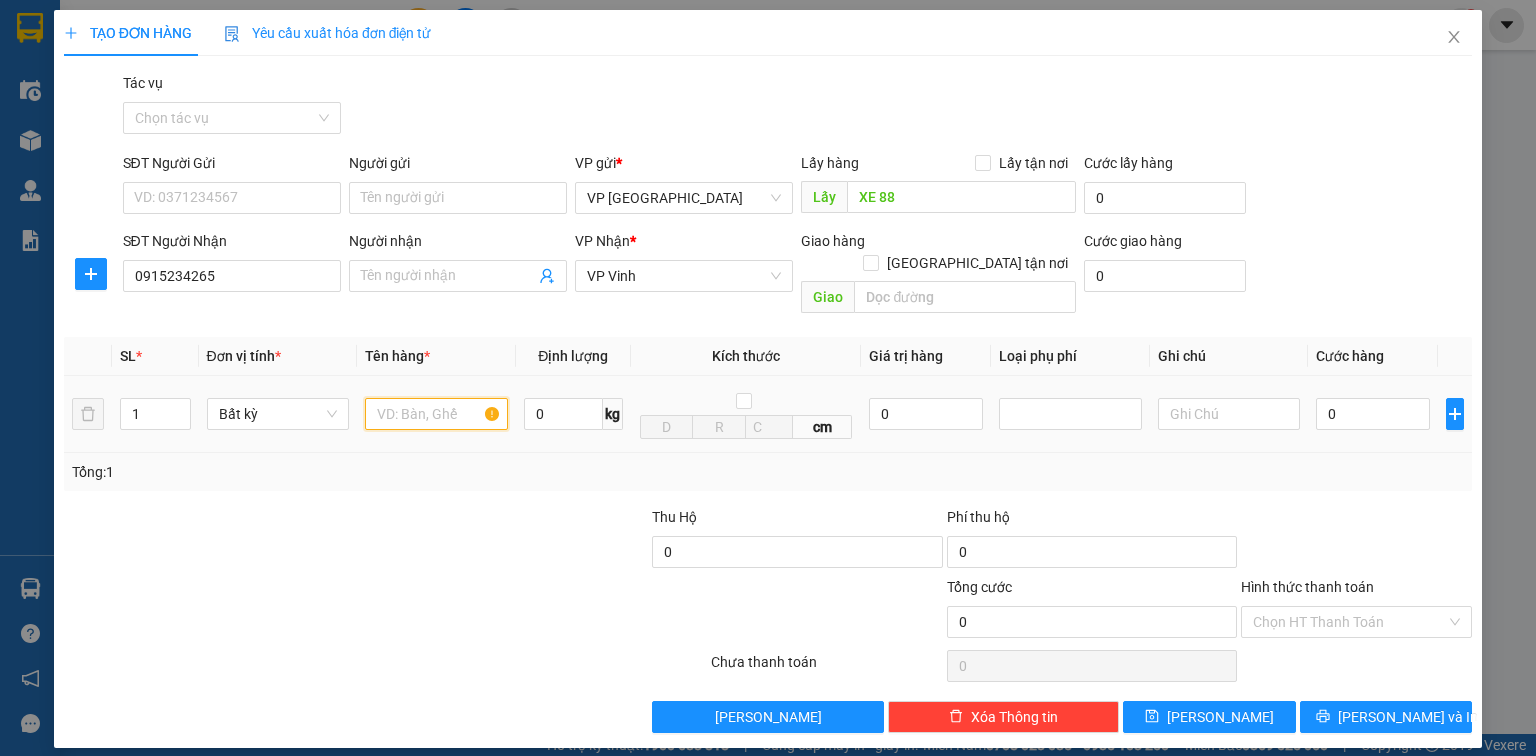 click at bounding box center [436, 414] 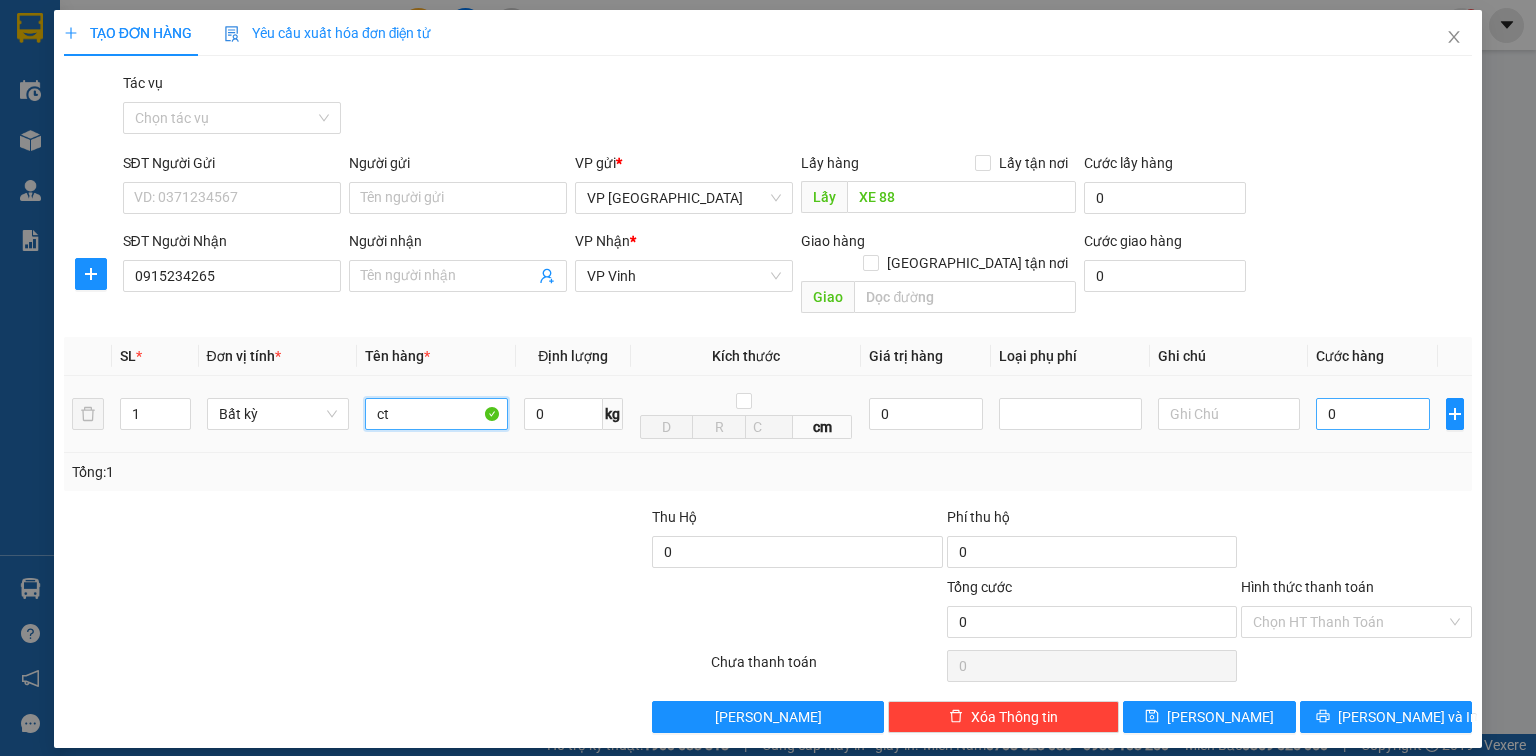 type on "ct" 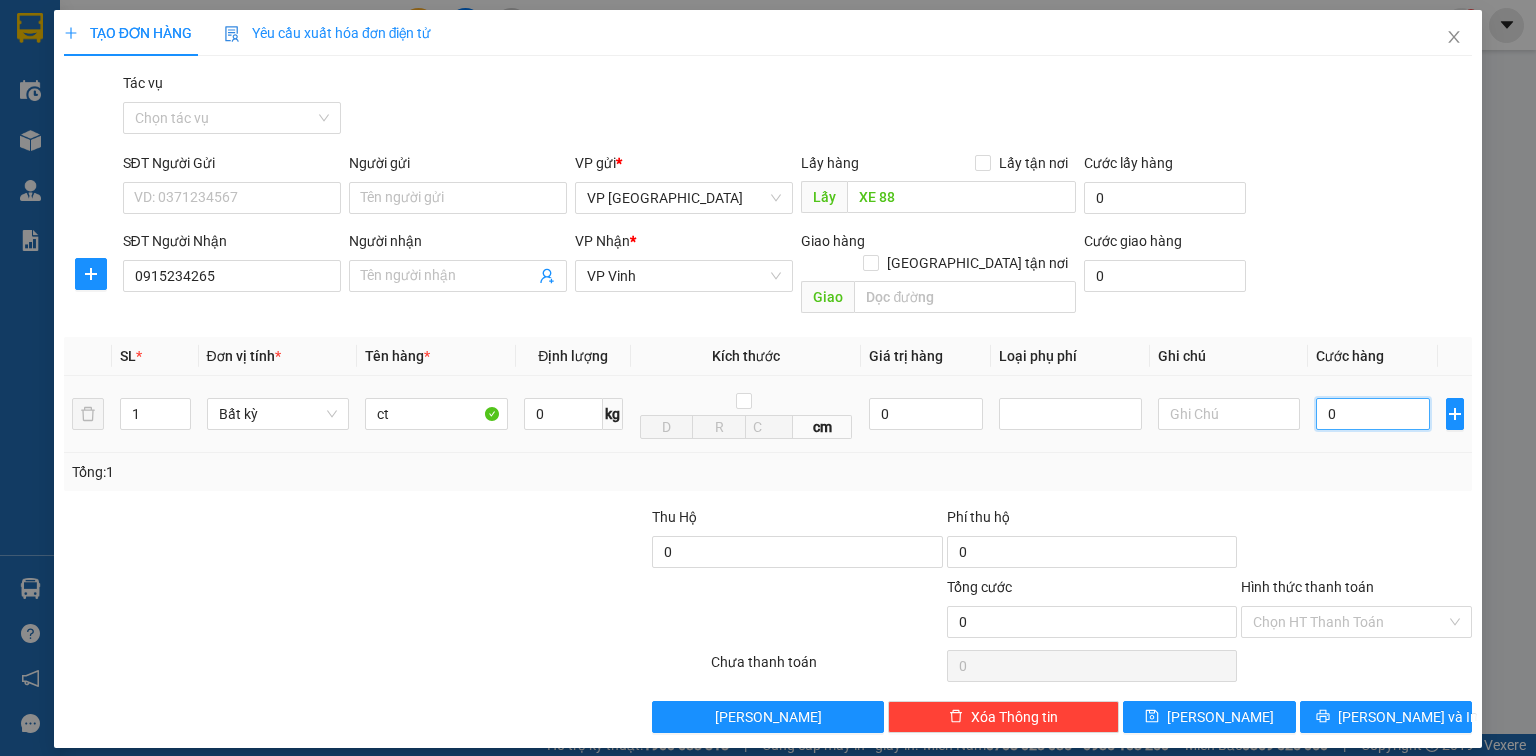 click on "0" at bounding box center [1373, 414] 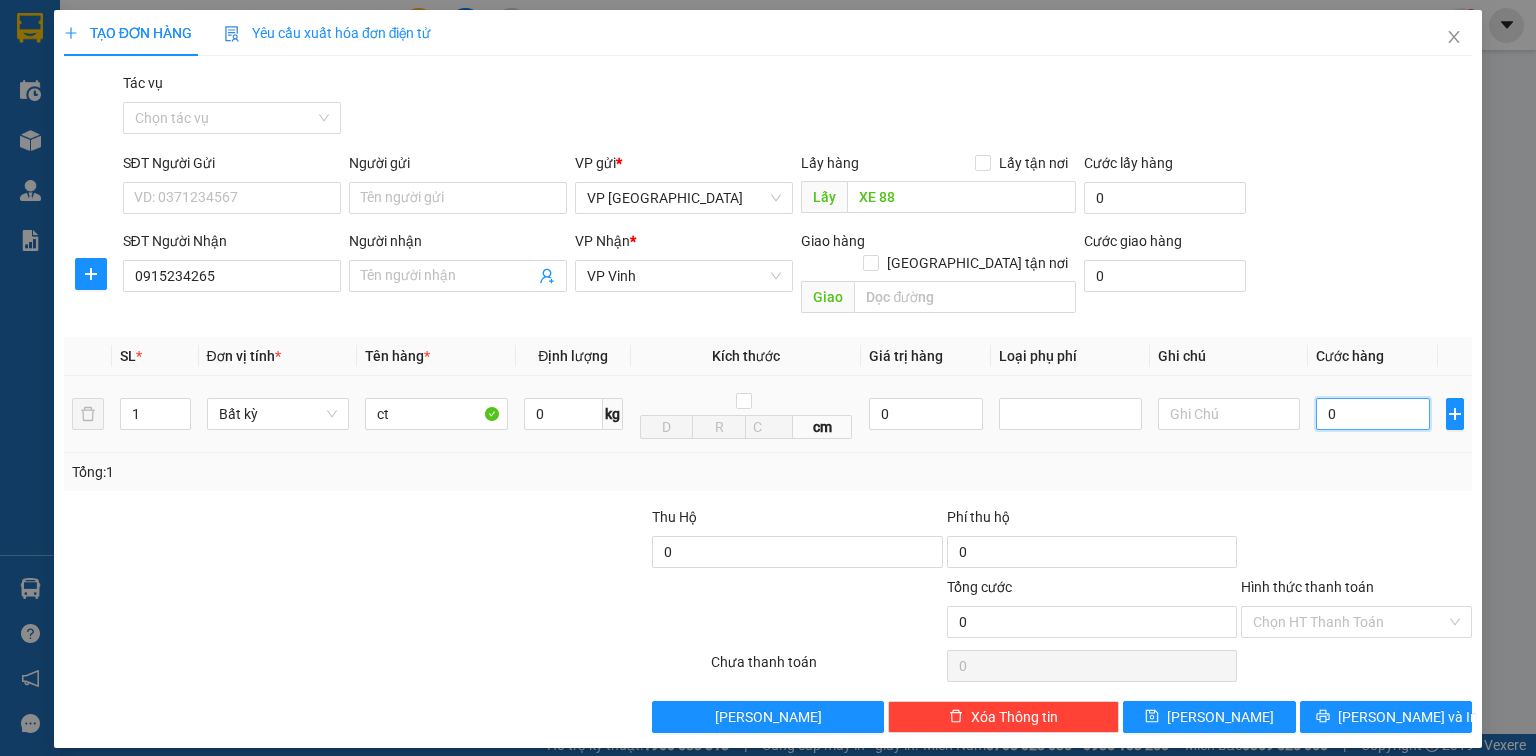 type on "5" 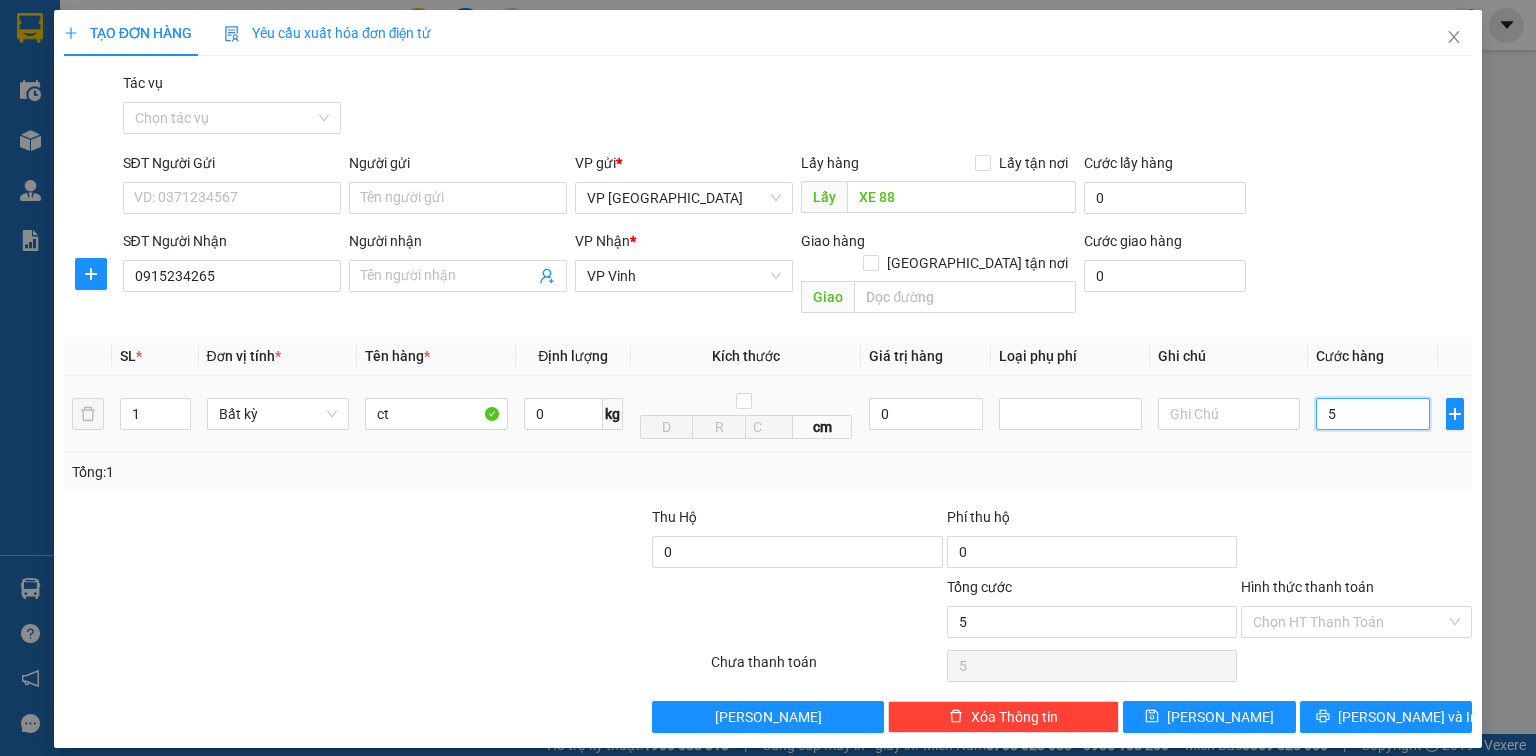 type on "50" 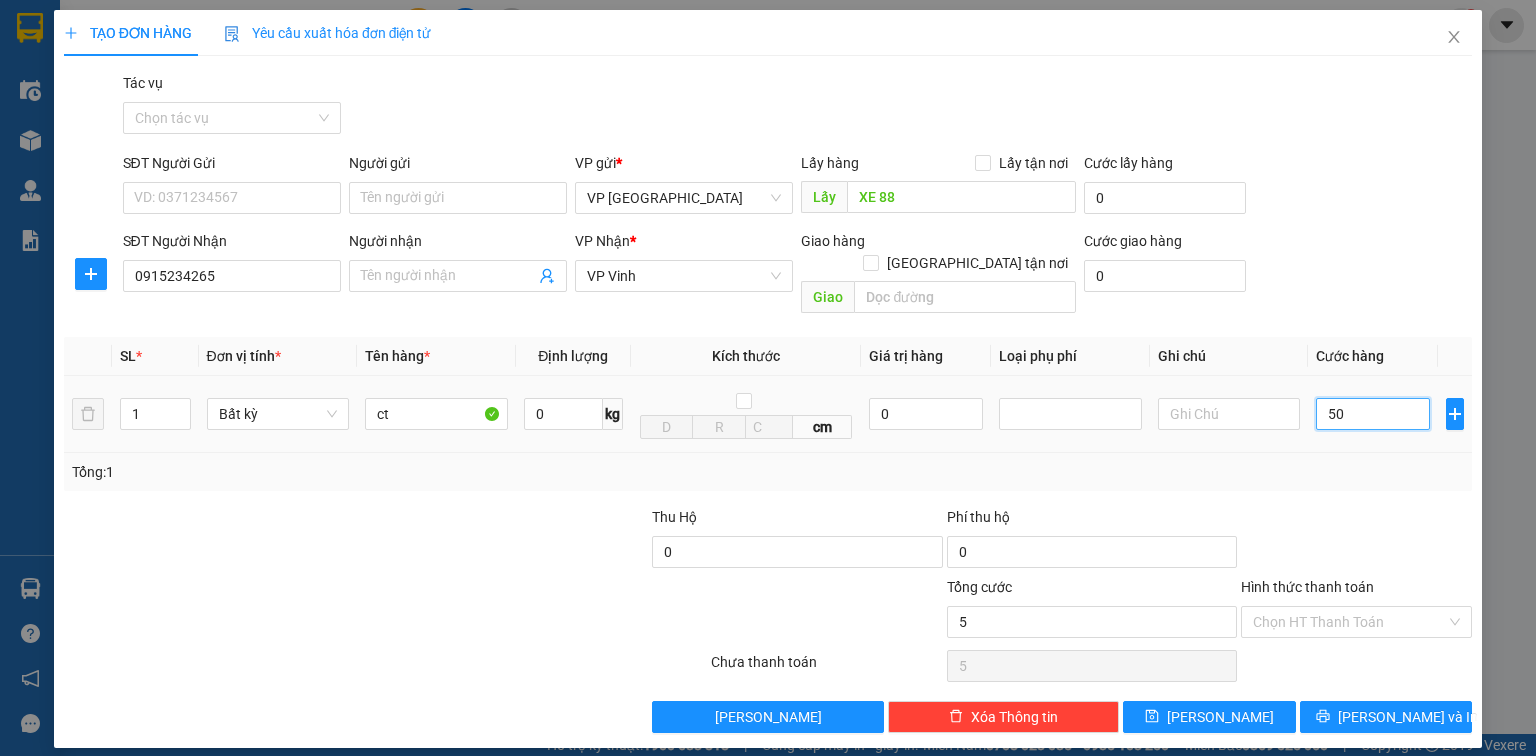 type on "50" 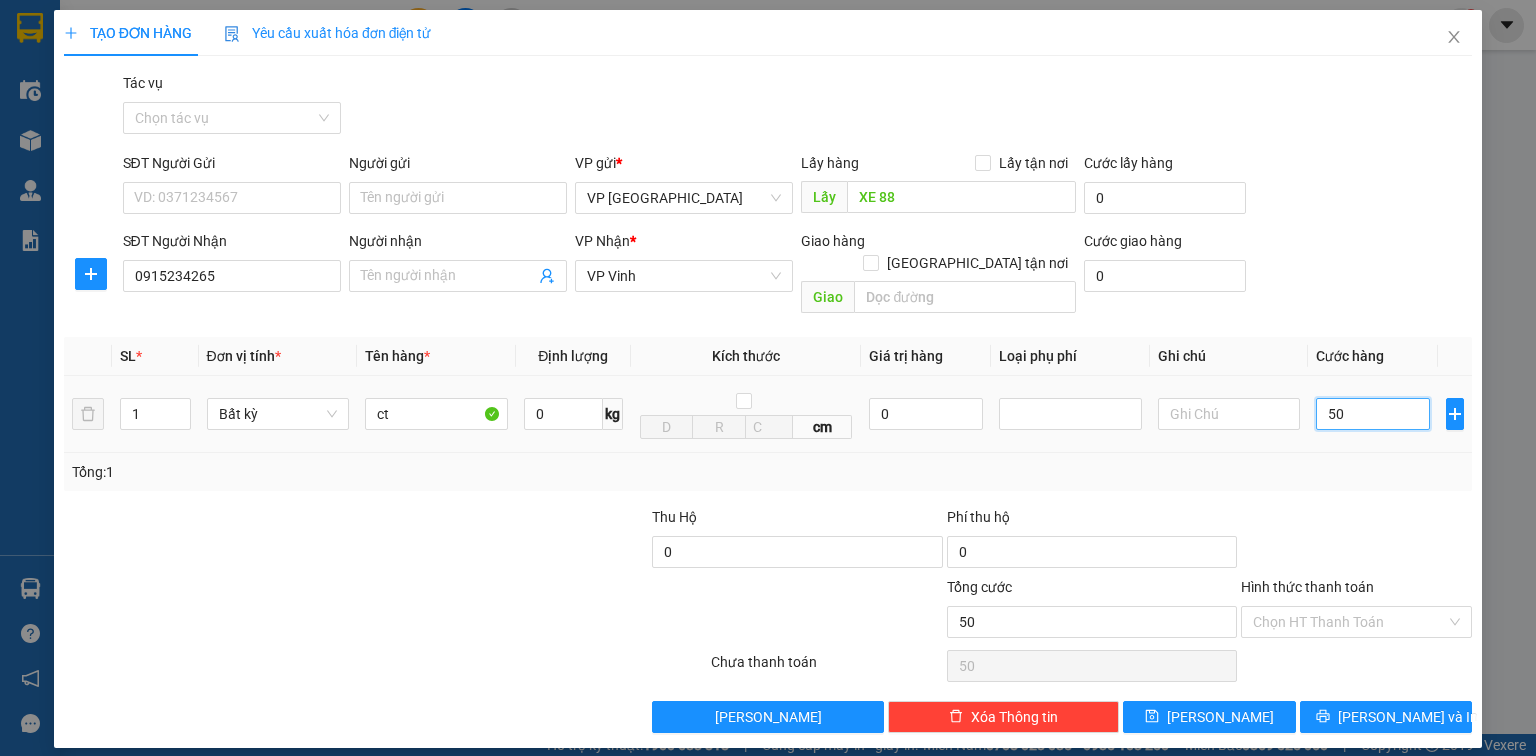 type on "500" 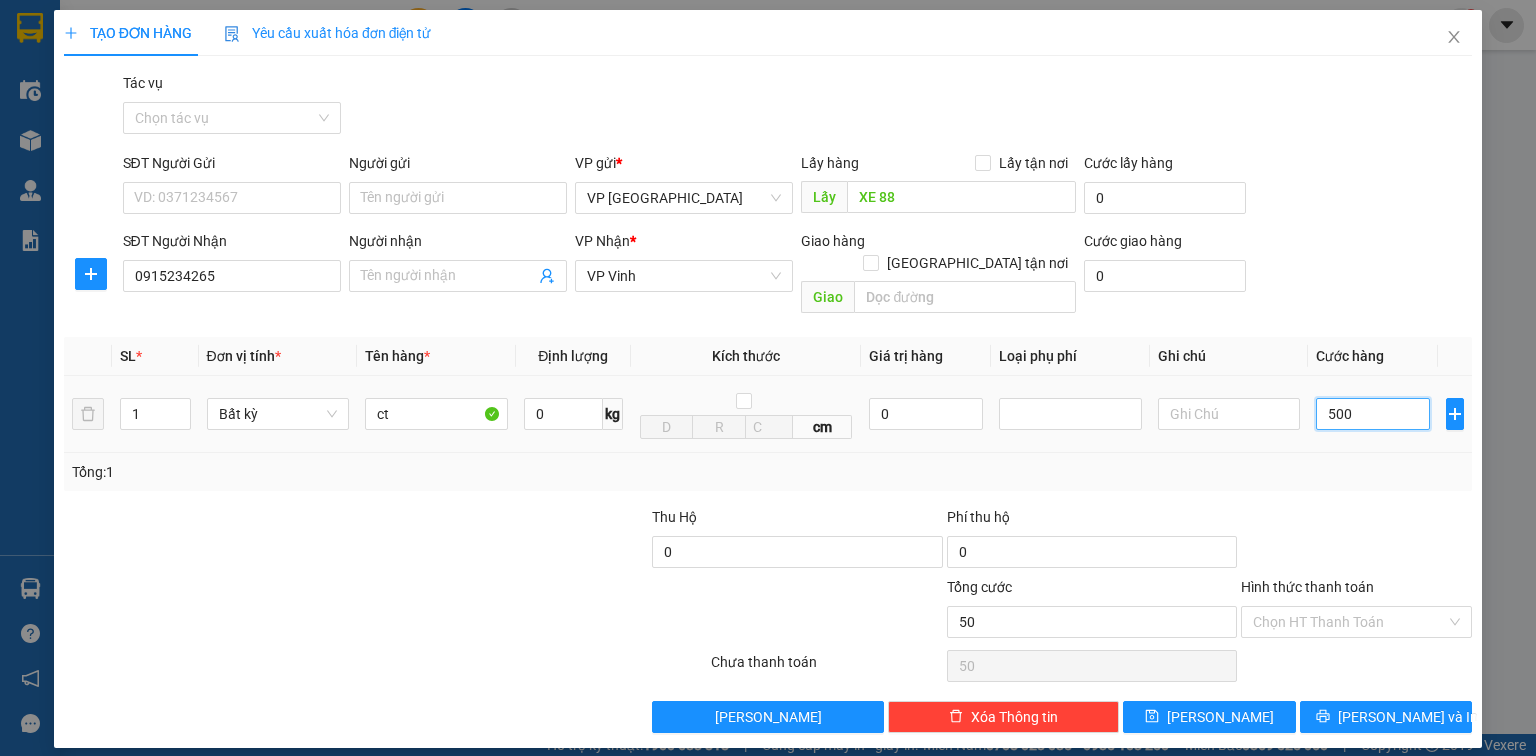type on "500" 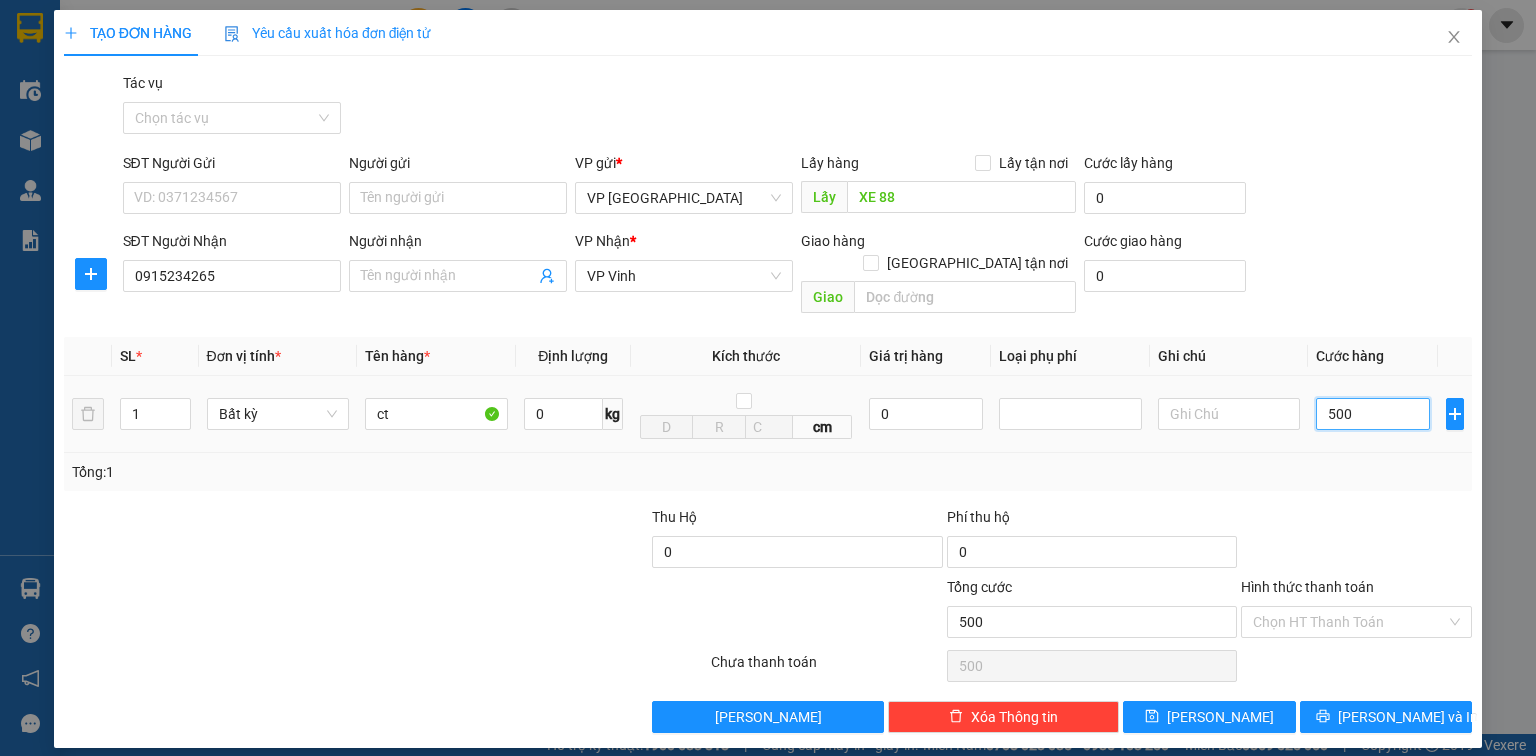 type on "5.000" 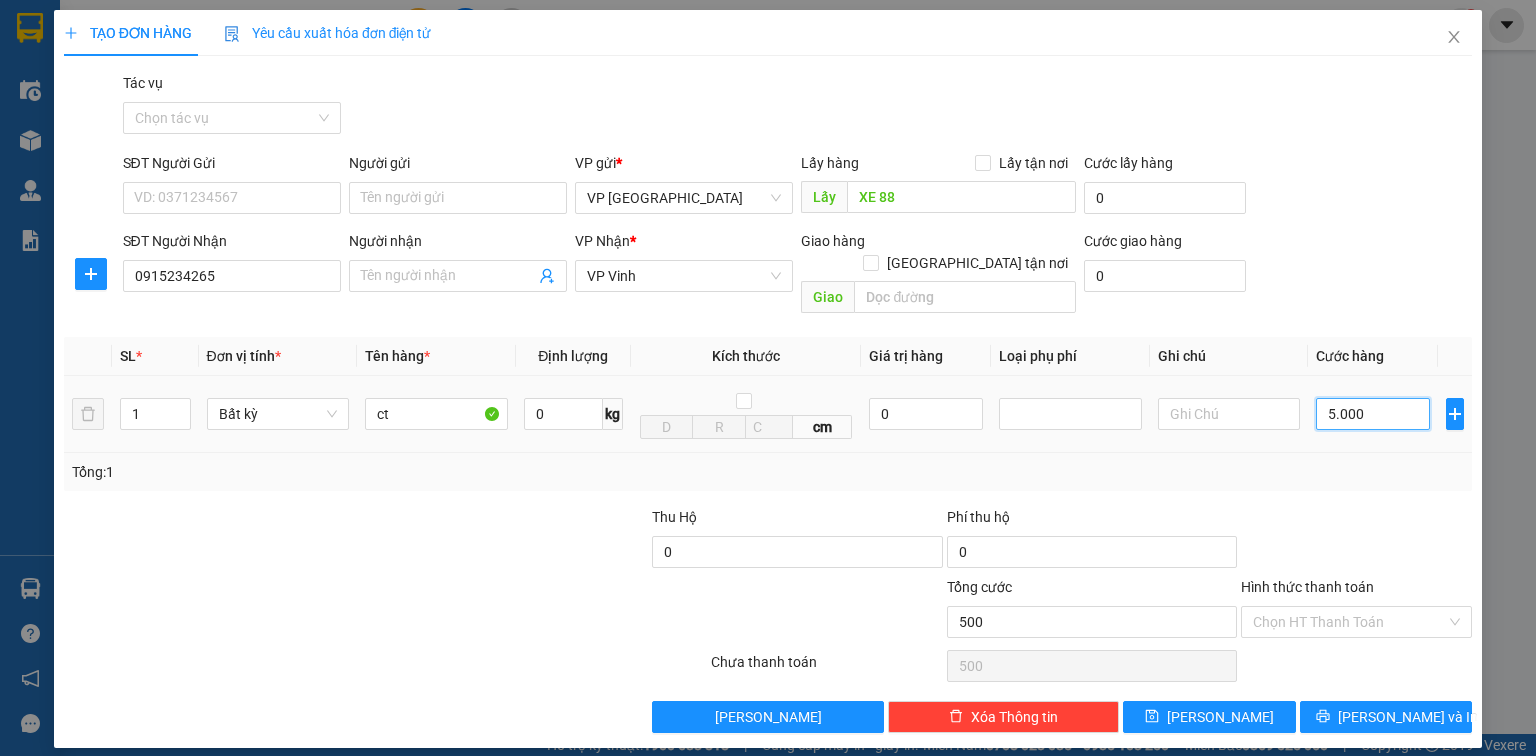 type on "5.000" 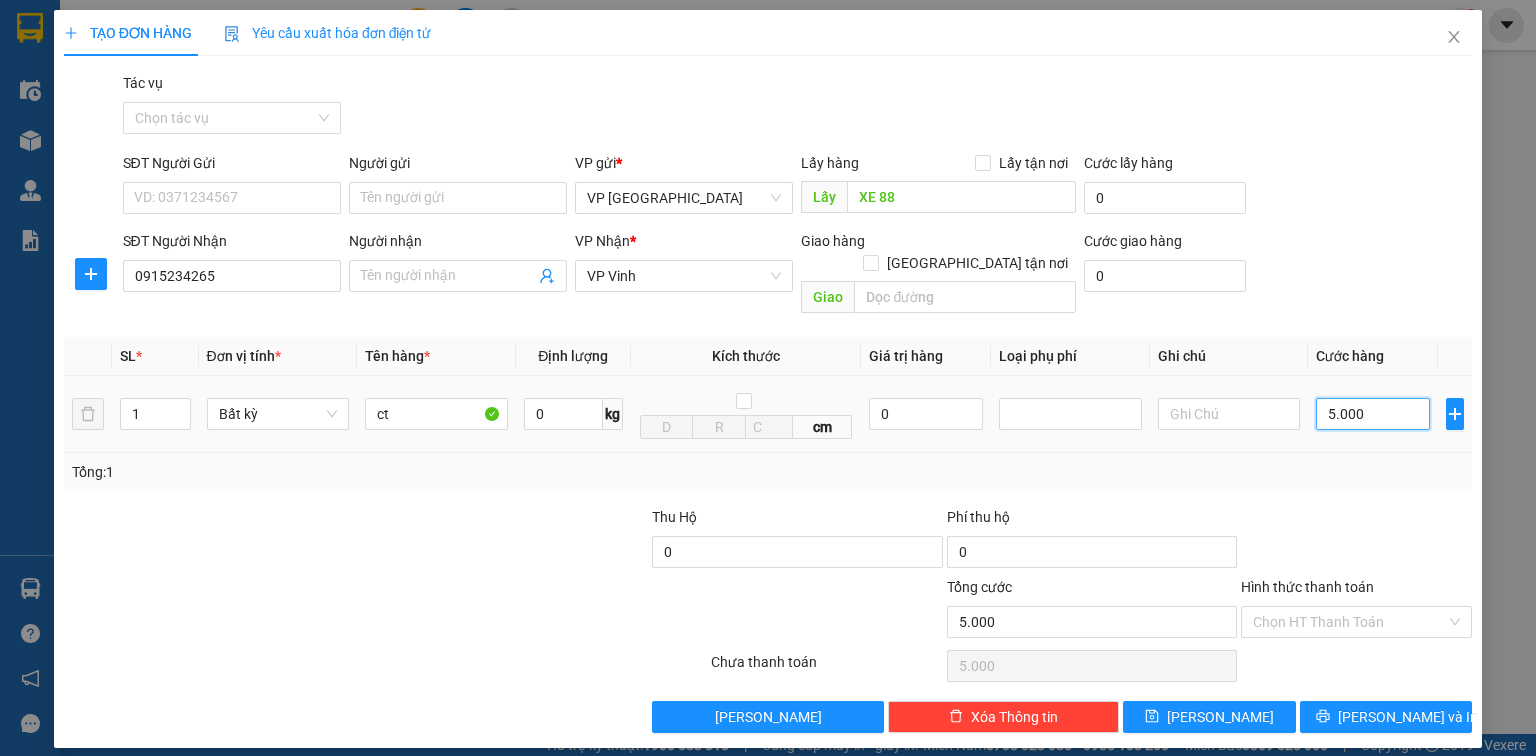 type on "50.000" 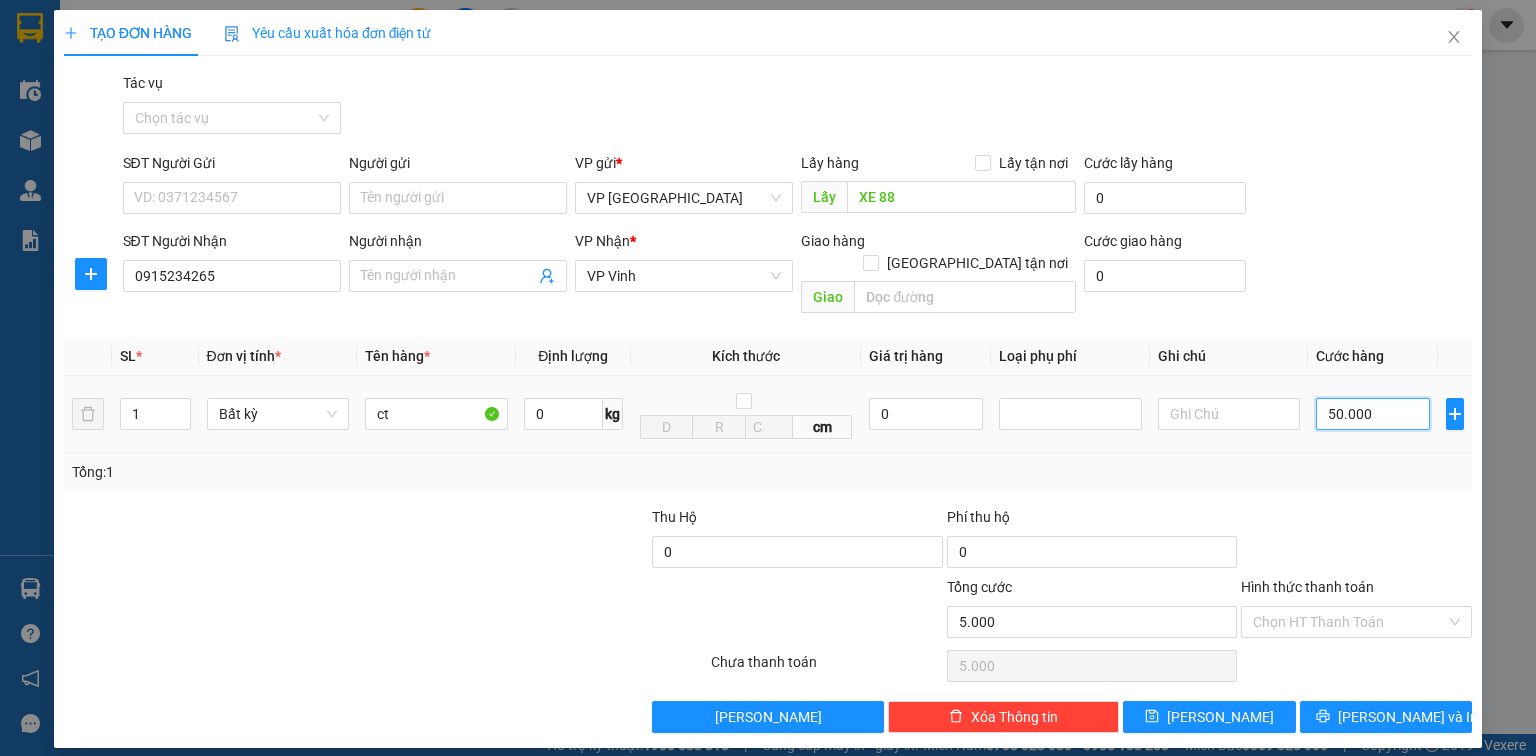type on "50.000" 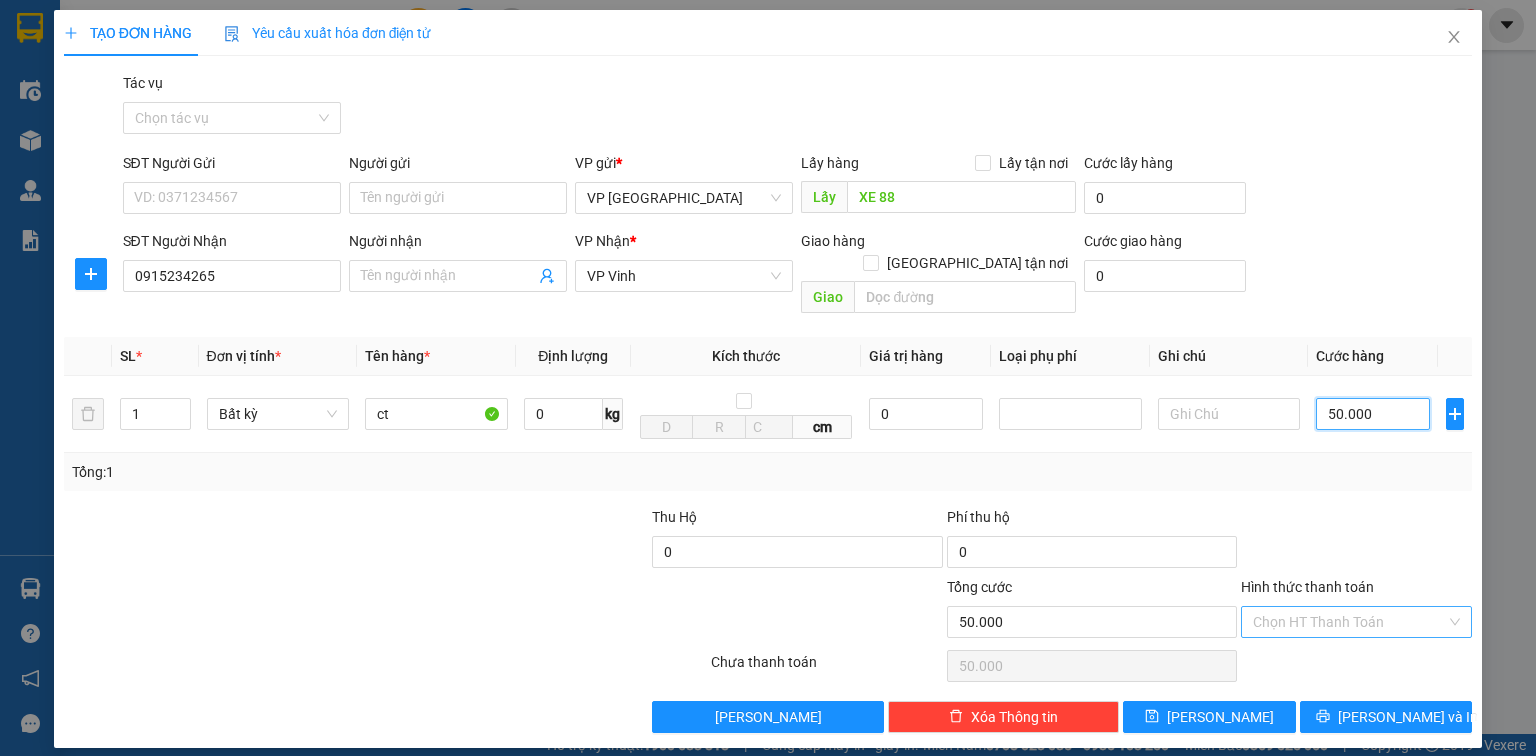 type on "50.000" 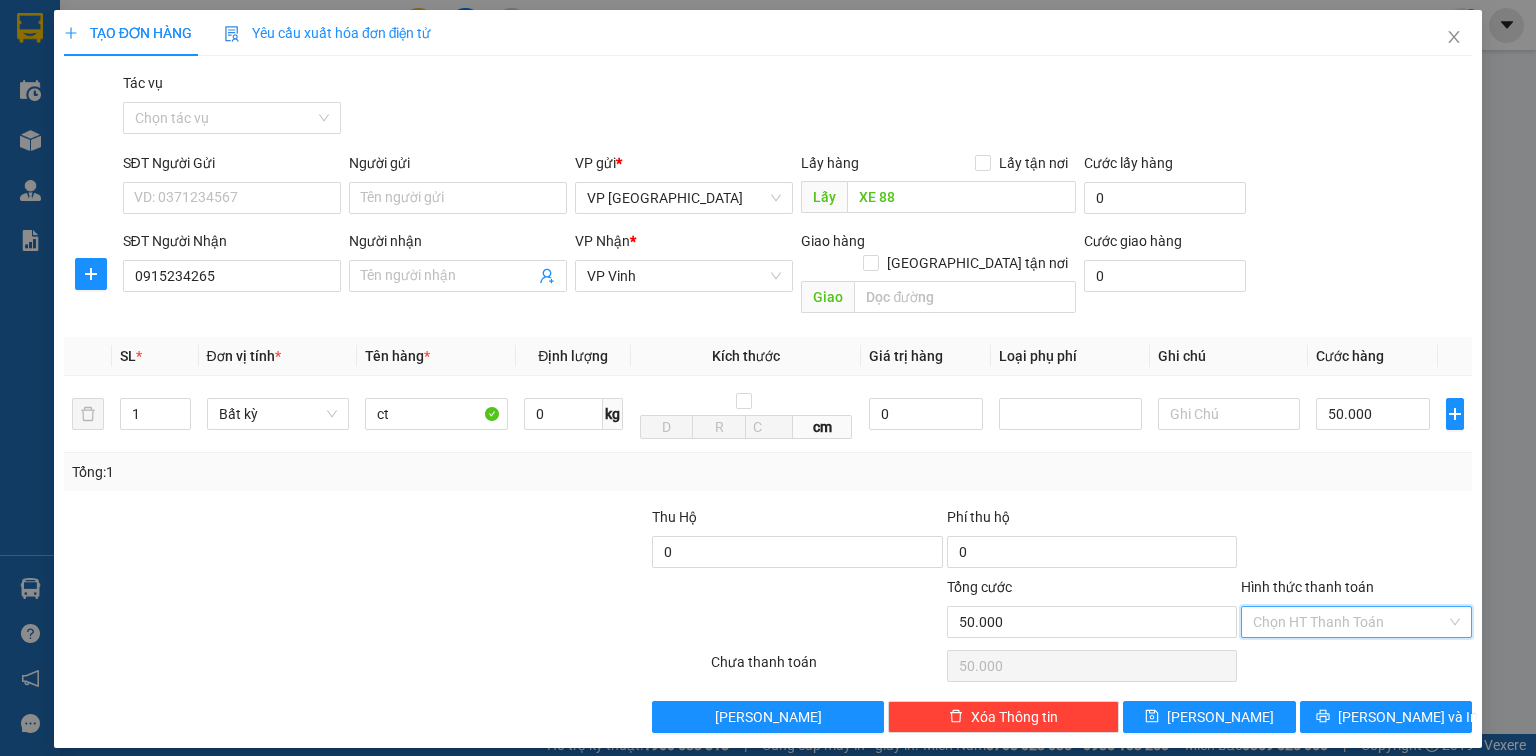 click on "Hình thức thanh toán" at bounding box center [1349, 622] 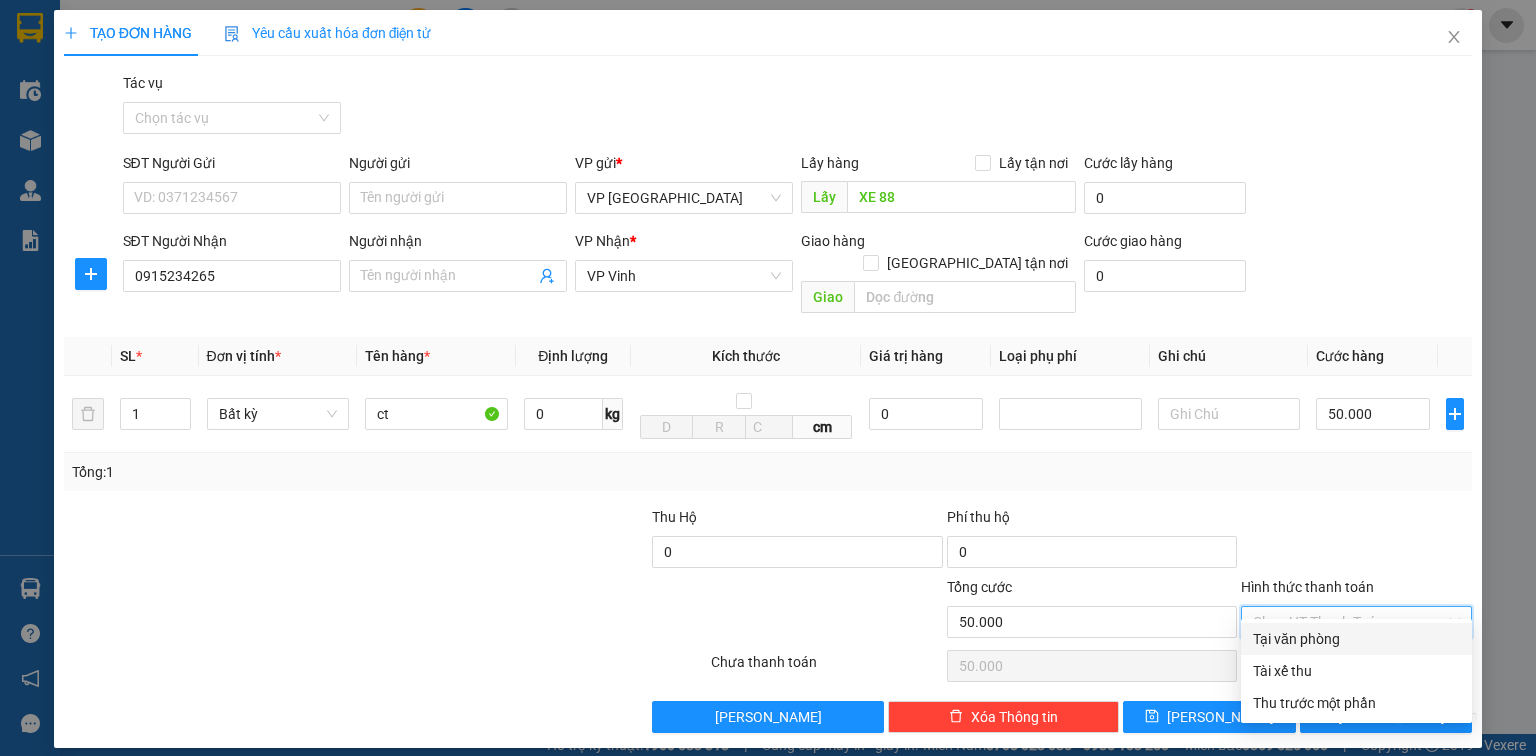 click on "Tại văn phòng" at bounding box center (1356, 639) 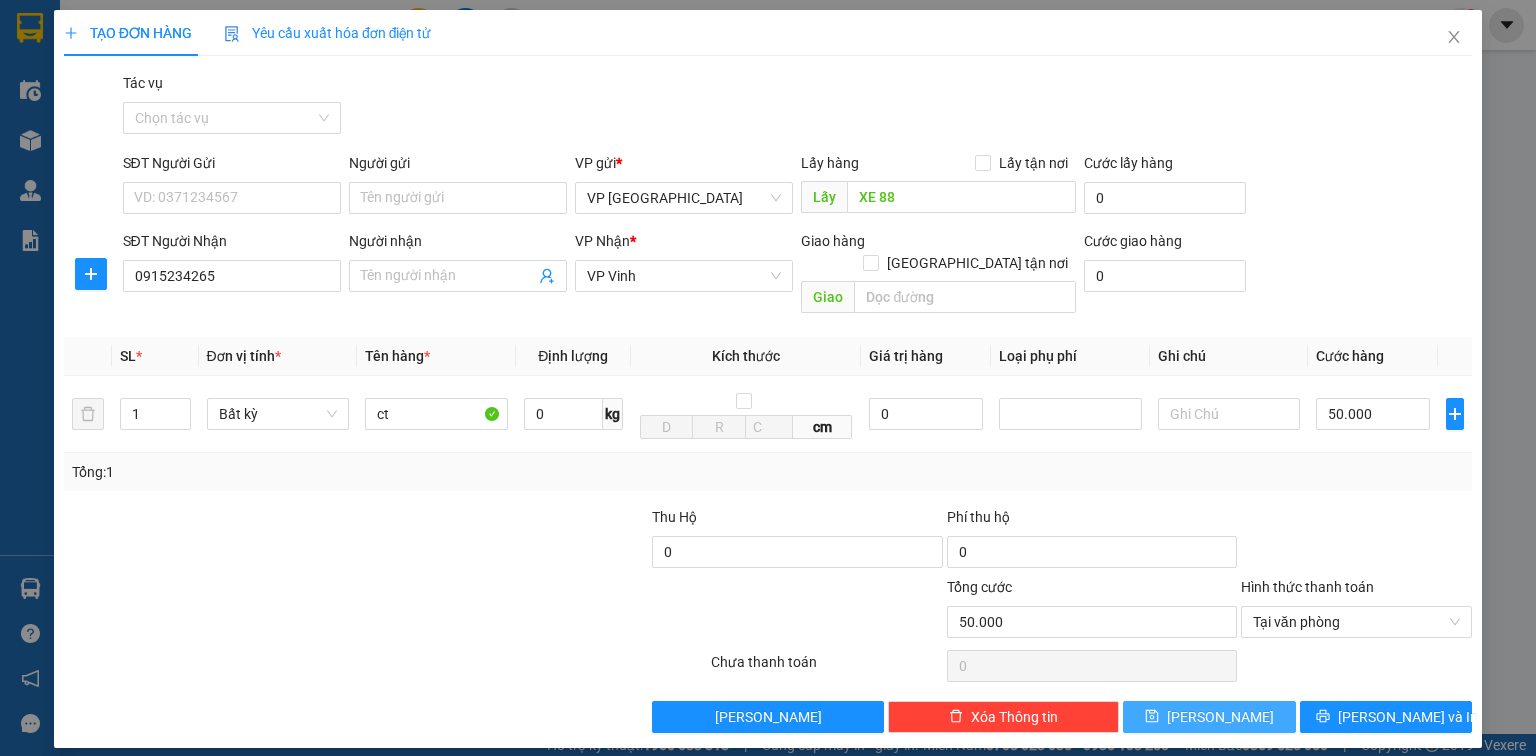click on "[PERSON_NAME]" at bounding box center [1220, 717] 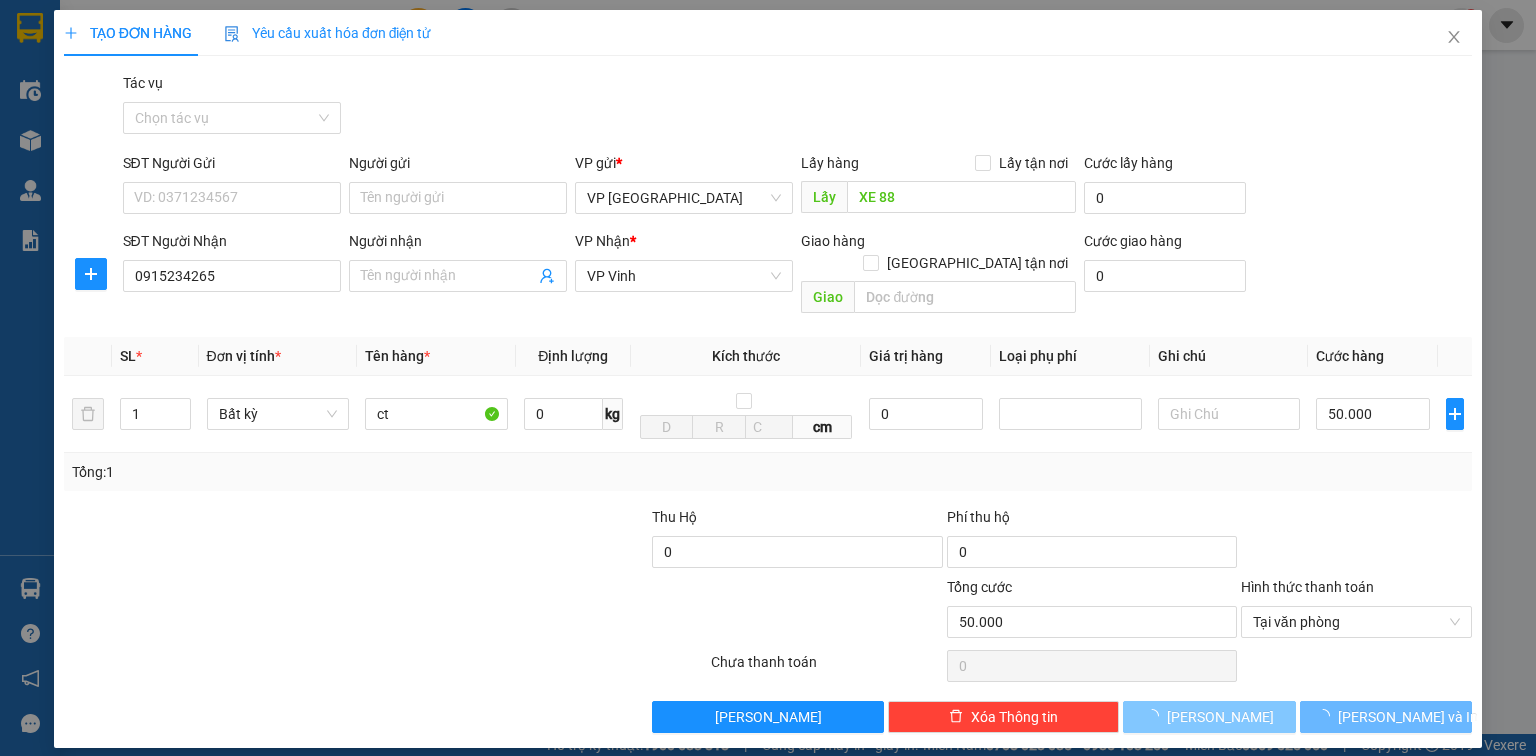 type 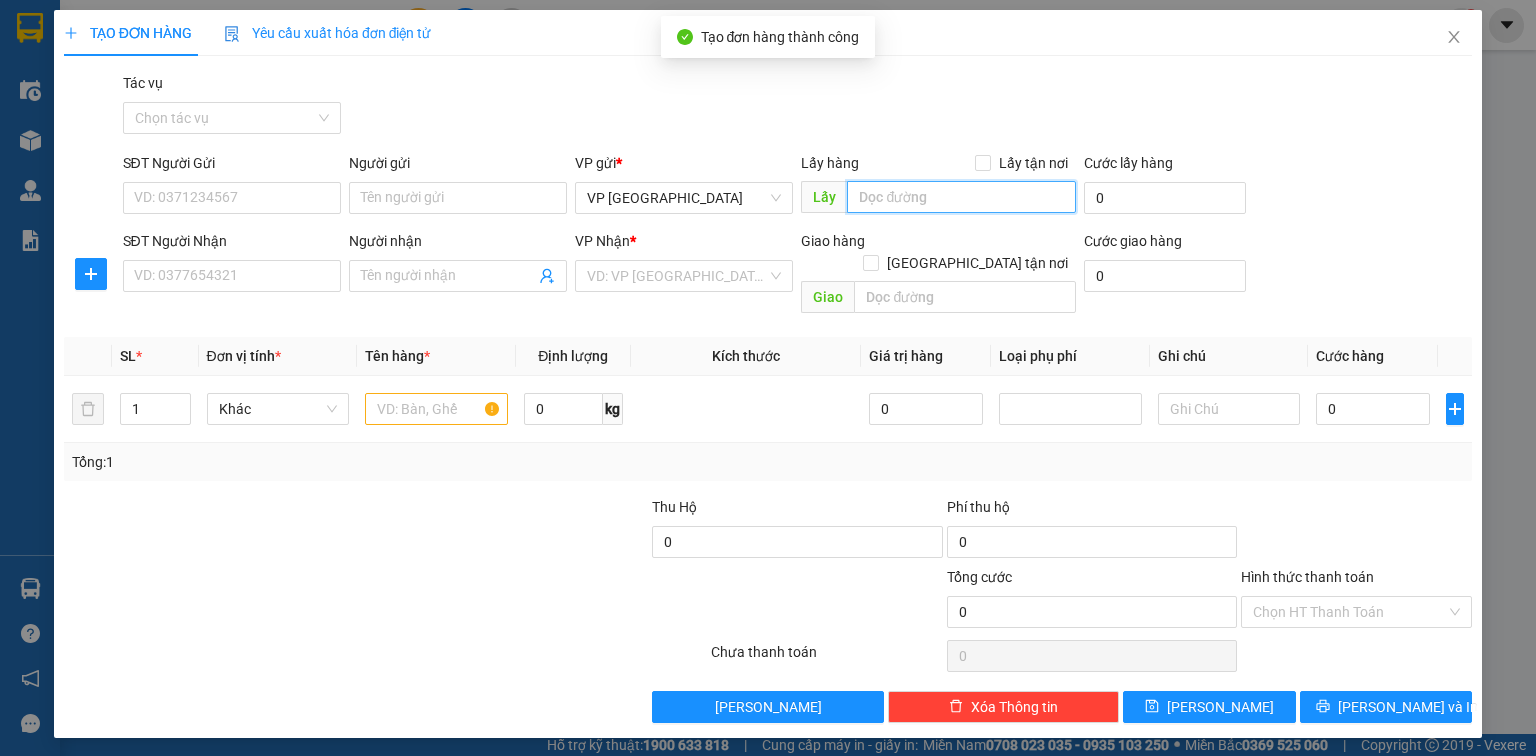 click at bounding box center (961, 197) 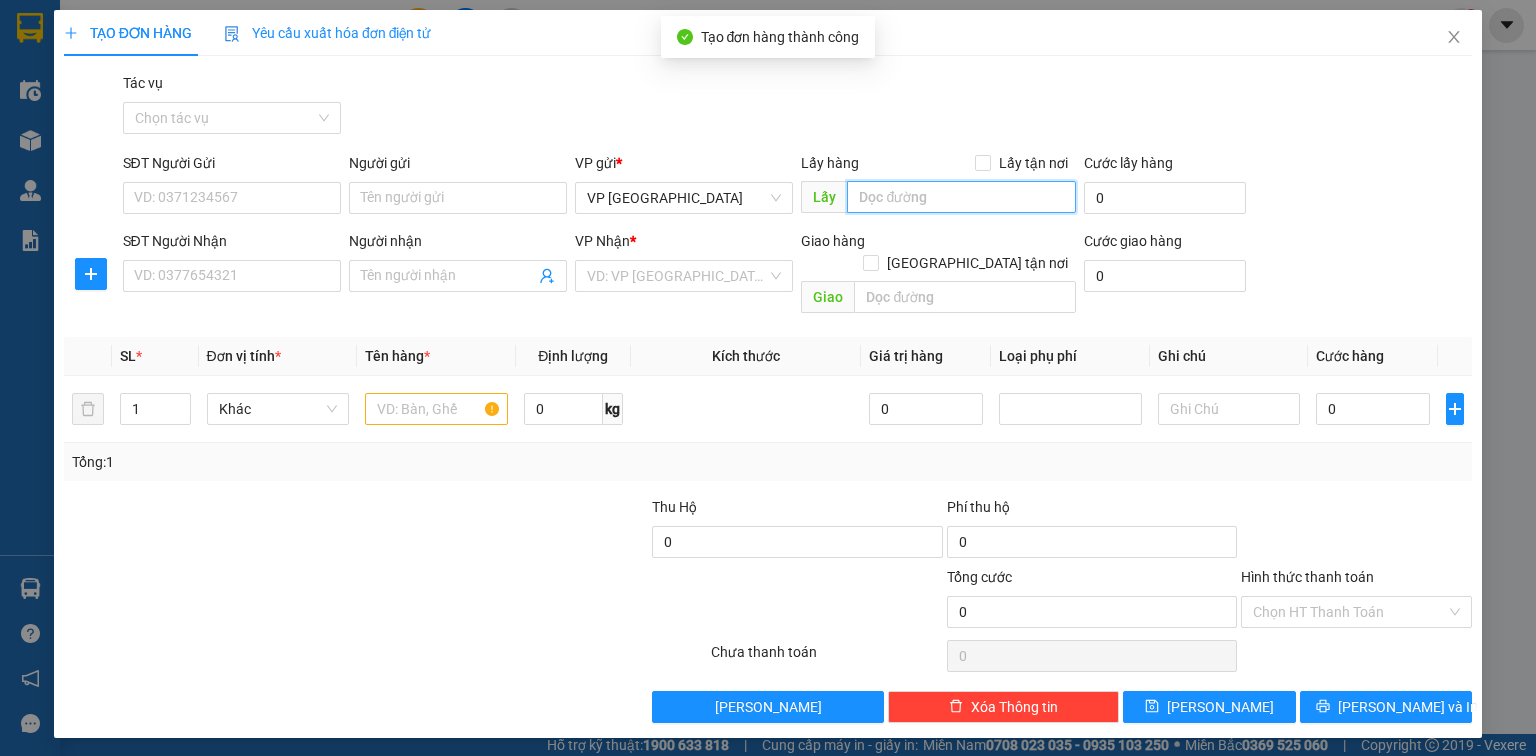 paste on "XE 88" 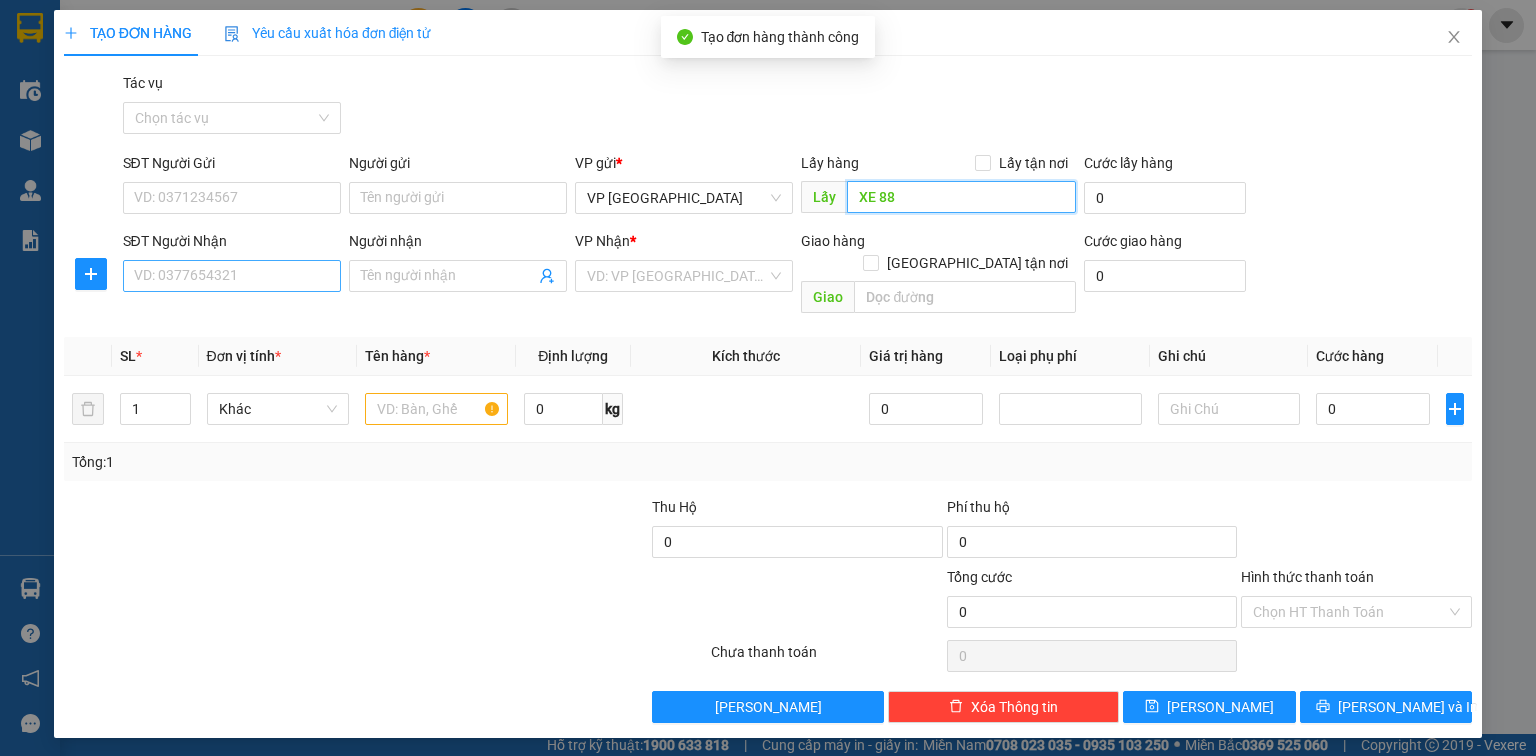 type on "XE 88" 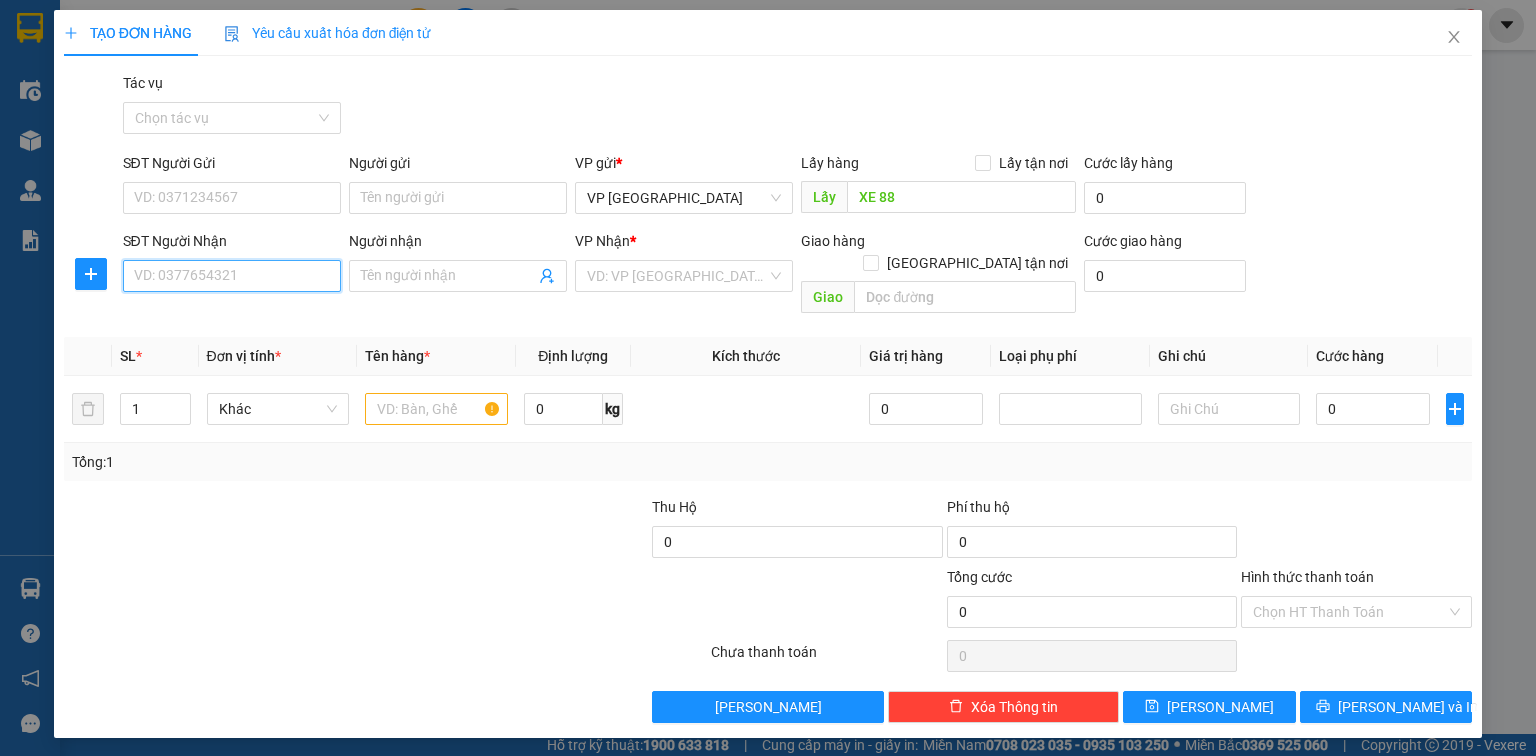 click on "SĐT Người Nhận" at bounding box center [232, 276] 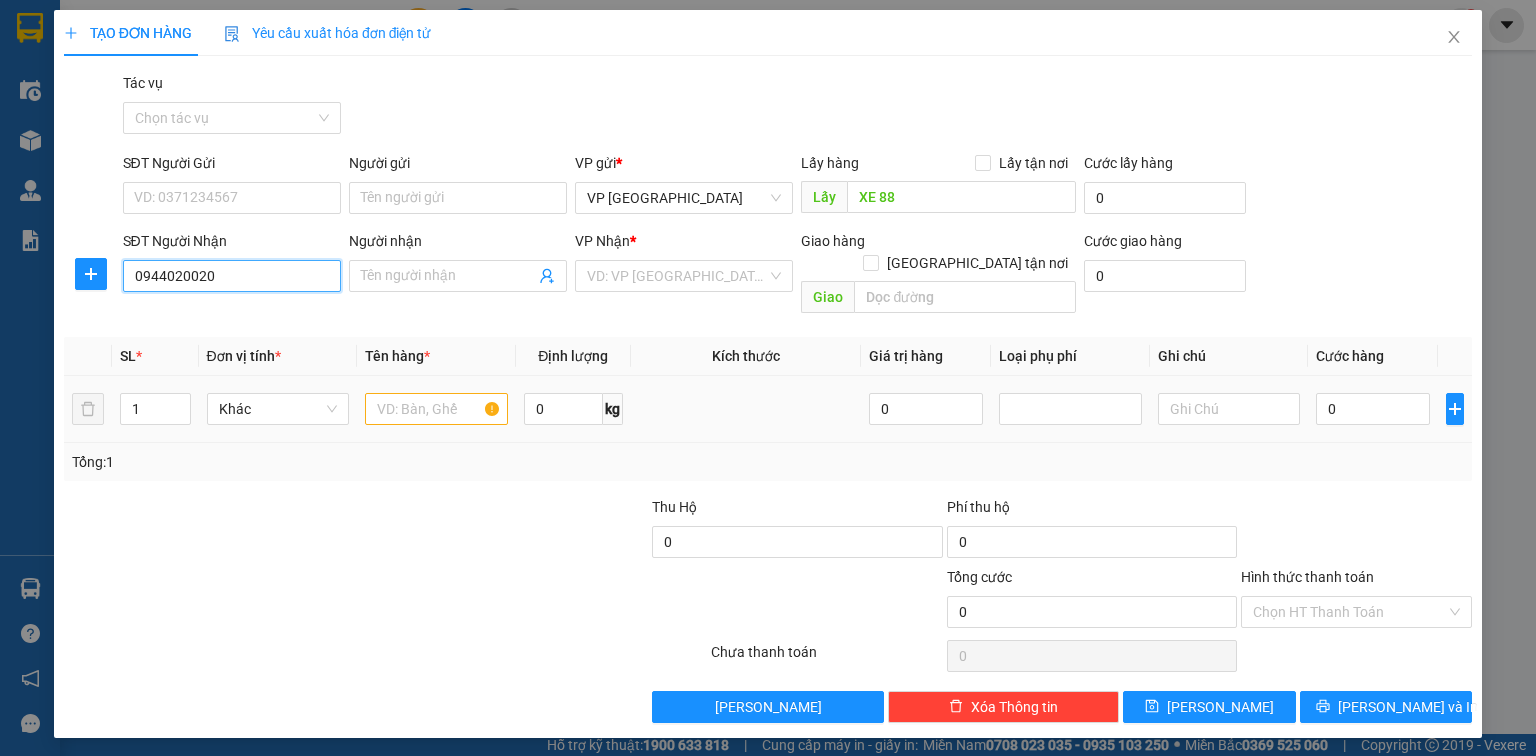 type on "0944020020" 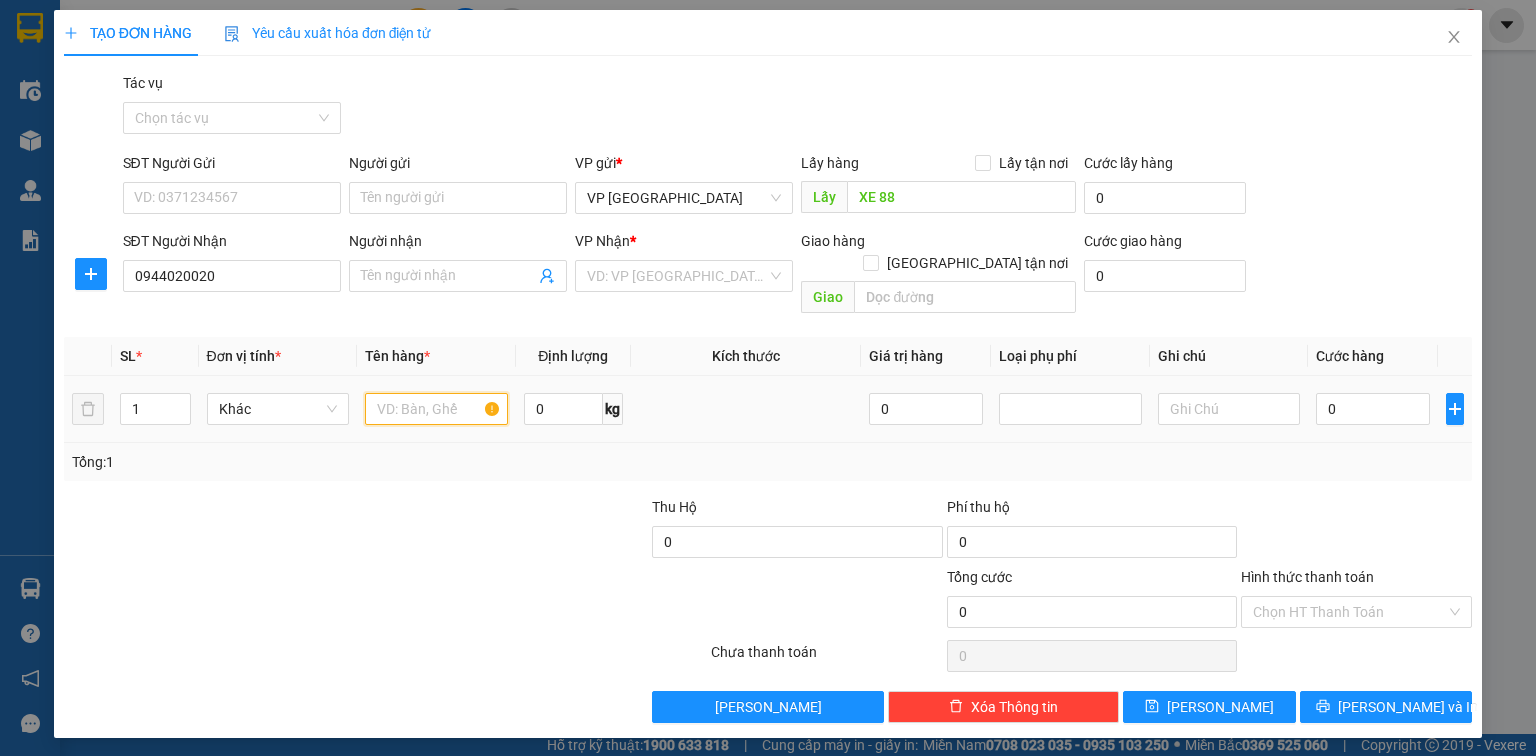 click at bounding box center (436, 409) 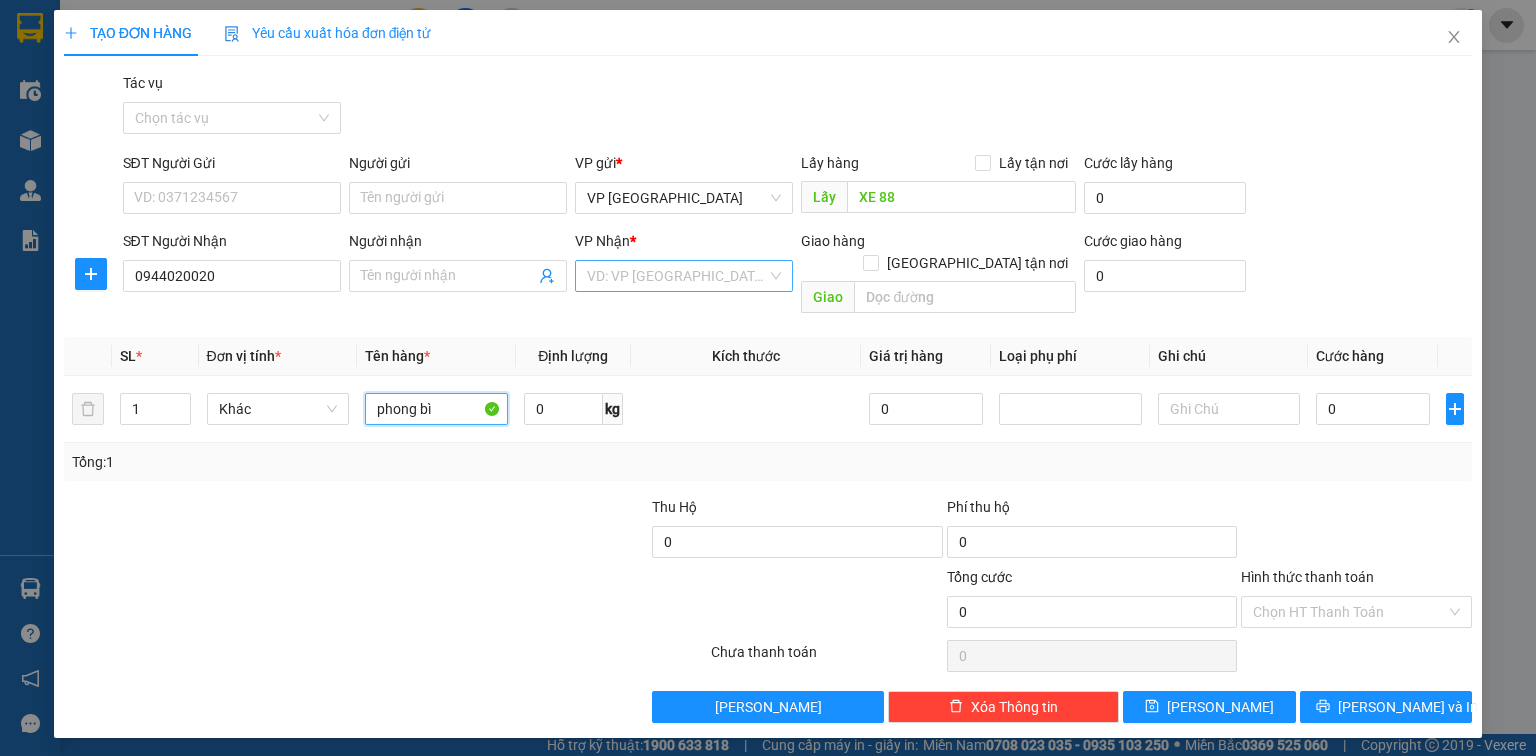 type on "phong bì" 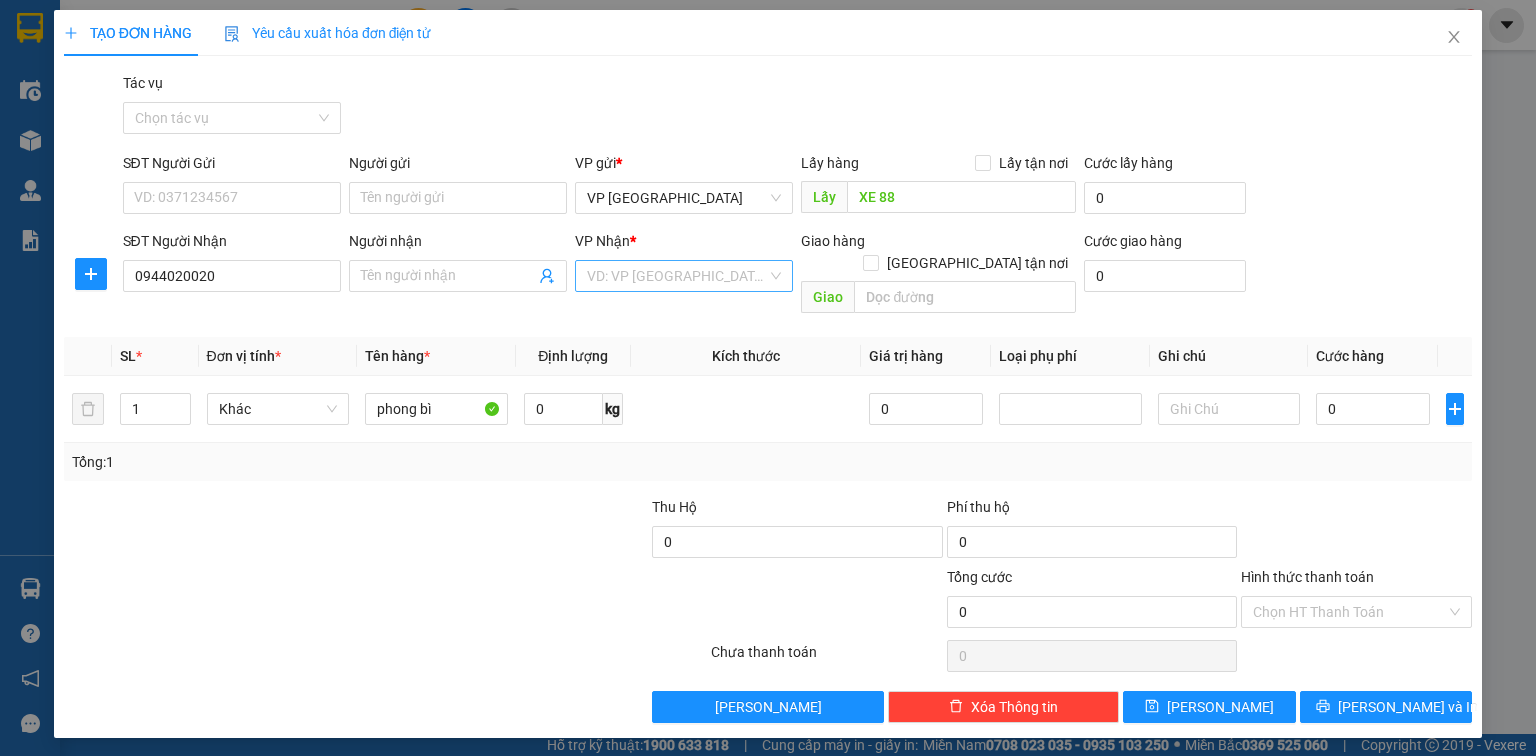 click at bounding box center (677, 276) 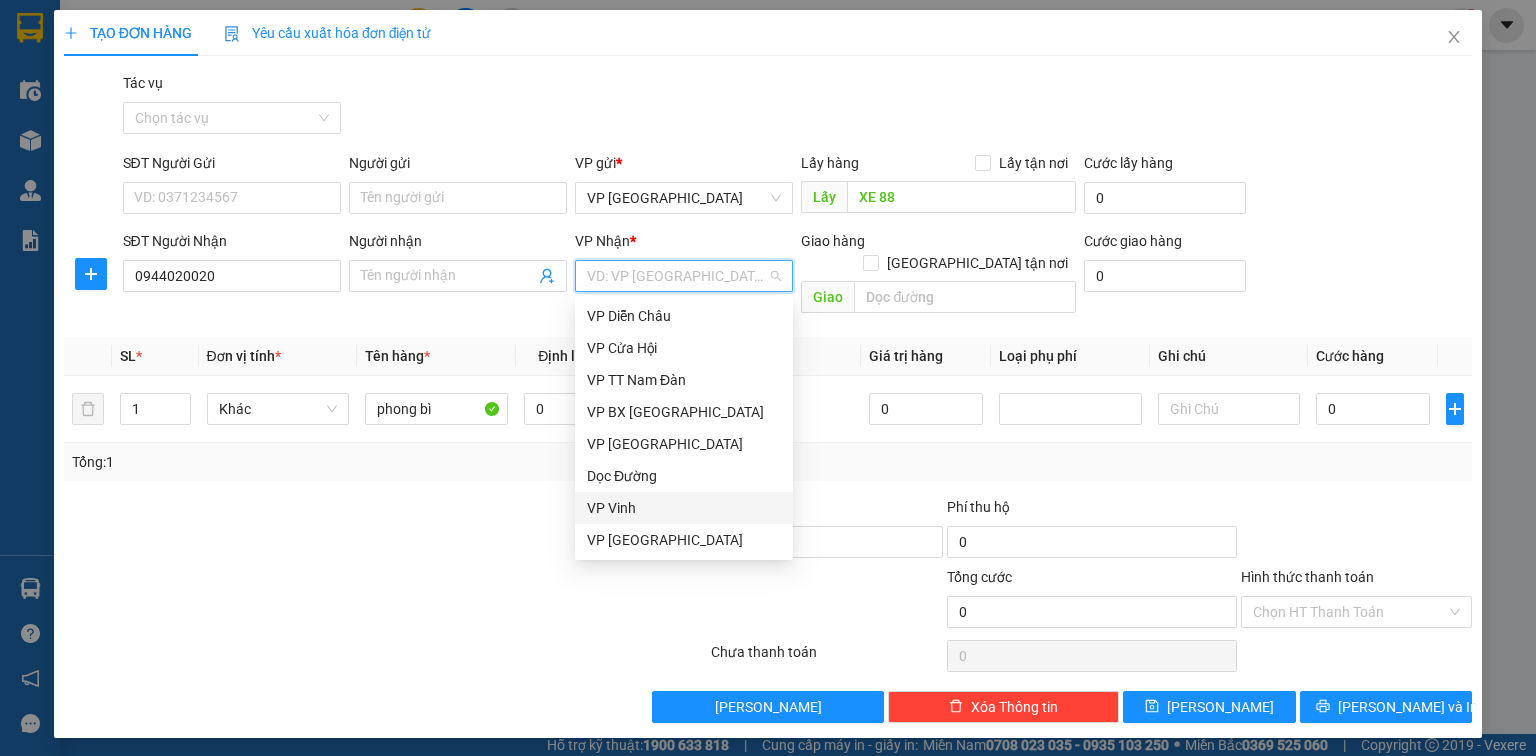 click on "VP Vinh" at bounding box center [684, 508] 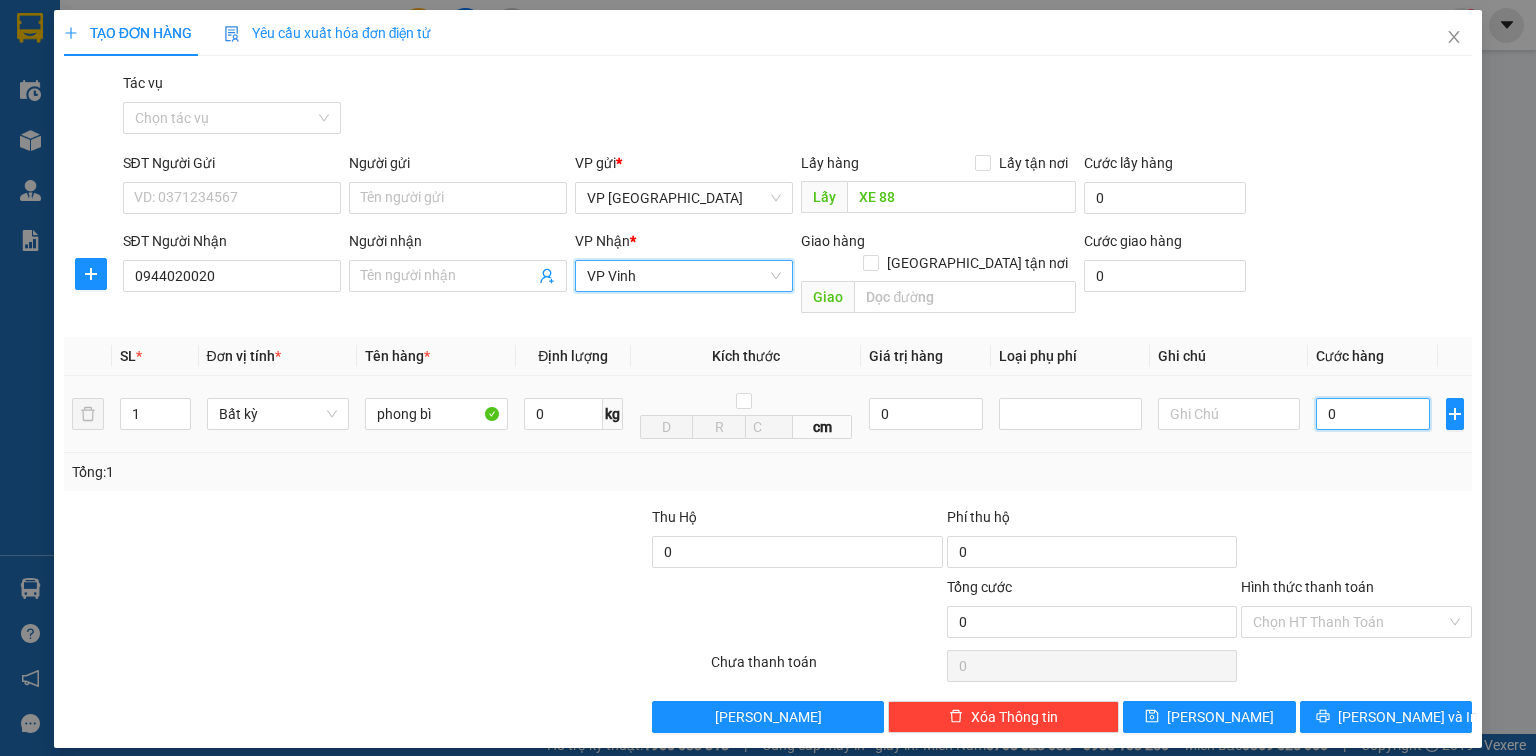 click on "0" at bounding box center [1373, 414] 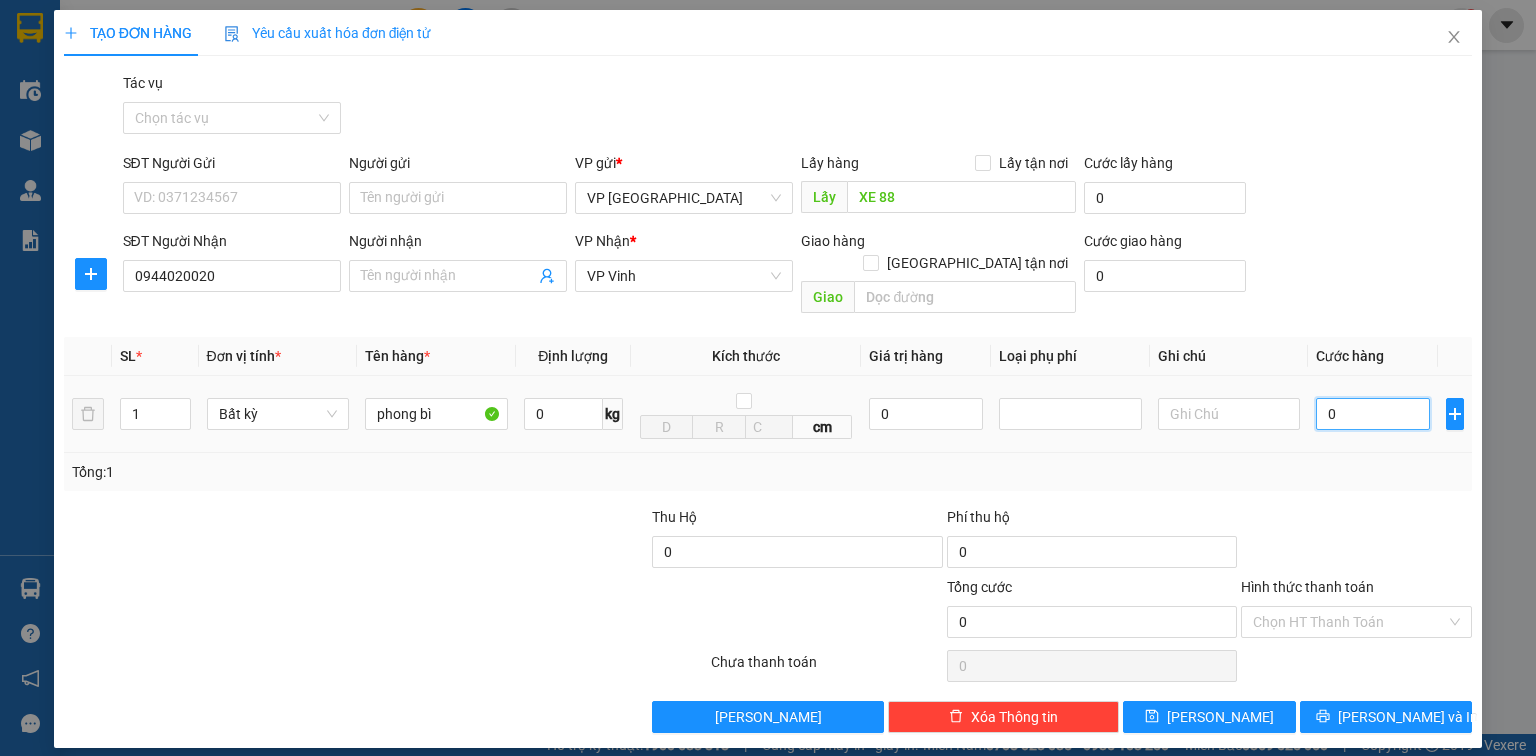 type on "5" 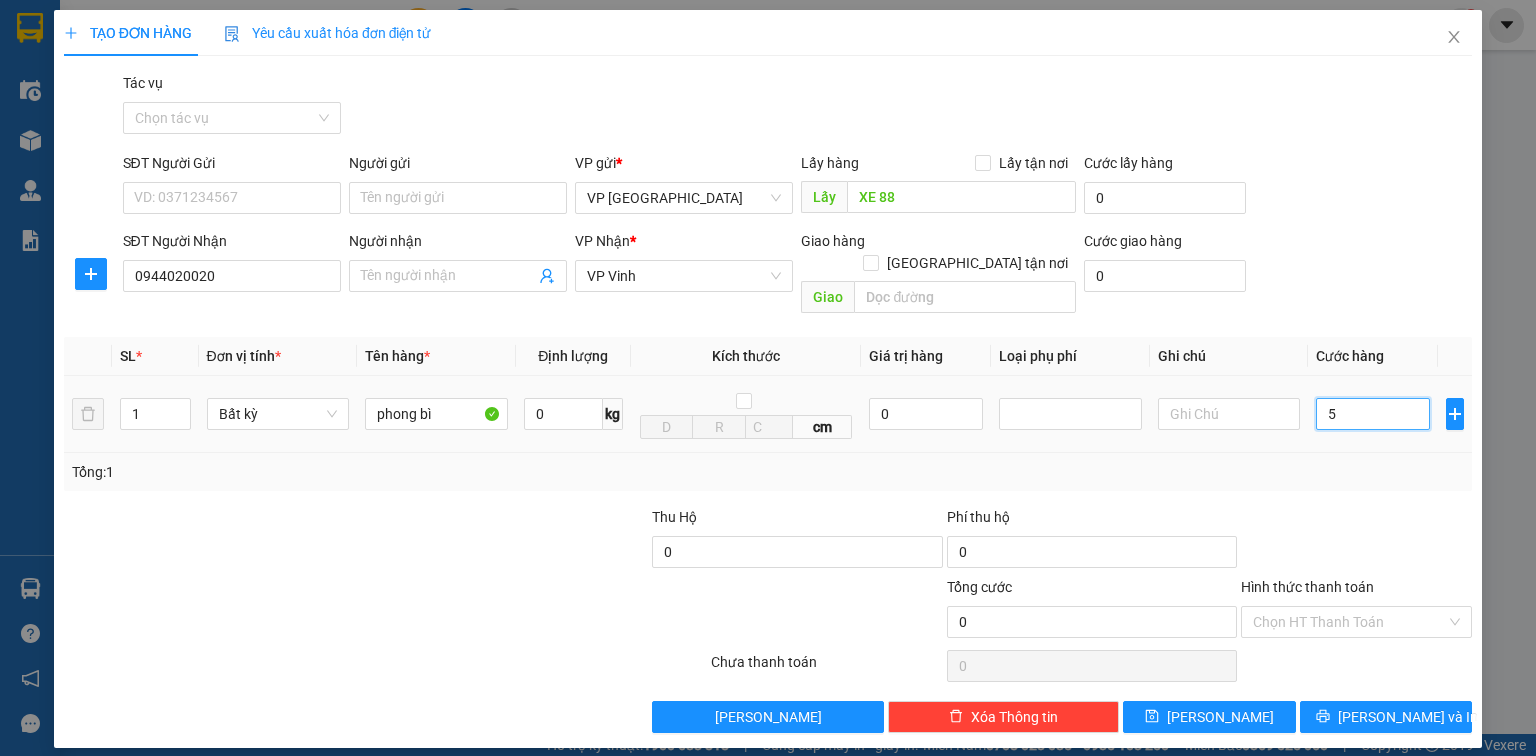 type on "5" 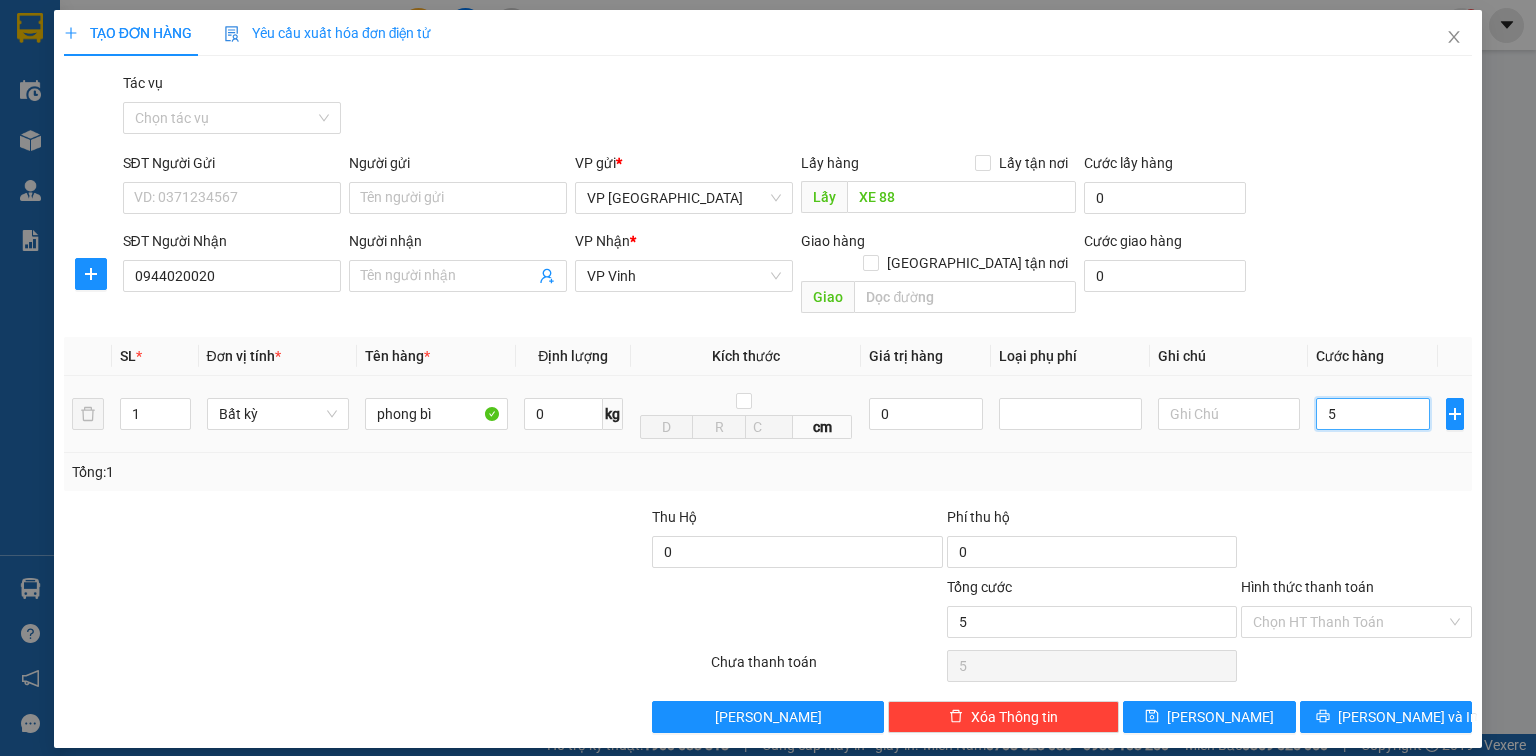 type on "50" 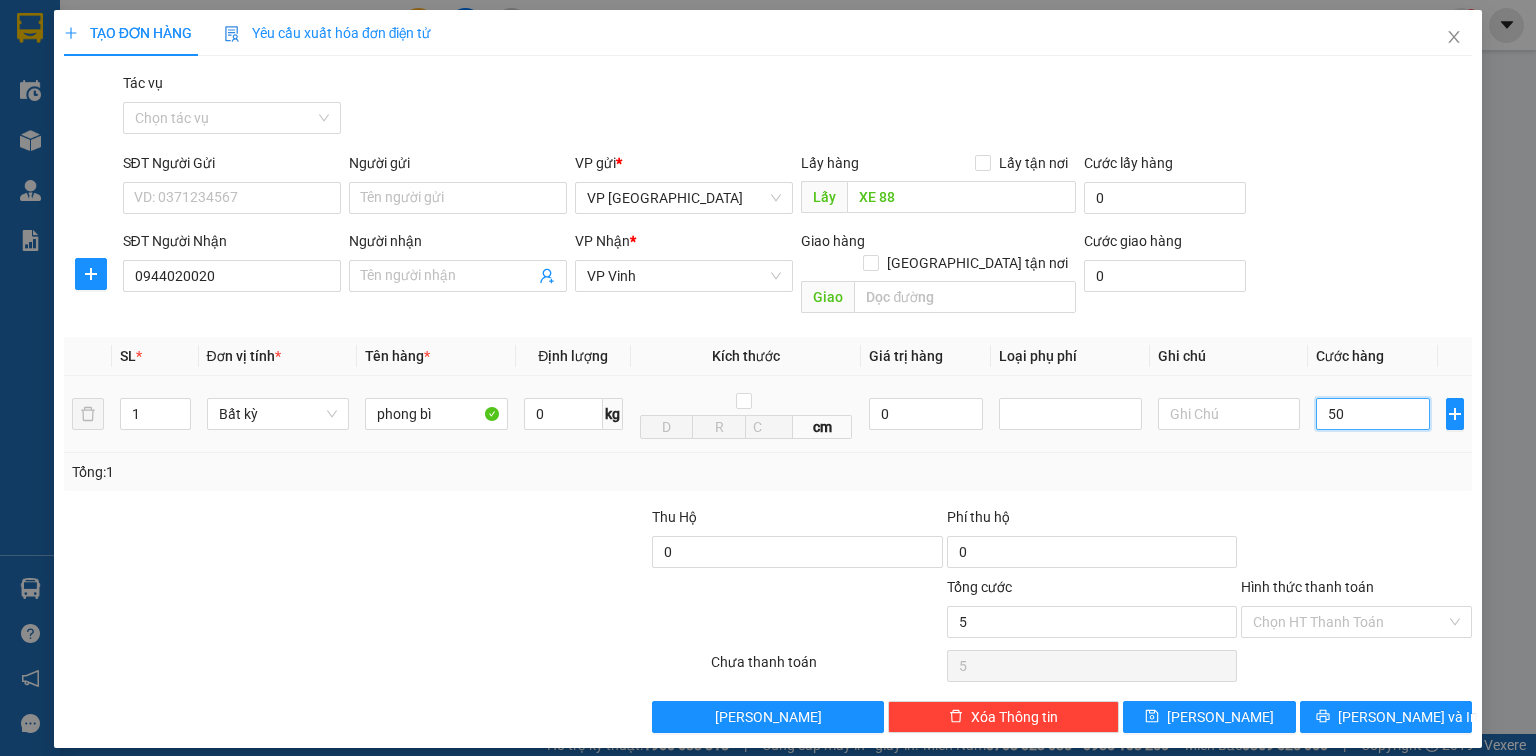 type on "50" 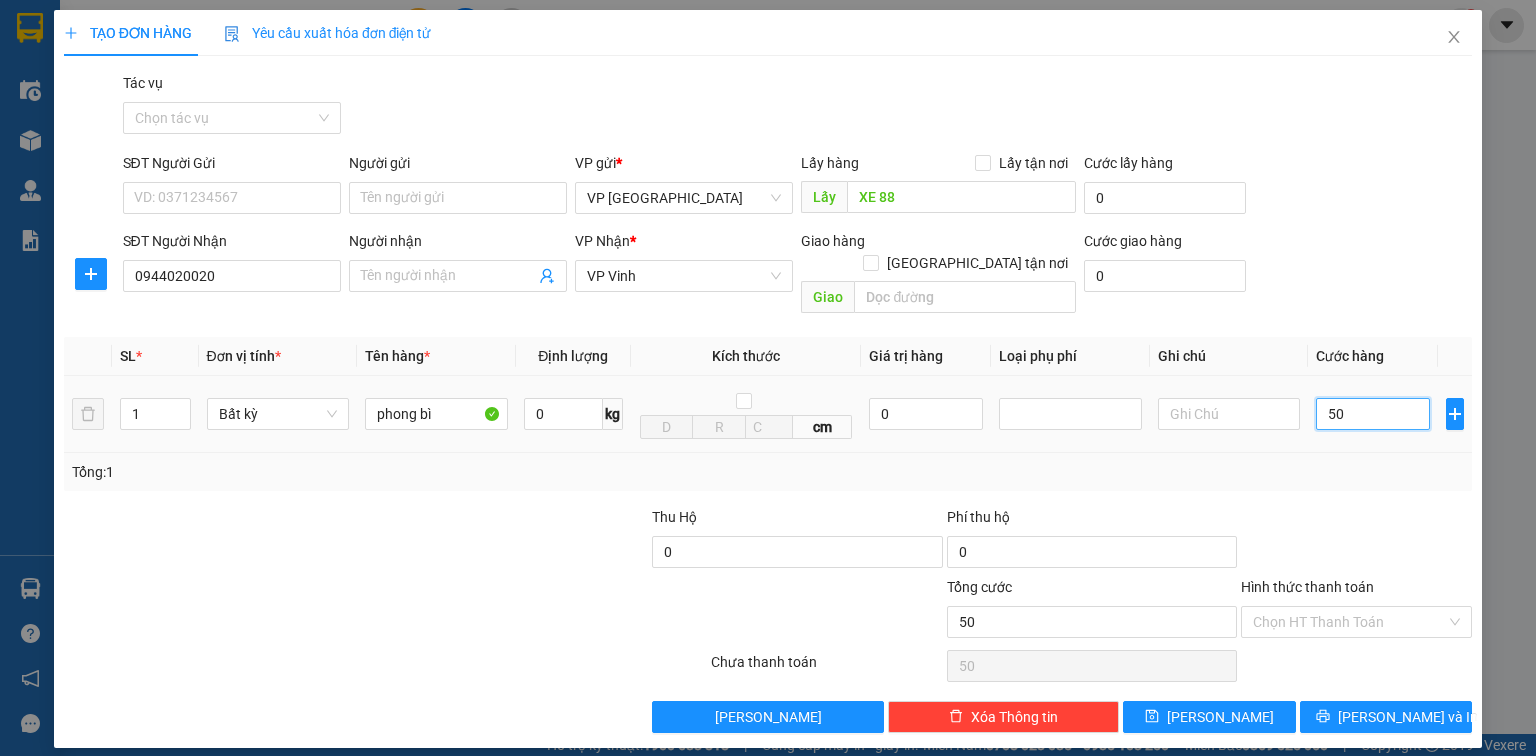 type on "500" 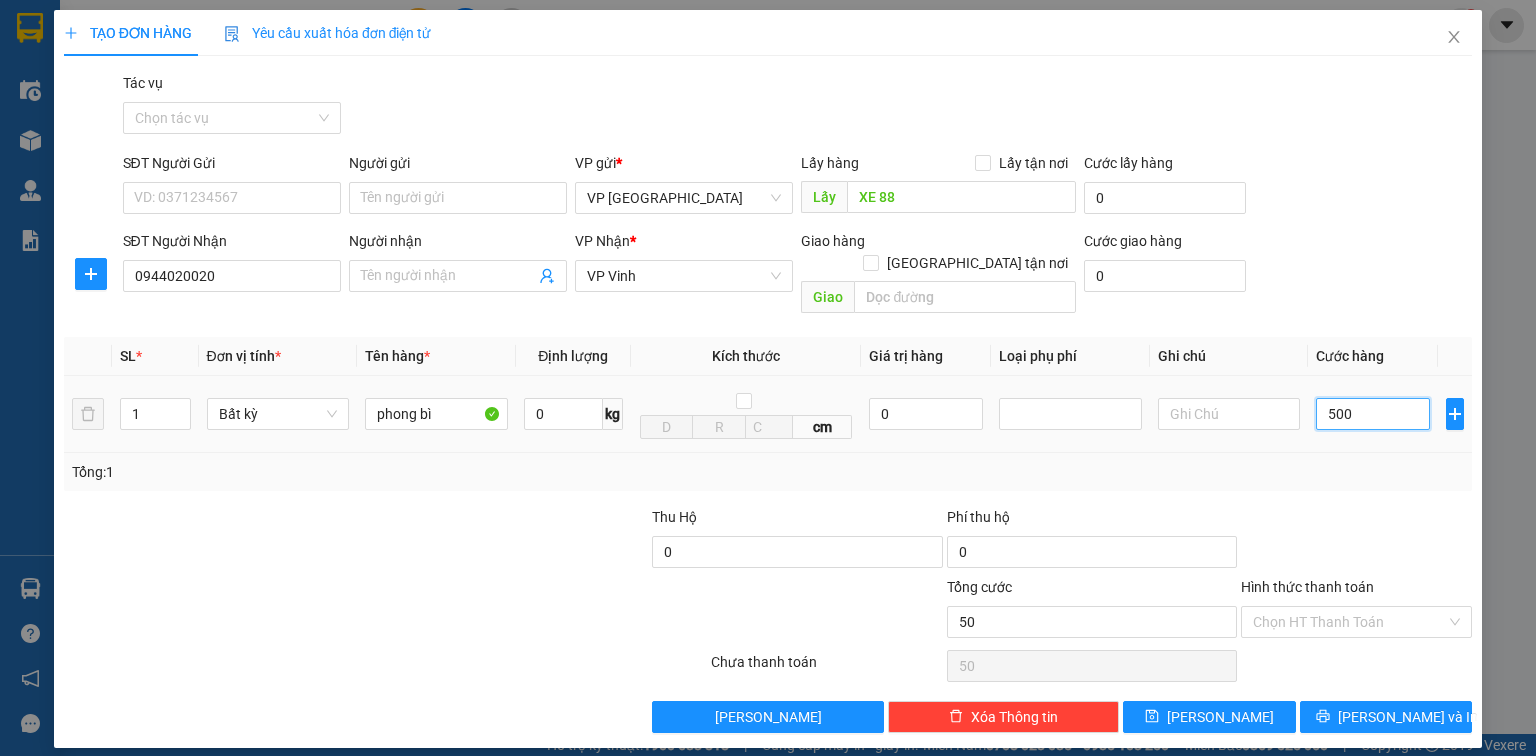 type on "500" 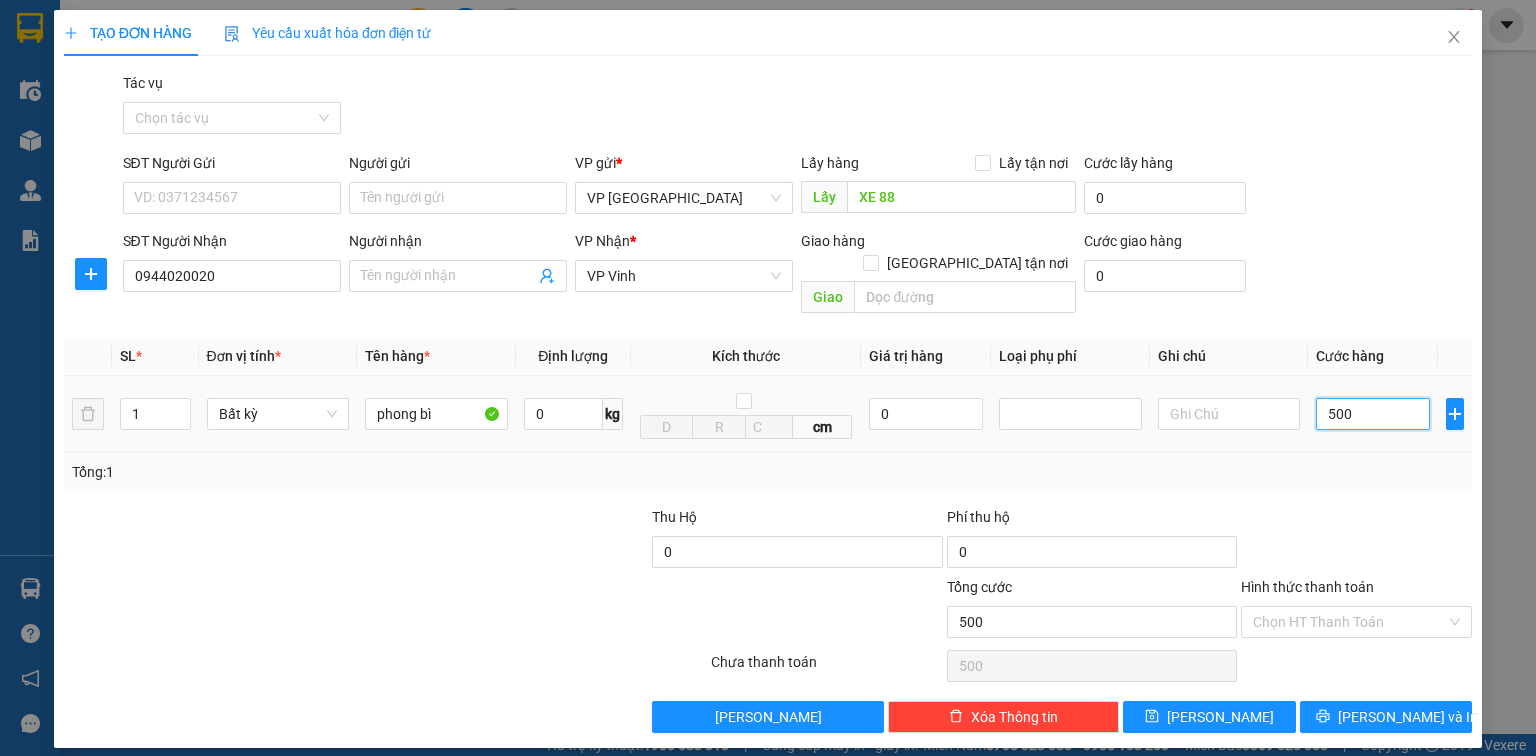 type on "5.000" 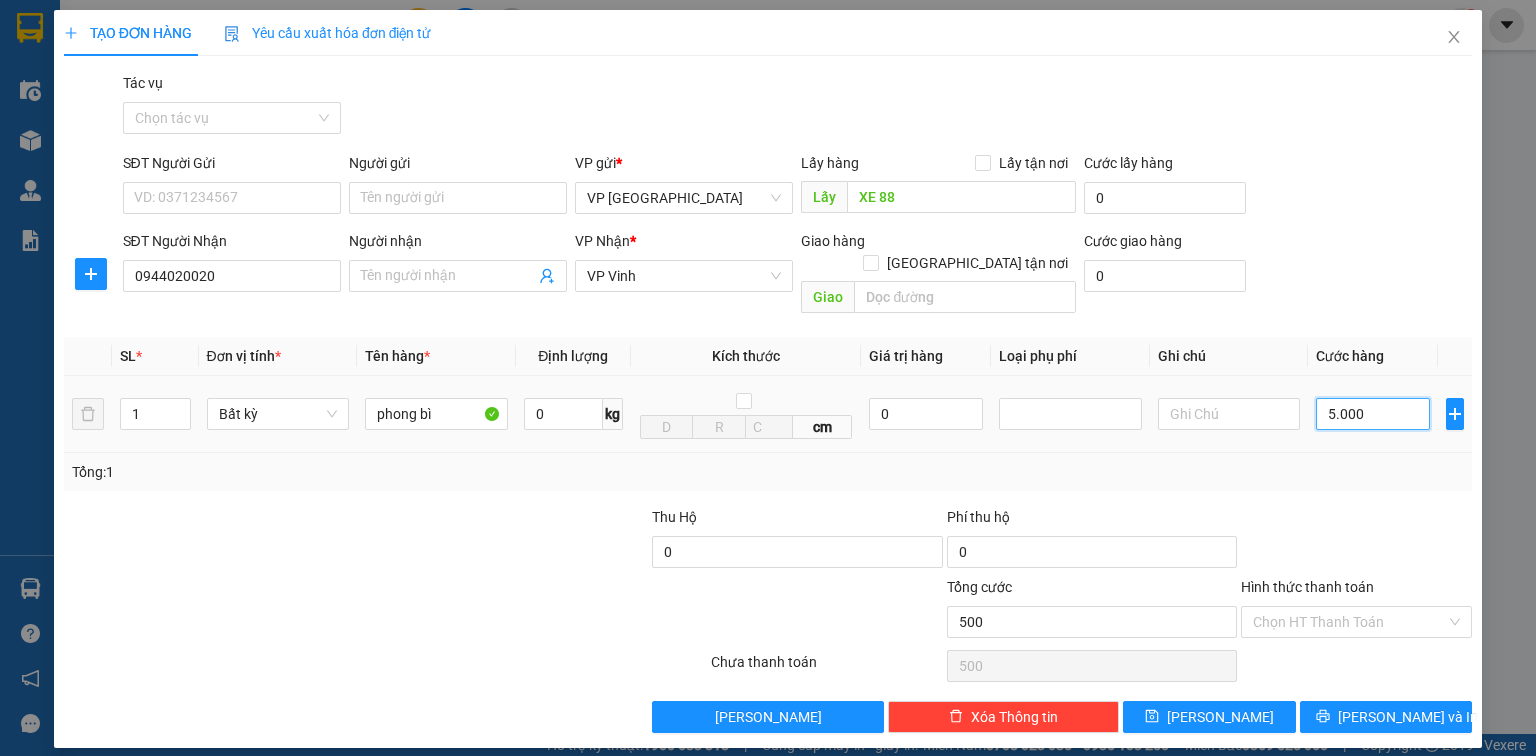 type on "5.000" 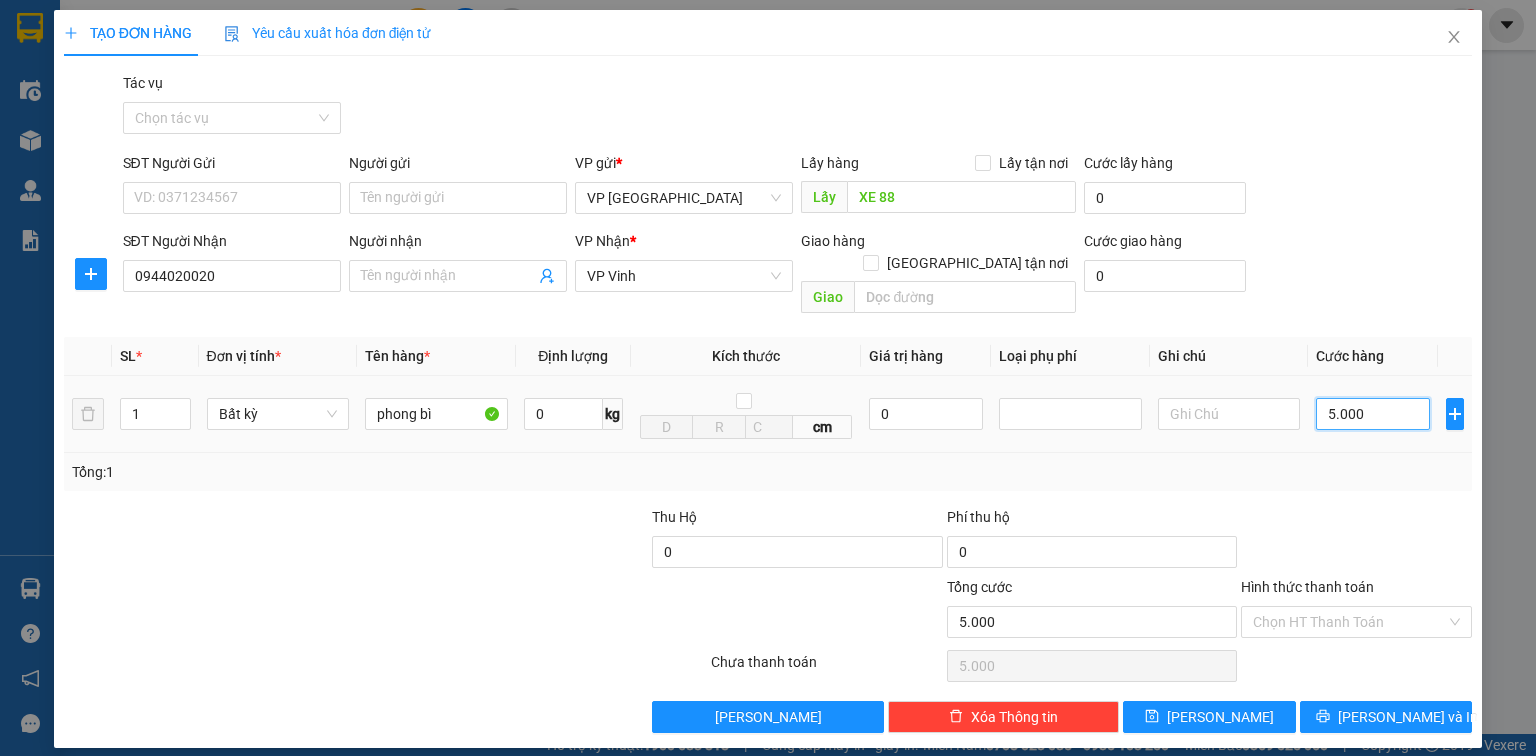 type on "50.000" 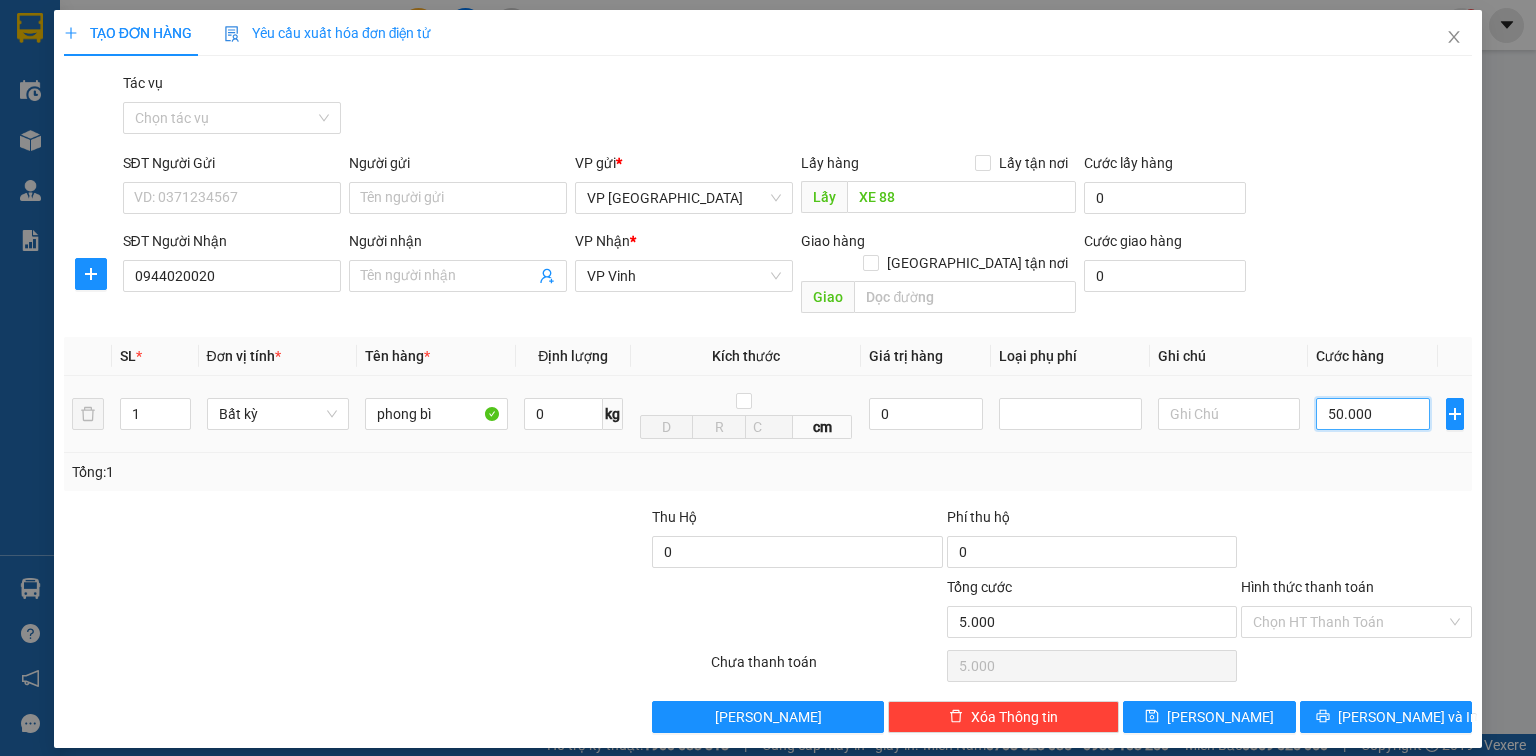 type on "50.000" 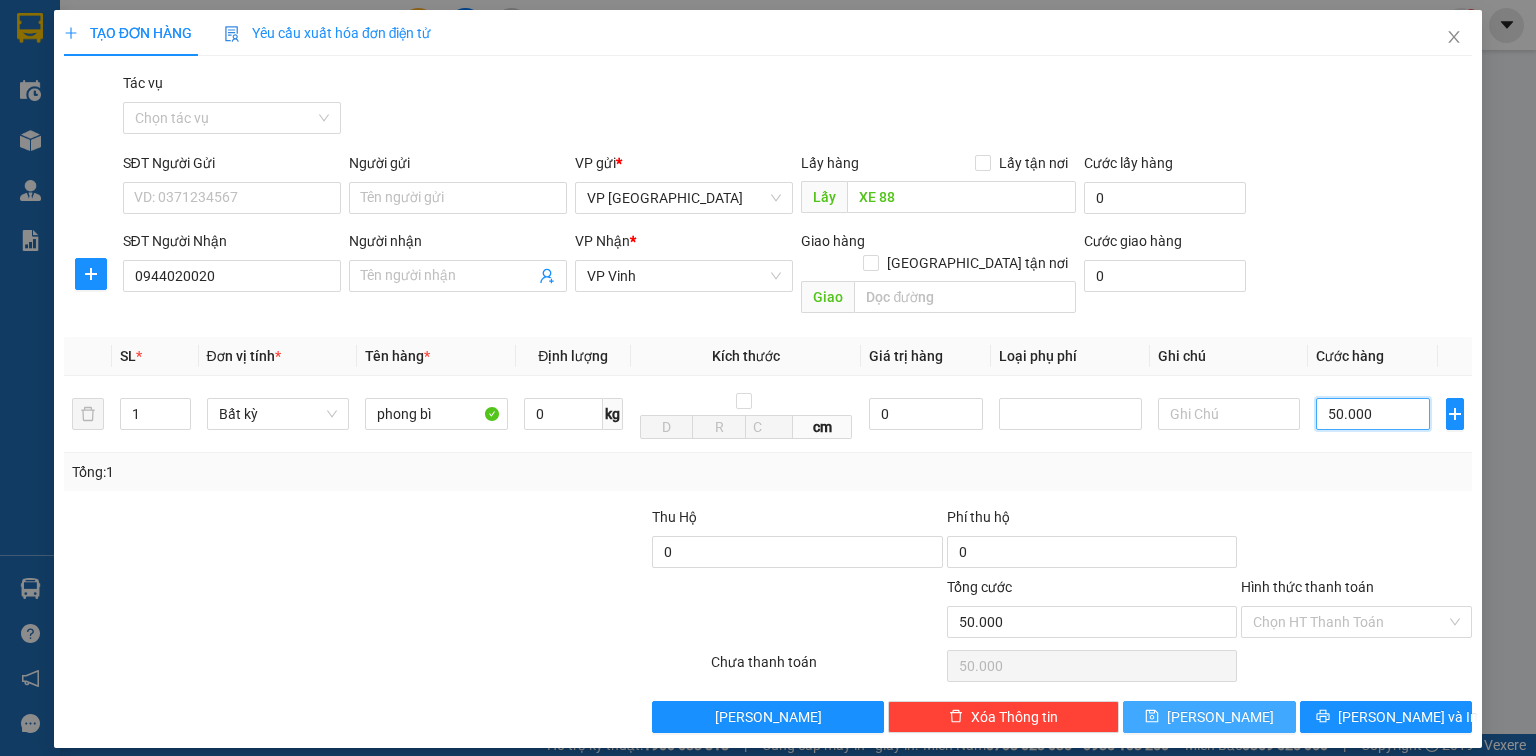 type on "50.000" 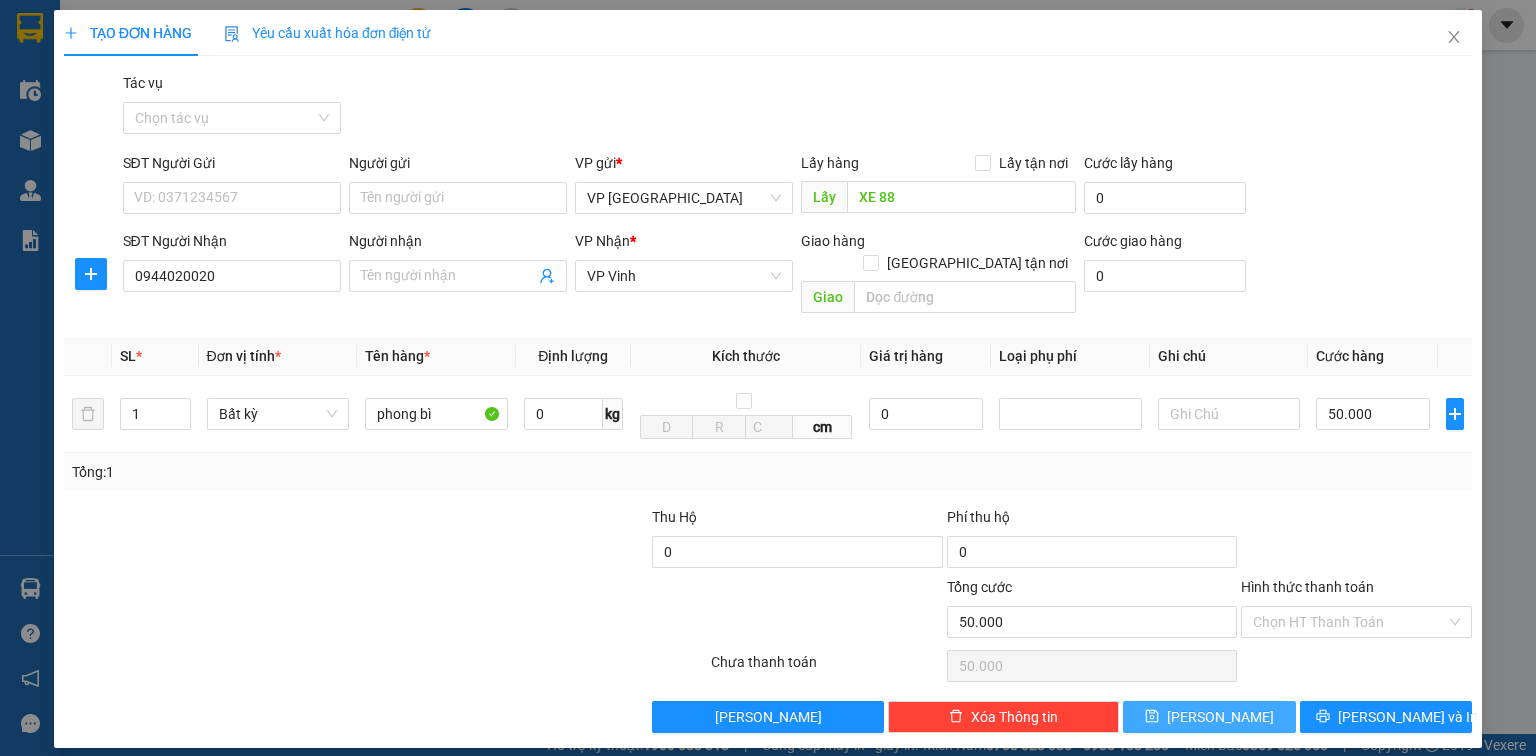 click on "[PERSON_NAME]" at bounding box center (1209, 717) 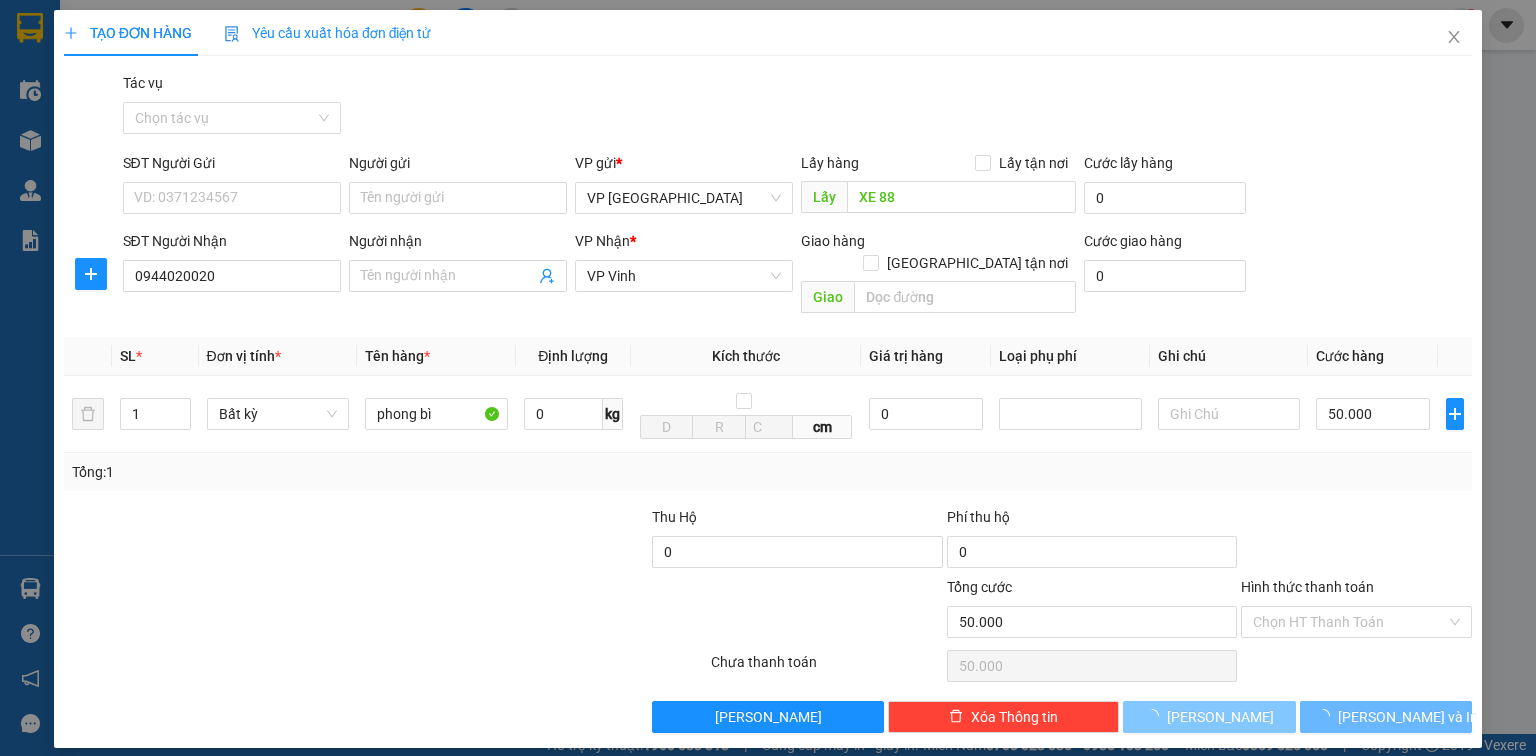 type 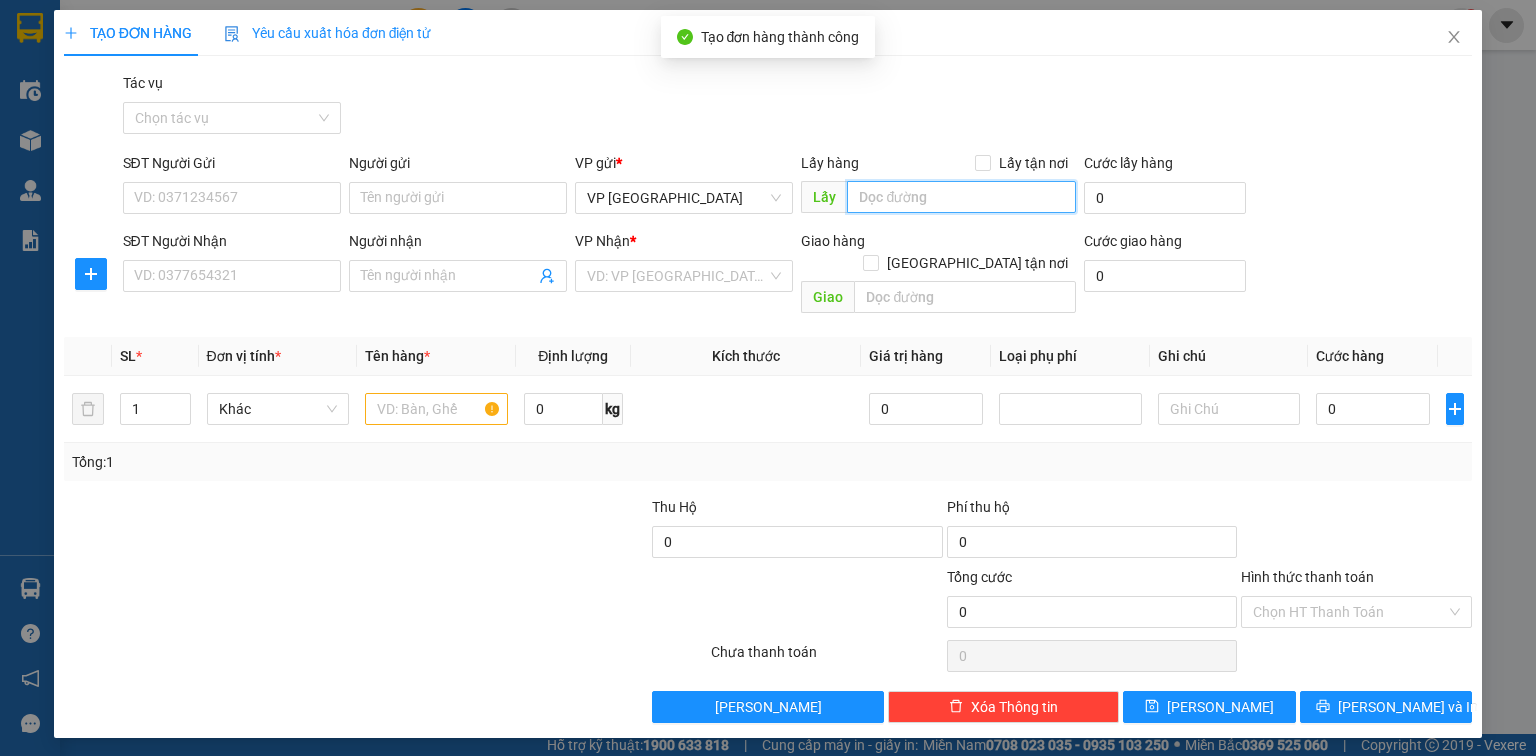 click at bounding box center [961, 197] 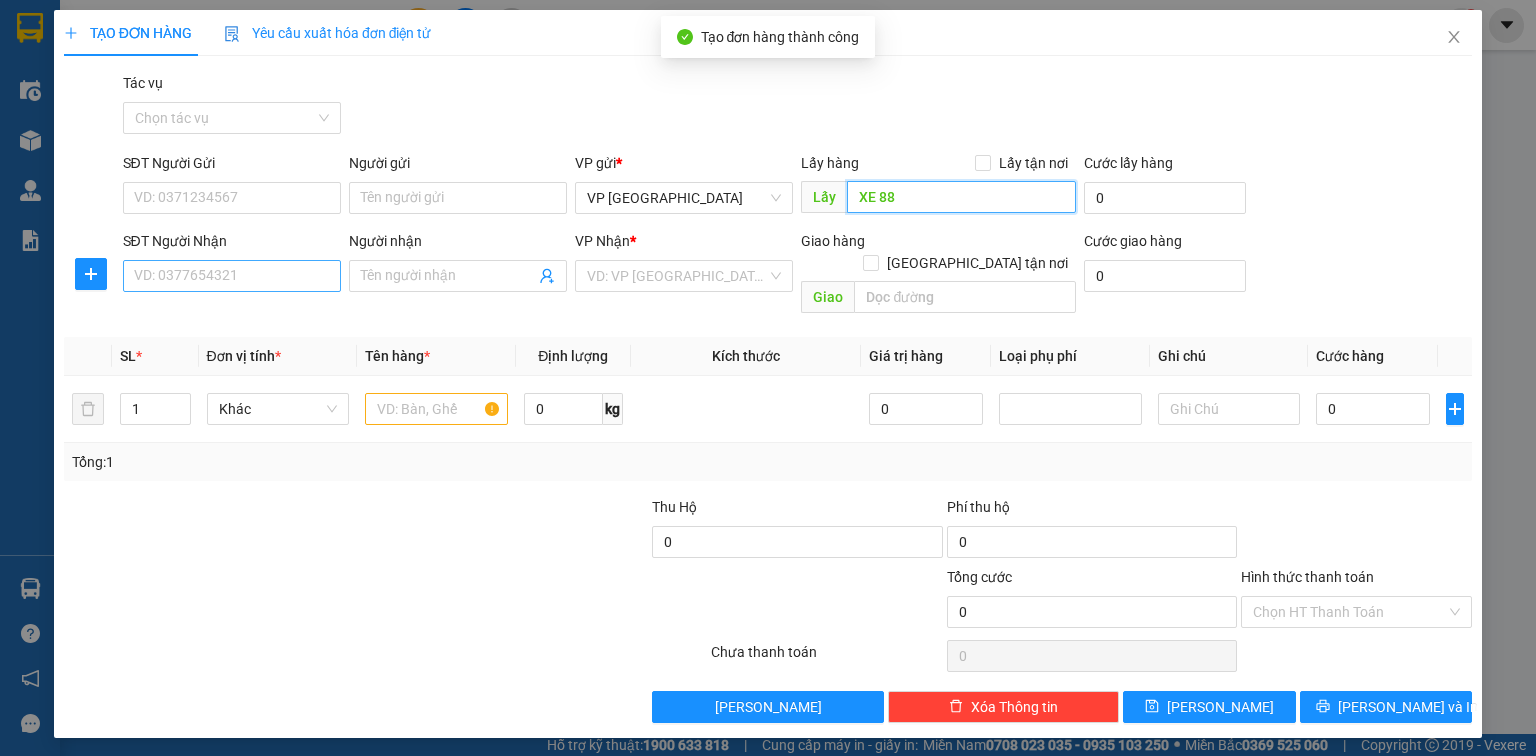 type on "XE 88" 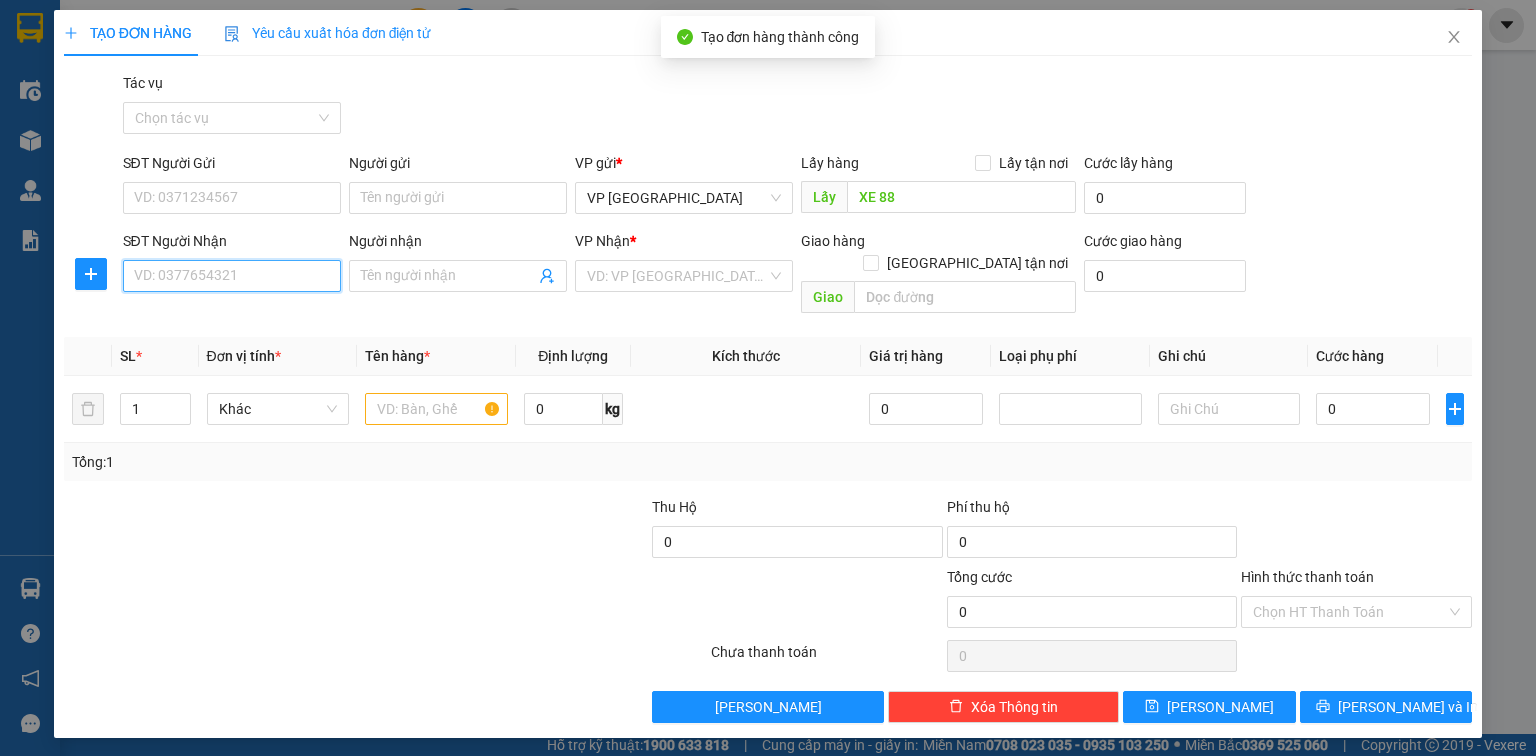 click on "SĐT Người Nhận" at bounding box center (232, 276) 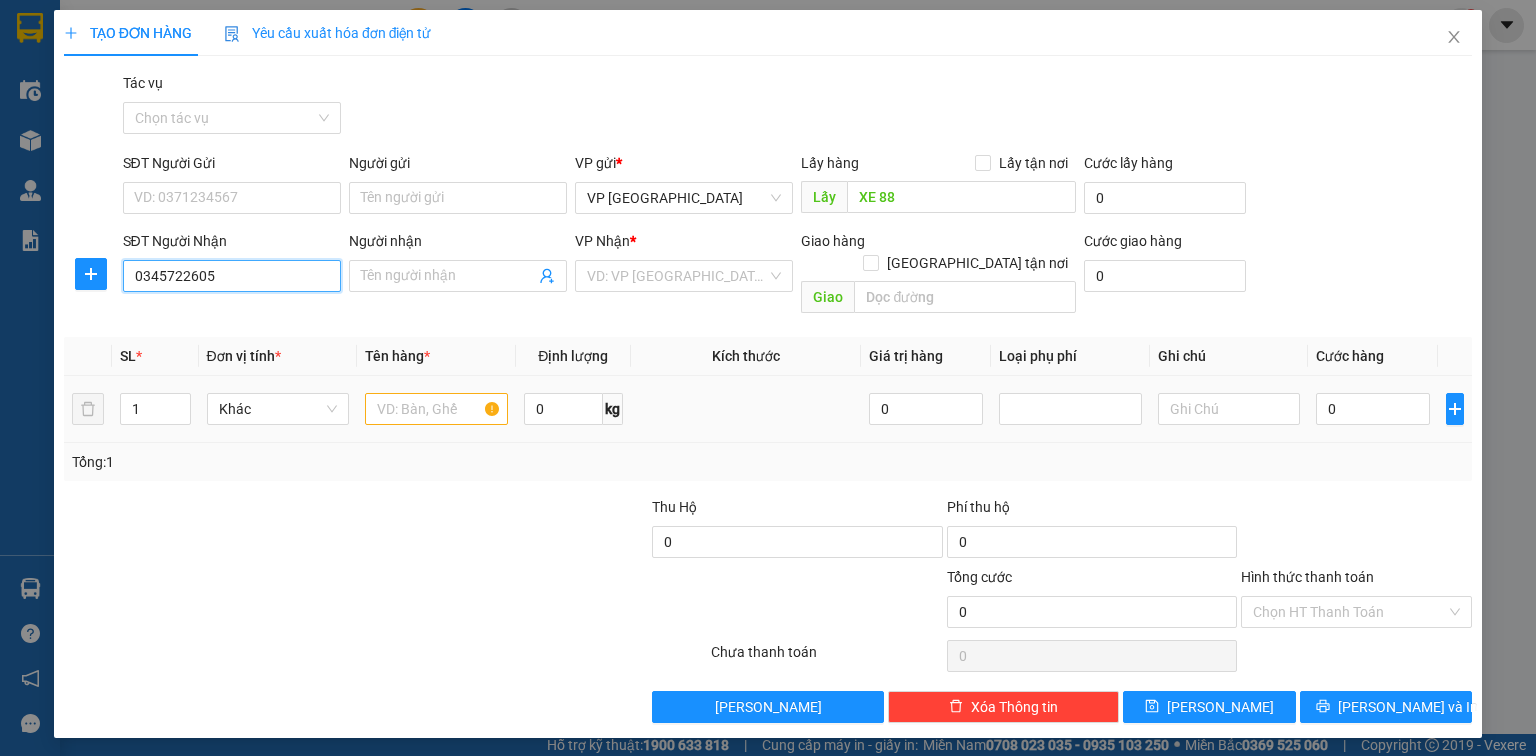 type 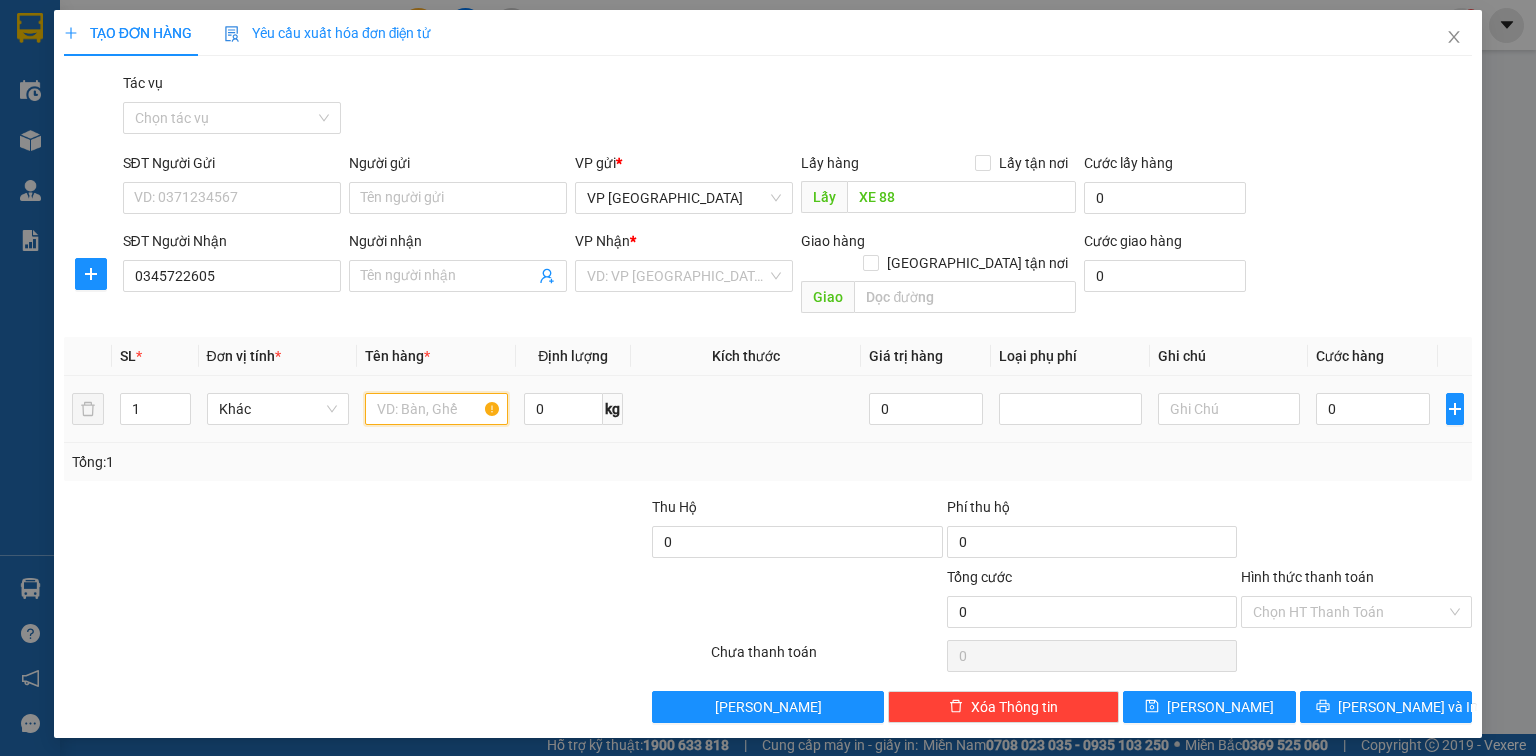 click at bounding box center [436, 409] 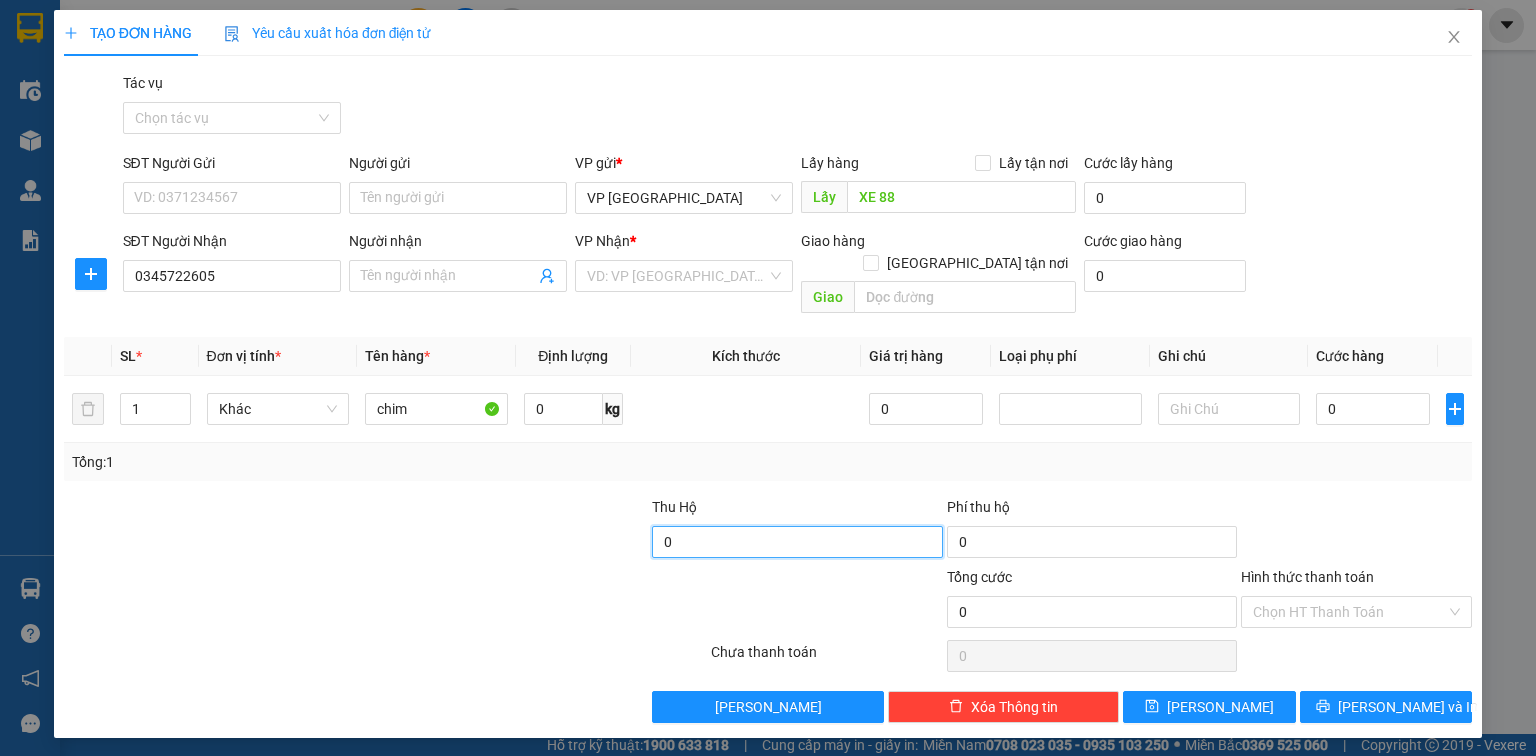 click on "0" at bounding box center (797, 542) 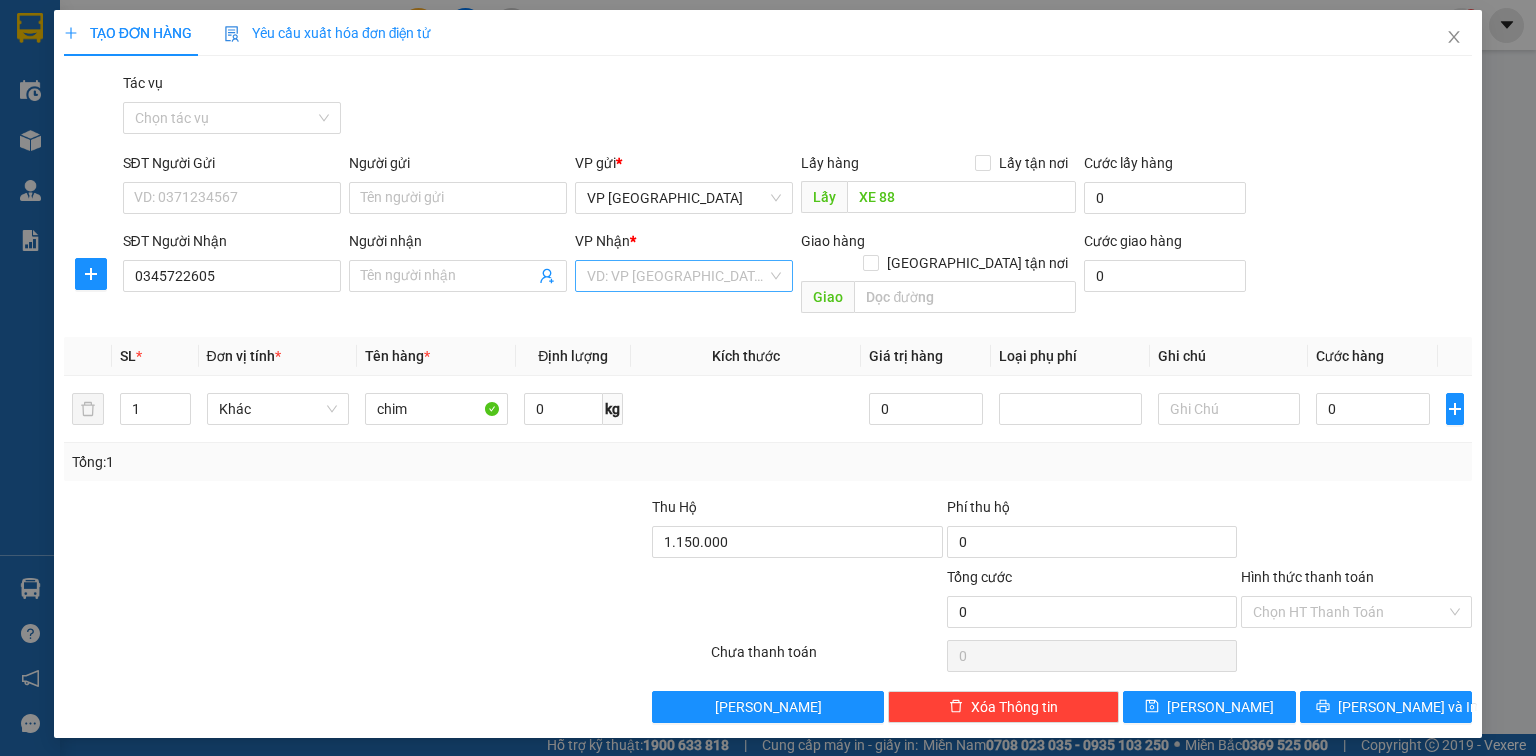 click at bounding box center [677, 276] 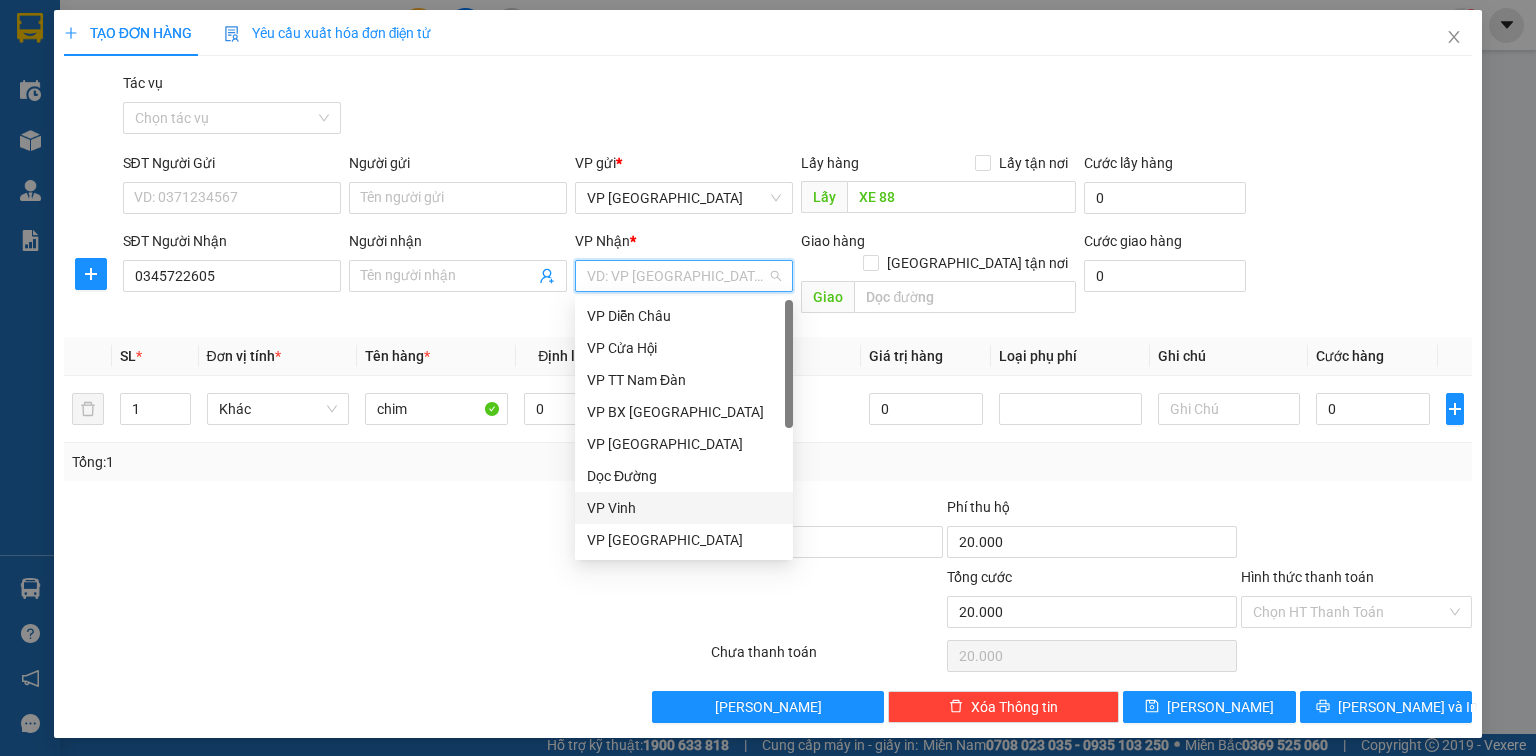 click on "VP Vinh" at bounding box center [684, 508] 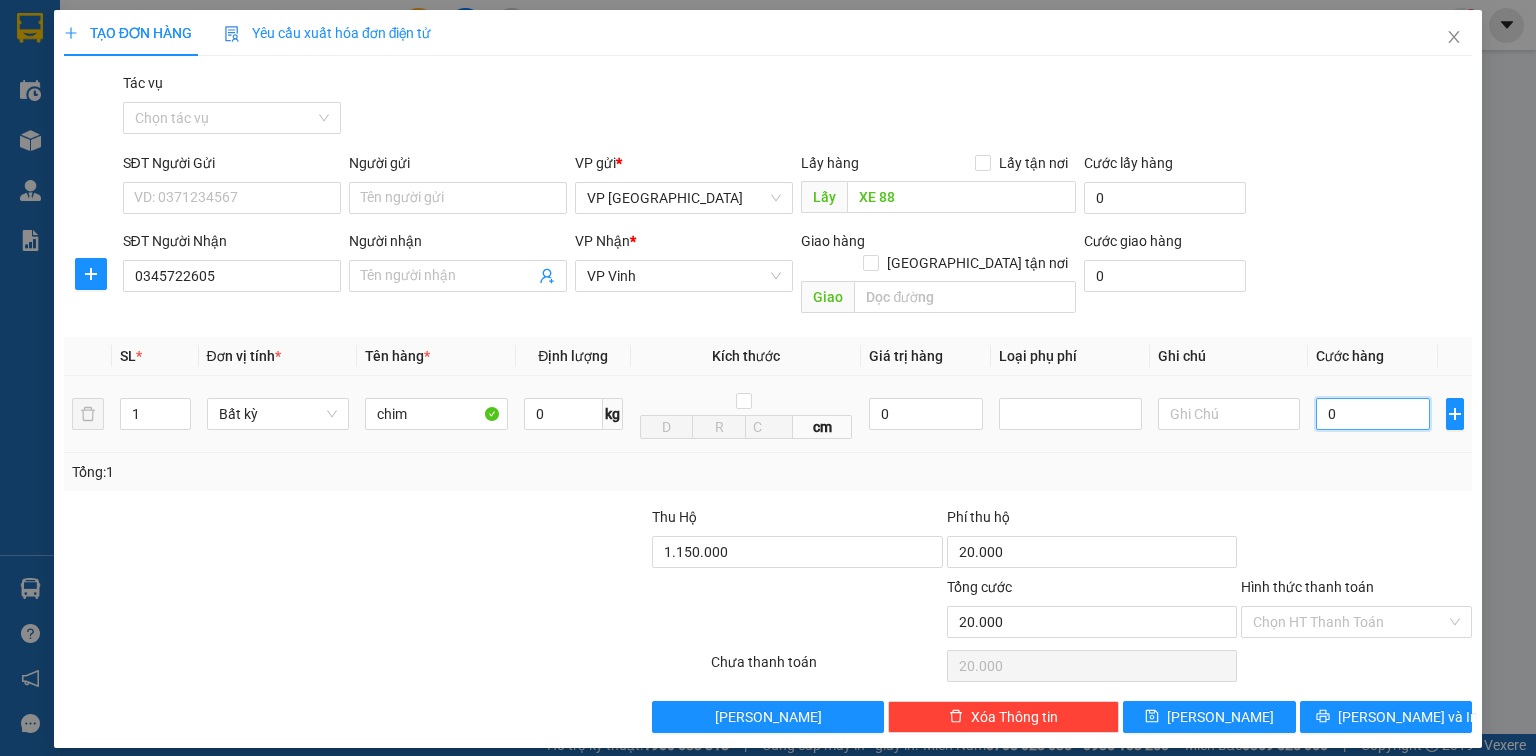 click on "0" at bounding box center (1373, 414) 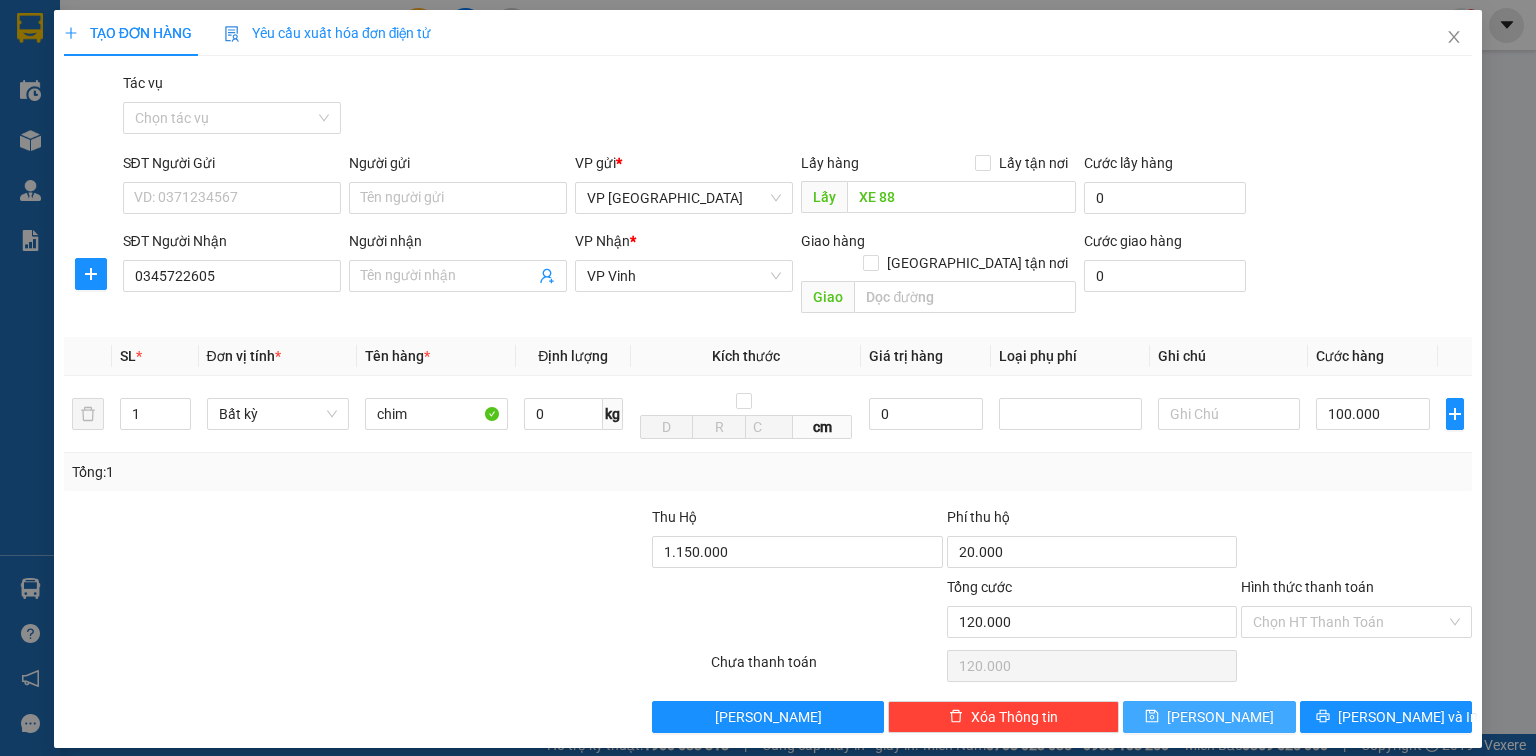 click 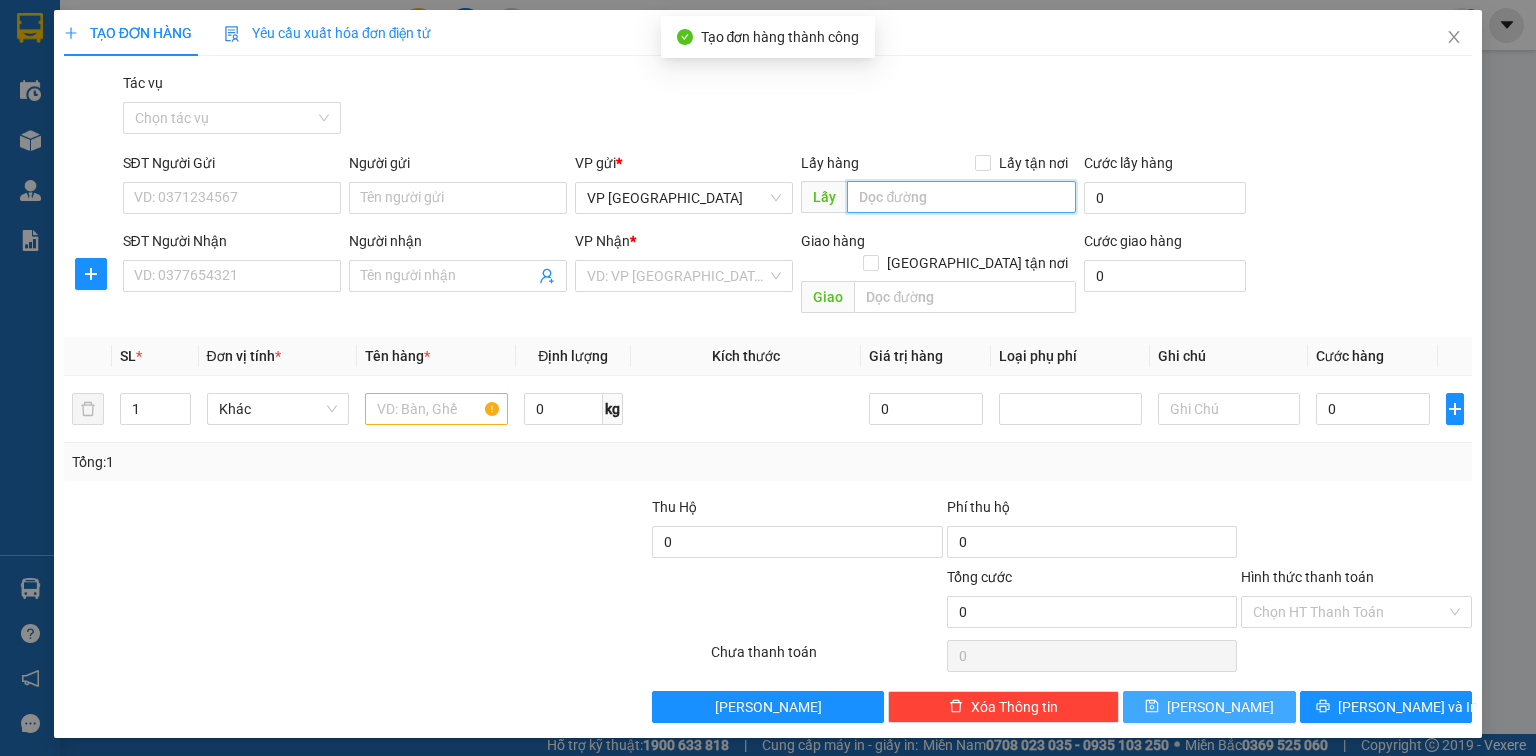 click at bounding box center [961, 197] 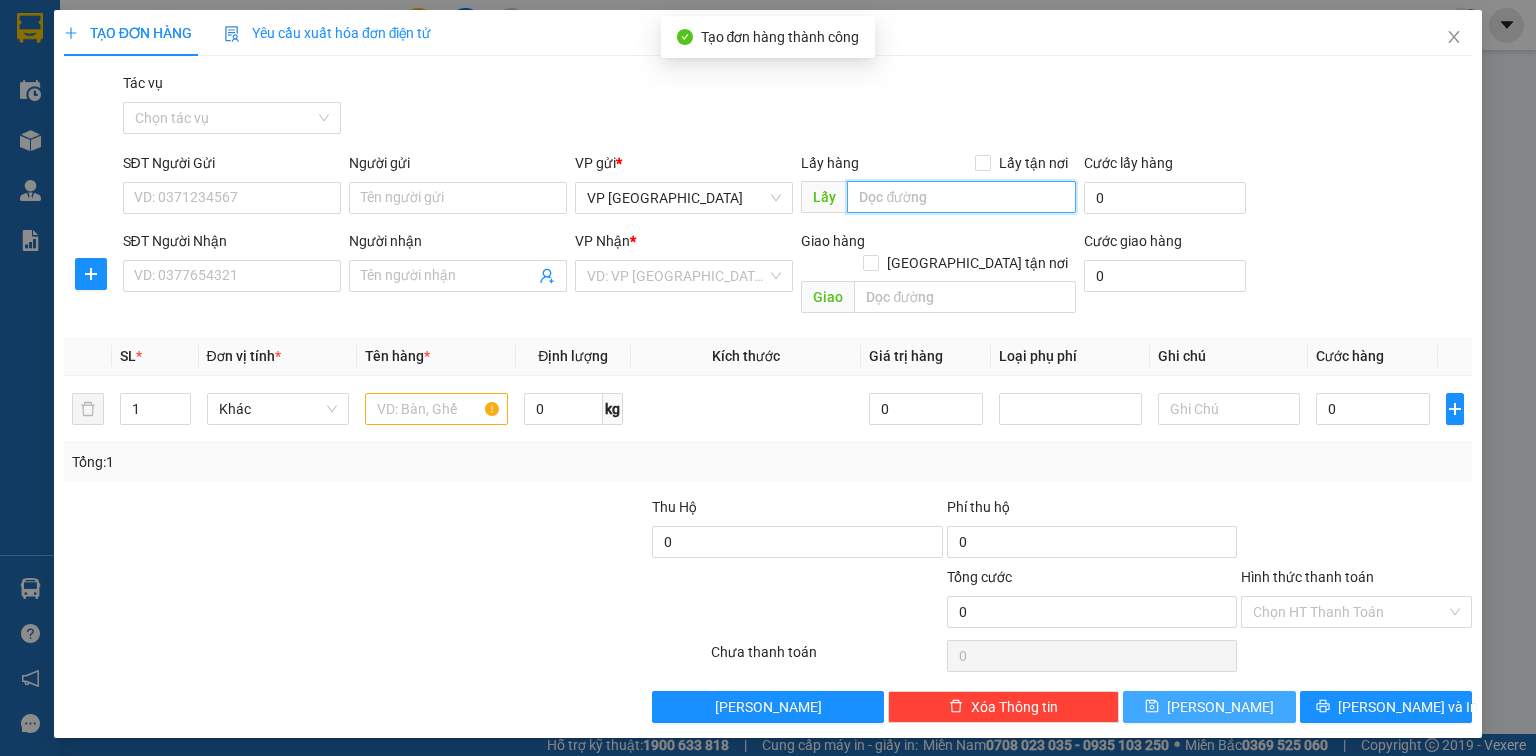 paste on "XE 88" 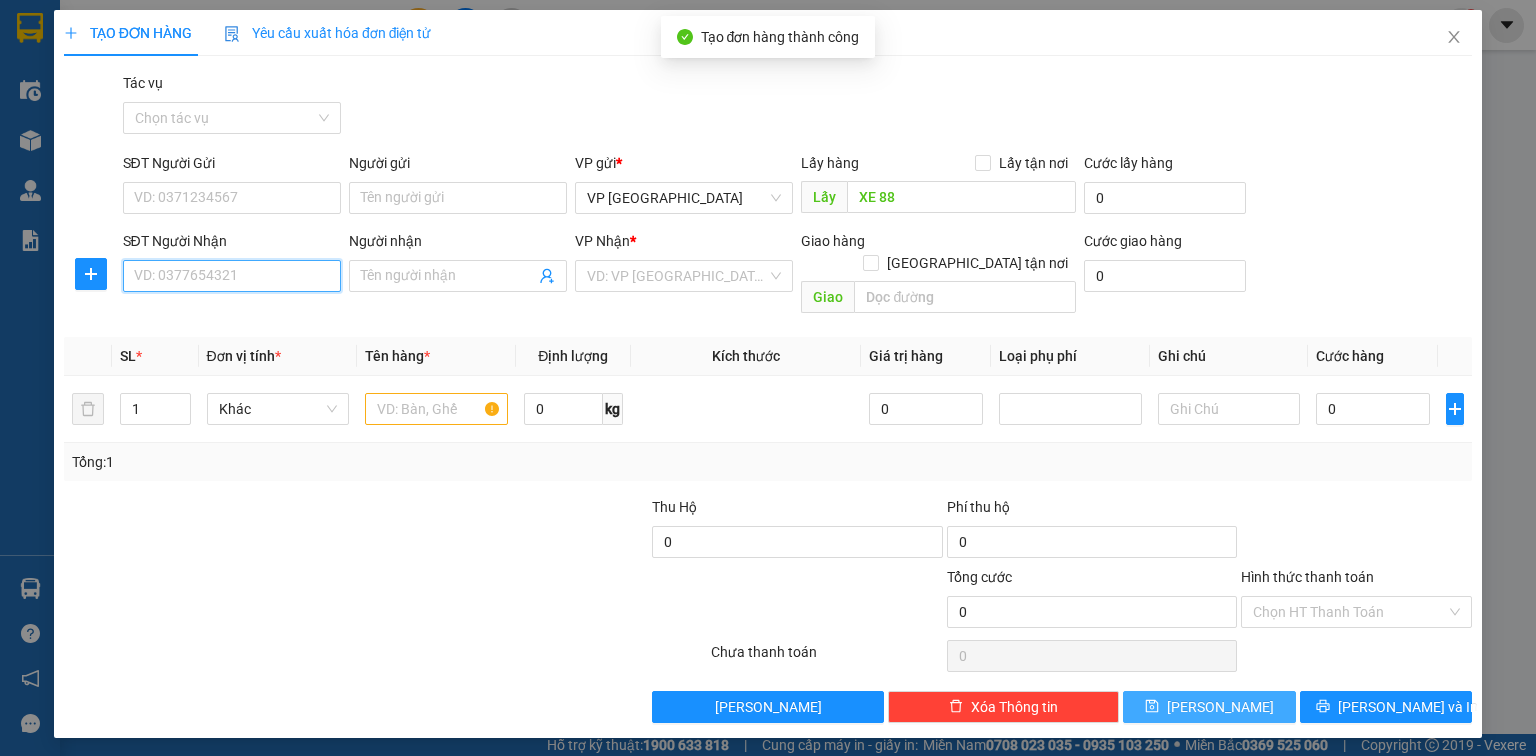 click on "SĐT Người Nhận" at bounding box center [232, 276] 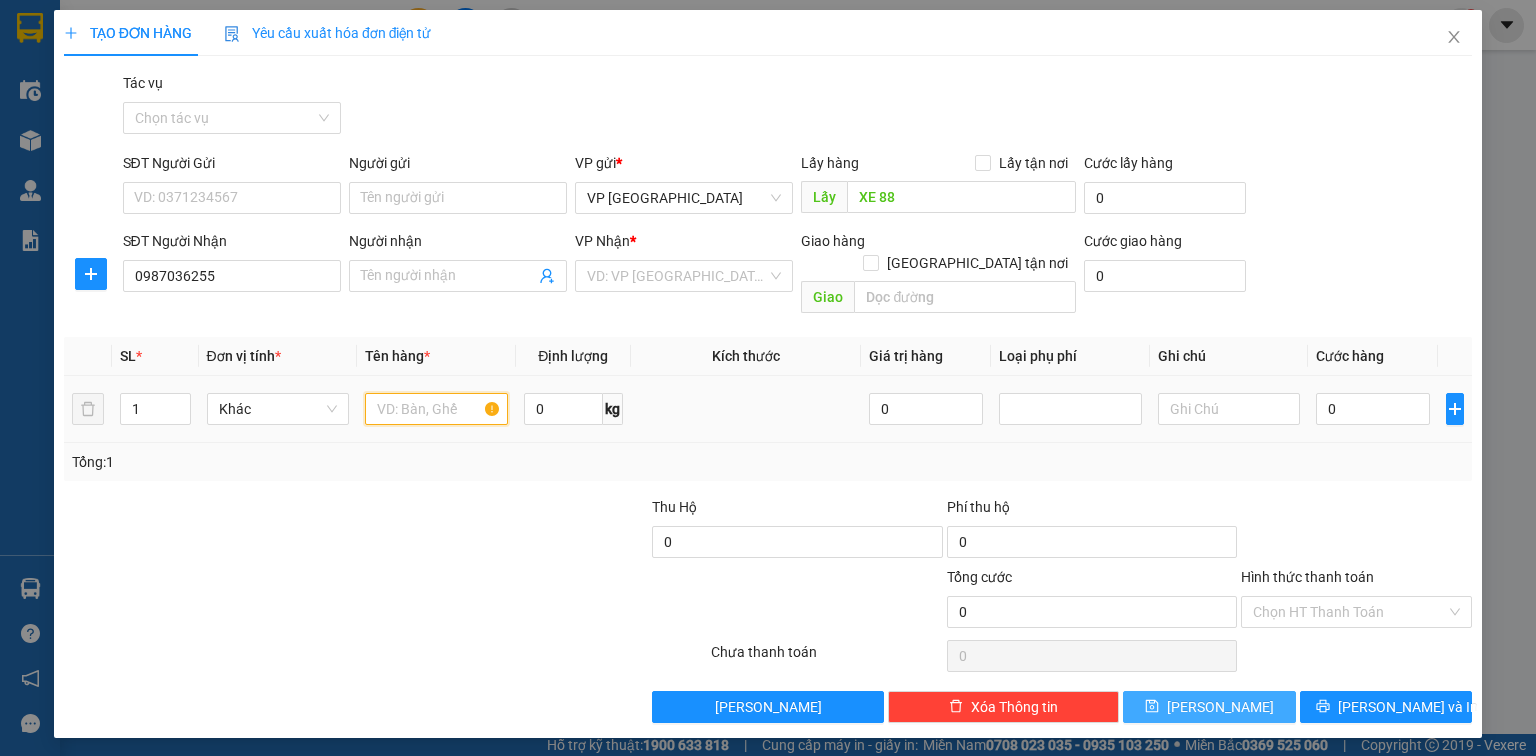 click at bounding box center (436, 409) 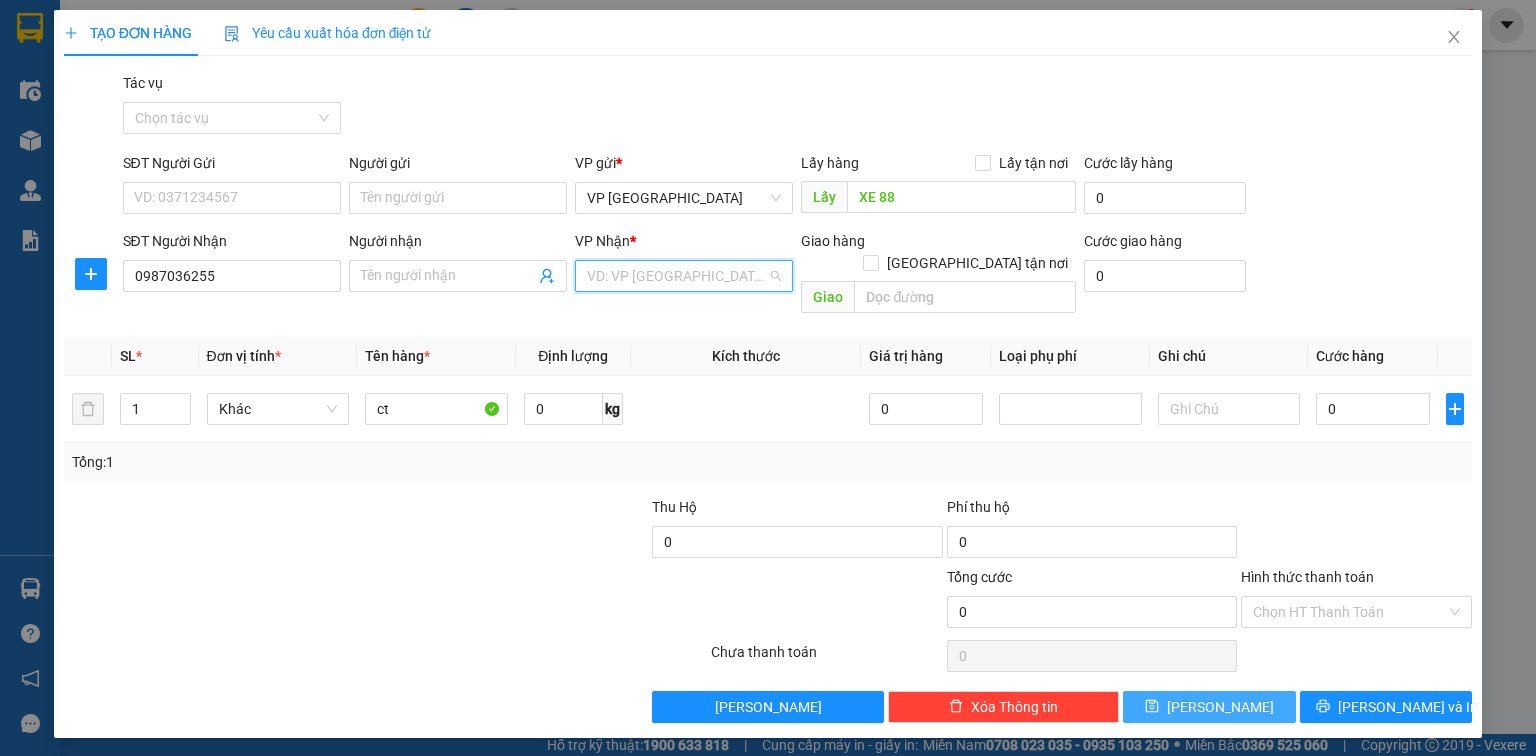click at bounding box center (677, 276) 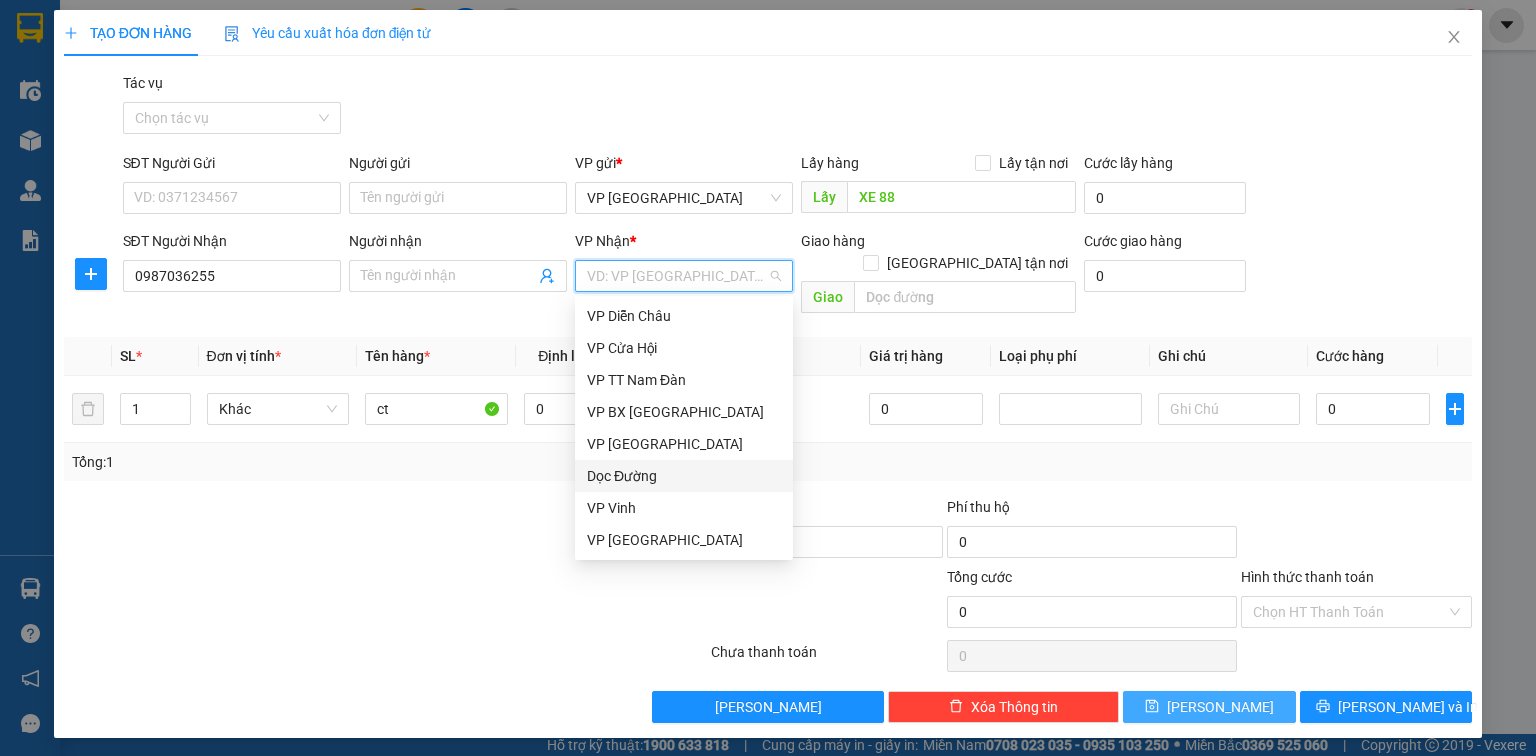click on "Dọc Đường" at bounding box center [684, 476] 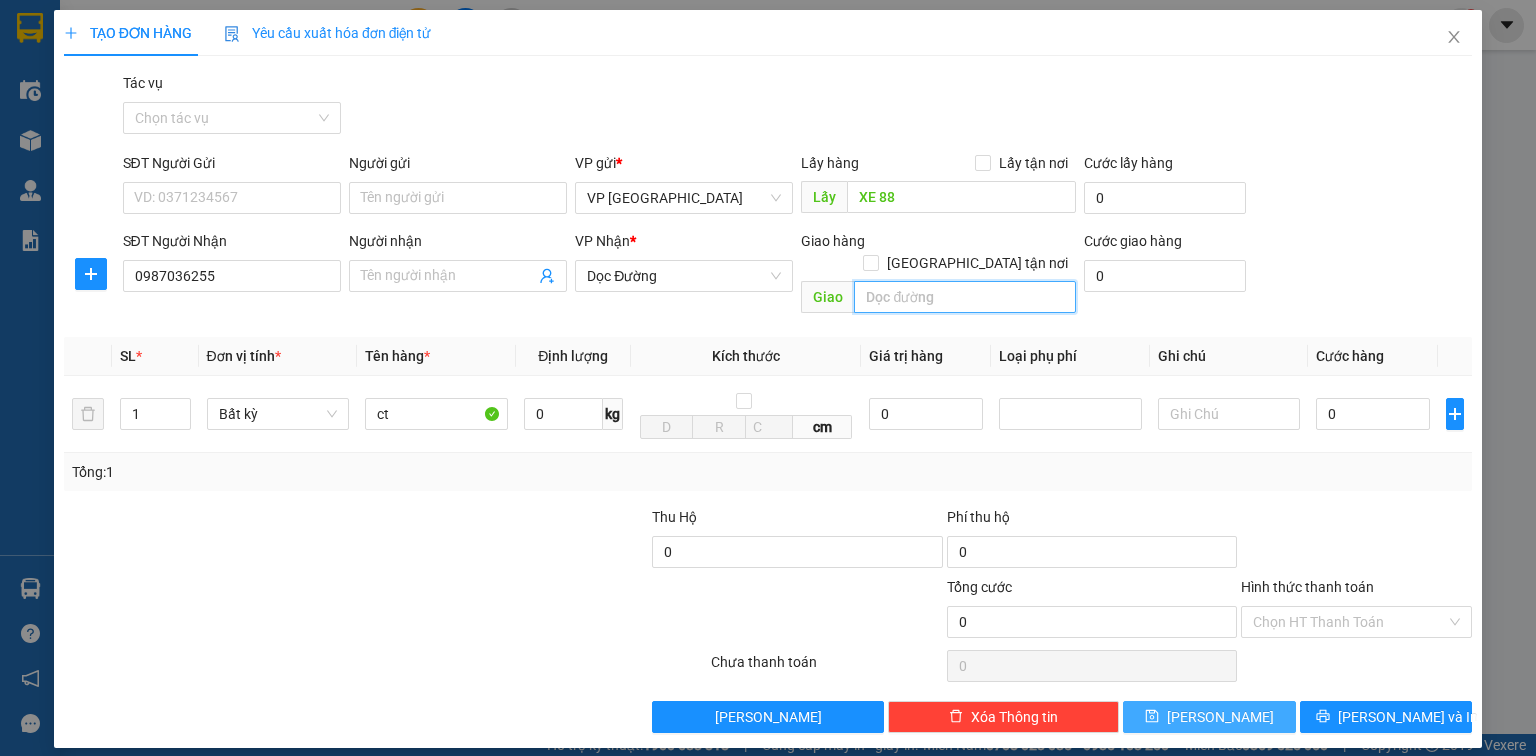 click at bounding box center (965, 297) 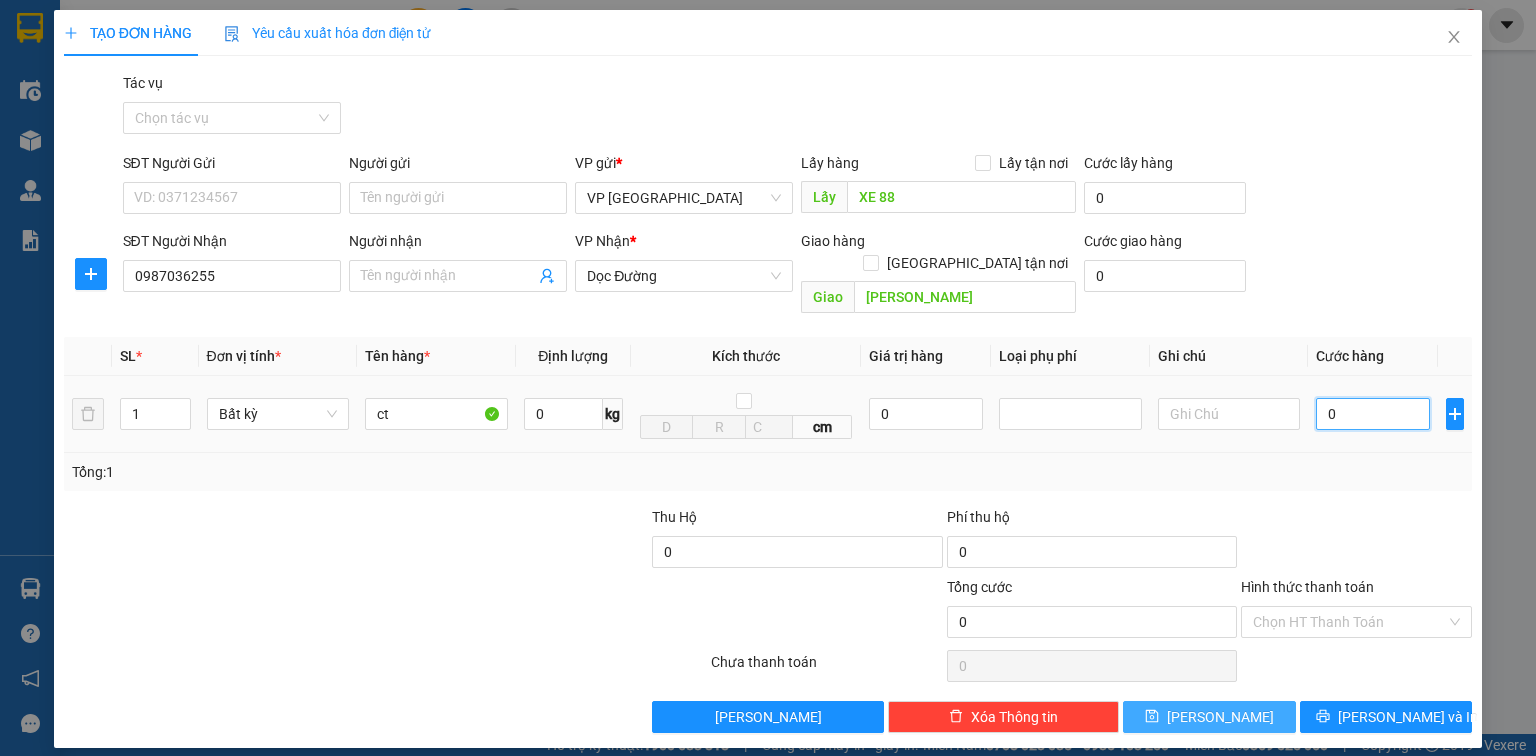 click on "0" at bounding box center [1373, 414] 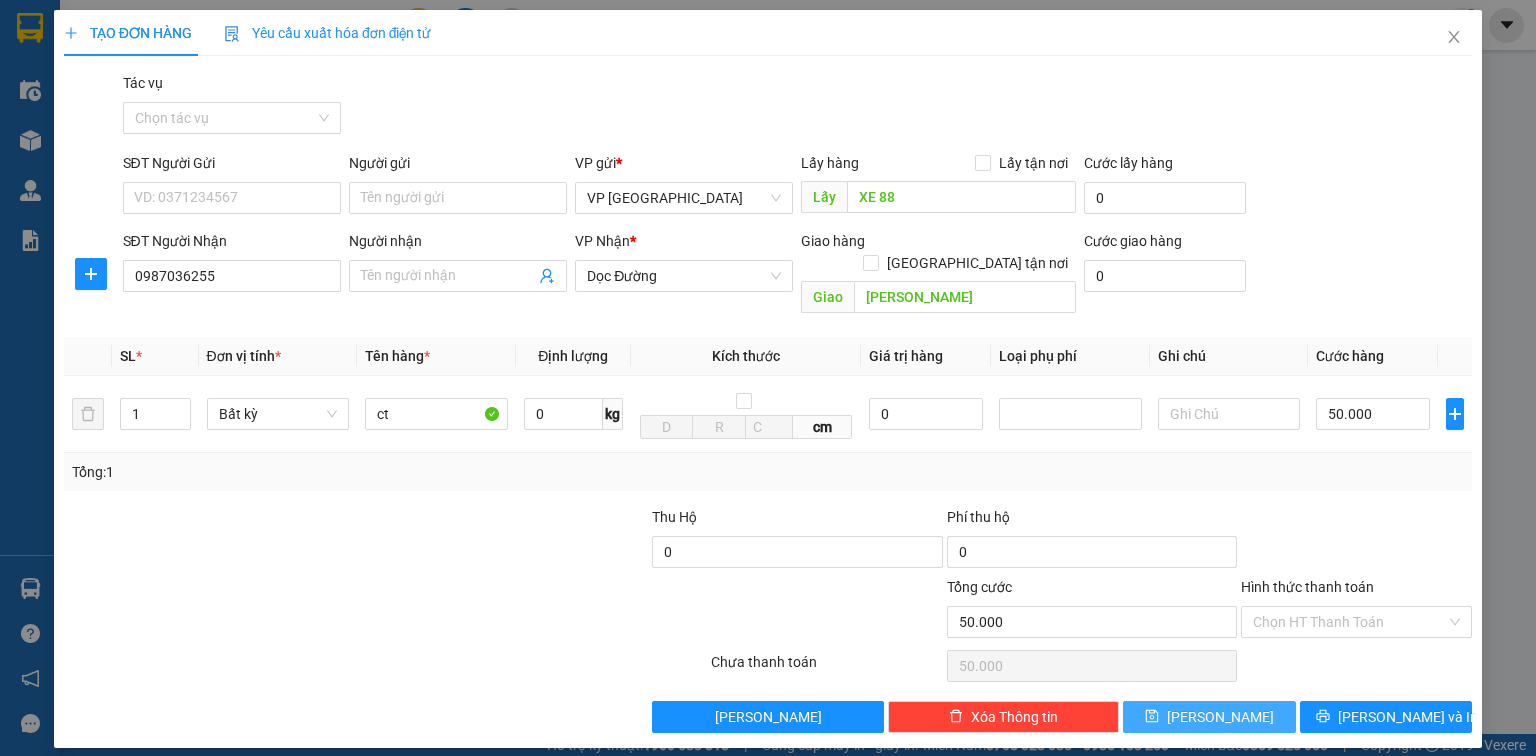 click on "[PERSON_NAME]" at bounding box center (1209, 717) 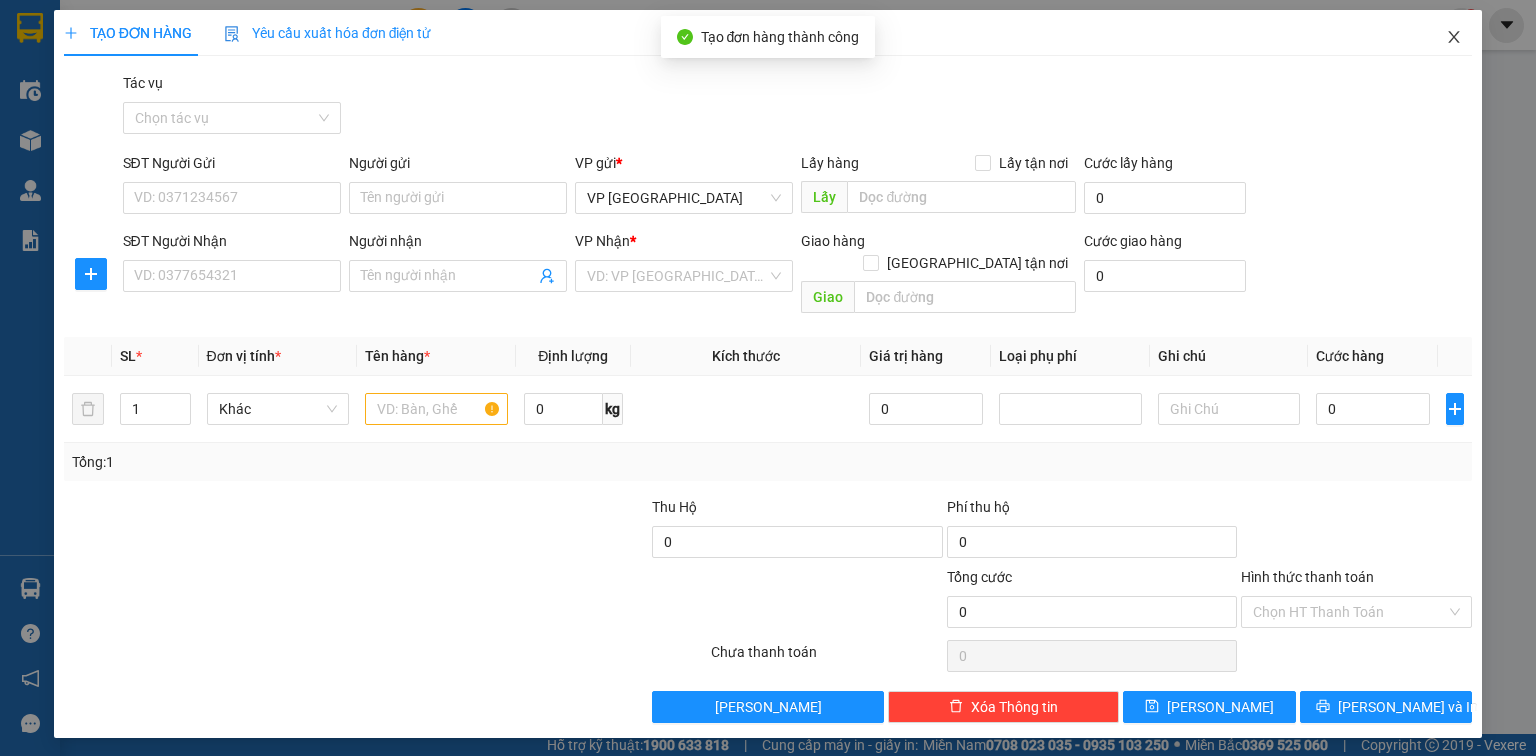 click 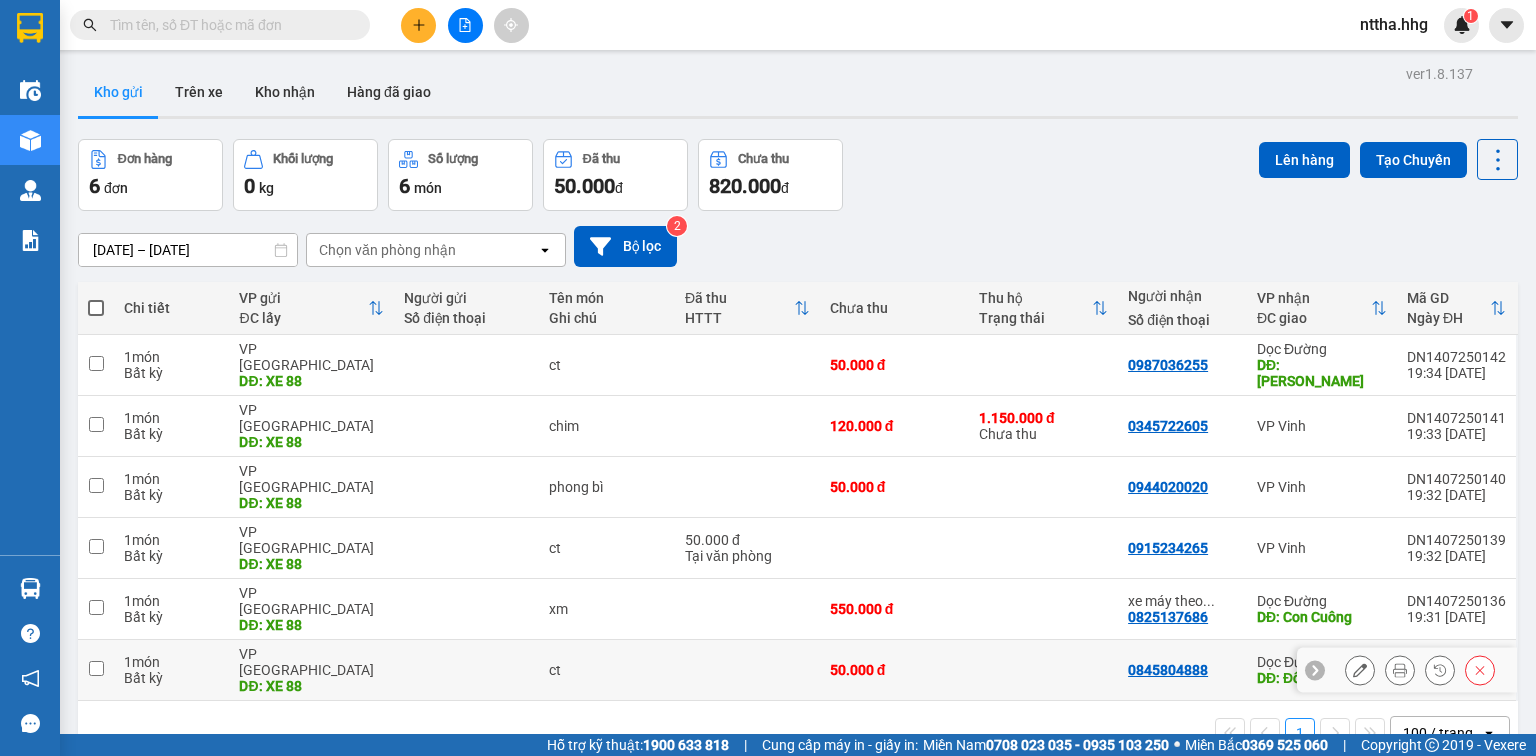 click at bounding box center [96, 668] 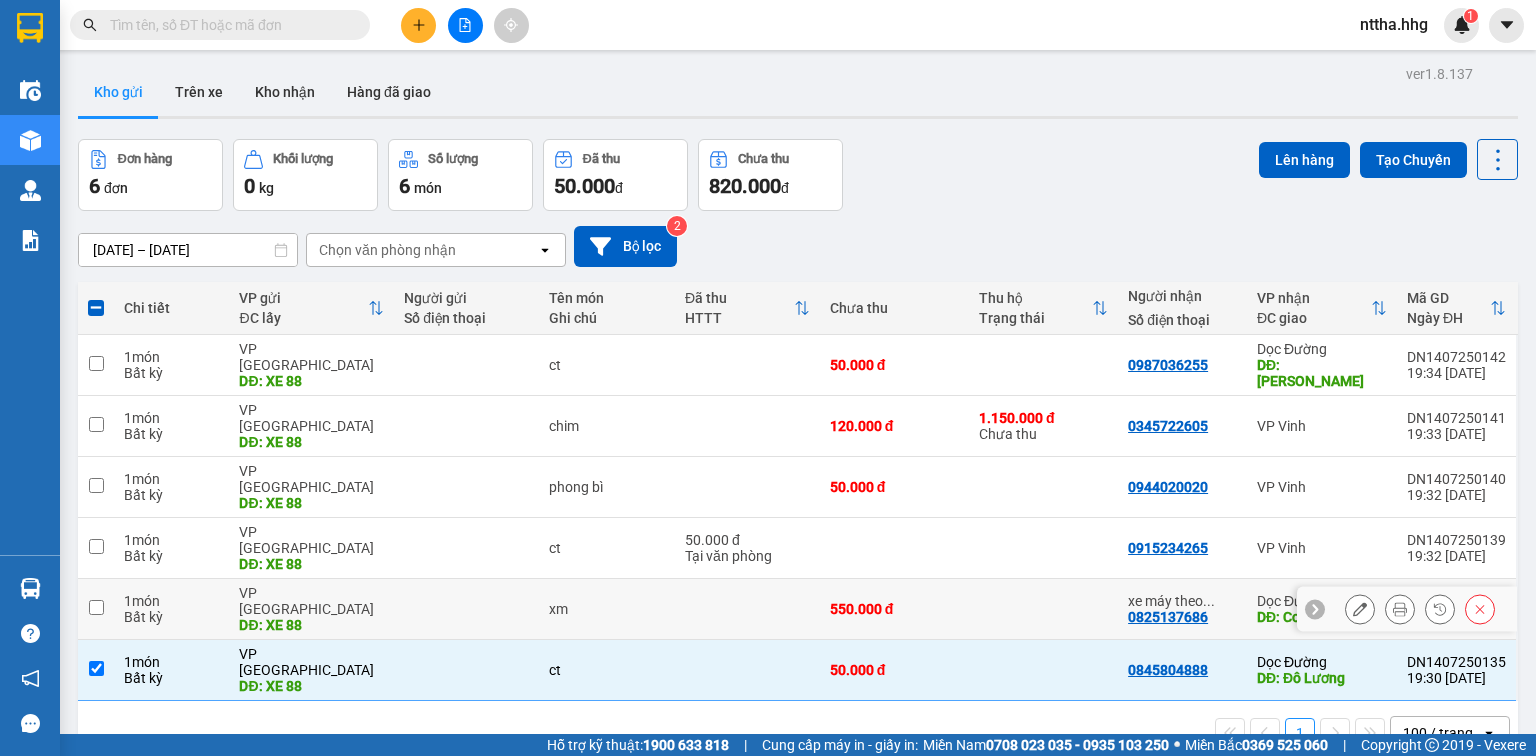 click at bounding box center [96, 607] 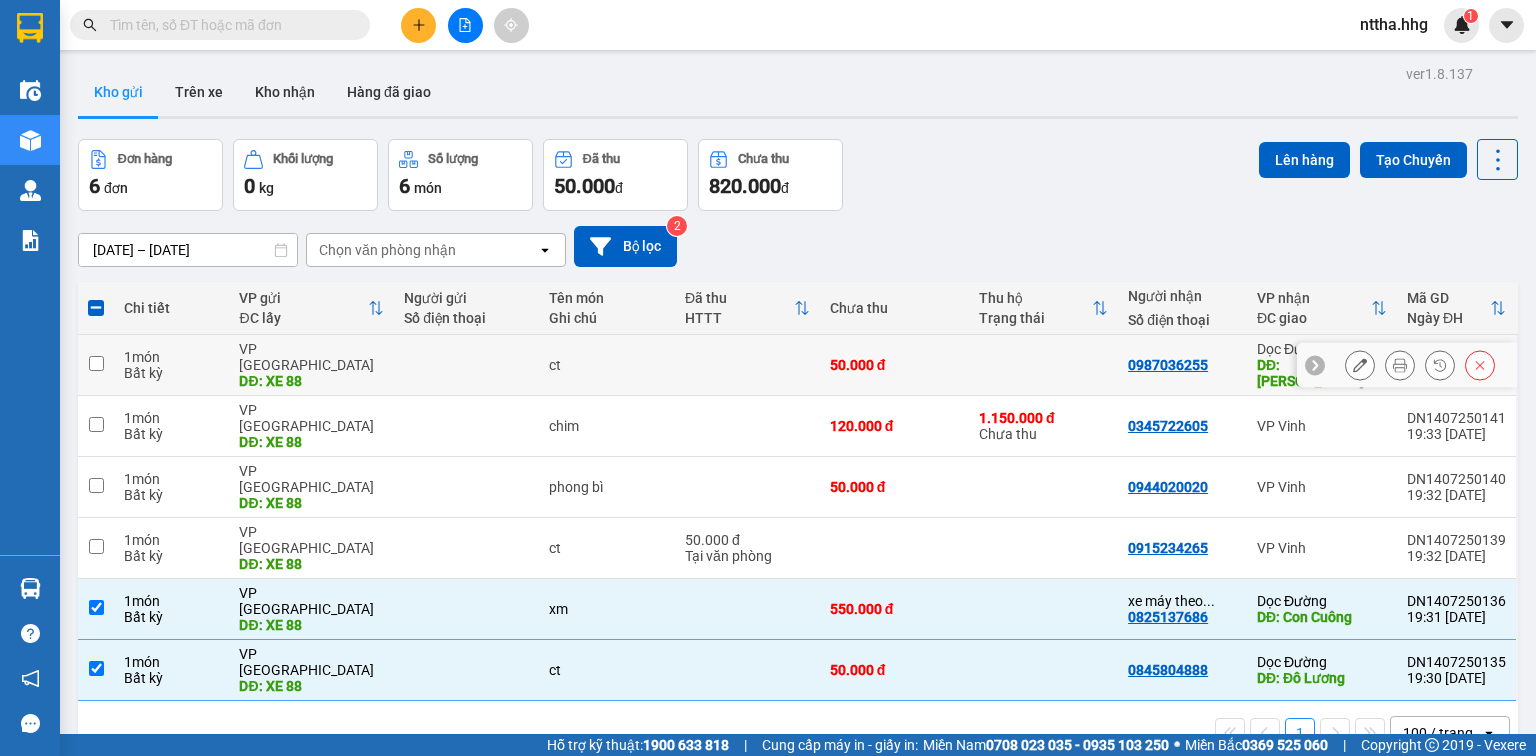 click at bounding box center [96, 363] 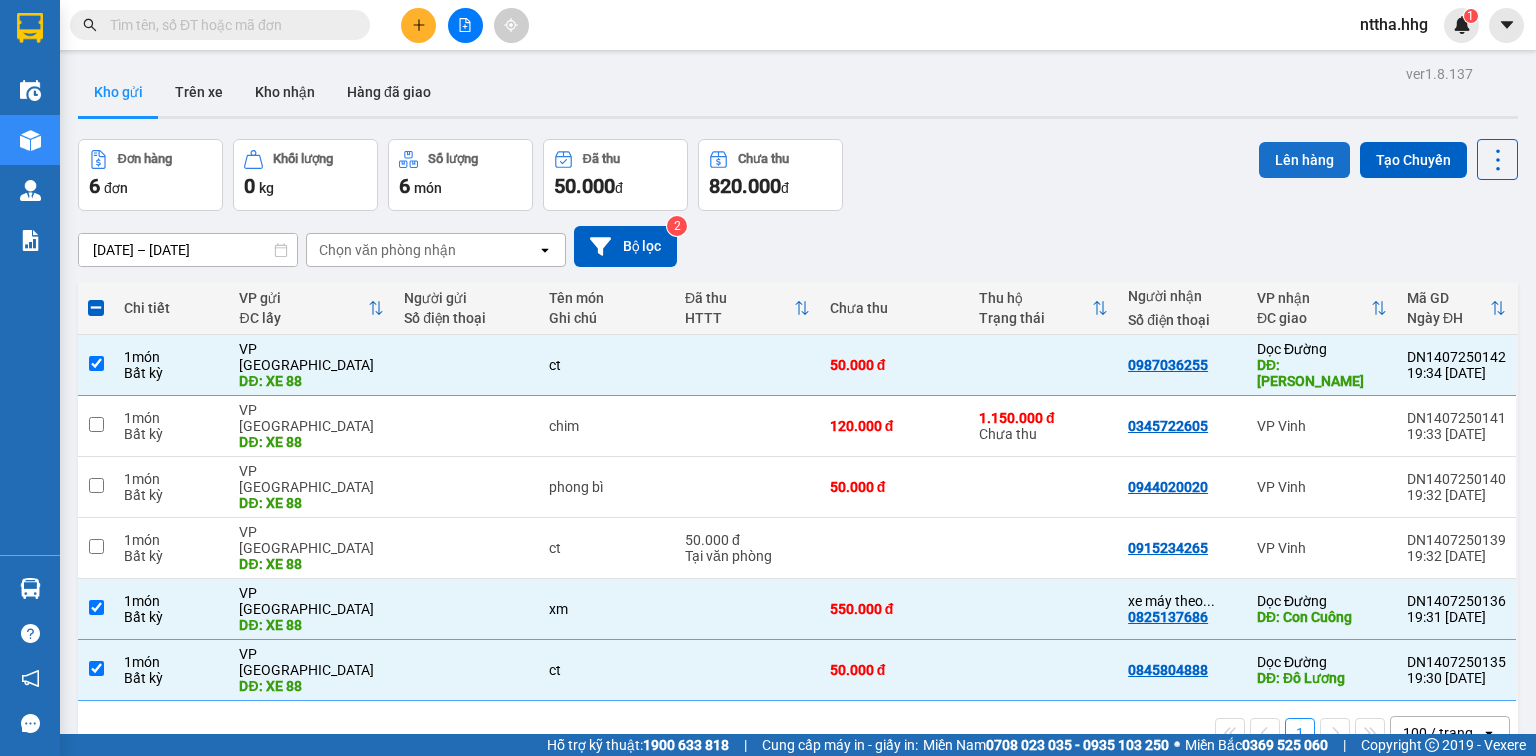 click on "Lên hàng" at bounding box center [1304, 160] 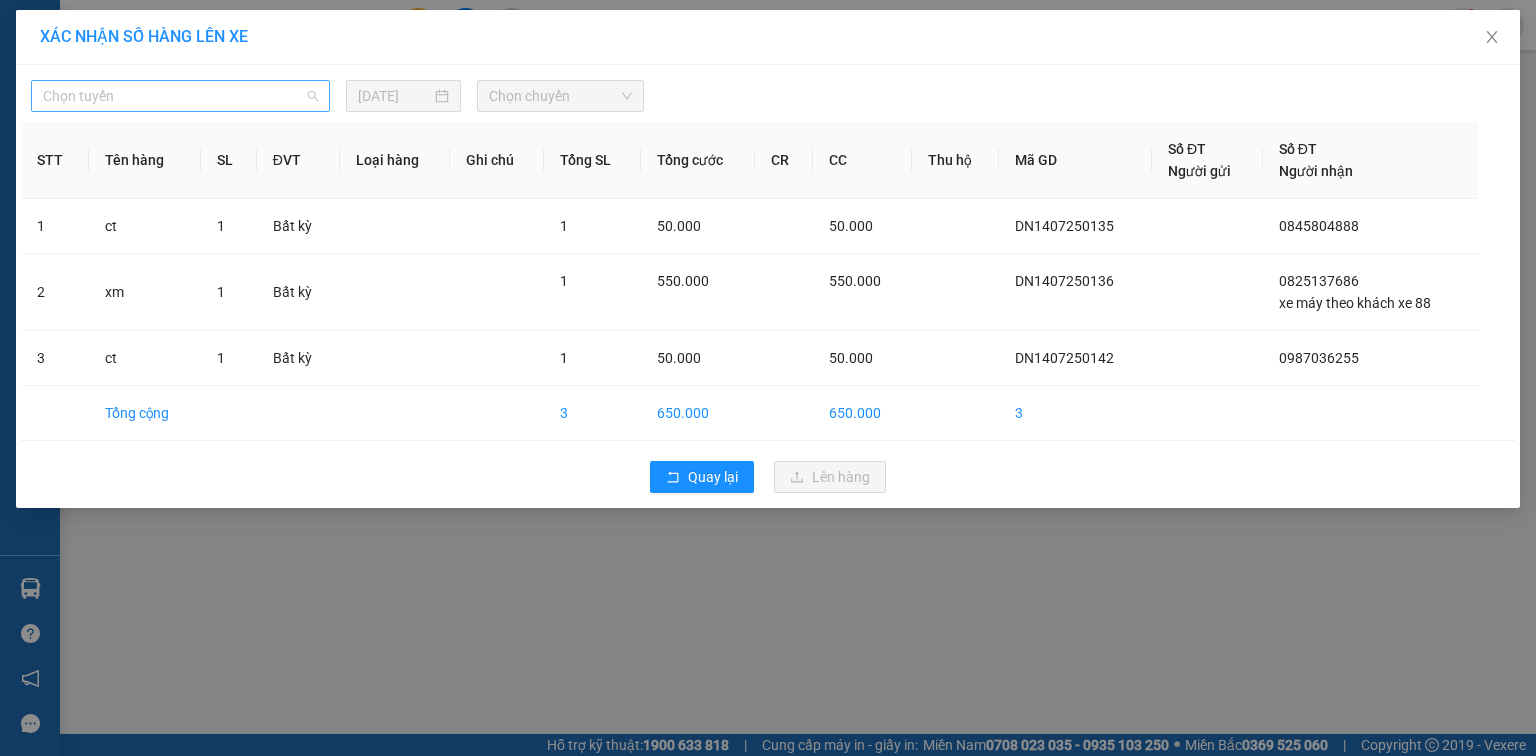 click on "Chọn tuyến" at bounding box center [180, 96] 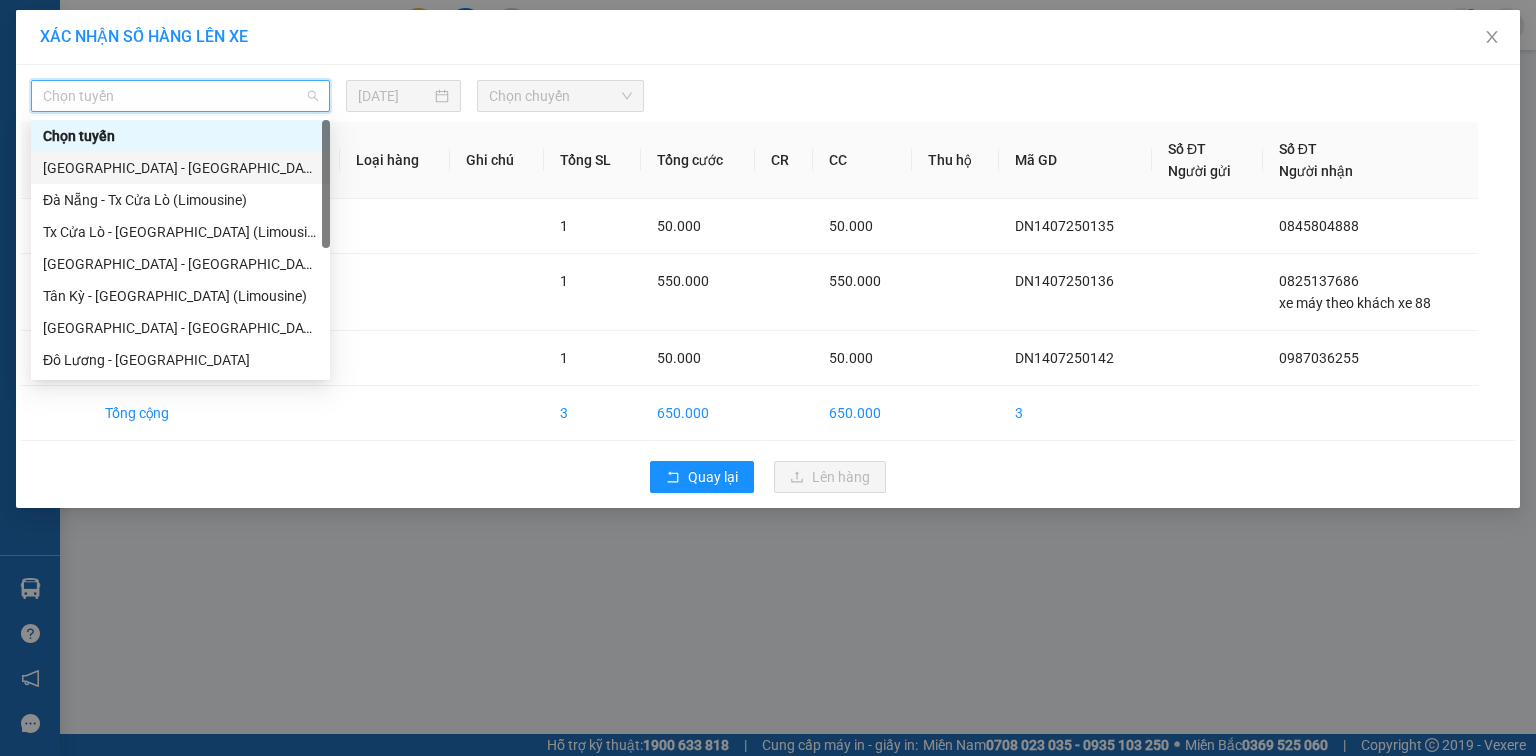 click on "[GEOGRAPHIC_DATA] - [GEOGRAPHIC_DATA]" at bounding box center [180, 168] 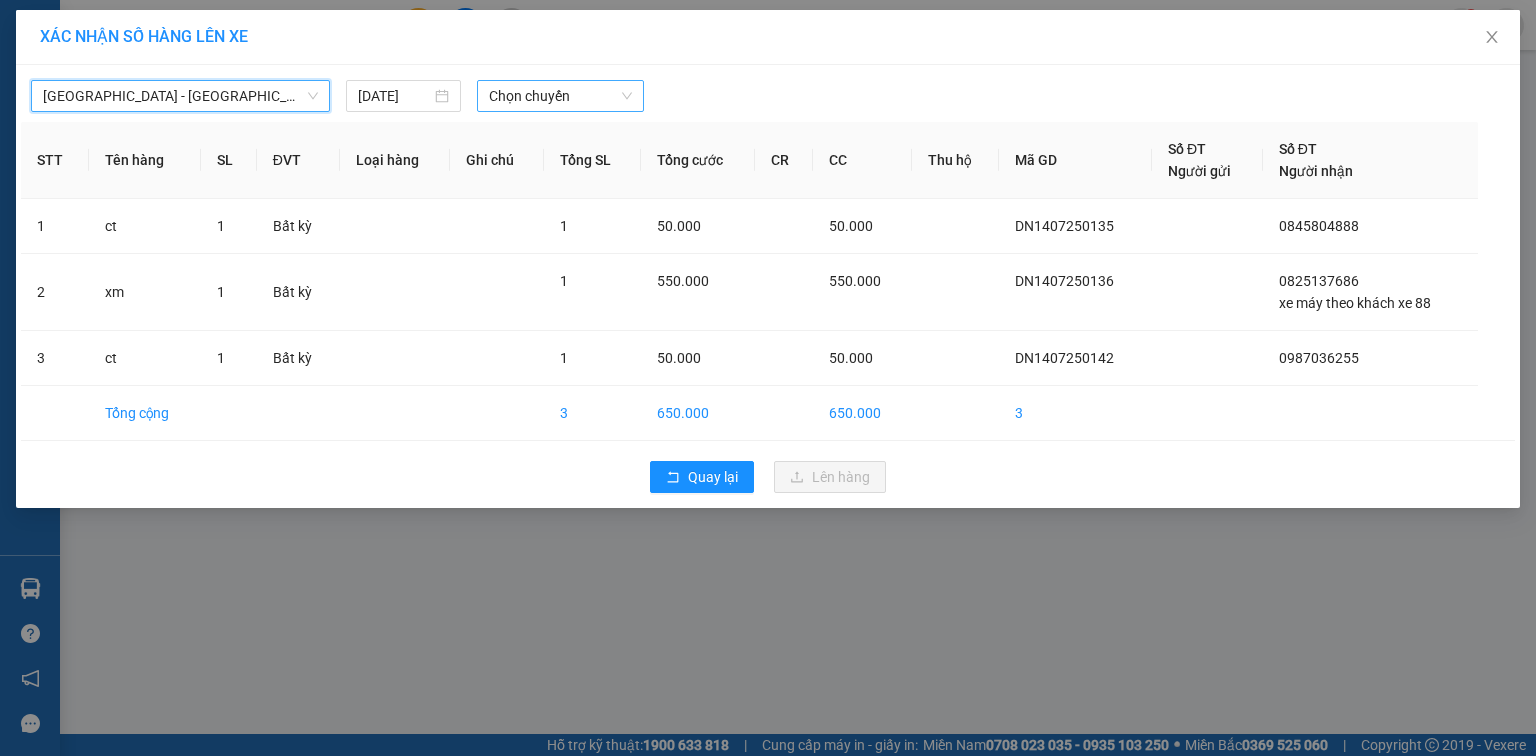 click on "Chọn chuyến" at bounding box center (561, 96) 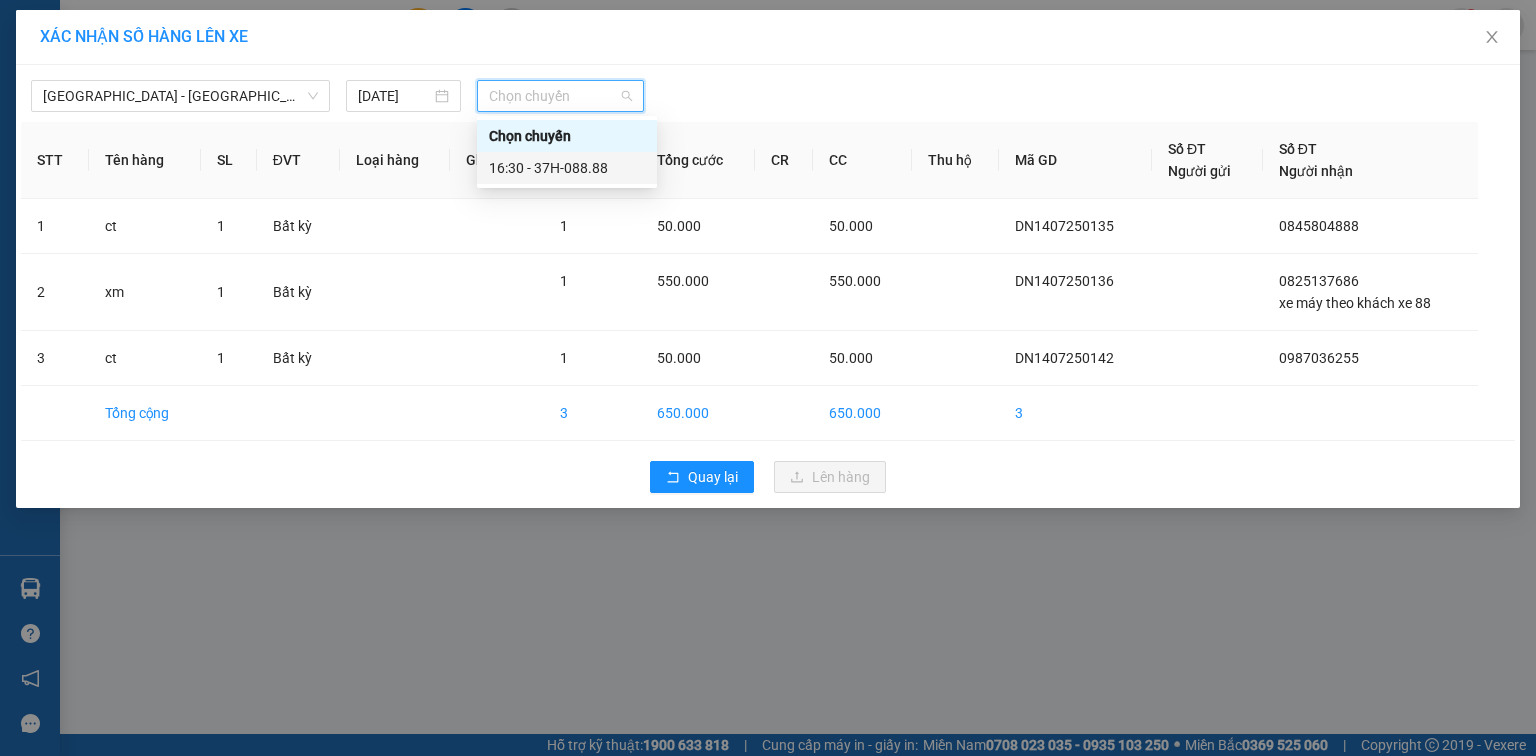 click on "16:30     - 37H-088.88" at bounding box center [567, 168] 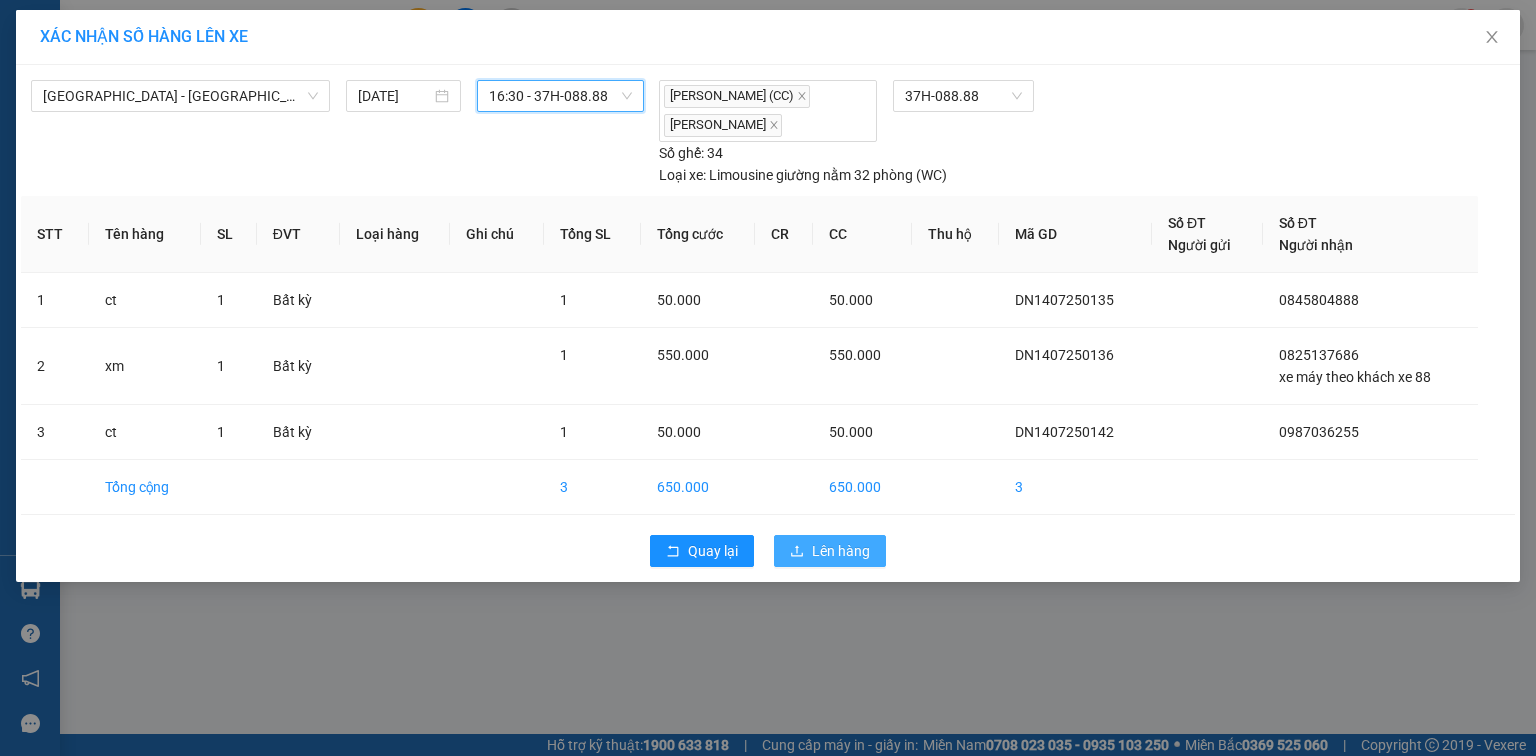 click on "Lên hàng" at bounding box center [841, 551] 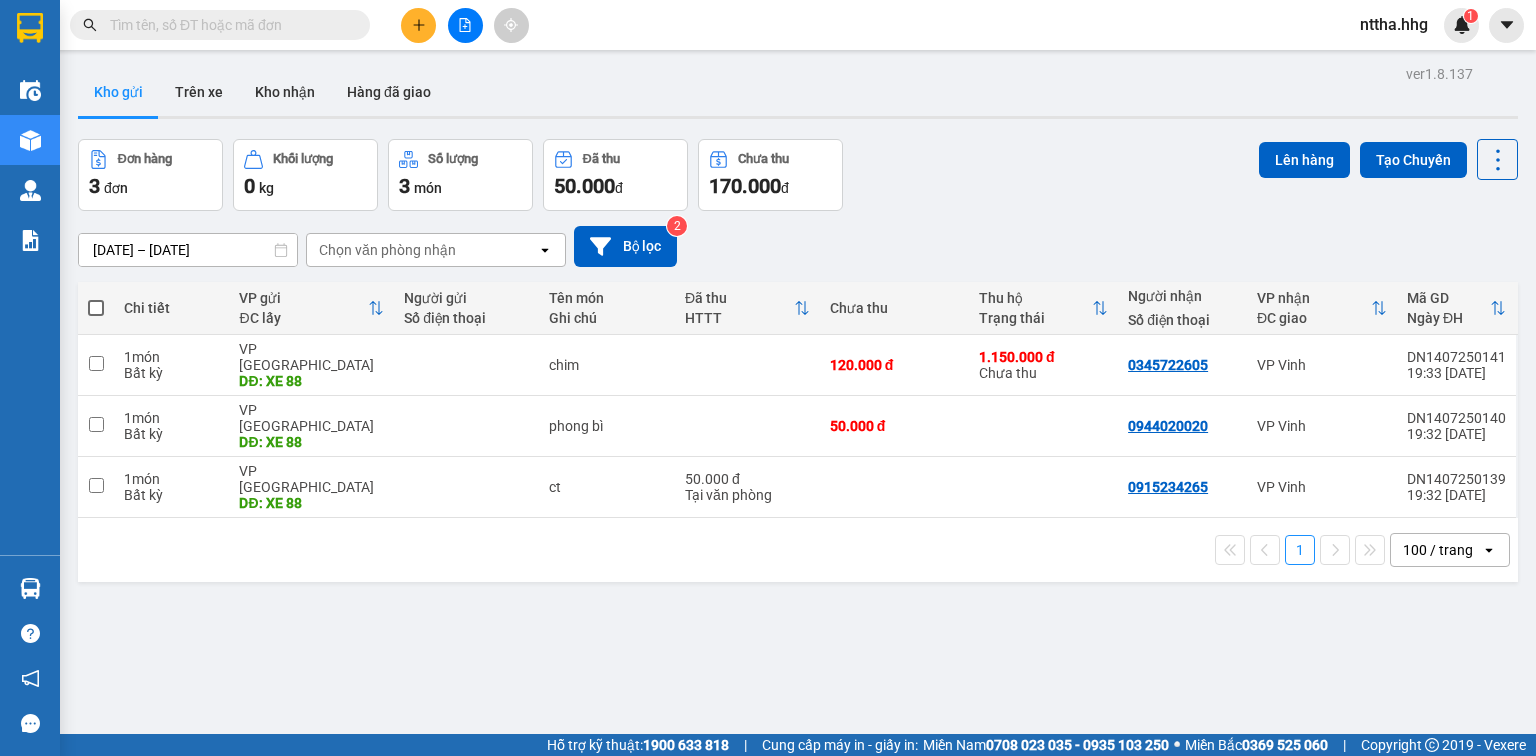 click at bounding box center (96, 308) 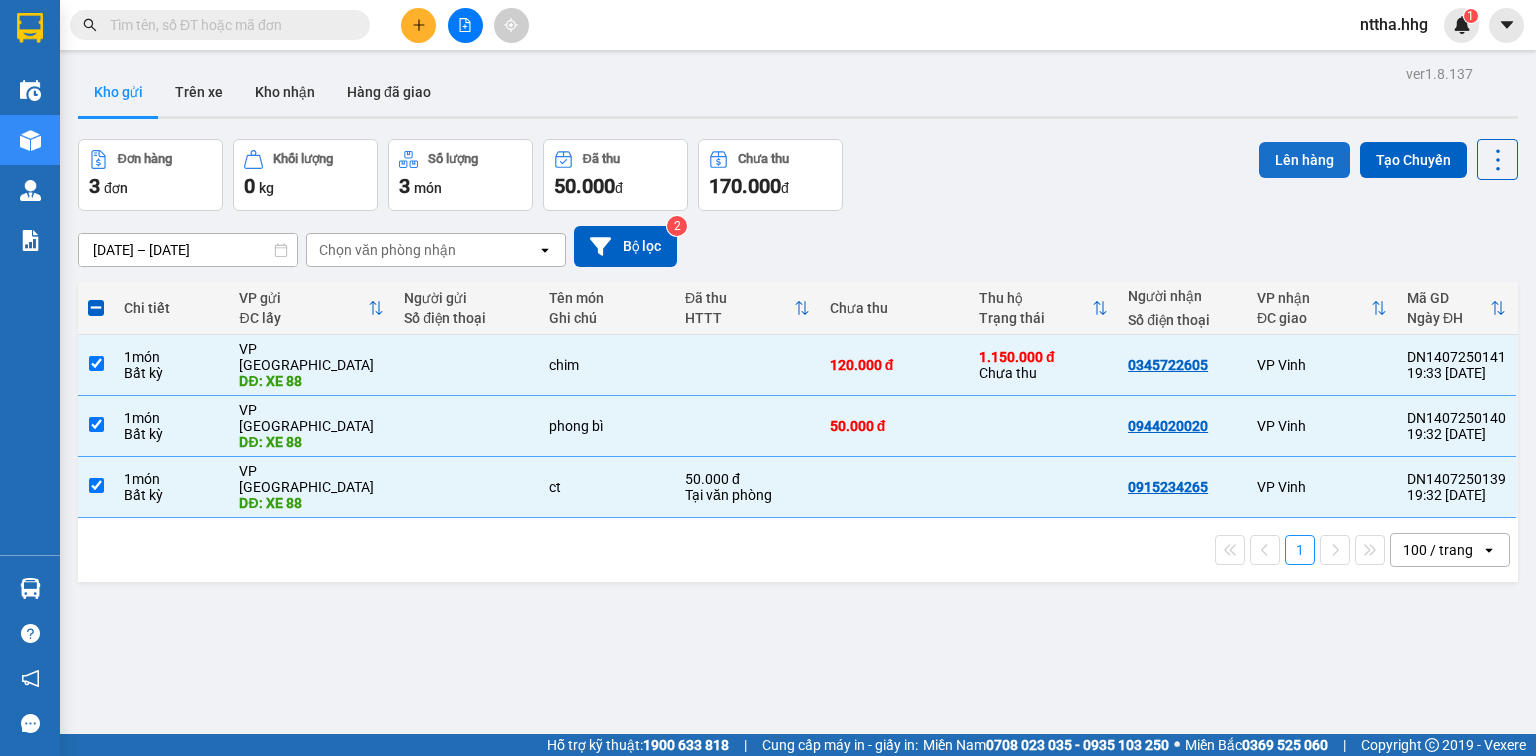 click on "Lên hàng" at bounding box center [1304, 160] 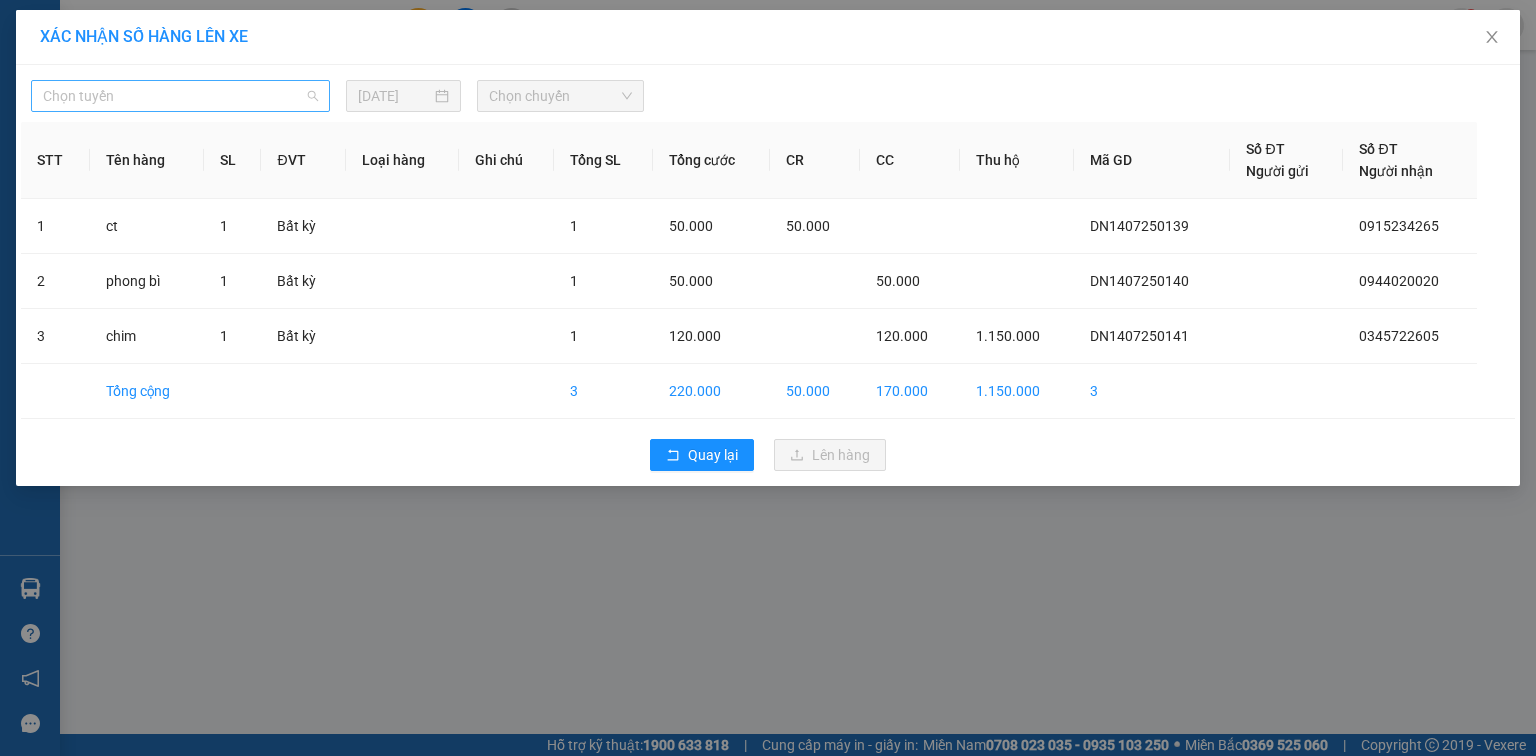click on "Chọn tuyến" at bounding box center (180, 96) 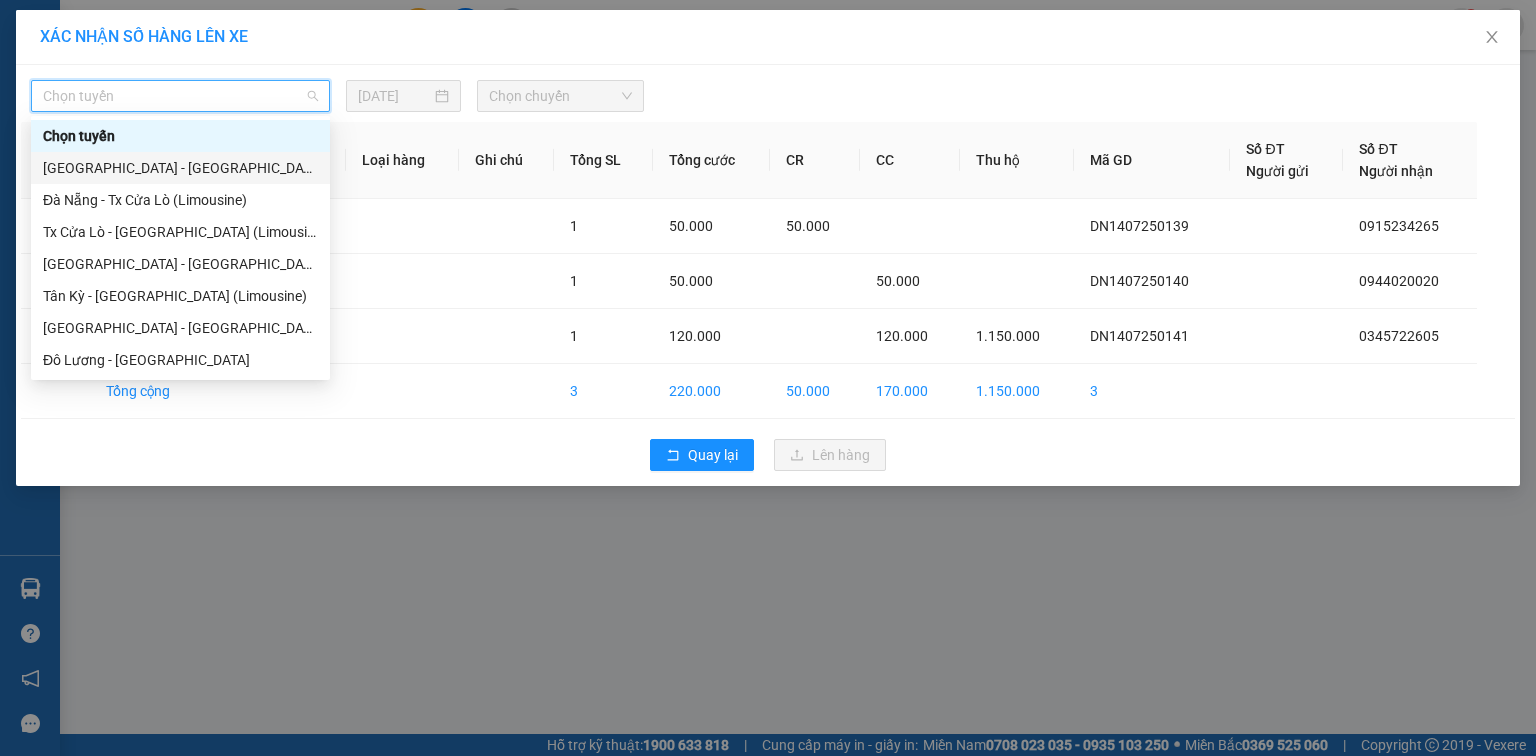 click on "[GEOGRAPHIC_DATA] - [GEOGRAPHIC_DATA]" at bounding box center [180, 168] 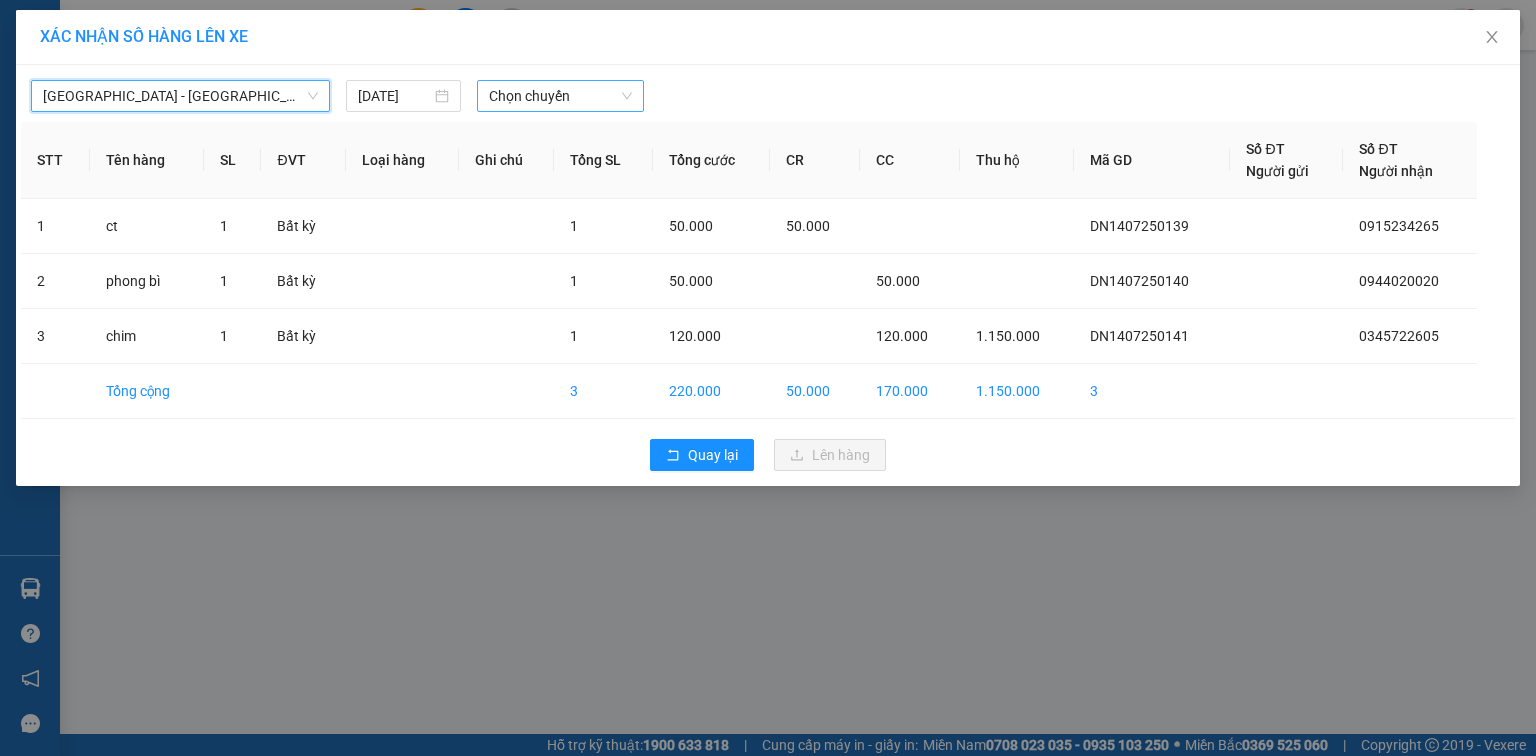 click on "Chọn chuyến" at bounding box center (561, 96) 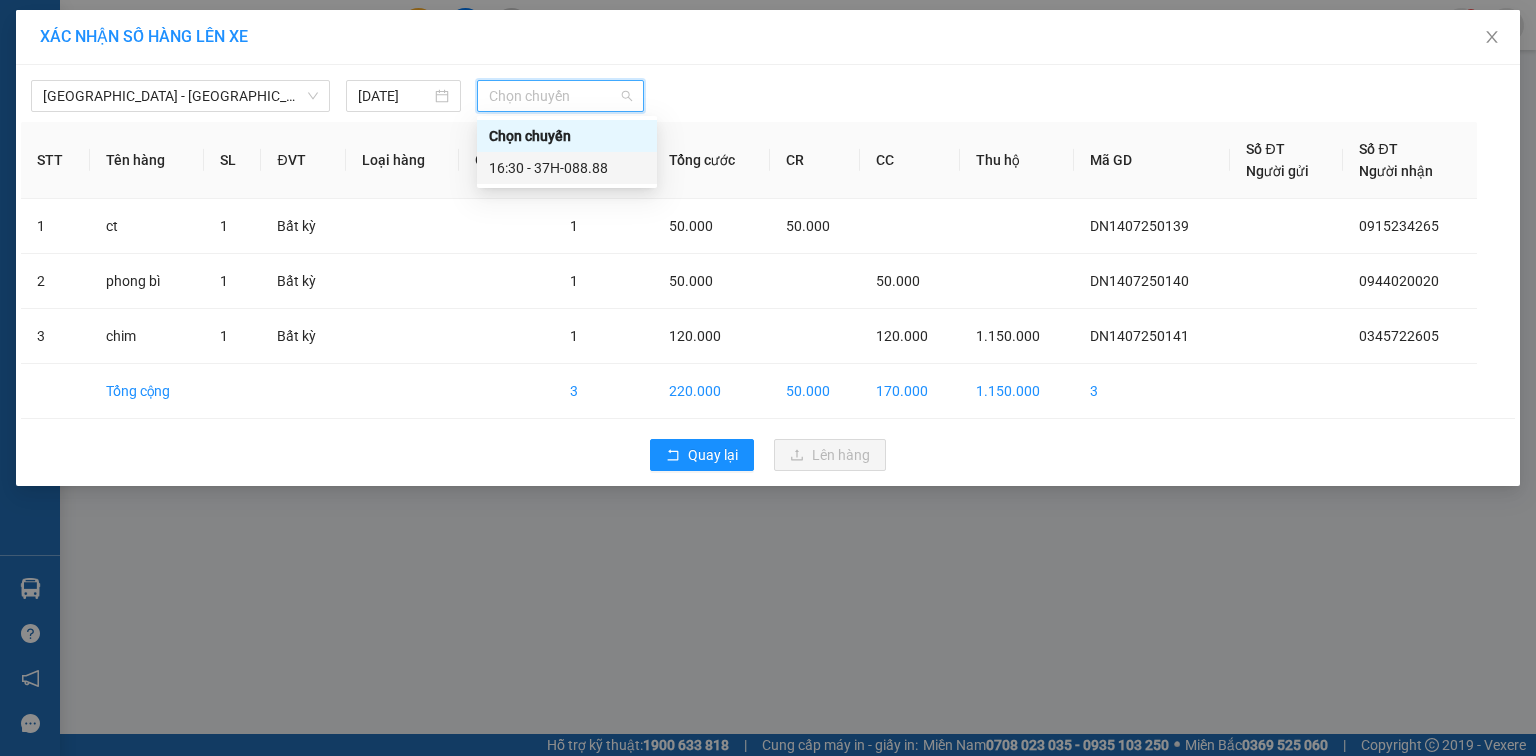 click on "16:30     - 37H-088.88" at bounding box center (567, 168) 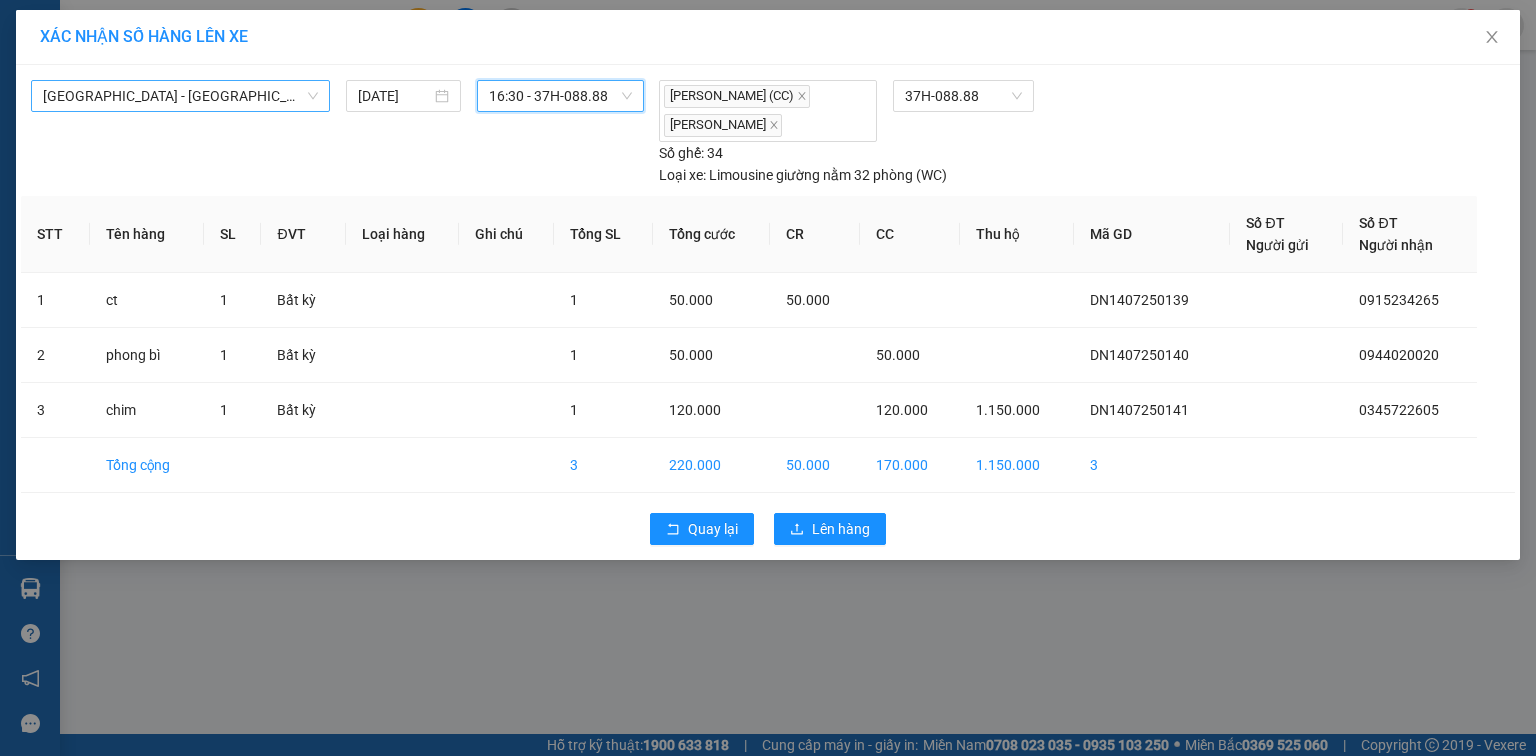 click on "[GEOGRAPHIC_DATA] - [GEOGRAPHIC_DATA]" at bounding box center [180, 96] 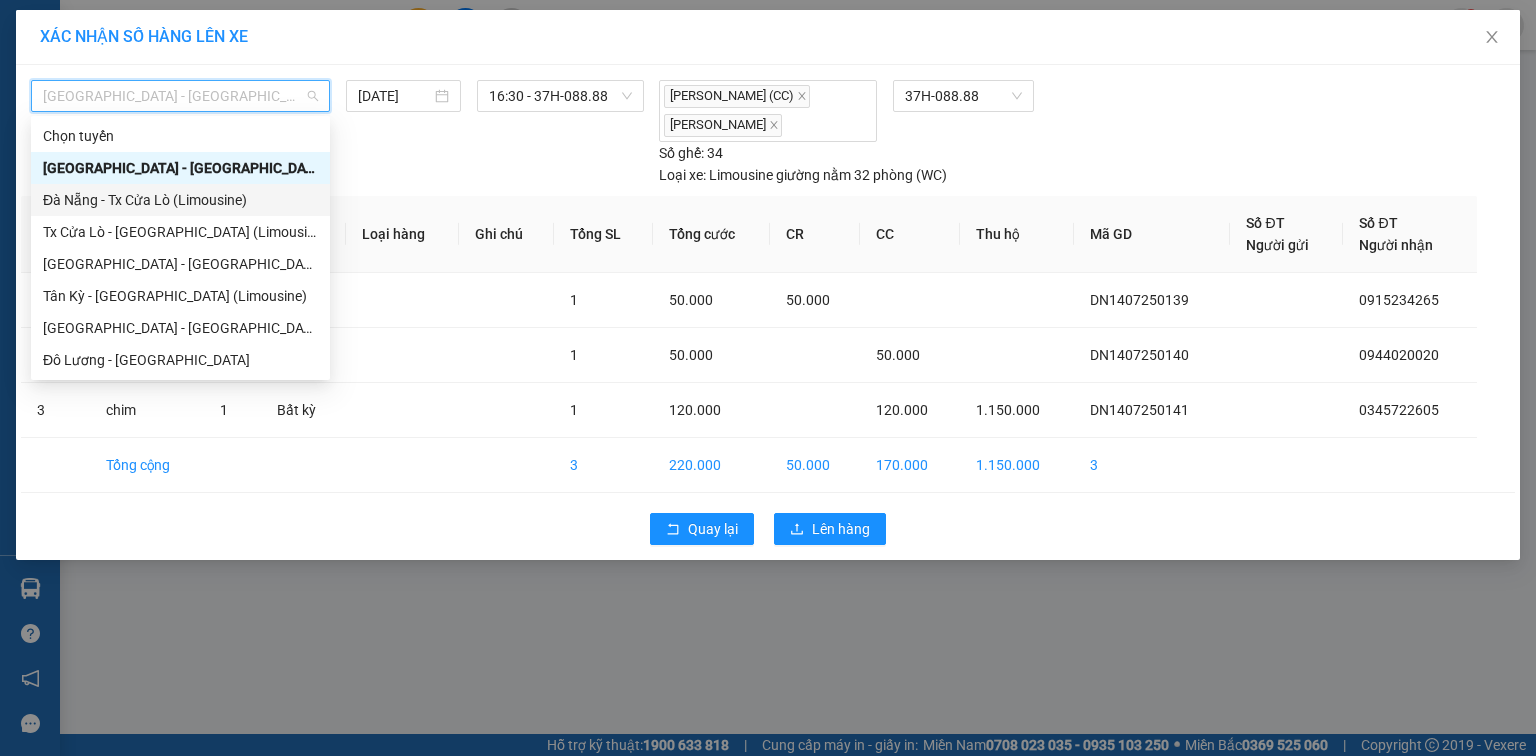 click on "Đà Nẵng - Tx Cửa Lò (Limousine)" at bounding box center [180, 200] 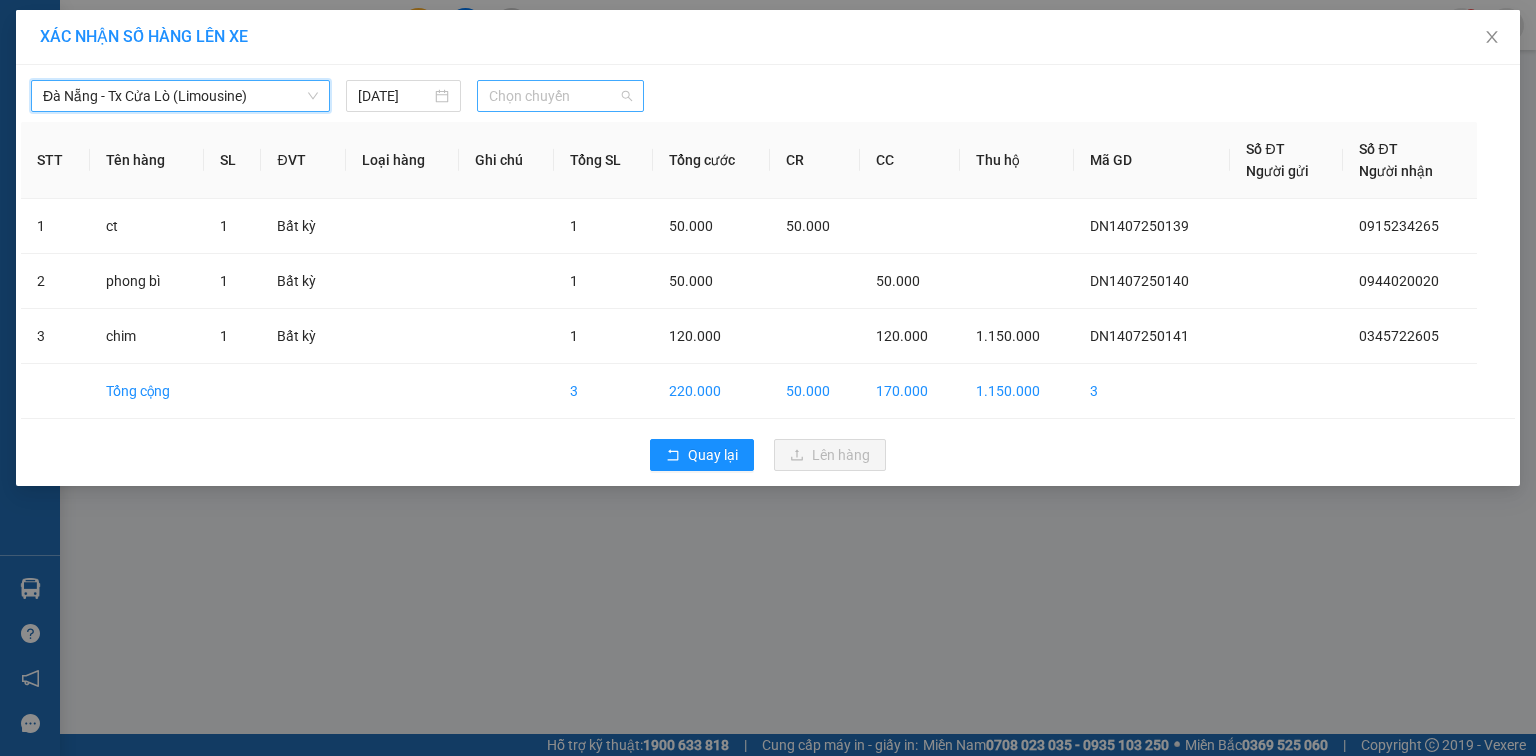 click on "Chọn chuyến" at bounding box center (561, 96) 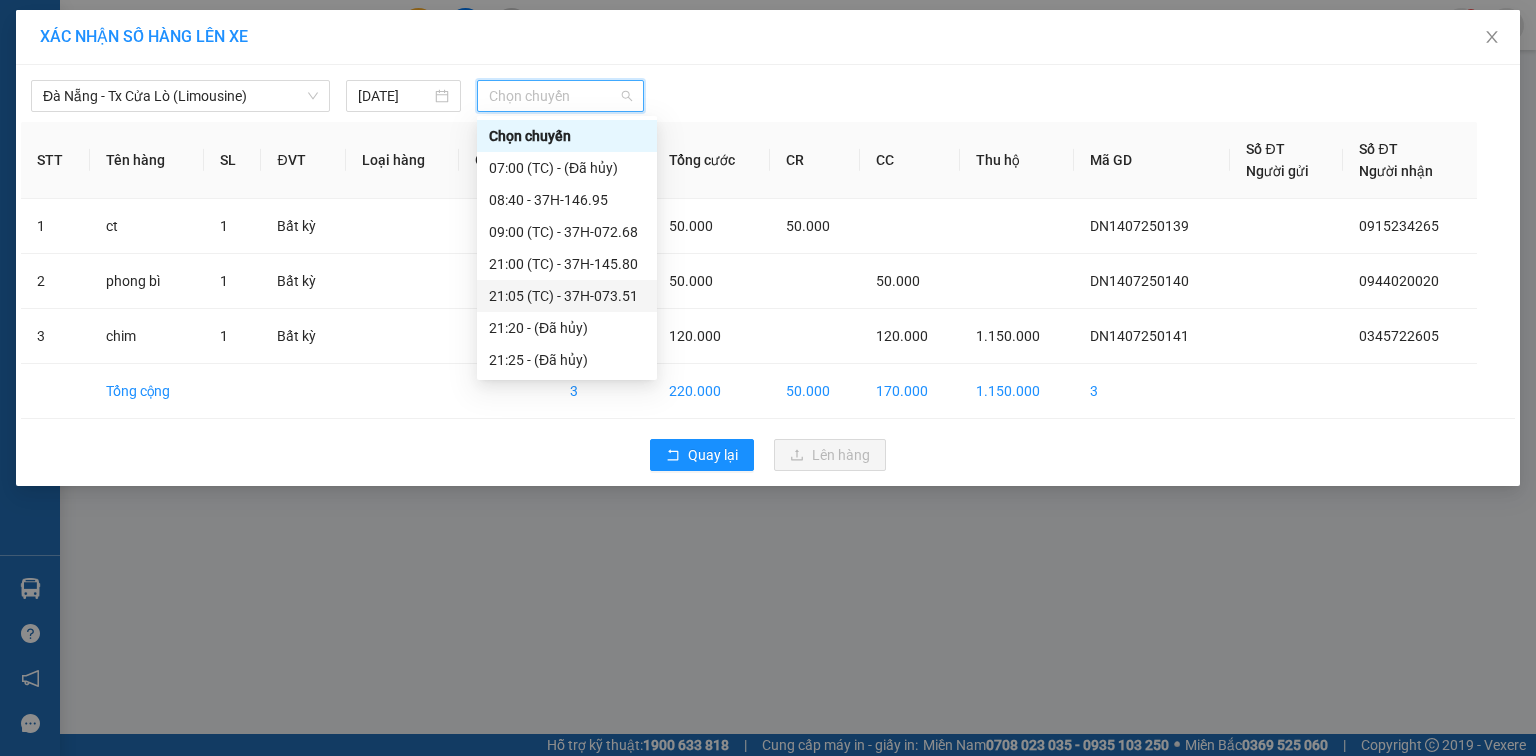 click on "21:05   (TC)   - 37H-073.51" at bounding box center (567, 296) 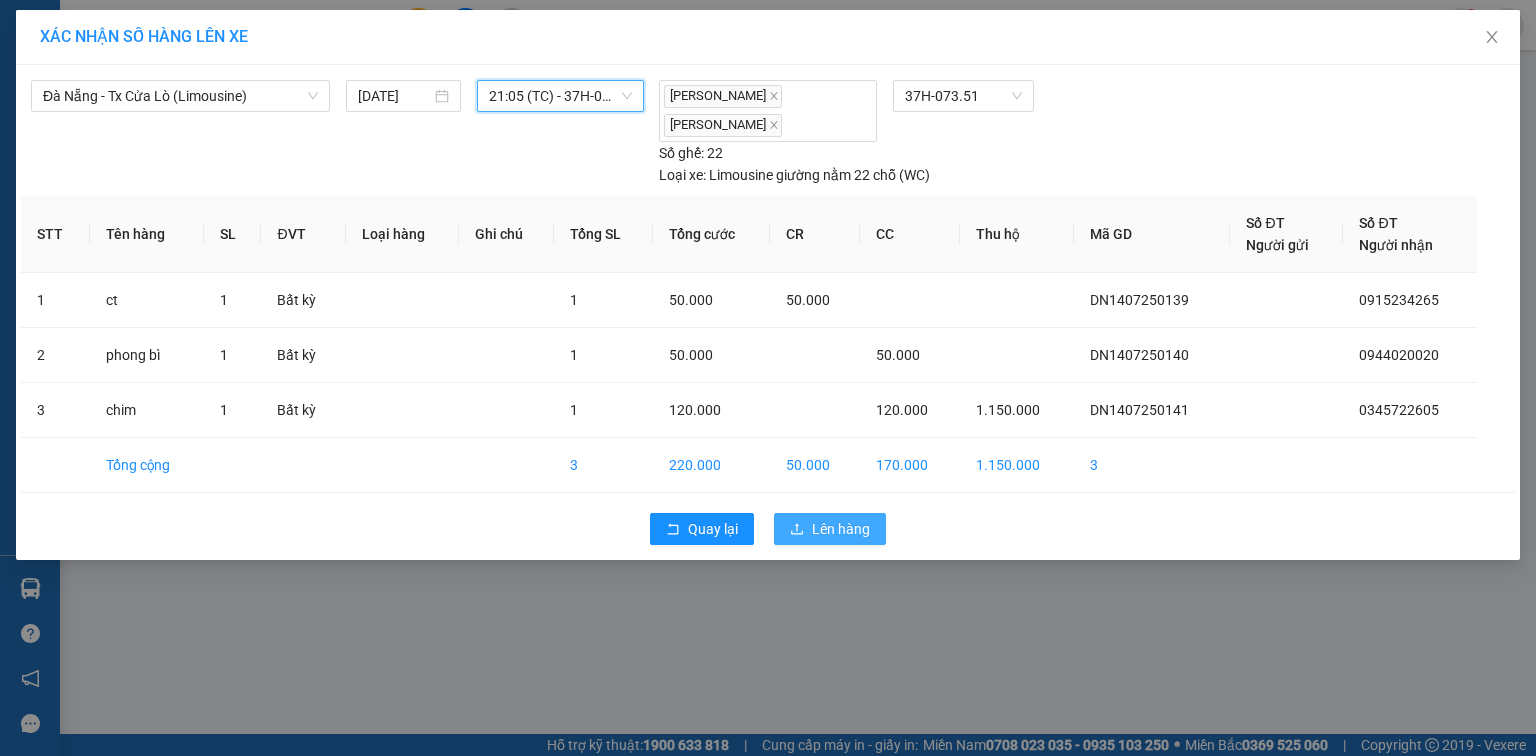 click on "Lên hàng" at bounding box center [841, 529] 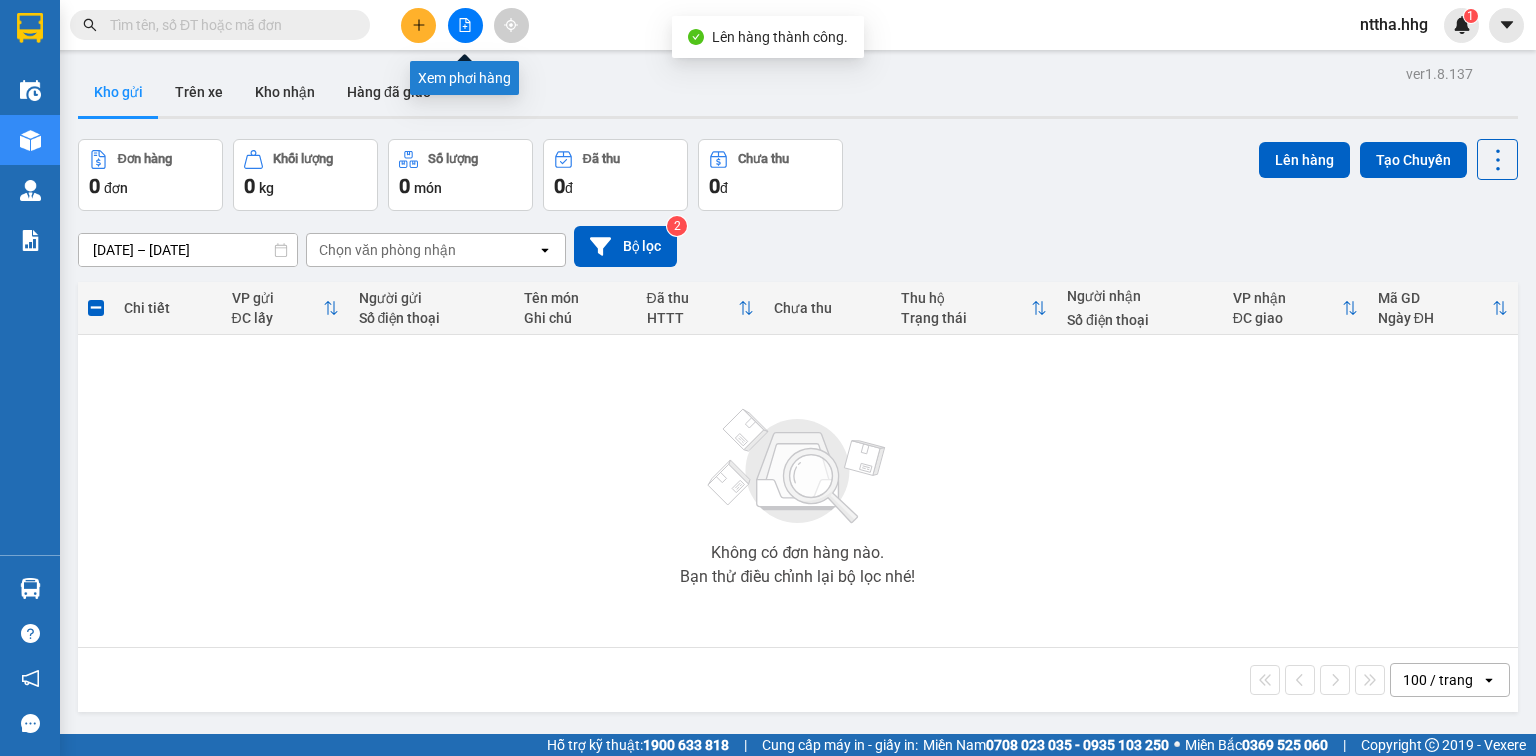 click 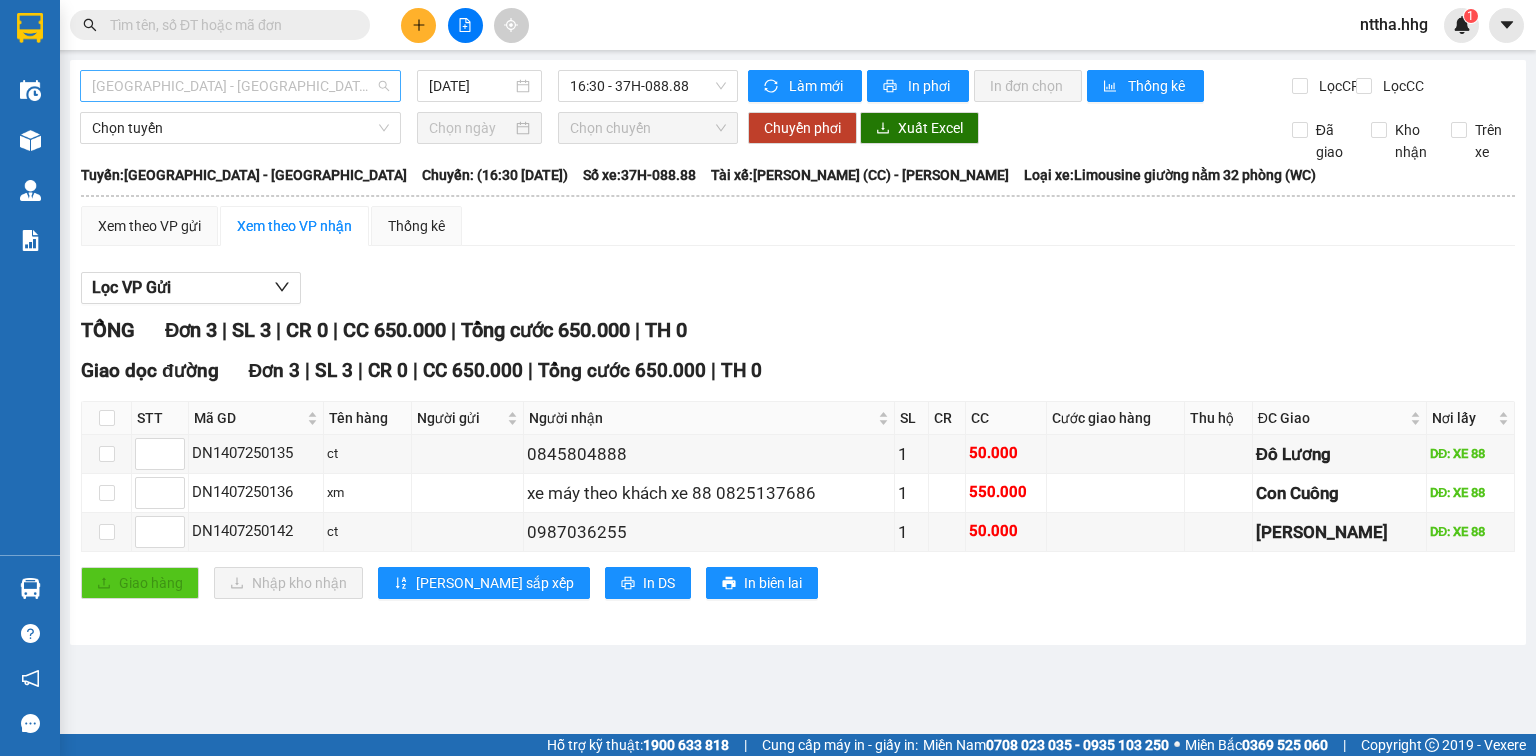 click on "[GEOGRAPHIC_DATA] - [GEOGRAPHIC_DATA]" at bounding box center (240, 86) 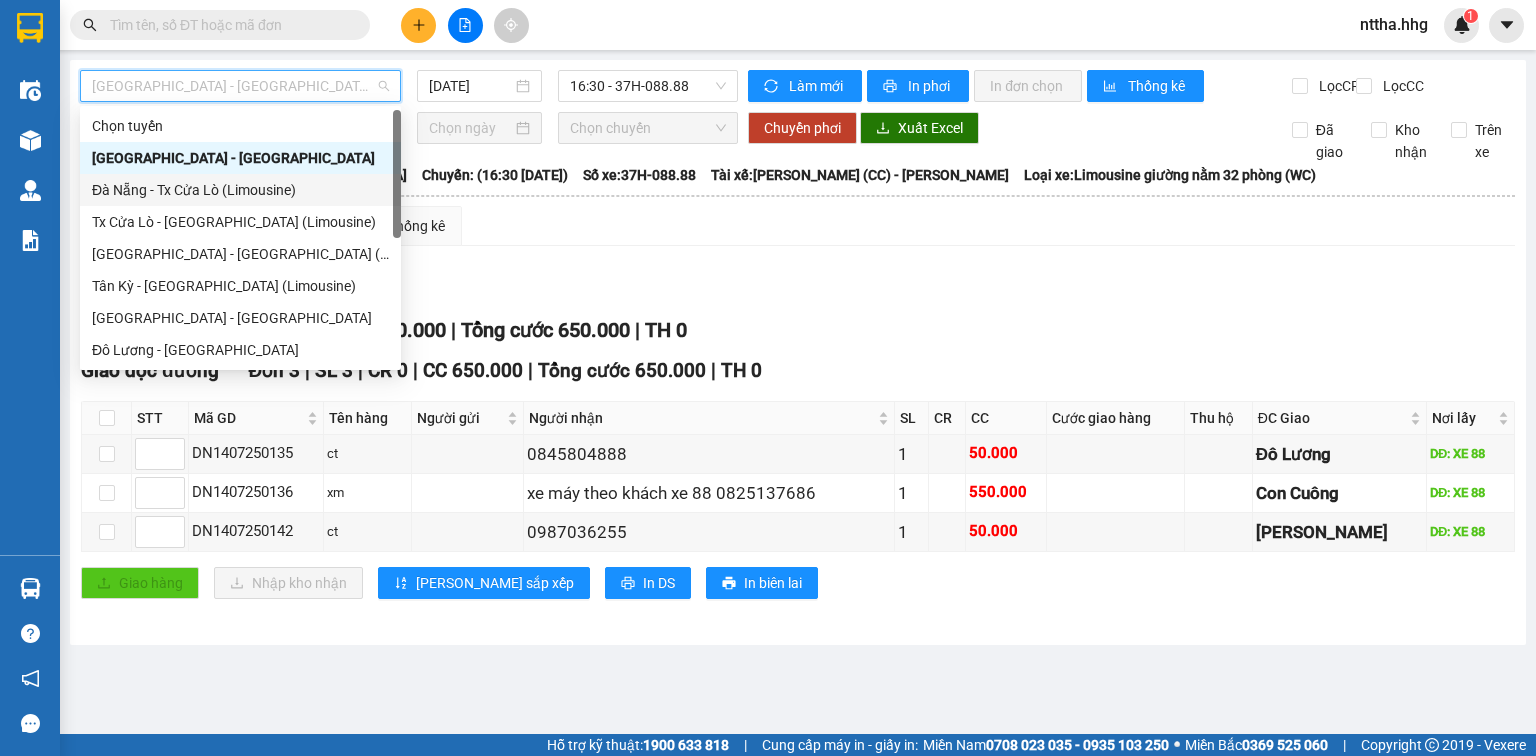 click on "Đà Nẵng - Tx Cửa Lò (Limousine)" at bounding box center (240, 190) 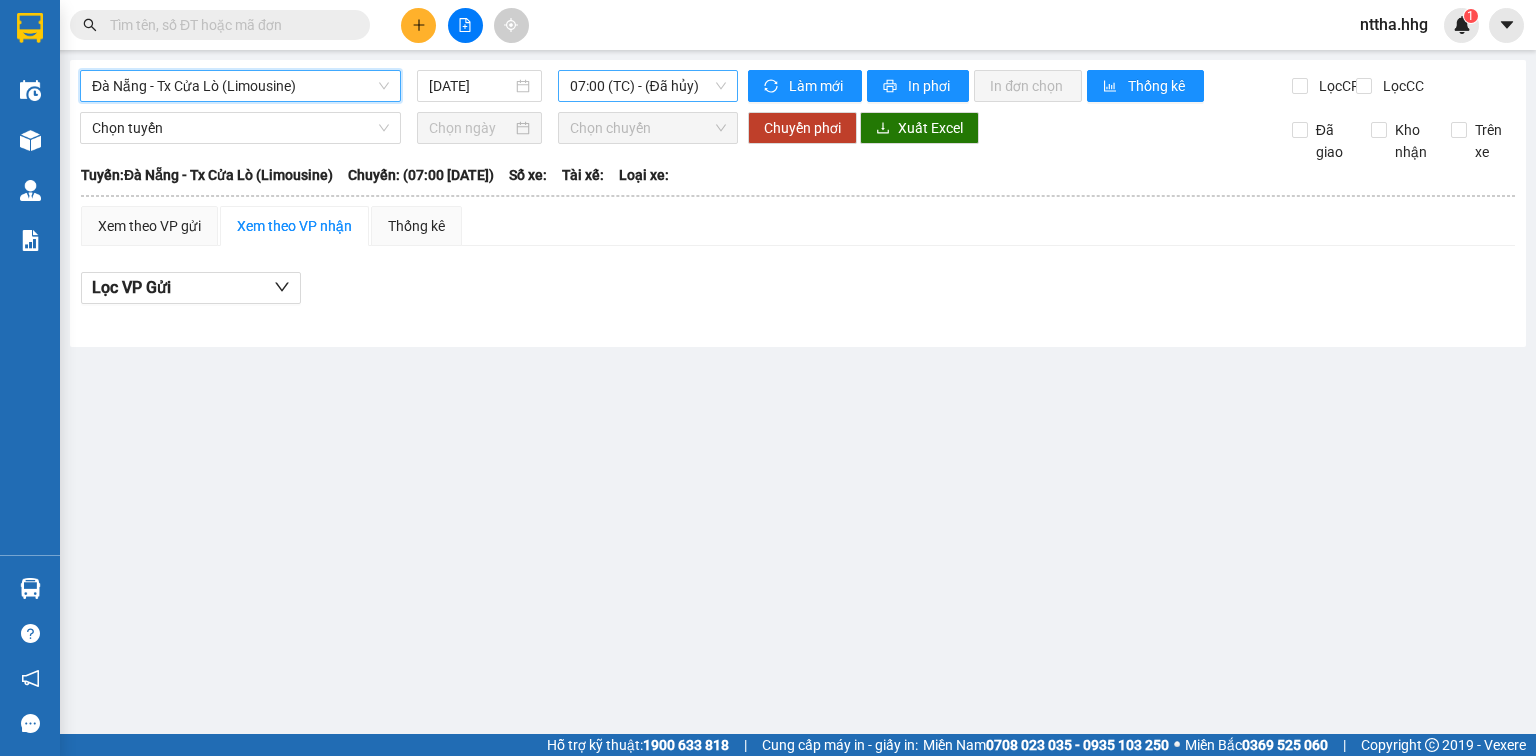 click on "07:00   (TC)   - (Đã hủy)" at bounding box center [648, 86] 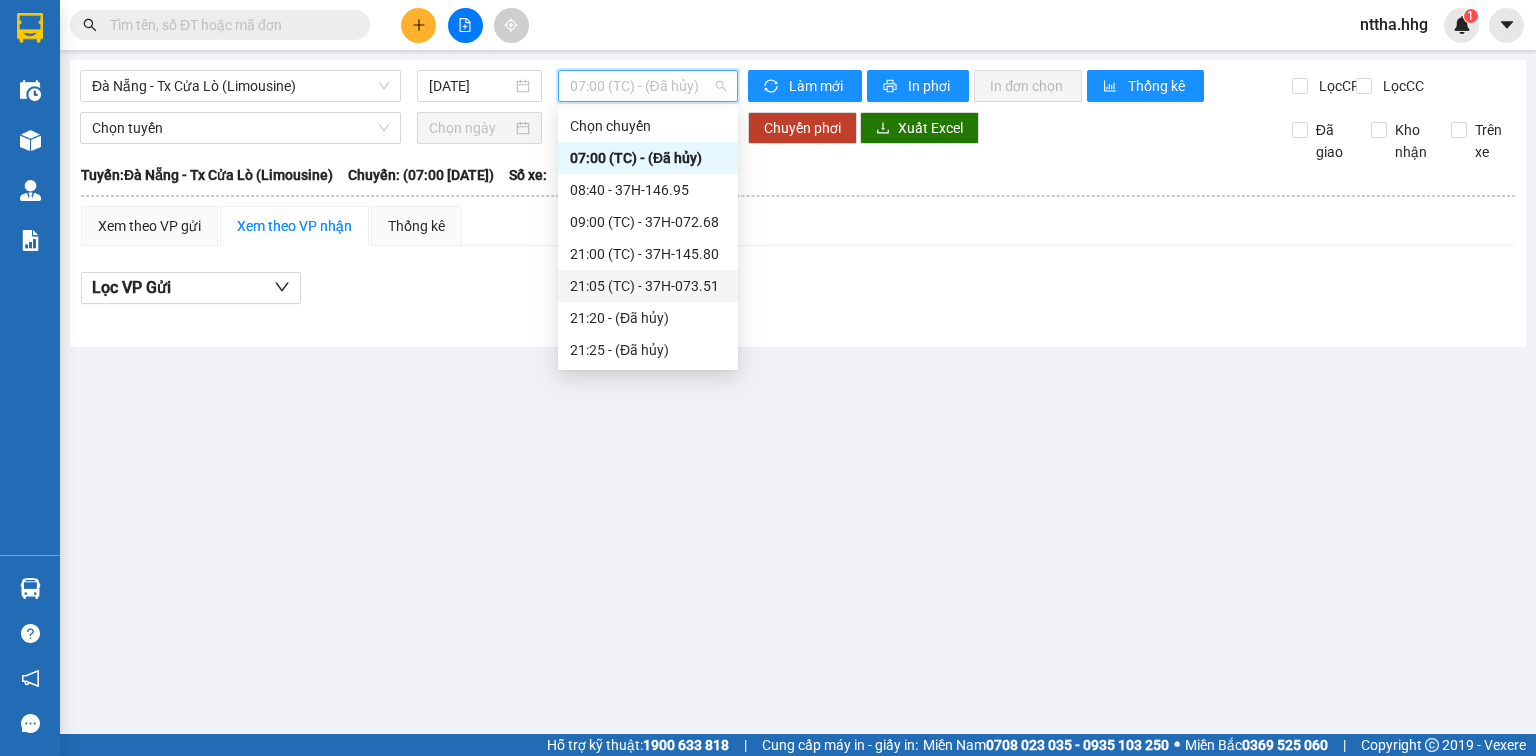 click on "21:05   (TC)   - 37H-073.51" at bounding box center (648, 286) 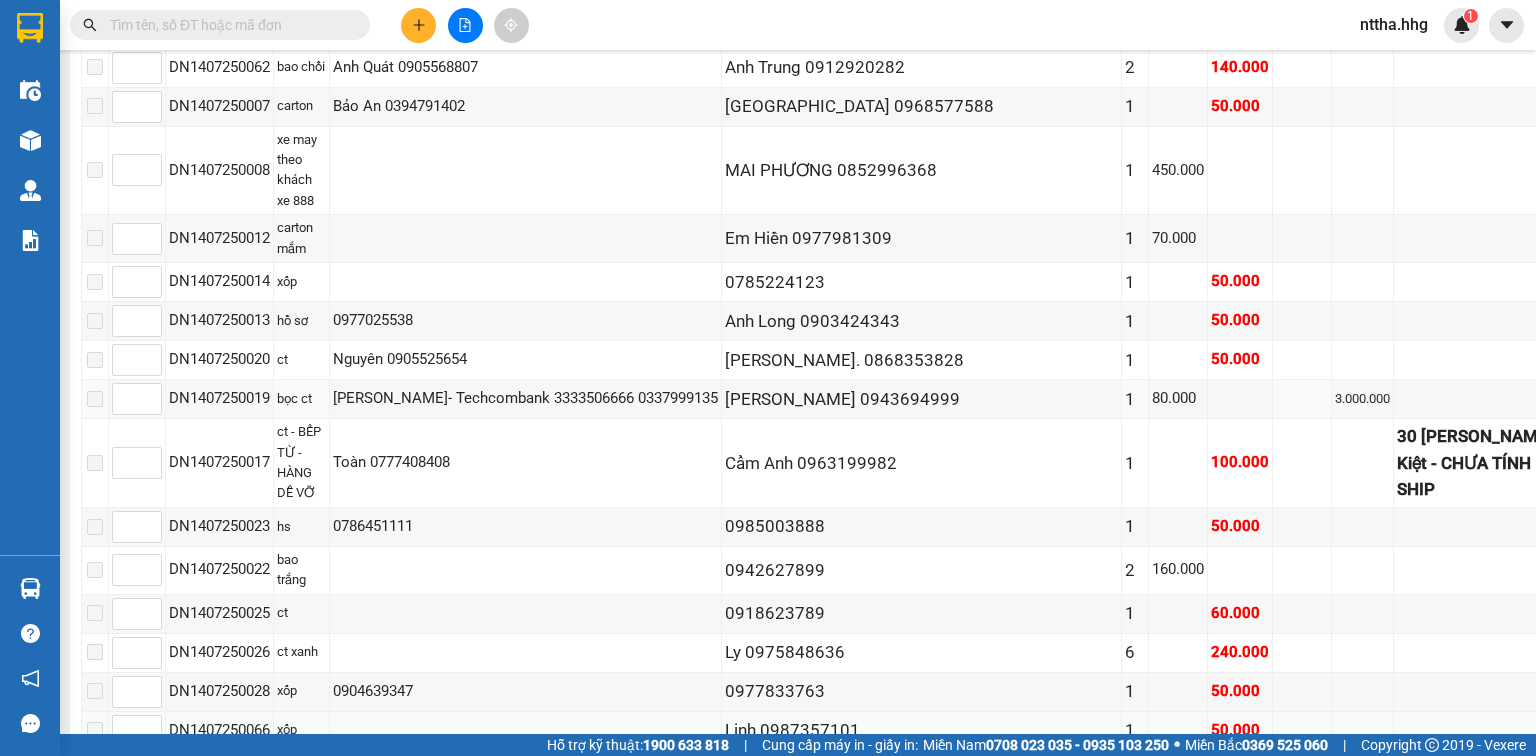 scroll, scrollTop: 1386, scrollLeft: 0, axis: vertical 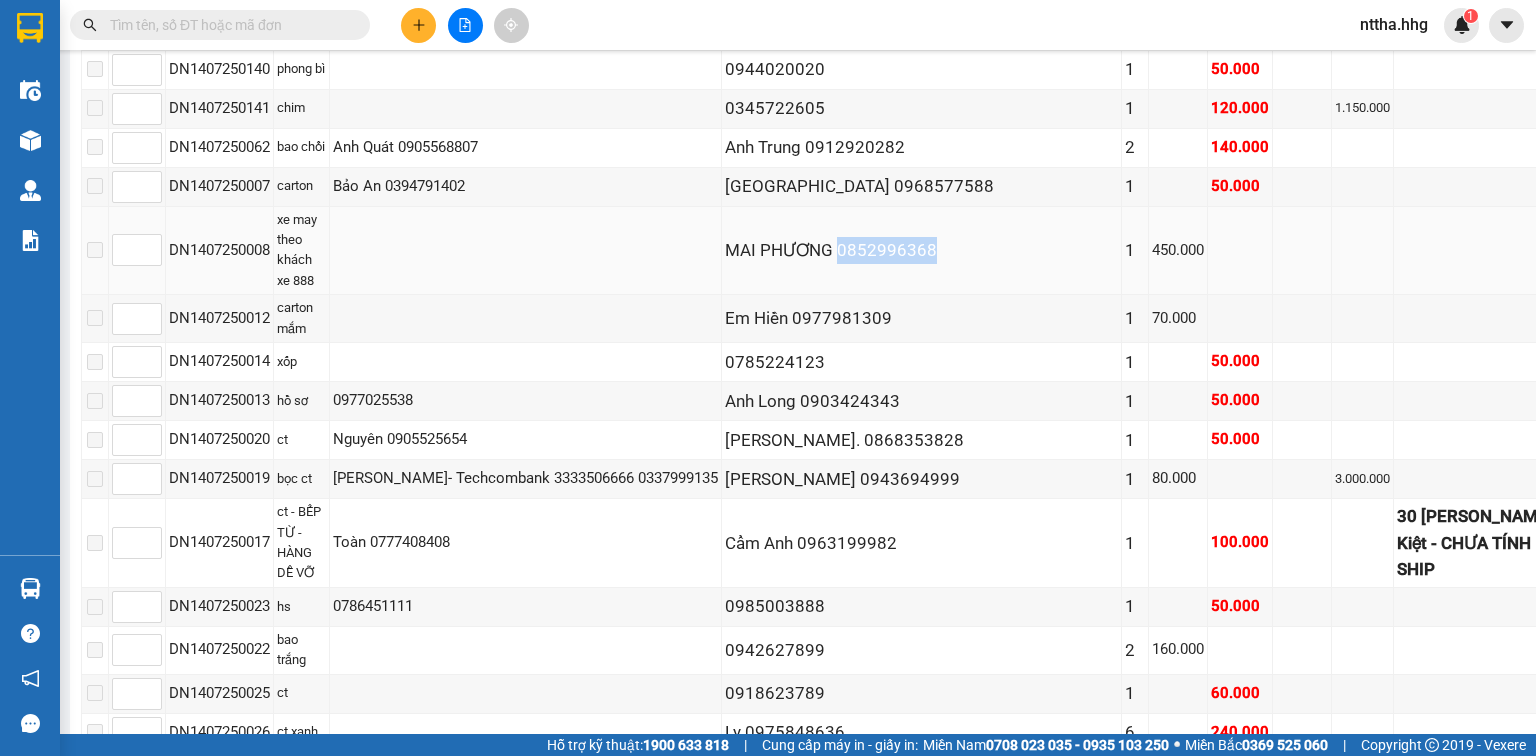 drag, startPoint x: 956, startPoint y: 292, endPoint x: 844, endPoint y: 294, distance: 112.01785 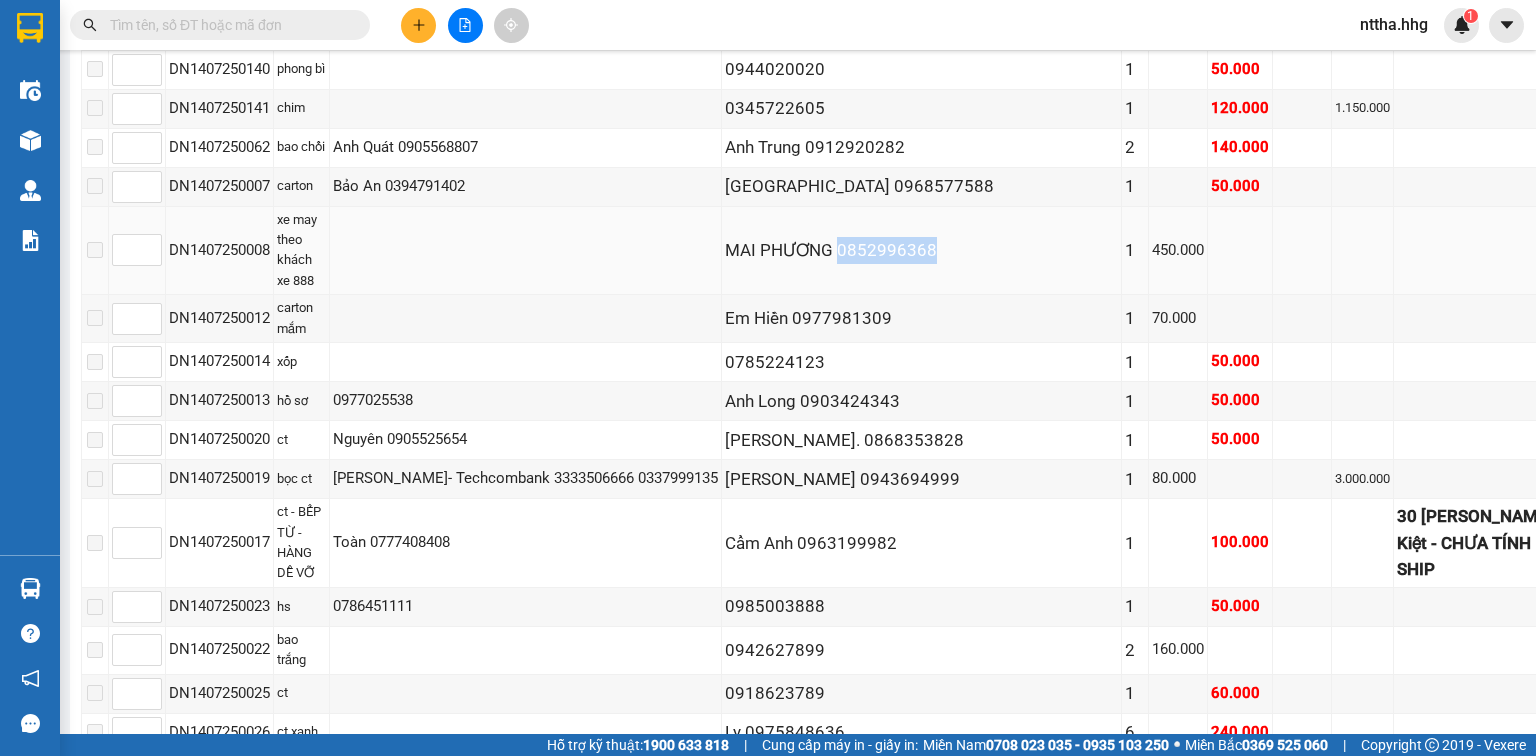 click on "MAI PHƯƠNG 0852996368" at bounding box center (921, 250) 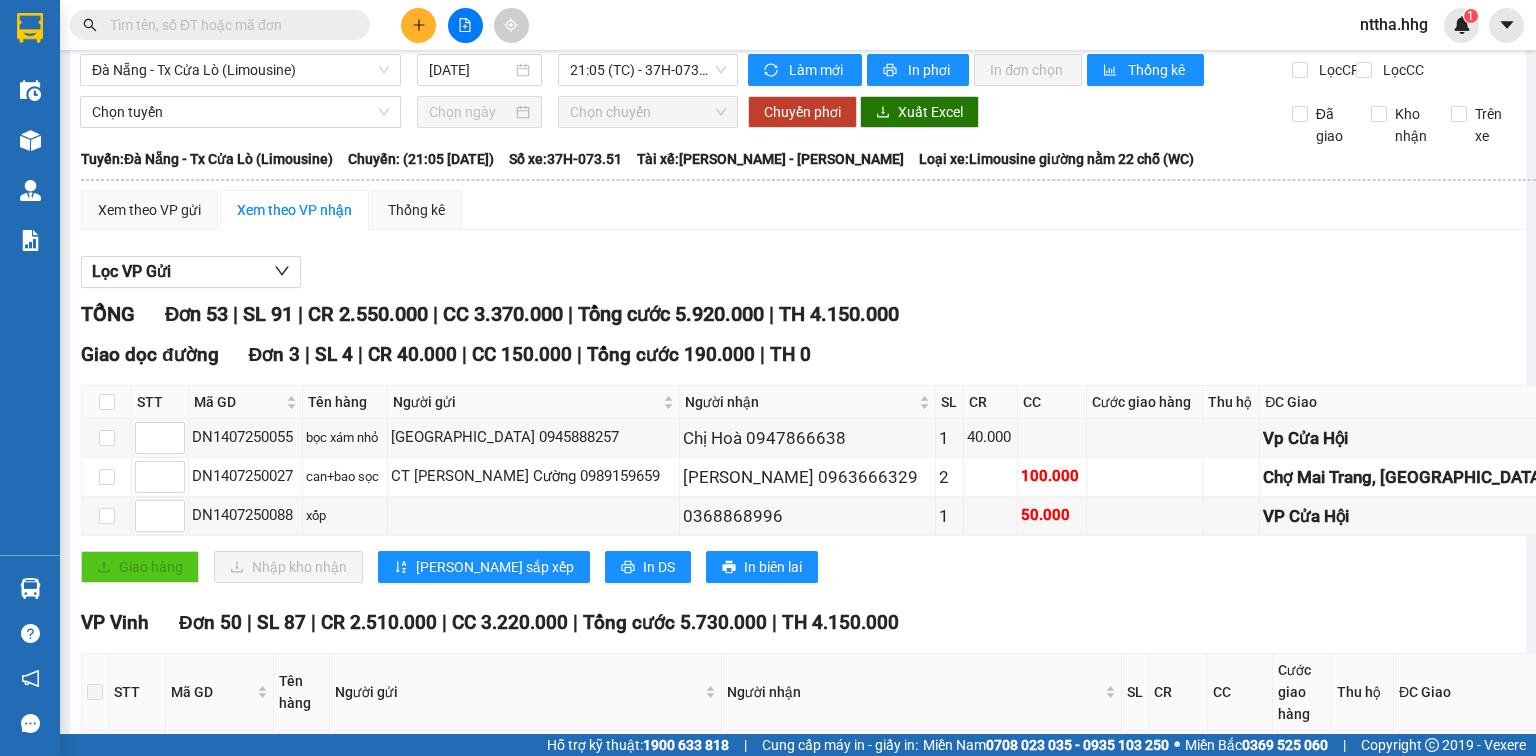 scroll, scrollTop: 0, scrollLeft: 0, axis: both 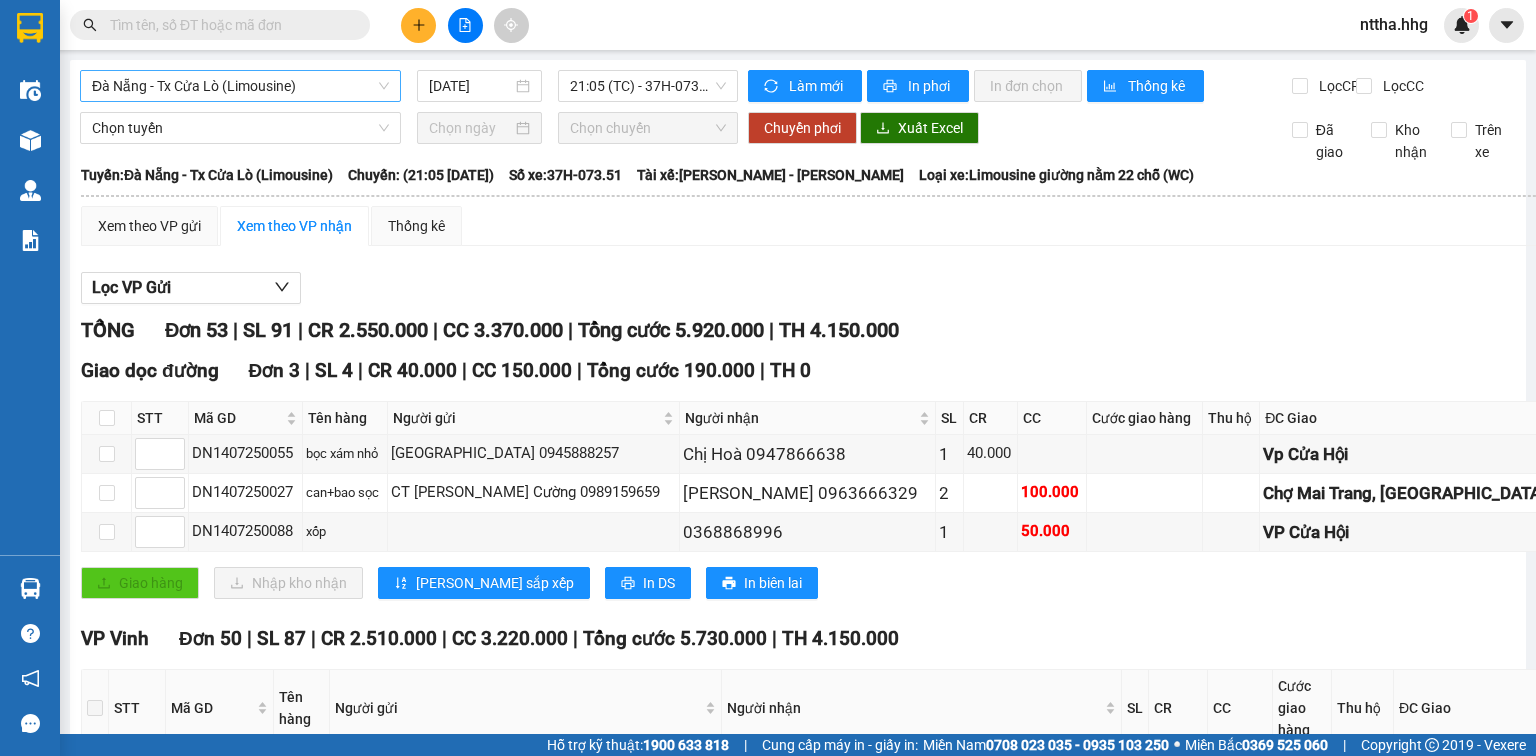 click on "Đà Nẵng - Tx Cửa Lò (Limousine)" at bounding box center [240, 86] 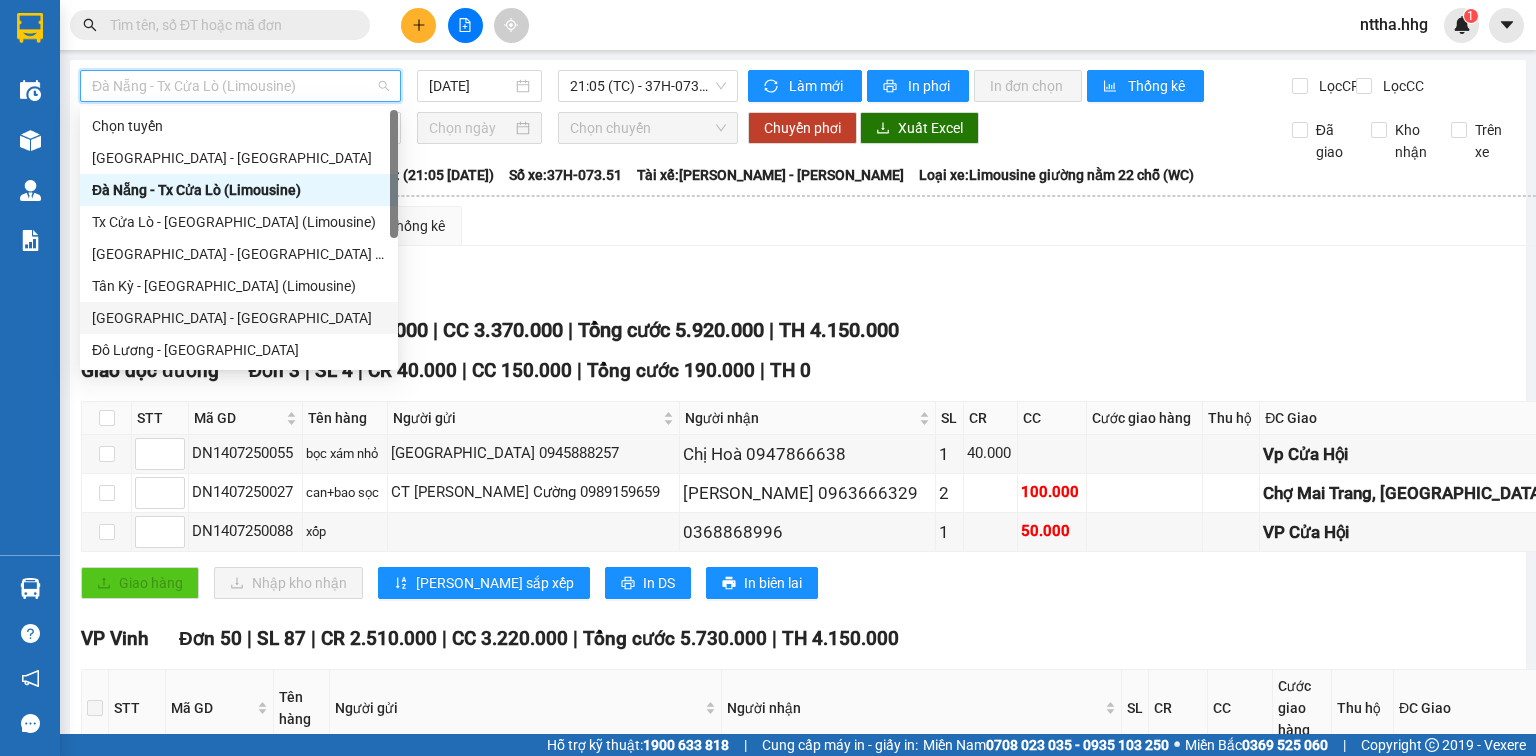 click on "[GEOGRAPHIC_DATA] - [GEOGRAPHIC_DATA]" at bounding box center [239, 318] 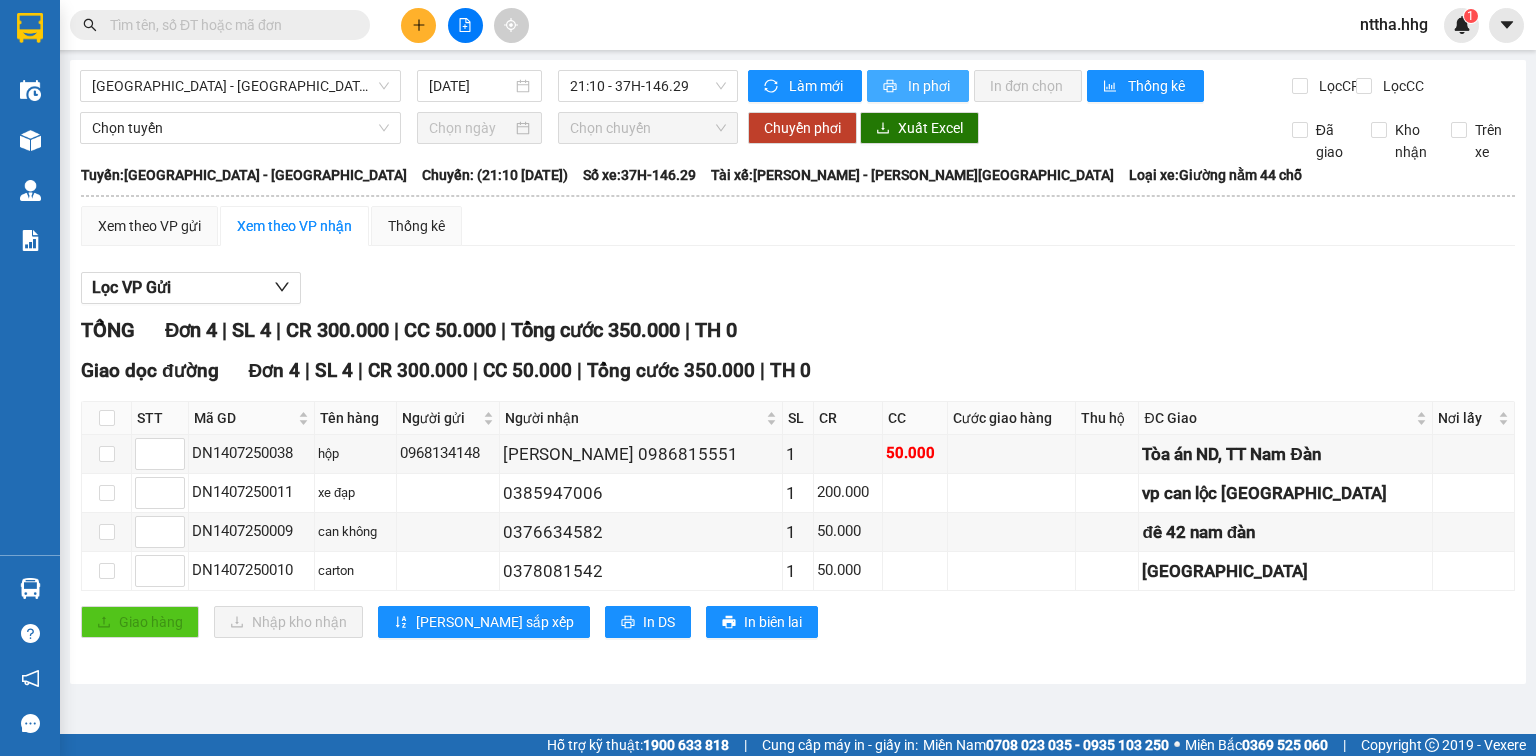 click on "In phơi" at bounding box center [930, 86] 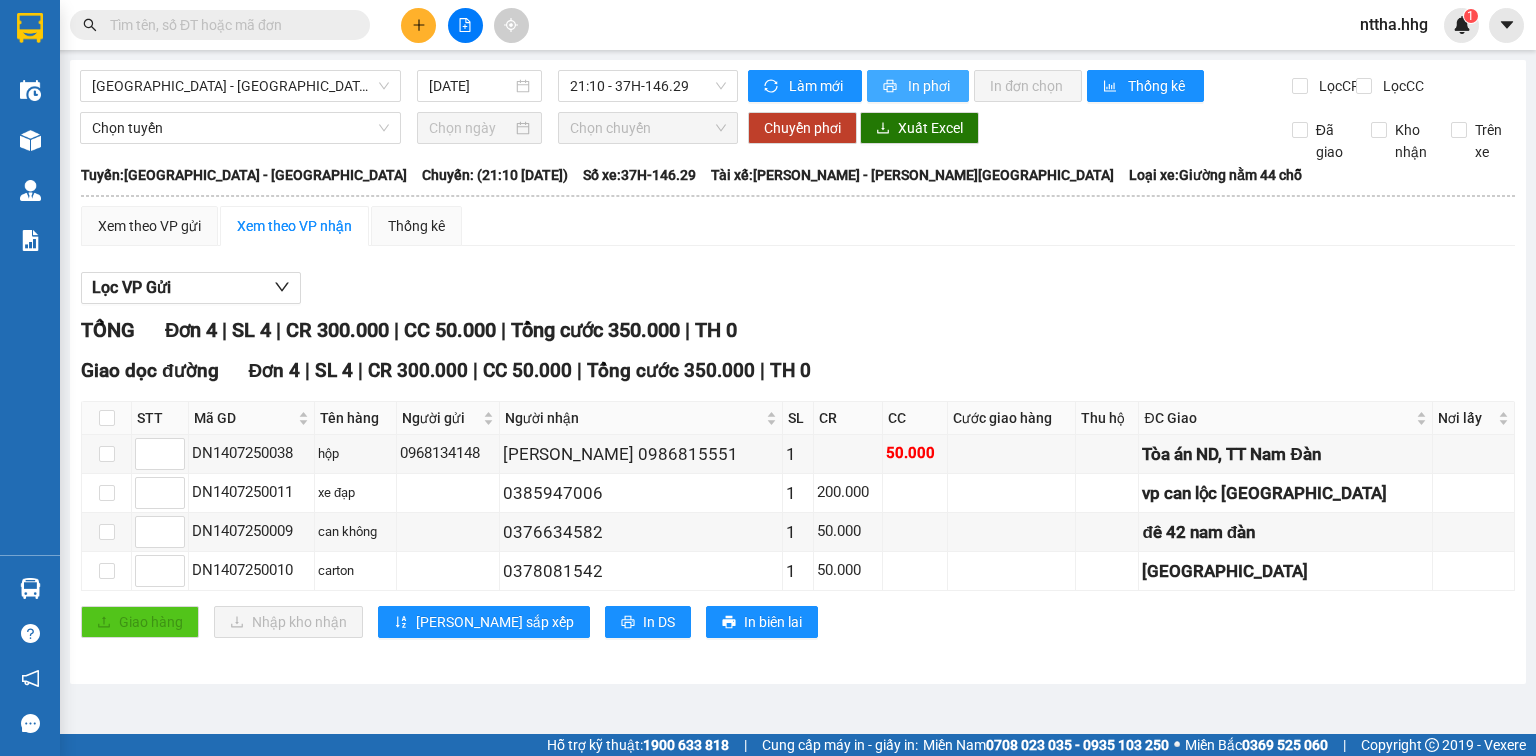 scroll, scrollTop: 0, scrollLeft: 0, axis: both 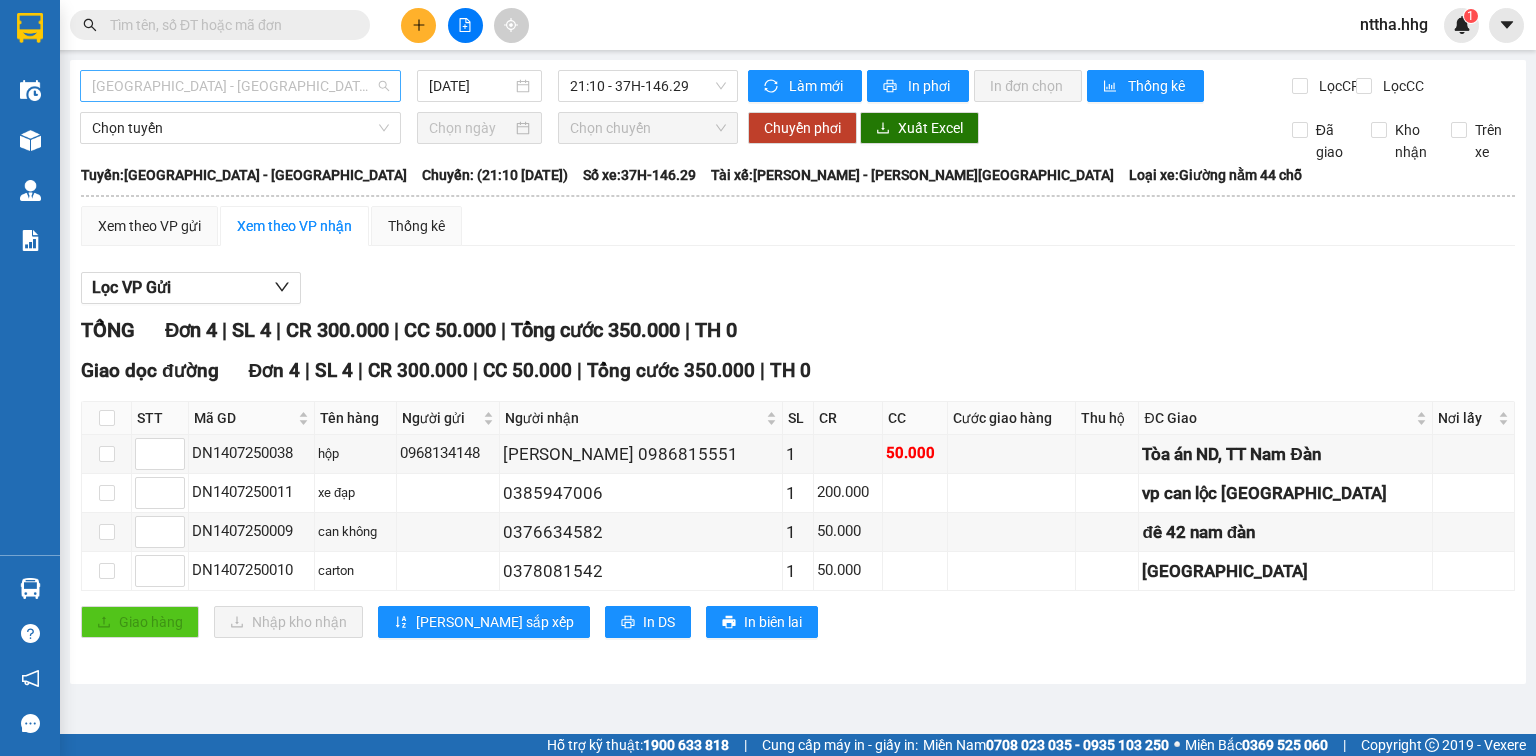 click on "[GEOGRAPHIC_DATA] - [GEOGRAPHIC_DATA]" at bounding box center [240, 86] 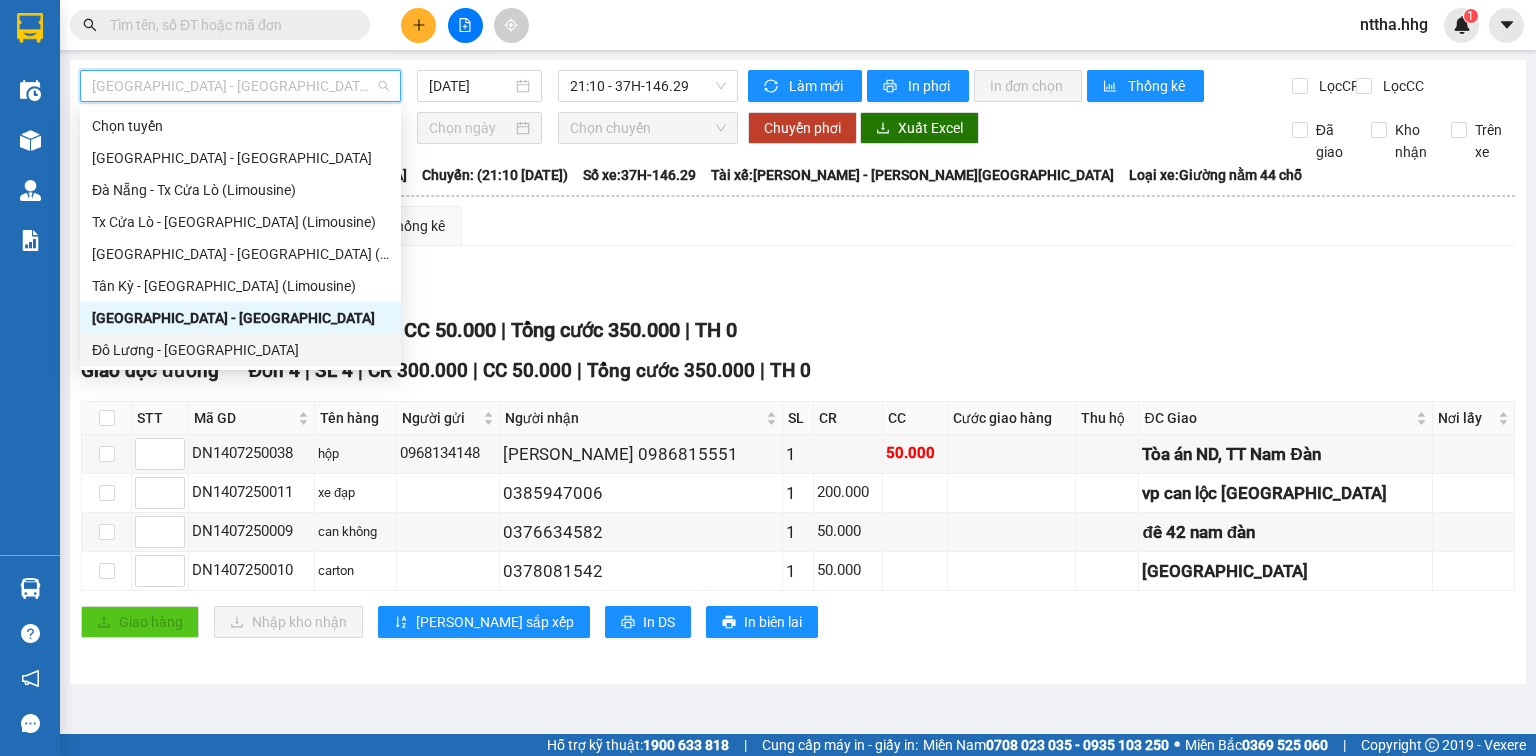 scroll, scrollTop: 80, scrollLeft: 0, axis: vertical 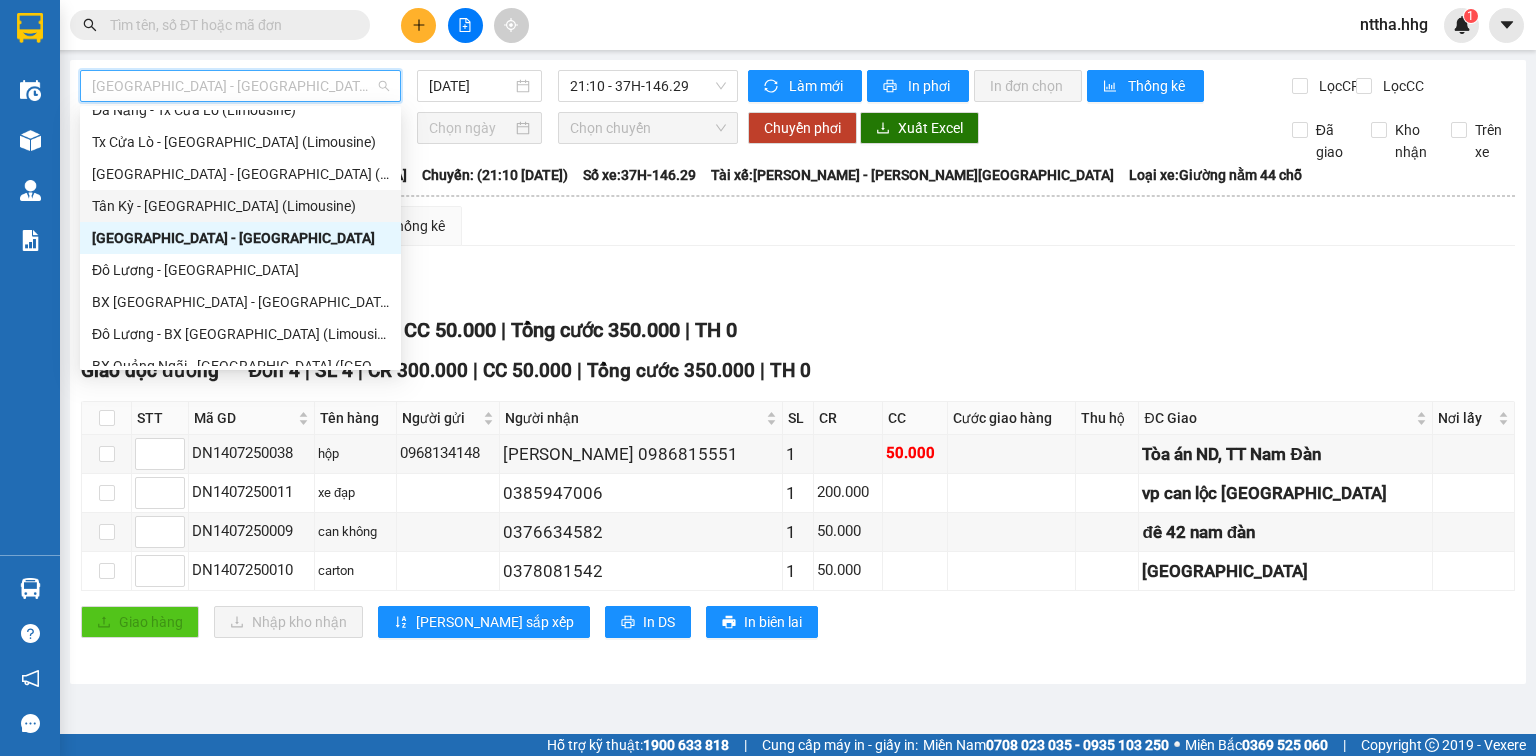 click on "Xem theo VP gửi Xem theo VP nhận Thống kê" at bounding box center (798, 226) 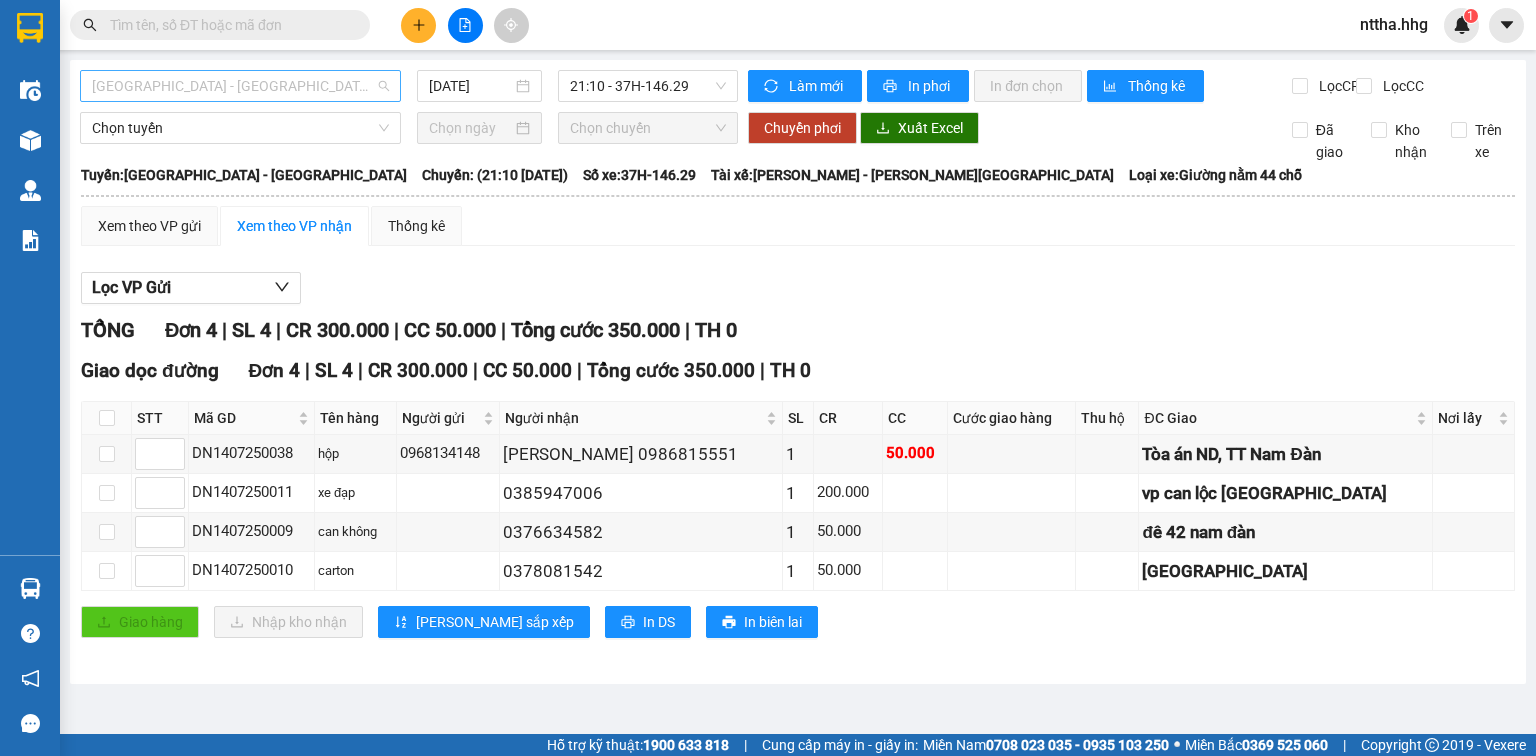 click on "[GEOGRAPHIC_DATA] - [GEOGRAPHIC_DATA]" at bounding box center [240, 86] 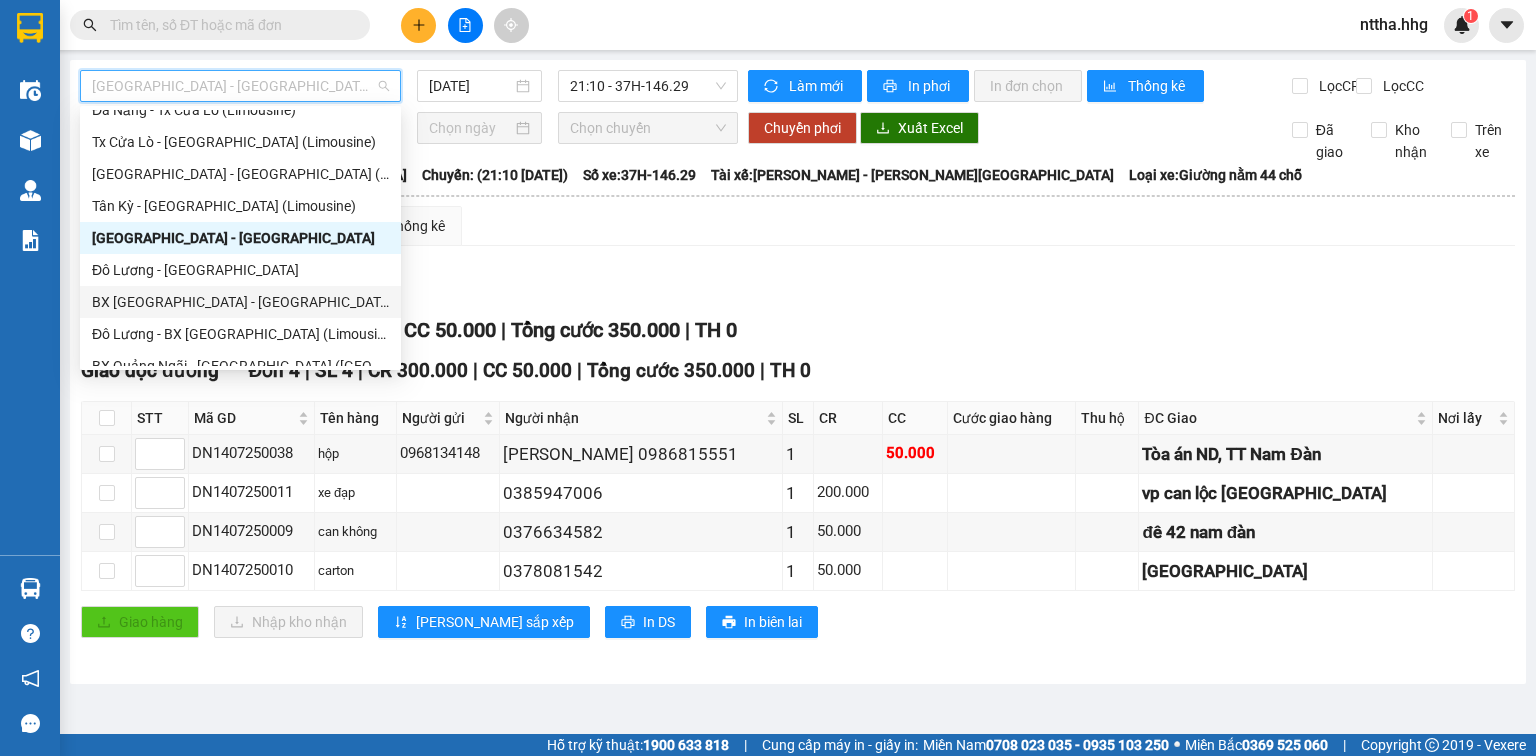 scroll, scrollTop: 152, scrollLeft: 0, axis: vertical 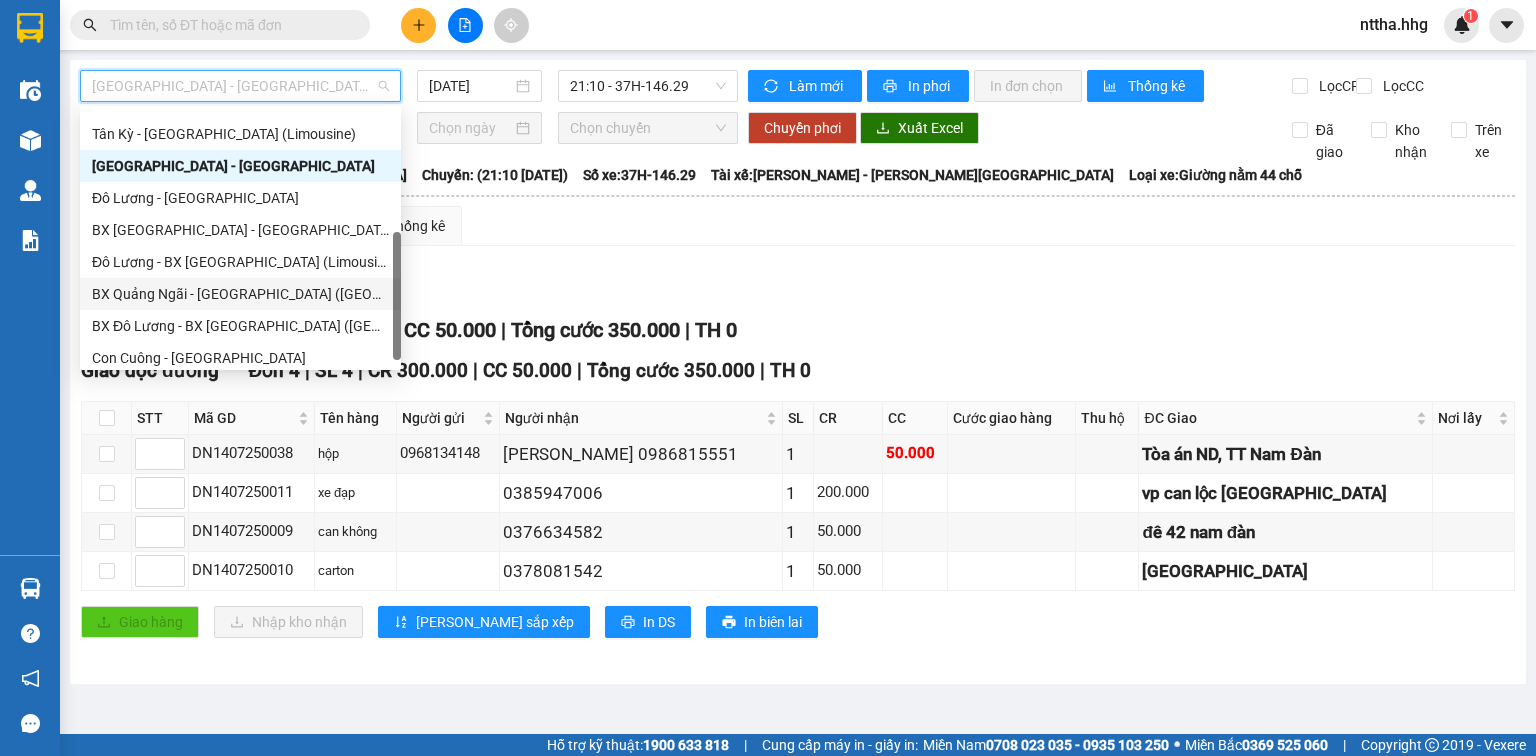 click on "BX Quảng Ngãi - [GEOGRAPHIC_DATA] ([GEOGRAPHIC_DATA])" at bounding box center (240, 294) 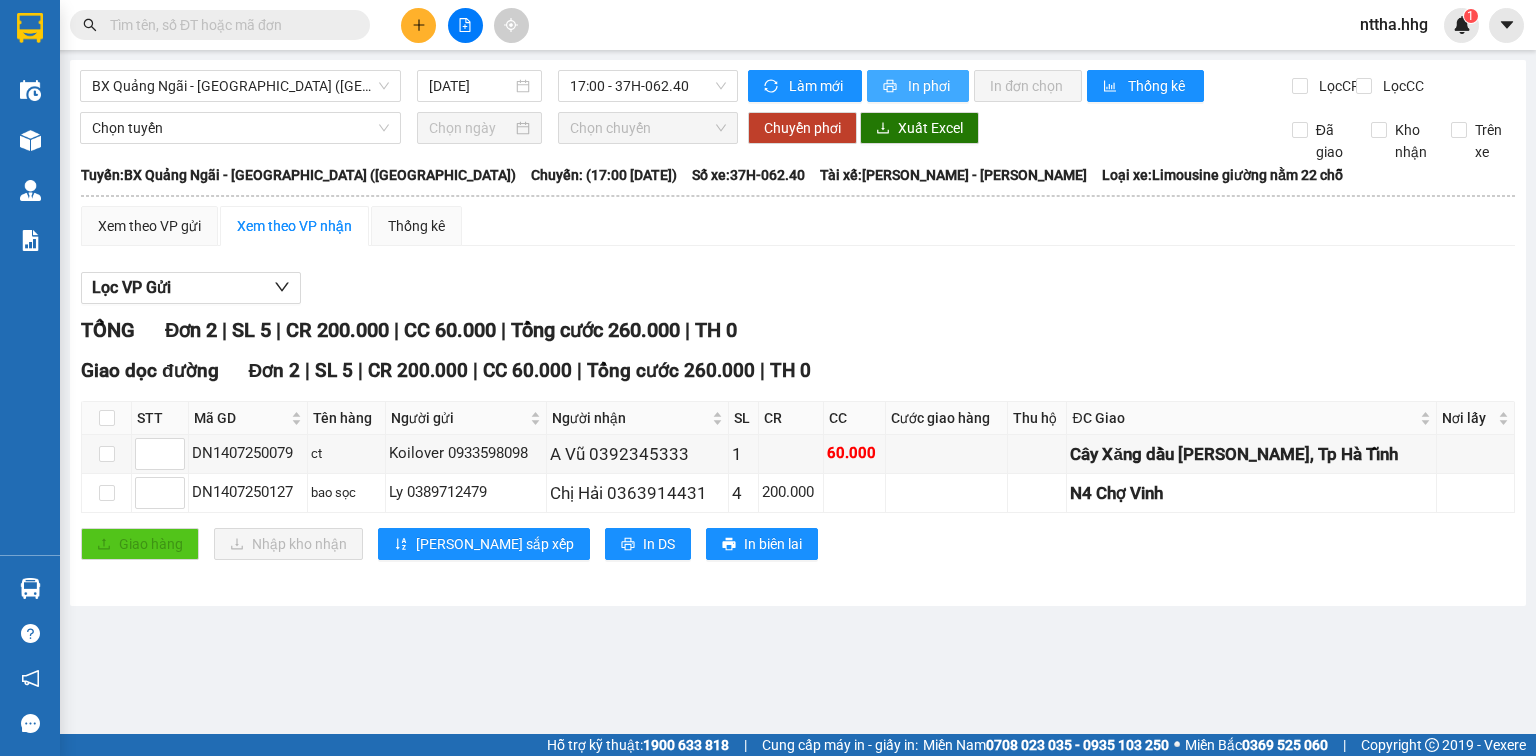 click on "In phơi" at bounding box center [930, 86] 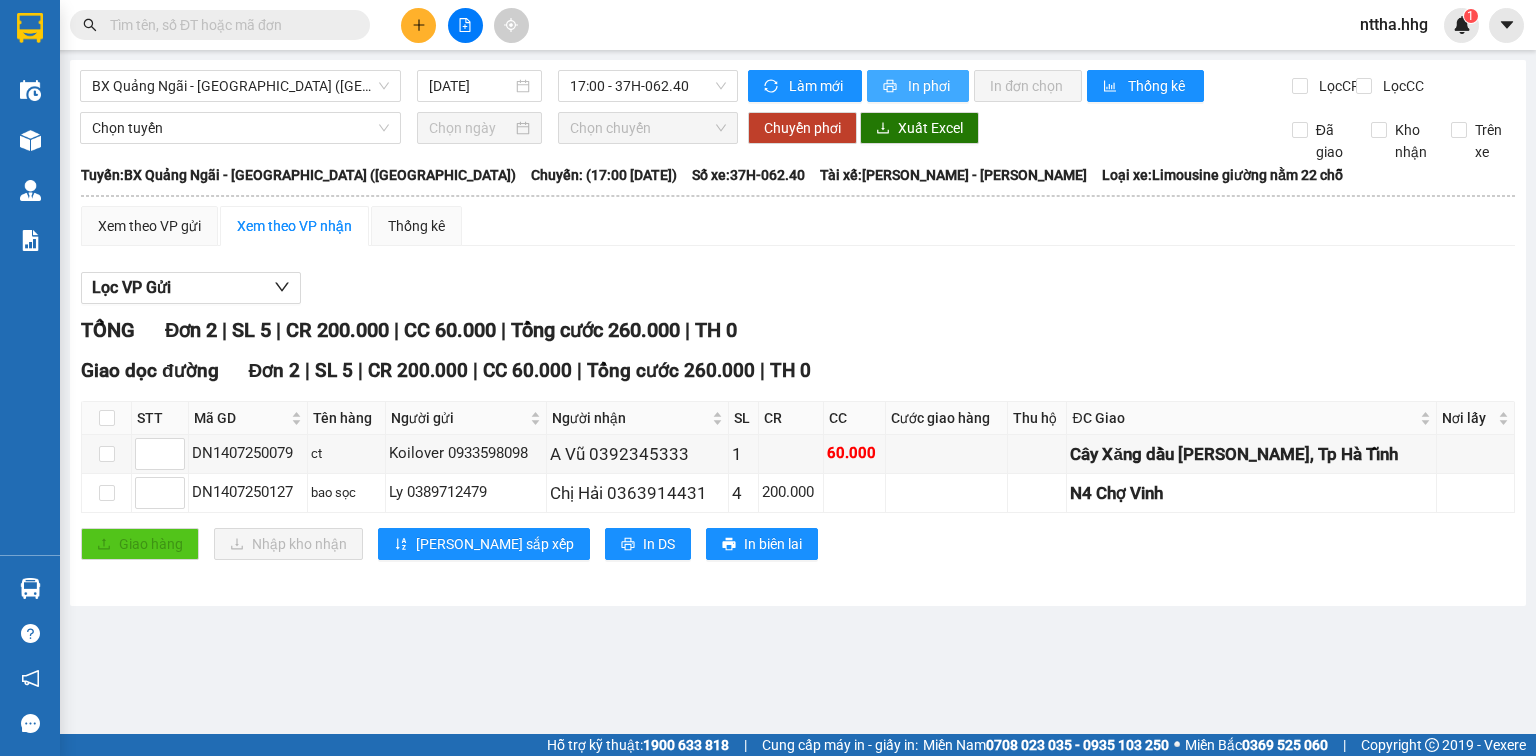 scroll, scrollTop: 0, scrollLeft: 0, axis: both 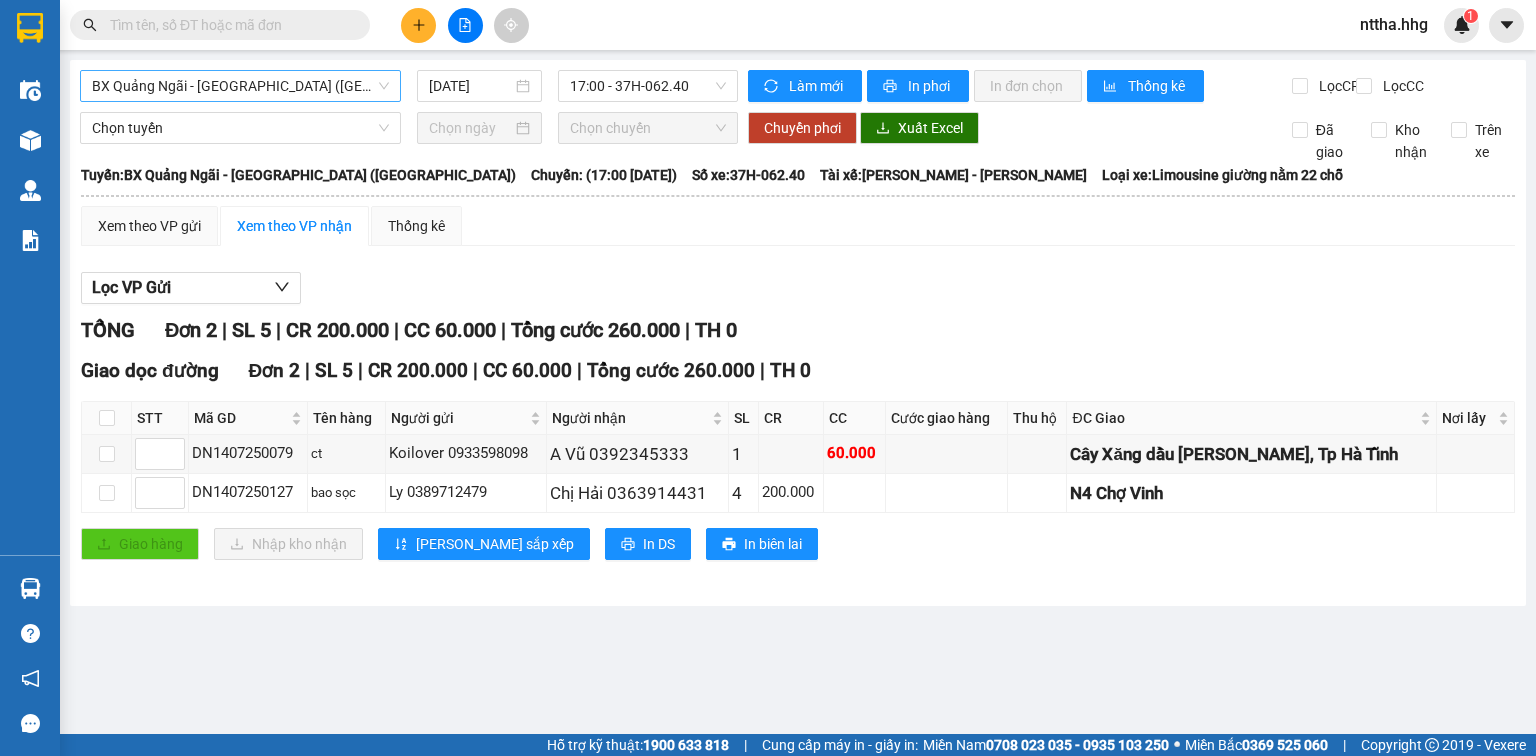 click on "BX Quảng Ngãi - [GEOGRAPHIC_DATA] ([GEOGRAPHIC_DATA])" at bounding box center [240, 86] 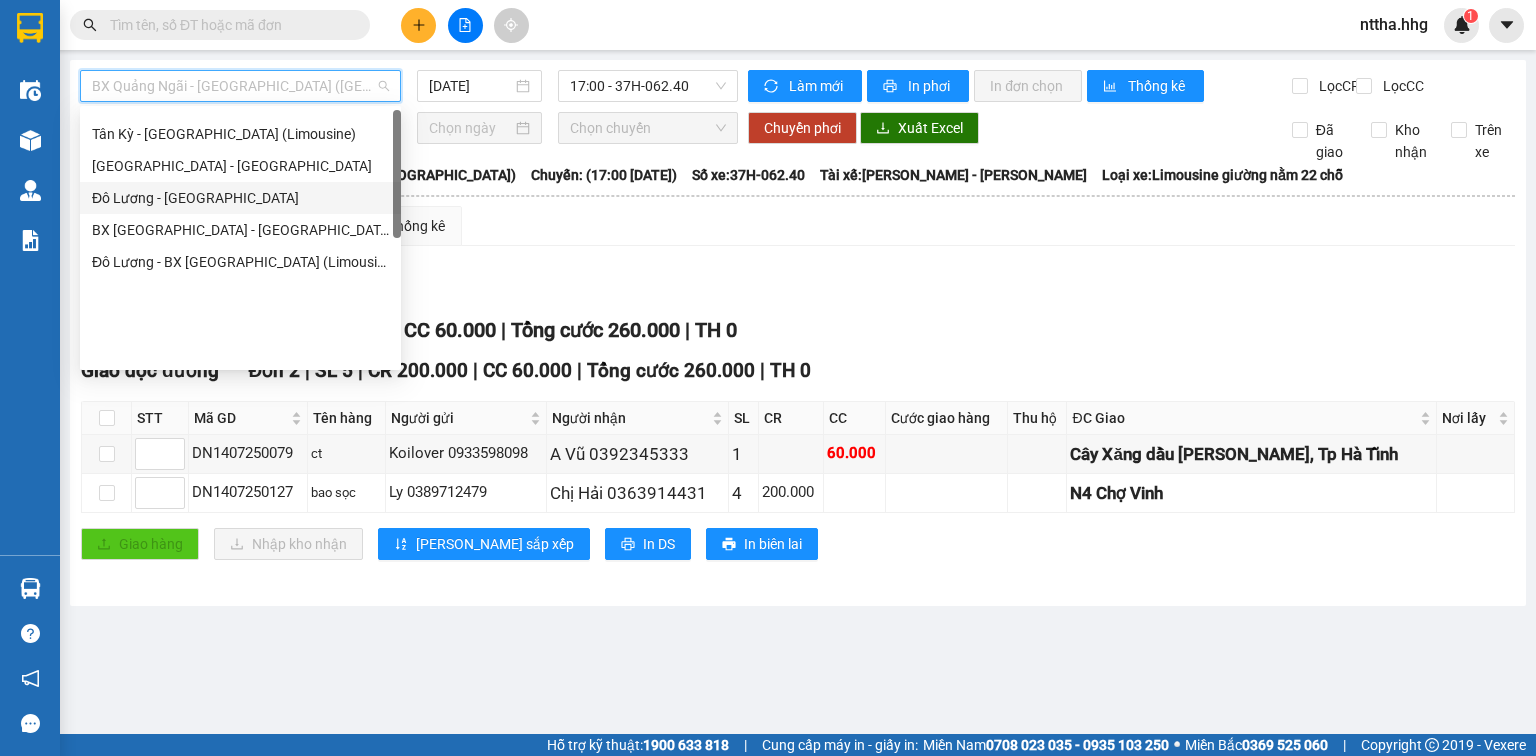 scroll, scrollTop: 0, scrollLeft: 0, axis: both 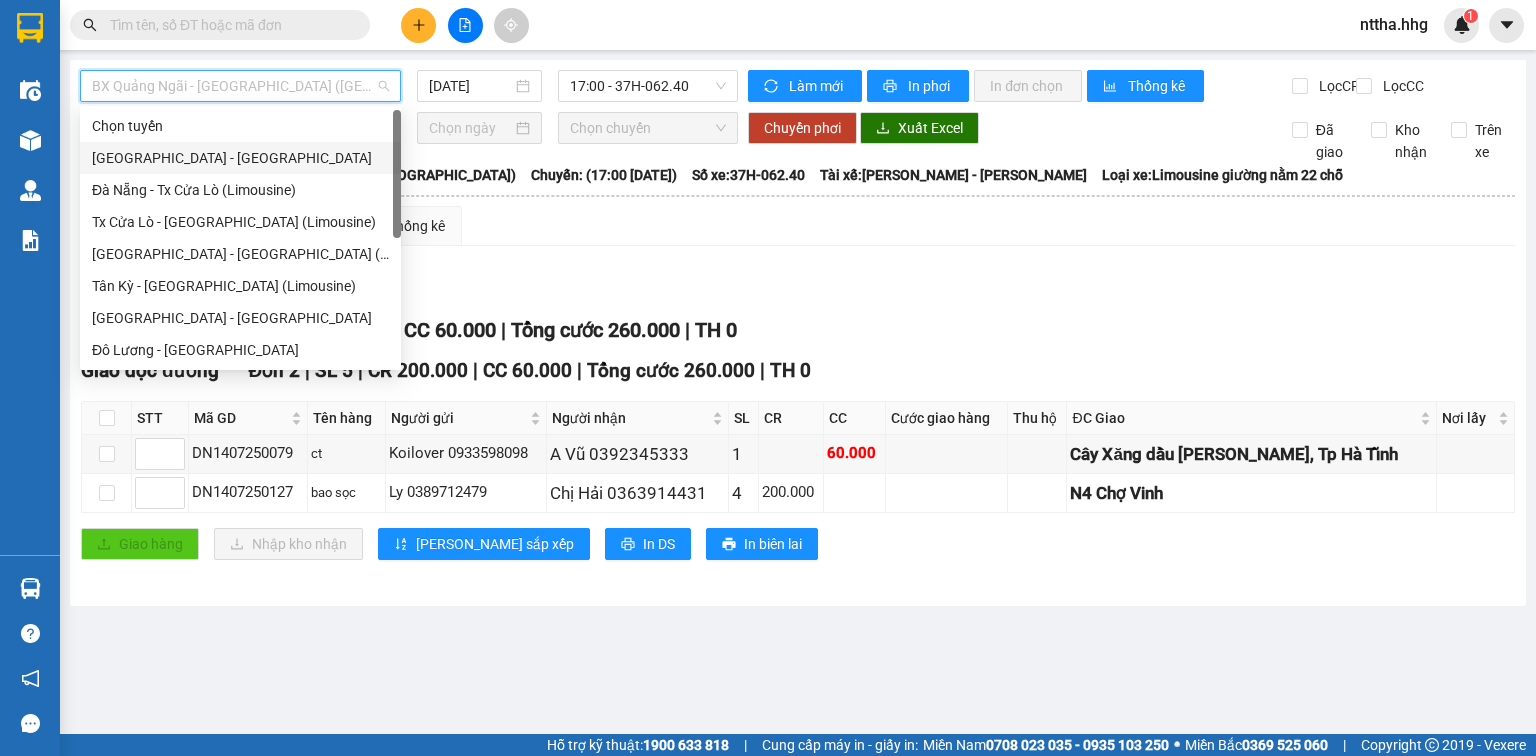 click on "[GEOGRAPHIC_DATA] - [GEOGRAPHIC_DATA]" at bounding box center [240, 158] 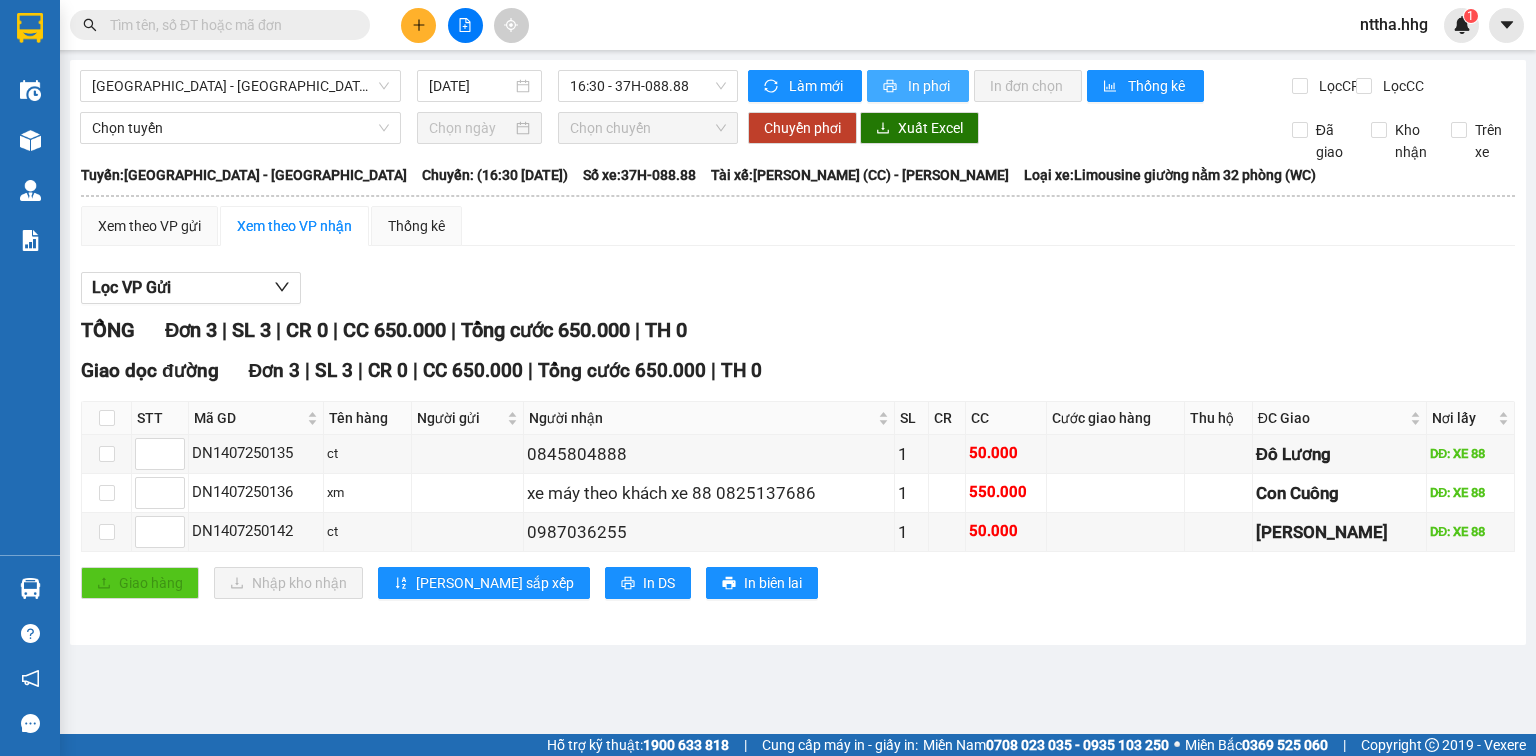 click on "In phơi" at bounding box center (930, 86) 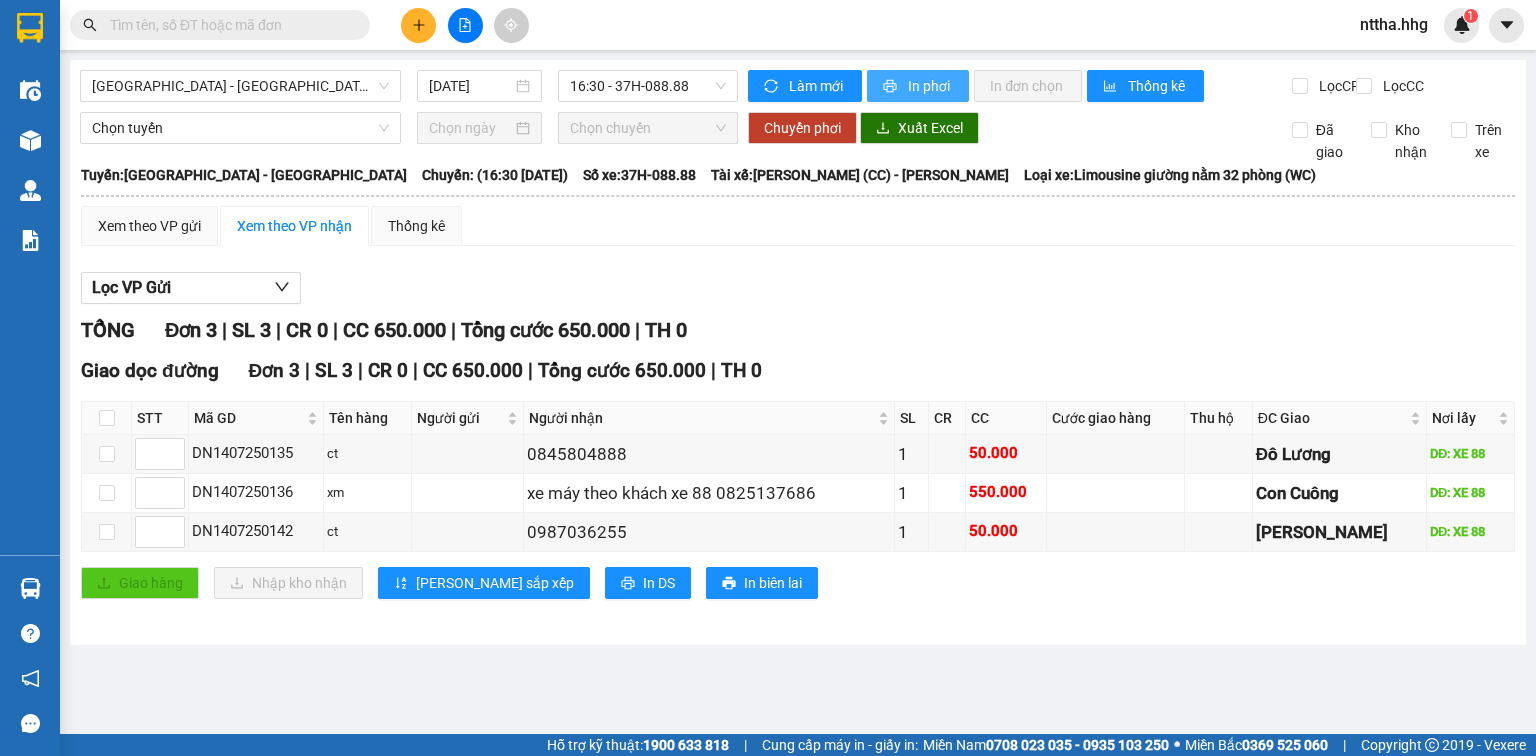 scroll, scrollTop: 0, scrollLeft: 0, axis: both 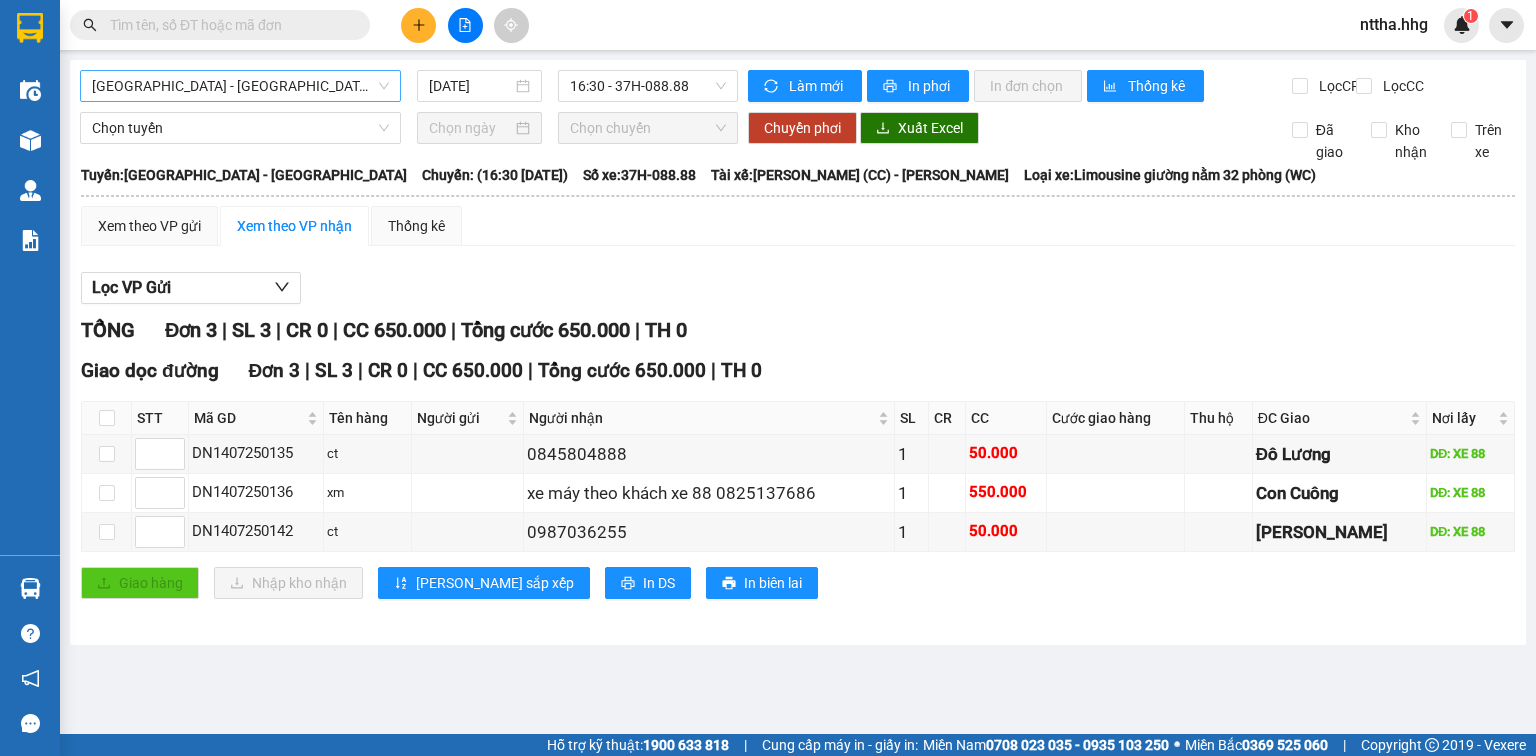 click on "[GEOGRAPHIC_DATA] - [GEOGRAPHIC_DATA]" at bounding box center [240, 86] 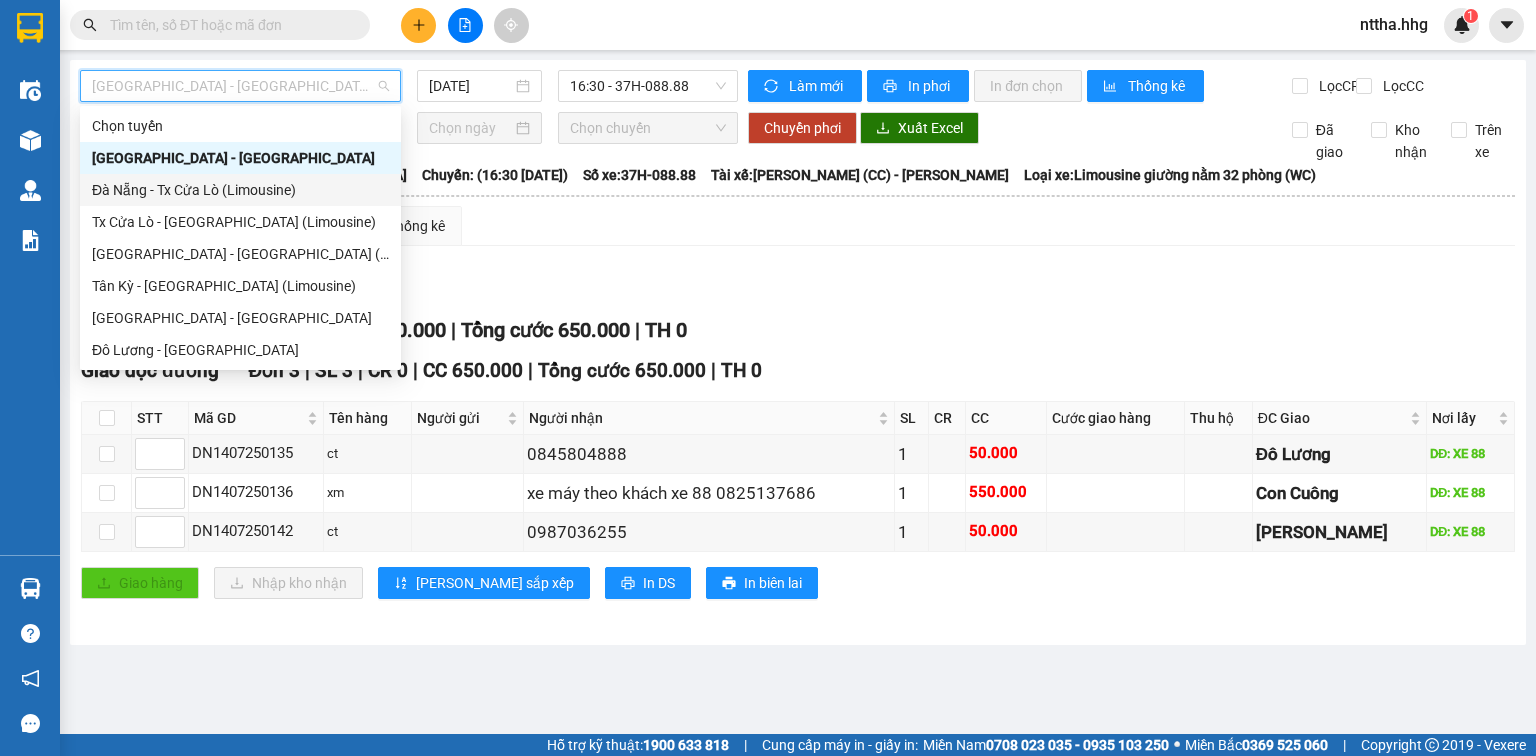click on "Đà Nẵng - Tx Cửa Lò (Limousine)" at bounding box center [240, 190] 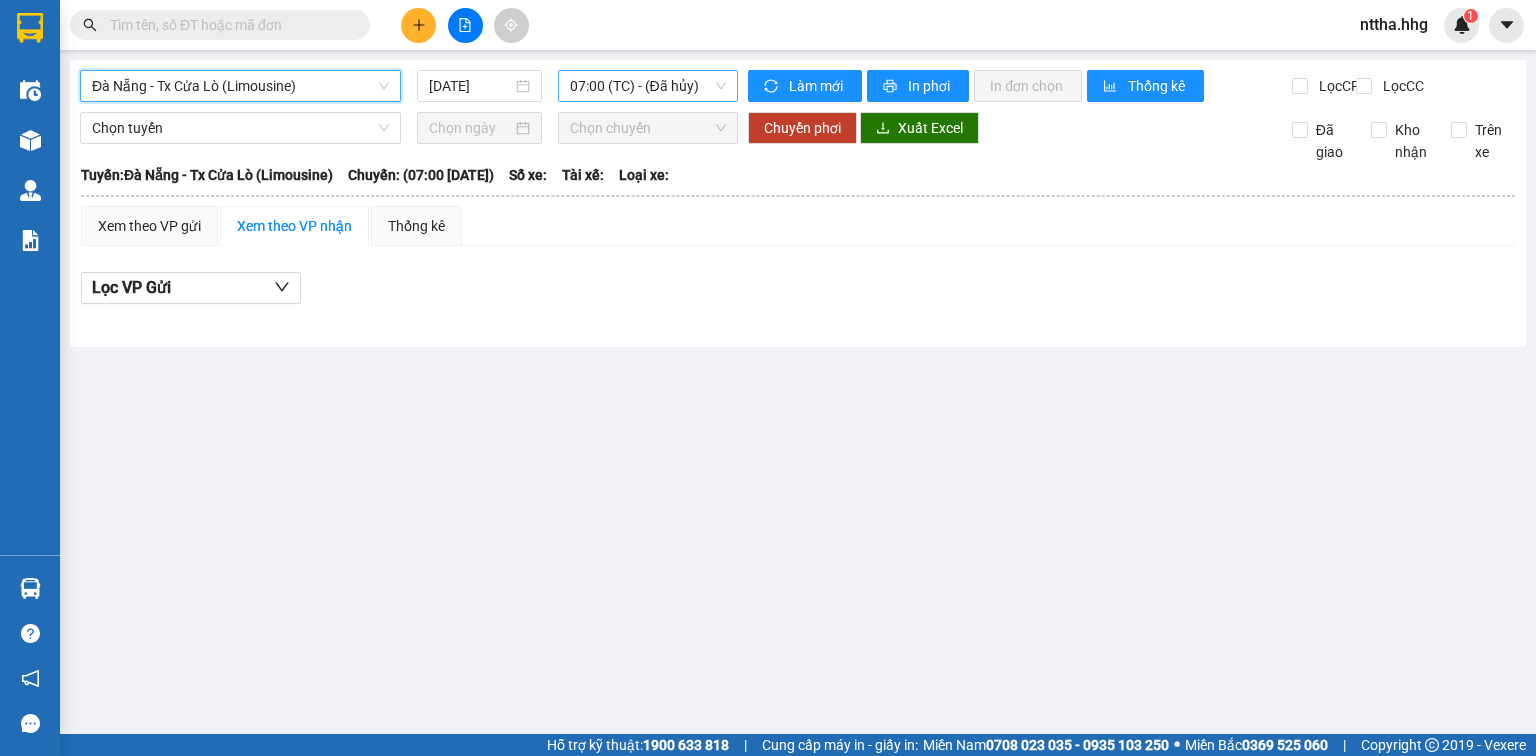 click on "07:00   (TC)   - (Đã hủy)" at bounding box center [648, 86] 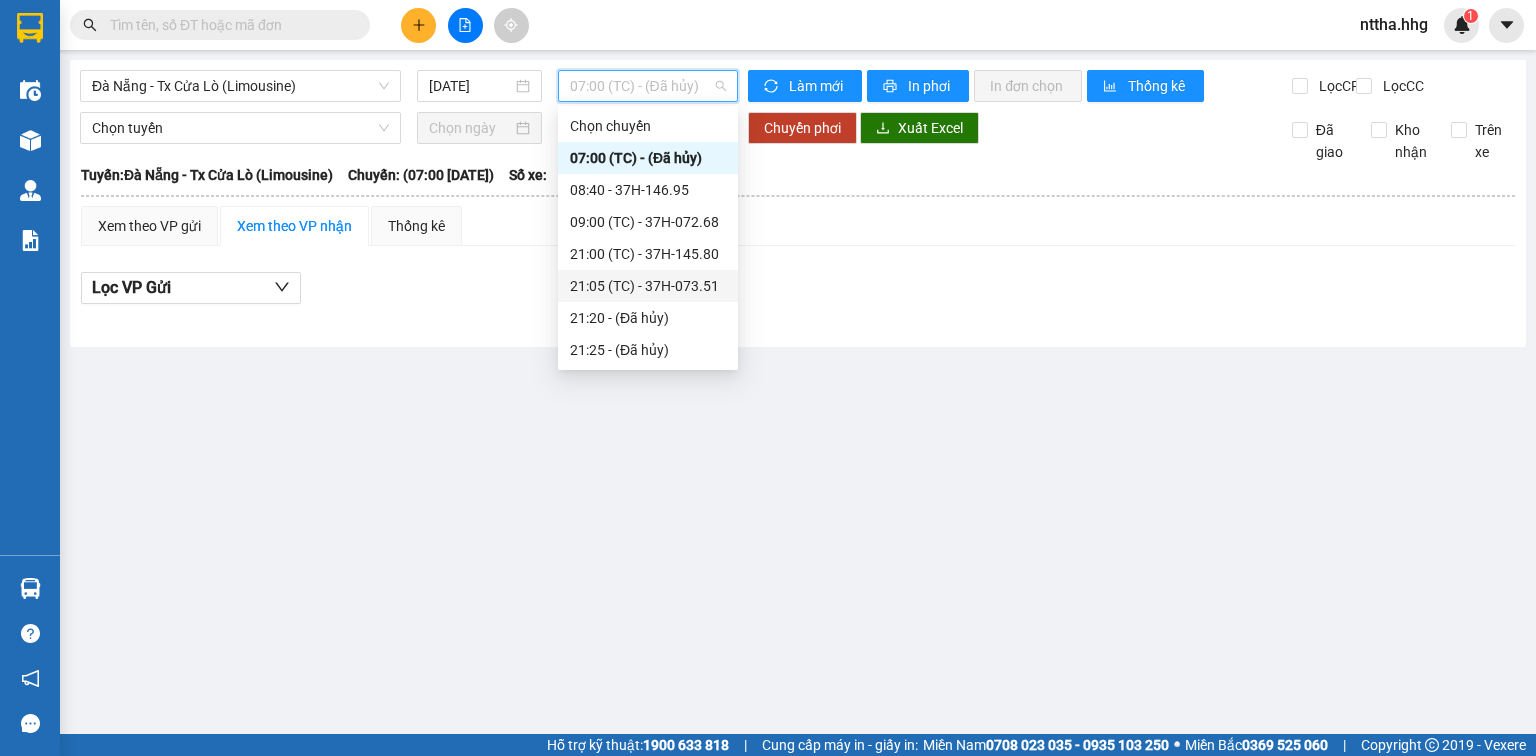 click on "21:05   (TC)   - 37H-073.51" at bounding box center [648, 286] 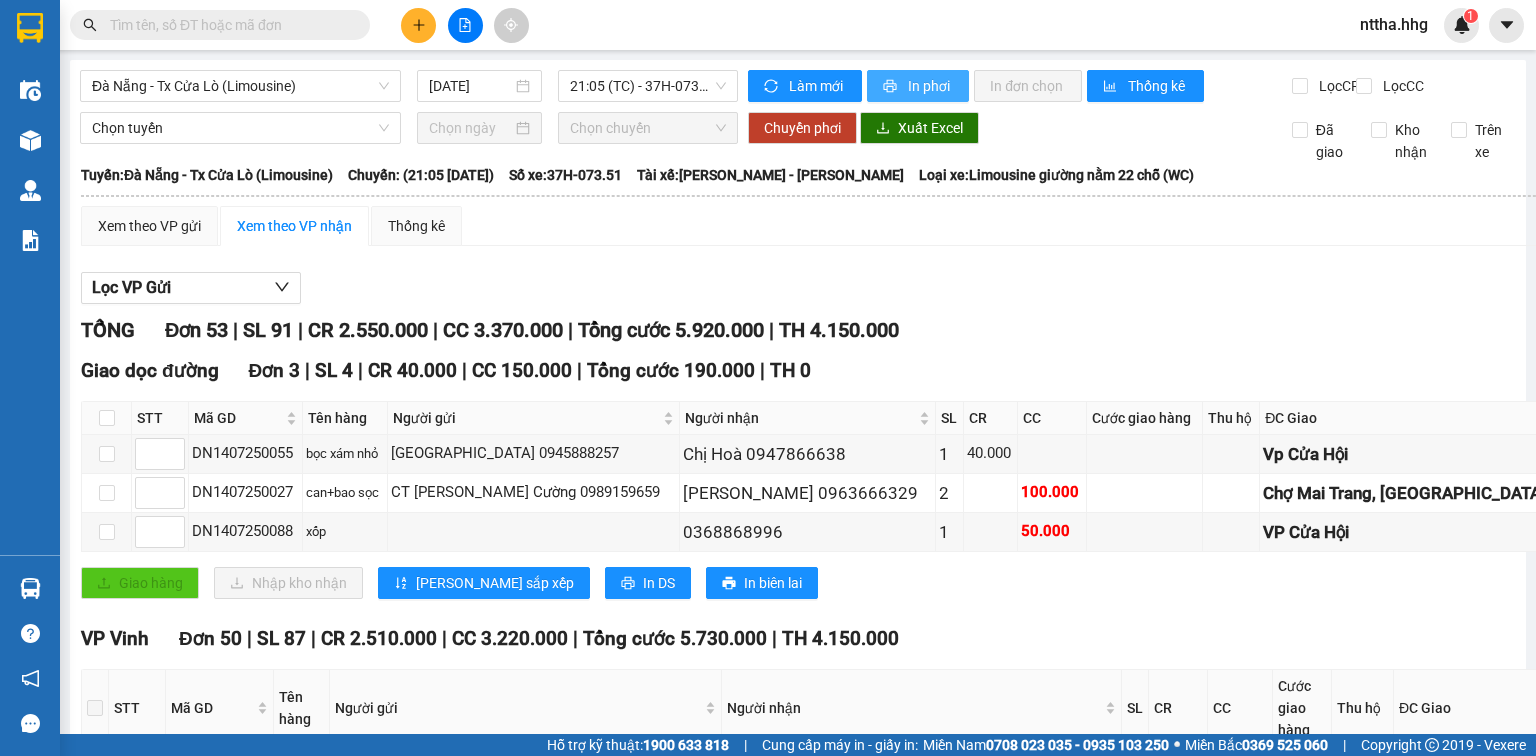click on "In phơi" at bounding box center (930, 86) 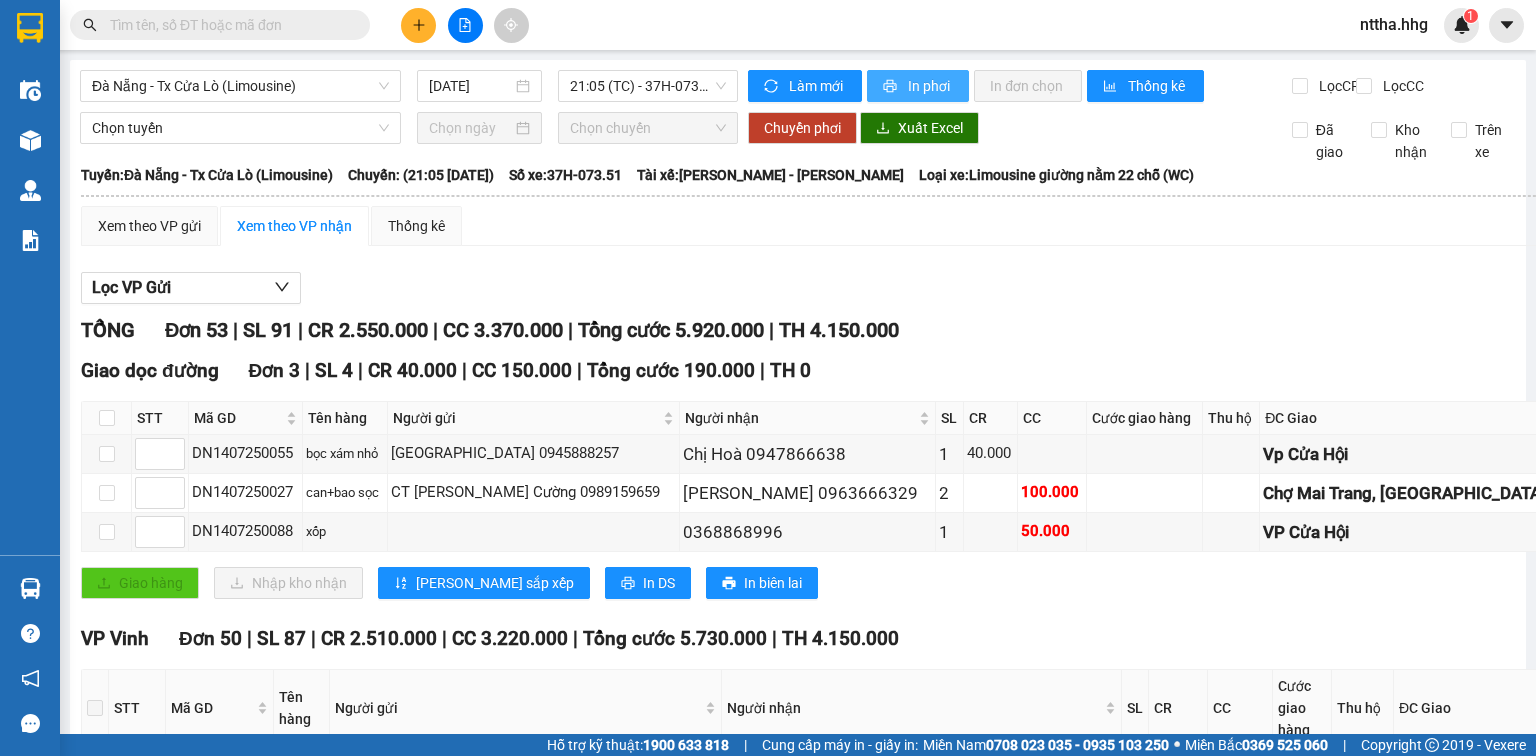 scroll, scrollTop: 0, scrollLeft: 0, axis: both 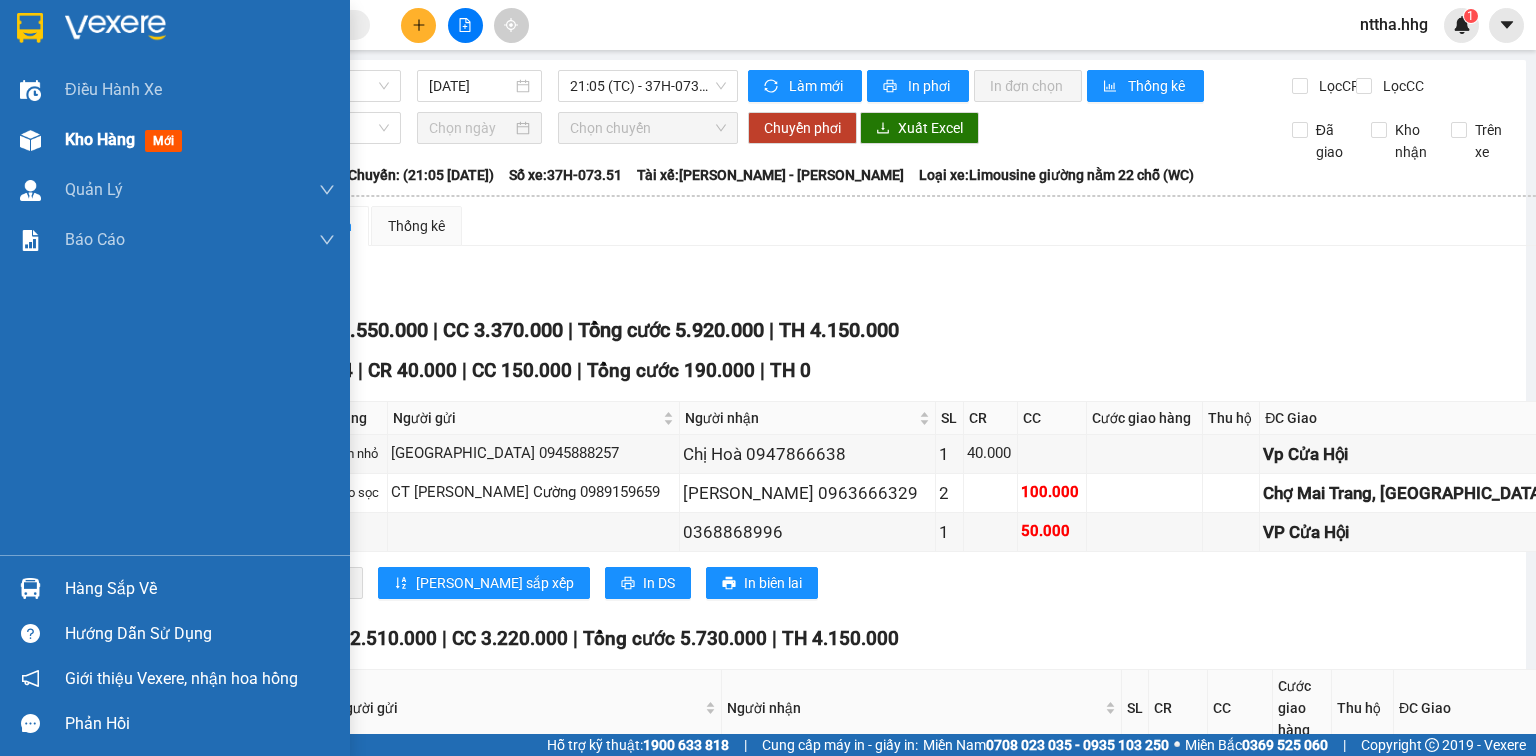 click at bounding box center (30, 140) 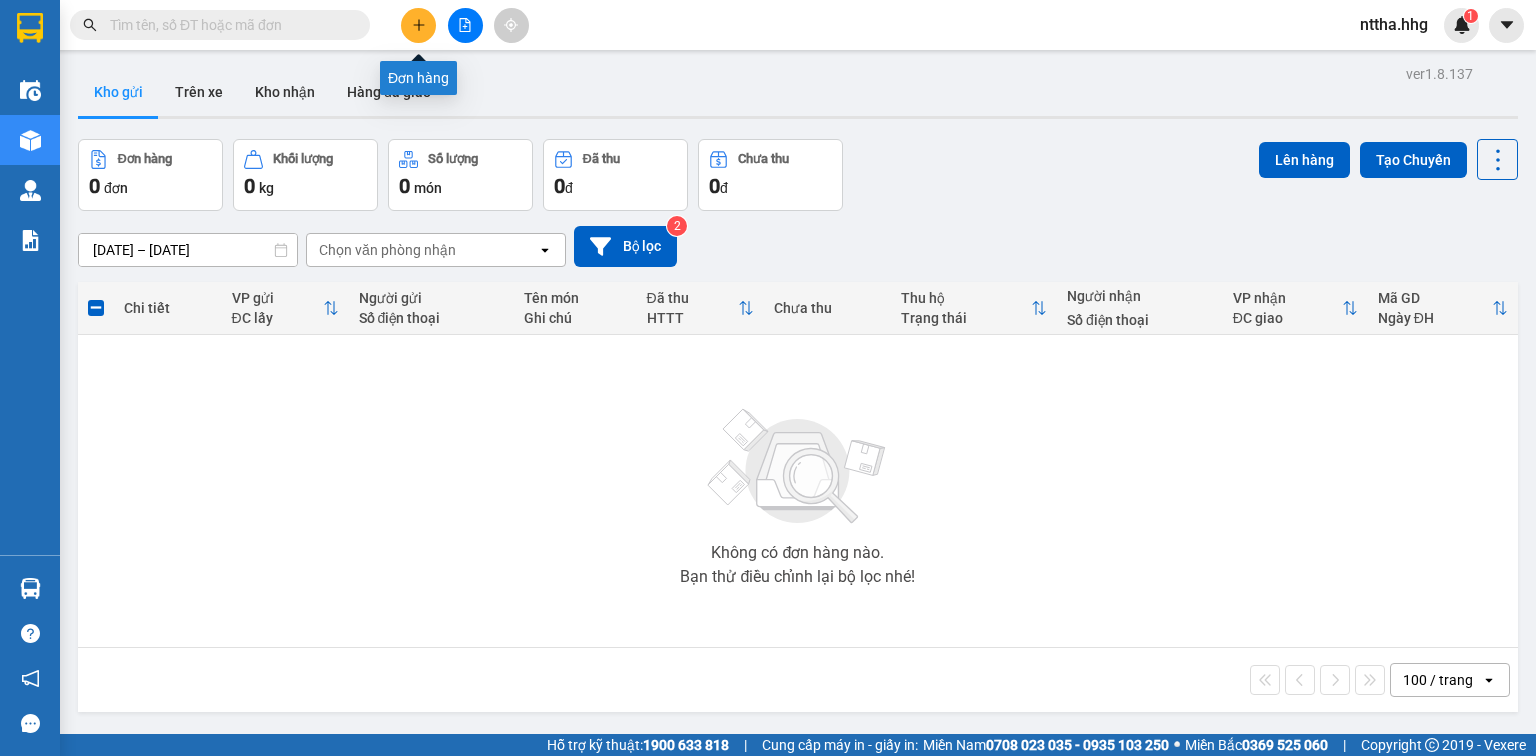 click at bounding box center (418, 25) 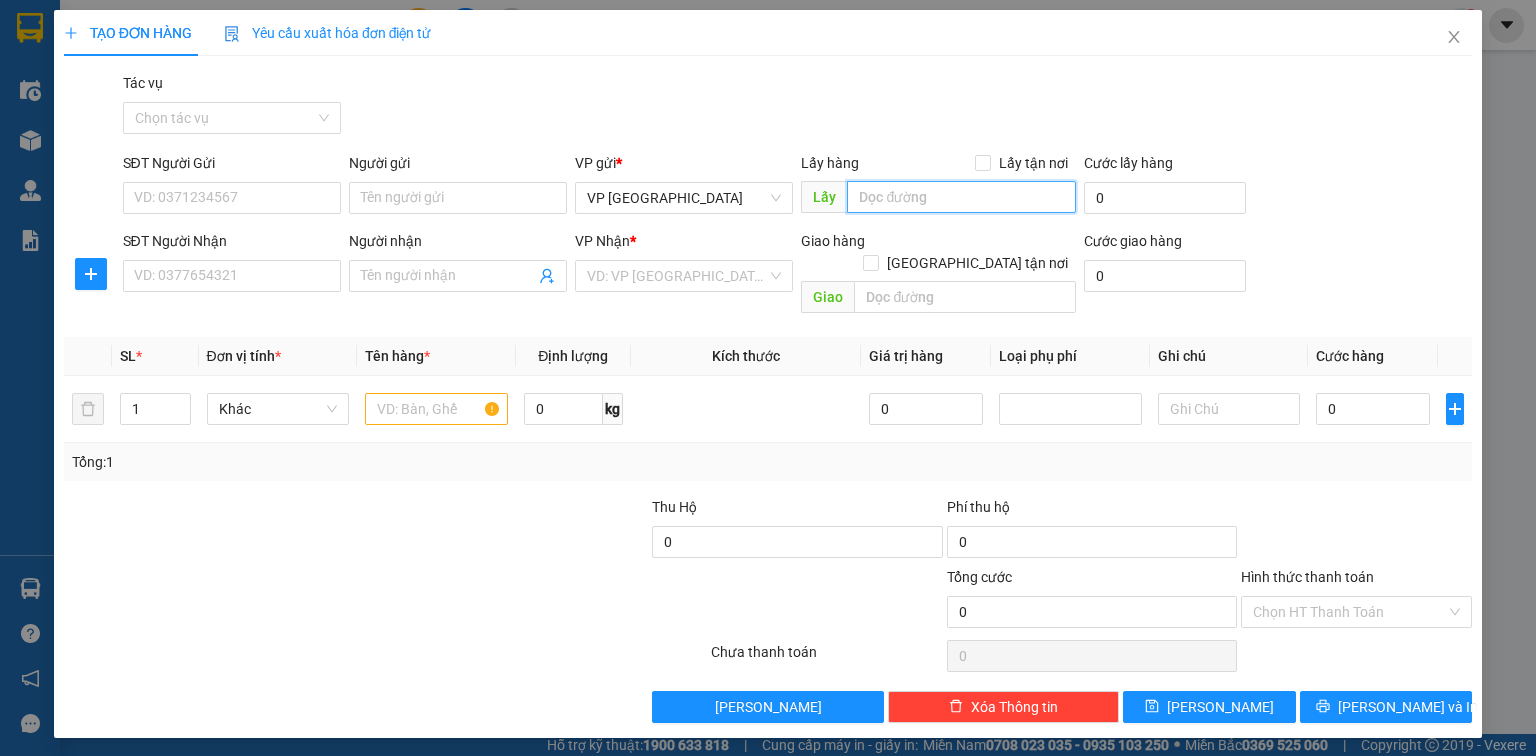 click at bounding box center (961, 197) 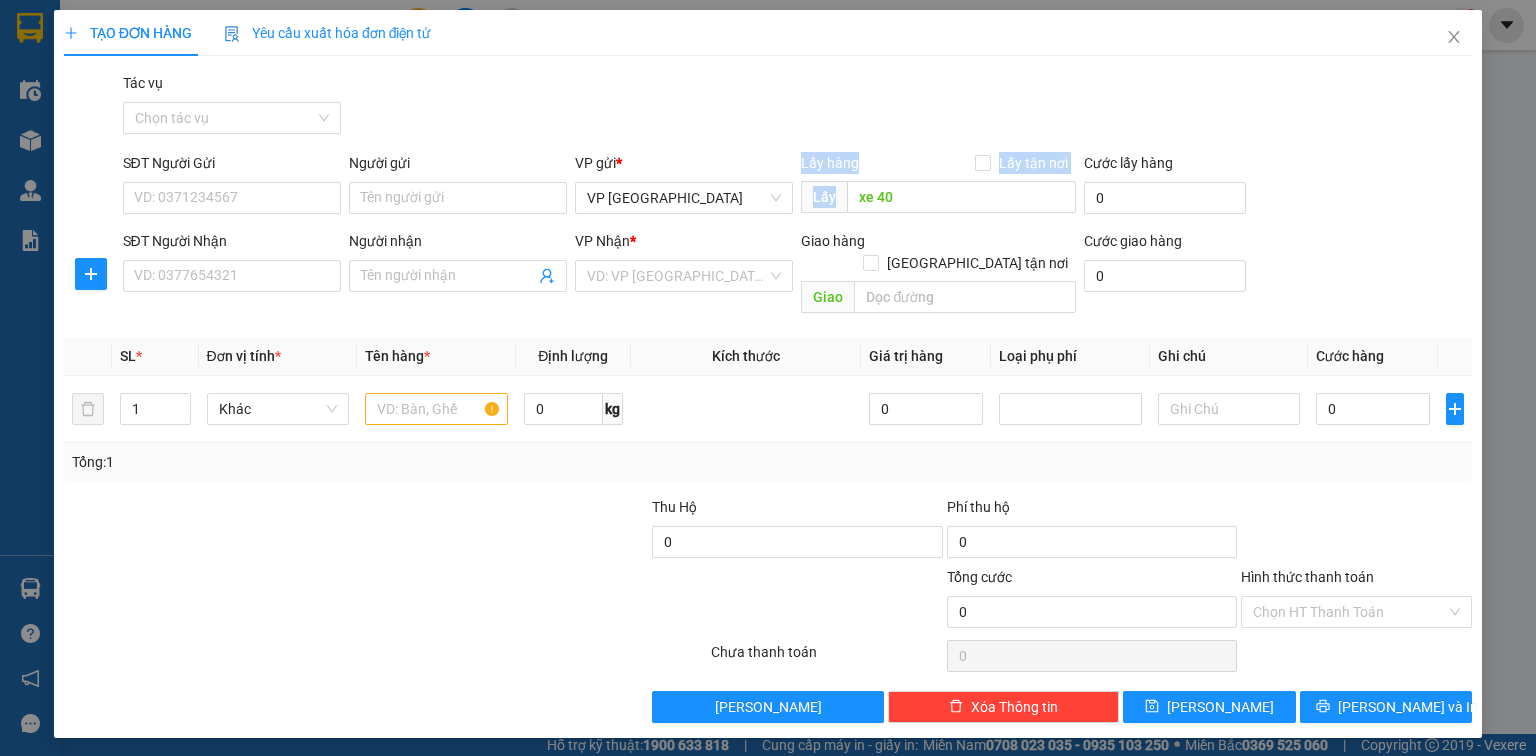 drag, startPoint x: 920, startPoint y: 217, endPoint x: 794, endPoint y: 208, distance: 126.32102 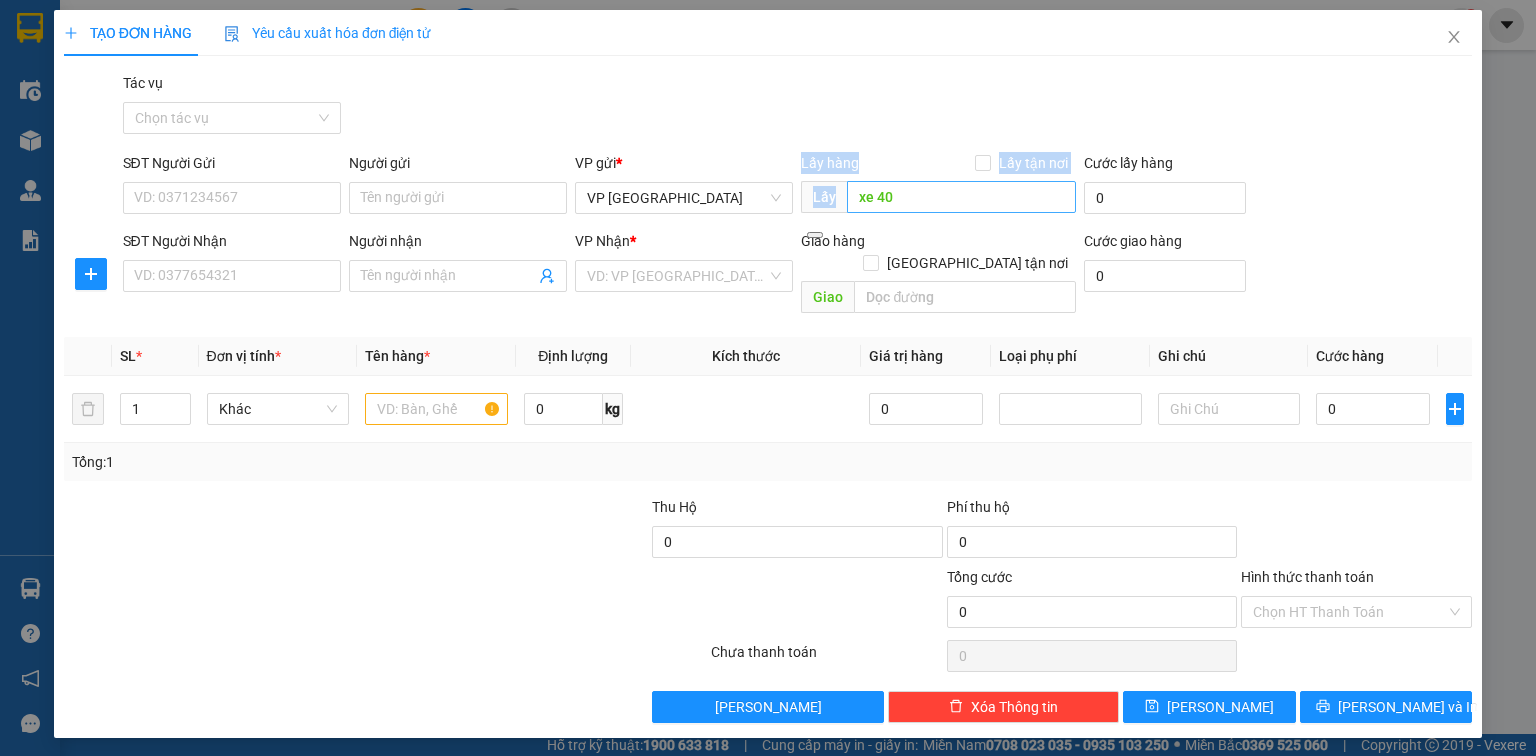 click on "xe 40" at bounding box center (961, 197) 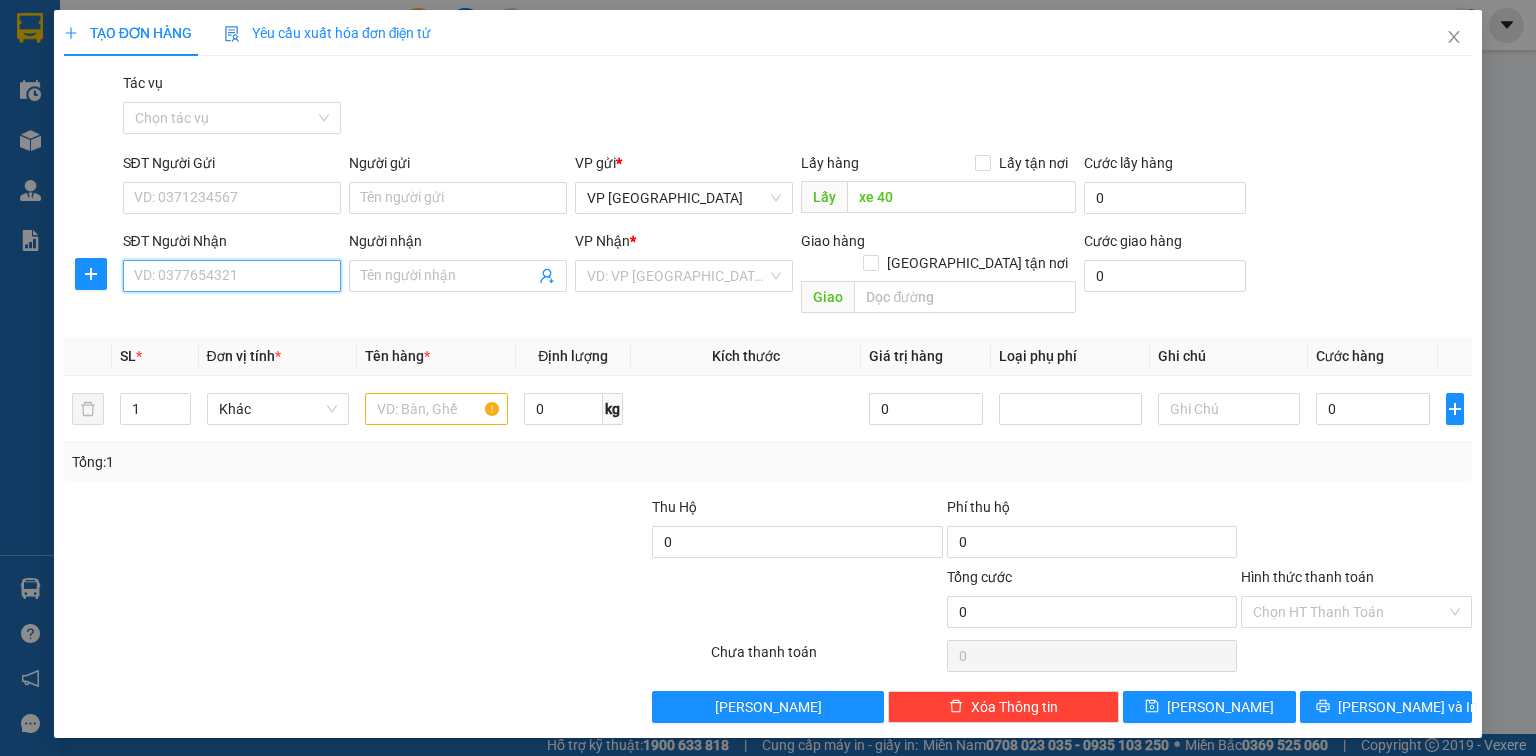 click on "SĐT Người Nhận" at bounding box center [232, 276] 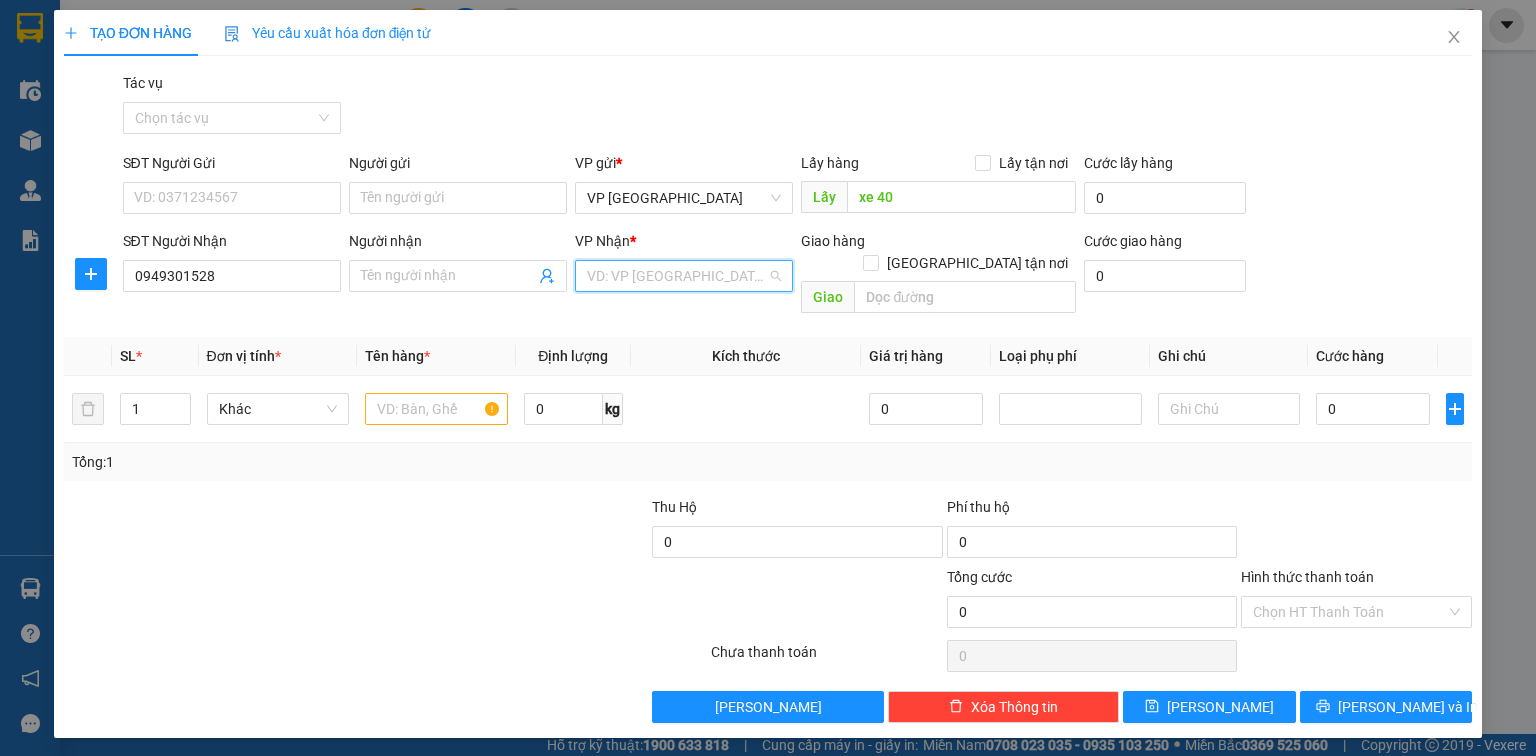 click at bounding box center (677, 276) 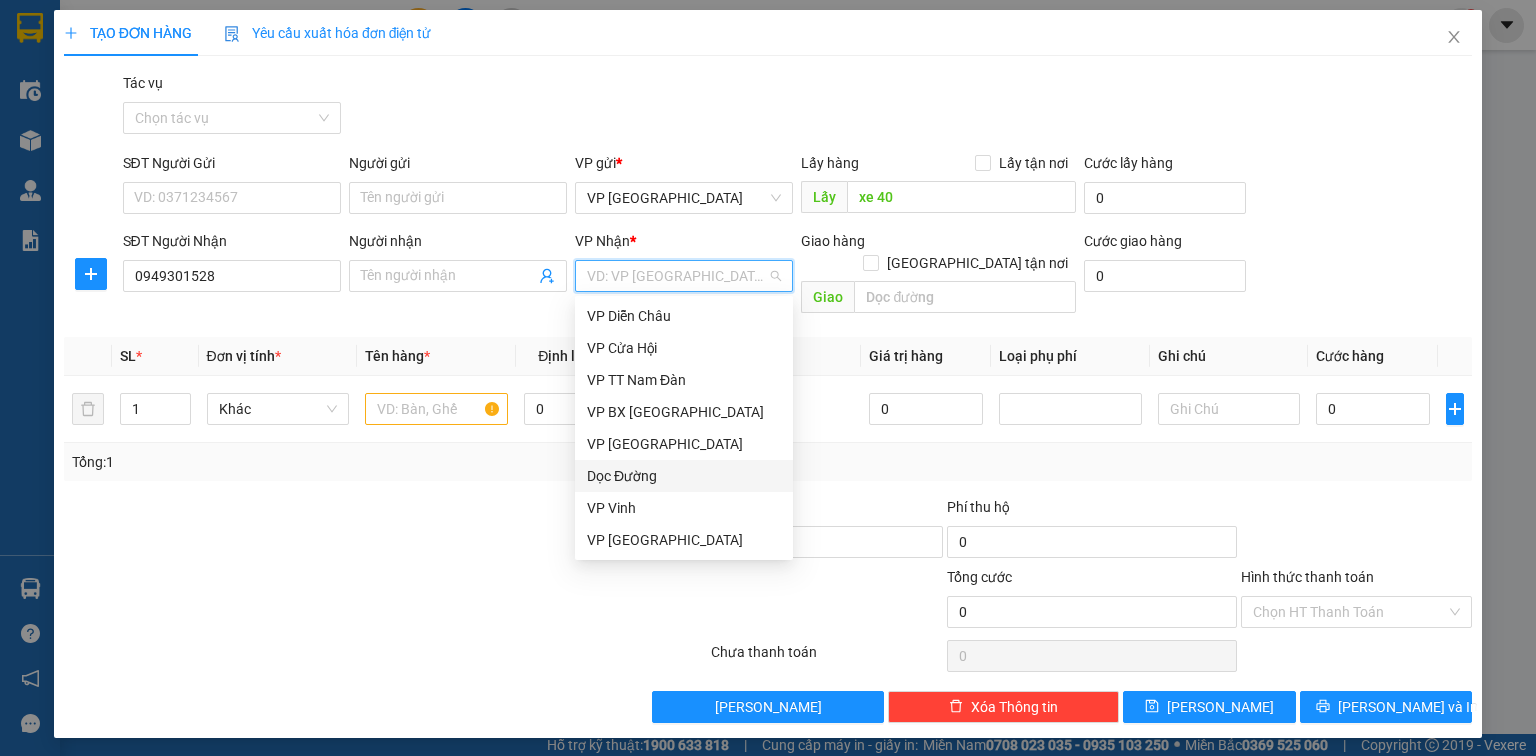 click on "Dọc Đường" at bounding box center [684, 476] 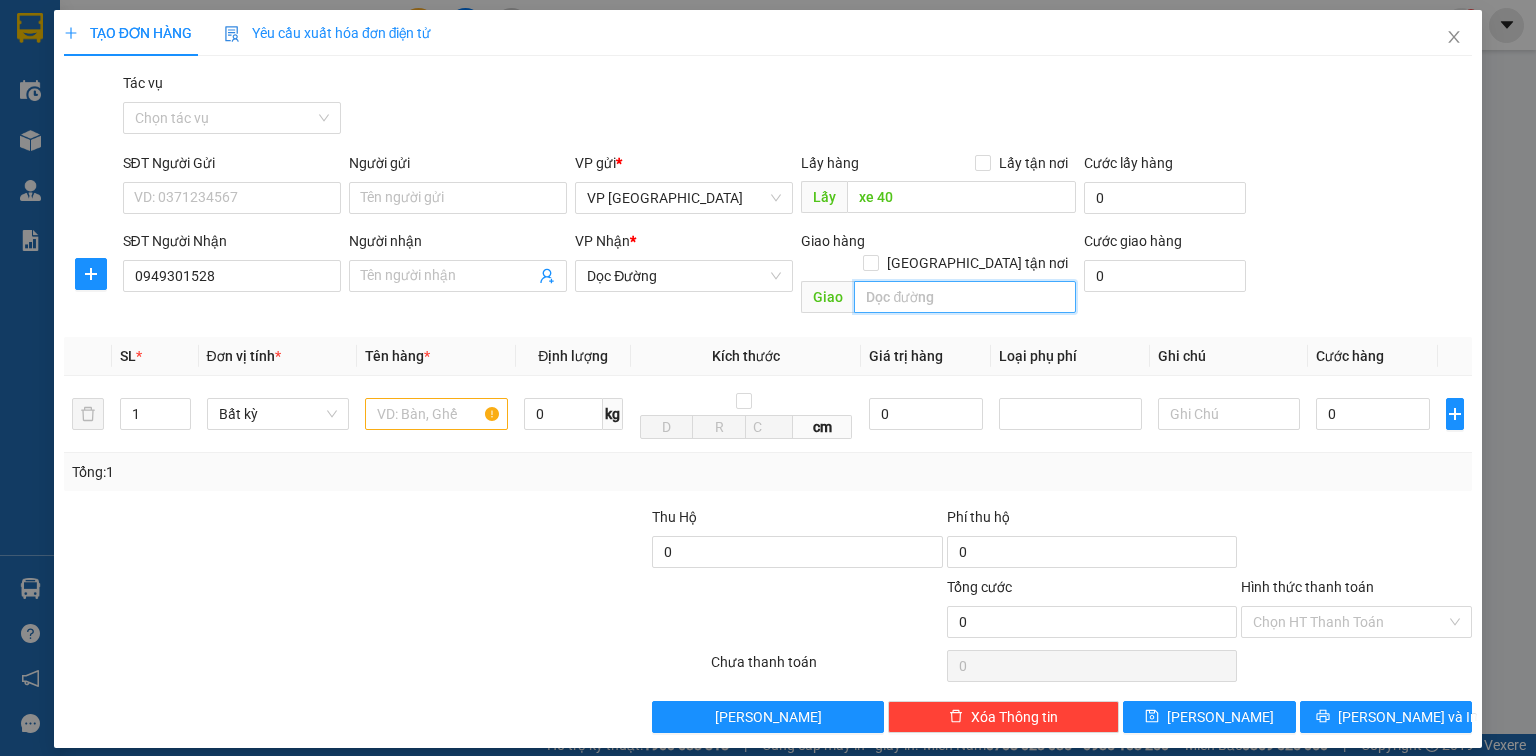 click at bounding box center (965, 297) 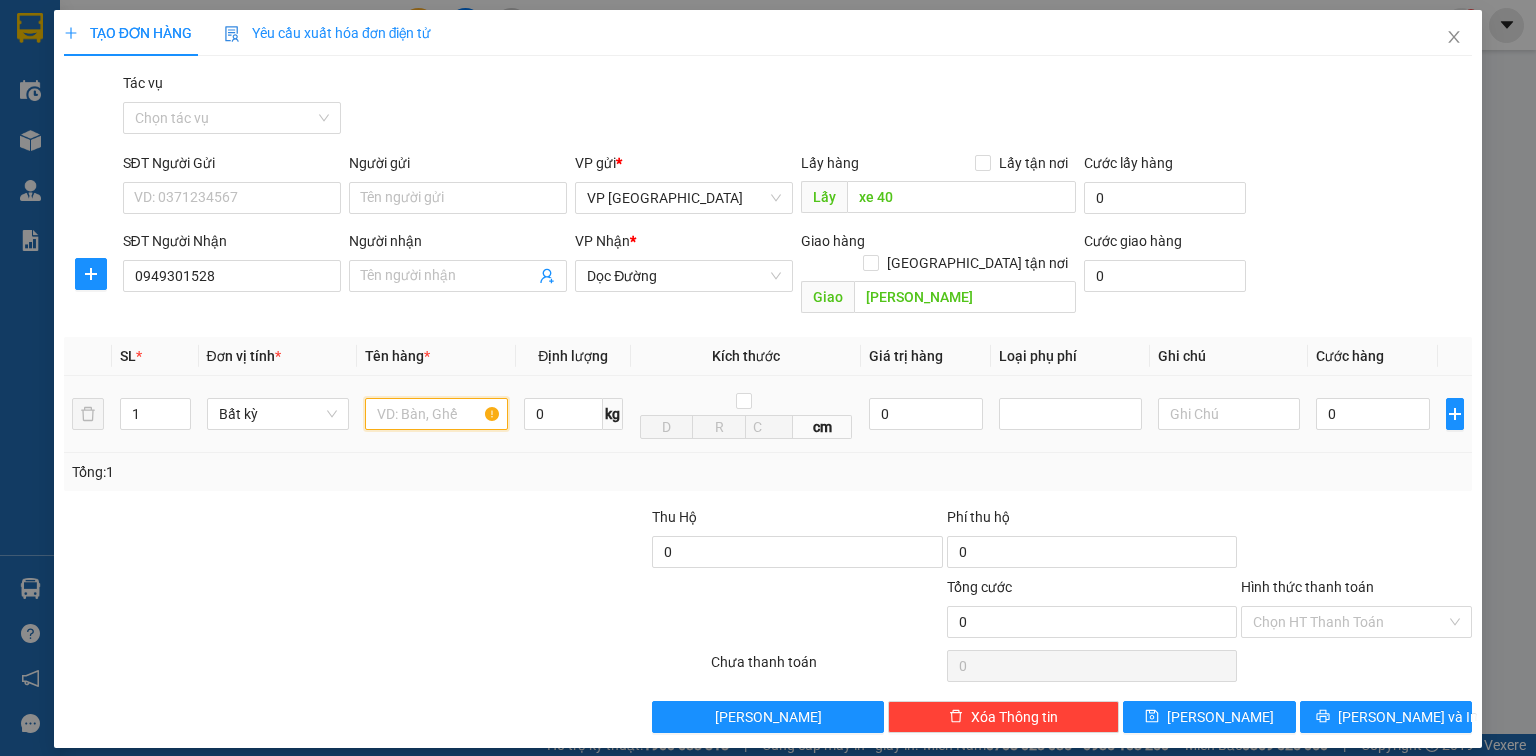 click at bounding box center (436, 414) 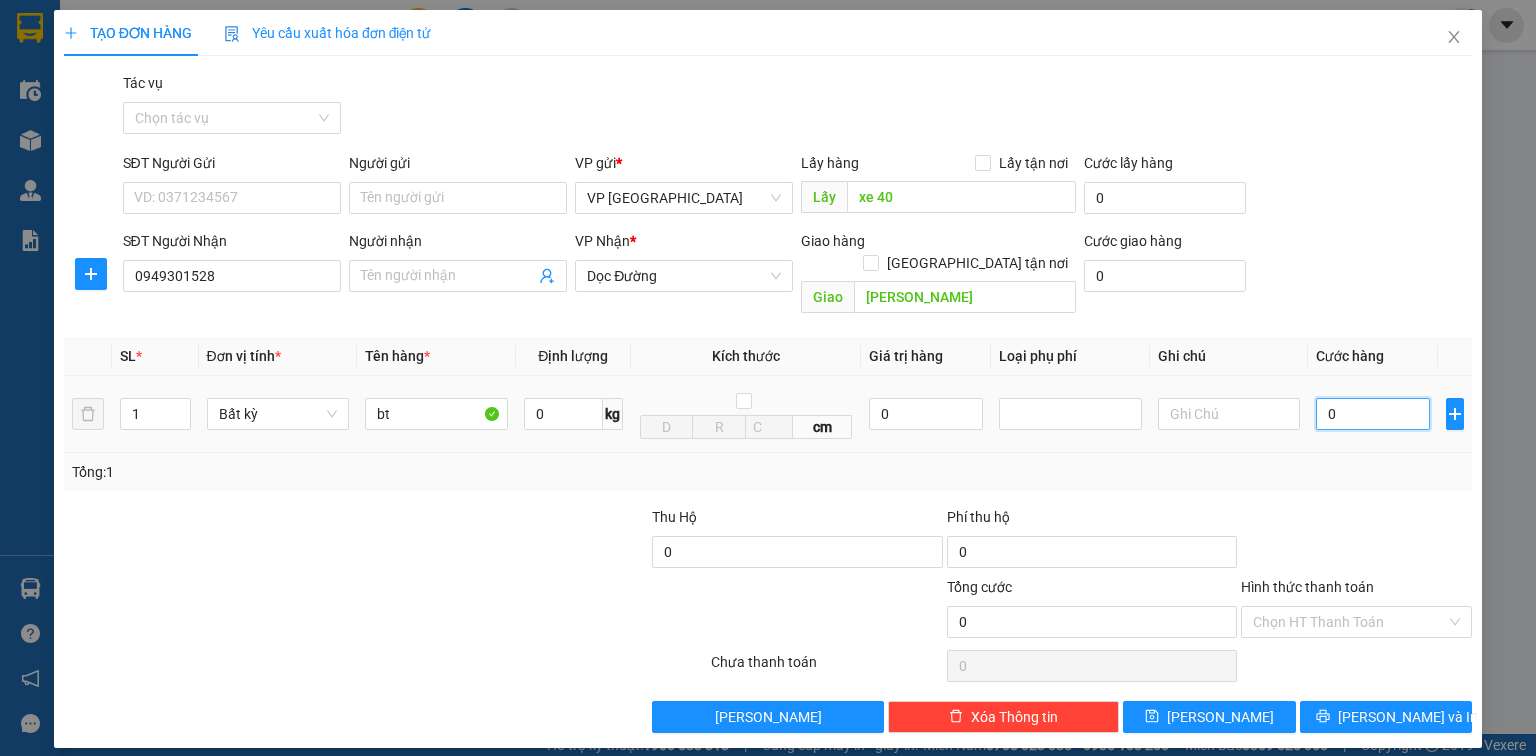 click on "0" at bounding box center (1373, 414) 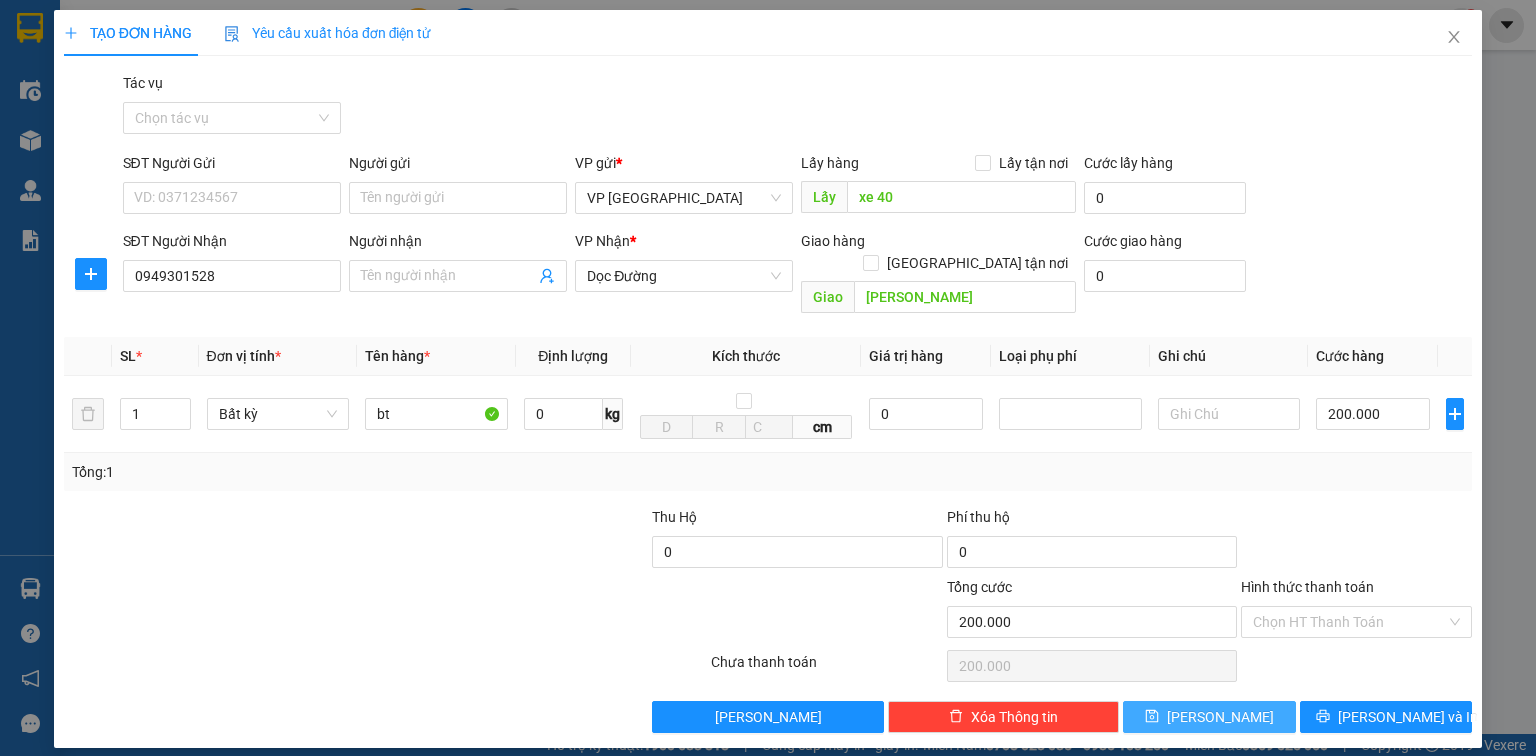click on "Lưu" at bounding box center (1220, 717) 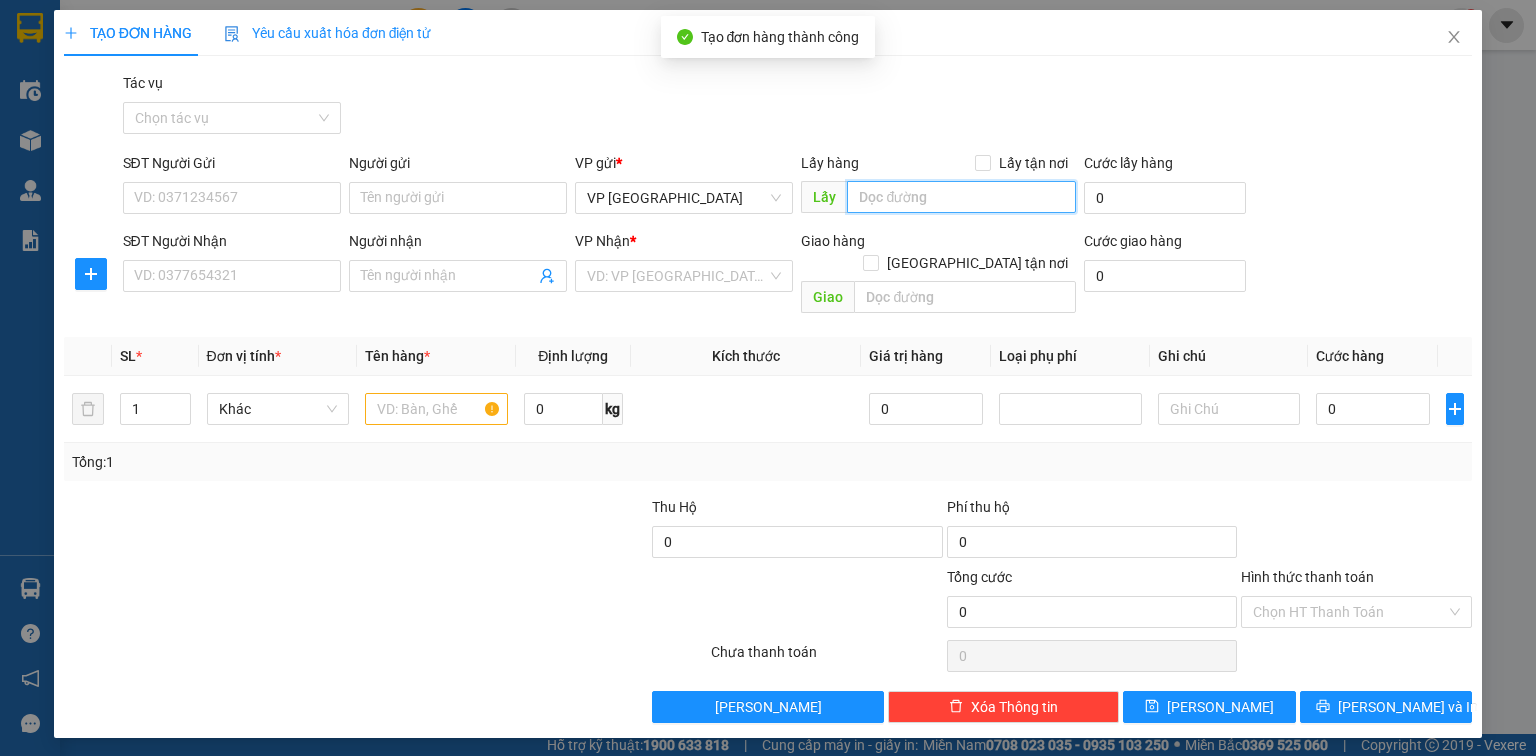click at bounding box center (961, 197) 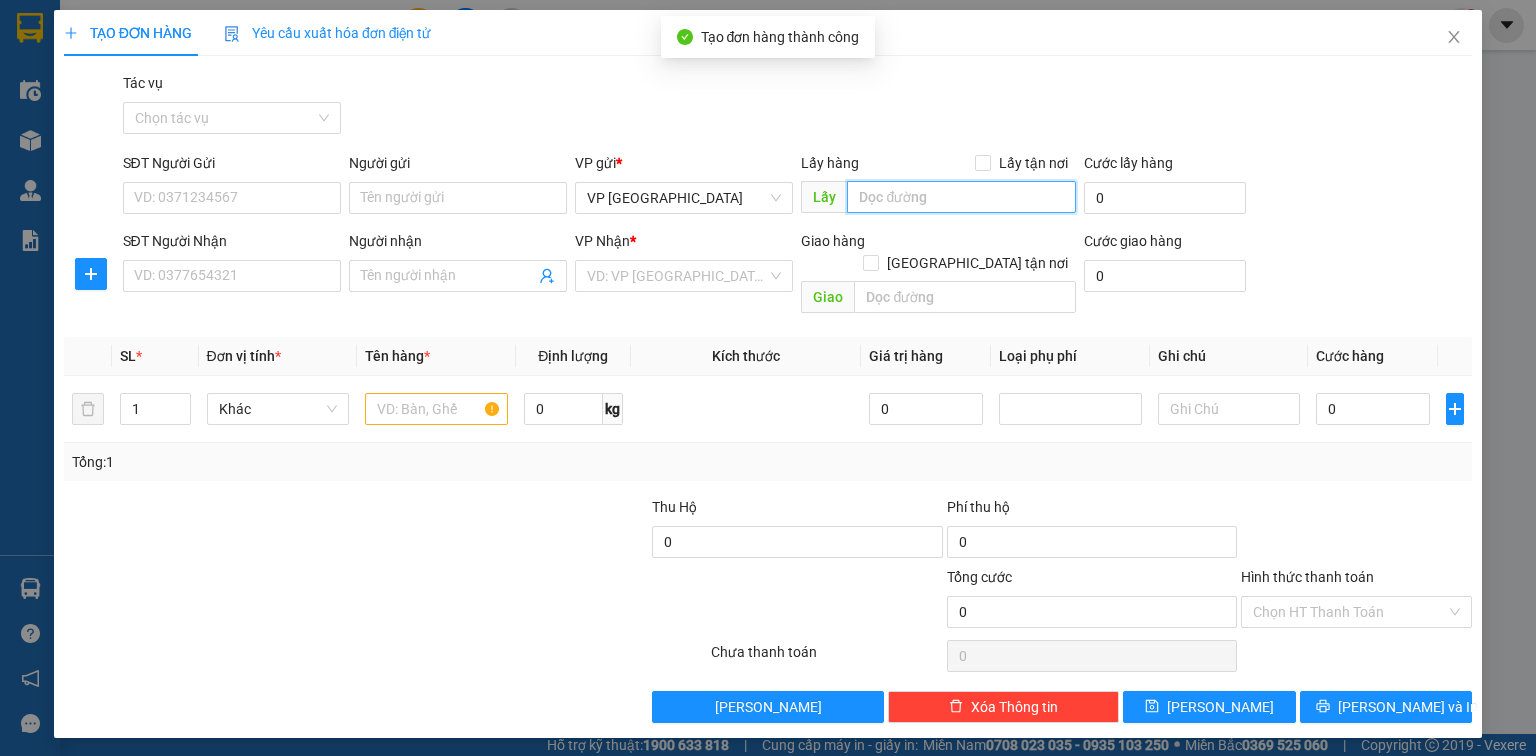 paste on "xe 40" 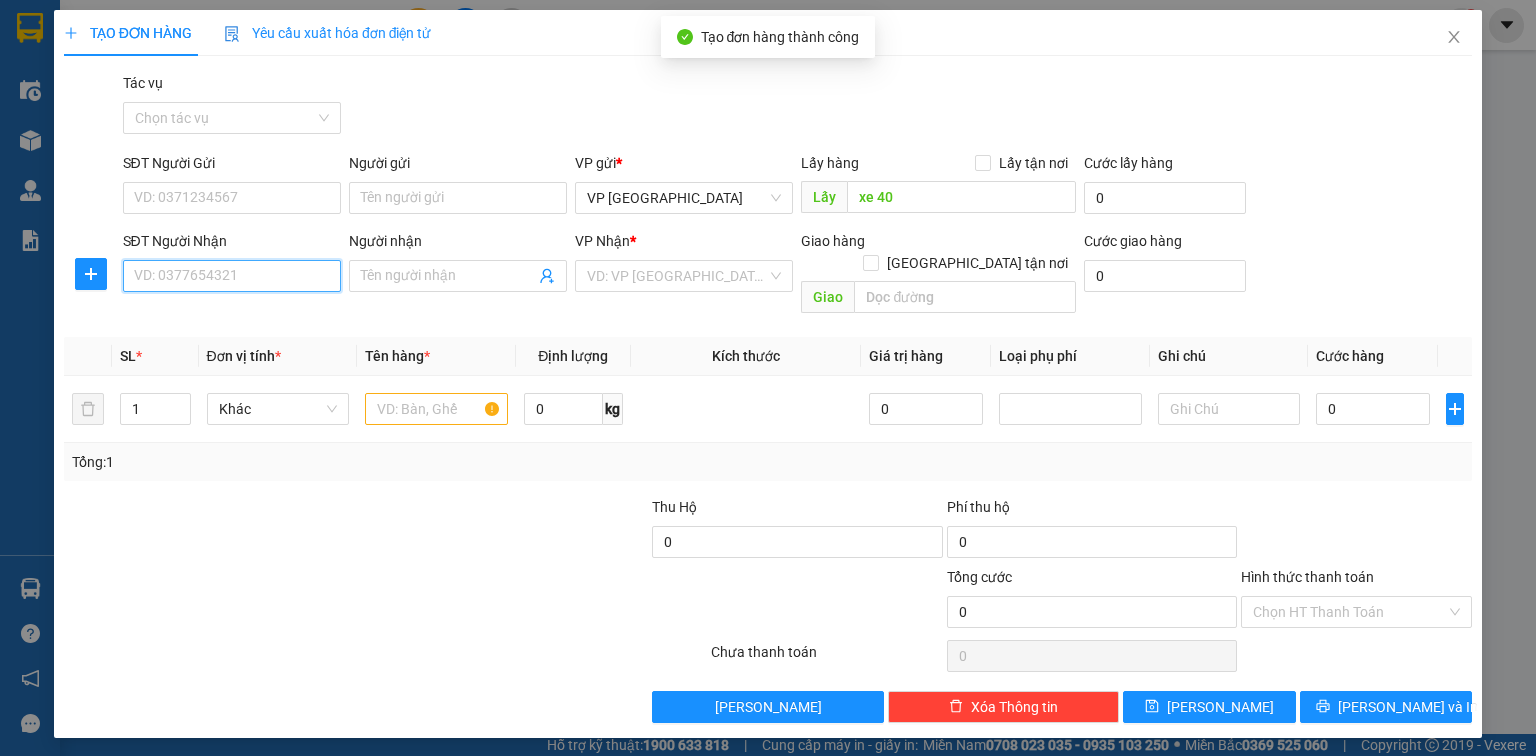 click on "SĐT Người Nhận" at bounding box center (232, 276) 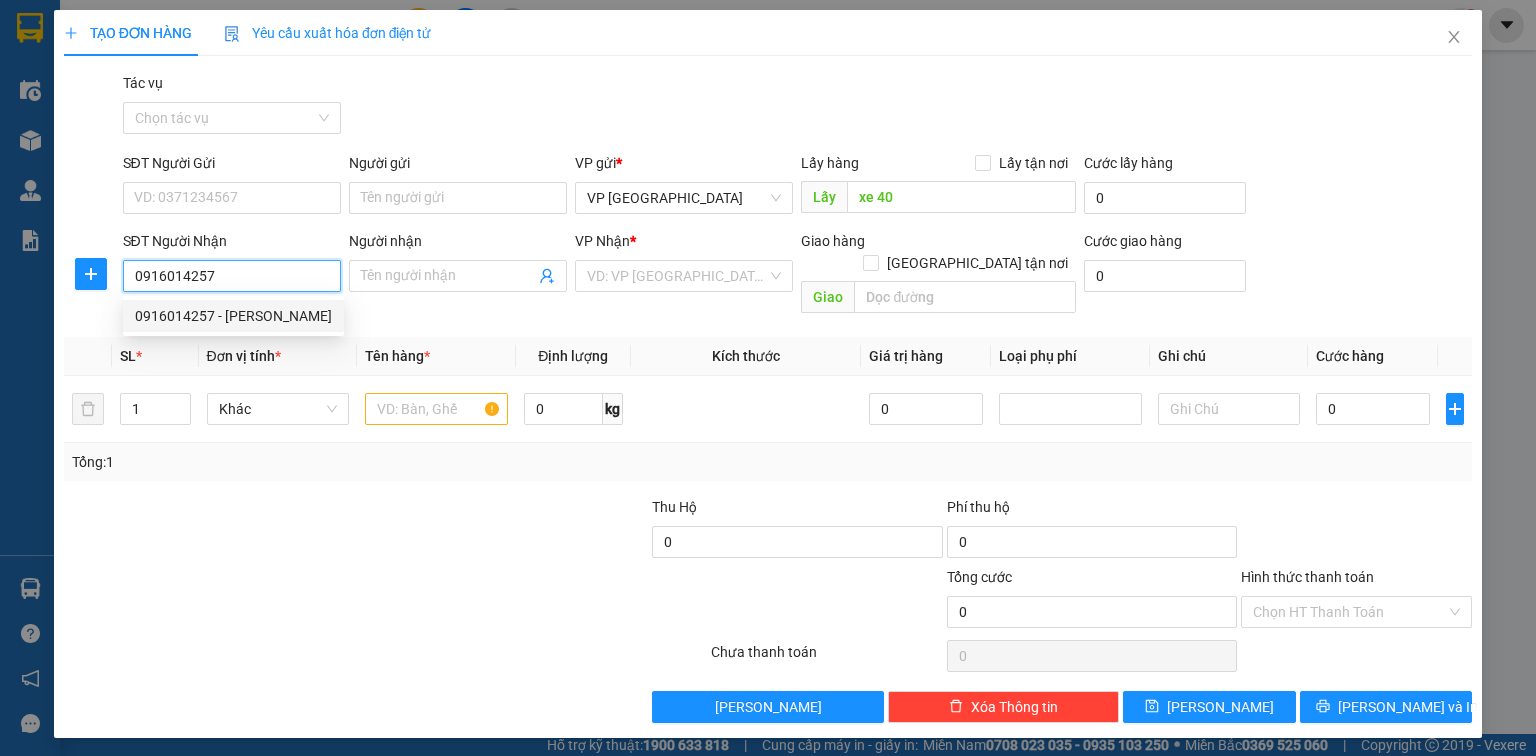 click on "0916014257 - Anh Thông" at bounding box center (233, 316) 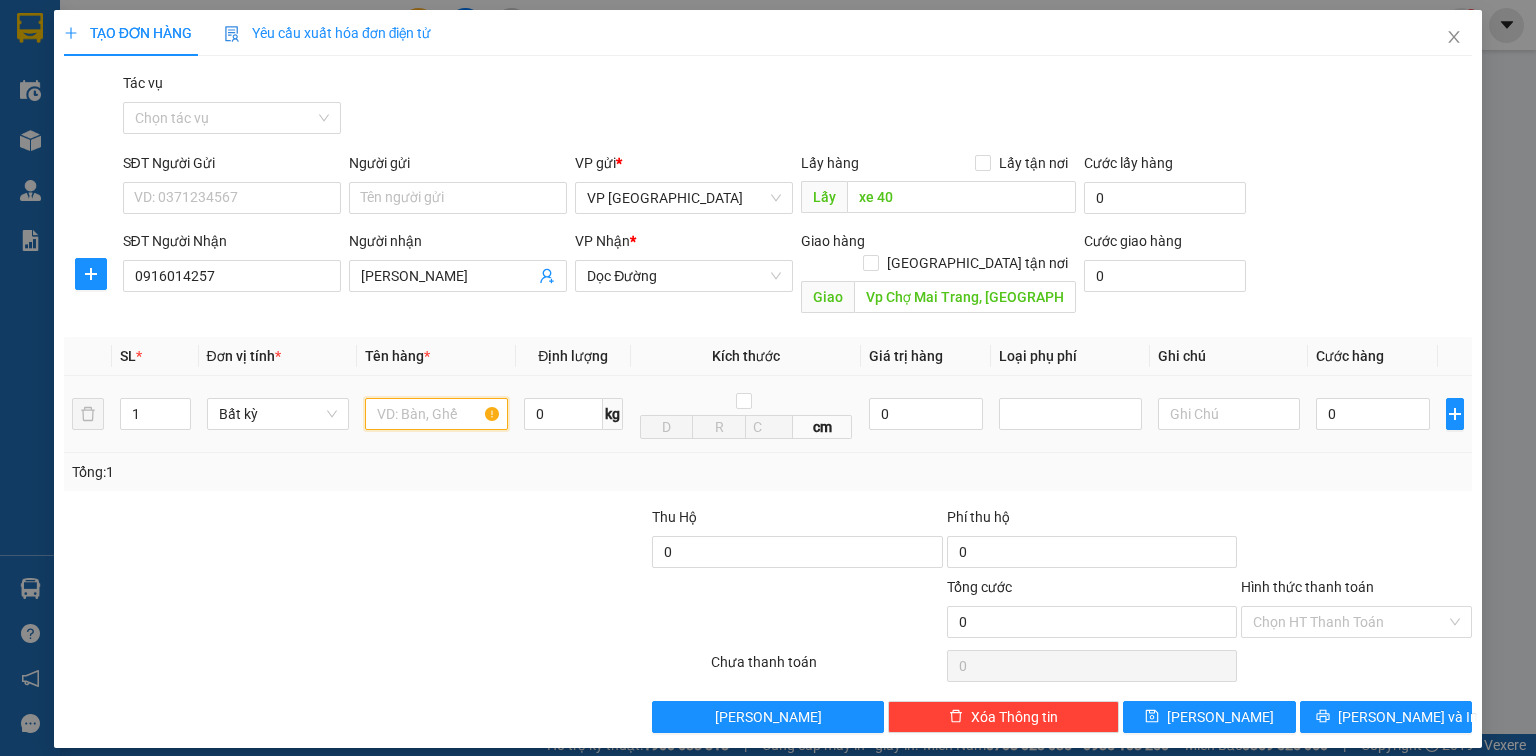click at bounding box center (436, 414) 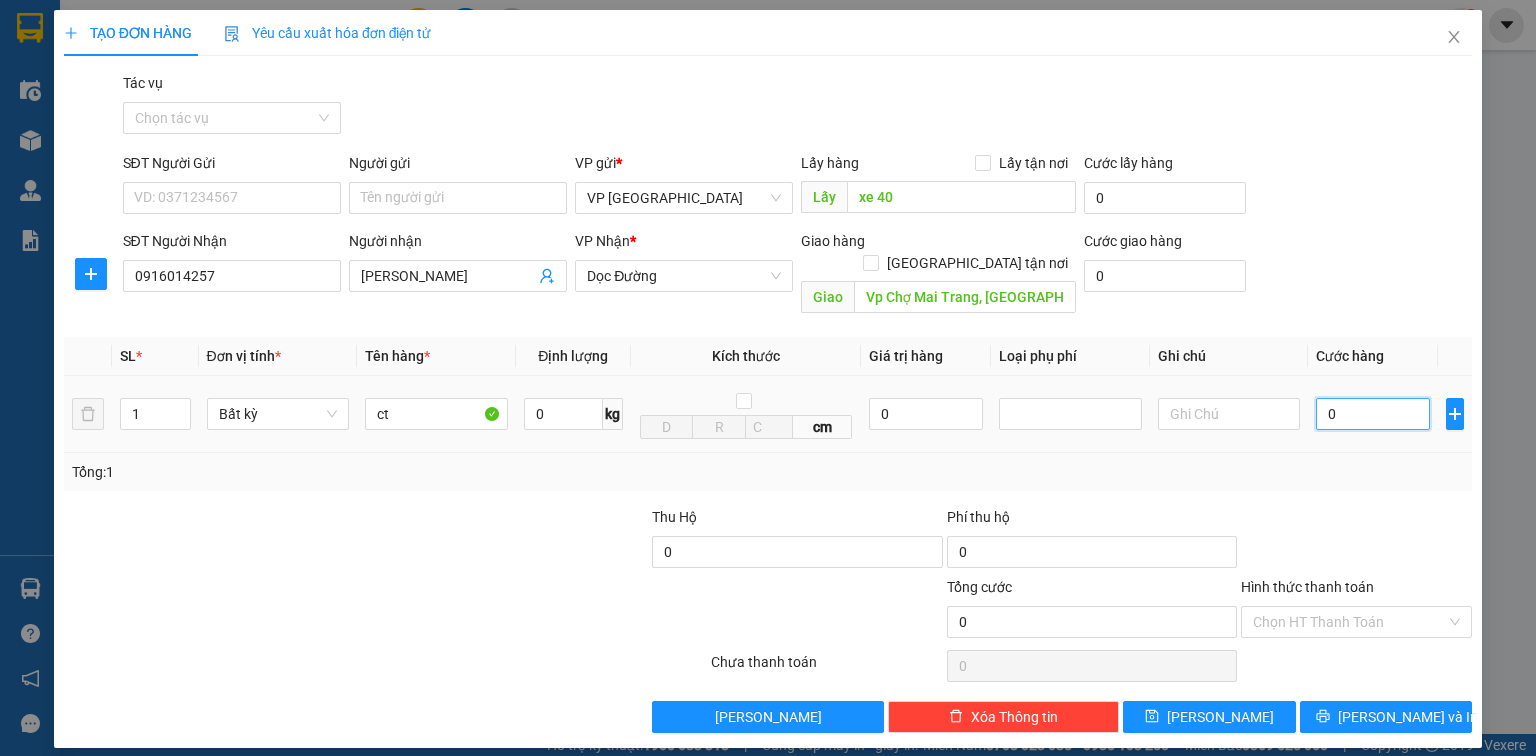 click on "0" at bounding box center [1373, 414] 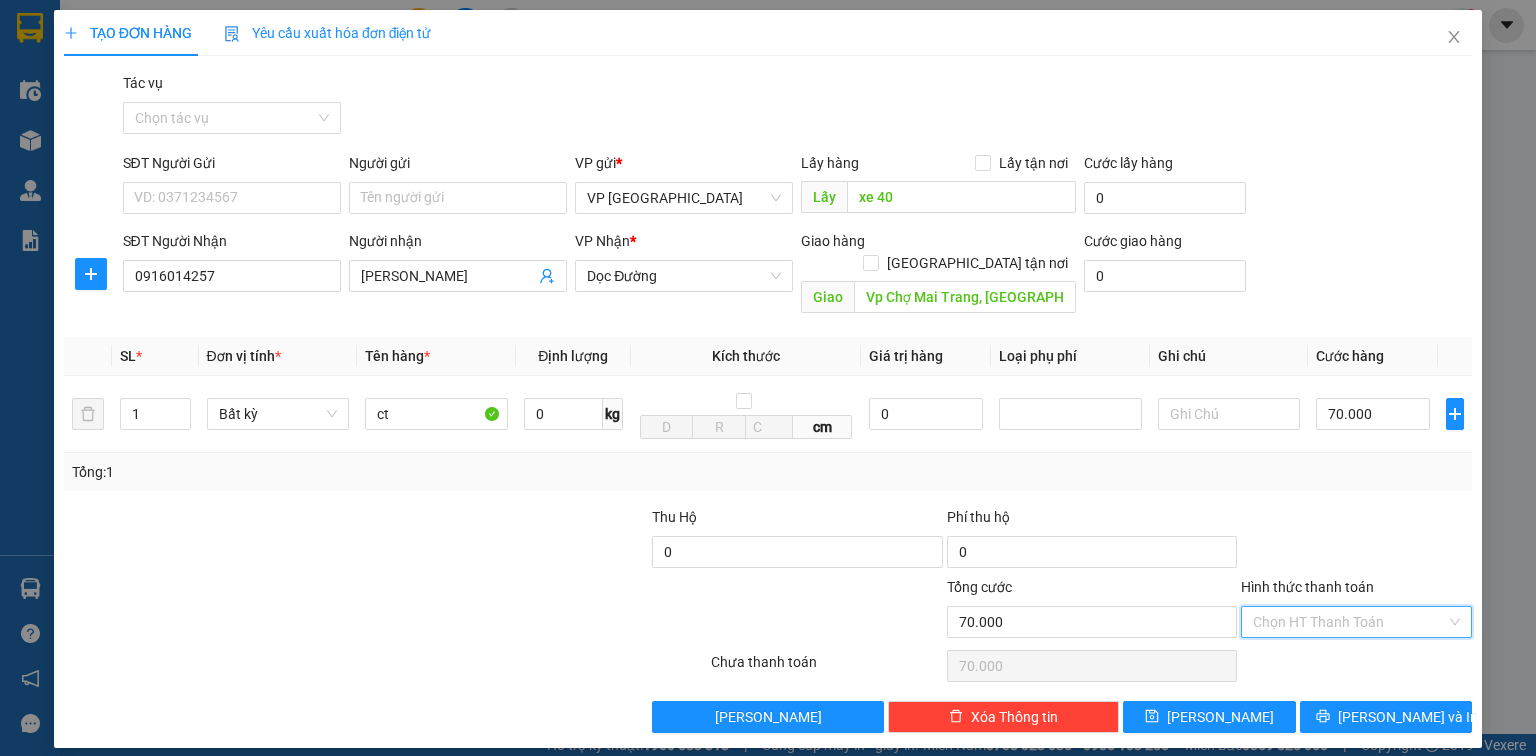 click on "Hình thức thanh toán" at bounding box center (1349, 622) 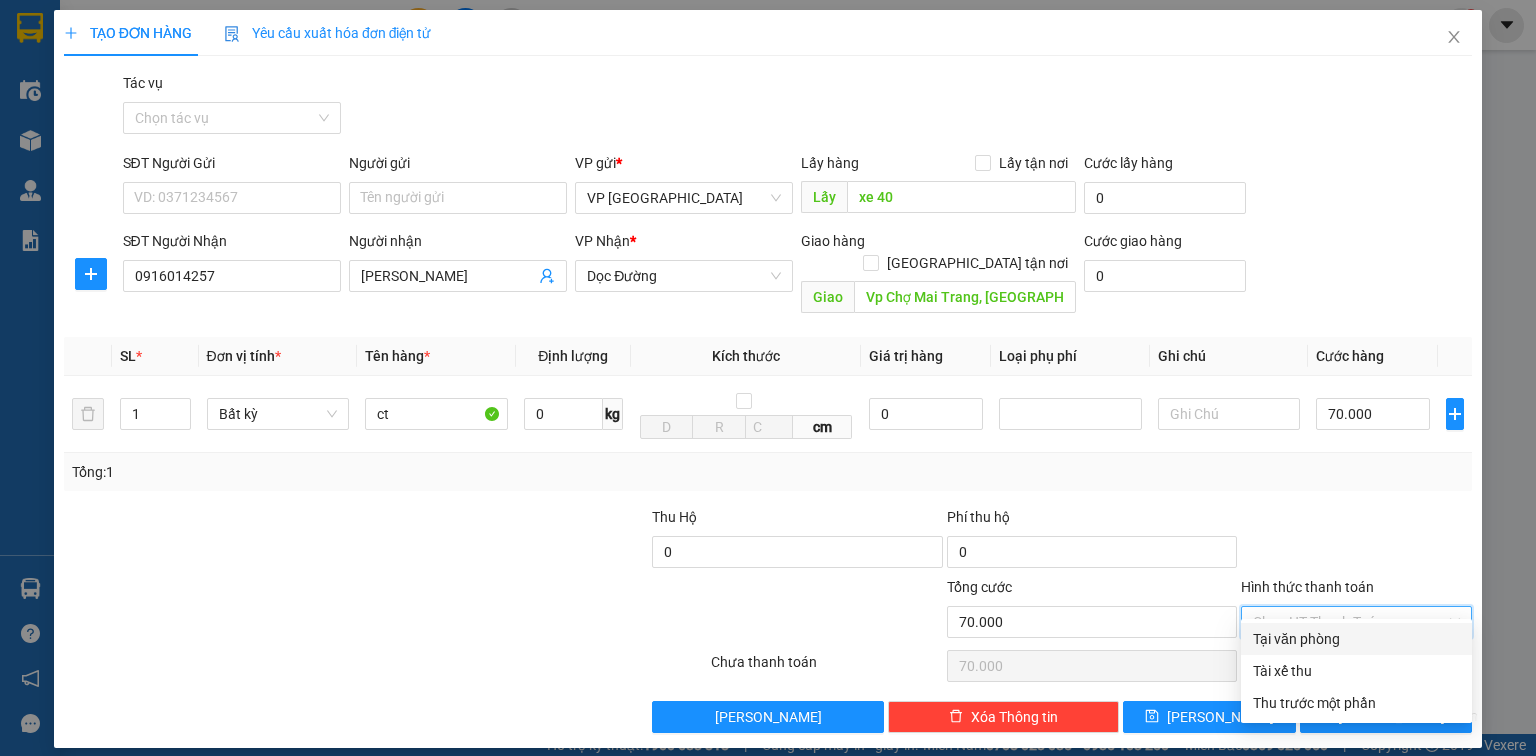 click on "Tại văn phòng" at bounding box center [1356, 639] 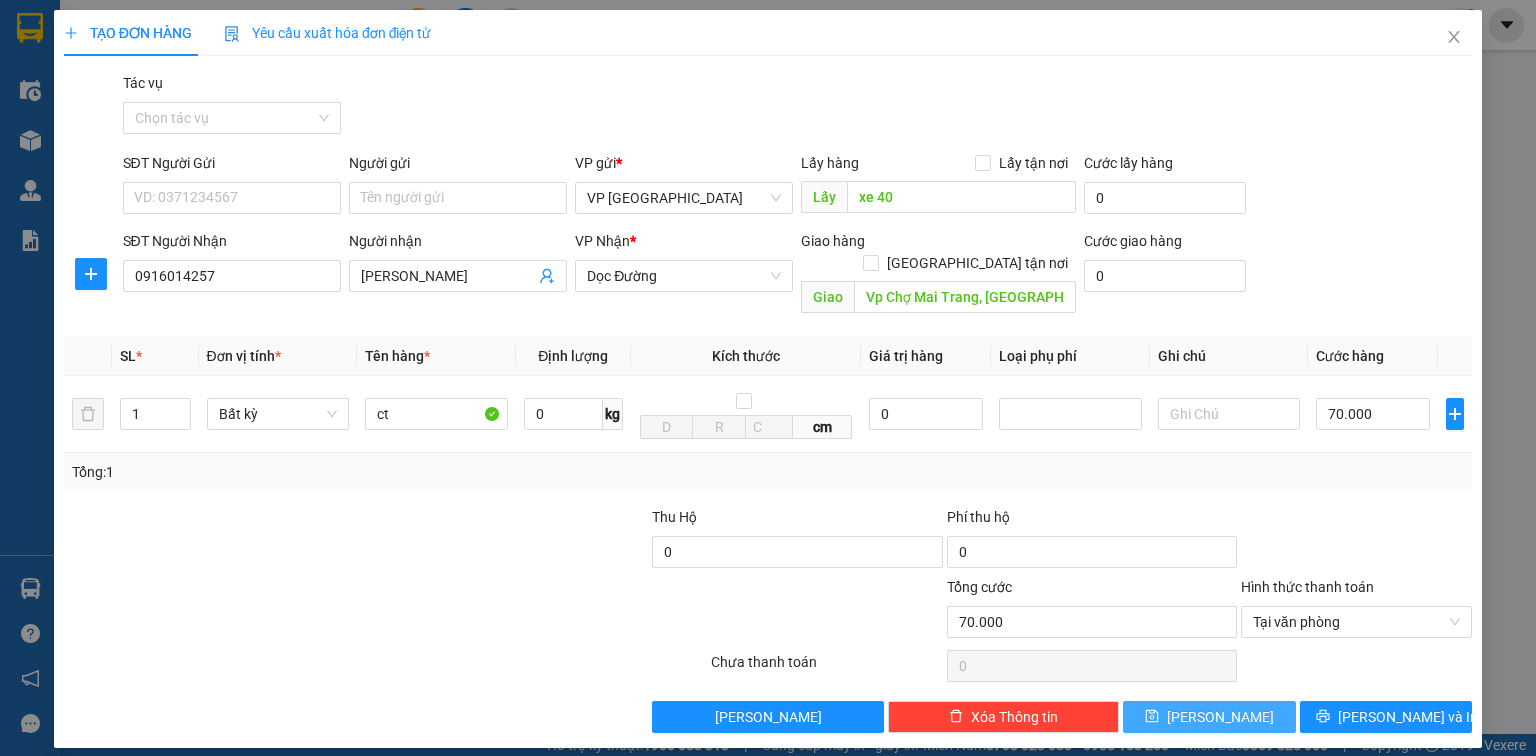 click on "Lưu" at bounding box center (1220, 717) 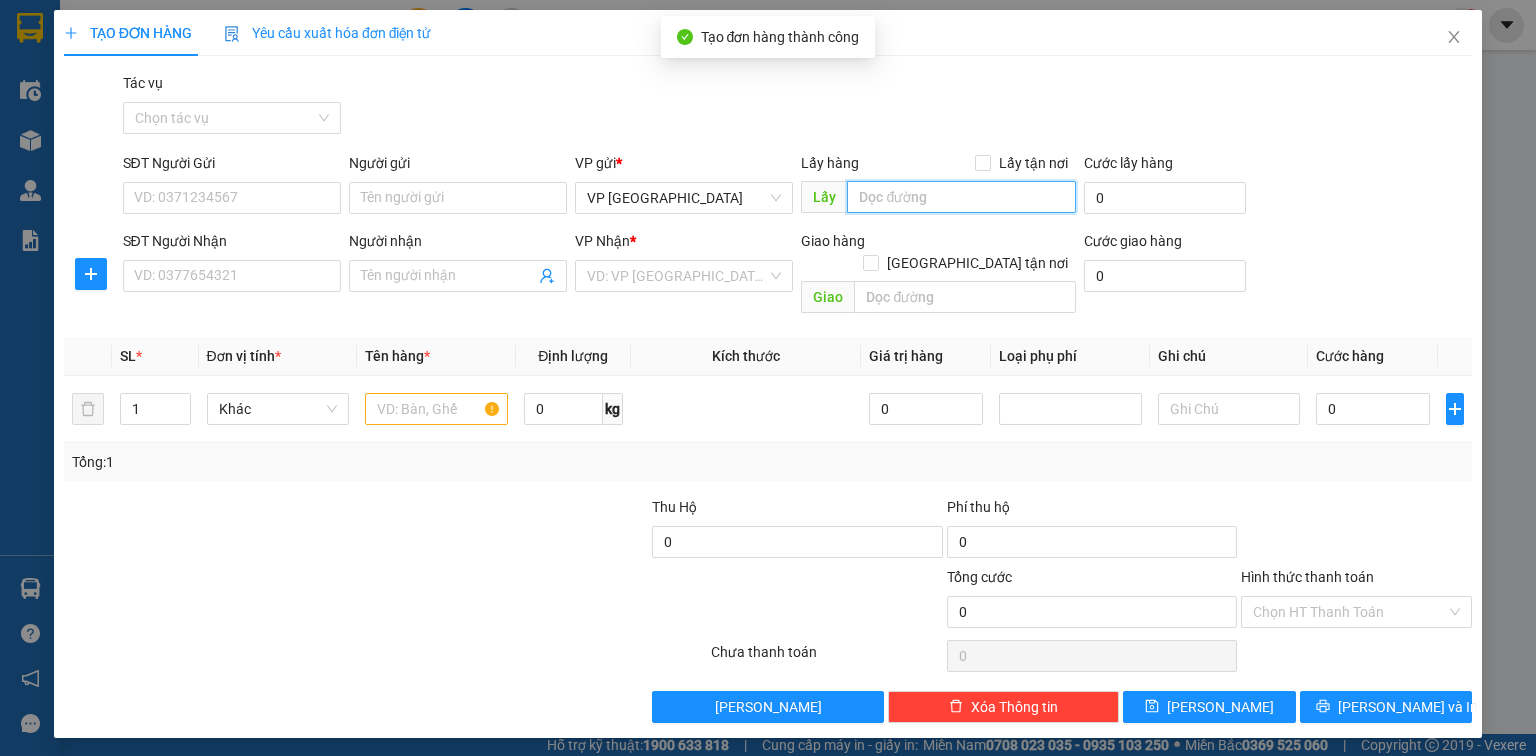 click at bounding box center (961, 197) 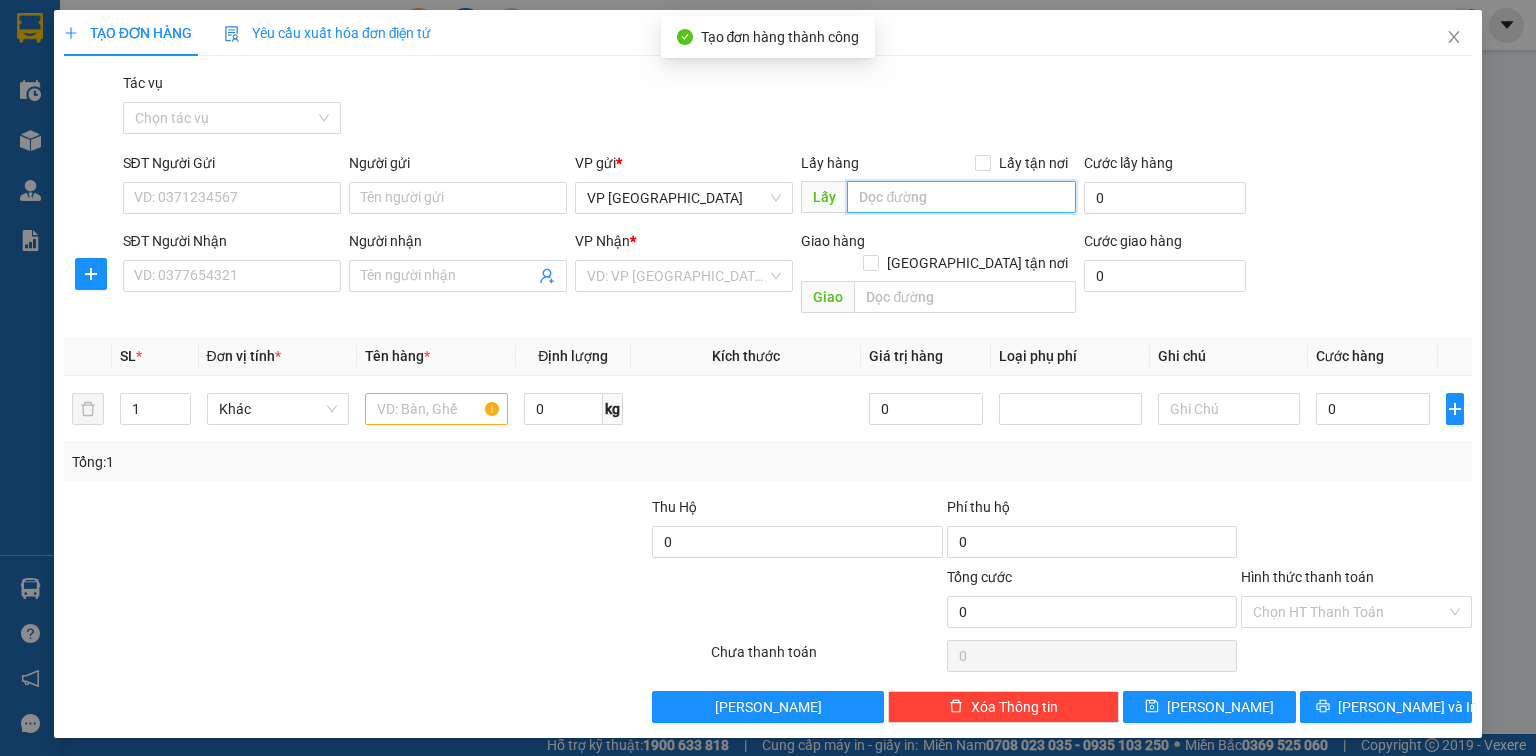 paste on "xe 40" 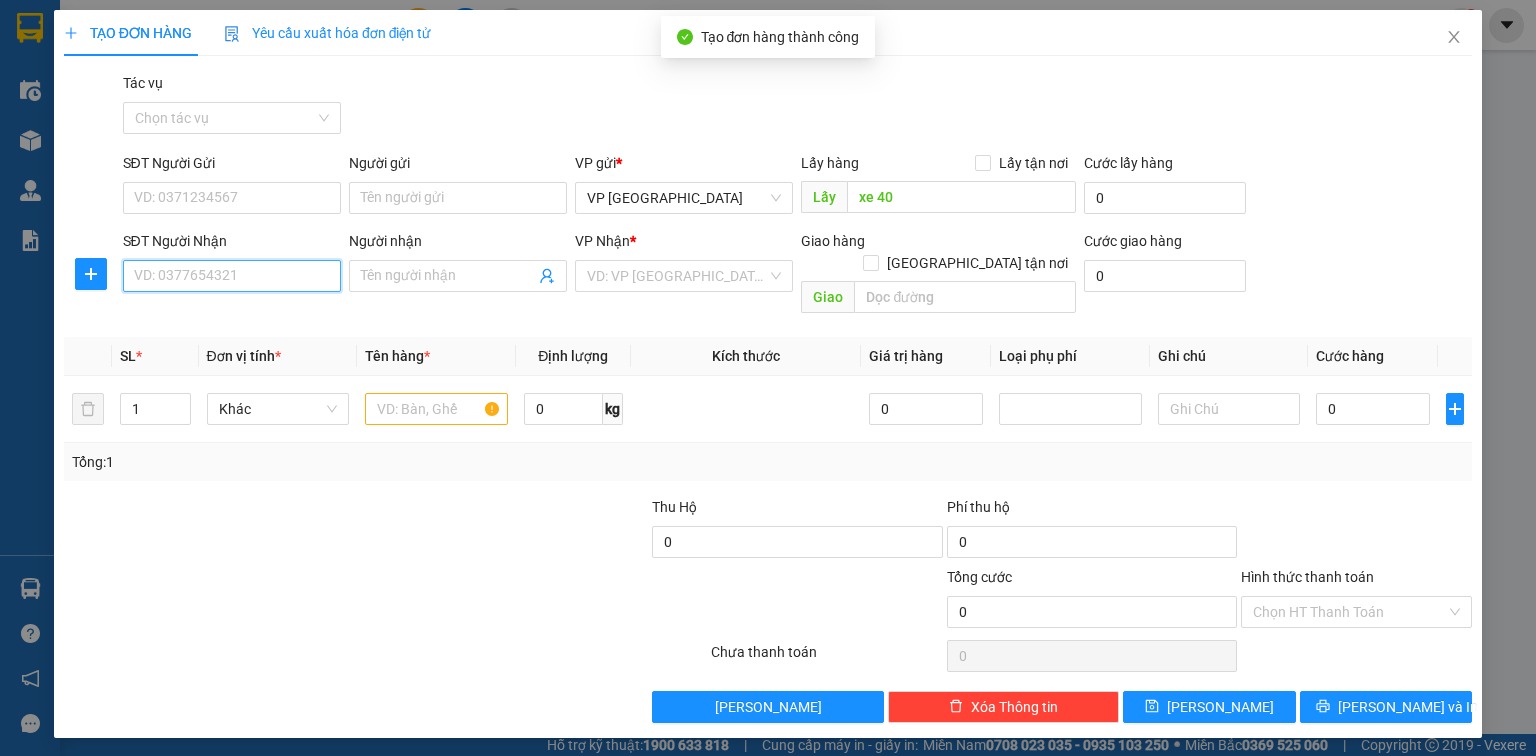click on "SĐT Người Nhận" at bounding box center [232, 276] 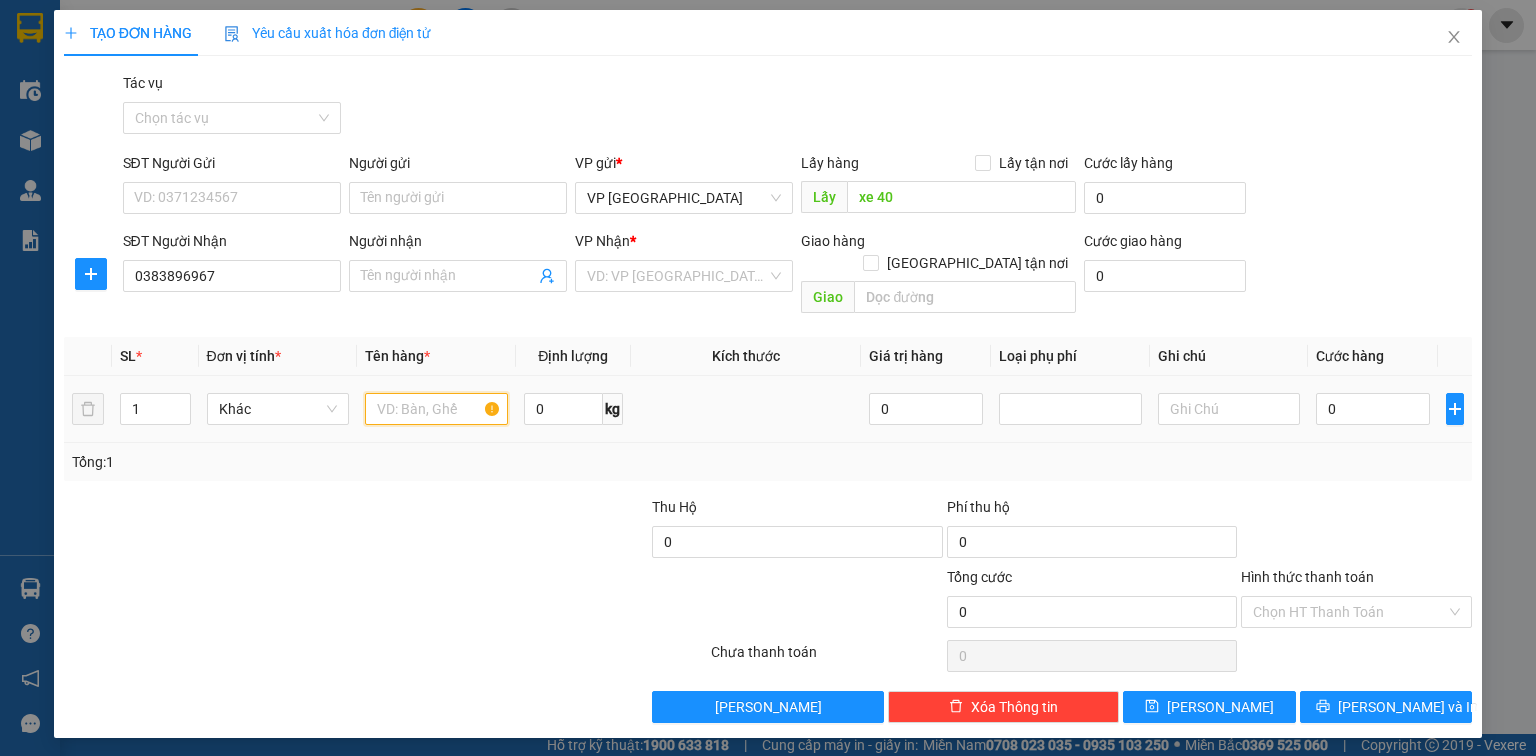 click at bounding box center [436, 409] 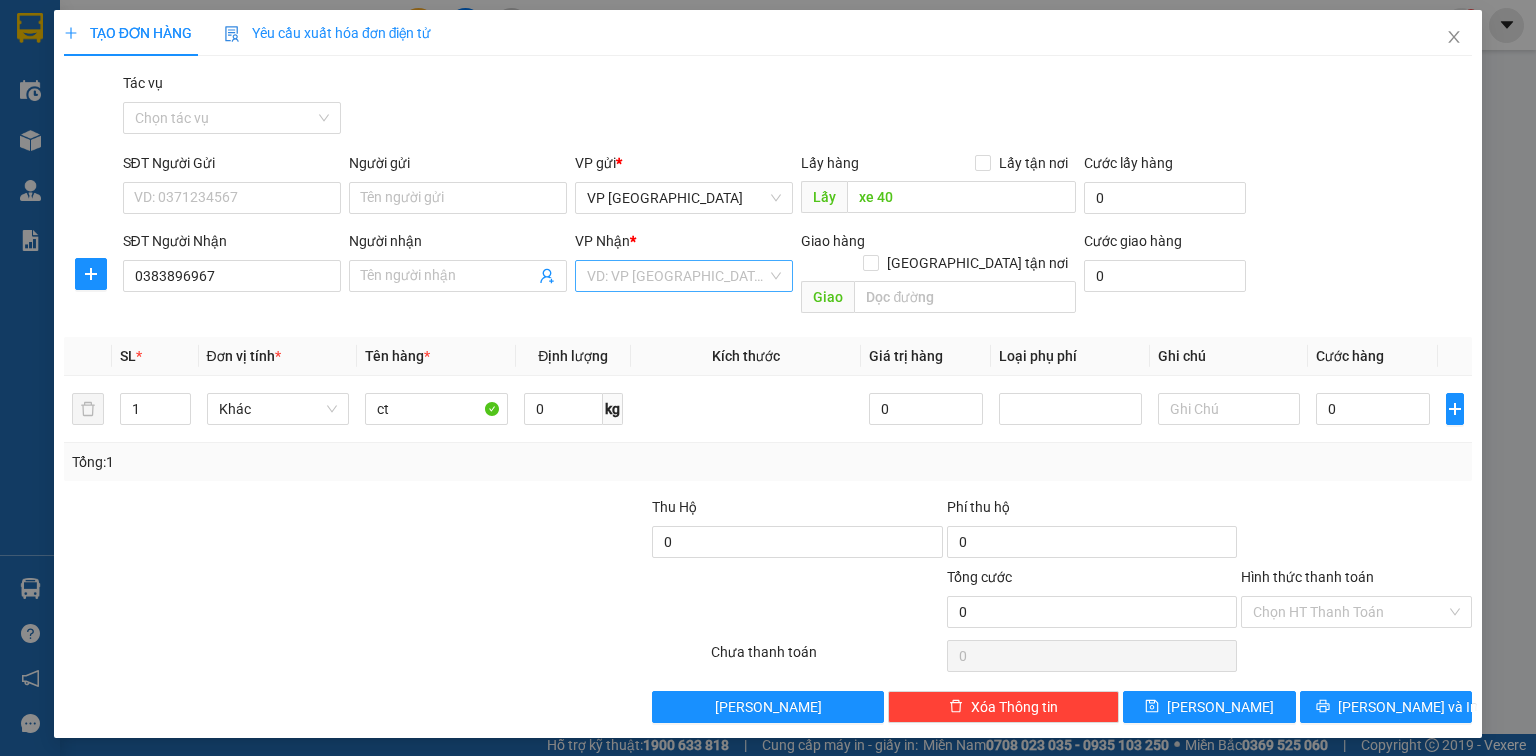 click at bounding box center (677, 276) 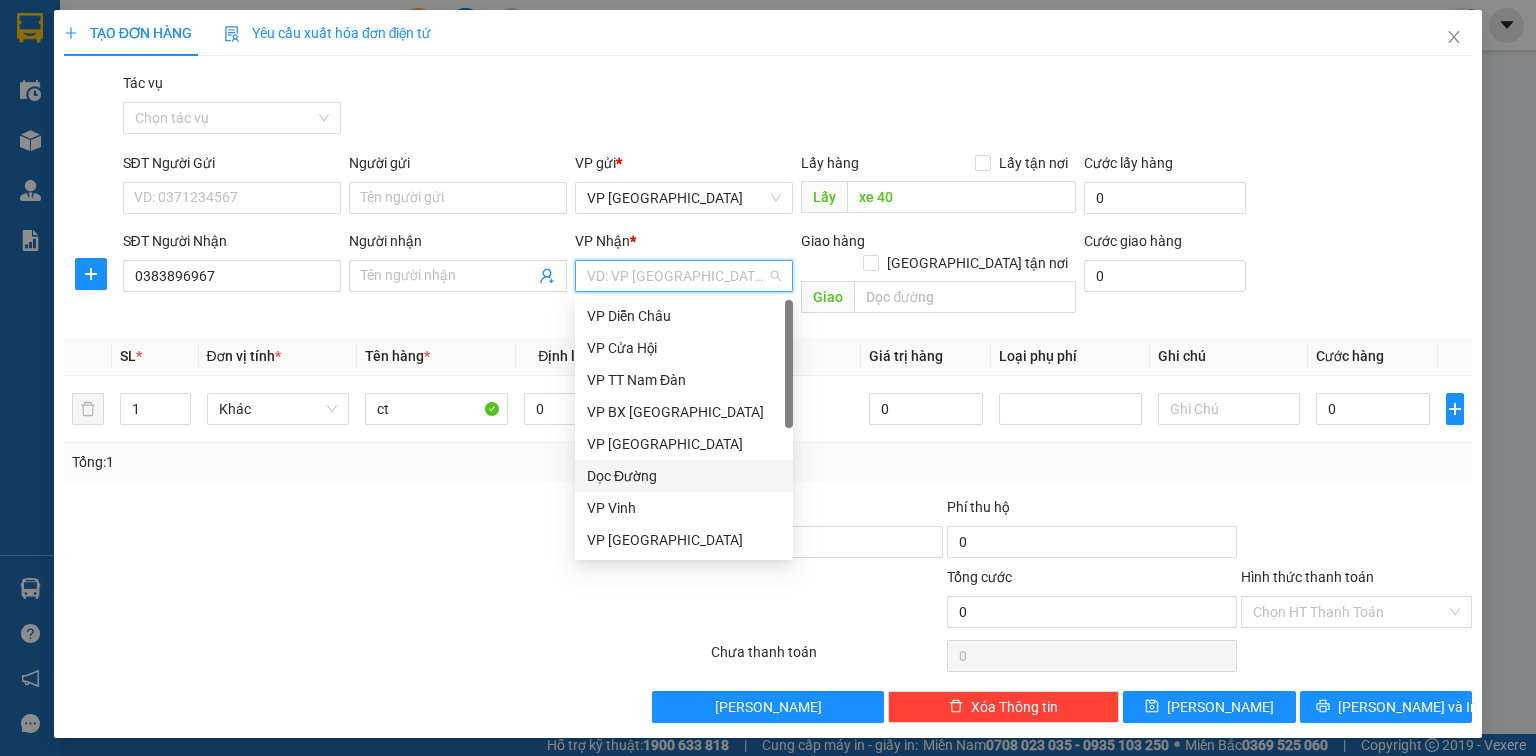 click on "Dọc Đường" at bounding box center [684, 476] 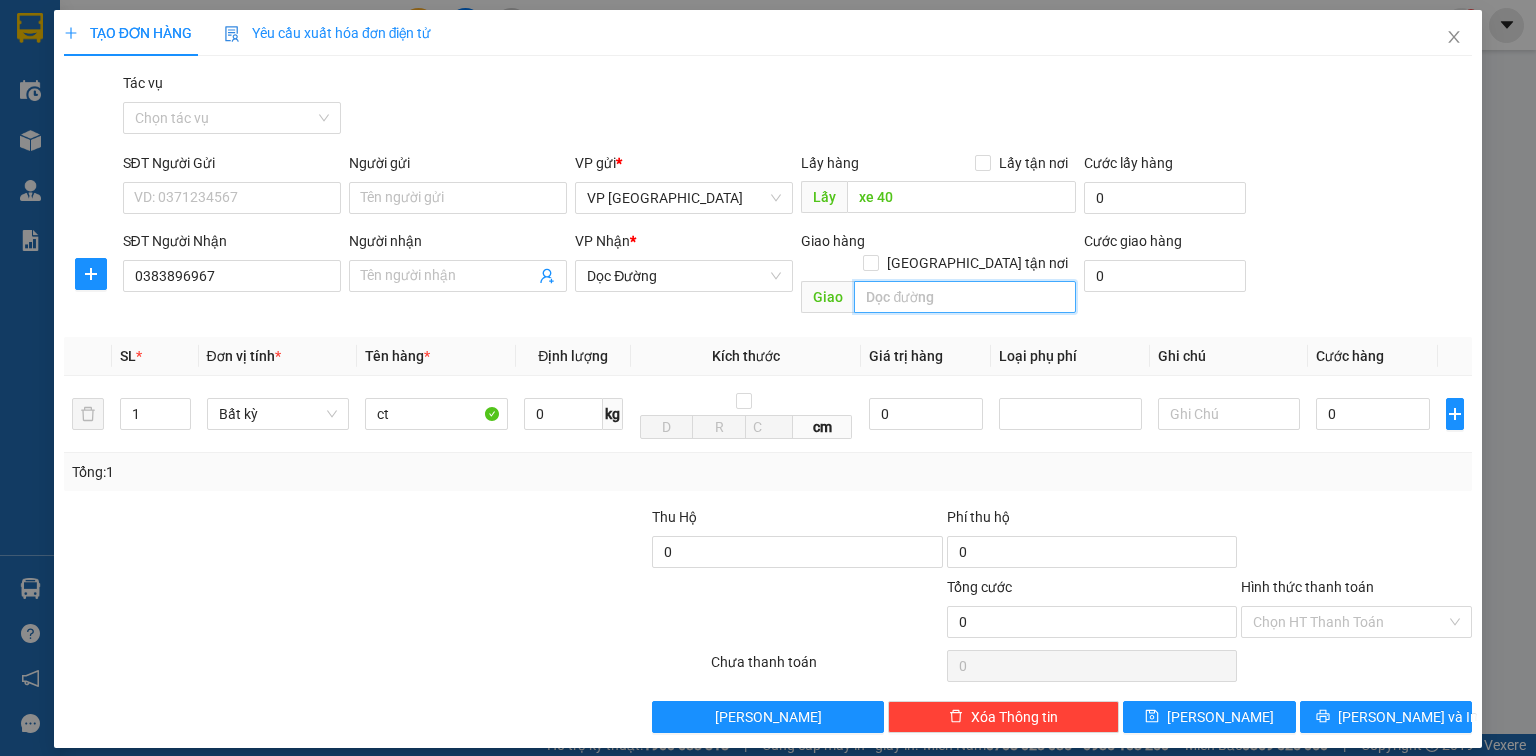 click at bounding box center [965, 297] 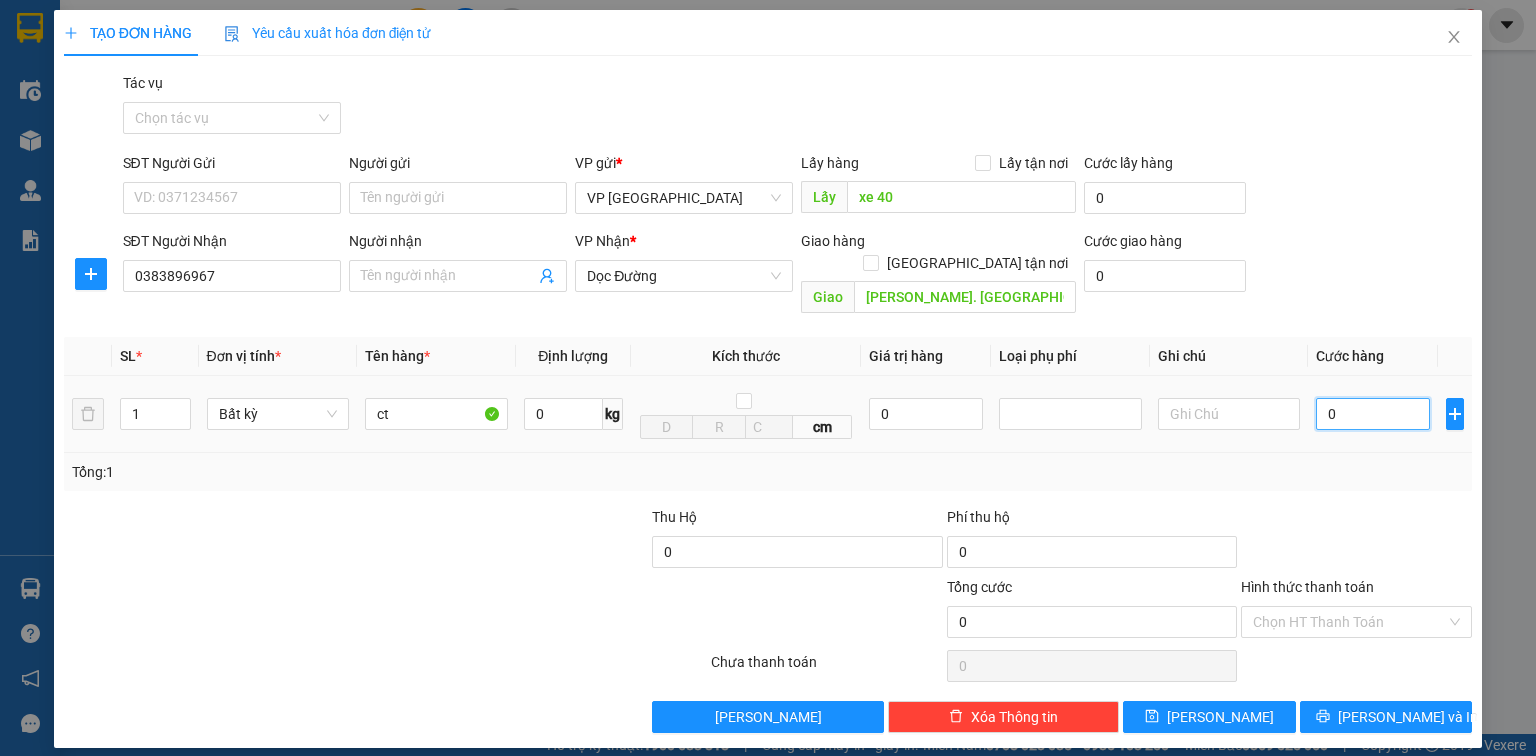 click on "0" at bounding box center [1373, 414] 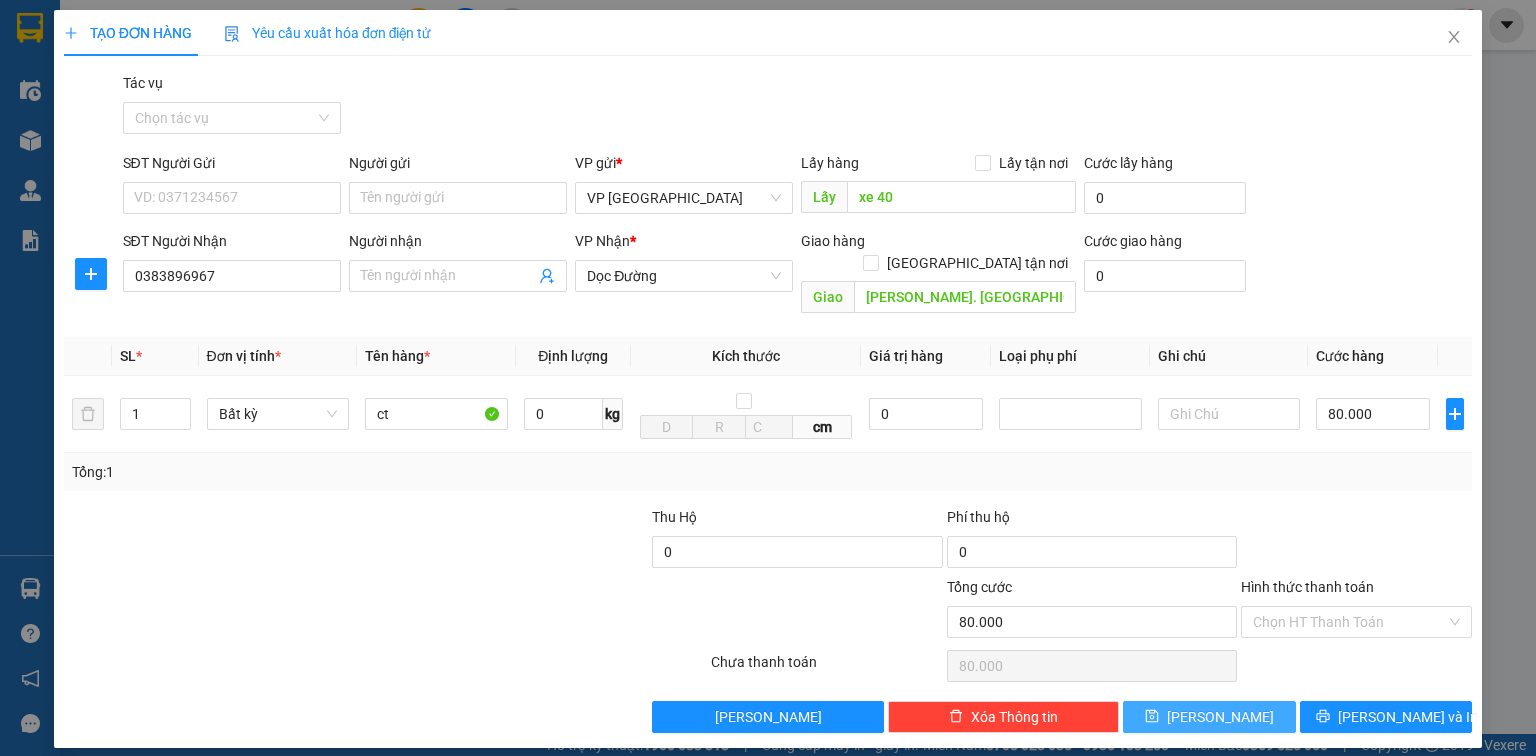 click on "Lưu" at bounding box center (1209, 717) 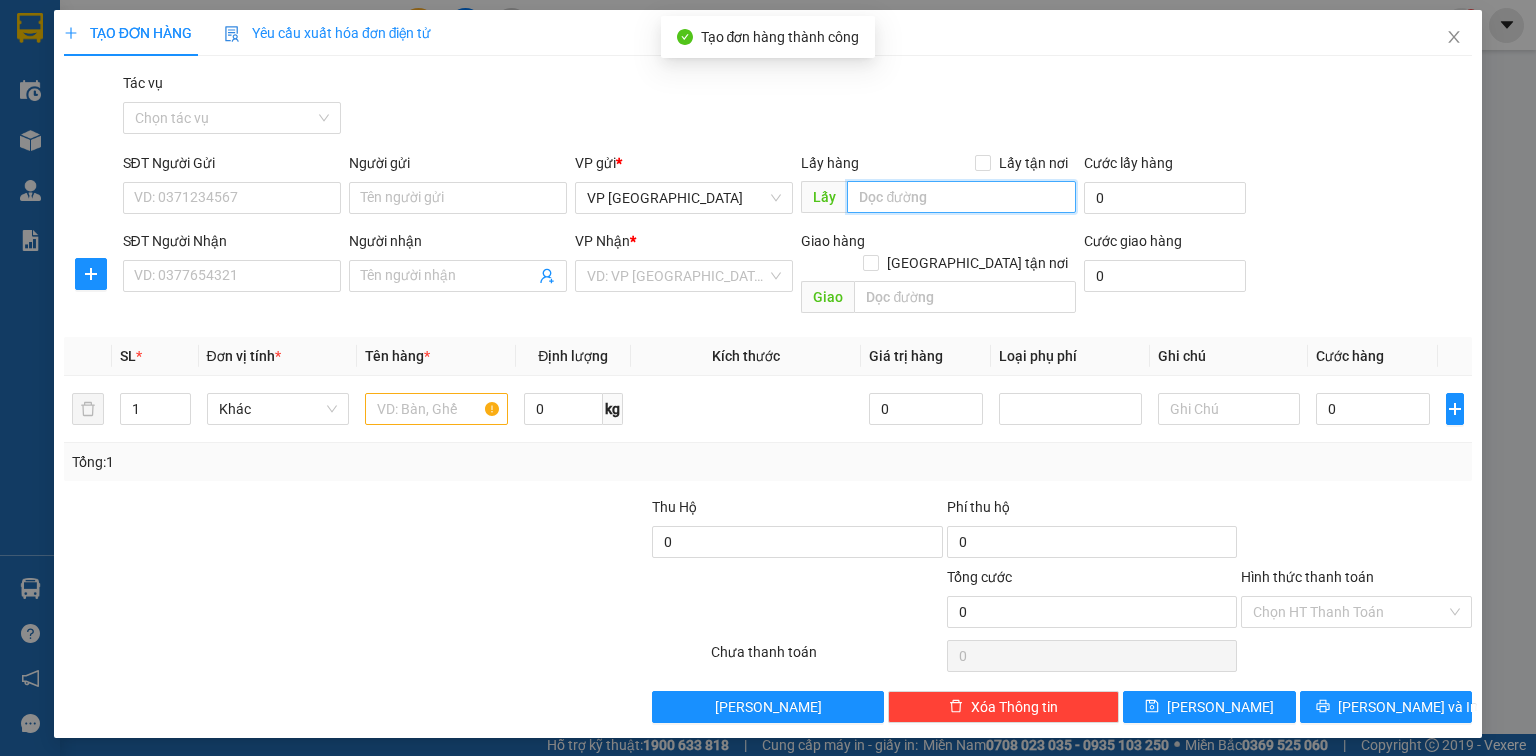click at bounding box center (961, 197) 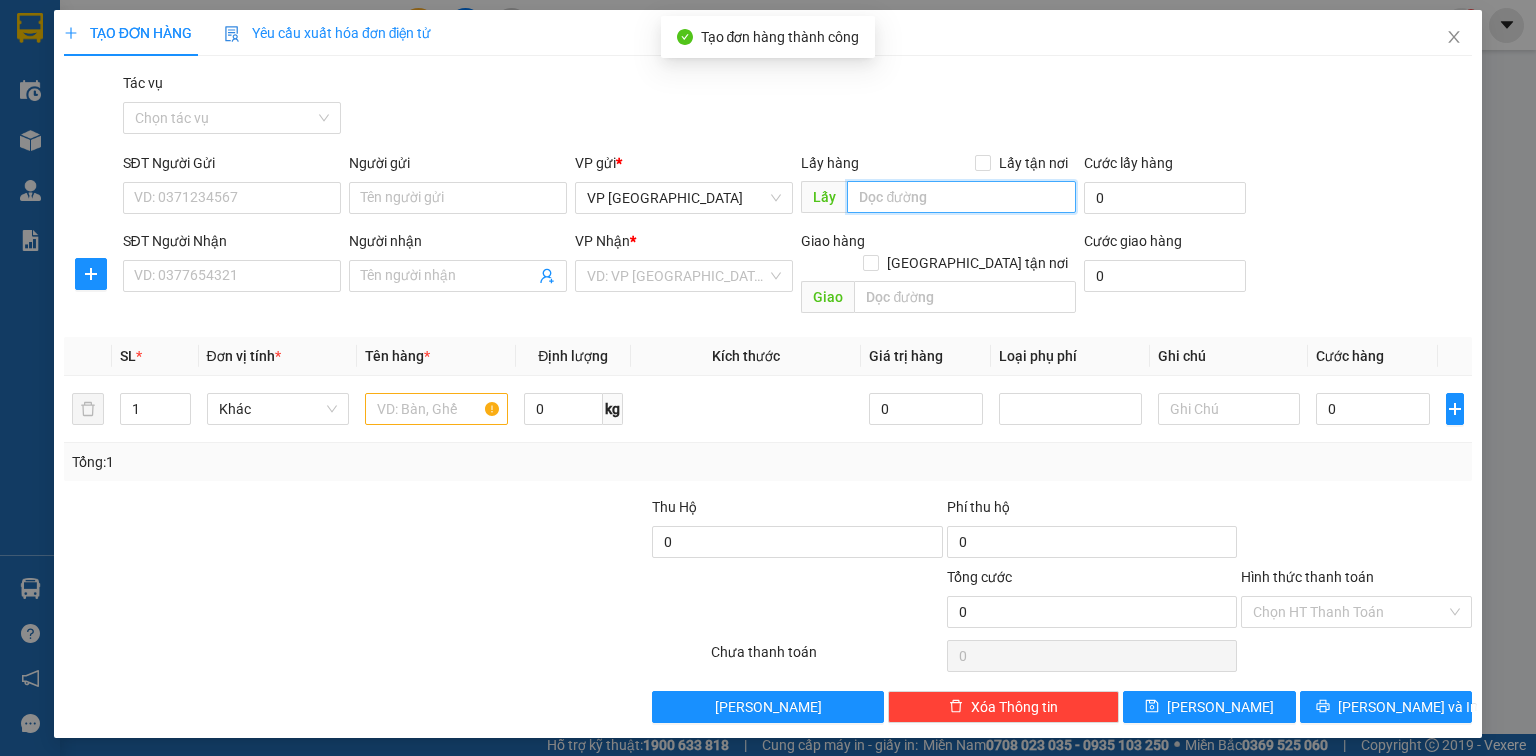 paste on "xe 40" 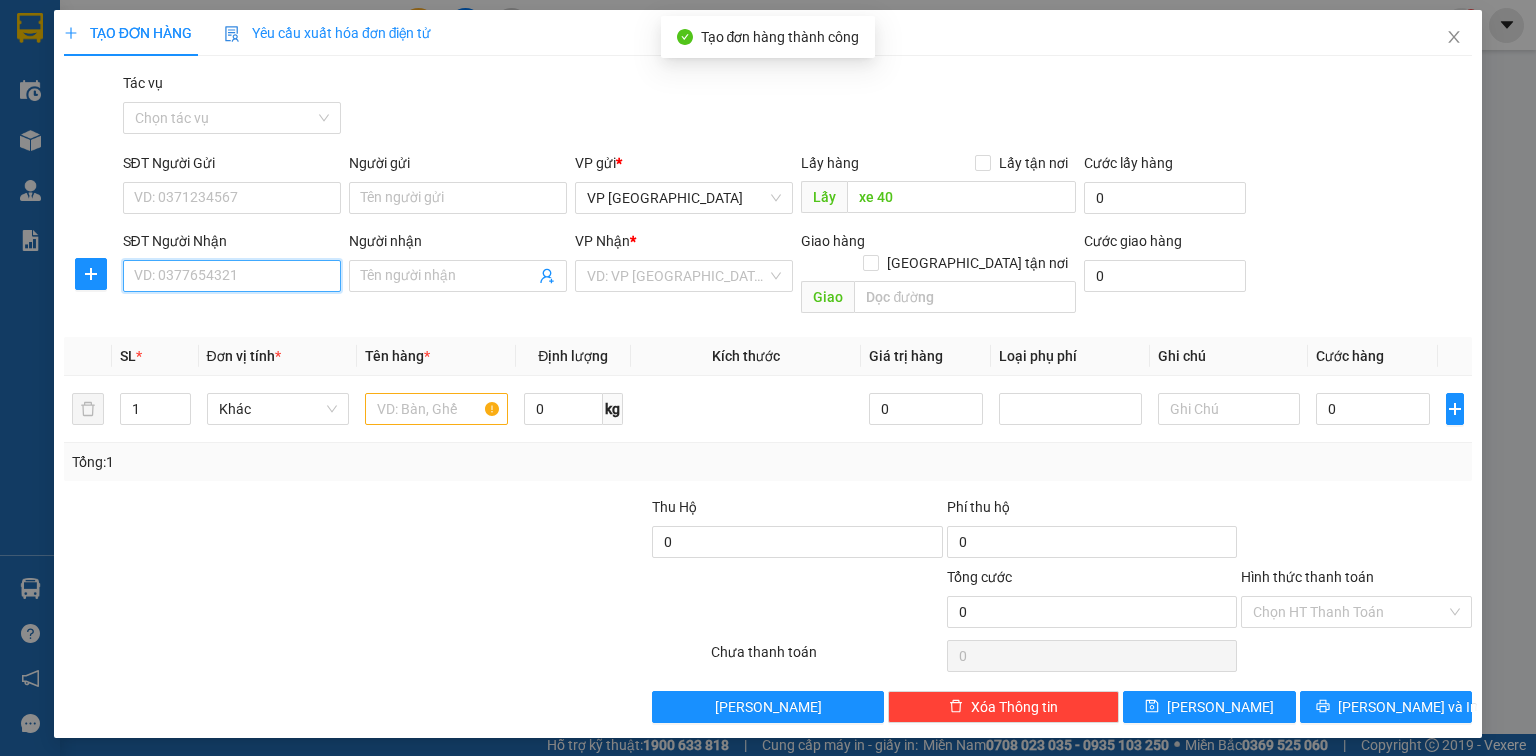 click on "SĐT Người Nhận" at bounding box center (232, 276) 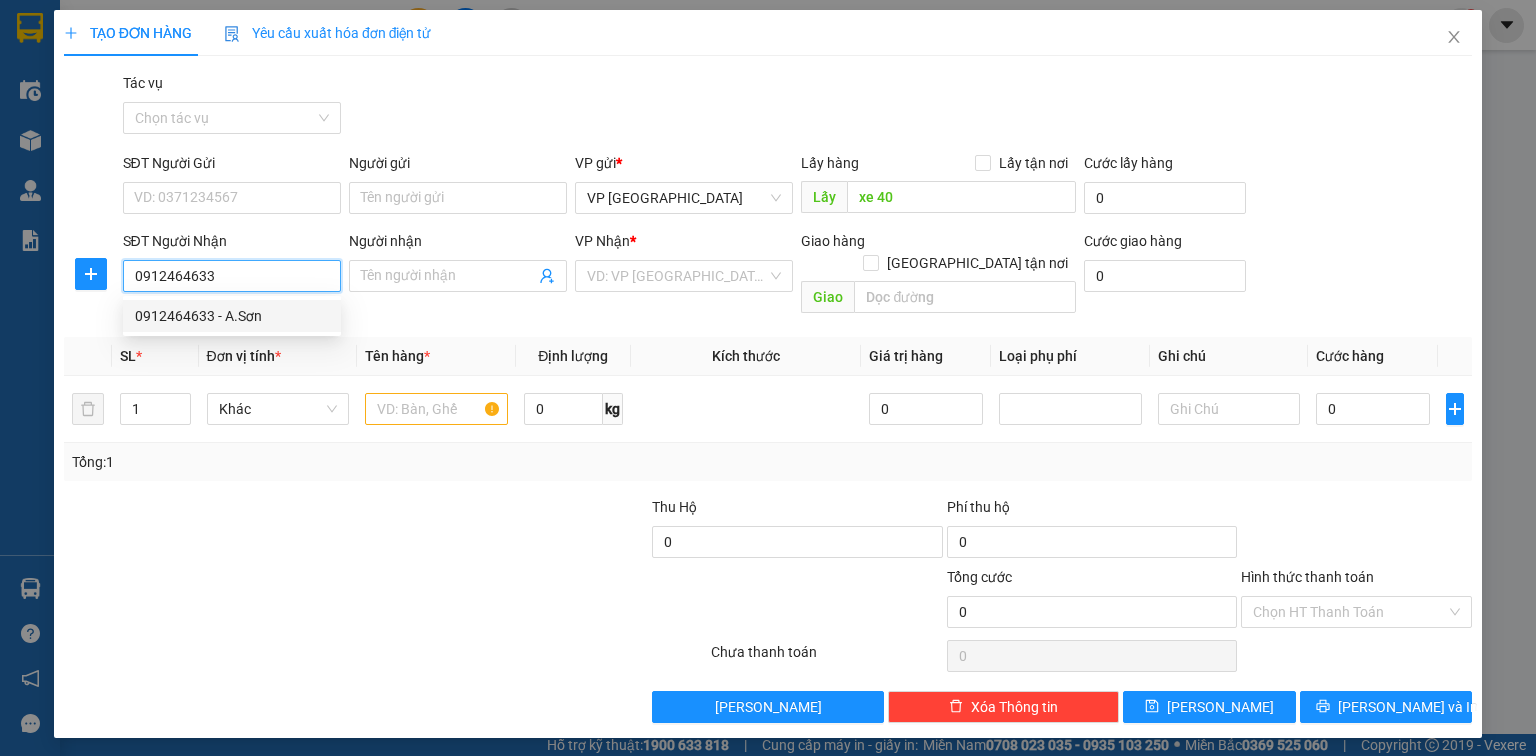 click on "0912464633 - A.Sơn" at bounding box center (232, 316) 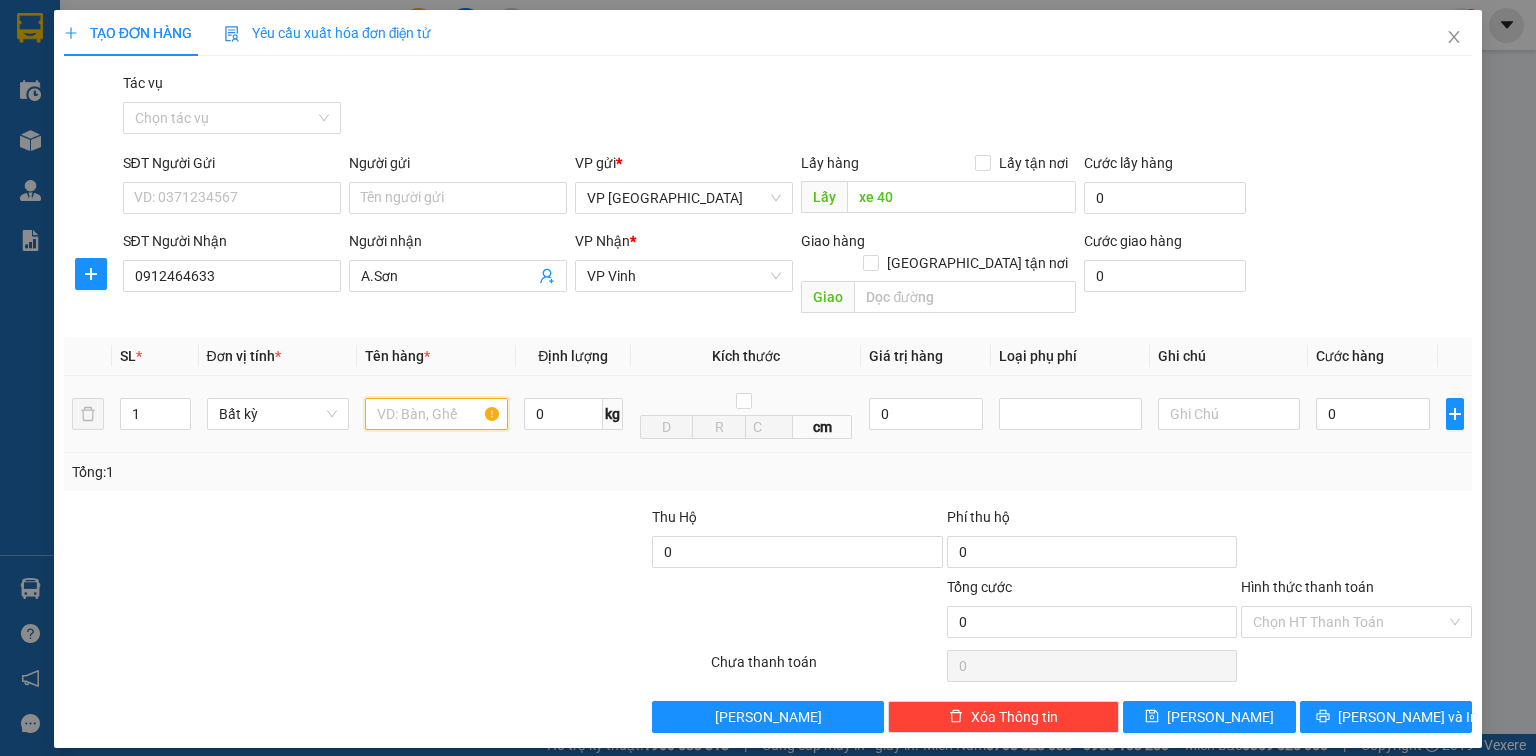 click at bounding box center [436, 414] 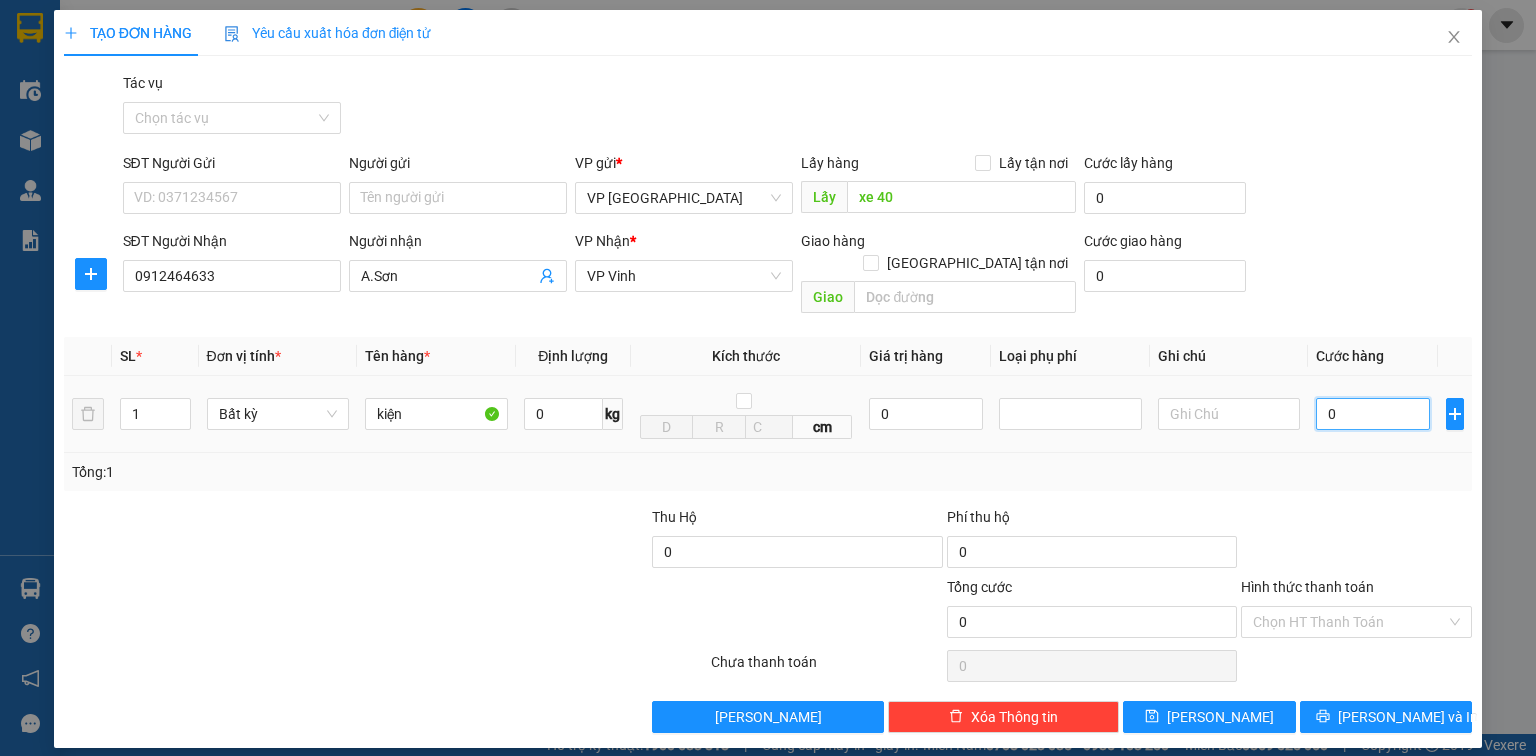 click on "0" at bounding box center (1373, 414) 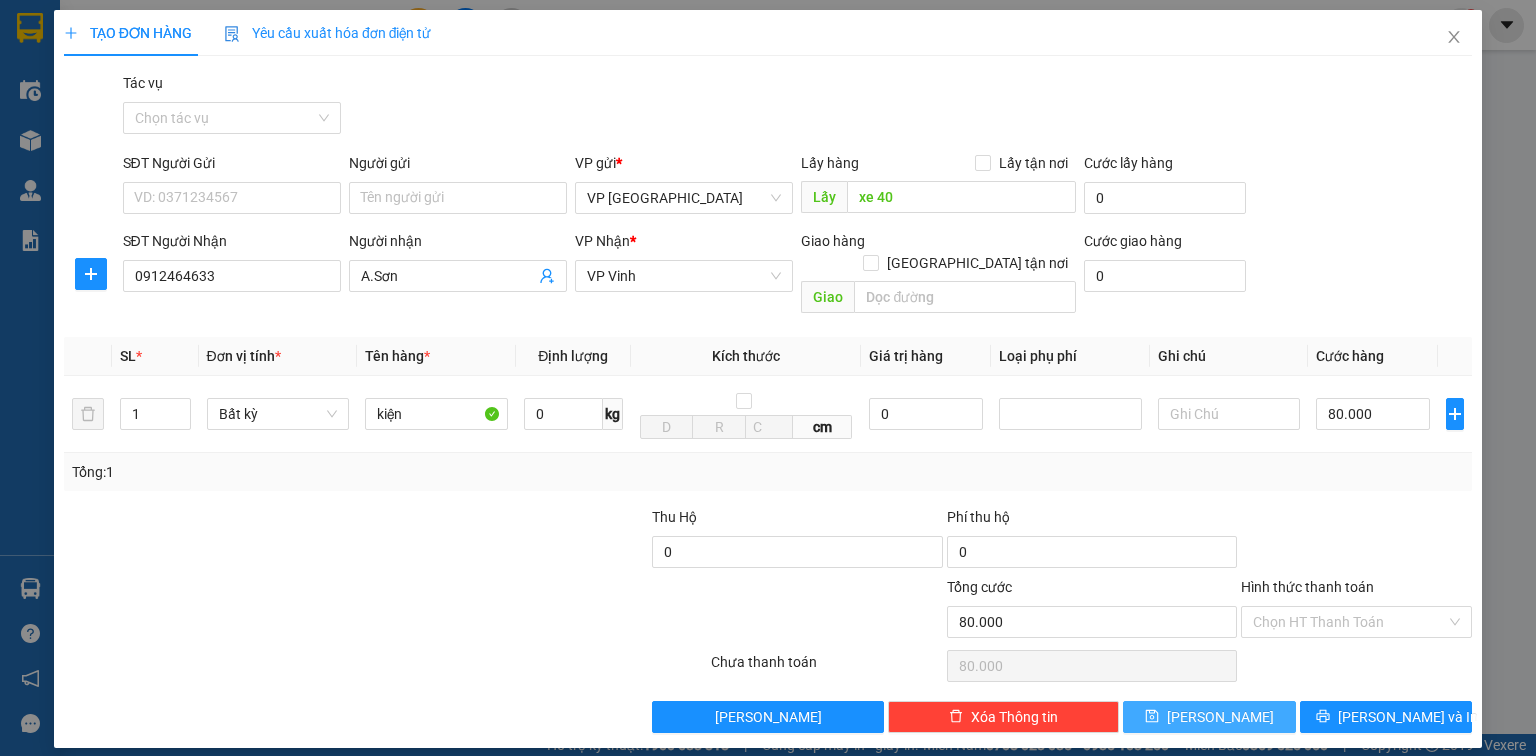 click on "Lưu" at bounding box center (1209, 717) 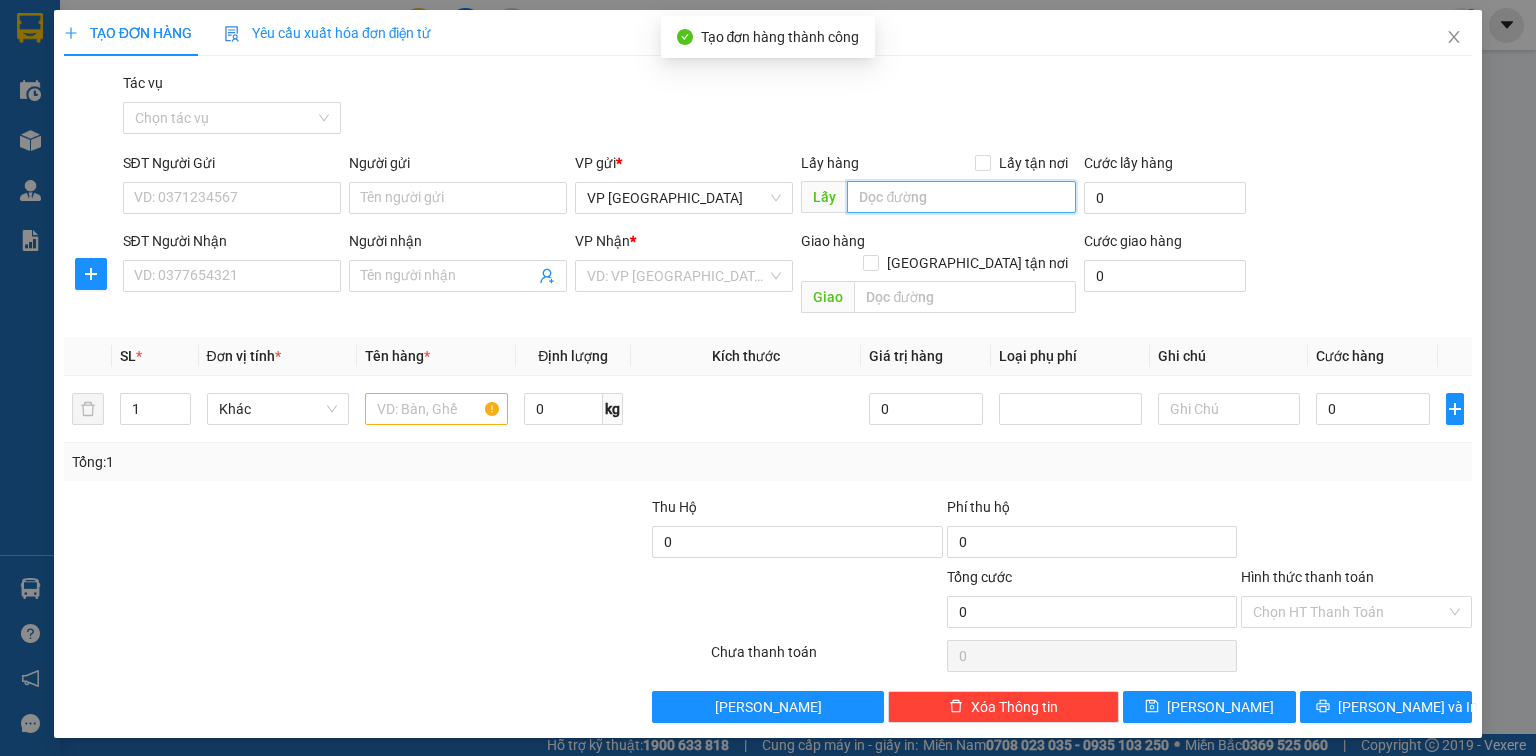 click at bounding box center [961, 197] 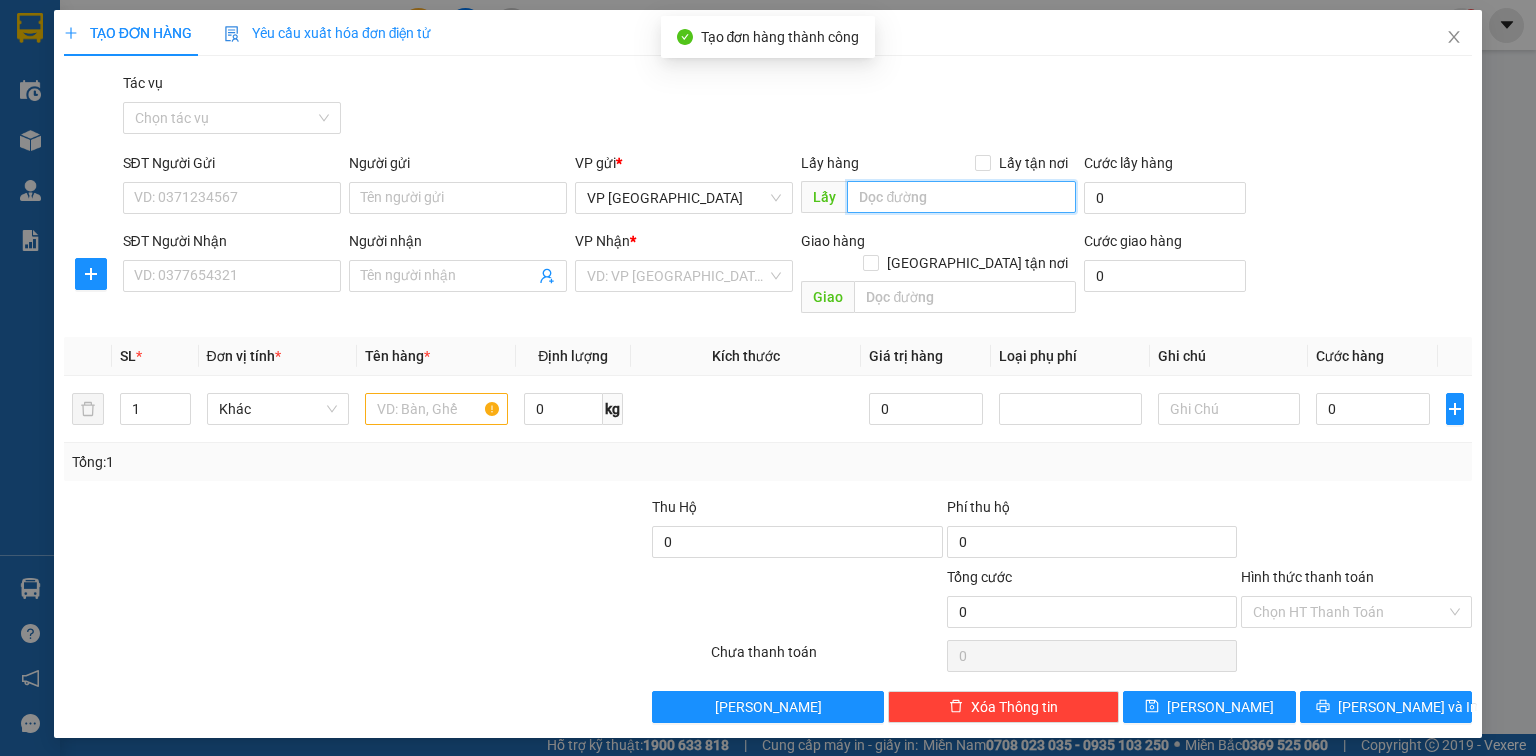 paste on "xe 40" 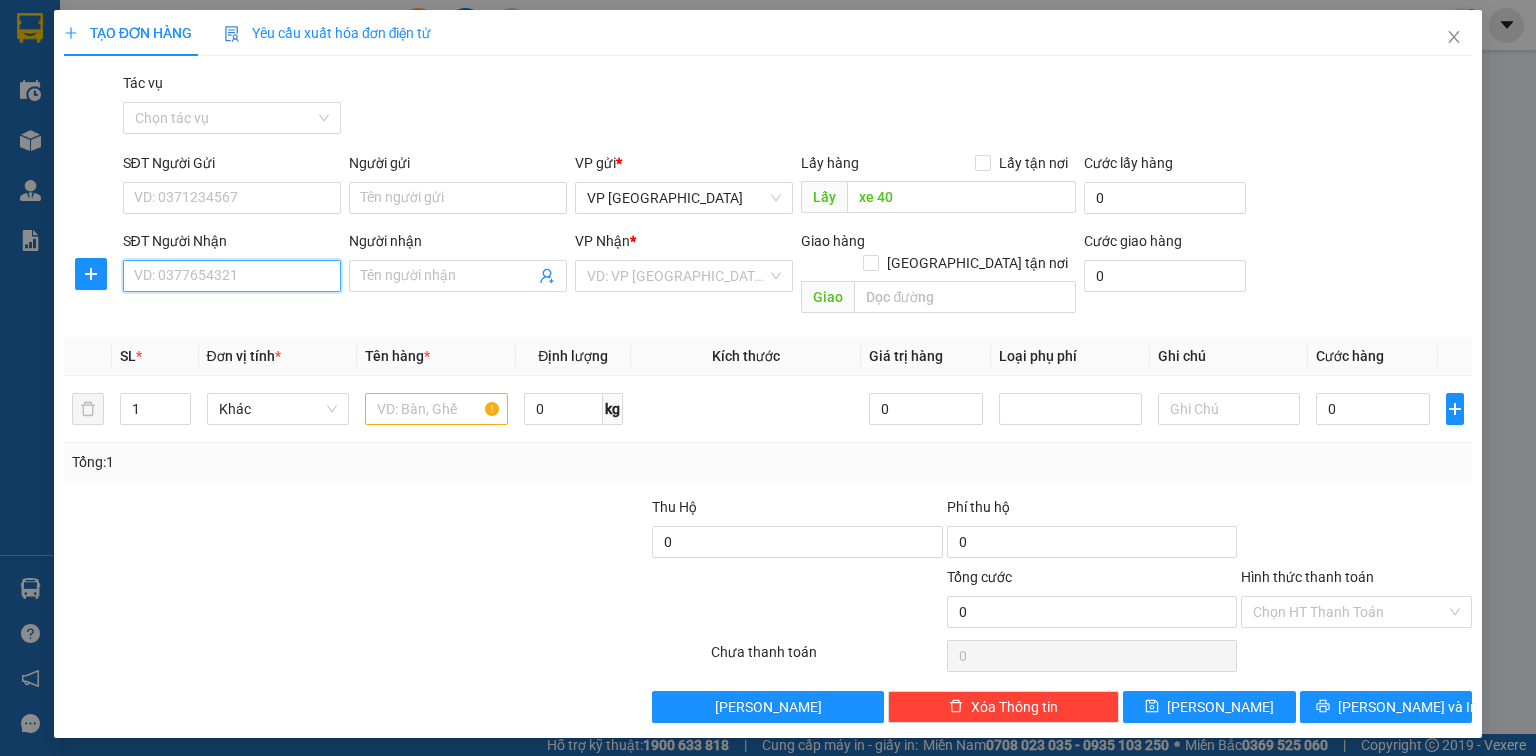 click on "SĐT Người Nhận" at bounding box center [232, 276] 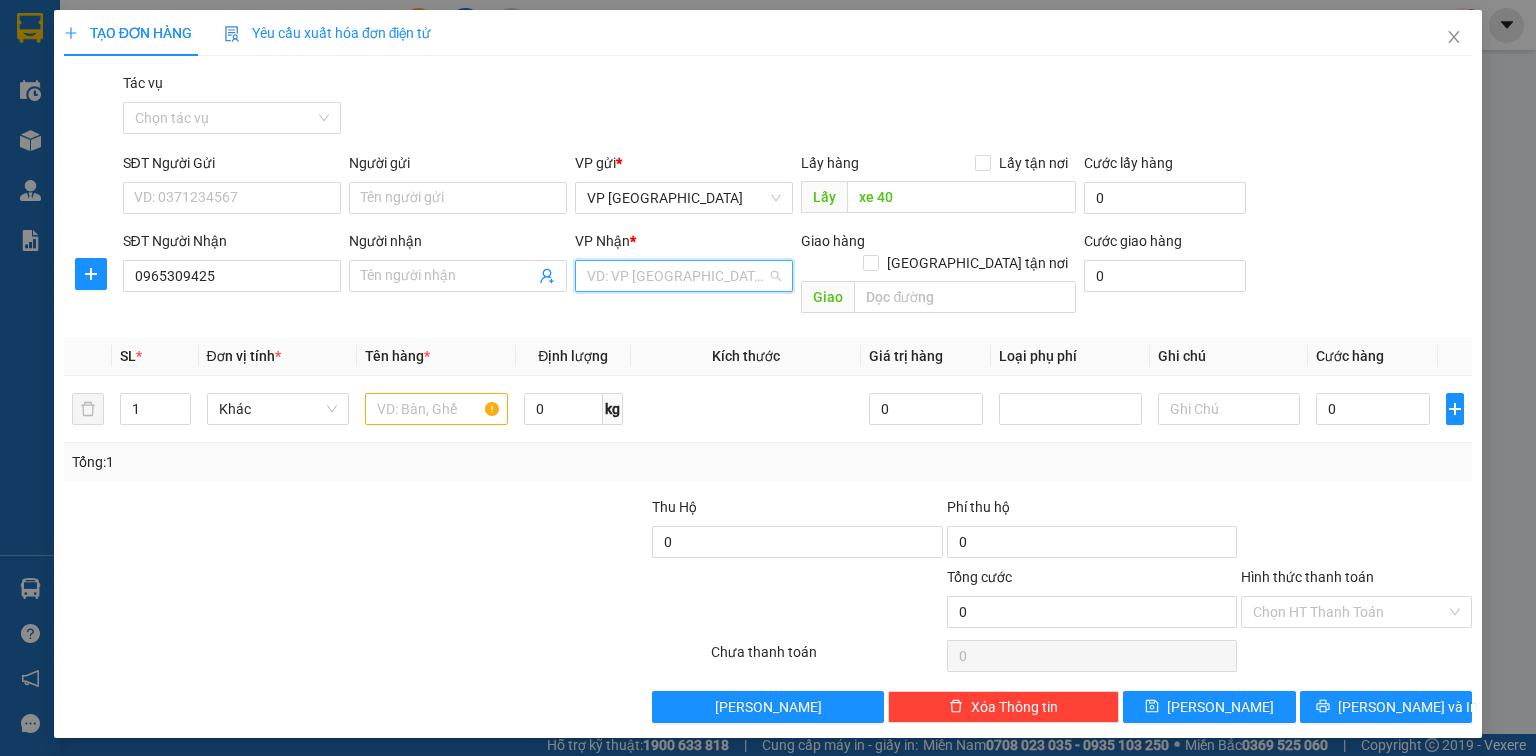 click at bounding box center [677, 276] 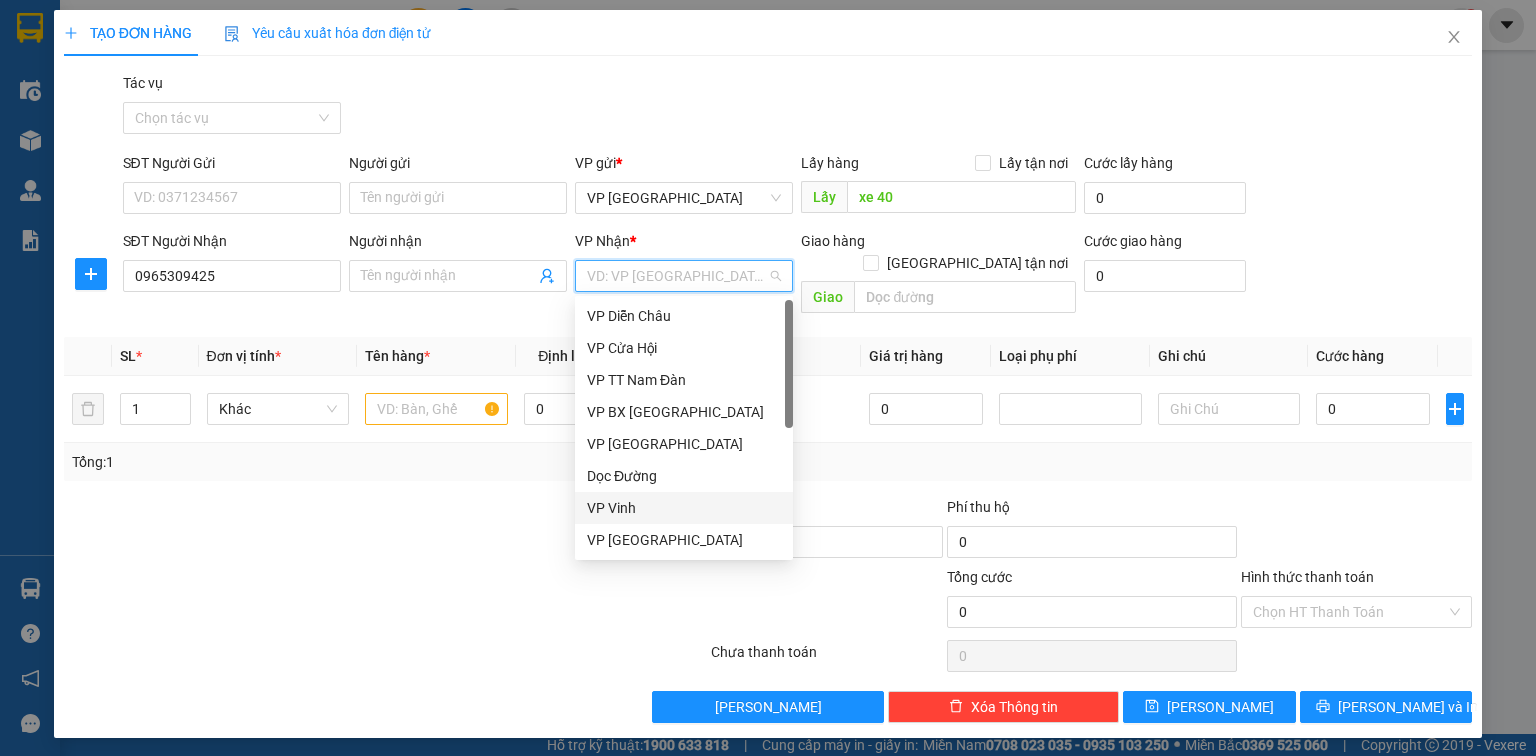 click on "VP Vinh" at bounding box center [684, 508] 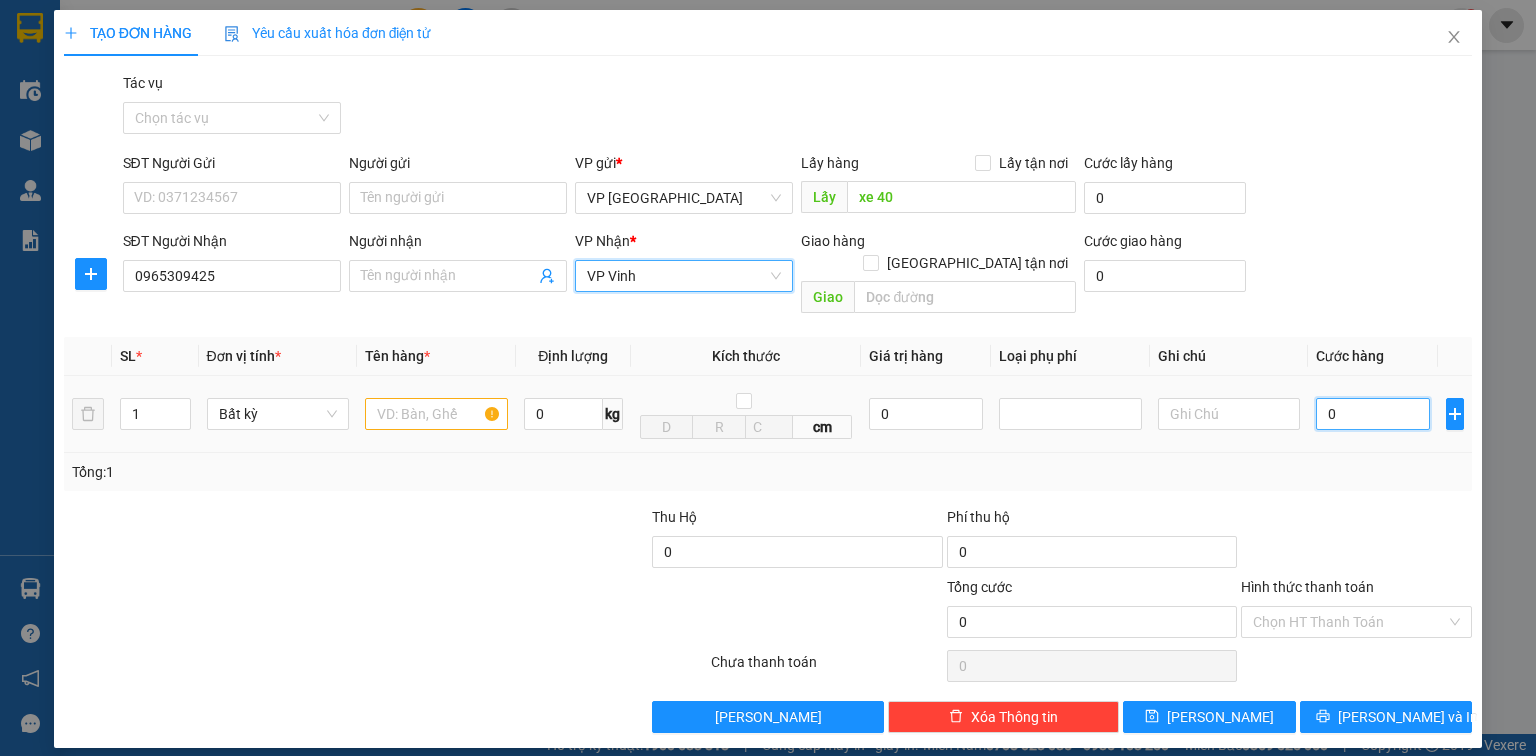 click on "0" at bounding box center (1373, 414) 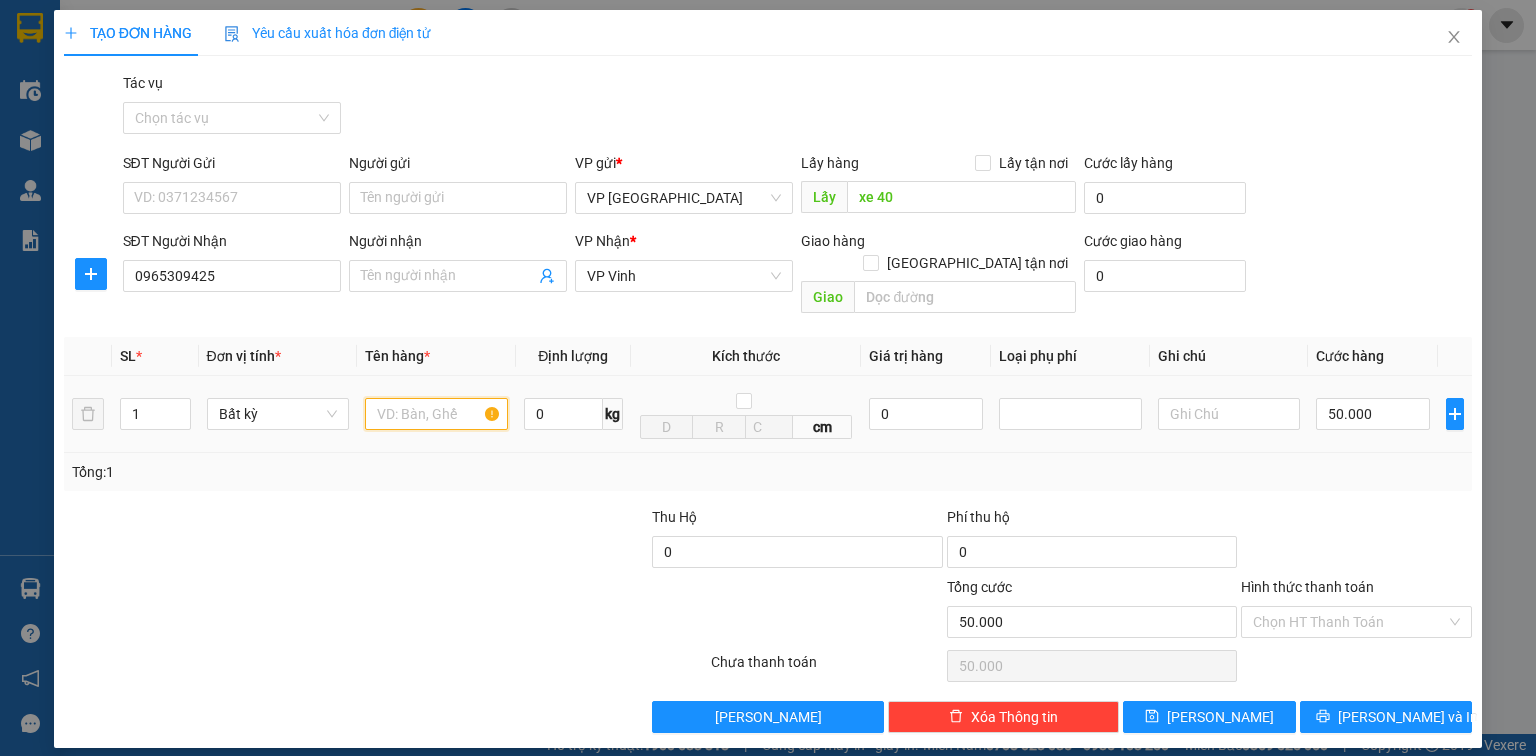 click at bounding box center [436, 414] 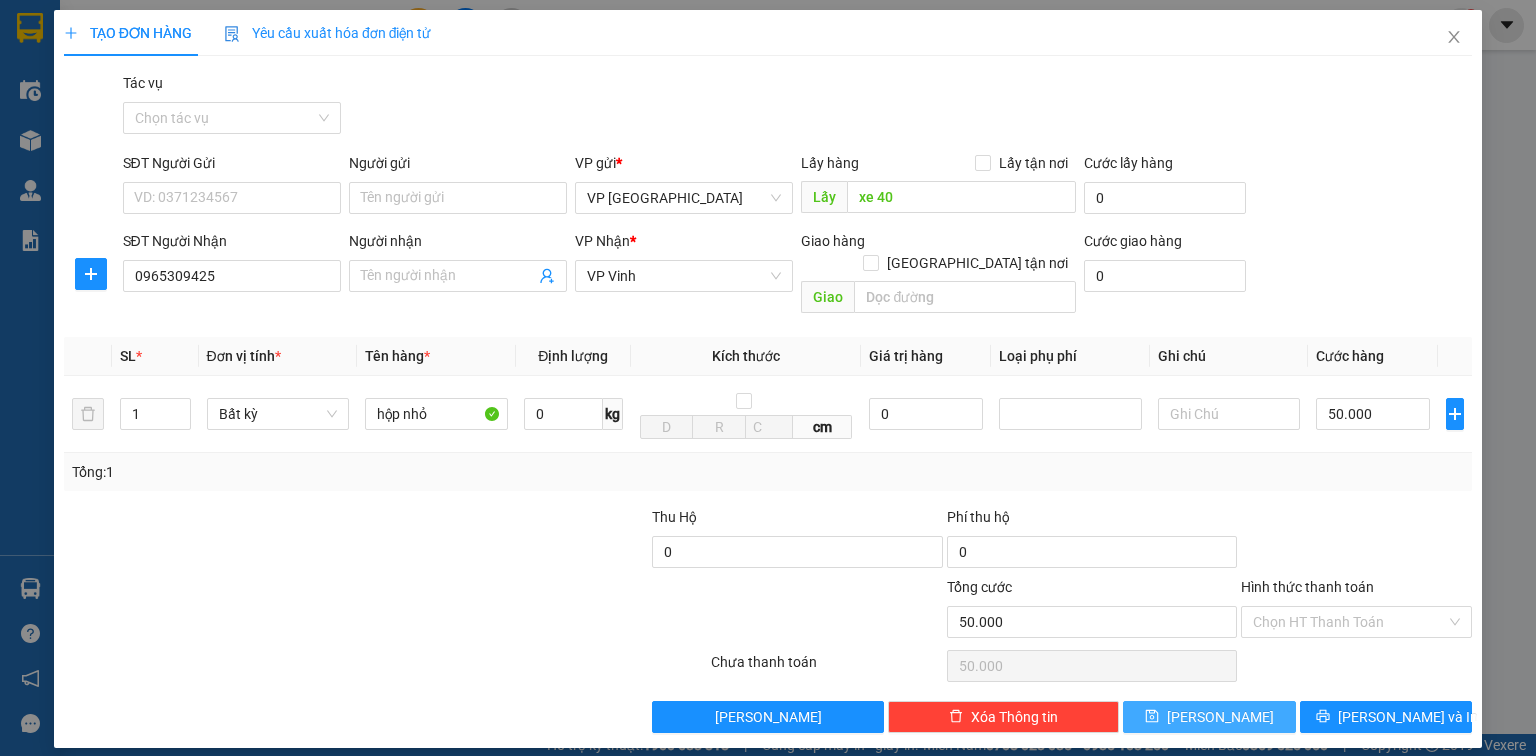 click 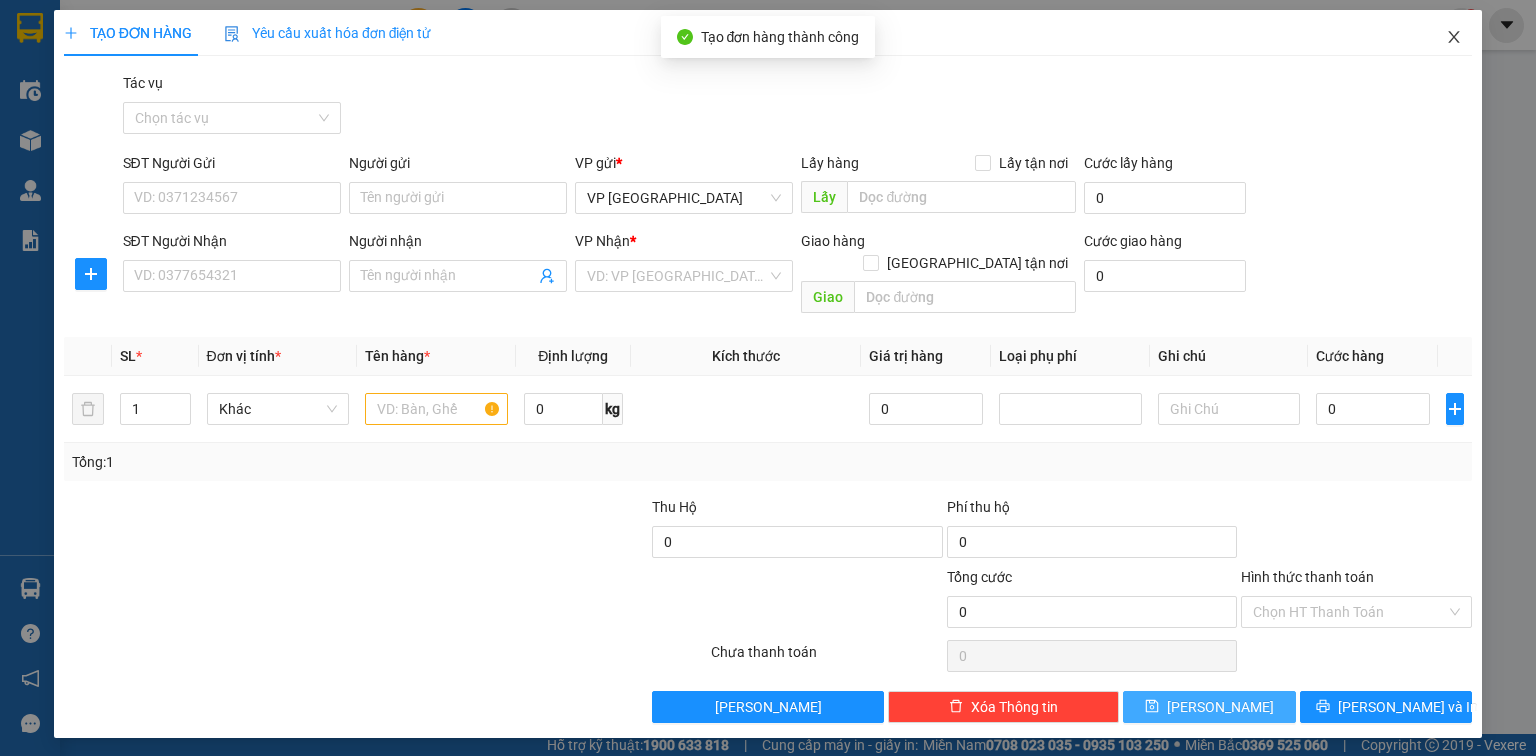 click at bounding box center [1454, 38] 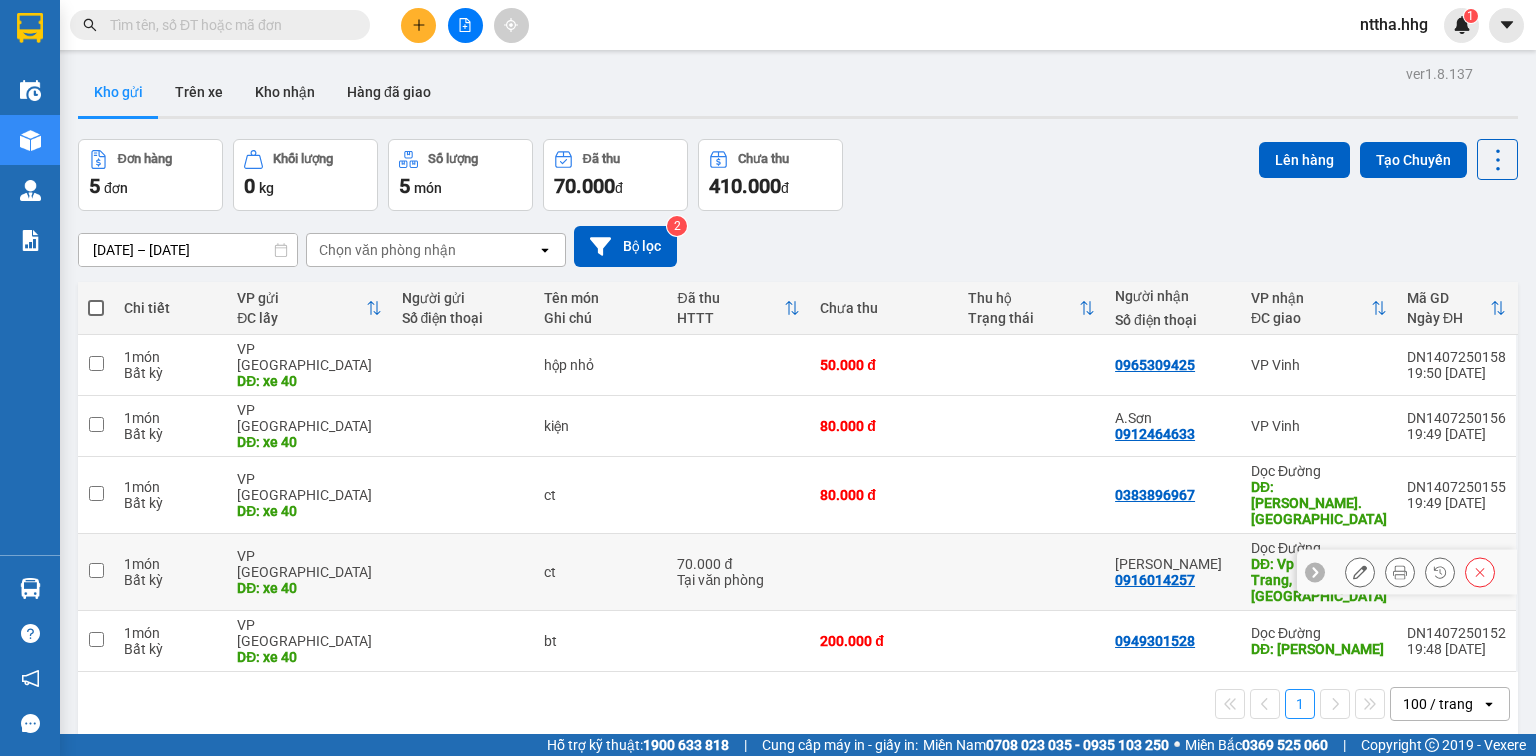 click at bounding box center [96, 570] 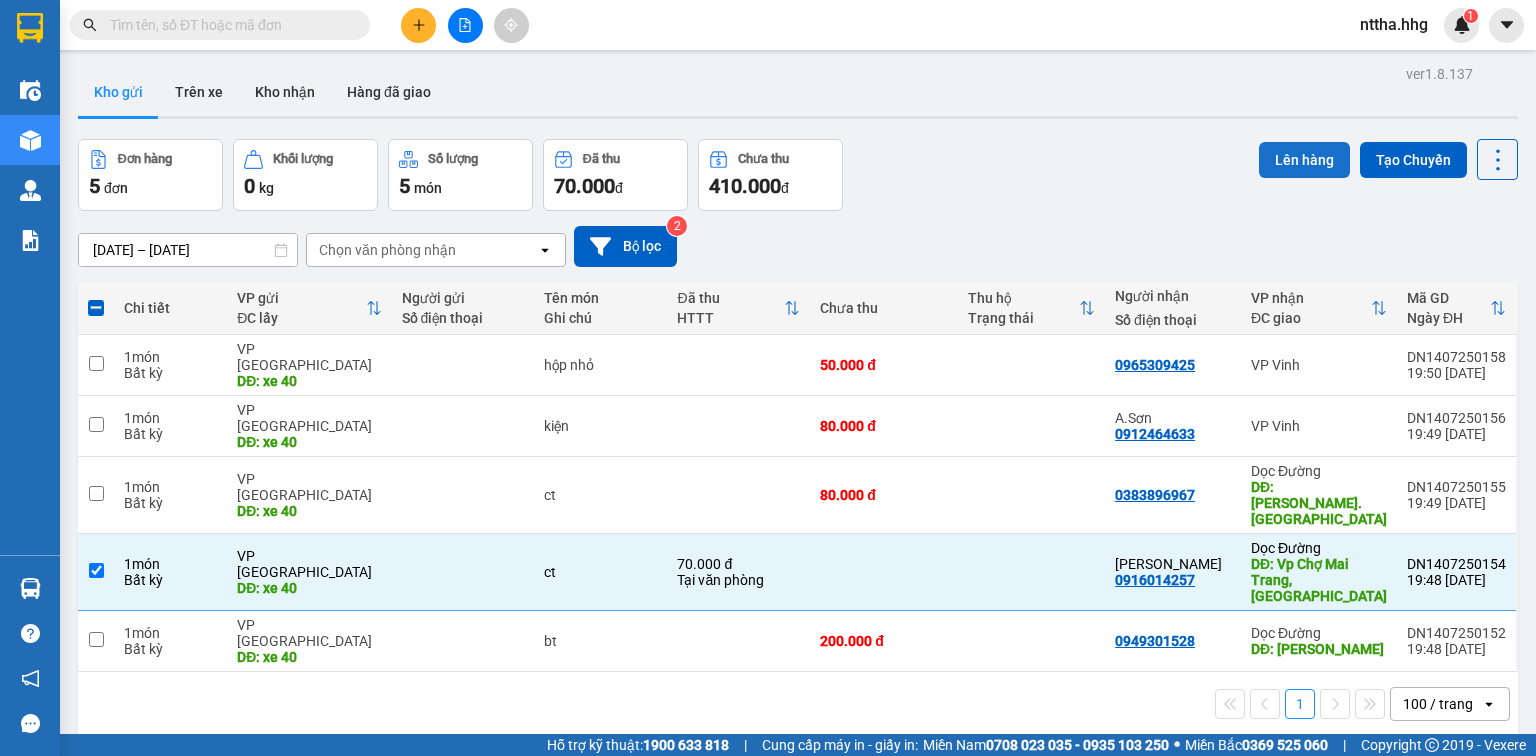 click on "Lên hàng" at bounding box center [1304, 160] 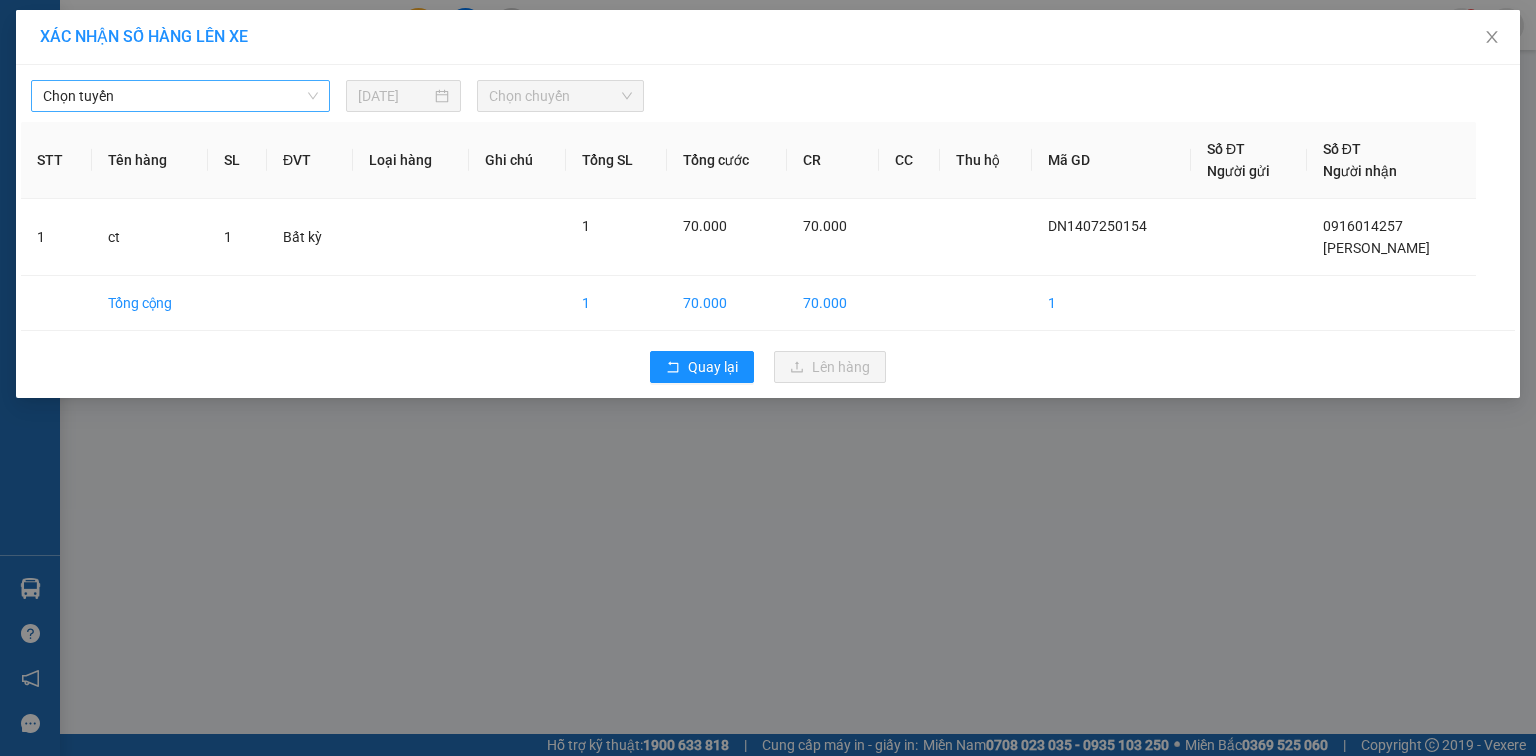 click on "Chọn tuyến" at bounding box center [180, 96] 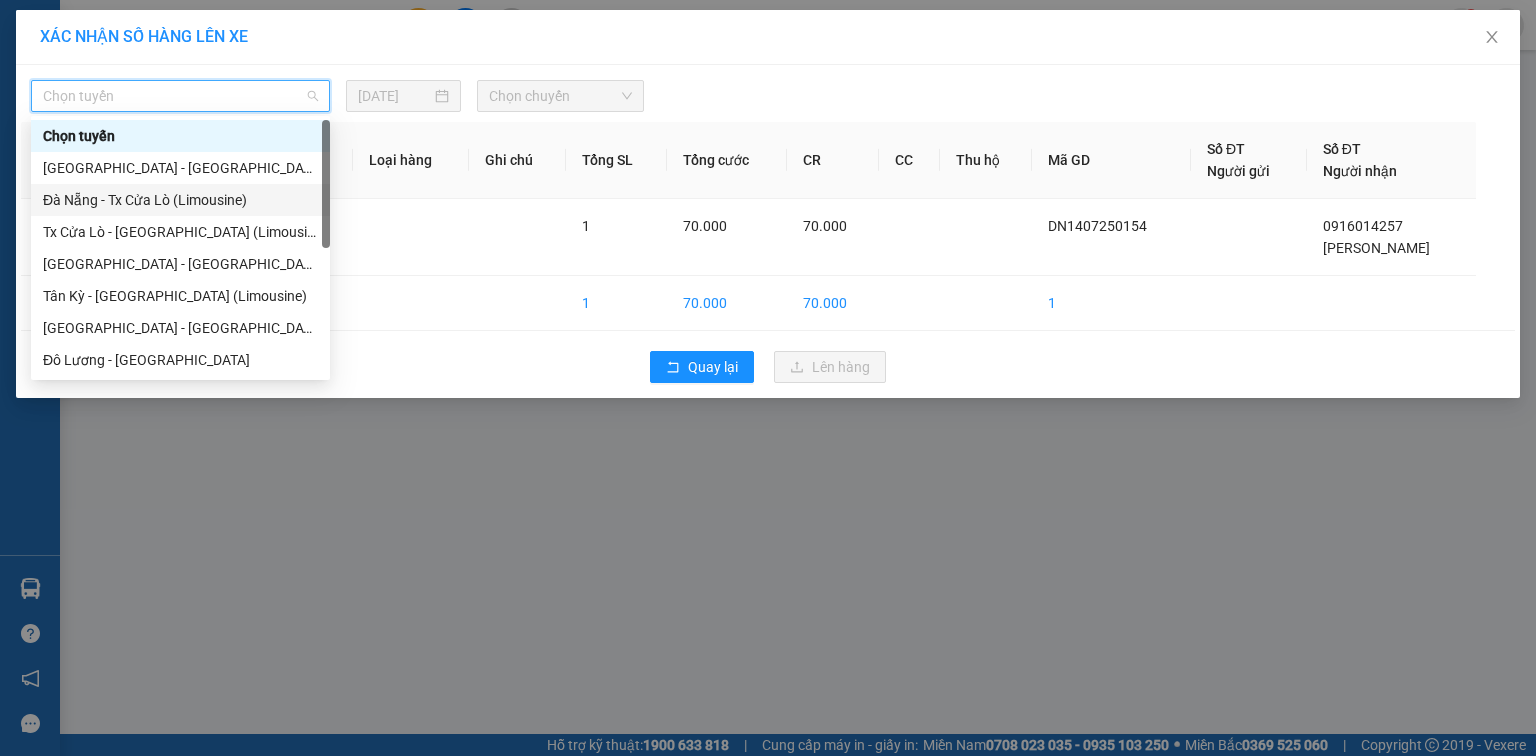 click on "Đà Nẵng - Tx Cửa Lò (Limousine)" at bounding box center (180, 200) 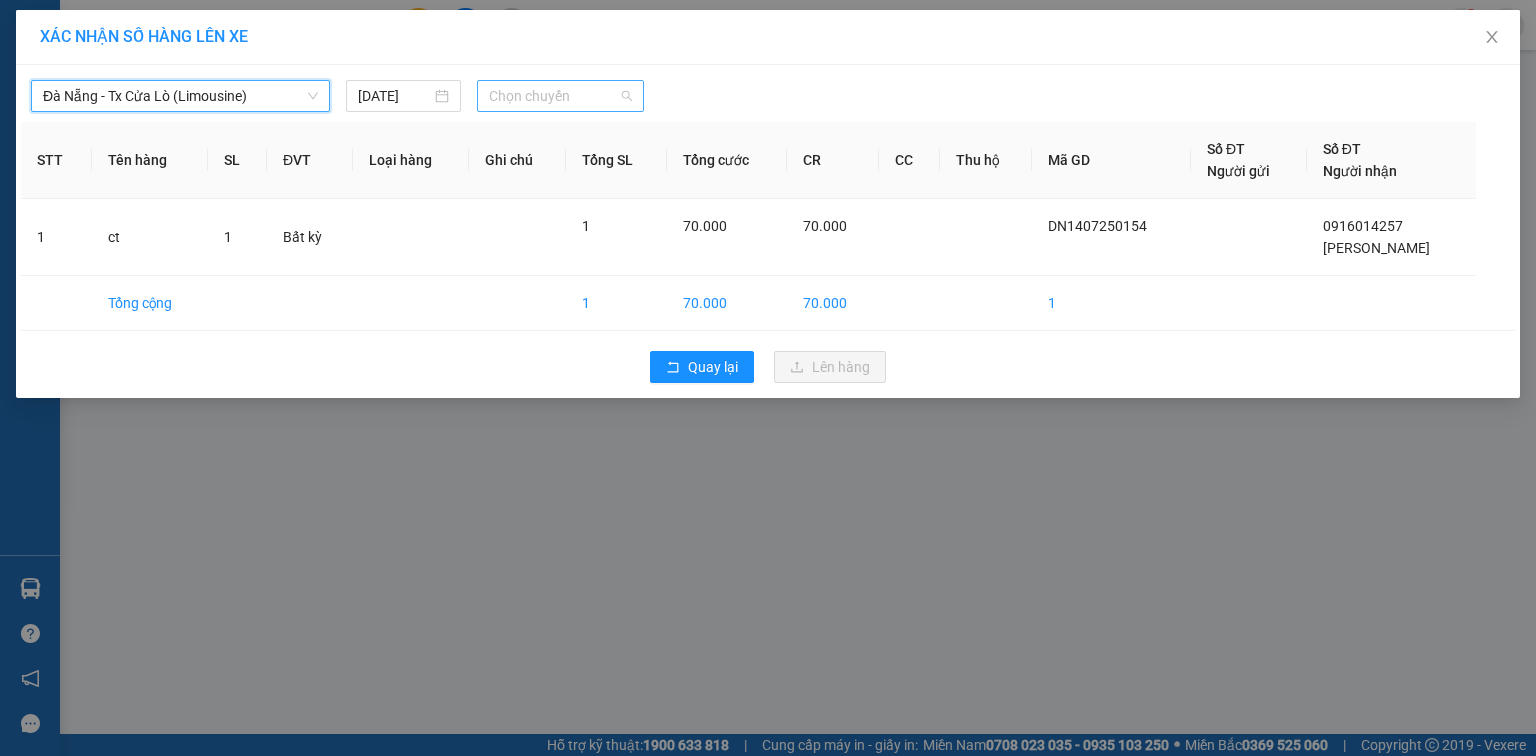 click on "Chọn chuyến" at bounding box center (561, 96) 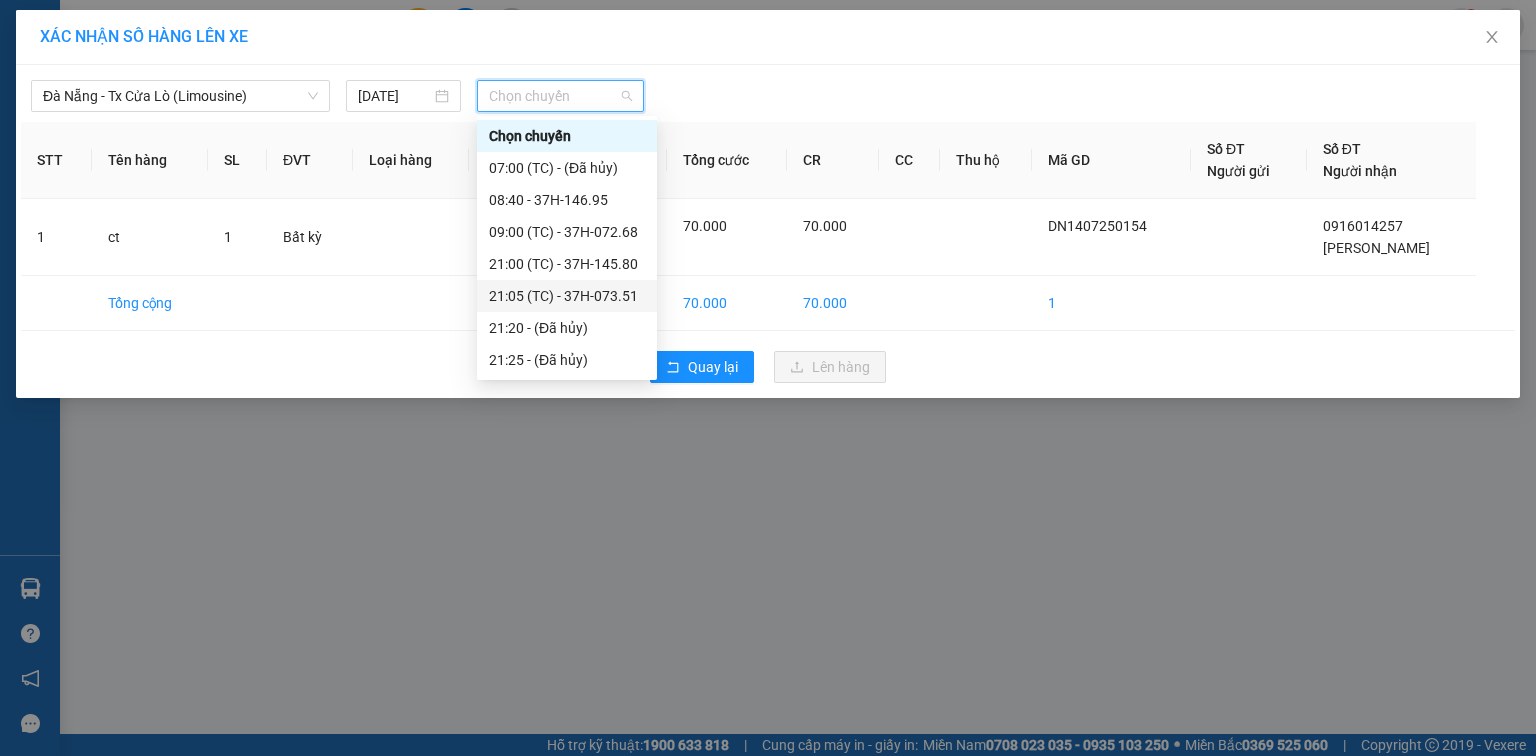 click on "21:05   (TC)   - 37H-073.51" at bounding box center (567, 296) 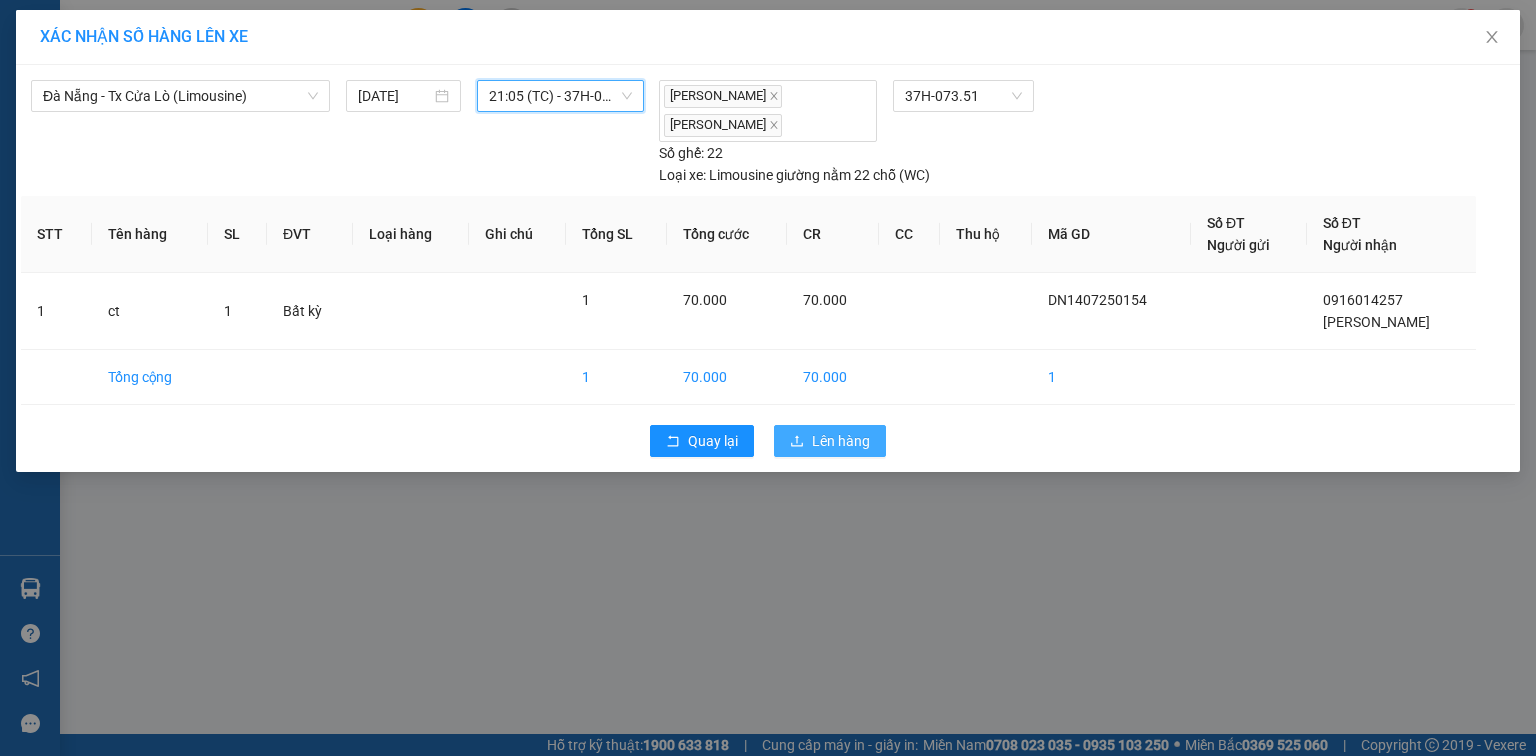 click on "Lên hàng" at bounding box center (841, 441) 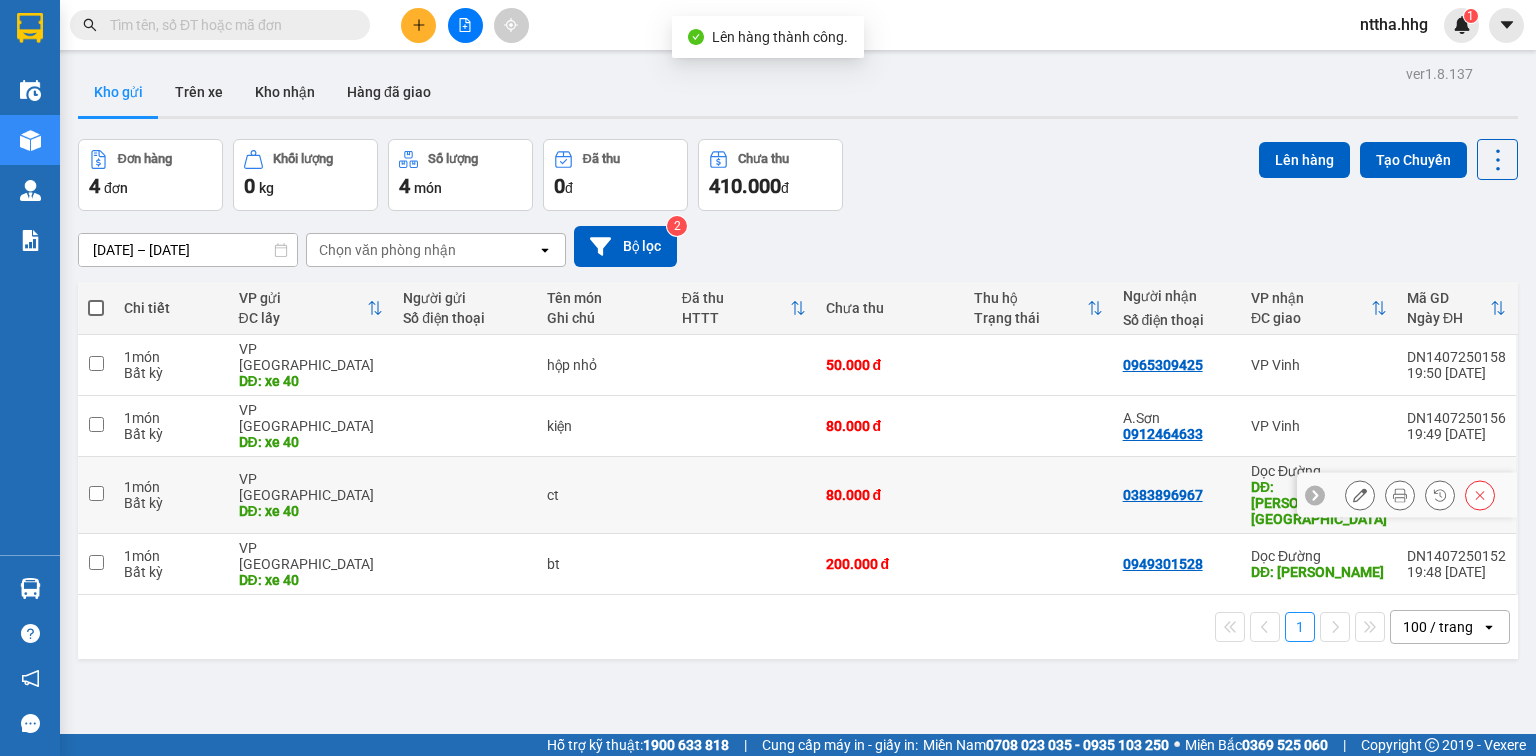 click at bounding box center [96, 493] 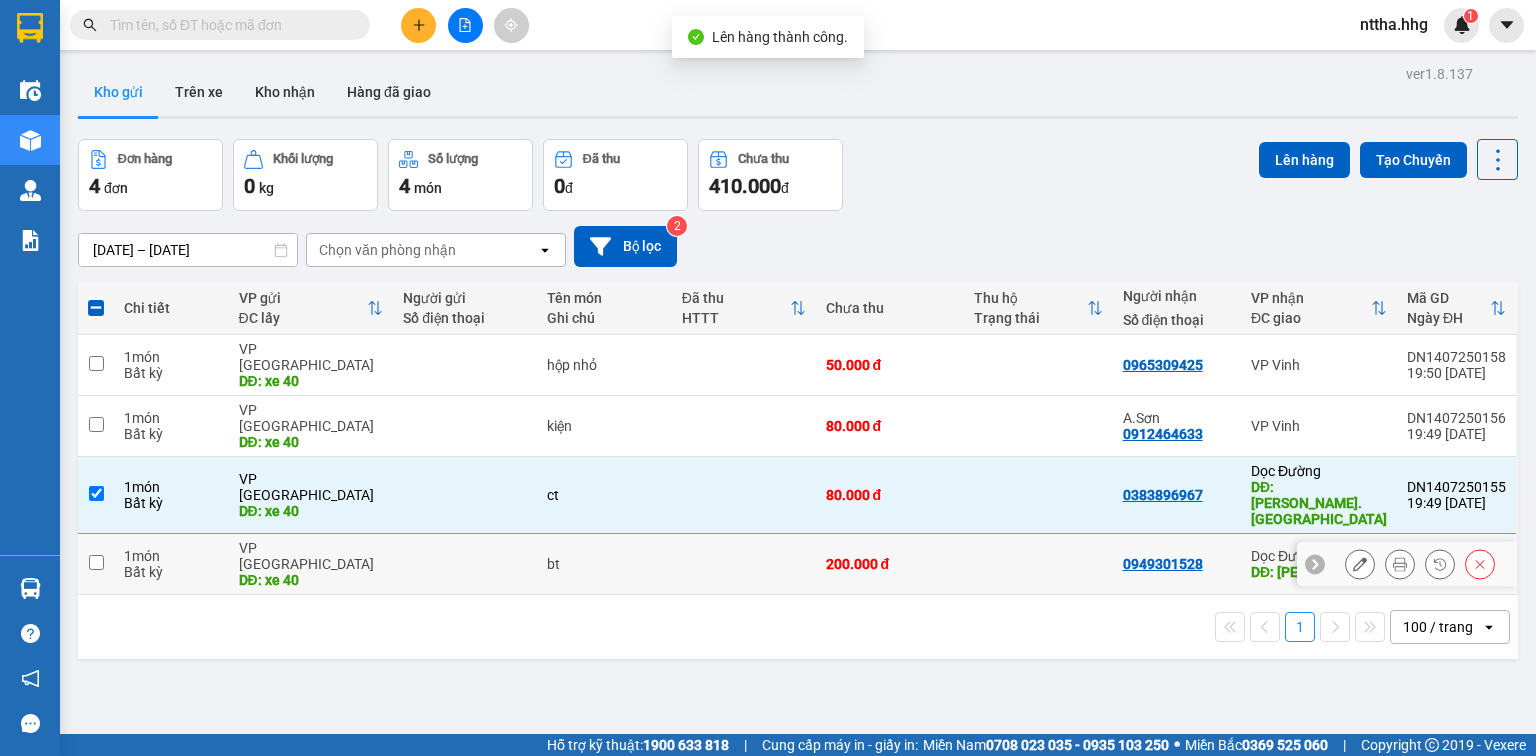 click at bounding box center [96, 562] 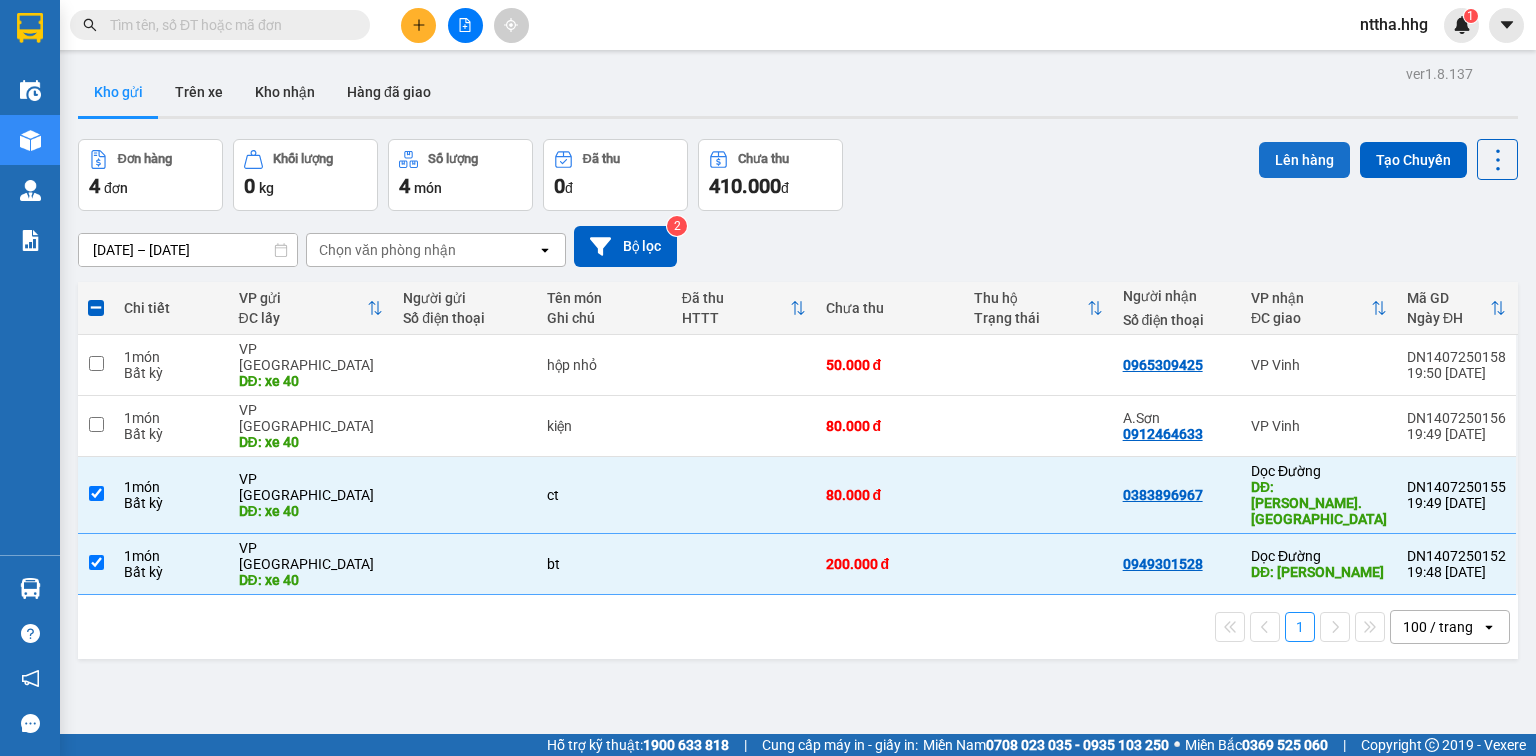click on "Lên hàng" at bounding box center (1304, 160) 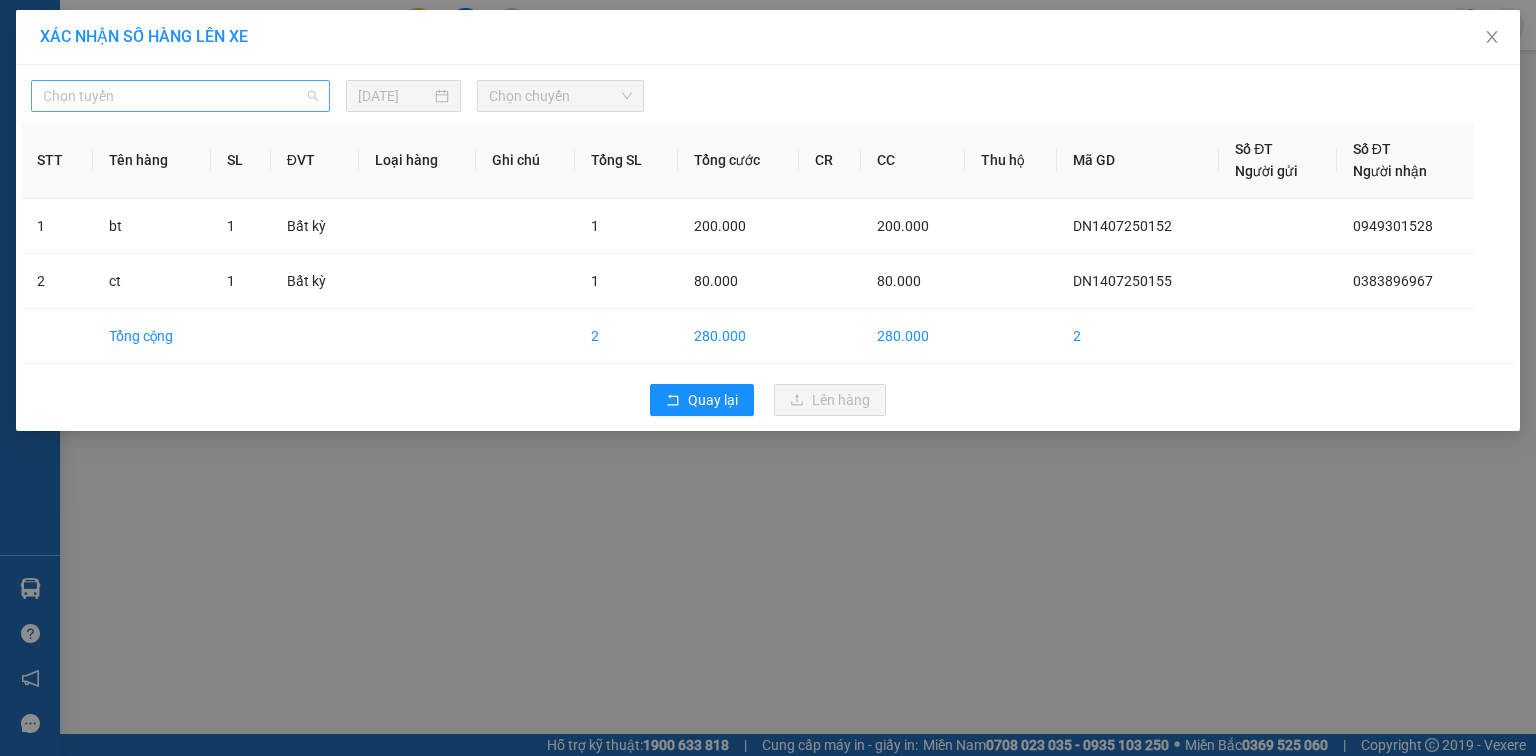 click on "Chọn tuyến" at bounding box center (180, 96) 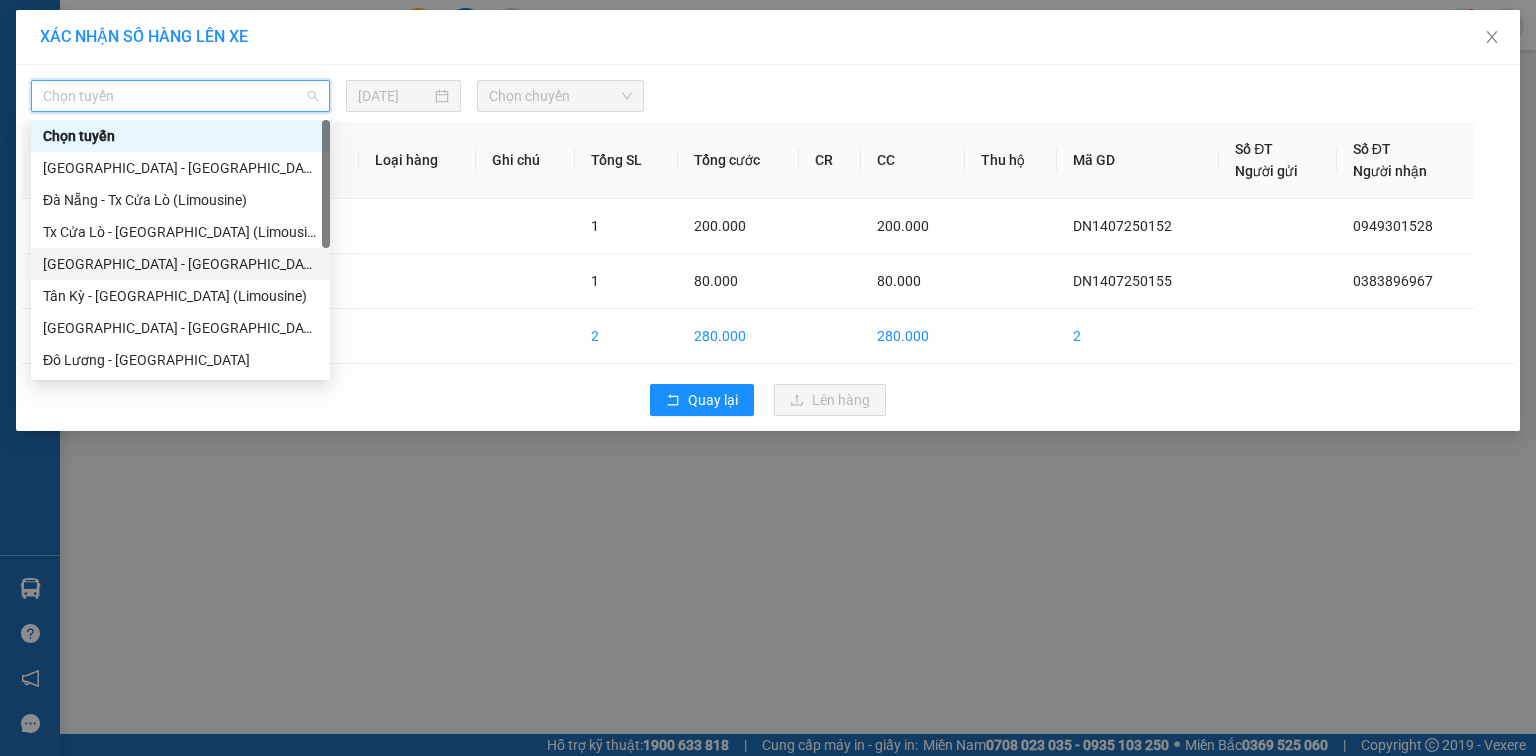scroll, scrollTop: 152, scrollLeft: 0, axis: vertical 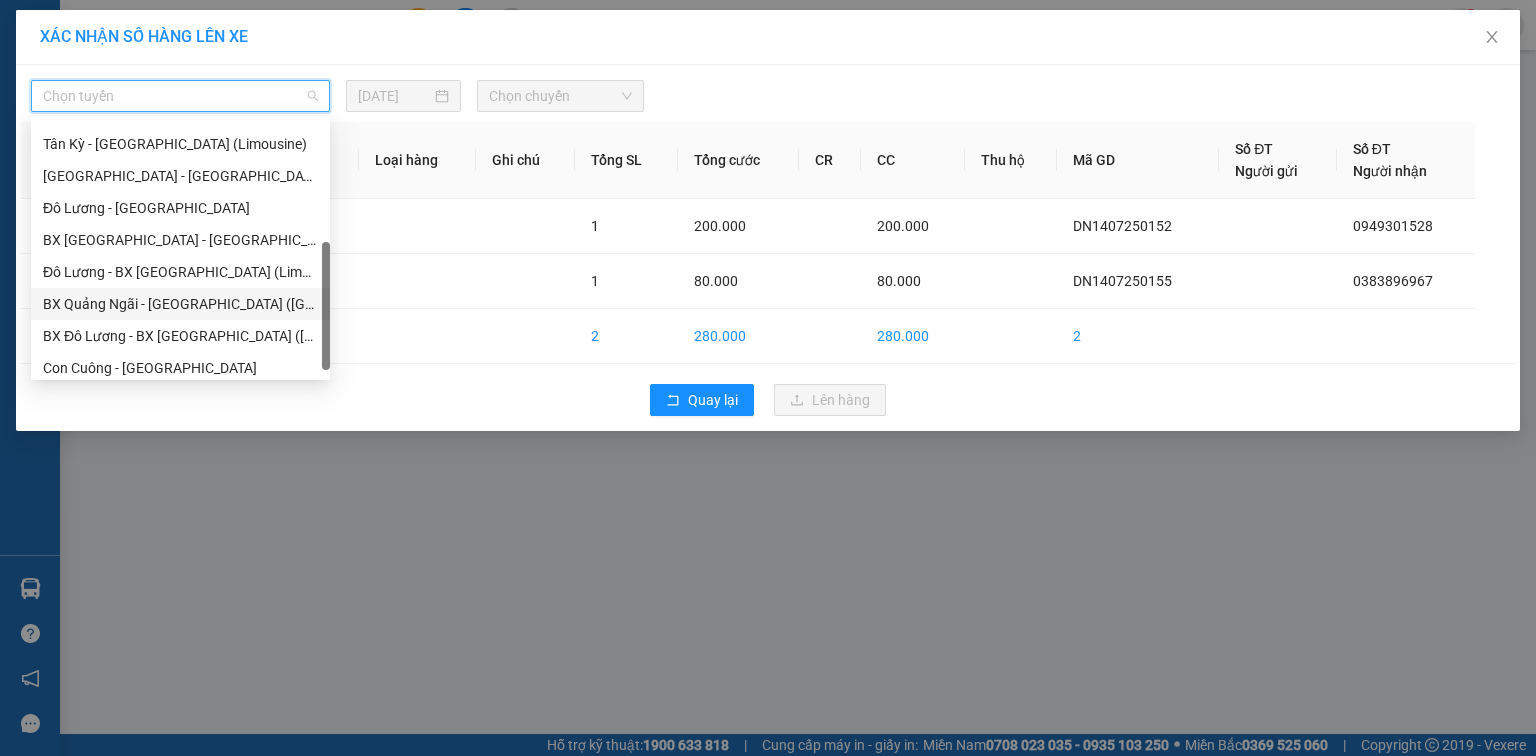 click on "BX Quảng Ngãi - BX Đô Lương (Limousine)" at bounding box center [180, 304] 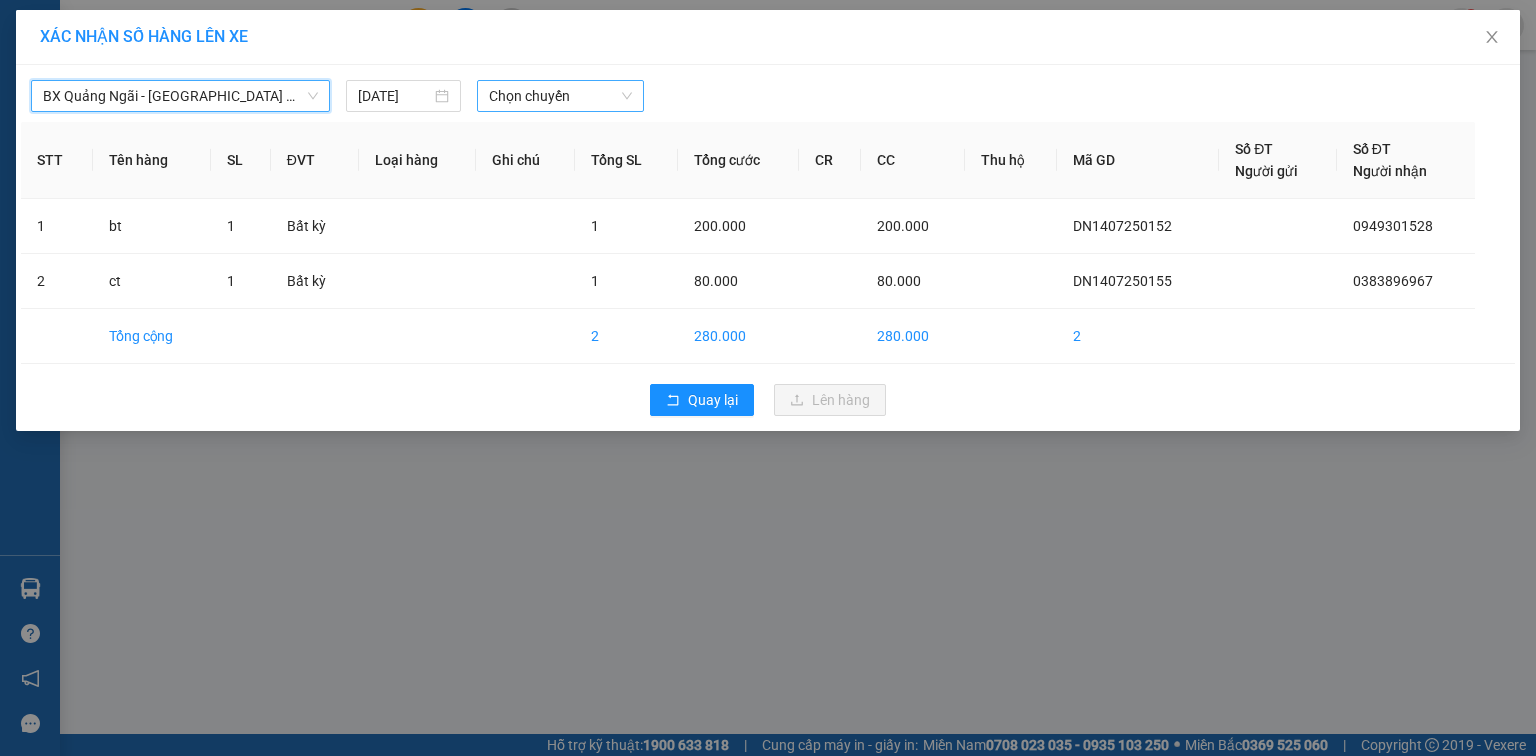 click on "Chọn chuyến" at bounding box center (561, 96) 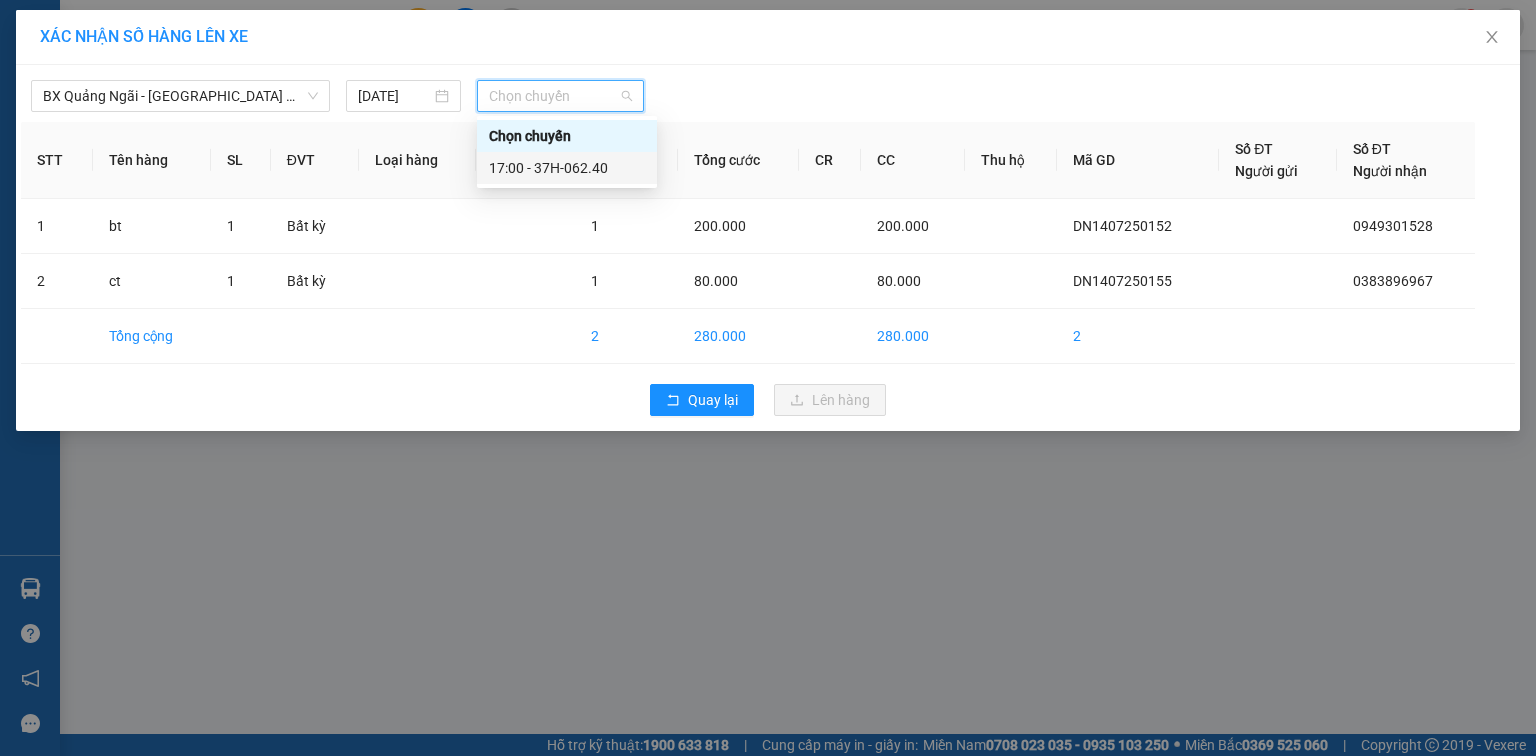 click on "17:00     - 37H-062.40" at bounding box center [567, 168] 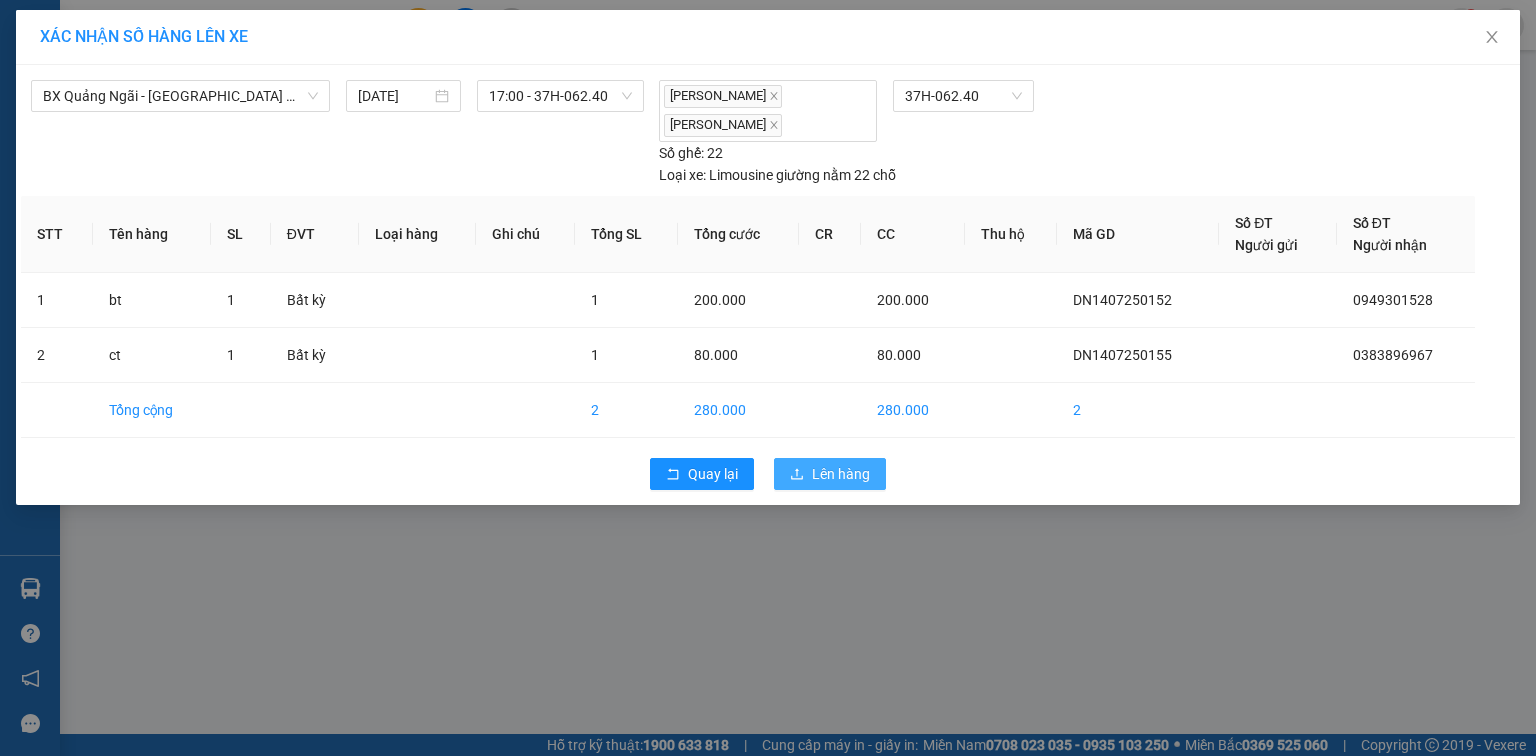 click on "Lên hàng" at bounding box center (830, 474) 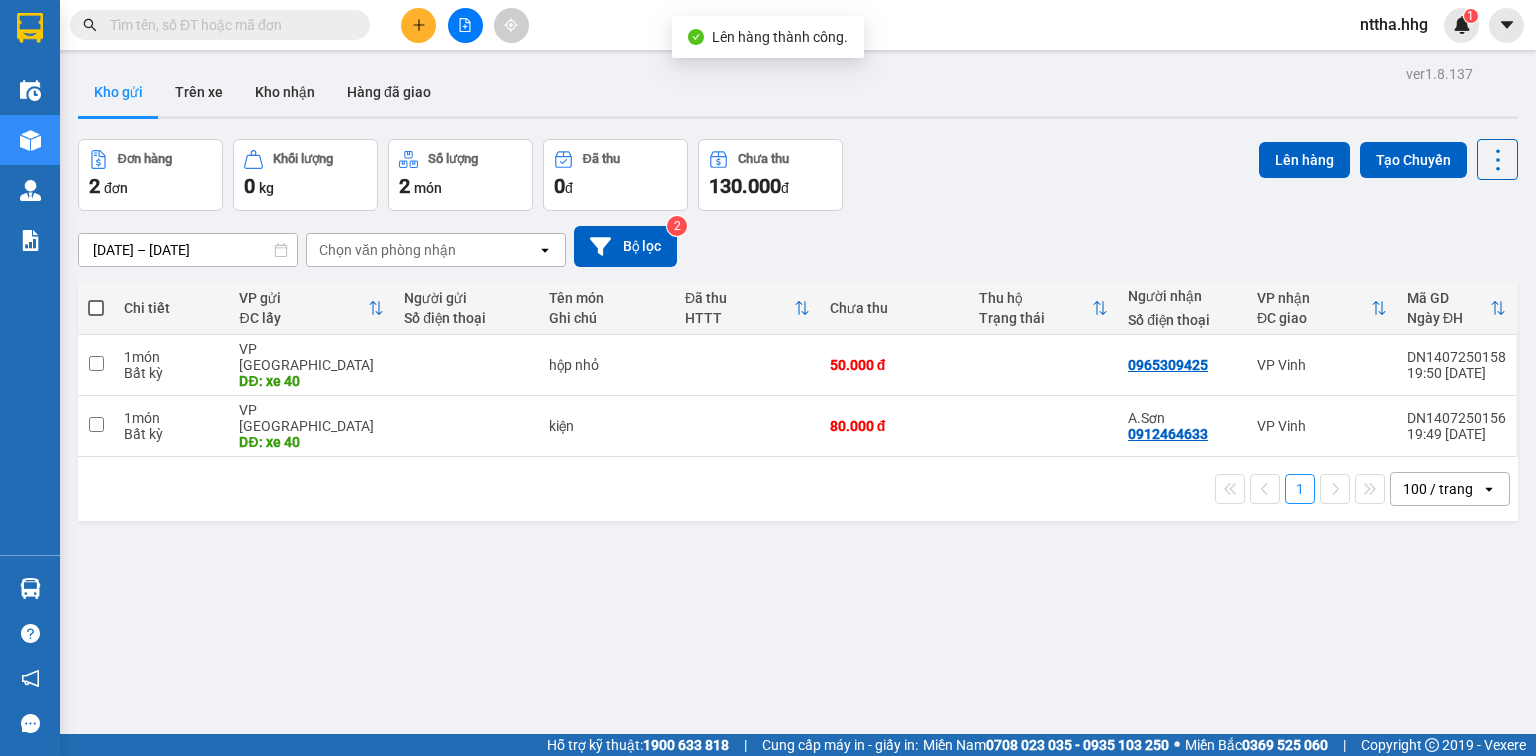 click at bounding box center (96, 308) 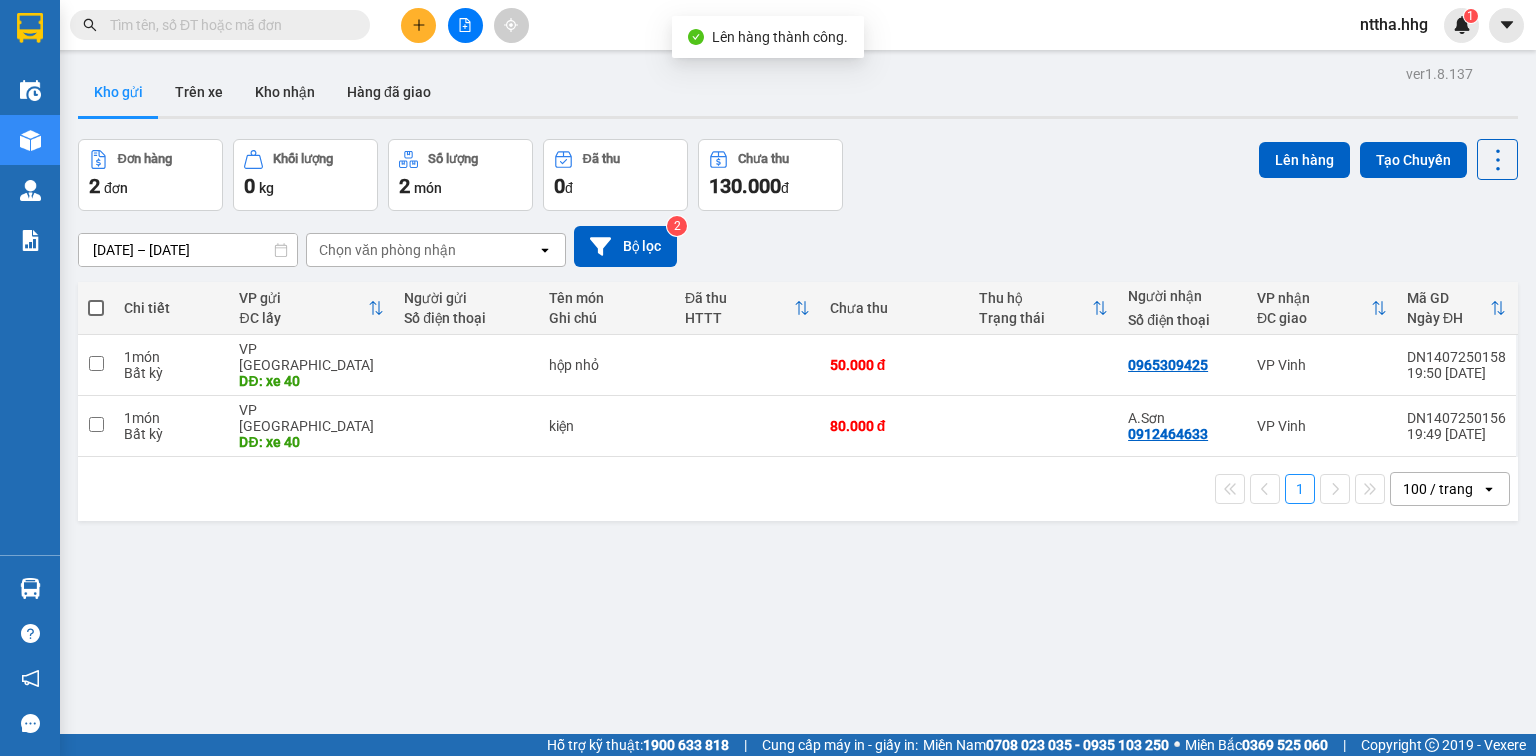 click at bounding box center [96, 298] 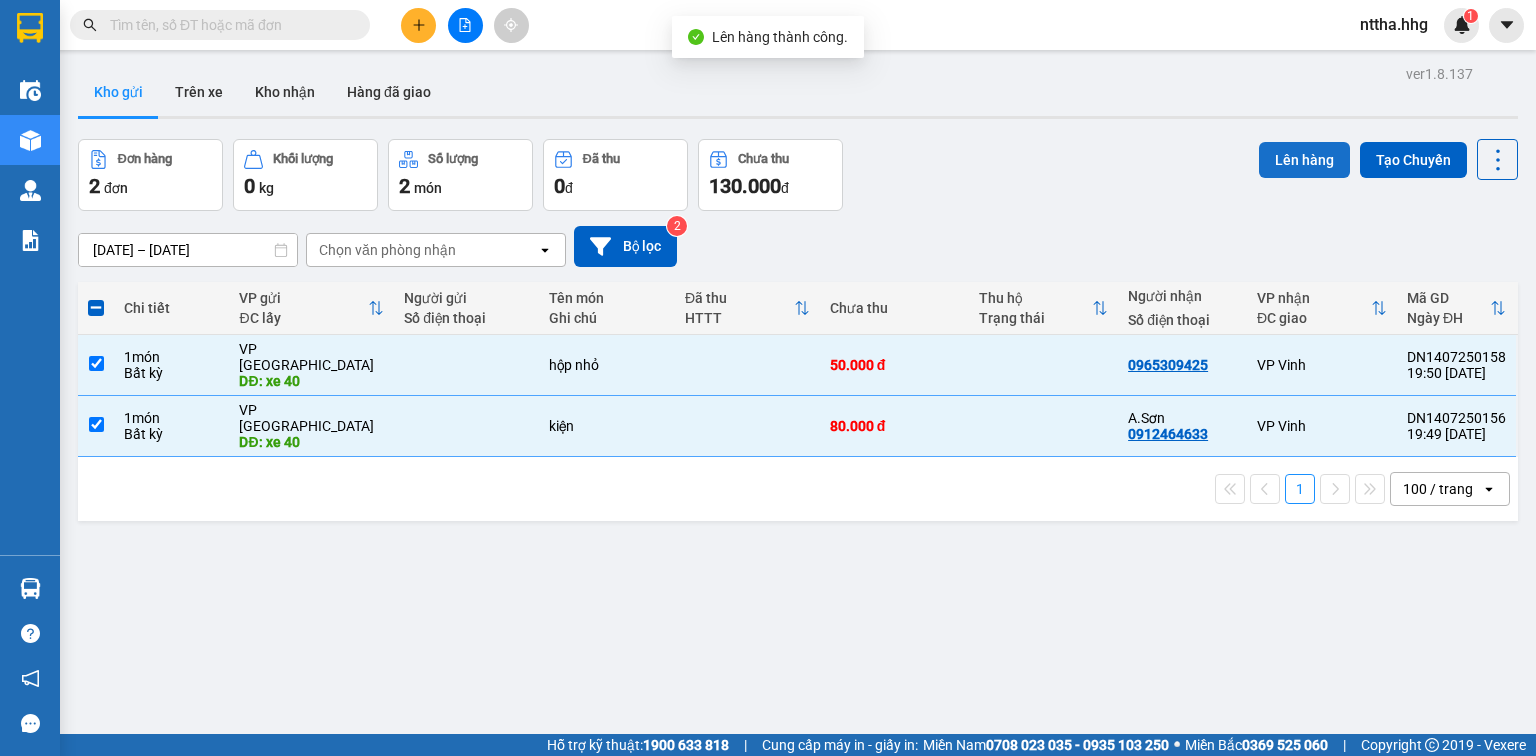 click on "Lên hàng" at bounding box center (1304, 160) 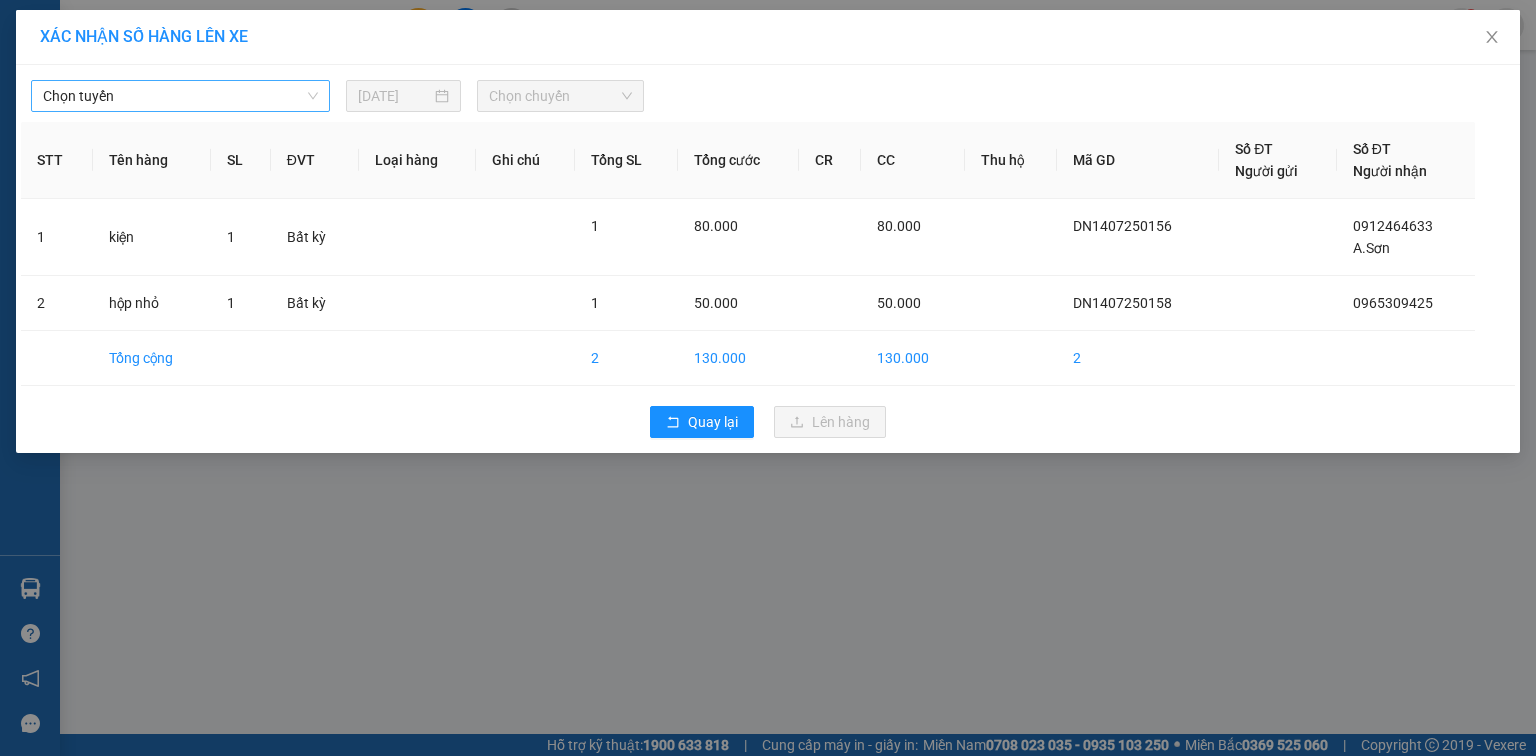 click on "Chọn tuyến" at bounding box center [180, 96] 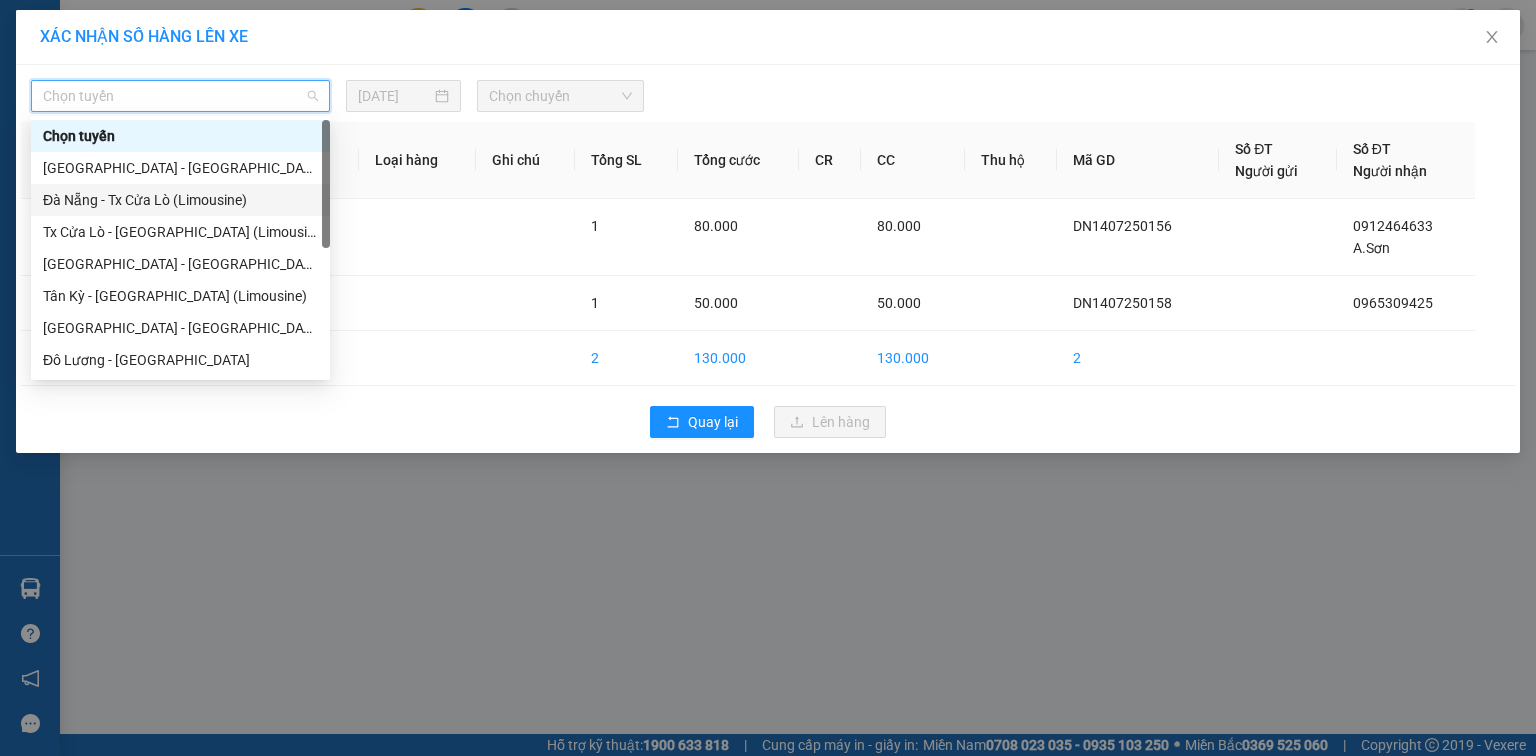 click on "Đà Nẵng - Tx Cửa Lò (Limousine)" at bounding box center [180, 200] 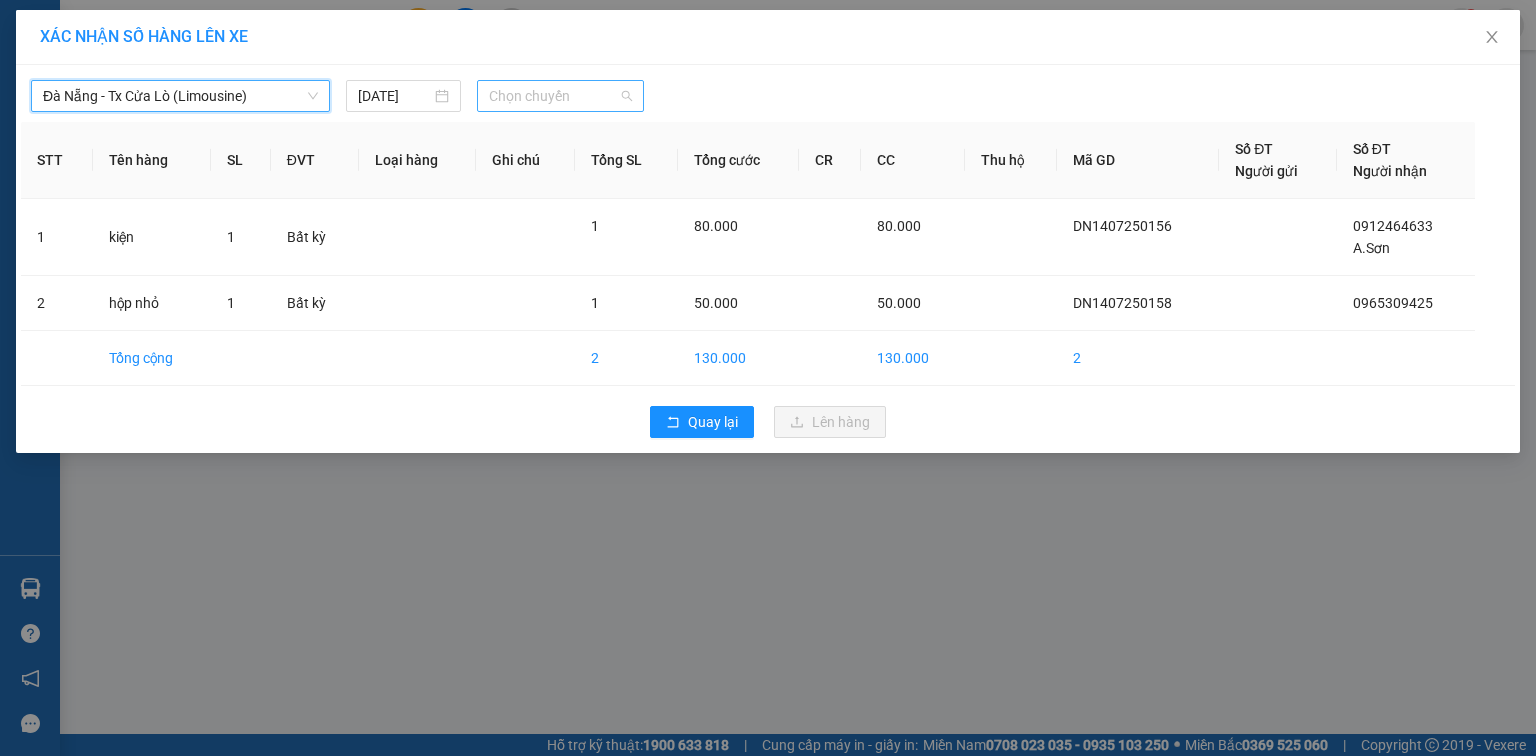 click on "Chọn chuyến" at bounding box center [561, 96] 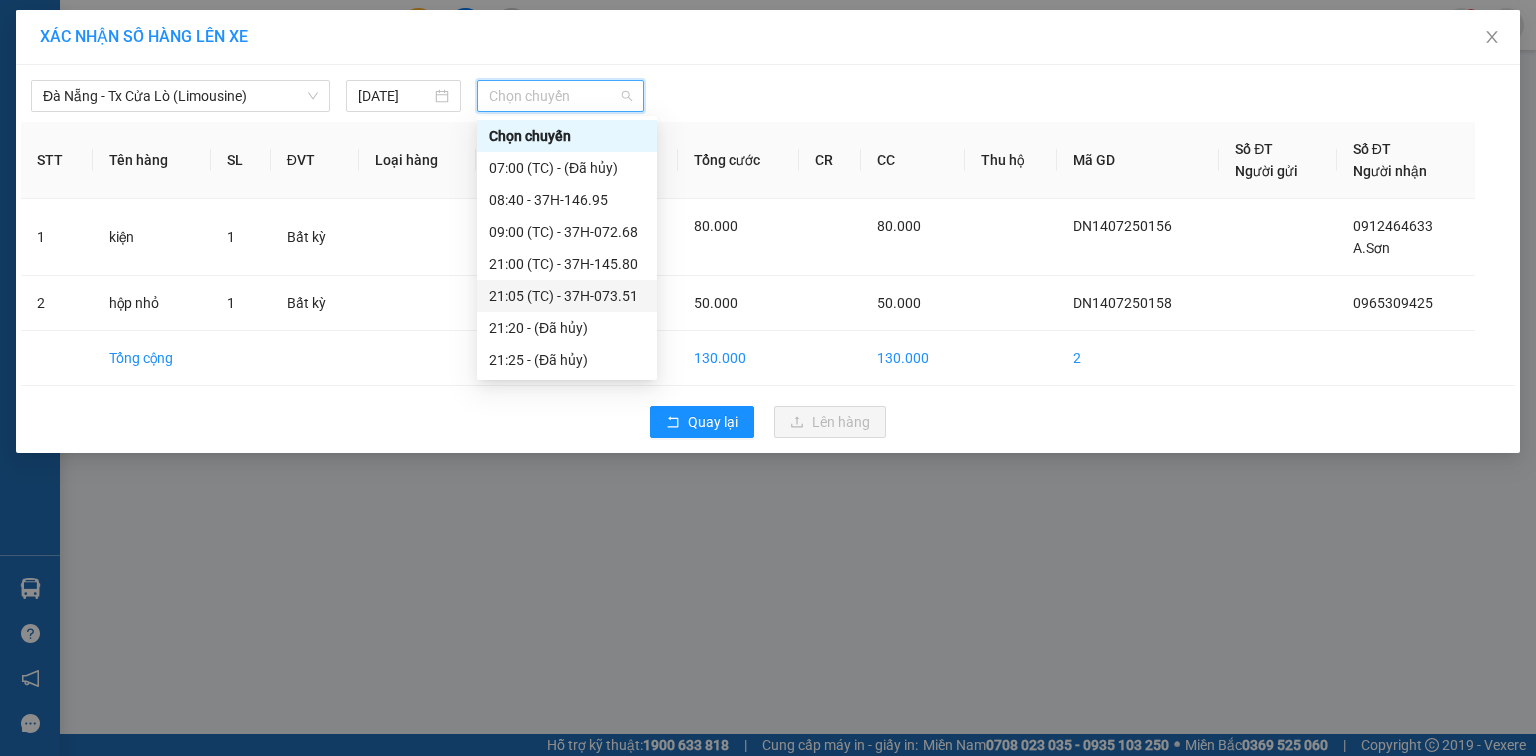 click on "21:05   (TC)   - 37H-073.51" at bounding box center (567, 296) 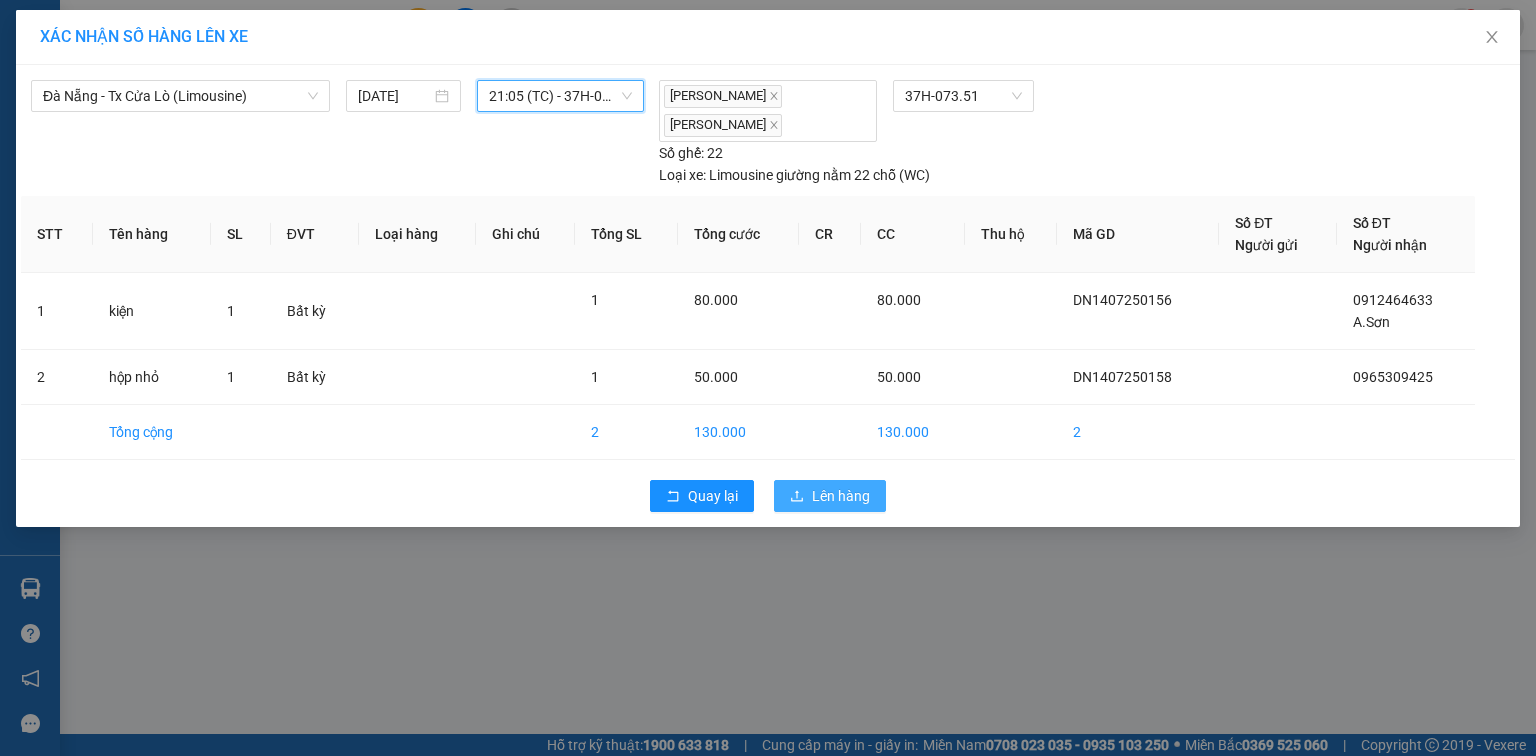 click on "Lên hàng" at bounding box center (841, 496) 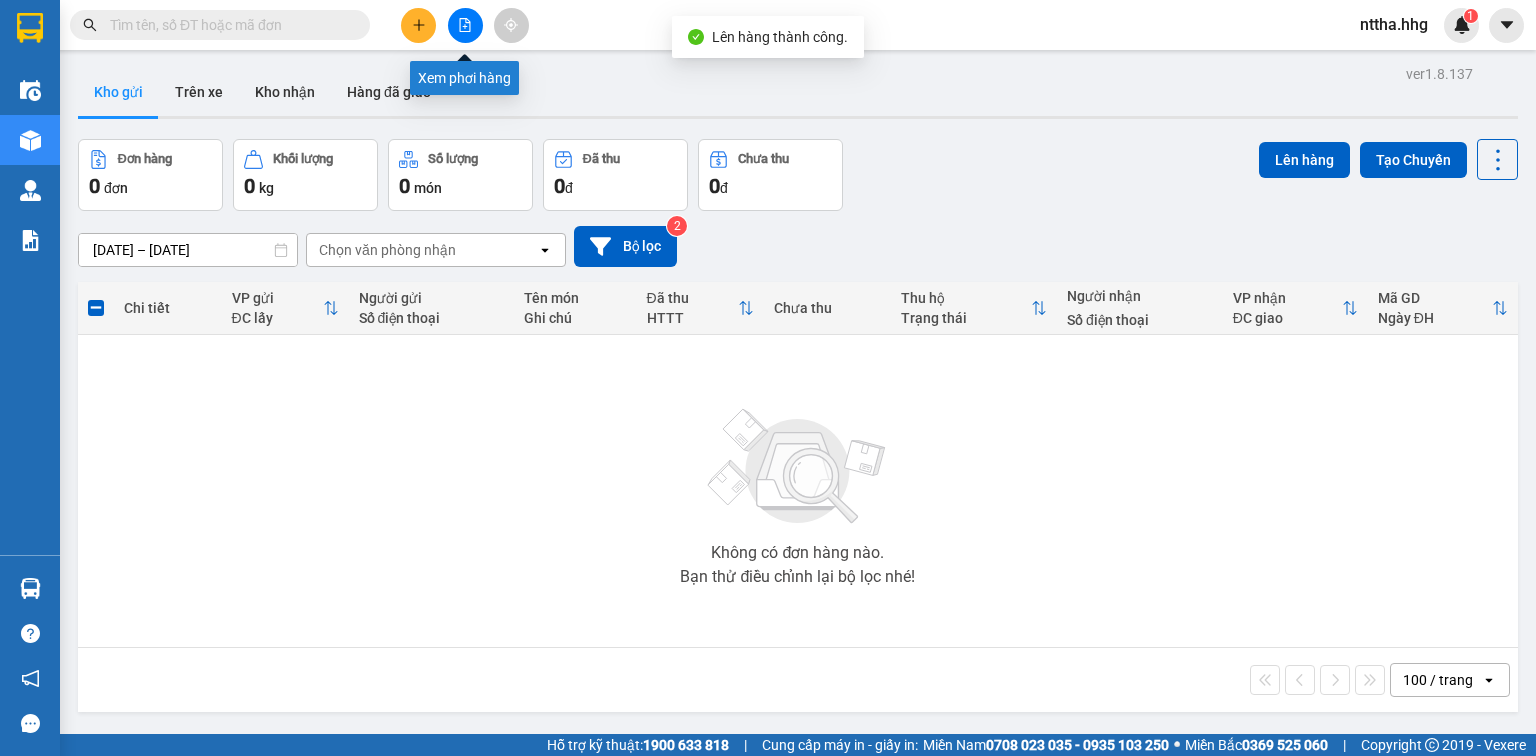 click 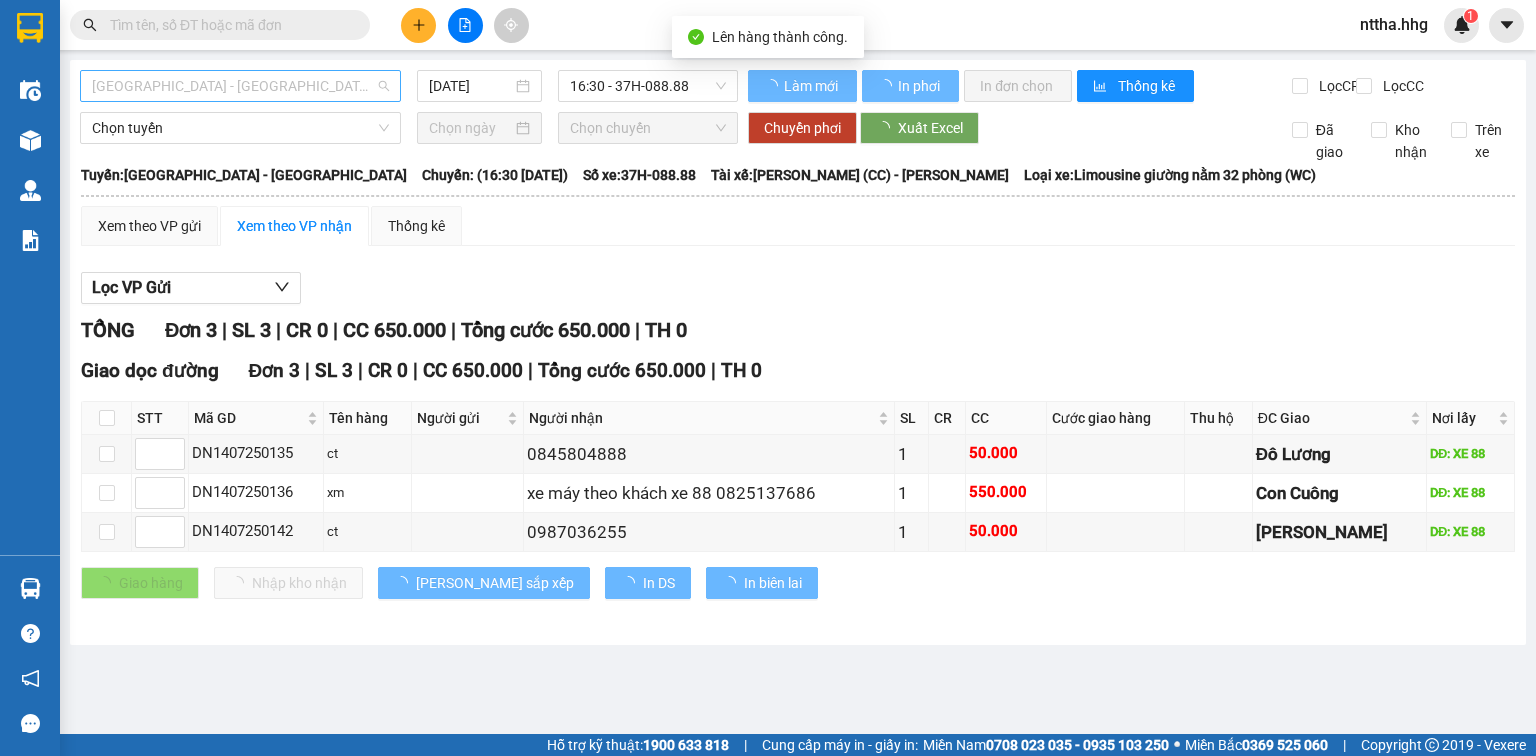 click on "Quảng Ngãi - Con Cuông" at bounding box center [240, 86] 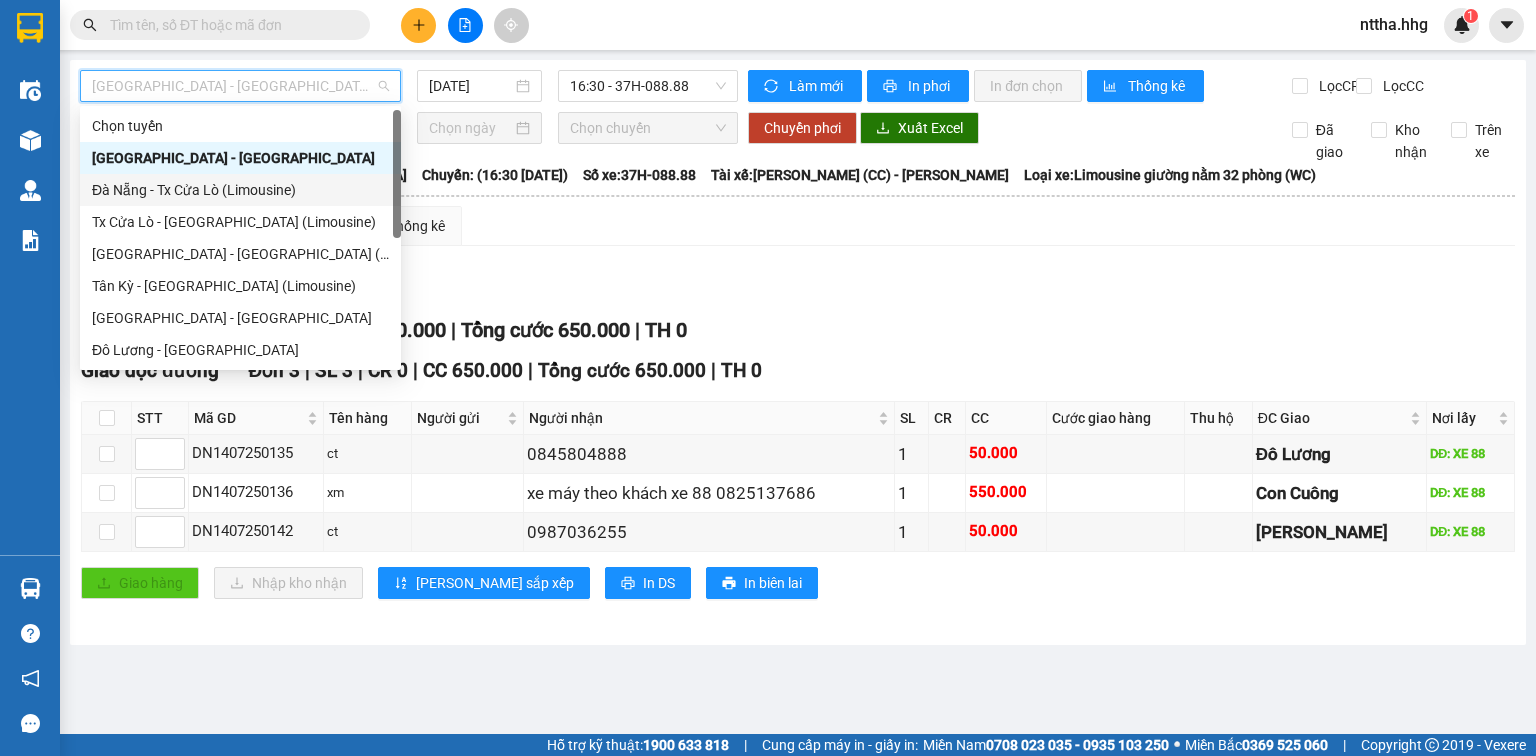 click on "Đà Nẵng - Tx Cửa Lò (Limousine)" at bounding box center [240, 190] 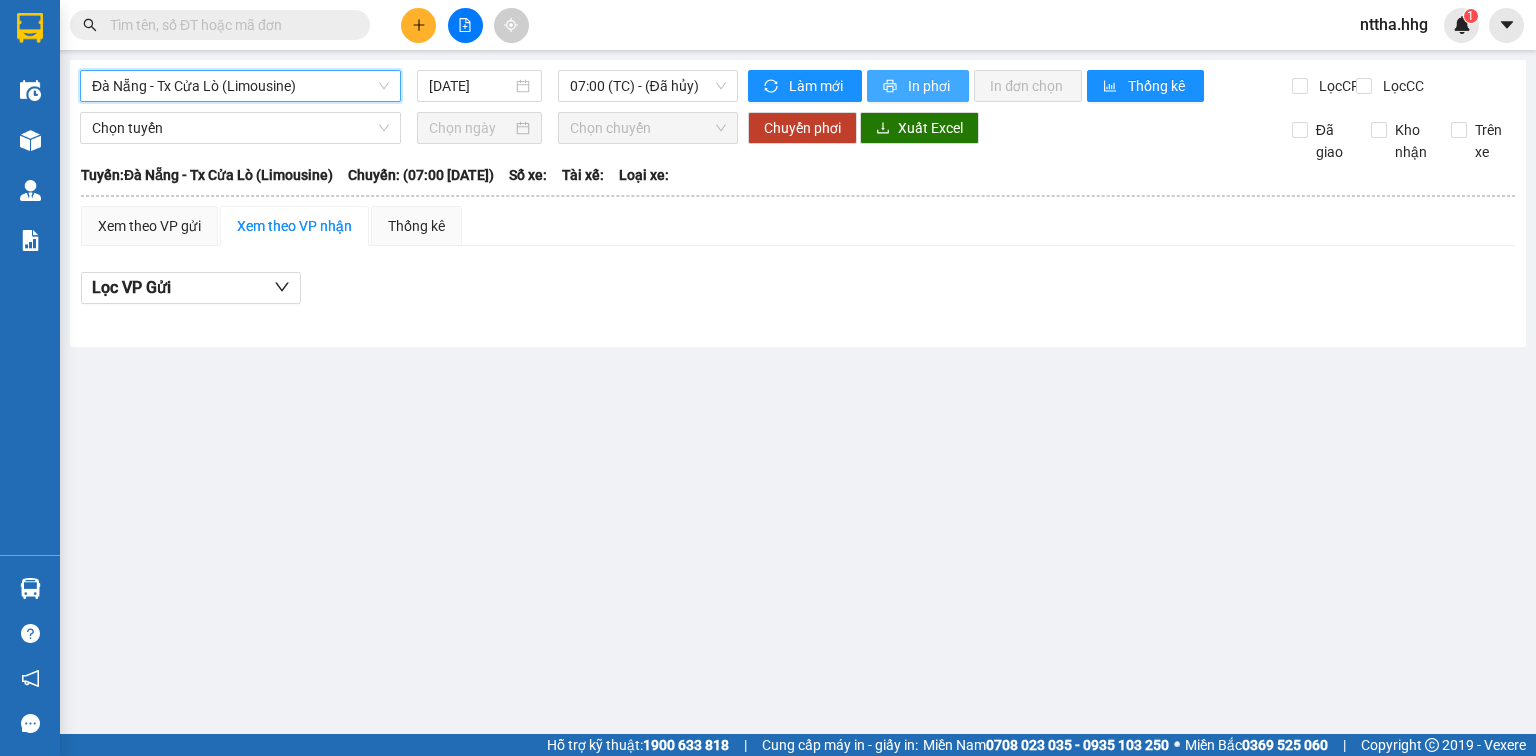 click on "In phơi" at bounding box center (930, 86) 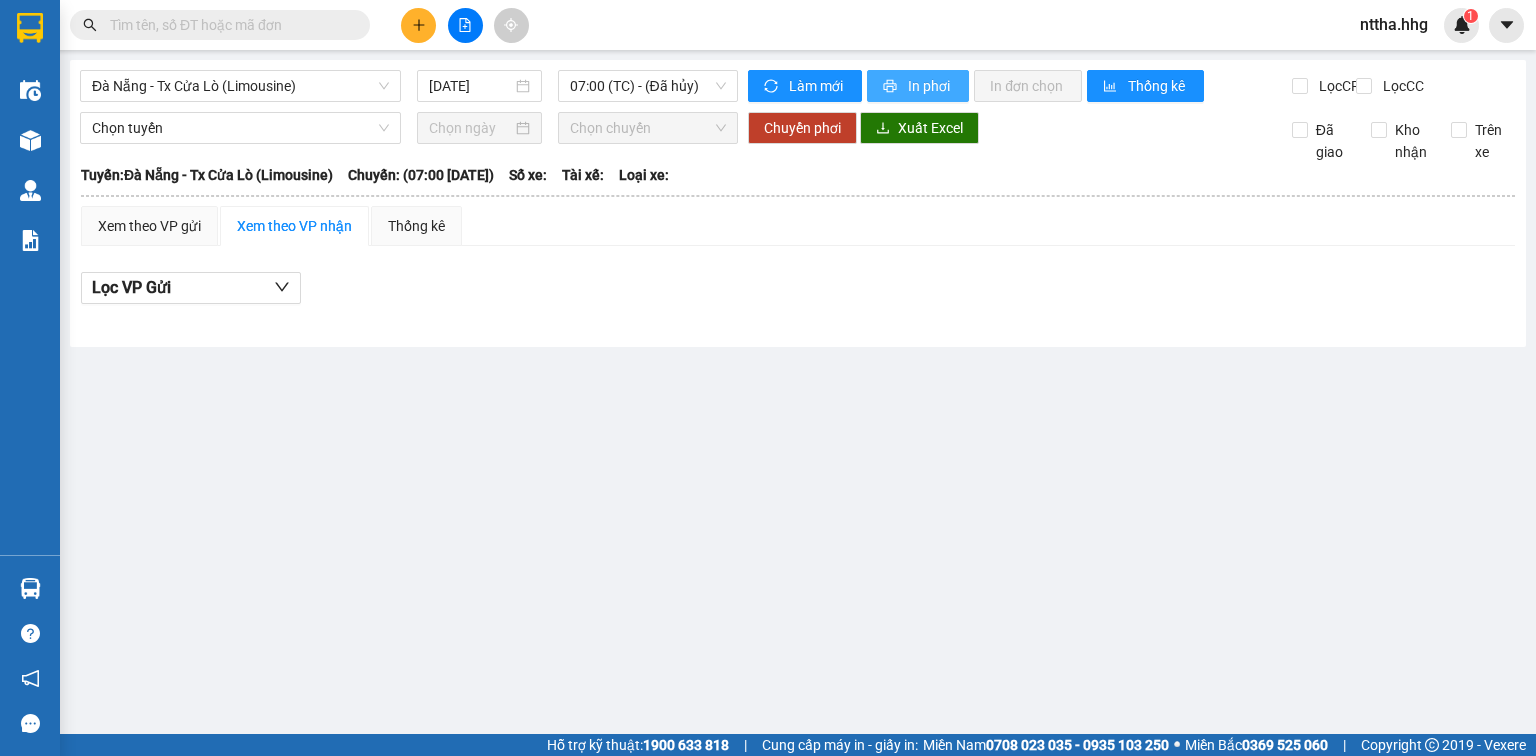 scroll, scrollTop: 0, scrollLeft: 0, axis: both 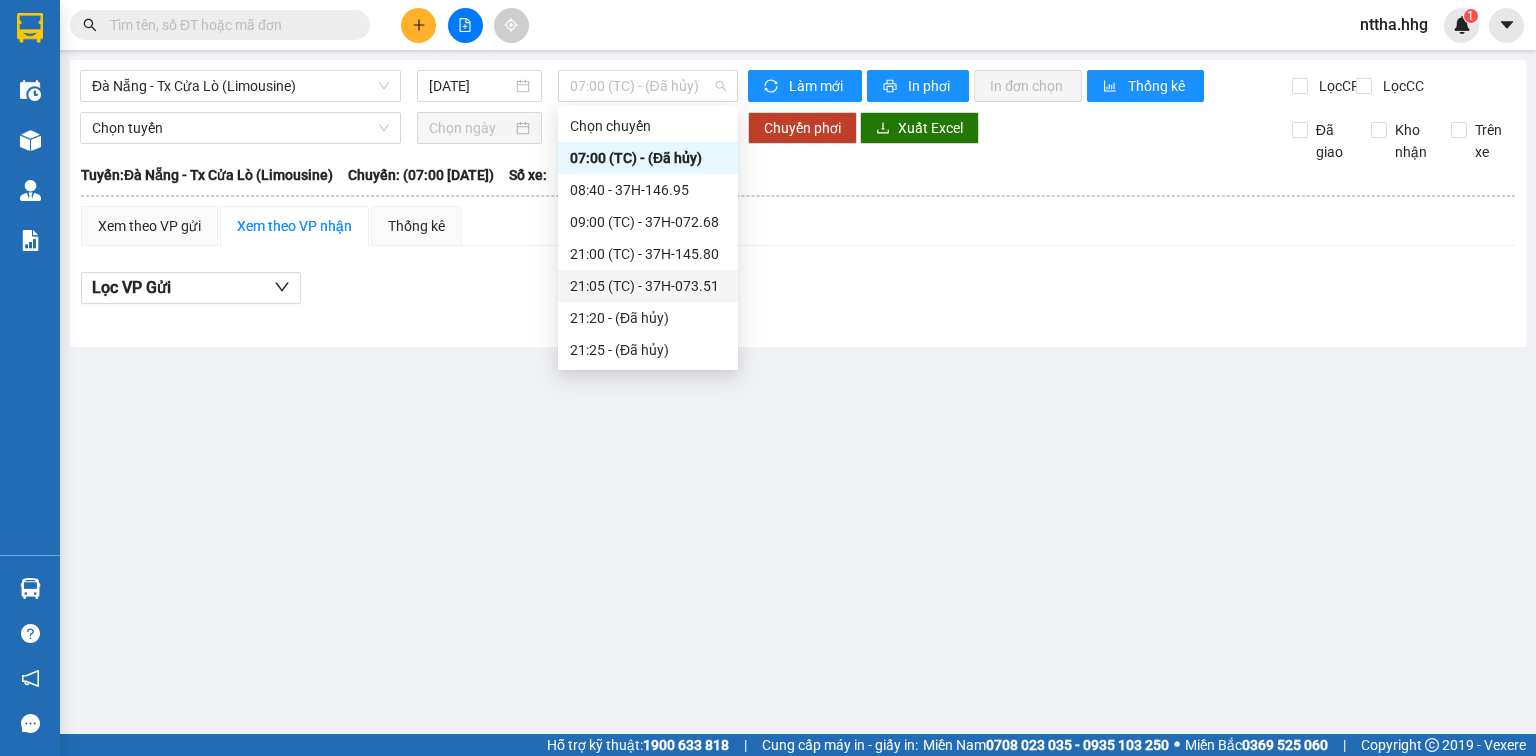 click on "21:05   (TC)   - 37H-073.51" at bounding box center (648, 286) 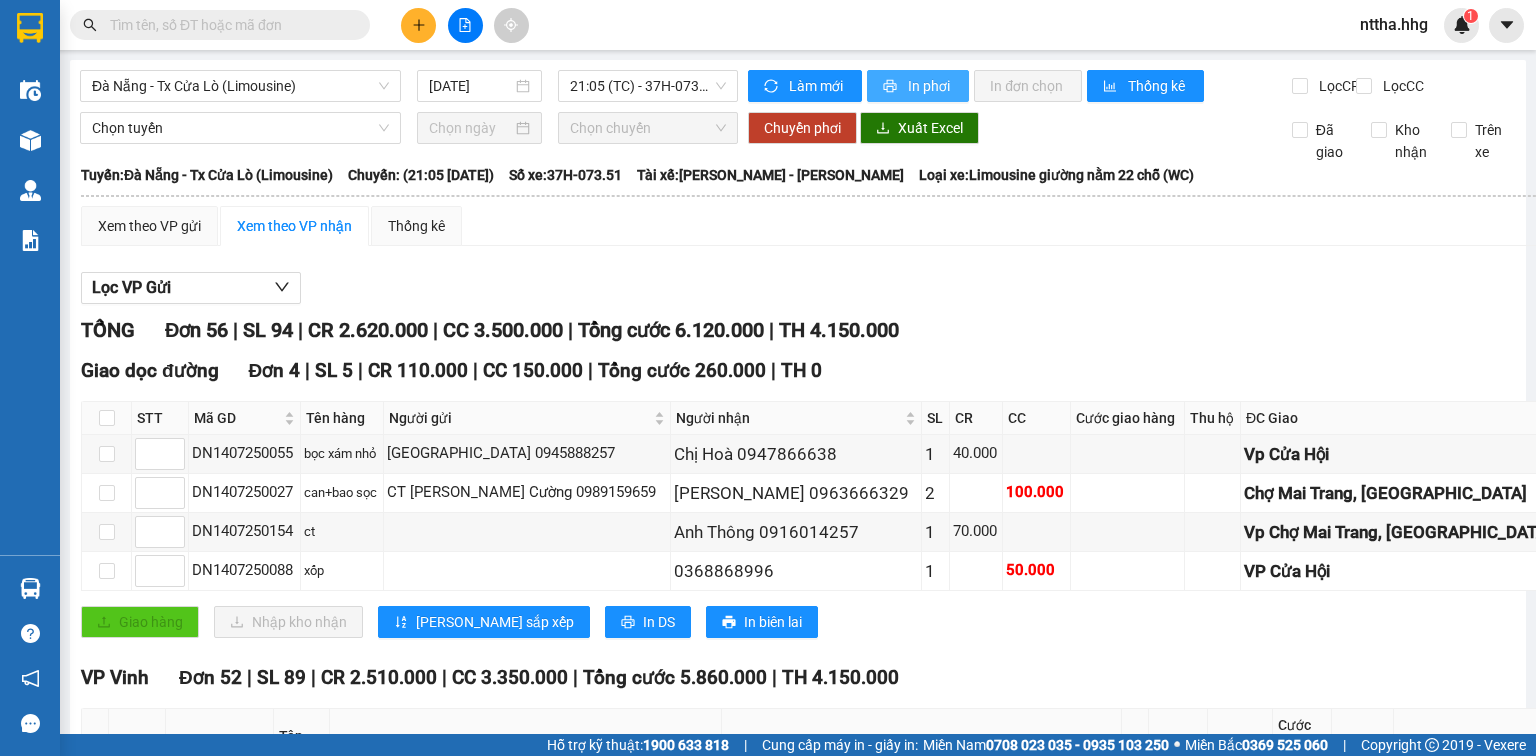 click on "In phơi" at bounding box center (930, 86) 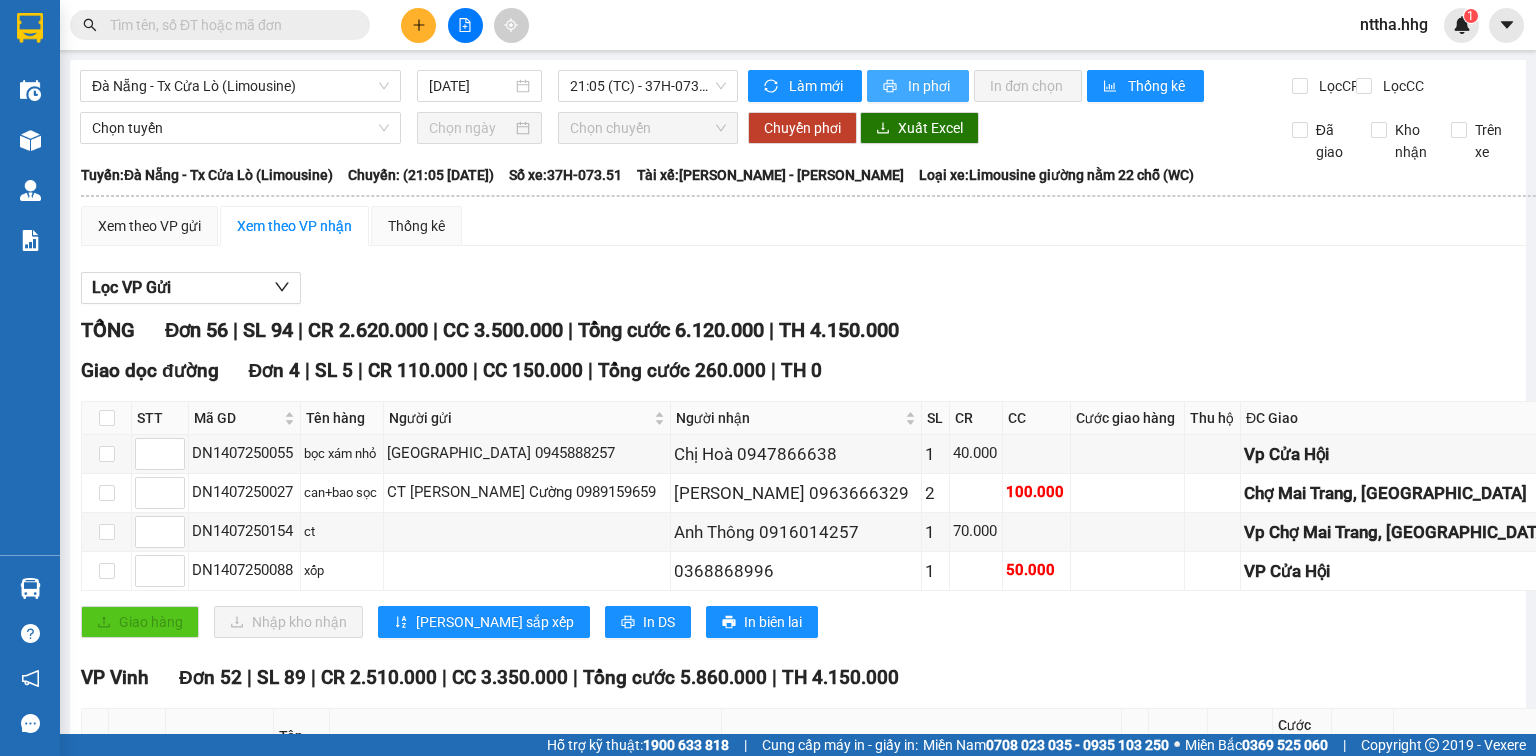 scroll, scrollTop: 0, scrollLeft: 0, axis: both 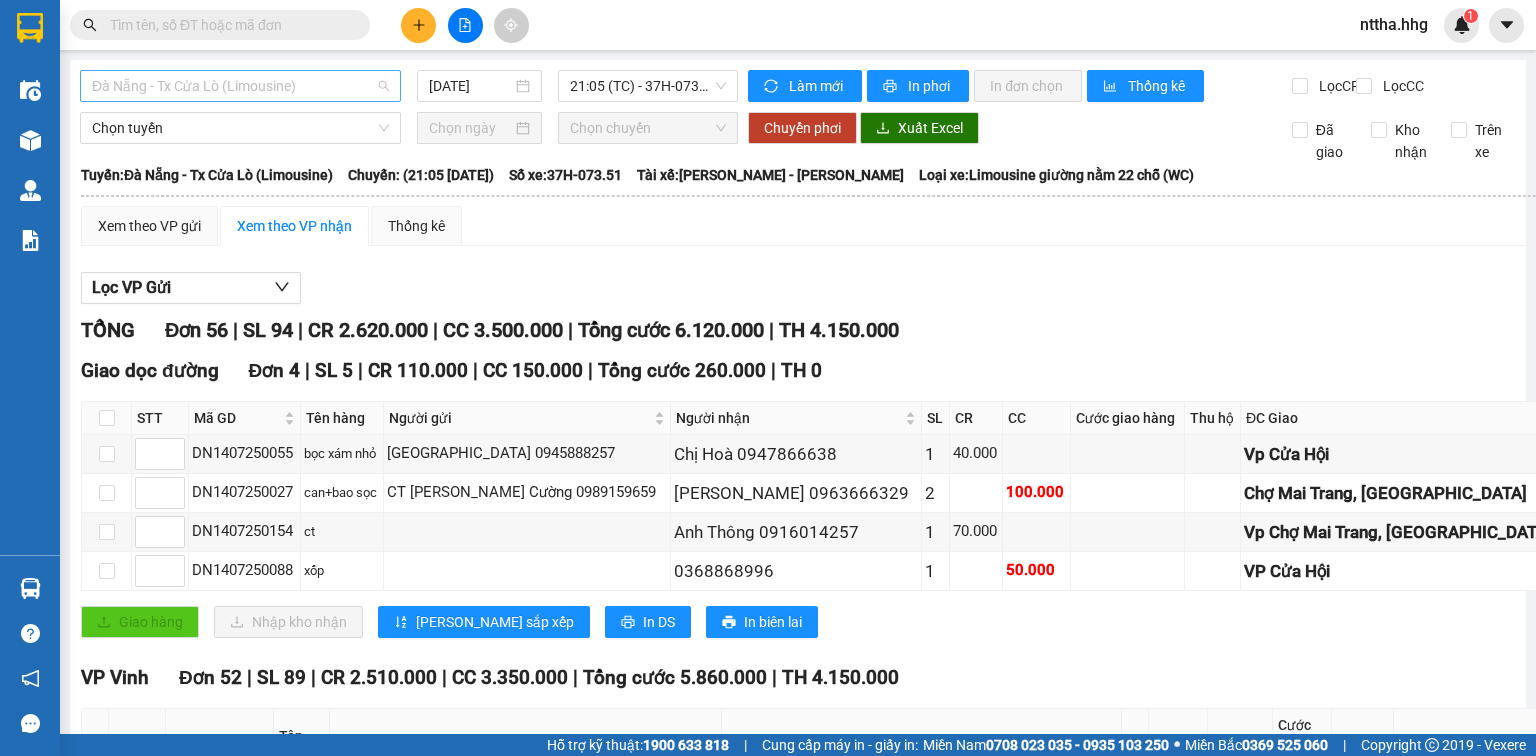 click on "Đà Nẵng - Tx Cửa Lò (Limousine)" at bounding box center [240, 86] 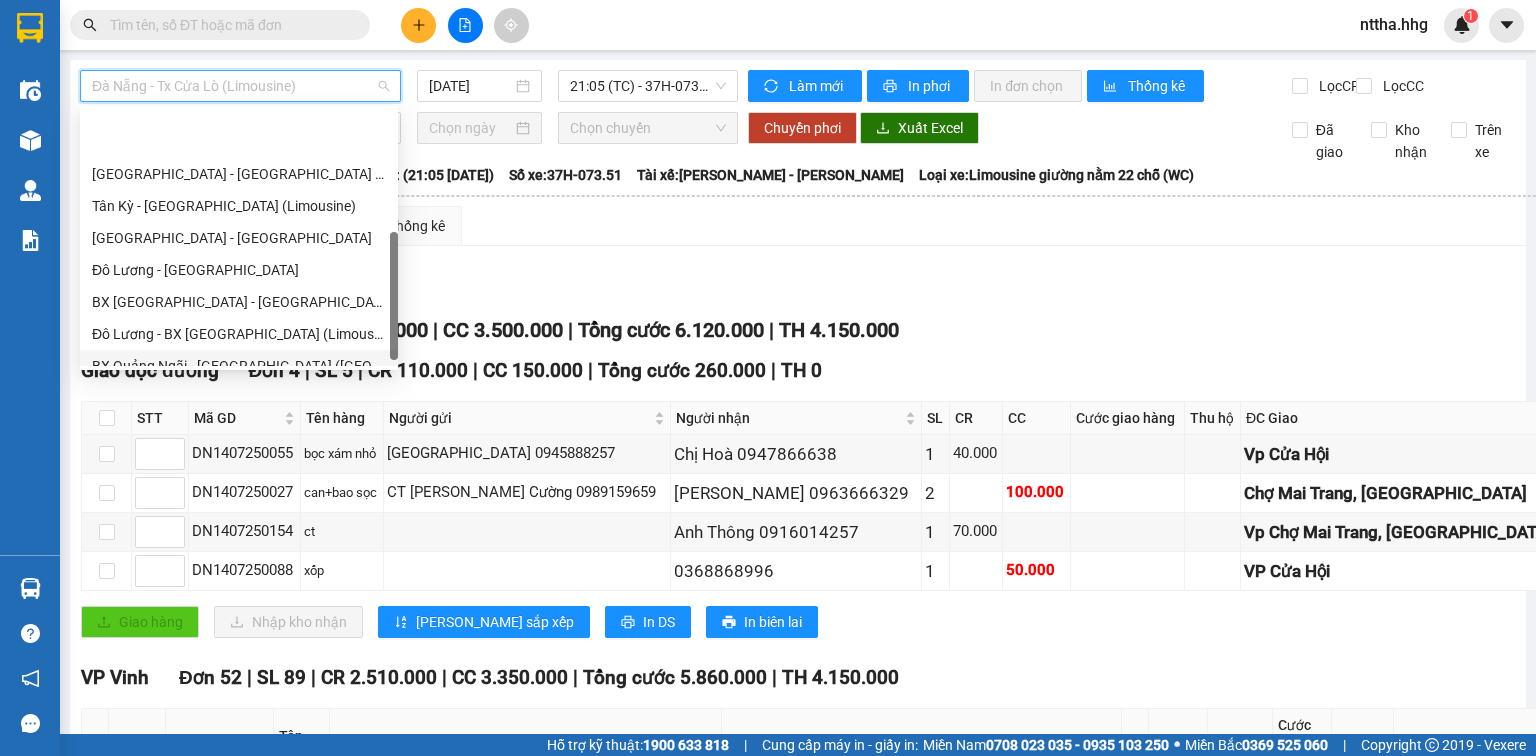 scroll, scrollTop: 152, scrollLeft: 0, axis: vertical 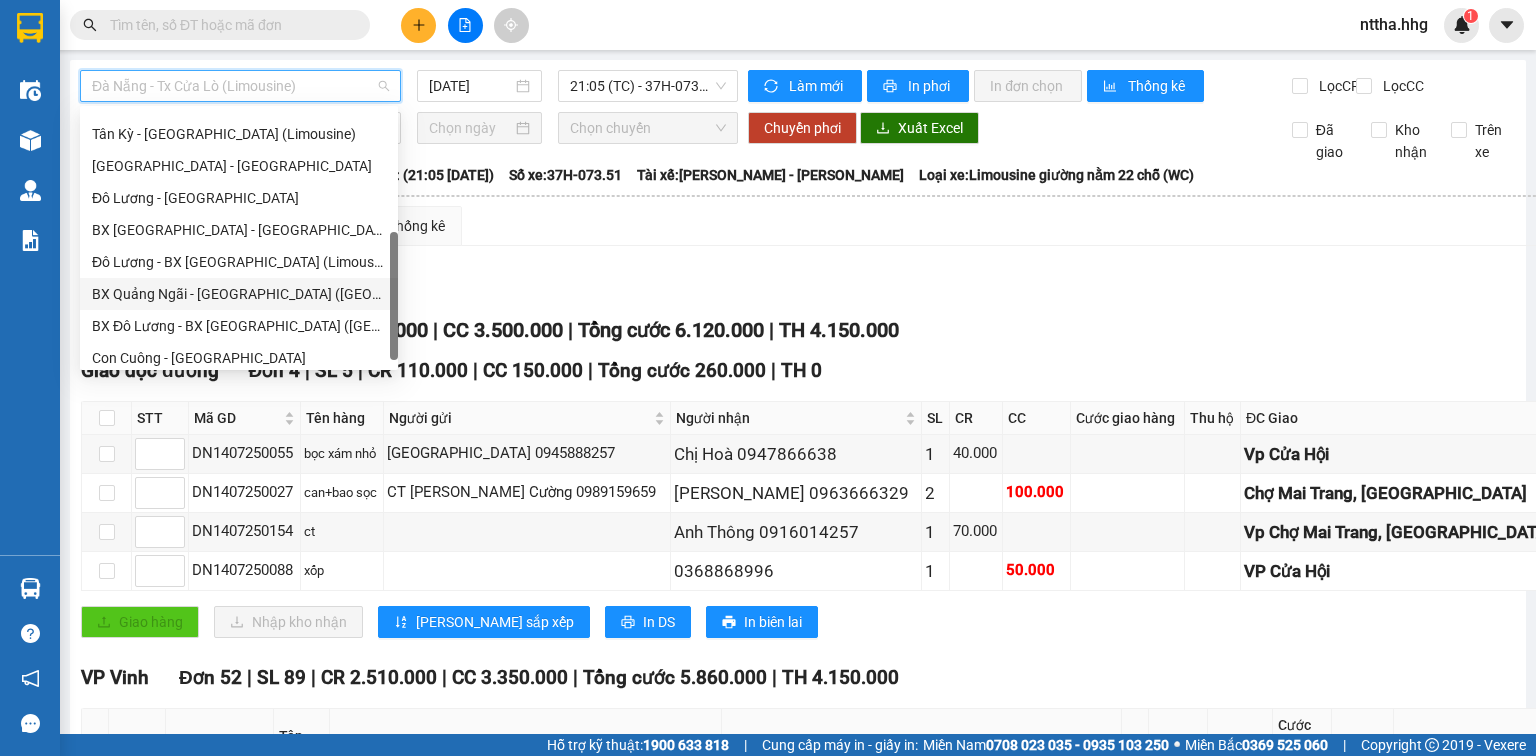 click on "BX Quảng Ngãi - BX Đô Lương (Limousine)" at bounding box center (239, 294) 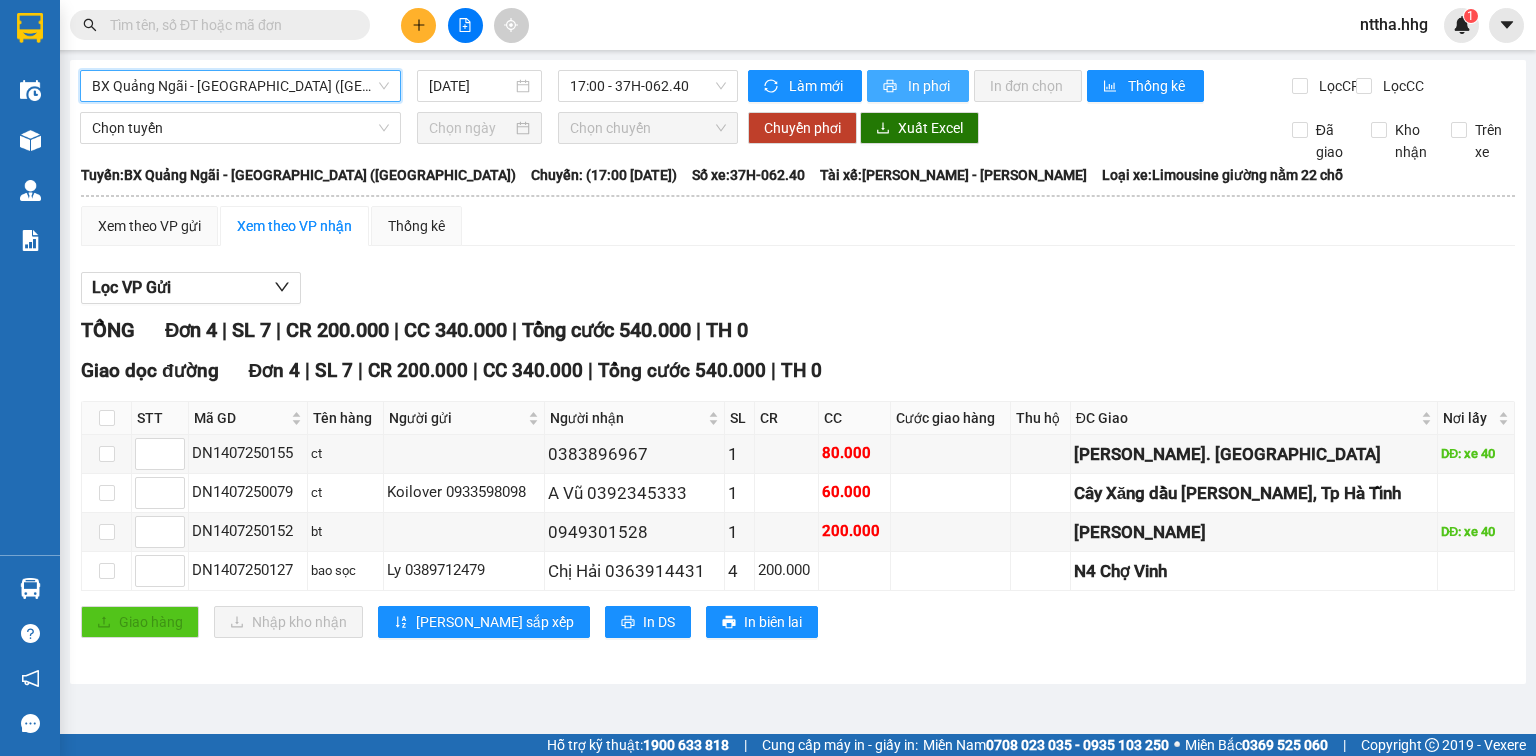 click on "In phơi" at bounding box center (930, 86) 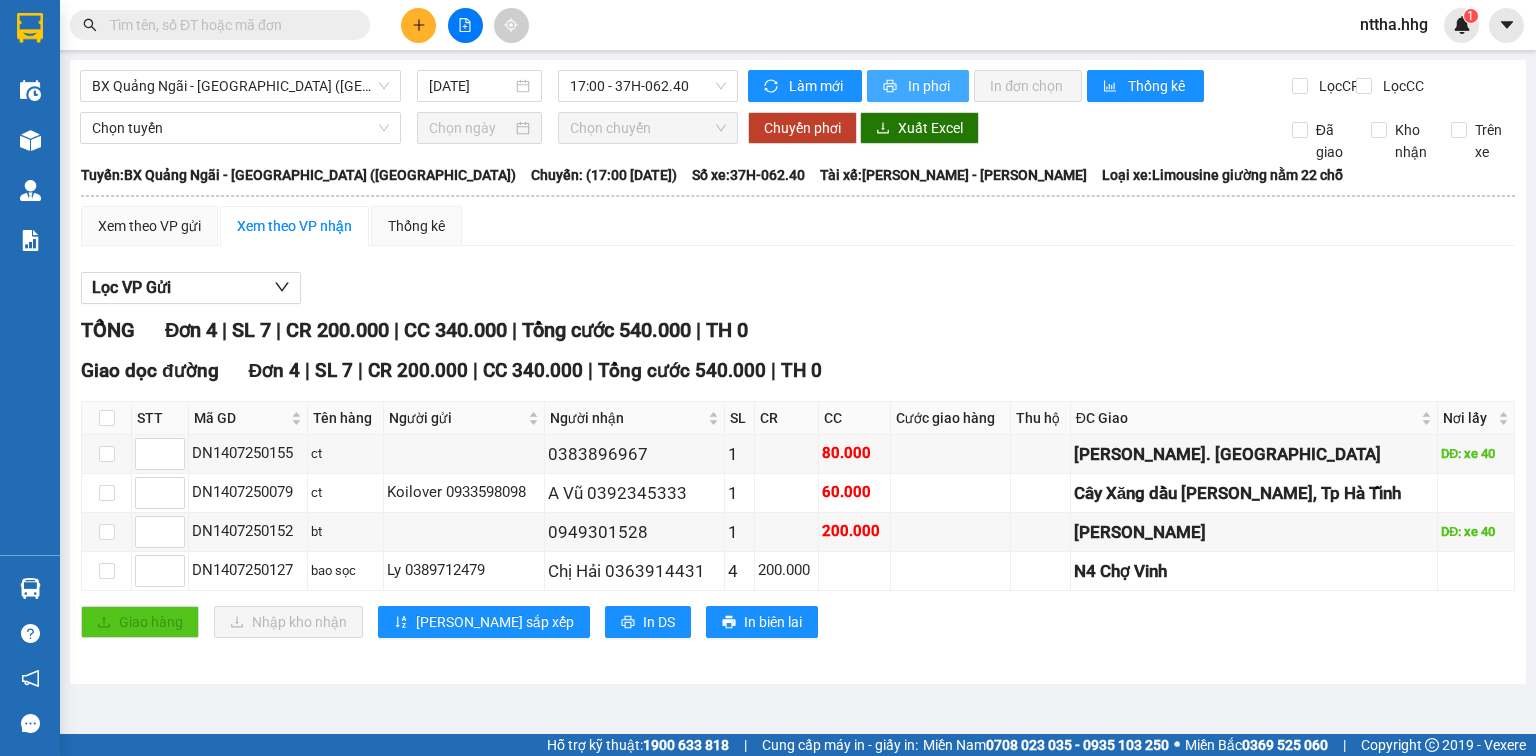 scroll, scrollTop: 0, scrollLeft: 0, axis: both 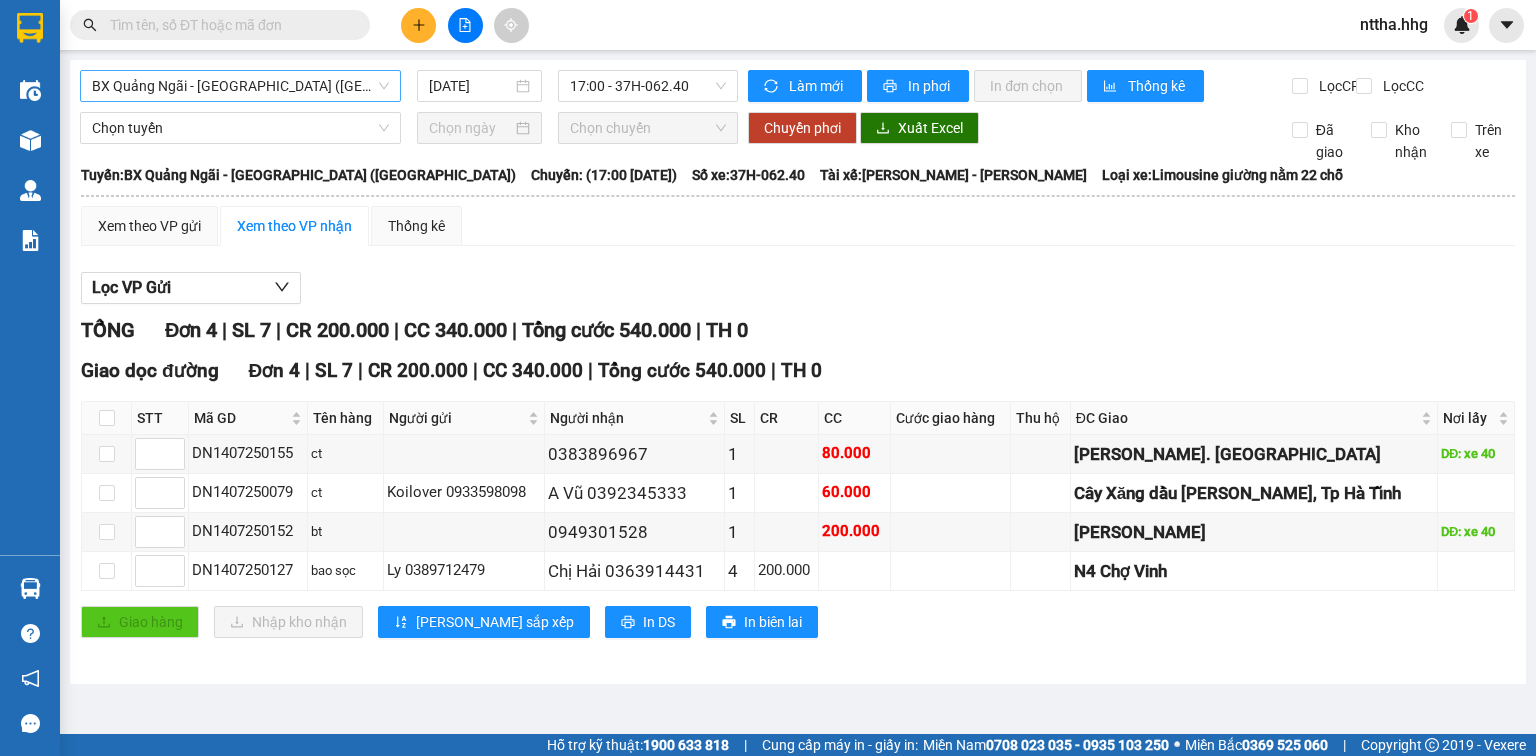 click on "BX Quảng Ngãi - BX Đô Lương (Limousine)" at bounding box center [240, 86] 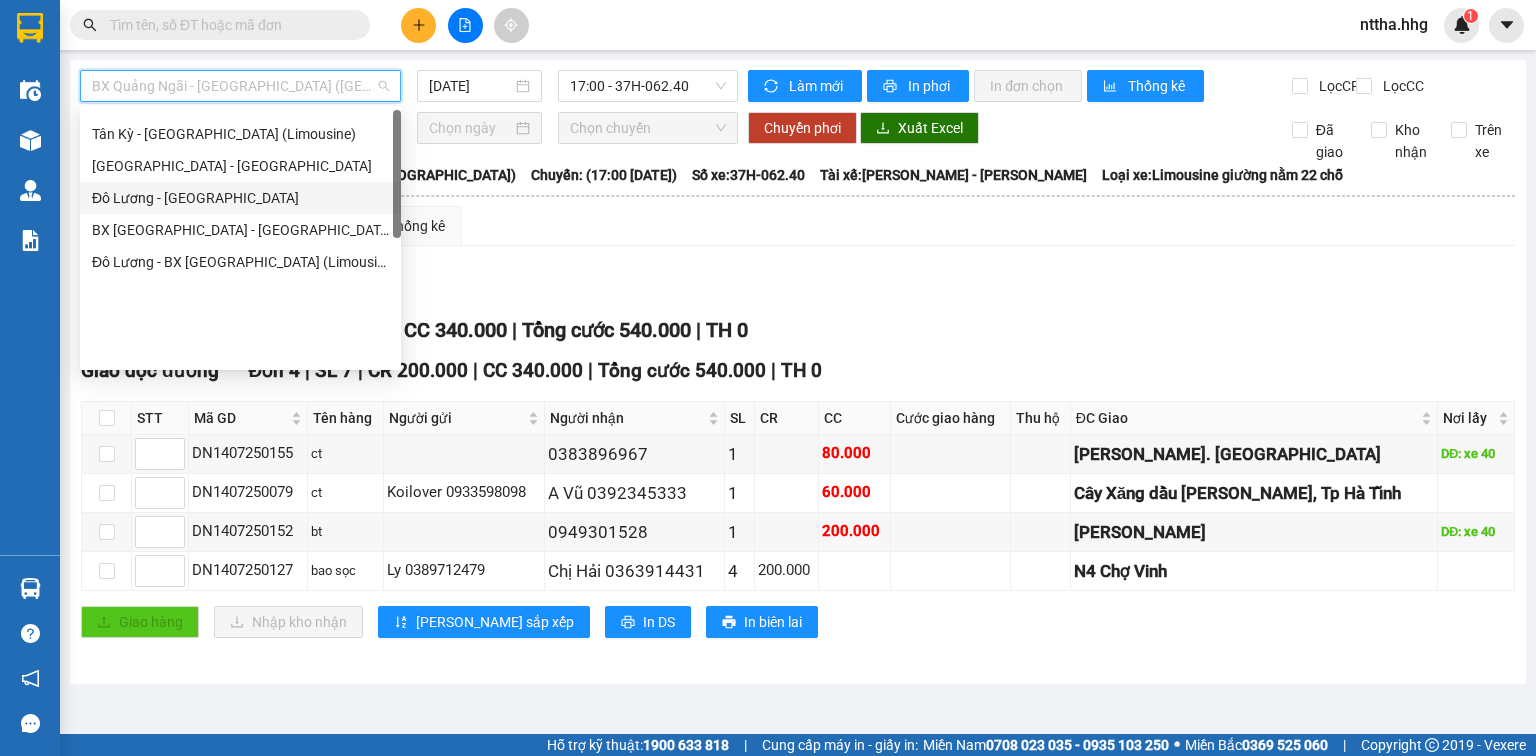 scroll, scrollTop: 0, scrollLeft: 0, axis: both 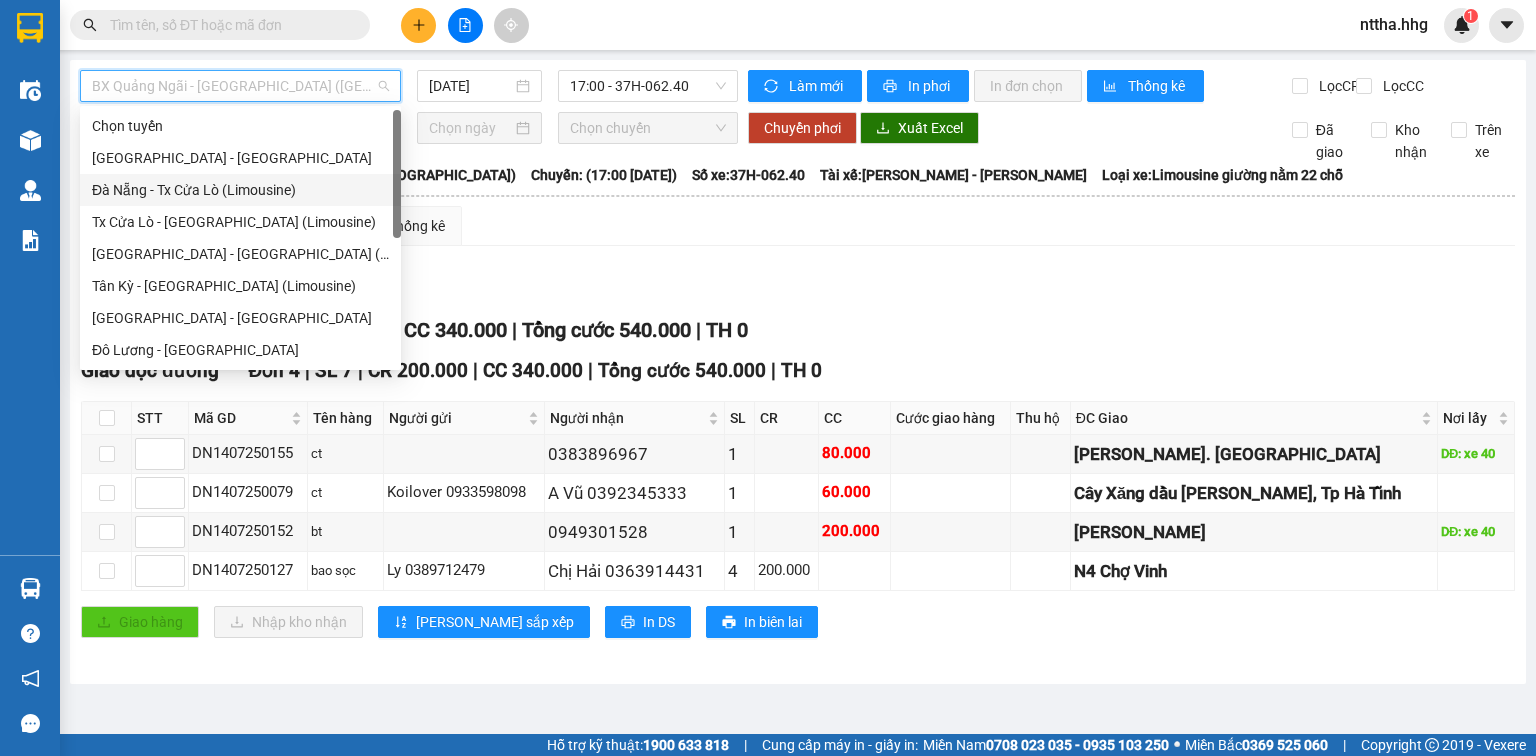 click on "Đà Nẵng - Tx Cửa Lò (Limousine)" at bounding box center [240, 190] 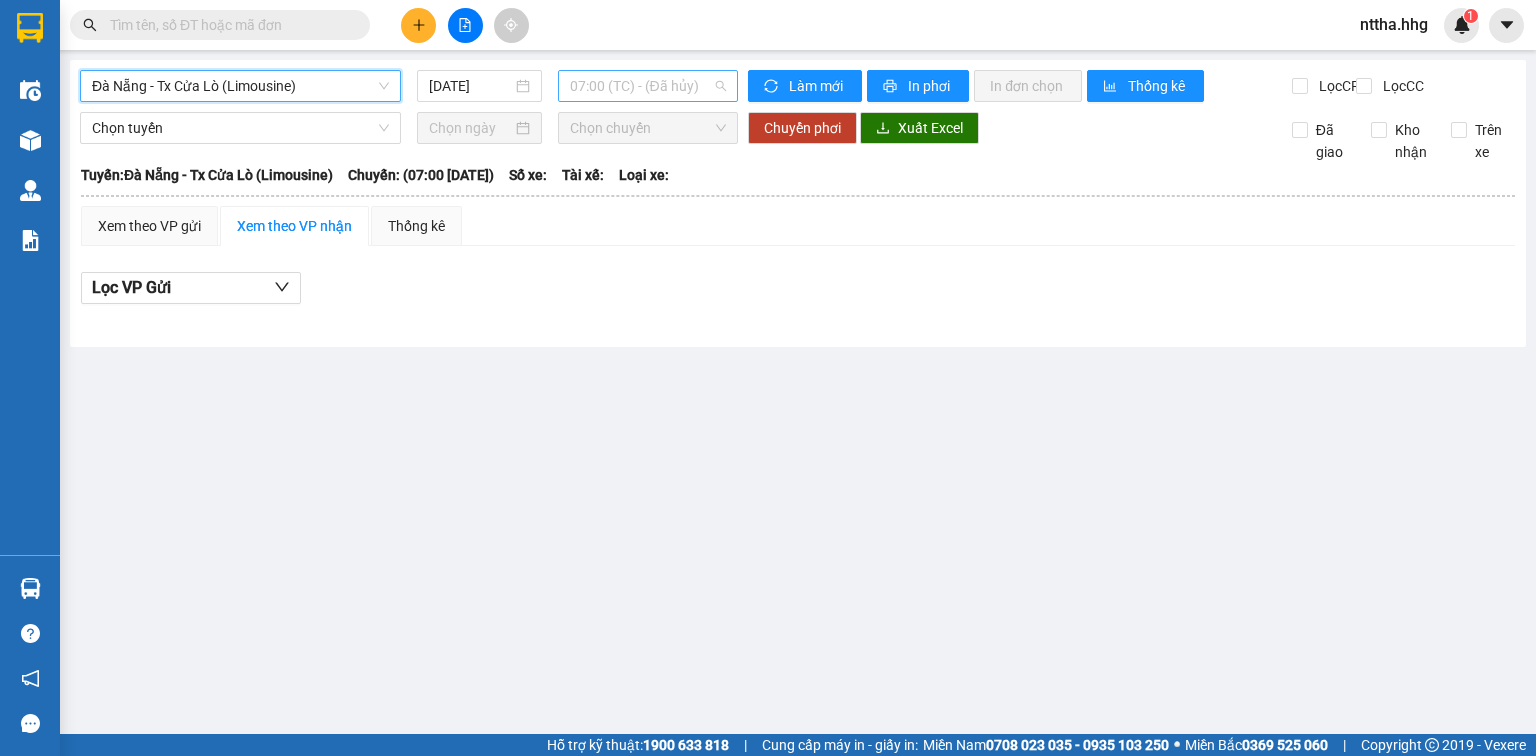 click on "07:00   (TC)   - (Đã hủy)" at bounding box center [648, 86] 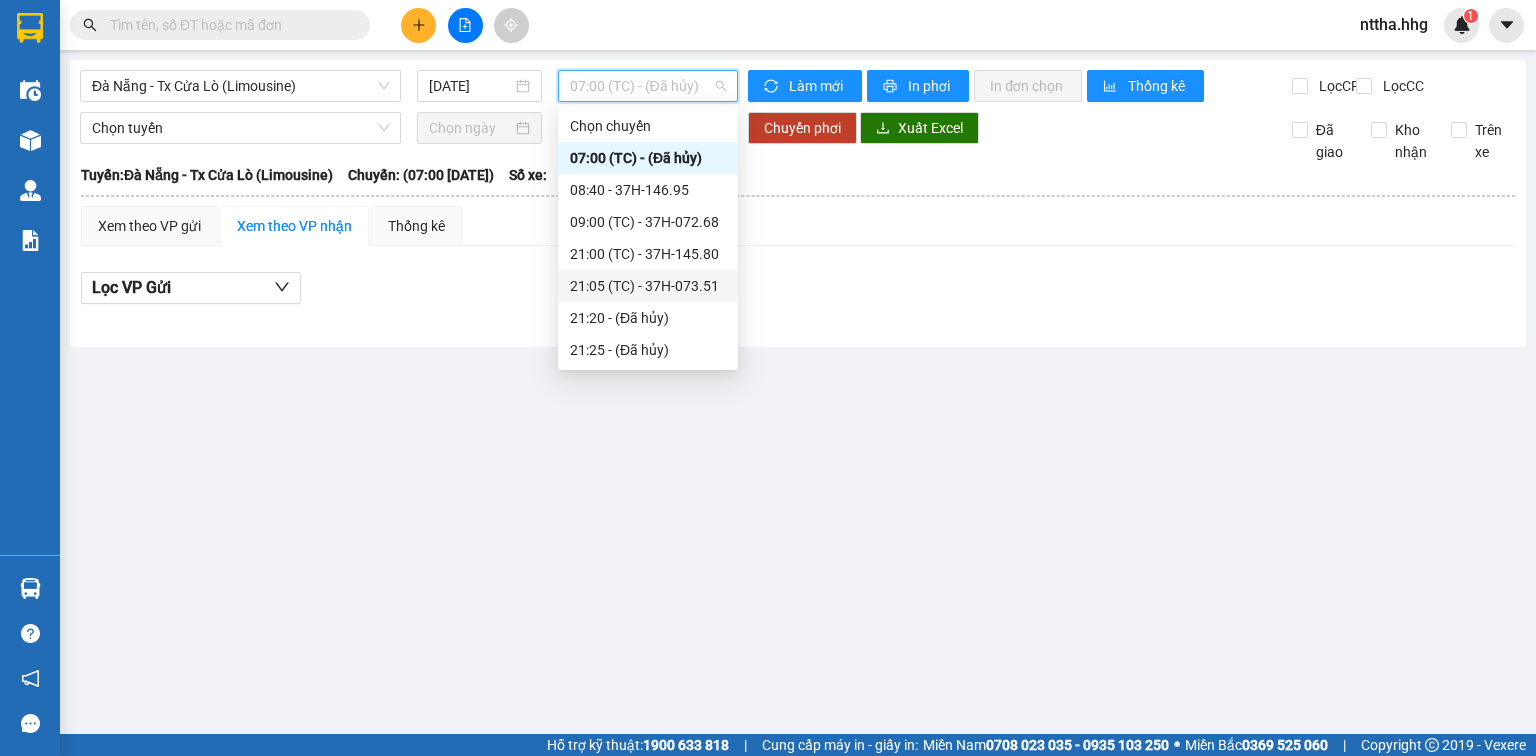 click on "21:05   (TC)   - 37H-073.51" at bounding box center [648, 286] 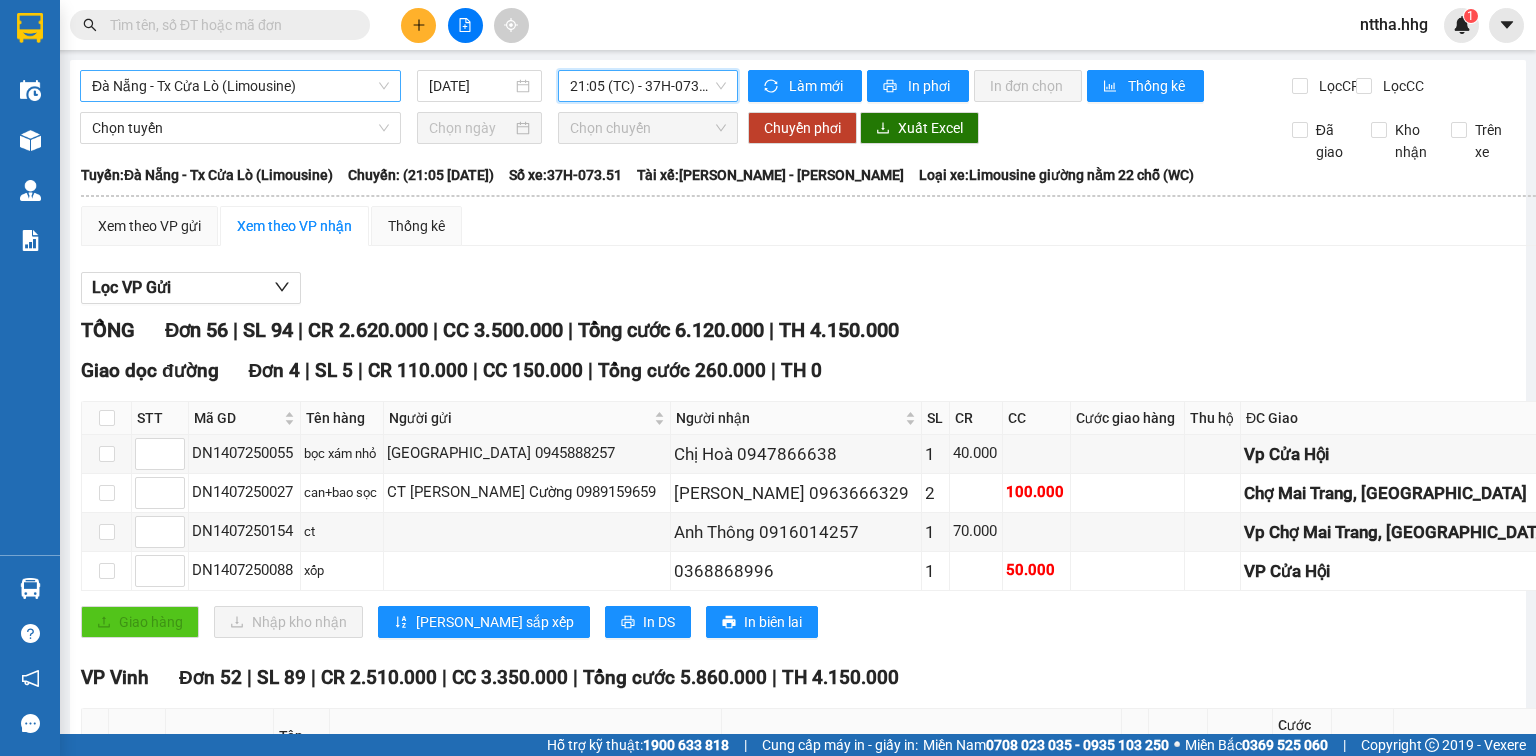 click on "Đà Nẵng - Tx Cửa Lò (Limousine)" at bounding box center (240, 86) 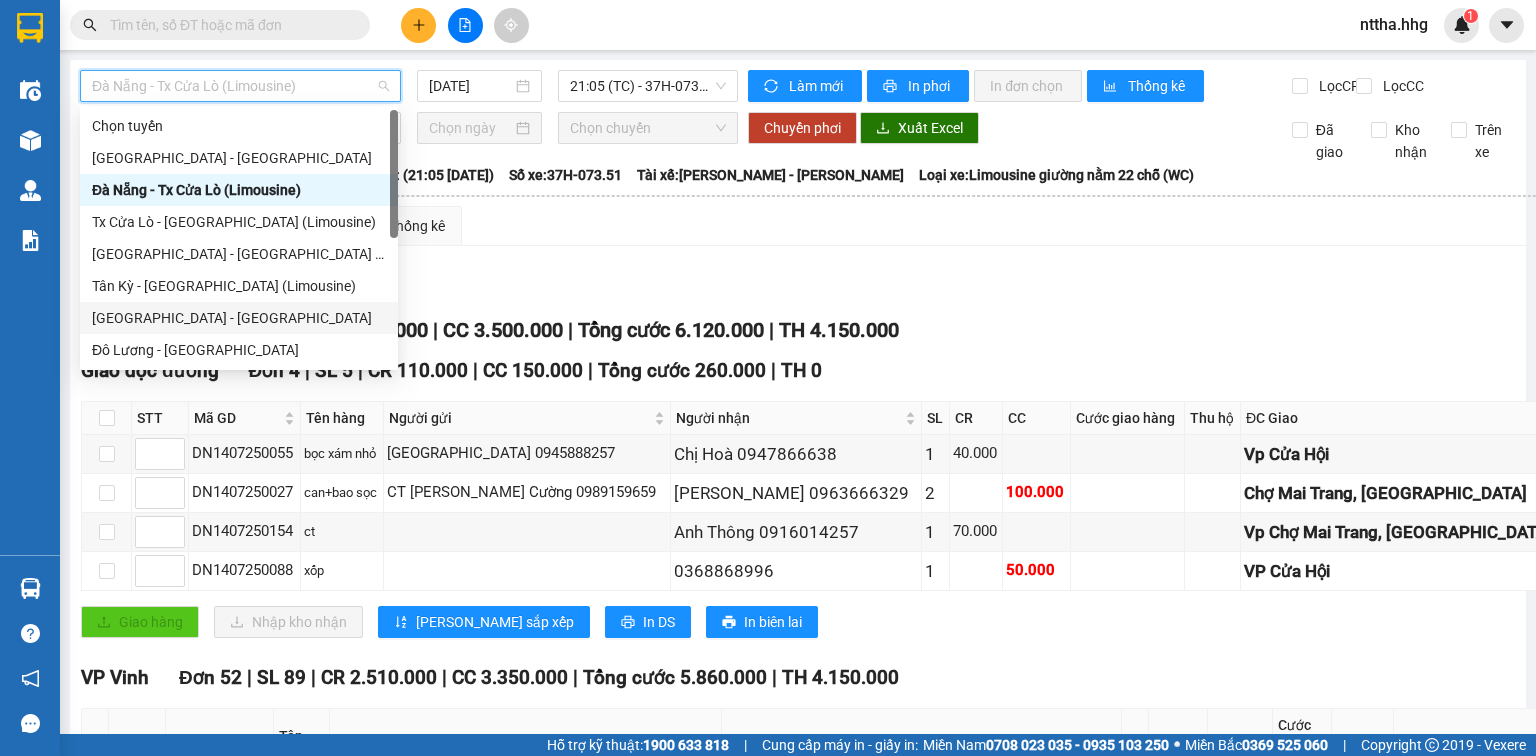 click on "Đà Nẵng - Đô Lương" at bounding box center (239, 318) 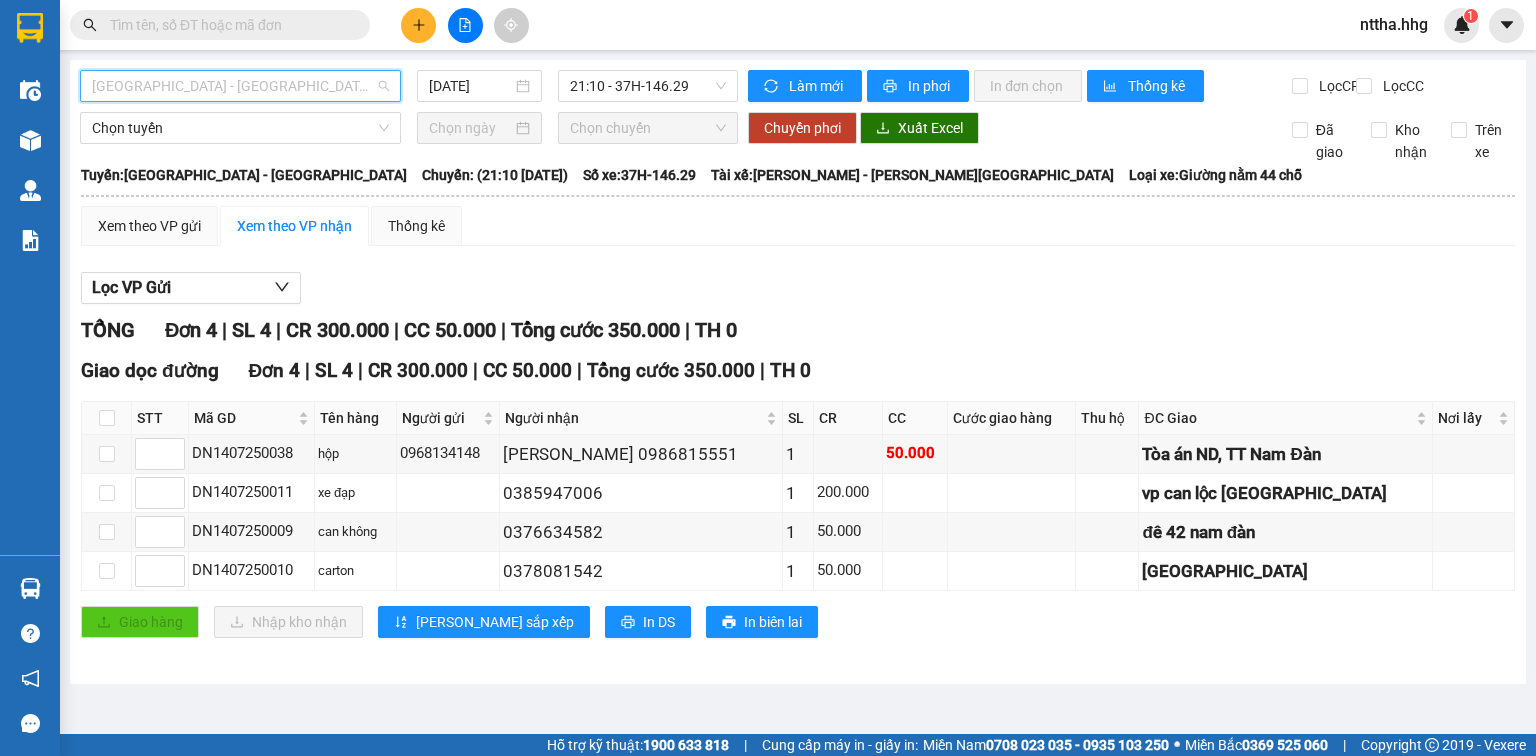 click on "Đà Nẵng - Đô Lương" at bounding box center [240, 86] 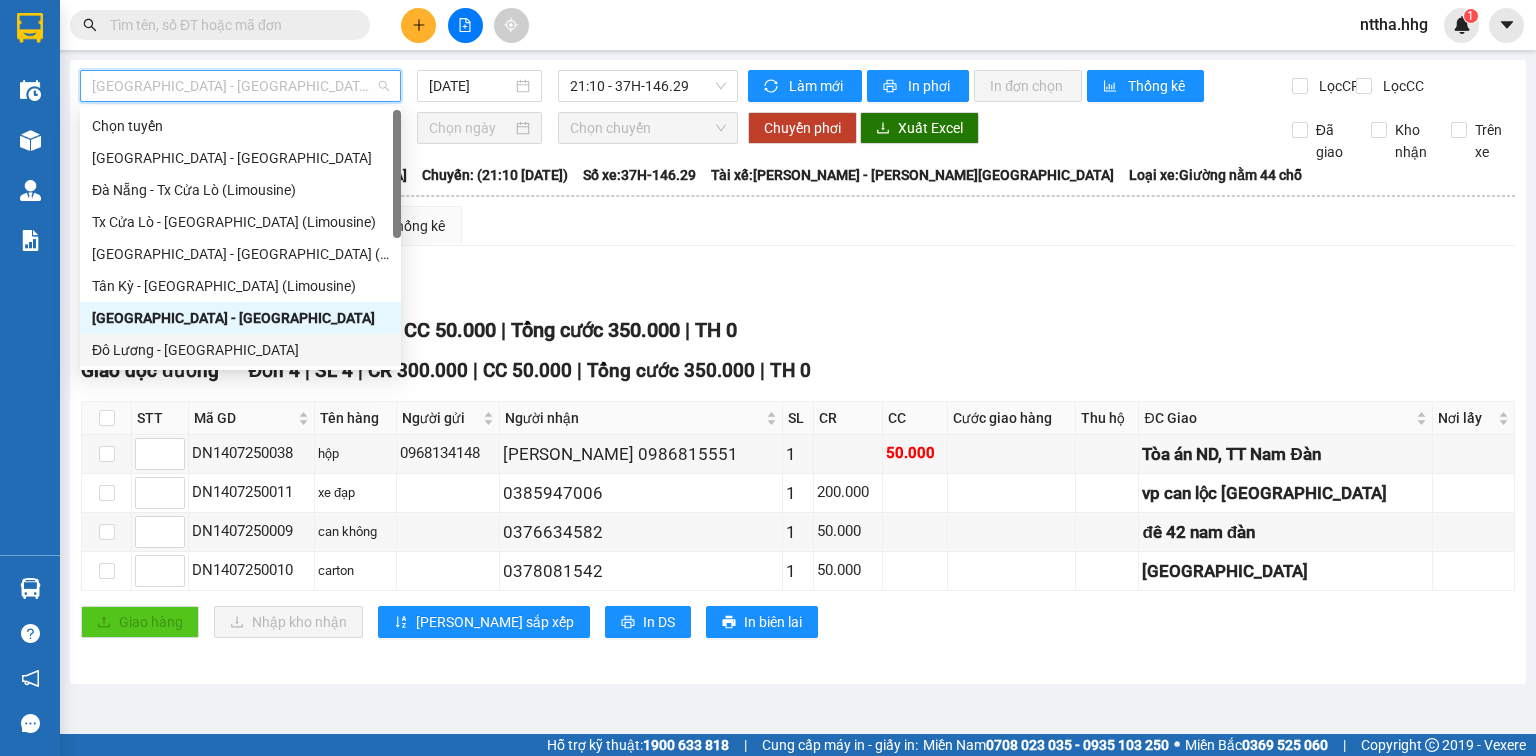 scroll, scrollTop: 160, scrollLeft: 0, axis: vertical 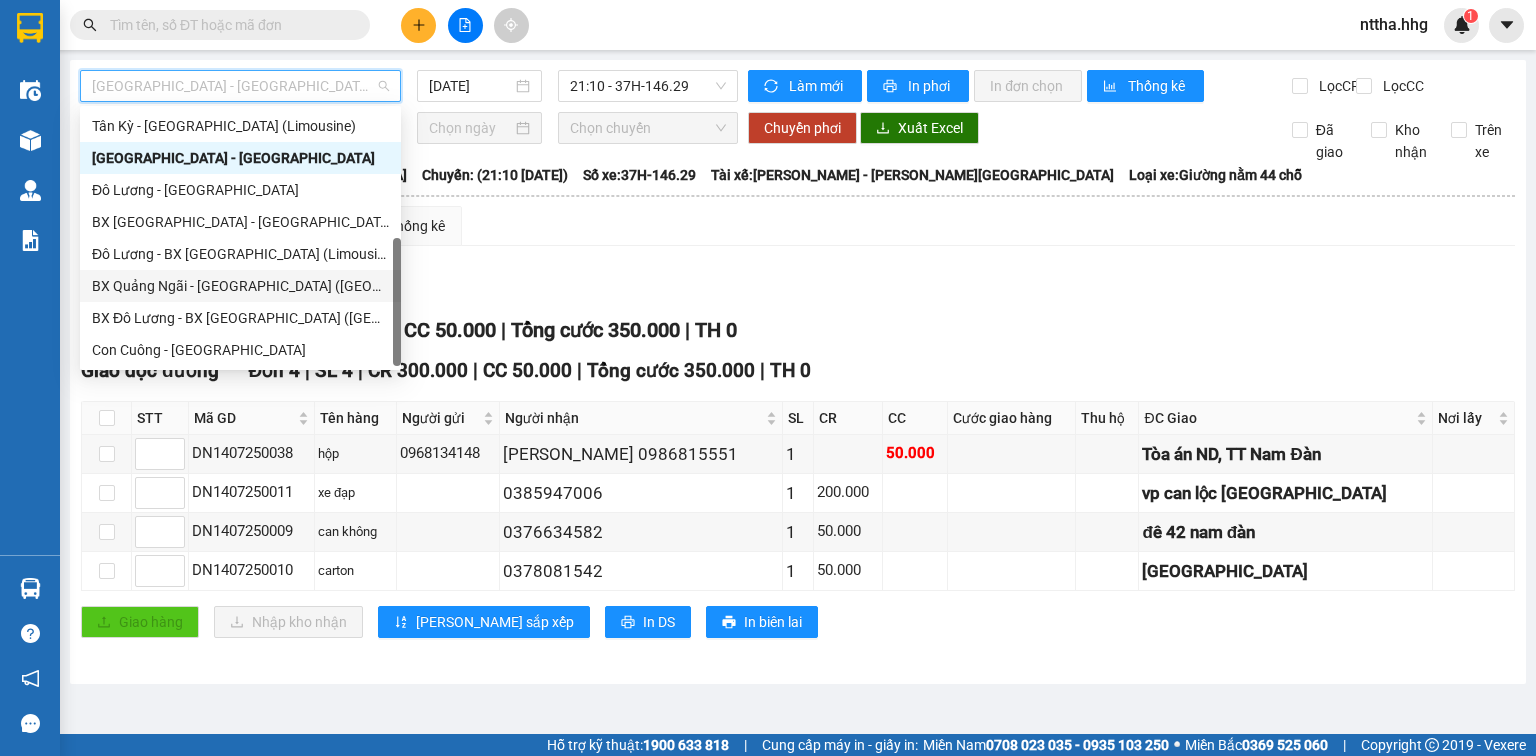 click on "BX Quảng Ngãi - BX Đô Lương (Limousine)" at bounding box center [240, 286] 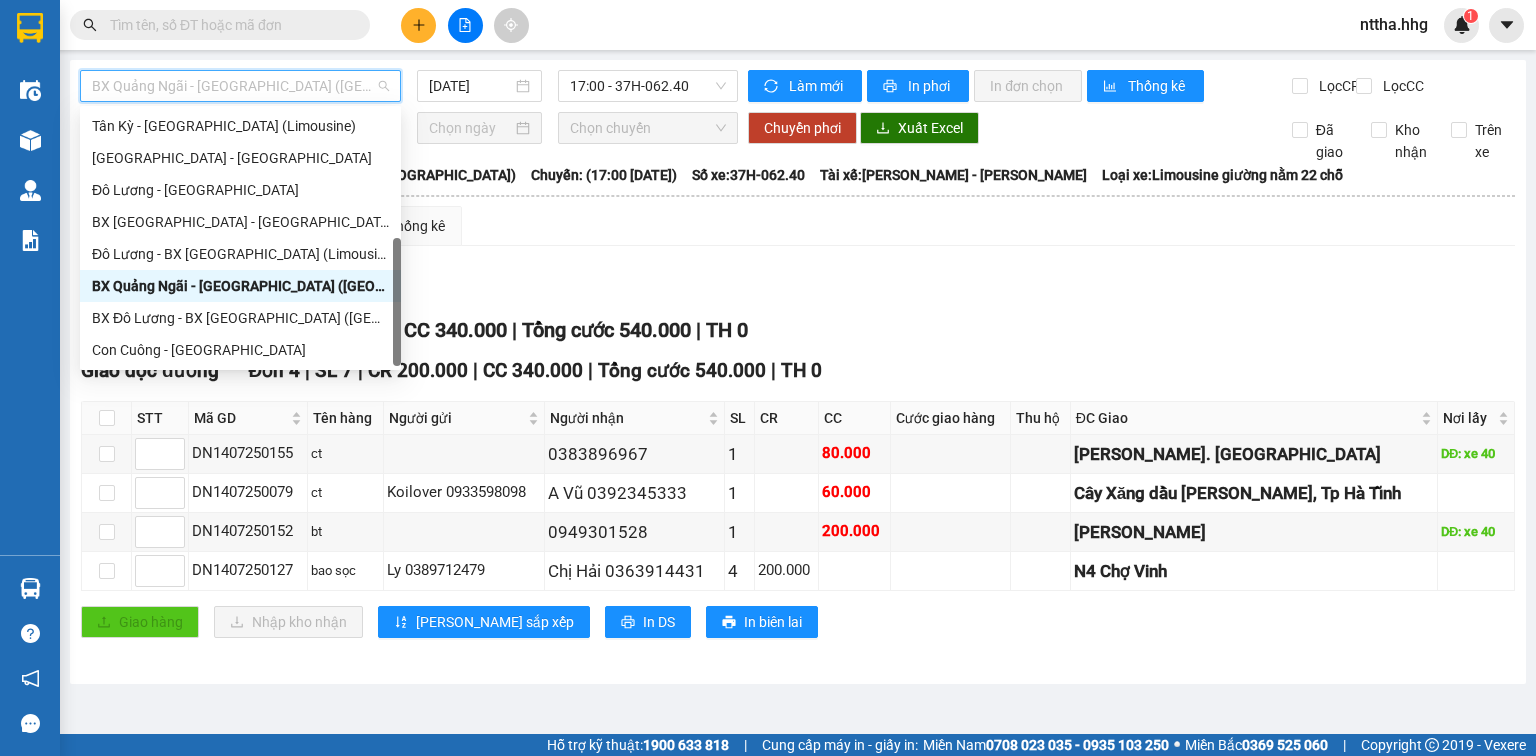 click on "BX Quảng Ngãi - BX Đô Lương (Limousine)" at bounding box center (240, 86) 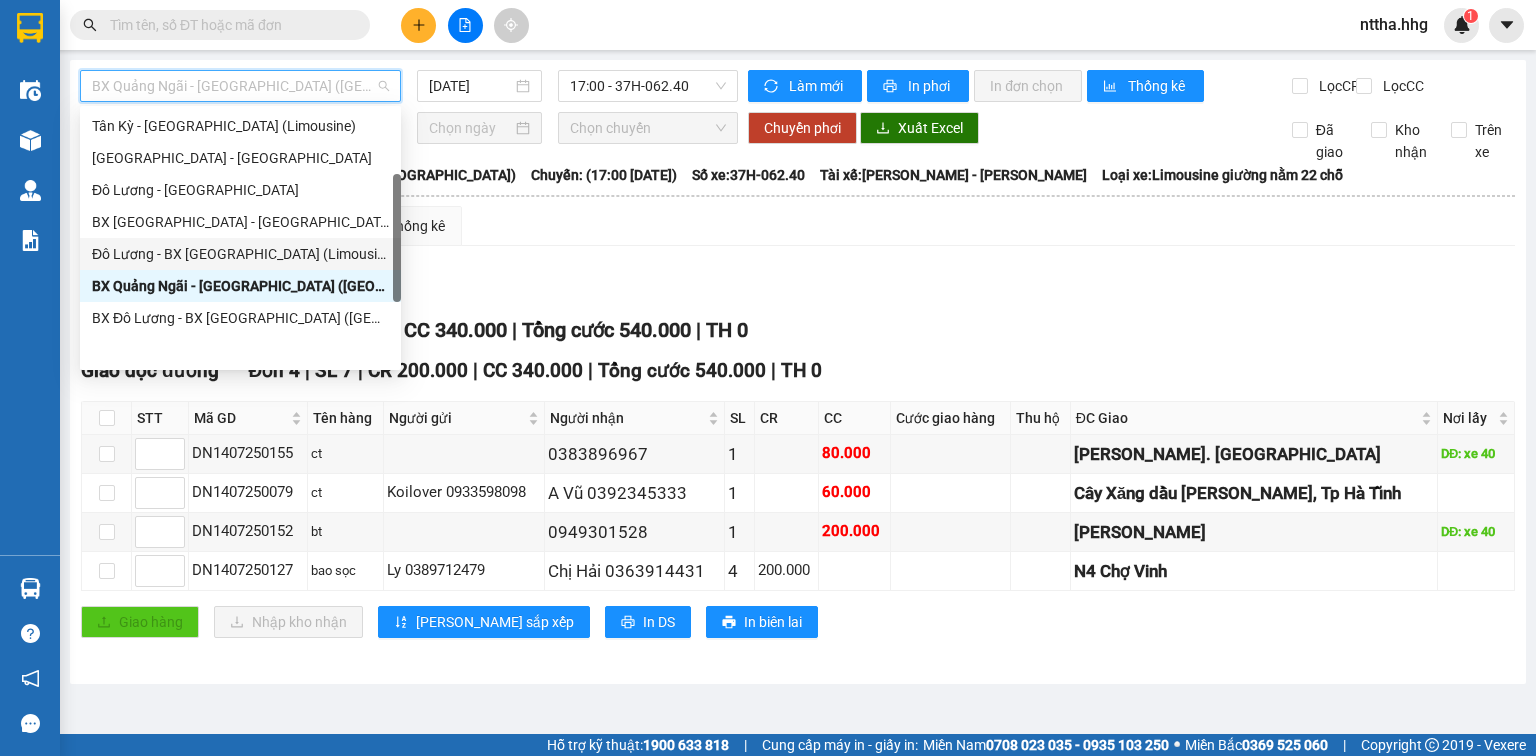 scroll, scrollTop: 0, scrollLeft: 0, axis: both 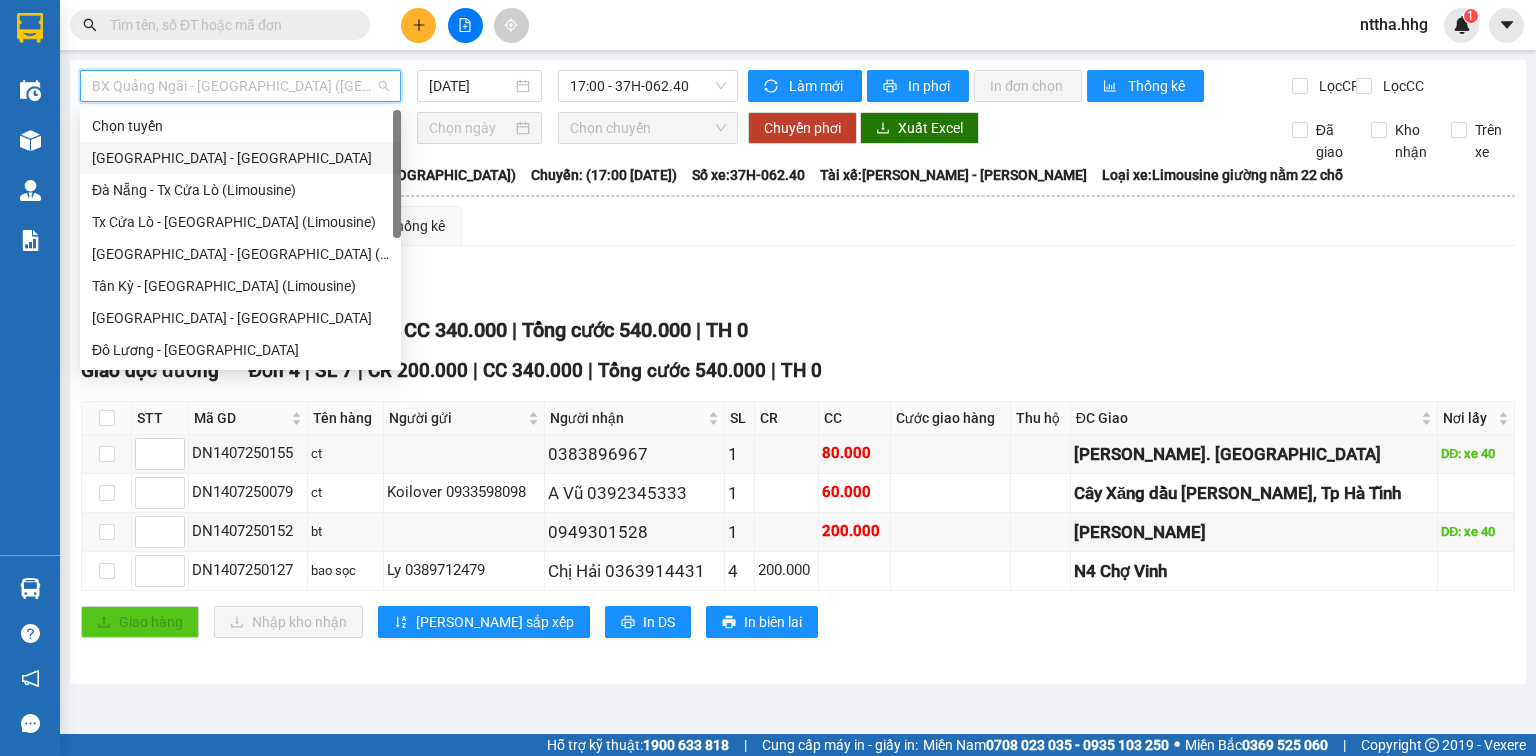 click on "Quảng Ngãi - Con Cuông" at bounding box center [240, 158] 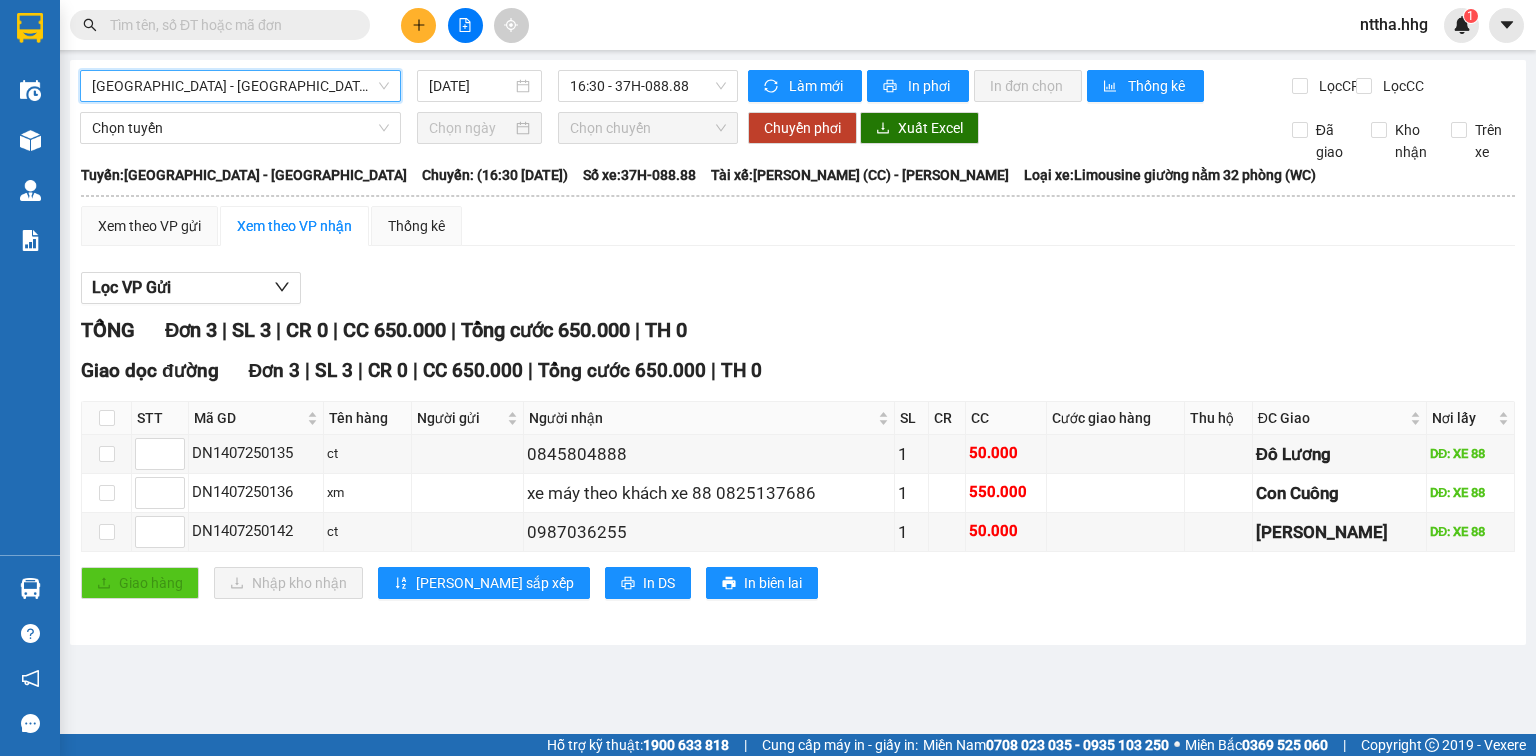 click on "Quảng Ngãi - Con Cuông" at bounding box center [240, 86] 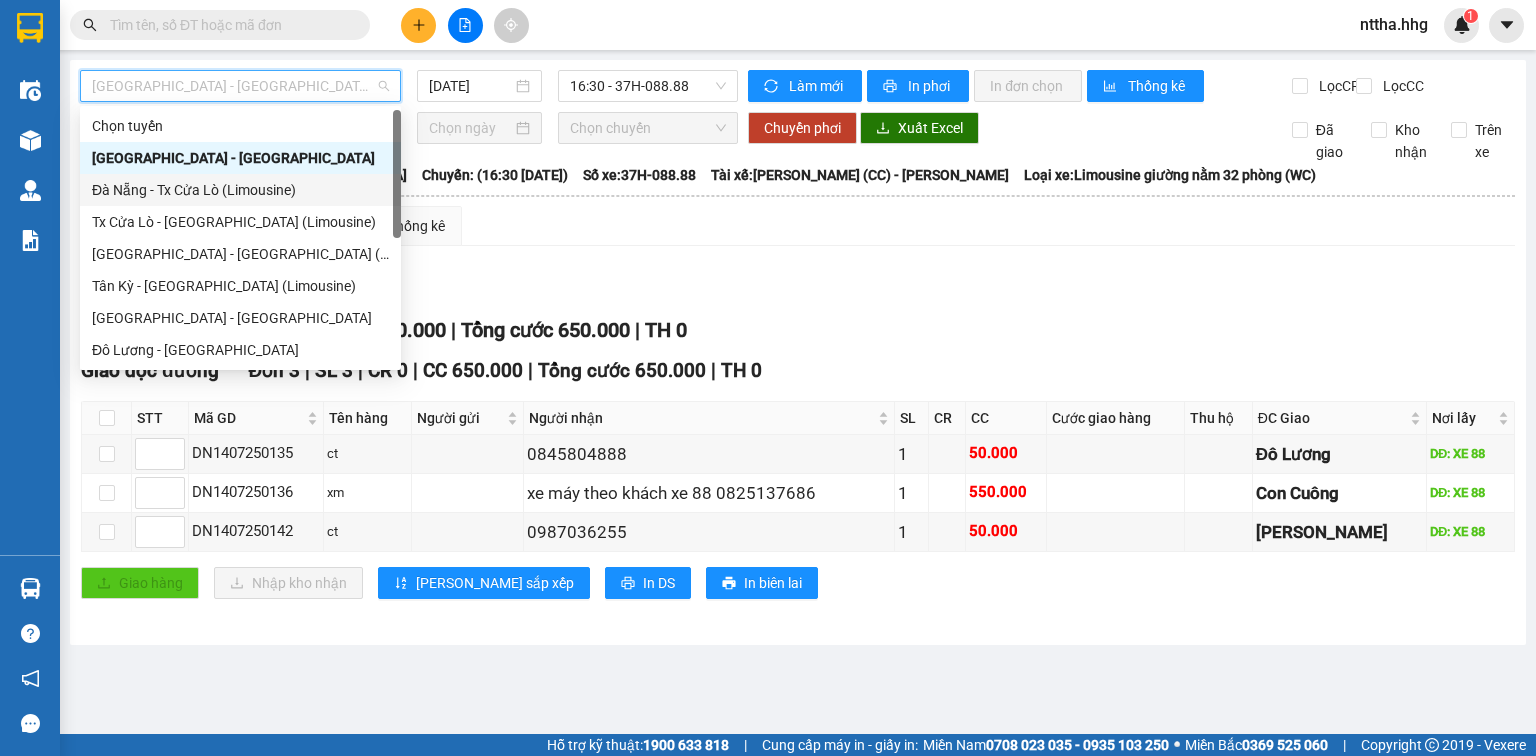 click on "Đà Nẵng - Tx Cửa Lò (Limousine)" at bounding box center [240, 190] 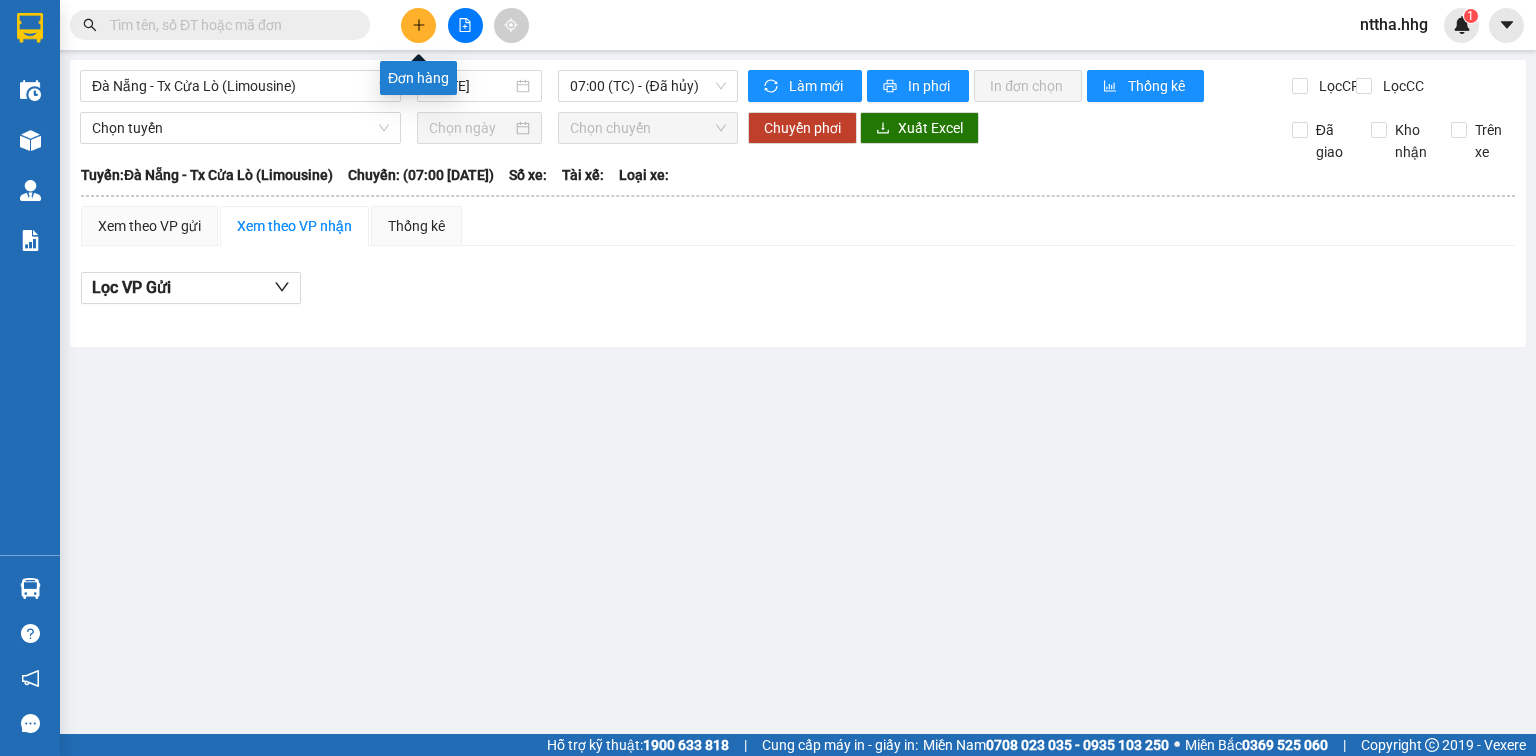 click 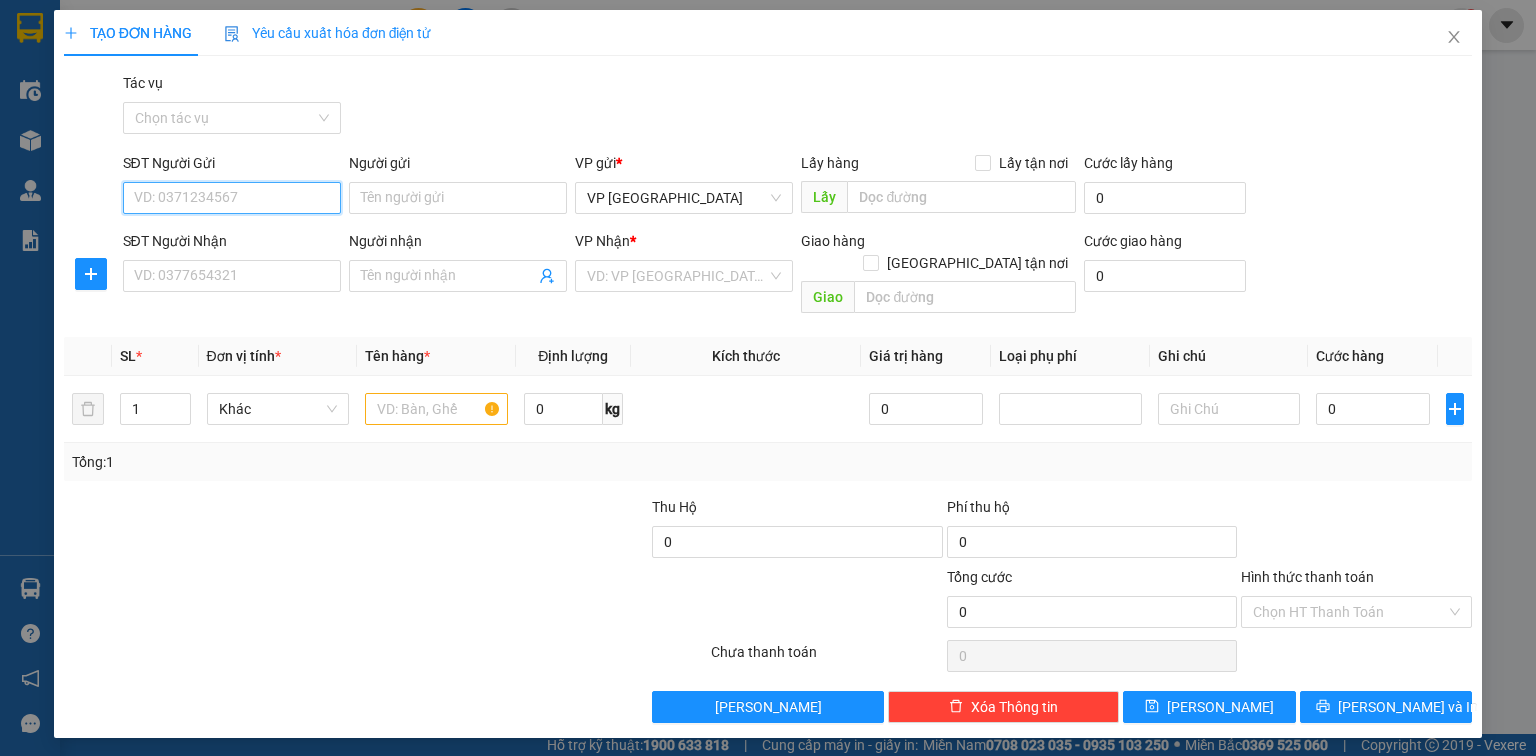 click on "SĐT Người Gửi" at bounding box center [232, 198] 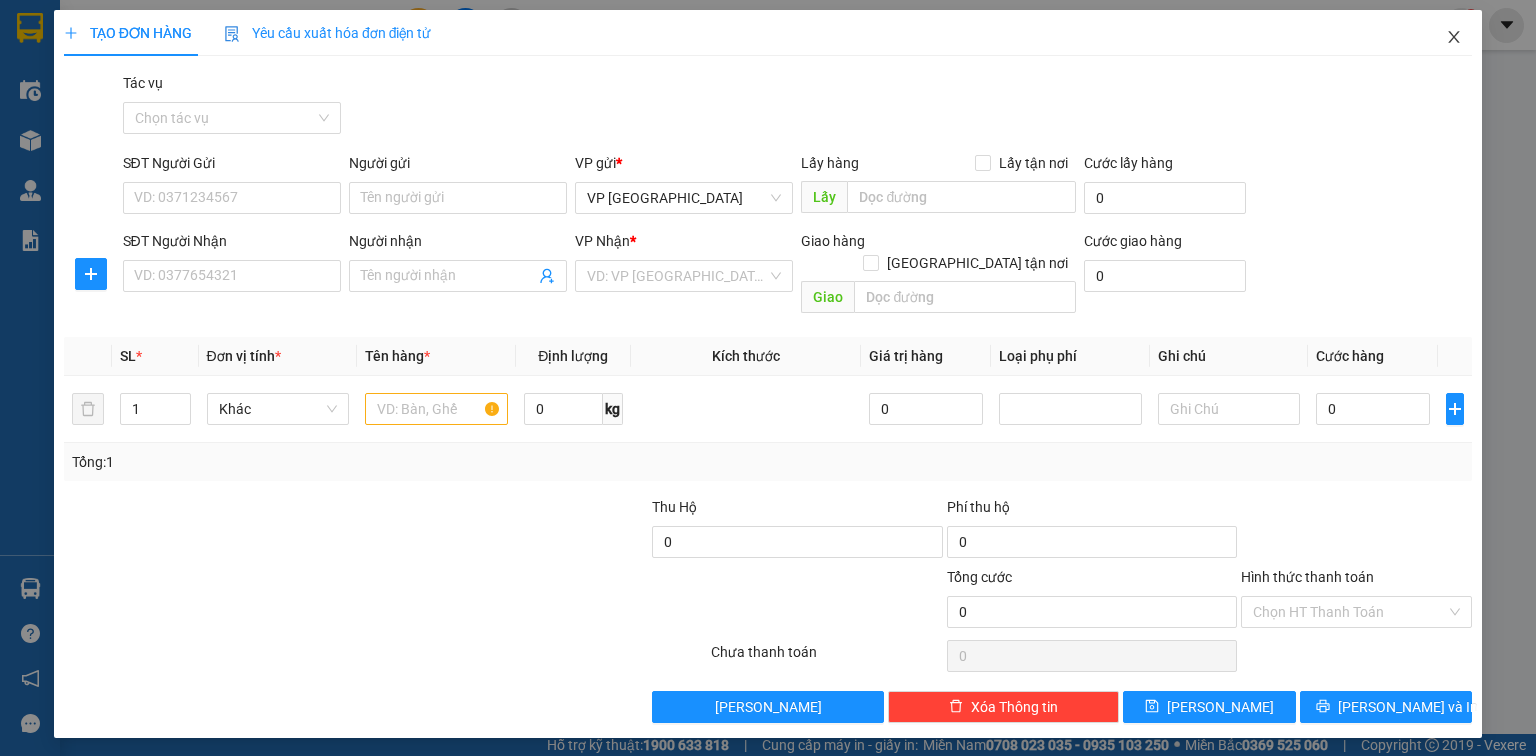 click 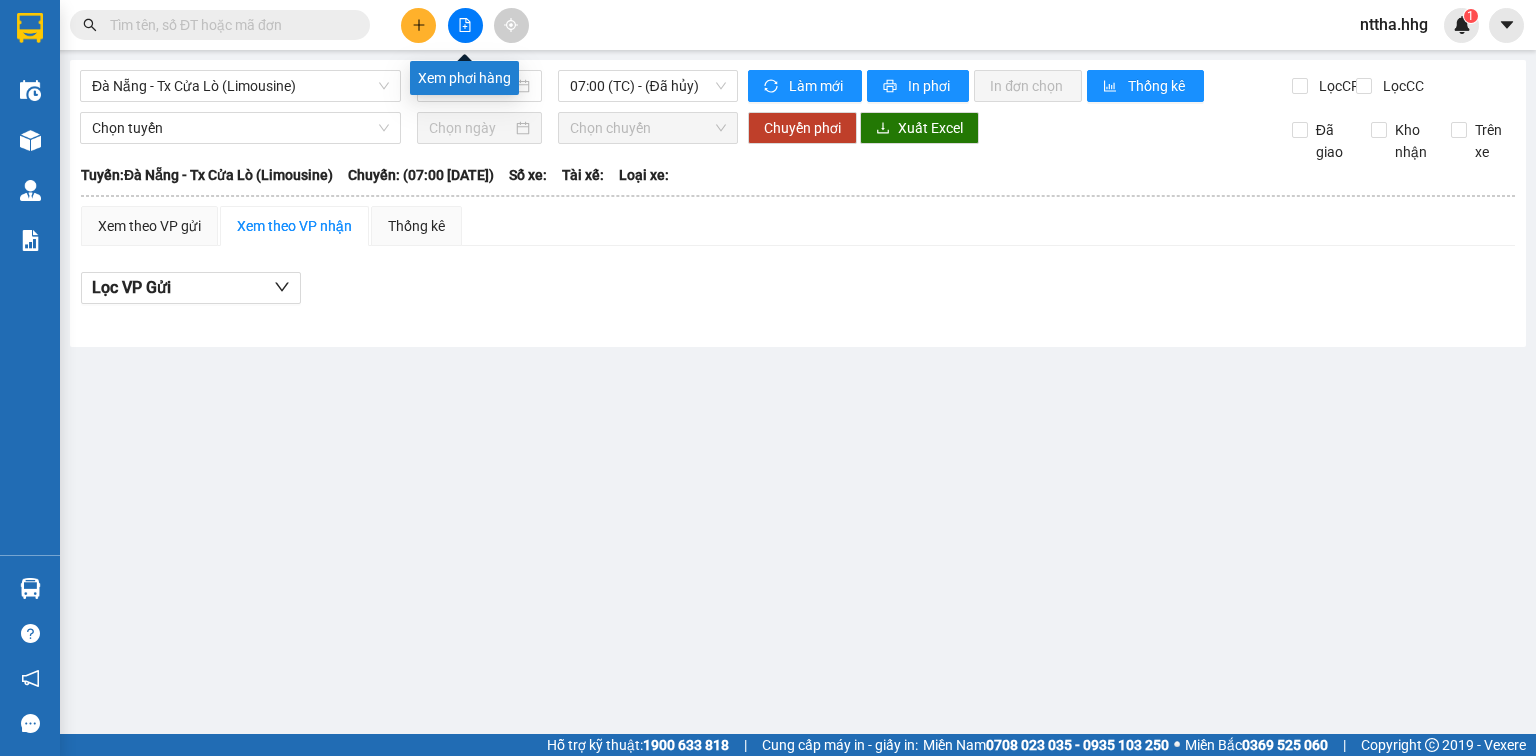 click at bounding box center (465, 25) 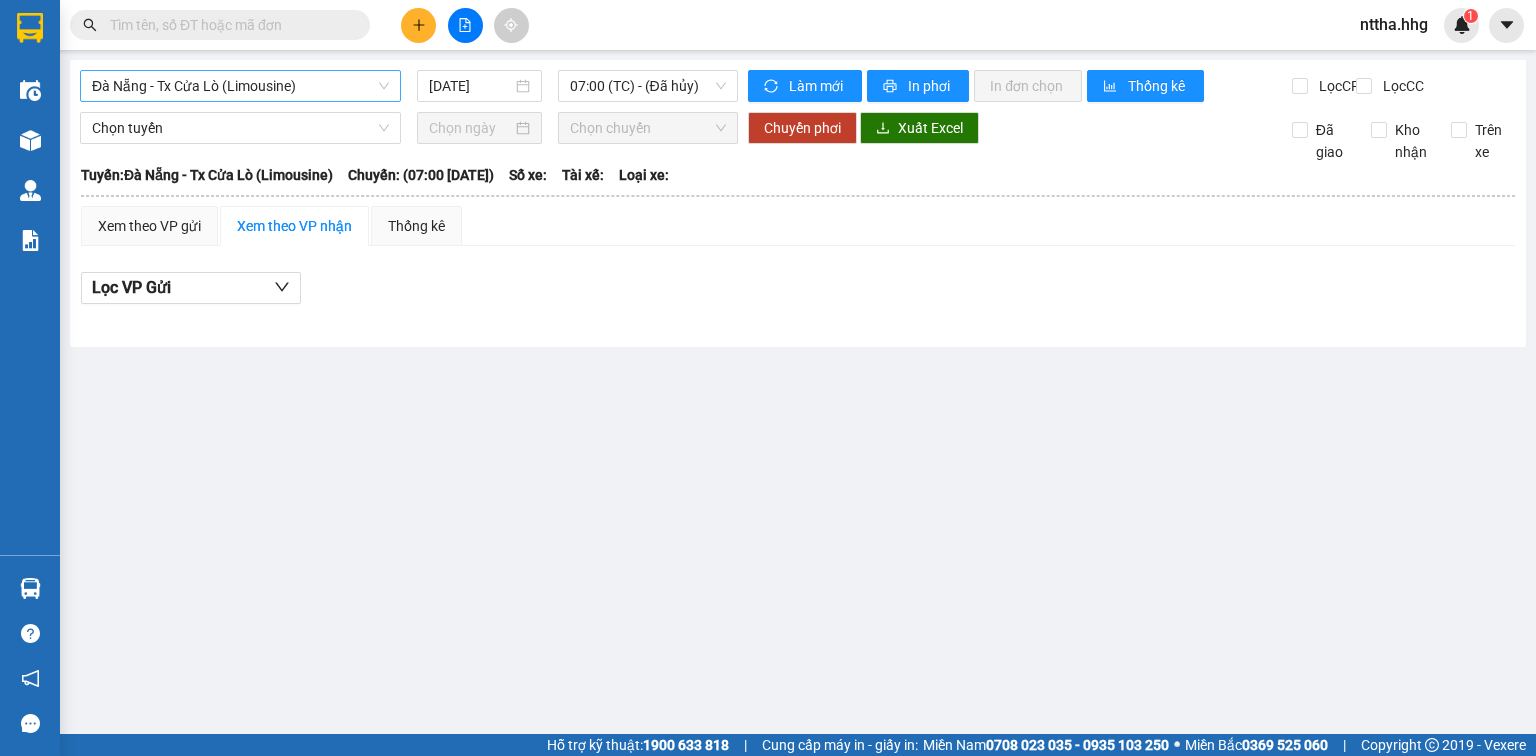 click on "Đà Nẵng - Tx Cửa Lò (Limousine)" at bounding box center [240, 86] 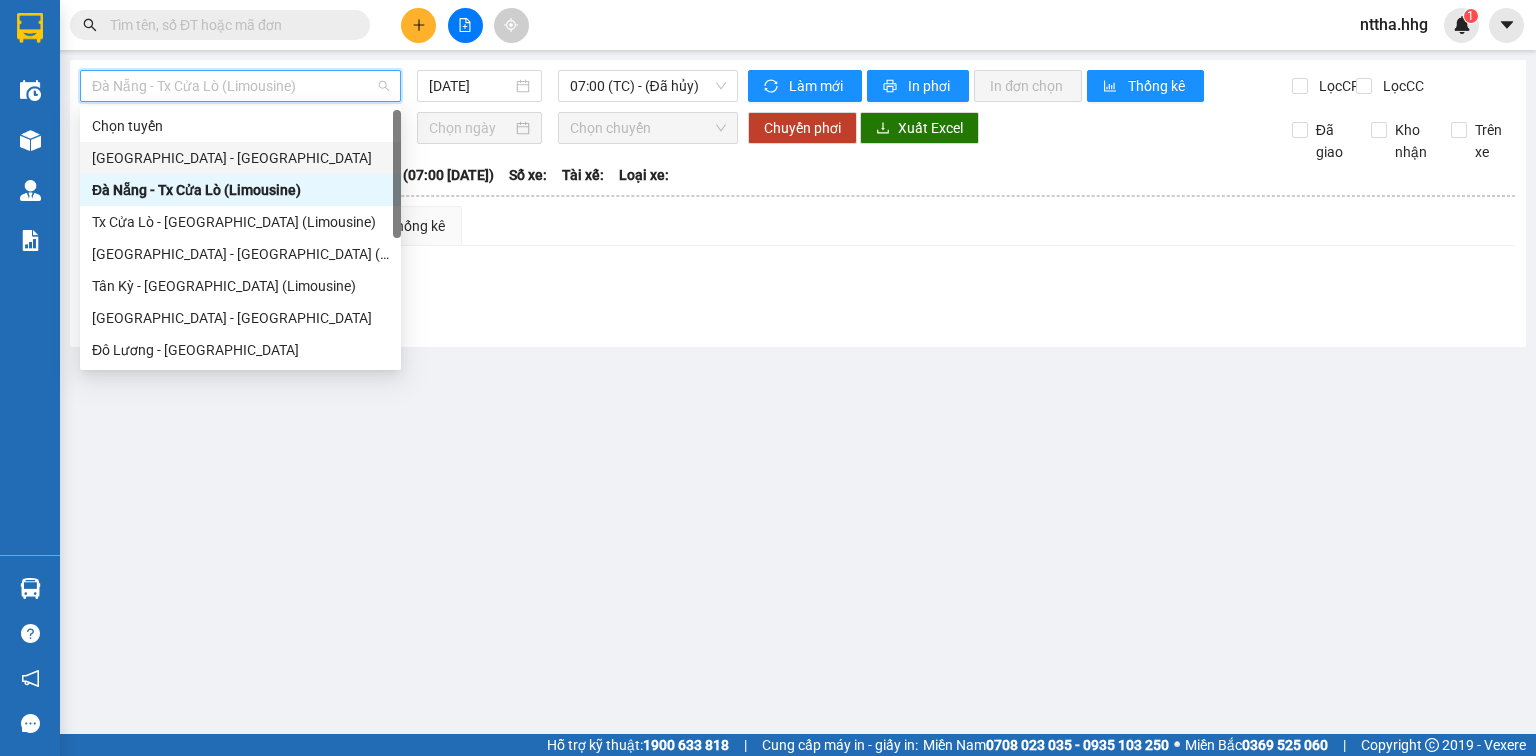 click on "Quảng Ngãi - Con Cuông" at bounding box center [240, 158] 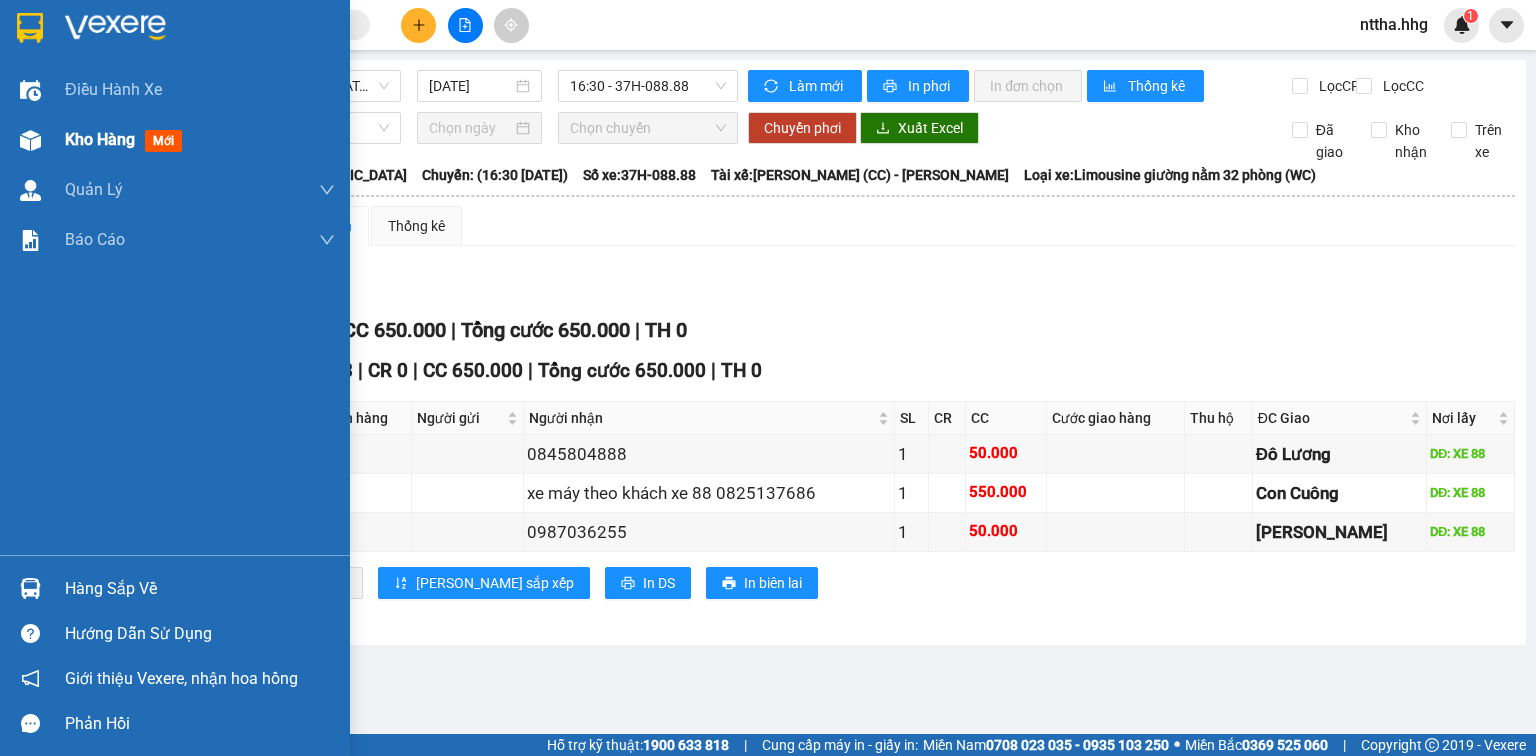 click at bounding box center [30, 140] 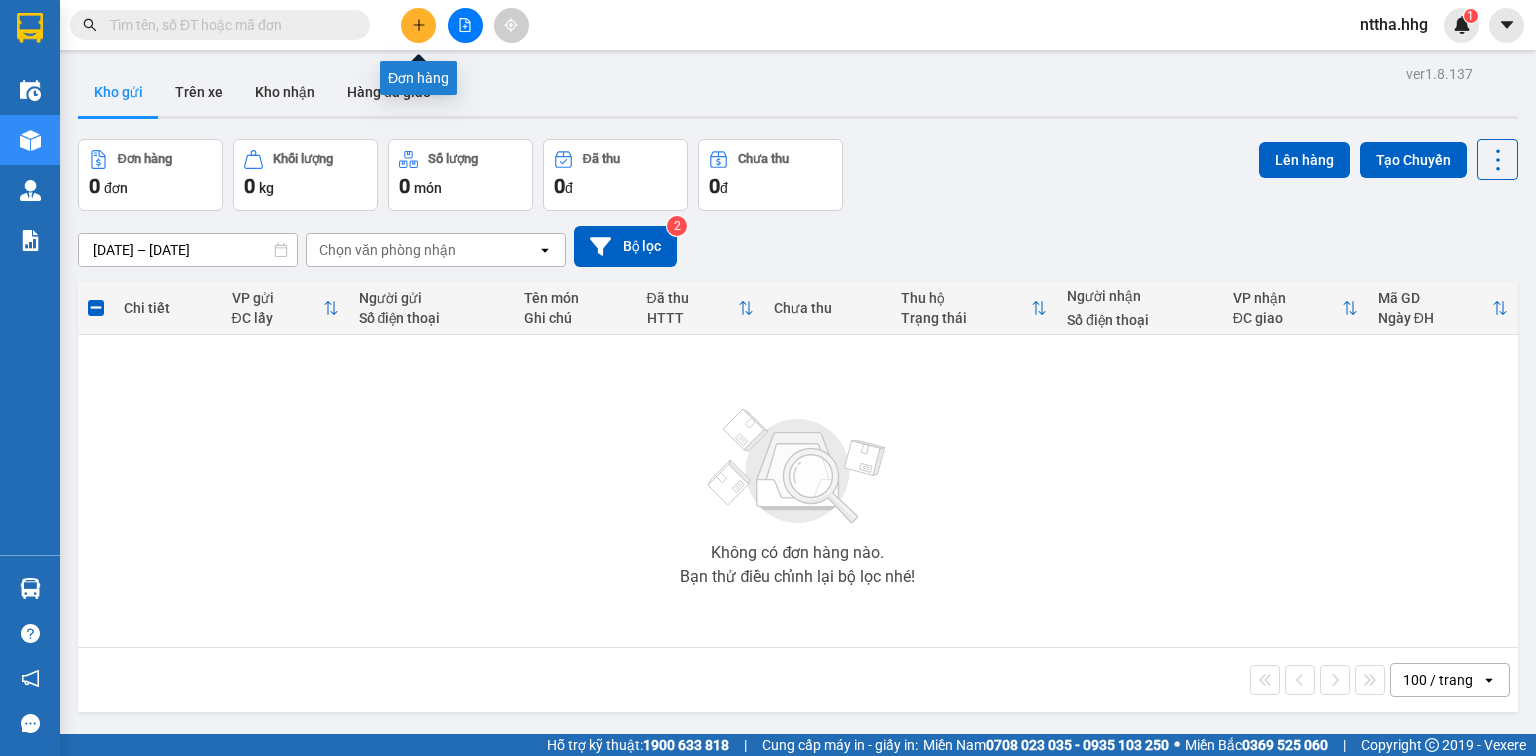 click at bounding box center [418, 25] 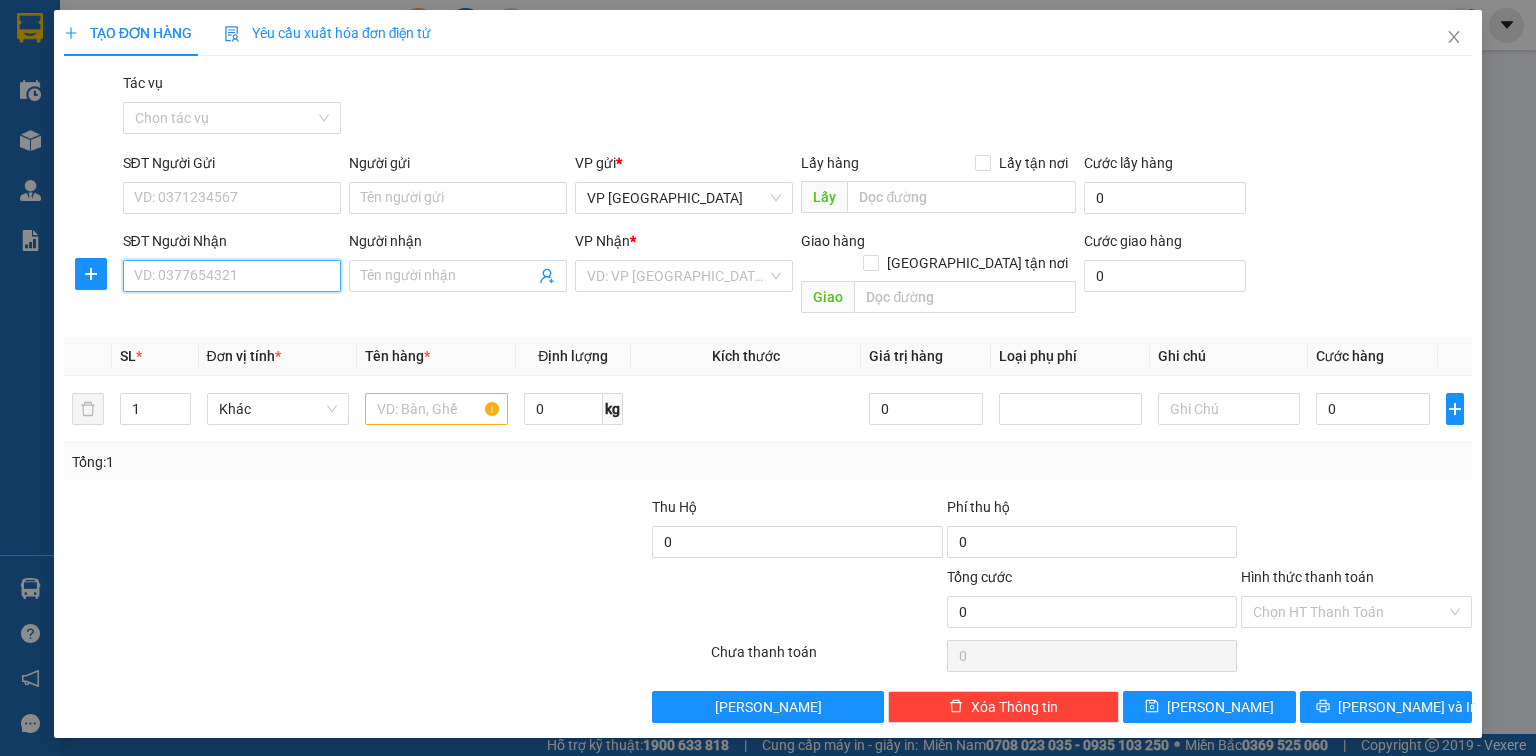 click on "SĐT Người Nhận" at bounding box center (232, 276) 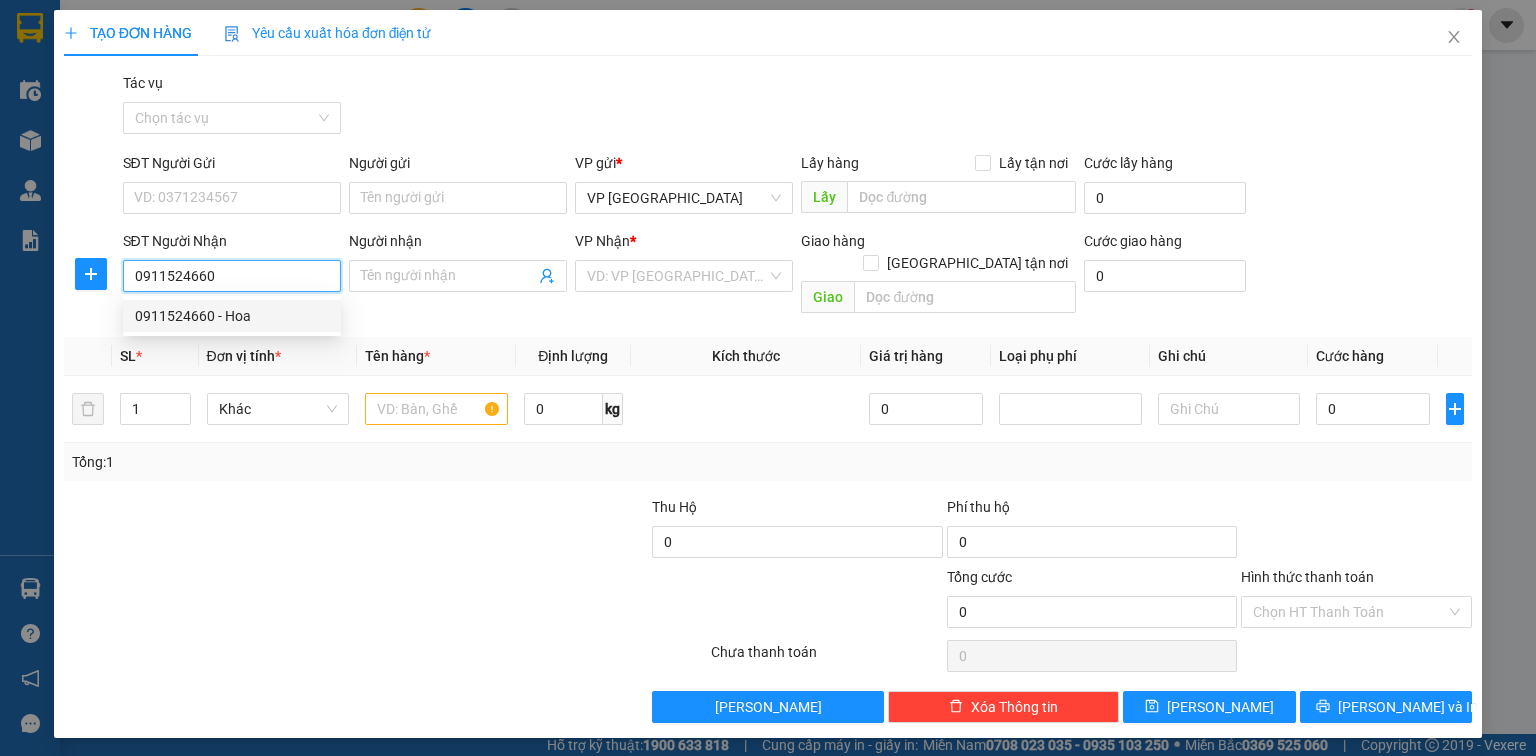 click on "0911524660 - Hoa" at bounding box center (232, 316) 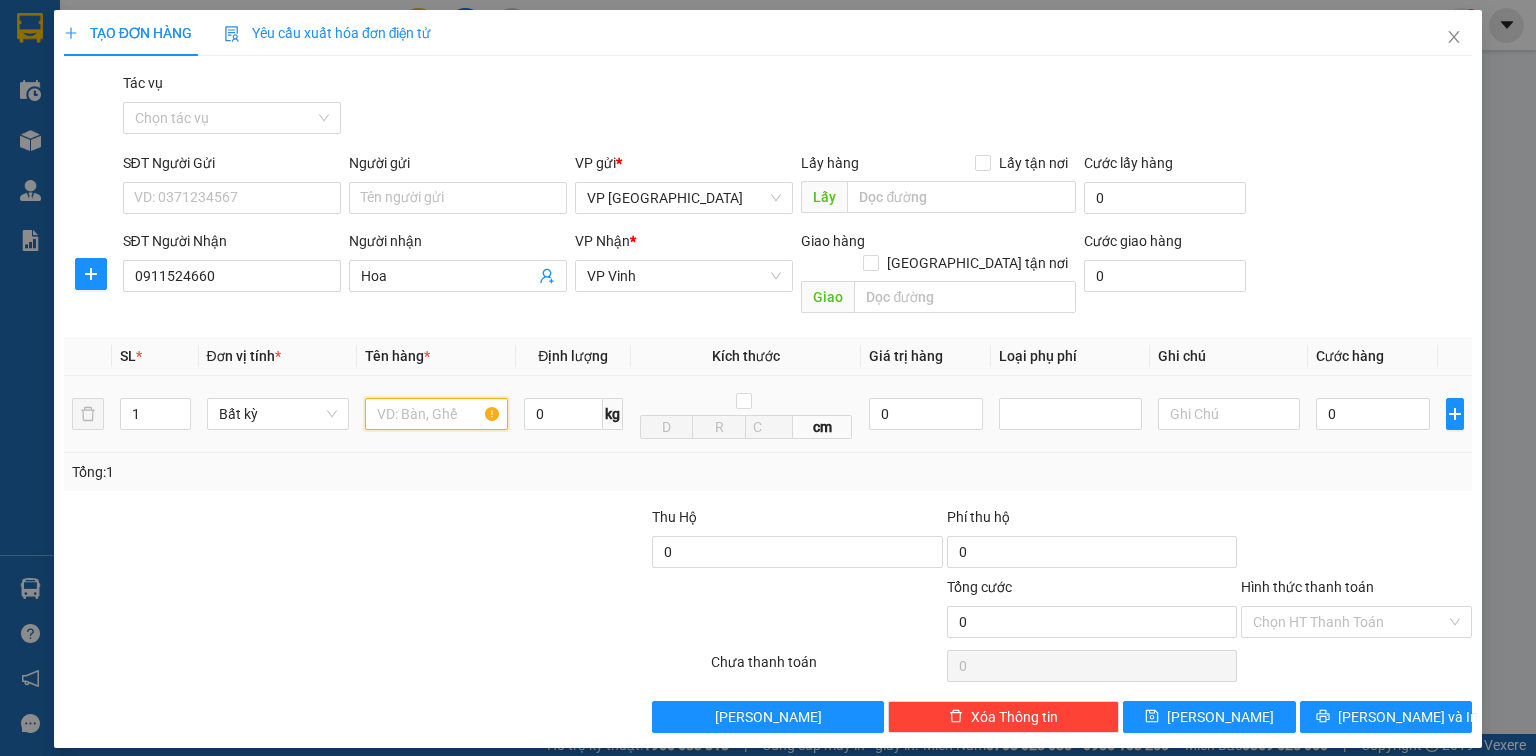click at bounding box center (436, 414) 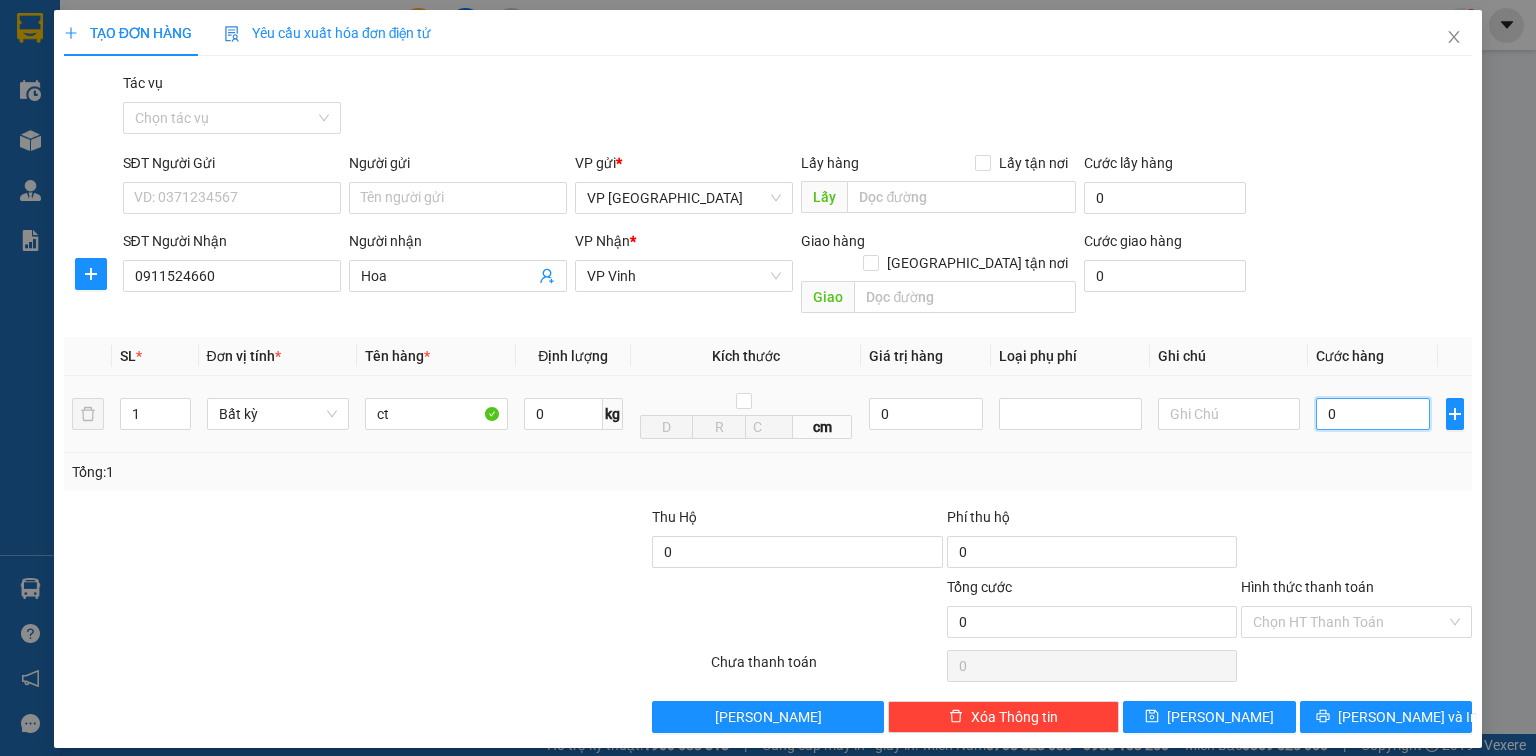 click on "0" at bounding box center [1373, 414] 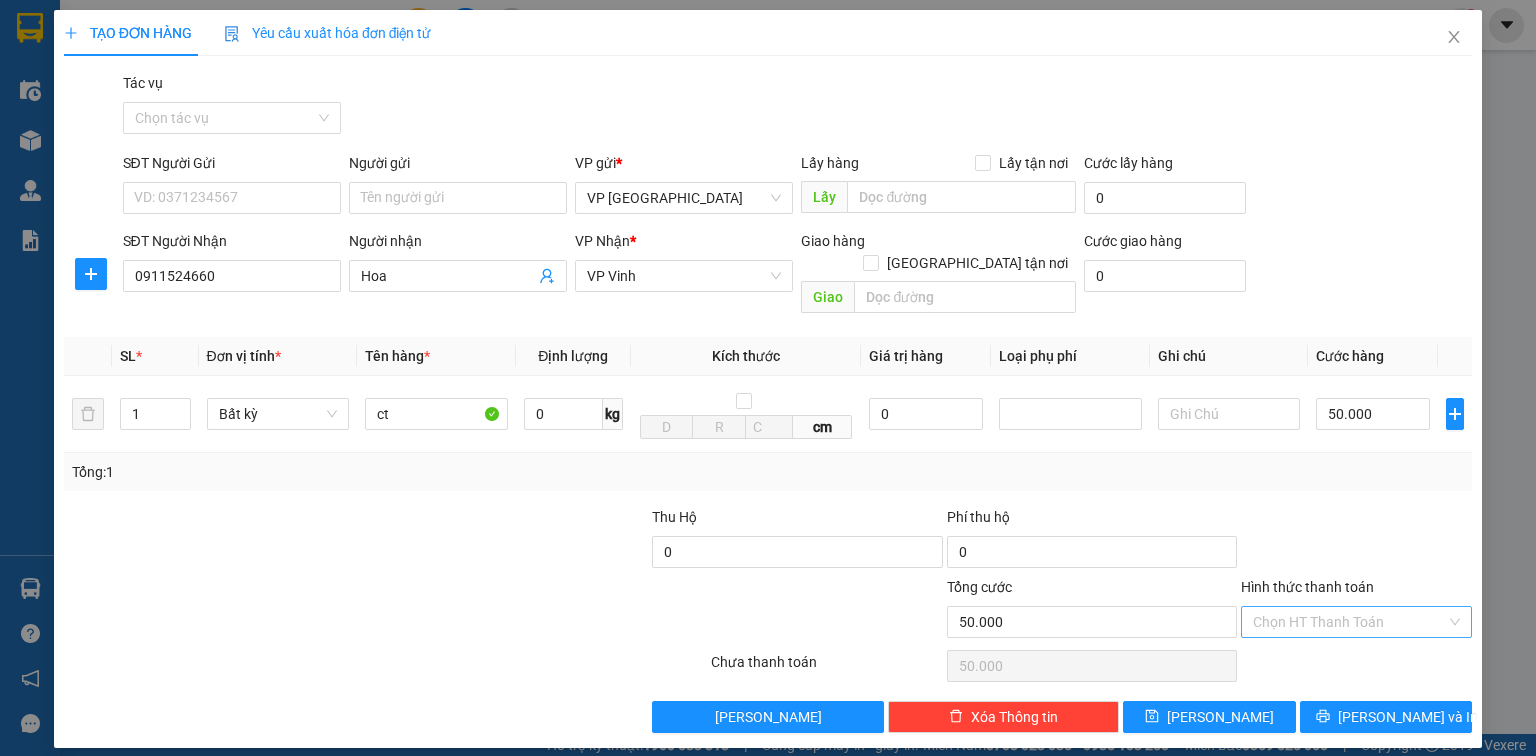 click on "Hình thức thanh toán" at bounding box center (1349, 622) 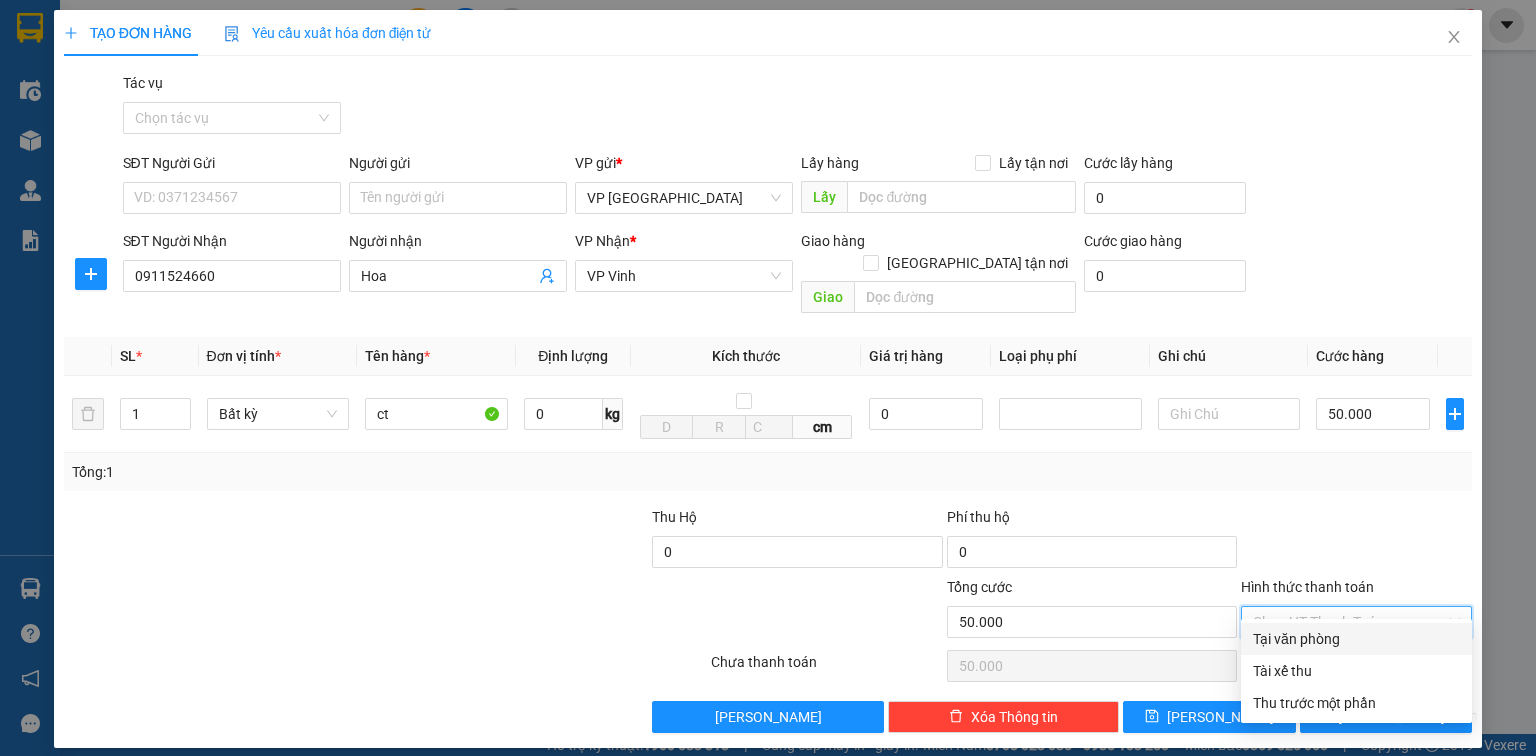 click on "Tại văn phòng" at bounding box center [1356, 639] 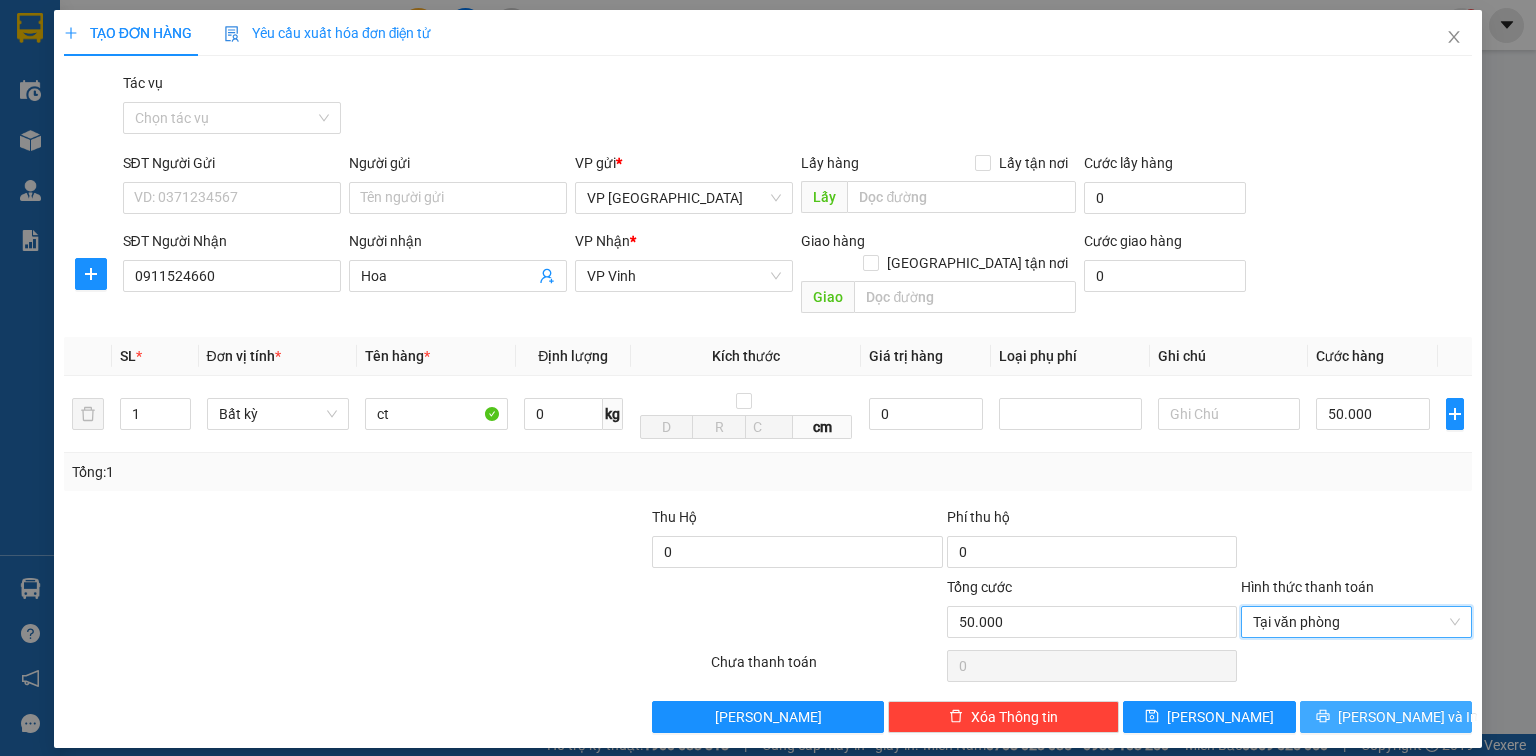 click on "Lưu và In" at bounding box center [1386, 717] 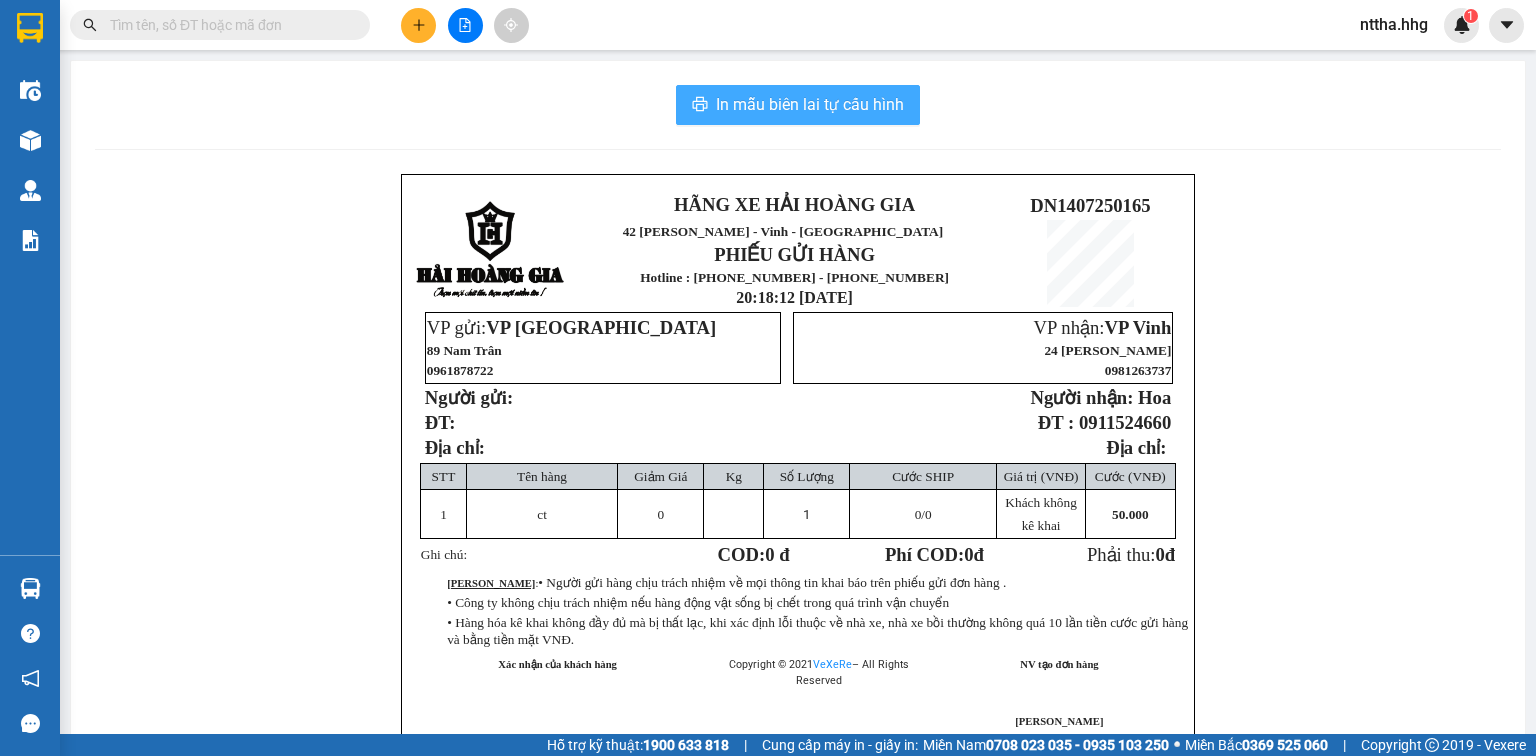 click on "In mẫu biên lai tự cấu hình" at bounding box center [810, 104] 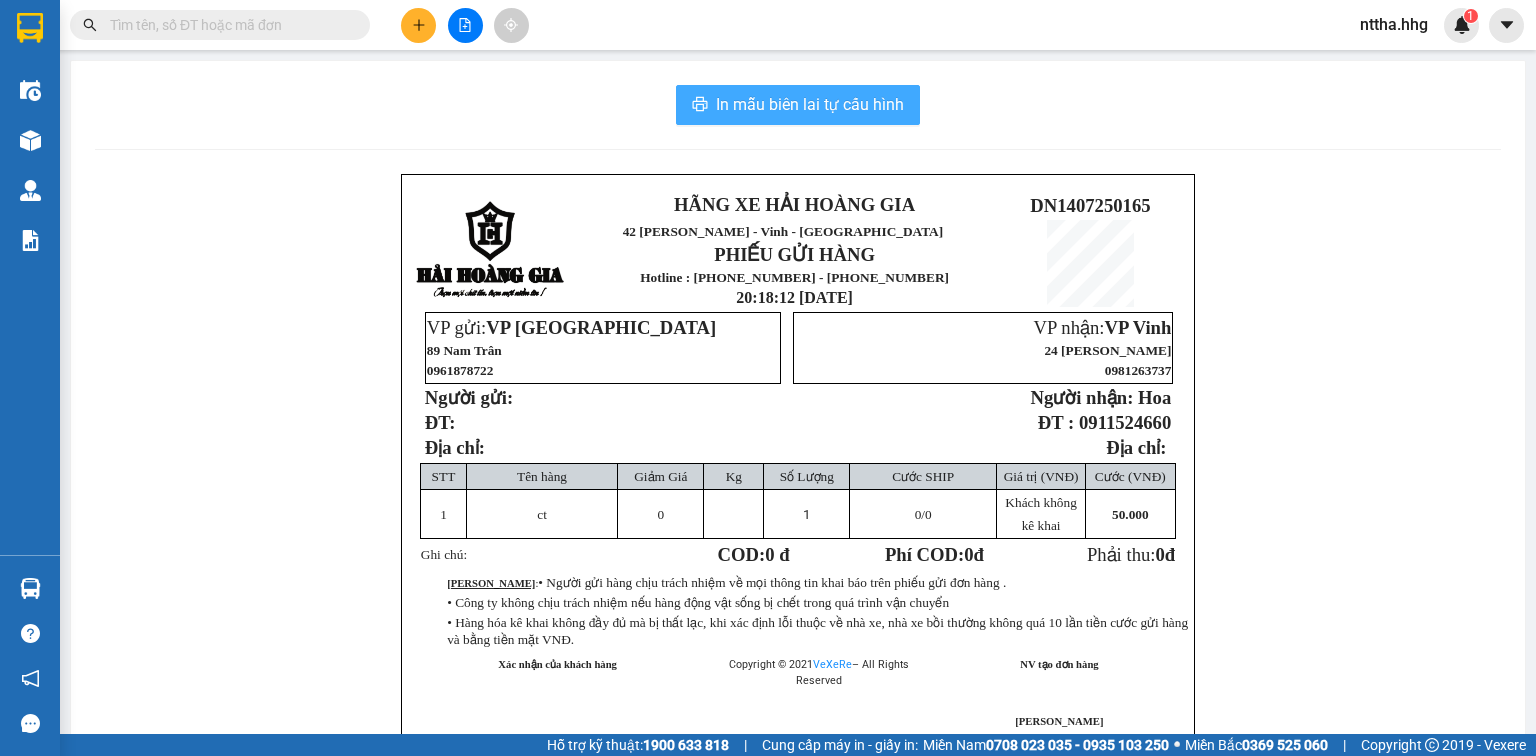 scroll, scrollTop: 0, scrollLeft: 0, axis: both 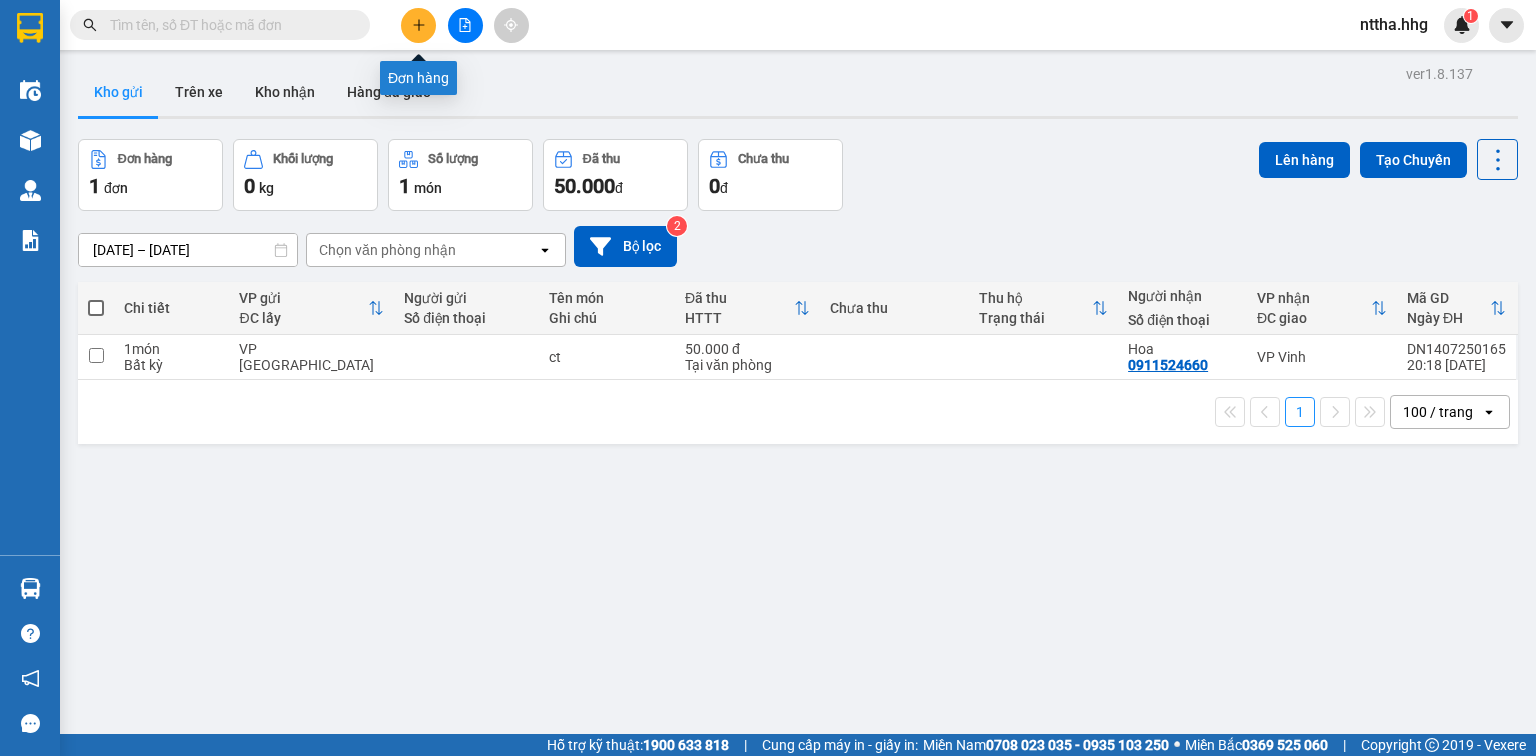 click 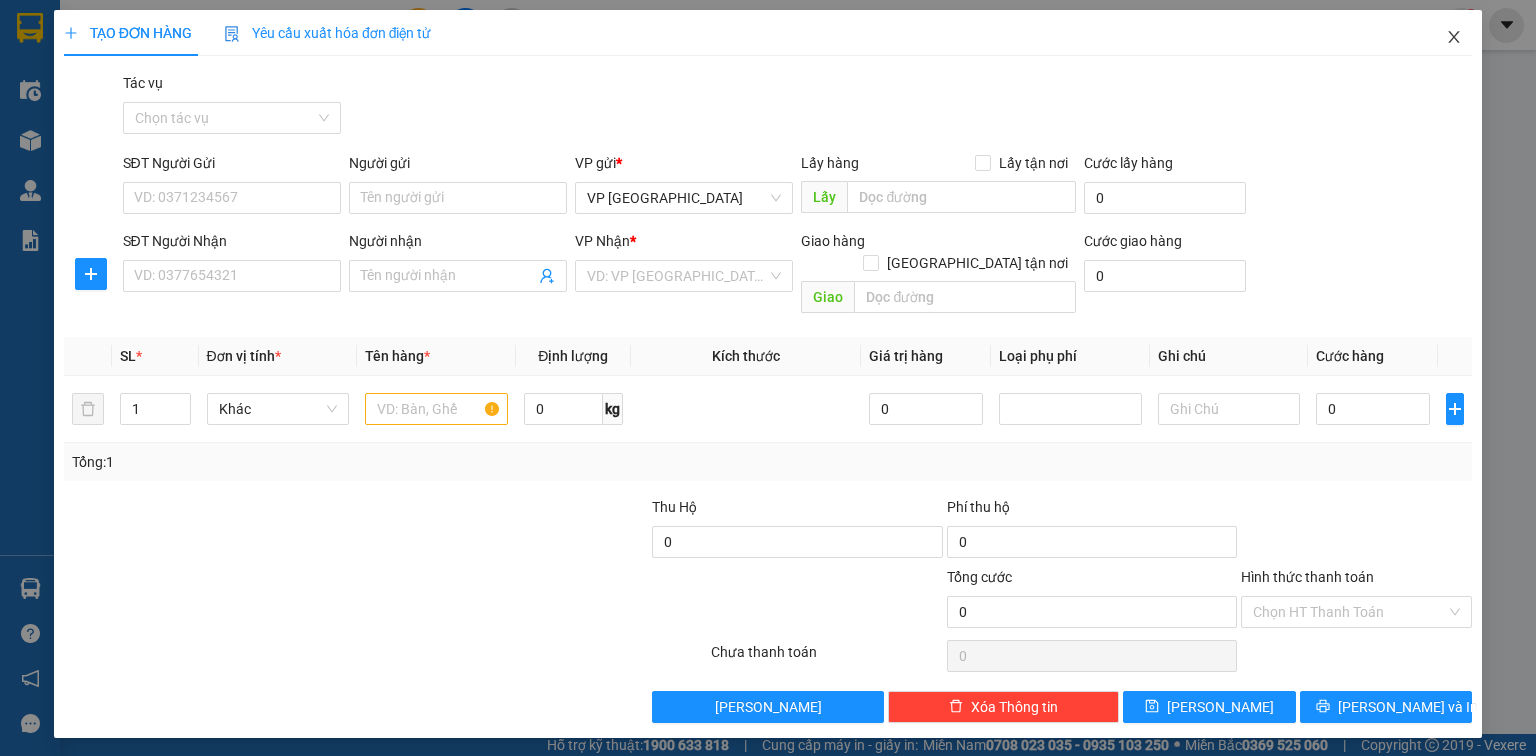 click 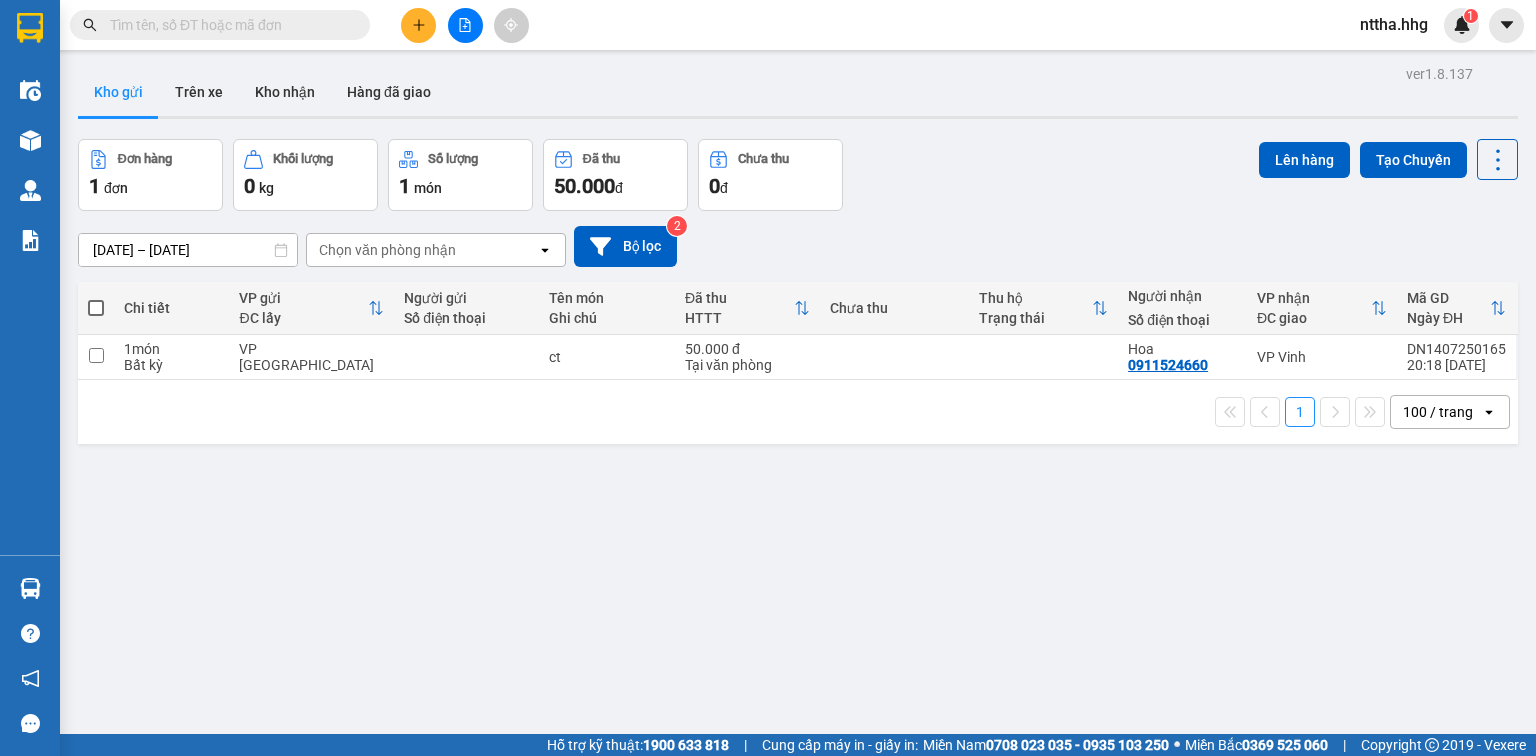 click at bounding box center [96, 308] 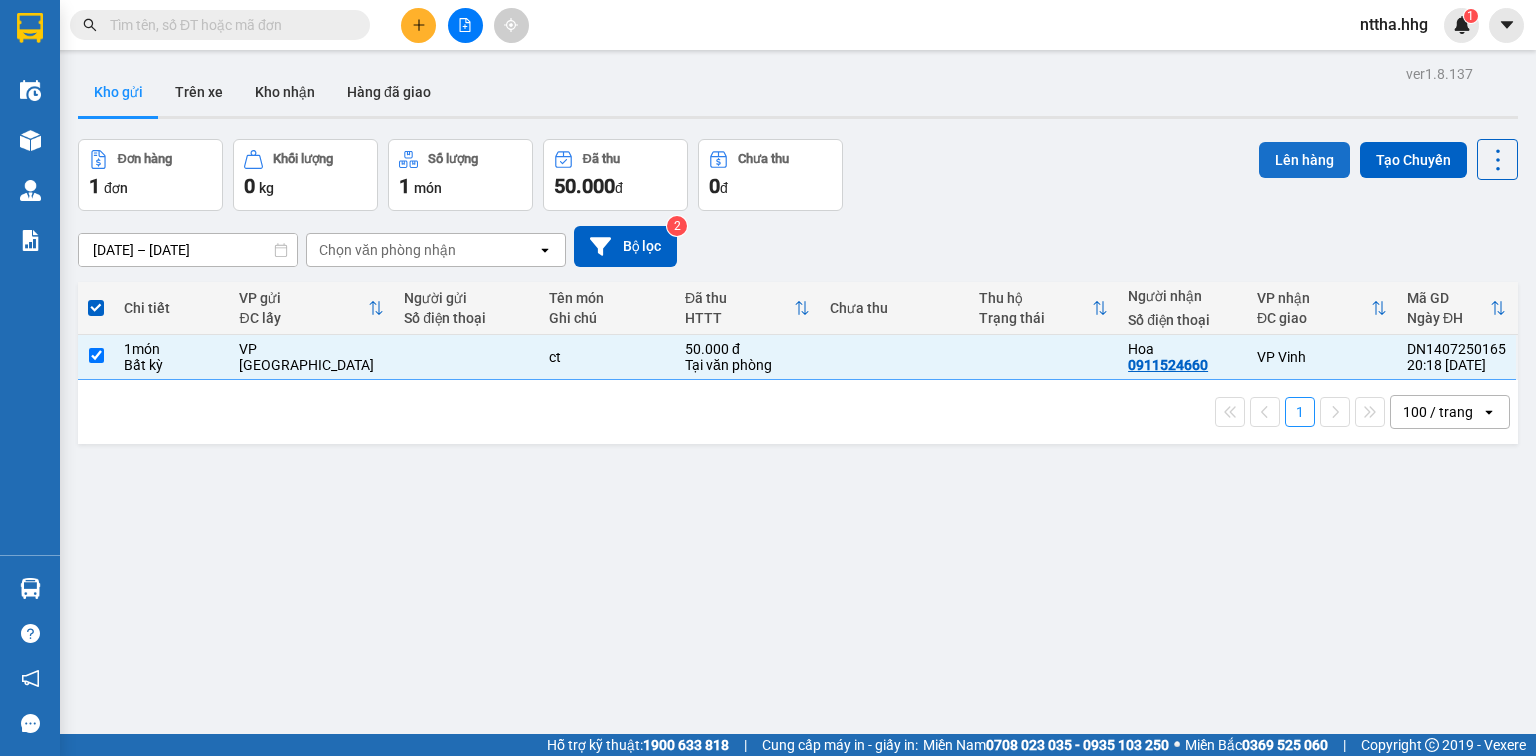 click on "Lên hàng" at bounding box center (1304, 160) 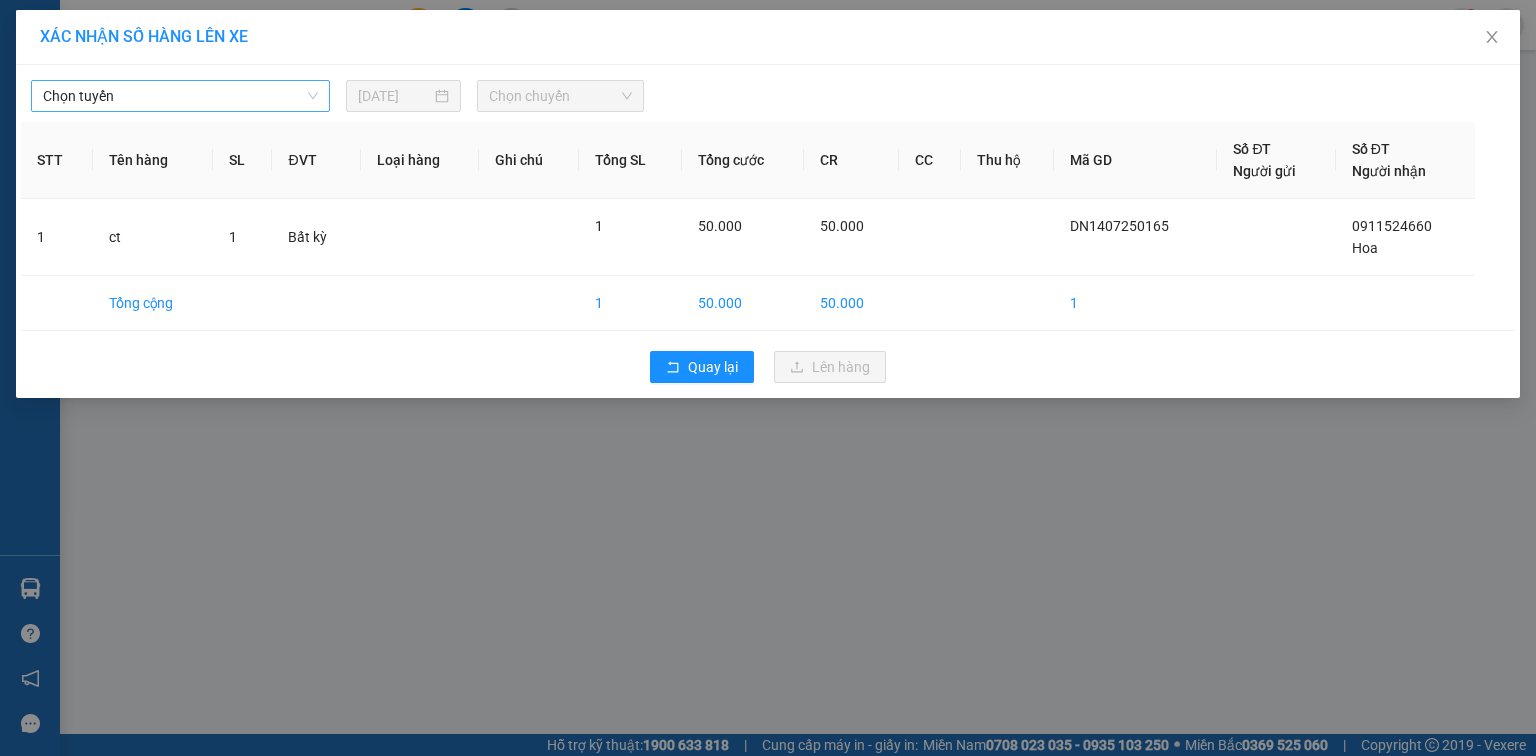 click on "Chọn tuyến" at bounding box center [180, 96] 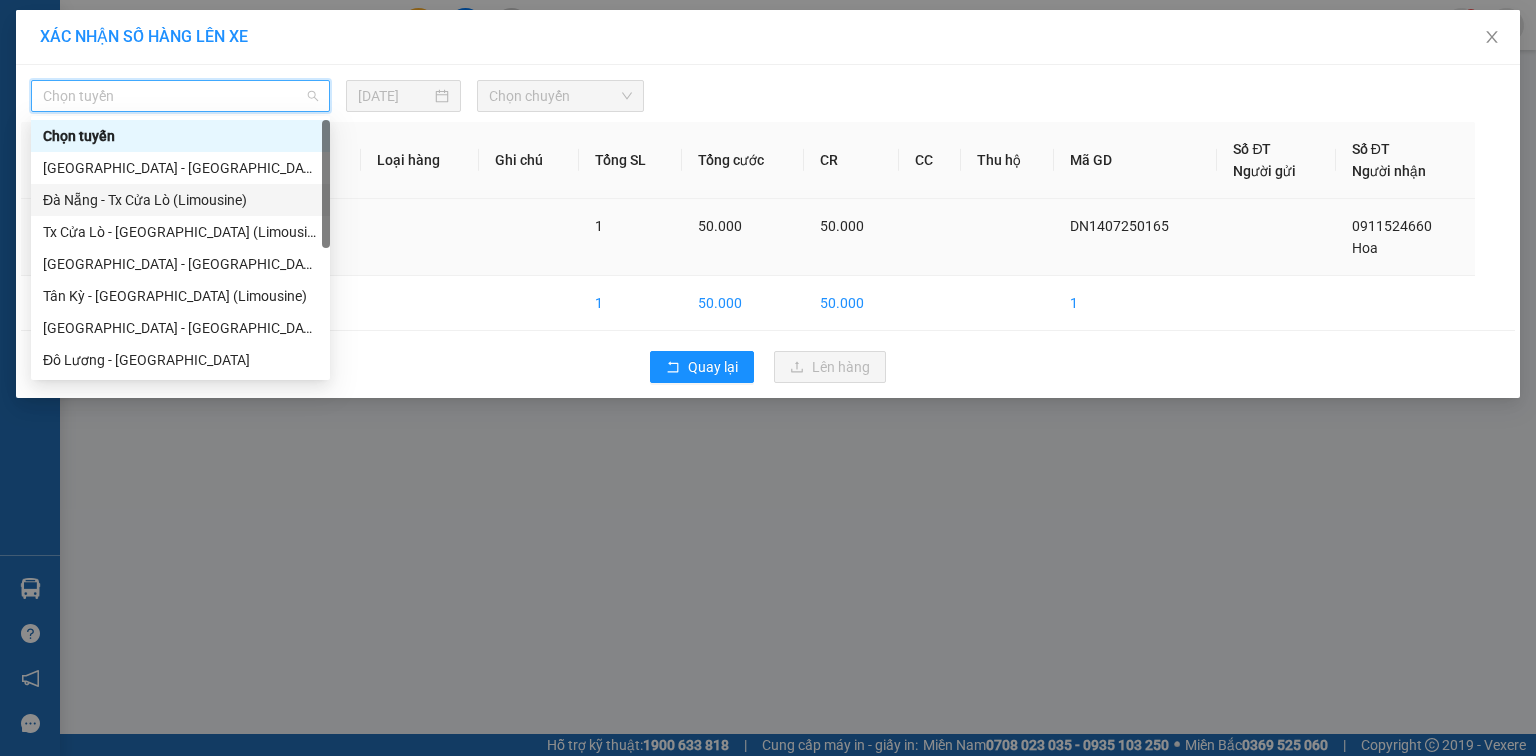 click on "Đà Nẵng - Tx Cửa Lò (Limousine)" at bounding box center [180, 200] 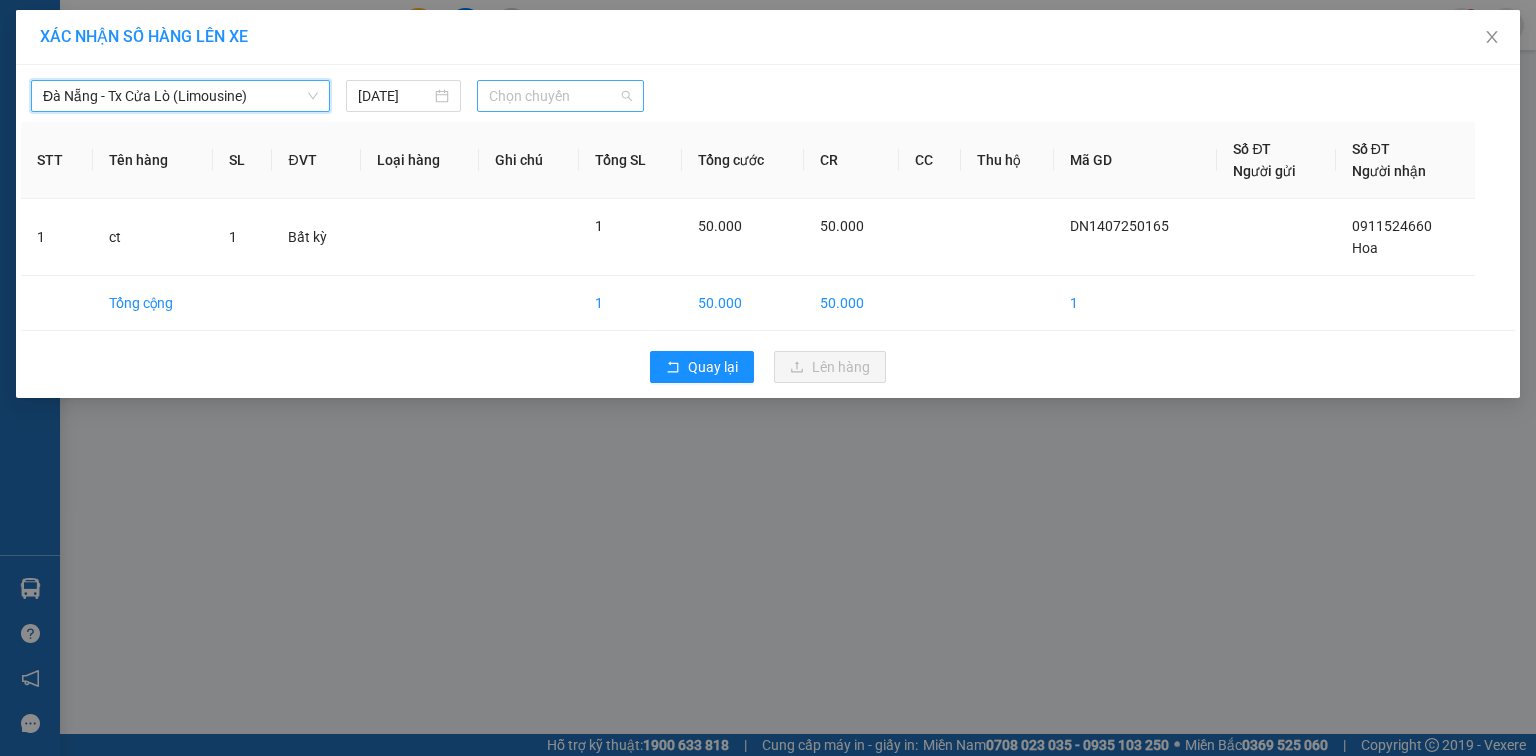 click on "Chọn chuyến" at bounding box center (561, 96) 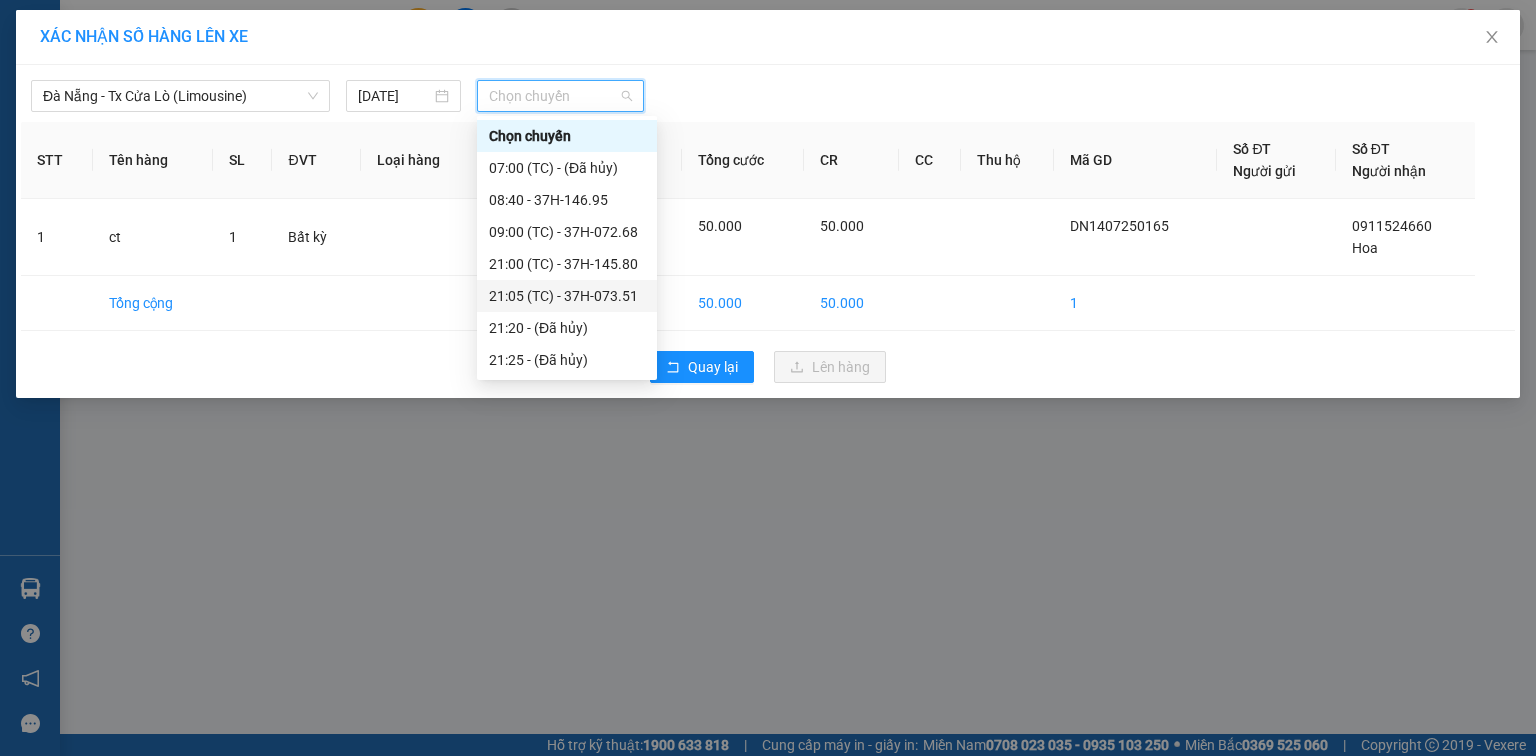 click on "21:05   (TC)   - 37H-073.51" at bounding box center (567, 296) 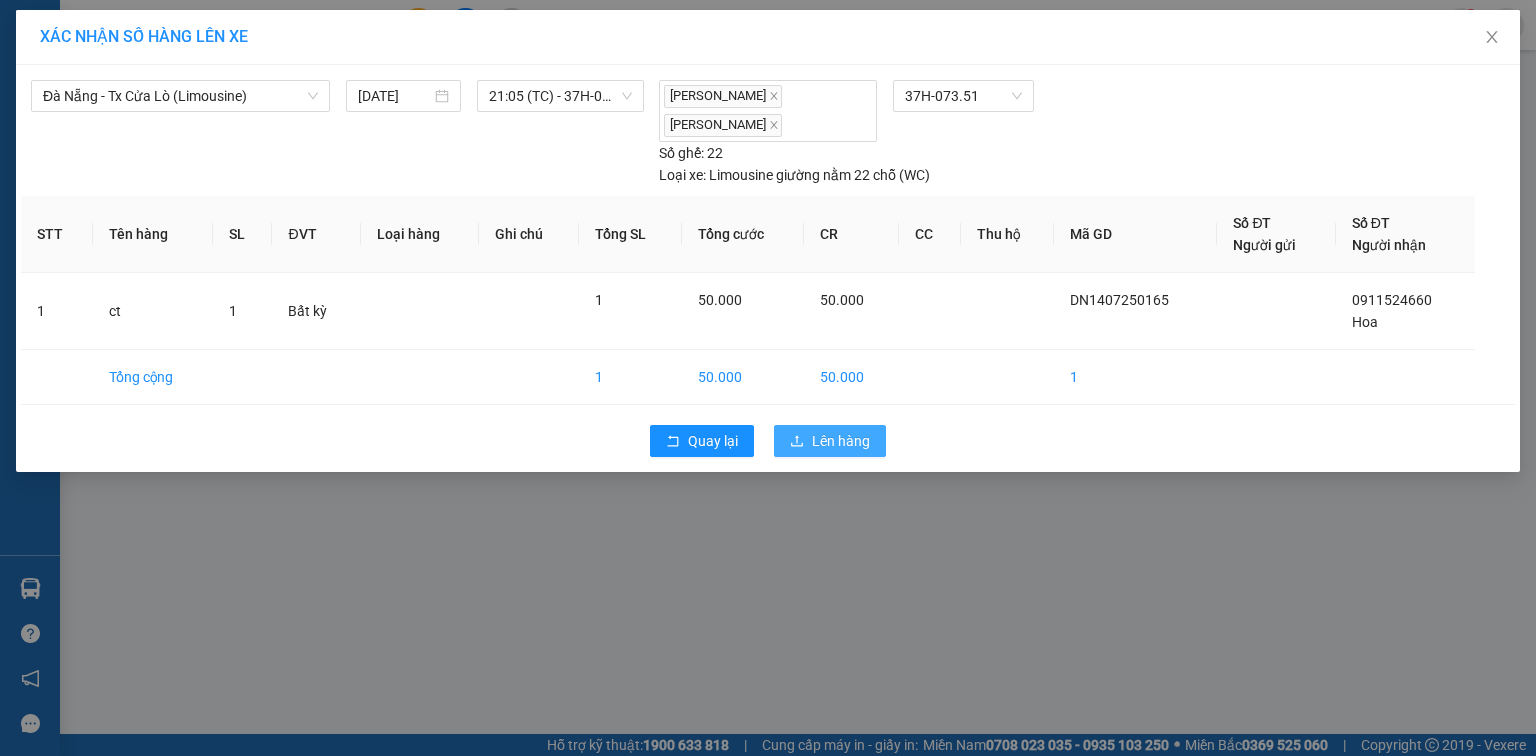 click on "Lên hàng" at bounding box center [841, 441] 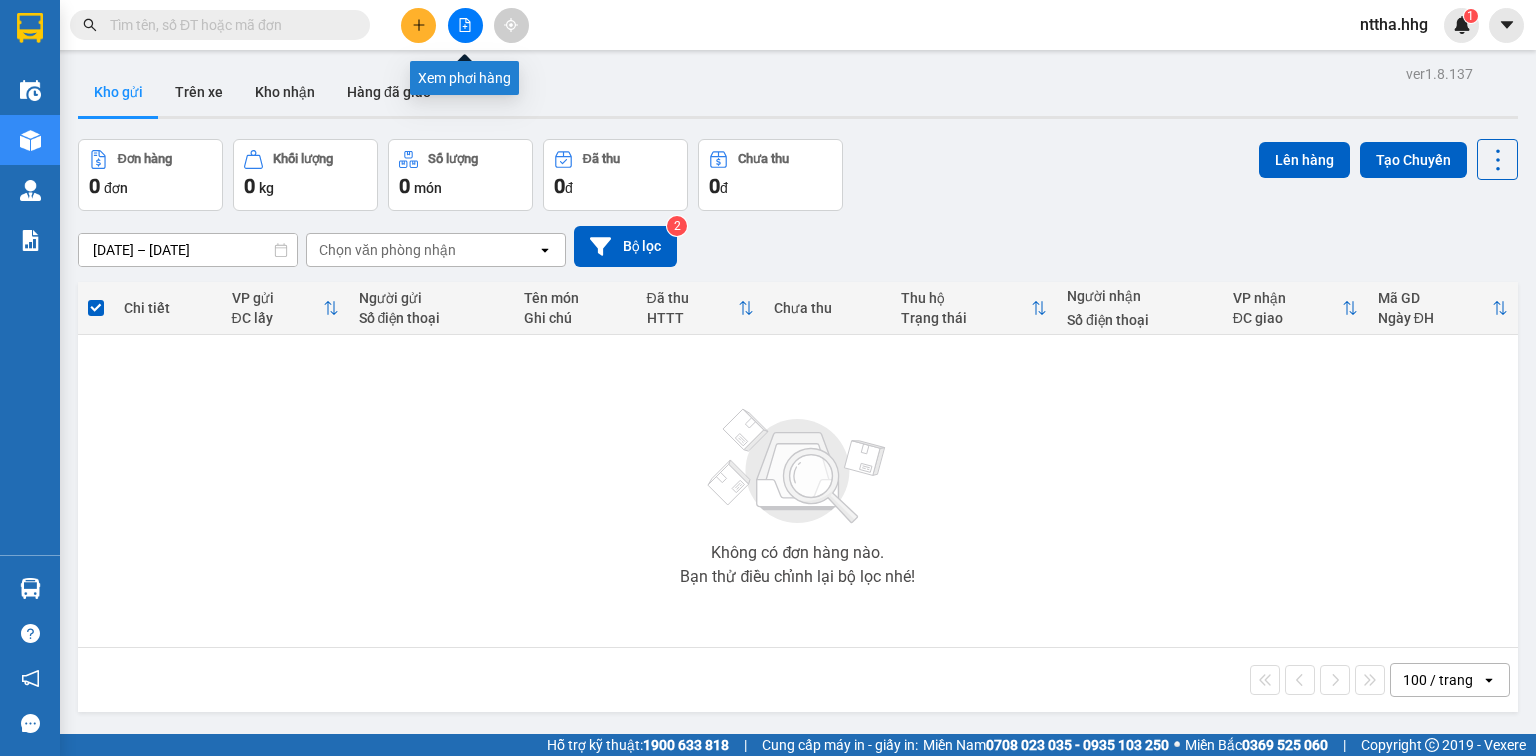 click at bounding box center (465, 25) 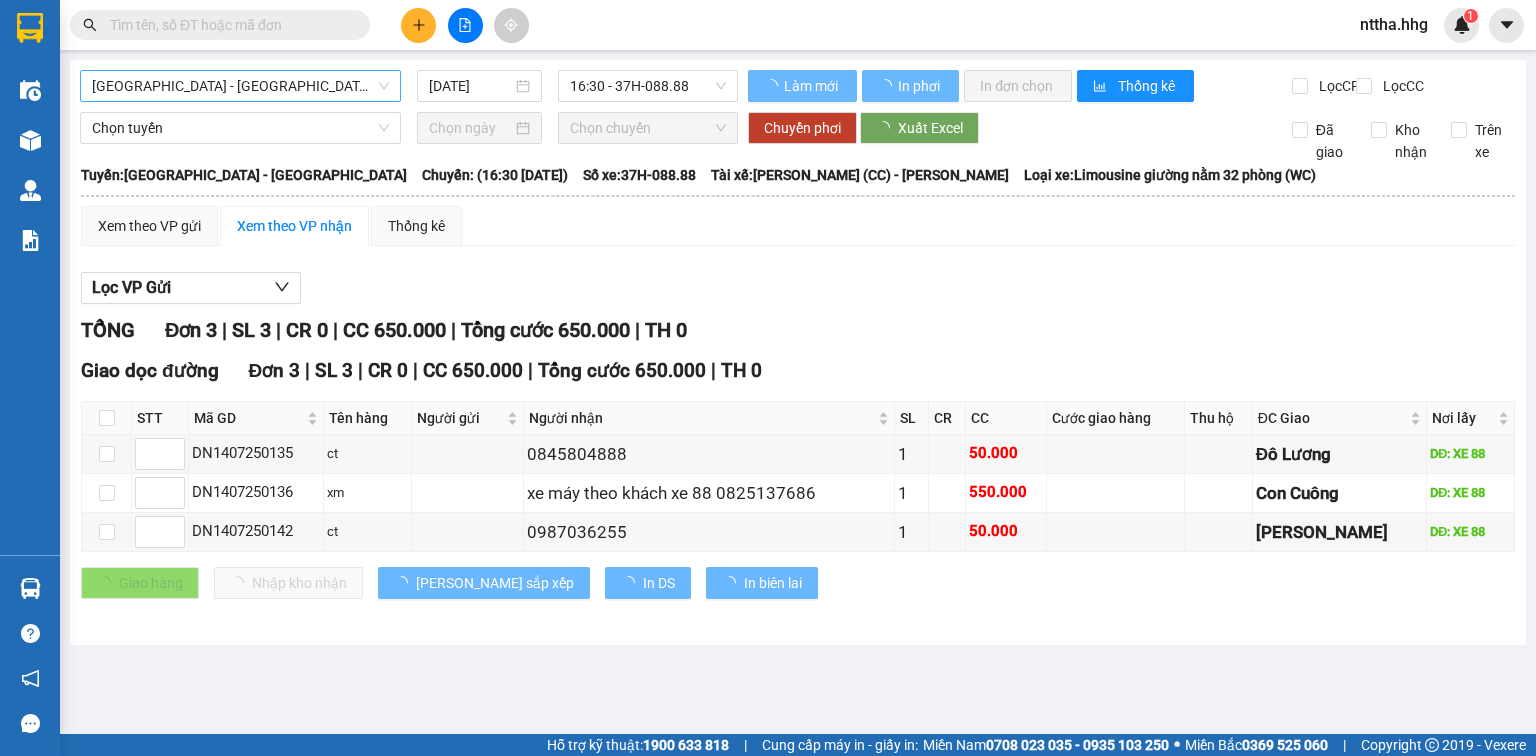 click on "Quảng Ngãi - Con Cuông" at bounding box center (240, 86) 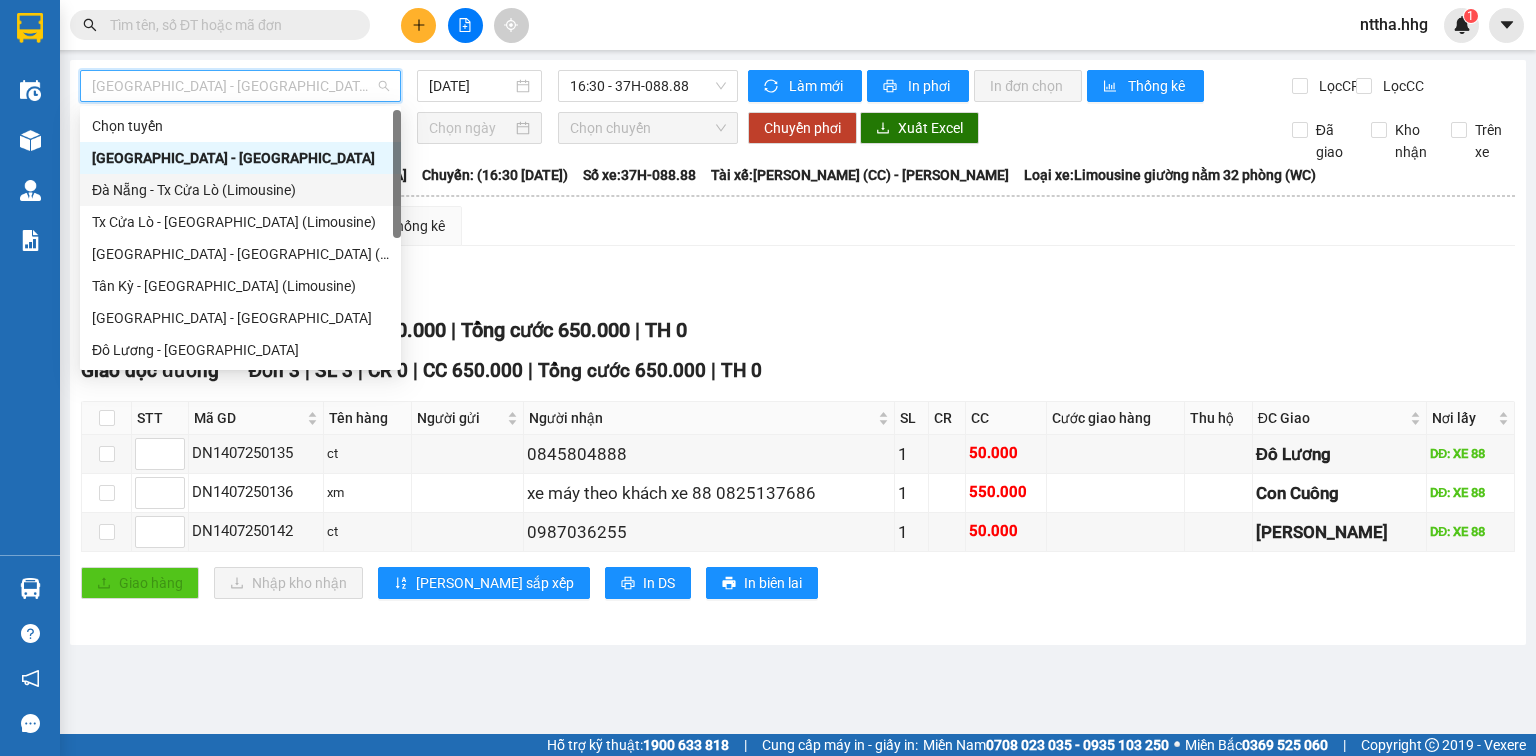 click on "Đà Nẵng - Tx Cửa Lò (Limousine)" at bounding box center [240, 190] 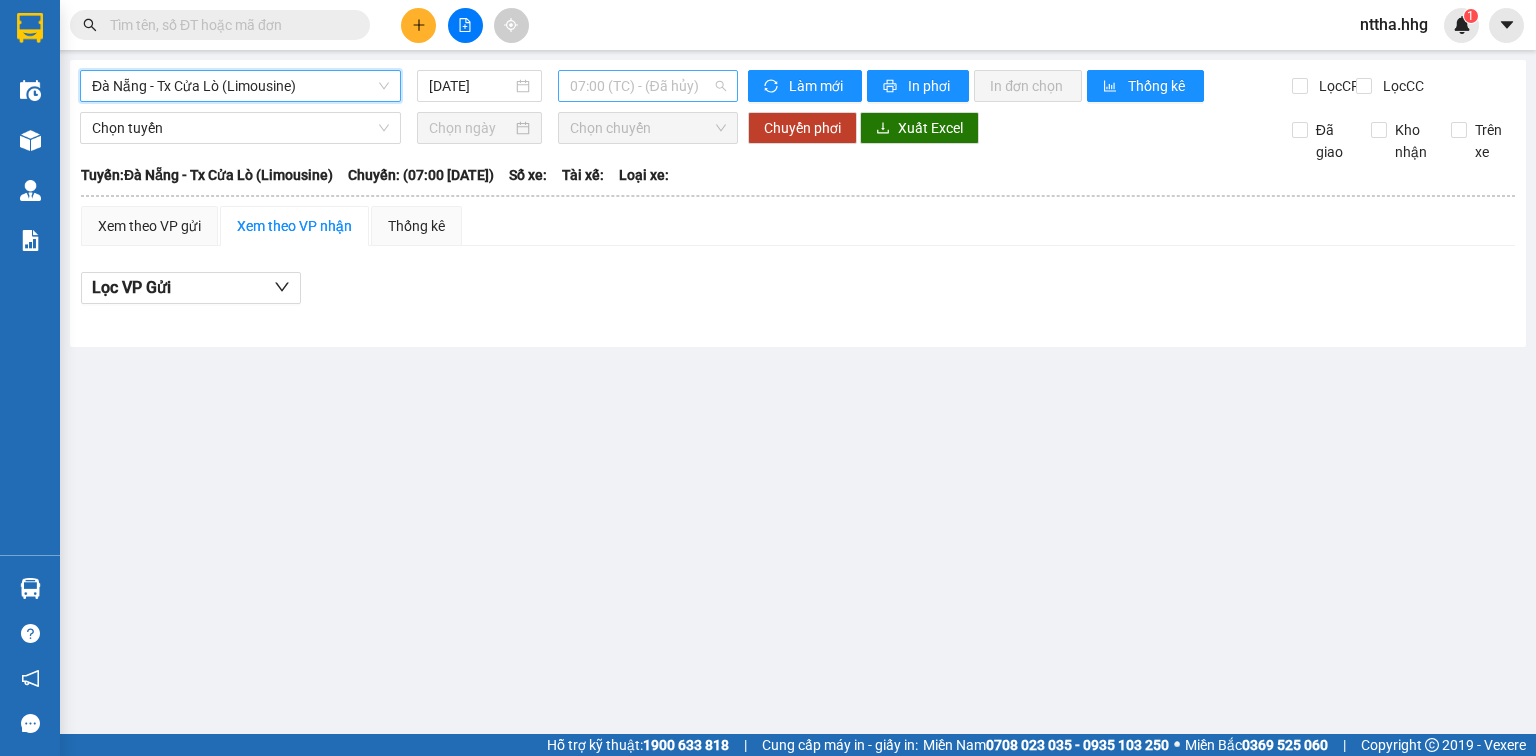 click on "07:00   (TC)   - (Đã hủy)" at bounding box center (648, 86) 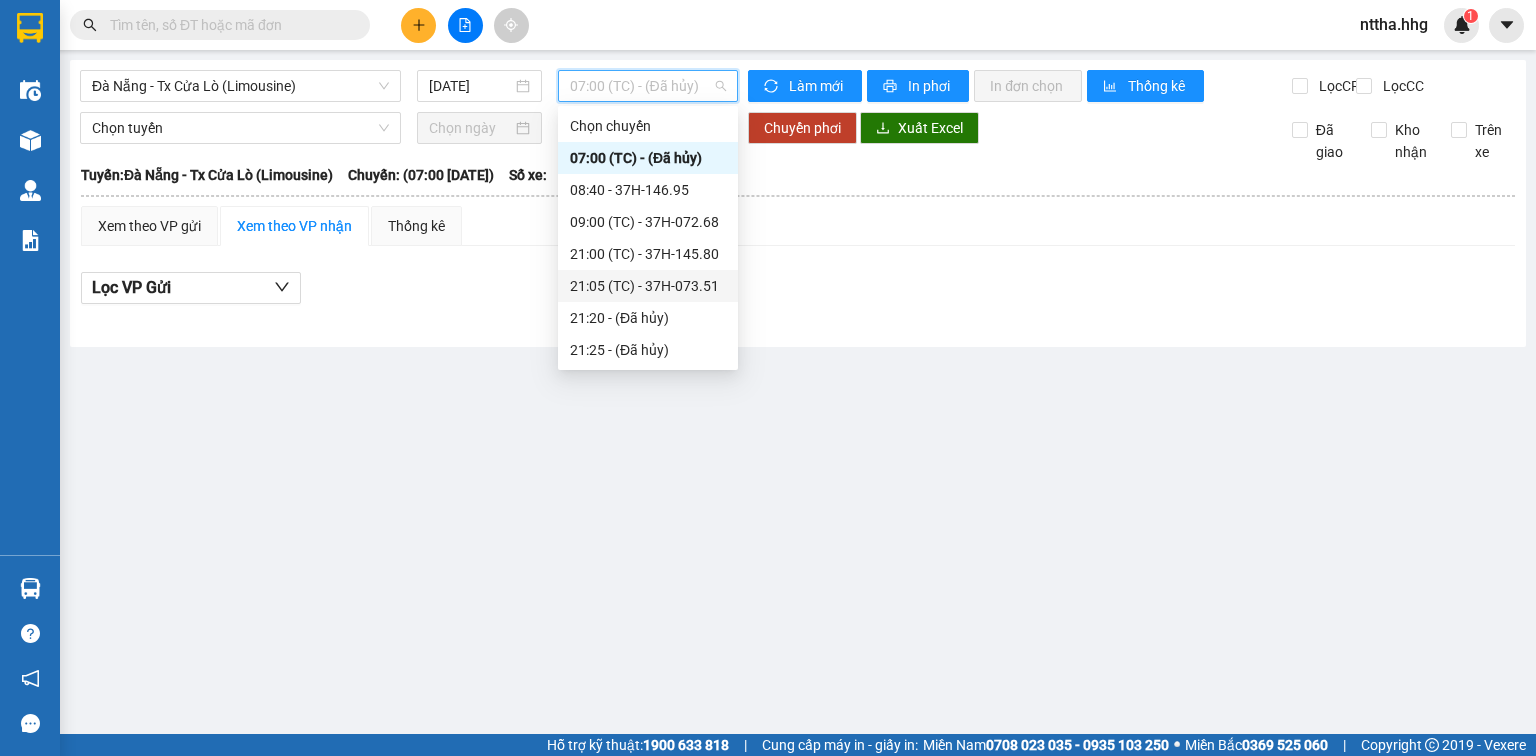 click on "21:05   (TC)   - 37H-073.51" at bounding box center (648, 286) 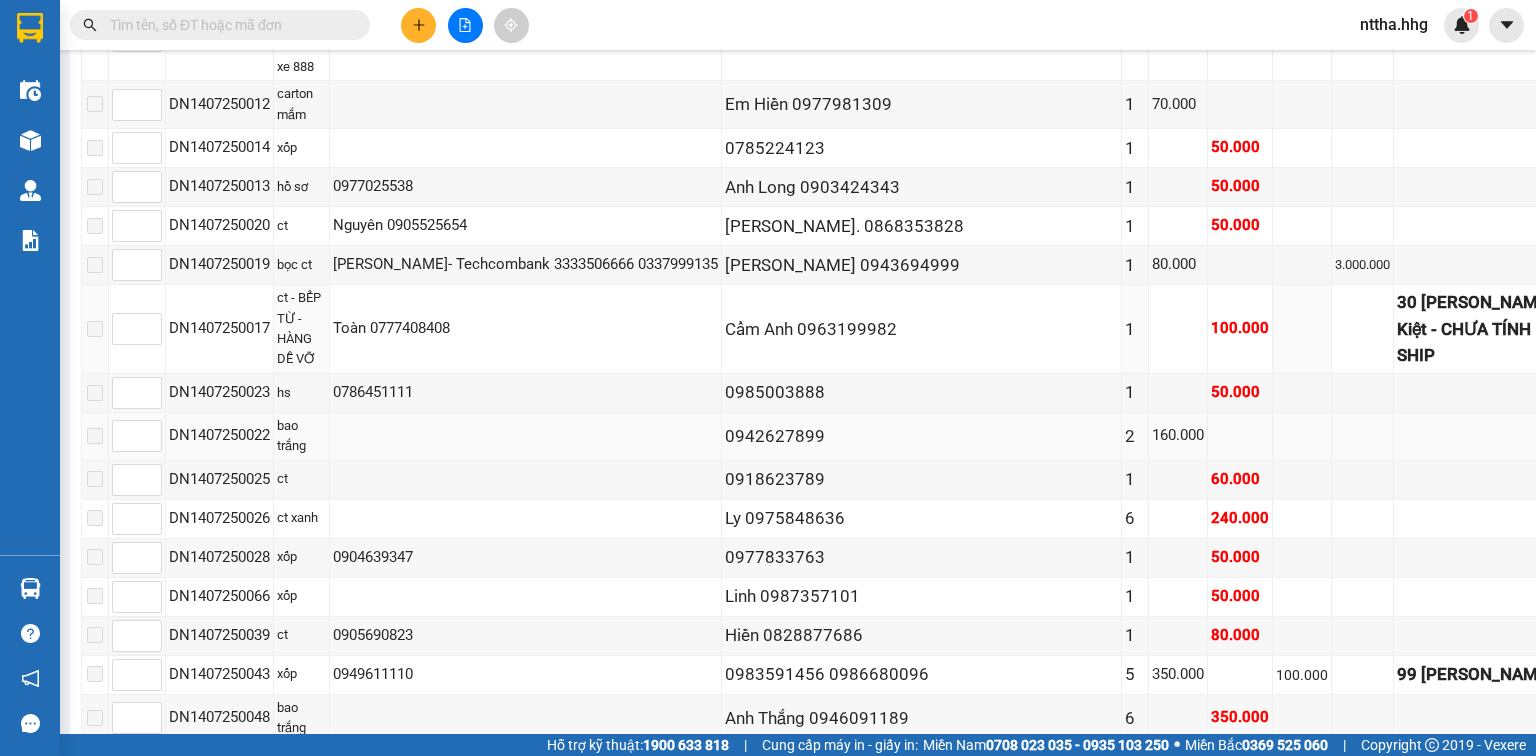 scroll, scrollTop: 1920, scrollLeft: 0, axis: vertical 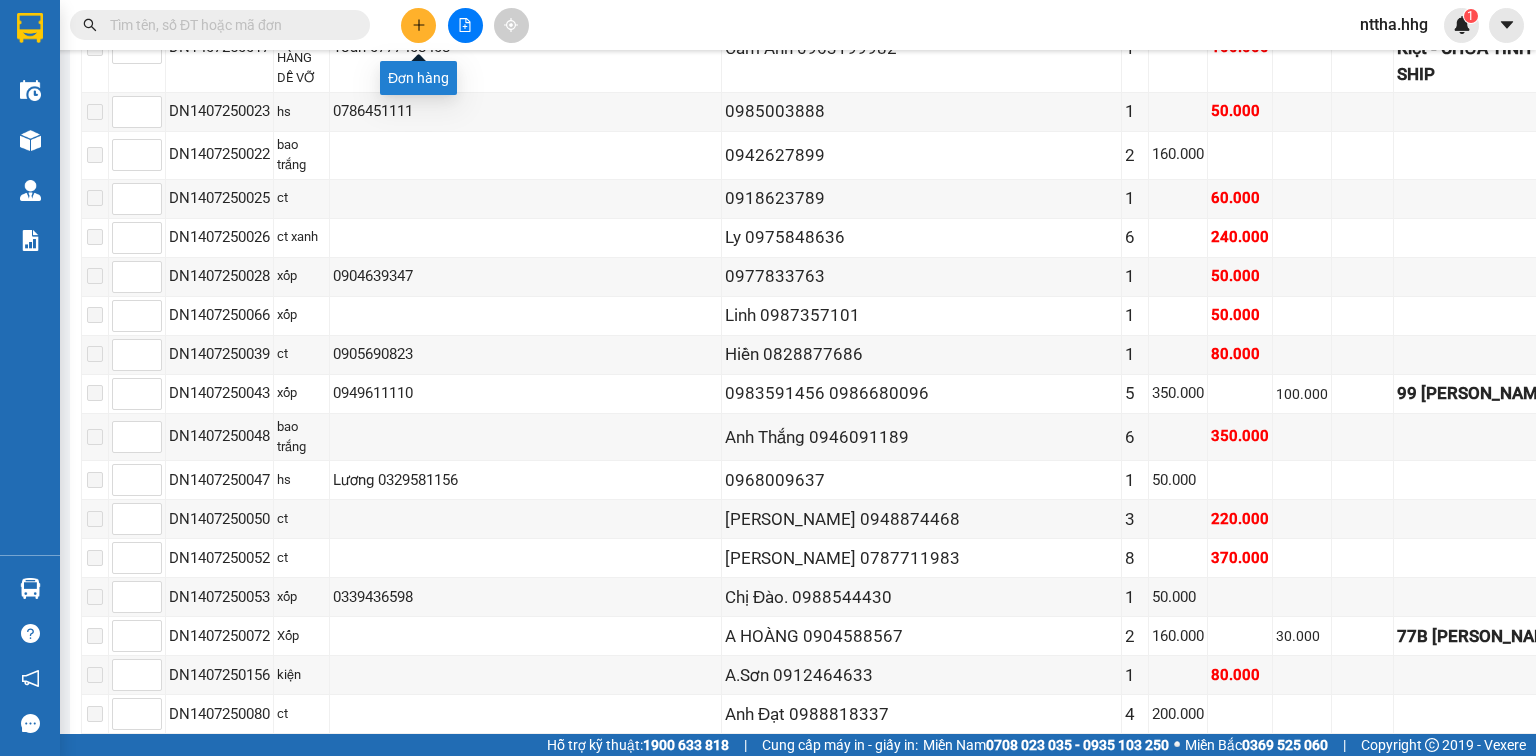 click 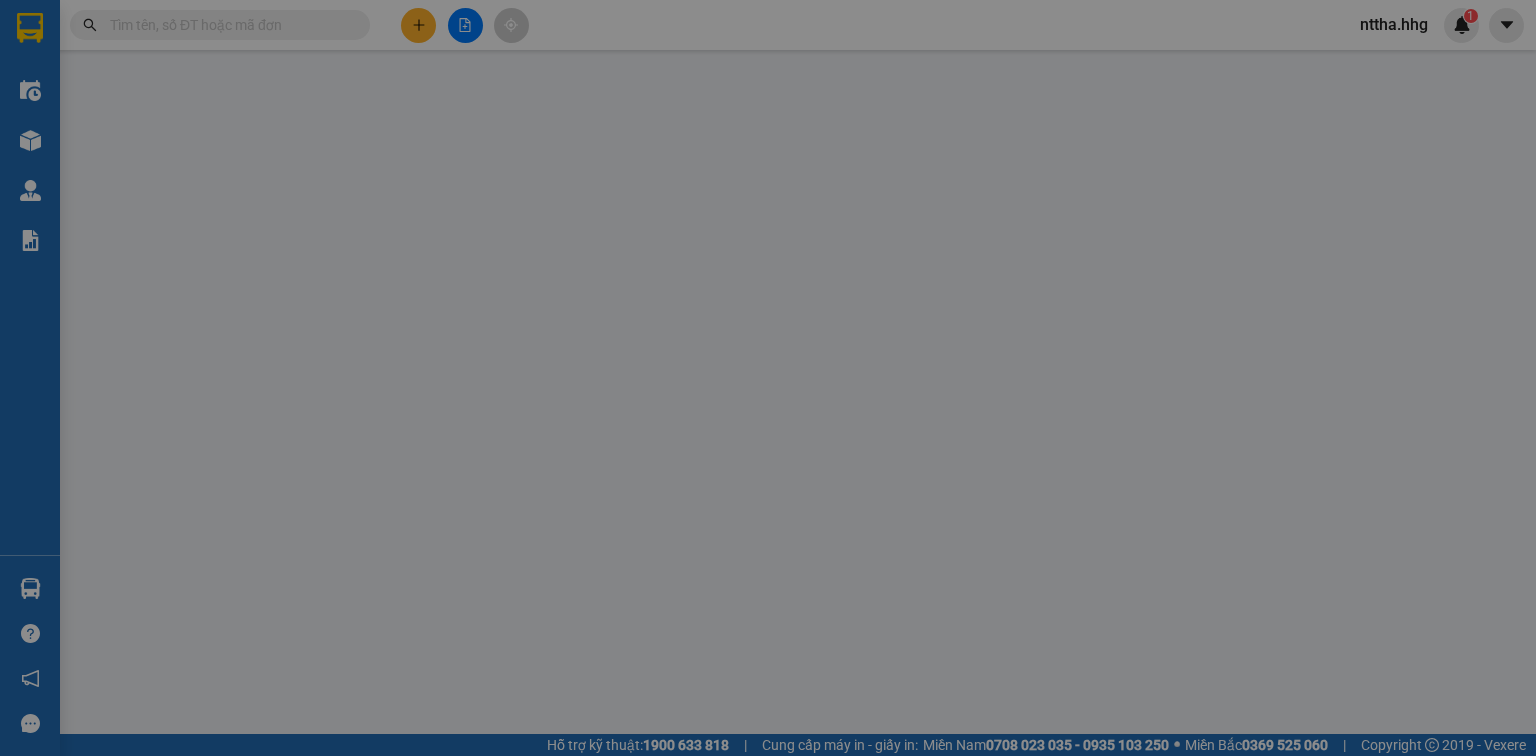 scroll, scrollTop: 0, scrollLeft: 0, axis: both 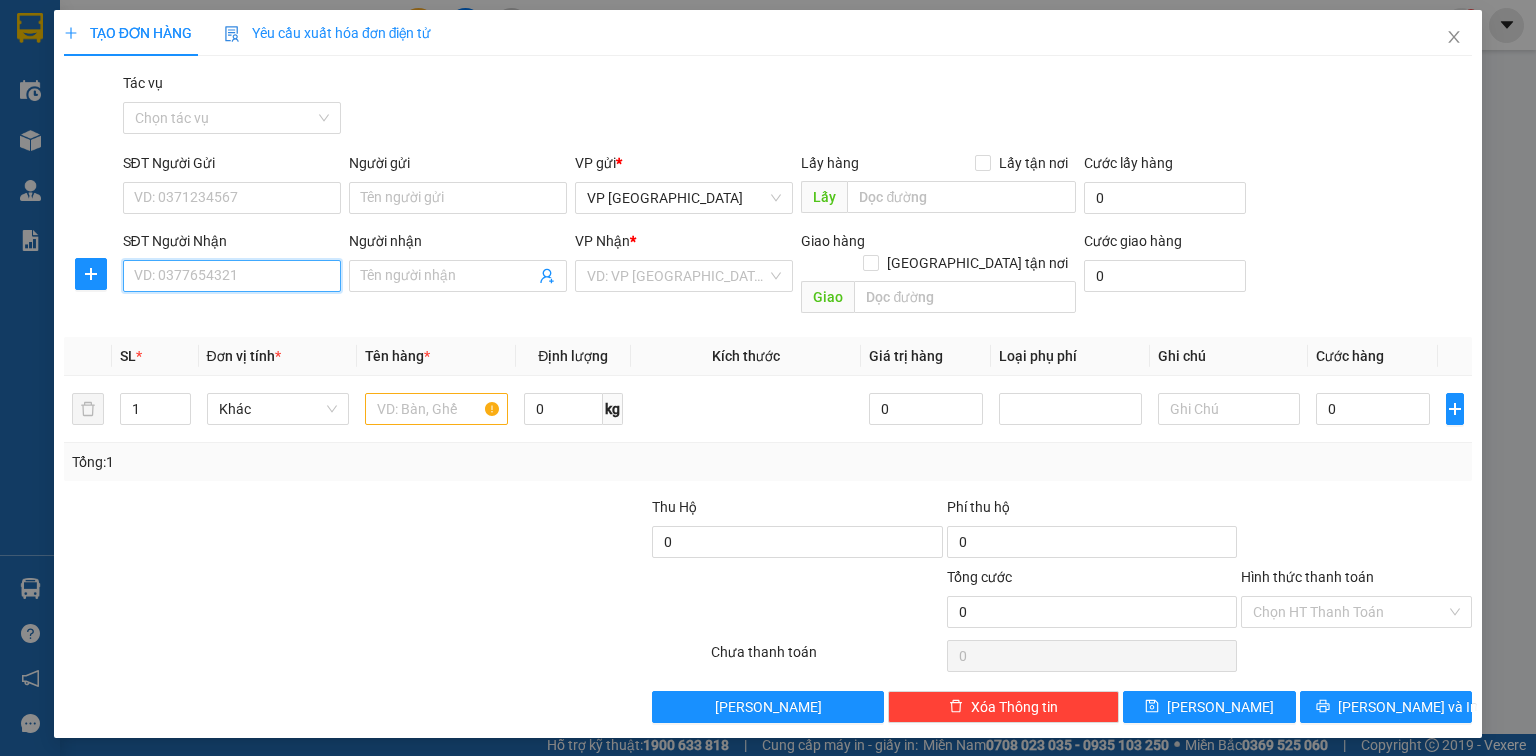 click on "SĐT Người Nhận" at bounding box center (232, 276) 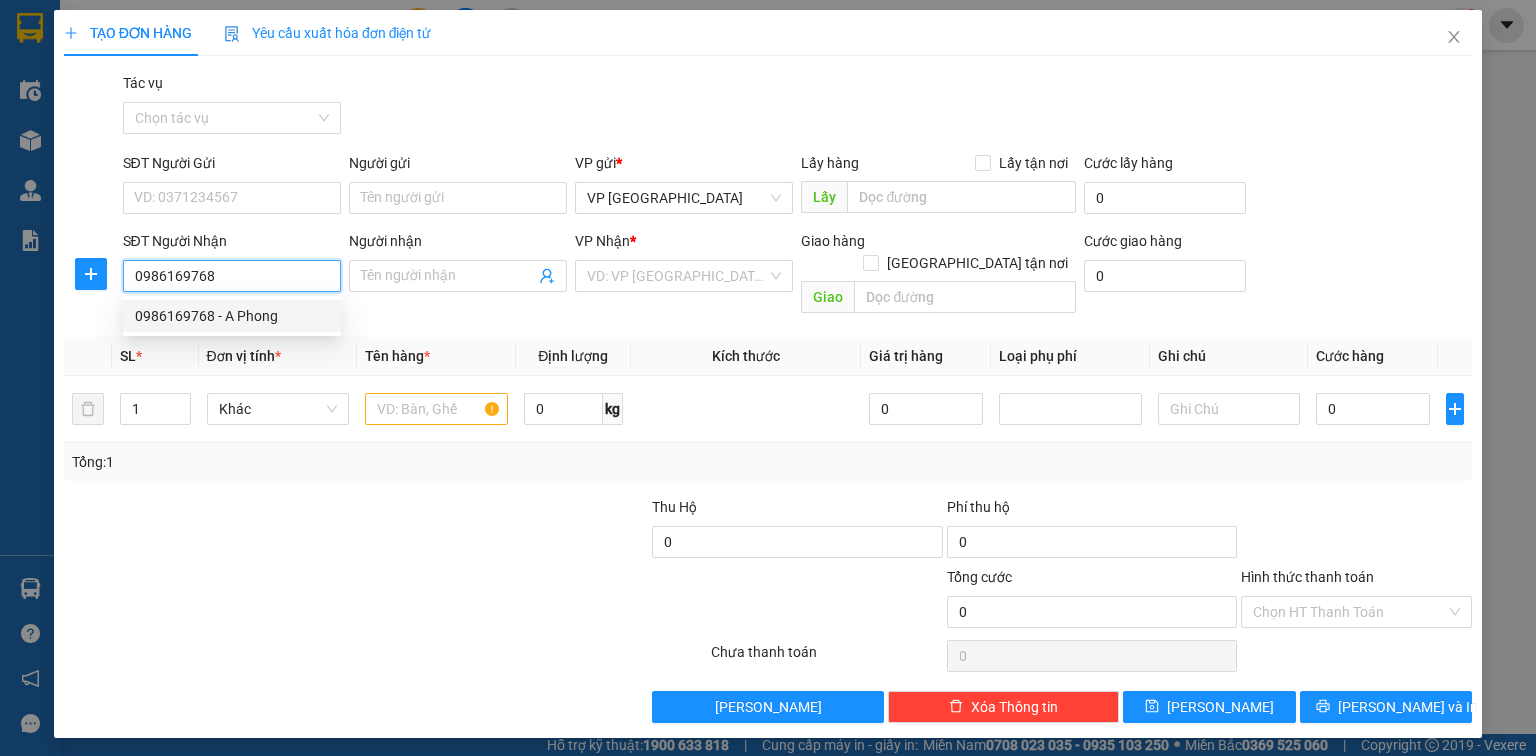 click on "0986169768 - A Phong" at bounding box center (232, 316) 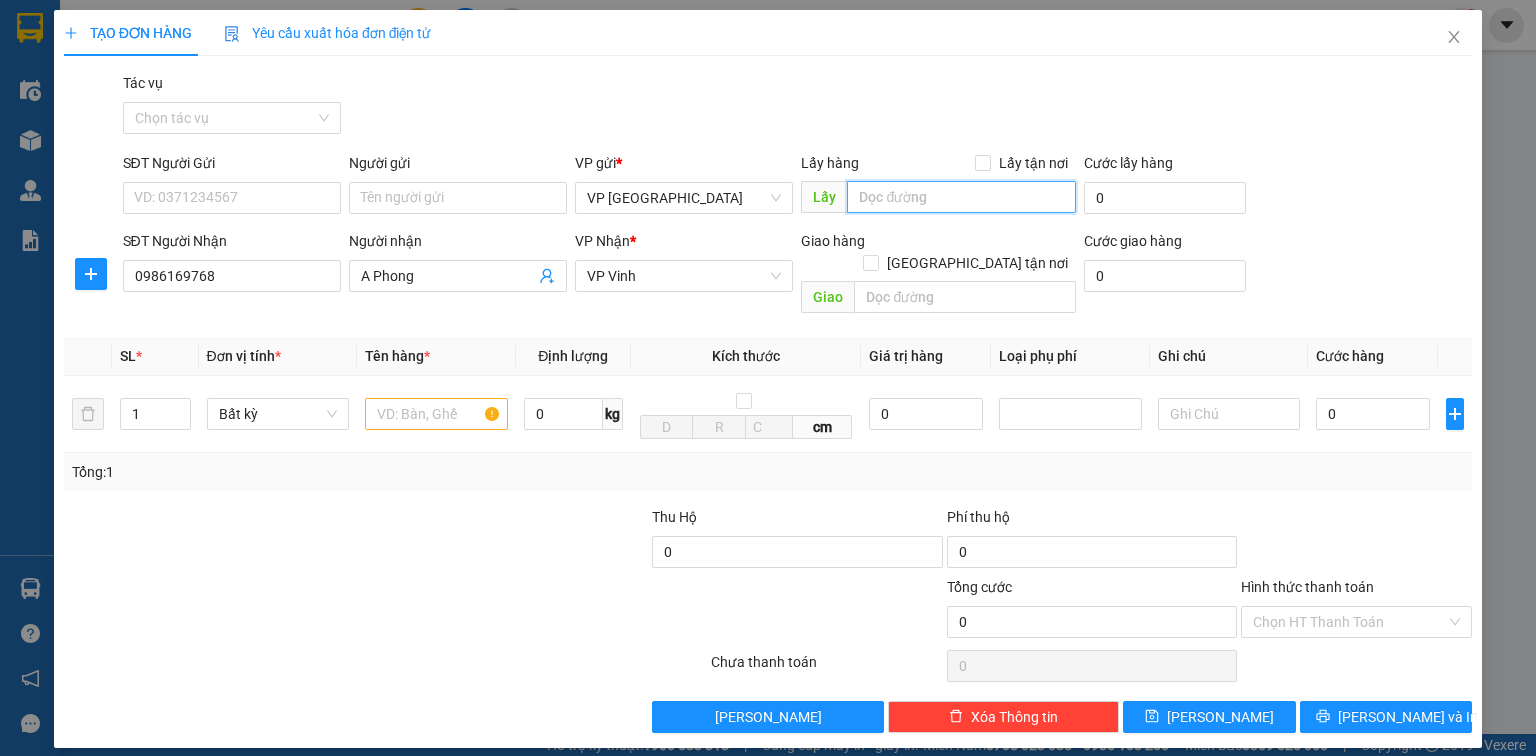 click at bounding box center [961, 197] 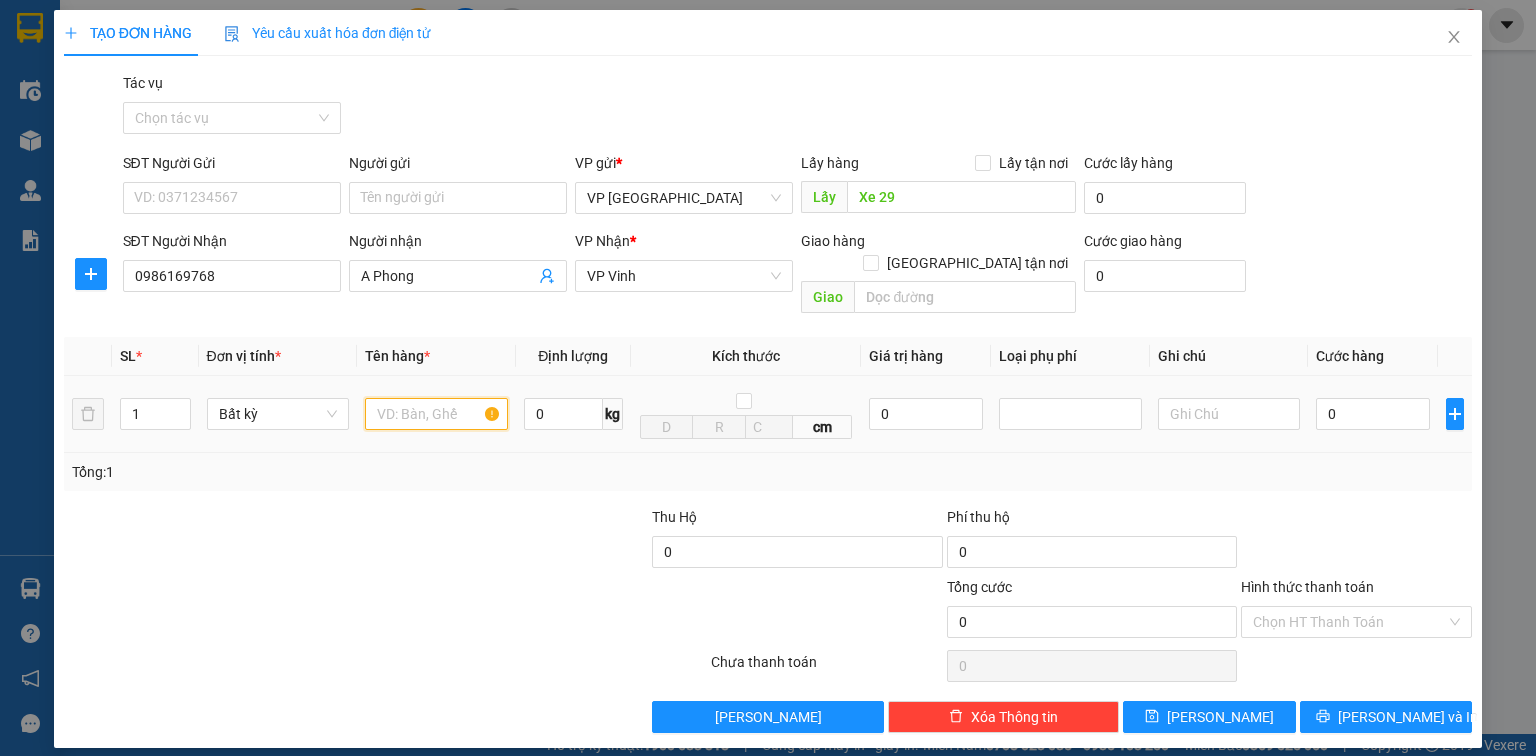 click at bounding box center (436, 414) 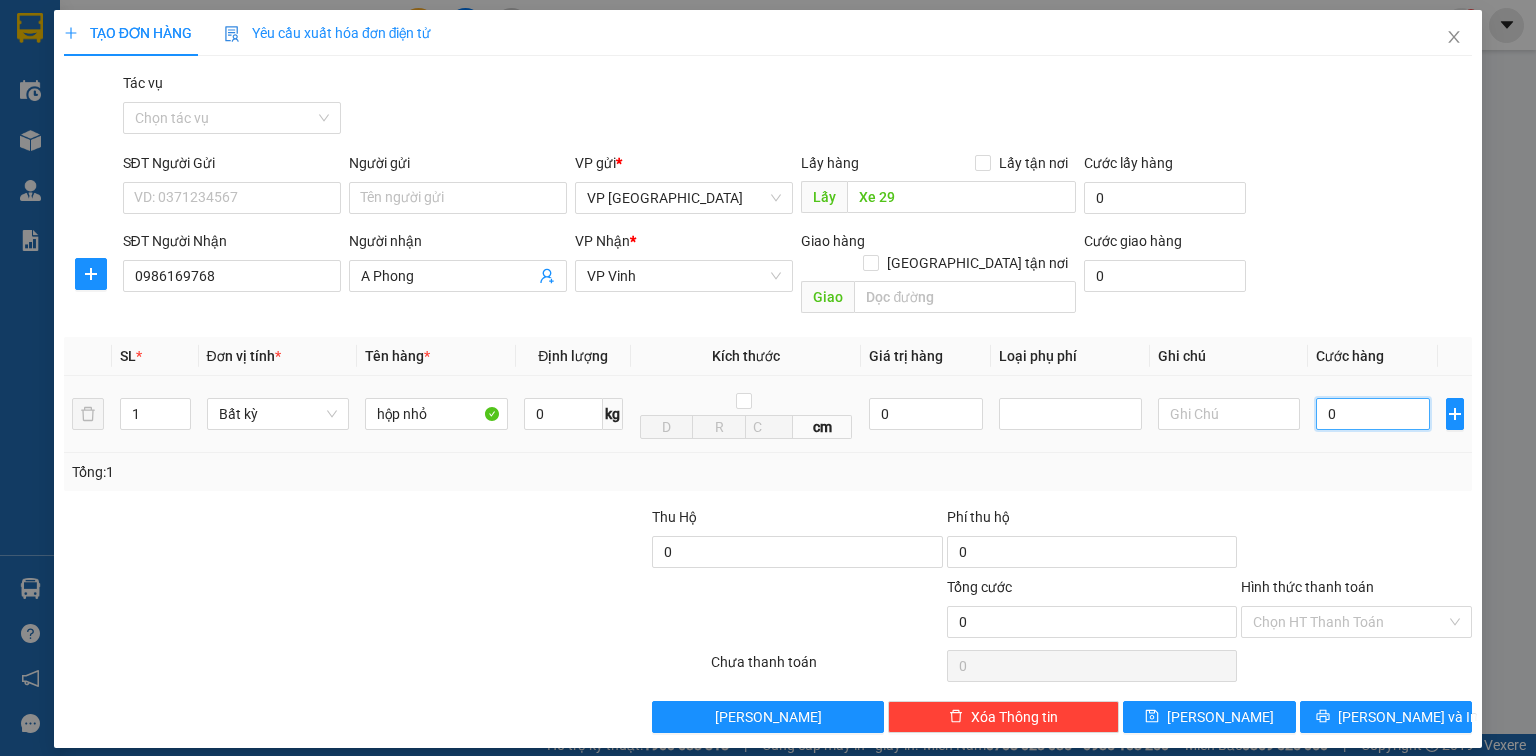 click on "0" at bounding box center (1373, 414) 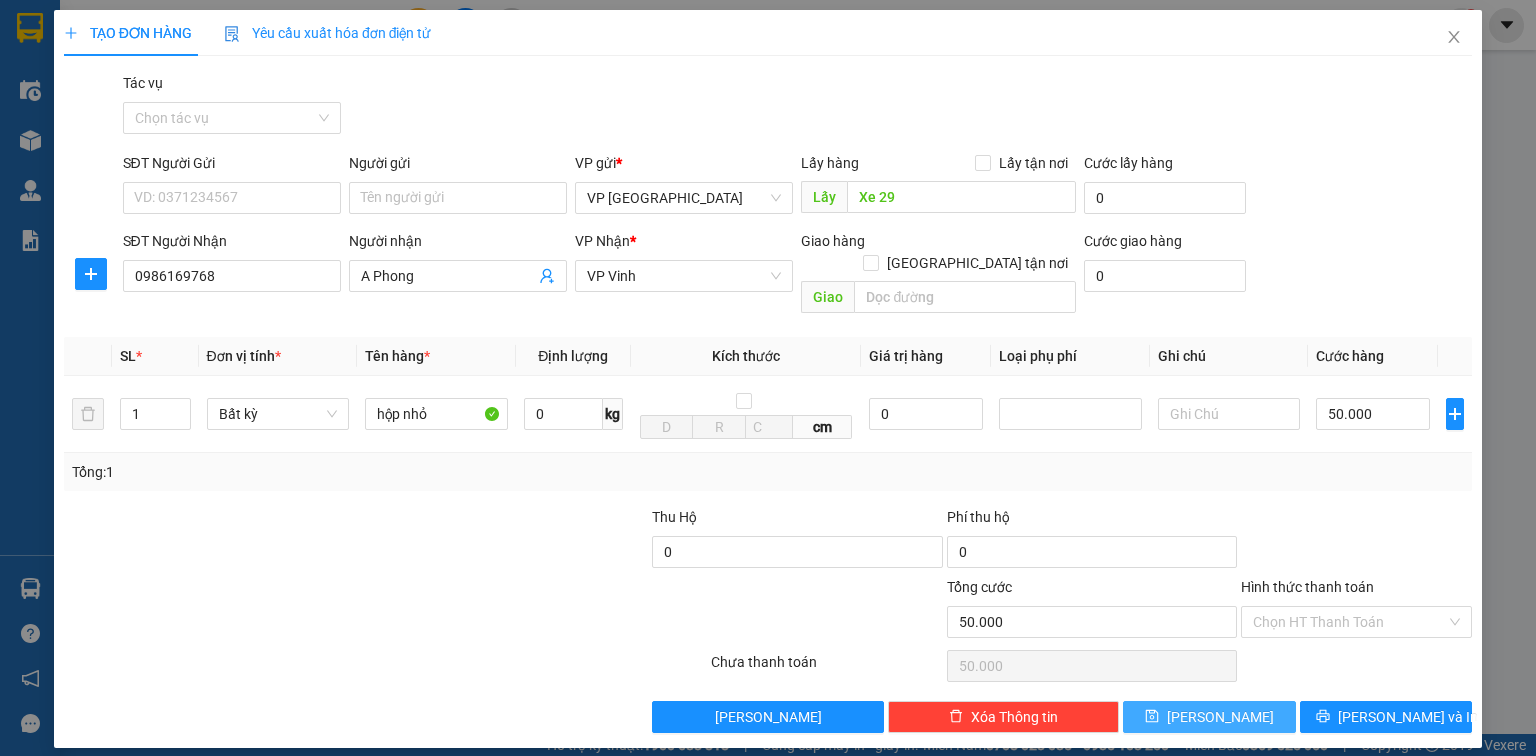 click on "Lưu" at bounding box center (1209, 717) 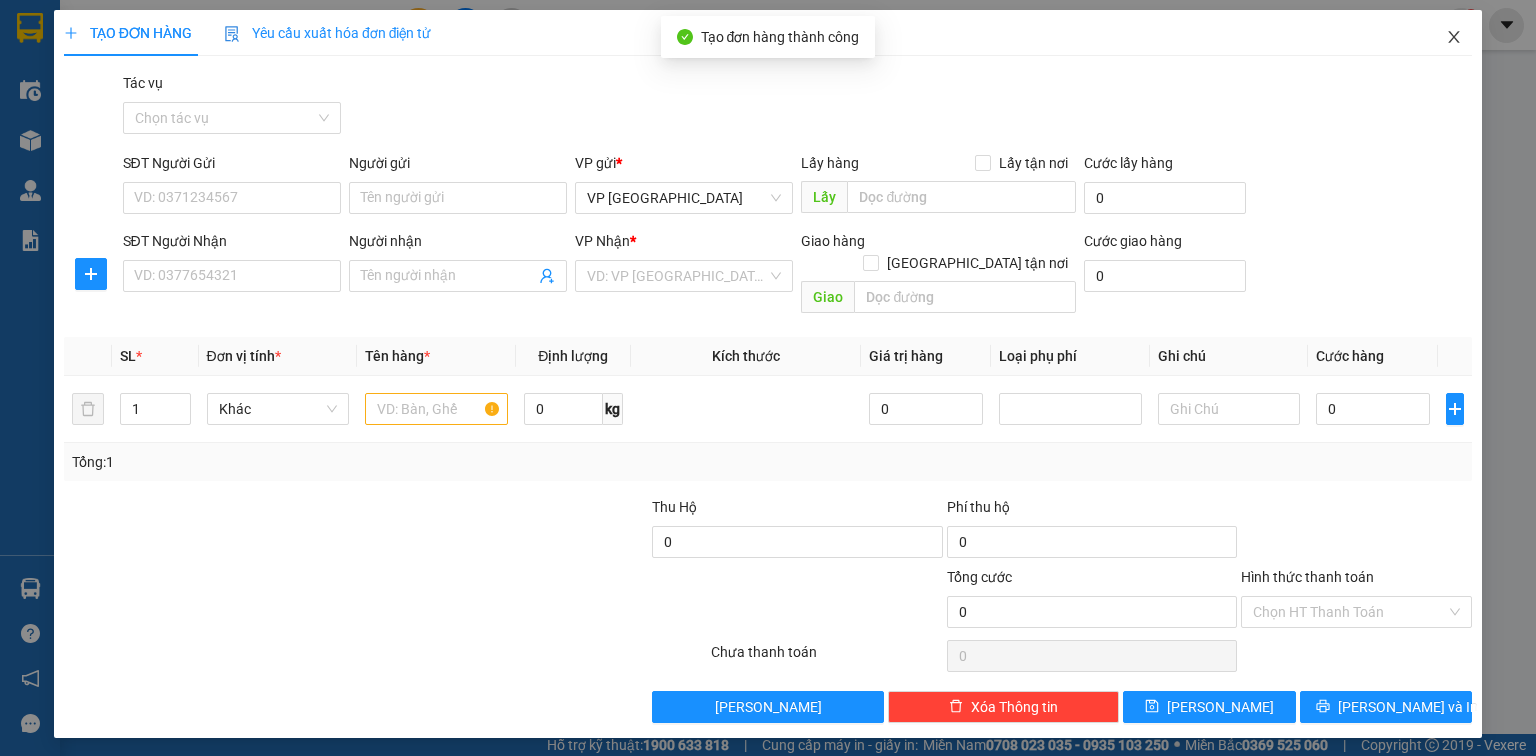 click 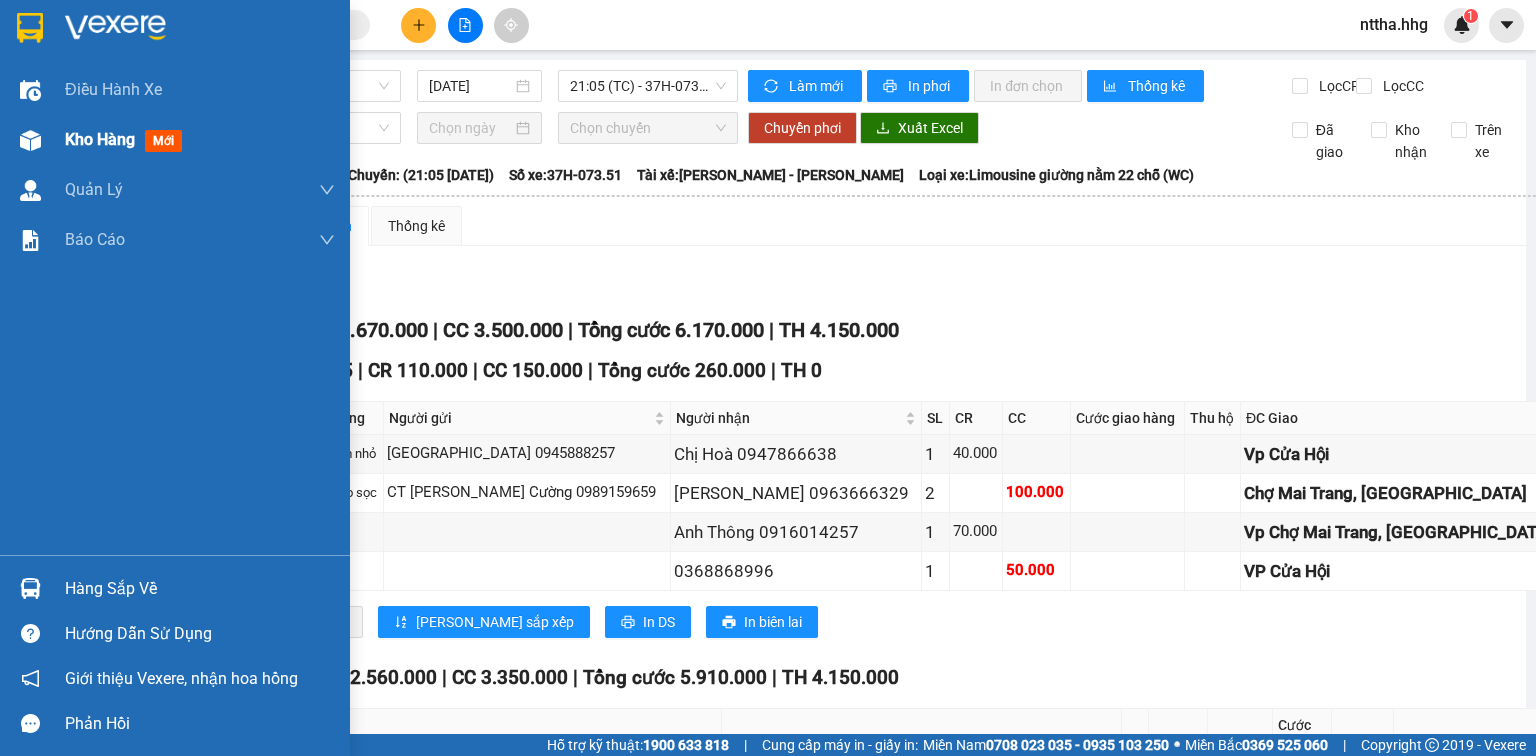click on "Kho hàng" at bounding box center (100, 139) 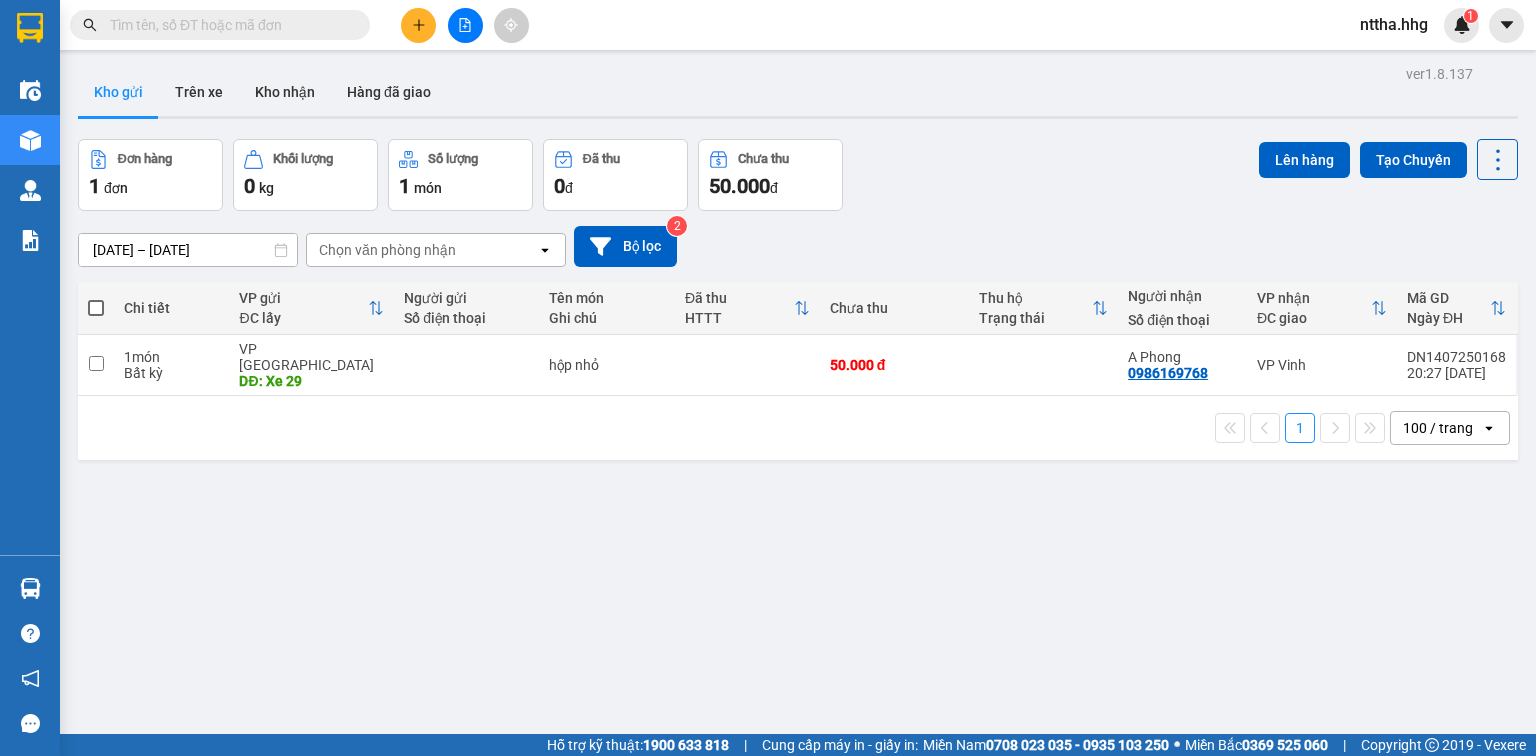 click at bounding box center [96, 308] 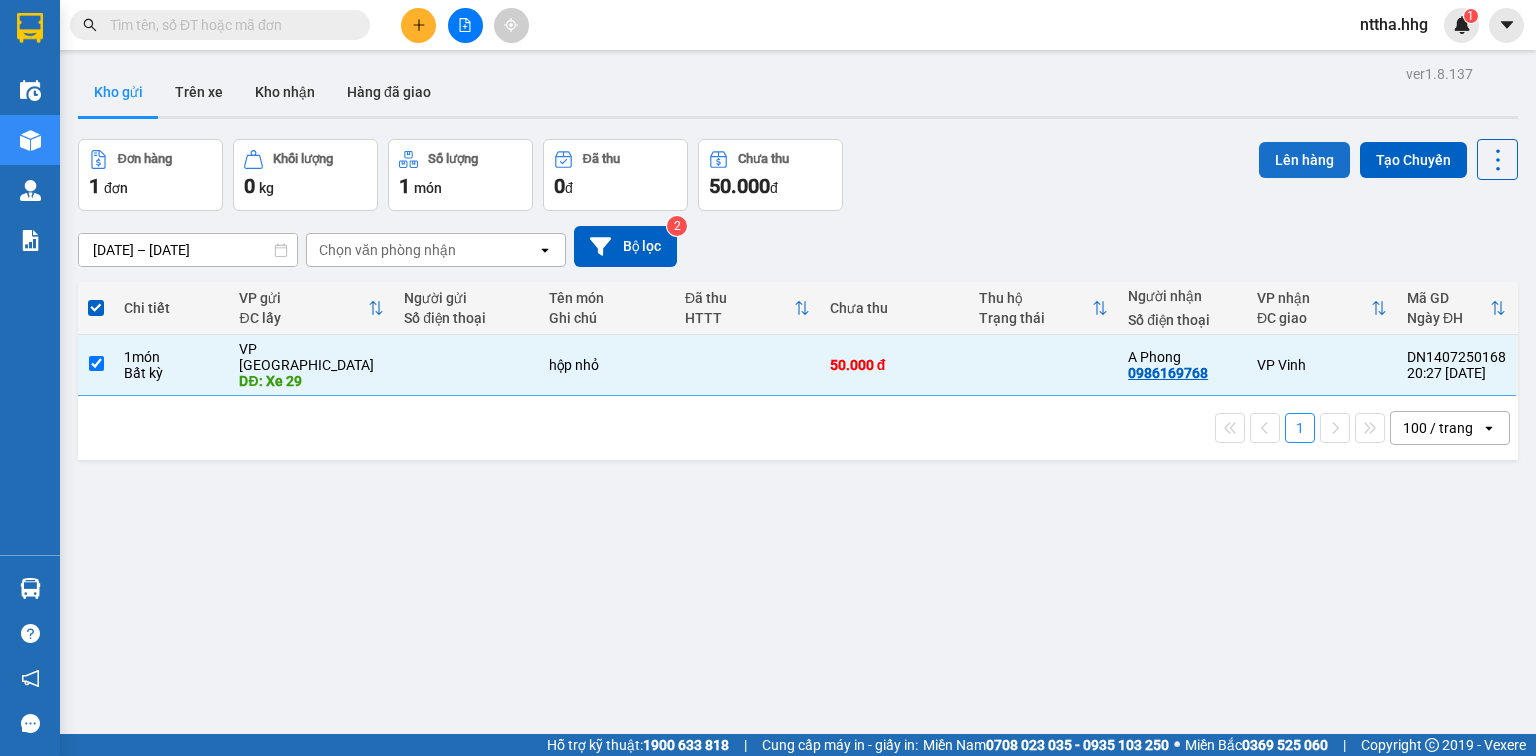 click on "Lên hàng" at bounding box center [1304, 160] 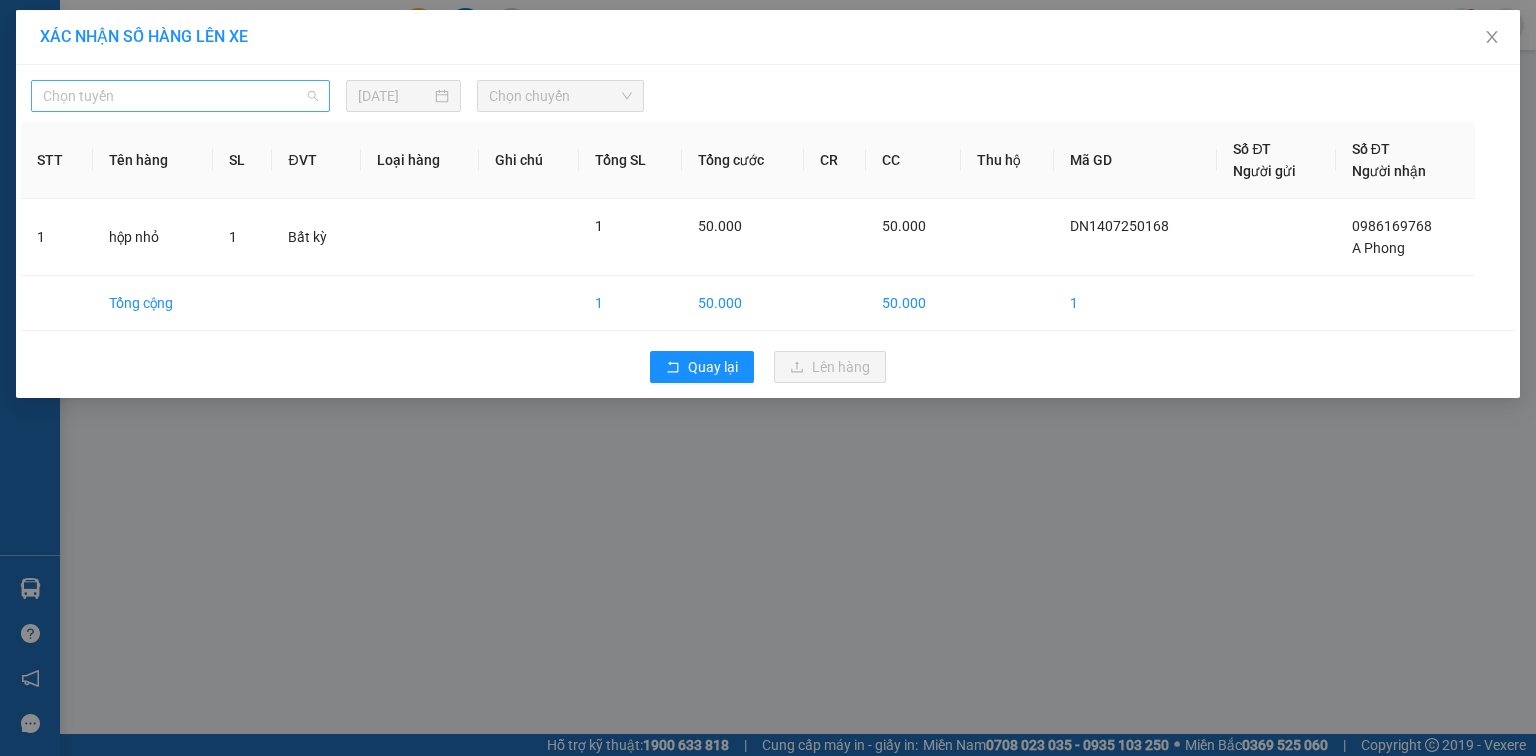 click on "Chọn tuyến" at bounding box center [180, 96] 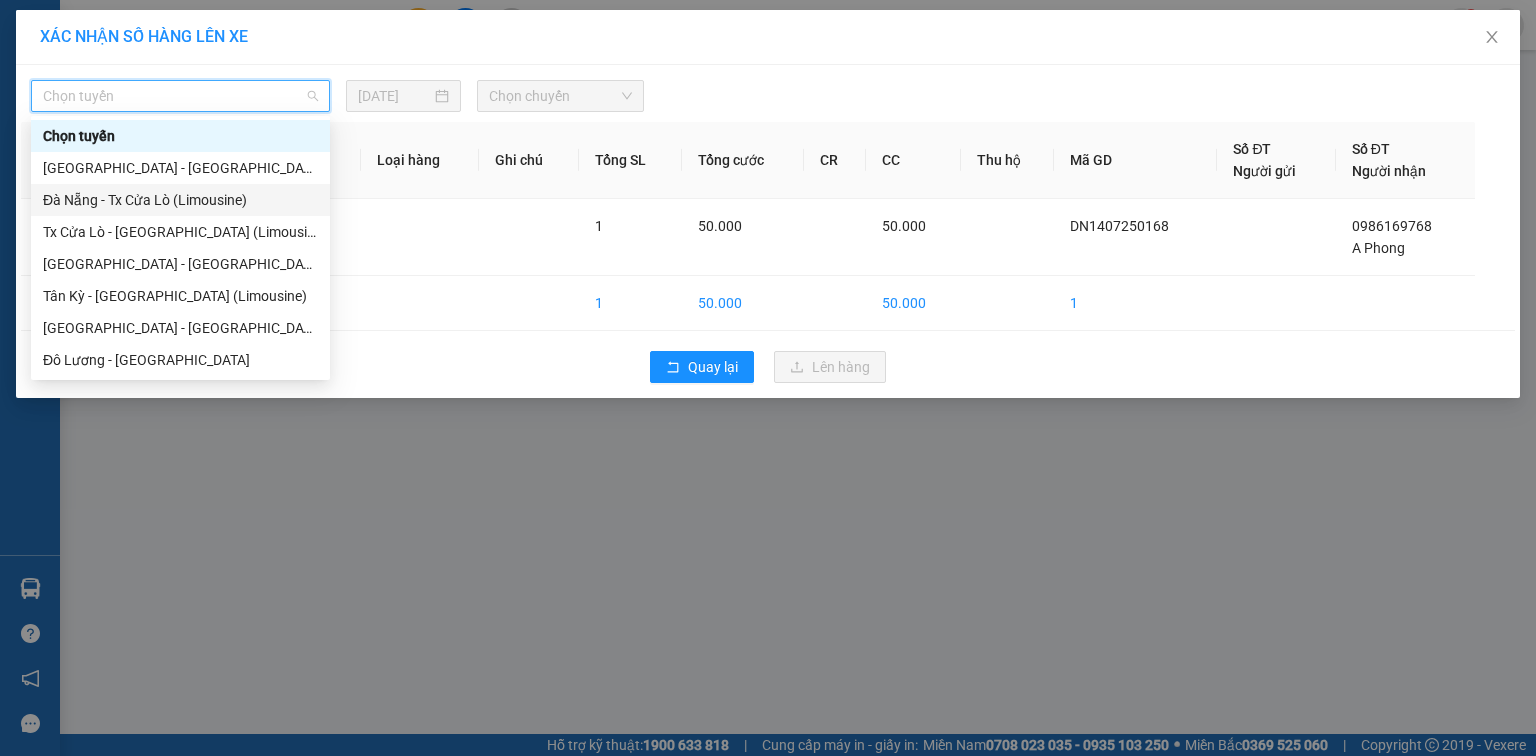 click on "Đà Nẵng - Tx Cửa Lò (Limousine)" at bounding box center [180, 200] 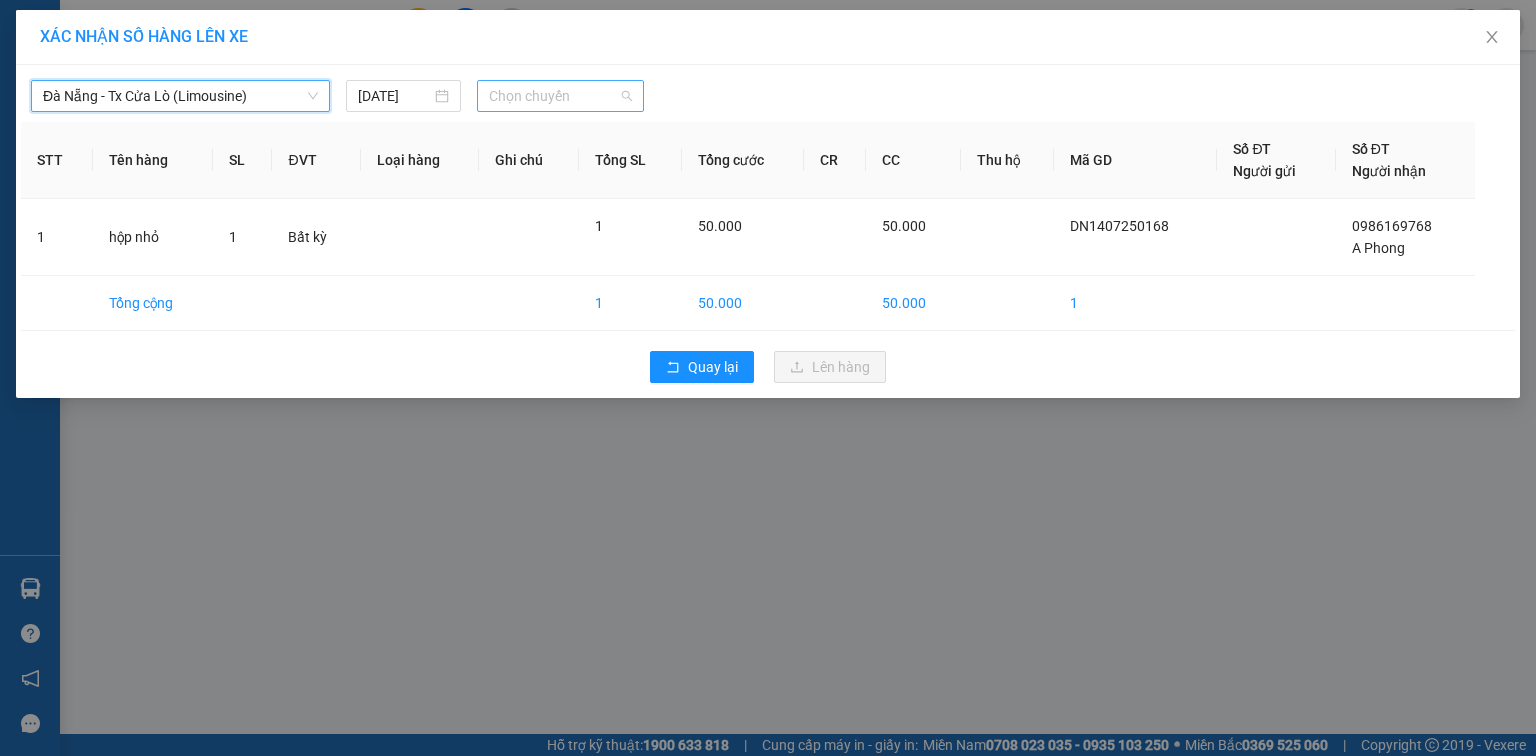 click on "Chọn chuyến" at bounding box center (561, 96) 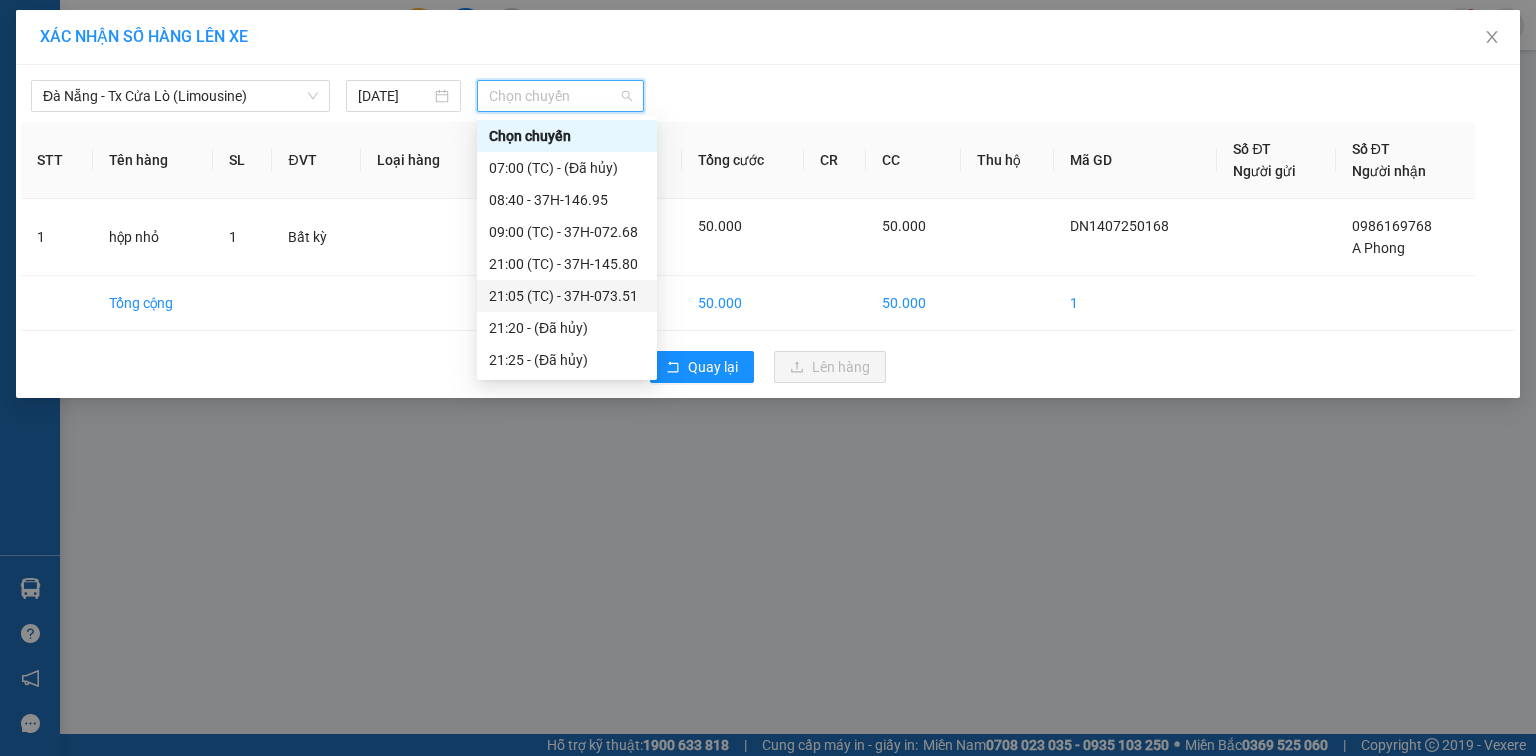 click on "21:05   (TC)   - 37H-073.51" at bounding box center (567, 296) 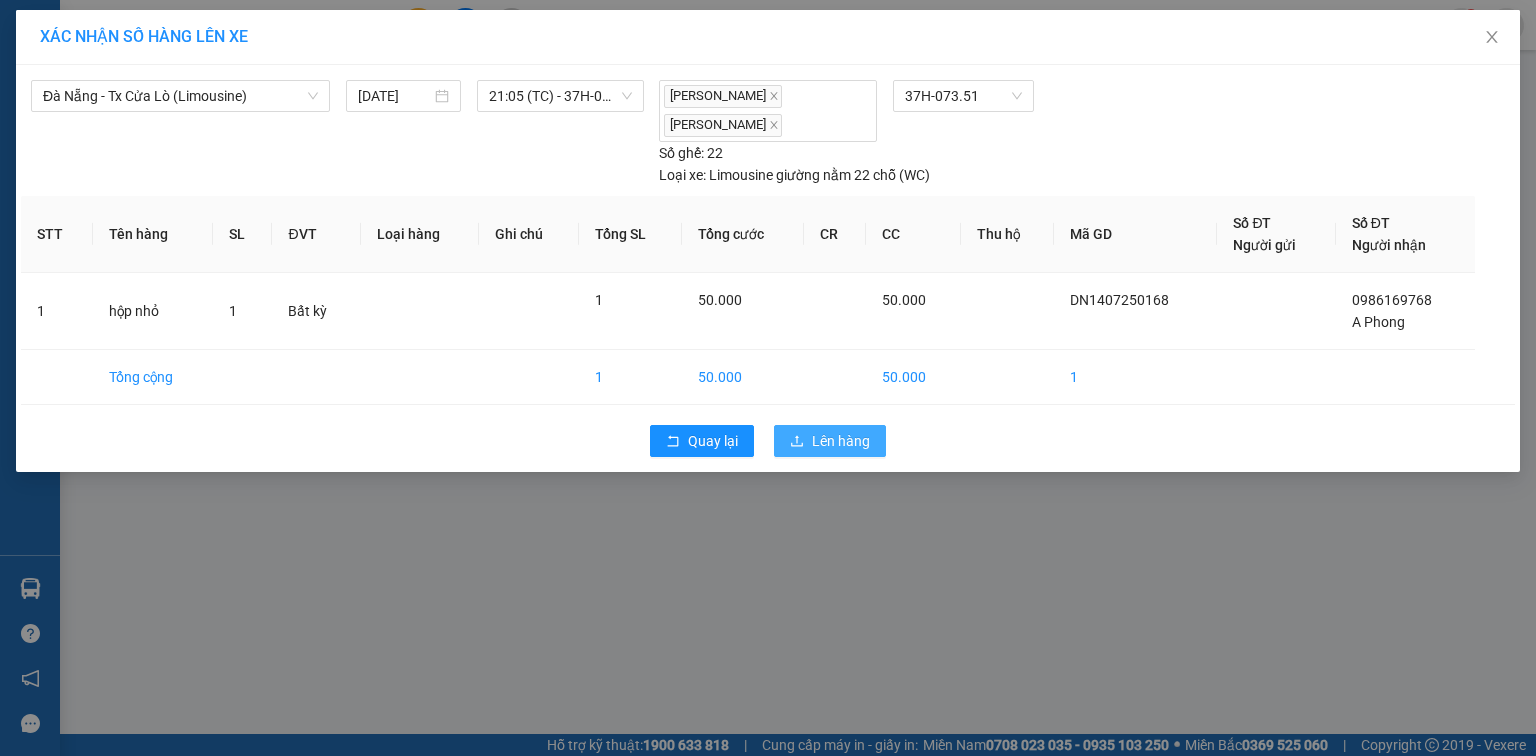 click on "Lên hàng" at bounding box center [830, 441] 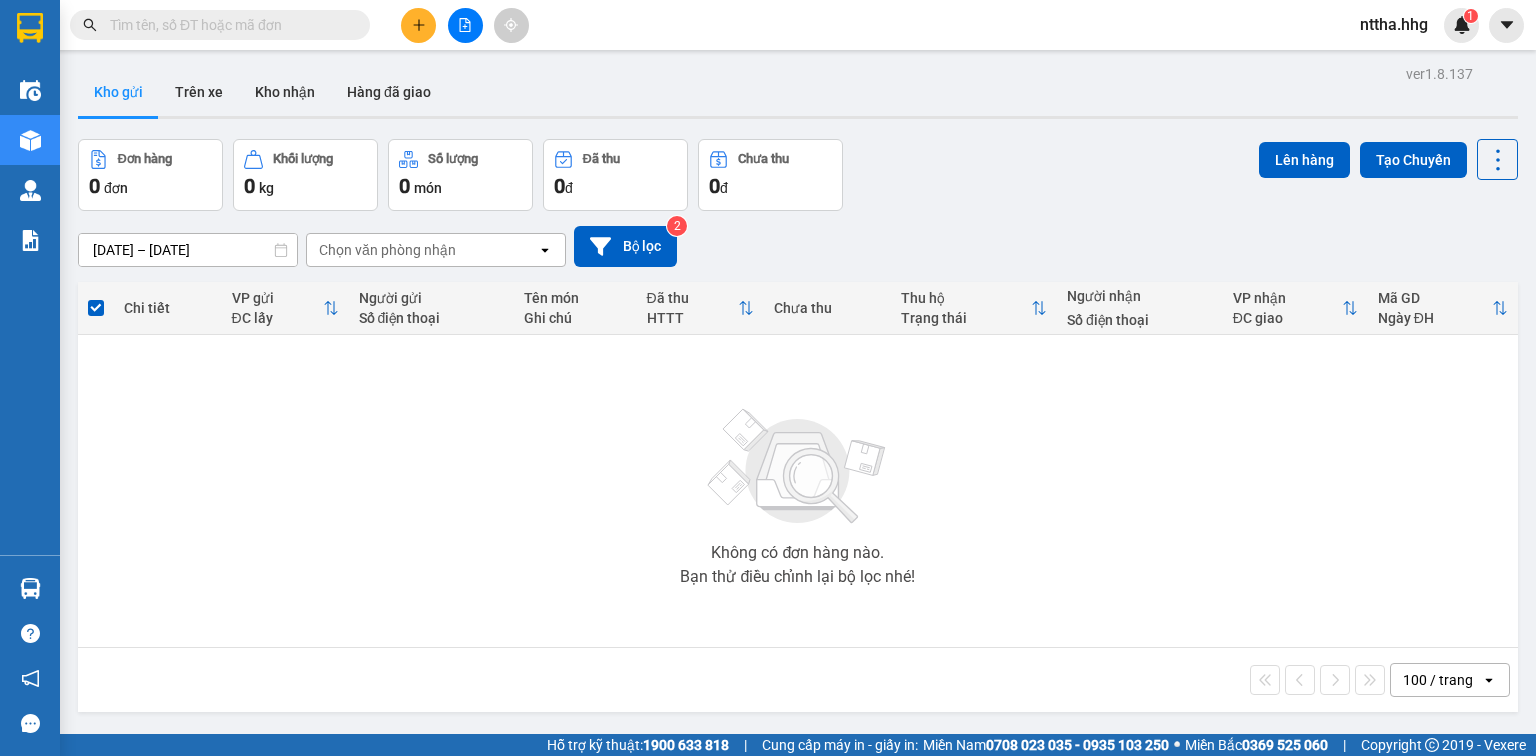 click 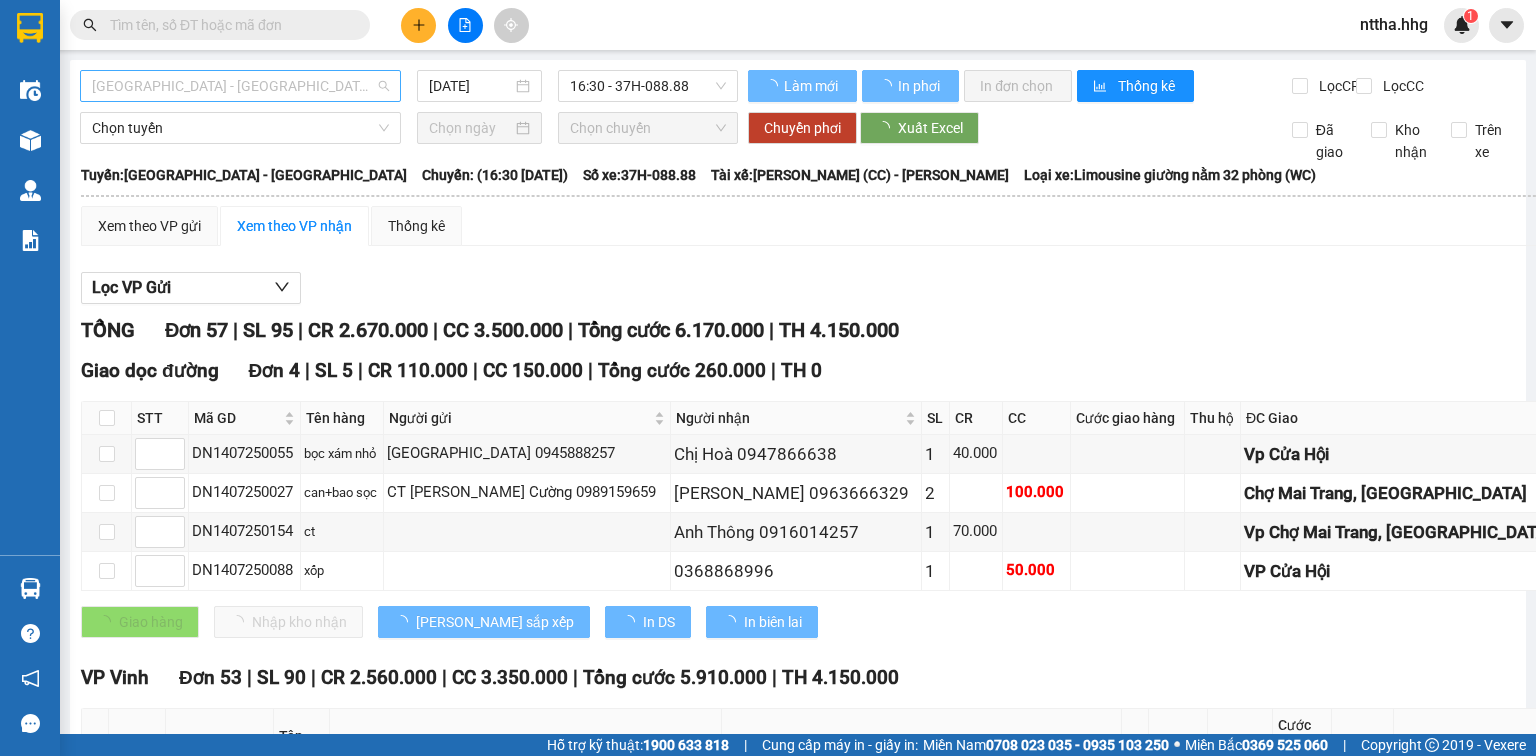 click on "Quảng Ngãi - Con Cuông" at bounding box center [240, 86] 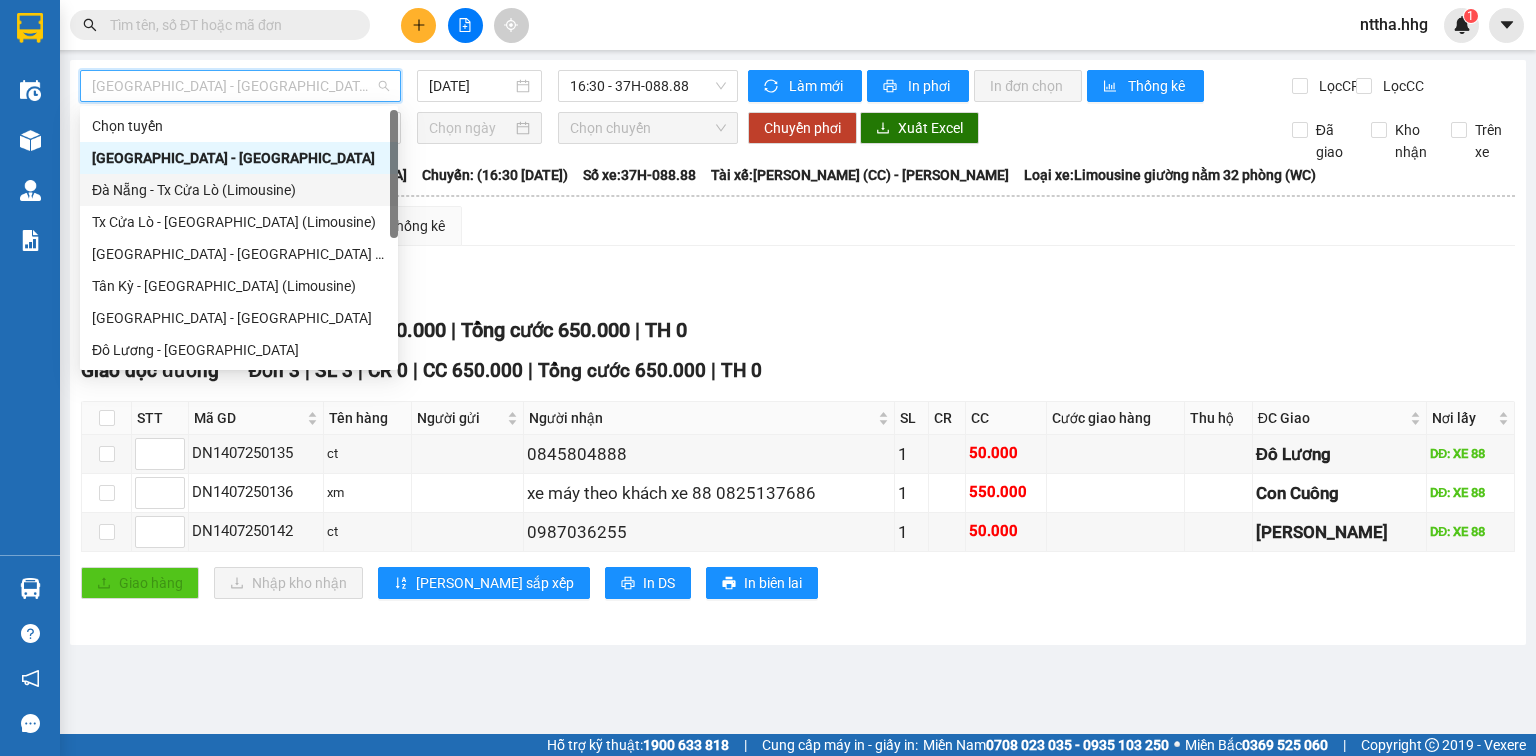 click on "Đà Nẵng - Tx Cửa Lò (Limousine)" at bounding box center [239, 190] 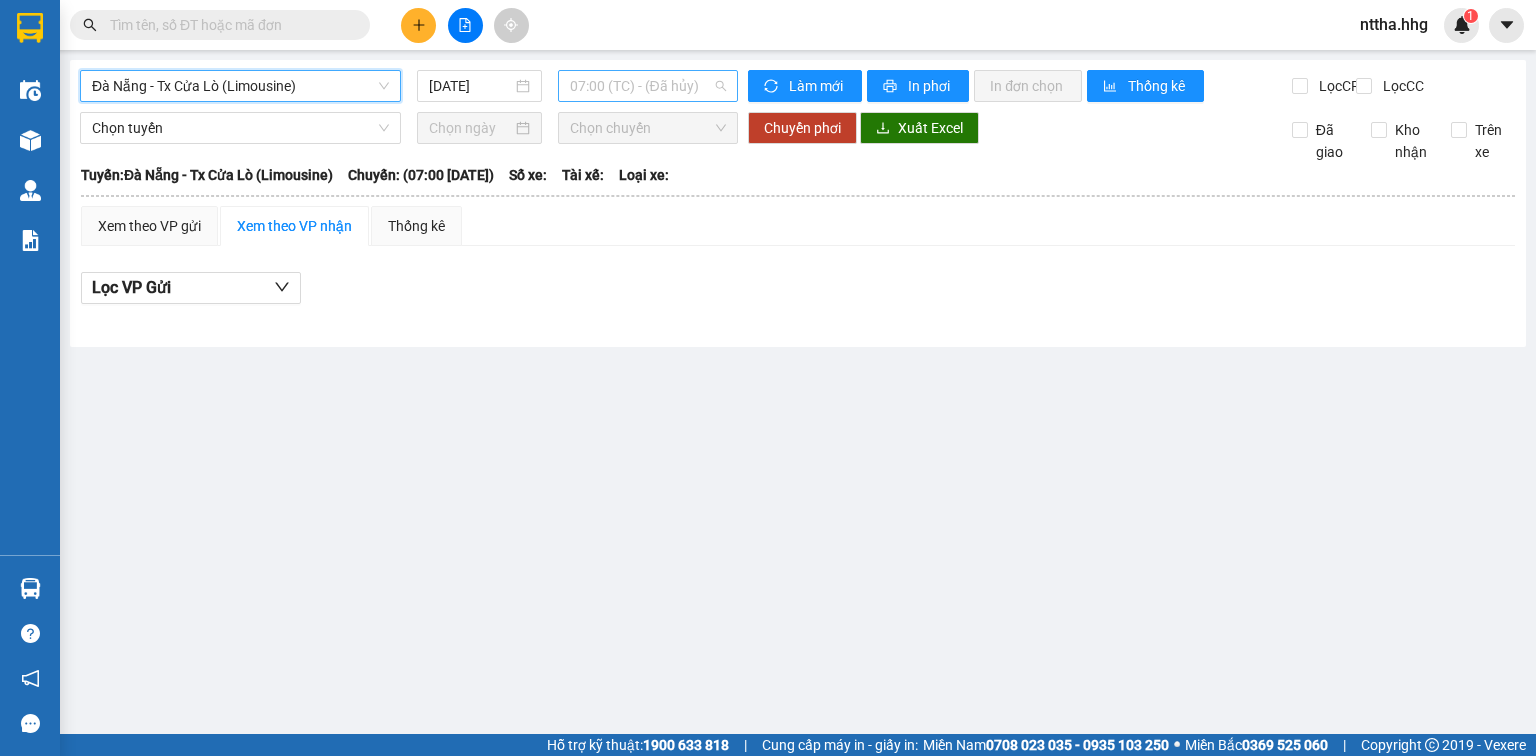 click on "07:00   (TC)   - (Đã hủy)" at bounding box center [648, 86] 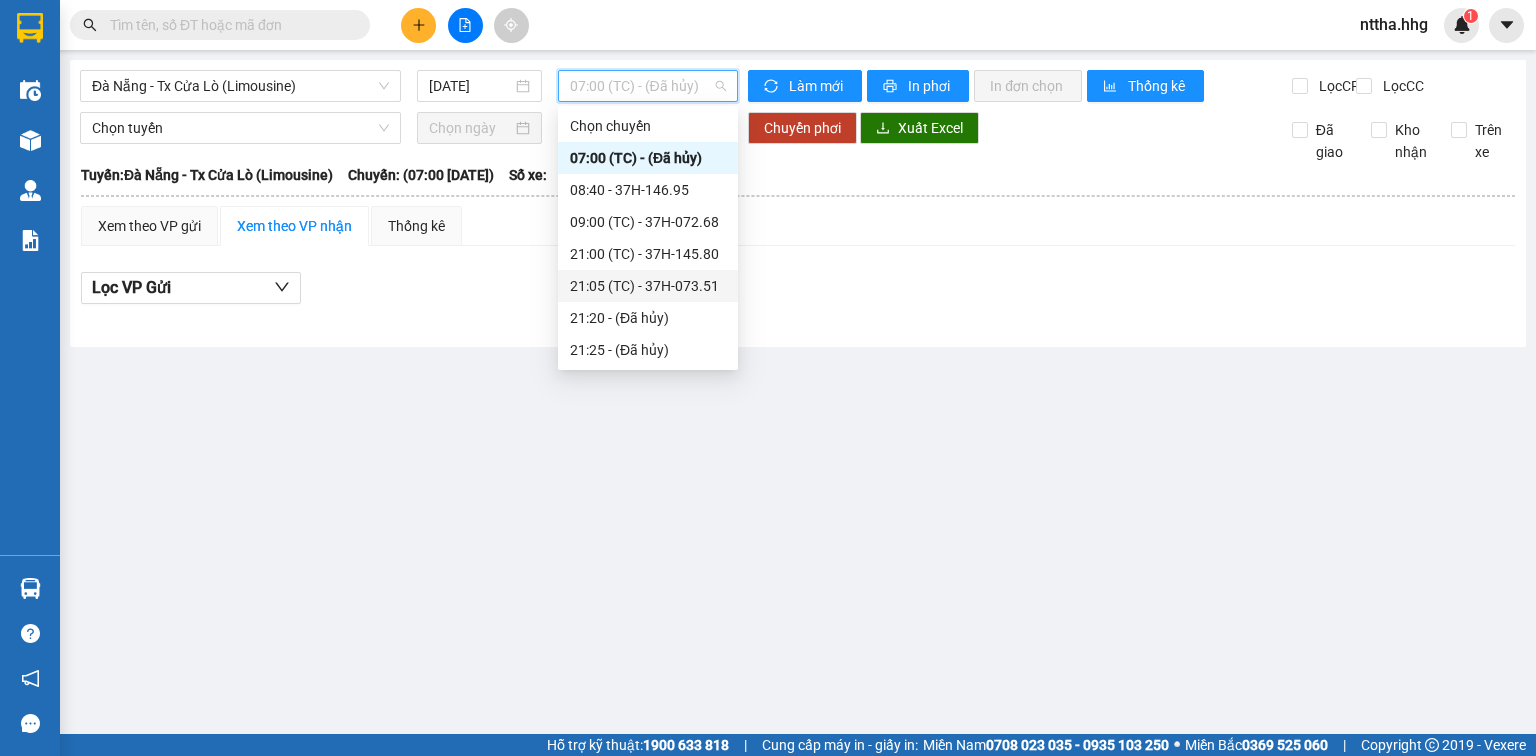 click on "21:05   (TC)   - 37H-073.51" at bounding box center (648, 286) 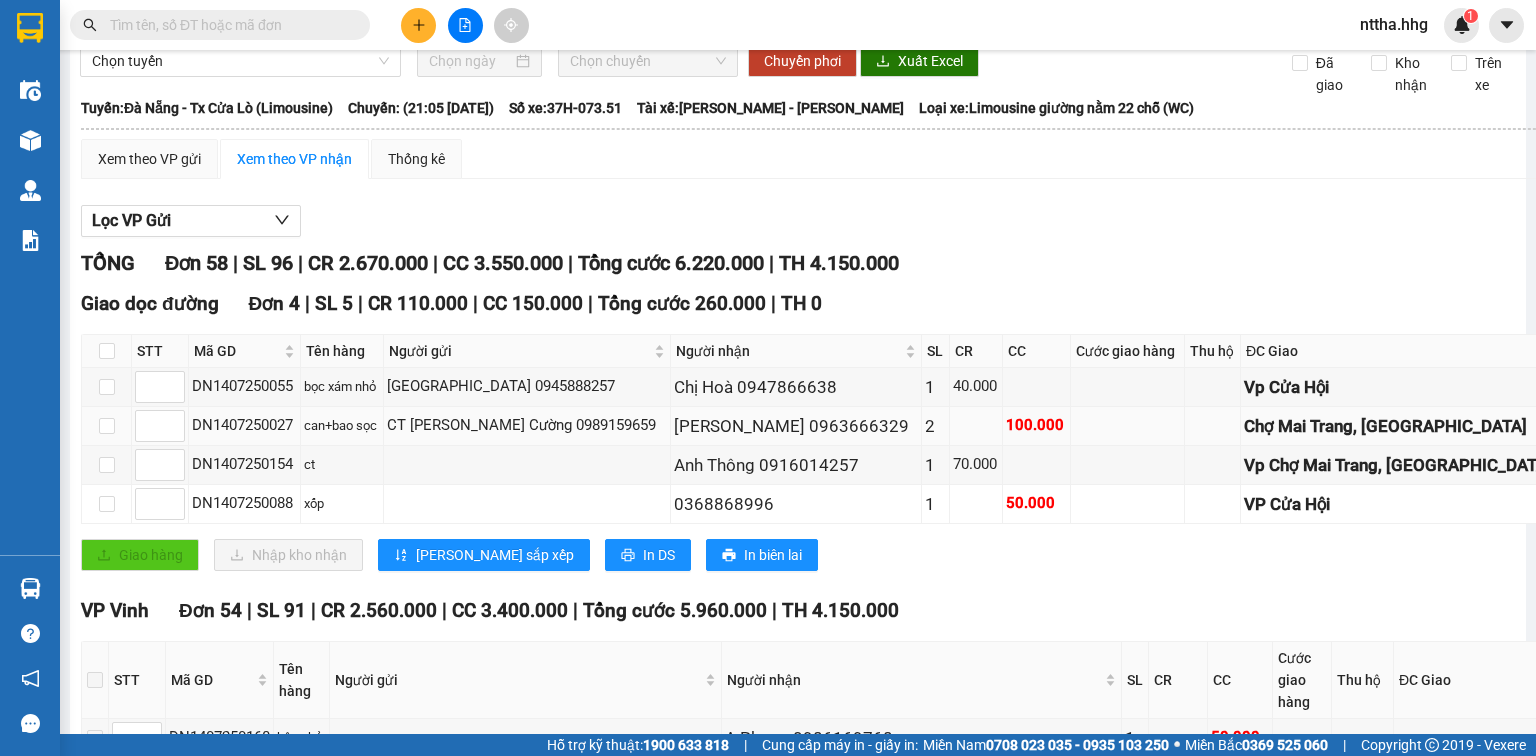 scroll, scrollTop: 160, scrollLeft: 0, axis: vertical 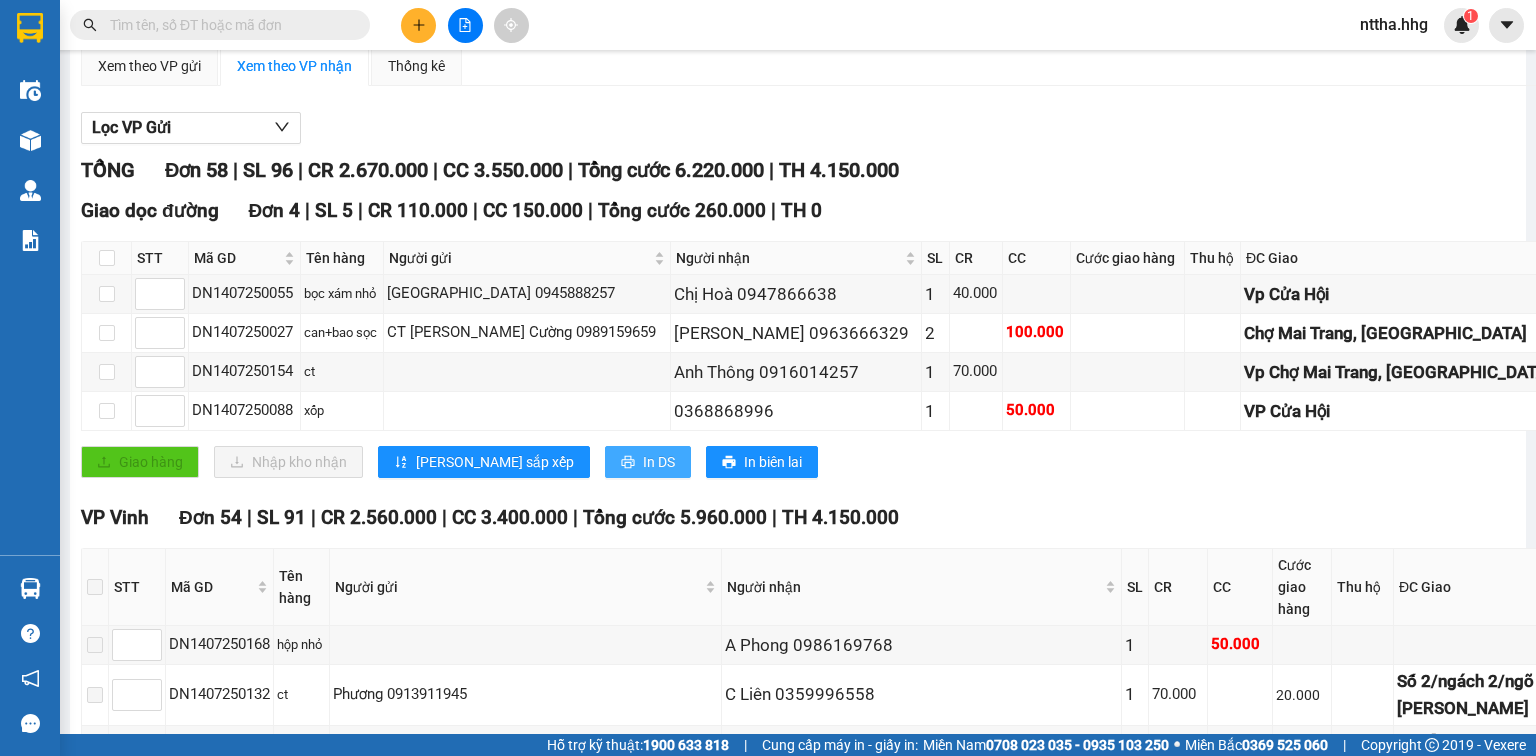 click on "In DS" at bounding box center (659, 462) 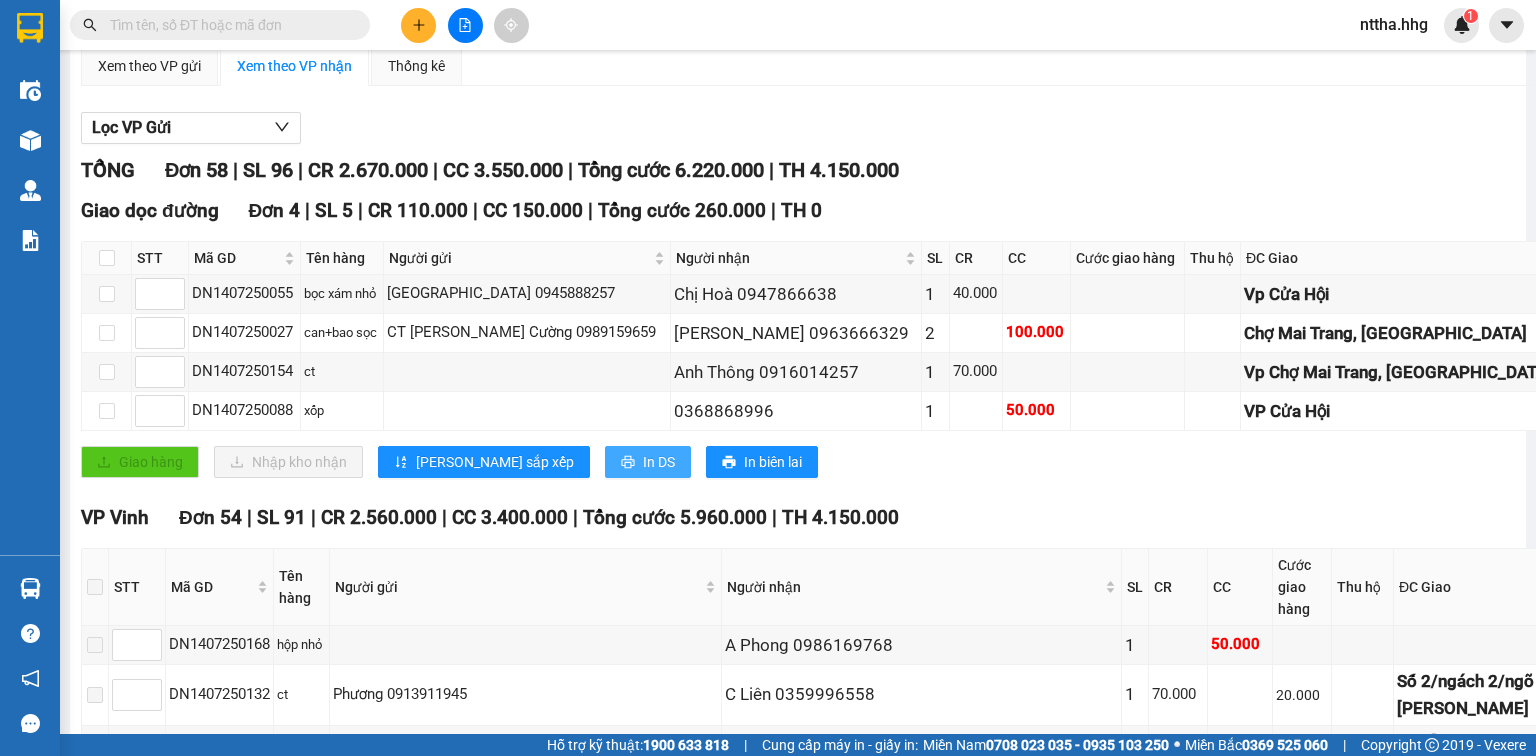 scroll, scrollTop: 0, scrollLeft: 0, axis: both 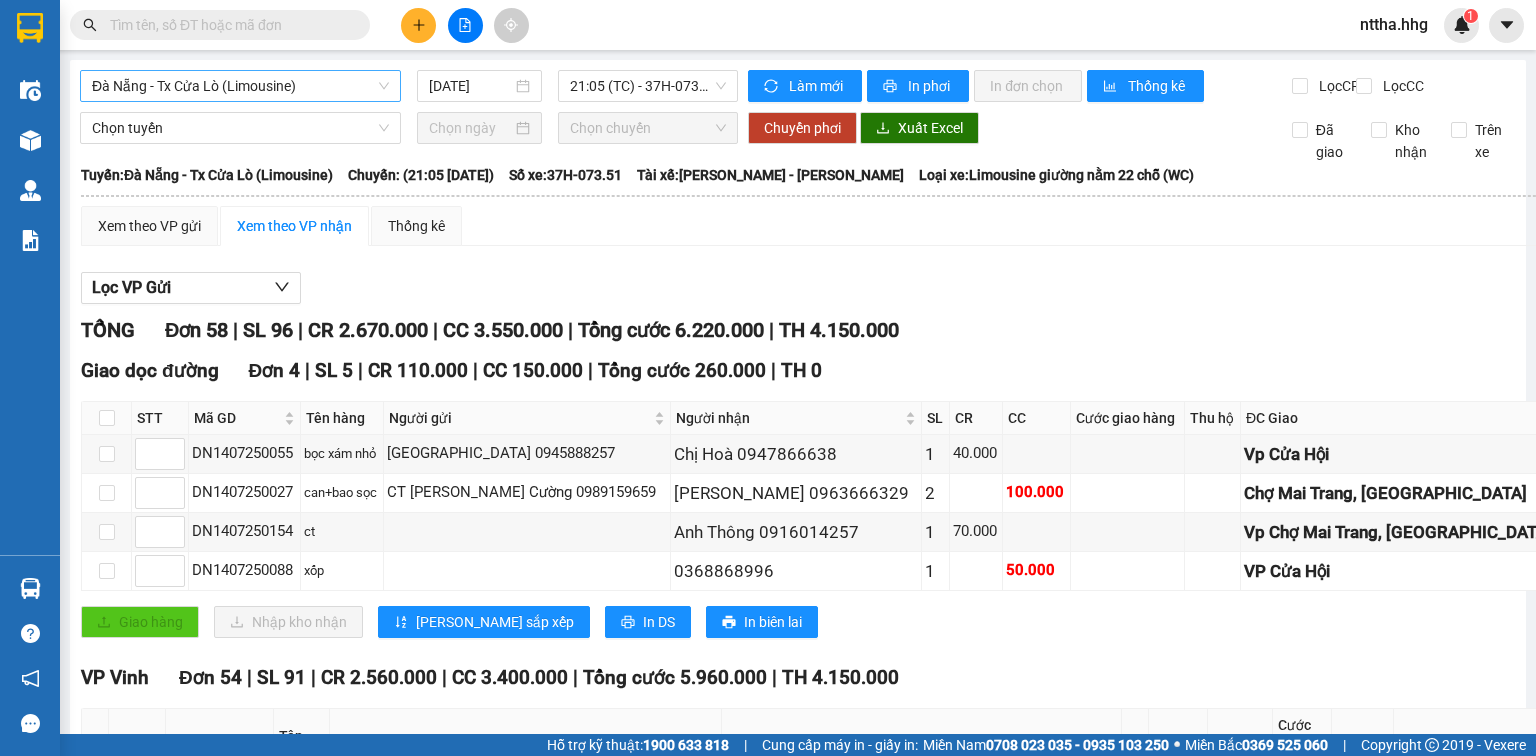 click on "Đà Nẵng - Tx Cửa Lò (Limousine)" at bounding box center (240, 86) 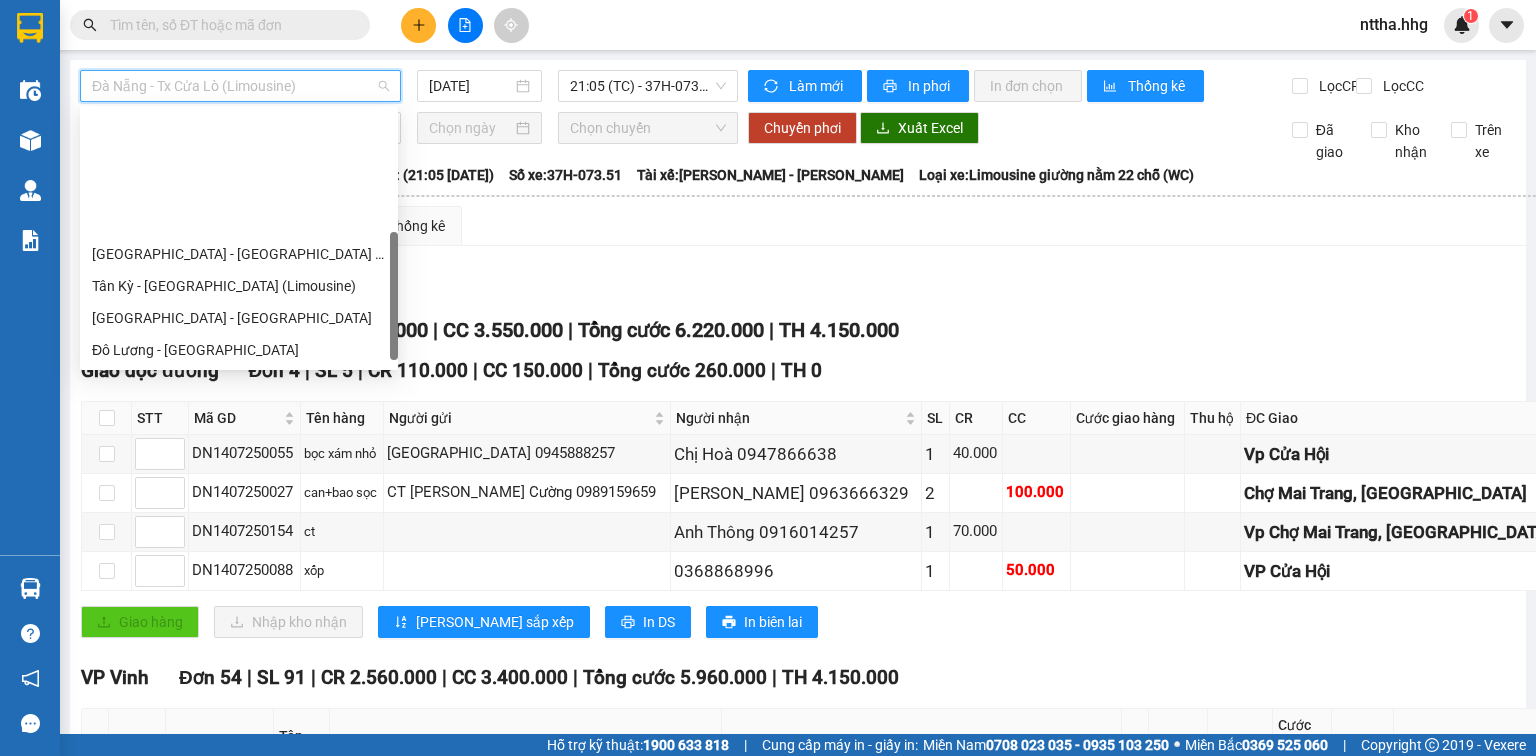 scroll, scrollTop: 152, scrollLeft: 0, axis: vertical 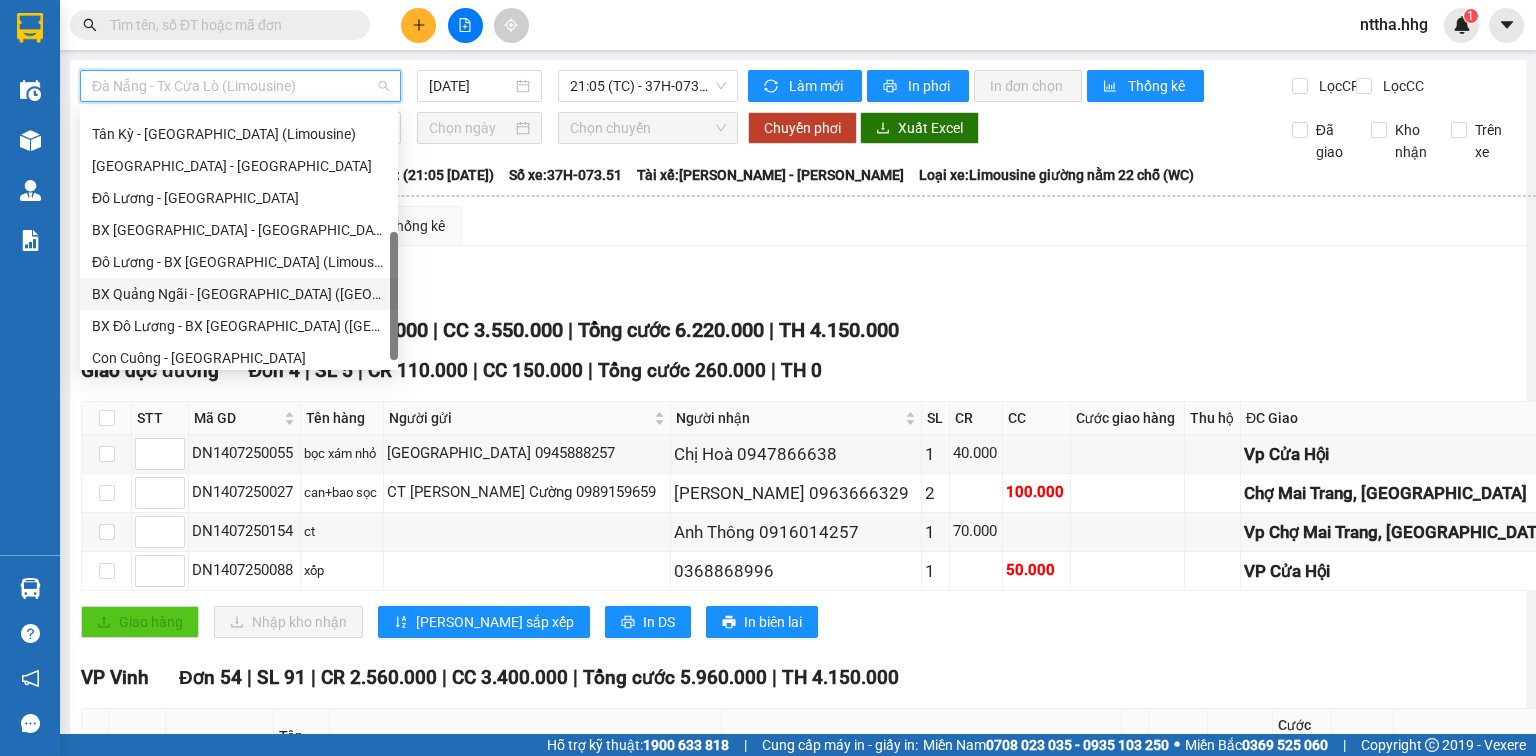 click on "BX Quảng Ngãi - BX Đô Lương (Limousine)" at bounding box center [239, 294] 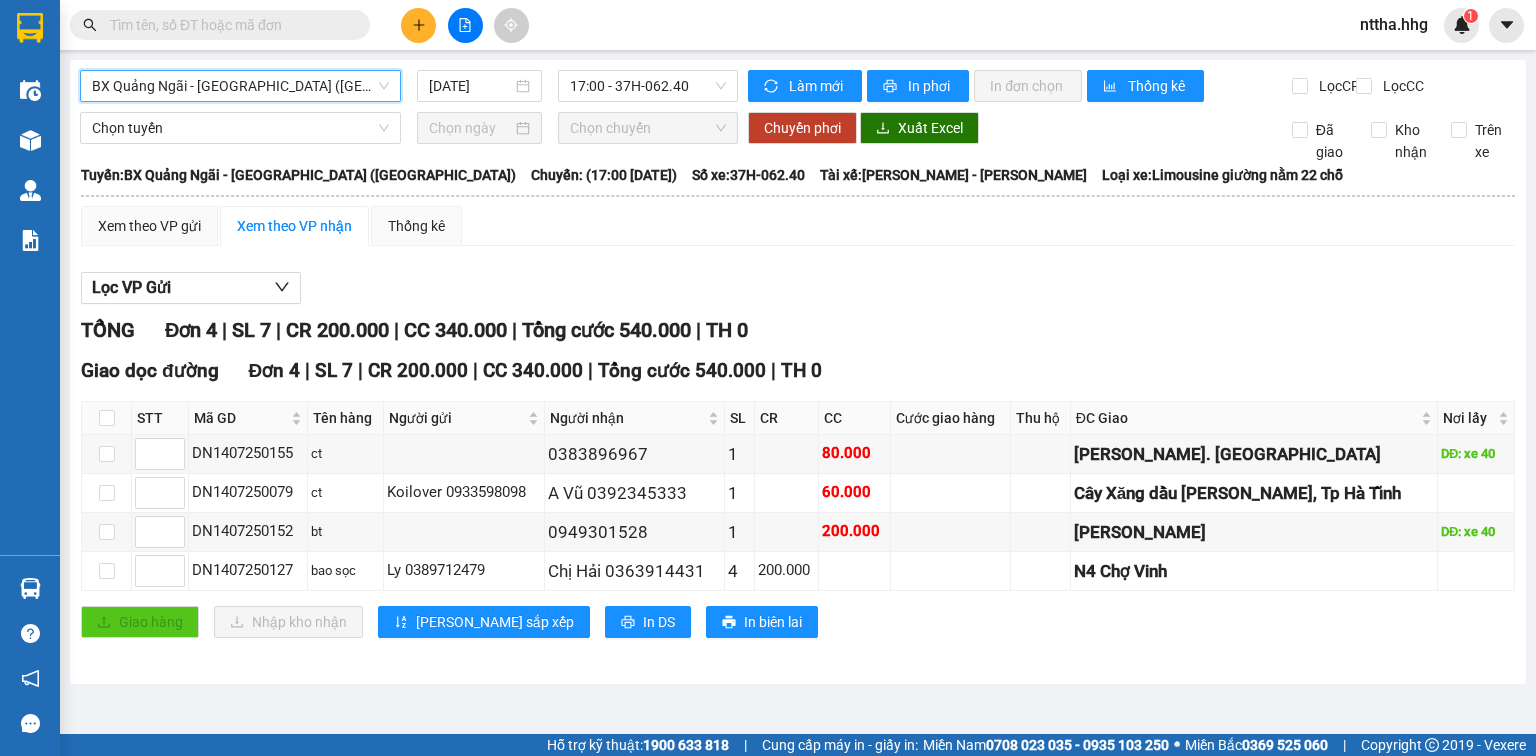 click on "BX Quảng Ngãi - BX Đô Lương (Limousine)" at bounding box center (240, 86) 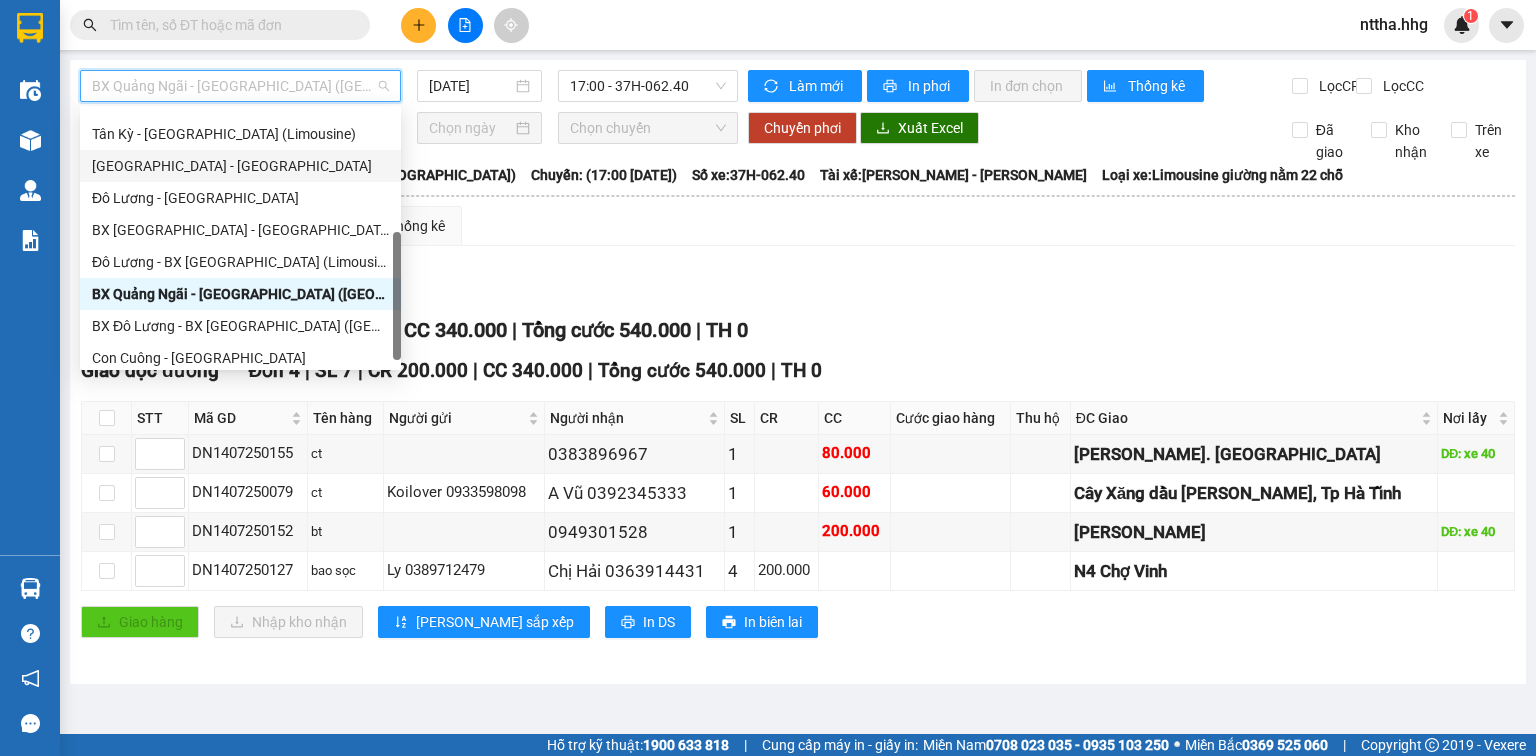 click on "Đà Nẵng - Đô Lương" at bounding box center (240, 166) 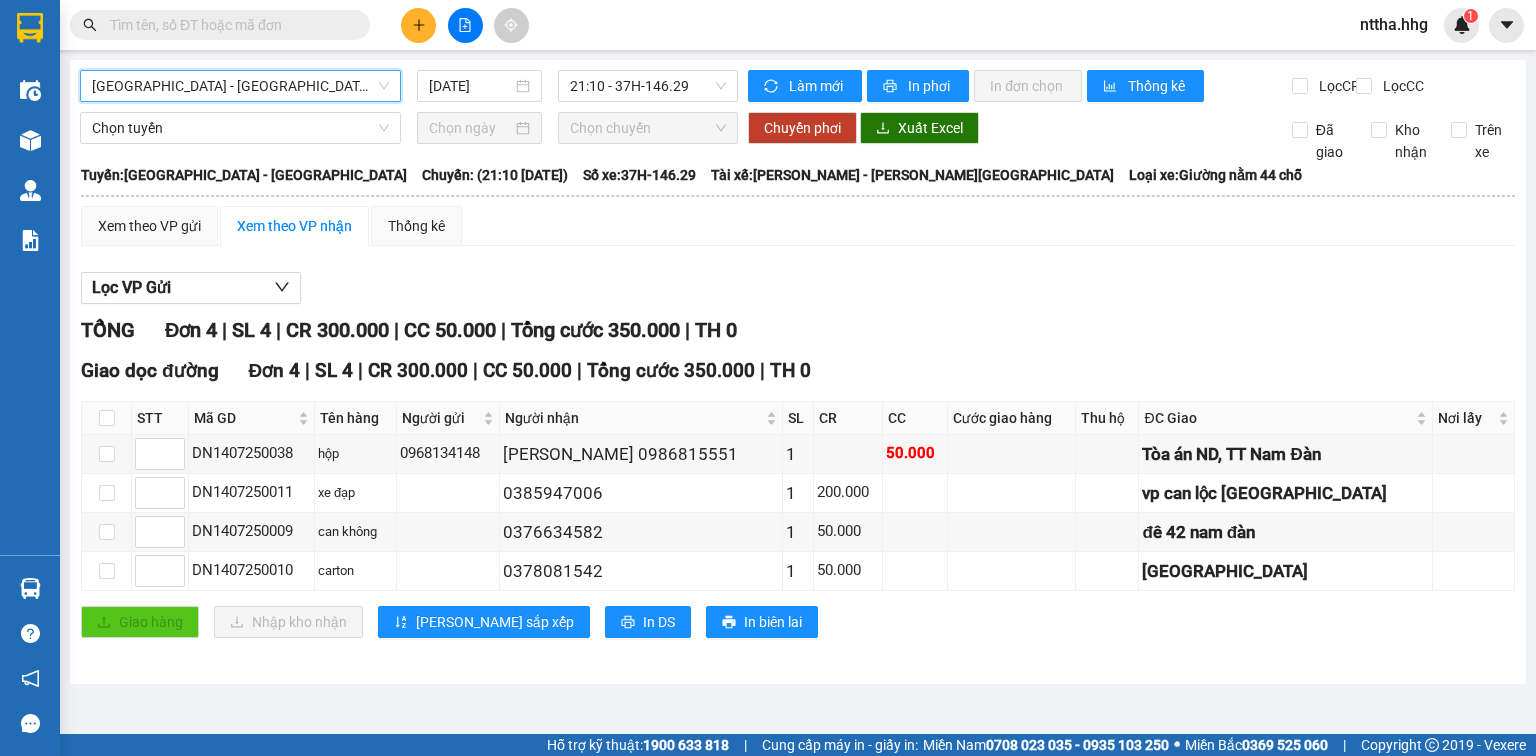scroll, scrollTop: 0, scrollLeft: 0, axis: both 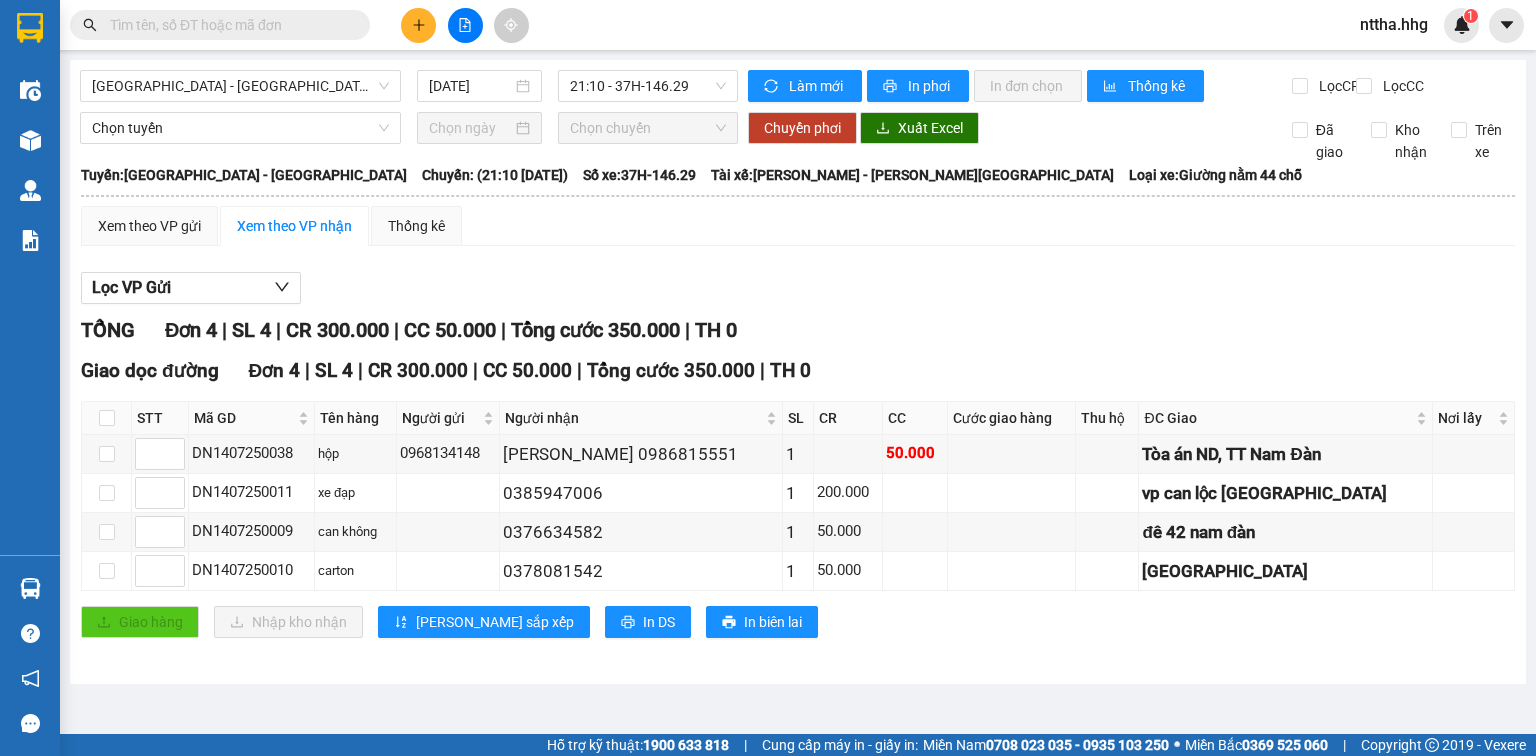 click on "nttha.hhg" at bounding box center [1394, 24] 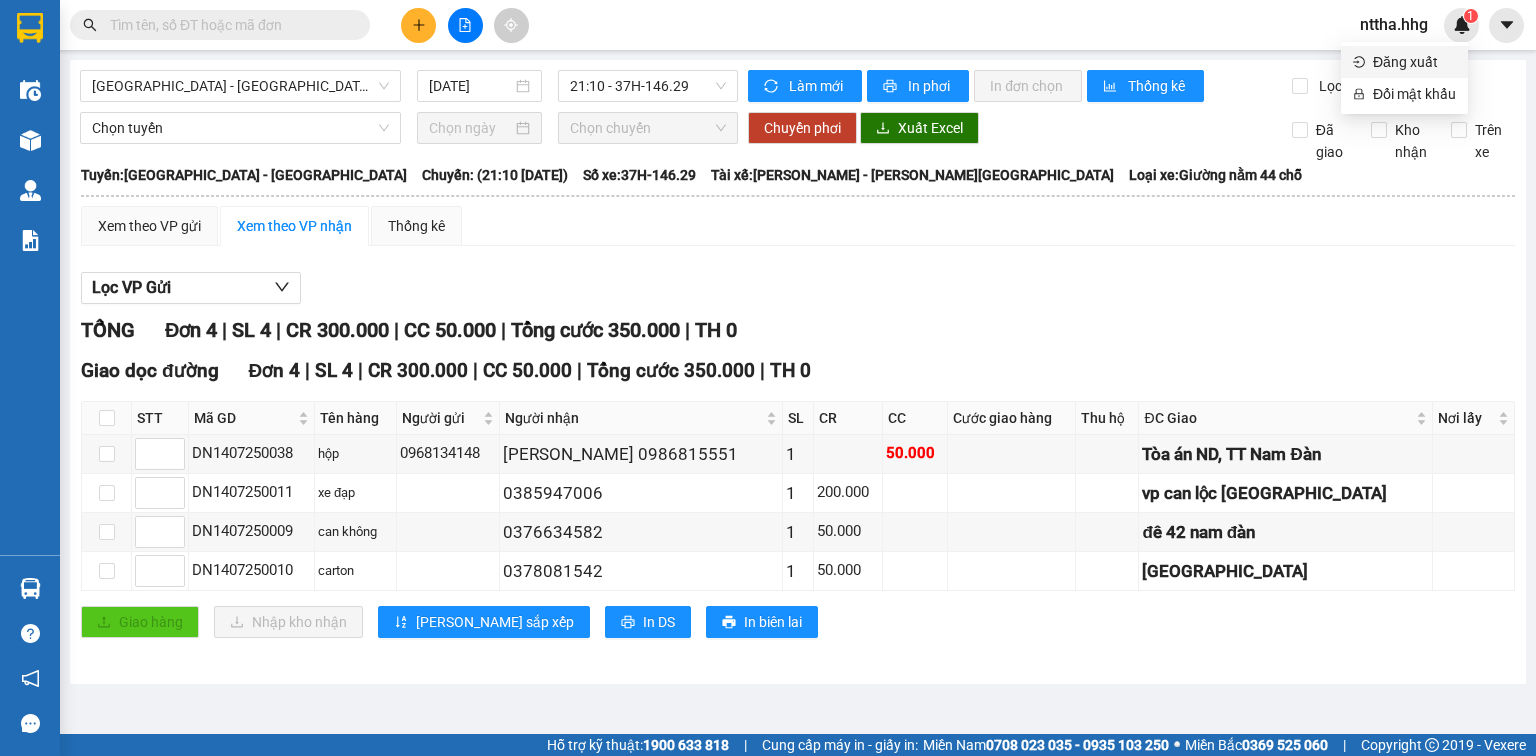 click on "Đăng xuất" at bounding box center (1414, 62) 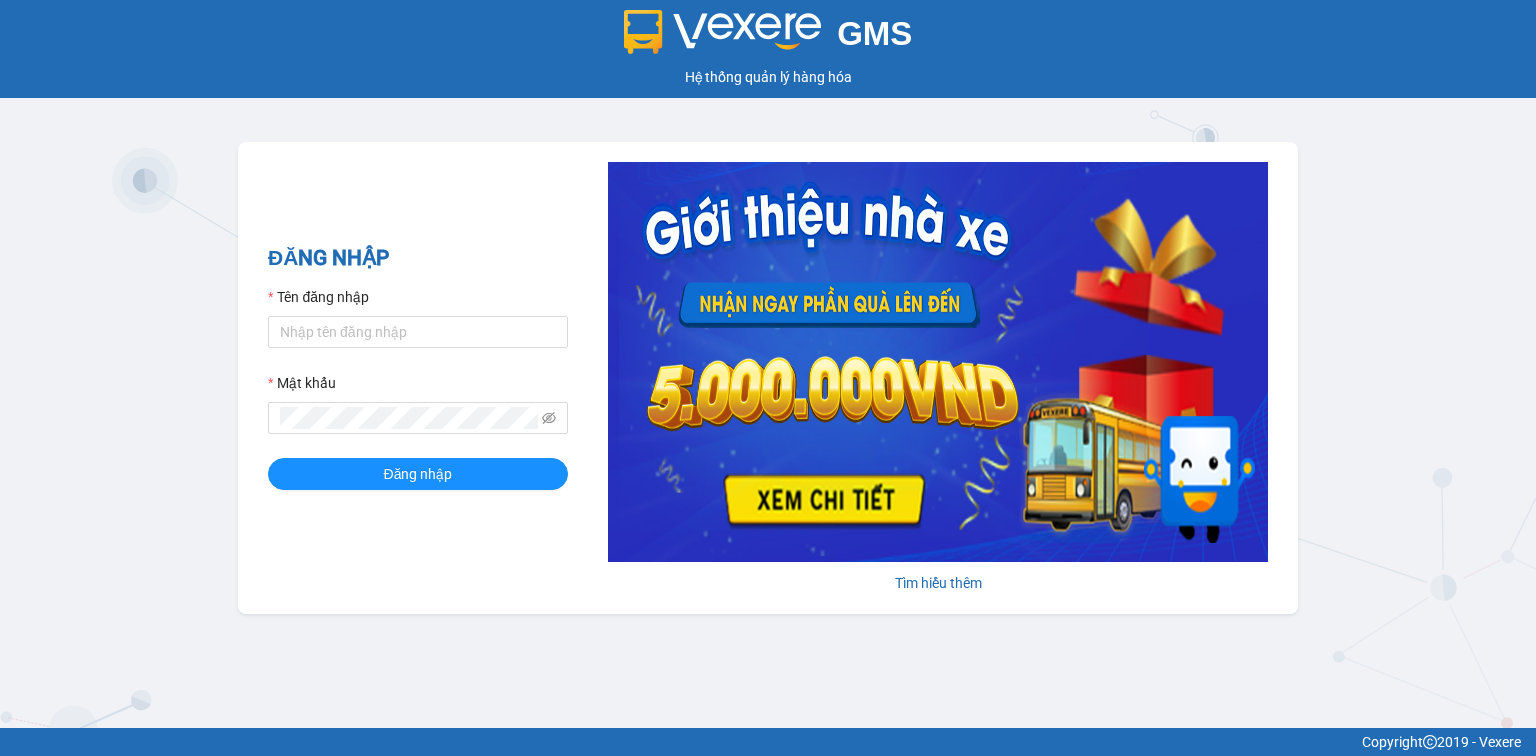 scroll, scrollTop: 0, scrollLeft: 0, axis: both 